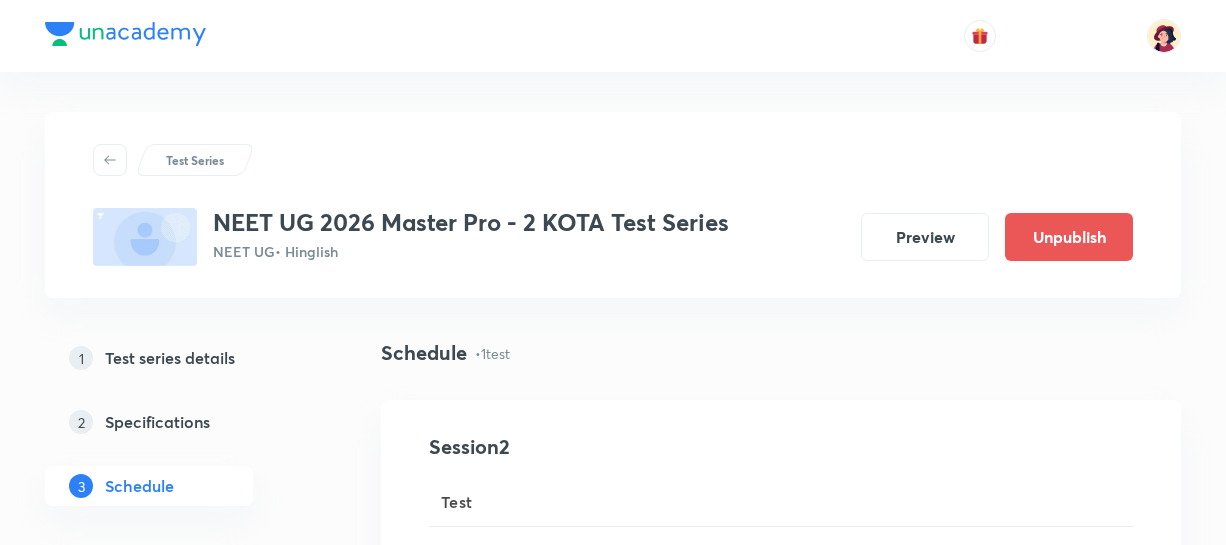 scroll, scrollTop: 1524, scrollLeft: 0, axis: vertical 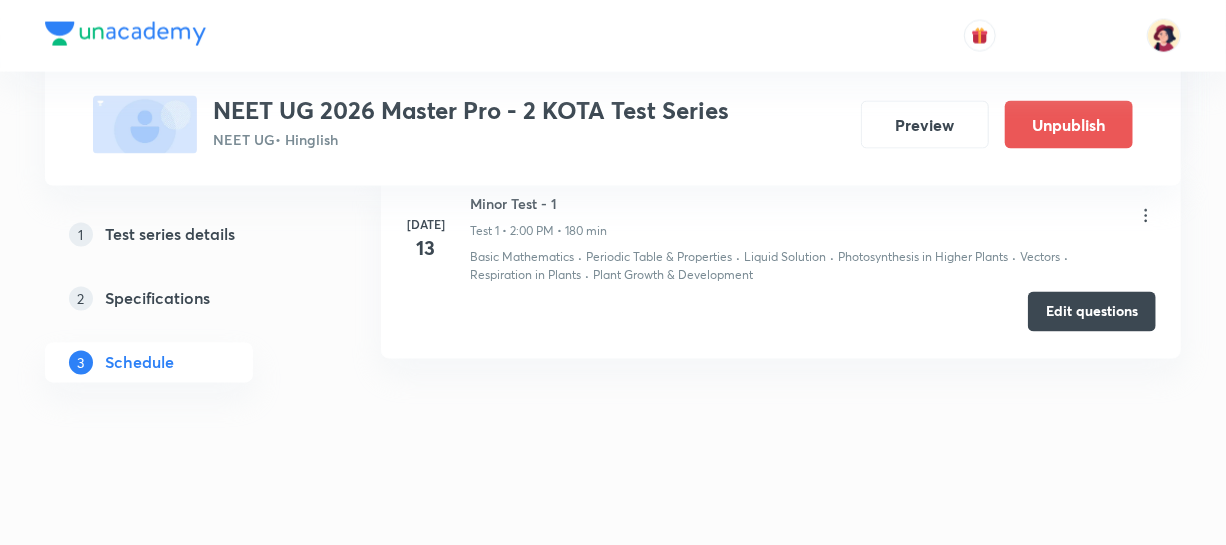 click on "Edit questions" at bounding box center [1092, 312] 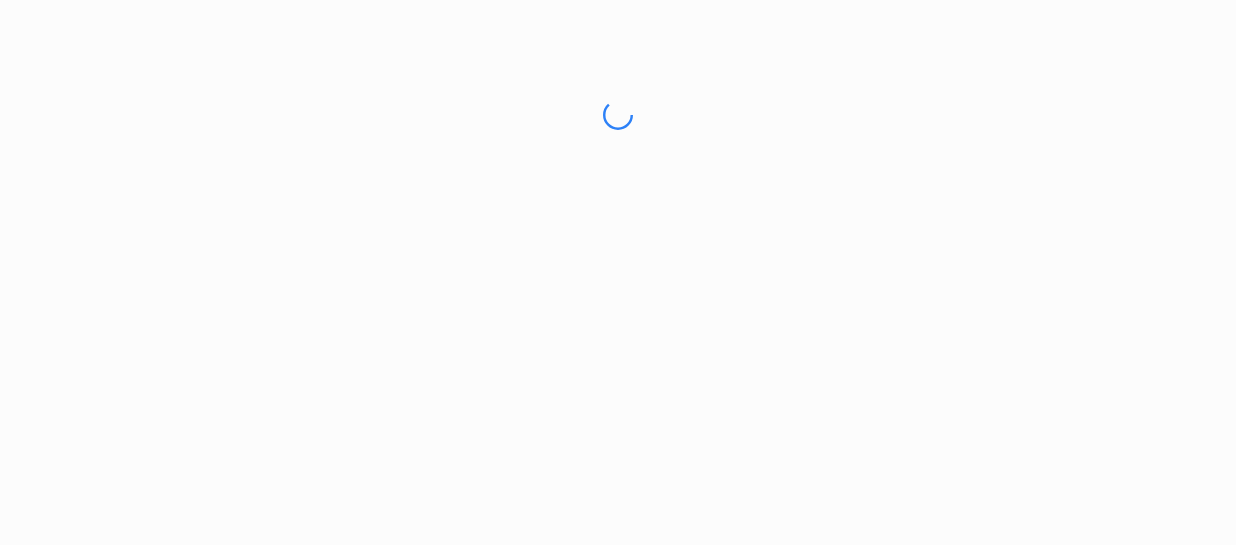 scroll, scrollTop: 0, scrollLeft: 0, axis: both 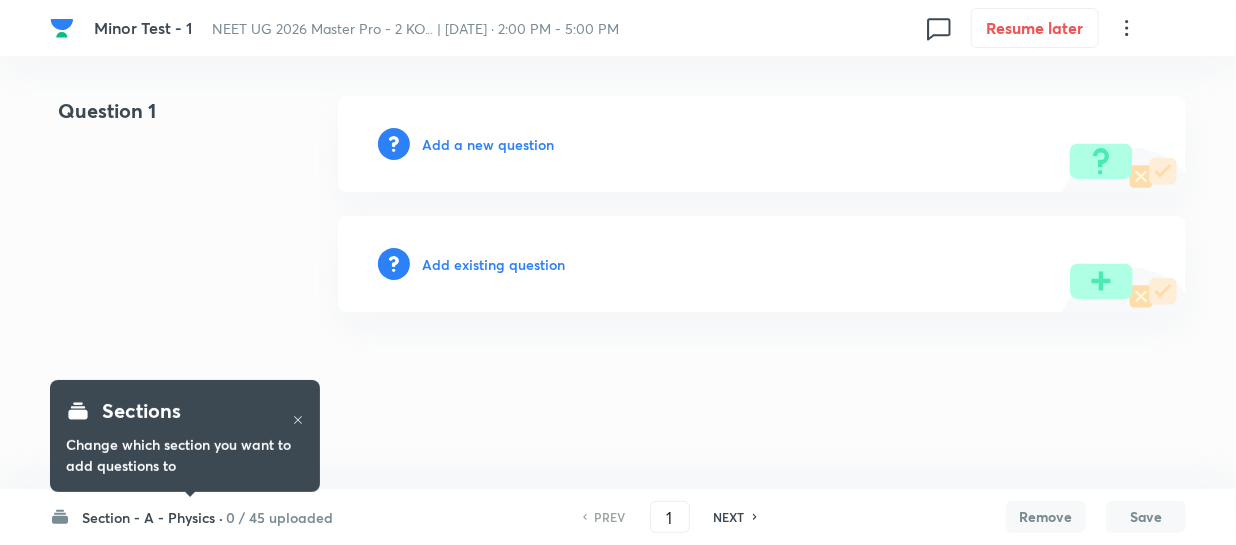 click on "Section - A - Physics ·" at bounding box center [152, 517] 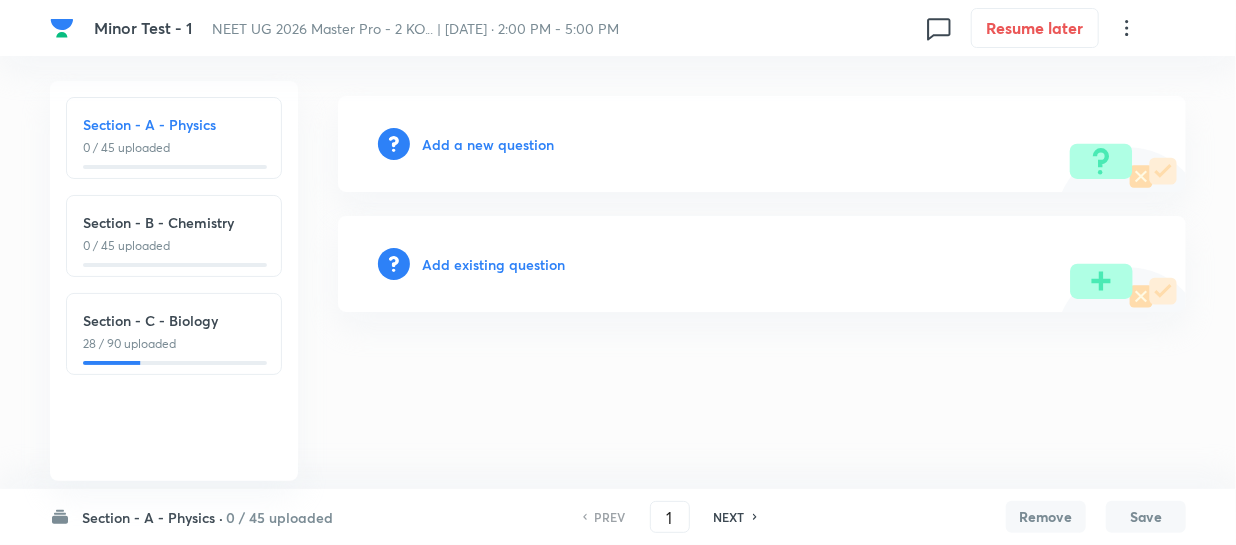 click on "Section - C - Biology 28 / 90 uploaded" at bounding box center [174, 334] 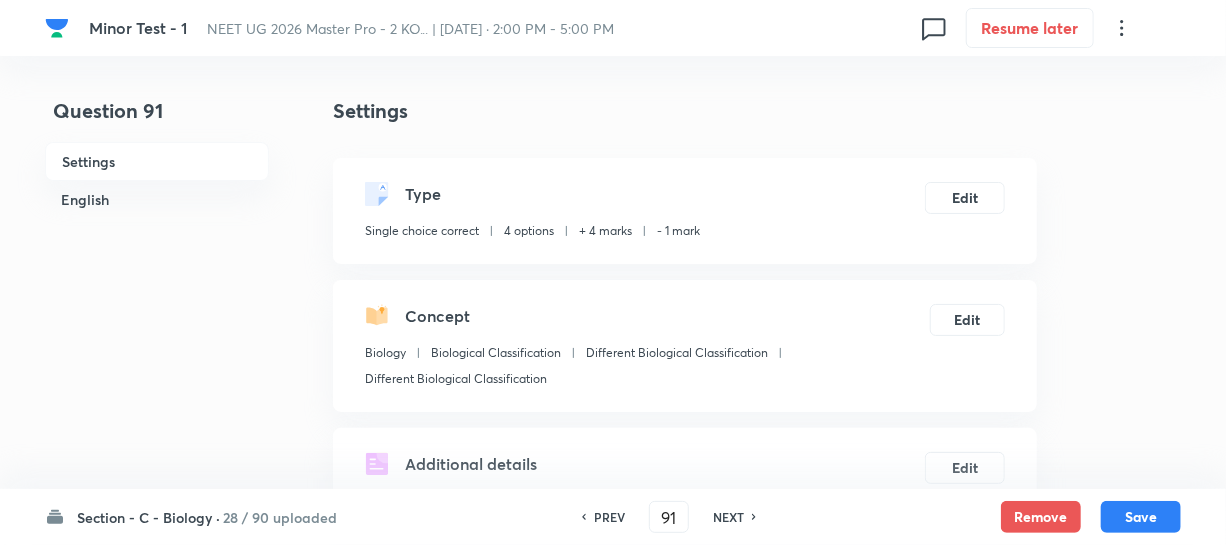 click on "NEXT" at bounding box center (728, 517) 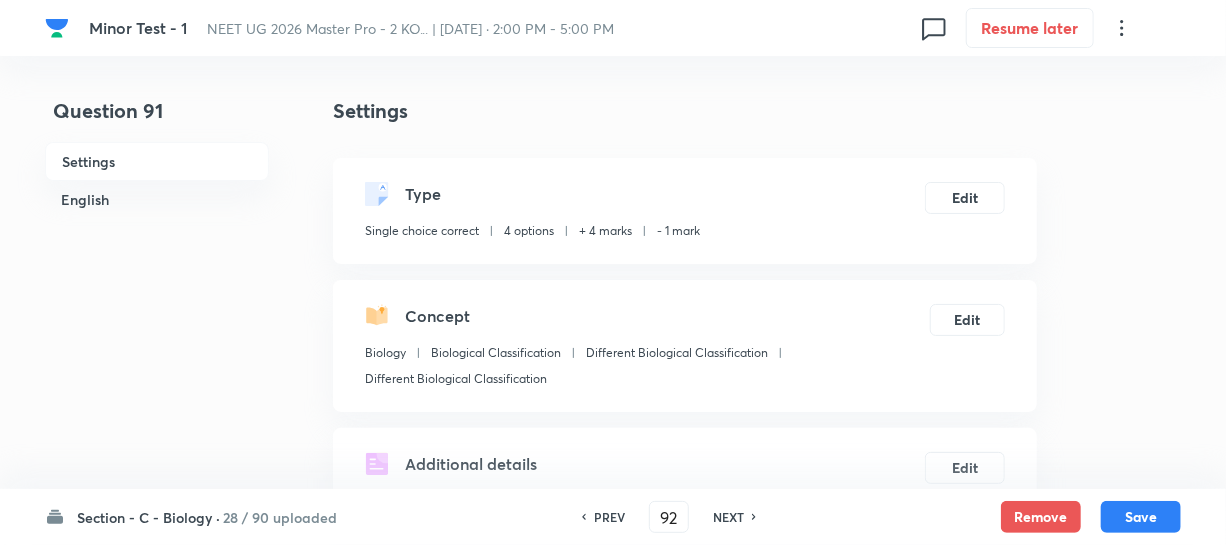 checkbox on "false" 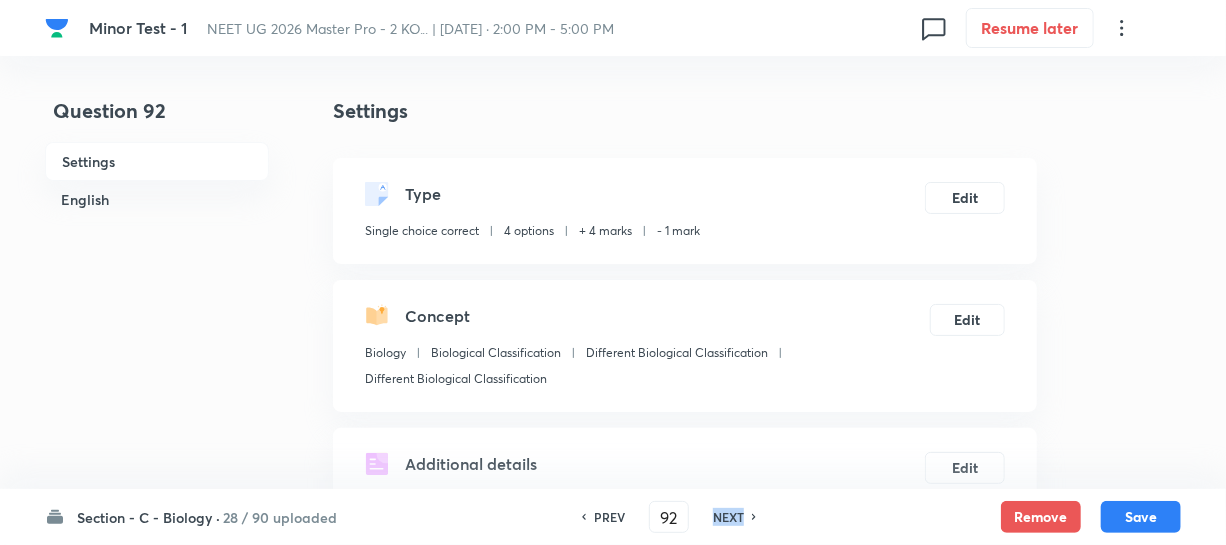 click on "NEXT" at bounding box center (728, 517) 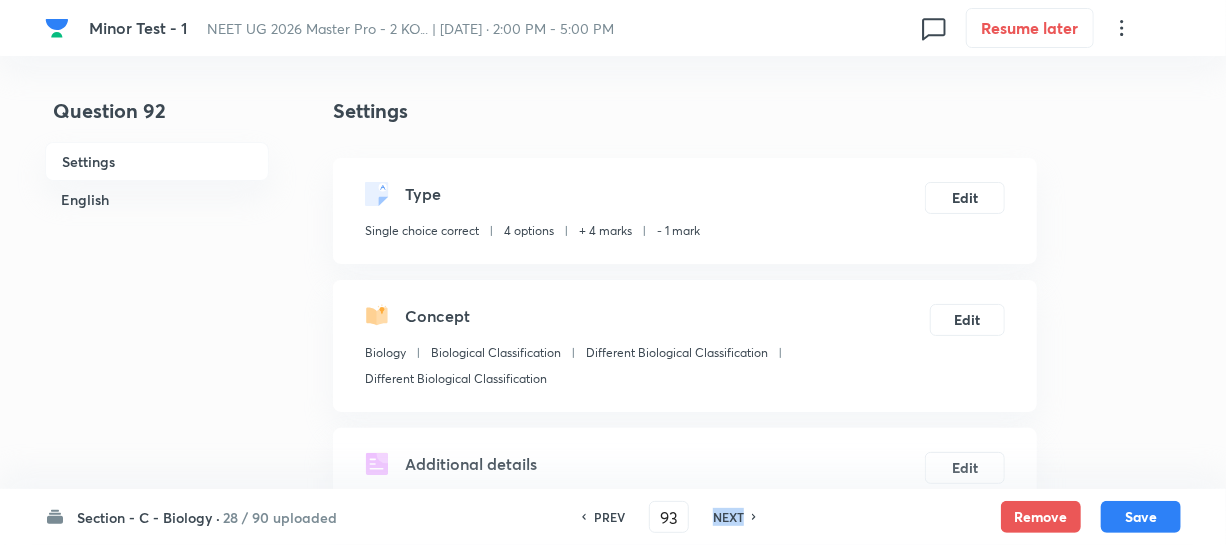 checkbox on "false" 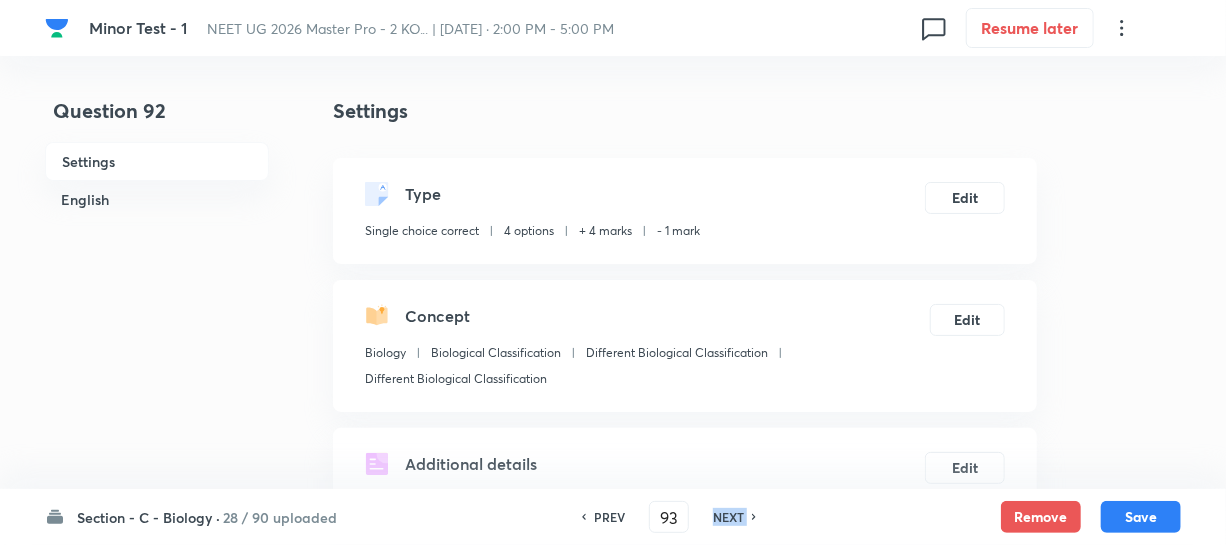 click on "NEXT" at bounding box center [728, 517] 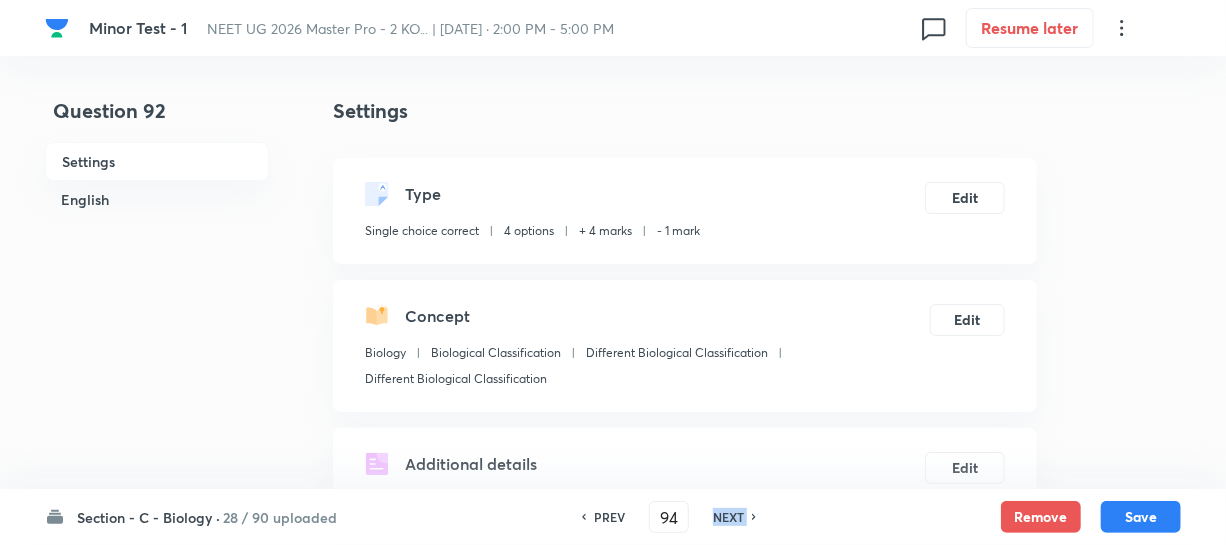 checkbox on "true" 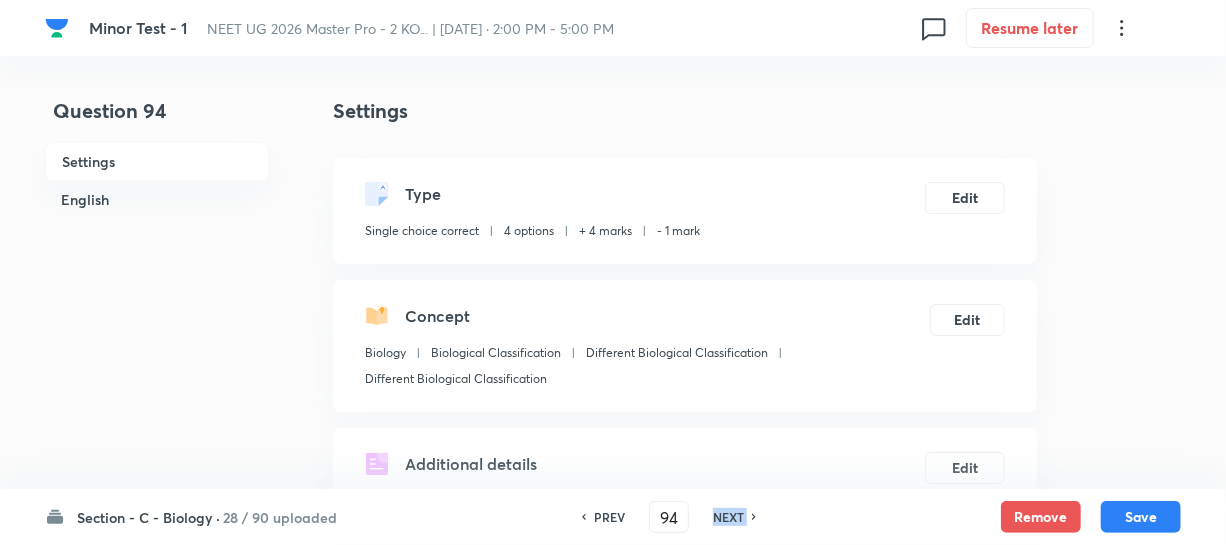 click on "NEXT" at bounding box center [728, 517] 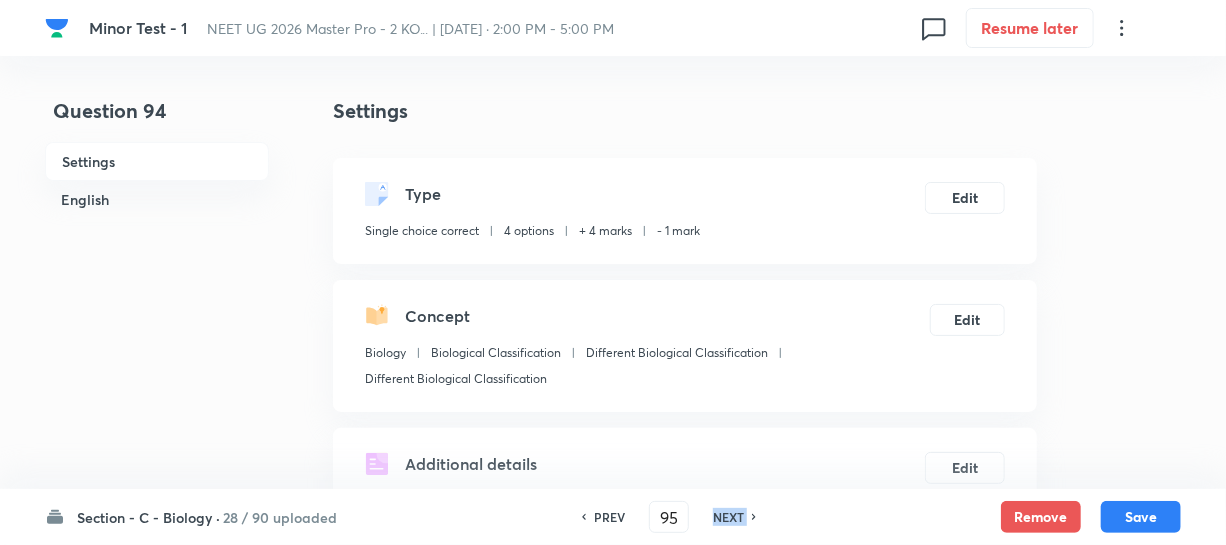 checkbox on "true" 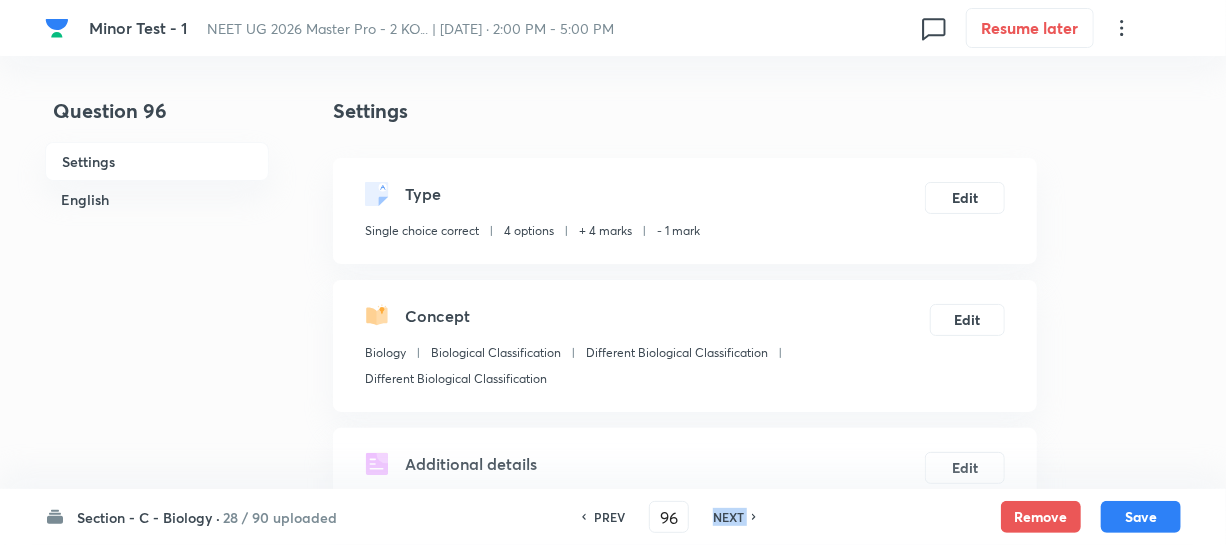 checkbox on "true" 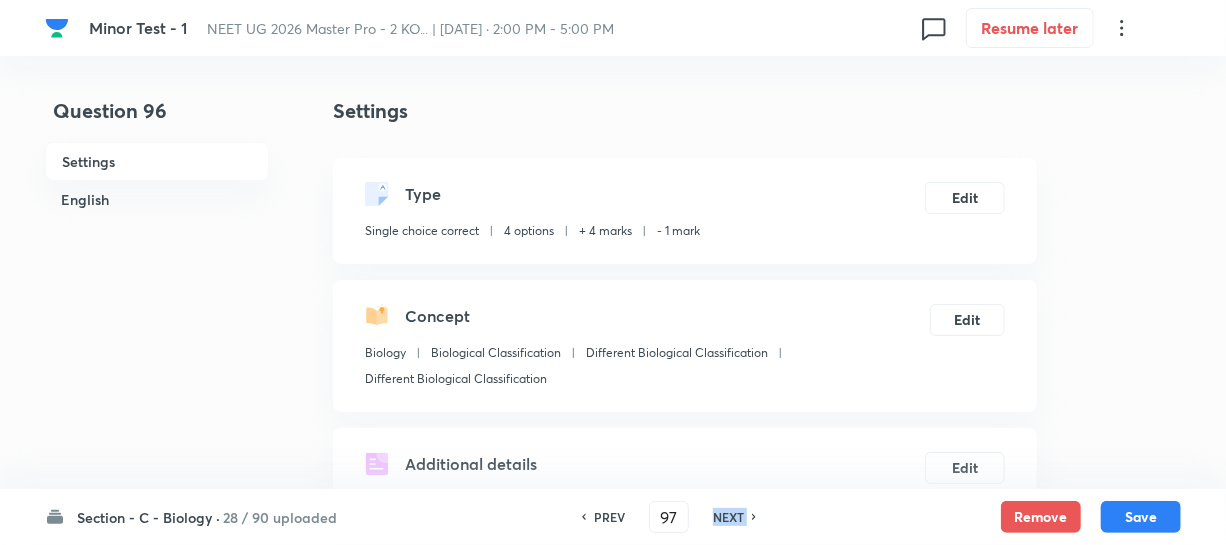 checkbox on "true" 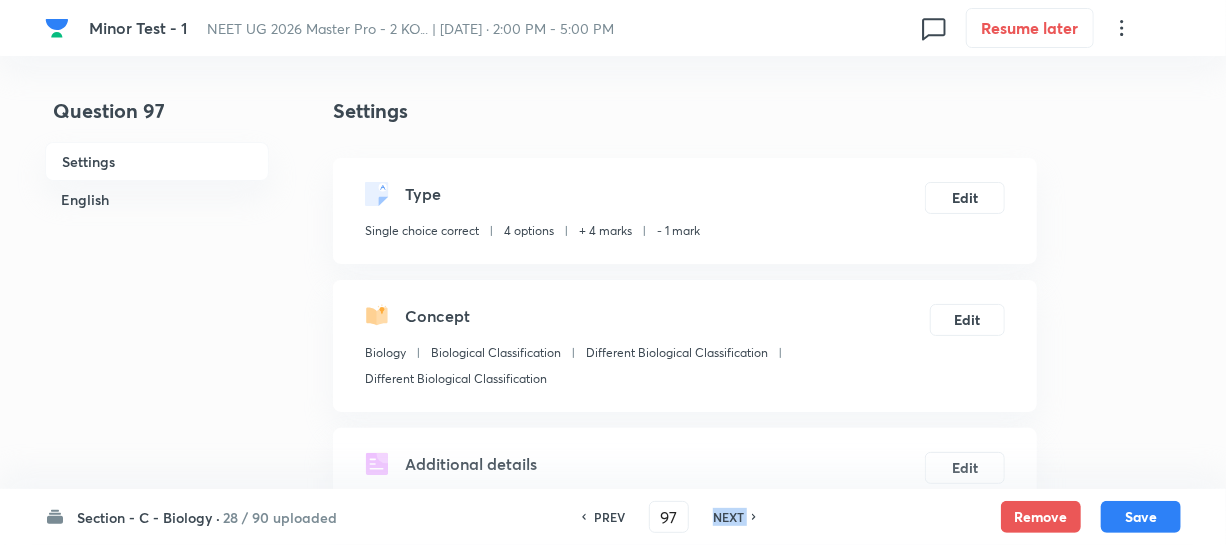 click on "NEXT" at bounding box center (728, 517) 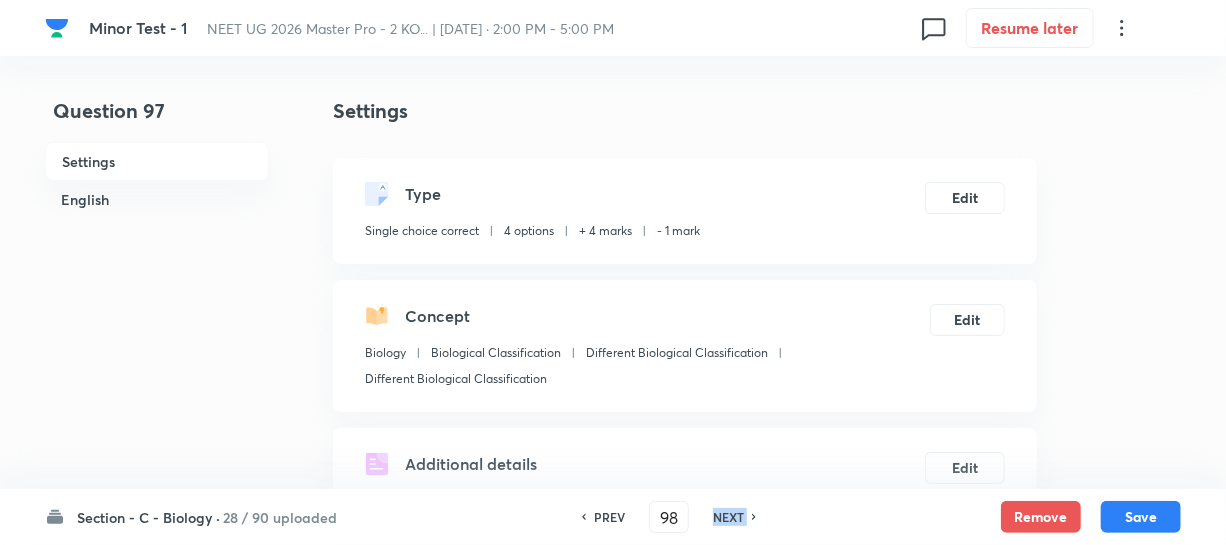 checkbox on "true" 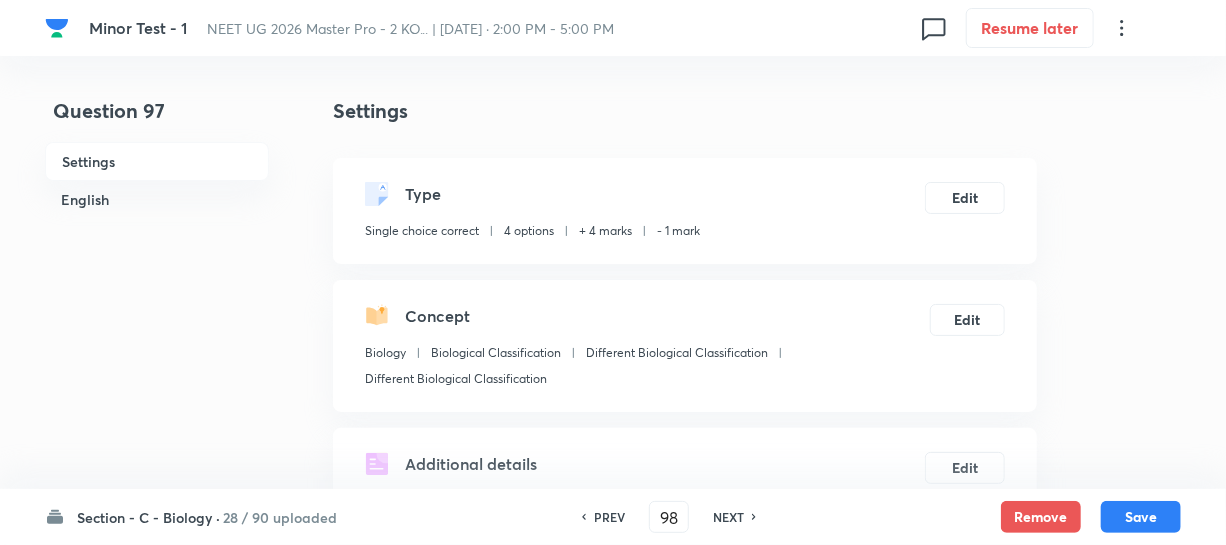 click on "NEXT" at bounding box center [728, 517] 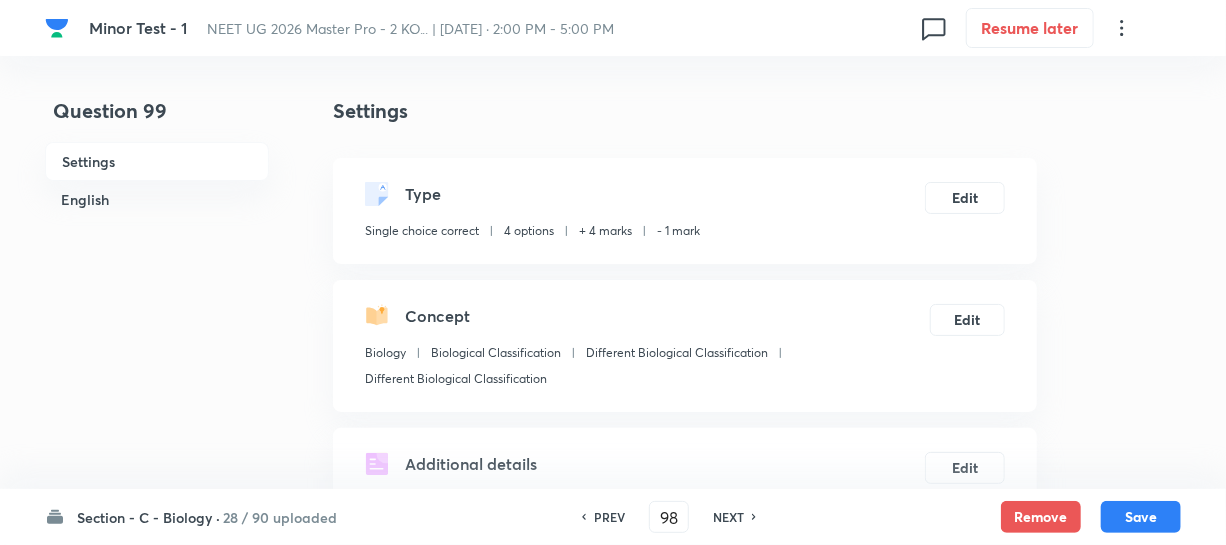 type on "99" 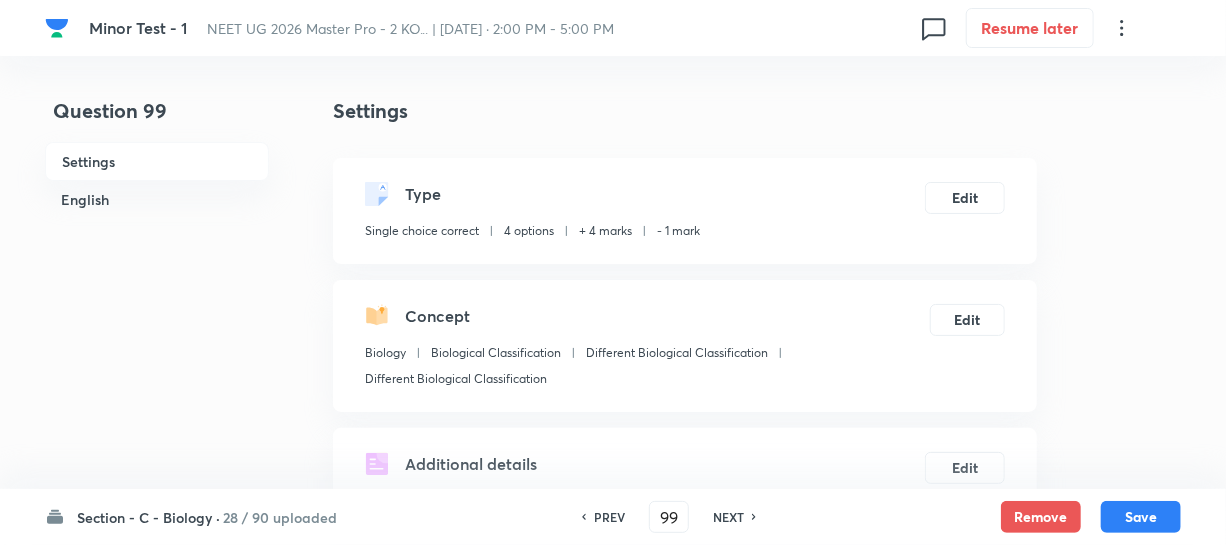 checkbox on "true" 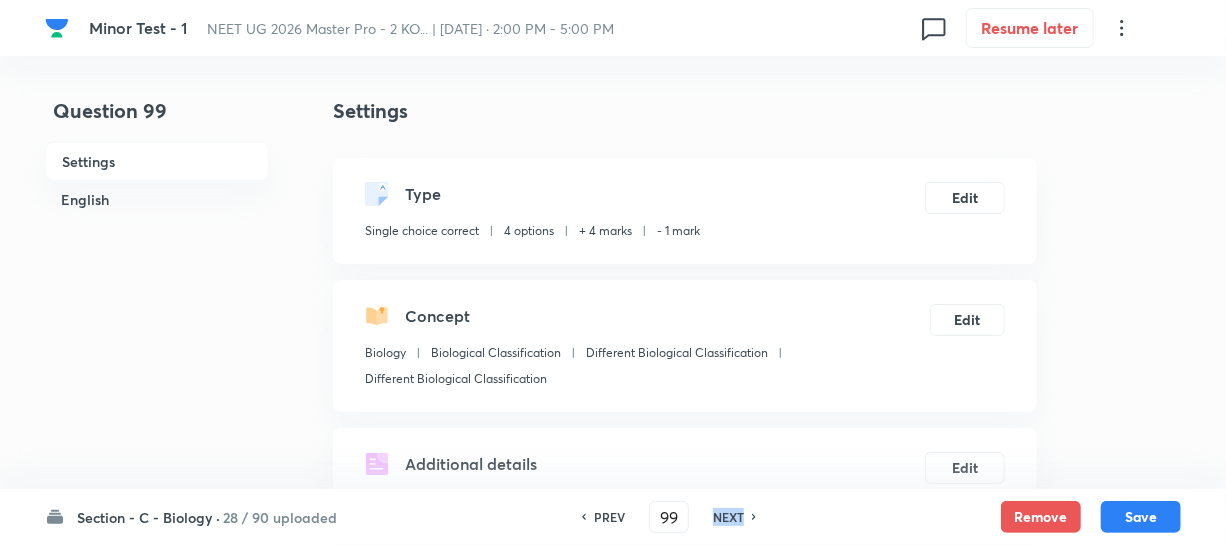 click on "NEXT" at bounding box center [728, 517] 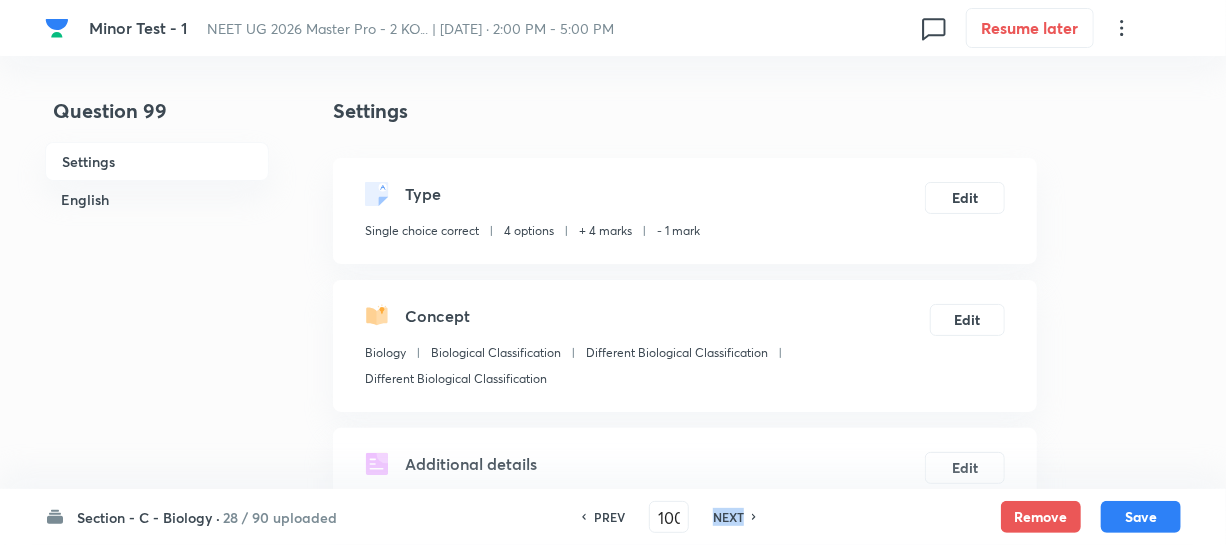checkbox on "true" 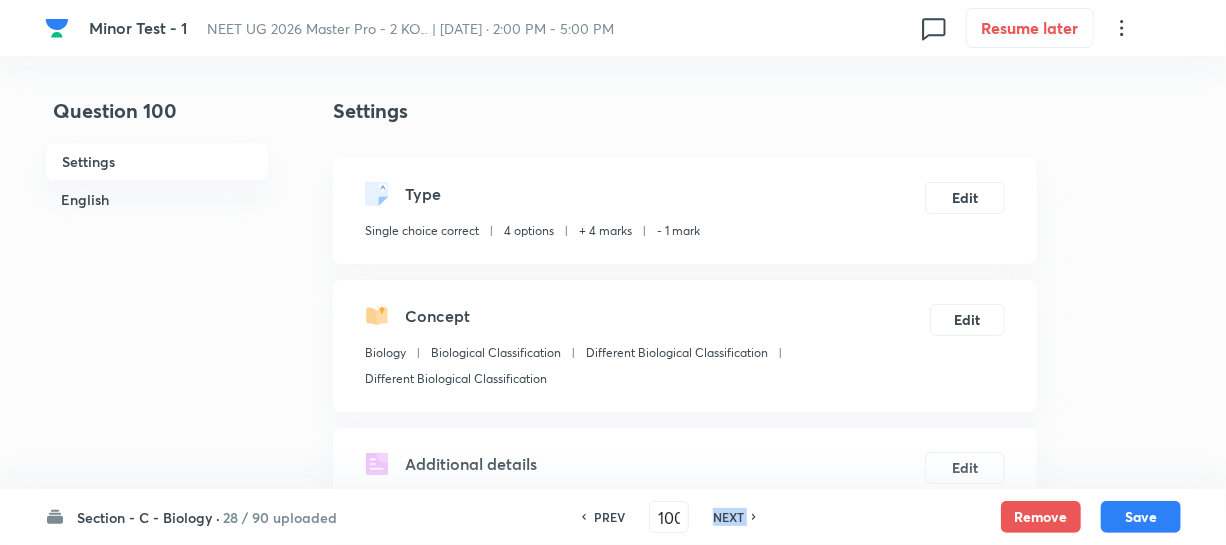 click on "NEXT" at bounding box center (728, 517) 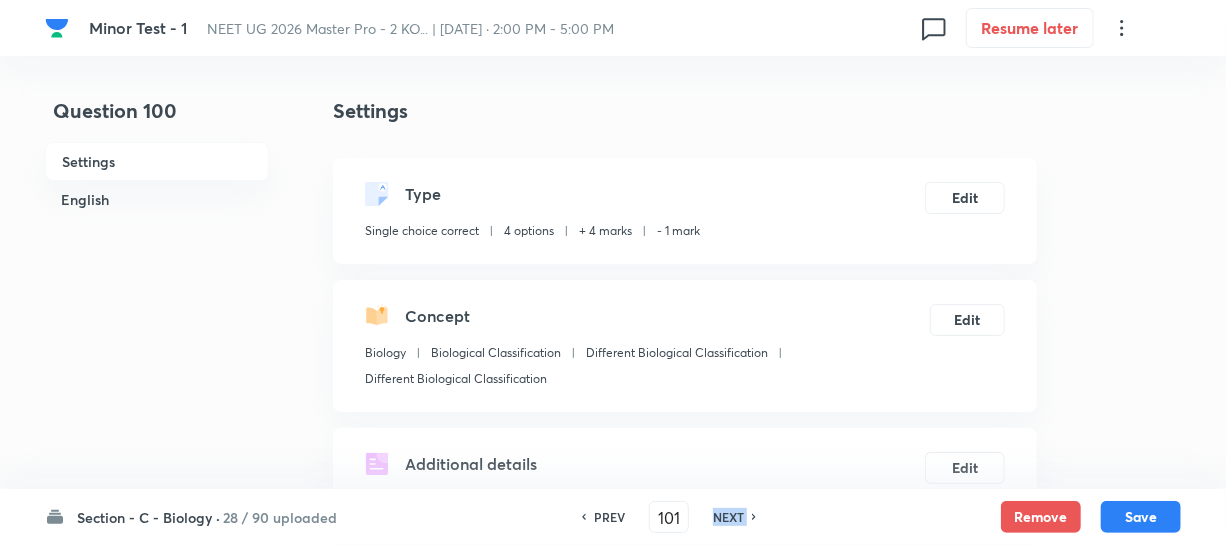checkbox on "true" 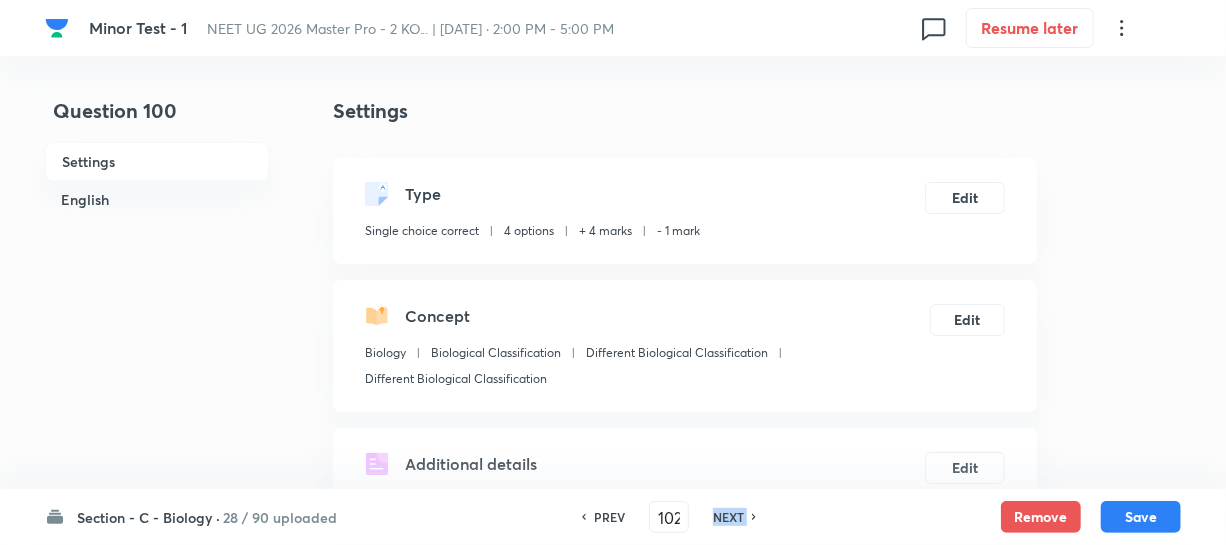 checkbox on "true" 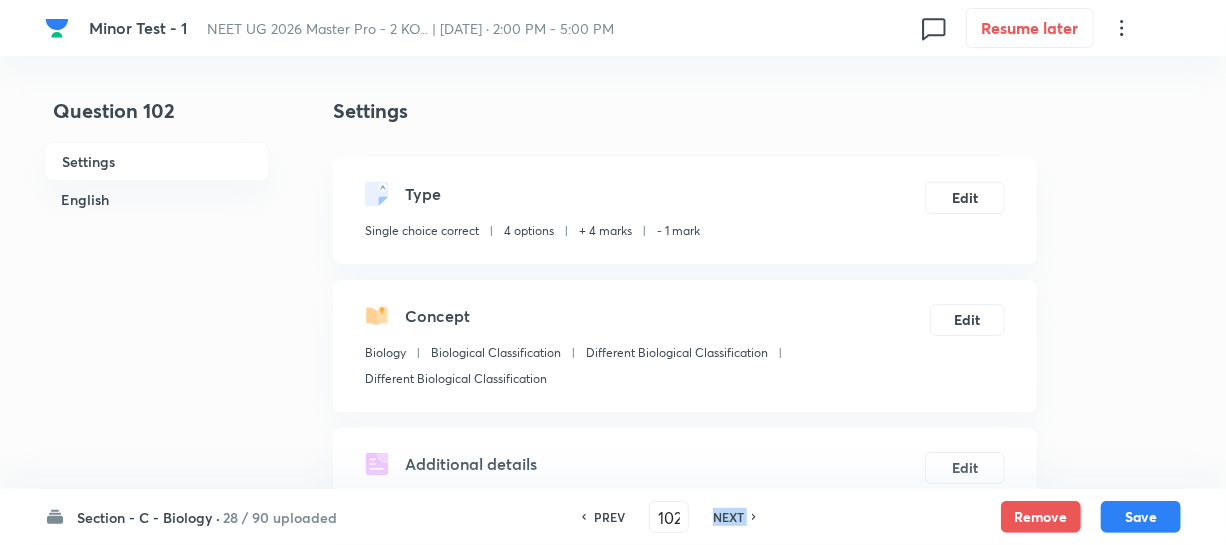 click on "NEXT" at bounding box center [728, 517] 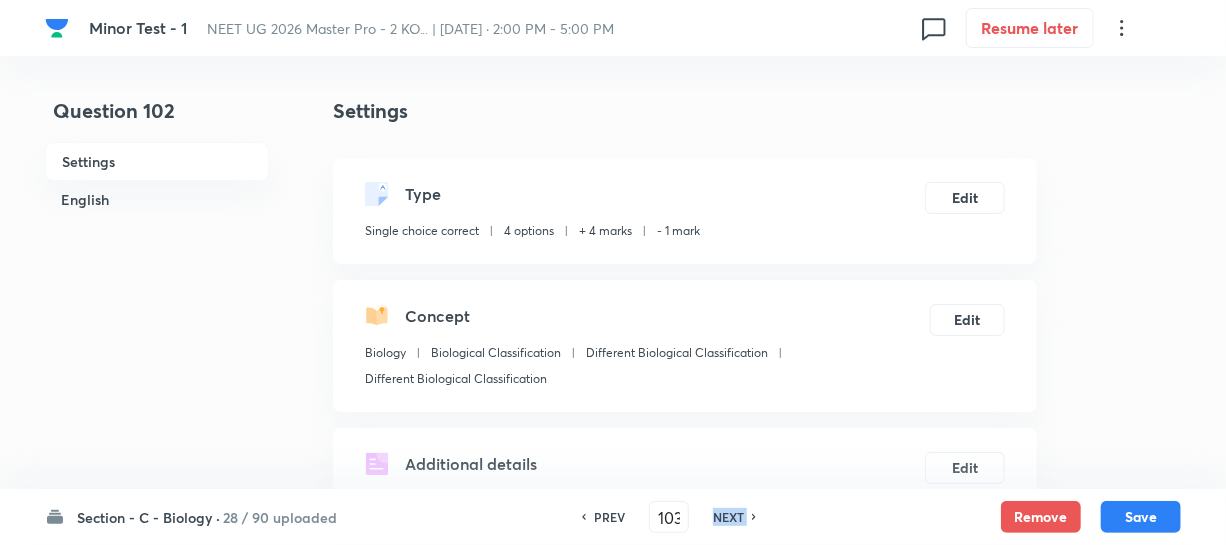 checkbox on "true" 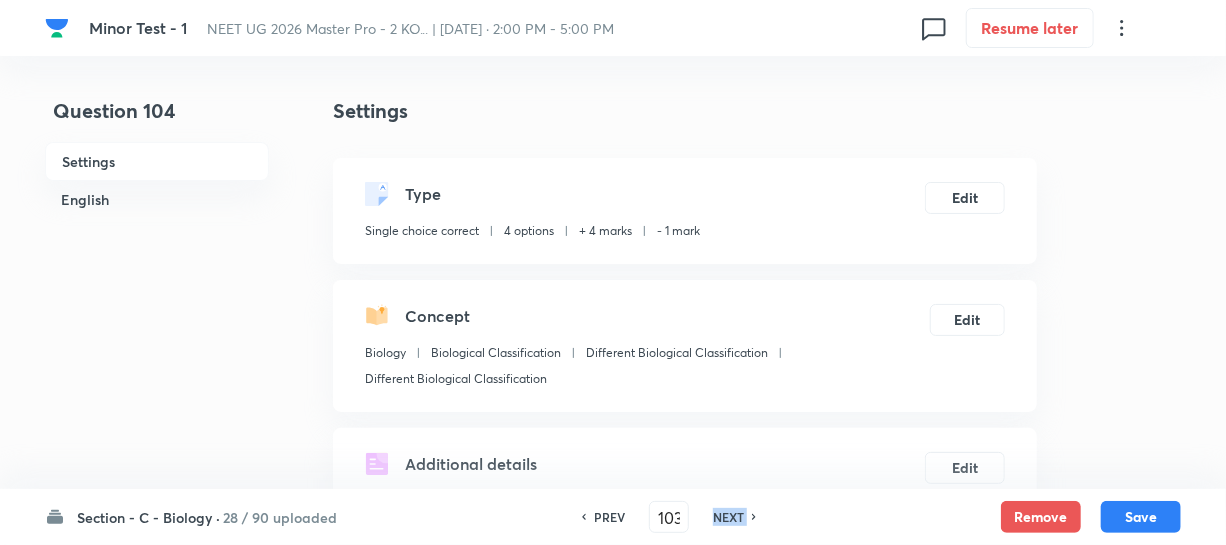 type on "104" 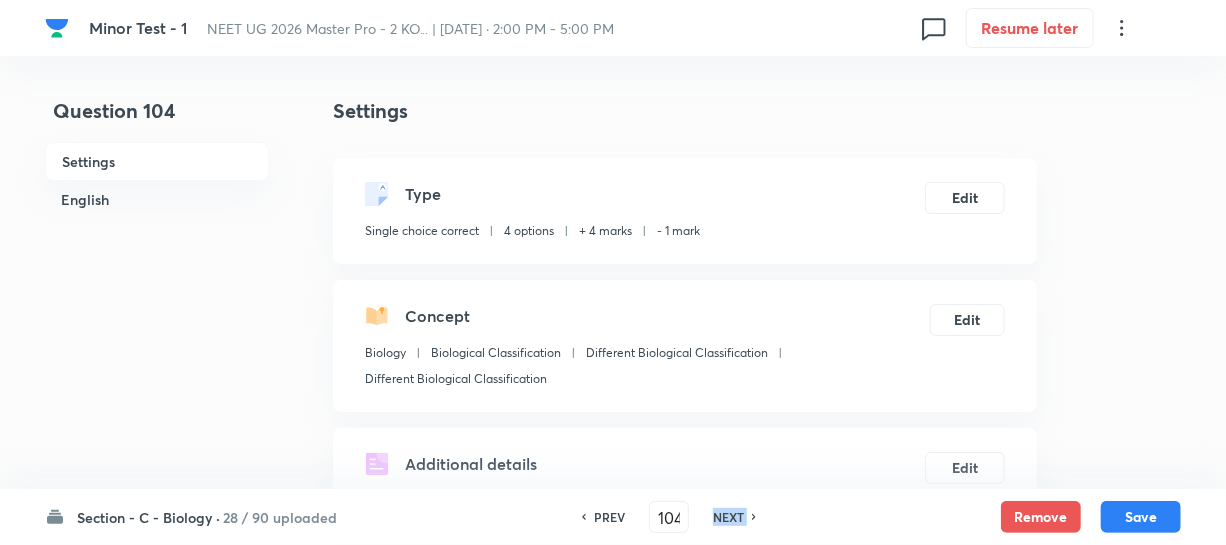 checkbox on "true" 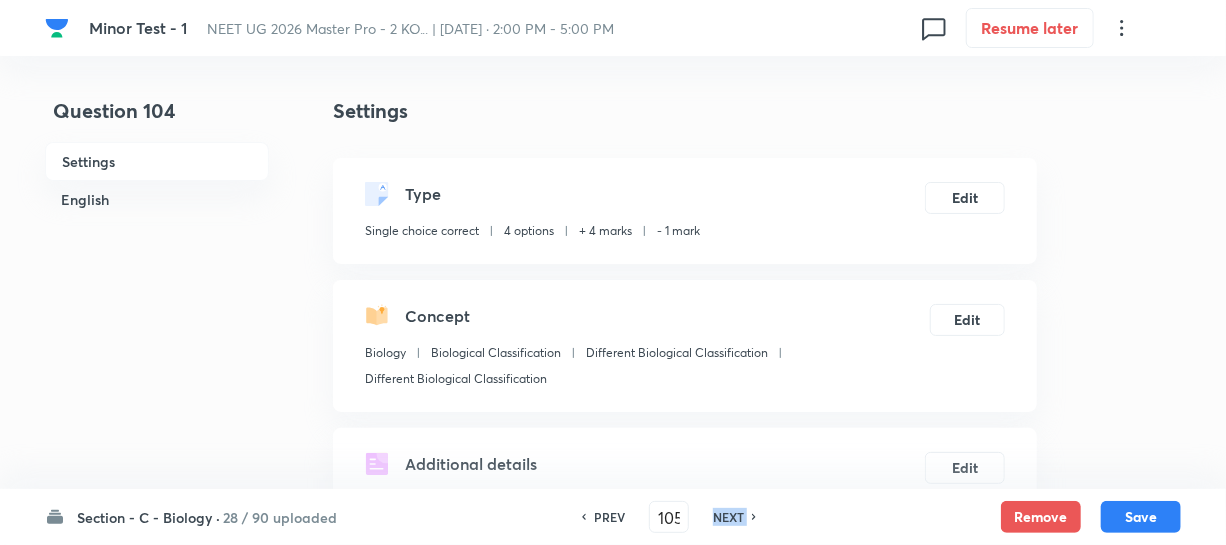 checkbox on "true" 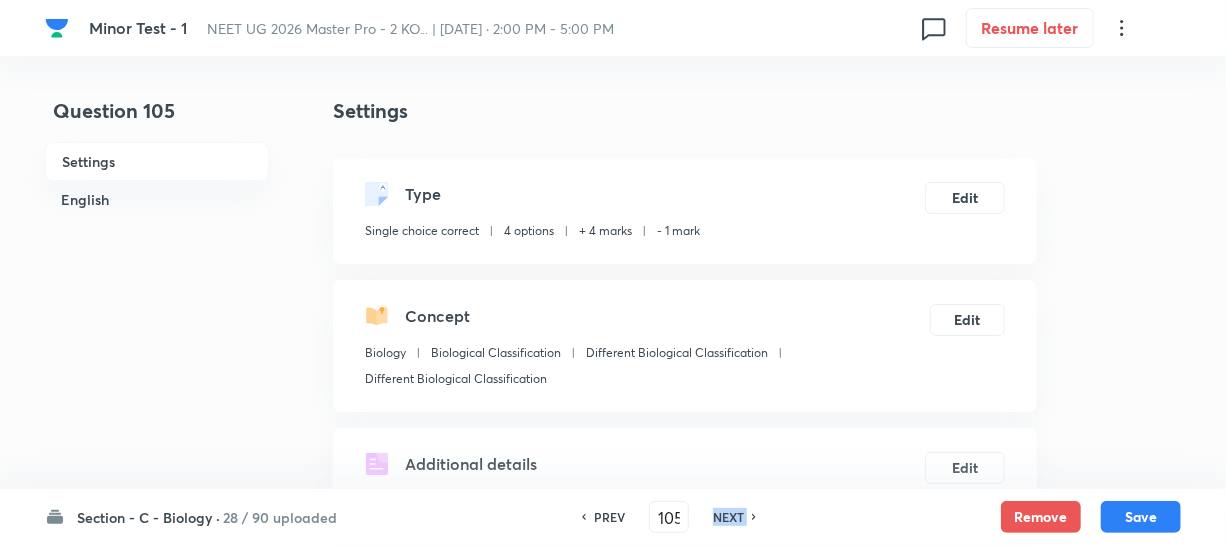 click on "NEXT" at bounding box center (728, 517) 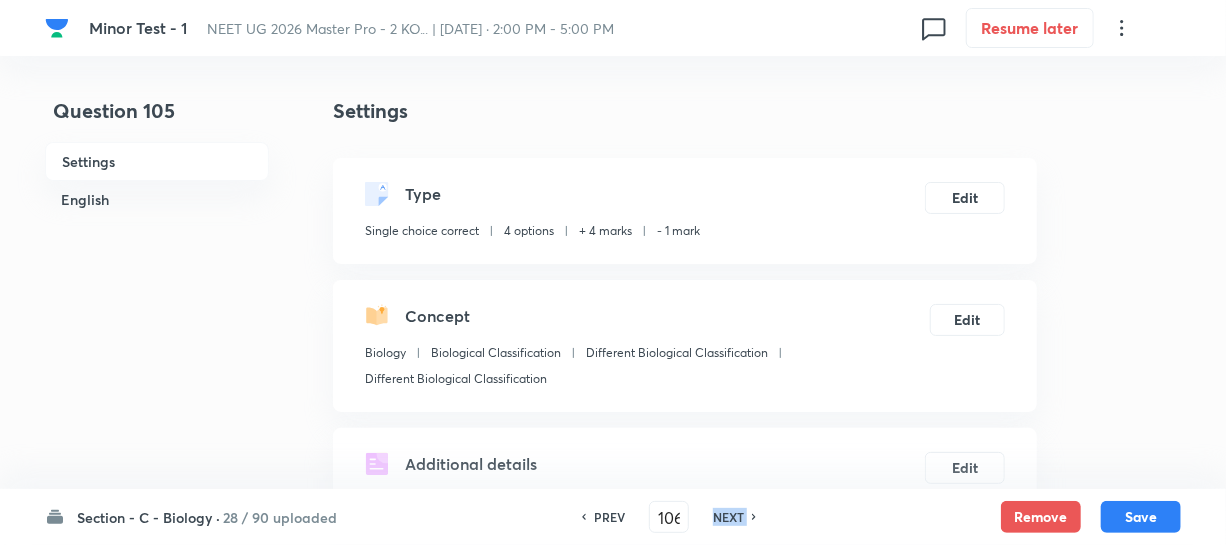 checkbox on "true" 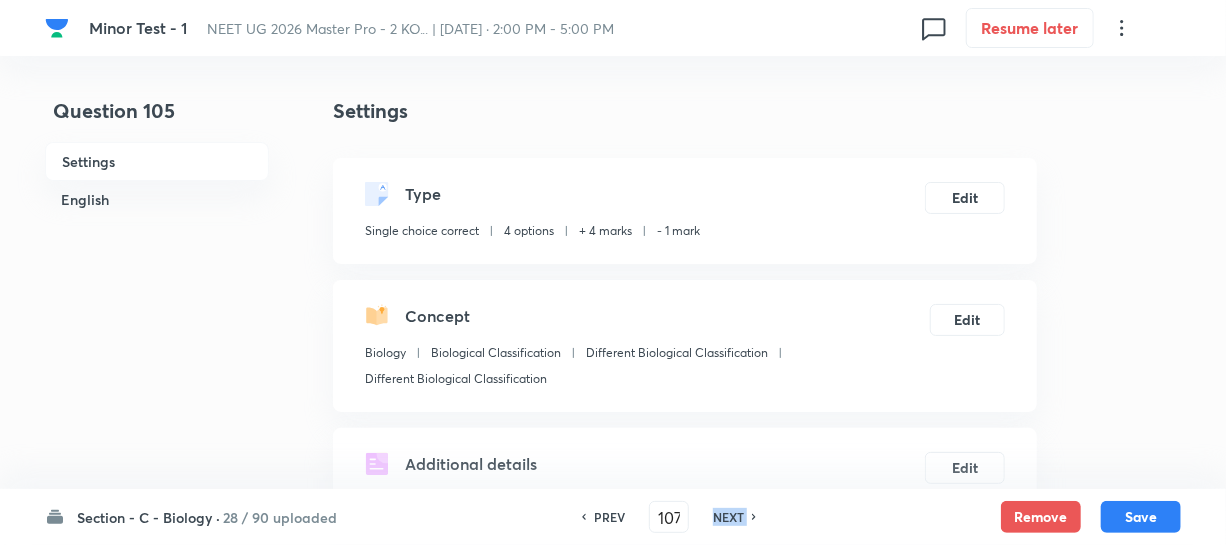 checkbox on "false" 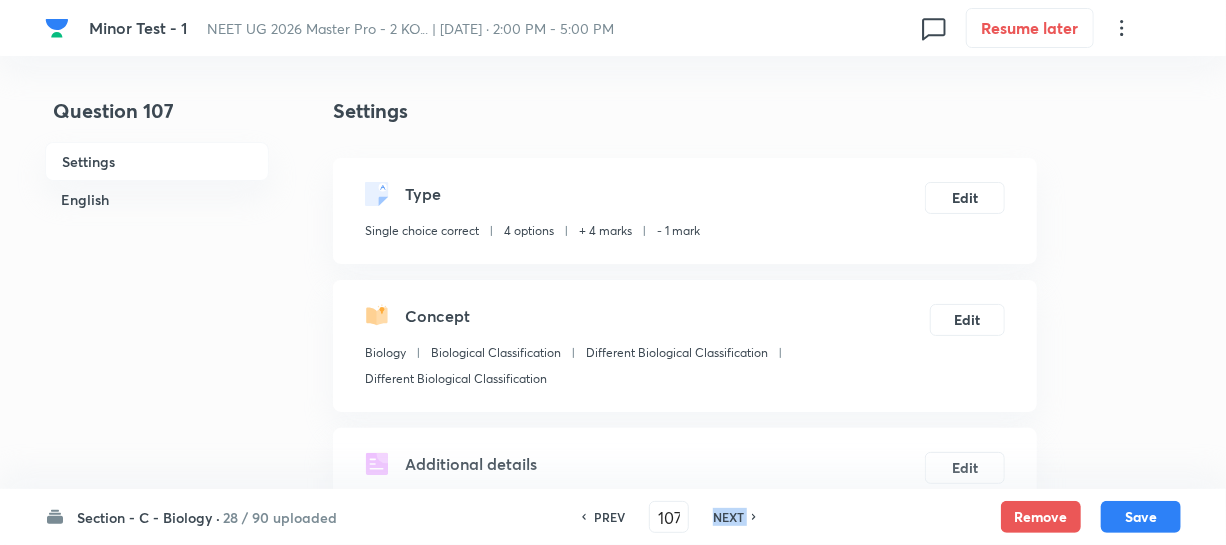 click on "NEXT" at bounding box center (728, 517) 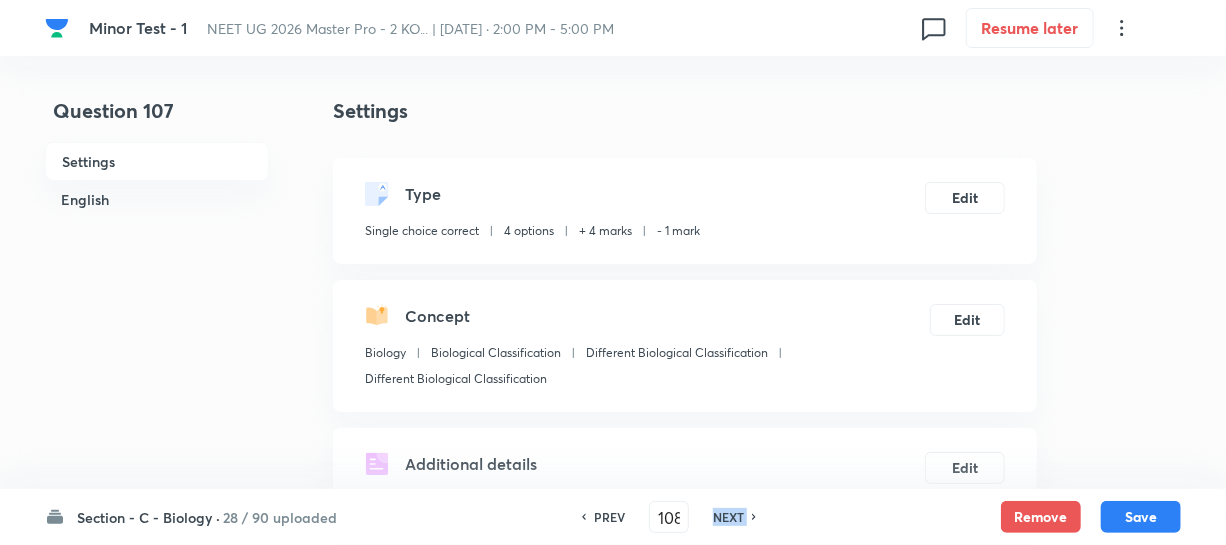 checkbox on "true" 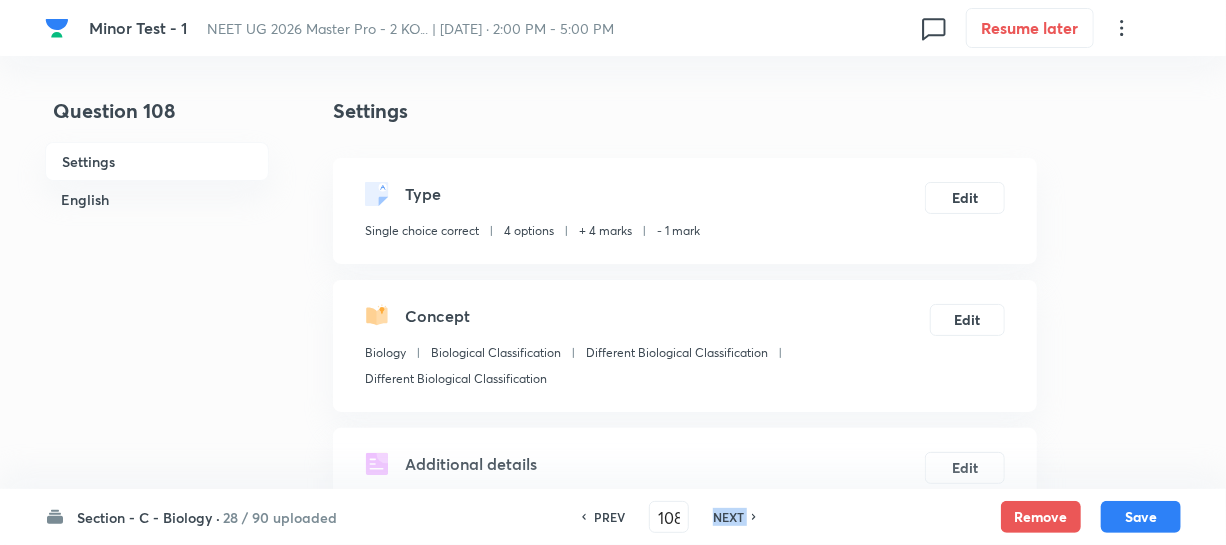 click on "NEXT" at bounding box center [728, 517] 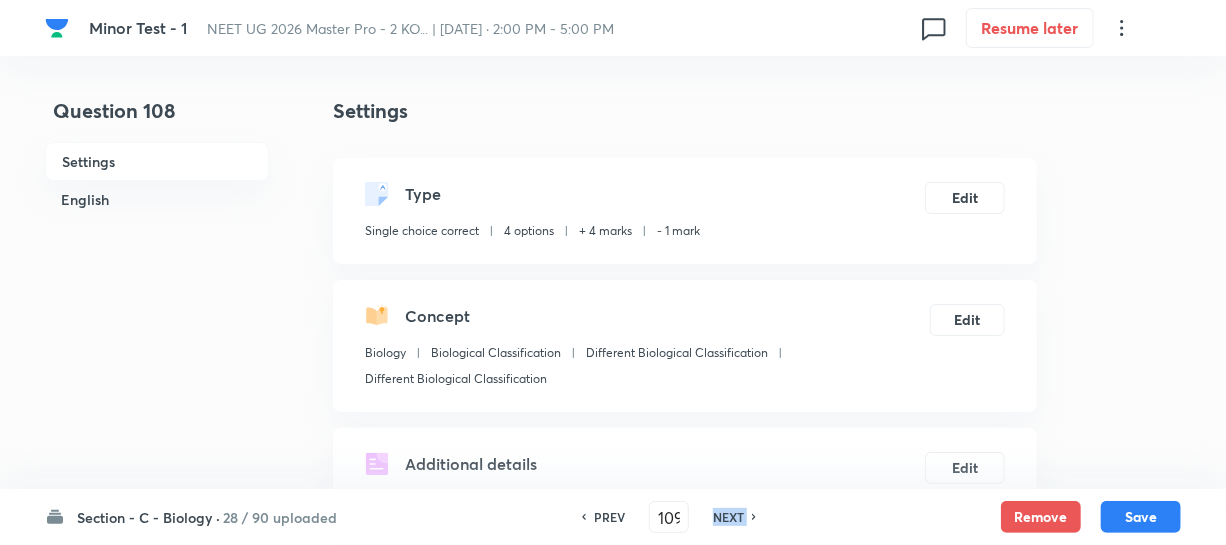 checkbox on "true" 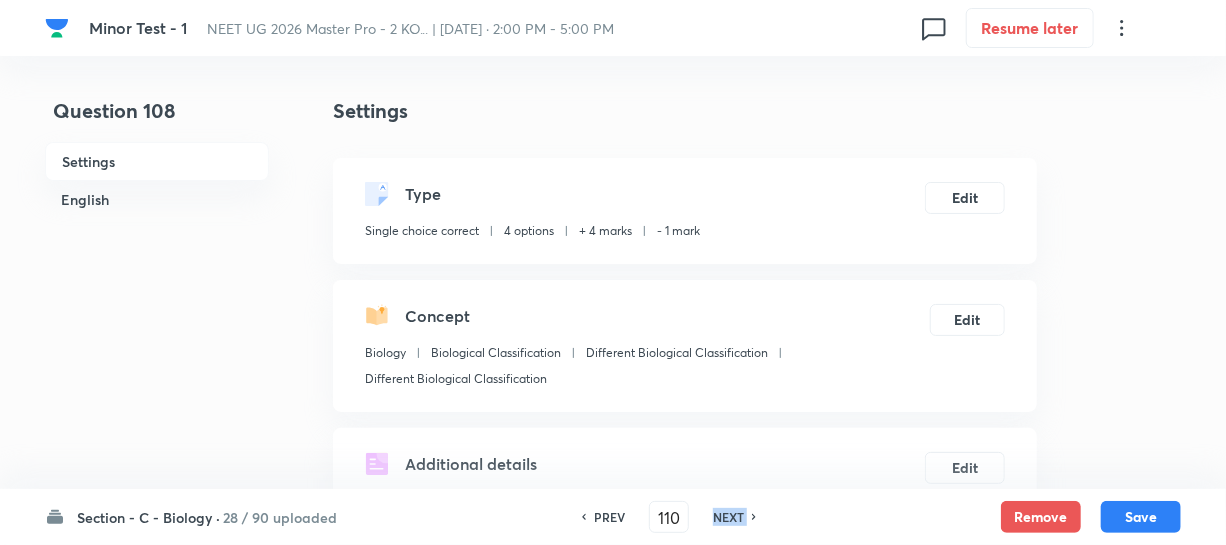 checkbox on "true" 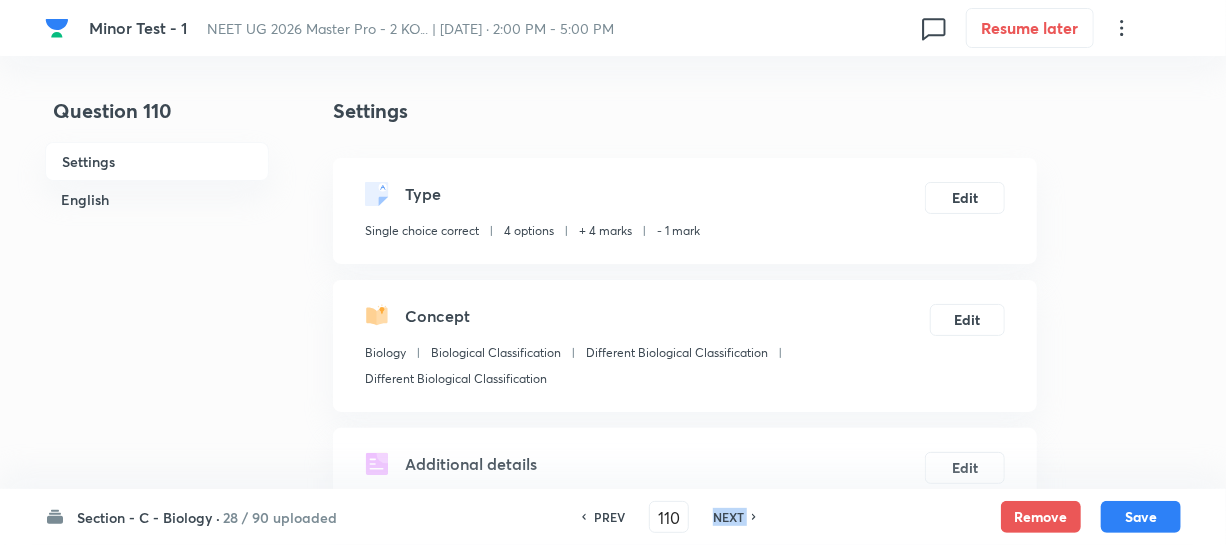 click on "NEXT" at bounding box center [728, 517] 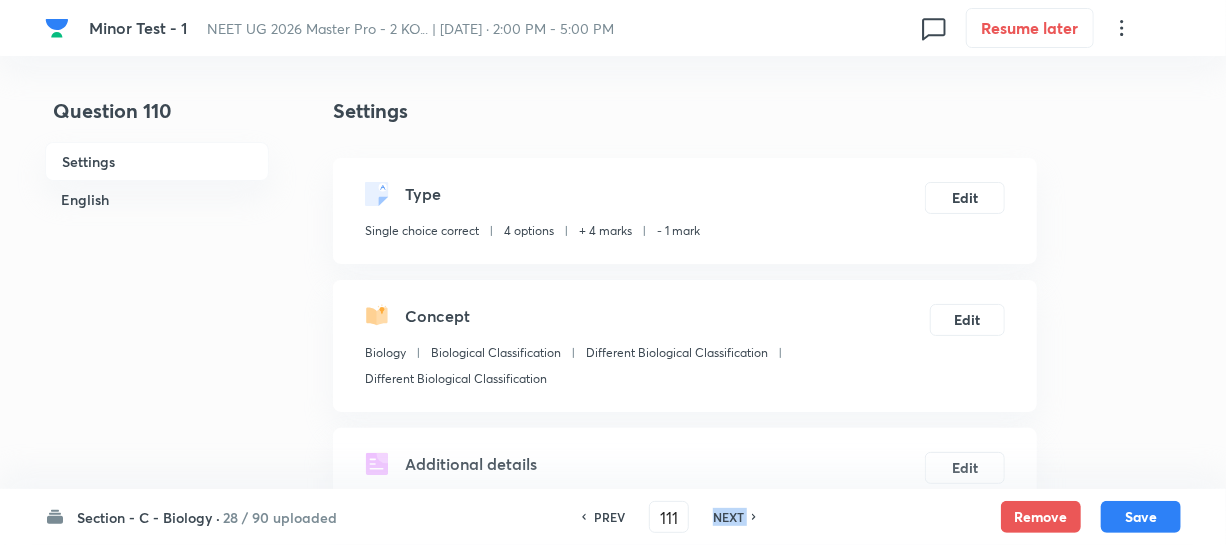 checkbox on "true" 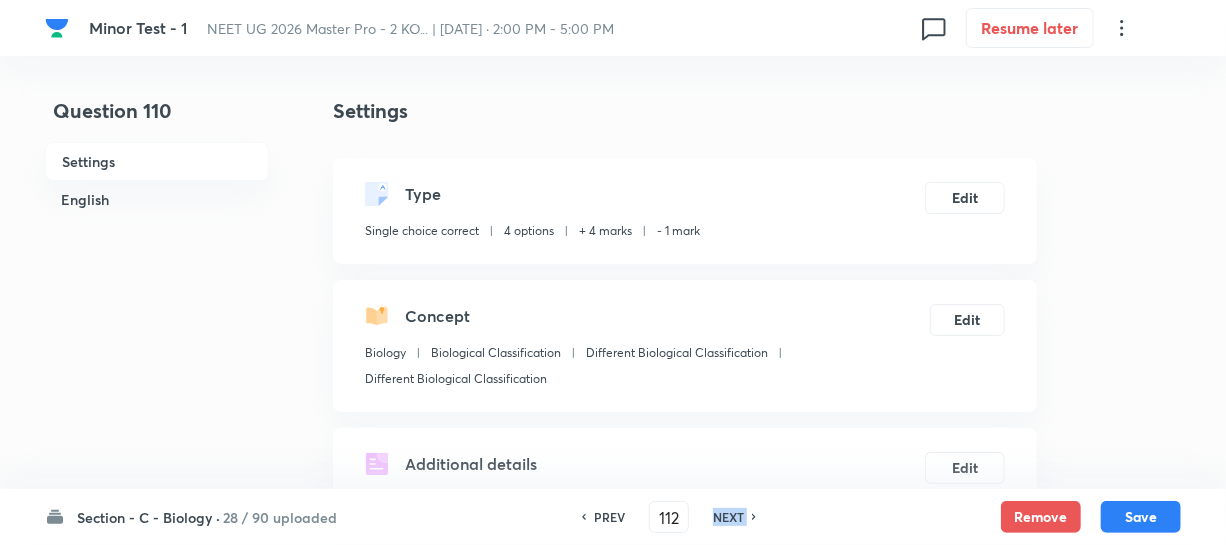 checkbox on "true" 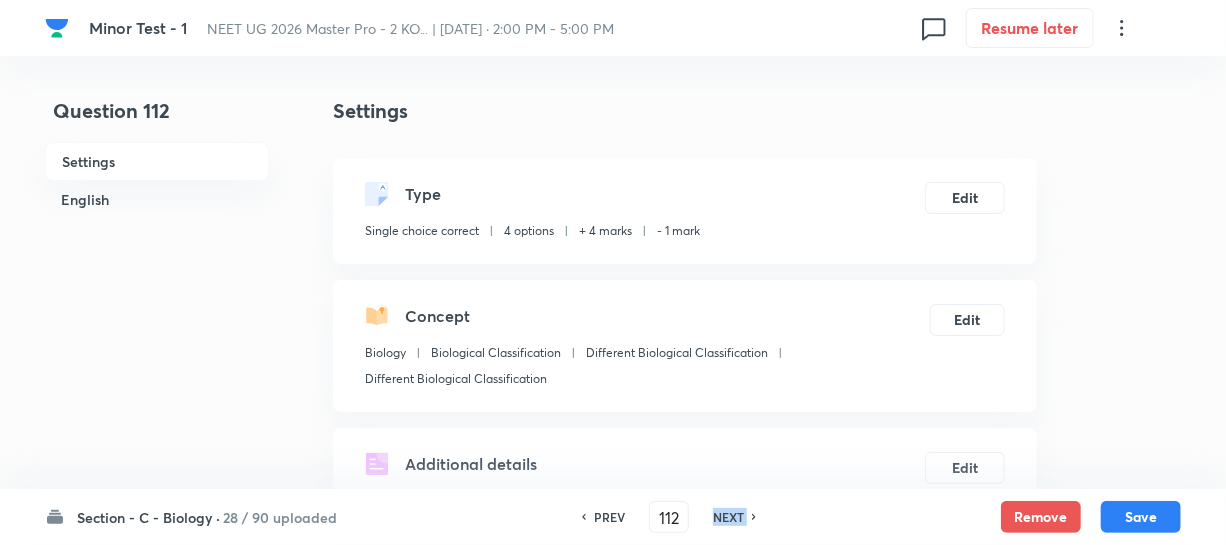 click on "NEXT" at bounding box center (728, 517) 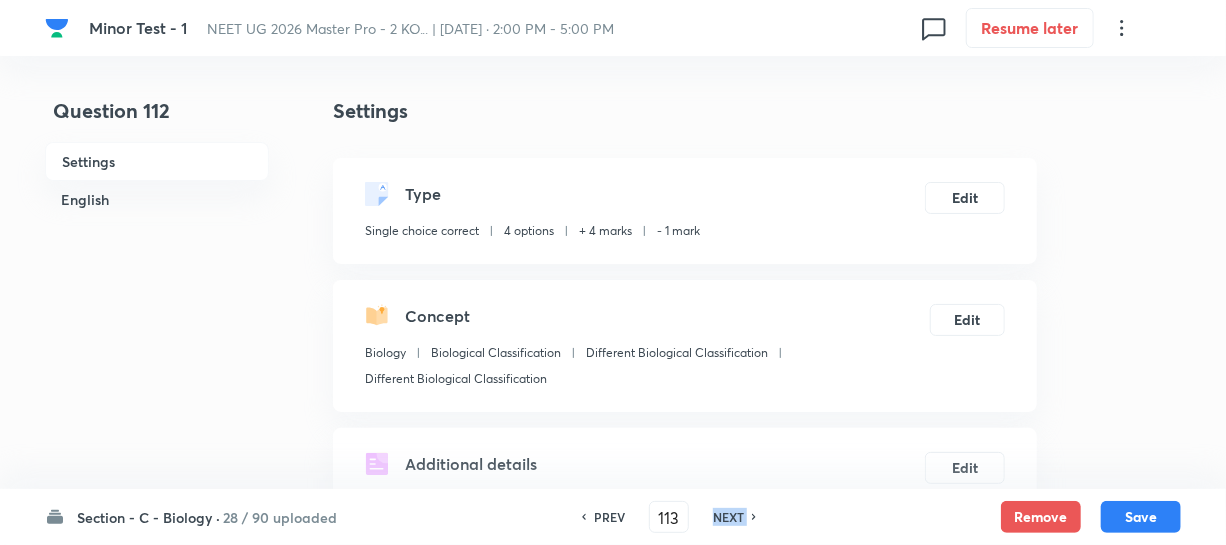 checkbox on "true" 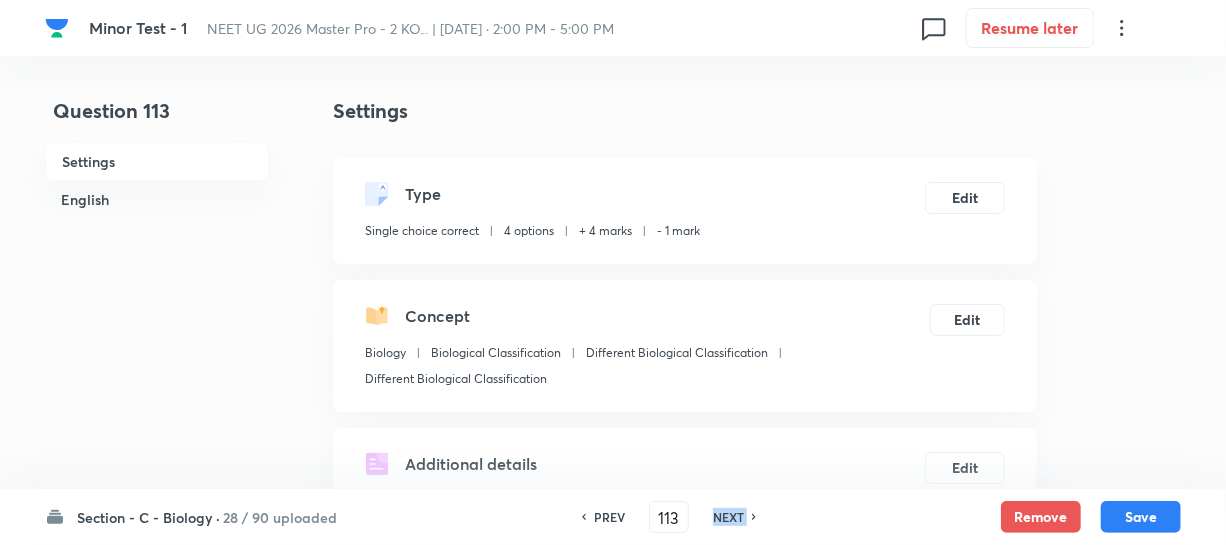 click on "NEXT" at bounding box center (728, 517) 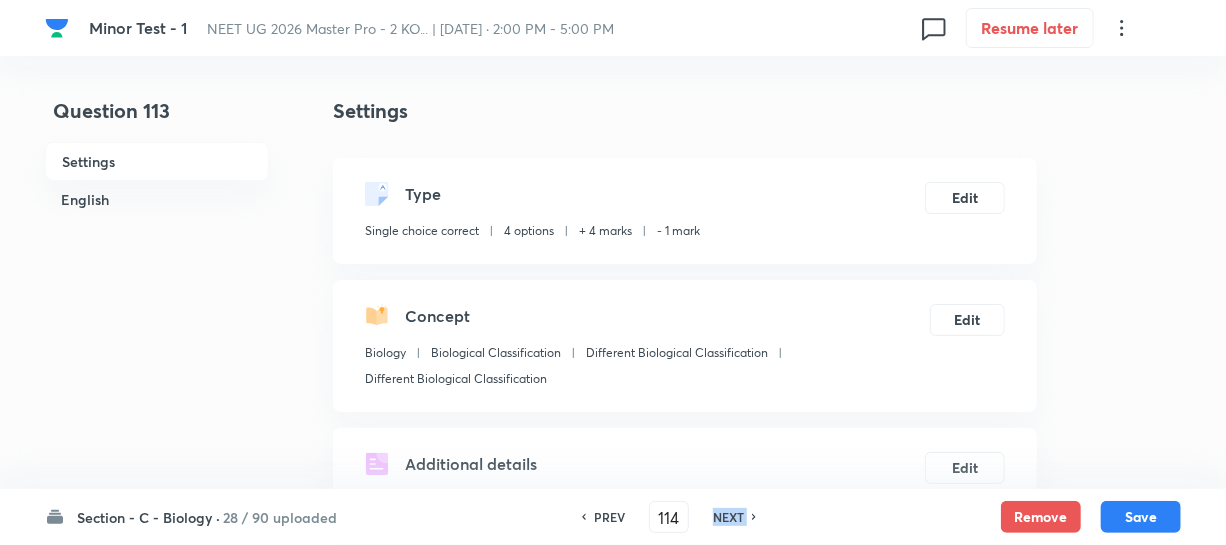 checkbox on "true" 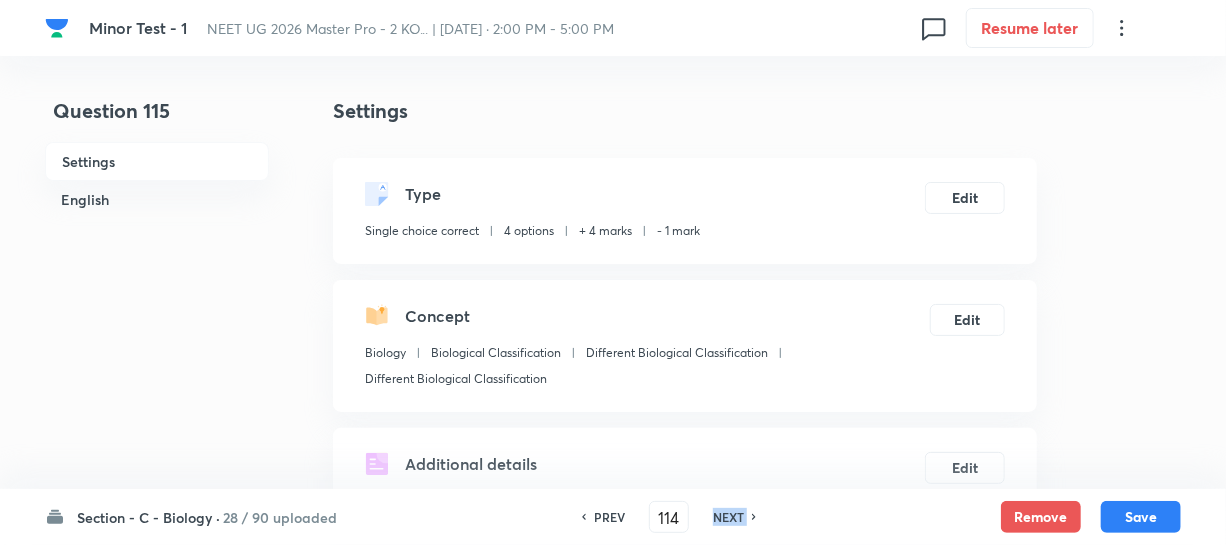 type on "115" 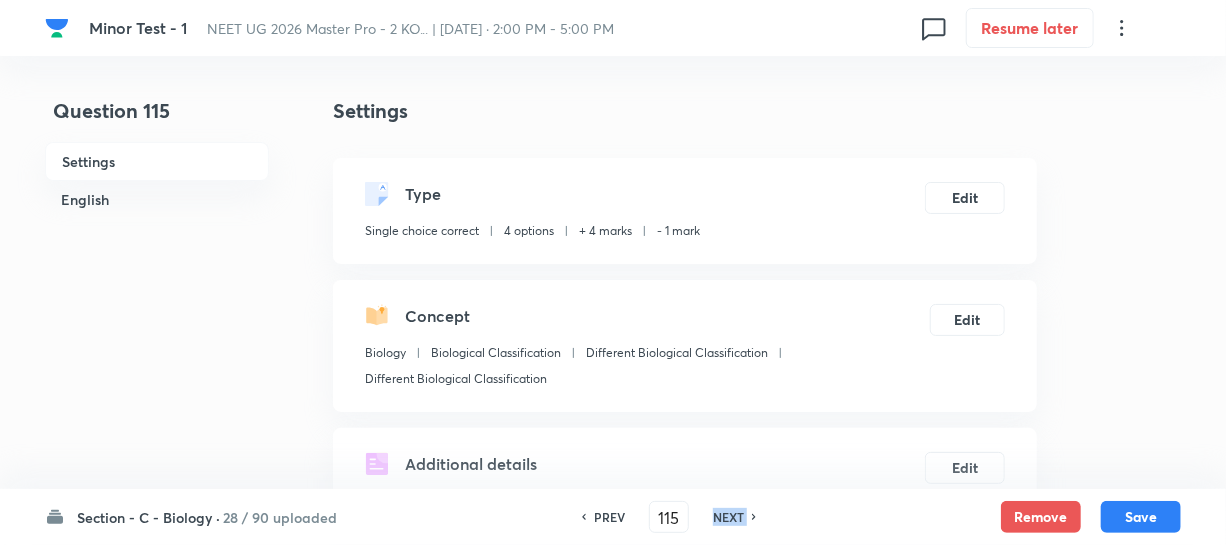 checkbox on "true" 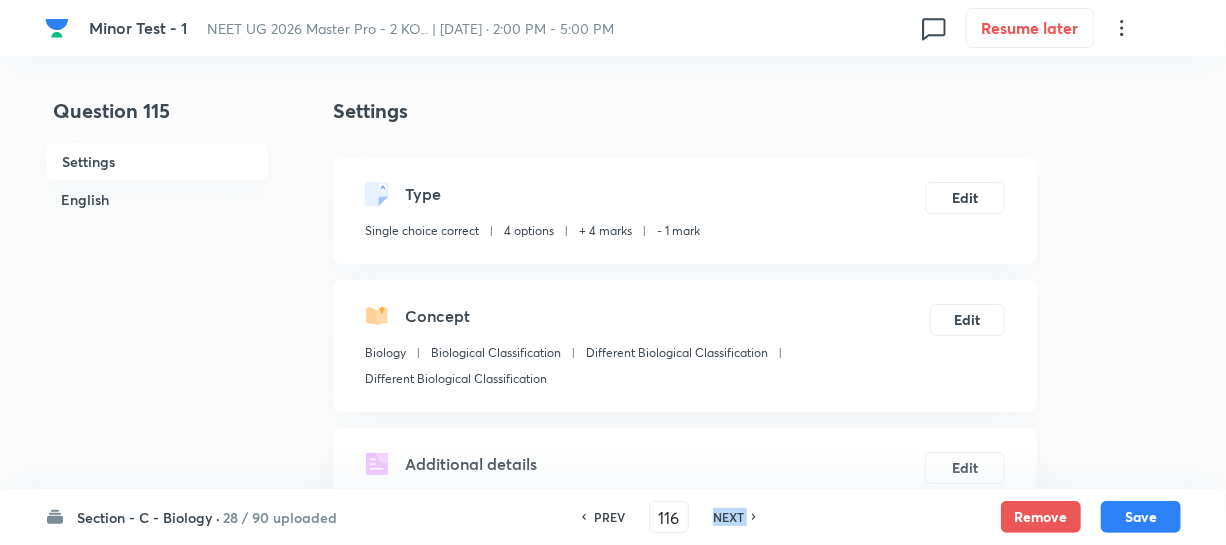 checkbox on "true" 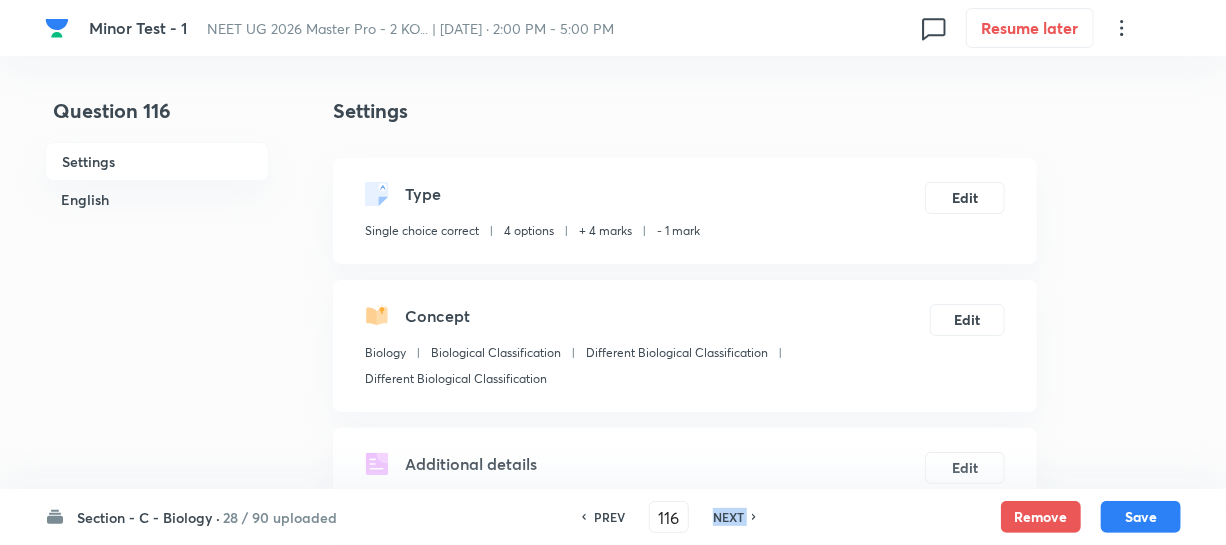 click on "NEXT" at bounding box center [728, 517] 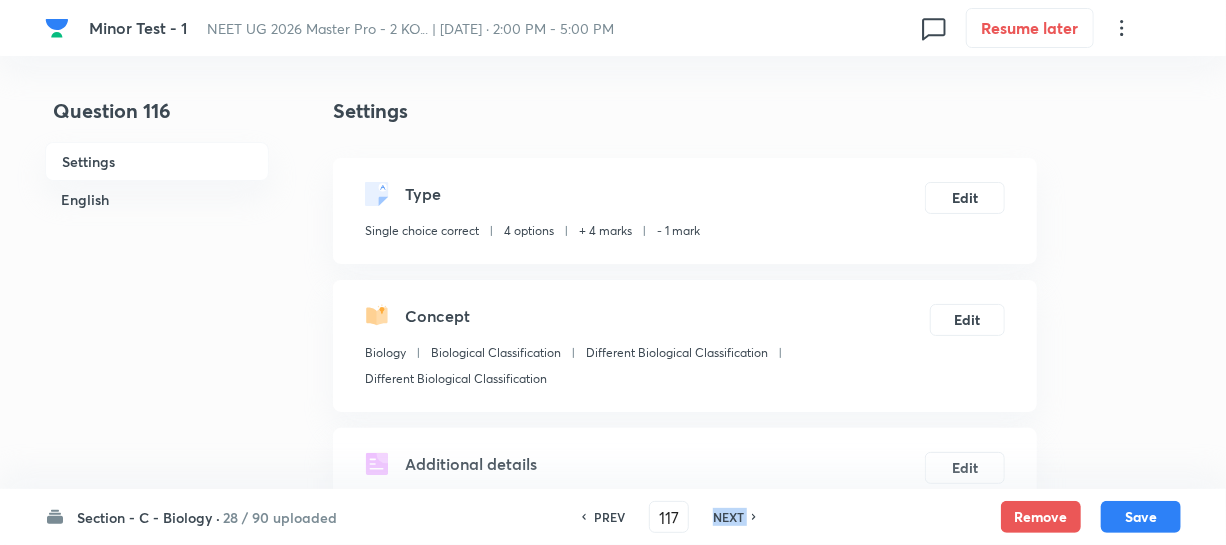checkbox on "true" 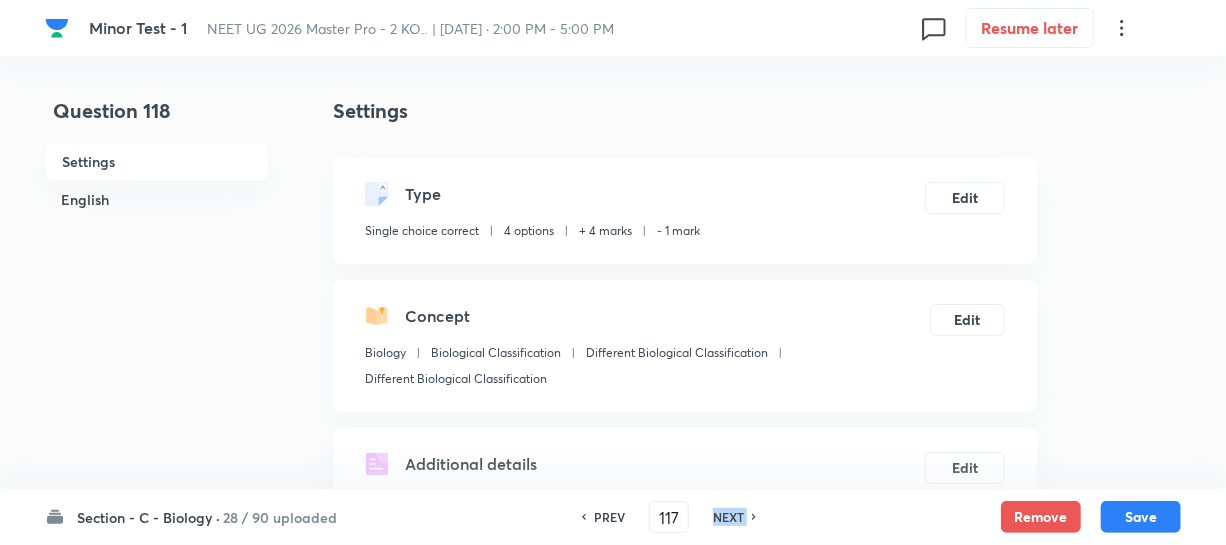 type on "118" 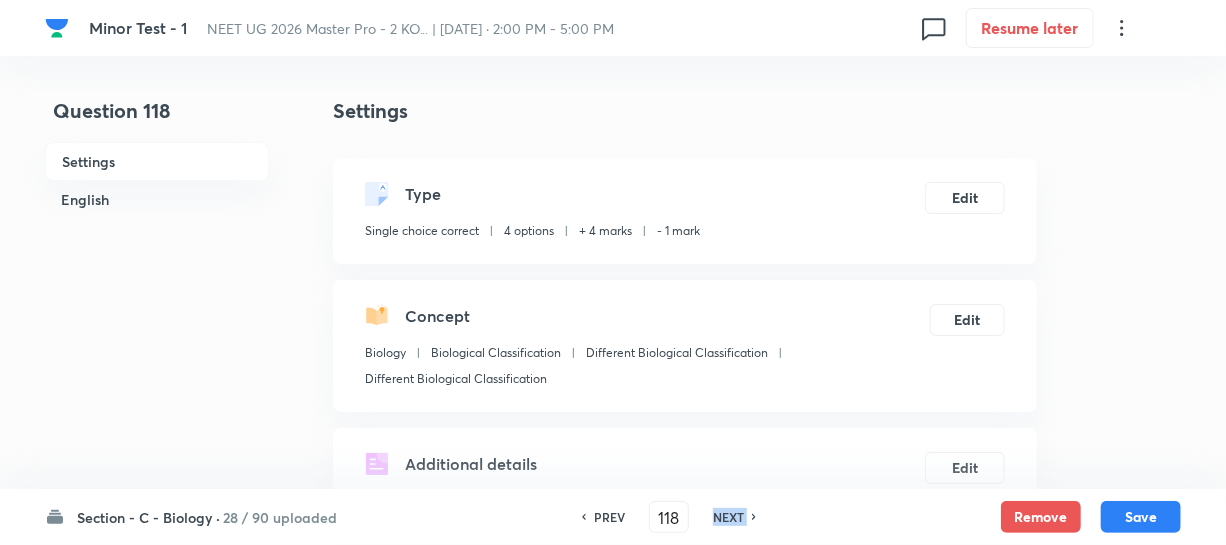 checkbox on "true" 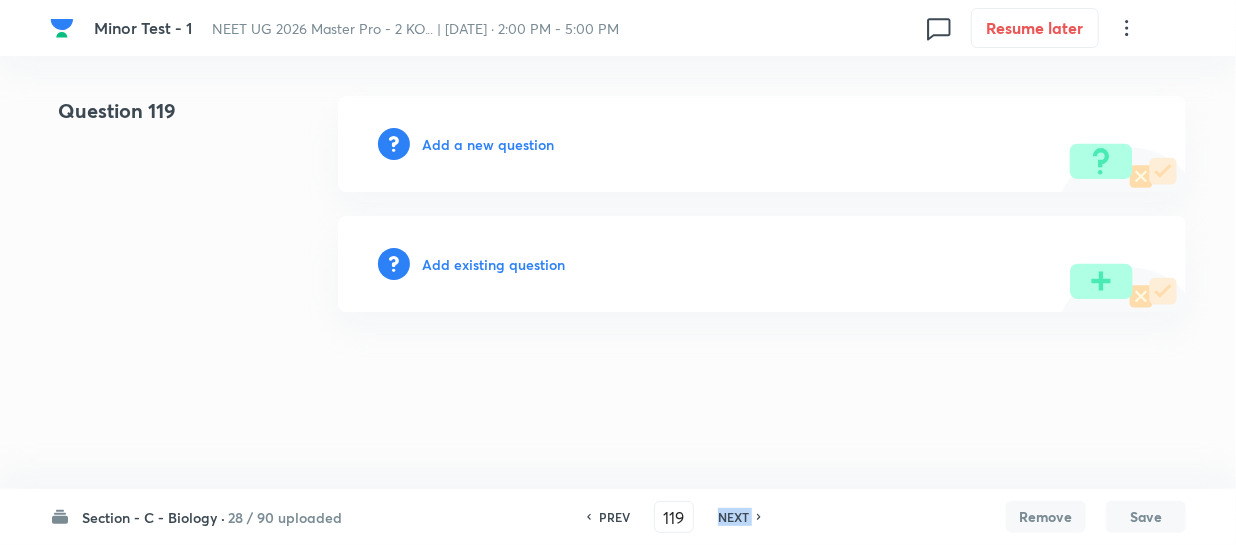 click on "NEXT" at bounding box center [733, 517] 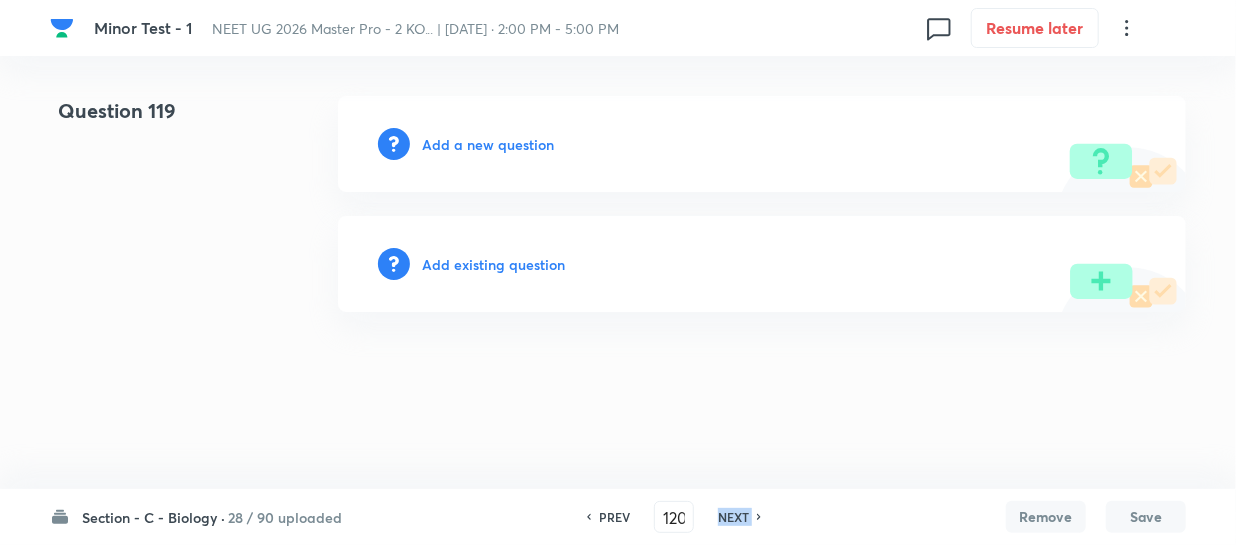 click on "NEXT" at bounding box center (733, 517) 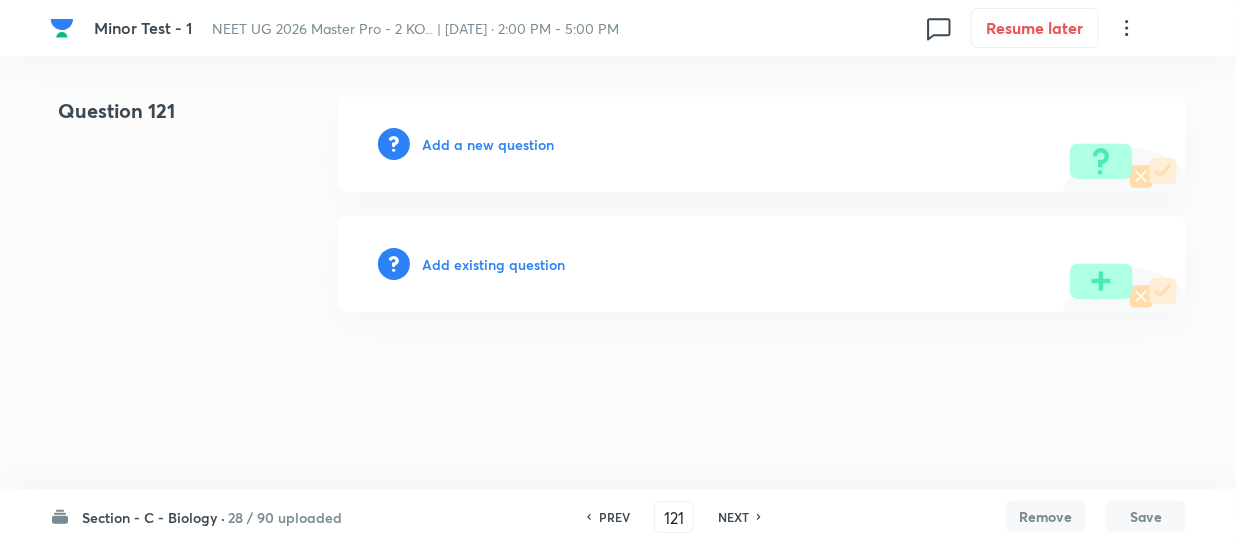 click on "PREV" at bounding box center (614, 517) 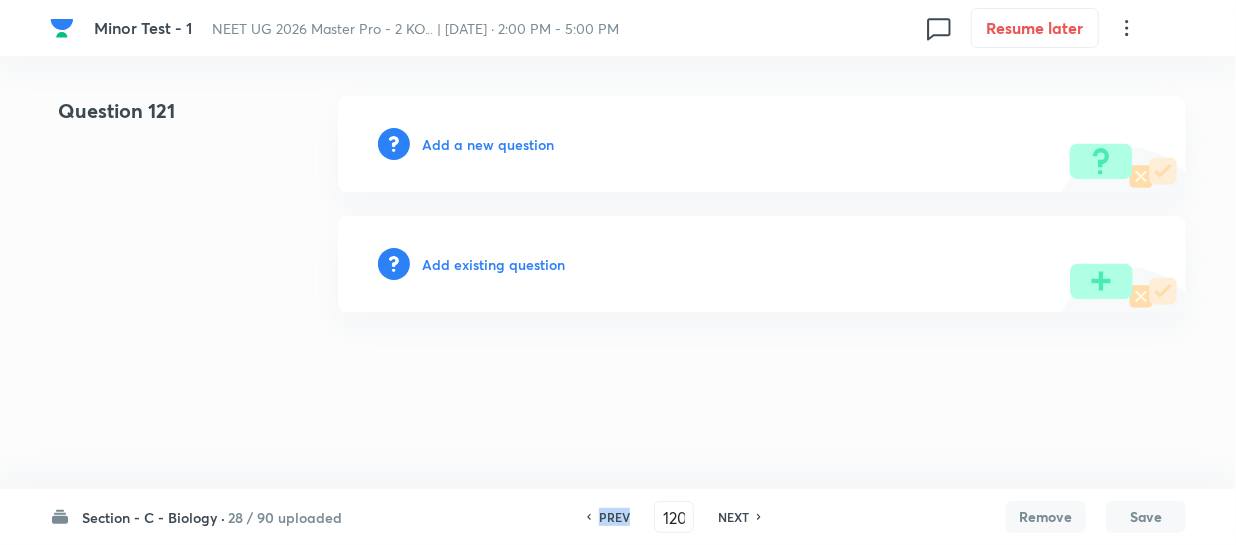 click on "PREV" at bounding box center [614, 517] 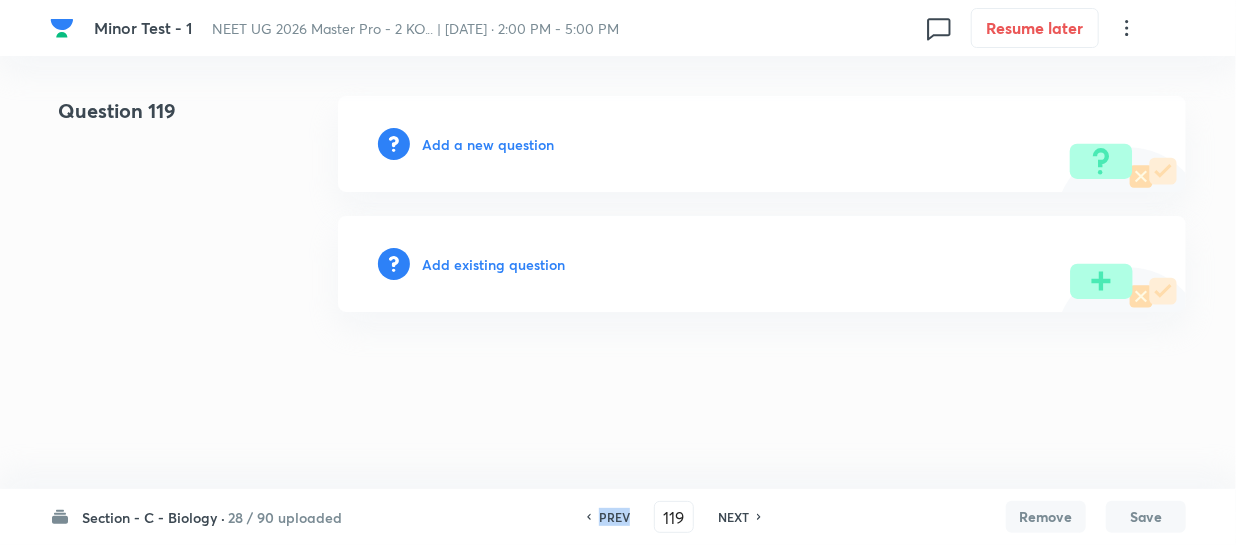 click on "PREV" at bounding box center [614, 517] 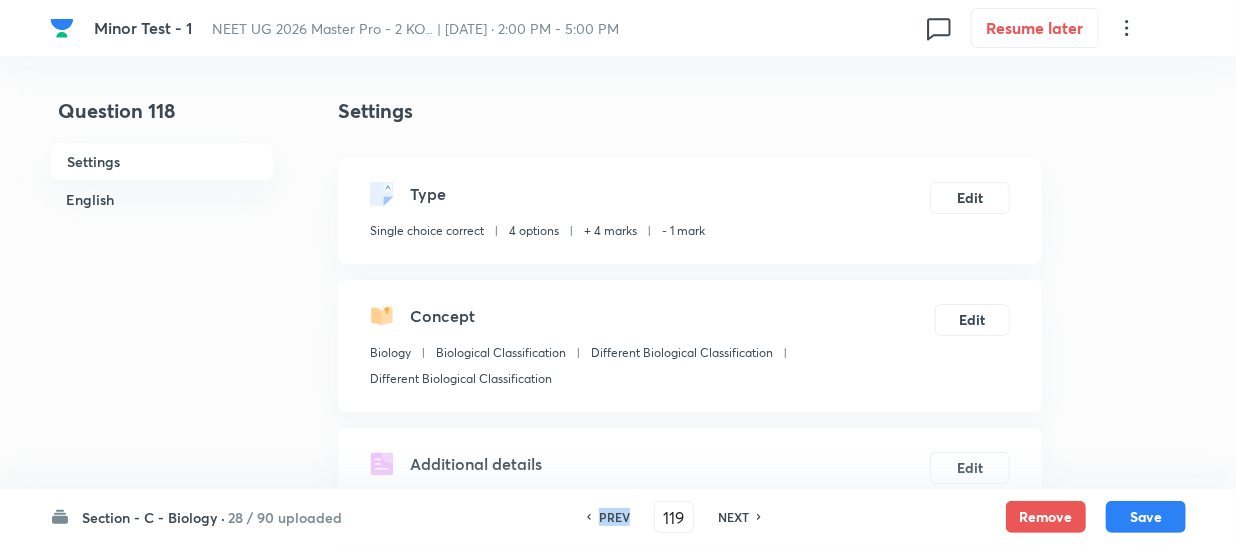 type on "118" 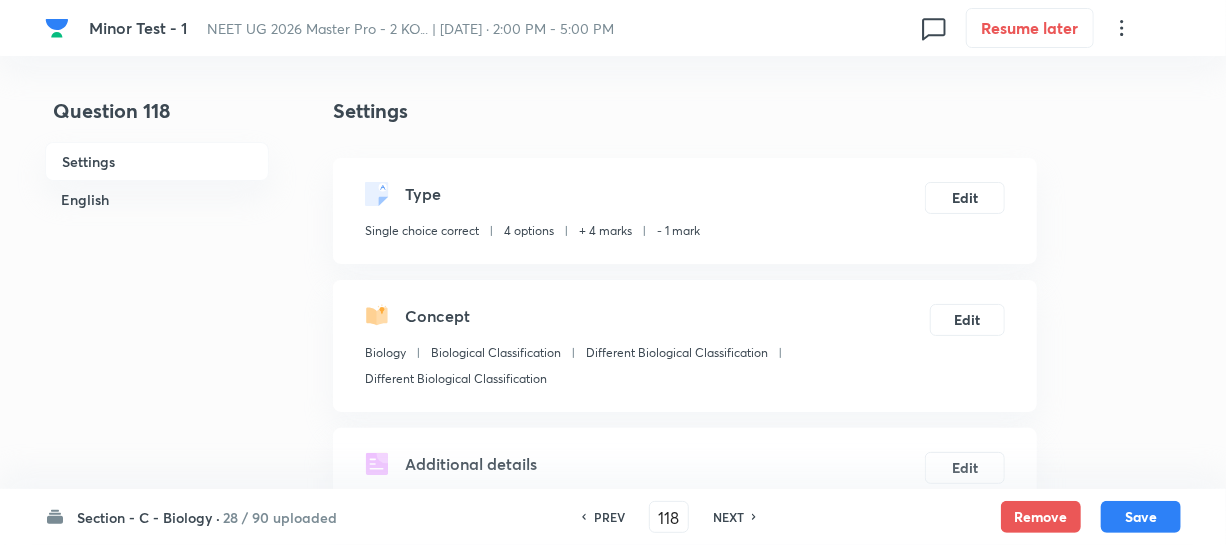 checkbox on "true" 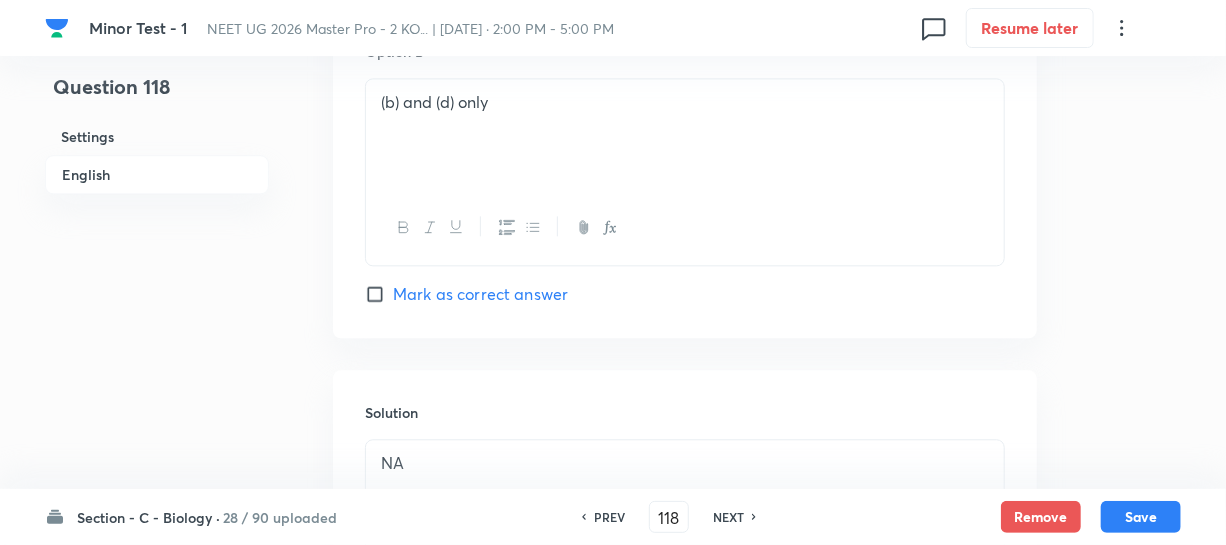 scroll, scrollTop: 2258, scrollLeft: 0, axis: vertical 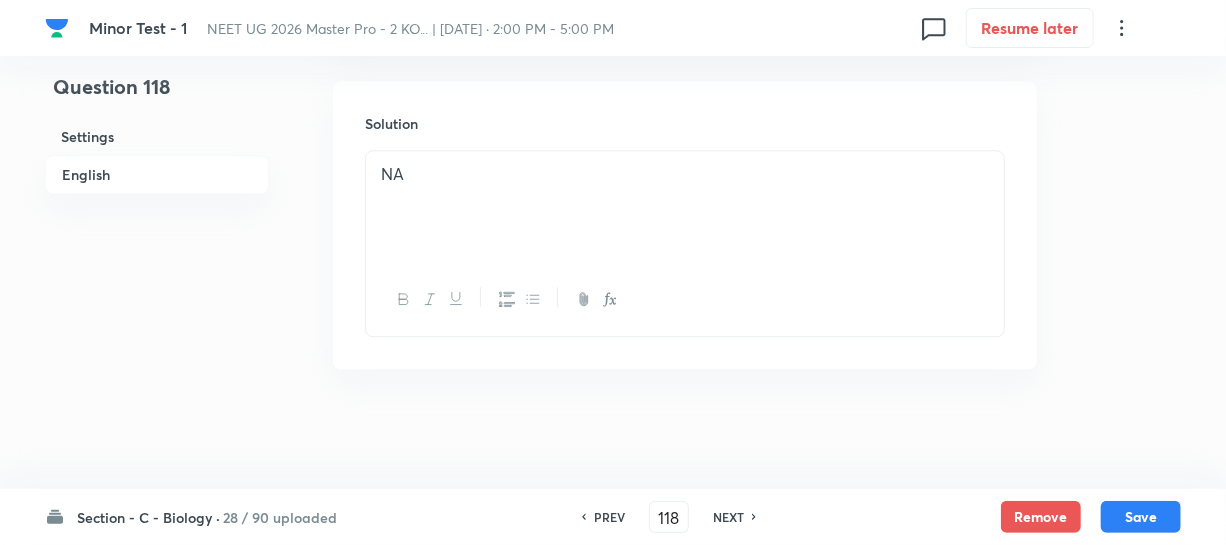 click on "PREV" at bounding box center [609, 517] 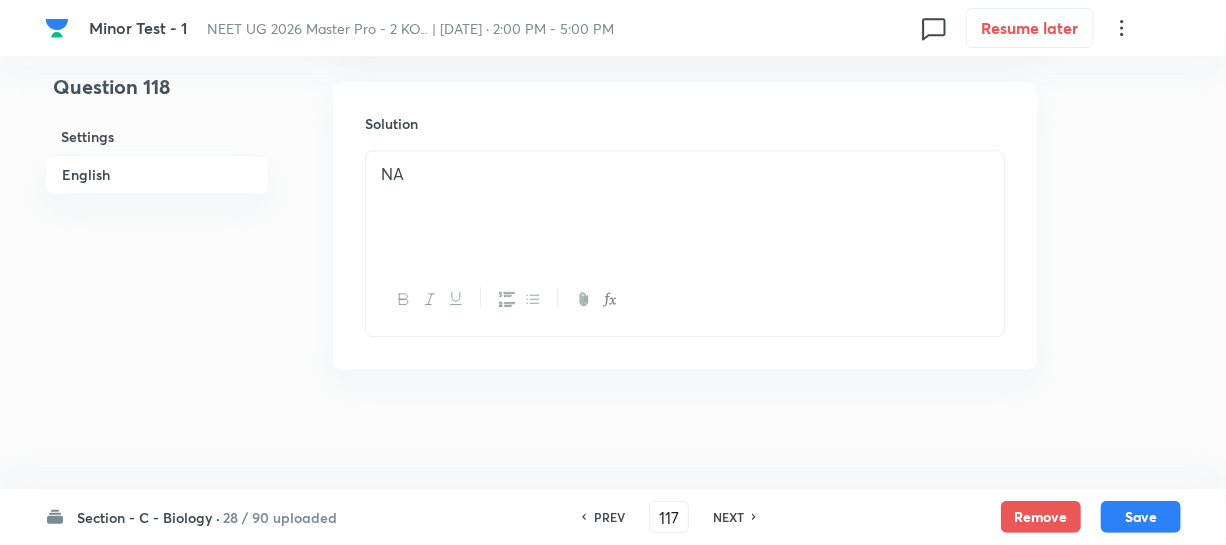 checkbox on "true" 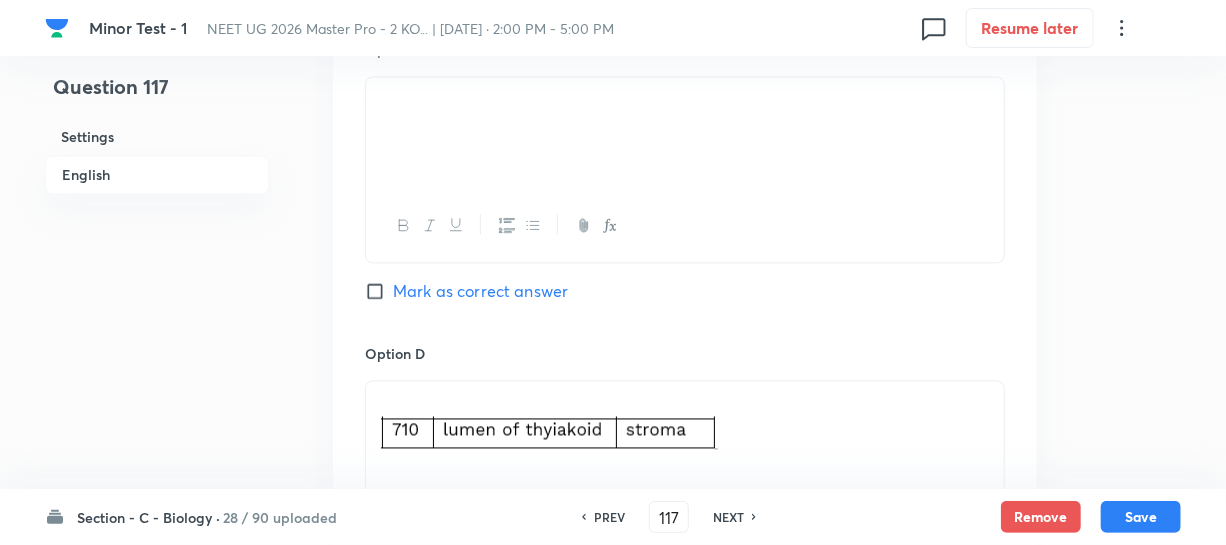 scroll, scrollTop: 1712, scrollLeft: 0, axis: vertical 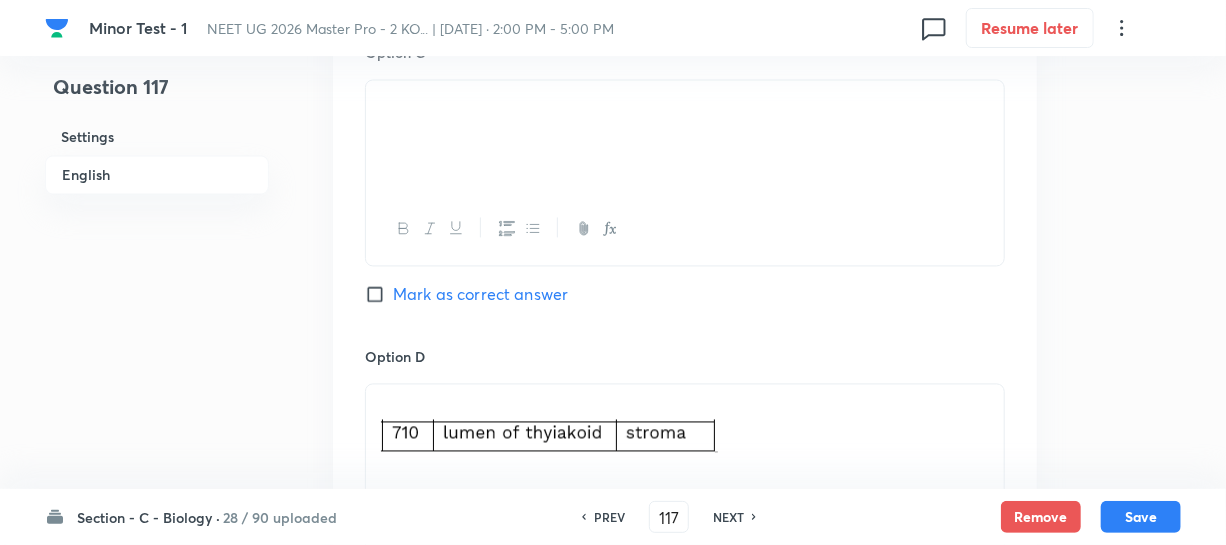 click on "PREV" at bounding box center [609, 517] 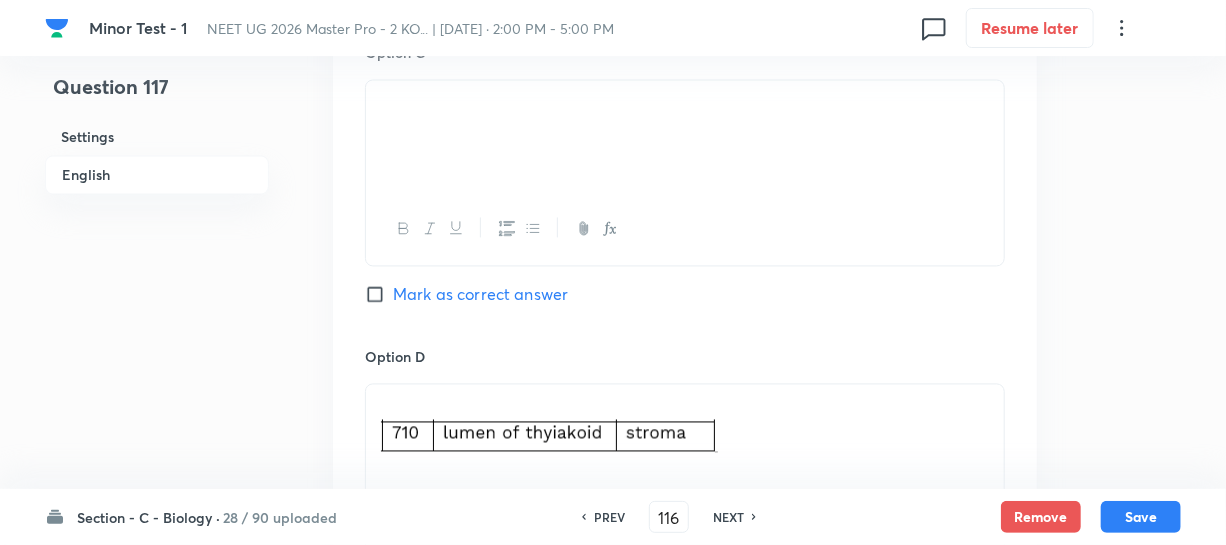 checkbox on "false" 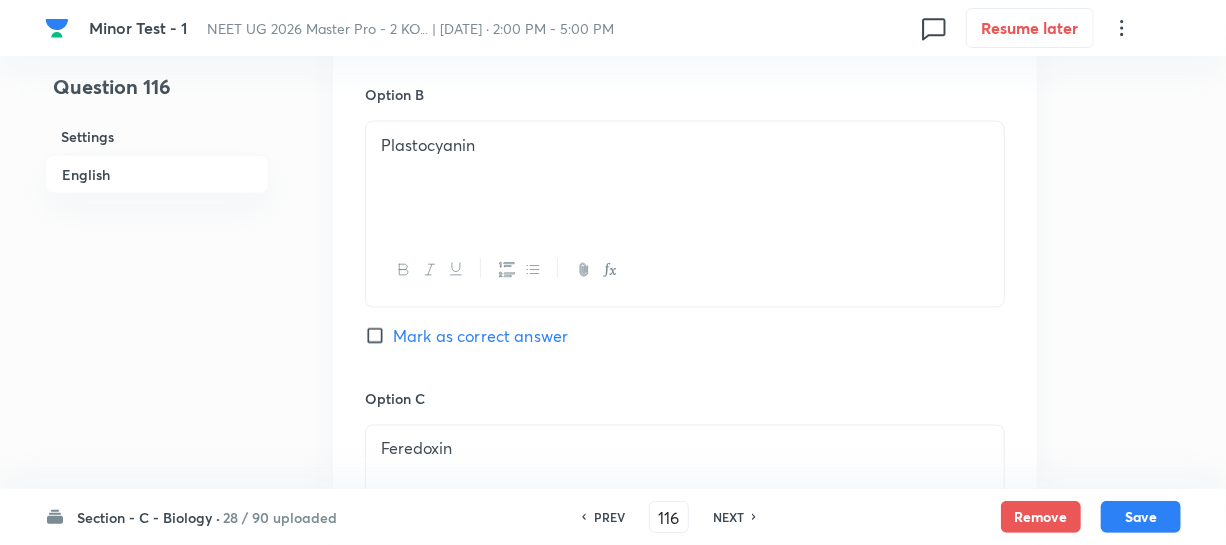 scroll, scrollTop: 1167, scrollLeft: 0, axis: vertical 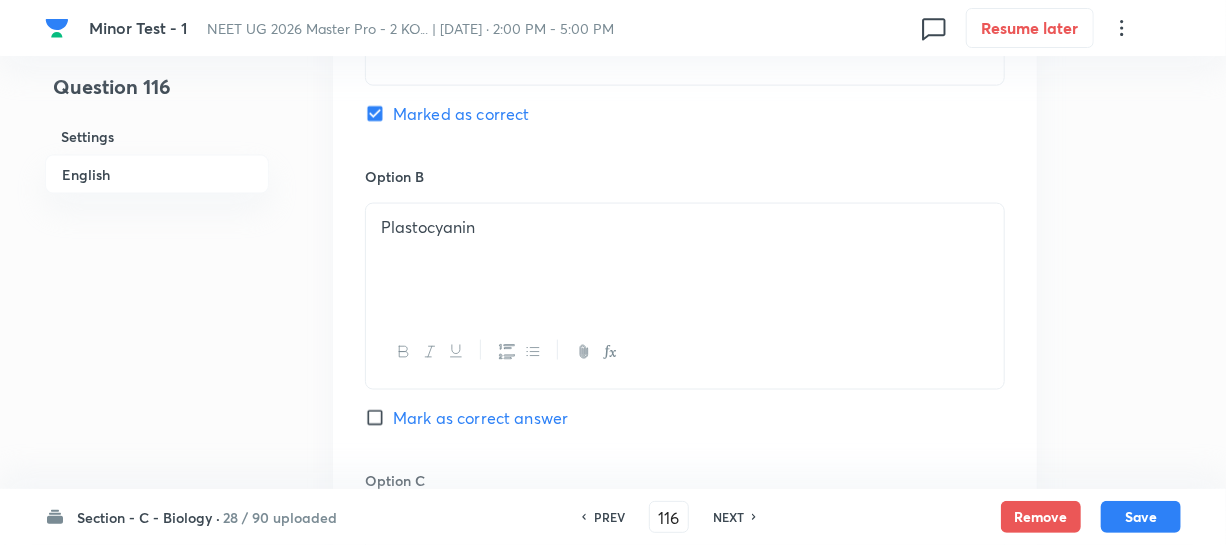 click on "NEXT" at bounding box center [728, 517] 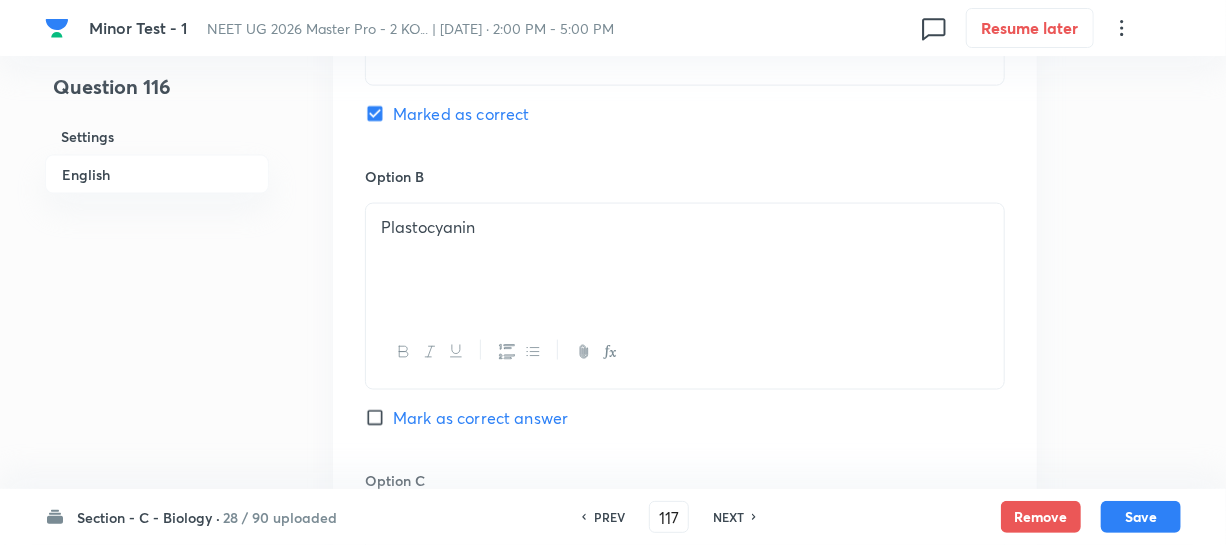 checkbox on "false" 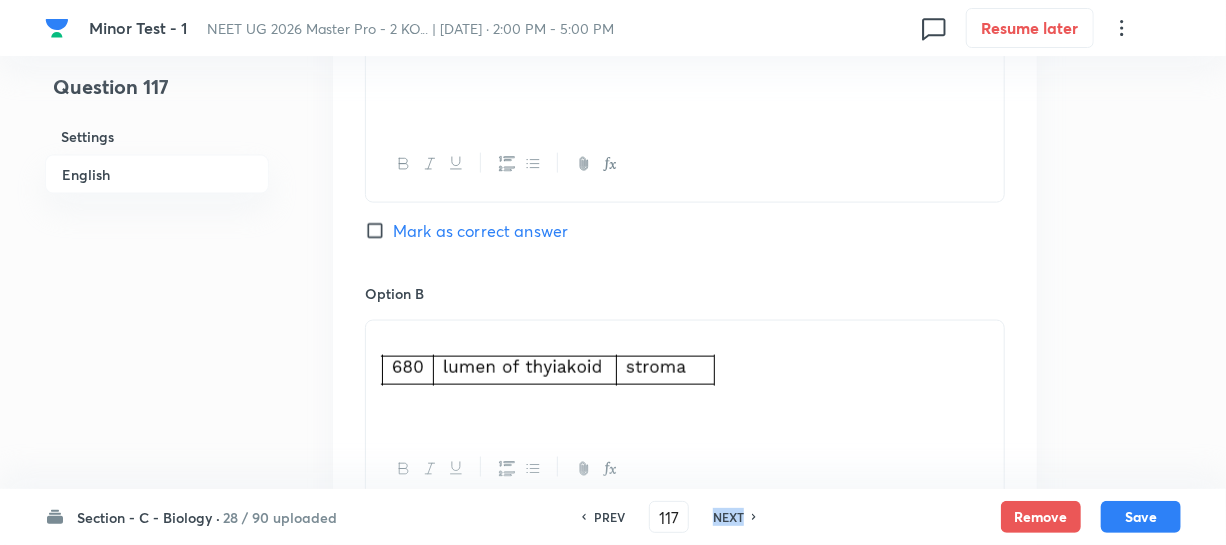 click on "NEXT" at bounding box center [728, 517] 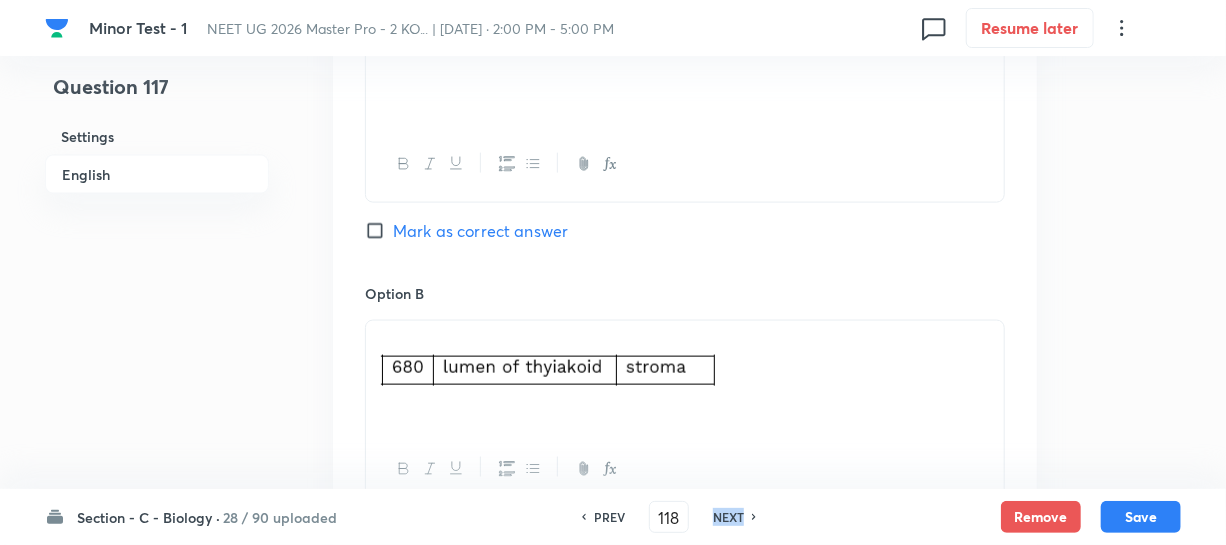 checkbox on "true" 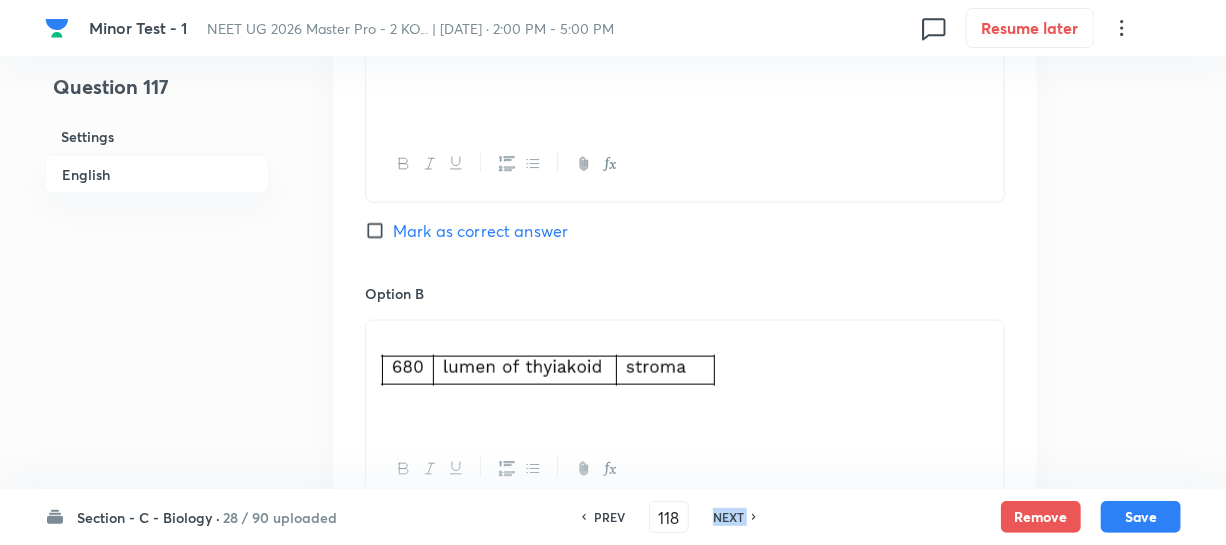 click on "NEXT" at bounding box center (728, 517) 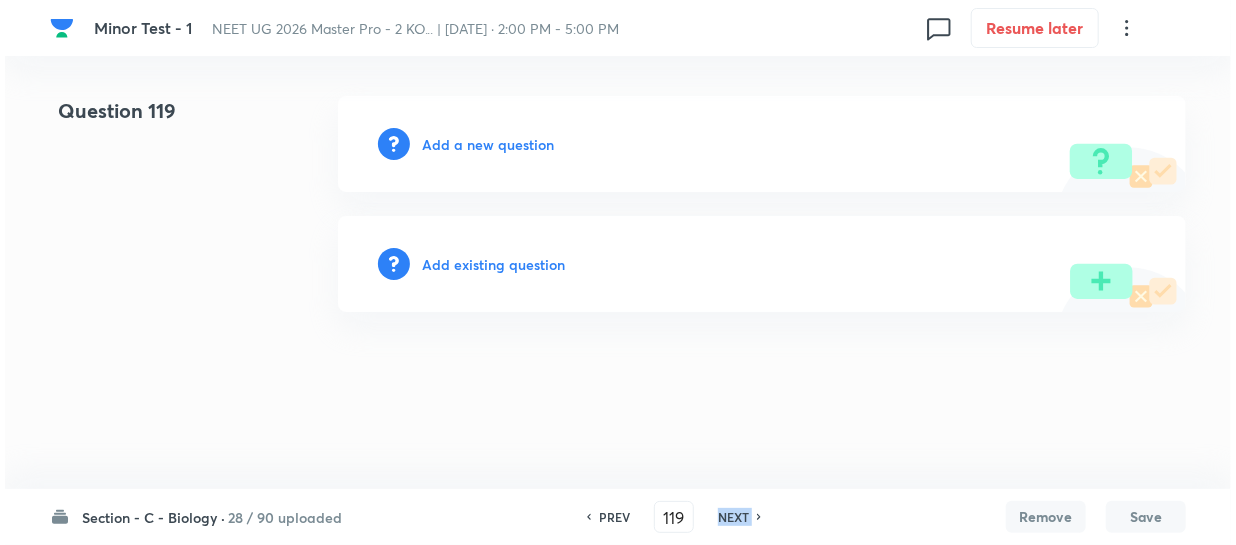 scroll, scrollTop: 0, scrollLeft: 0, axis: both 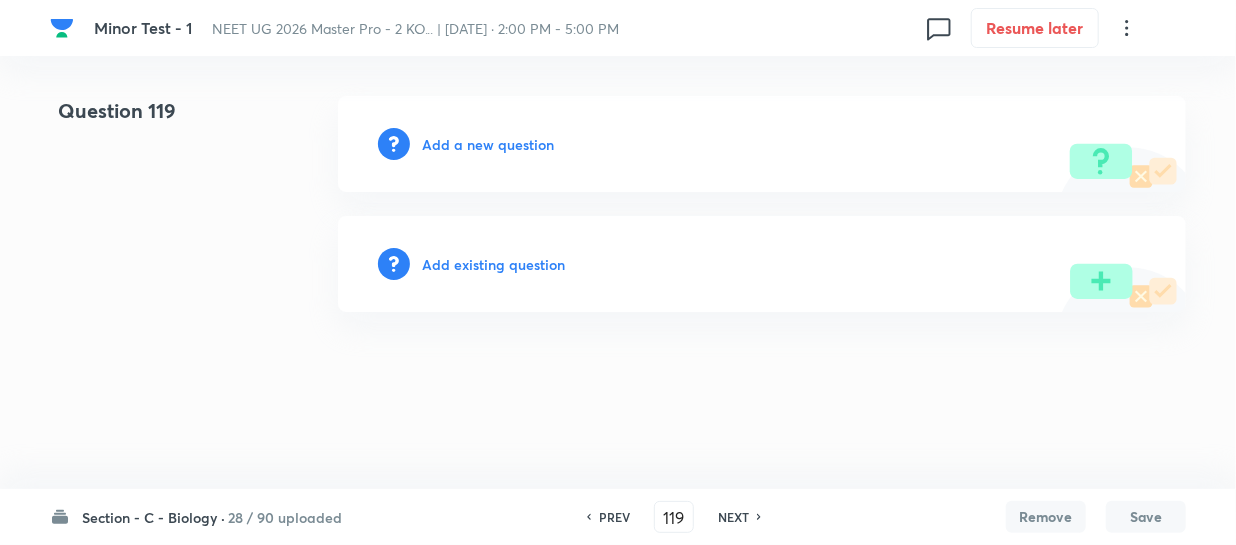 click on "PREV" at bounding box center [614, 517] 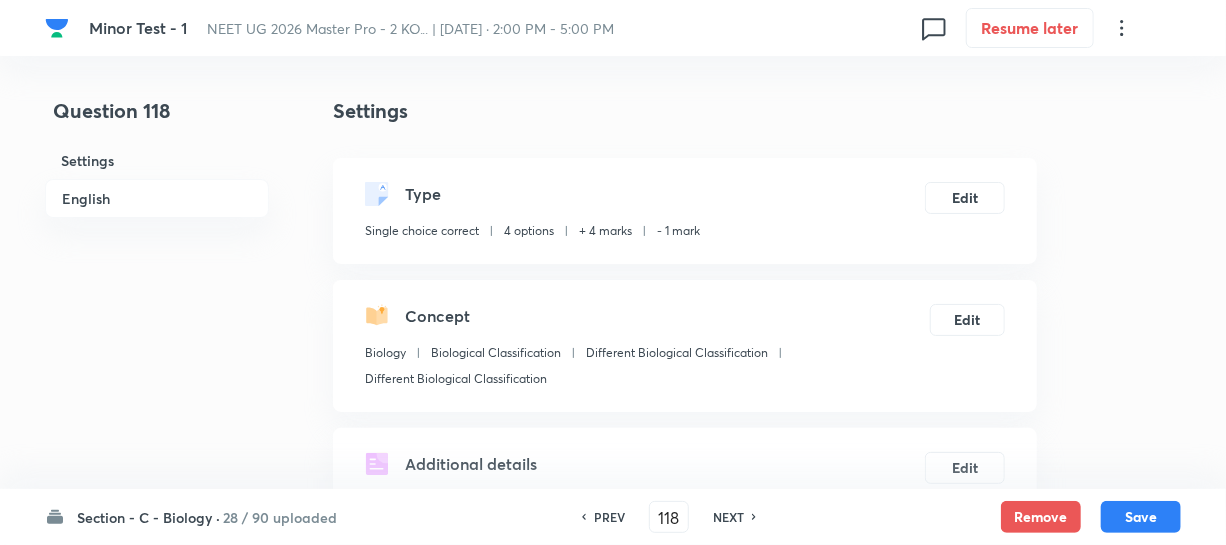click on "NEXT" at bounding box center [728, 517] 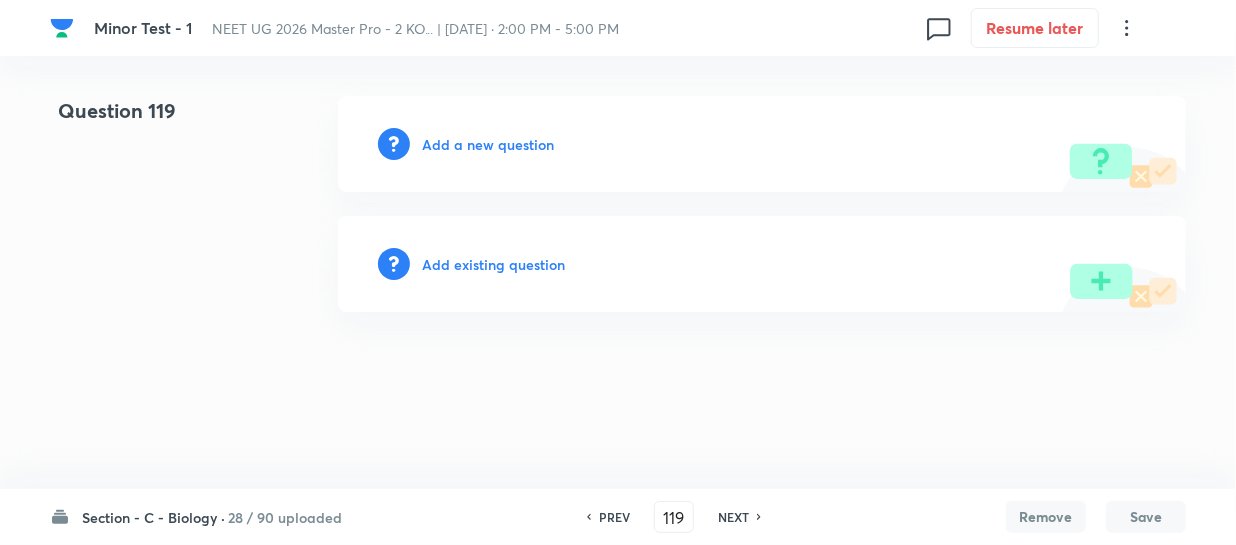 click on "PREV" at bounding box center [614, 517] 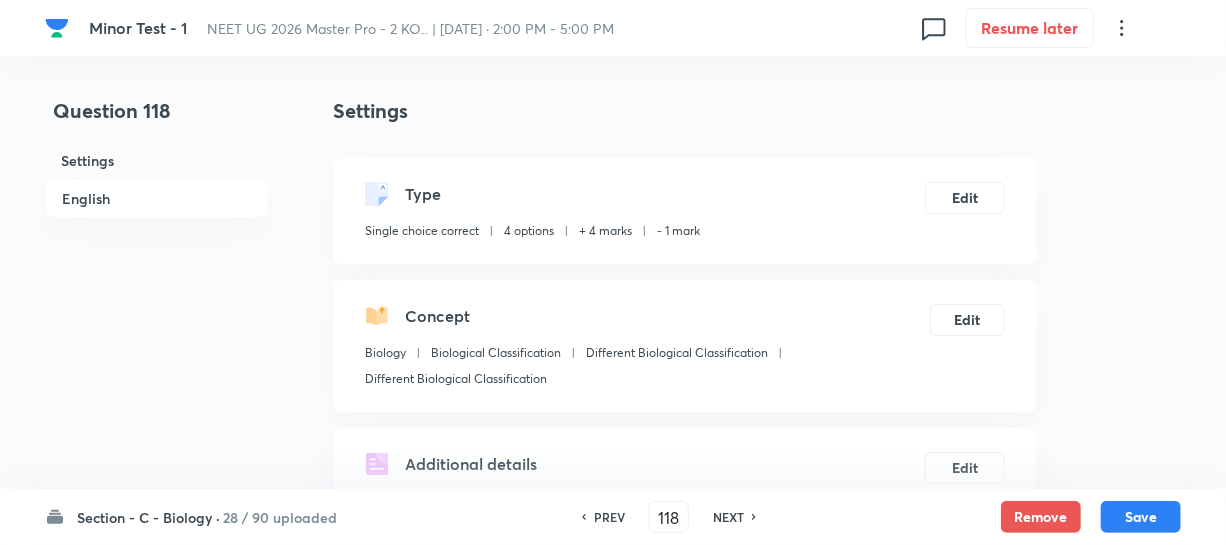 click on "Question 118 Settings English Settings Type Single choice correct 4 options + 4 marks - 1 mark Edit Concept Biology Biological Classification Different Biological Classification Different Biological Classification Edit Additional details Easy Fact Not from PYQ paper No equation Edit In English Question Option A (a), (b), (c) and (d) Mark as correct answer Option B (a), (b) and (c) only Marked as correct Option C (b), (c) and (d) only Mark as correct answer Option D (b) and (d) only [PERSON_NAME] as correct answer Solution NA" at bounding box center [613, 1400] 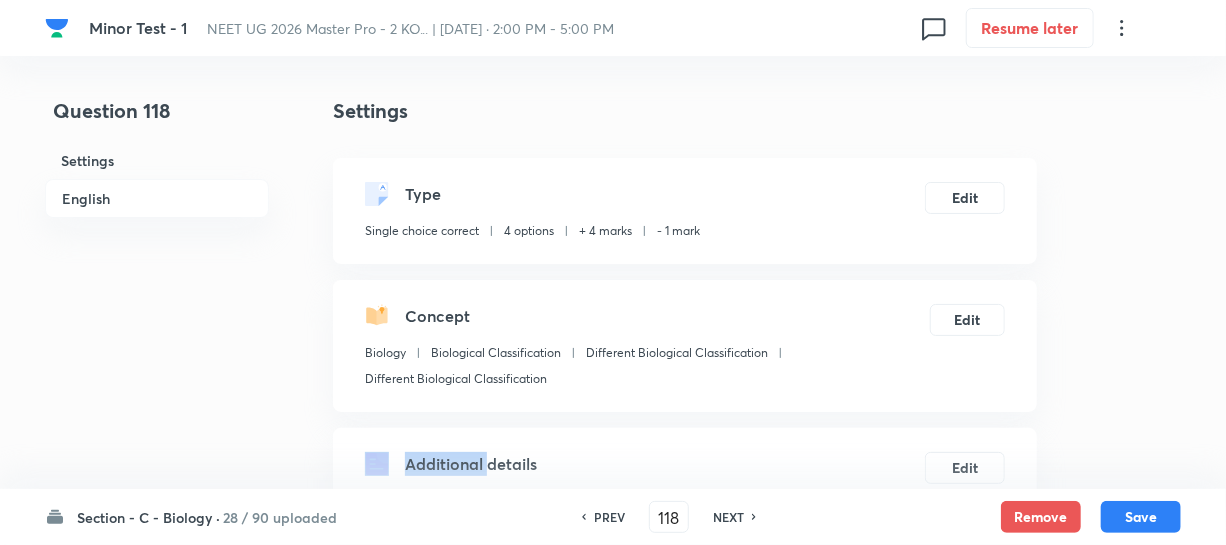 click on "Question 118 Settings English Settings Type Single choice correct 4 options + 4 marks - 1 mark Edit Concept Biology Biological Classification Different Biological Classification Different Biological Classification Edit Additional details Easy Fact Not from PYQ paper No equation Edit In English Question Option A (a), (b), (c) and (d) Mark as correct answer Option B (a), (b) and (c) only Marked as correct Option C (b), (c) and (d) only Mark as correct answer Option D (b) and (d) only [PERSON_NAME] as correct answer Solution NA" at bounding box center (613, 1400) 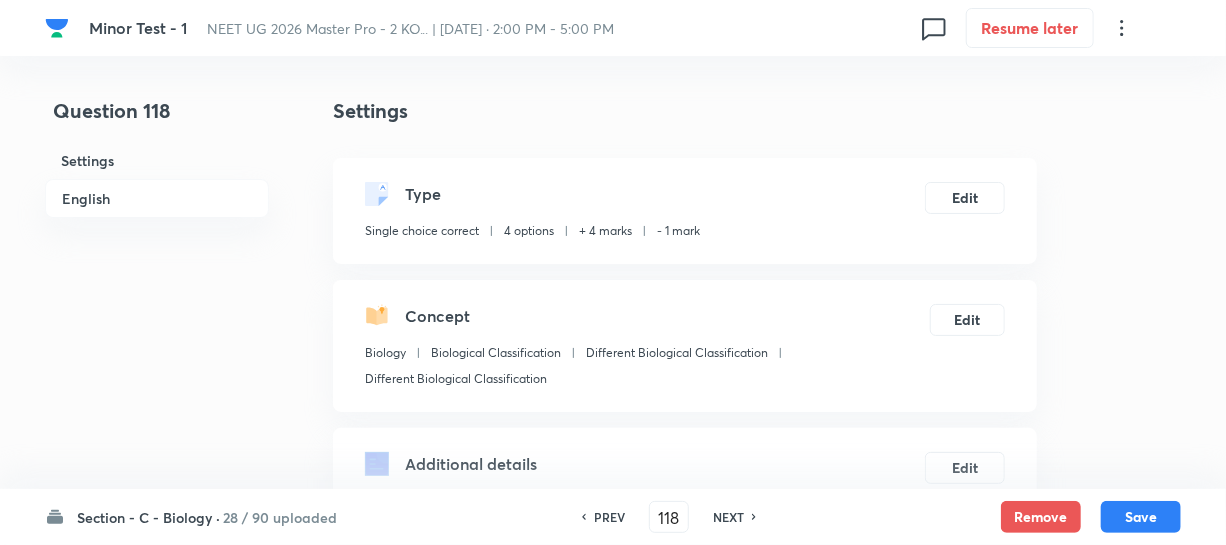 click on "Question 118 Settings English Settings Type Single choice correct 4 options + 4 marks - 1 mark Edit Concept Biology Biological Classification Different Biological Classification Different Biological Classification Edit Additional details Easy Fact Not from PYQ paper No equation Edit In English Question Option A (a), (b), (c) and (d) Mark as correct answer Option B (a), (b) and (c) only Marked as correct Option C (b), (c) and (d) only Mark as correct answer Option D (b) and (d) only [PERSON_NAME] as correct answer Solution NA" at bounding box center (613, 1400) 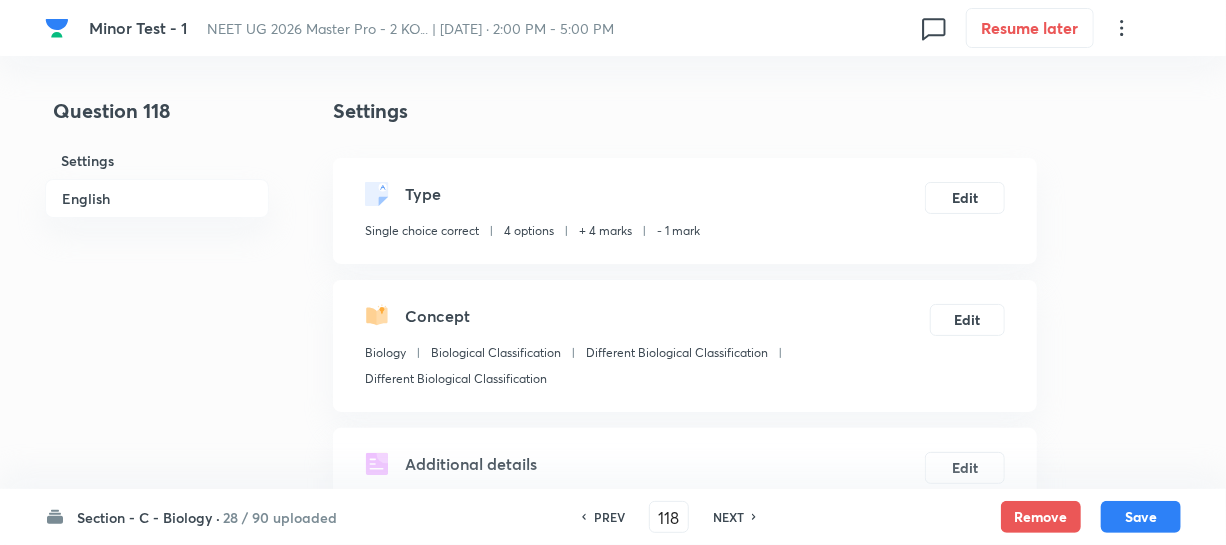 click on "Concept Biology Biological Classification Different Biological Classification Different Biological Classification Edit" at bounding box center (685, 346) 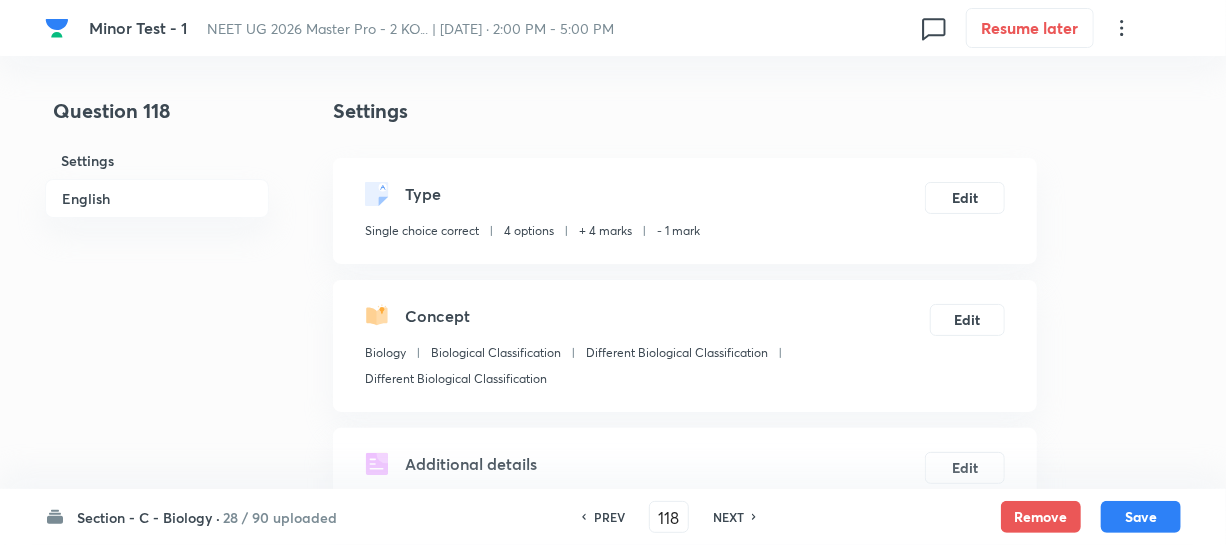 click on "NEXT" at bounding box center [728, 517] 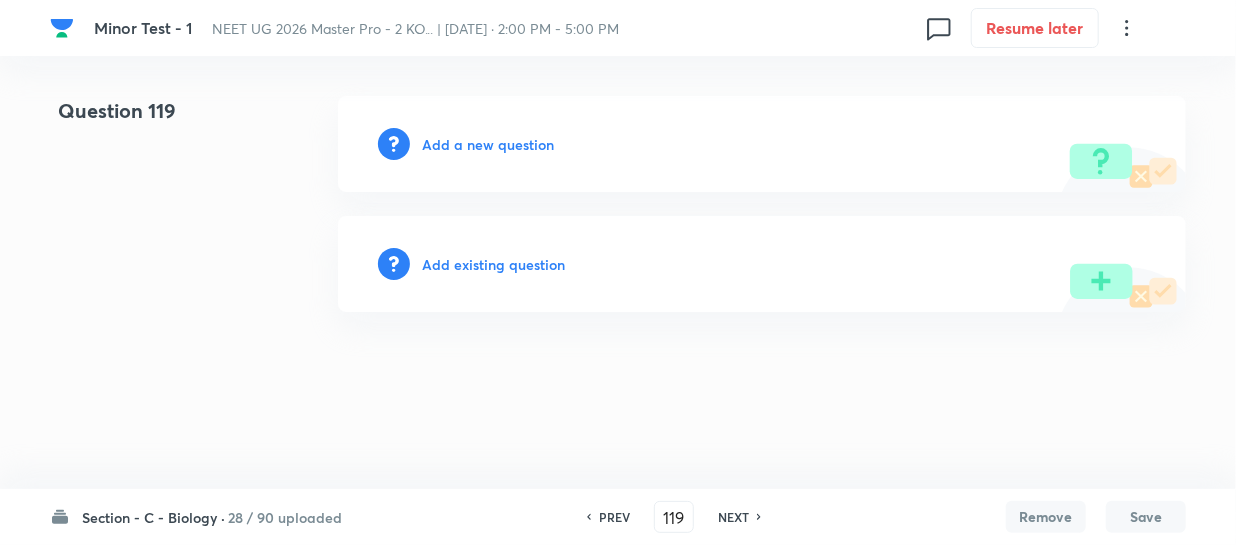 click on "Add a new question" at bounding box center (488, 144) 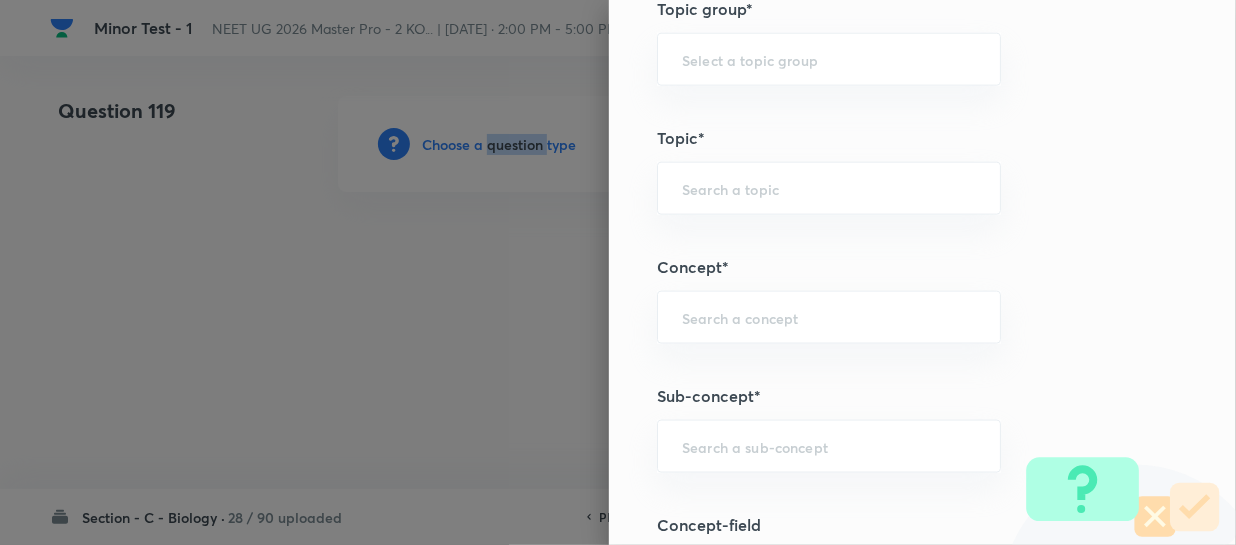 scroll, scrollTop: 1272, scrollLeft: 0, axis: vertical 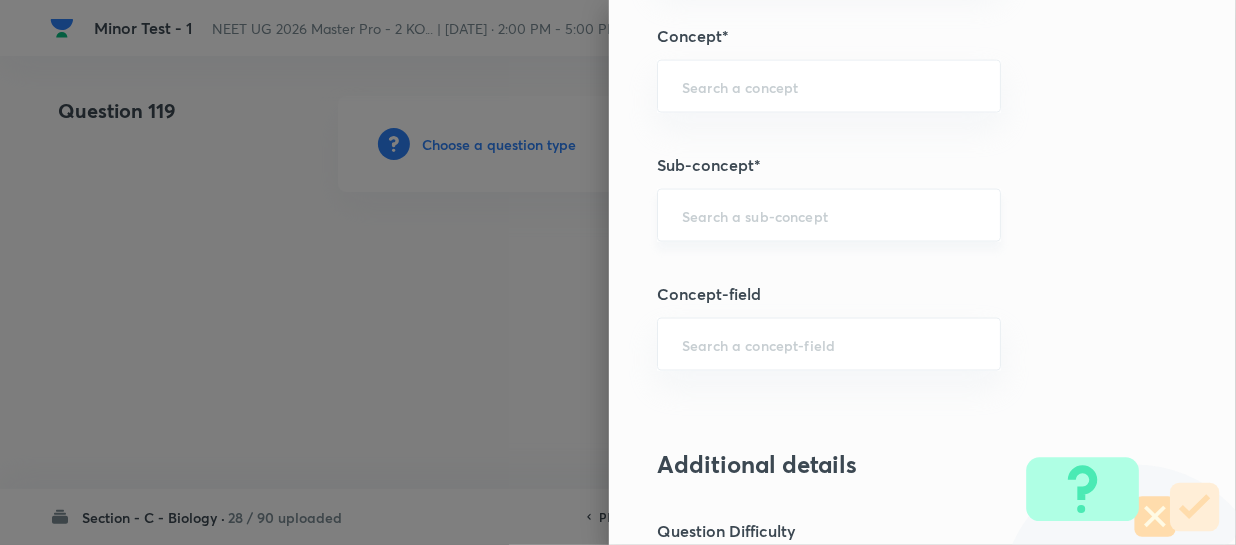 click on "Question settings Question type* Single choice correct Number of options* 2 3 4 5 Does this question have a passage?* Yes No Positive mark 4 ​ Negative Marks (Don’t add negative sign) 1 ​ Grant bonus marks for this question?* Yes No Syllabus Topic group* ​ Topic* ​ Concept* ​ Sub-concept* ​ Concept-field ​ Additional details Question Difficulty Very easy Easy Moderate Hard Very hard Question is based on Fact Numerical Concept Previous year question Yes No Does this question have equation? Yes No Verification status Is the question verified? *Select 'yes' only if a question is verified Yes No Save" at bounding box center [922, 272] 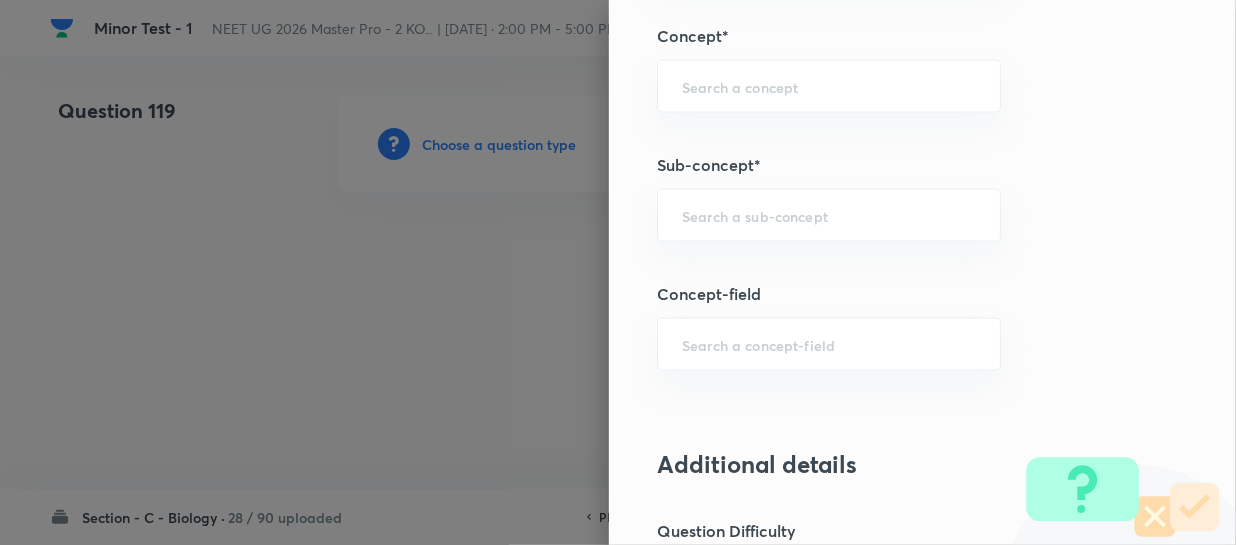 paste on "Different Biological Classification" 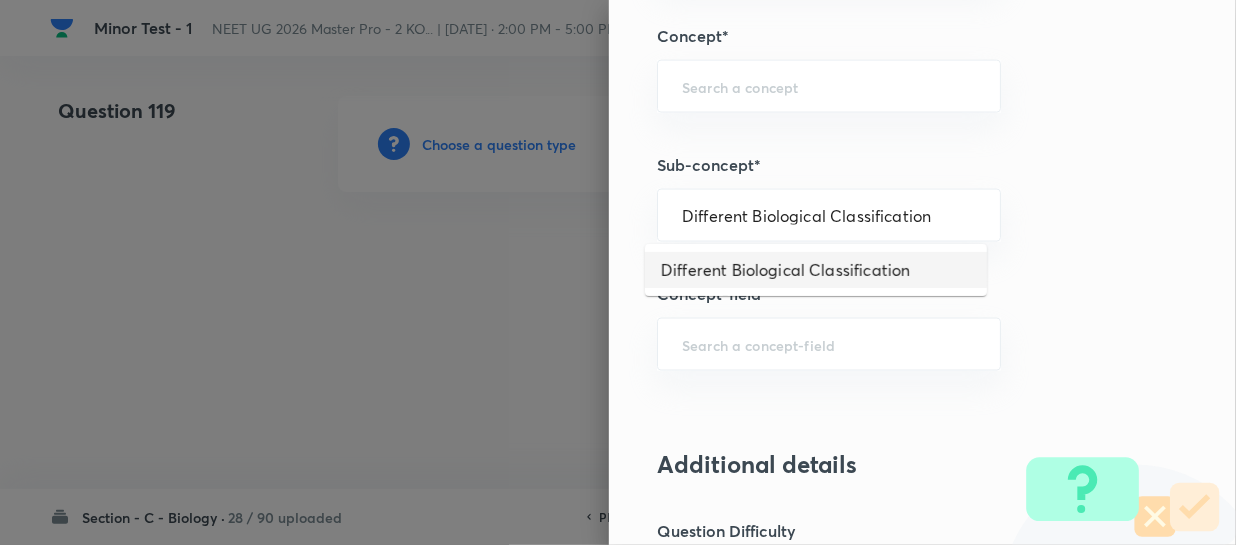 click on "Different Biological Classification" at bounding box center (816, 270) 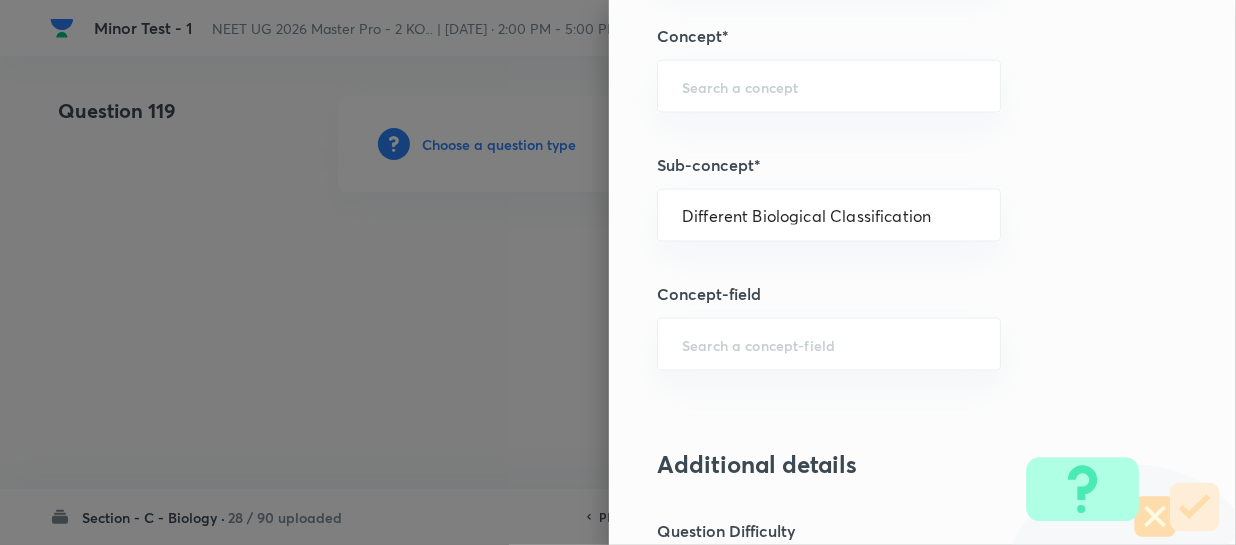type on "Biology" 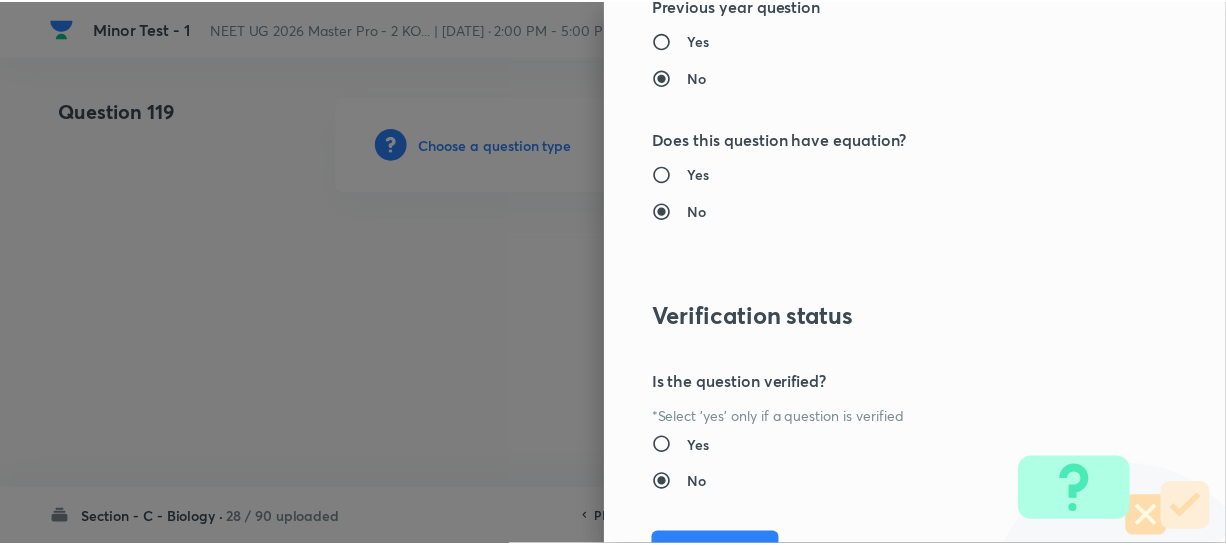 scroll, scrollTop: 2313, scrollLeft: 0, axis: vertical 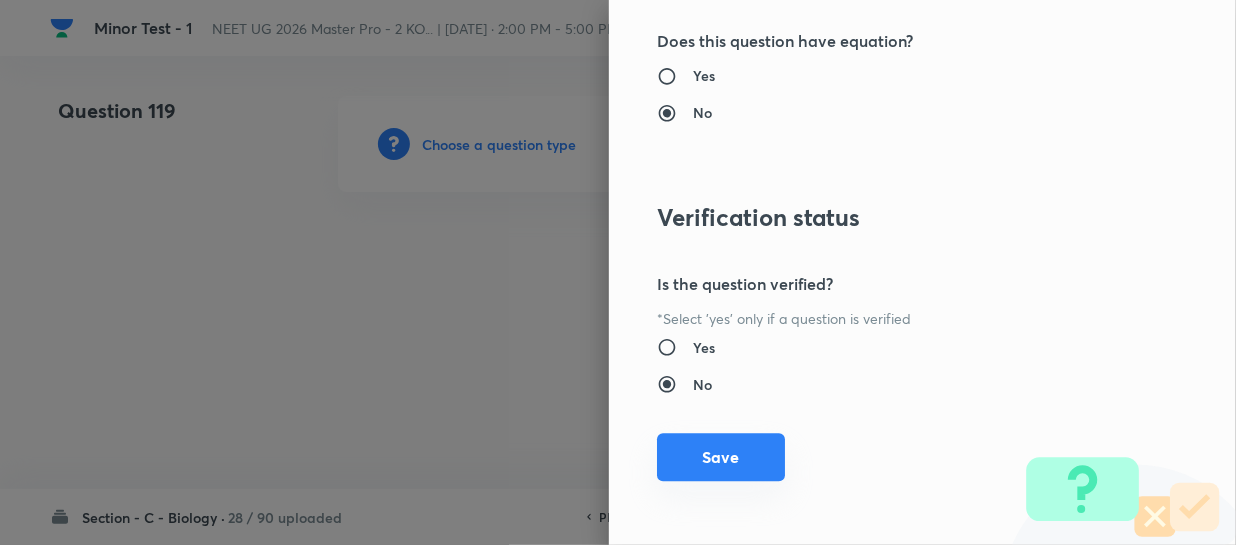 drag, startPoint x: 682, startPoint y: 482, endPoint x: 690, endPoint y: 470, distance: 14.422205 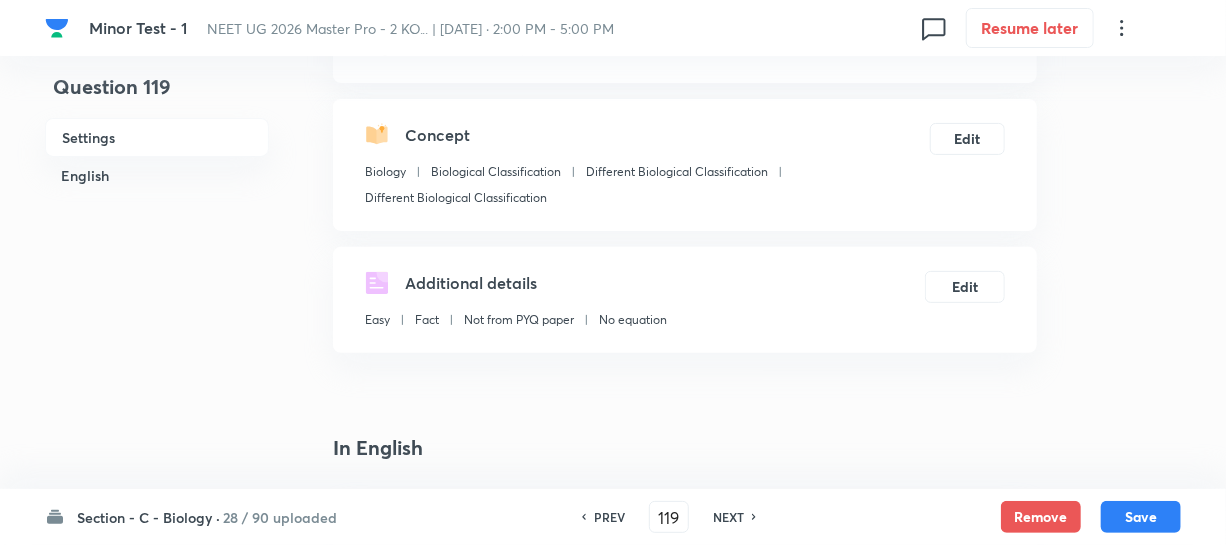 scroll, scrollTop: 454, scrollLeft: 0, axis: vertical 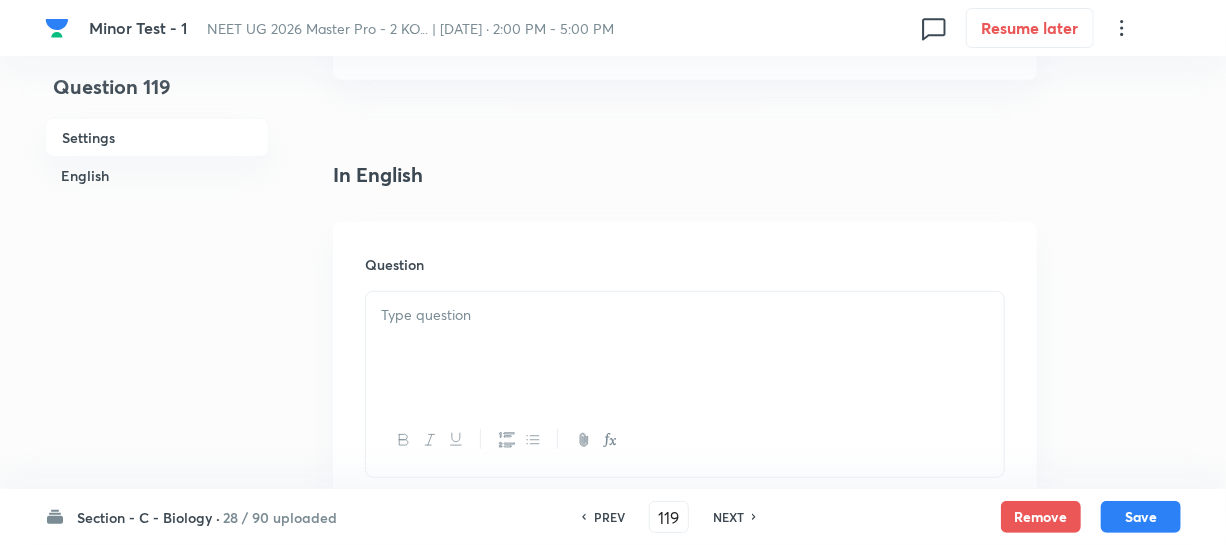 click at bounding box center (685, 348) 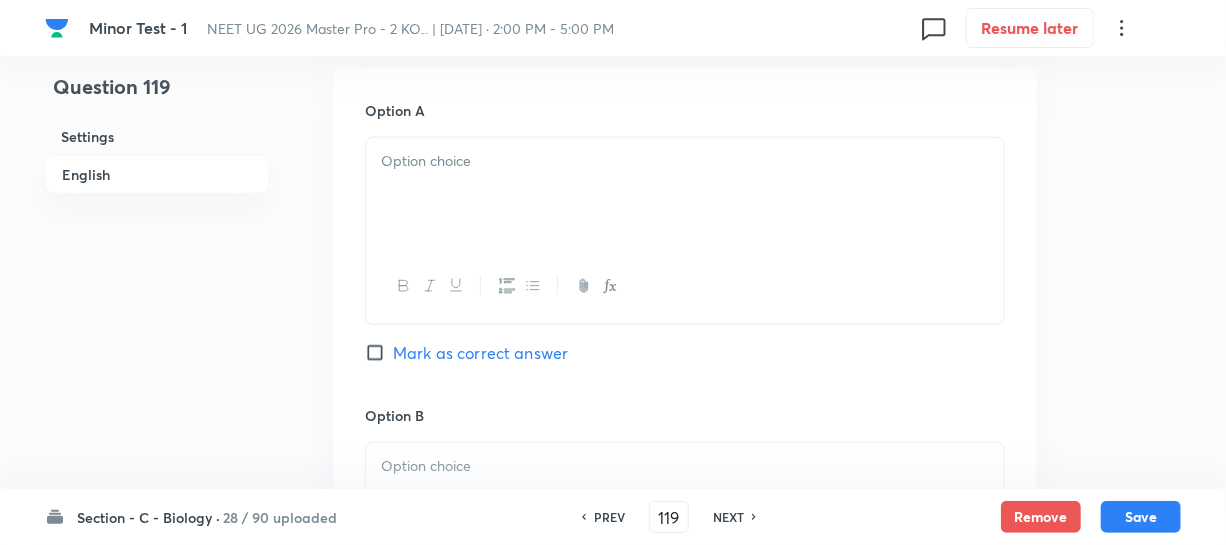 scroll, scrollTop: 909, scrollLeft: 0, axis: vertical 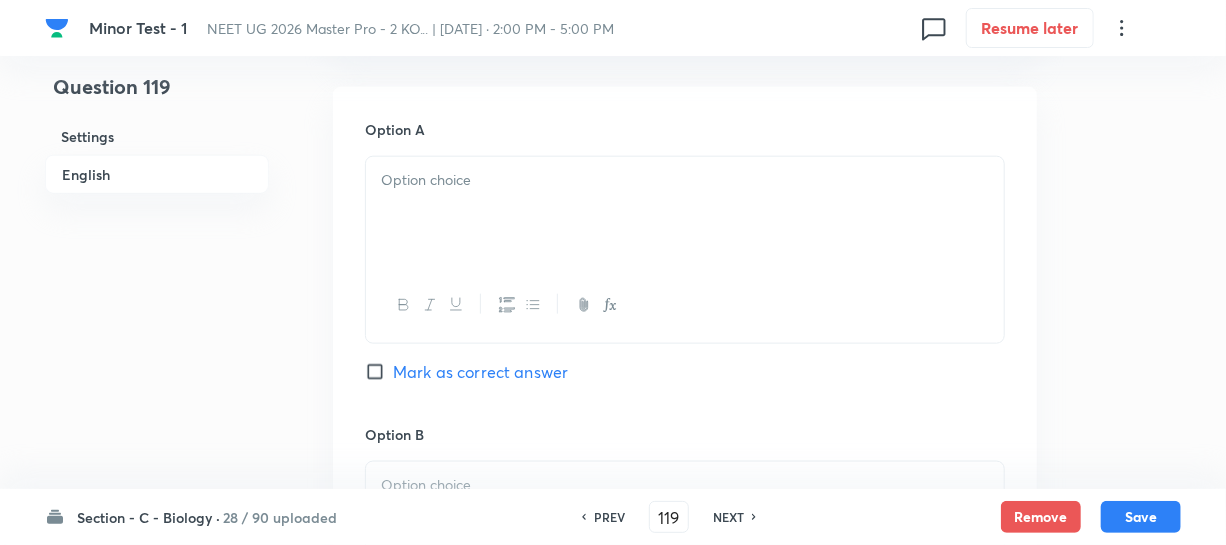 click at bounding box center (685, 213) 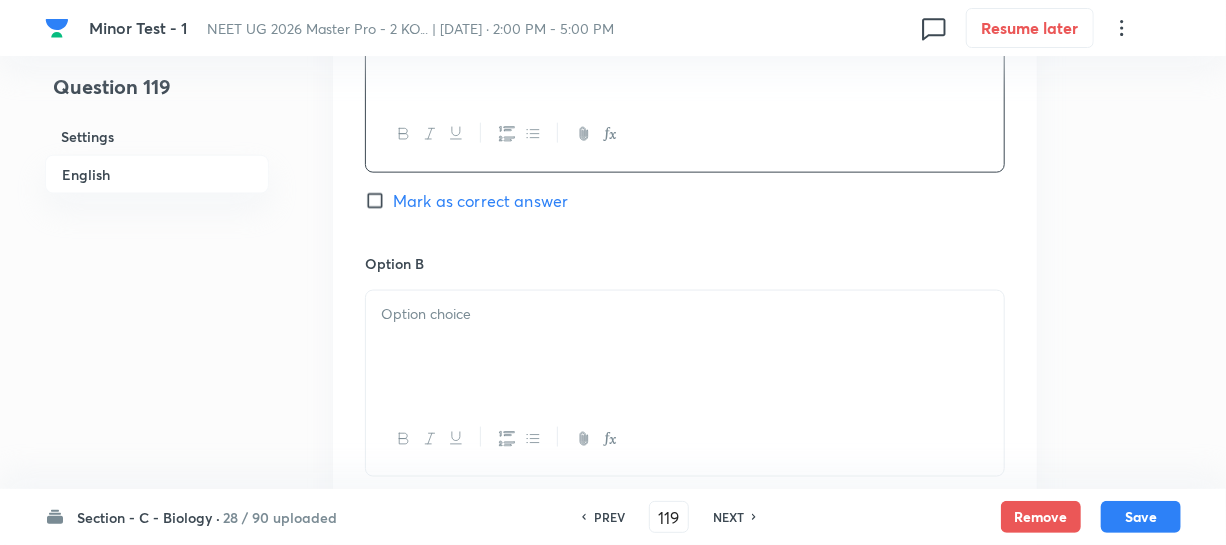 scroll, scrollTop: 1090, scrollLeft: 0, axis: vertical 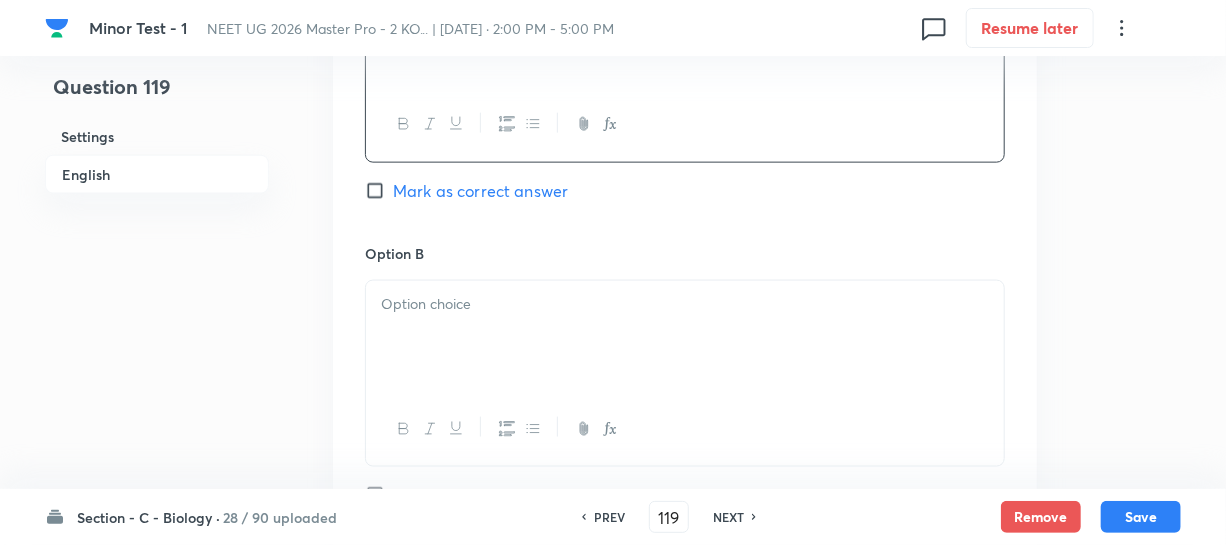 click on "Option A PS I [PERSON_NAME] as correct answer Option B Mark as correct answer Option C [PERSON_NAME] as correct answer Option D [PERSON_NAME] as correct answer" at bounding box center (685, 527) 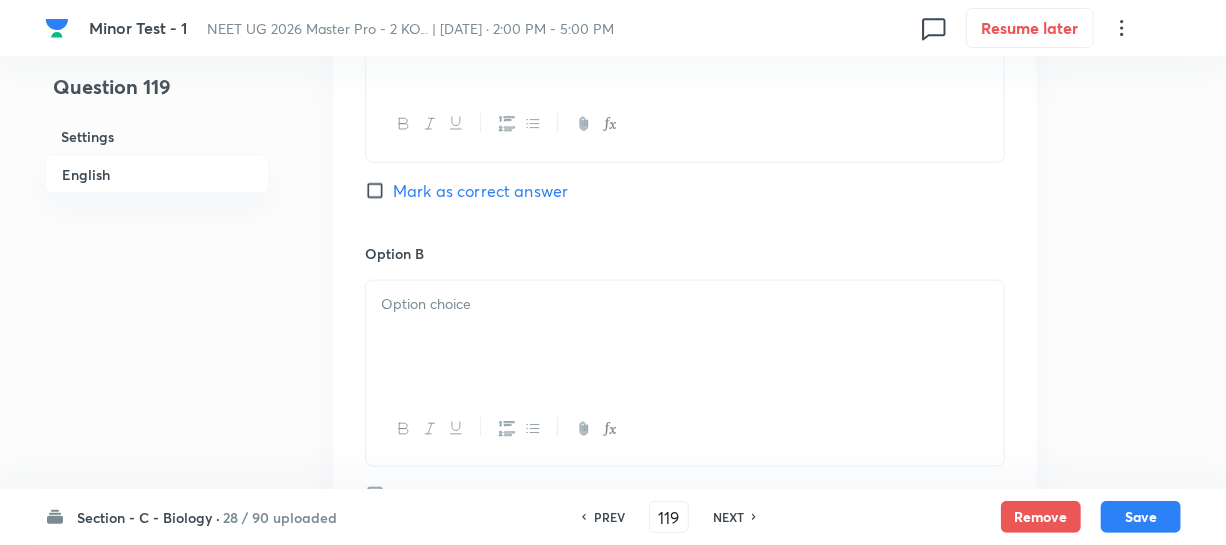click at bounding box center [685, 337] 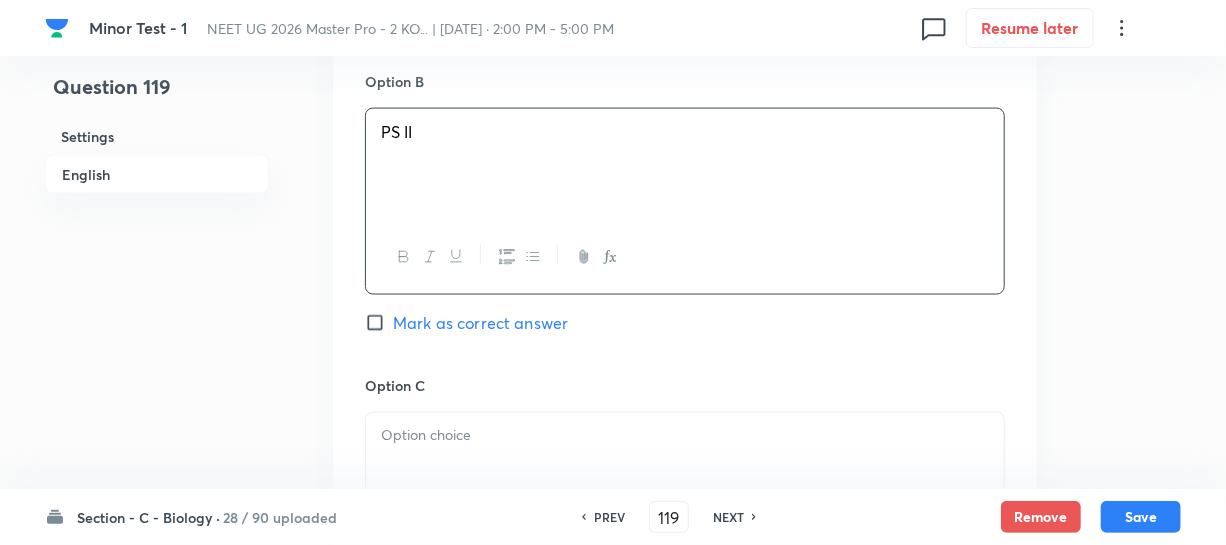 scroll, scrollTop: 1272, scrollLeft: 0, axis: vertical 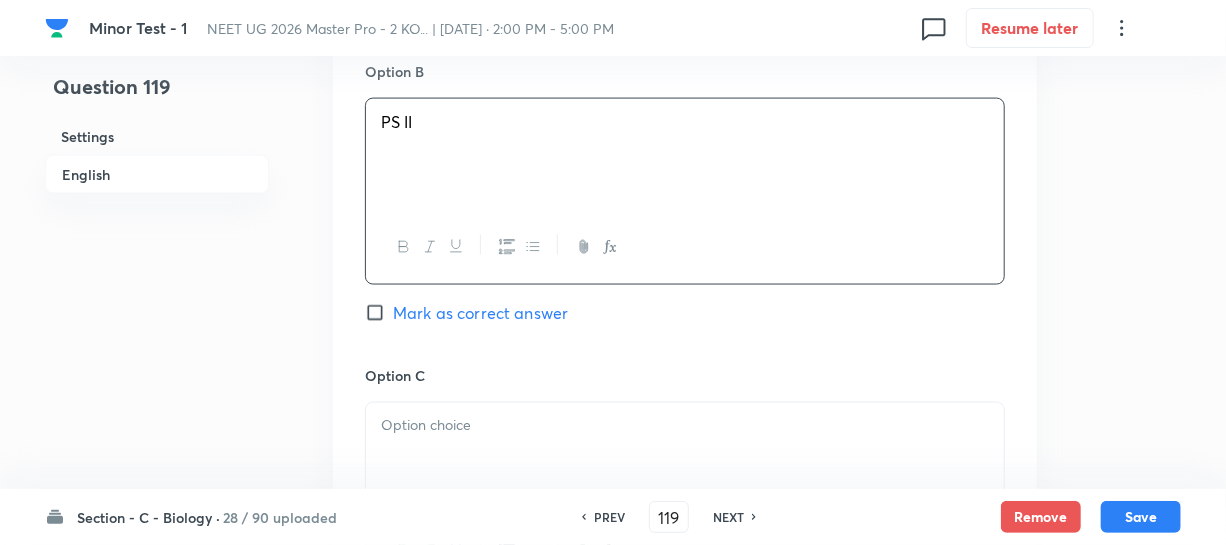 click at bounding box center (685, 459) 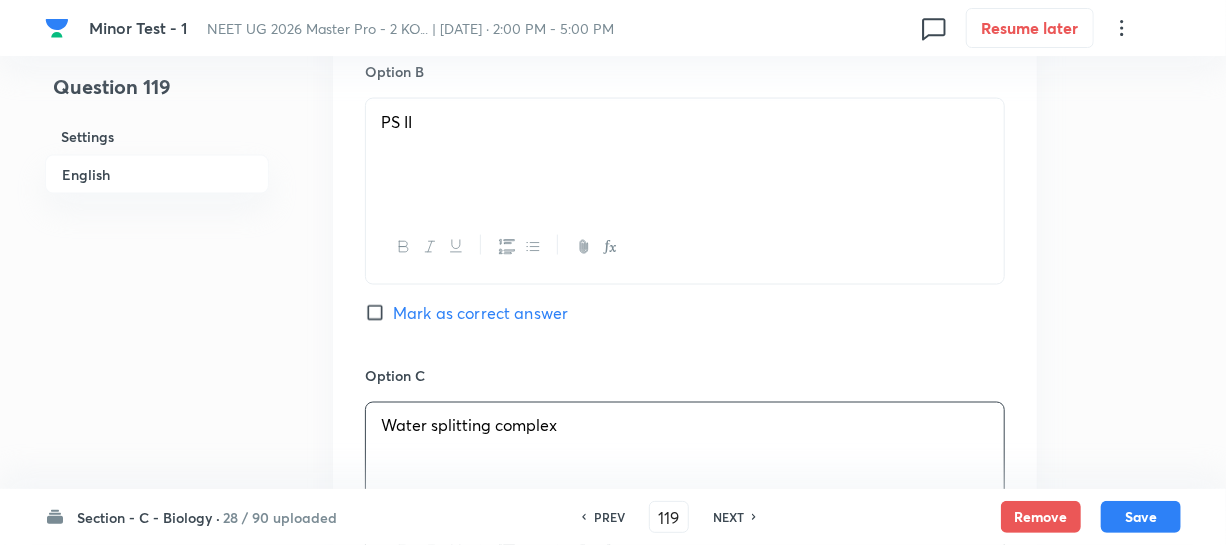 scroll, scrollTop: 1636, scrollLeft: 0, axis: vertical 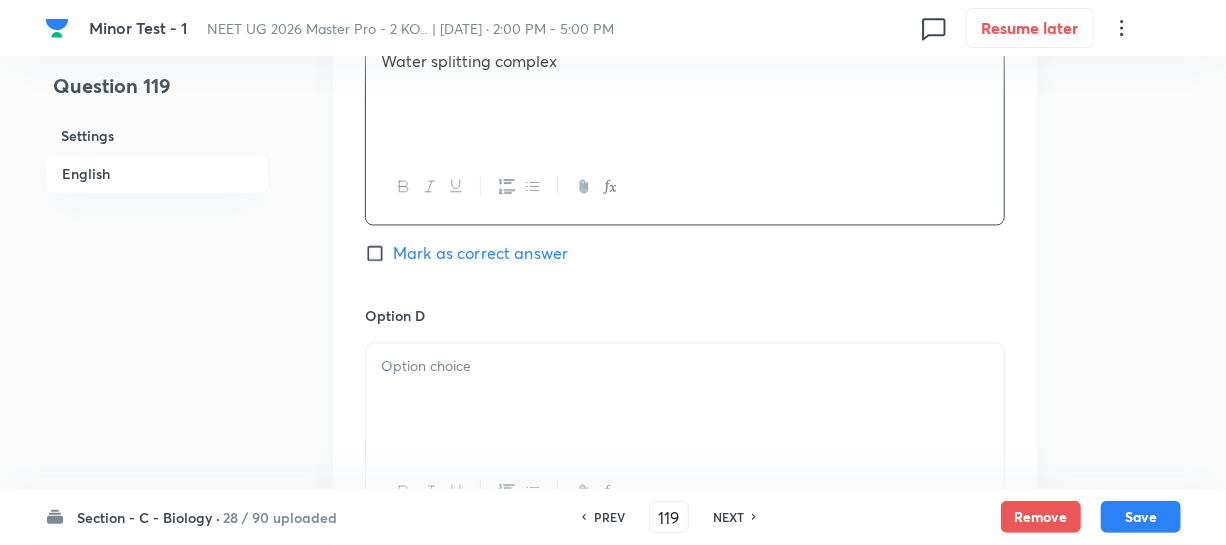 click at bounding box center (685, 367) 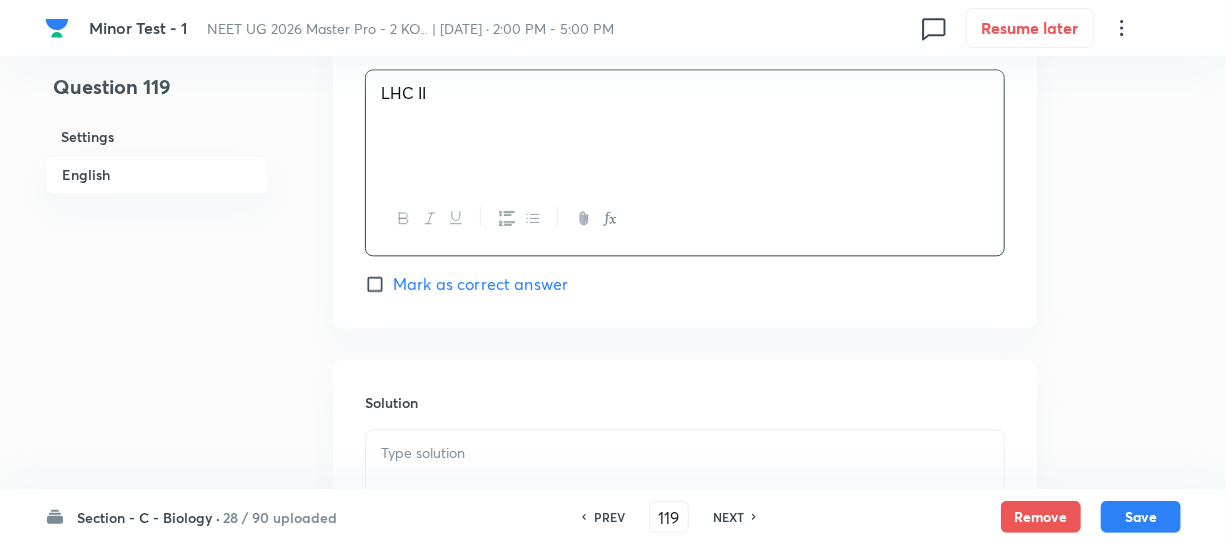 scroll, scrollTop: 2000, scrollLeft: 0, axis: vertical 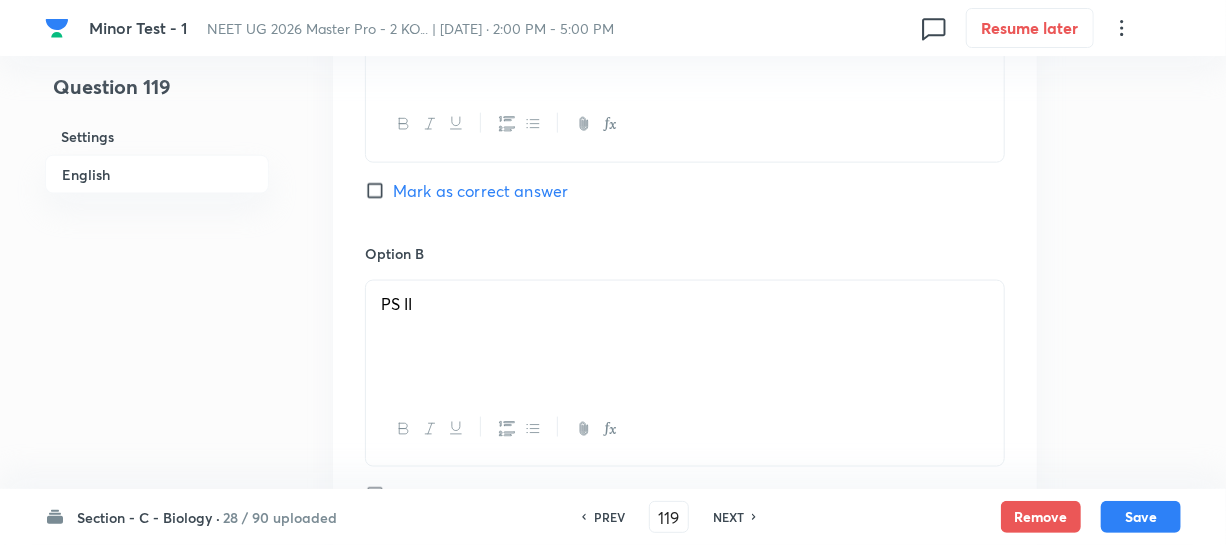 click on "Mark as correct answer" at bounding box center (379, 191) 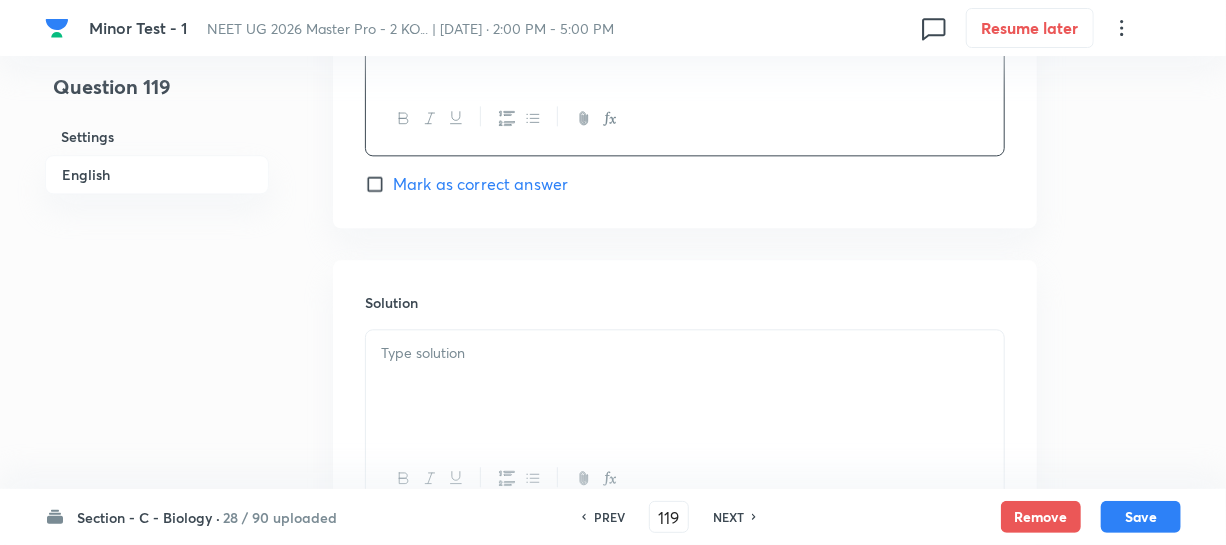 scroll, scrollTop: 2190, scrollLeft: 0, axis: vertical 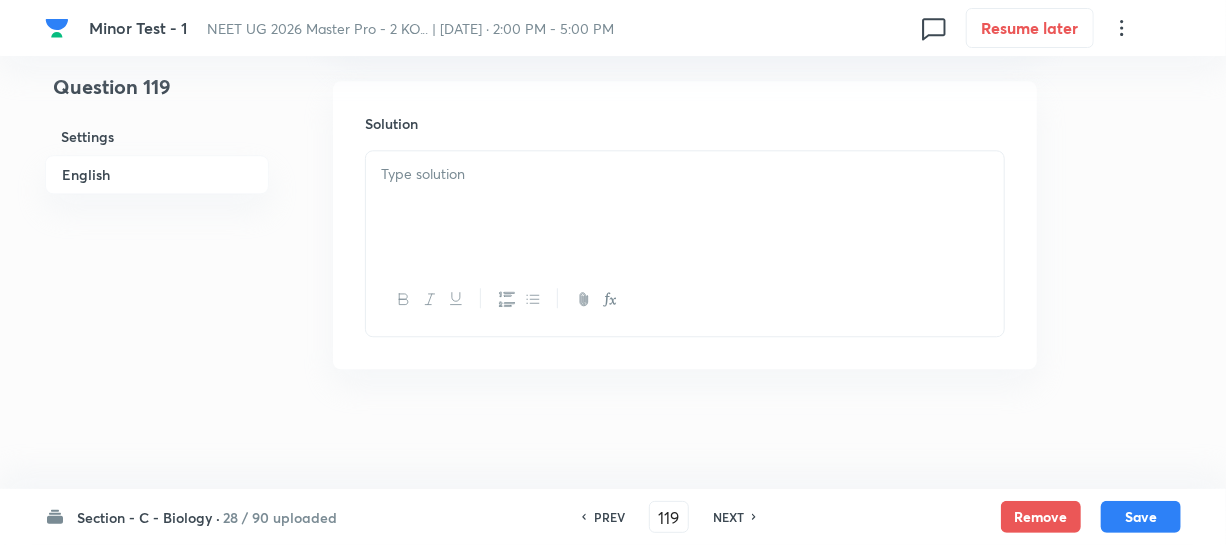 click at bounding box center (685, 174) 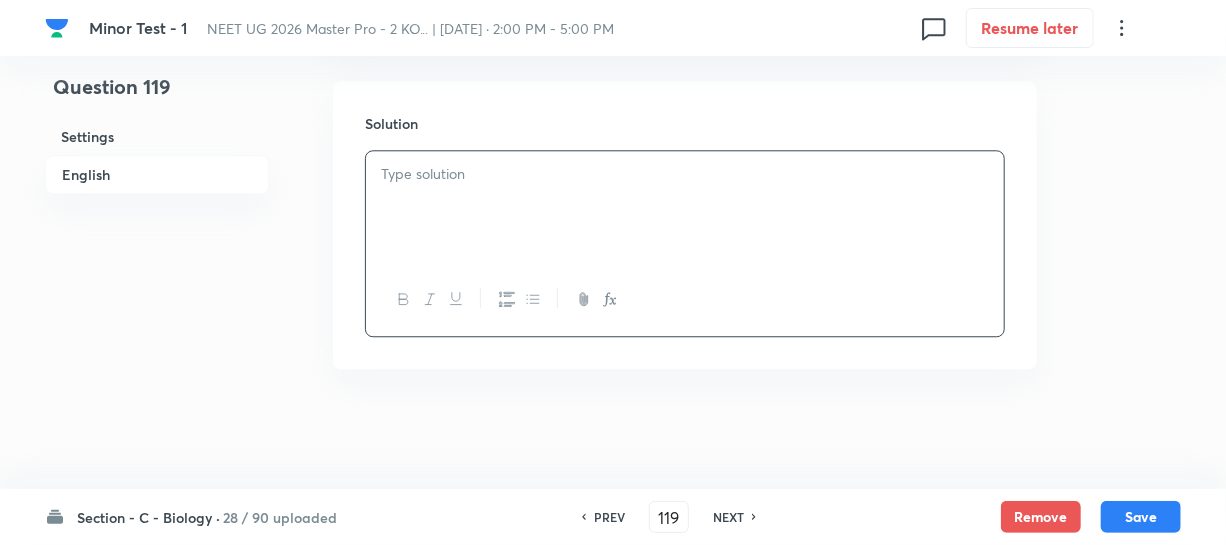 type 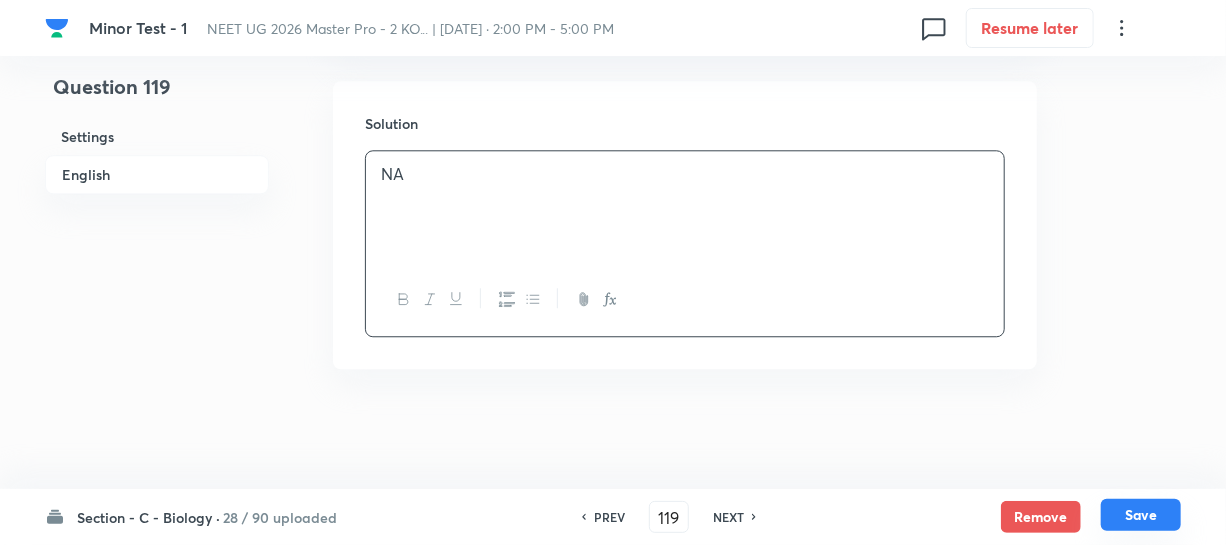 click on "Section - C - Biology ·
28 / 90 uploaded
PREV 119 ​ NEXT Remove Save" at bounding box center [613, 517] 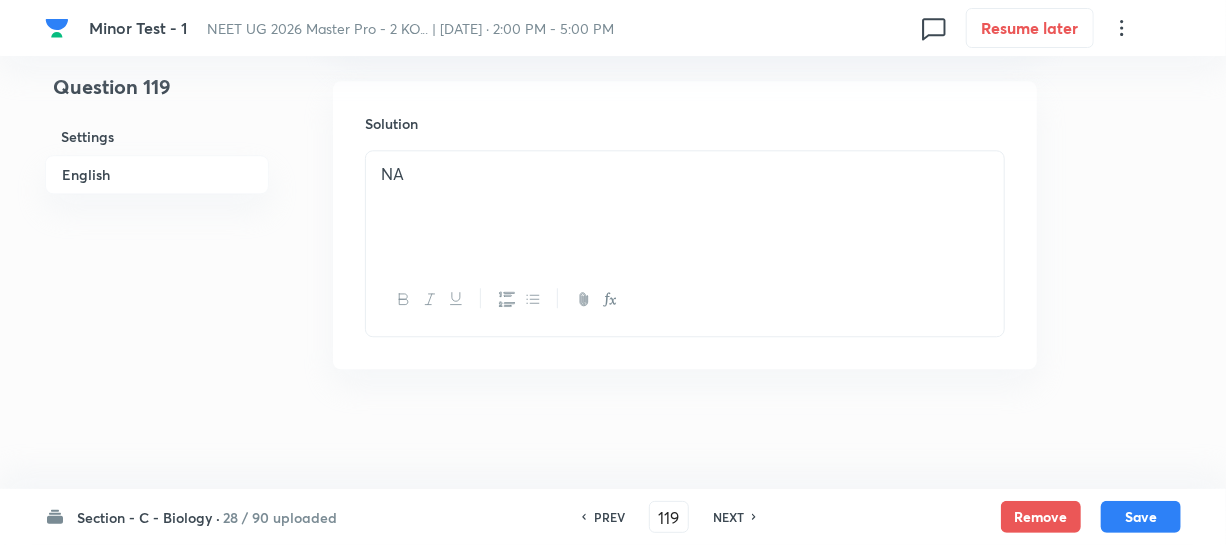 click on "Section - C - Biology ·
28 / 90 uploaded
PREV 119 ​ NEXT Remove Save" at bounding box center (613, 517) 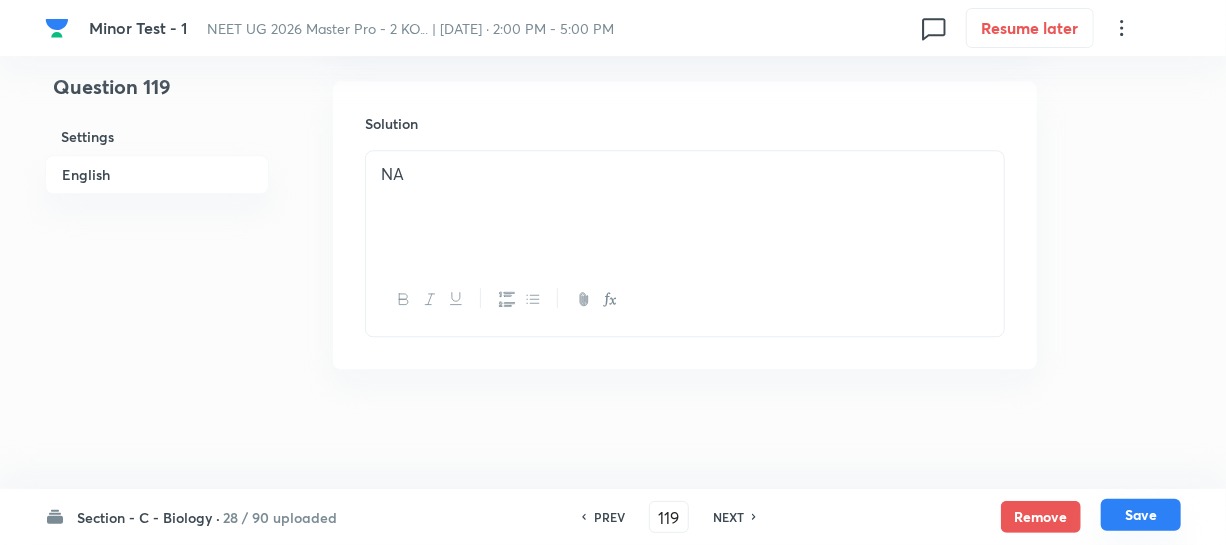 click on "Save" at bounding box center [1141, 515] 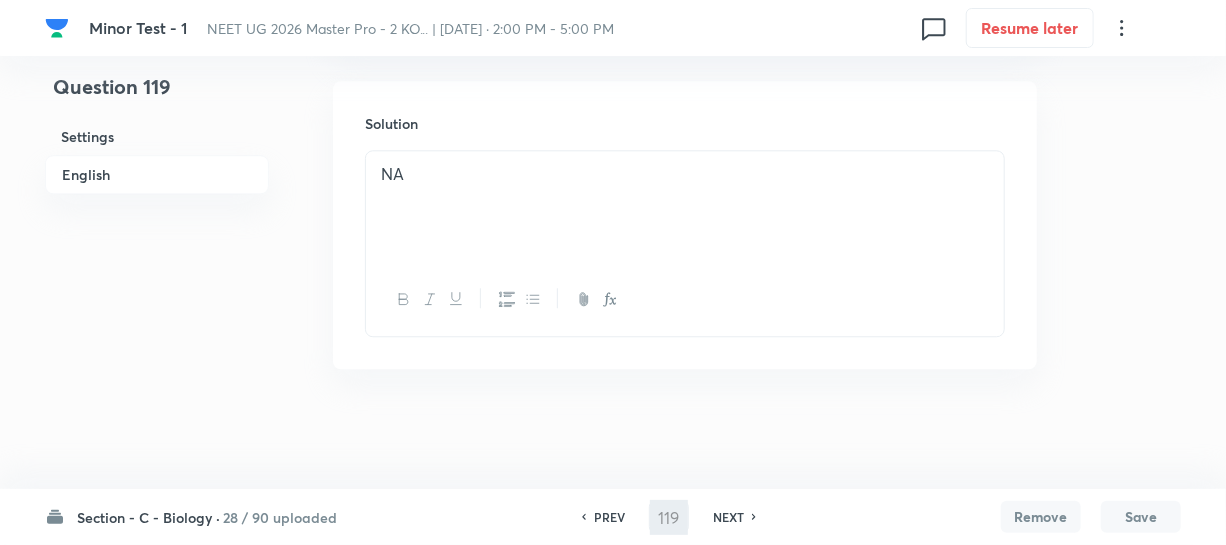 type on "120" 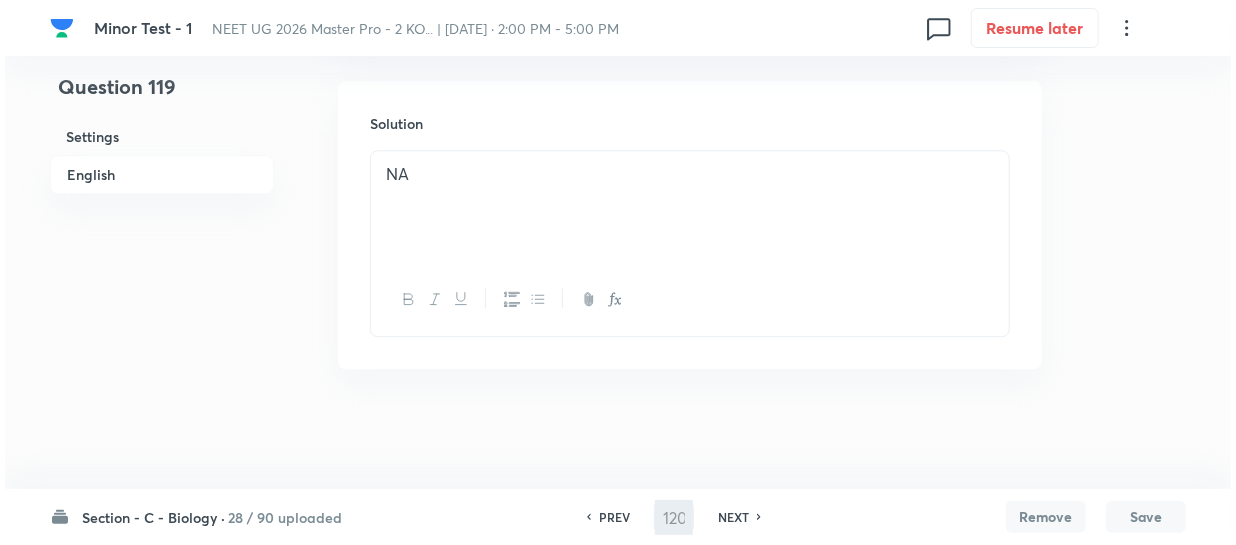scroll, scrollTop: 0, scrollLeft: 0, axis: both 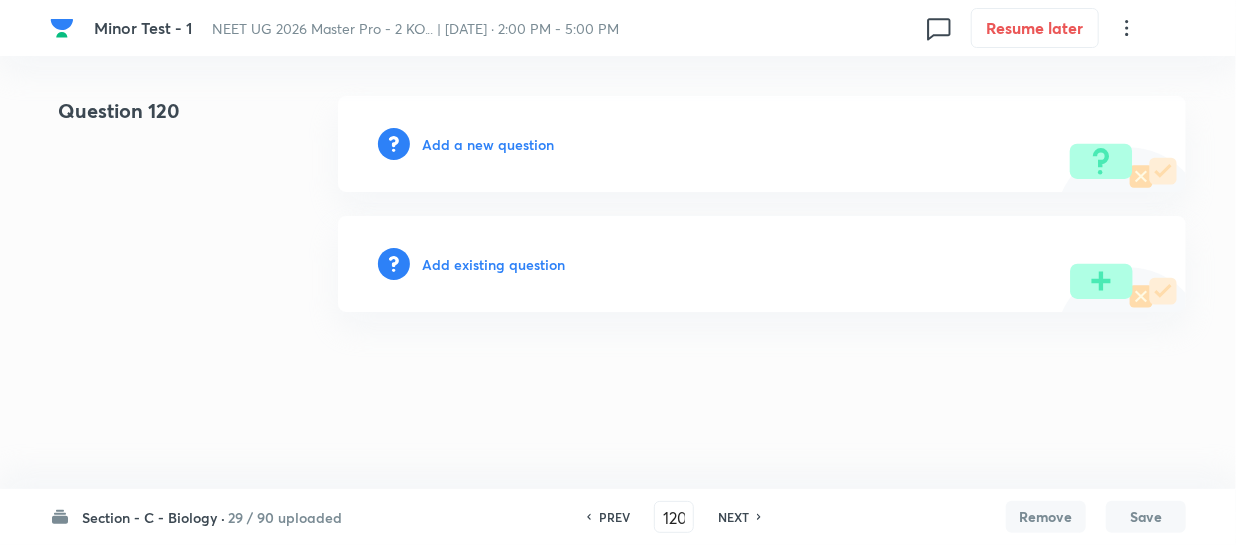 click on "Add a new question" at bounding box center (488, 144) 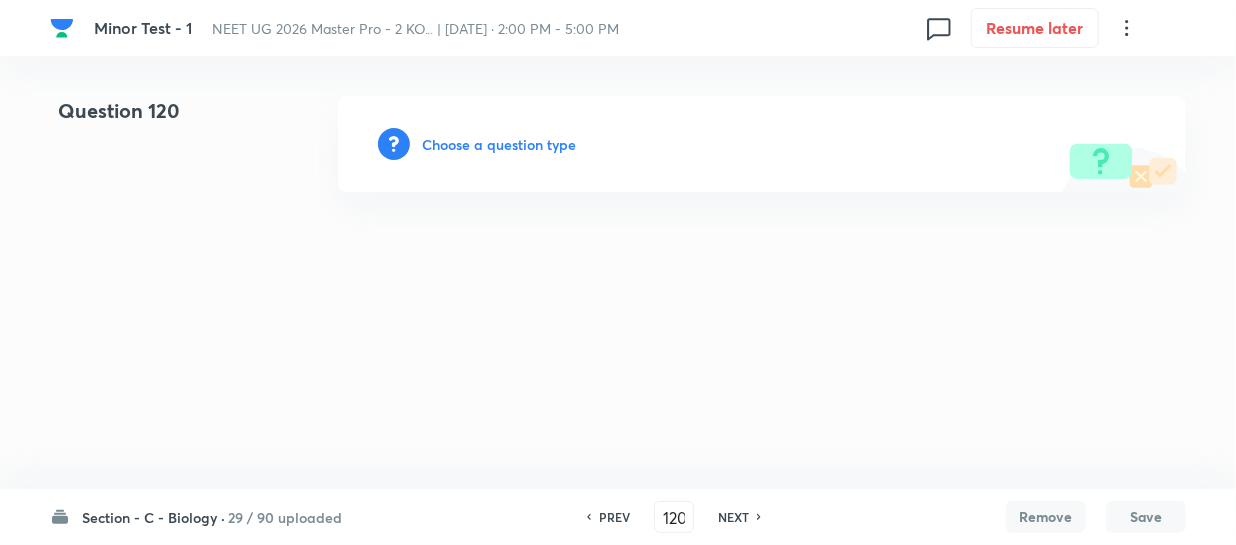 click on "Choose a question type" at bounding box center (499, 144) 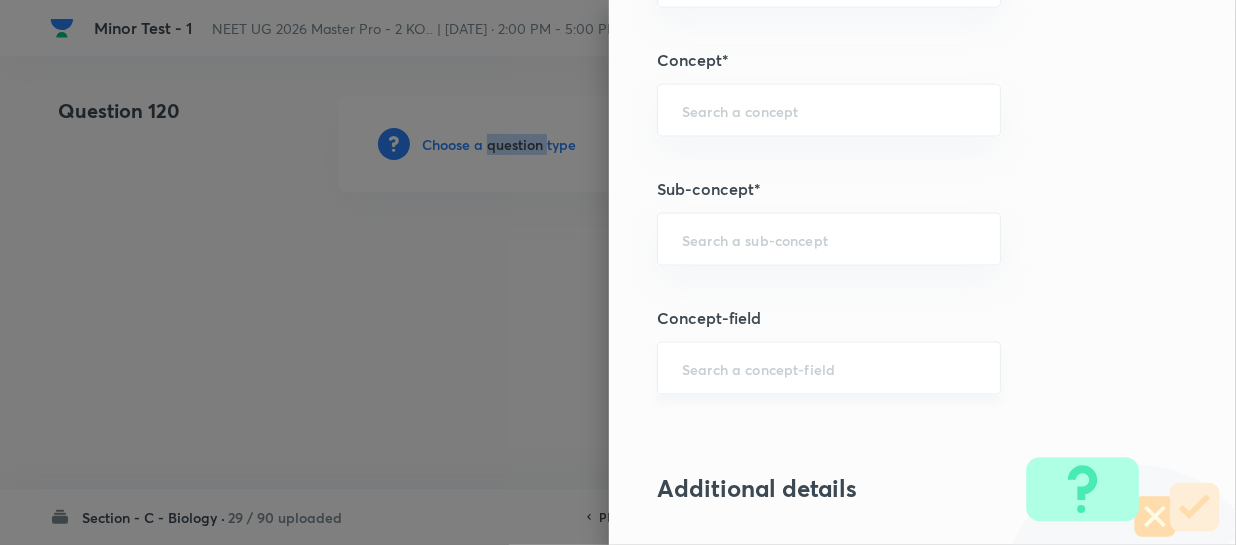 scroll, scrollTop: 1363, scrollLeft: 0, axis: vertical 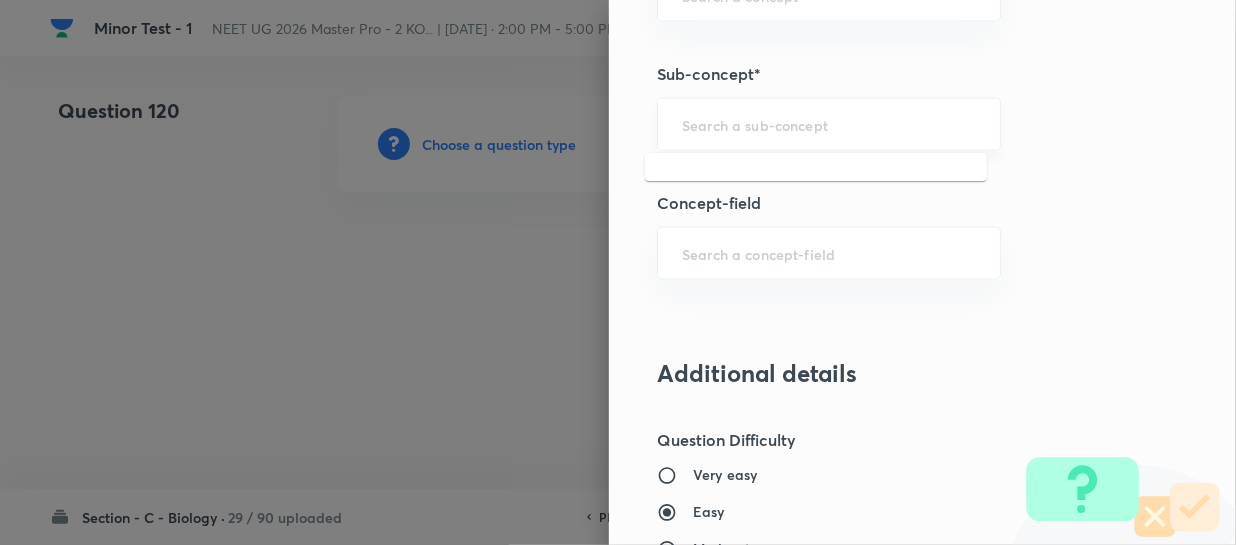 click at bounding box center (829, 124) 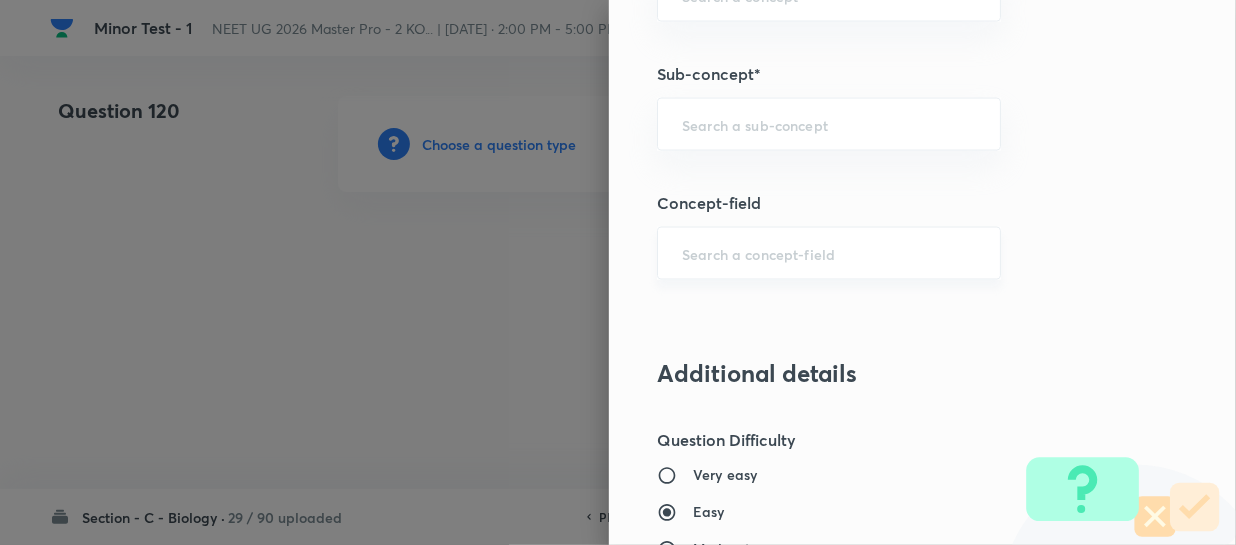 paste on "Different Biological Classification" 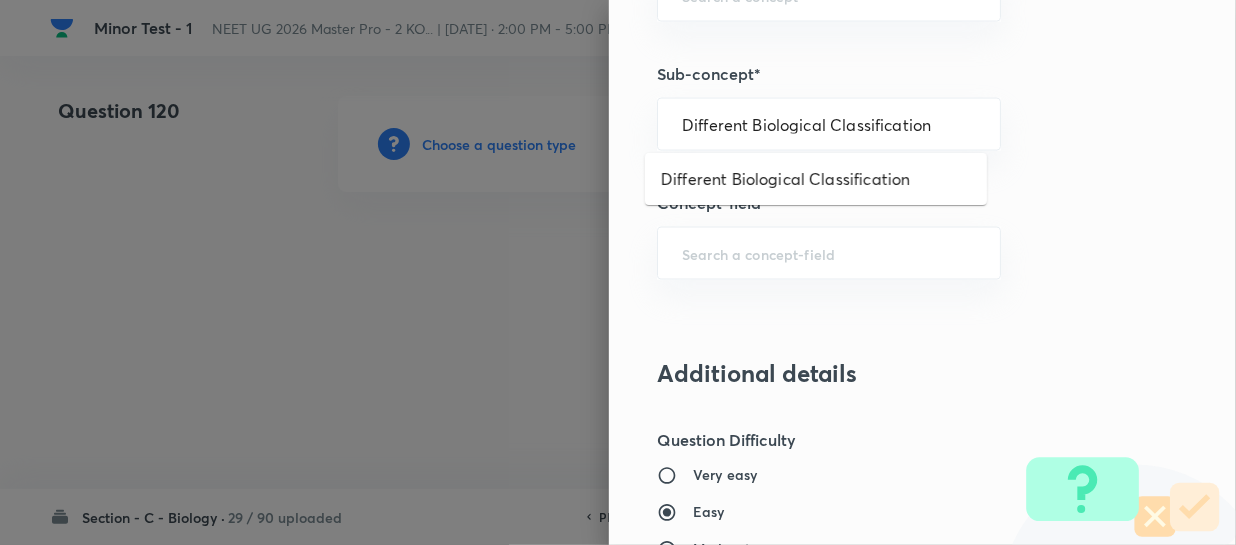 click on "Different Biological Classification" at bounding box center (816, 179) 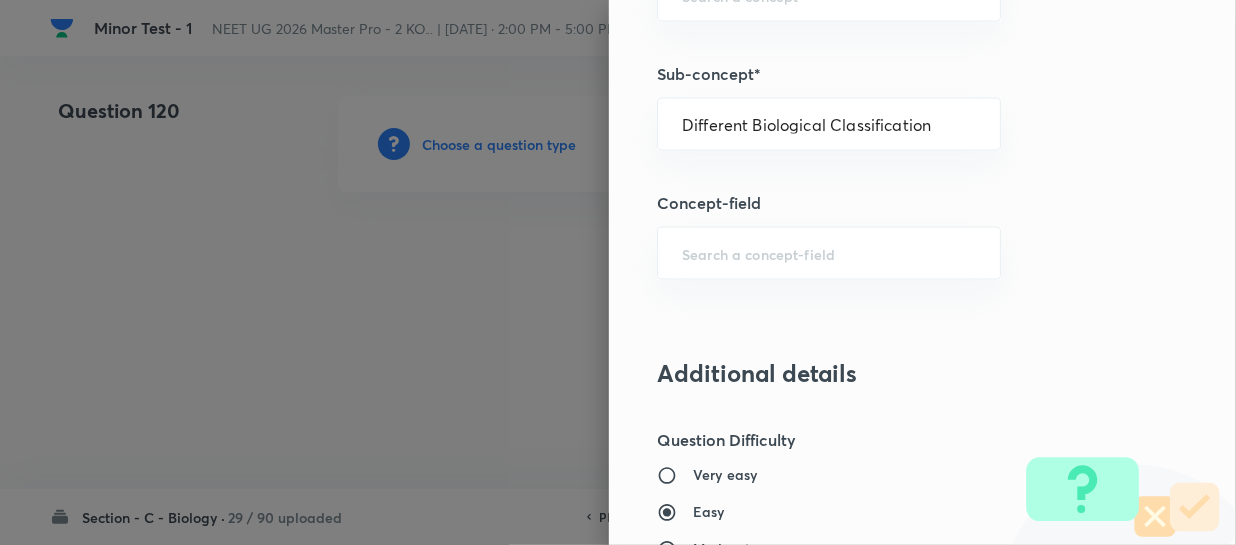 type on "Biology" 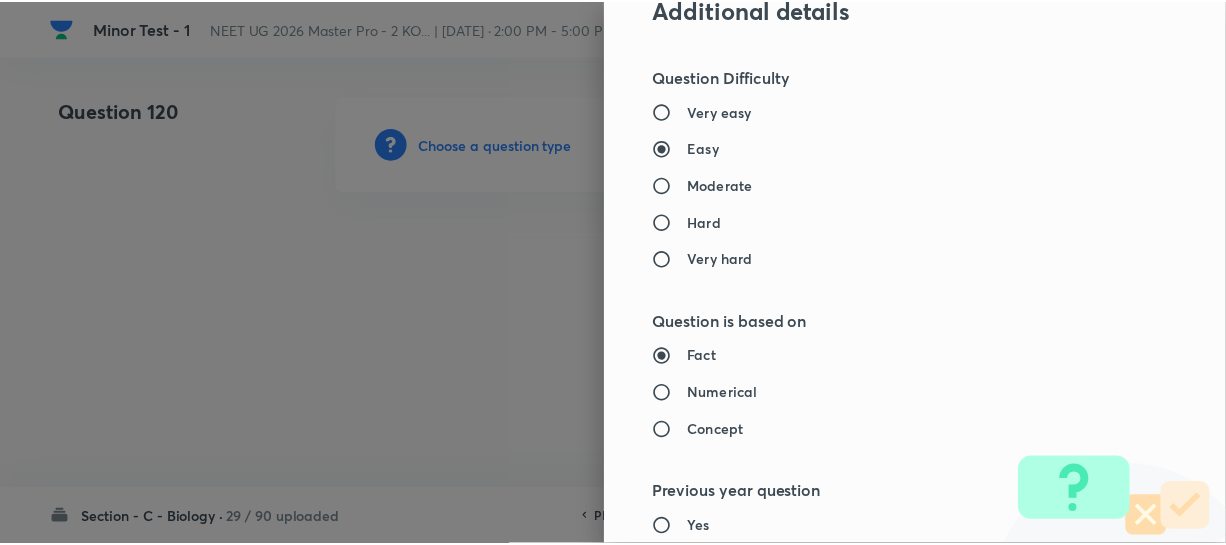 scroll, scrollTop: 2313, scrollLeft: 0, axis: vertical 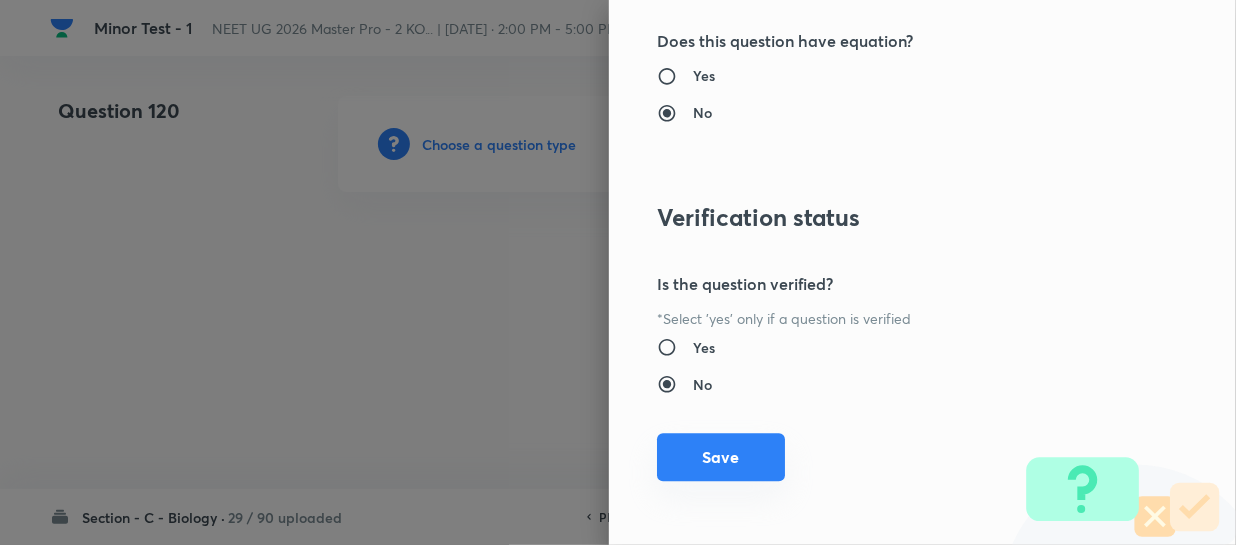 click on "Save" at bounding box center (721, 457) 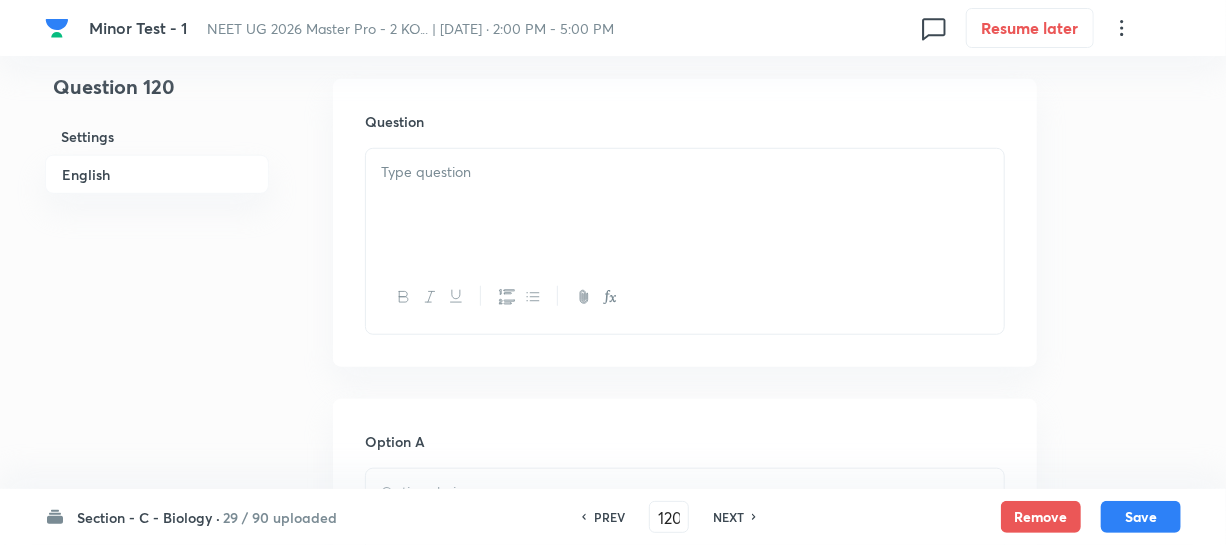scroll, scrollTop: 636, scrollLeft: 0, axis: vertical 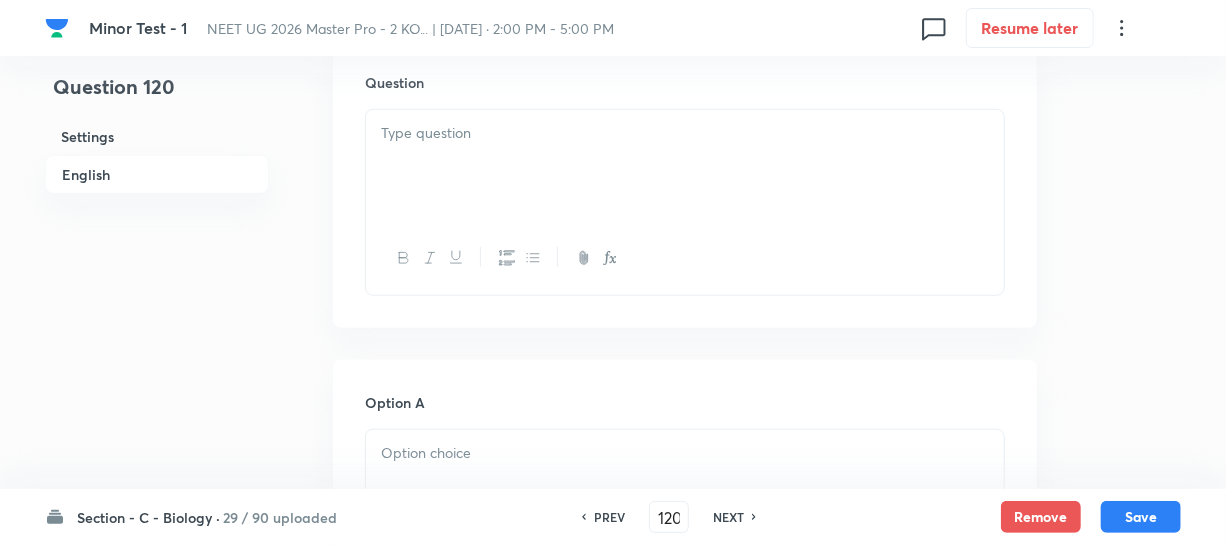 click at bounding box center [685, 166] 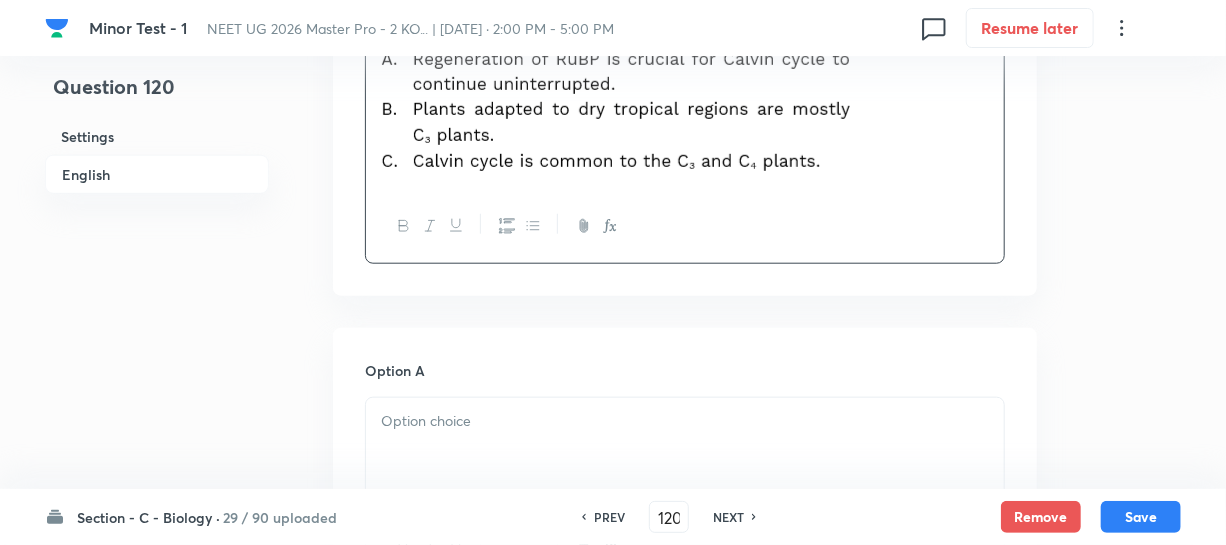 scroll, scrollTop: 909, scrollLeft: 0, axis: vertical 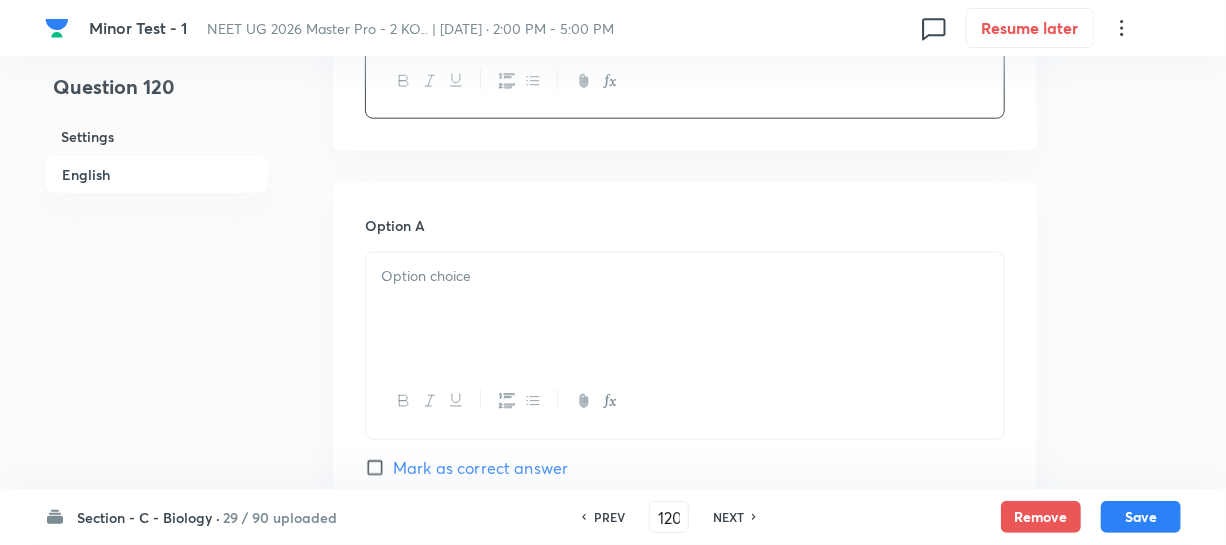 click at bounding box center [685, 309] 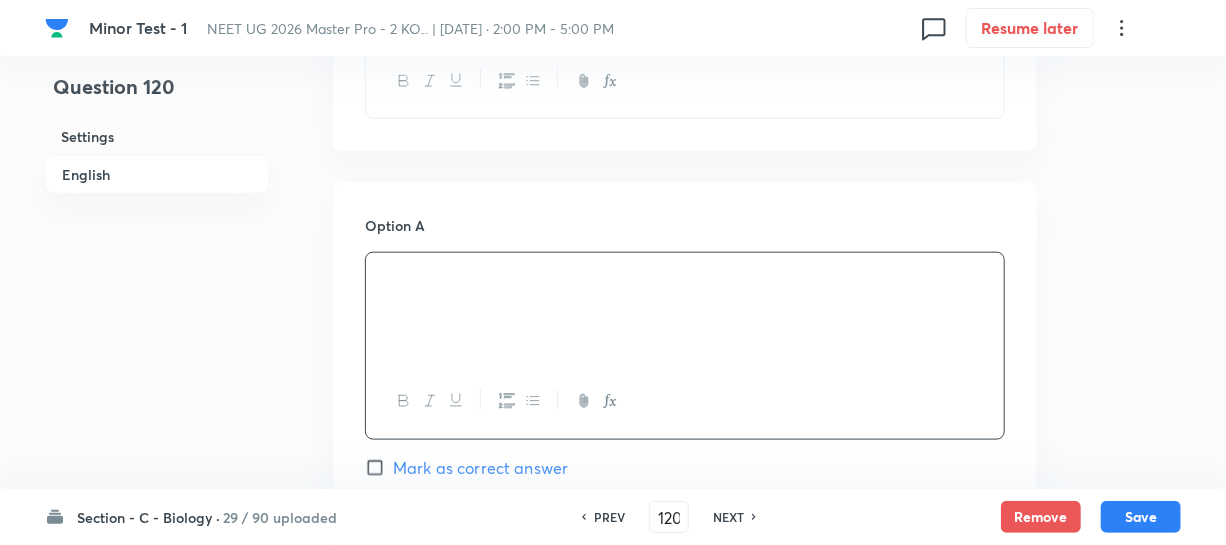 scroll, scrollTop: 1272, scrollLeft: 0, axis: vertical 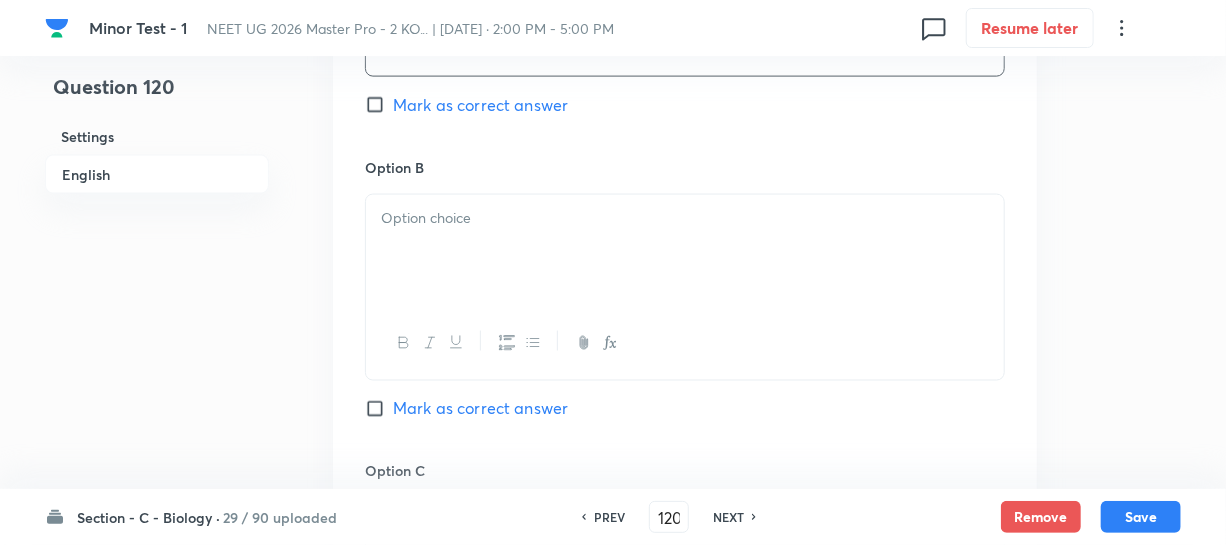 click on "Option B" at bounding box center (685, 167) 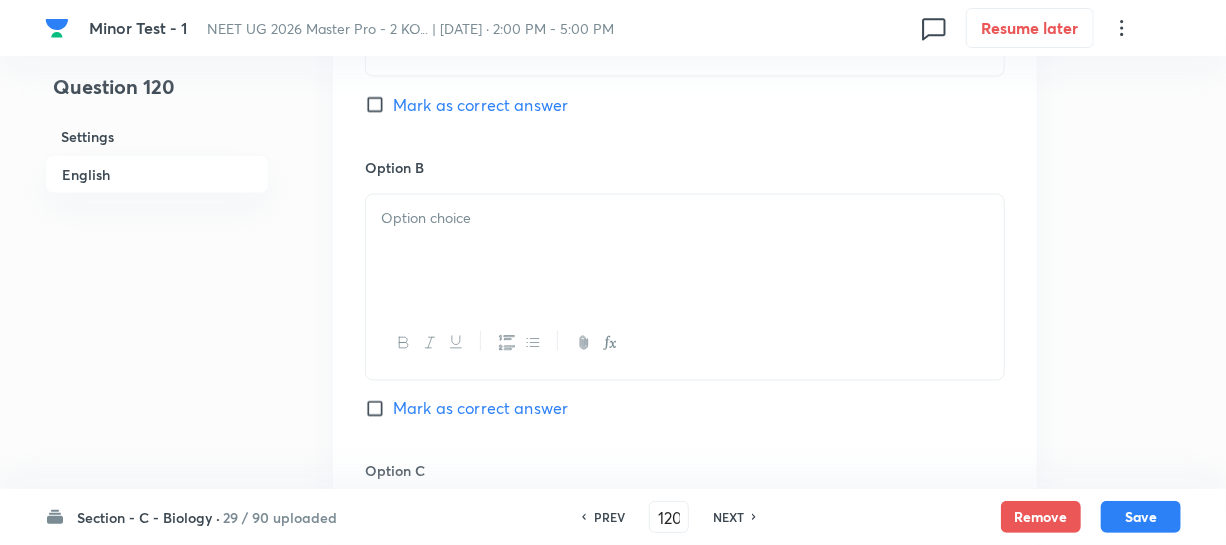 click at bounding box center (685, 218) 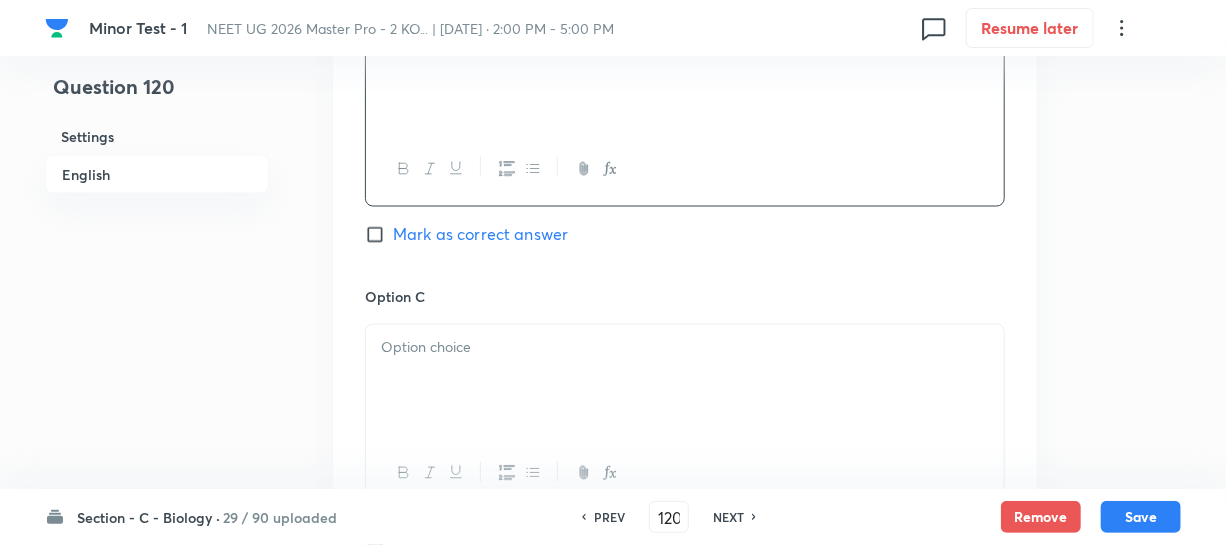 scroll, scrollTop: 1454, scrollLeft: 0, axis: vertical 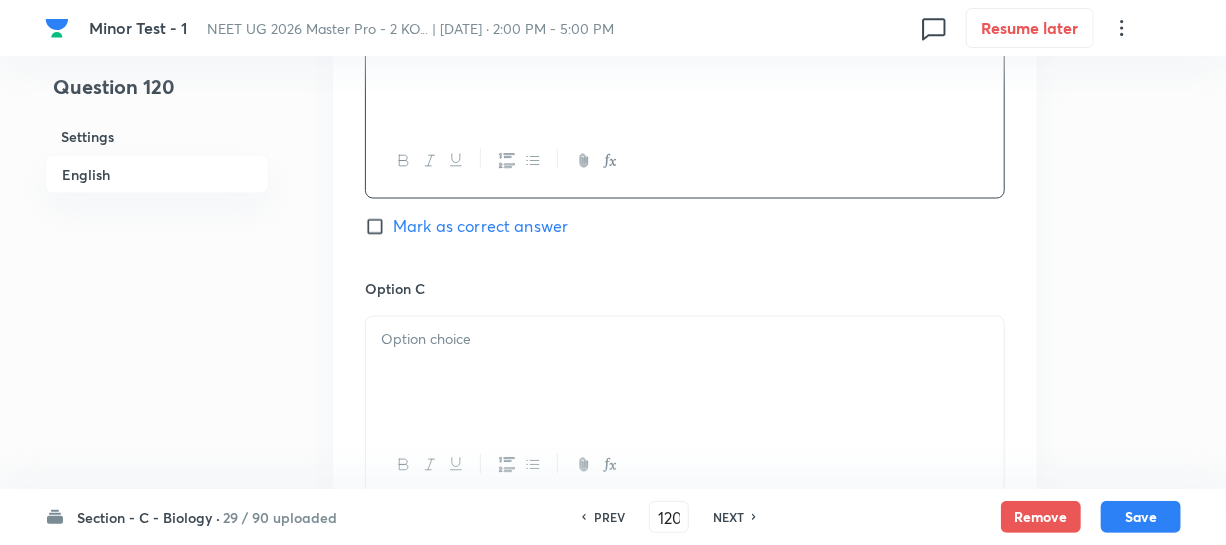 click on "Option C Mark as correct answer" at bounding box center [685, 431] 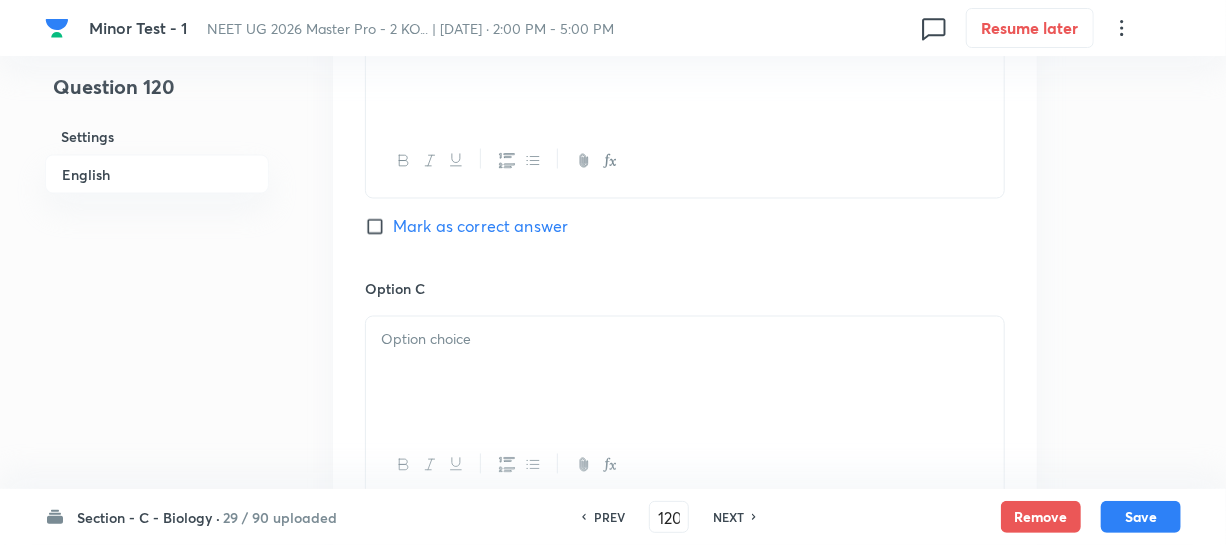 click at bounding box center [685, 373] 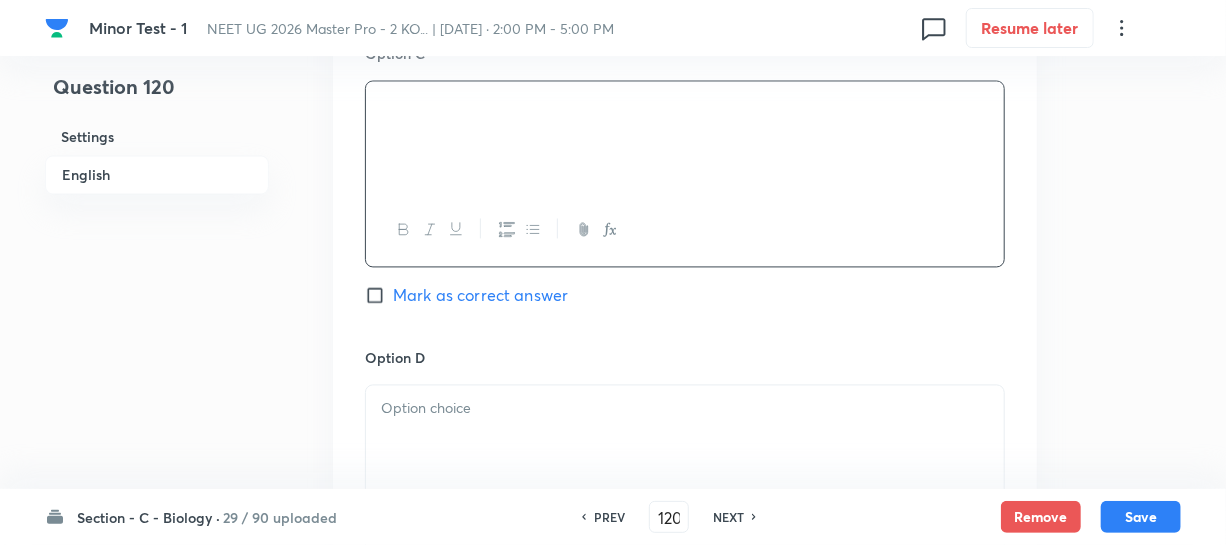 scroll, scrollTop: 1727, scrollLeft: 0, axis: vertical 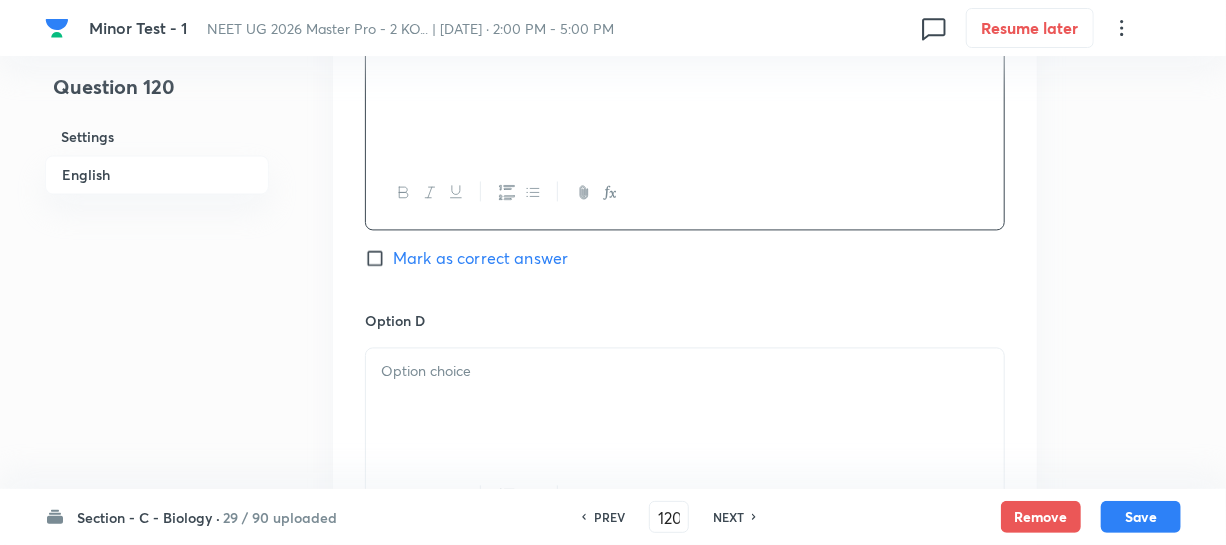 click at bounding box center [685, 404] 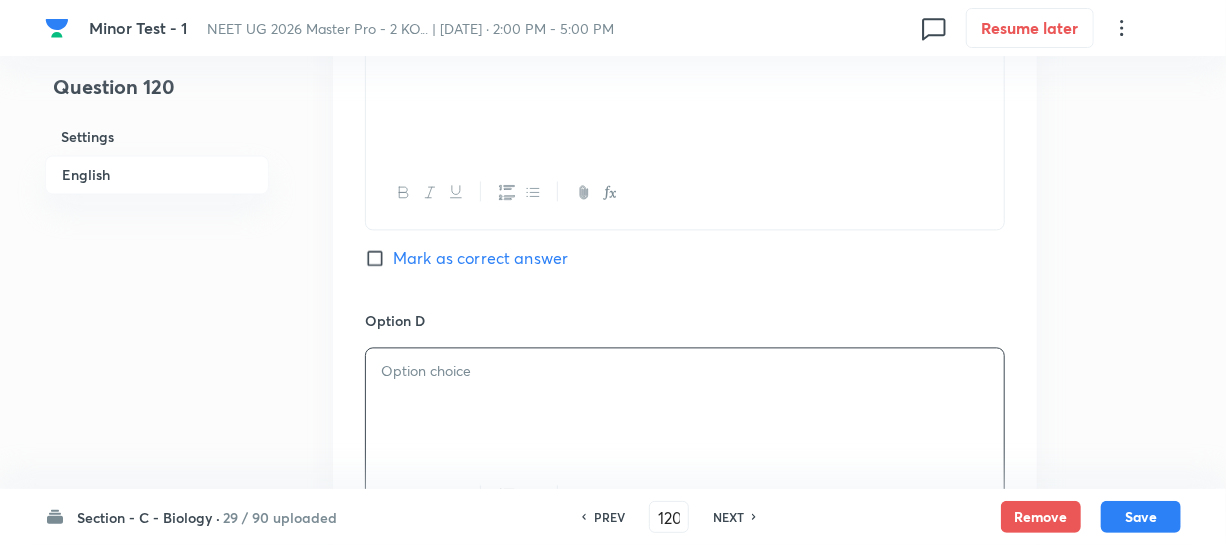 click at bounding box center (685, 404) 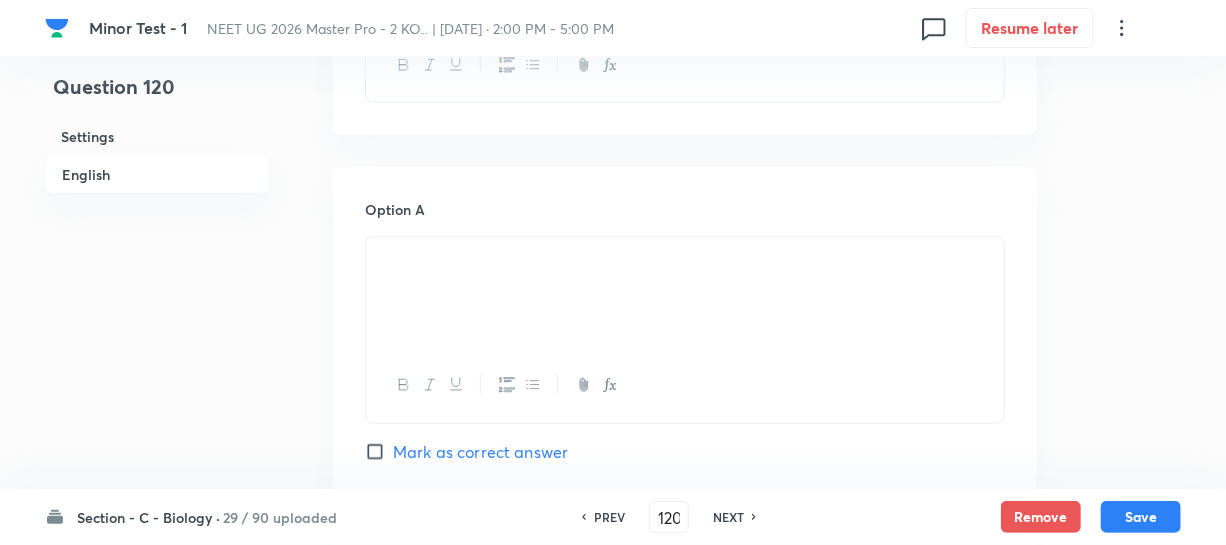 scroll, scrollTop: 909, scrollLeft: 0, axis: vertical 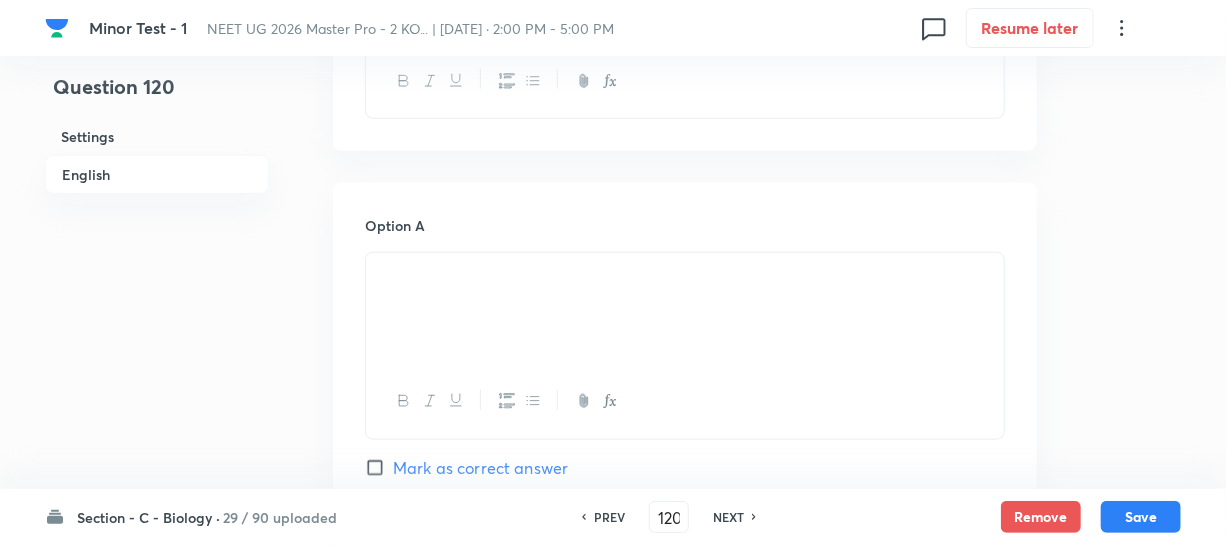 click at bounding box center [685, 276] 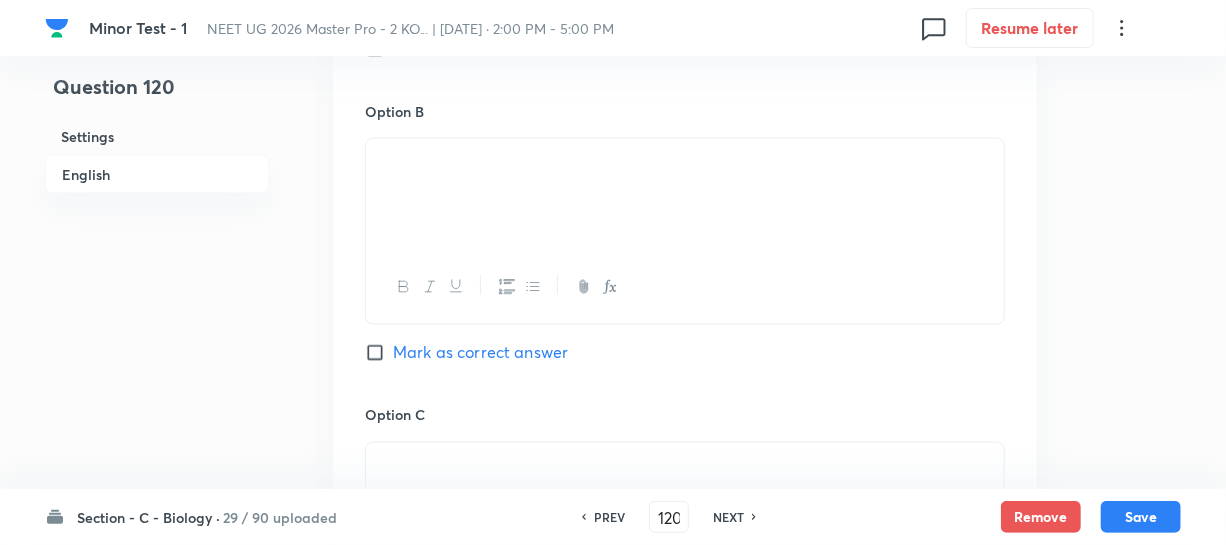 scroll, scrollTop: 1181, scrollLeft: 0, axis: vertical 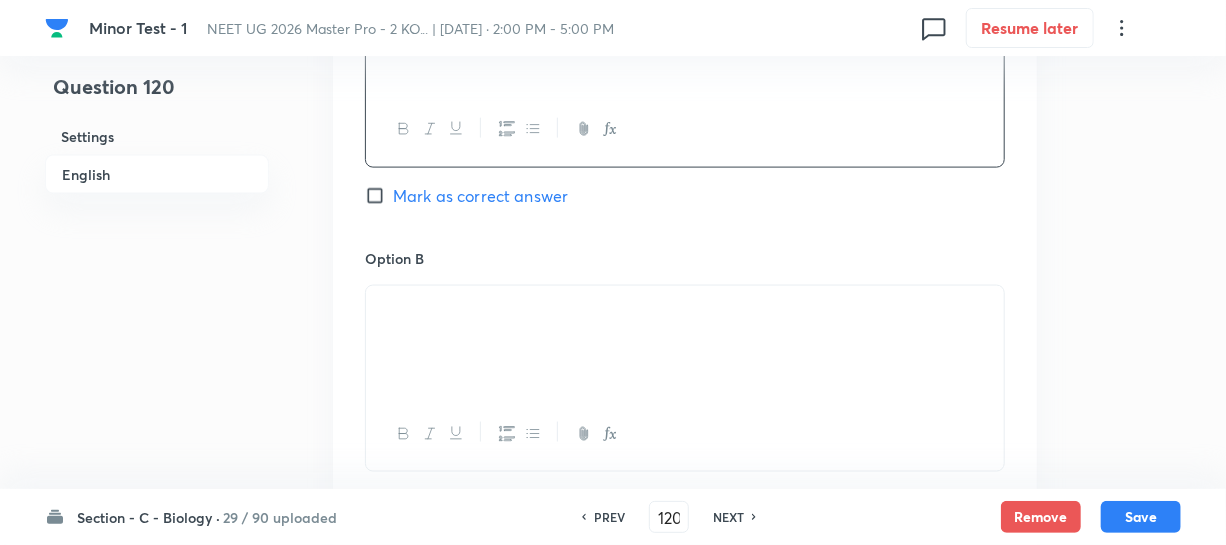 click at bounding box center (685, 342) 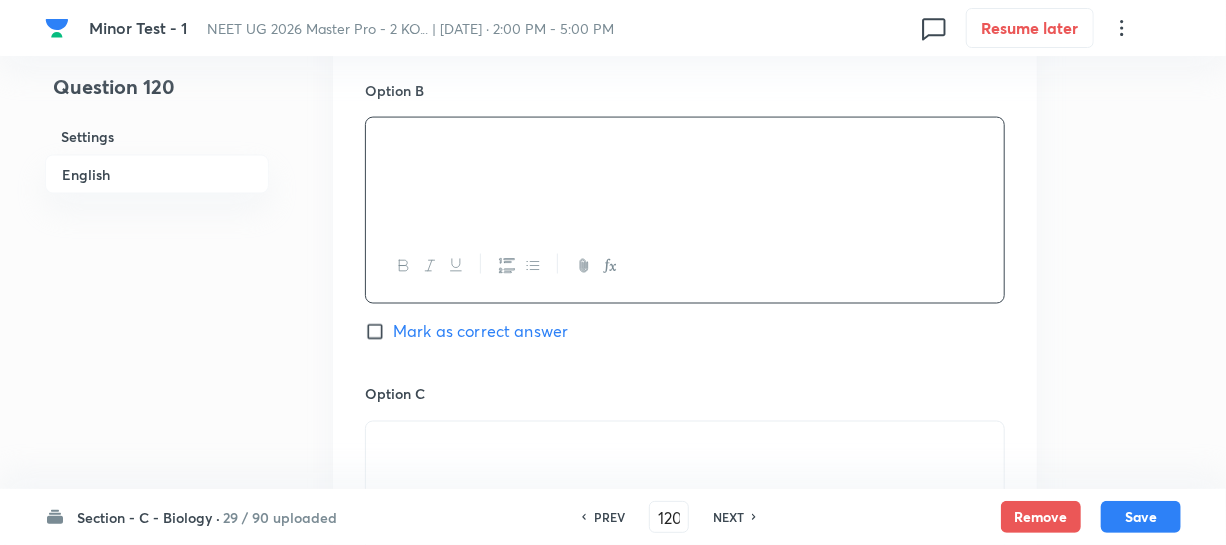 scroll, scrollTop: 1636, scrollLeft: 0, axis: vertical 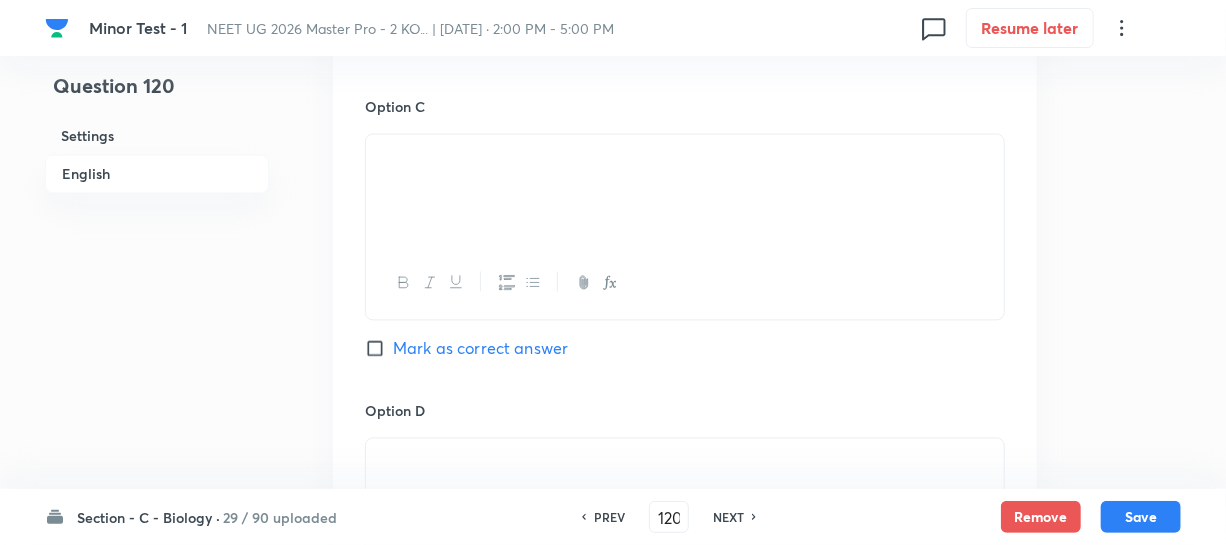 click at bounding box center [685, 158] 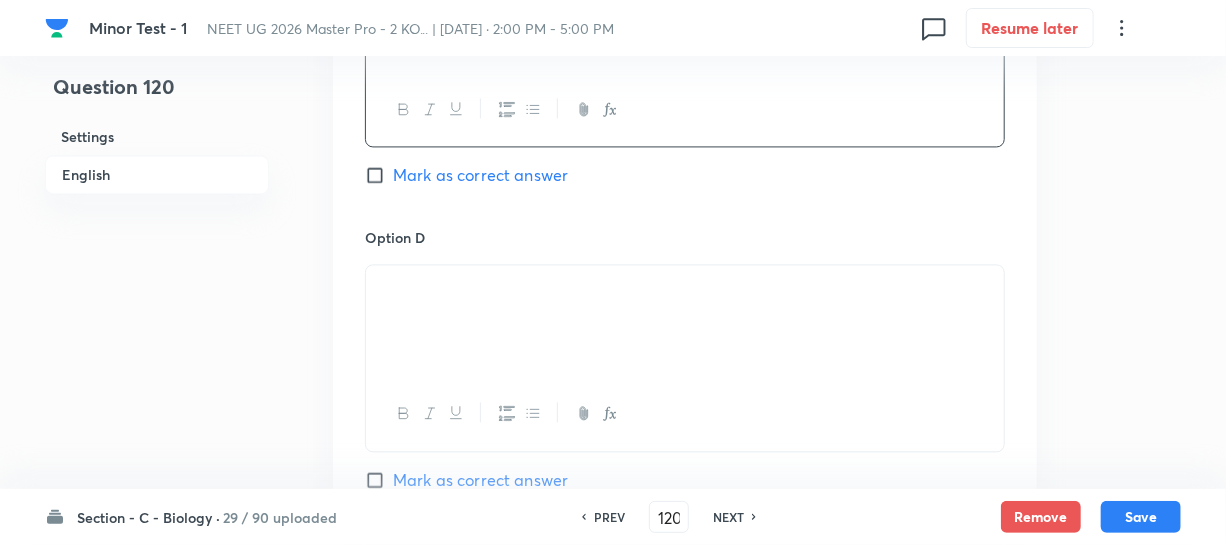 scroll, scrollTop: 1818, scrollLeft: 0, axis: vertical 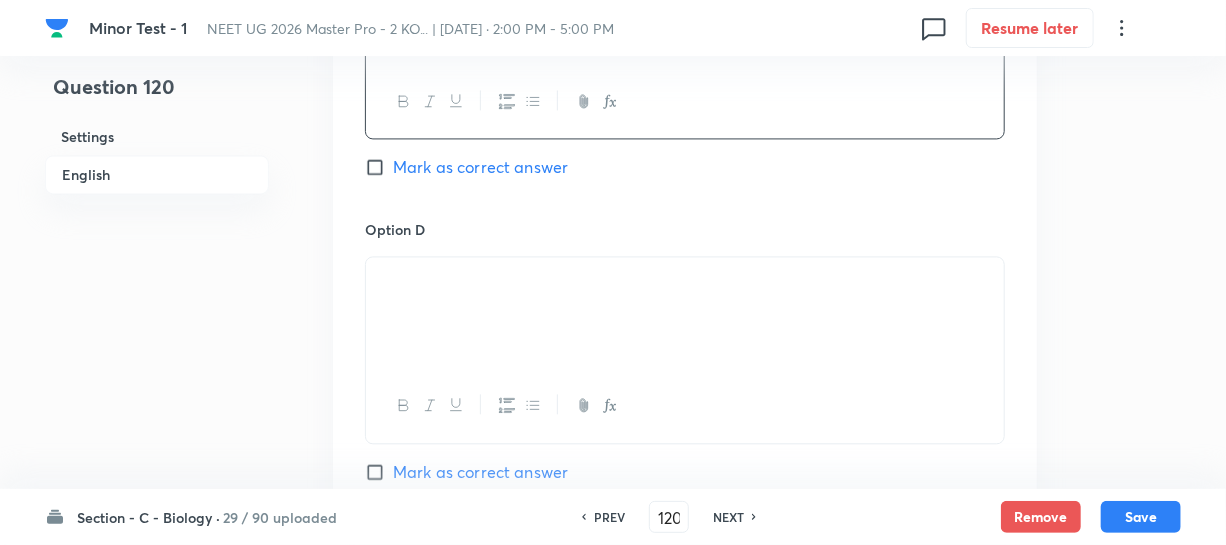 click at bounding box center (685, 313) 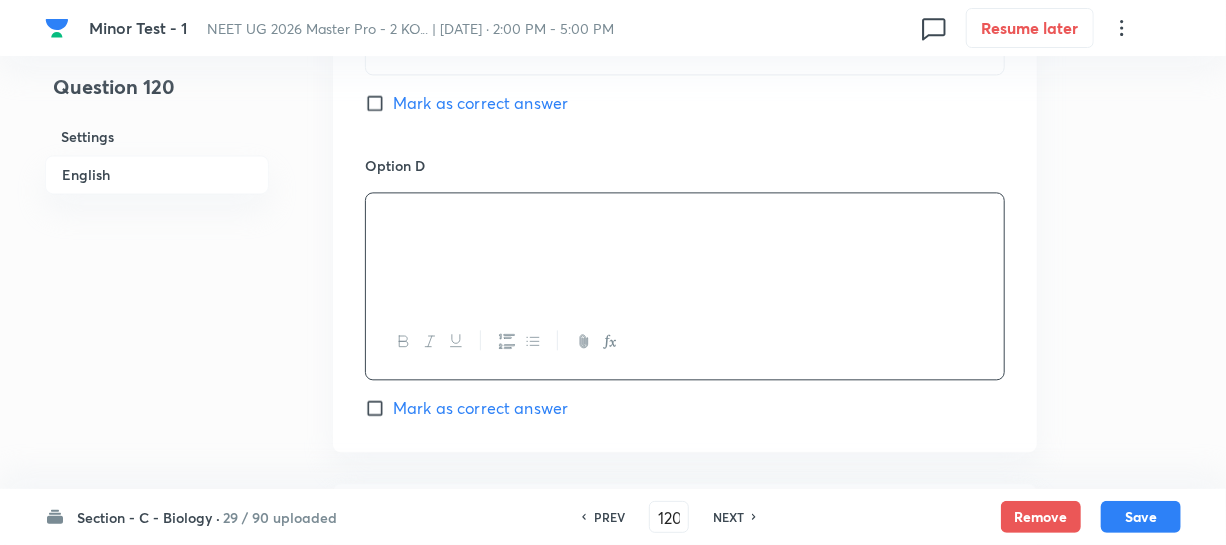 scroll, scrollTop: 2000, scrollLeft: 0, axis: vertical 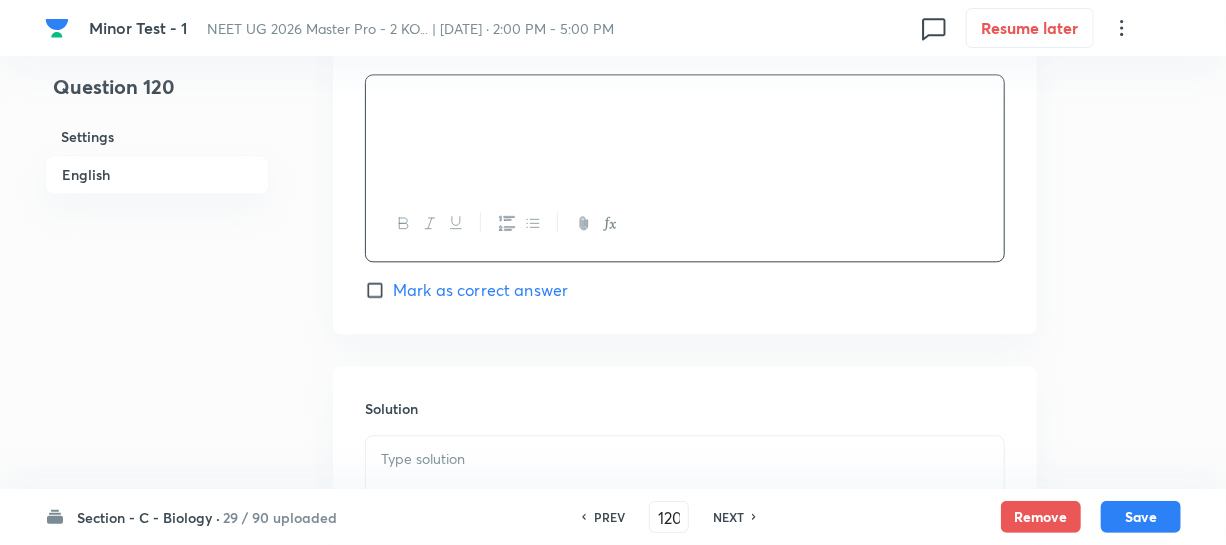 click on "Mark as correct answer" at bounding box center (379, 290) 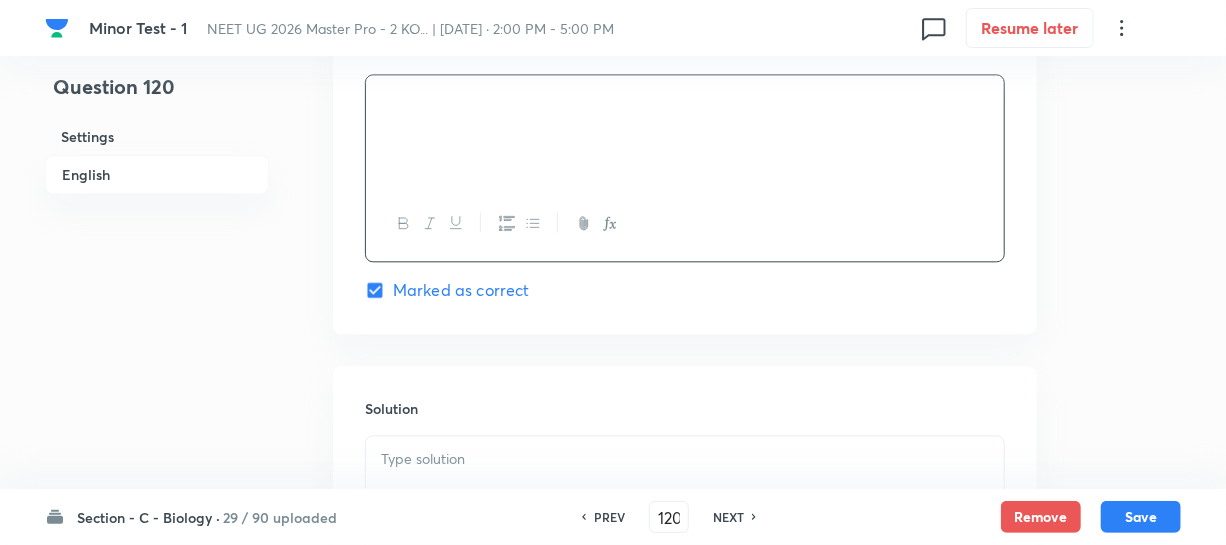 click on "Solution" at bounding box center [685, 408] 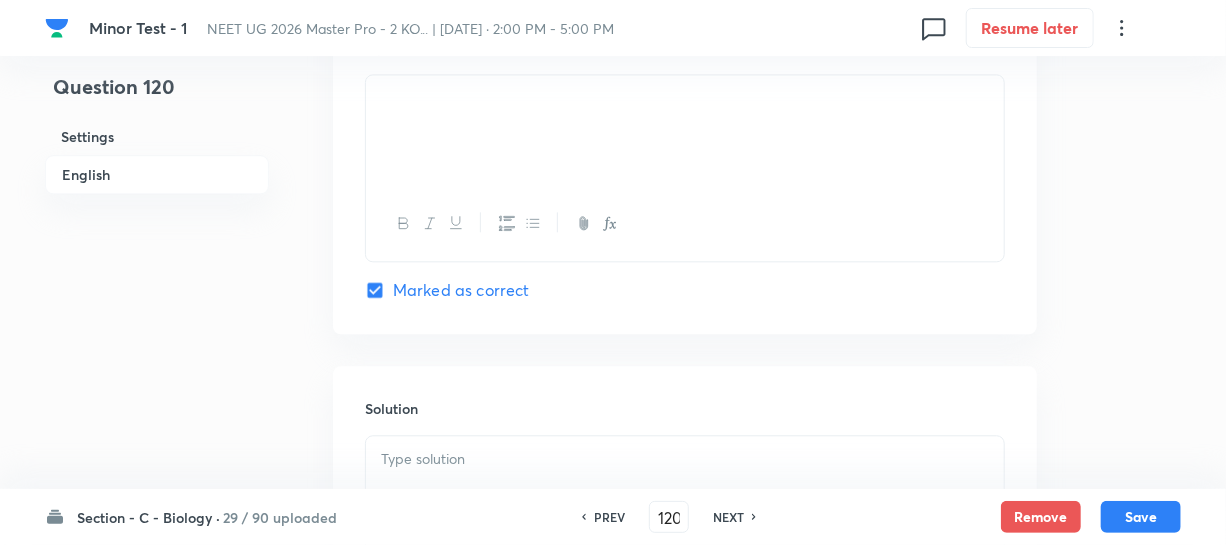 drag, startPoint x: 430, startPoint y: 457, endPoint x: 432, endPoint y: 447, distance: 10.198039 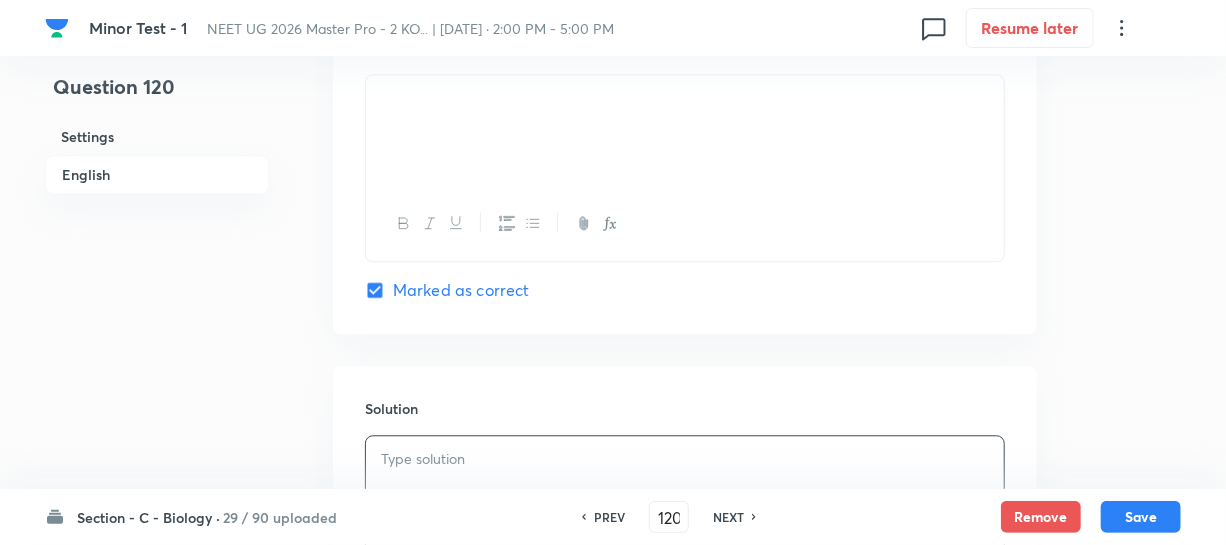 type 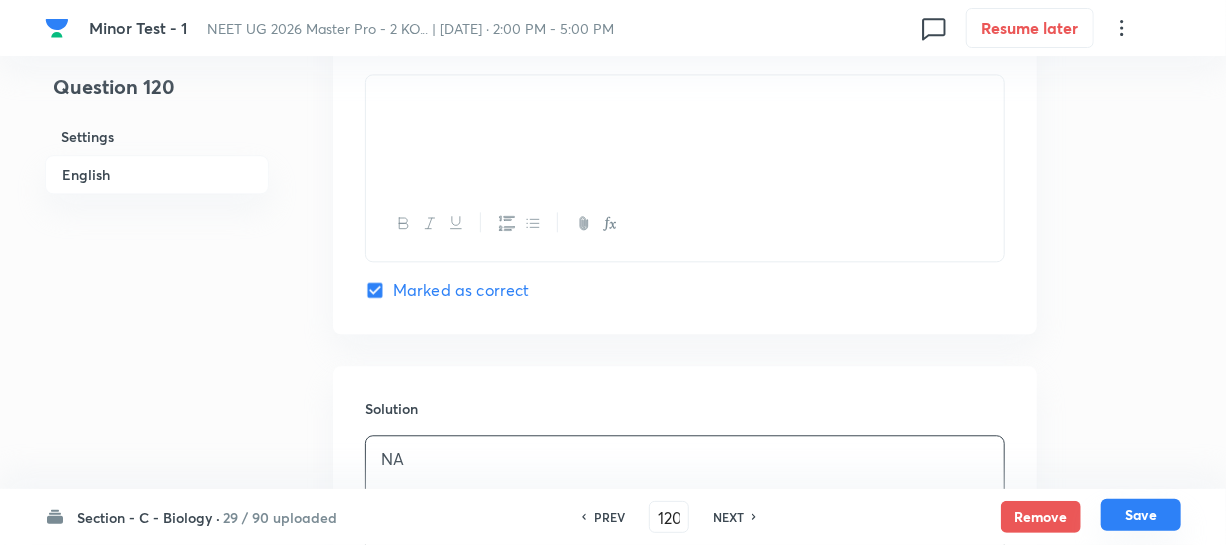 click on "Save" at bounding box center (1141, 515) 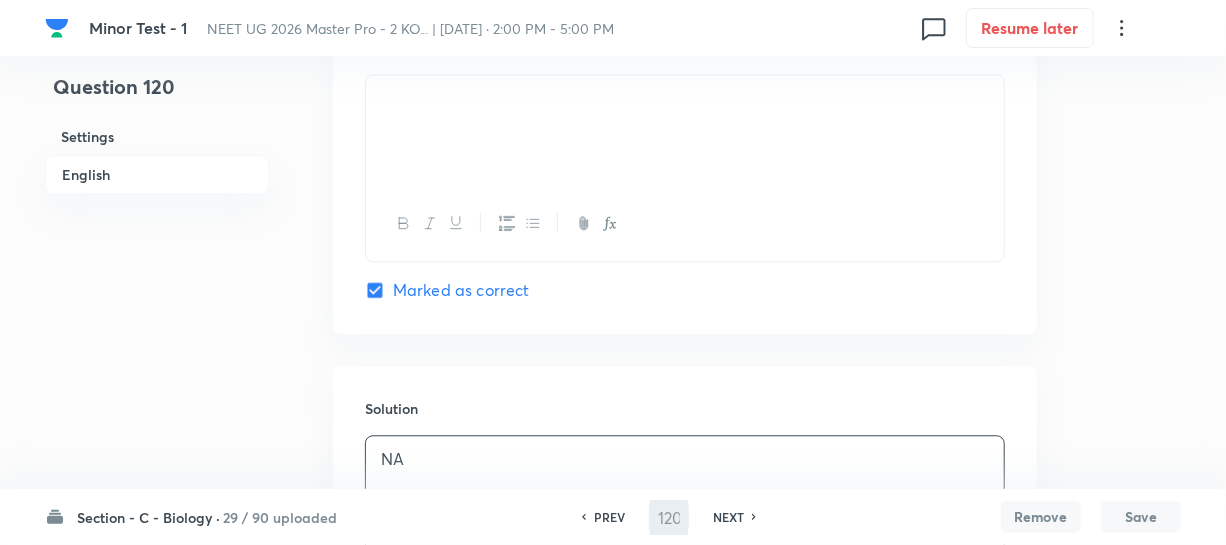 type on "121" 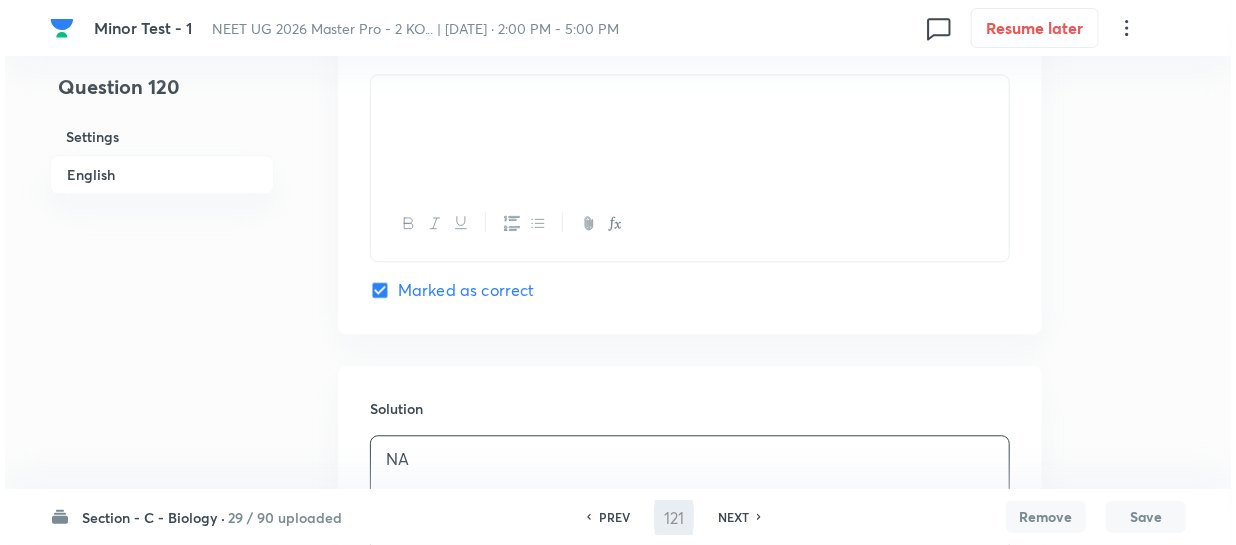 scroll, scrollTop: 0, scrollLeft: 0, axis: both 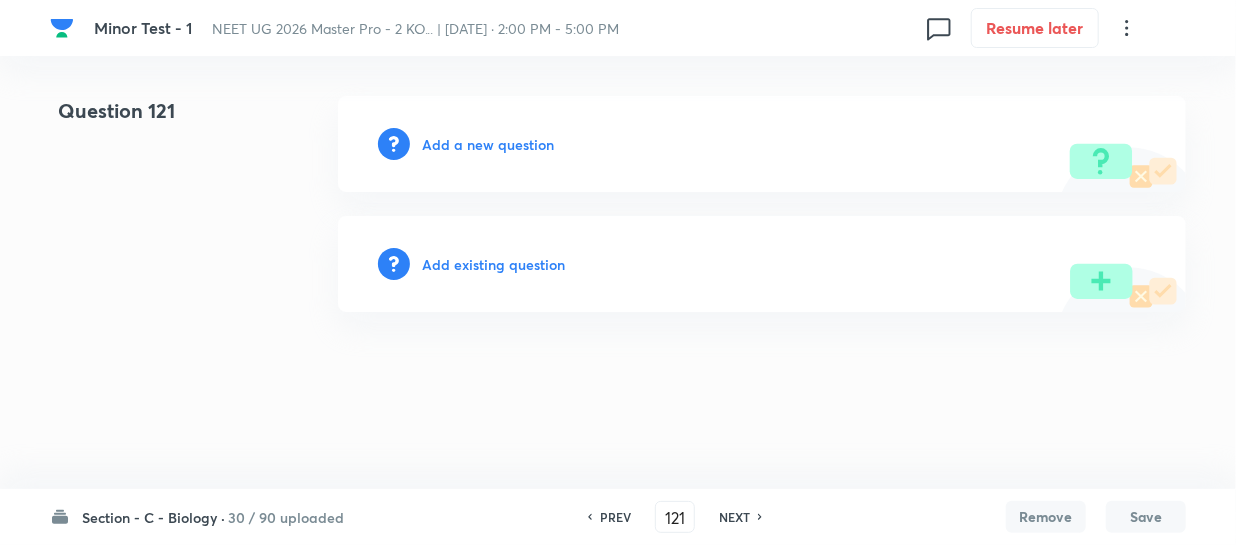 click on "Add a new question" at bounding box center (488, 144) 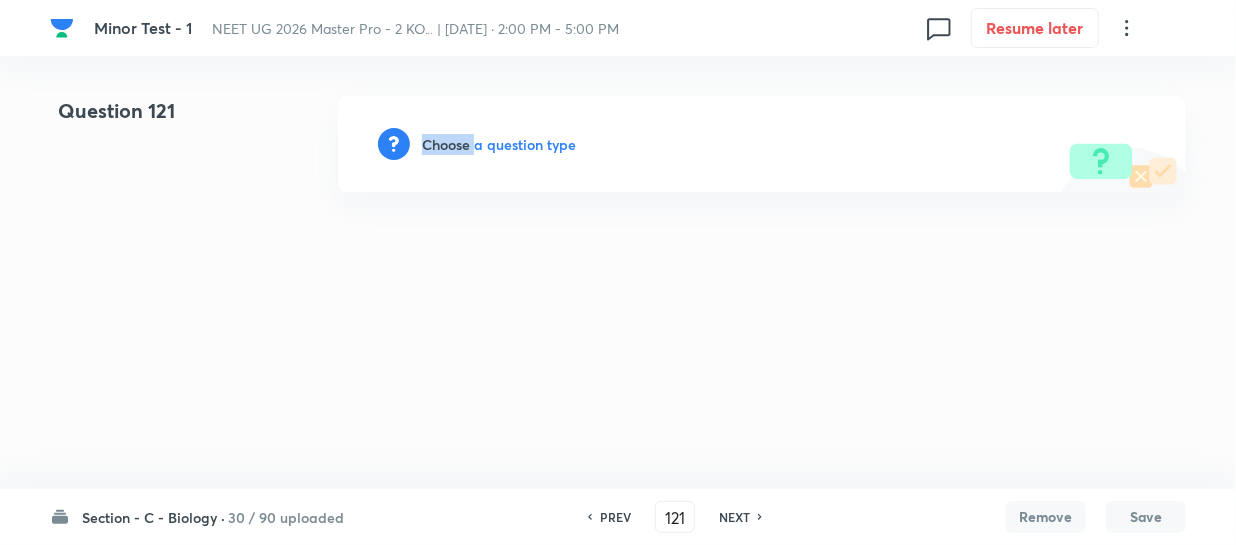 click on "Choose a question type" at bounding box center [499, 144] 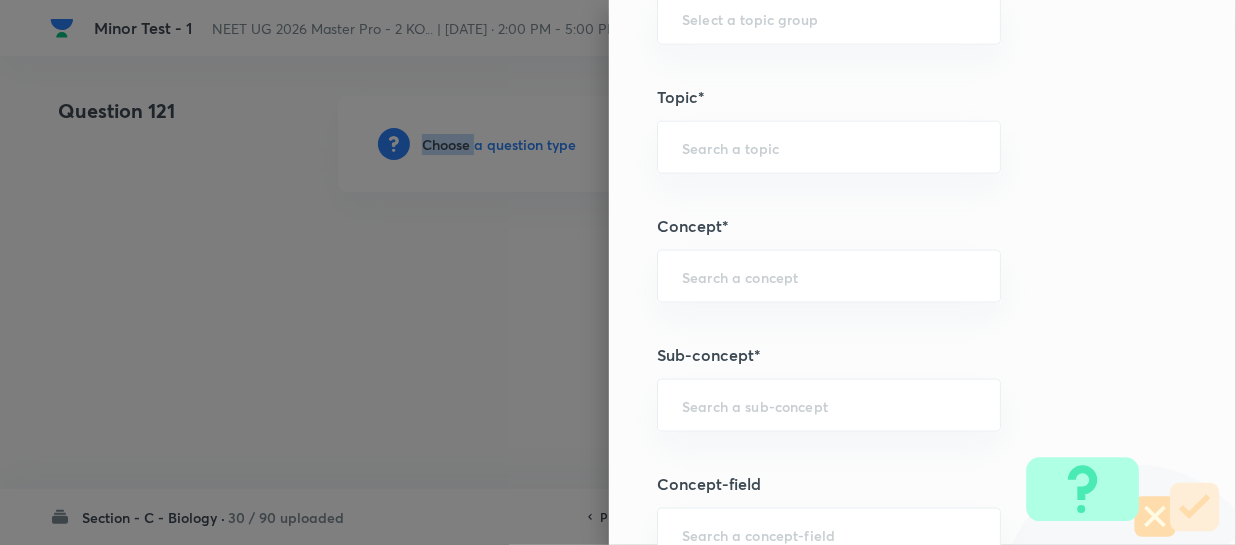 scroll, scrollTop: 1090, scrollLeft: 0, axis: vertical 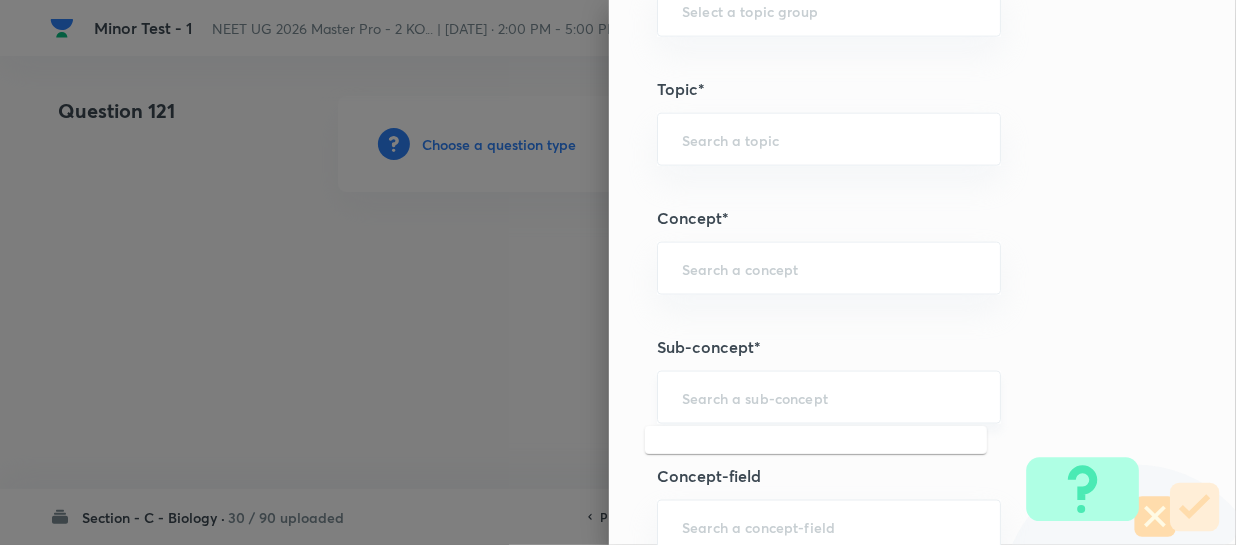 click at bounding box center (829, 397) 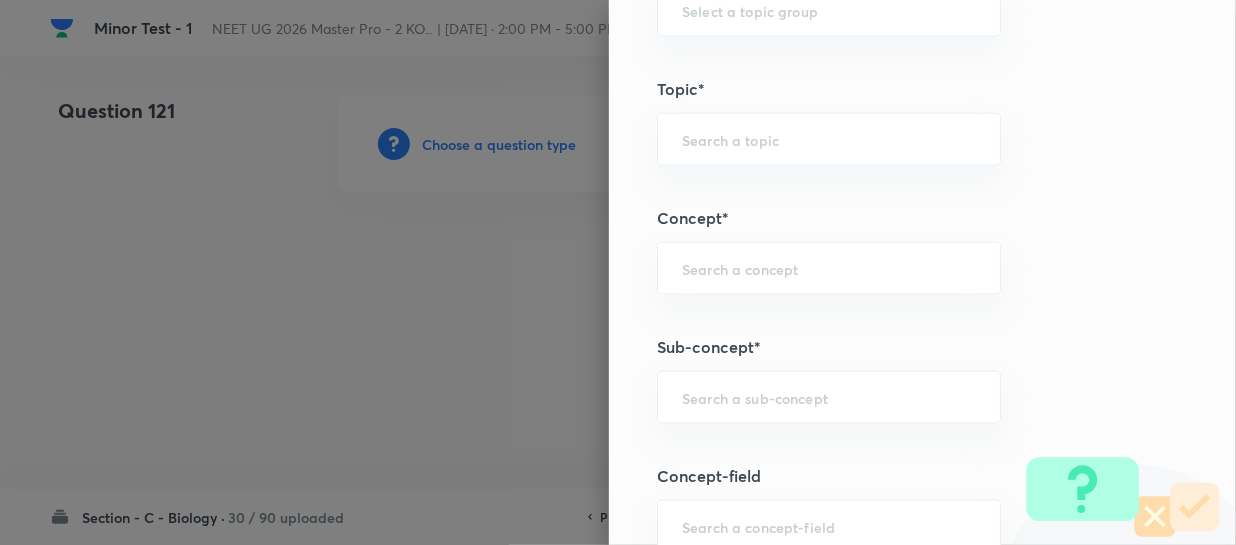 paste on "Different Biological Classification" 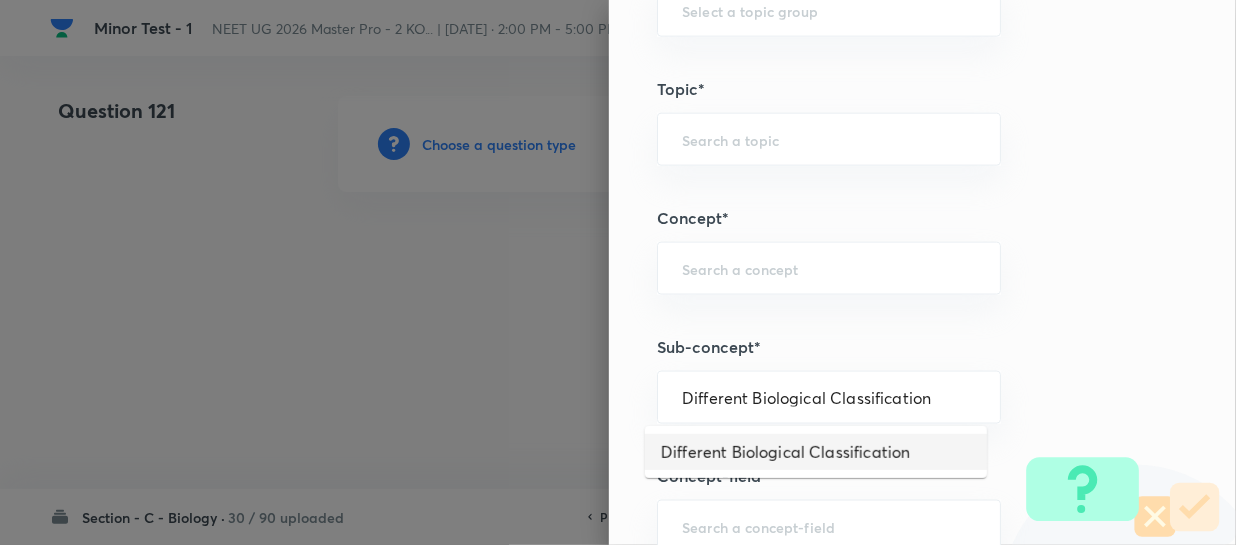 click on "Different Biological Classification" at bounding box center (816, 452) 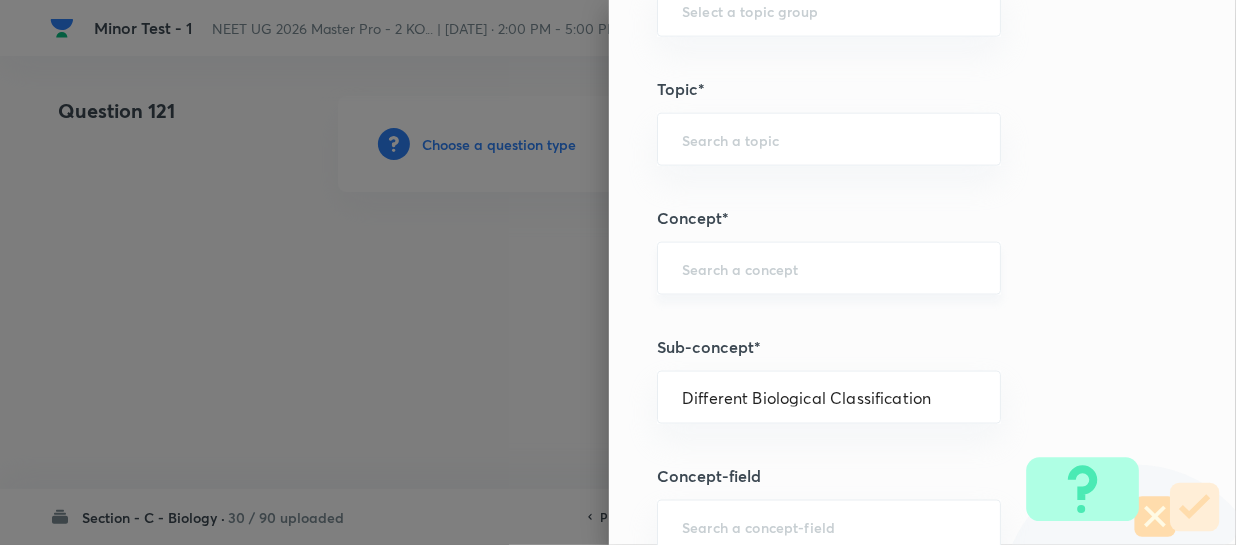 type on "Biology" 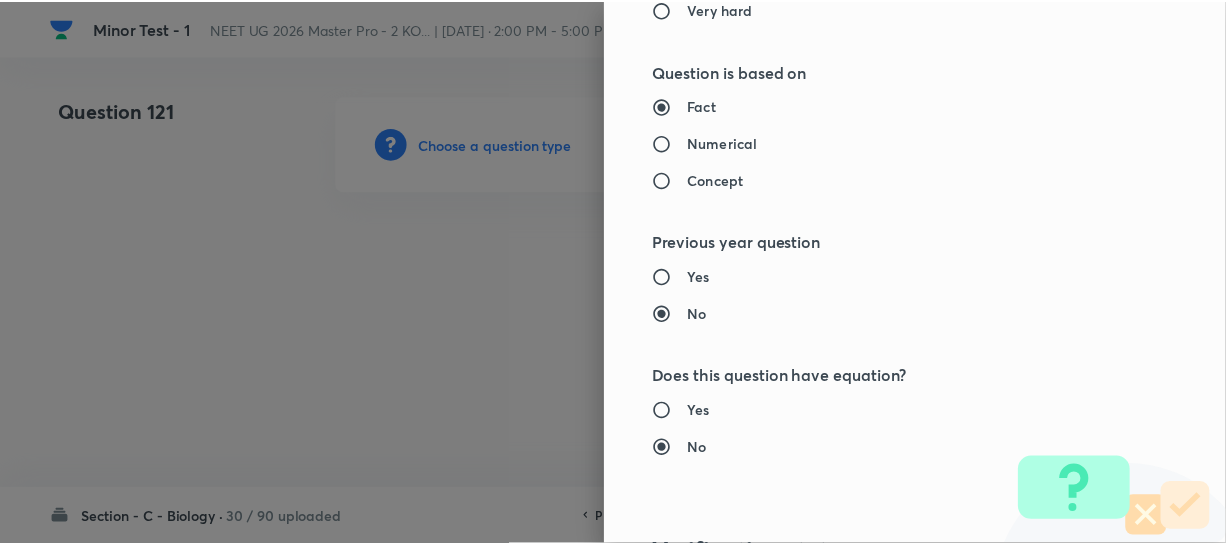 scroll, scrollTop: 2272, scrollLeft: 0, axis: vertical 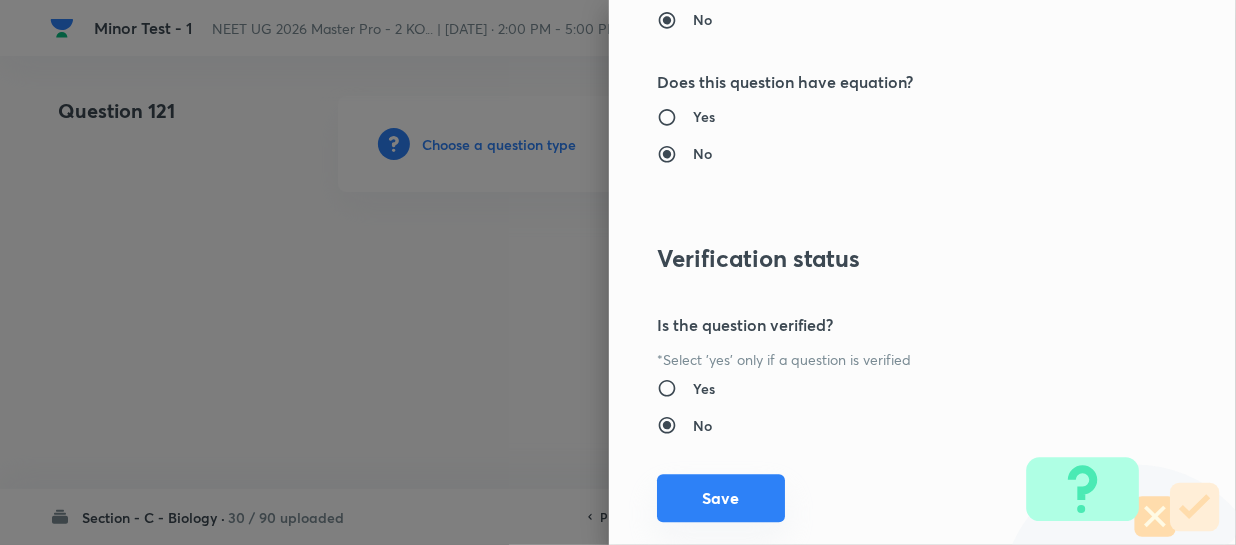 drag, startPoint x: 724, startPoint y: 513, endPoint x: 1078, endPoint y: 479, distance: 355.62903 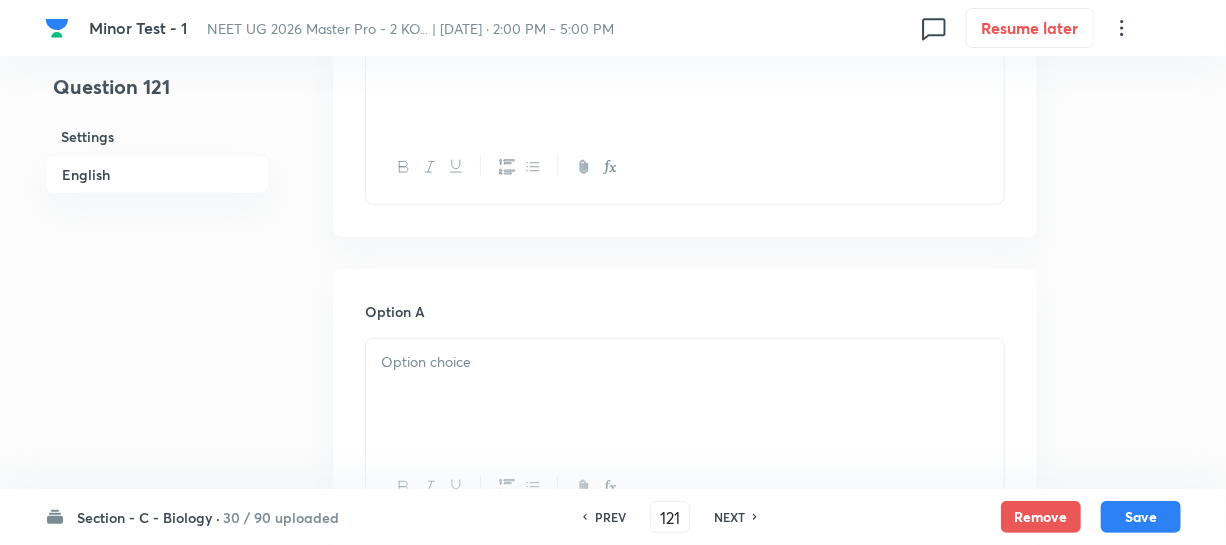 drag, startPoint x: 450, startPoint y: 243, endPoint x: 458, endPoint y: 217, distance: 27.202942 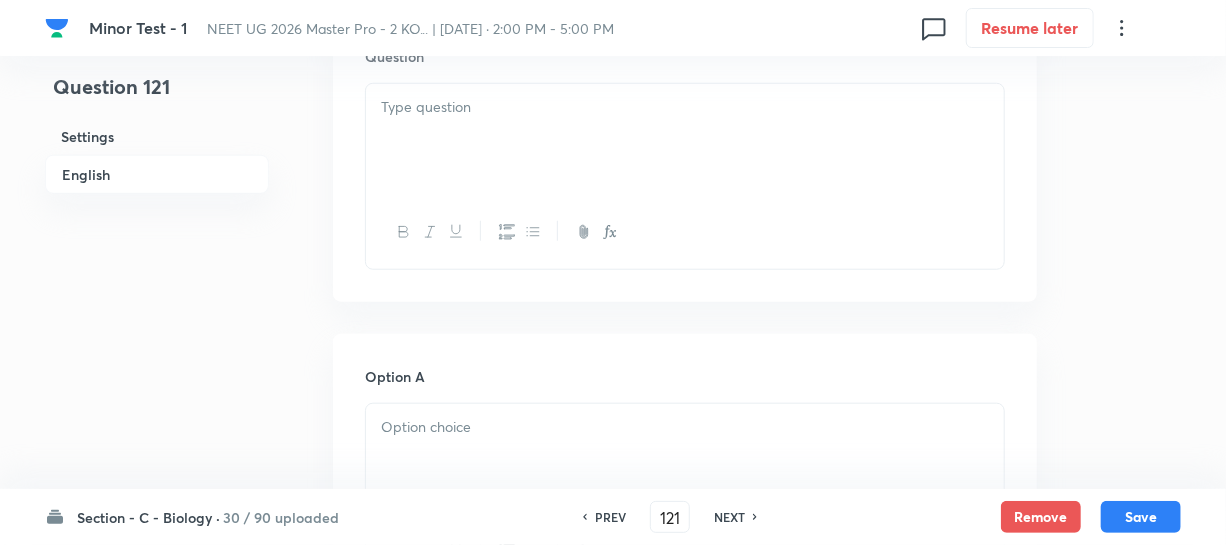 scroll, scrollTop: 545, scrollLeft: 0, axis: vertical 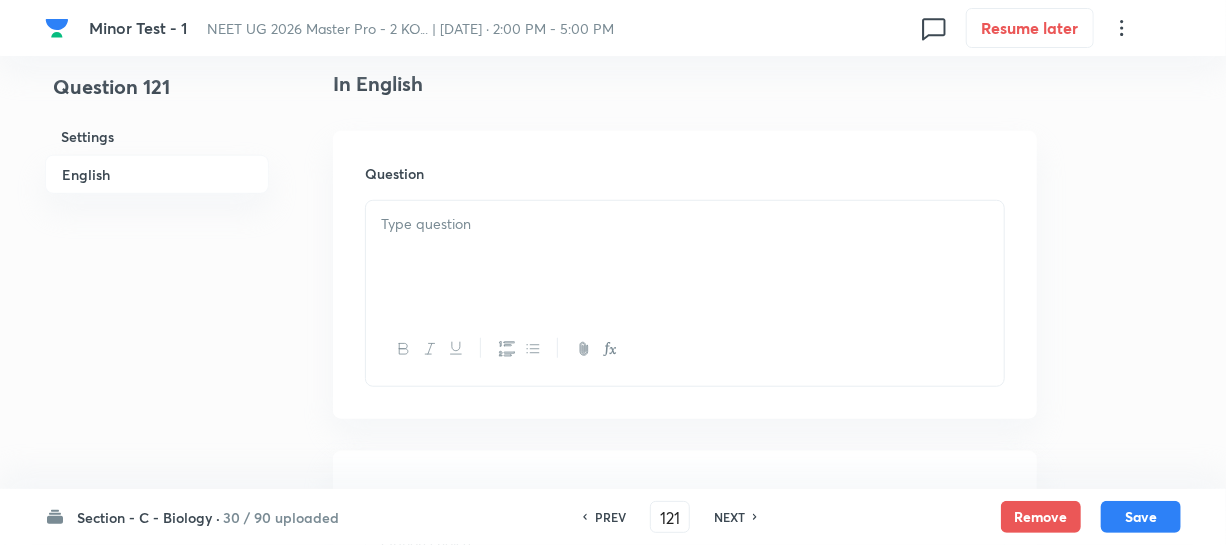 click at bounding box center (685, 257) 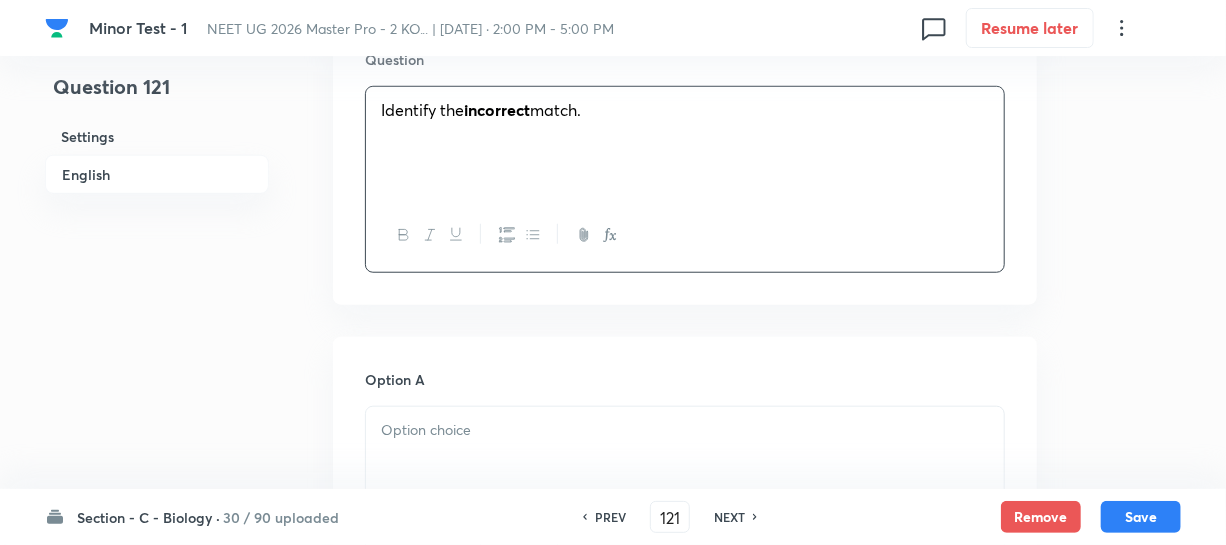 scroll, scrollTop: 909, scrollLeft: 0, axis: vertical 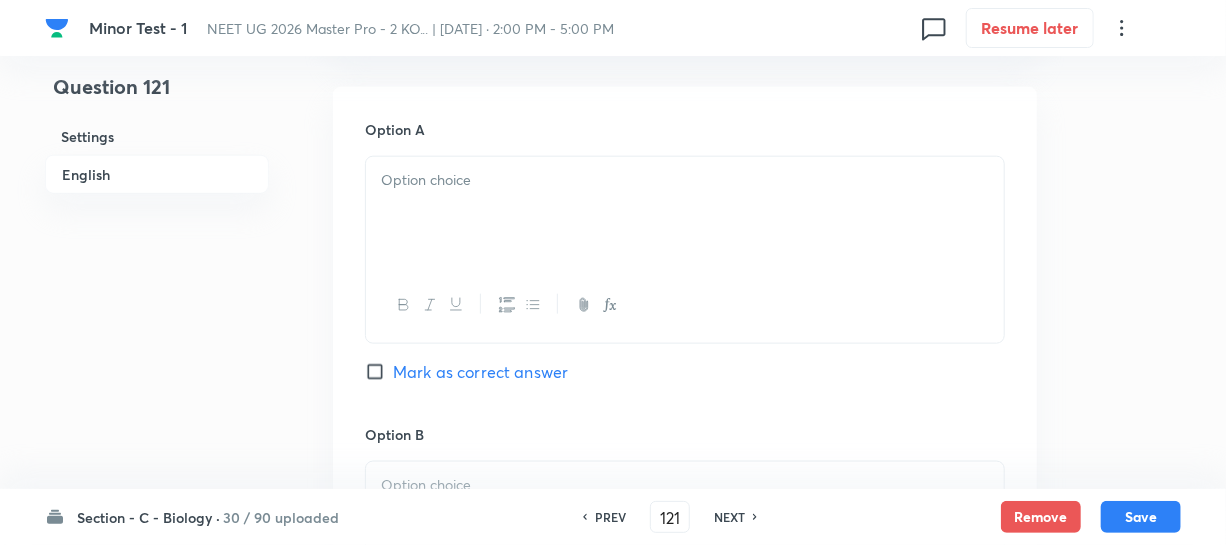 click at bounding box center [685, 213] 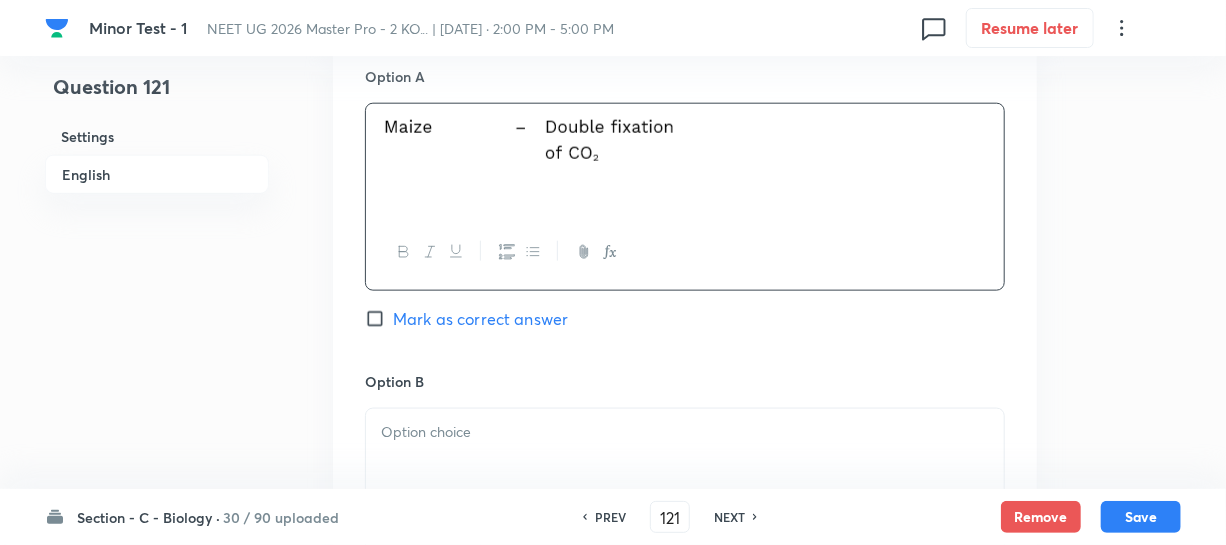 scroll, scrollTop: 1090, scrollLeft: 0, axis: vertical 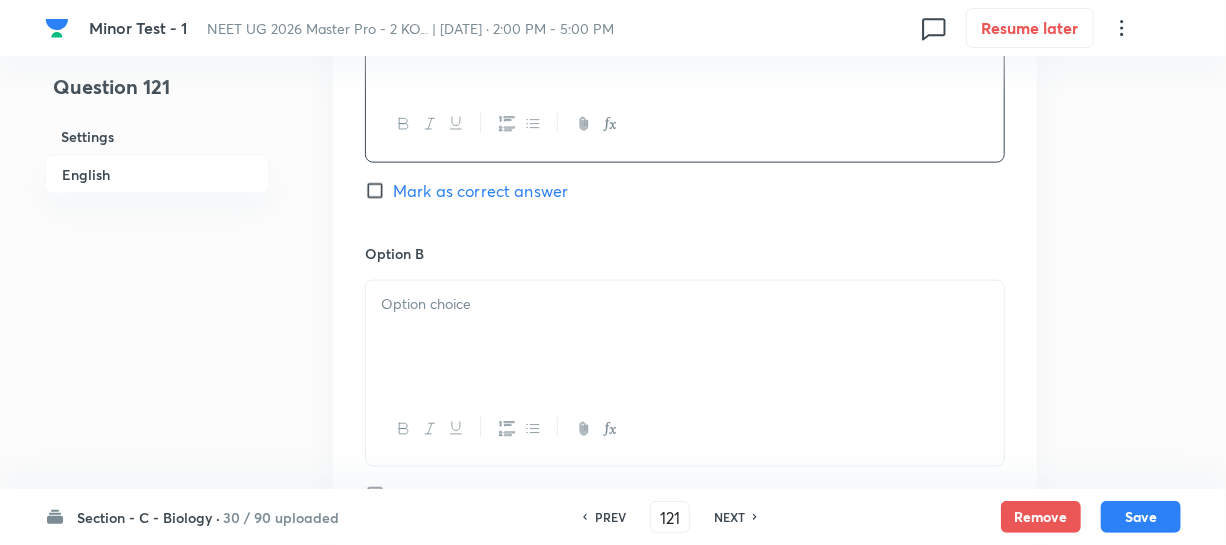 click at bounding box center (685, 337) 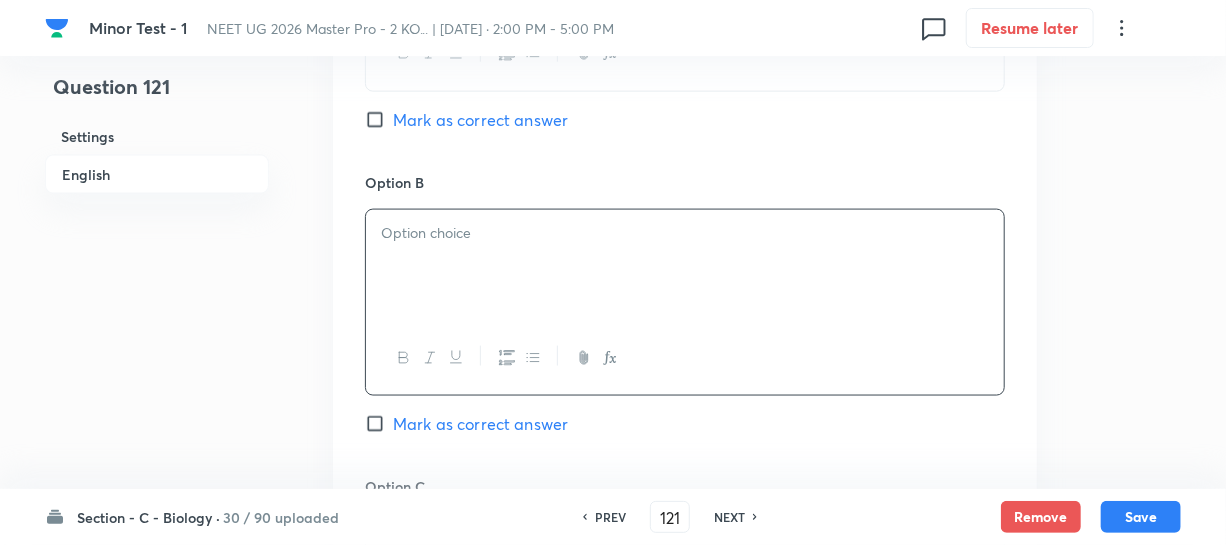 scroll, scrollTop: 1272, scrollLeft: 0, axis: vertical 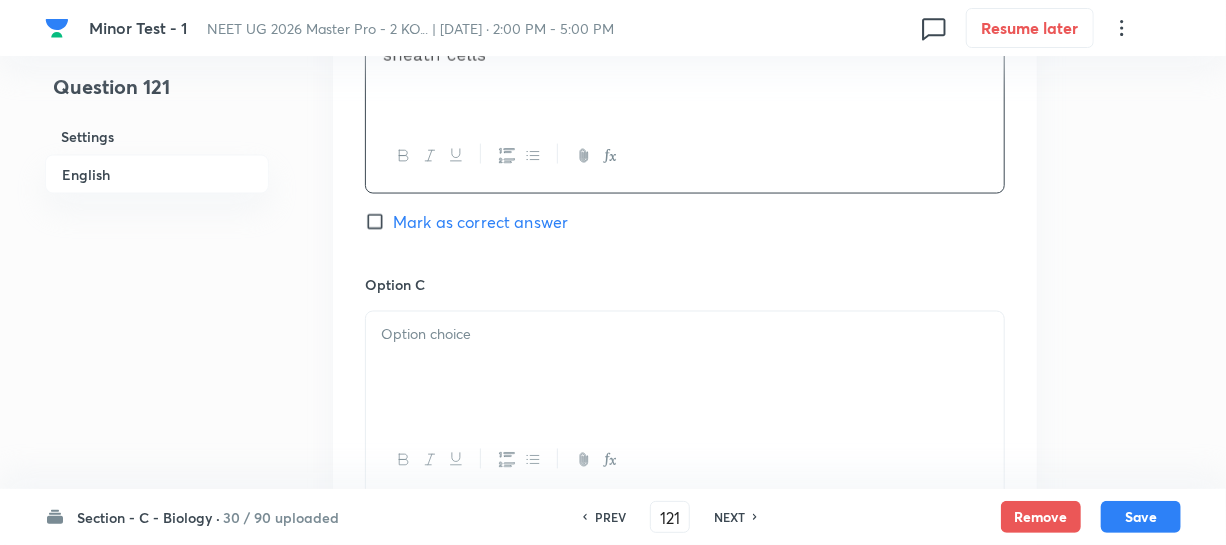 click at bounding box center (685, 368) 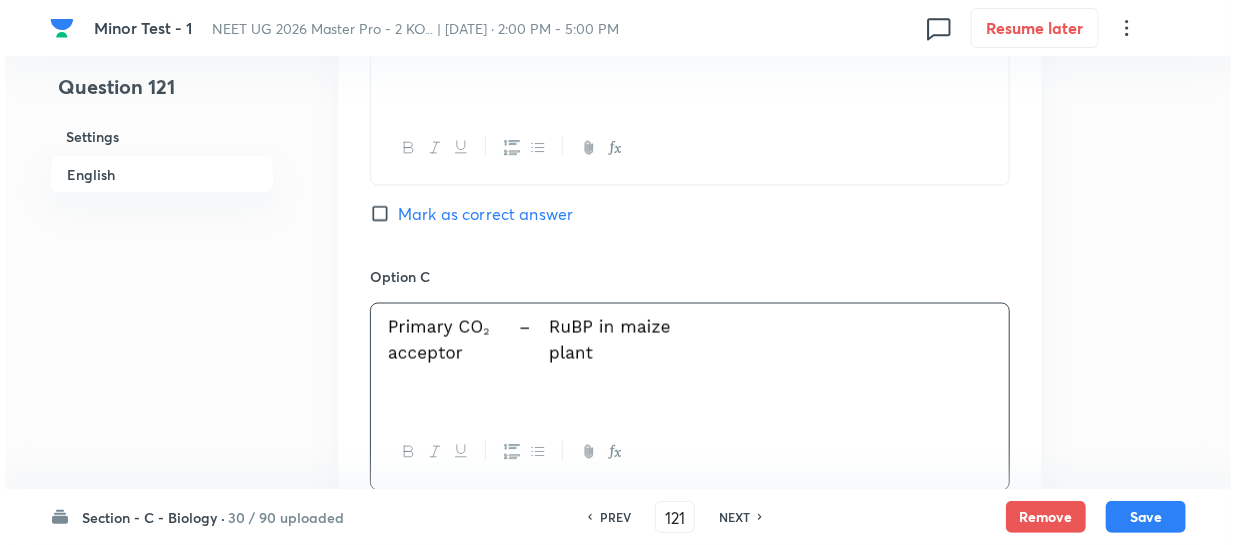scroll, scrollTop: 1727, scrollLeft: 0, axis: vertical 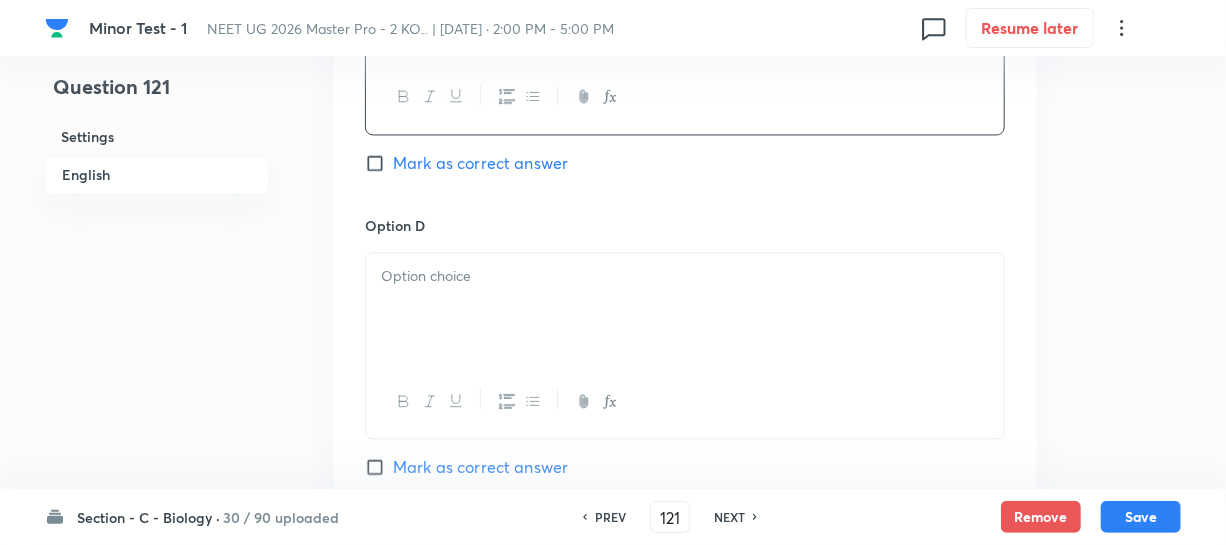 click at bounding box center (685, 309) 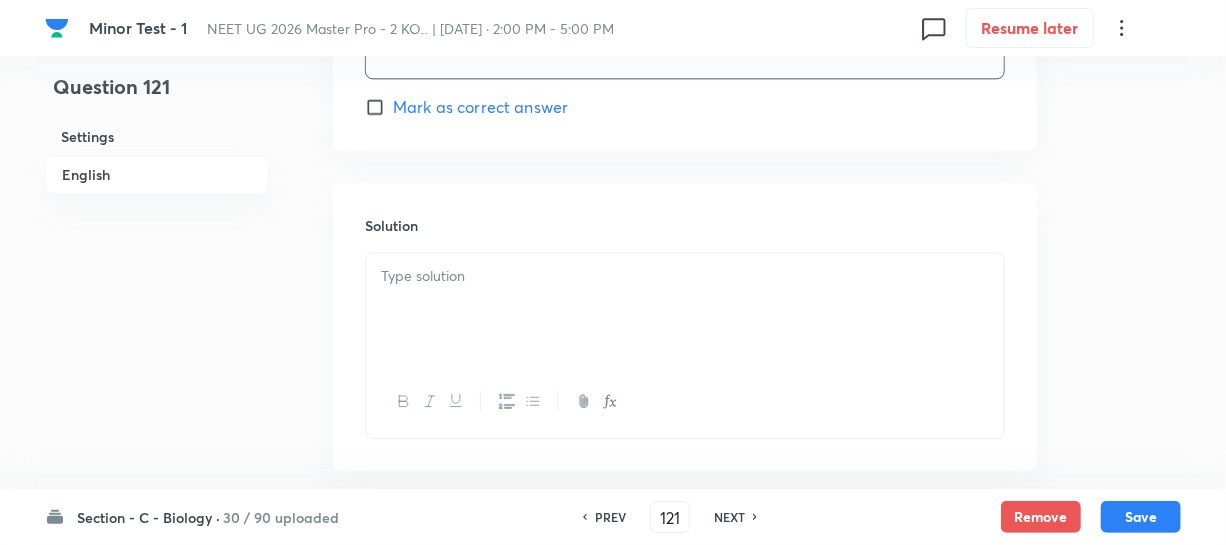scroll, scrollTop: 1818, scrollLeft: 0, axis: vertical 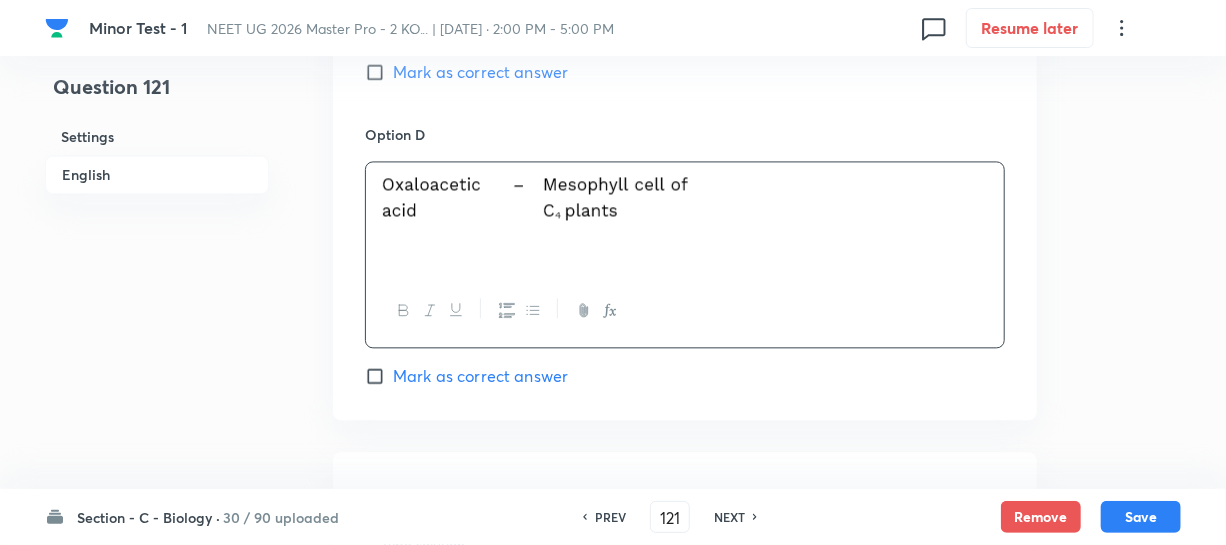 click on "Mark as correct answer" at bounding box center (379, 72) 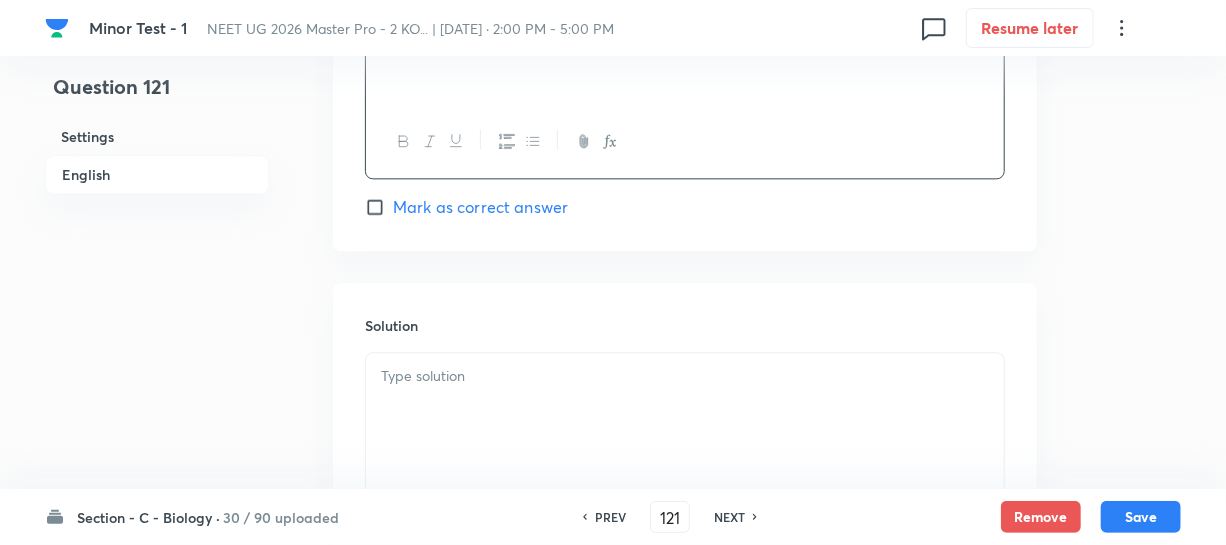 scroll, scrollTop: 2000, scrollLeft: 0, axis: vertical 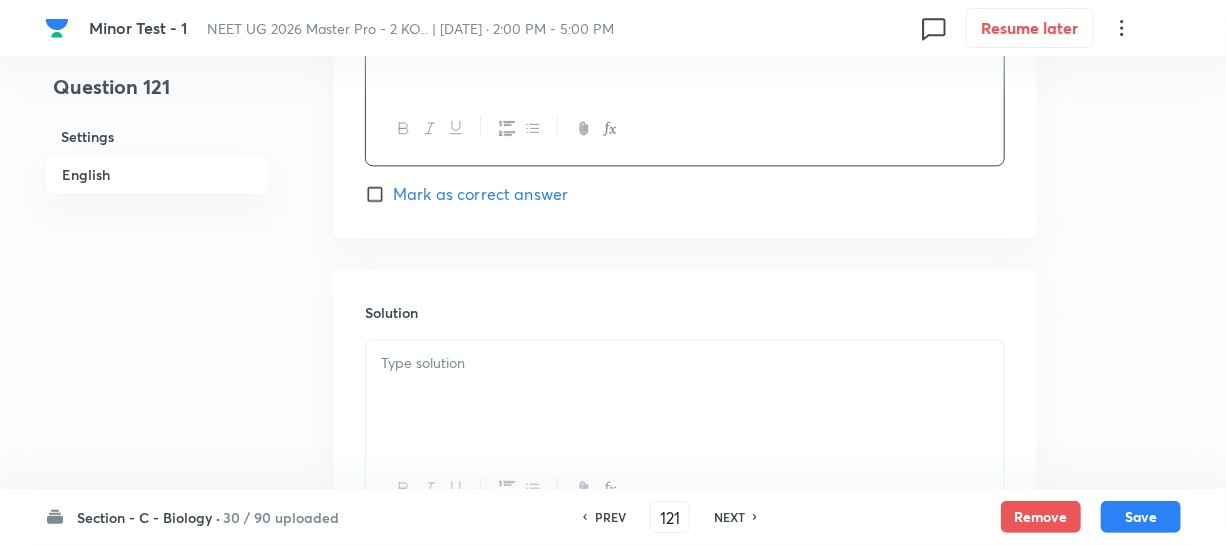 click at bounding box center [685, 363] 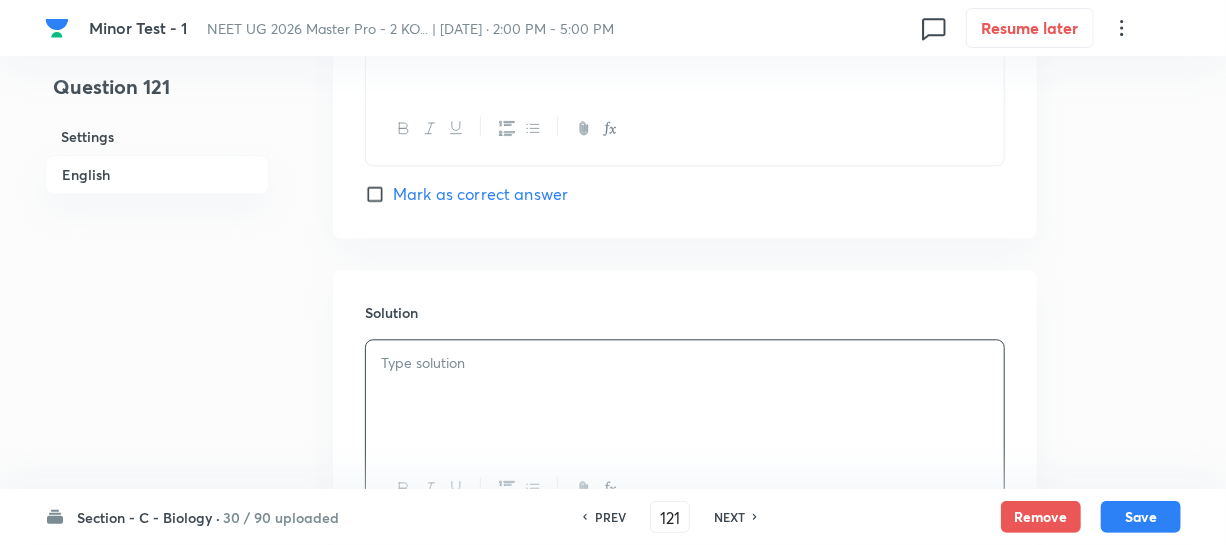 type 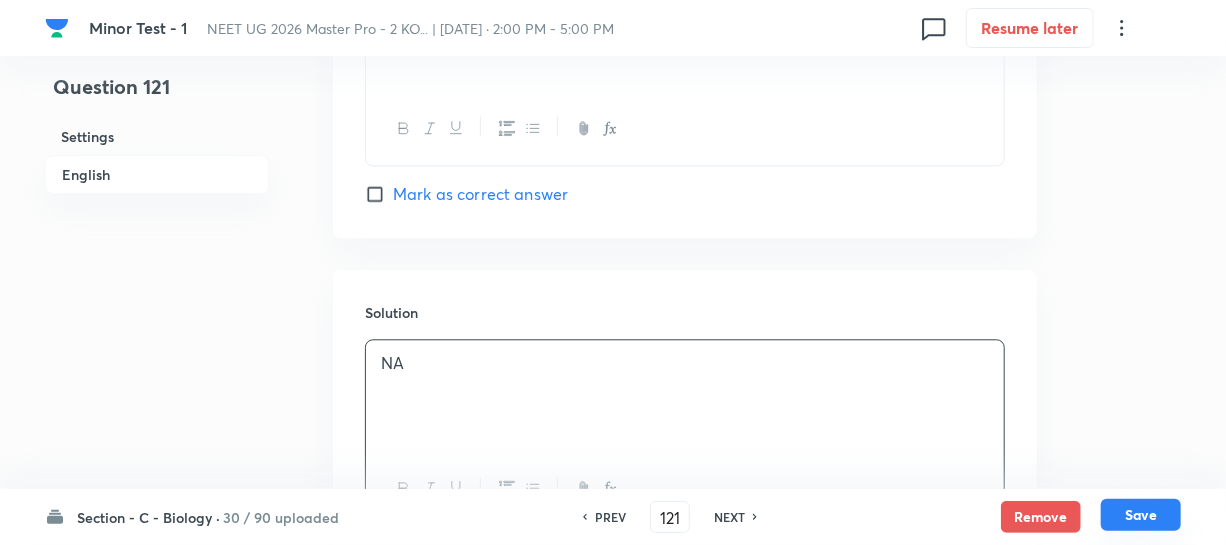 click on "Save" at bounding box center [1141, 515] 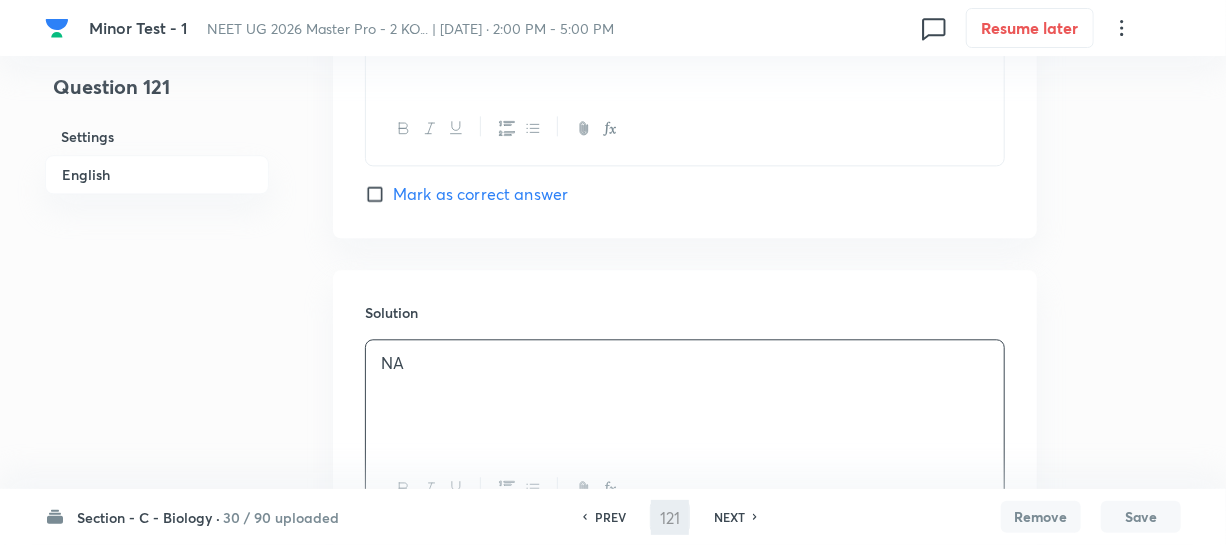type on "122" 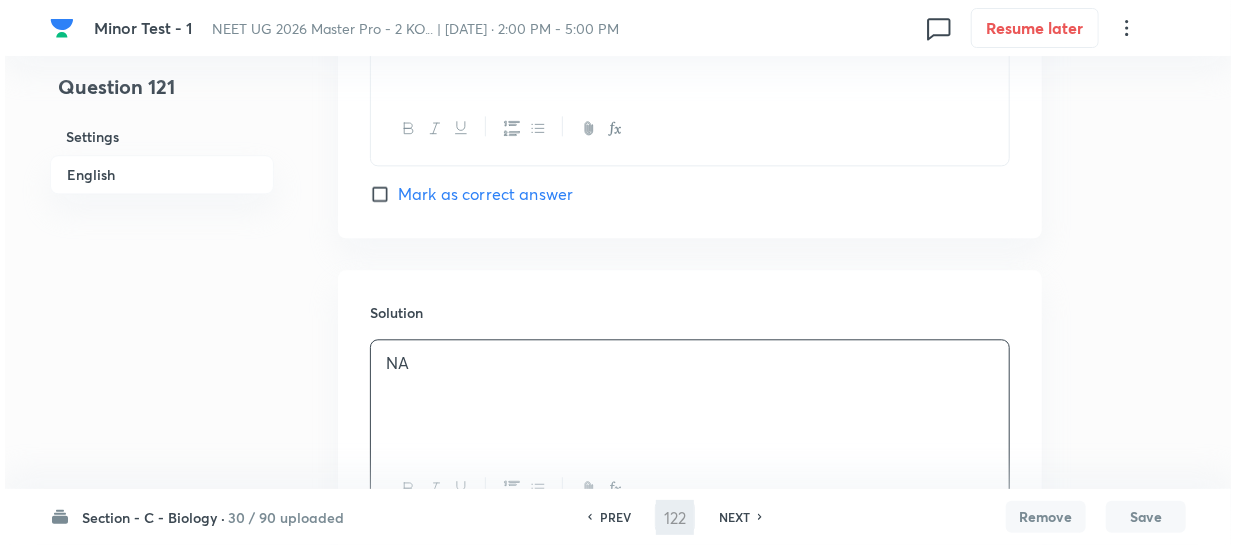 scroll, scrollTop: 0, scrollLeft: 0, axis: both 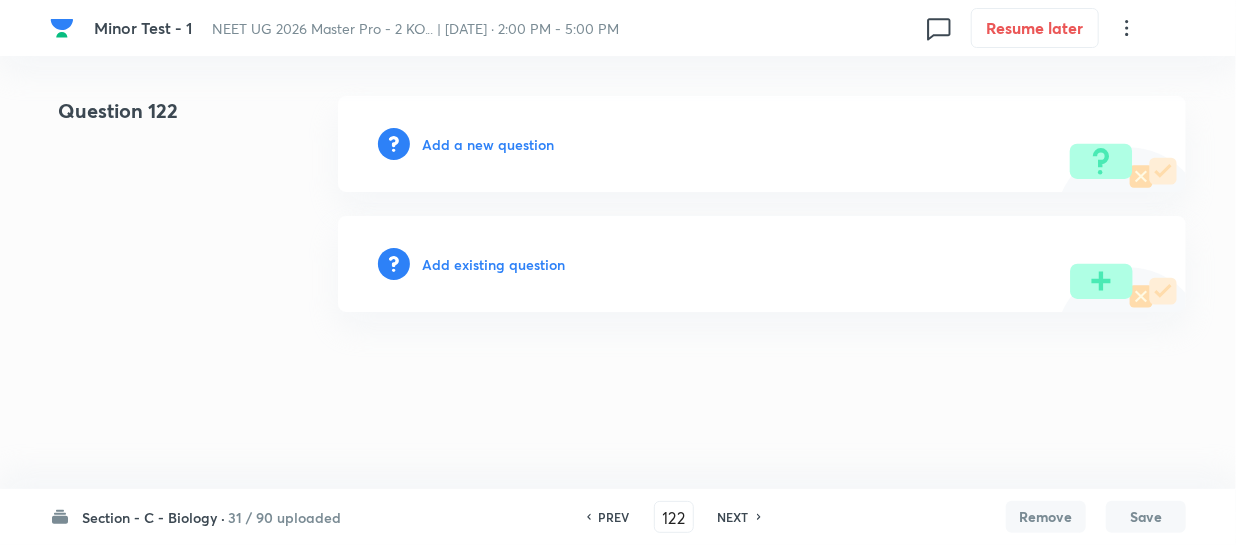 click on "Add a new question" at bounding box center (488, 144) 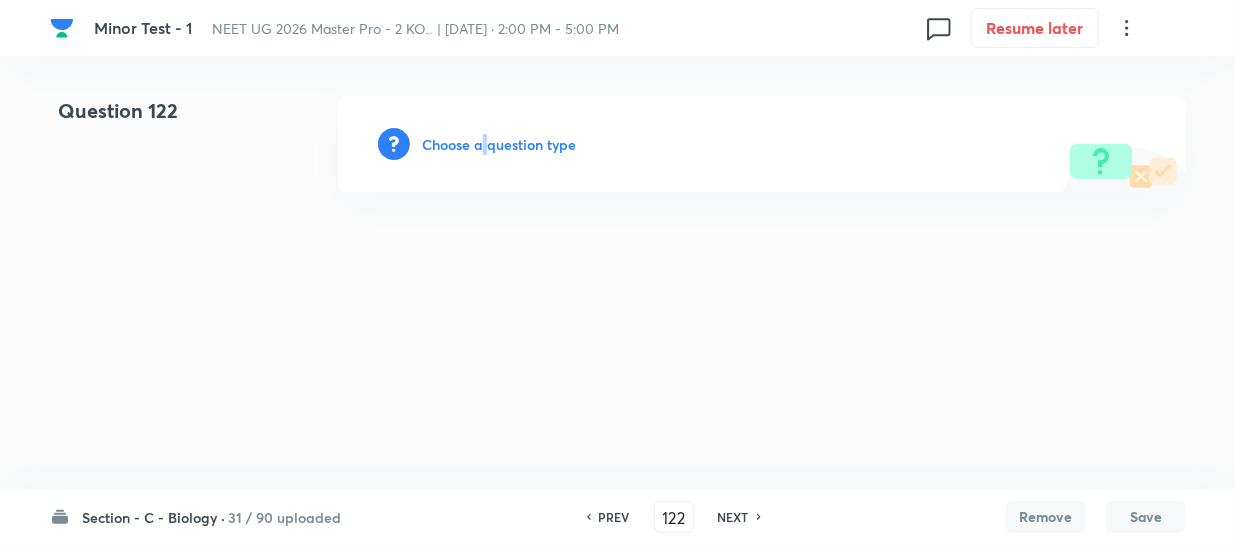 click on "Choose a question type" at bounding box center [499, 144] 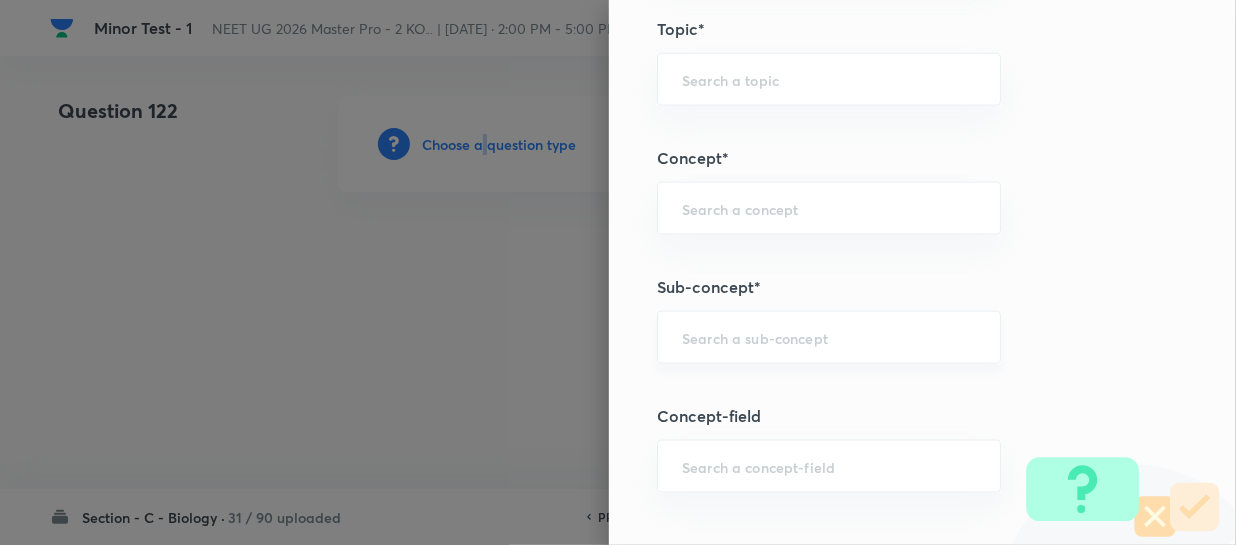 scroll, scrollTop: 1272, scrollLeft: 0, axis: vertical 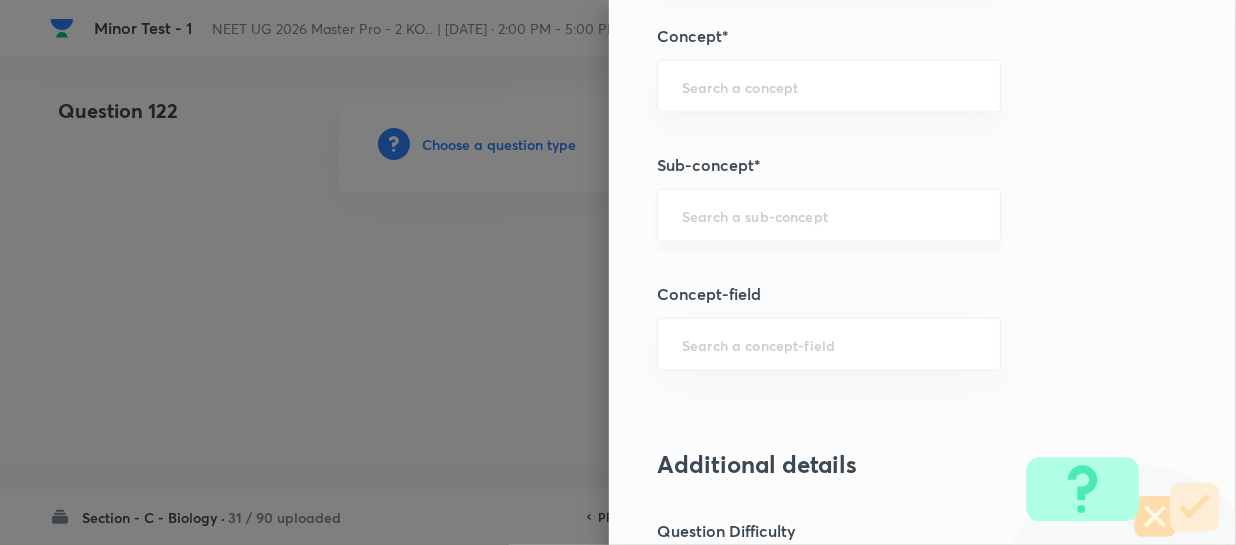 click at bounding box center (829, 215) 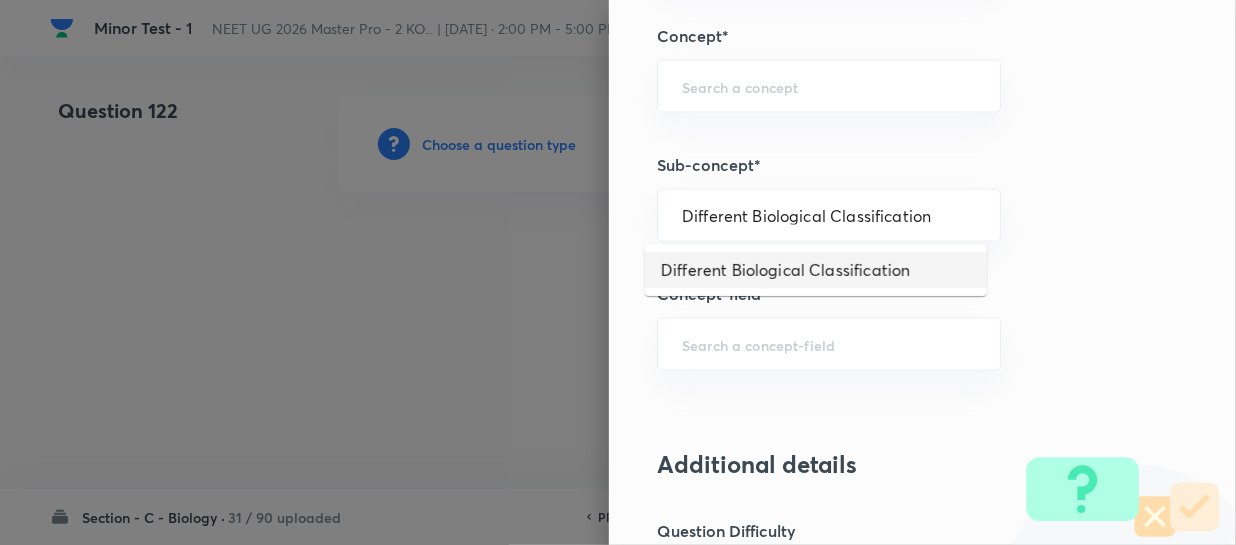 click on "Different Biological Classification" at bounding box center [816, 270] 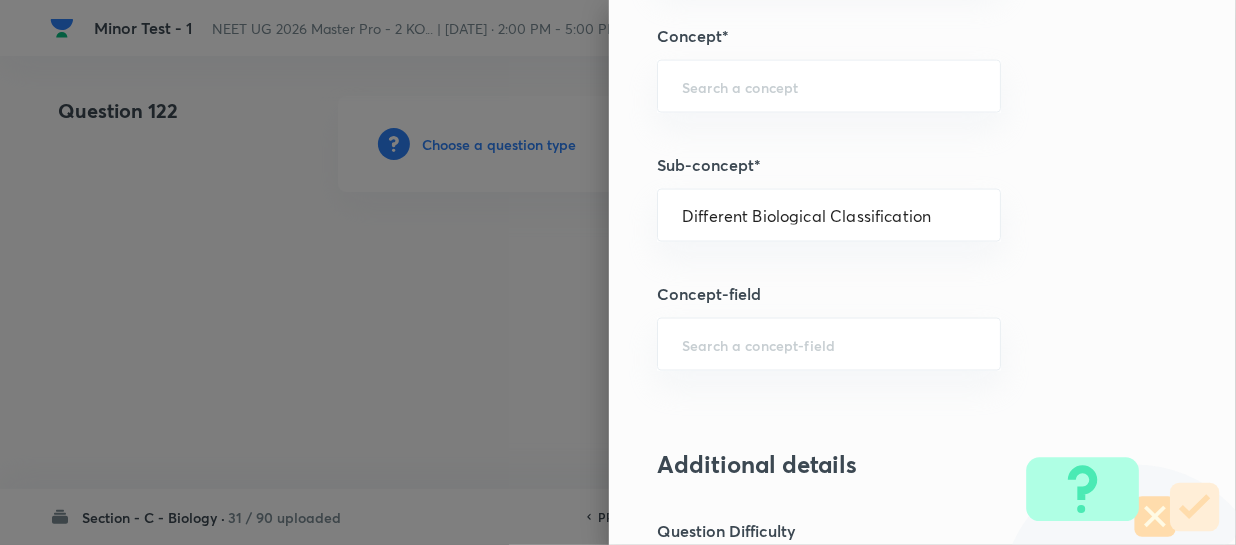 type on "Biology" 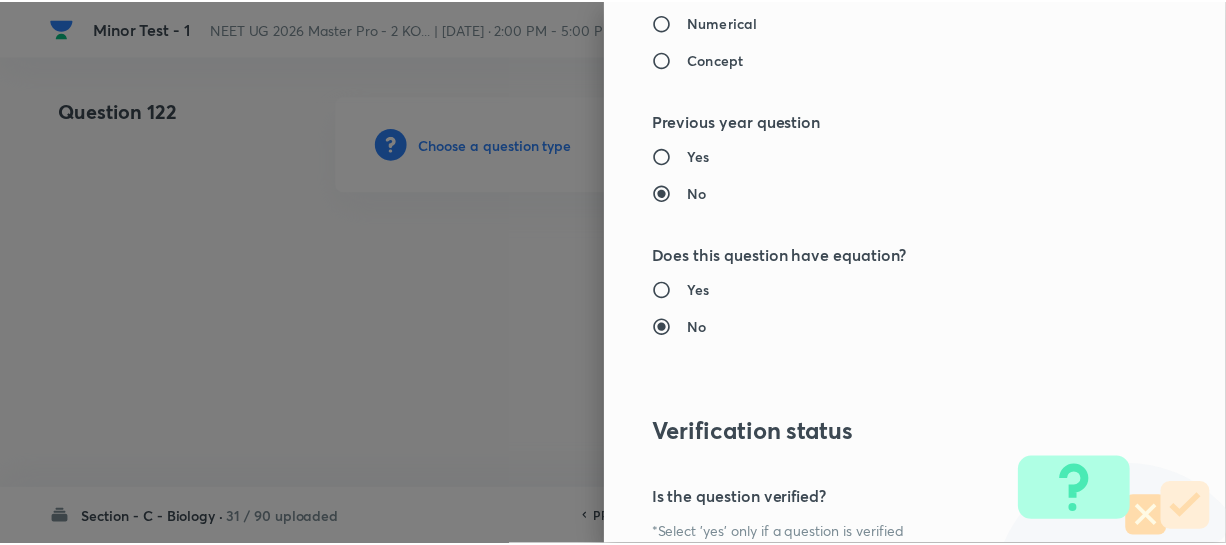 scroll, scrollTop: 2313, scrollLeft: 0, axis: vertical 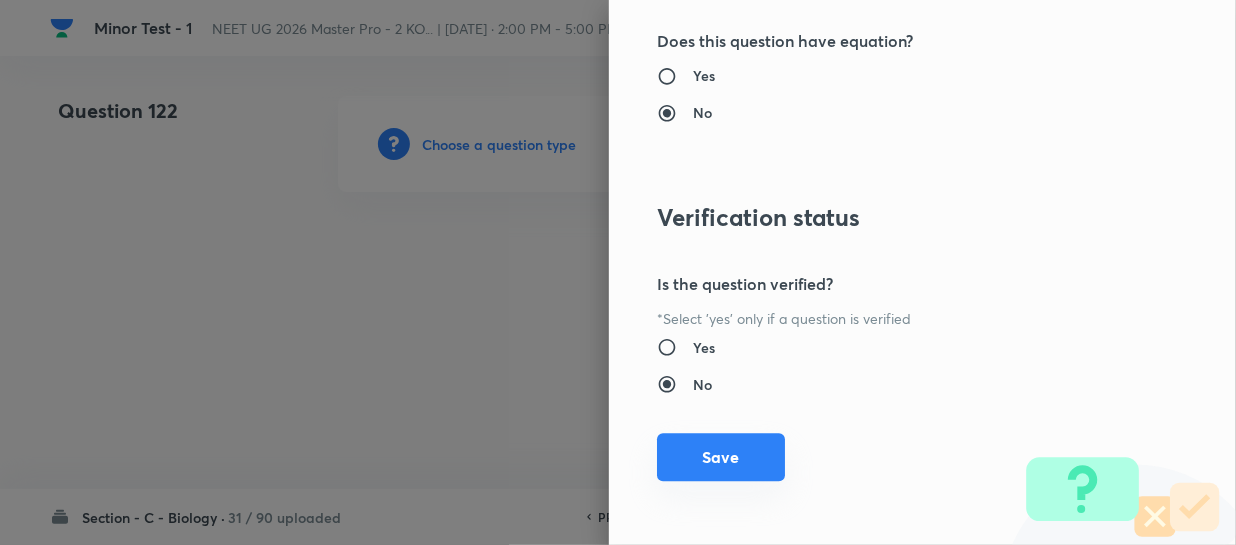 click on "Save" at bounding box center [721, 457] 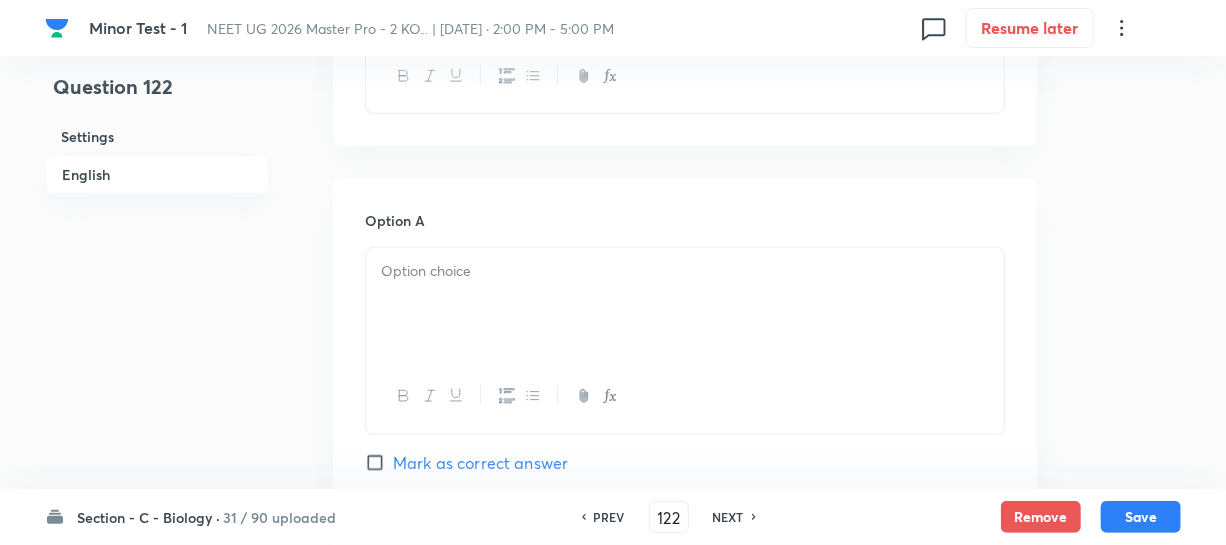 scroll, scrollTop: 454, scrollLeft: 0, axis: vertical 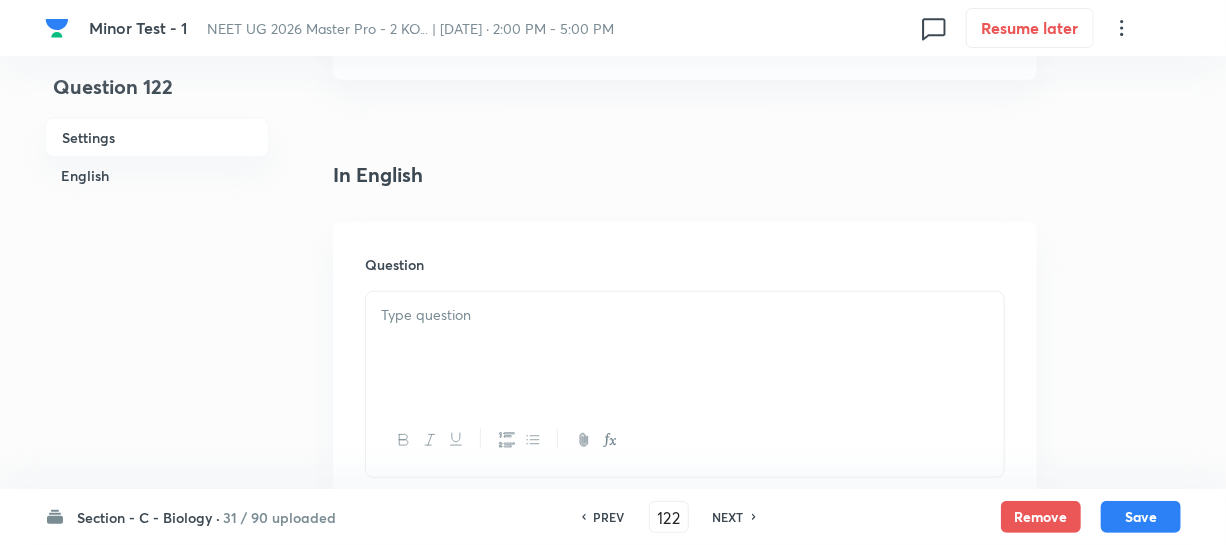 click at bounding box center (685, 348) 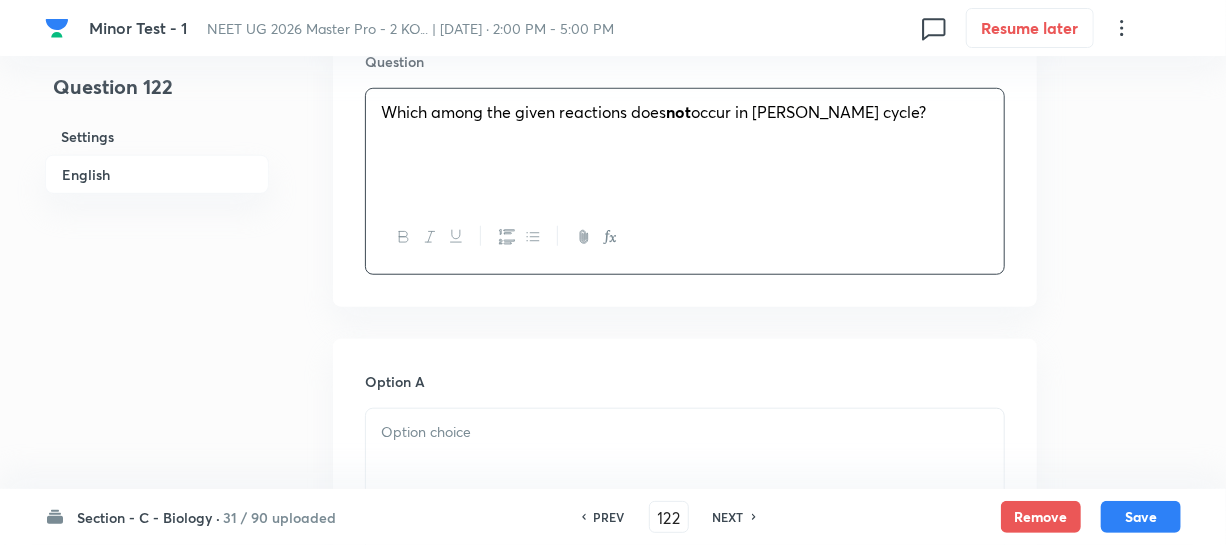 scroll, scrollTop: 727, scrollLeft: 0, axis: vertical 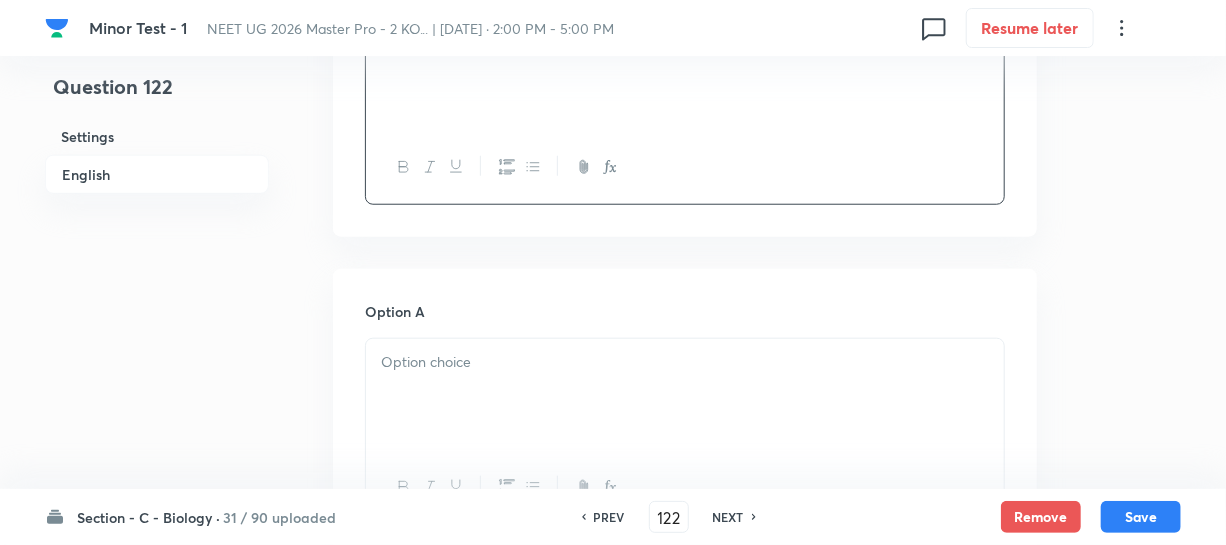 click at bounding box center [685, 395] 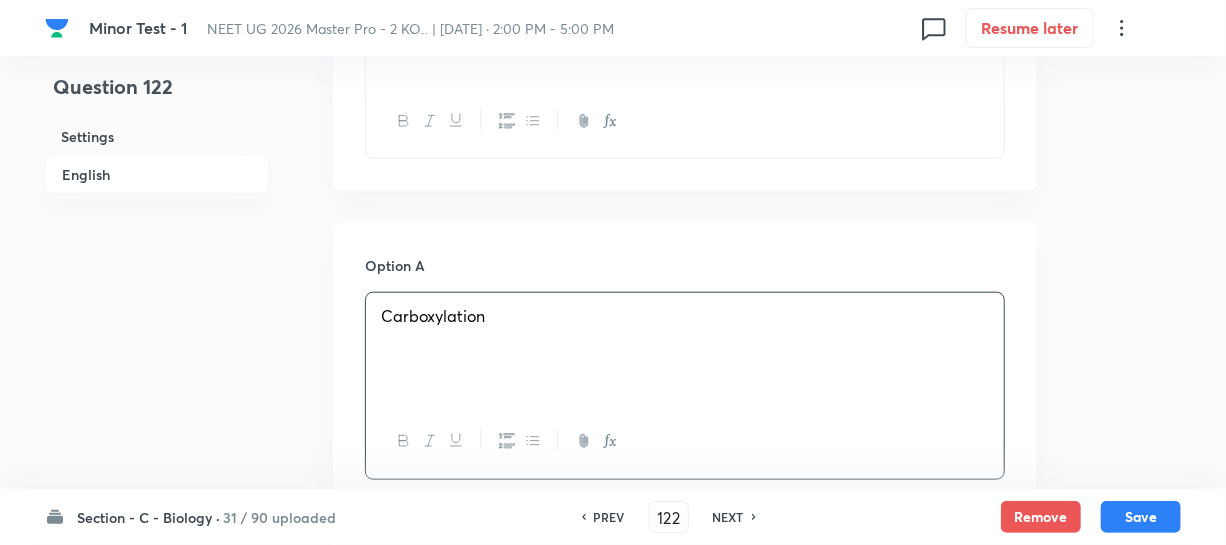 scroll, scrollTop: 909, scrollLeft: 0, axis: vertical 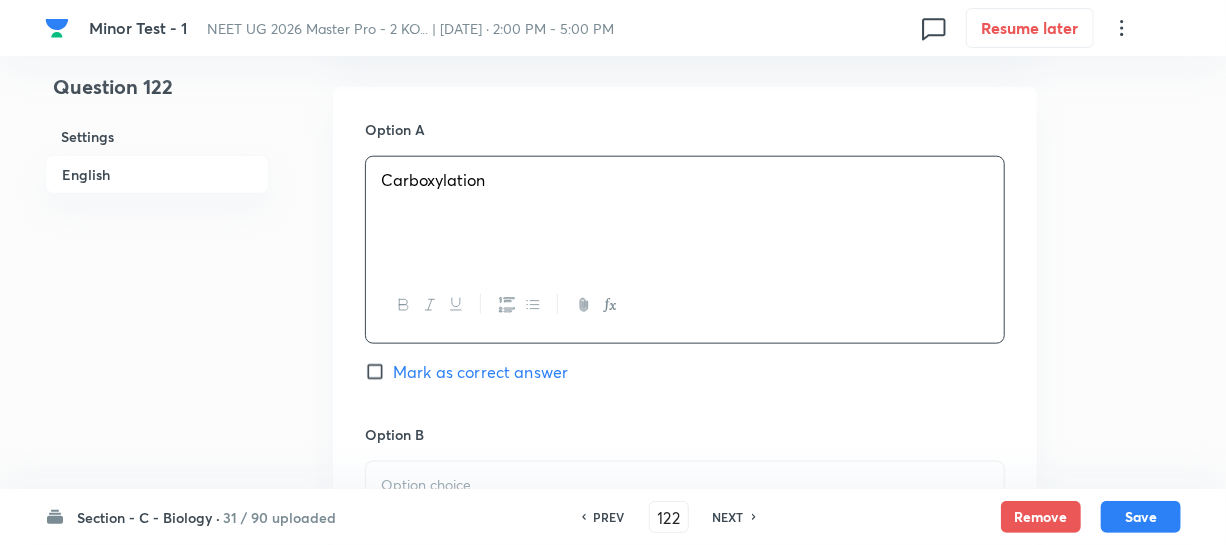 click at bounding box center (685, 518) 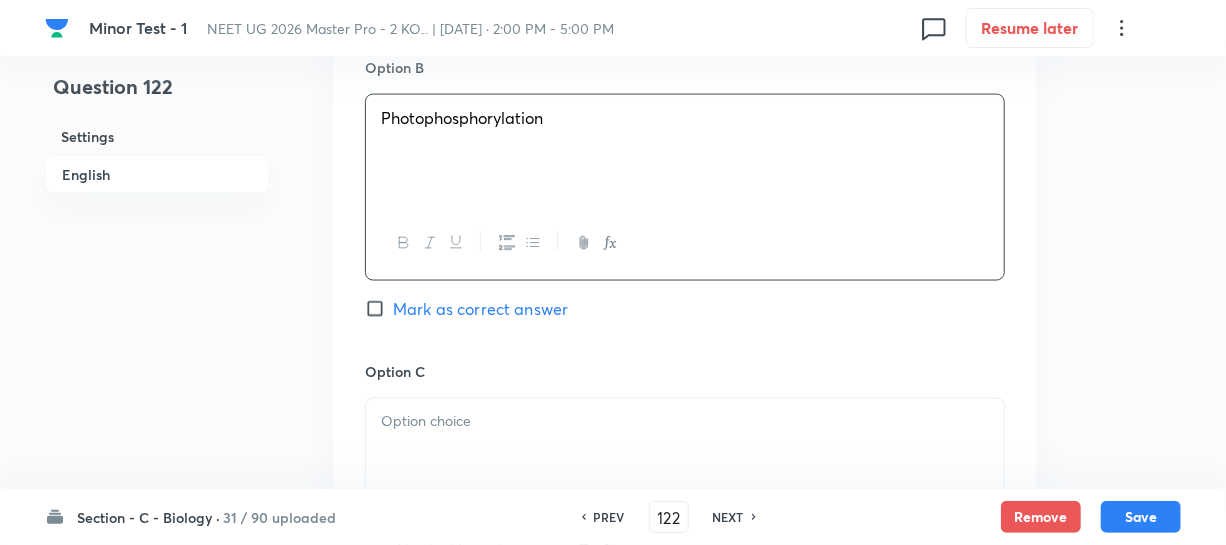 scroll, scrollTop: 1454, scrollLeft: 0, axis: vertical 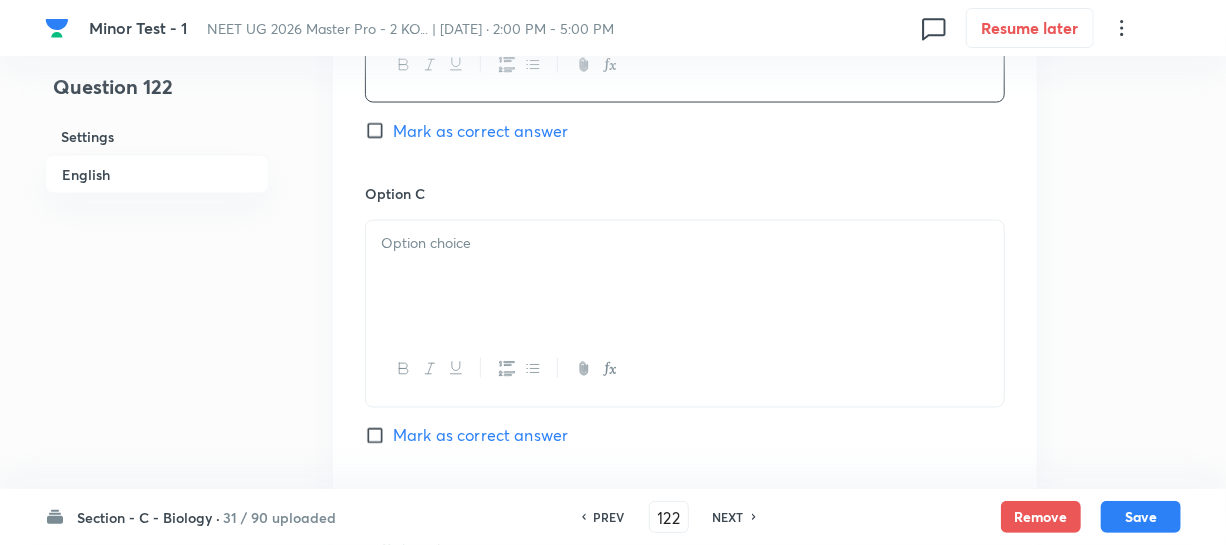 click at bounding box center (685, 277) 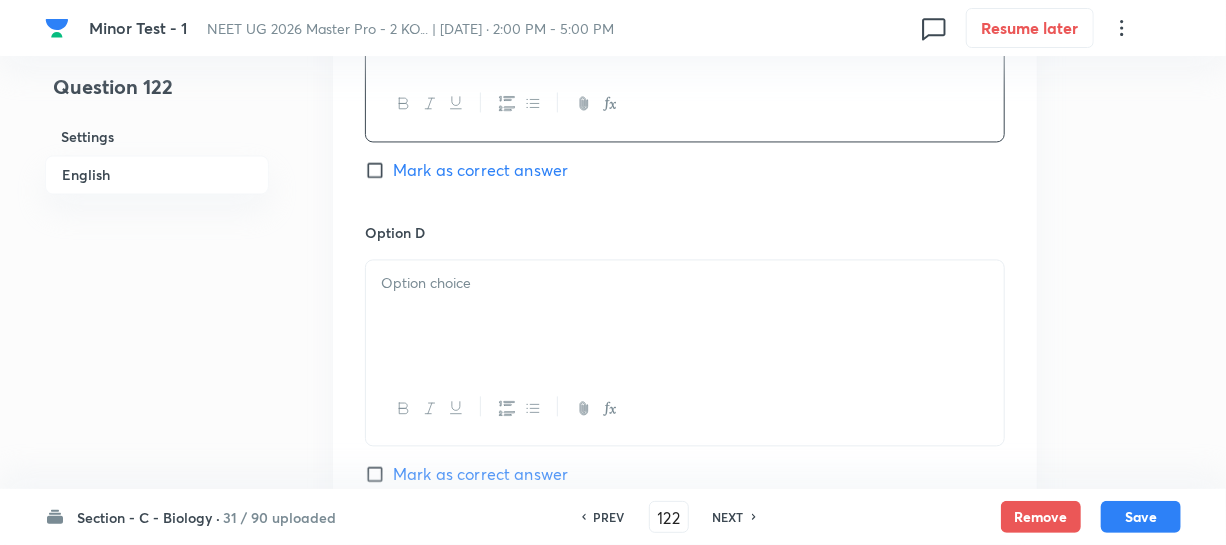 scroll, scrollTop: 1727, scrollLeft: 0, axis: vertical 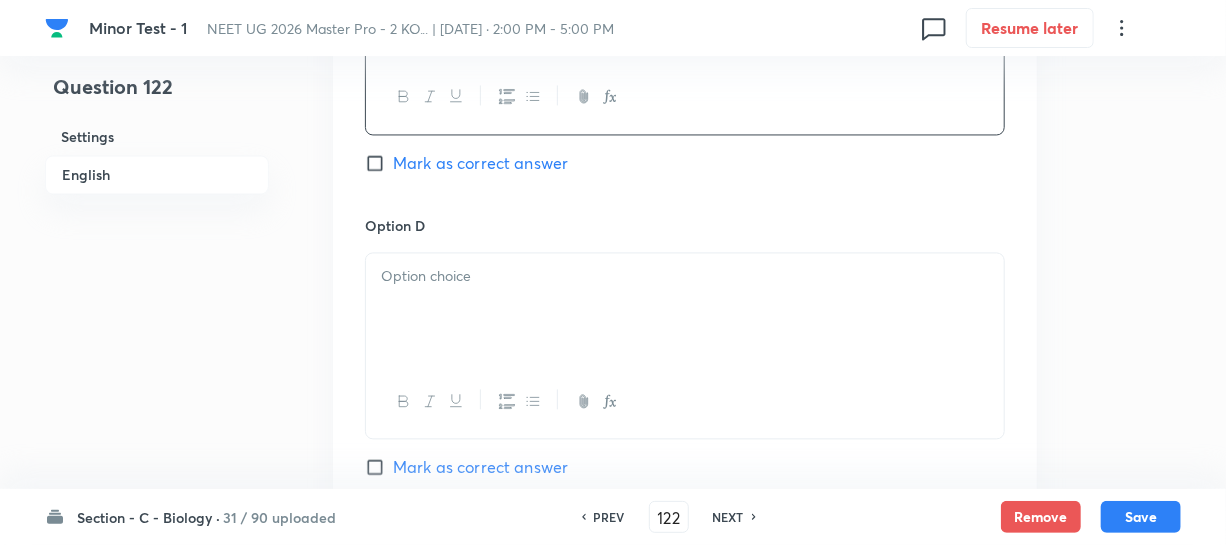 click at bounding box center [685, 401] 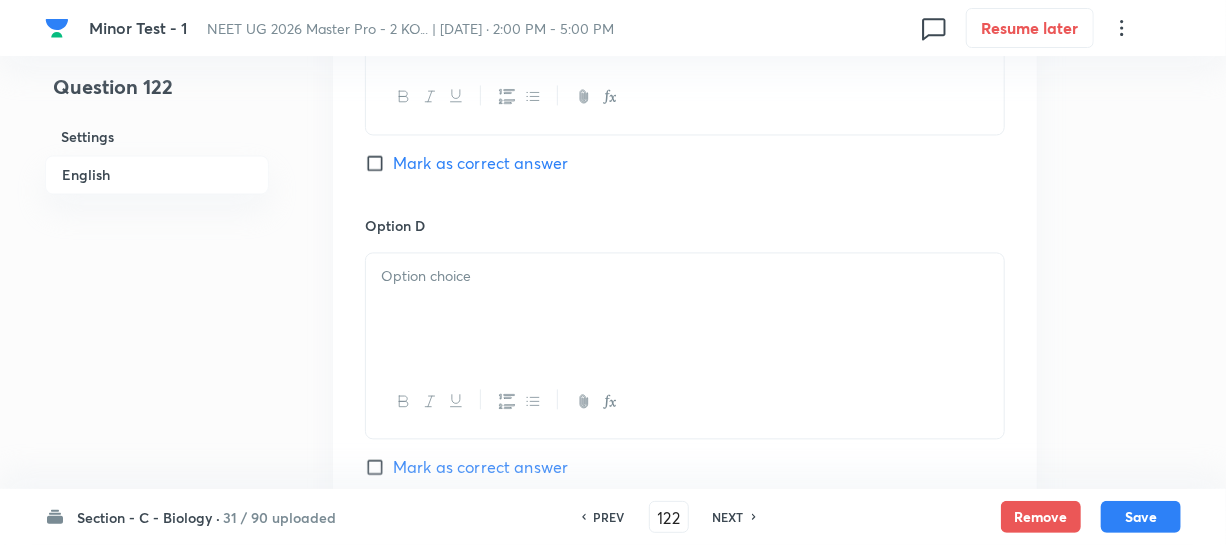 click at bounding box center [685, 309] 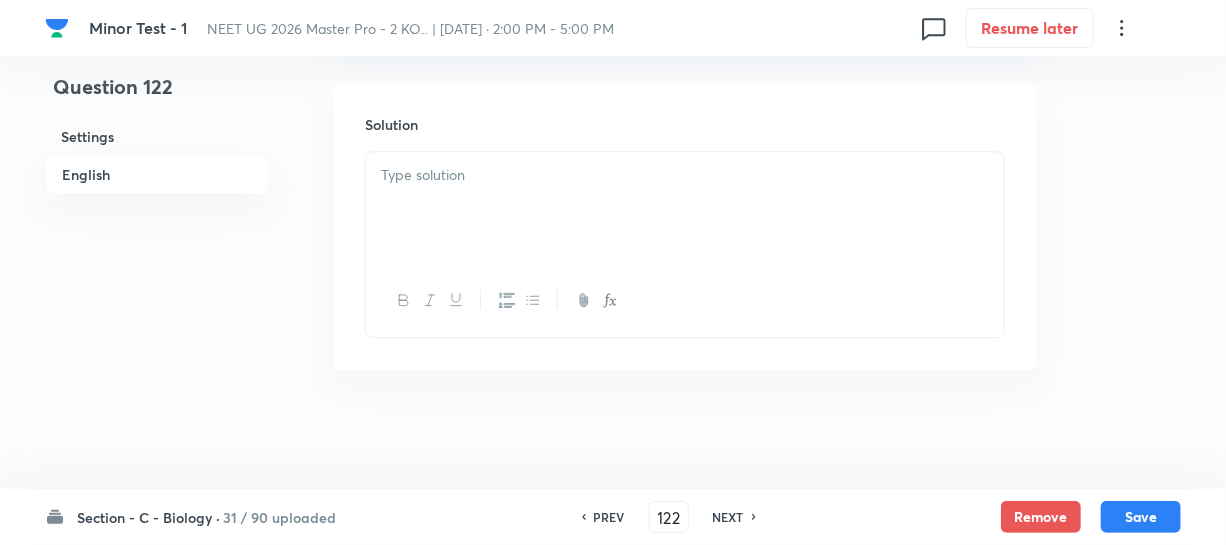 scroll, scrollTop: 2190, scrollLeft: 0, axis: vertical 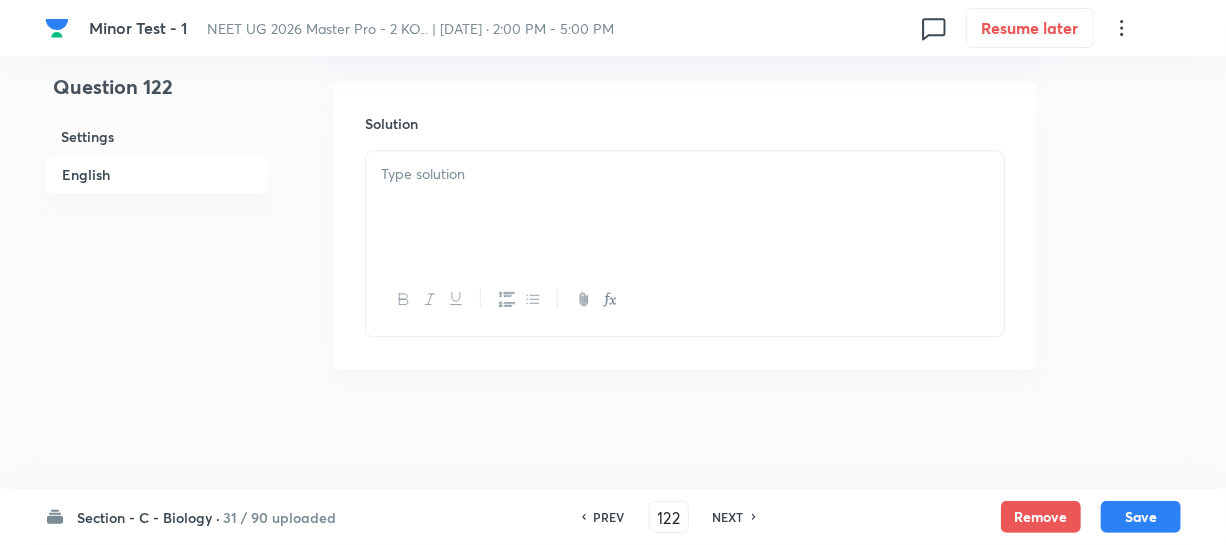 click at bounding box center [685, 207] 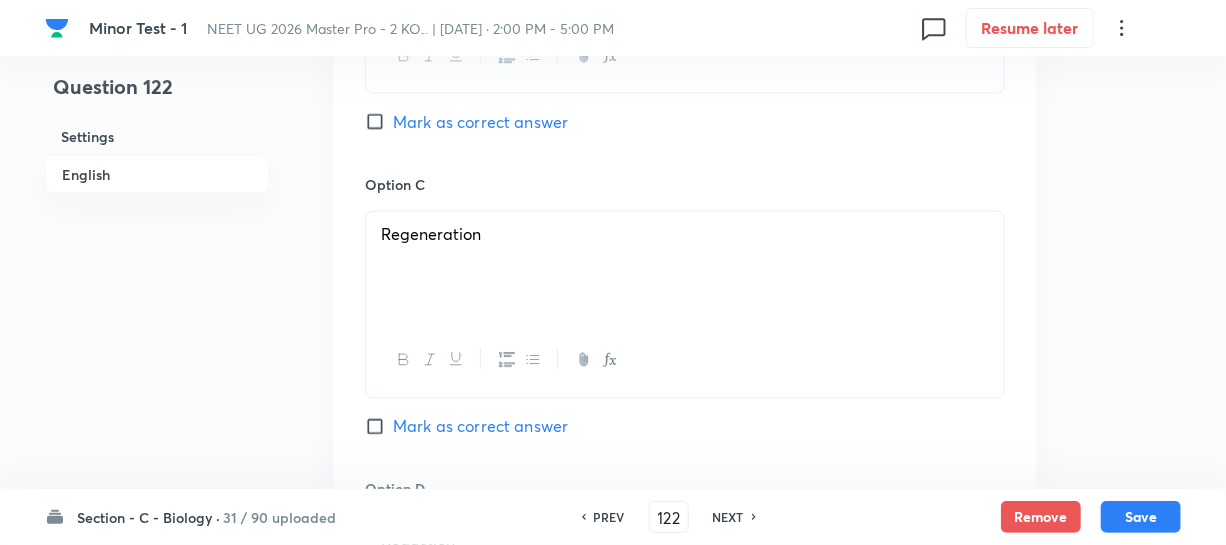 scroll, scrollTop: 1372, scrollLeft: 0, axis: vertical 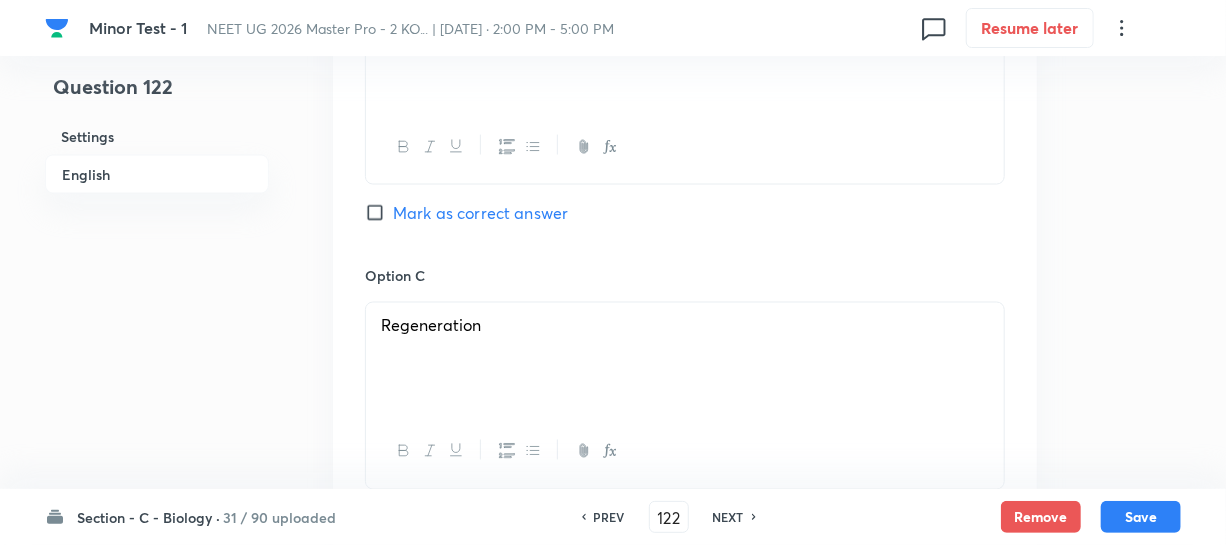 click on "Mark as correct answer" at bounding box center [379, 213] 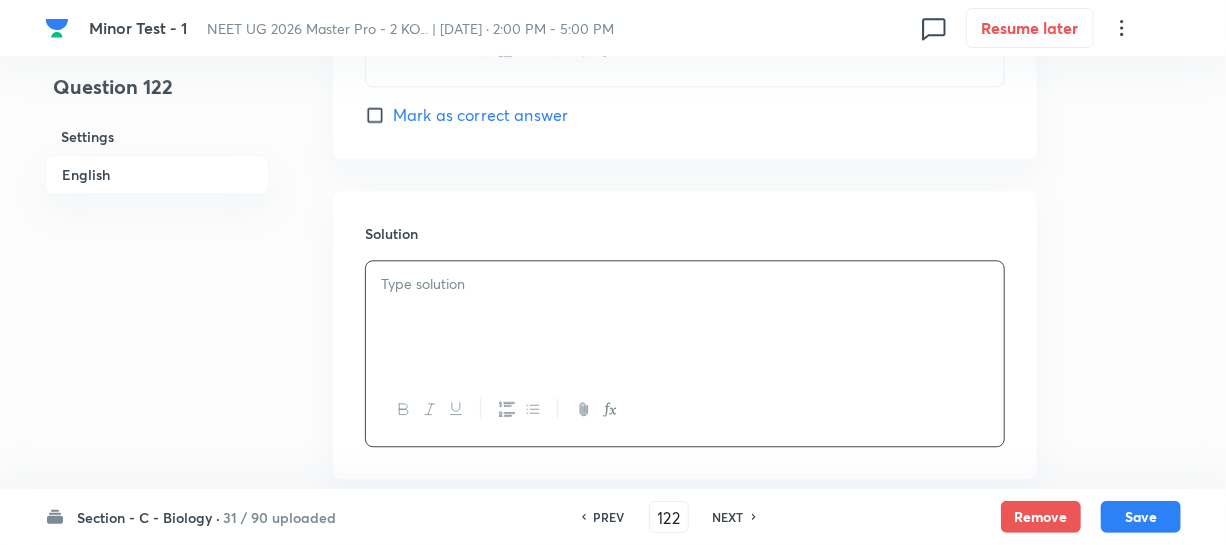 scroll, scrollTop: 2190, scrollLeft: 0, axis: vertical 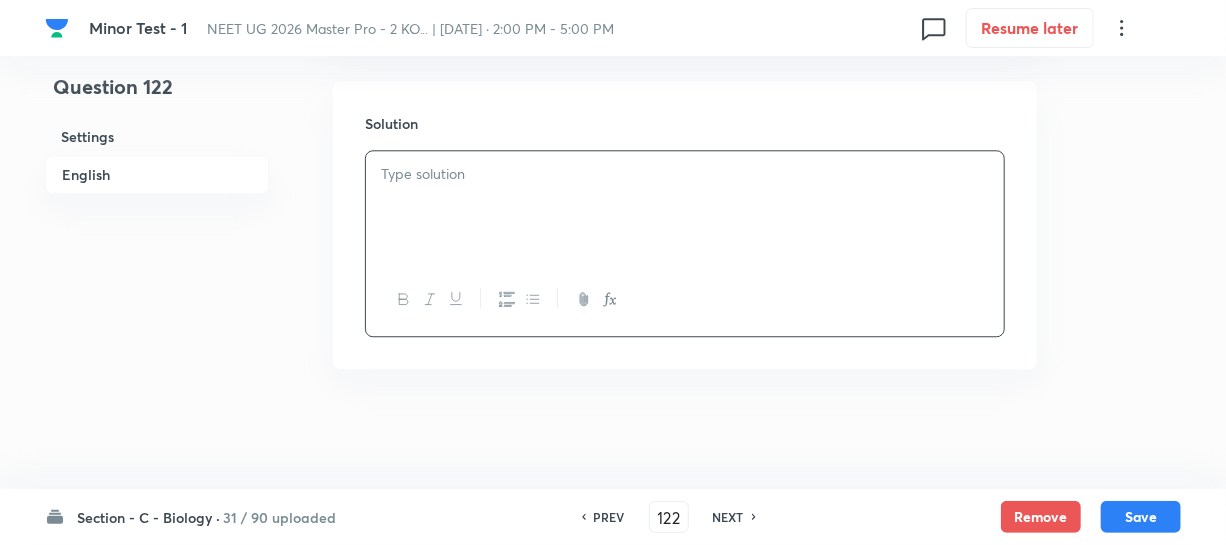 click at bounding box center [685, 207] 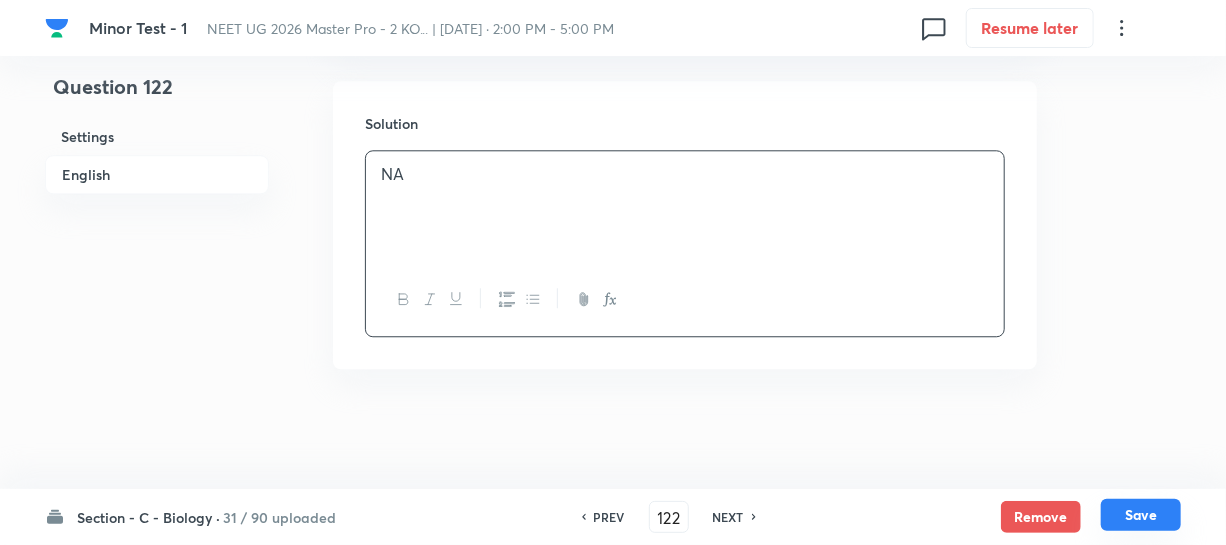 click on "Save" at bounding box center (1141, 515) 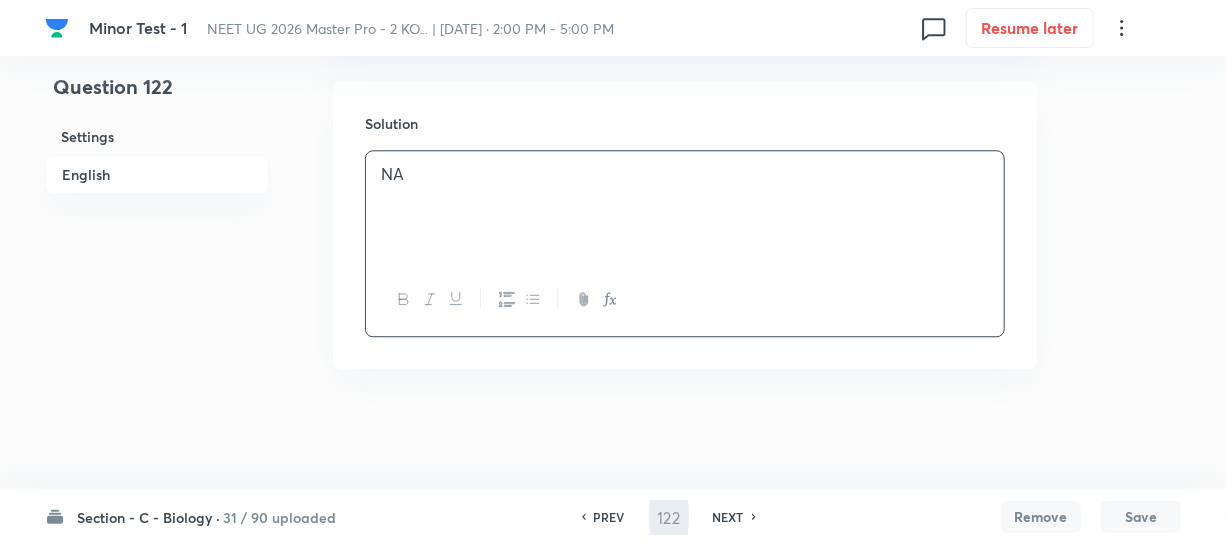 type on "123" 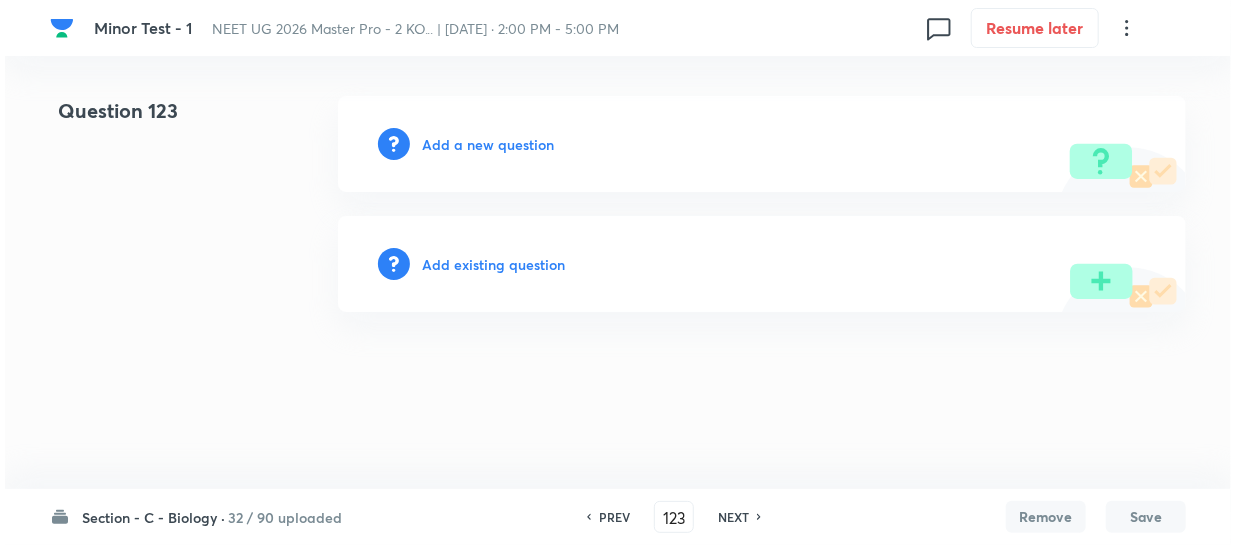 scroll, scrollTop: 0, scrollLeft: 0, axis: both 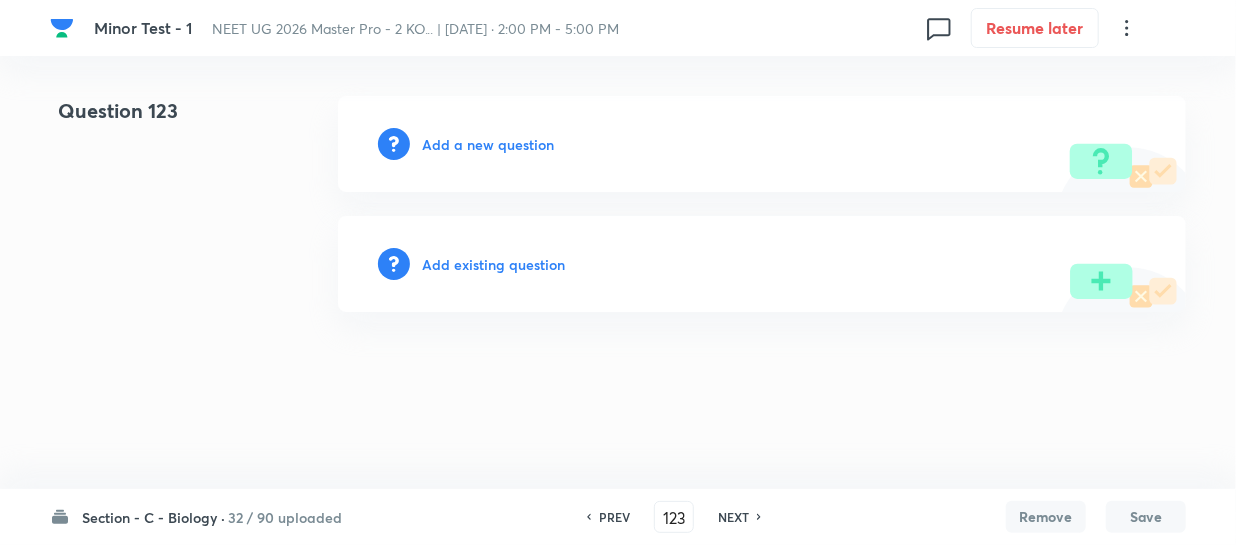 click on "Add a new question" at bounding box center (762, 144) 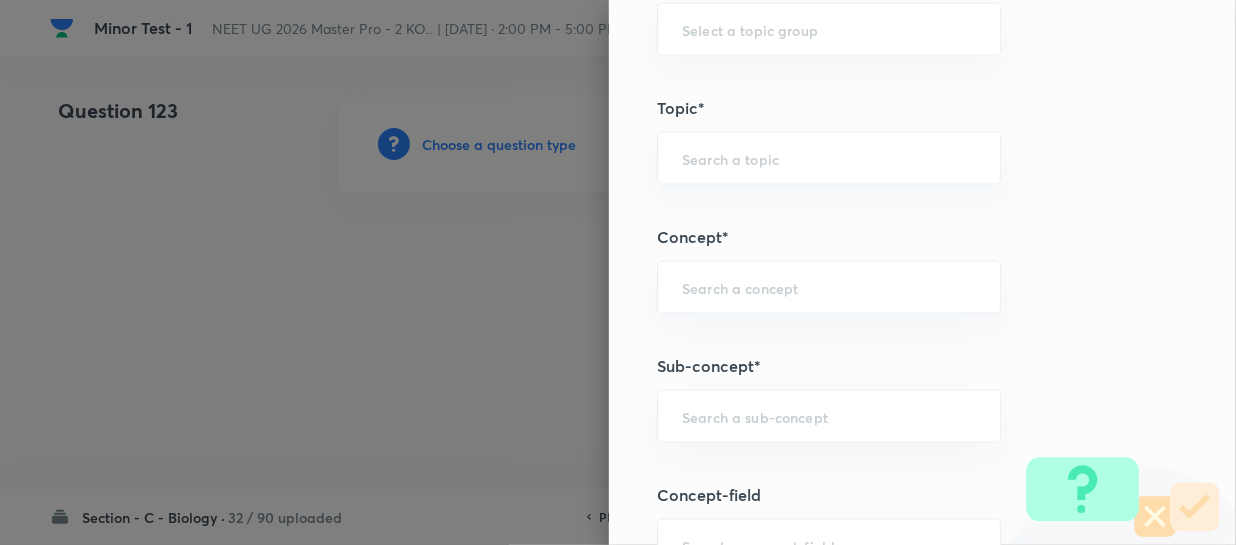 scroll, scrollTop: 1090, scrollLeft: 0, axis: vertical 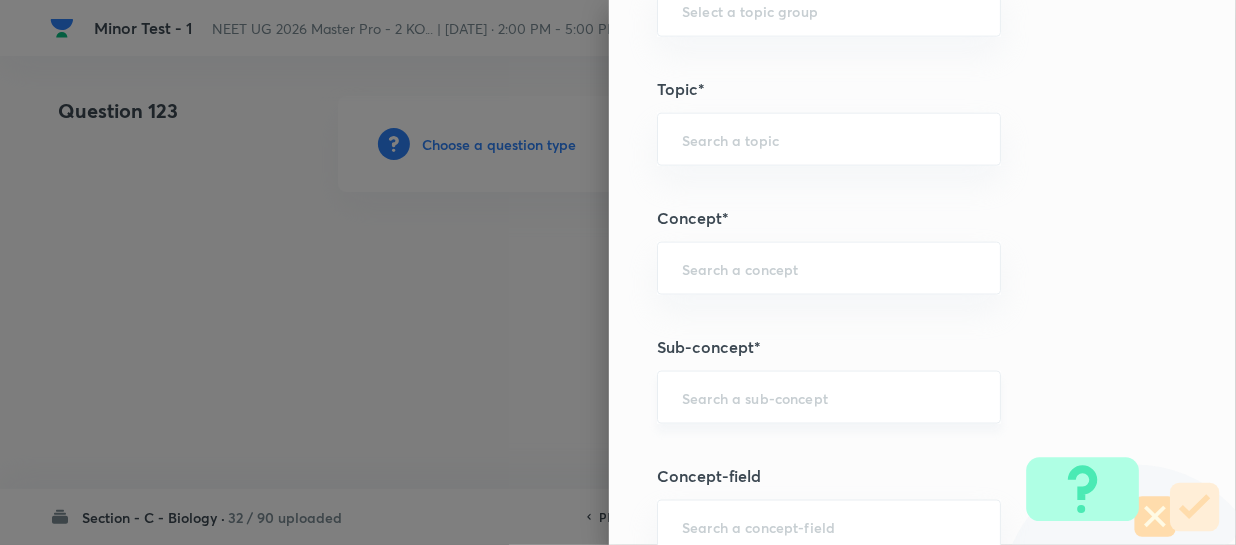 click on "​" at bounding box center [829, 397] 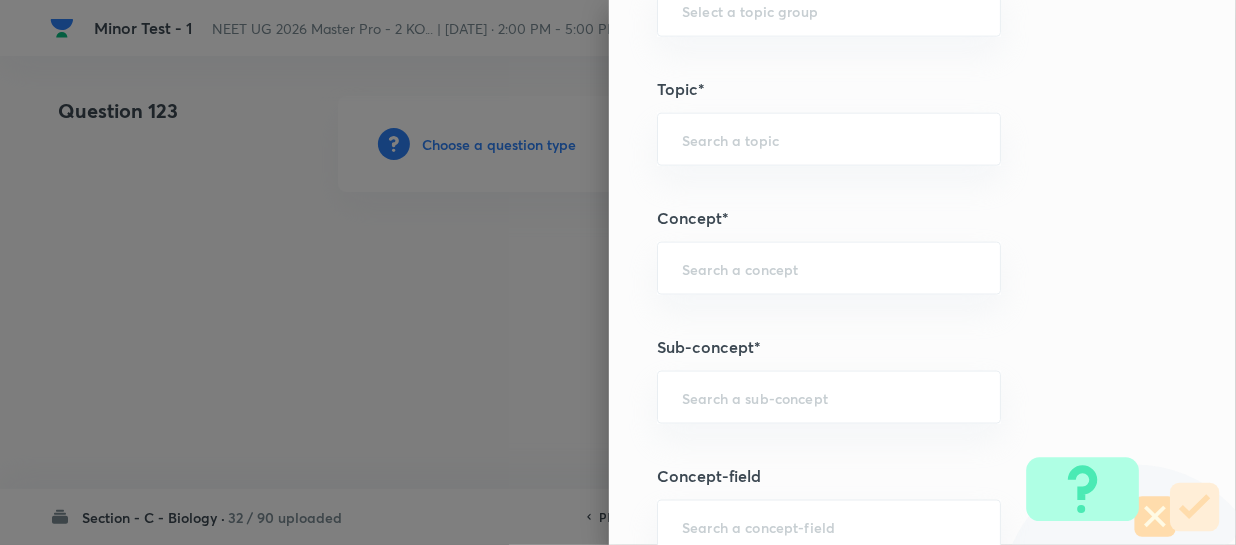 paste on "Different Biological Classification" 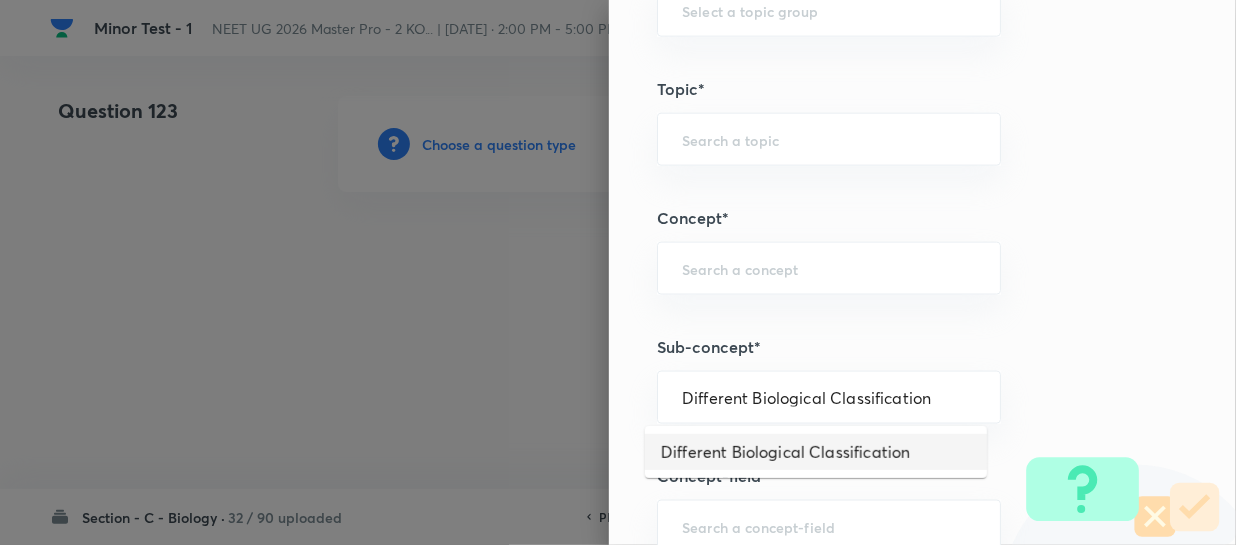 click on "Different Biological Classification" at bounding box center (816, 452) 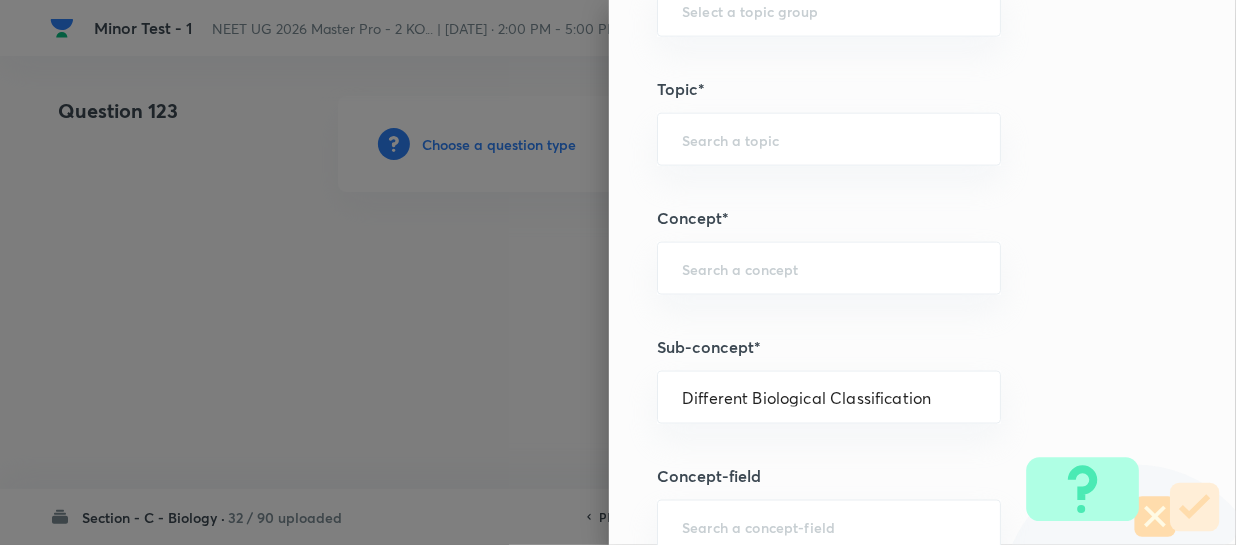 type on "Biology" 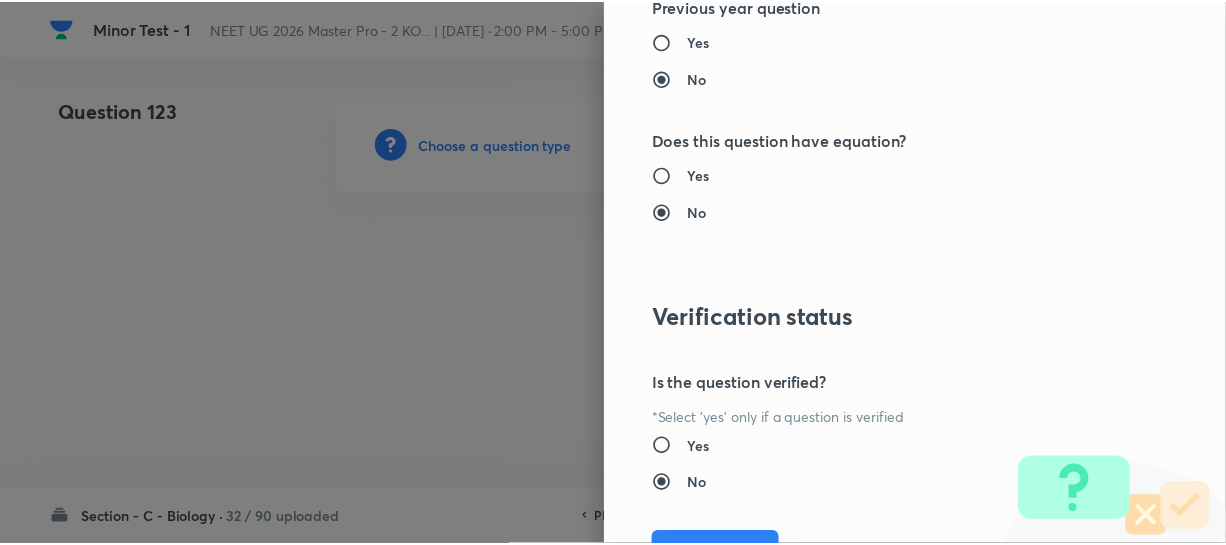 scroll, scrollTop: 2313, scrollLeft: 0, axis: vertical 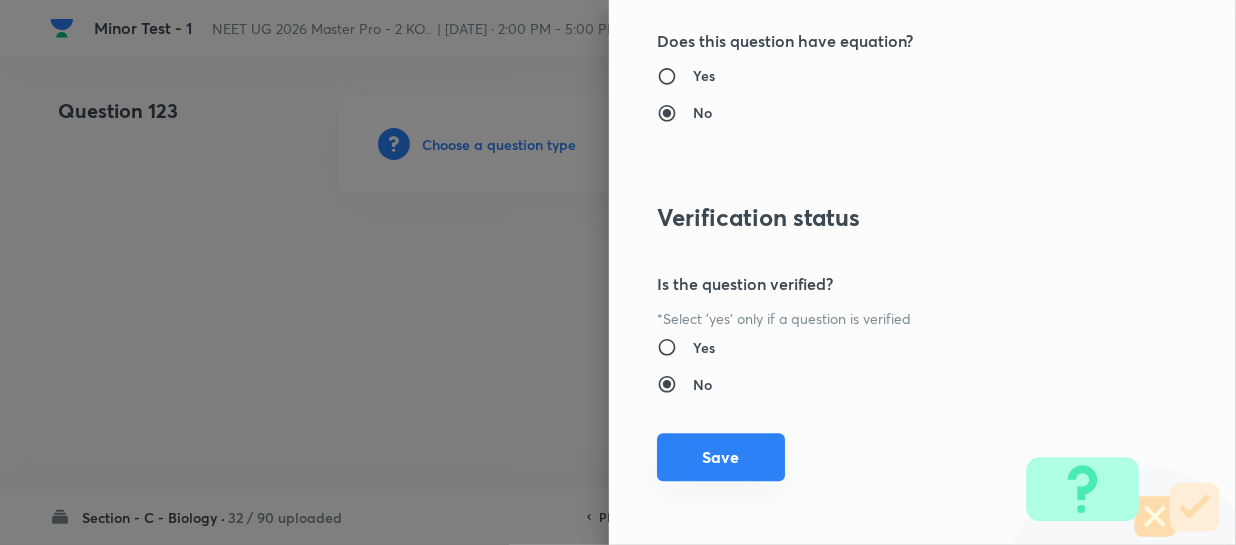 click on "Save" at bounding box center (721, 457) 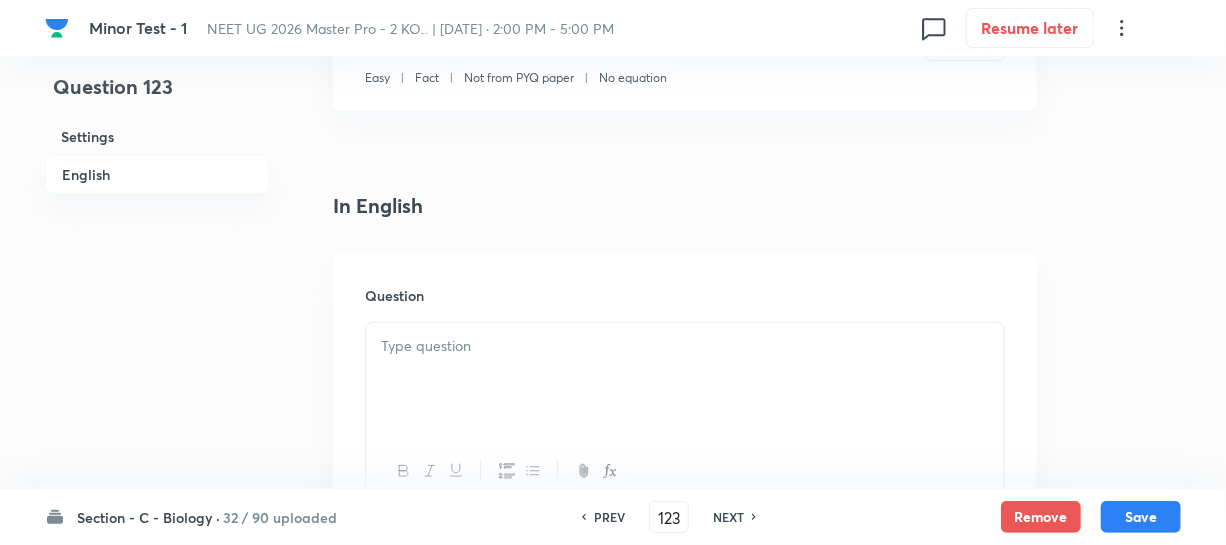 scroll, scrollTop: 636, scrollLeft: 0, axis: vertical 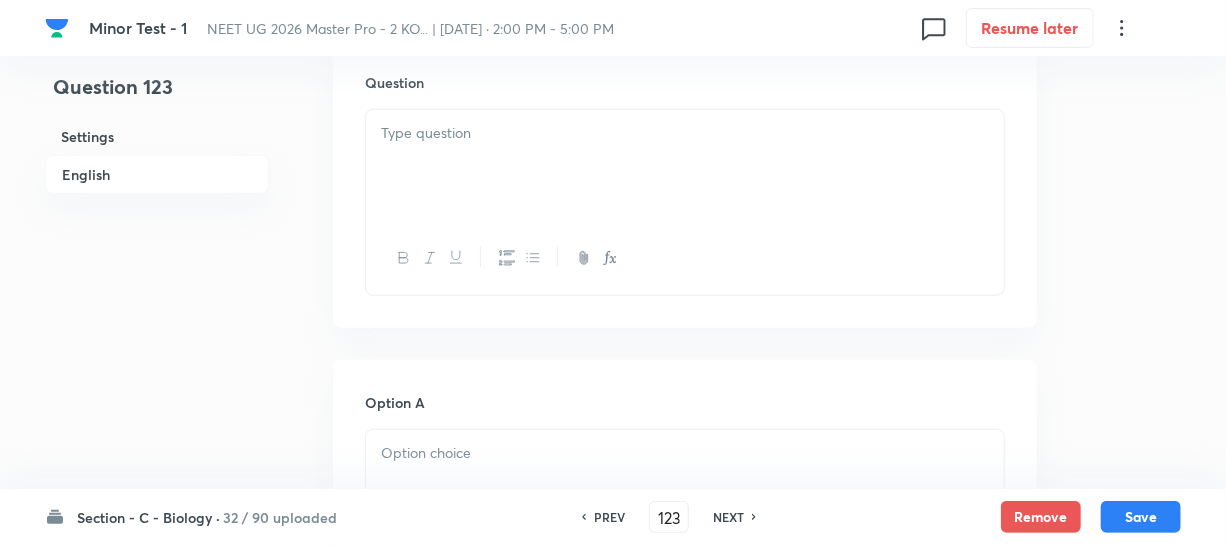 click at bounding box center [685, 166] 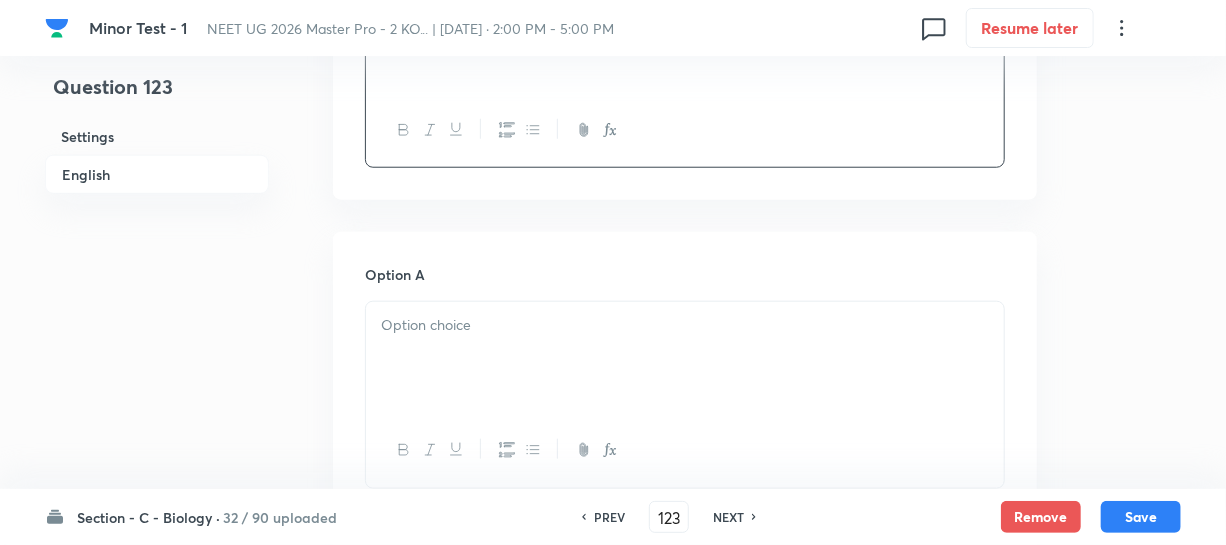 scroll, scrollTop: 818, scrollLeft: 0, axis: vertical 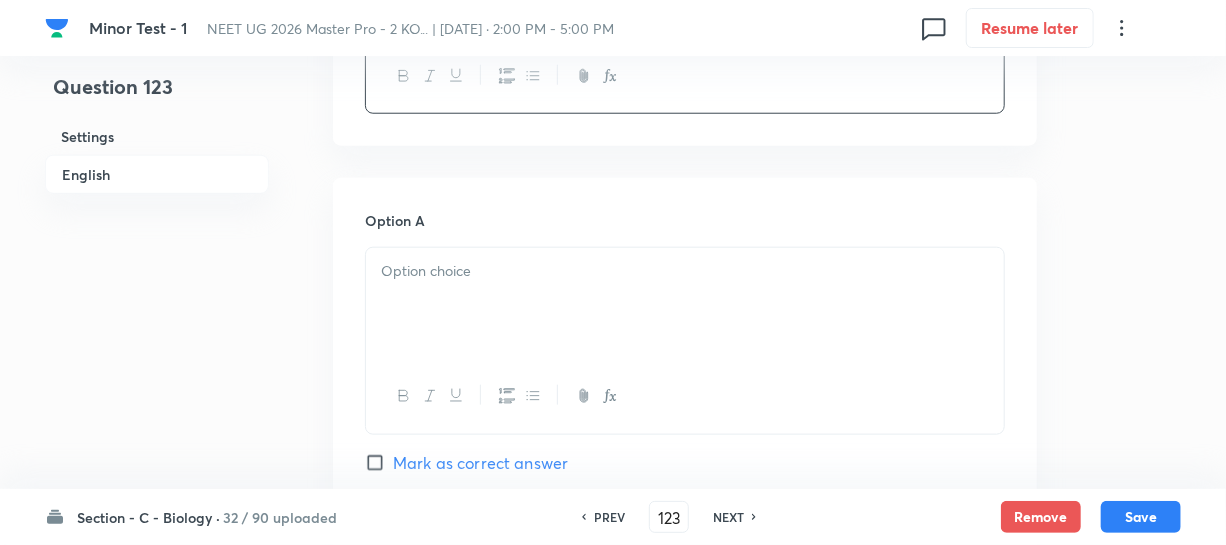 click at bounding box center (685, 271) 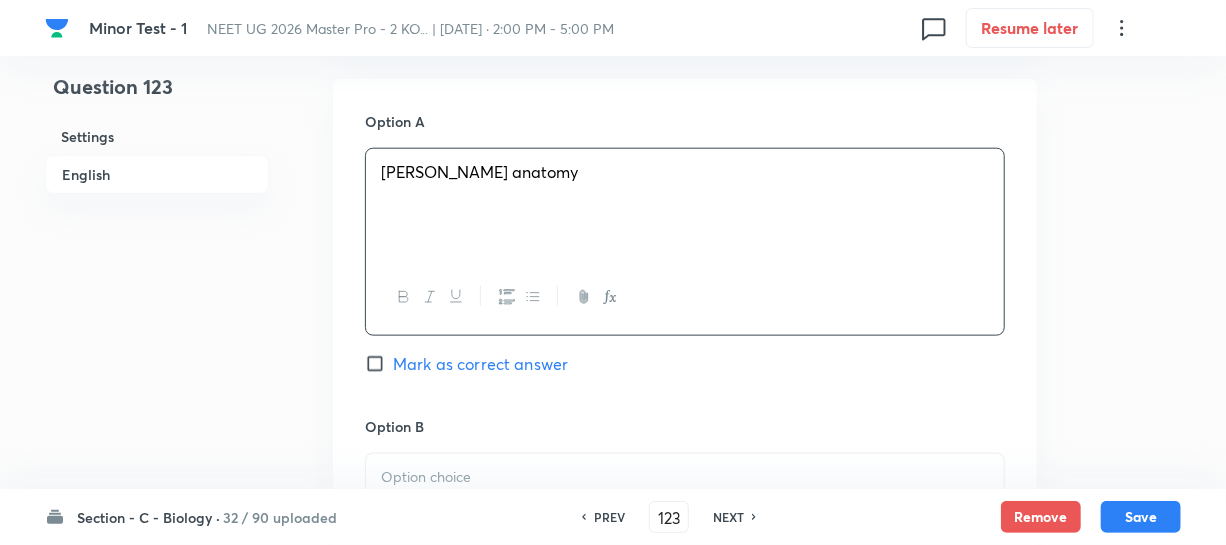 scroll, scrollTop: 1090, scrollLeft: 0, axis: vertical 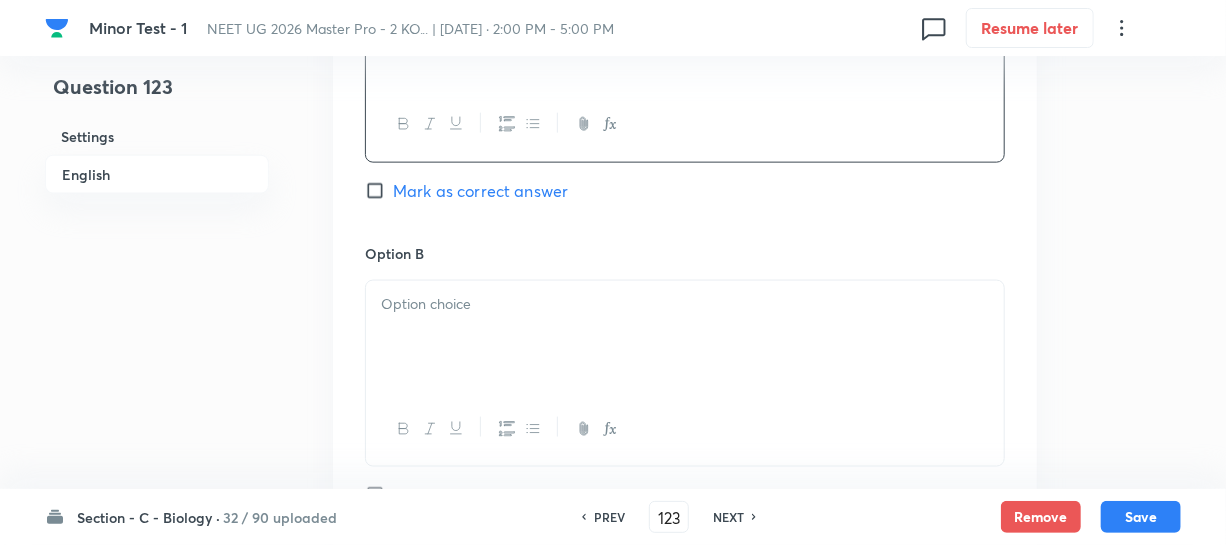 click at bounding box center (685, 337) 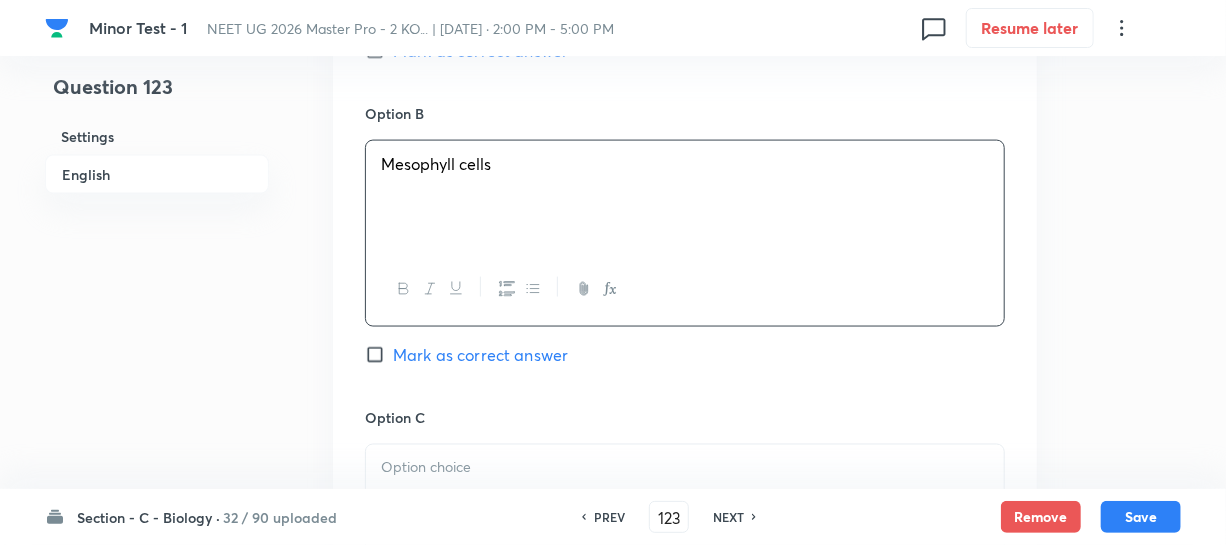 scroll, scrollTop: 1272, scrollLeft: 0, axis: vertical 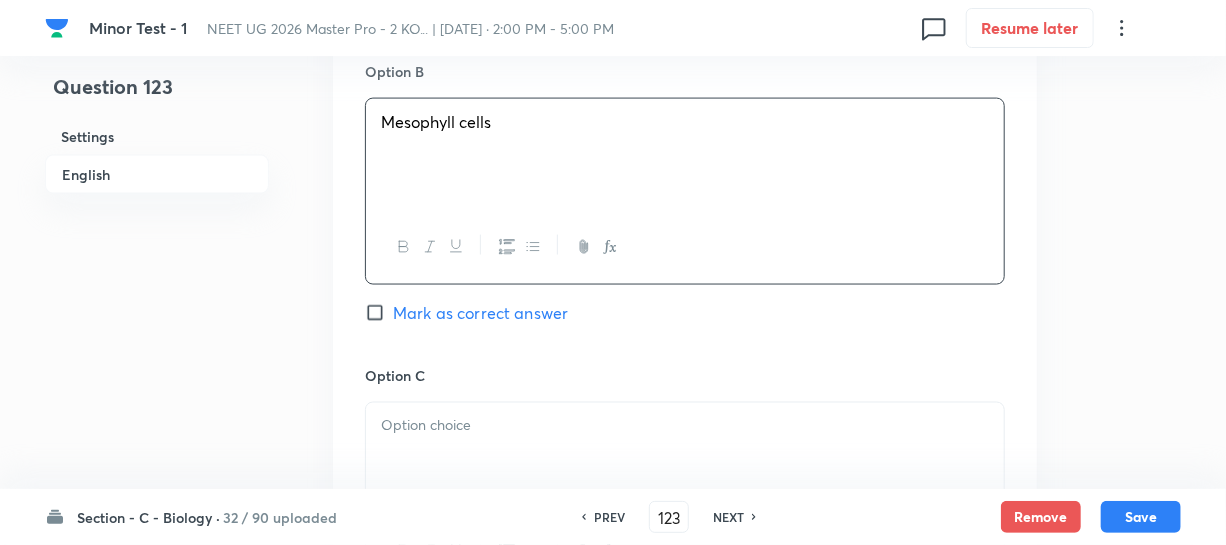 click at bounding box center [685, 459] 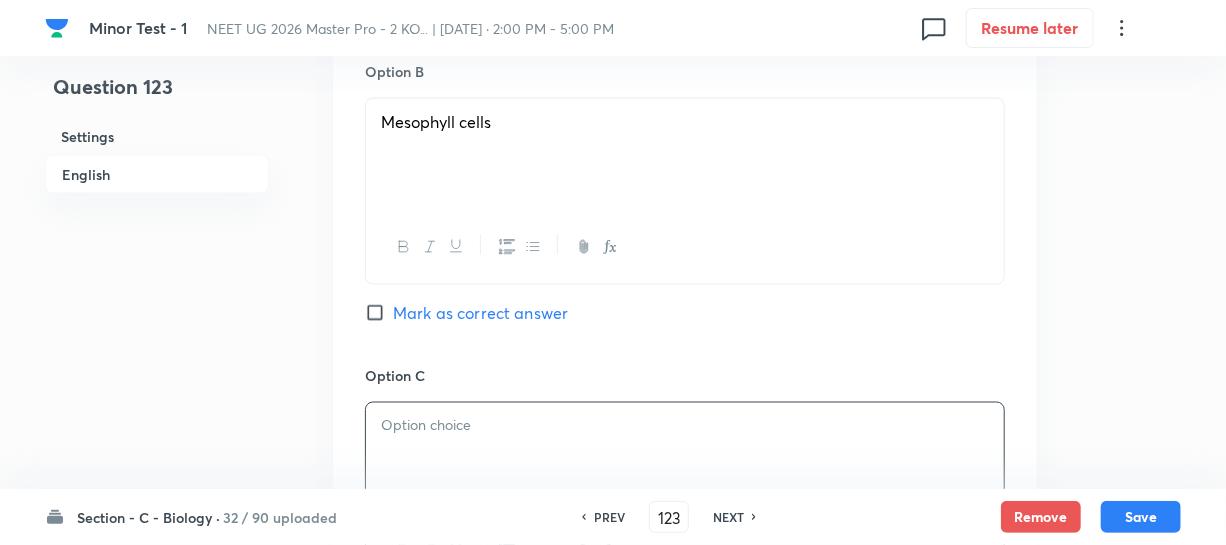 click at bounding box center [685, 426] 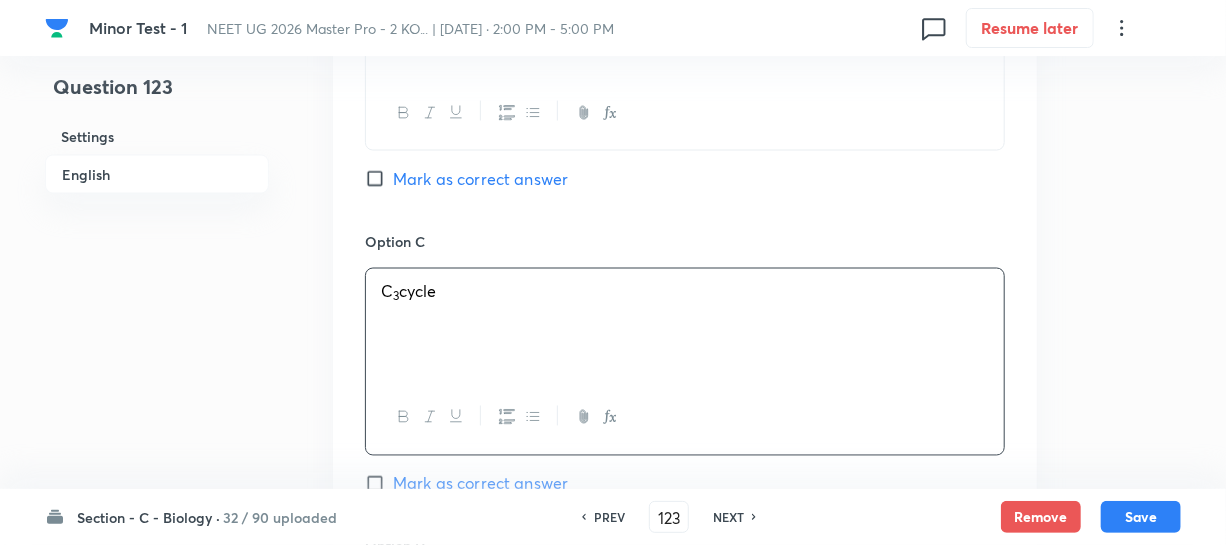 scroll, scrollTop: 1636, scrollLeft: 0, axis: vertical 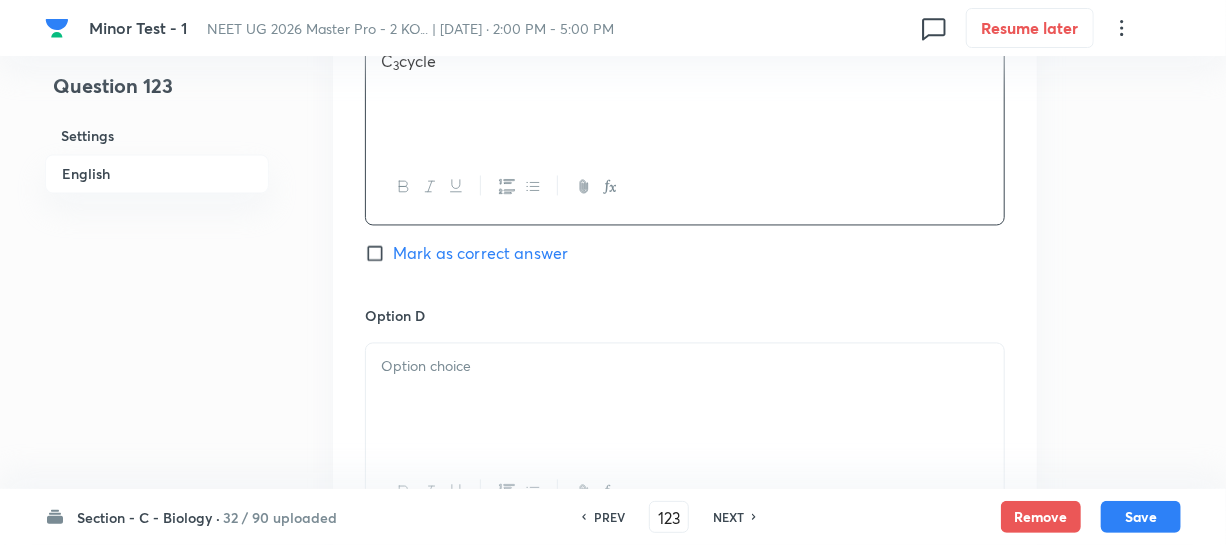 click at bounding box center [685, 400] 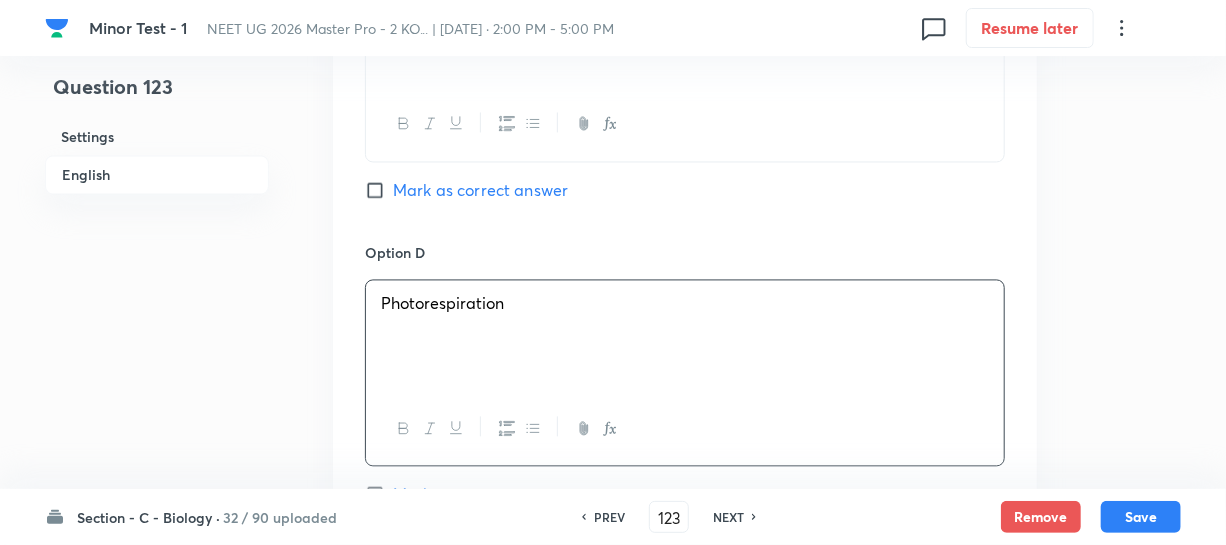 scroll, scrollTop: 1909, scrollLeft: 0, axis: vertical 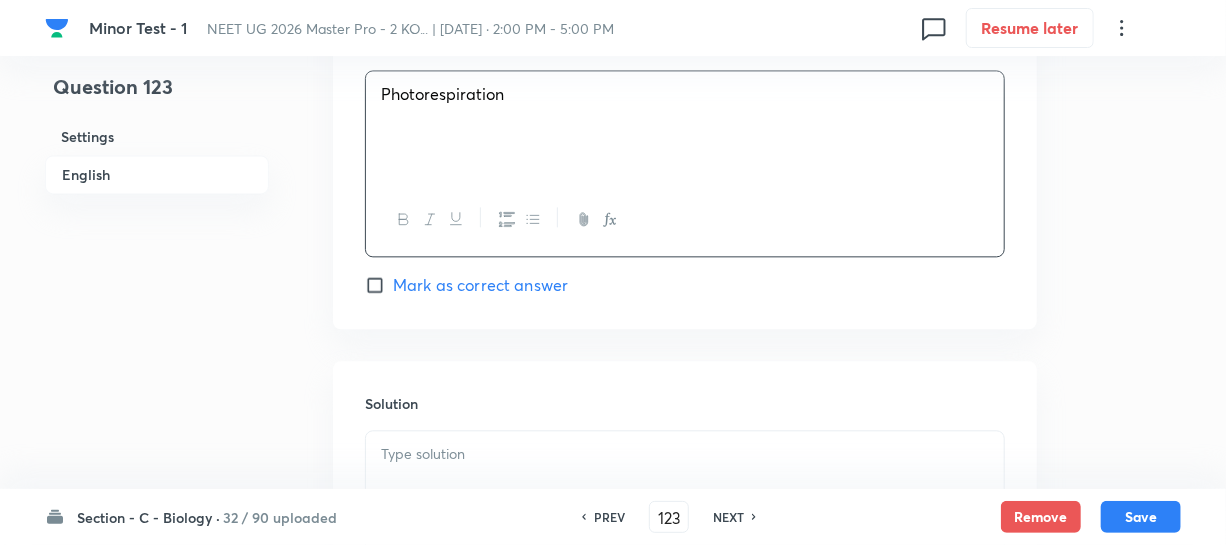 click on "Mark as correct answer" at bounding box center (379, 285) 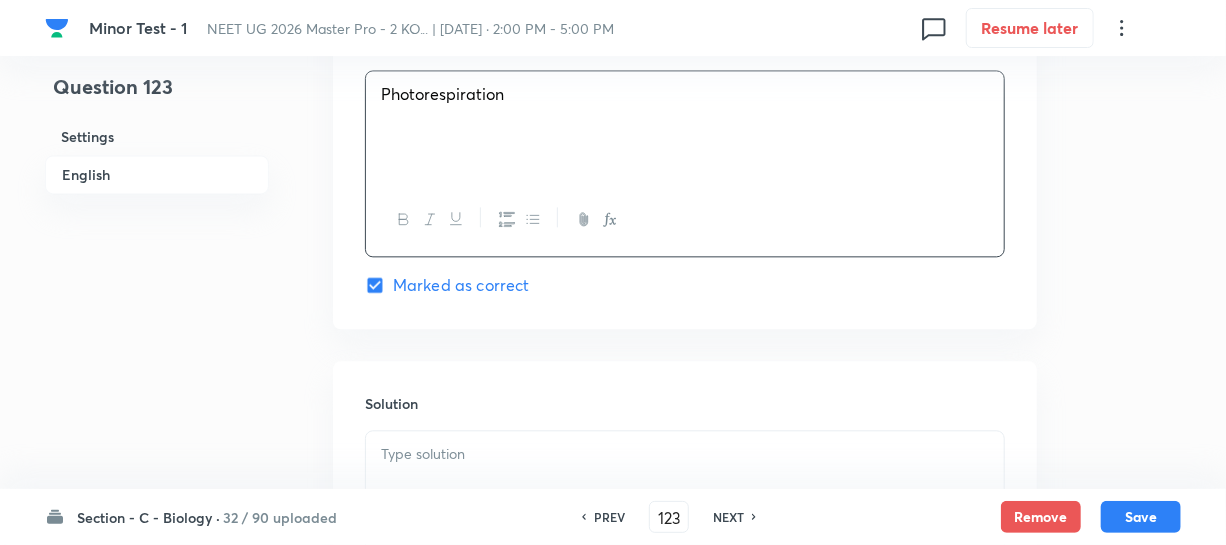 click at bounding box center [685, 454] 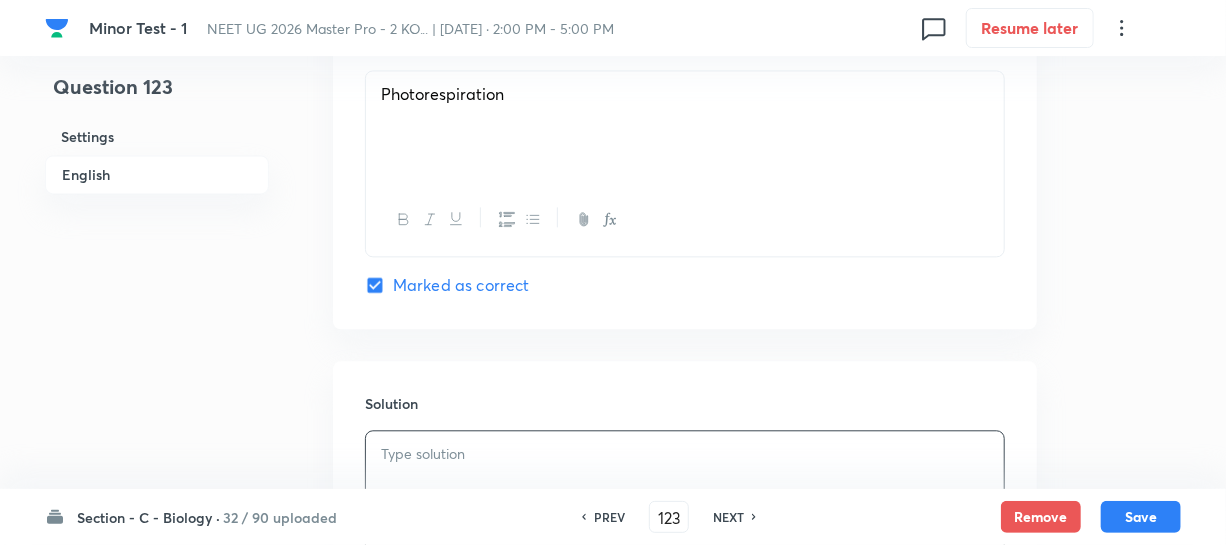 type 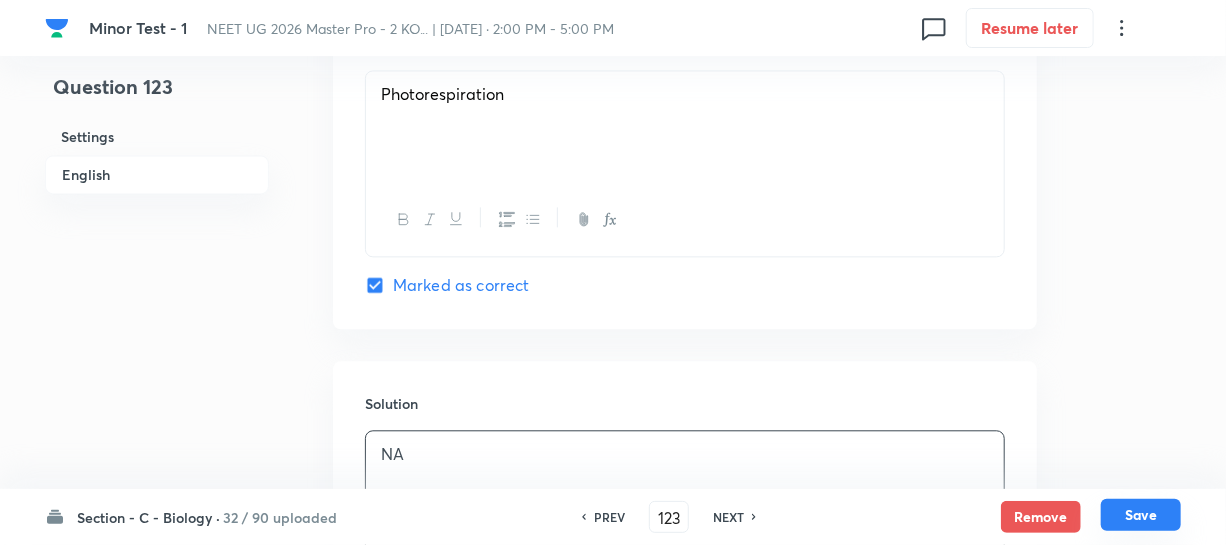 click on "Save" at bounding box center (1141, 515) 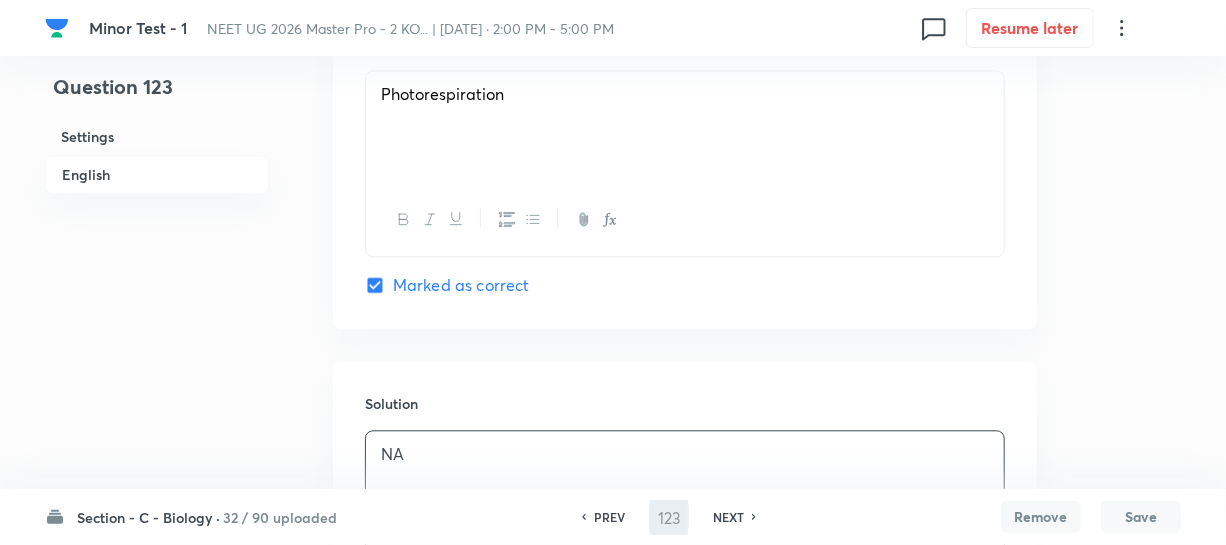 type on "124" 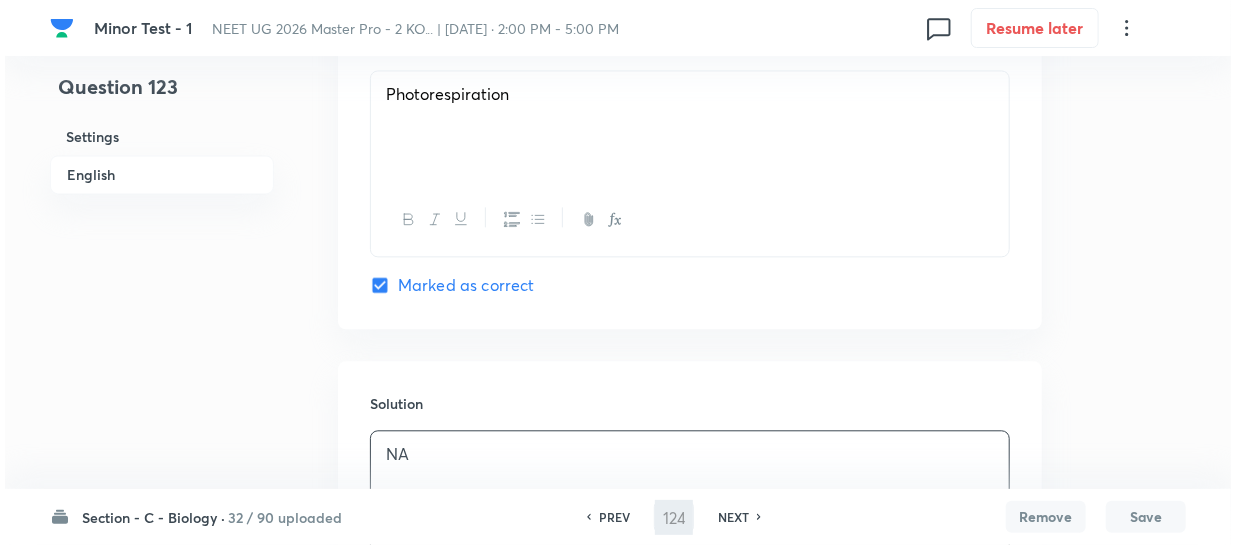 scroll, scrollTop: 0, scrollLeft: 0, axis: both 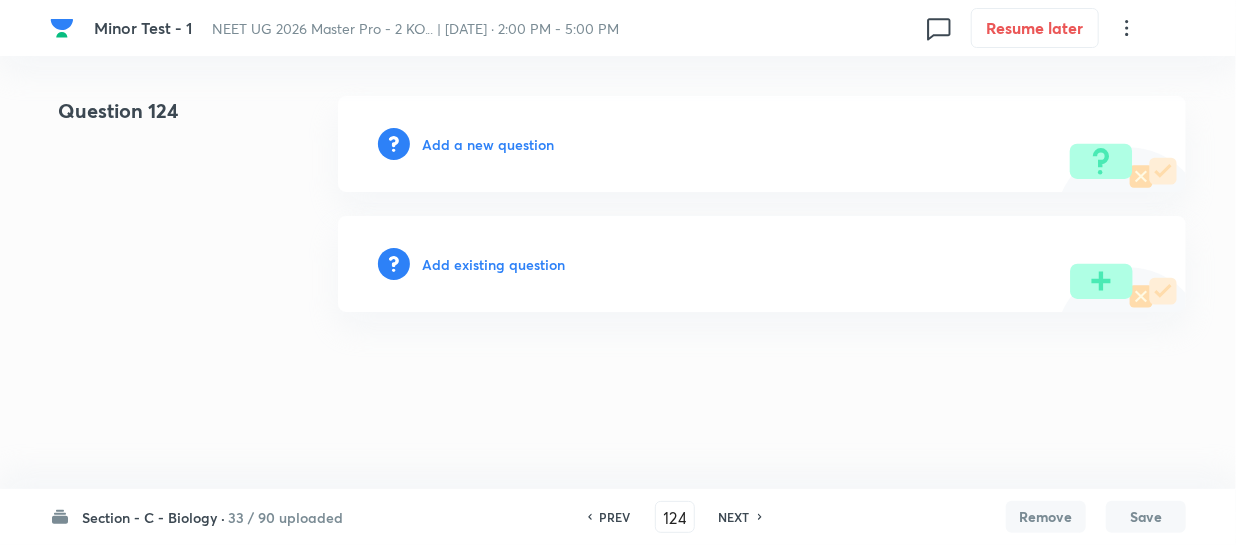 click on "Add a new question" at bounding box center [488, 144] 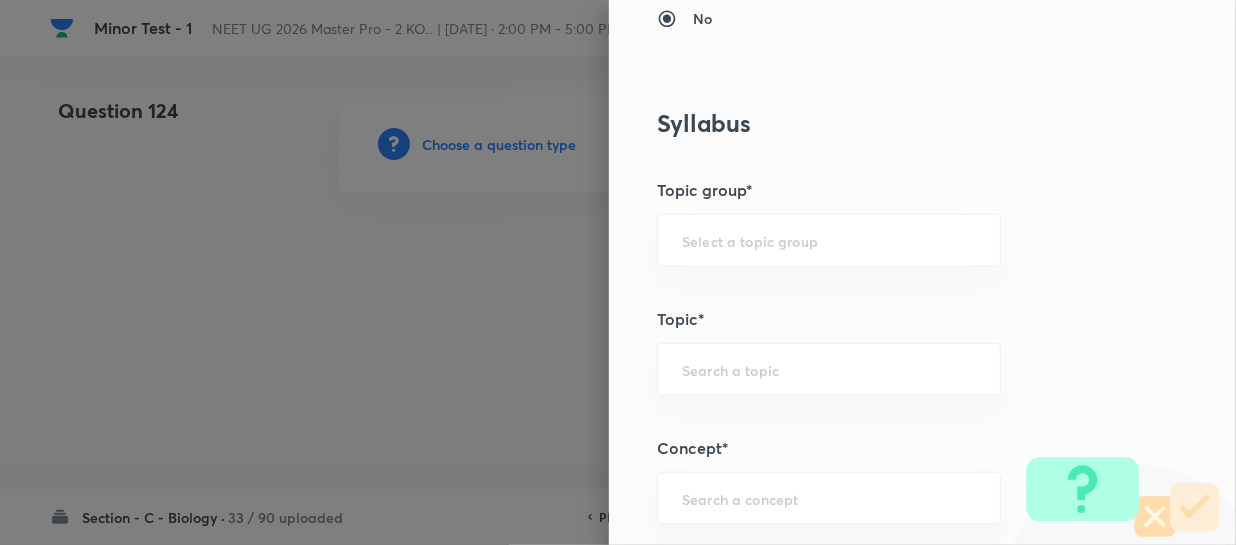 scroll, scrollTop: 1000, scrollLeft: 0, axis: vertical 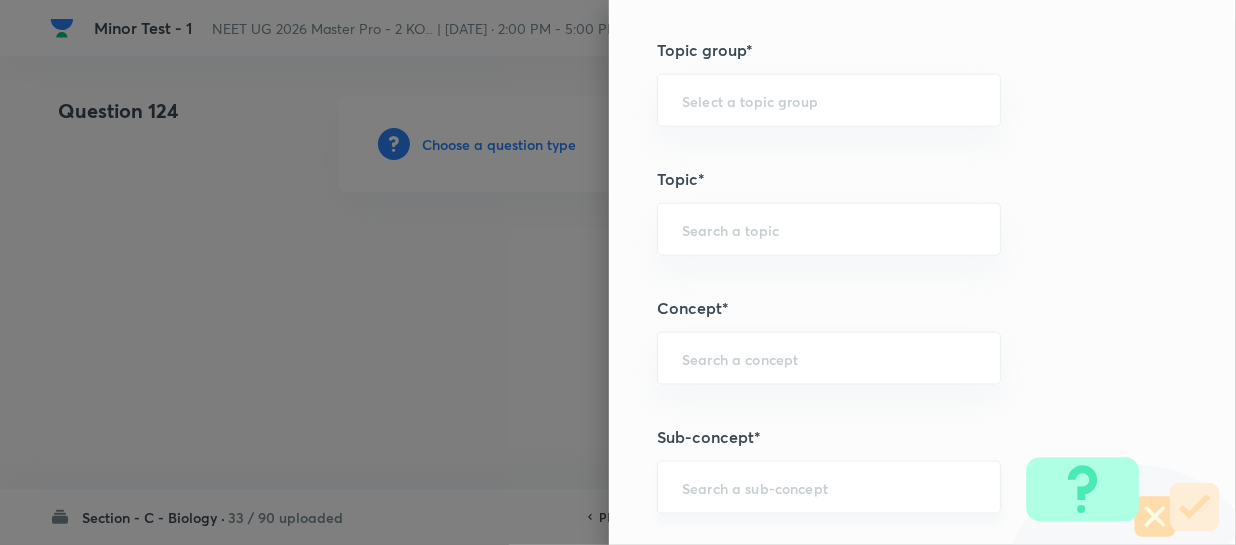 click on "​" at bounding box center (829, 487) 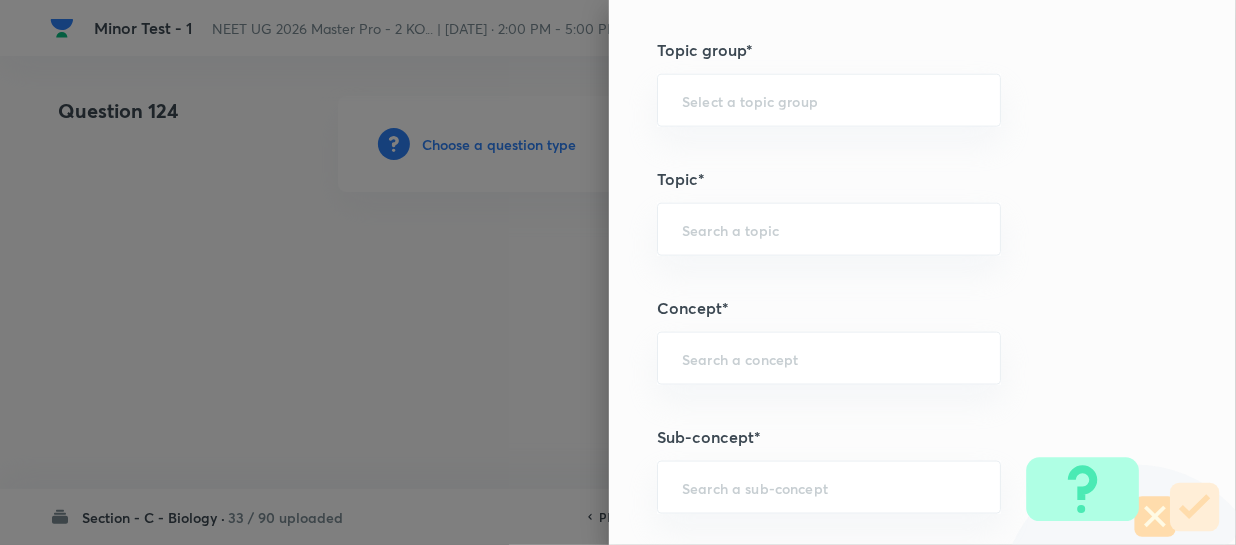 paste on "Different Biological Classification" 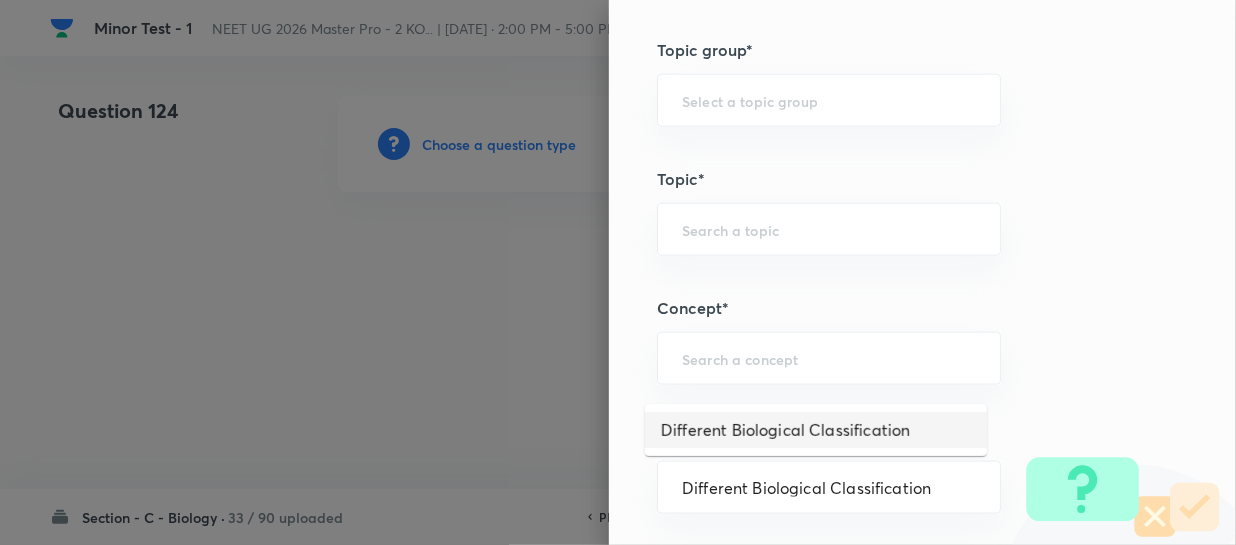 click on "Different Biological Classification" at bounding box center [816, 430] 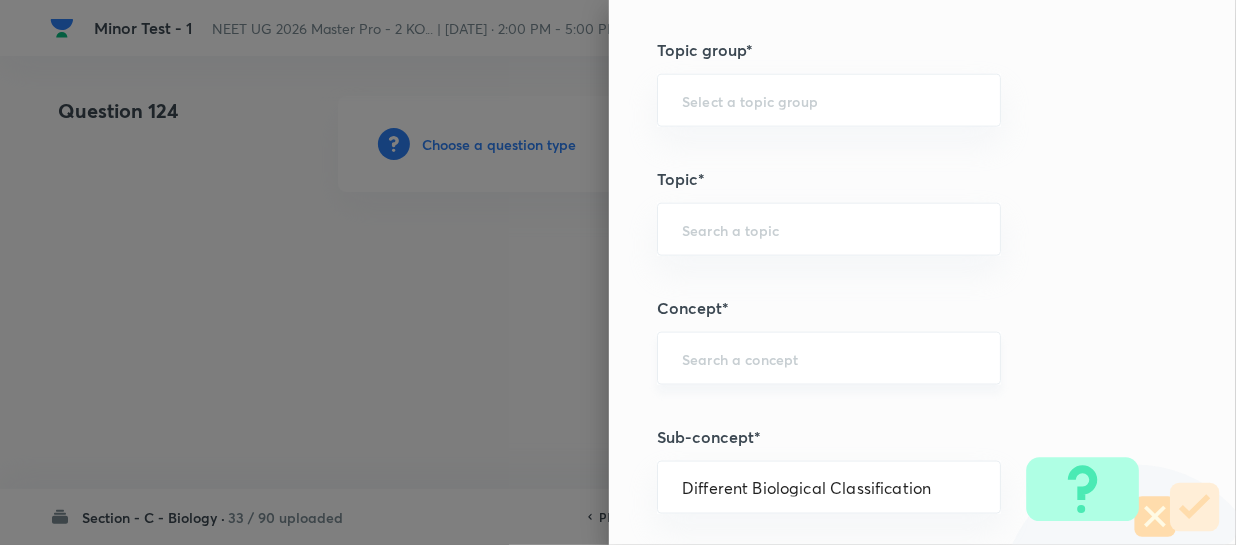 type on "Biology" 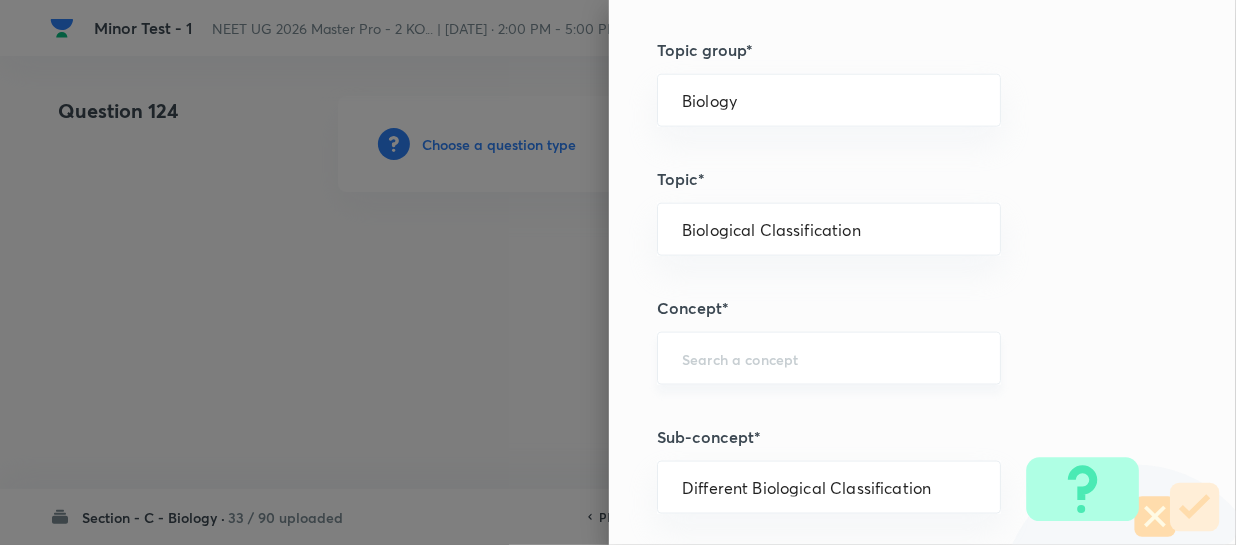 type on "Different Biological Classification" 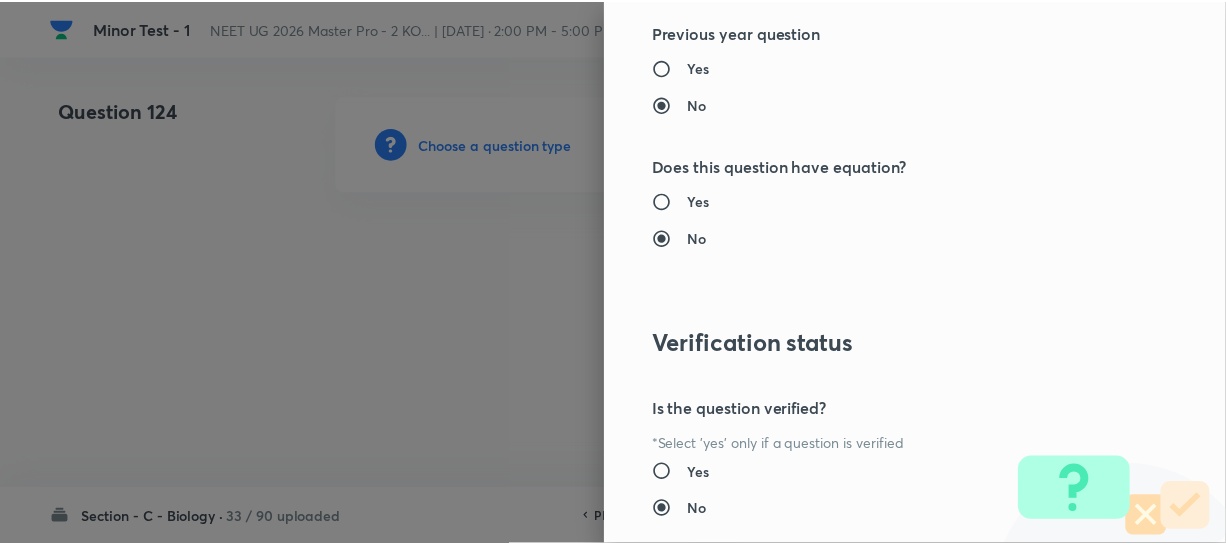 scroll, scrollTop: 2313, scrollLeft: 0, axis: vertical 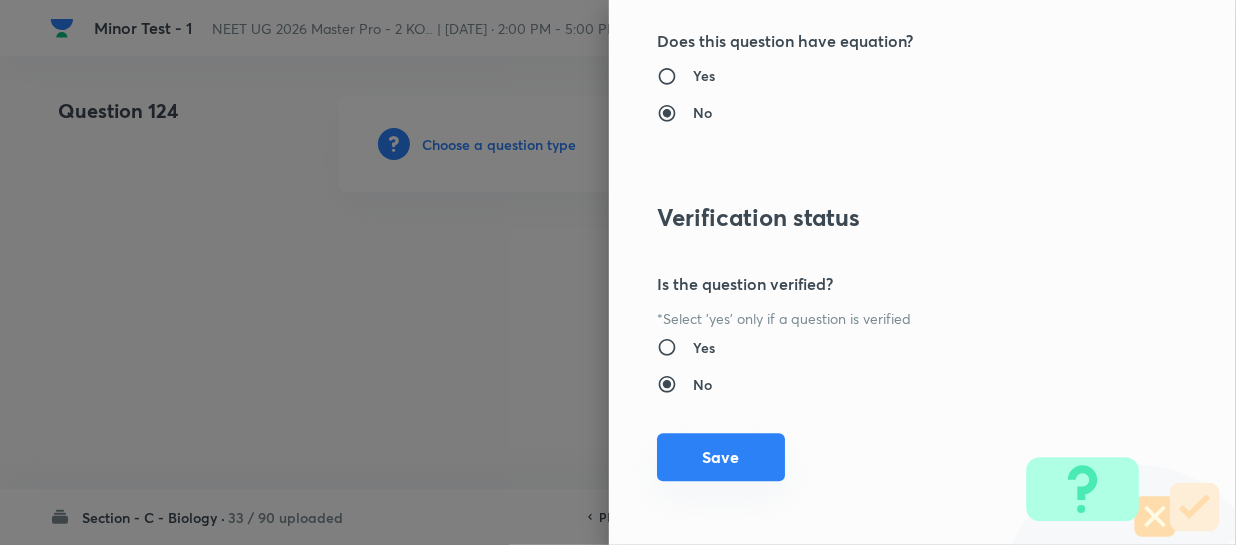 click on "Save" at bounding box center (721, 457) 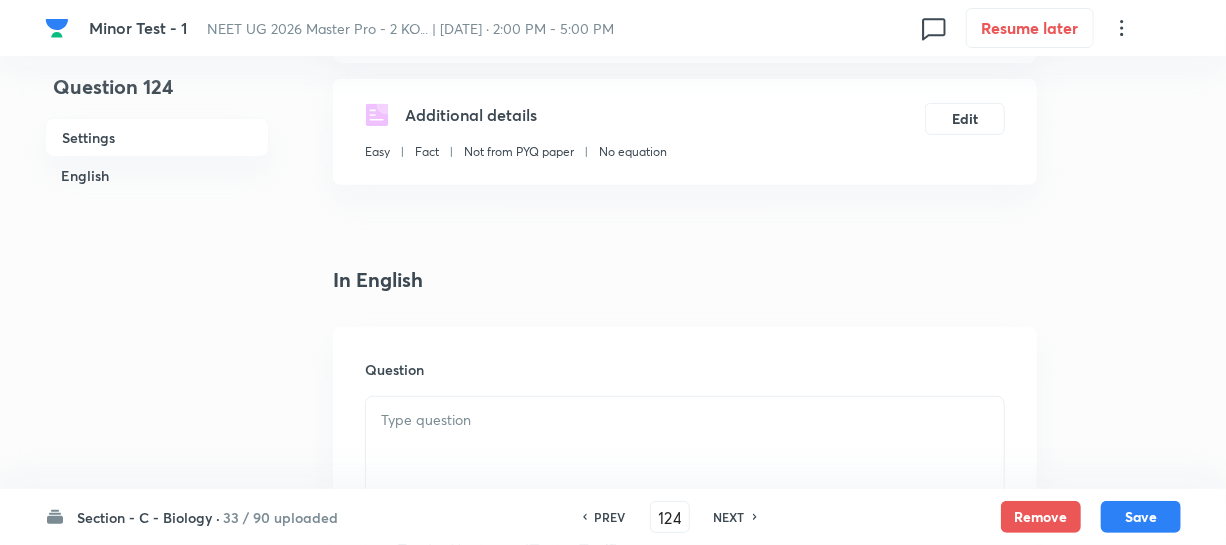 scroll, scrollTop: 545, scrollLeft: 0, axis: vertical 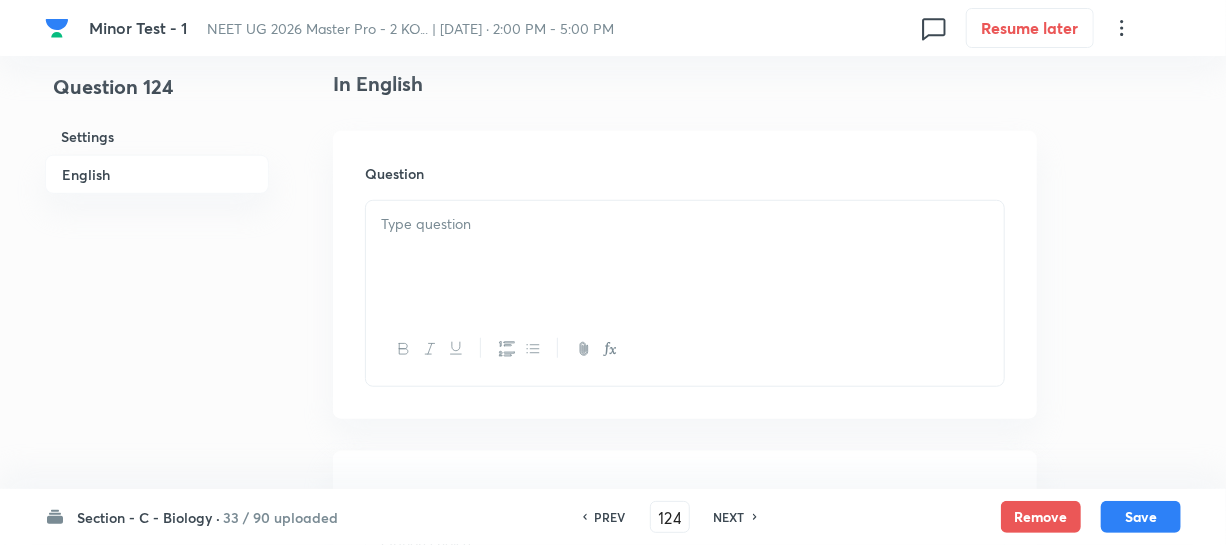 click at bounding box center [685, 224] 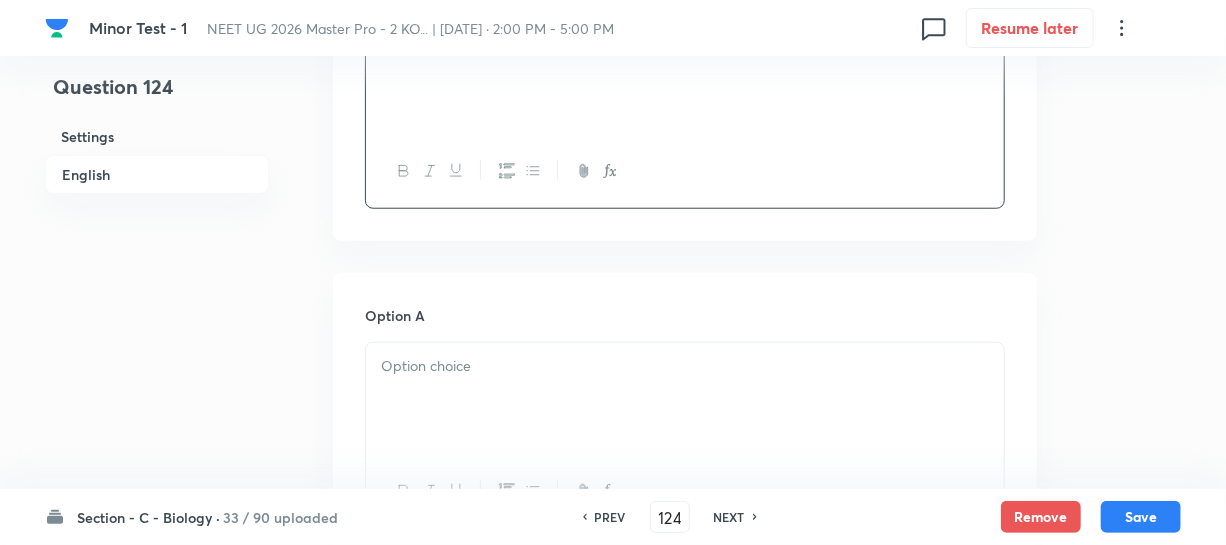 scroll, scrollTop: 727, scrollLeft: 0, axis: vertical 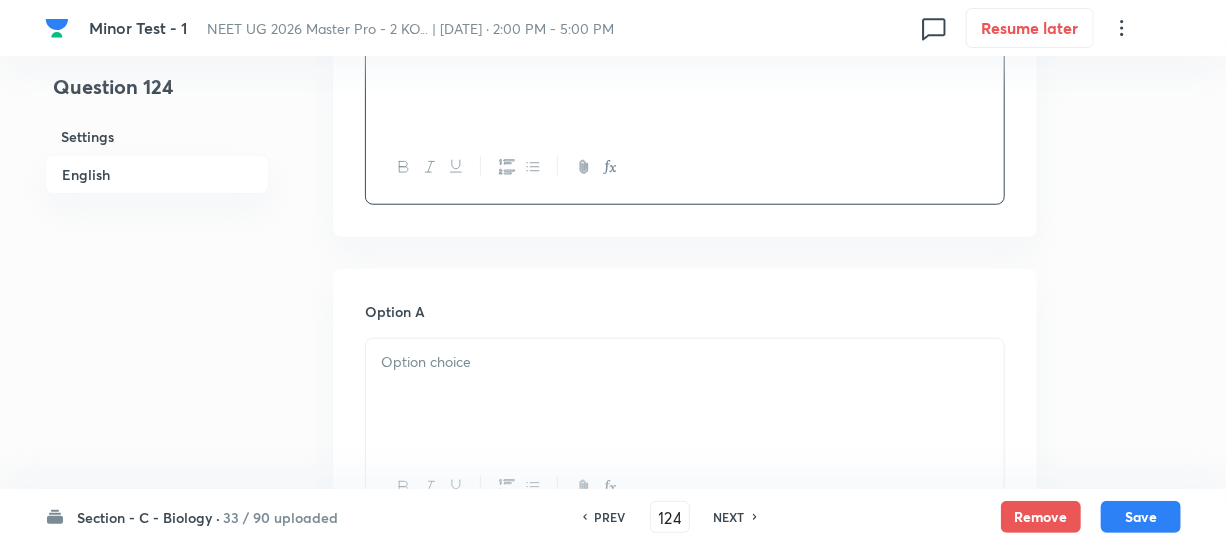 click at bounding box center (685, 395) 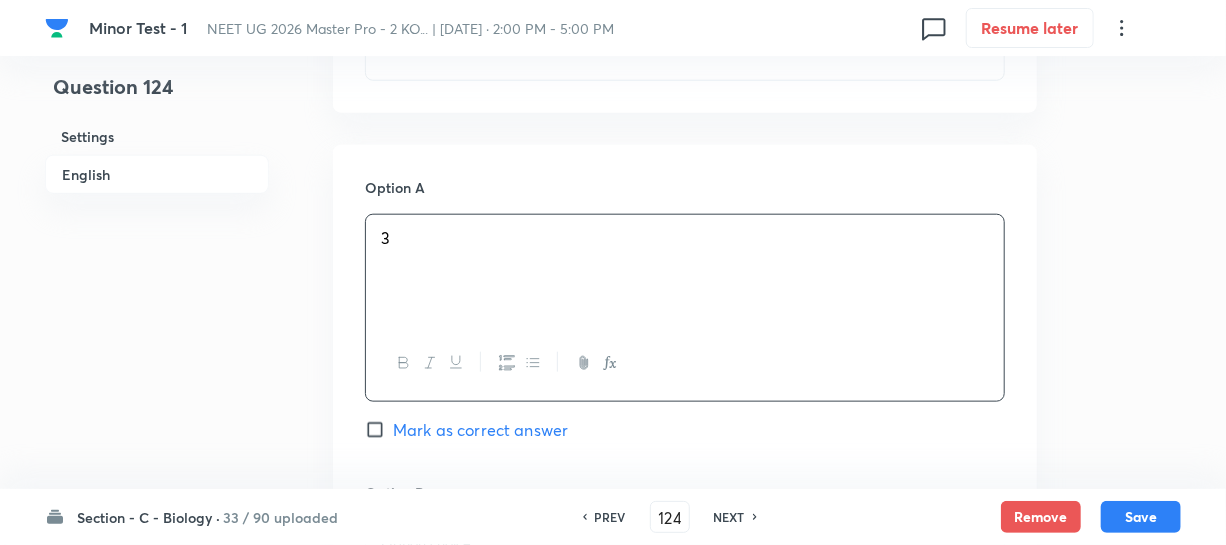 scroll, scrollTop: 1000, scrollLeft: 0, axis: vertical 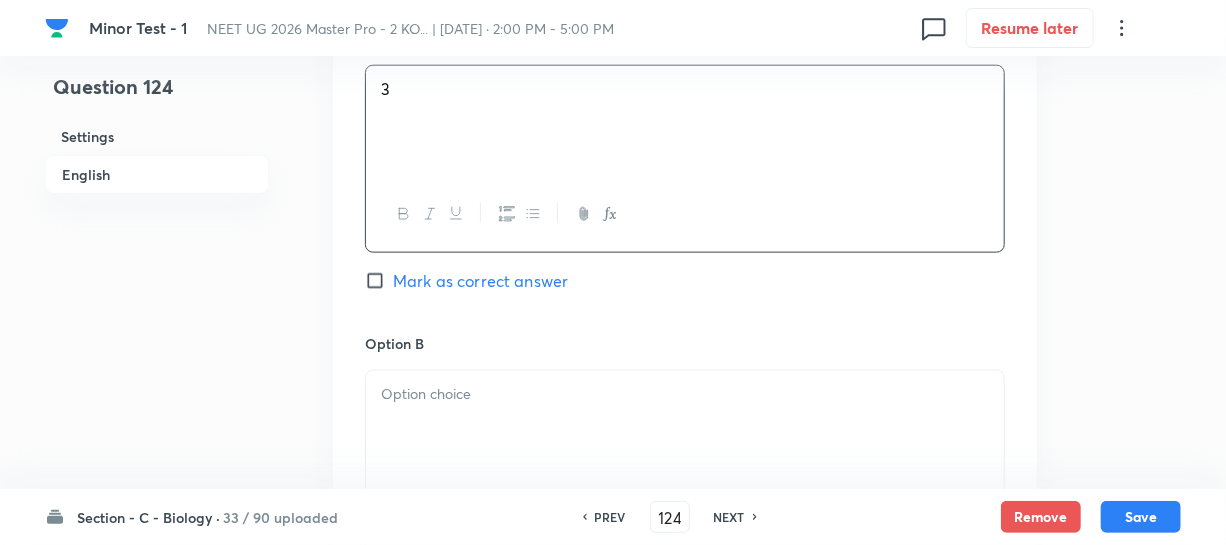click at bounding box center (685, 394) 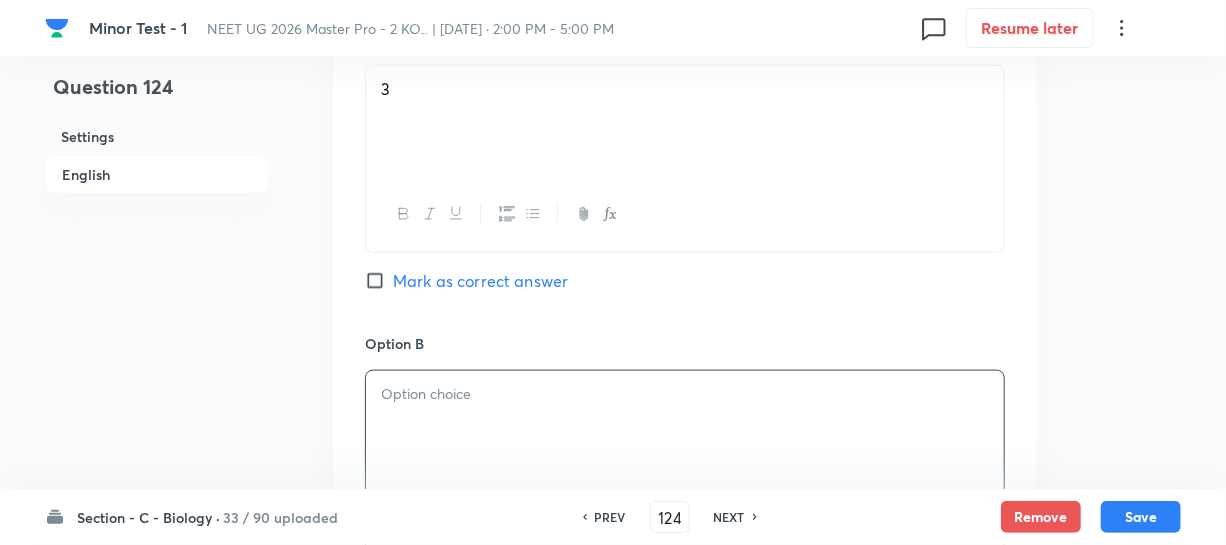 paste 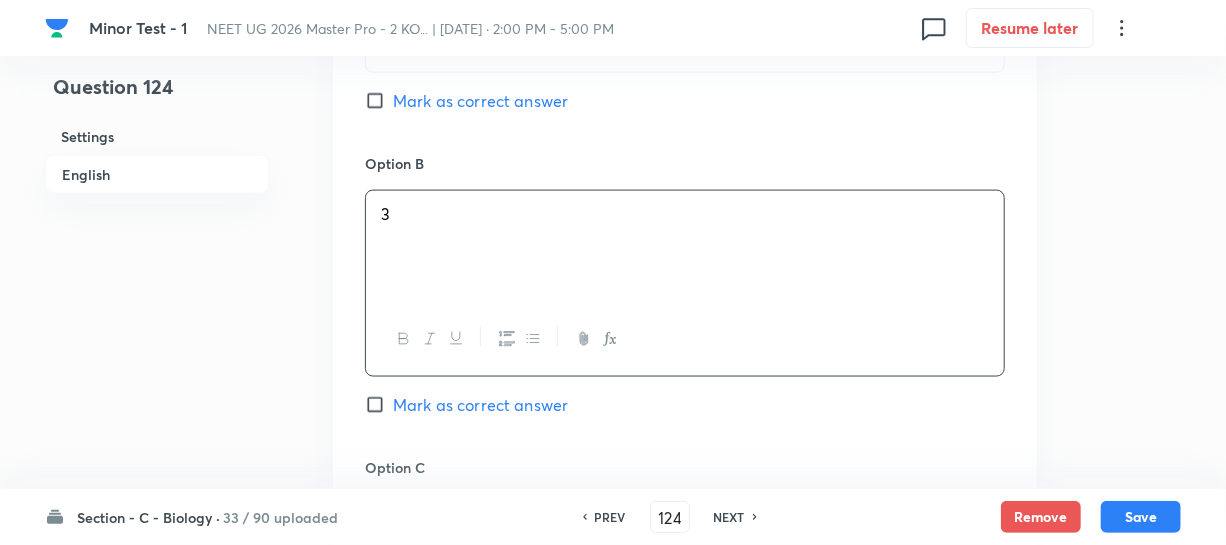 scroll, scrollTop: 1000, scrollLeft: 0, axis: vertical 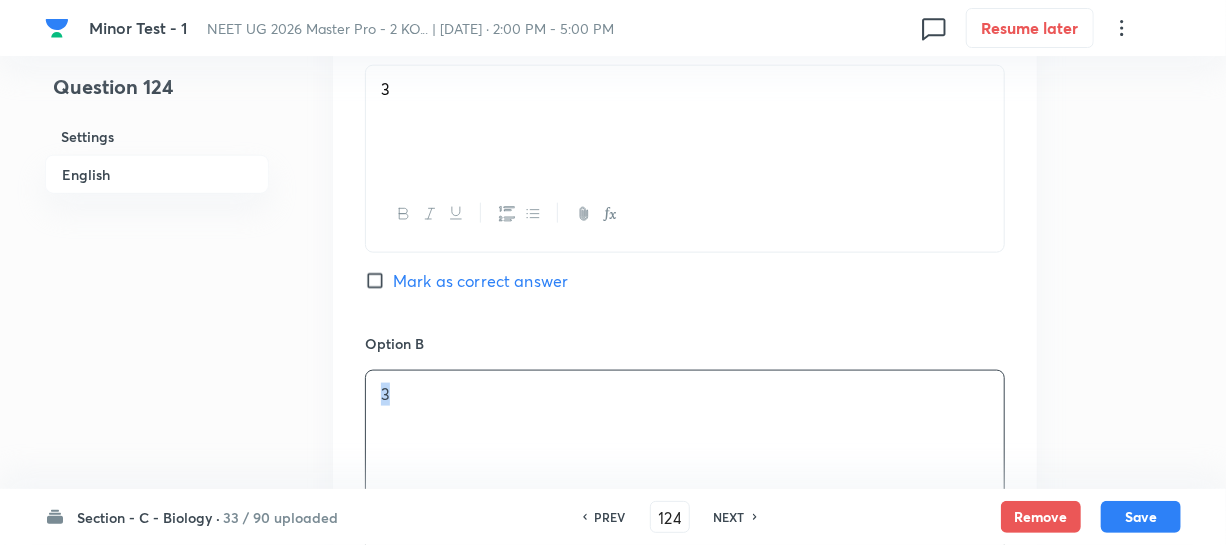 type 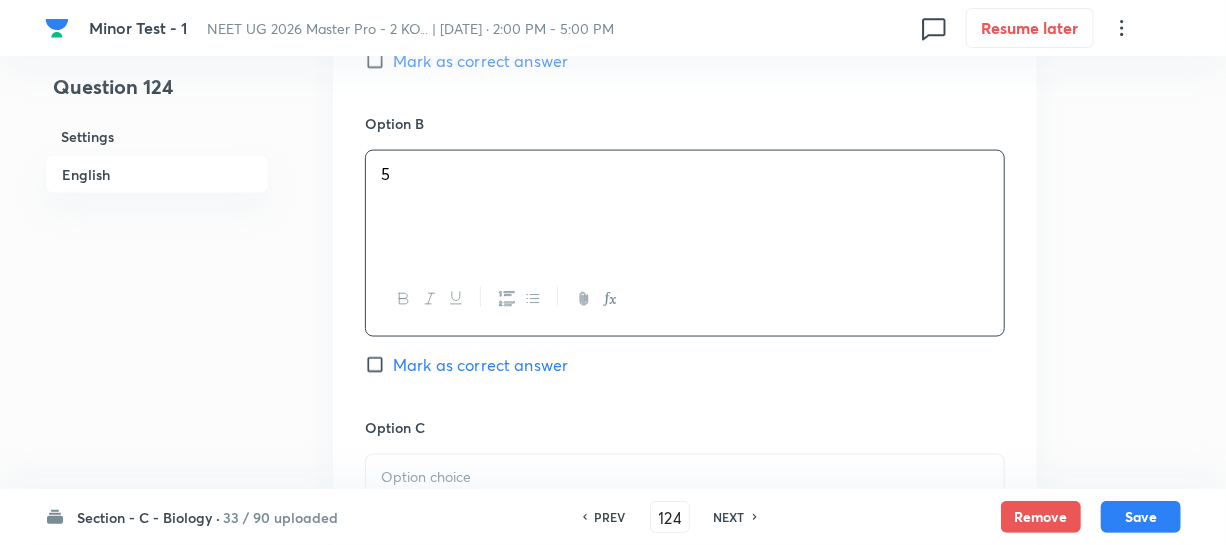 scroll, scrollTop: 1363, scrollLeft: 0, axis: vertical 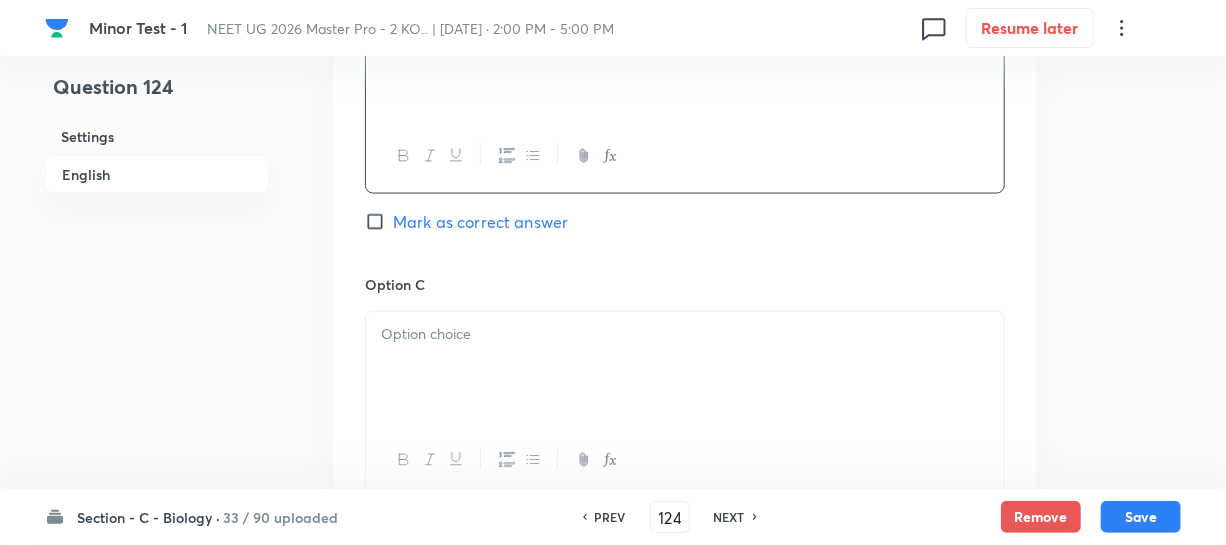 click at bounding box center (685, 335) 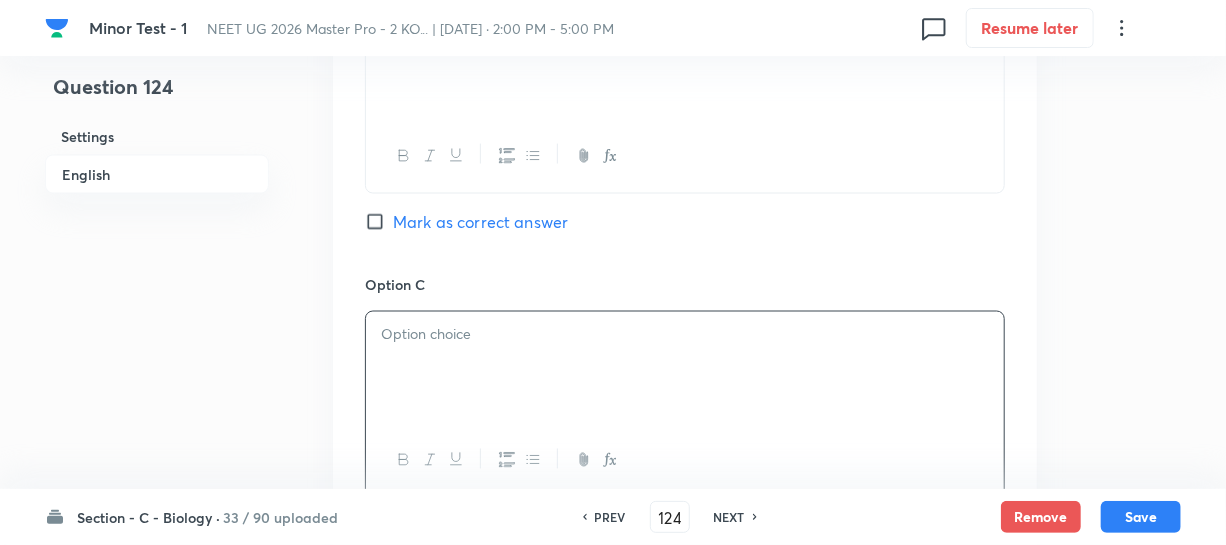 type 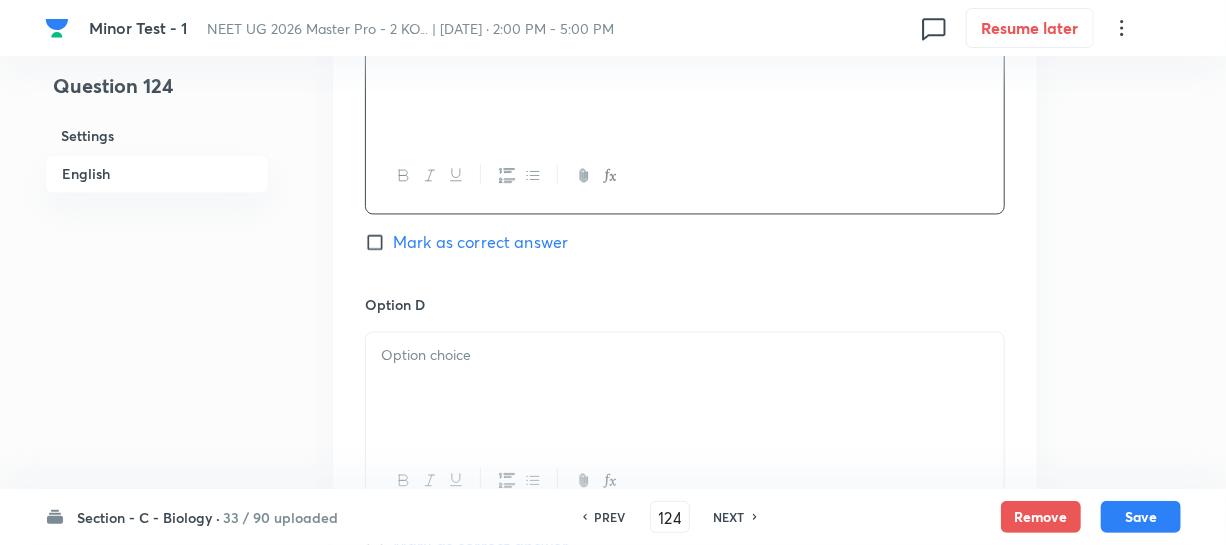 scroll, scrollTop: 1727, scrollLeft: 0, axis: vertical 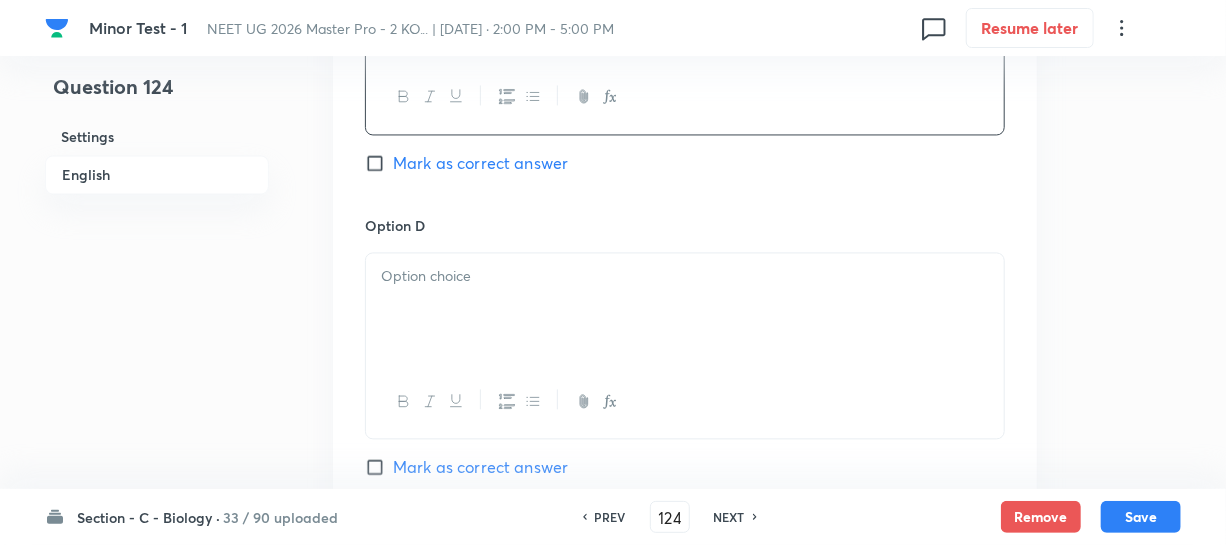 click at bounding box center (685, 309) 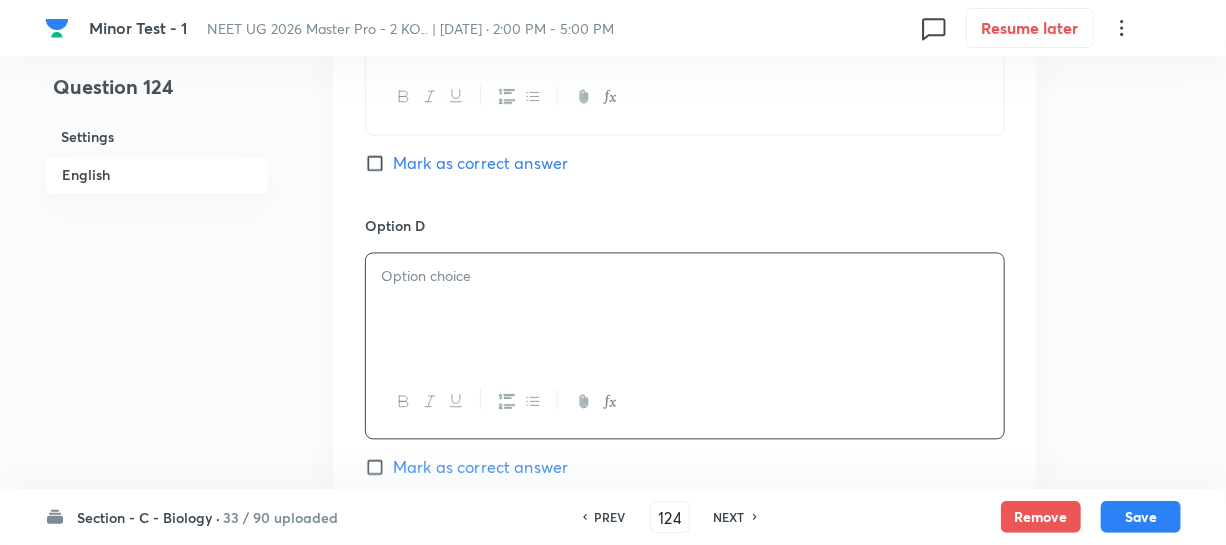 type 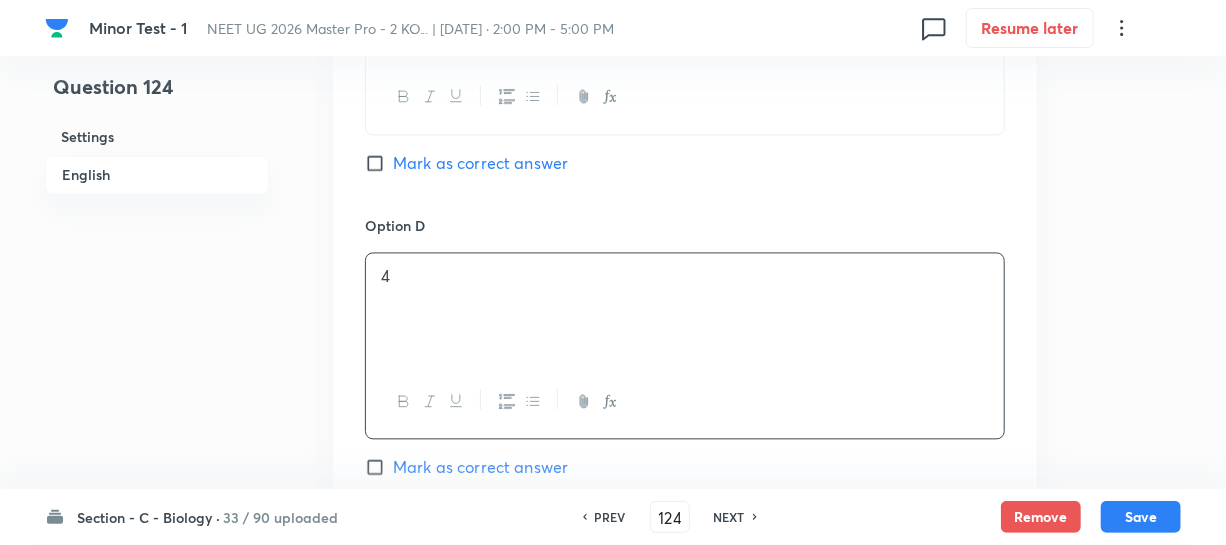 click on "Option C 2 Mark as correct answer" at bounding box center (685, 62) 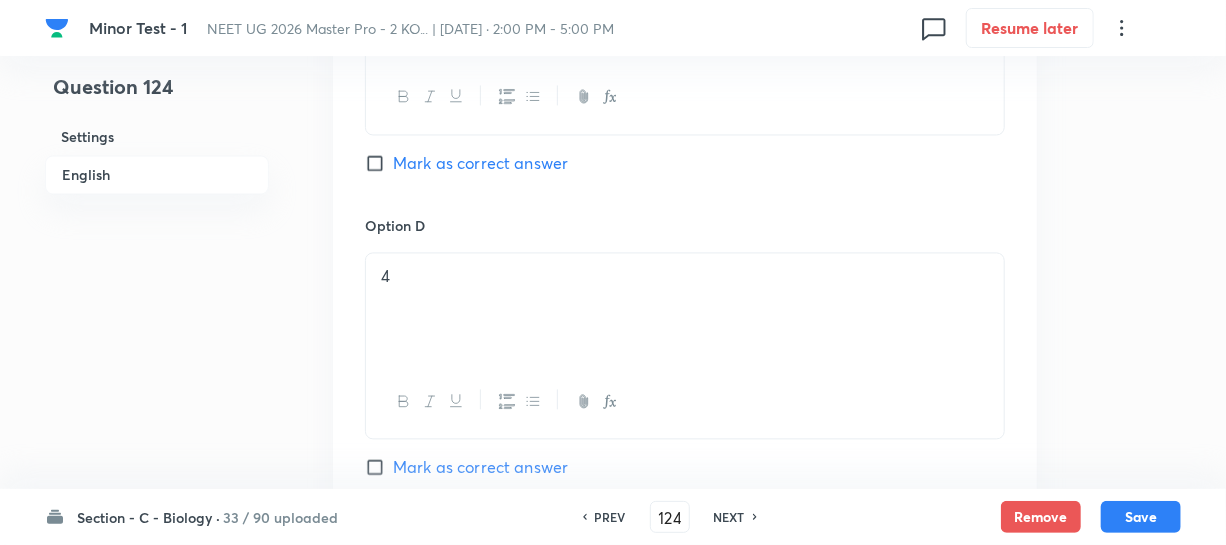click on "Mark as correct answer" at bounding box center (379, 163) 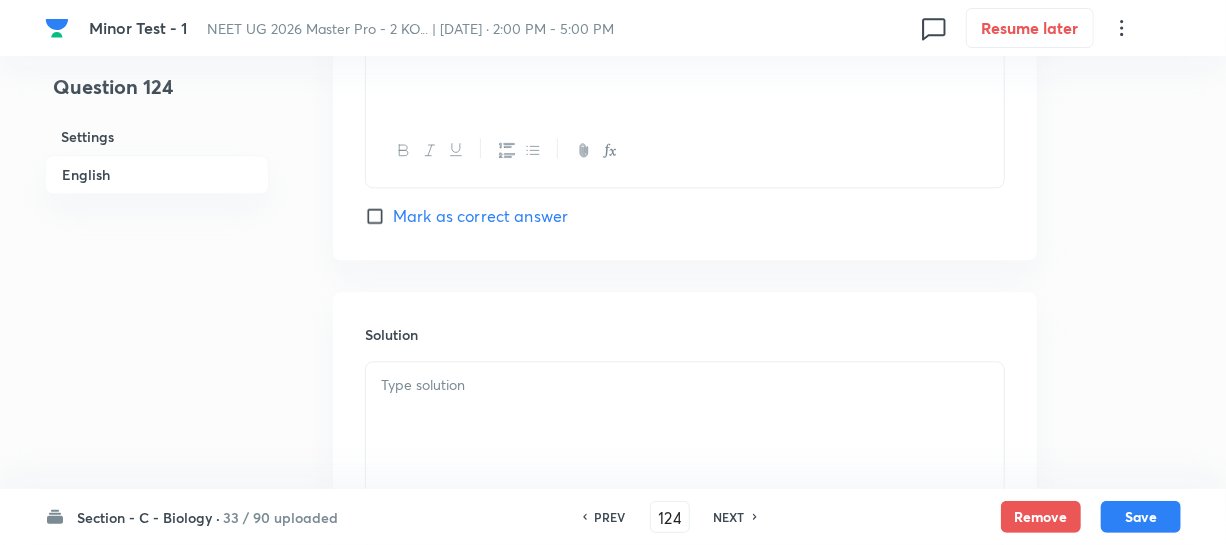 scroll, scrollTop: 2000, scrollLeft: 0, axis: vertical 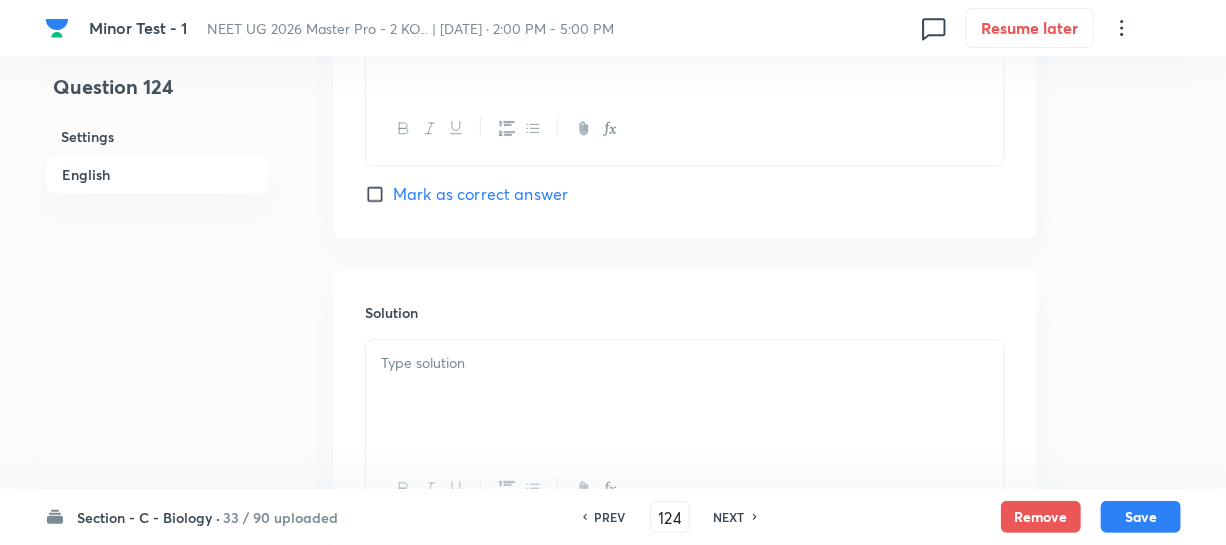 click on "Solution" at bounding box center [685, 414] 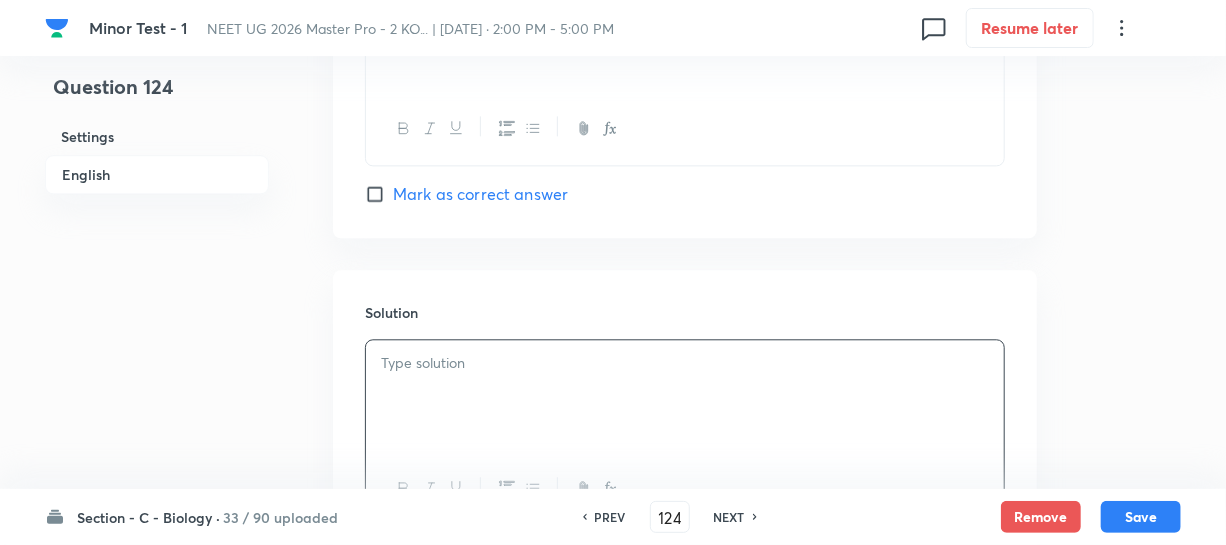 type 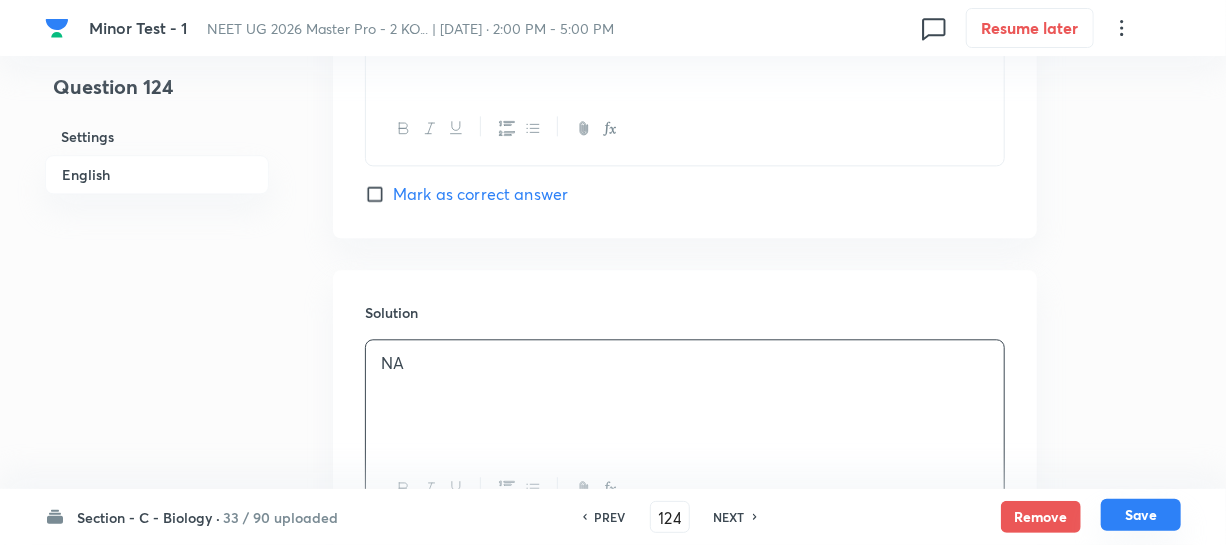 click on "Save" at bounding box center [1141, 515] 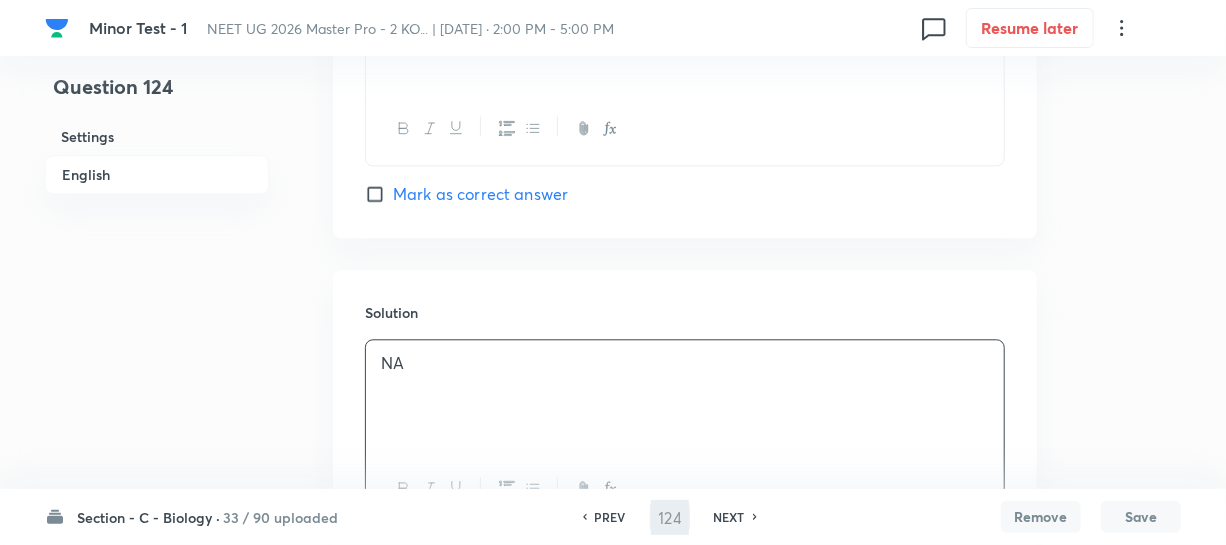 type on "125" 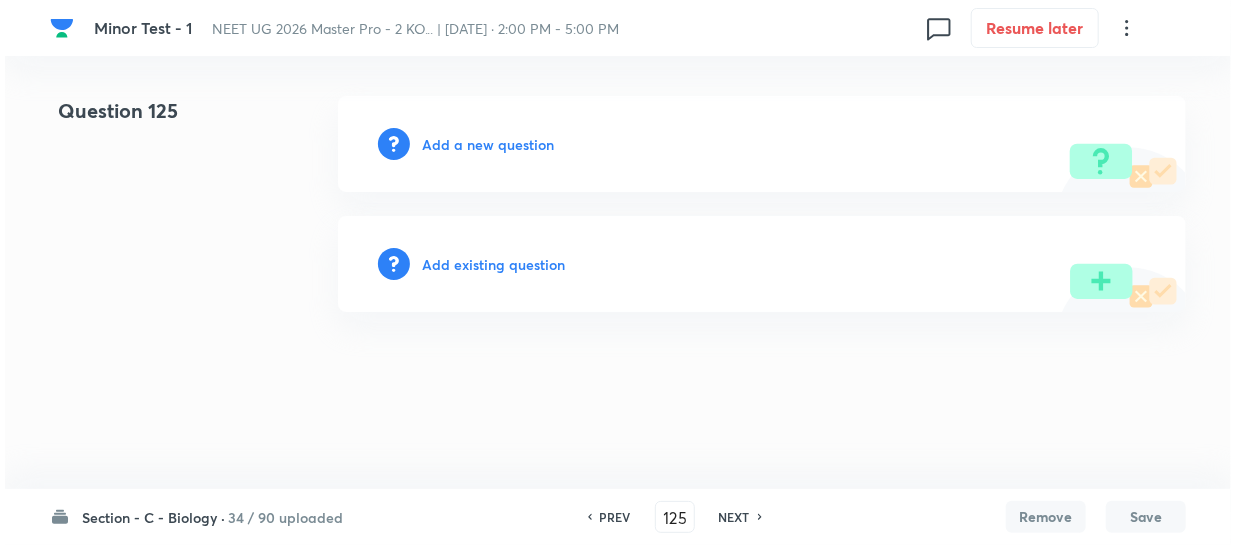 scroll, scrollTop: 0, scrollLeft: 0, axis: both 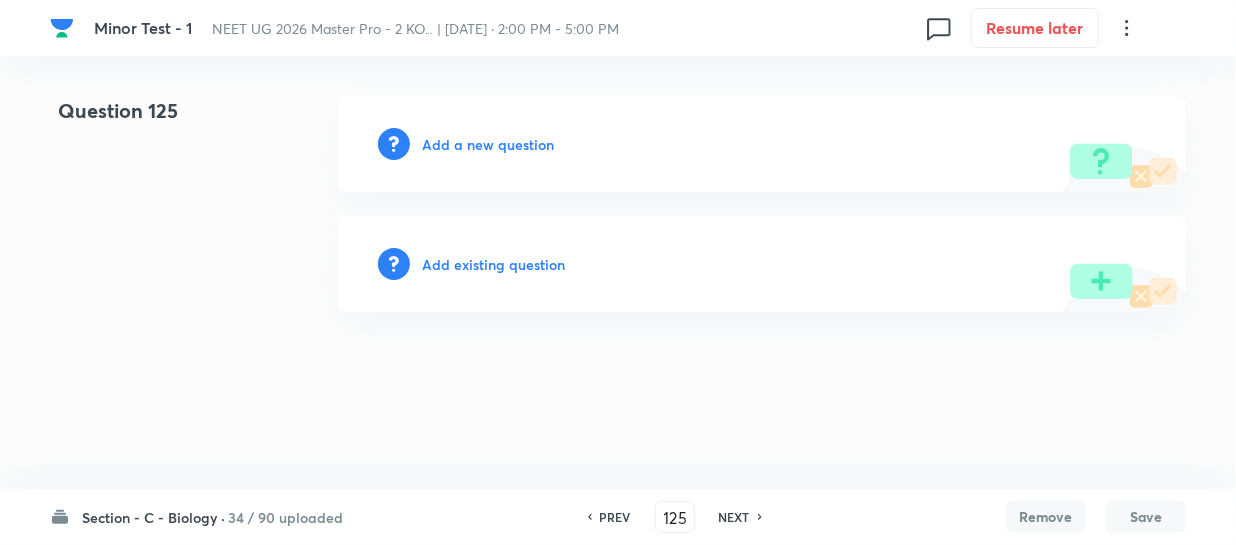 click on "Add a new question" at bounding box center (762, 144) 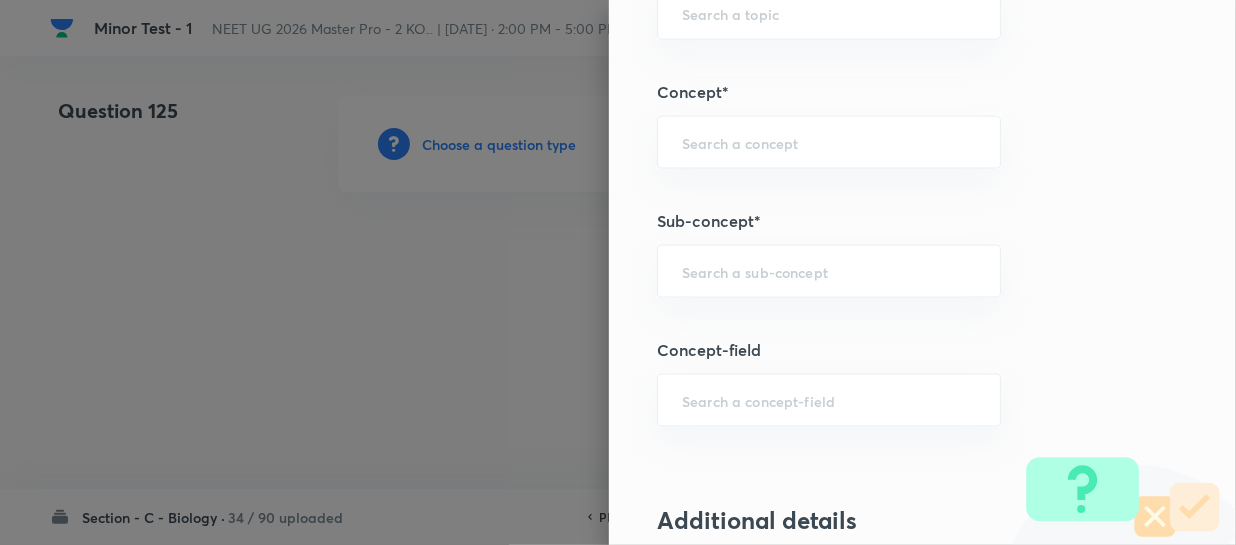 scroll, scrollTop: 1363, scrollLeft: 0, axis: vertical 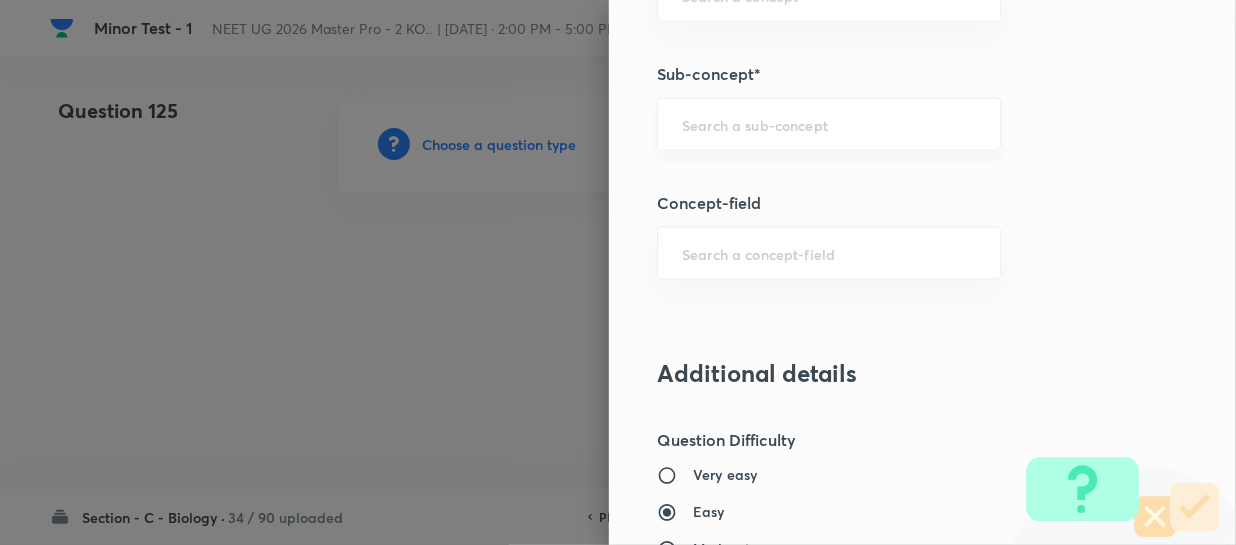 click on "​" at bounding box center [829, 124] 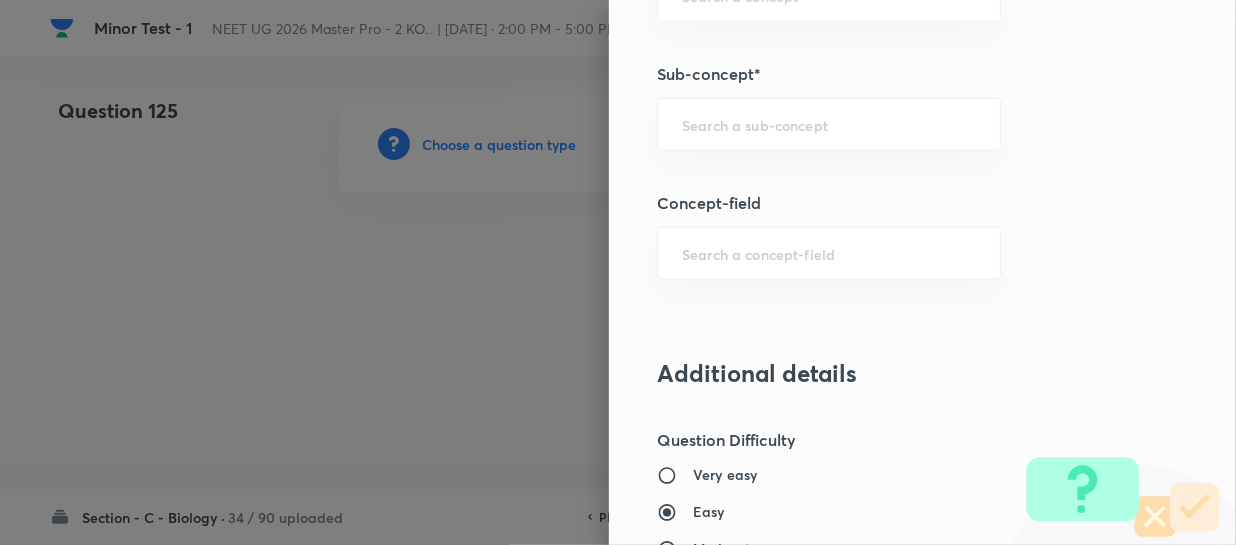 paste on "Different Biological Classification" 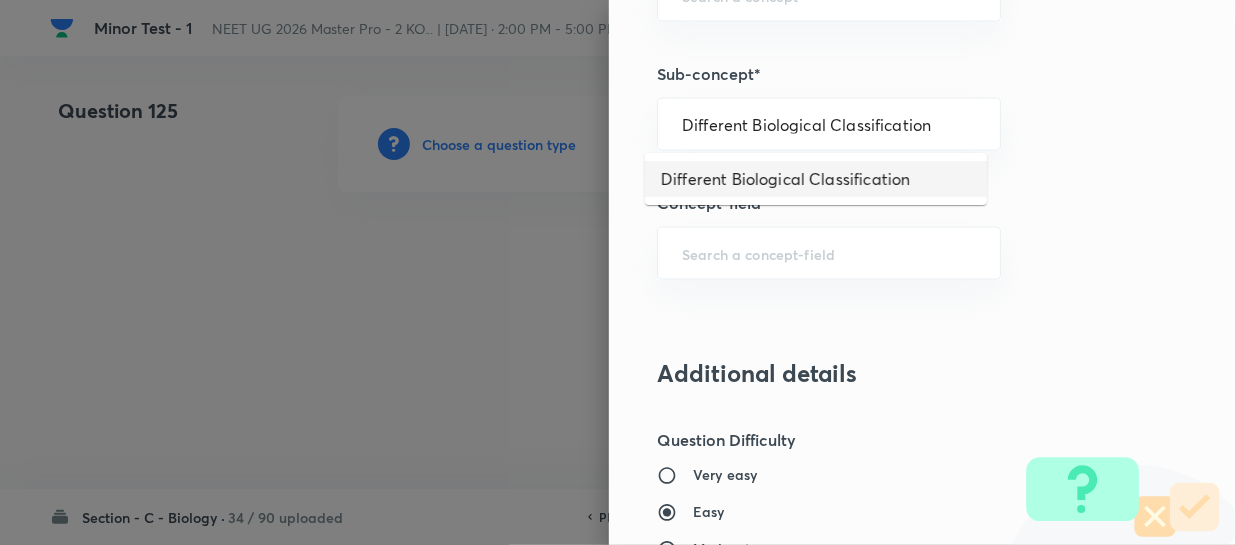 click on "Different Biological Classification" at bounding box center (816, 179) 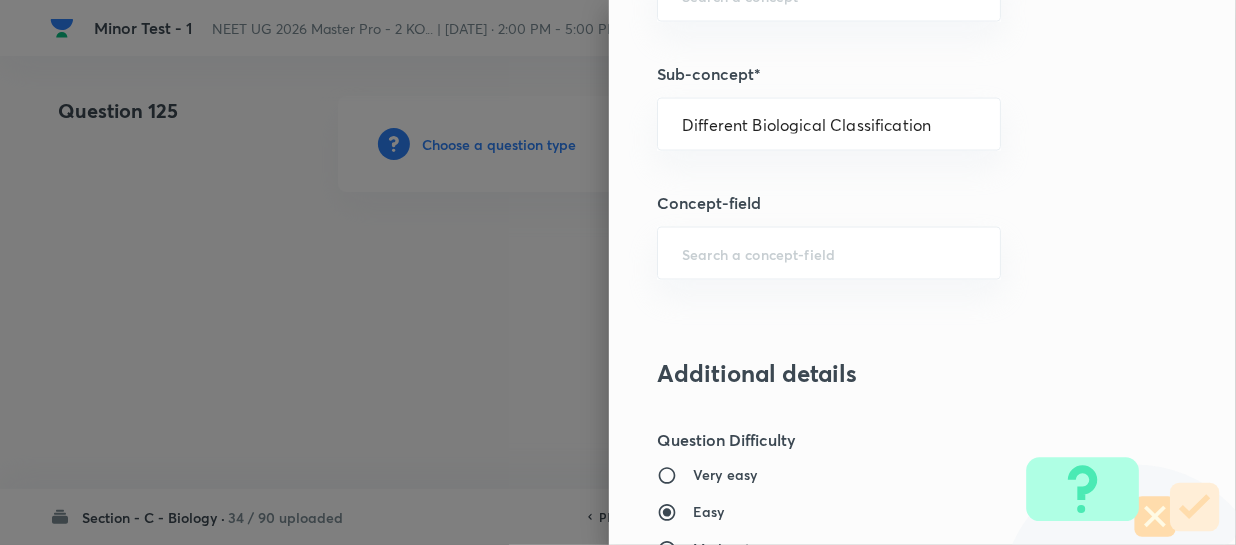 type on "Biology" 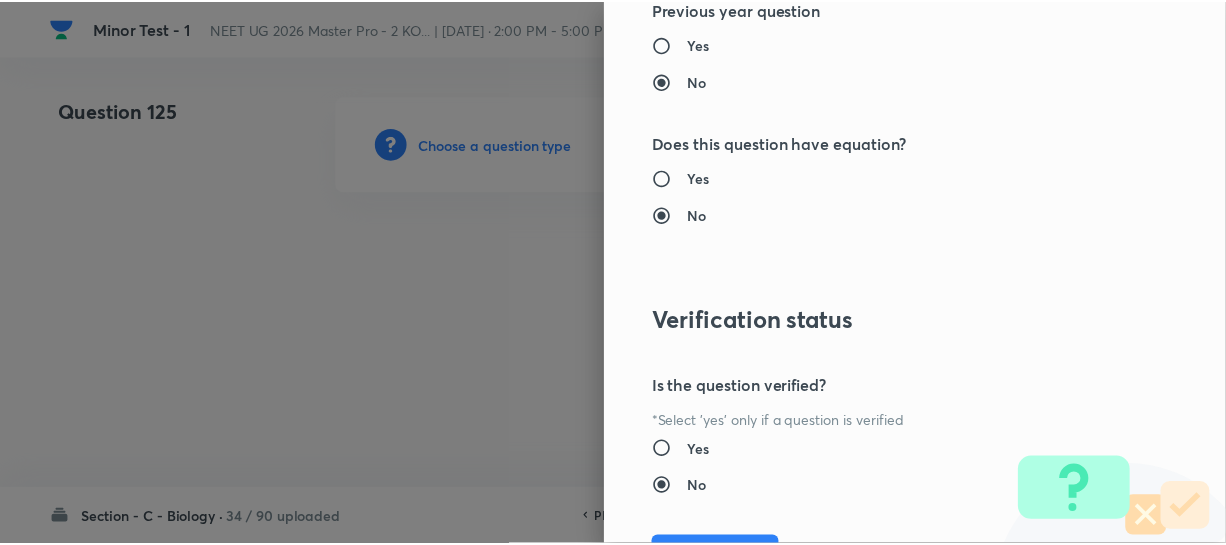 scroll, scrollTop: 2313, scrollLeft: 0, axis: vertical 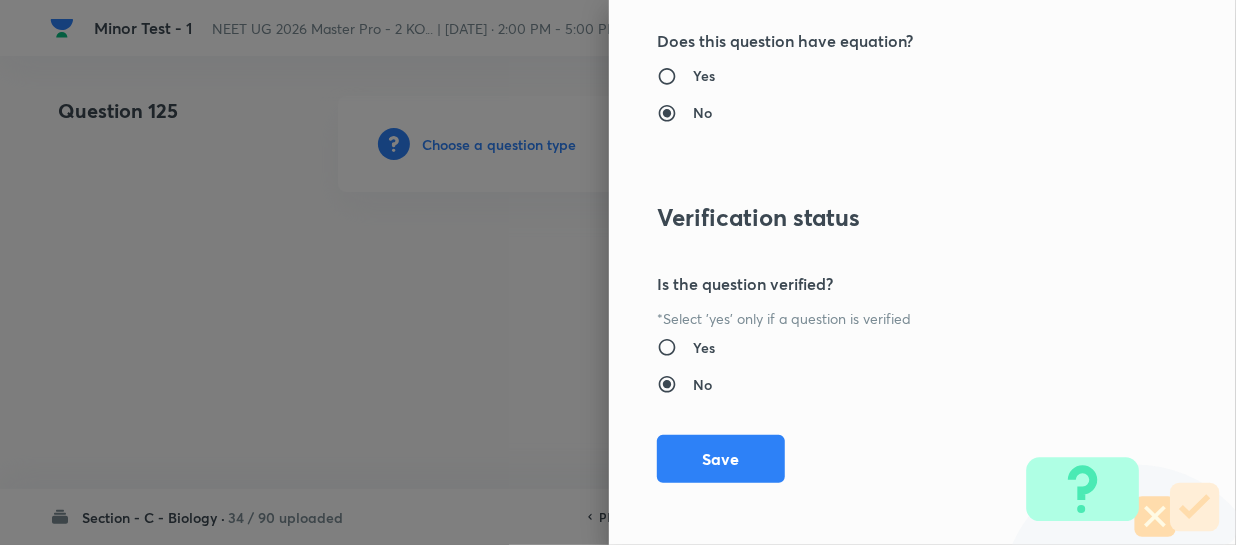 drag, startPoint x: 736, startPoint y: 459, endPoint x: 1235, endPoint y: 492, distance: 500.09 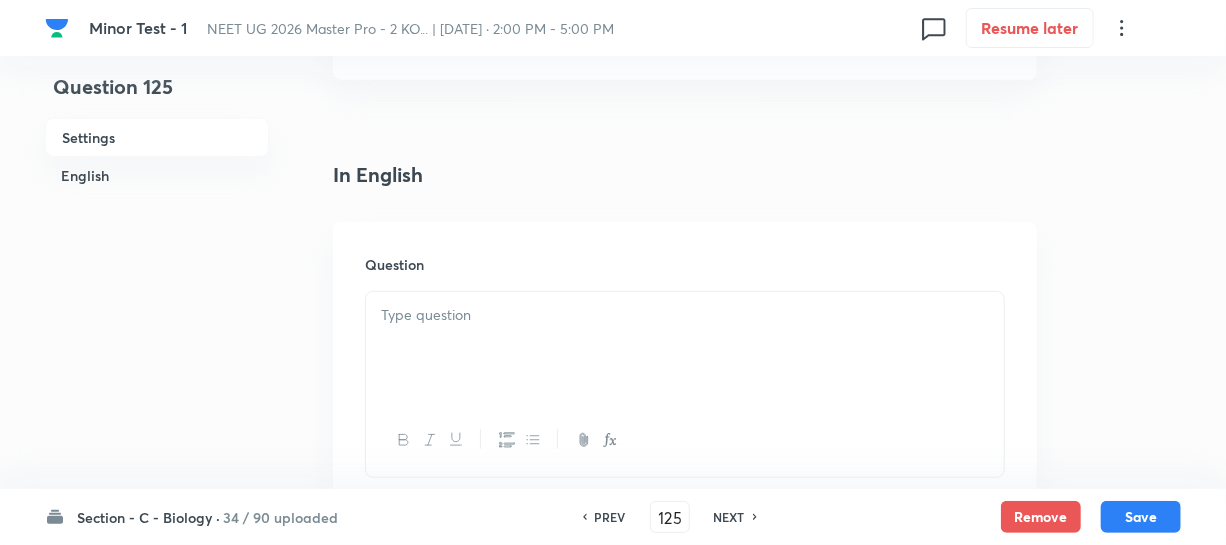 scroll, scrollTop: 545, scrollLeft: 0, axis: vertical 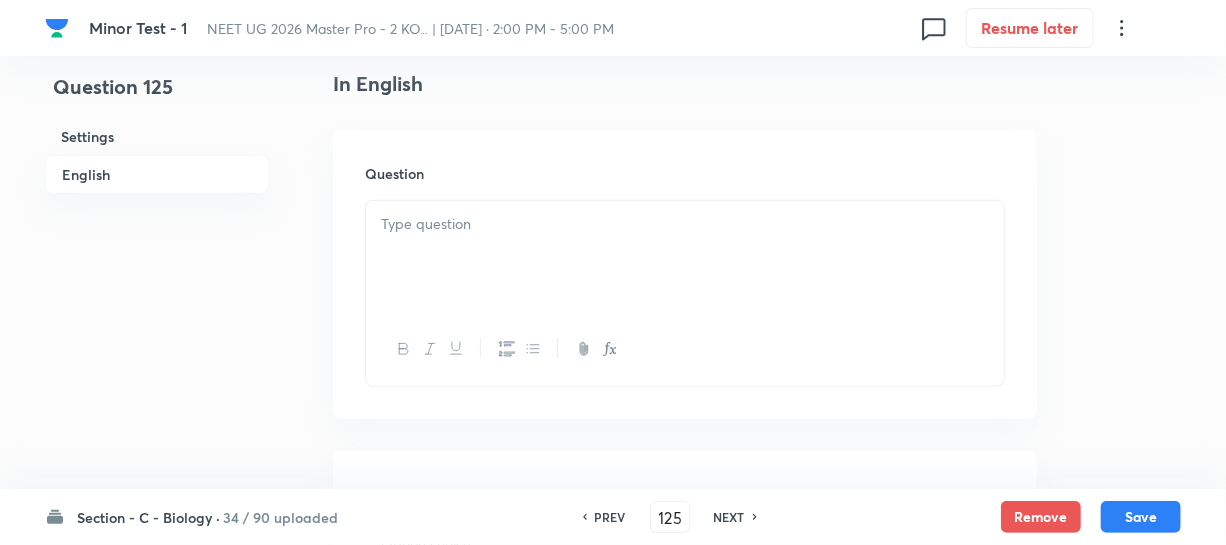 click at bounding box center (685, 257) 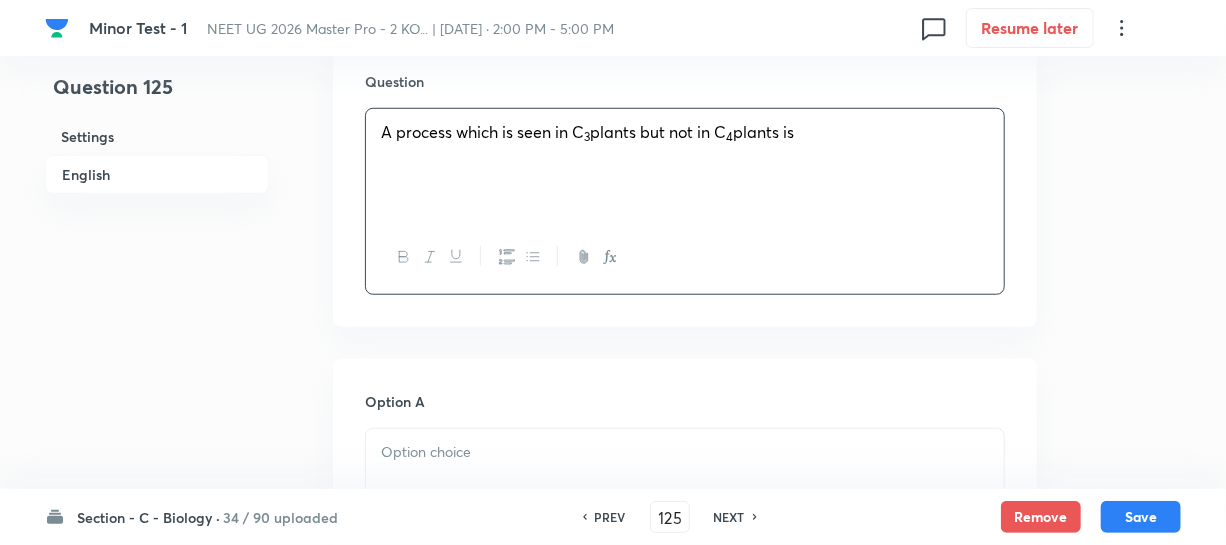scroll, scrollTop: 818, scrollLeft: 0, axis: vertical 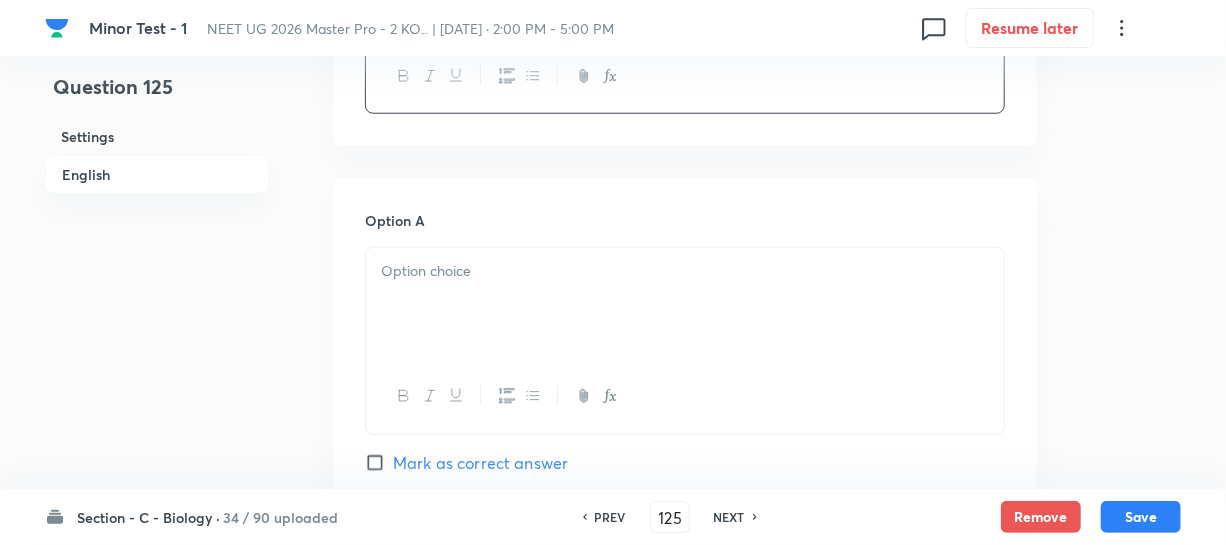drag, startPoint x: 444, startPoint y: 298, endPoint x: 1160, endPoint y: 353, distance: 718.1093 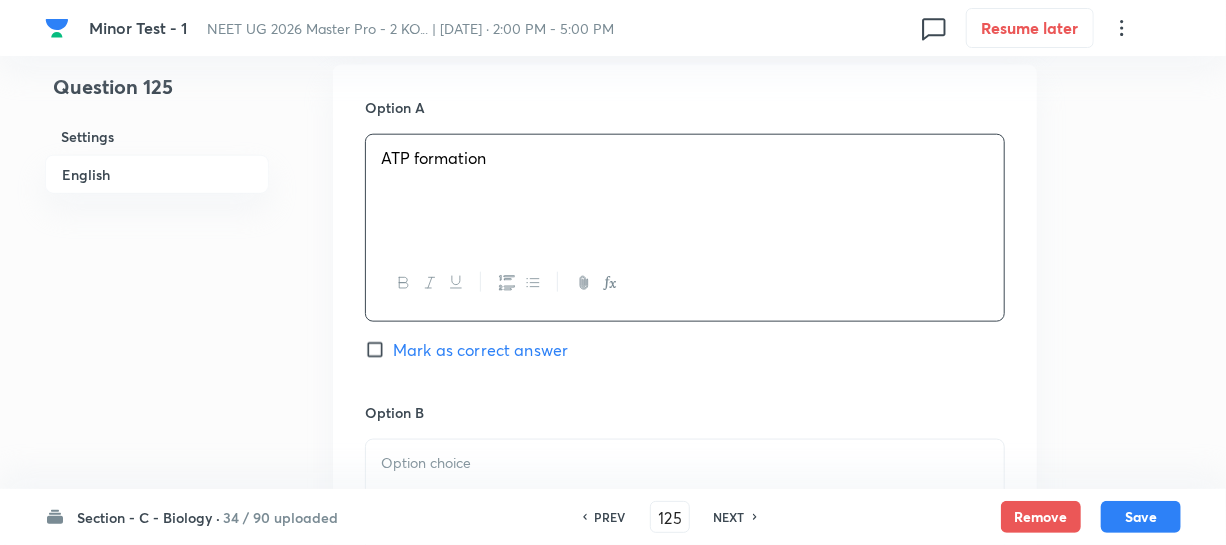 scroll, scrollTop: 1090, scrollLeft: 0, axis: vertical 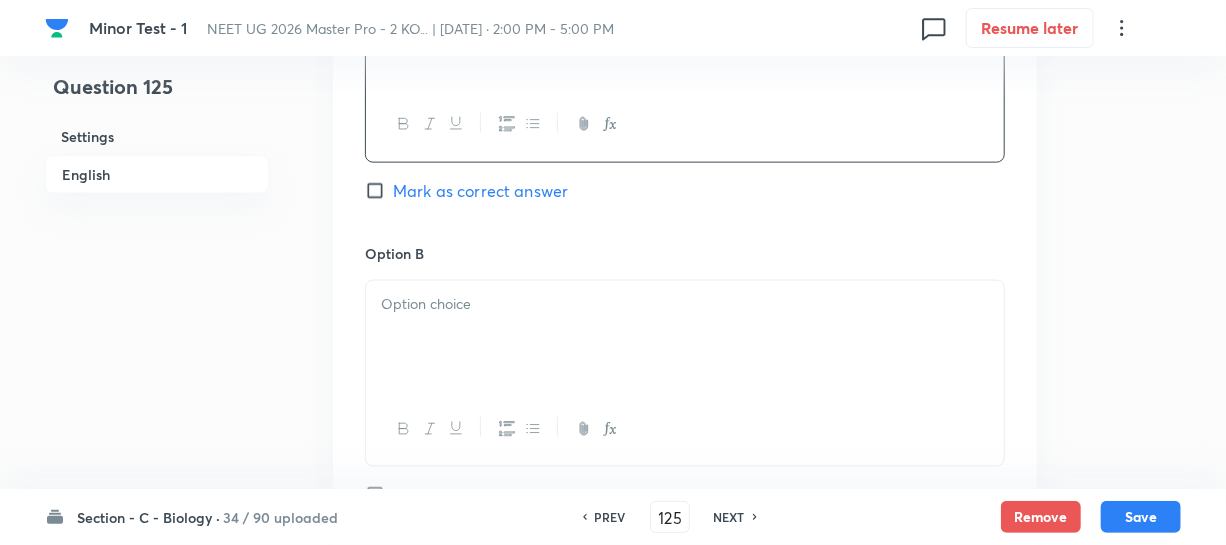 click at bounding box center [685, 337] 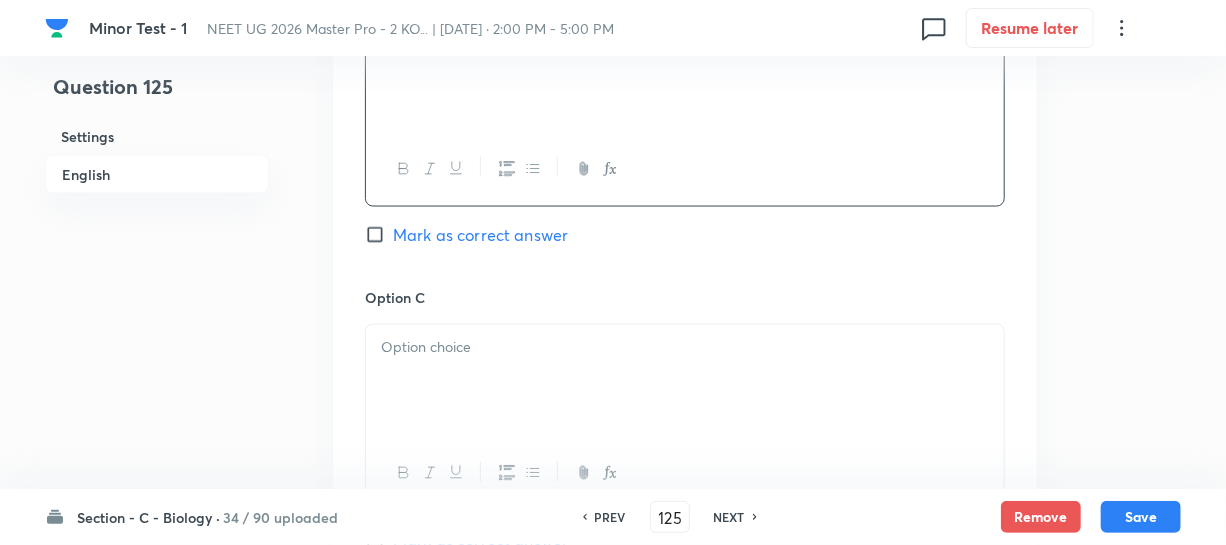 scroll, scrollTop: 1363, scrollLeft: 0, axis: vertical 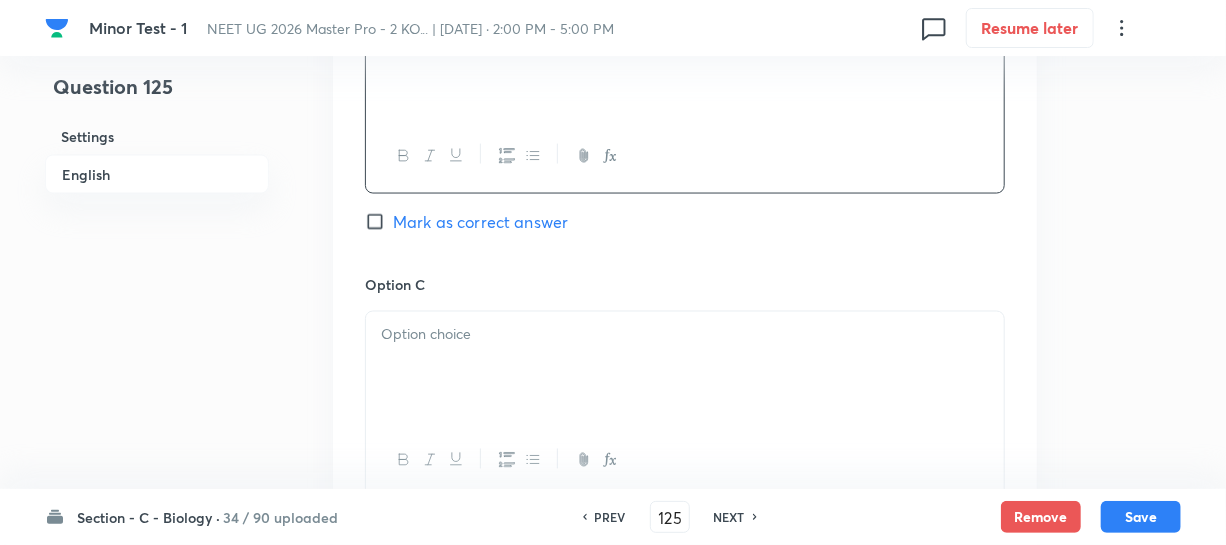 click at bounding box center [685, 368] 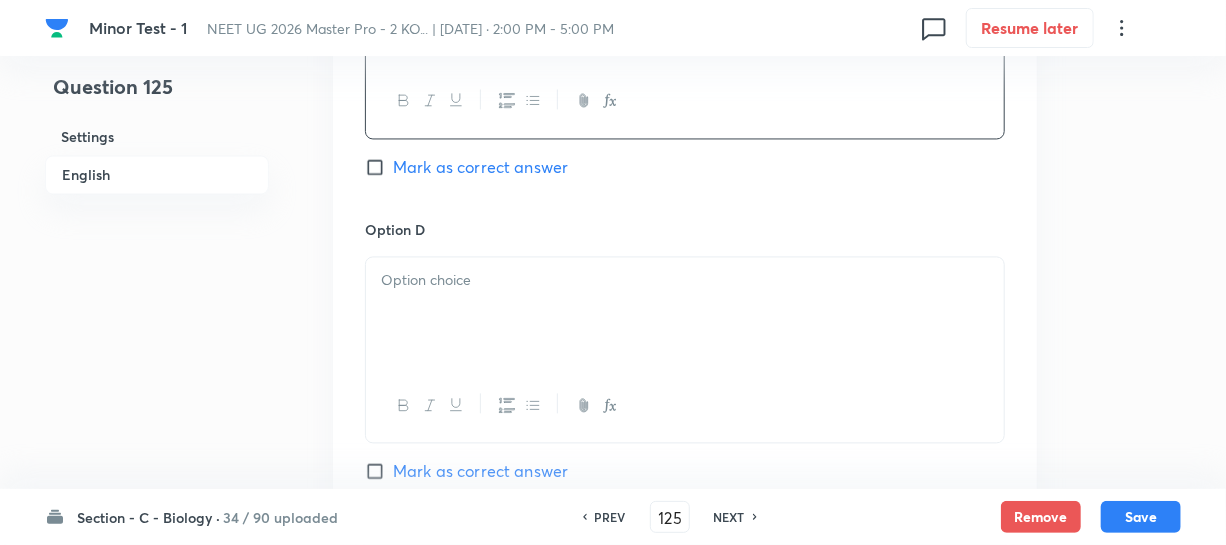 scroll, scrollTop: 1727, scrollLeft: 0, axis: vertical 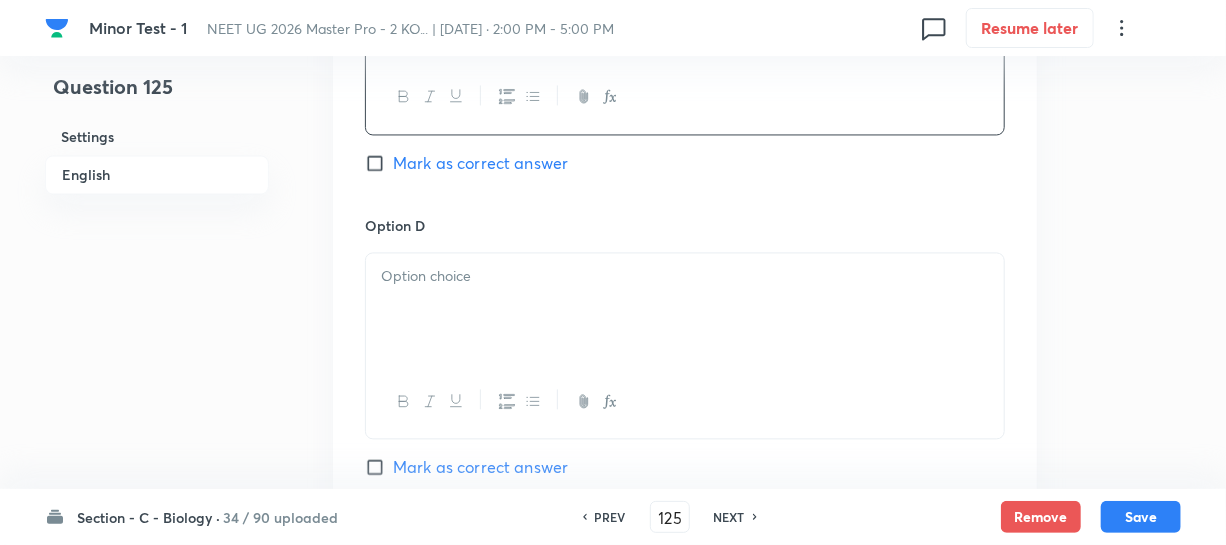 click at bounding box center [685, 309] 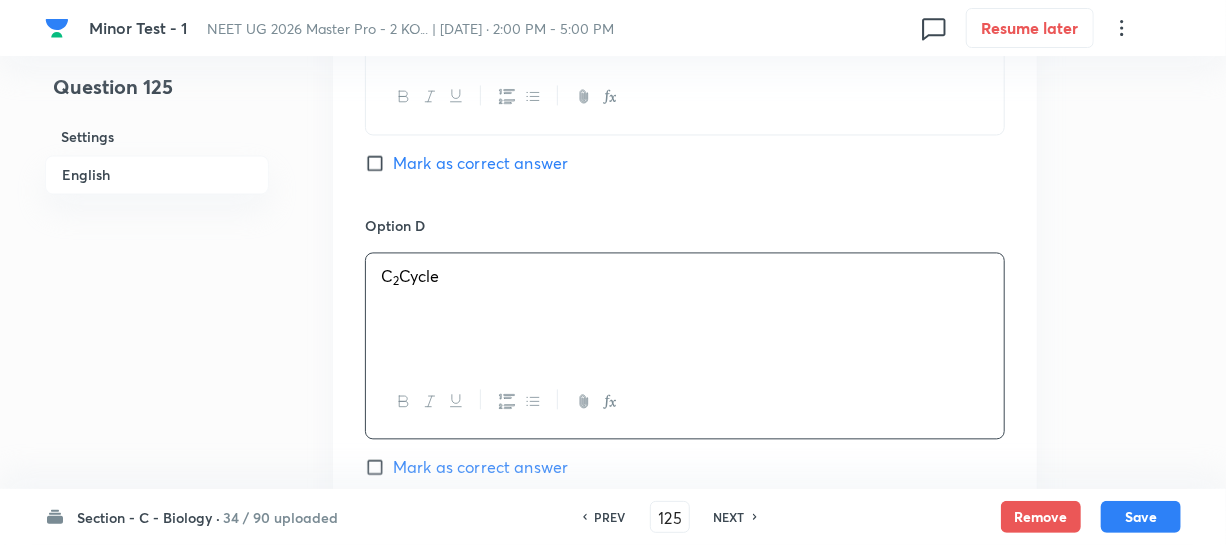 click on "Option D C 2  Cycle Mark as correct answer" at bounding box center [685, 347] 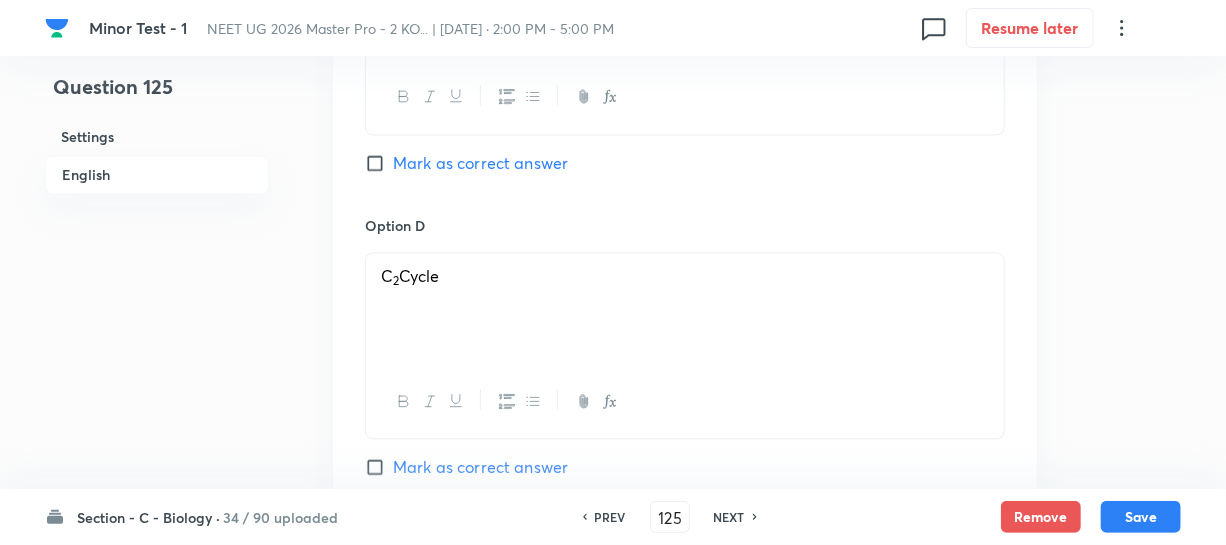 click on "Mark as correct answer" at bounding box center [379, 467] 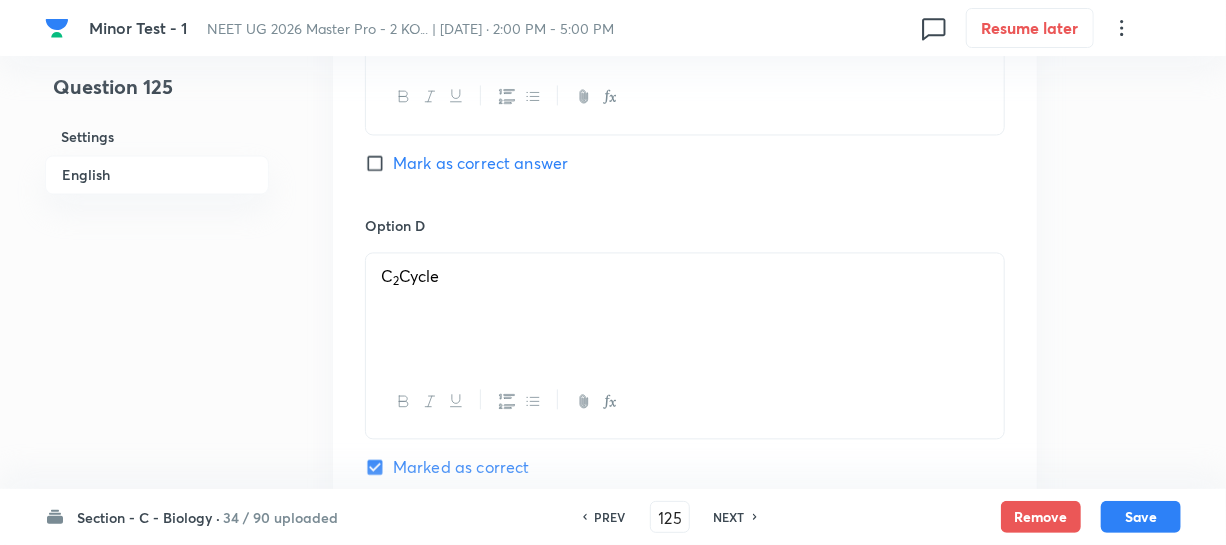 scroll, scrollTop: 2090, scrollLeft: 0, axis: vertical 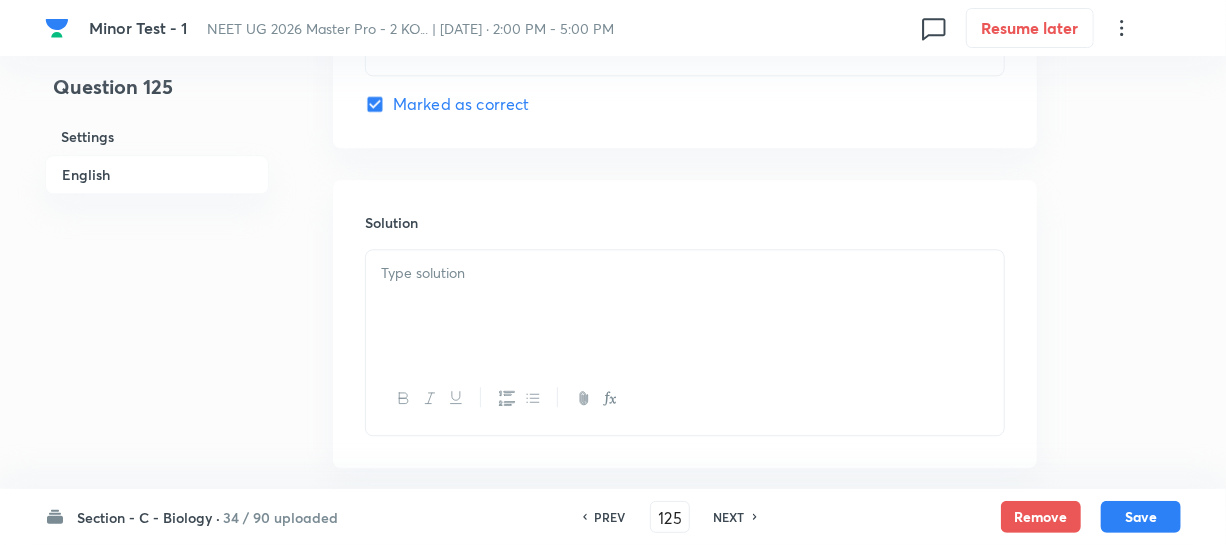 click at bounding box center [685, 306] 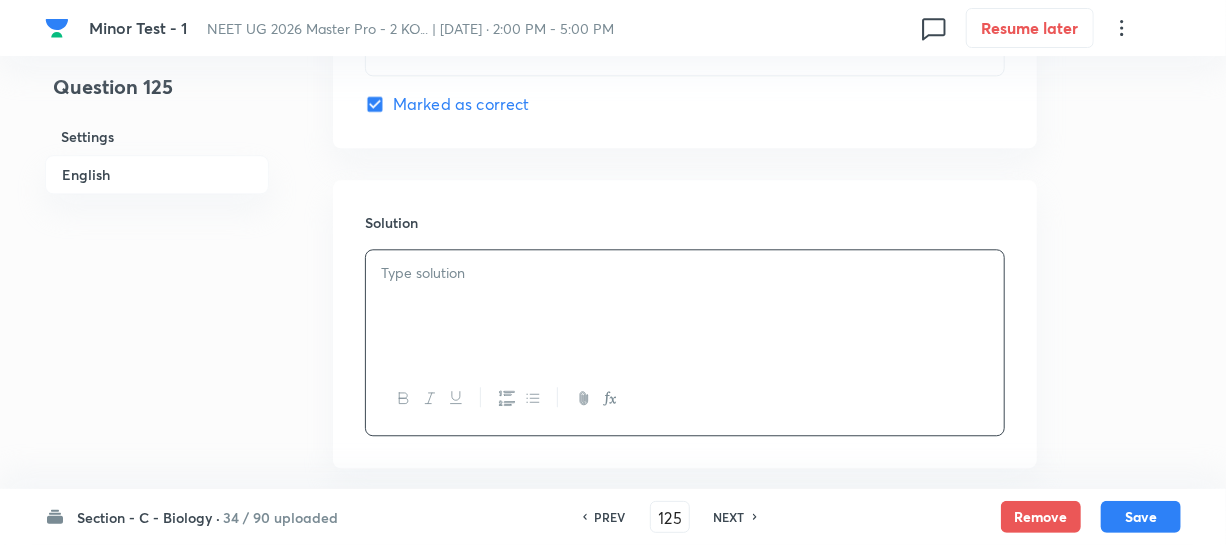 type 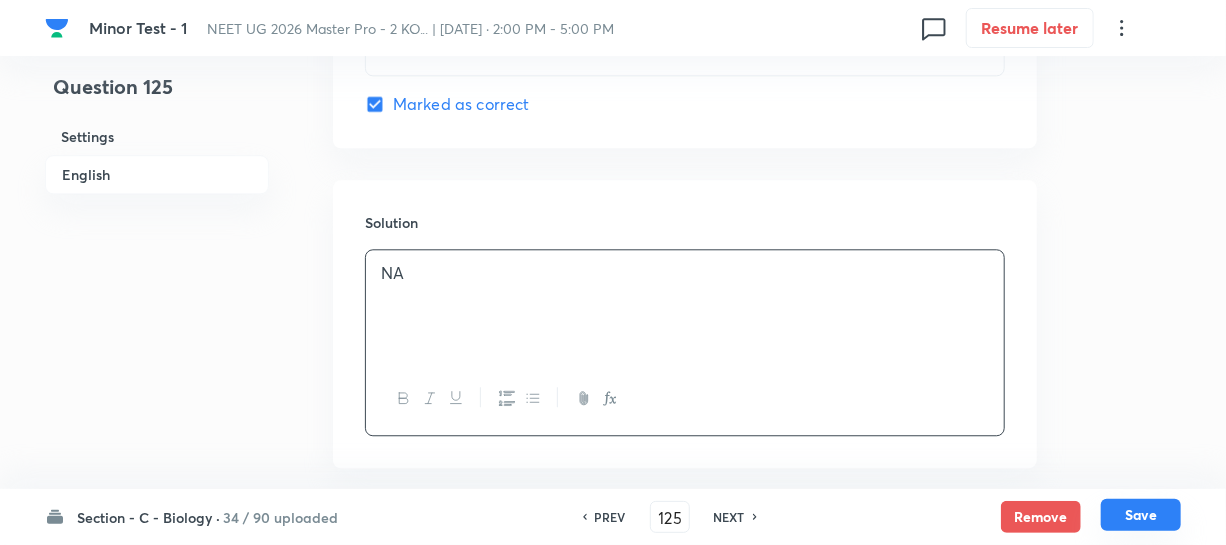 click on "Save" at bounding box center (1141, 515) 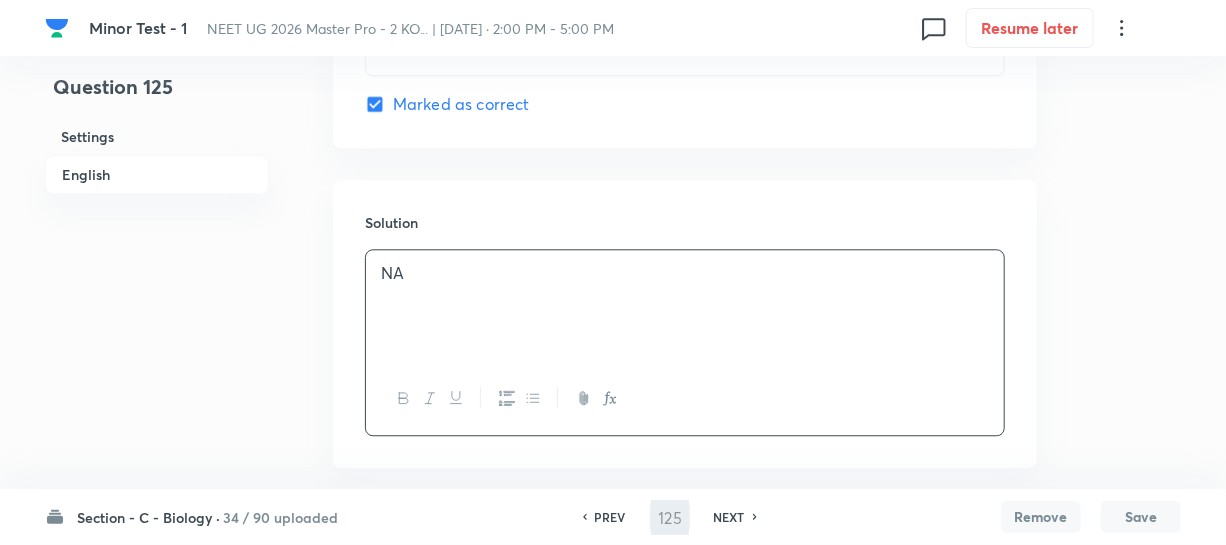 type on "126" 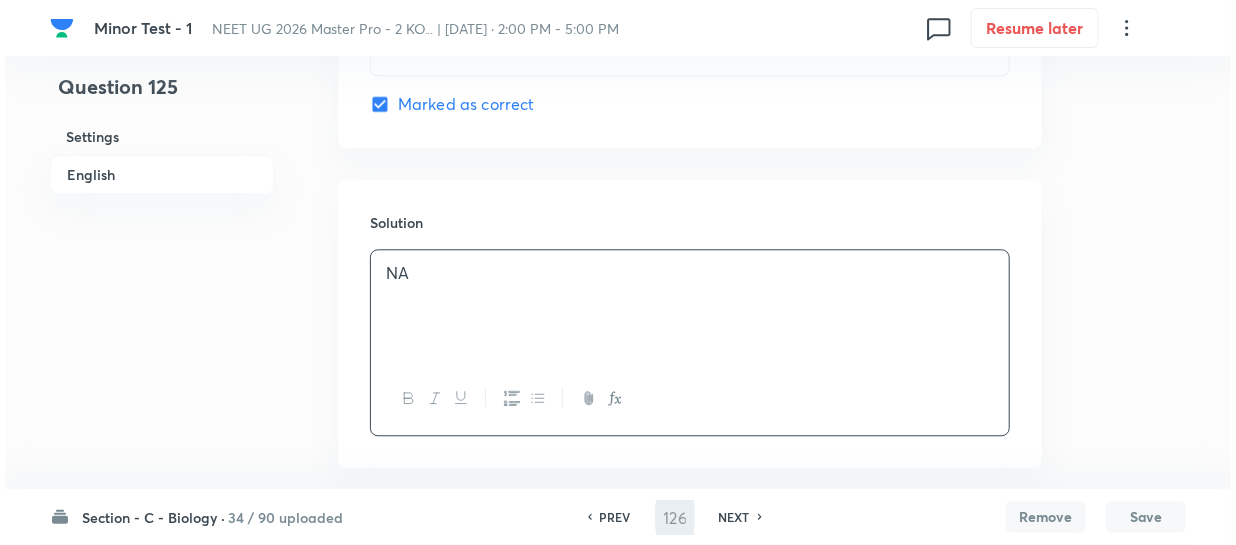 scroll, scrollTop: 0, scrollLeft: 0, axis: both 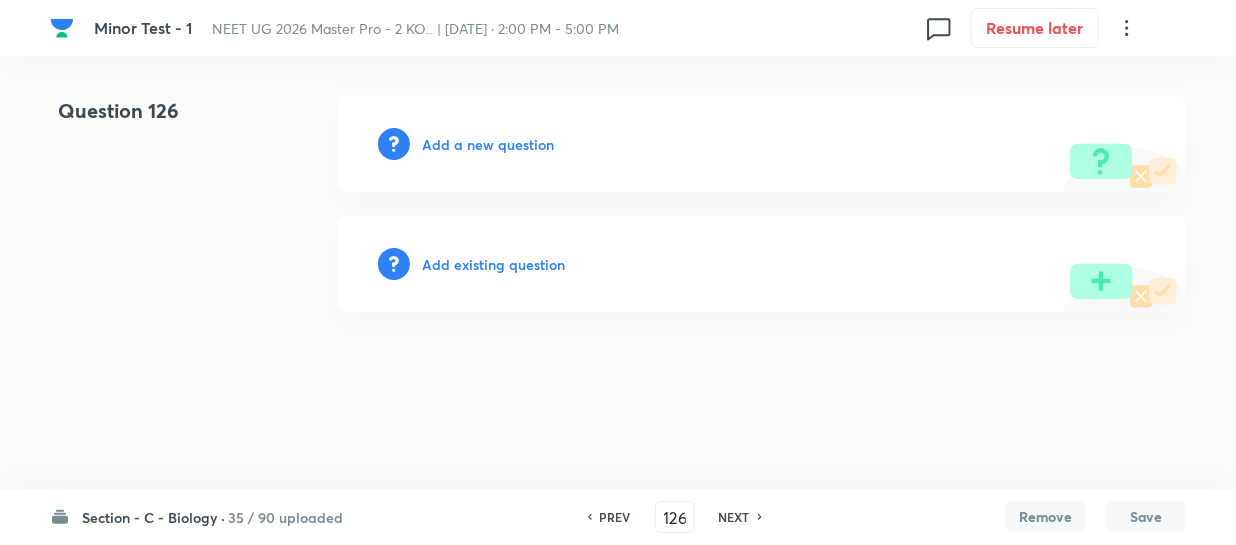 click on "Add a new question" at bounding box center [488, 144] 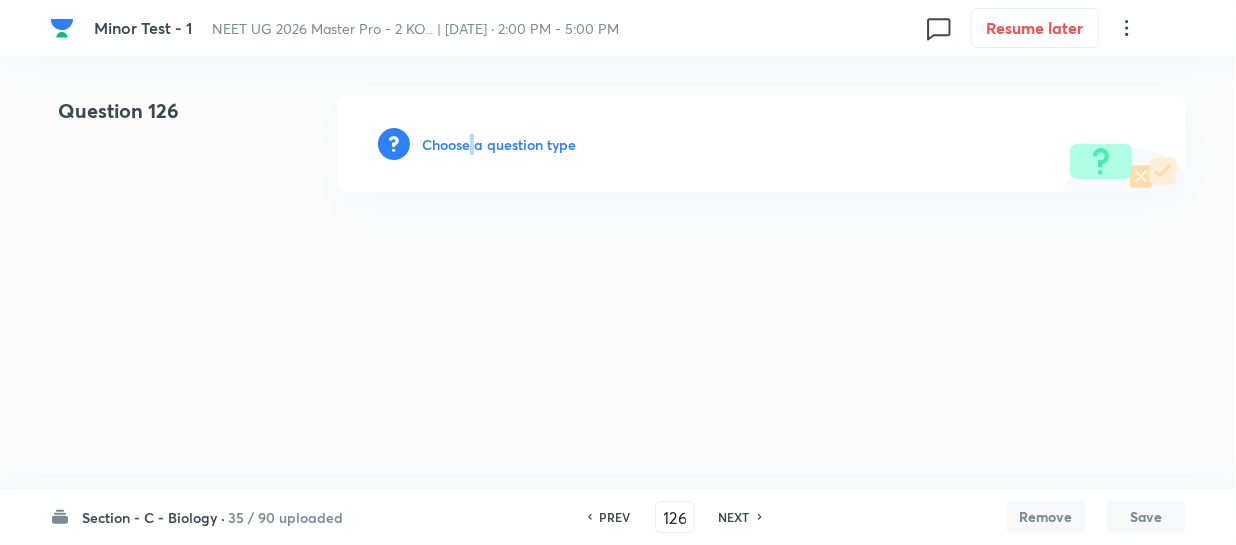 click on "Choose a question type" at bounding box center [499, 144] 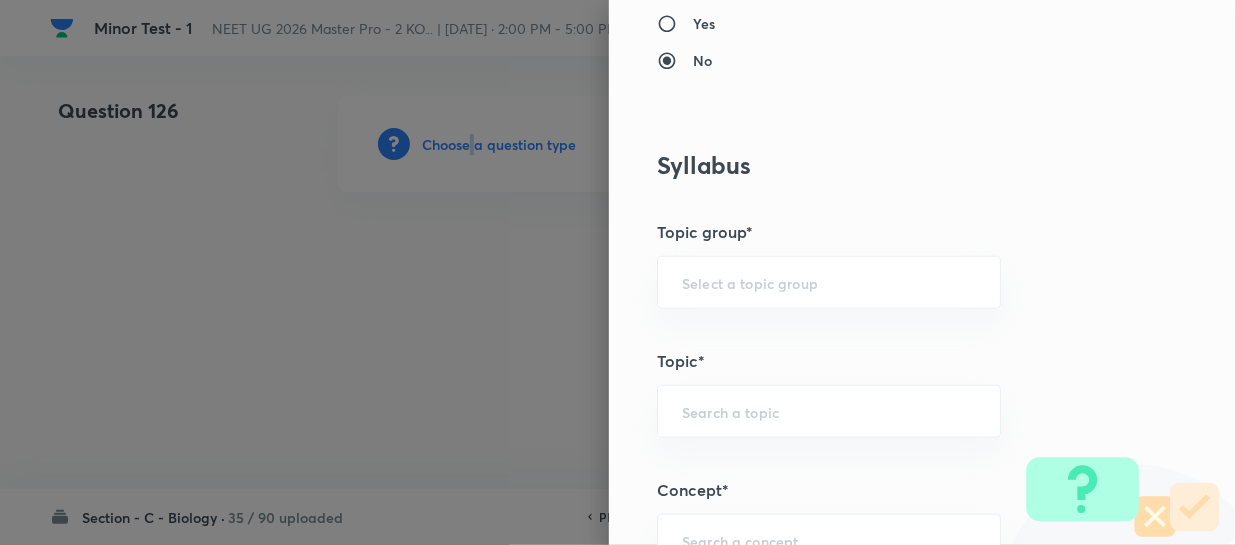 scroll, scrollTop: 1090, scrollLeft: 0, axis: vertical 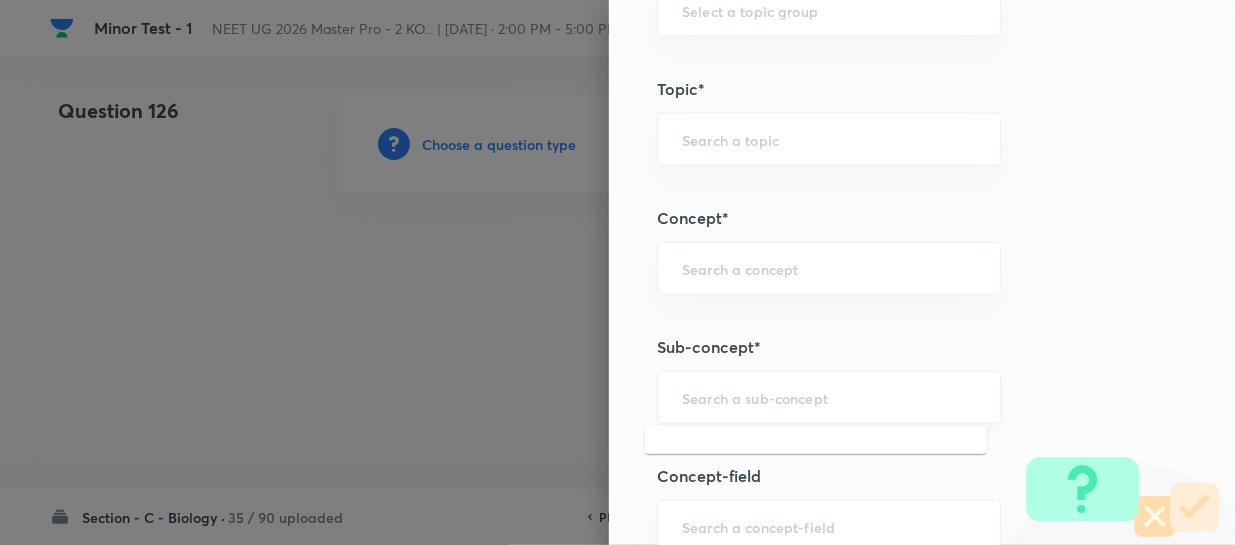 click at bounding box center (829, 397) 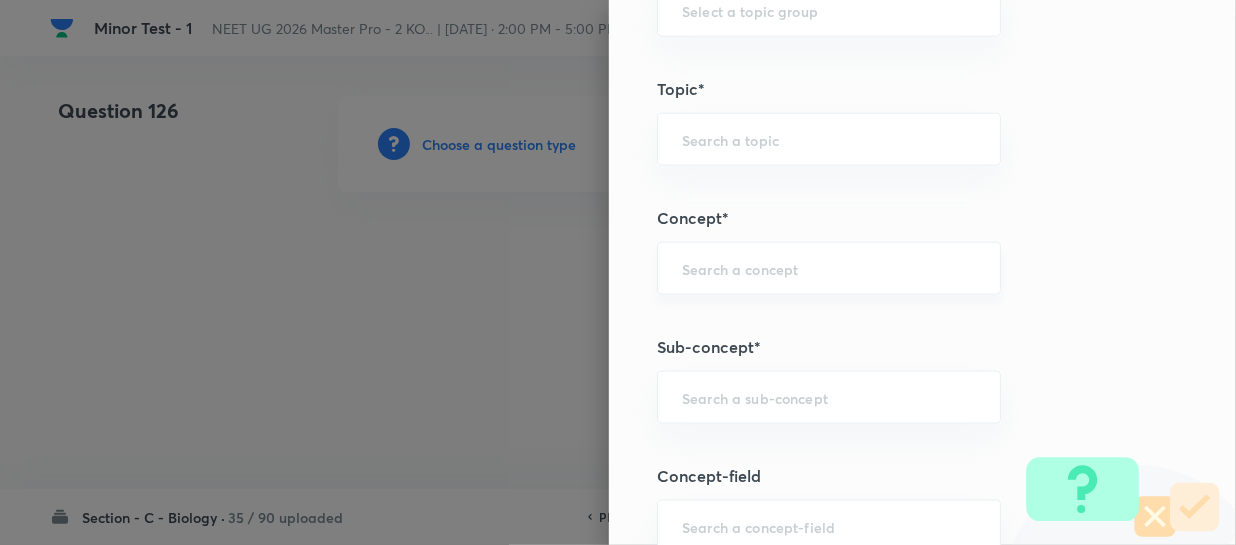 paste on "Different Biological Classification" 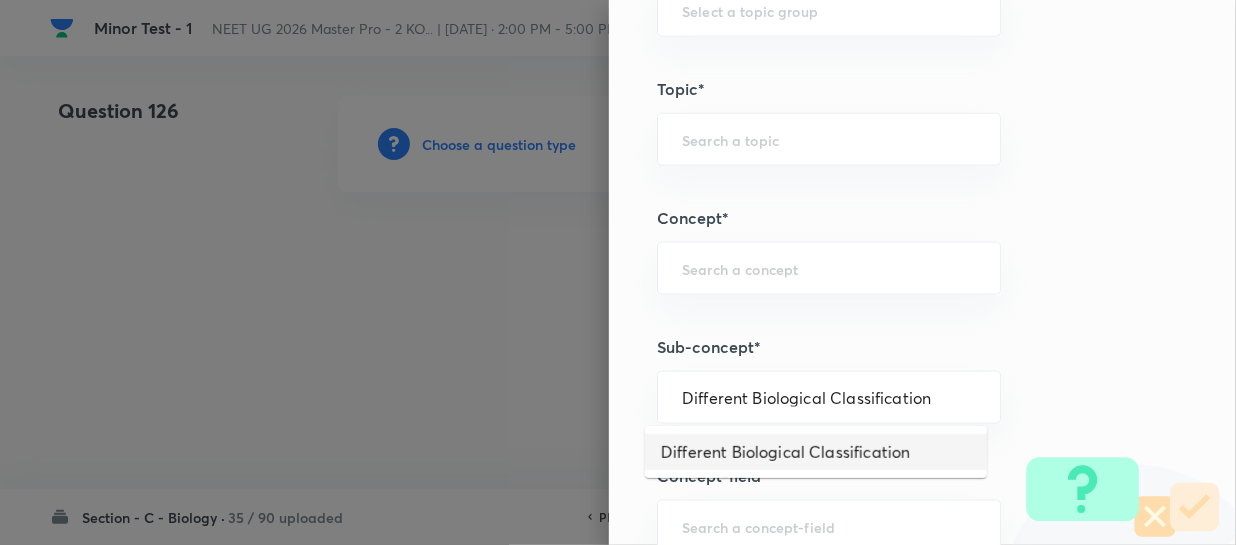 click on "Different Biological Classification" at bounding box center (816, 452) 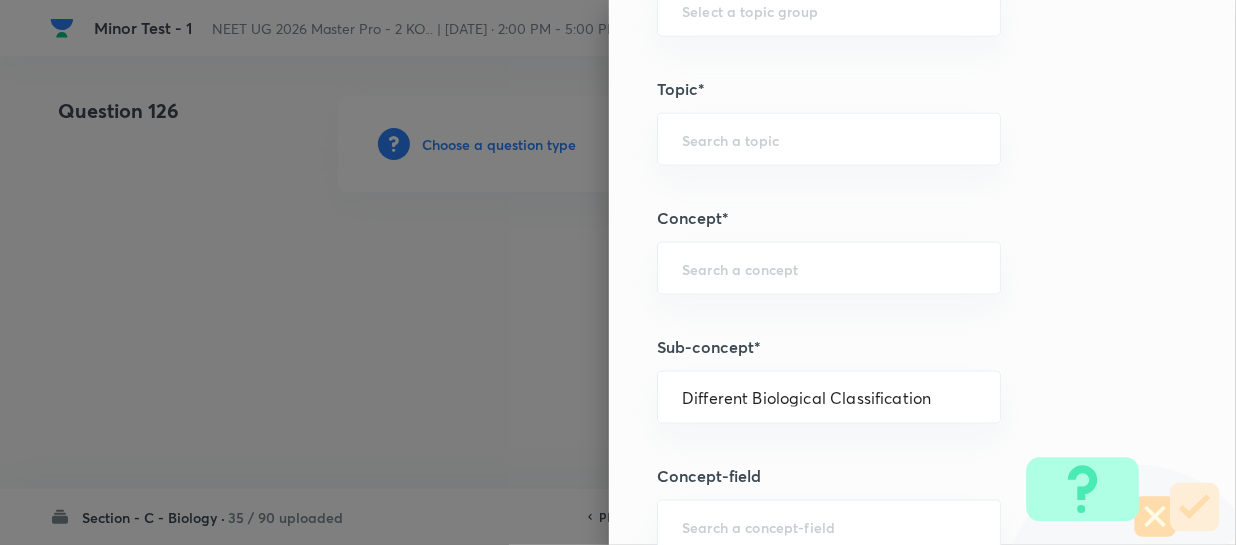 type on "Biology" 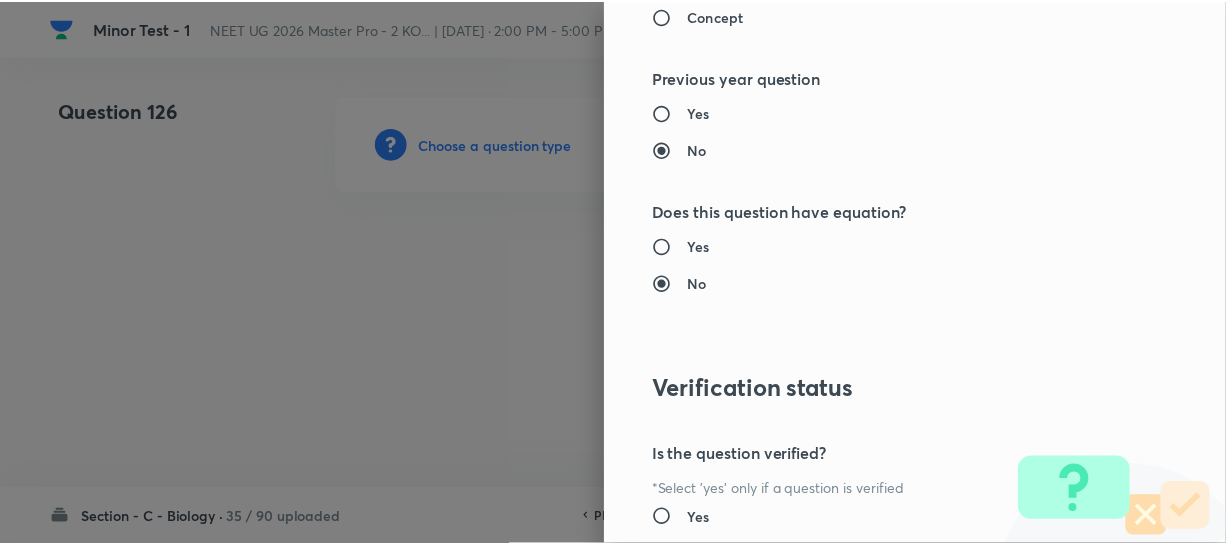 scroll, scrollTop: 2272, scrollLeft: 0, axis: vertical 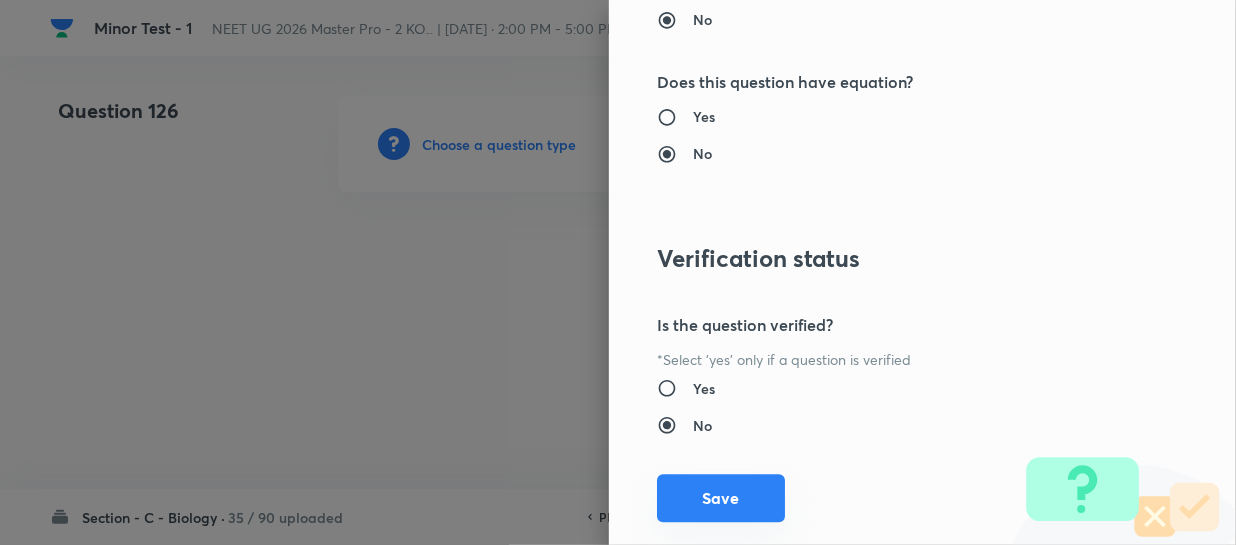 click on "Save" at bounding box center (721, 498) 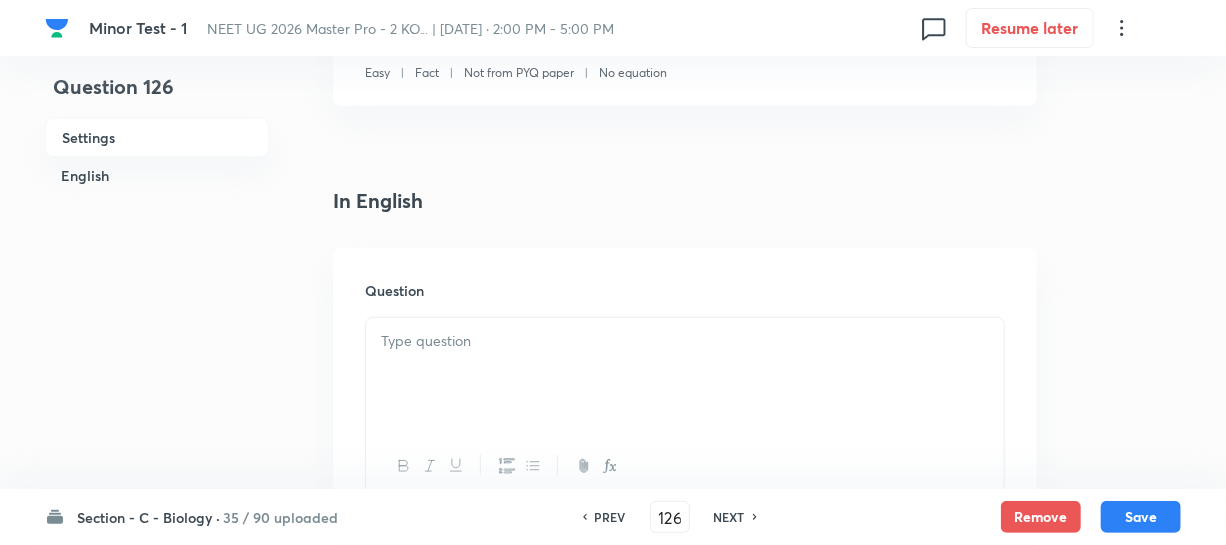 scroll, scrollTop: 454, scrollLeft: 0, axis: vertical 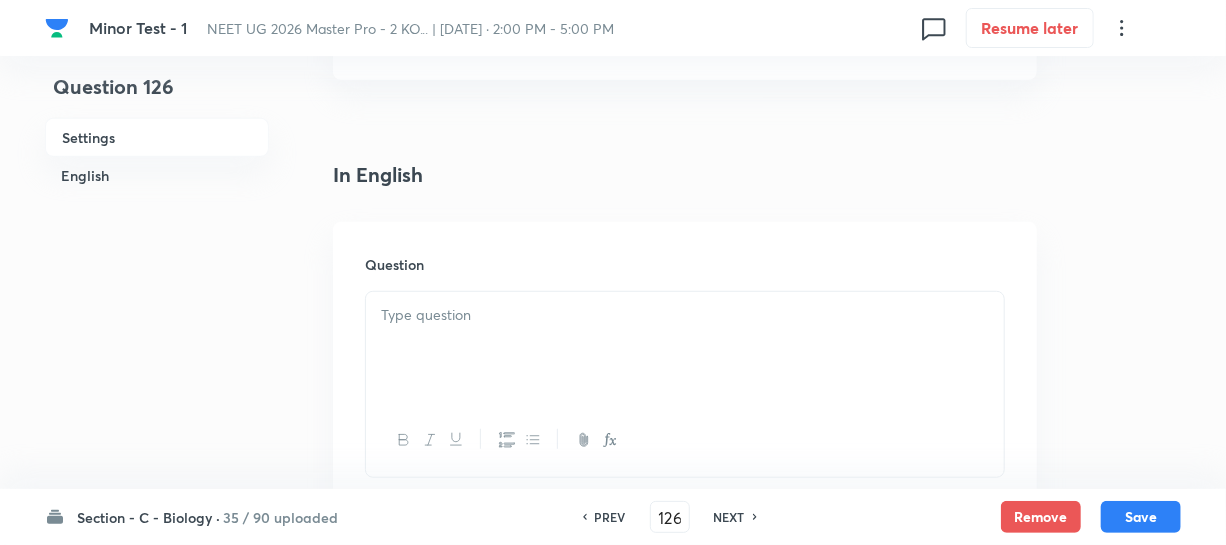 drag, startPoint x: 538, startPoint y: 304, endPoint x: 533, endPoint y: 313, distance: 10.29563 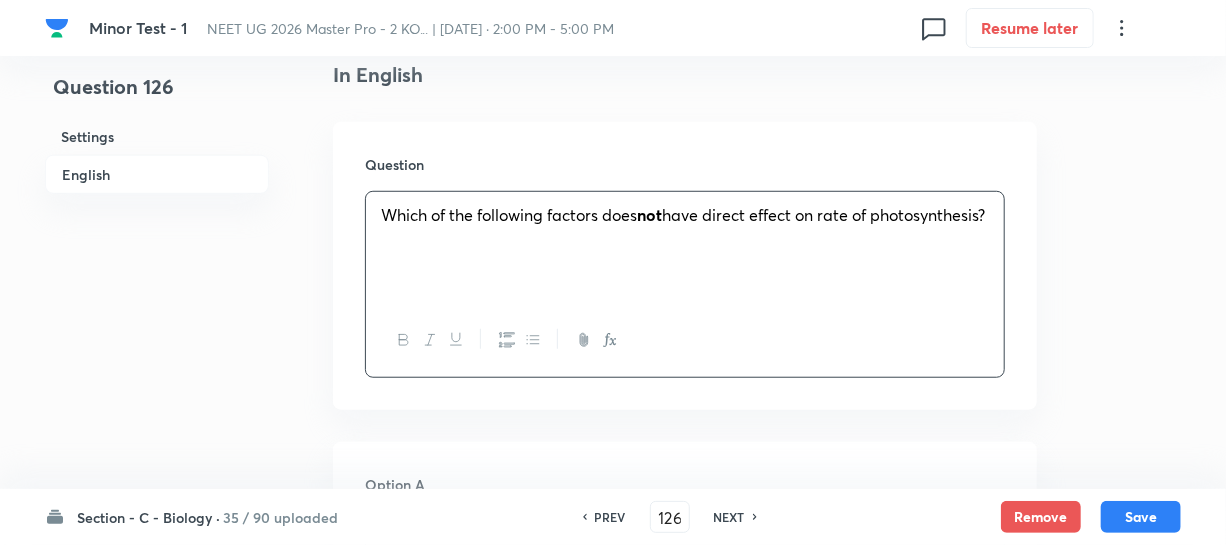 scroll, scrollTop: 818, scrollLeft: 0, axis: vertical 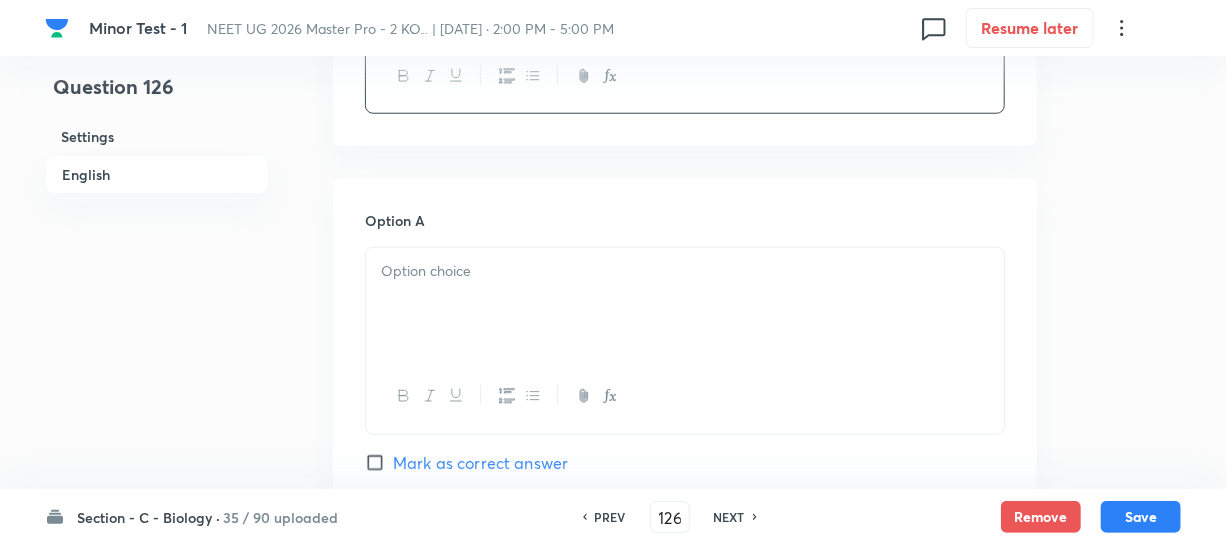 click at bounding box center (685, 304) 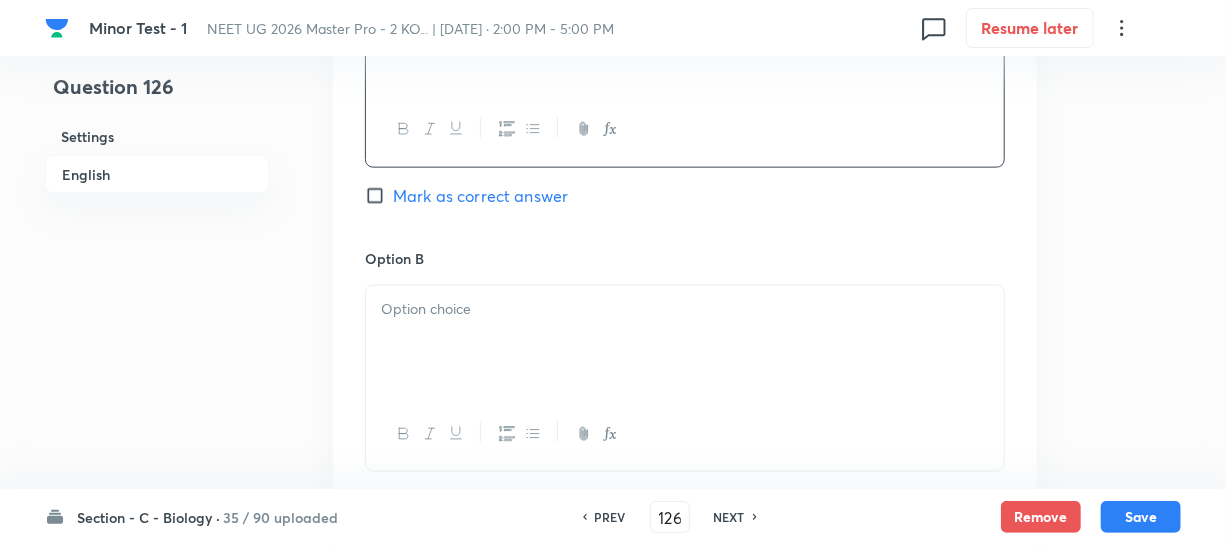 scroll, scrollTop: 1090, scrollLeft: 0, axis: vertical 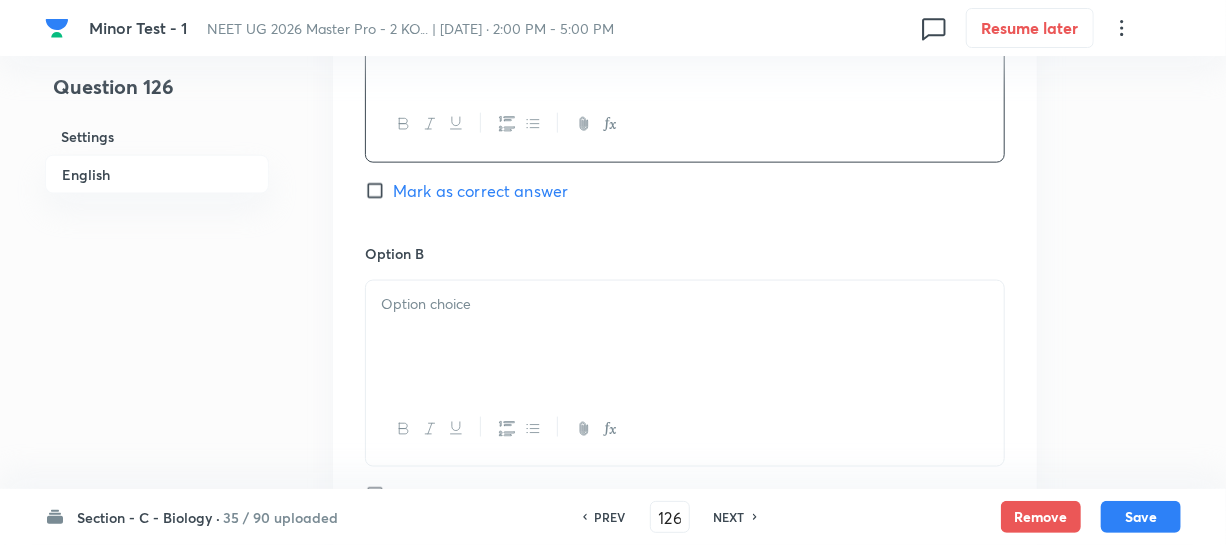 click at bounding box center [685, 337] 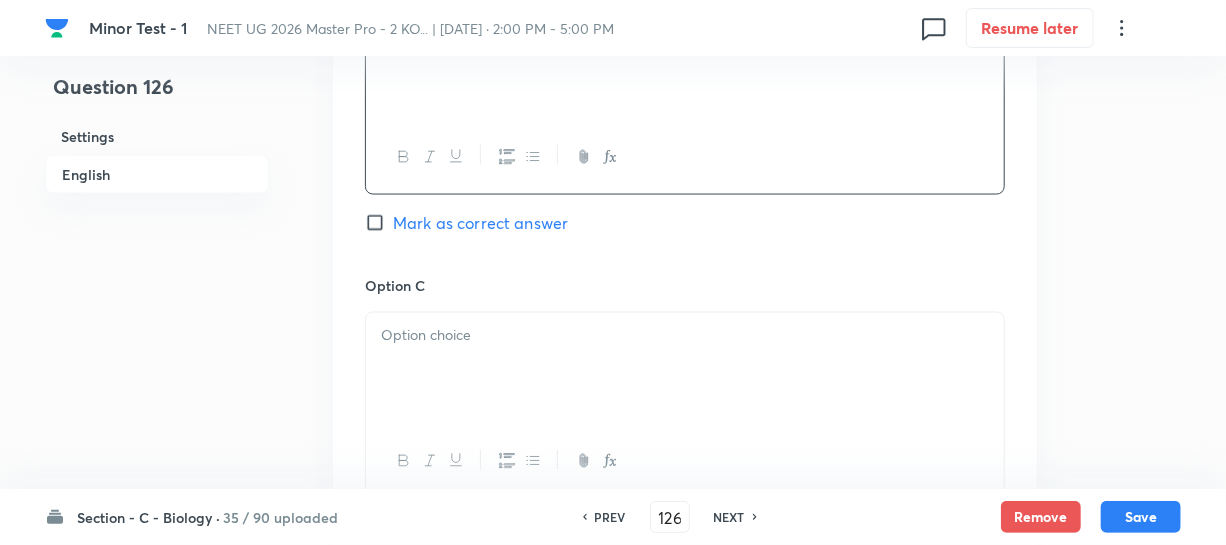 scroll, scrollTop: 1363, scrollLeft: 0, axis: vertical 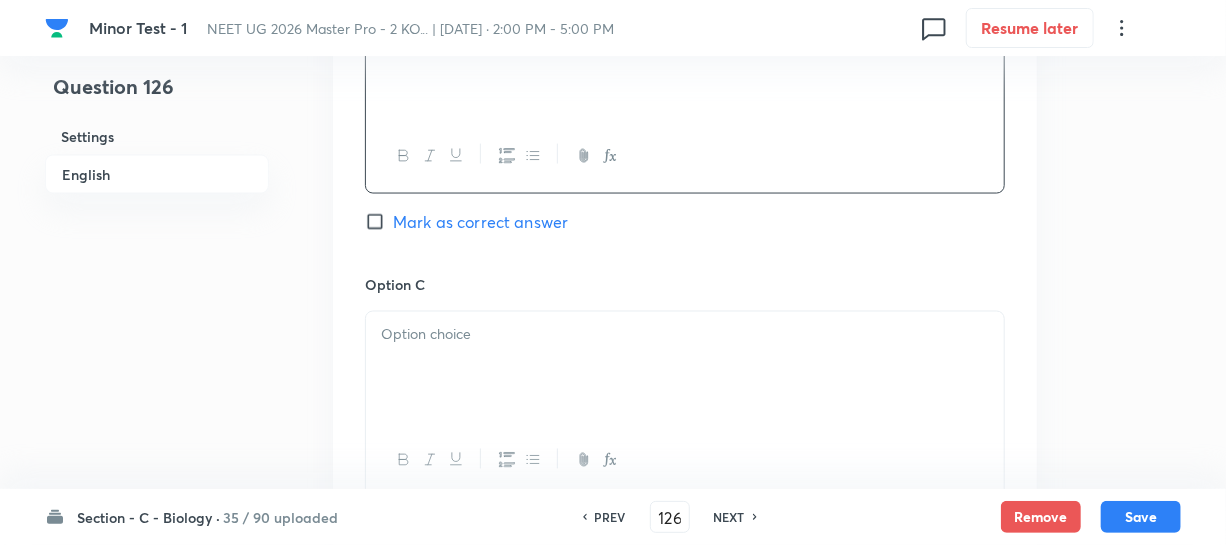 click at bounding box center [685, 368] 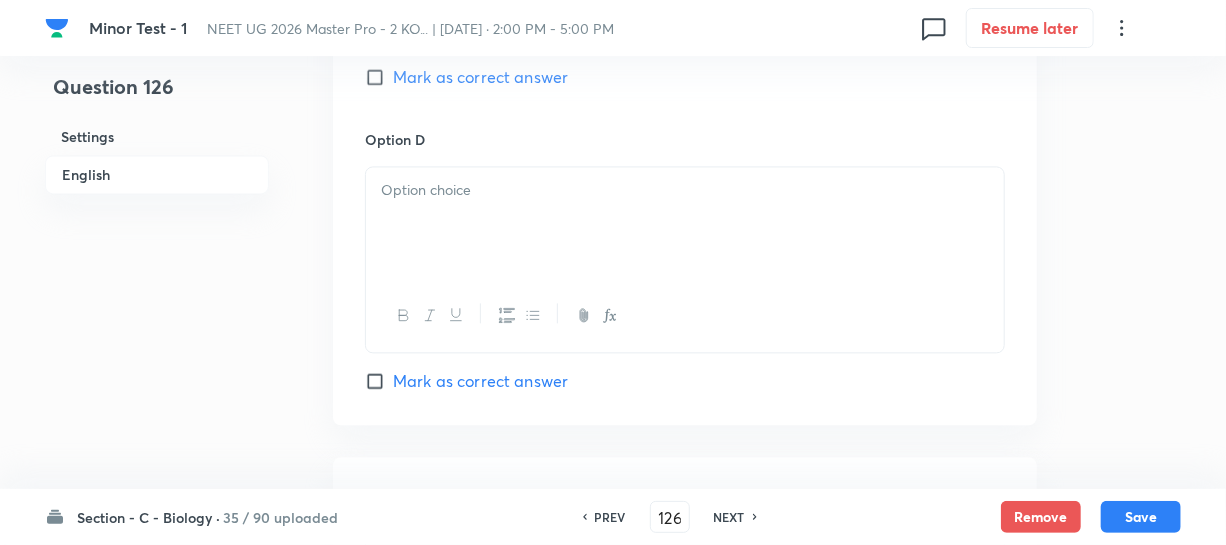 scroll, scrollTop: 1818, scrollLeft: 0, axis: vertical 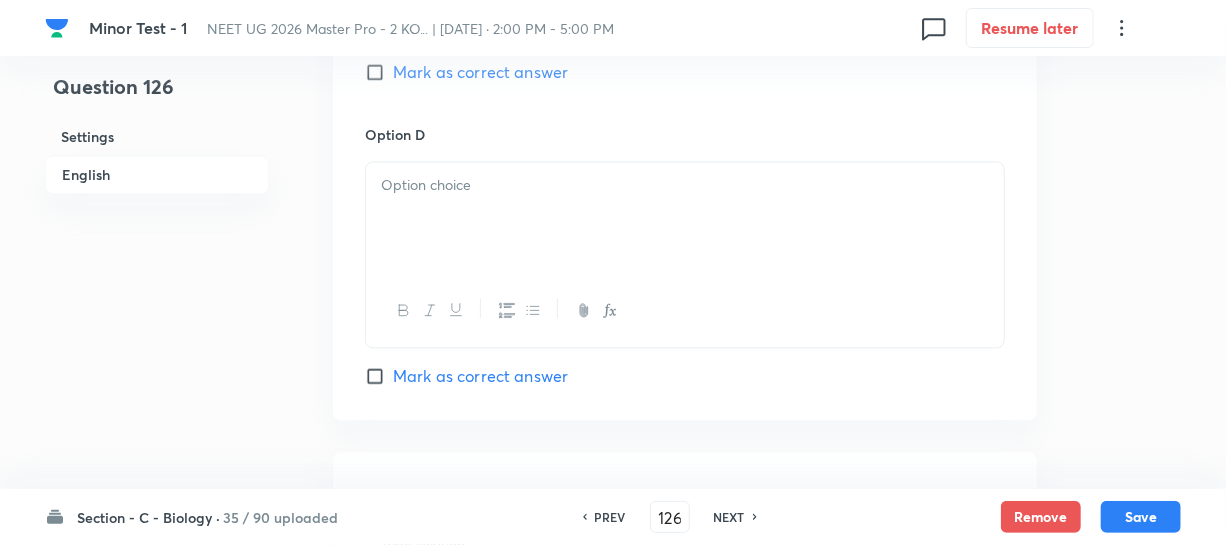 click at bounding box center [685, 218] 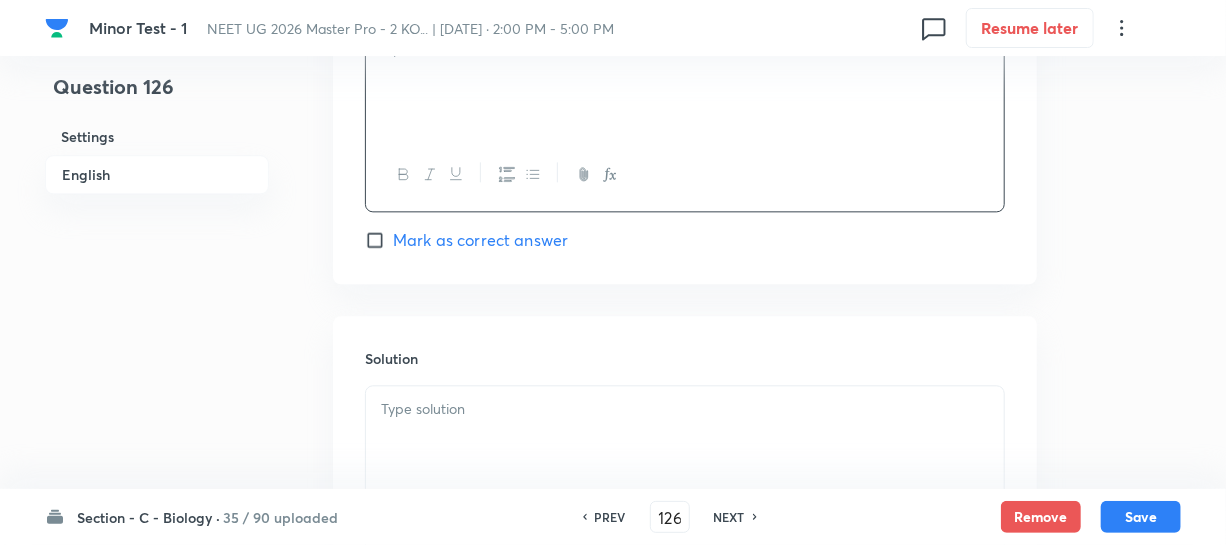 scroll, scrollTop: 1818, scrollLeft: 0, axis: vertical 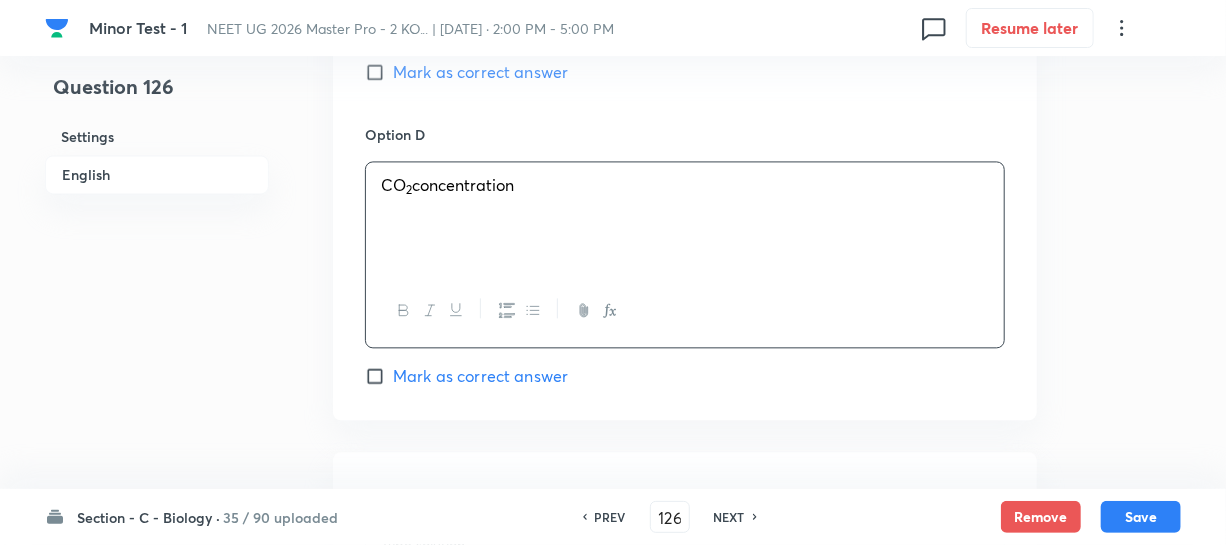 click on "Option C Water Mark as correct answer" at bounding box center [685, -29] 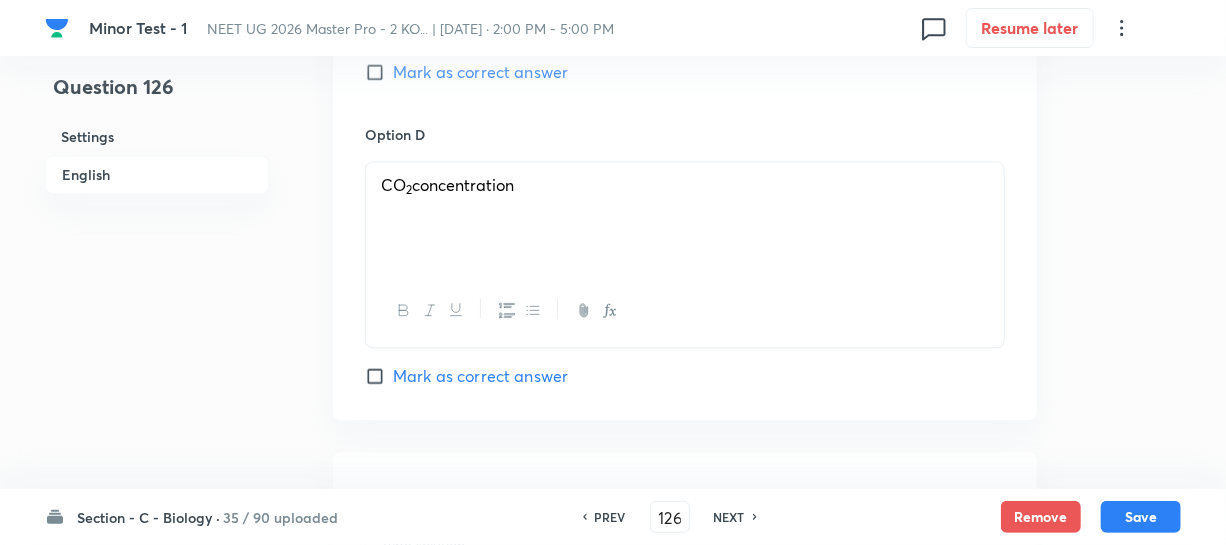 click on "Option C Water Mark as correct answer" at bounding box center (685, -29) 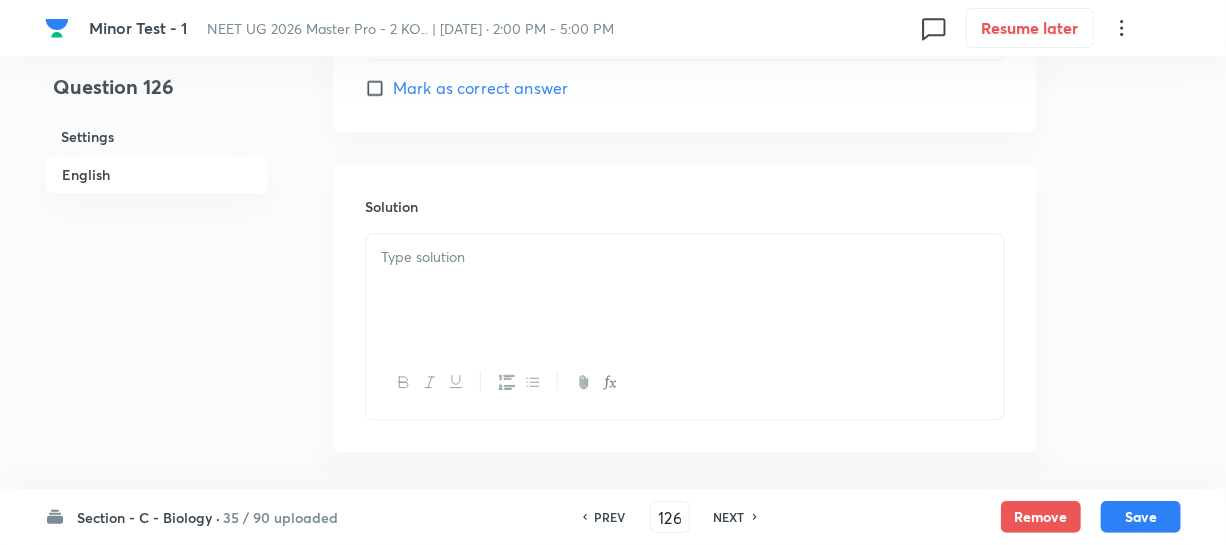 scroll, scrollTop: 2181, scrollLeft: 0, axis: vertical 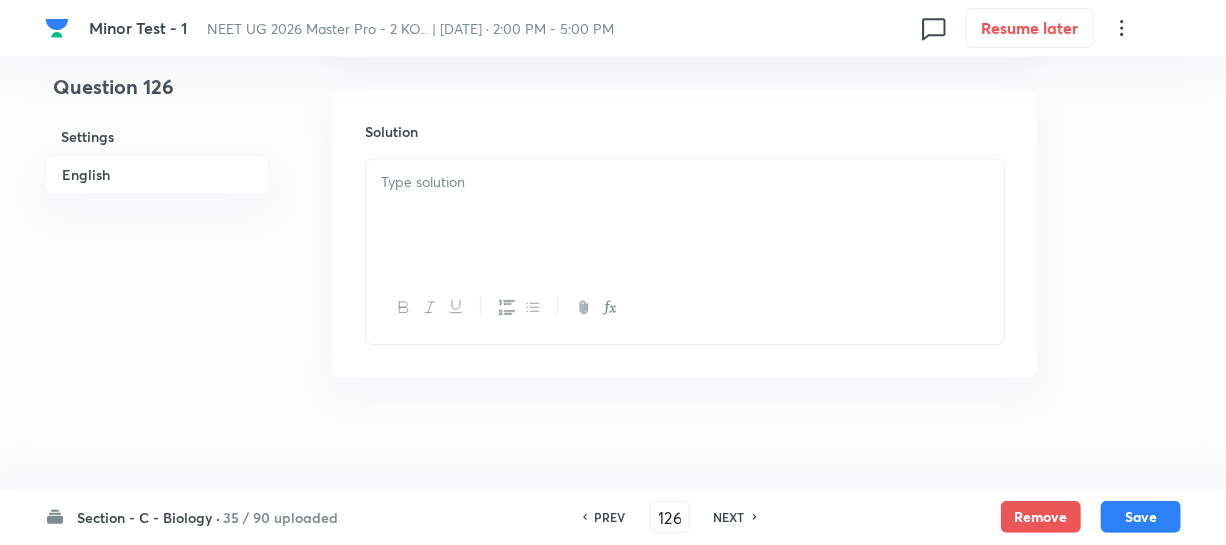 click at bounding box center (685, 215) 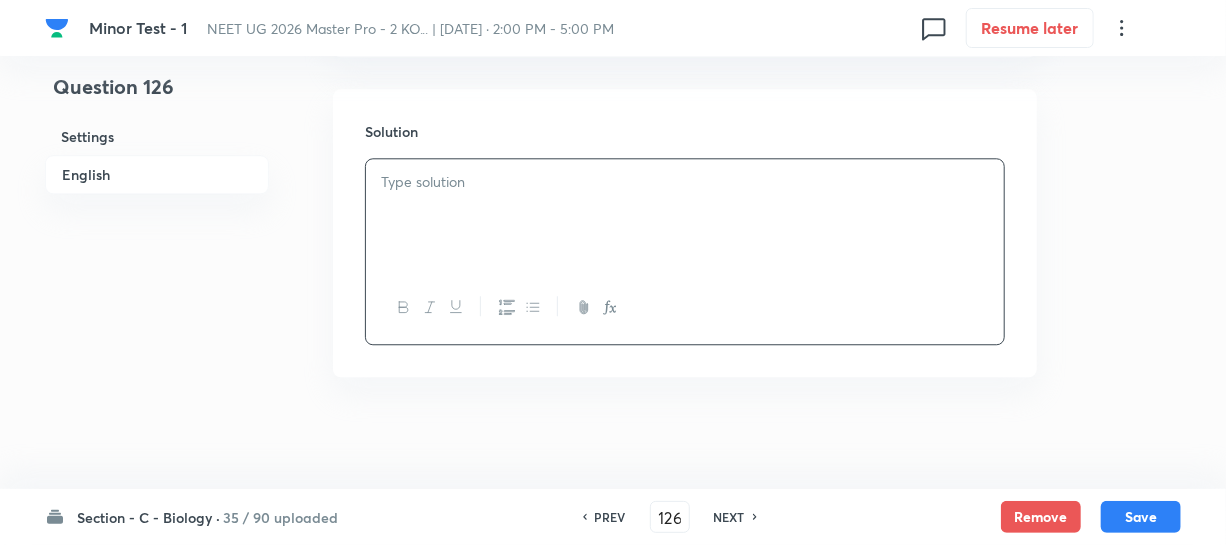 type 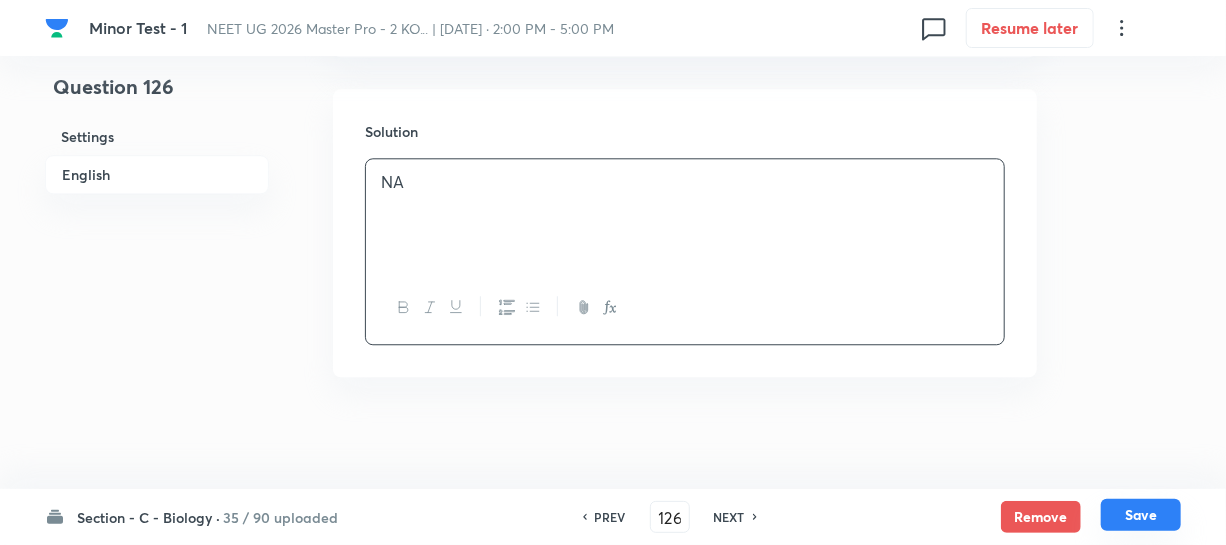 click on "Save" at bounding box center (1141, 515) 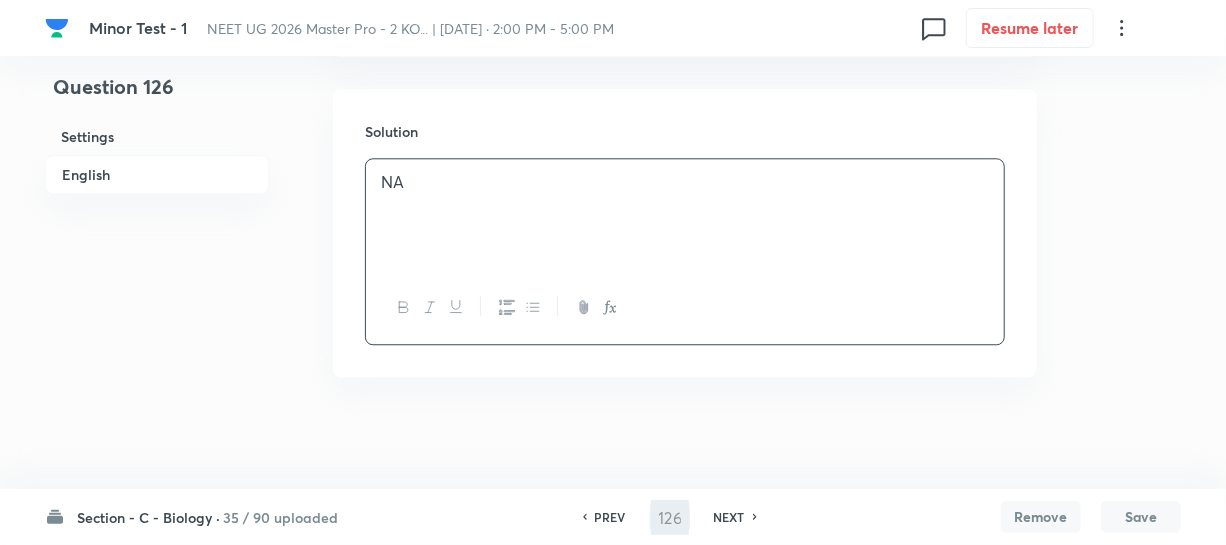 type on "127" 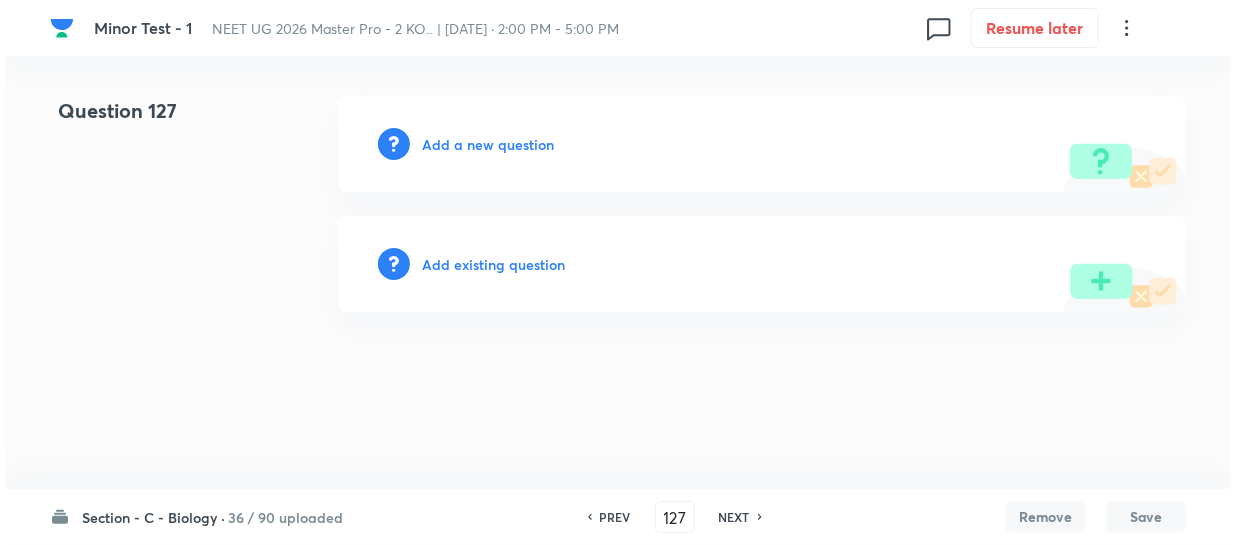 scroll, scrollTop: 0, scrollLeft: 0, axis: both 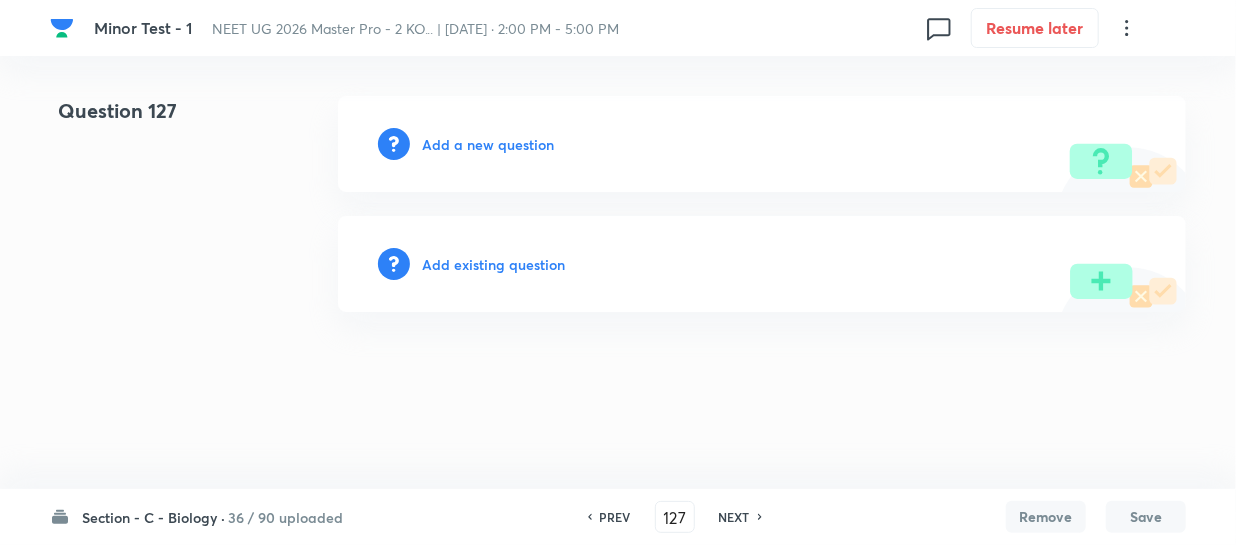 click on "Add a new question" at bounding box center (488, 144) 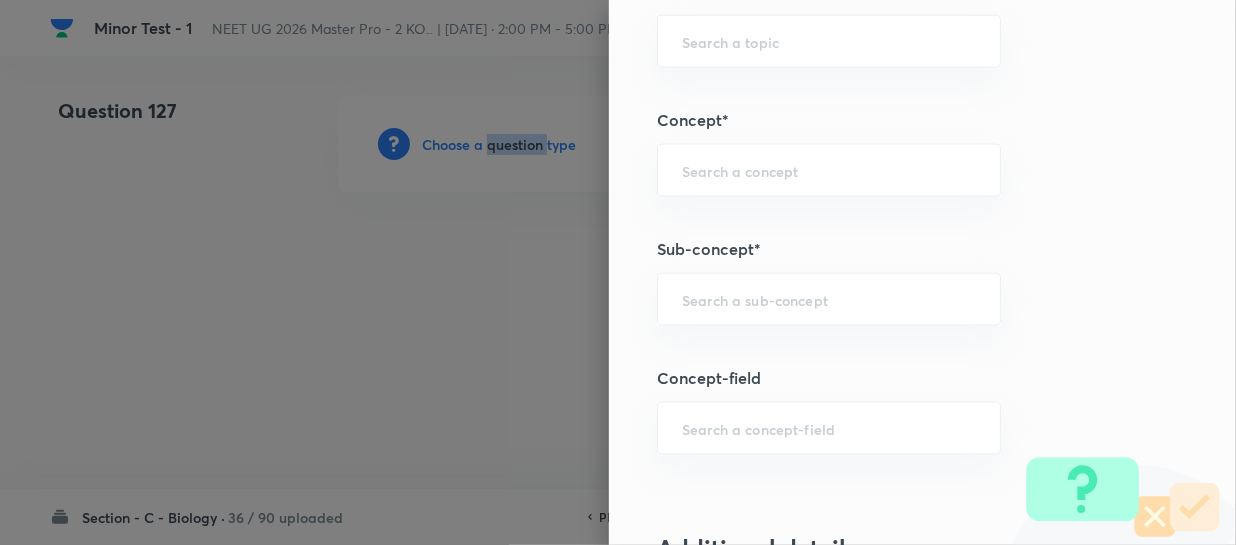 scroll, scrollTop: 1363, scrollLeft: 0, axis: vertical 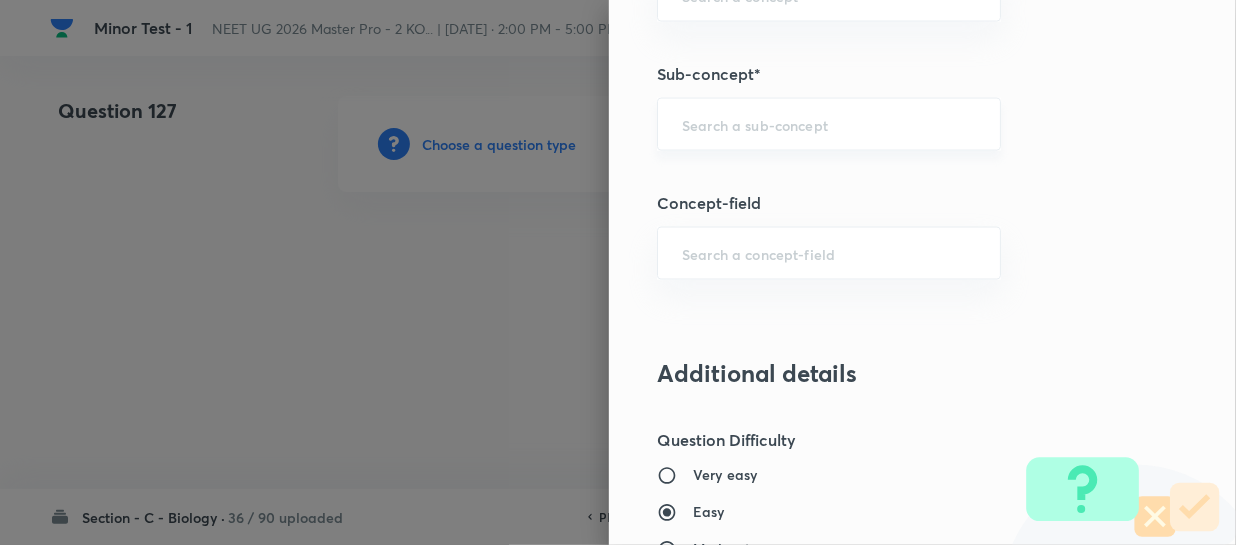 click at bounding box center (829, 124) 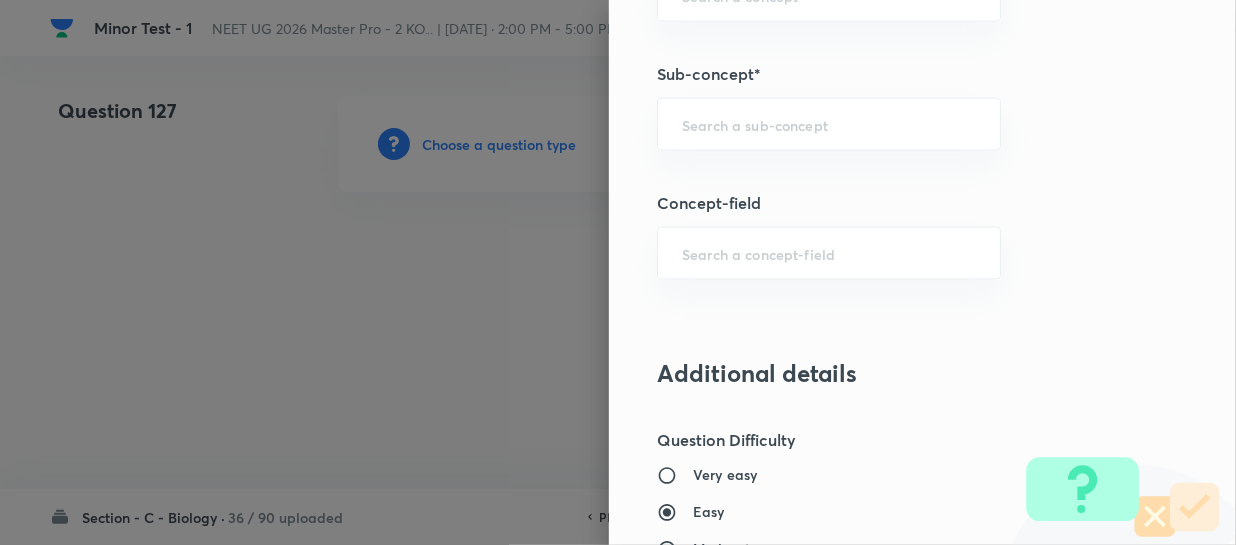 paste on "Different Biological Classification" 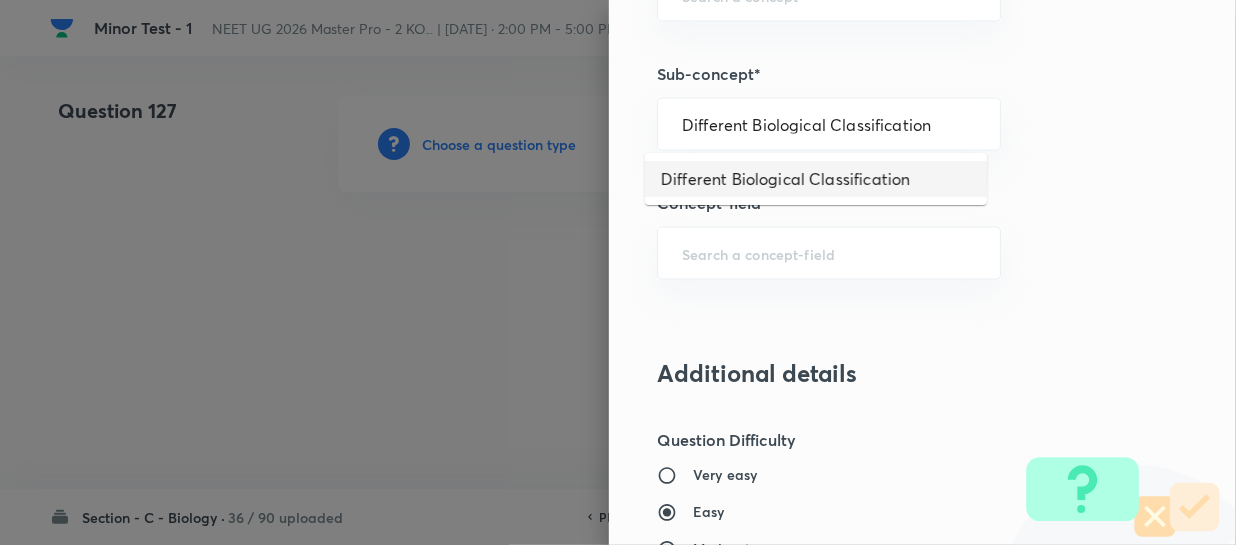 click on "Different Biological Classification" at bounding box center (816, 179) 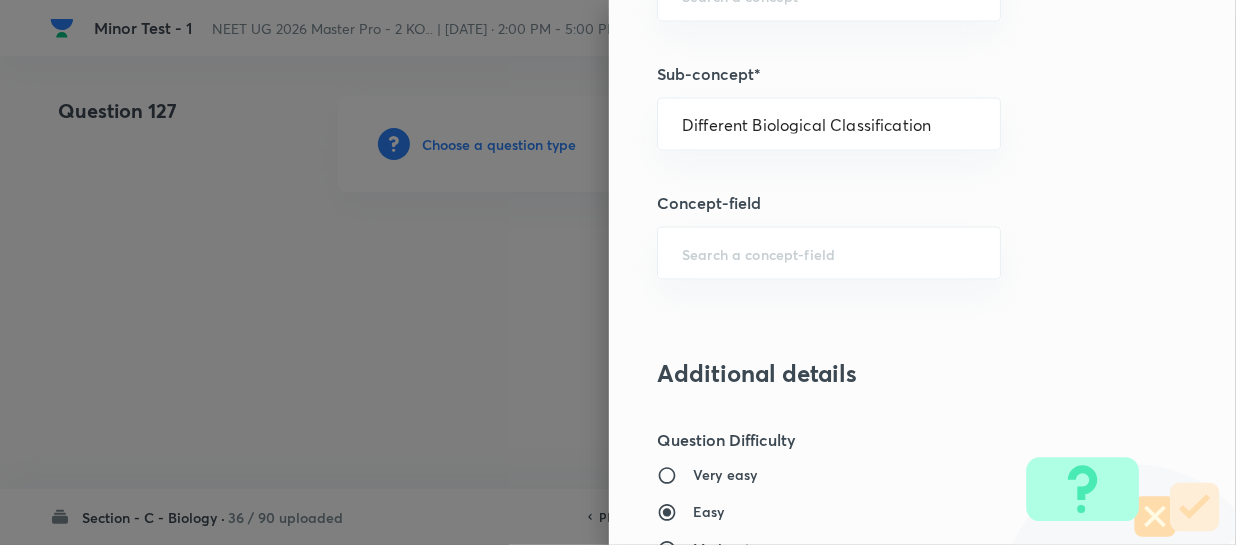 type on "Biology" 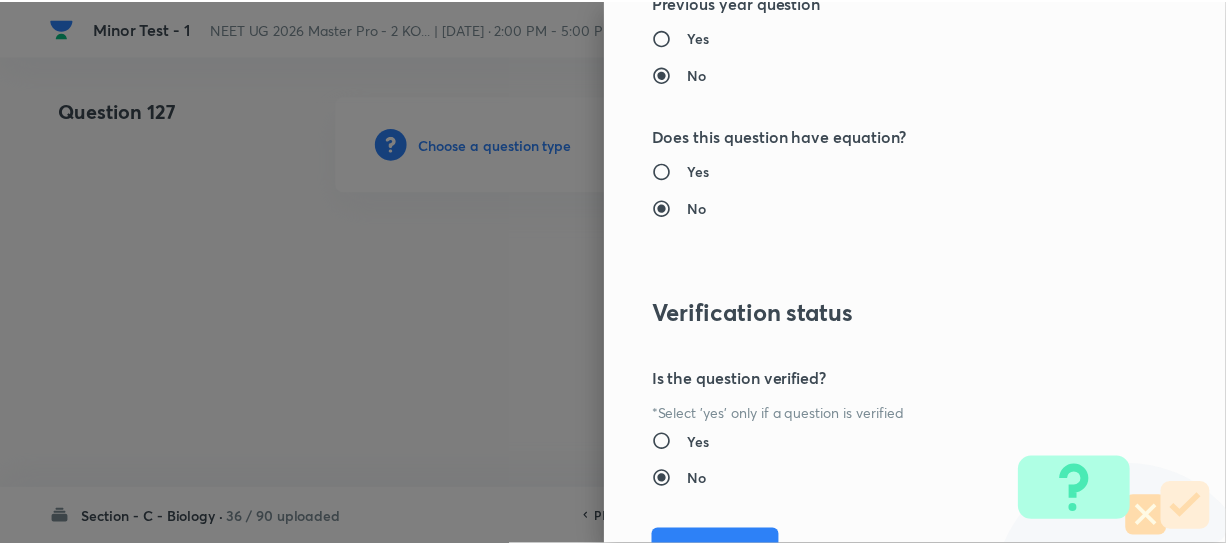 scroll, scrollTop: 2313, scrollLeft: 0, axis: vertical 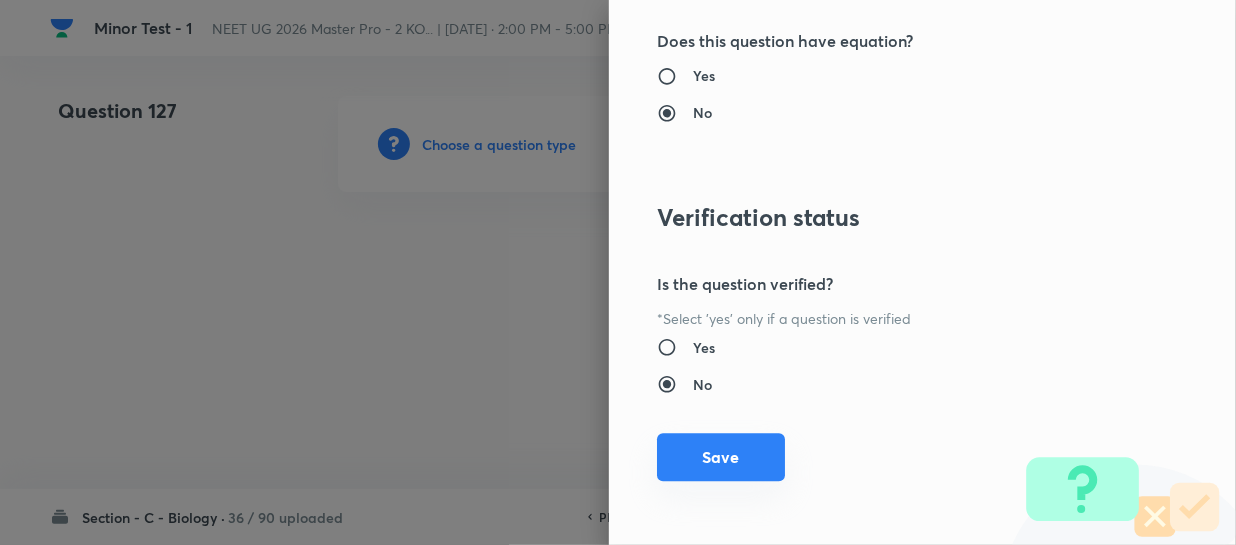click on "Save" at bounding box center [721, 457] 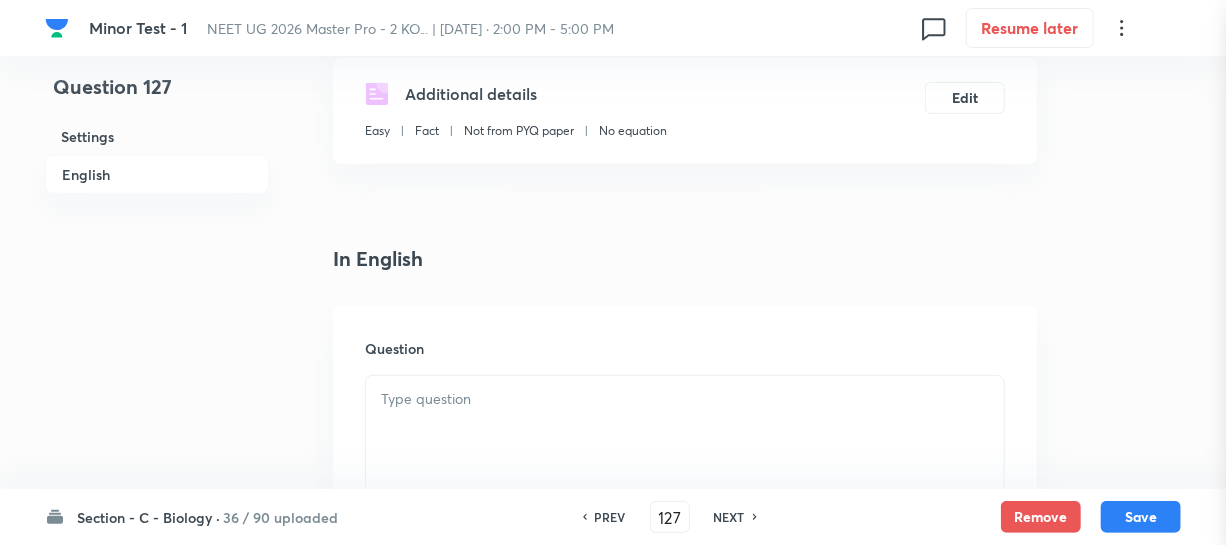 scroll, scrollTop: 454, scrollLeft: 0, axis: vertical 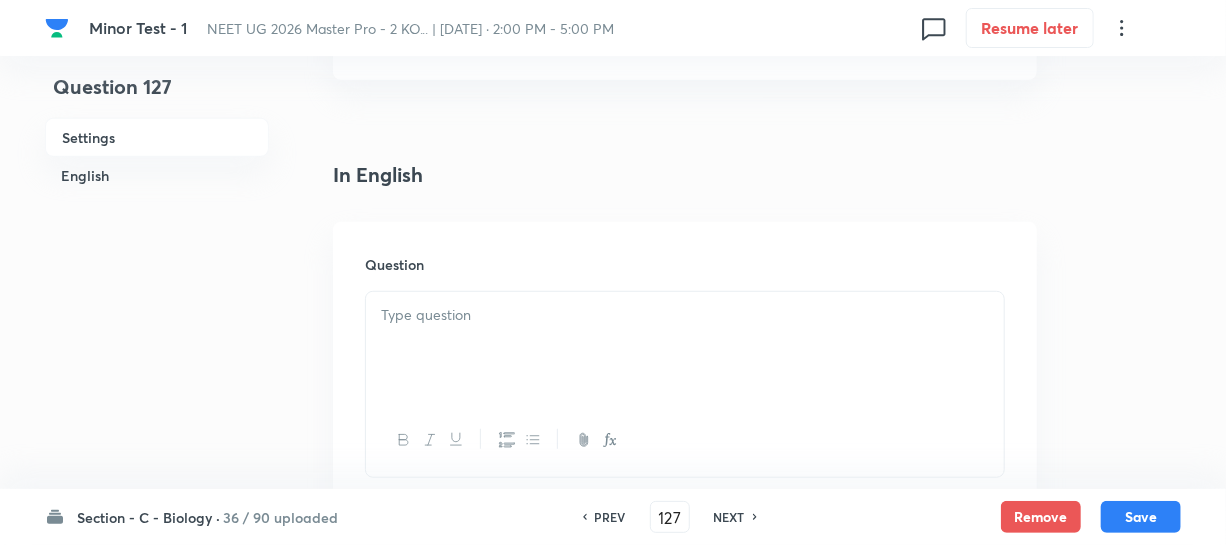 click at bounding box center [685, 348] 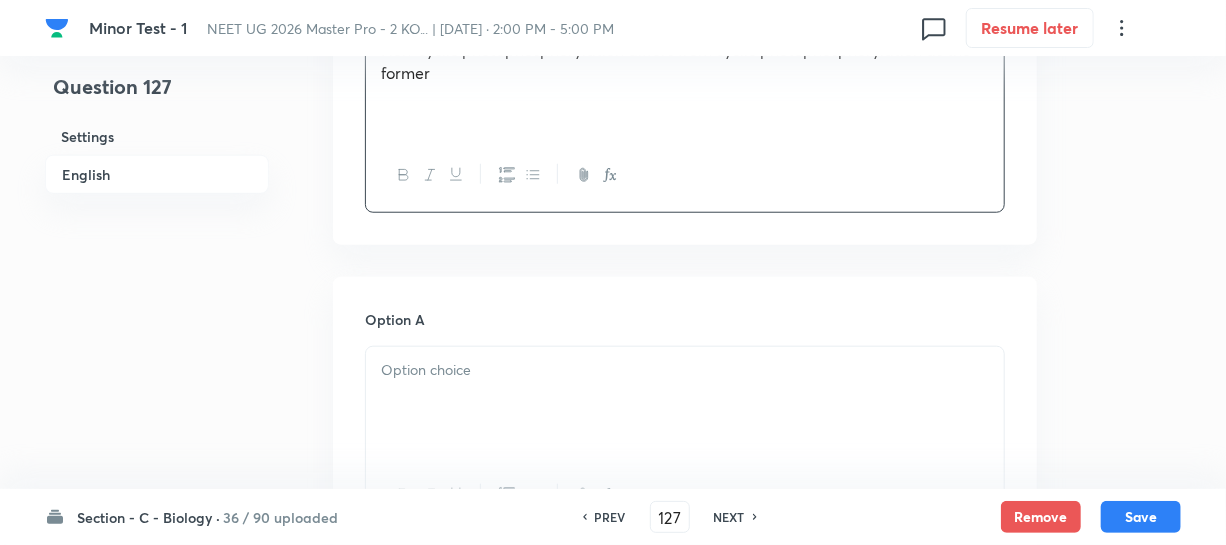 scroll, scrollTop: 727, scrollLeft: 0, axis: vertical 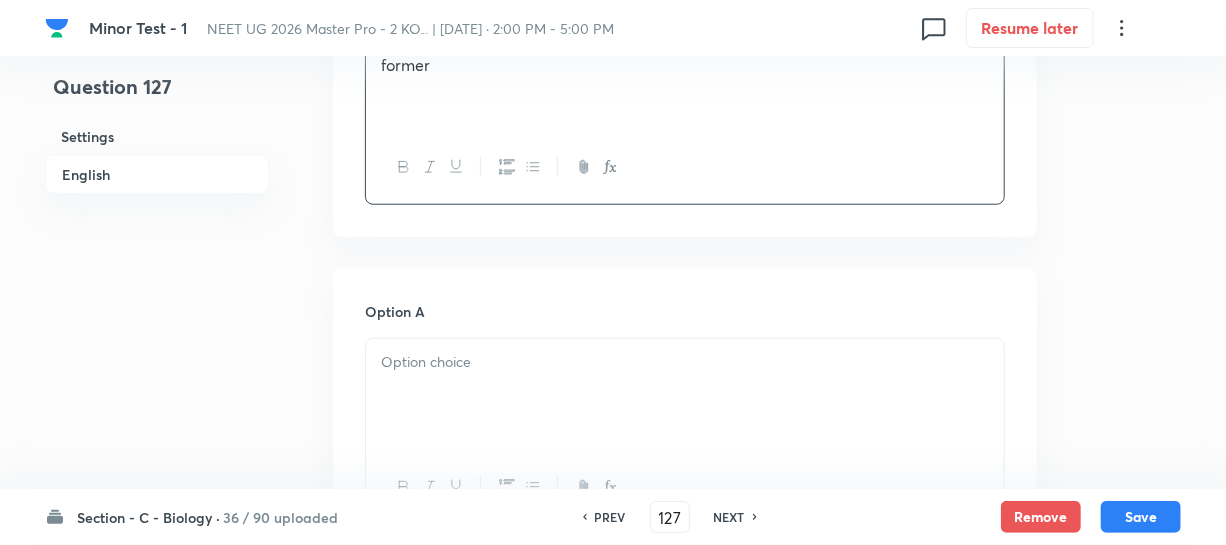click on "Option A Mark as correct answer" at bounding box center [685, 453] 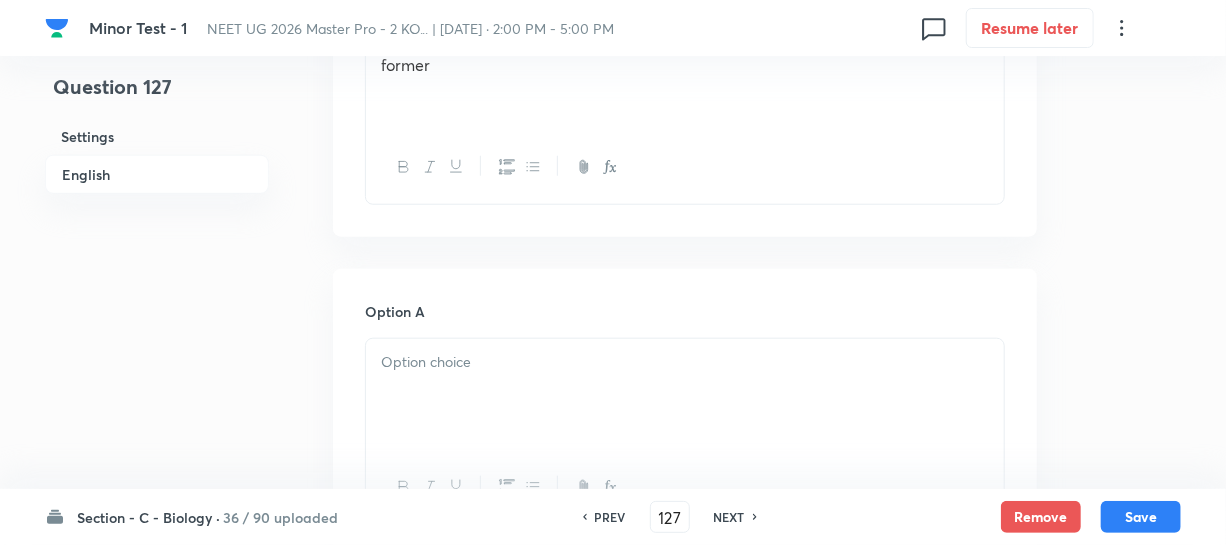 drag, startPoint x: 483, startPoint y: 365, endPoint x: 487, endPoint y: 375, distance: 10.770329 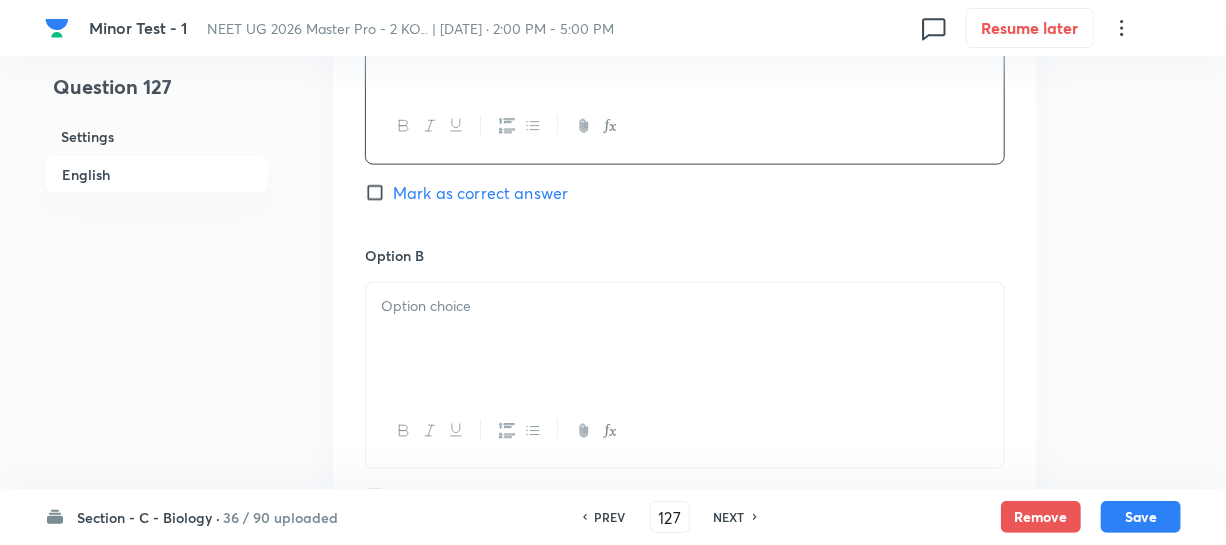 scroll, scrollTop: 1090, scrollLeft: 0, axis: vertical 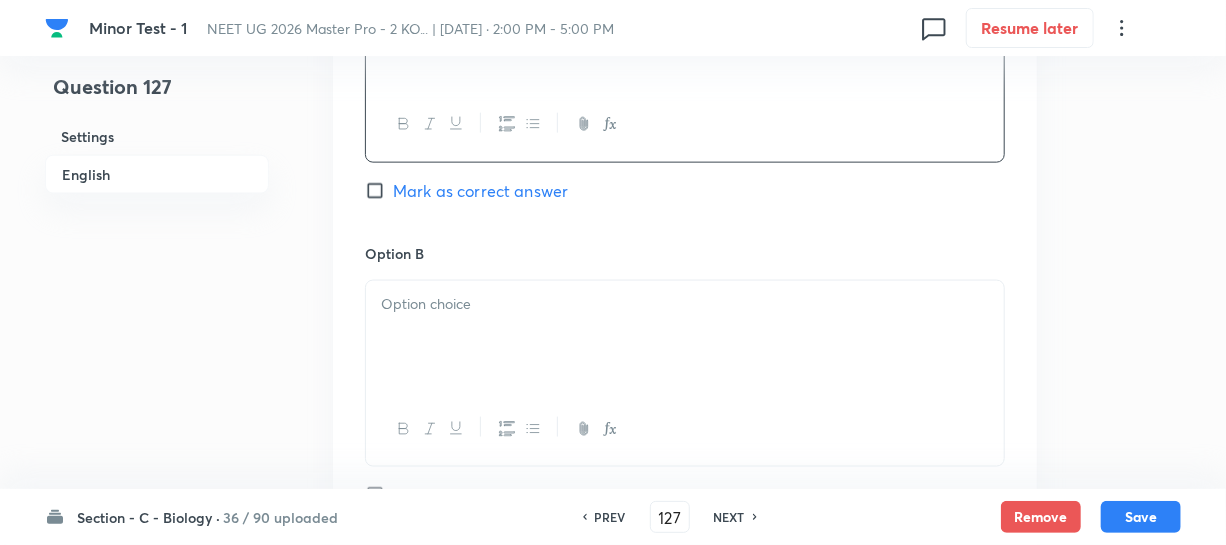 click at bounding box center (685, 337) 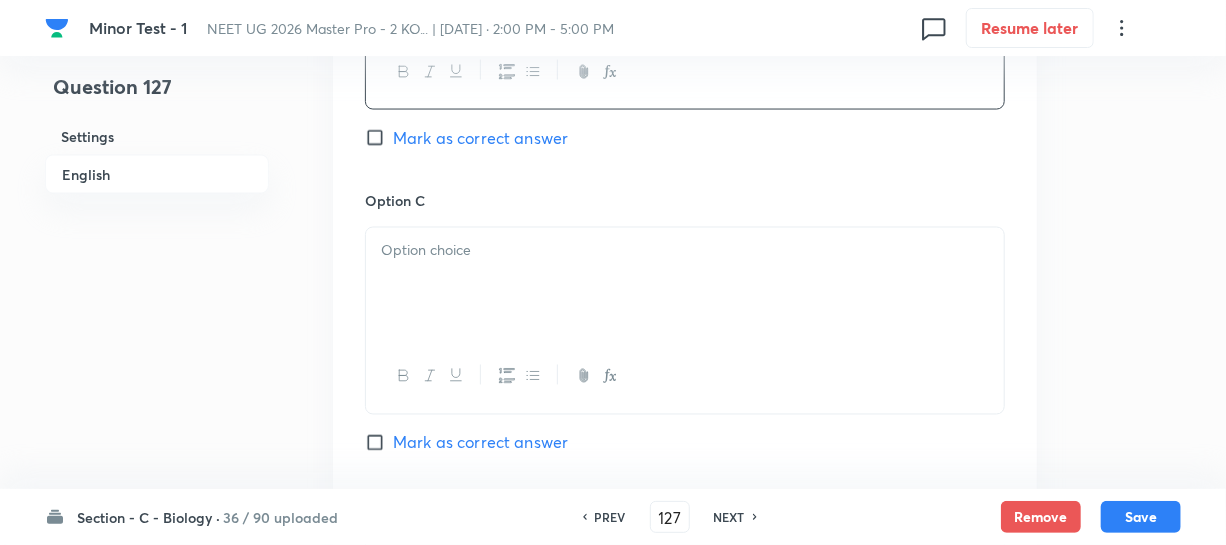 scroll, scrollTop: 1454, scrollLeft: 0, axis: vertical 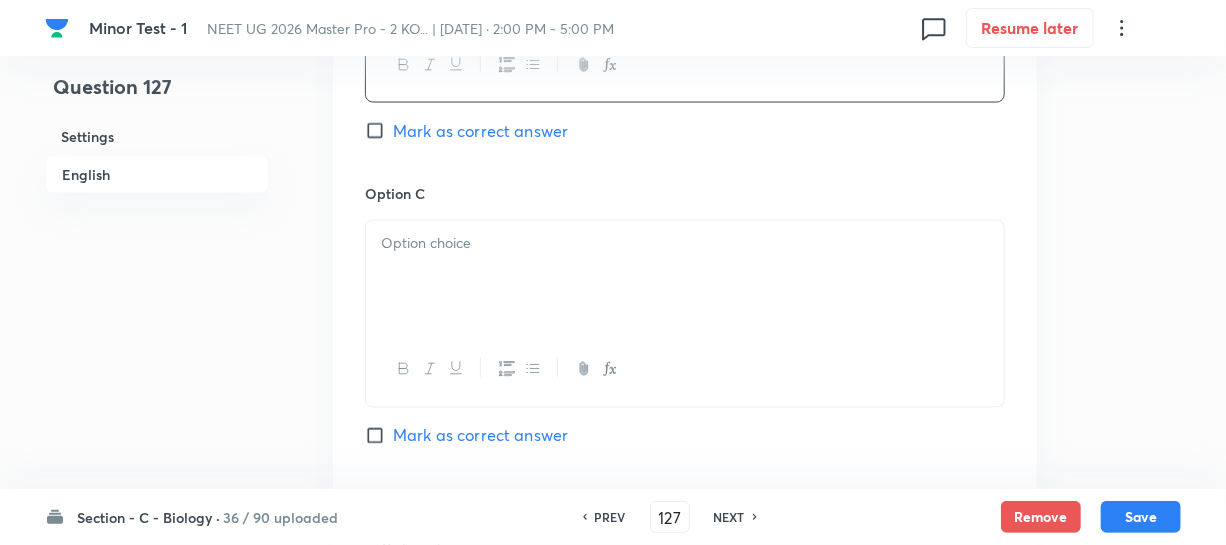 click at bounding box center (685, 369) 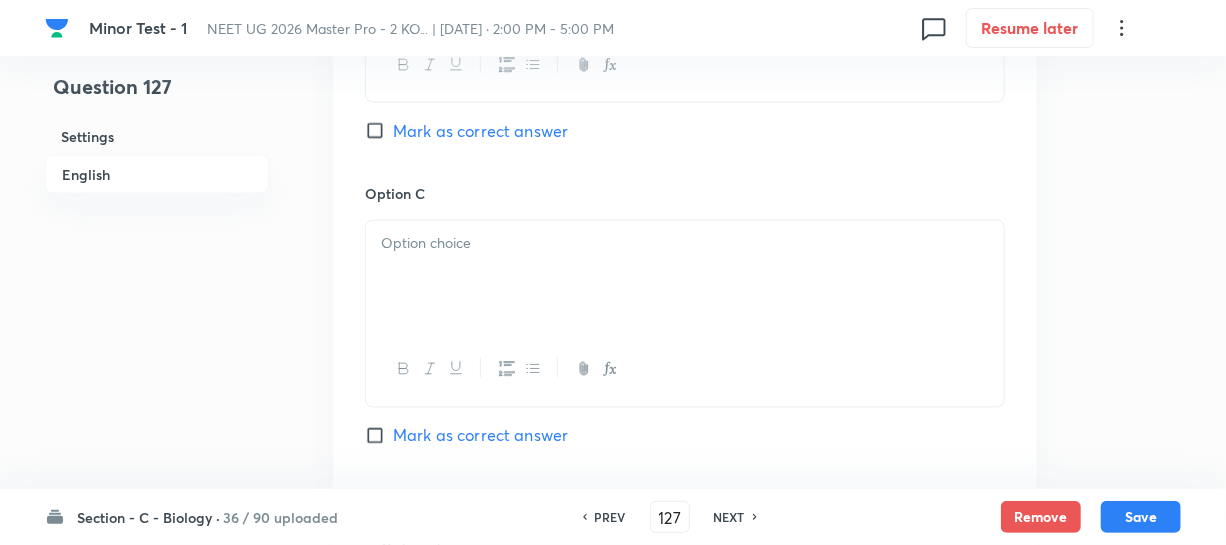 click at bounding box center [685, 277] 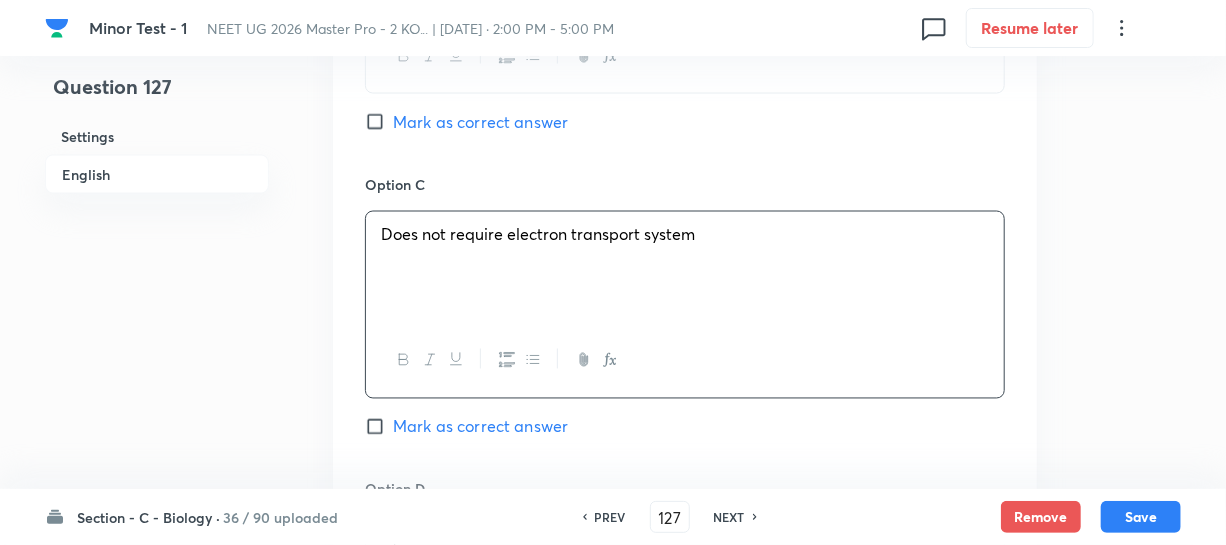 scroll, scrollTop: 1636, scrollLeft: 0, axis: vertical 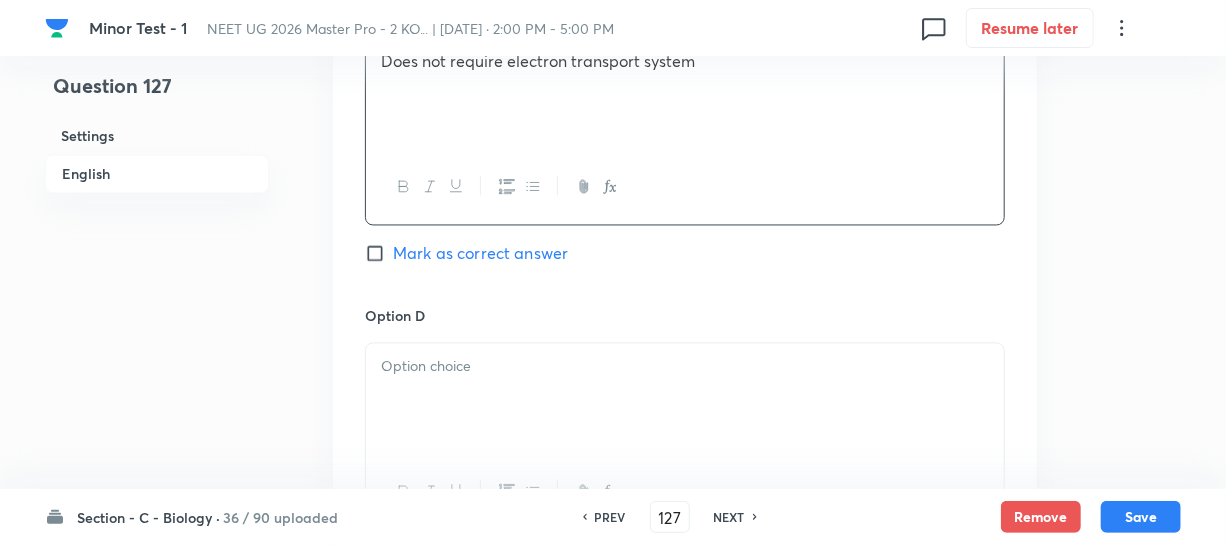 click on "Option D [PERSON_NAME] as correct answer" at bounding box center [685, 438] 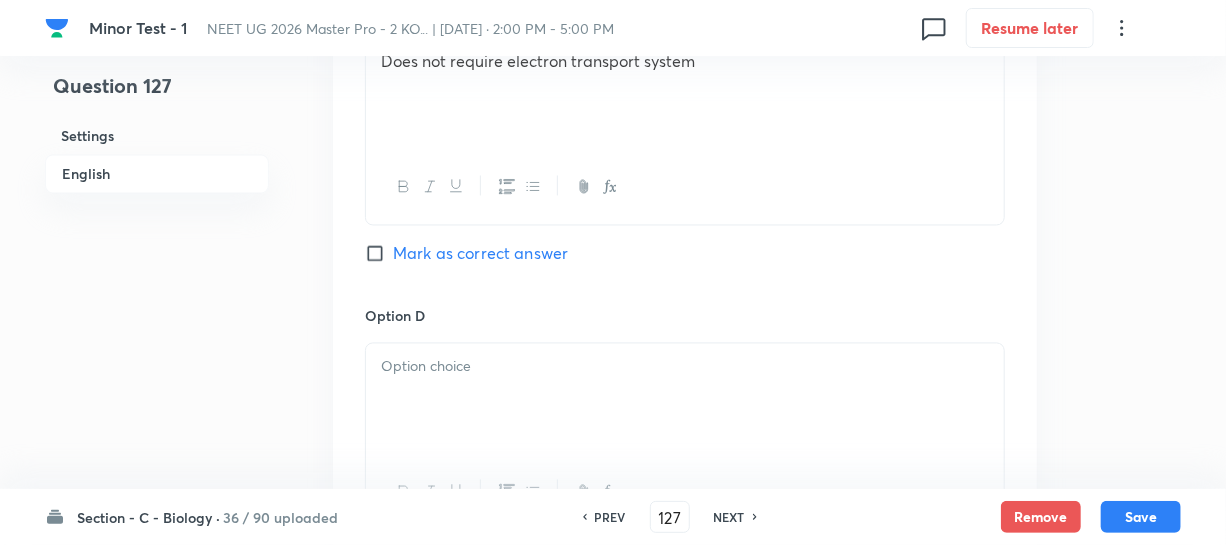 click at bounding box center (685, 400) 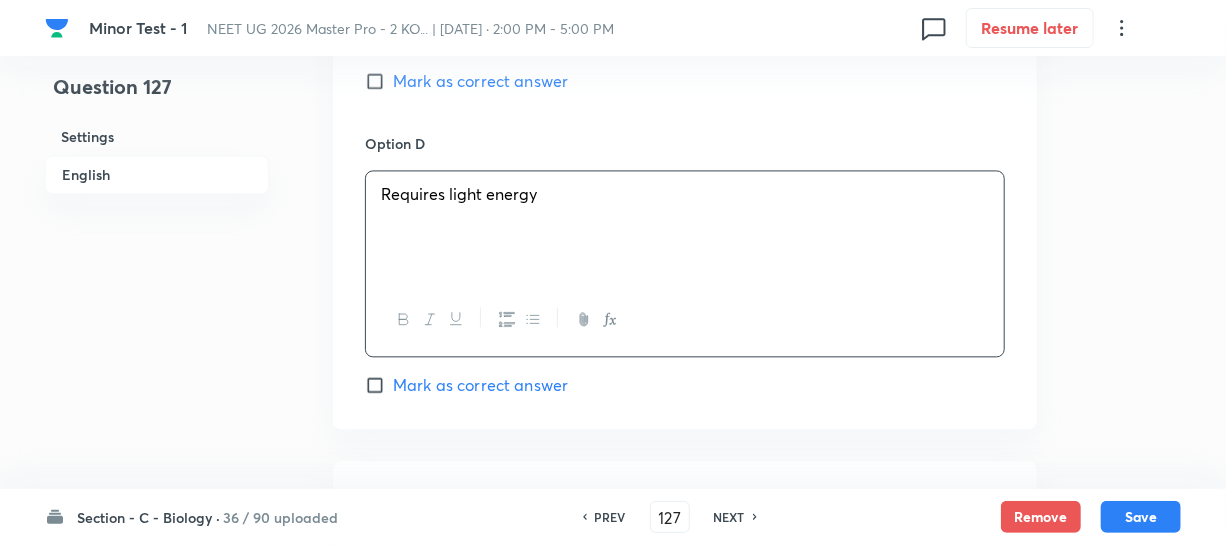 scroll, scrollTop: 1818, scrollLeft: 0, axis: vertical 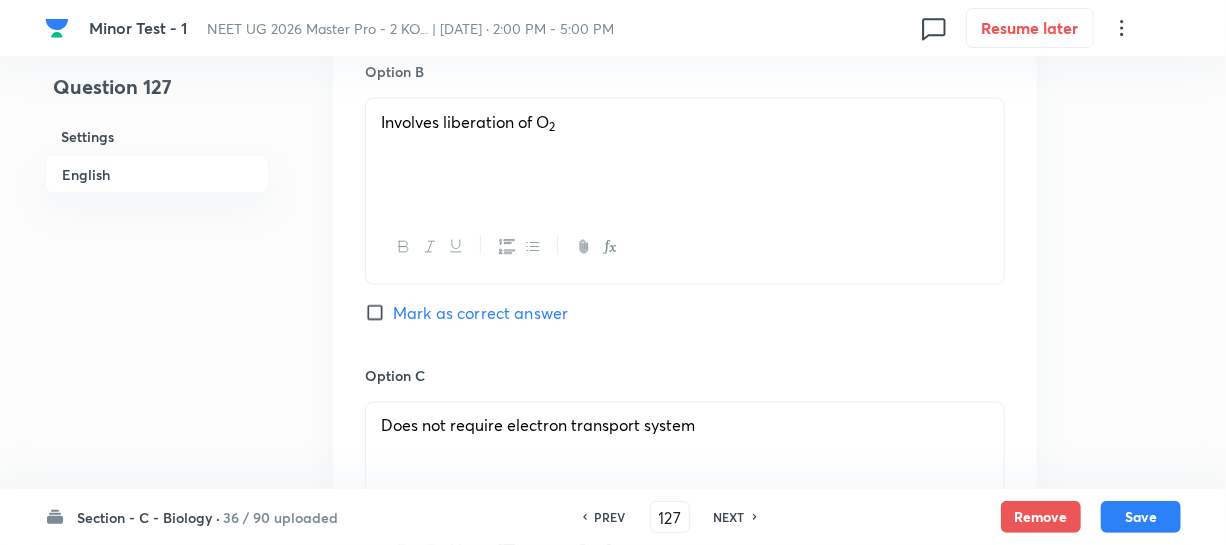 drag, startPoint x: 376, startPoint y: 309, endPoint x: 386, endPoint y: 308, distance: 10.049875 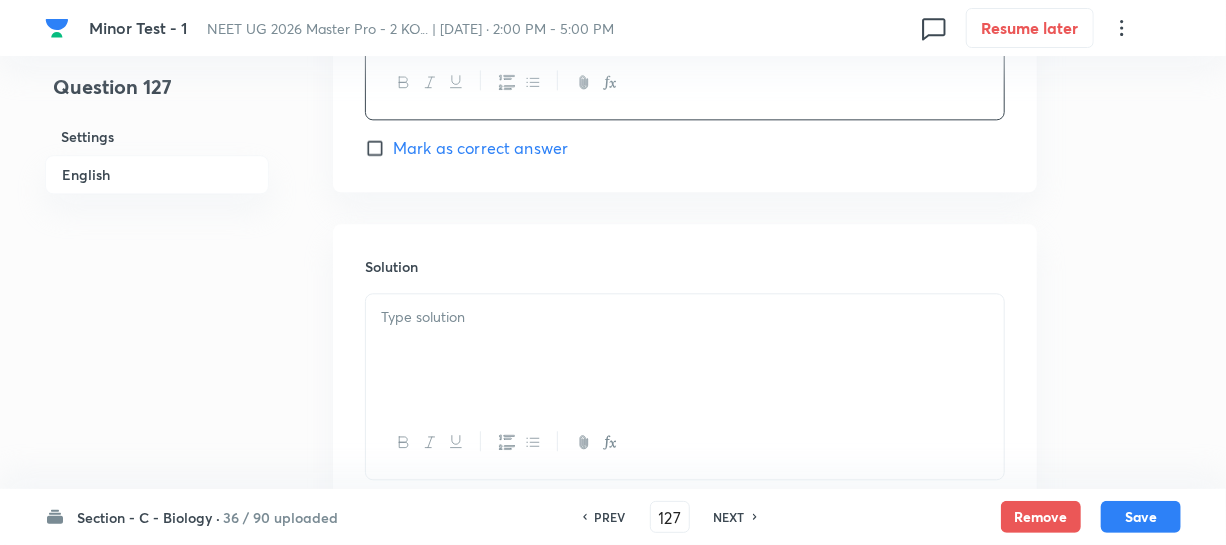 scroll, scrollTop: 2181, scrollLeft: 0, axis: vertical 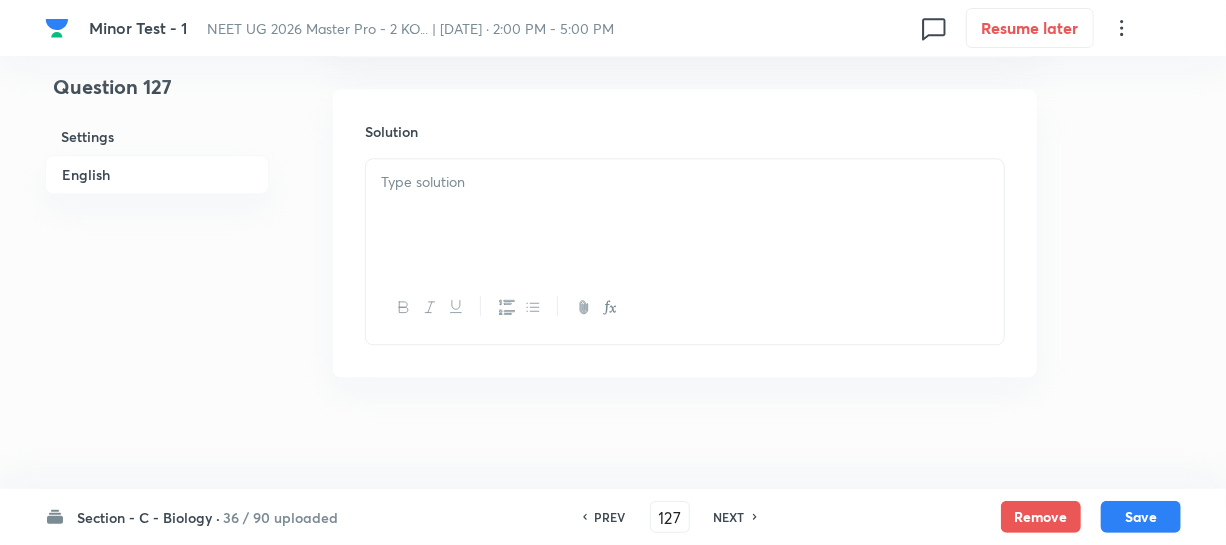 click at bounding box center [685, 215] 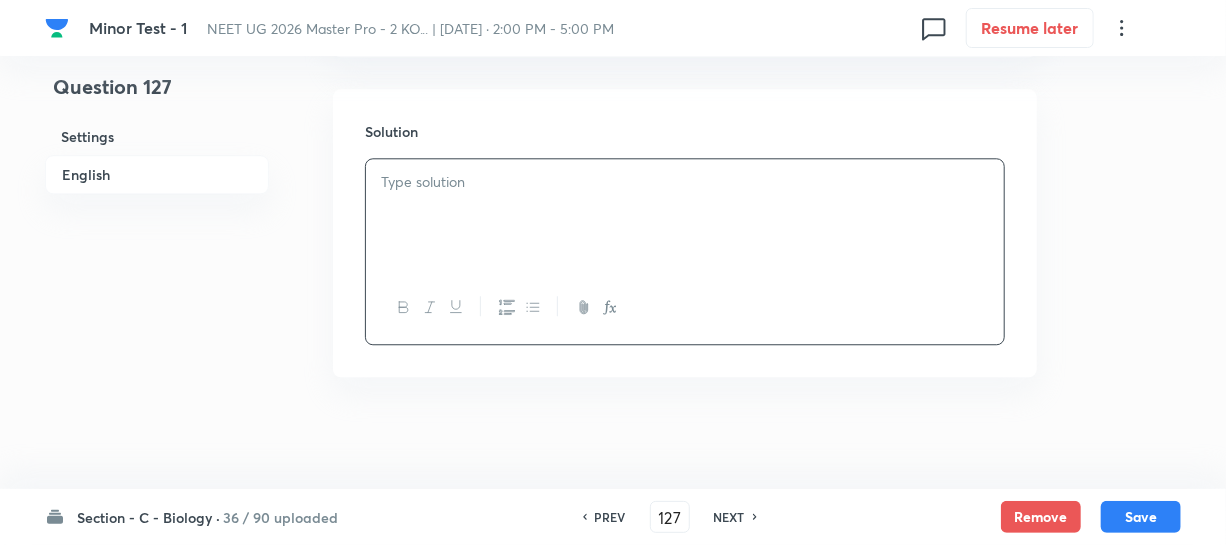 type 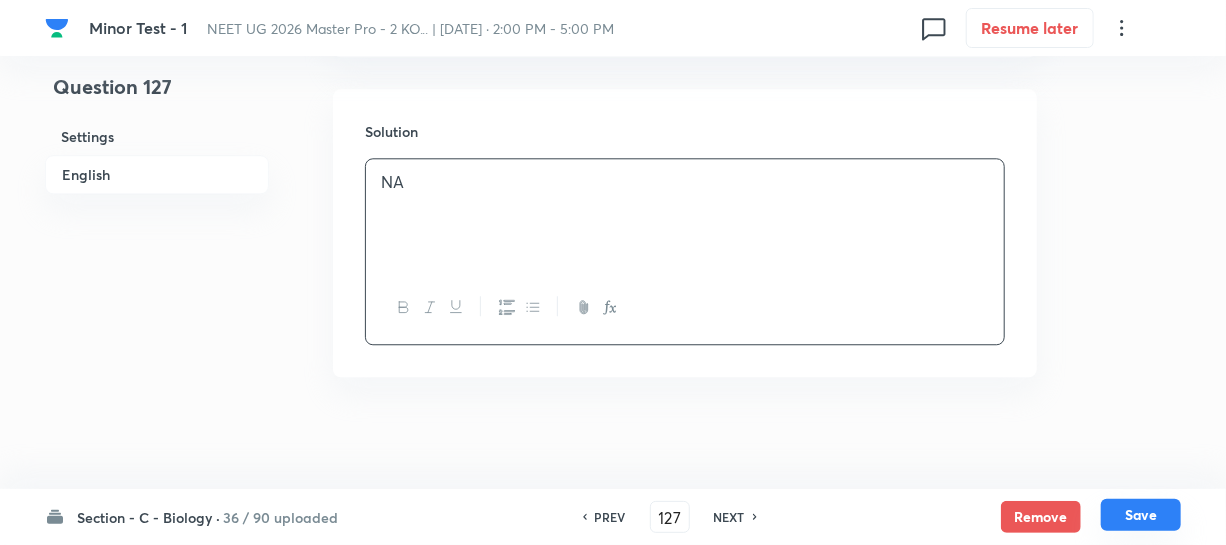 click on "Save" at bounding box center (1141, 515) 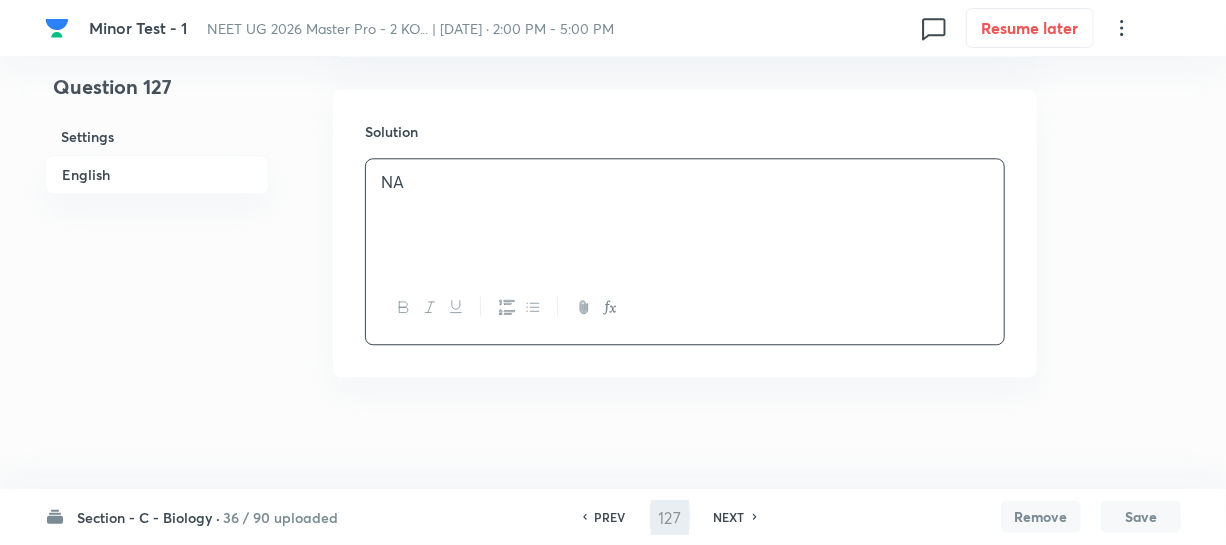 type on "128" 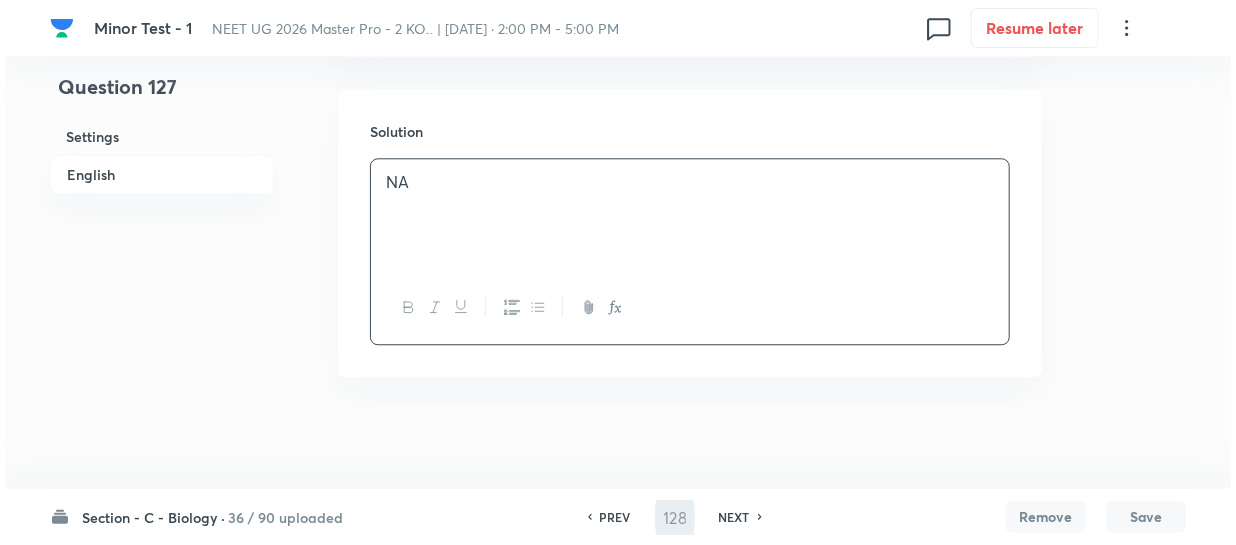 scroll, scrollTop: 0, scrollLeft: 0, axis: both 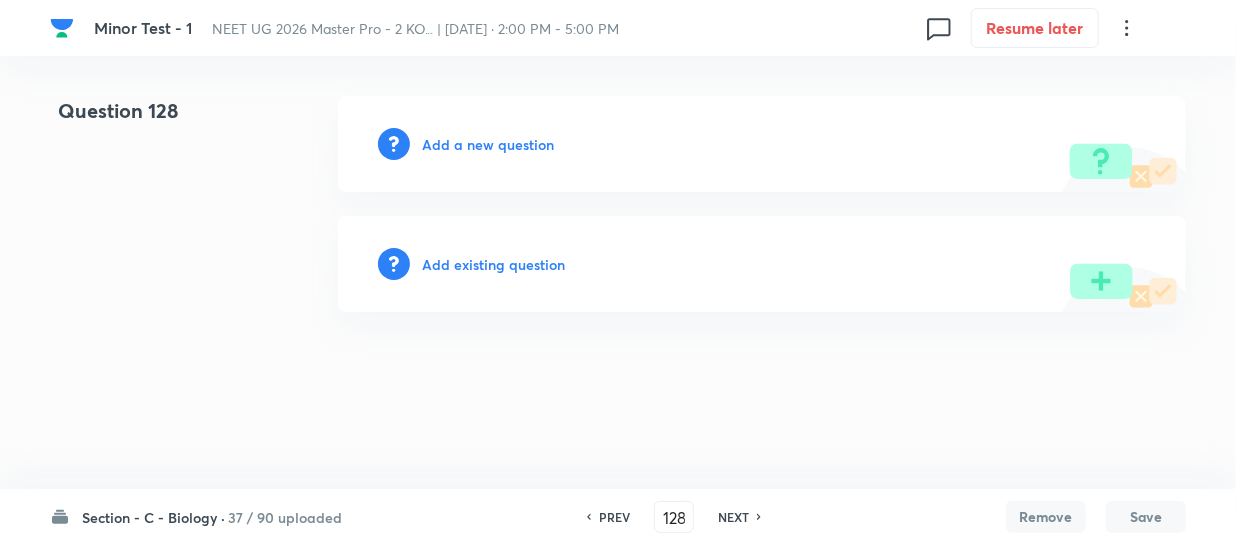 click on "Add a new question" at bounding box center [488, 144] 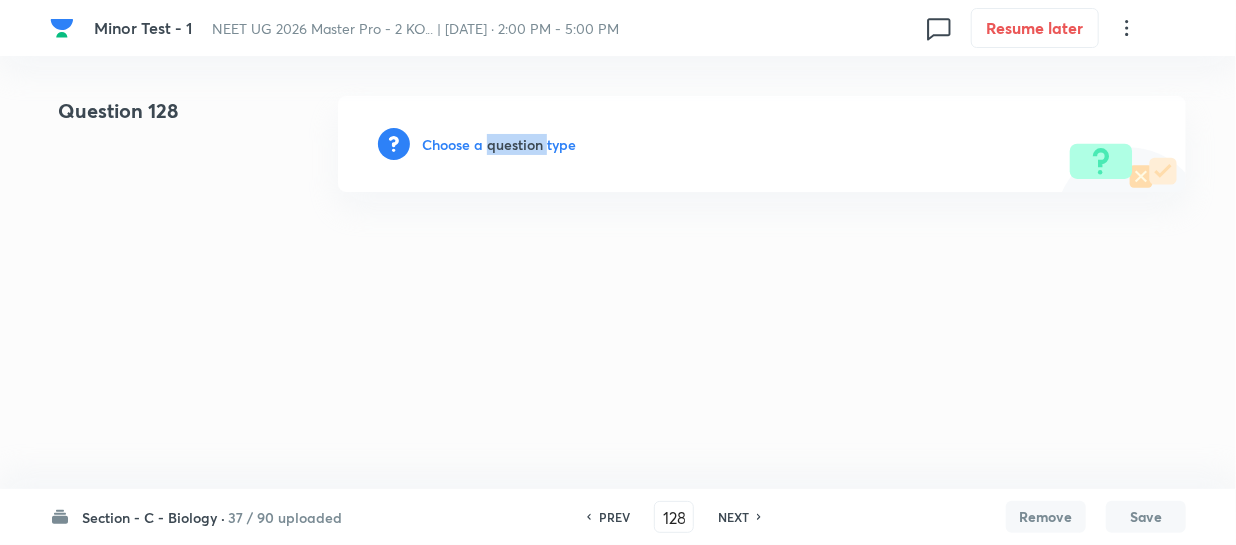 click on "Choose a question type" at bounding box center [499, 144] 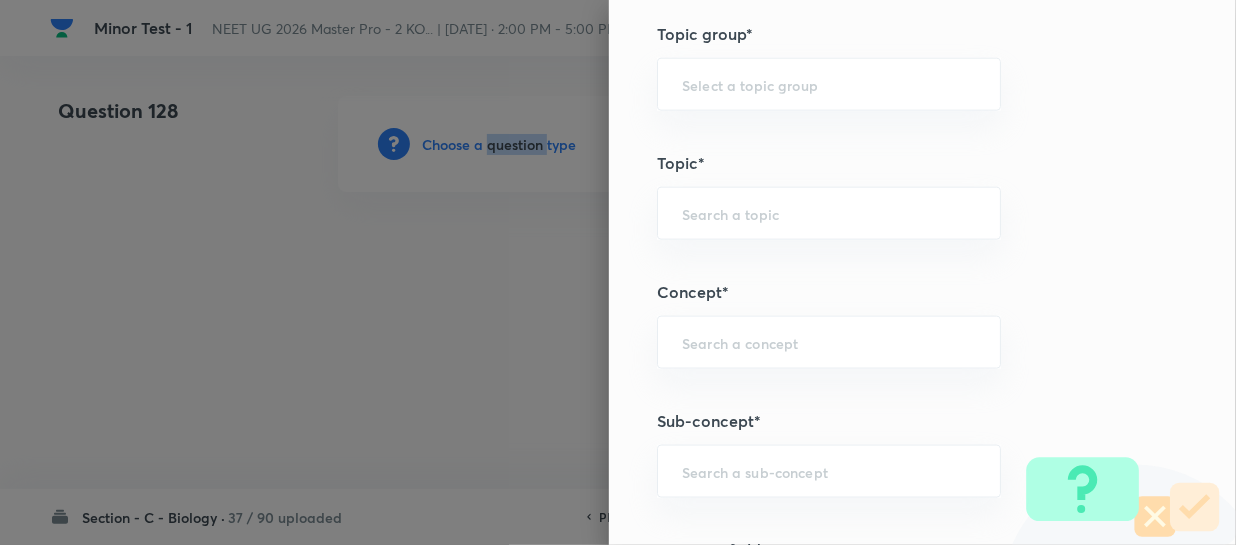 scroll, scrollTop: 1181, scrollLeft: 0, axis: vertical 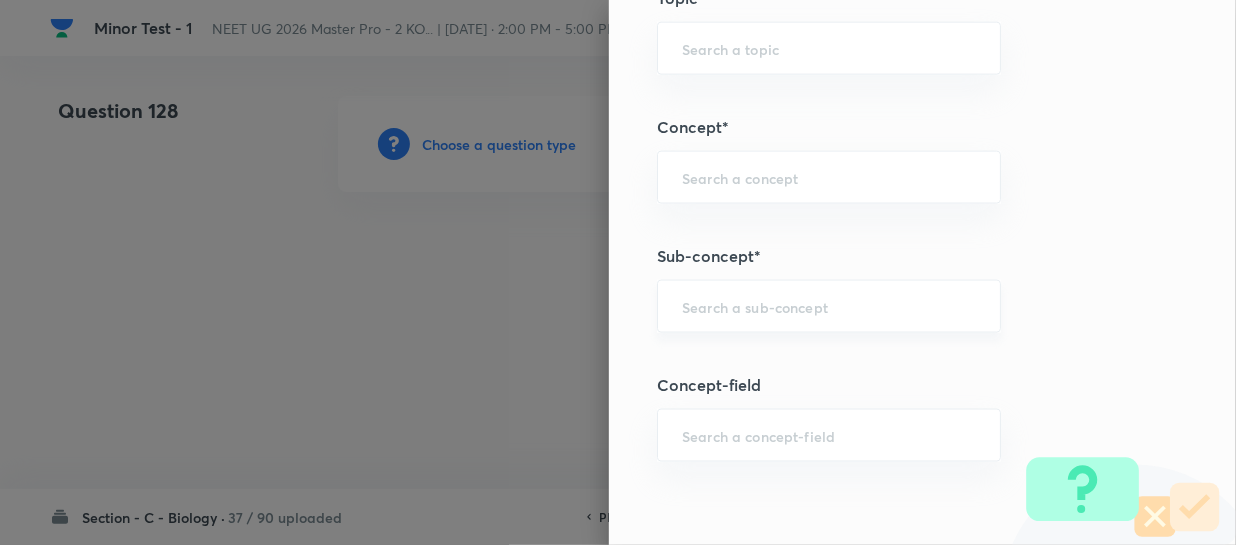 click at bounding box center [829, 306] 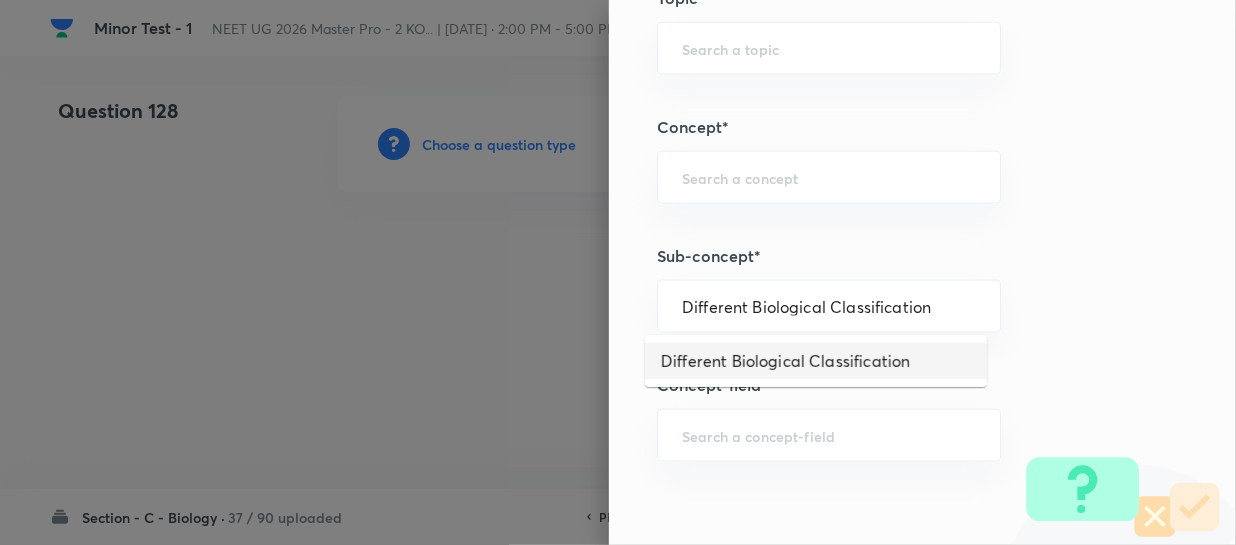 click on "Different Biological Classification" at bounding box center (816, 361) 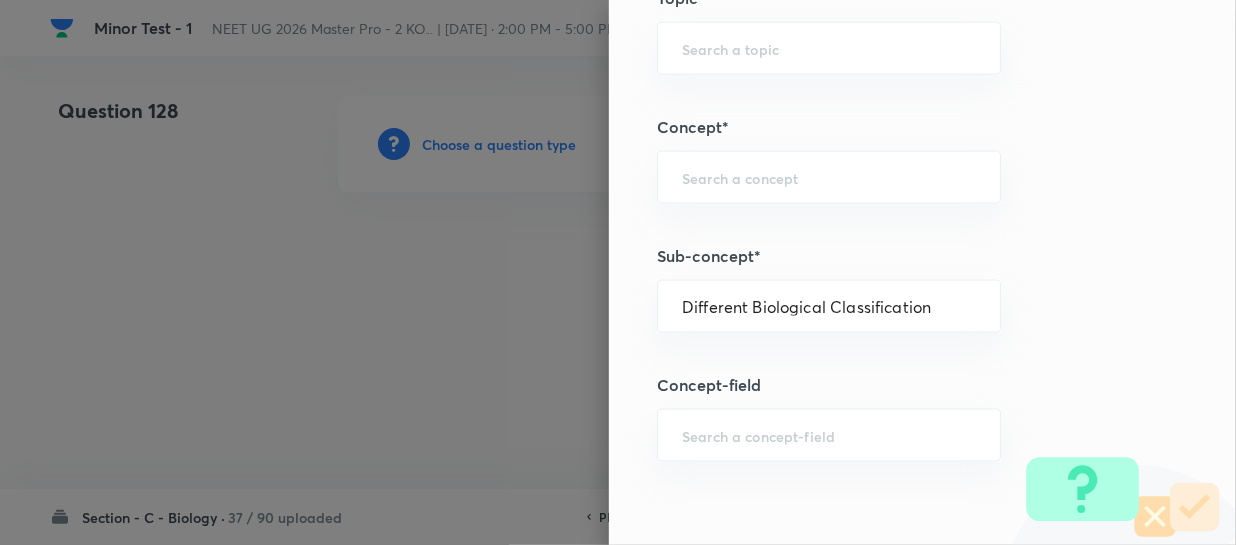 type on "Biology" 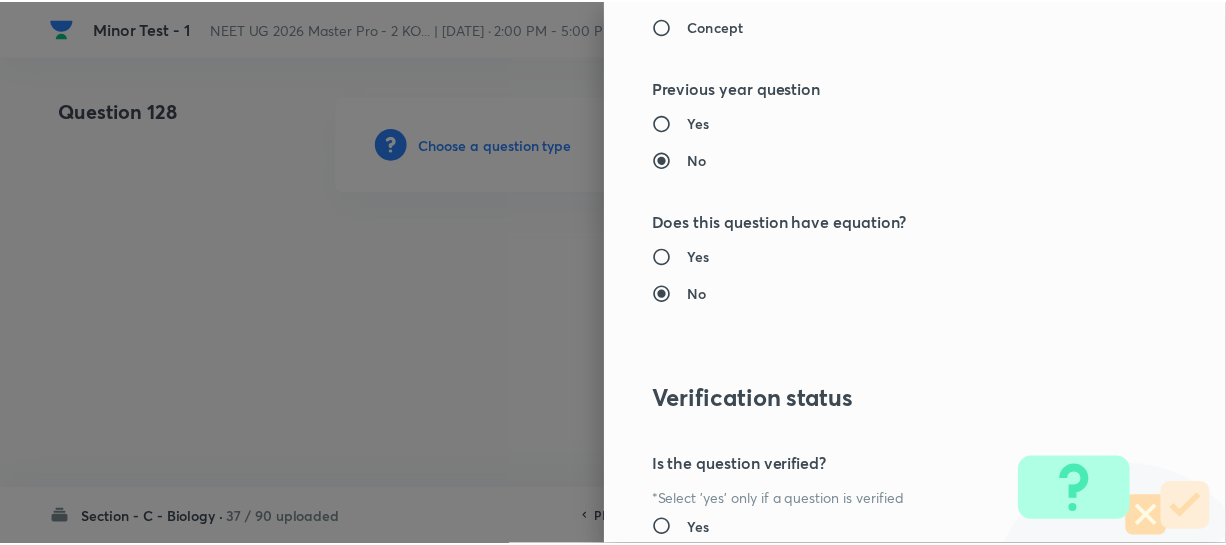 scroll, scrollTop: 2313, scrollLeft: 0, axis: vertical 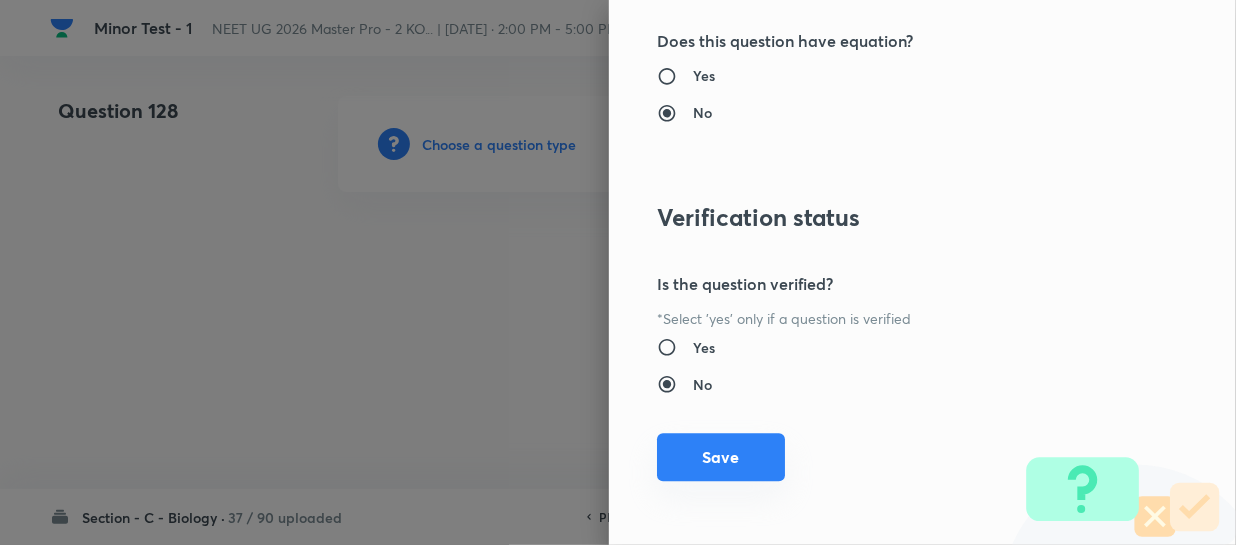 drag, startPoint x: 713, startPoint y: 484, endPoint x: 710, endPoint y: 461, distance: 23.194826 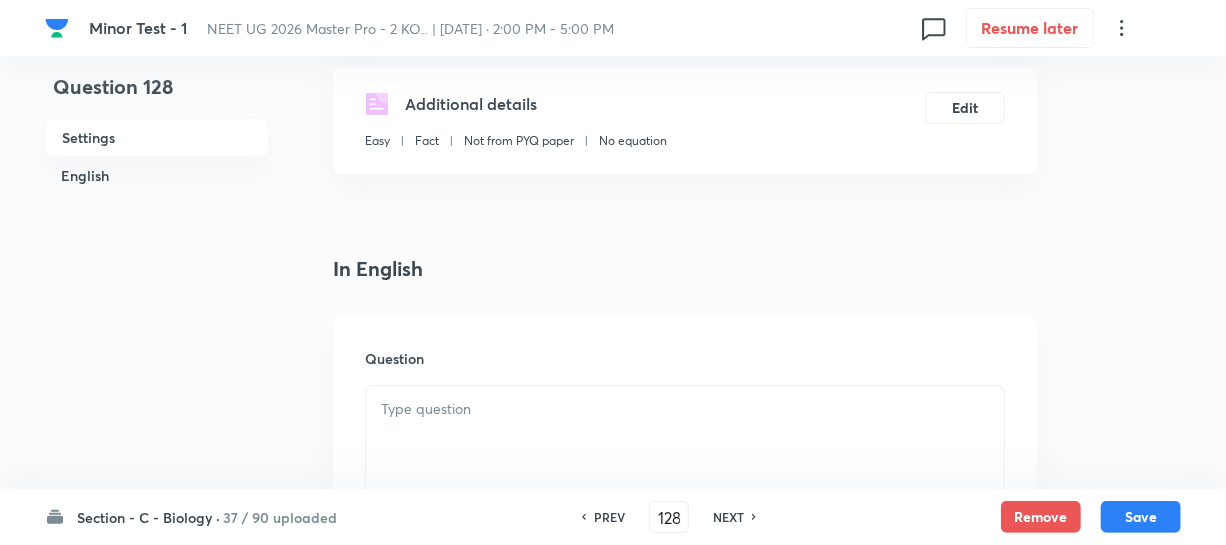 scroll, scrollTop: 363, scrollLeft: 0, axis: vertical 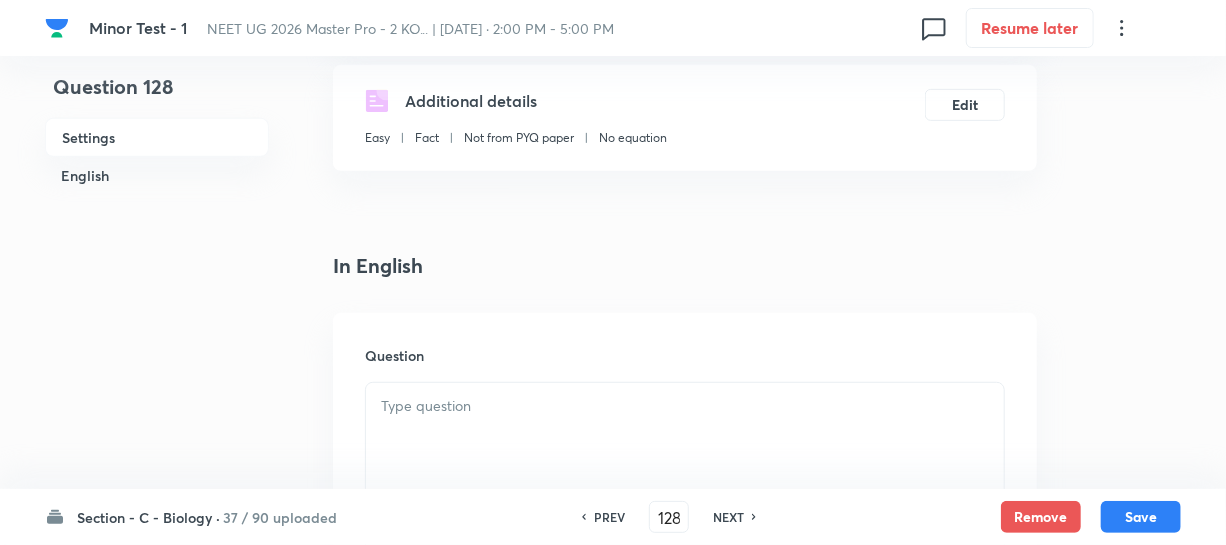 click at bounding box center [685, 439] 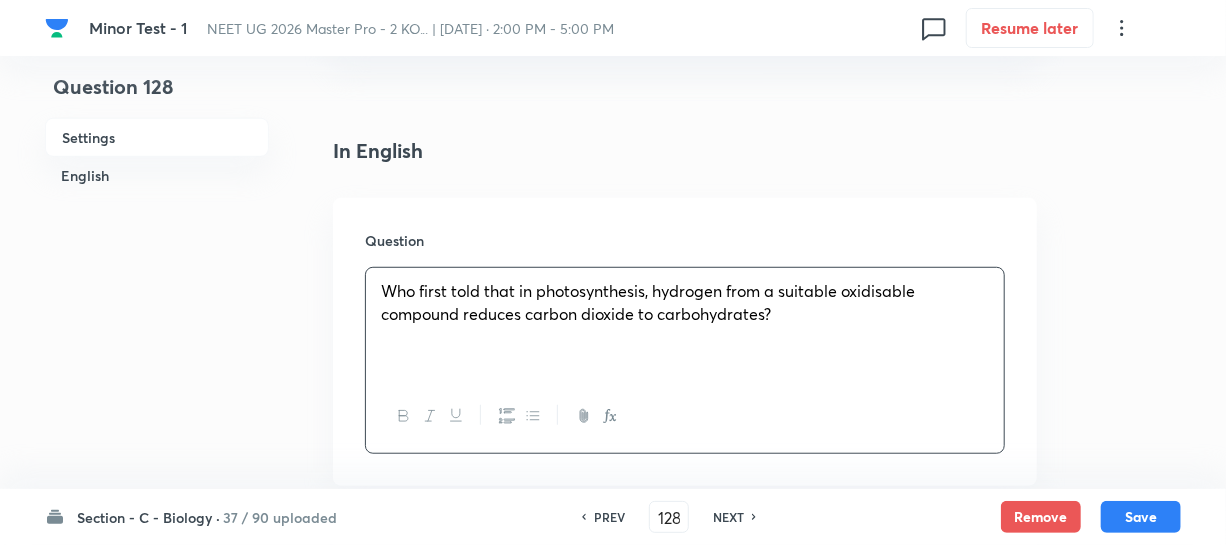 scroll, scrollTop: 727, scrollLeft: 0, axis: vertical 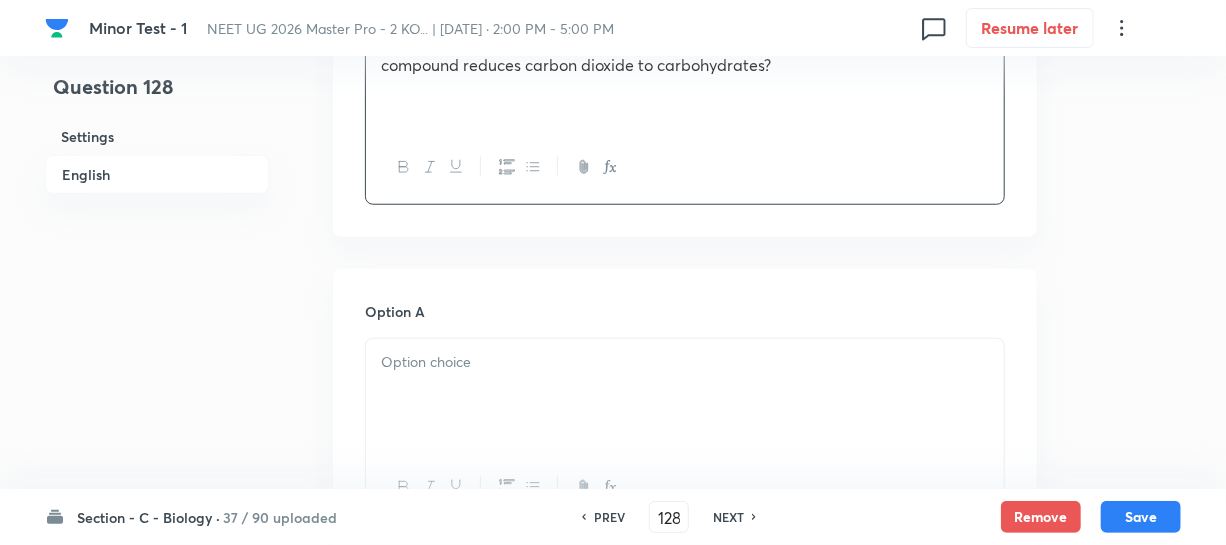 click at bounding box center [685, 362] 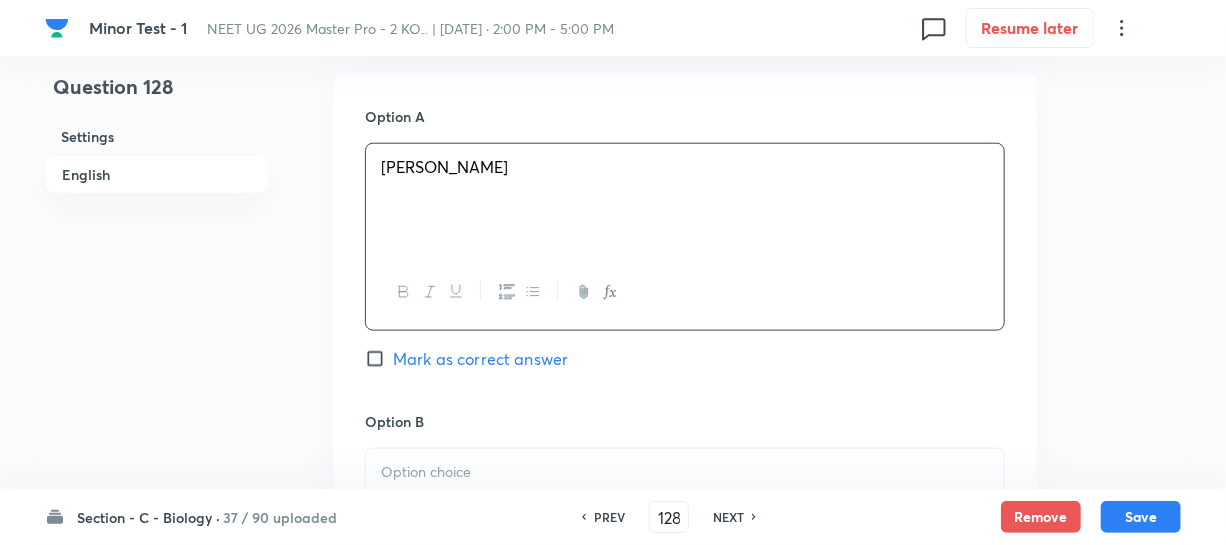 scroll, scrollTop: 1181, scrollLeft: 0, axis: vertical 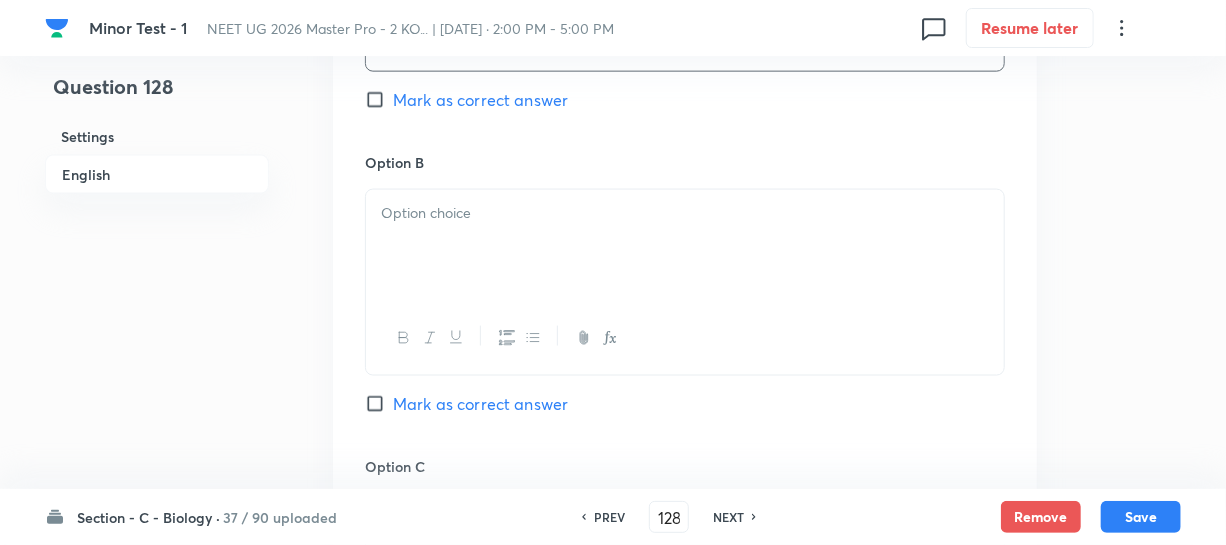 click at bounding box center (685, 246) 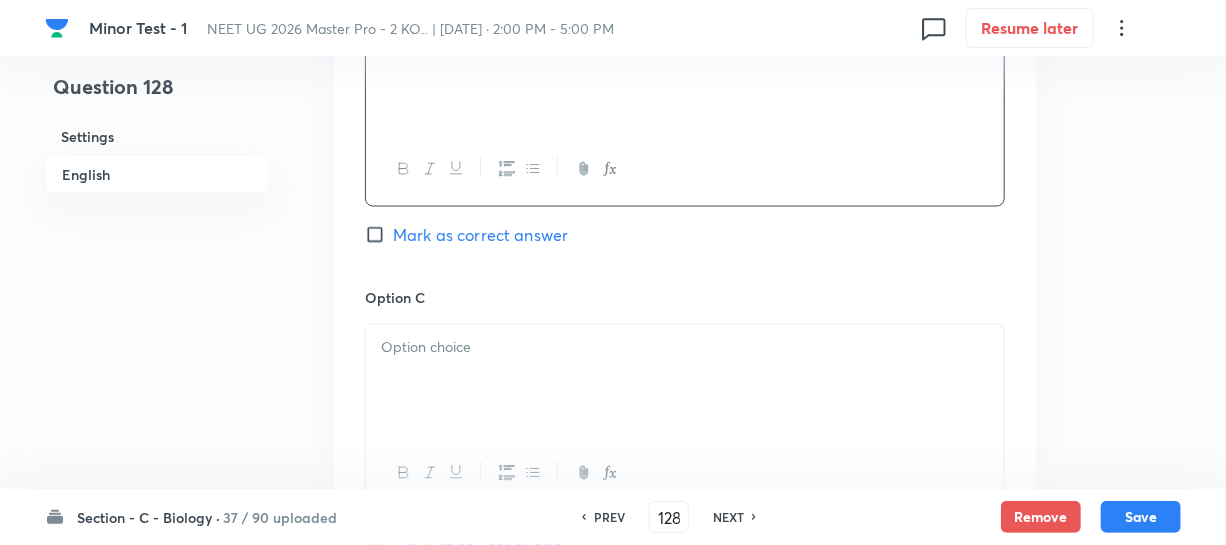 scroll, scrollTop: 1545, scrollLeft: 0, axis: vertical 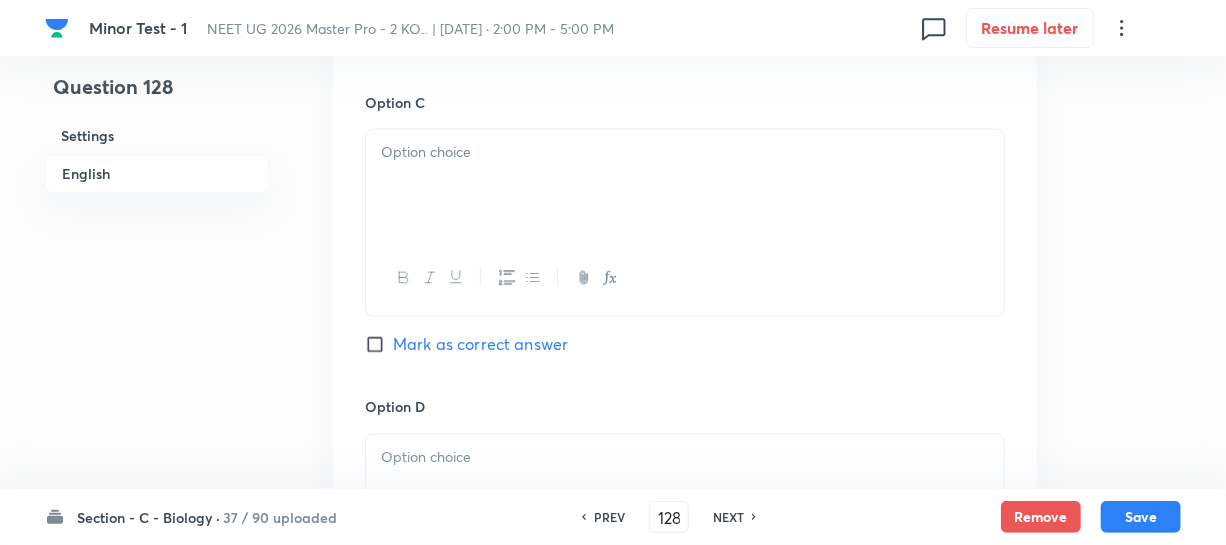 drag, startPoint x: 511, startPoint y: 217, endPoint x: 550, endPoint y: 265, distance: 61.846584 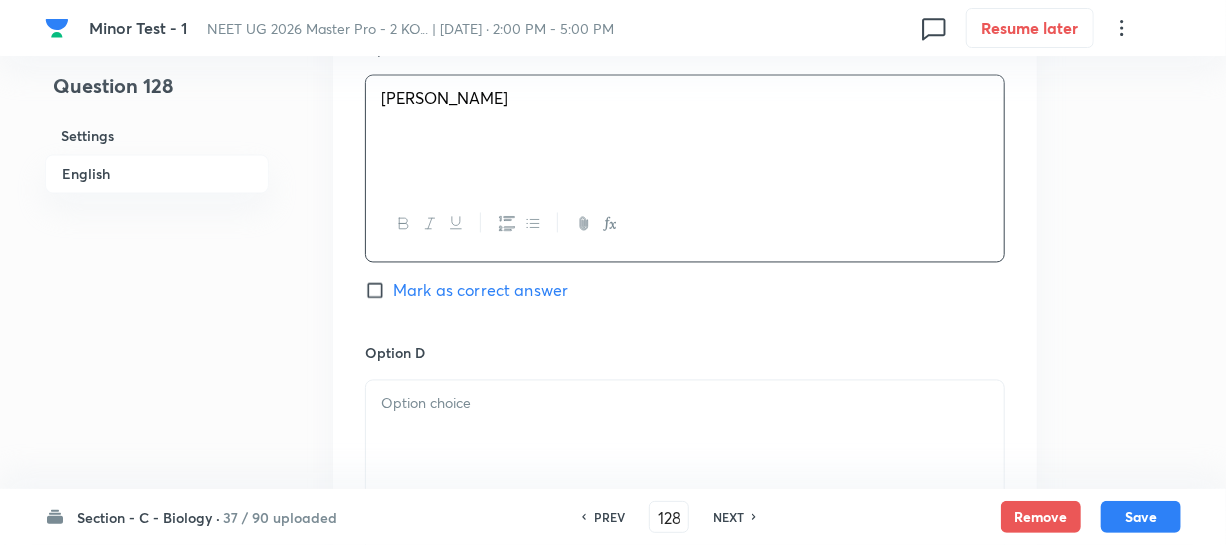 scroll, scrollTop: 1727, scrollLeft: 0, axis: vertical 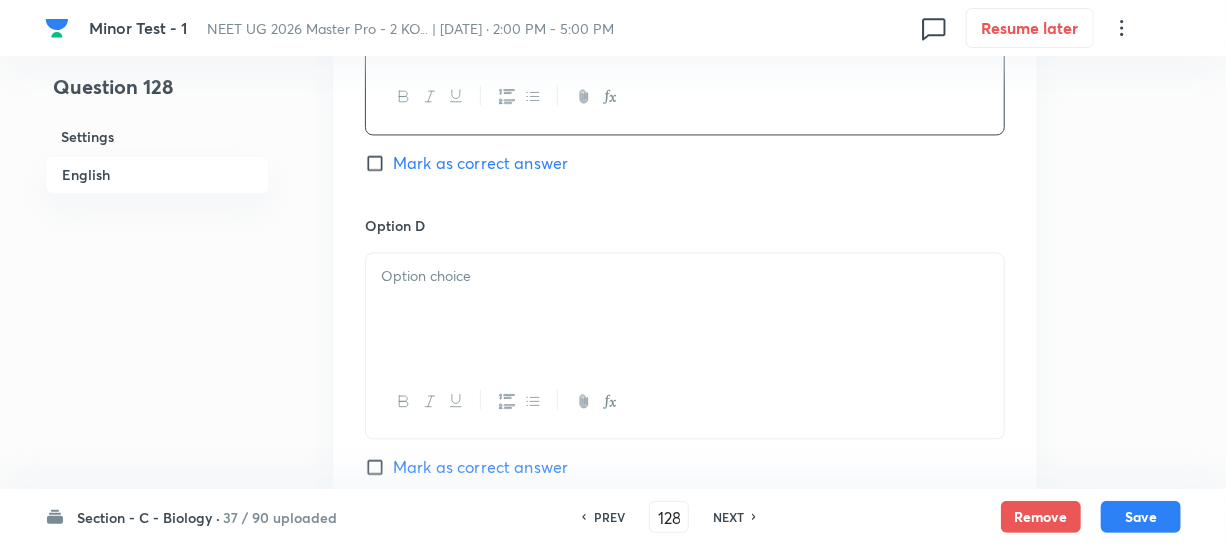 drag, startPoint x: 471, startPoint y: 318, endPoint x: 448, endPoint y: 307, distance: 25.495098 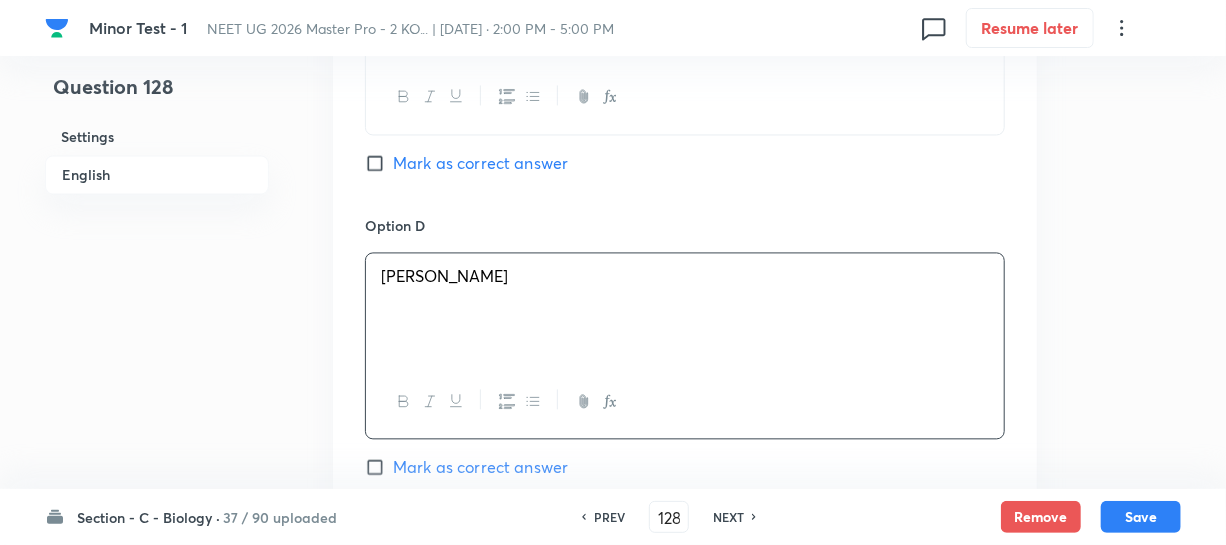 click on "Mark as correct answer" at bounding box center (379, 163) 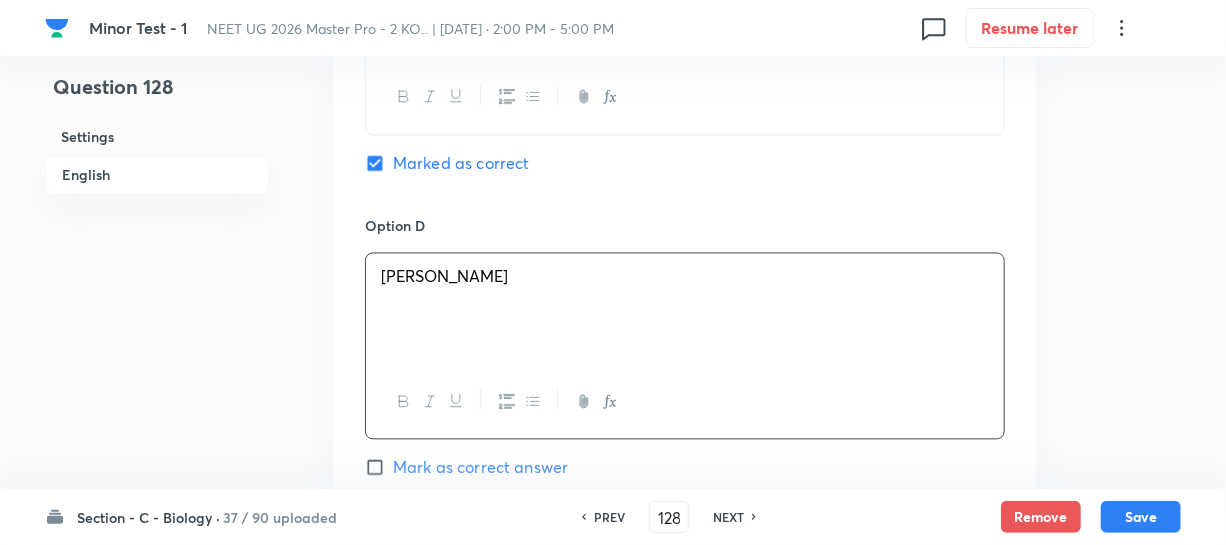 scroll, scrollTop: 2190, scrollLeft: 0, axis: vertical 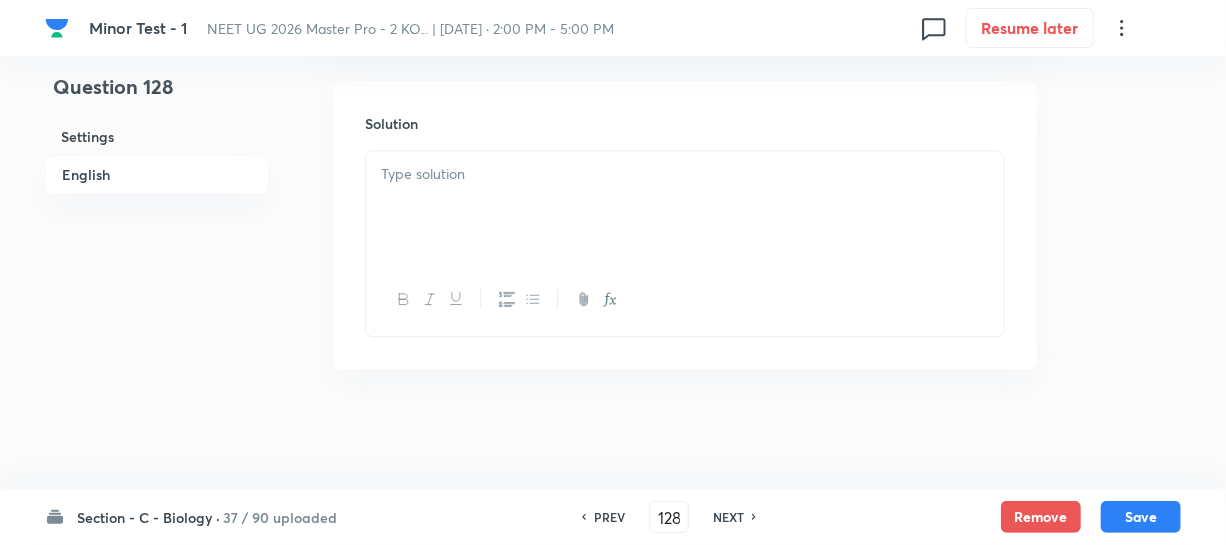 click at bounding box center [685, 174] 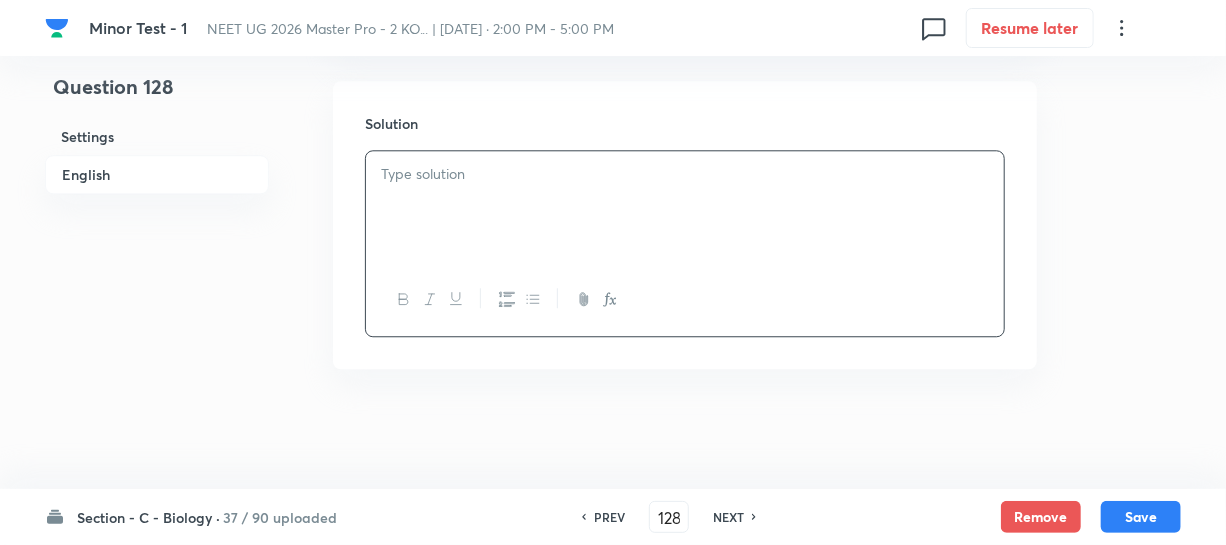 type 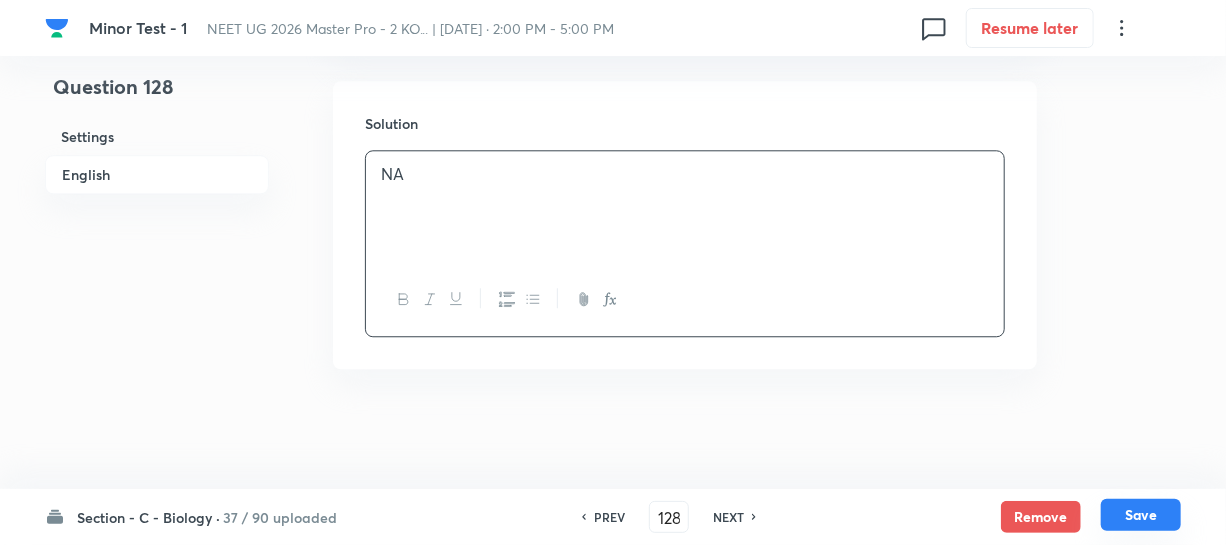 click on "Save" at bounding box center (1141, 515) 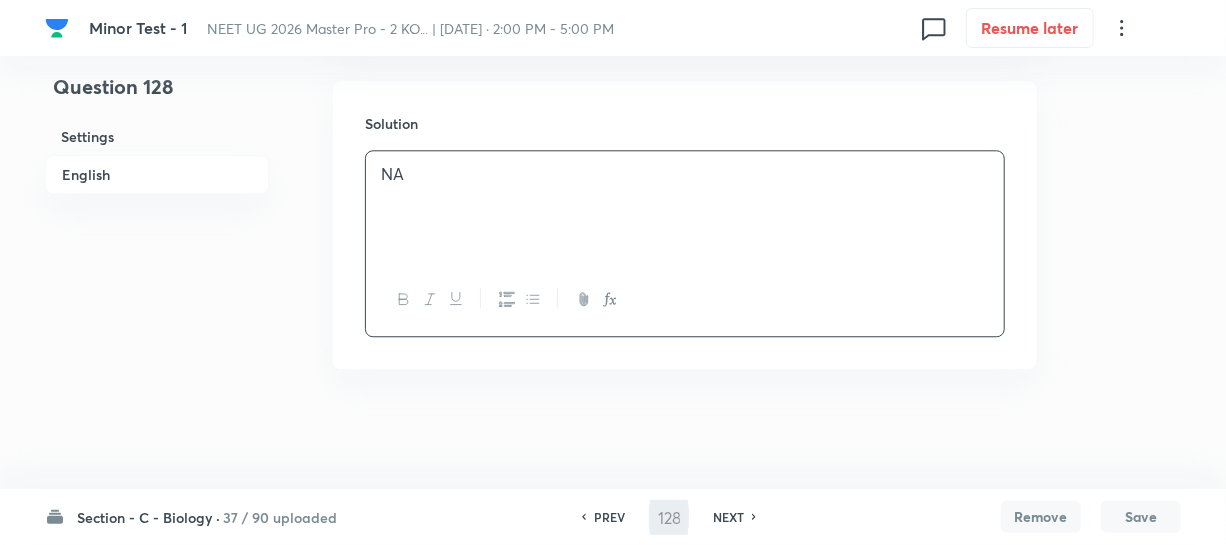 type on "129" 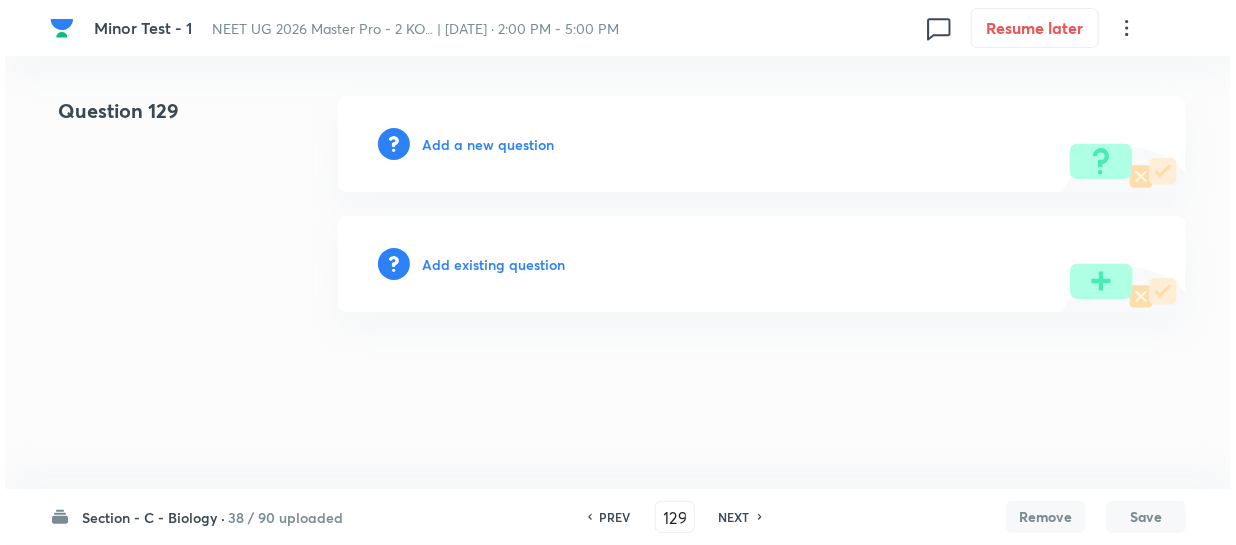 scroll, scrollTop: 0, scrollLeft: 0, axis: both 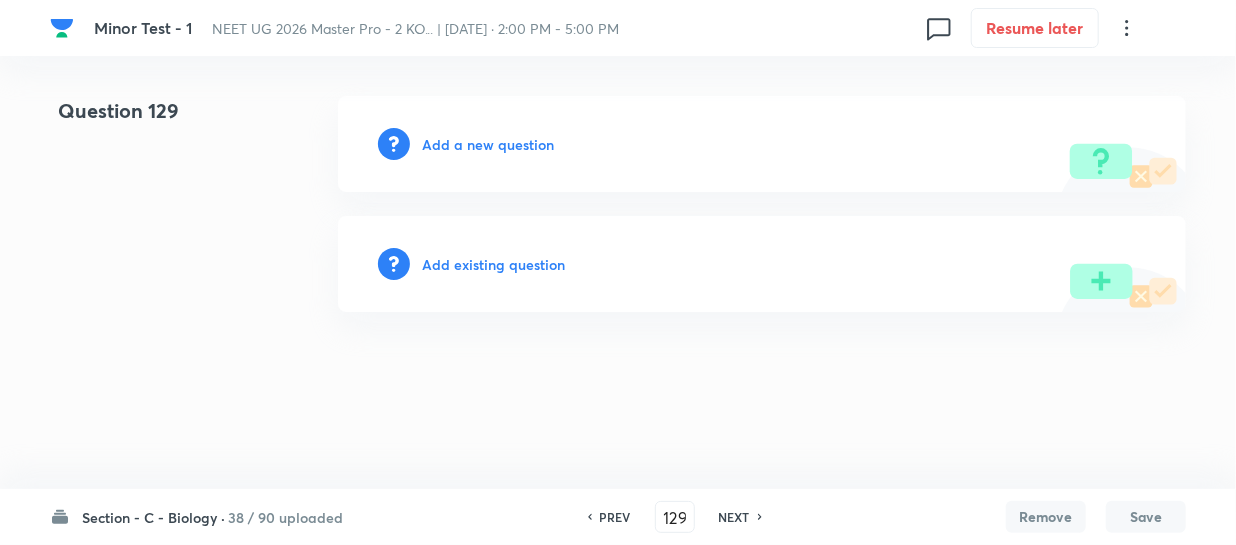 click on "Add a new question" at bounding box center (488, 144) 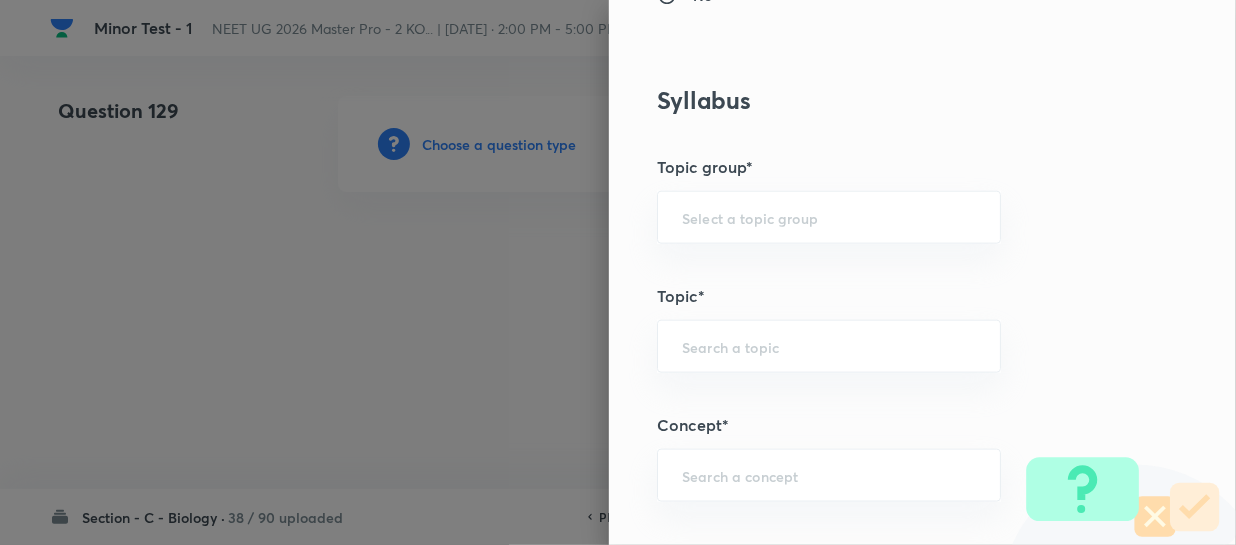 scroll, scrollTop: 1000, scrollLeft: 0, axis: vertical 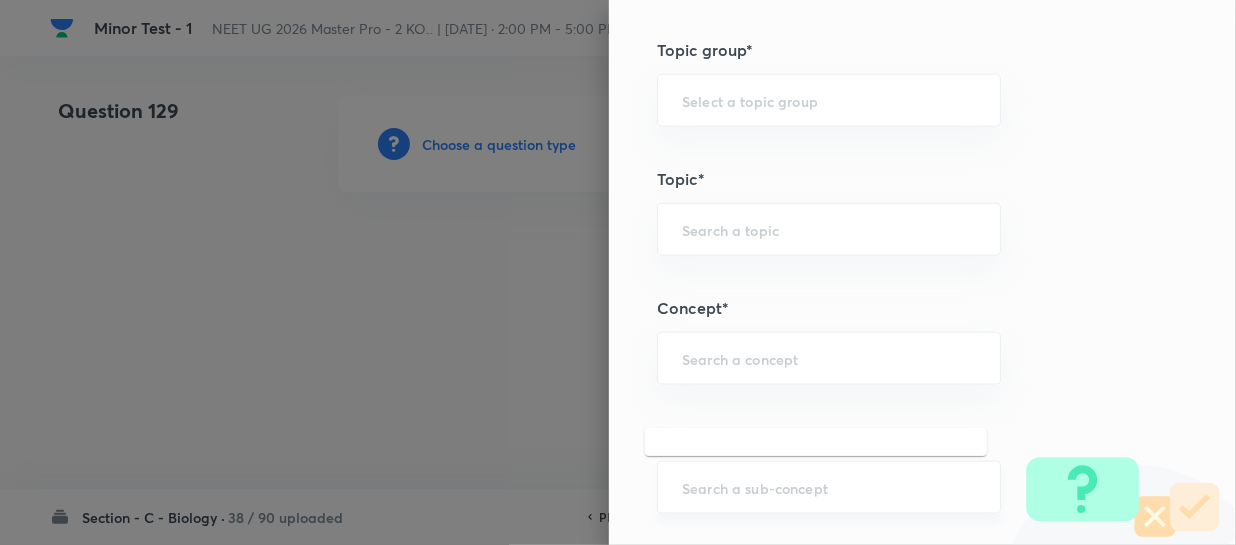 click at bounding box center (829, 487) 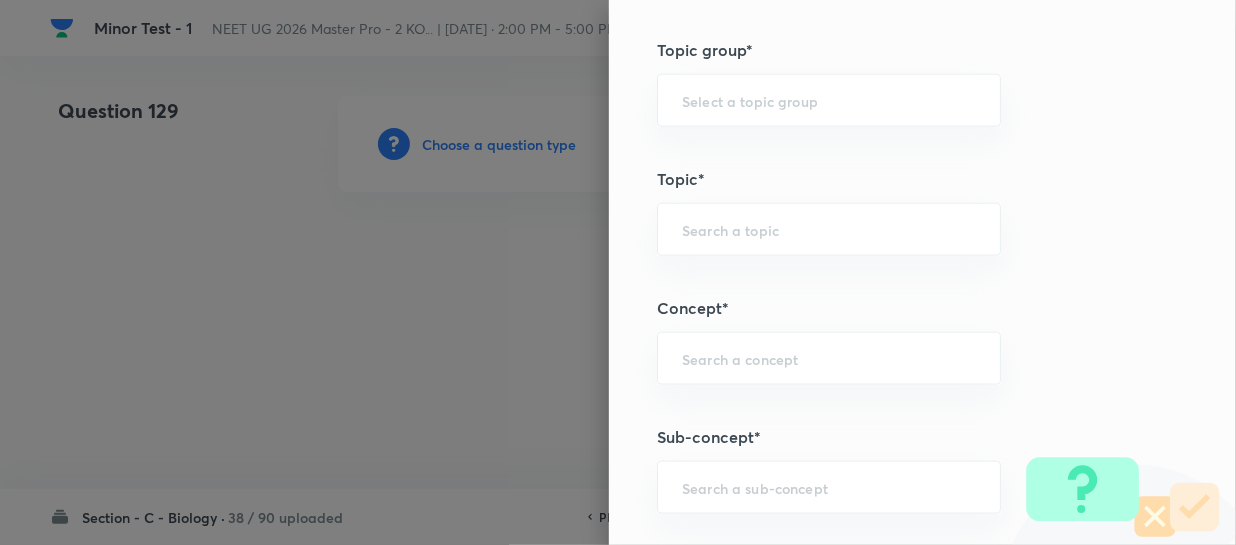 paste on "Different Biological Classification" 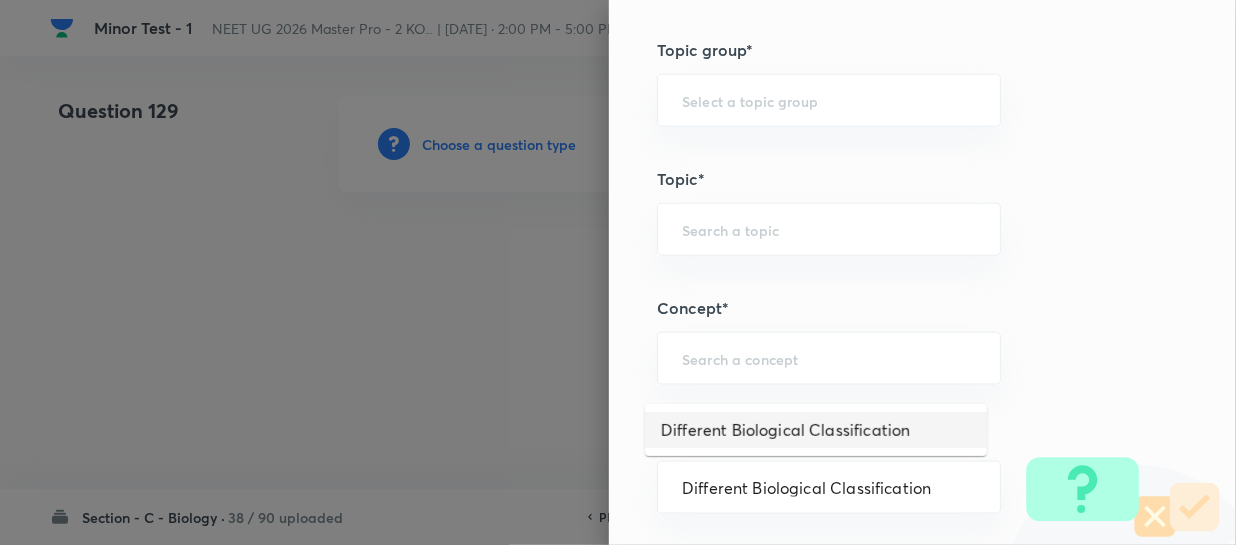 click on "Different Biological Classification" at bounding box center (816, 430) 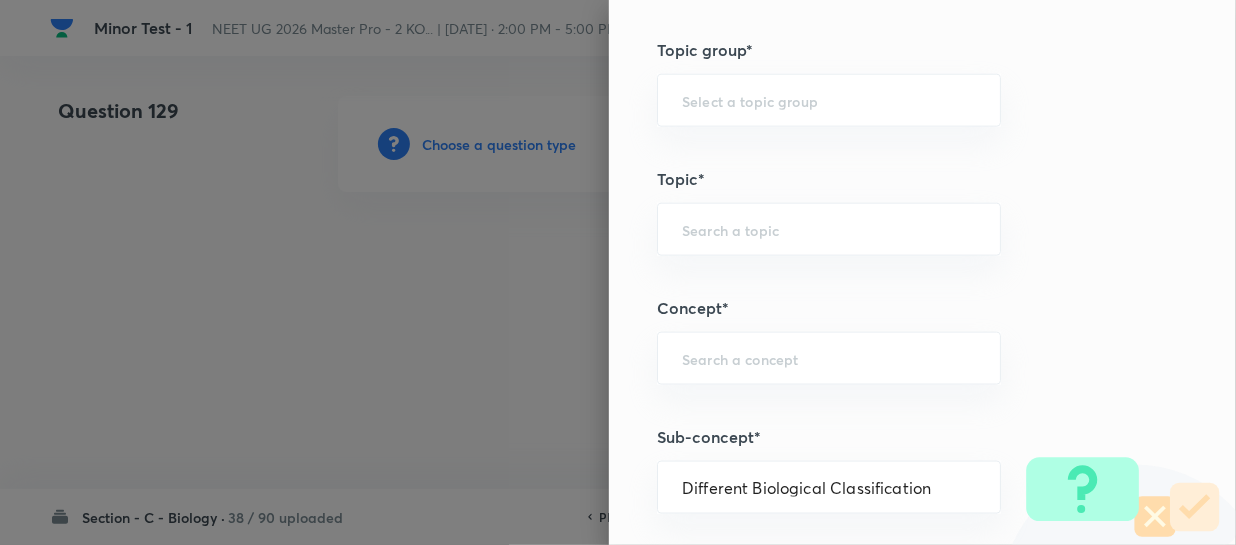 type on "Biology" 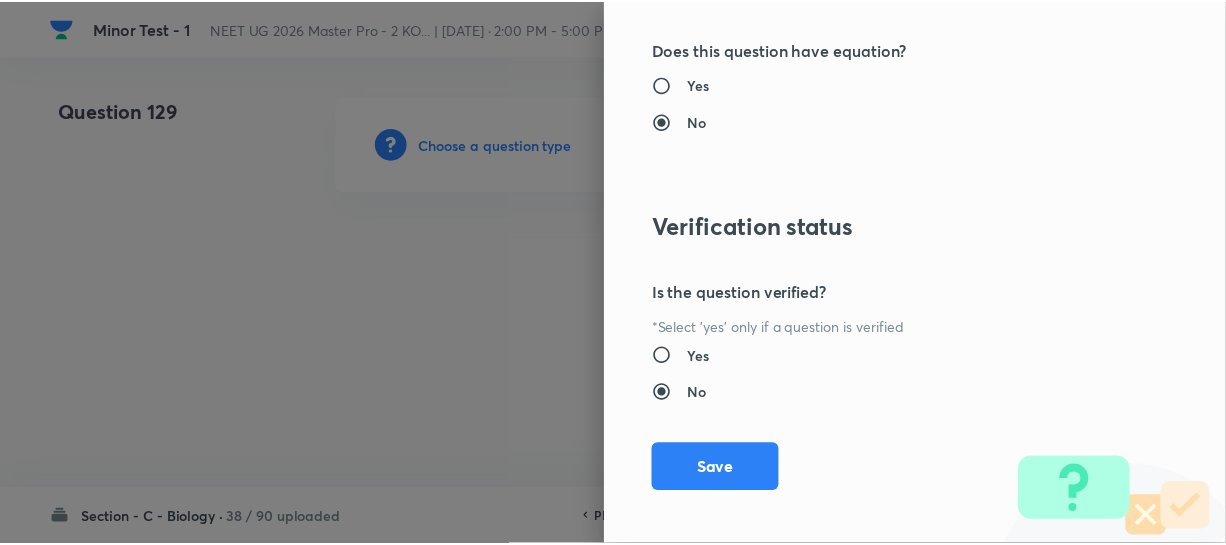 scroll, scrollTop: 2313, scrollLeft: 0, axis: vertical 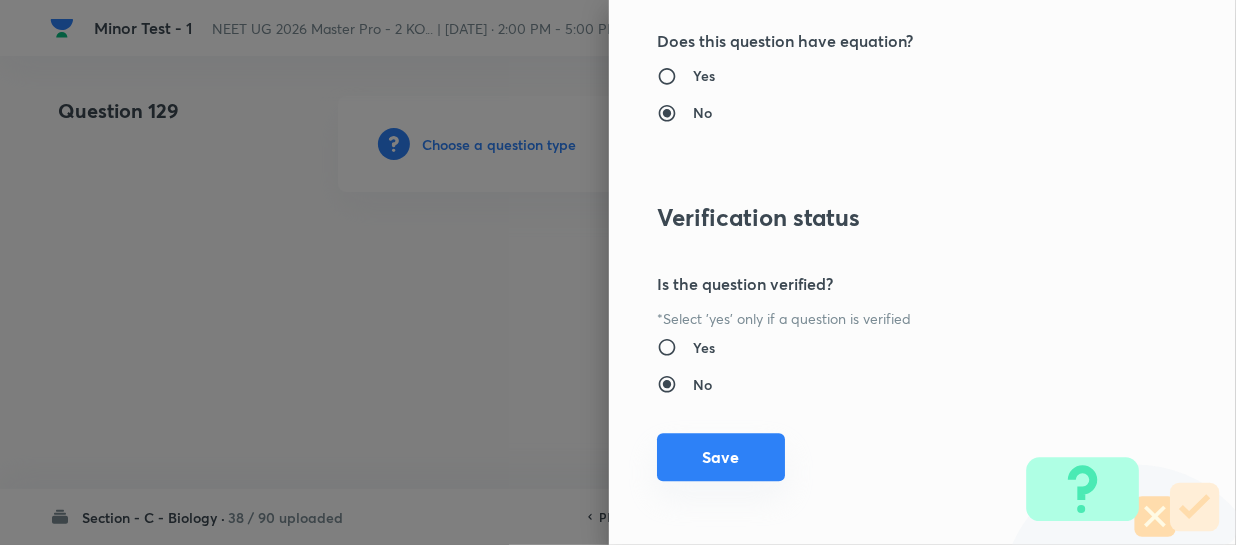 click on "Save" at bounding box center (721, 457) 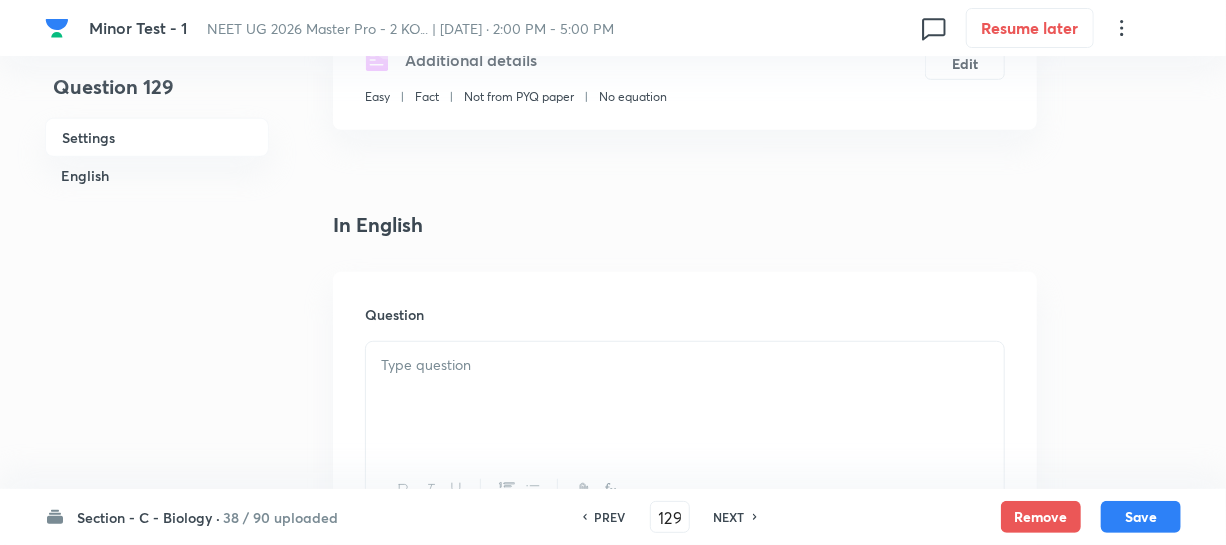 scroll, scrollTop: 454, scrollLeft: 0, axis: vertical 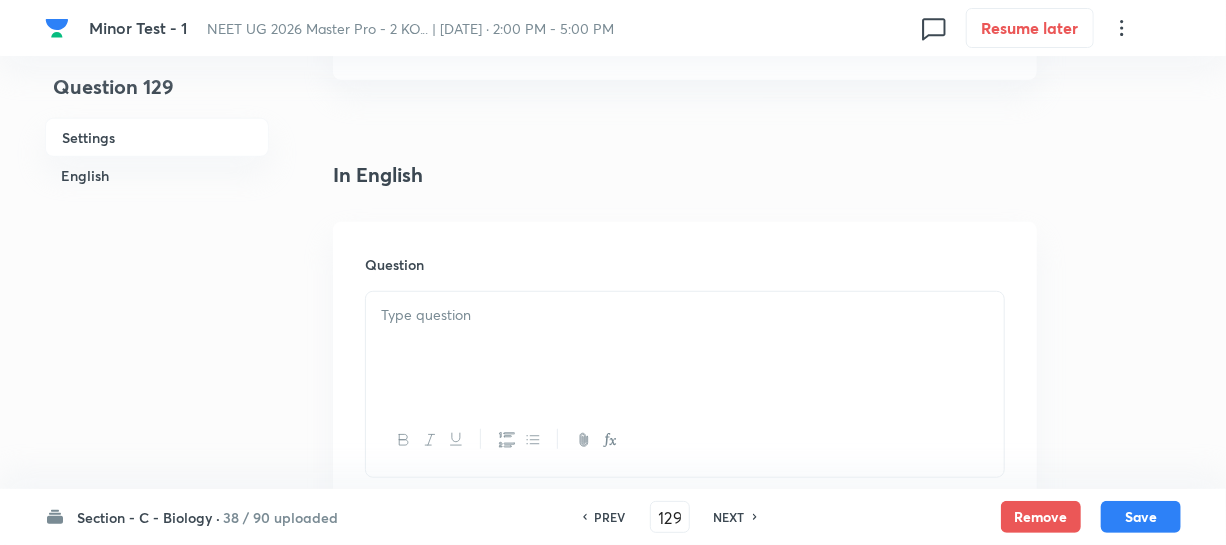 click at bounding box center [685, 348] 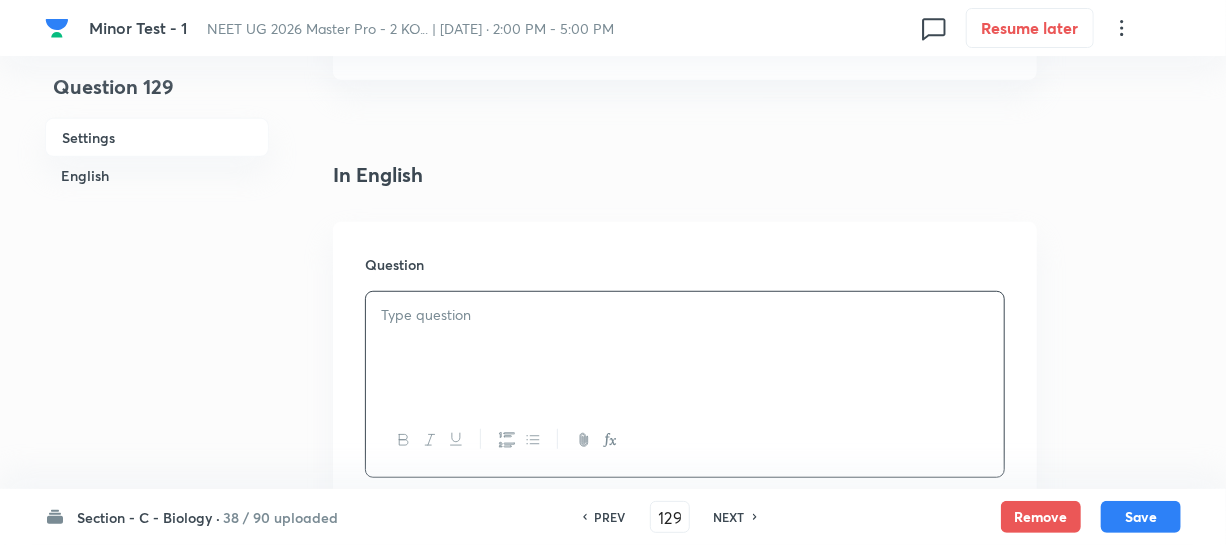 click at bounding box center [685, 348] 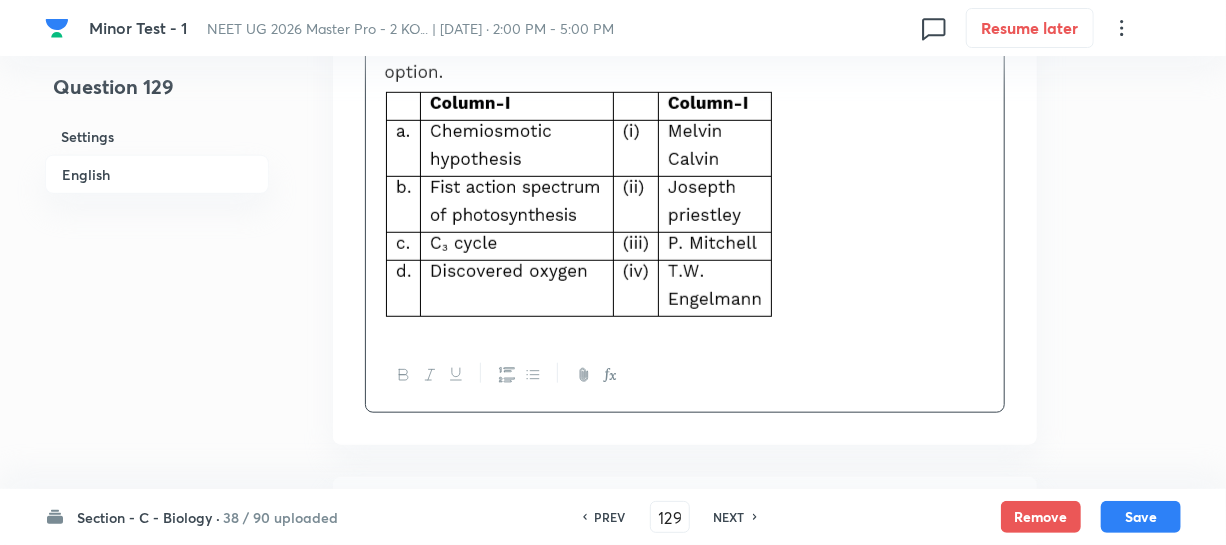 scroll, scrollTop: 909, scrollLeft: 0, axis: vertical 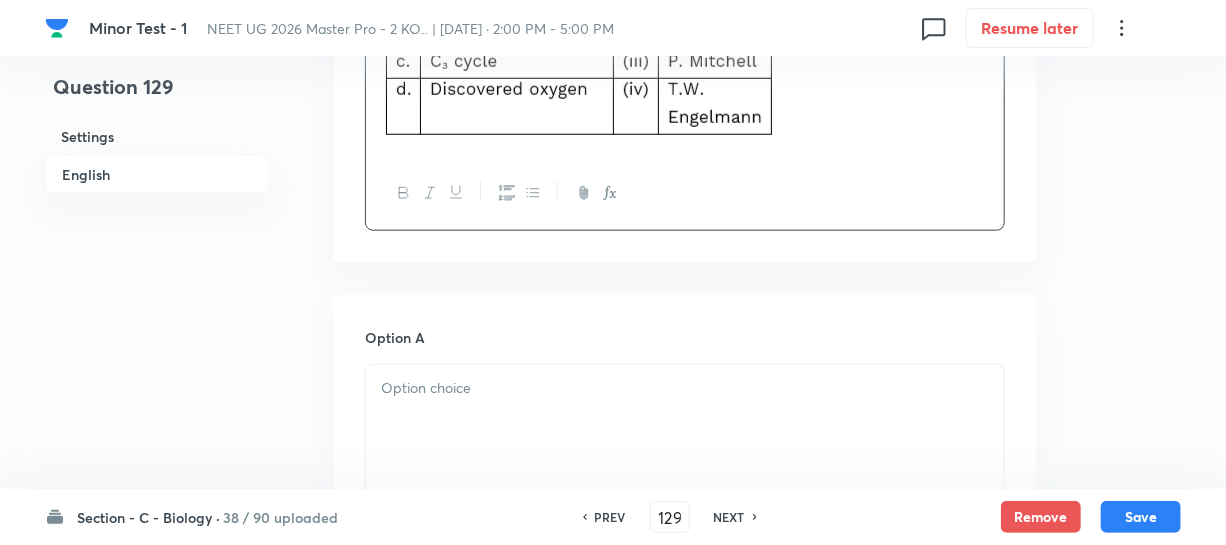 click at bounding box center [685, 388] 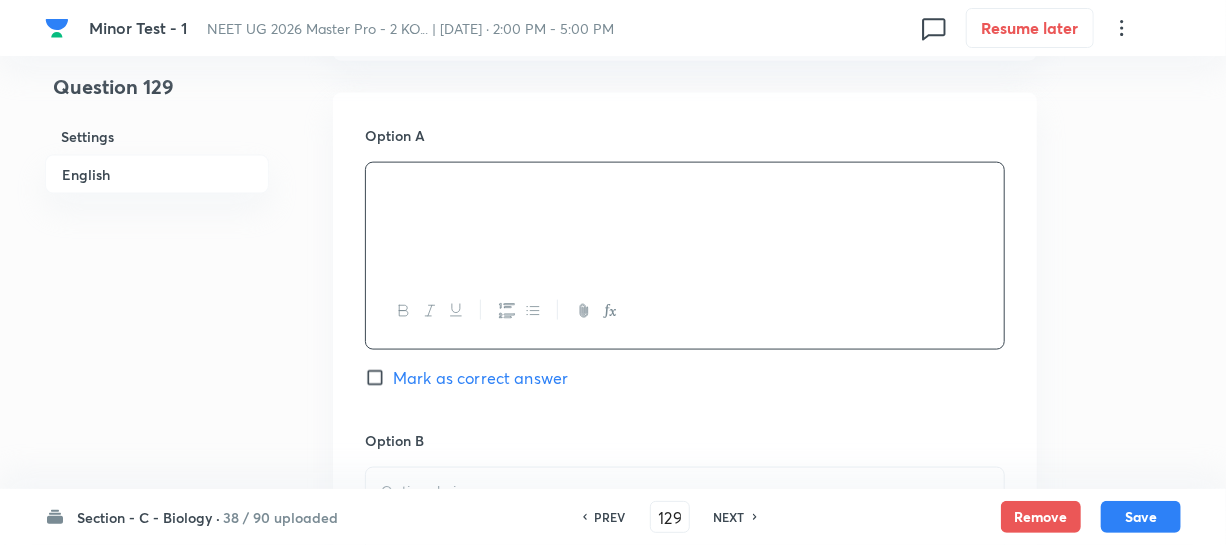scroll, scrollTop: 1181, scrollLeft: 0, axis: vertical 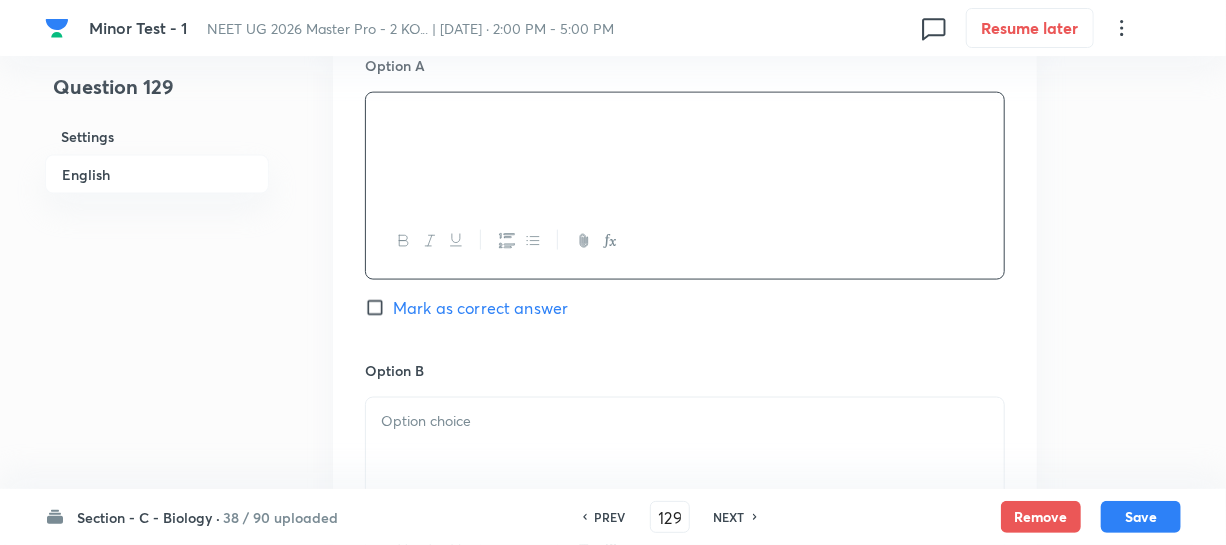 click at bounding box center [685, 454] 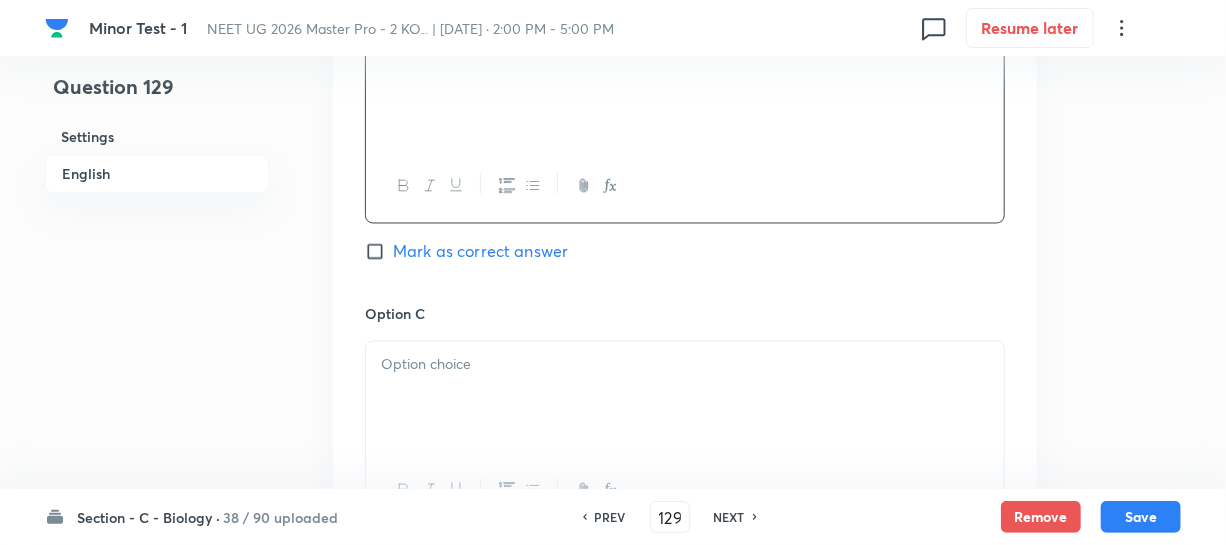 scroll, scrollTop: 1545, scrollLeft: 0, axis: vertical 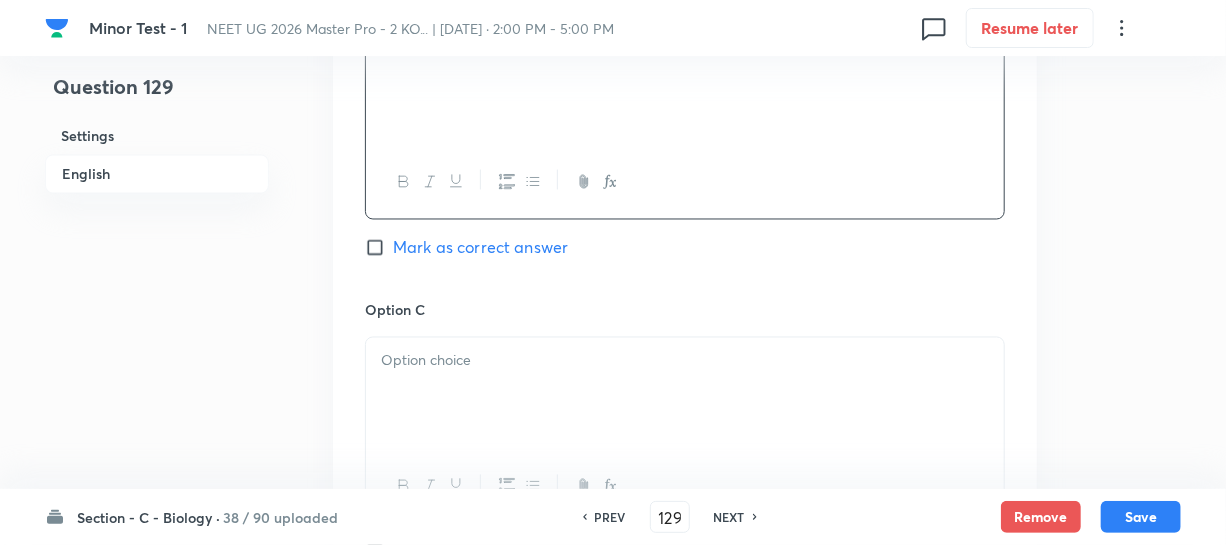 click at bounding box center (685, 394) 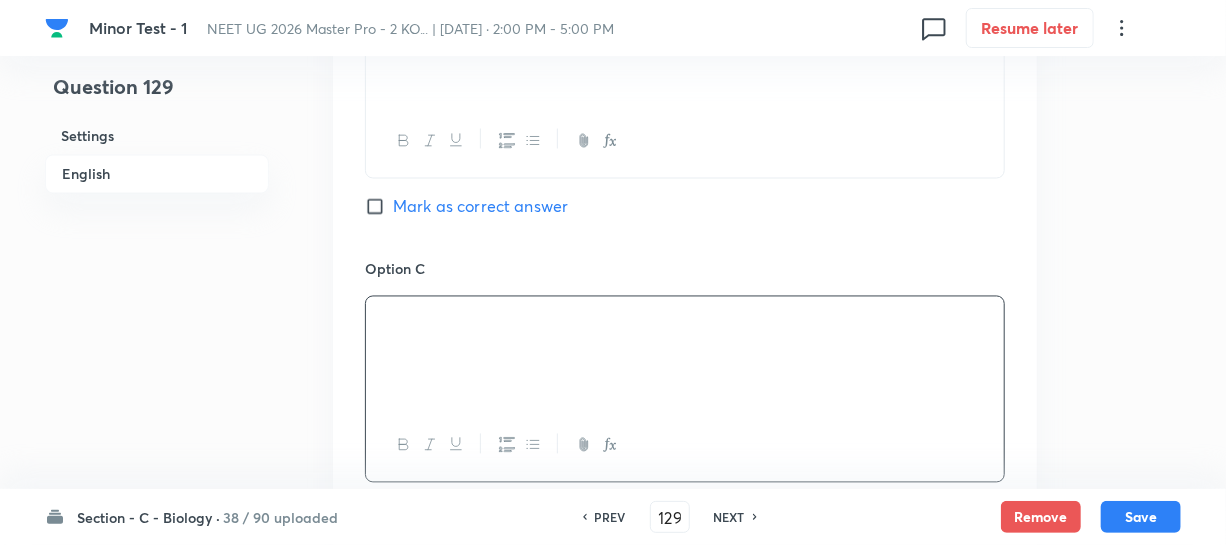 scroll, scrollTop: 1727, scrollLeft: 0, axis: vertical 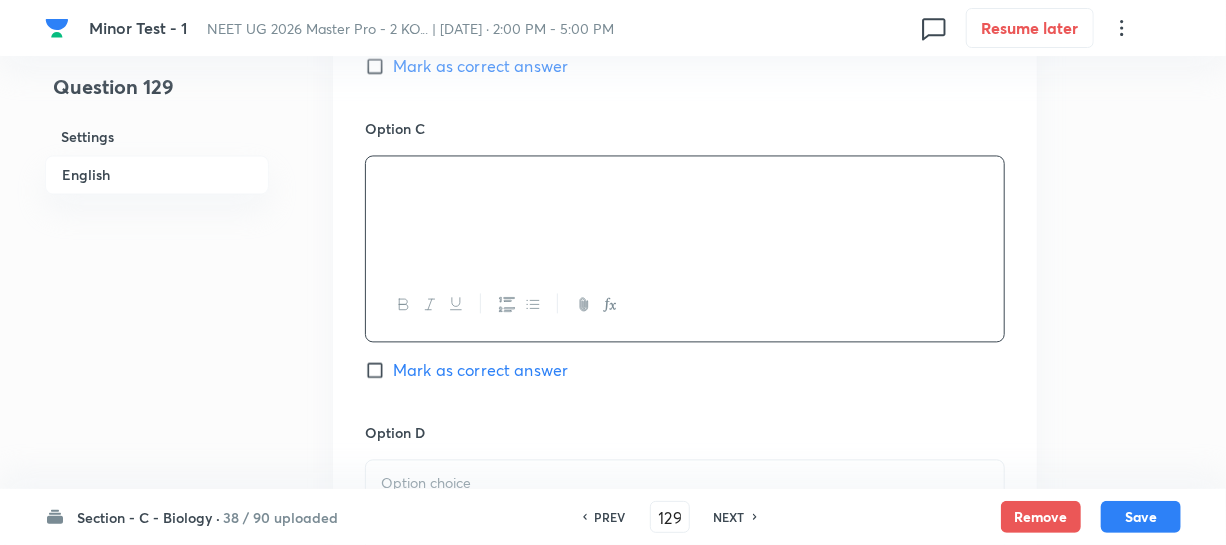 click on "Option D" at bounding box center (685, 432) 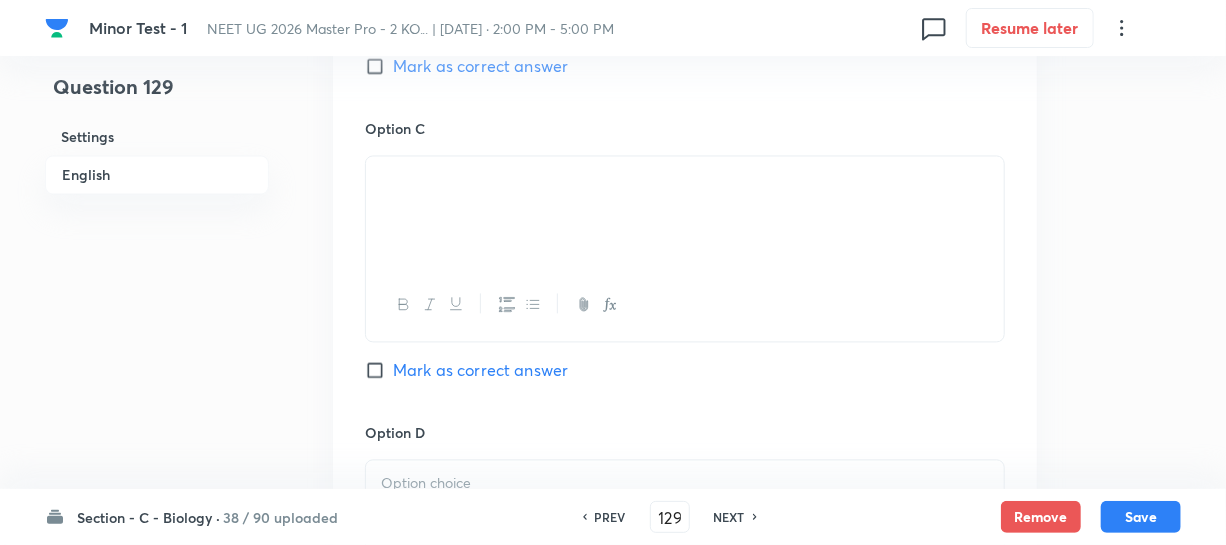 click at bounding box center (685, 516) 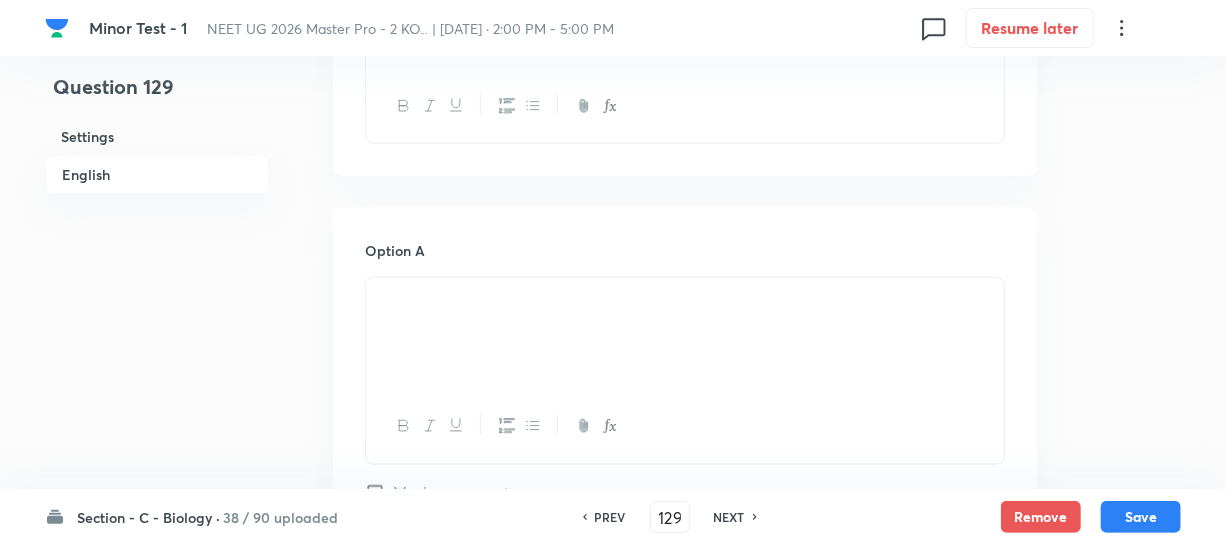 scroll, scrollTop: 1090, scrollLeft: 0, axis: vertical 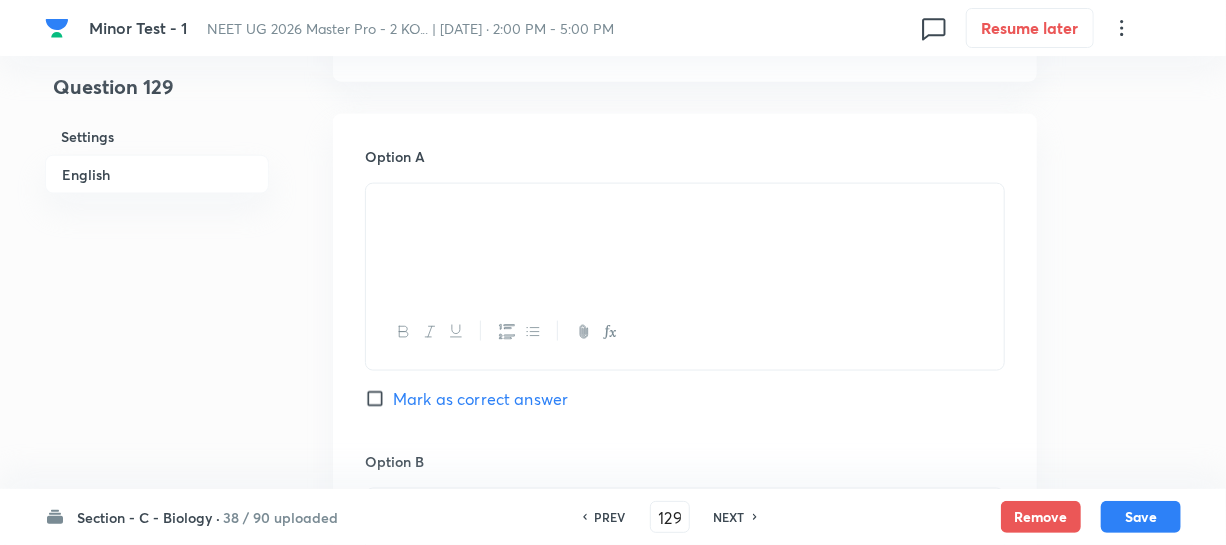 drag, startPoint x: 718, startPoint y: 212, endPoint x: 707, endPoint y: 201, distance: 15.556349 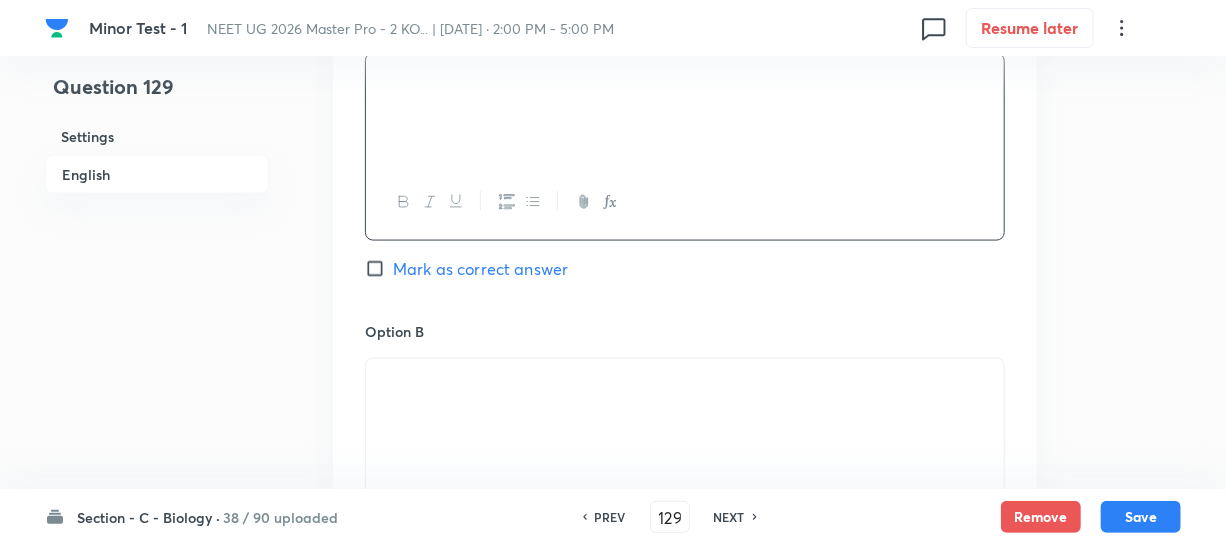 scroll, scrollTop: 1454, scrollLeft: 0, axis: vertical 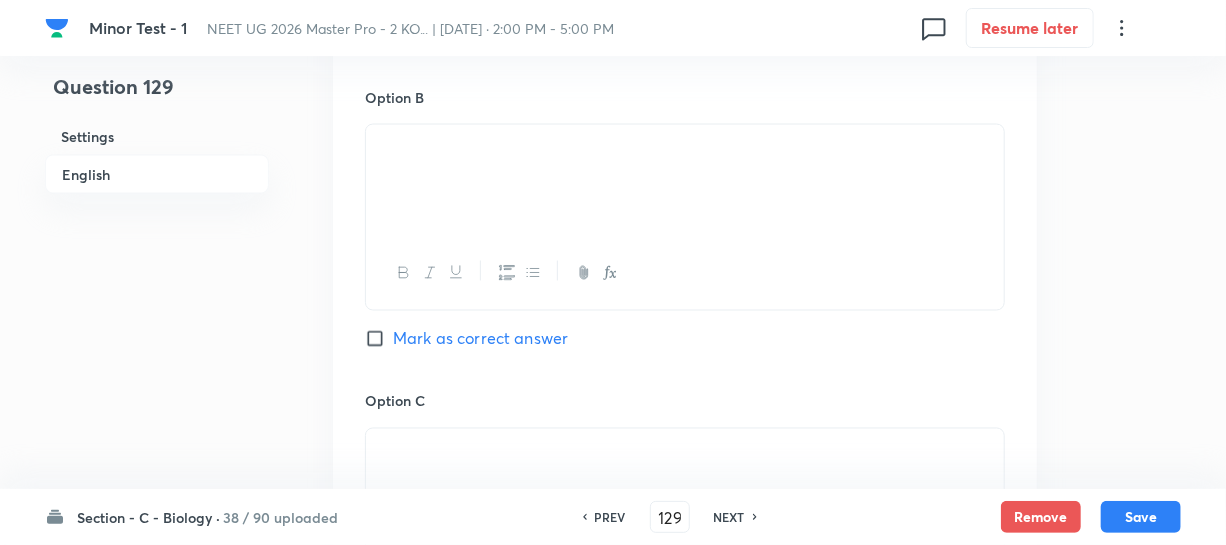 click at bounding box center (685, 148) 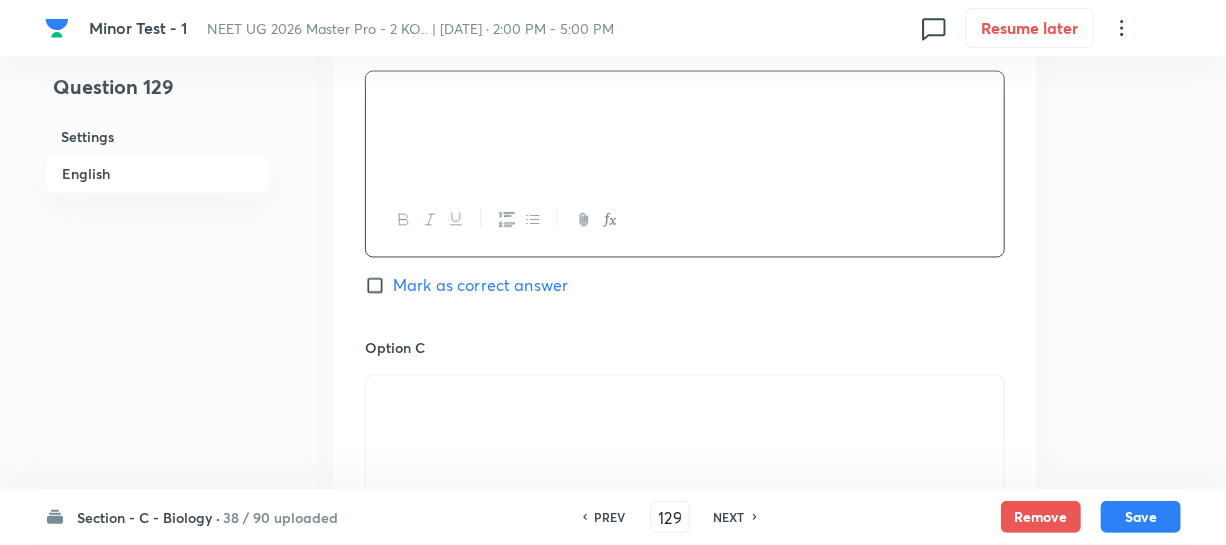scroll, scrollTop: 1636, scrollLeft: 0, axis: vertical 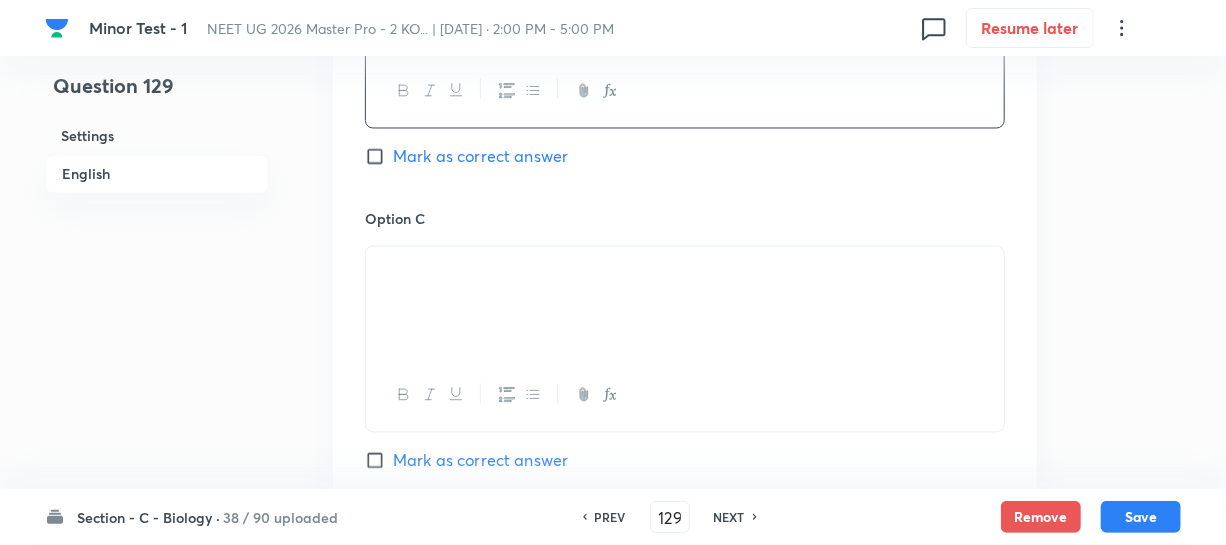 click at bounding box center (685, 303) 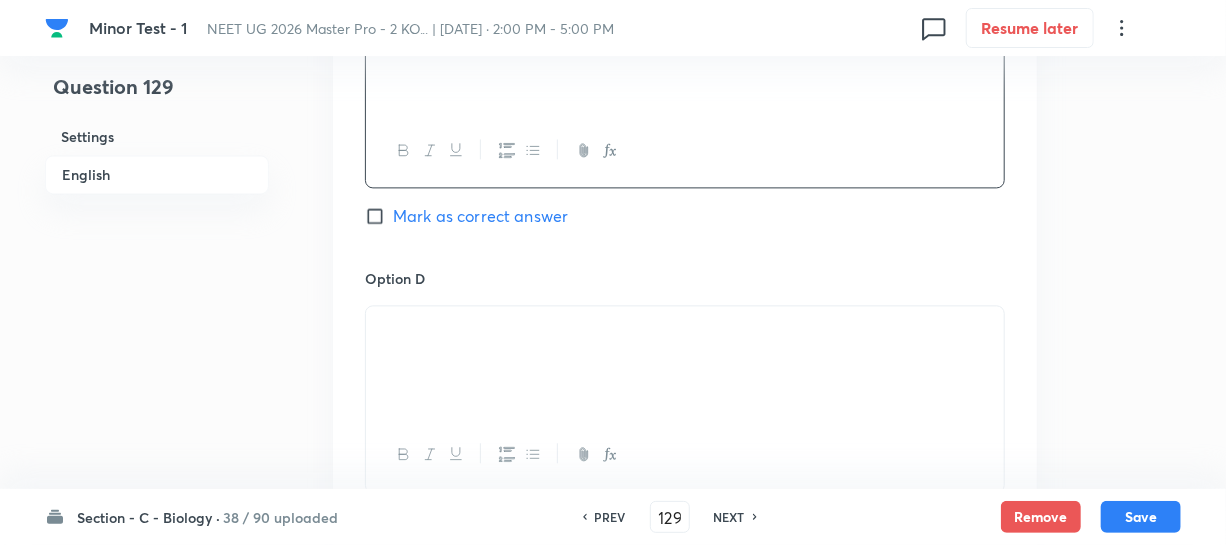 scroll, scrollTop: 2090, scrollLeft: 0, axis: vertical 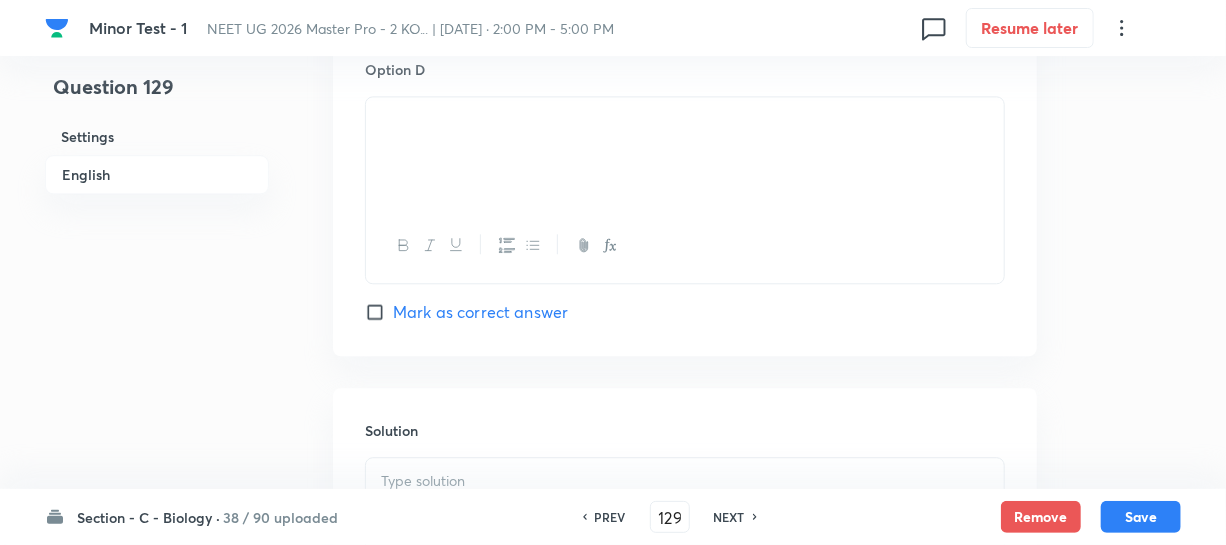 click at bounding box center (685, 120) 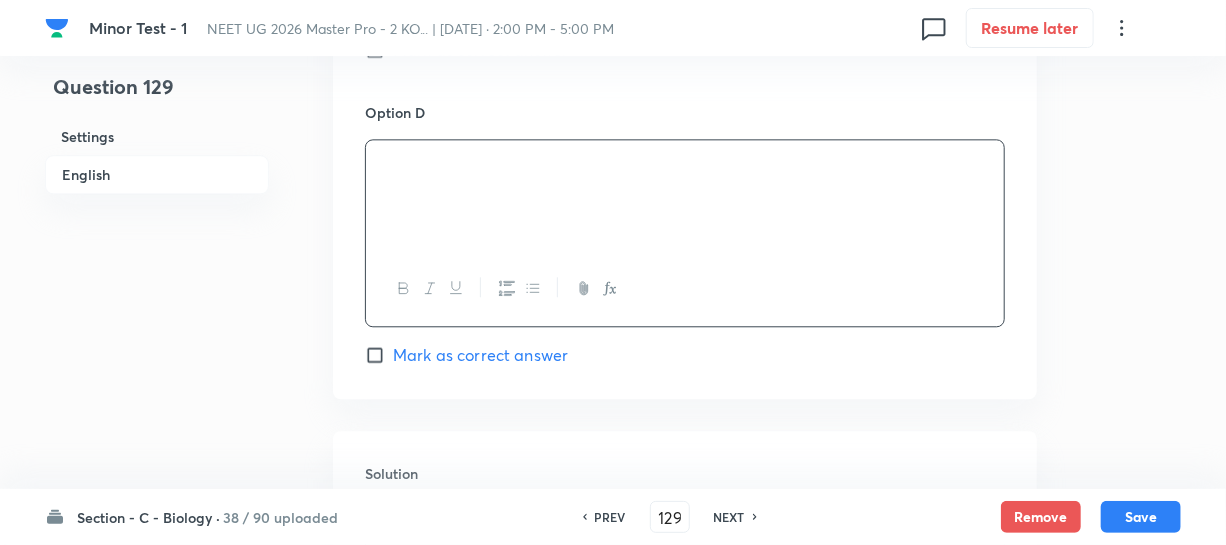 scroll, scrollTop: 2000, scrollLeft: 0, axis: vertical 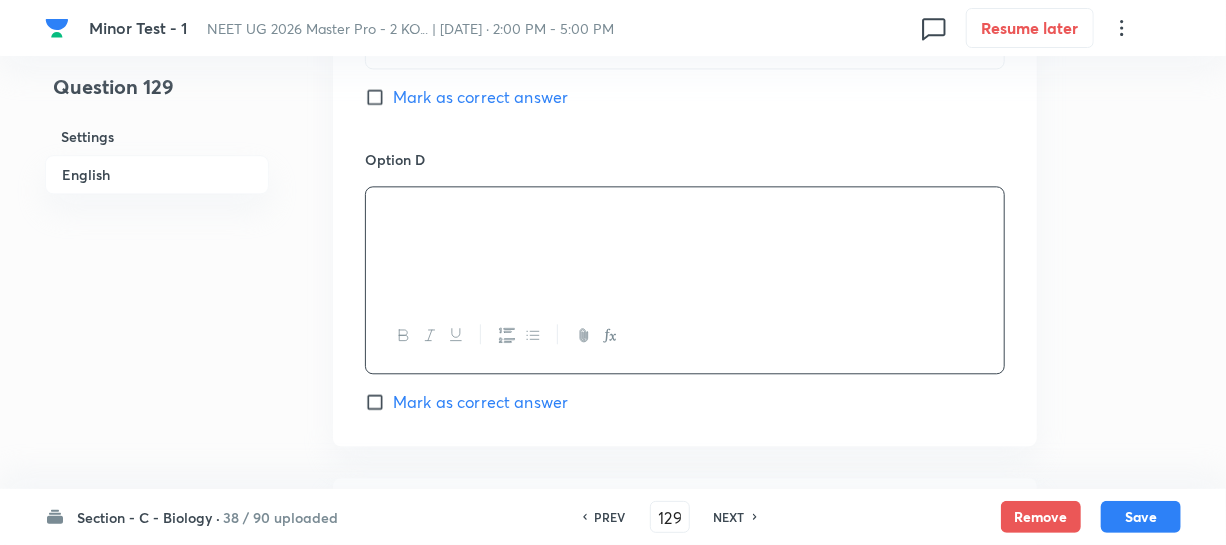 click on "Mark as correct answer" at bounding box center [379, 97] 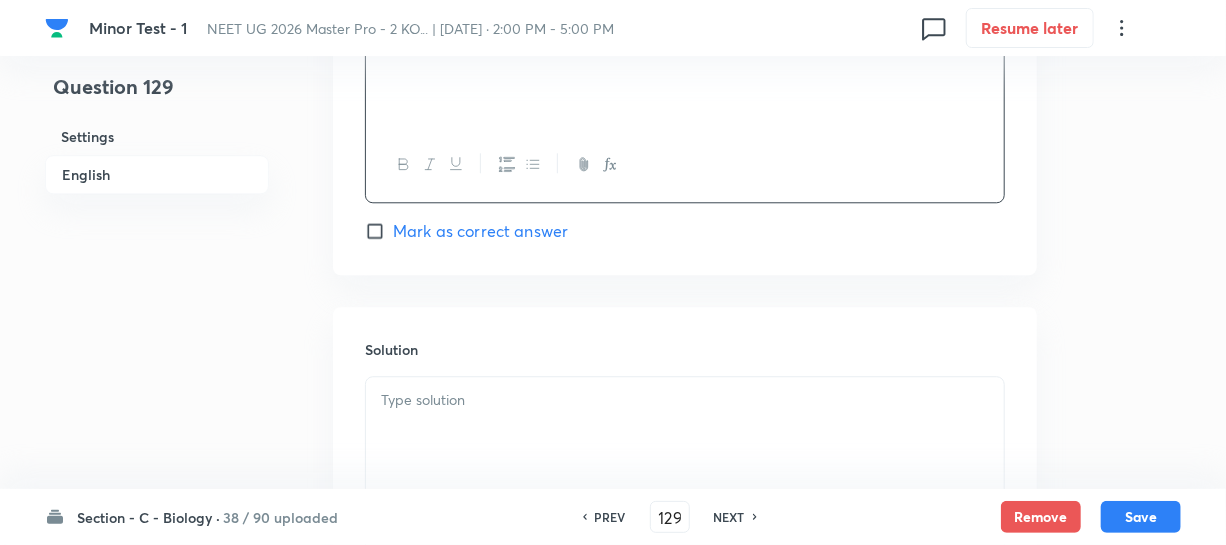 scroll, scrollTop: 2363, scrollLeft: 0, axis: vertical 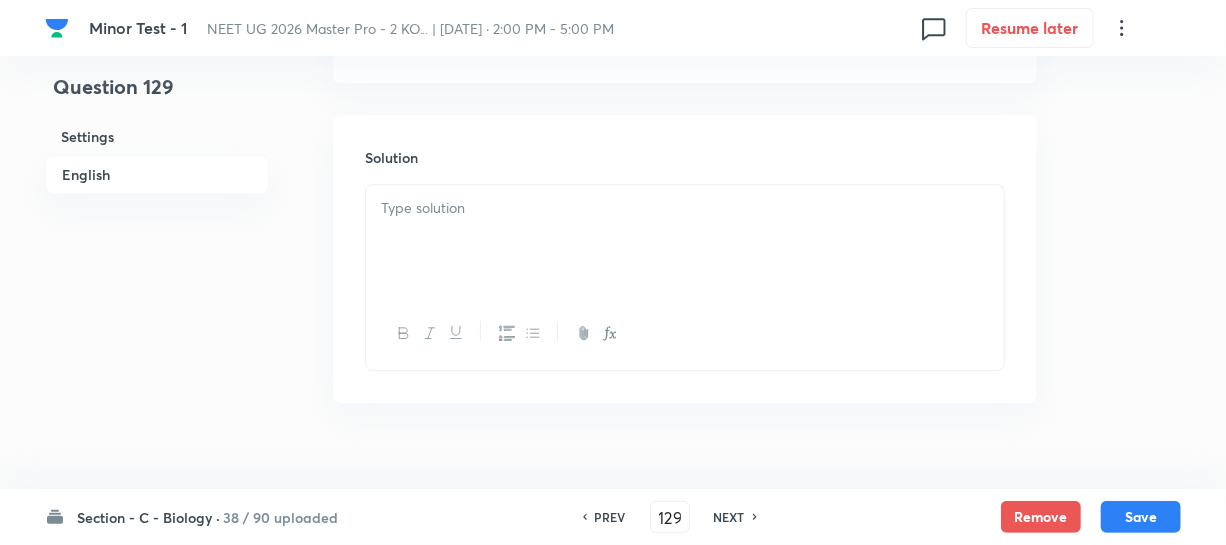drag, startPoint x: 471, startPoint y: 225, endPoint x: 472, endPoint y: 210, distance: 15.033297 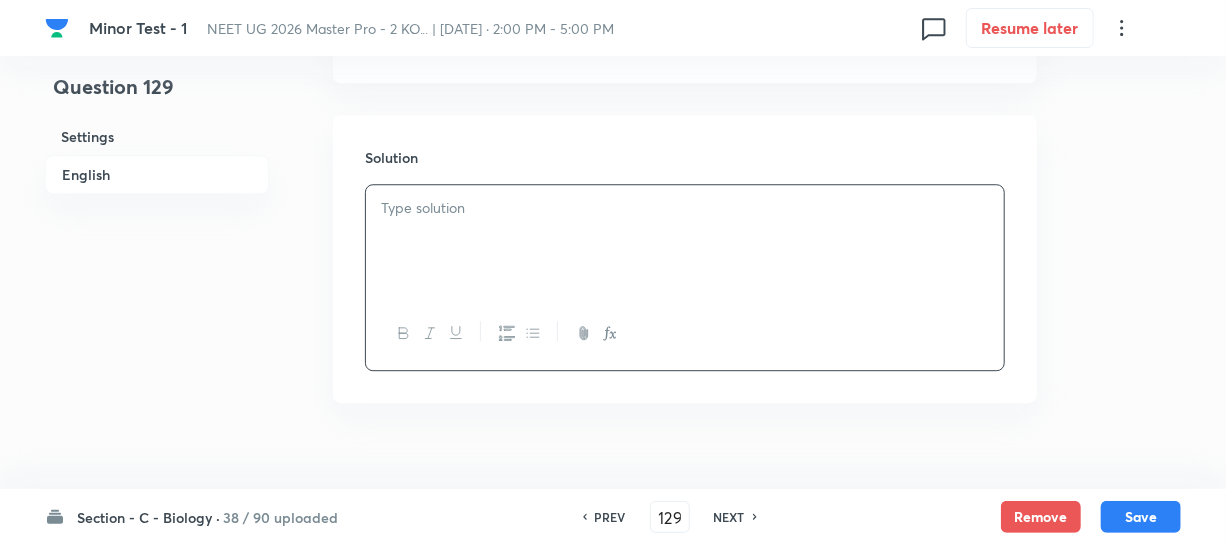 type 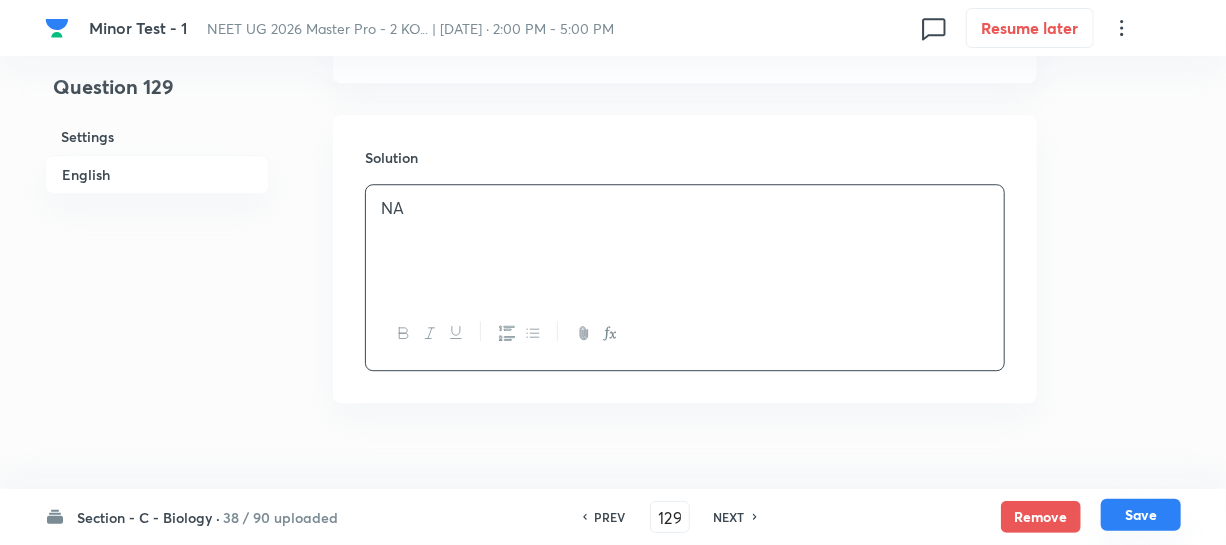 click on "Save" at bounding box center (1141, 515) 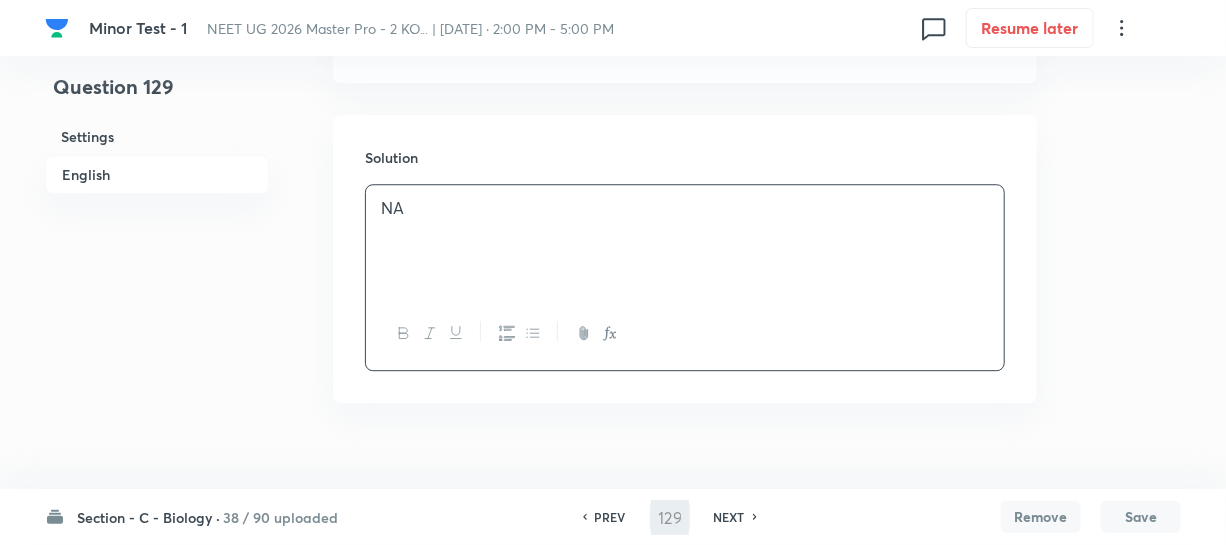 type on "130" 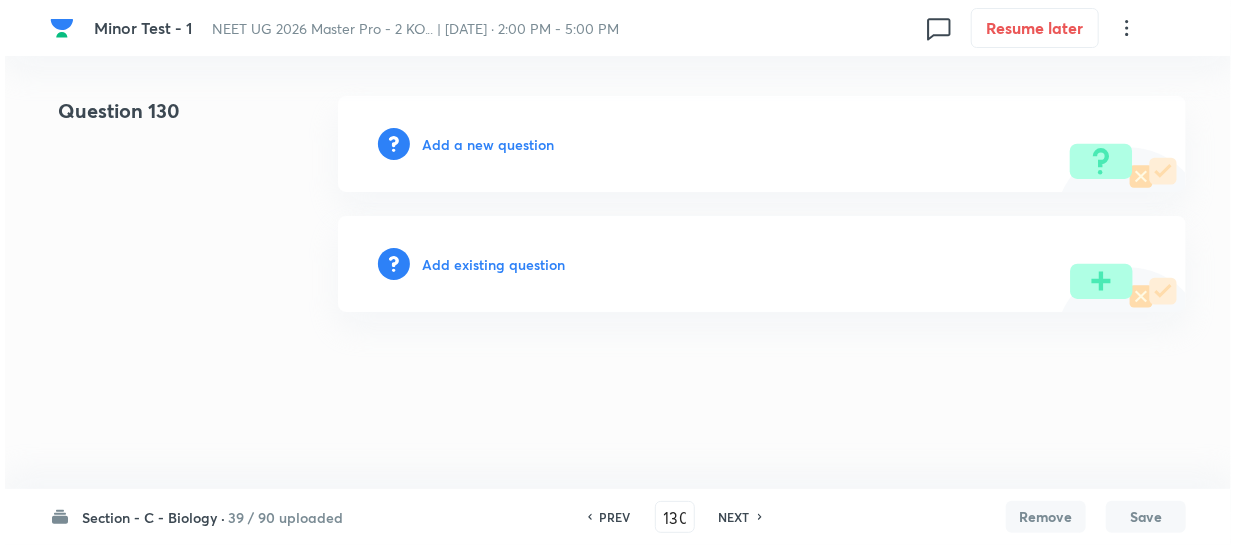 scroll, scrollTop: 0, scrollLeft: 0, axis: both 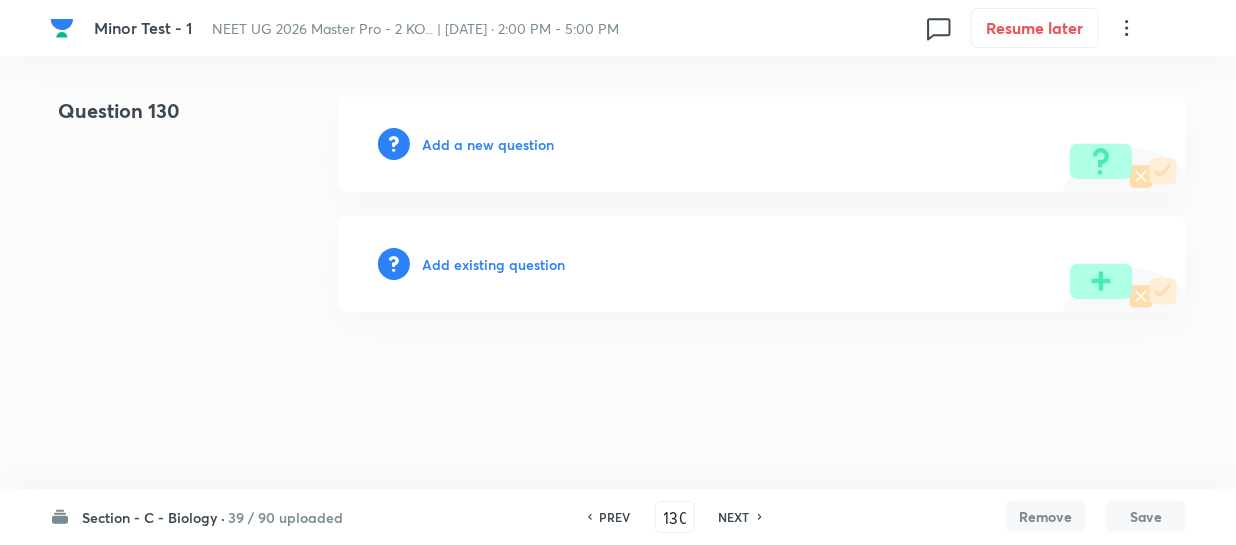 click on "Add a new question" at bounding box center (762, 144) 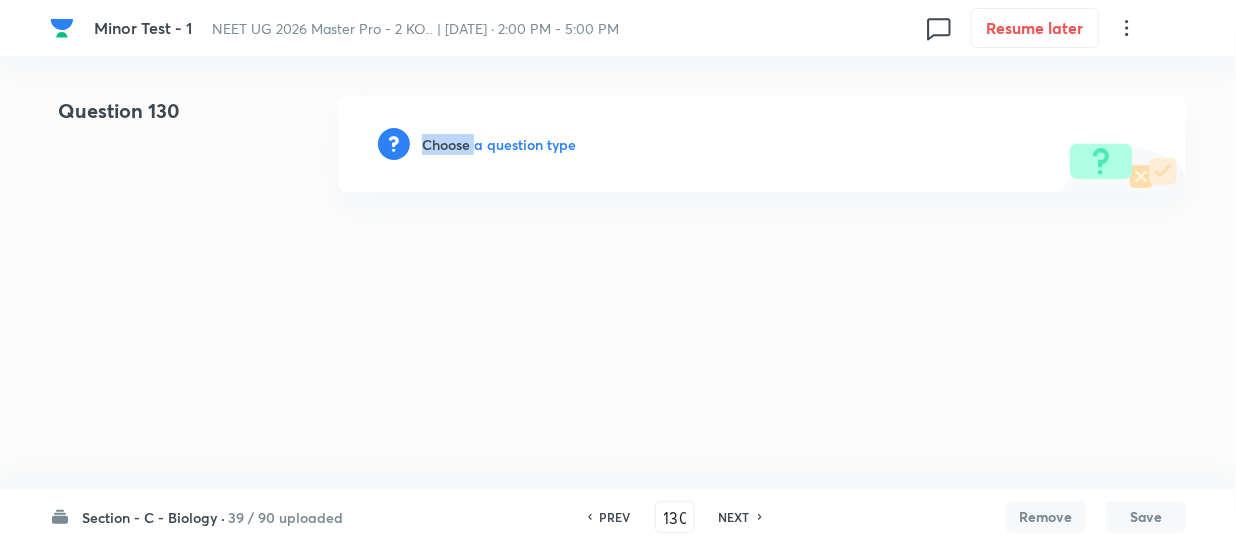click on "Choose a question type" at bounding box center [499, 144] 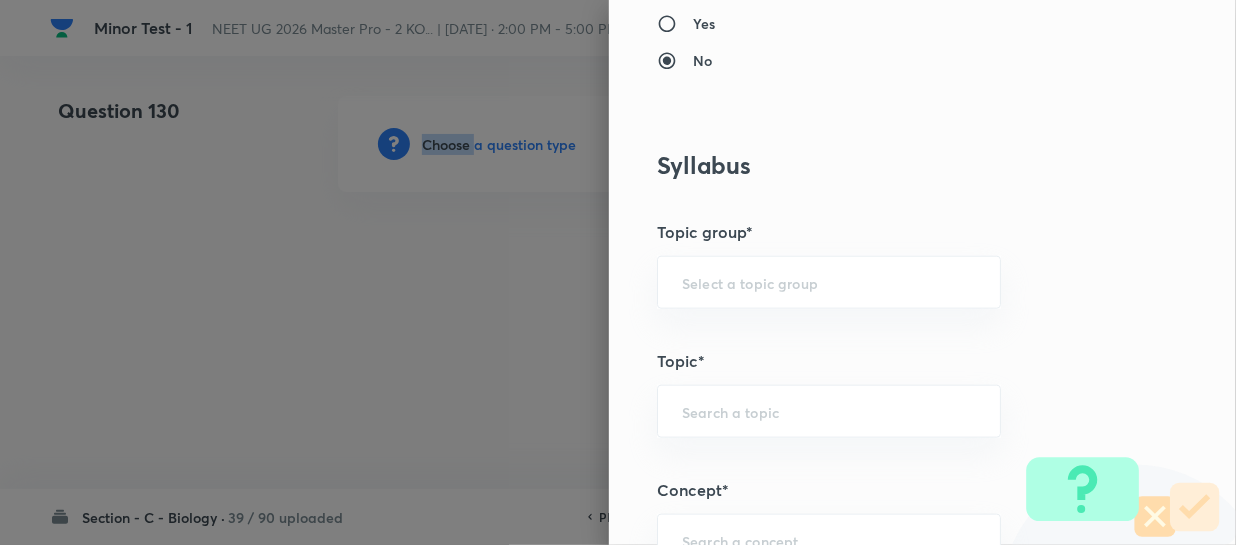 scroll, scrollTop: 1090, scrollLeft: 0, axis: vertical 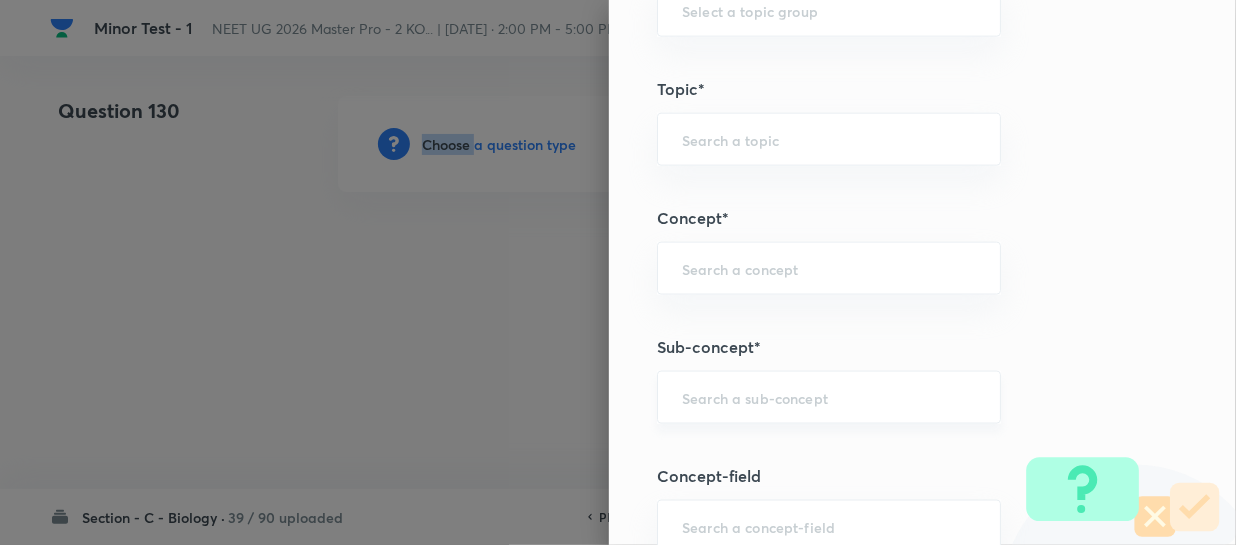click on "​" at bounding box center [829, 397] 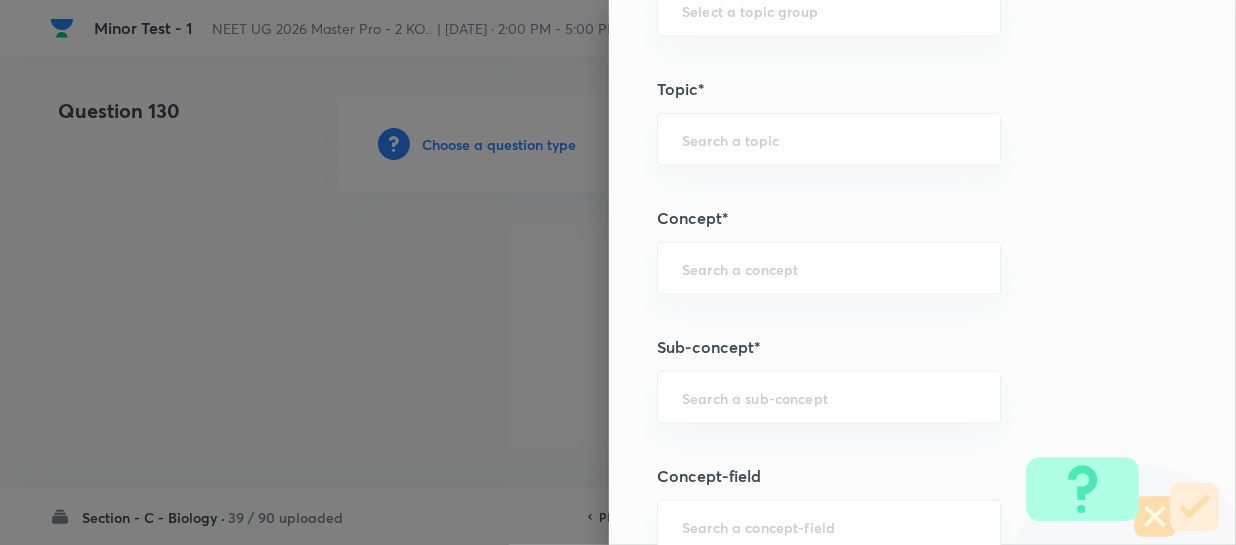 paste on "Different Biological Classification" 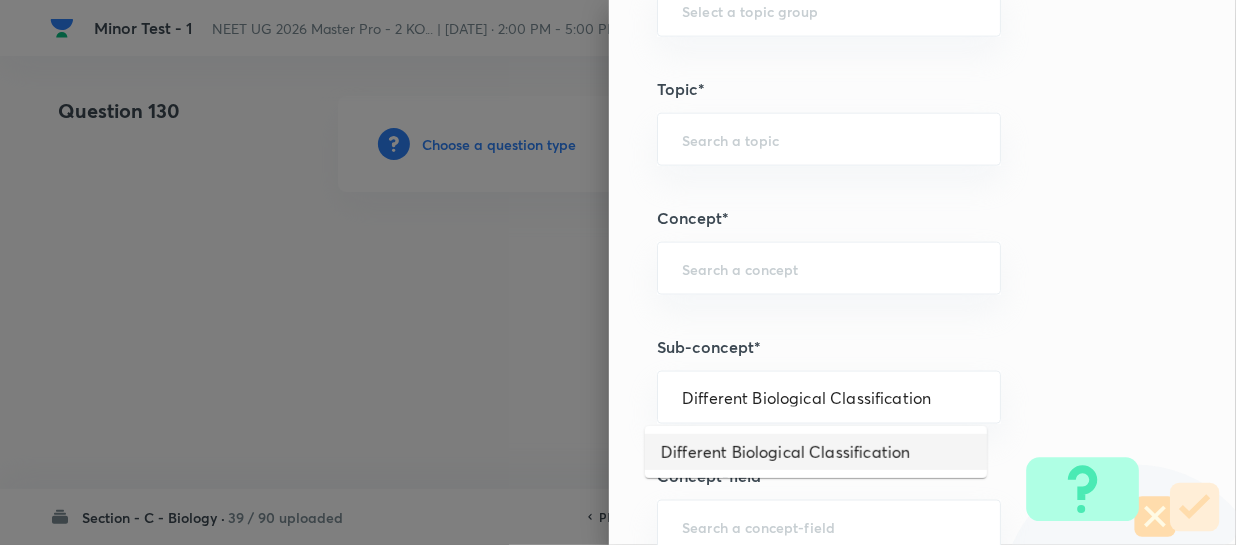 click on "Different Biological Classification" at bounding box center (816, 452) 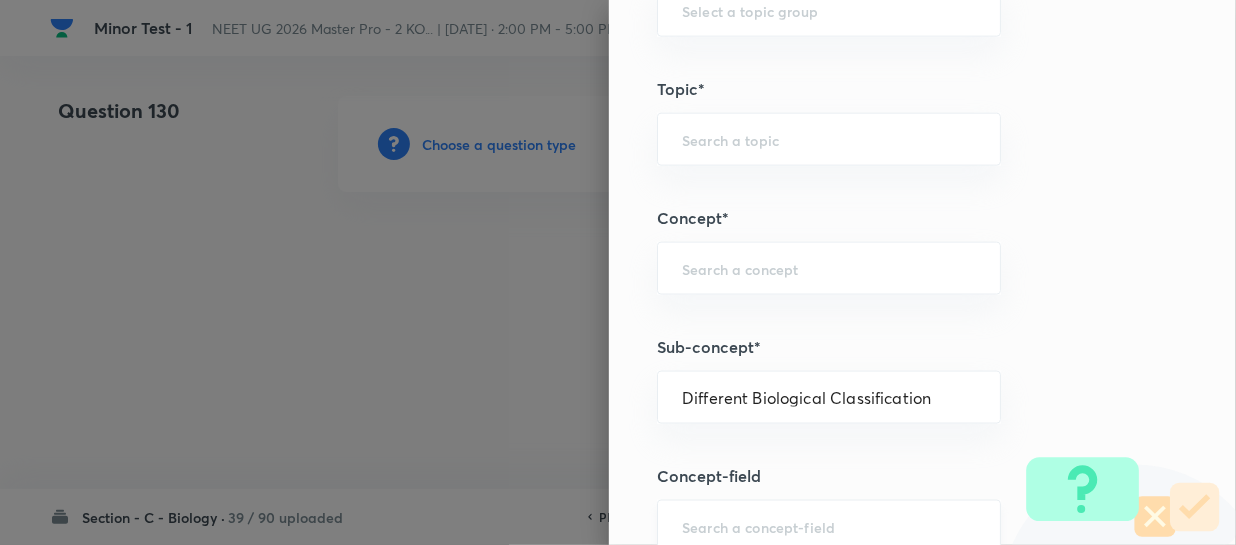 type on "Biology" 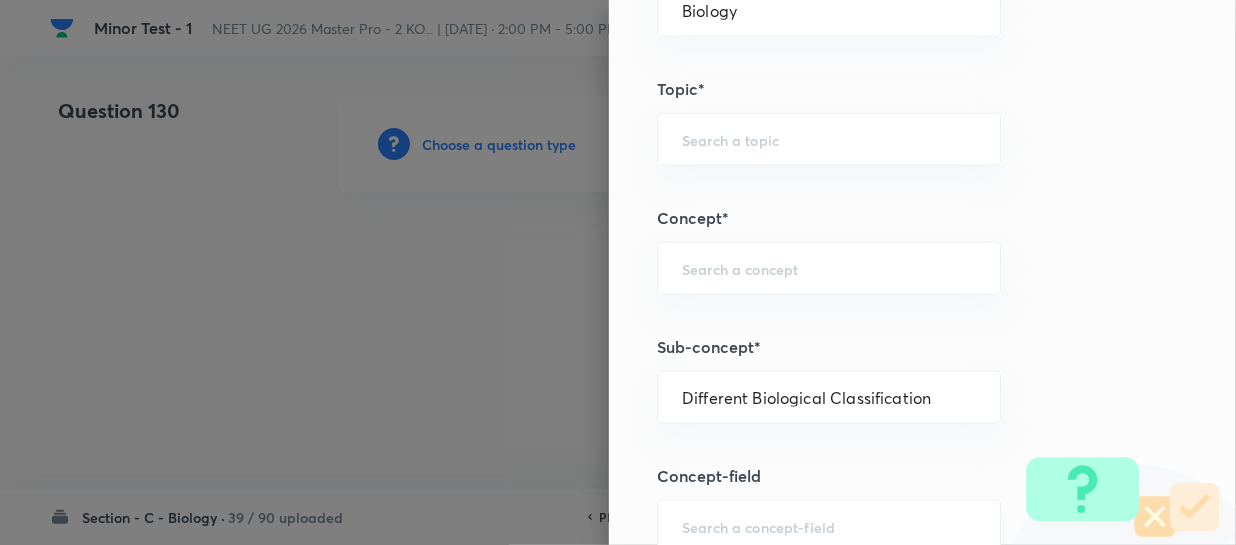 type on "Biological Classification" 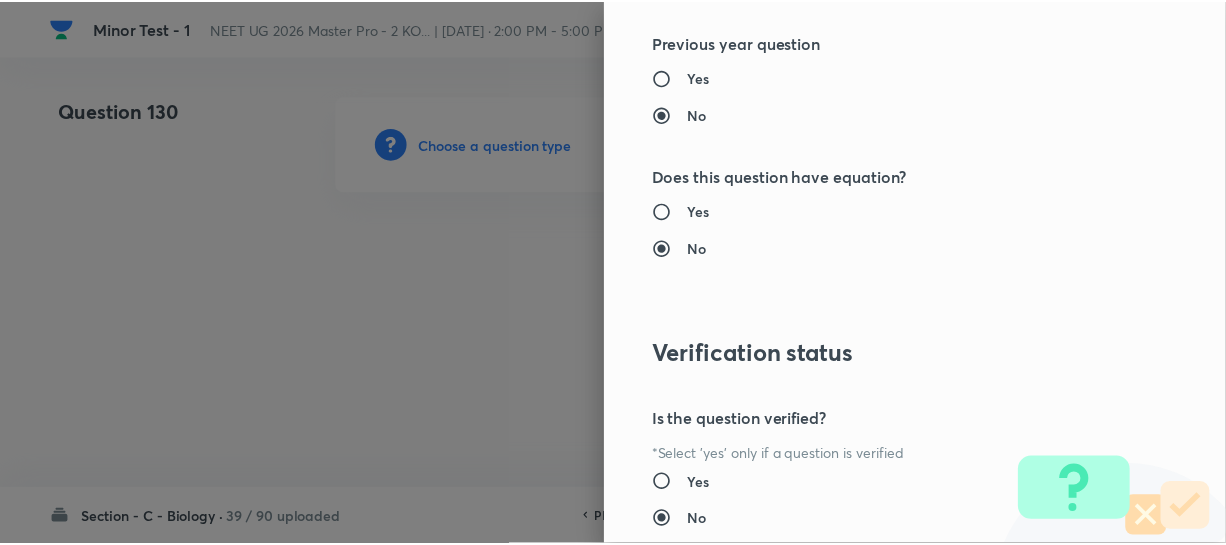 scroll, scrollTop: 2313, scrollLeft: 0, axis: vertical 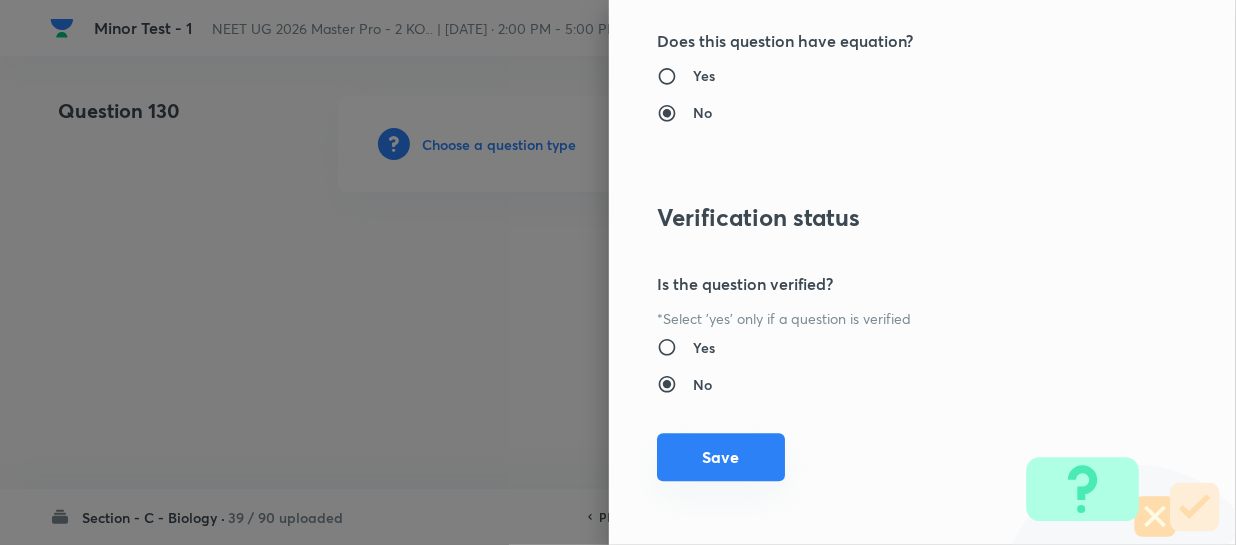 click on "Save" at bounding box center (721, 457) 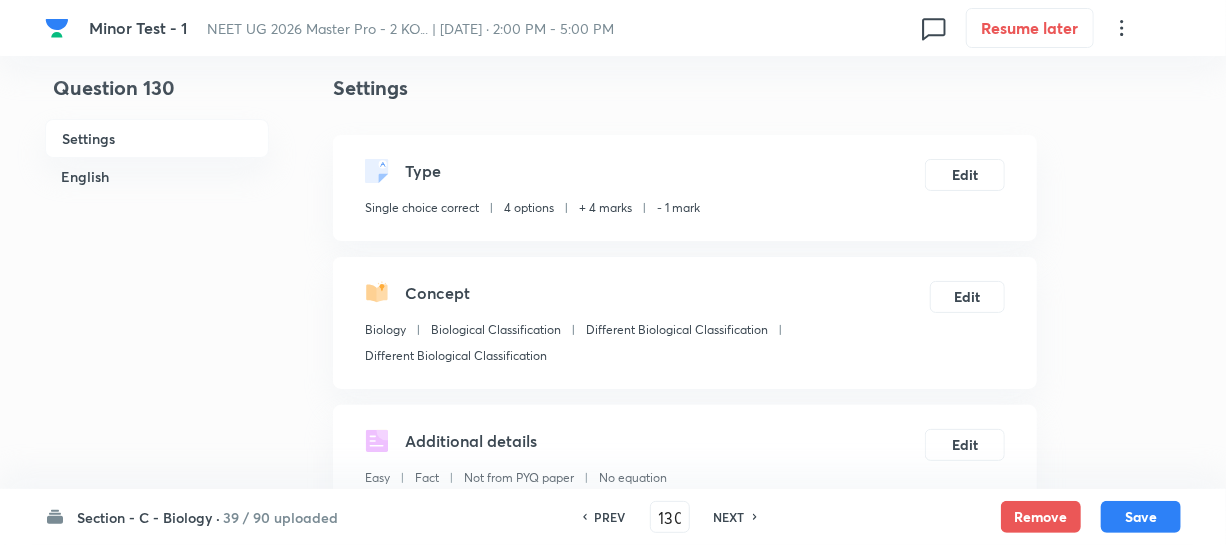 scroll, scrollTop: 545, scrollLeft: 0, axis: vertical 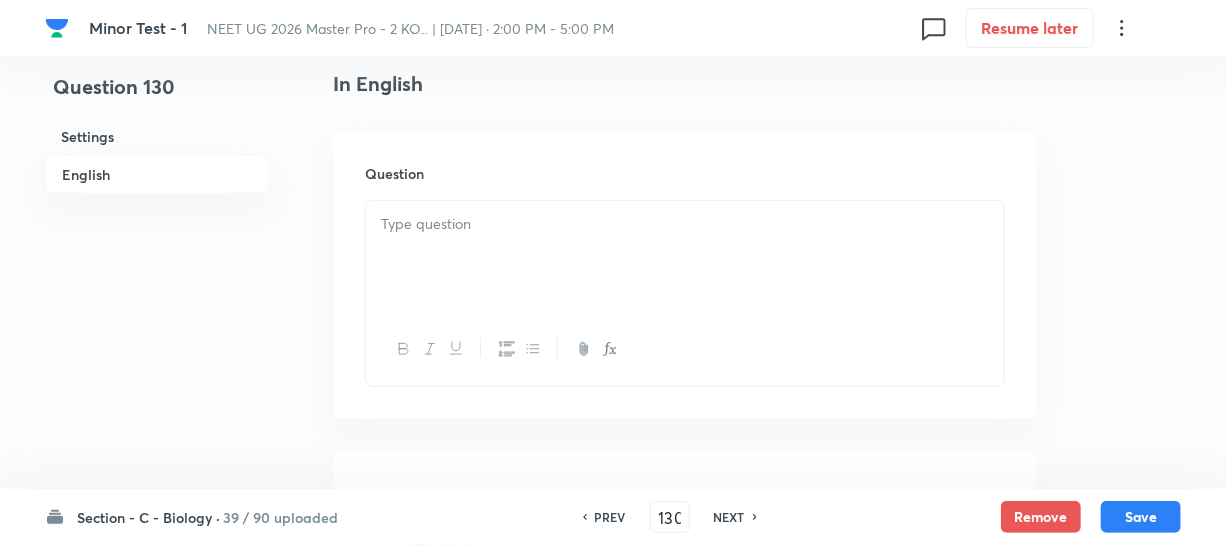 click at bounding box center [685, 257] 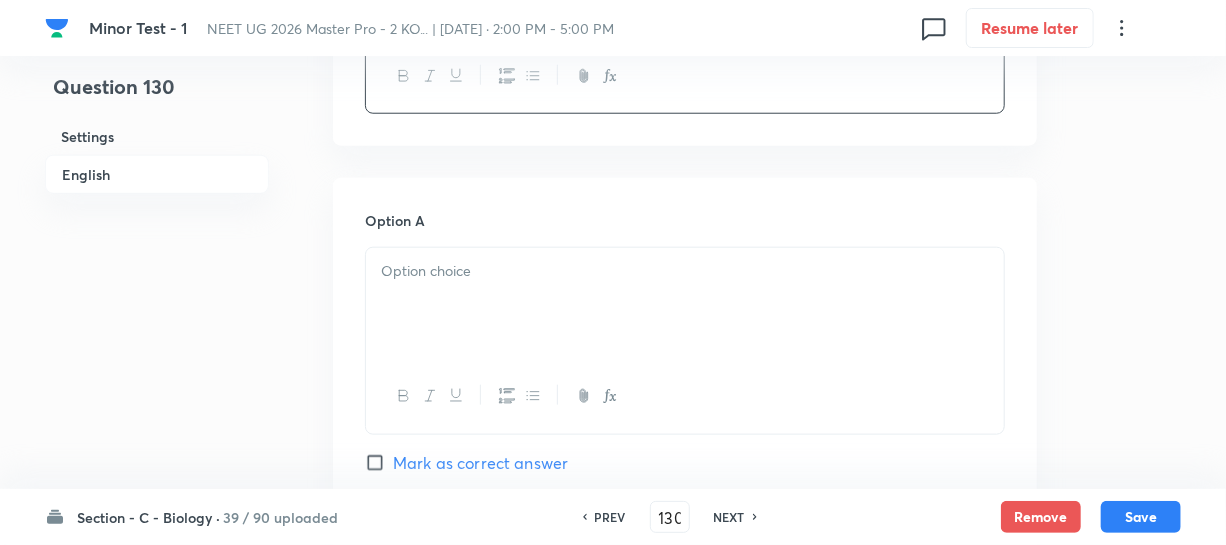 scroll, scrollTop: 636, scrollLeft: 0, axis: vertical 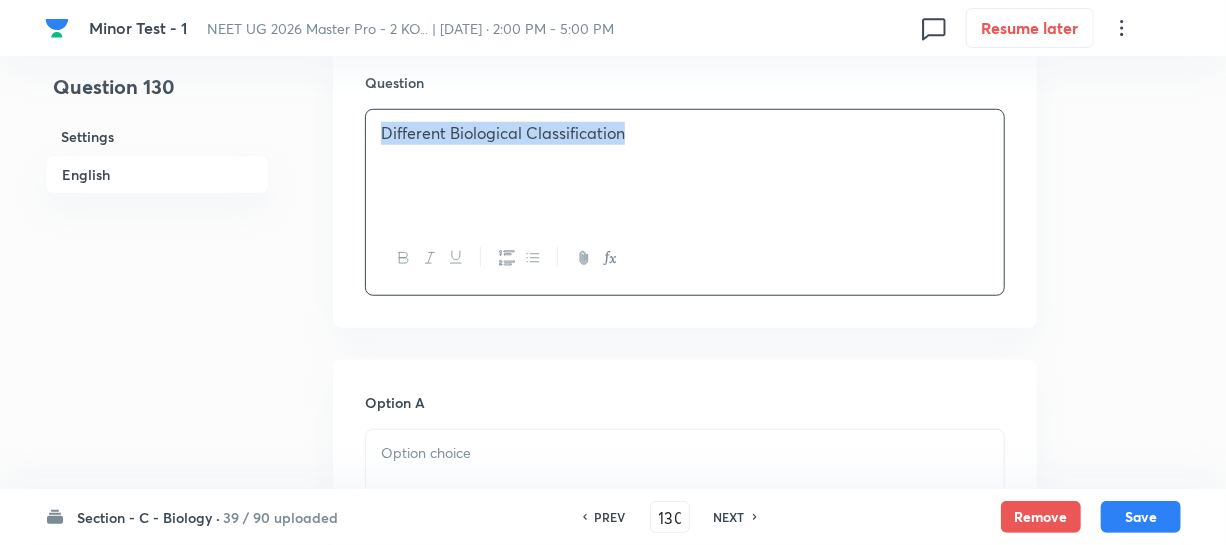 drag, startPoint x: 587, startPoint y: 127, endPoint x: 0, endPoint y: 126, distance: 587.00085 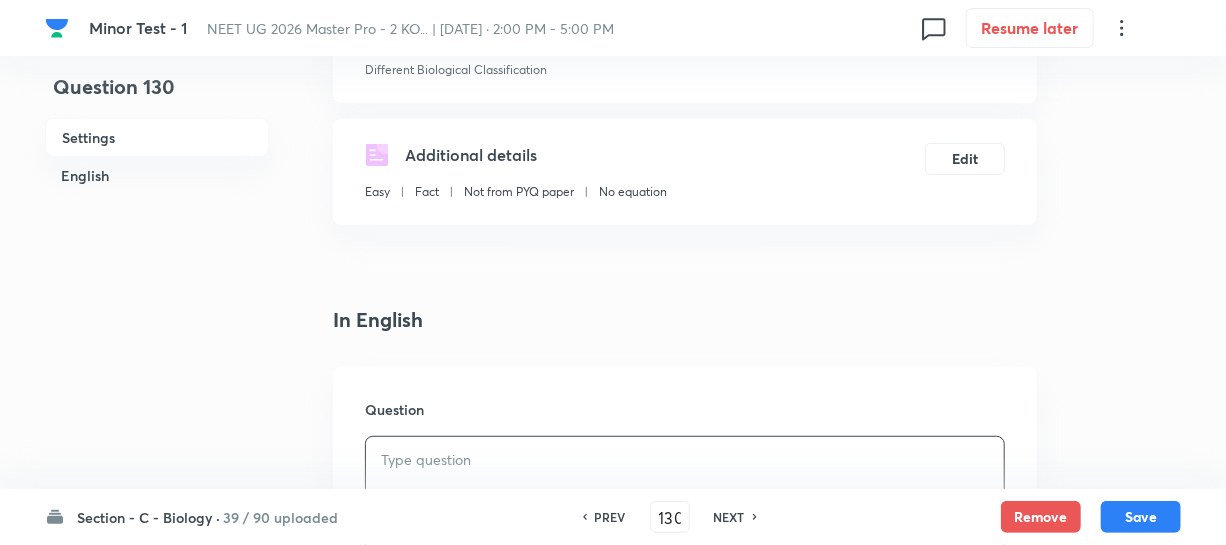 scroll, scrollTop: 454, scrollLeft: 0, axis: vertical 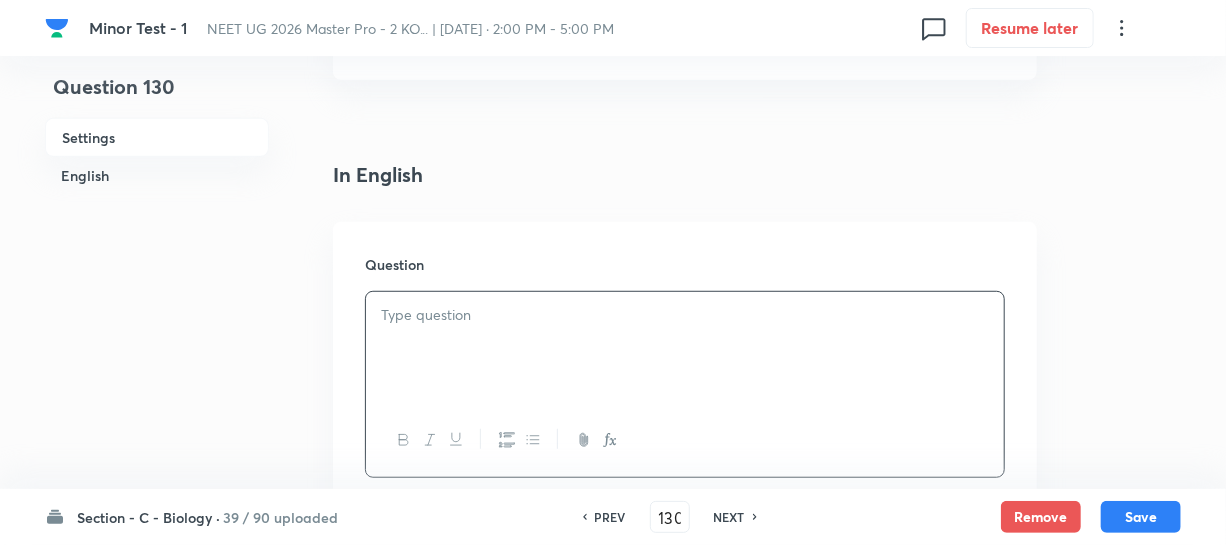 click at bounding box center (685, 348) 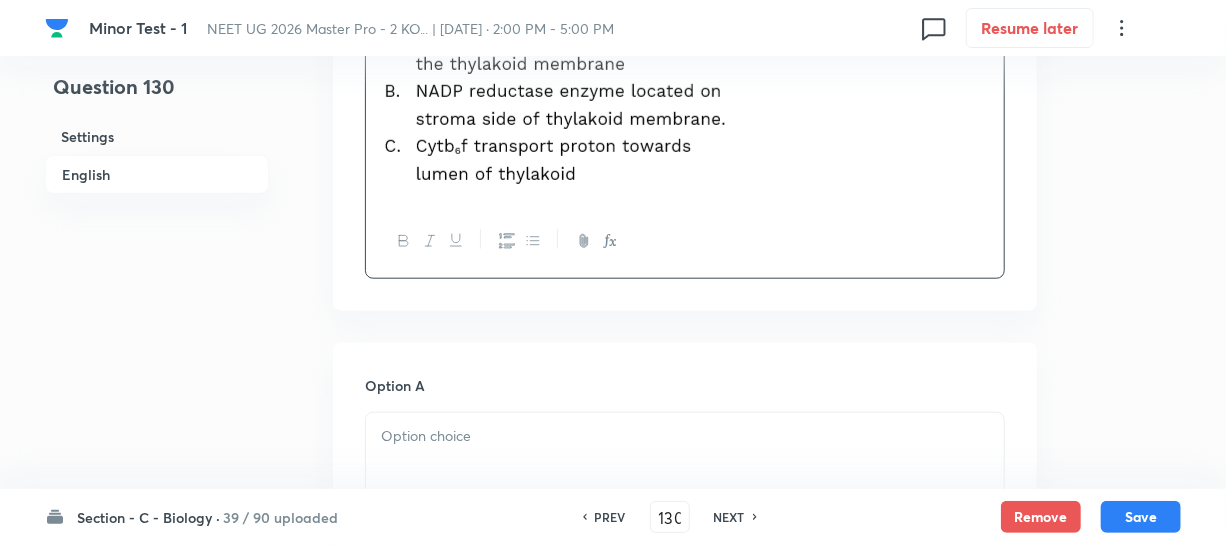 scroll, scrollTop: 1000, scrollLeft: 0, axis: vertical 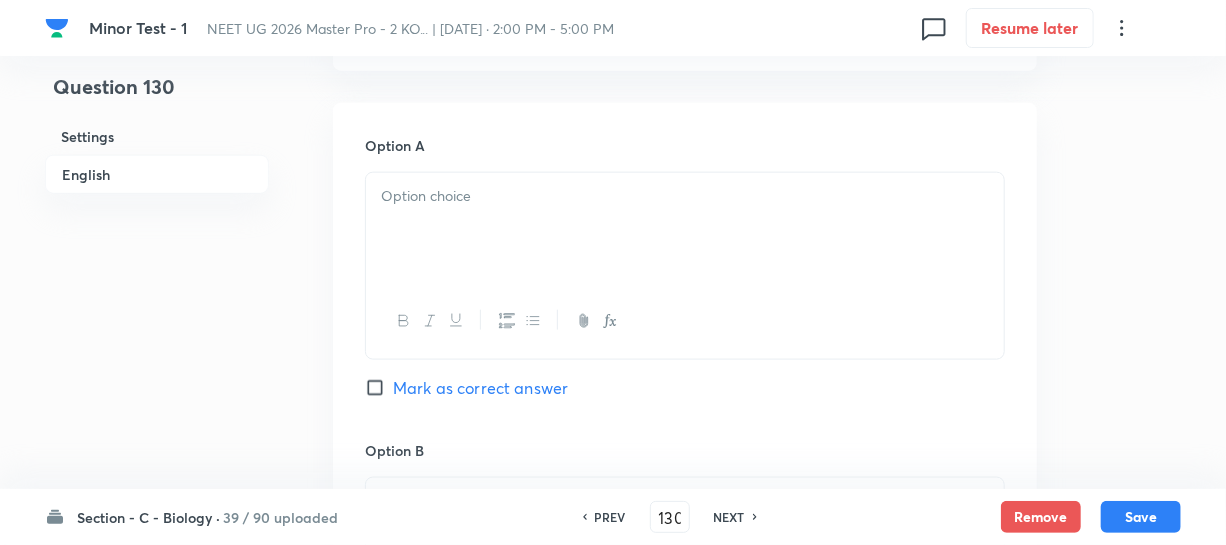 click at bounding box center (685, 229) 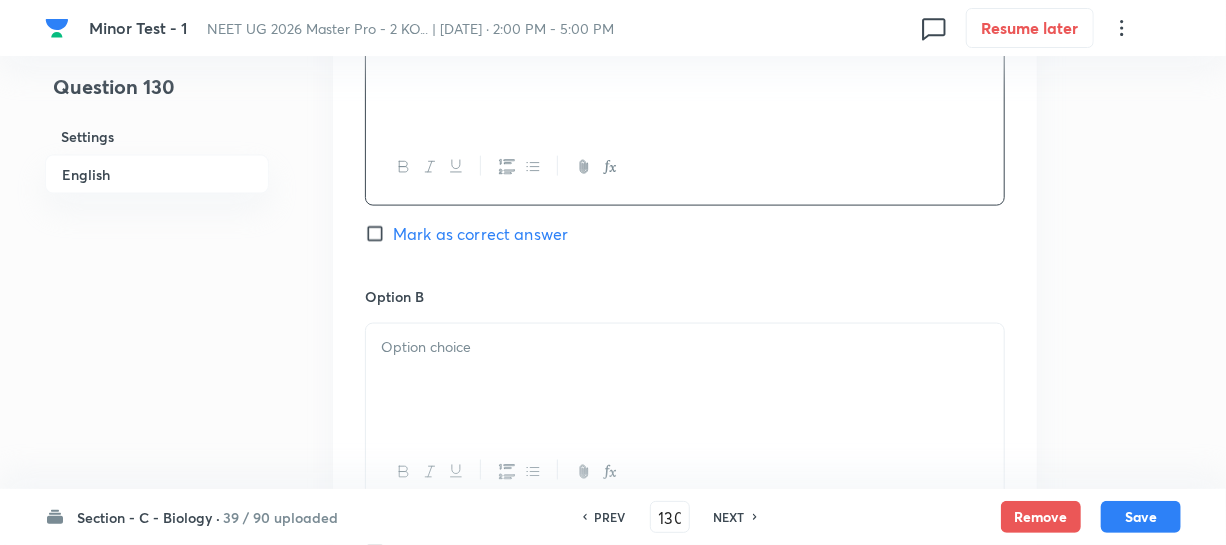 scroll, scrollTop: 1181, scrollLeft: 0, axis: vertical 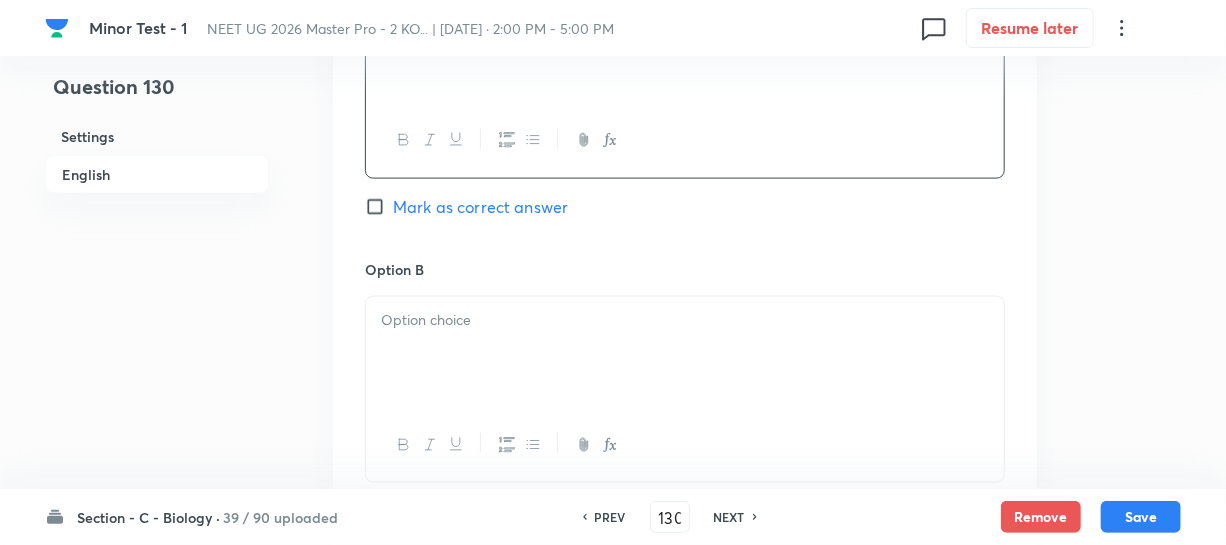 click at bounding box center [685, 353] 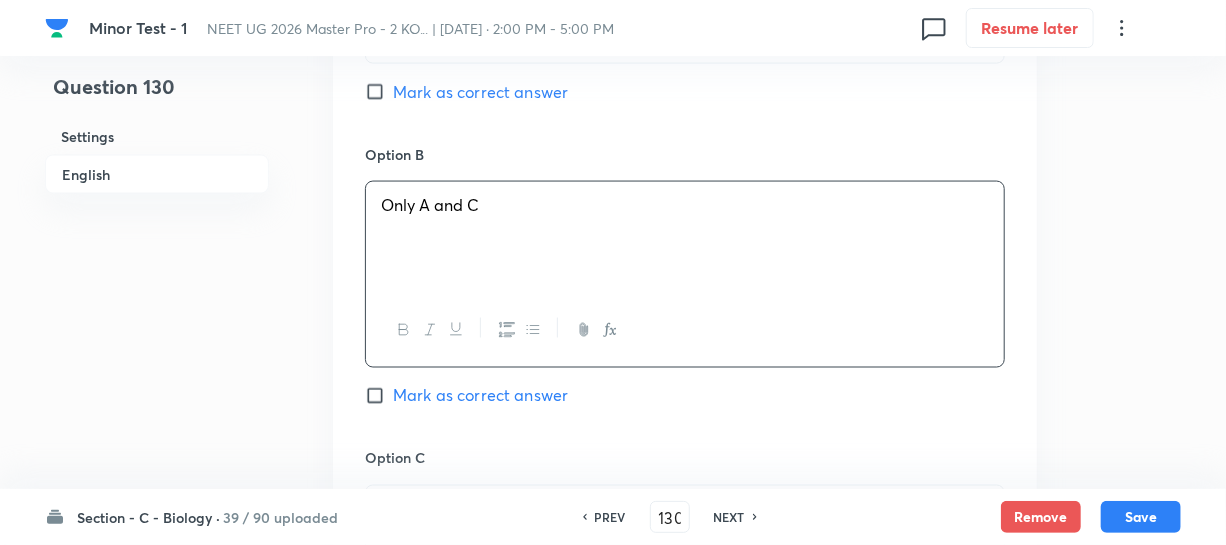 scroll, scrollTop: 1545, scrollLeft: 0, axis: vertical 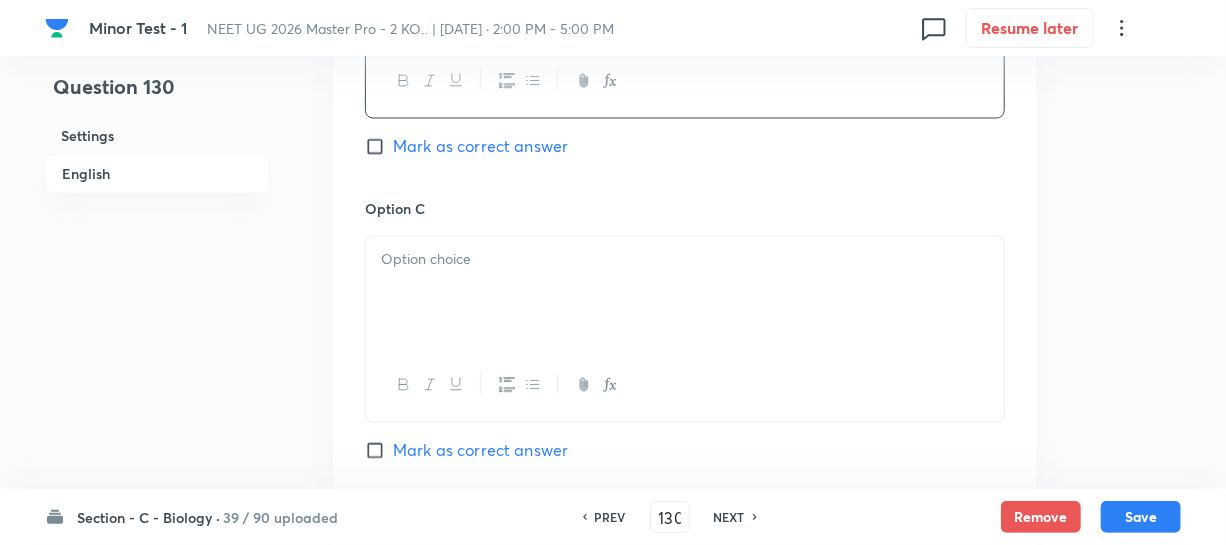 click at bounding box center [685, 293] 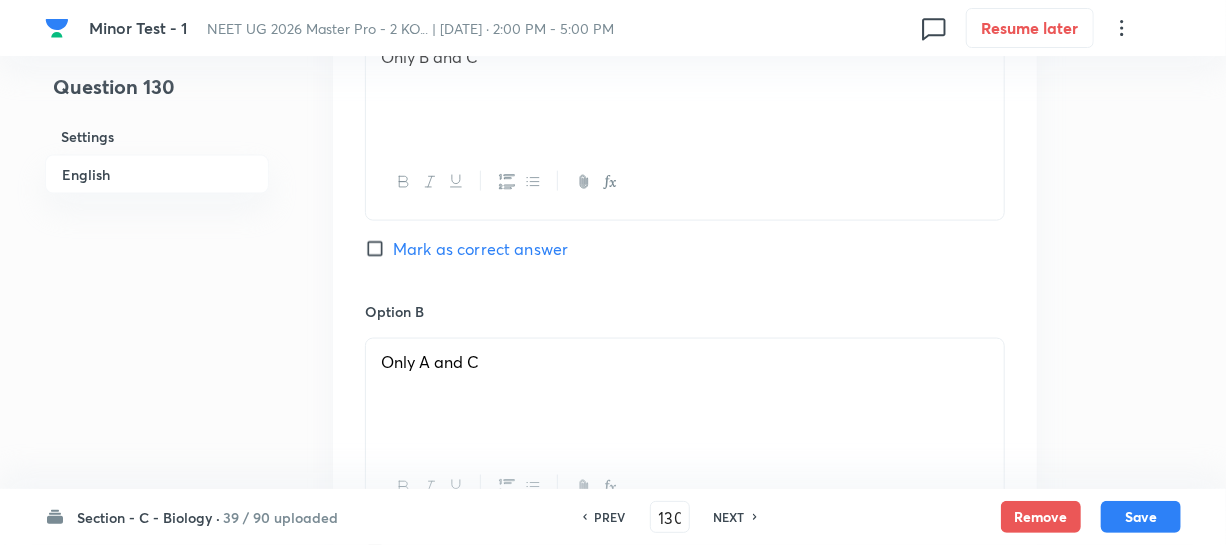 scroll, scrollTop: 1090, scrollLeft: 0, axis: vertical 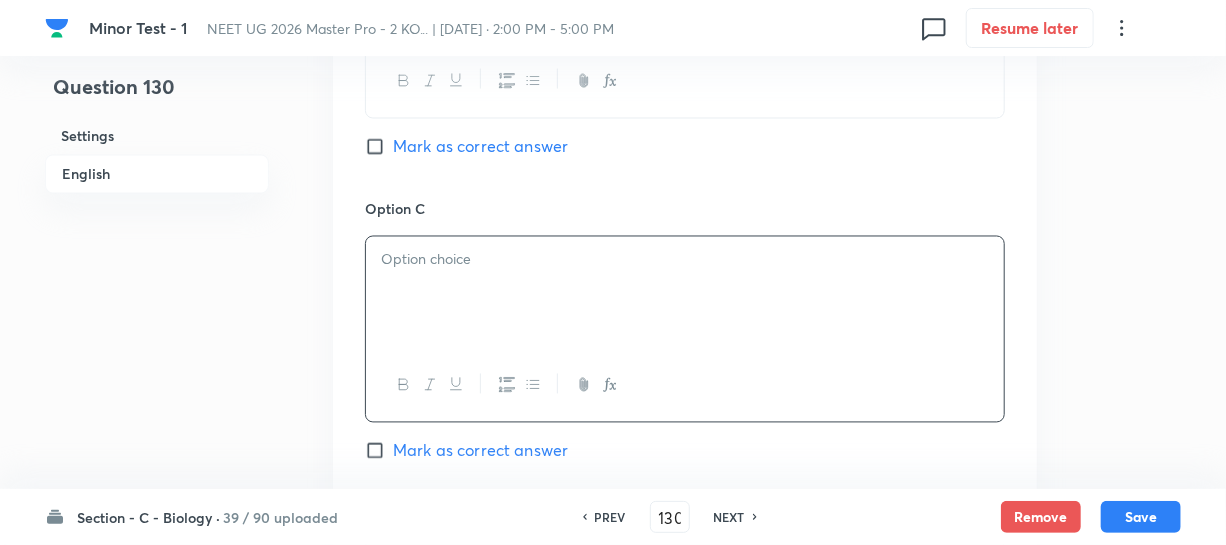 click at bounding box center [685, 293] 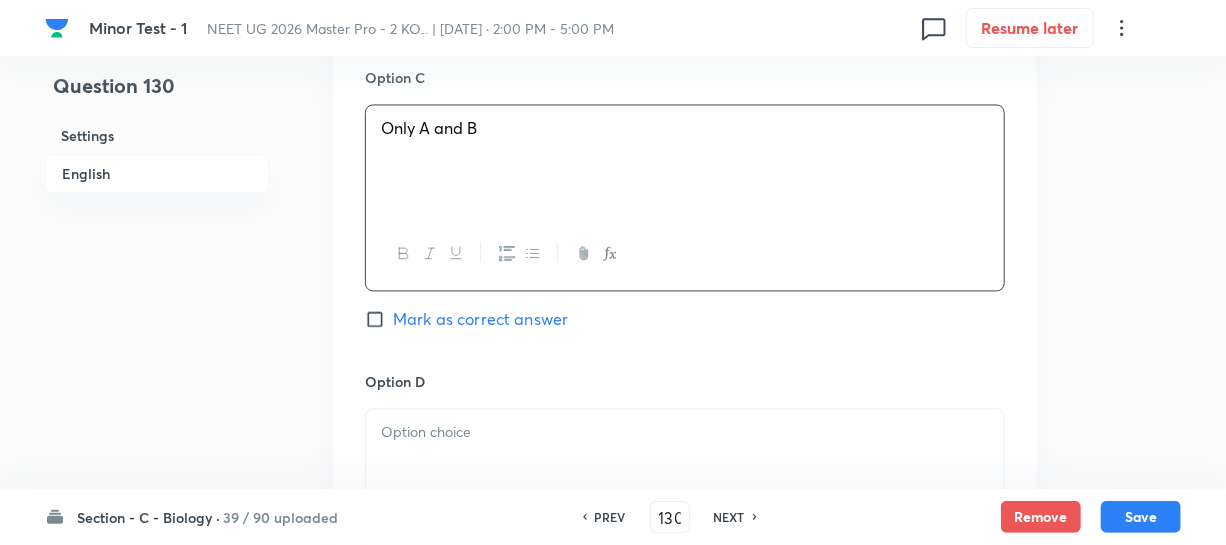 scroll, scrollTop: 1818, scrollLeft: 0, axis: vertical 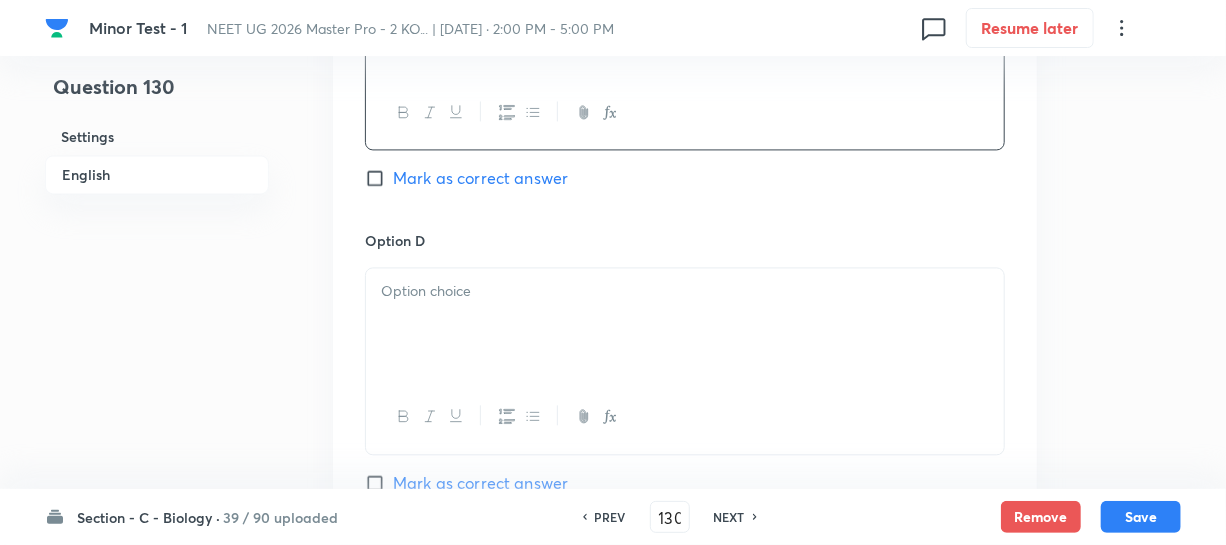 click at bounding box center (685, 324) 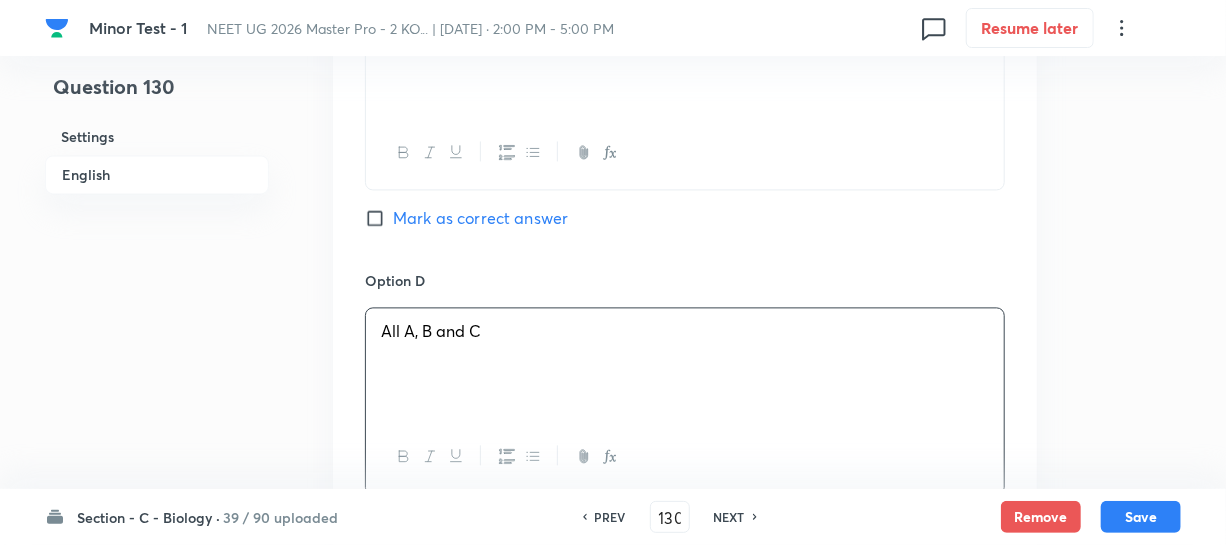 scroll, scrollTop: 1818, scrollLeft: 0, axis: vertical 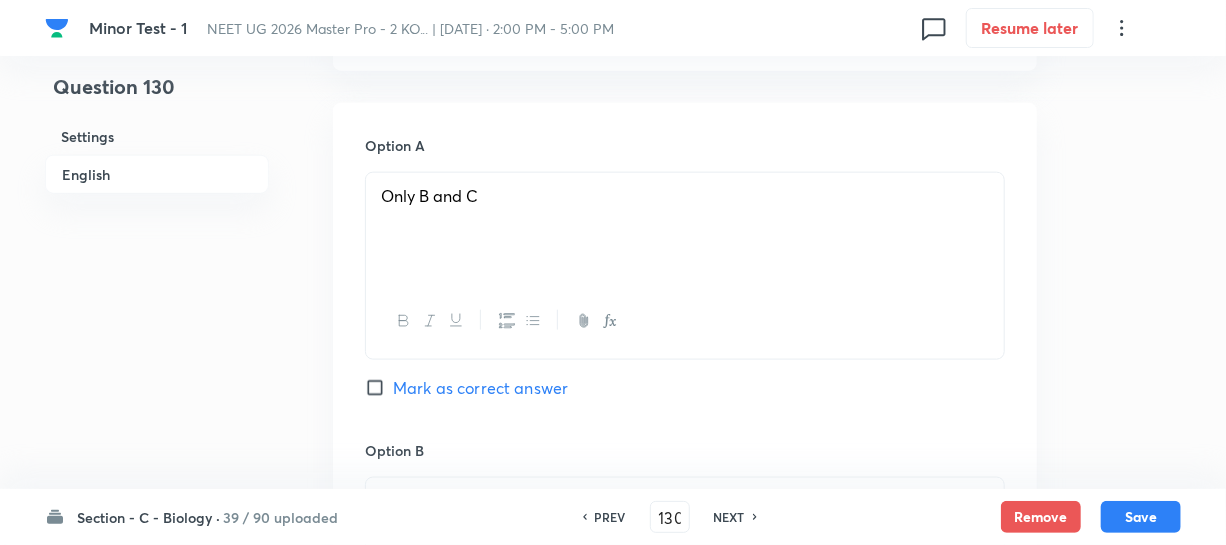 click on "Mark as correct answer" at bounding box center [379, 388] 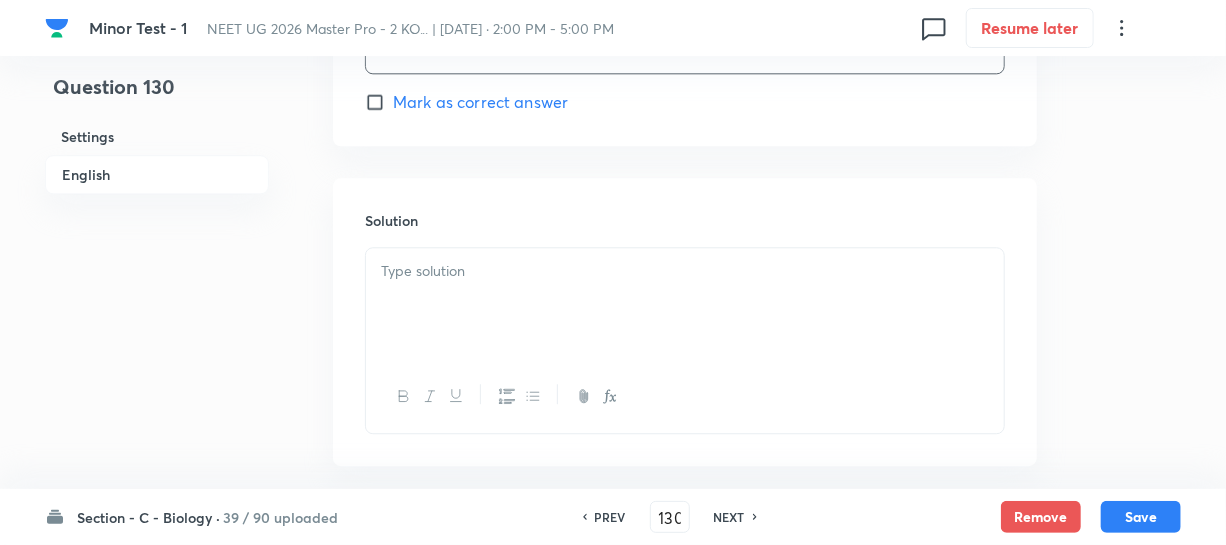 scroll, scrollTop: 2298, scrollLeft: 0, axis: vertical 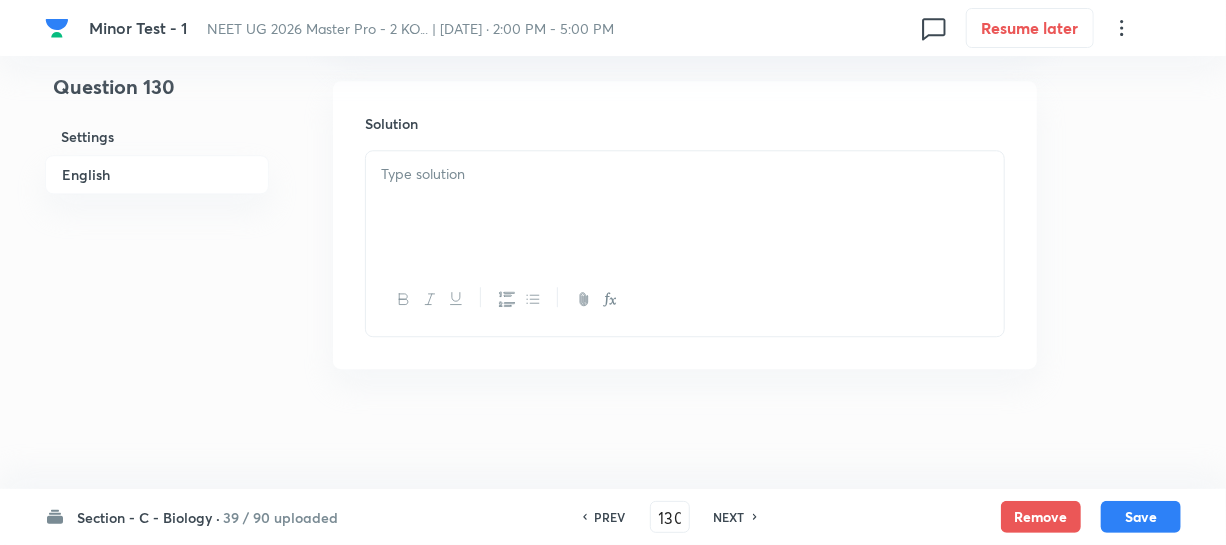 click at bounding box center [685, 174] 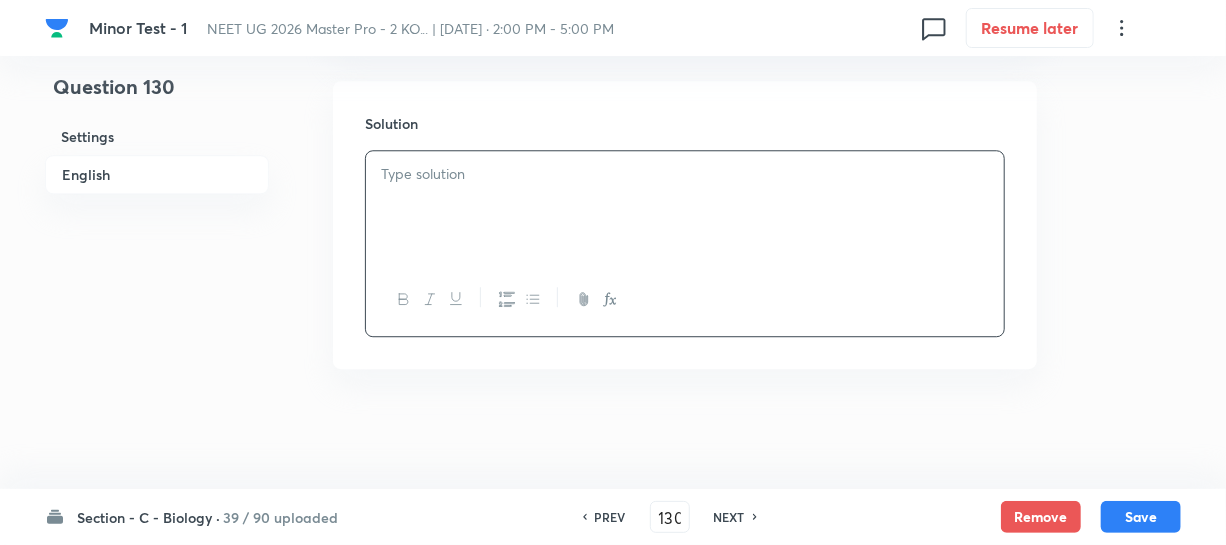 type 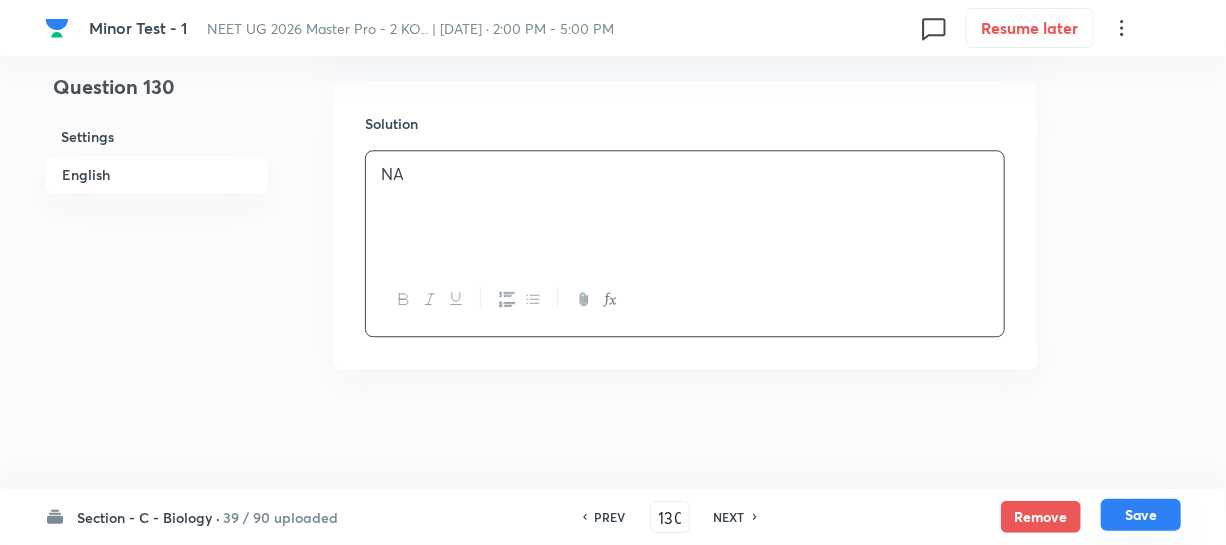 click on "Save" at bounding box center [1141, 515] 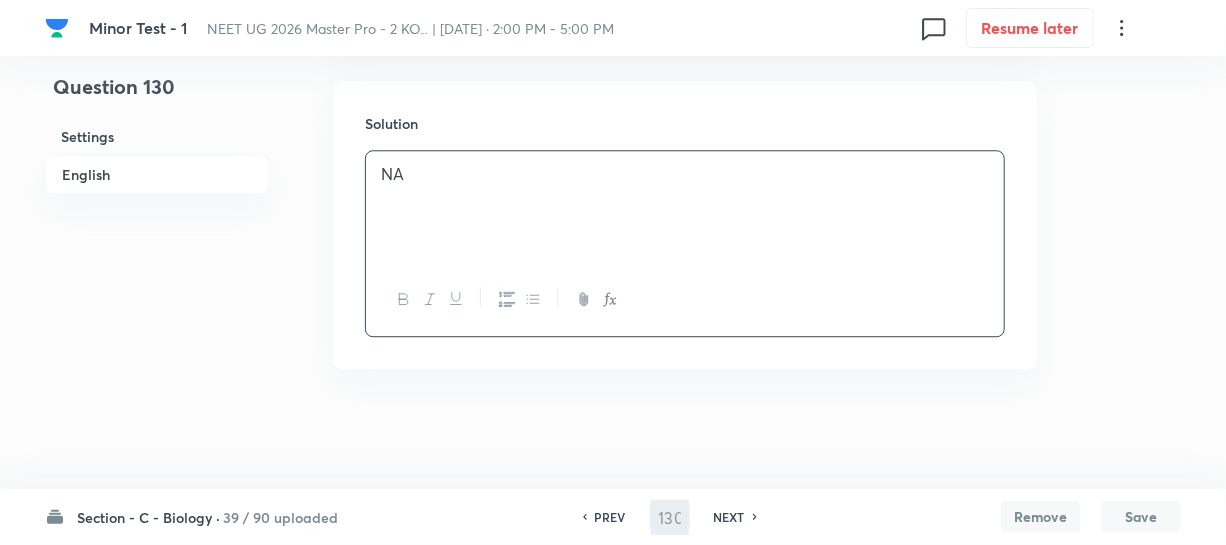 type on "131" 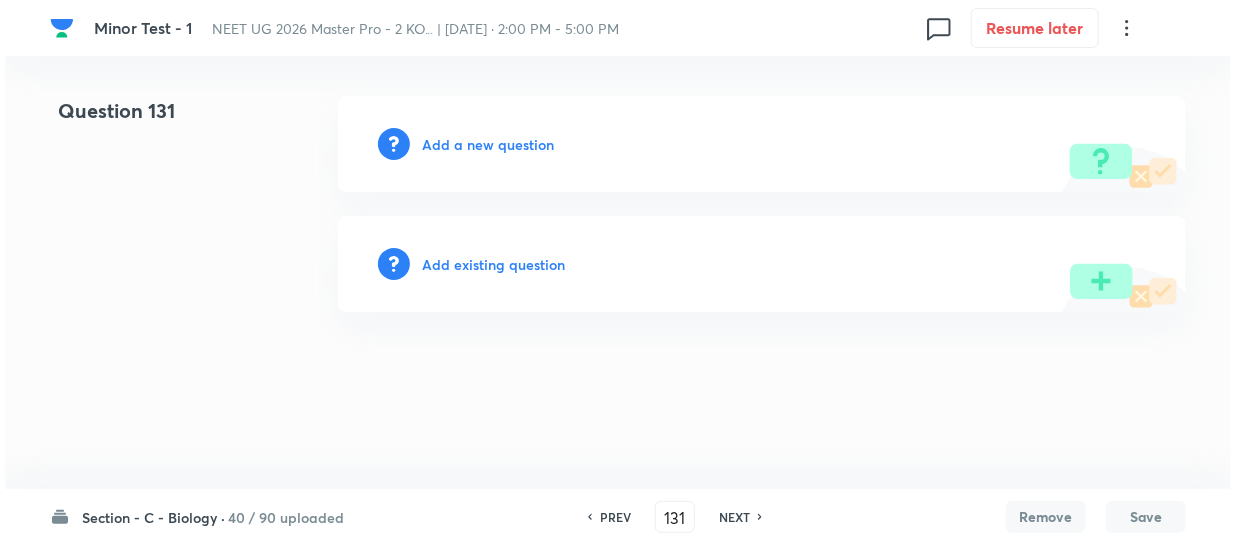 scroll, scrollTop: 0, scrollLeft: 0, axis: both 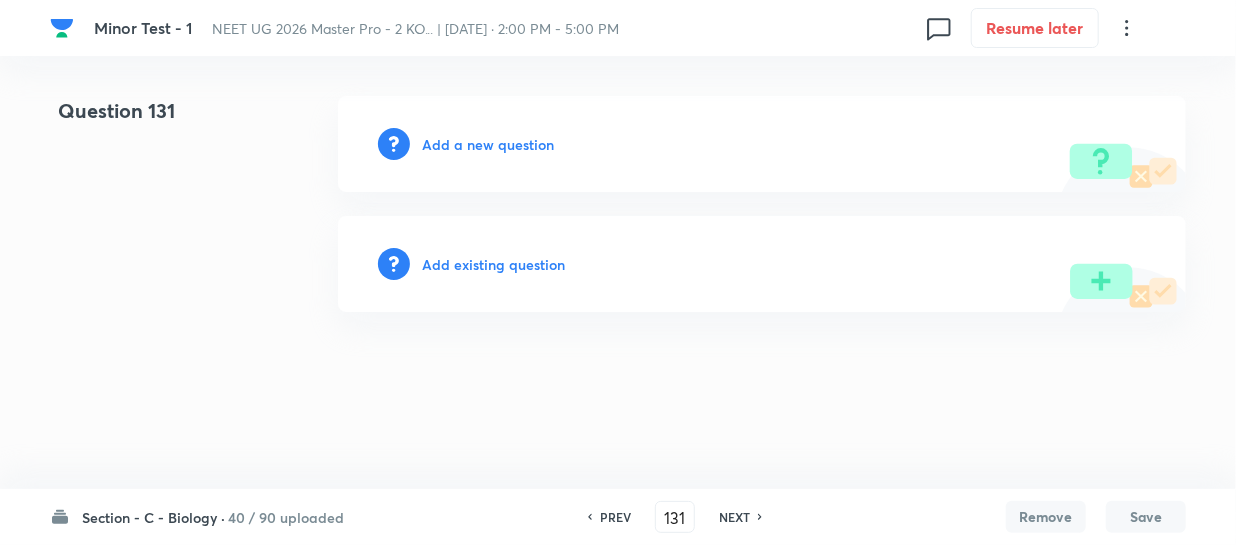 click on "Add a new question" at bounding box center [488, 144] 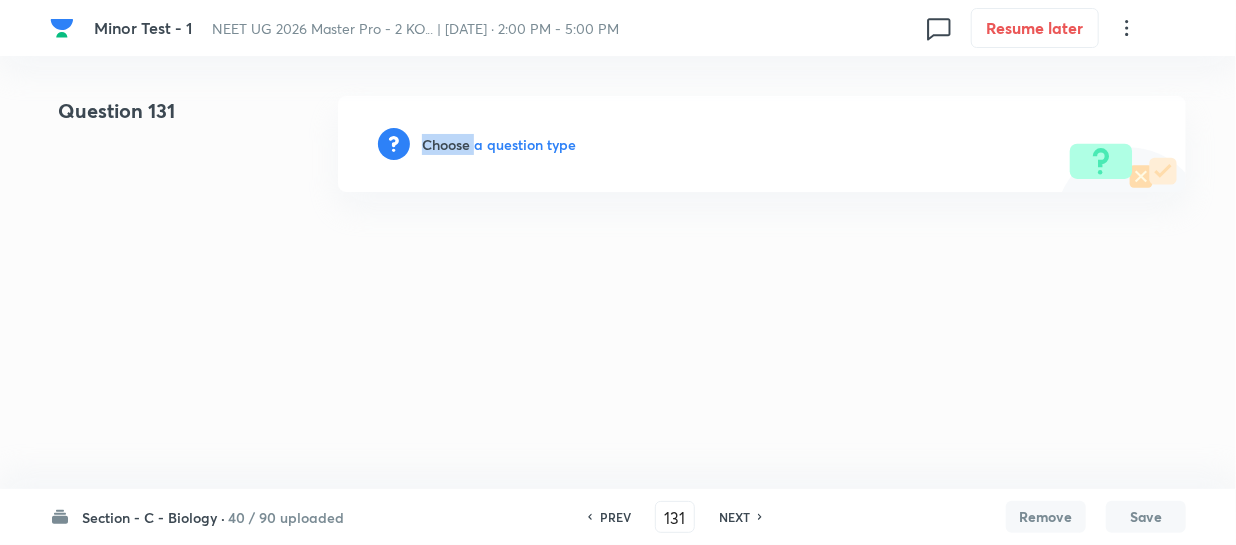 click on "Choose a question type" at bounding box center [499, 144] 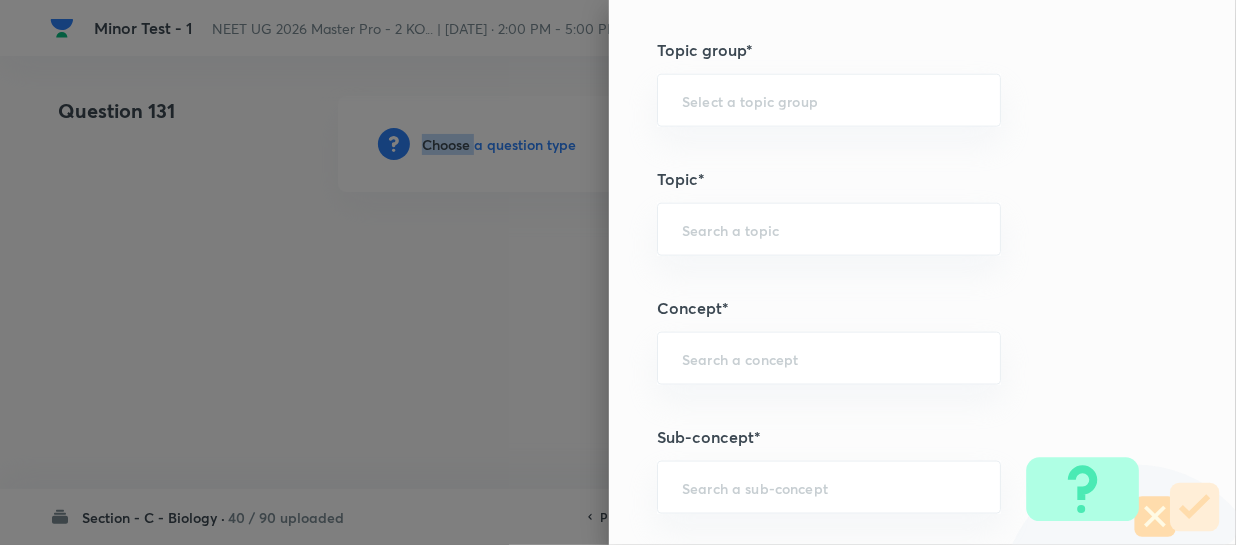 scroll, scrollTop: 1090, scrollLeft: 0, axis: vertical 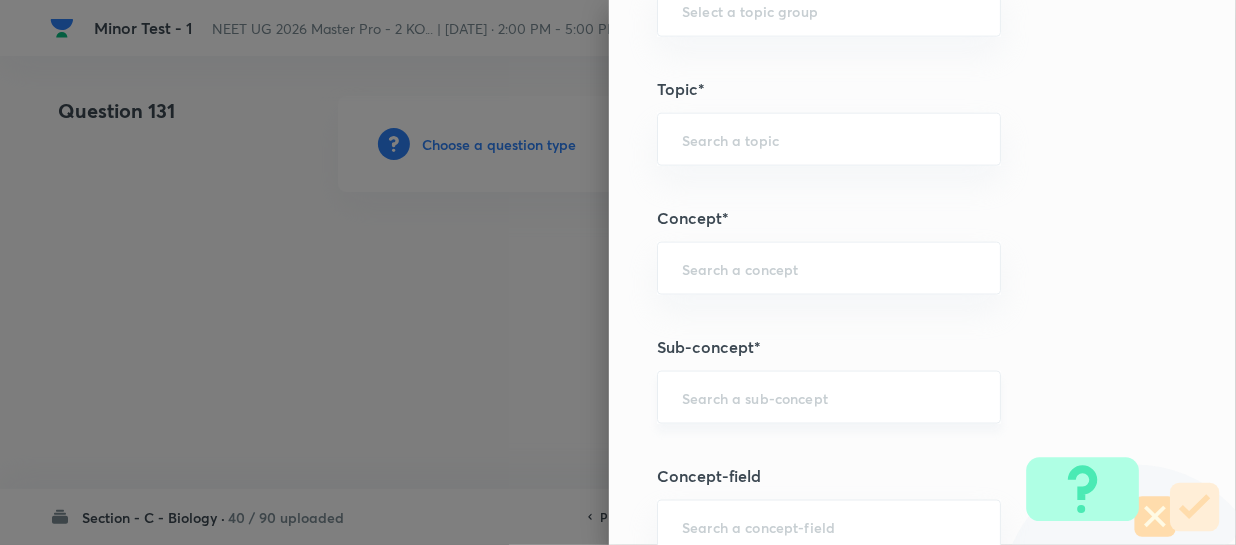click on "​" at bounding box center (829, 397) 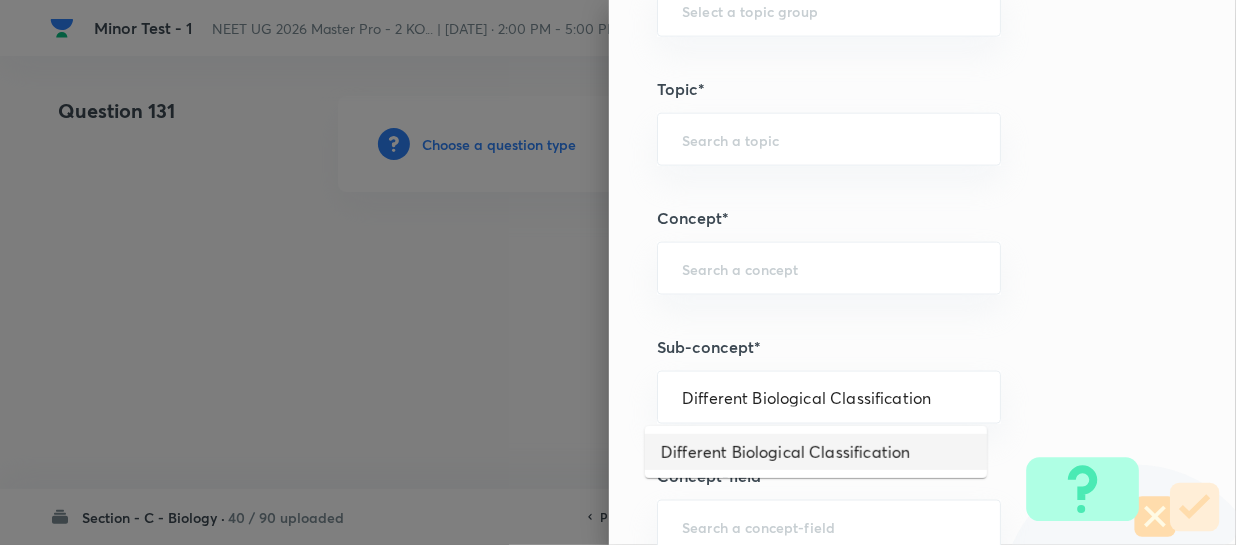 click on "Different Biological Classification" at bounding box center (816, 452) 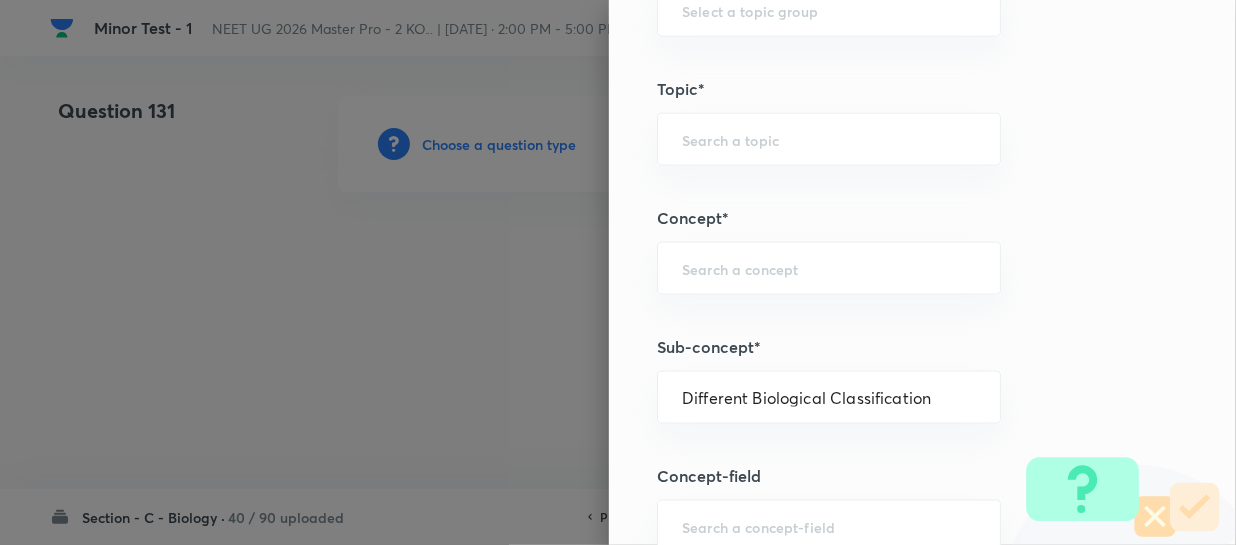 type on "Different Biological Classification" 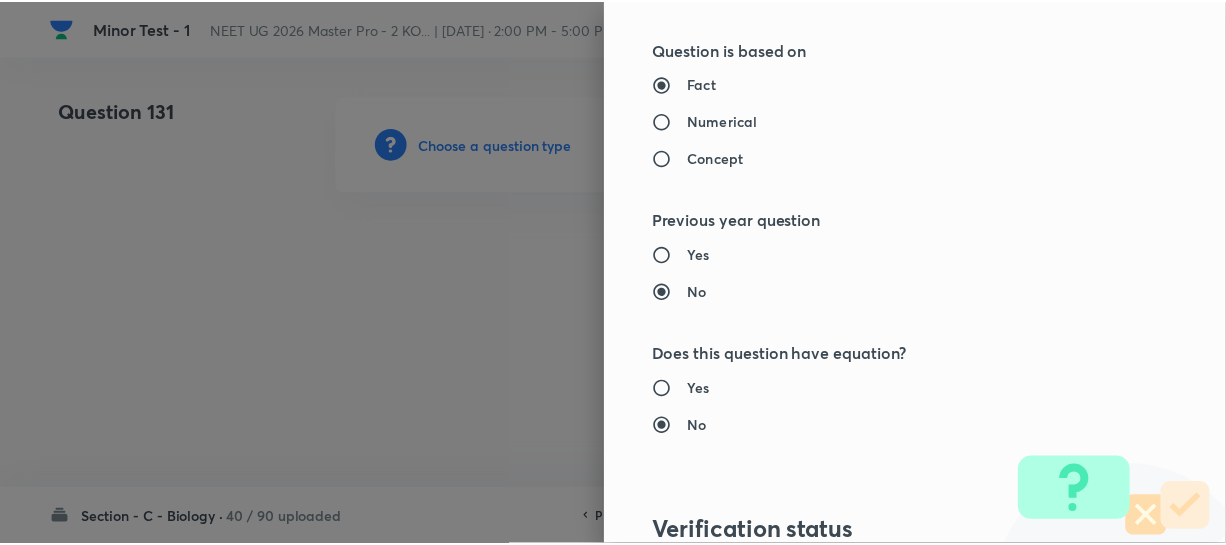 scroll, scrollTop: 2313, scrollLeft: 0, axis: vertical 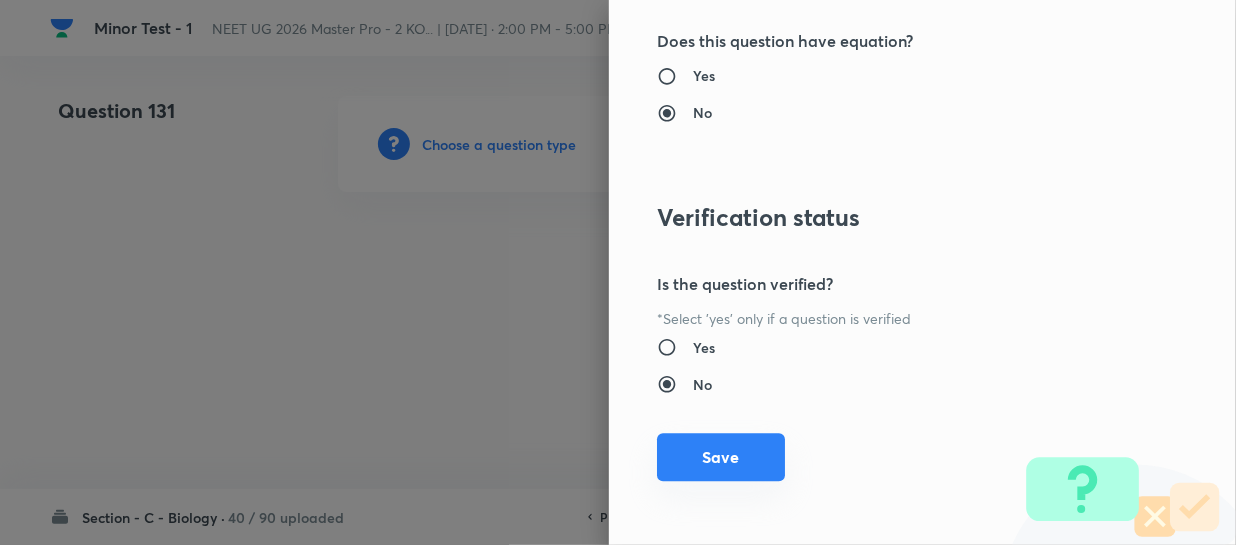 click on "Save" at bounding box center [721, 457] 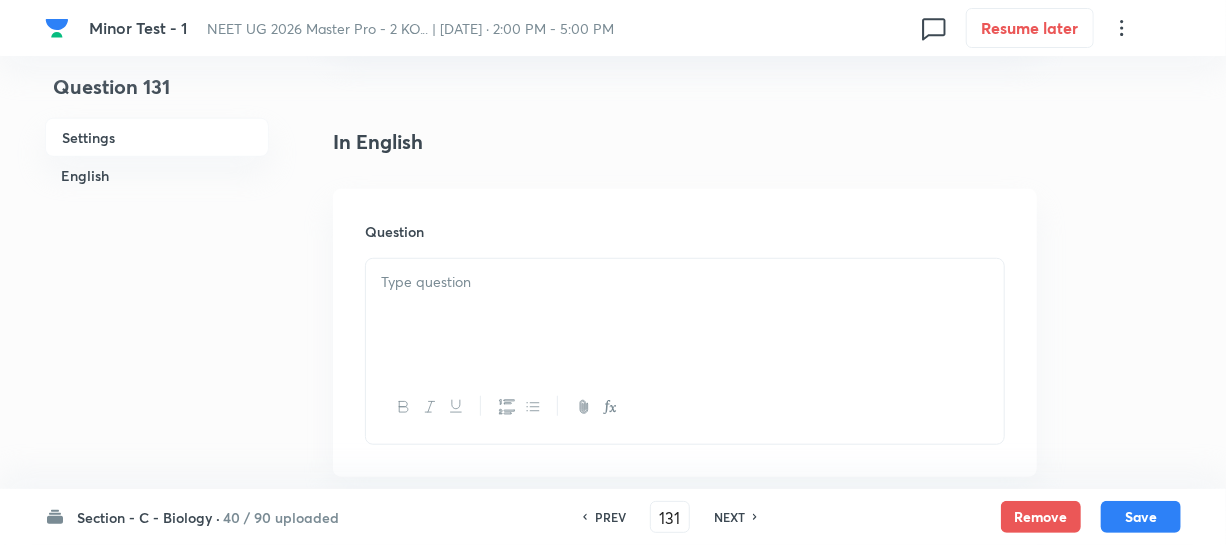 scroll, scrollTop: 636, scrollLeft: 0, axis: vertical 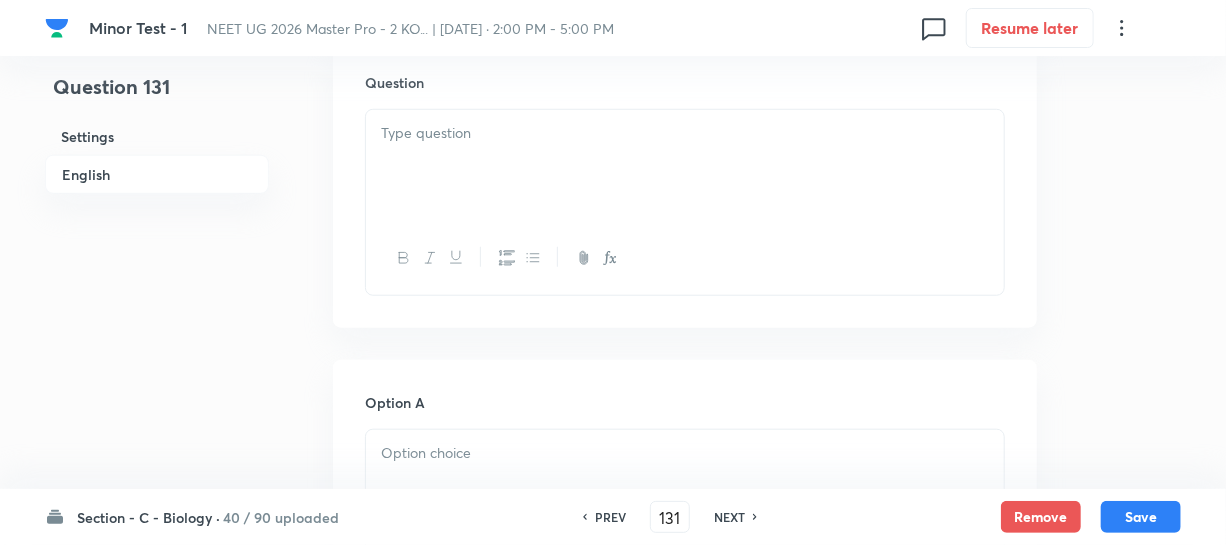 click at bounding box center (685, 166) 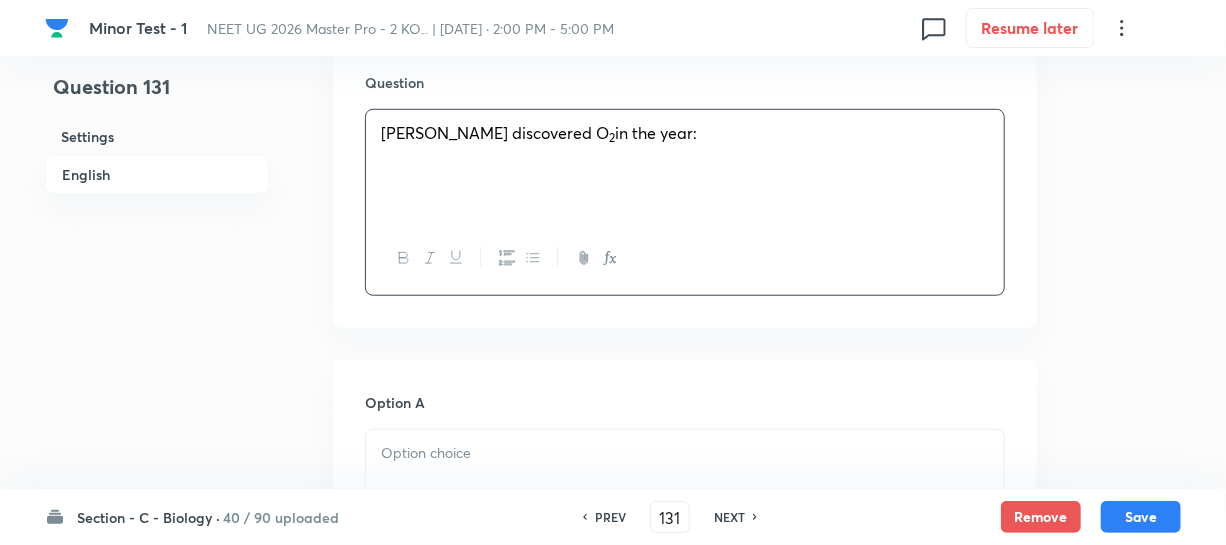 click on "Section - C - Biology ·
40 / 90 uploaded
PREV 131 ​ NEXT Remove Save" at bounding box center [613, 517] 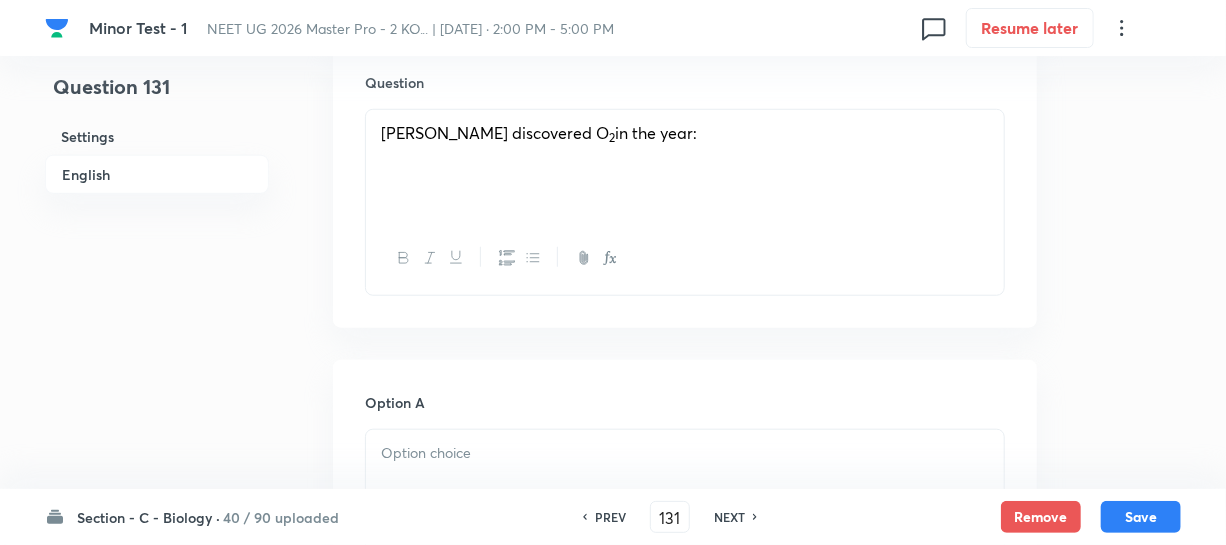 click at bounding box center (685, 453) 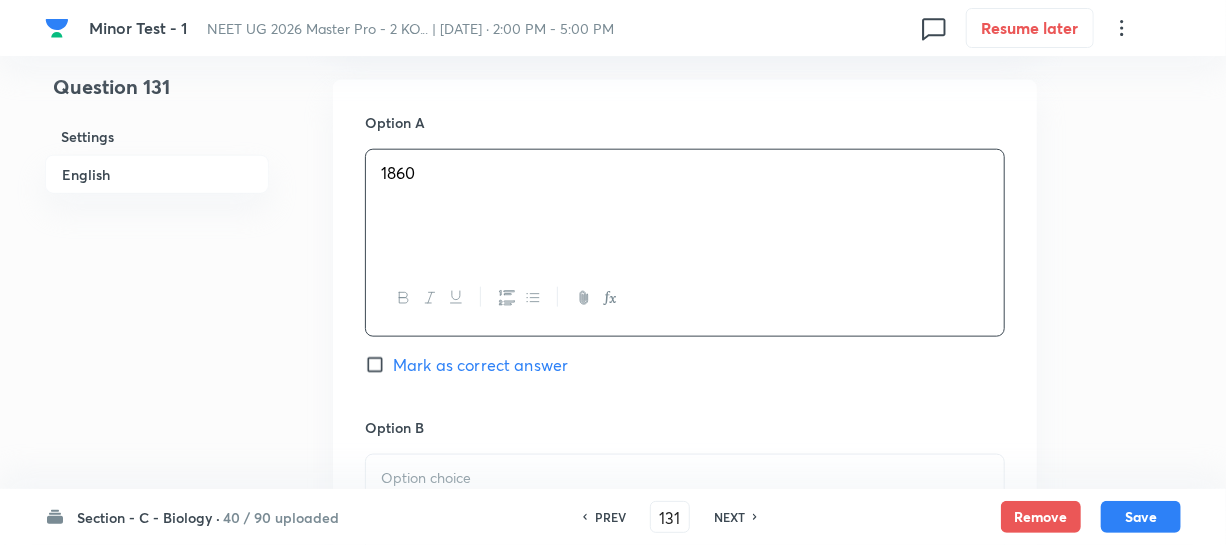scroll, scrollTop: 1000, scrollLeft: 0, axis: vertical 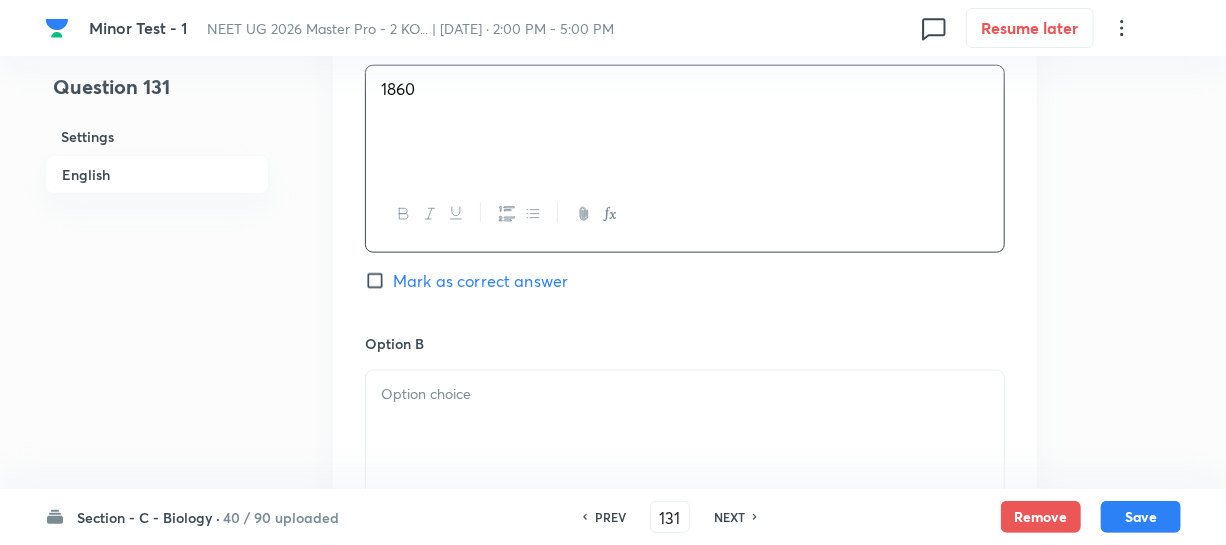 click at bounding box center [685, 427] 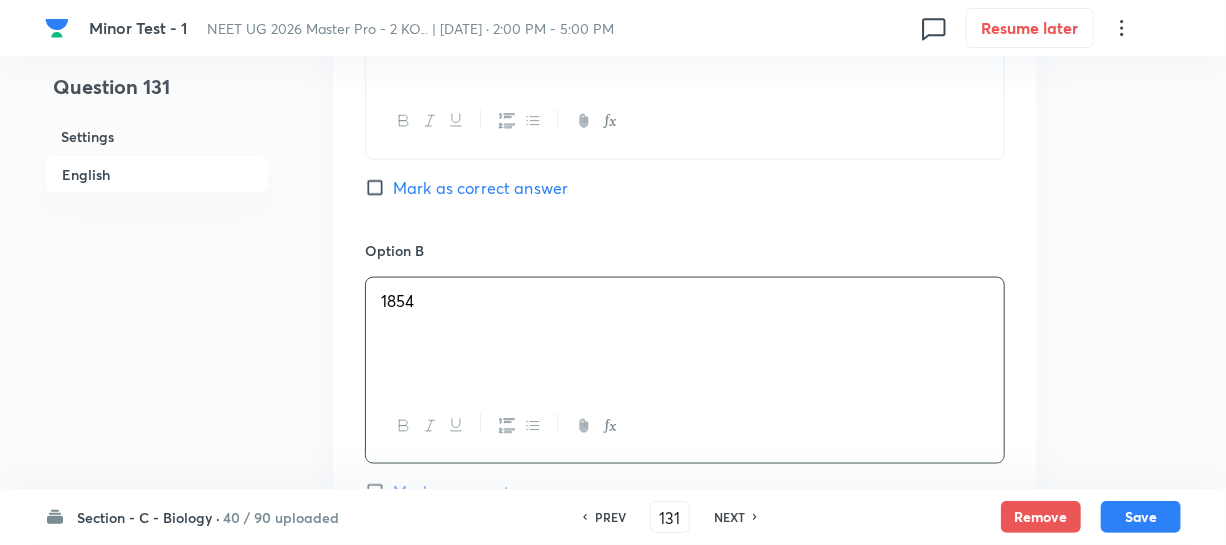 scroll, scrollTop: 1272, scrollLeft: 0, axis: vertical 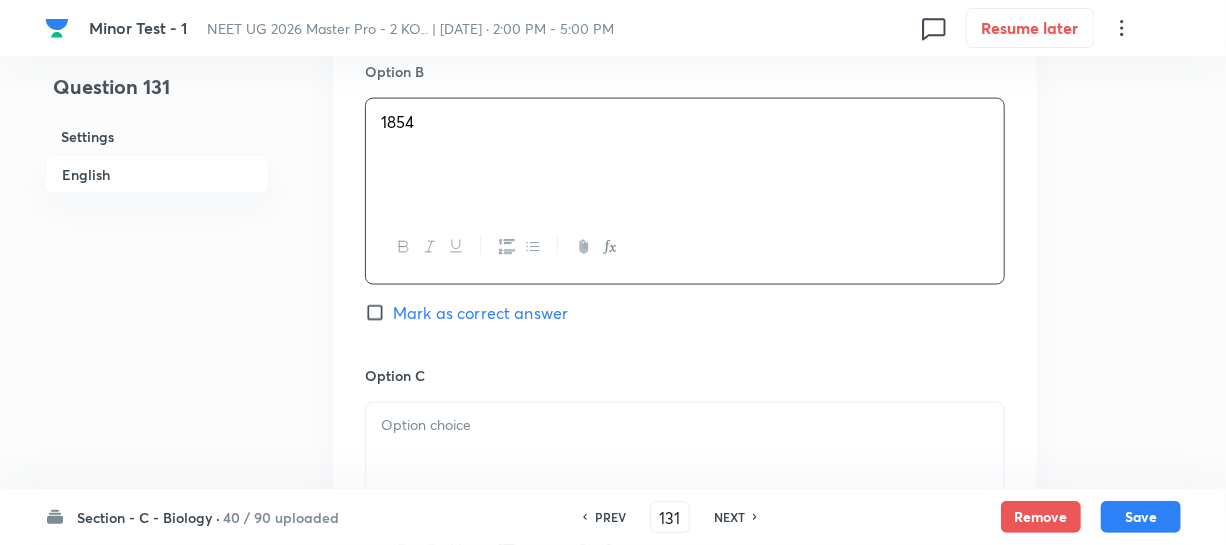 click at bounding box center [685, 426] 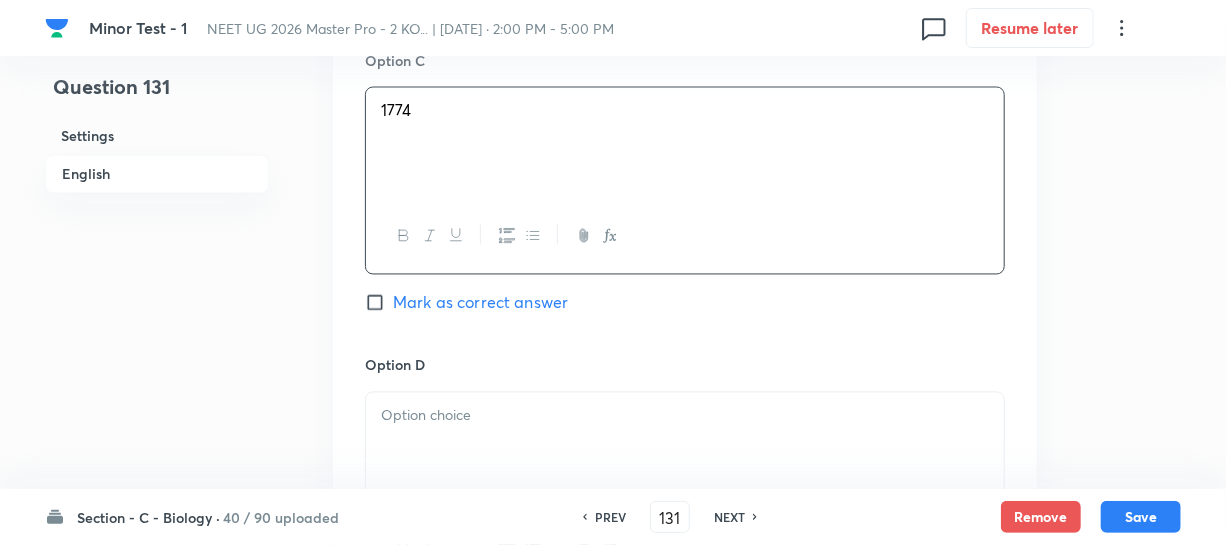scroll, scrollTop: 1636, scrollLeft: 0, axis: vertical 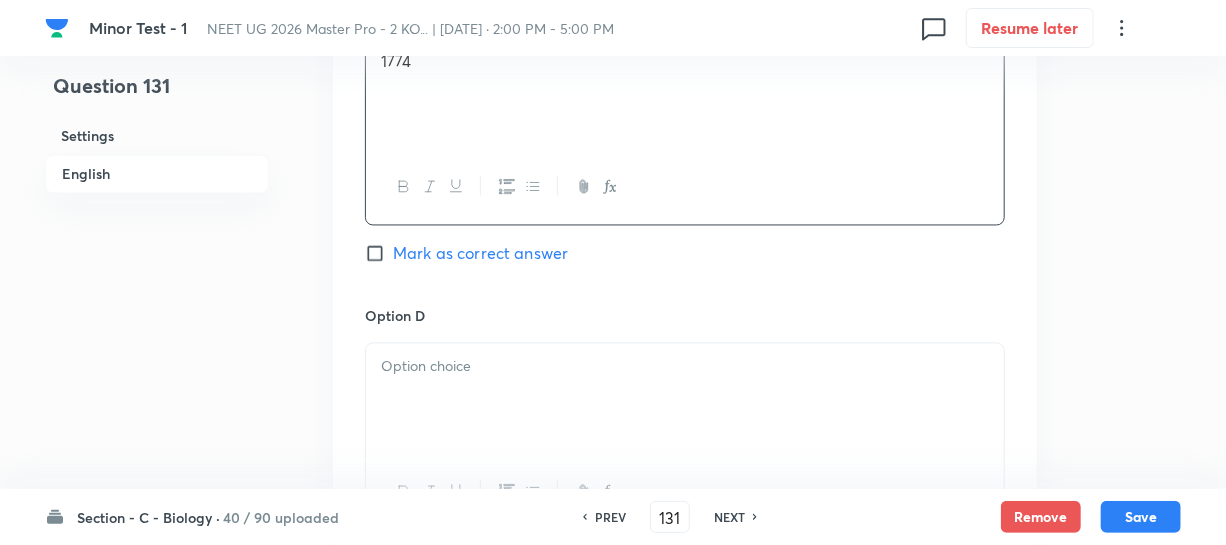 click at bounding box center [685, 400] 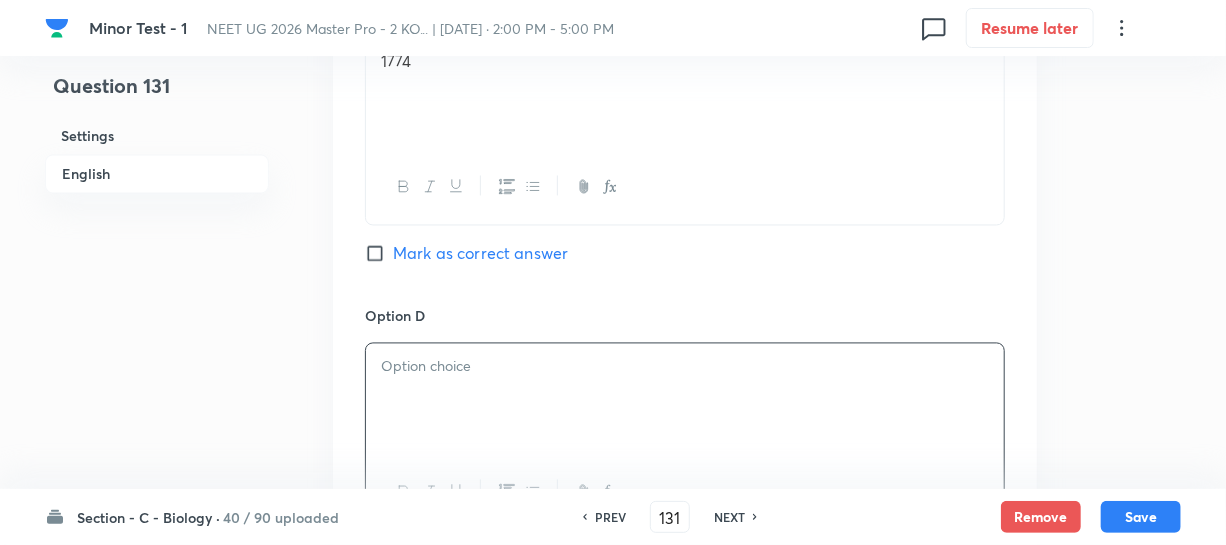 scroll, scrollTop: 1909, scrollLeft: 0, axis: vertical 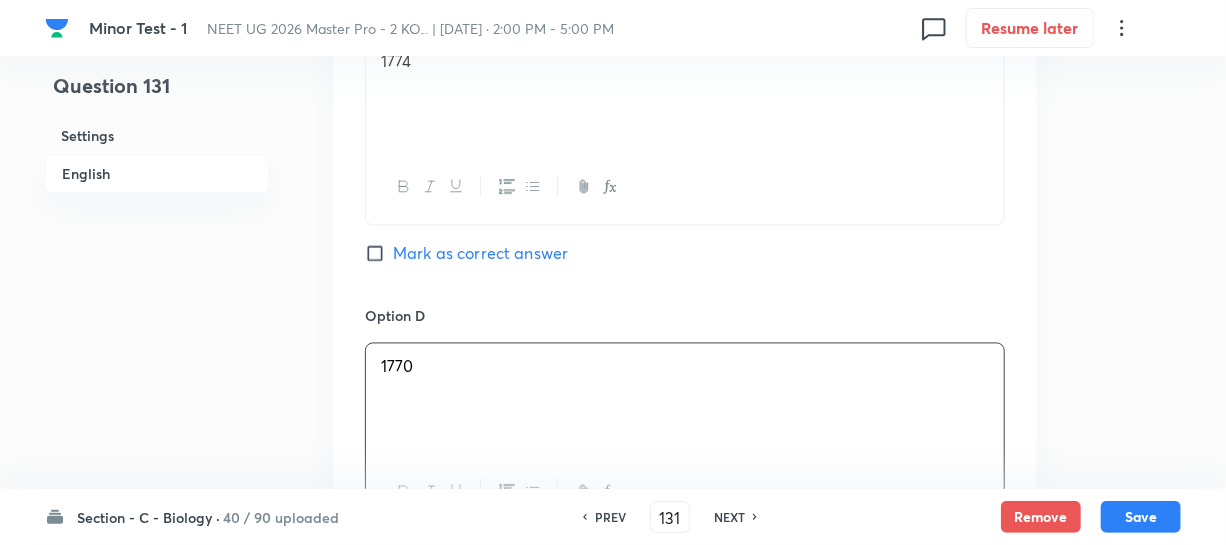 click on "Mark as correct answer" at bounding box center (379, 254) 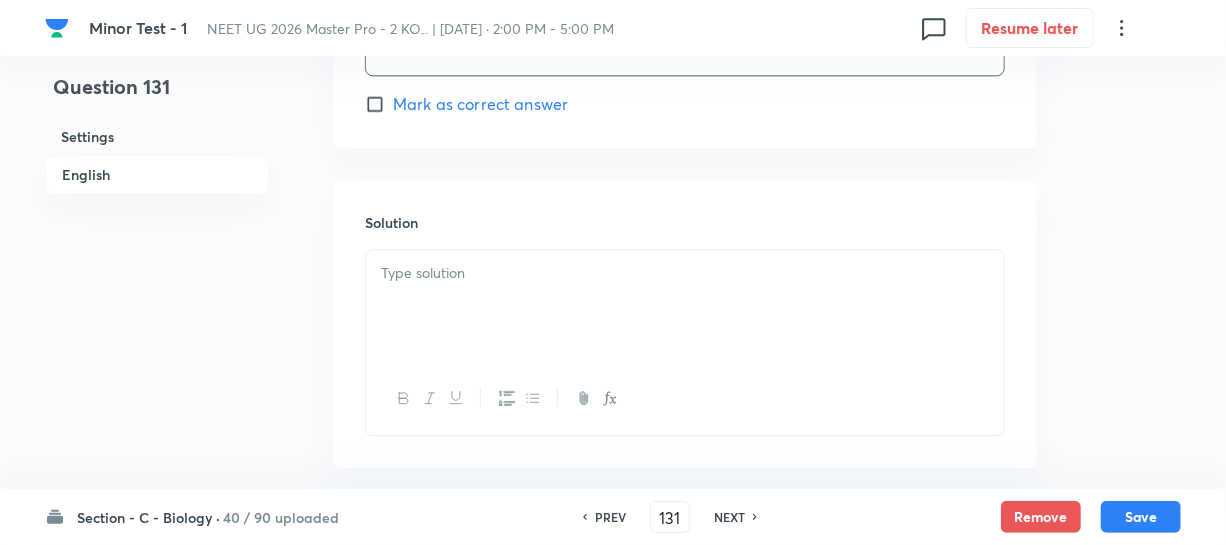 scroll, scrollTop: 2181, scrollLeft: 0, axis: vertical 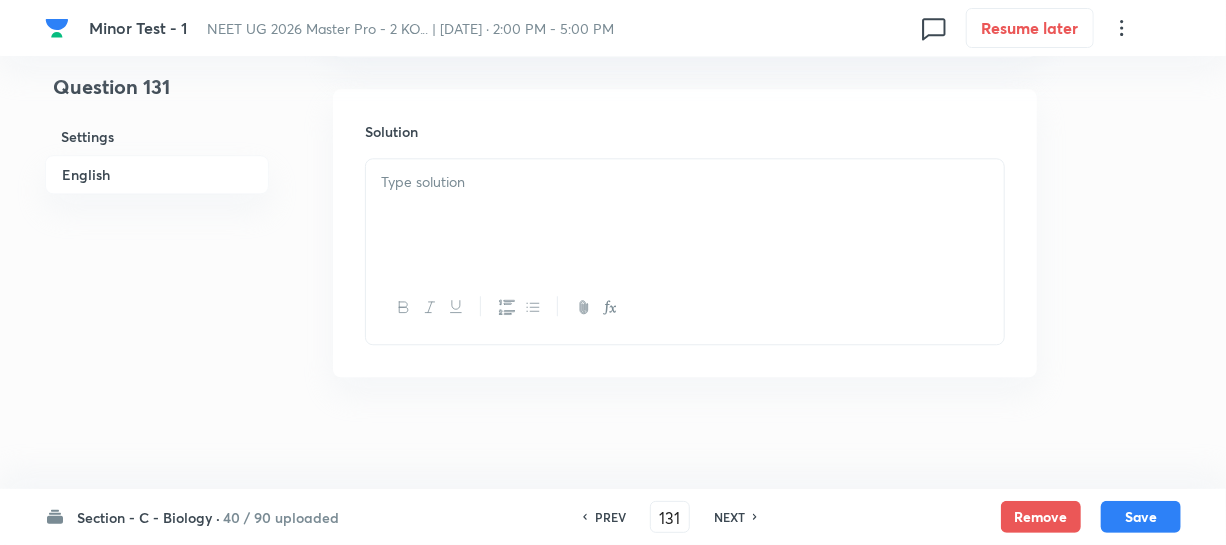 click at bounding box center (685, 215) 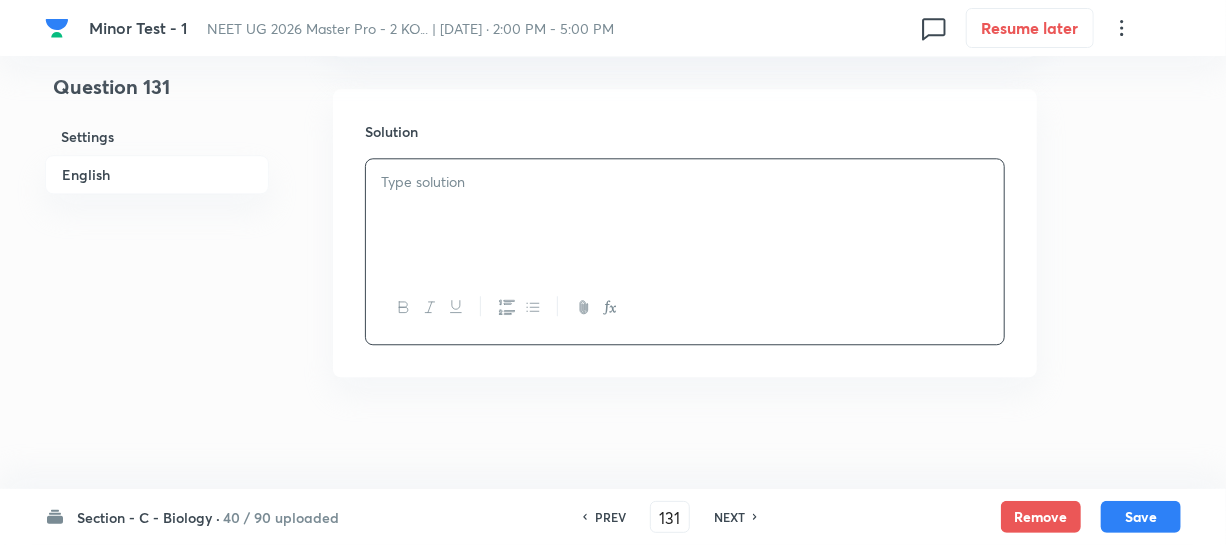 type 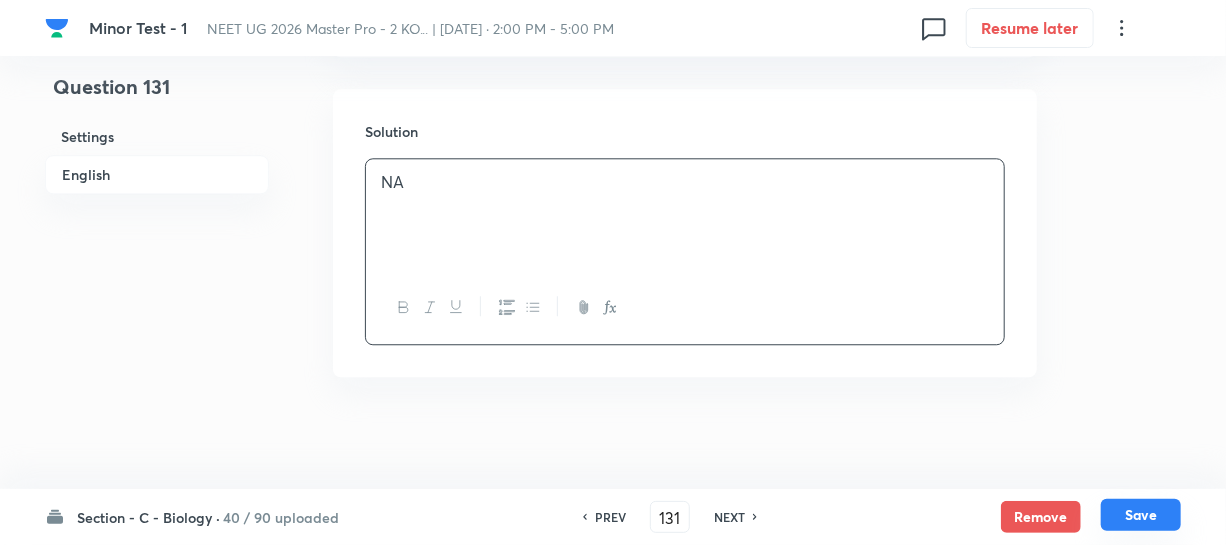 click on "Save" at bounding box center (1141, 515) 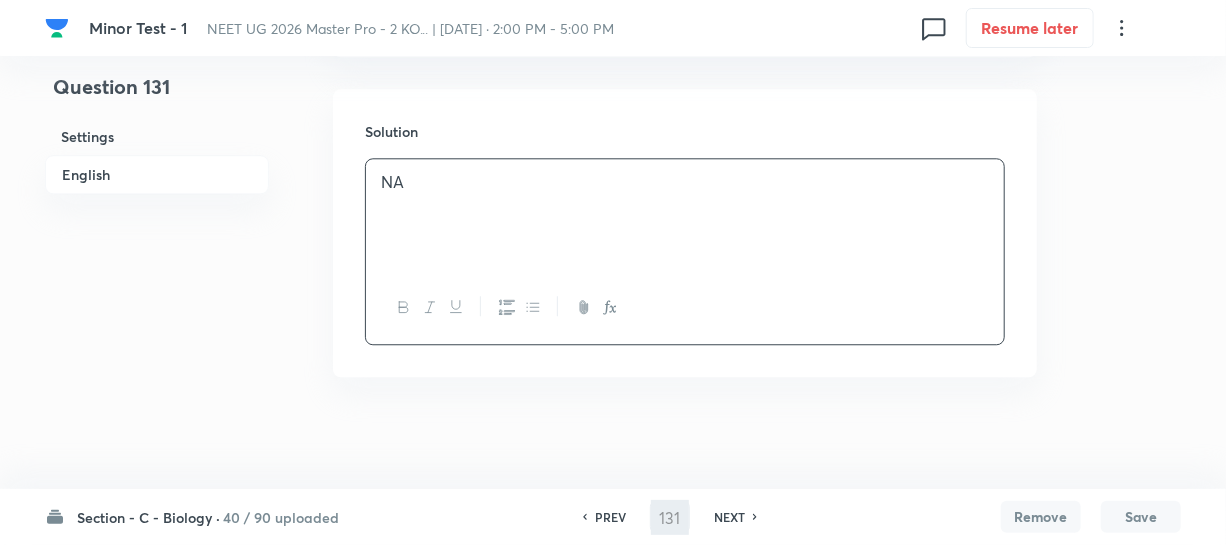 type on "132" 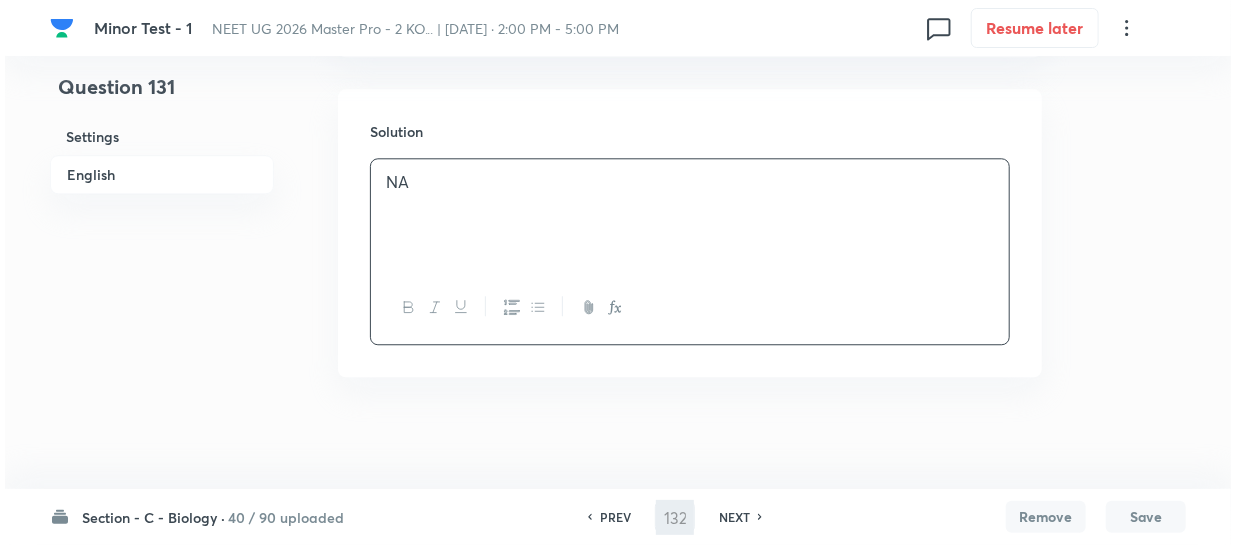 scroll, scrollTop: 0, scrollLeft: 0, axis: both 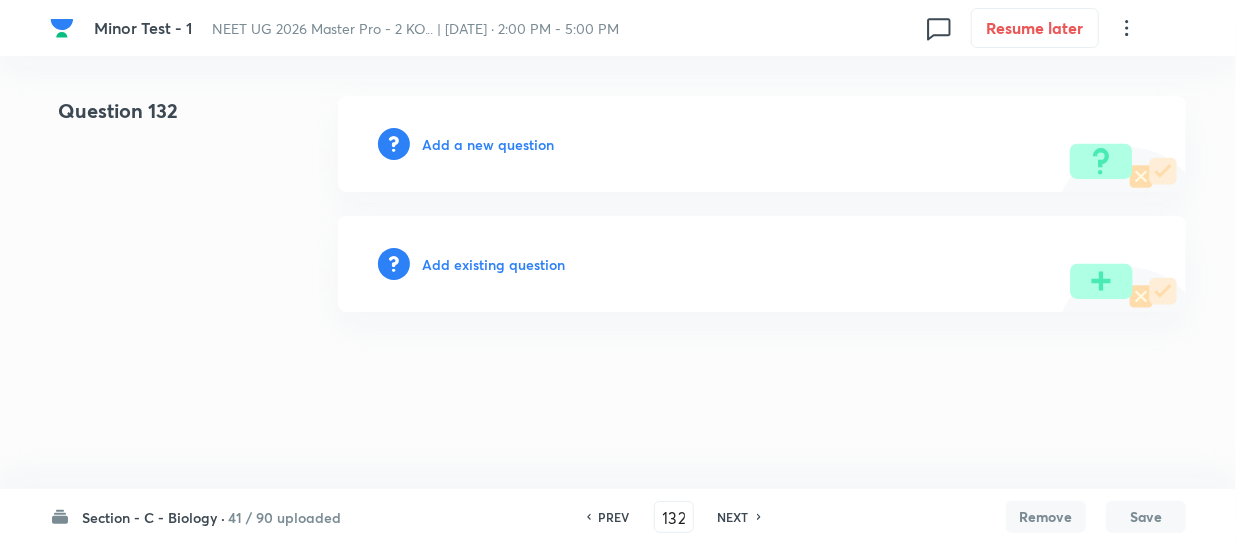 click on "Add a new question" at bounding box center (488, 144) 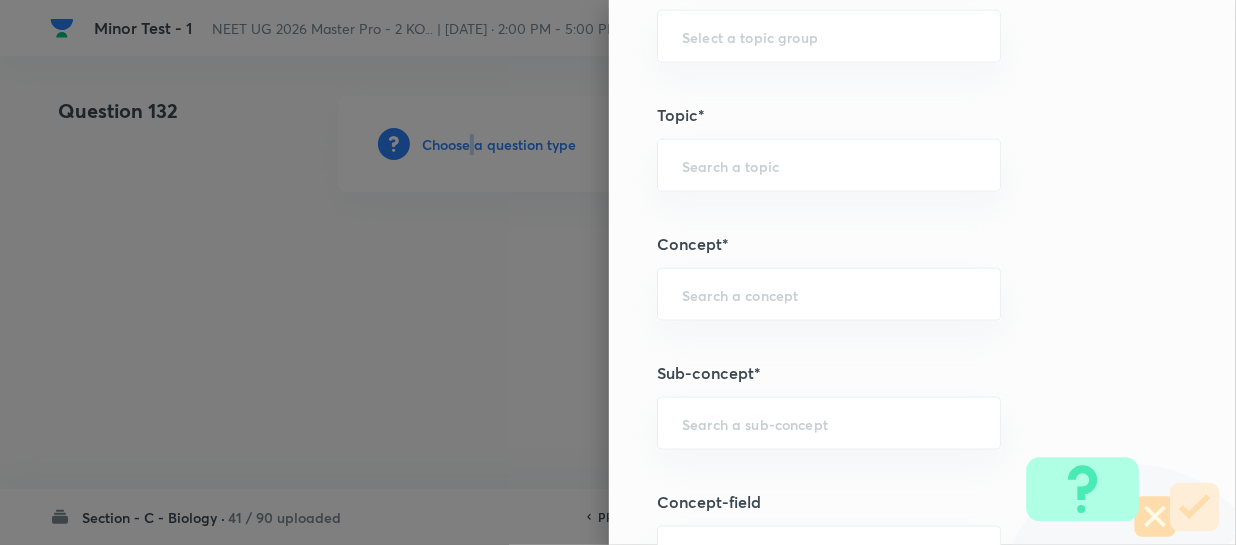 scroll, scrollTop: 1181, scrollLeft: 0, axis: vertical 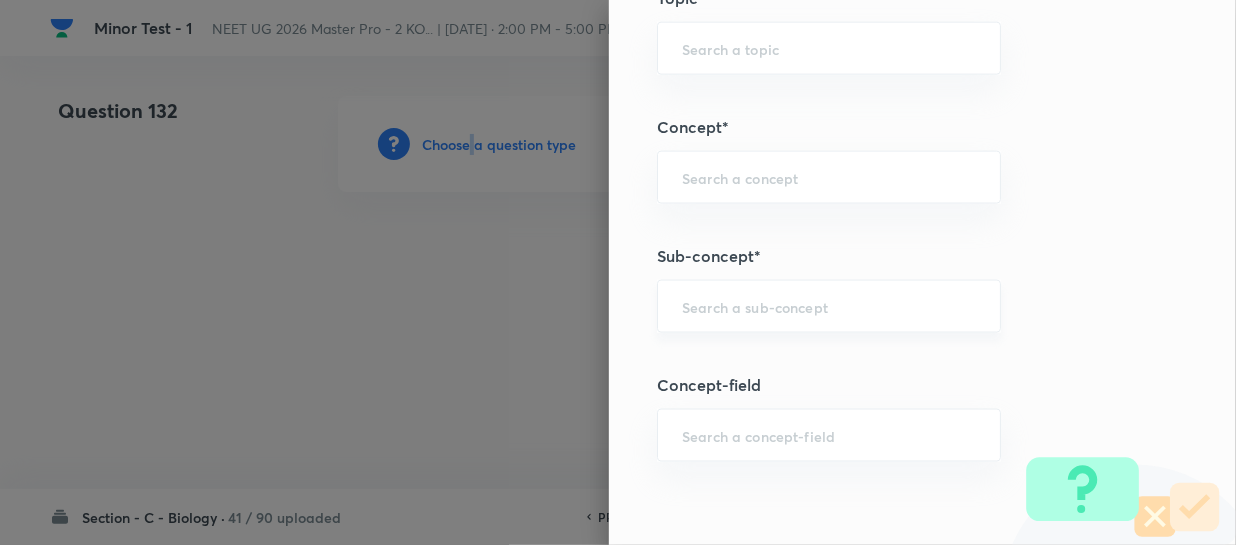 click on "​" at bounding box center [829, 306] 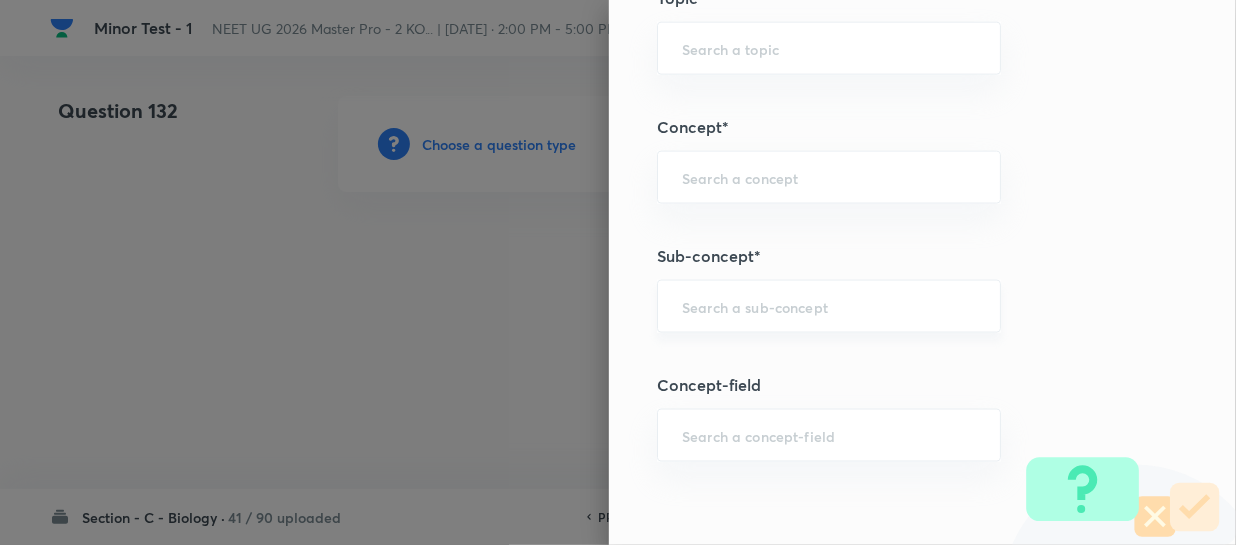 paste on "Different Biological Classification" 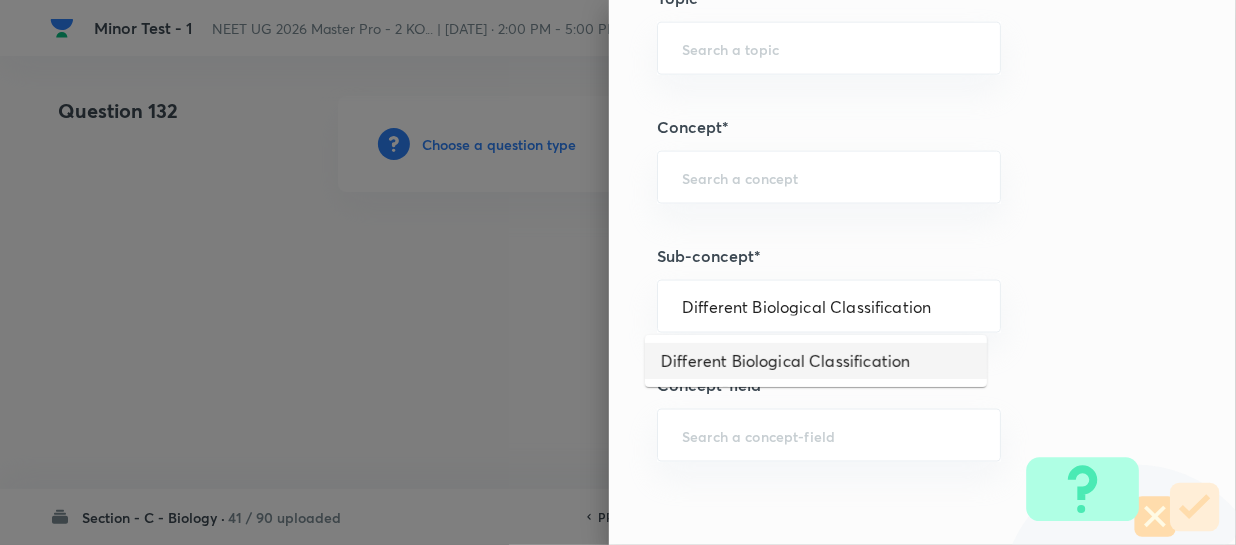 click on "Different Biological Classification" at bounding box center (816, 361) 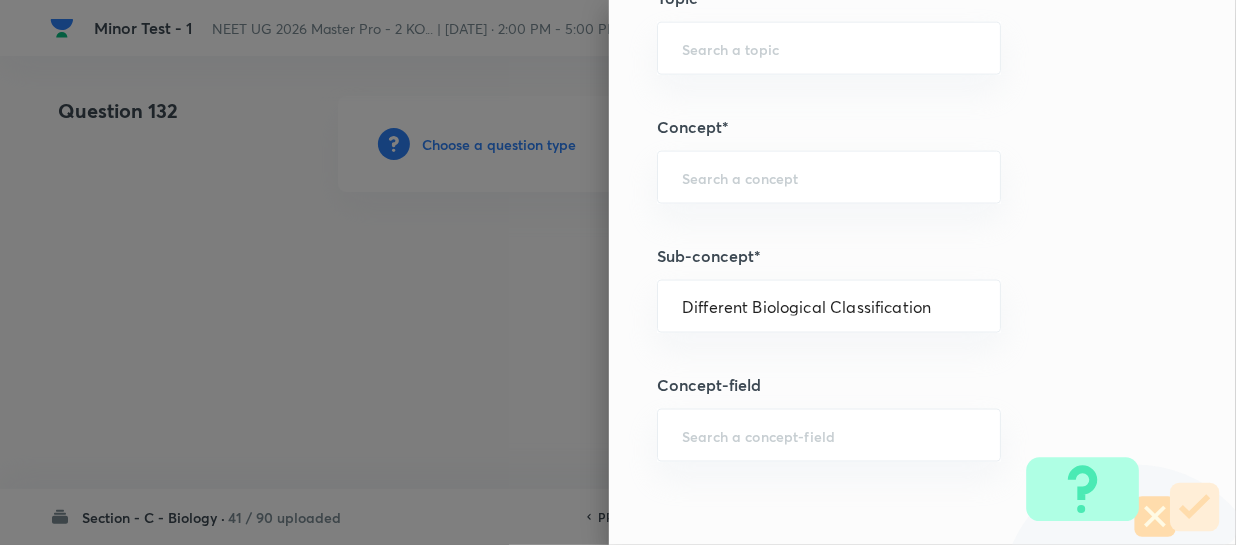type on "Biology" 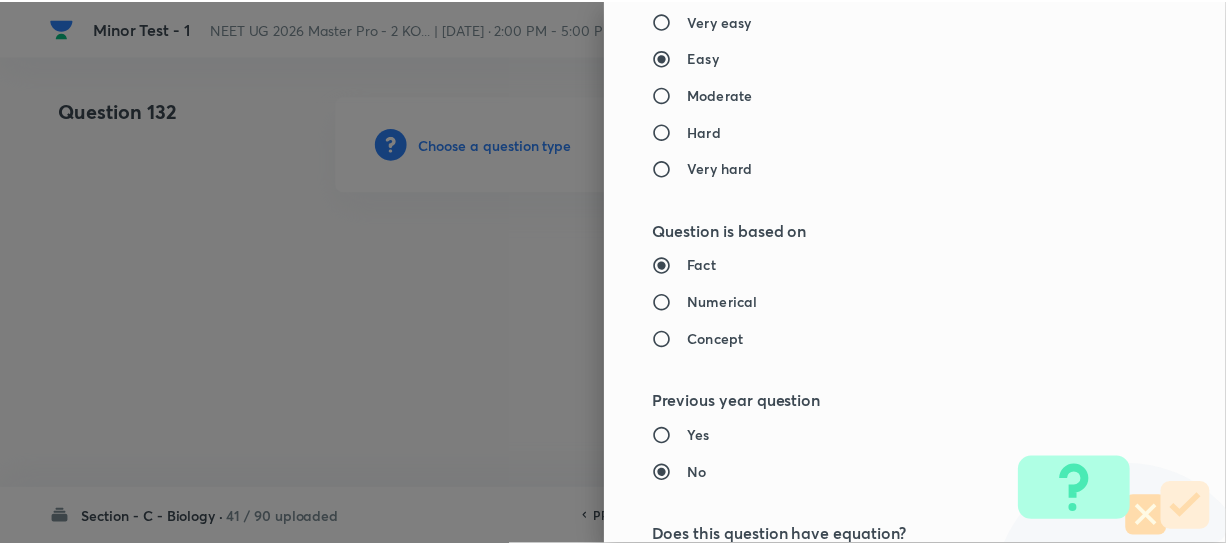 scroll, scrollTop: 2272, scrollLeft: 0, axis: vertical 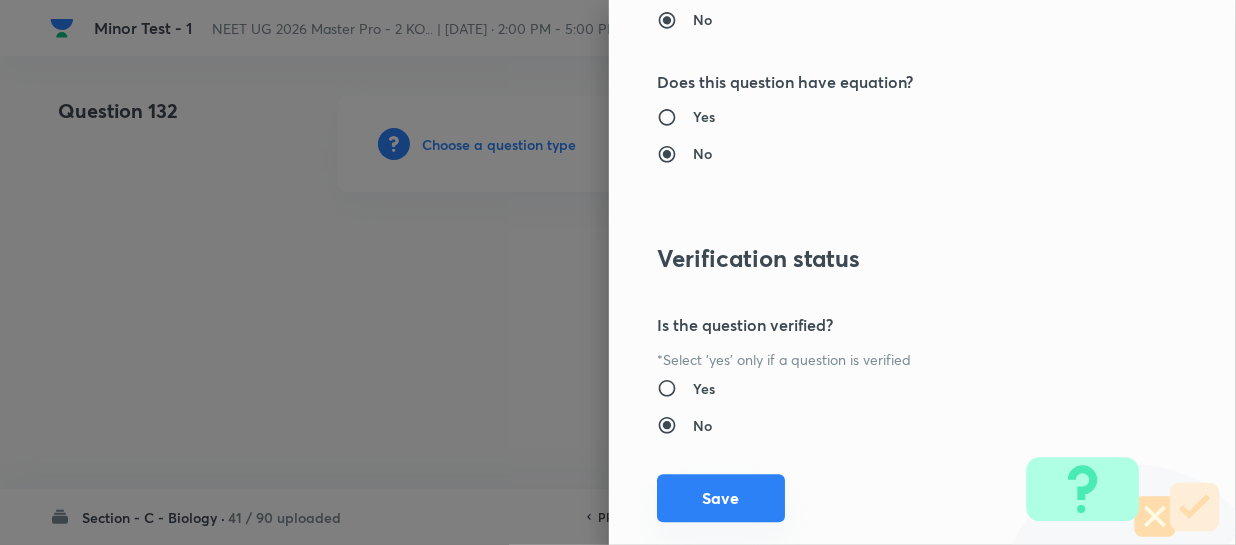click on "Save" at bounding box center (721, 498) 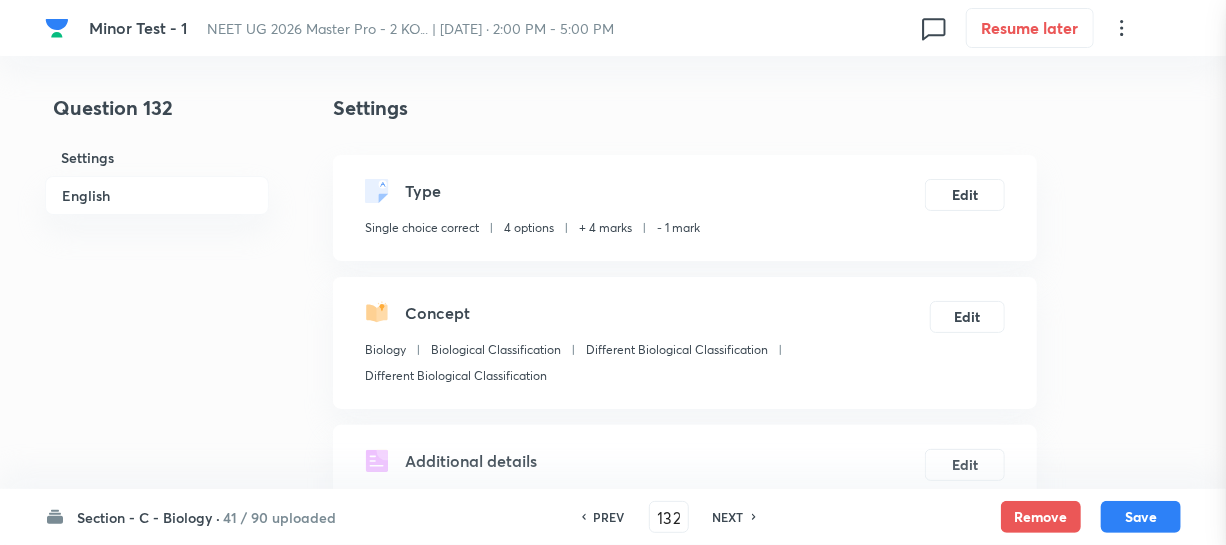 scroll, scrollTop: 454, scrollLeft: 0, axis: vertical 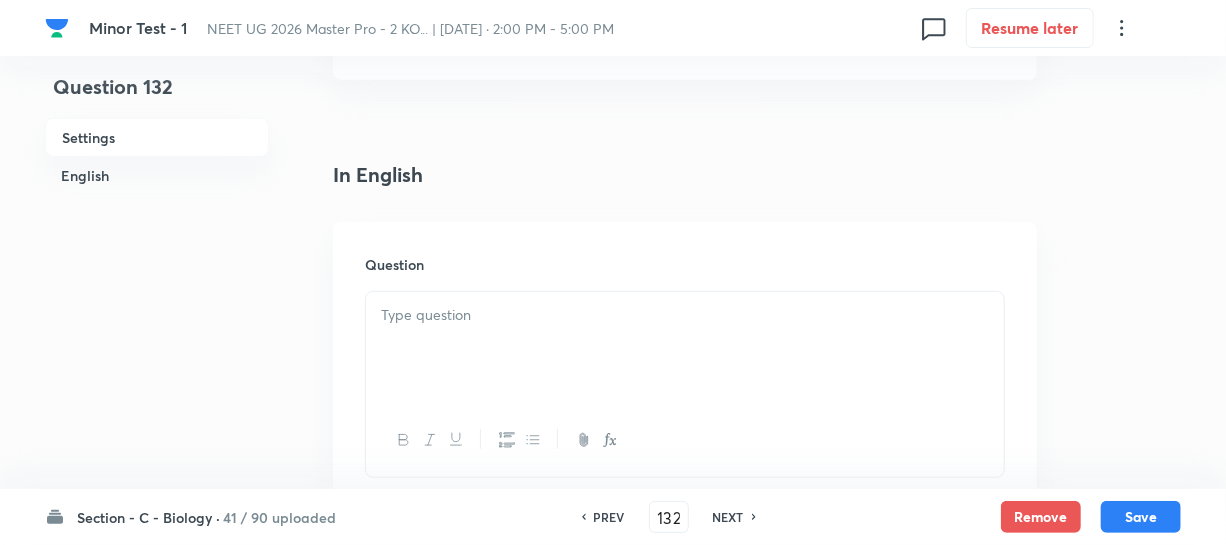 click at bounding box center (685, 315) 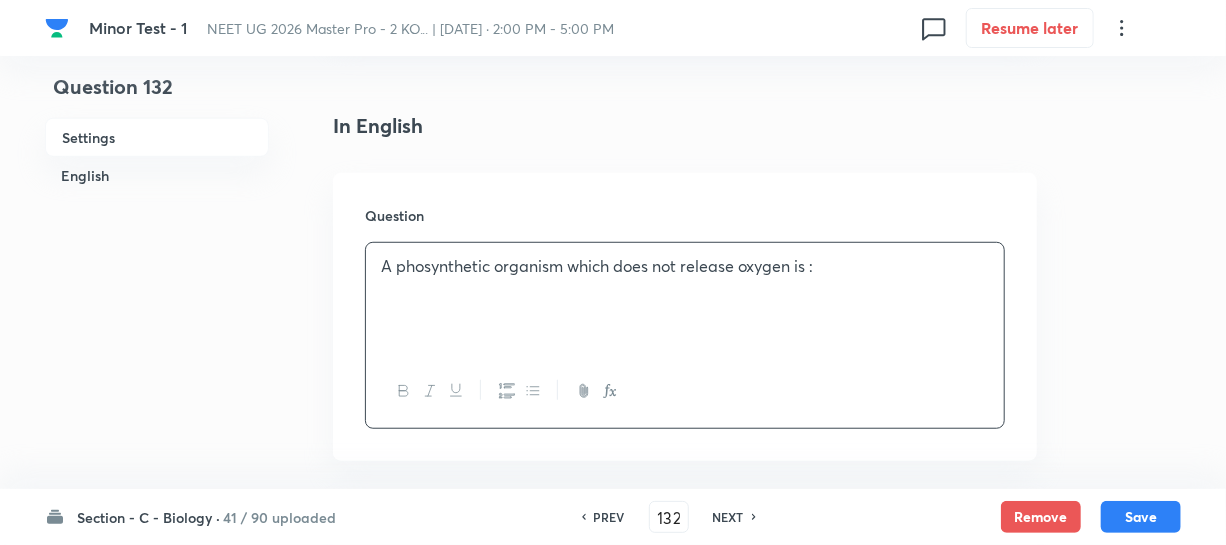 scroll, scrollTop: 727, scrollLeft: 0, axis: vertical 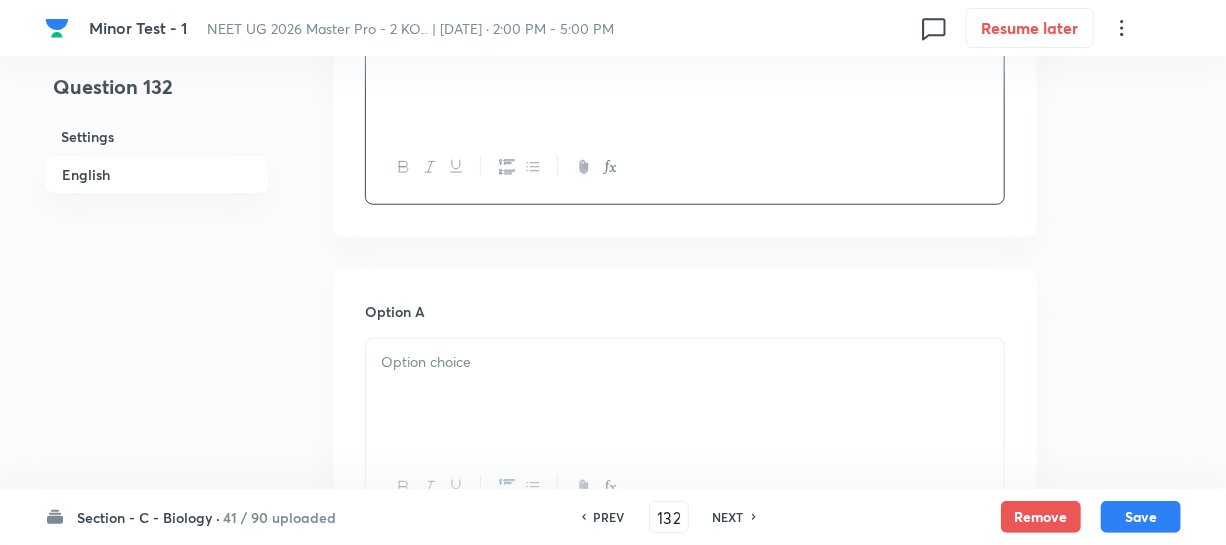 click at bounding box center (685, 395) 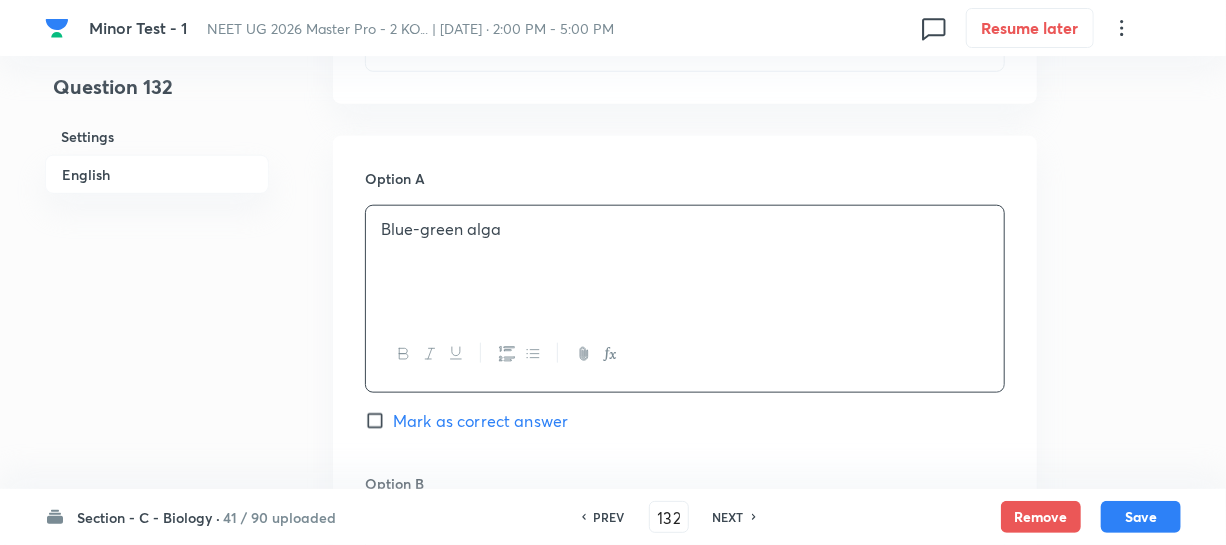 scroll, scrollTop: 1090, scrollLeft: 0, axis: vertical 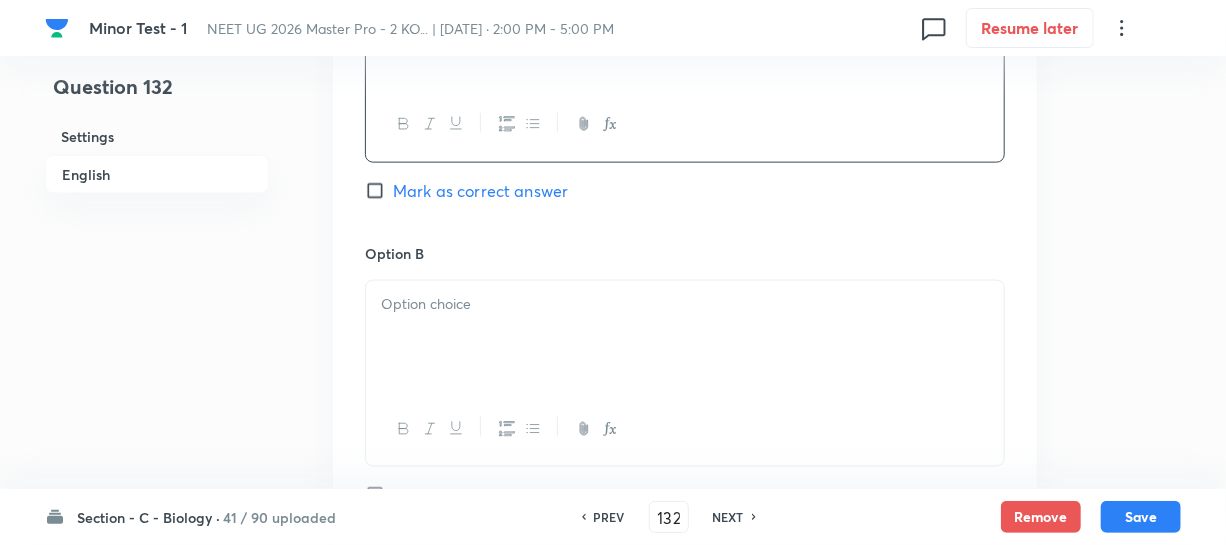 click at bounding box center [685, 337] 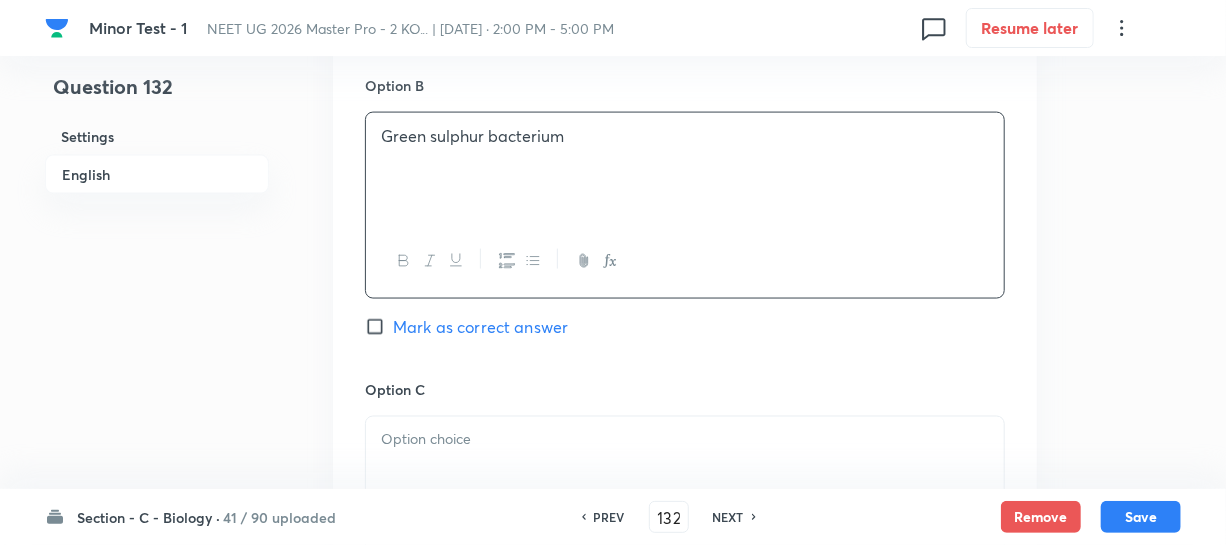 scroll, scrollTop: 1454, scrollLeft: 0, axis: vertical 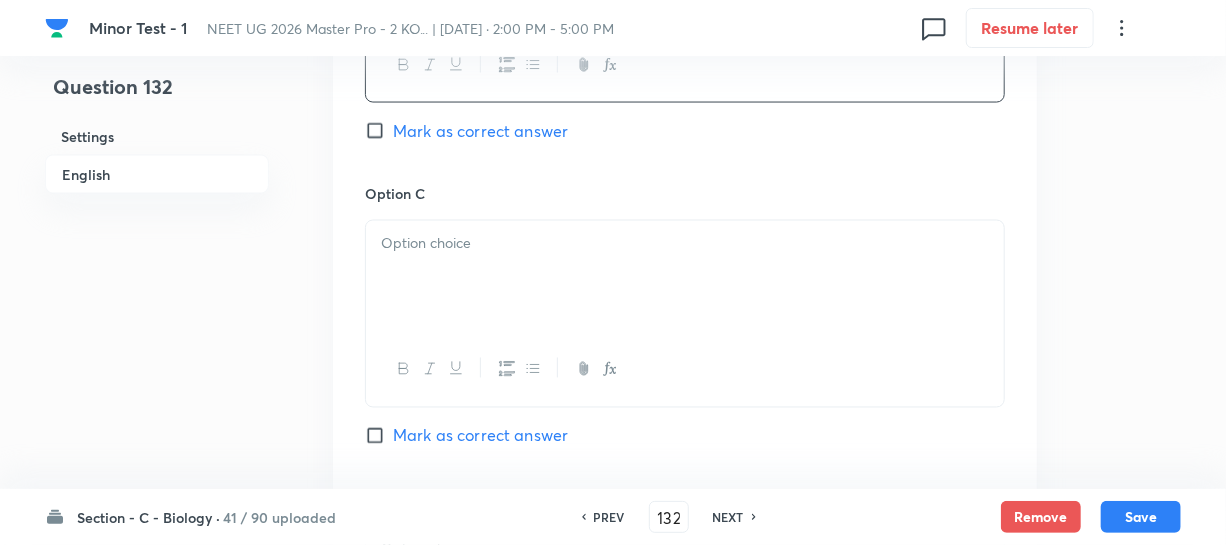 click at bounding box center [685, 277] 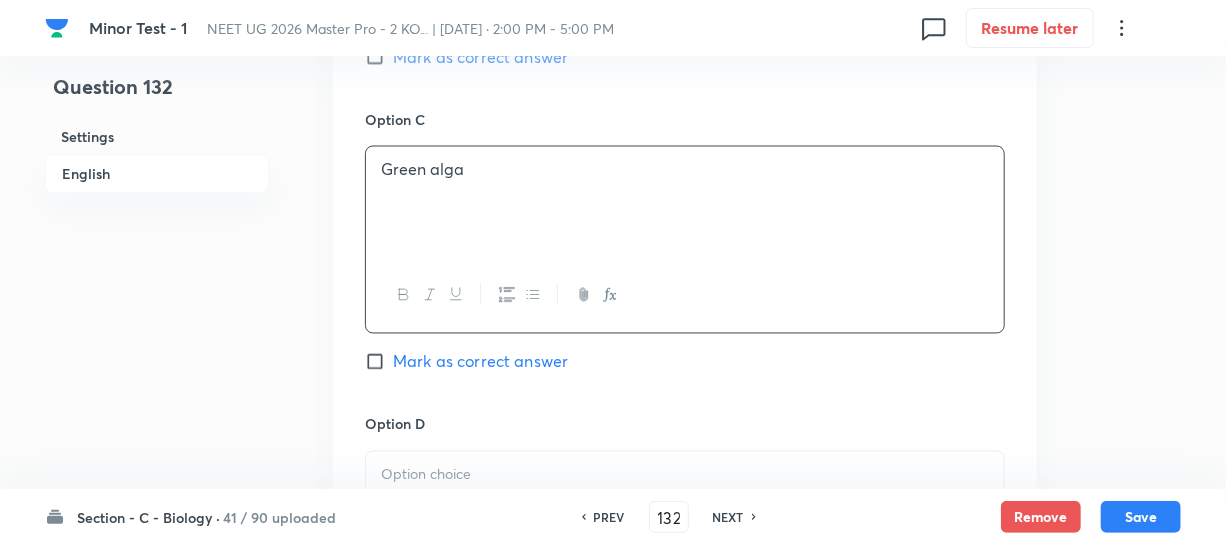 scroll, scrollTop: 1727, scrollLeft: 0, axis: vertical 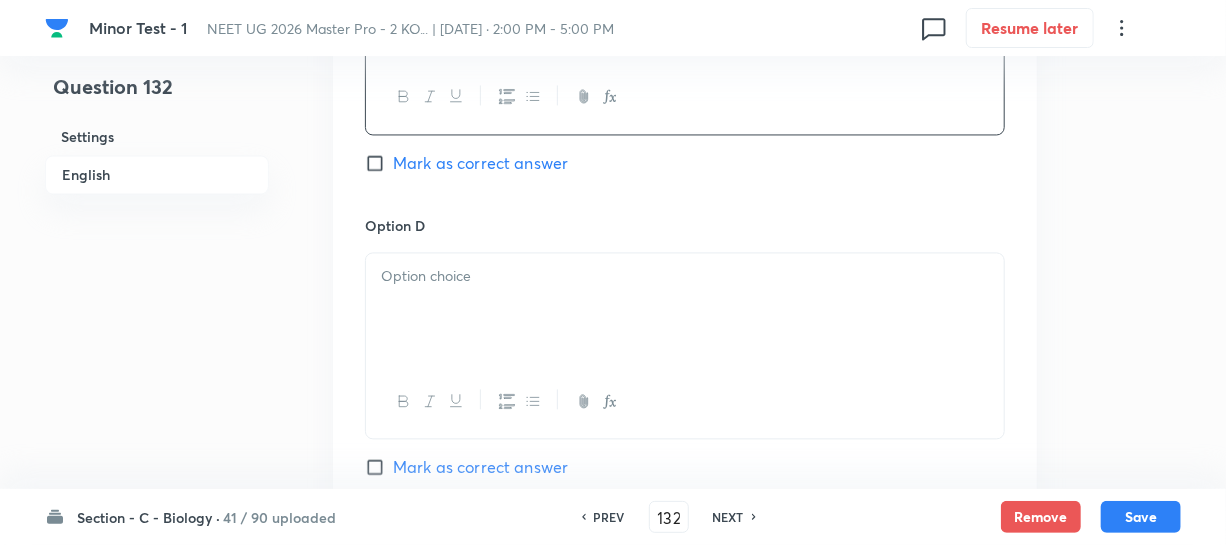 click at bounding box center [685, 309] 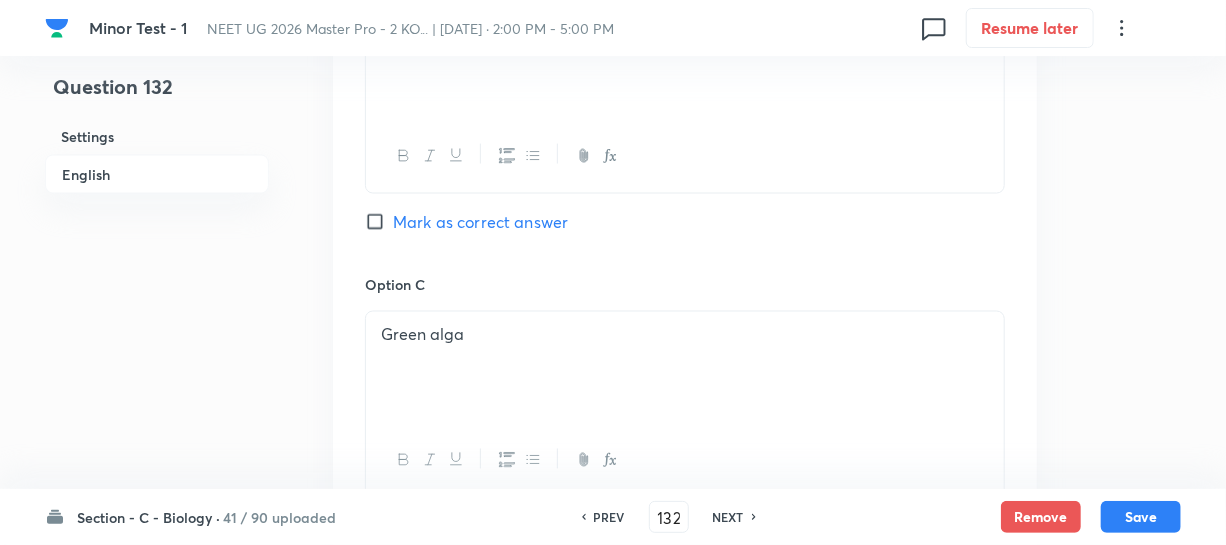click on "Mark as correct answer" at bounding box center (379, 222) 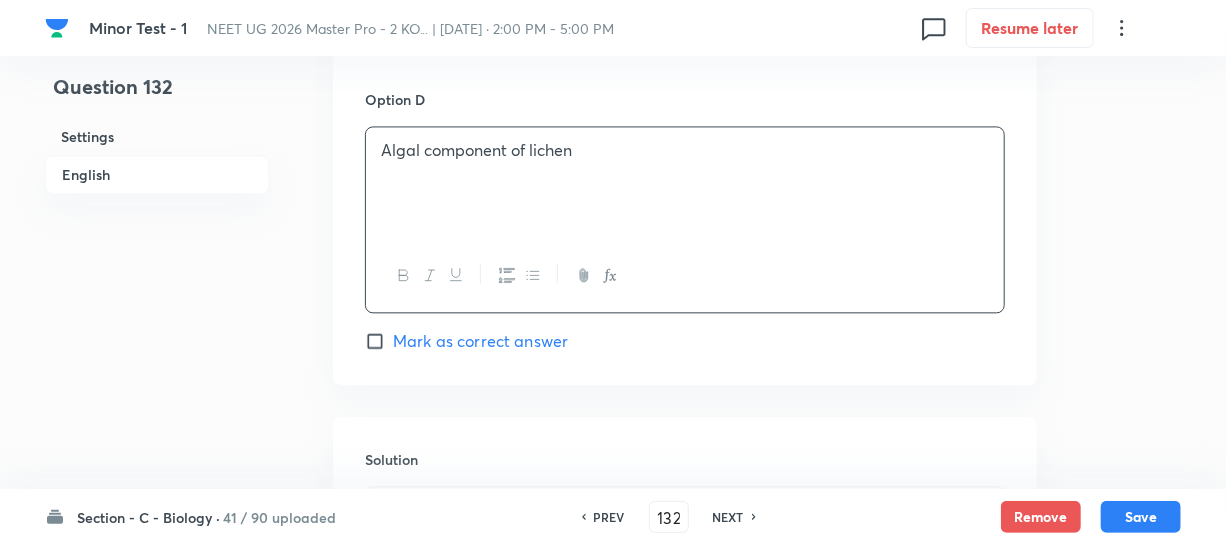 scroll, scrollTop: 2090, scrollLeft: 0, axis: vertical 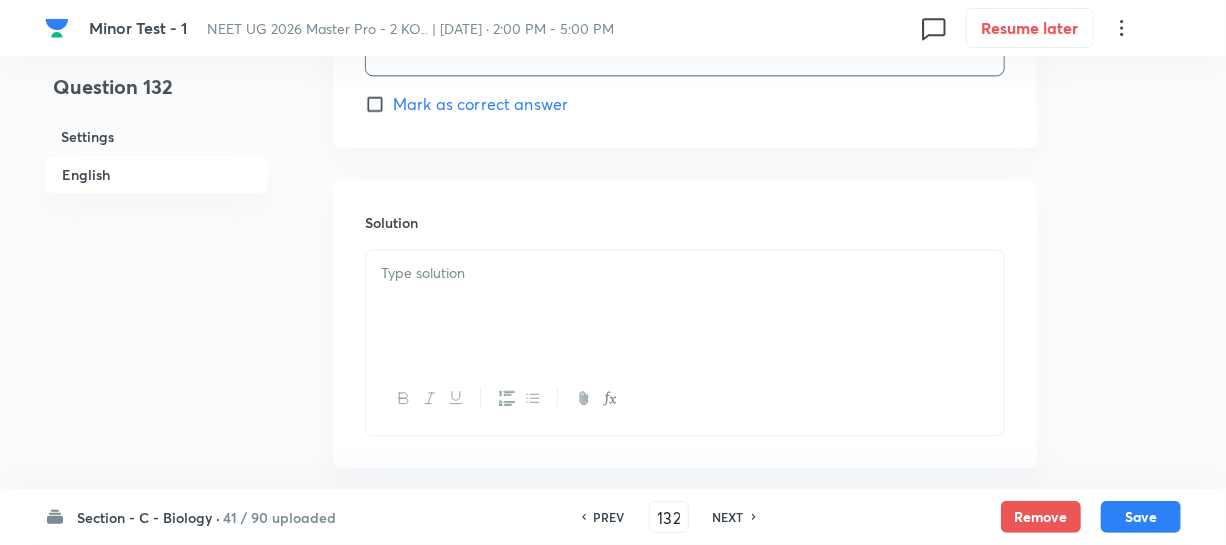 click at bounding box center [685, 273] 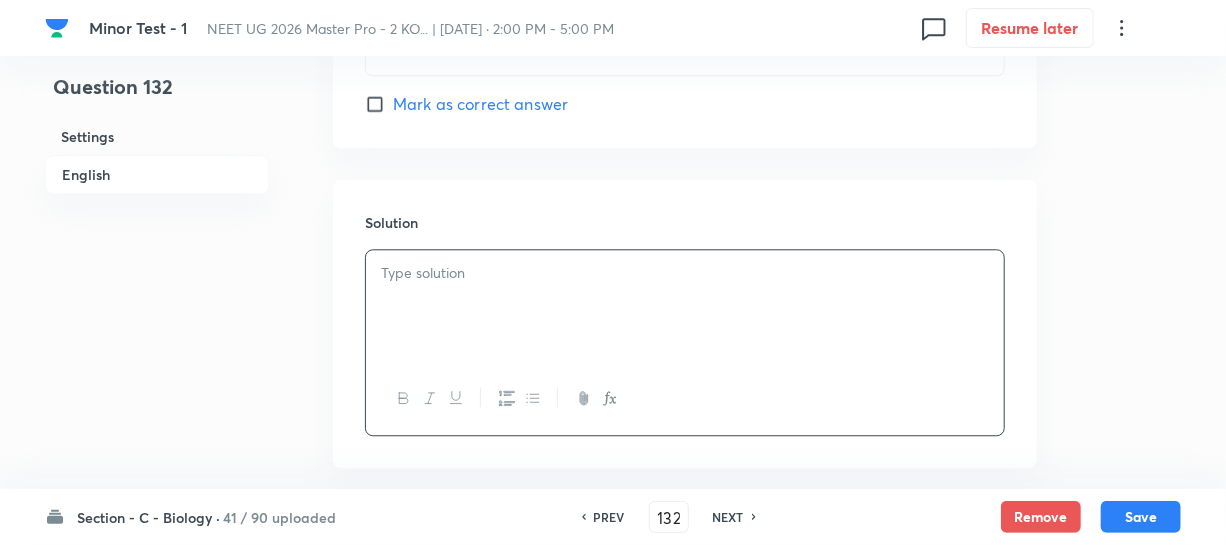 type 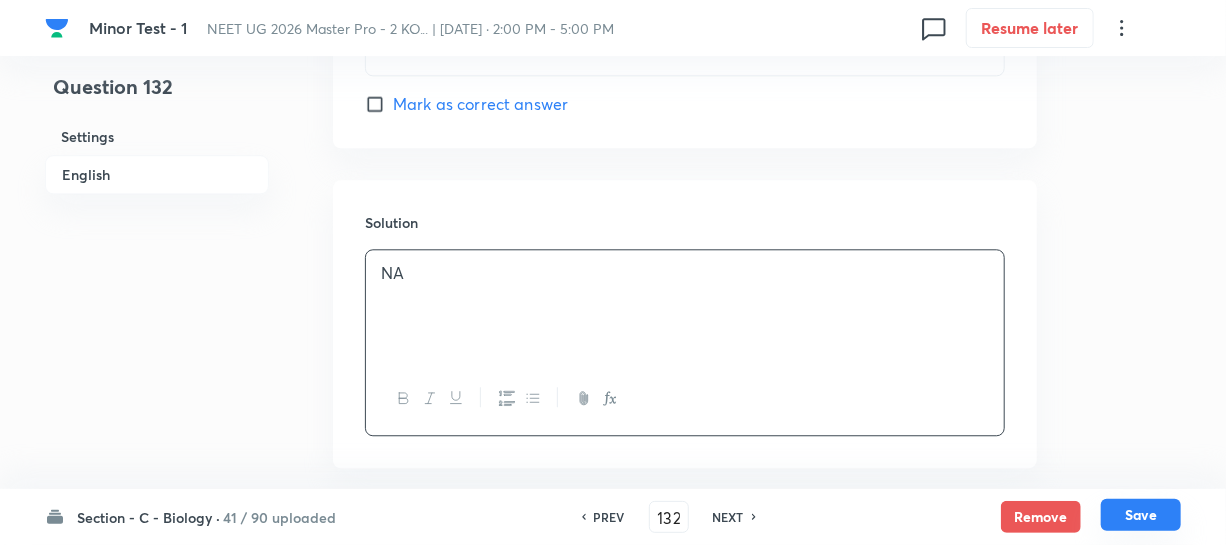 click on "Save" at bounding box center [1141, 515] 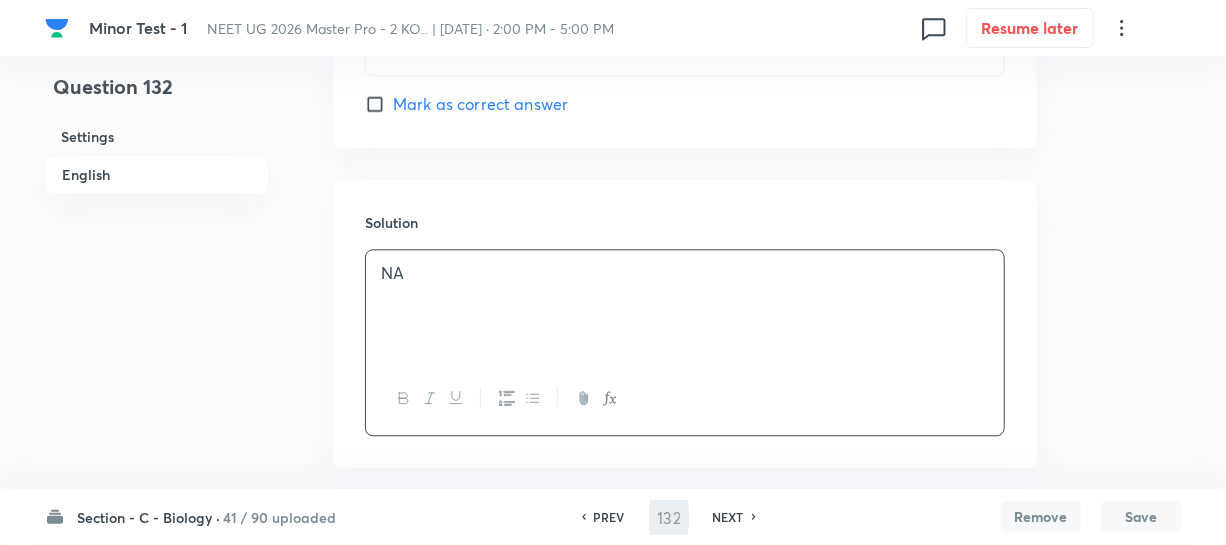 type on "133" 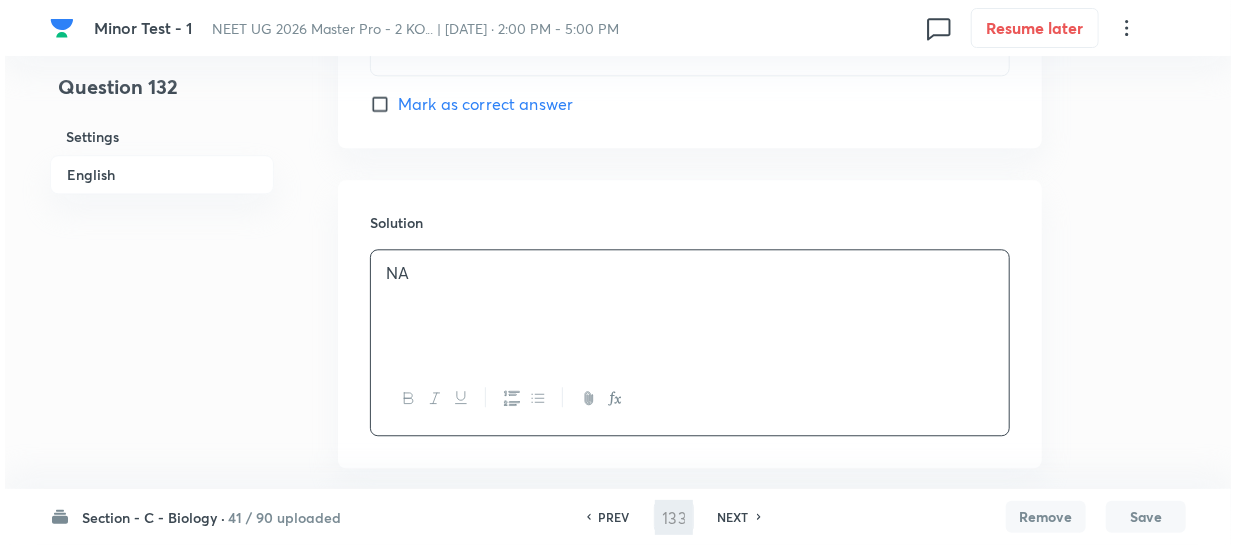 scroll, scrollTop: 0, scrollLeft: 0, axis: both 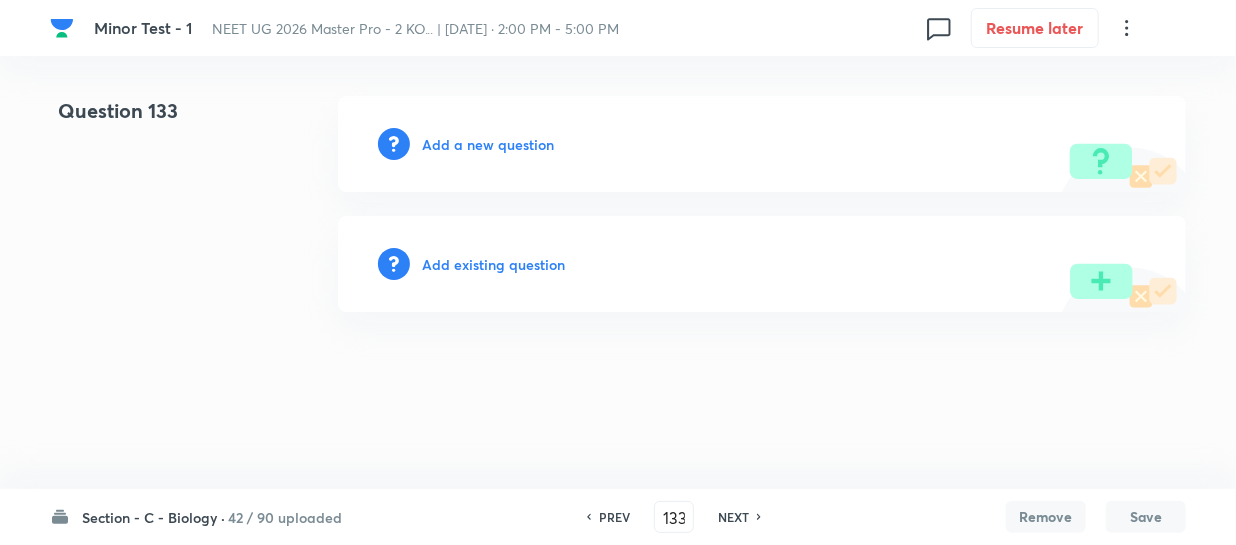 click on "Add a new question" at bounding box center (488, 144) 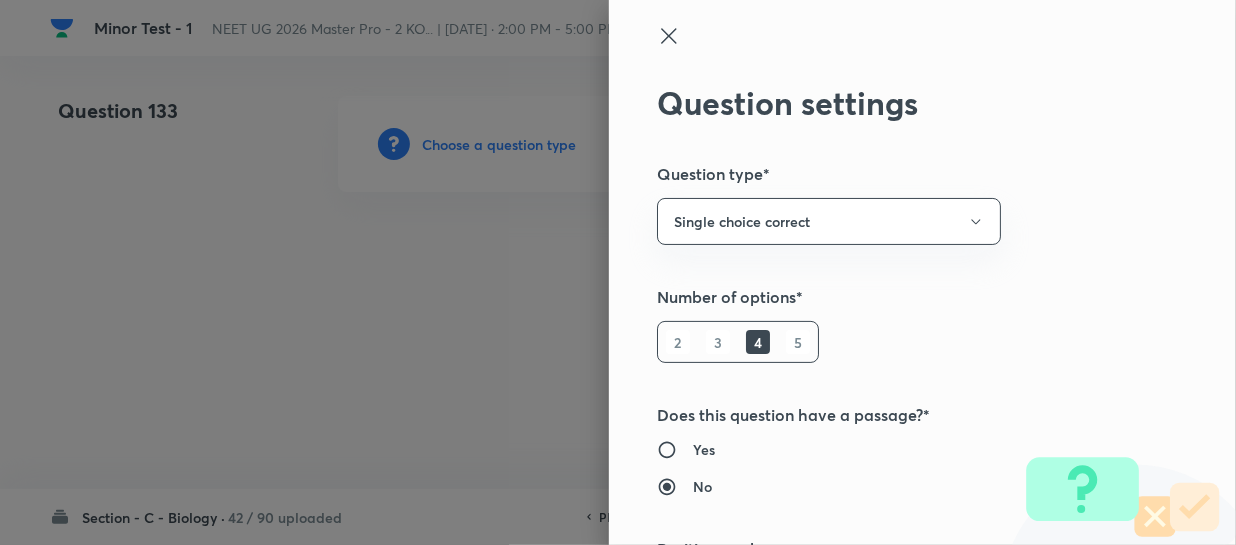 type 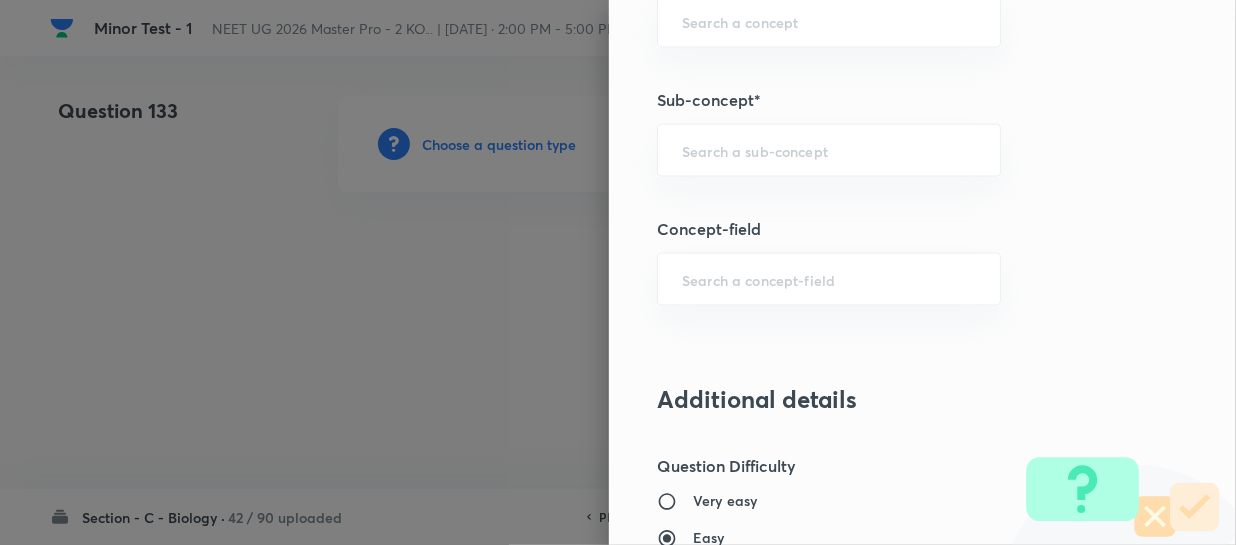 scroll, scrollTop: 1363, scrollLeft: 0, axis: vertical 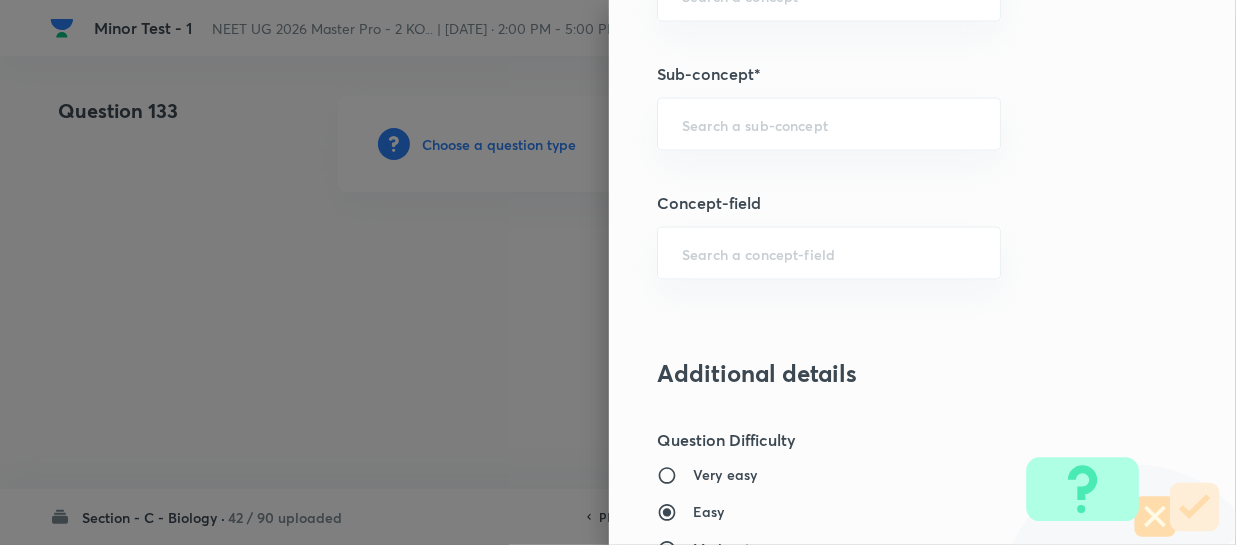 click on "Question settings Question type* Single choice correct Number of options* 2 3 4 5 Does this question have a passage?* Yes No Positive mark 4 ​ Negative Marks (Don’t add negative sign) 1 ​ Grant bonus marks for this question?* Yes No Syllabus Topic group* ​ Topic* ​ Concept* ​ Sub-concept* ​ Concept-field ​ Additional details Question Difficulty Very easy Easy Moderate Hard Very hard Question is based on Fact Numerical Concept Previous year question Yes No Does this question have equation? Yes No Verification status Is the question verified? *Select 'yes' only if a question is verified Yes No Save" at bounding box center [922, 272] 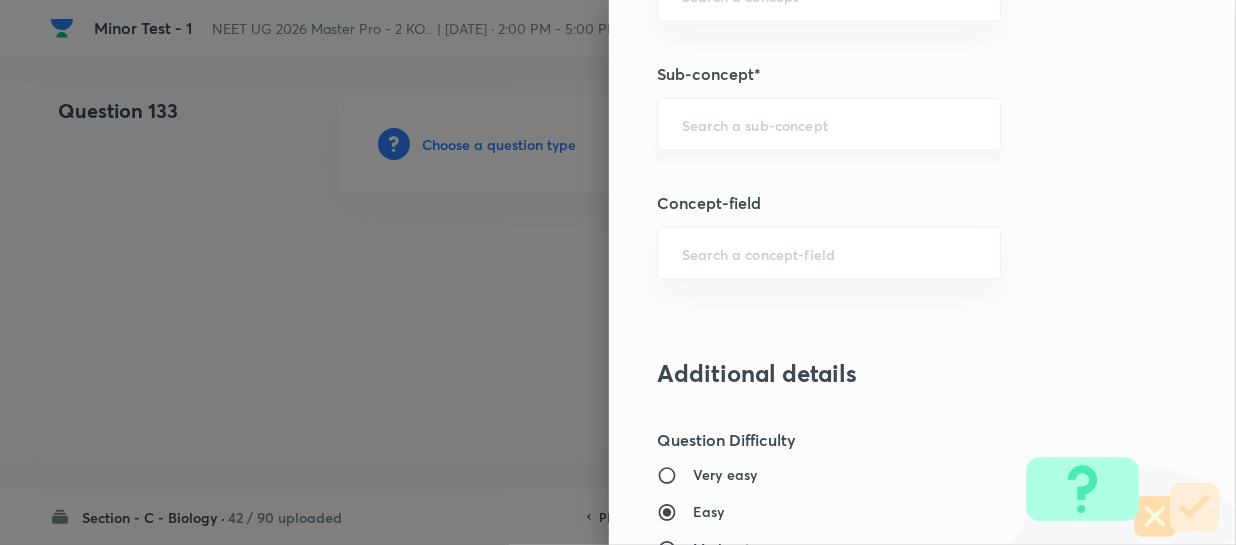 click on "​" at bounding box center [829, 124] 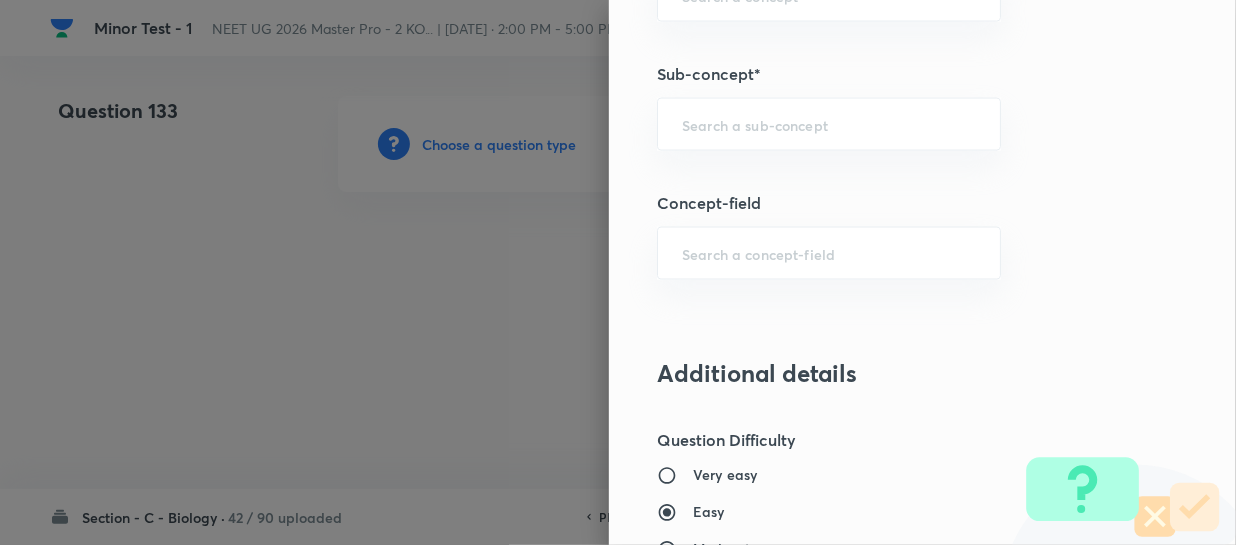 paste on "Different Biological Classification" 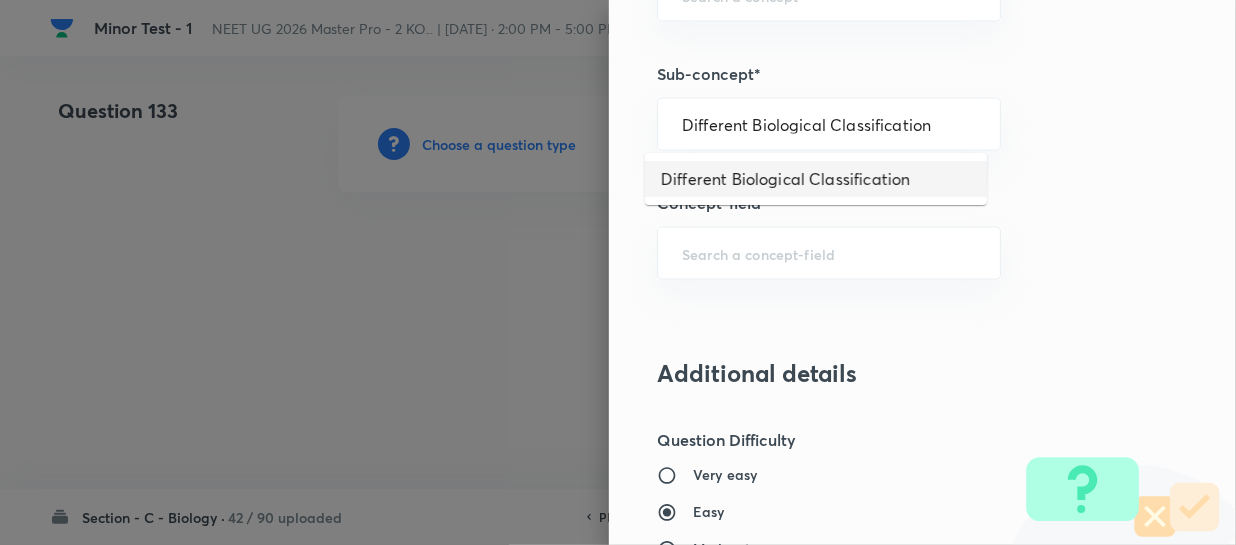click on "Different Biological Classification" at bounding box center [816, 179] 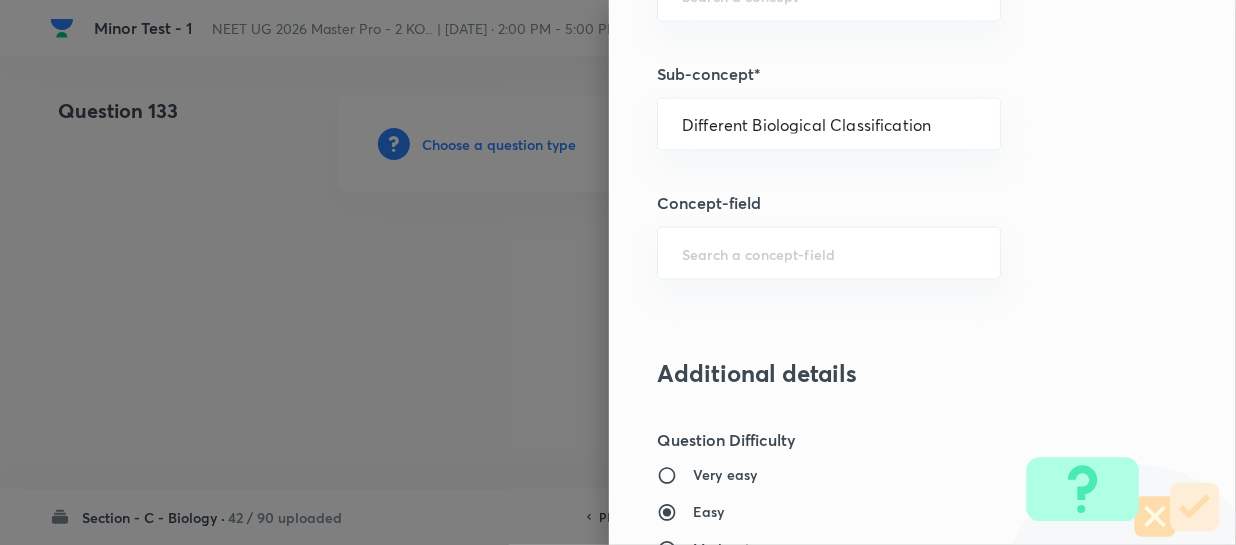 type on "Biology" 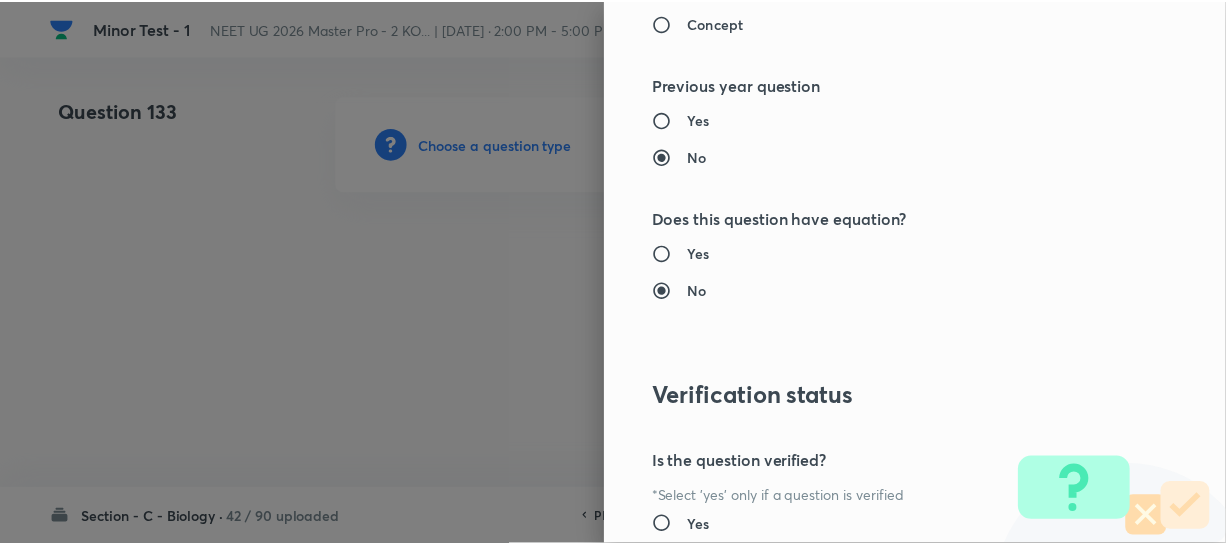 scroll, scrollTop: 2272, scrollLeft: 0, axis: vertical 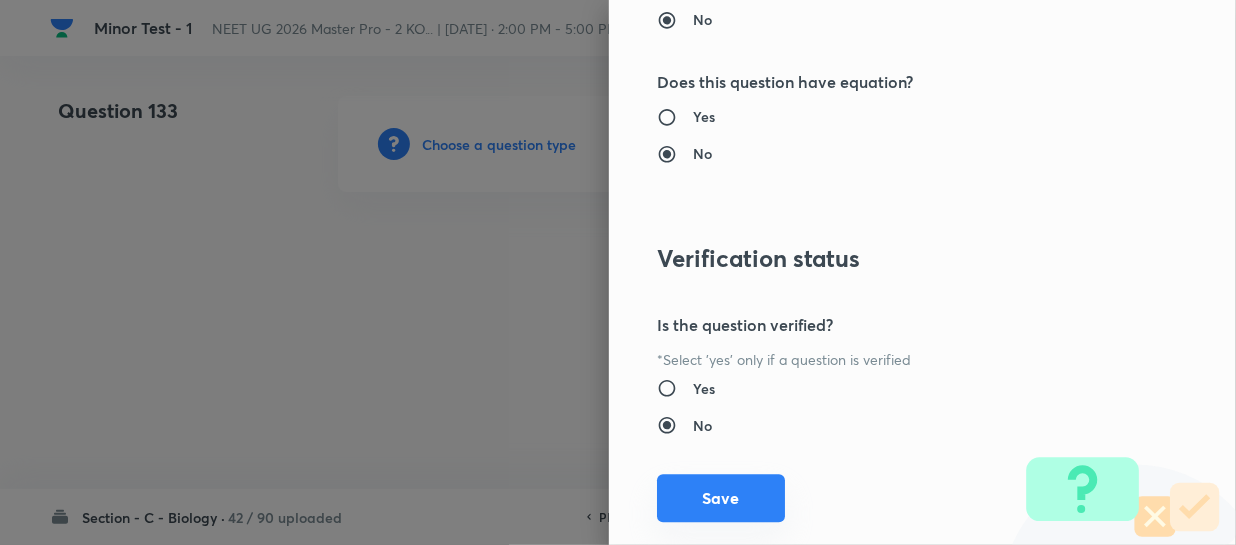 drag, startPoint x: 662, startPoint y: 500, endPoint x: 676, endPoint y: 497, distance: 14.3178215 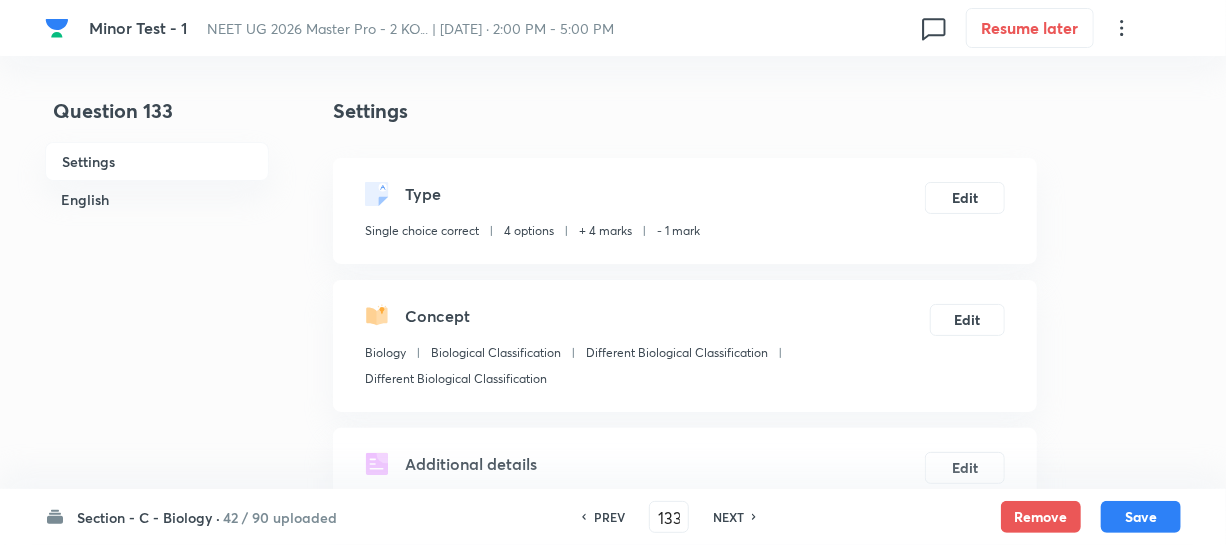 scroll, scrollTop: 454, scrollLeft: 0, axis: vertical 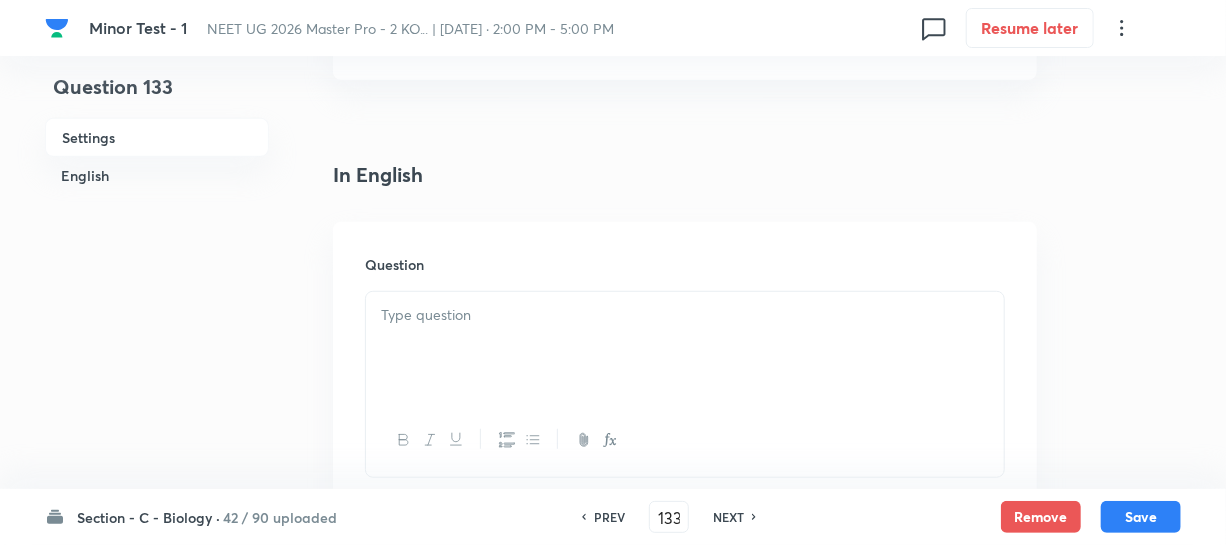 click at bounding box center [685, 348] 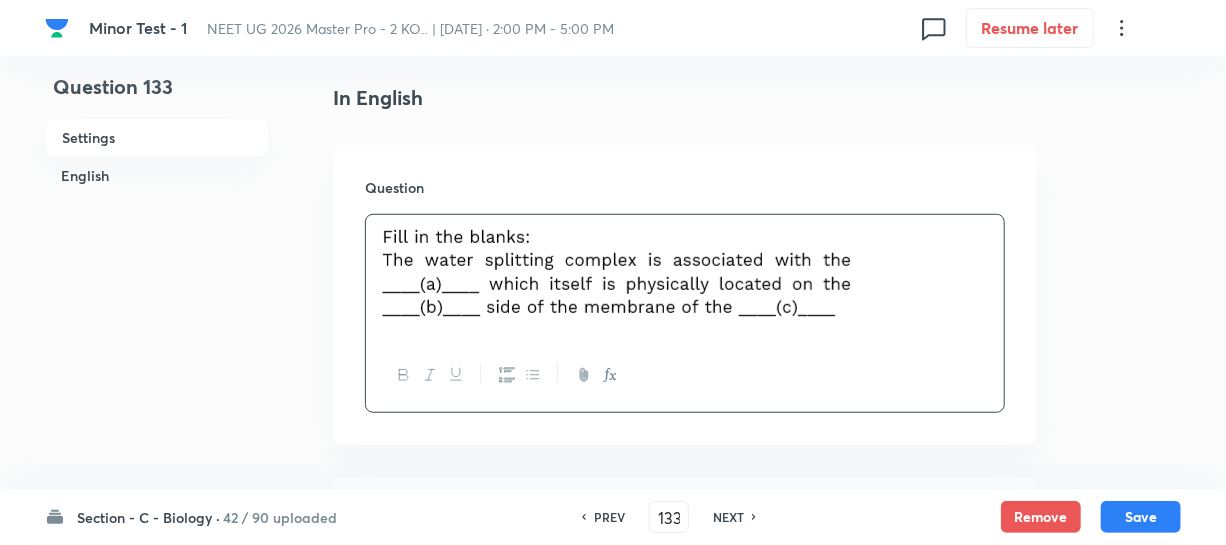 scroll, scrollTop: 727, scrollLeft: 0, axis: vertical 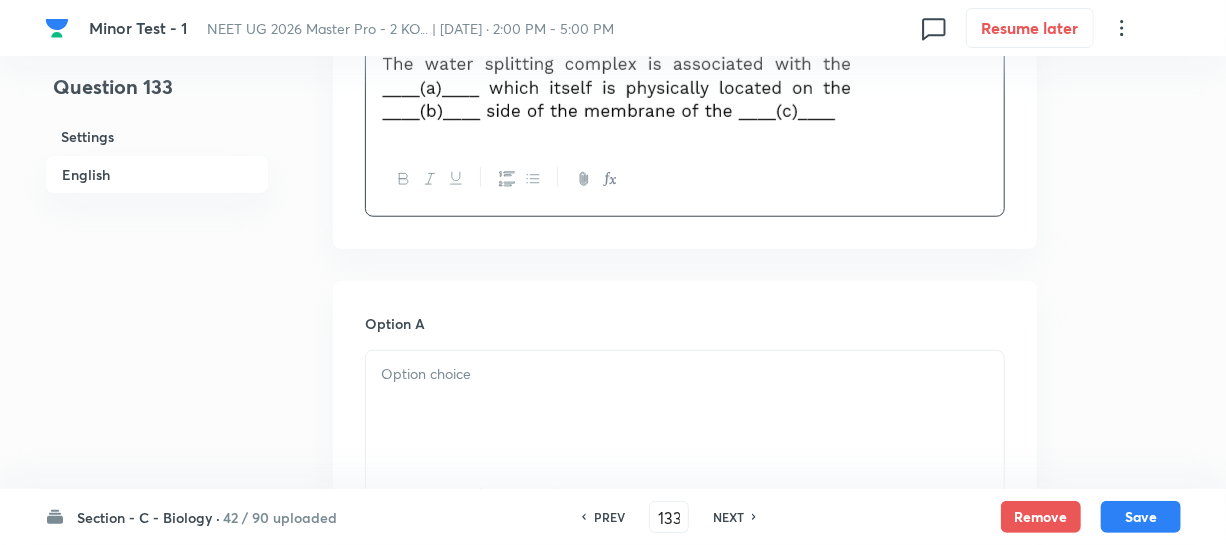 click at bounding box center (685, 407) 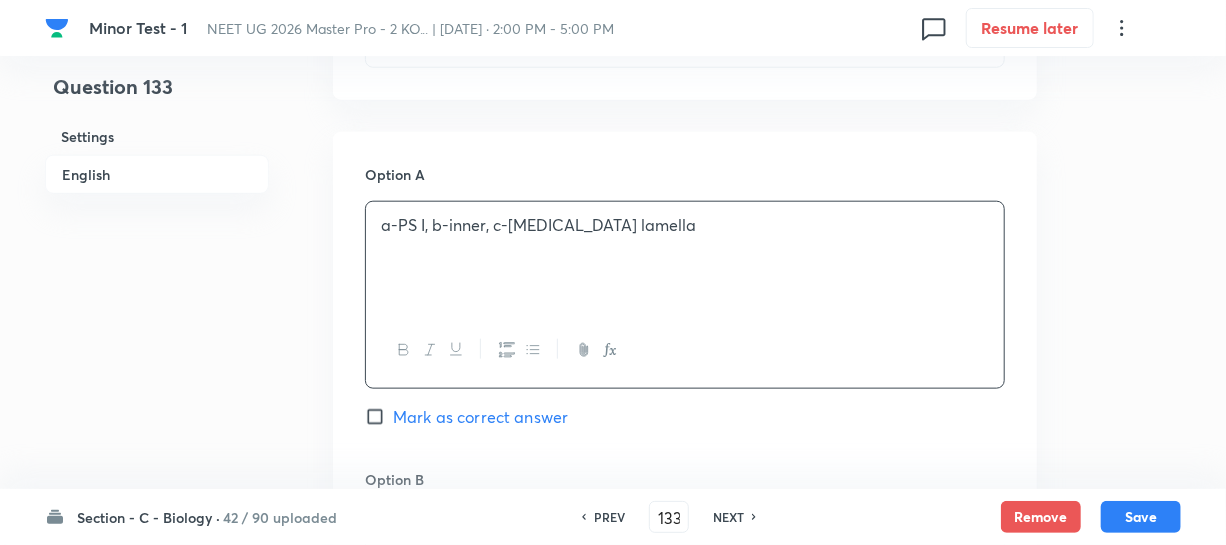 scroll, scrollTop: 1090, scrollLeft: 0, axis: vertical 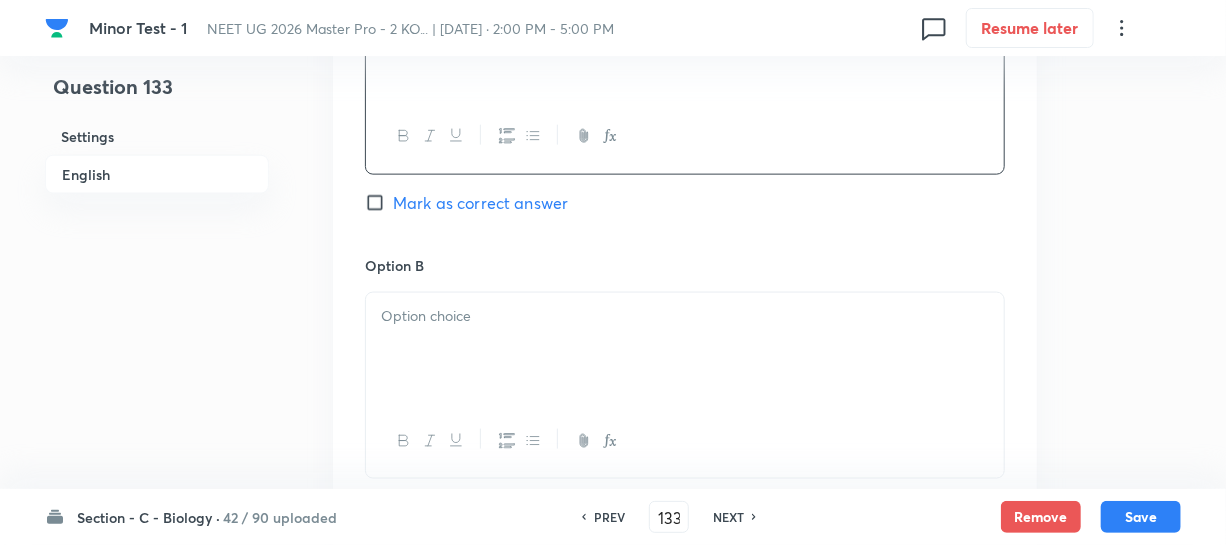 click at bounding box center [685, 349] 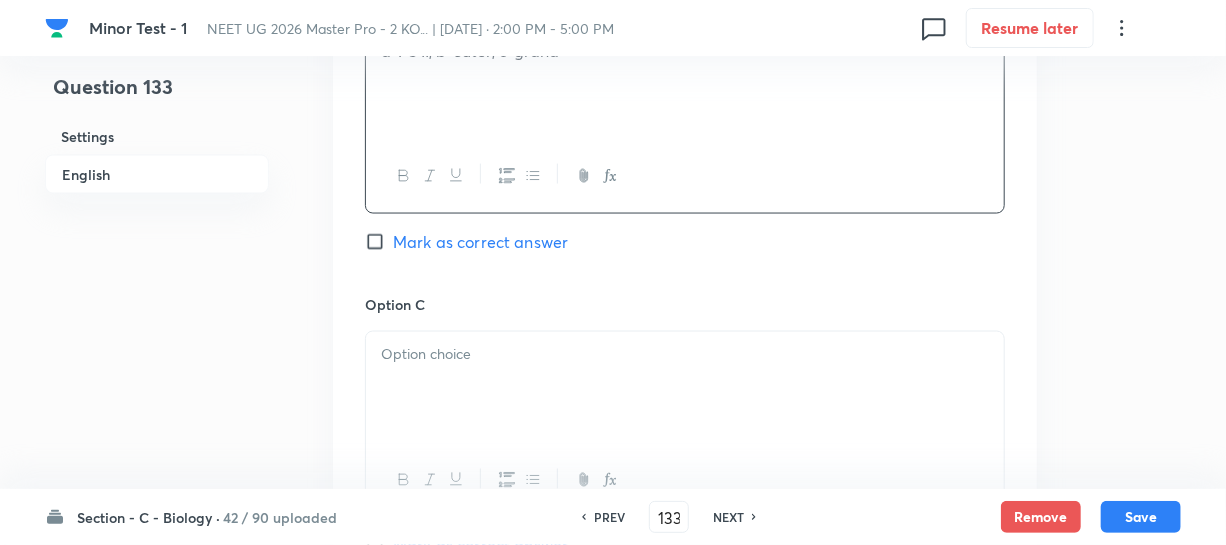 scroll, scrollTop: 1363, scrollLeft: 0, axis: vertical 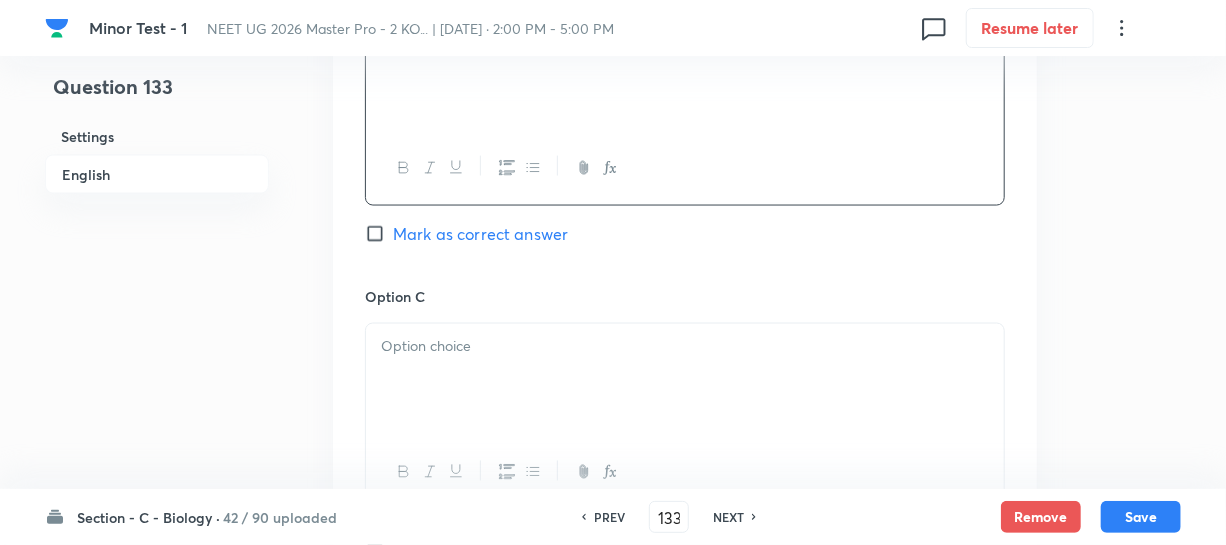 click at bounding box center [685, 380] 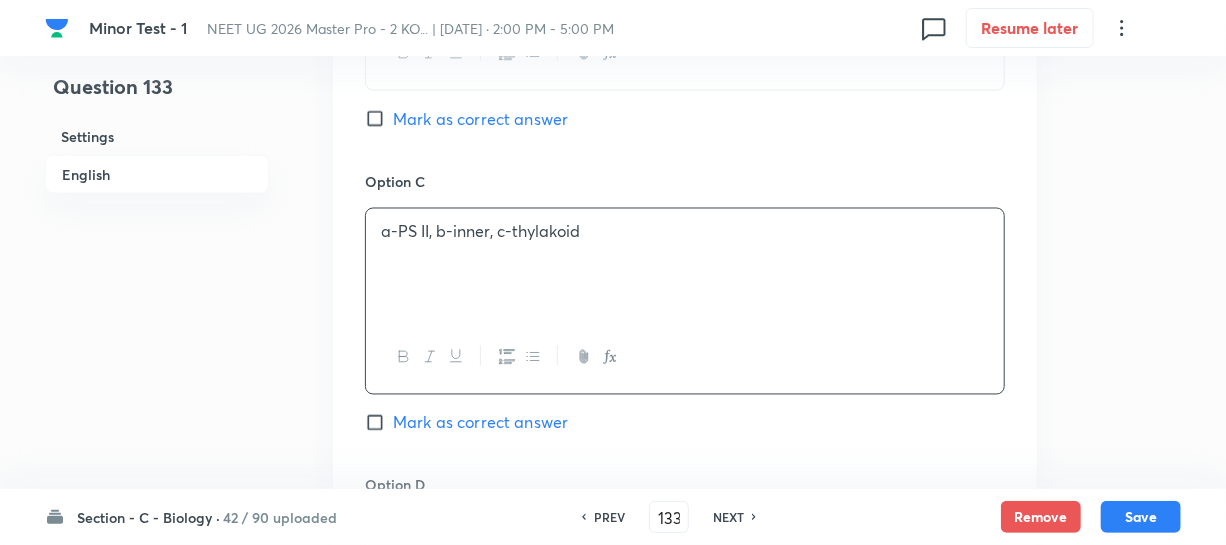 scroll, scrollTop: 1727, scrollLeft: 0, axis: vertical 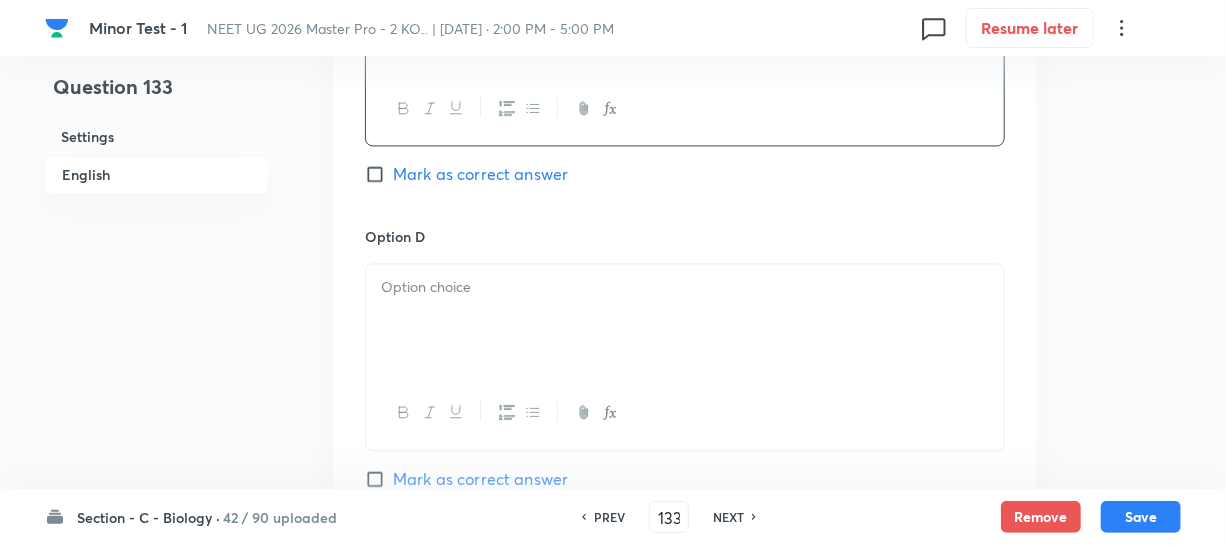 click at bounding box center [685, 320] 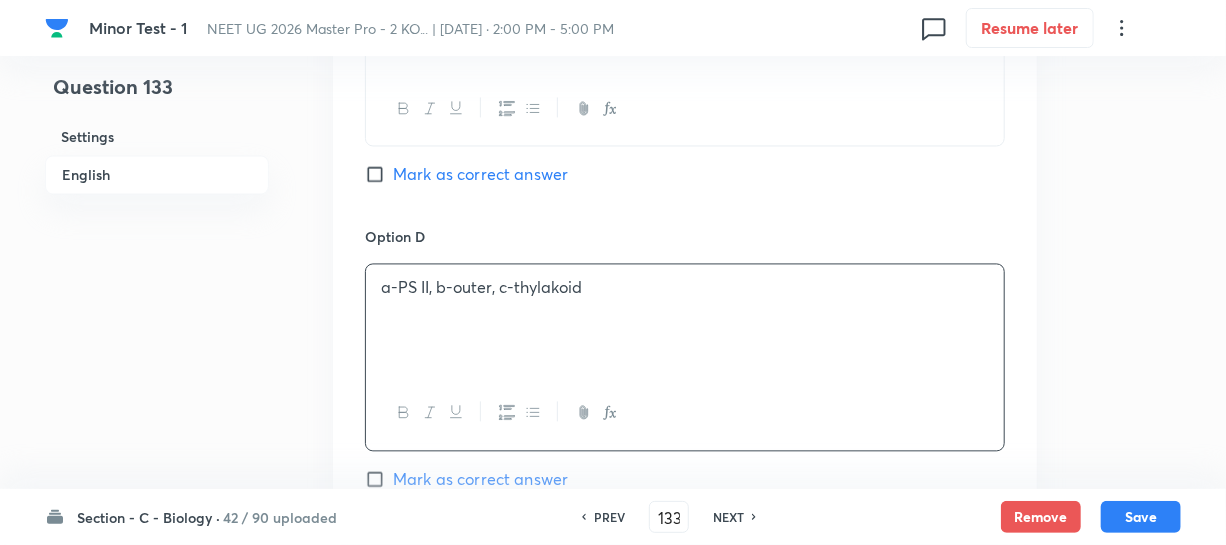 click on "Mark as correct answer" at bounding box center (466, 174) 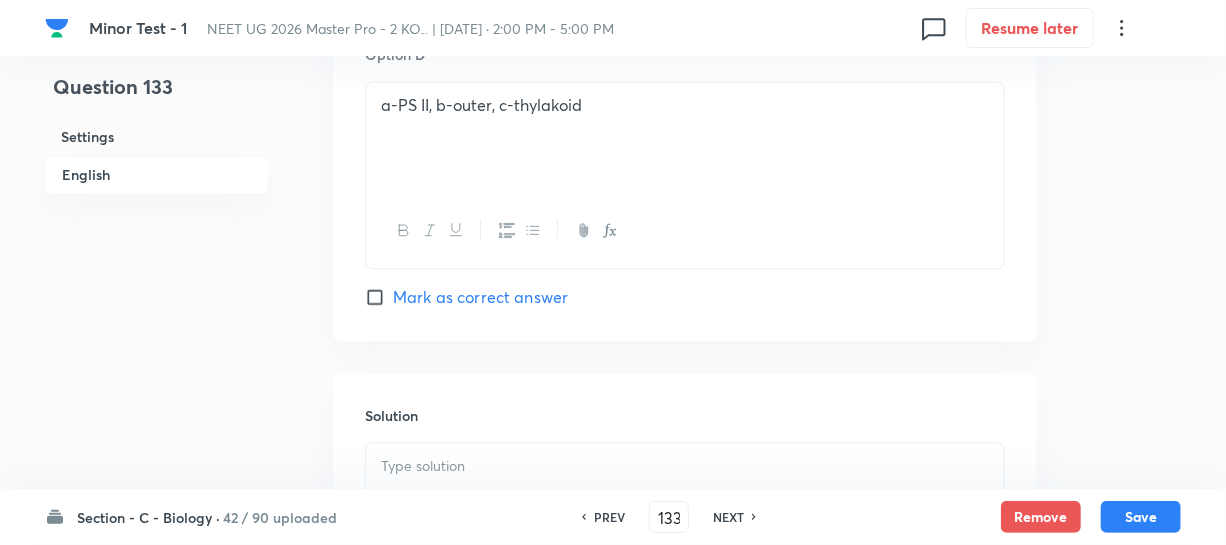 click on "In English Question Option A a-PS I, b-inner, c-[MEDICAL_DATA] lamella Mark as correct answer Option B a-PS II, b-outer, c-[PERSON_NAME] as correct answer Option C a-PS II, b-inner, c-thylakoid Marked as correct Option D a-PS II, b-outer, c-thylakoid Mark as correct answer Solution" at bounding box center [685, -317] 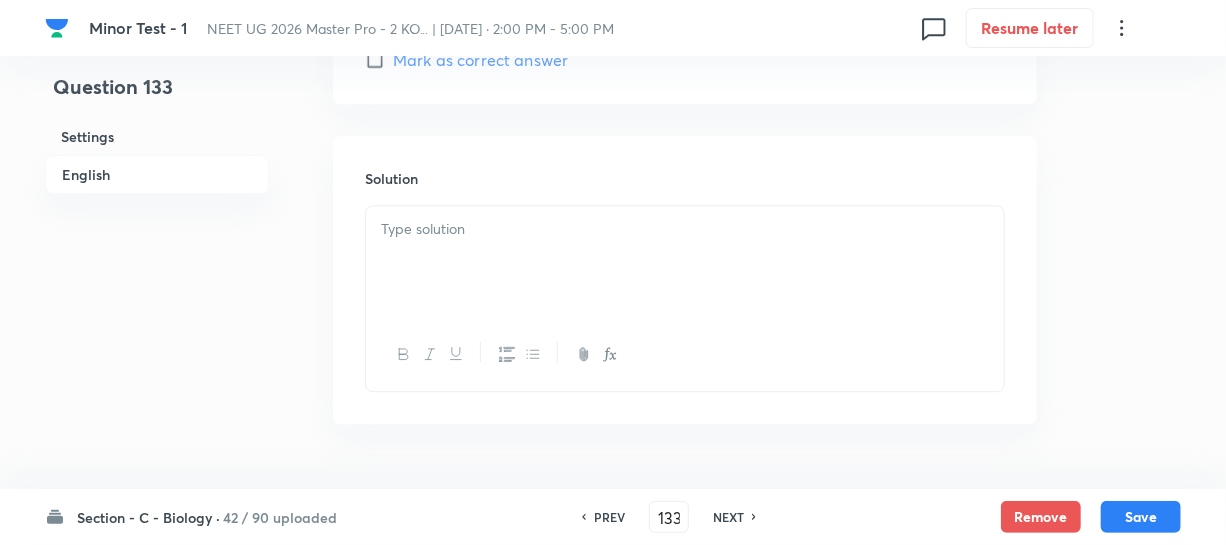 scroll, scrollTop: 2181, scrollLeft: 0, axis: vertical 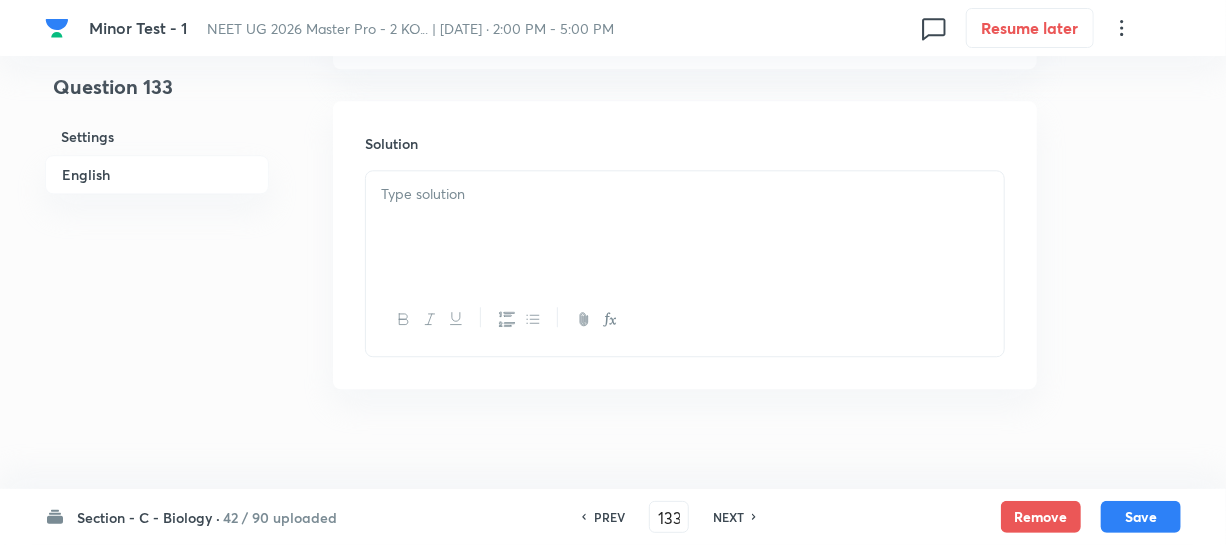 click at bounding box center [685, 227] 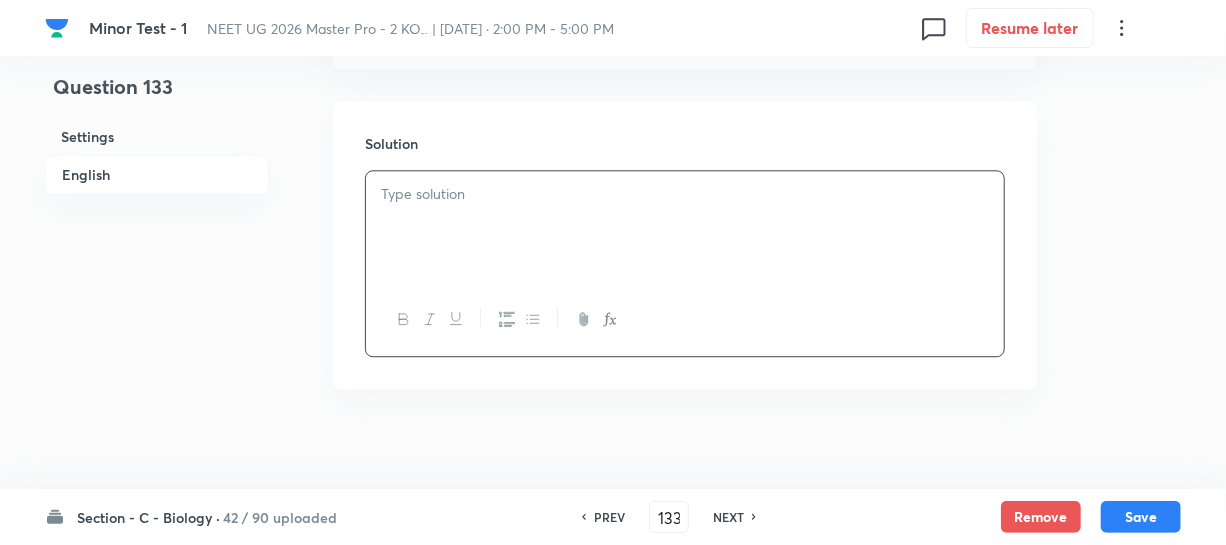 type 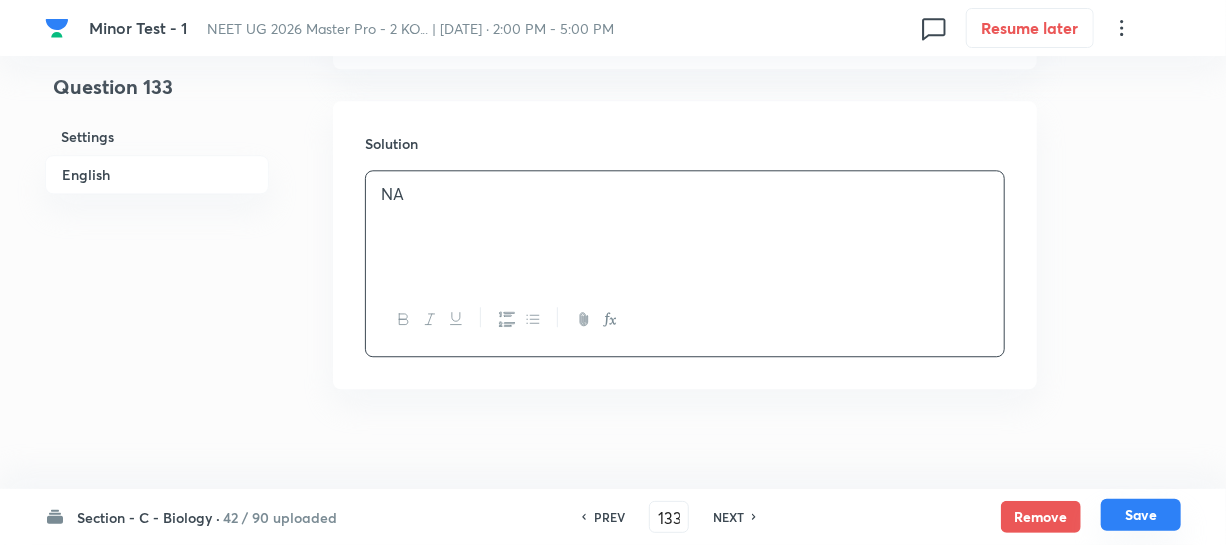click on "Save" at bounding box center [1141, 515] 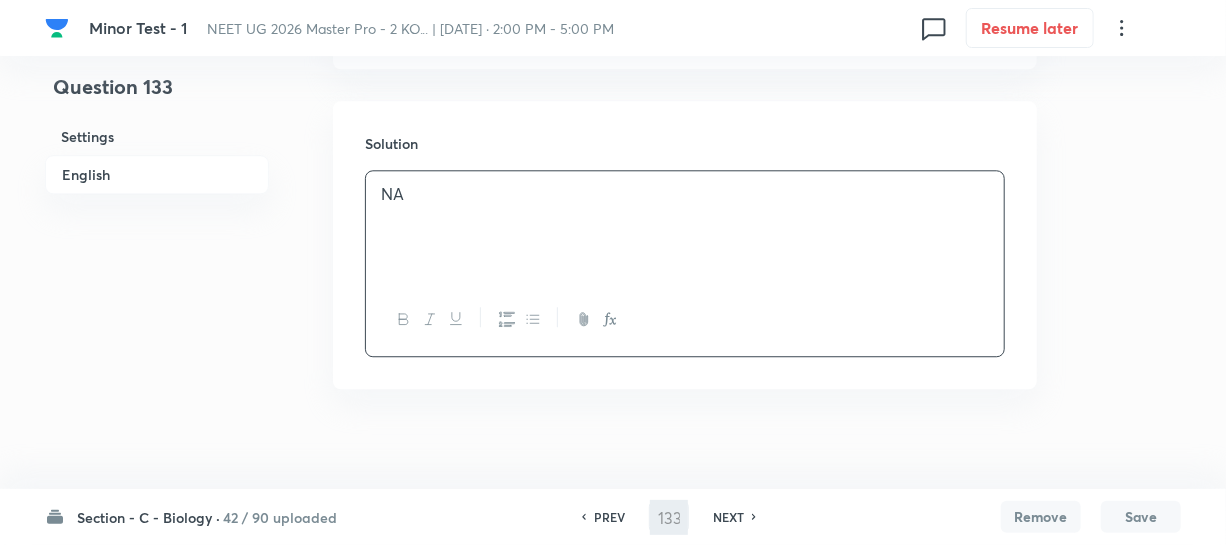 type on "134" 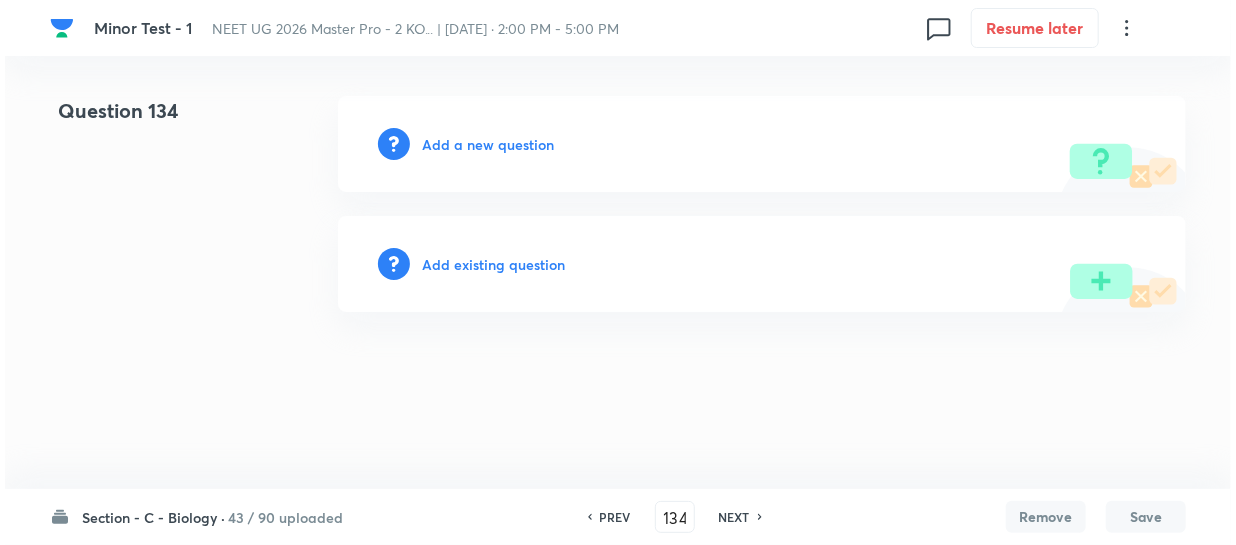 scroll, scrollTop: 0, scrollLeft: 0, axis: both 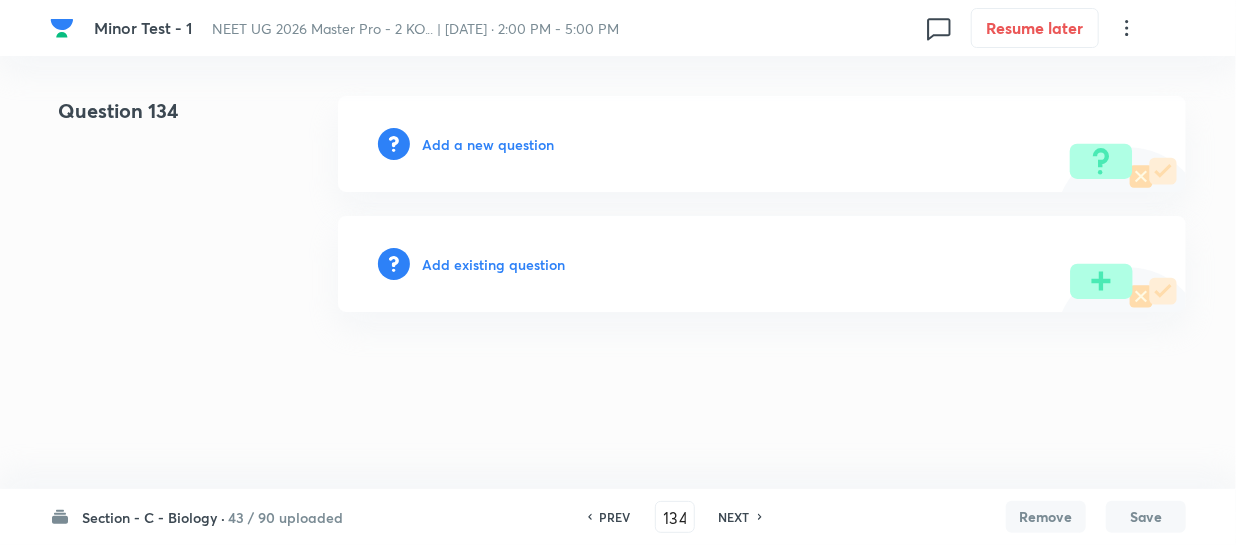 click on "Add a new question" at bounding box center [488, 144] 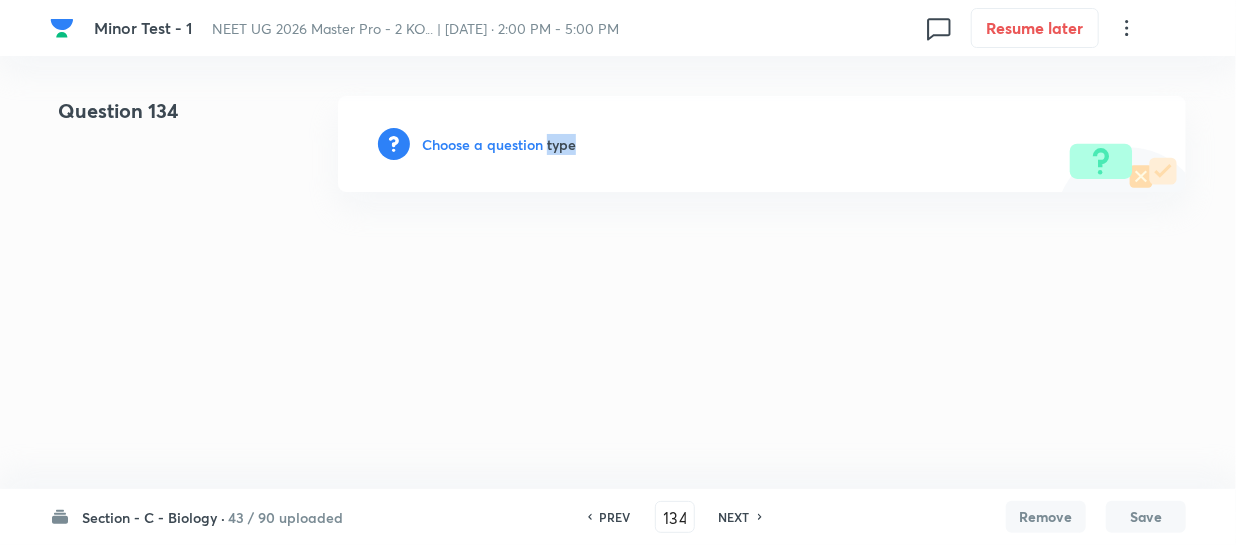 click on "Choose a question type" at bounding box center [499, 144] 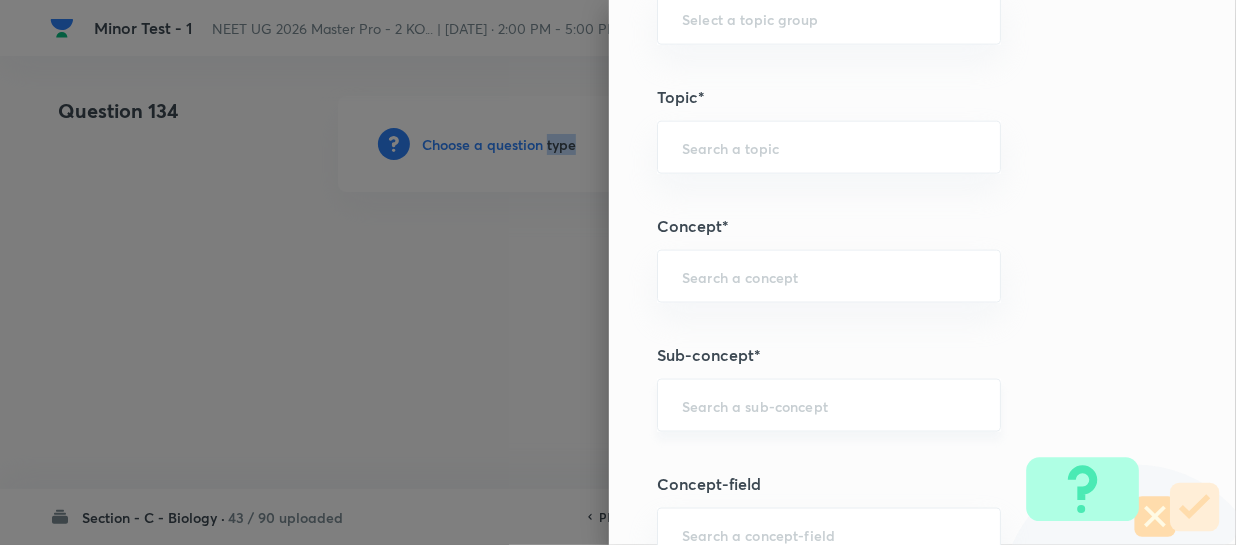 scroll, scrollTop: 1181, scrollLeft: 0, axis: vertical 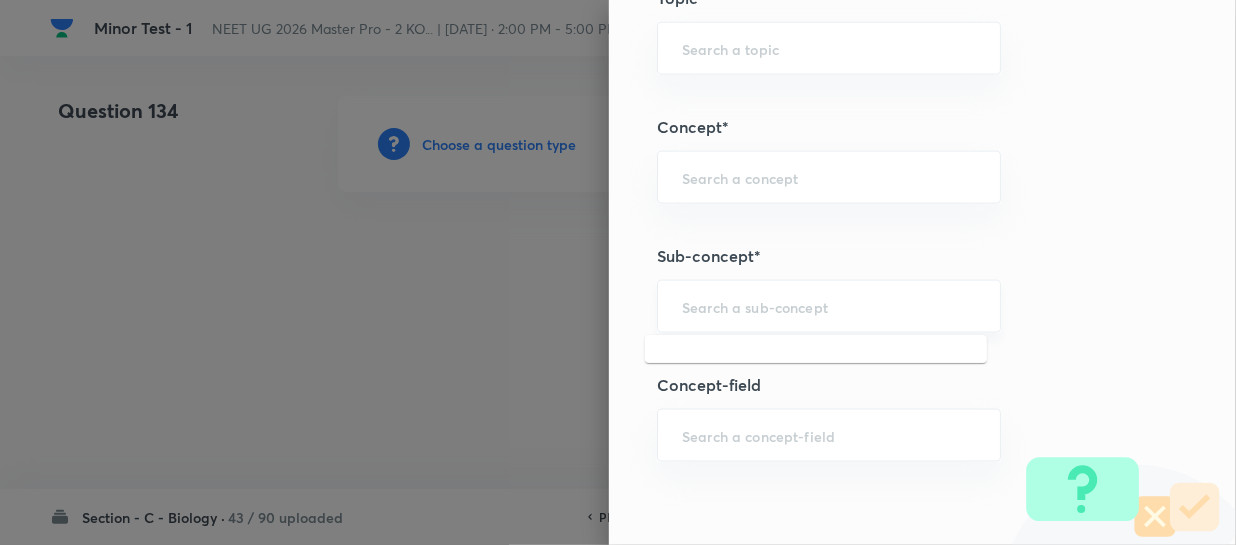 click at bounding box center (829, 306) 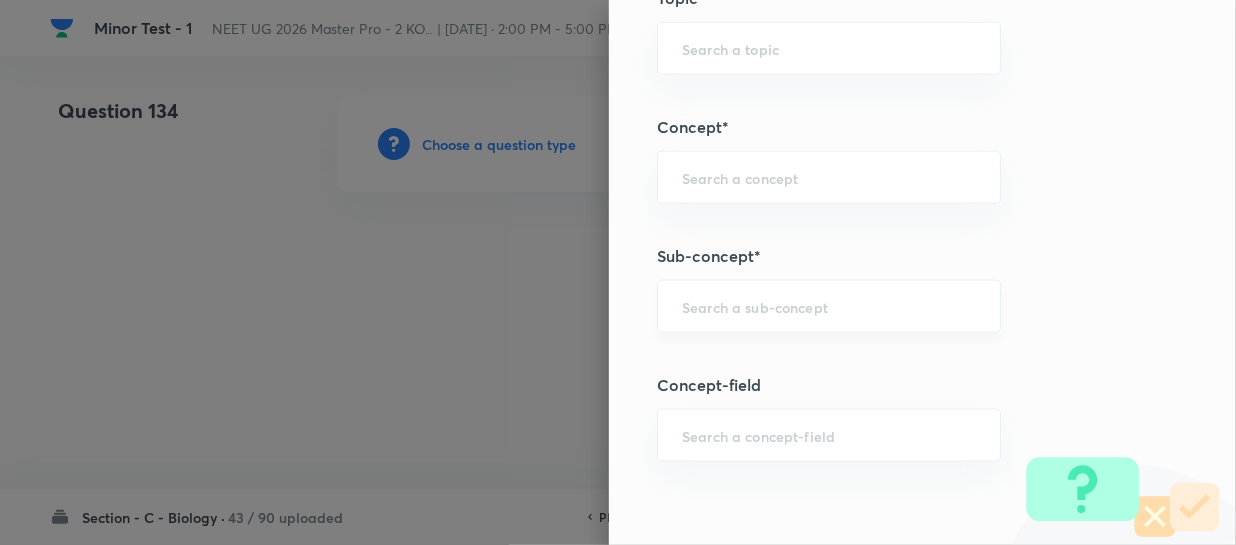 paste on "Different Biological Classification" 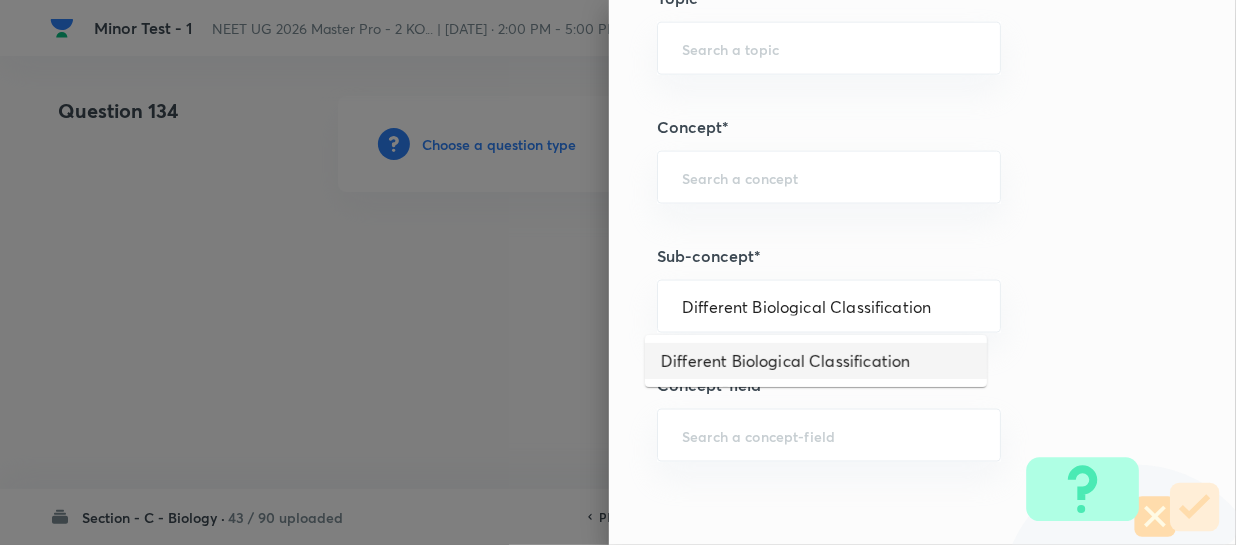 click on "Different Biological Classification" at bounding box center [816, 361] 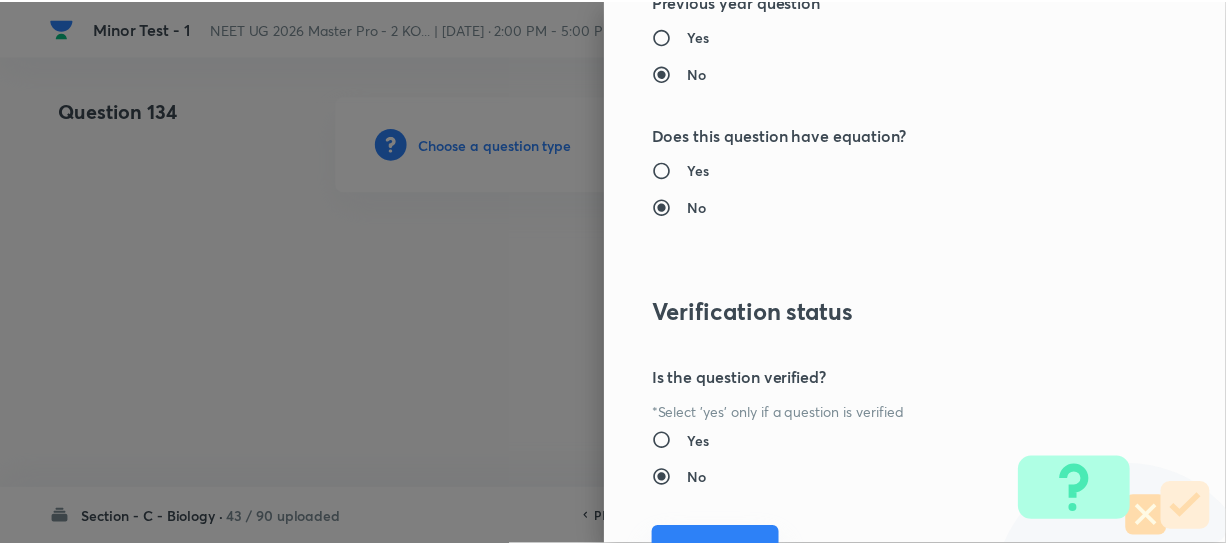 scroll, scrollTop: 2313, scrollLeft: 0, axis: vertical 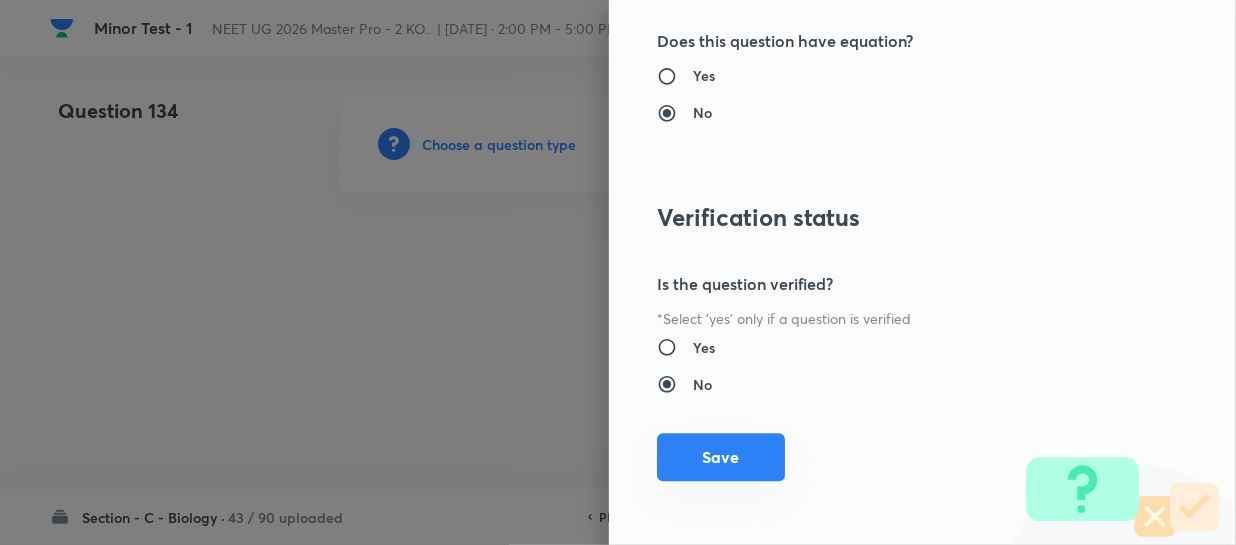 click on "Save" at bounding box center [721, 457] 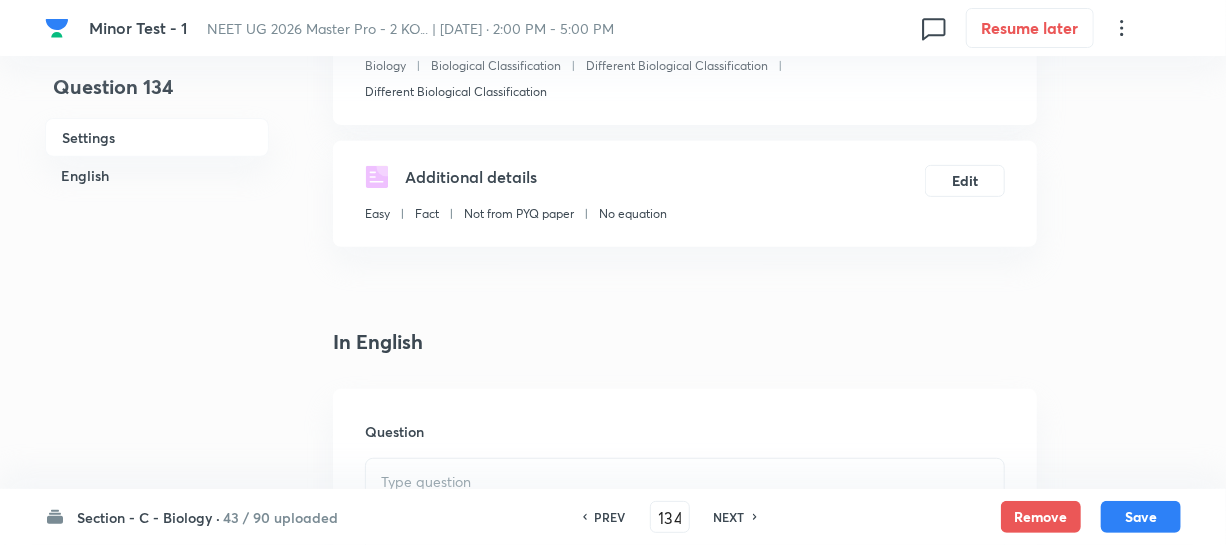 scroll, scrollTop: 454, scrollLeft: 0, axis: vertical 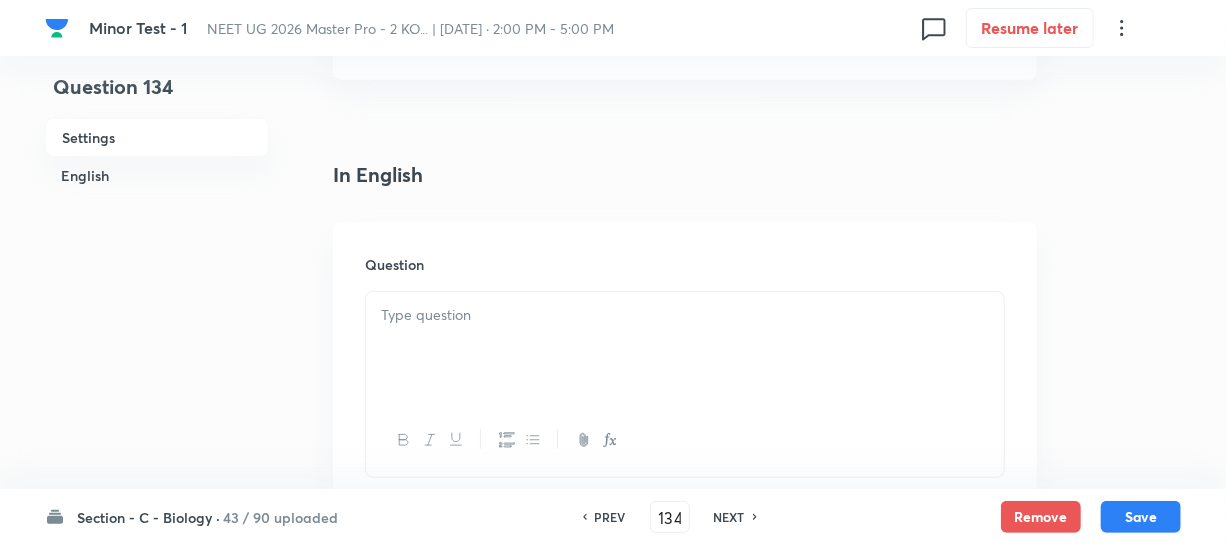 click at bounding box center [685, 348] 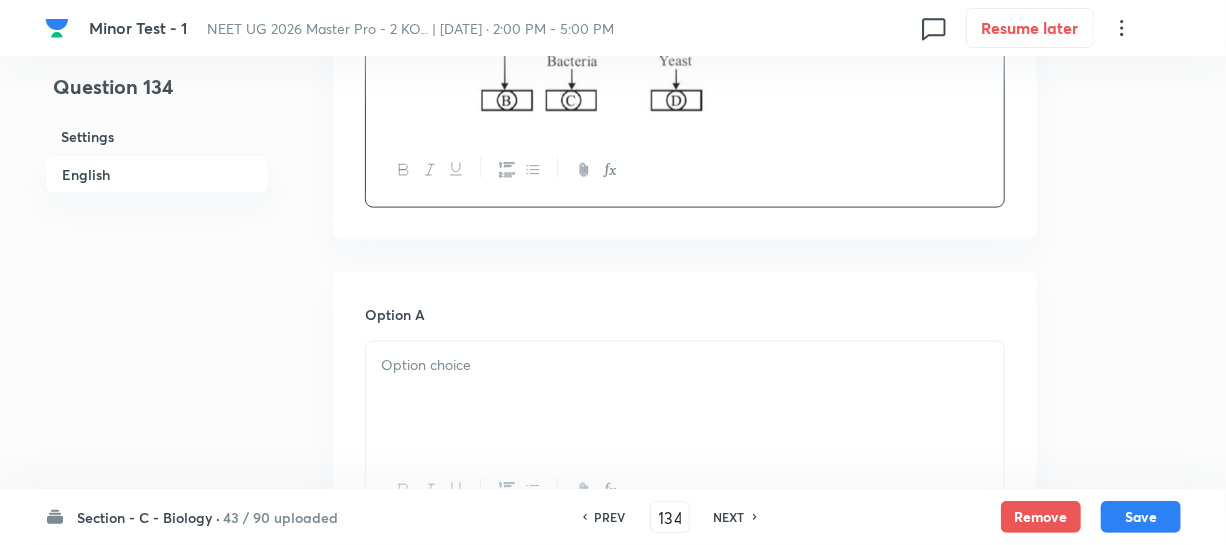 scroll, scrollTop: 1272, scrollLeft: 0, axis: vertical 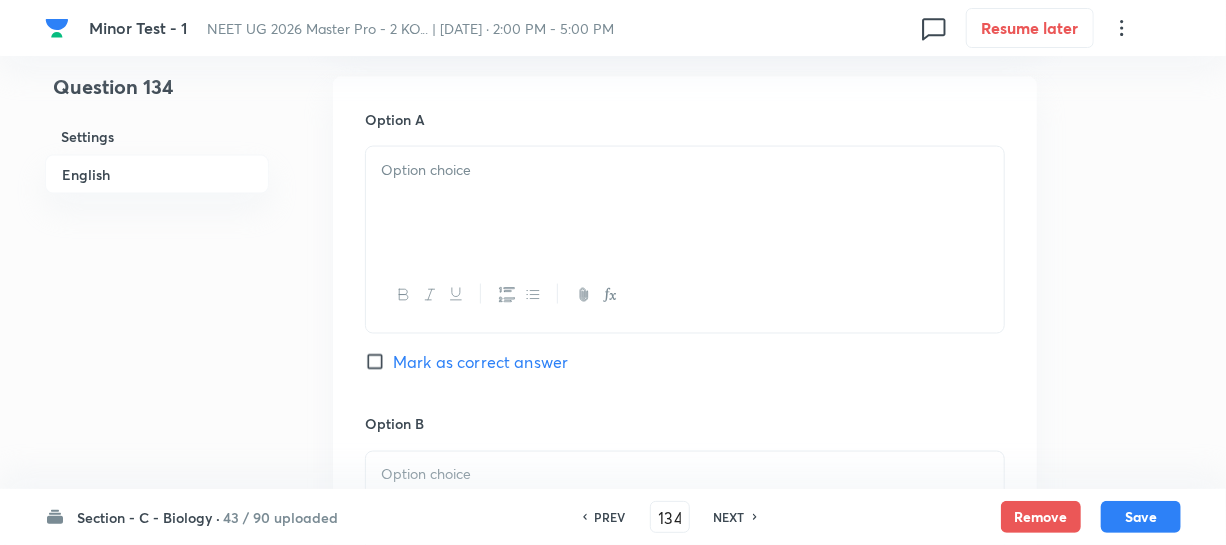 click at bounding box center (685, 203) 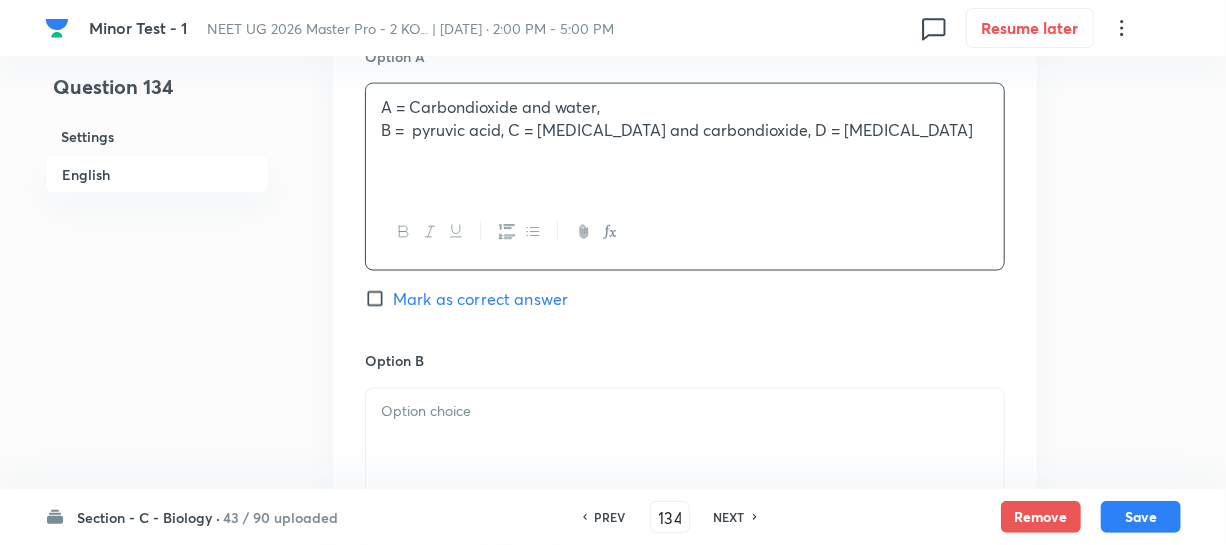 scroll, scrollTop: 1545, scrollLeft: 0, axis: vertical 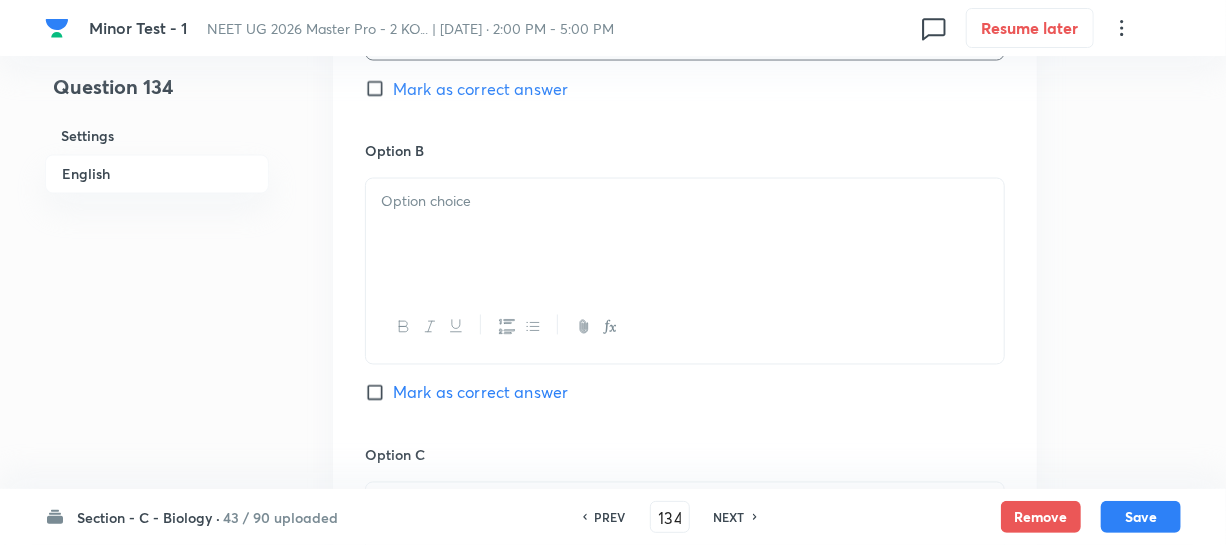 click at bounding box center (685, 235) 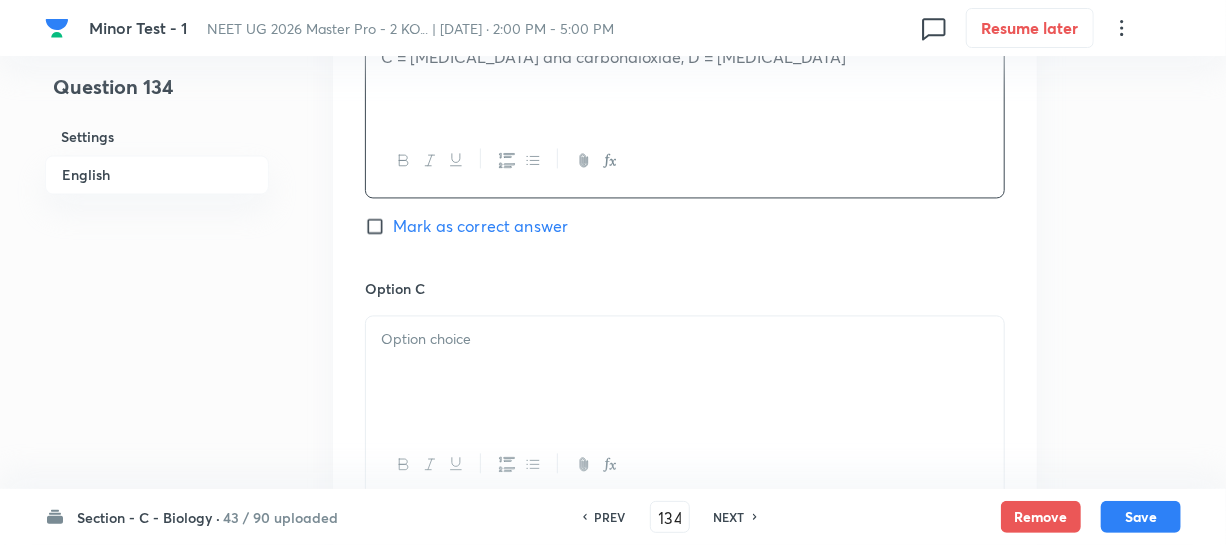 scroll, scrollTop: 1909, scrollLeft: 0, axis: vertical 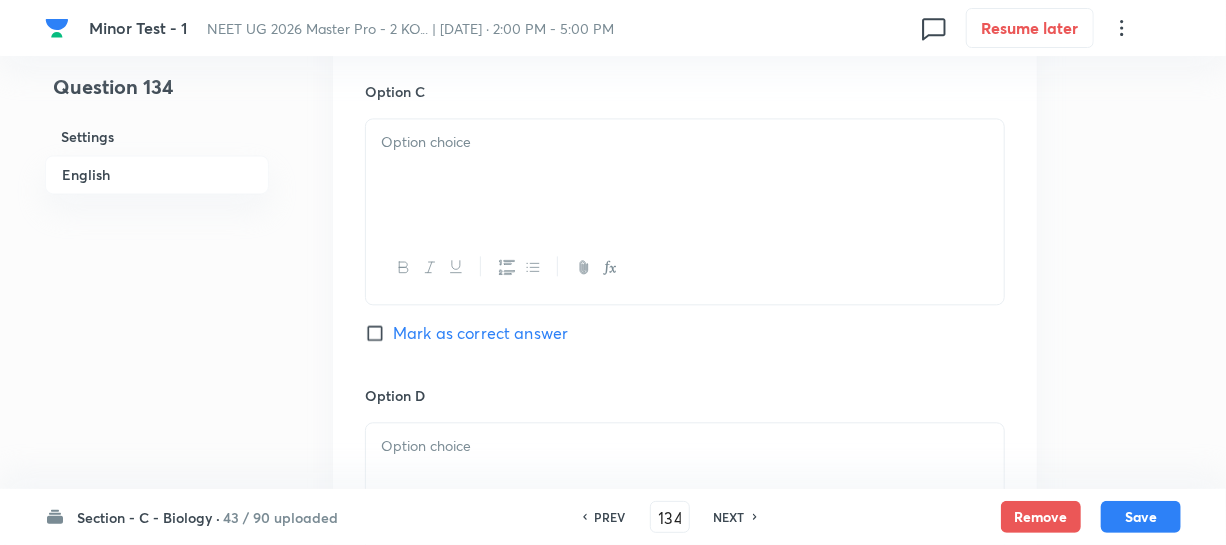 click at bounding box center [685, 175] 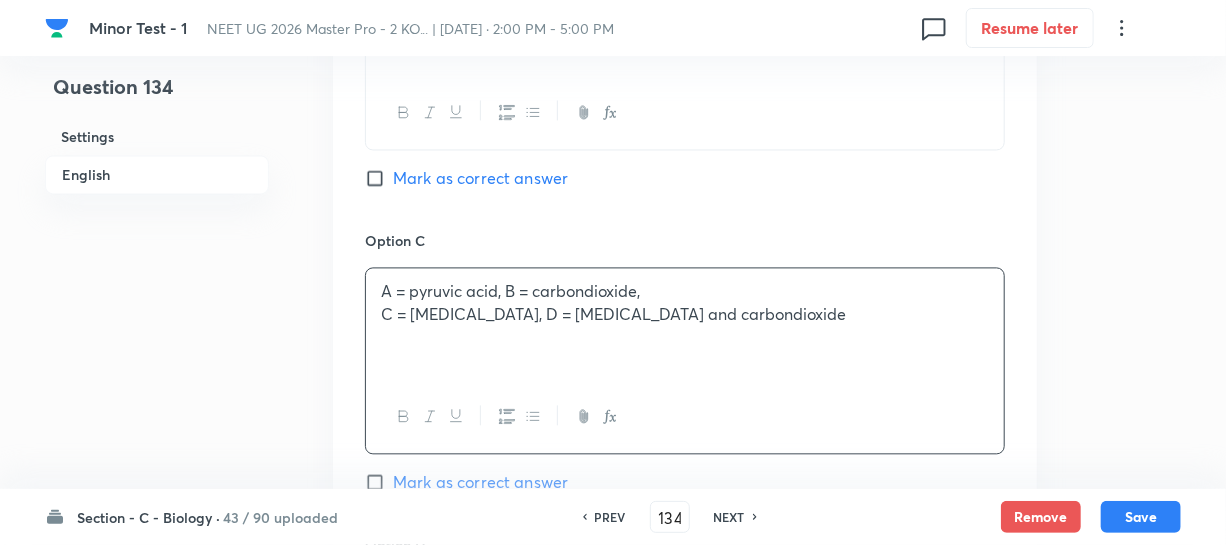 scroll, scrollTop: 2000, scrollLeft: 0, axis: vertical 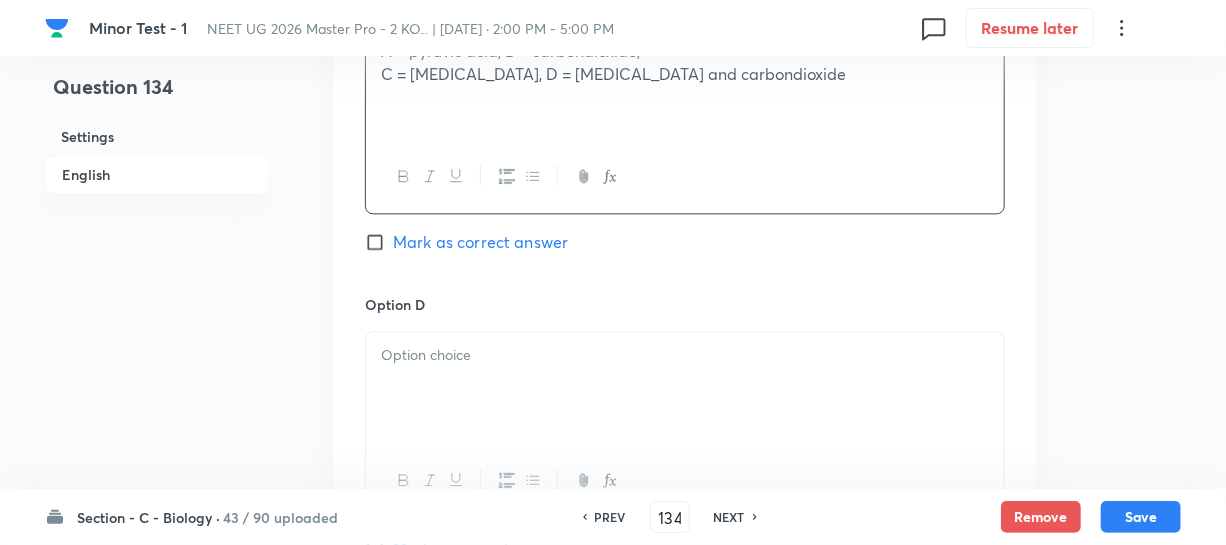 click at bounding box center [685, 388] 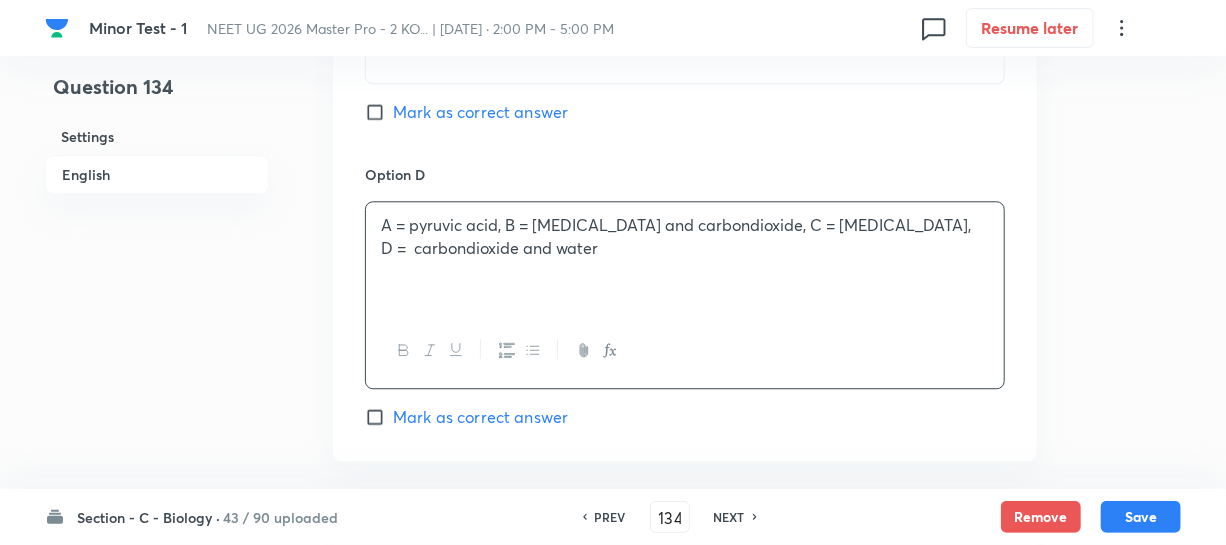 scroll, scrollTop: 2181, scrollLeft: 0, axis: vertical 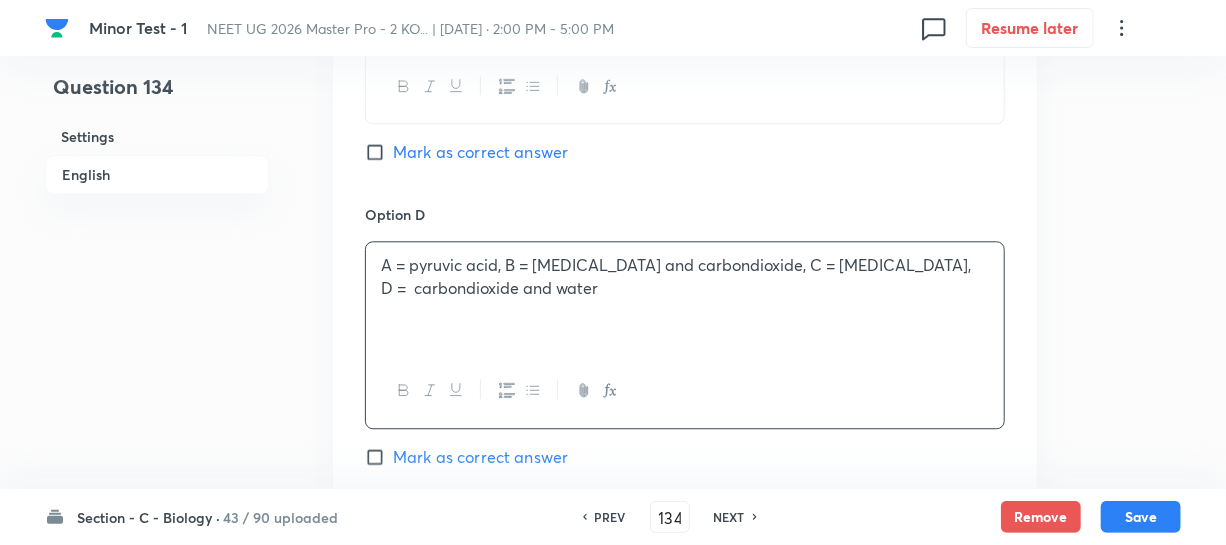 click on "Option A A = Carbondioxide and water,   B =  pyruvic acid, C = [MEDICAL_DATA] and carbondioxide, D = [MEDICAL_DATA] Mark as correct answer Option B A = pyruvic acid, B = carbondioxide,   C = [MEDICAL_DATA] and carbondioxide, D = [MEDICAL_DATA] Mark as correct answer Option C A = pyruvic acid, B = carbondioxide,   C = [MEDICAL_DATA], D = [MEDICAL_DATA] and carbondioxide Mark as correct answer Option D A = pyruvic acid, B = [MEDICAL_DATA] and carbondioxide, C = [MEDICAL_DATA],   D =  carbondioxide and water Mark as correct answer" at bounding box center (685, -120) 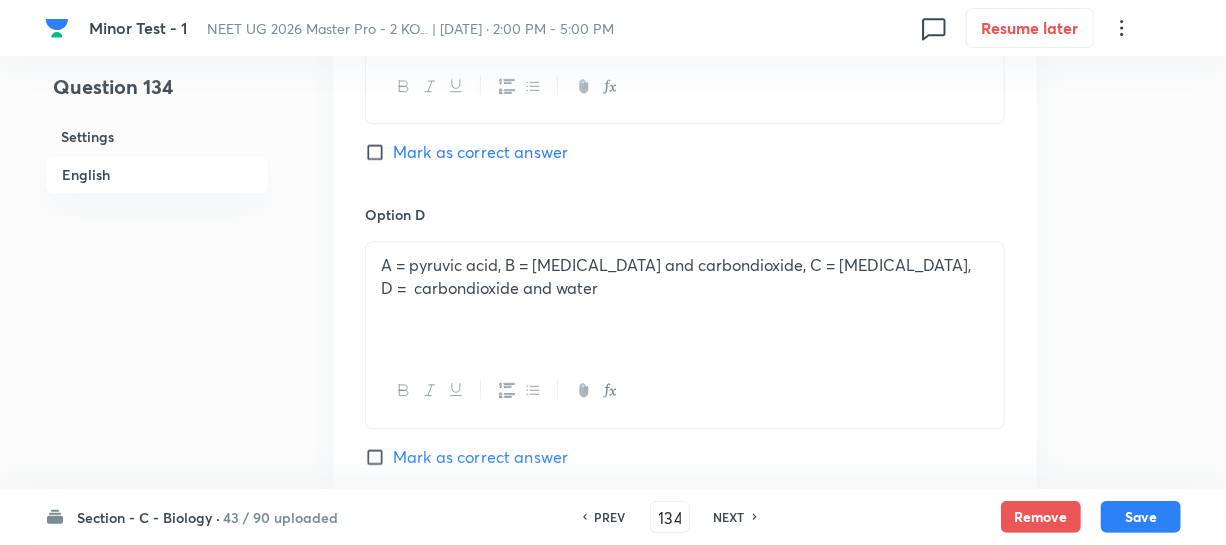 drag, startPoint x: 367, startPoint y: 155, endPoint x: 437, endPoint y: 181, distance: 74.672615 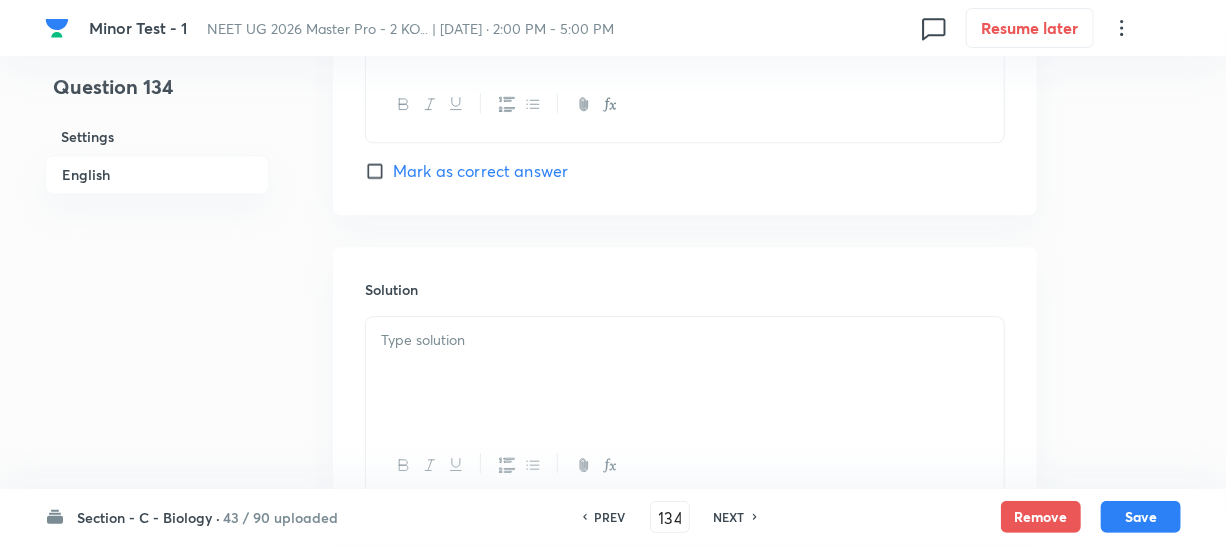 scroll, scrollTop: 2543, scrollLeft: 0, axis: vertical 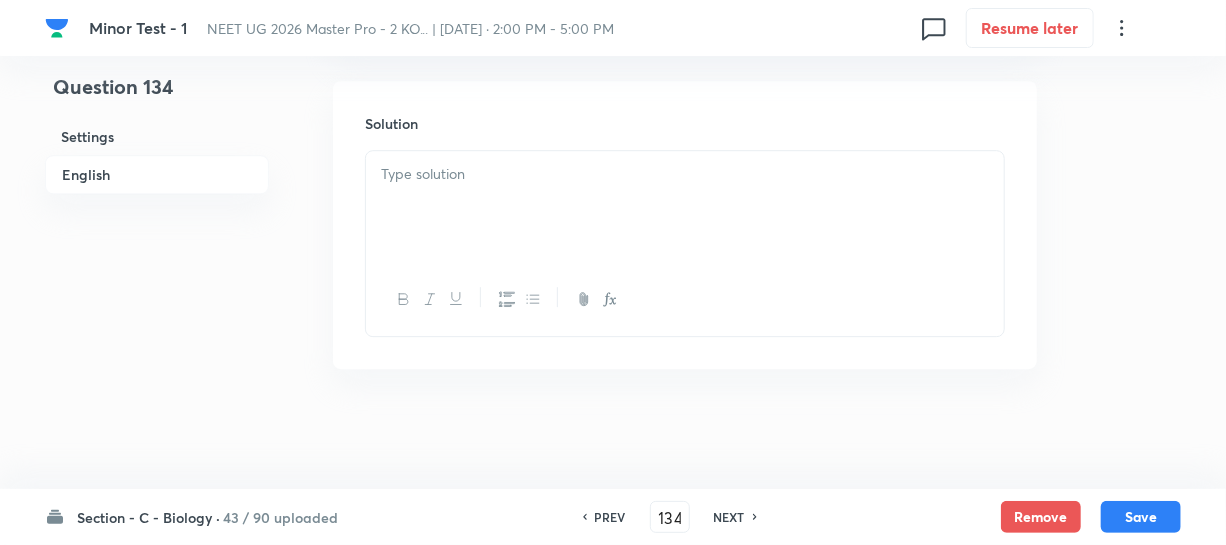 click at bounding box center (685, 207) 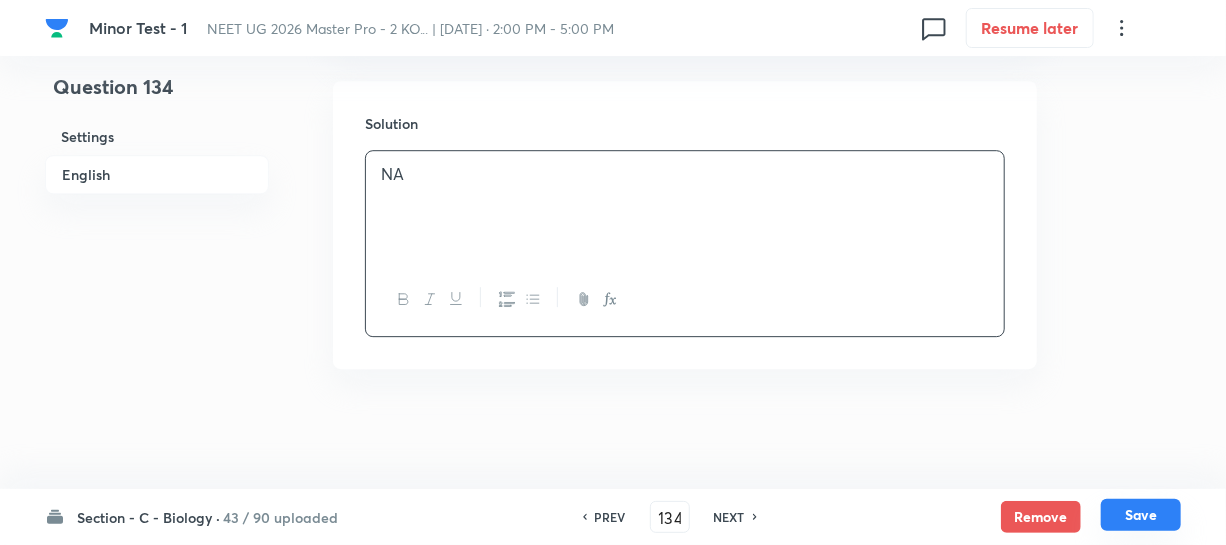 click on "Save" at bounding box center (1141, 515) 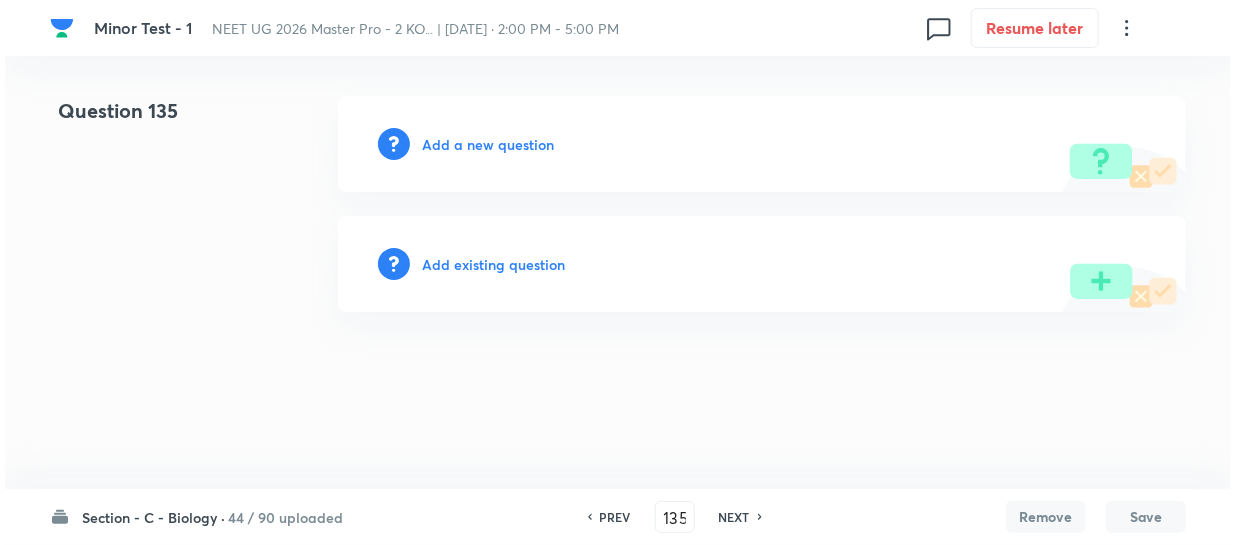 scroll, scrollTop: 0, scrollLeft: 0, axis: both 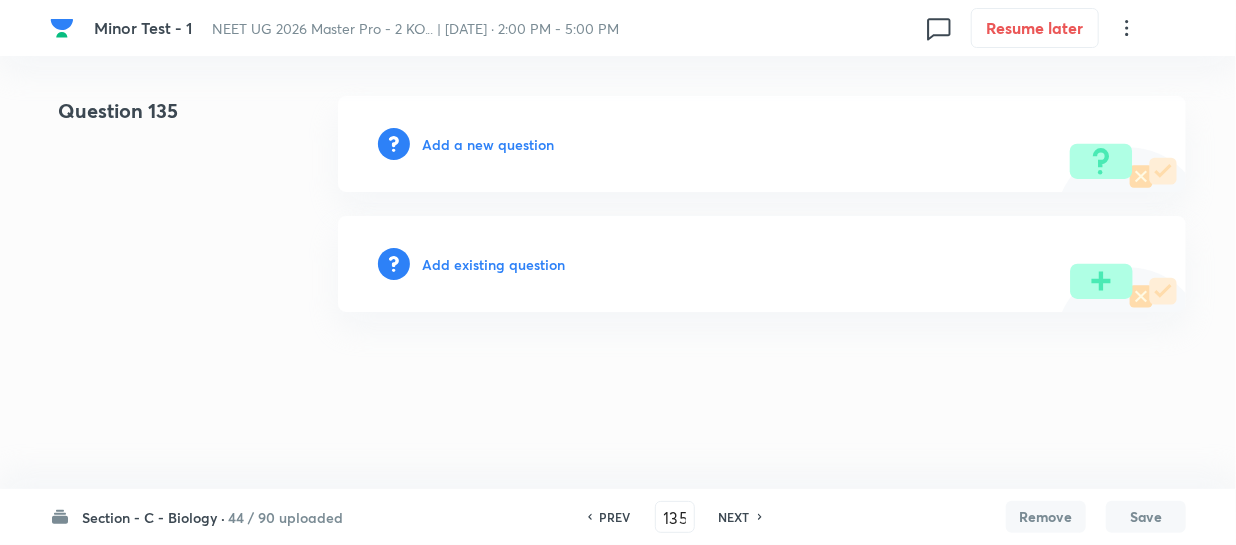 click on "Add a new question" at bounding box center (488, 144) 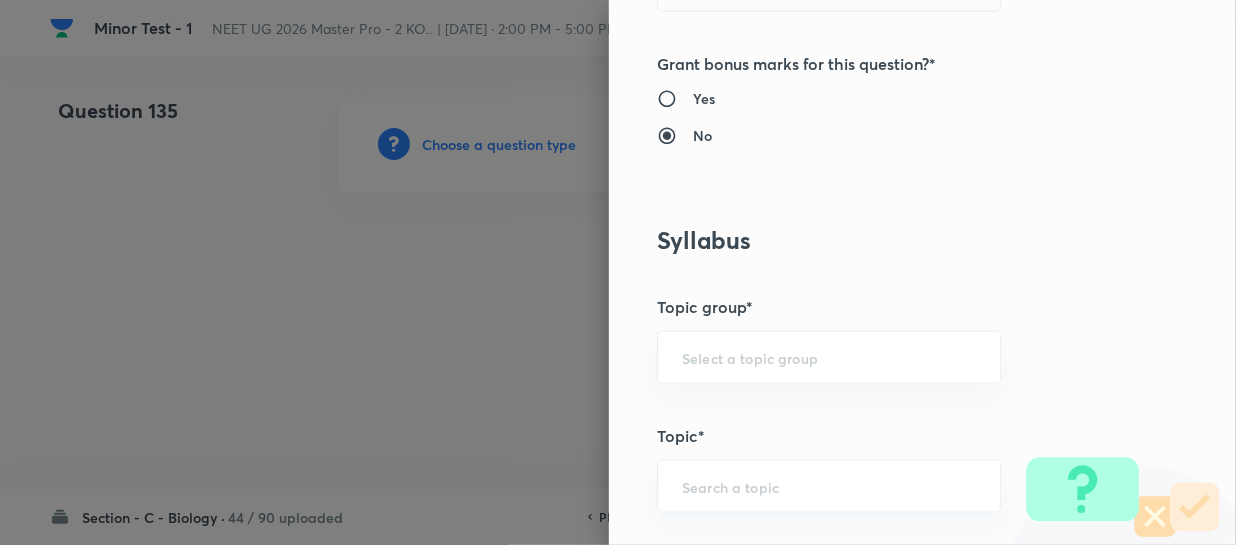 scroll, scrollTop: 1000, scrollLeft: 0, axis: vertical 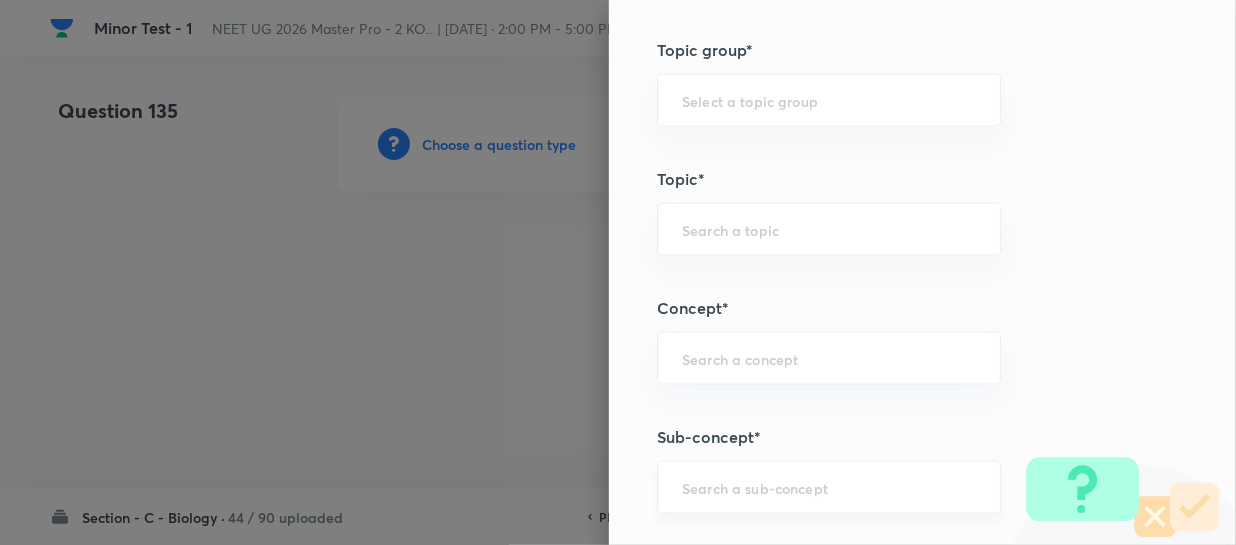 click on "​" at bounding box center [829, 487] 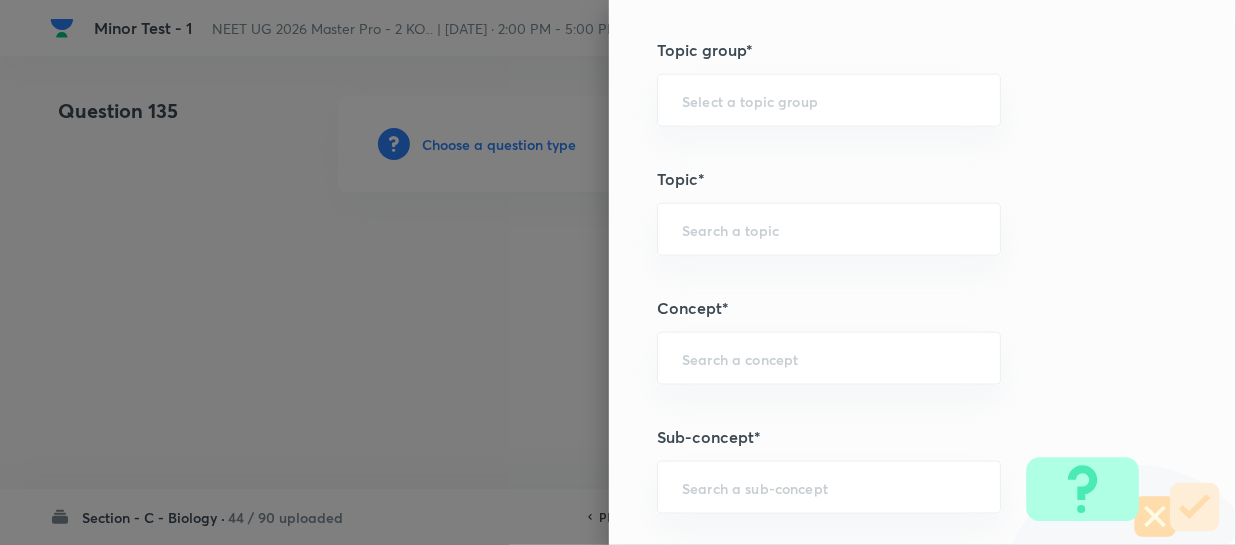 paste on "Different Biological Classification" 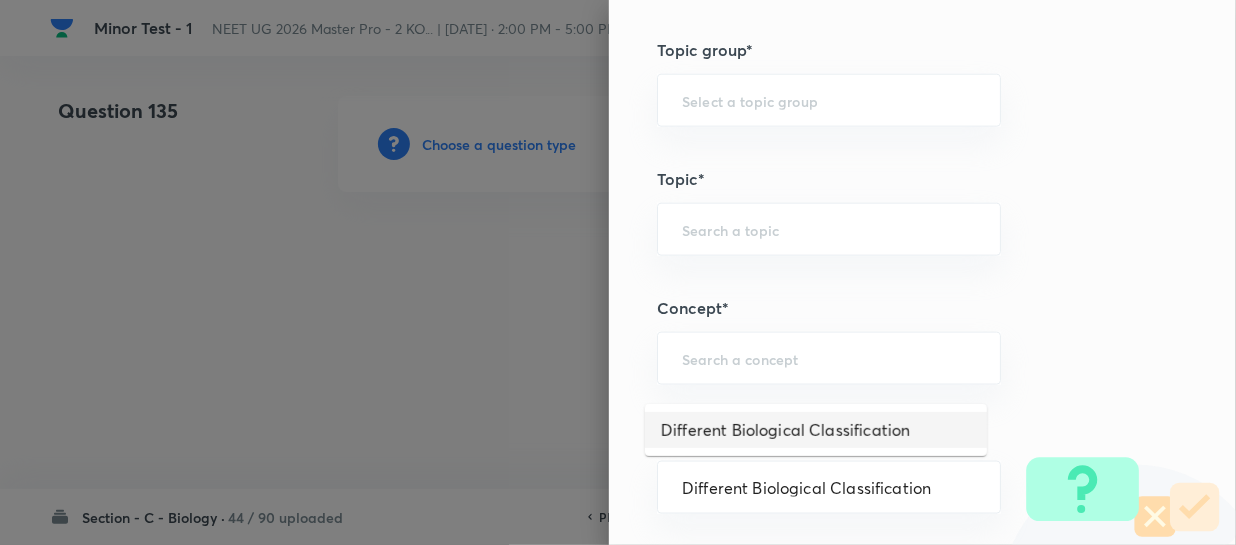 click on "Different Biological Classification" at bounding box center (816, 430) 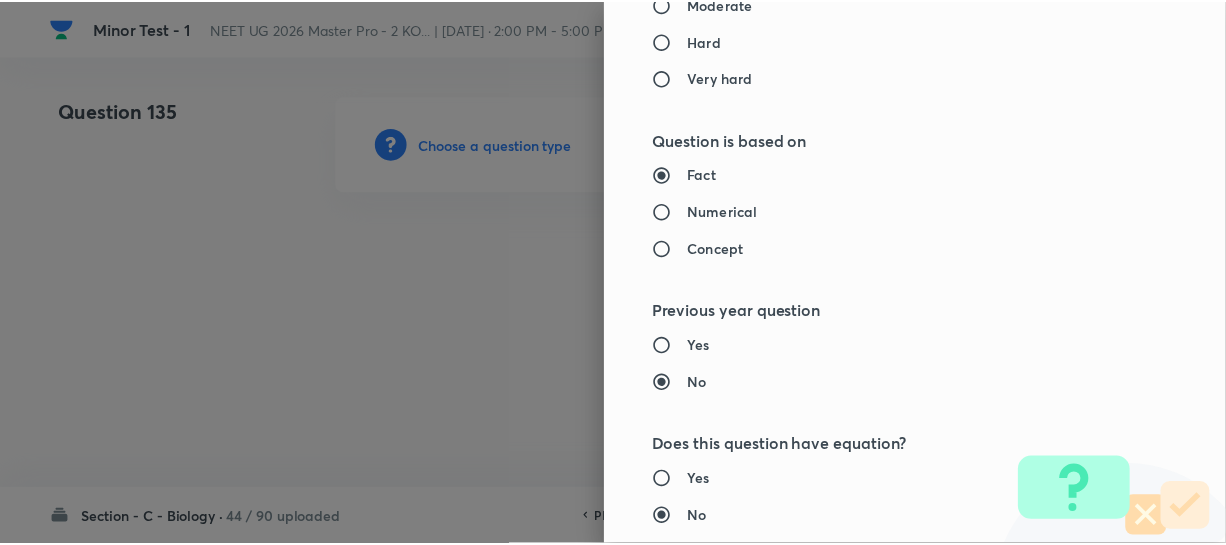 scroll, scrollTop: 2313, scrollLeft: 0, axis: vertical 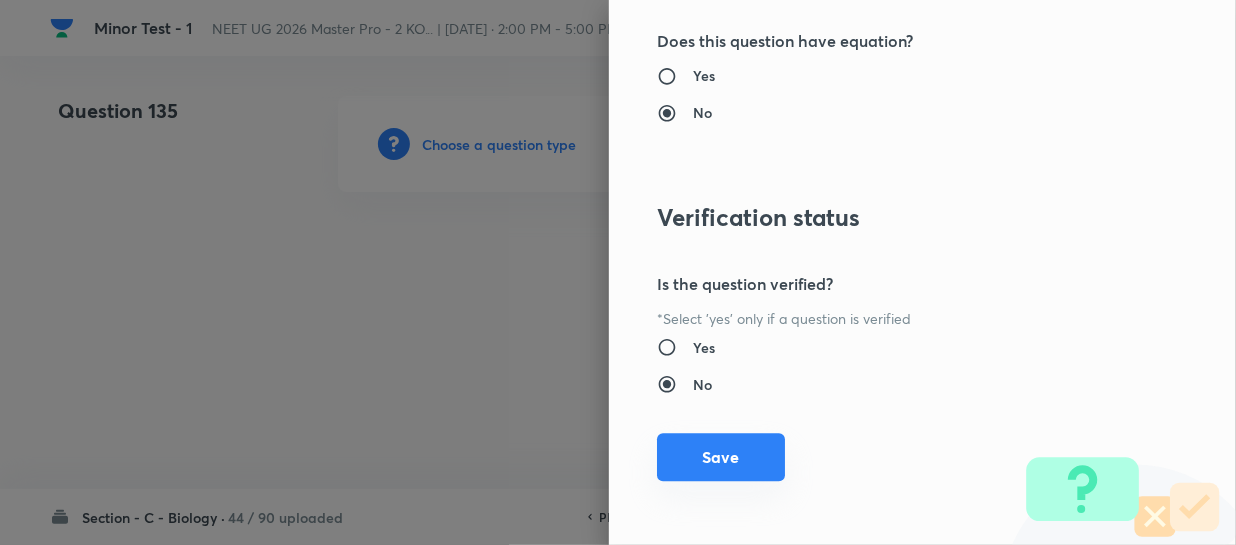 click on "Save" at bounding box center (721, 457) 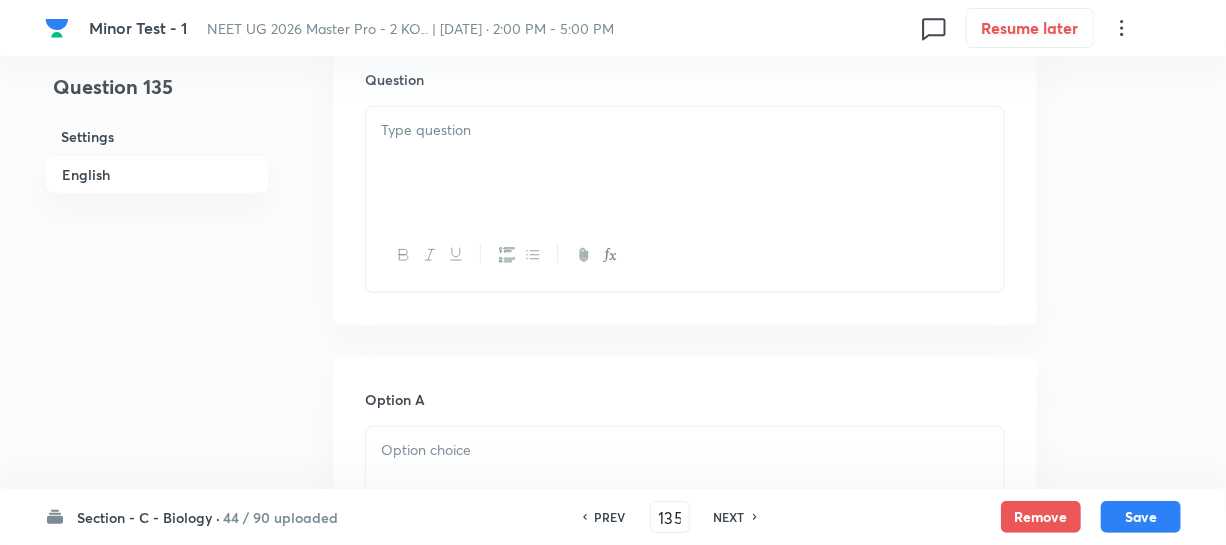 scroll, scrollTop: 636, scrollLeft: 0, axis: vertical 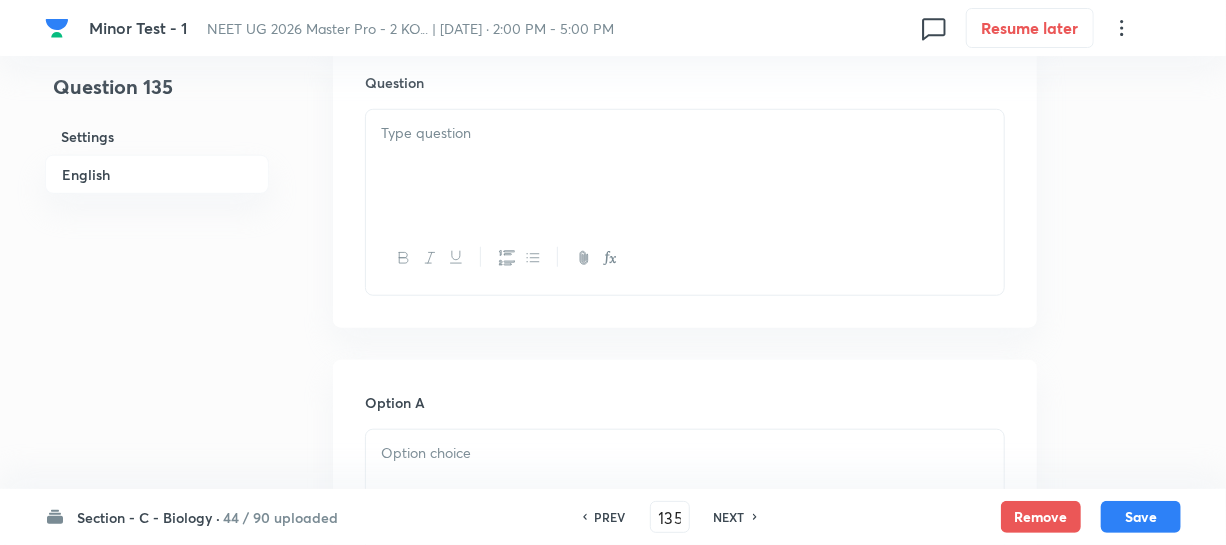 click at bounding box center (685, 166) 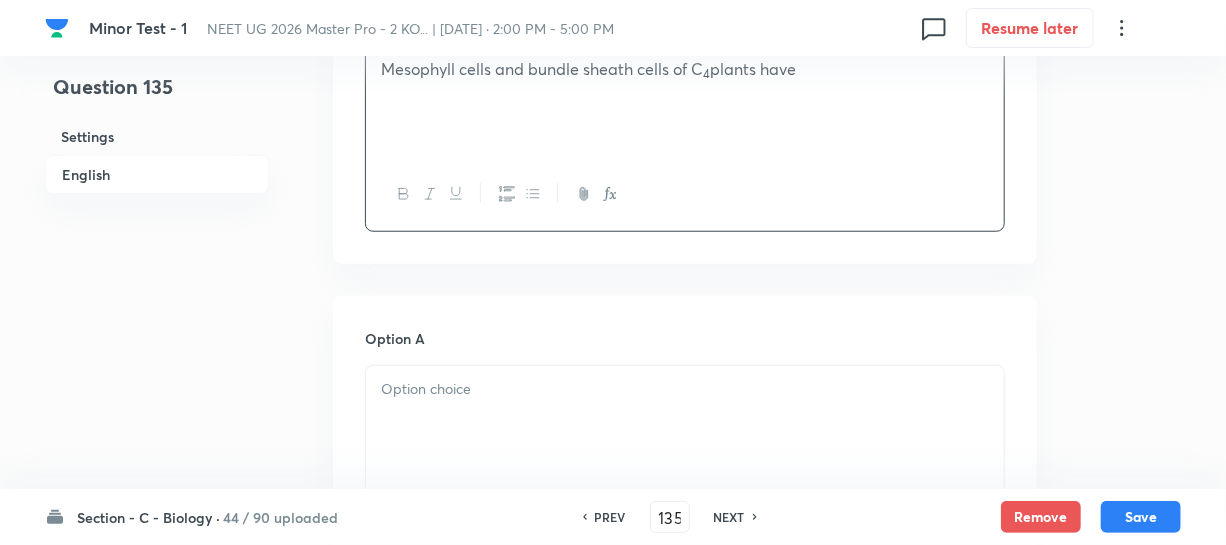scroll, scrollTop: 818, scrollLeft: 0, axis: vertical 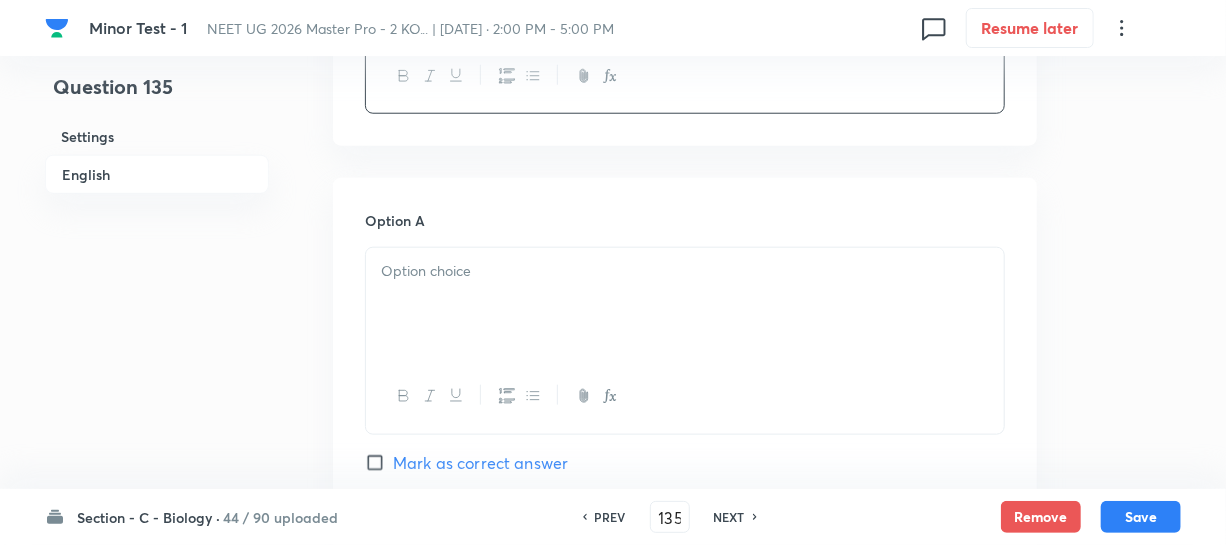 click at bounding box center [685, 304] 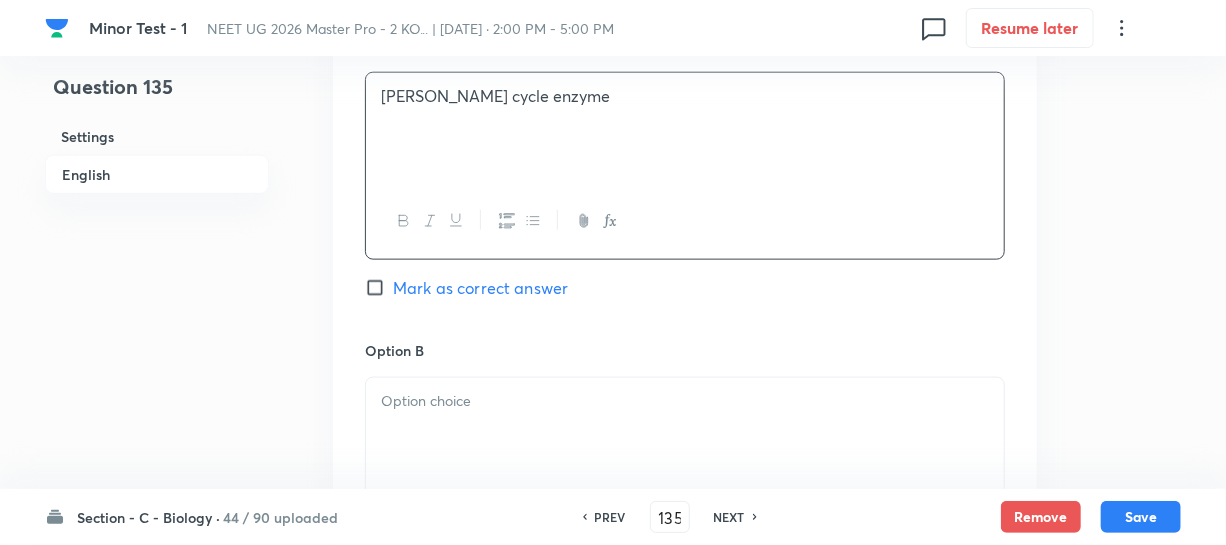 scroll, scrollTop: 1000, scrollLeft: 0, axis: vertical 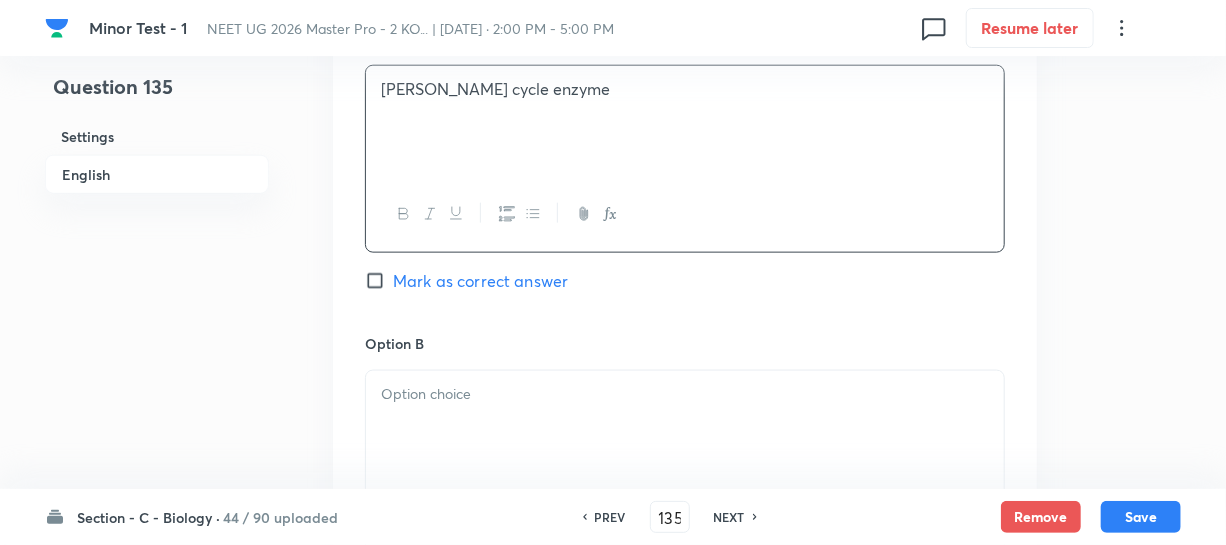 click at bounding box center (685, 394) 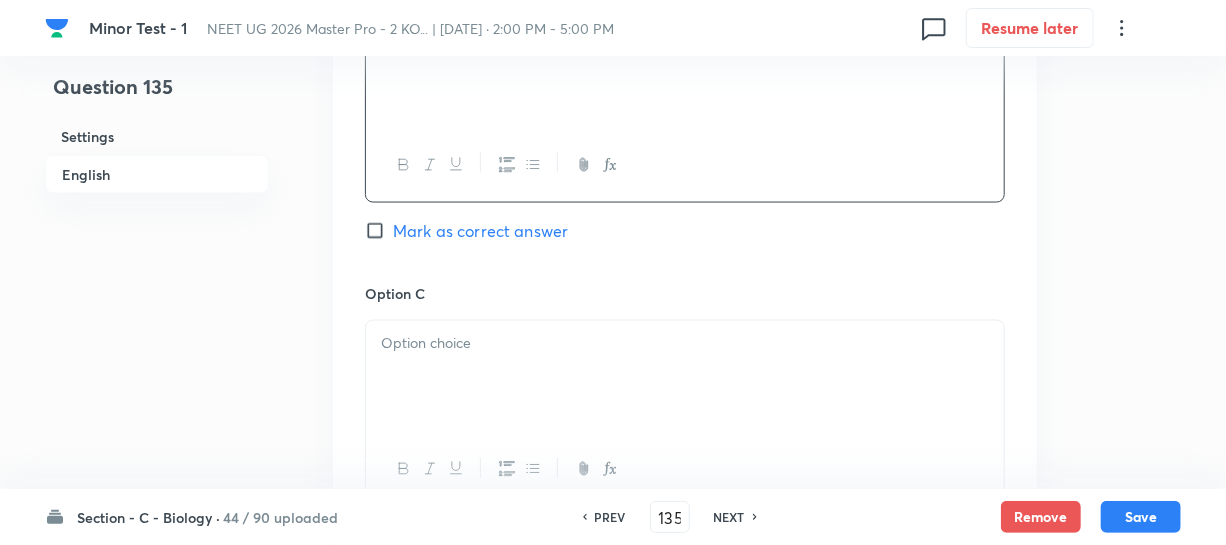 scroll, scrollTop: 1363, scrollLeft: 0, axis: vertical 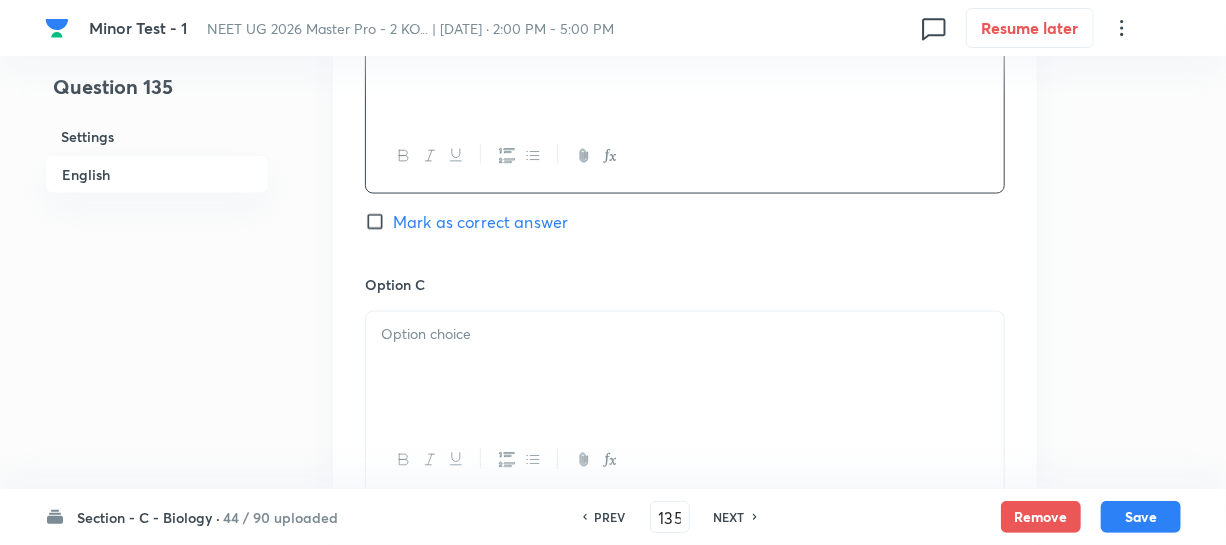 click at bounding box center [685, 368] 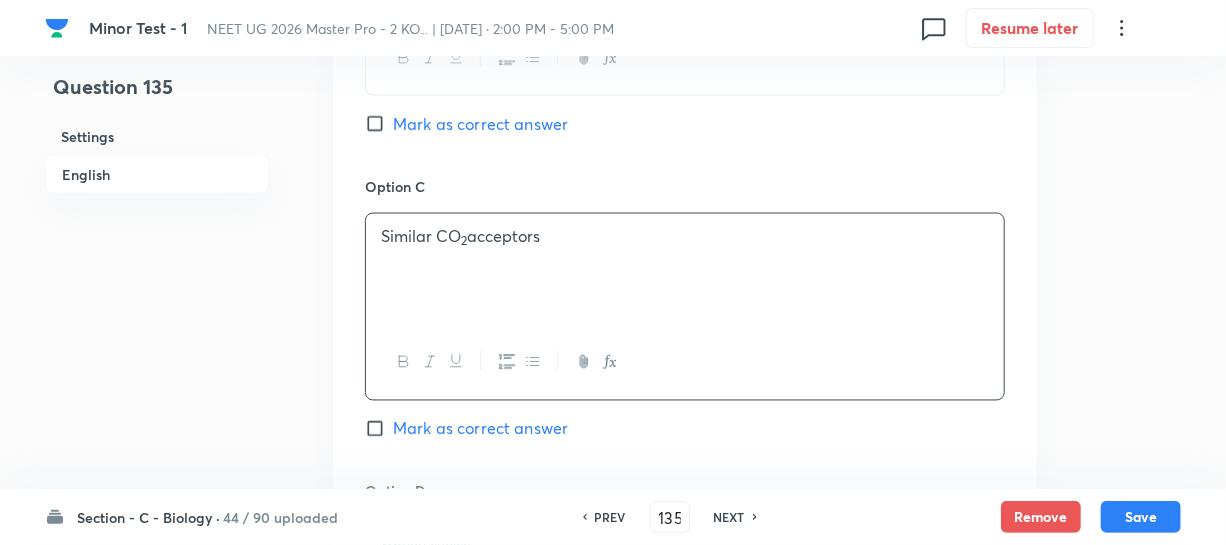 scroll, scrollTop: 1636, scrollLeft: 0, axis: vertical 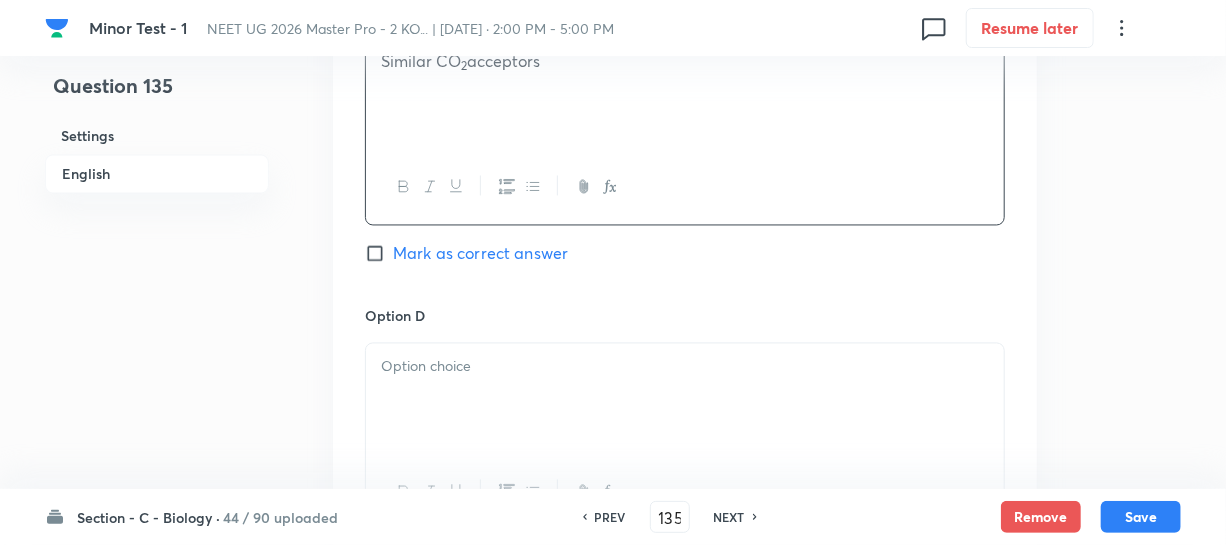 click at bounding box center (685, 400) 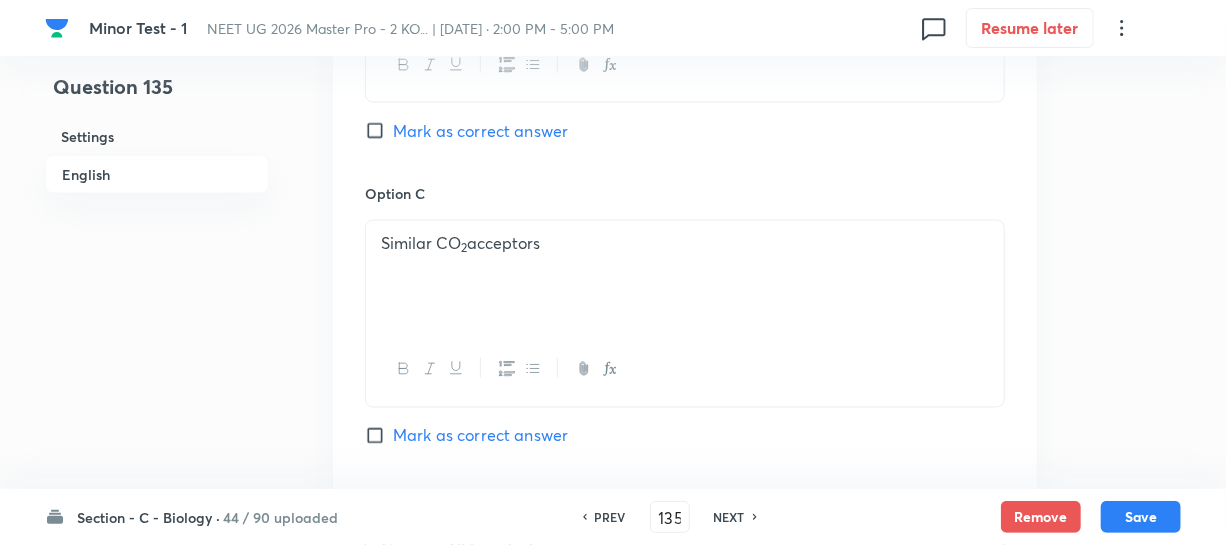 click on "Mark as correct answer" at bounding box center [379, 131] 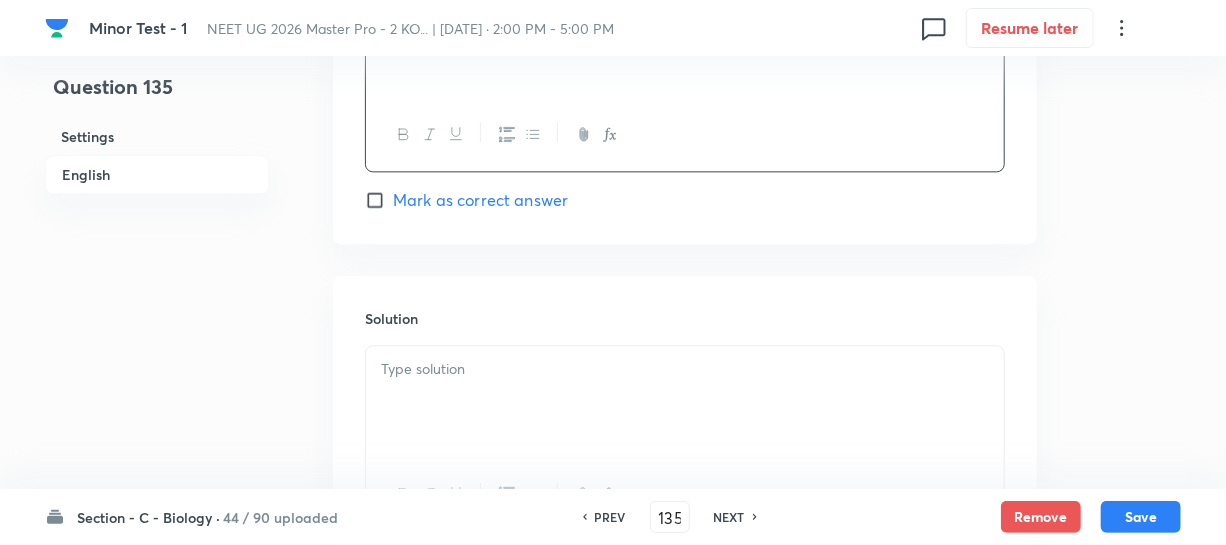 scroll, scrollTop: 2090, scrollLeft: 0, axis: vertical 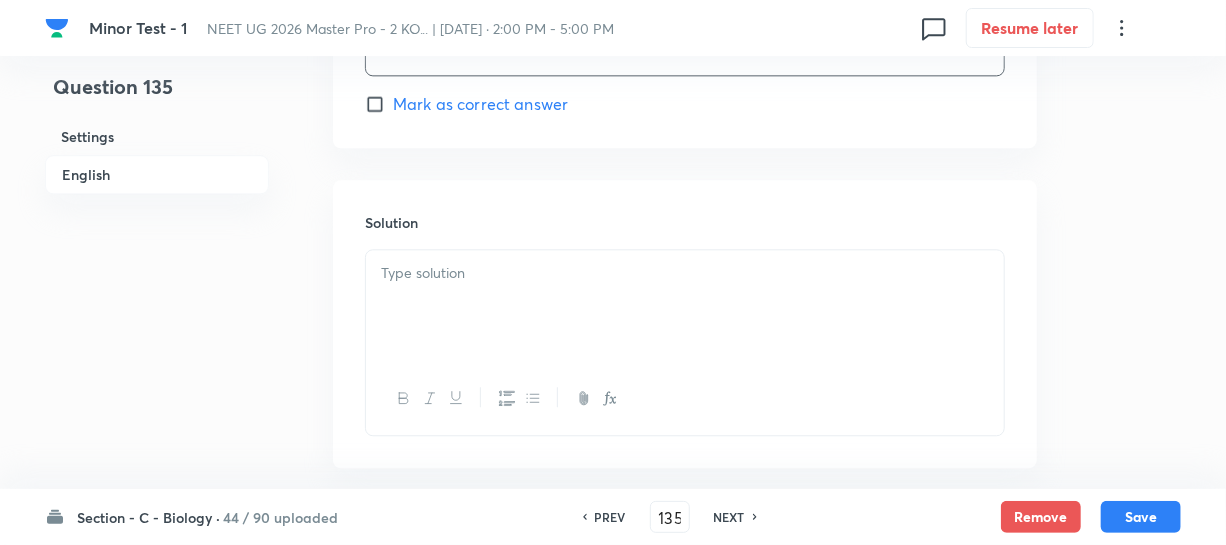 click at bounding box center [685, 306] 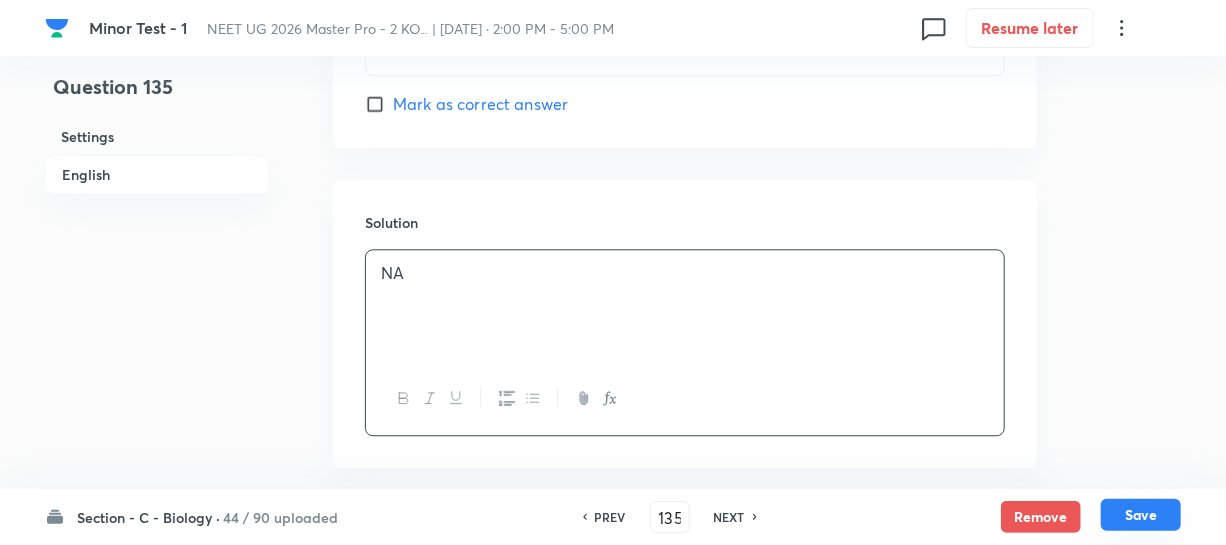 drag, startPoint x: 1153, startPoint y: 511, endPoint x: 1164, endPoint y: 505, distance: 12.529964 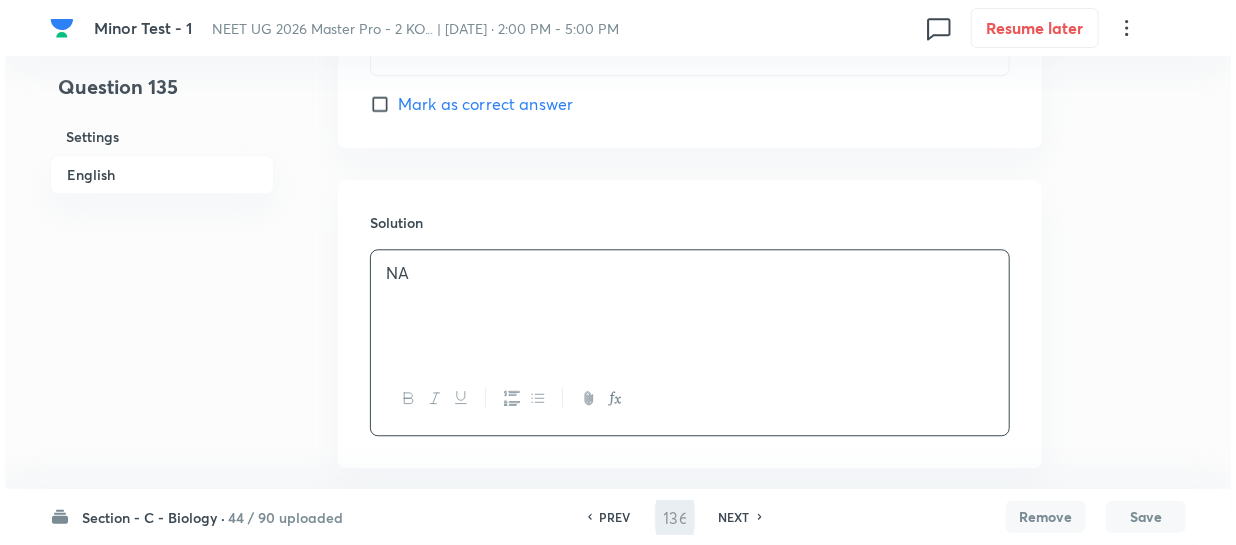 scroll, scrollTop: 0, scrollLeft: 0, axis: both 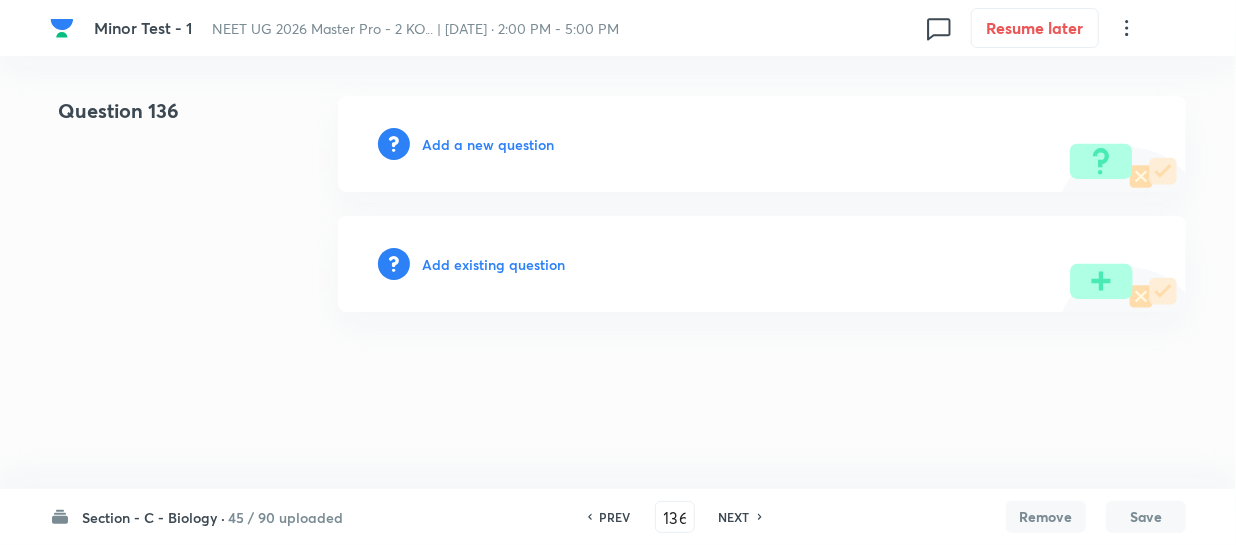 click on "Add a new question" at bounding box center (488, 144) 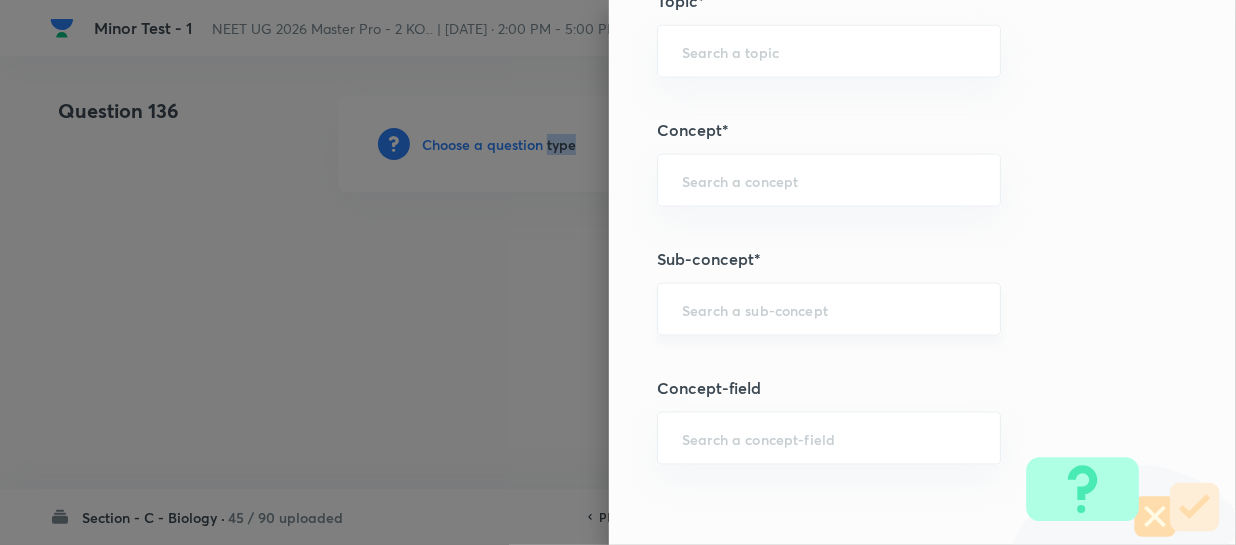 scroll, scrollTop: 1272, scrollLeft: 0, axis: vertical 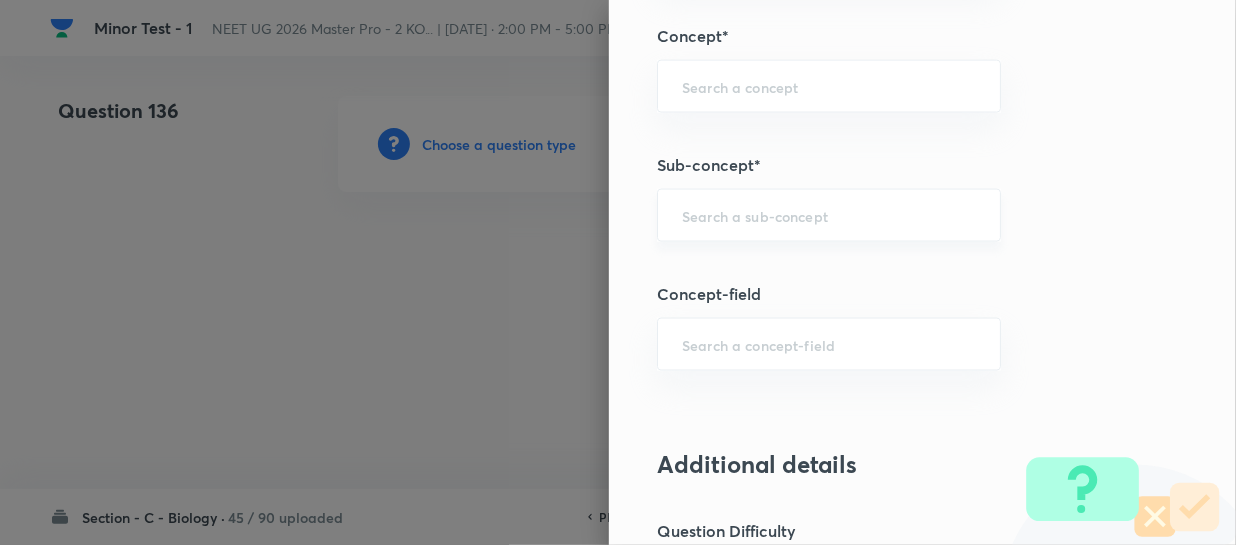 click at bounding box center [829, 215] 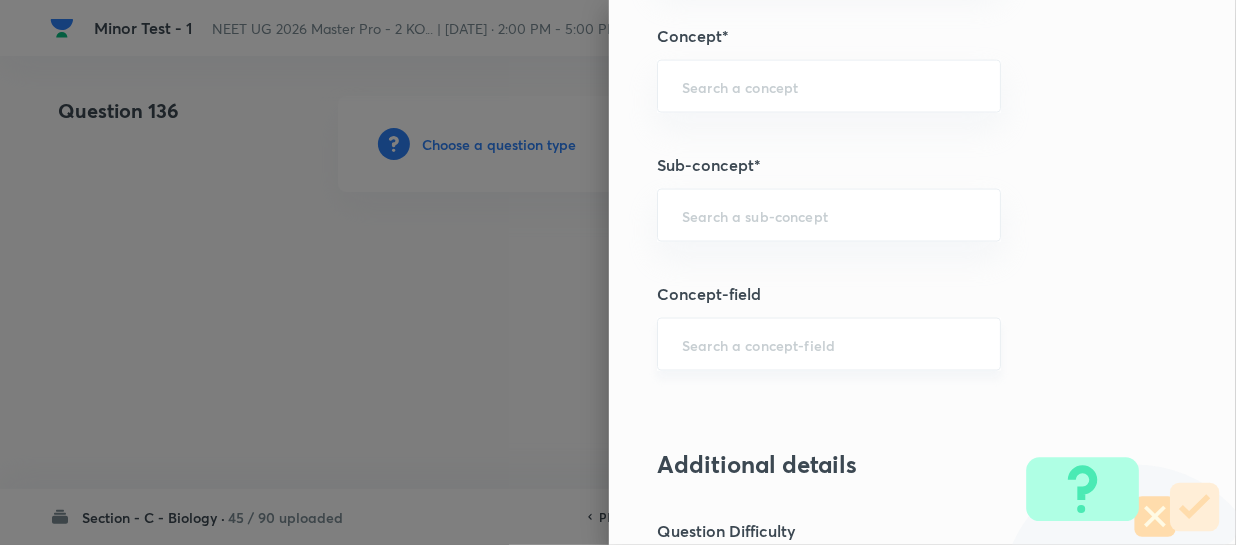 paste on "Different Biological Classification" 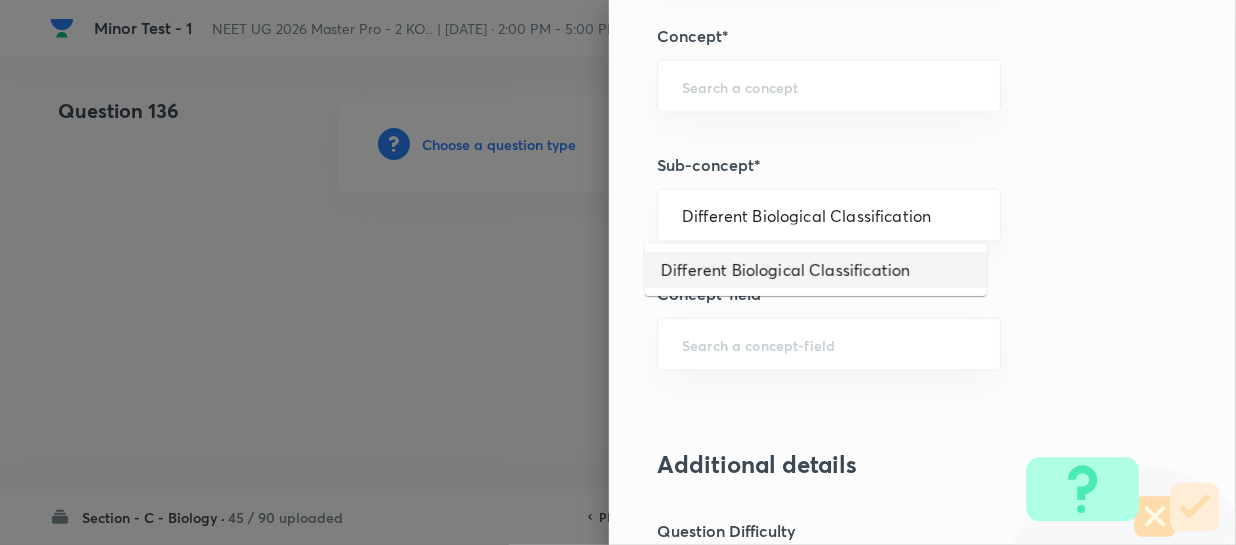 click on "Different Biological Classification" at bounding box center (816, 270) 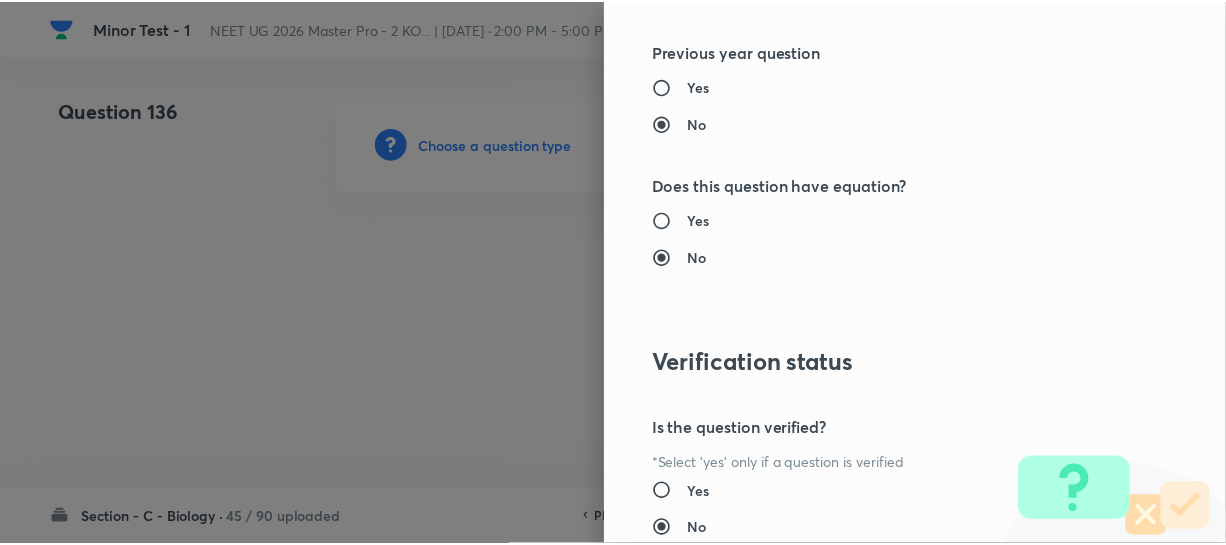 scroll, scrollTop: 2313, scrollLeft: 0, axis: vertical 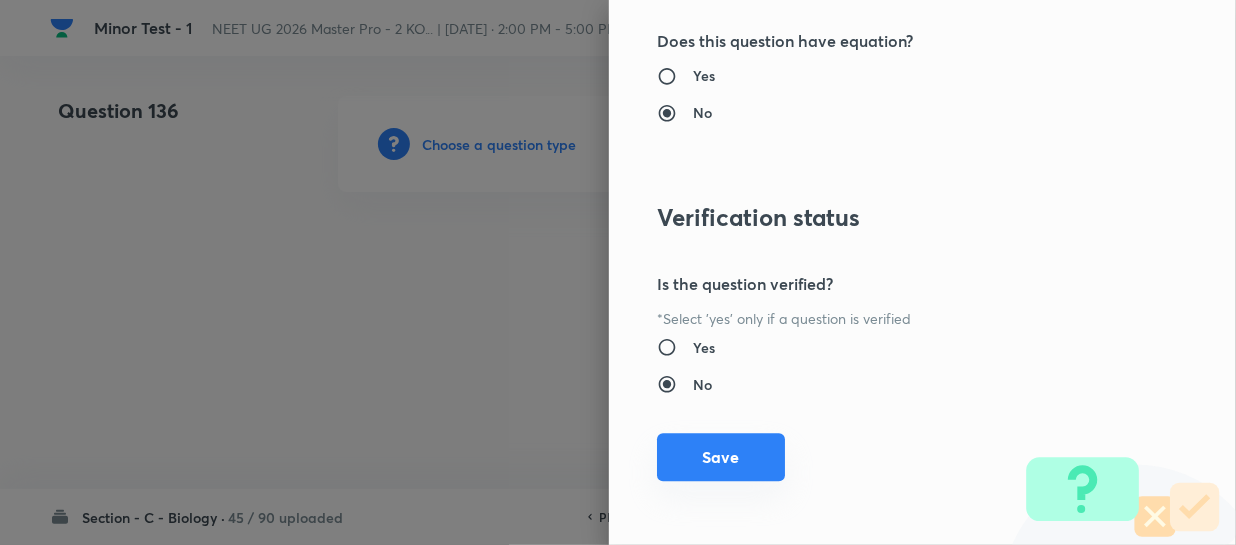 click on "Save" at bounding box center (721, 457) 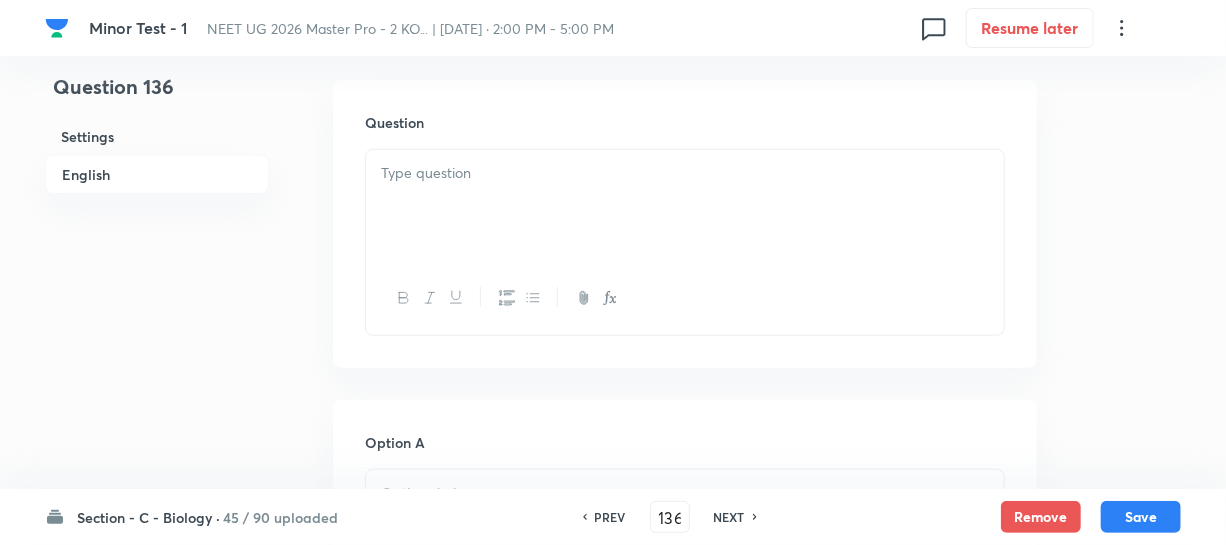 scroll, scrollTop: 636, scrollLeft: 0, axis: vertical 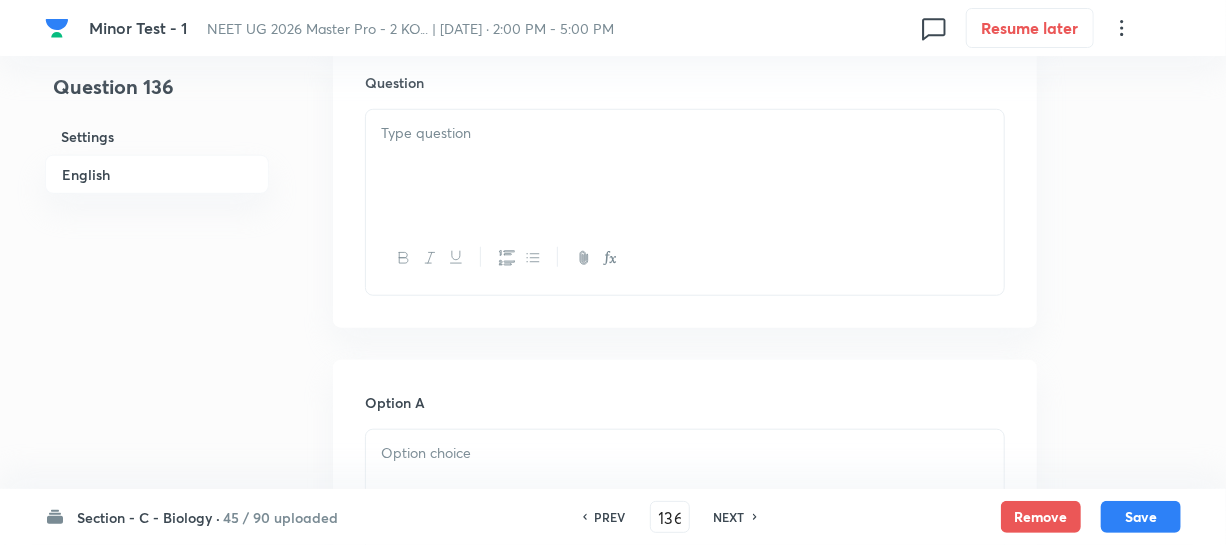 click at bounding box center [685, 133] 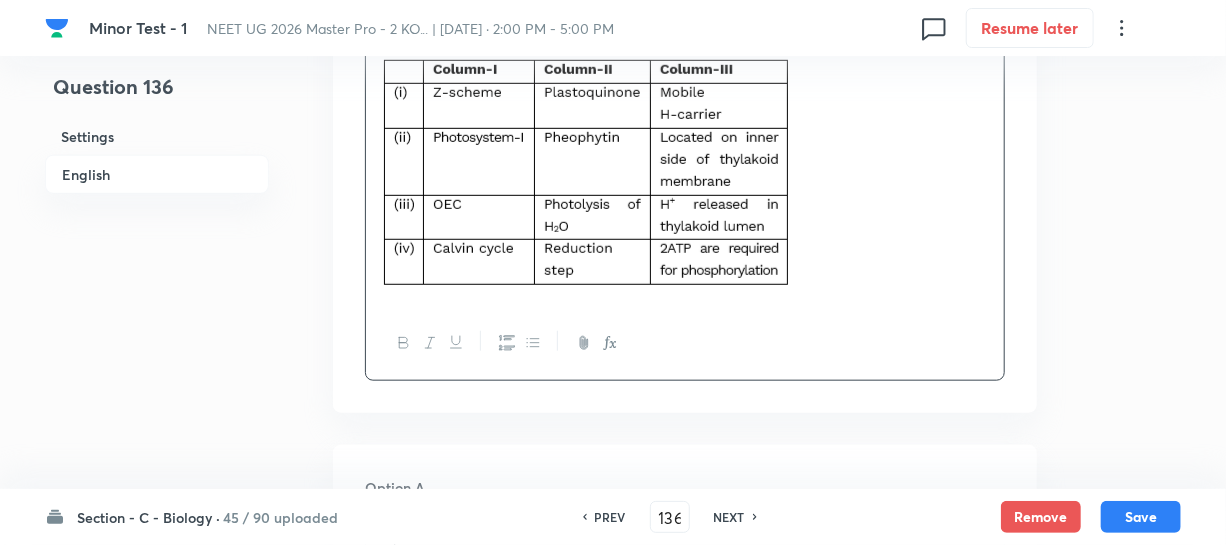 scroll, scrollTop: 909, scrollLeft: 0, axis: vertical 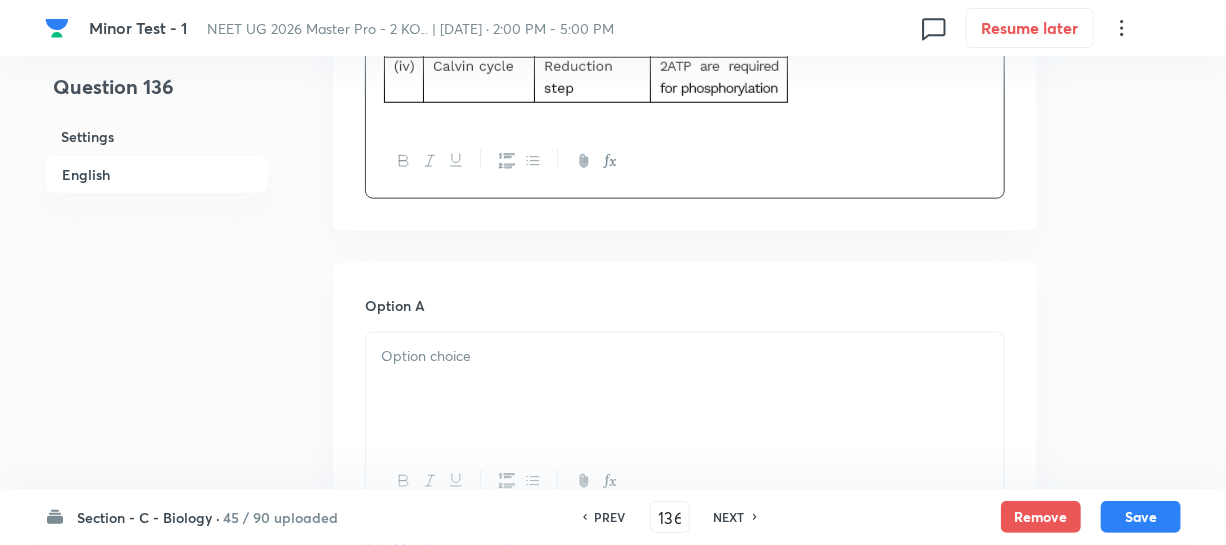 click at bounding box center (685, 389) 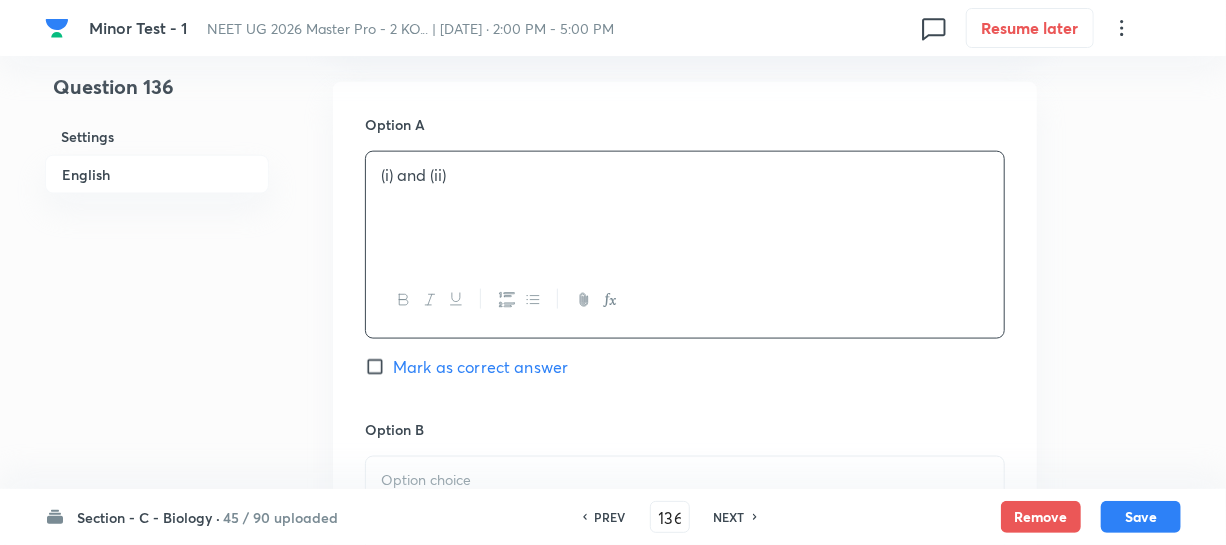scroll, scrollTop: 1272, scrollLeft: 0, axis: vertical 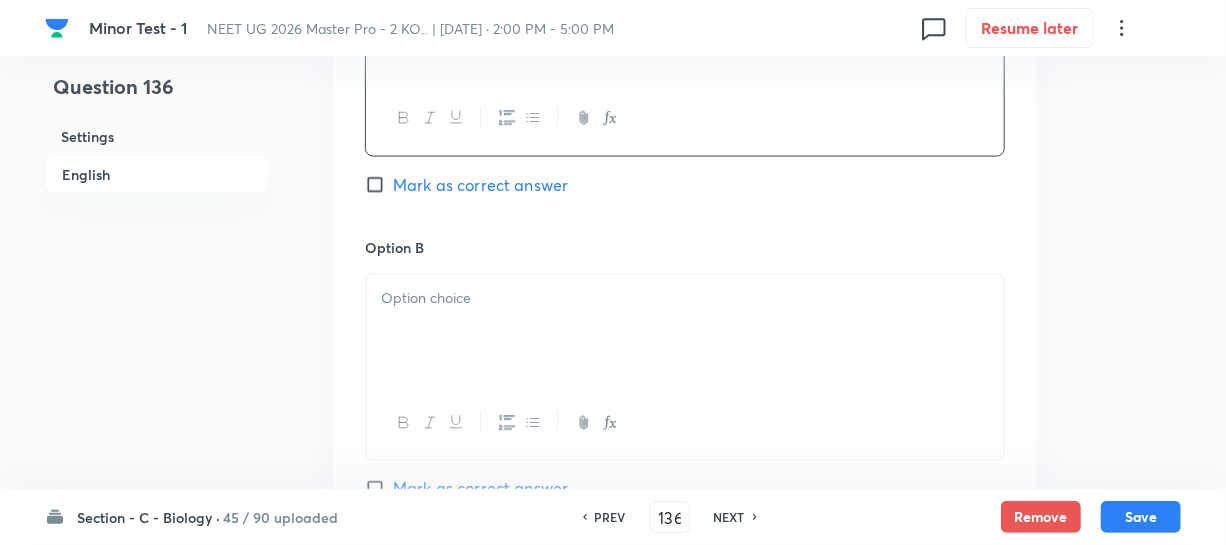 click at bounding box center [685, 331] 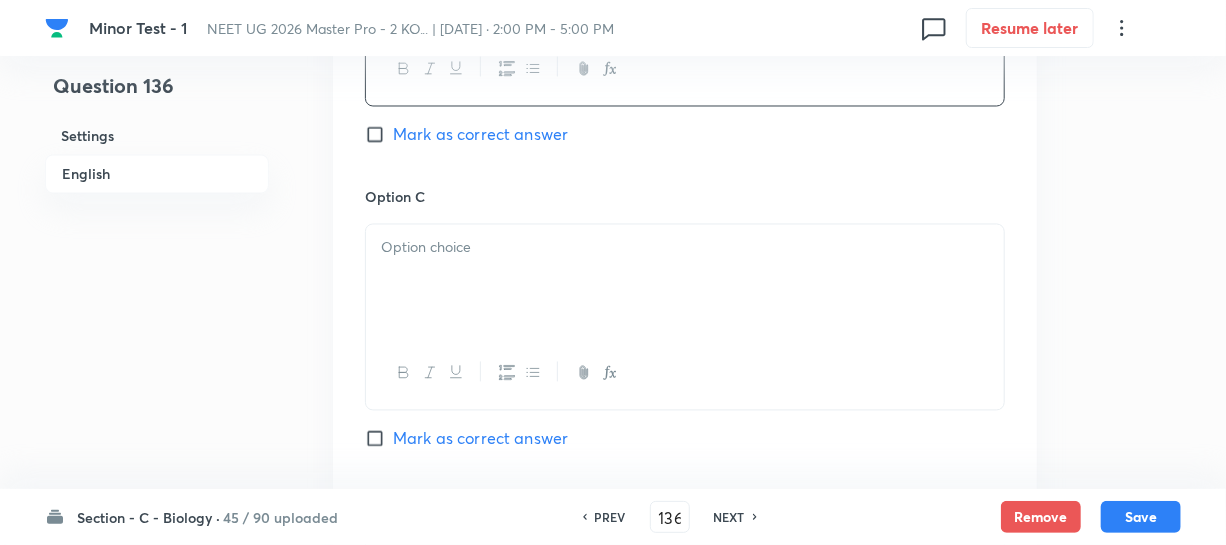 scroll, scrollTop: 1636, scrollLeft: 0, axis: vertical 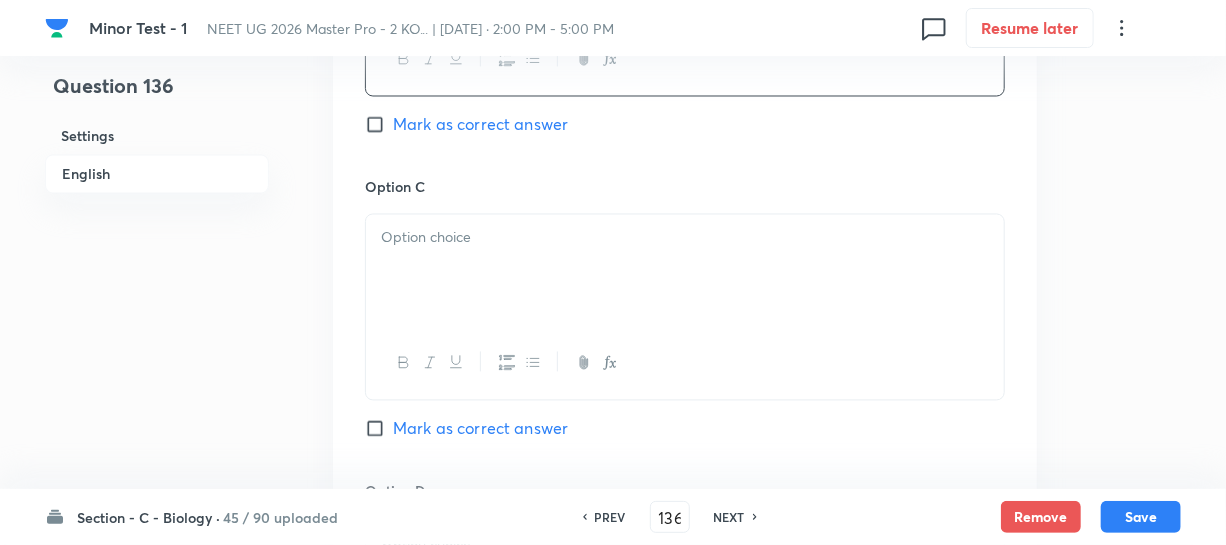 click at bounding box center [685, 271] 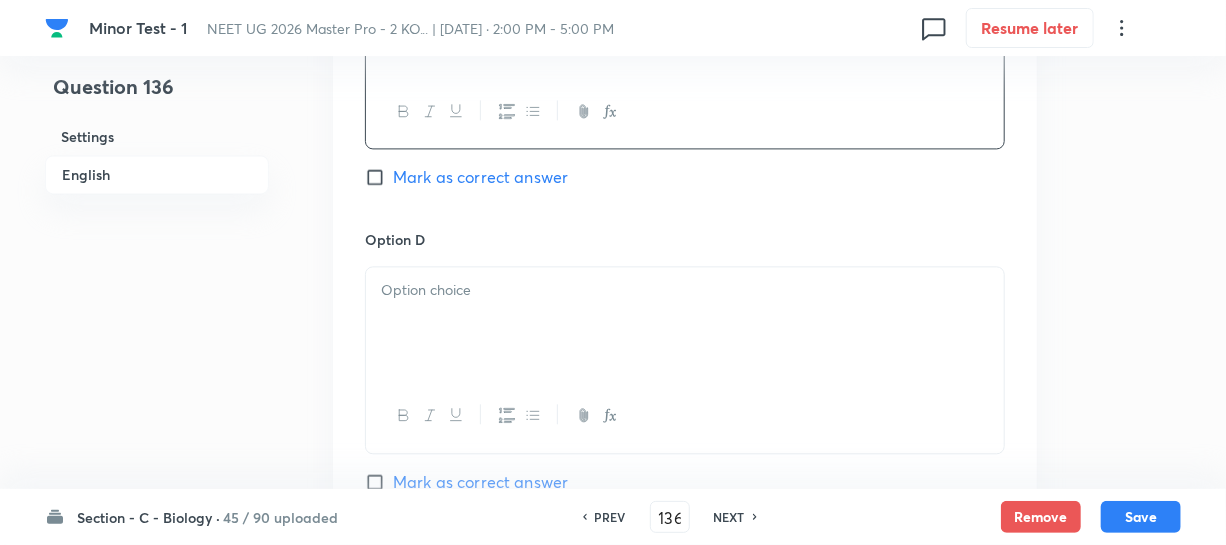 scroll, scrollTop: 1909, scrollLeft: 0, axis: vertical 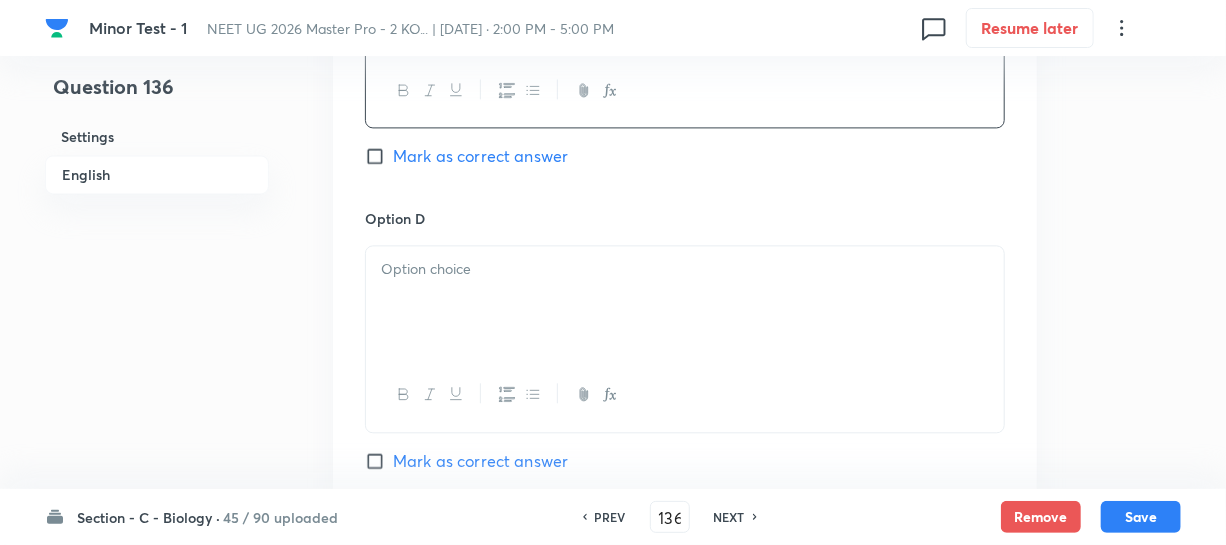 click at bounding box center (685, 302) 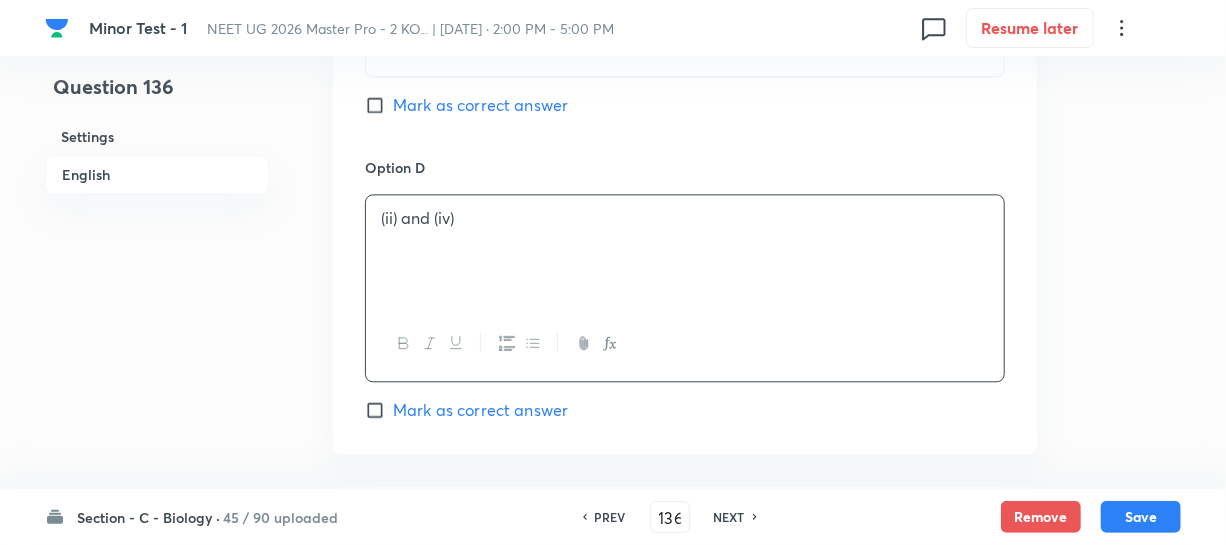 scroll, scrollTop: 2000, scrollLeft: 0, axis: vertical 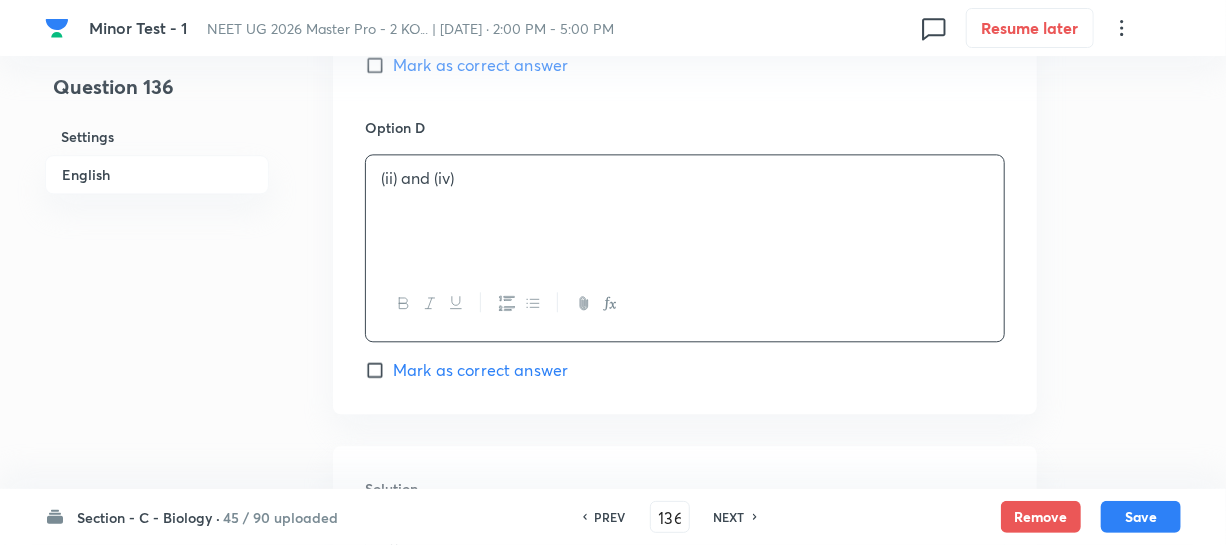 click on "Mark as correct answer" at bounding box center (379, 65) 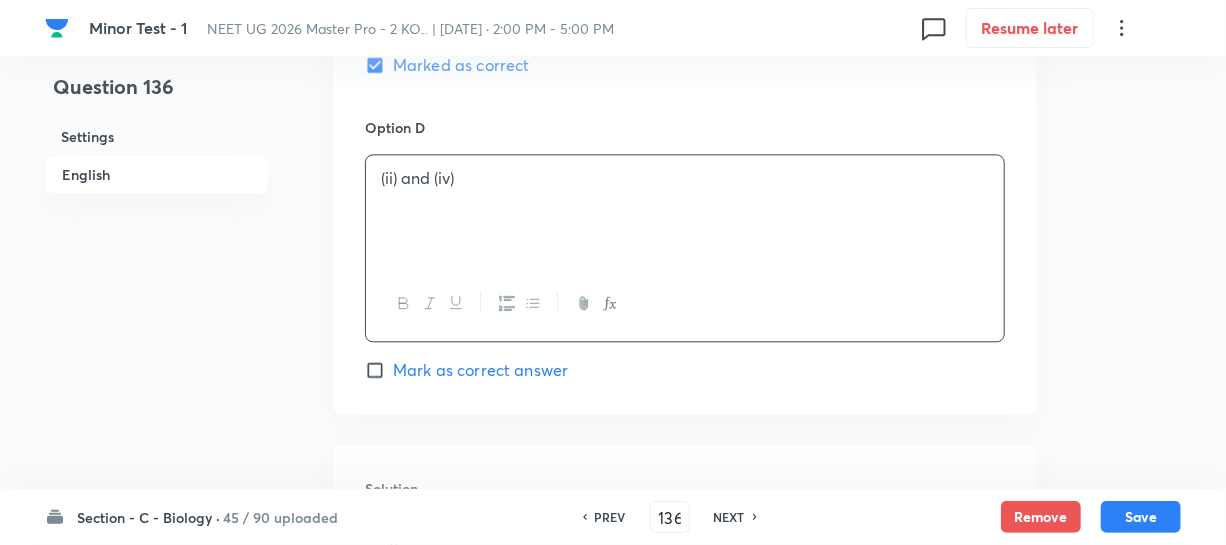 scroll, scrollTop: 2272, scrollLeft: 0, axis: vertical 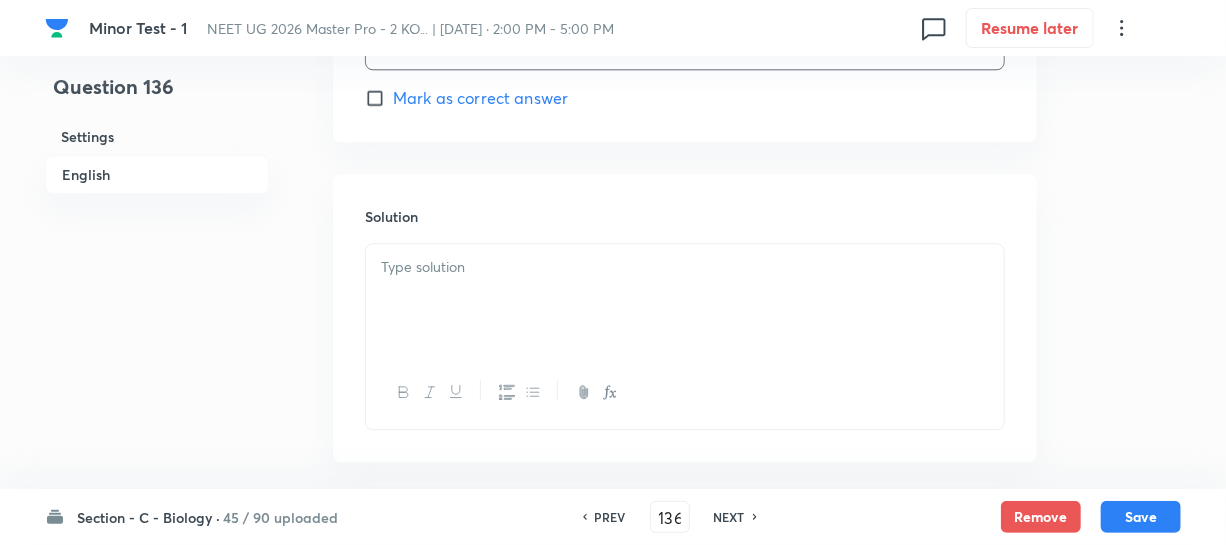 click at bounding box center (685, 300) 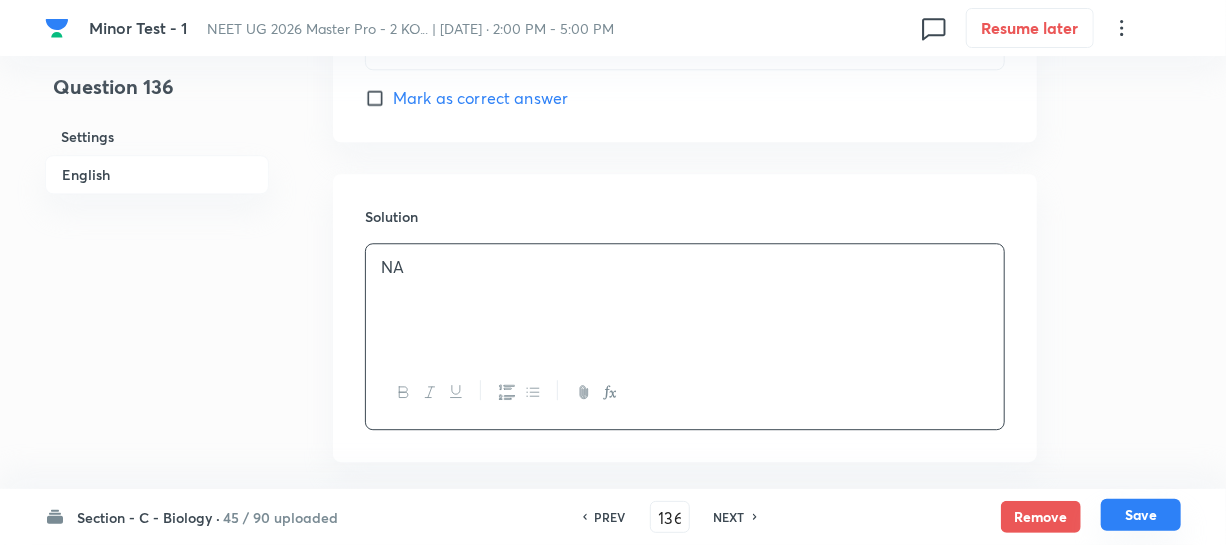 click on "Save" at bounding box center (1141, 515) 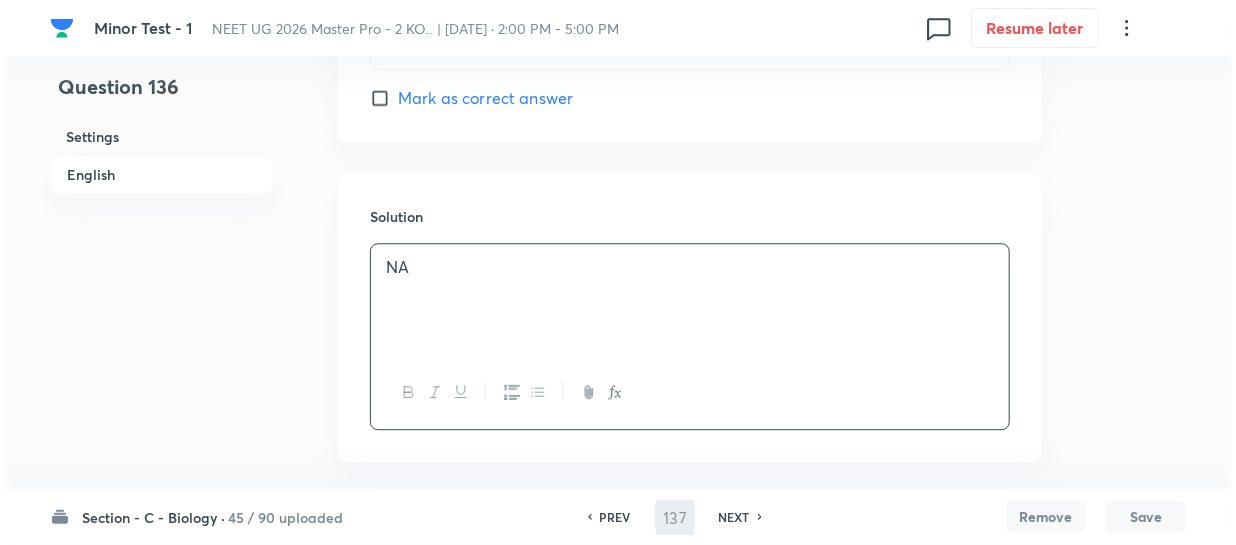 scroll, scrollTop: 0, scrollLeft: 0, axis: both 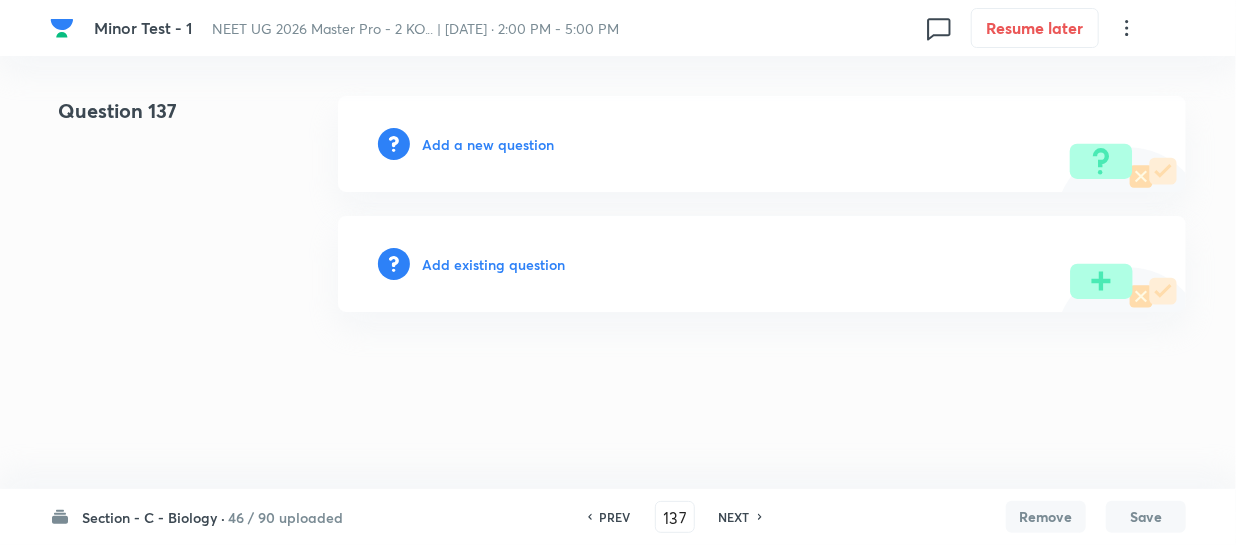 click on "Add a new question" at bounding box center (488, 144) 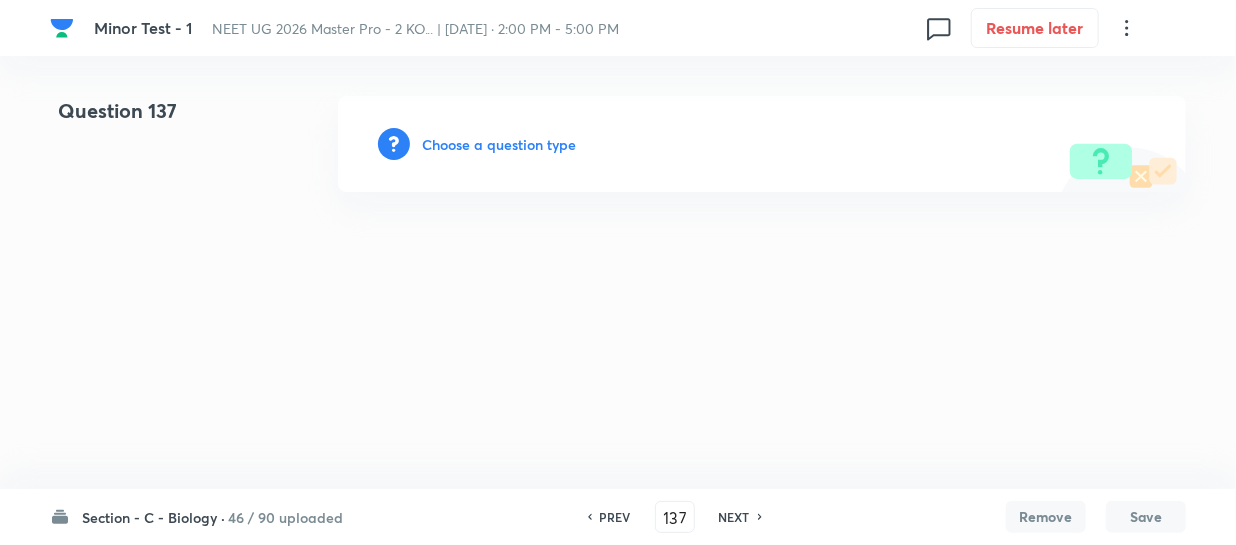 click on "Choose a question type" at bounding box center (499, 144) 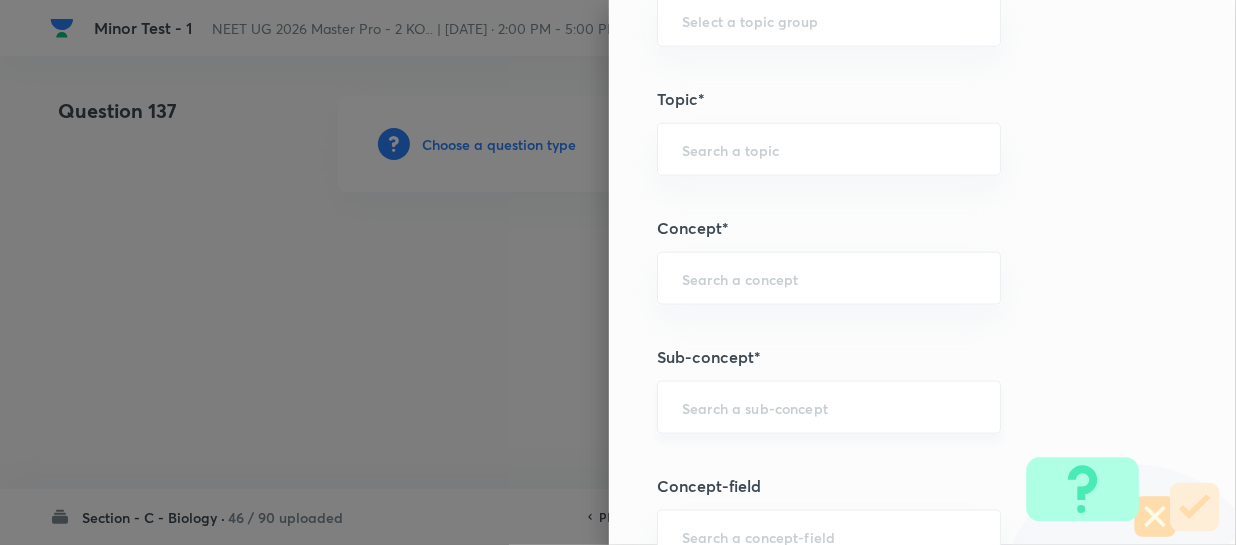 scroll, scrollTop: 1181, scrollLeft: 0, axis: vertical 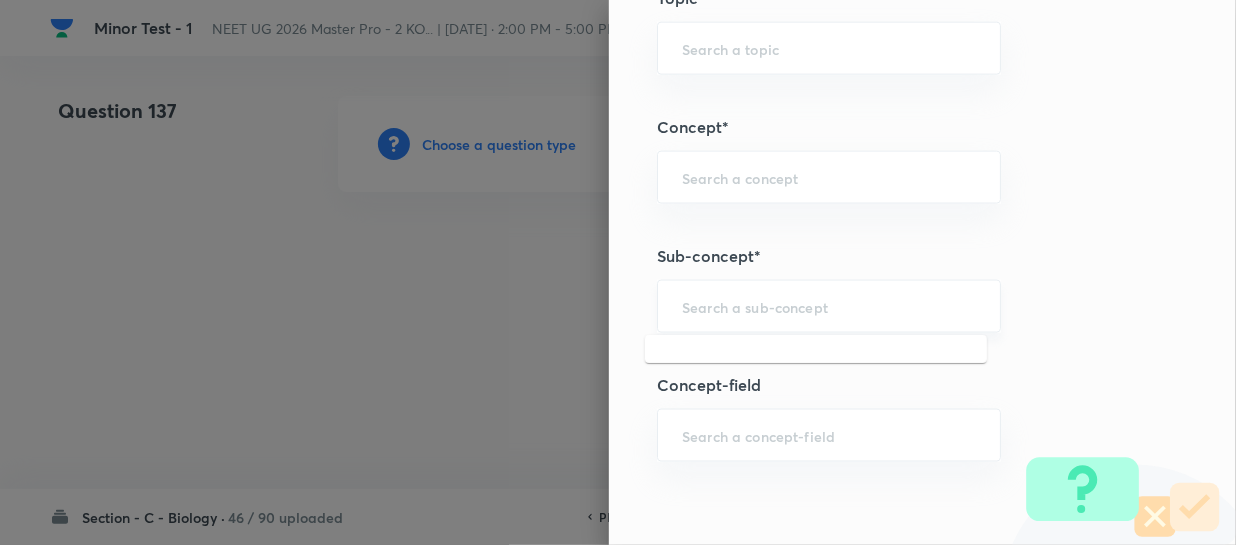 click at bounding box center [829, 306] 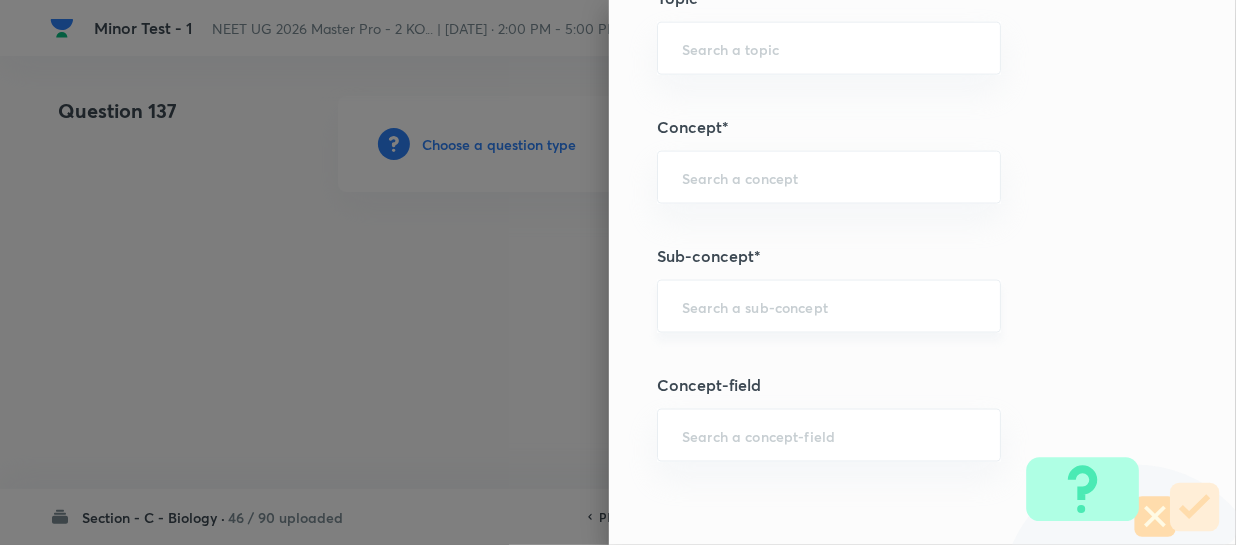 paste on "Different Biological Classification" 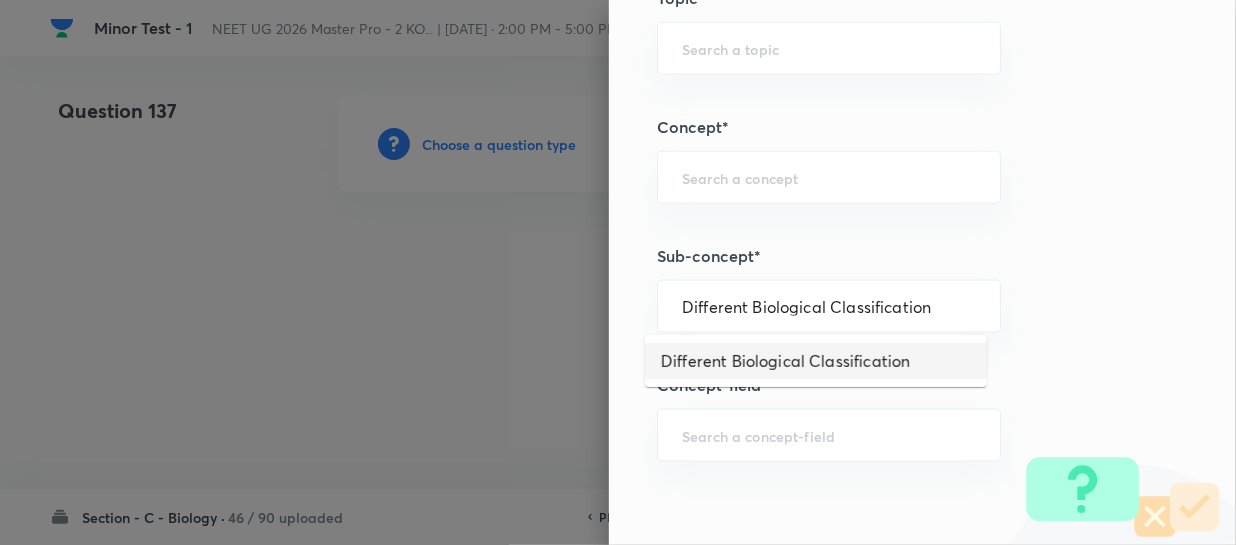 click on "Different Biological Classification" at bounding box center [816, 361] 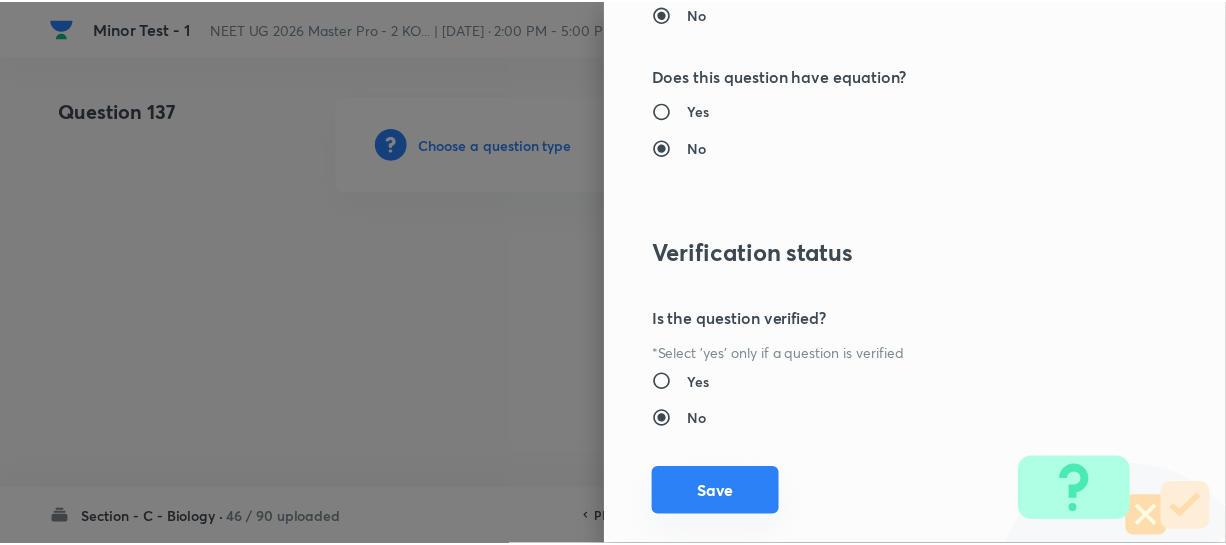 scroll, scrollTop: 2313, scrollLeft: 0, axis: vertical 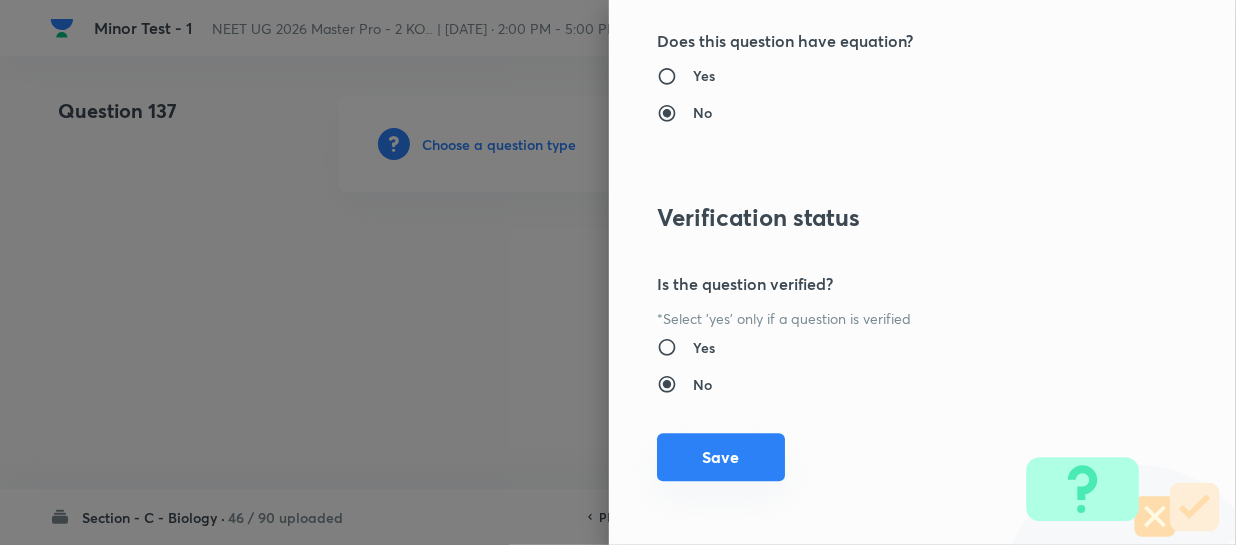 click on "Save" at bounding box center [721, 457] 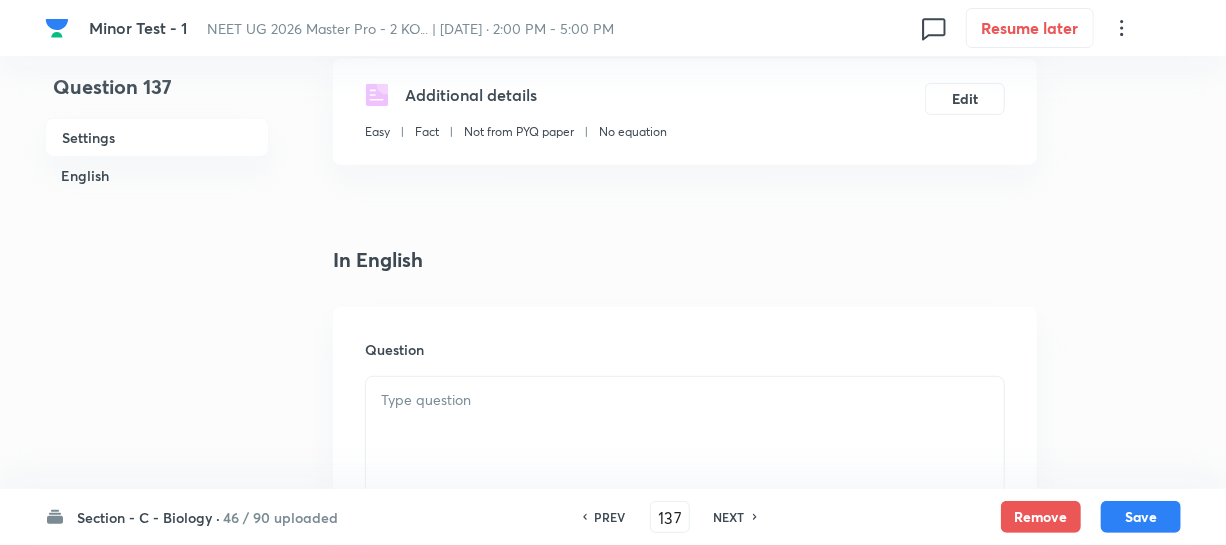 scroll, scrollTop: 454, scrollLeft: 0, axis: vertical 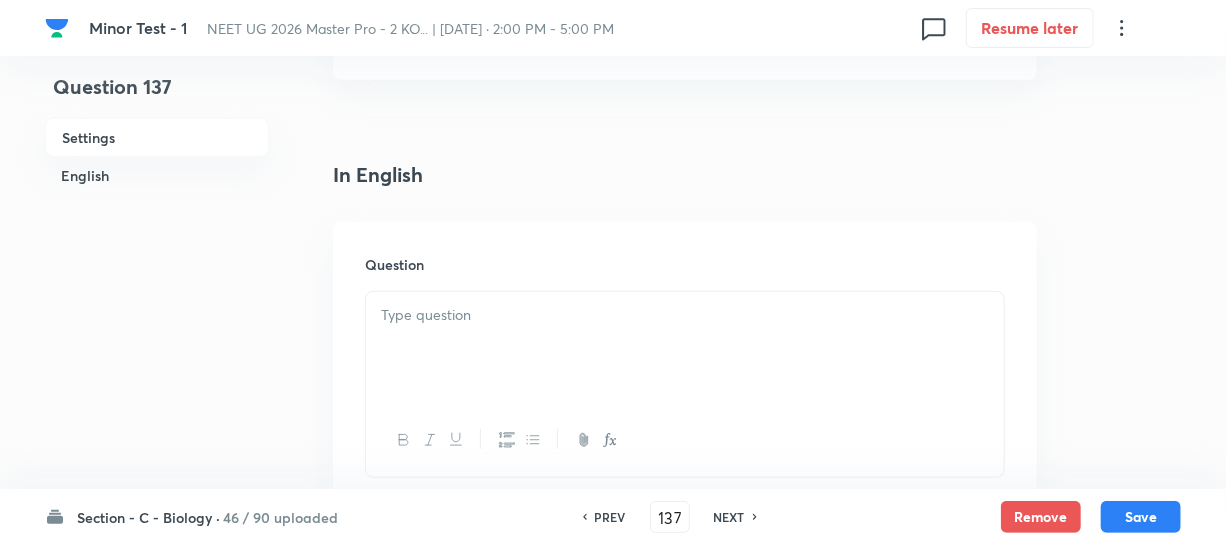 click at bounding box center (685, 348) 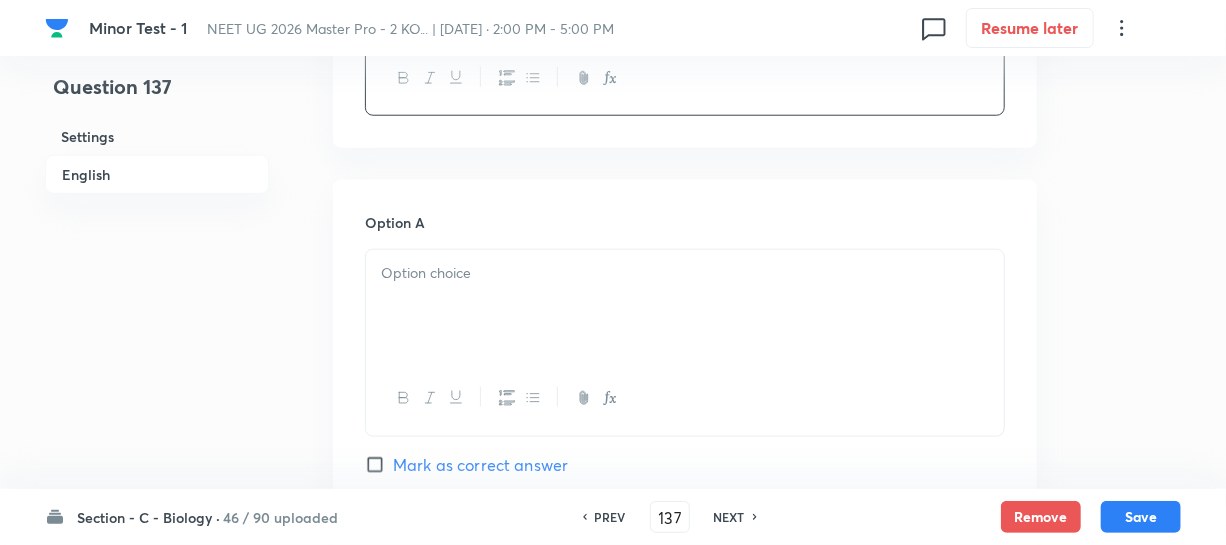 scroll, scrollTop: 818, scrollLeft: 0, axis: vertical 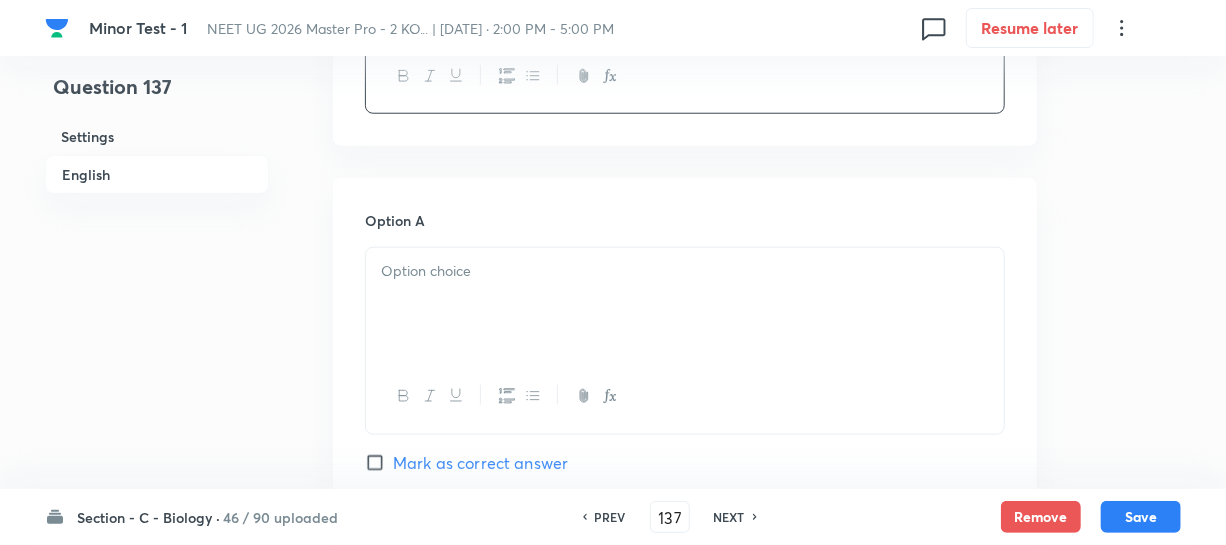 click at bounding box center [685, 304] 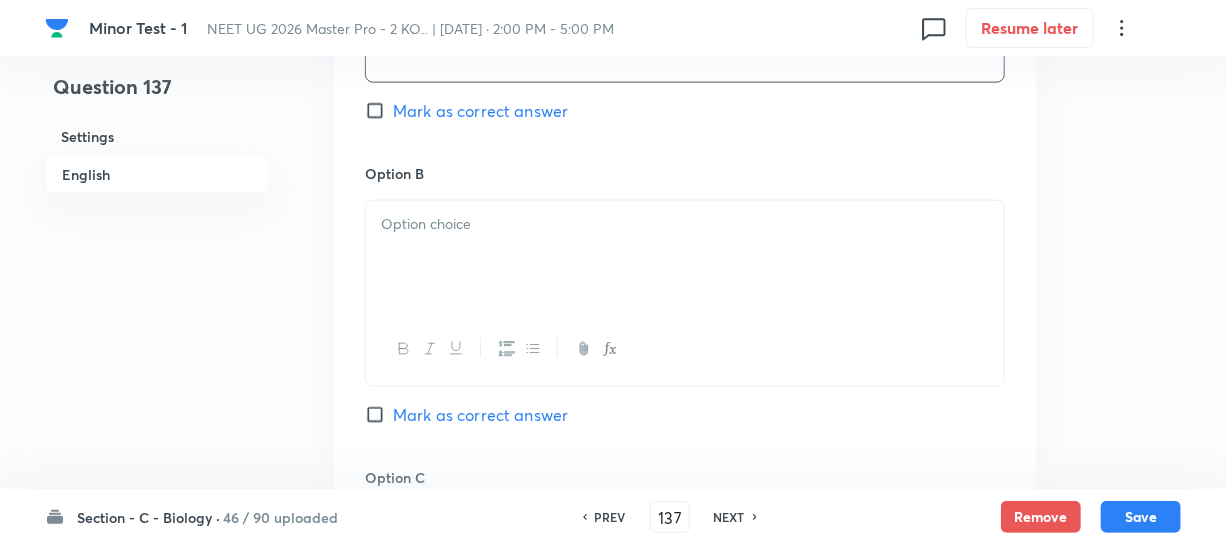 scroll, scrollTop: 1181, scrollLeft: 0, axis: vertical 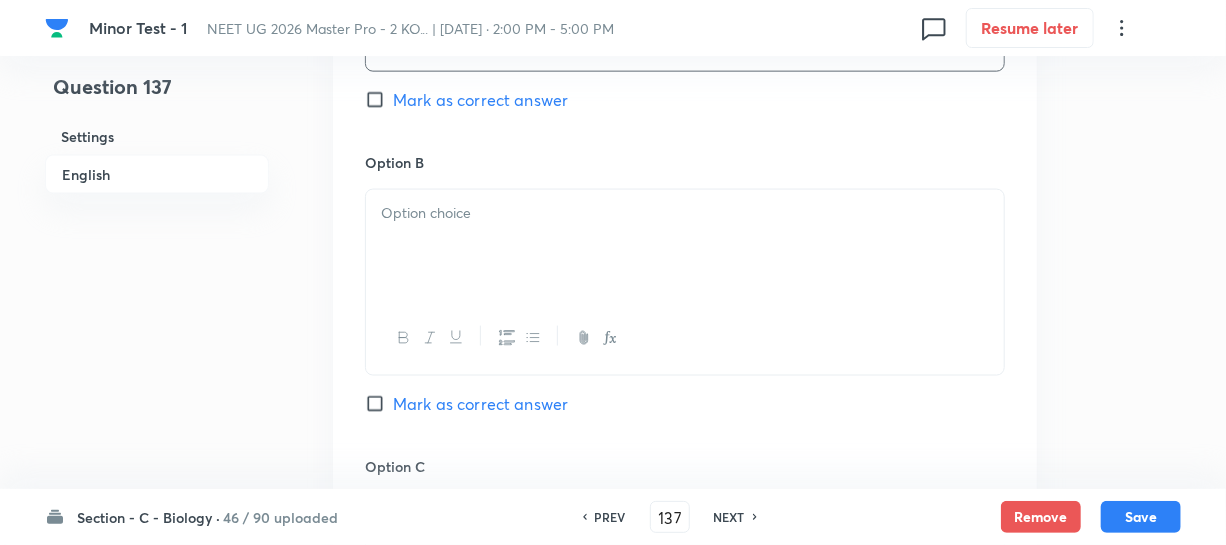 click at bounding box center (685, 246) 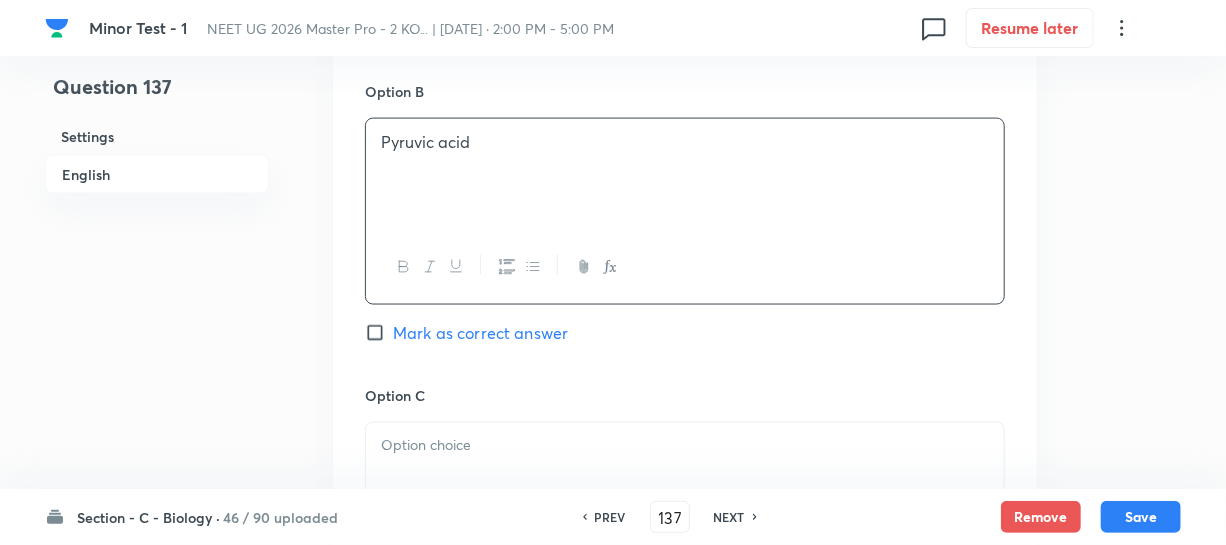 scroll, scrollTop: 1363, scrollLeft: 0, axis: vertical 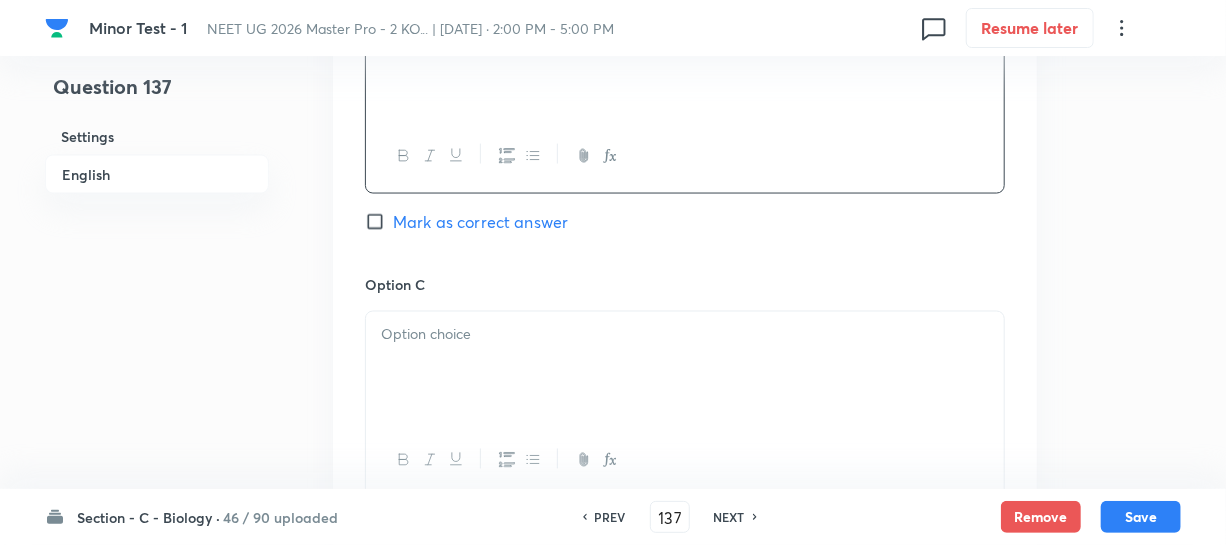 click at bounding box center (685, 368) 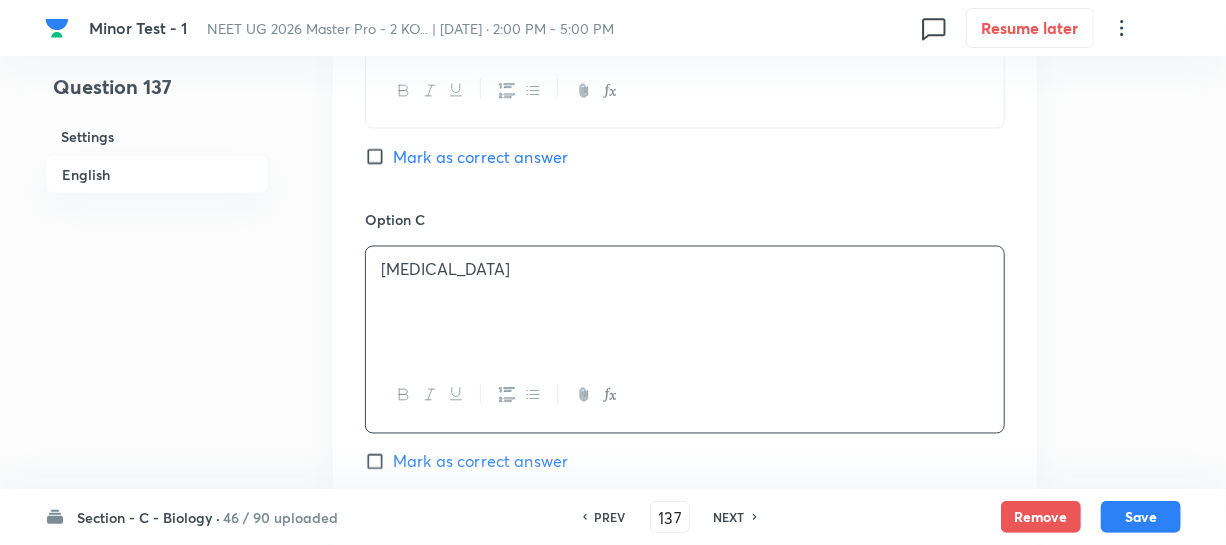 scroll, scrollTop: 1545, scrollLeft: 0, axis: vertical 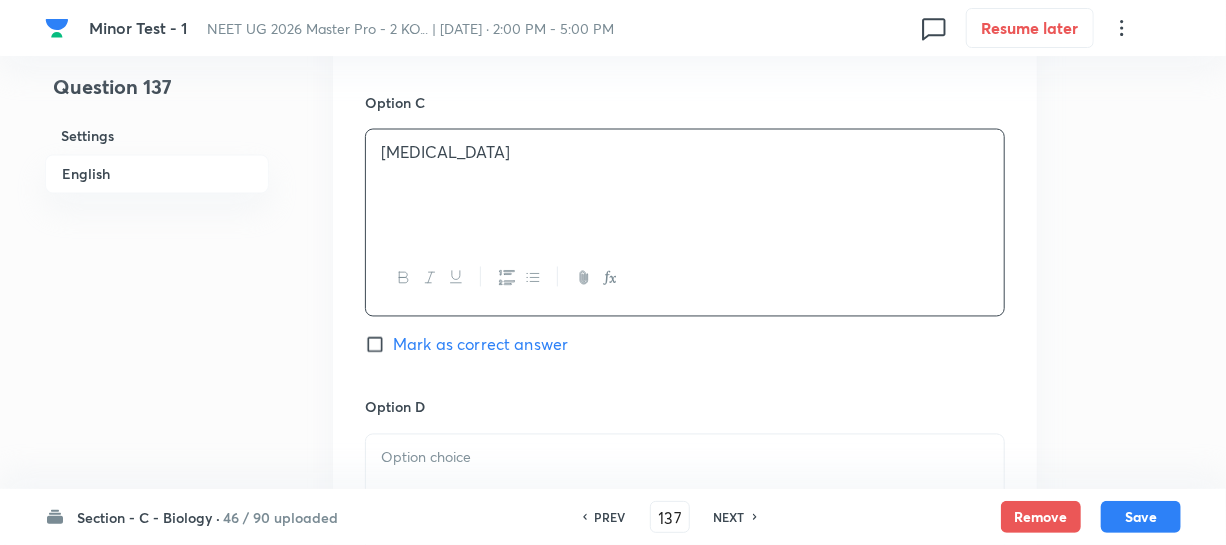 click at bounding box center [685, 458] 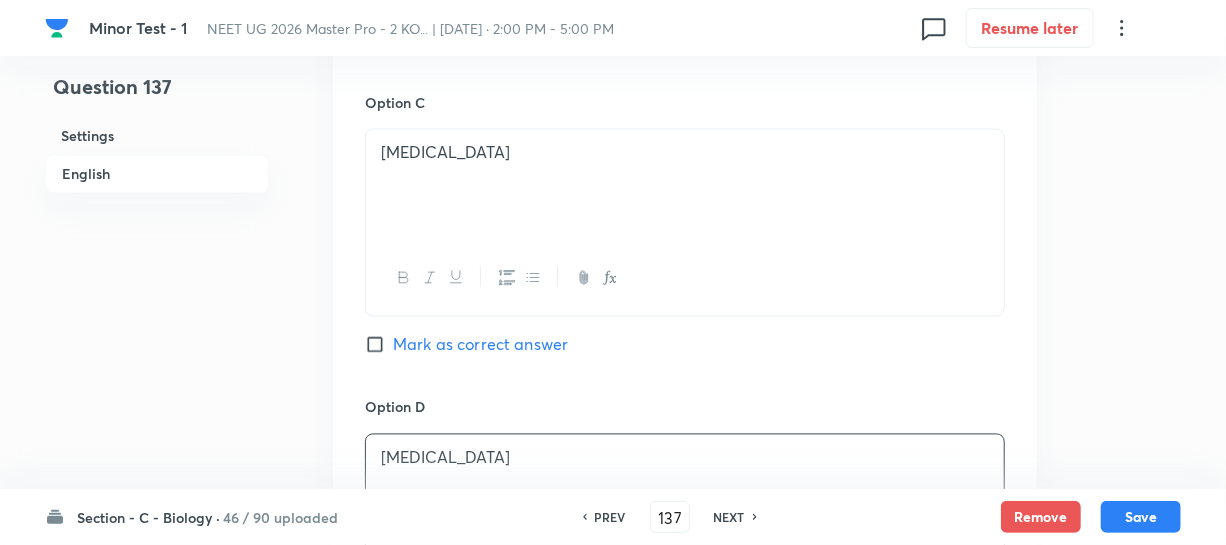 click on "Mark as correct answer" at bounding box center [466, 345] 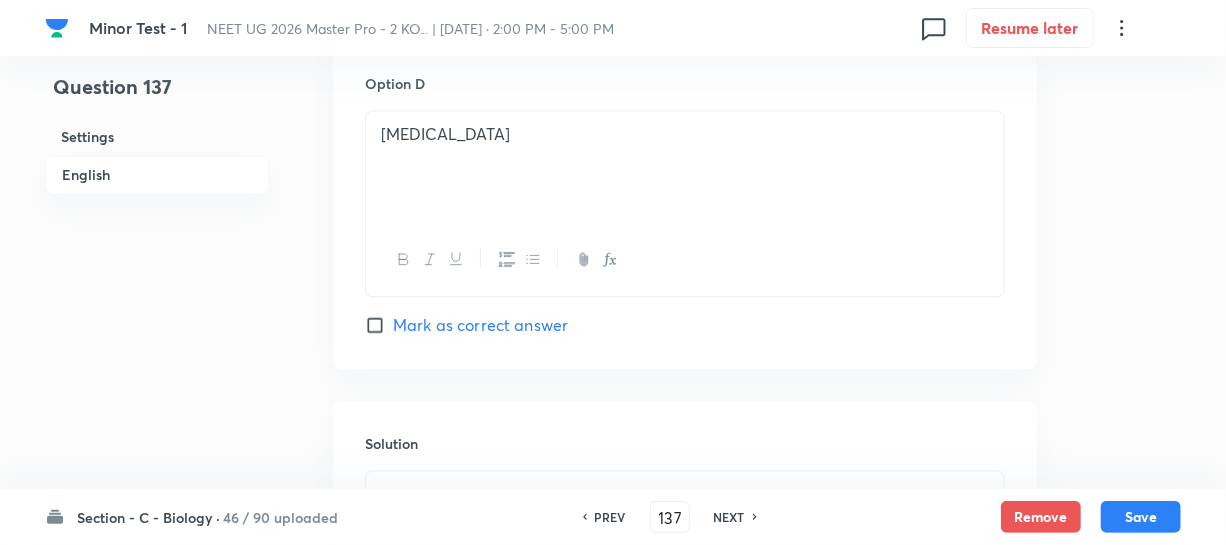 scroll, scrollTop: 2181, scrollLeft: 0, axis: vertical 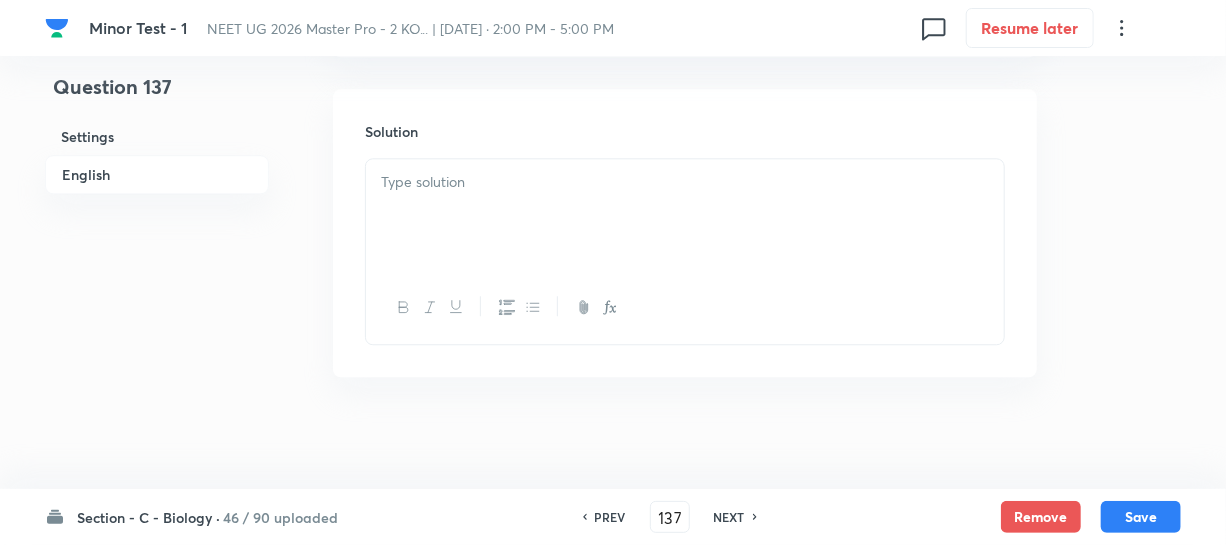 click at bounding box center (685, 215) 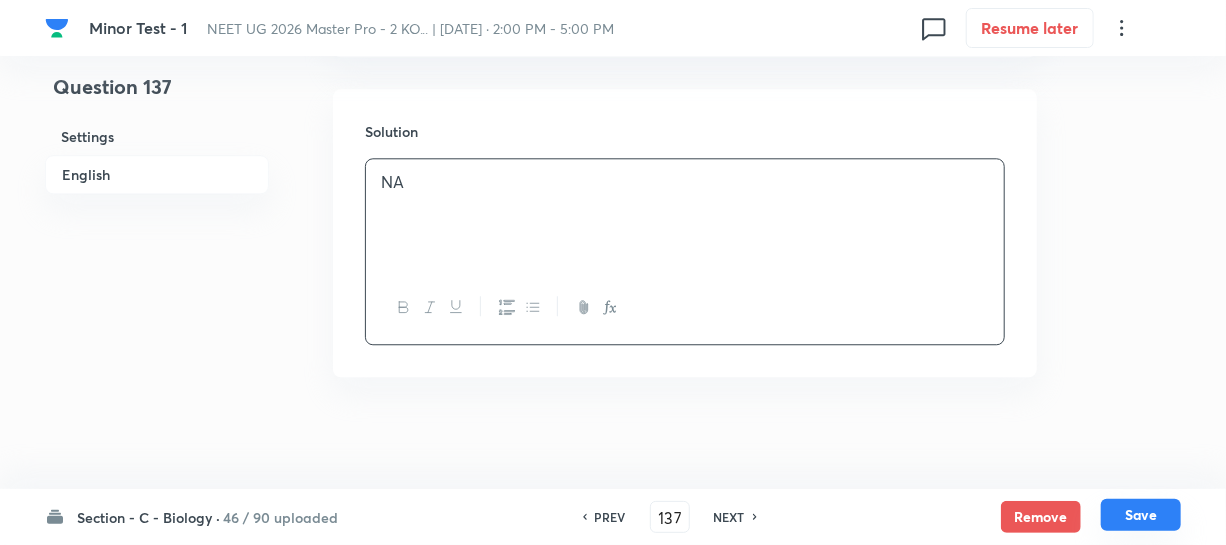 click on "Save" at bounding box center (1141, 515) 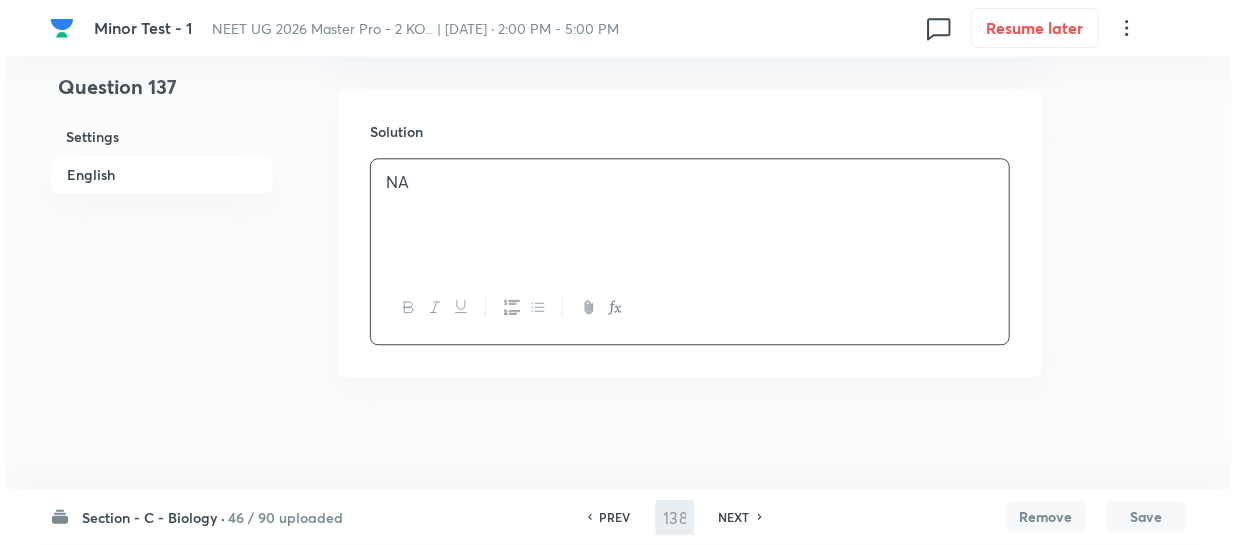 scroll, scrollTop: 0, scrollLeft: 0, axis: both 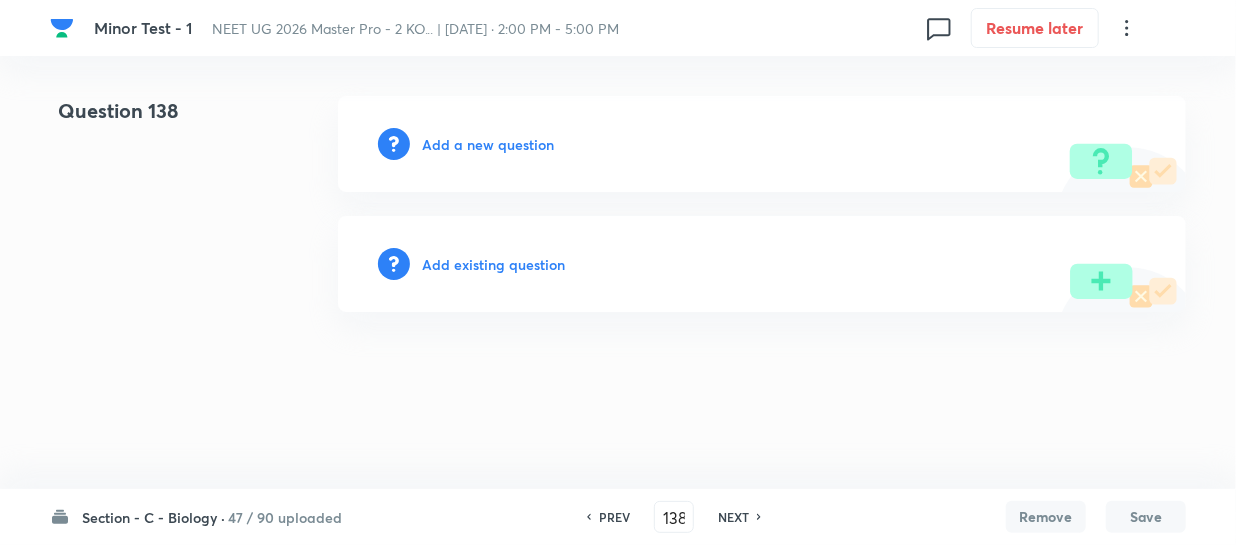 click on "Add a new question" at bounding box center [762, 144] 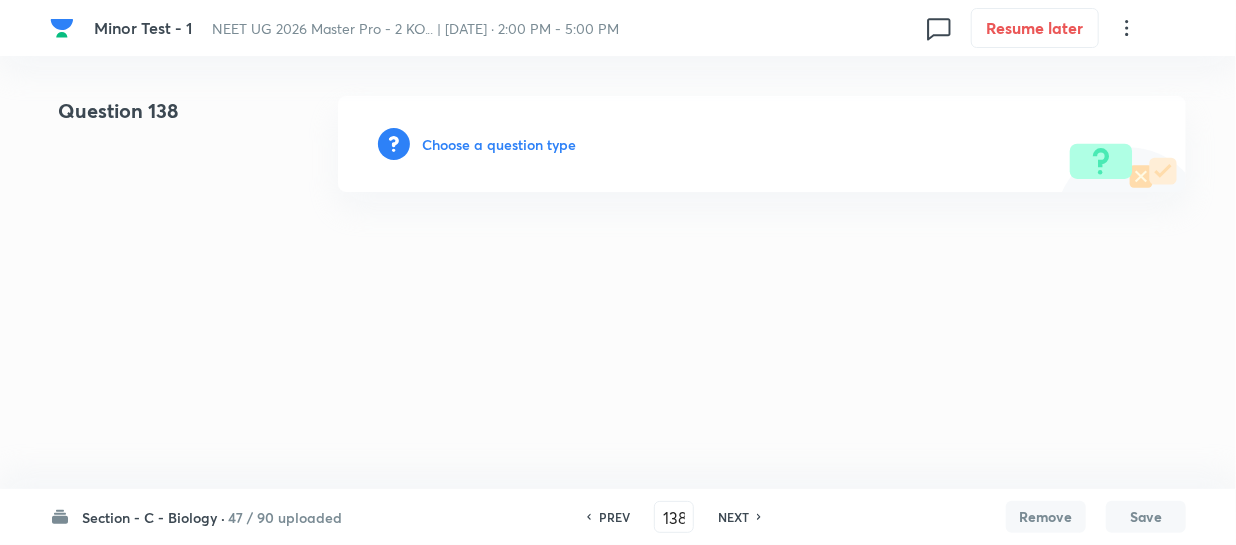 click on "Choose a question type" at bounding box center [499, 144] 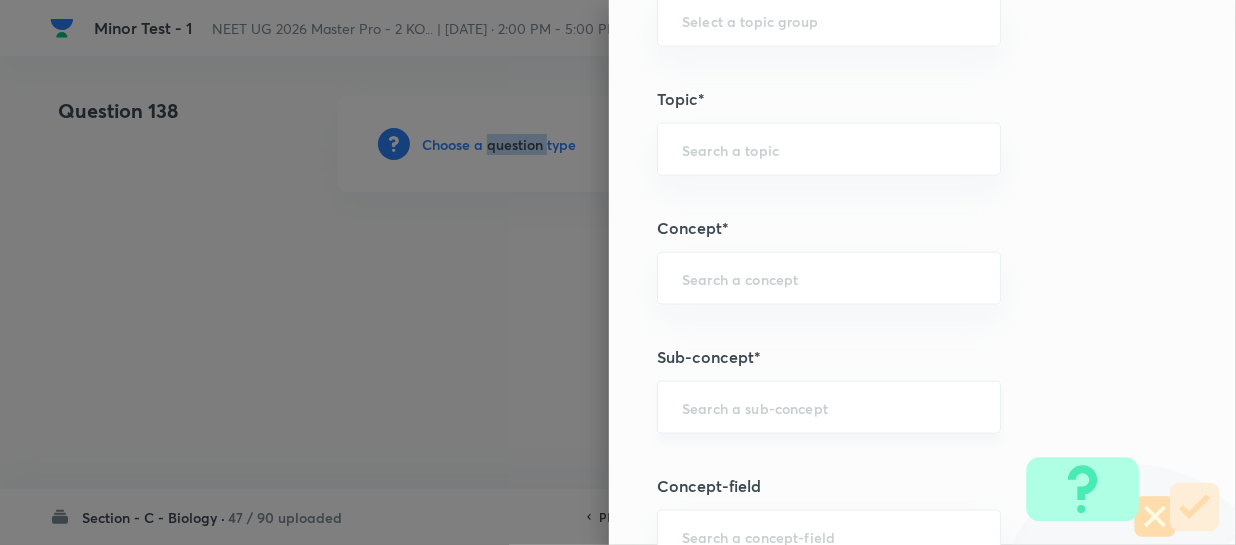scroll, scrollTop: 1181, scrollLeft: 0, axis: vertical 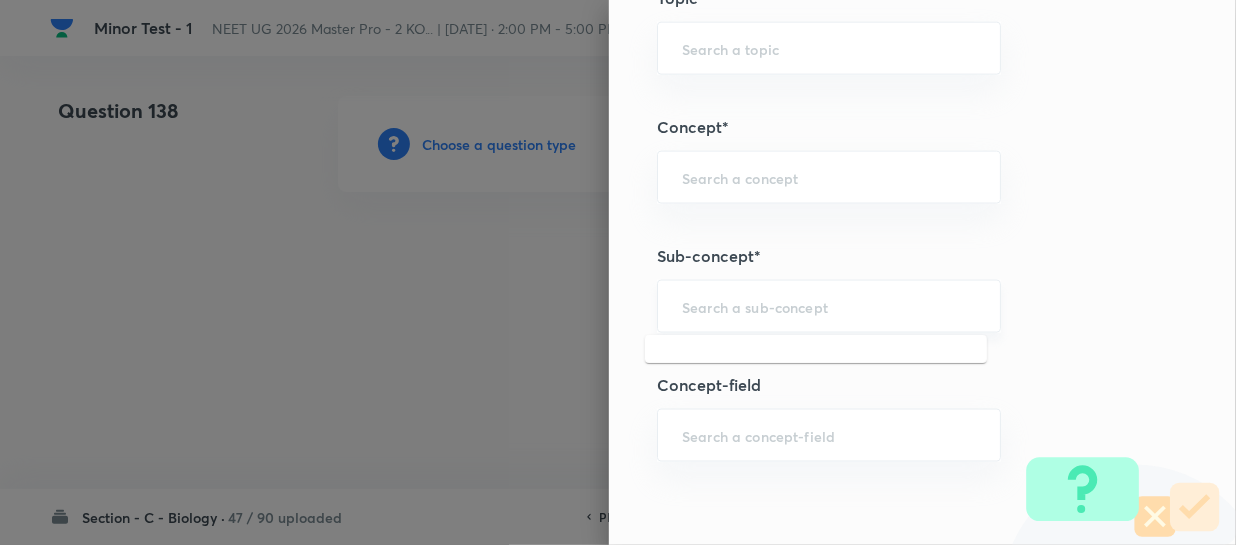 click at bounding box center [829, 306] 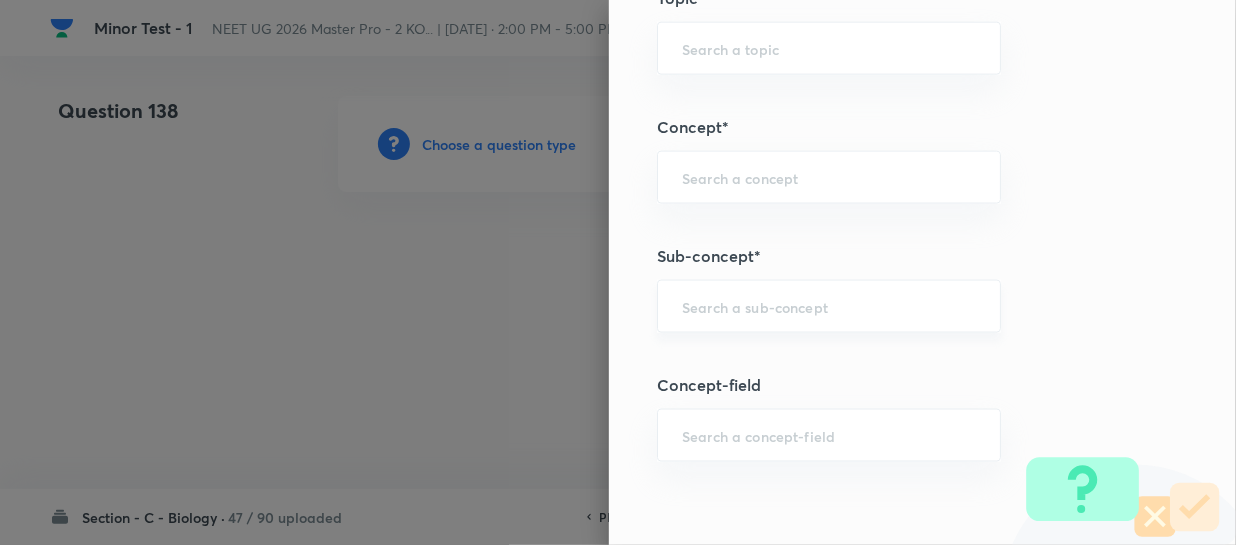 paste on "Different Biological Classification" 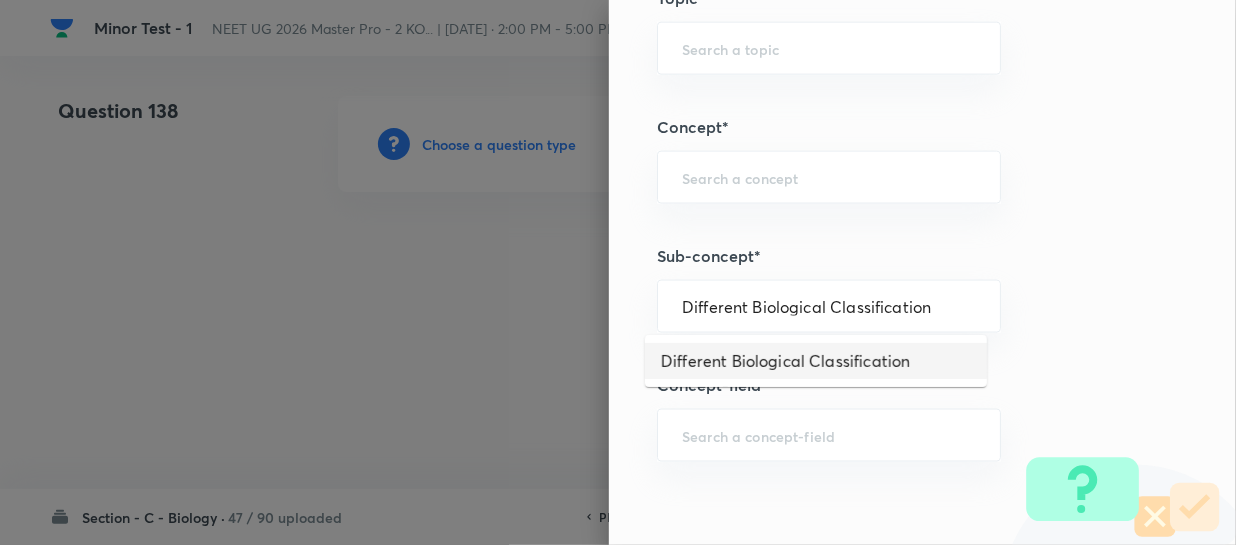 click on "Different Biological Classification" at bounding box center [816, 361] 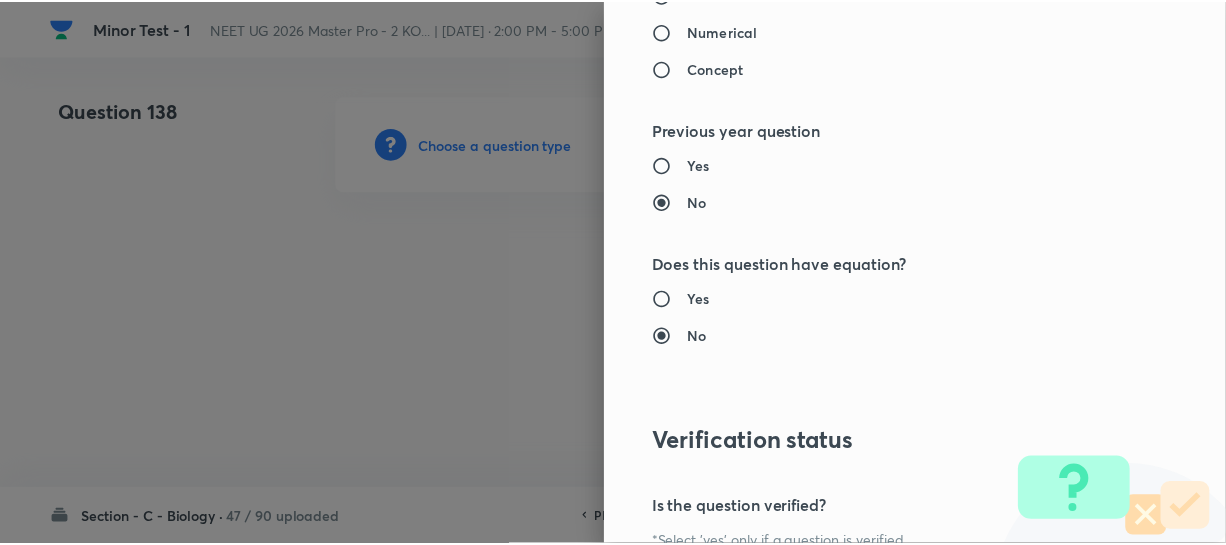scroll, scrollTop: 2313, scrollLeft: 0, axis: vertical 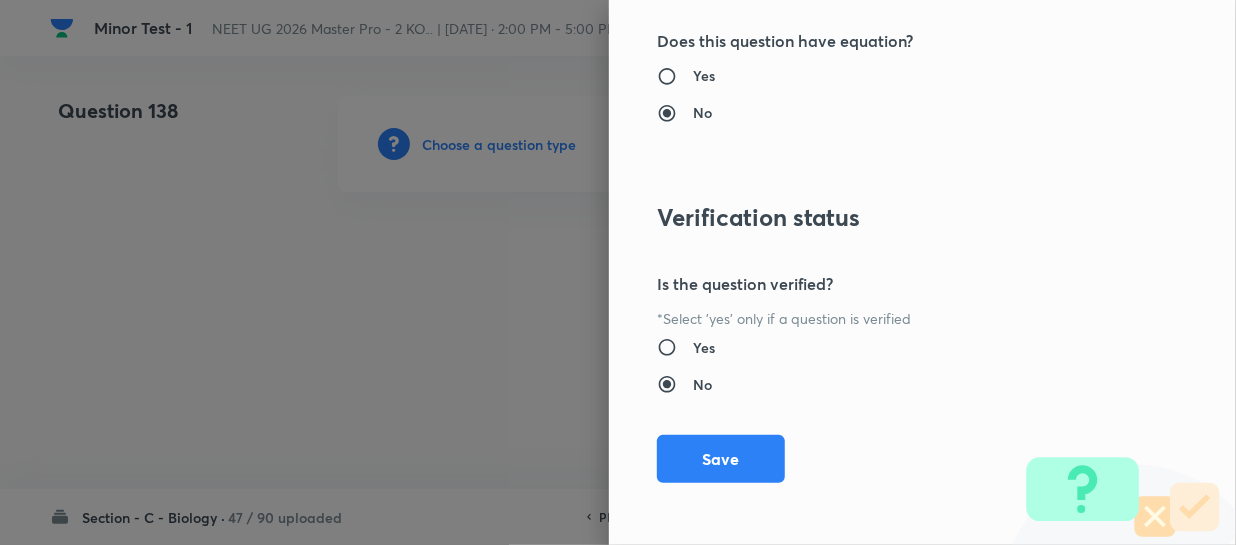 drag, startPoint x: 737, startPoint y: 450, endPoint x: 1117, endPoint y: 472, distance: 380.63632 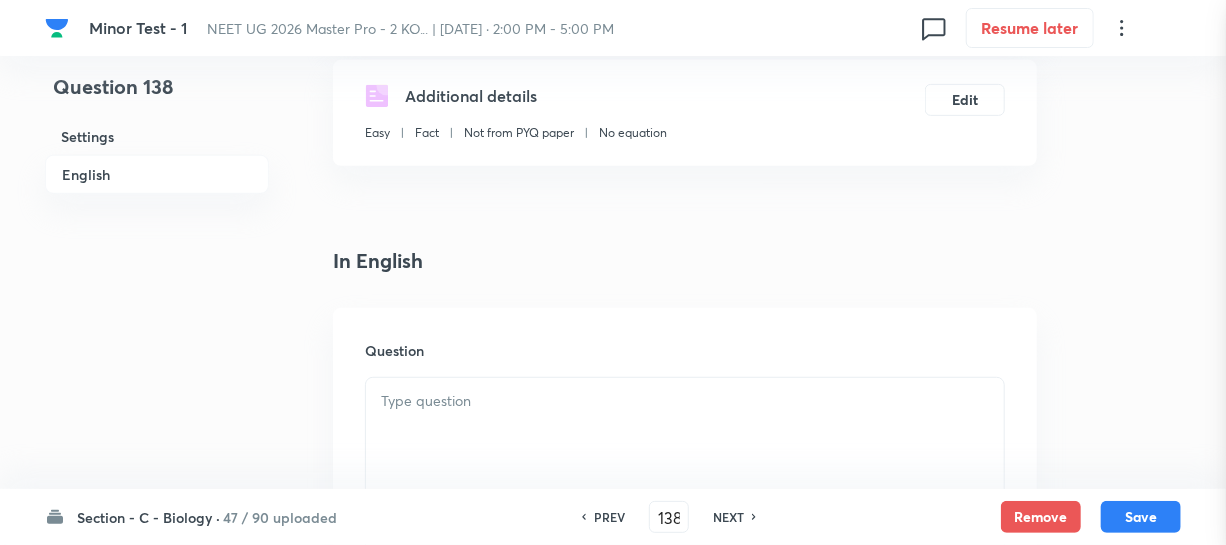 scroll, scrollTop: 454, scrollLeft: 0, axis: vertical 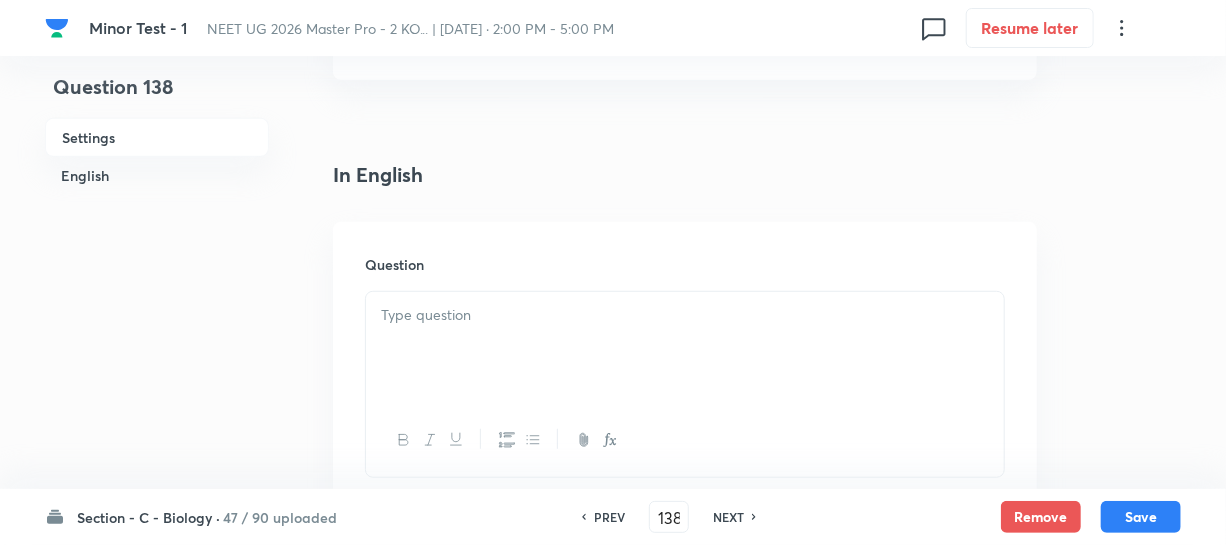 click at bounding box center [685, 348] 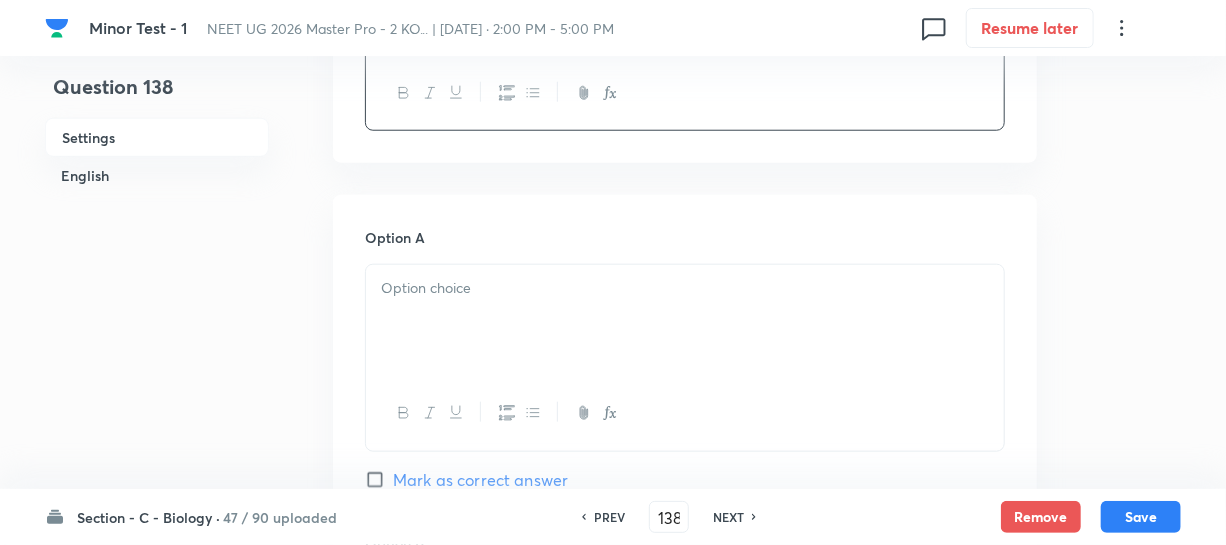 scroll, scrollTop: 818, scrollLeft: 0, axis: vertical 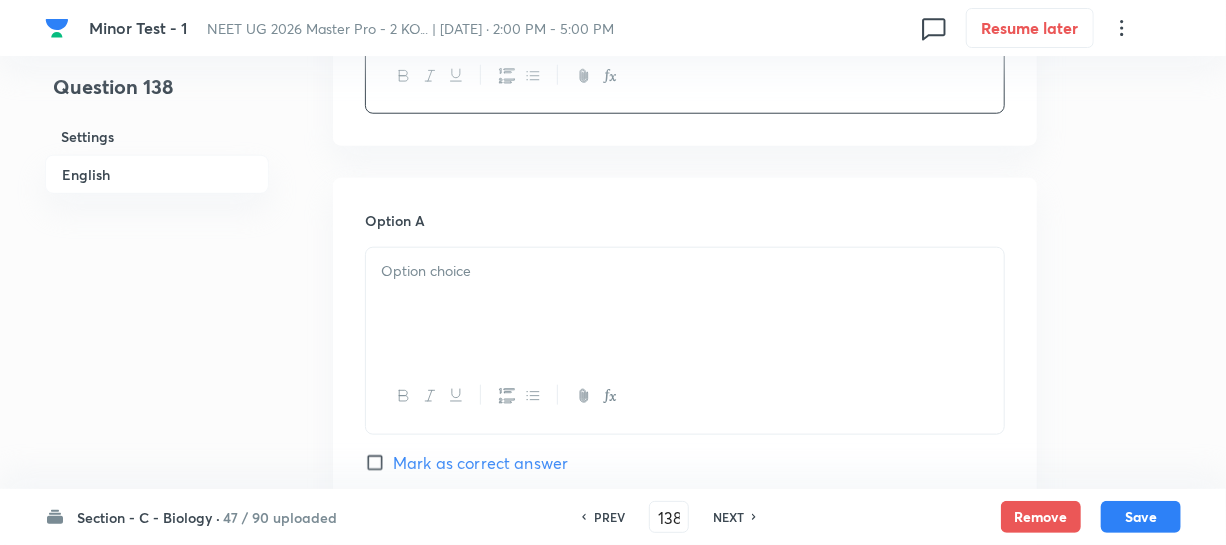 click at bounding box center (685, 304) 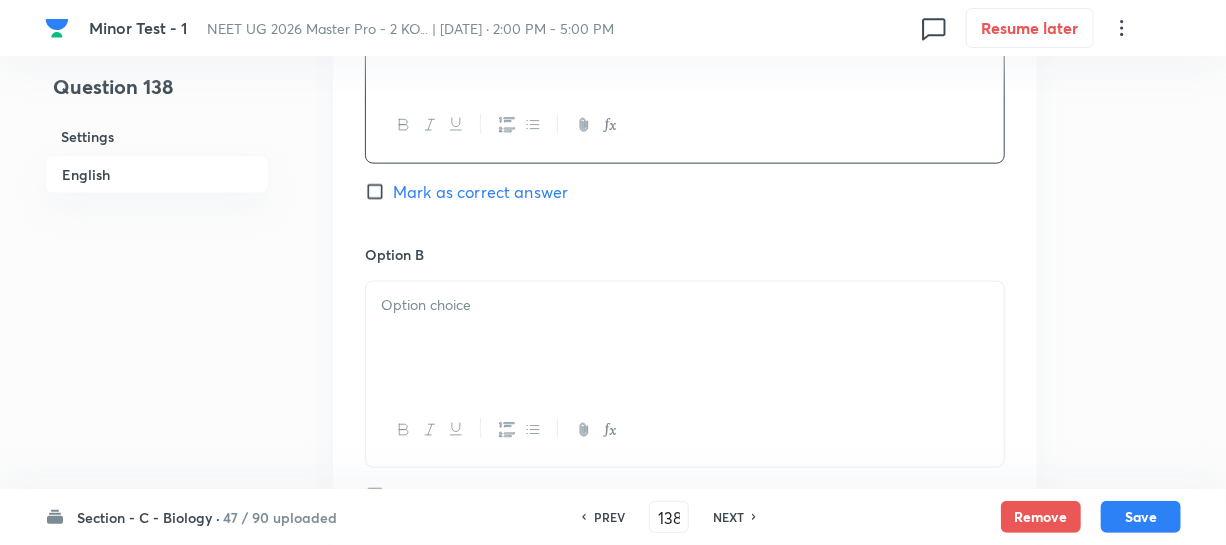 scroll, scrollTop: 1090, scrollLeft: 0, axis: vertical 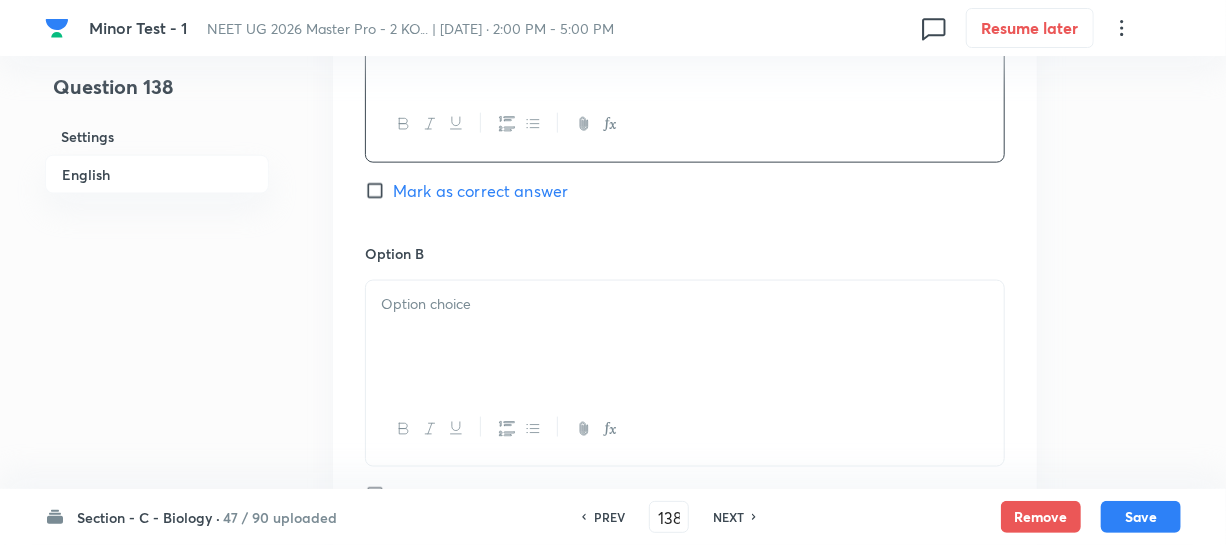 click at bounding box center [685, 337] 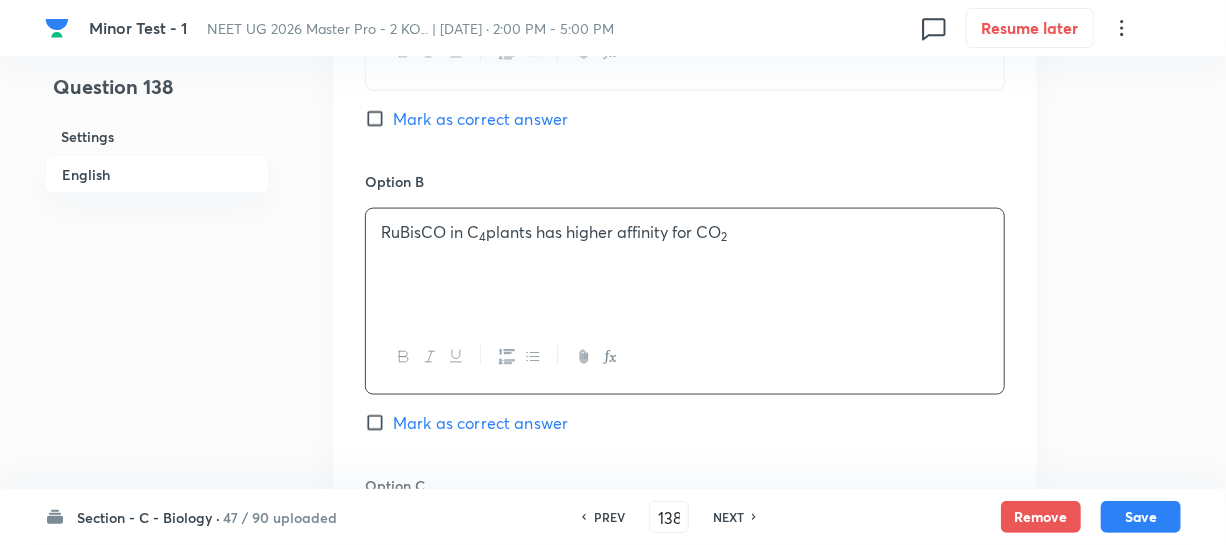 scroll, scrollTop: 1363, scrollLeft: 0, axis: vertical 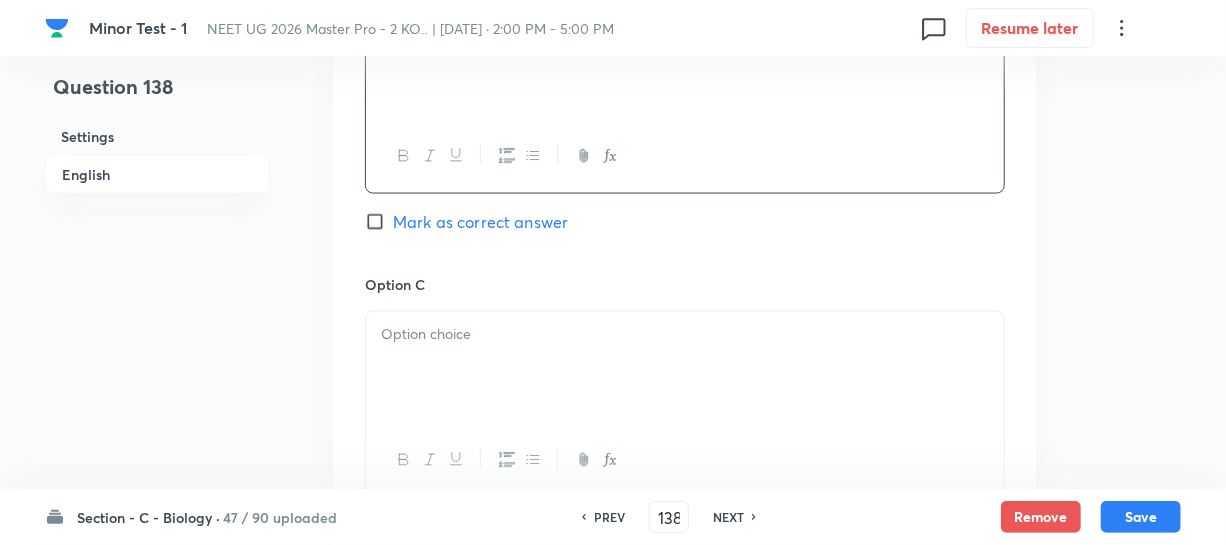 click at bounding box center (685, 335) 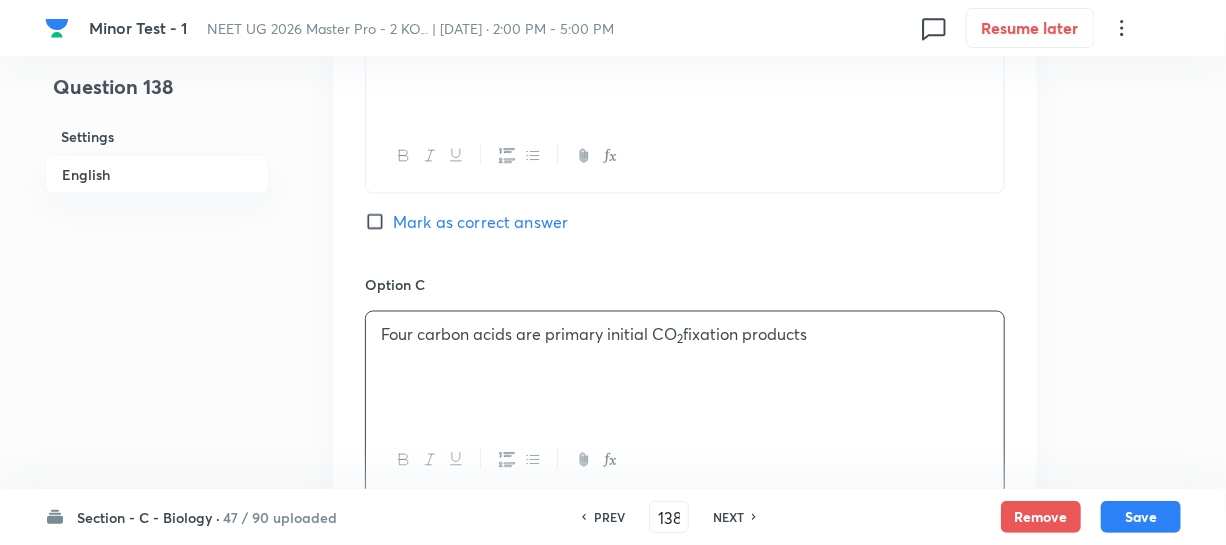 drag, startPoint x: 593, startPoint y: 336, endPoint x: 331, endPoint y: 327, distance: 262.15454 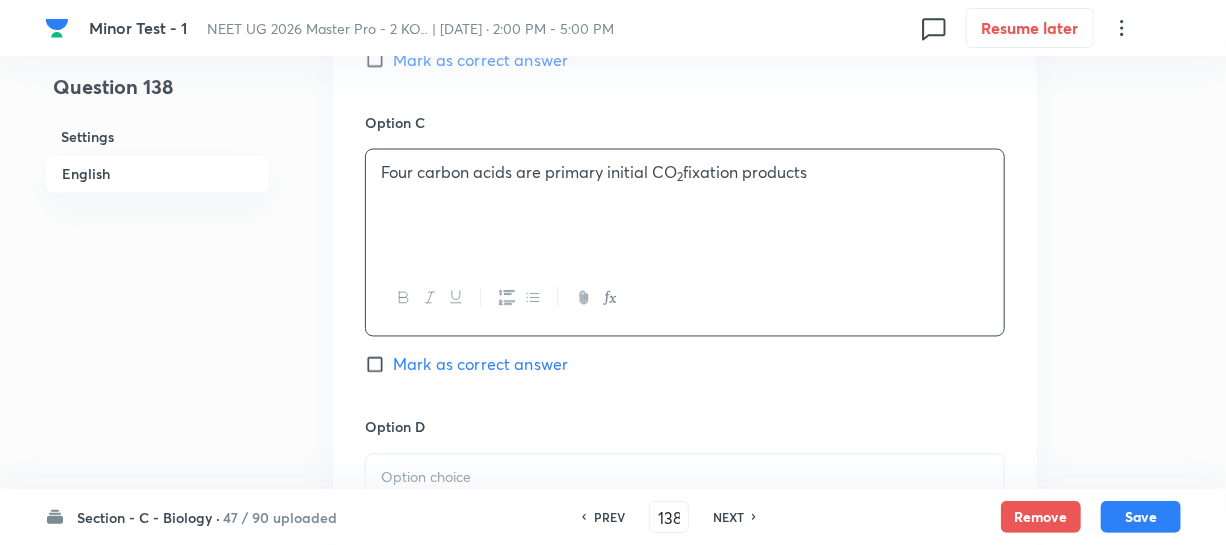 scroll, scrollTop: 1727, scrollLeft: 0, axis: vertical 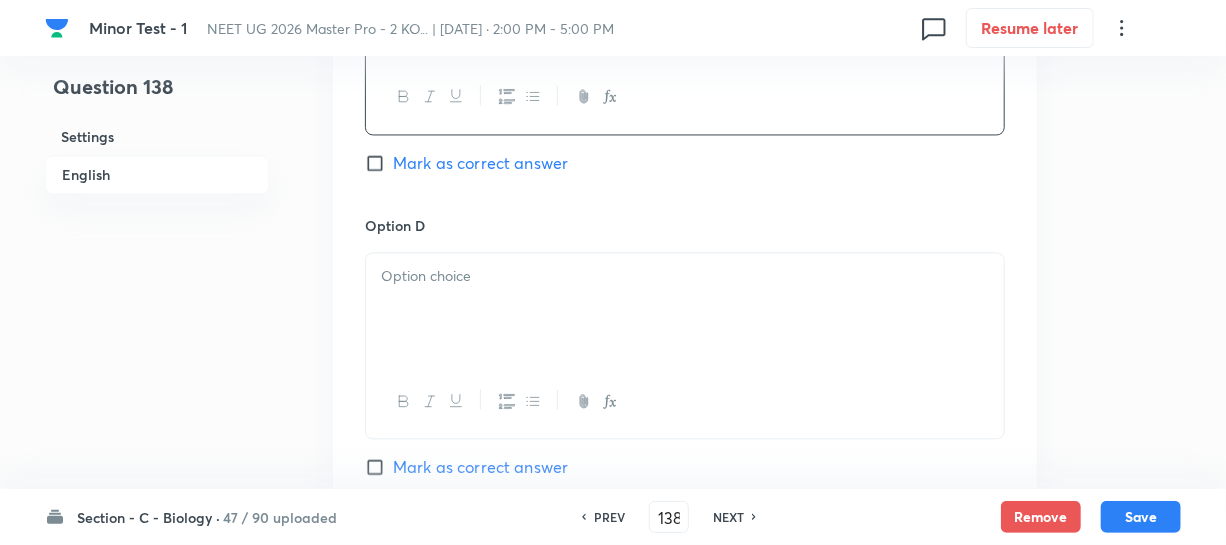 click at bounding box center [685, 309] 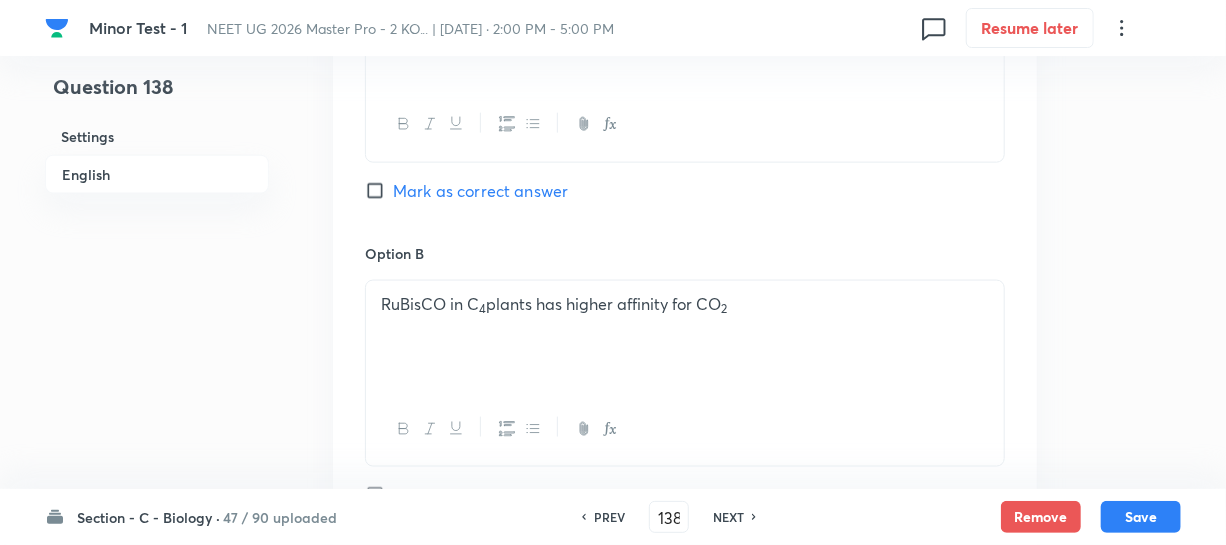 click on "Mark as correct answer" at bounding box center (379, 191) 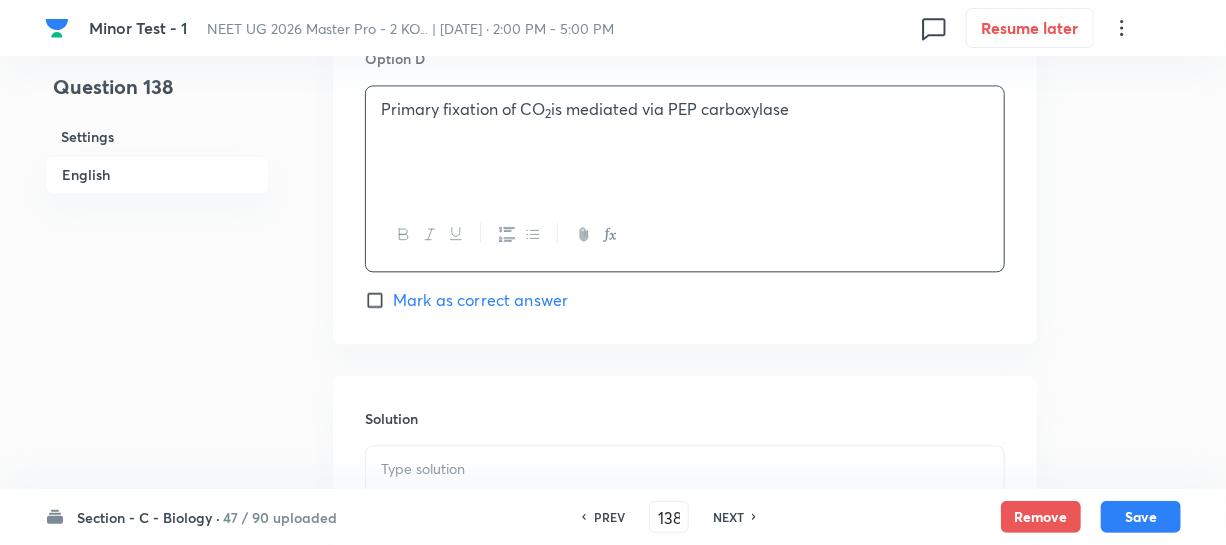 scroll, scrollTop: 2090, scrollLeft: 0, axis: vertical 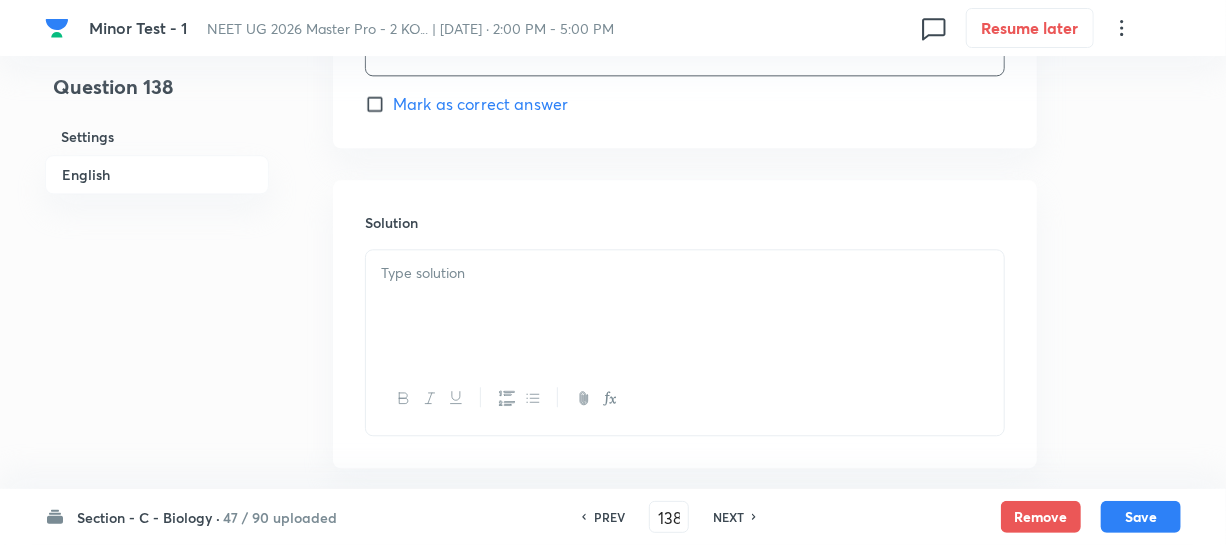 click at bounding box center (685, 273) 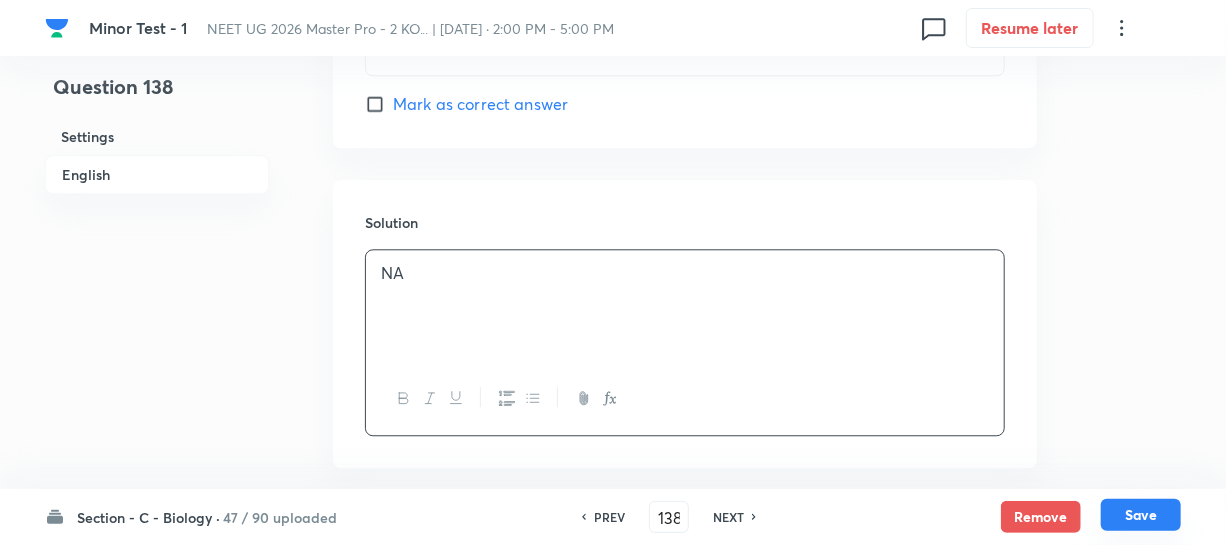 click on "Save" at bounding box center [1141, 515] 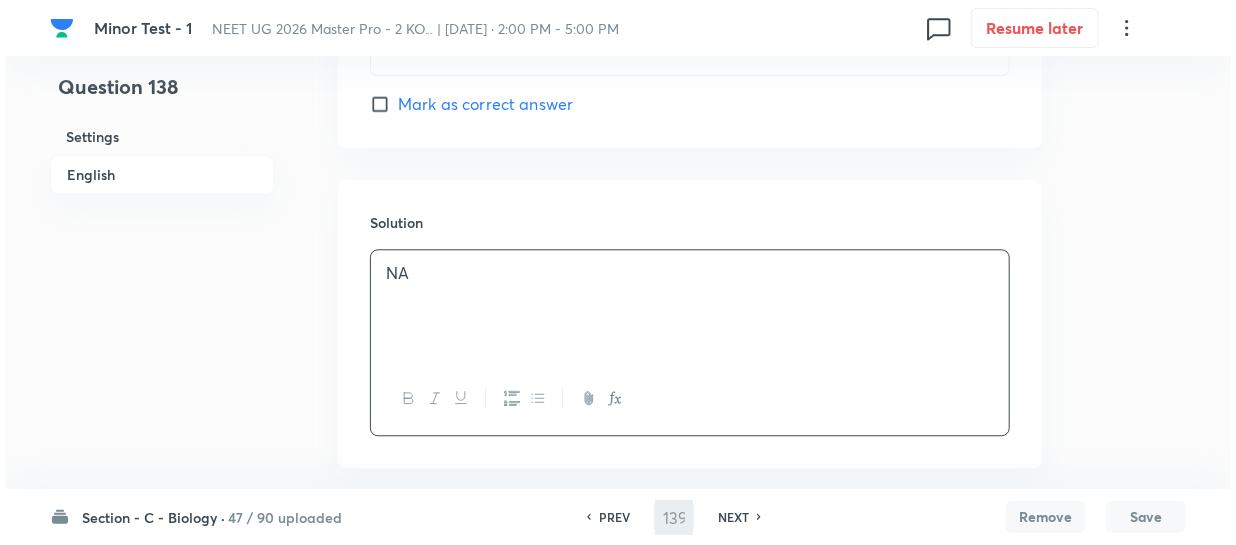 scroll, scrollTop: 0, scrollLeft: 0, axis: both 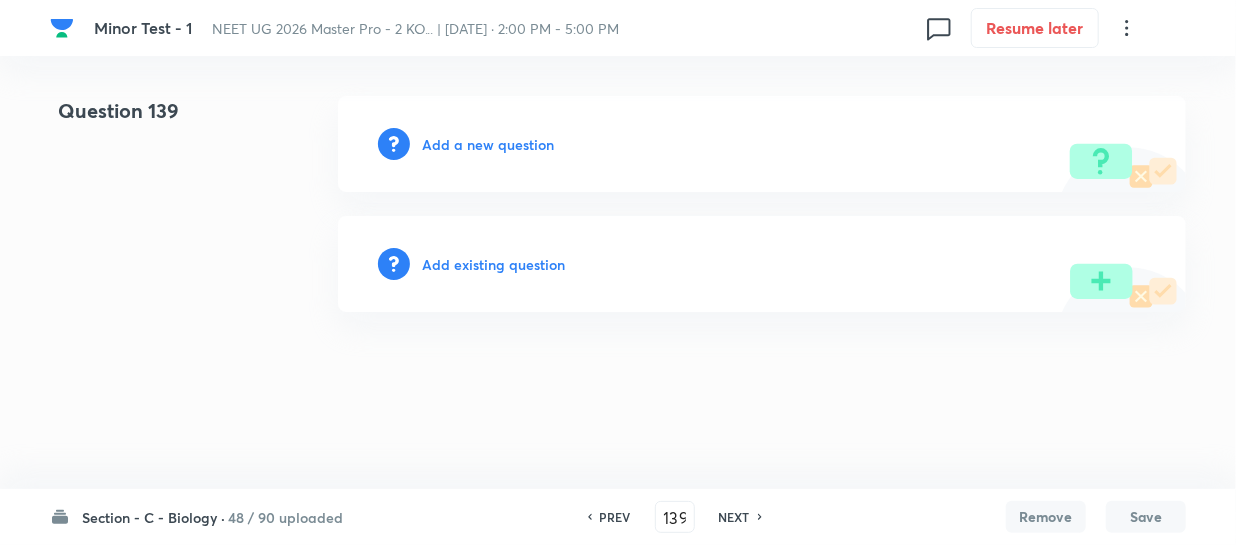 click on "Add a new question" at bounding box center (488, 144) 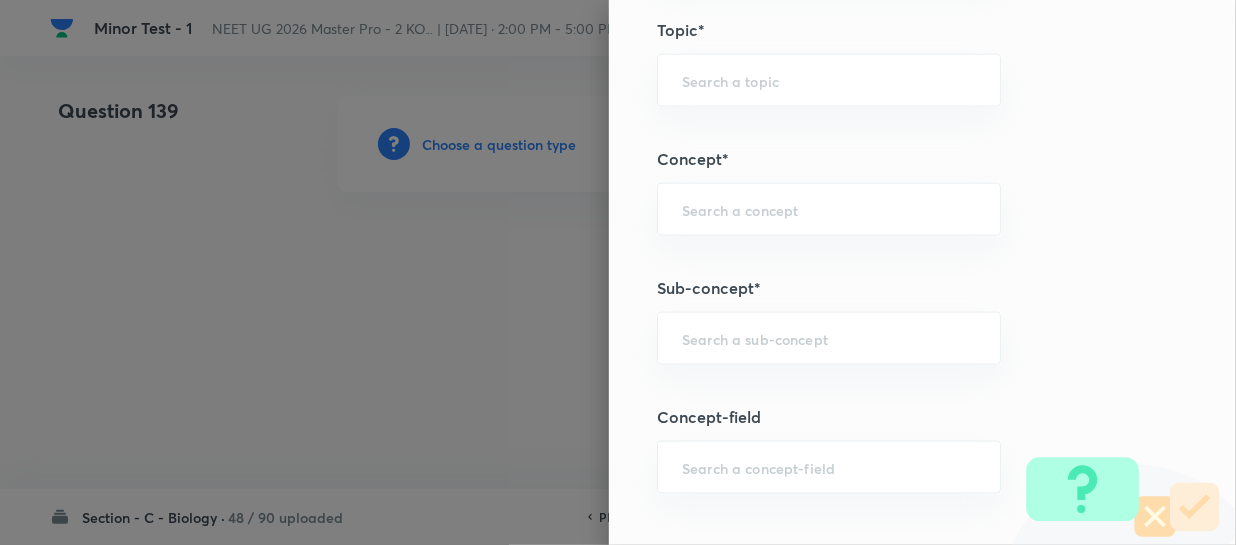 scroll, scrollTop: 1272, scrollLeft: 0, axis: vertical 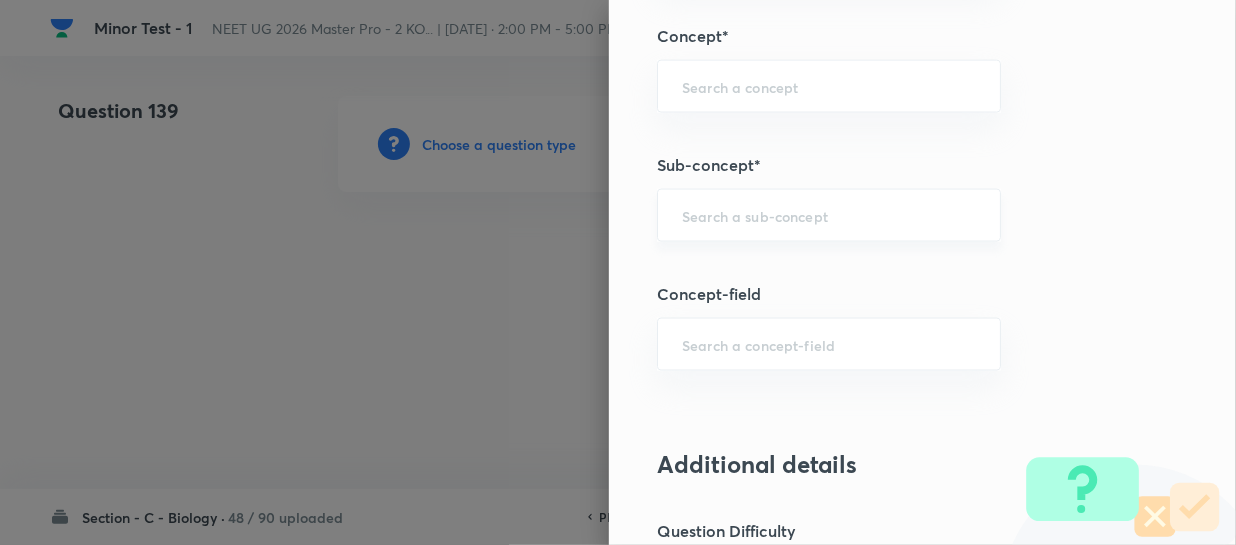 click at bounding box center [829, 215] 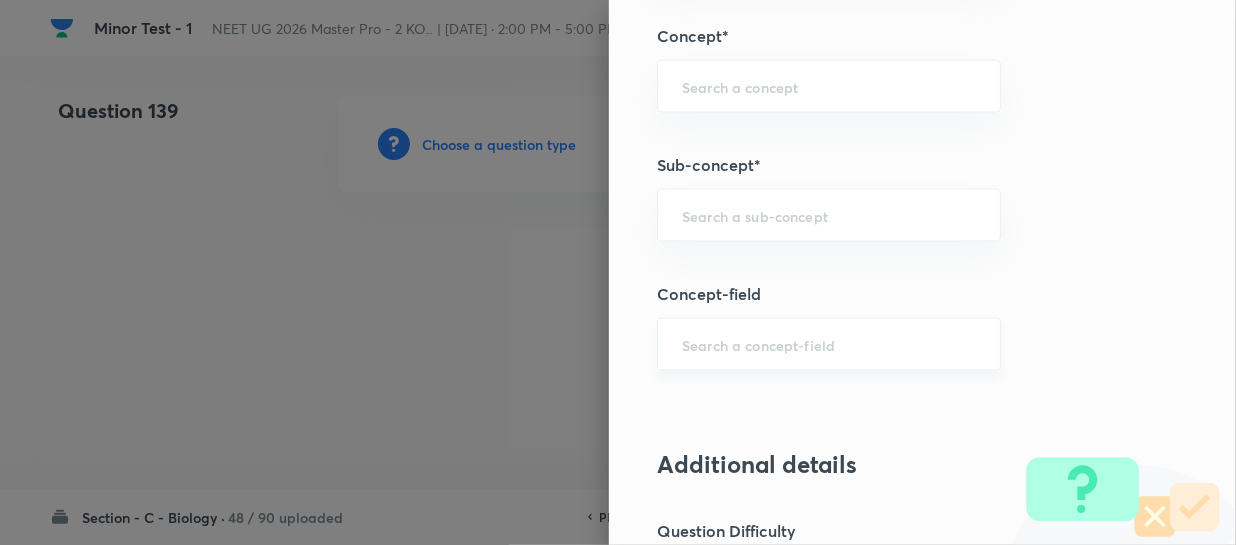paste on "Different Biological Classification" 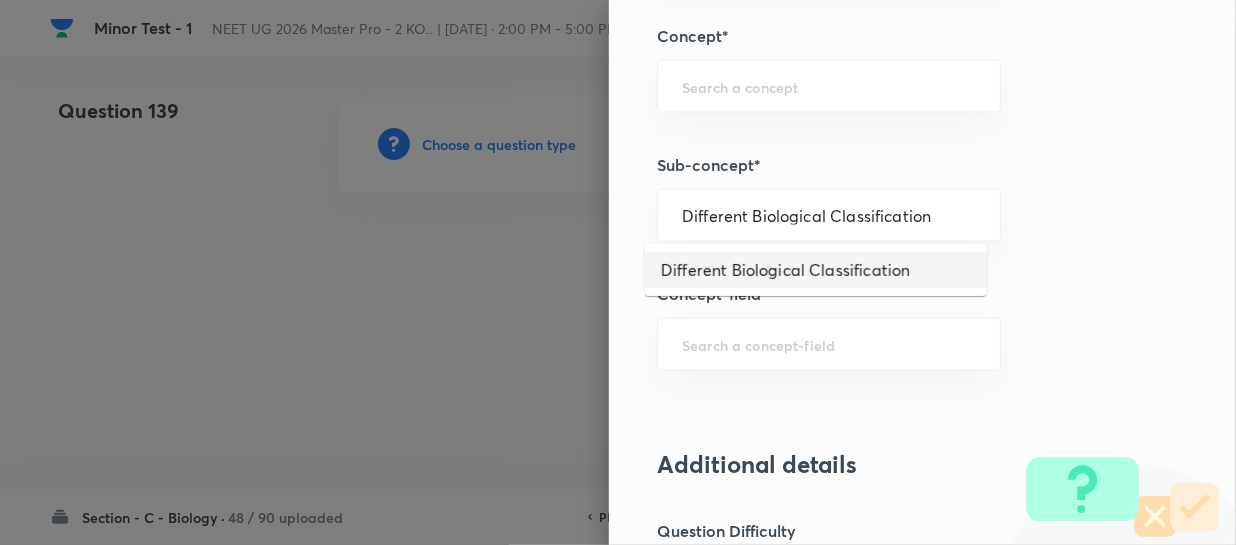 click on "Different Biological Classification" at bounding box center [816, 270] 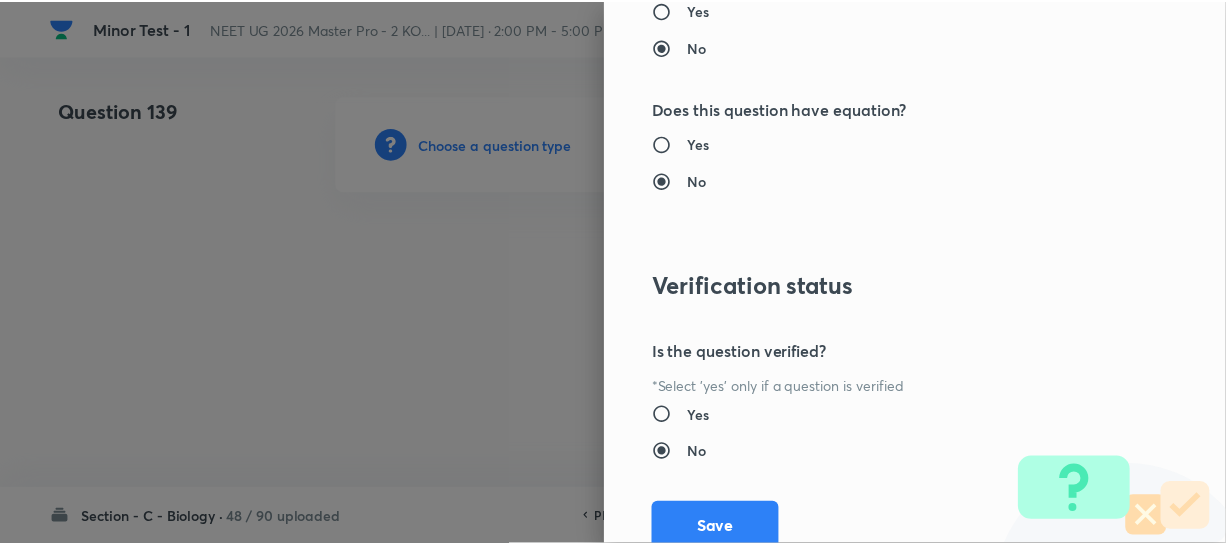 scroll, scrollTop: 2313, scrollLeft: 0, axis: vertical 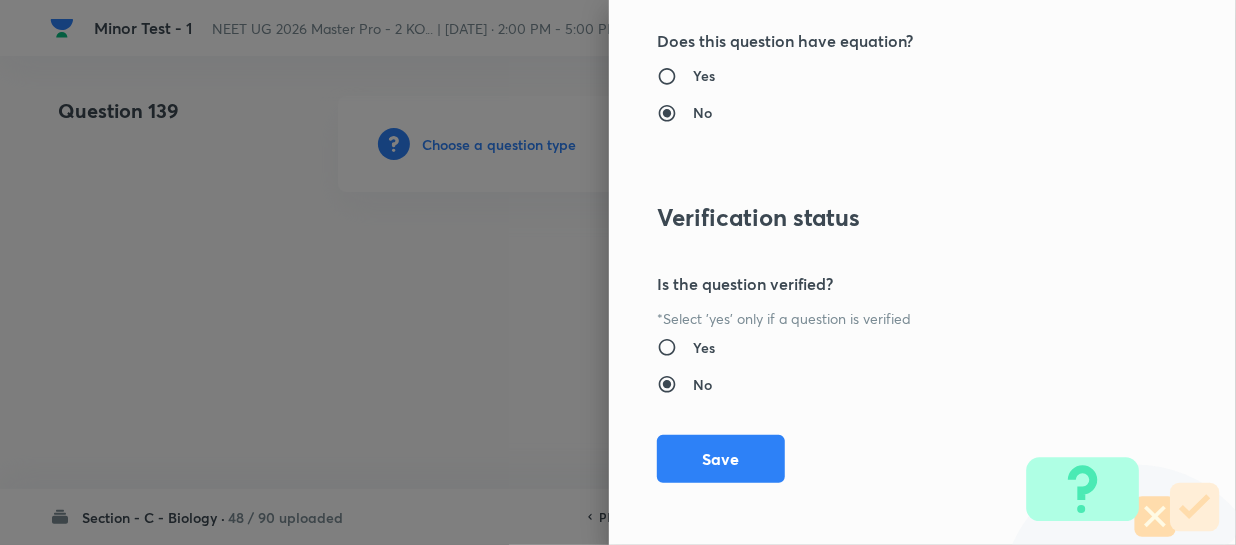 drag, startPoint x: 732, startPoint y: 456, endPoint x: 939, endPoint y: 452, distance: 207.03865 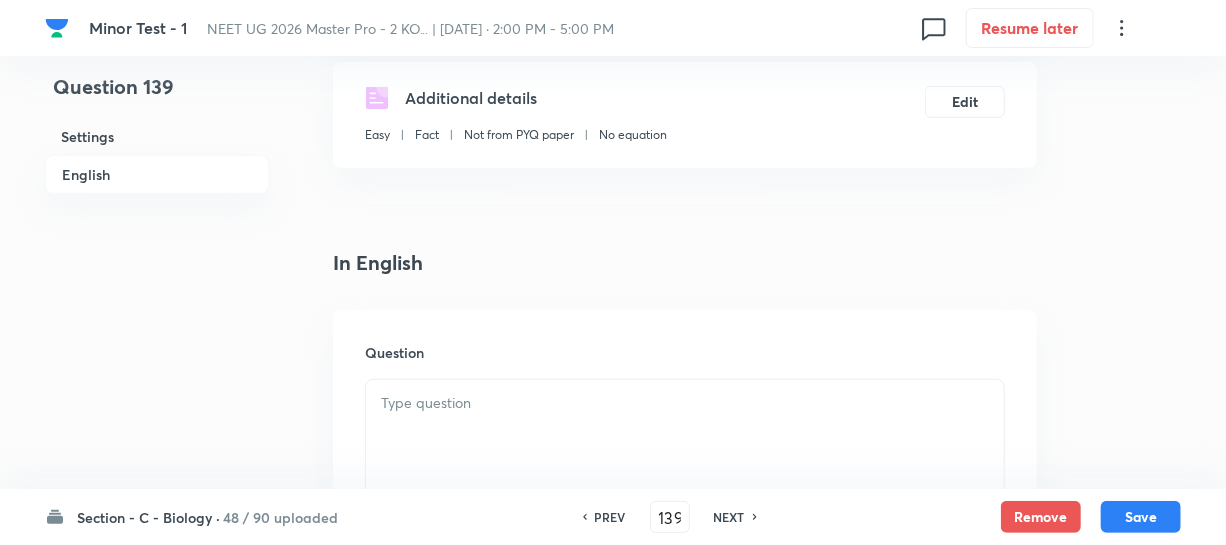 scroll, scrollTop: 636, scrollLeft: 0, axis: vertical 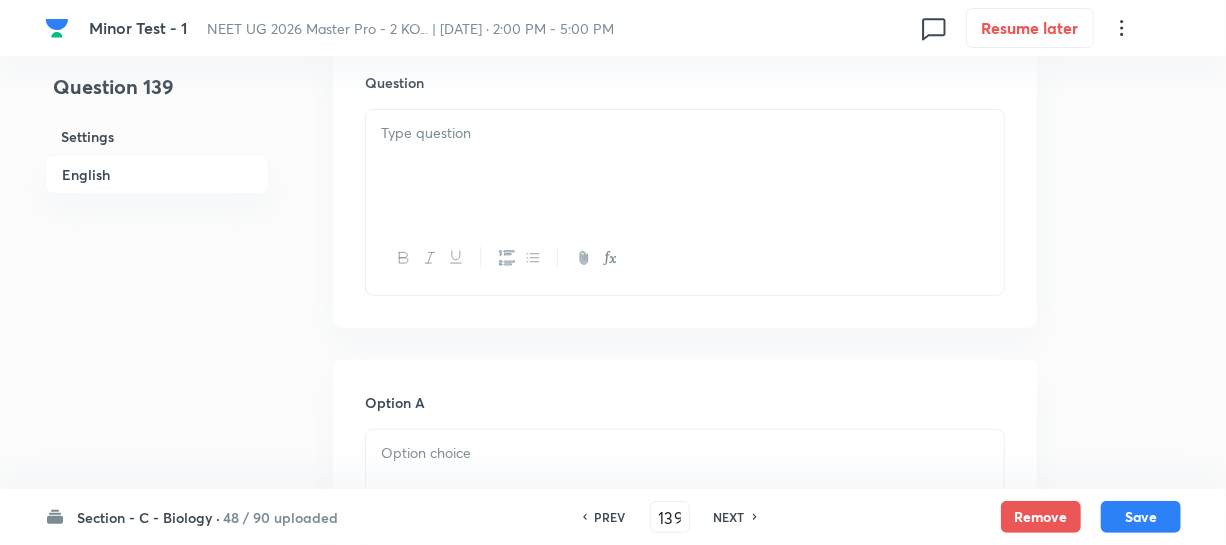 click at bounding box center [685, 166] 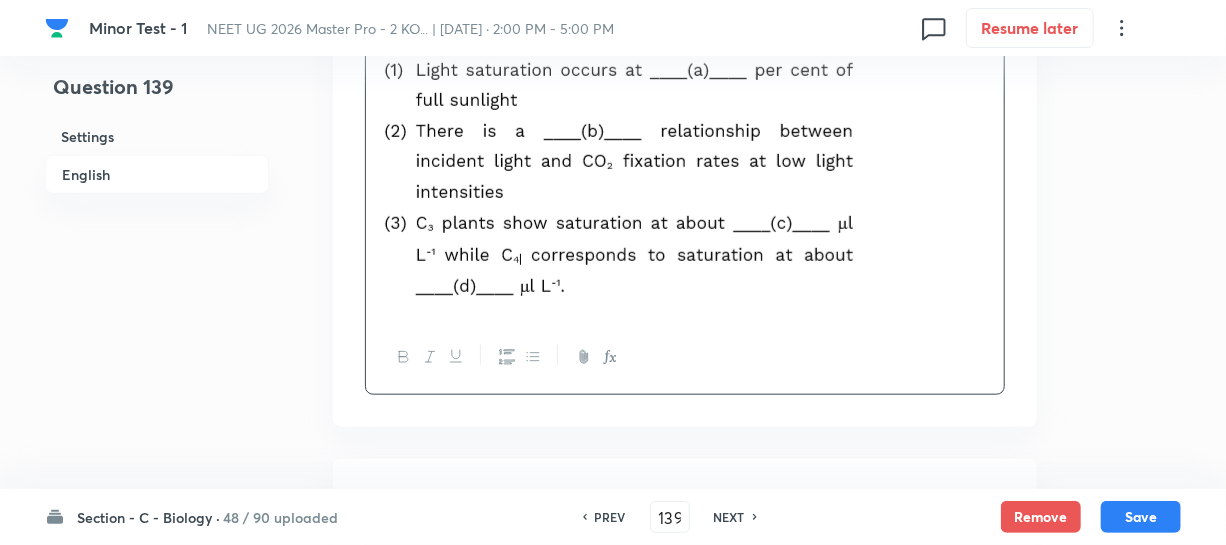 scroll, scrollTop: 909, scrollLeft: 0, axis: vertical 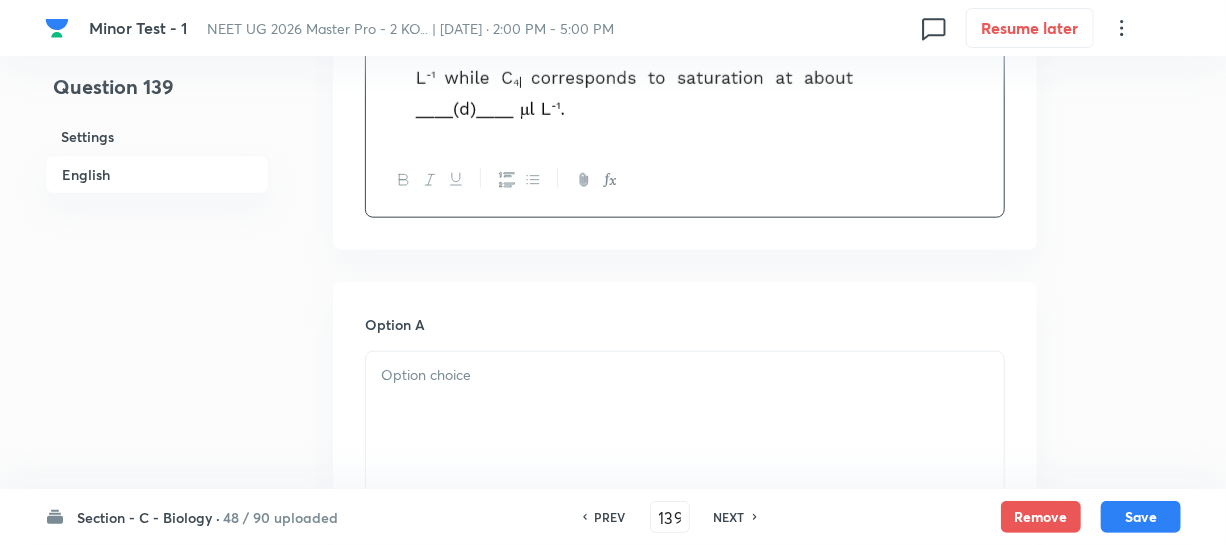 click at bounding box center [685, 408] 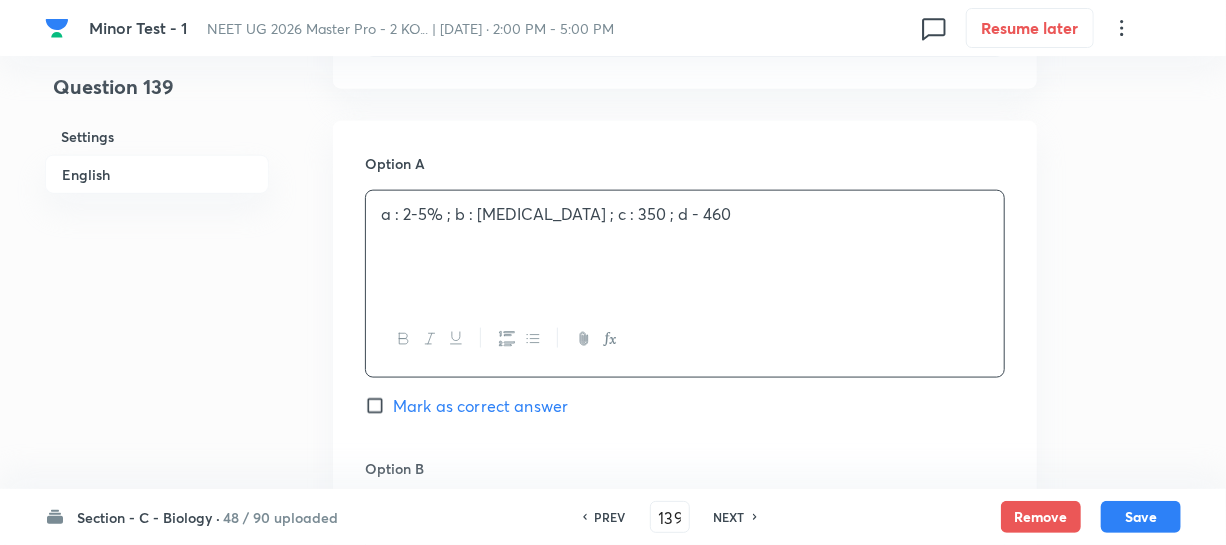 scroll, scrollTop: 1181, scrollLeft: 0, axis: vertical 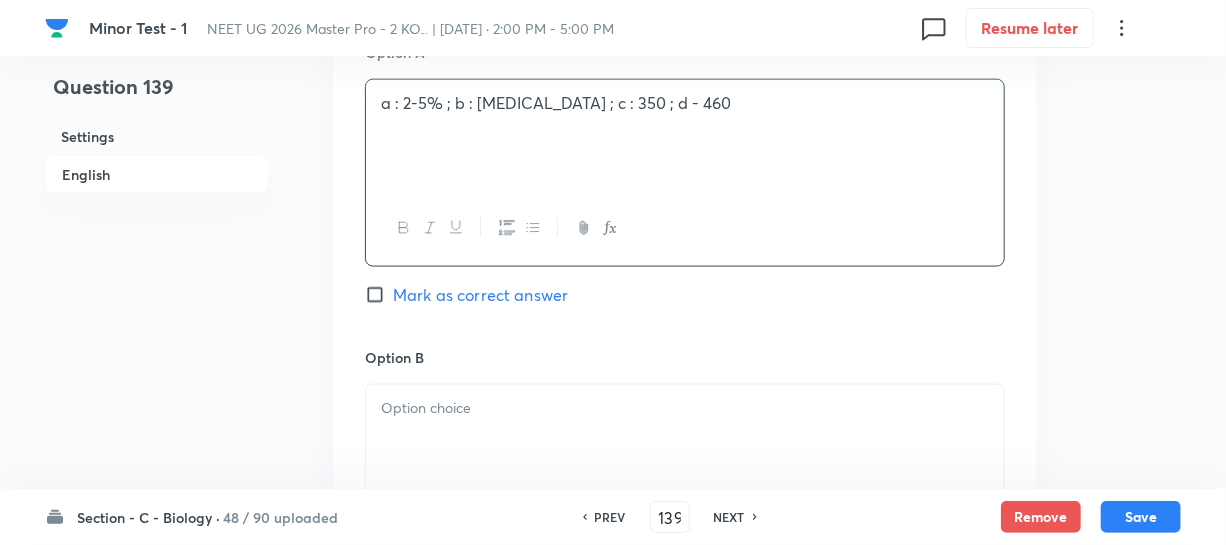 click at bounding box center (685, 441) 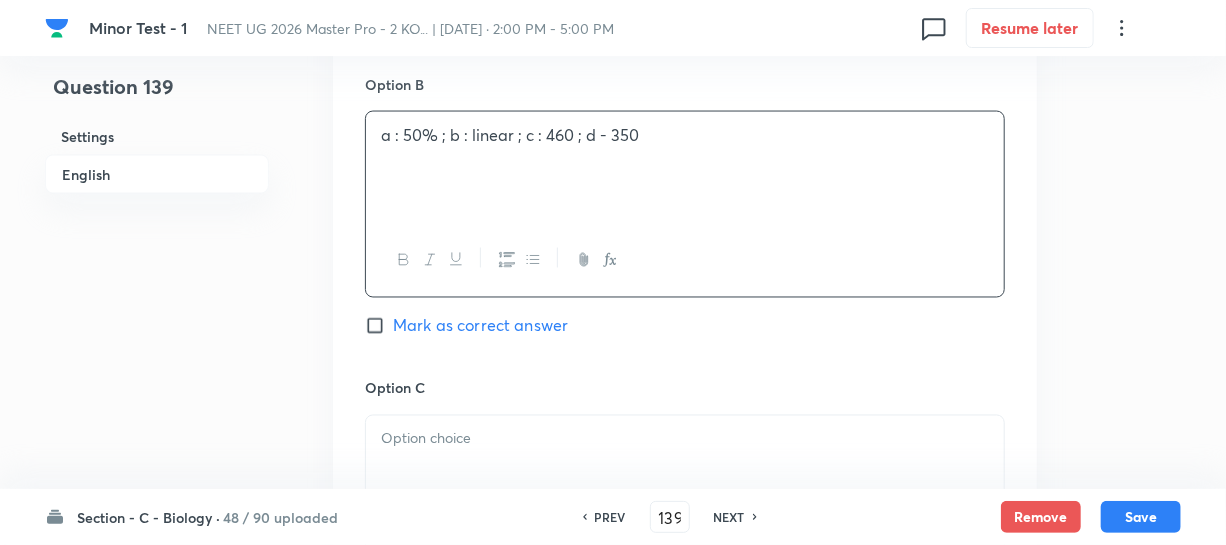 scroll, scrollTop: 1545, scrollLeft: 0, axis: vertical 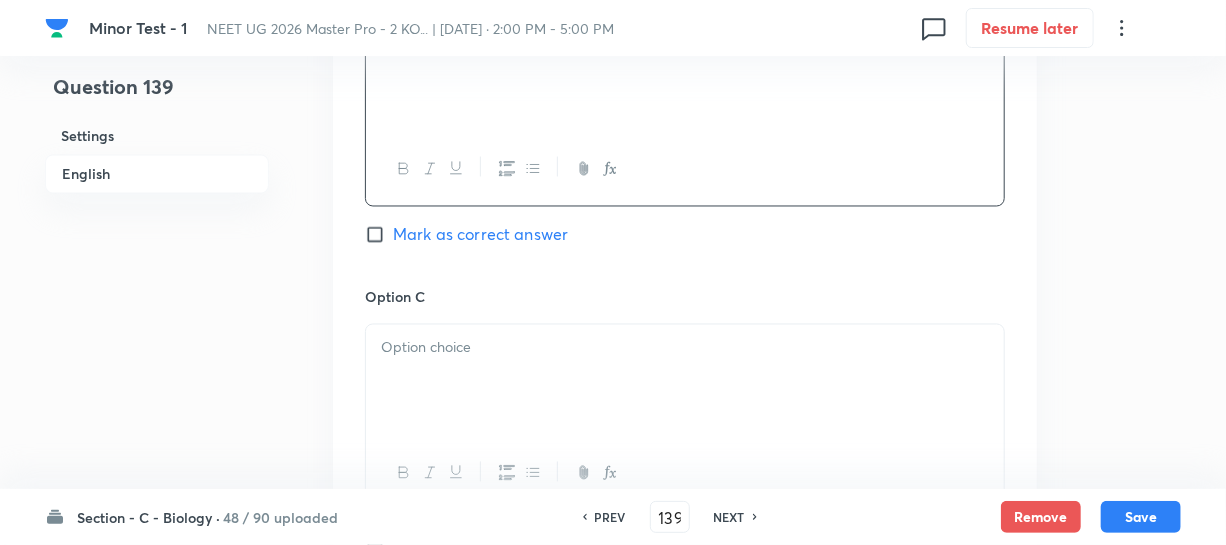 click at bounding box center (685, 381) 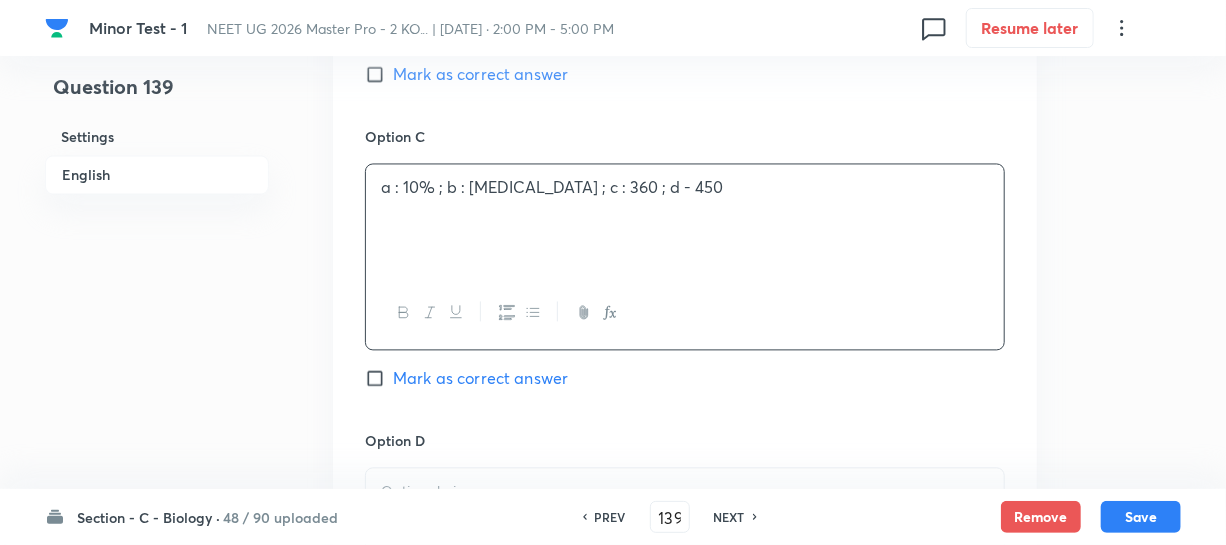 scroll, scrollTop: 1909, scrollLeft: 0, axis: vertical 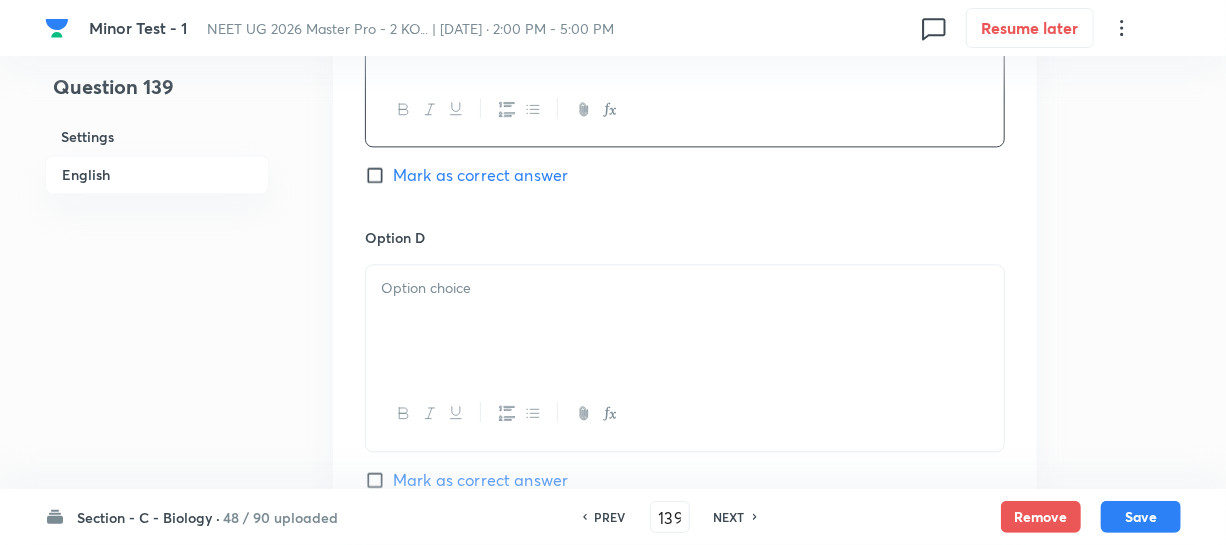 drag, startPoint x: 598, startPoint y: 345, endPoint x: 1235, endPoint y: 244, distance: 644.95734 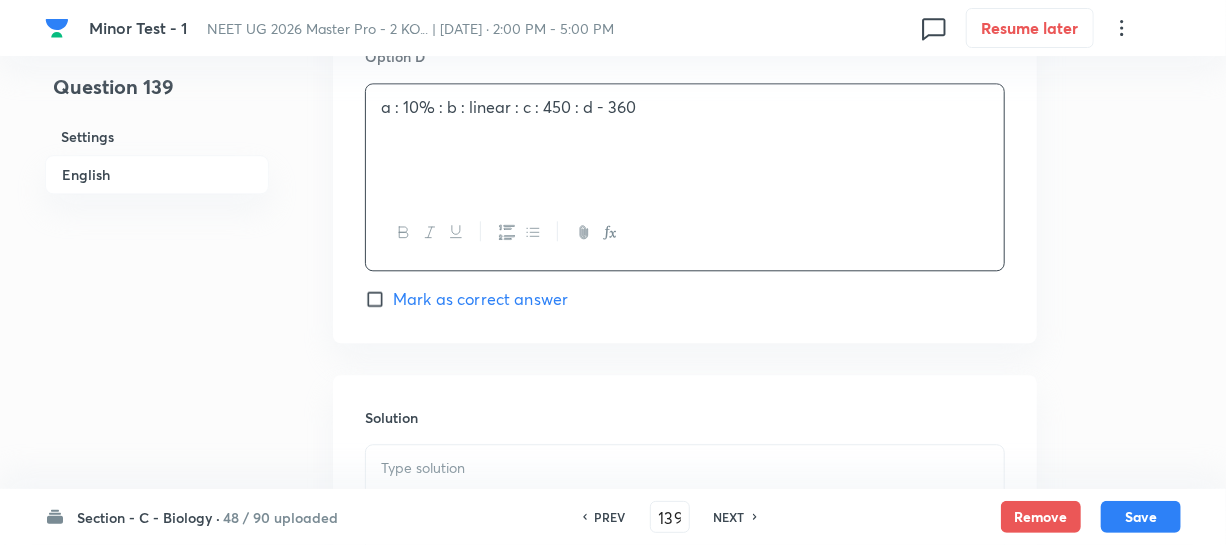 click on "Option A a : 2-5% ; b : [MEDICAL_DATA] ; c : 350 ; d - 460 Mark as correct answer Option B a : 50% ; b : linear ; c : 460 ; d - 350 Mark as correct answer Option C a : 10% ; b : [MEDICAL_DATA] ; c : 360 ; d - 450 Mark as correct answer Option D a : 10% : b : linear : c : 450 : d - 360 Mark as correct answer" at bounding box center (685, -278) 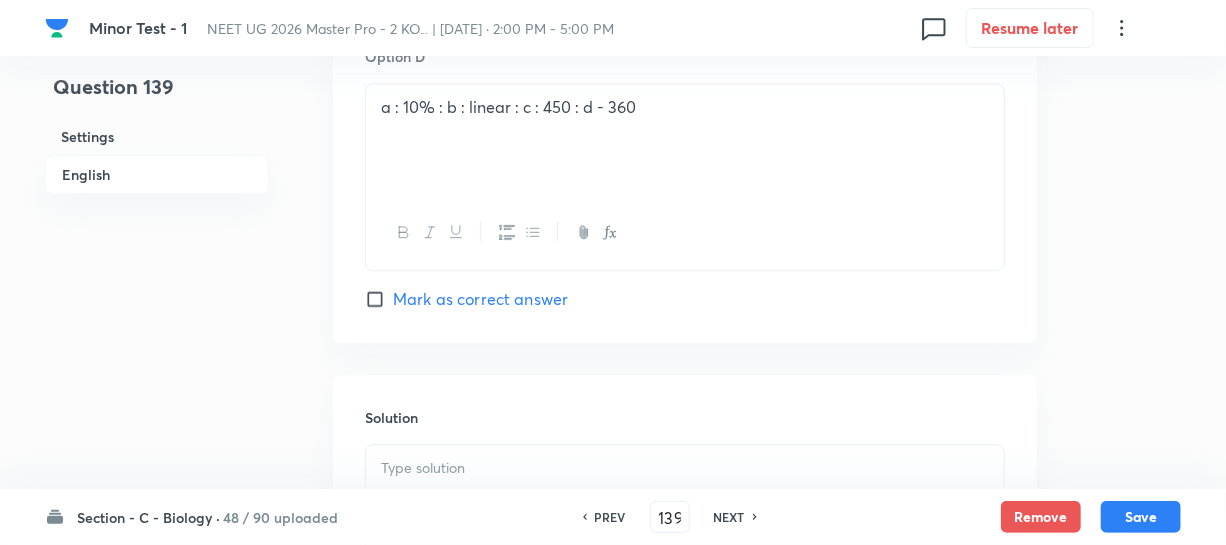 click on "Mark as correct answer" at bounding box center (379, 299) 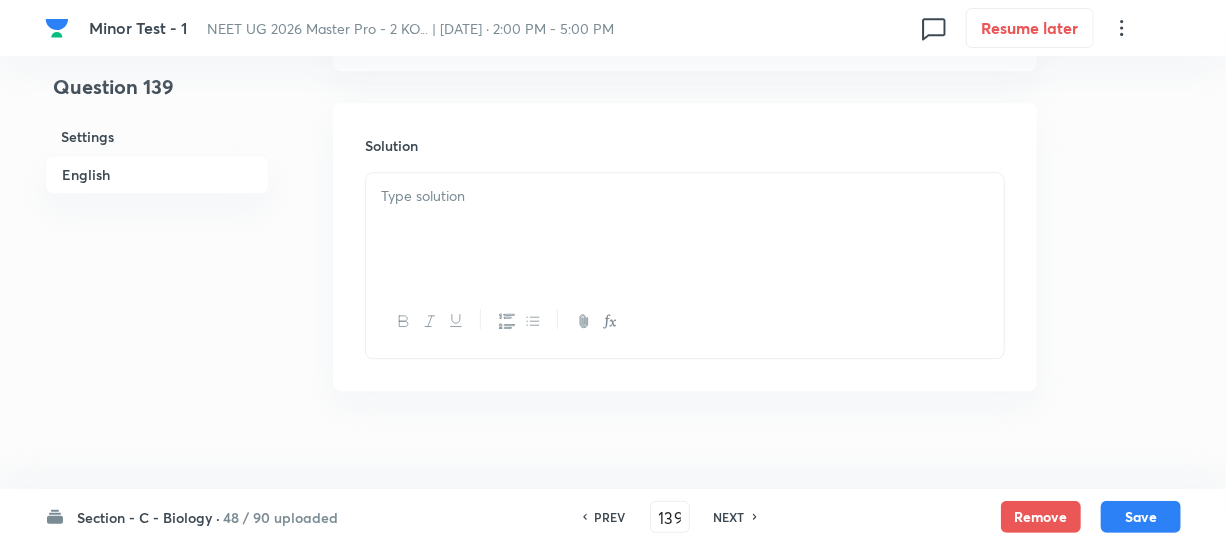 scroll, scrollTop: 2363, scrollLeft: 0, axis: vertical 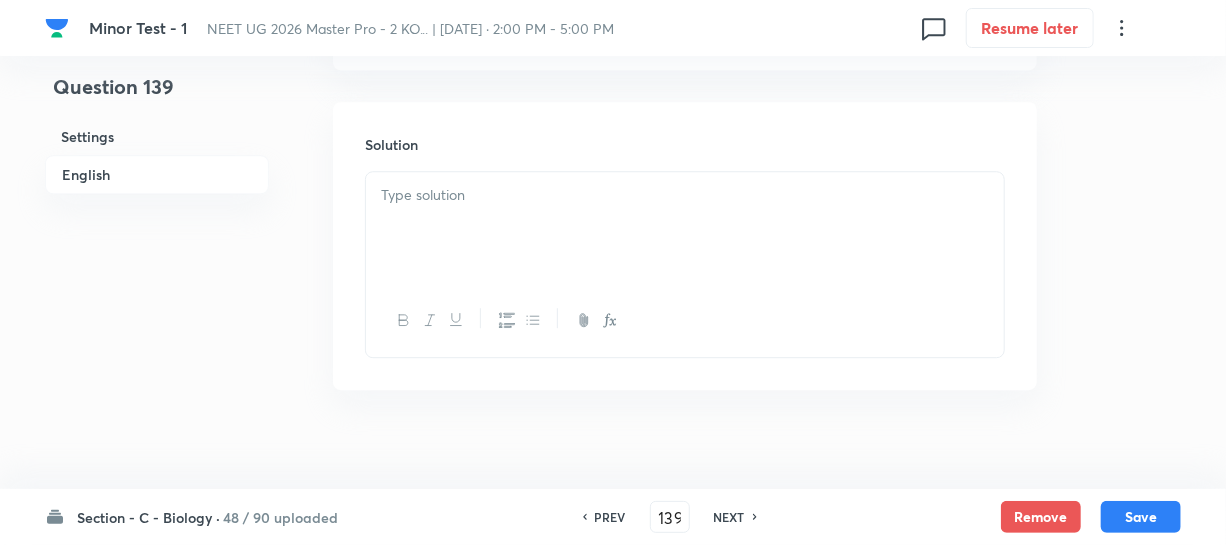 click at bounding box center (685, 228) 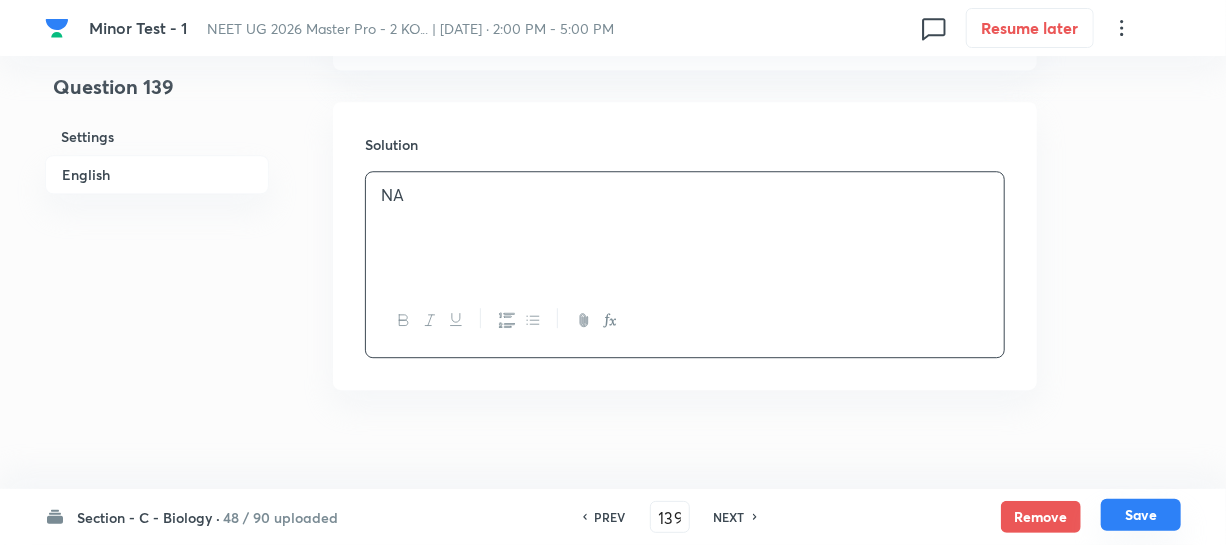 click on "Save" at bounding box center (1141, 515) 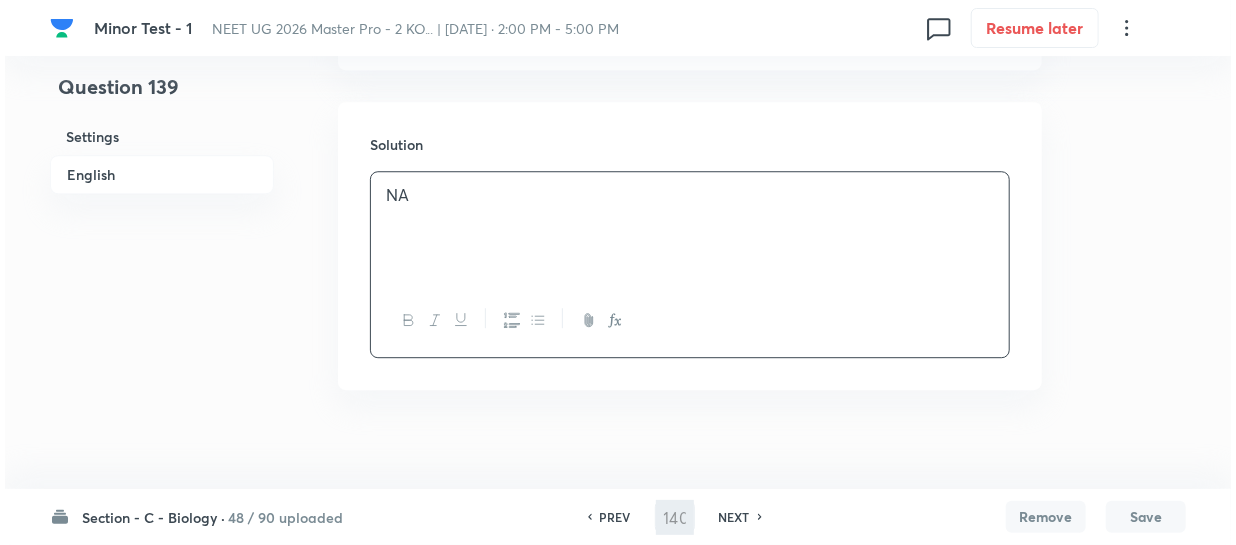 scroll, scrollTop: 0, scrollLeft: 0, axis: both 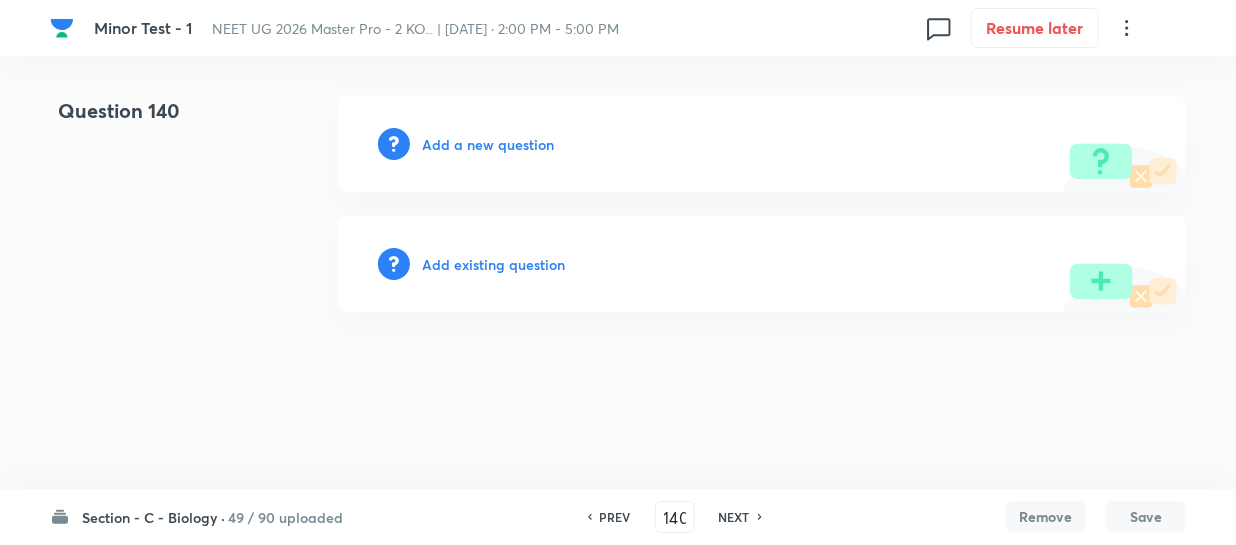 click on "Add a new question" at bounding box center [762, 144] 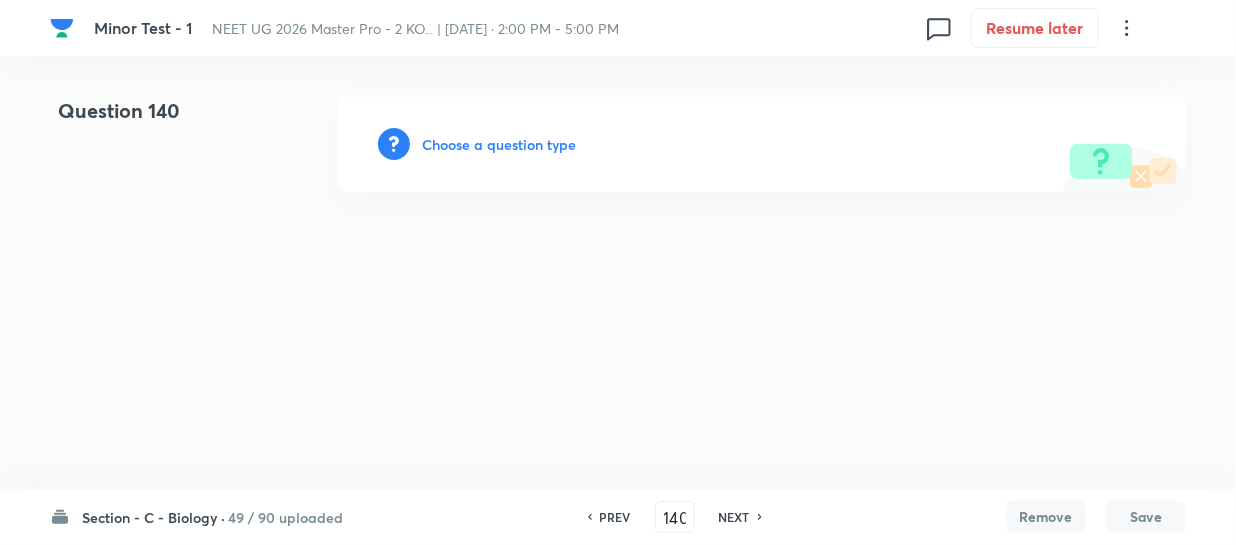 click on "Choose a question type" at bounding box center [499, 144] 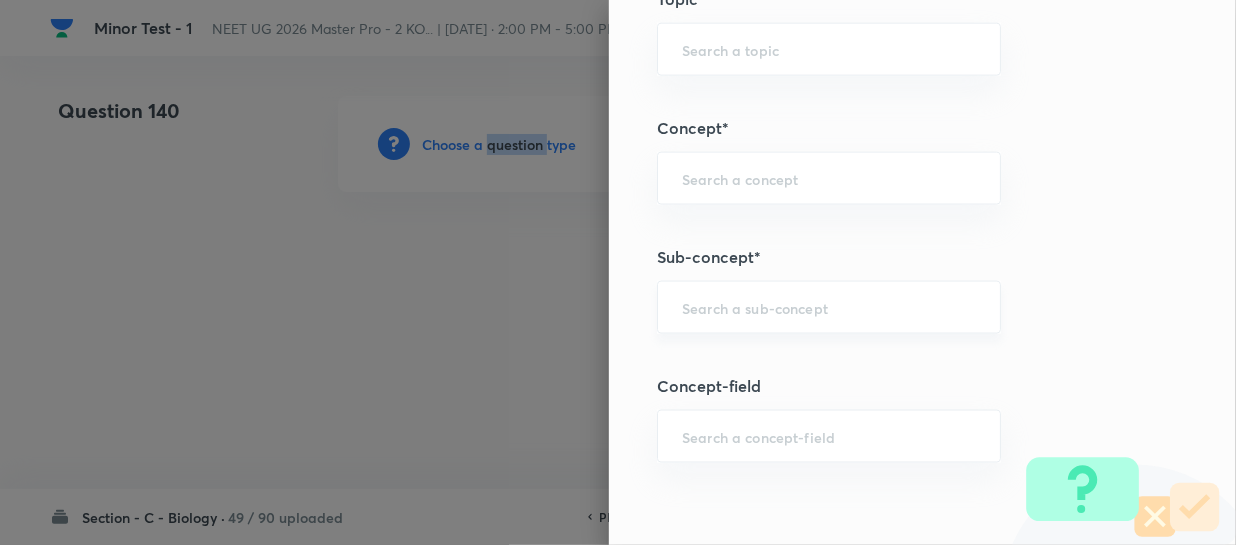 scroll, scrollTop: 1181, scrollLeft: 0, axis: vertical 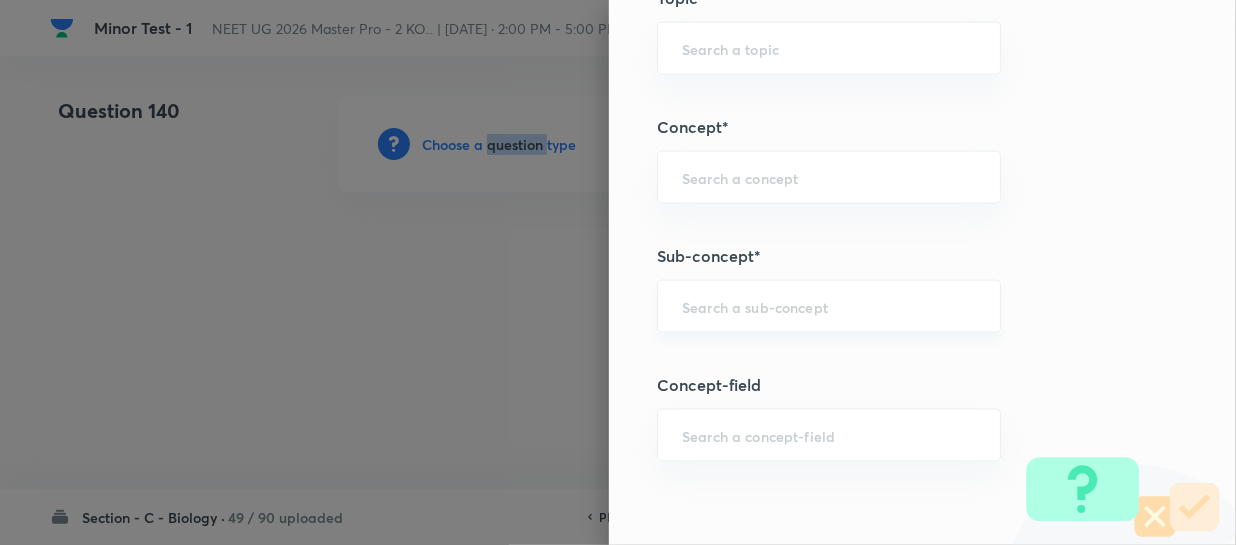 click on "​" at bounding box center [829, 306] 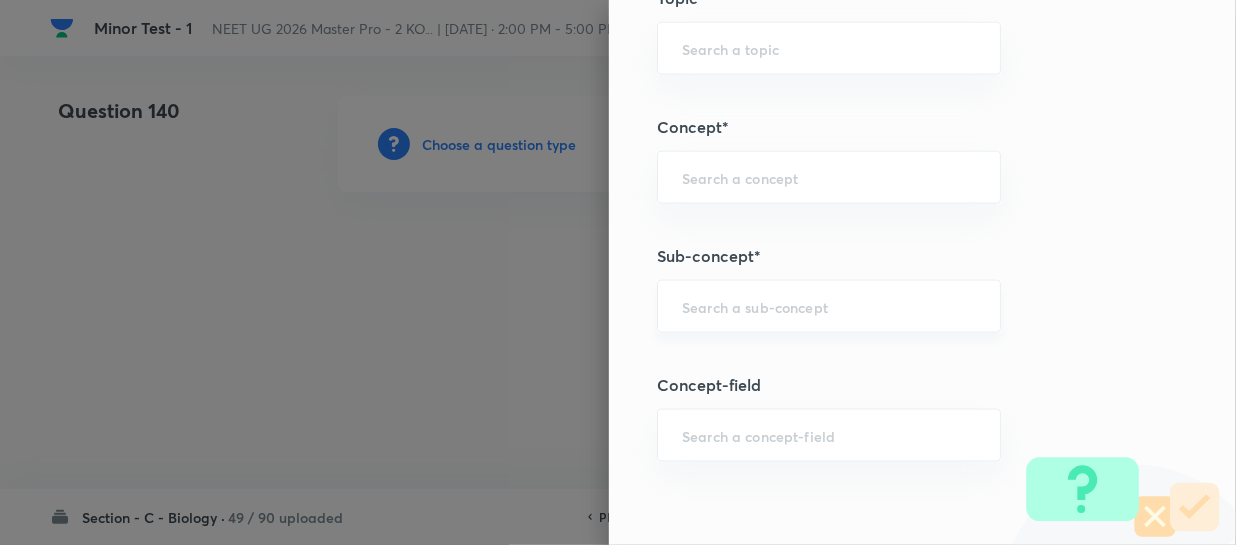 paste on "Different Biological Classification" 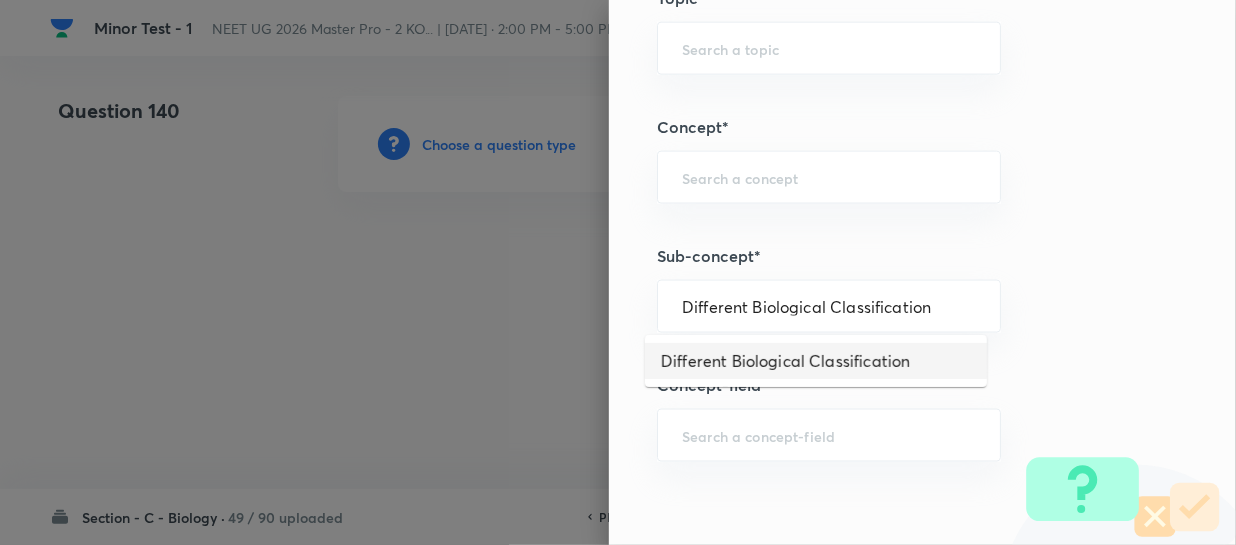 click on "Different Biological Classification" at bounding box center [816, 361] 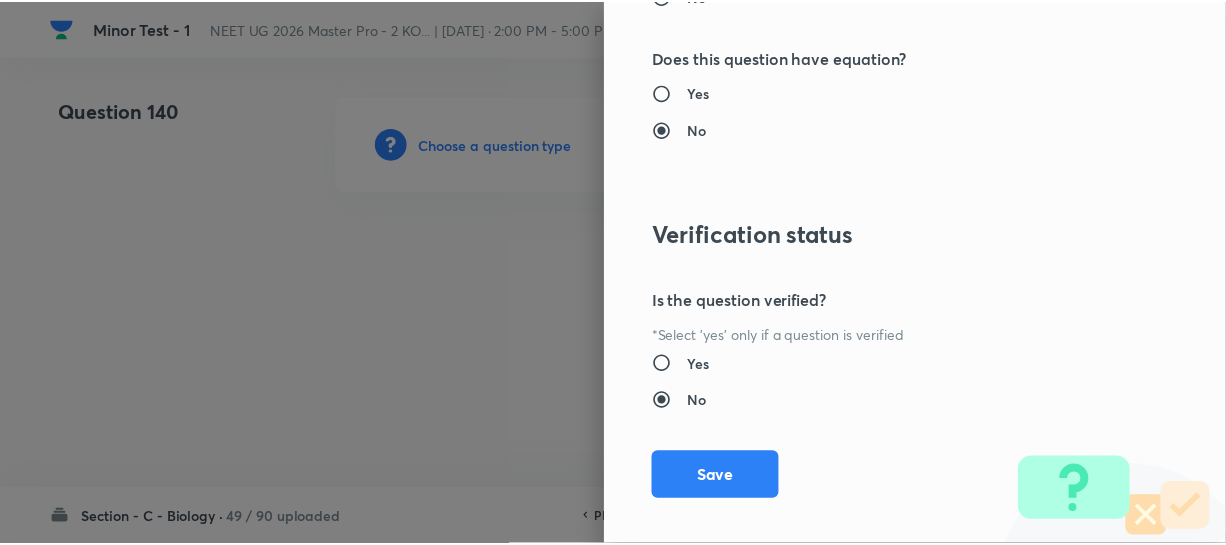 scroll, scrollTop: 2313, scrollLeft: 0, axis: vertical 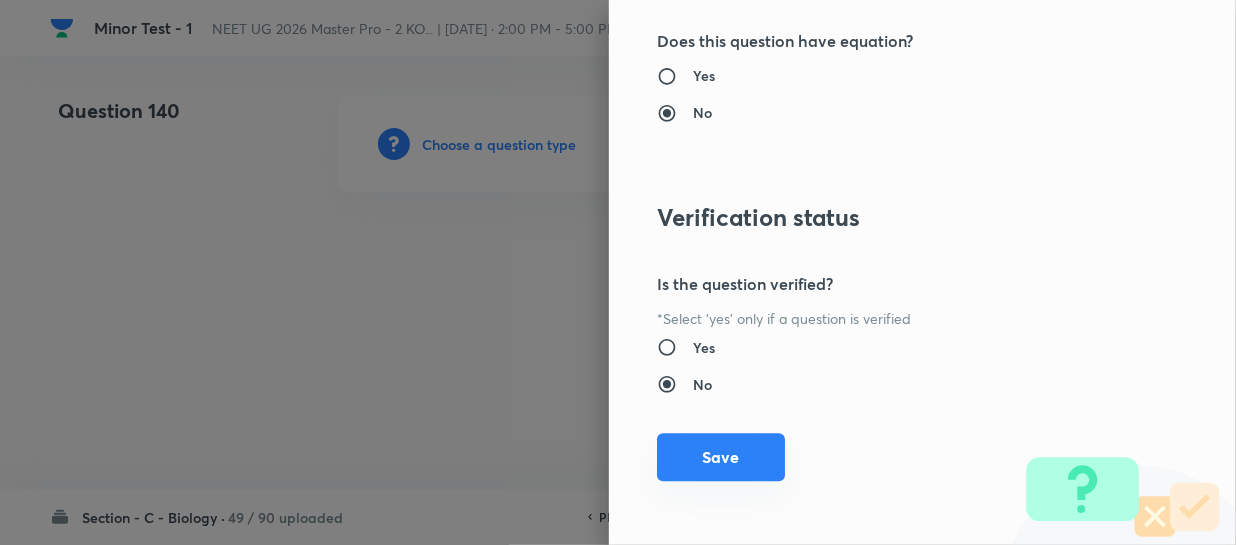 click on "Save" at bounding box center (721, 457) 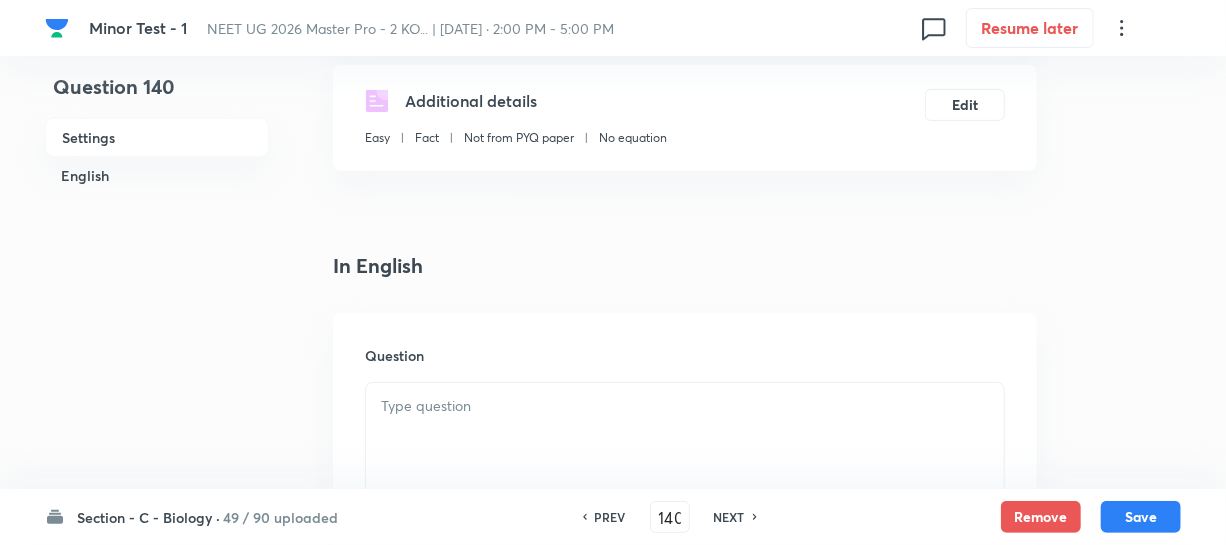 scroll, scrollTop: 545, scrollLeft: 0, axis: vertical 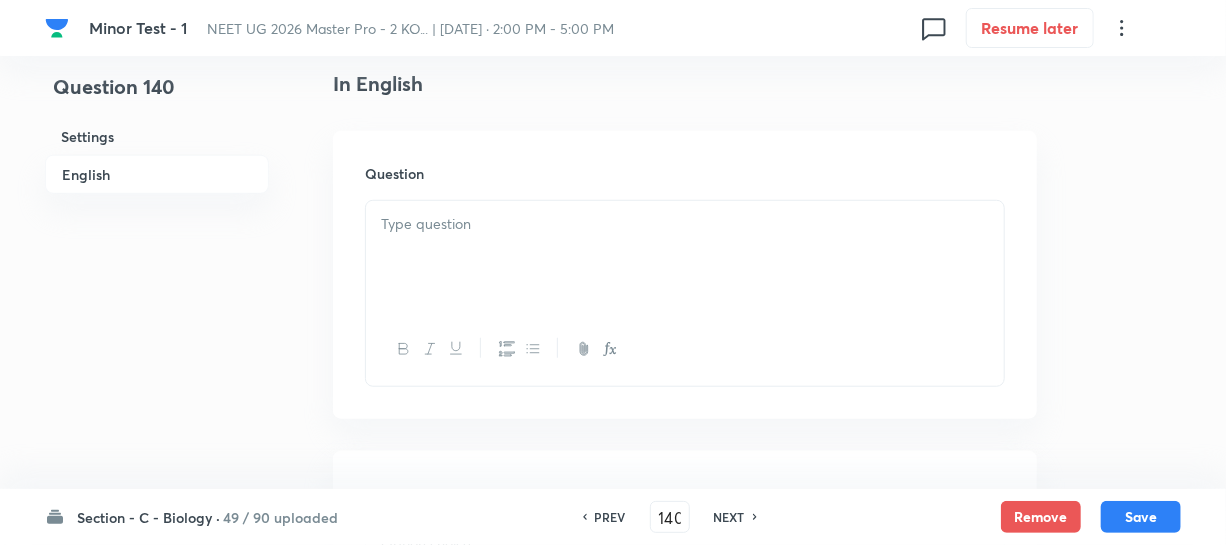 click at bounding box center (685, 257) 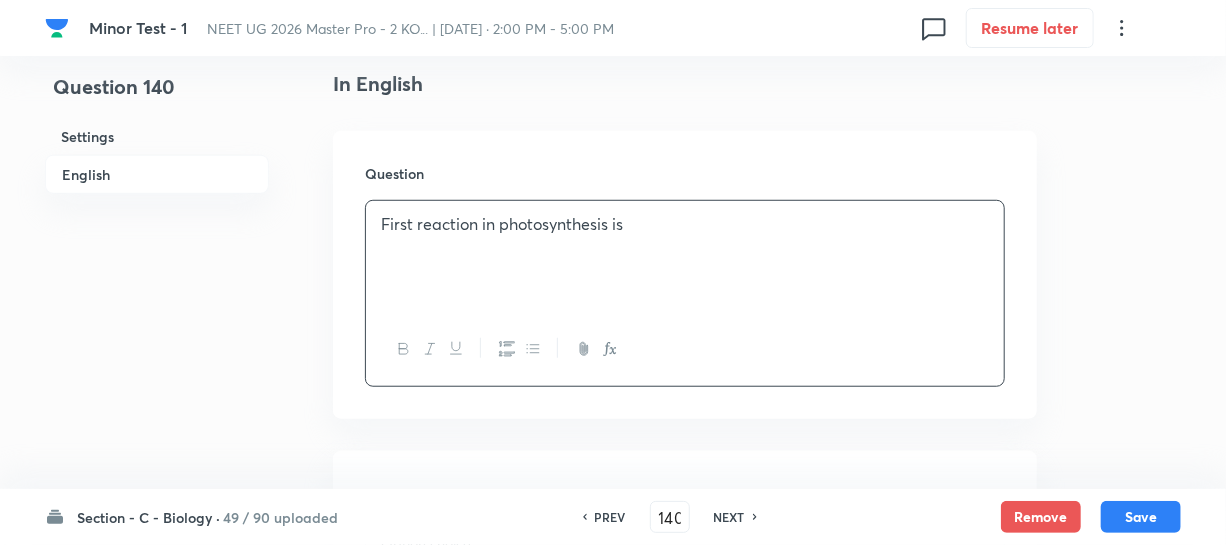 scroll, scrollTop: 818, scrollLeft: 0, axis: vertical 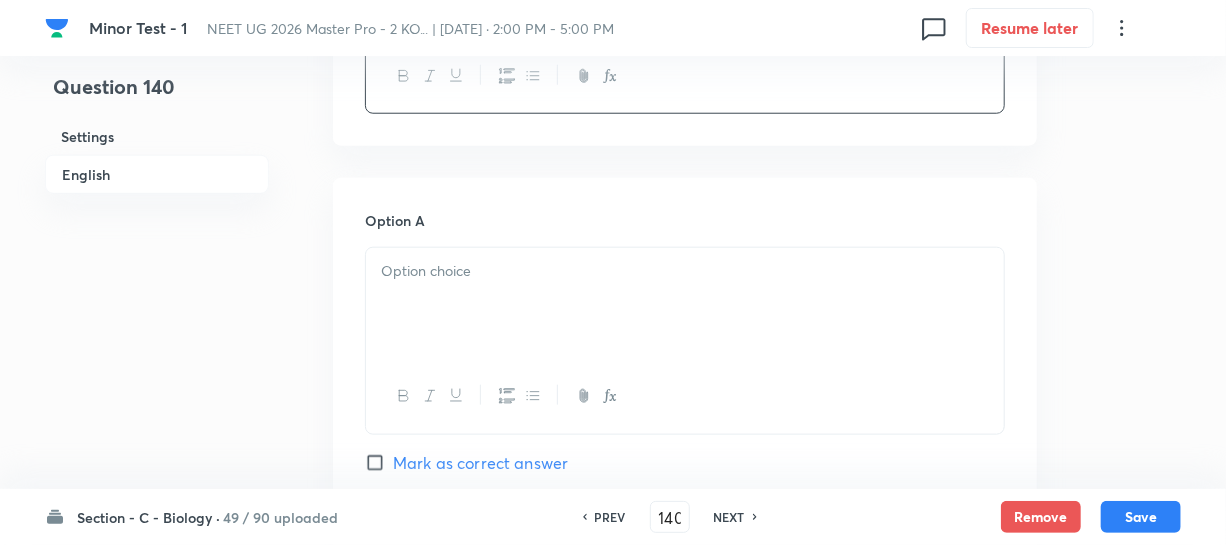 click at bounding box center (685, 271) 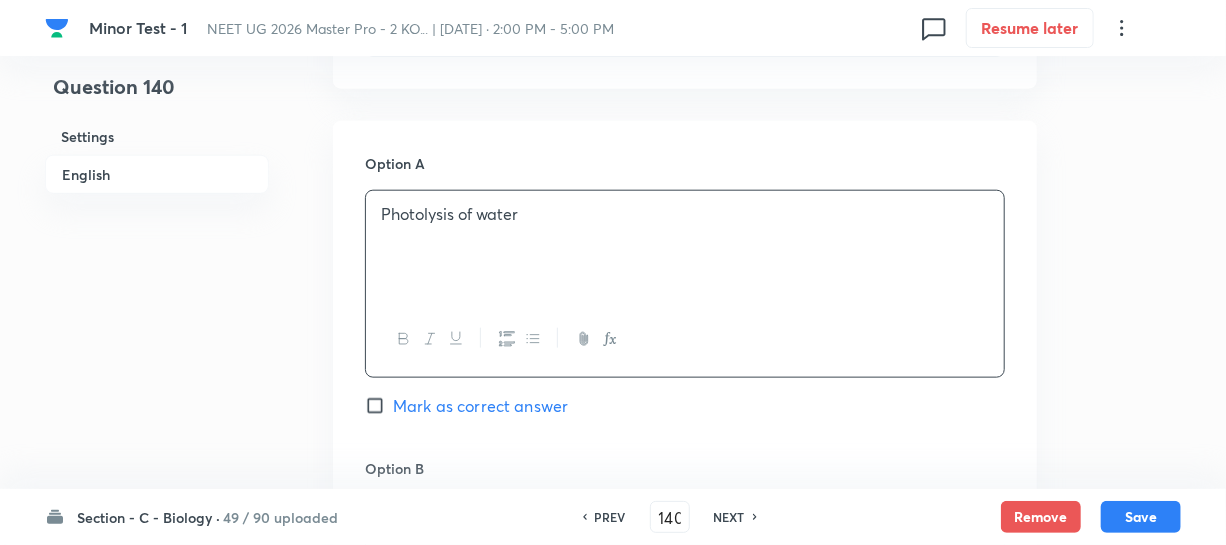 scroll, scrollTop: 1090, scrollLeft: 0, axis: vertical 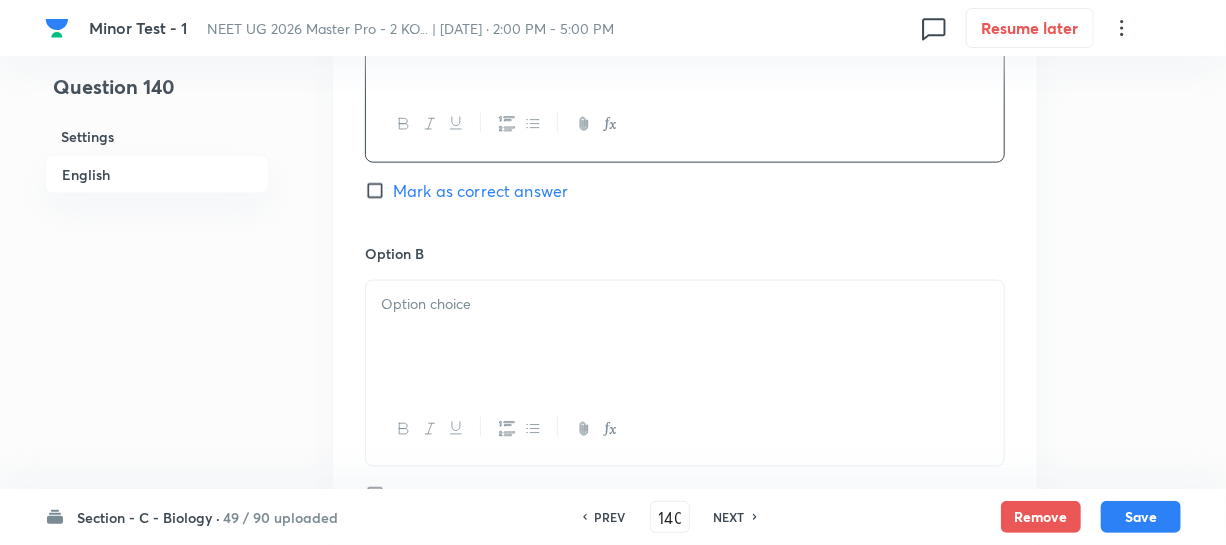 click at bounding box center [685, 337] 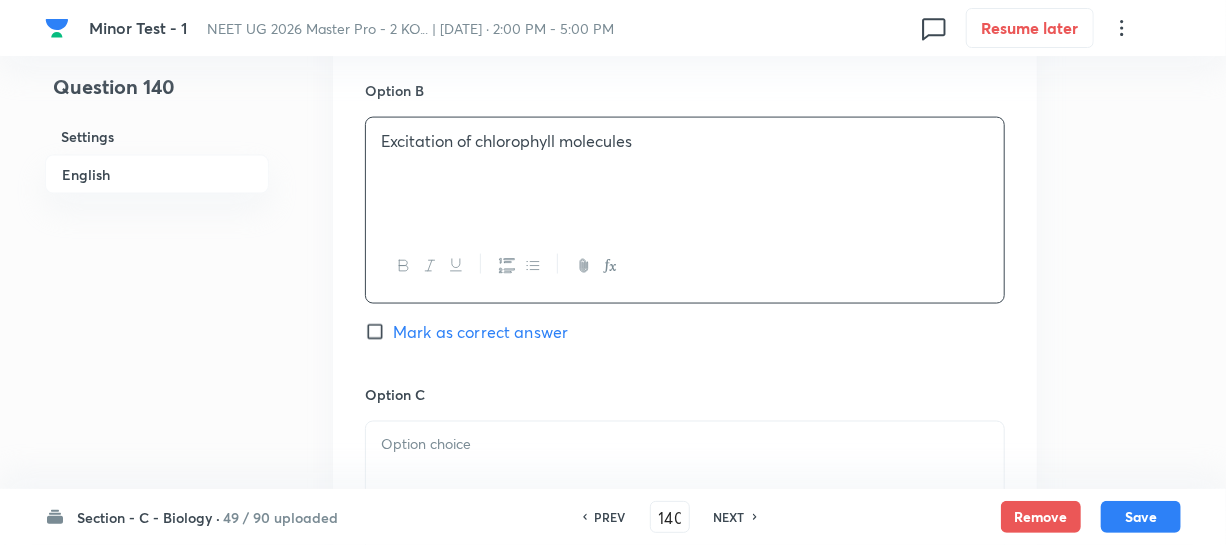 scroll, scrollTop: 1363, scrollLeft: 0, axis: vertical 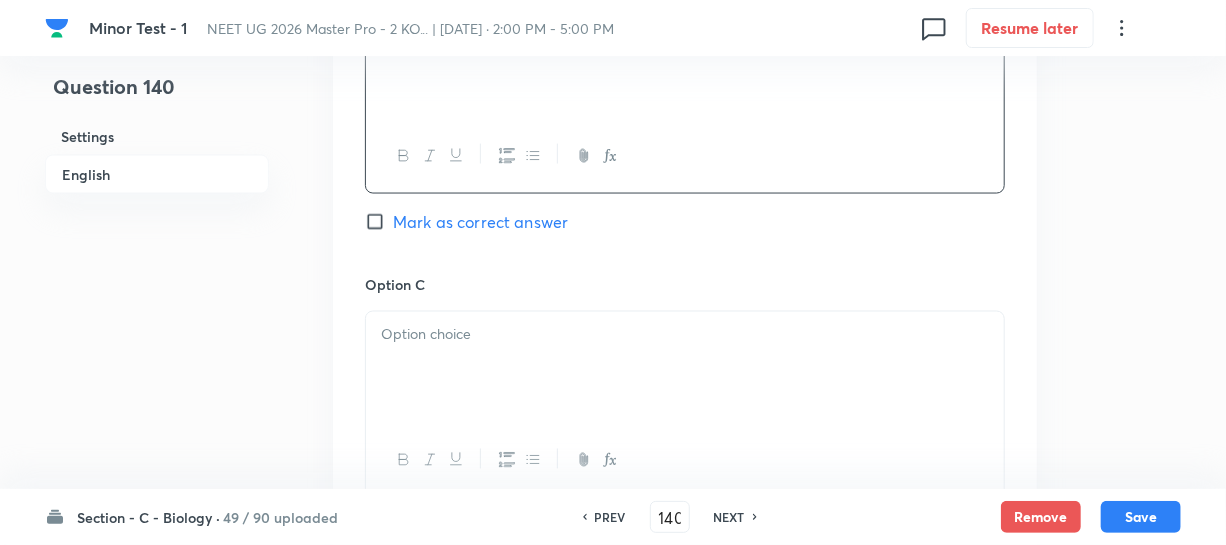 click at bounding box center (685, 368) 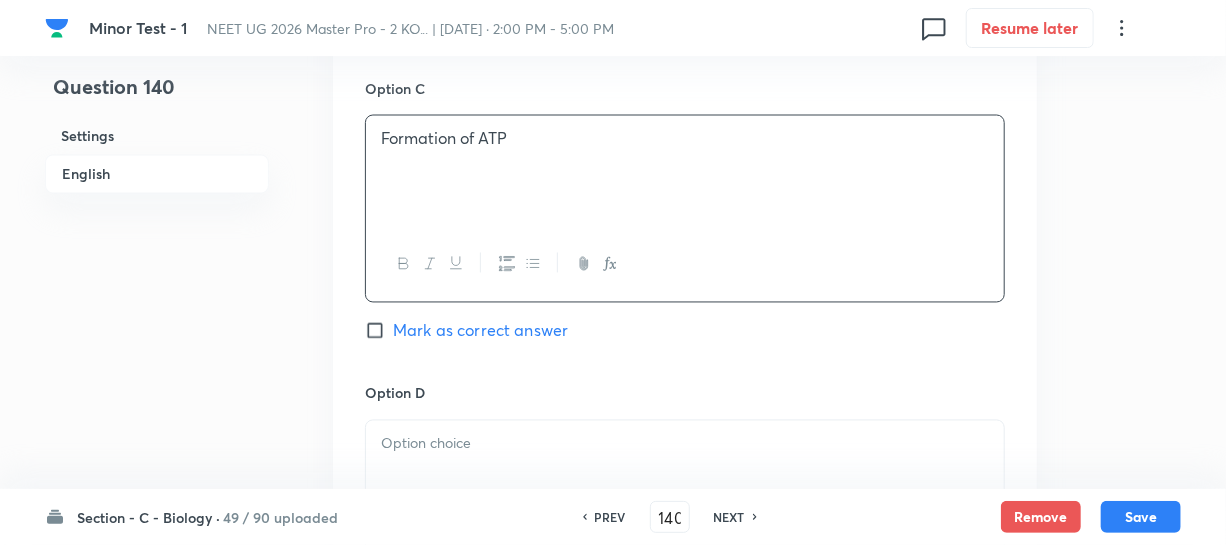 scroll, scrollTop: 1727, scrollLeft: 0, axis: vertical 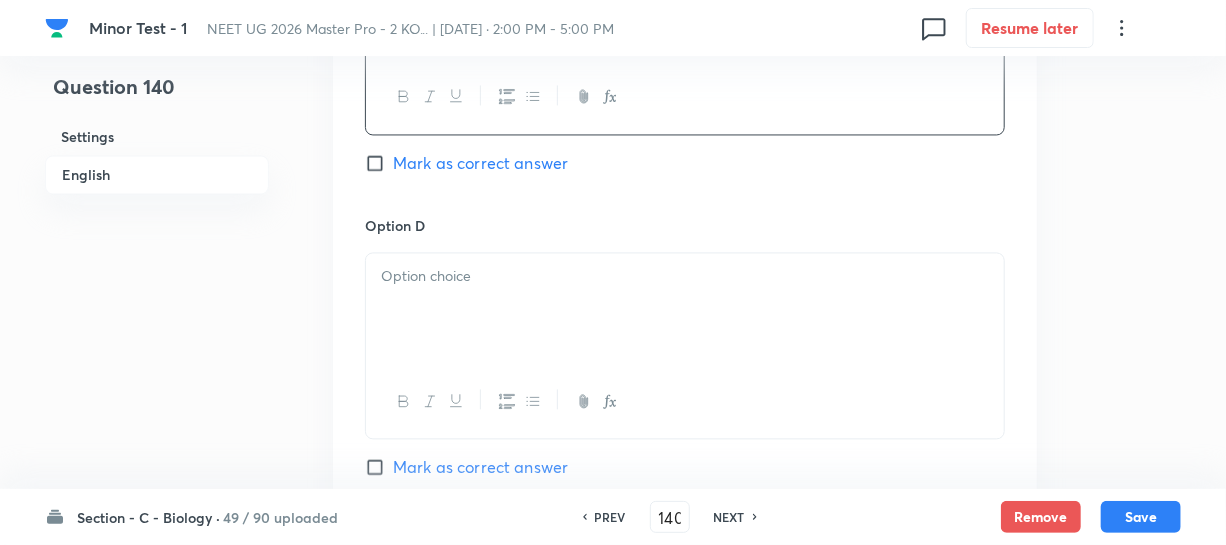click at bounding box center [685, 309] 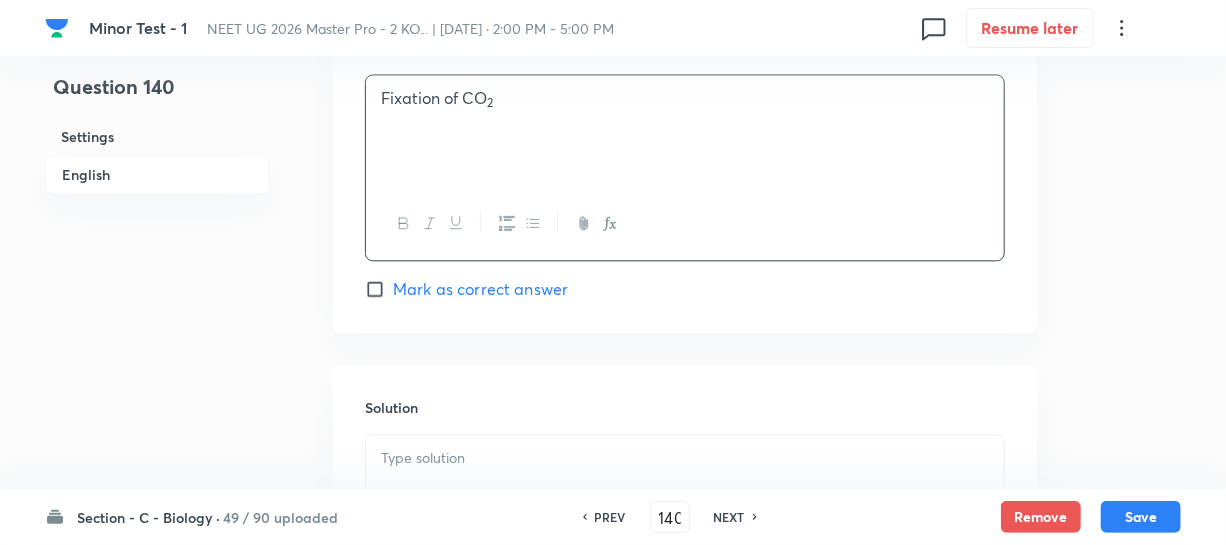 scroll, scrollTop: 1909, scrollLeft: 0, axis: vertical 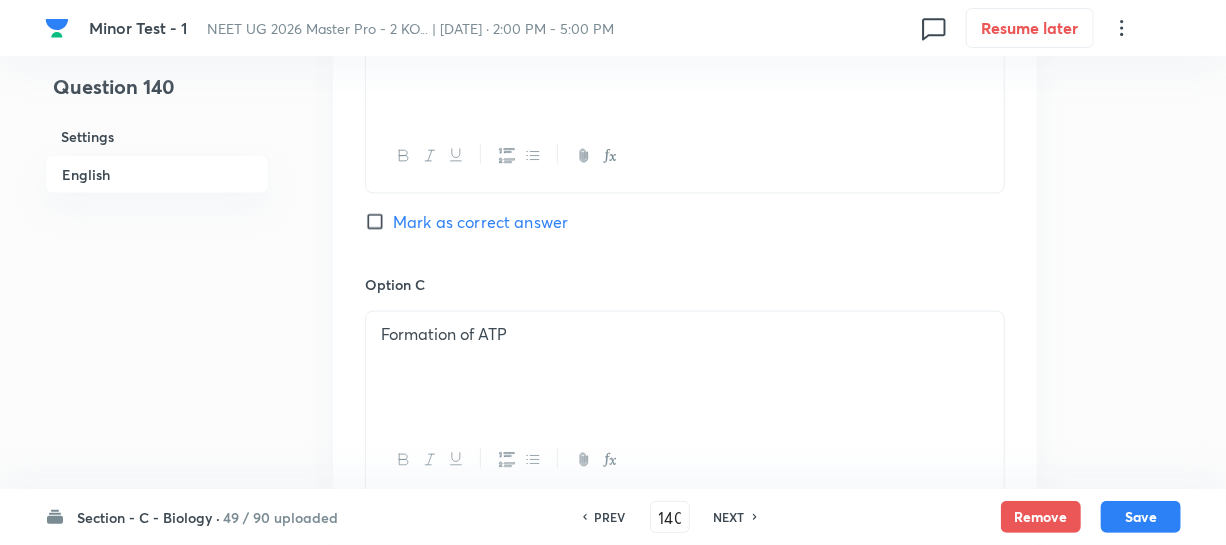 drag, startPoint x: 372, startPoint y: 220, endPoint x: 418, endPoint y: 243, distance: 51.42956 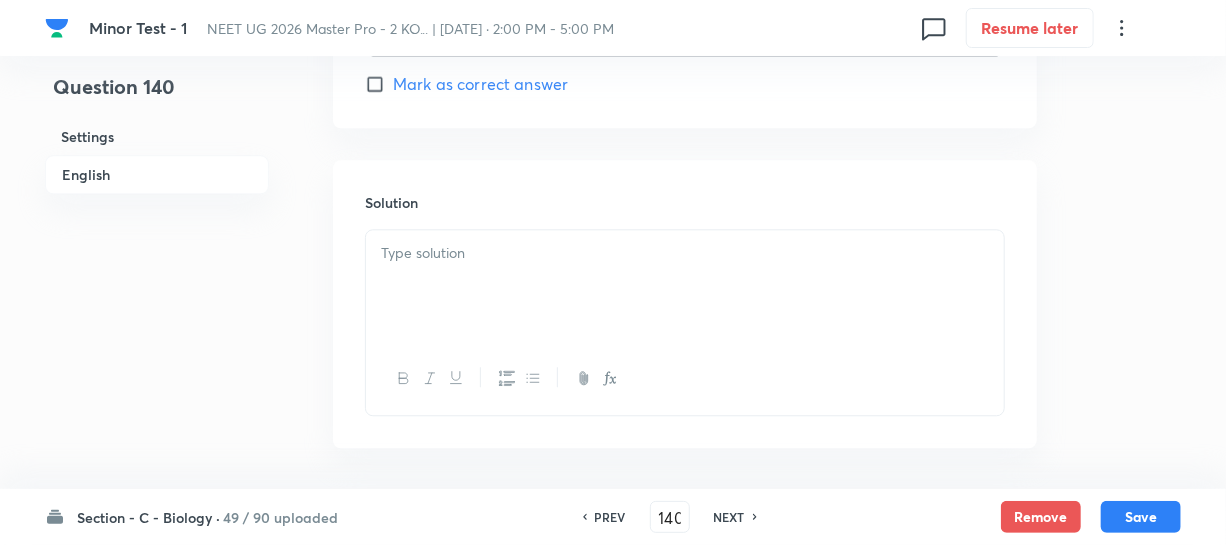 scroll, scrollTop: 2190, scrollLeft: 0, axis: vertical 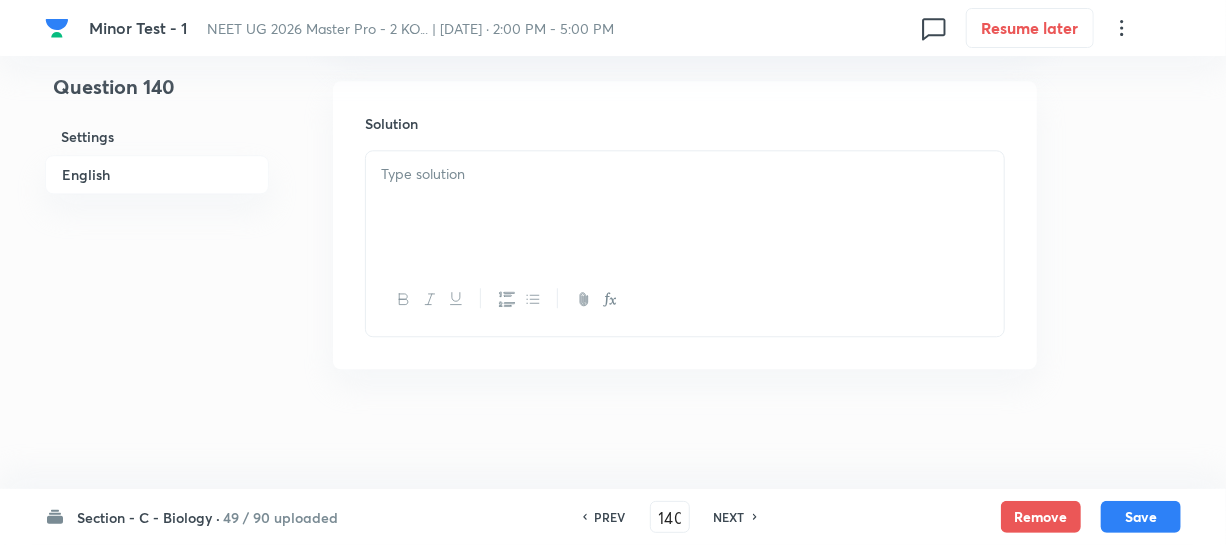 click at bounding box center (685, 207) 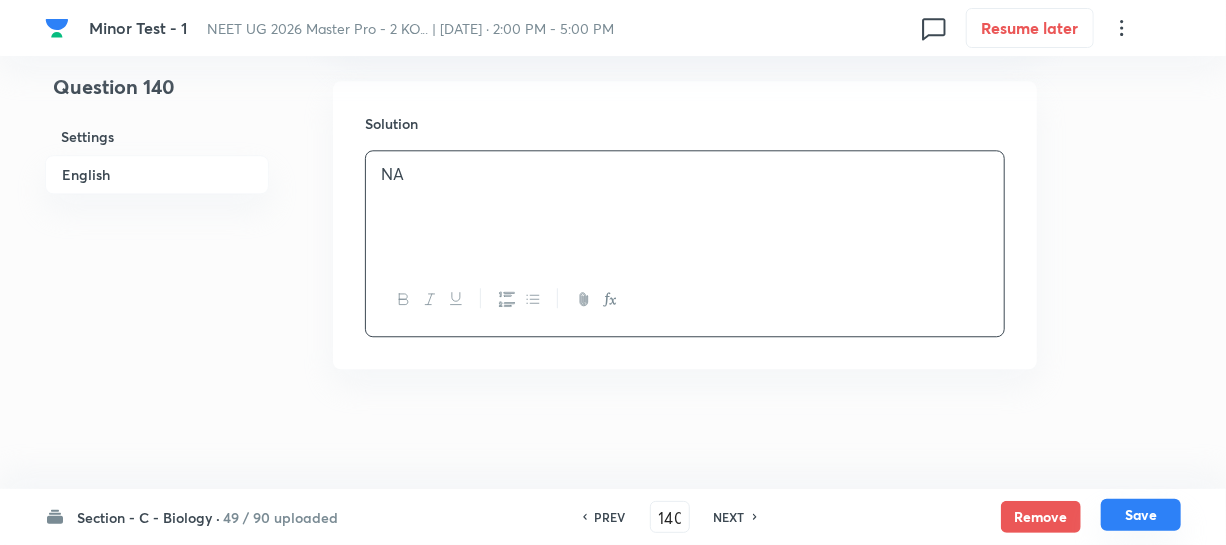 click on "Save" at bounding box center [1141, 515] 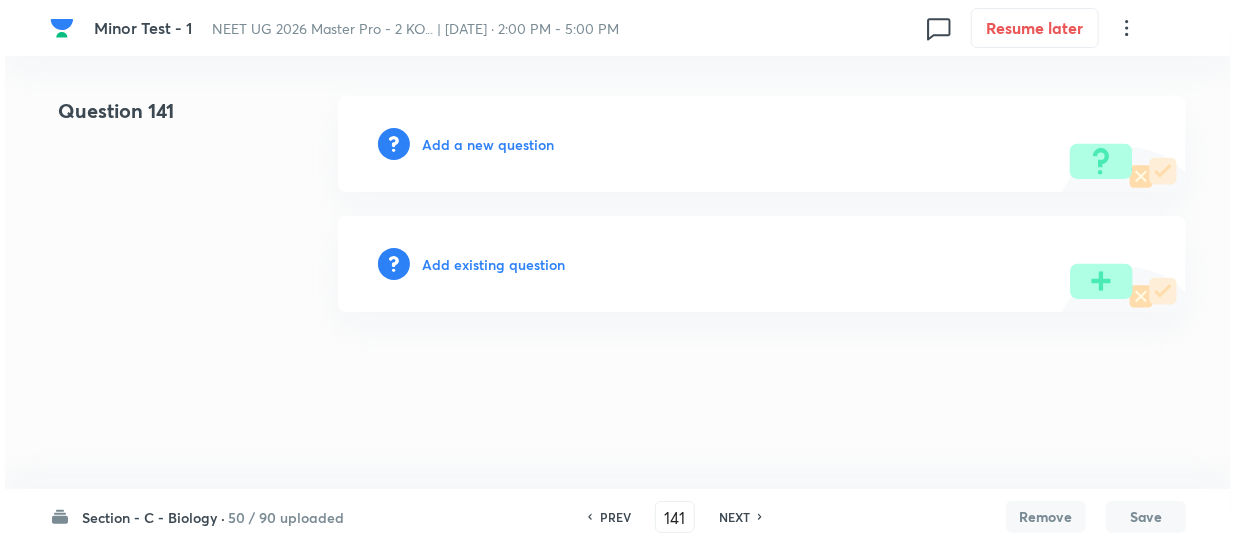 scroll, scrollTop: 0, scrollLeft: 0, axis: both 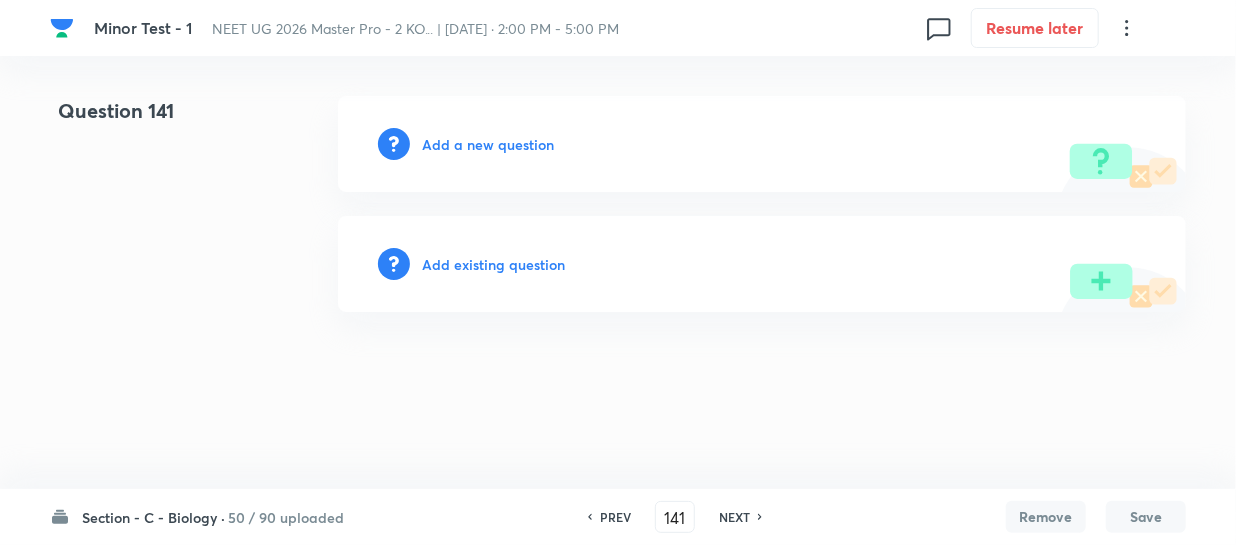 click on "Add a new question" at bounding box center (488, 144) 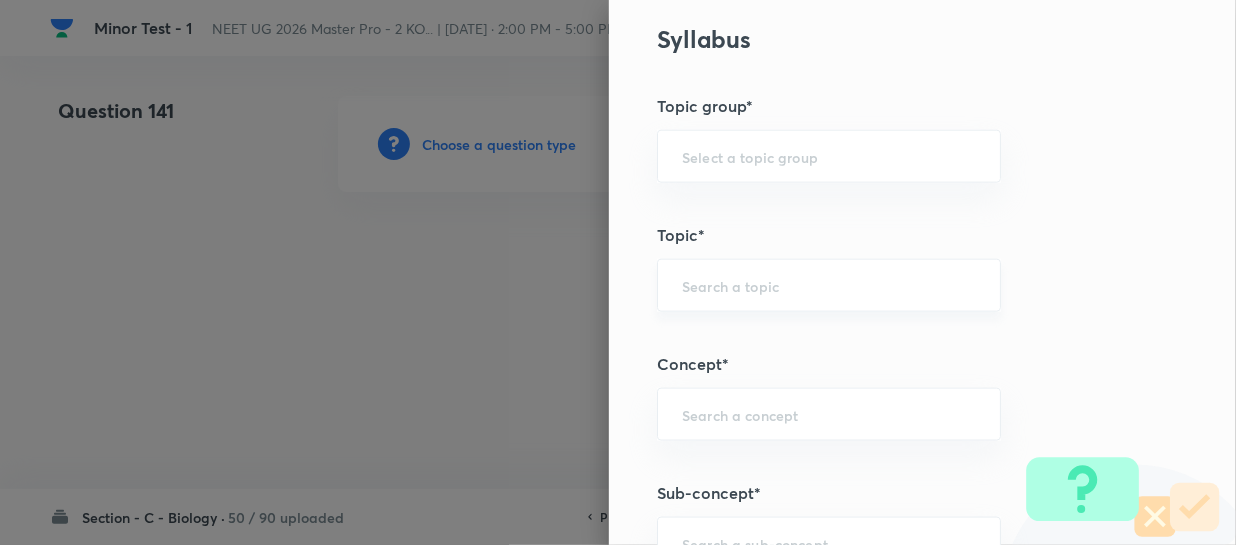 scroll, scrollTop: 1090, scrollLeft: 0, axis: vertical 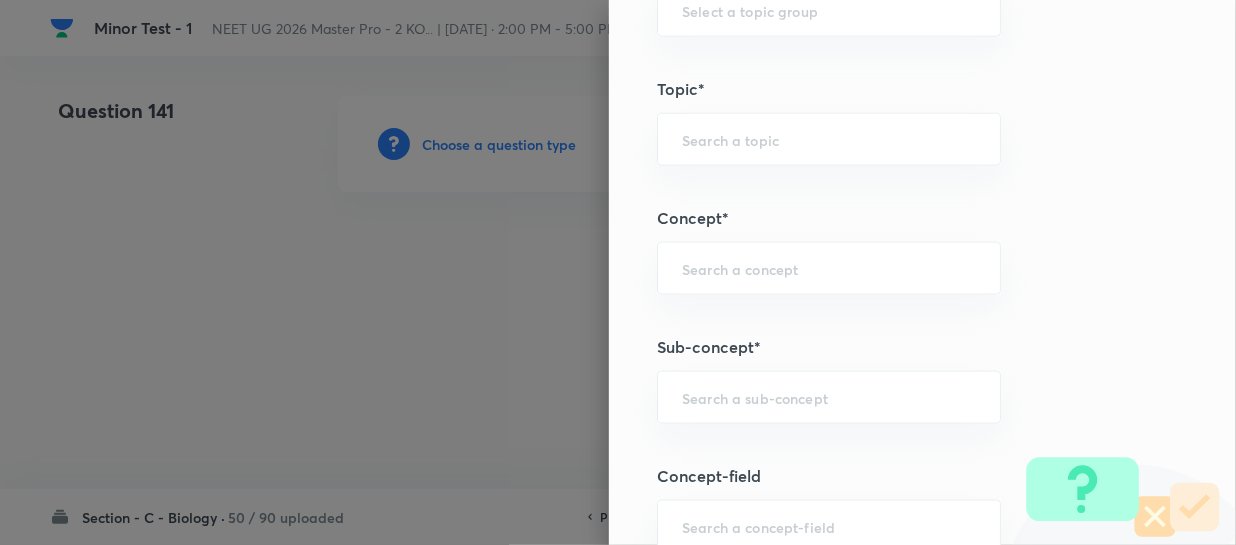 click on "Sub-concept*" at bounding box center [889, 347] 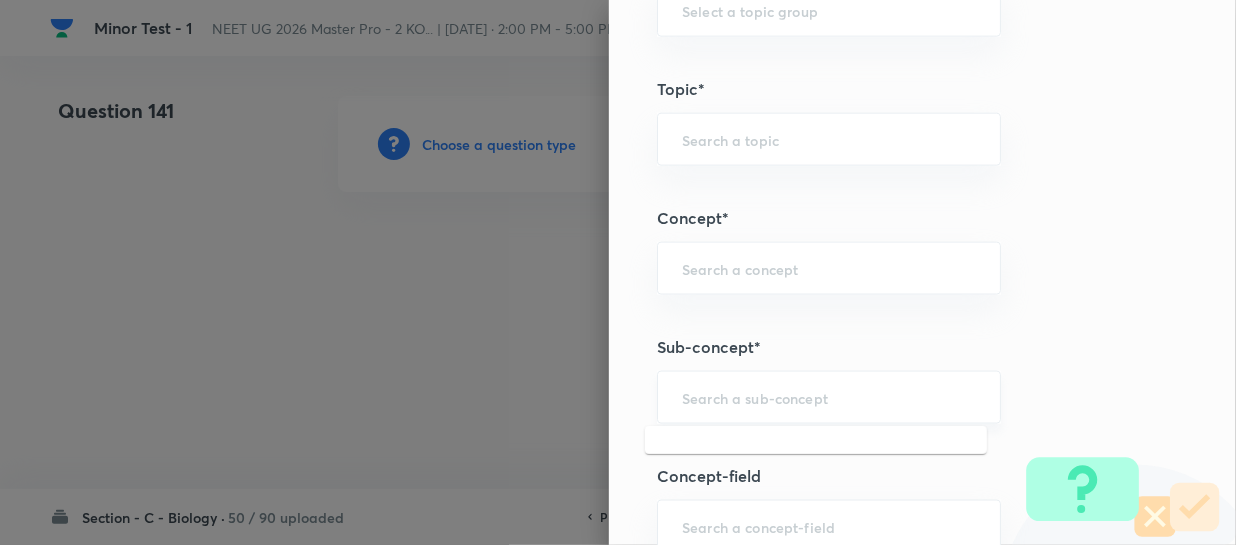 click at bounding box center [829, 397] 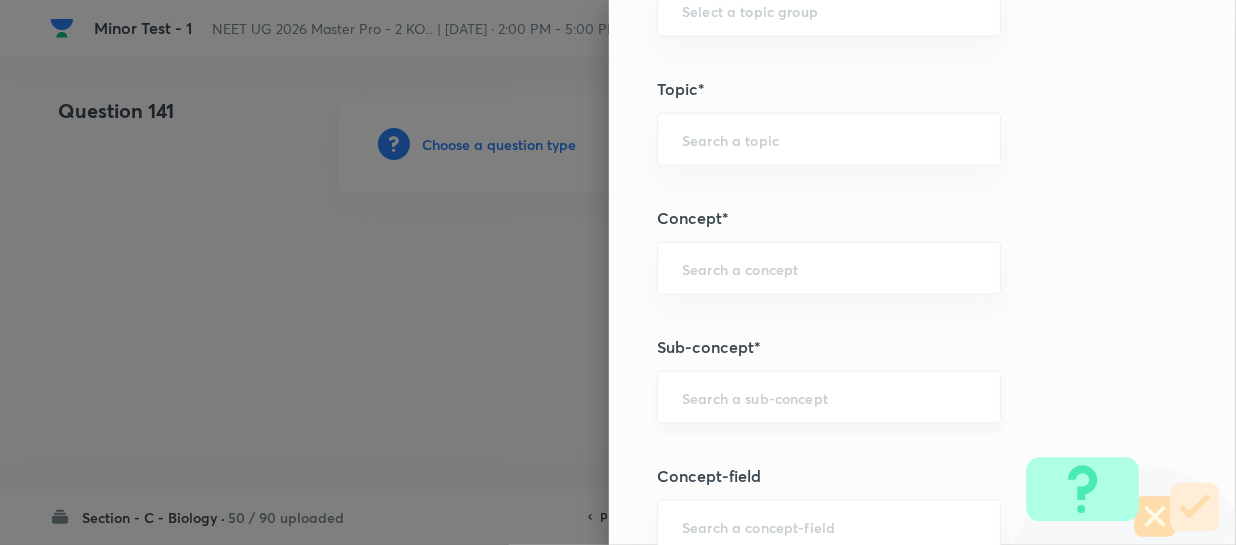 paste on "Different Biological Classification" 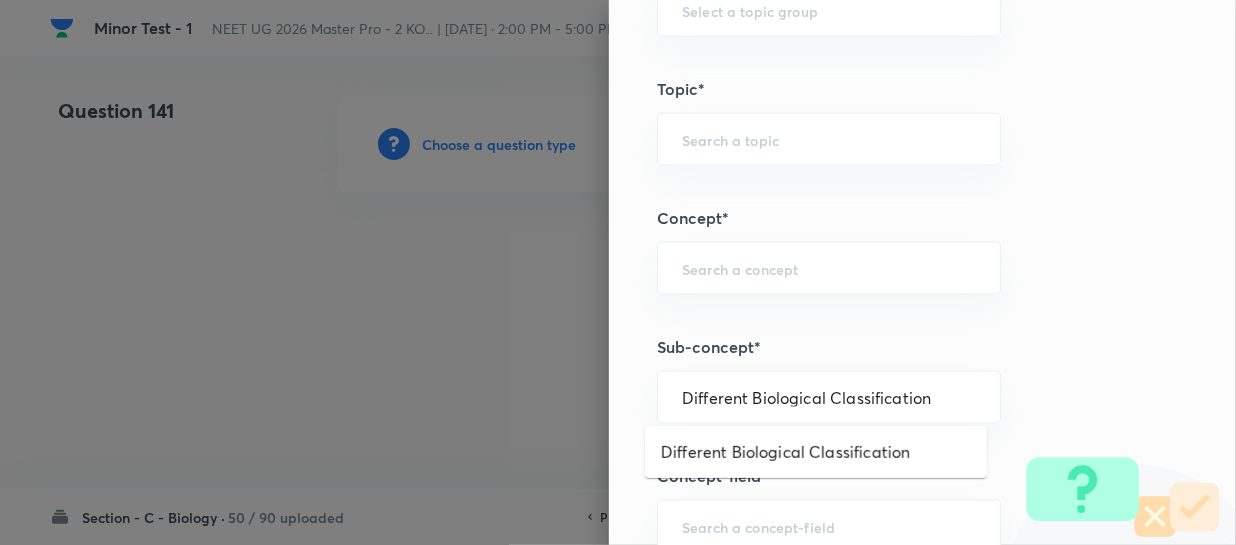 click on "Different Biological Classification" at bounding box center (816, 452) 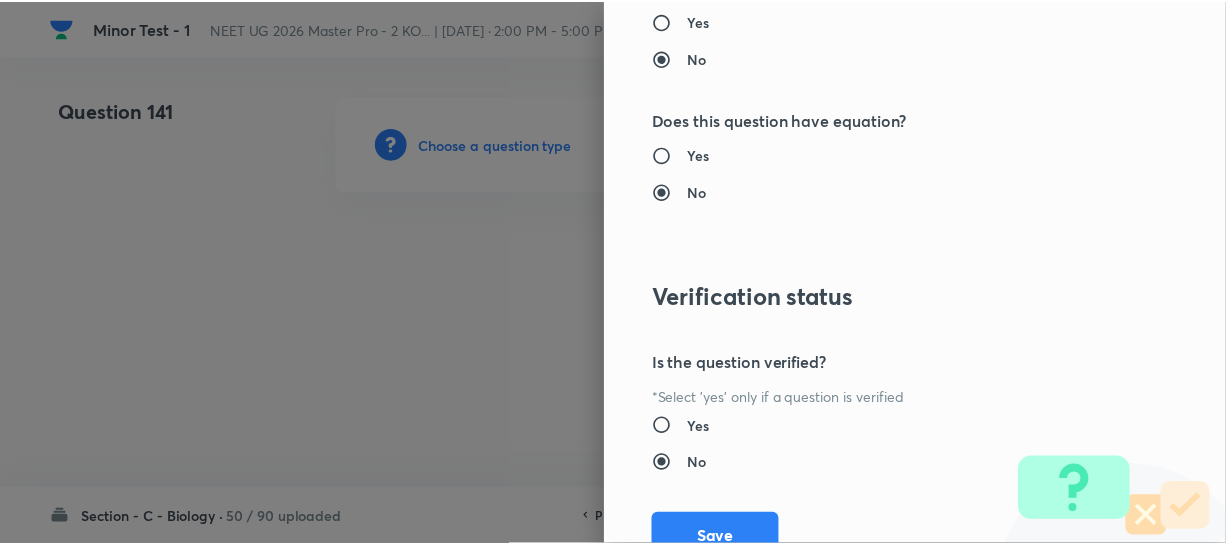 scroll, scrollTop: 2313, scrollLeft: 0, axis: vertical 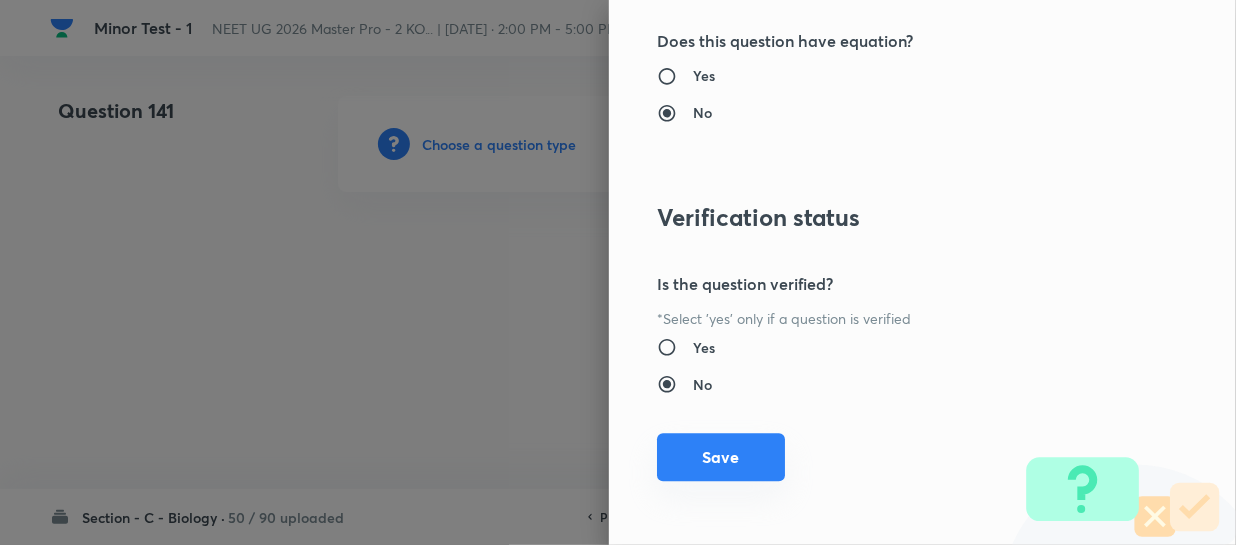 click on "Save" at bounding box center (721, 457) 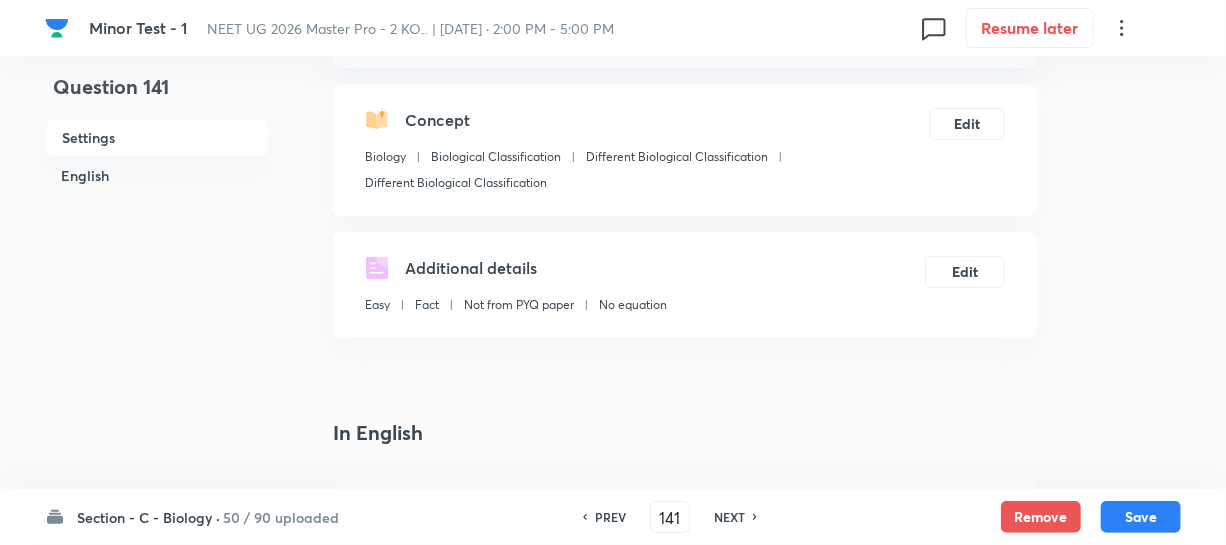 scroll, scrollTop: 454, scrollLeft: 0, axis: vertical 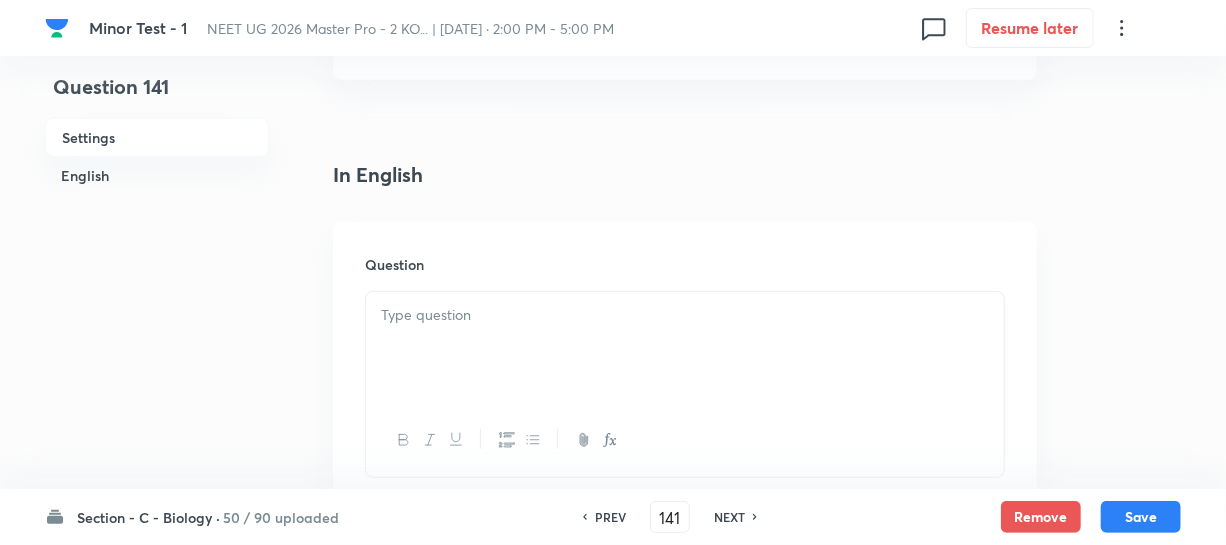 click at bounding box center (685, 348) 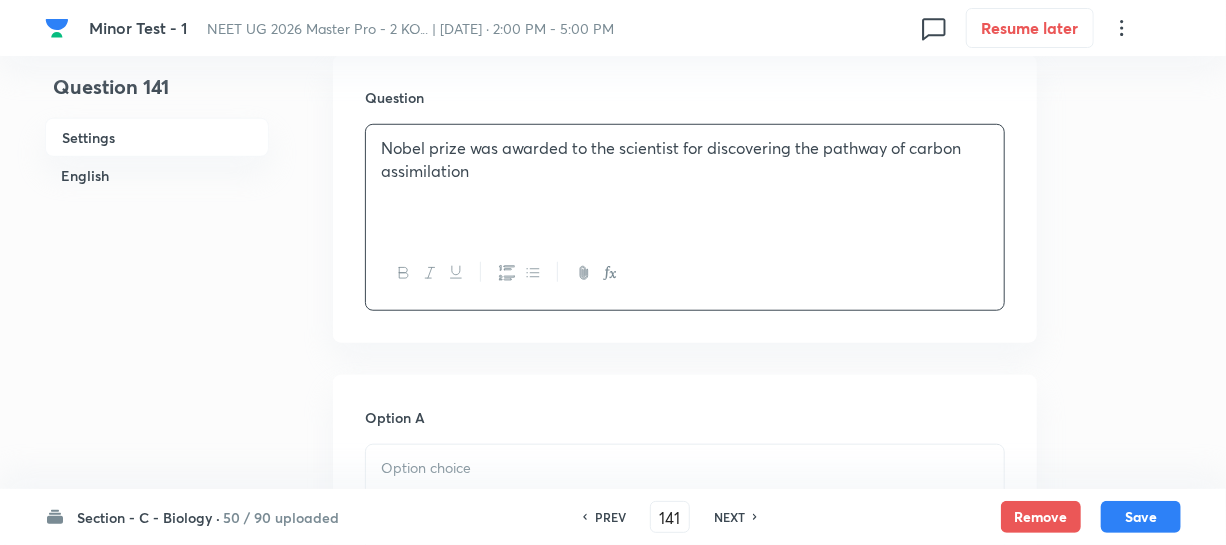 scroll, scrollTop: 818, scrollLeft: 0, axis: vertical 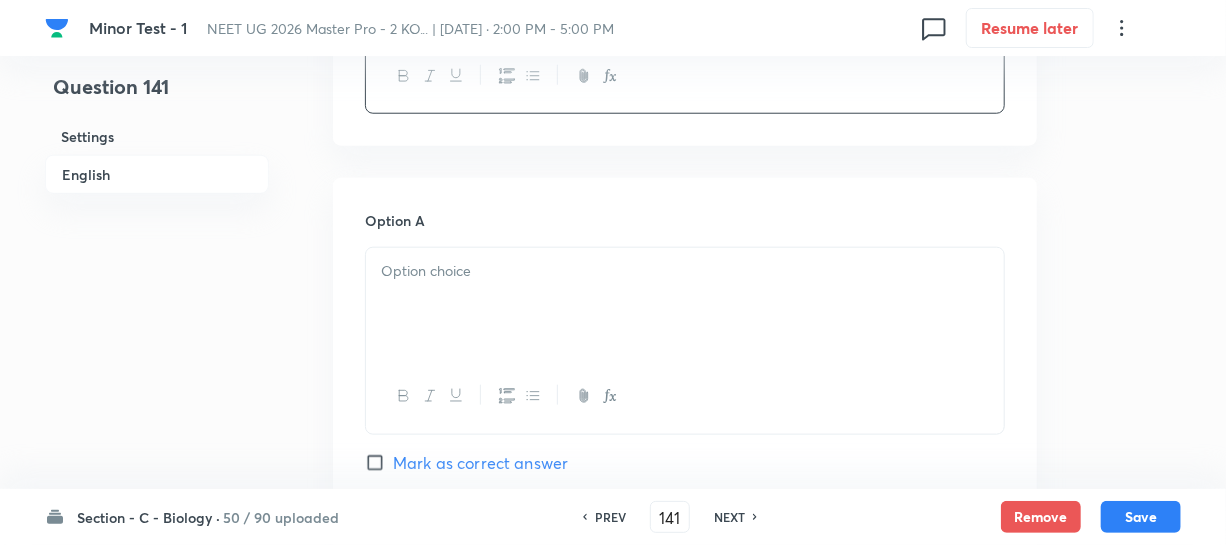 drag, startPoint x: 511, startPoint y: 281, endPoint x: 575, endPoint y: 312, distance: 71.11259 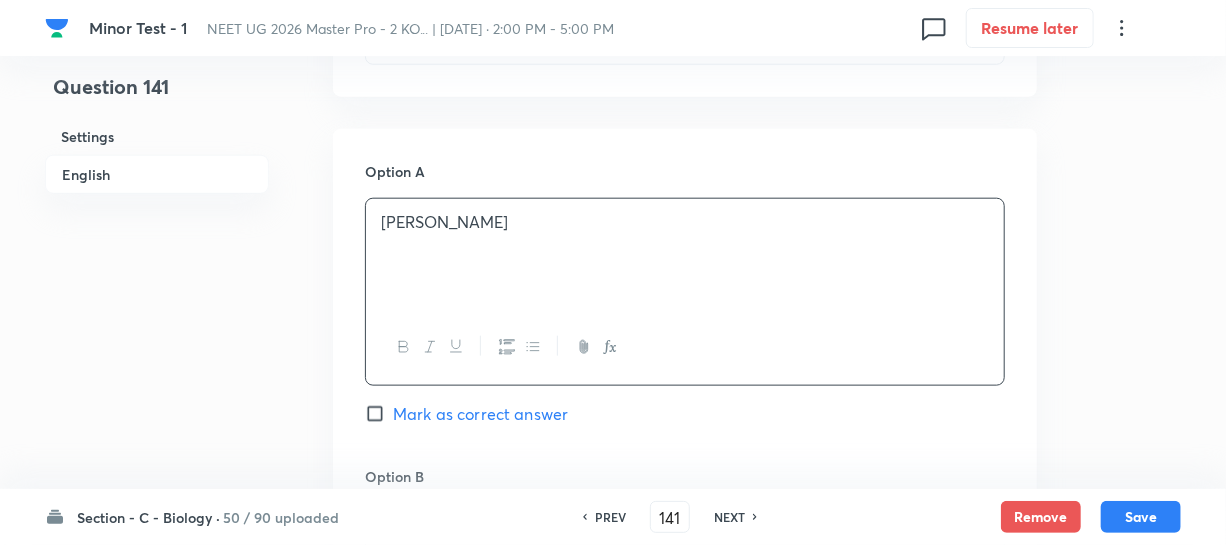 scroll, scrollTop: 1090, scrollLeft: 0, axis: vertical 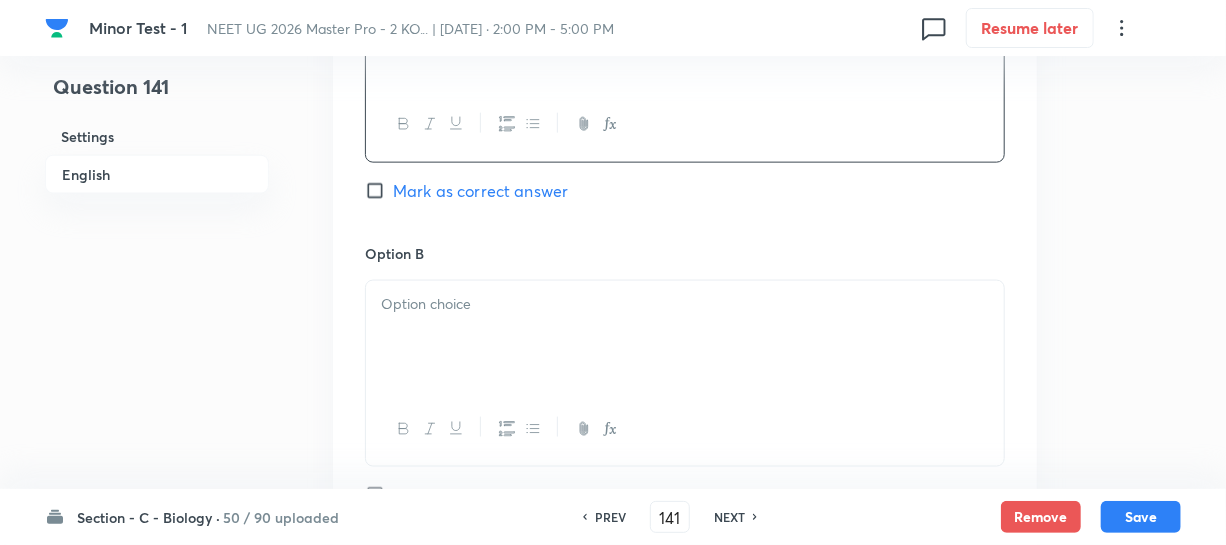 click at bounding box center [685, 337] 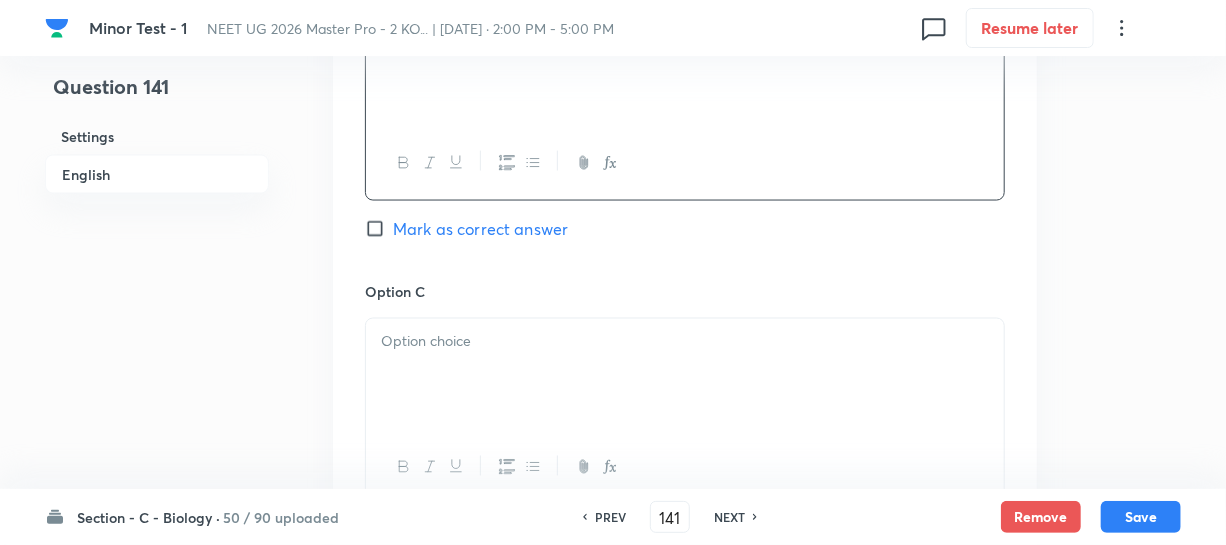 scroll, scrollTop: 1363, scrollLeft: 0, axis: vertical 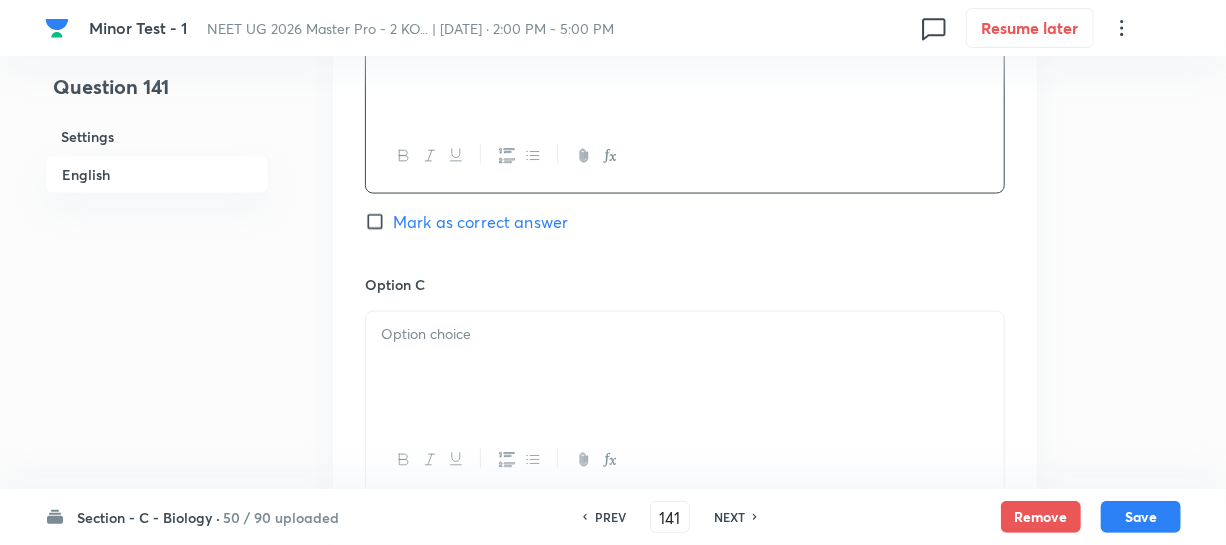 click at bounding box center [685, 368] 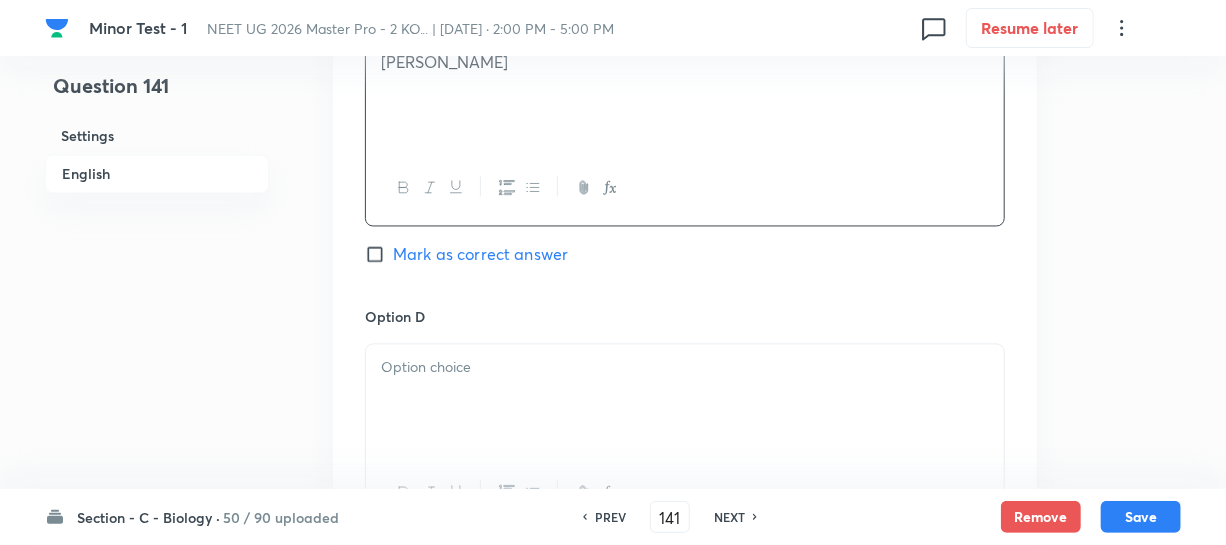 scroll, scrollTop: 1636, scrollLeft: 0, axis: vertical 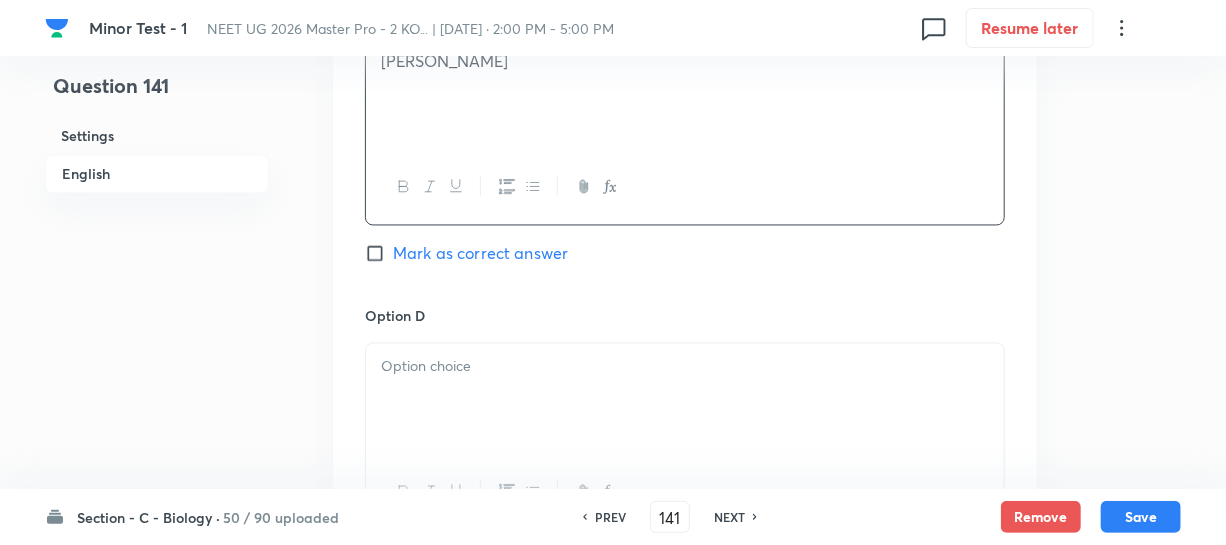 click at bounding box center [685, 367] 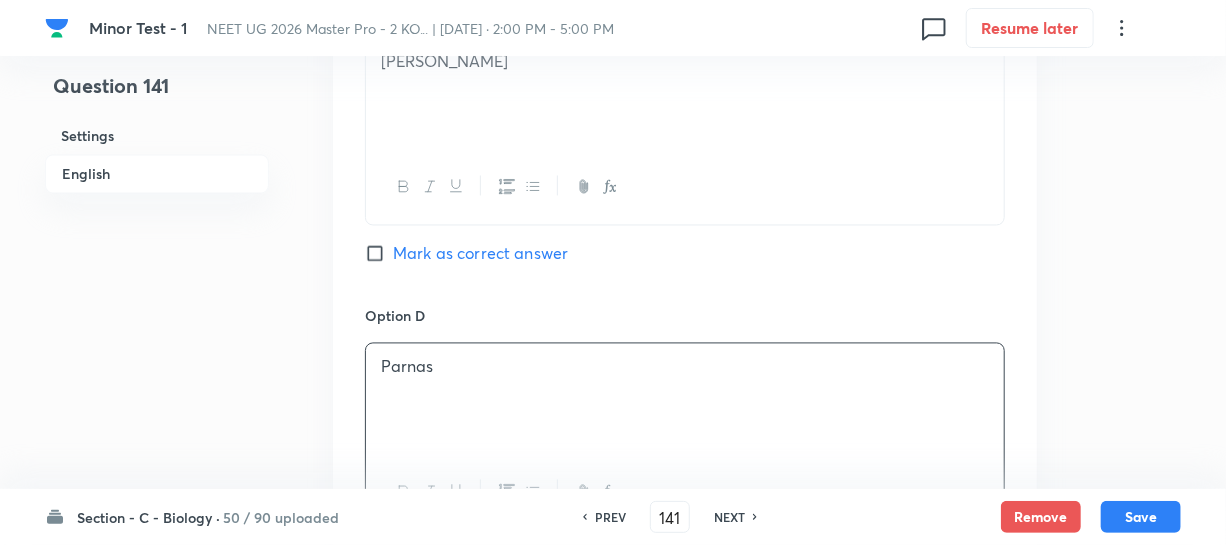 click on "Mark as correct answer" at bounding box center (379, 254) 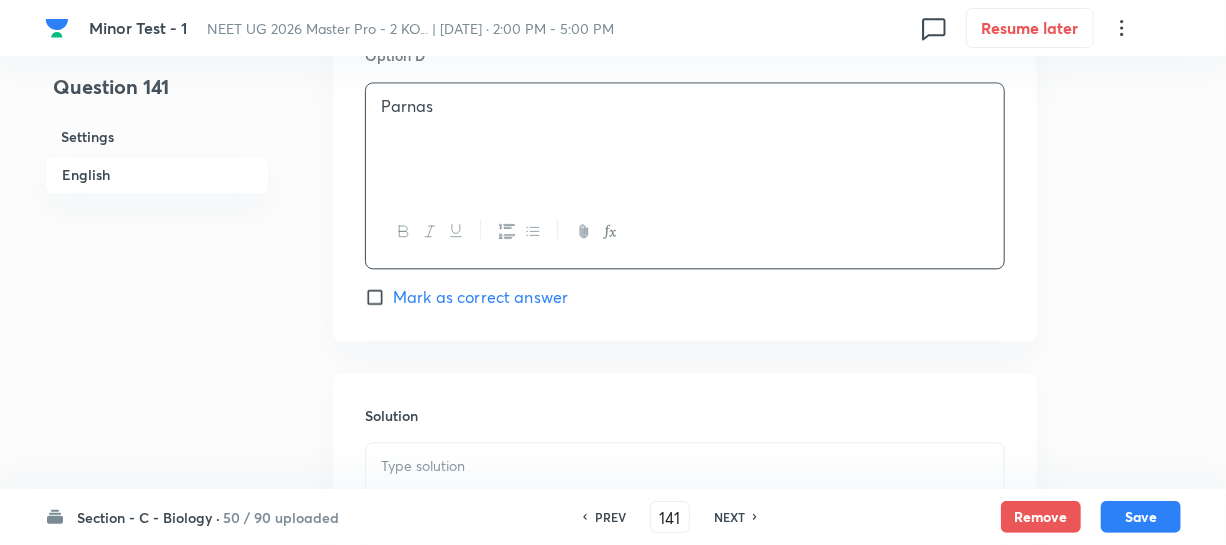 scroll, scrollTop: 2090, scrollLeft: 0, axis: vertical 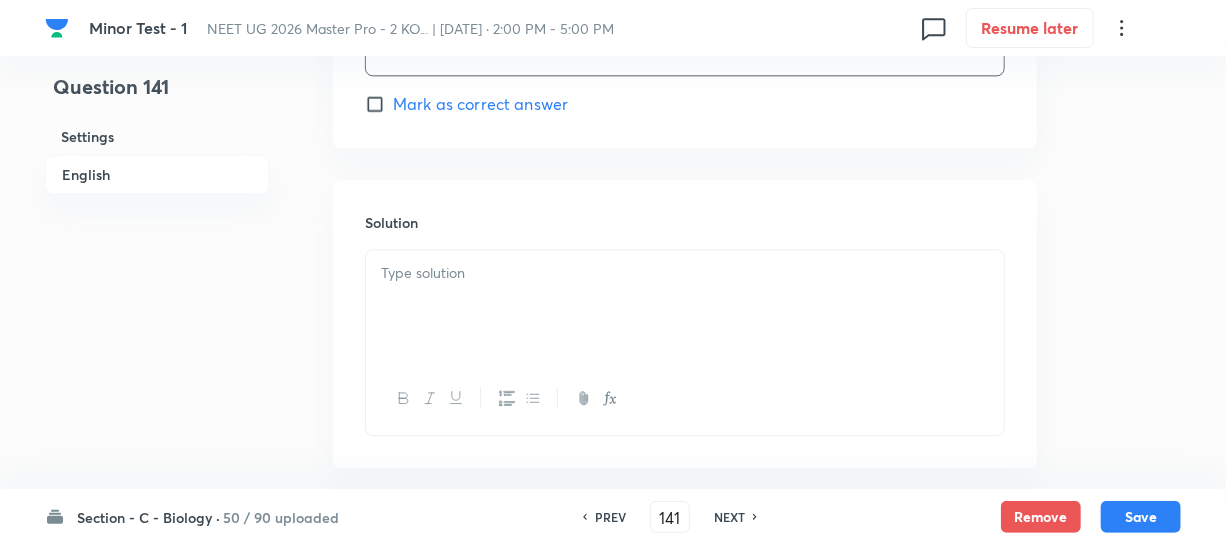 click at bounding box center [685, 273] 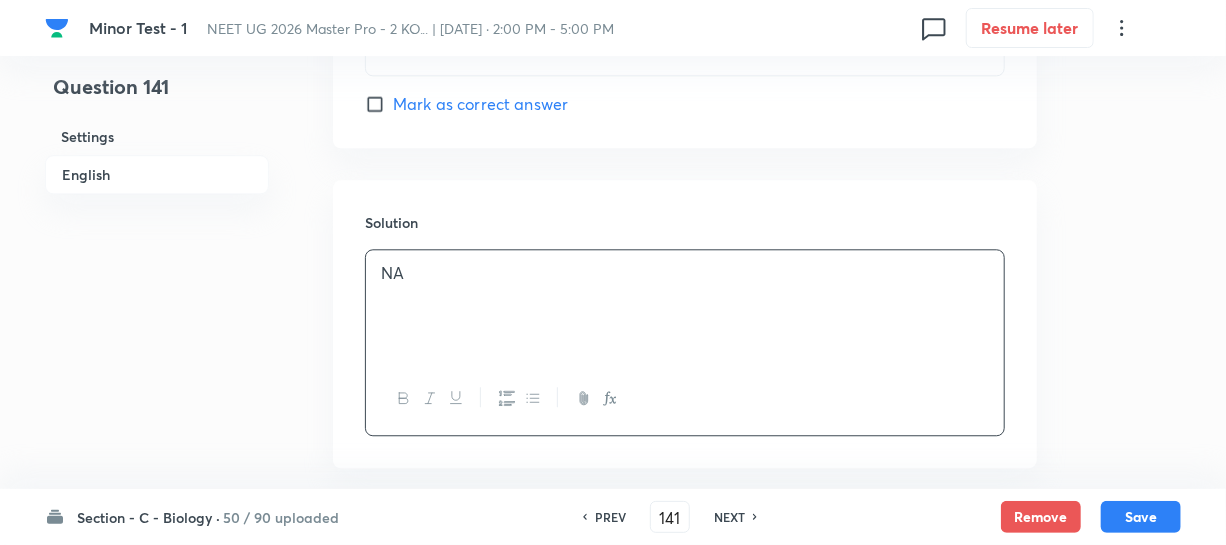 drag, startPoint x: 1177, startPoint y: 507, endPoint x: 1164, endPoint y: 498, distance: 15.811388 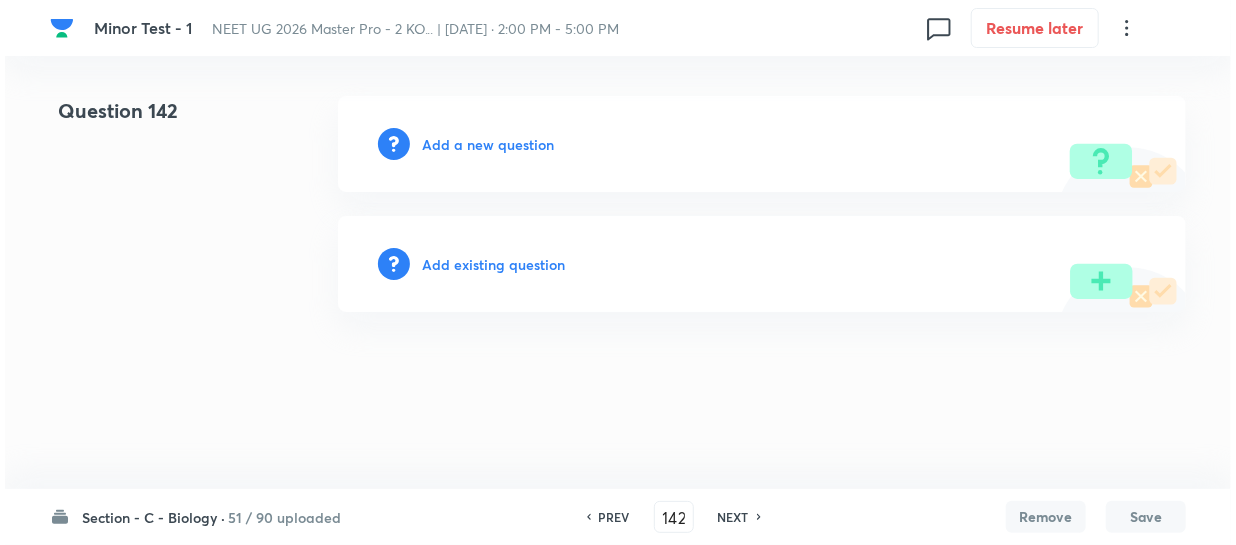 scroll, scrollTop: 0, scrollLeft: 0, axis: both 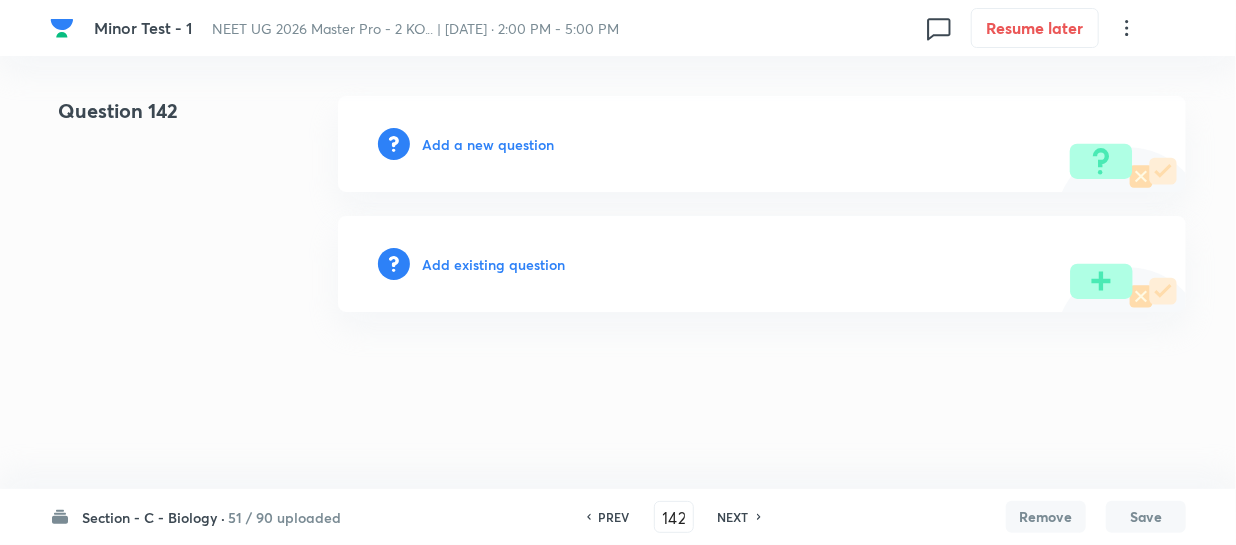 click on "Add a new question" at bounding box center (488, 144) 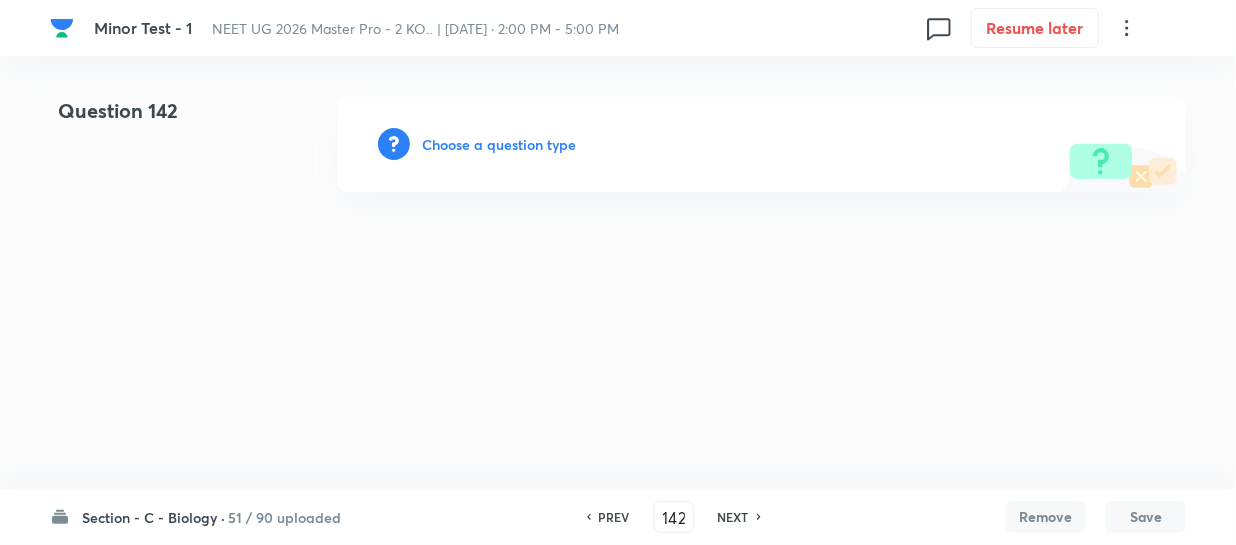 click on "Choose a question type" at bounding box center (499, 144) 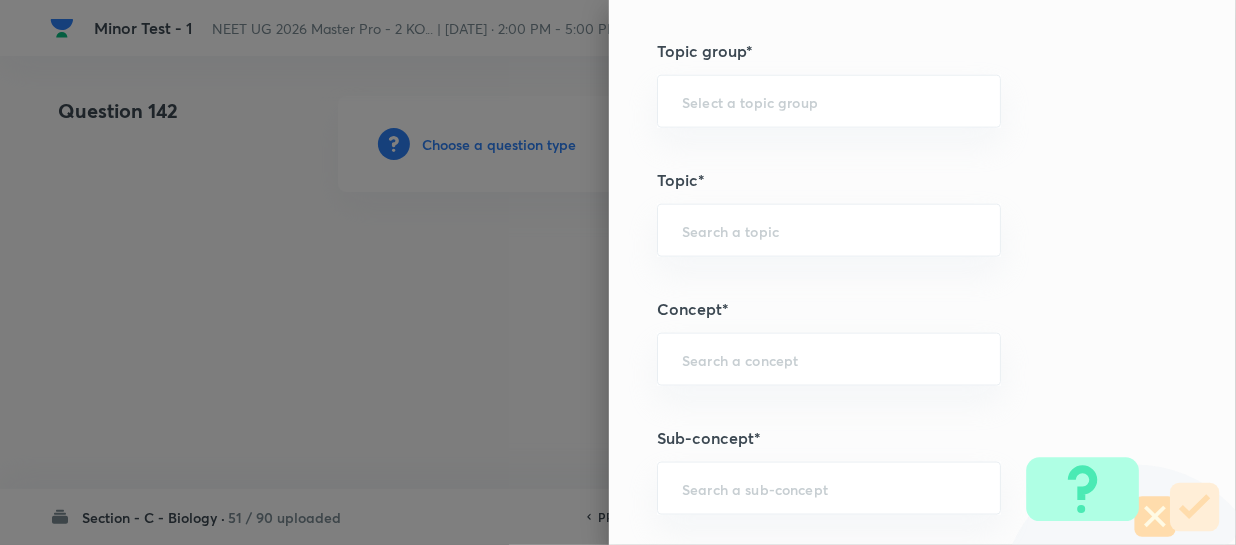 scroll, scrollTop: 1000, scrollLeft: 0, axis: vertical 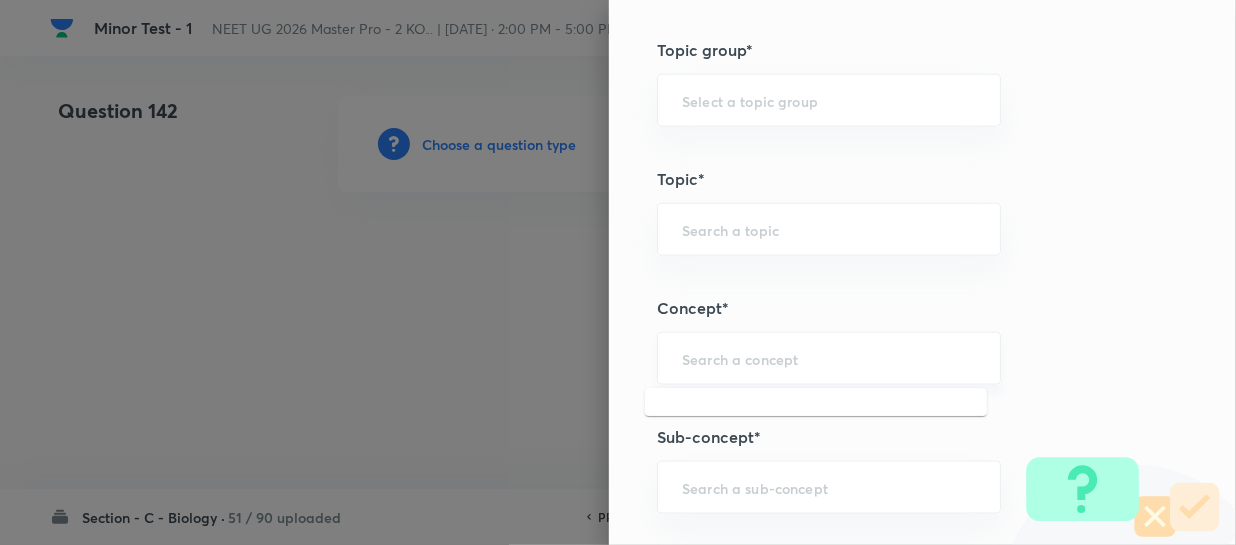 click at bounding box center [829, 358] 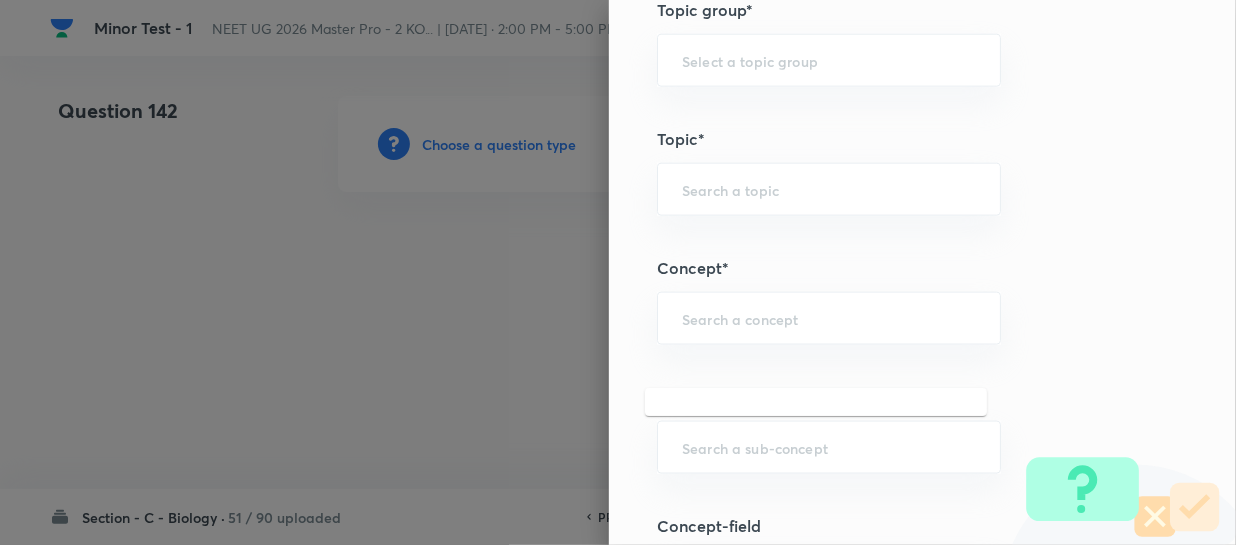 scroll, scrollTop: 1090, scrollLeft: 0, axis: vertical 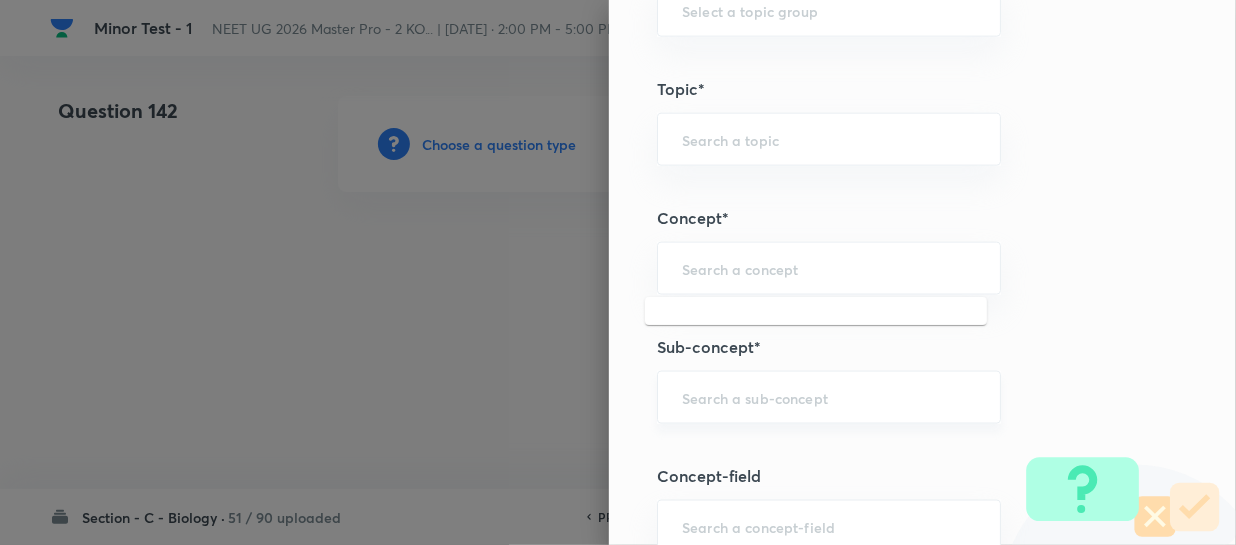 click on "​" at bounding box center [829, 397] 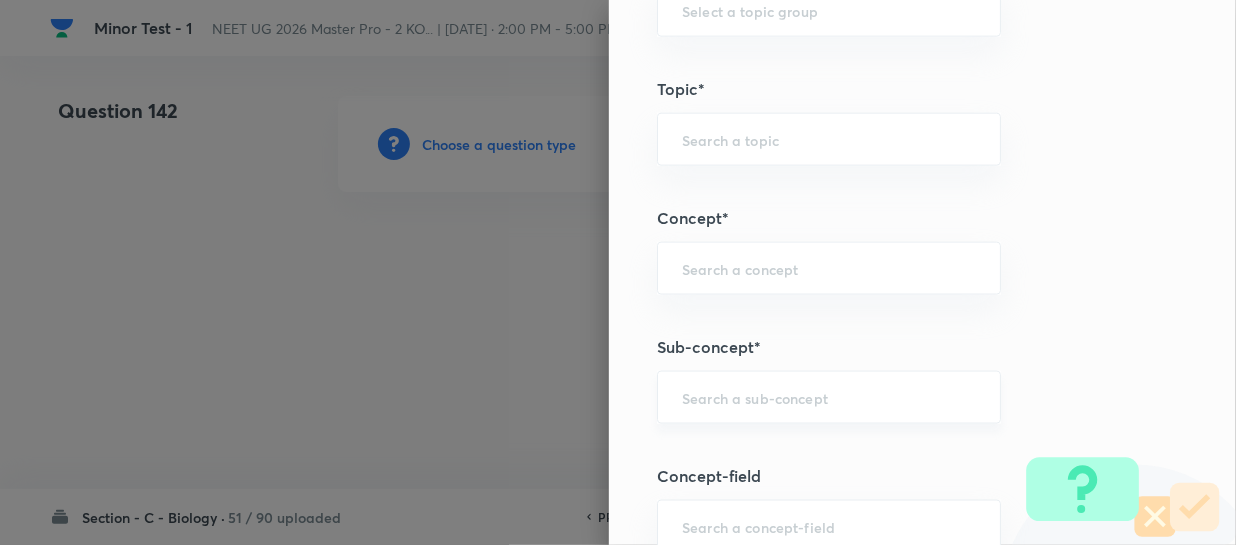 paste on "Different Biological Classification" 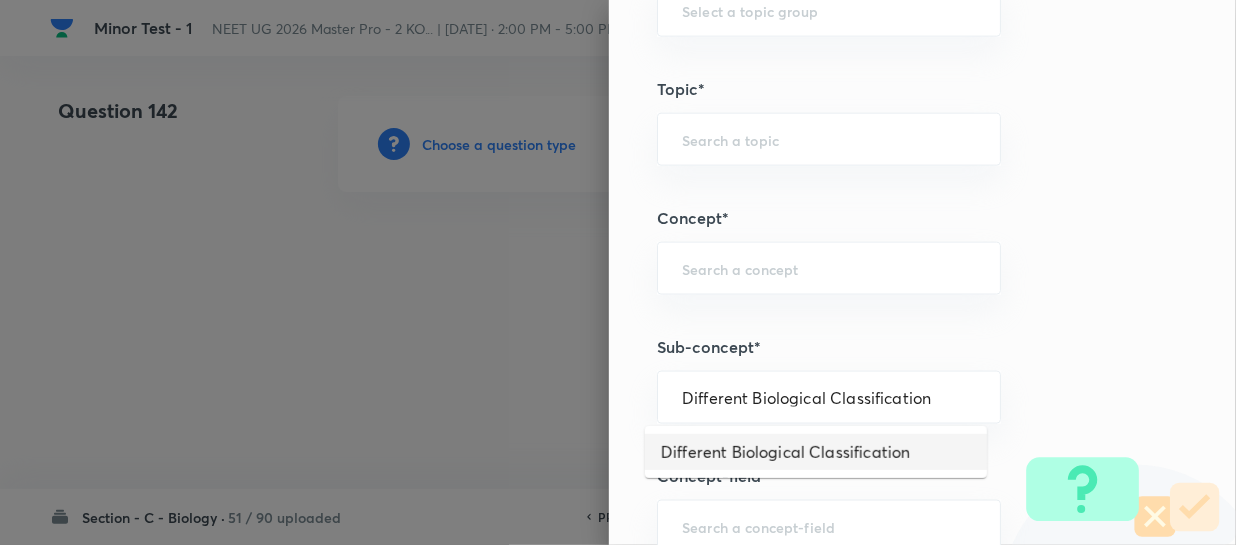 click on "Different Biological Classification" at bounding box center [816, 452] 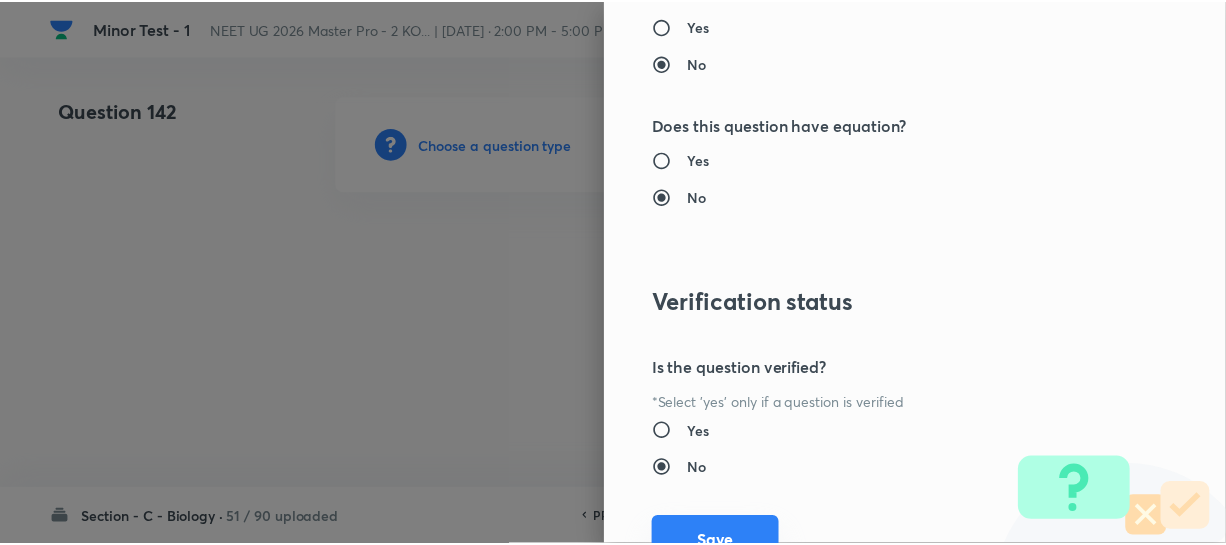 scroll, scrollTop: 2313, scrollLeft: 0, axis: vertical 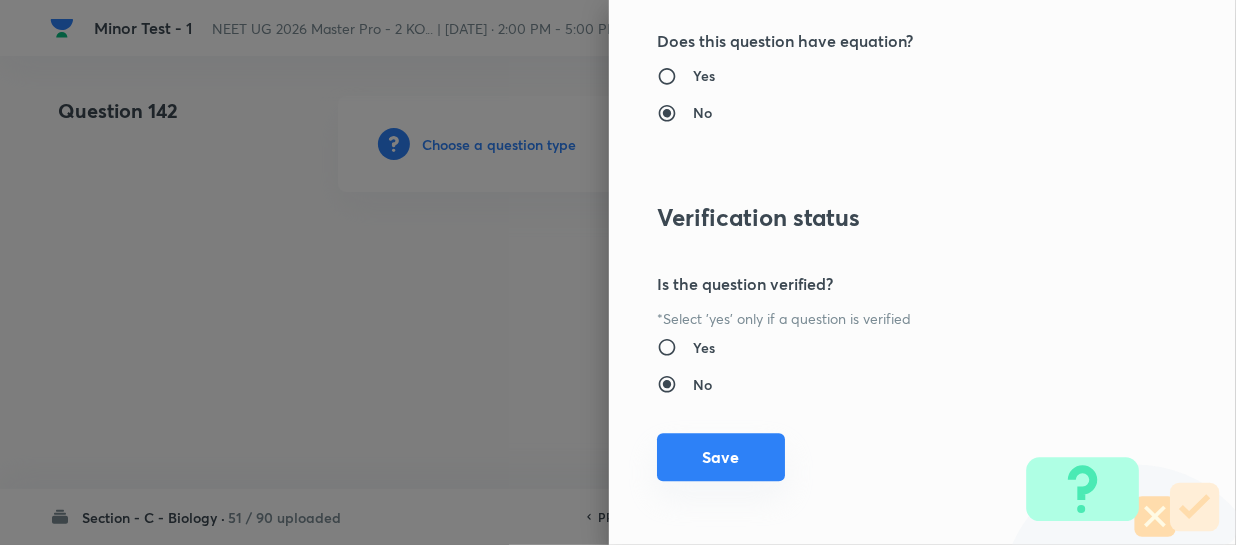click on "Save" at bounding box center [721, 457] 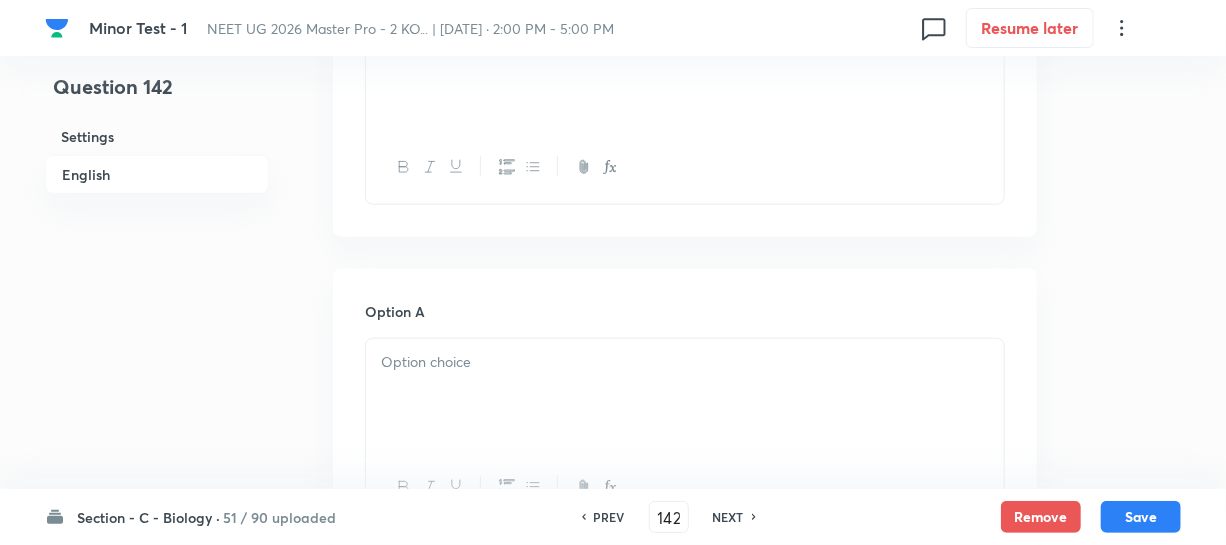 scroll, scrollTop: 636, scrollLeft: 0, axis: vertical 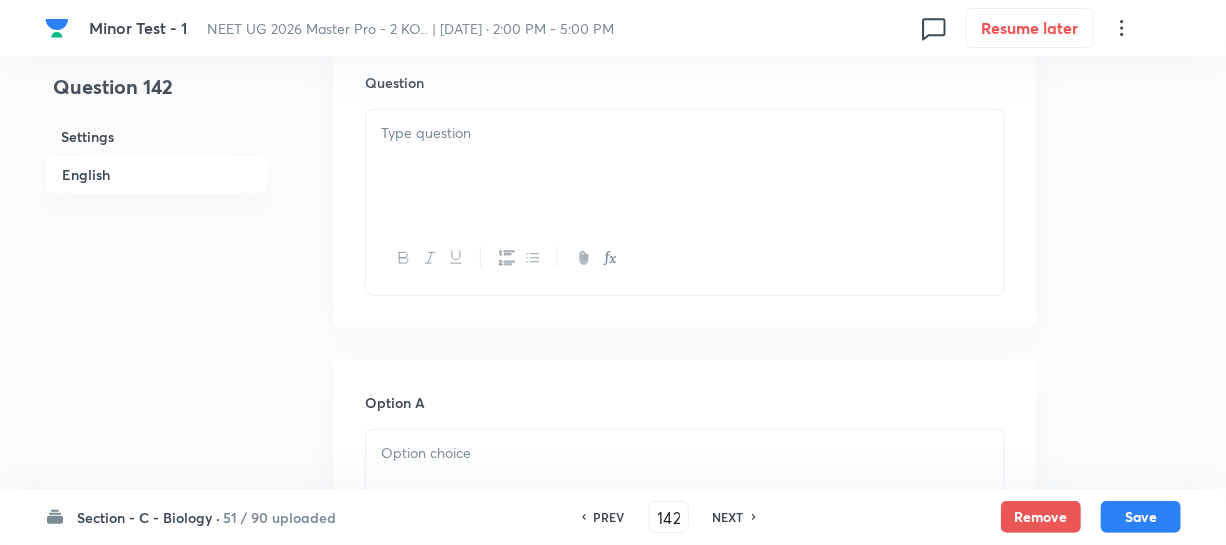 click at bounding box center [685, 166] 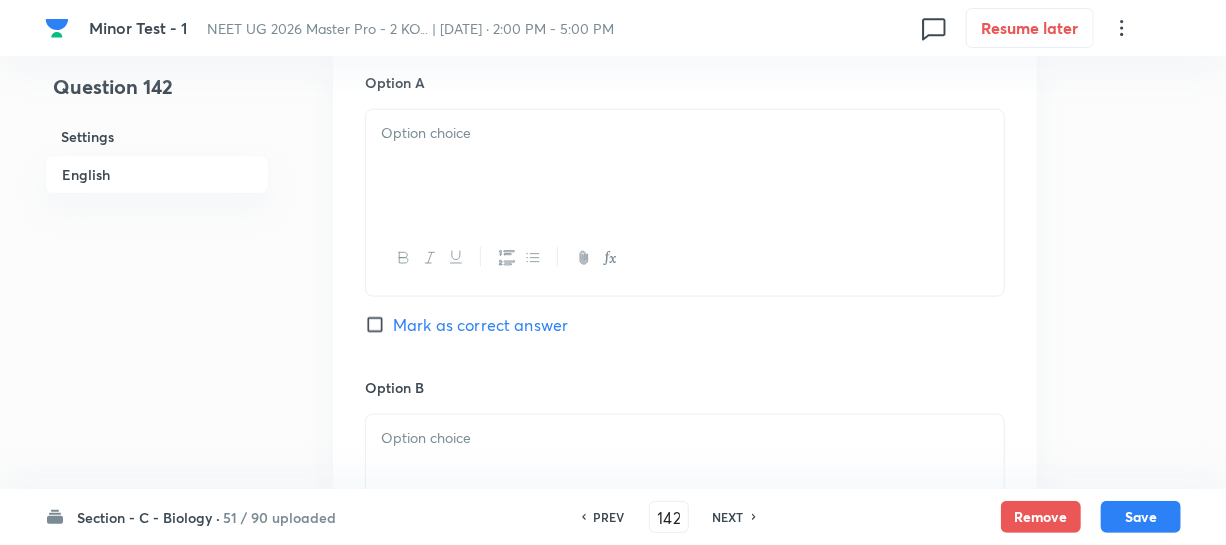 scroll, scrollTop: 909, scrollLeft: 0, axis: vertical 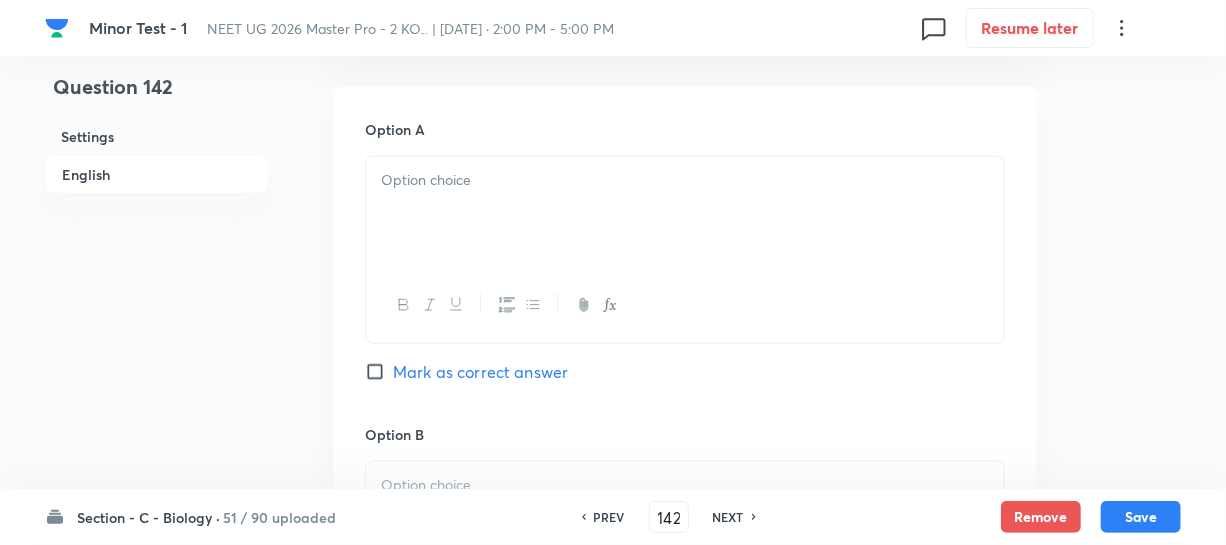 click at bounding box center (685, 213) 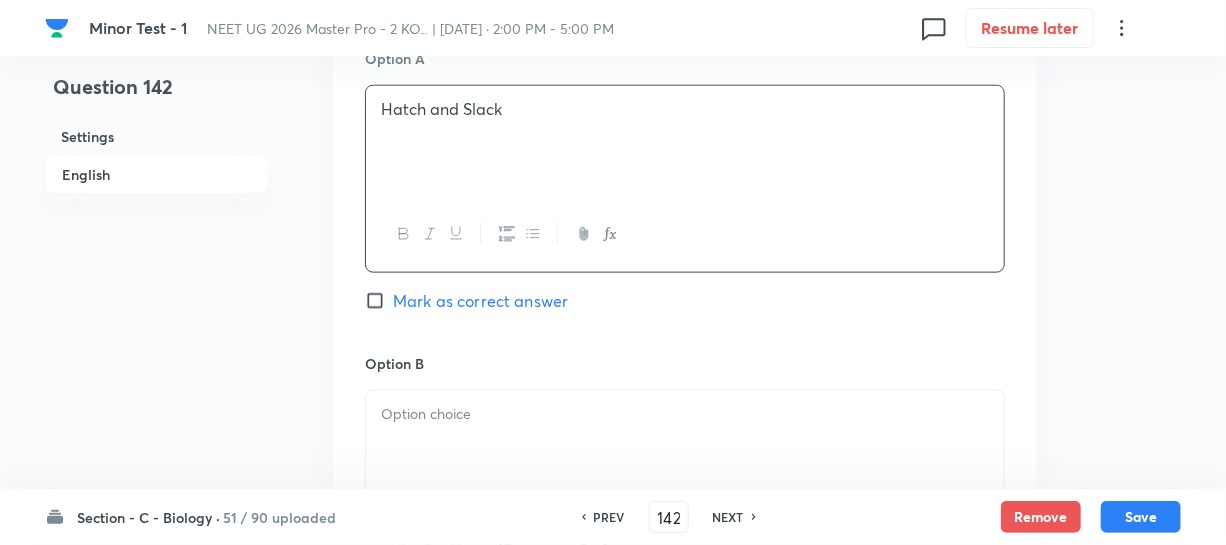 scroll, scrollTop: 1090, scrollLeft: 0, axis: vertical 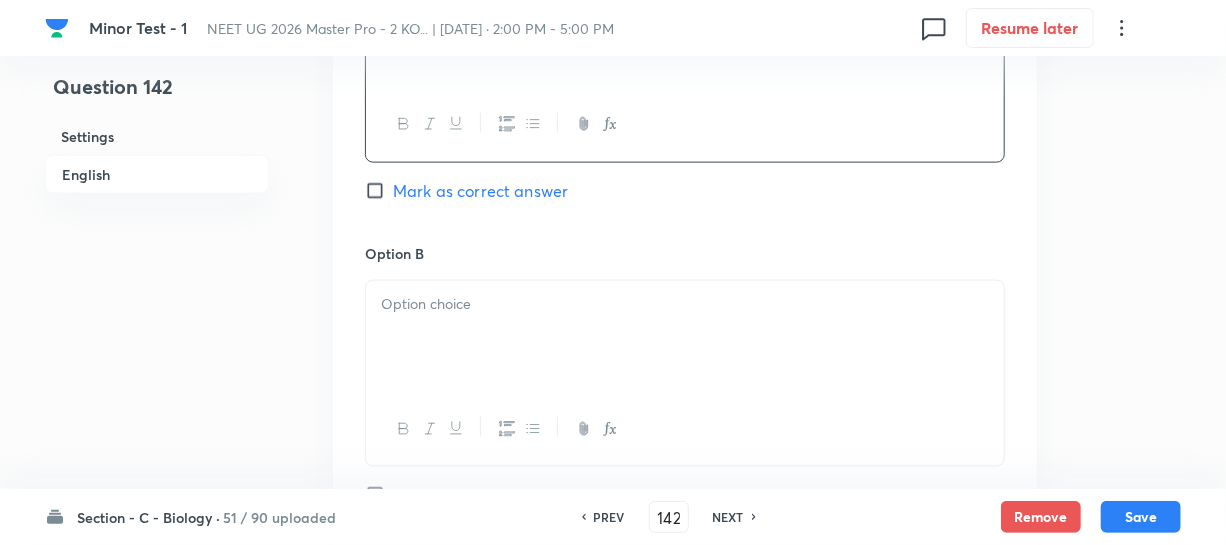 click at bounding box center (685, 337) 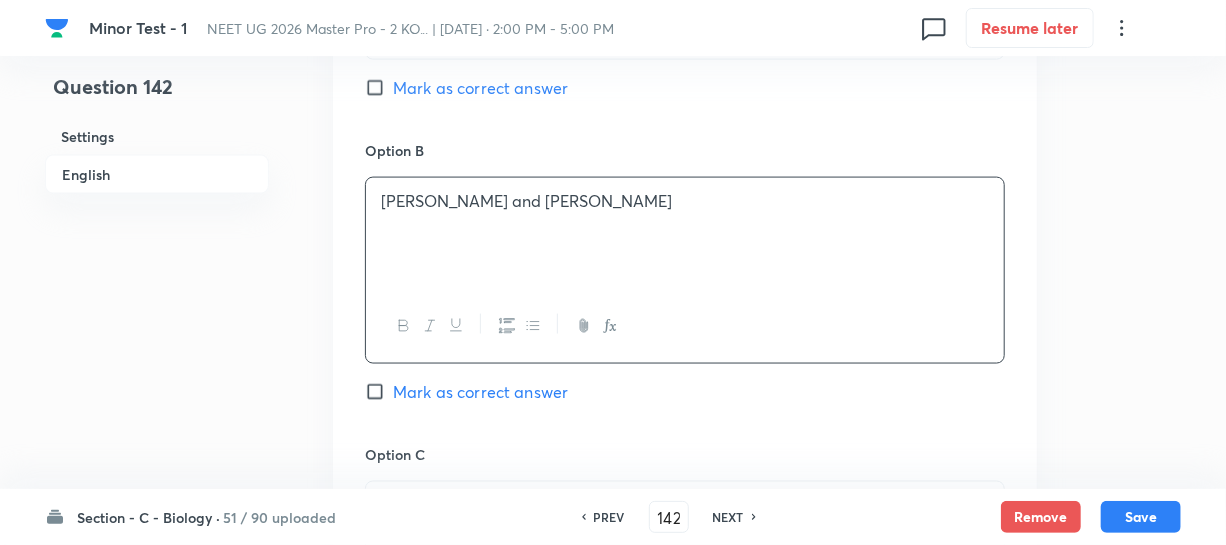 scroll, scrollTop: 1363, scrollLeft: 0, axis: vertical 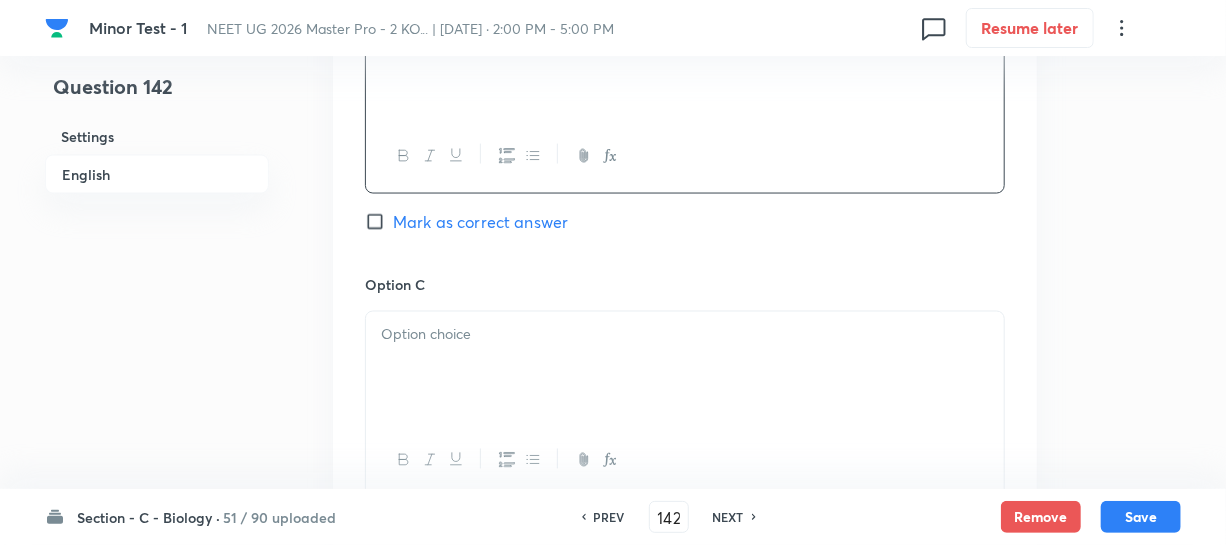 click at bounding box center [685, 368] 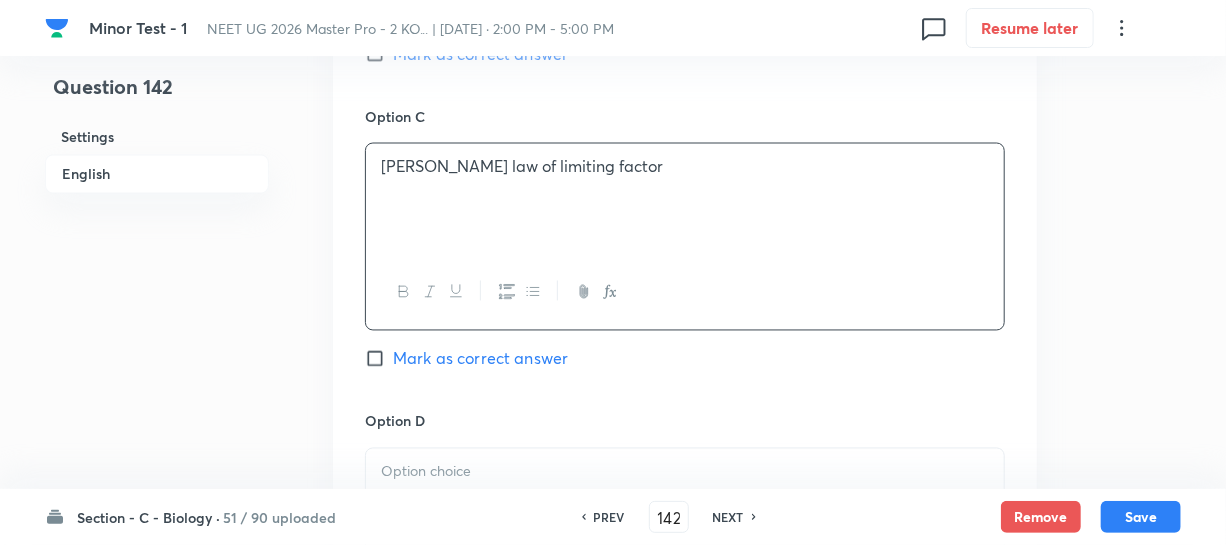 scroll, scrollTop: 1727, scrollLeft: 0, axis: vertical 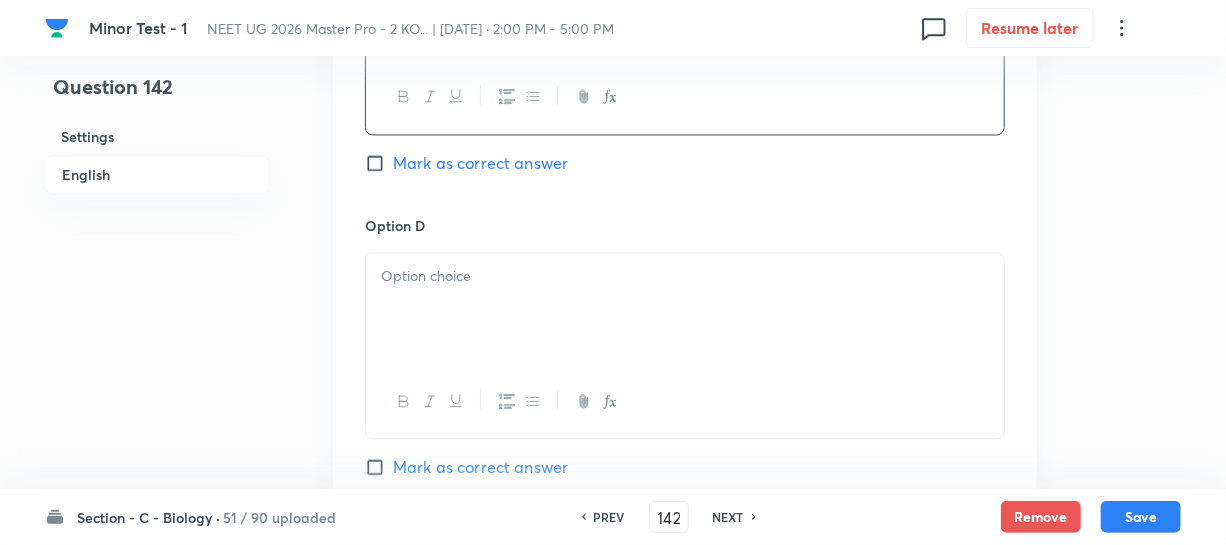 click at bounding box center [685, 309] 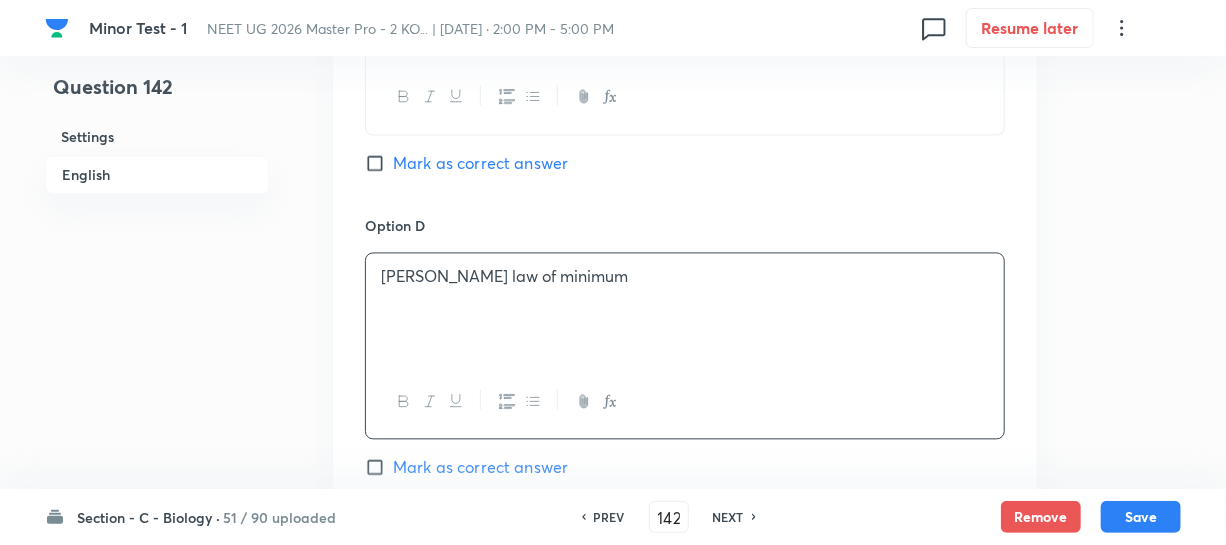 click on "Mark as correct answer" at bounding box center [379, 163] 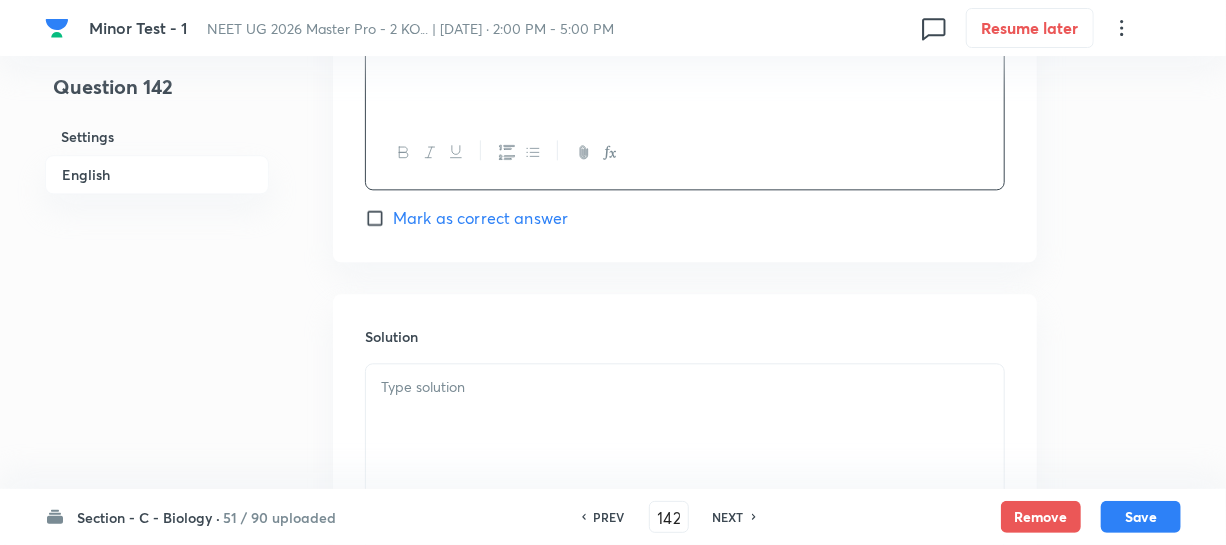 scroll, scrollTop: 2090, scrollLeft: 0, axis: vertical 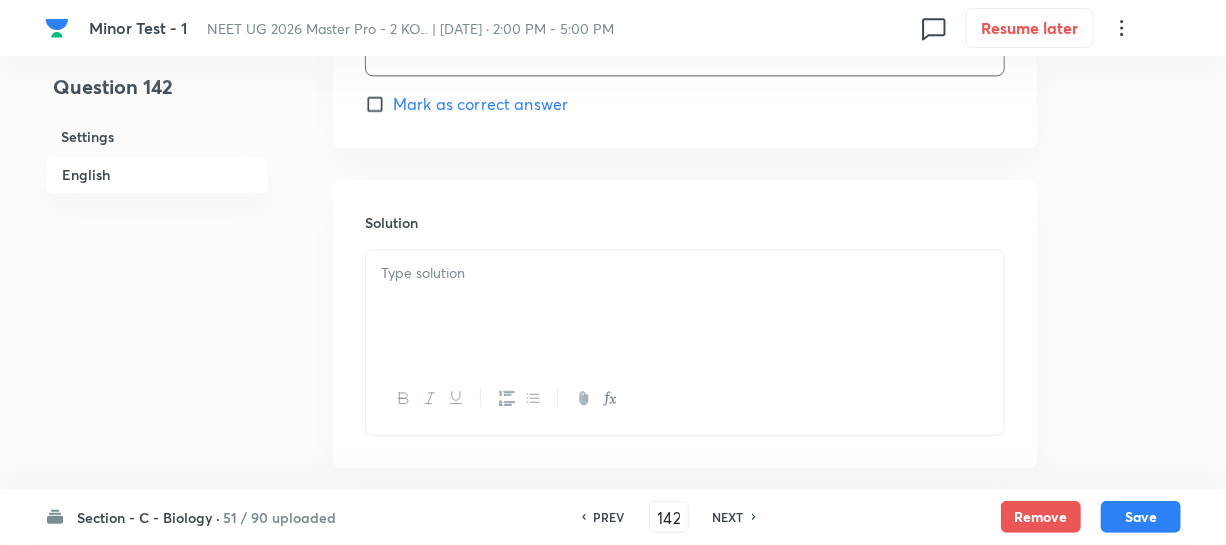 click at bounding box center (685, 306) 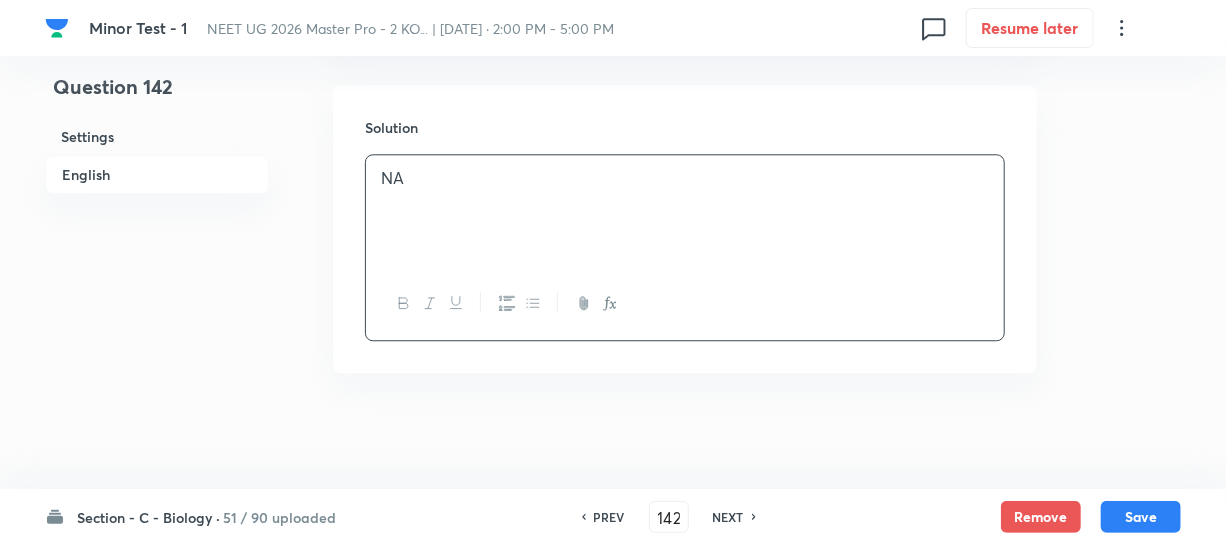 scroll, scrollTop: 2190, scrollLeft: 0, axis: vertical 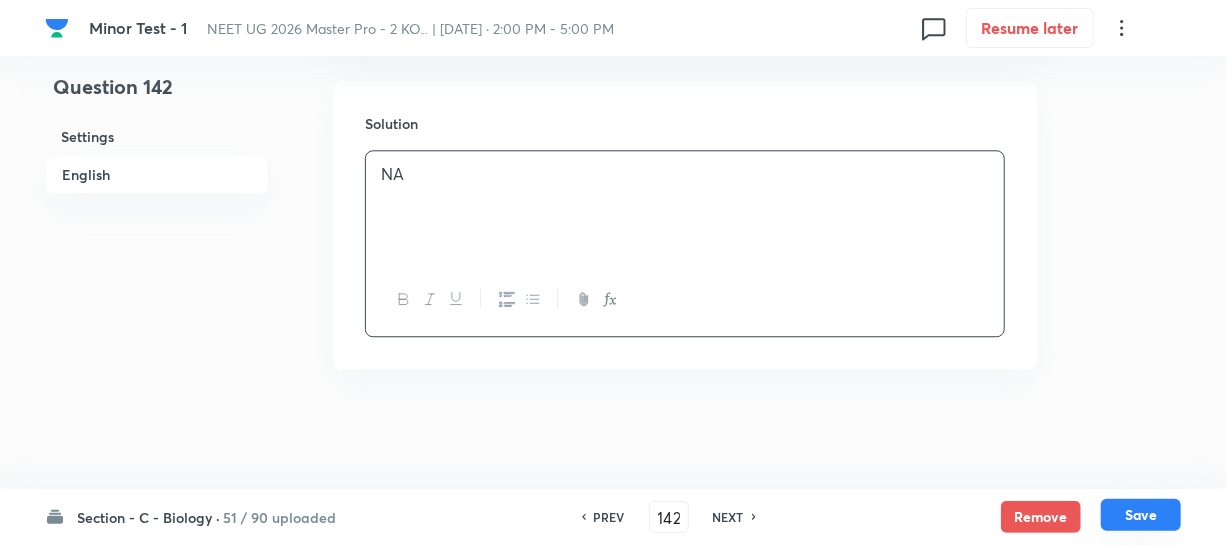 click on "Save" at bounding box center (1141, 515) 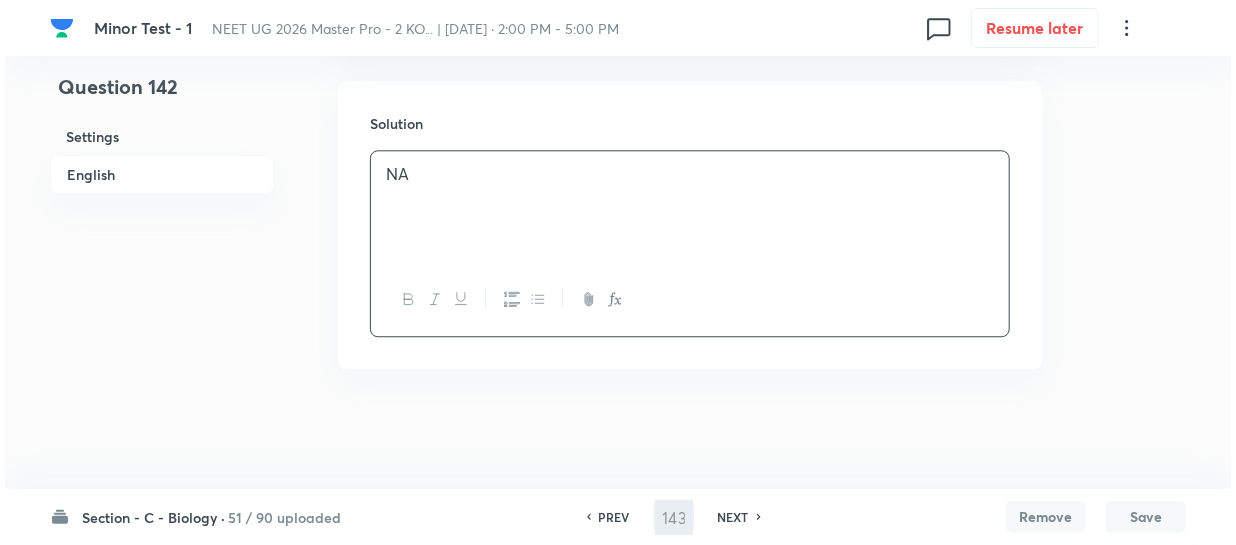 scroll, scrollTop: 0, scrollLeft: 0, axis: both 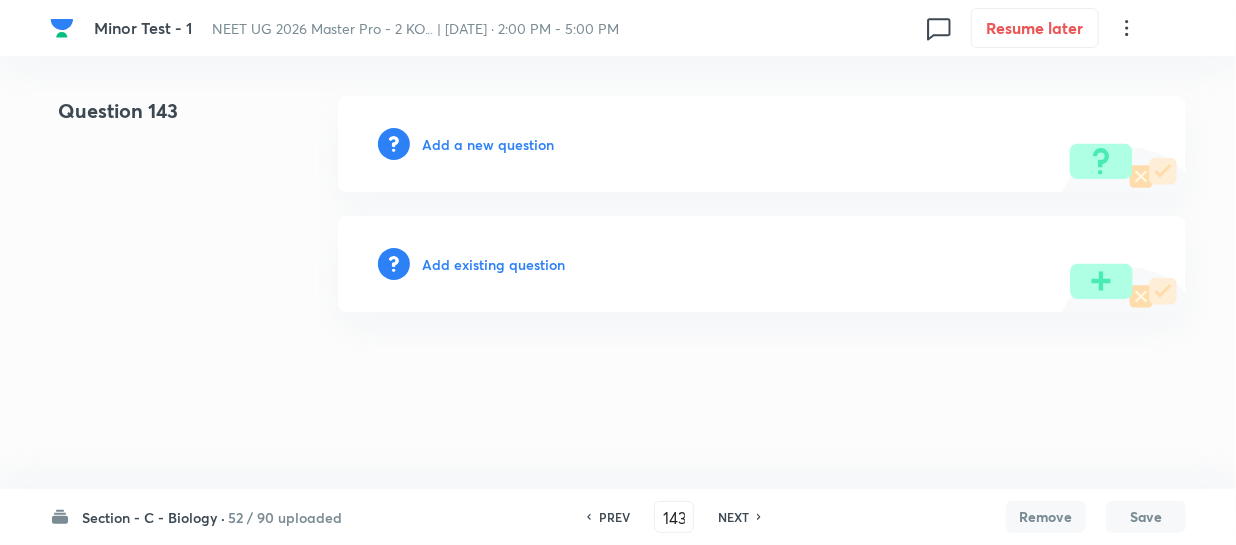 click on "Add a new question" at bounding box center (488, 144) 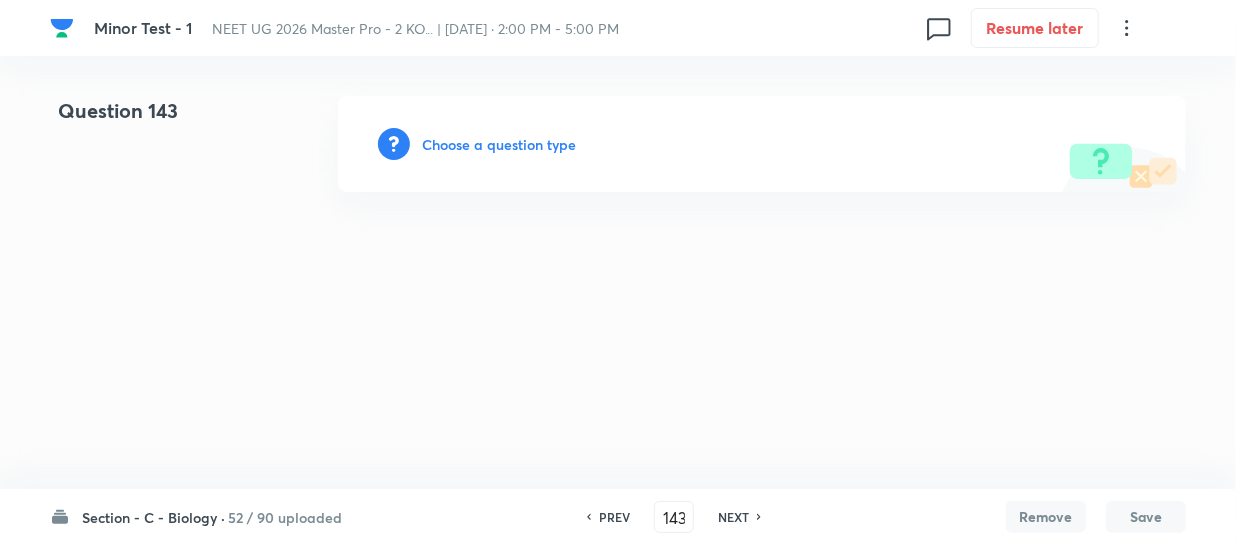 click on "Choose a question type" at bounding box center [499, 144] 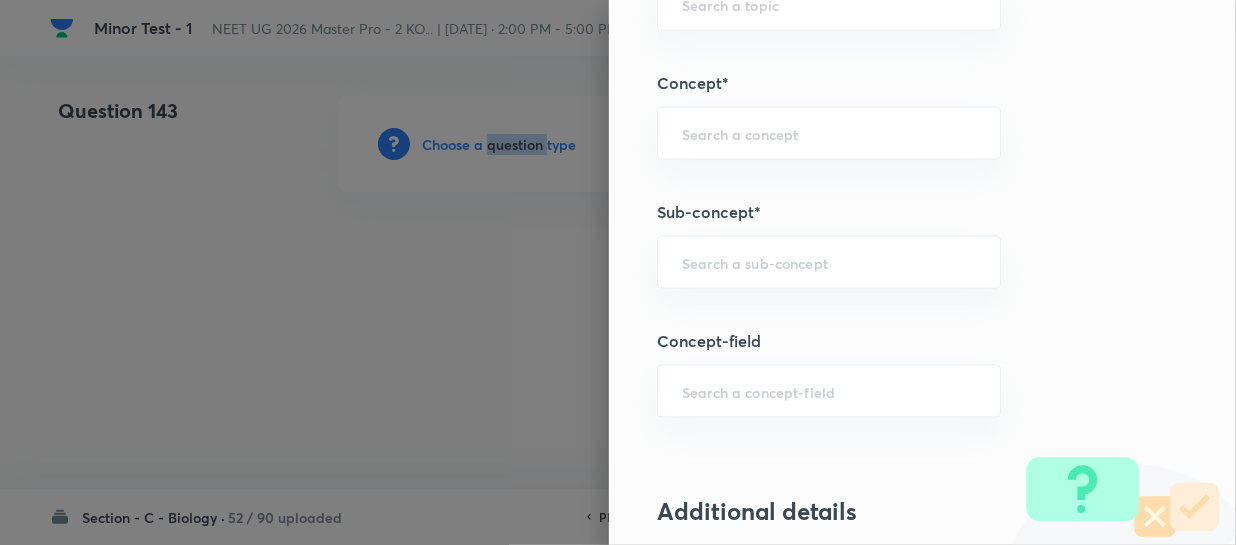 scroll, scrollTop: 1272, scrollLeft: 0, axis: vertical 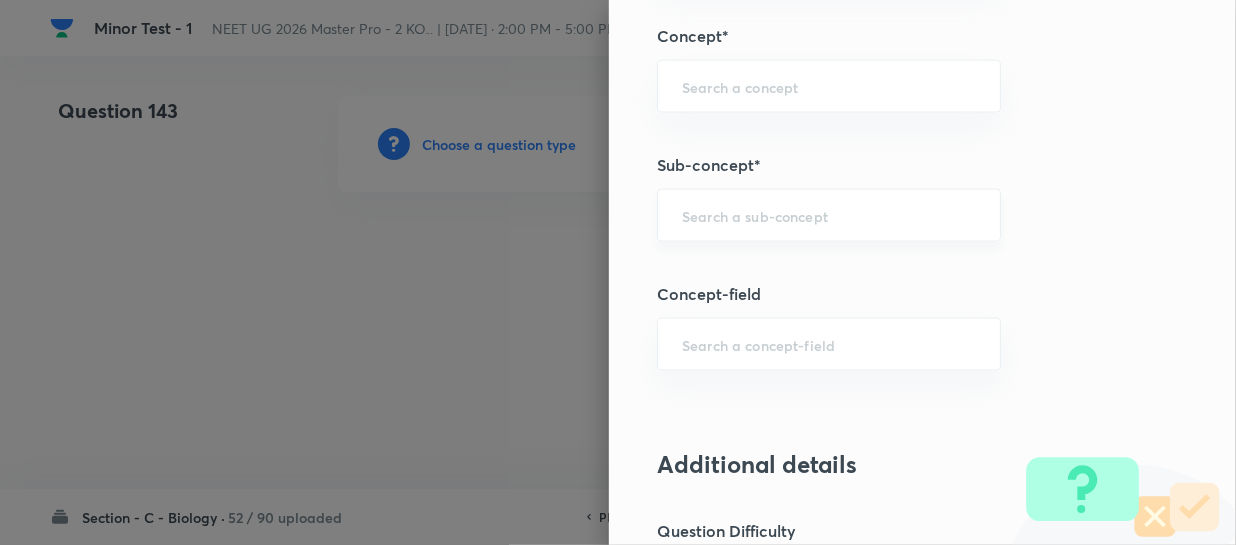 click at bounding box center (829, 215) 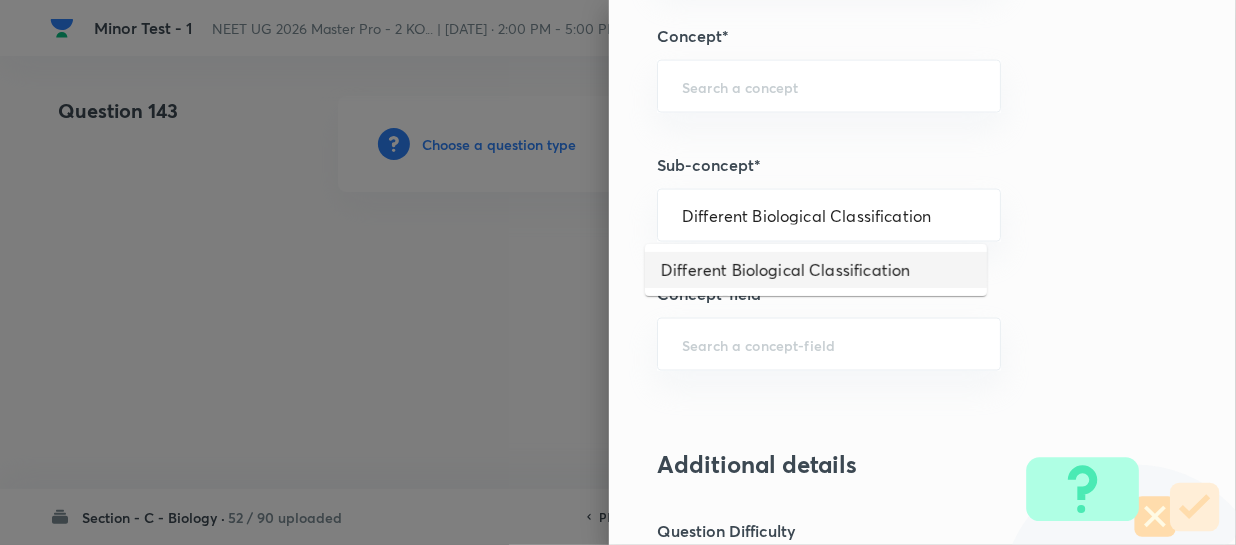 click on "Different Biological Classification" at bounding box center [816, 270] 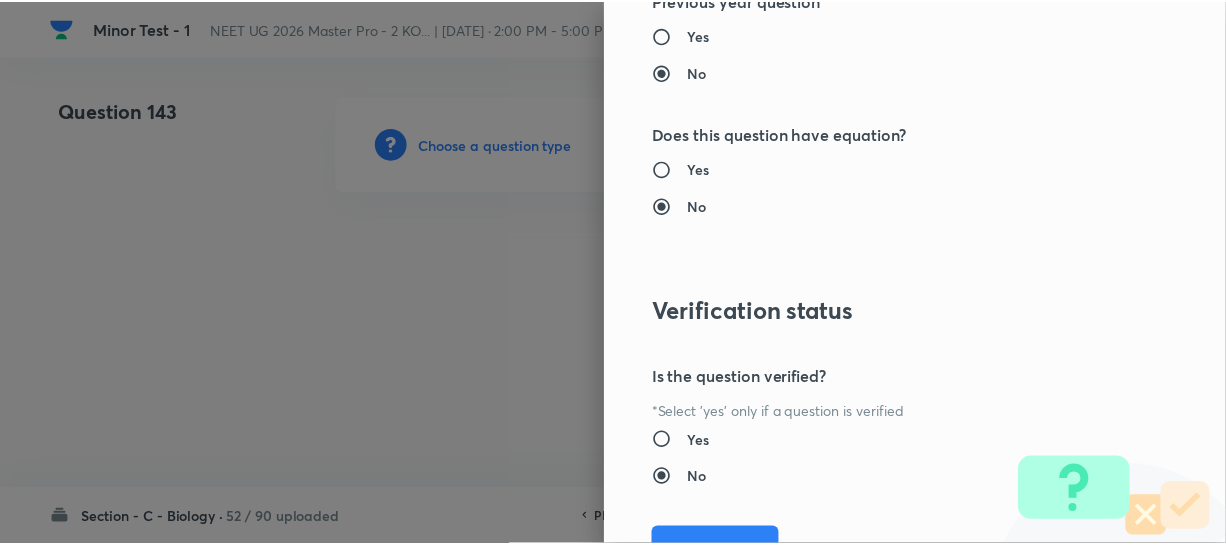scroll, scrollTop: 2313, scrollLeft: 0, axis: vertical 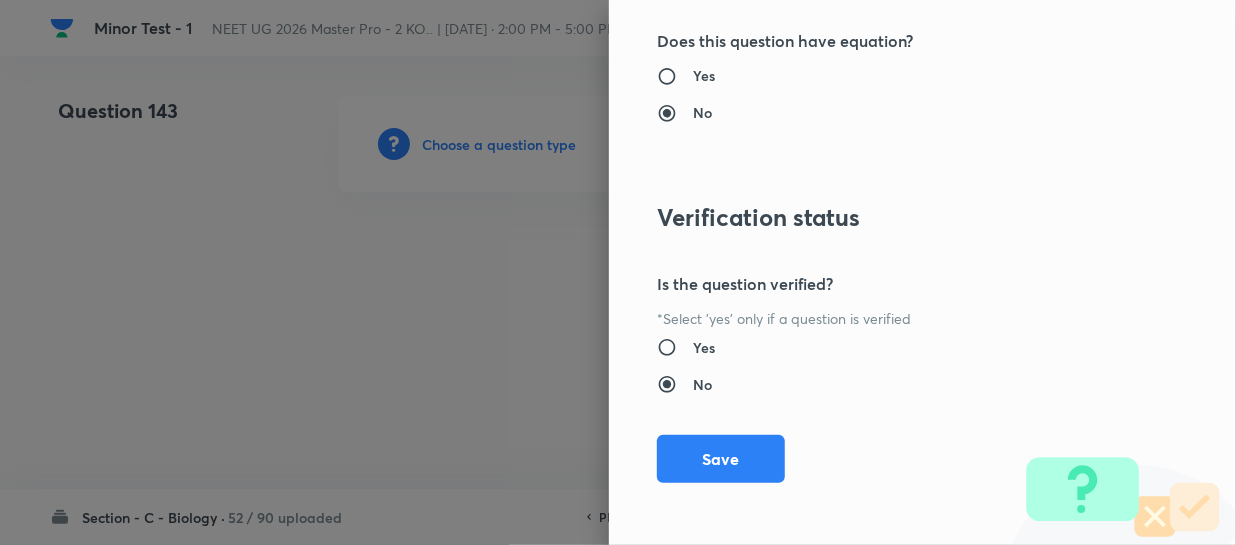 click on "Save" at bounding box center [721, 459] 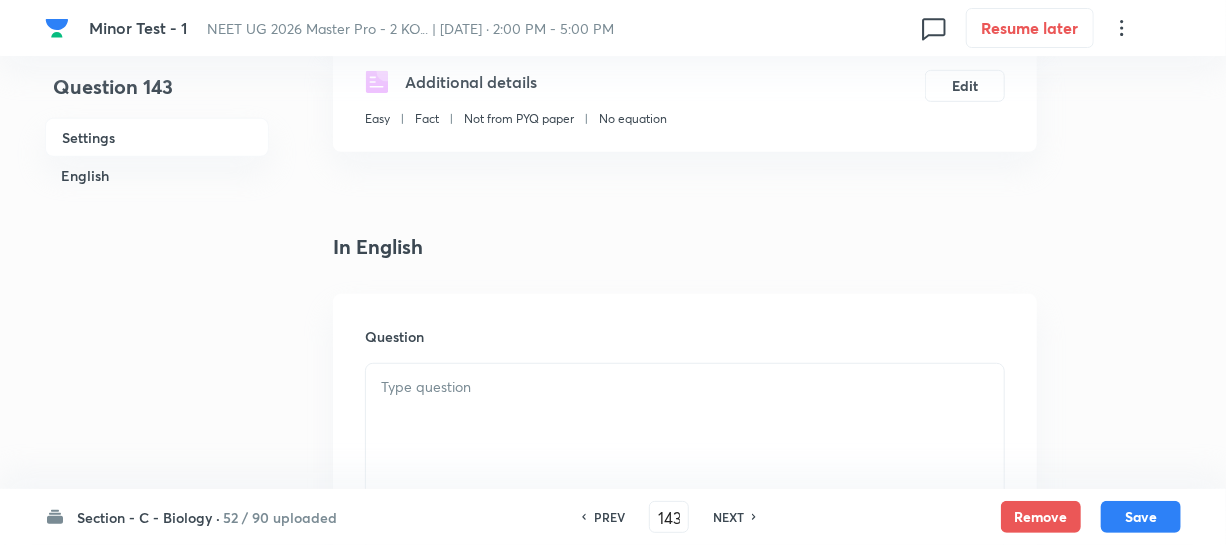 scroll, scrollTop: 545, scrollLeft: 0, axis: vertical 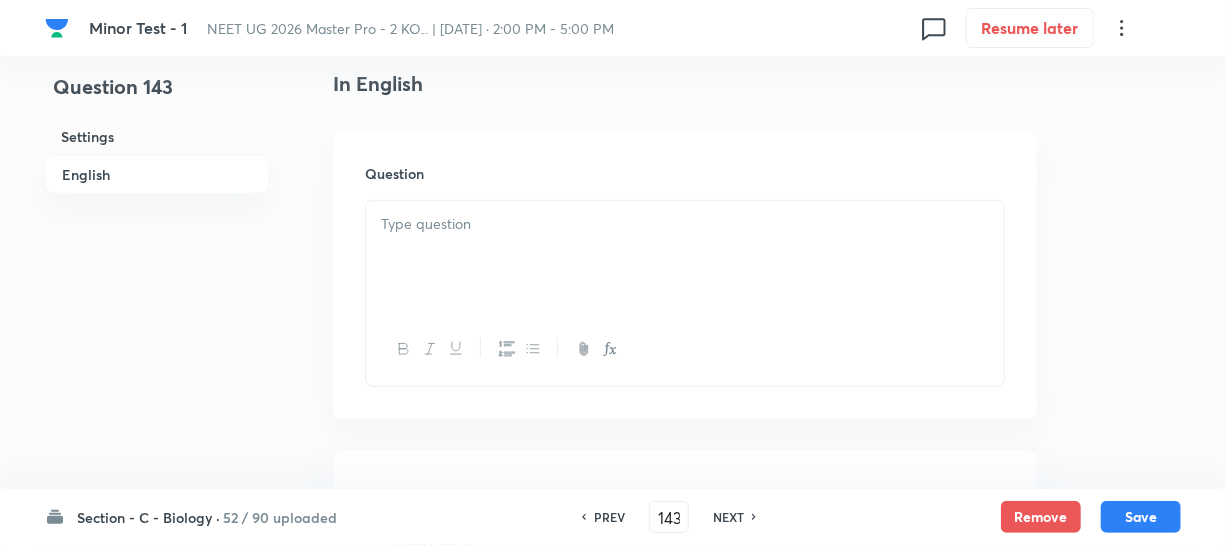 click at bounding box center [685, 224] 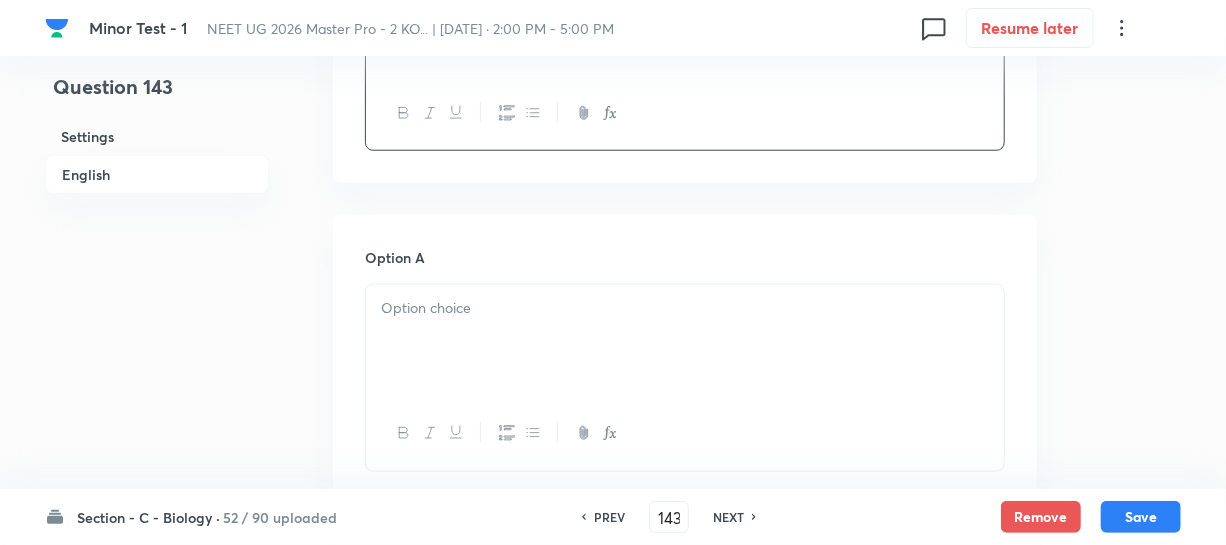 scroll, scrollTop: 818, scrollLeft: 0, axis: vertical 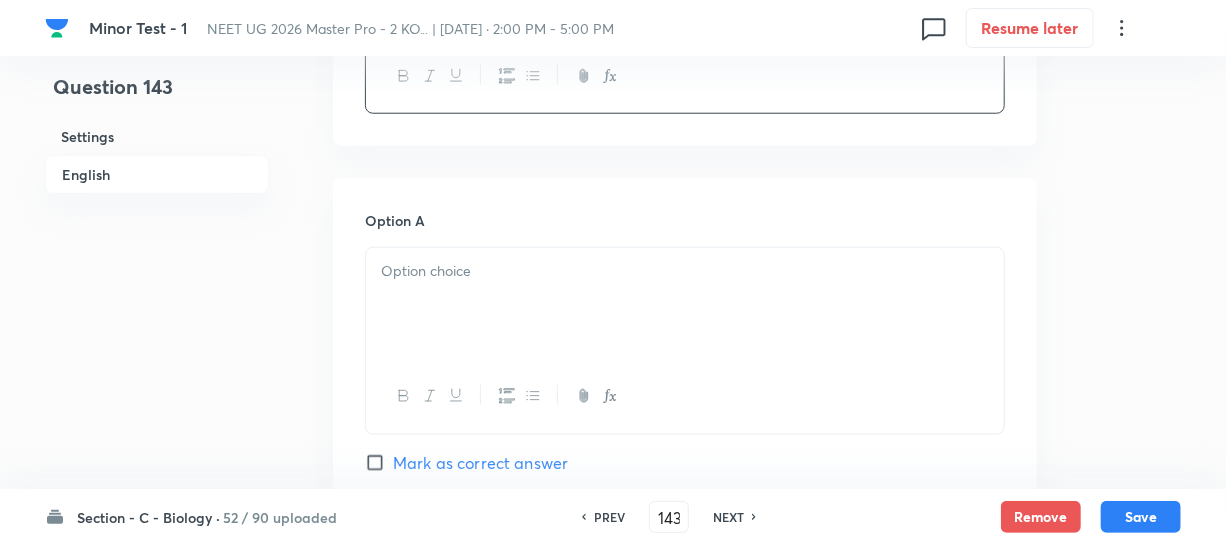 click at bounding box center [685, 304] 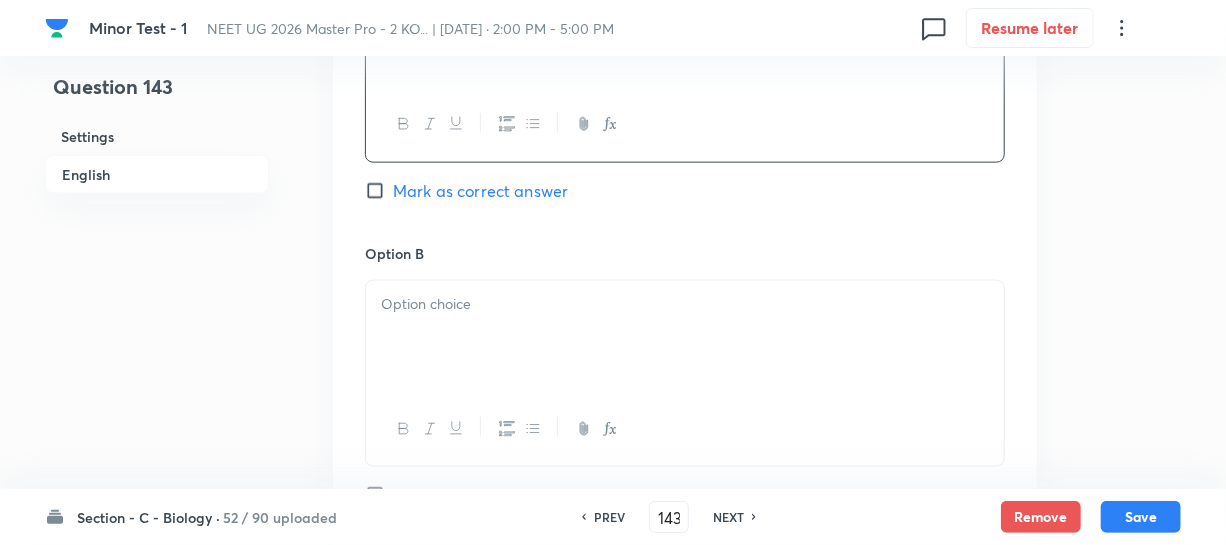 scroll, scrollTop: 1090, scrollLeft: 0, axis: vertical 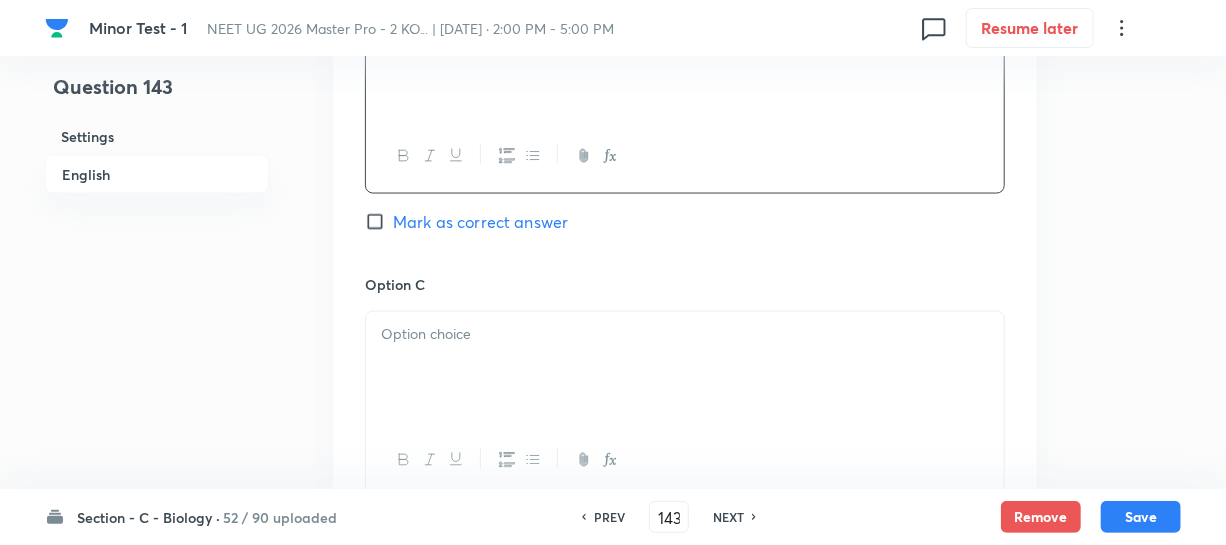 click at bounding box center (685, 368) 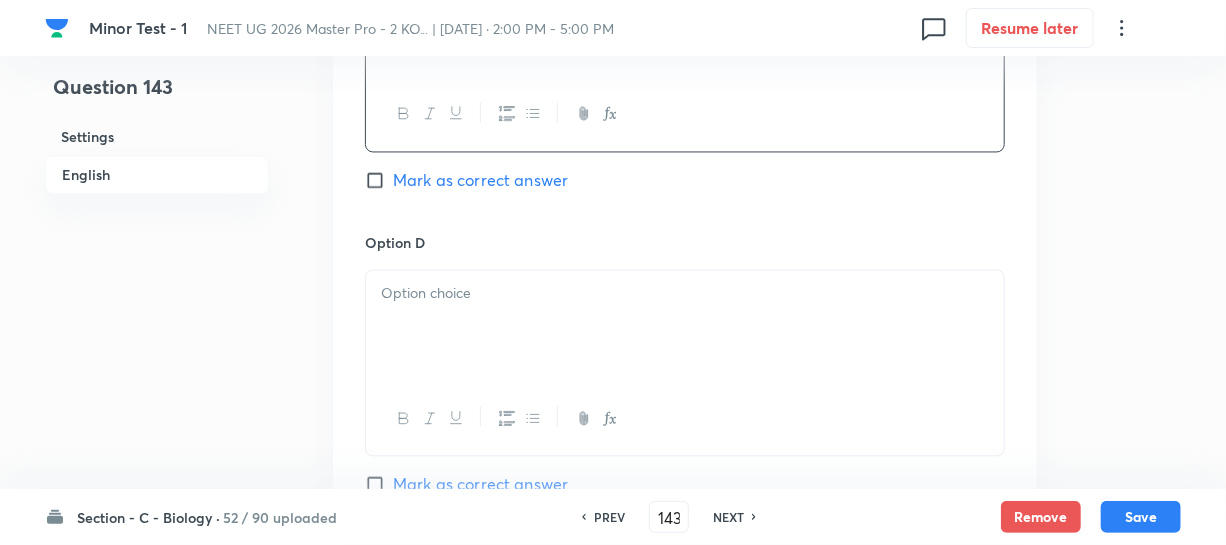 scroll, scrollTop: 1727, scrollLeft: 0, axis: vertical 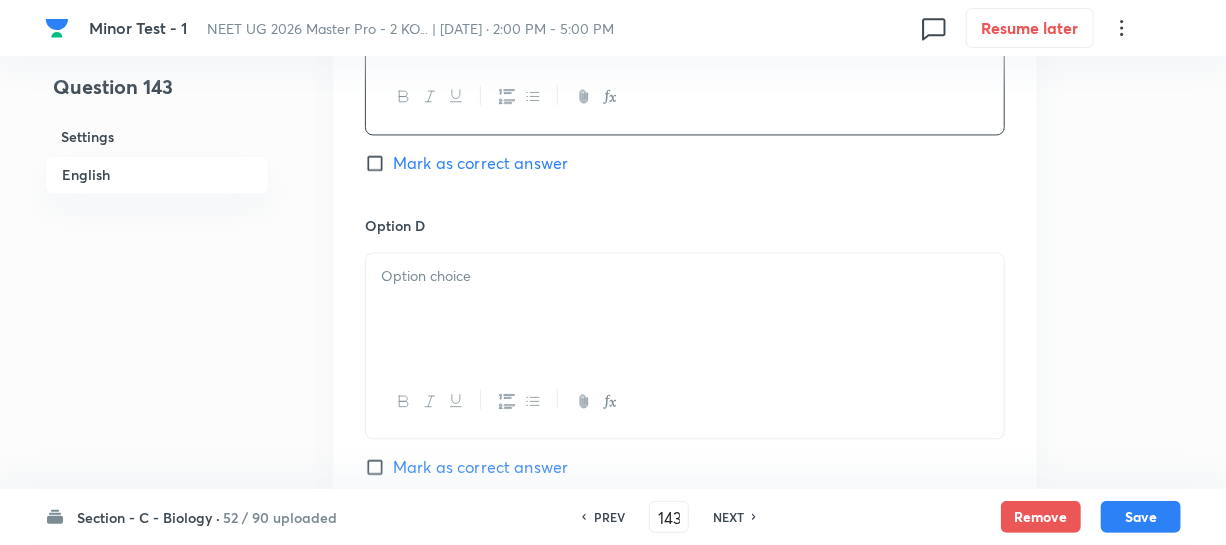drag, startPoint x: 460, startPoint y: 355, endPoint x: 488, endPoint y: 344, distance: 30.083218 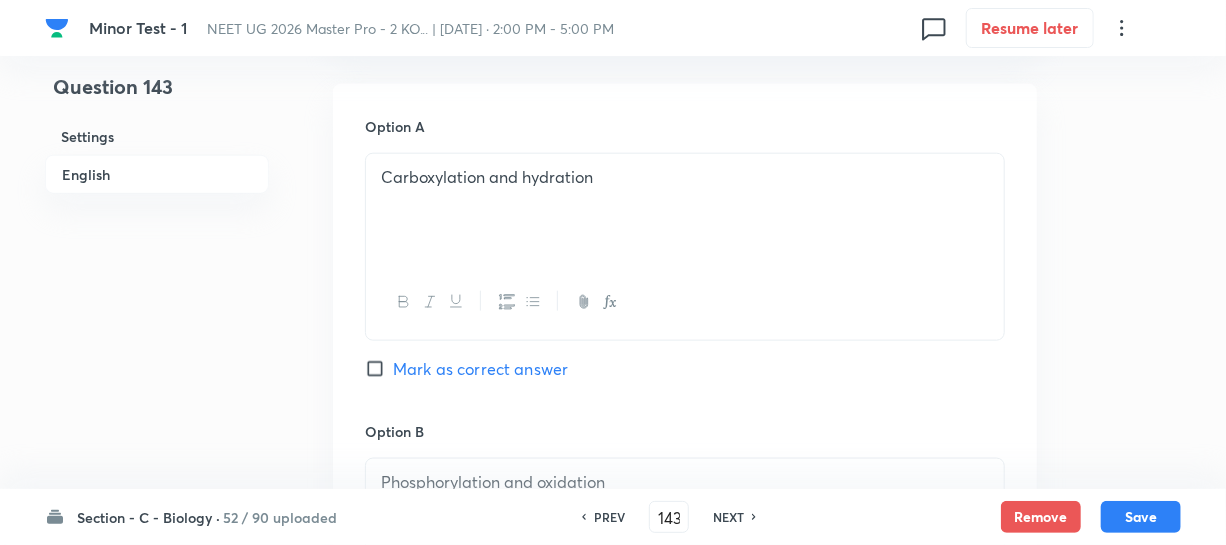 scroll, scrollTop: 909, scrollLeft: 0, axis: vertical 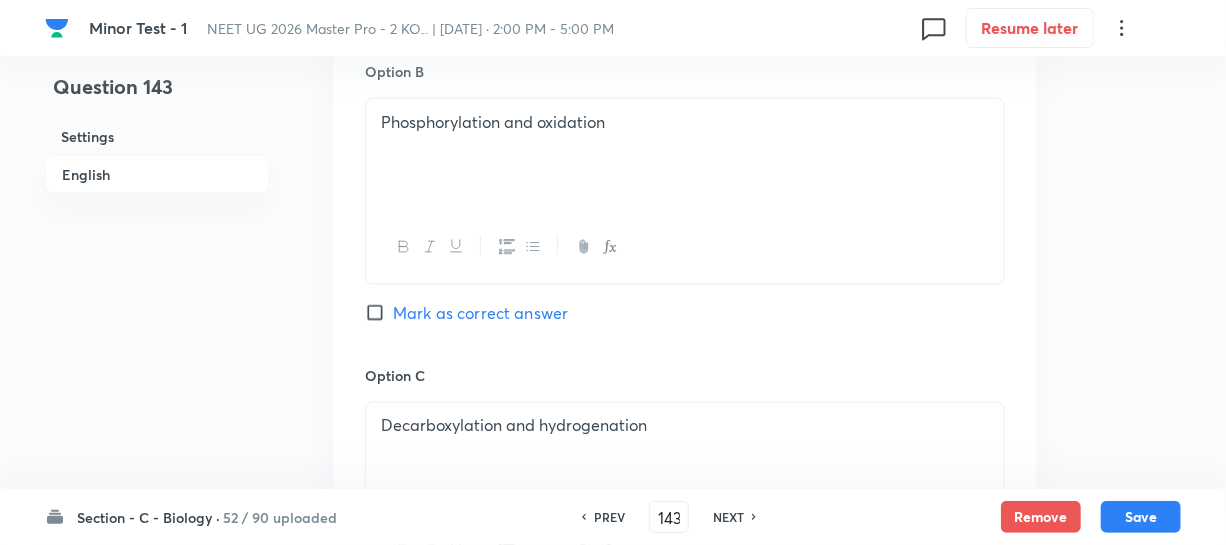 click on "Mark as correct answer" at bounding box center [379, 313] 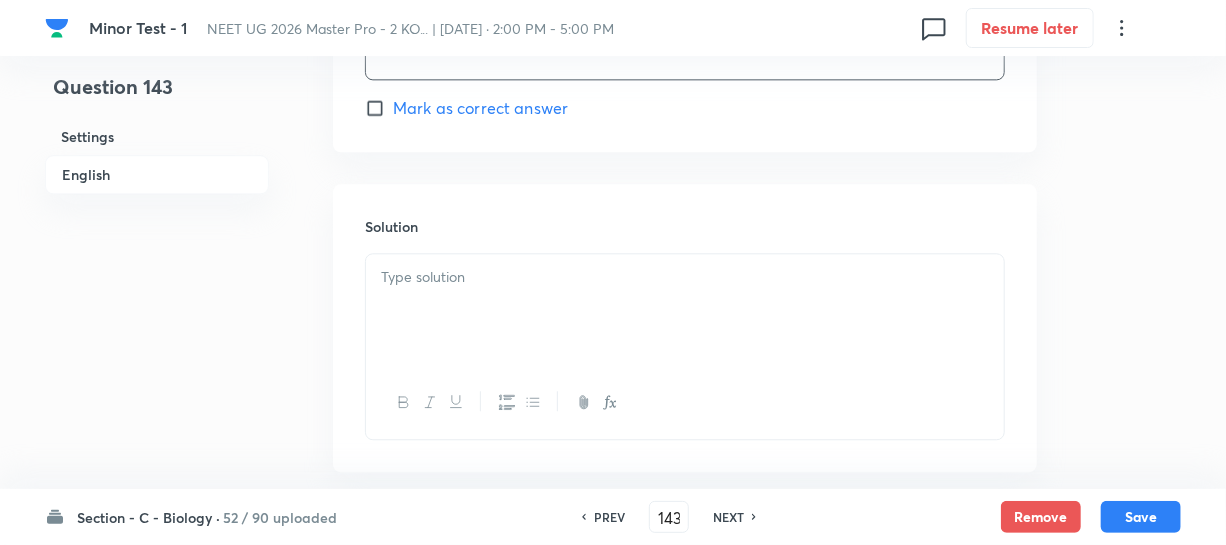scroll, scrollTop: 2190, scrollLeft: 0, axis: vertical 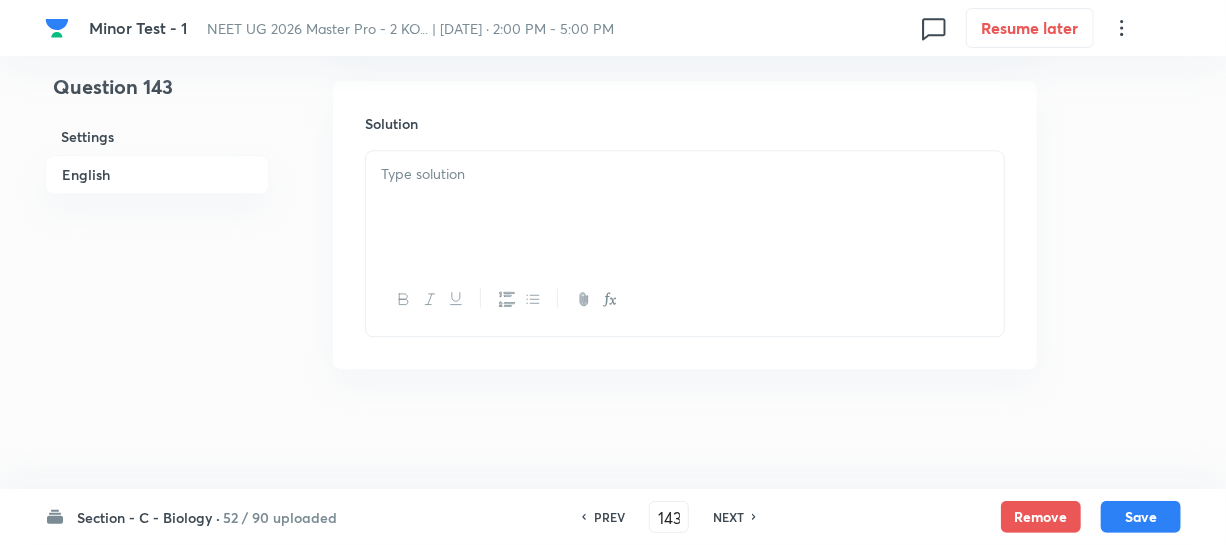 click at bounding box center [685, 207] 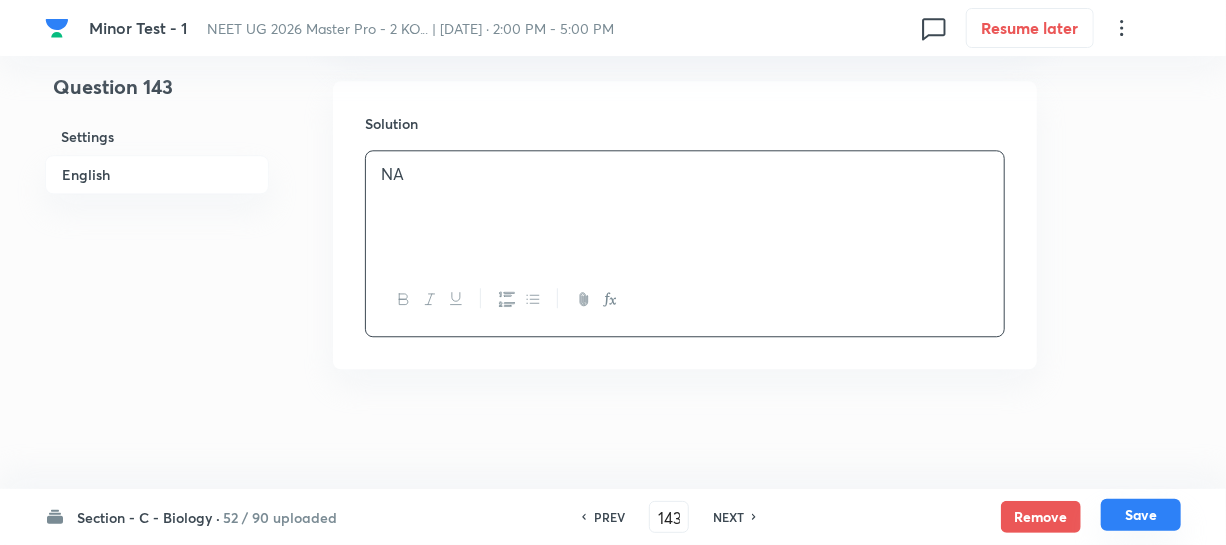 click on "Save" at bounding box center [1141, 515] 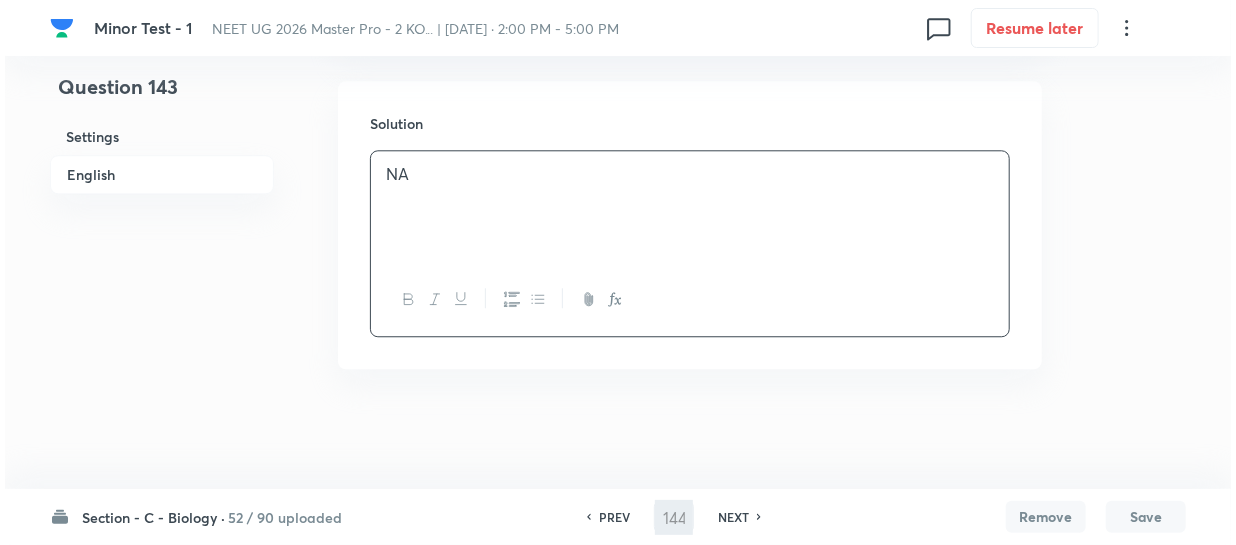 scroll, scrollTop: 0, scrollLeft: 0, axis: both 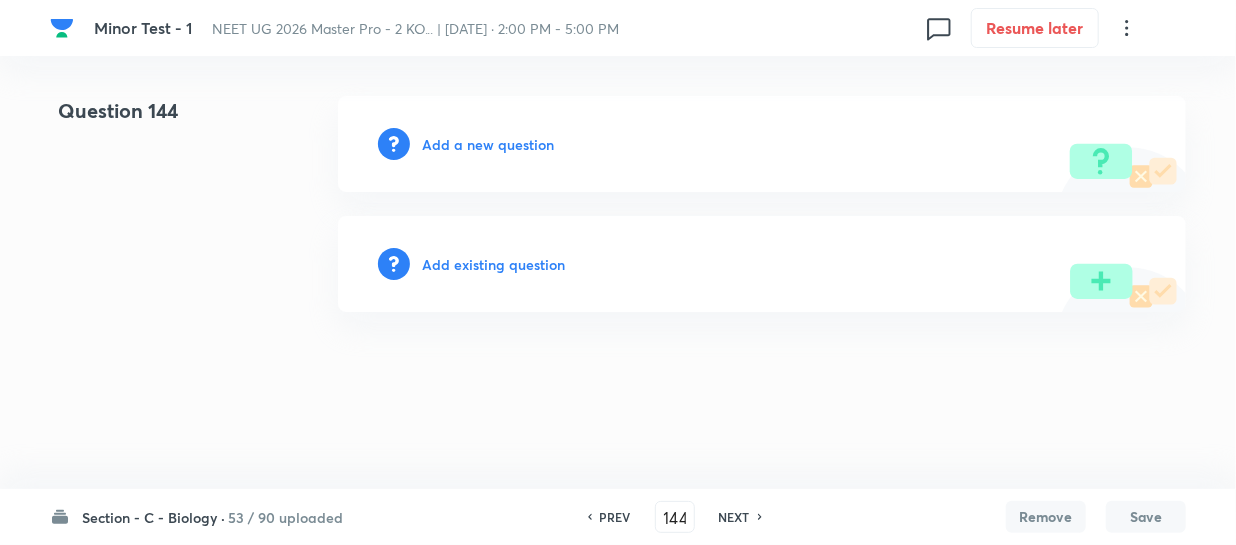 click on "Add a new question" at bounding box center [488, 144] 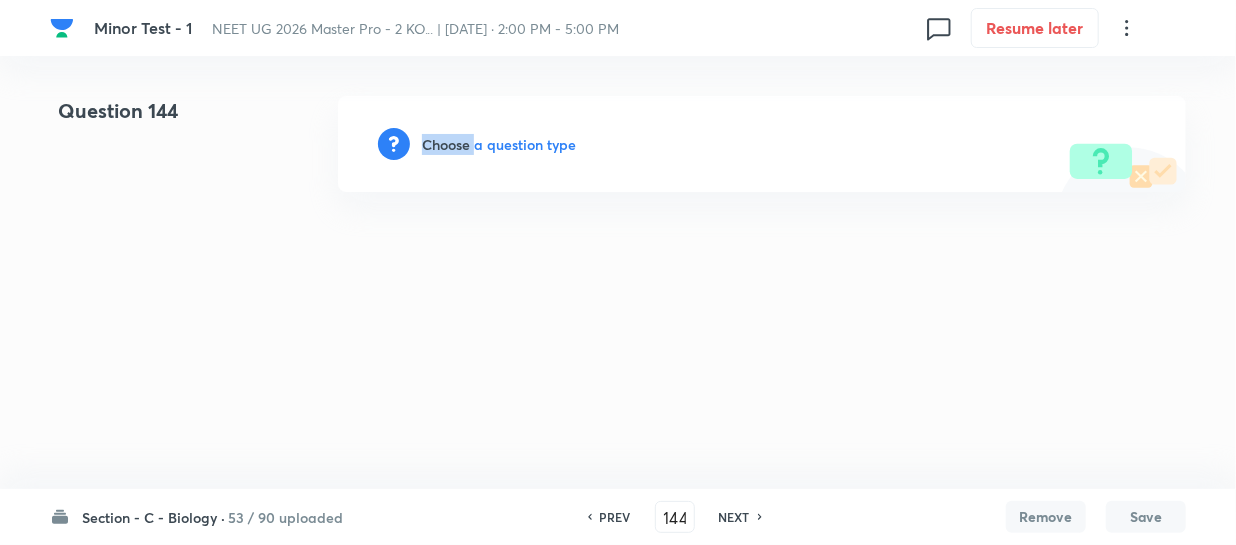 click on "Choose a question type" at bounding box center [499, 144] 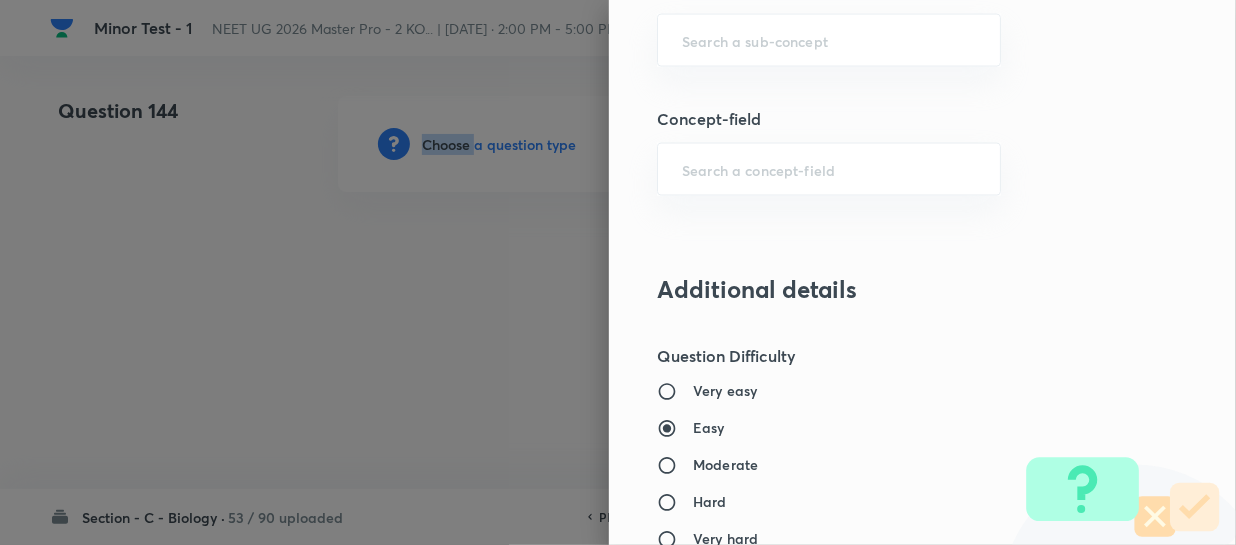 scroll, scrollTop: 1272, scrollLeft: 0, axis: vertical 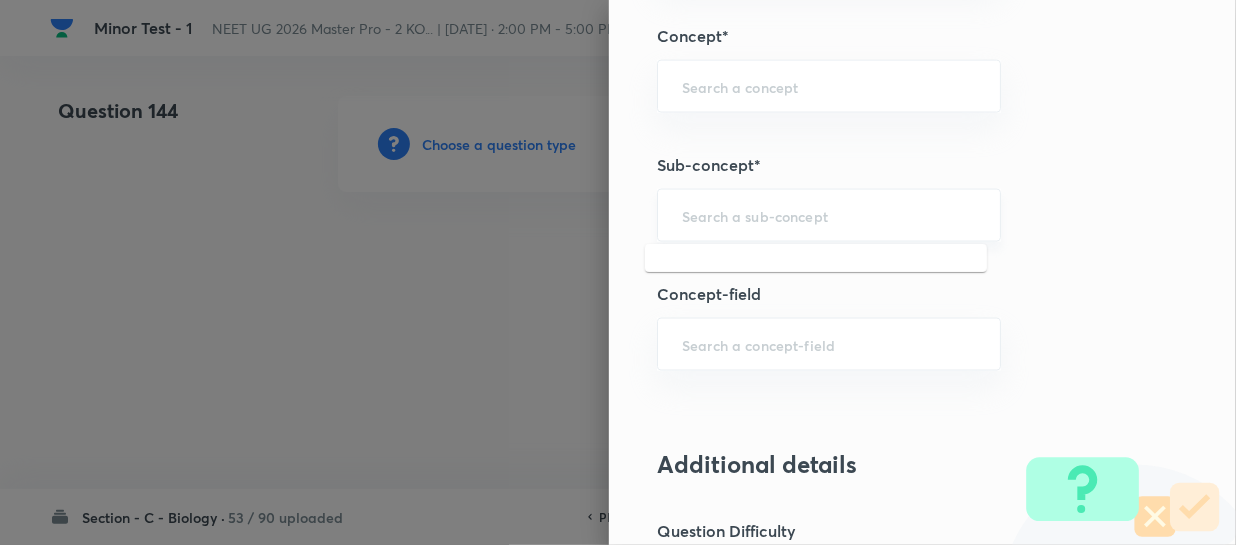 click at bounding box center (829, 215) 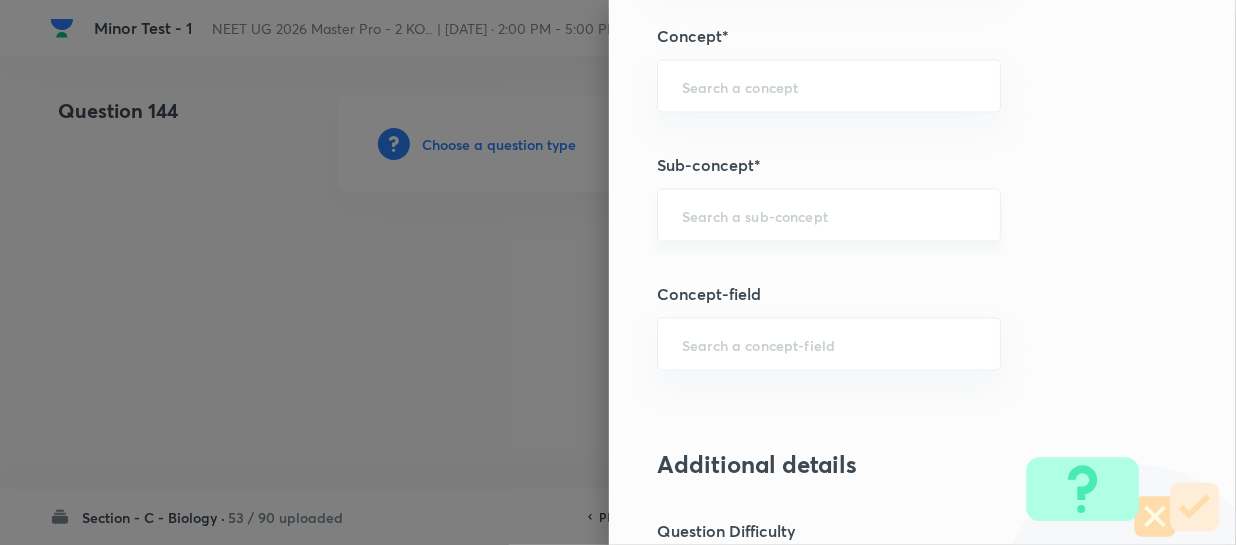 paste on "Different Biological Classification" 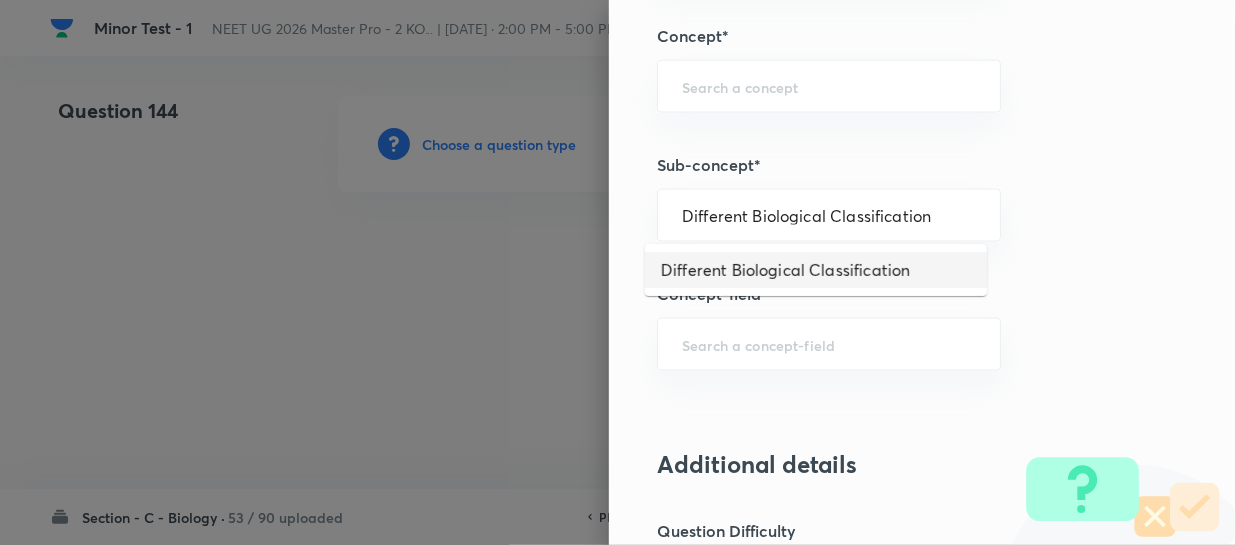 click on "Different Biological Classification" at bounding box center (816, 270) 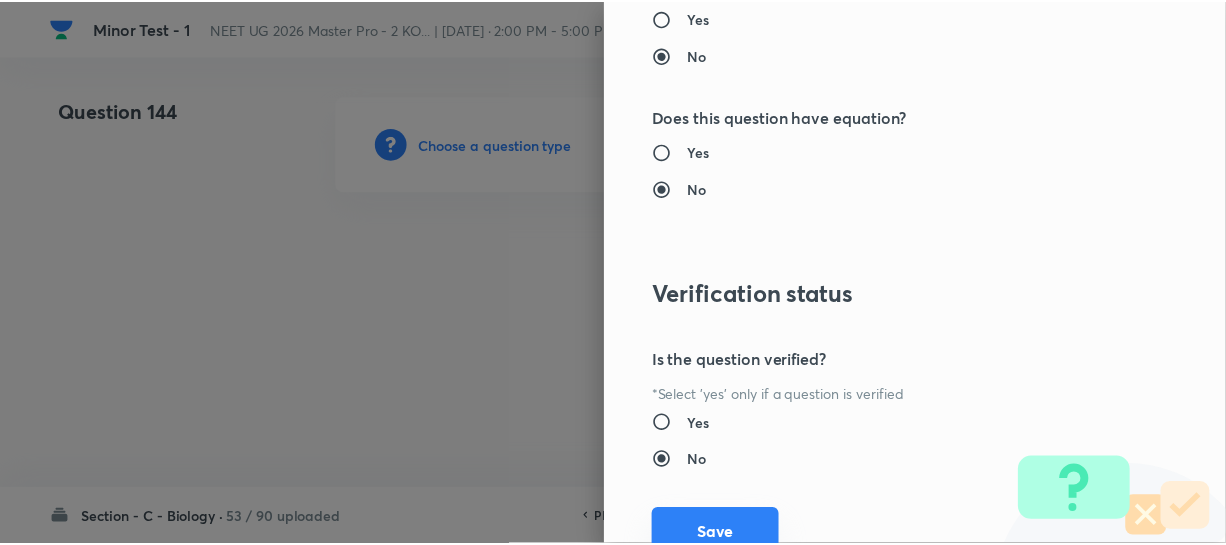 scroll, scrollTop: 2313, scrollLeft: 0, axis: vertical 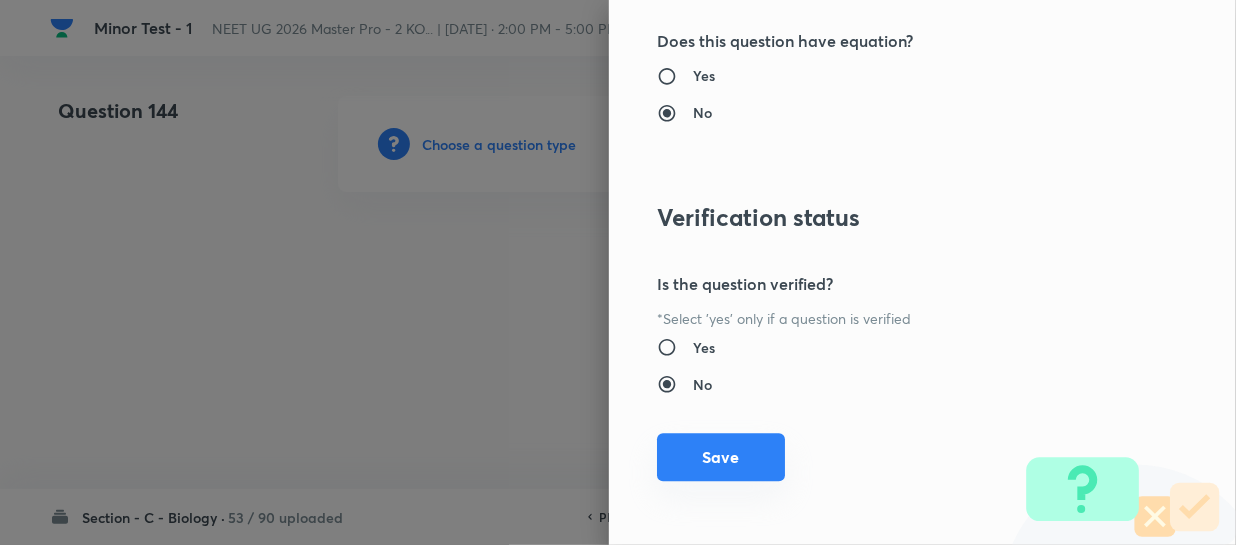 drag, startPoint x: 740, startPoint y: 449, endPoint x: 1154, endPoint y: 430, distance: 414.43576 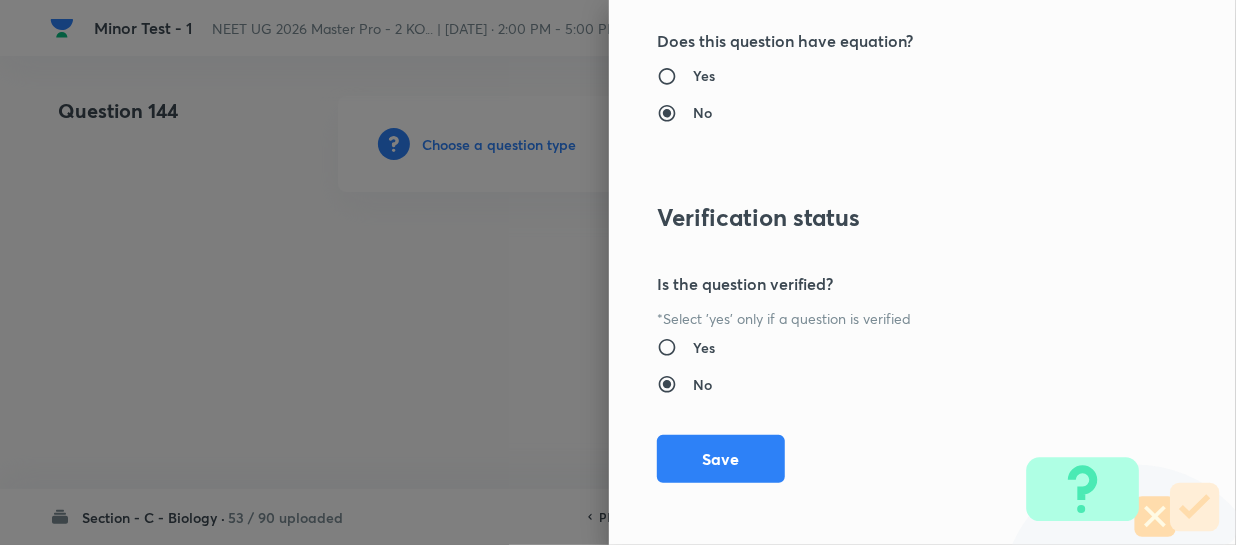 click on "Save" at bounding box center [721, 459] 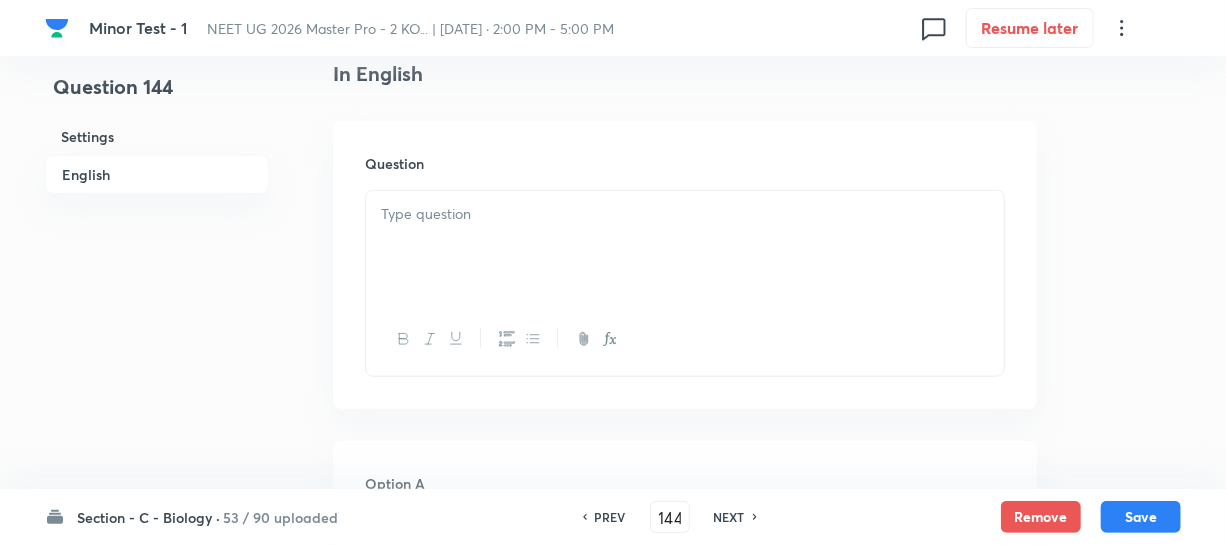 scroll, scrollTop: 545, scrollLeft: 0, axis: vertical 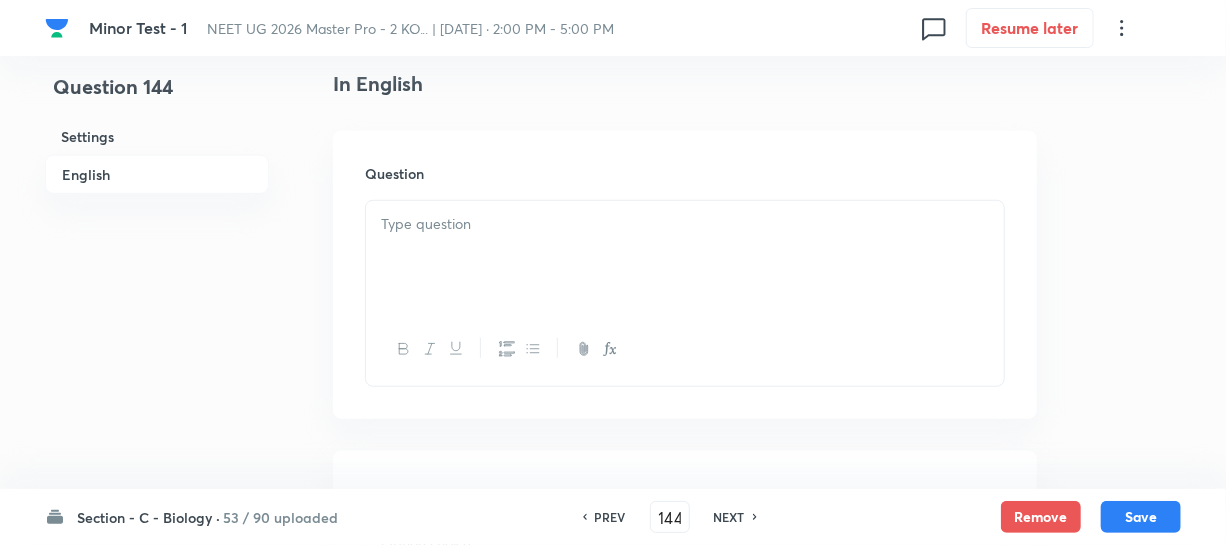 click at bounding box center (685, 257) 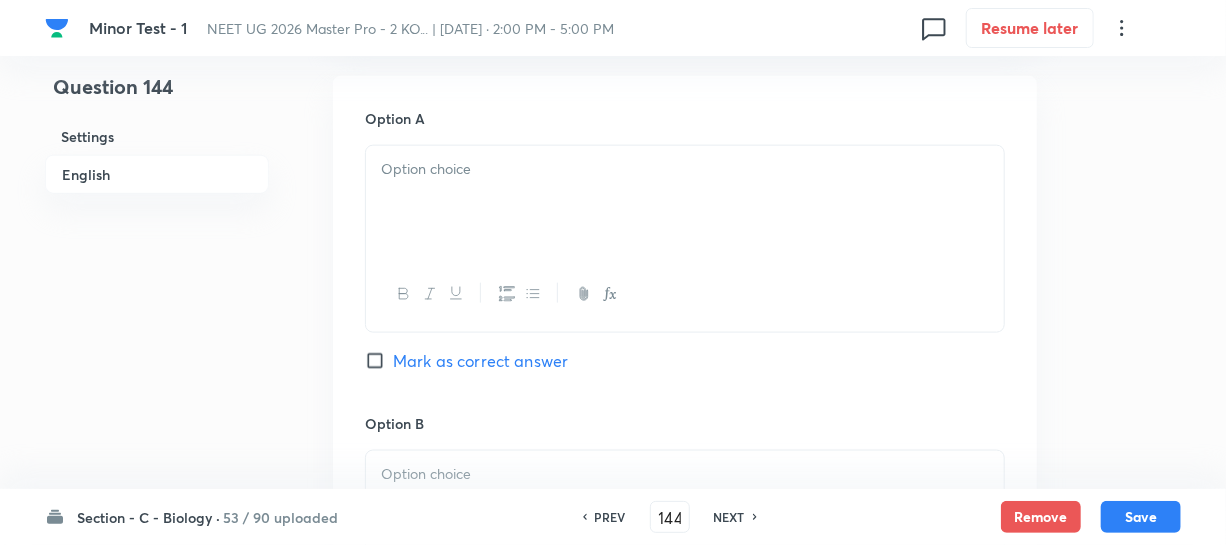 scroll, scrollTop: 909, scrollLeft: 0, axis: vertical 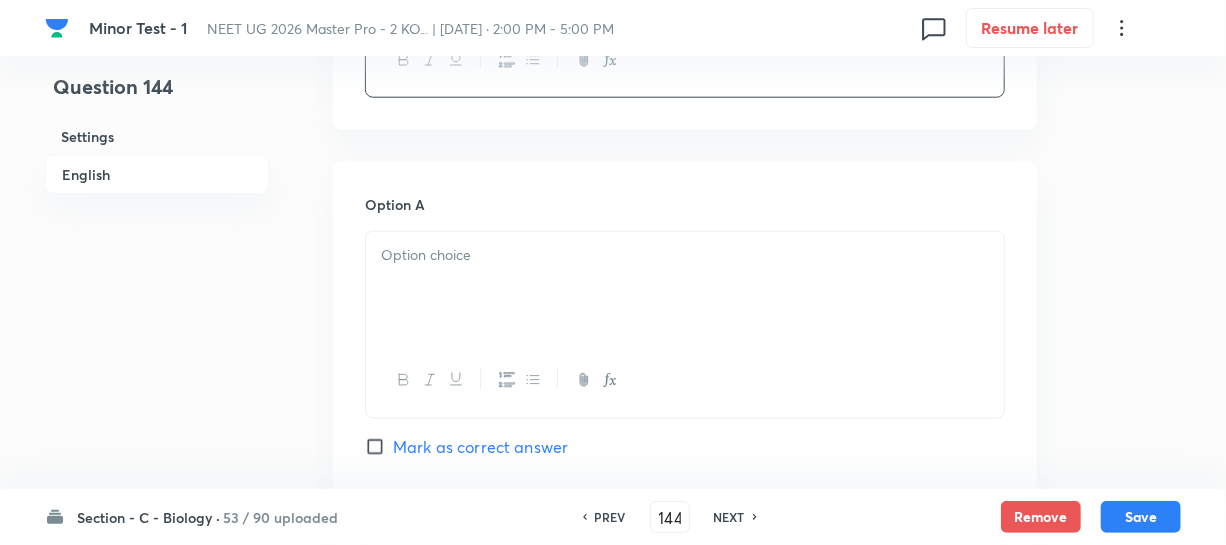 click at bounding box center (685, 288) 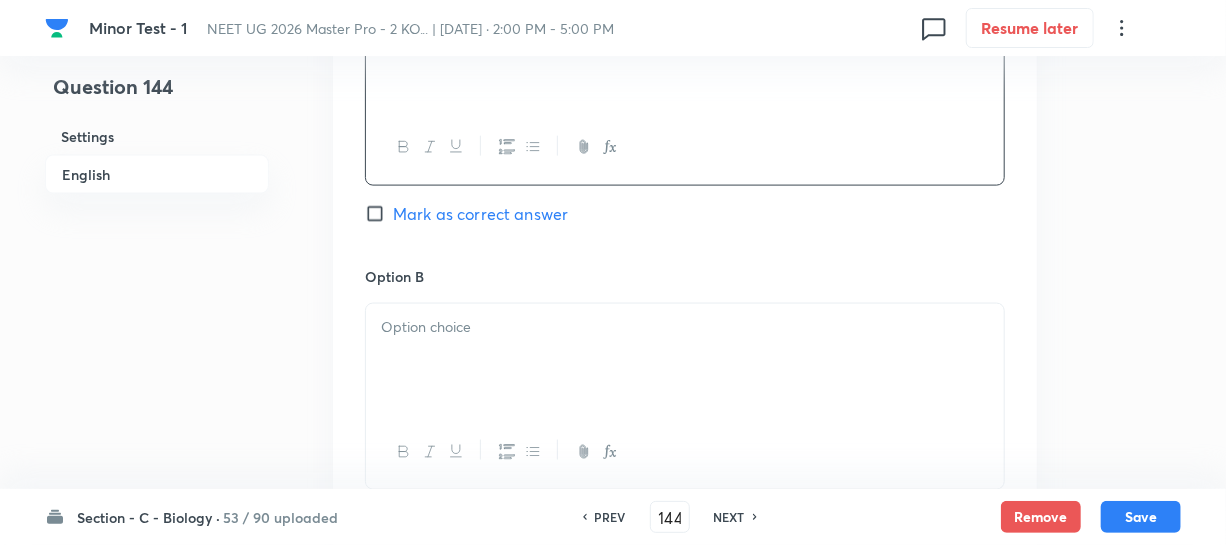scroll, scrollTop: 1181, scrollLeft: 0, axis: vertical 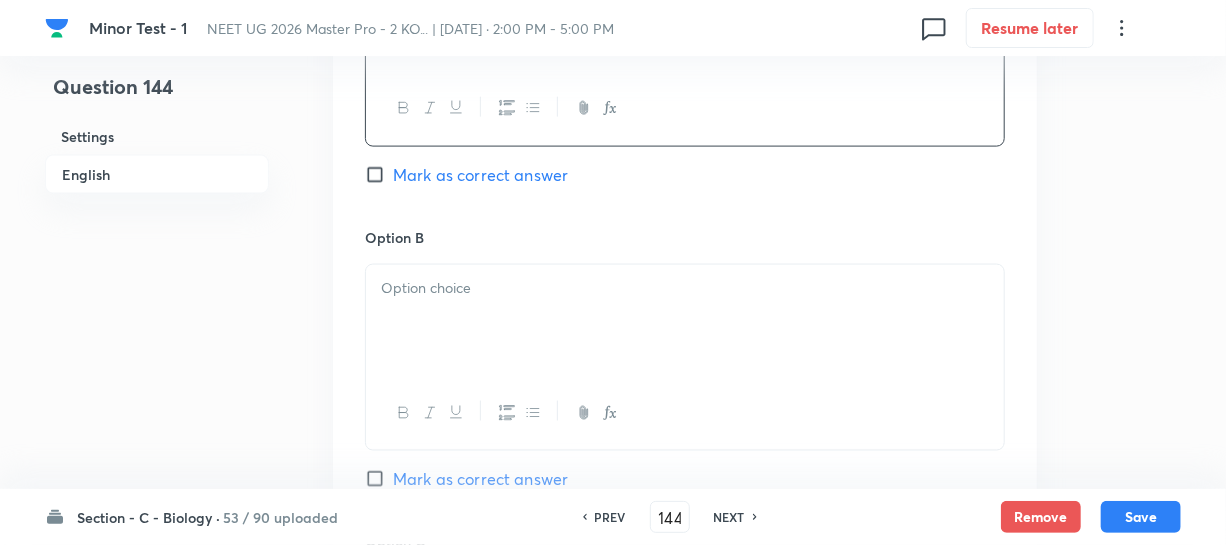 click at bounding box center (685, 321) 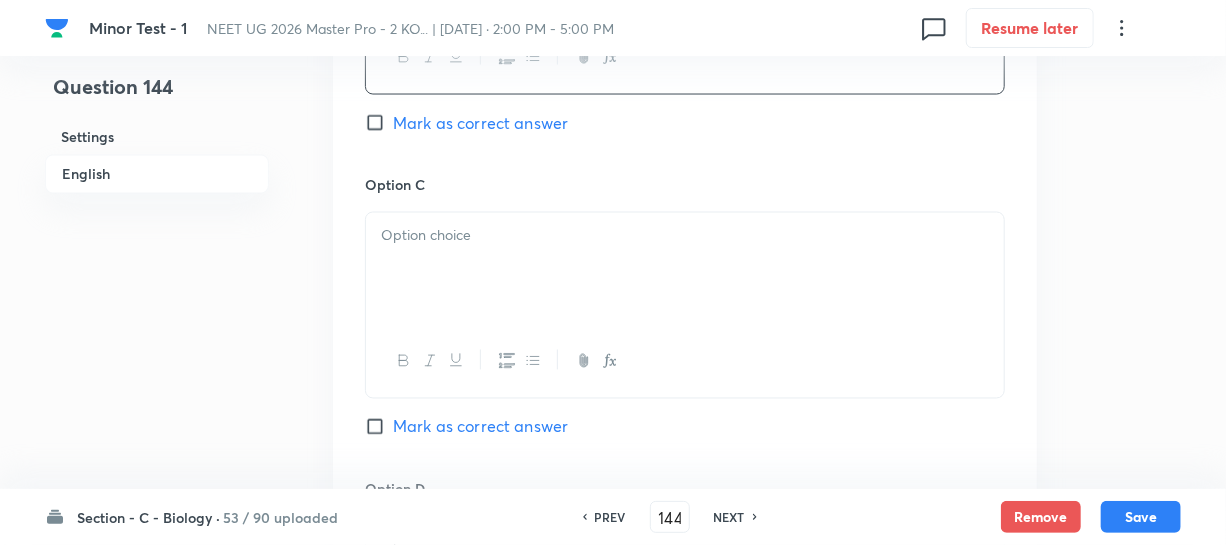 scroll, scrollTop: 1545, scrollLeft: 0, axis: vertical 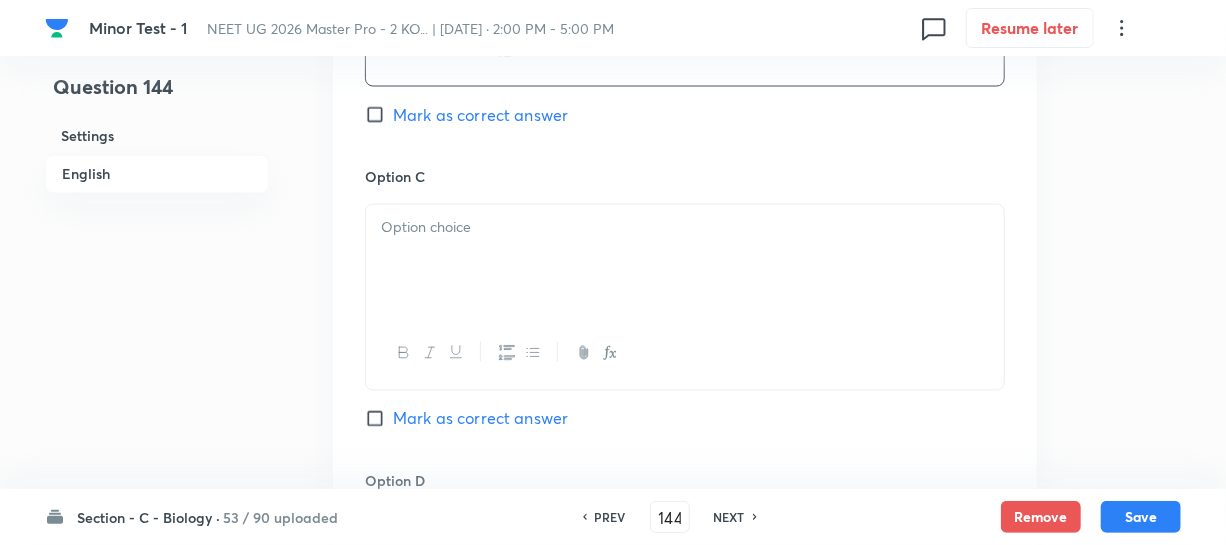 drag, startPoint x: 563, startPoint y: 258, endPoint x: 580, endPoint y: 280, distance: 27.802877 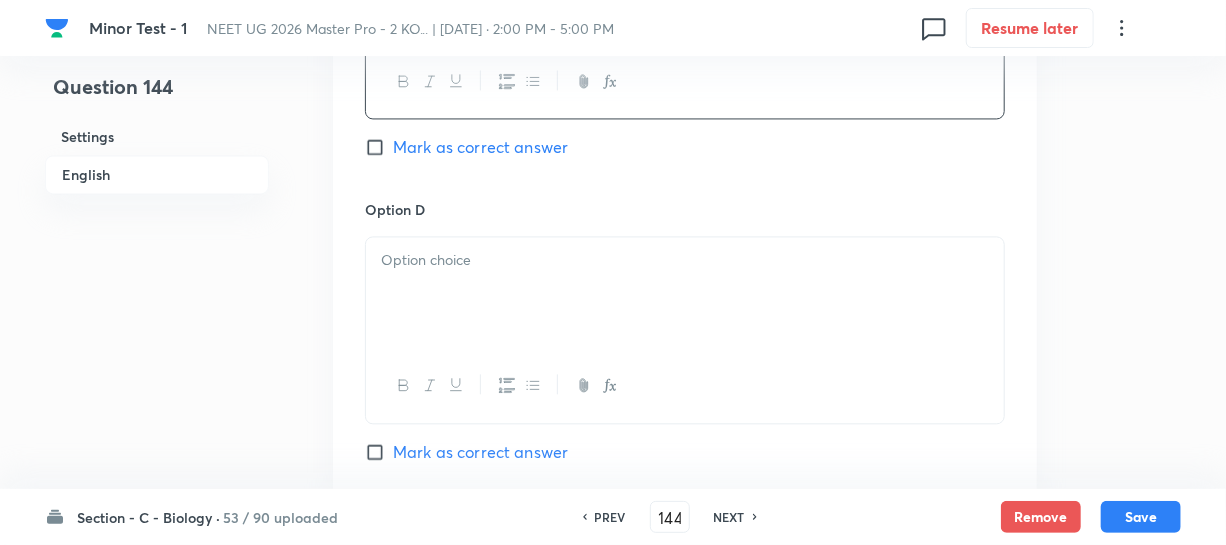 scroll, scrollTop: 1818, scrollLeft: 0, axis: vertical 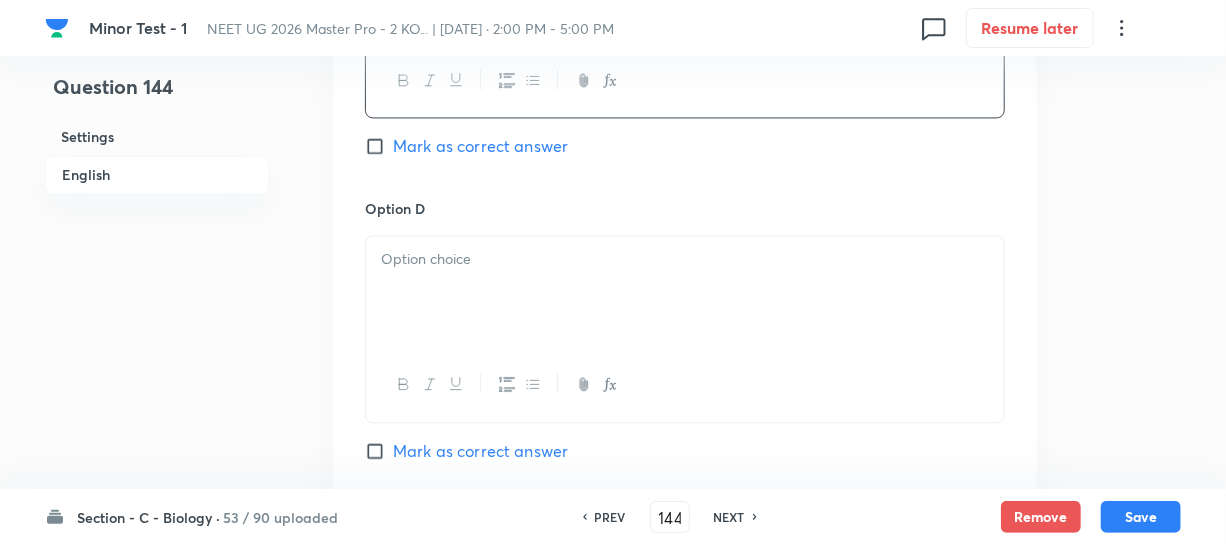 click at bounding box center (685, 292) 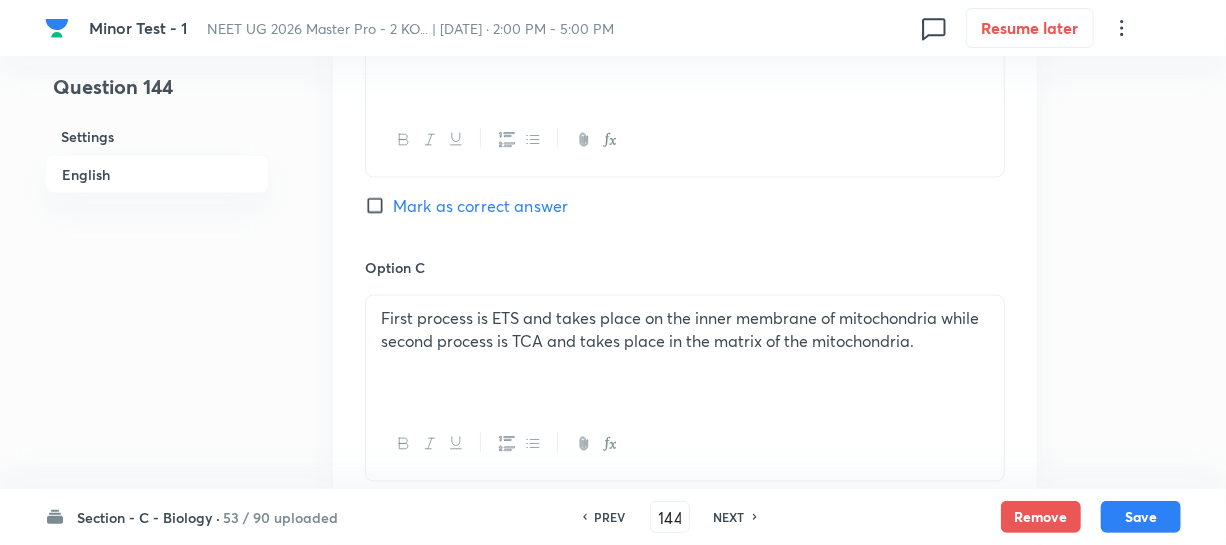 click on "Mark as correct answer" at bounding box center [379, 206] 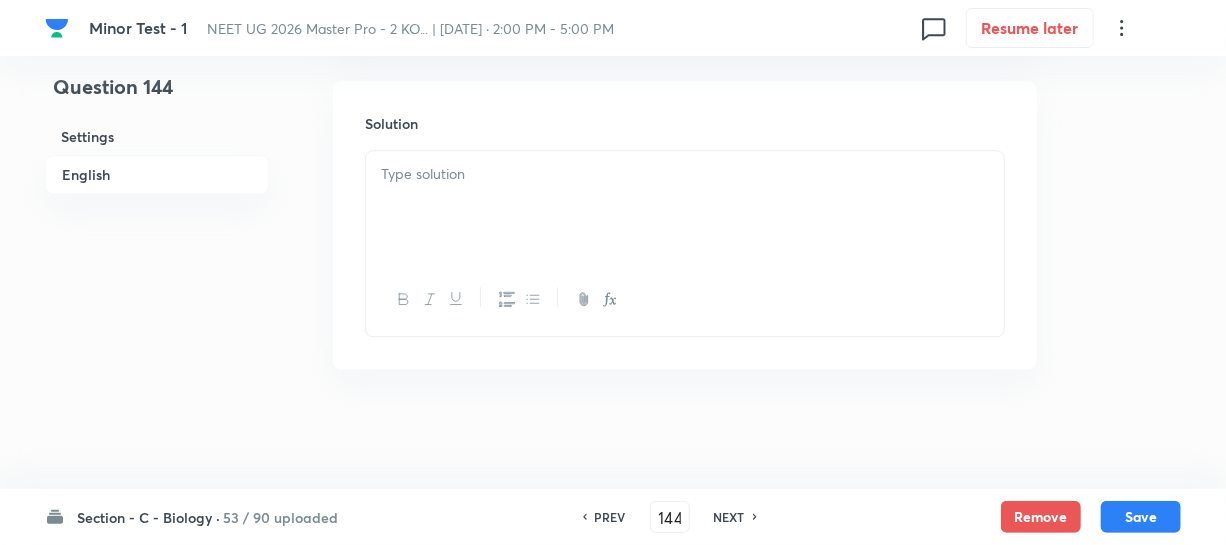 scroll, scrollTop: 2266, scrollLeft: 0, axis: vertical 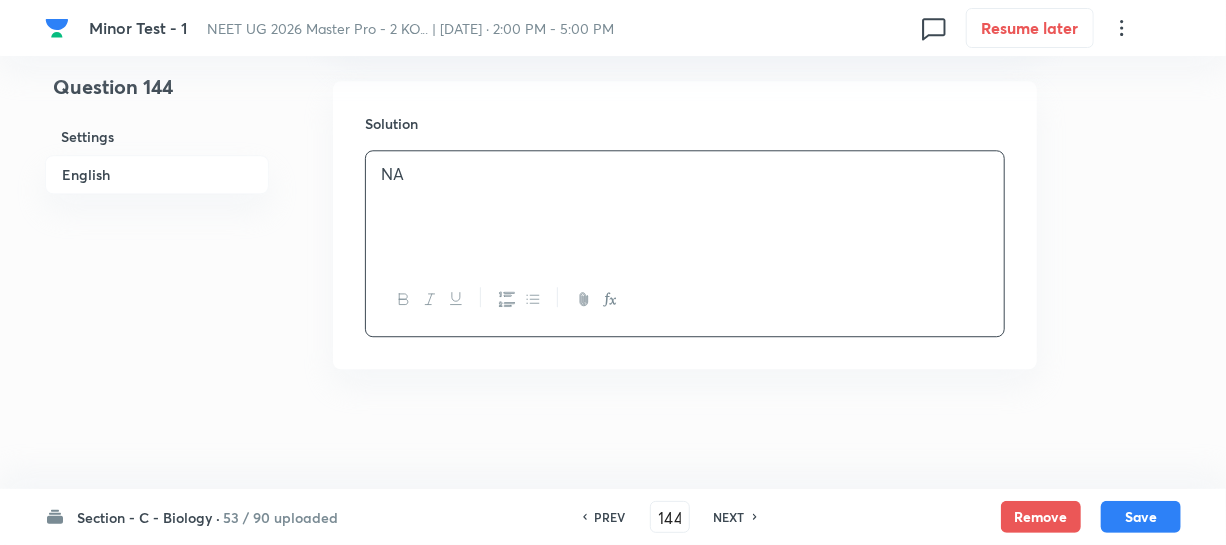 click on "Save" at bounding box center [1141, 517] 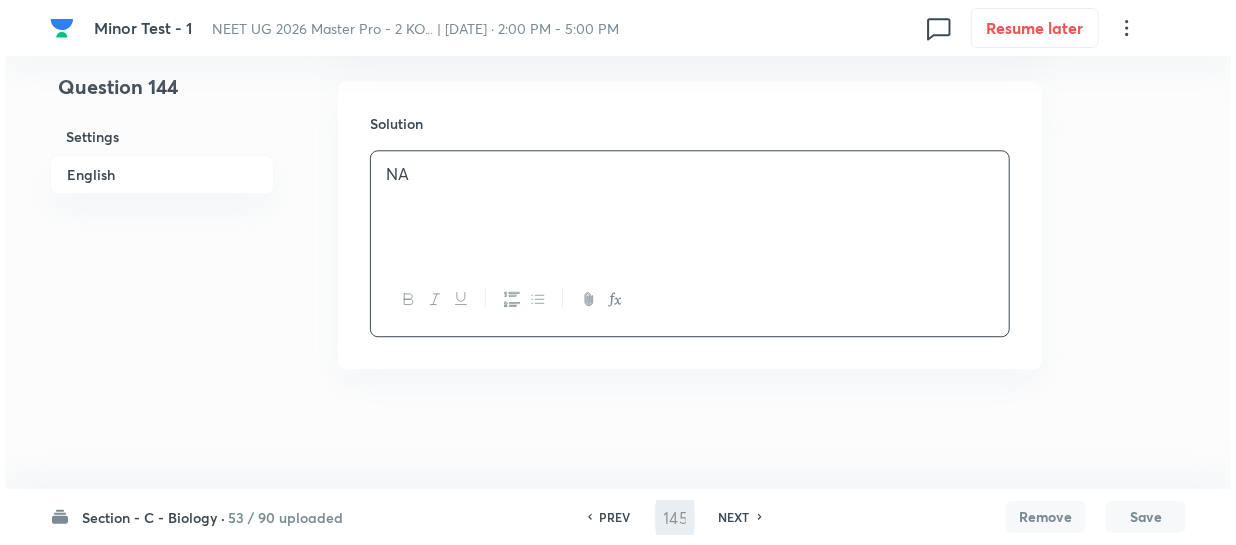 scroll, scrollTop: 0, scrollLeft: 0, axis: both 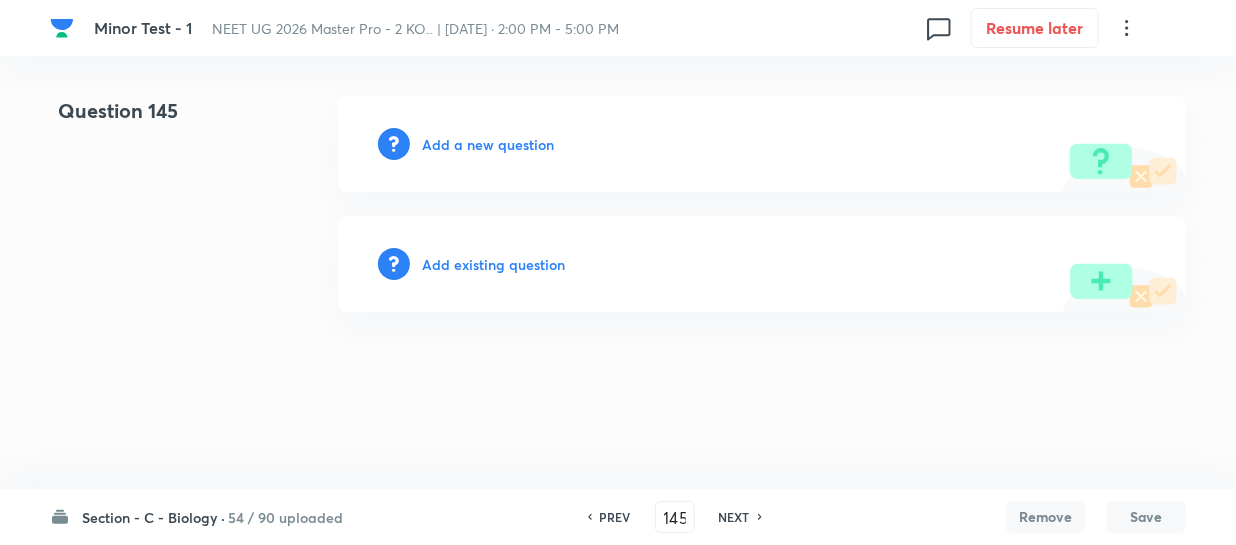 click on "Add a new question" at bounding box center (488, 144) 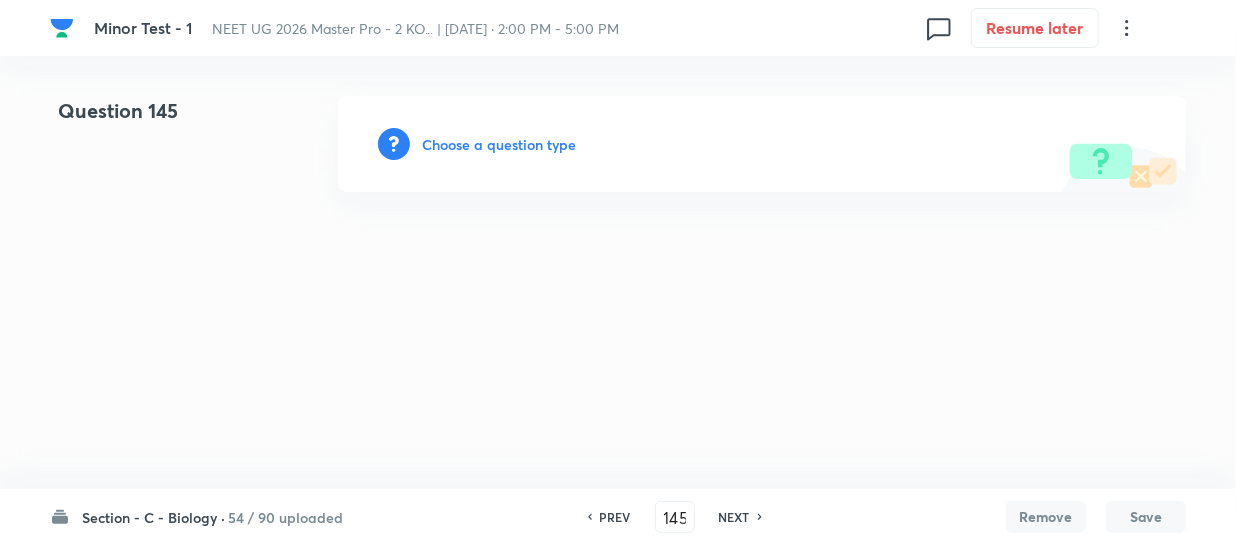 click on "Choose a question type" at bounding box center (499, 144) 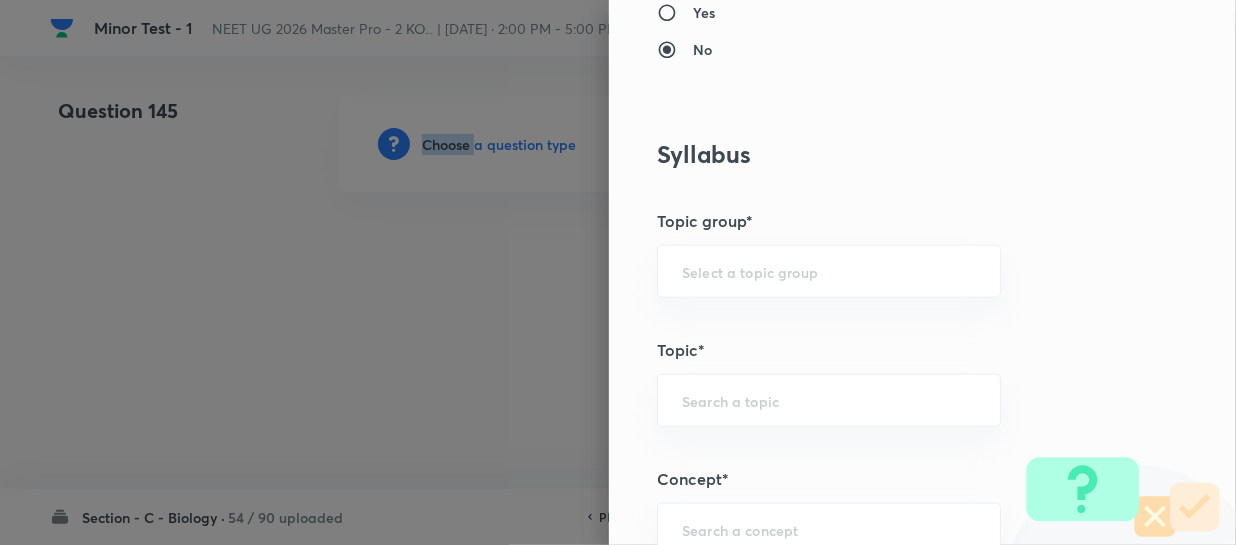 scroll, scrollTop: 1181, scrollLeft: 0, axis: vertical 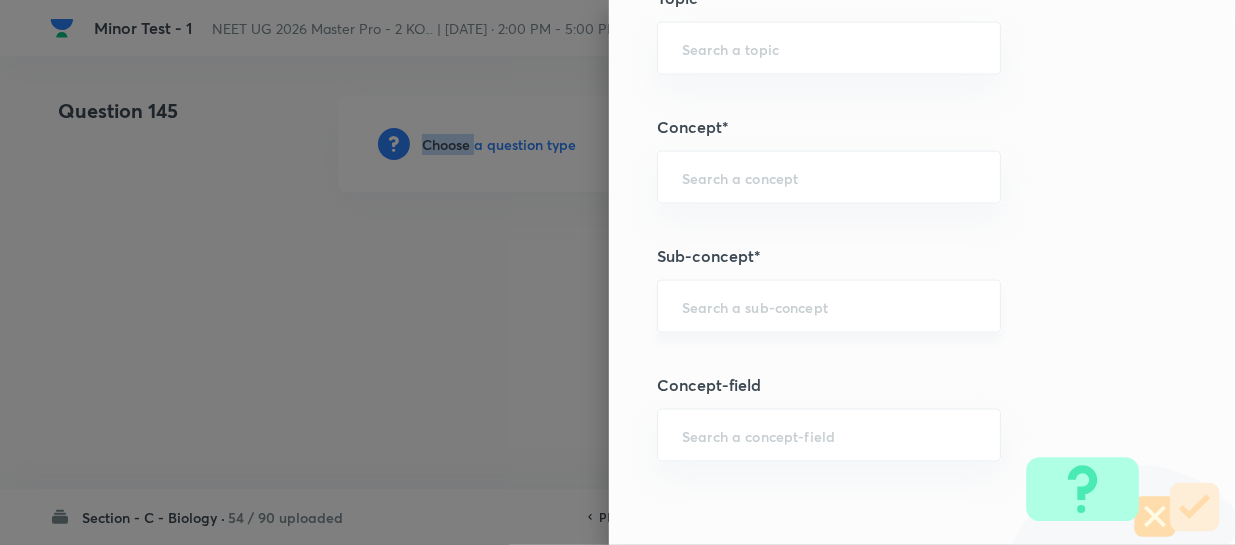 click on "​" at bounding box center [829, 306] 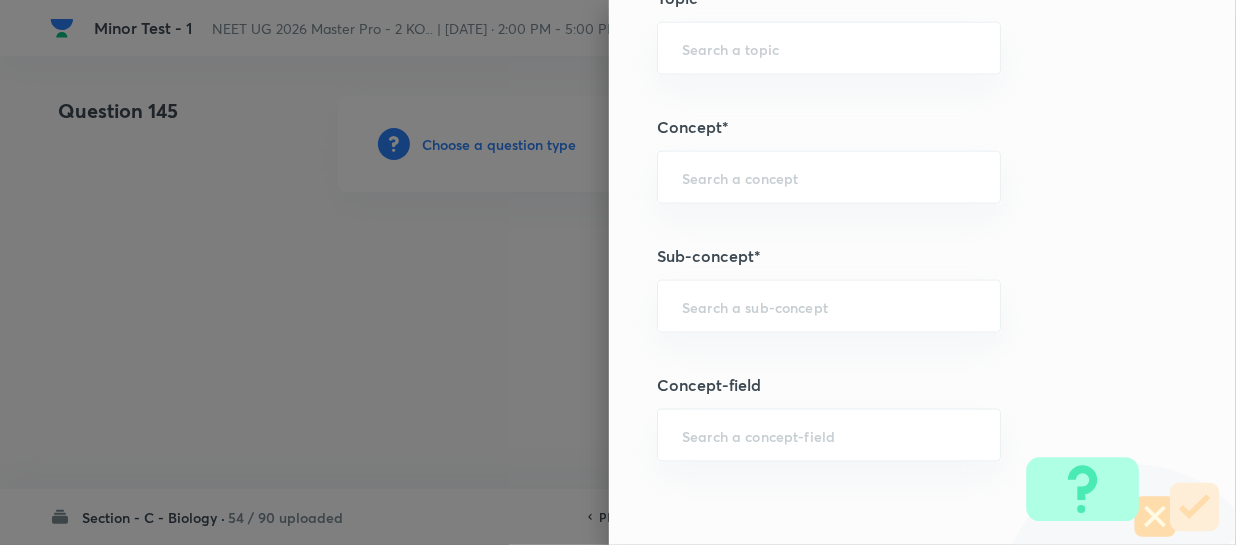 paste on "Different Biological Classification" 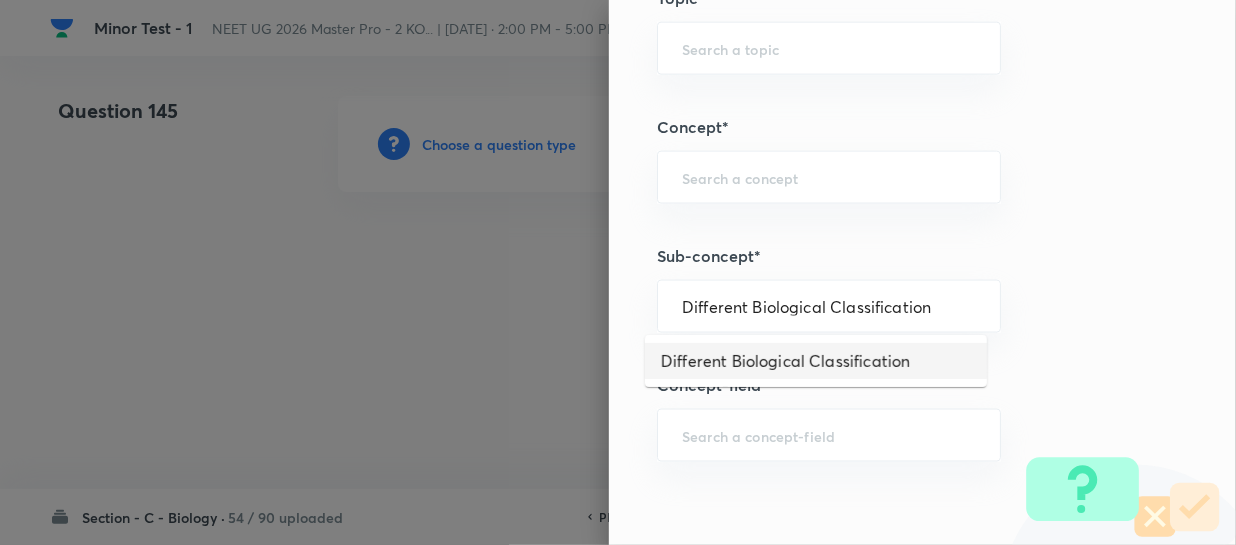 click on "Different Biological Classification" at bounding box center [816, 361] 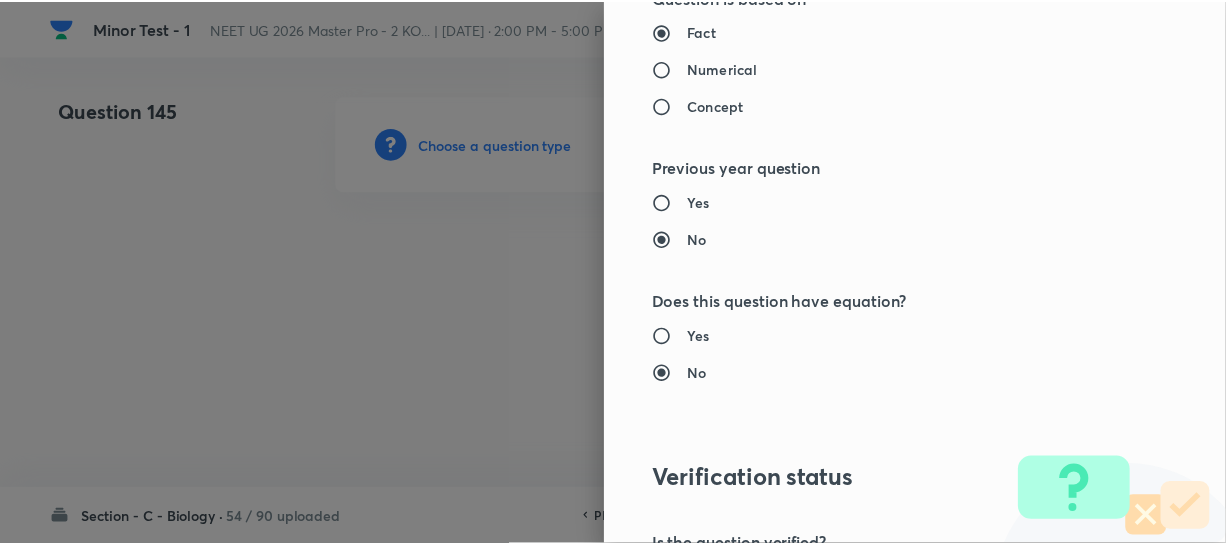scroll, scrollTop: 2313, scrollLeft: 0, axis: vertical 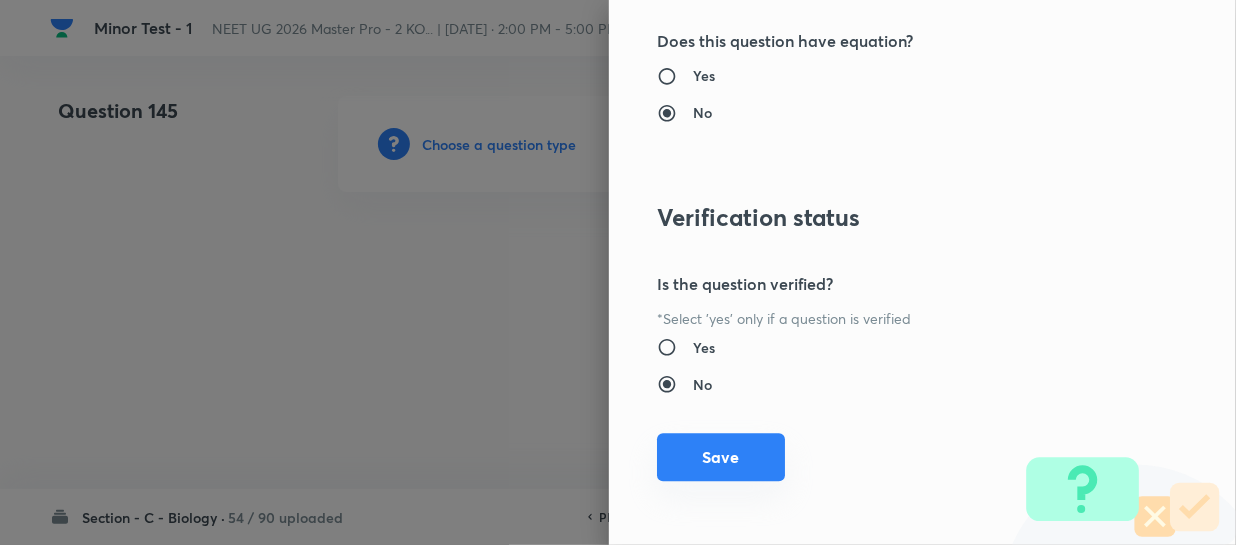drag, startPoint x: 729, startPoint y: 449, endPoint x: 969, endPoint y: 458, distance: 240.16869 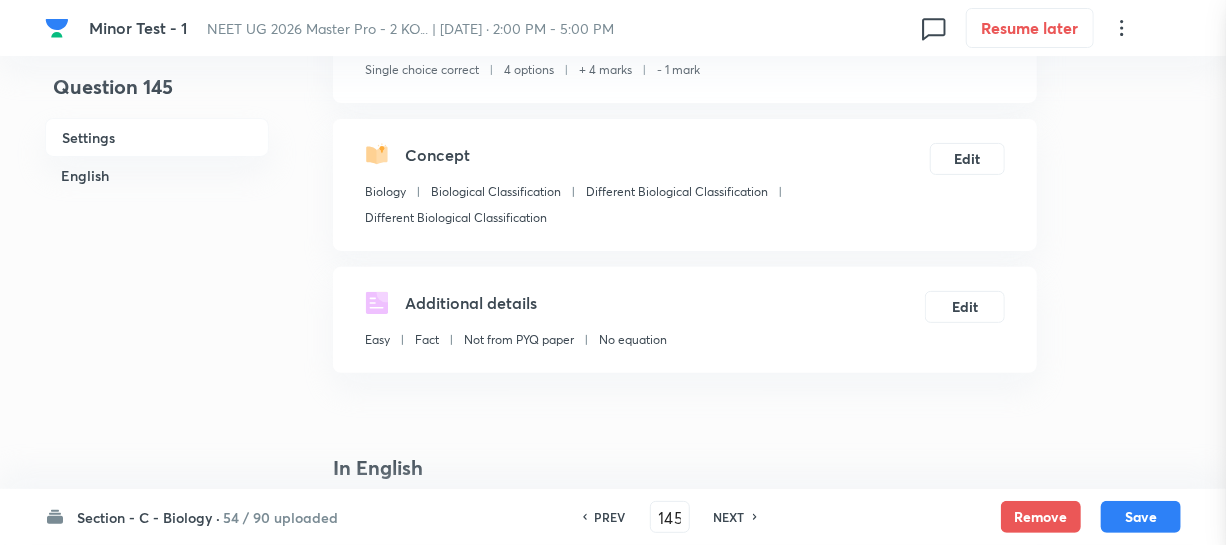 scroll, scrollTop: 363, scrollLeft: 0, axis: vertical 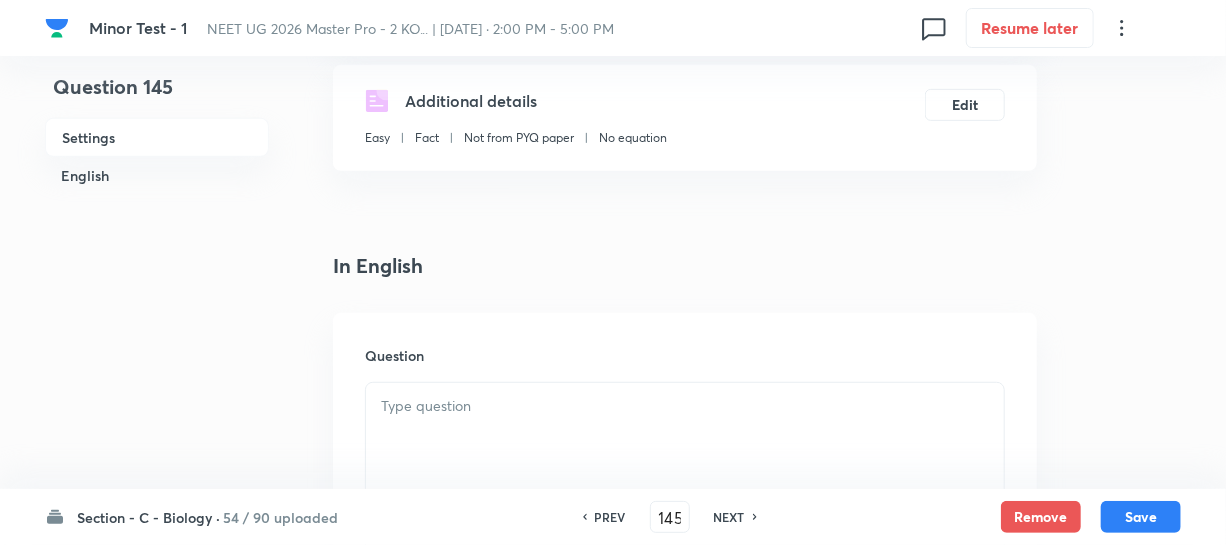 click on "Question" at bounding box center [685, 457] 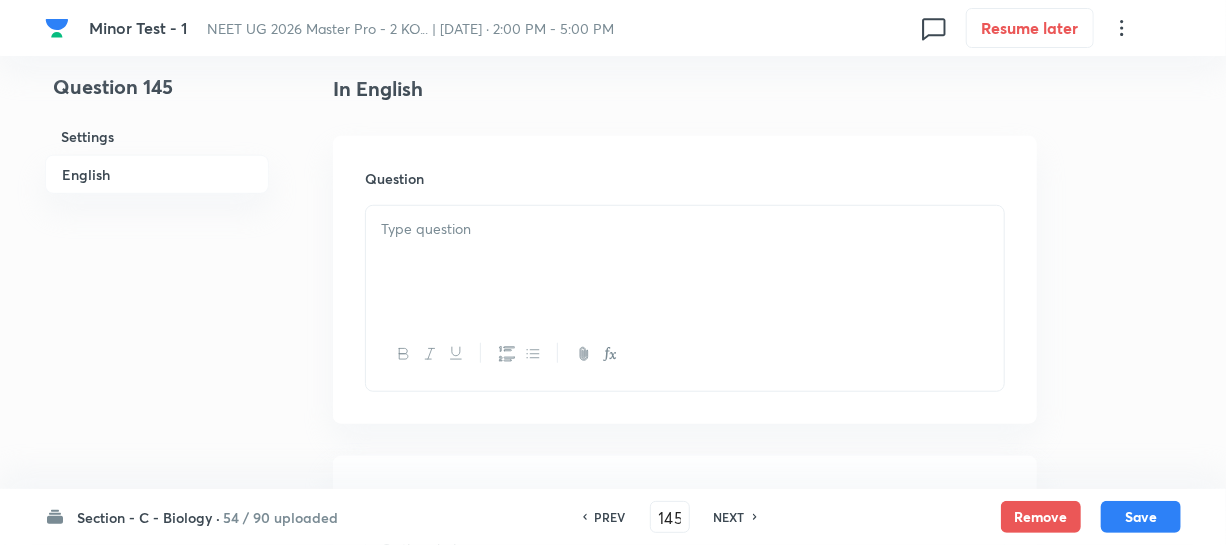 scroll, scrollTop: 545, scrollLeft: 0, axis: vertical 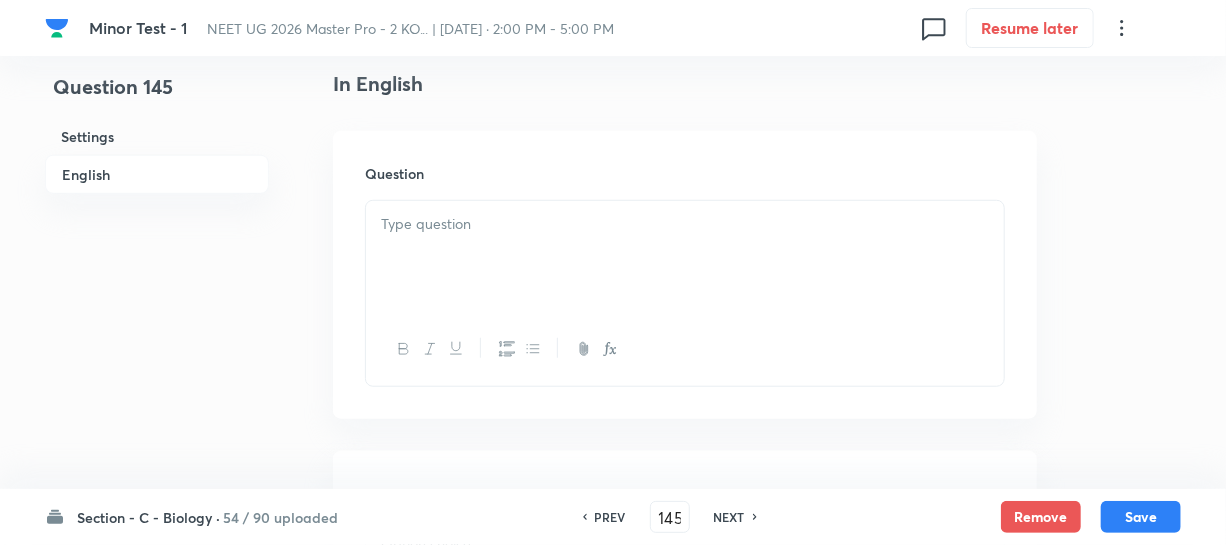 click at bounding box center [685, 257] 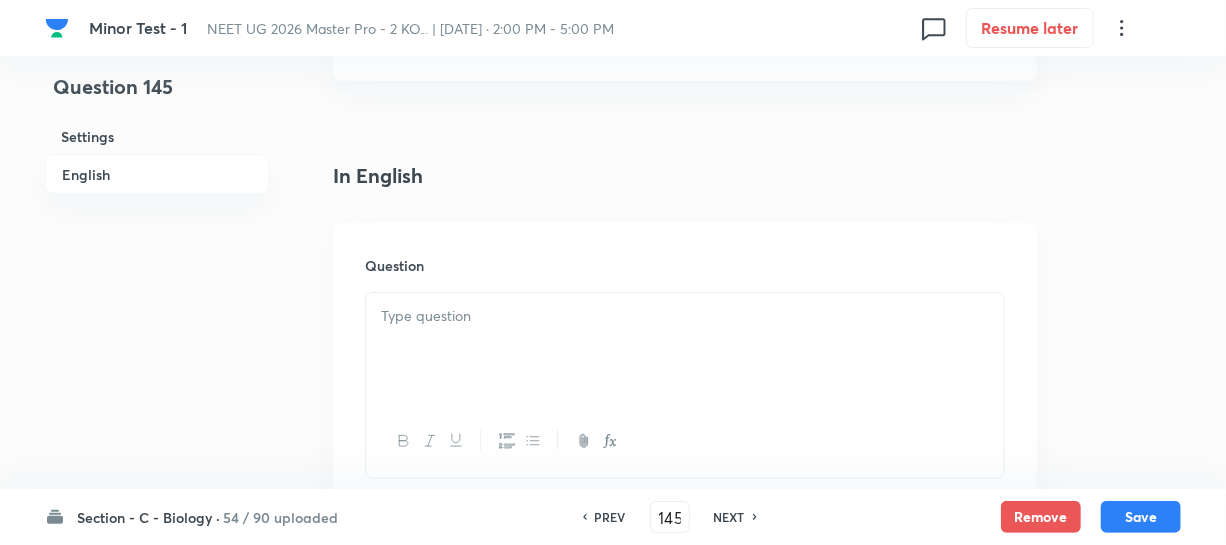 scroll, scrollTop: 636, scrollLeft: 0, axis: vertical 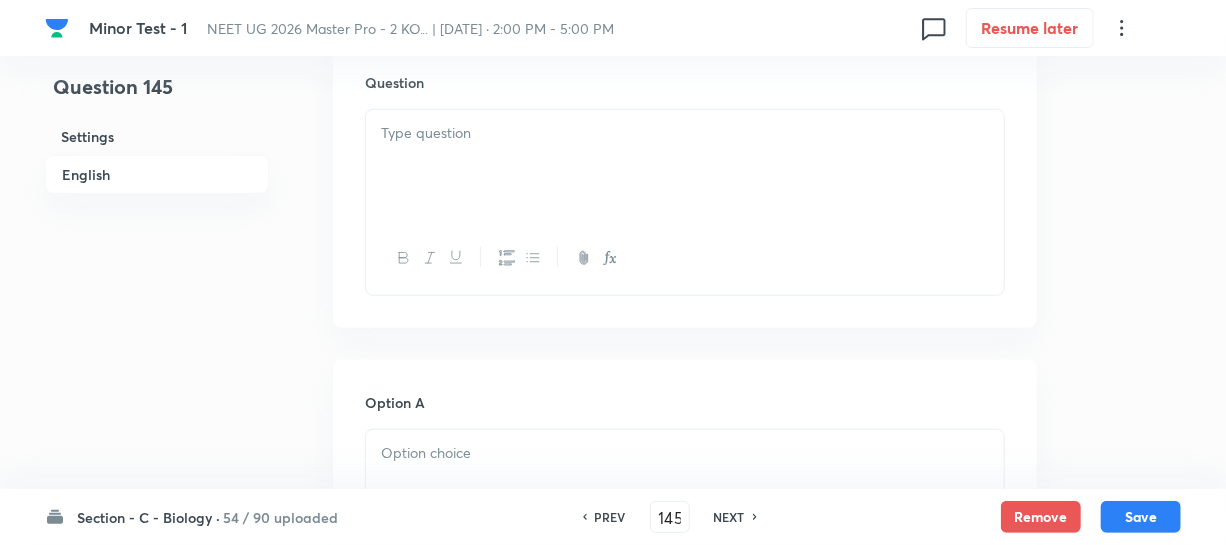 click at bounding box center (685, 133) 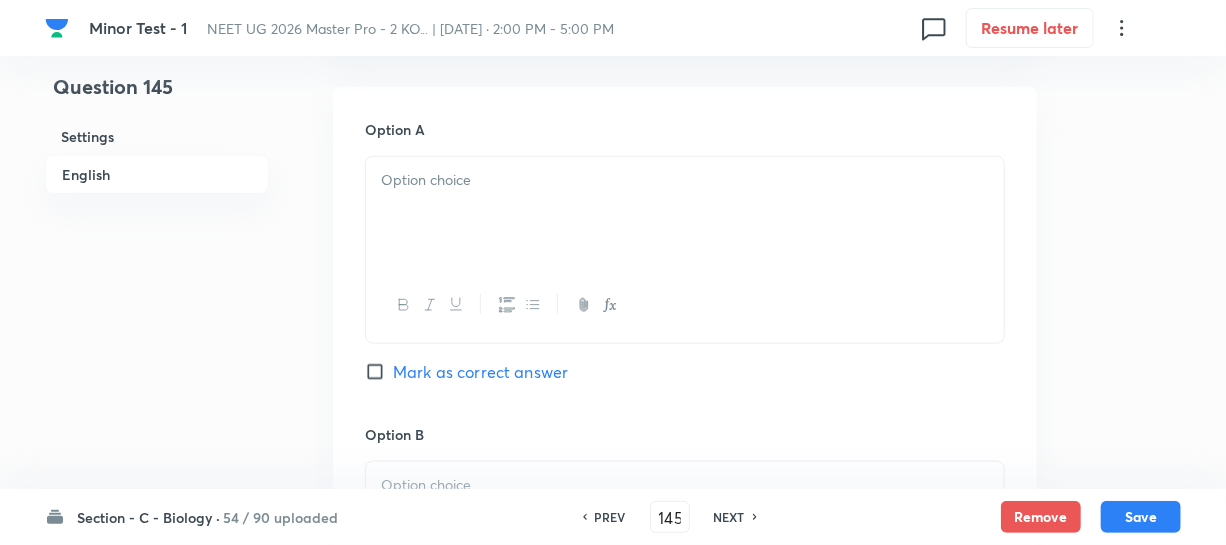 click at bounding box center (685, 180) 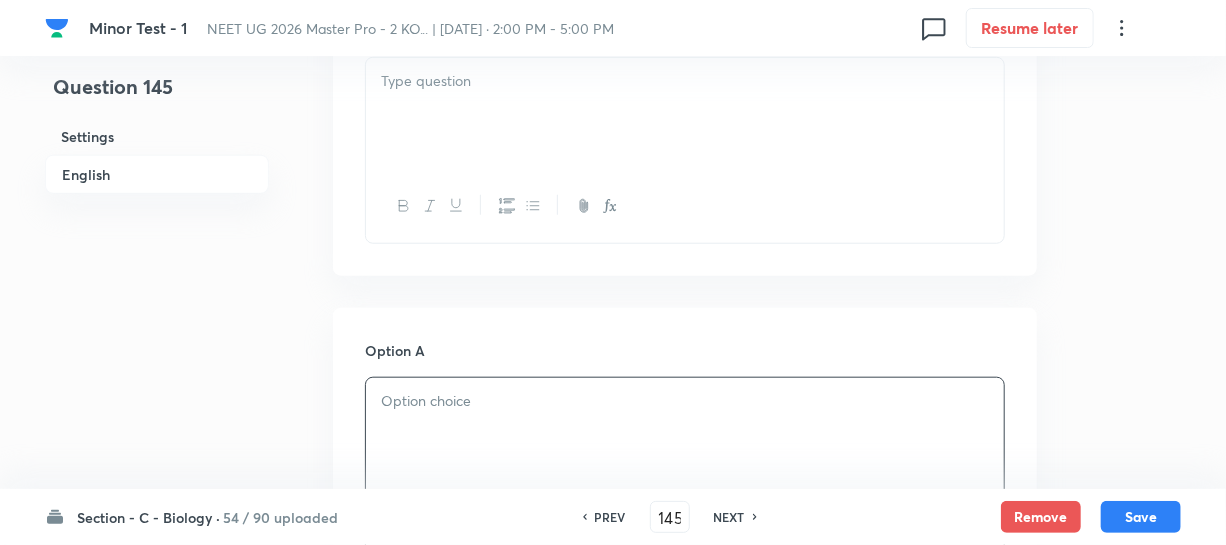scroll, scrollTop: 545, scrollLeft: 0, axis: vertical 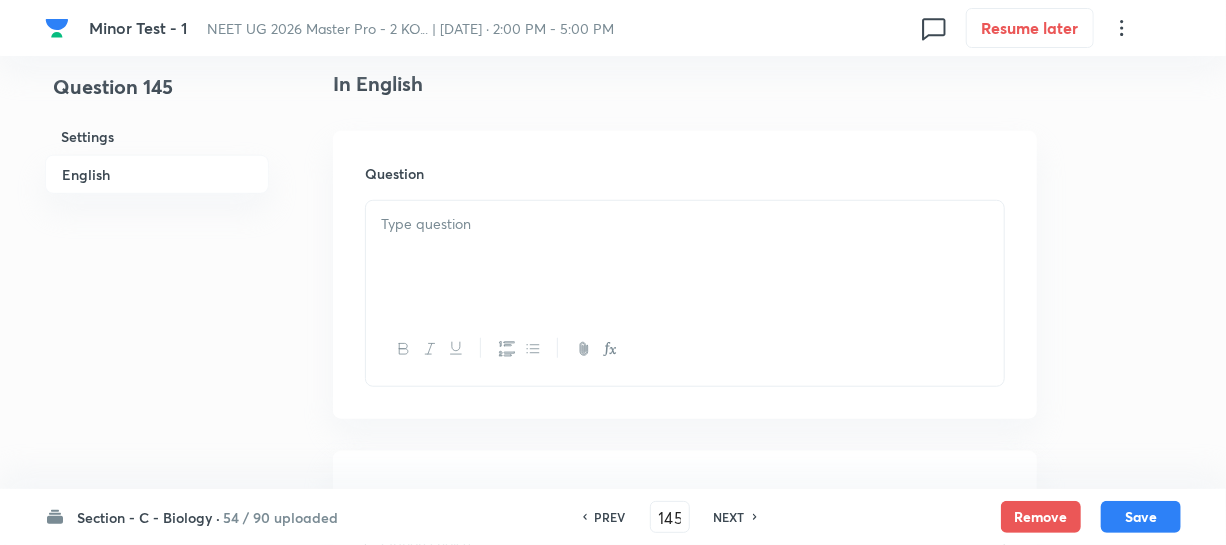 click at bounding box center (685, 224) 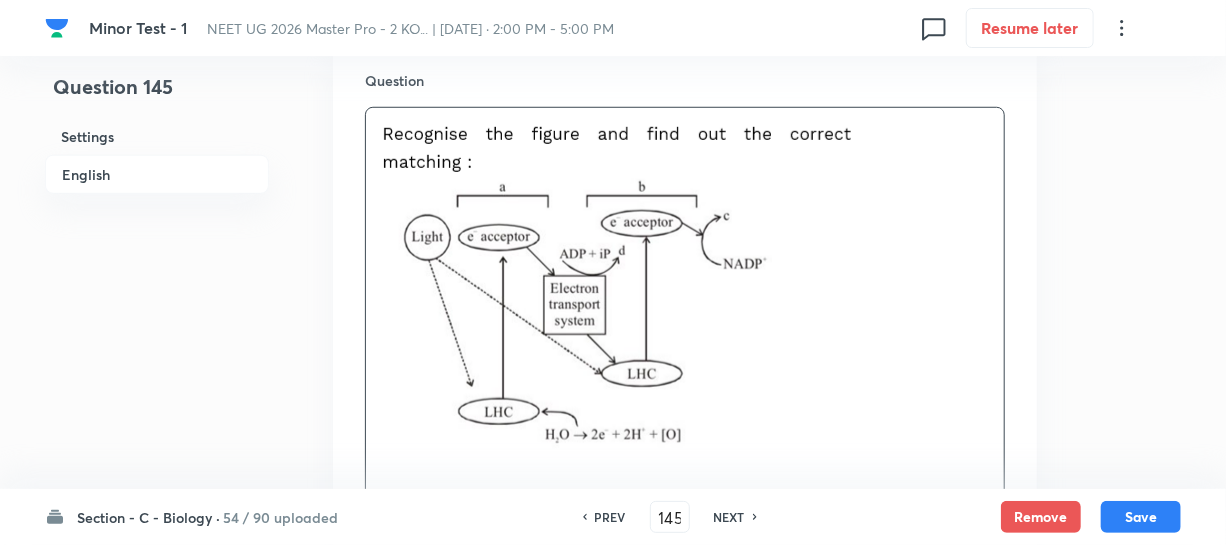 scroll, scrollTop: 818, scrollLeft: 0, axis: vertical 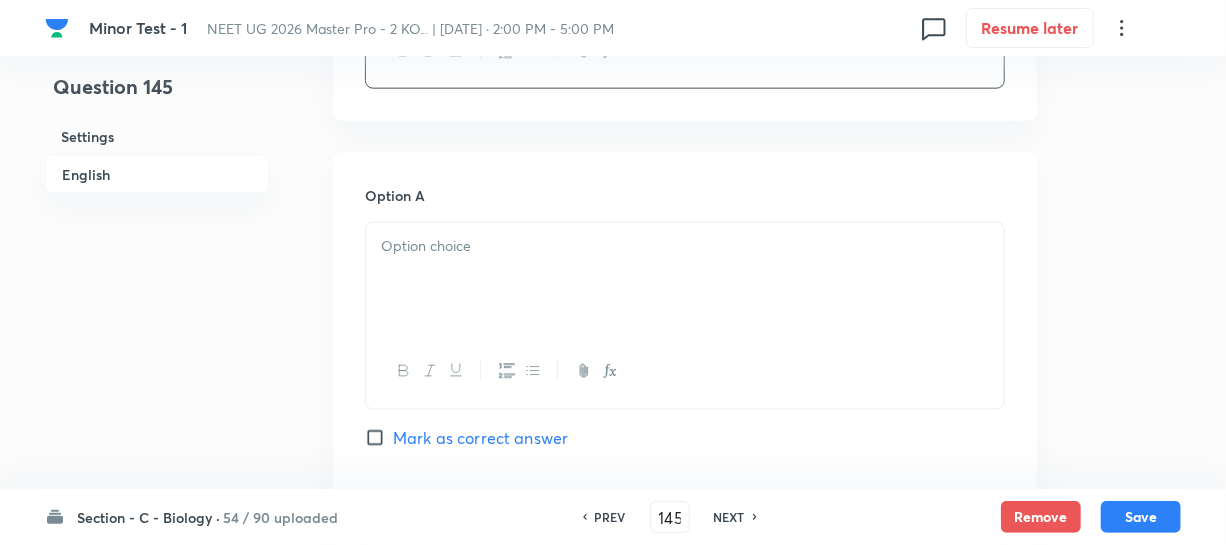 click at bounding box center (685, 279) 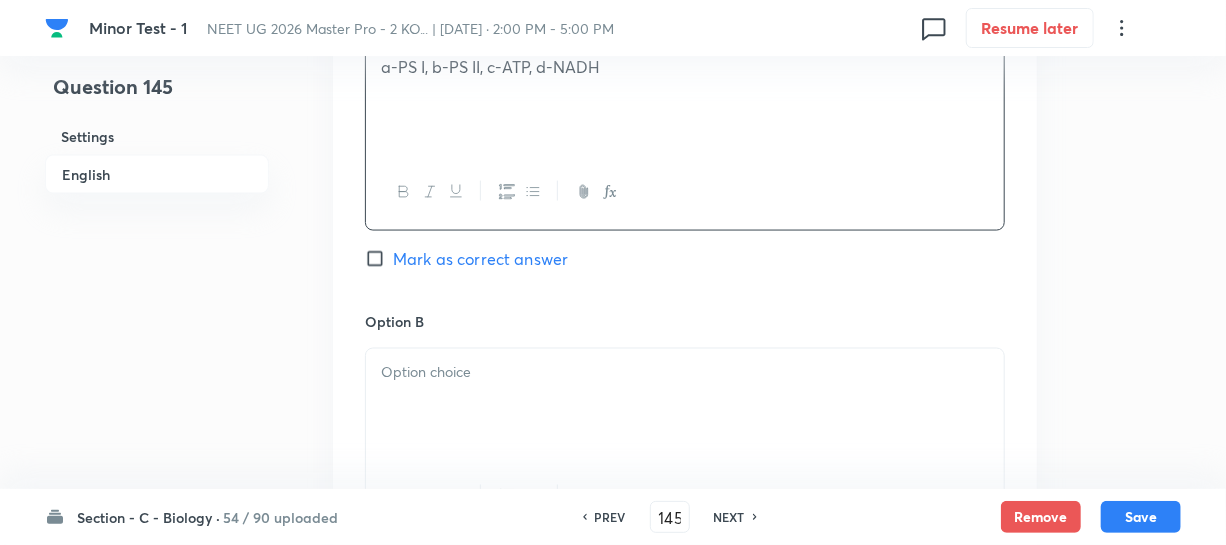 scroll, scrollTop: 1272, scrollLeft: 0, axis: vertical 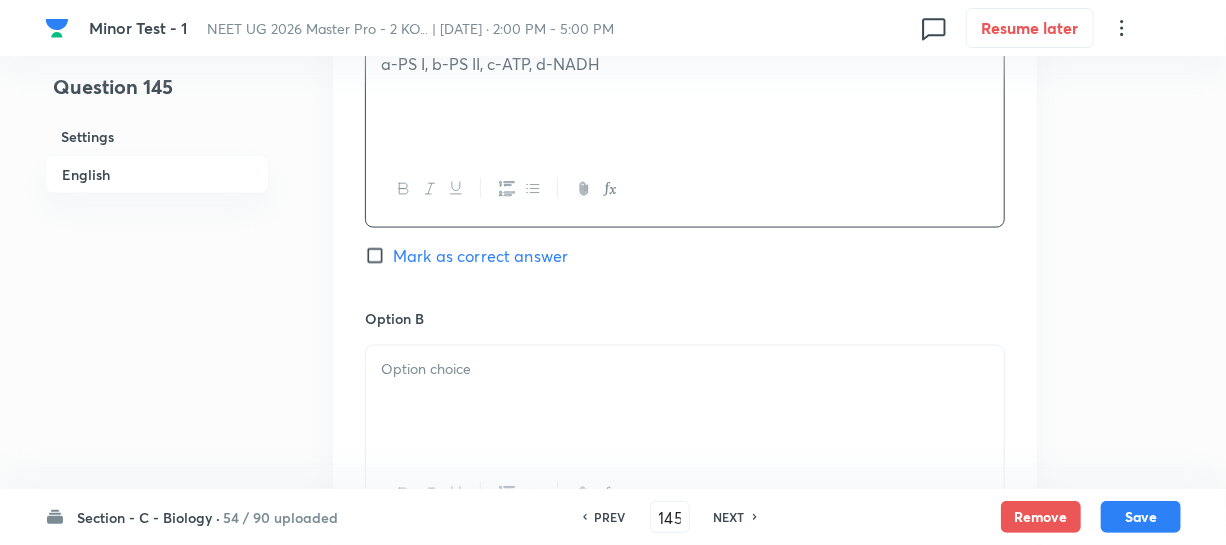 click at bounding box center [685, 369] 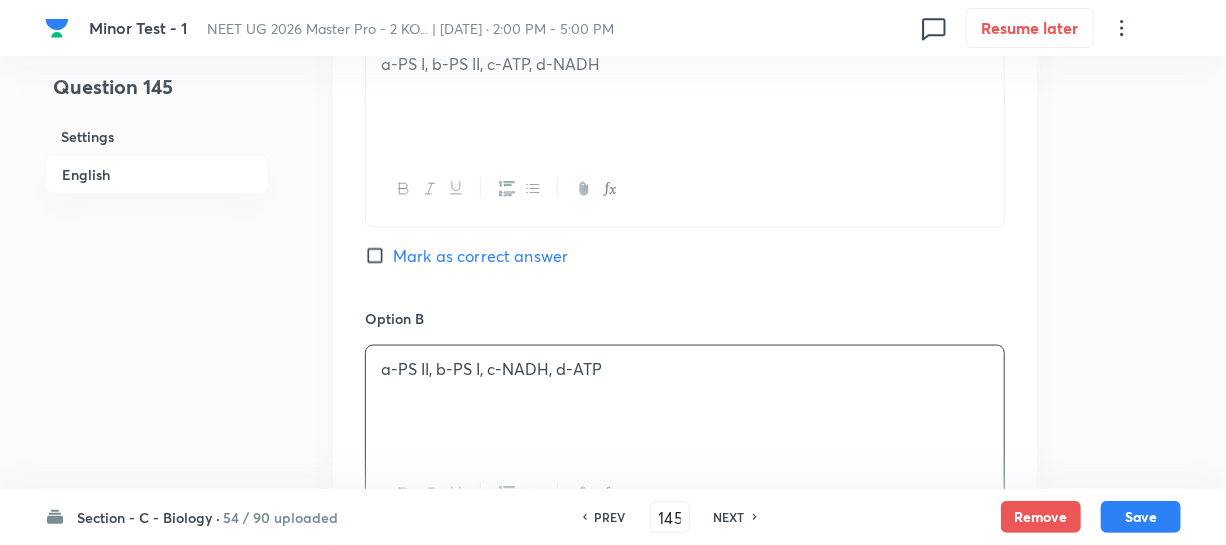 scroll, scrollTop: 1545, scrollLeft: 0, axis: vertical 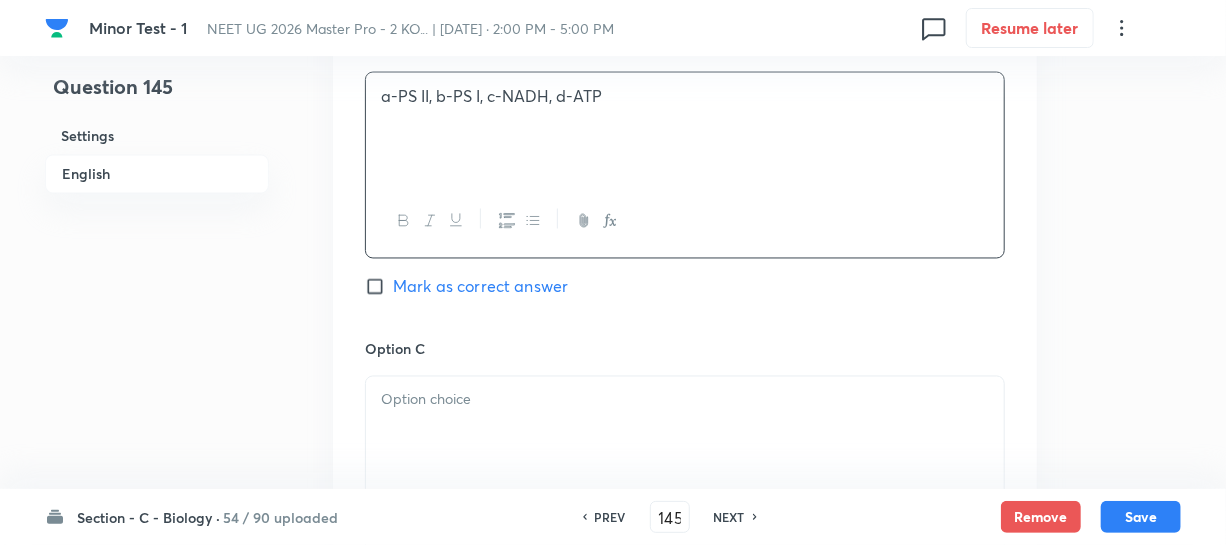 click at bounding box center (685, 400) 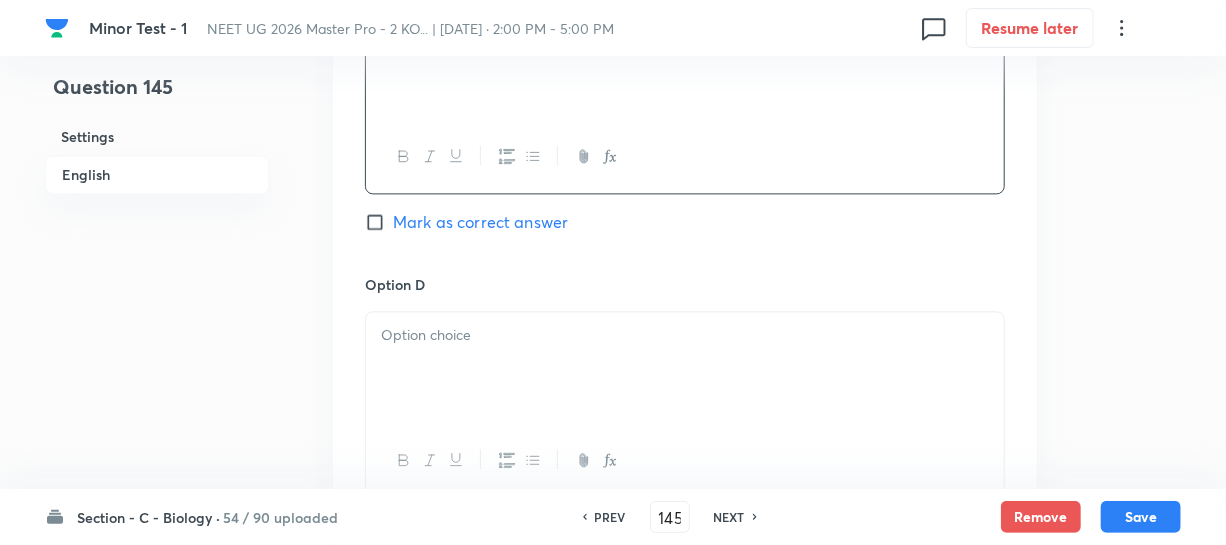 scroll, scrollTop: 2000, scrollLeft: 0, axis: vertical 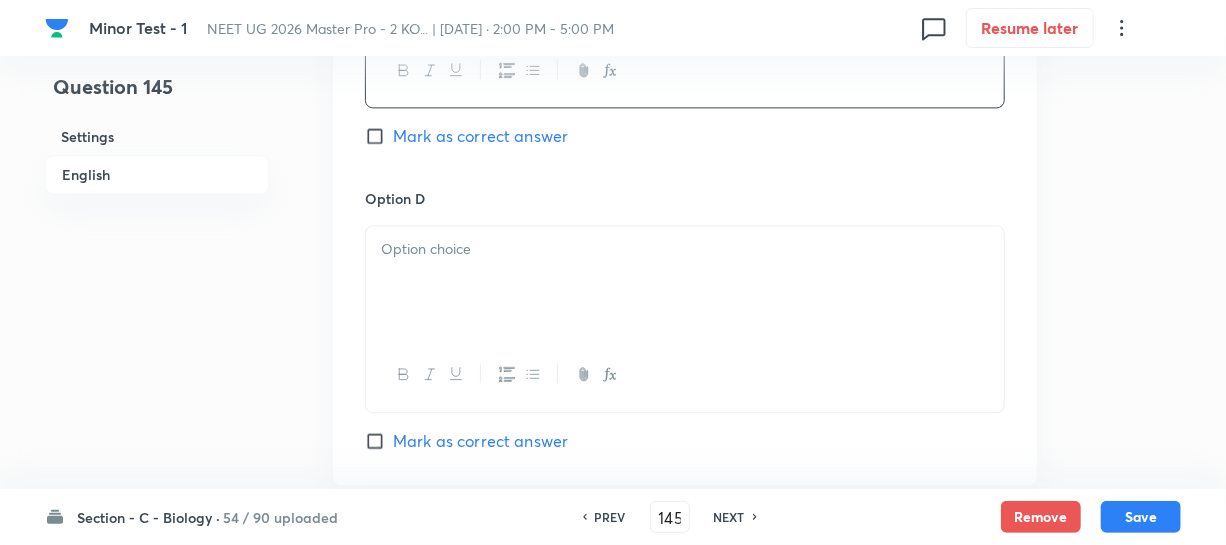 drag, startPoint x: 463, startPoint y: 280, endPoint x: 600, endPoint y: 314, distance: 141.15594 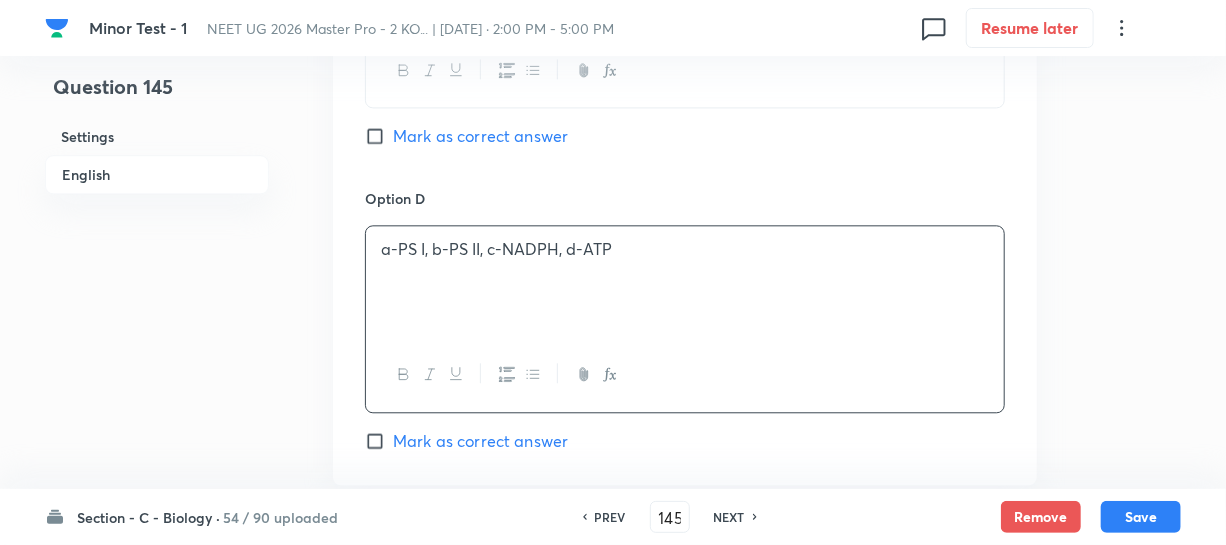 drag, startPoint x: 642, startPoint y: 251, endPoint x: 0, endPoint y: 153, distance: 649.4367 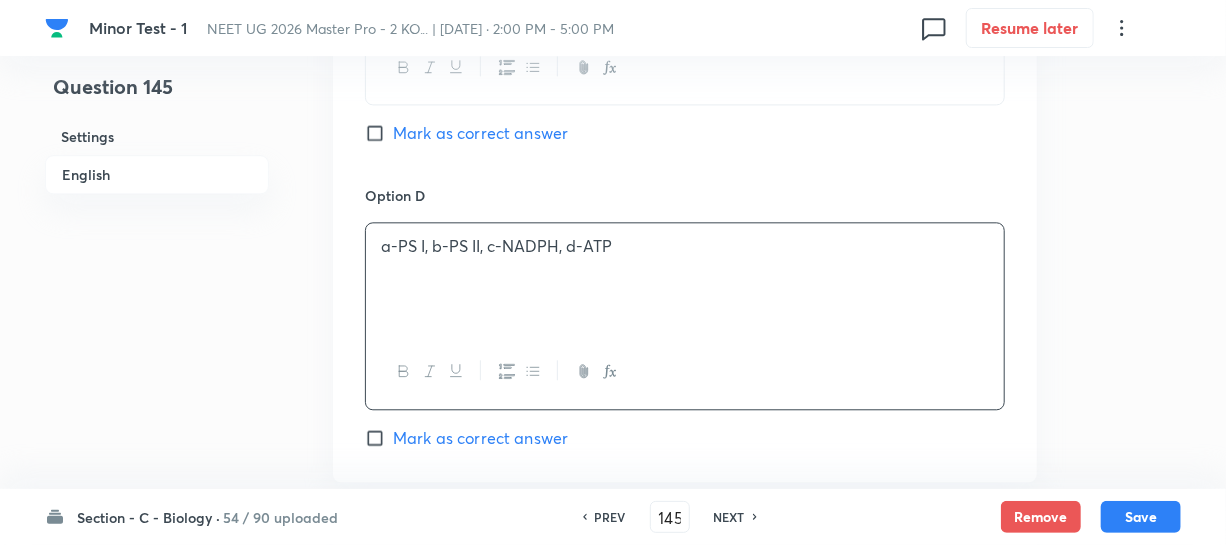 scroll, scrollTop: 2090, scrollLeft: 0, axis: vertical 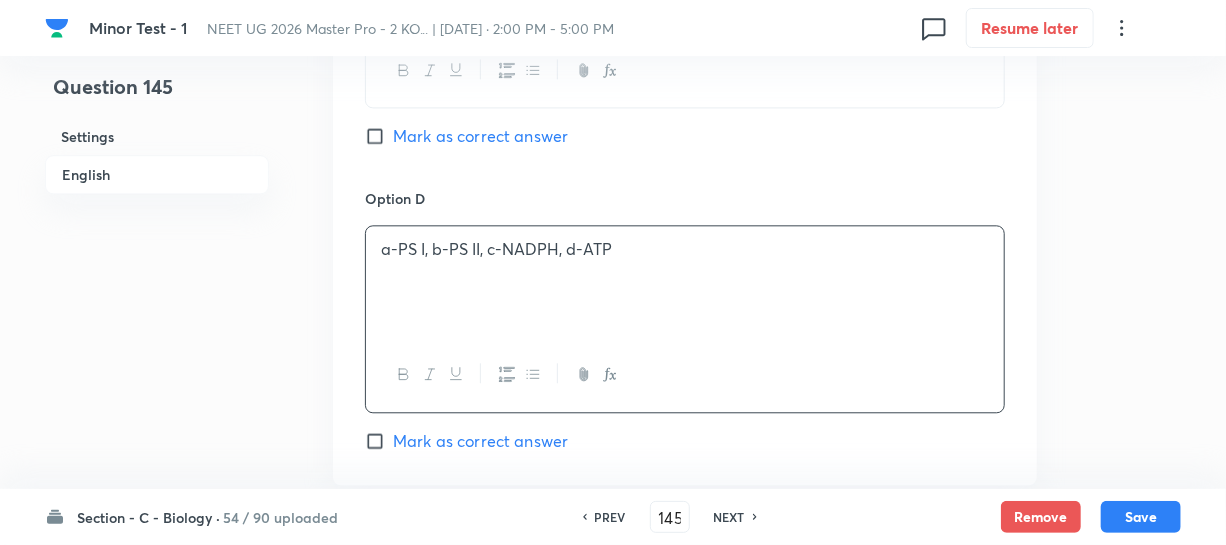 click on "Mark as correct answer" at bounding box center (379, 136) 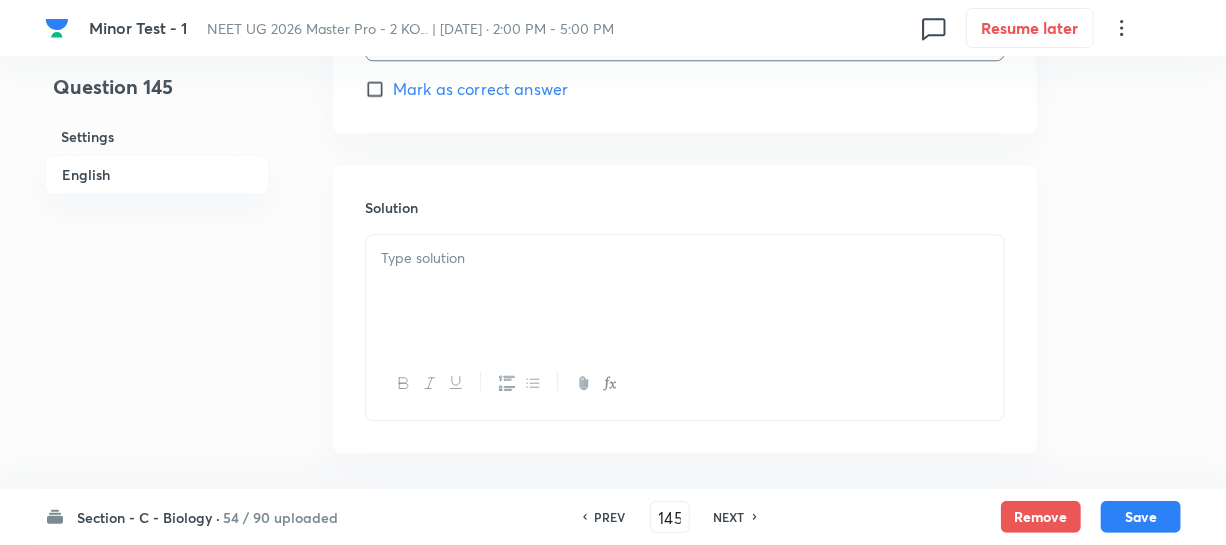 scroll, scrollTop: 2438, scrollLeft: 0, axis: vertical 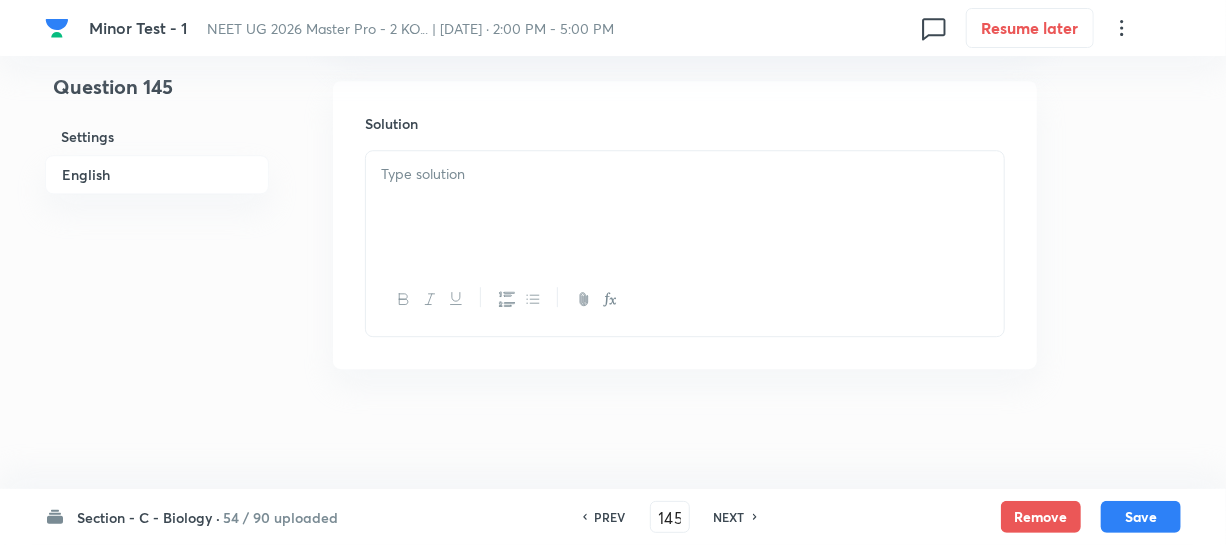 click at bounding box center (685, 207) 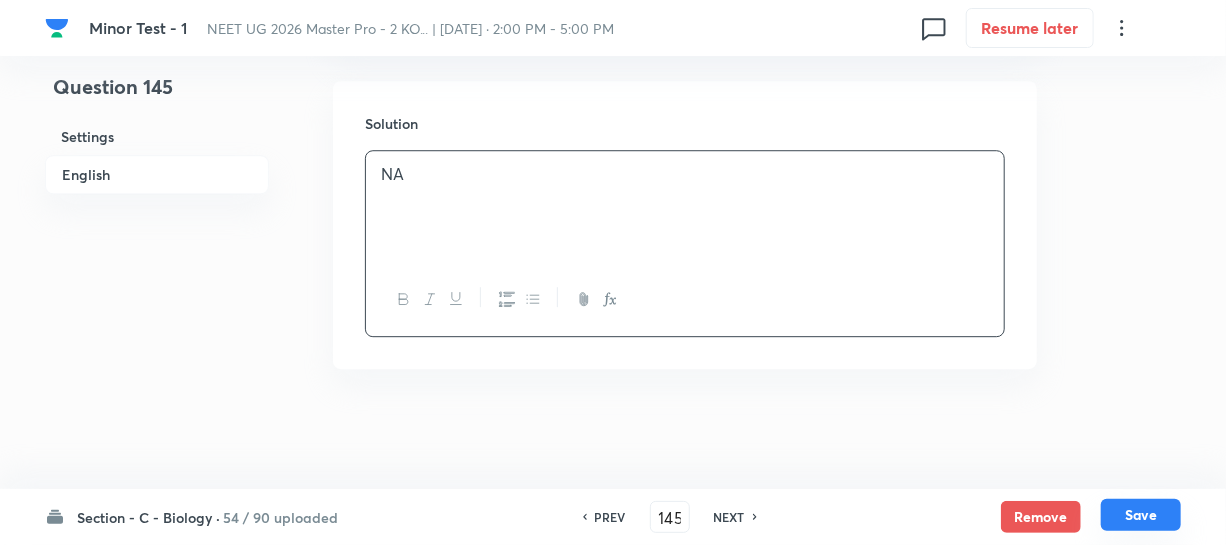 click on "Save" at bounding box center [1141, 515] 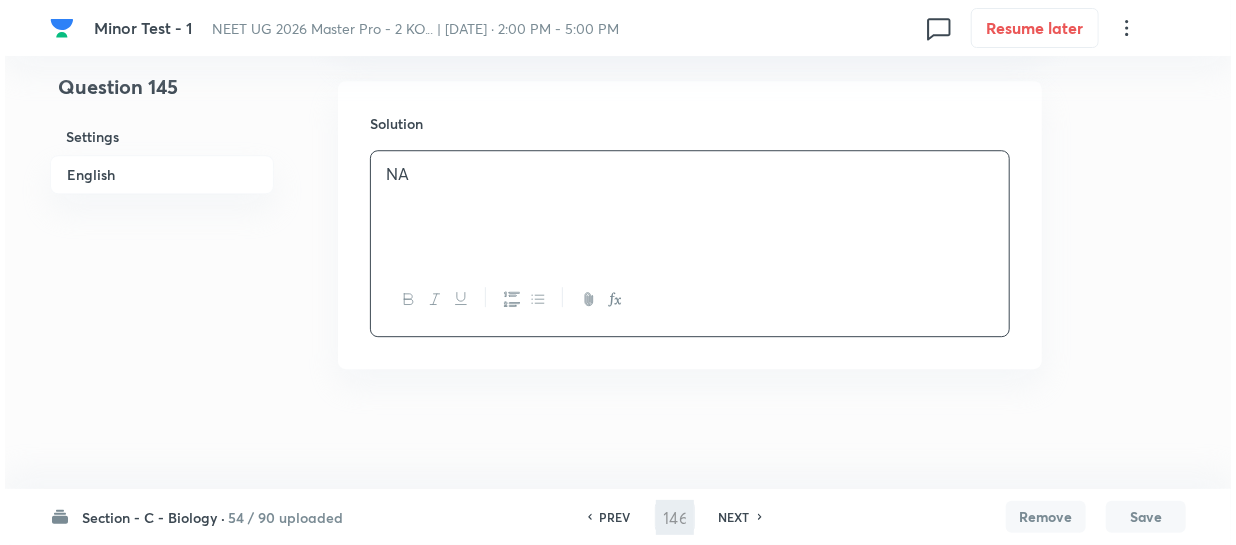 scroll, scrollTop: 0, scrollLeft: 0, axis: both 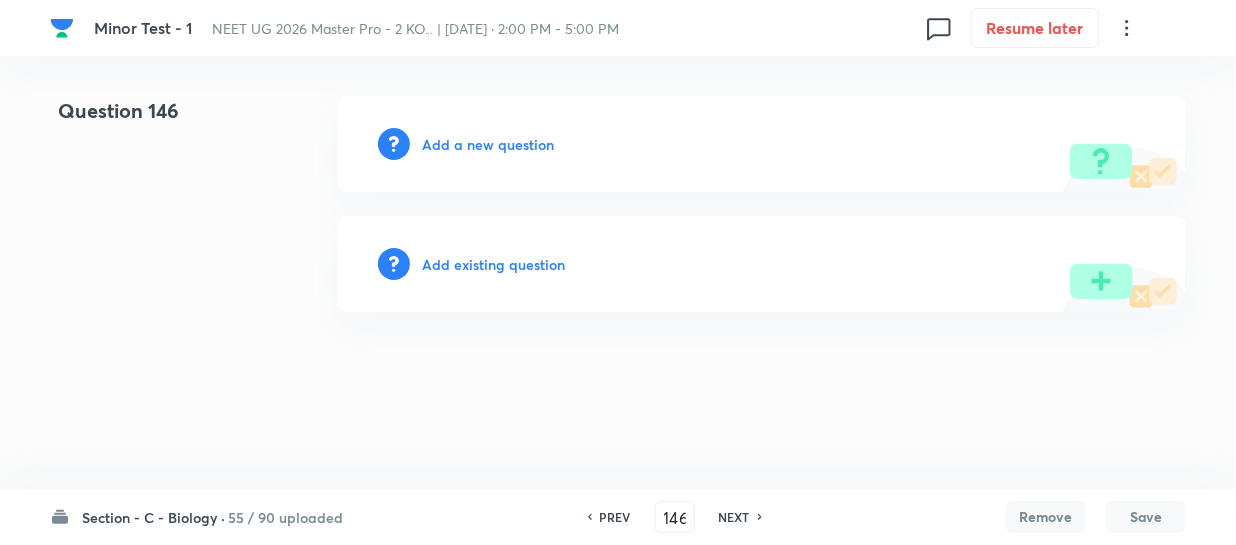 click on "Add a new question" at bounding box center (488, 144) 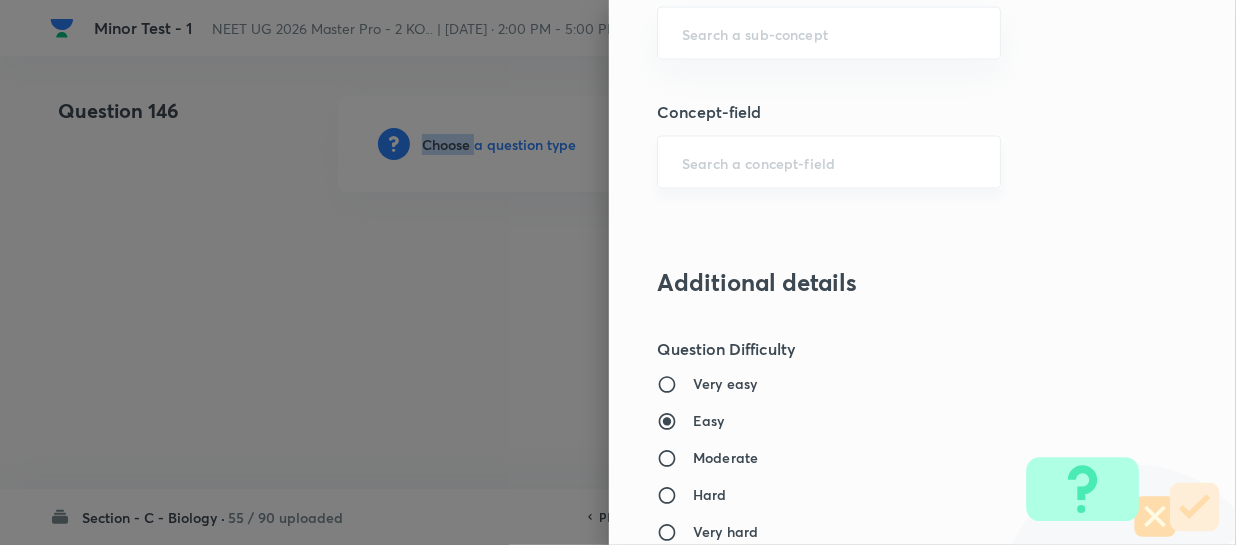 scroll, scrollTop: 1363, scrollLeft: 0, axis: vertical 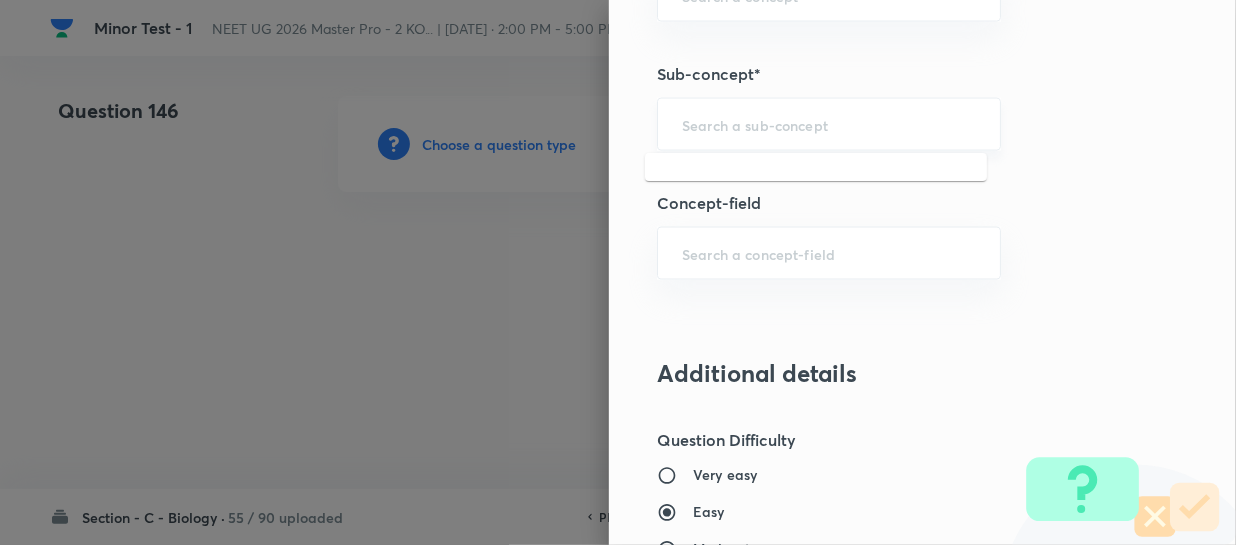 click at bounding box center [829, 124] 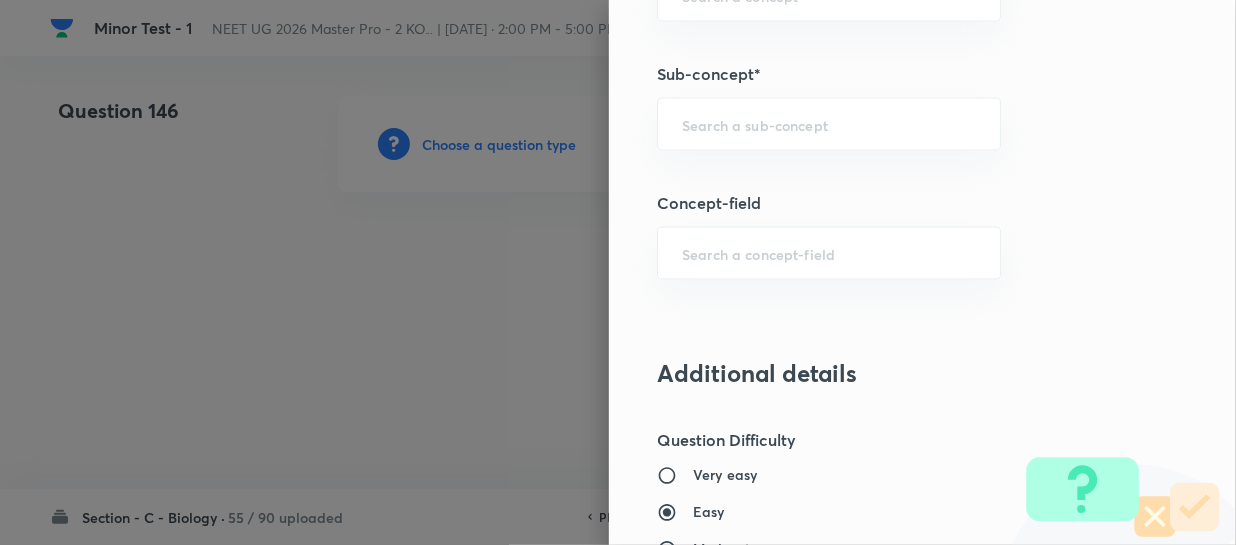 paste on "Different Biological Classification" 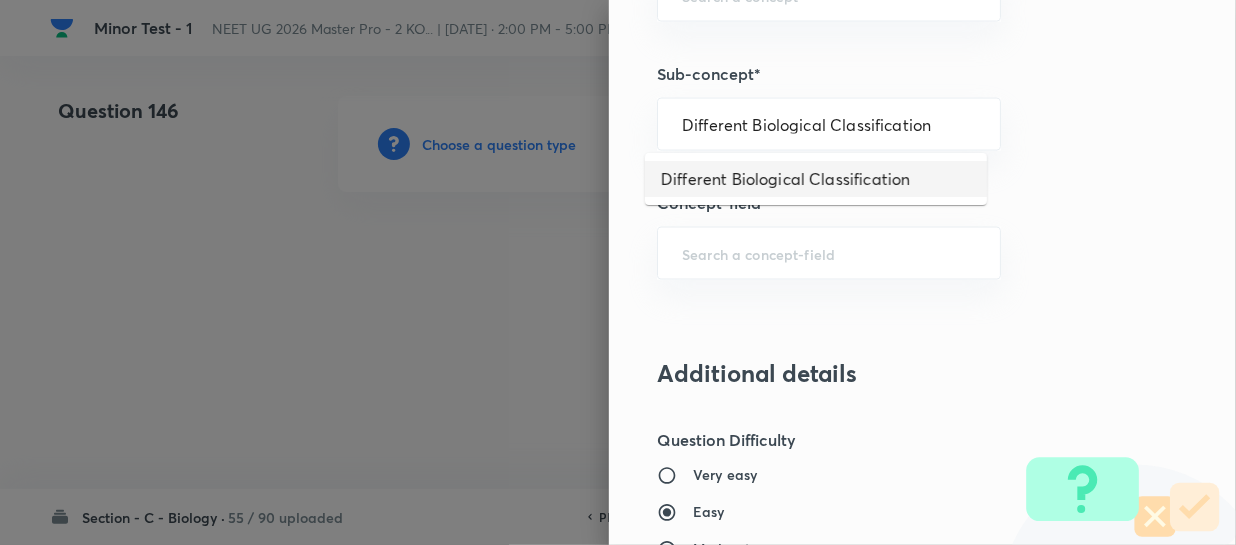 click on "Different Biological Classification" at bounding box center [816, 179] 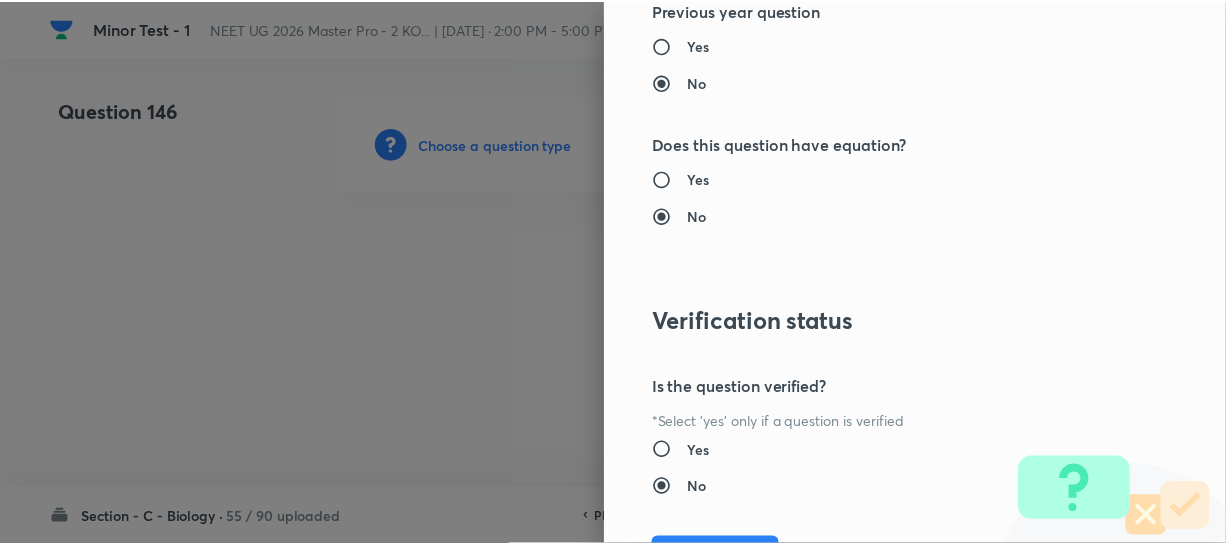 scroll, scrollTop: 2313, scrollLeft: 0, axis: vertical 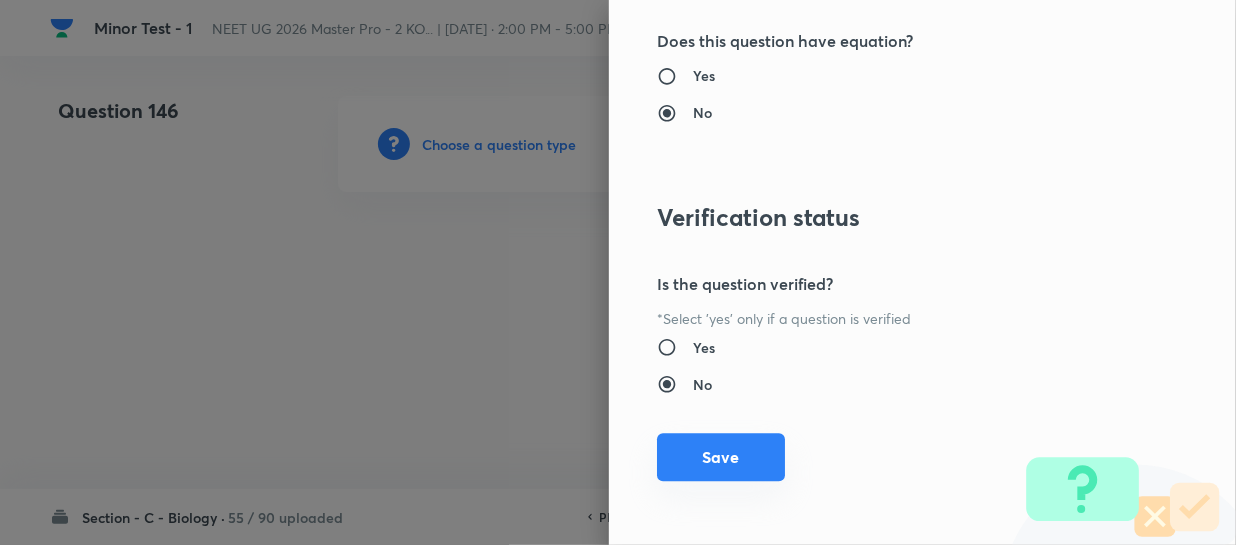 click on "Save" at bounding box center (721, 457) 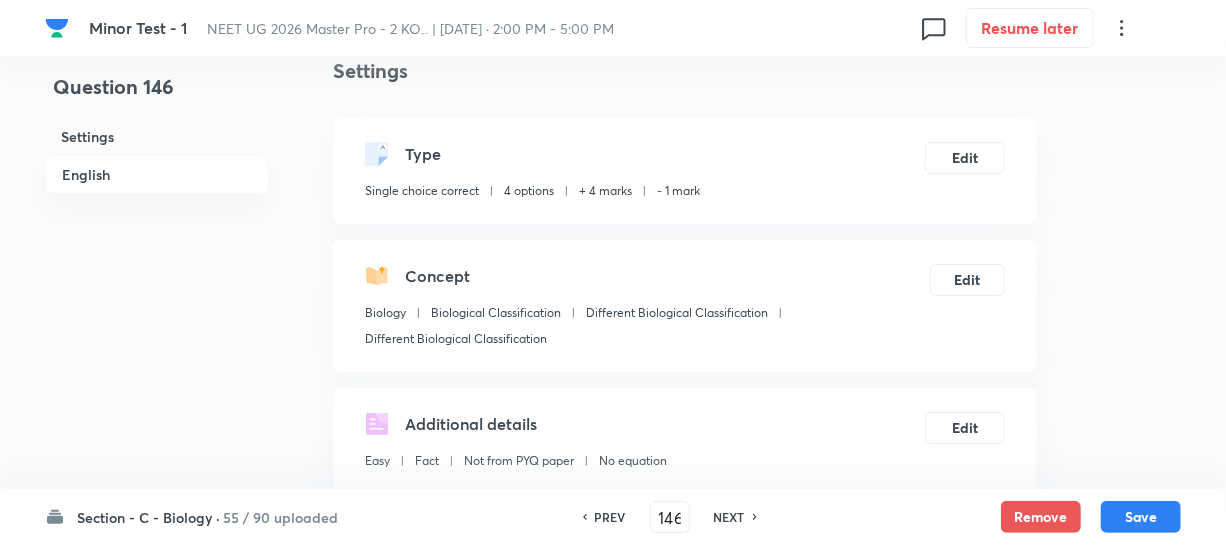 scroll, scrollTop: 454, scrollLeft: 0, axis: vertical 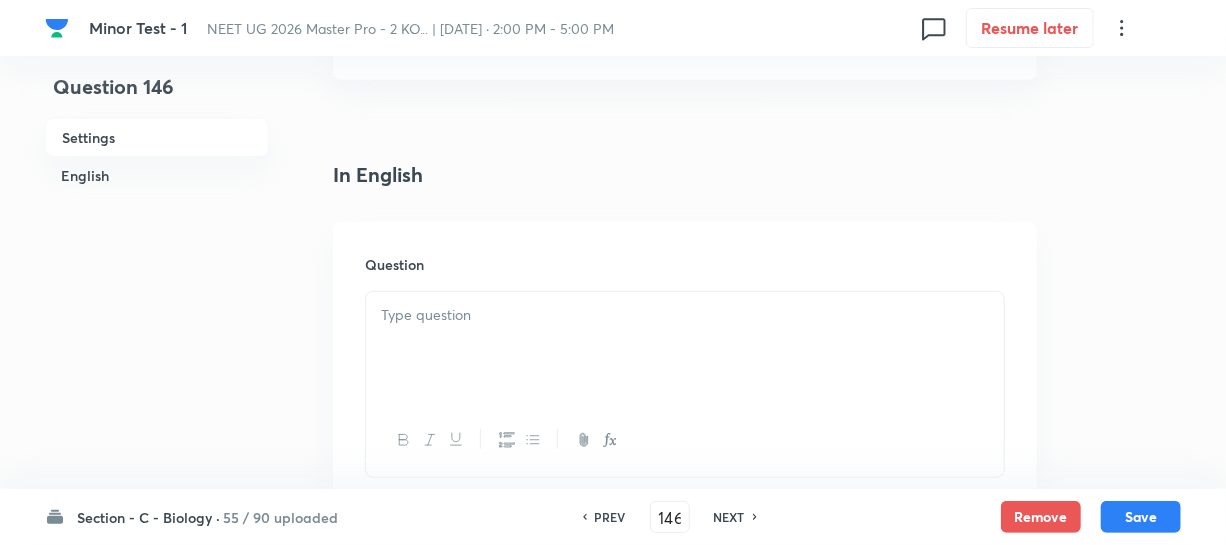 click at bounding box center [685, 348] 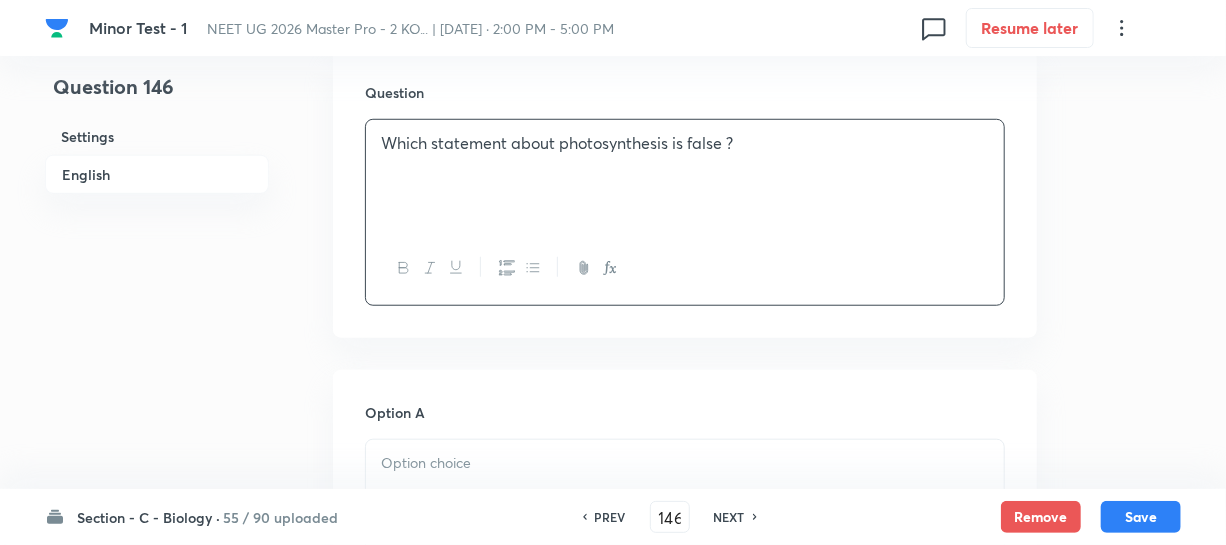 scroll, scrollTop: 636, scrollLeft: 0, axis: vertical 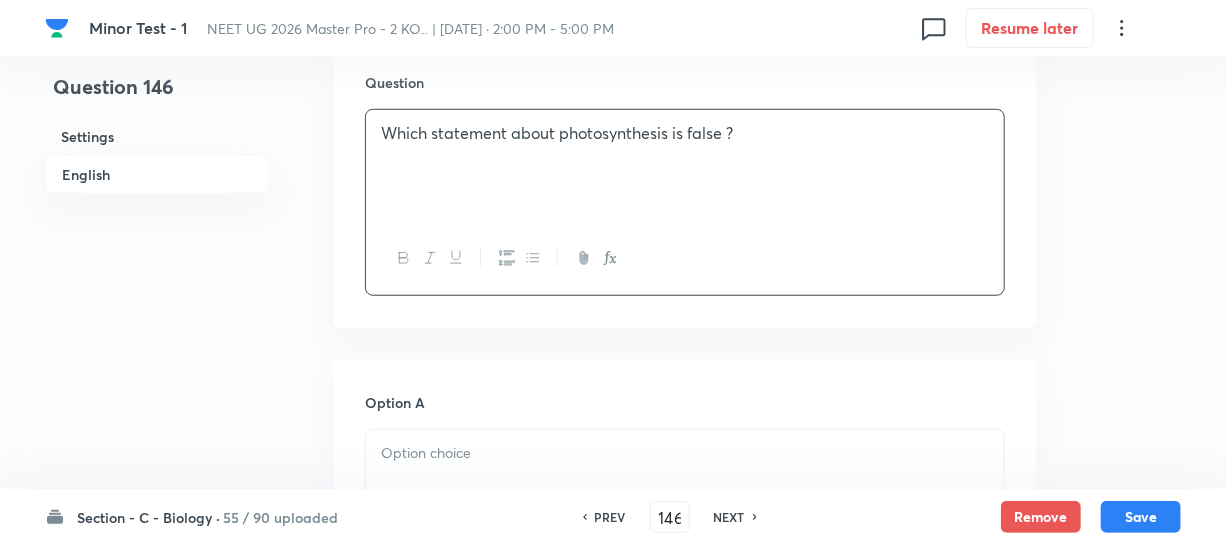 drag, startPoint x: 446, startPoint y: 459, endPoint x: 468, endPoint y: 450, distance: 23.769728 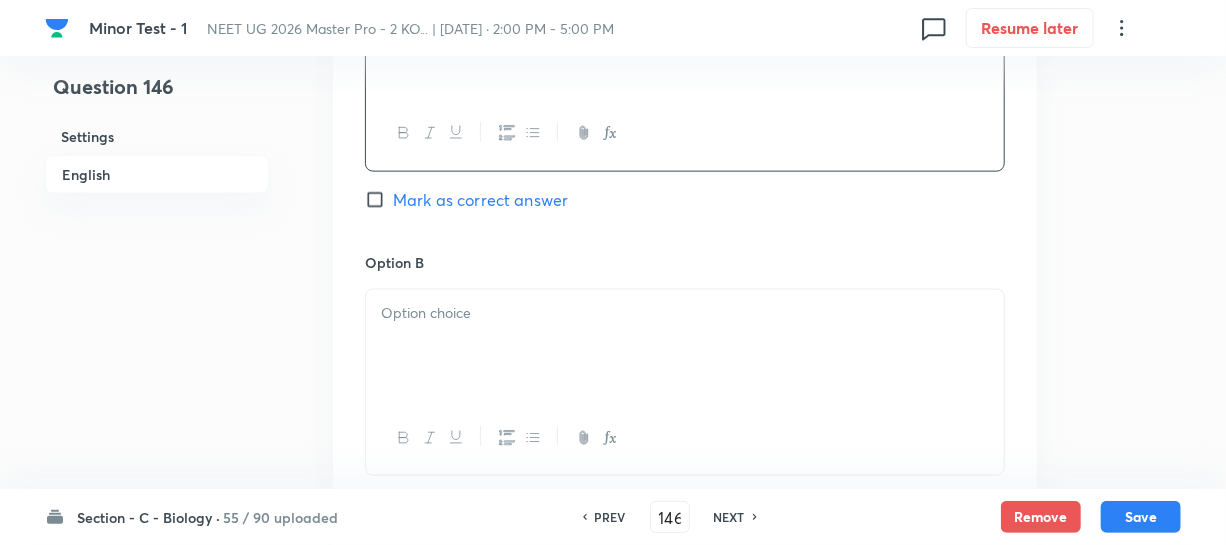scroll, scrollTop: 1090, scrollLeft: 0, axis: vertical 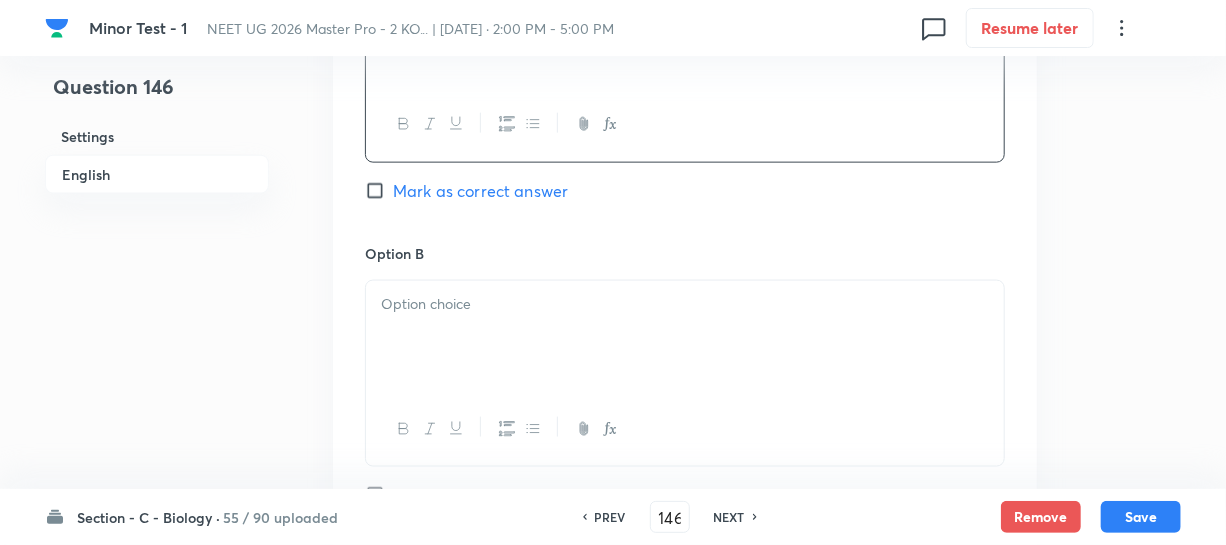 click at bounding box center [685, 337] 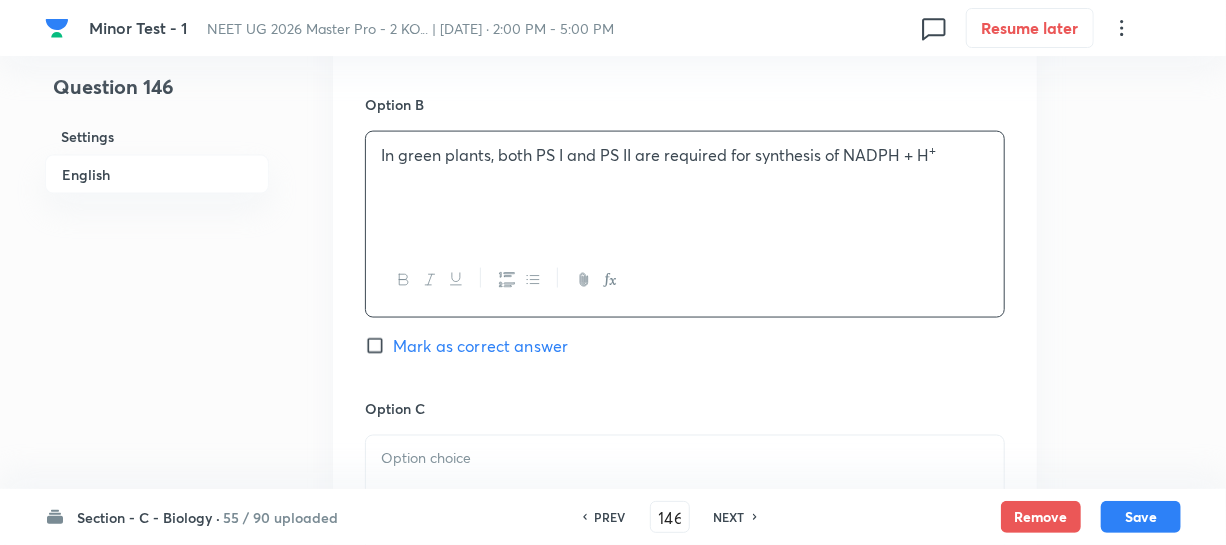 scroll, scrollTop: 1545, scrollLeft: 0, axis: vertical 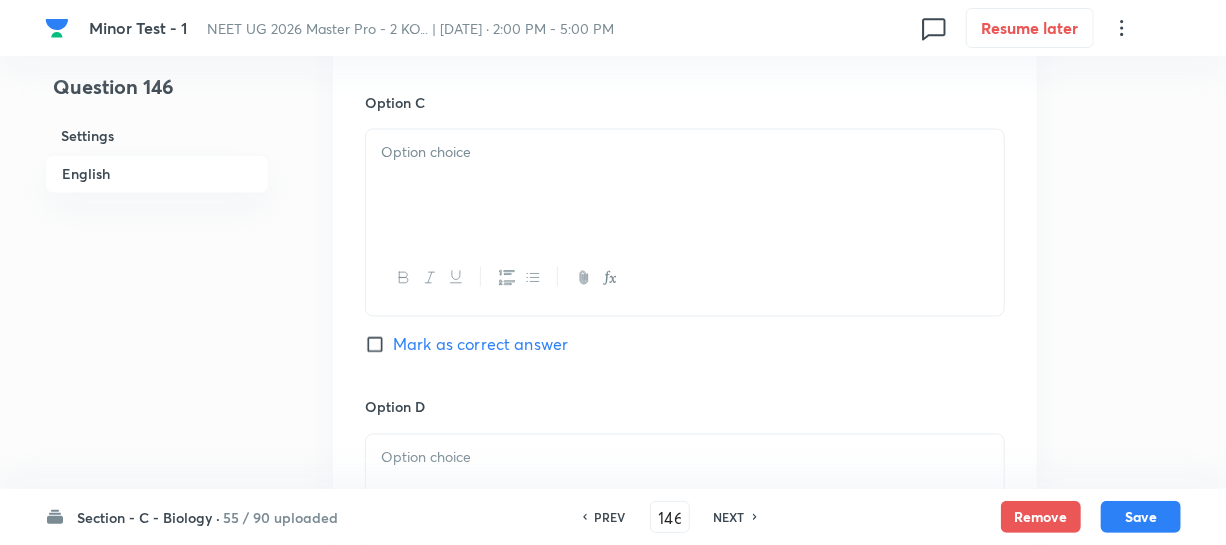 click at bounding box center [685, 186] 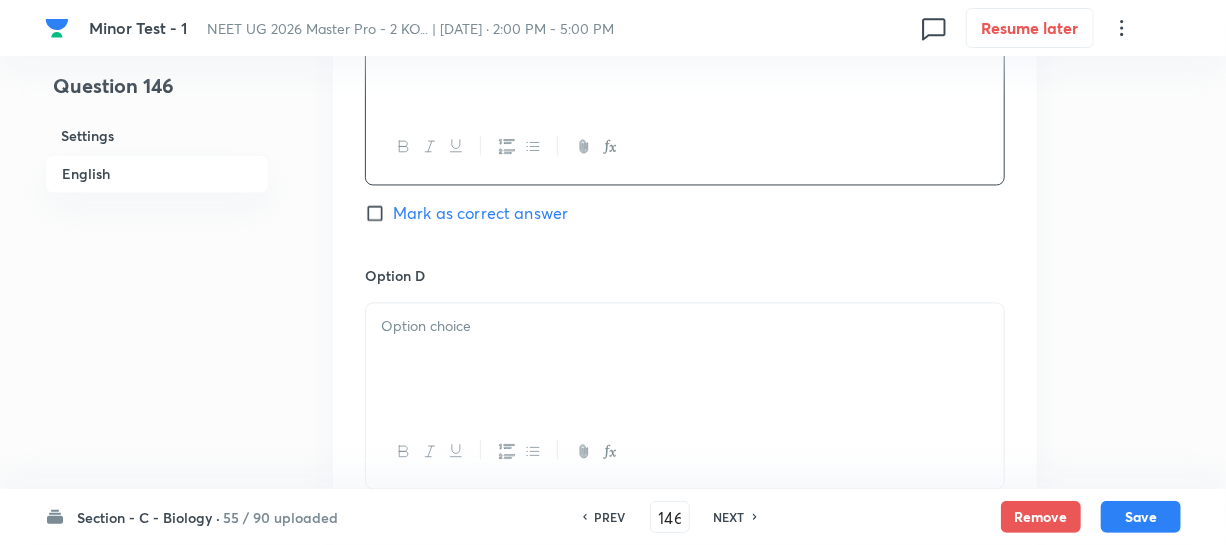 scroll, scrollTop: 1727, scrollLeft: 0, axis: vertical 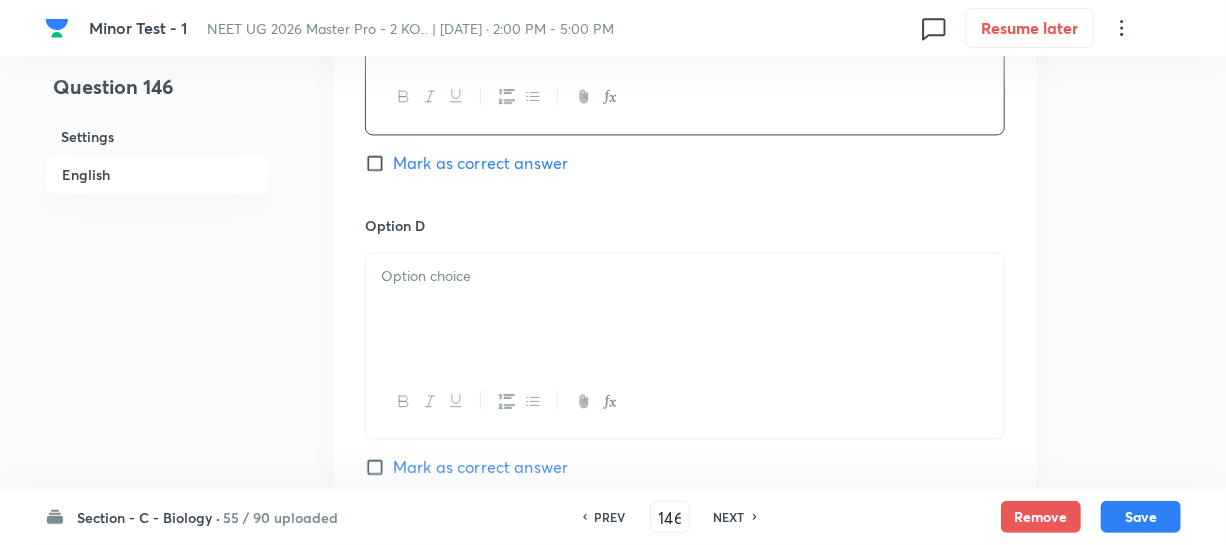 click at bounding box center (685, 309) 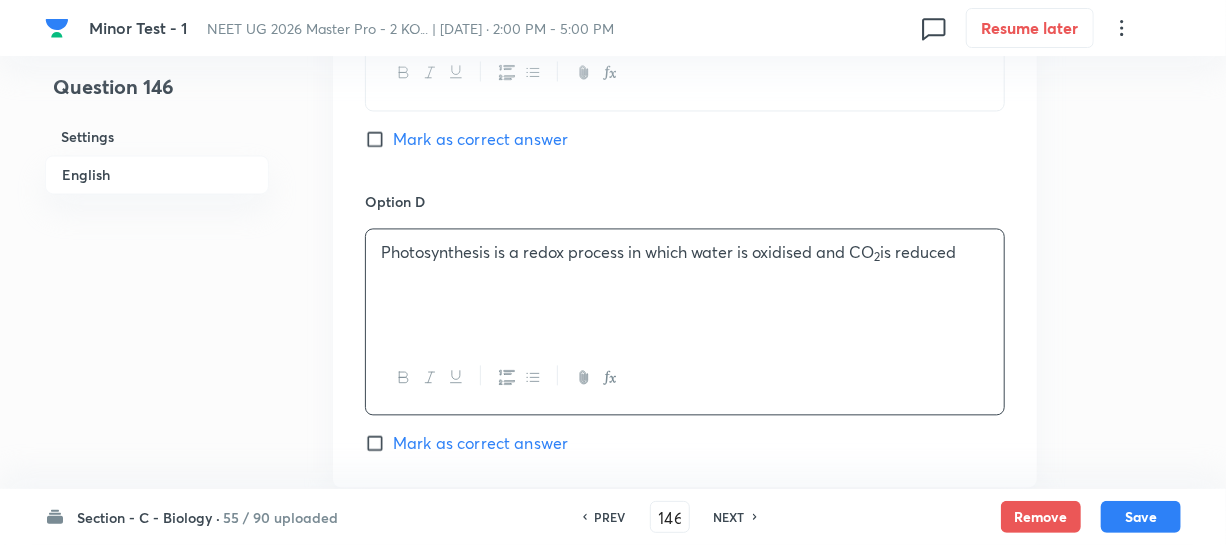 scroll, scrollTop: 1909, scrollLeft: 0, axis: vertical 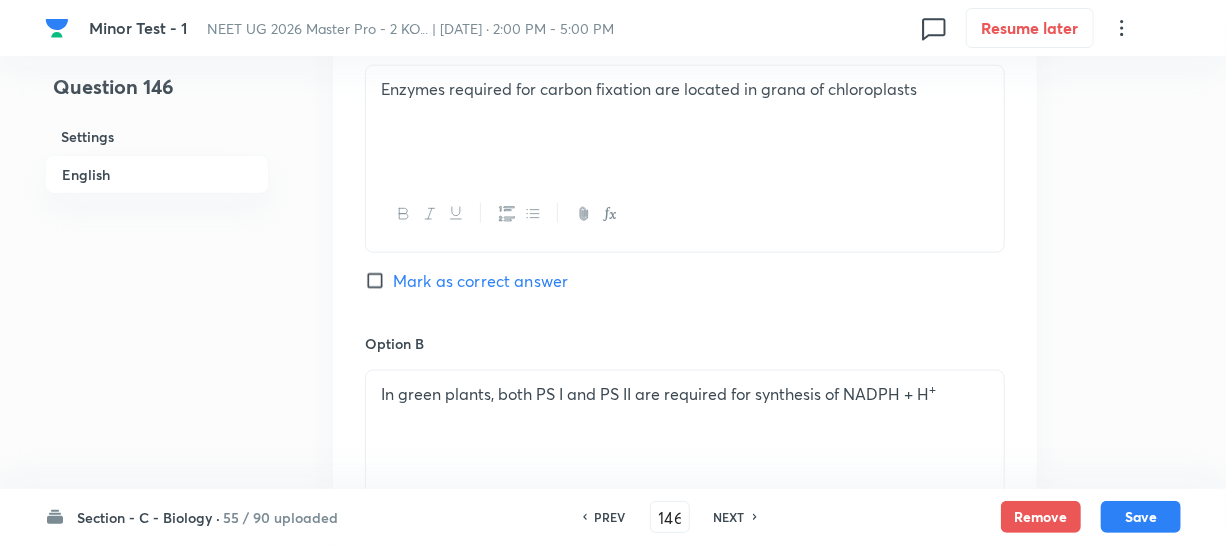 click on "Option A Enzymes required for carbon fixation are located in grana of chloroplasts Mark as correct answer" at bounding box center (685, 180) 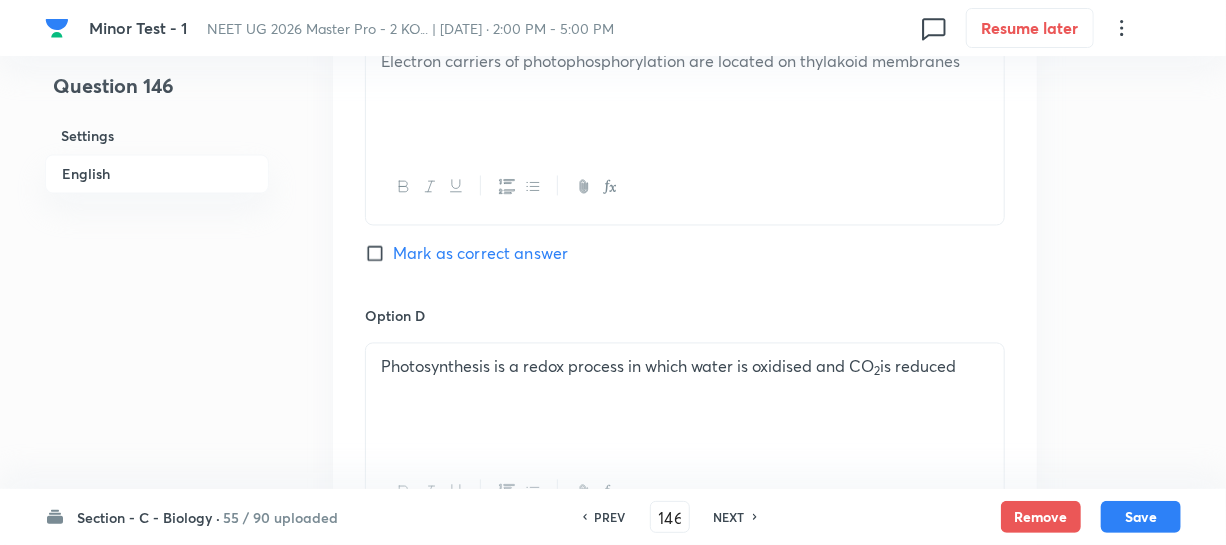 scroll, scrollTop: 2090, scrollLeft: 0, axis: vertical 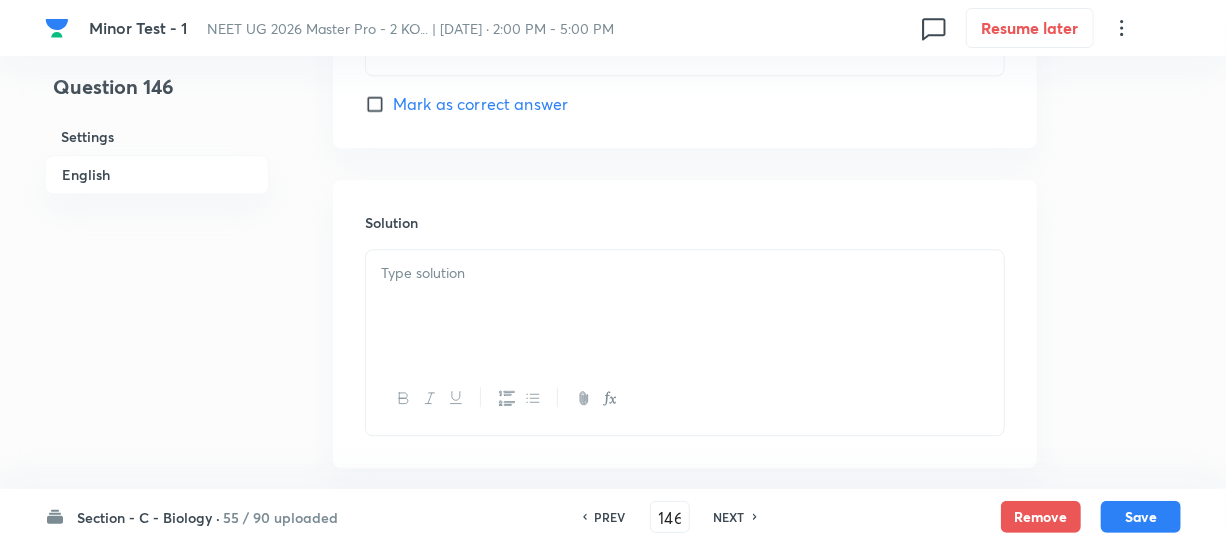 click at bounding box center [685, 306] 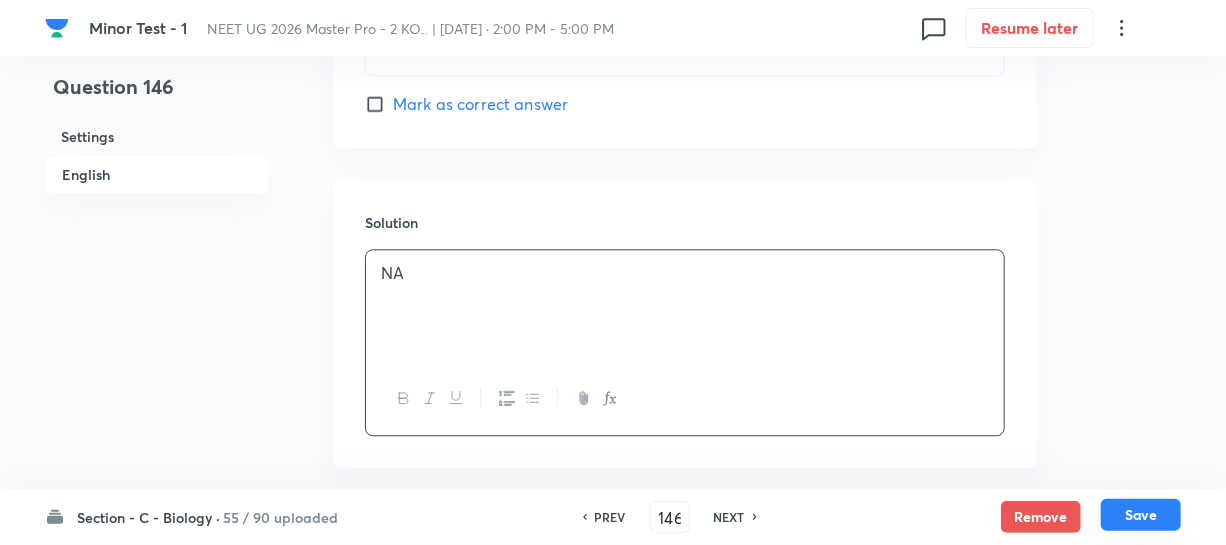 click on "Save" at bounding box center (1141, 515) 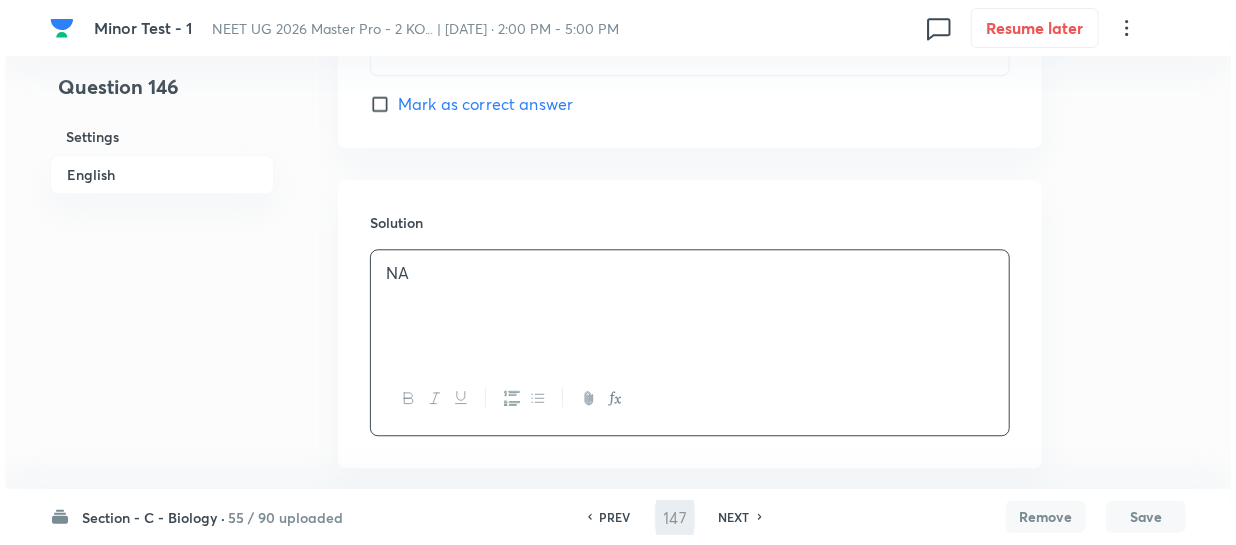 scroll, scrollTop: 0, scrollLeft: 0, axis: both 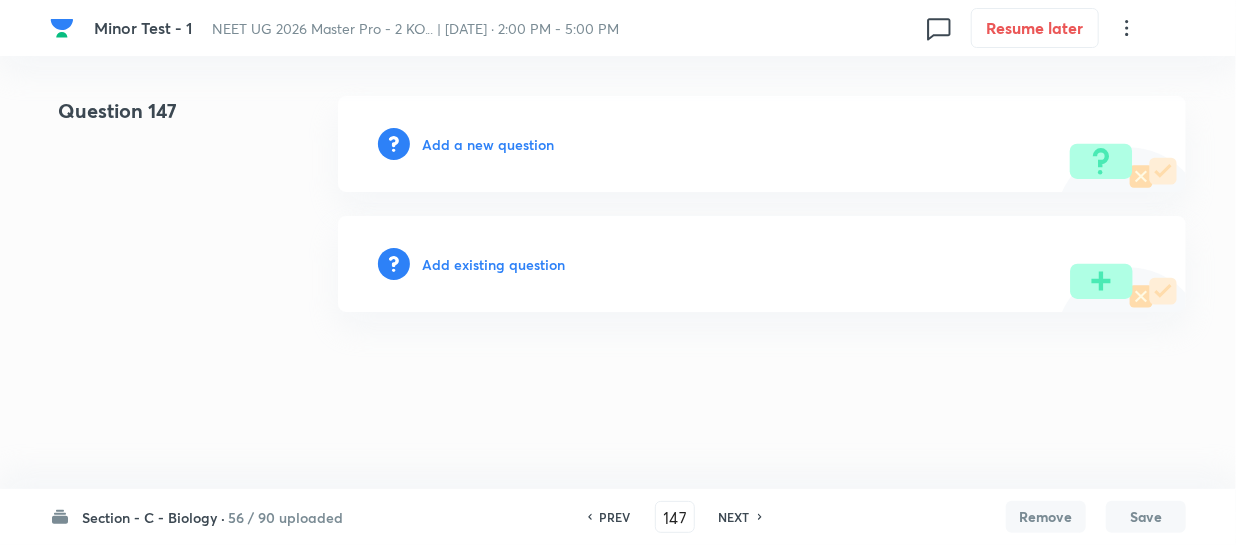 click on "Add a new question" at bounding box center [488, 144] 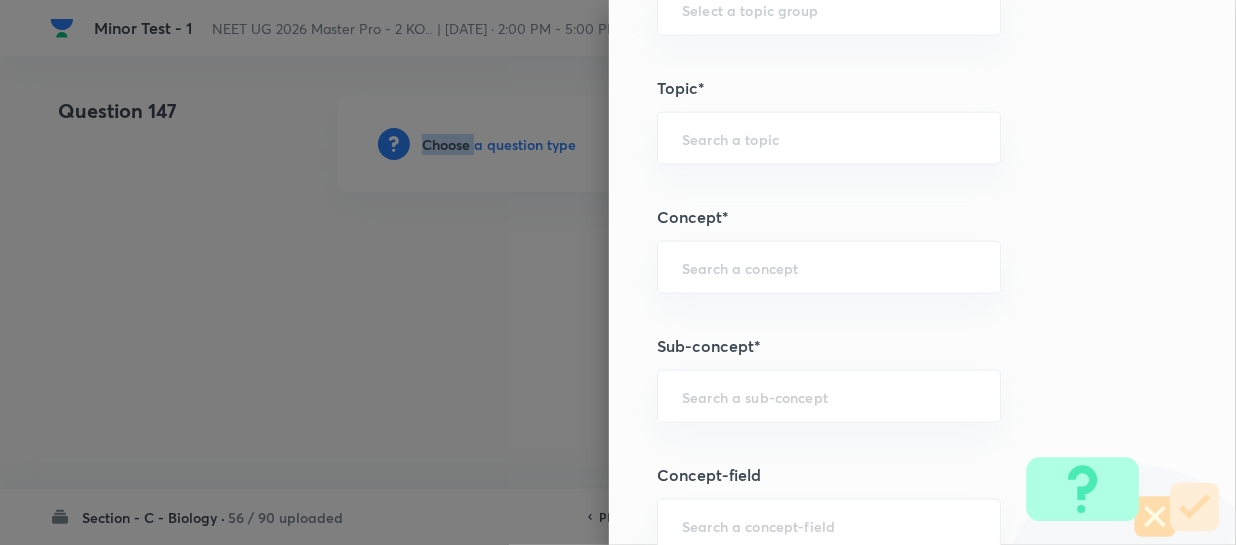 scroll, scrollTop: 1272, scrollLeft: 0, axis: vertical 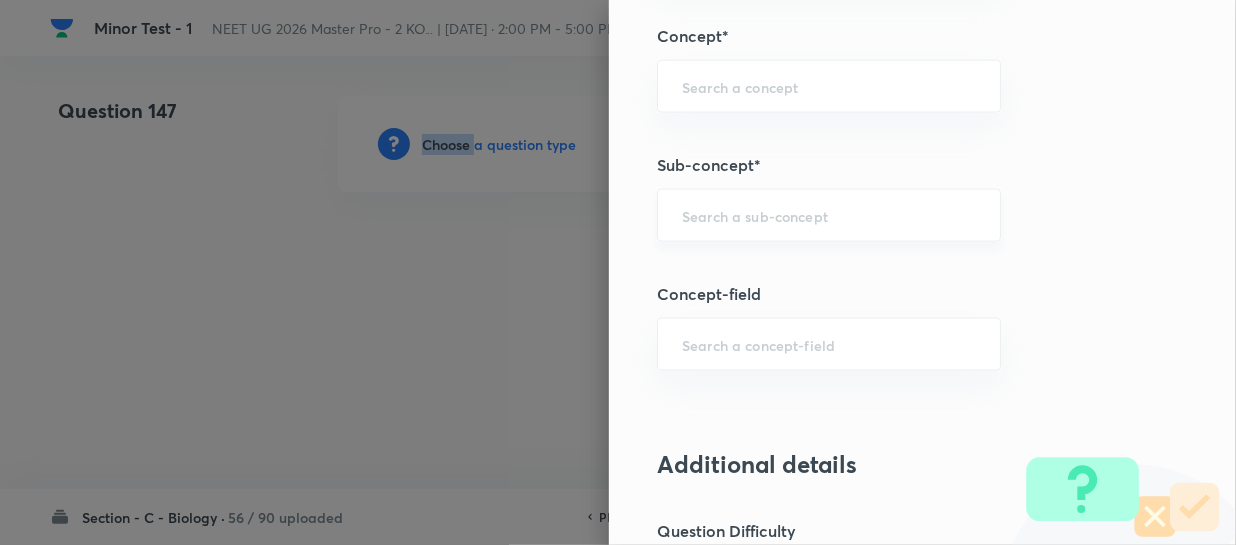 click on "​" at bounding box center (829, 215) 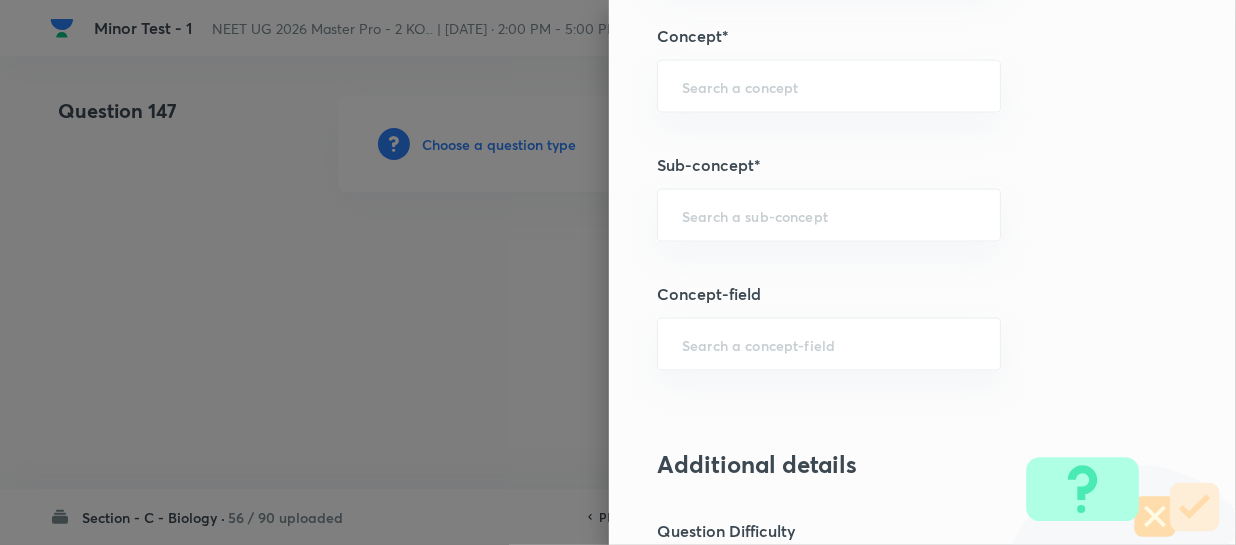 paste on "Different Biological Classification" 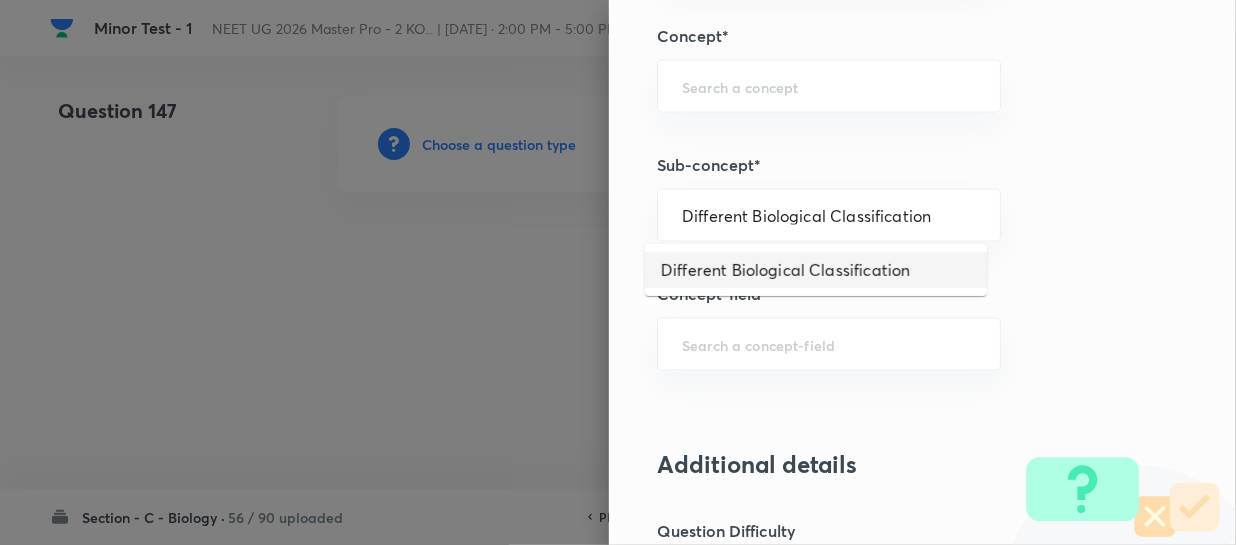 click on "Different Biological Classification" at bounding box center [816, 270] 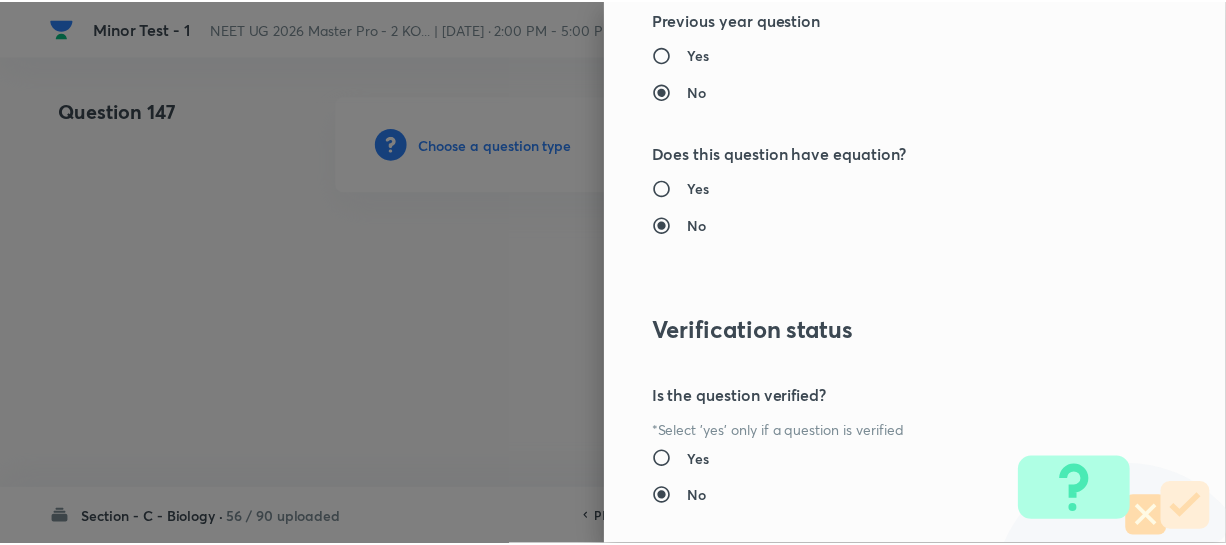 scroll, scrollTop: 2313, scrollLeft: 0, axis: vertical 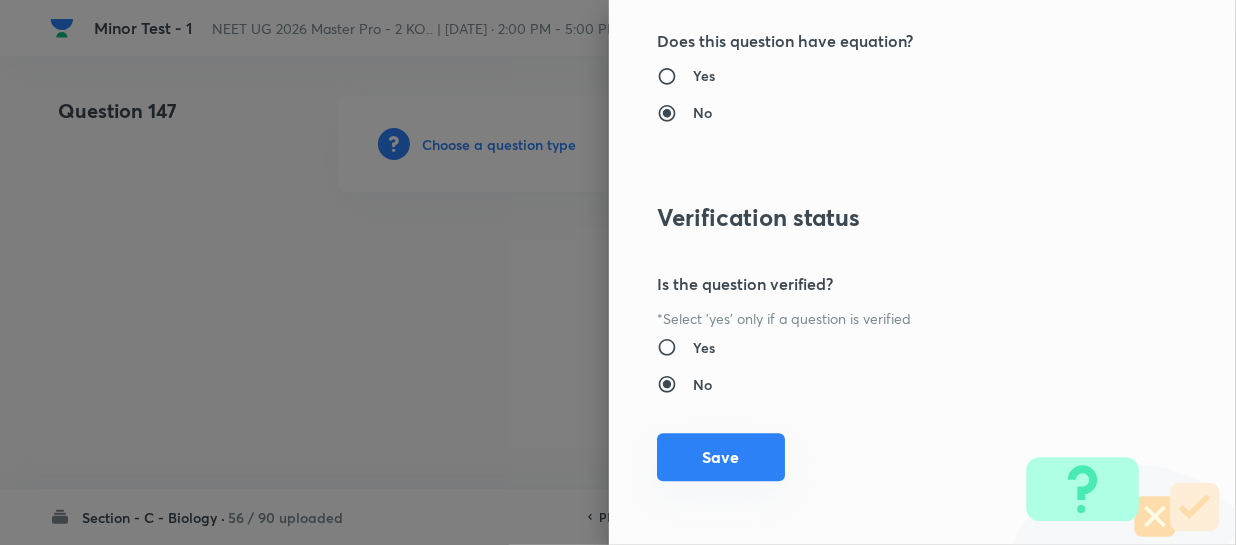 click on "Save" at bounding box center [721, 457] 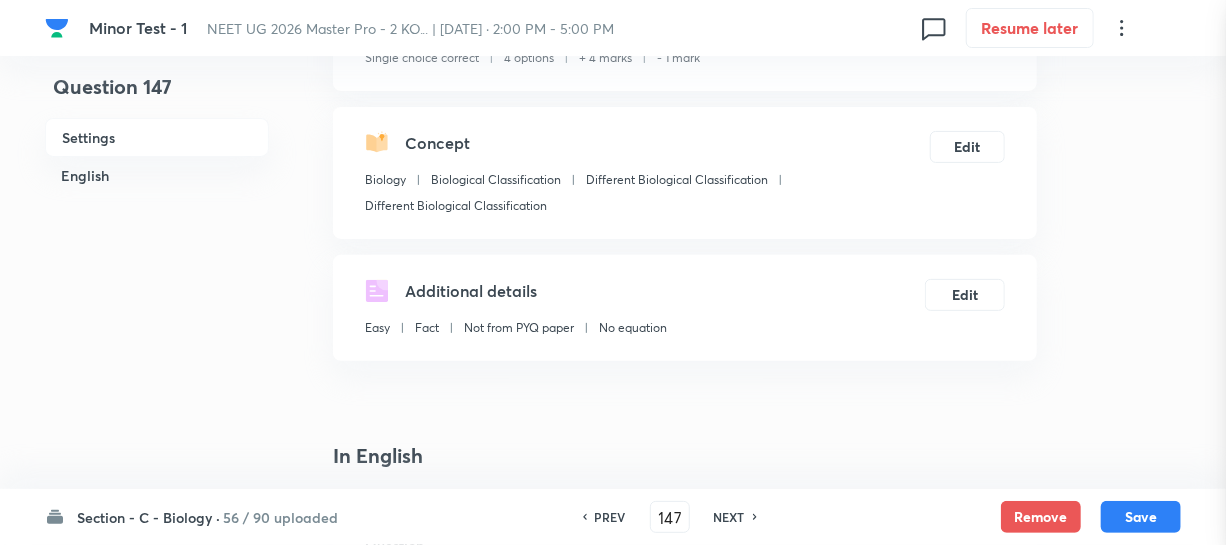 scroll, scrollTop: 454, scrollLeft: 0, axis: vertical 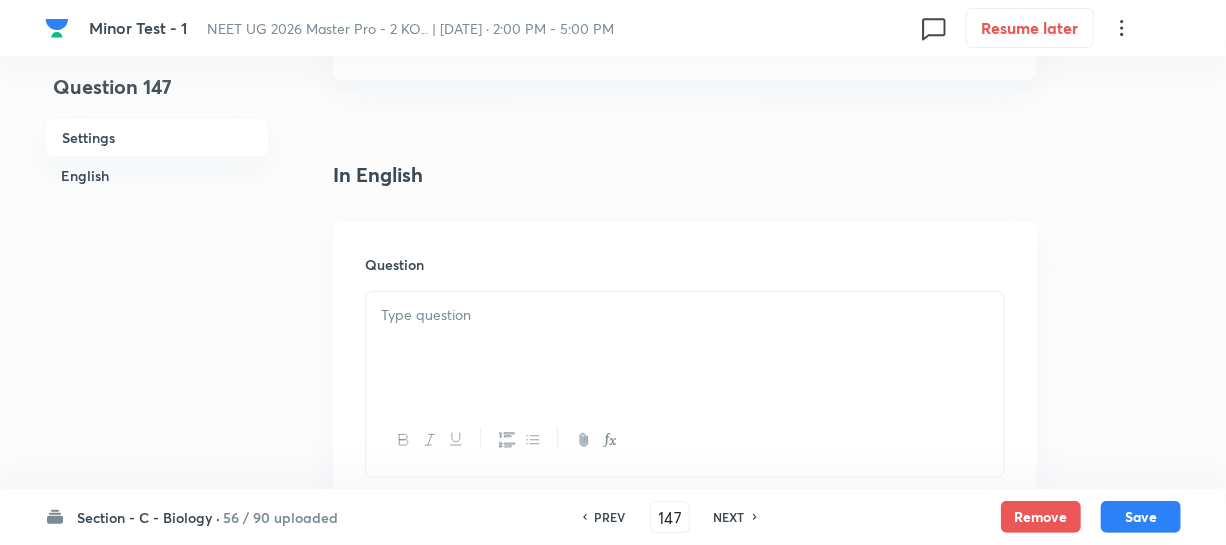 click at bounding box center (685, 315) 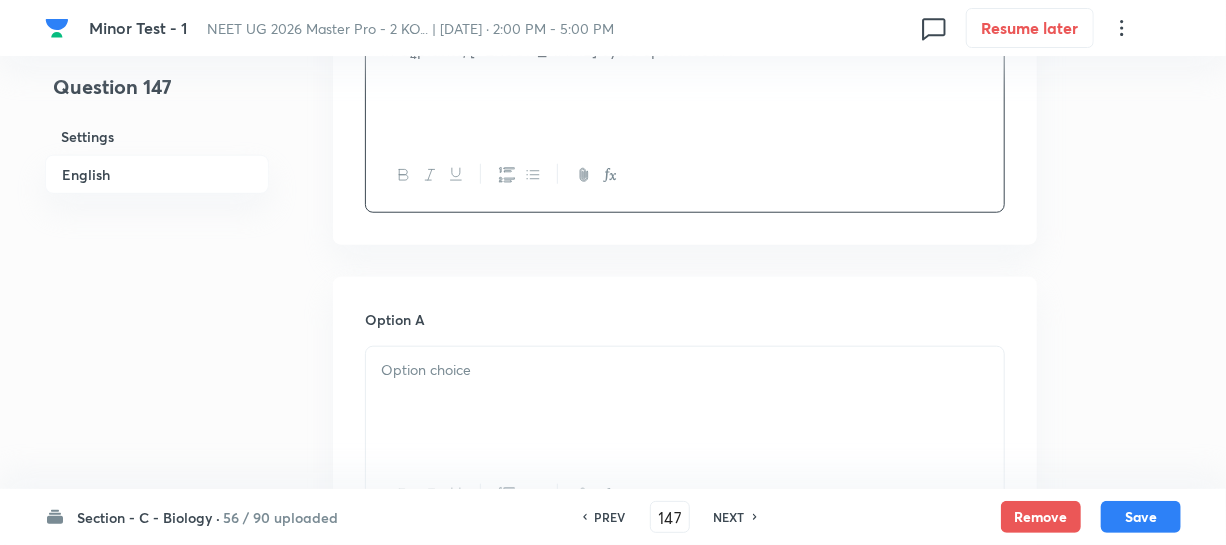 scroll, scrollTop: 727, scrollLeft: 0, axis: vertical 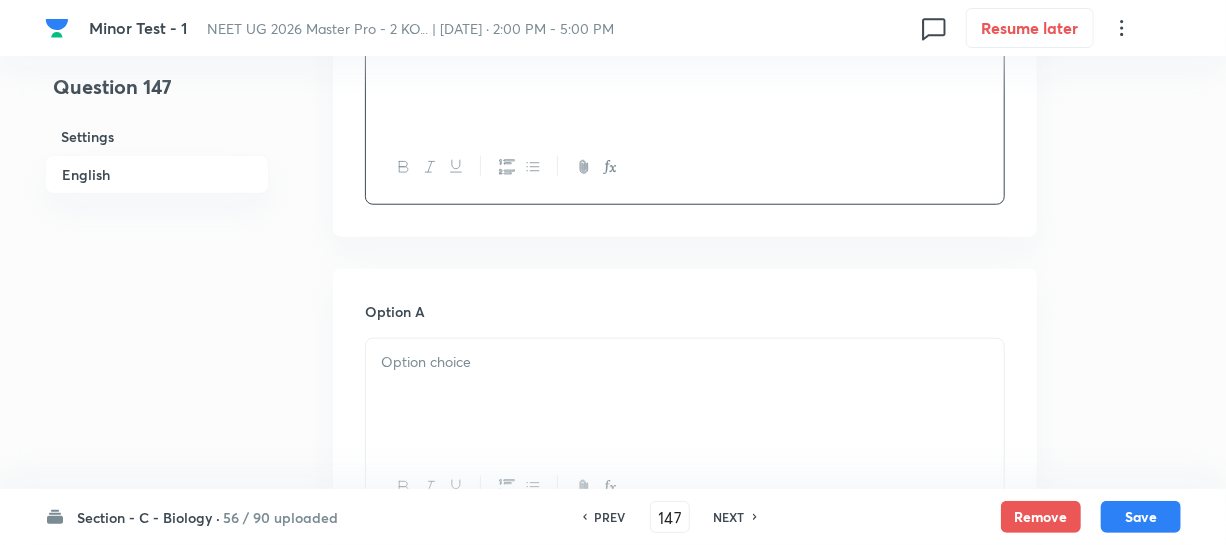 click on "Option A Mark as correct answer" at bounding box center [685, 453] 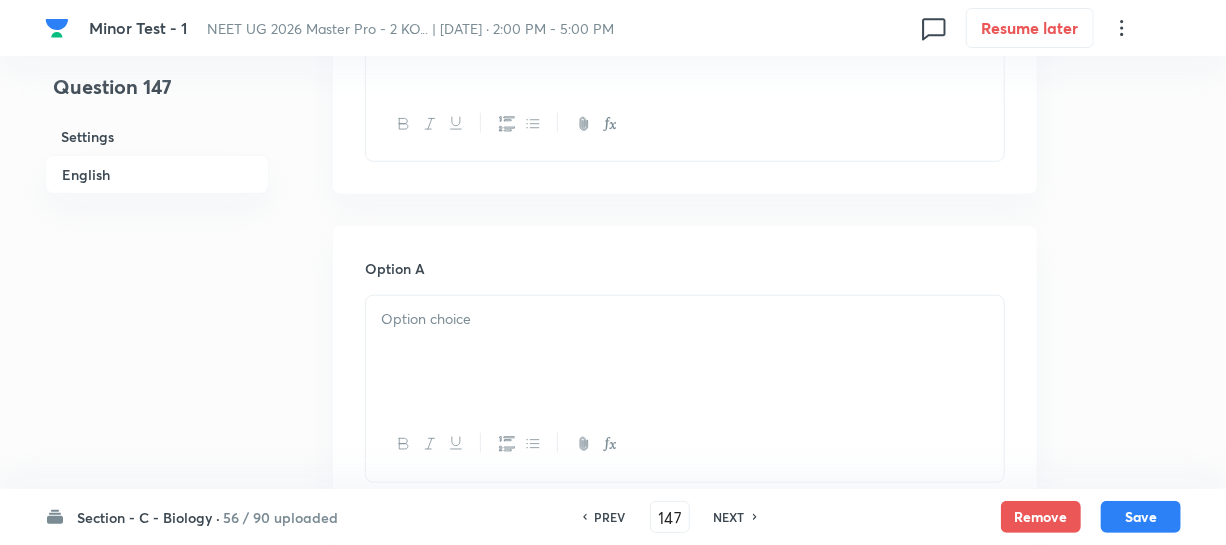 scroll, scrollTop: 818, scrollLeft: 0, axis: vertical 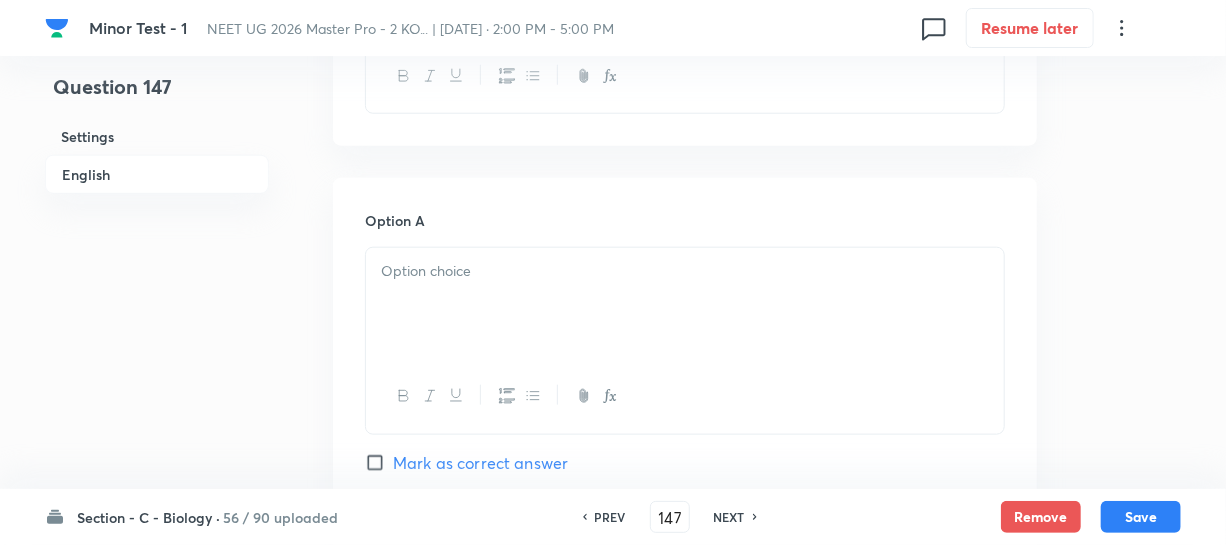 click at bounding box center [685, 304] 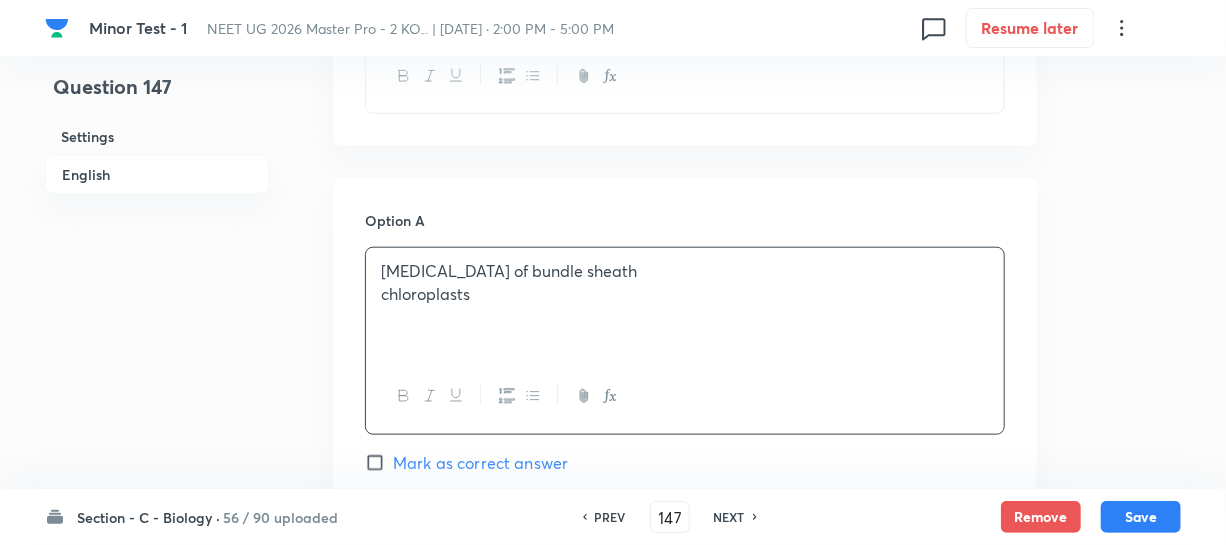 drag, startPoint x: 484, startPoint y: 282, endPoint x: 0, endPoint y: 35, distance: 543.38293 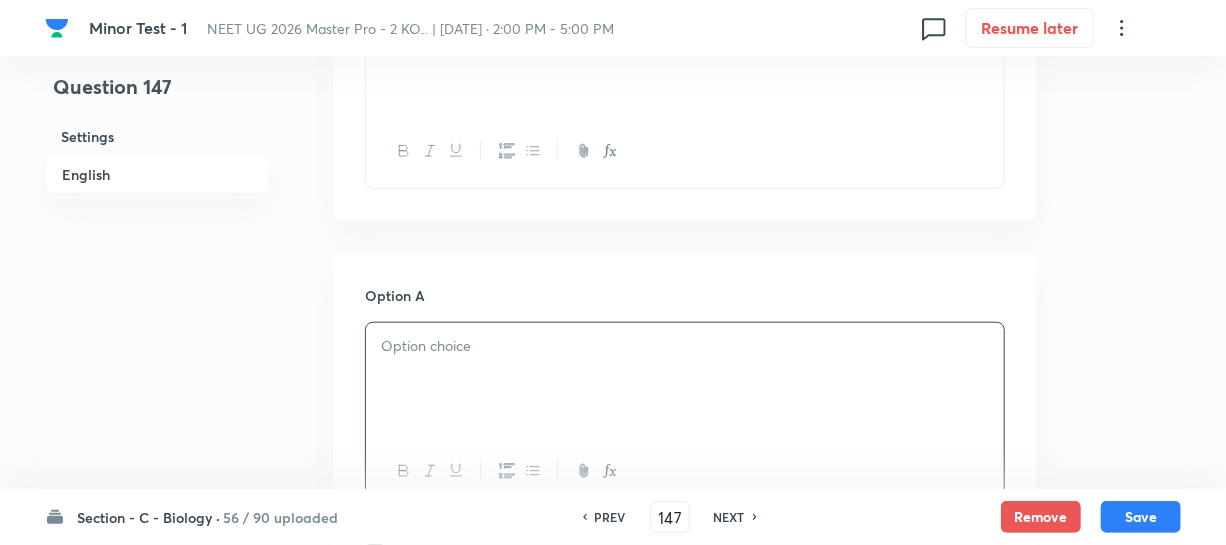 scroll, scrollTop: 545, scrollLeft: 0, axis: vertical 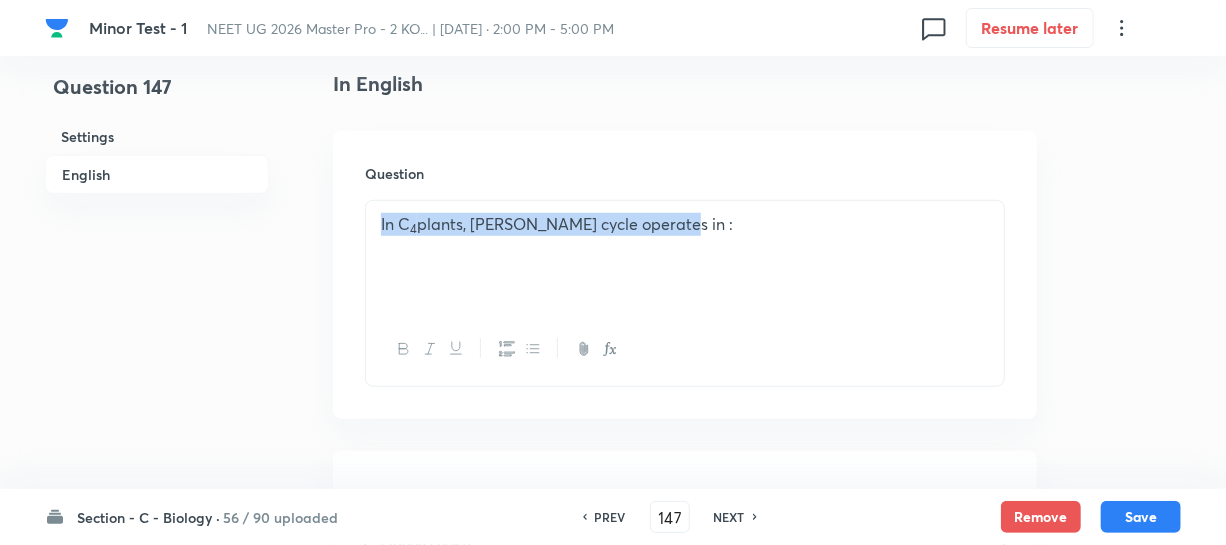 drag, startPoint x: 187, startPoint y: 199, endPoint x: 90, endPoint y: 198, distance: 97.00516 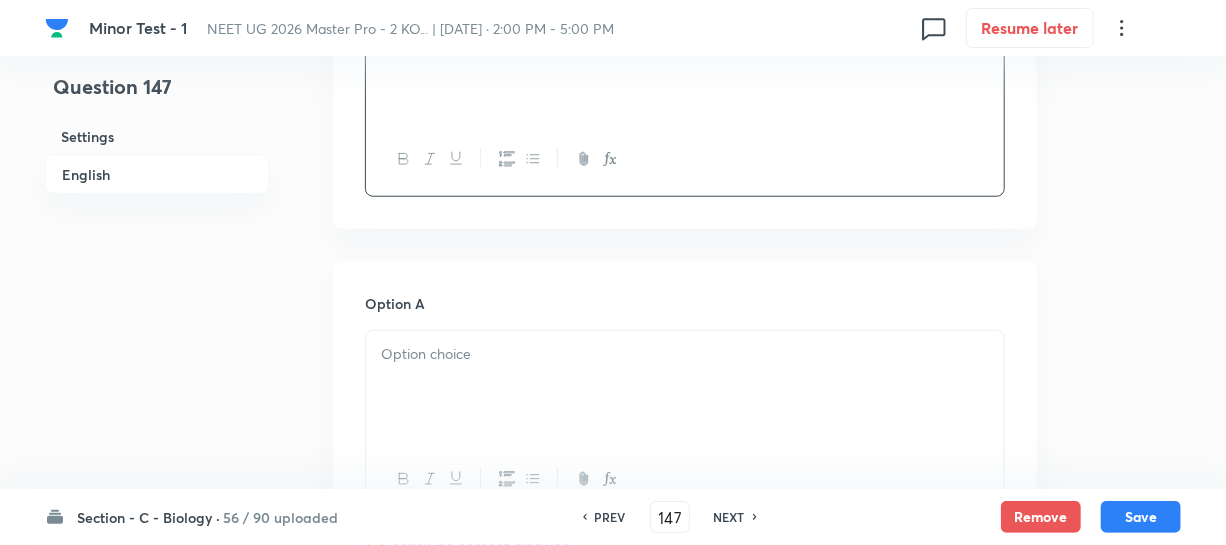 scroll, scrollTop: 909, scrollLeft: 0, axis: vertical 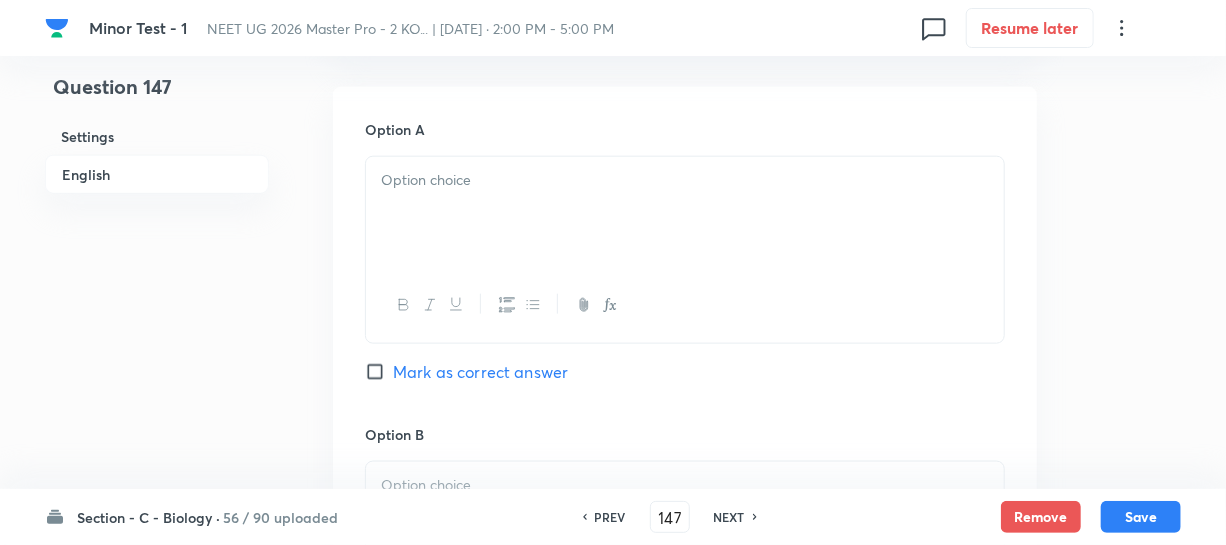 click at bounding box center [685, 213] 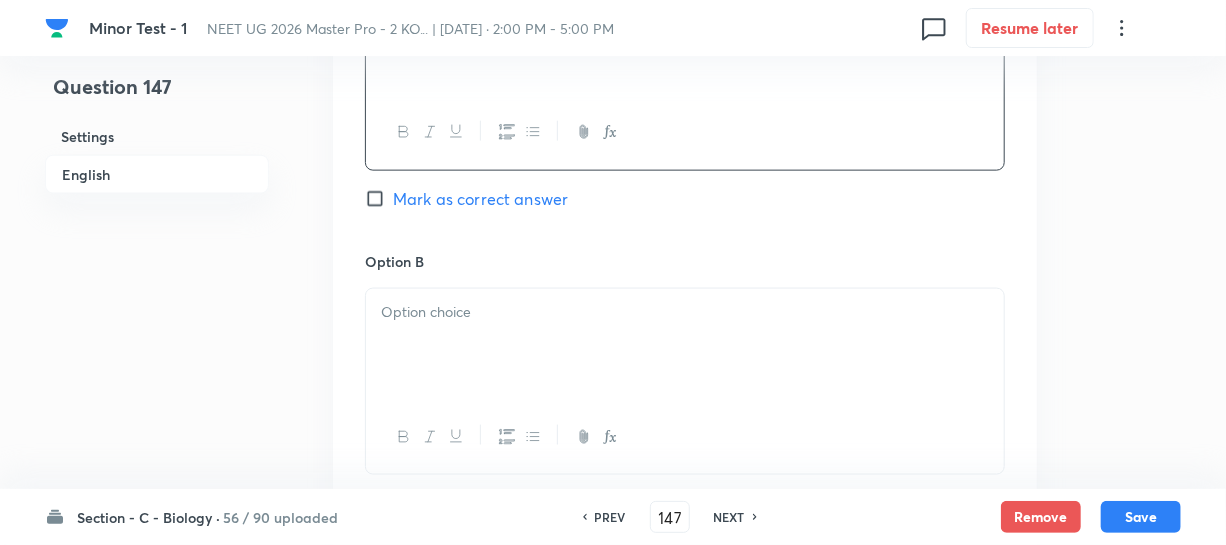 scroll, scrollTop: 1090, scrollLeft: 0, axis: vertical 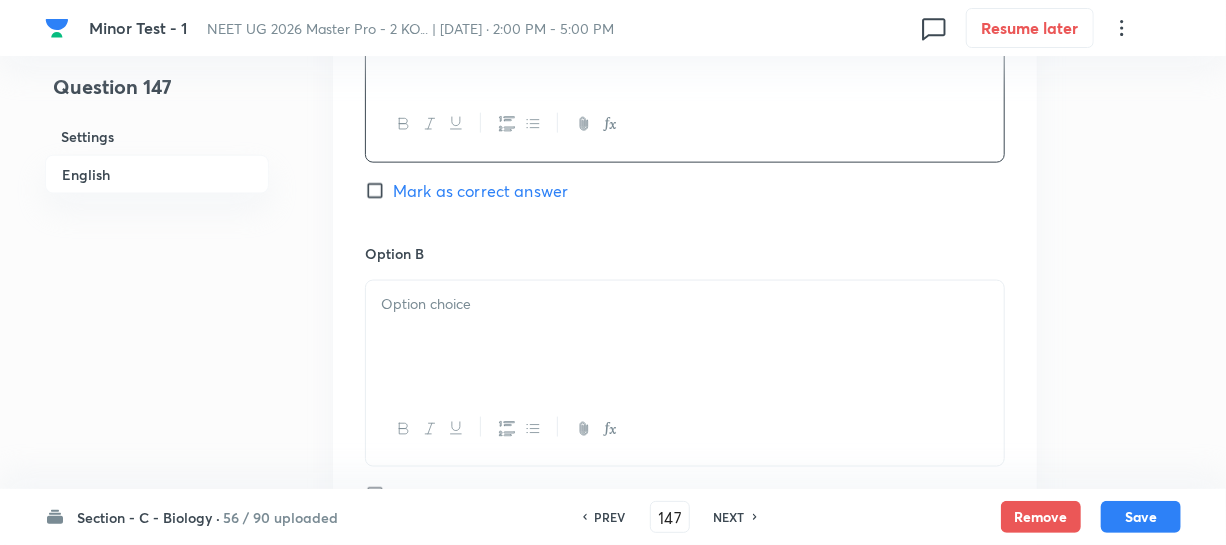 click at bounding box center [685, 337] 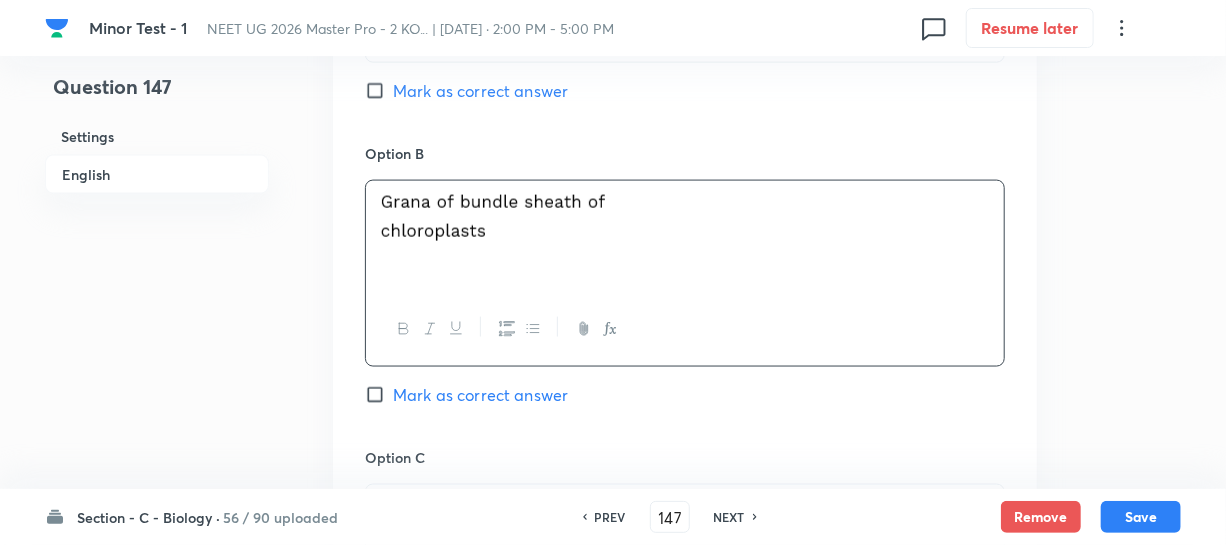 scroll, scrollTop: 1363, scrollLeft: 0, axis: vertical 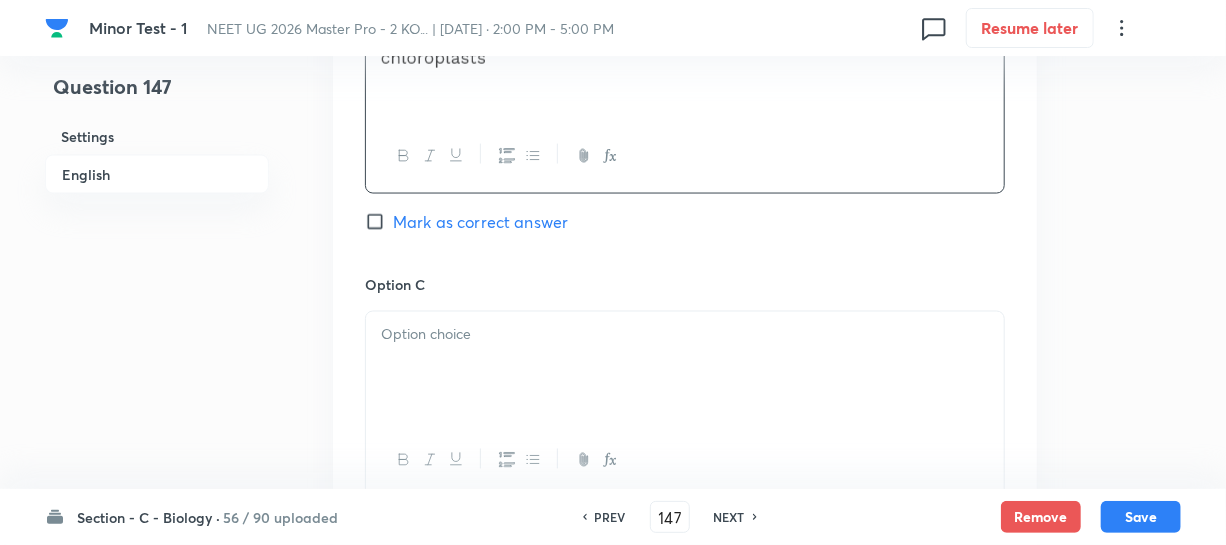 click on "Option C" at bounding box center [685, 284] 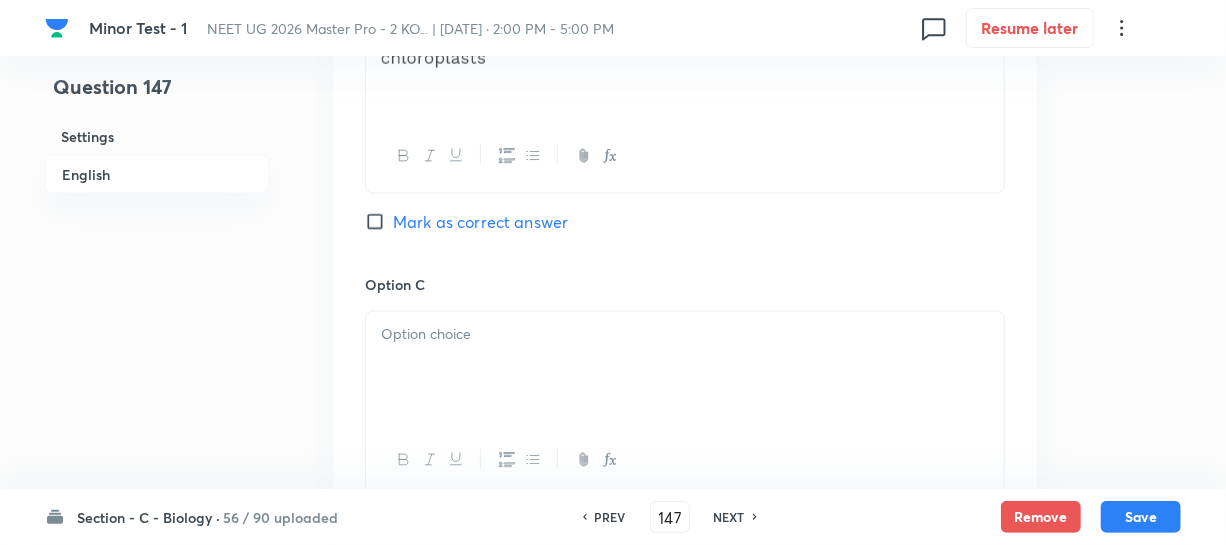 click at bounding box center (685, 335) 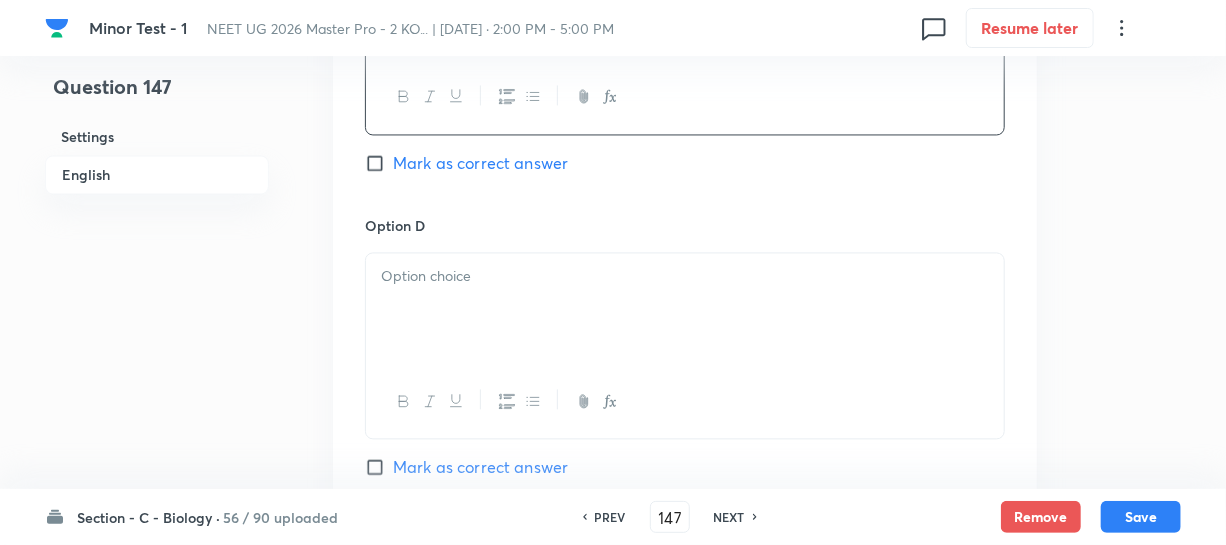 click at bounding box center (685, 309) 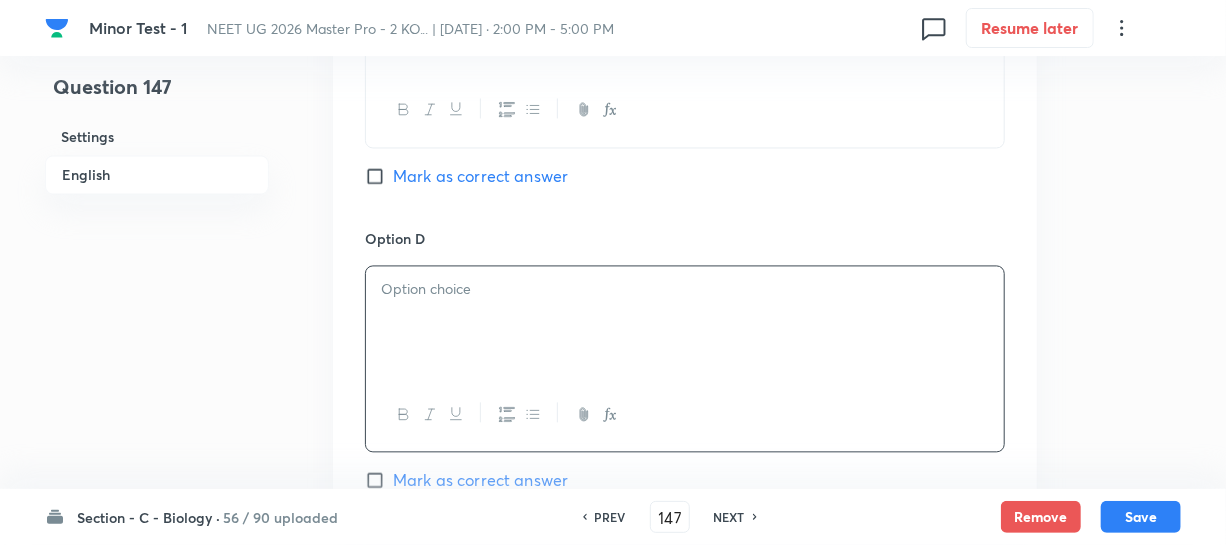 scroll, scrollTop: 1727, scrollLeft: 0, axis: vertical 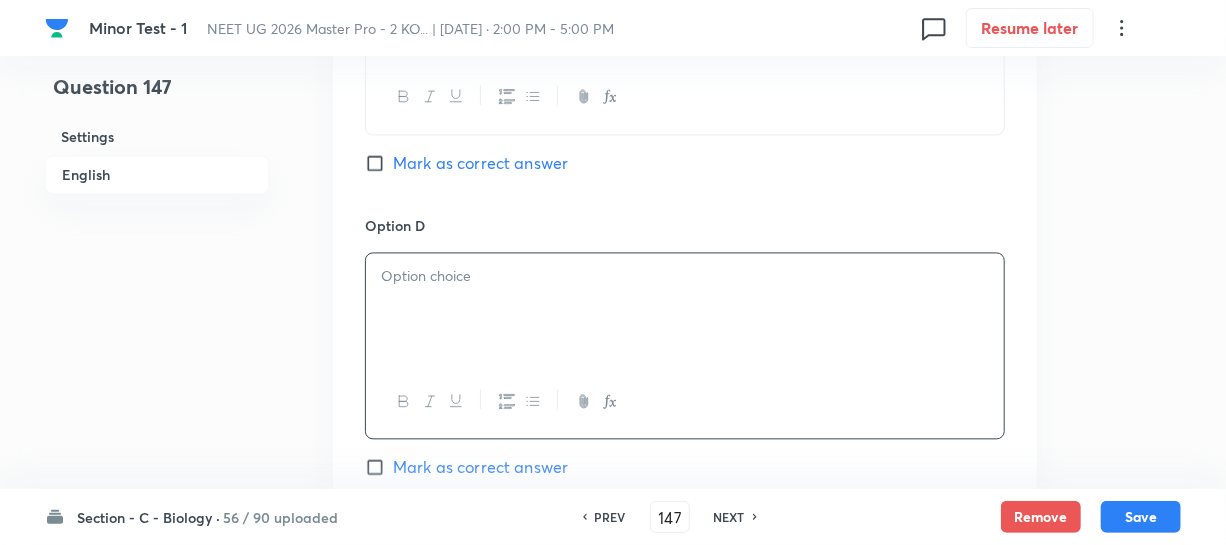 click at bounding box center [685, 401] 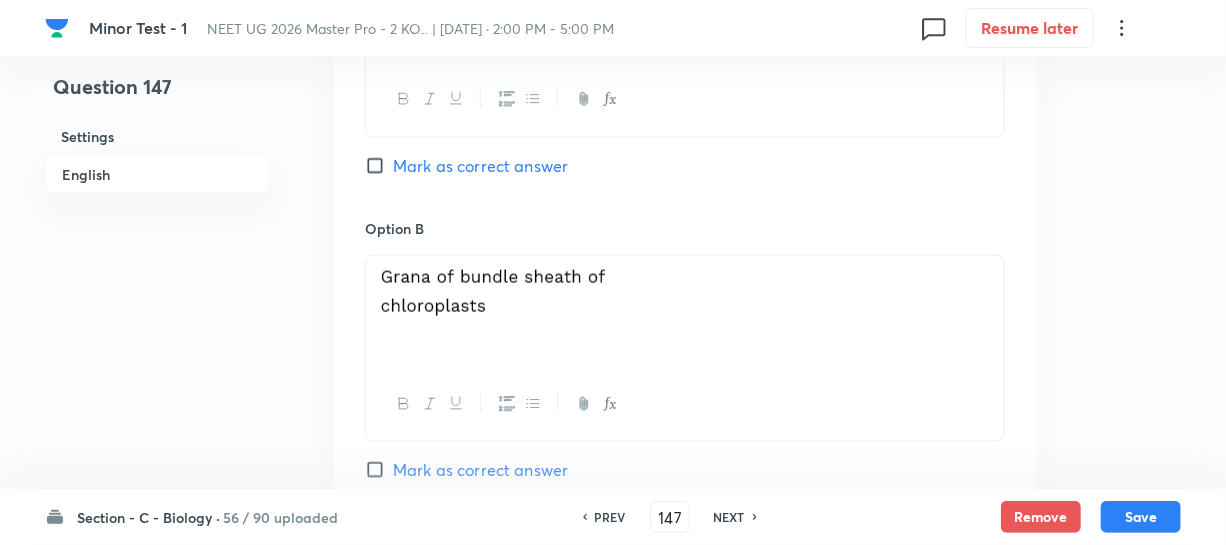 scroll, scrollTop: 909, scrollLeft: 0, axis: vertical 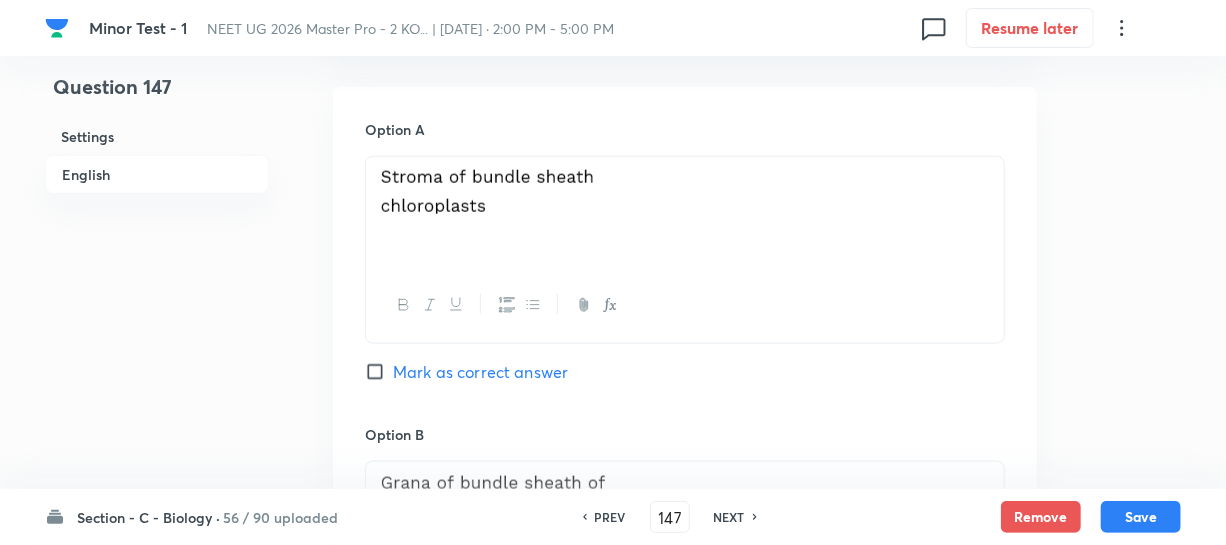 click on "Mark as correct answer" at bounding box center [379, 372] 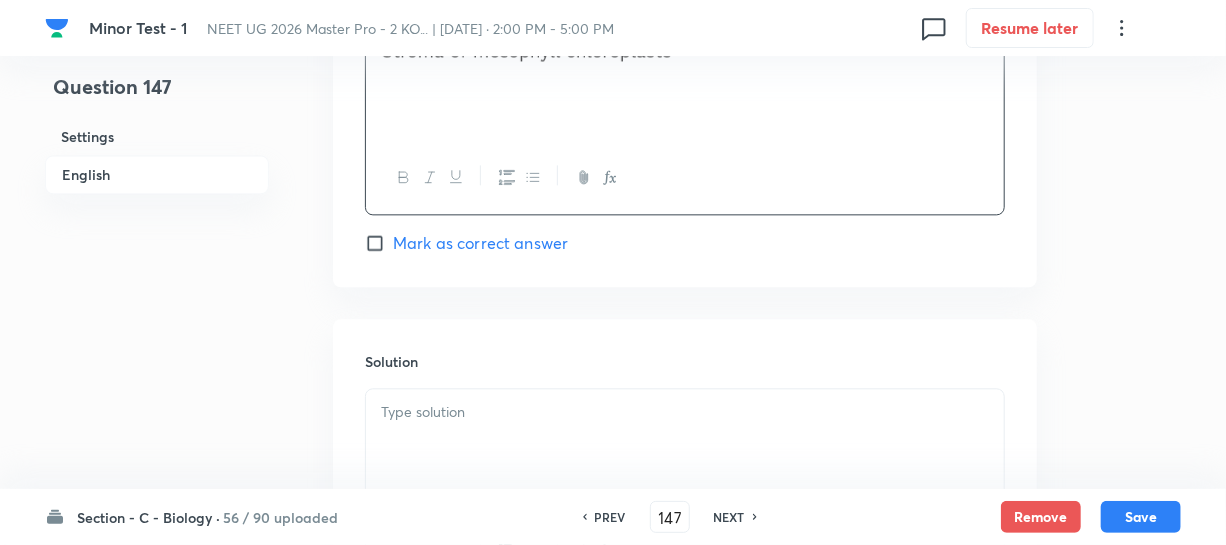 scroll, scrollTop: 2000, scrollLeft: 0, axis: vertical 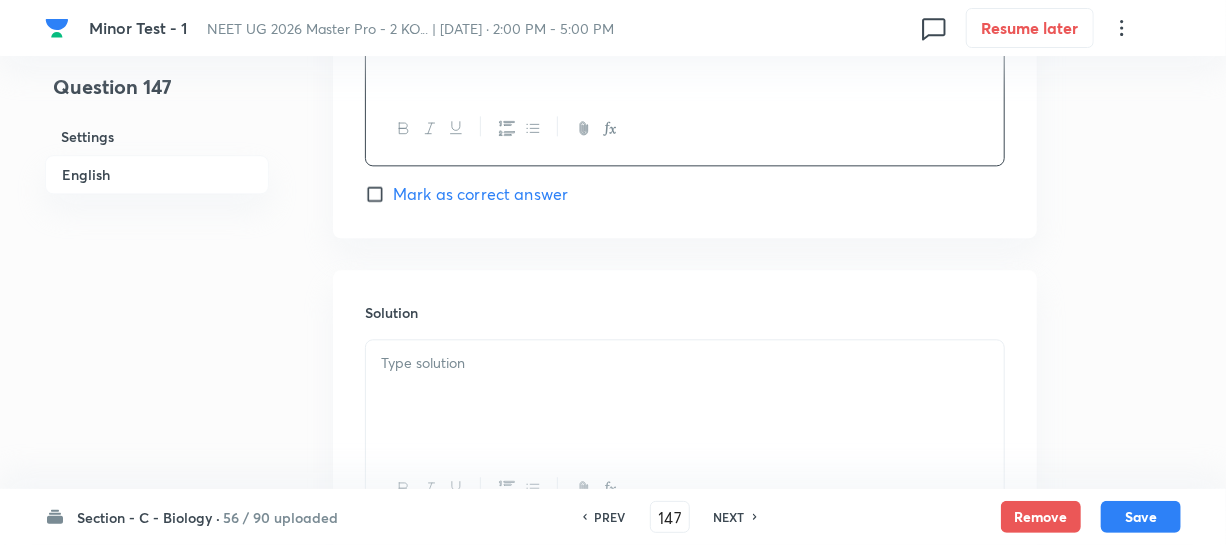 click at bounding box center (685, 396) 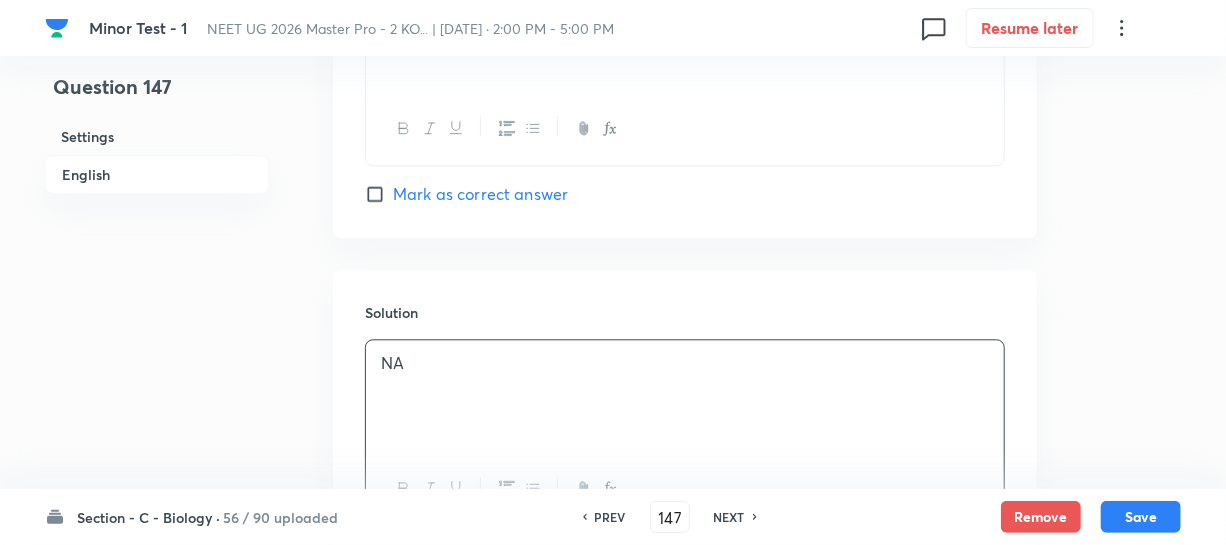 click on "Section - C - Biology ·
56 / 90 uploaded
PREV 147 ​ NEXT Remove Save" at bounding box center (613, 517) 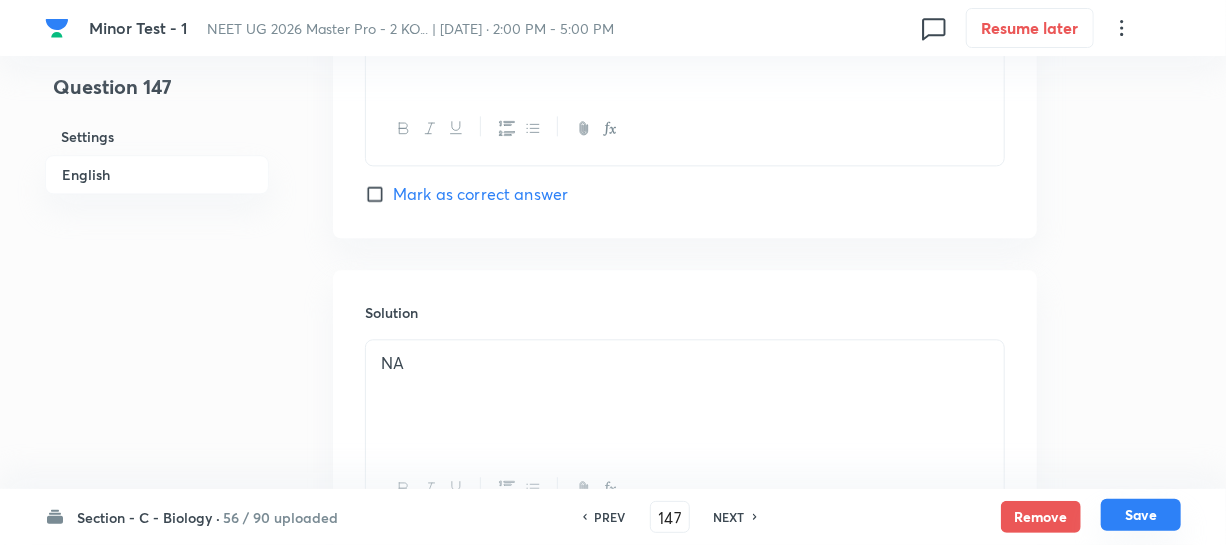 click on "Save" at bounding box center [1141, 515] 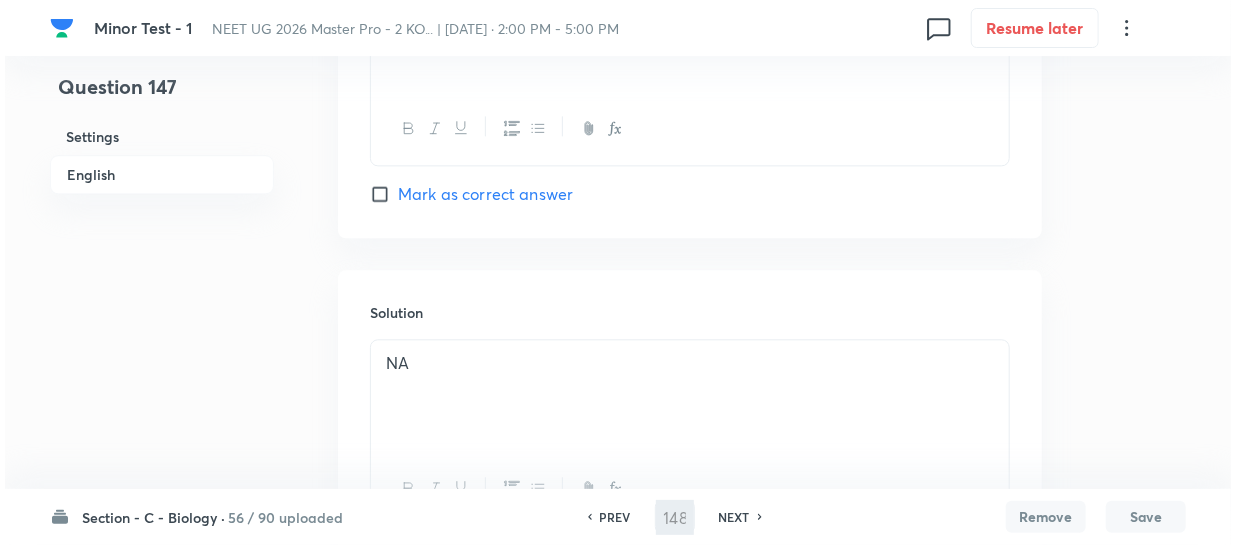 scroll, scrollTop: 0, scrollLeft: 0, axis: both 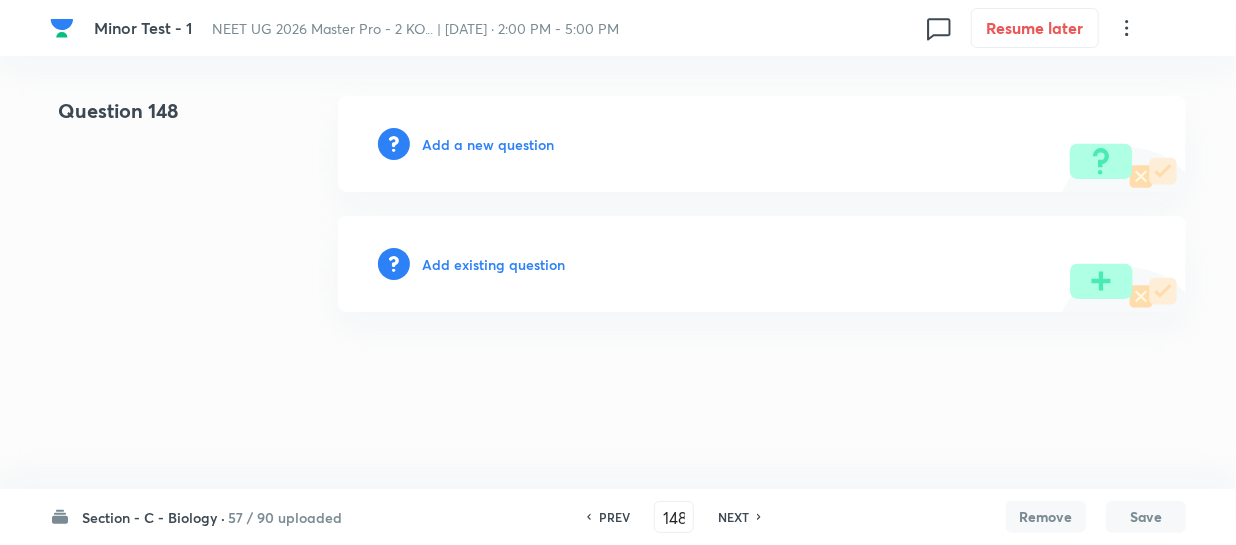 click on "Add a new question" at bounding box center (488, 144) 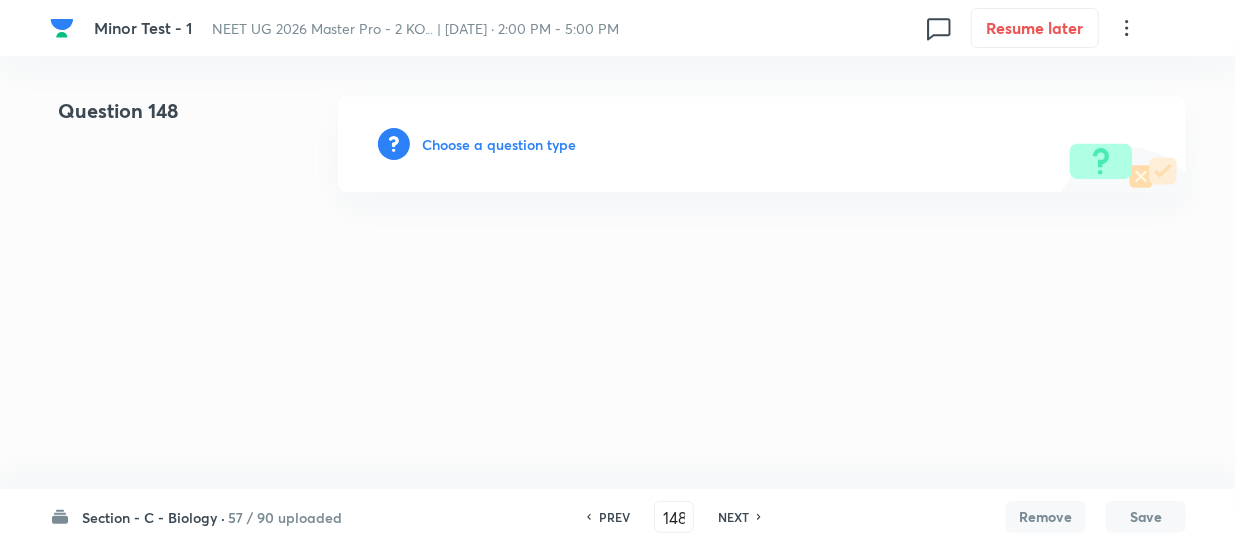 click on "Choose a question type" at bounding box center (499, 144) 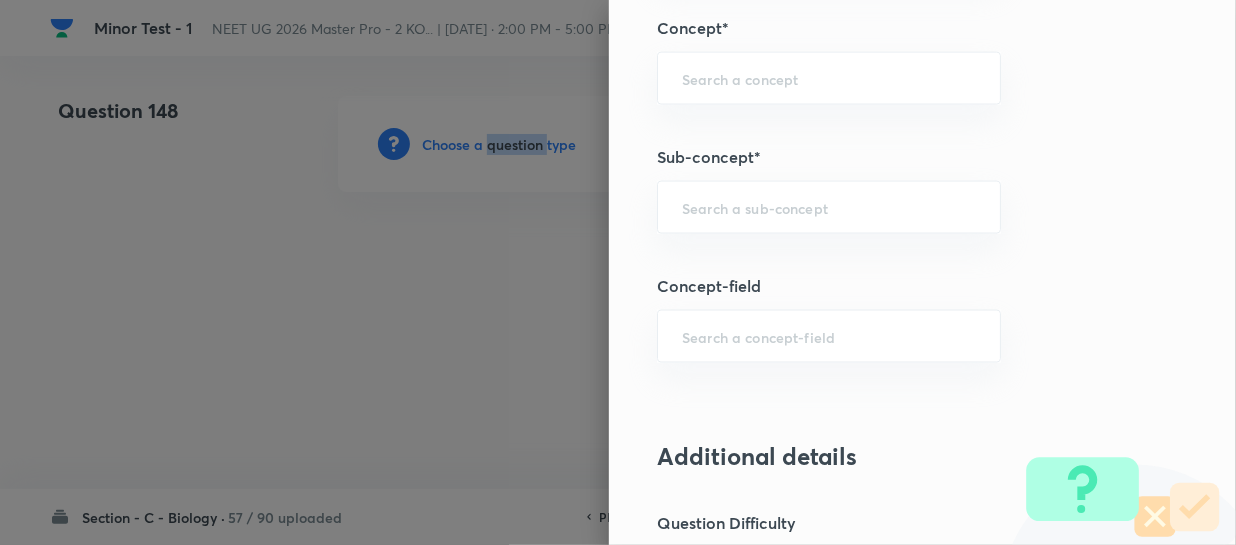 scroll, scrollTop: 1272, scrollLeft: 0, axis: vertical 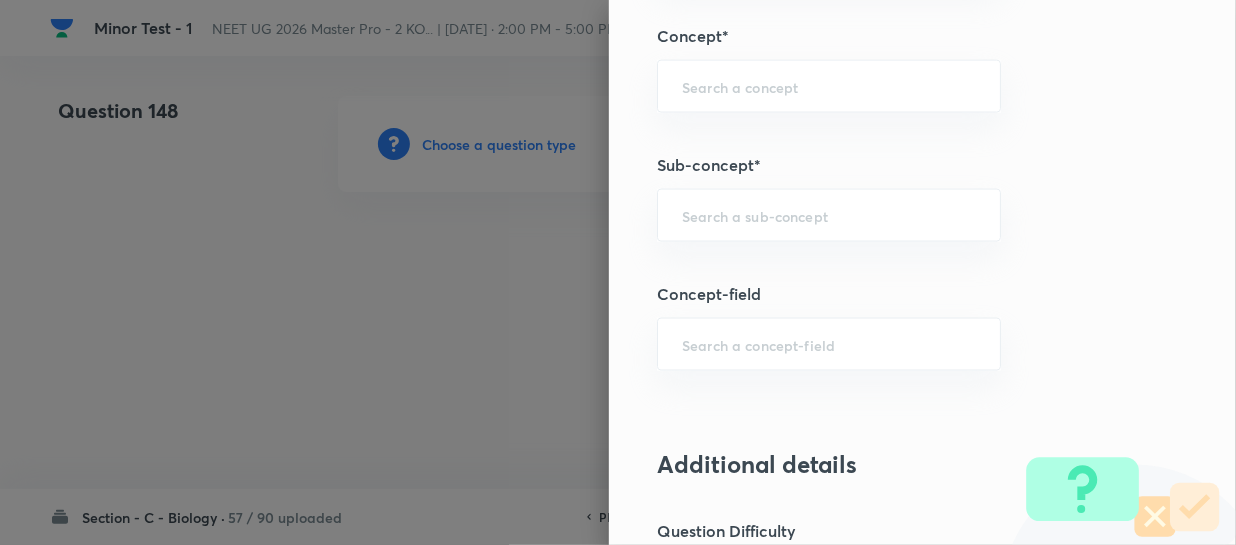 click on "Question settings Question type* Single choice correct Number of options* 2 3 4 5 Does this question have a passage?* Yes No Positive mark 4 ​ Negative Marks (Don’t add negative sign) 1 ​ Grant bonus marks for this question?* Yes No Syllabus Topic group* ​ Topic* ​ Concept* ​ Sub-concept* ​ Concept-field ​ Additional details Question Difficulty Very easy Easy Moderate Hard Very hard Question is based on Fact Numerical Concept Previous year question Yes No Does this question have equation? Yes No Verification status Is the question verified? *Select 'yes' only if a question is verified Yes No Save" at bounding box center [922, 272] 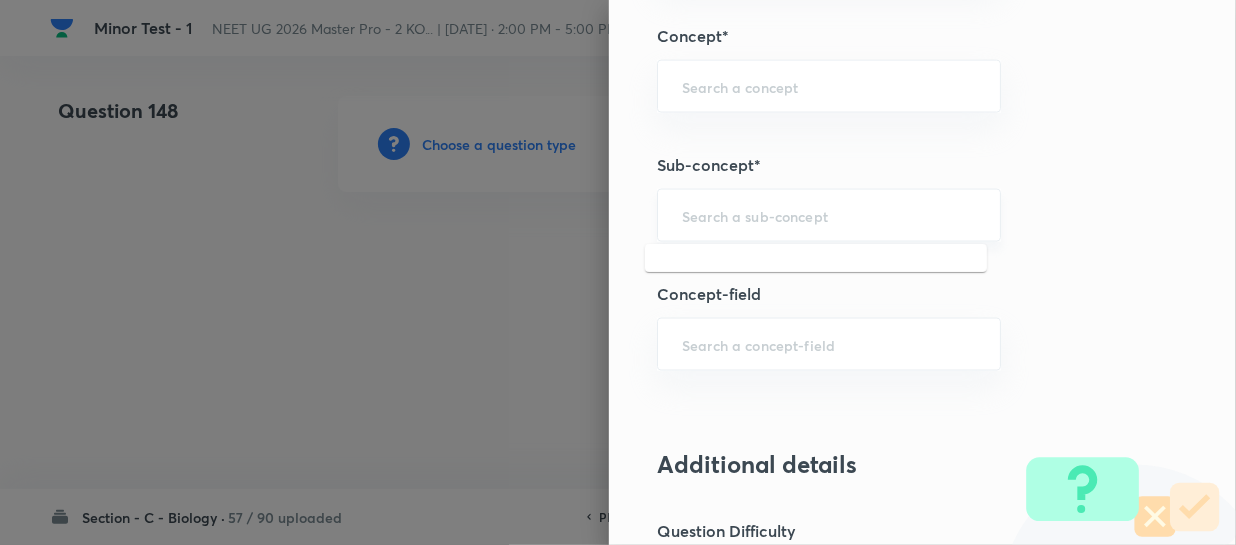 click at bounding box center [829, 215] 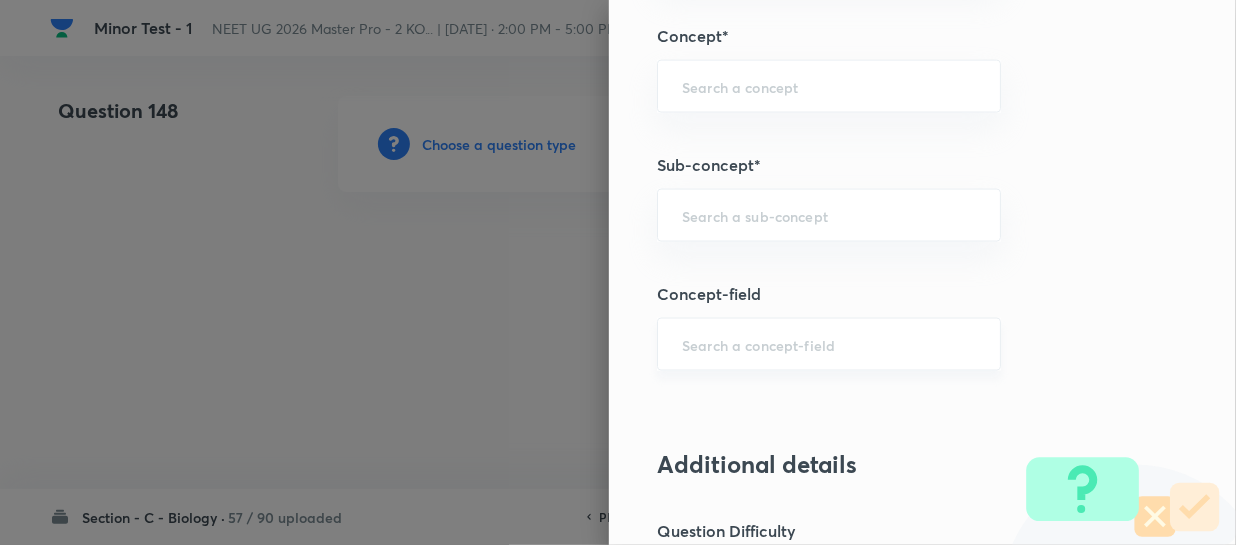 paste on "Different Biological Classification" 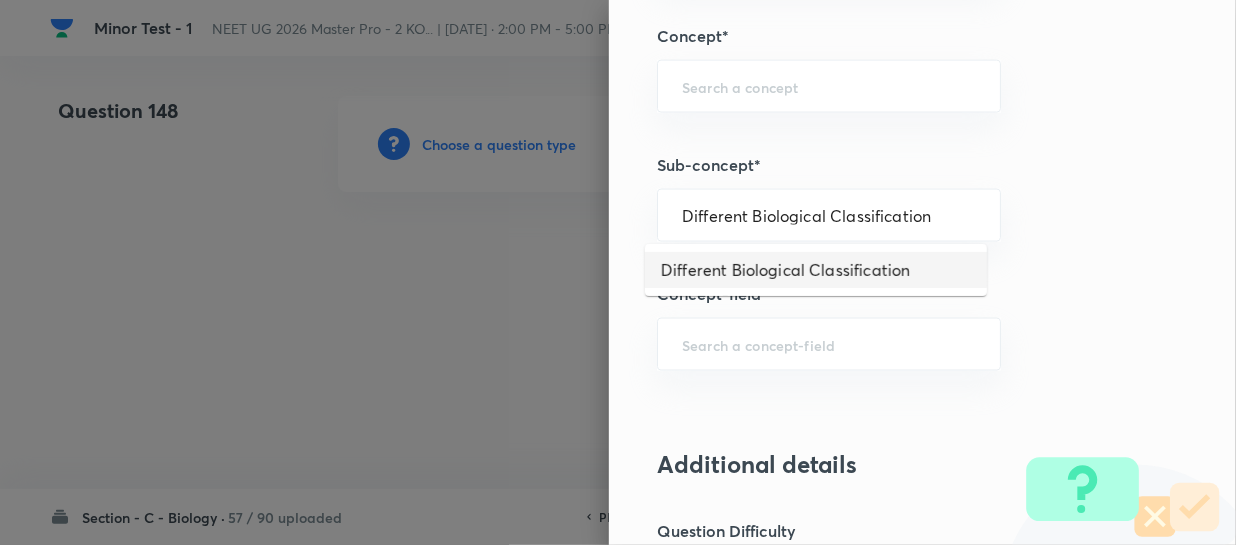 click on "Different Biological Classification" at bounding box center (816, 270) 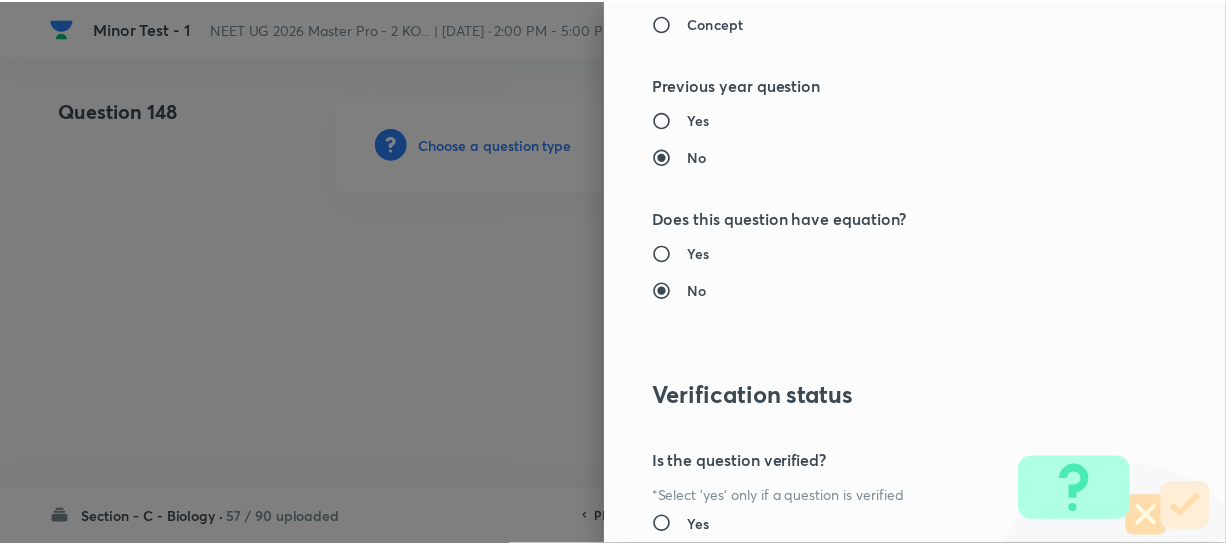 scroll, scrollTop: 2313, scrollLeft: 0, axis: vertical 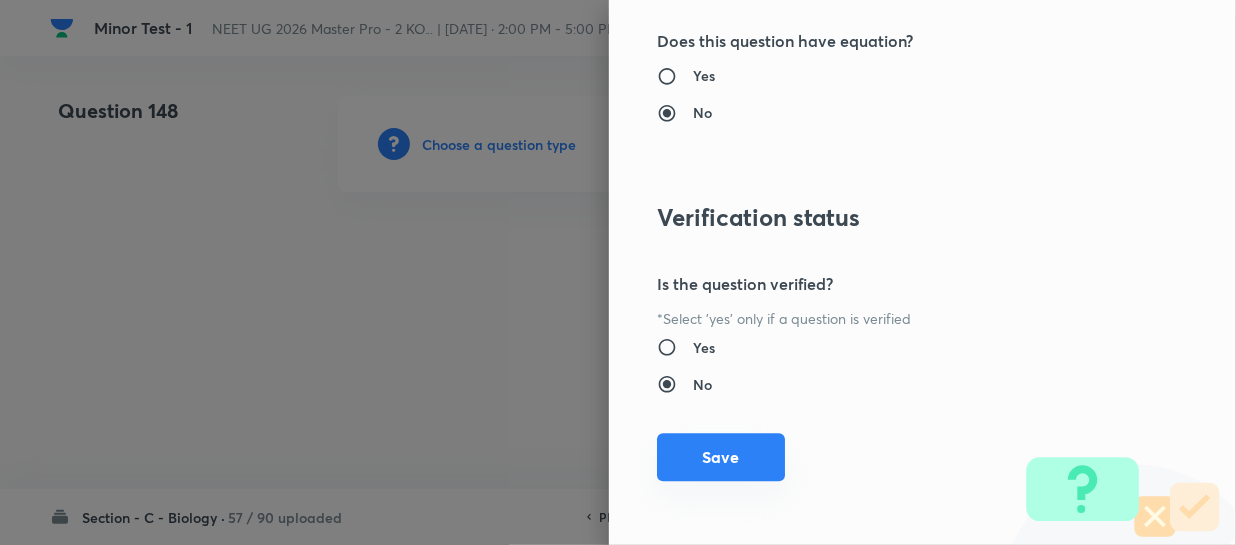 click on "Save" at bounding box center (721, 457) 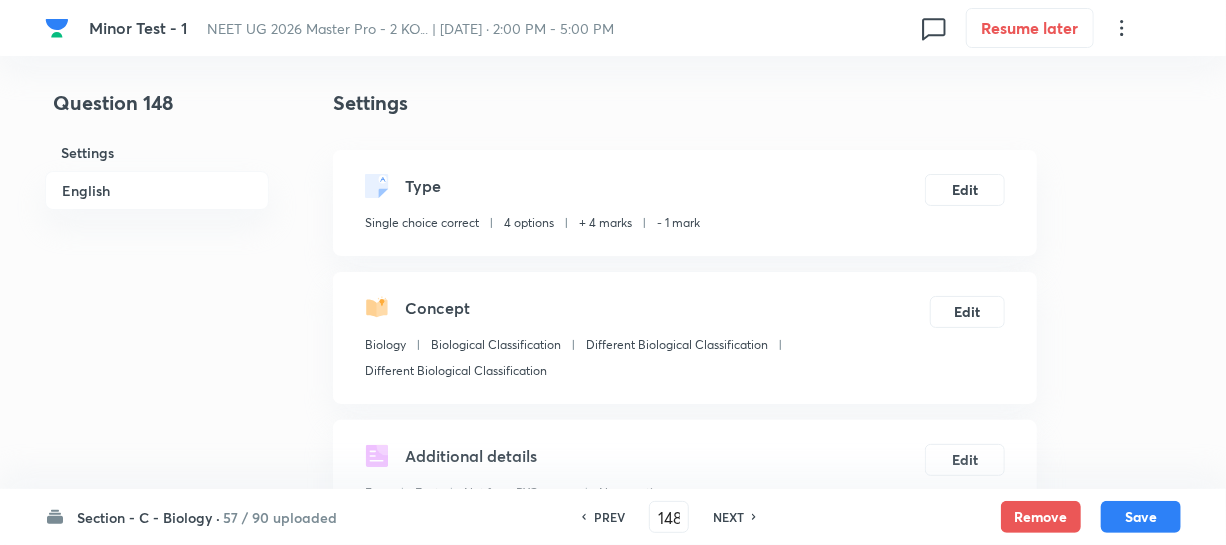 scroll, scrollTop: 454, scrollLeft: 0, axis: vertical 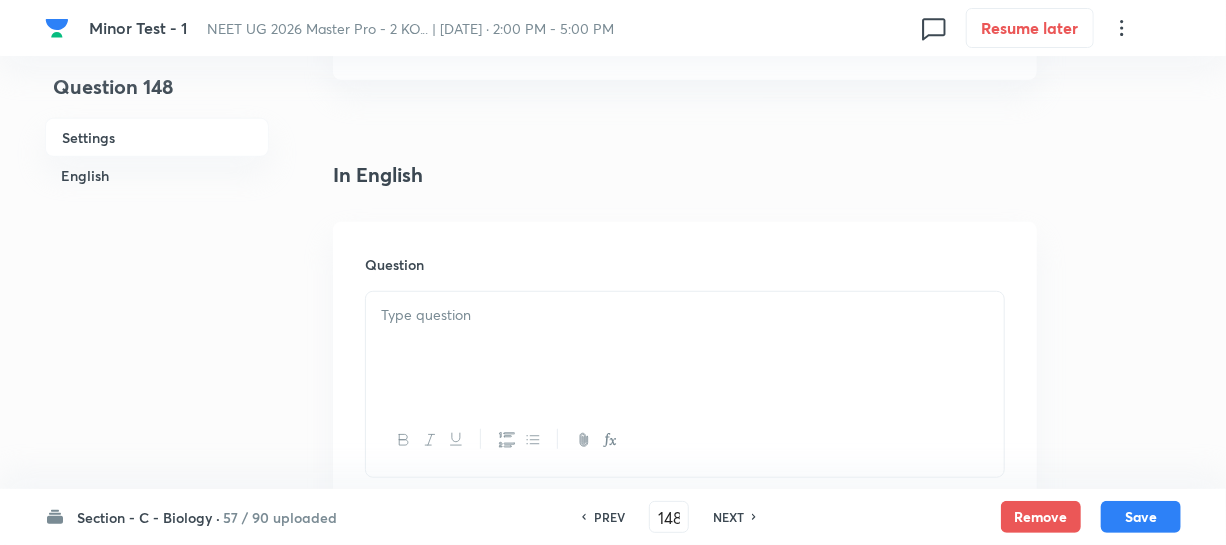 click at bounding box center [685, 348] 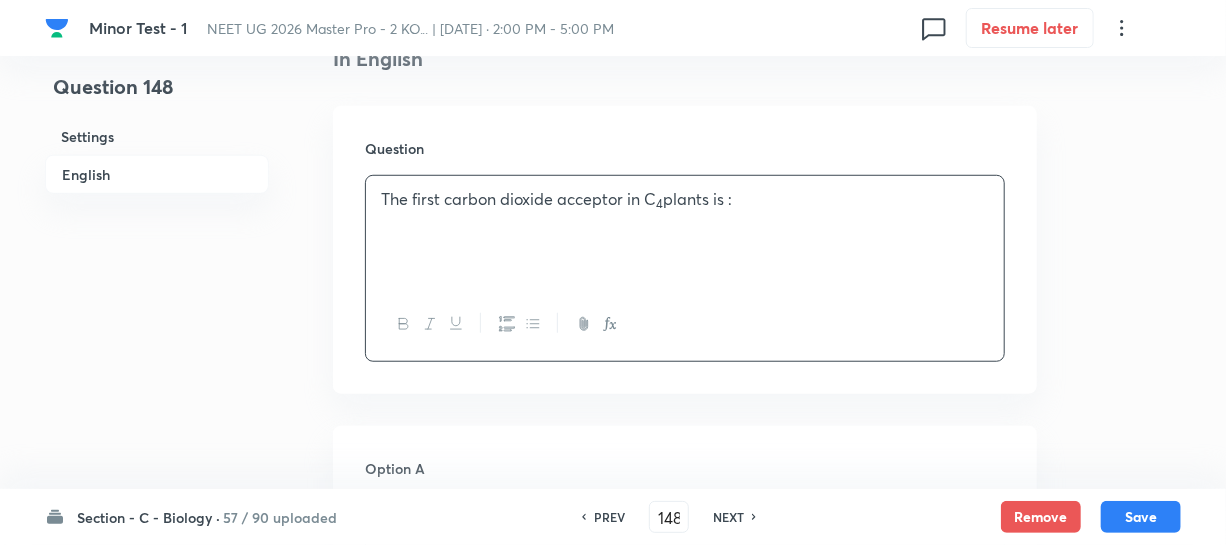 scroll, scrollTop: 727, scrollLeft: 0, axis: vertical 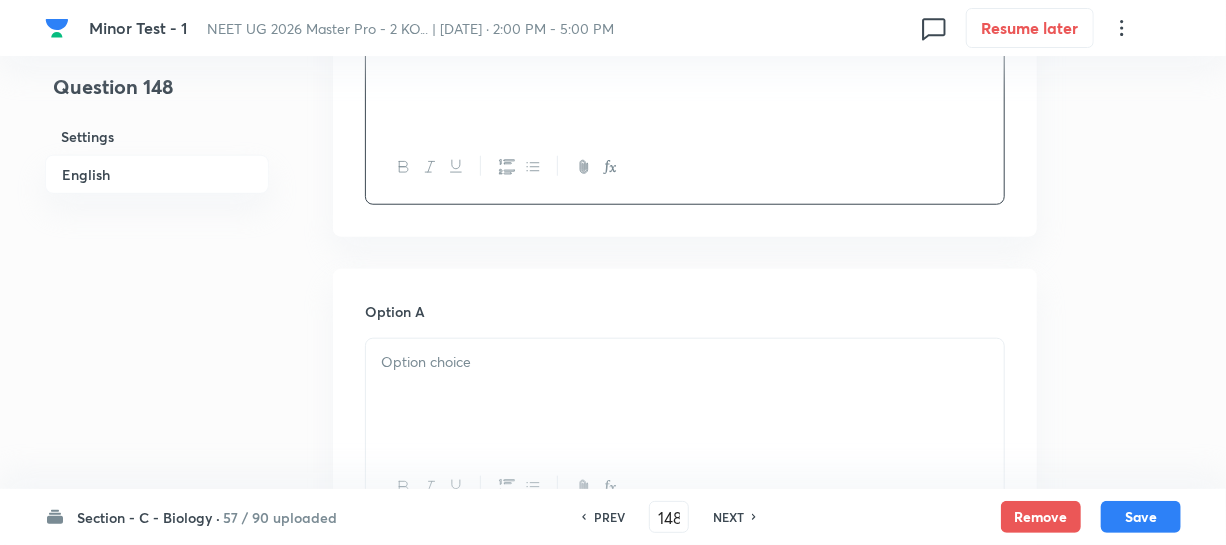 click at bounding box center (685, 362) 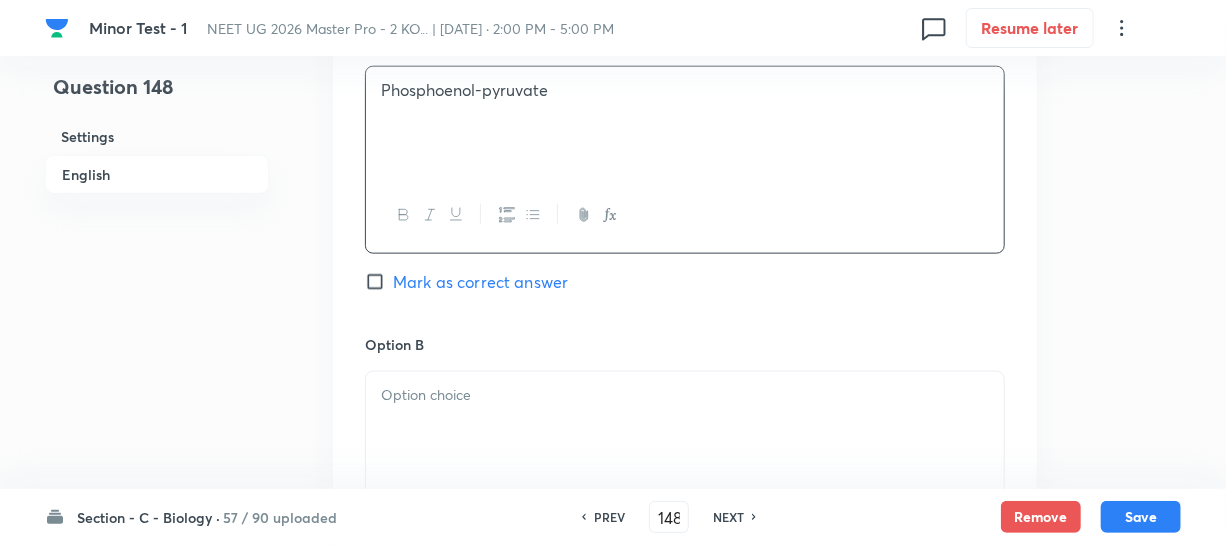scroll, scrollTop: 1000, scrollLeft: 0, axis: vertical 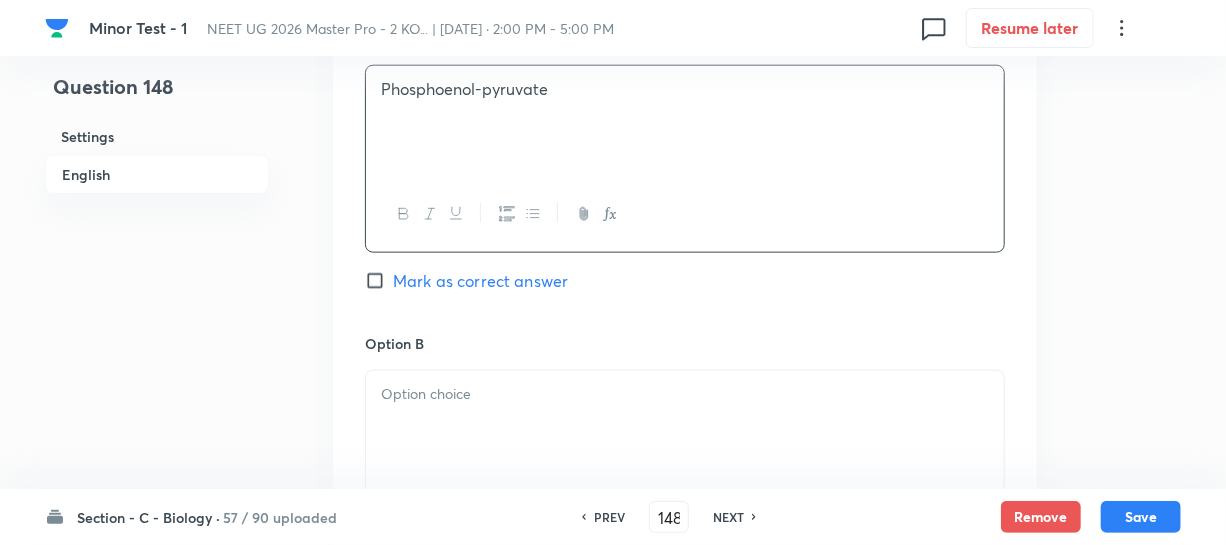 click on "Option B" at bounding box center [685, 343] 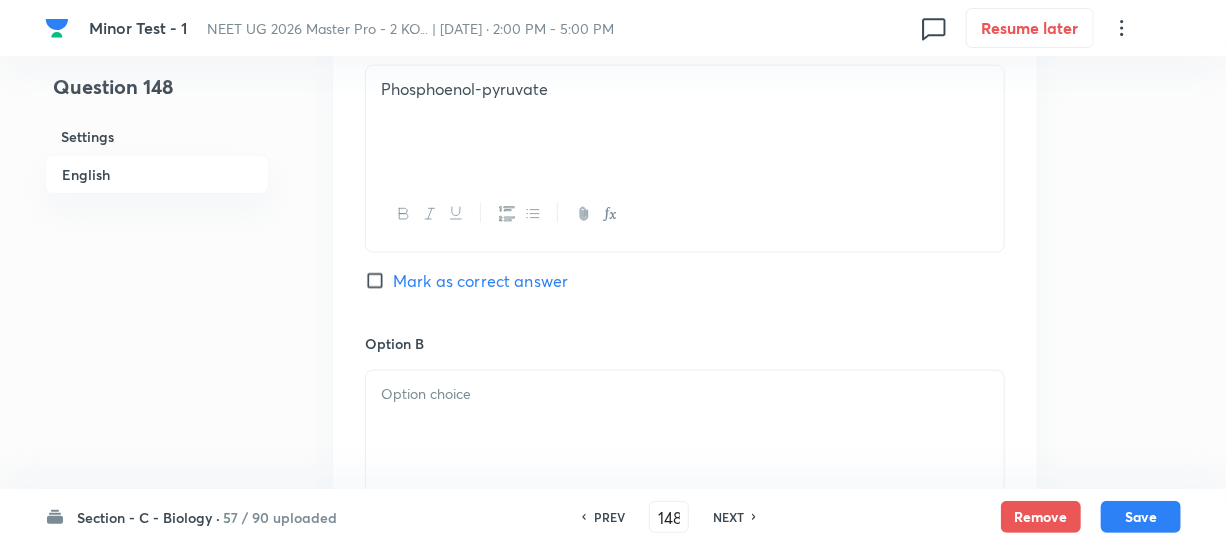 click at bounding box center (685, 427) 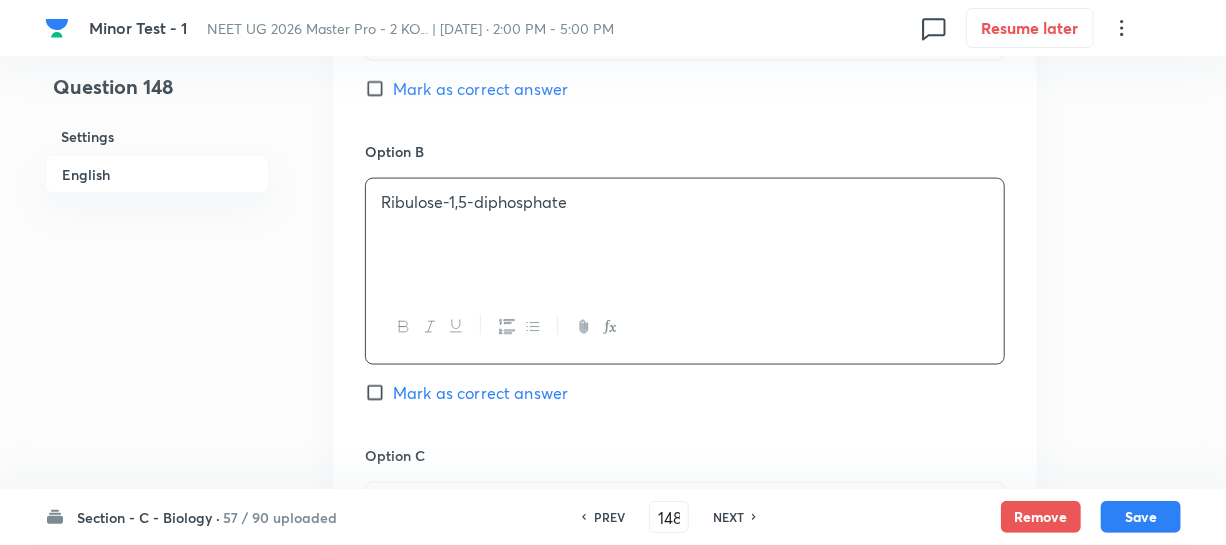 scroll, scrollTop: 1454, scrollLeft: 0, axis: vertical 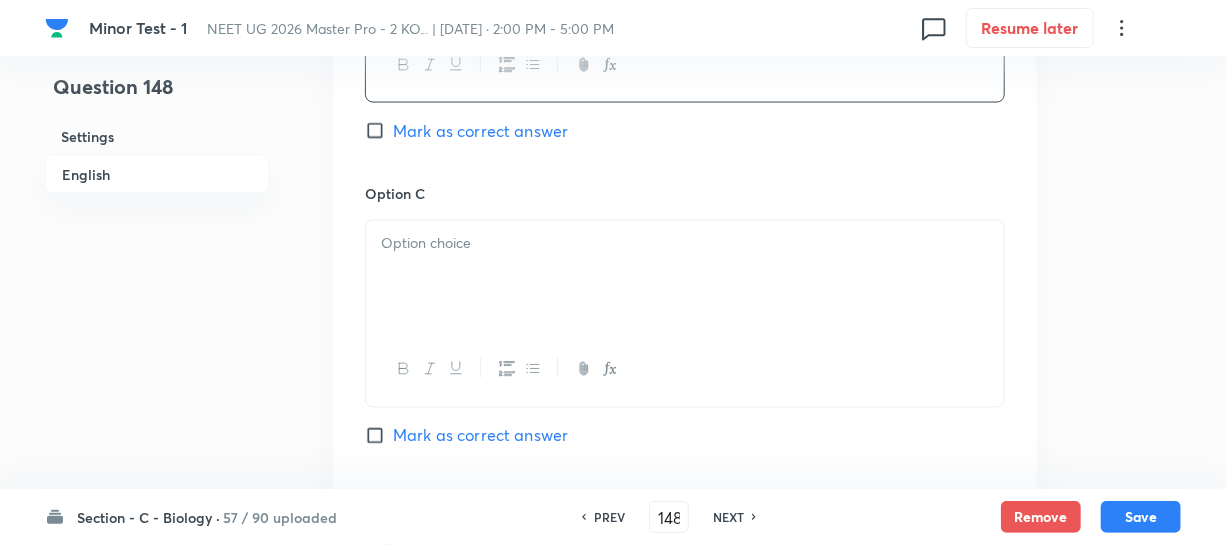 click at bounding box center [685, 244] 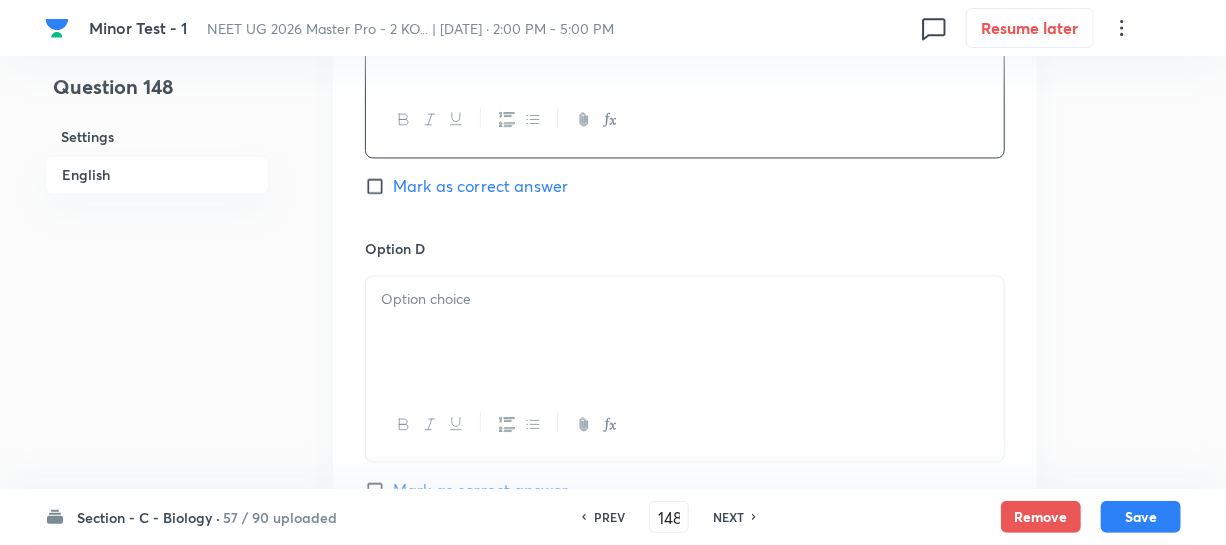 scroll, scrollTop: 1727, scrollLeft: 0, axis: vertical 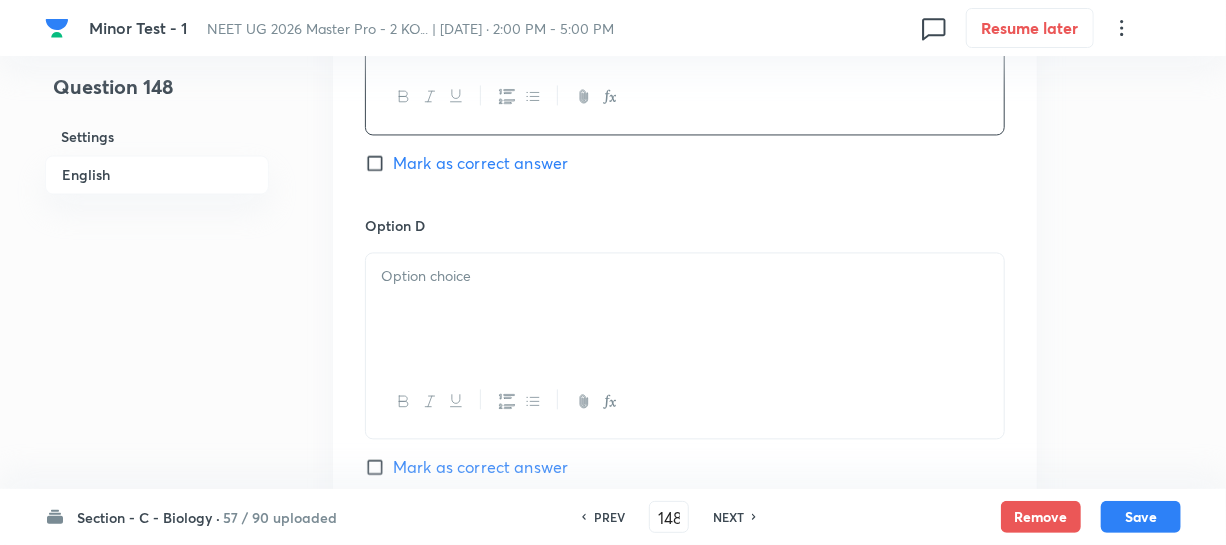 click at bounding box center (685, 401) 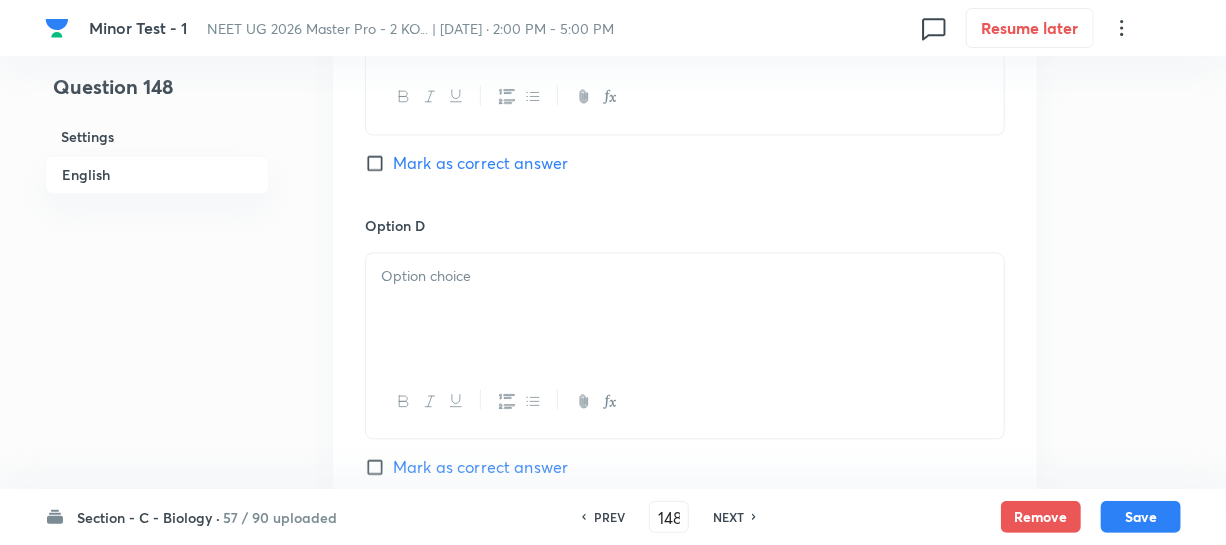 click at bounding box center (685, 309) 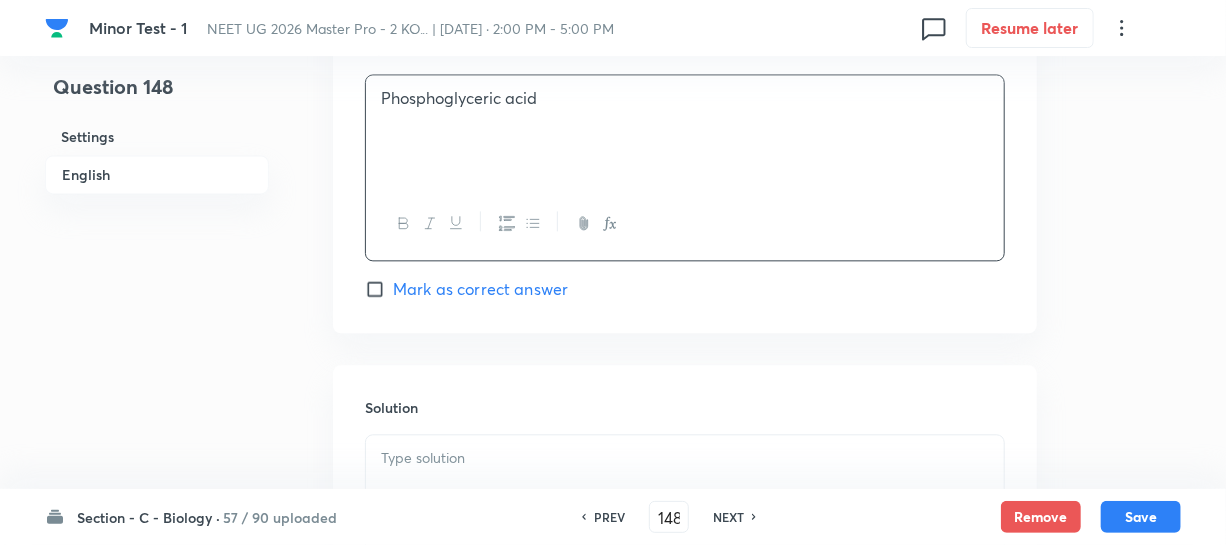 scroll, scrollTop: 1909, scrollLeft: 0, axis: vertical 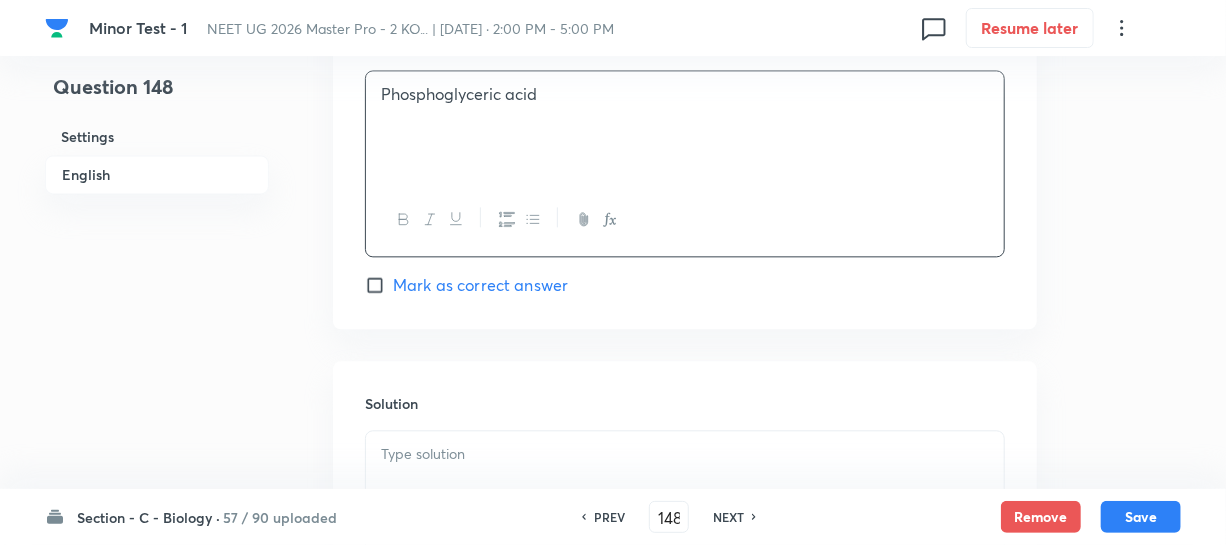 click on "Solution" at bounding box center [685, 505] 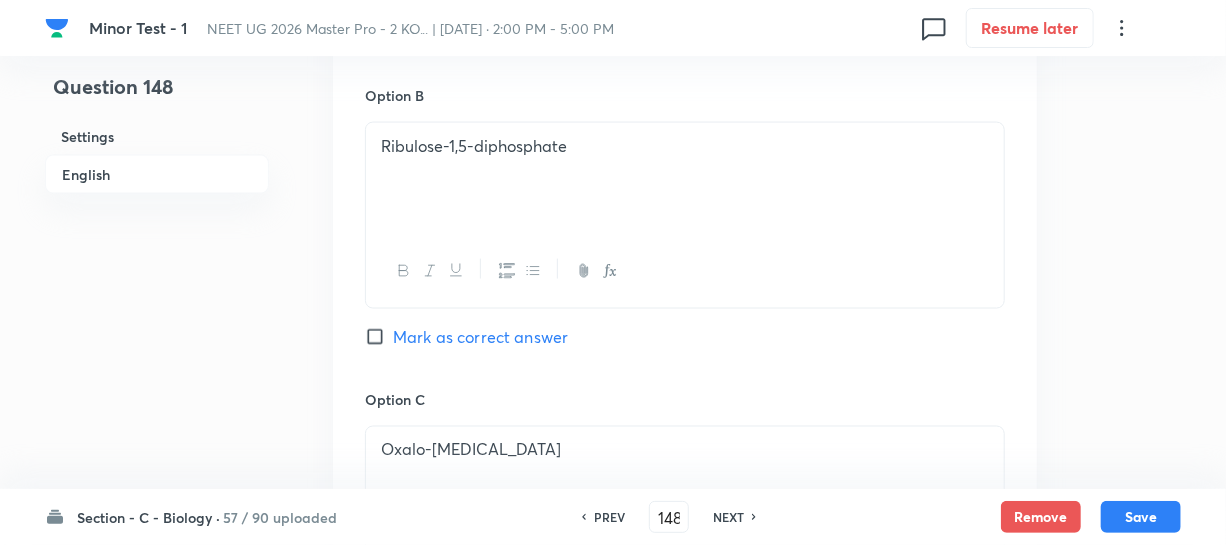 scroll, scrollTop: 1181, scrollLeft: 0, axis: vertical 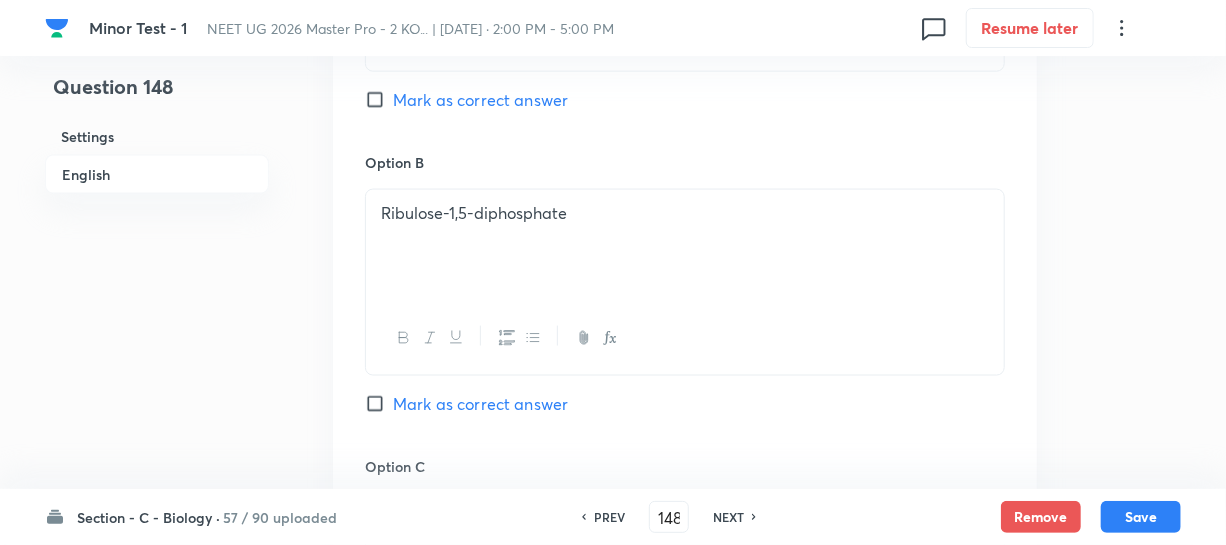 drag, startPoint x: 375, startPoint y: 108, endPoint x: 416, endPoint y: 117, distance: 41.976185 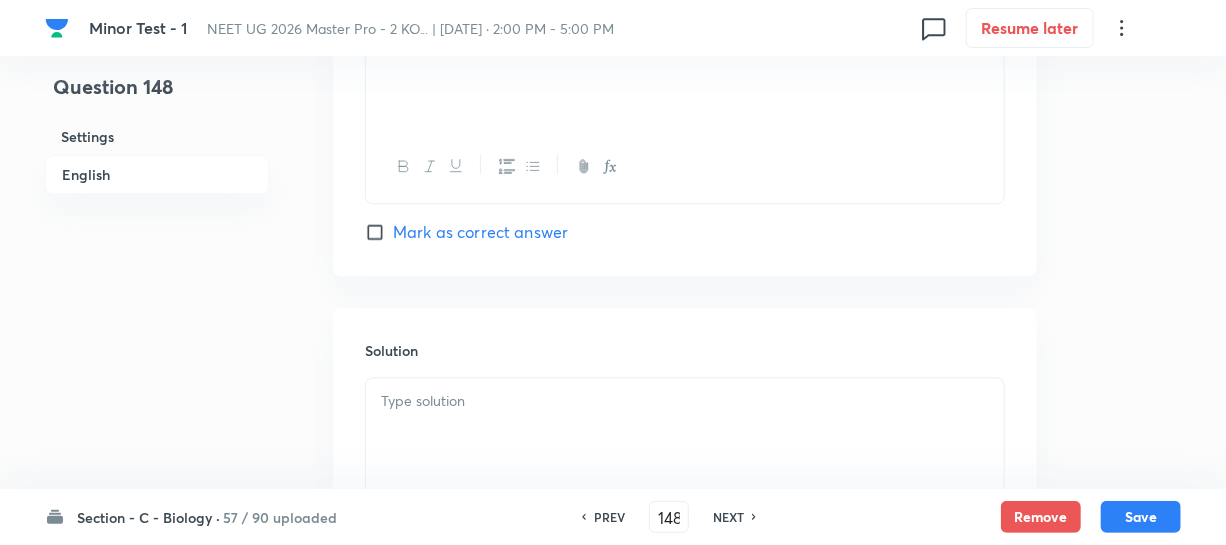 scroll, scrollTop: 2181, scrollLeft: 0, axis: vertical 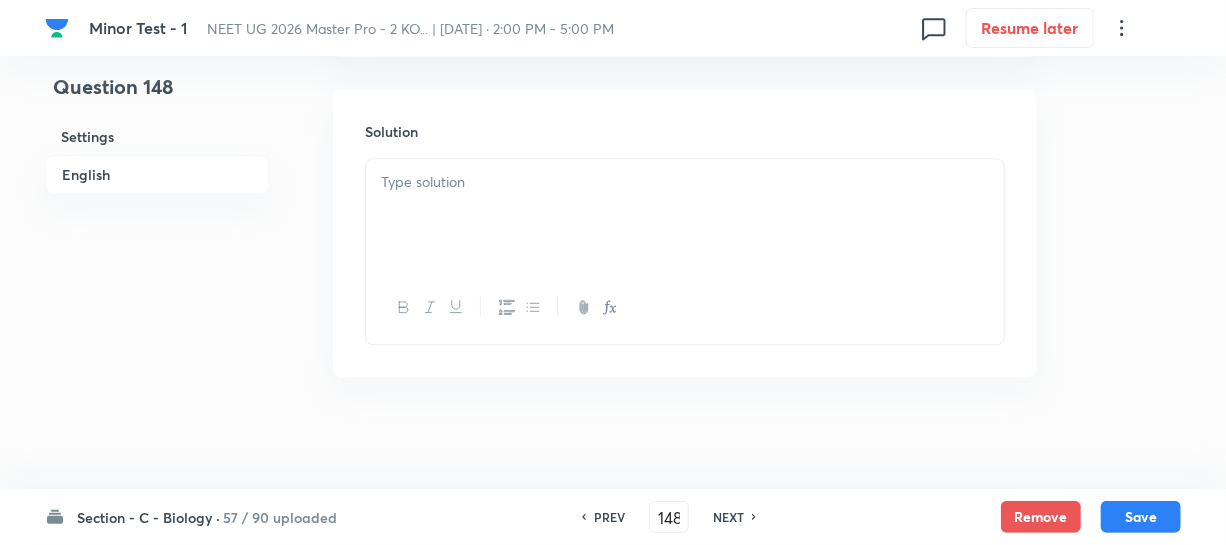 click at bounding box center (685, 215) 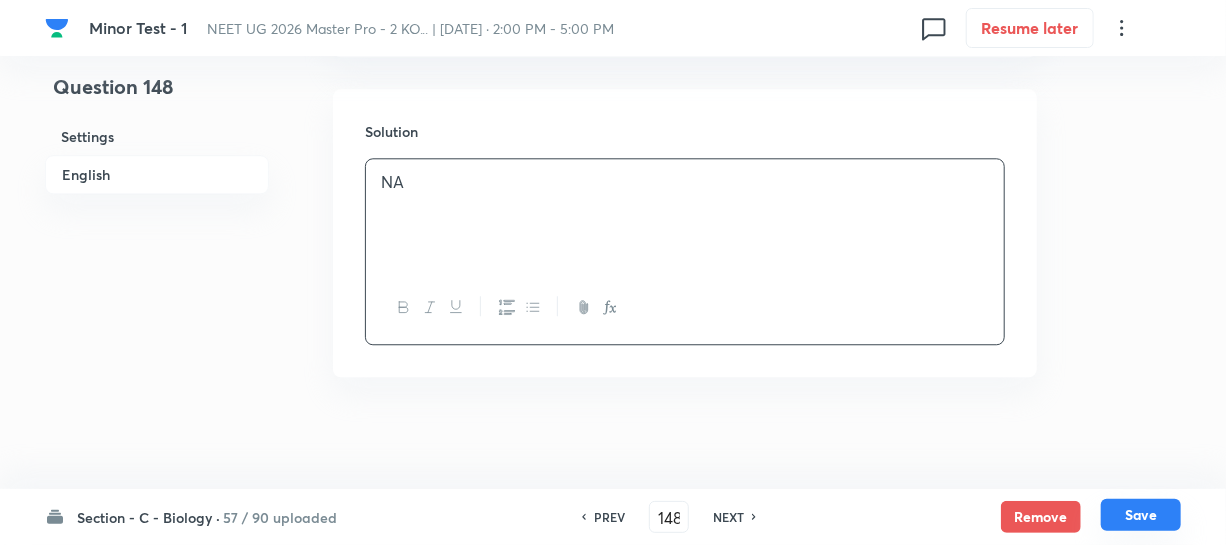 click on "Save" at bounding box center [1141, 515] 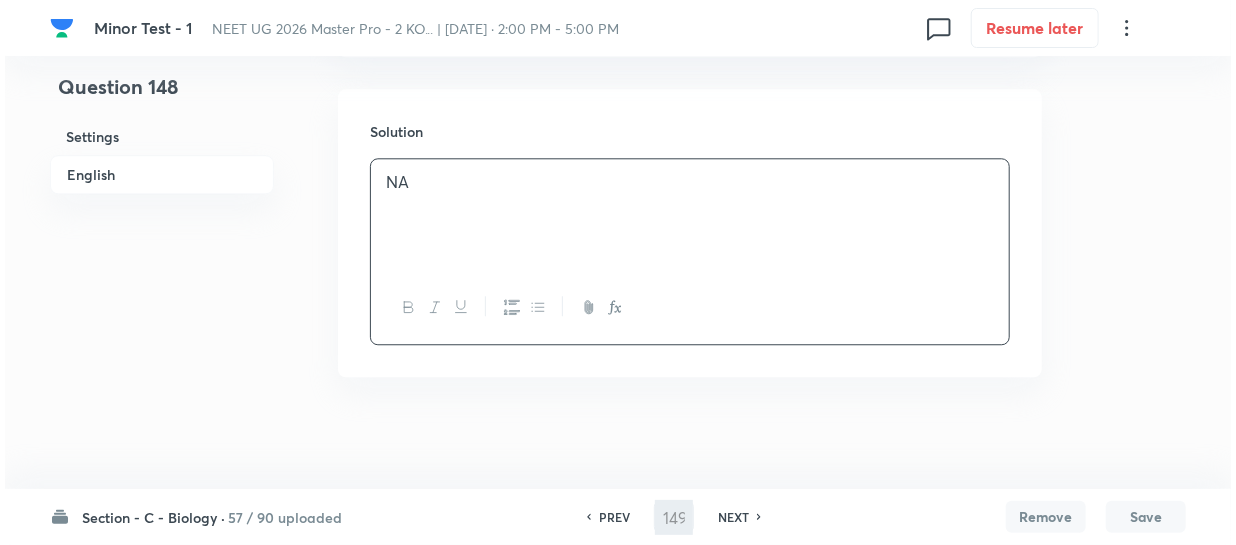 scroll, scrollTop: 0, scrollLeft: 0, axis: both 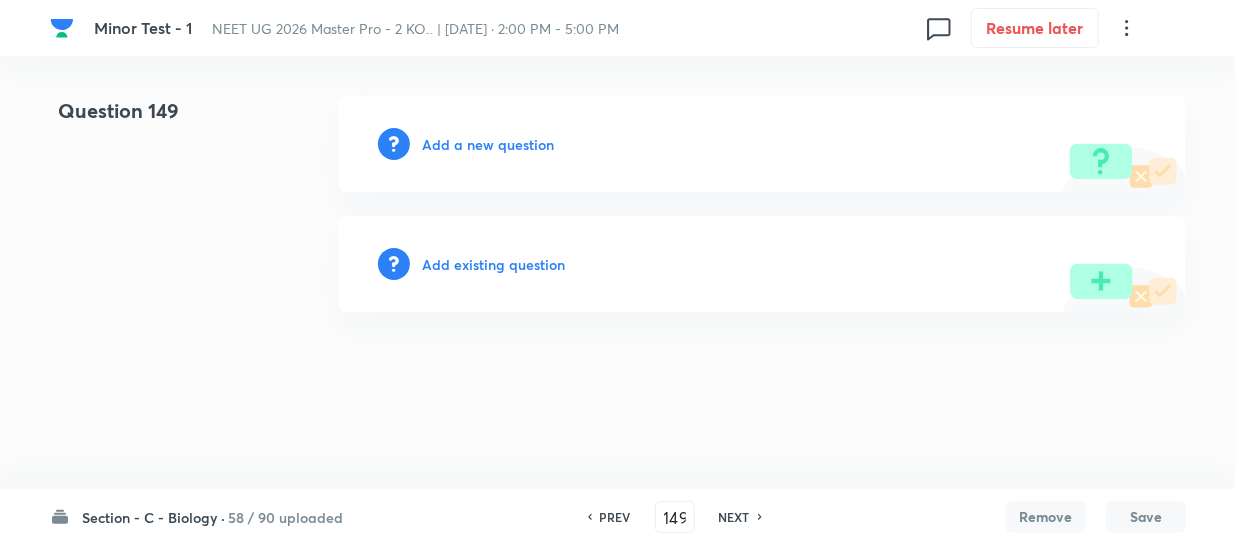 click on "Add a new question" at bounding box center (488, 144) 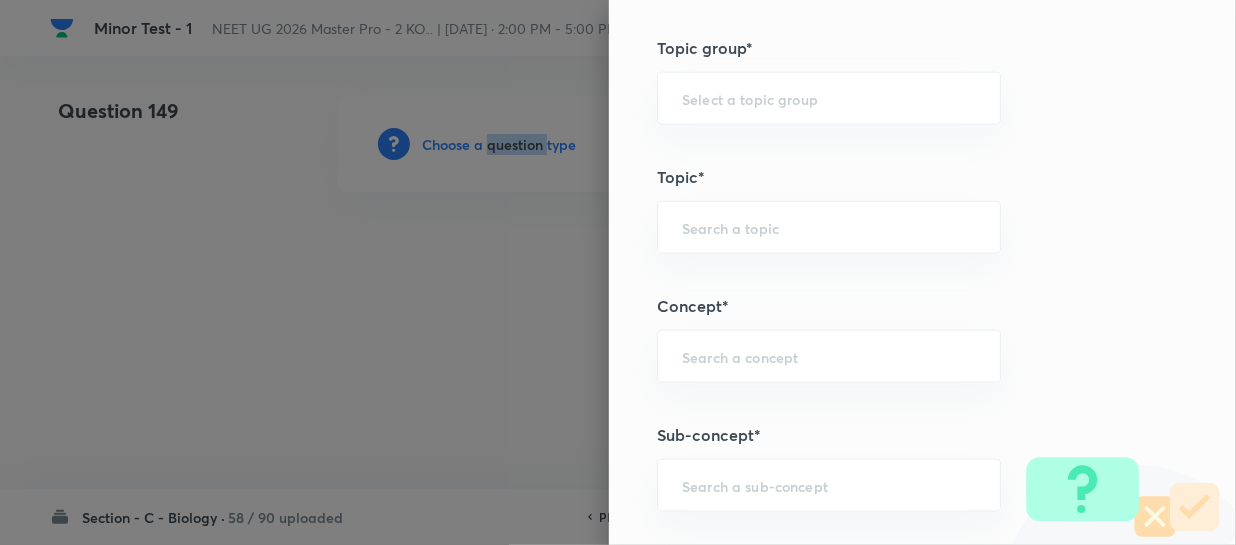 scroll, scrollTop: 1090, scrollLeft: 0, axis: vertical 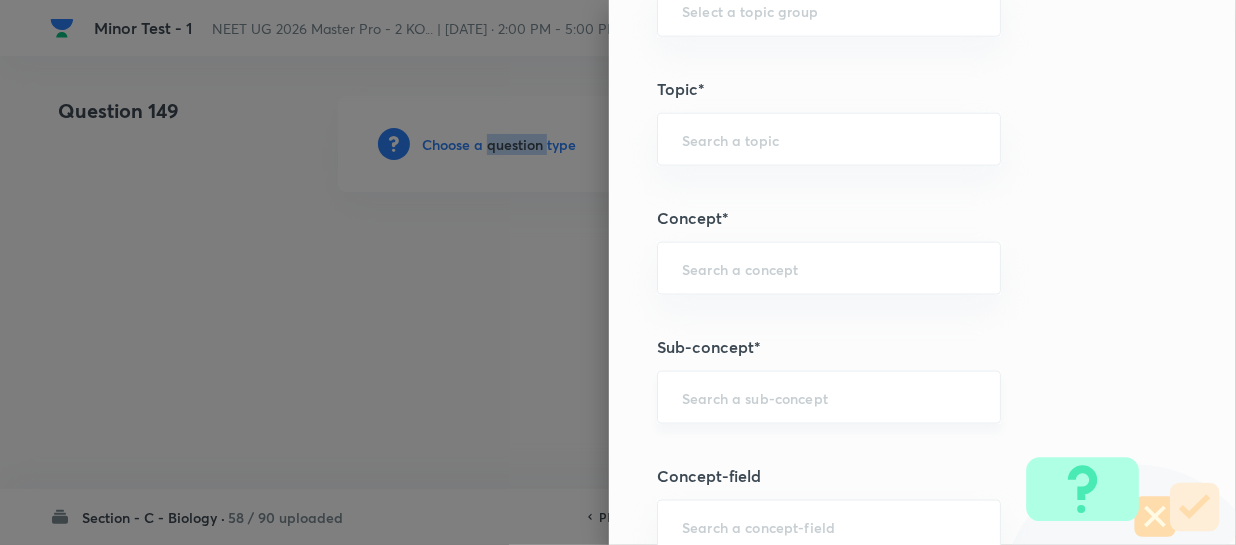 click on "​" at bounding box center [829, 397] 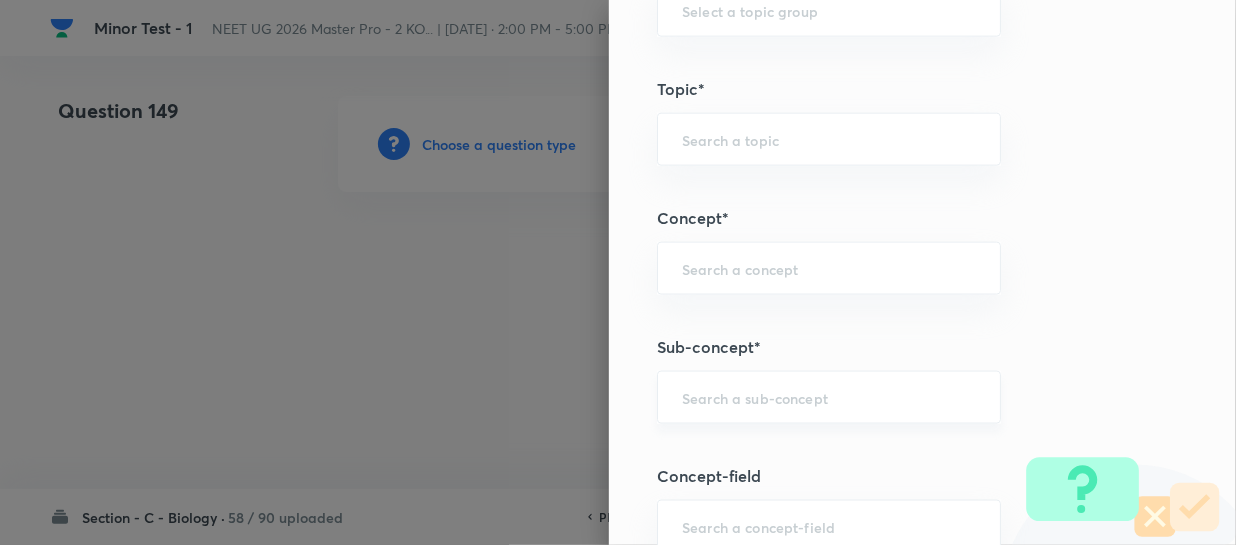 paste on "Different Biological Classification" 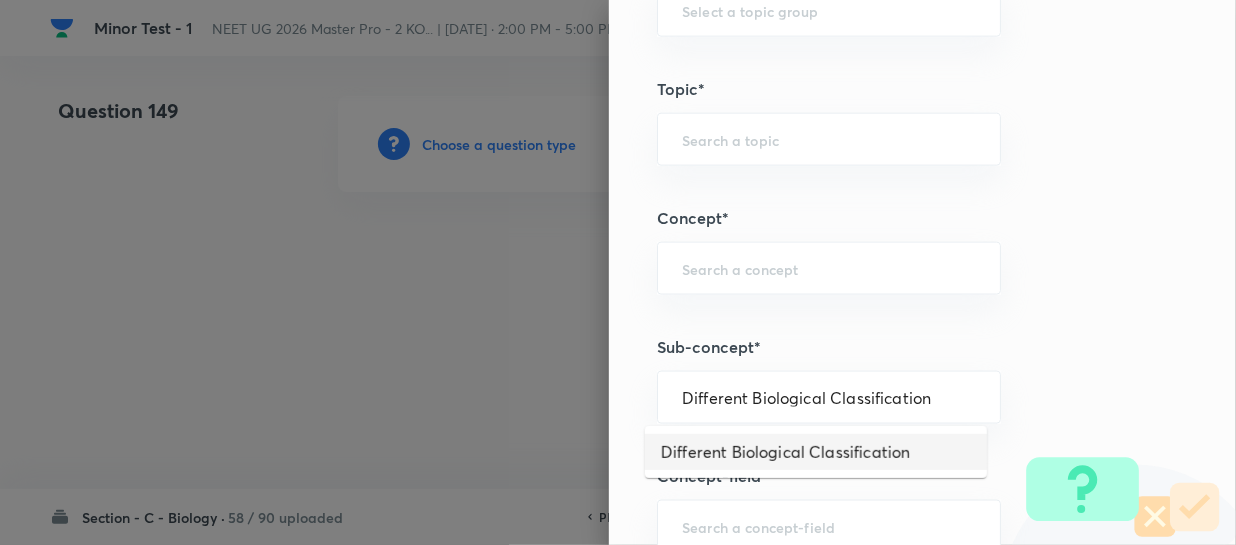 click on "Different Biological Classification" at bounding box center [816, 452] 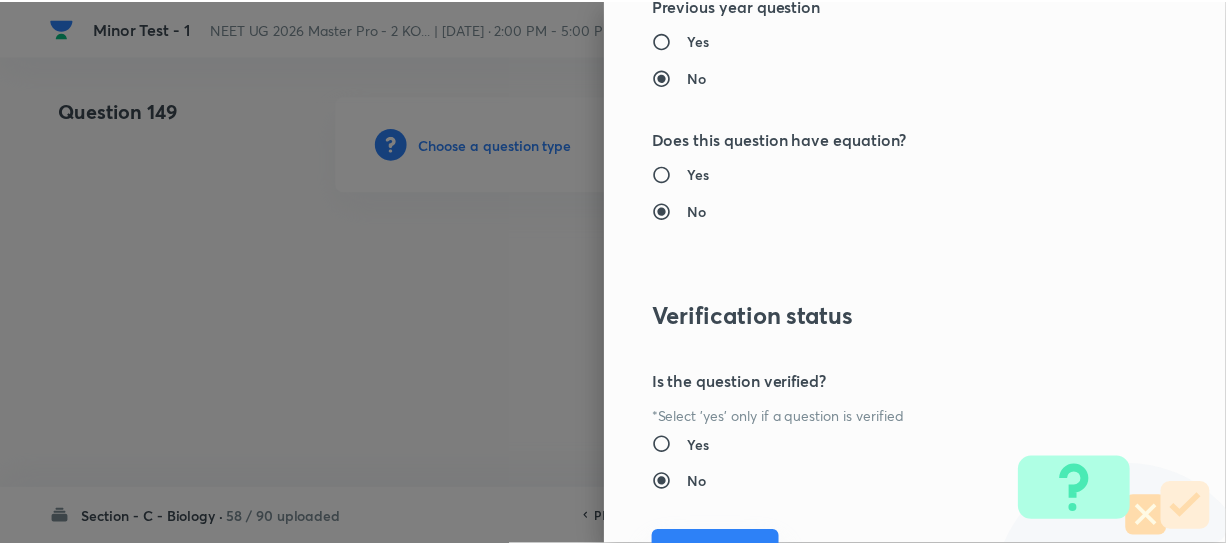 scroll, scrollTop: 2313, scrollLeft: 0, axis: vertical 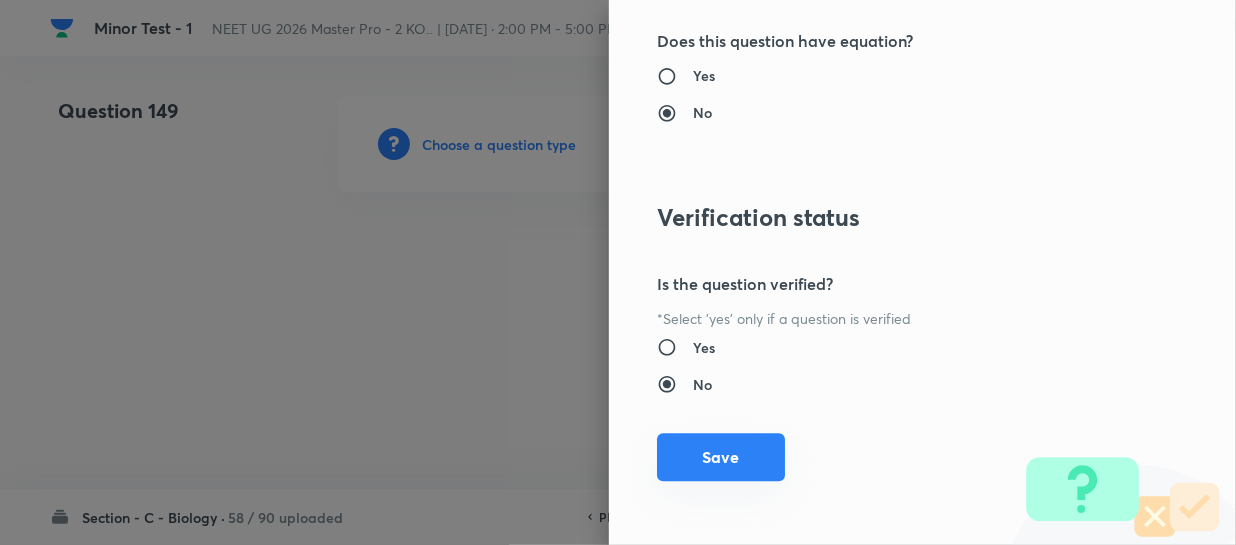 click on "Save" at bounding box center (721, 457) 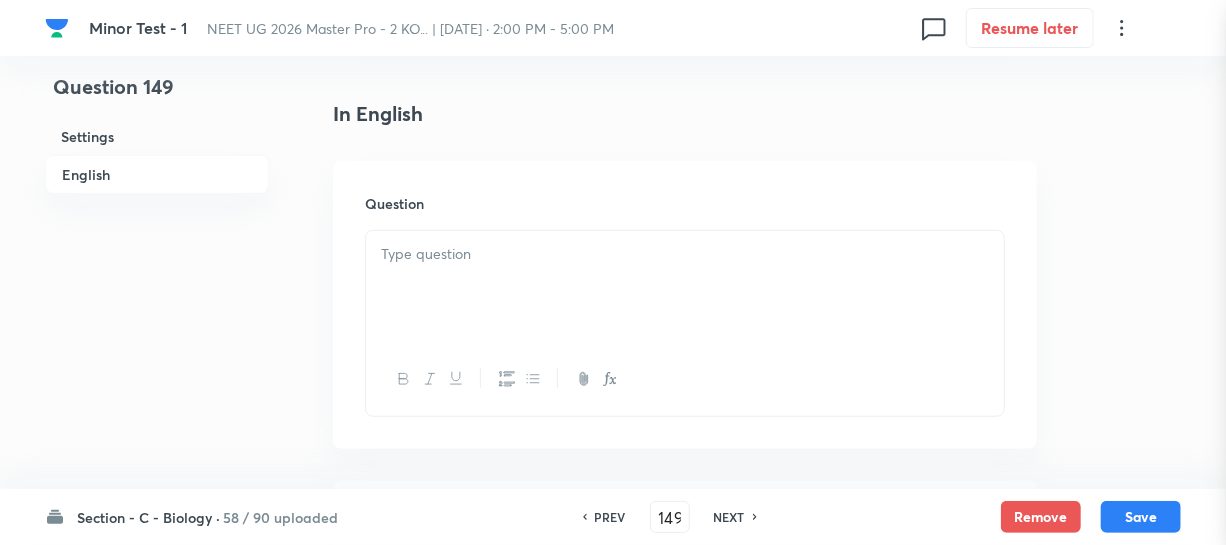 scroll, scrollTop: 636, scrollLeft: 0, axis: vertical 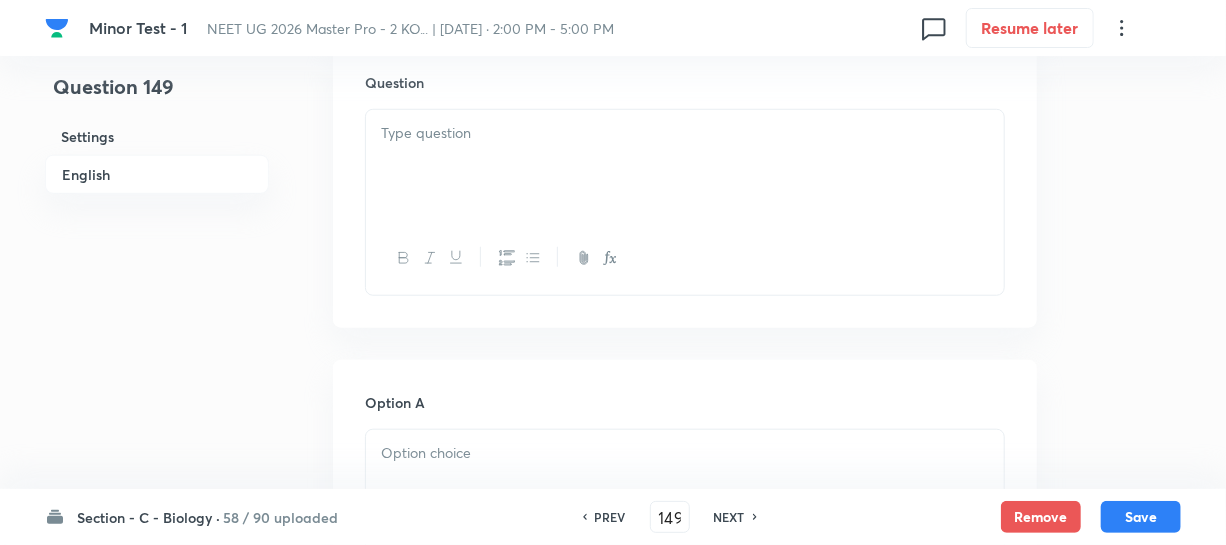 click at bounding box center [685, 166] 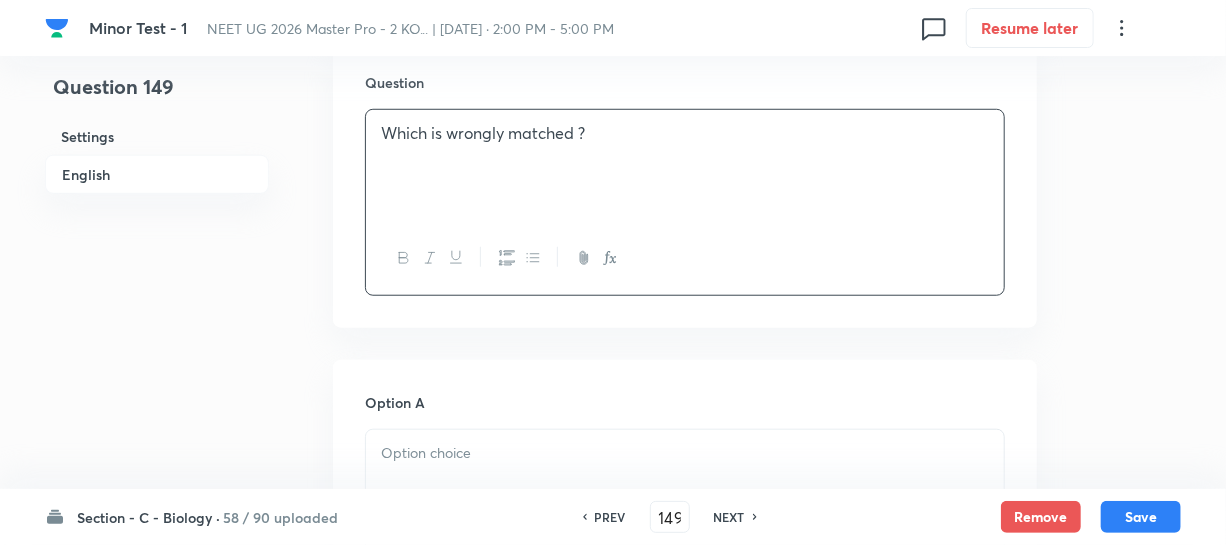 click at bounding box center (685, 453) 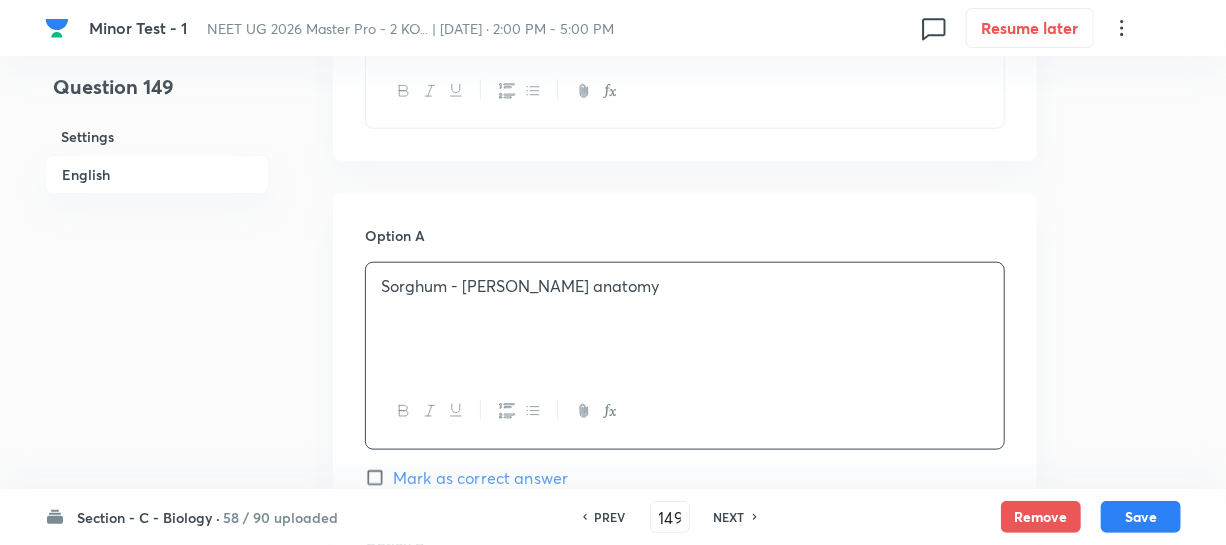 scroll, scrollTop: 1000, scrollLeft: 0, axis: vertical 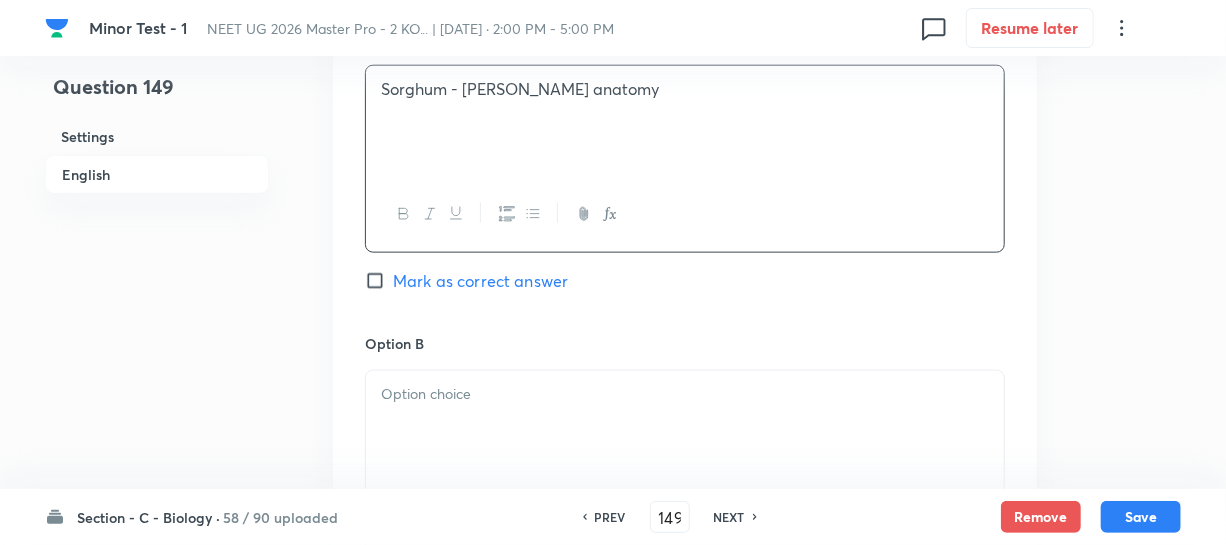 click on "Option B [PERSON_NAME] as correct answer" at bounding box center (685, 485) 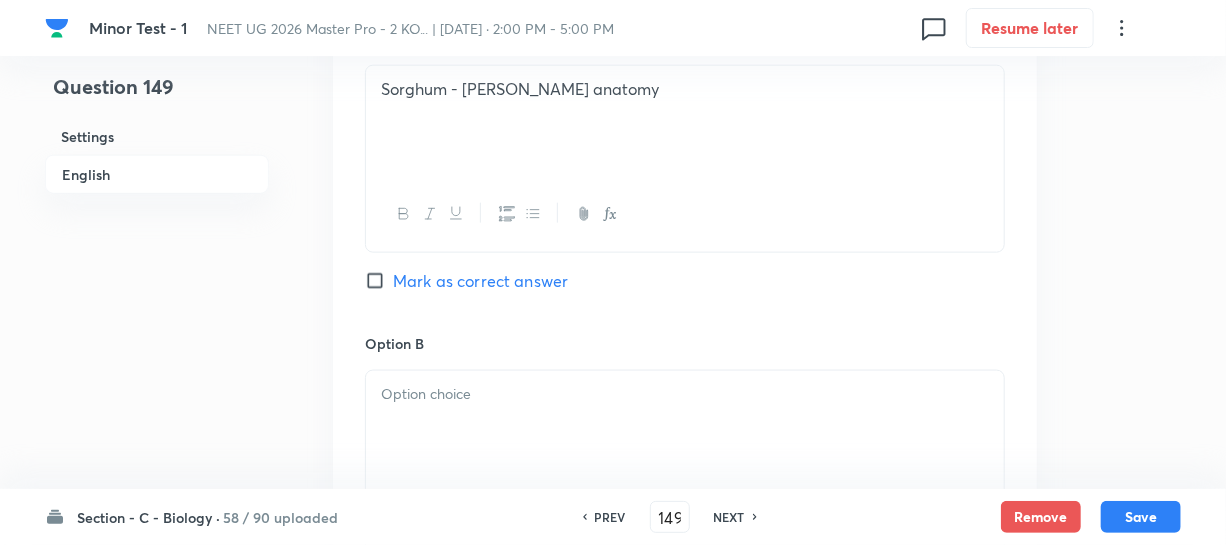 click at bounding box center (685, 427) 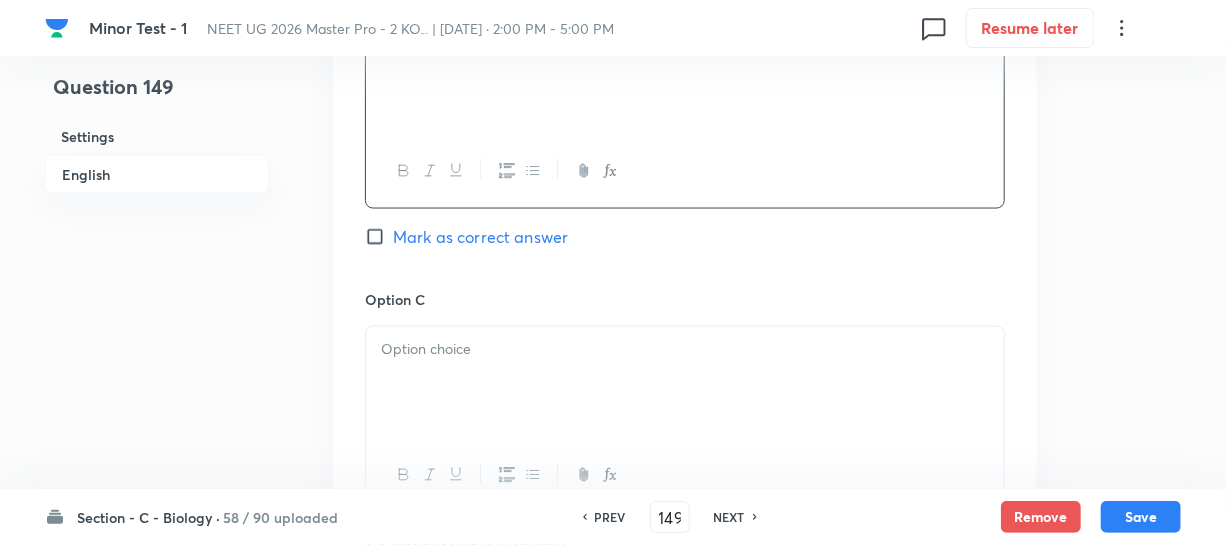 scroll, scrollTop: 1363, scrollLeft: 0, axis: vertical 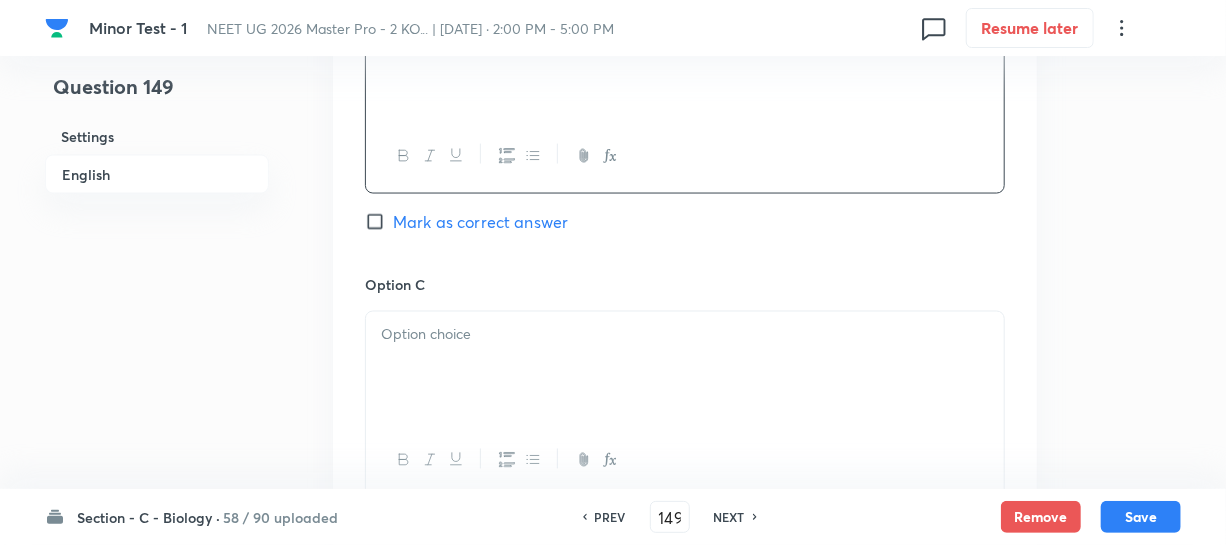 click at bounding box center (685, 368) 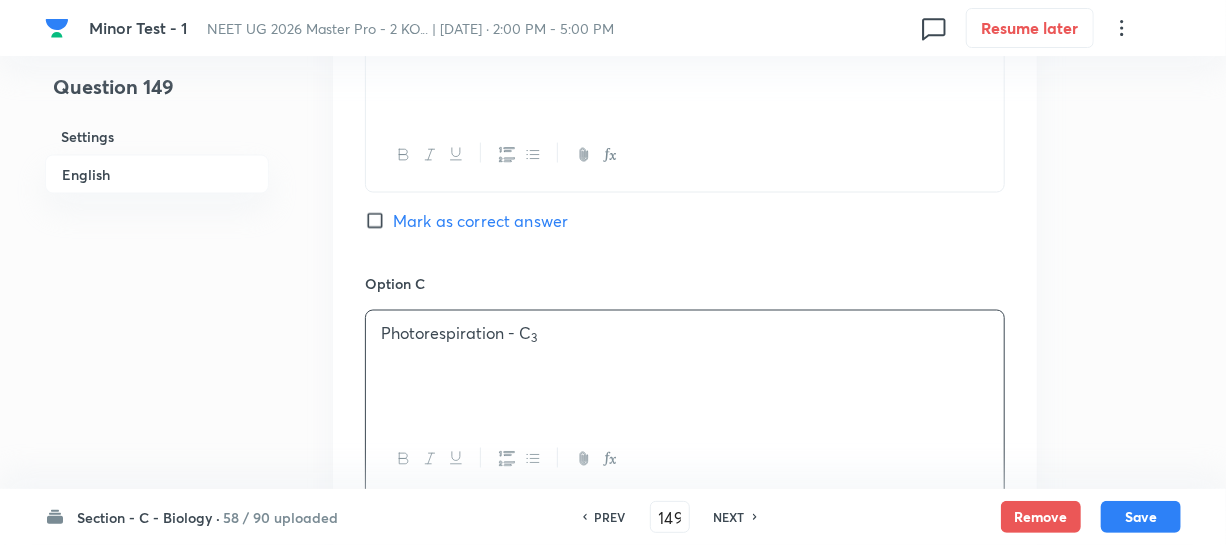 scroll, scrollTop: 1727, scrollLeft: 0, axis: vertical 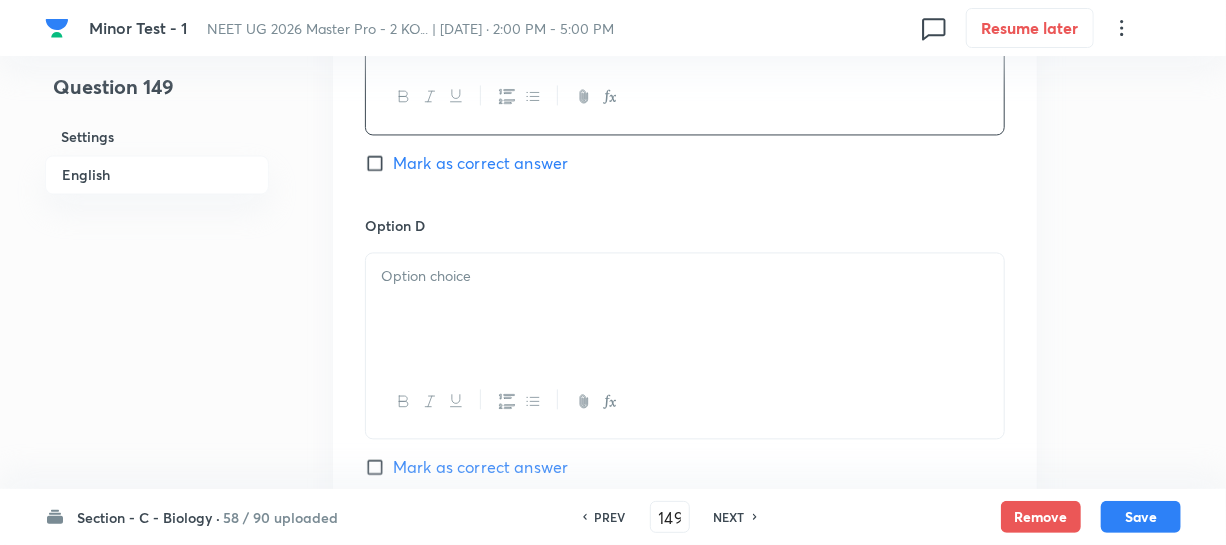click at bounding box center (685, 309) 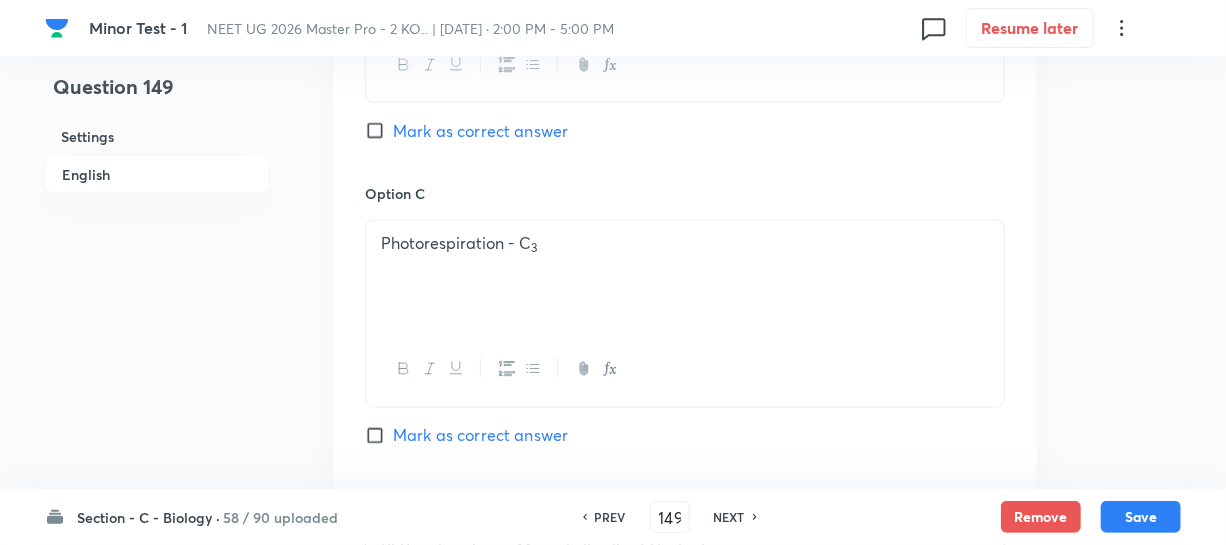 click on "Mark as correct answer" at bounding box center (379, 131) 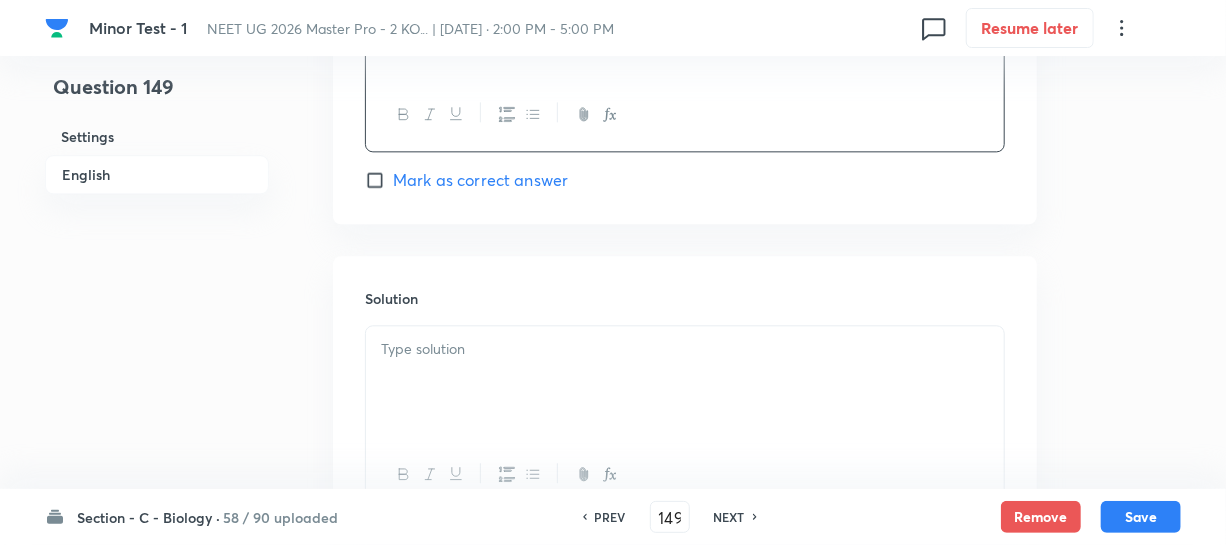 scroll, scrollTop: 2090, scrollLeft: 0, axis: vertical 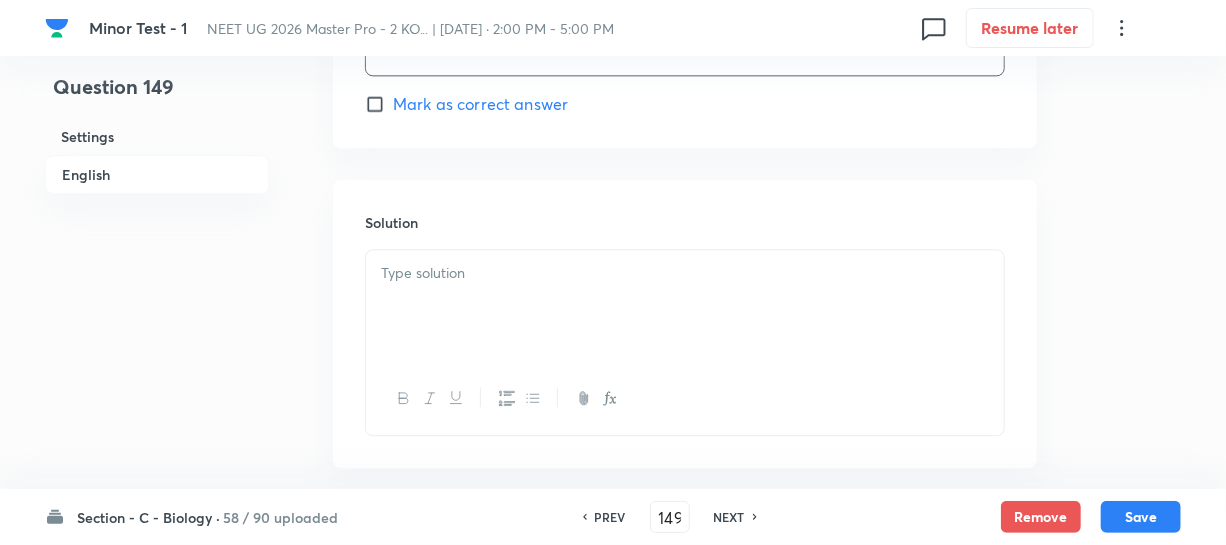 click at bounding box center (685, 306) 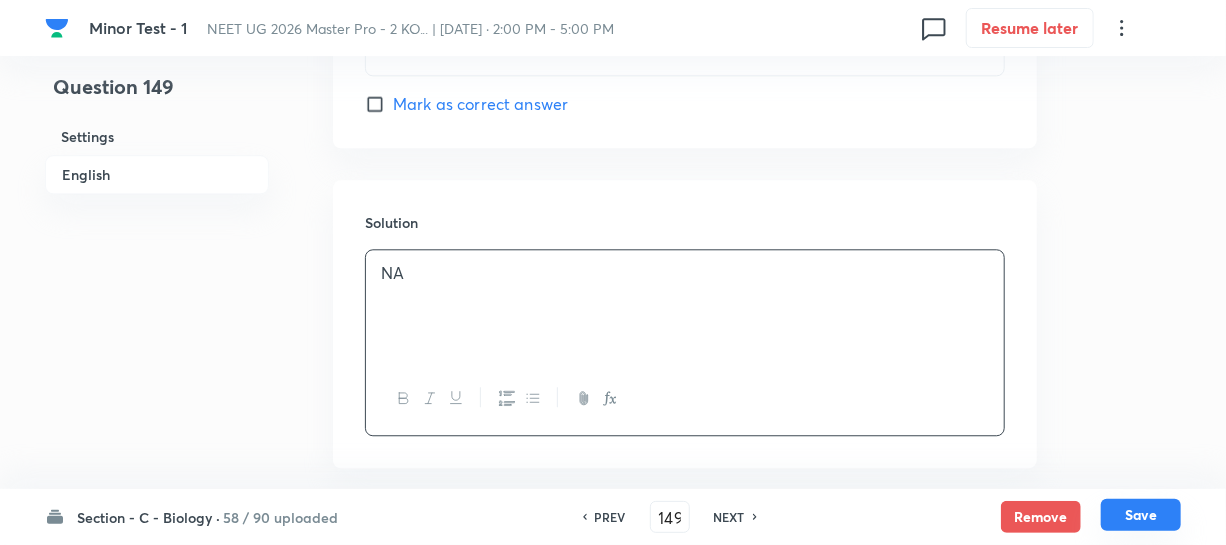 click on "Save" at bounding box center [1141, 515] 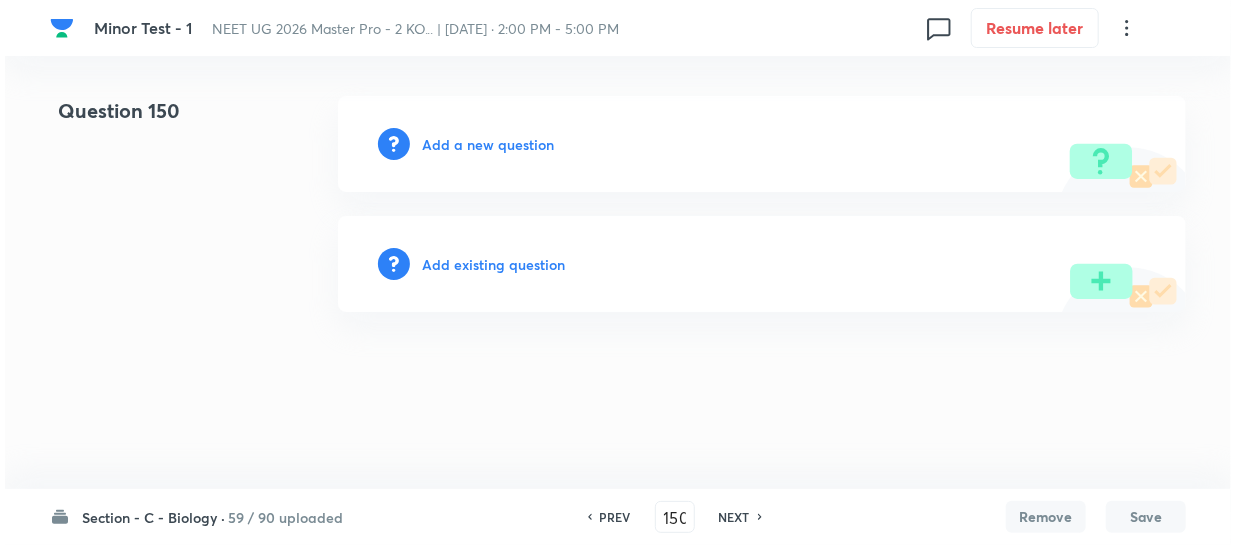 scroll, scrollTop: 0, scrollLeft: 0, axis: both 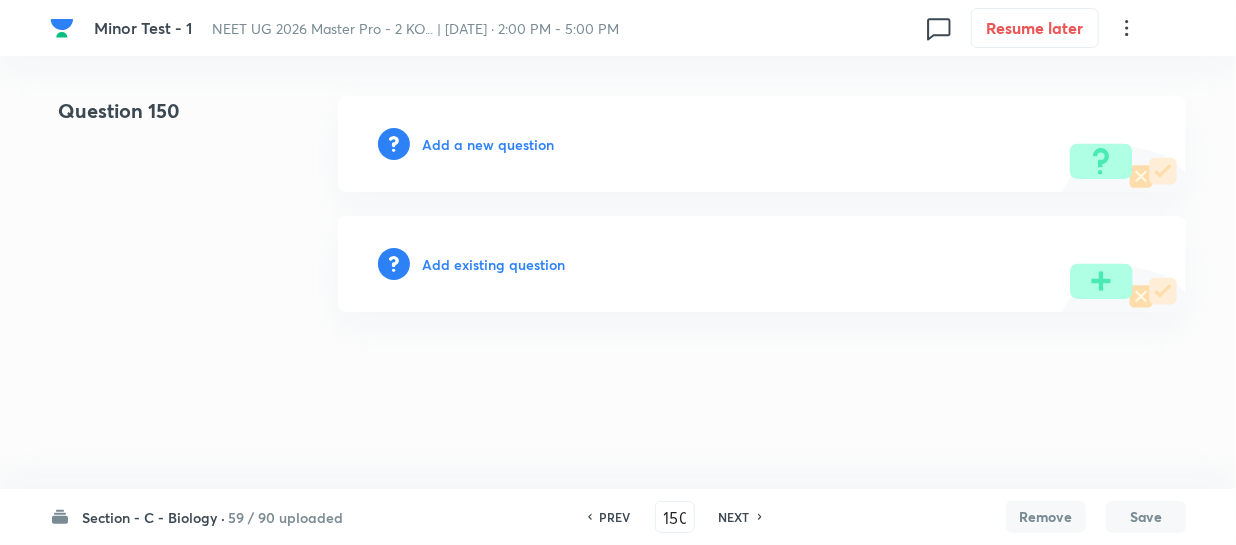 drag, startPoint x: 411, startPoint y: 109, endPoint x: 455, endPoint y: 139, distance: 53.25411 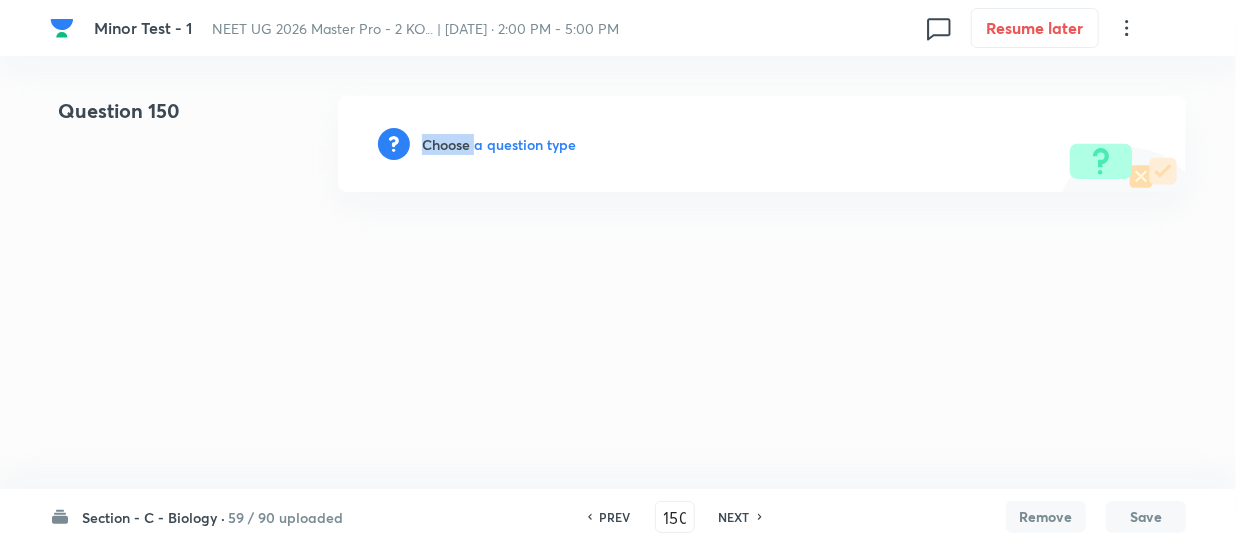 click on "Choose a question type" at bounding box center [499, 144] 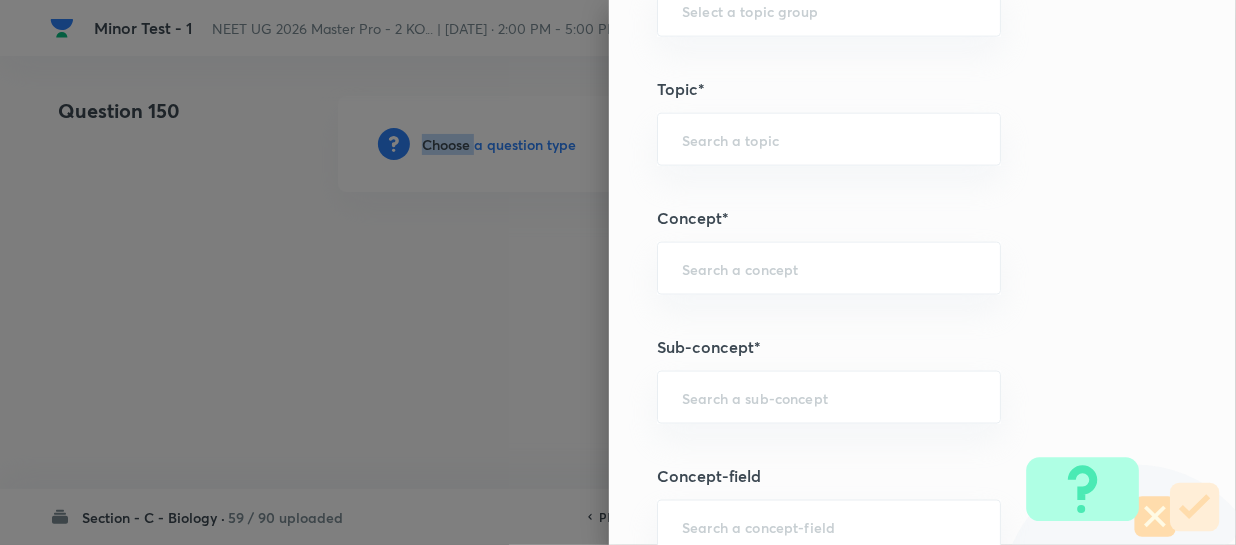 scroll, scrollTop: 1181, scrollLeft: 0, axis: vertical 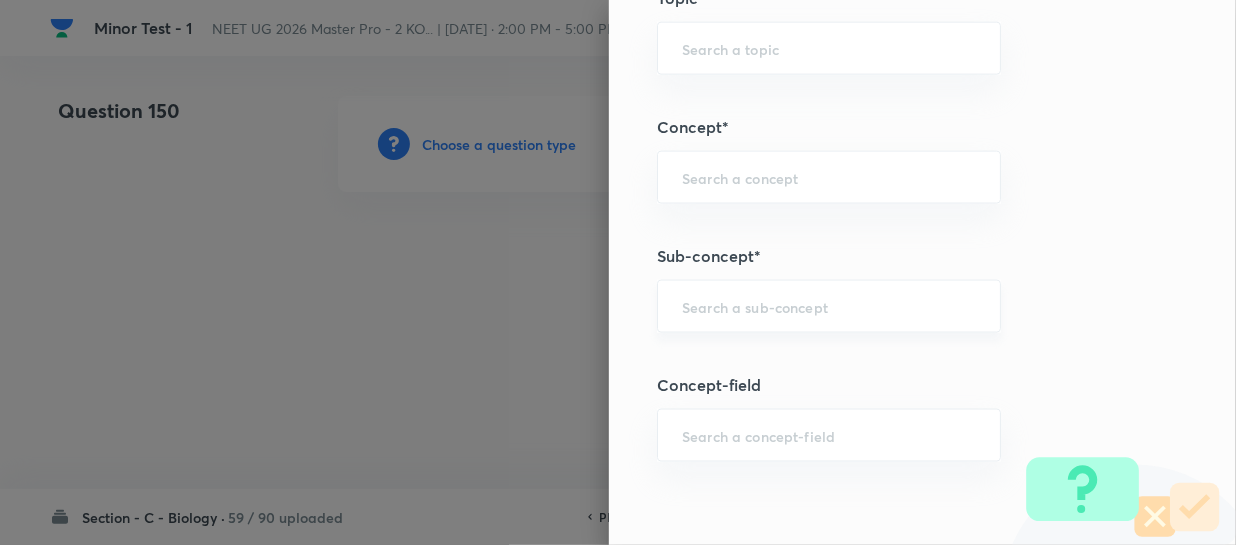 click at bounding box center (829, 306) 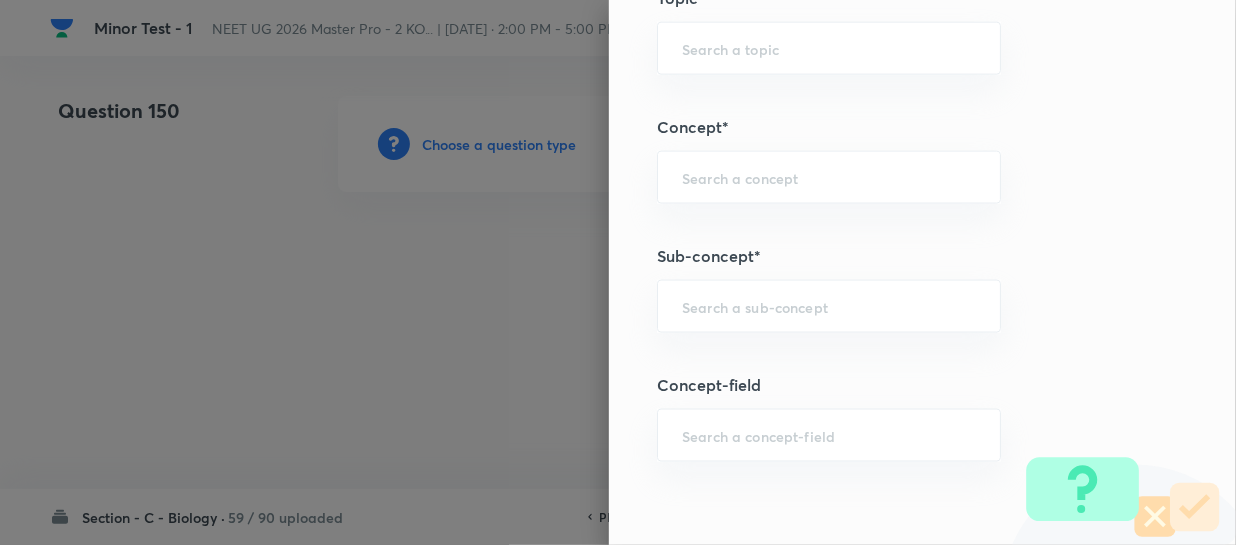 paste on "Different Biological Classification" 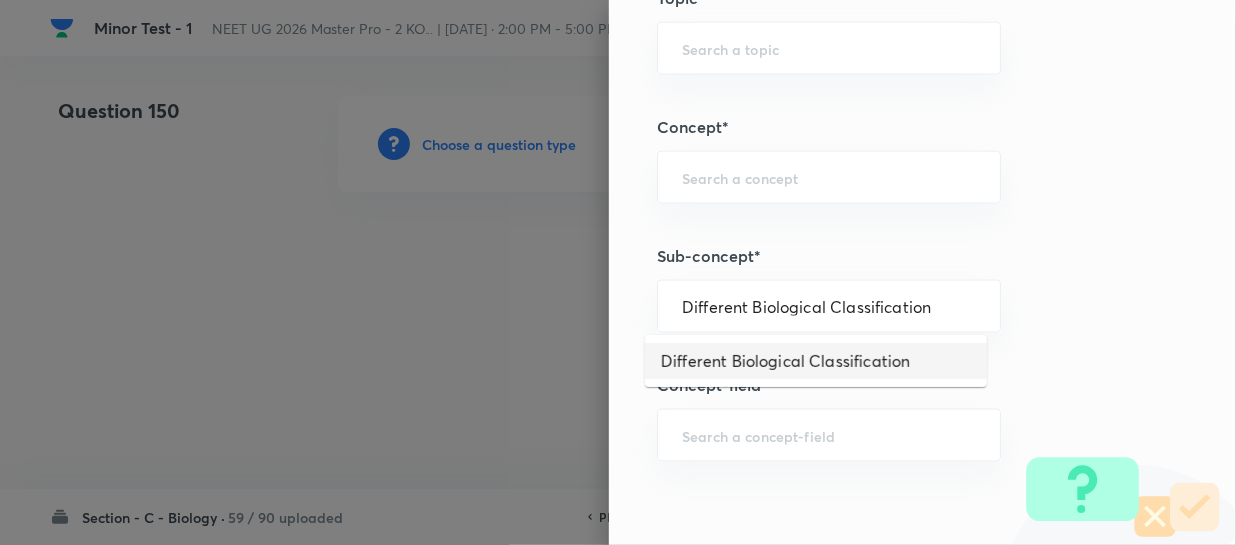 click on "Different Biological Classification" at bounding box center [816, 361] 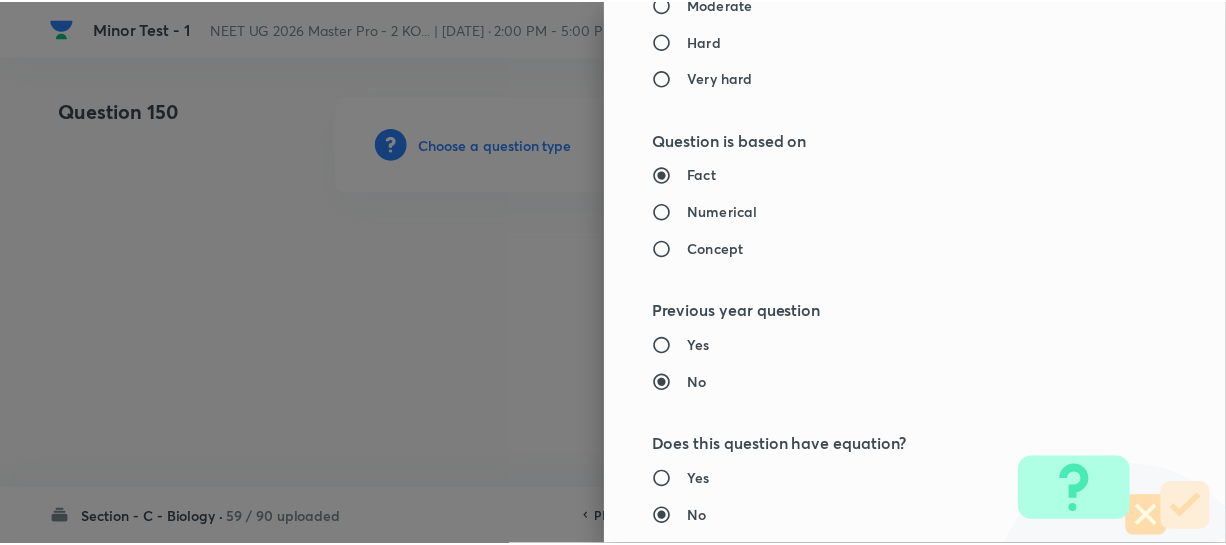 scroll, scrollTop: 2313, scrollLeft: 0, axis: vertical 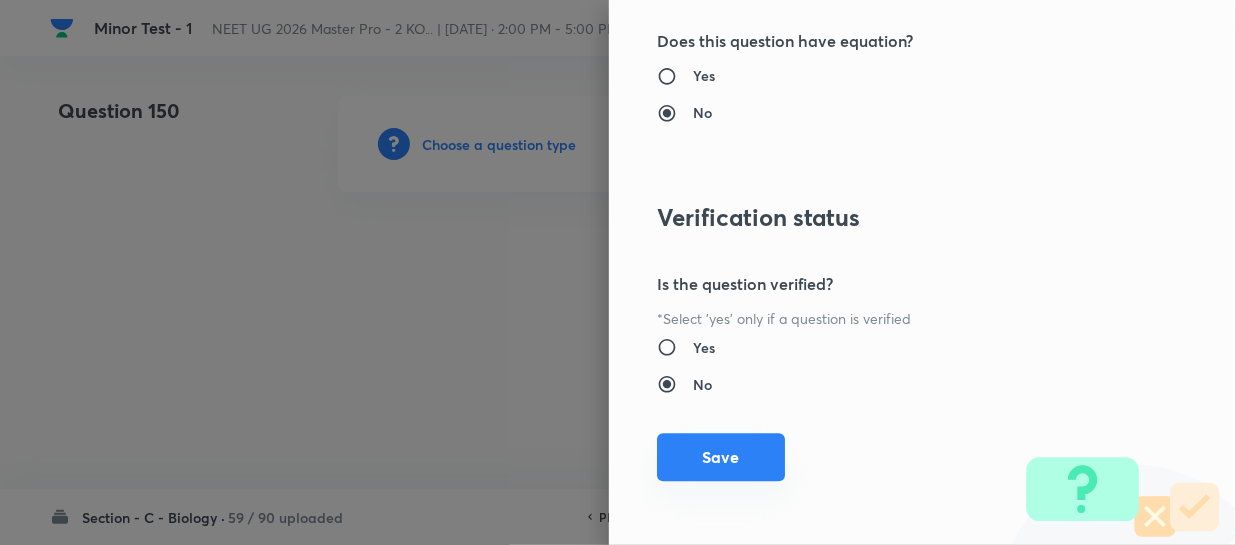 click on "Save" at bounding box center [721, 457] 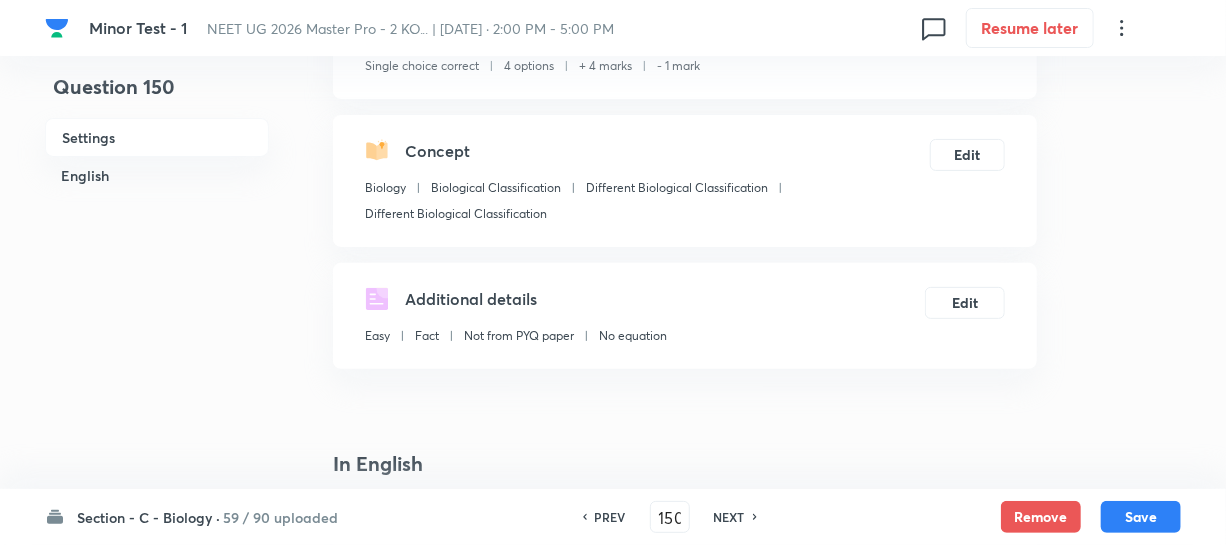 scroll, scrollTop: 363, scrollLeft: 0, axis: vertical 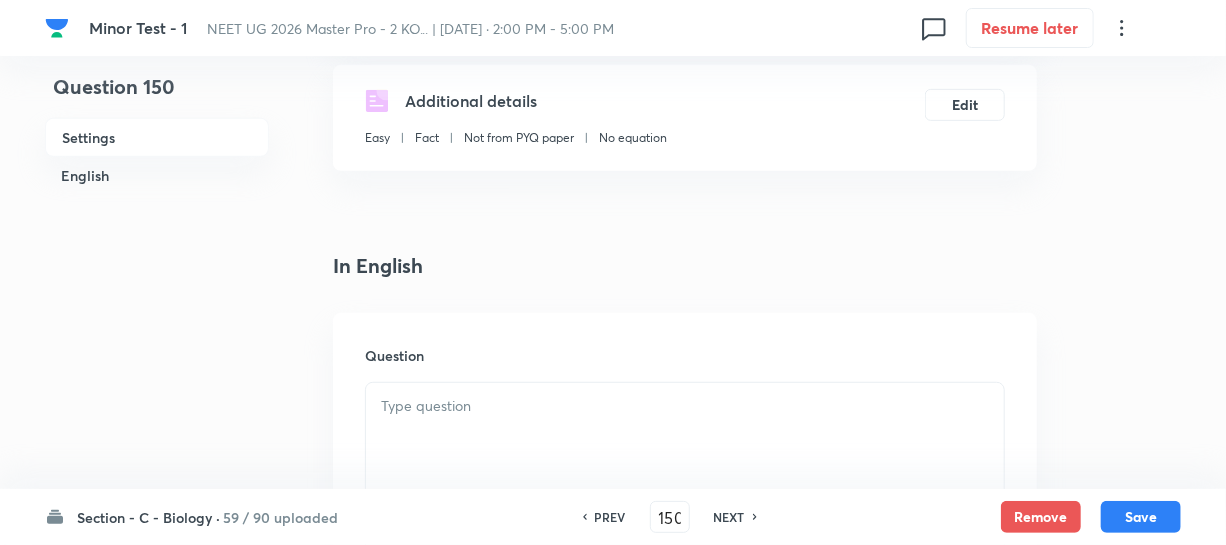 click at bounding box center (685, 406) 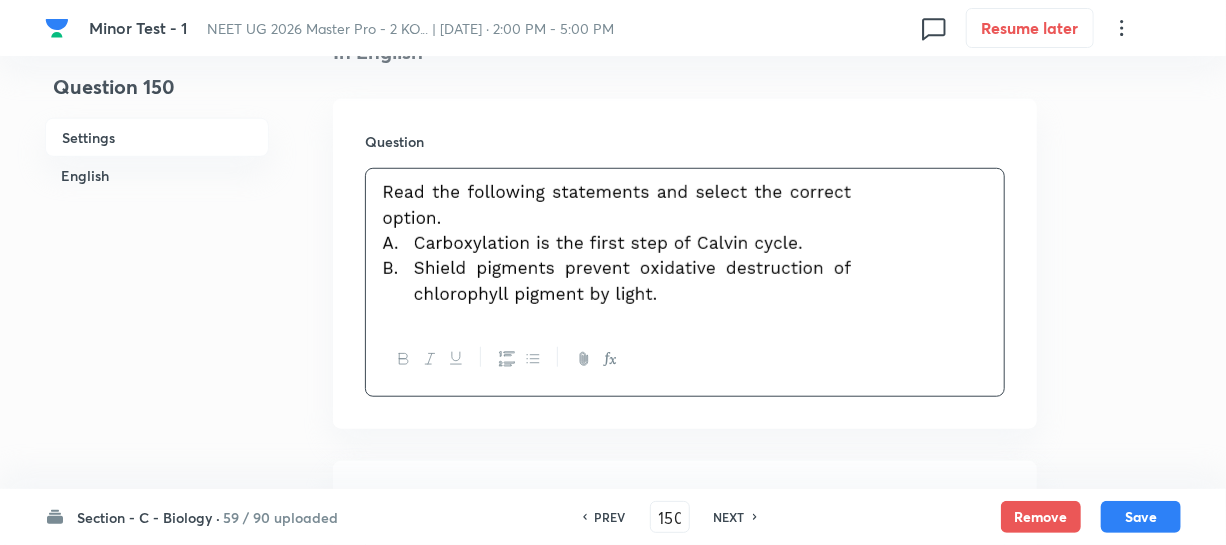 scroll, scrollTop: 818, scrollLeft: 0, axis: vertical 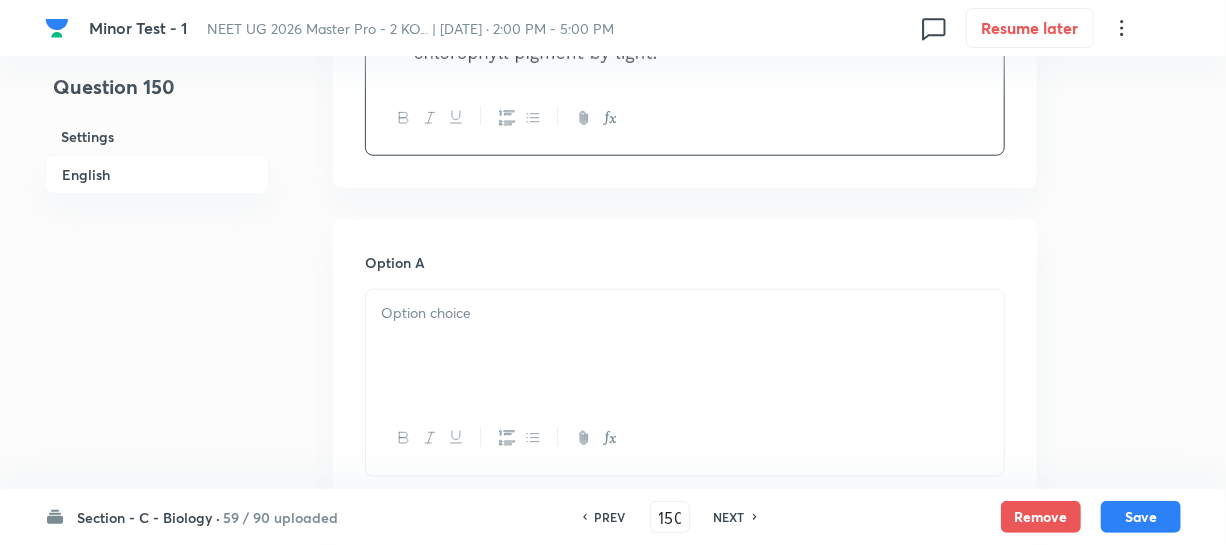 click at bounding box center (685, 346) 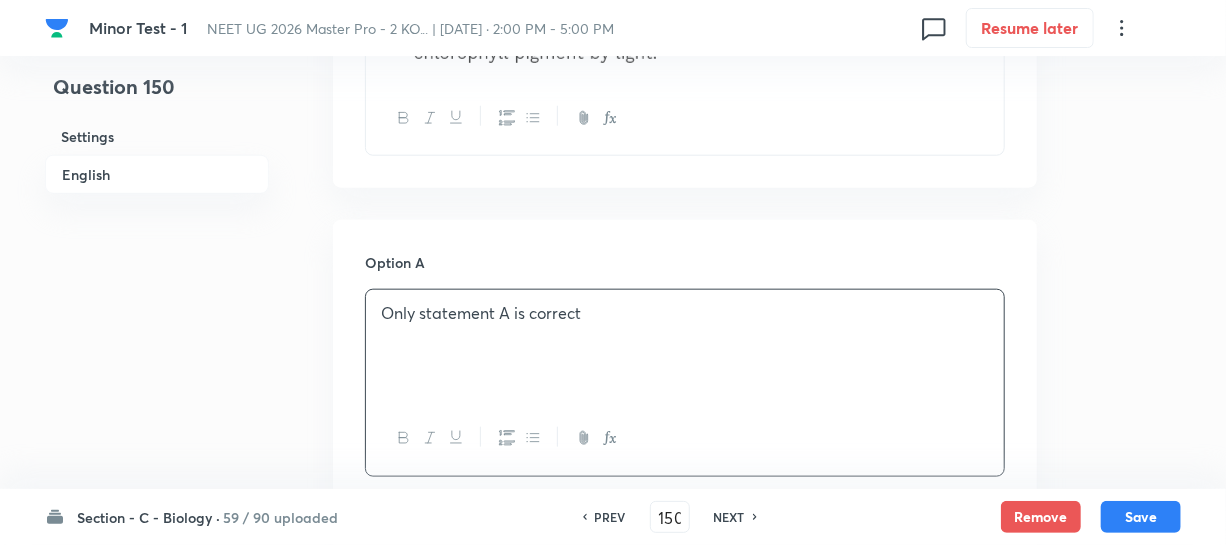scroll, scrollTop: 1090, scrollLeft: 0, axis: vertical 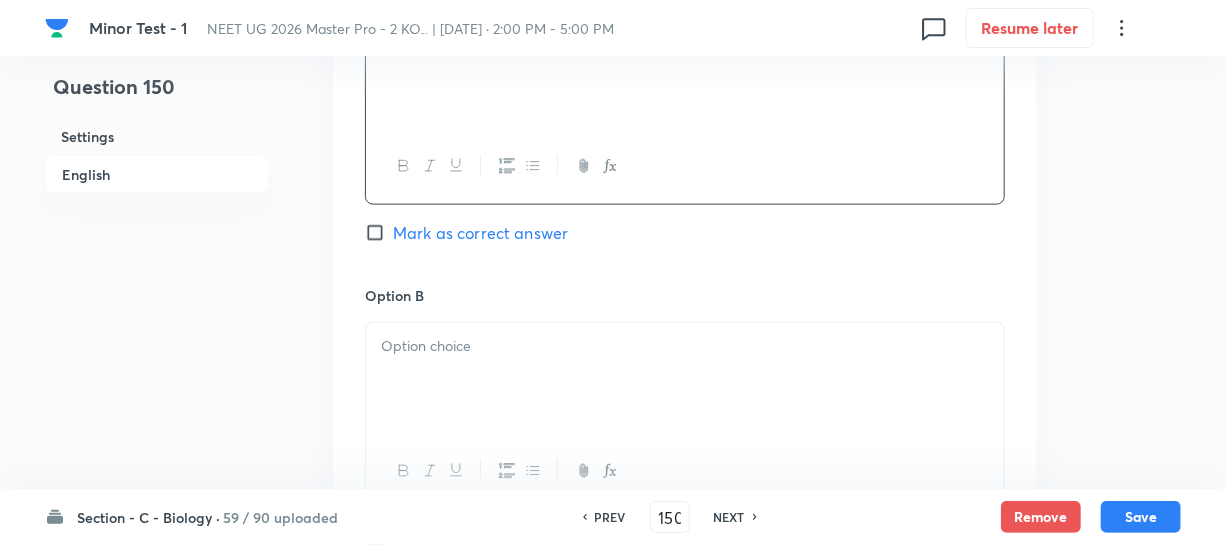 click at bounding box center [685, 379] 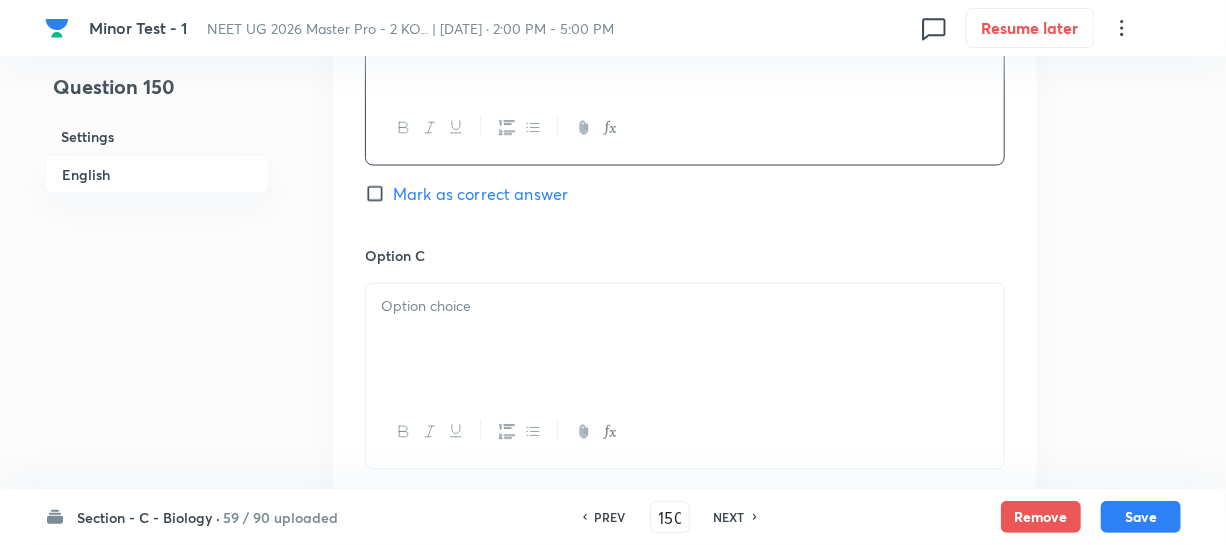 scroll, scrollTop: 1454, scrollLeft: 0, axis: vertical 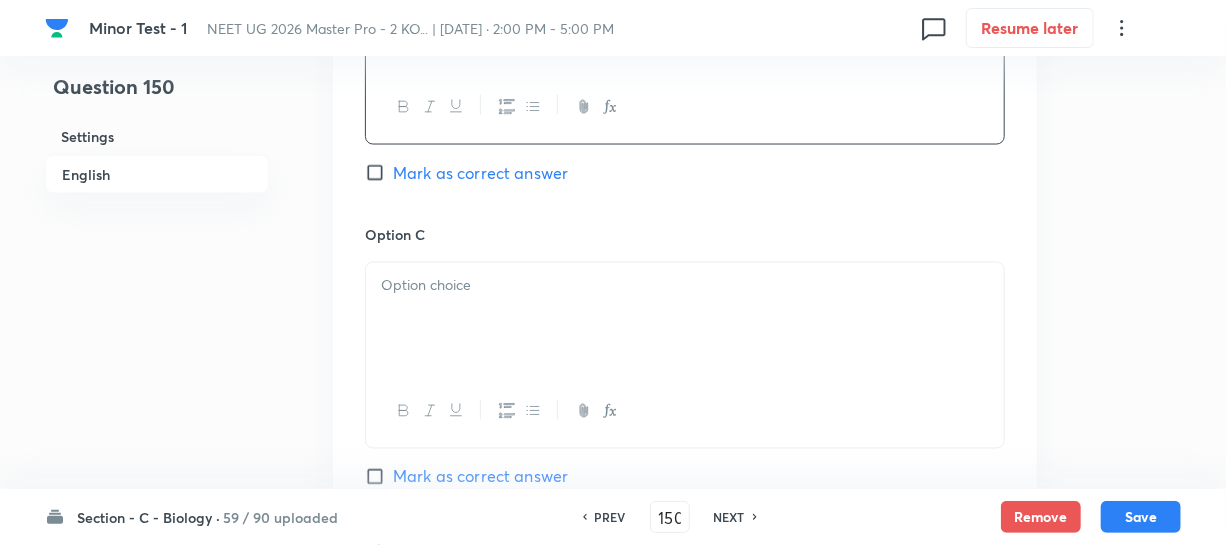 click at bounding box center [685, 319] 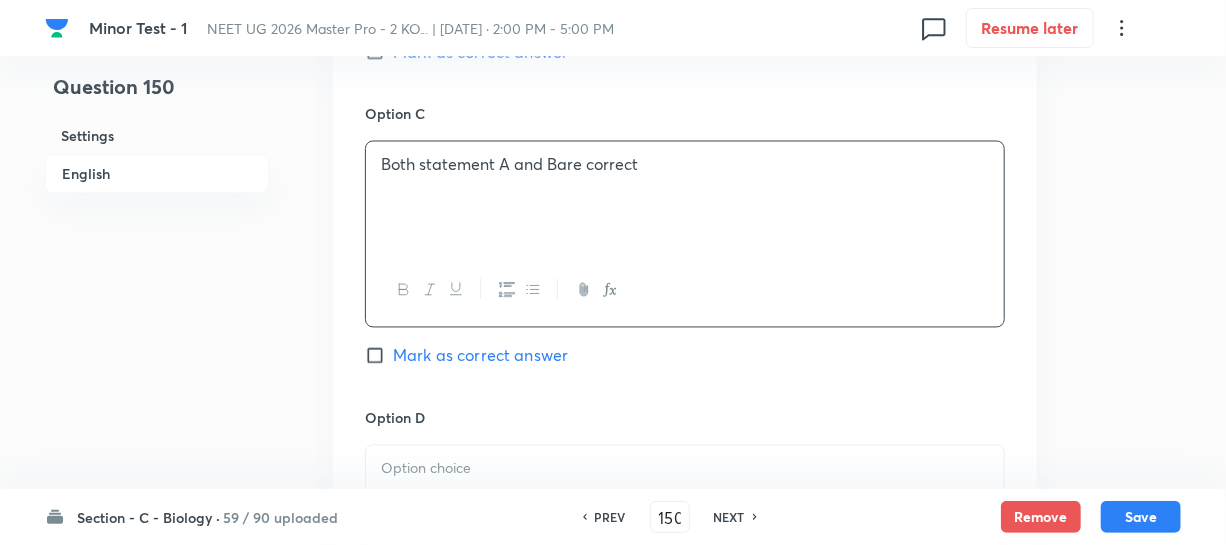 scroll, scrollTop: 1818, scrollLeft: 0, axis: vertical 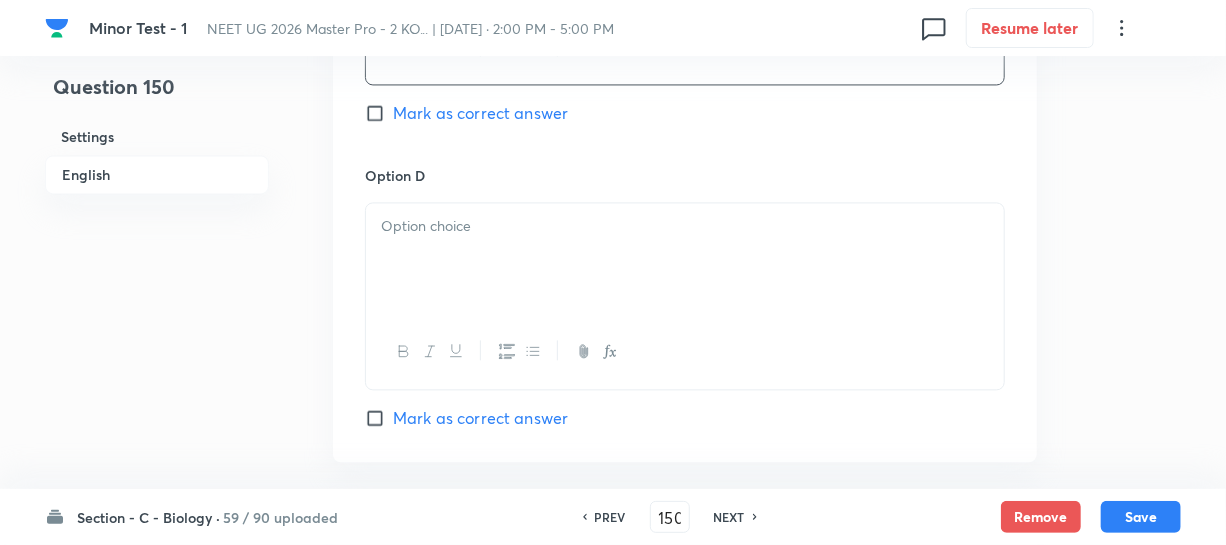 click at bounding box center [685, 259] 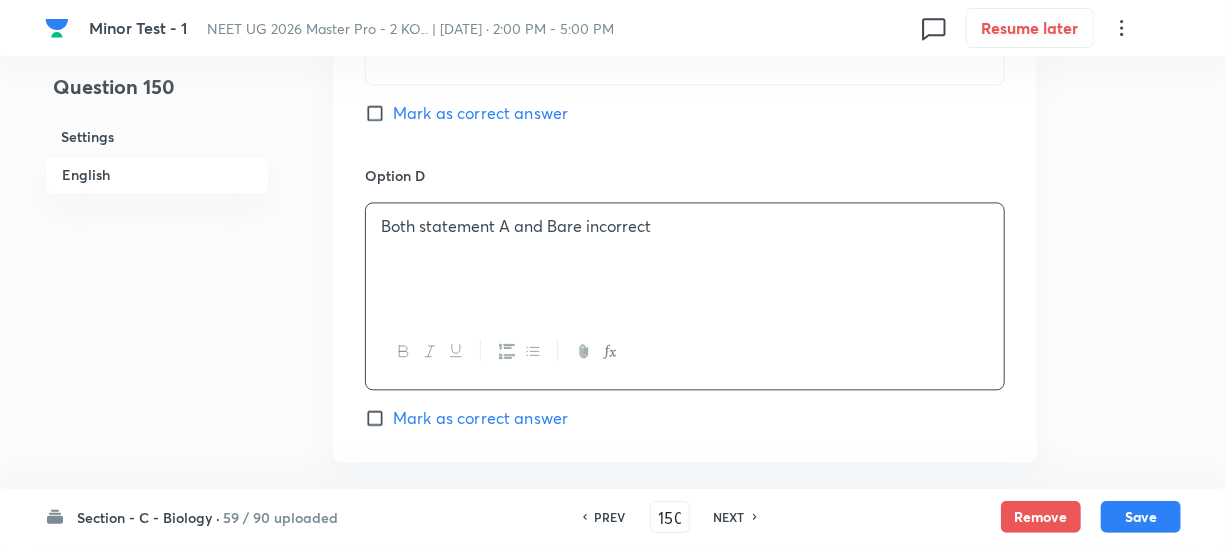 click on "Mark as correct answer" at bounding box center [379, 113] 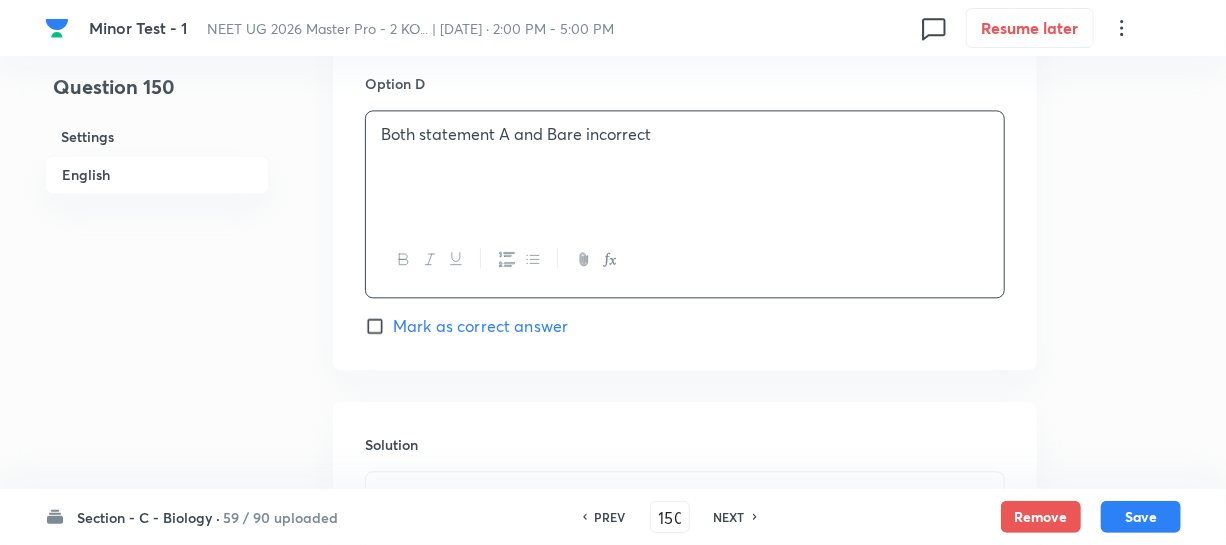 scroll, scrollTop: 2090, scrollLeft: 0, axis: vertical 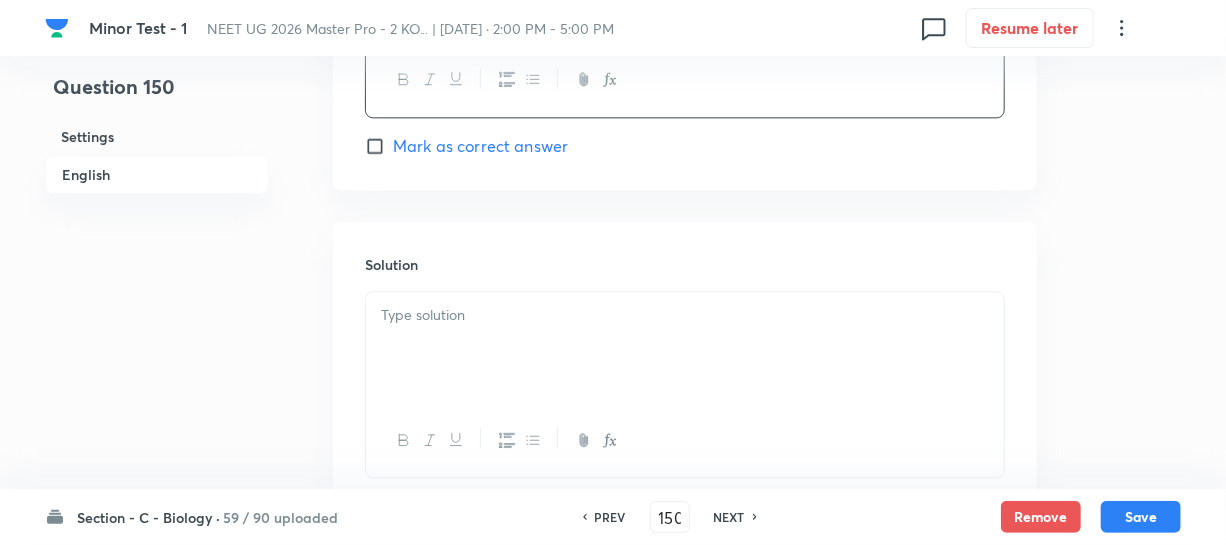 click at bounding box center (685, 315) 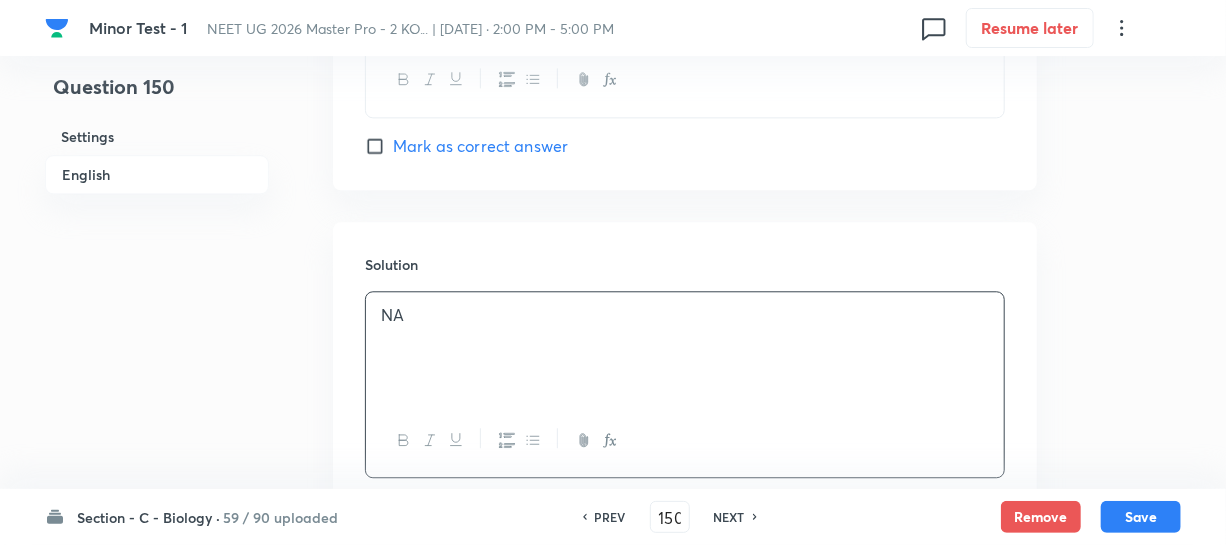click on "Section - C - Biology ·
59 / 90 uploaded
PREV 150 ​ NEXT Remove Save" at bounding box center (613, 517) 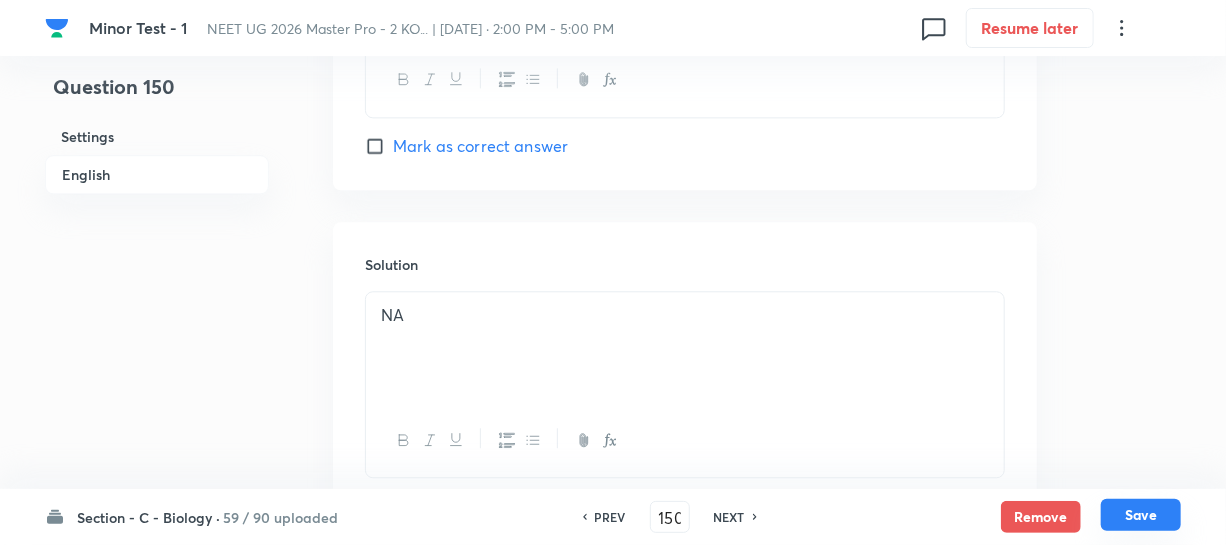 click on "Save" at bounding box center [1141, 515] 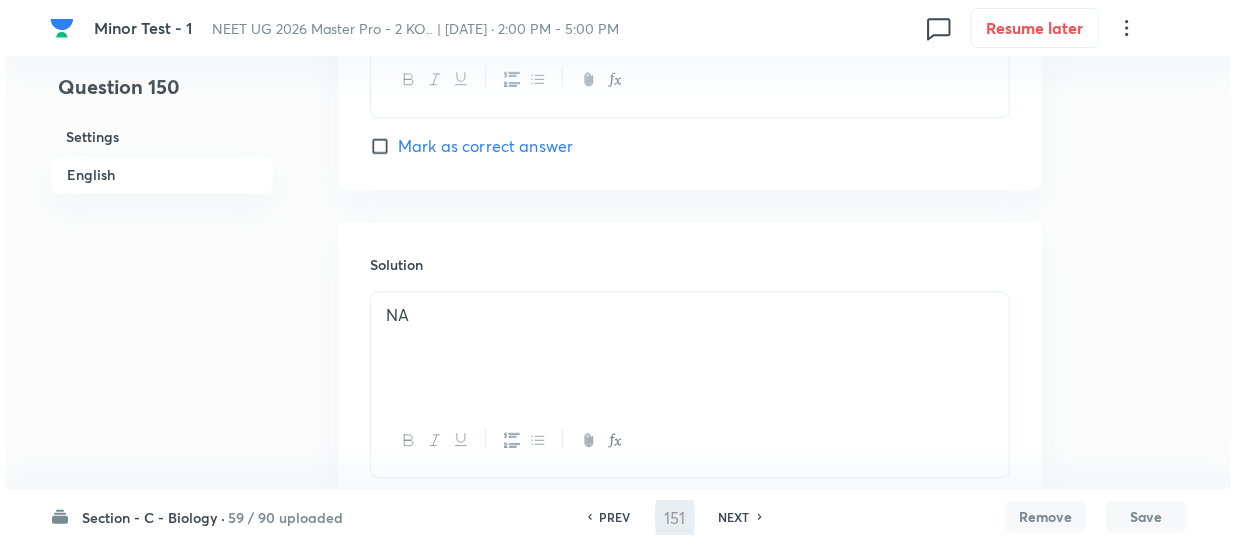 scroll, scrollTop: 0, scrollLeft: 0, axis: both 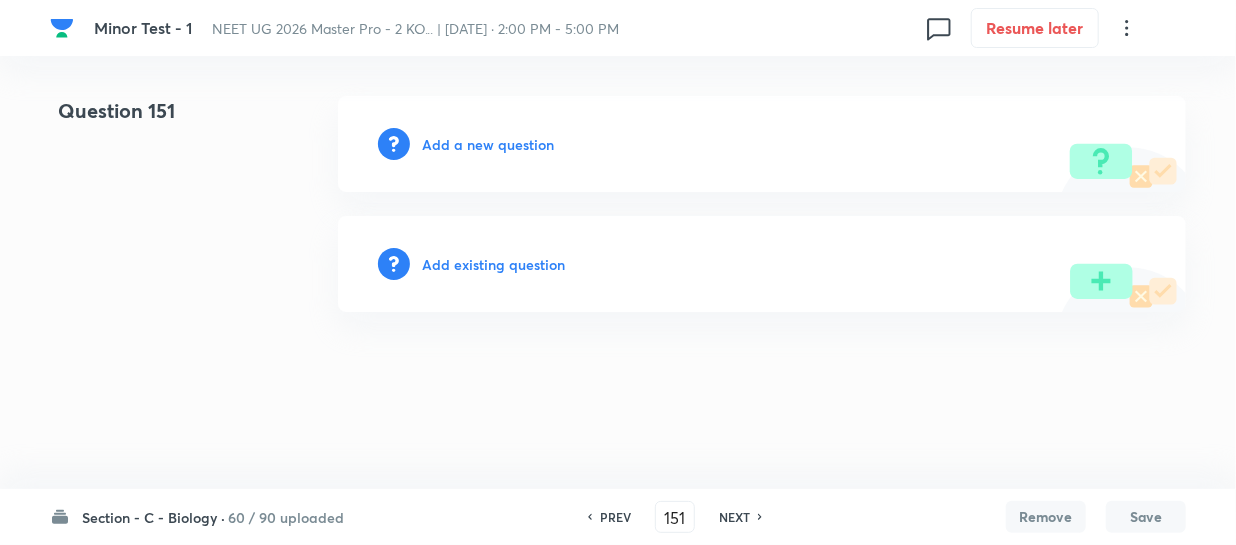 click on "Add a new question" at bounding box center [488, 144] 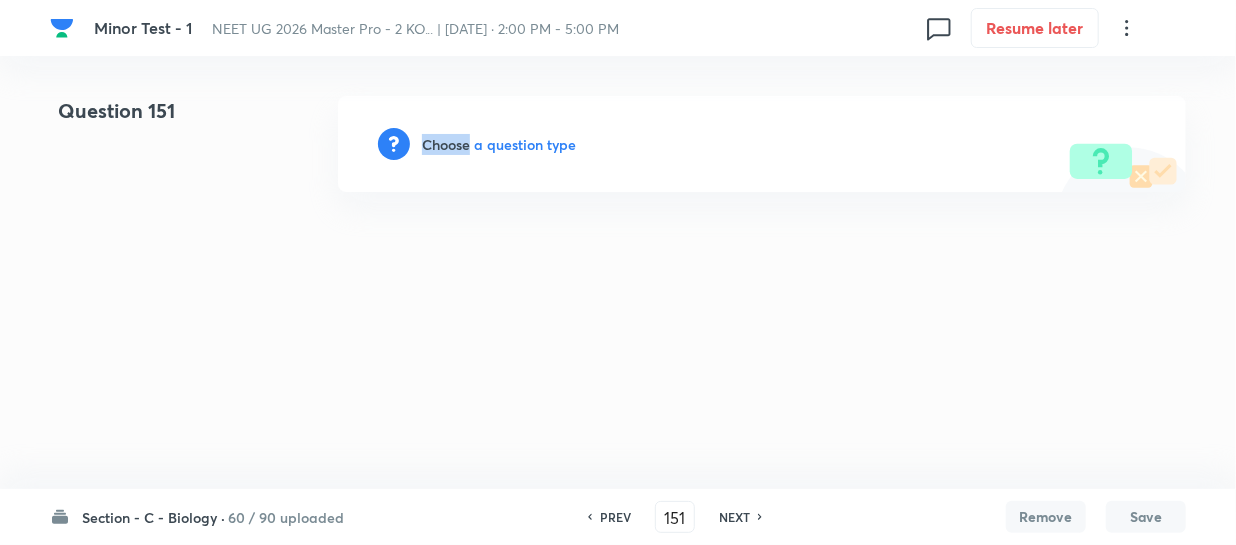 click on "Choose a question type" at bounding box center (499, 144) 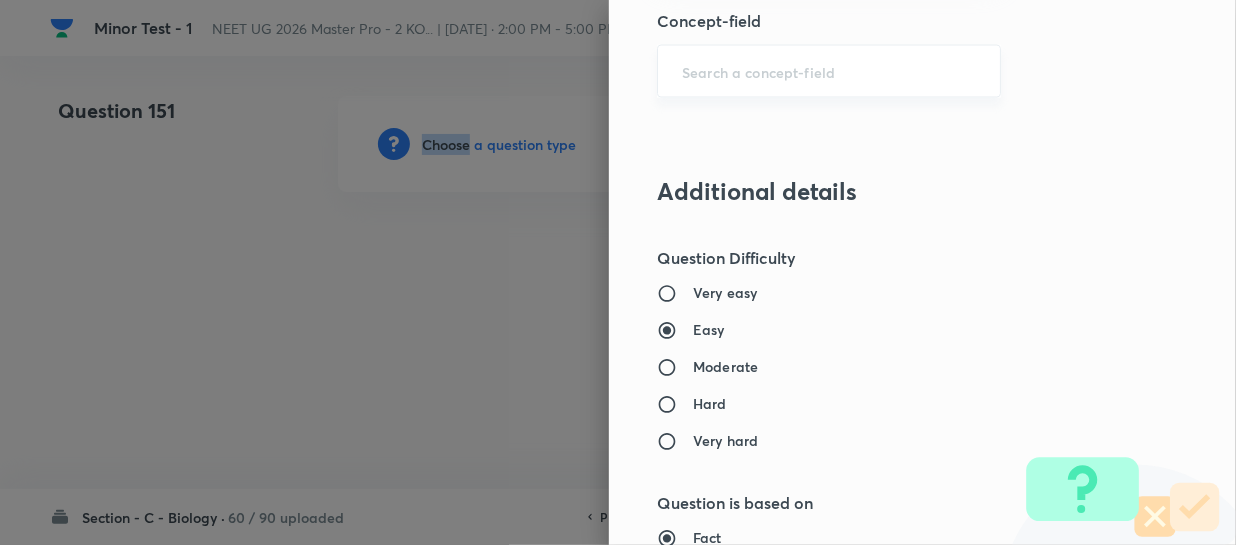 scroll, scrollTop: 1363, scrollLeft: 0, axis: vertical 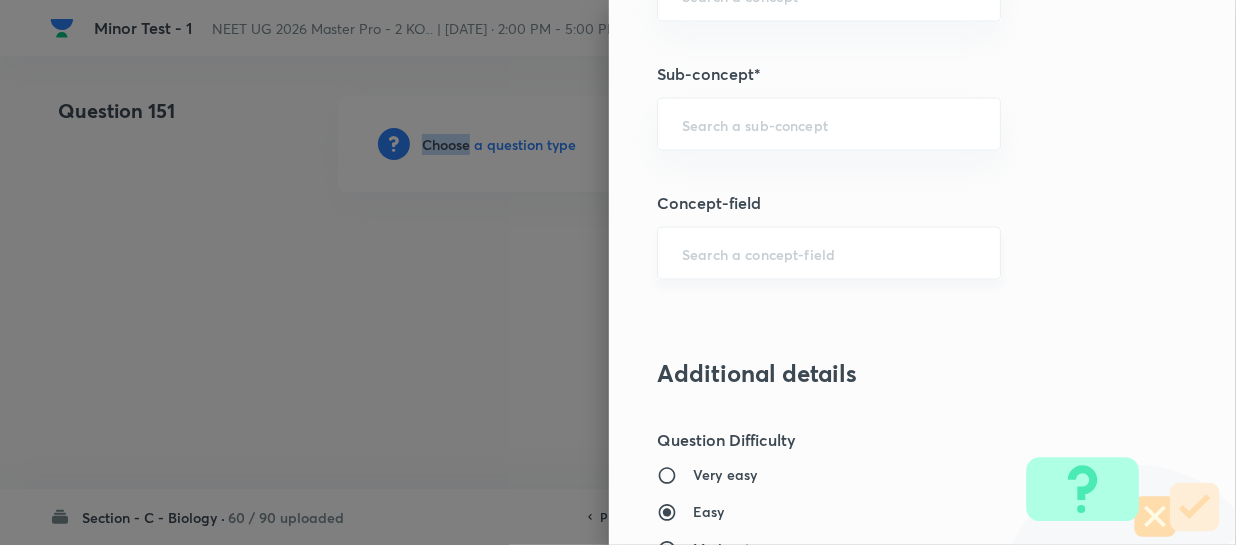 click on "​" at bounding box center (829, 253) 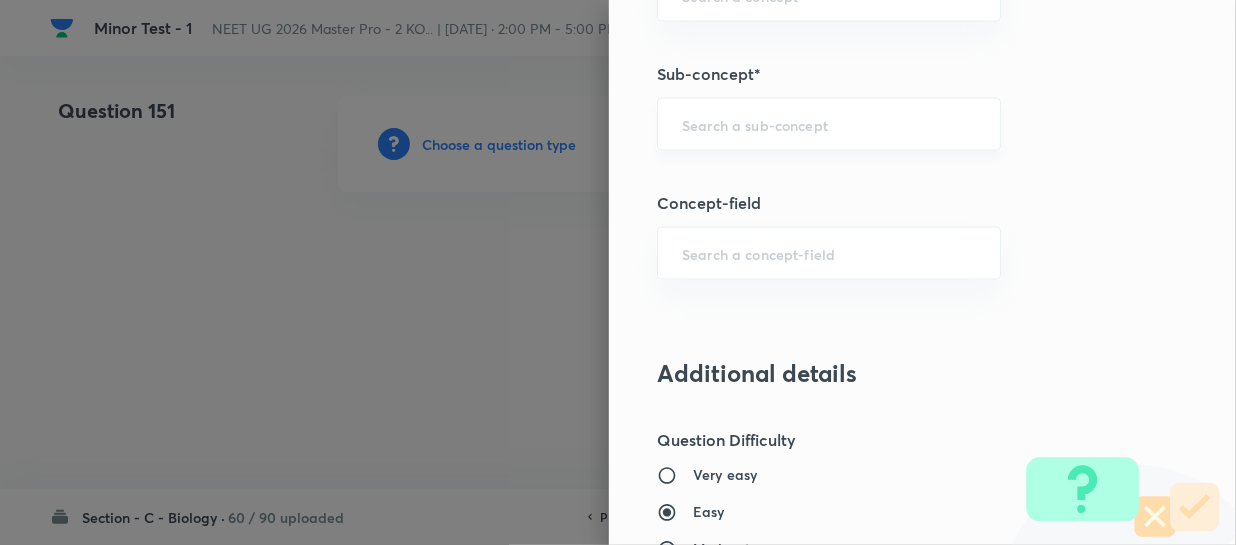 click on "​" at bounding box center [829, 124] 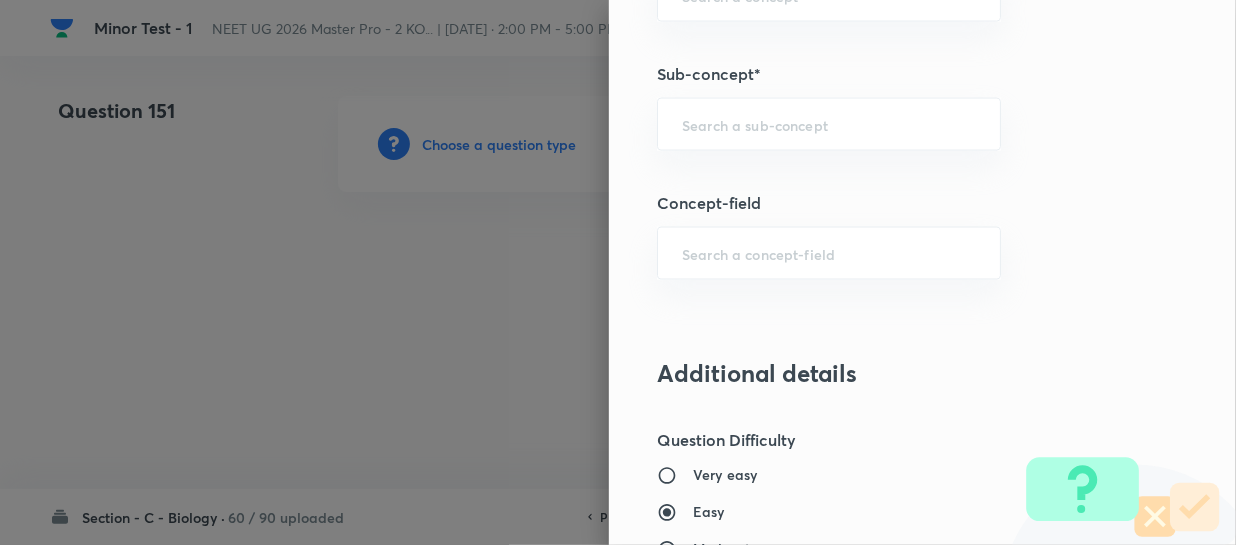 paste on "Different Biological Classification" 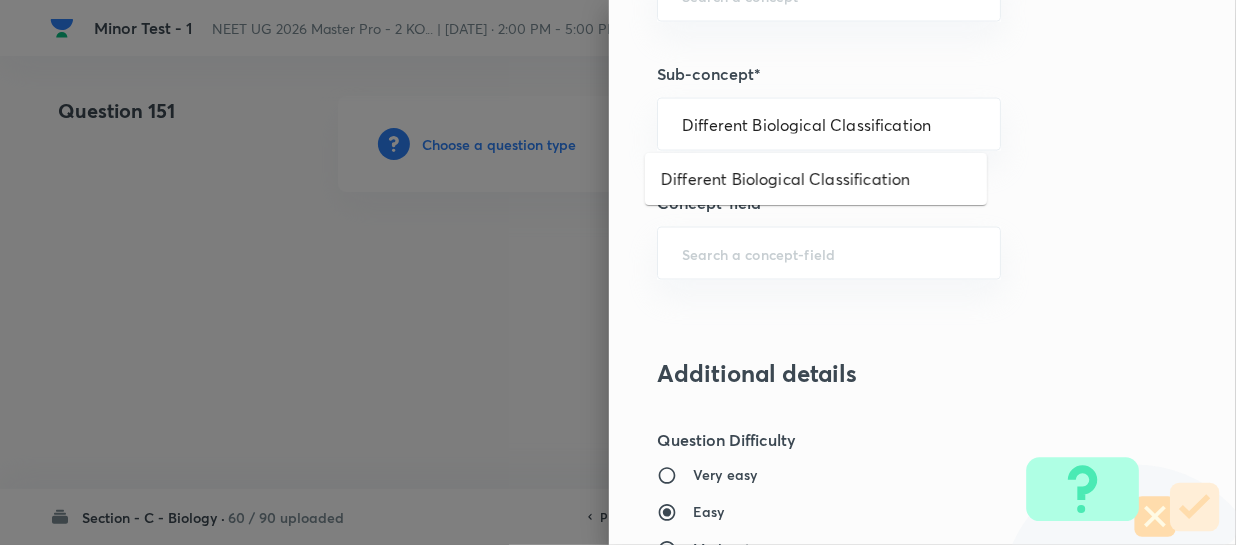 click on "Different Biological Classification" at bounding box center (816, 179) 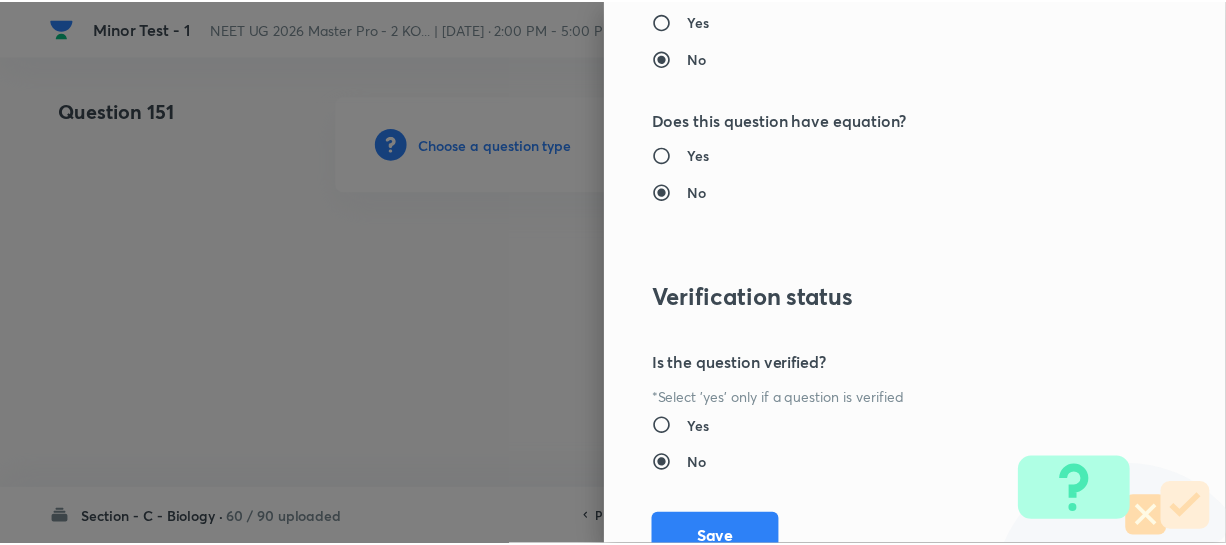 scroll, scrollTop: 2313, scrollLeft: 0, axis: vertical 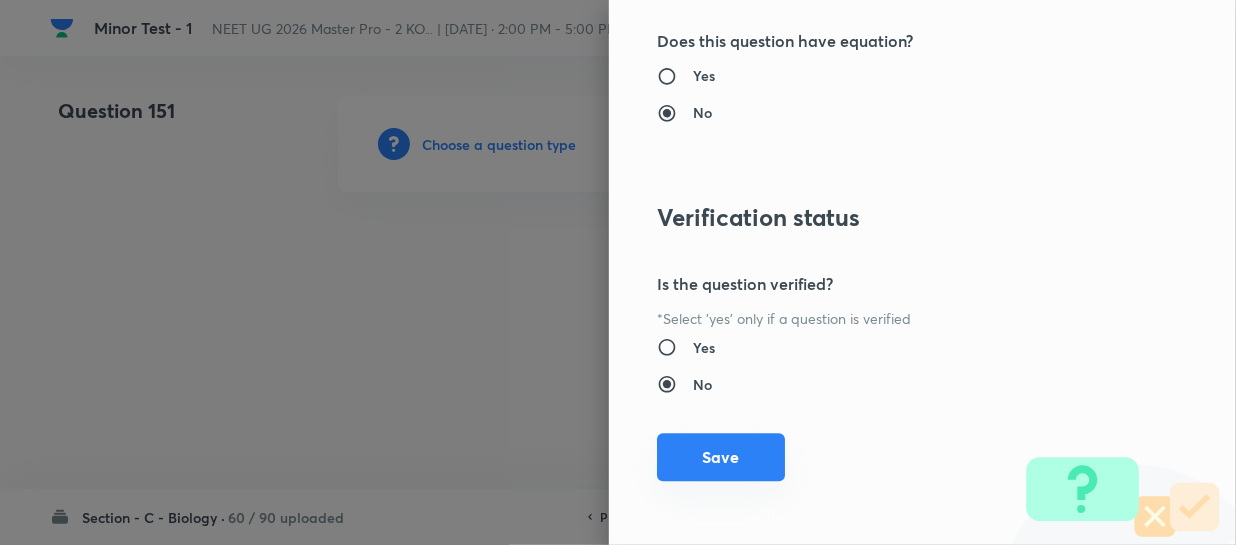 click on "Save" at bounding box center [721, 457] 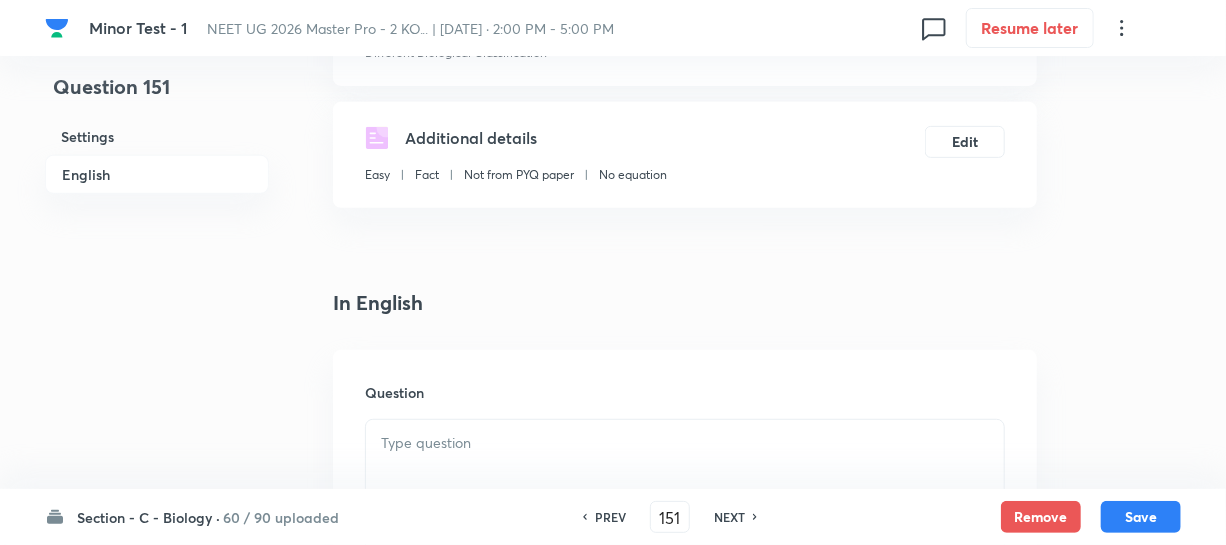 scroll, scrollTop: 545, scrollLeft: 0, axis: vertical 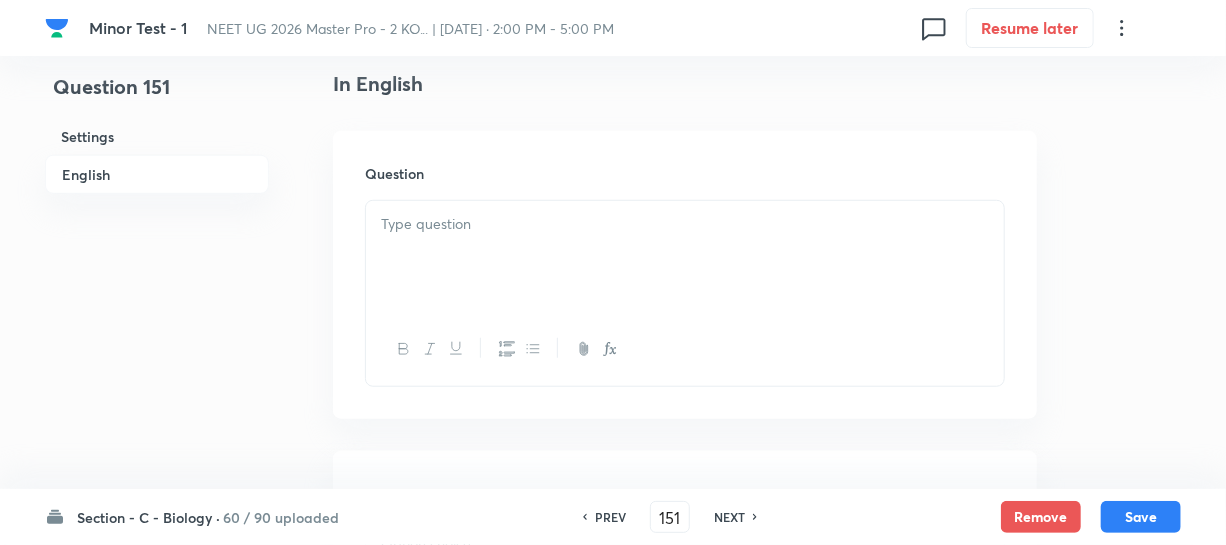 click at bounding box center (685, 257) 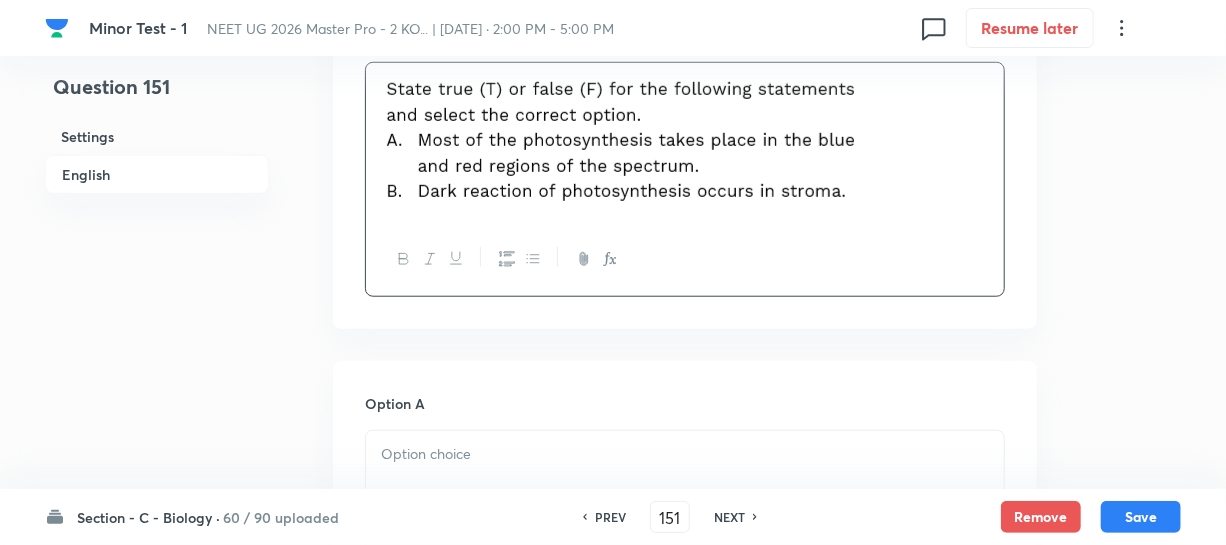 scroll, scrollTop: 727, scrollLeft: 0, axis: vertical 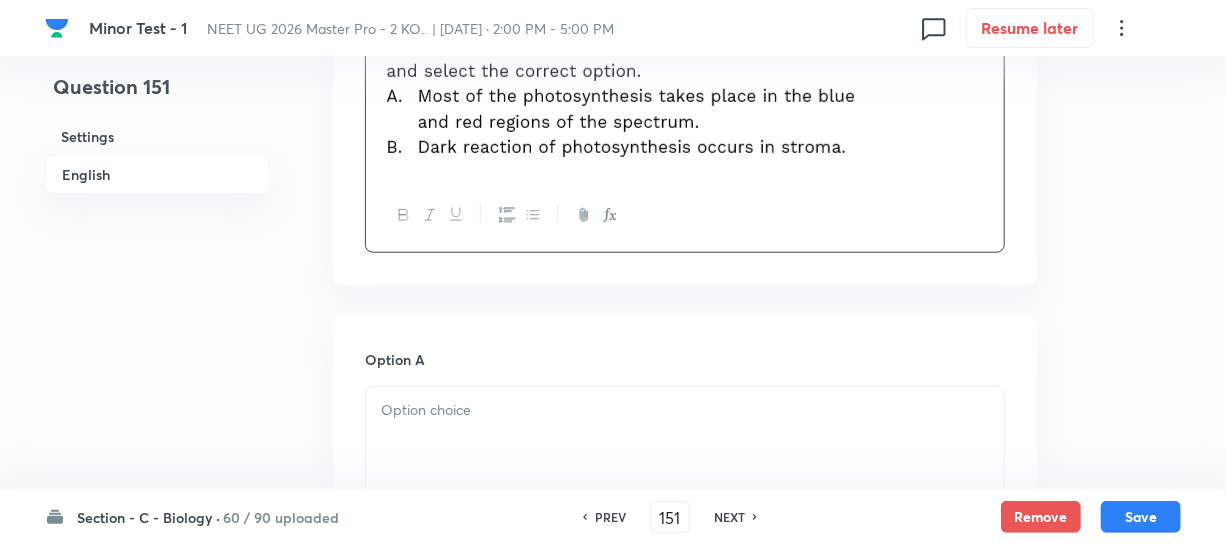 click at bounding box center [685, 410] 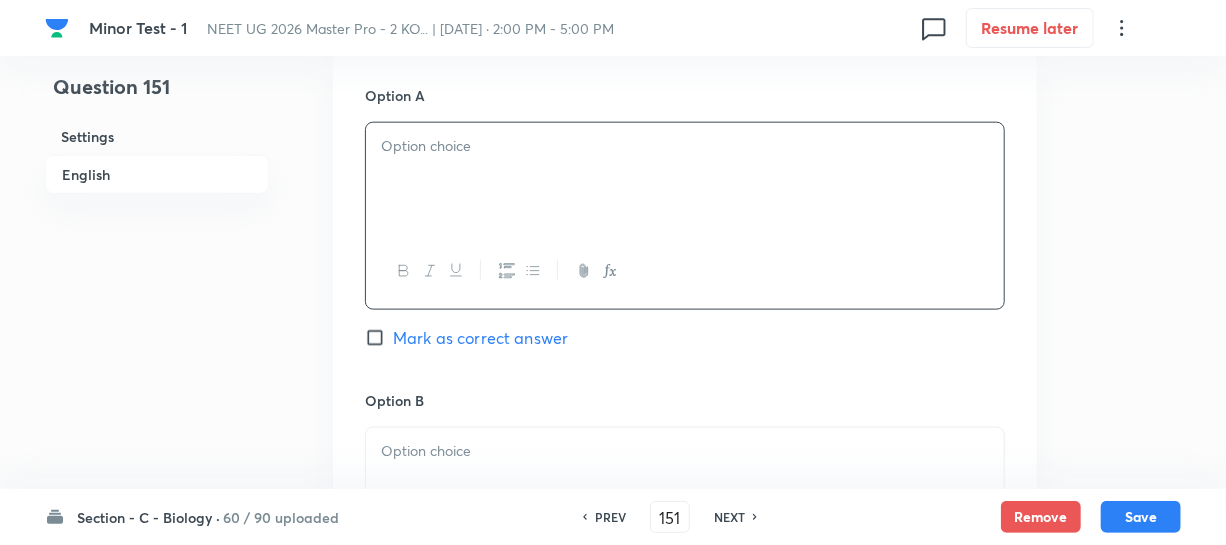scroll, scrollTop: 1000, scrollLeft: 0, axis: vertical 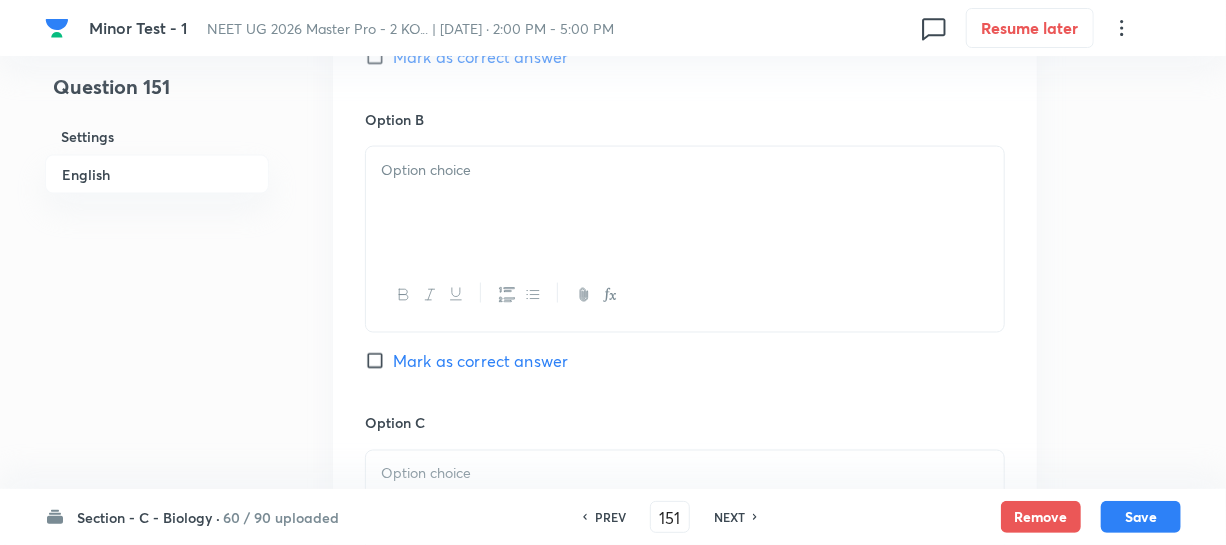 click at bounding box center (685, 203) 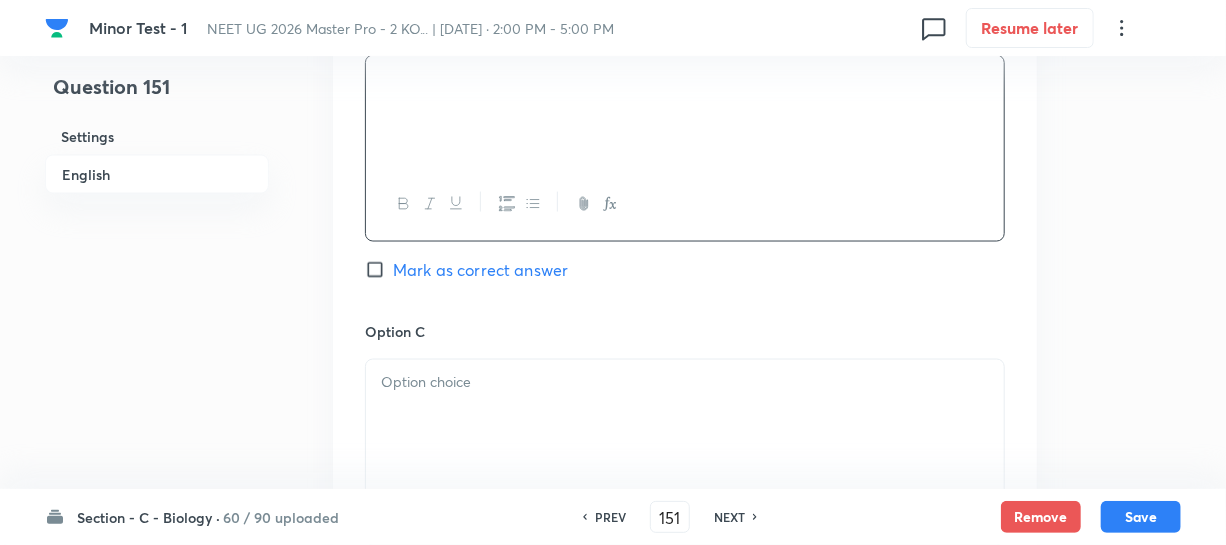 scroll, scrollTop: 1545, scrollLeft: 0, axis: vertical 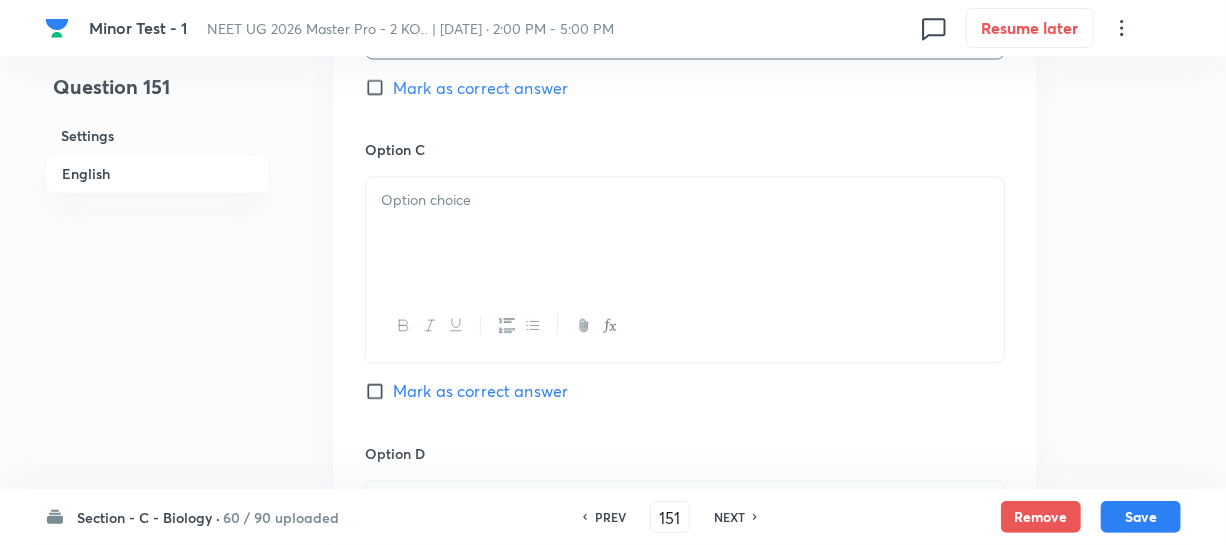click at bounding box center (685, 234) 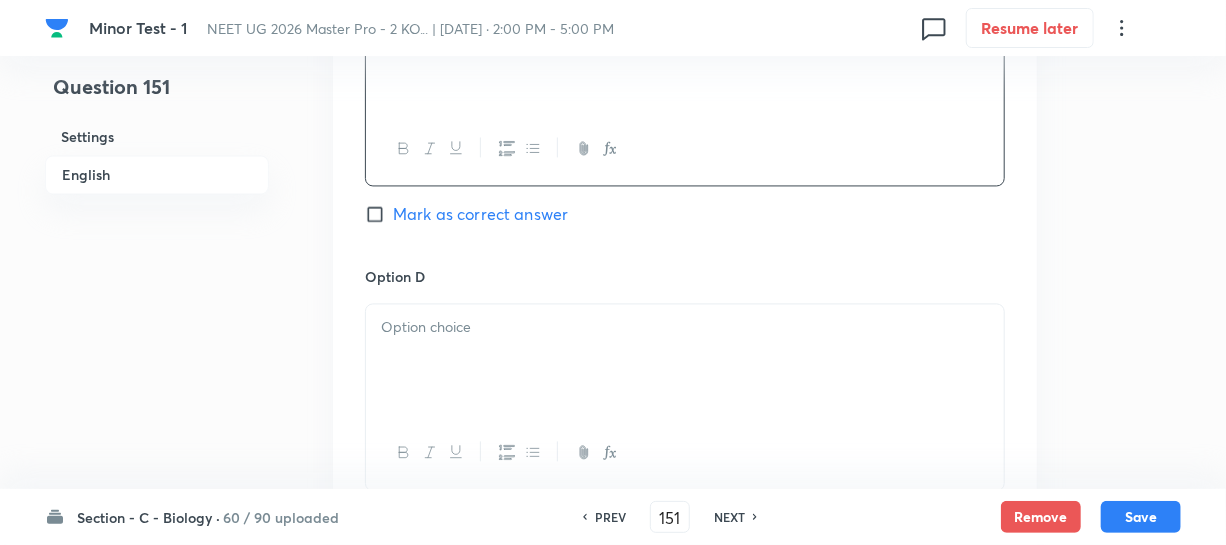 scroll, scrollTop: 1727, scrollLeft: 0, axis: vertical 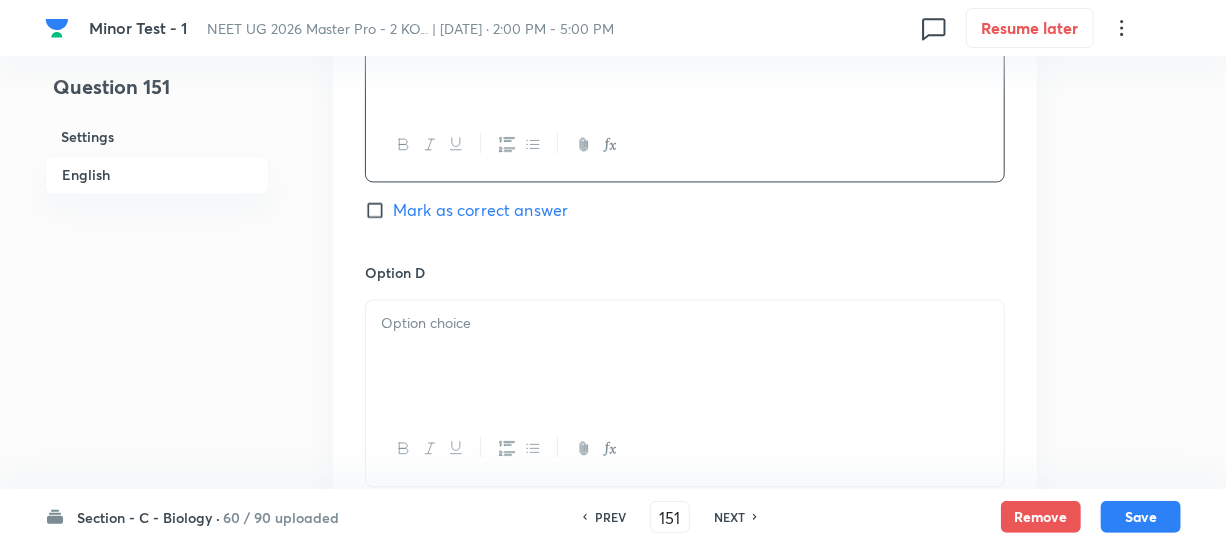 click at bounding box center [685, 356] 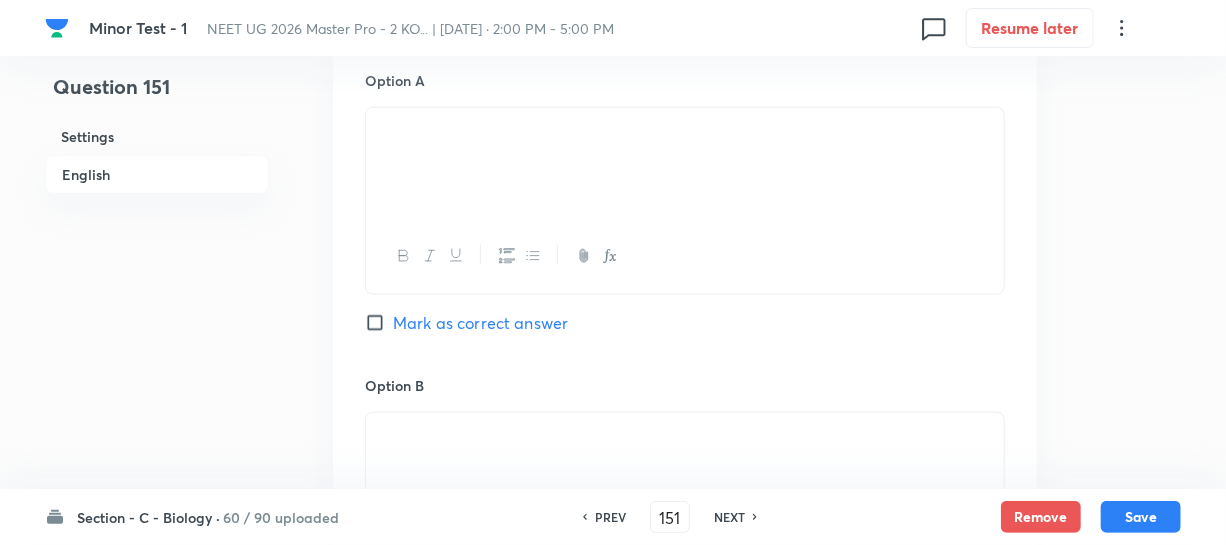 scroll, scrollTop: 909, scrollLeft: 0, axis: vertical 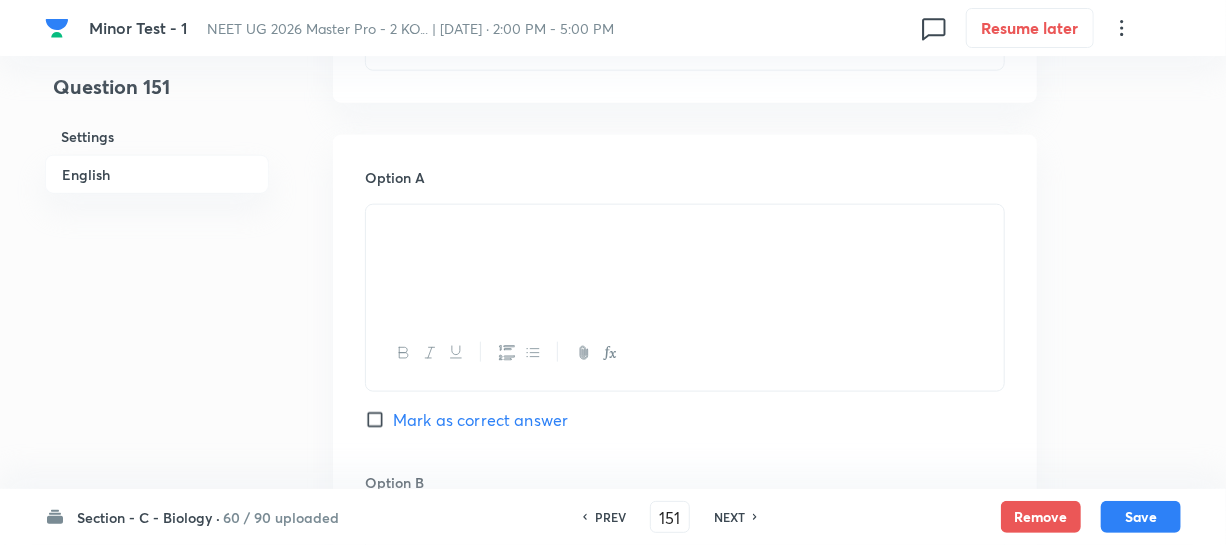 click at bounding box center (685, 228) 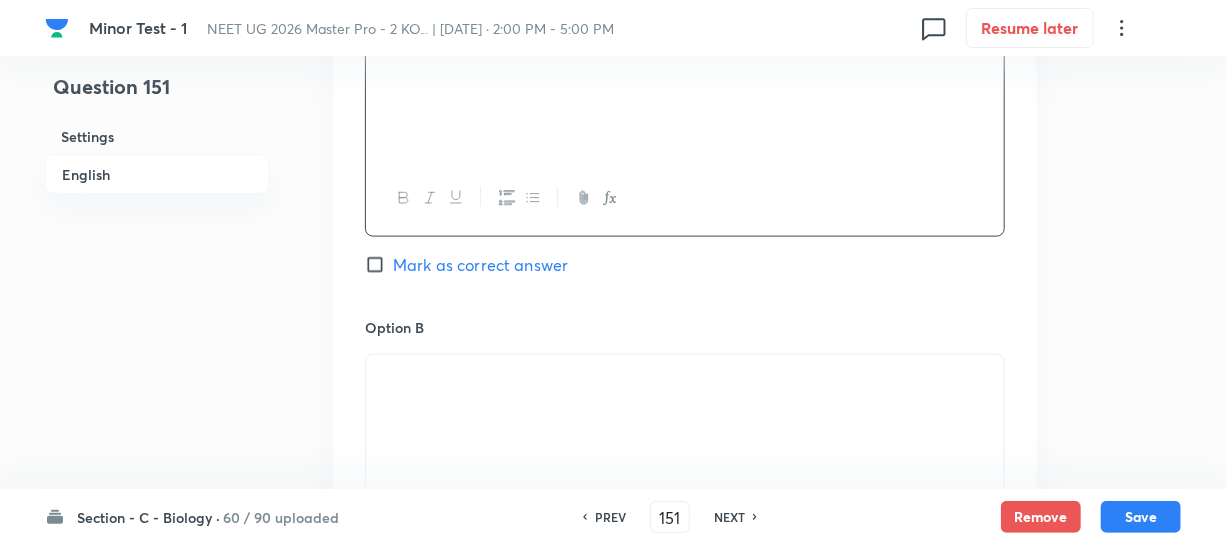 scroll, scrollTop: 1090, scrollLeft: 0, axis: vertical 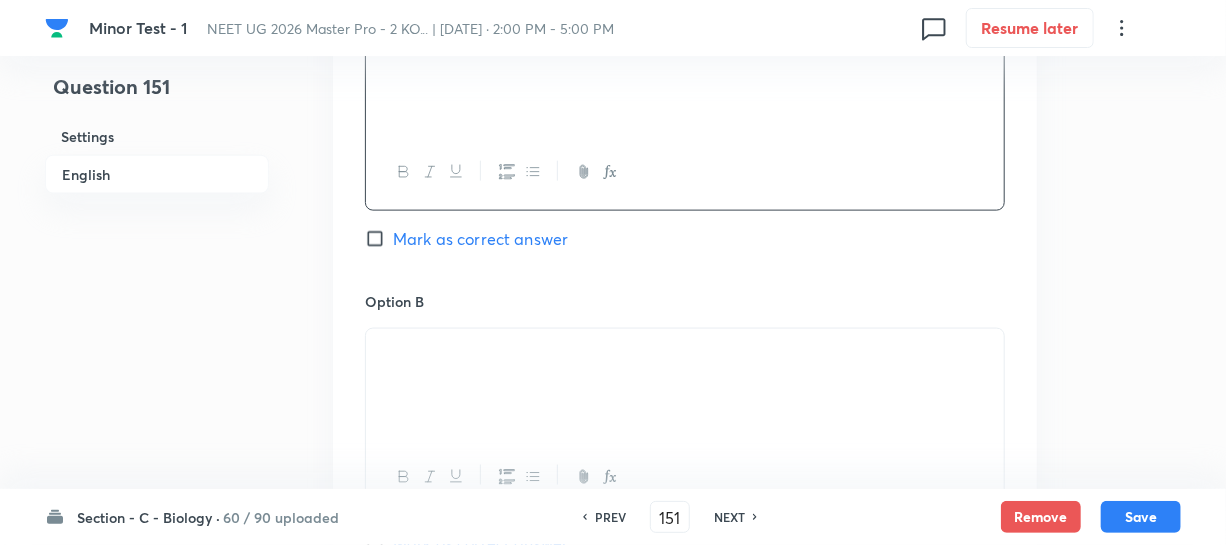click at bounding box center (685, 352) 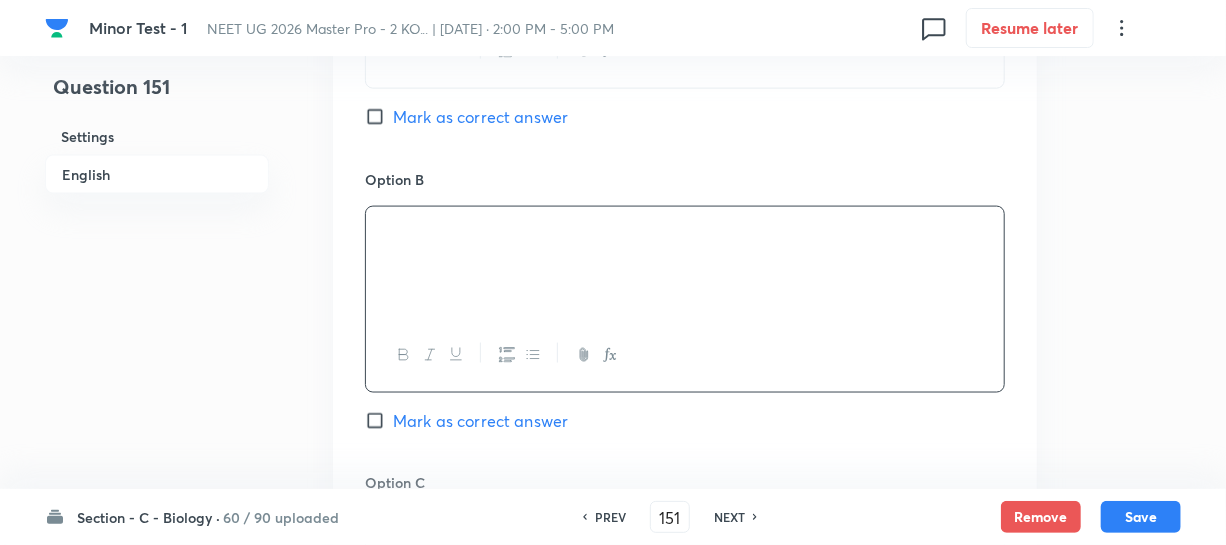 scroll, scrollTop: 1454, scrollLeft: 0, axis: vertical 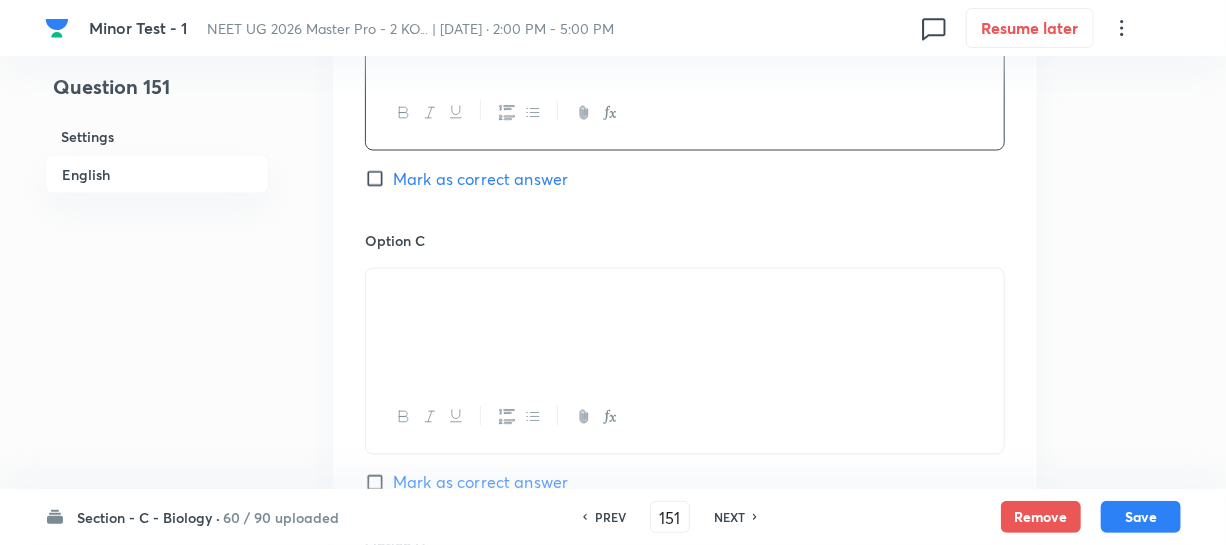 click at bounding box center (685, 292) 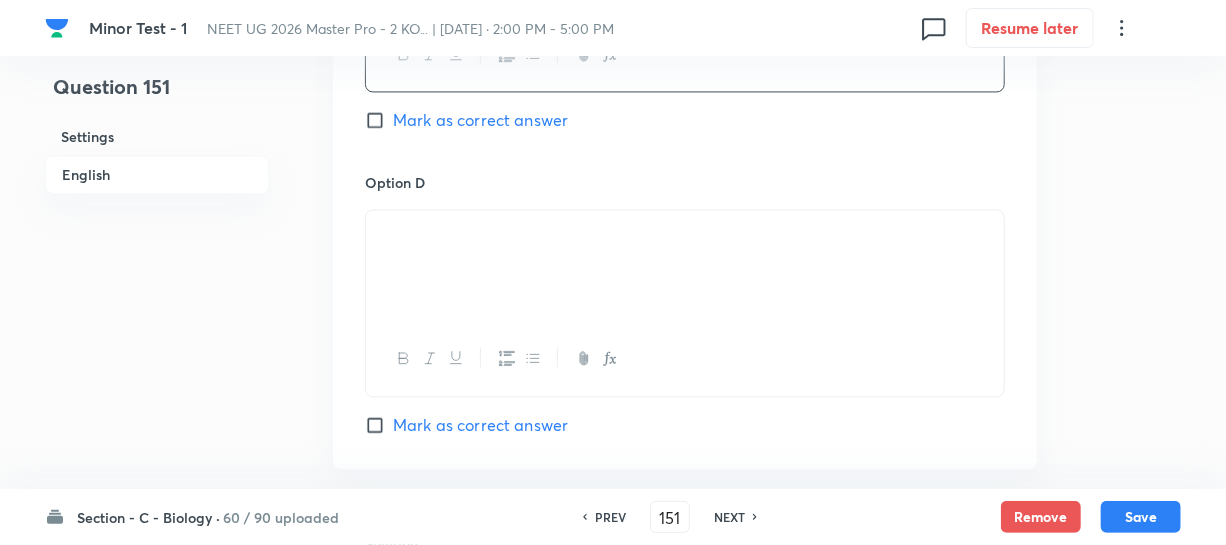 scroll, scrollTop: 1818, scrollLeft: 0, axis: vertical 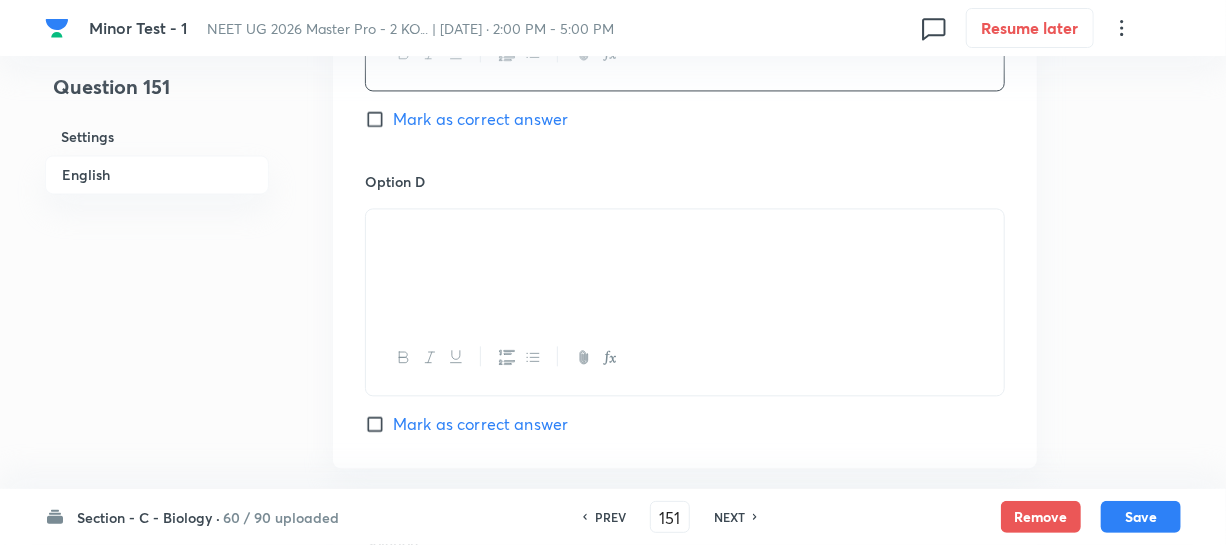 click at bounding box center (685, 232) 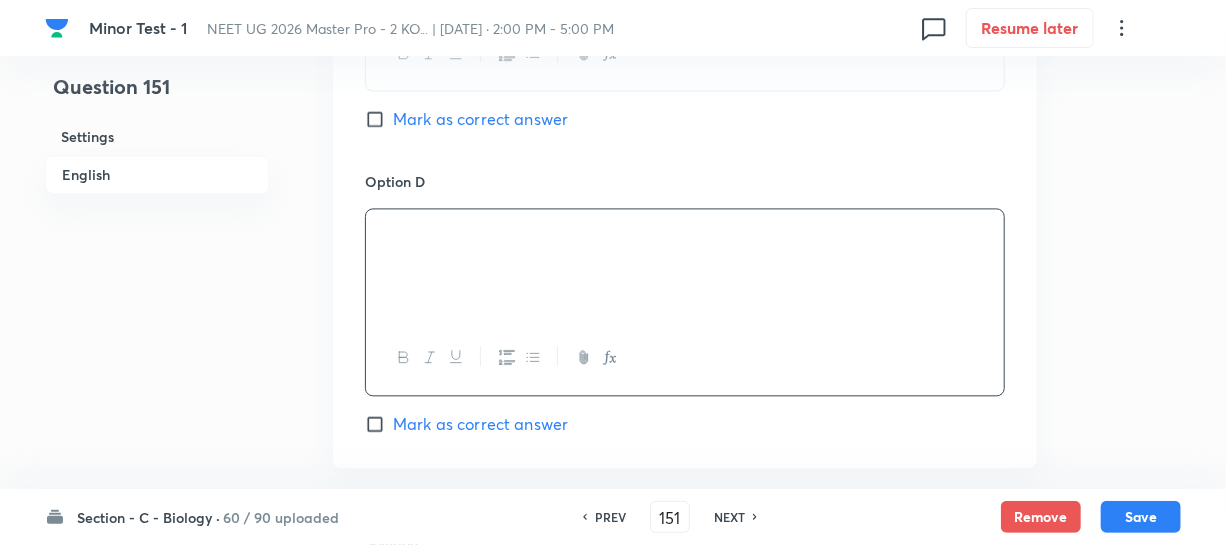 scroll, scrollTop: 1454, scrollLeft: 0, axis: vertical 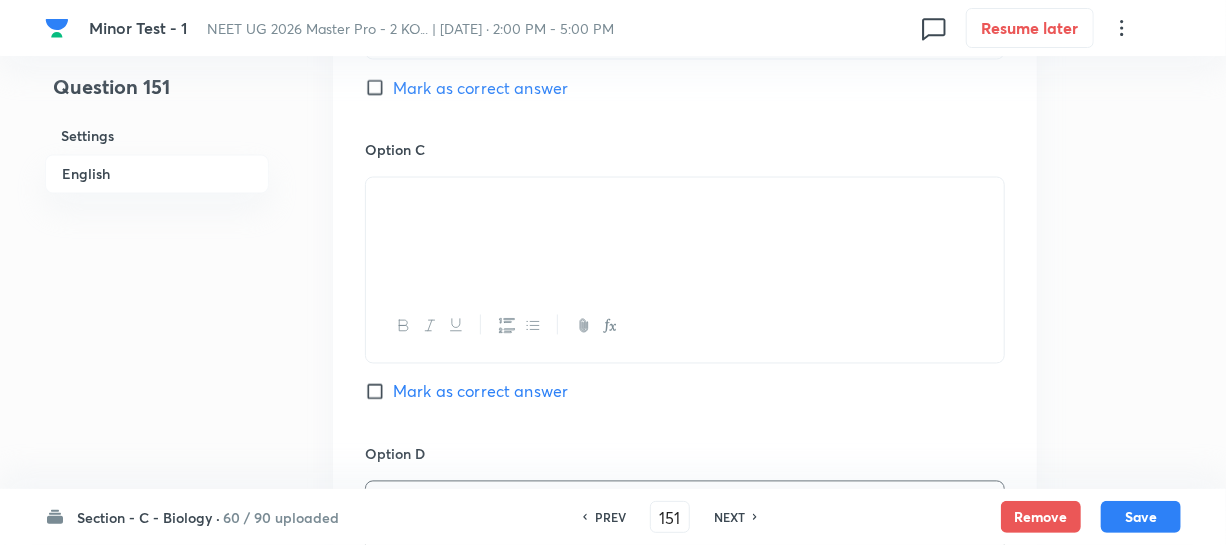 drag, startPoint x: 371, startPoint y: 392, endPoint x: 392, endPoint y: 380, distance: 24.186773 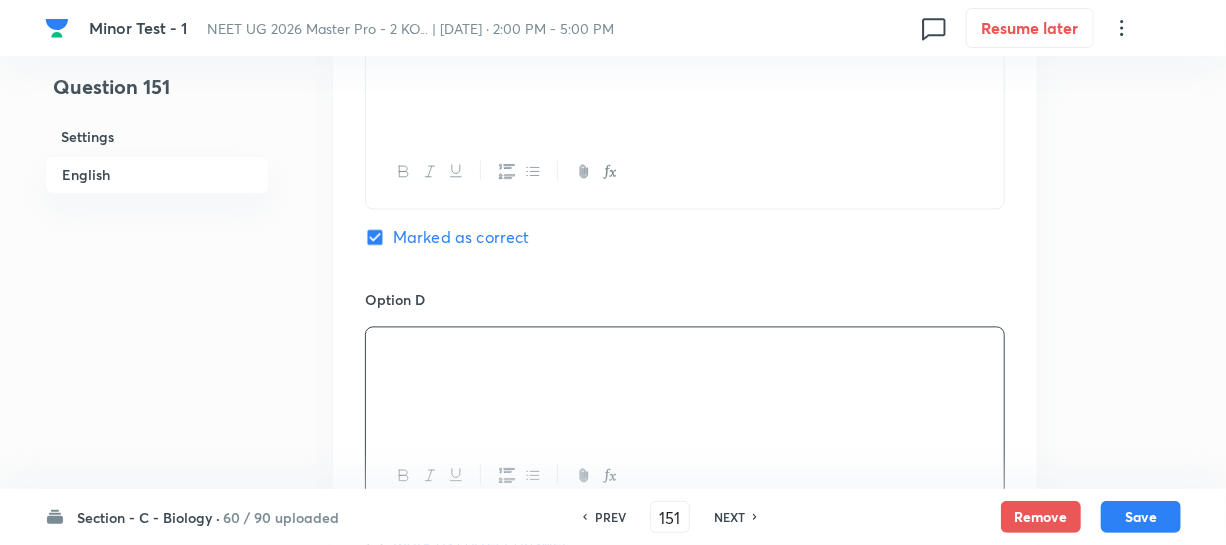 scroll, scrollTop: 2090, scrollLeft: 0, axis: vertical 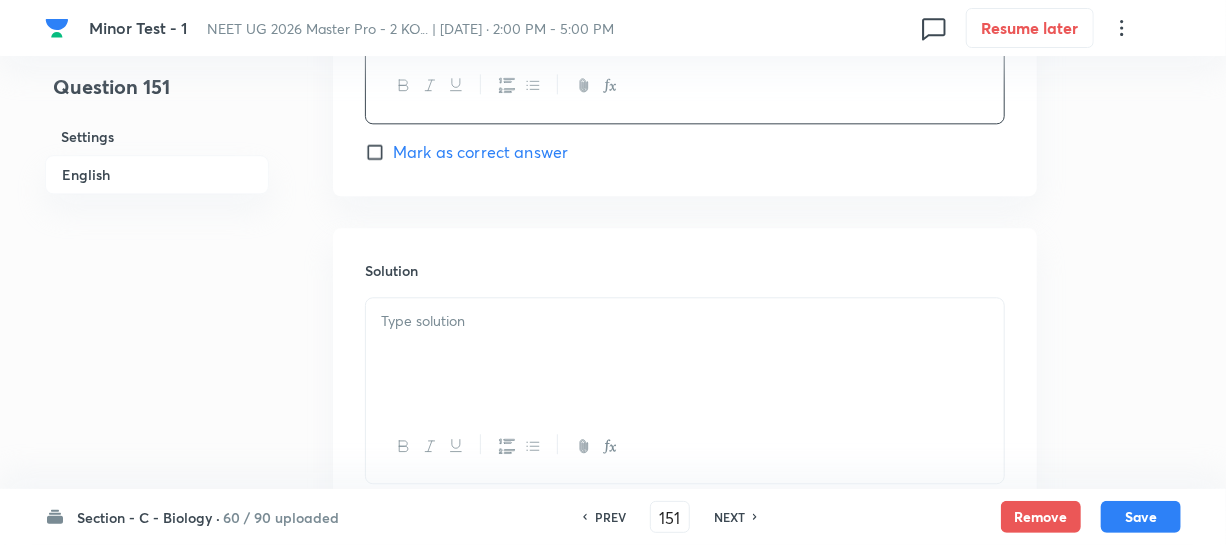 click on "Solution" at bounding box center (685, 372) 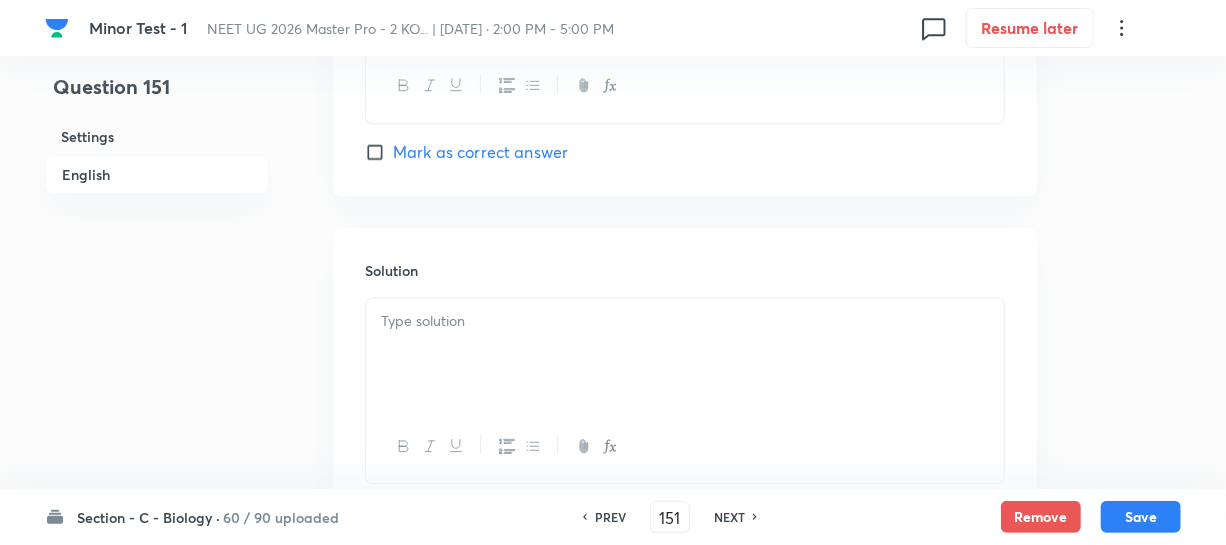 click at bounding box center [685, 354] 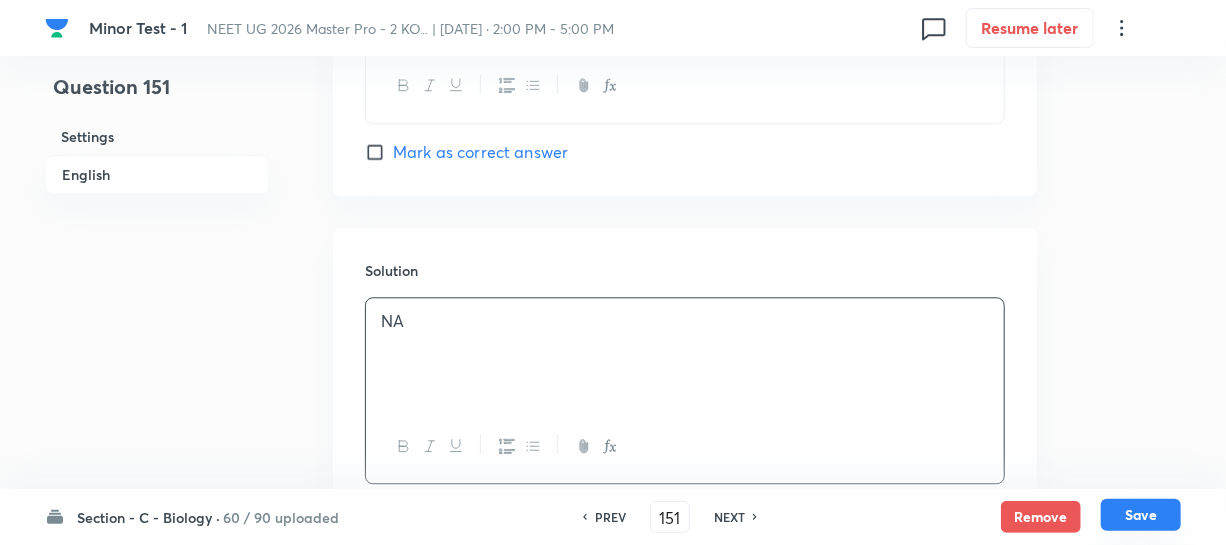 click on "Save" at bounding box center (1141, 515) 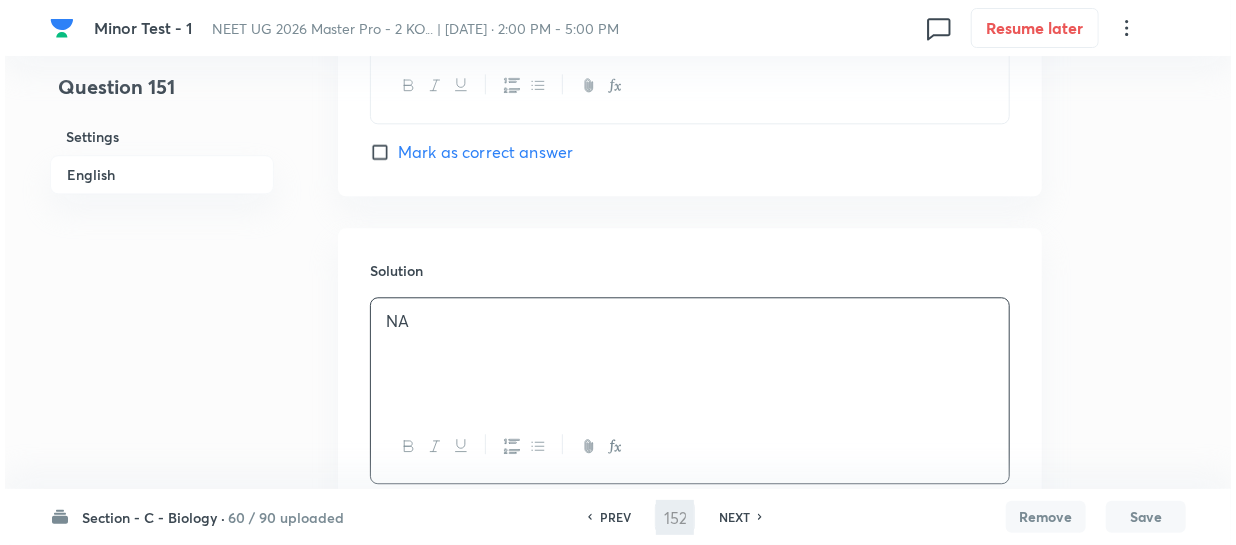 scroll, scrollTop: 0, scrollLeft: 0, axis: both 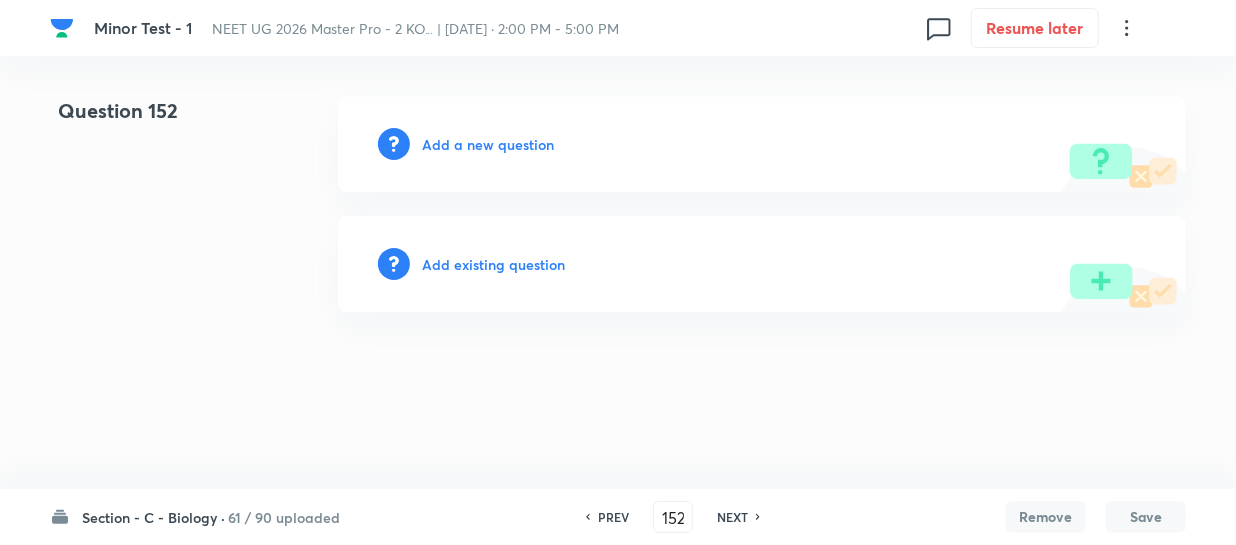 click on "Add a new question" at bounding box center [488, 144] 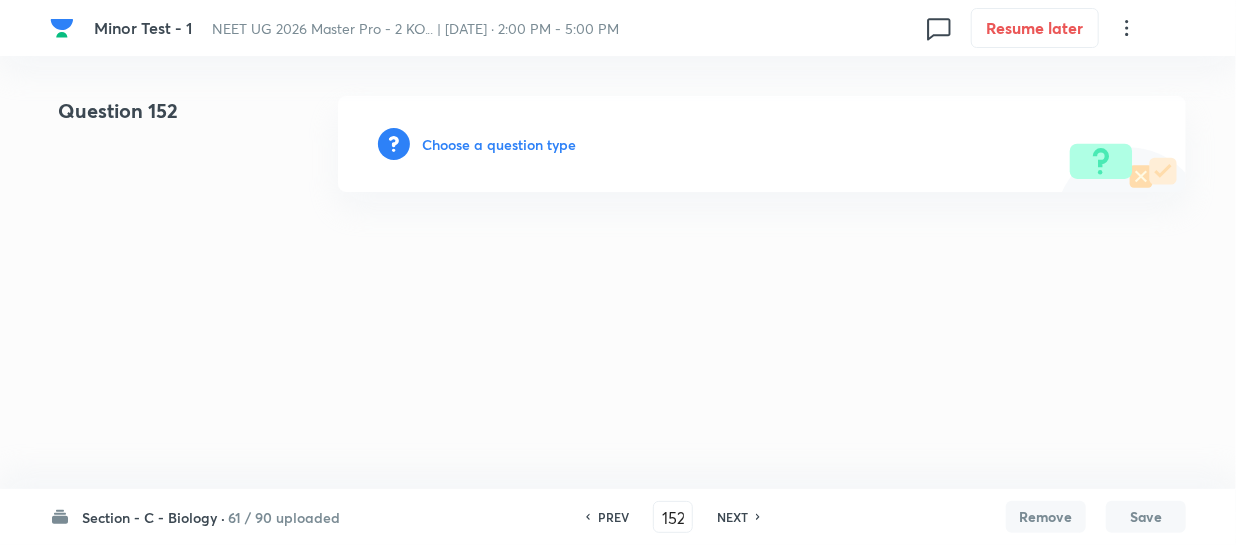 click on "Choose a question type" at bounding box center (499, 144) 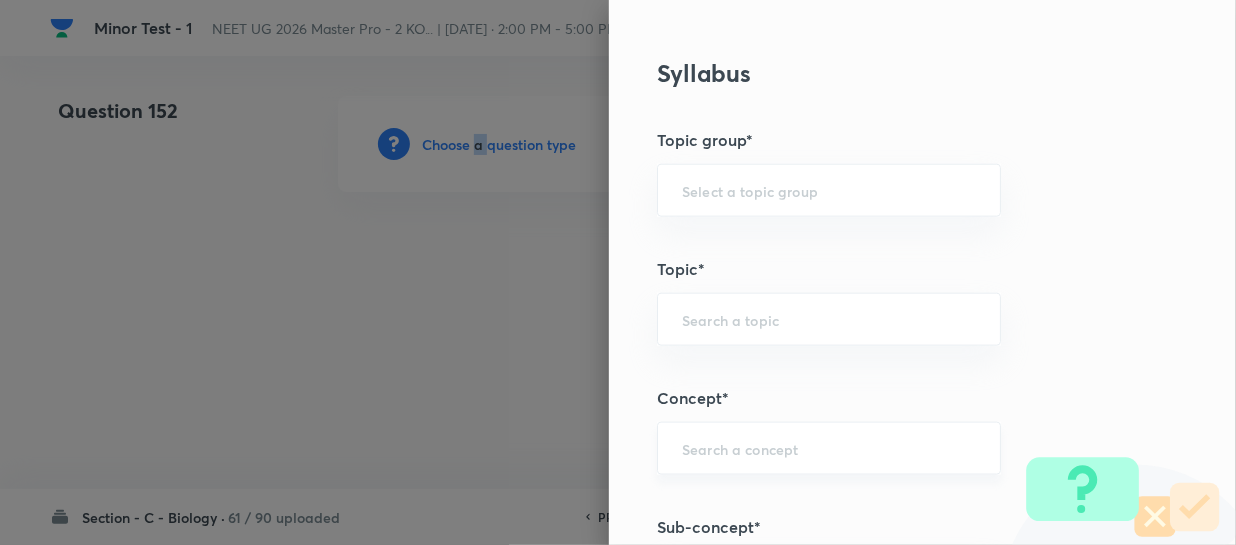 scroll, scrollTop: 1000, scrollLeft: 0, axis: vertical 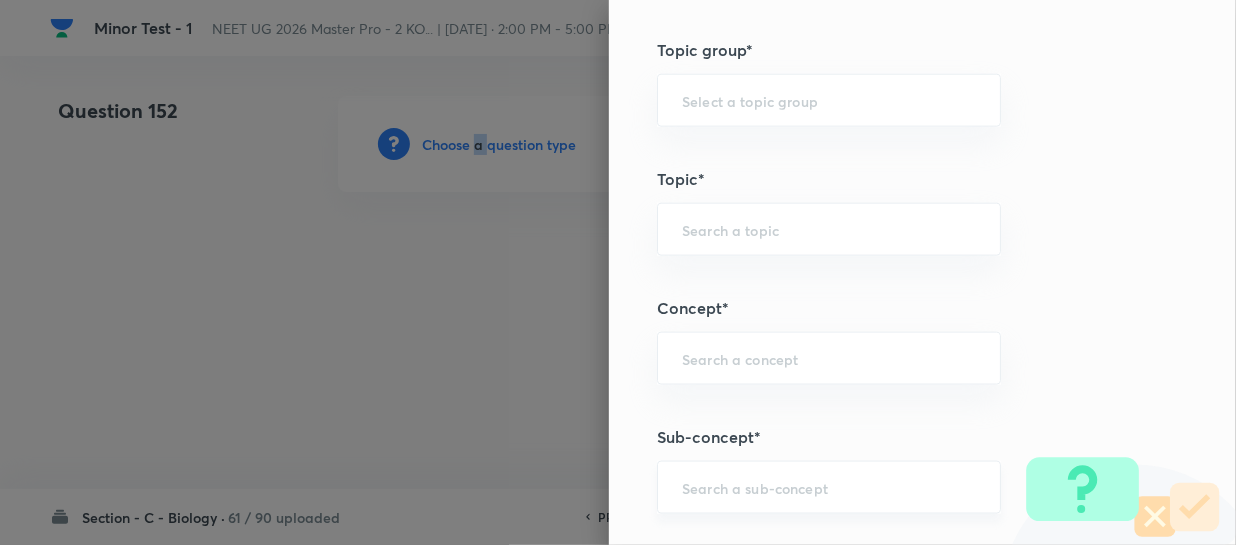 click on "​" at bounding box center [829, 487] 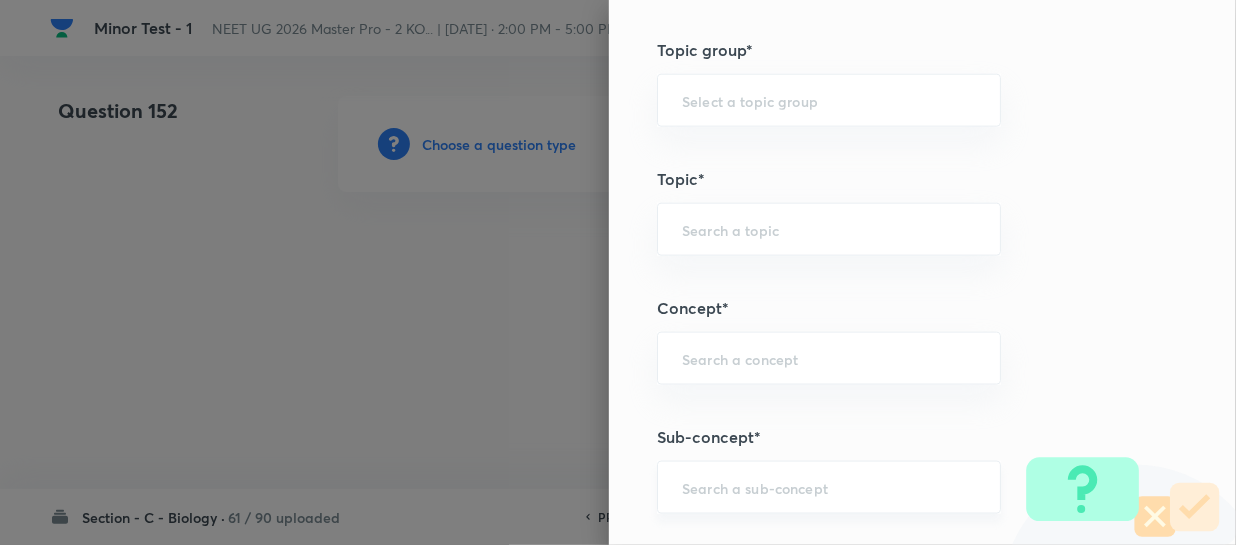 paste on "Different Biological Classification" 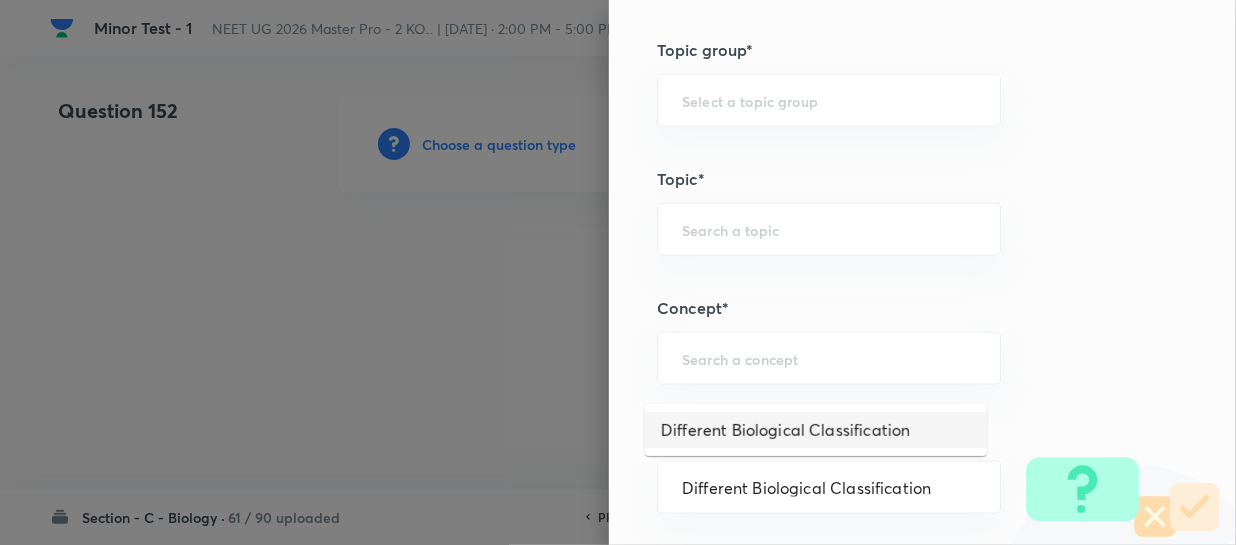 click on "Different Biological Classification" at bounding box center (816, 430) 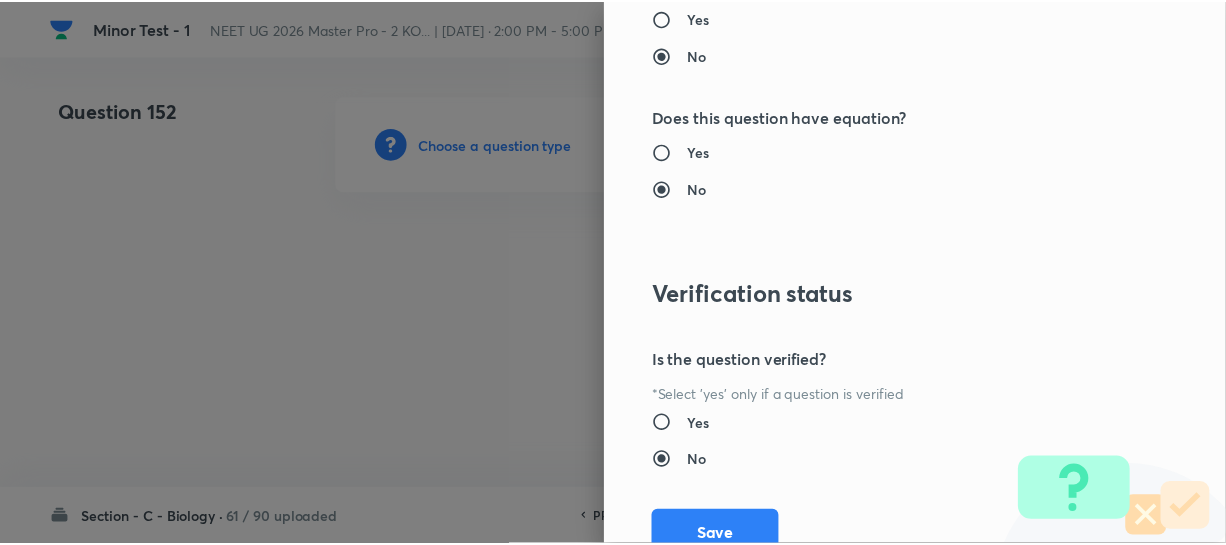 scroll, scrollTop: 2313, scrollLeft: 0, axis: vertical 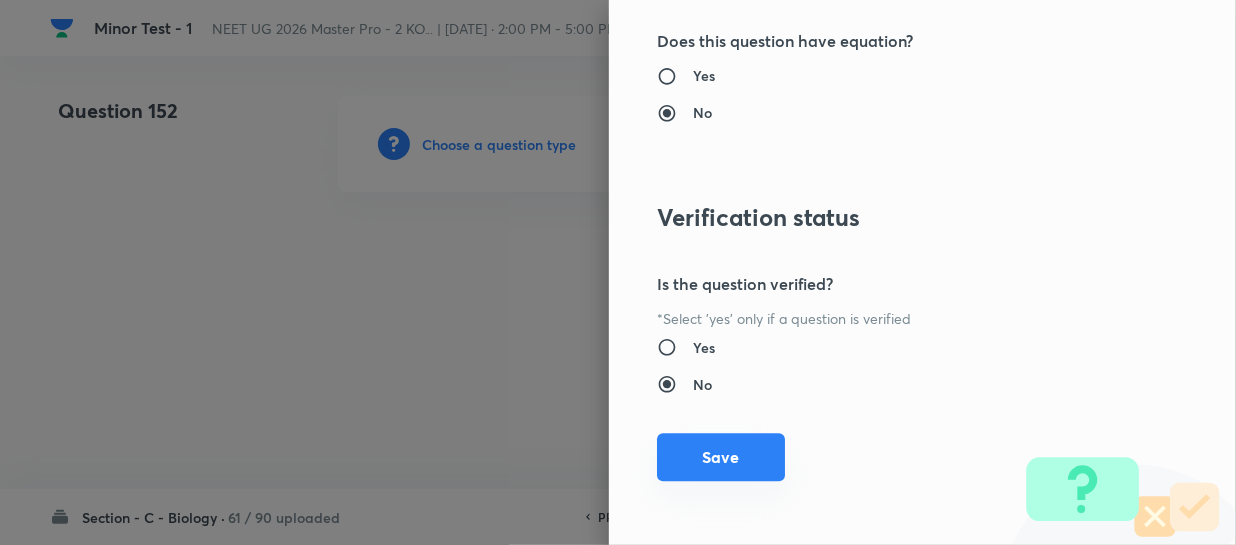 drag, startPoint x: 712, startPoint y: 455, endPoint x: 1172, endPoint y: 485, distance: 460.97723 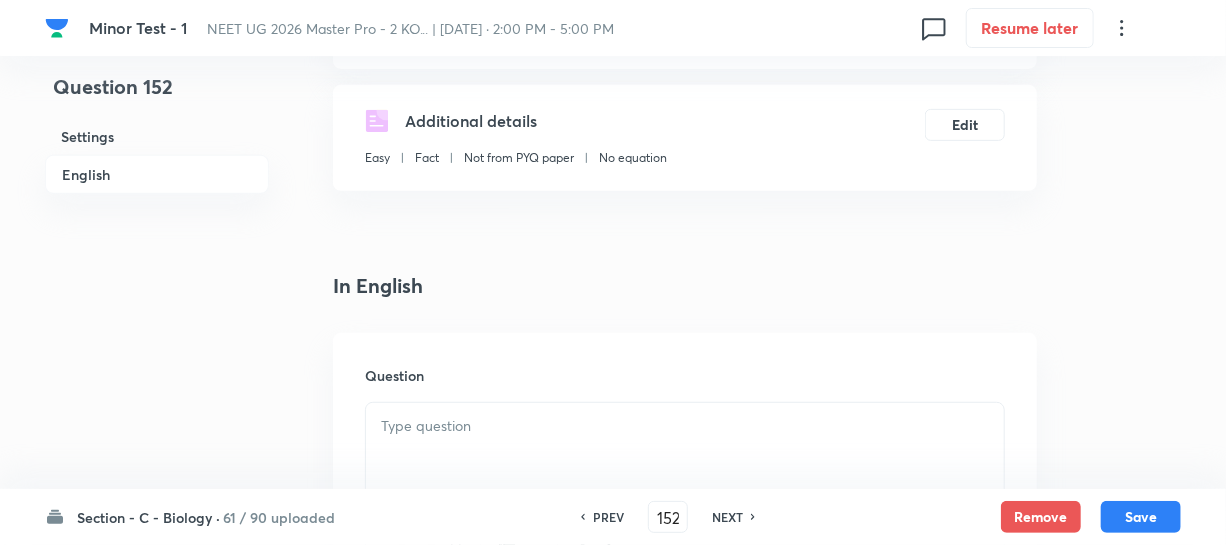 scroll, scrollTop: 545, scrollLeft: 0, axis: vertical 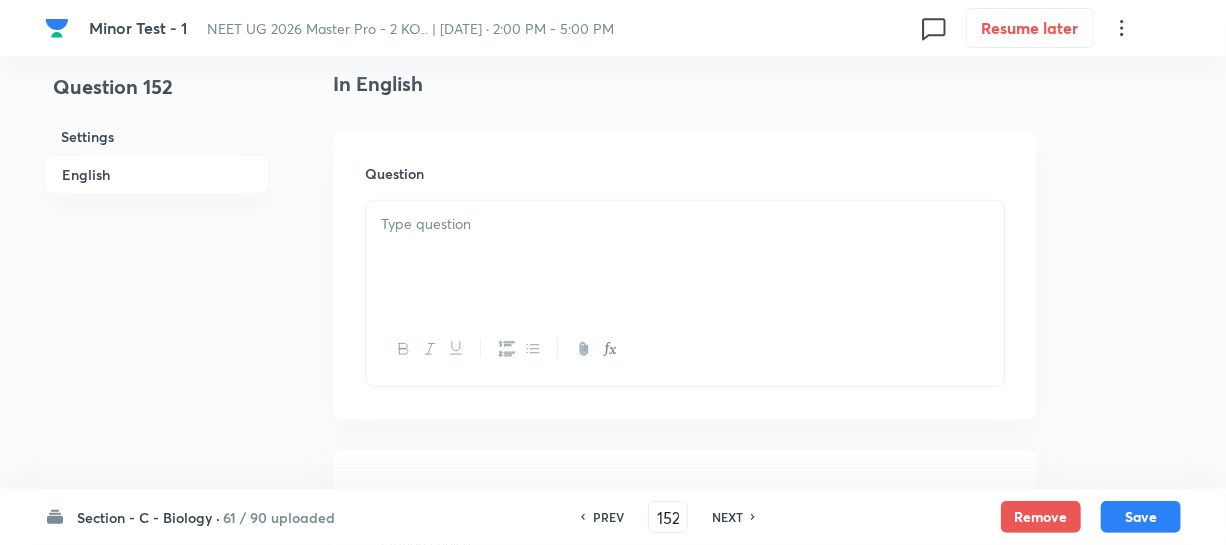click at bounding box center [685, 224] 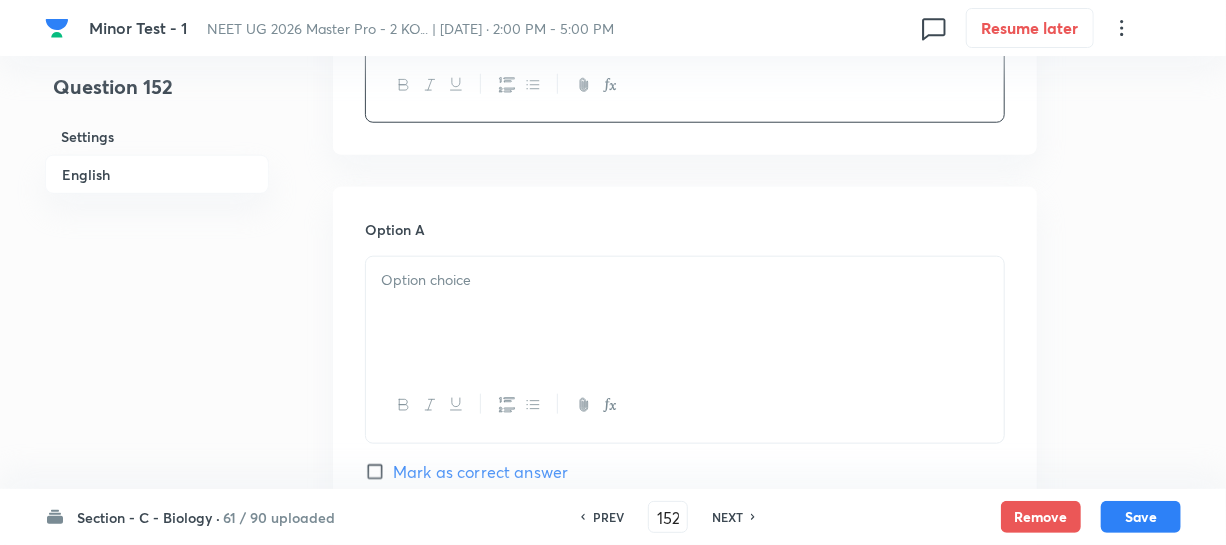 scroll, scrollTop: 818, scrollLeft: 0, axis: vertical 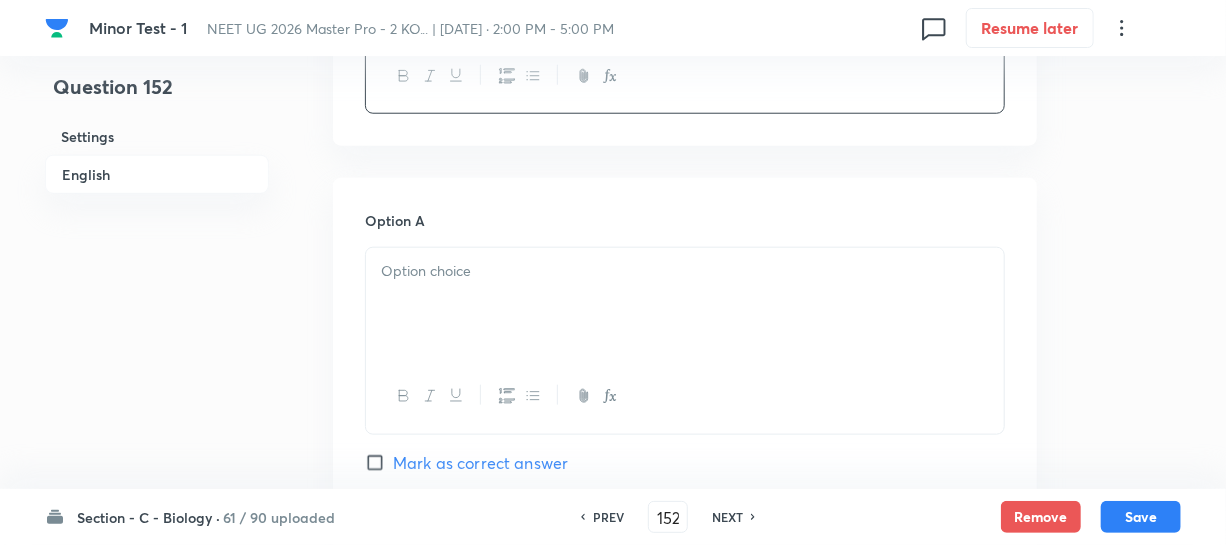 click at bounding box center (685, 304) 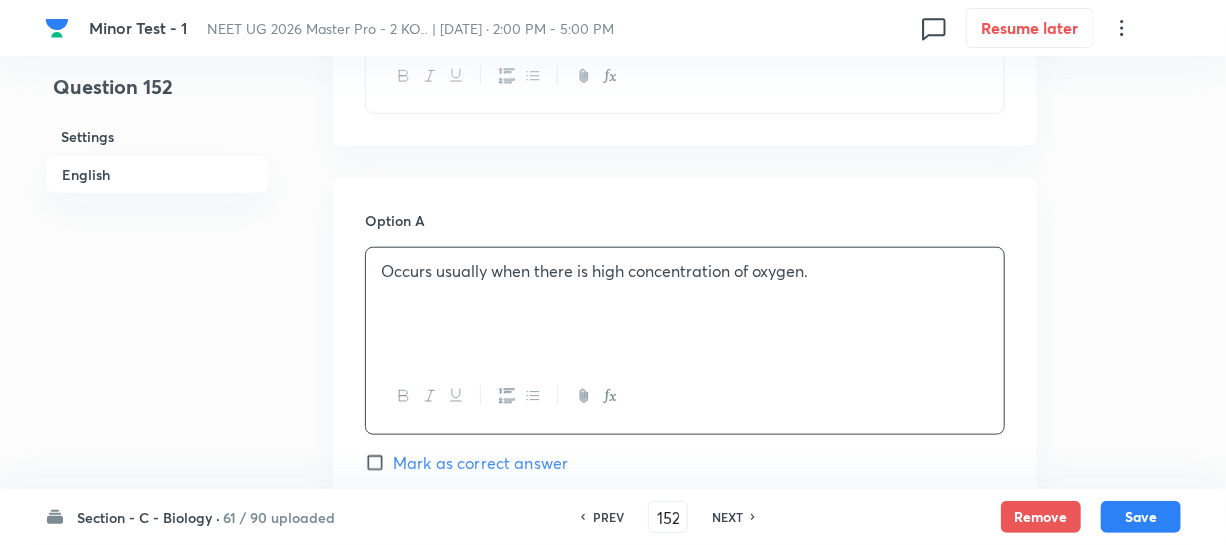 scroll, scrollTop: 1090, scrollLeft: 0, axis: vertical 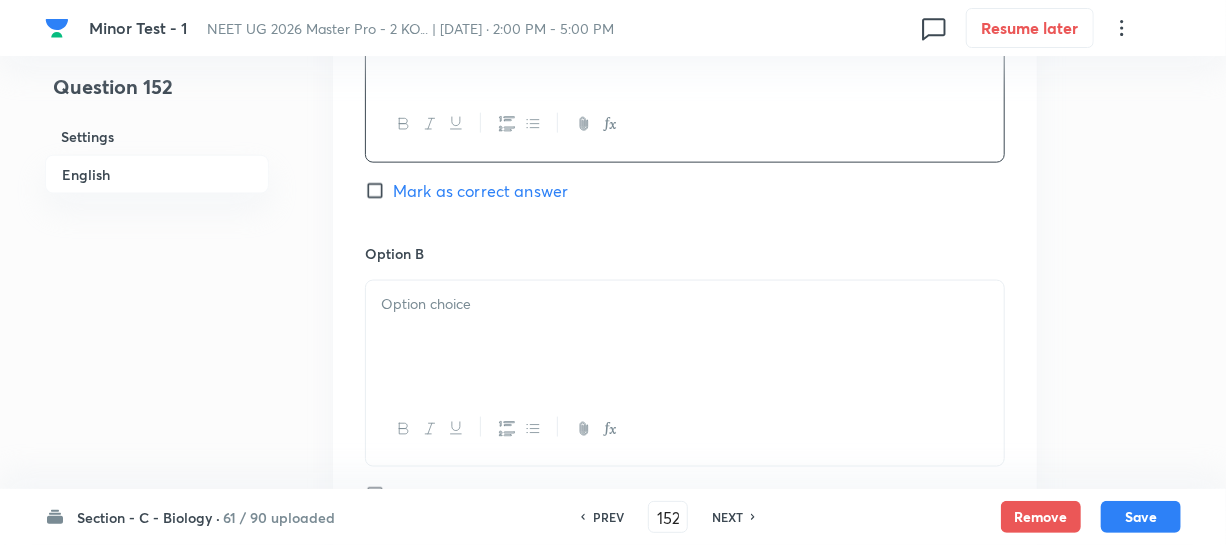 click at bounding box center [685, 337] 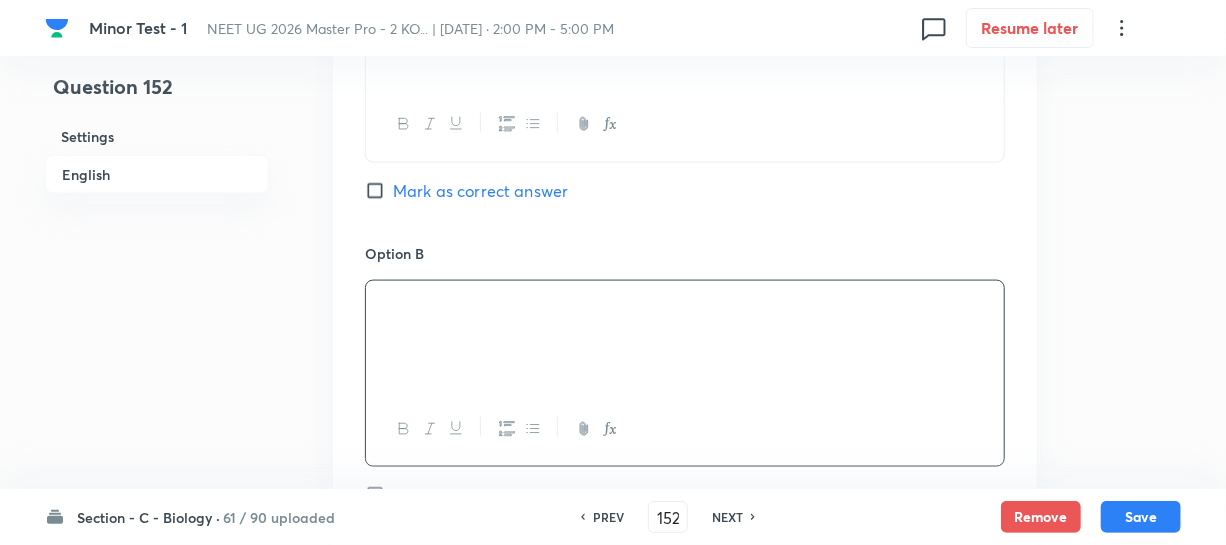 click at bounding box center (685, 337) 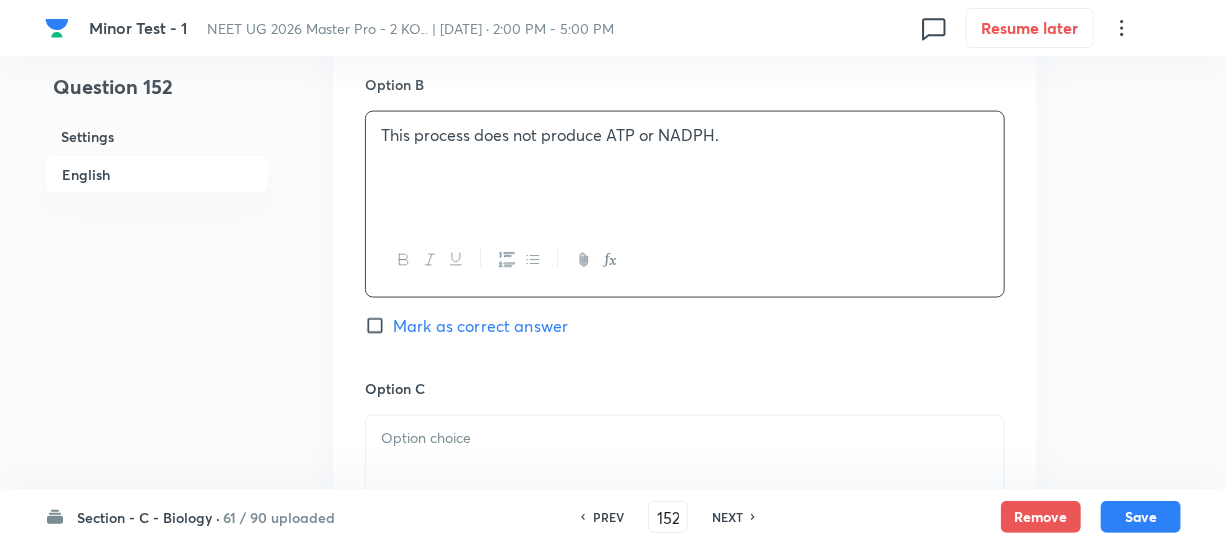 scroll, scrollTop: 1090, scrollLeft: 0, axis: vertical 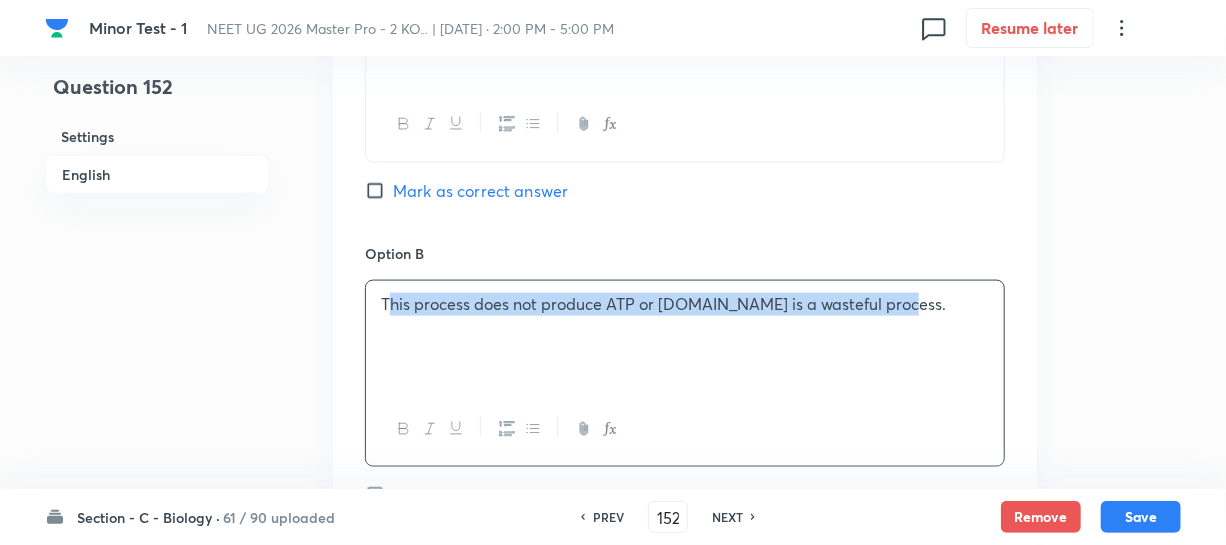 drag, startPoint x: 917, startPoint y: 292, endPoint x: 210, endPoint y: 284, distance: 707.0453 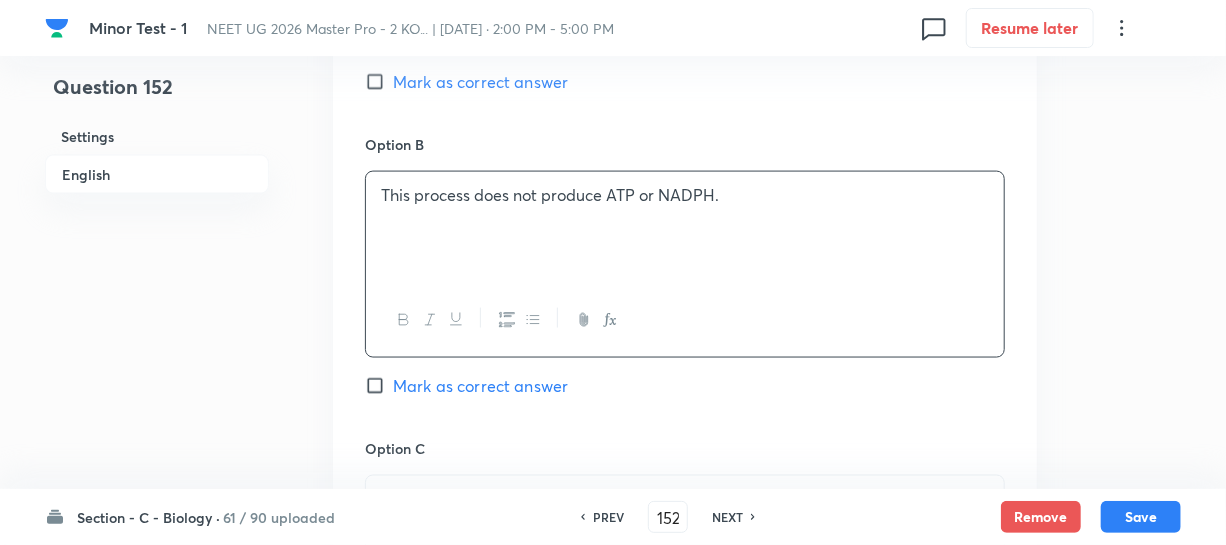 scroll, scrollTop: 1545, scrollLeft: 0, axis: vertical 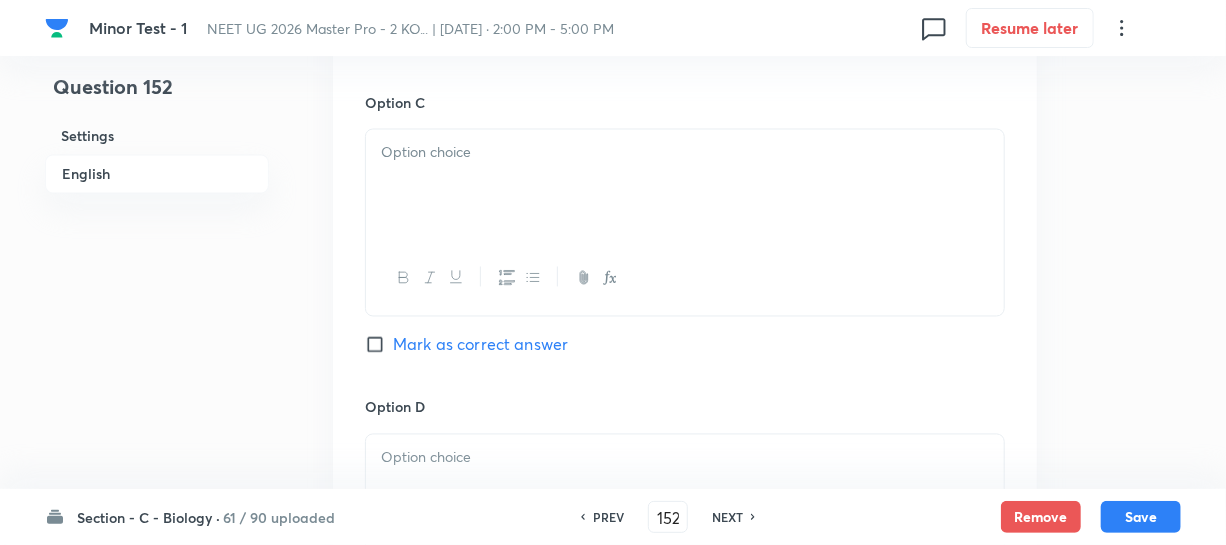 click at bounding box center [685, 153] 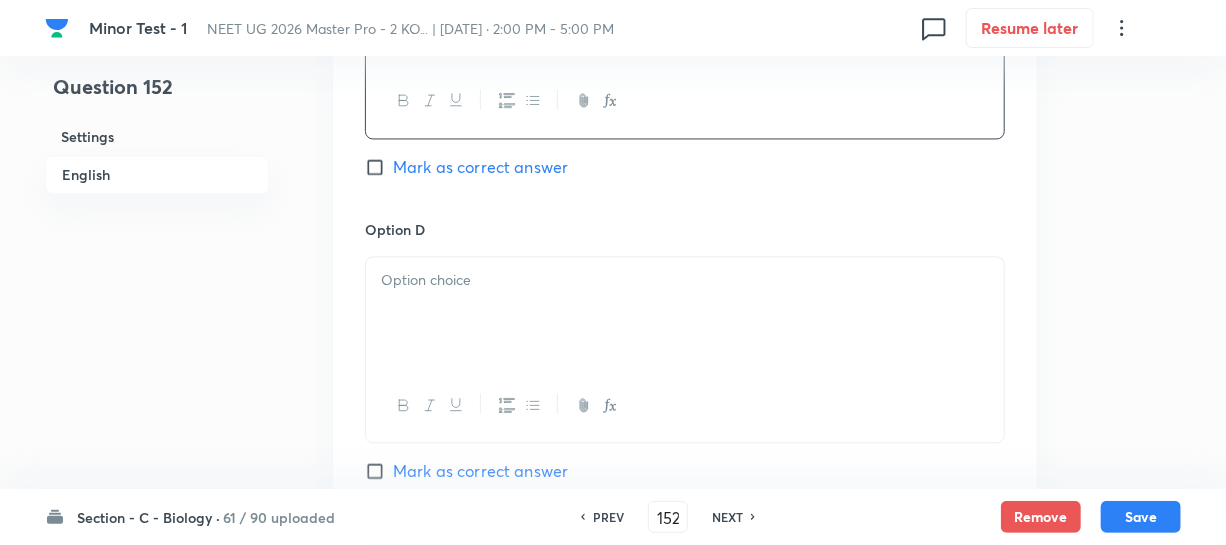 scroll, scrollTop: 1727, scrollLeft: 0, axis: vertical 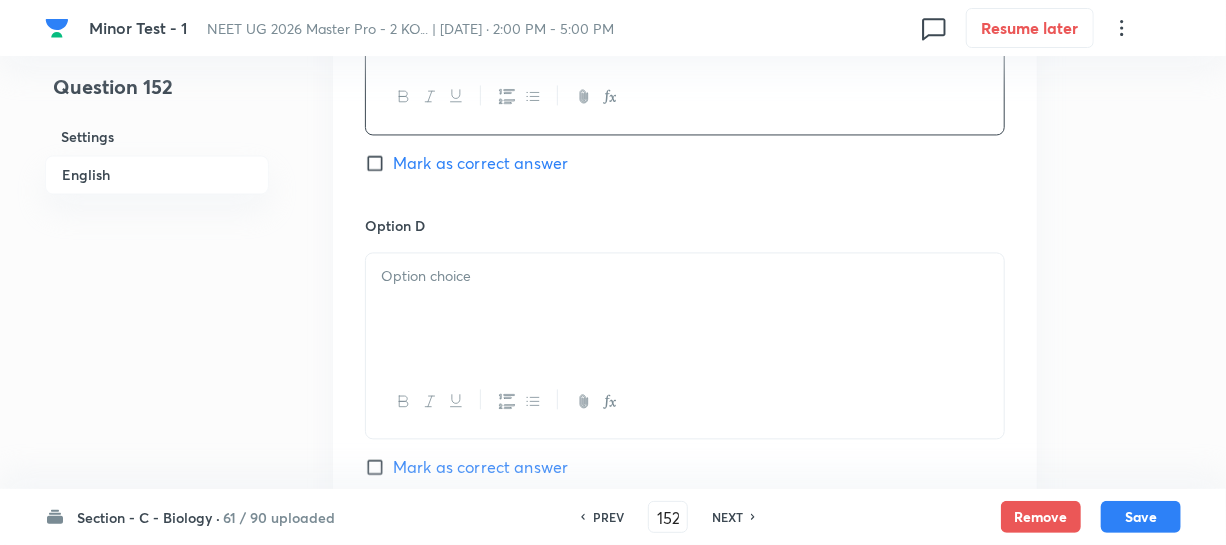 click at bounding box center (685, 309) 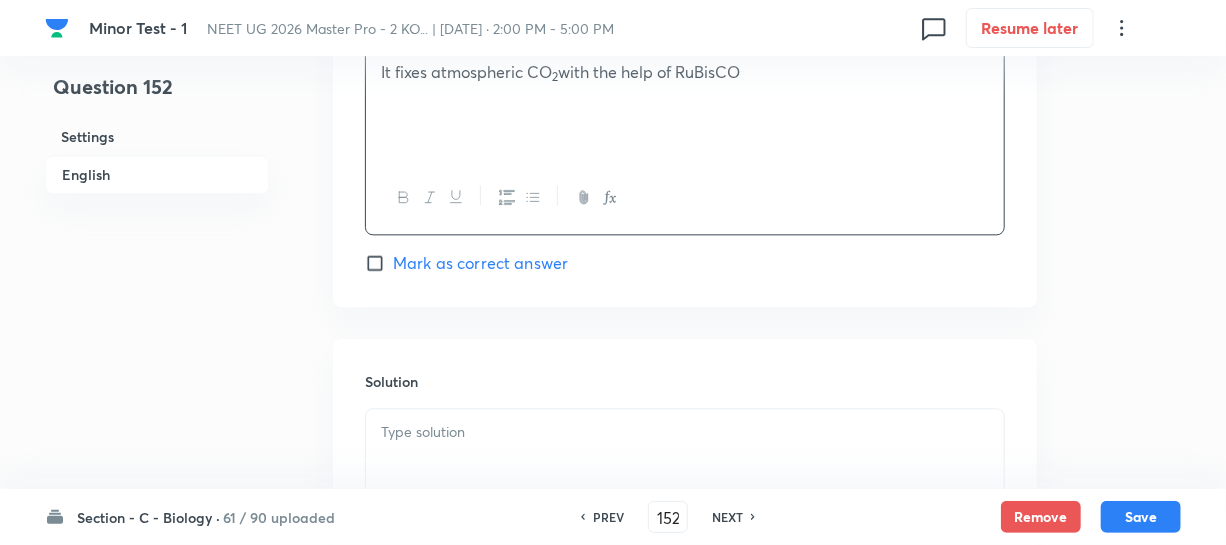 scroll, scrollTop: 2000, scrollLeft: 0, axis: vertical 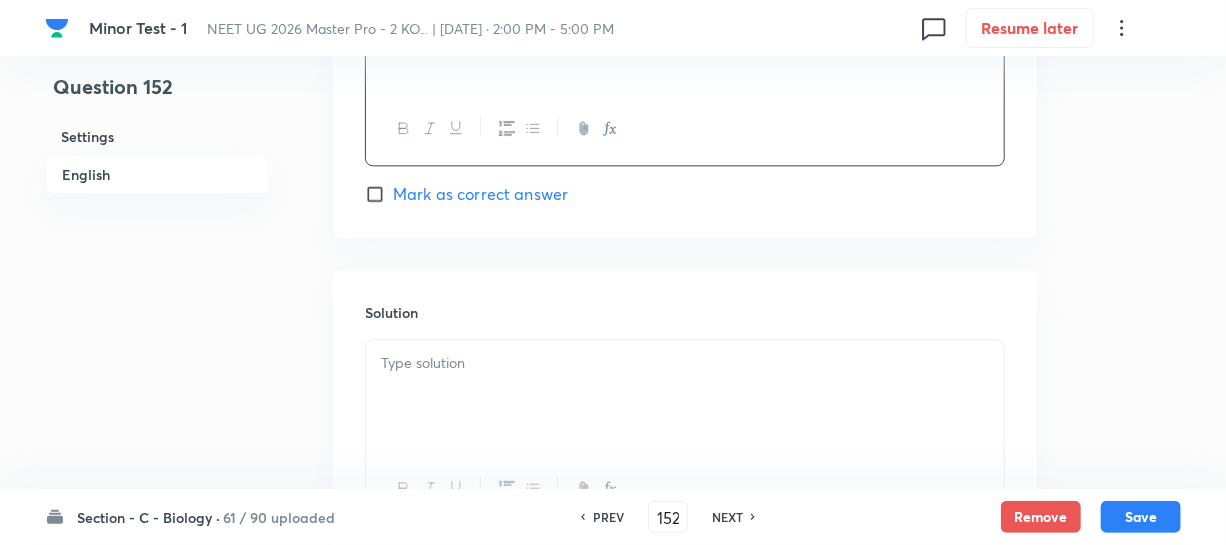 click on "Mark as correct answer" at bounding box center (379, 194) 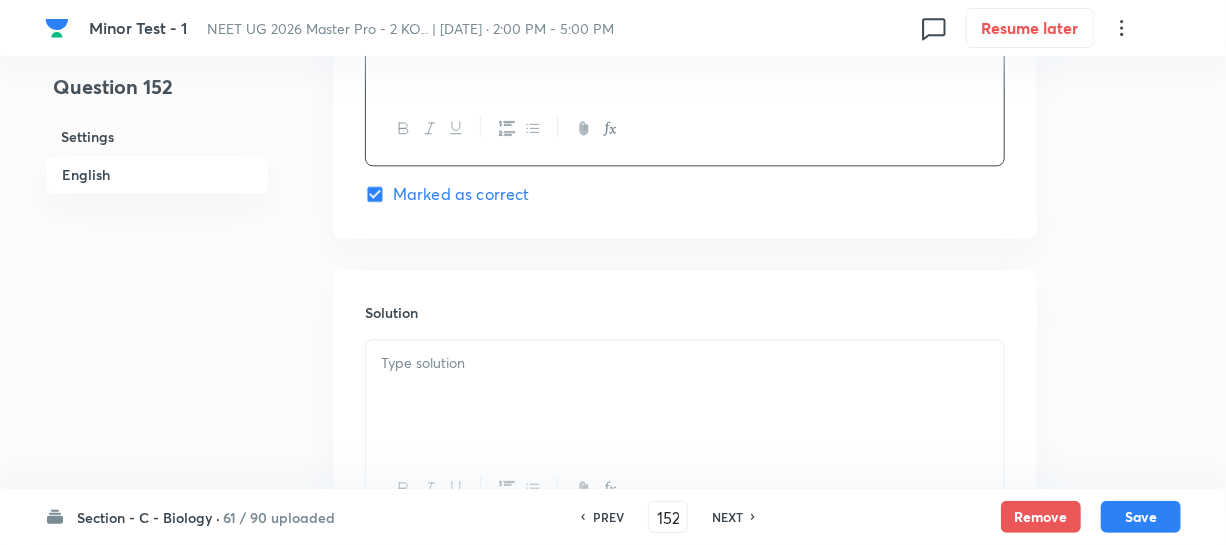 click at bounding box center [685, 396] 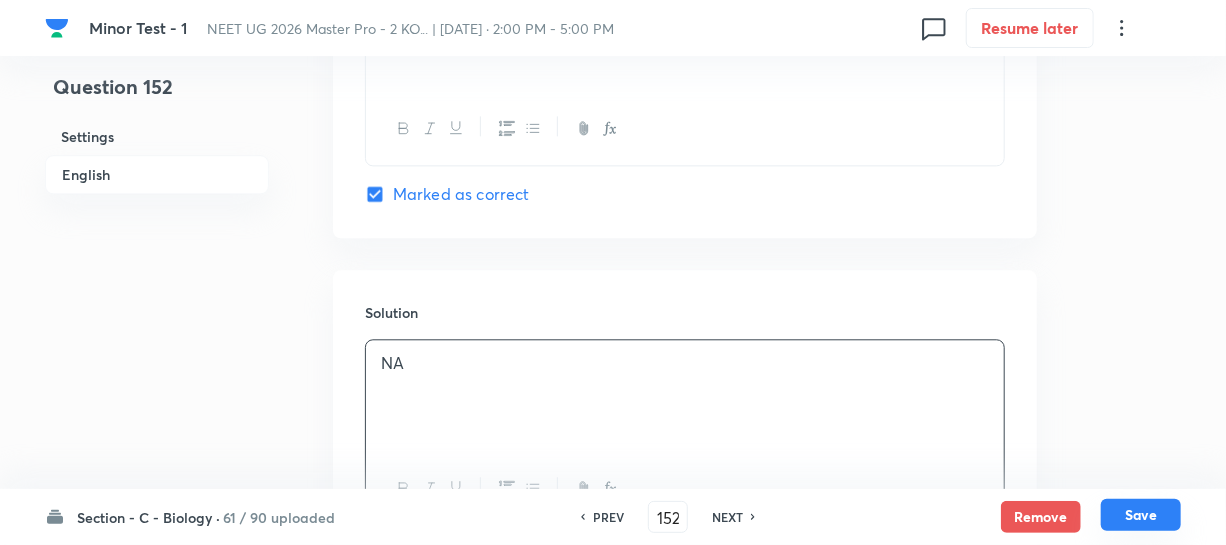 click on "Save" at bounding box center (1141, 515) 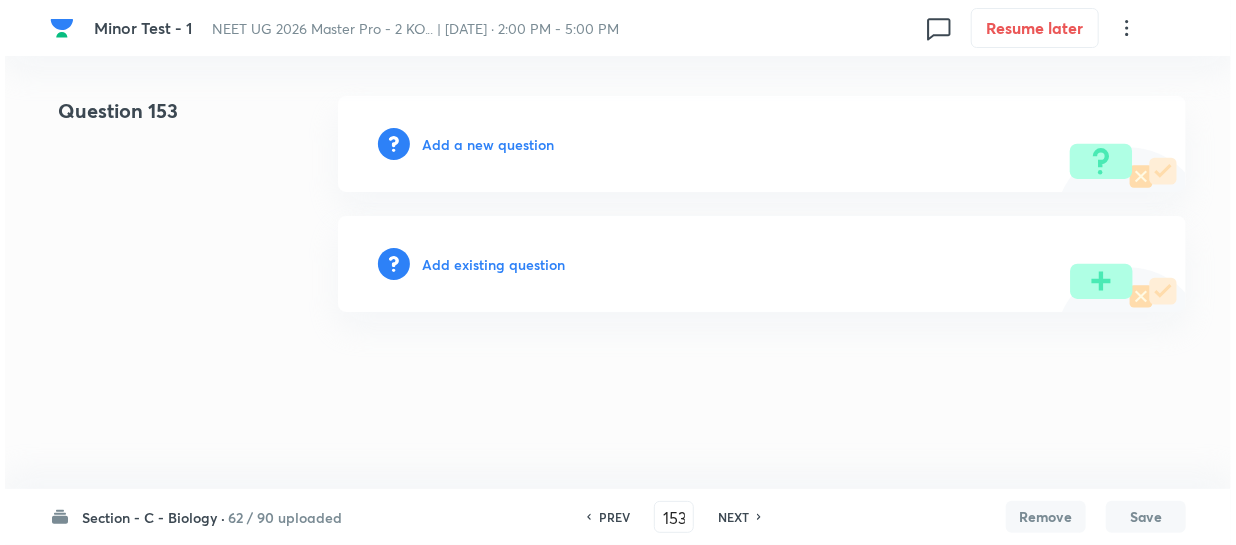 scroll, scrollTop: 0, scrollLeft: 0, axis: both 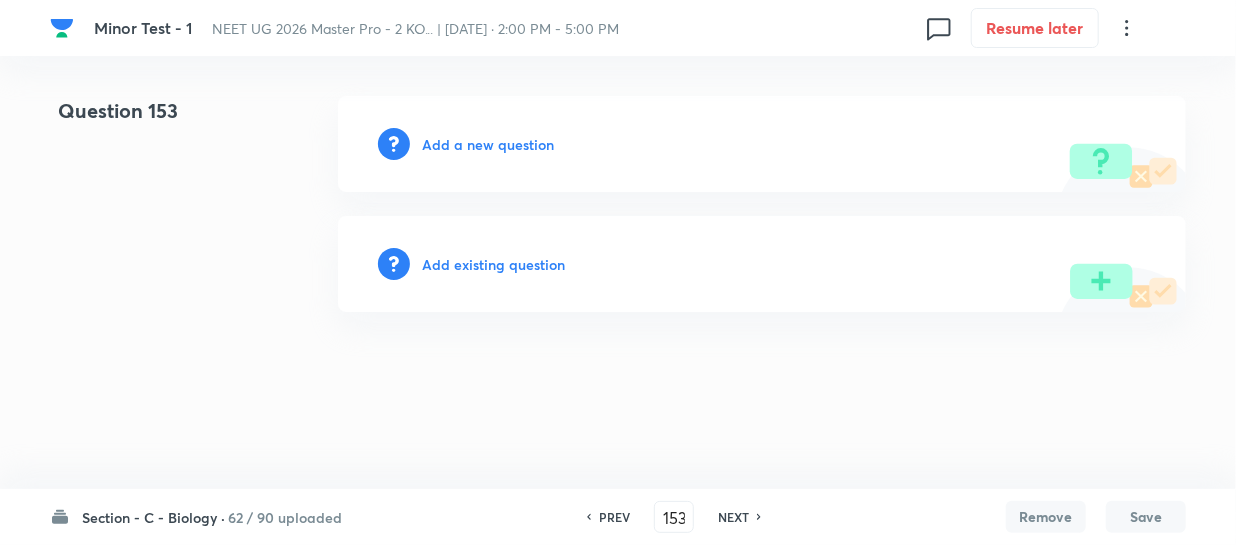 click on "Add a new question" at bounding box center (488, 144) 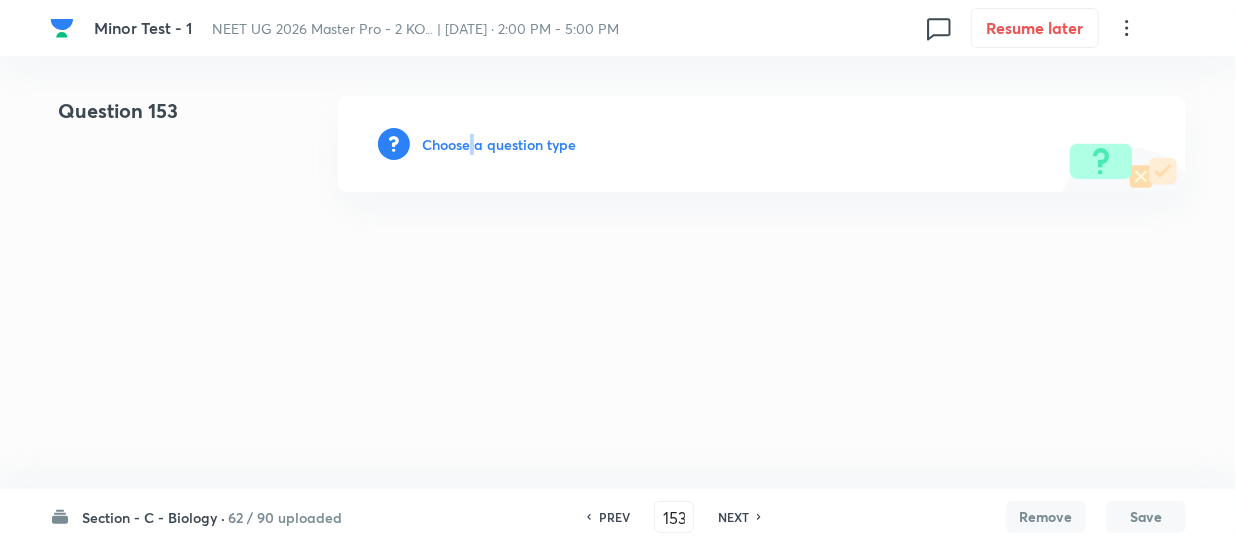 click on "Choose a question type" at bounding box center (499, 144) 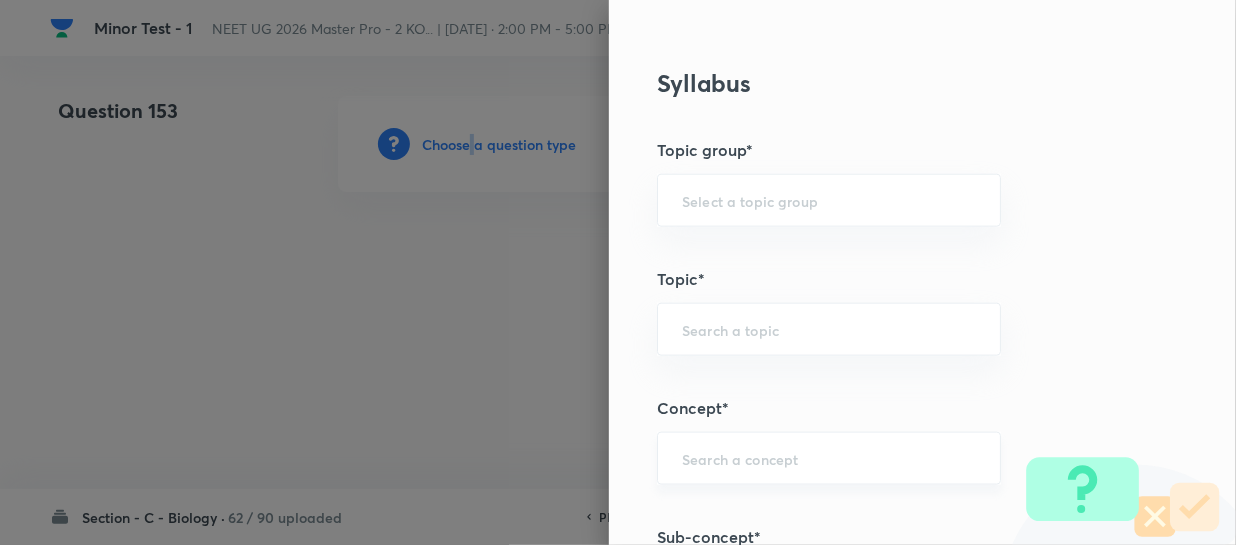 scroll, scrollTop: 1000, scrollLeft: 0, axis: vertical 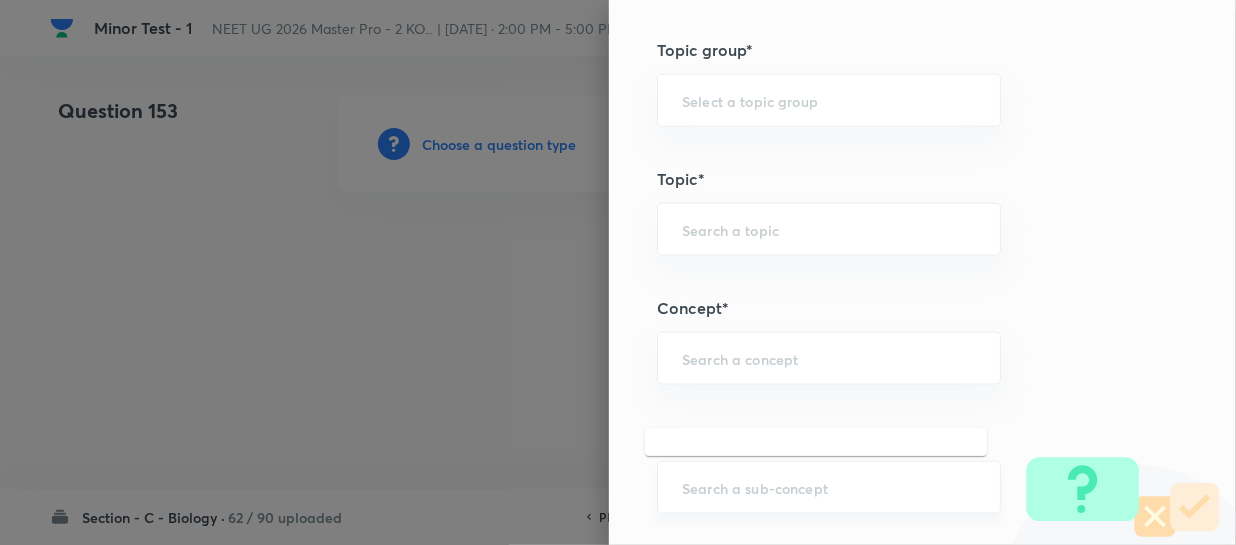 click on "​" at bounding box center (829, 487) 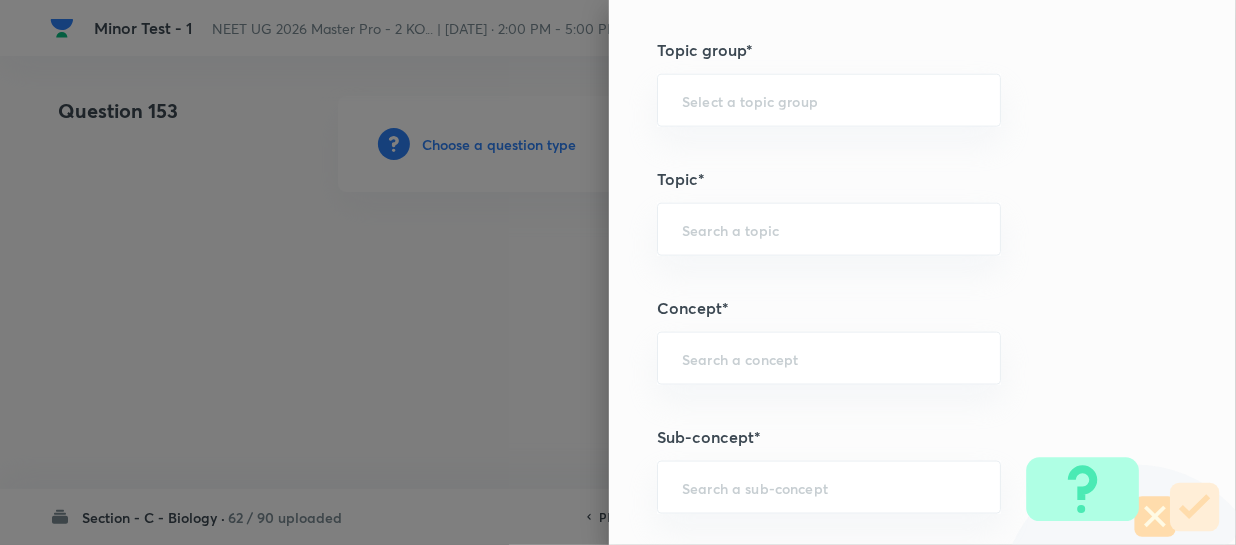 paste on "Different Biological Classification" 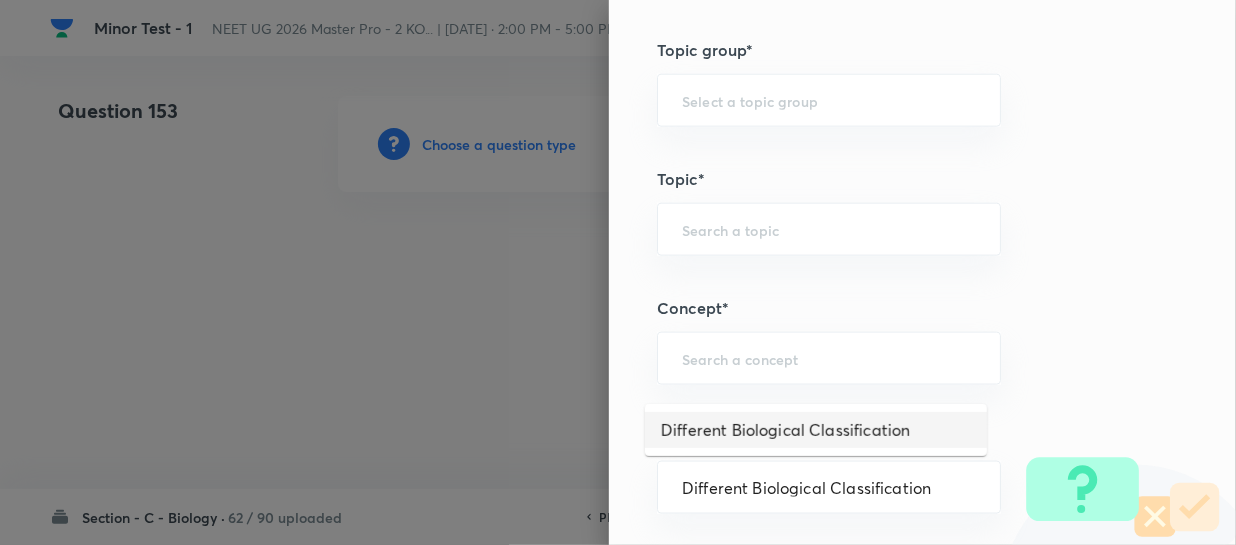 click on "Different Biological Classification" at bounding box center [816, 430] 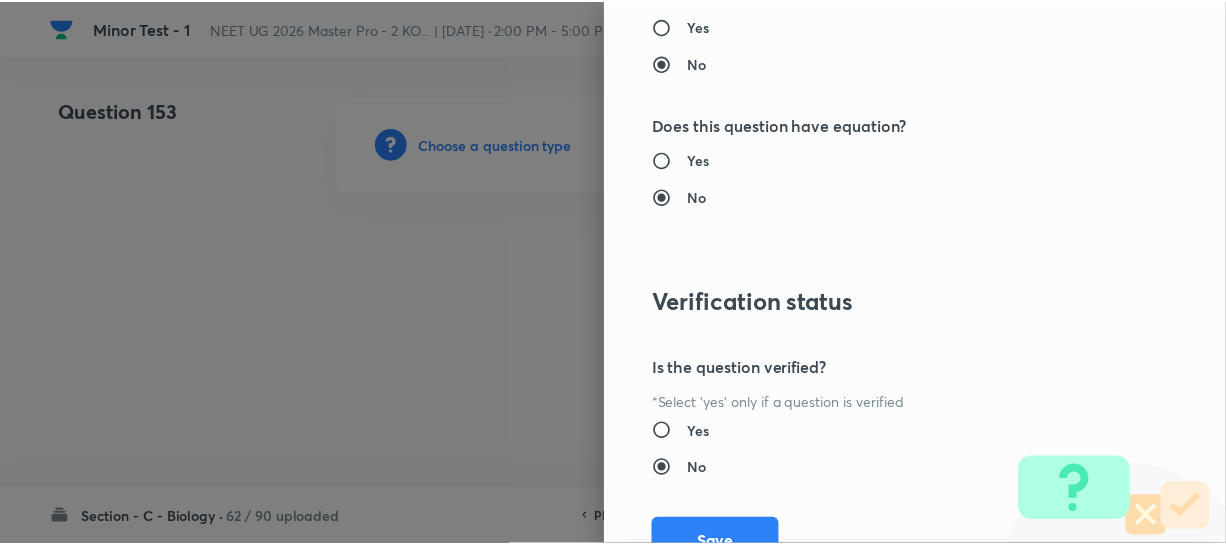 scroll, scrollTop: 2313, scrollLeft: 0, axis: vertical 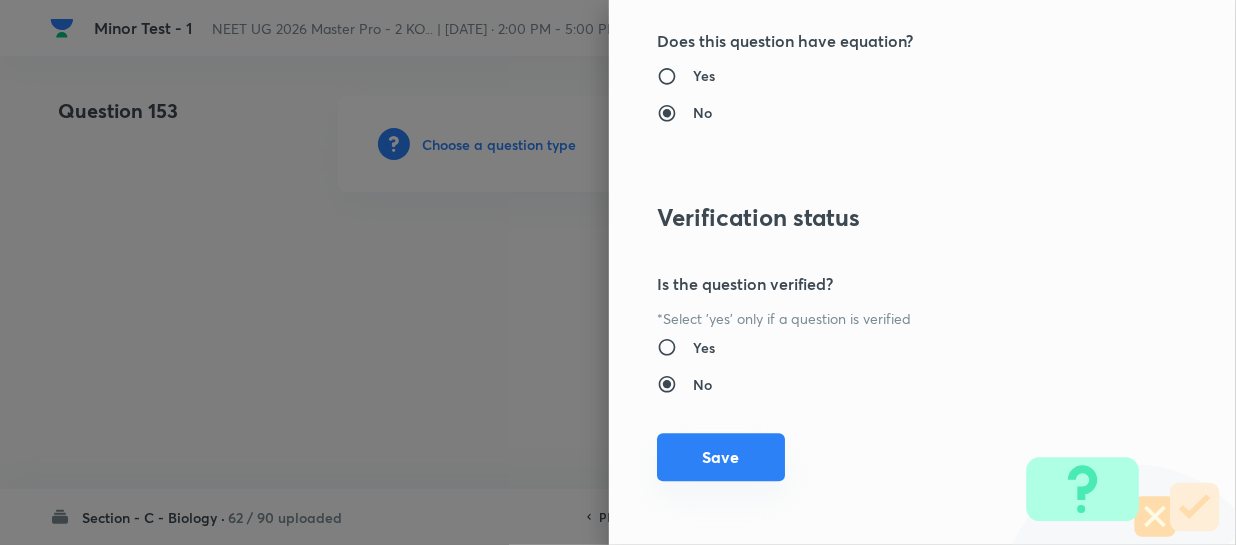 click on "Save" at bounding box center (721, 457) 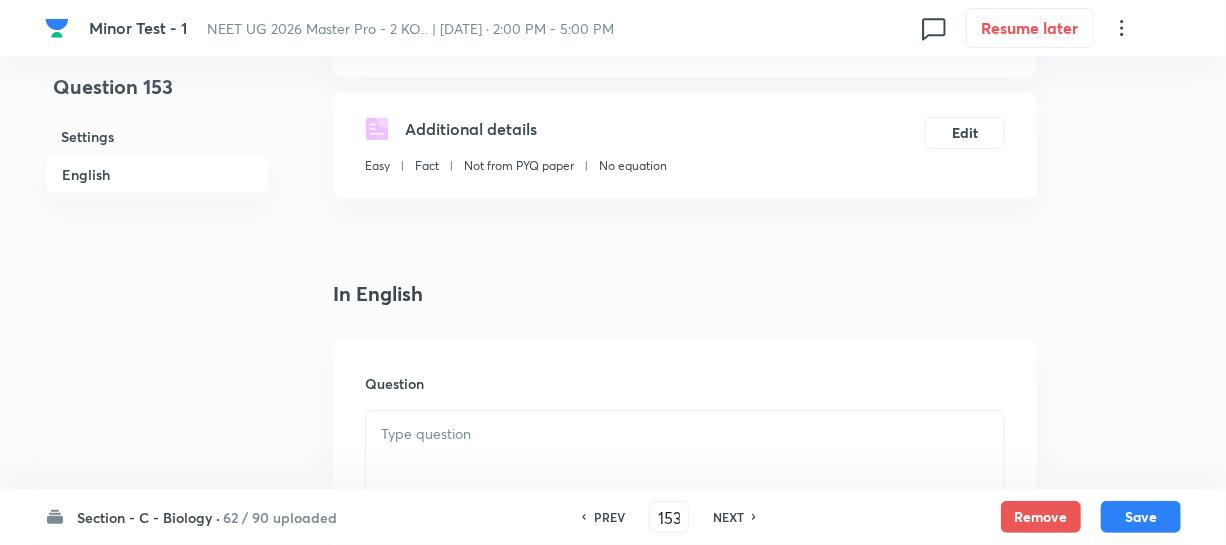scroll, scrollTop: 545, scrollLeft: 0, axis: vertical 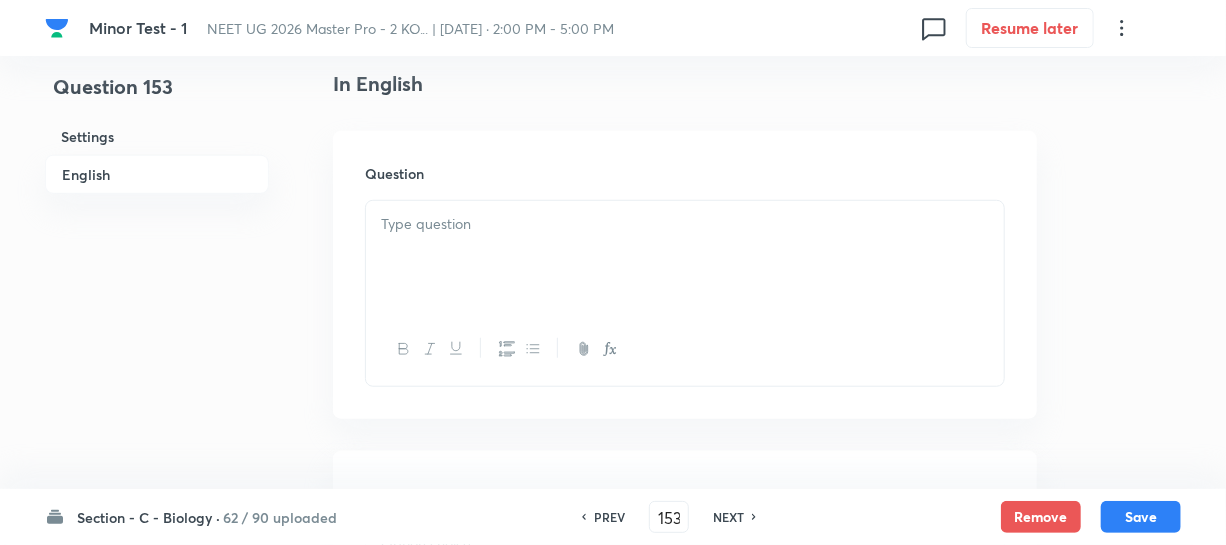 click at bounding box center [685, 257] 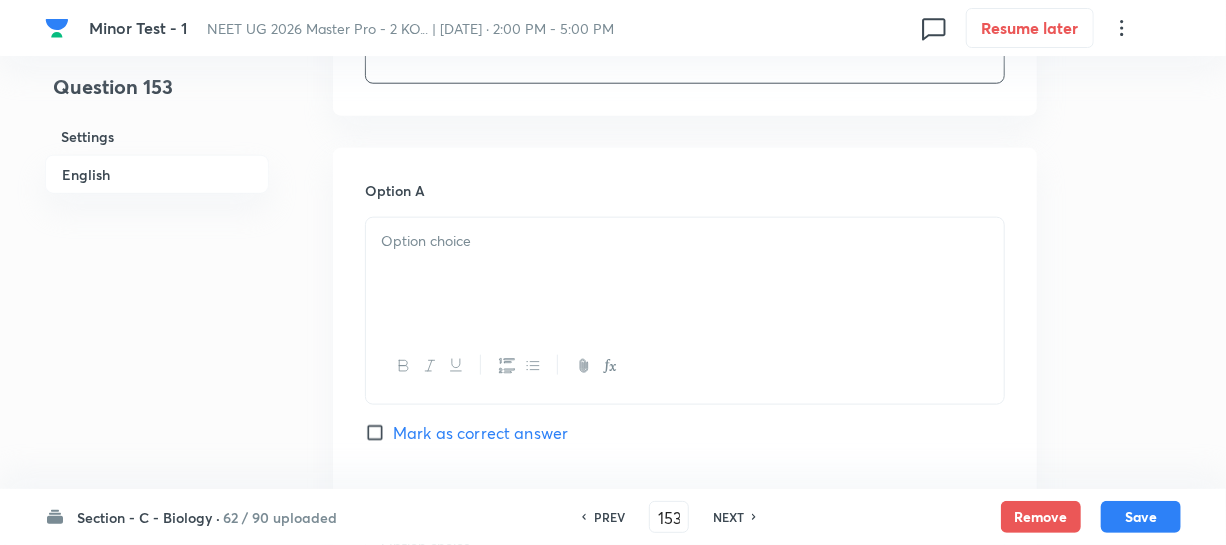 scroll, scrollTop: 909, scrollLeft: 0, axis: vertical 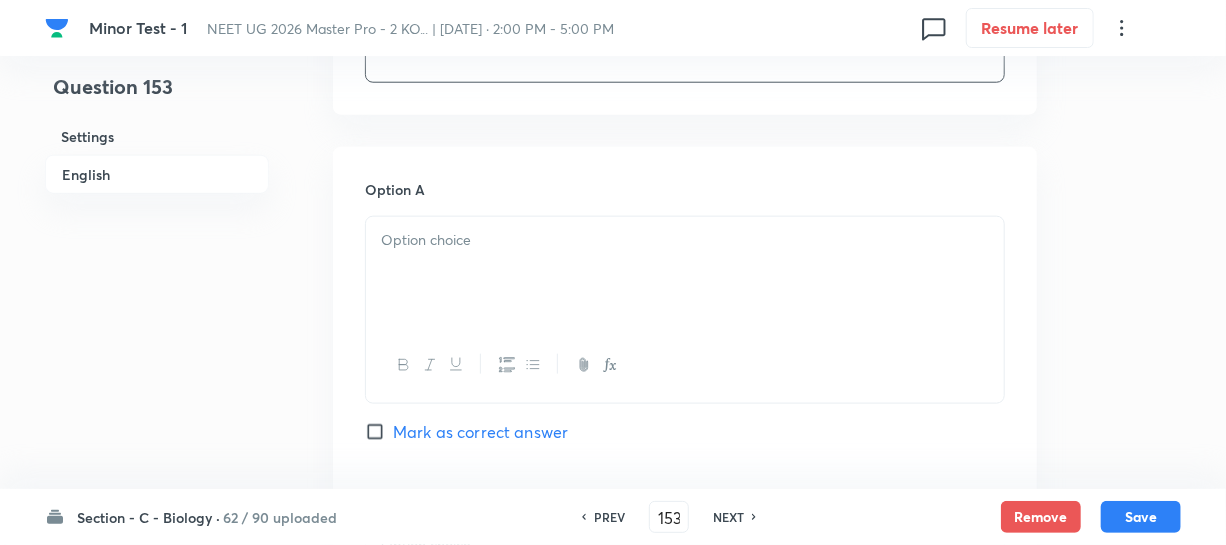 click at bounding box center [685, 273] 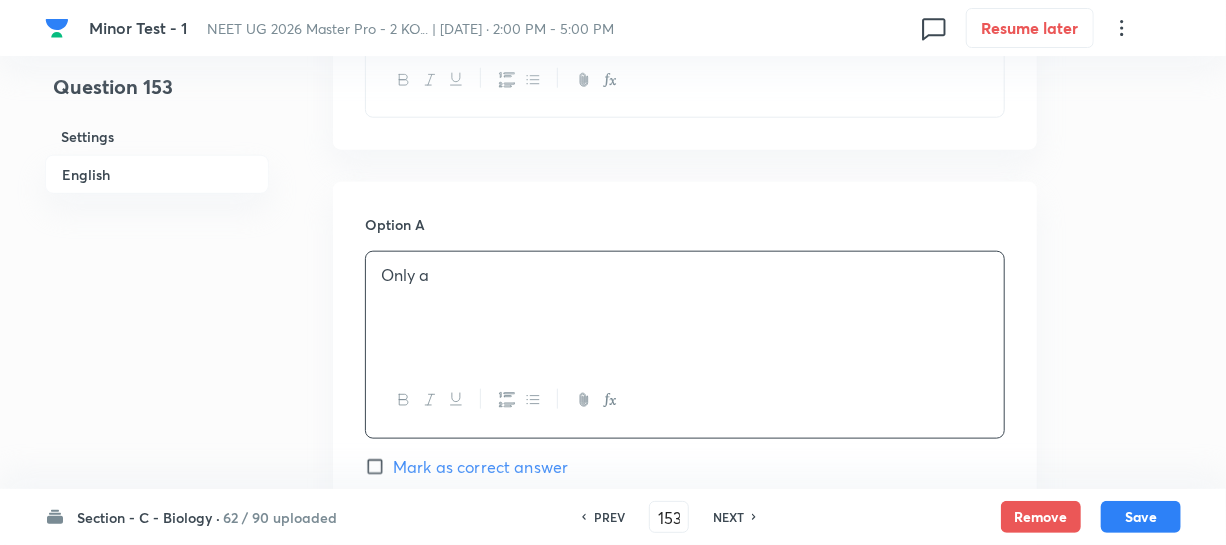 scroll, scrollTop: 1090, scrollLeft: 0, axis: vertical 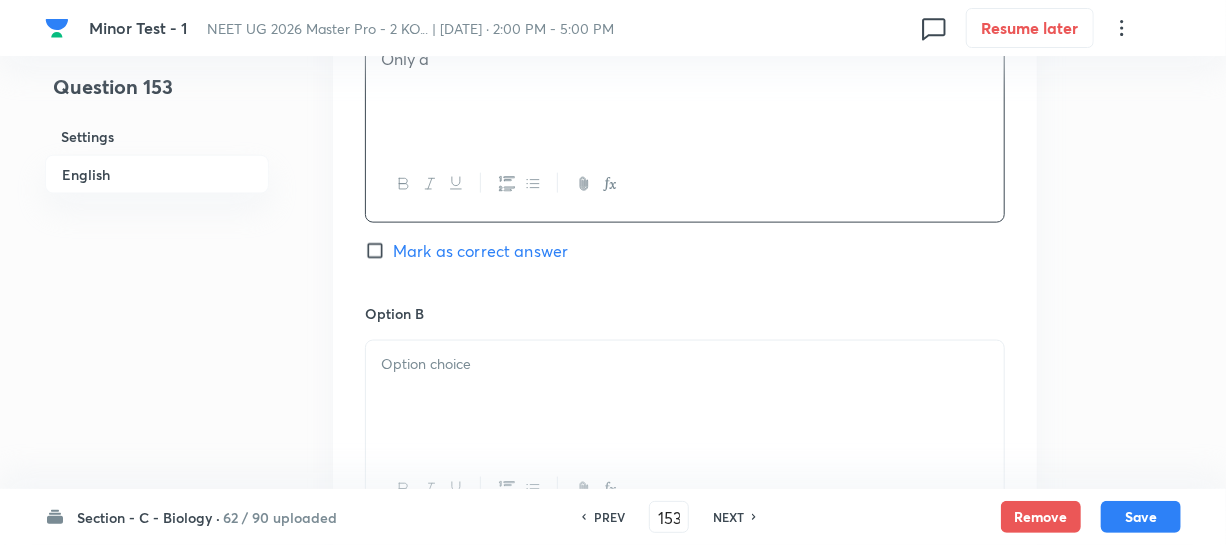 click at bounding box center (685, 397) 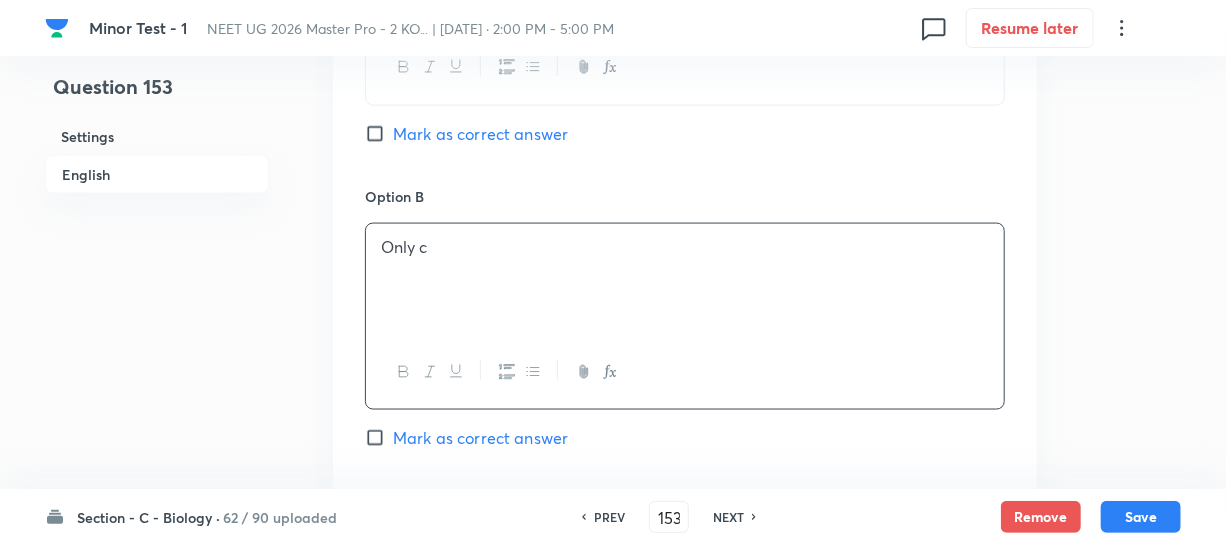 scroll, scrollTop: 1454, scrollLeft: 0, axis: vertical 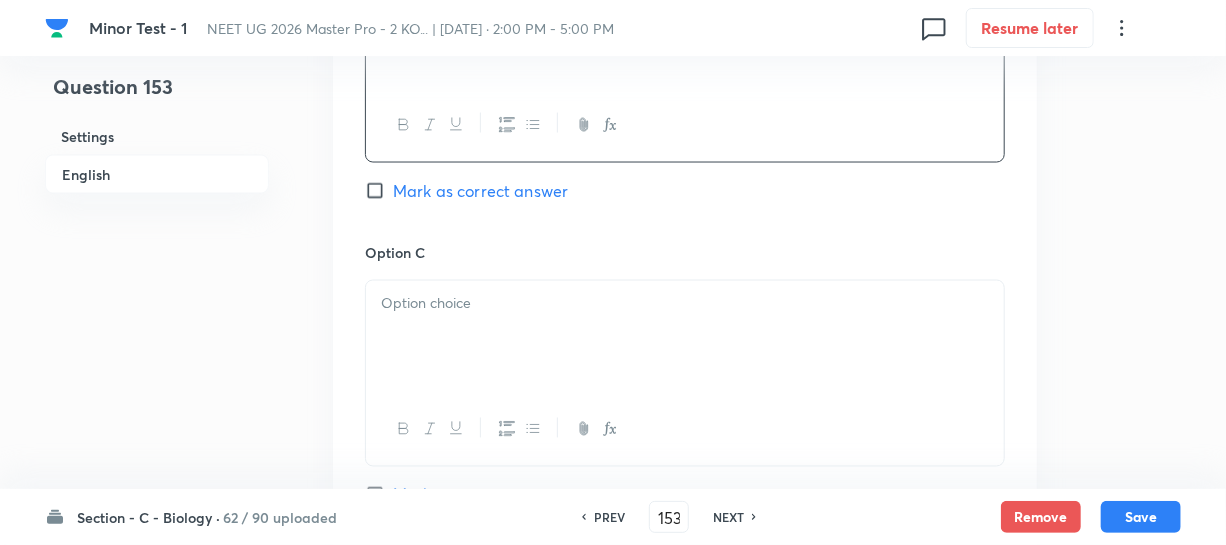 click at bounding box center (685, 337) 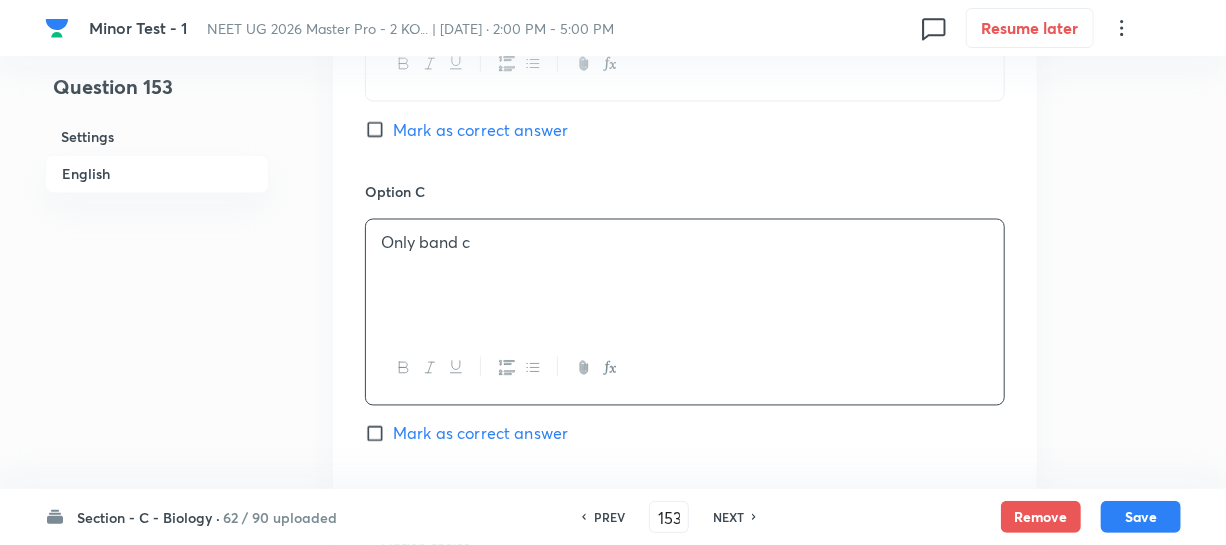 scroll, scrollTop: 1818, scrollLeft: 0, axis: vertical 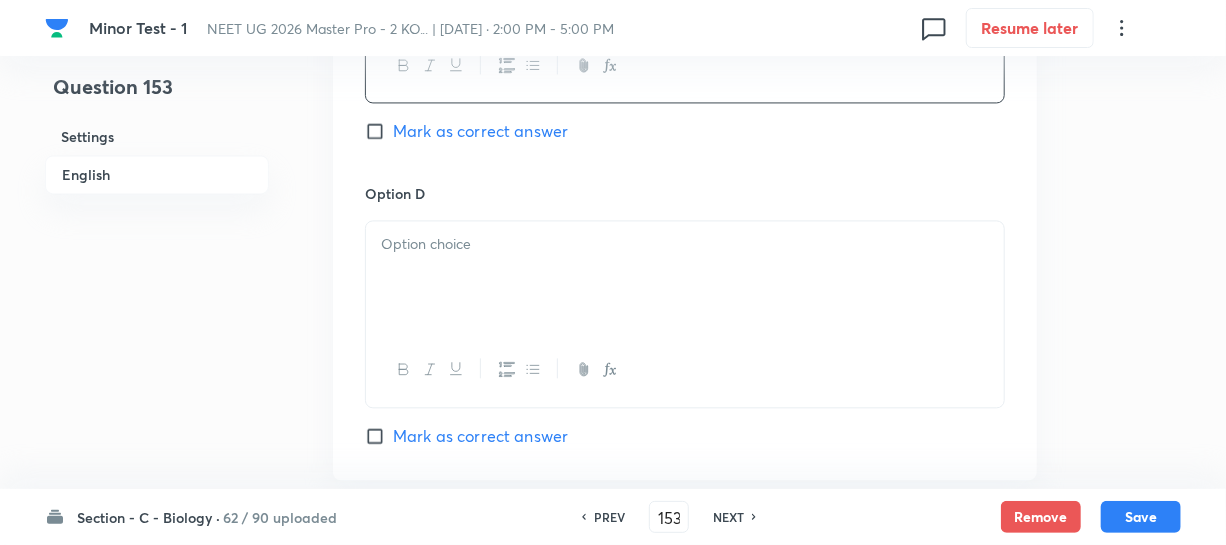 click at bounding box center (685, 277) 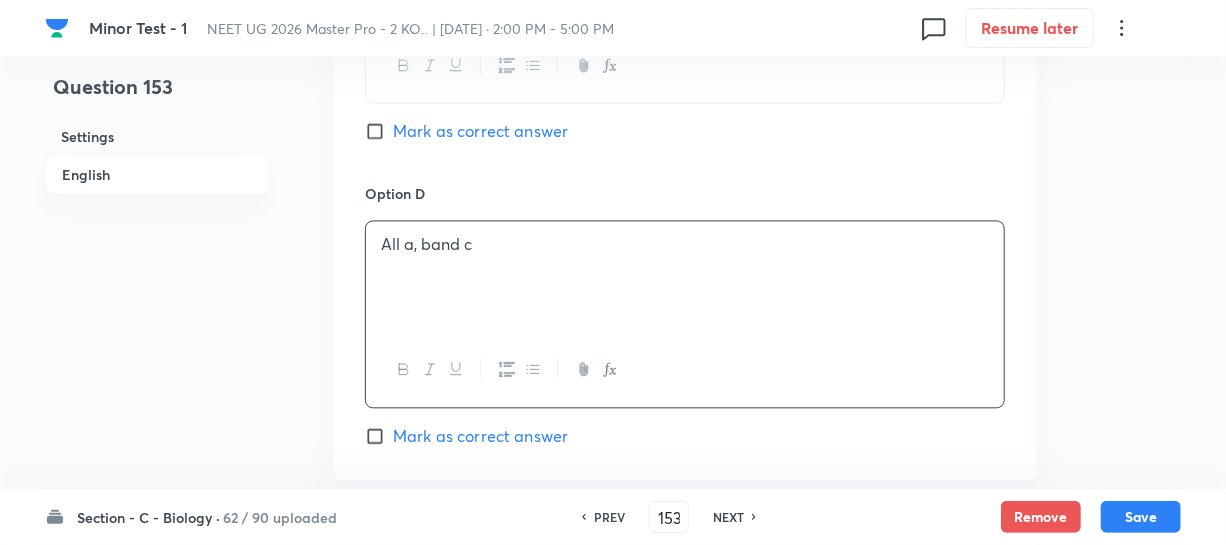 click on "Mark as correct answer" at bounding box center (379, 131) 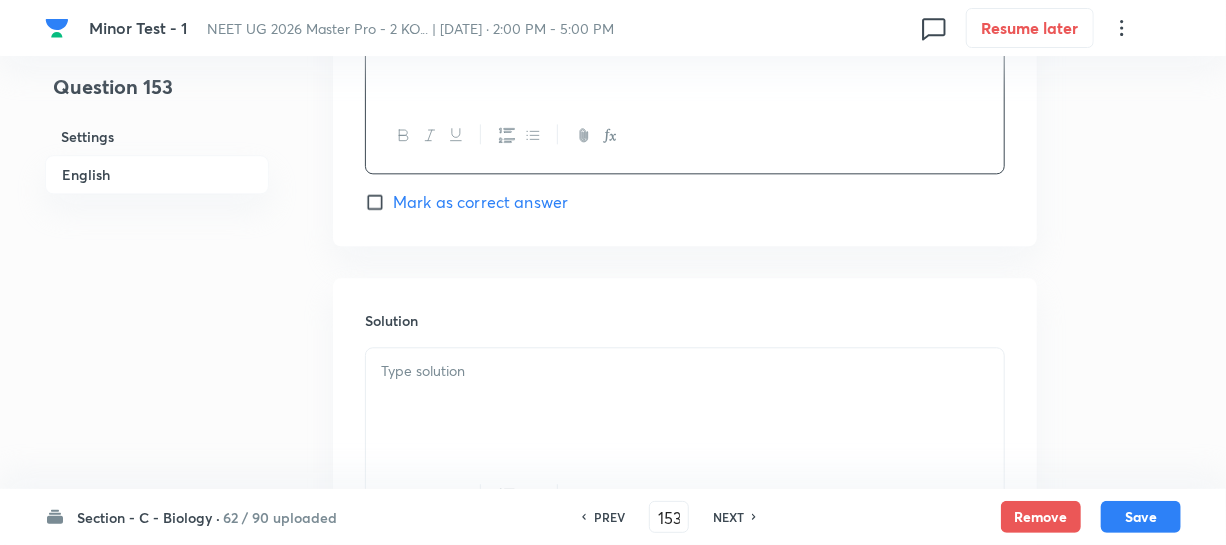 scroll, scrollTop: 2181, scrollLeft: 0, axis: vertical 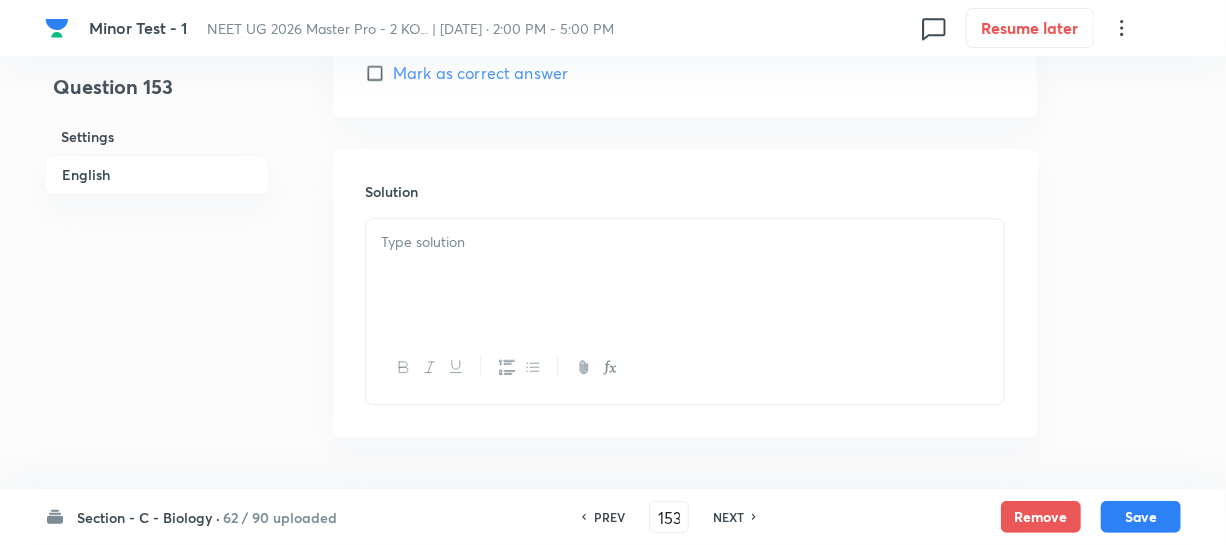 click at bounding box center [685, 275] 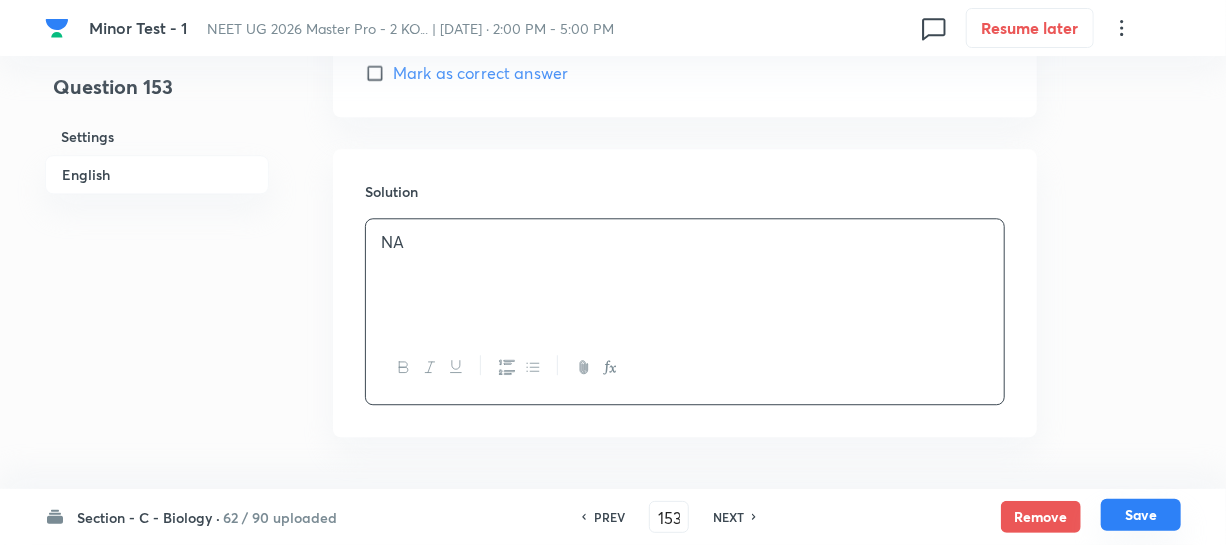 click on "Save" at bounding box center (1141, 515) 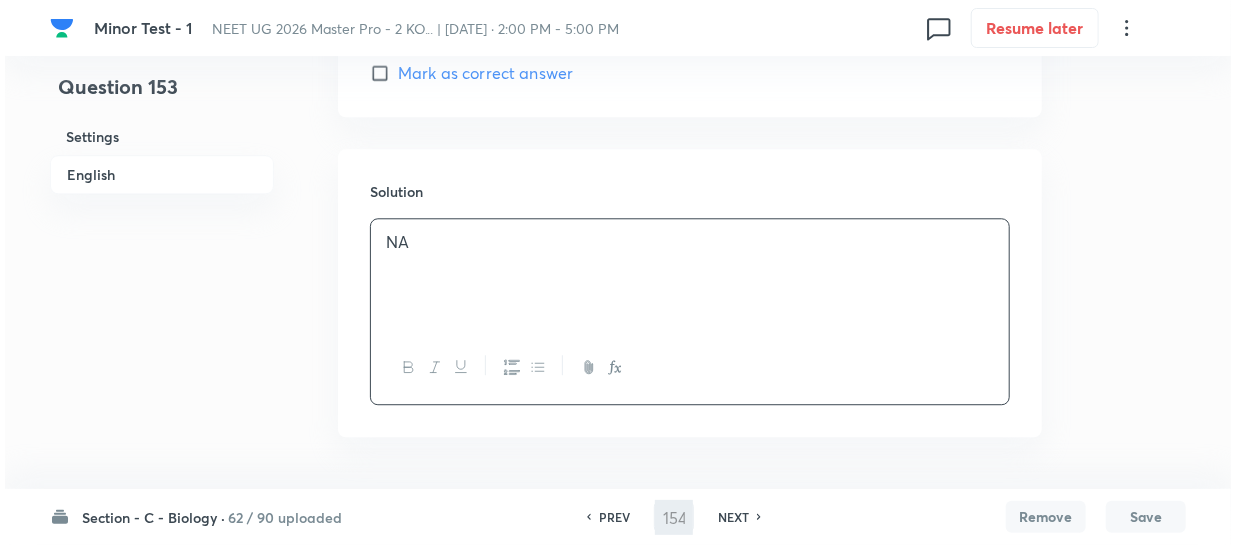 scroll, scrollTop: 0, scrollLeft: 0, axis: both 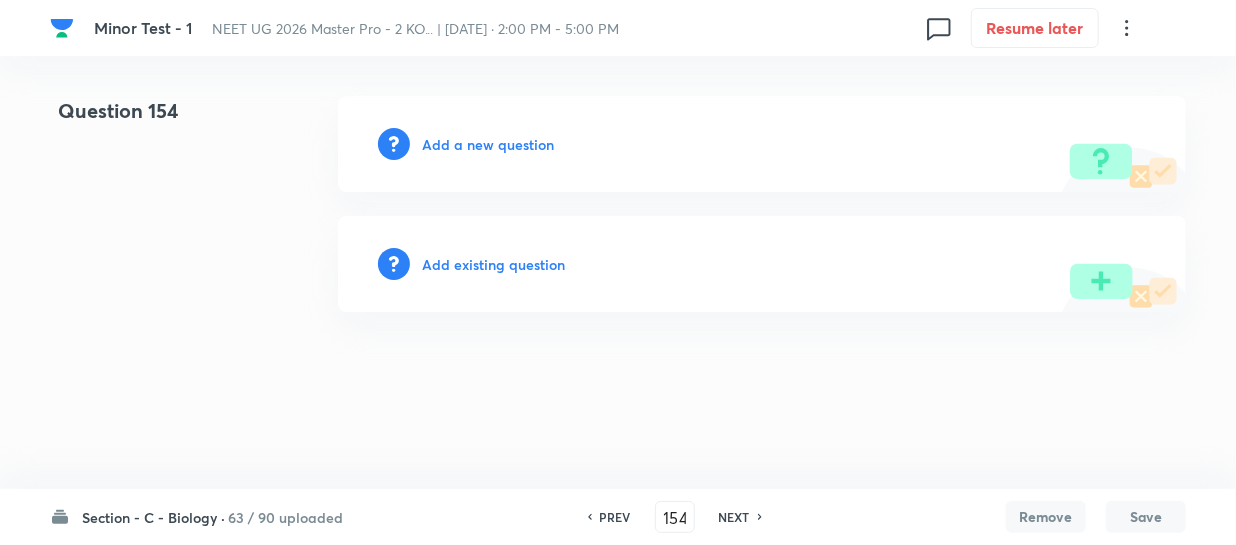 click on "Add a new question" at bounding box center [762, 144] 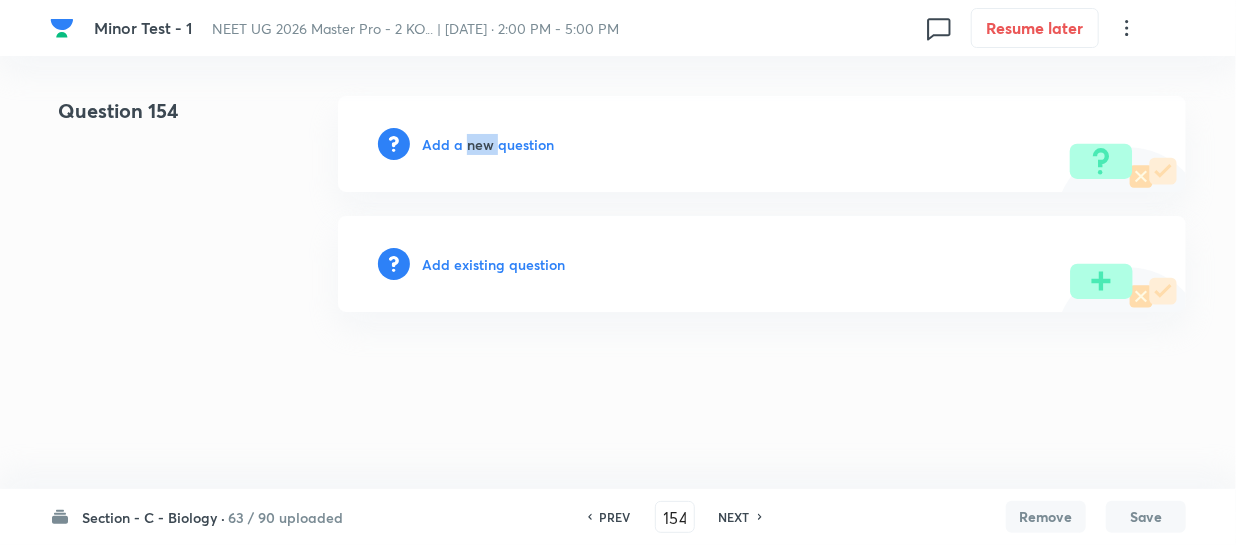 click on "Add a new question" at bounding box center (762, 144) 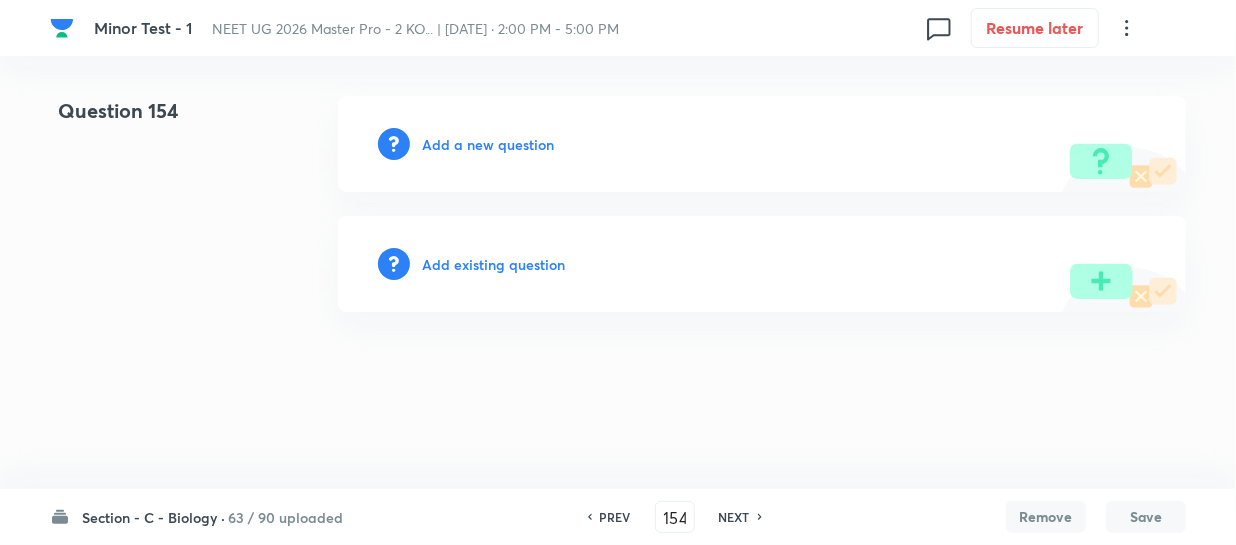 click on "Add a new question" at bounding box center [488, 144] 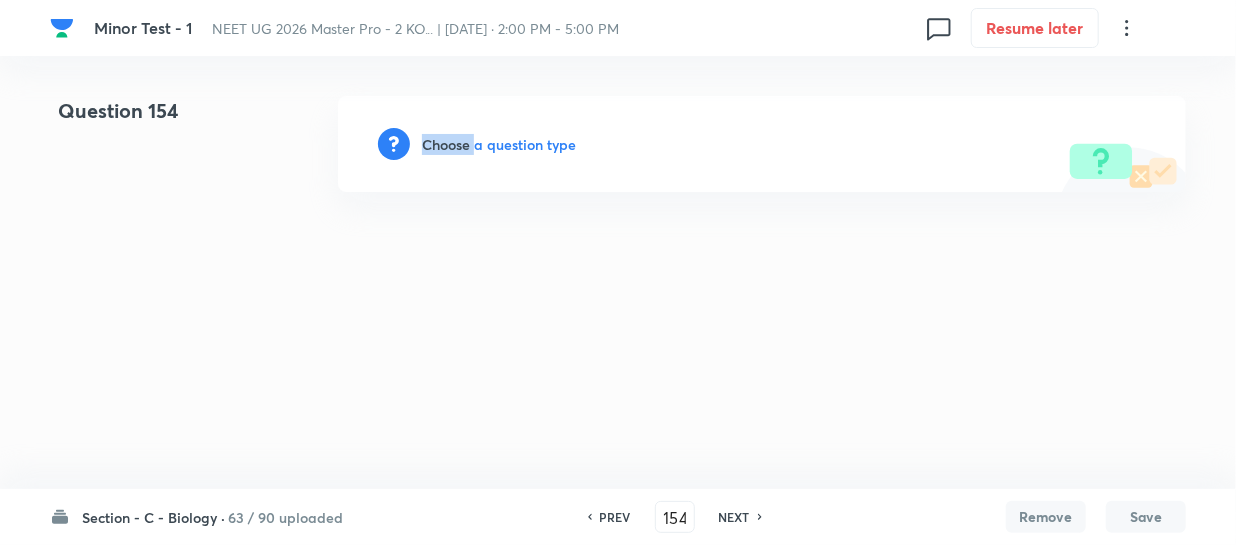 click on "Choose a question type" at bounding box center [499, 144] 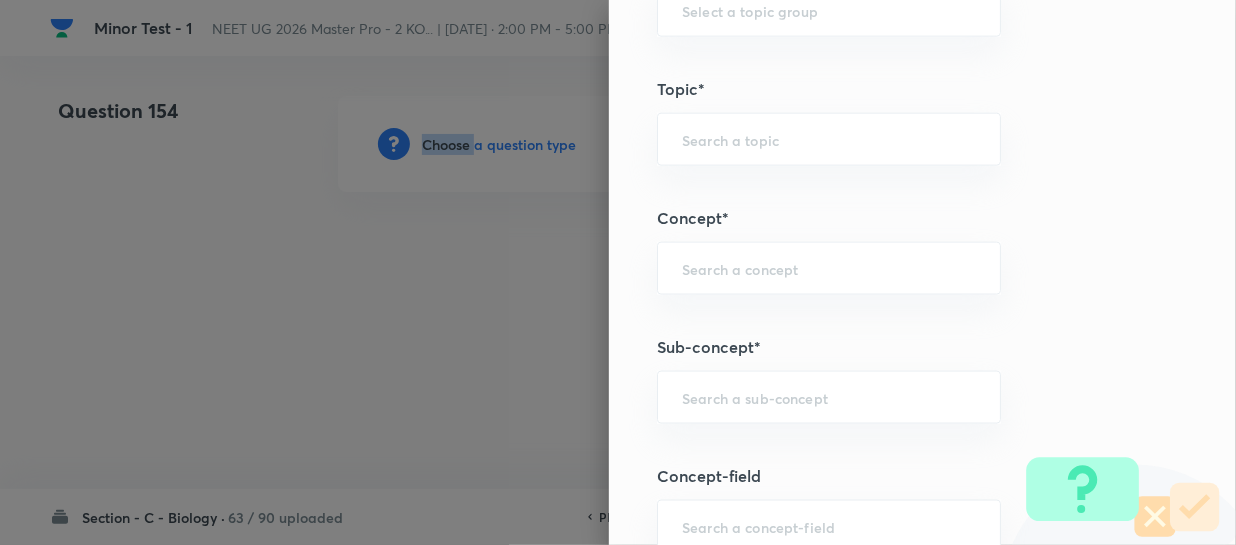 scroll, scrollTop: 1272, scrollLeft: 0, axis: vertical 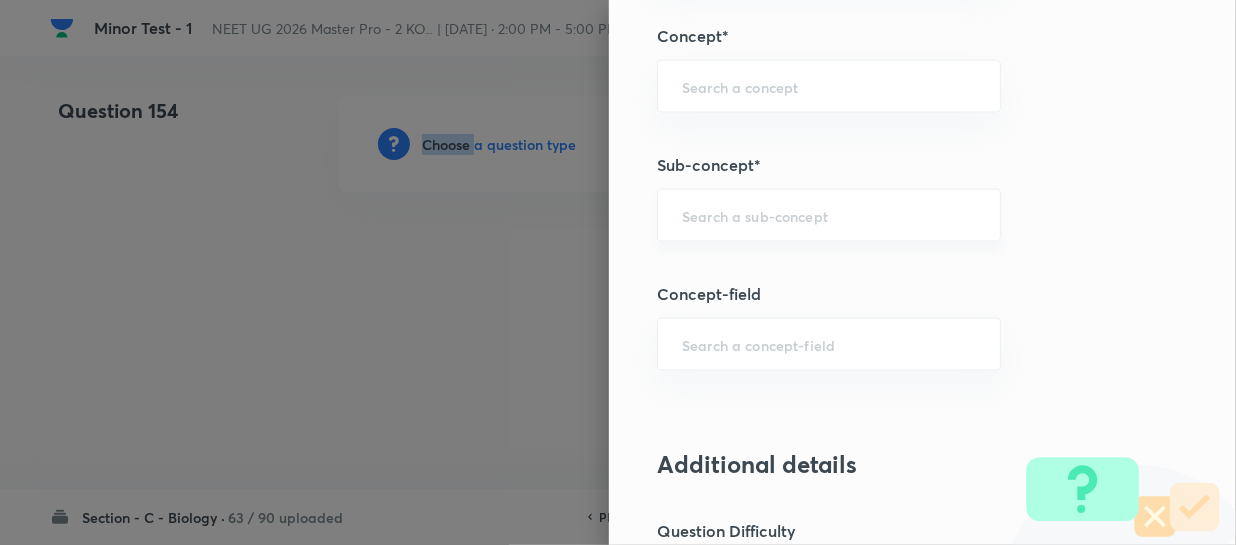 click on "​" at bounding box center [829, 215] 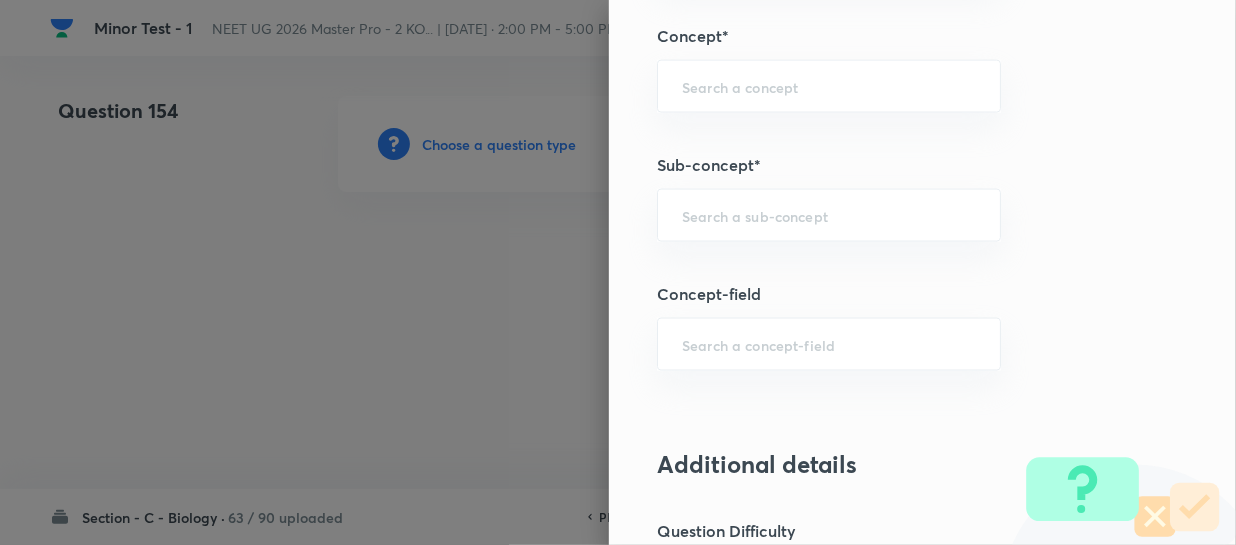 paste on "Different Biological Classification" 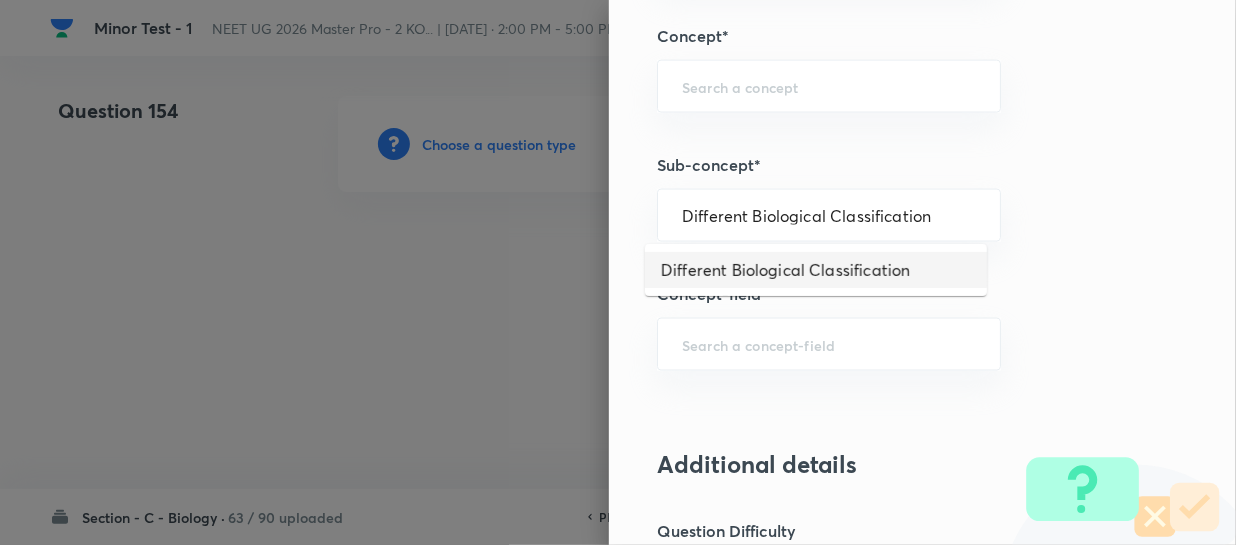 click on "Different Biological Classification" at bounding box center [816, 270] 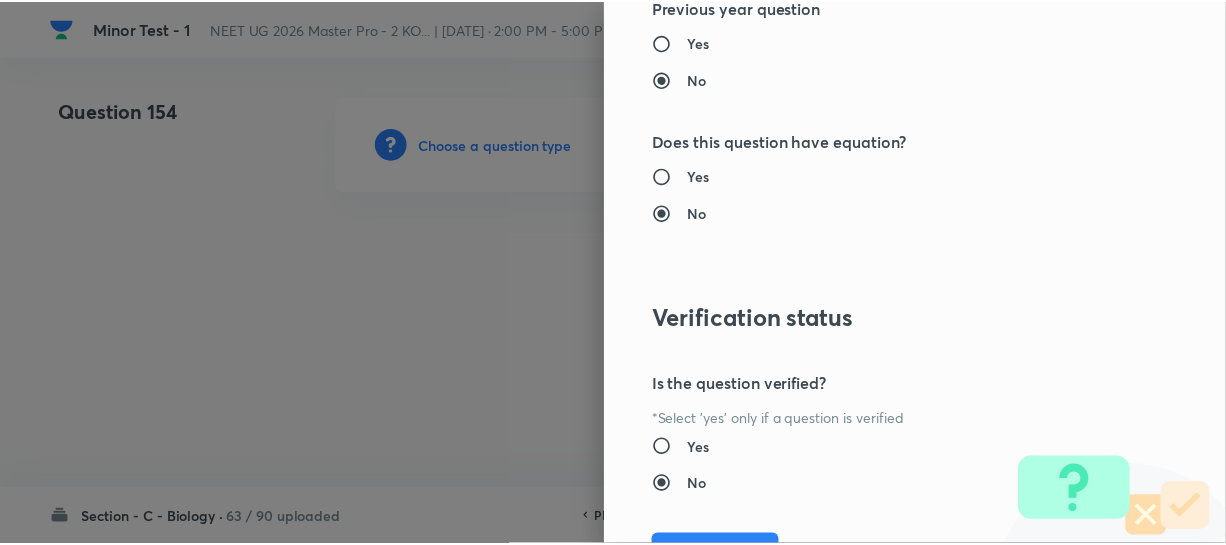 scroll, scrollTop: 2313, scrollLeft: 0, axis: vertical 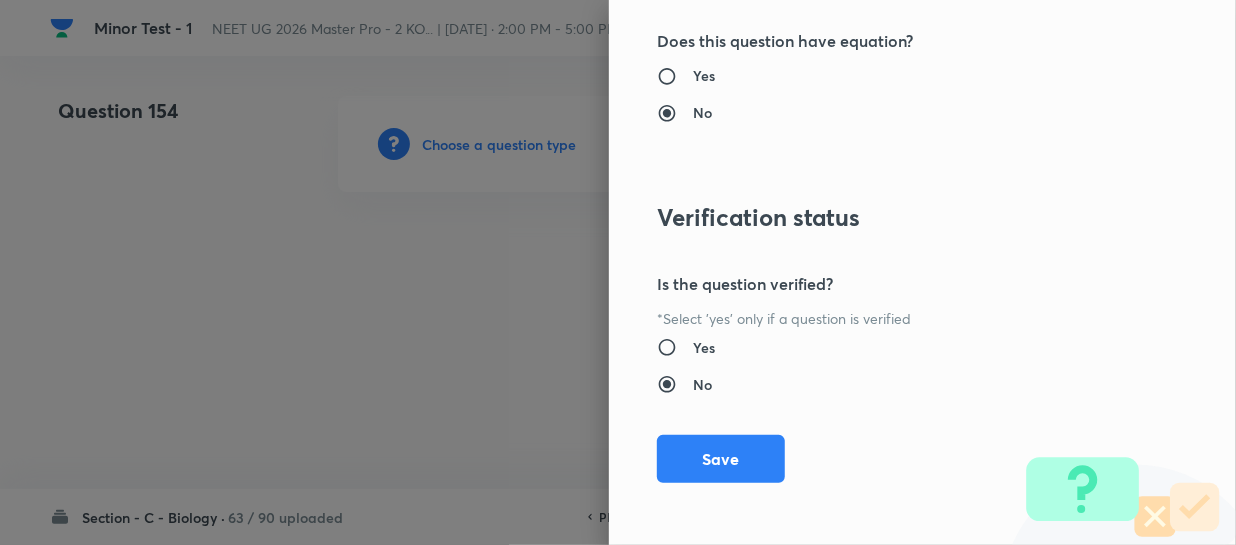 click on "Save" at bounding box center [721, 459] 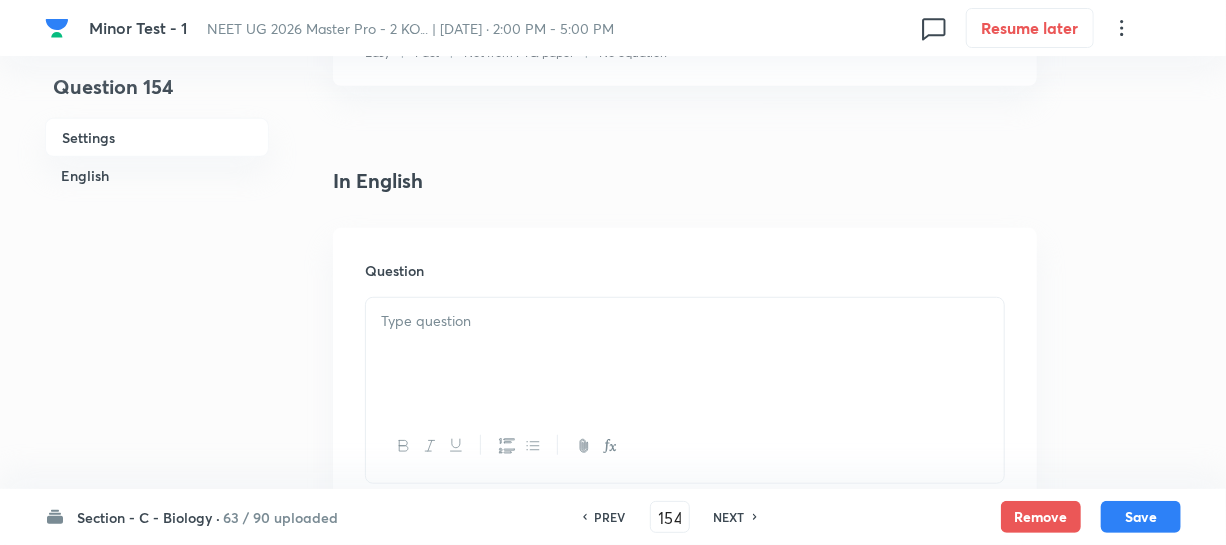 scroll, scrollTop: 454, scrollLeft: 0, axis: vertical 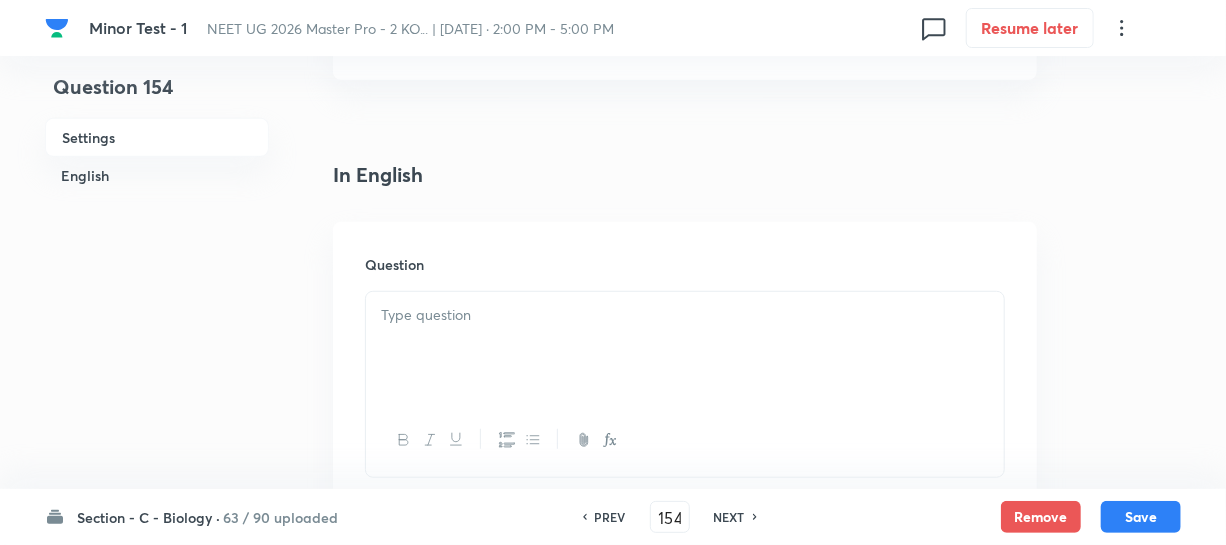 click at bounding box center (685, 348) 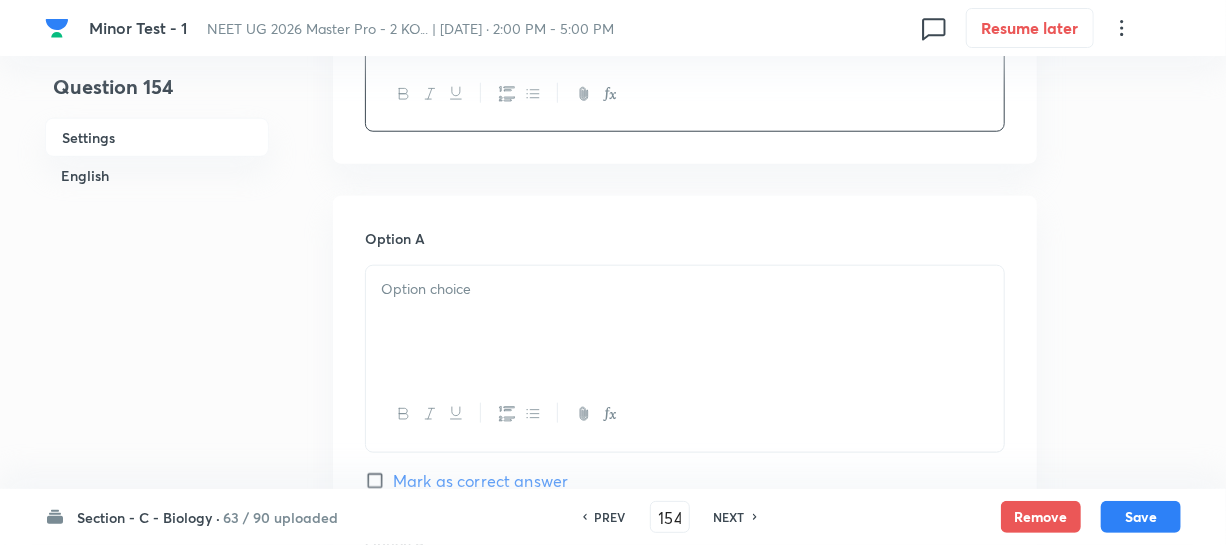 scroll, scrollTop: 818, scrollLeft: 0, axis: vertical 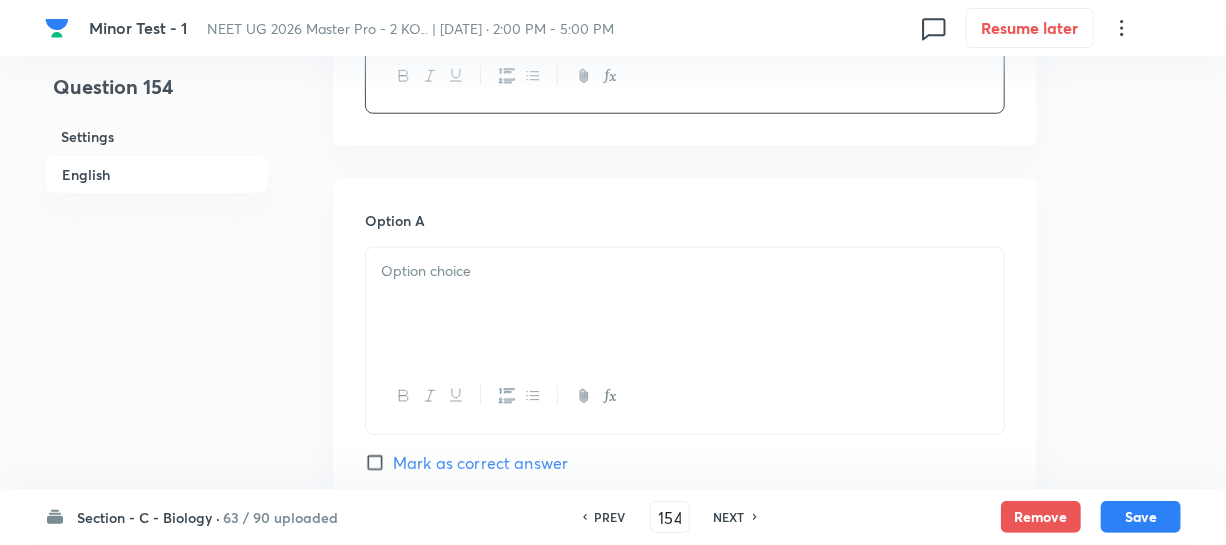 click at bounding box center [685, 304] 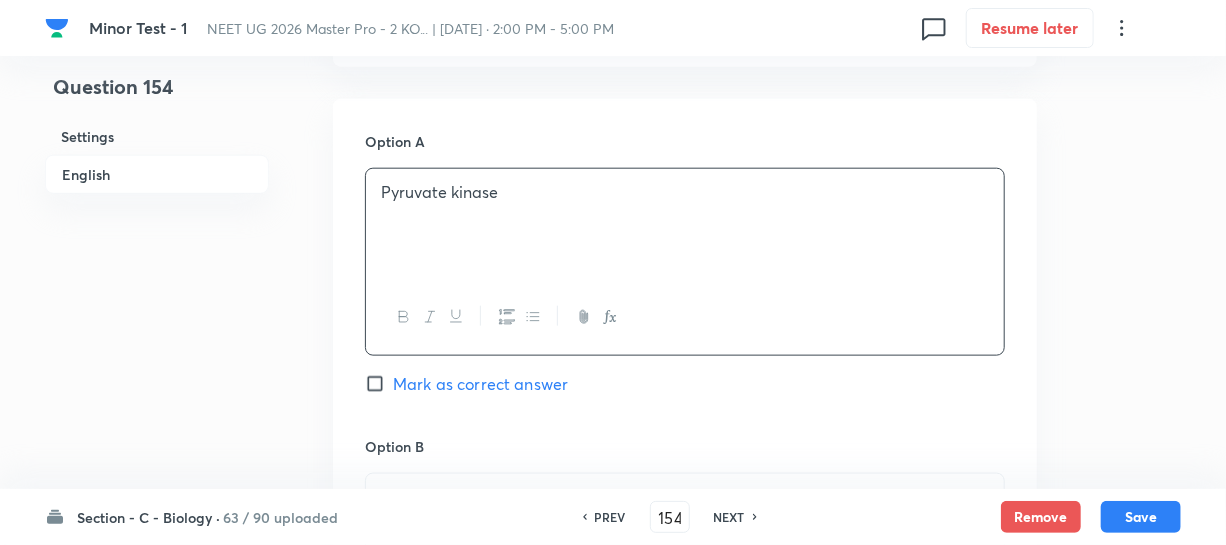scroll, scrollTop: 1090, scrollLeft: 0, axis: vertical 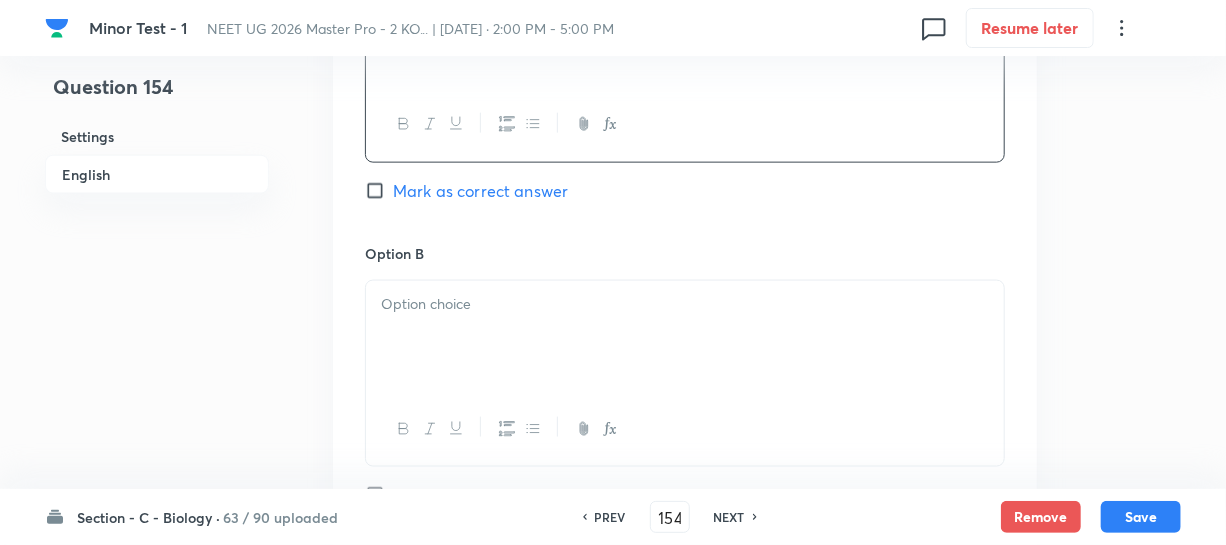 click at bounding box center (685, 337) 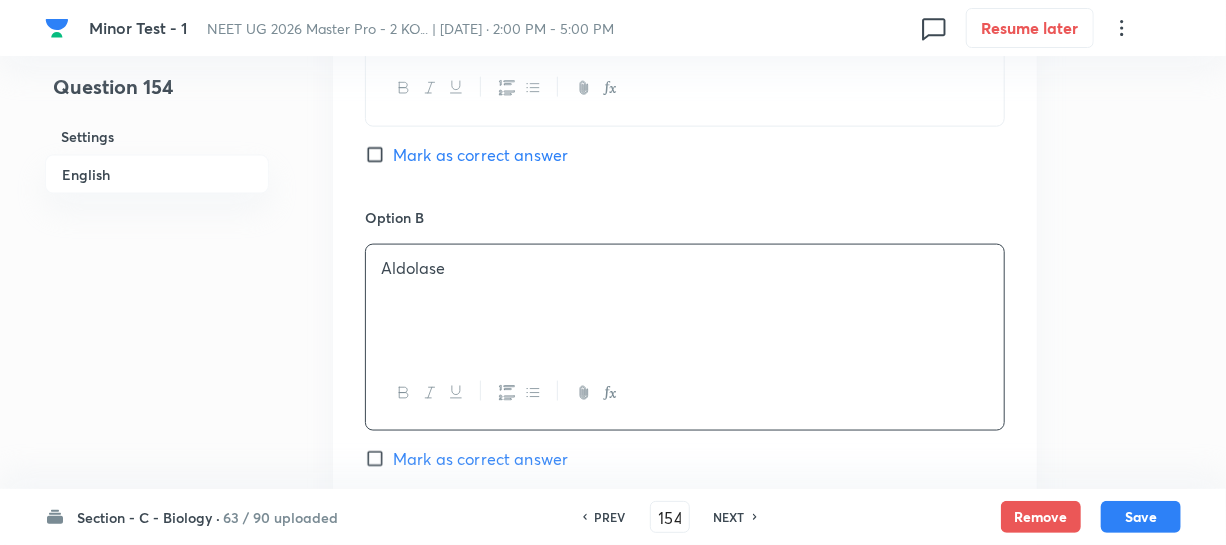 scroll, scrollTop: 1363, scrollLeft: 0, axis: vertical 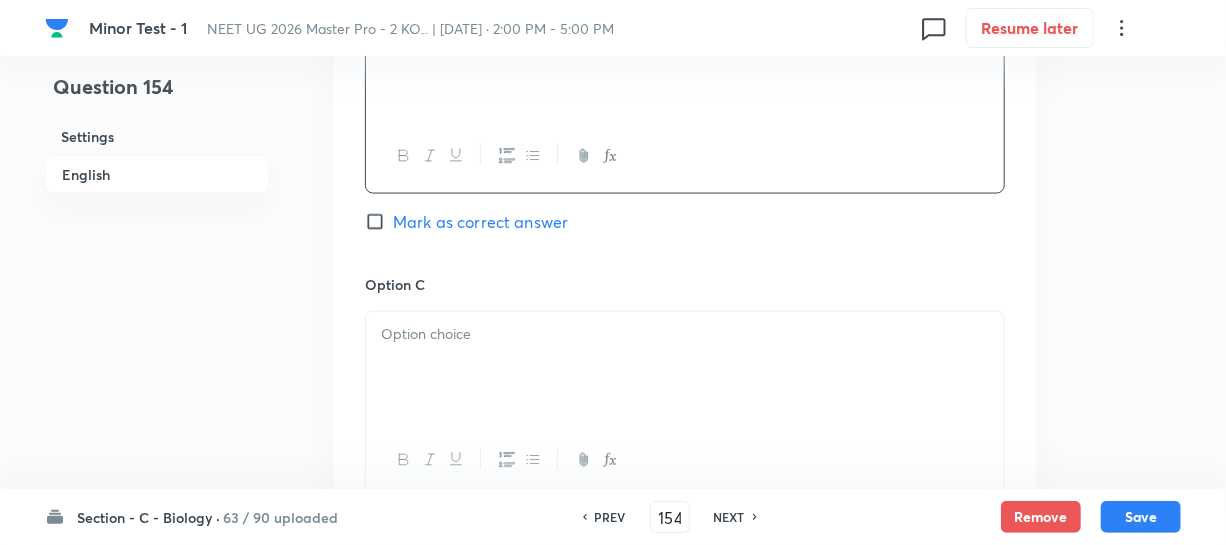click at bounding box center [685, 335] 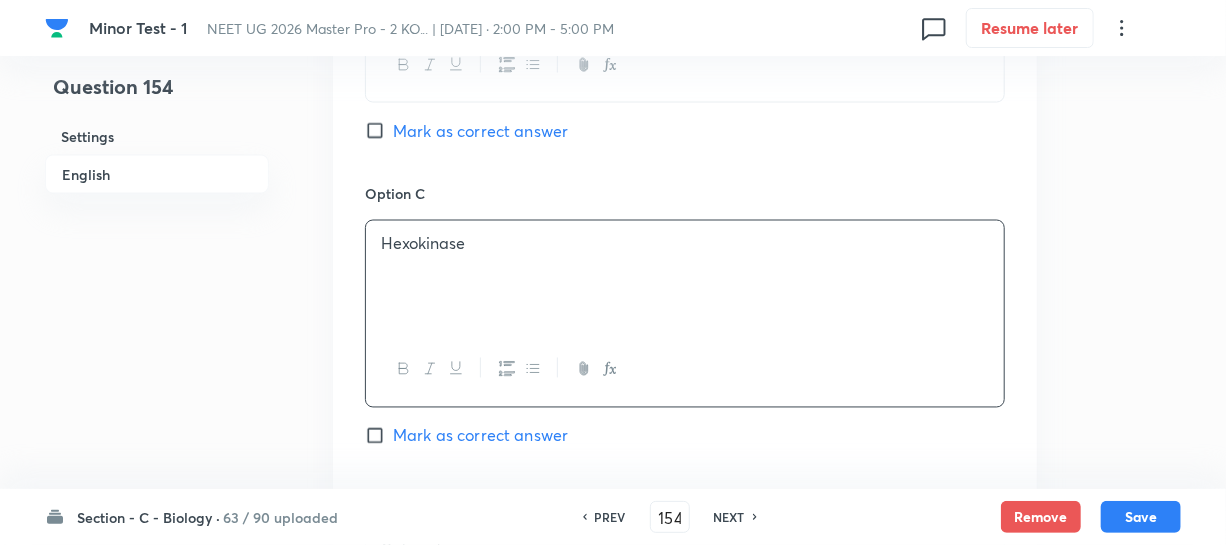 scroll, scrollTop: 1727, scrollLeft: 0, axis: vertical 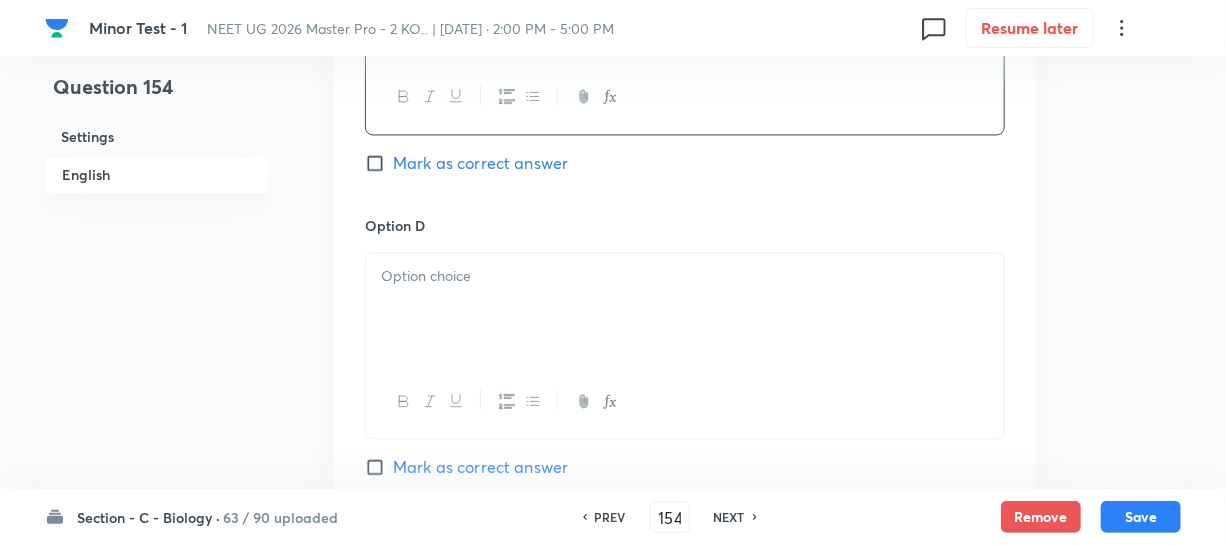 click at bounding box center [685, 309] 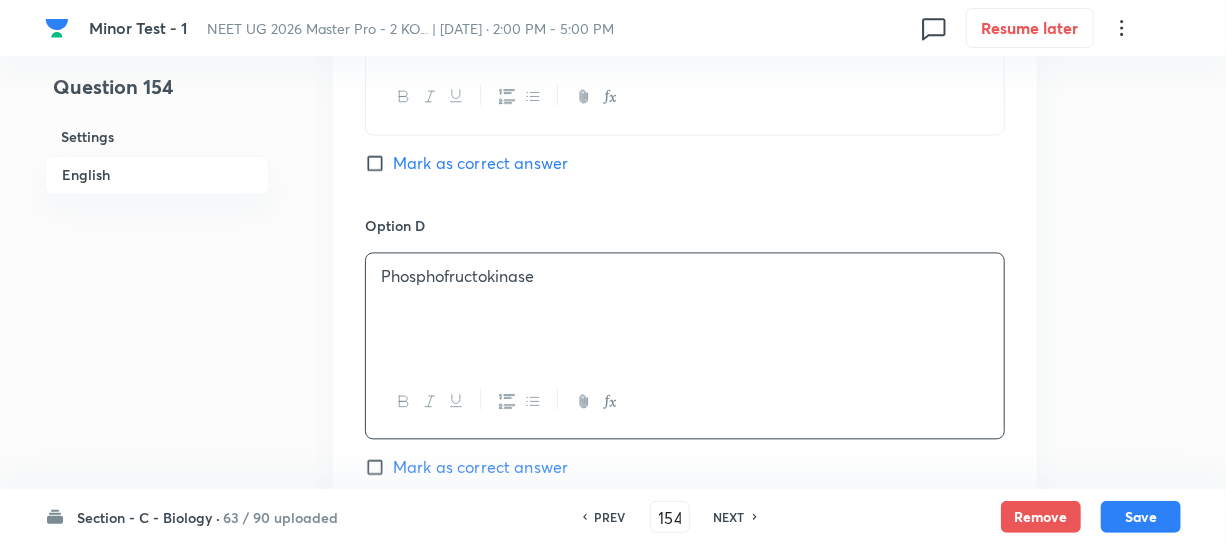 click on "Option A Pyruvate kinase Mark as correct answer Option B [PERSON_NAME] [PERSON_NAME] as correct answer Option C Hexokinase Mark as correct answer Option D Phosphofructokinase Mark as correct answer" at bounding box center [685, -110] 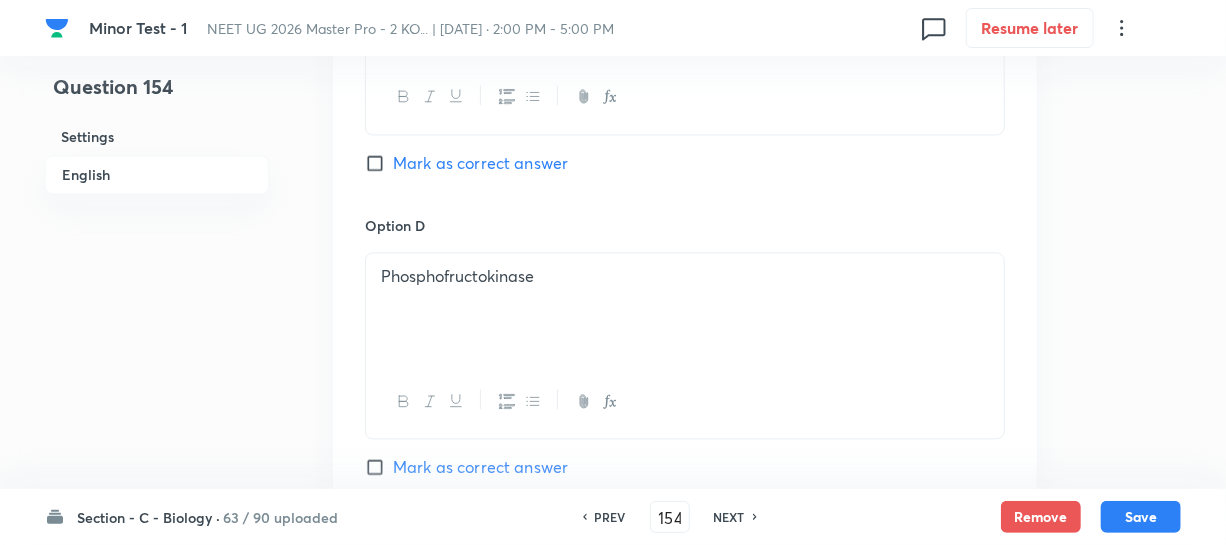 click on "Mark as correct answer" at bounding box center [379, 163] 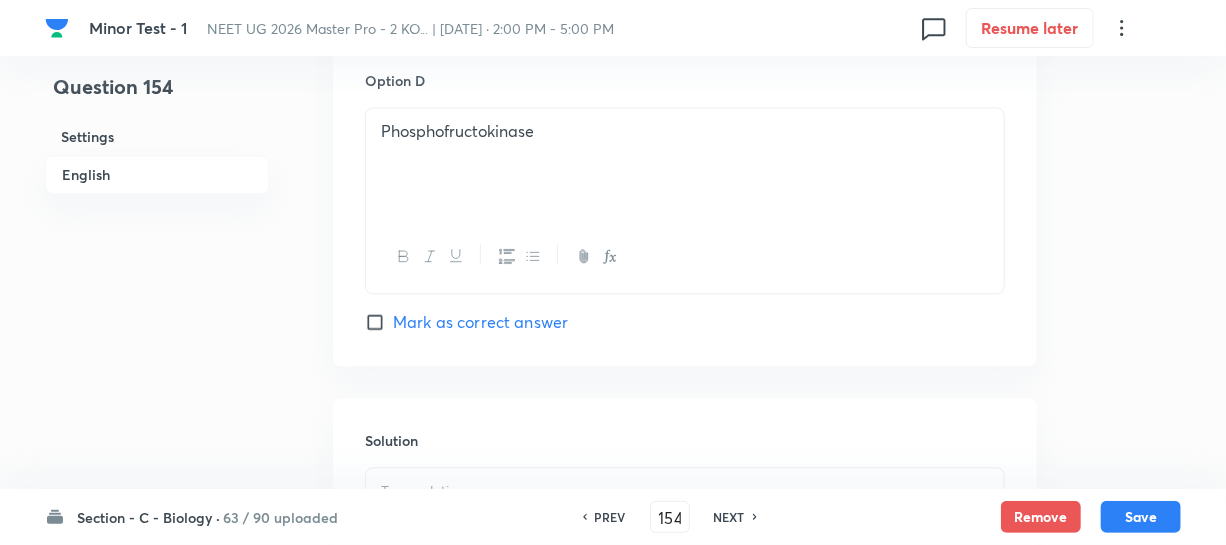 scroll, scrollTop: 2000, scrollLeft: 0, axis: vertical 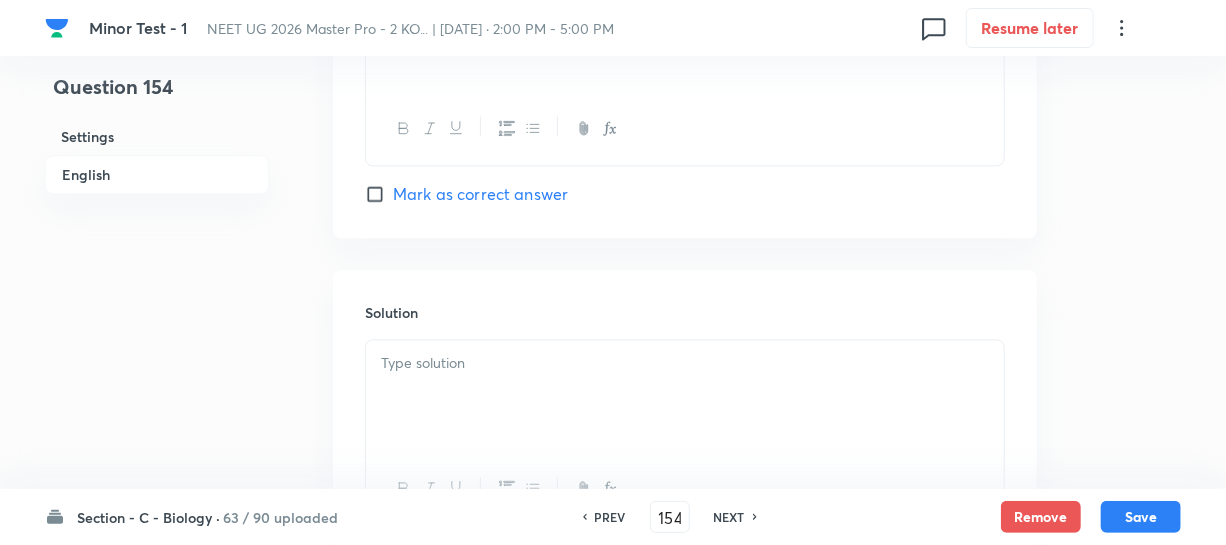 click at bounding box center [685, 396] 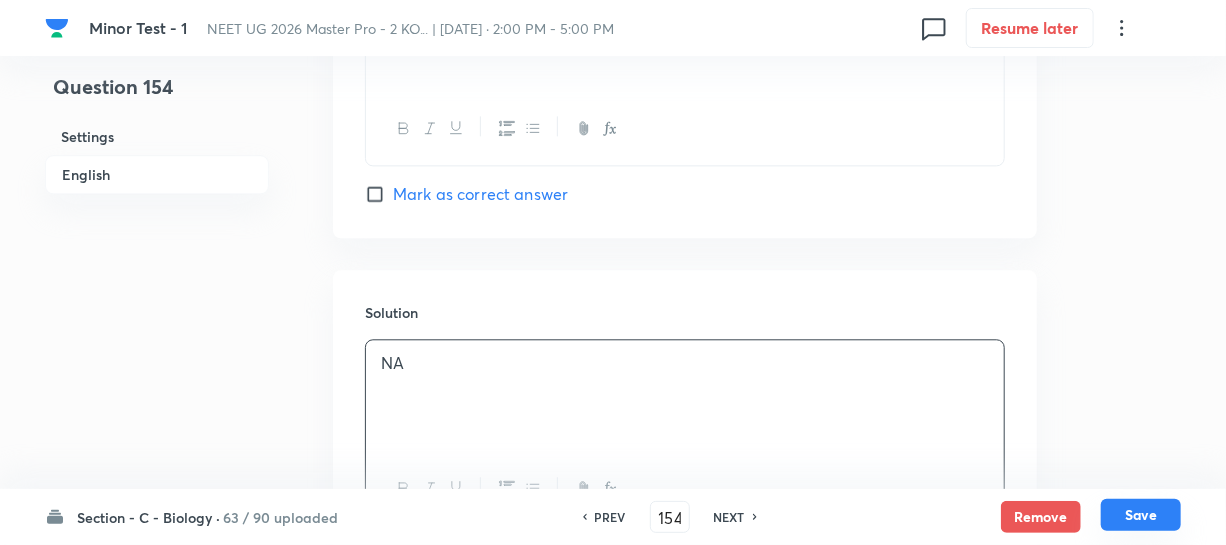 click on "Save" at bounding box center (1141, 515) 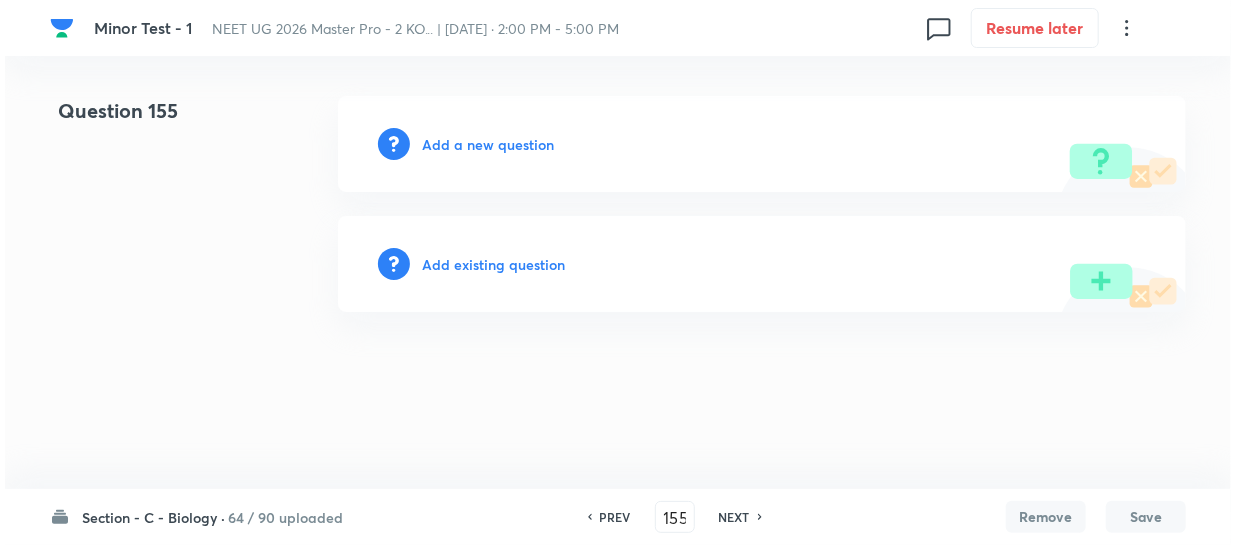 scroll, scrollTop: 0, scrollLeft: 0, axis: both 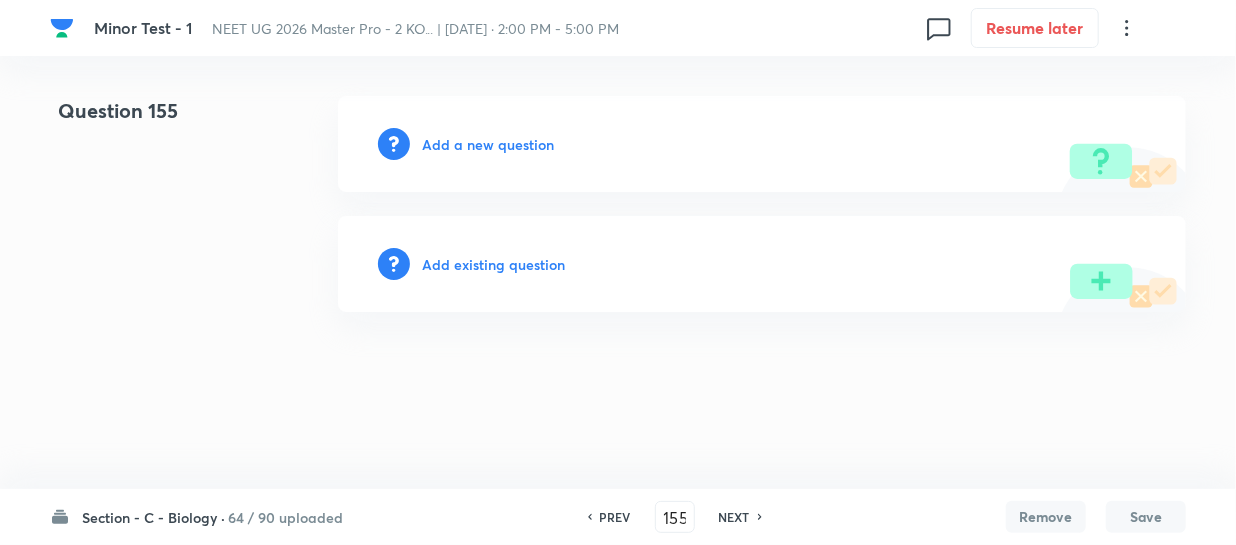 click on "Add a new question" at bounding box center [488, 144] 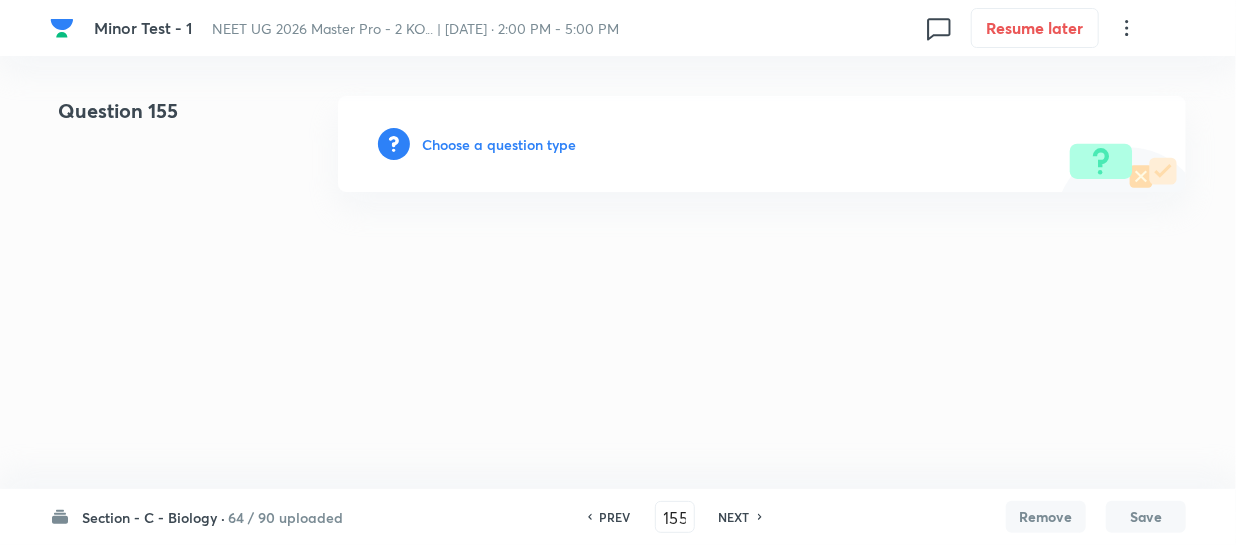 click on "Choose a question type" at bounding box center [499, 144] 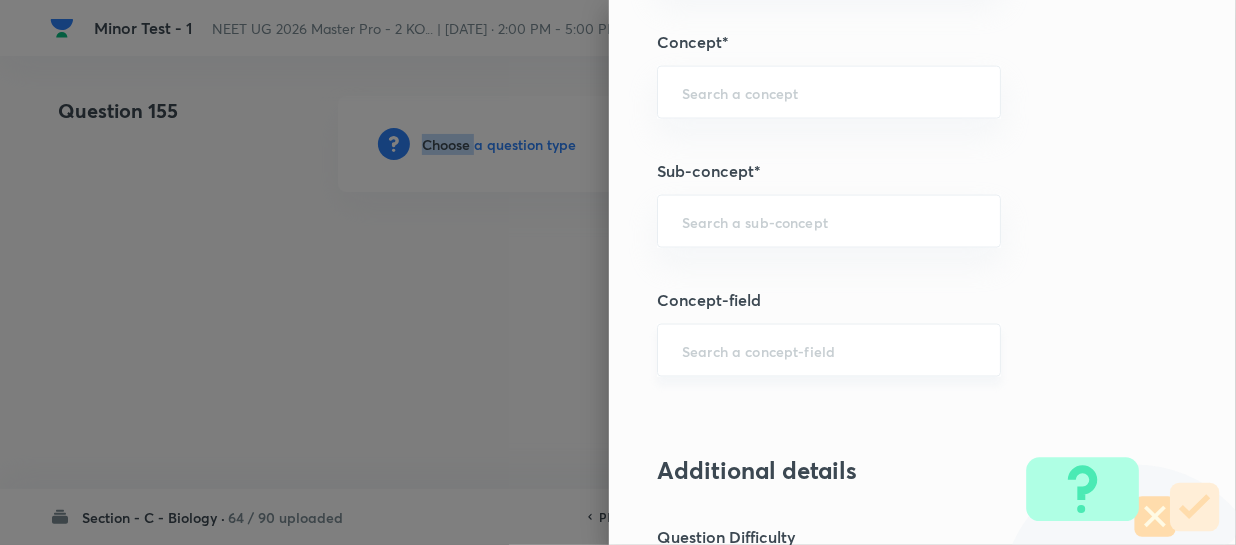 scroll, scrollTop: 1272, scrollLeft: 0, axis: vertical 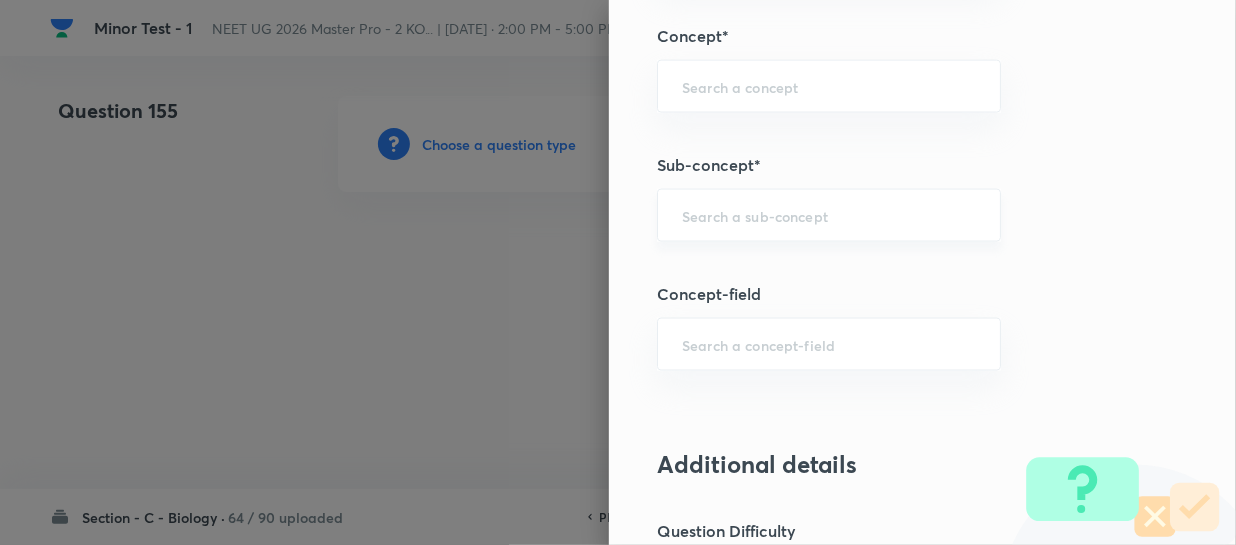 click at bounding box center [829, 215] 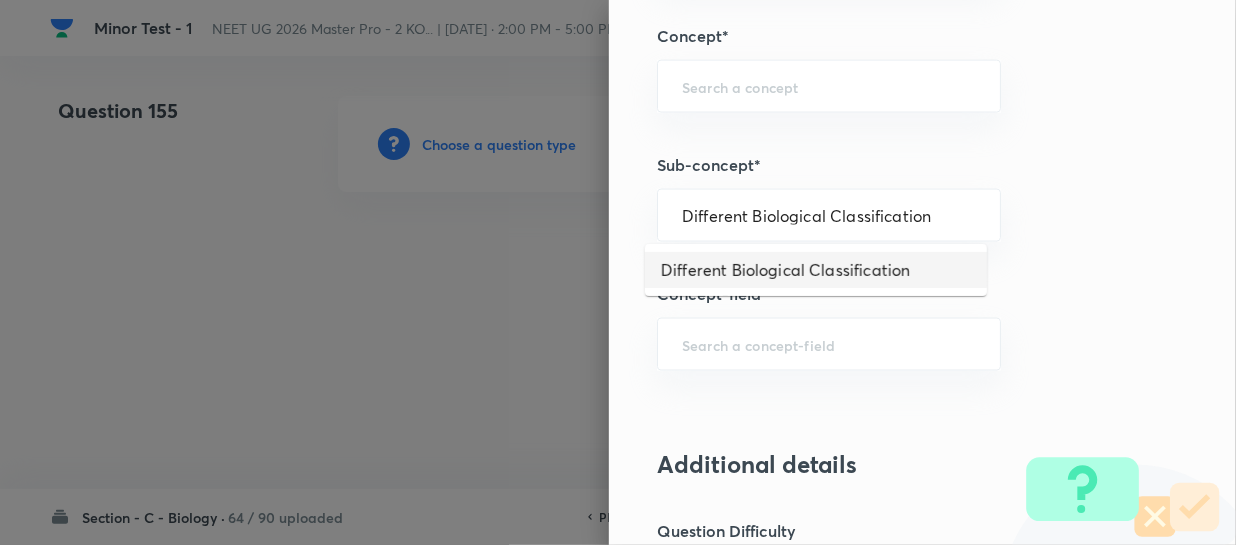 click on "Different Biological Classification" at bounding box center [816, 270] 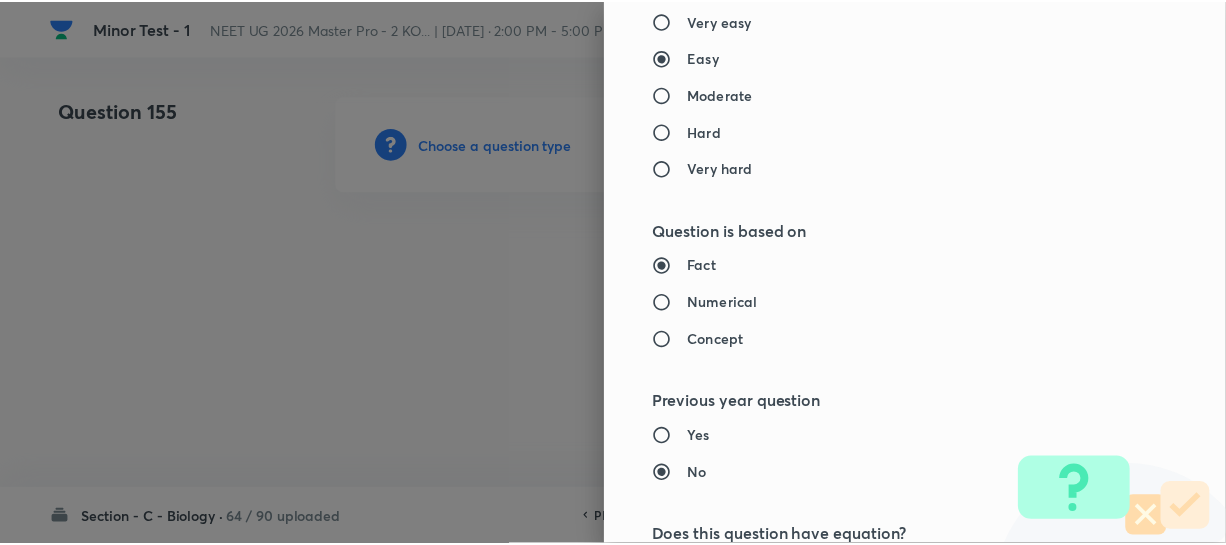 scroll, scrollTop: 2313, scrollLeft: 0, axis: vertical 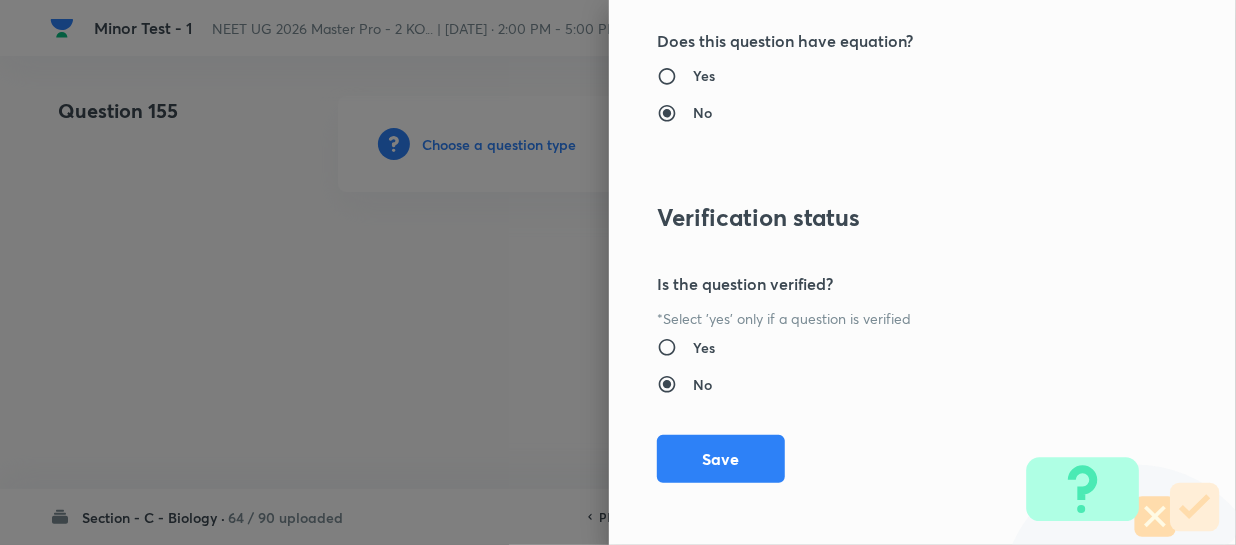 click on "Save" at bounding box center (721, 459) 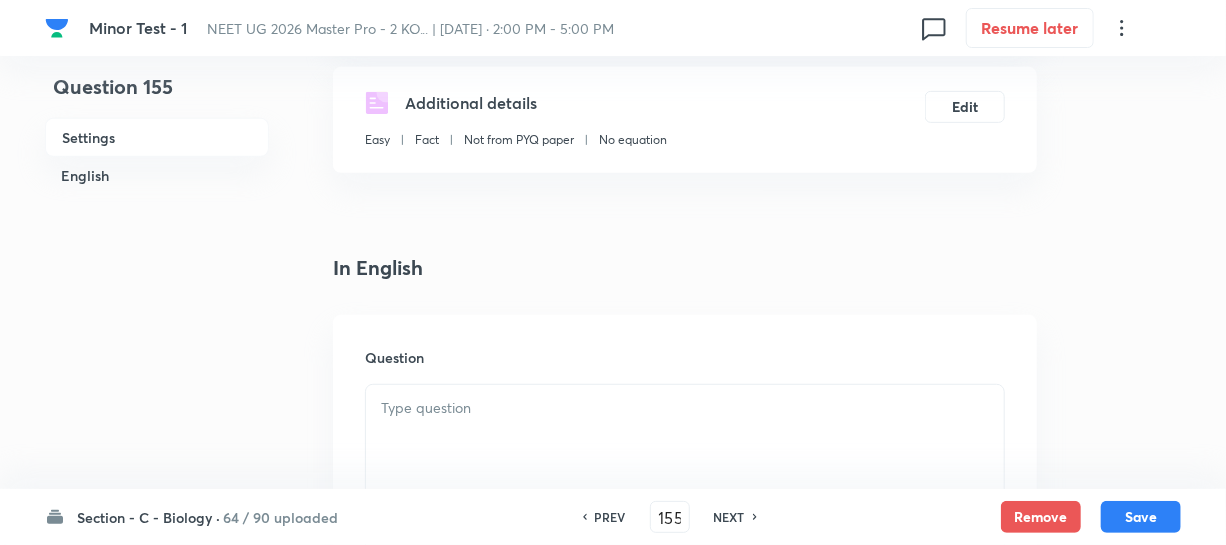 scroll, scrollTop: 454, scrollLeft: 0, axis: vertical 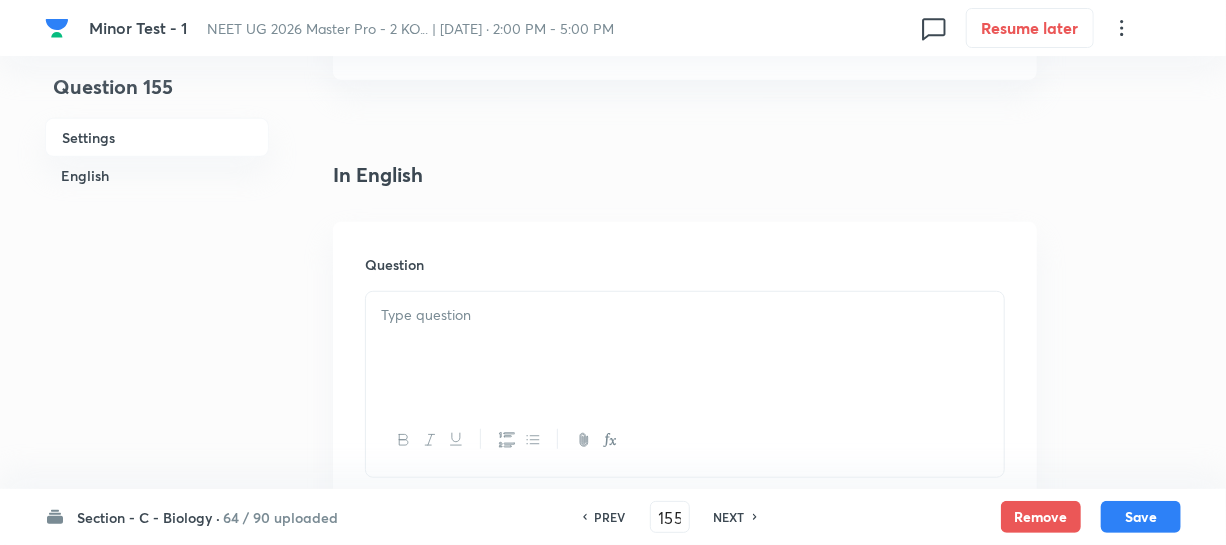 click at bounding box center [685, 348] 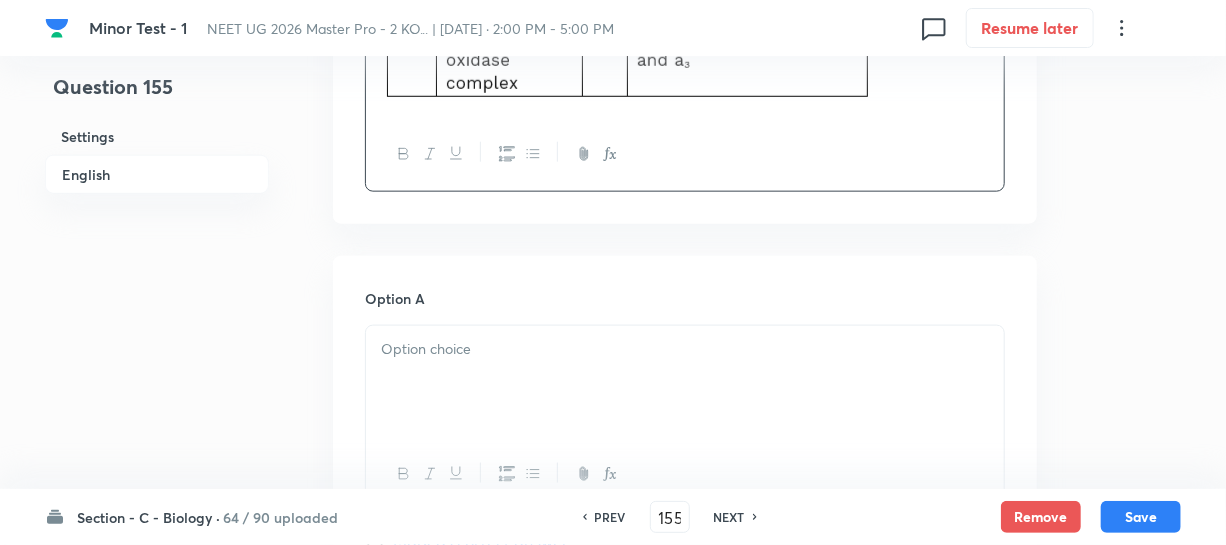 scroll, scrollTop: 1090, scrollLeft: 0, axis: vertical 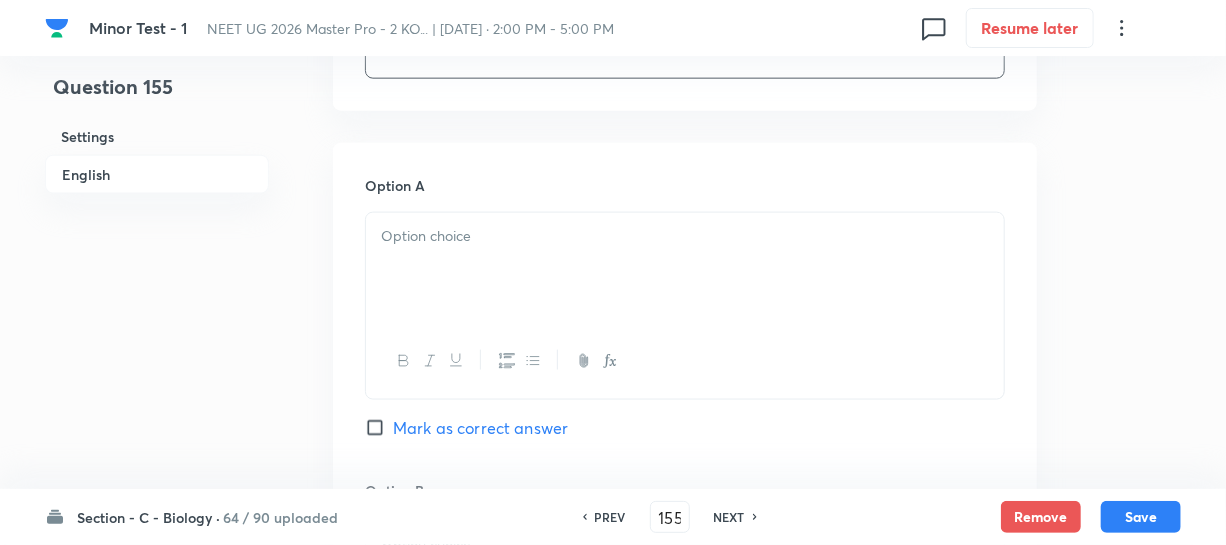 click at bounding box center [685, 269] 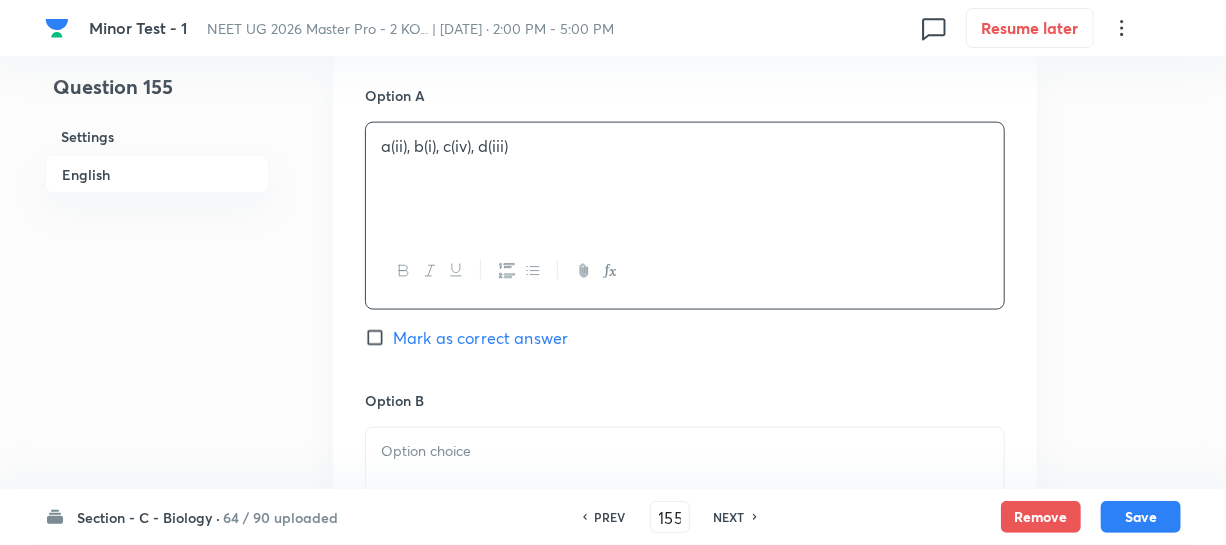 scroll, scrollTop: 1454, scrollLeft: 0, axis: vertical 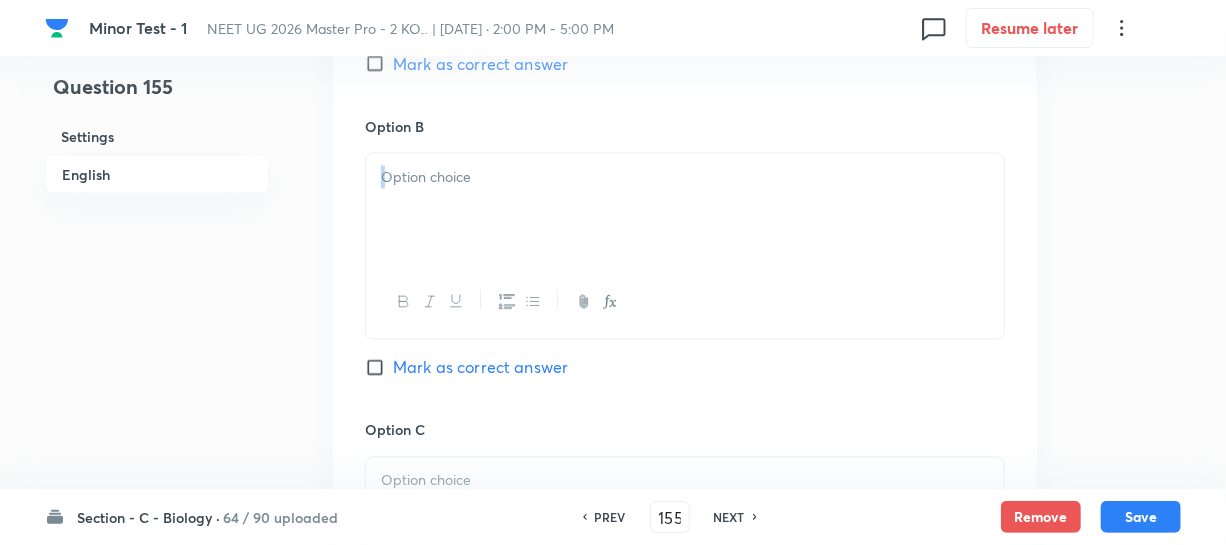 click at bounding box center [685, 246] 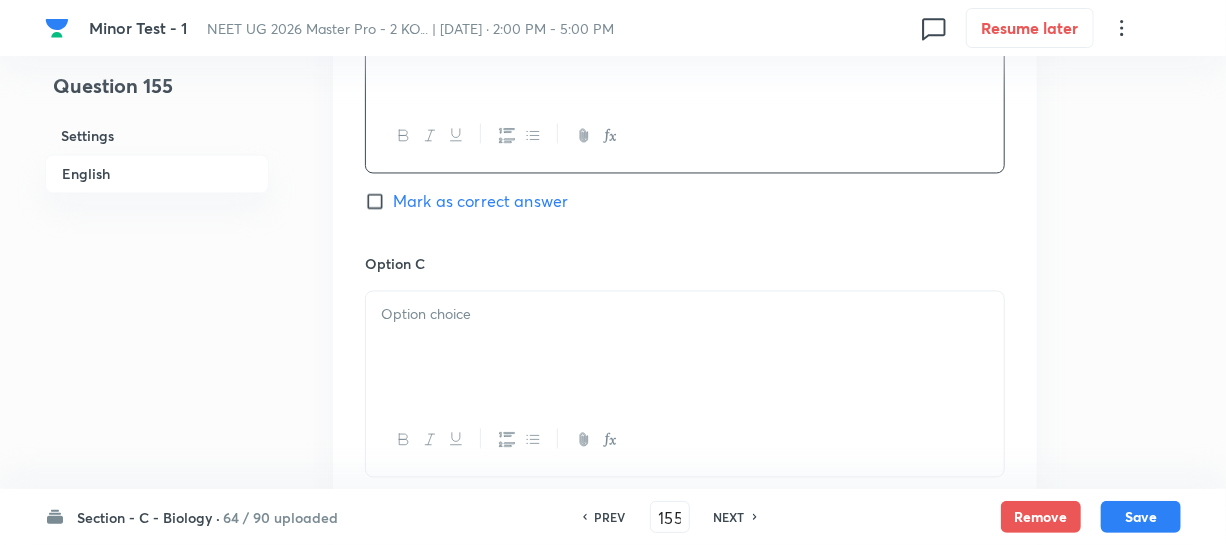 scroll, scrollTop: 1636, scrollLeft: 0, axis: vertical 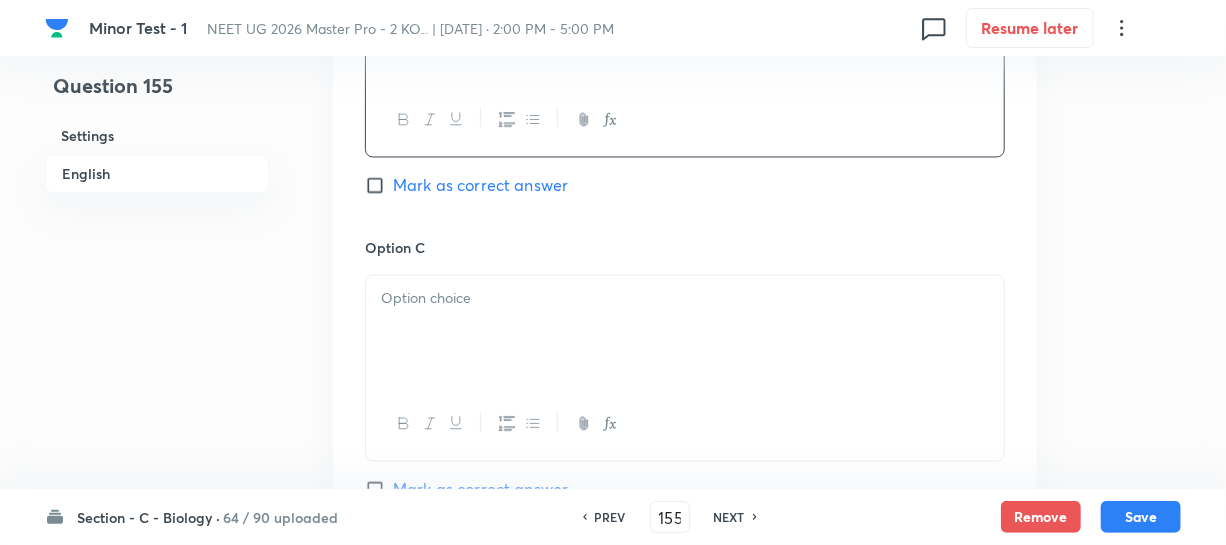 click at bounding box center (685, 299) 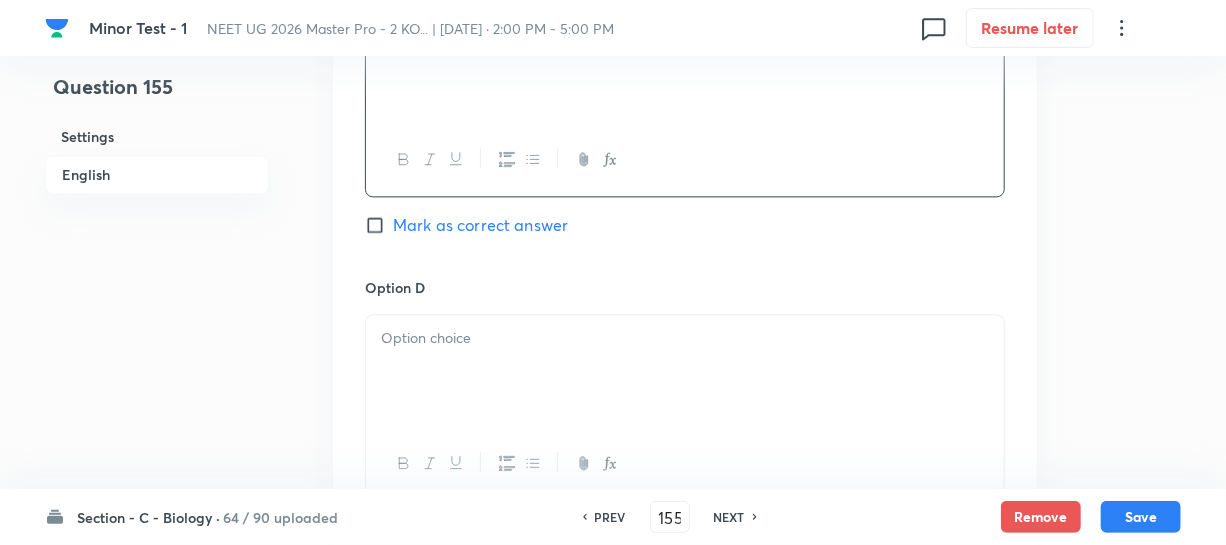 scroll, scrollTop: 1909, scrollLeft: 0, axis: vertical 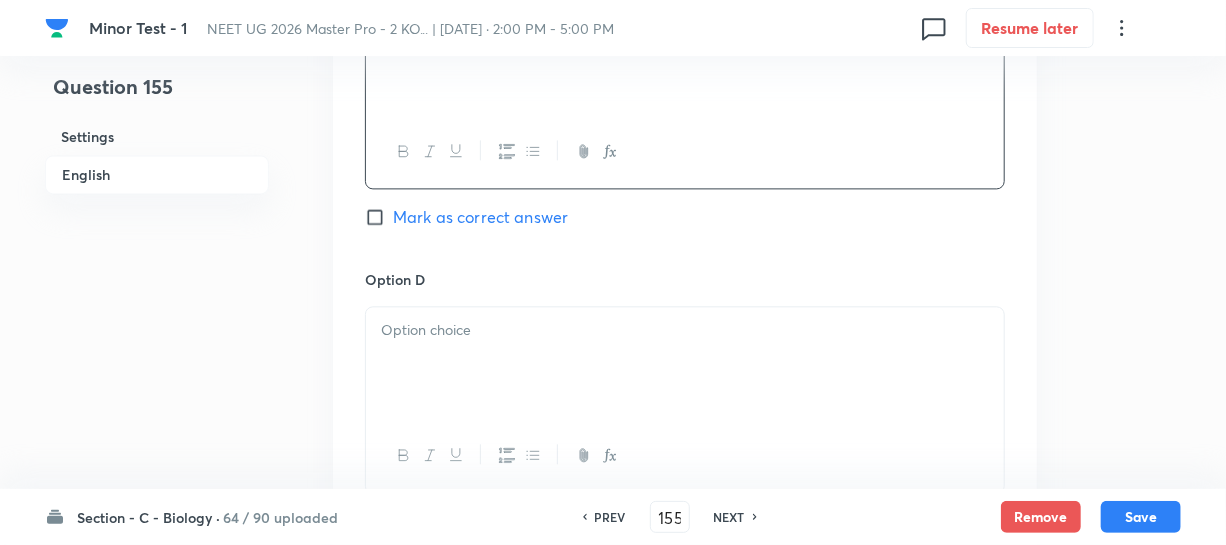 click on "Option D [PERSON_NAME] as correct answer" at bounding box center [685, 401] 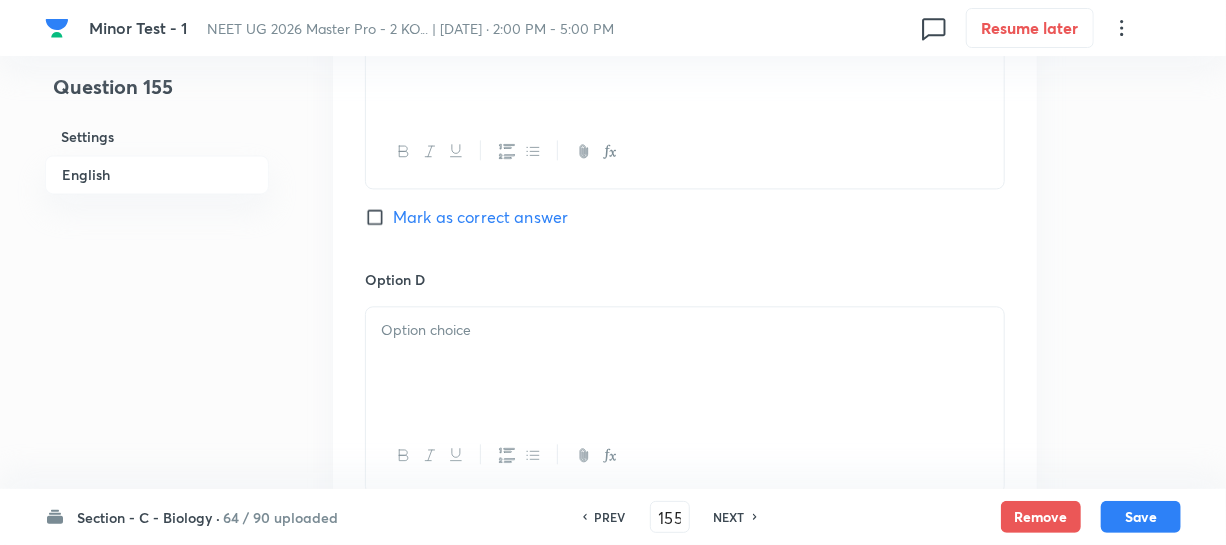 click at bounding box center [685, 363] 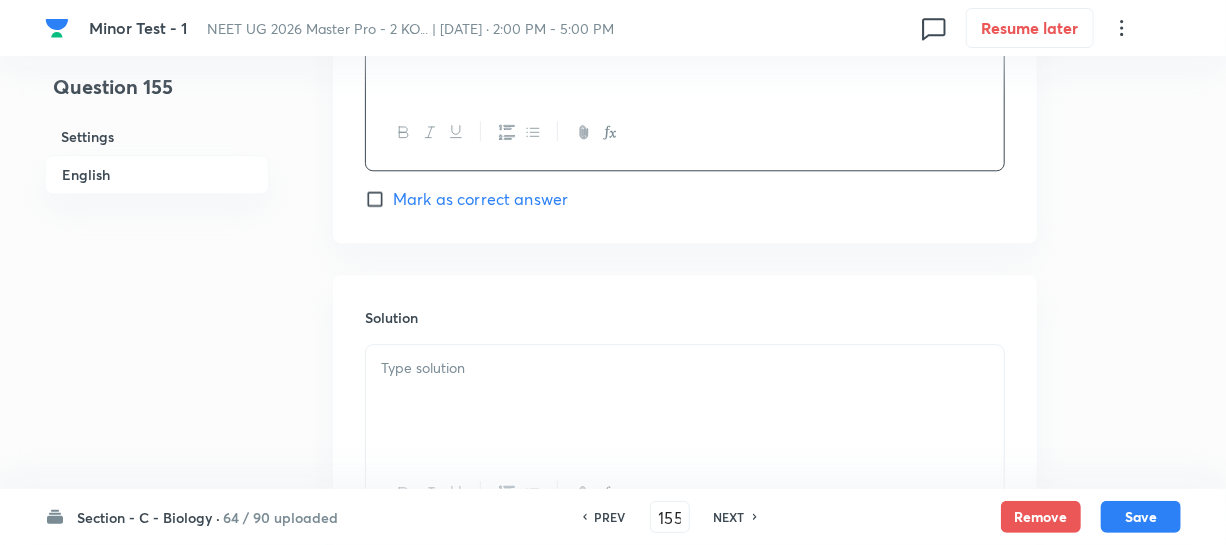 scroll, scrollTop: 2272, scrollLeft: 0, axis: vertical 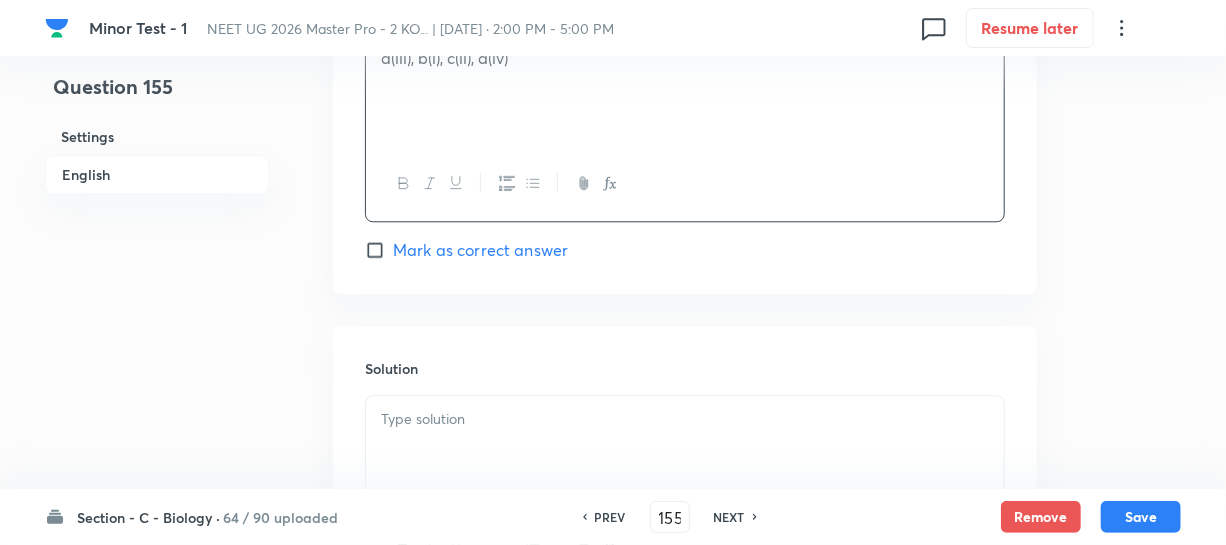 click on "Mark as correct answer" at bounding box center [379, 250] 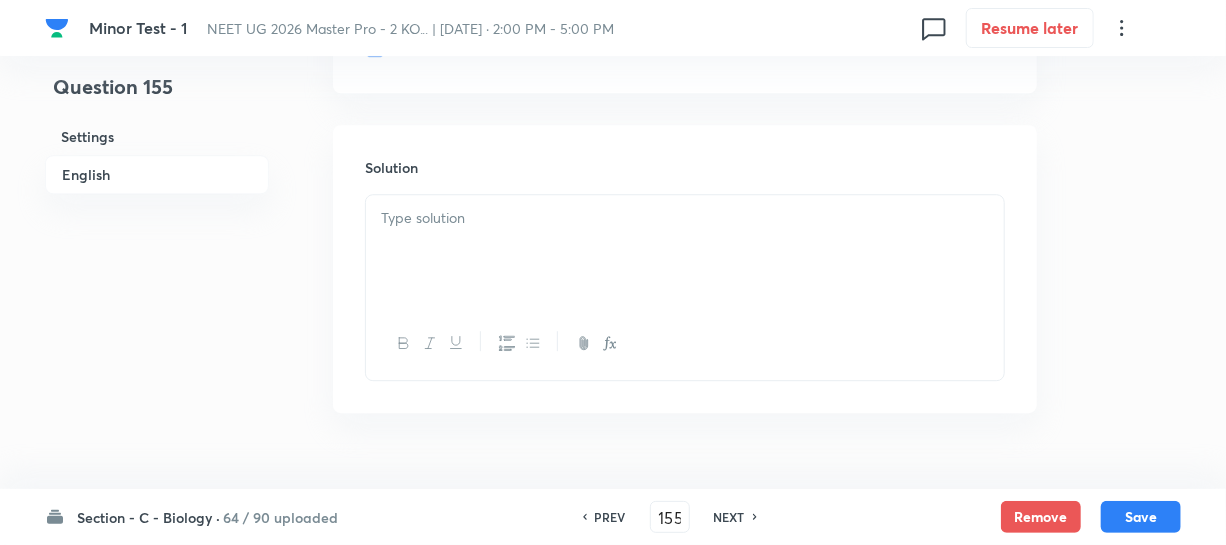 scroll, scrollTop: 2428, scrollLeft: 0, axis: vertical 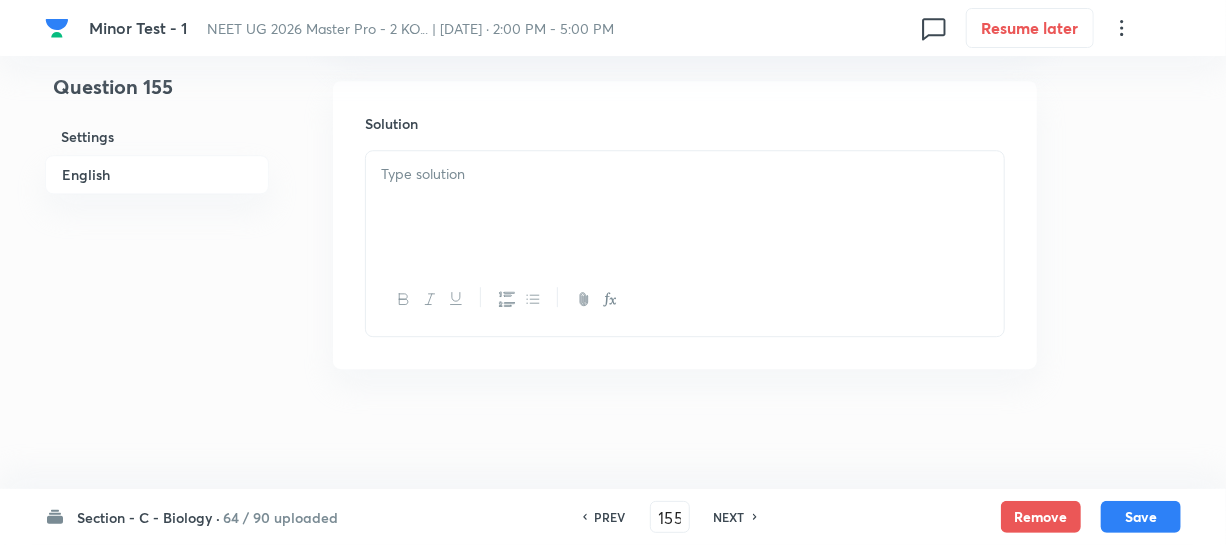 click at bounding box center [685, 207] 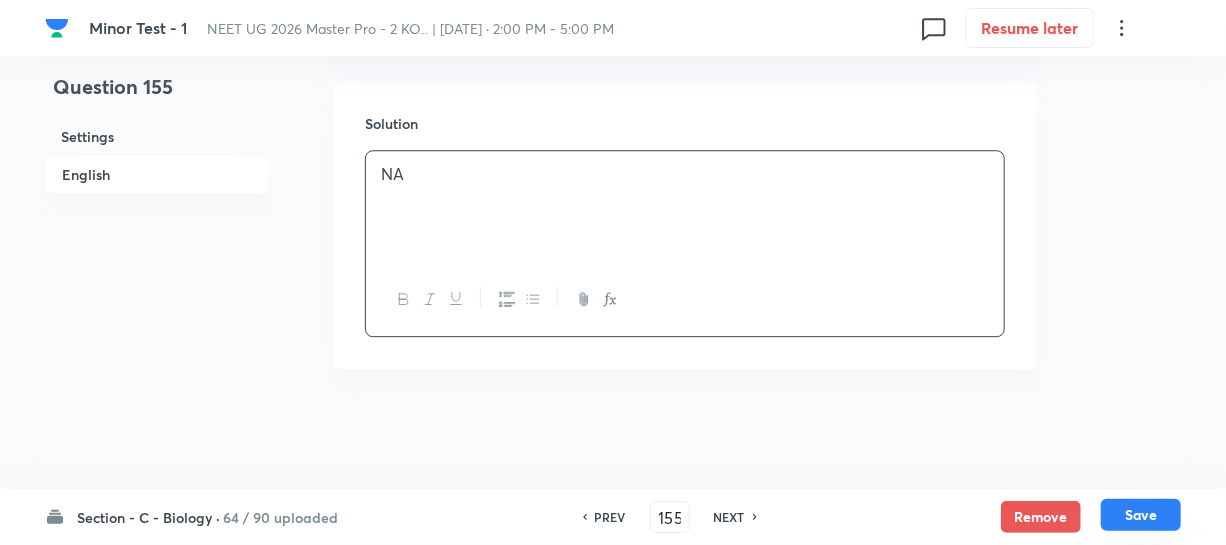 click on "Save" at bounding box center (1141, 515) 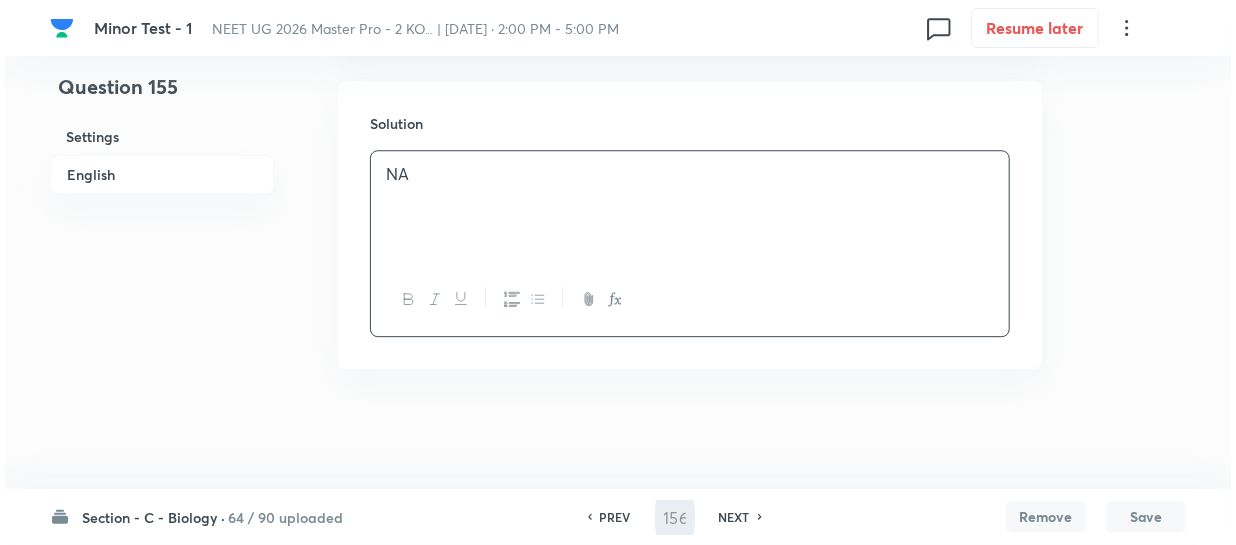 scroll, scrollTop: 0, scrollLeft: 0, axis: both 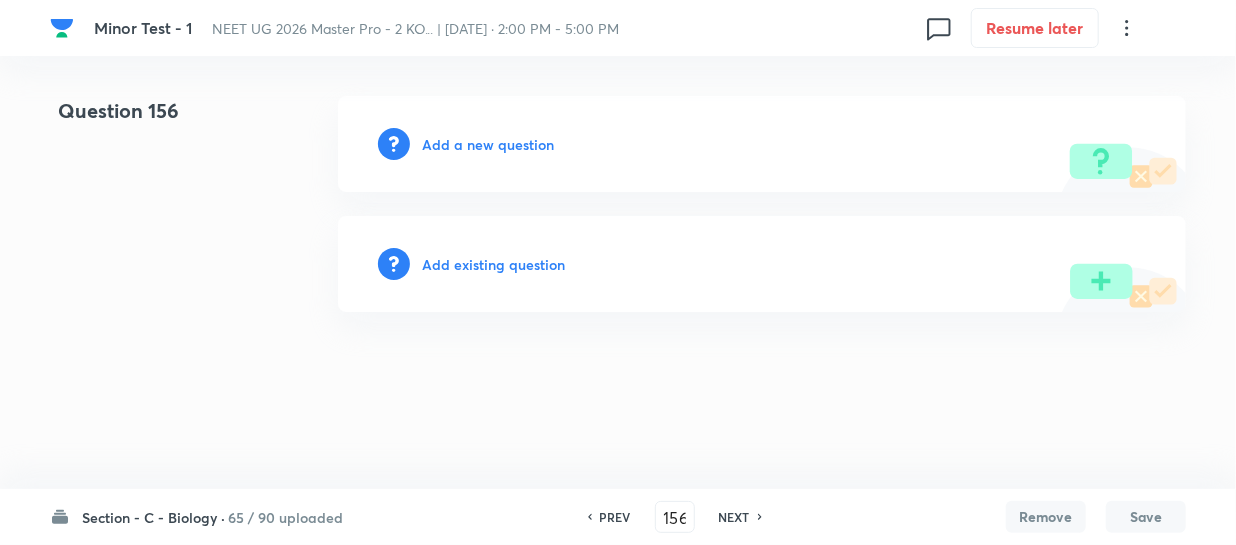 click on "Add a new question" at bounding box center [488, 144] 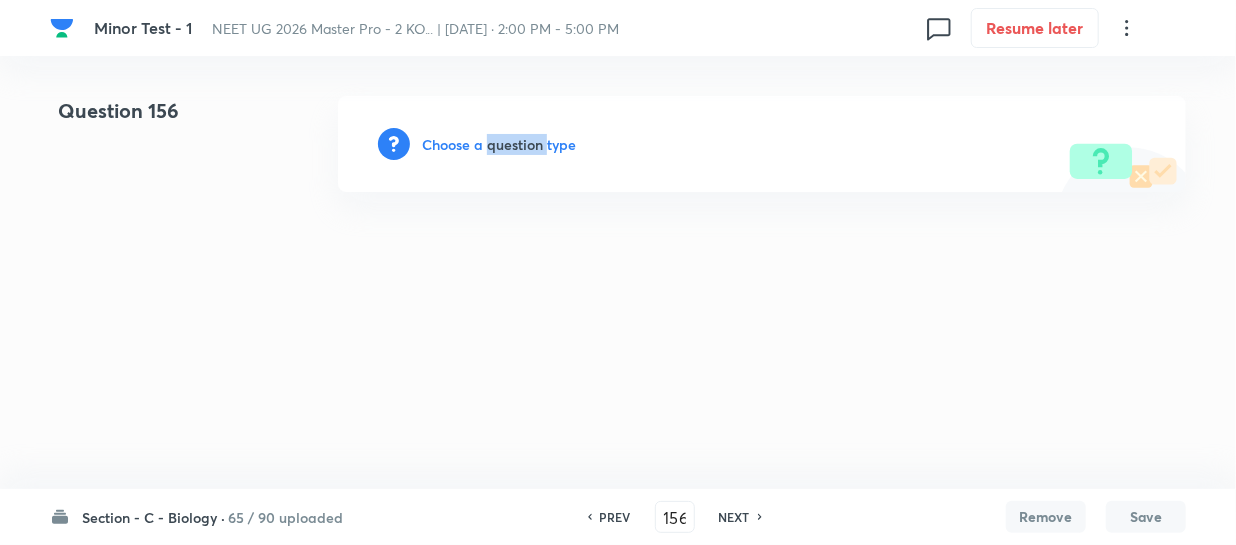 click on "Choose a question type" at bounding box center (499, 144) 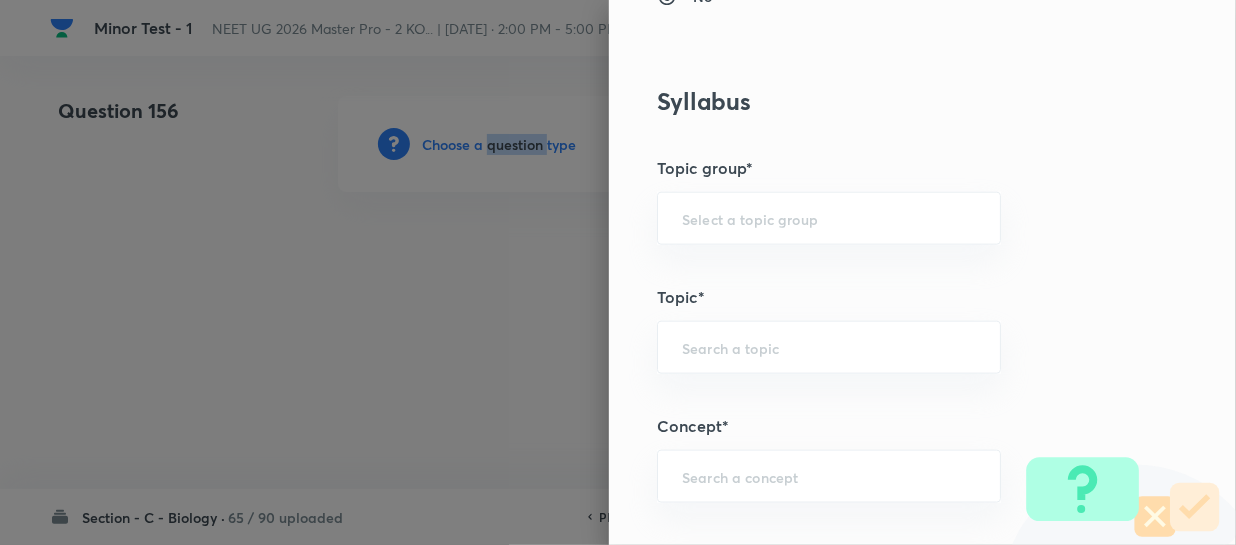 scroll, scrollTop: 1000, scrollLeft: 0, axis: vertical 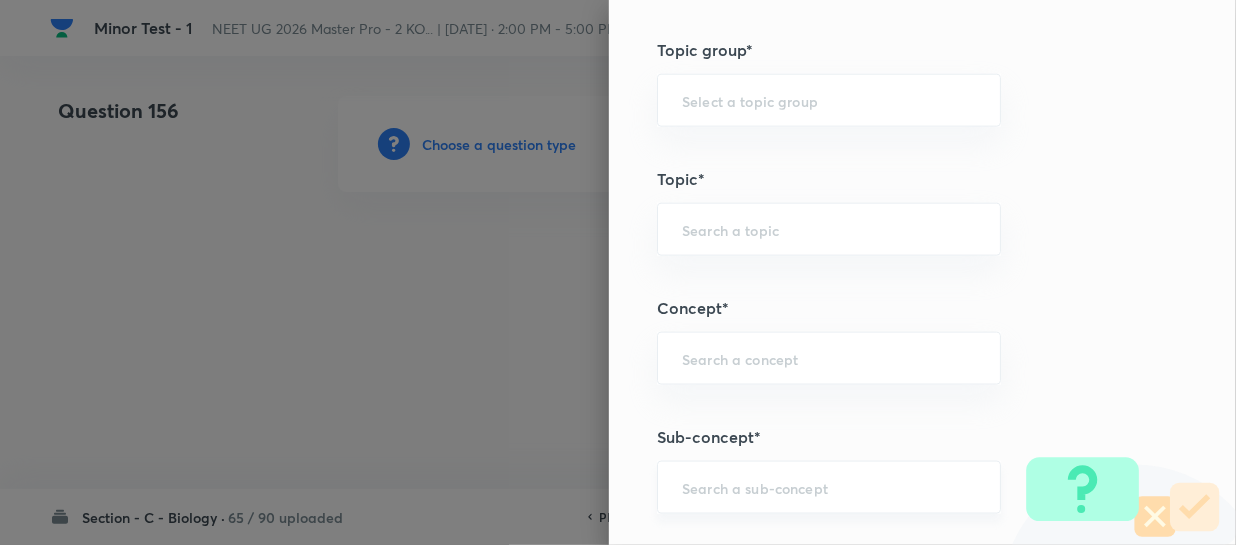 click at bounding box center (829, 487) 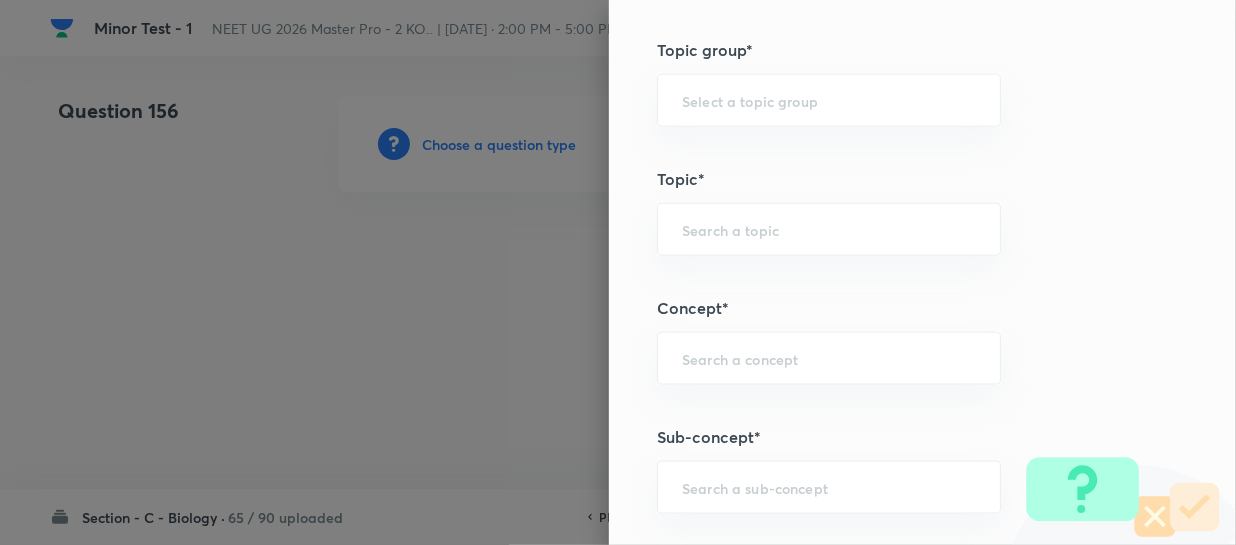 paste on "Different Biological Classification" 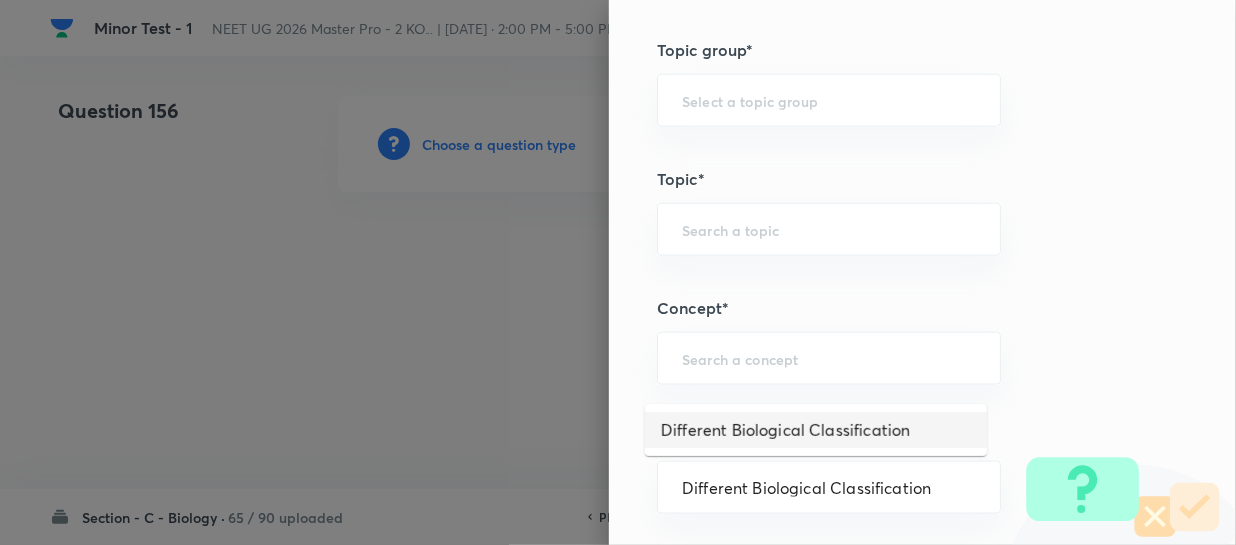 click on "Different Biological Classification" at bounding box center [816, 430] 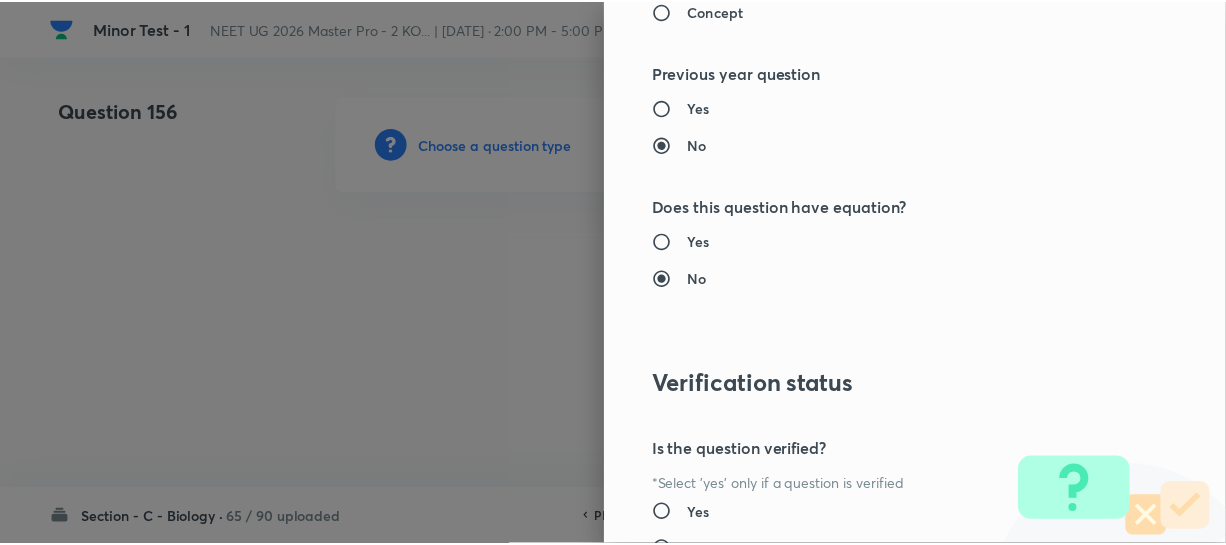 scroll, scrollTop: 2272, scrollLeft: 0, axis: vertical 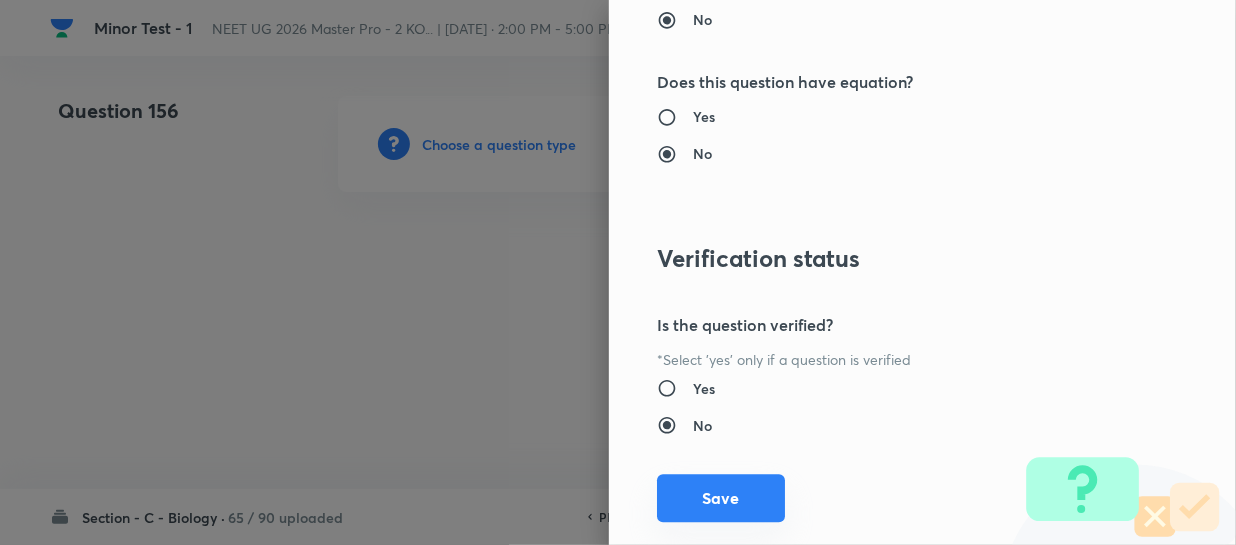 click on "Save" at bounding box center [721, 498] 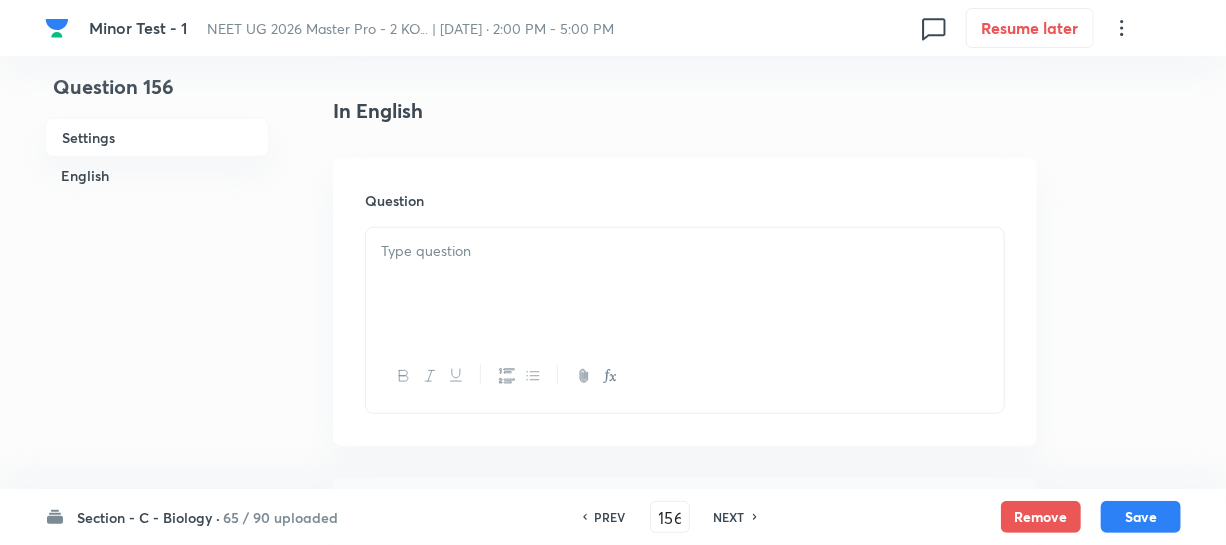 scroll, scrollTop: 545, scrollLeft: 0, axis: vertical 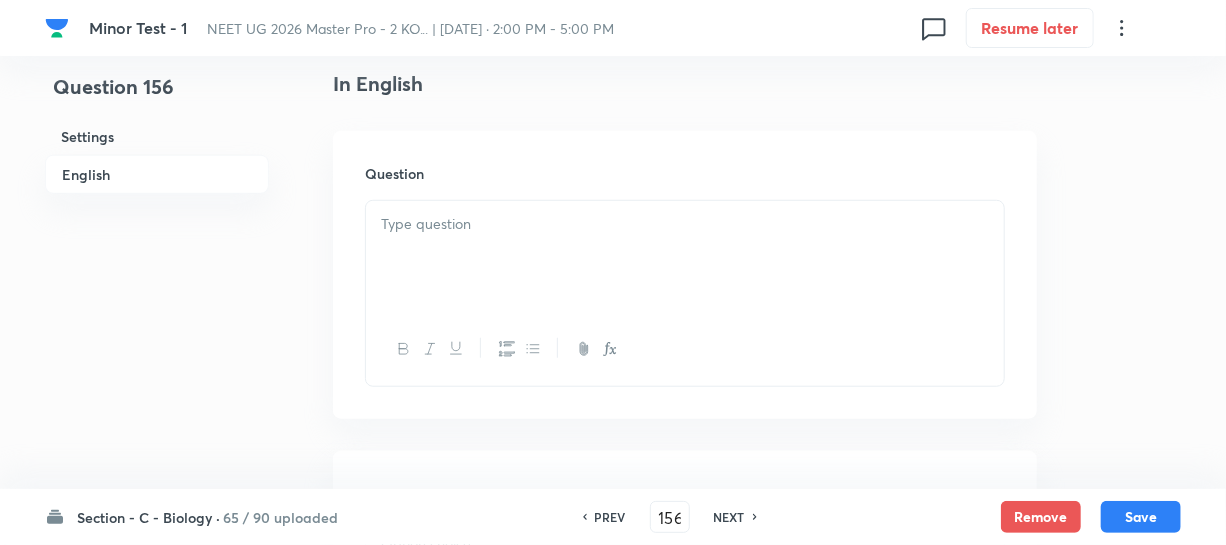 click at bounding box center [685, 257] 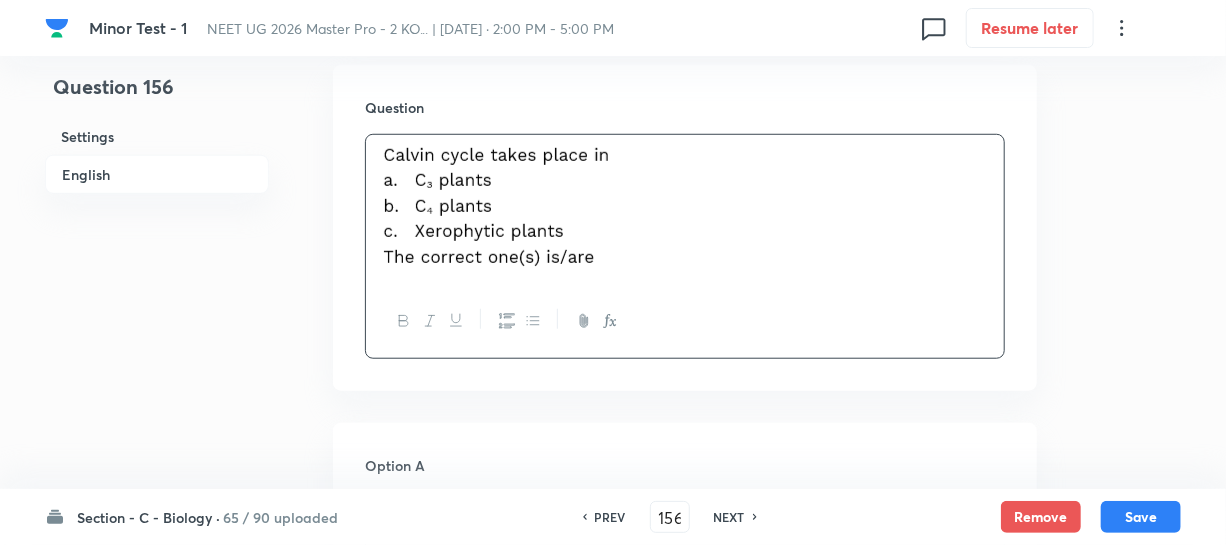 scroll, scrollTop: 909, scrollLeft: 0, axis: vertical 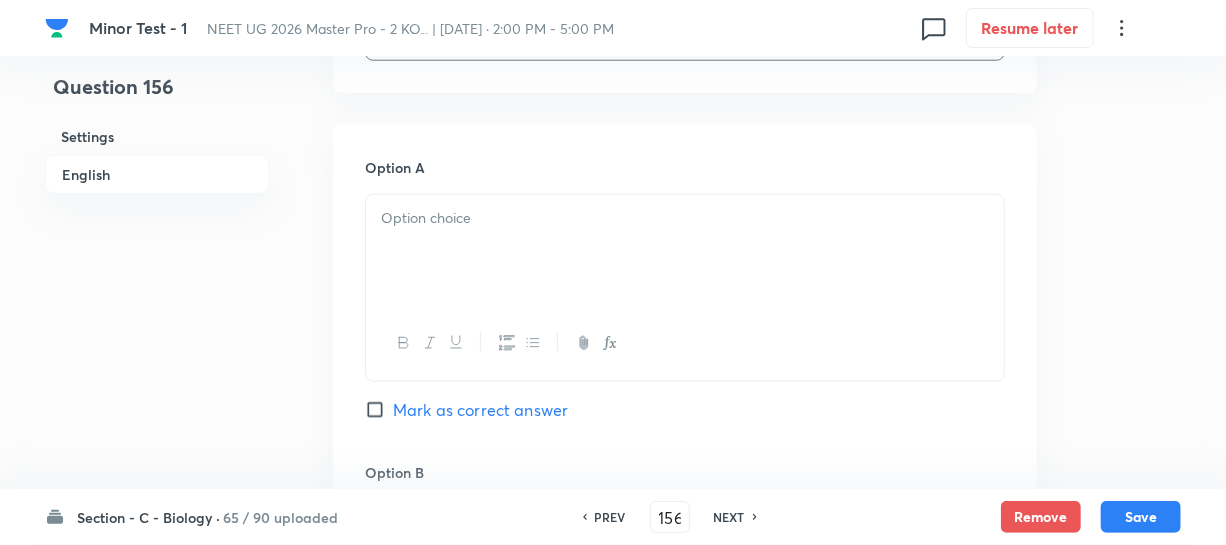 click at bounding box center (685, 251) 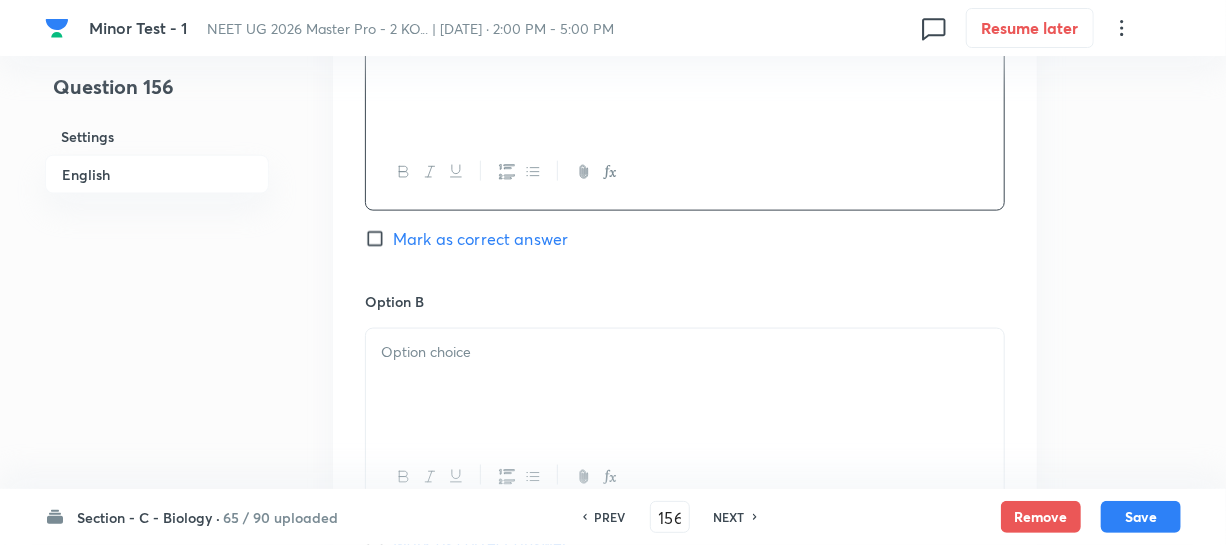 scroll, scrollTop: 1090, scrollLeft: 0, axis: vertical 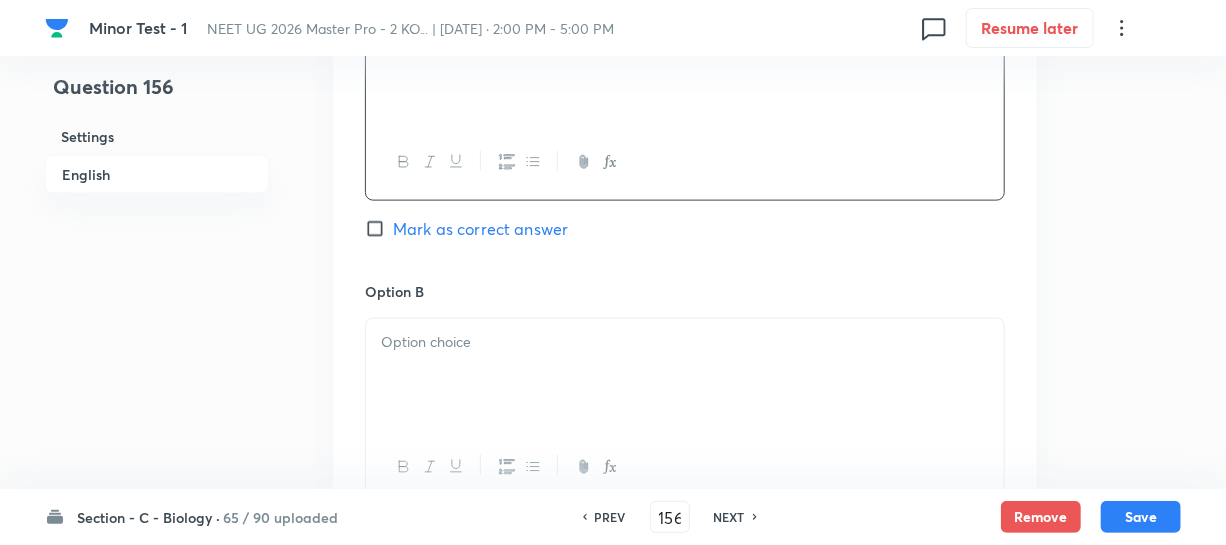 click at bounding box center (685, 375) 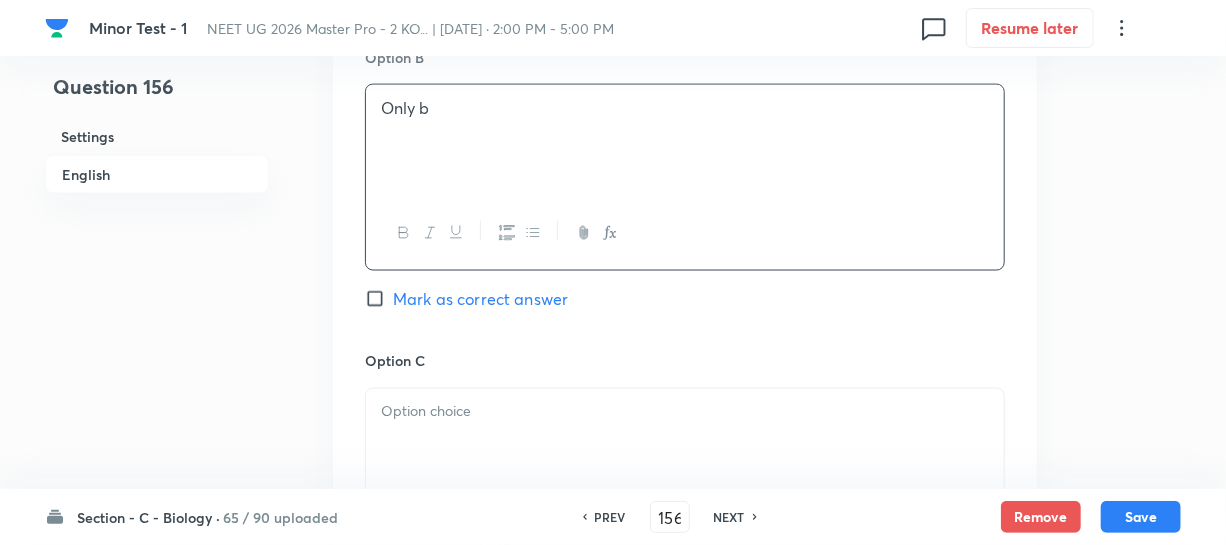 scroll, scrollTop: 1363, scrollLeft: 0, axis: vertical 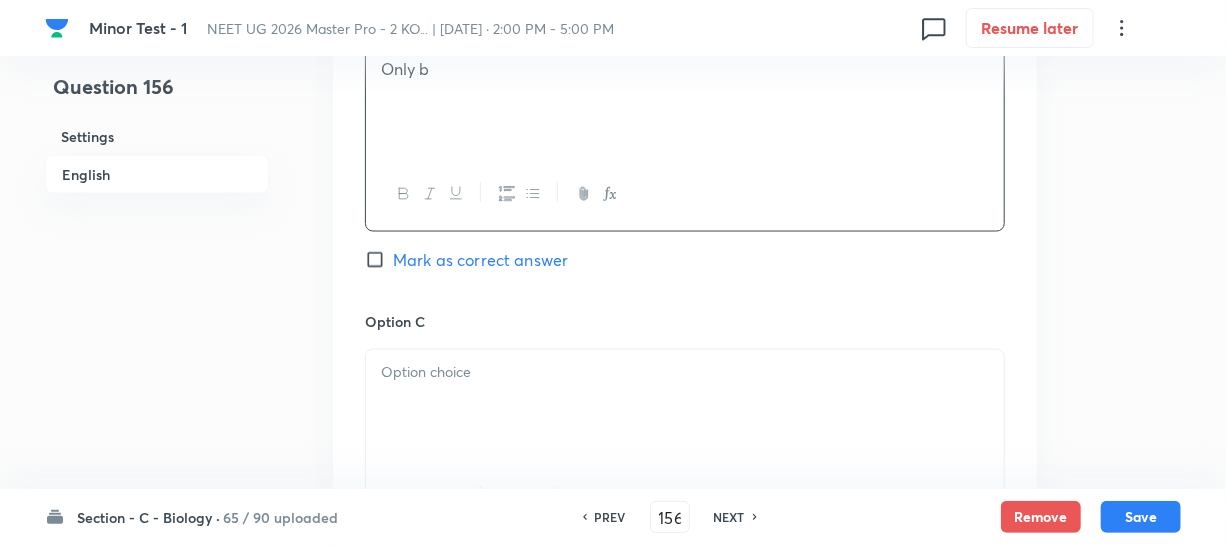 click at bounding box center [685, 406] 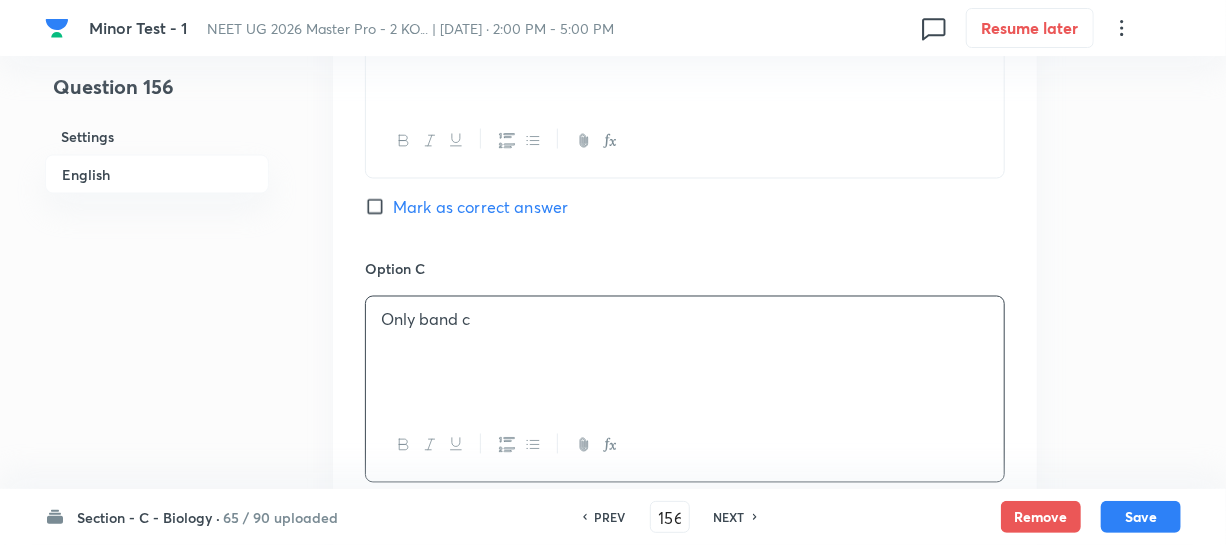 scroll, scrollTop: 1545, scrollLeft: 0, axis: vertical 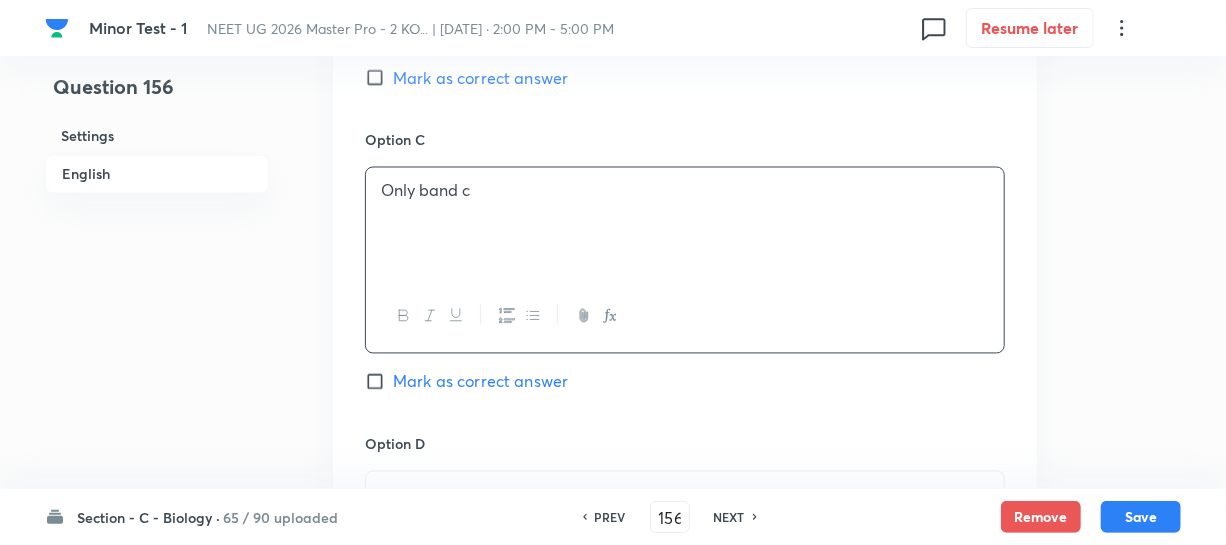 click at bounding box center (685, 528) 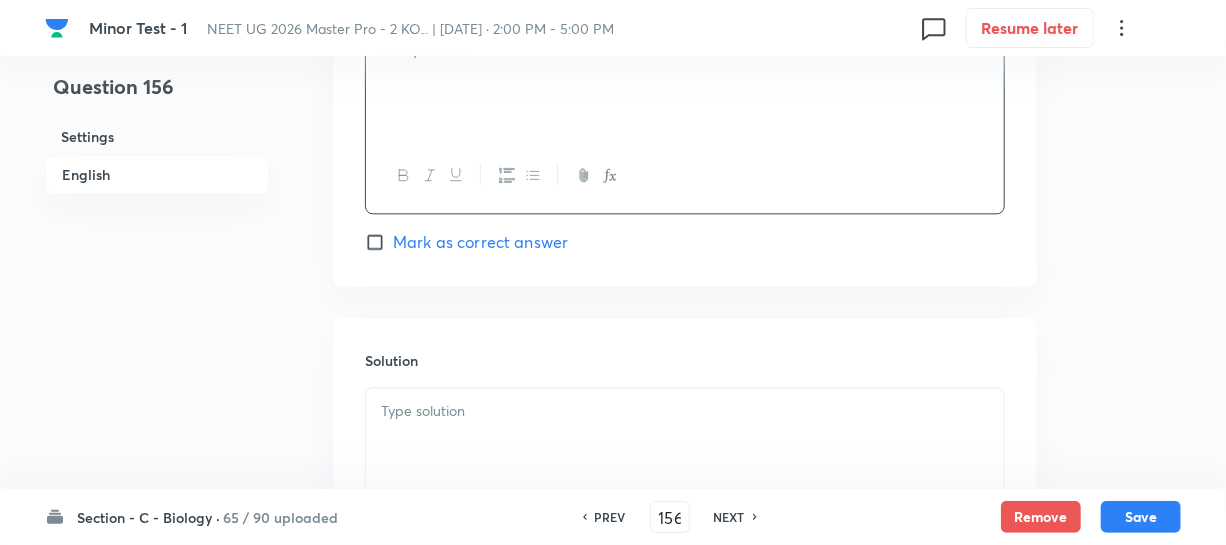 scroll, scrollTop: 2000, scrollLeft: 0, axis: vertical 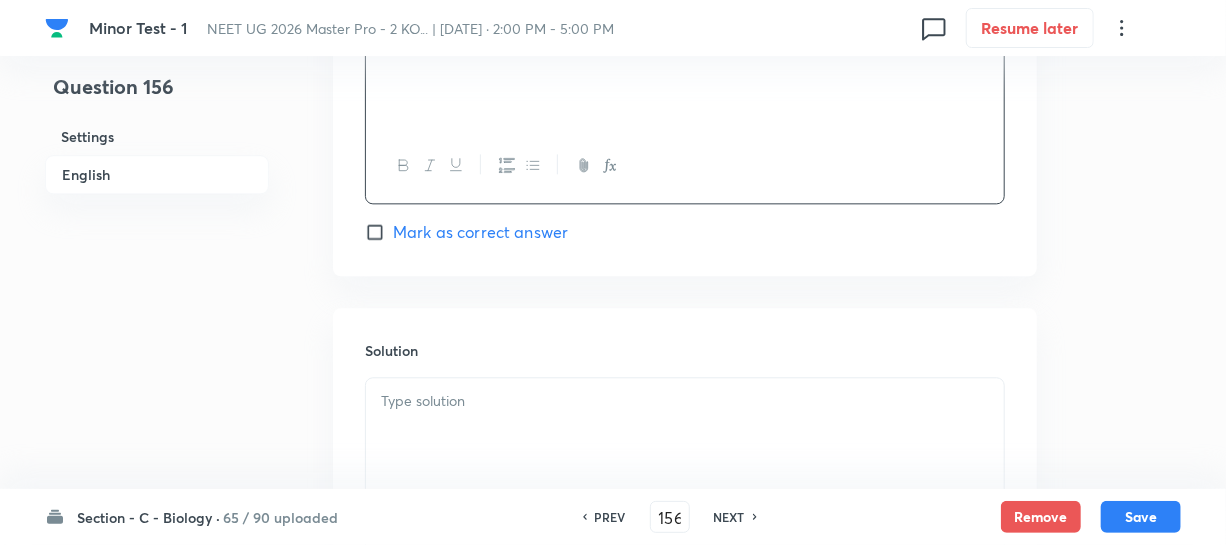 click on "Mark as correct answer" at bounding box center (379, 232) 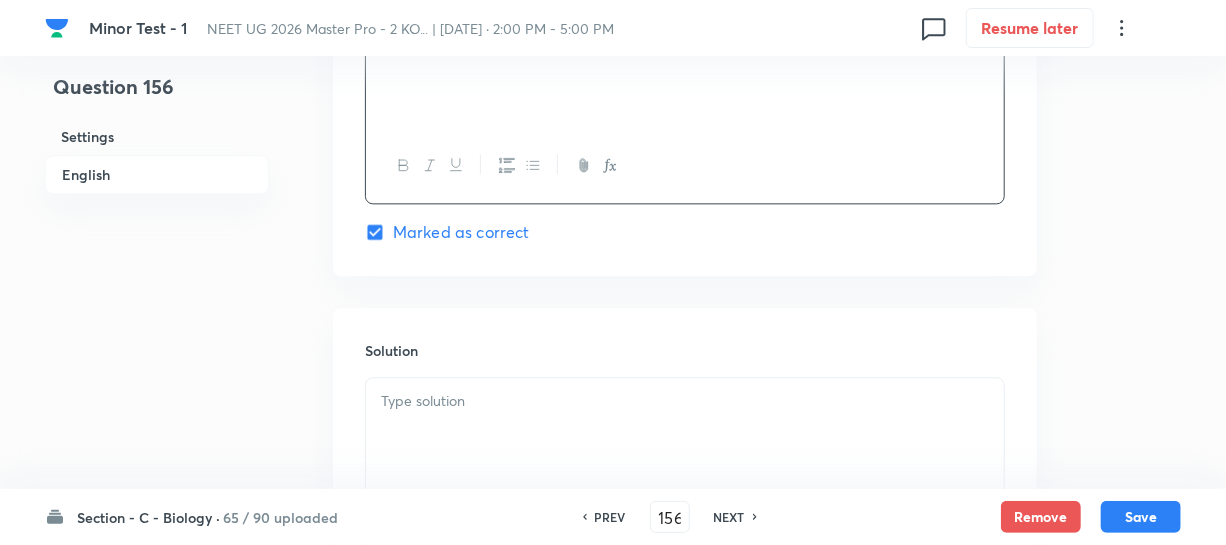 click at bounding box center [685, 434] 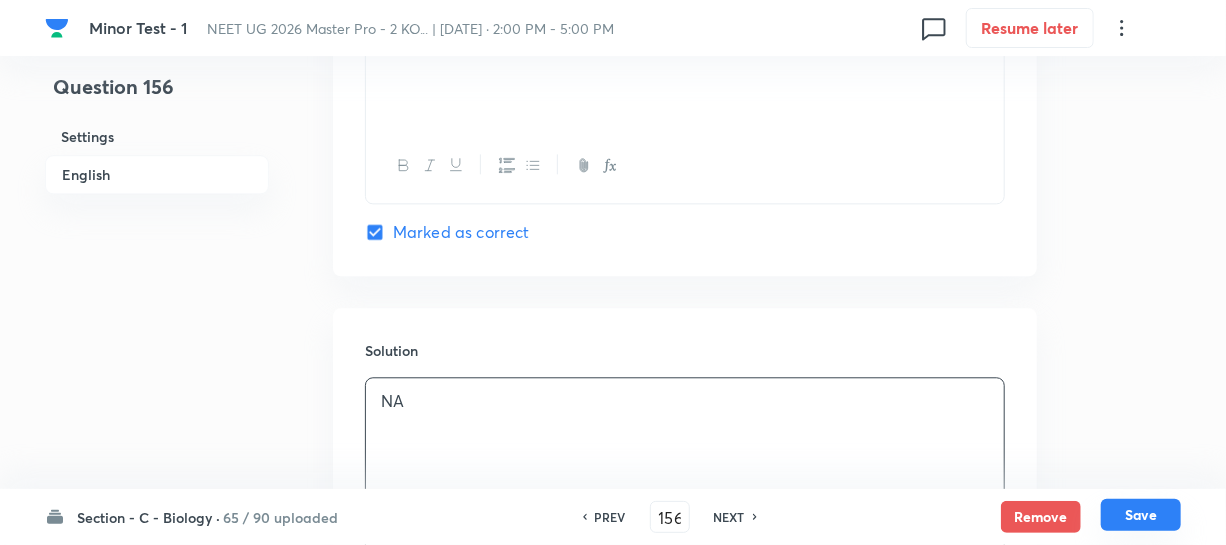 click on "Save" at bounding box center (1141, 515) 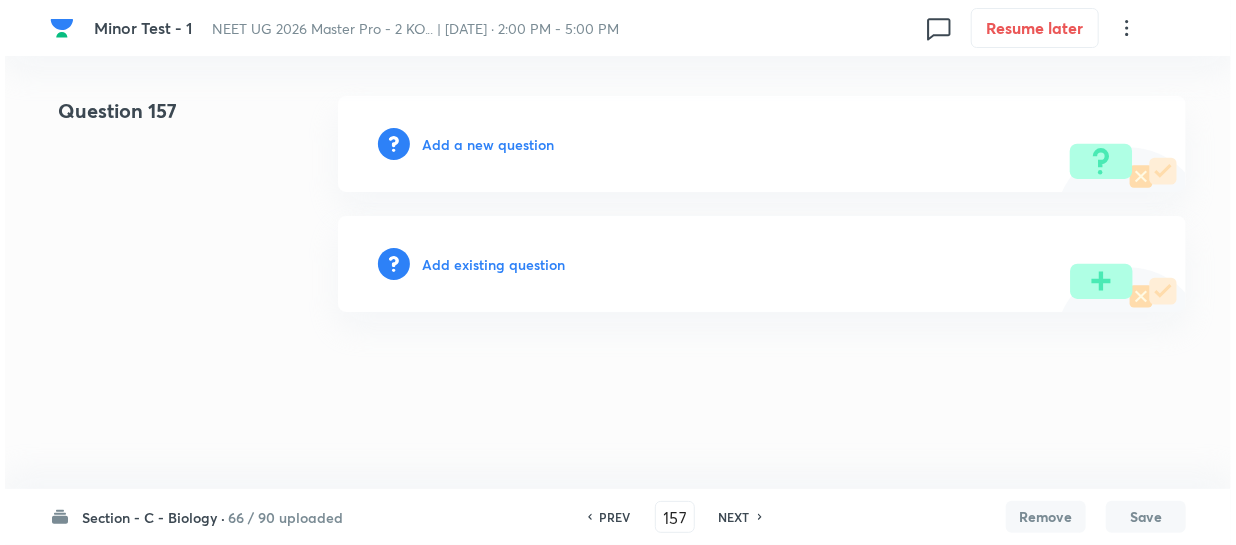 scroll, scrollTop: 0, scrollLeft: 0, axis: both 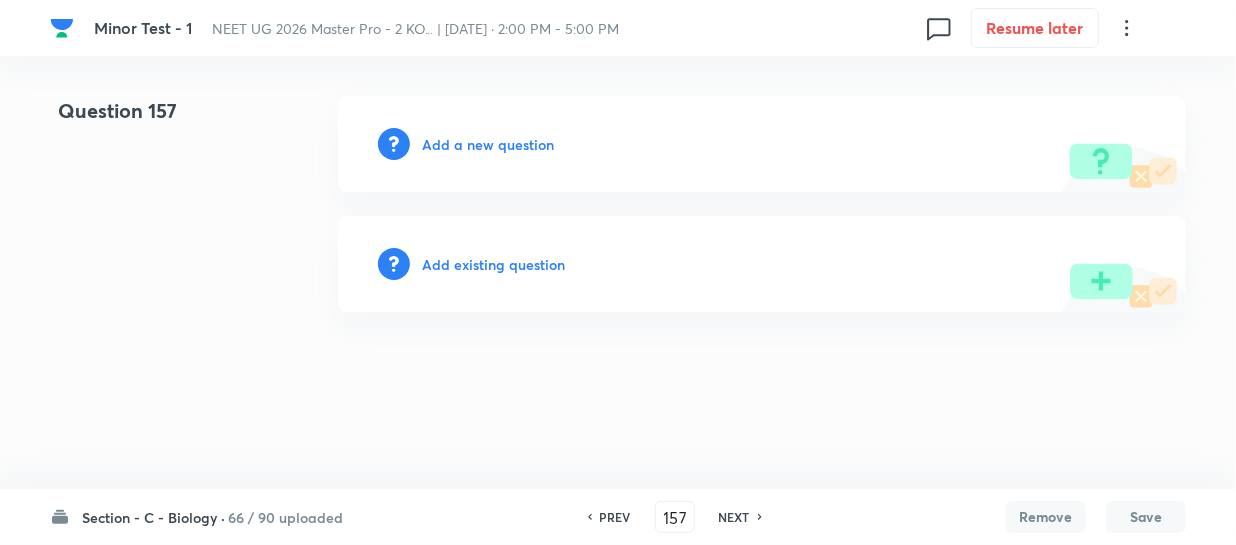 click on "Add a new question" at bounding box center [488, 144] 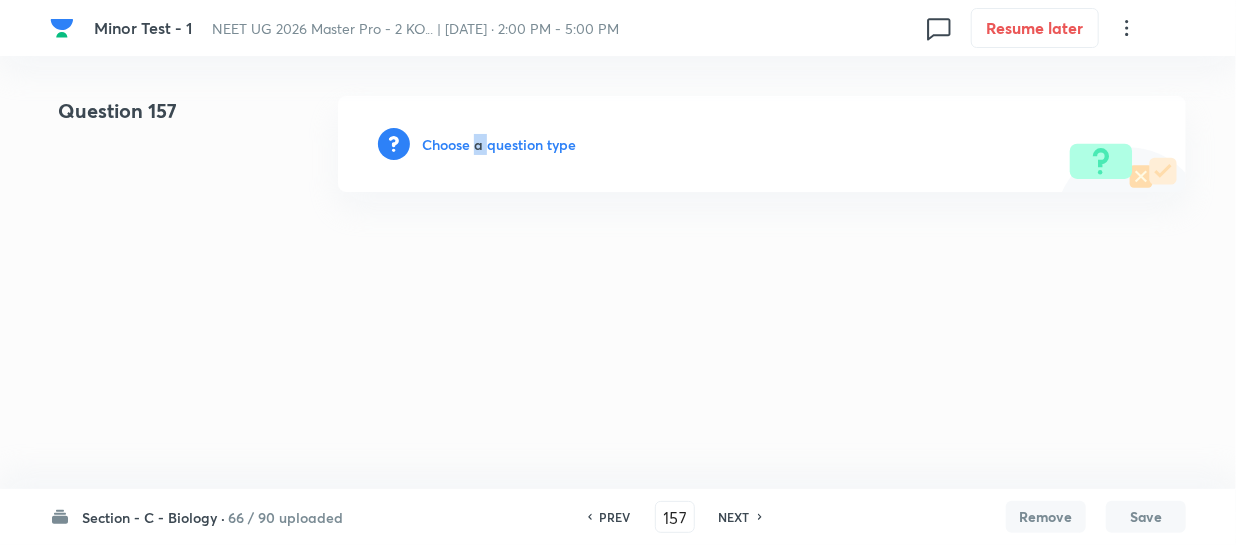 click on "Choose a question type" at bounding box center [499, 144] 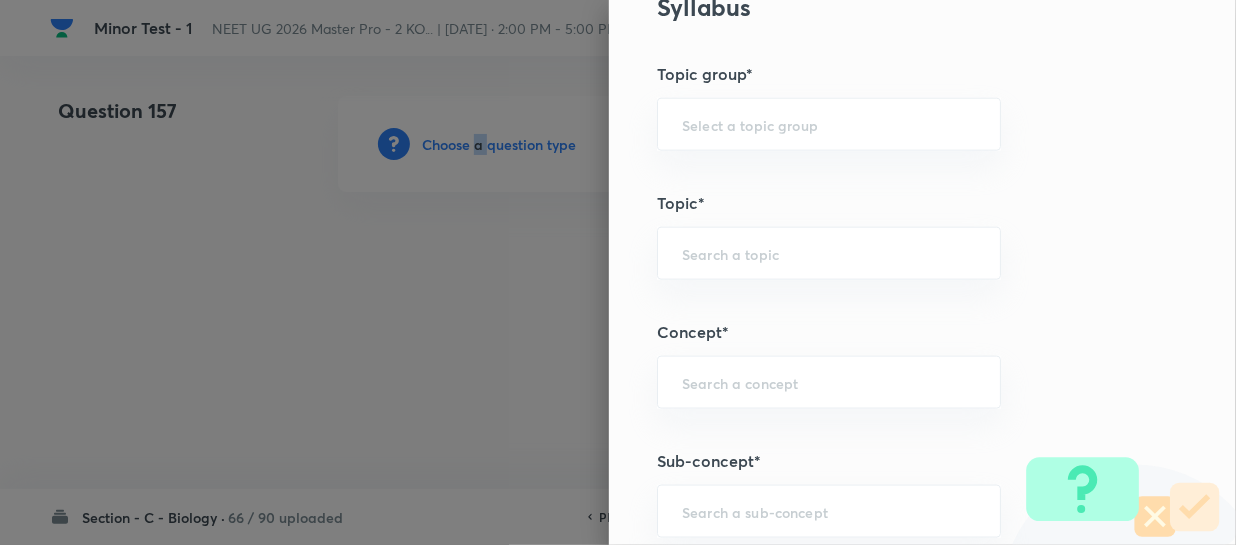 scroll, scrollTop: 1090, scrollLeft: 0, axis: vertical 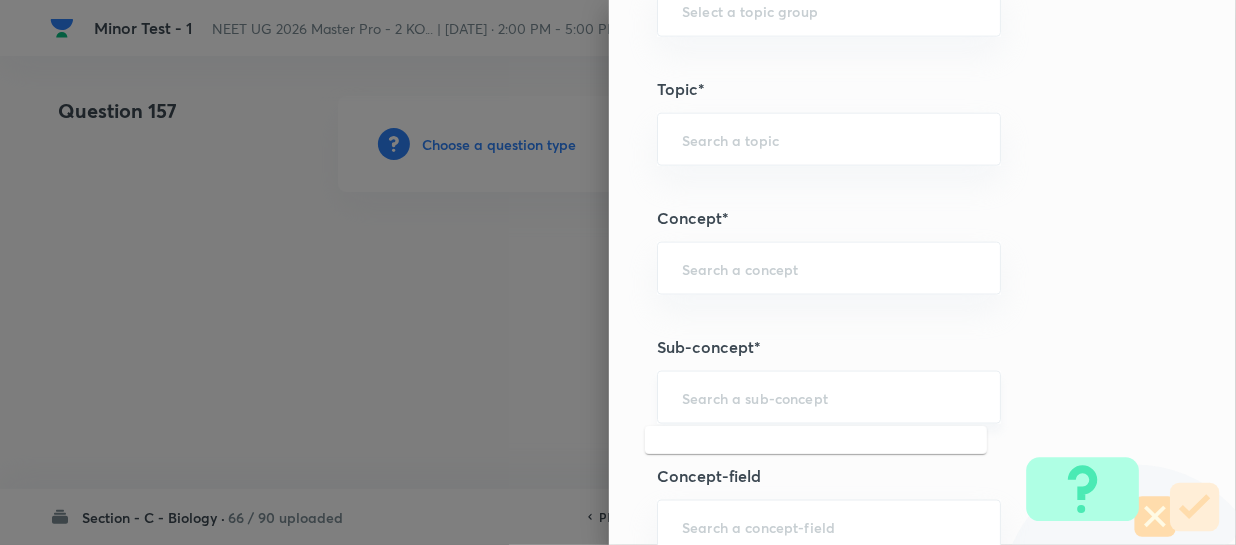 click at bounding box center [829, 397] 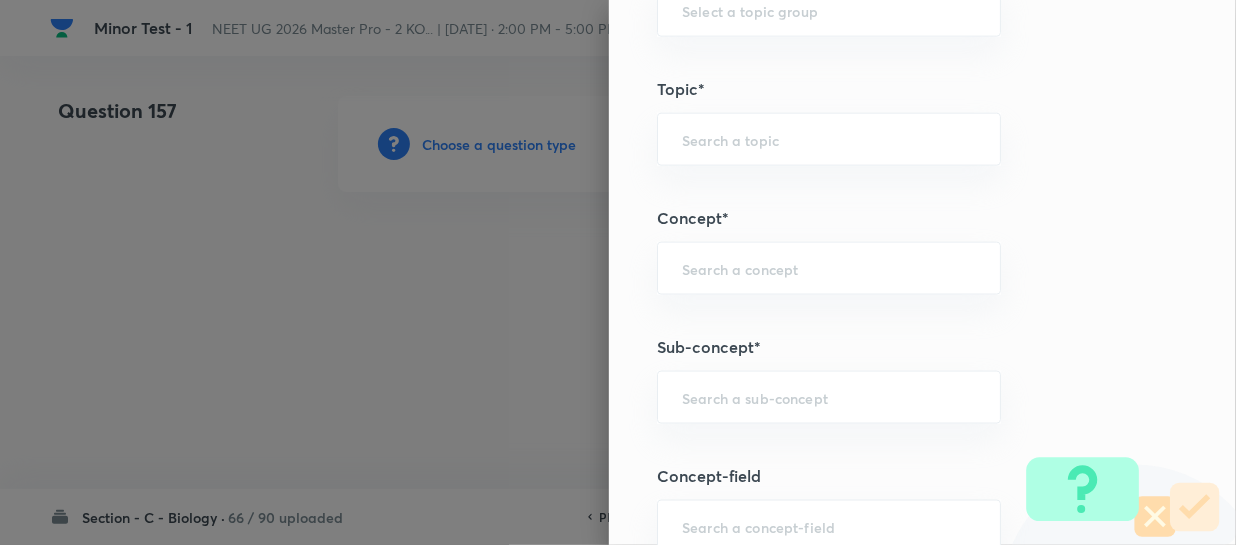 paste on "Different Biological Classification" 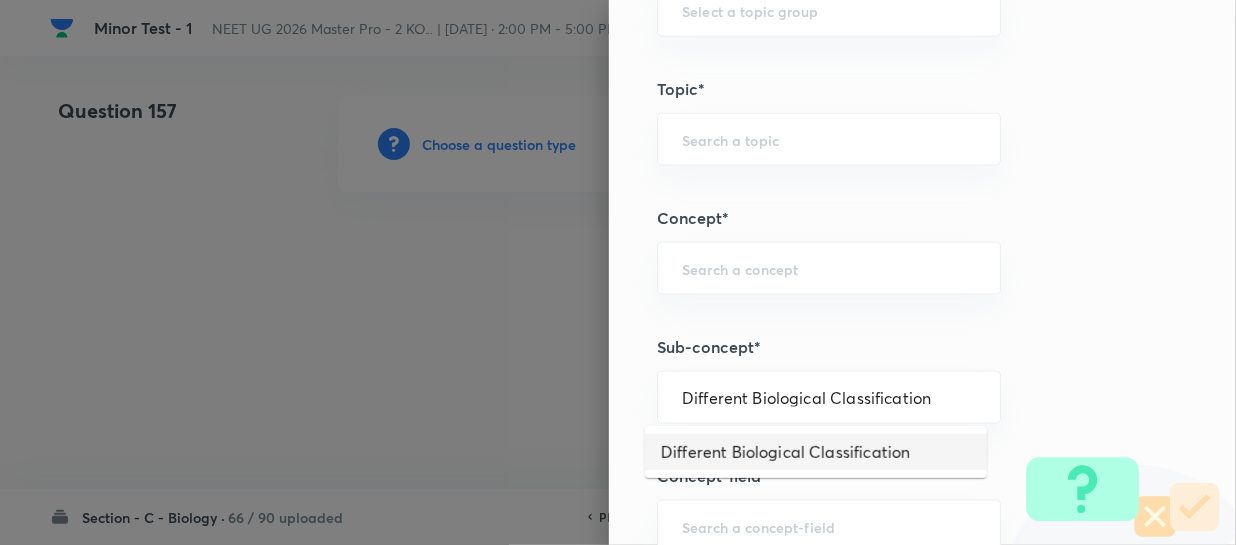 click on "Different Biological Classification" at bounding box center (816, 452) 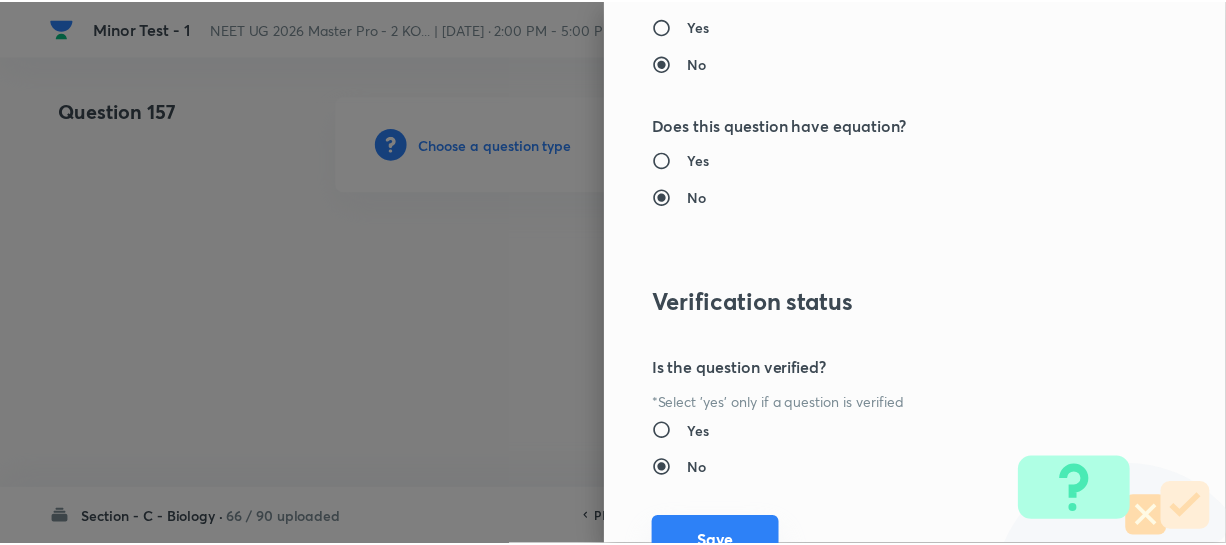 scroll, scrollTop: 2313, scrollLeft: 0, axis: vertical 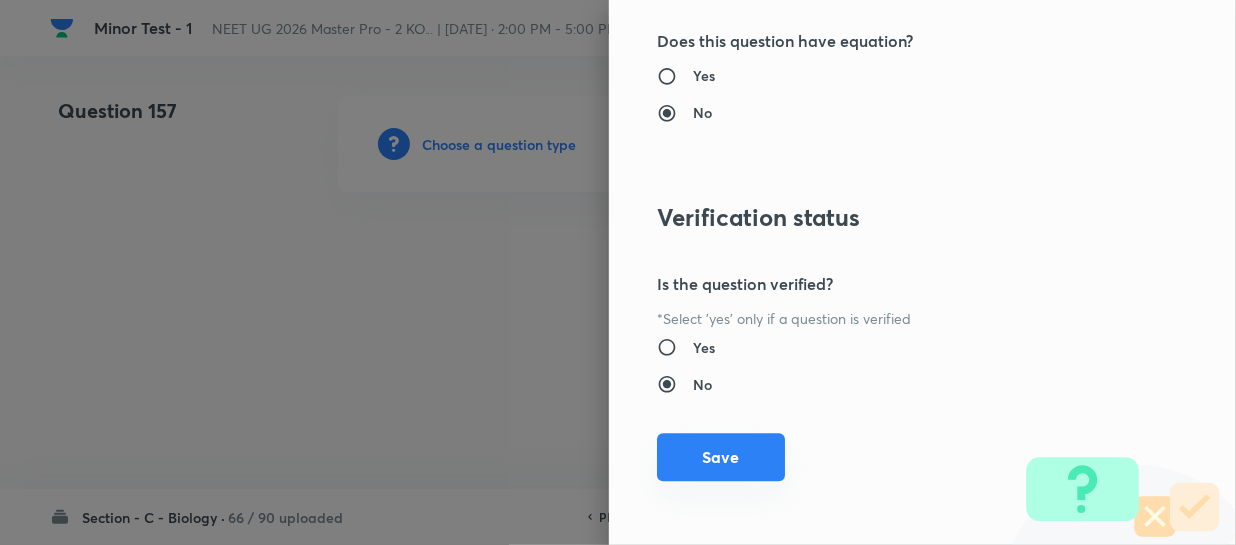 click on "Save" at bounding box center [721, 457] 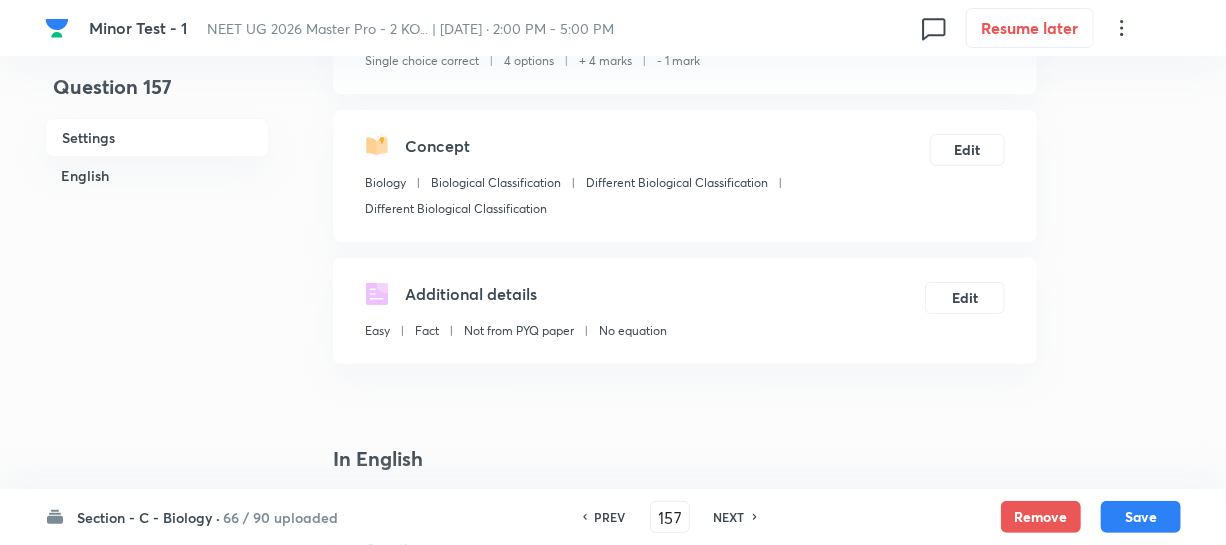 scroll, scrollTop: 363, scrollLeft: 0, axis: vertical 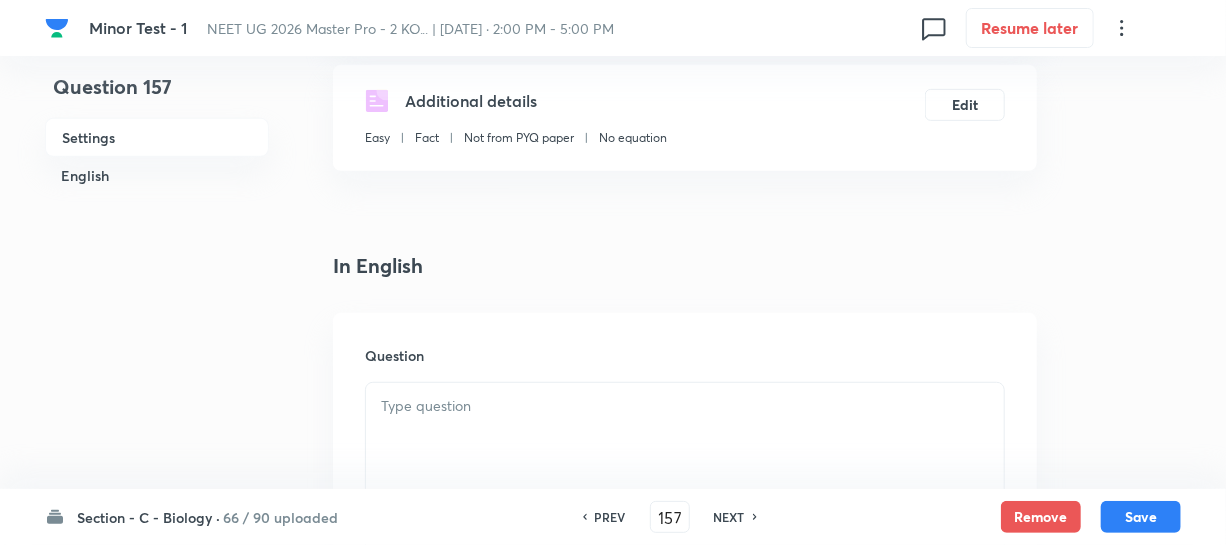 click at bounding box center [685, 406] 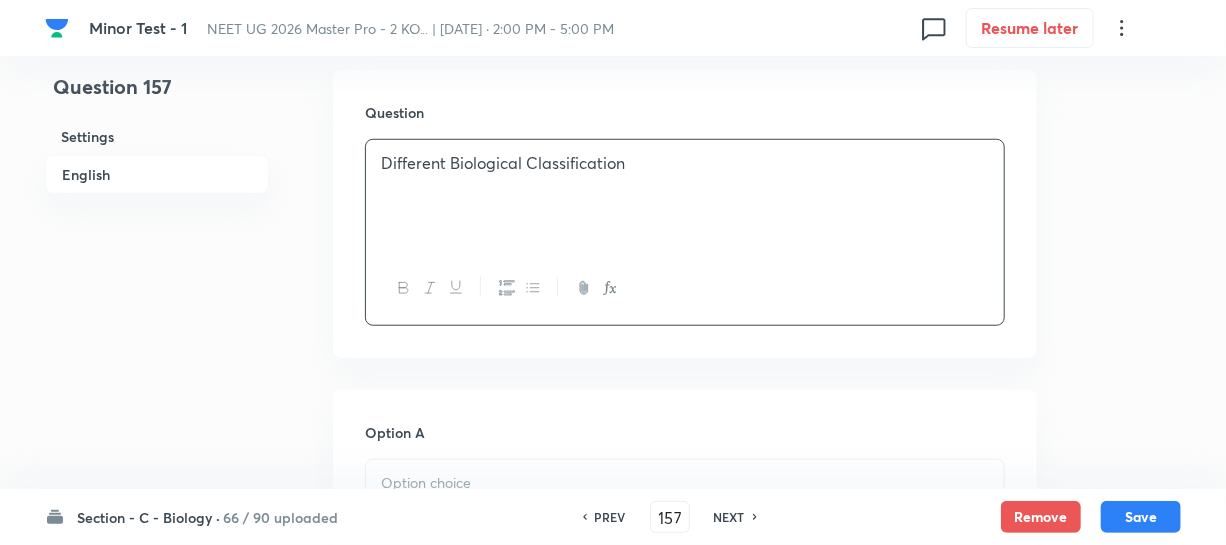 scroll, scrollTop: 636, scrollLeft: 0, axis: vertical 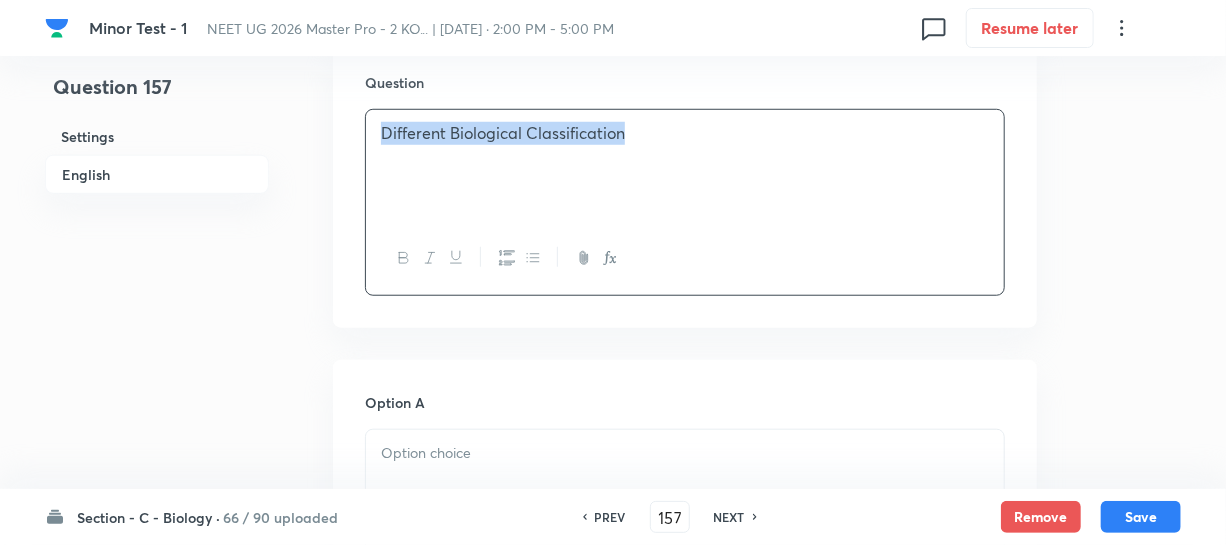 drag, startPoint x: 671, startPoint y: 126, endPoint x: 0, endPoint y: 71, distance: 673.2503 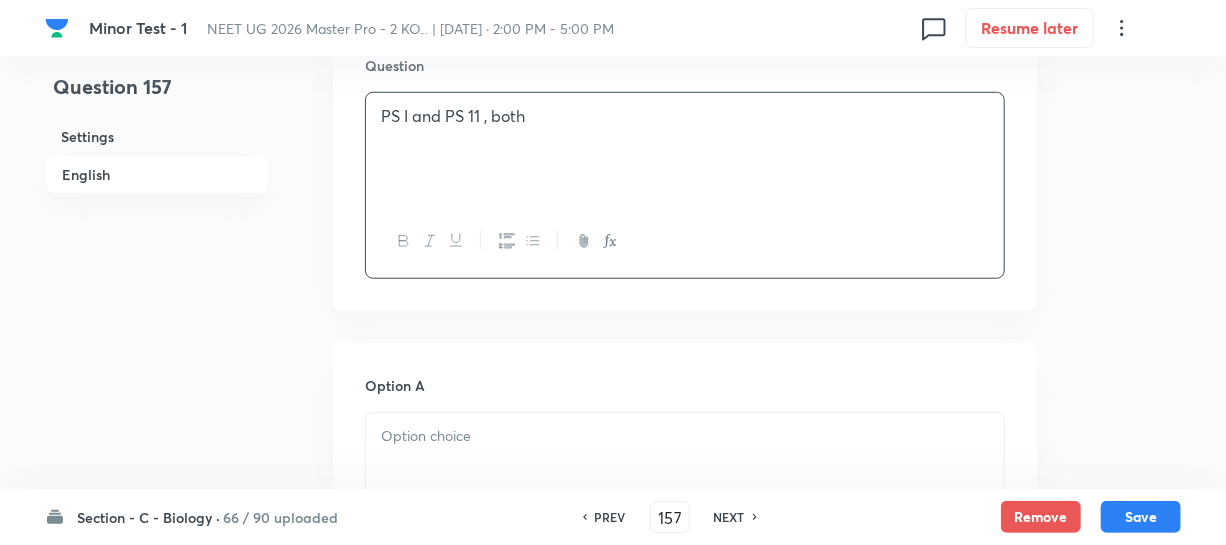 scroll, scrollTop: 818, scrollLeft: 0, axis: vertical 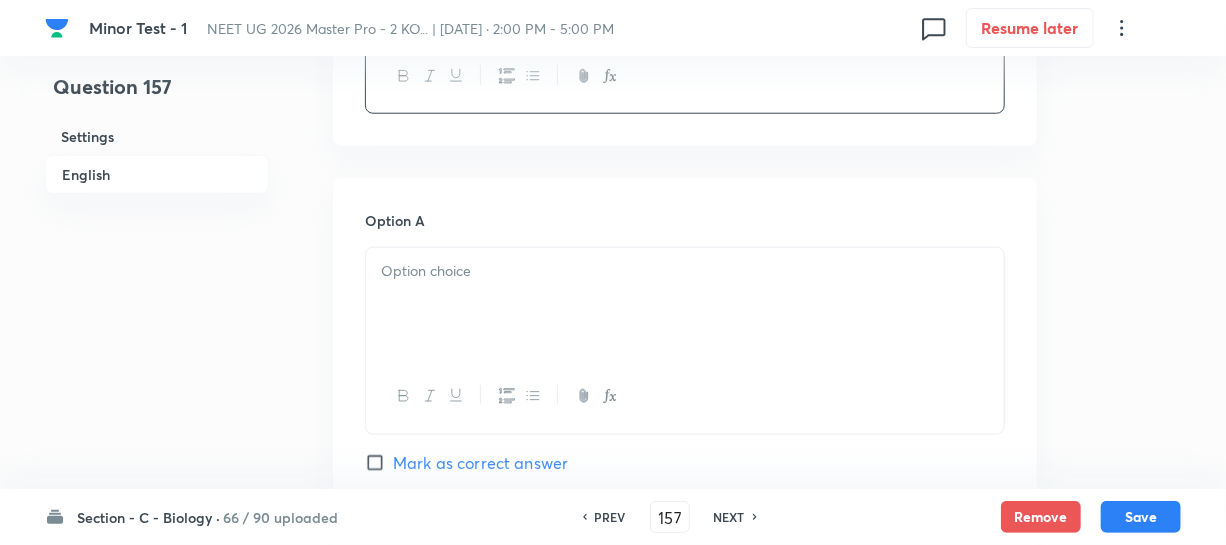 click at bounding box center [685, 271] 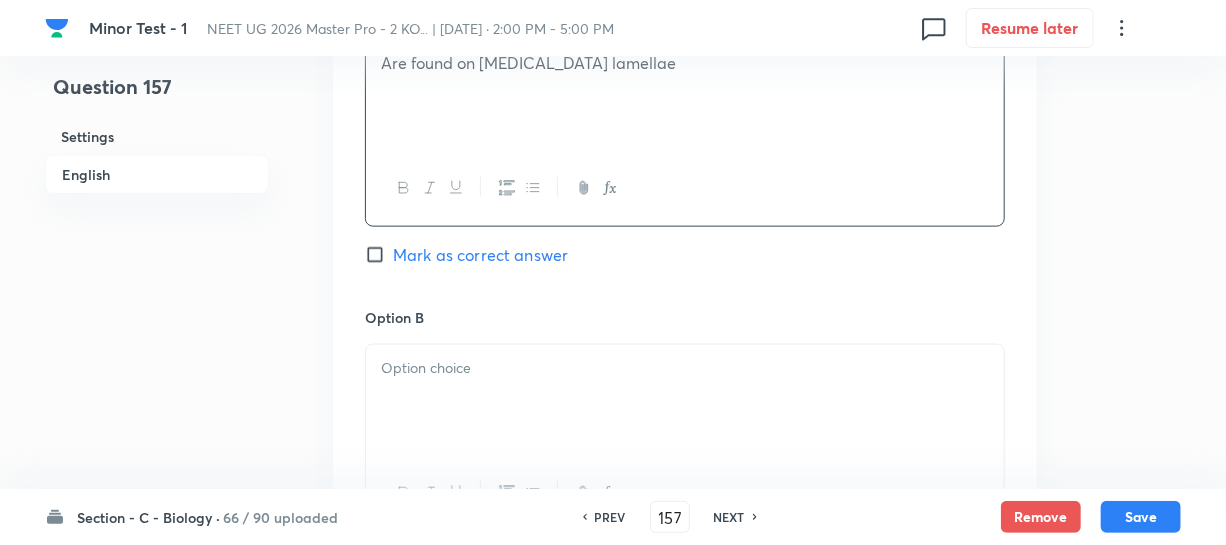 scroll, scrollTop: 1090, scrollLeft: 0, axis: vertical 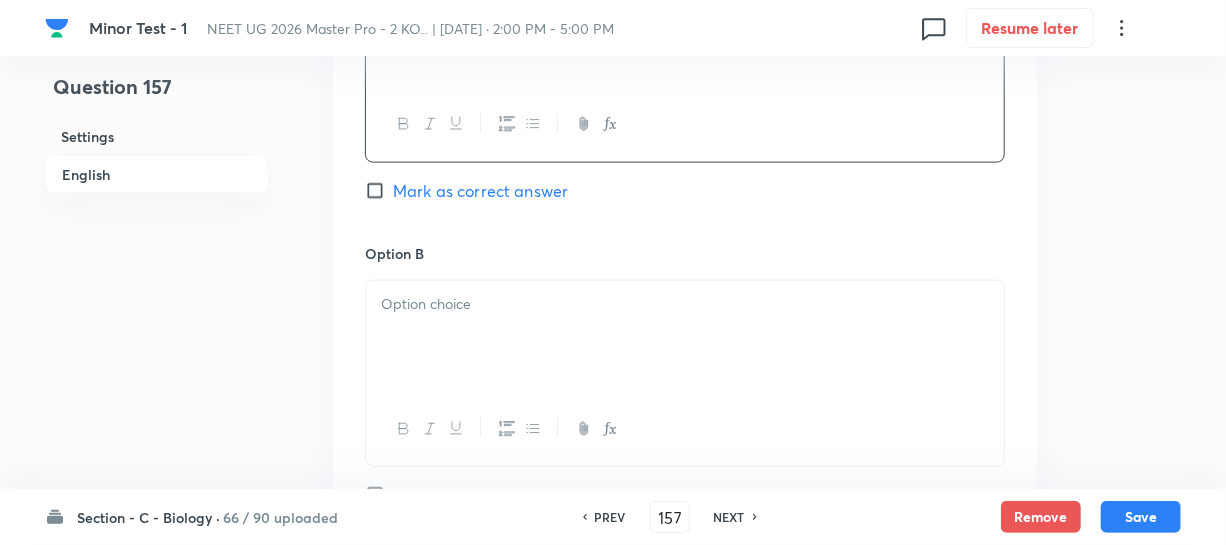 click at bounding box center [685, 337] 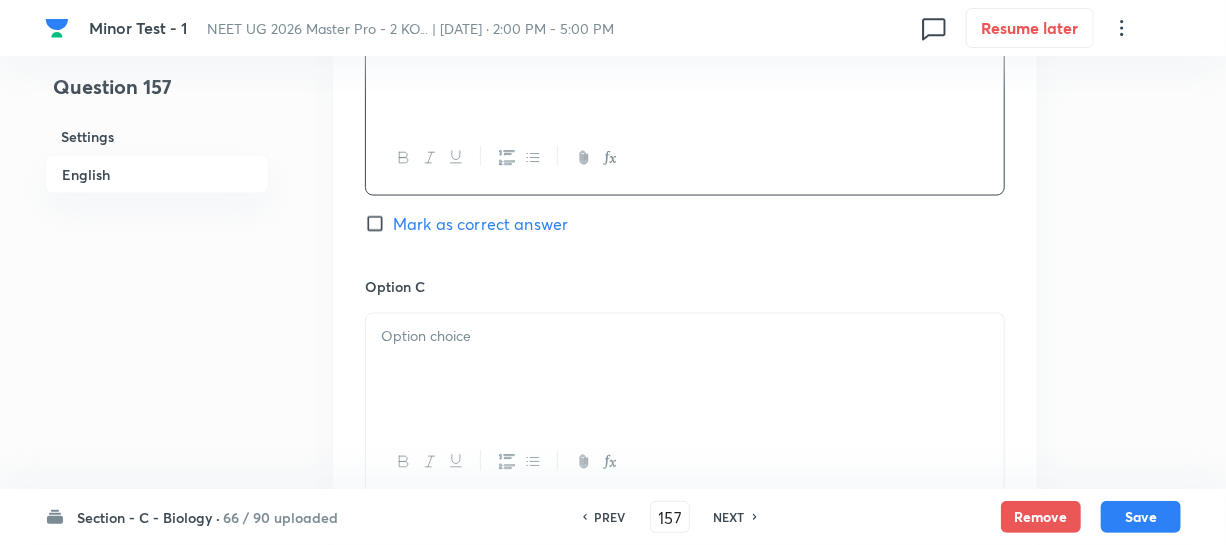 scroll, scrollTop: 1363, scrollLeft: 0, axis: vertical 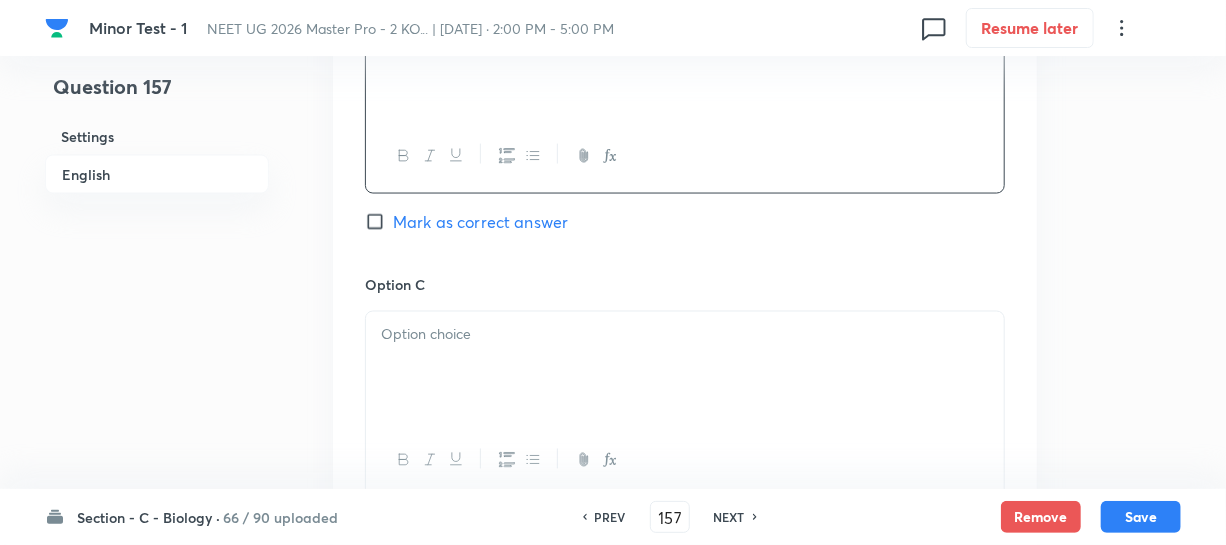 click at bounding box center (685, 368) 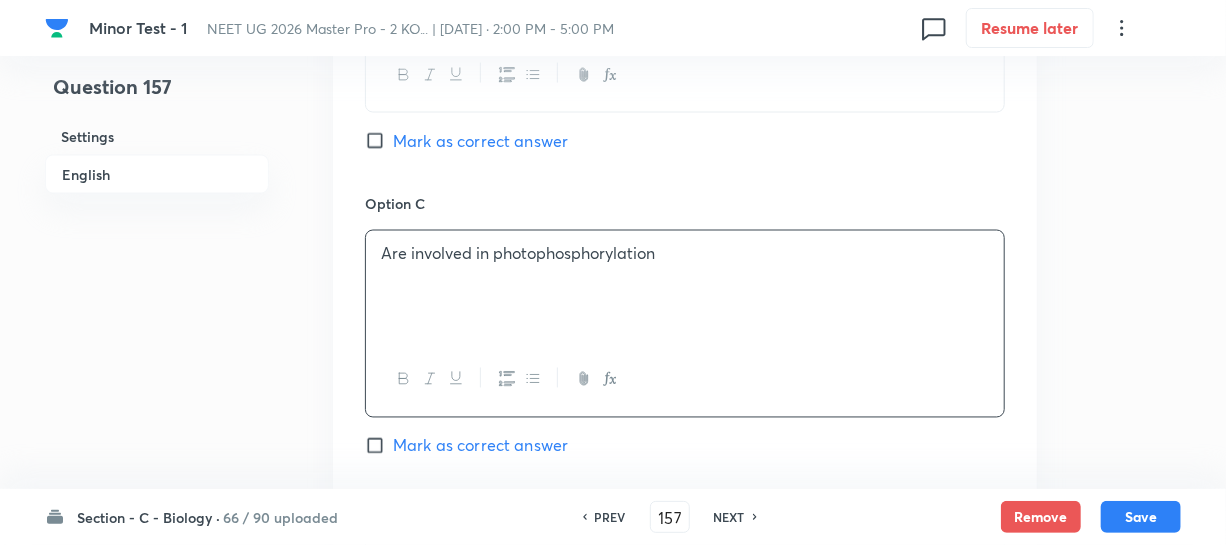scroll, scrollTop: 1545, scrollLeft: 0, axis: vertical 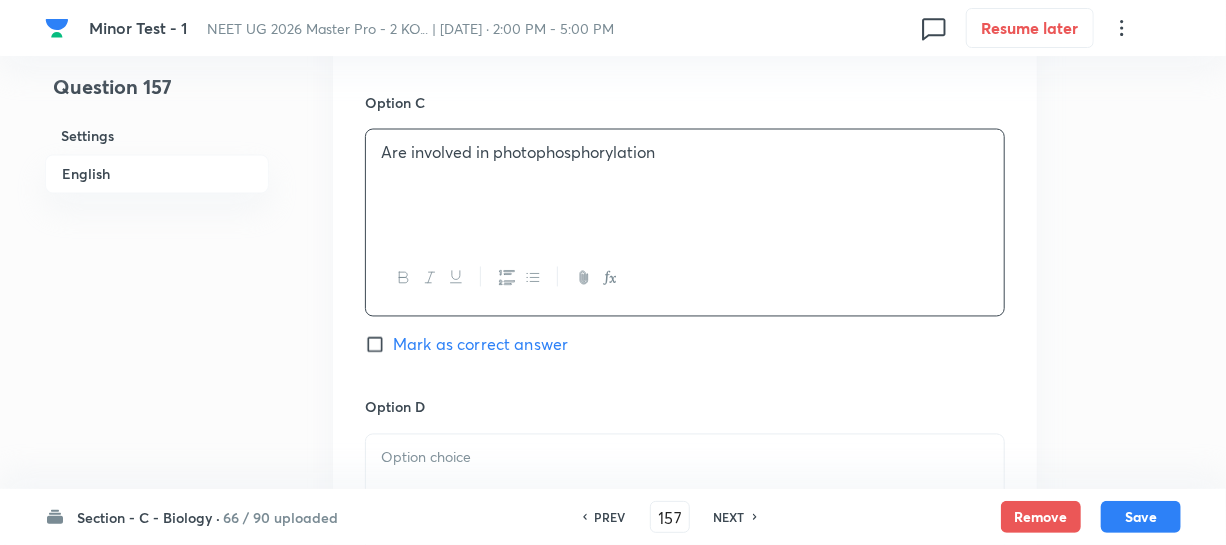 click at bounding box center (685, 491) 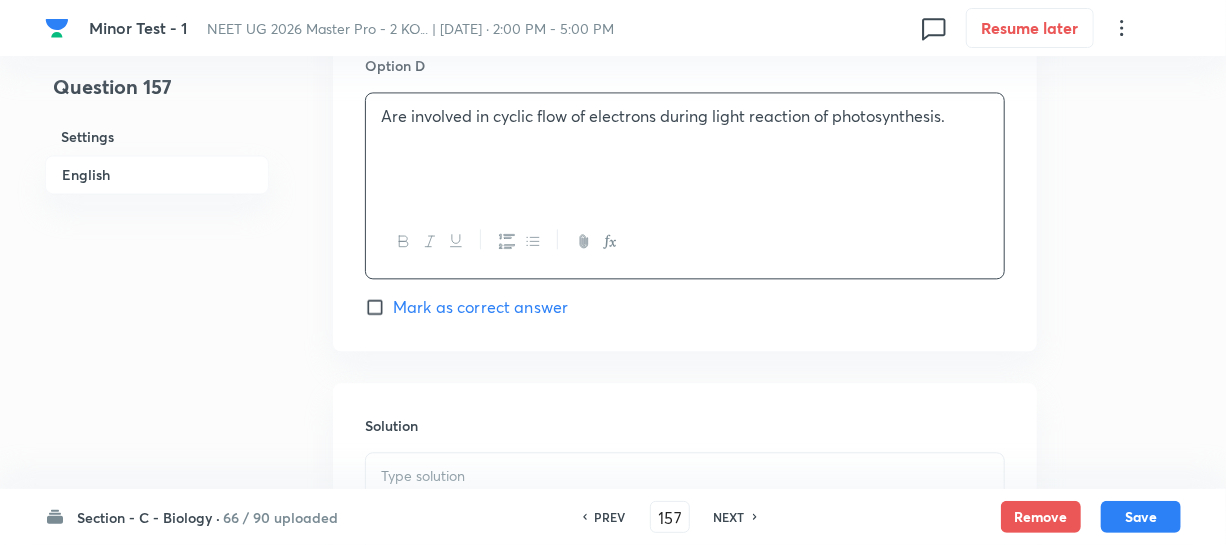 scroll, scrollTop: 1818, scrollLeft: 0, axis: vertical 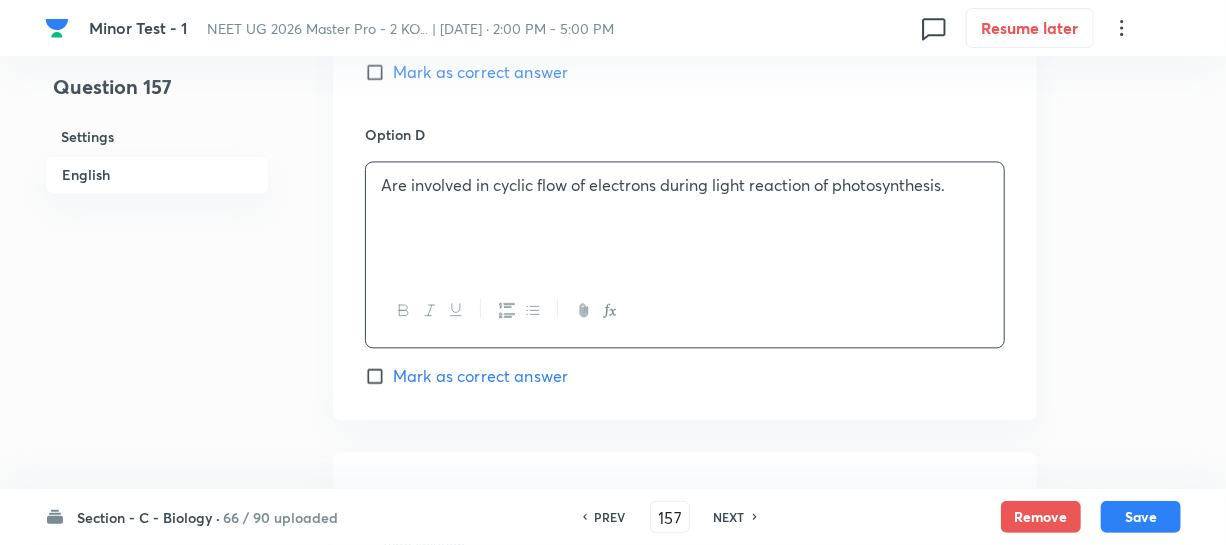 click on "Mark as correct answer" at bounding box center (379, 72) 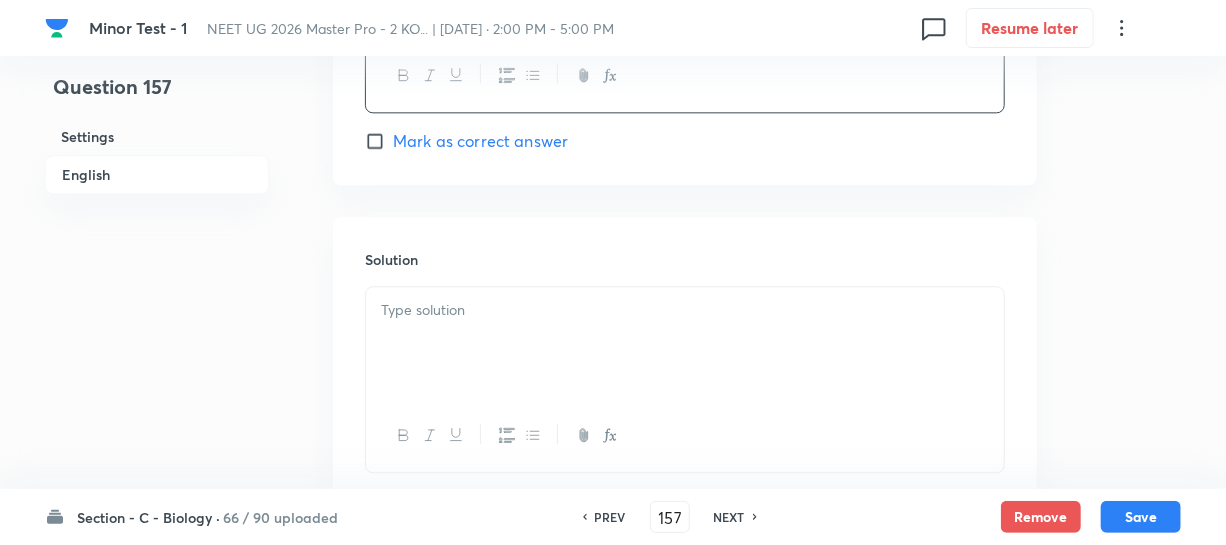 scroll, scrollTop: 2190, scrollLeft: 0, axis: vertical 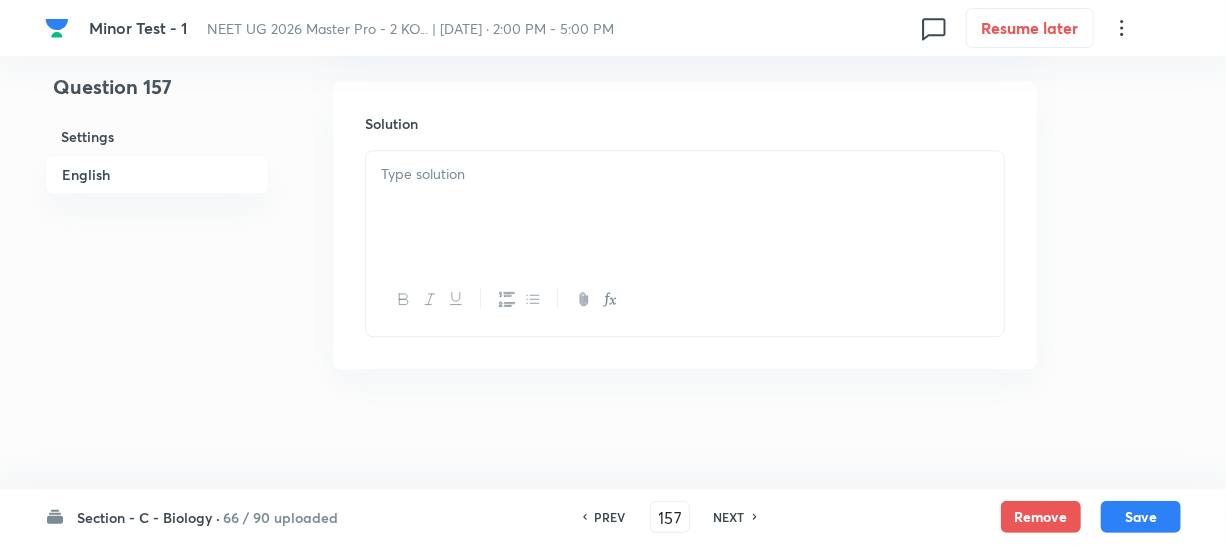 click at bounding box center [685, 207] 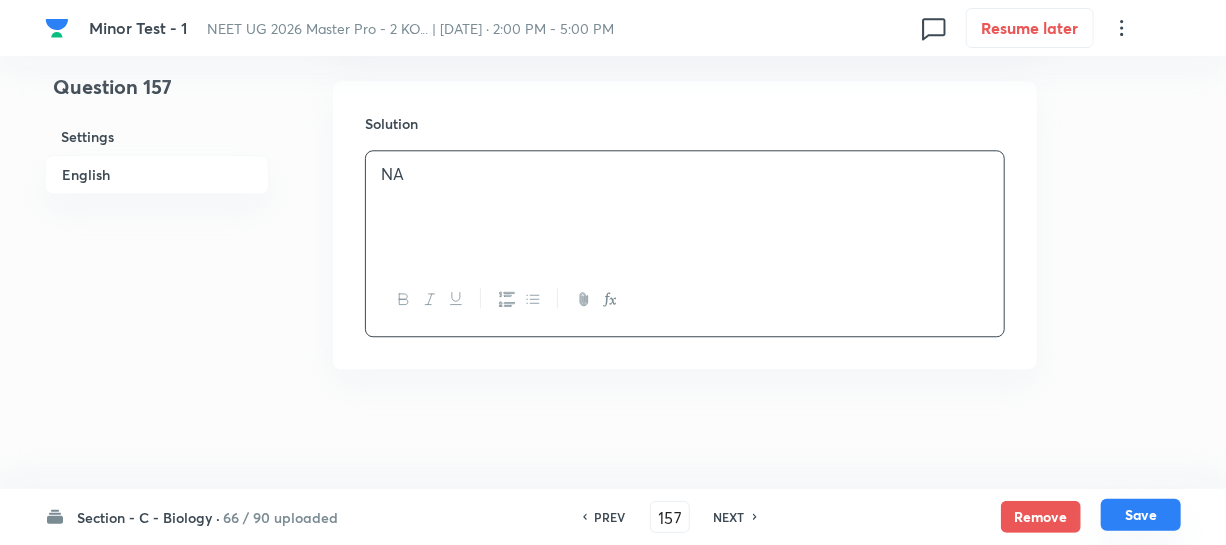click on "Save" at bounding box center (1141, 515) 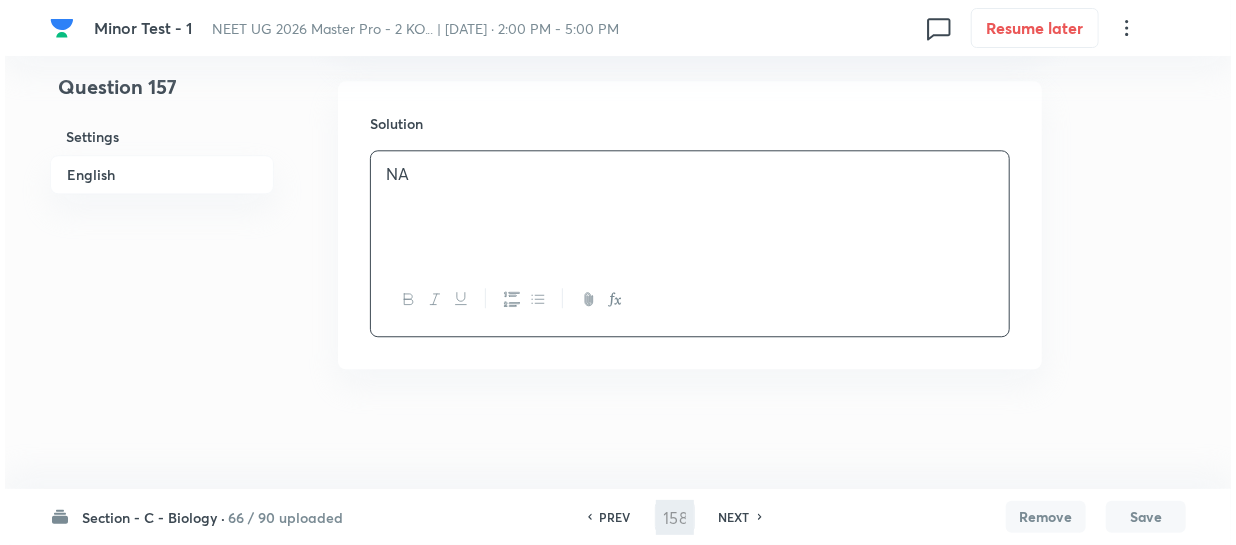 scroll, scrollTop: 0, scrollLeft: 0, axis: both 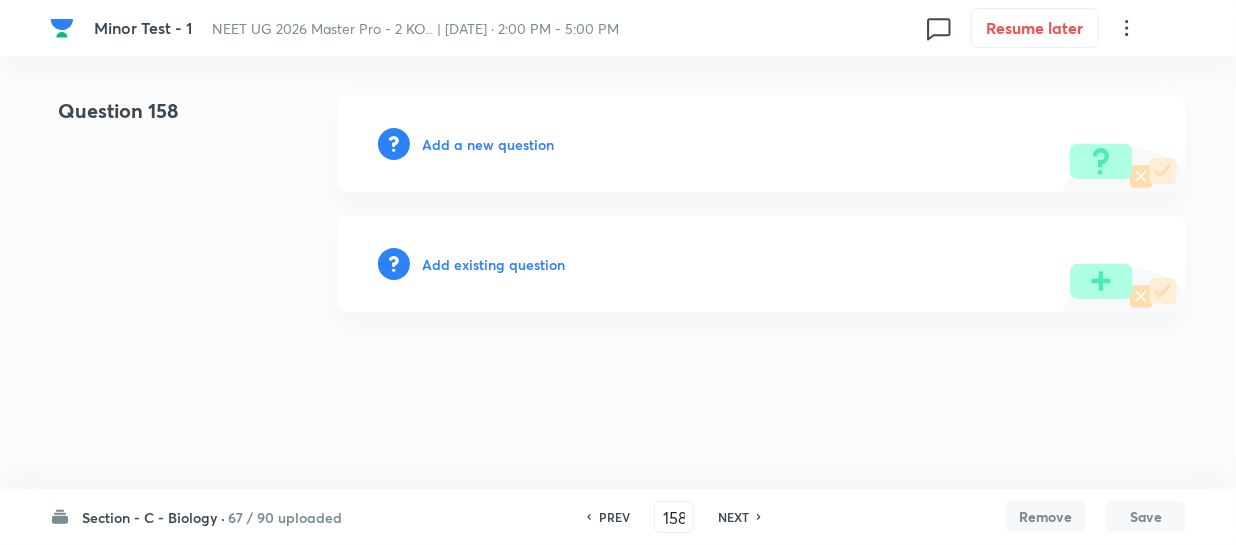 click on "Add a new question" at bounding box center [488, 144] 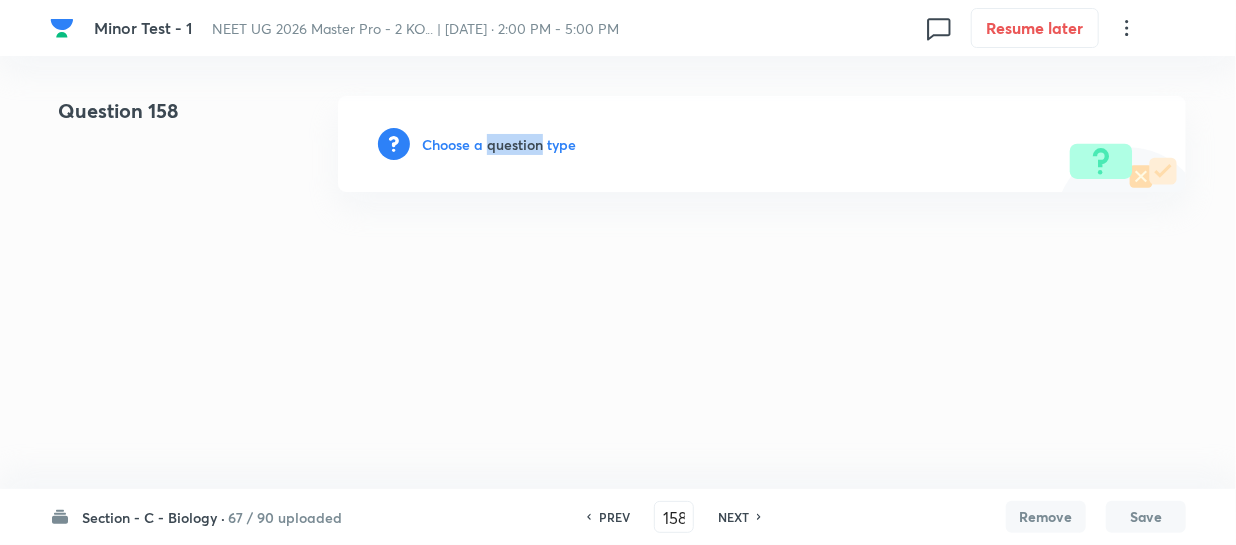 click on "Choose a question type" at bounding box center [499, 144] 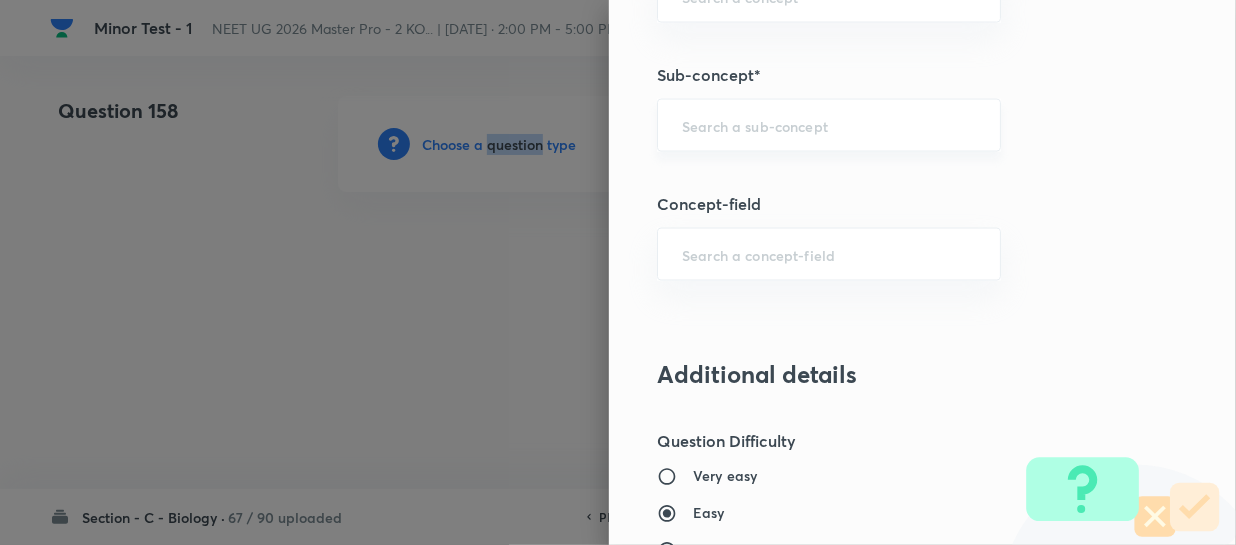 scroll, scrollTop: 1363, scrollLeft: 0, axis: vertical 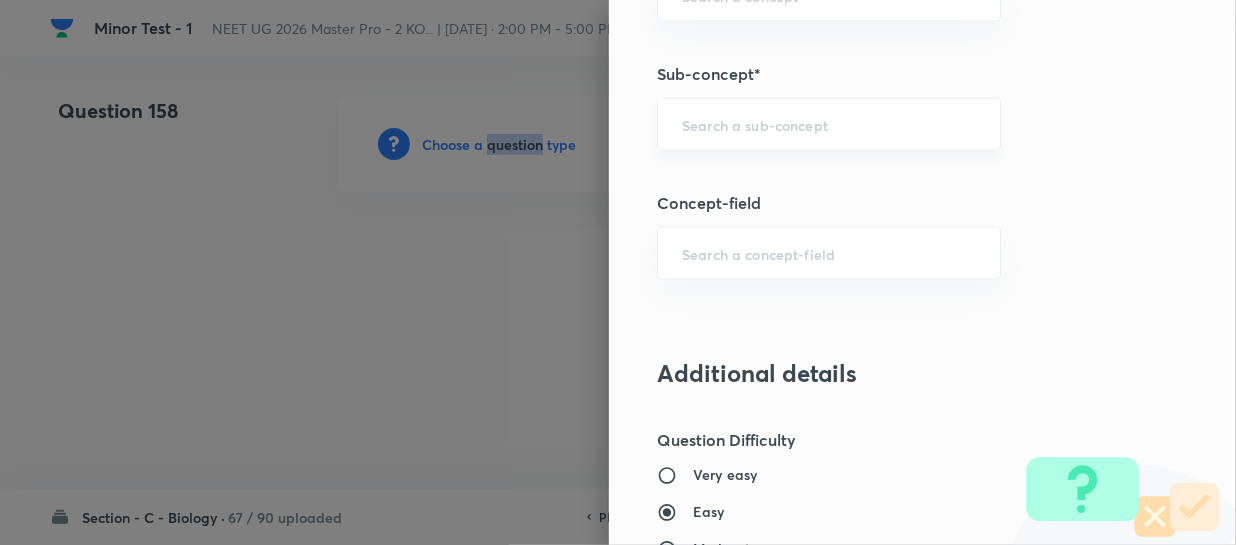 click on "​" at bounding box center (829, 124) 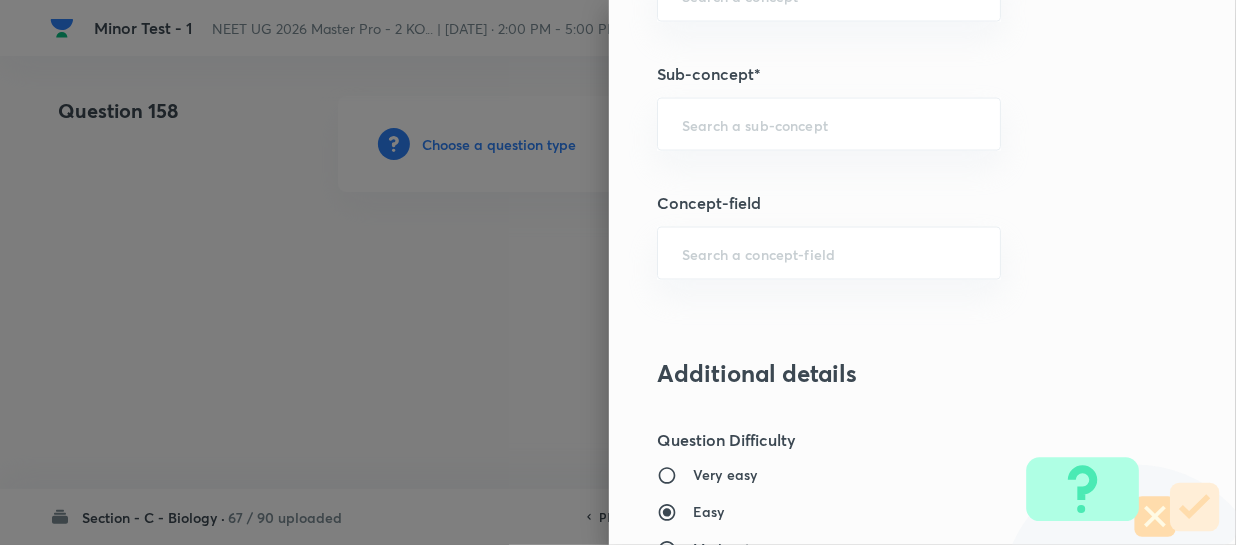 paste on "Different Biological Classification" 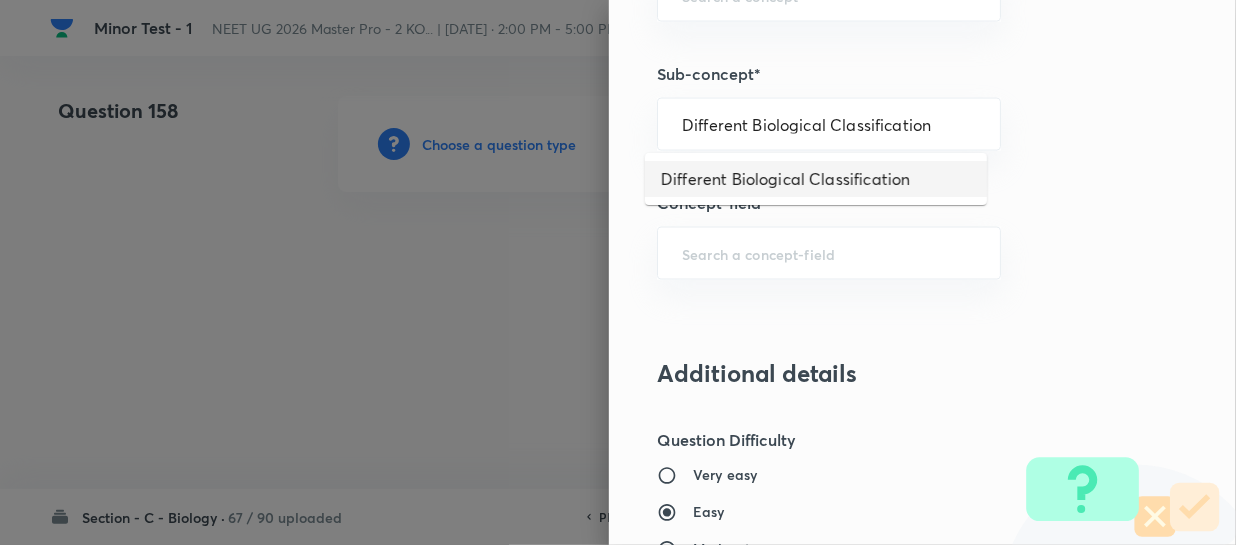 click on "Different Biological Classification" at bounding box center [816, 179] 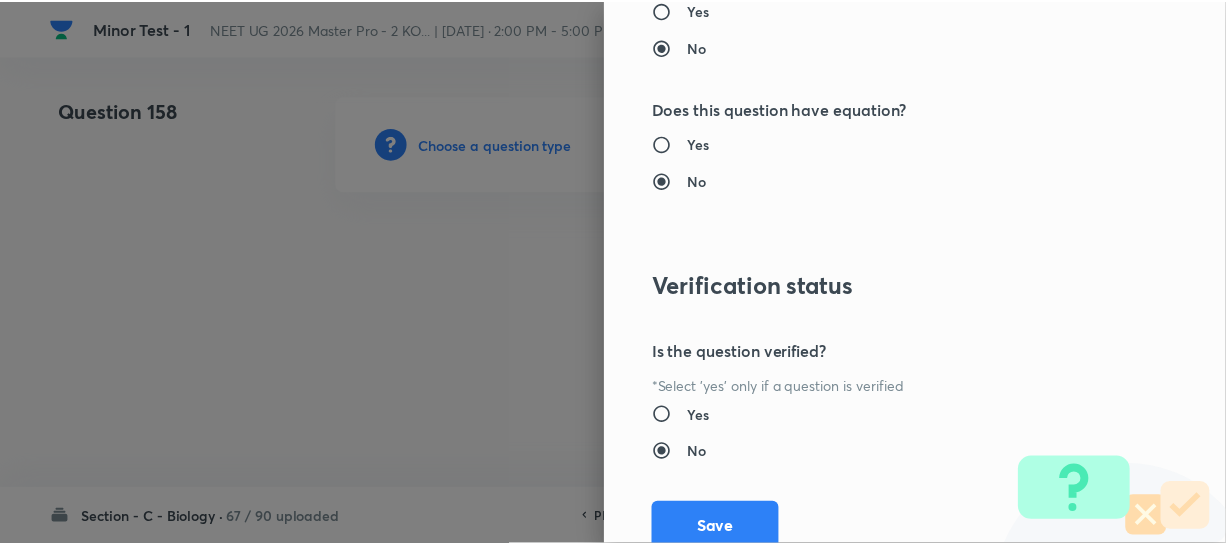 scroll, scrollTop: 2272, scrollLeft: 0, axis: vertical 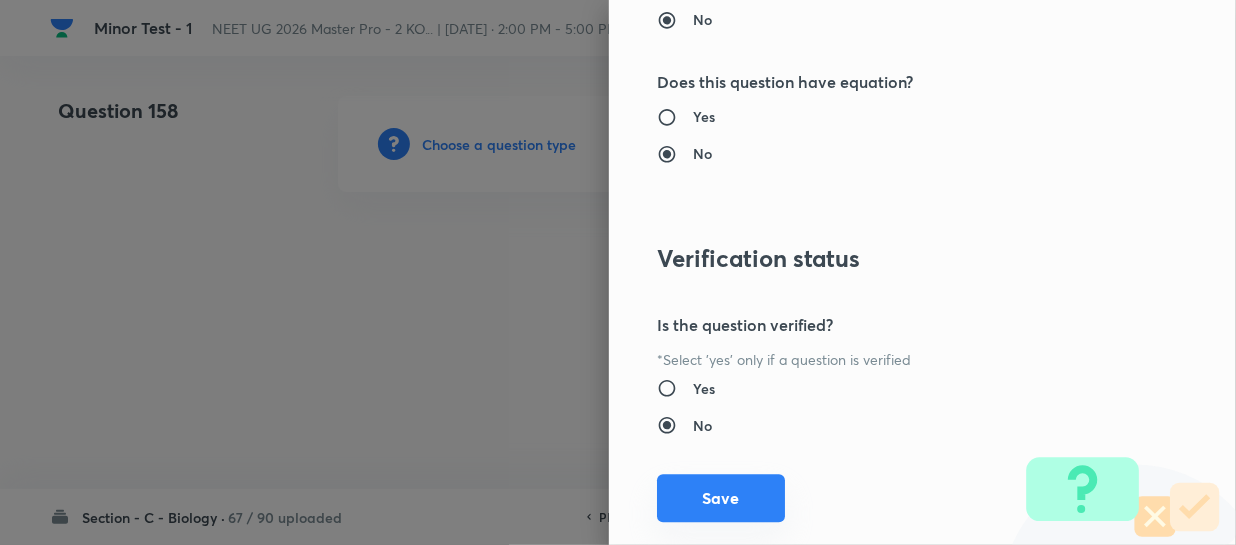 click on "Save" at bounding box center (721, 498) 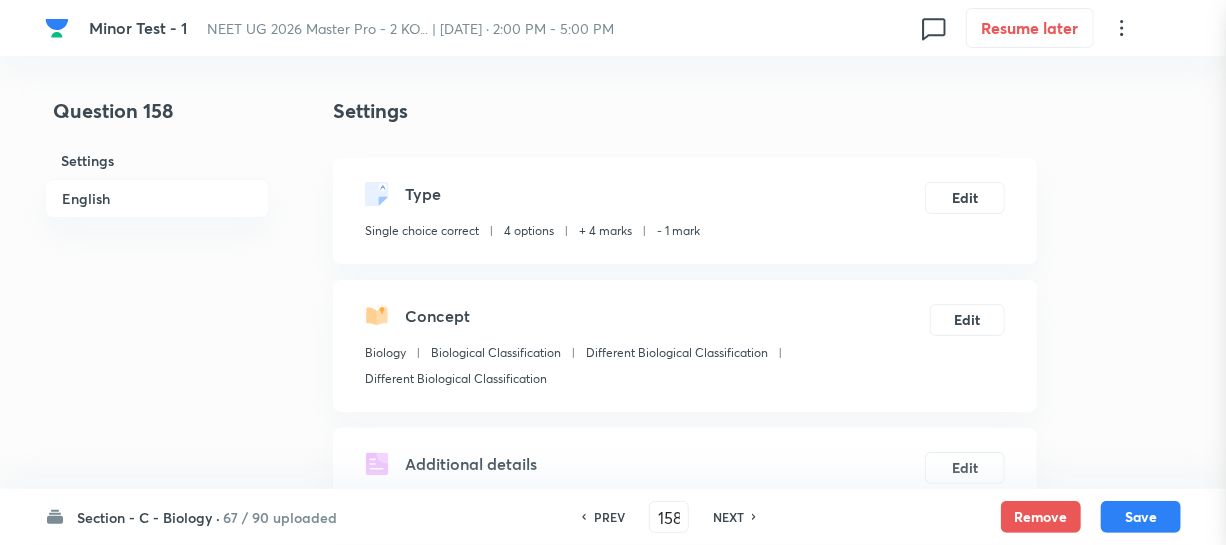 scroll, scrollTop: 0, scrollLeft: 0, axis: both 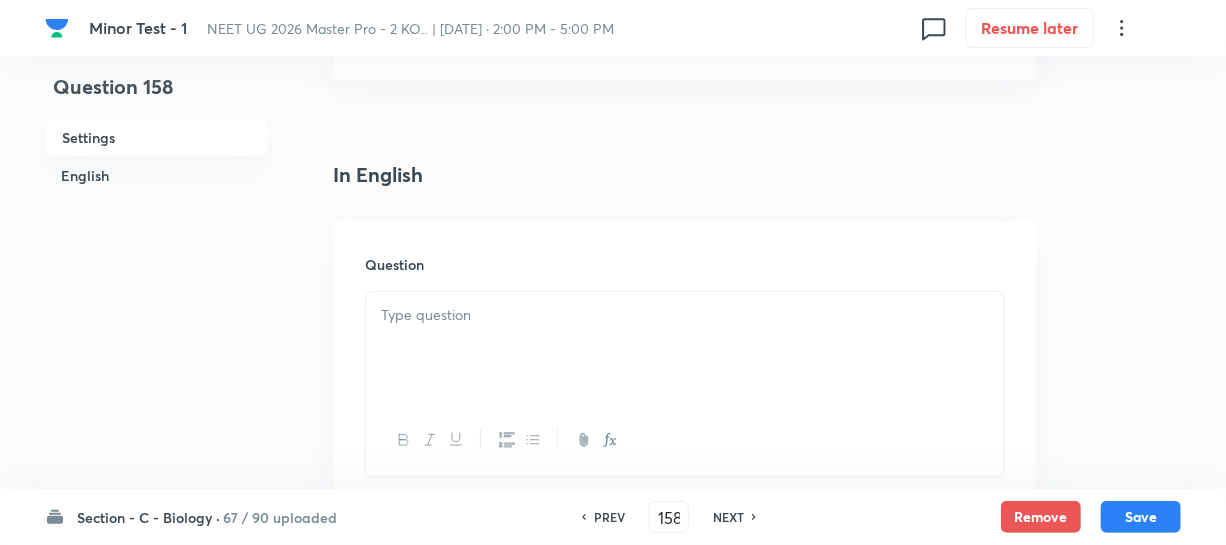 click at bounding box center [685, 348] 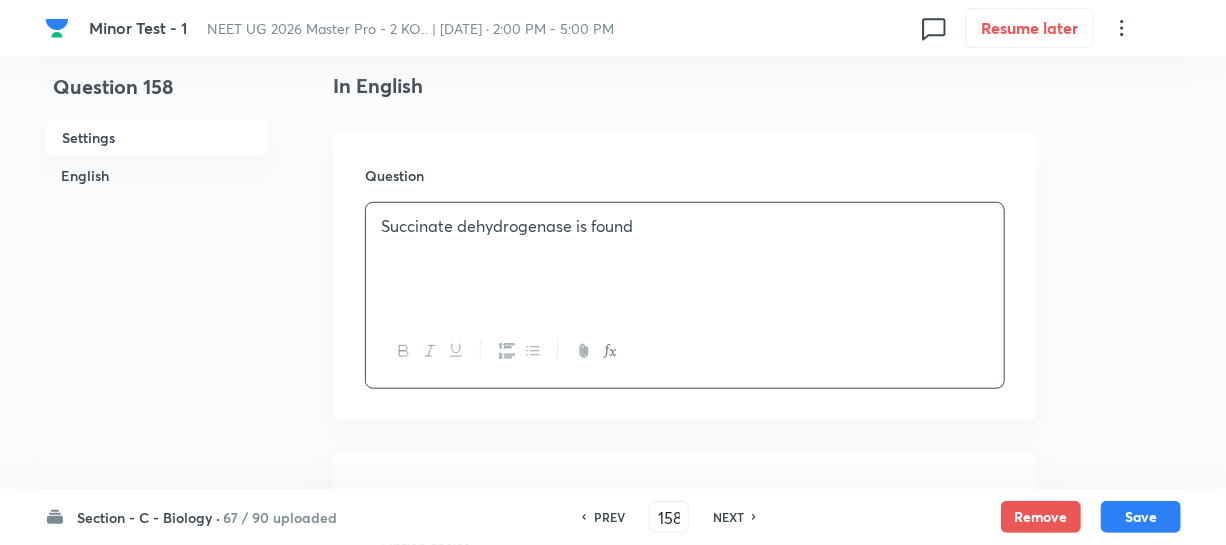 scroll, scrollTop: 818, scrollLeft: 0, axis: vertical 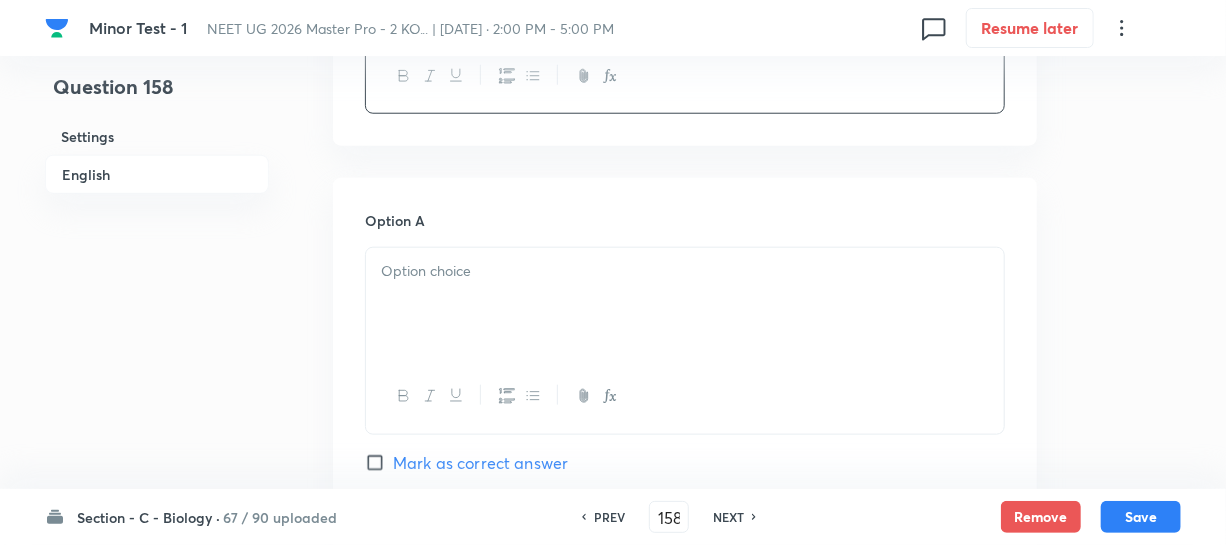 click at bounding box center (685, 304) 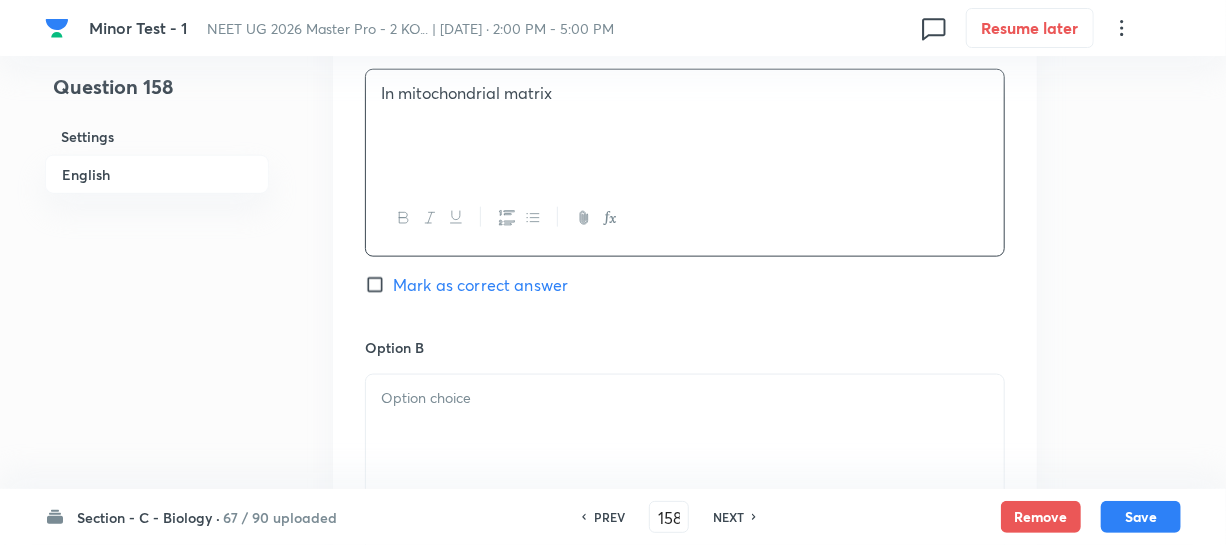 scroll, scrollTop: 1000, scrollLeft: 0, axis: vertical 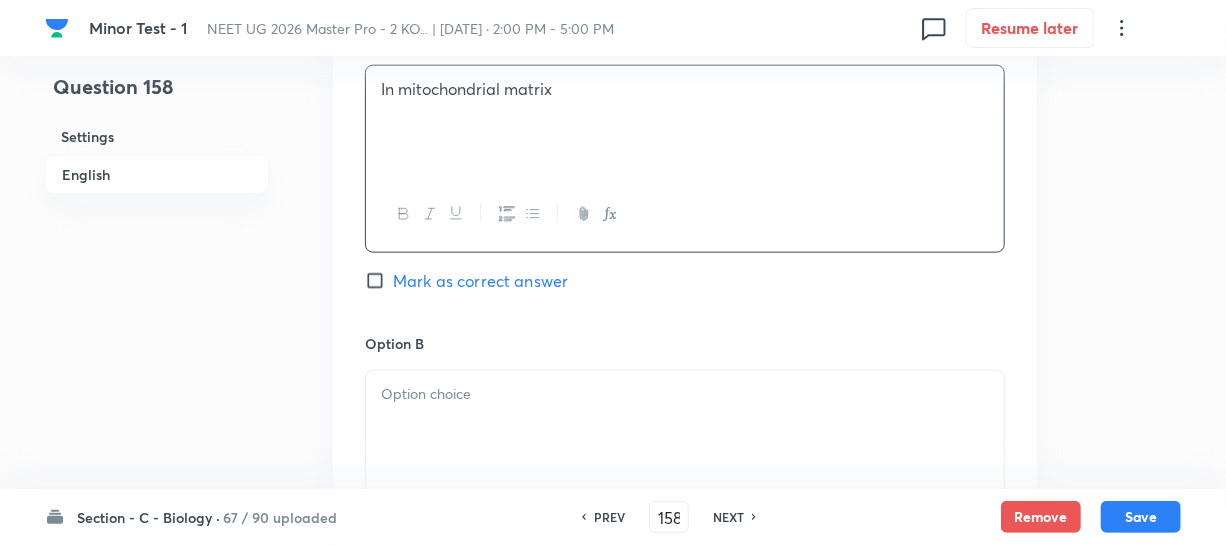 click at bounding box center [685, 394] 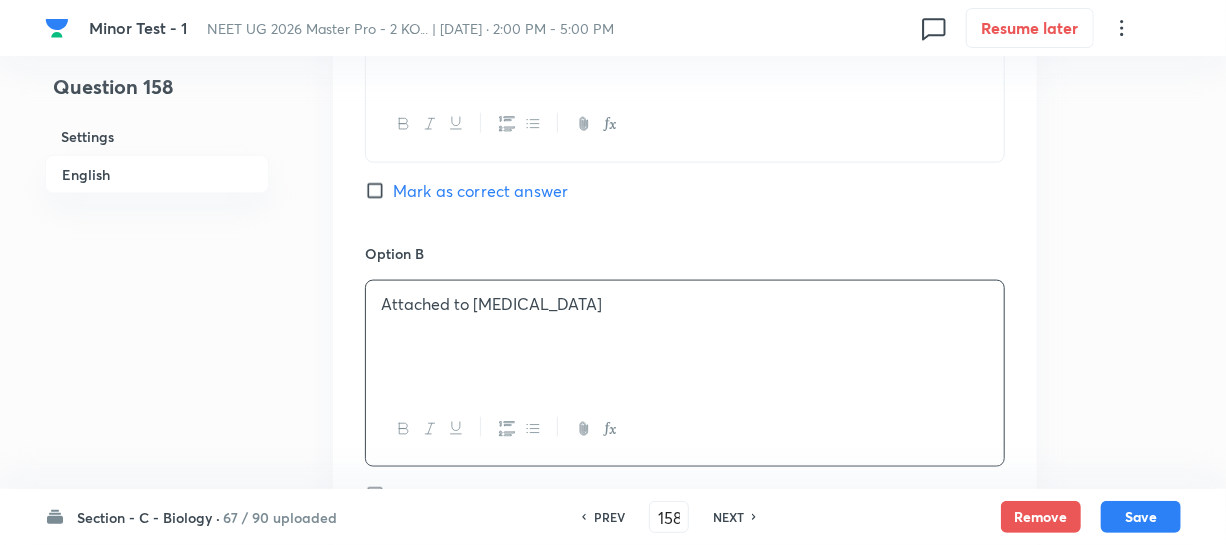 scroll, scrollTop: 1272, scrollLeft: 0, axis: vertical 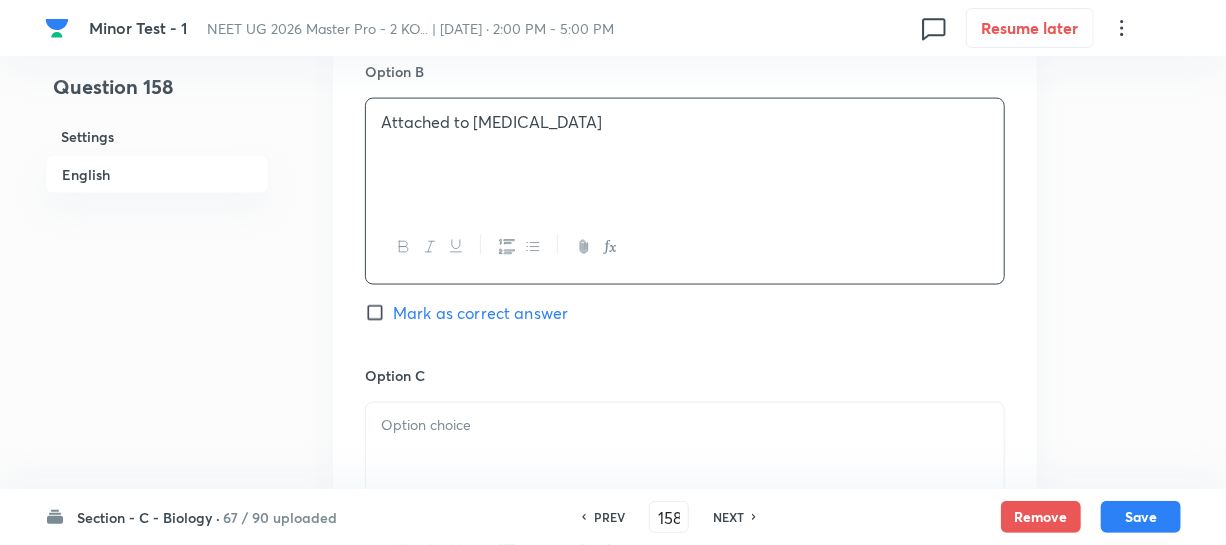 click at bounding box center [685, 459] 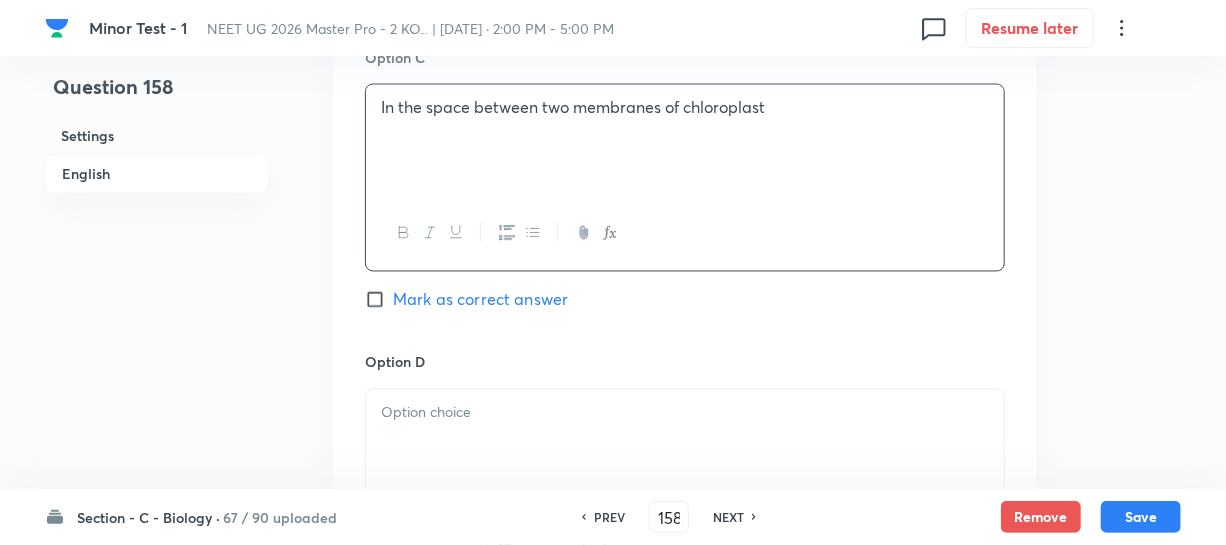 scroll, scrollTop: 1727, scrollLeft: 0, axis: vertical 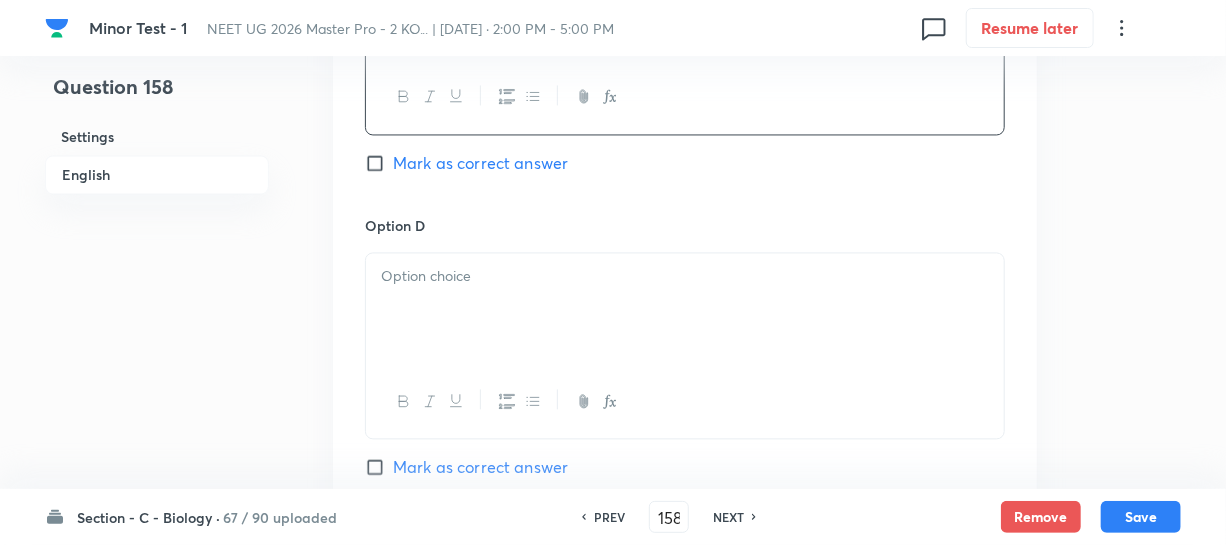 click at bounding box center [685, 309] 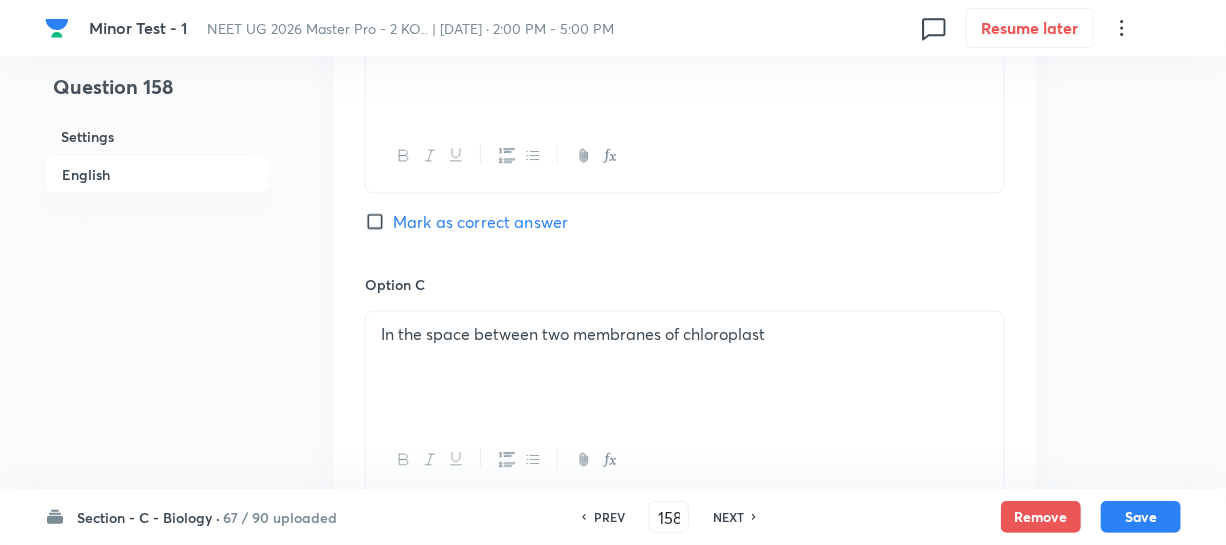 drag, startPoint x: 376, startPoint y: 222, endPoint x: 397, endPoint y: 224, distance: 21.095022 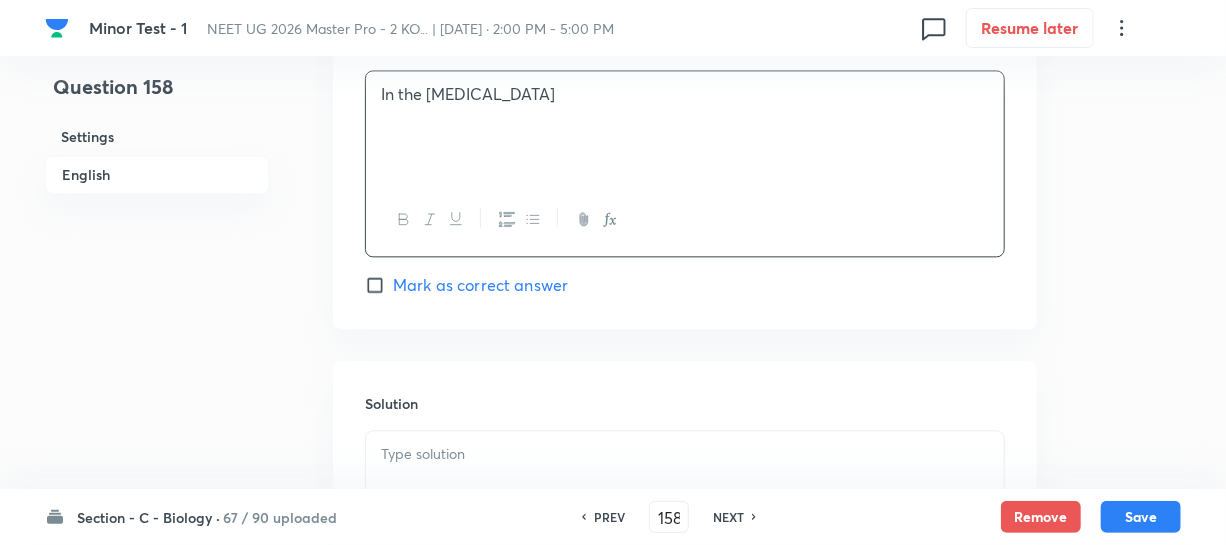 scroll, scrollTop: 2190, scrollLeft: 0, axis: vertical 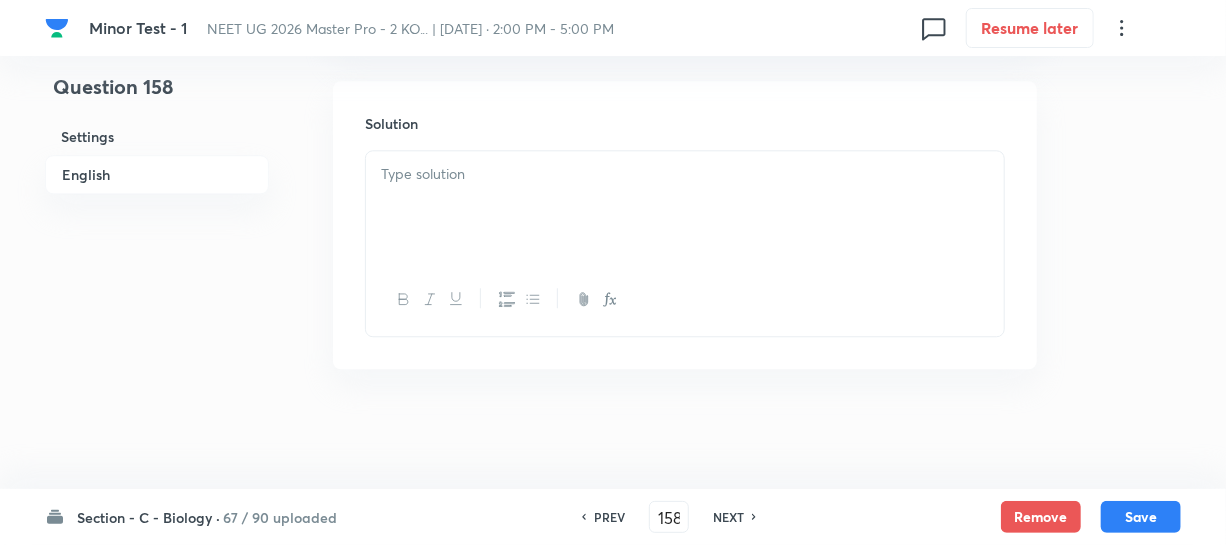 click at bounding box center [685, 207] 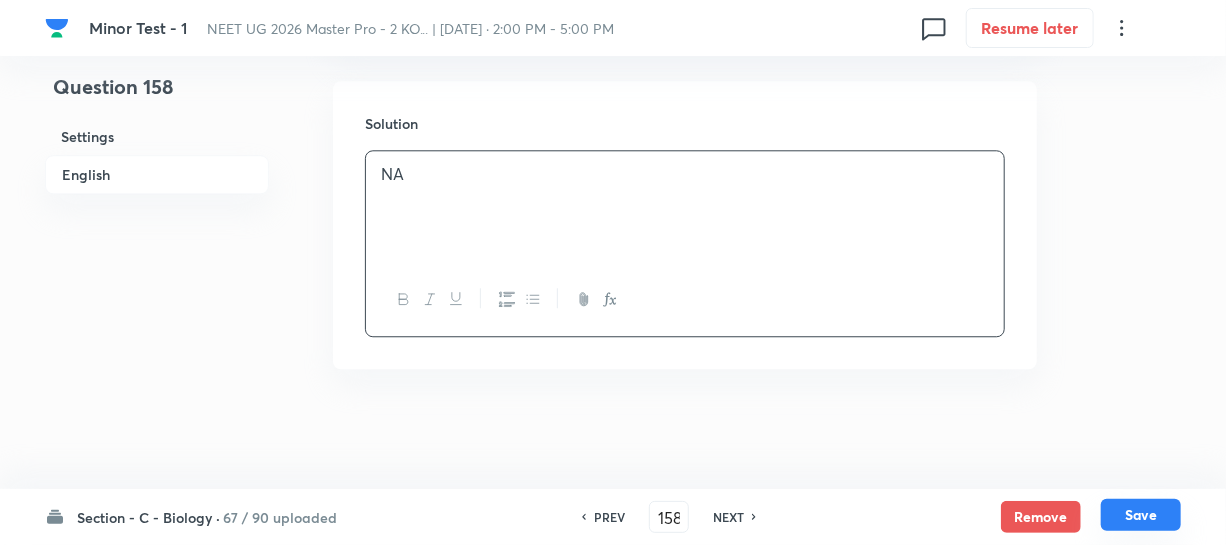 click on "Save" at bounding box center [1141, 515] 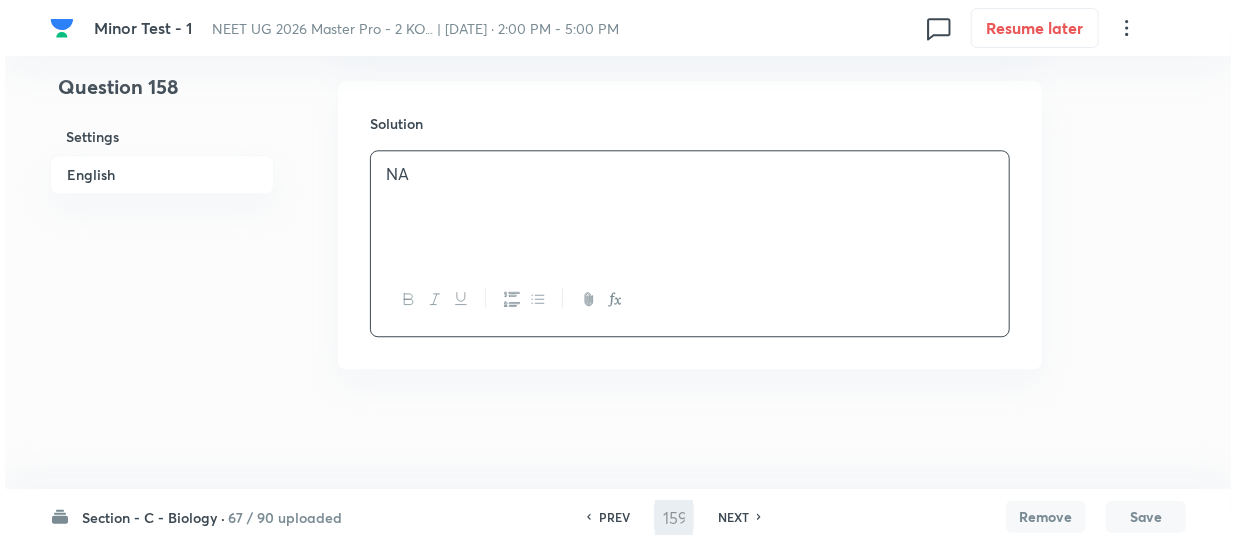 scroll, scrollTop: 0, scrollLeft: 0, axis: both 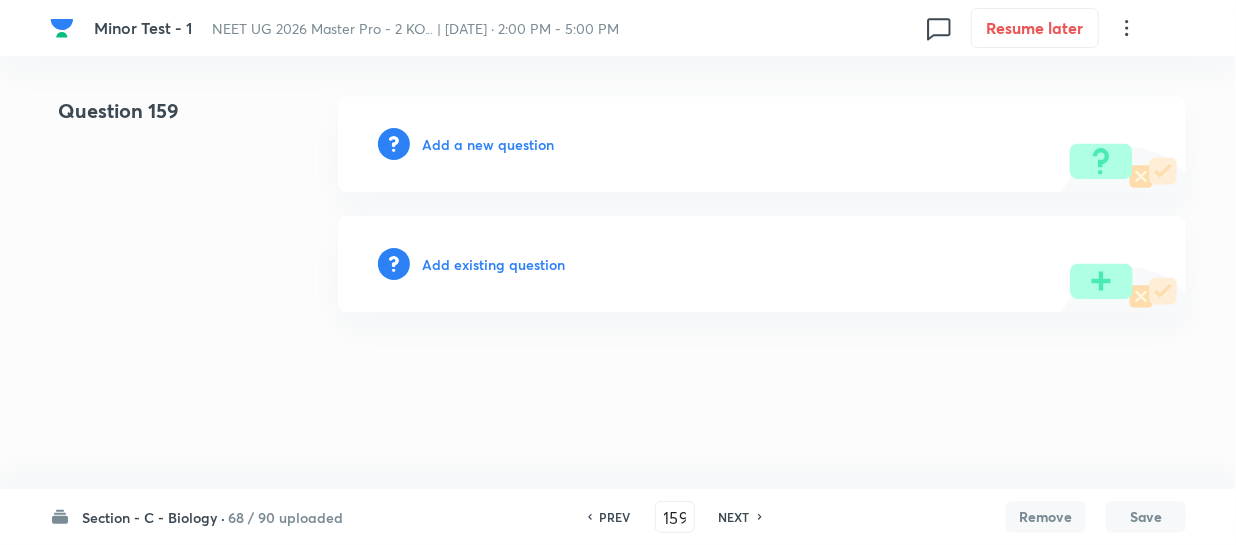 click on "Add a new question" at bounding box center [488, 144] 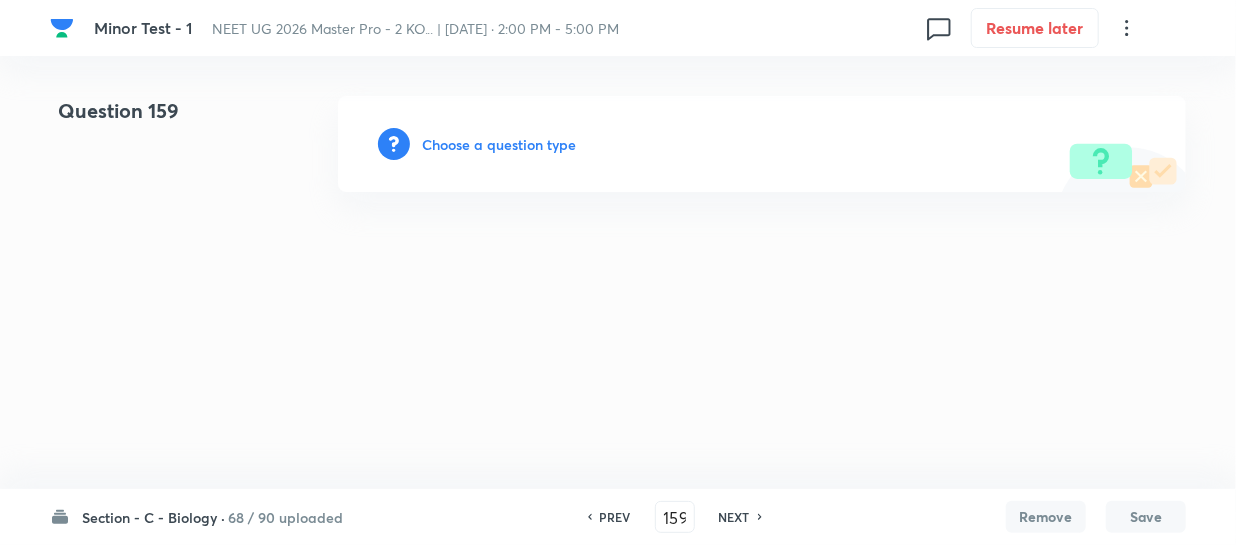 click on "Choose a question type" at bounding box center (499, 144) 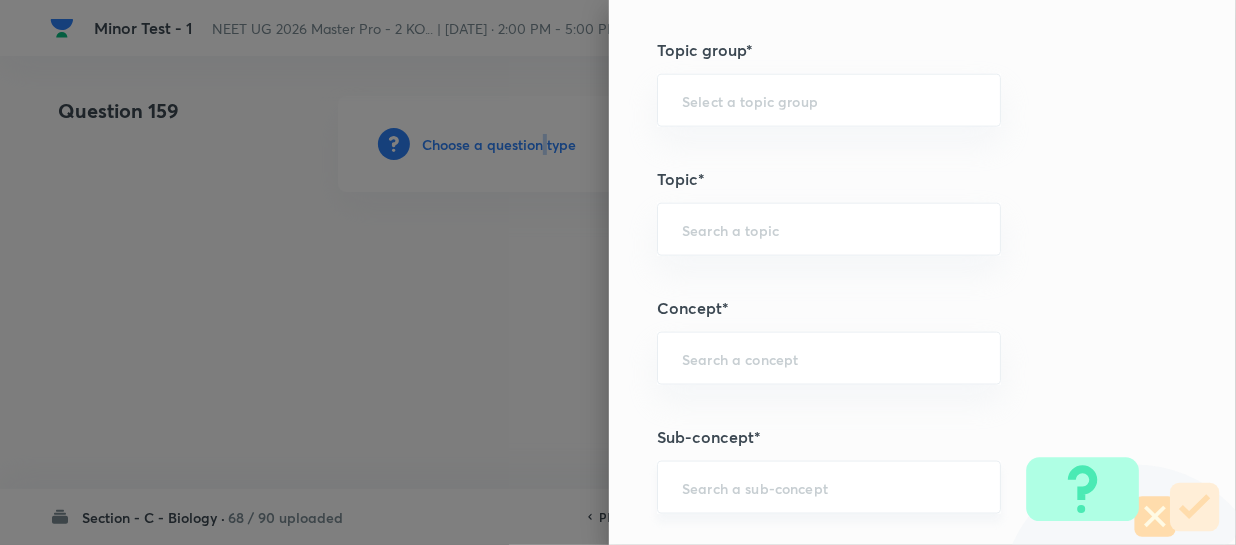 scroll, scrollTop: 1090, scrollLeft: 0, axis: vertical 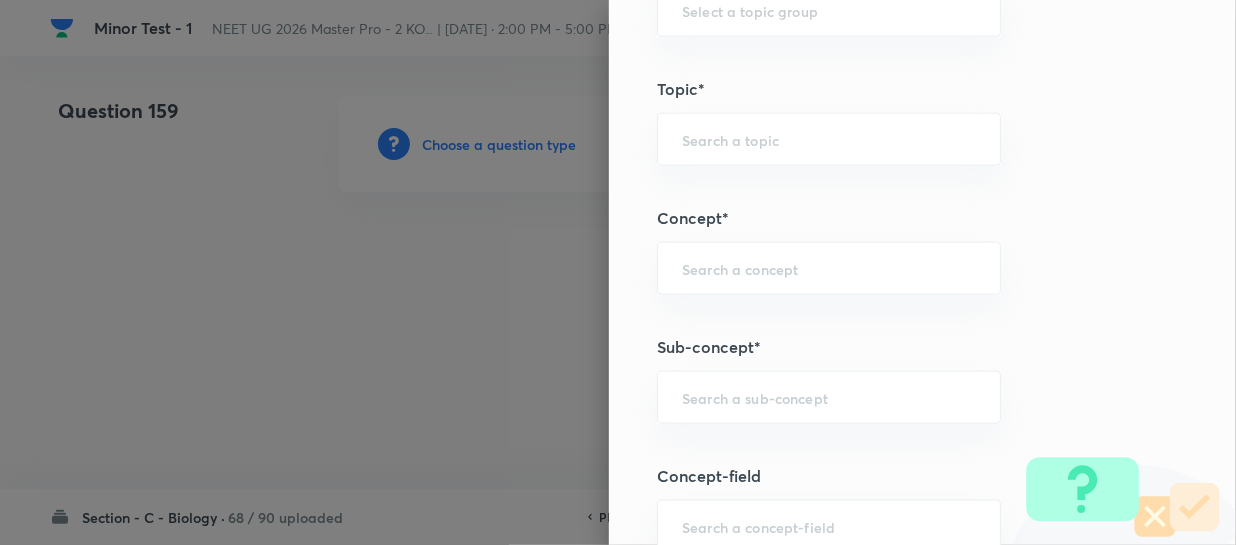 drag, startPoint x: 696, startPoint y: 456, endPoint x: 697, endPoint y: 415, distance: 41.01219 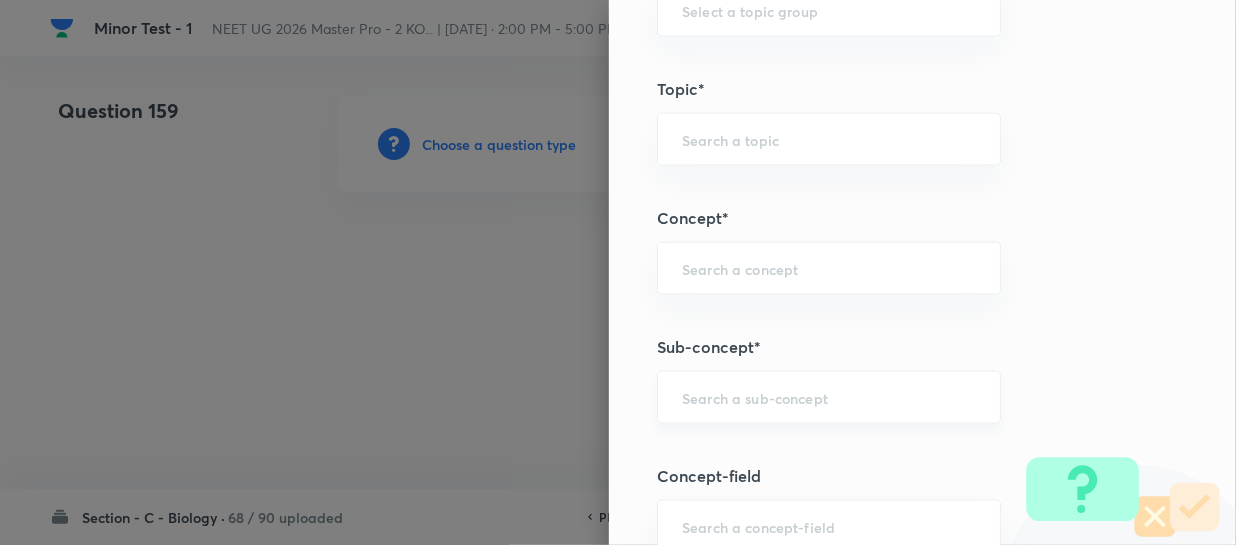 click on "Question settings Question type* Single choice correct Number of options* 2 3 4 5 Does this question have a passage?* Yes No Positive mark 4 ​ Negative Marks (Don’t add negative sign) 1 ​ Grant bonus marks for this question?* Yes No Syllabus Topic group* ​ Topic* ​ Concept* ​ Sub-concept* ​ Concept-field ​ Additional details Question Difficulty Very easy Easy Moderate Hard Very hard Question is based on Fact Numerical Concept Previous year question Yes No Does this question have equation? Yes No Verification status Is the question verified? *Select 'yes' only if a question is verified Yes No Save" at bounding box center (922, 272) 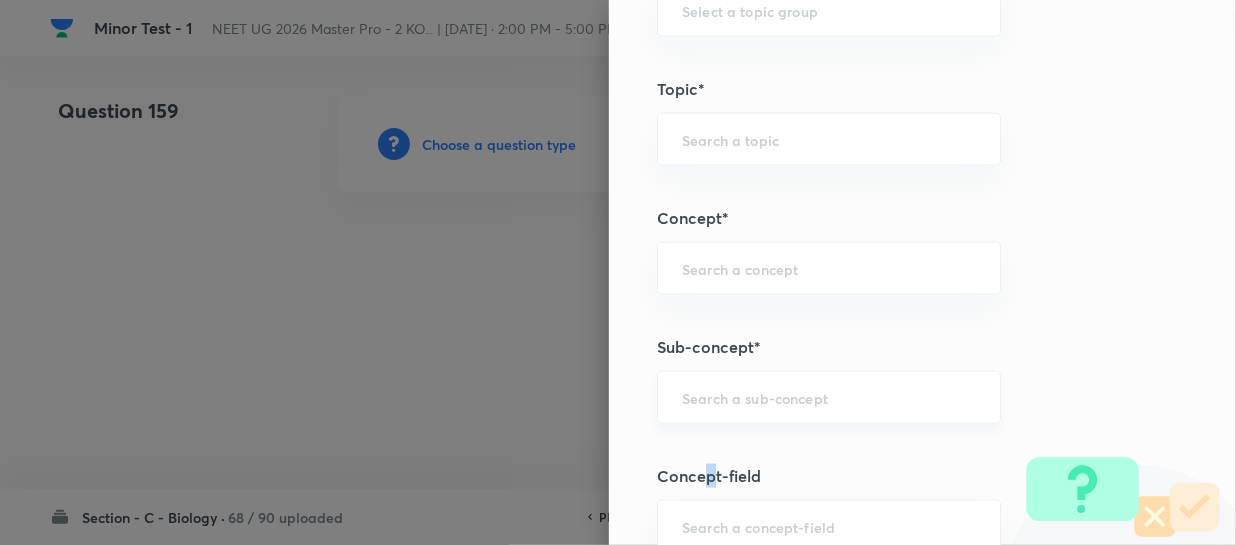 click on "​" at bounding box center (829, 397) 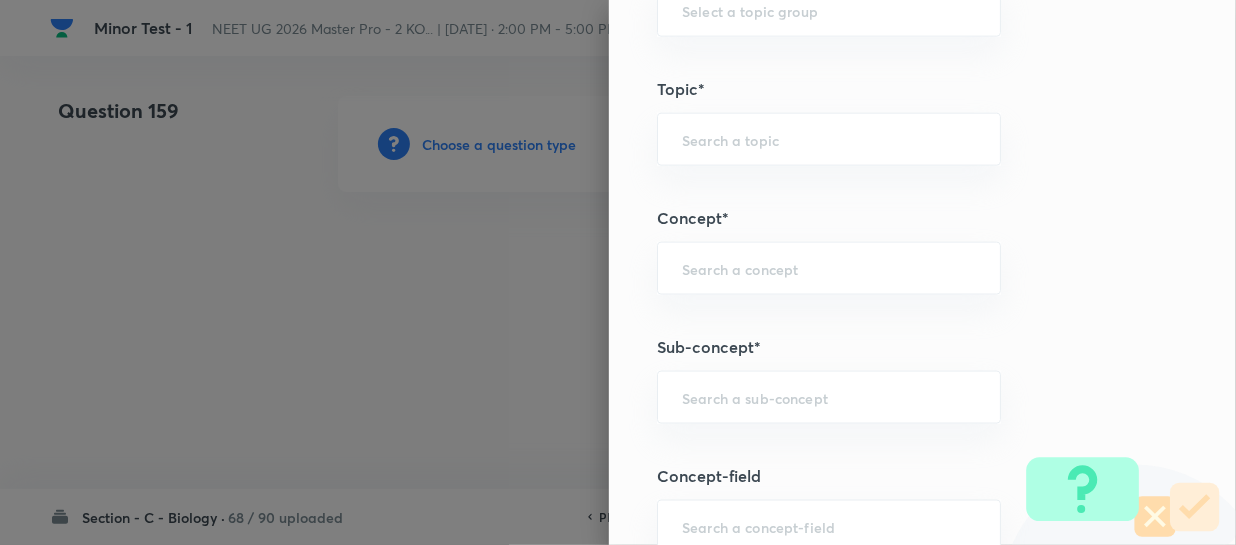 paste on "Different Biological Classification" 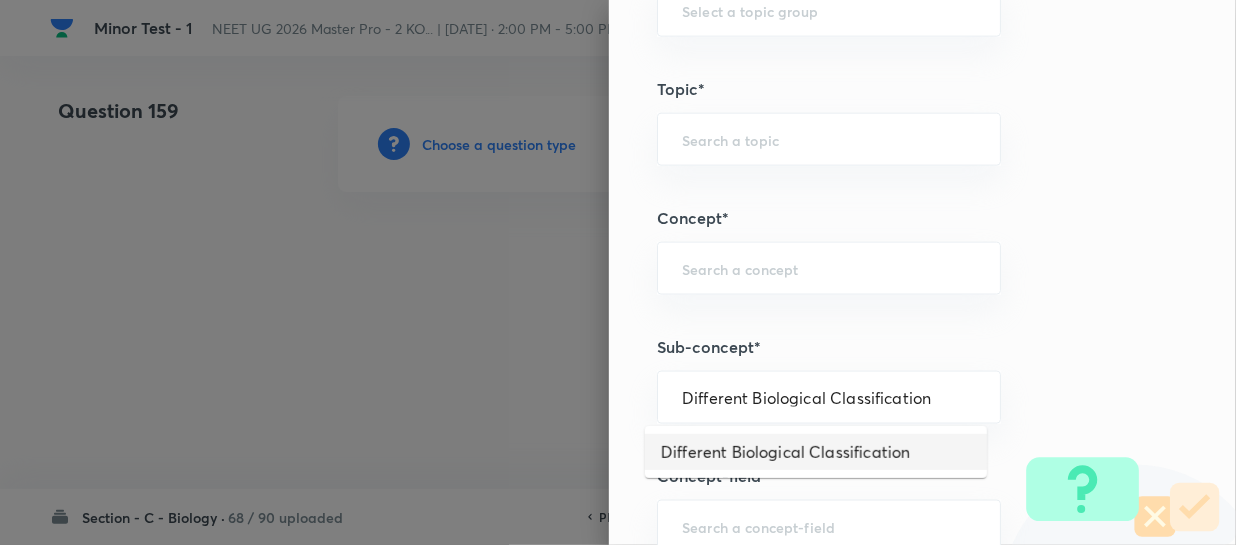 click on "Different Biological Classification" at bounding box center (816, 452) 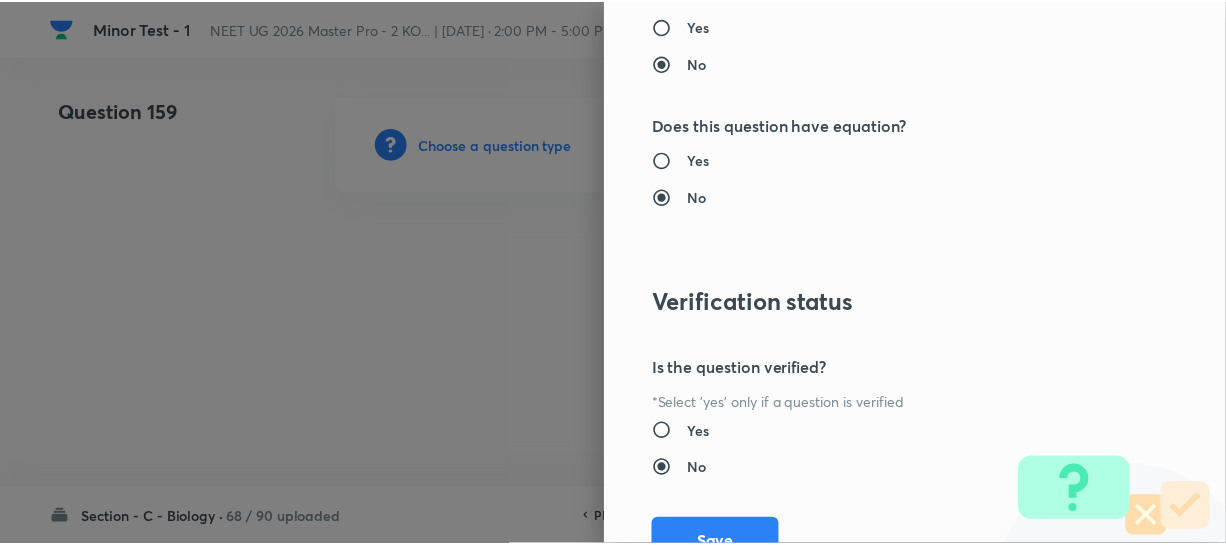 scroll, scrollTop: 2313, scrollLeft: 0, axis: vertical 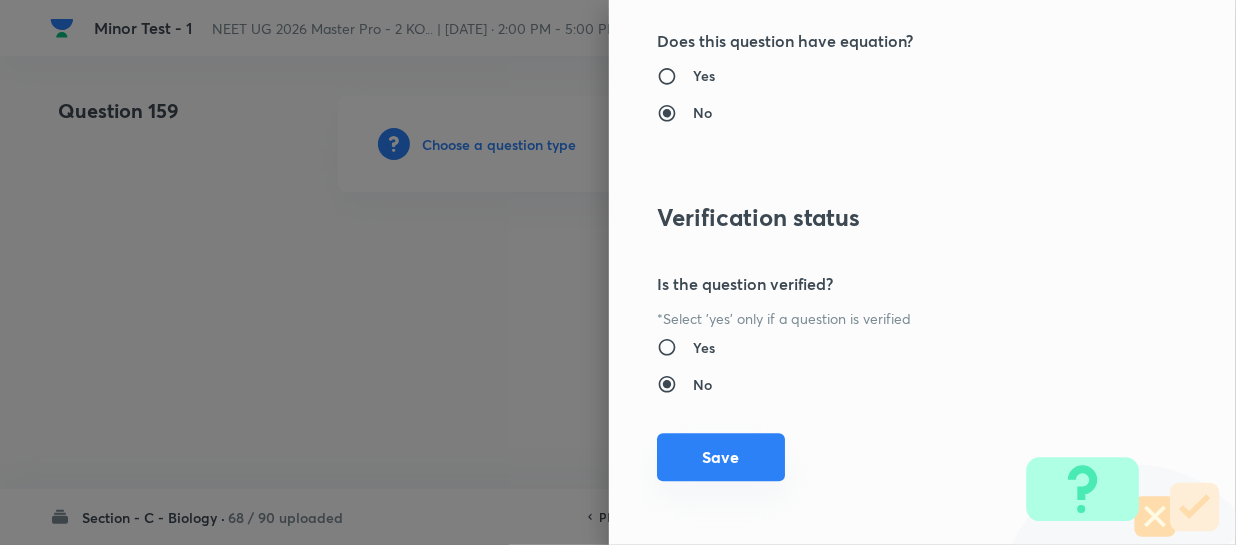click on "Save" at bounding box center [721, 457] 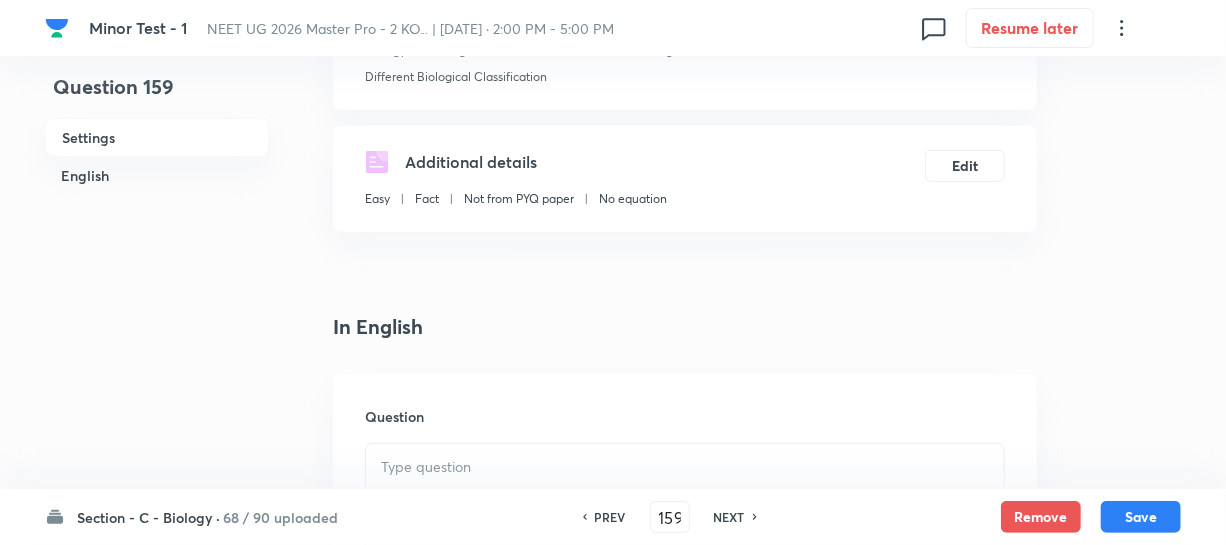 scroll, scrollTop: 363, scrollLeft: 0, axis: vertical 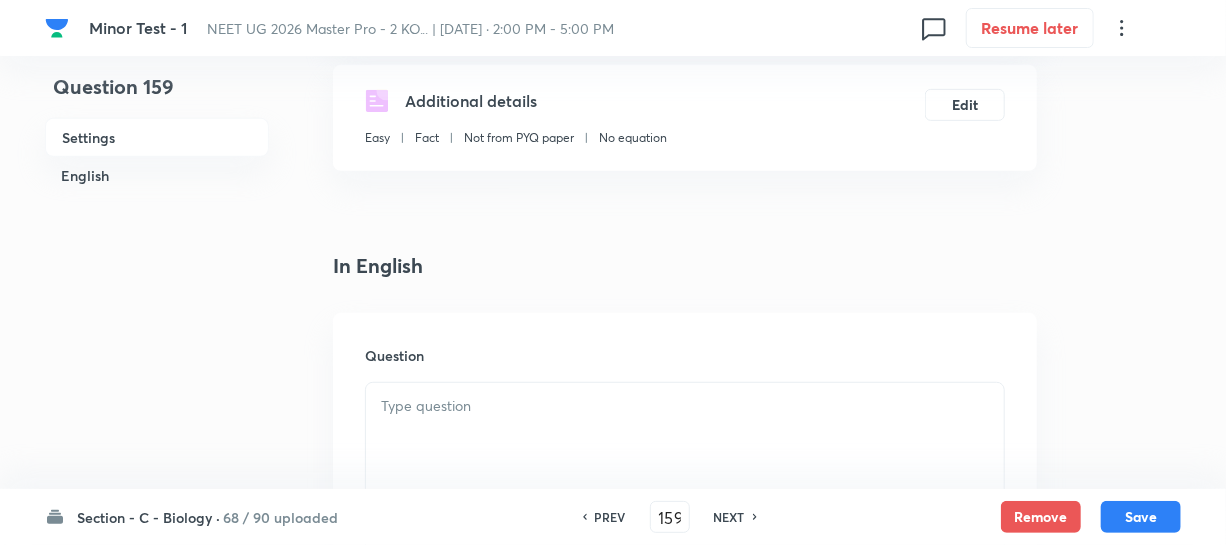 click at bounding box center [685, 439] 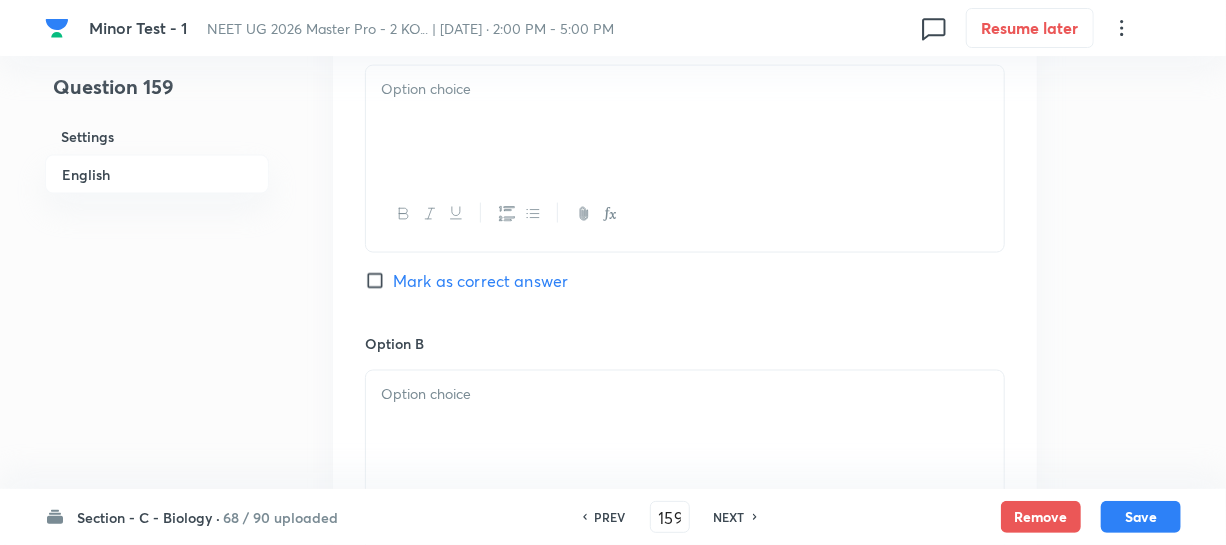 click at bounding box center [685, 122] 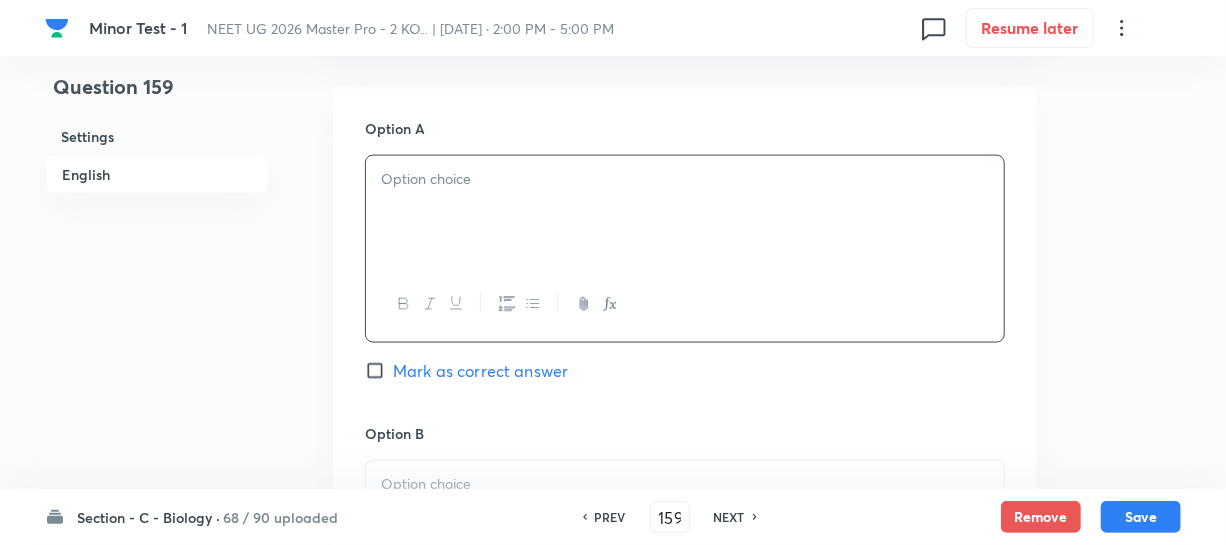 scroll, scrollTop: 1181, scrollLeft: 0, axis: vertical 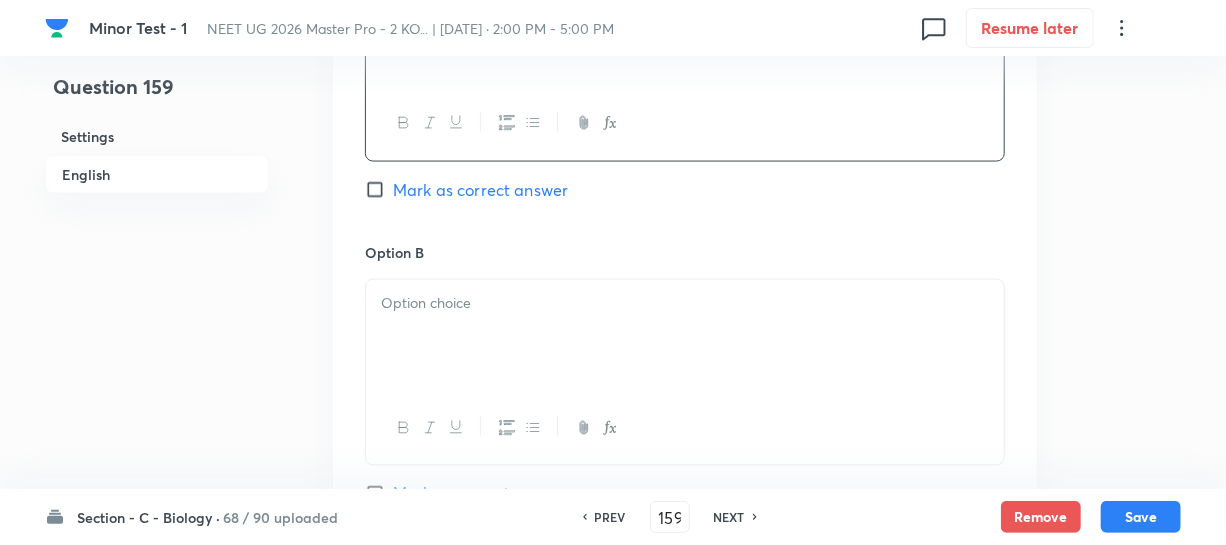 click at bounding box center (685, 303) 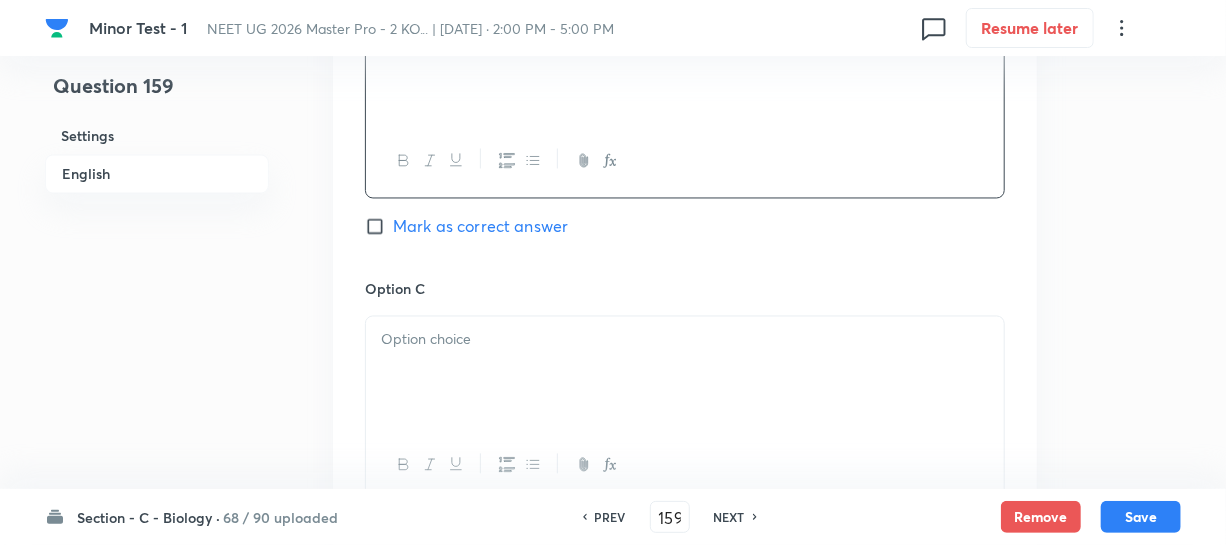 scroll, scrollTop: 1636, scrollLeft: 0, axis: vertical 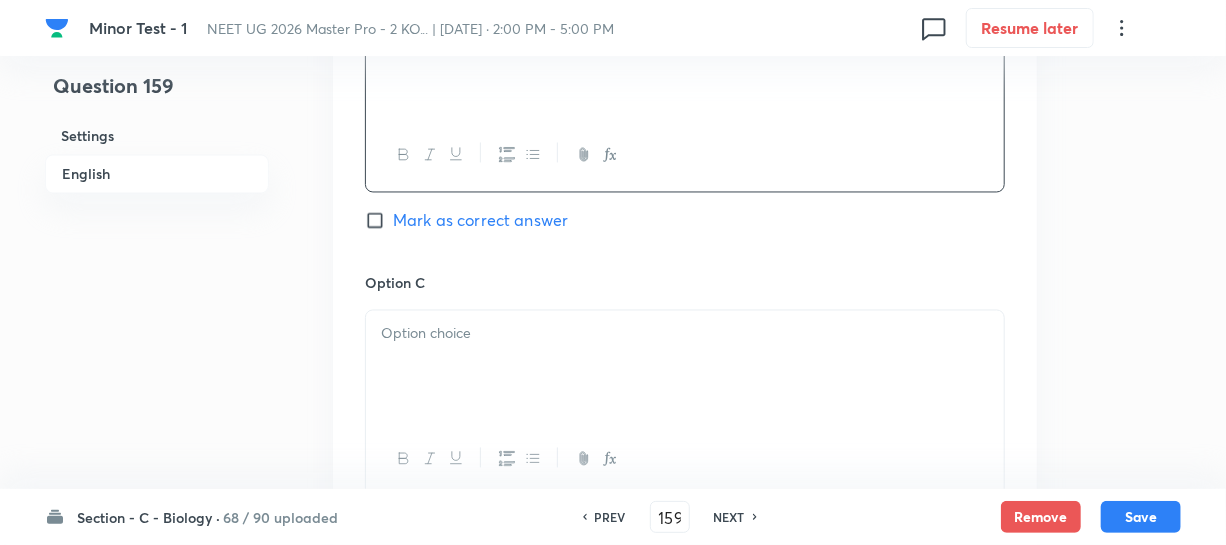 click at bounding box center (685, 367) 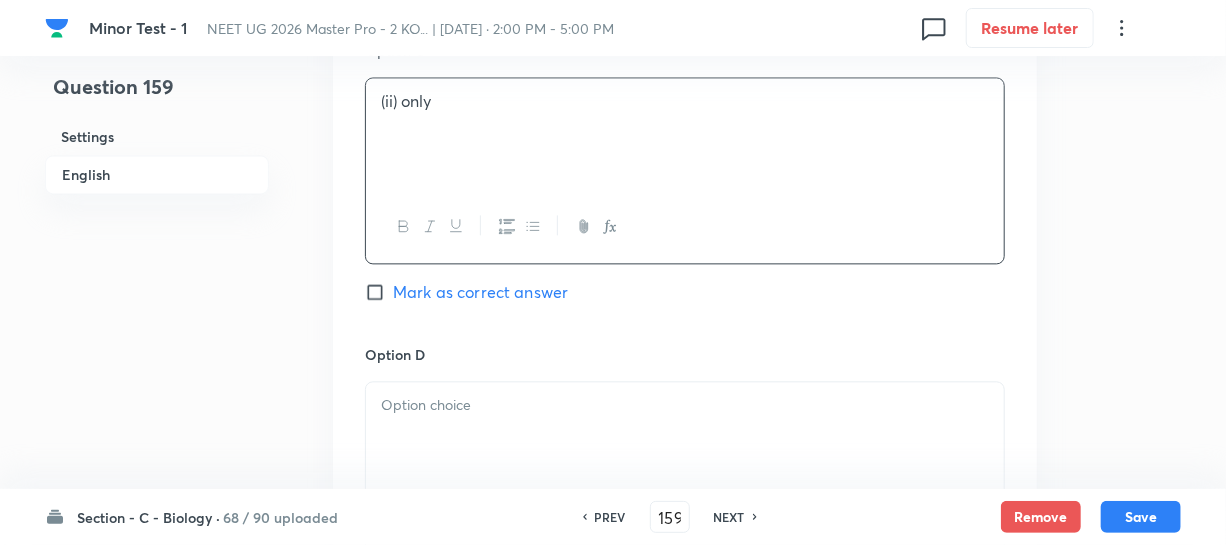 scroll, scrollTop: 1909, scrollLeft: 0, axis: vertical 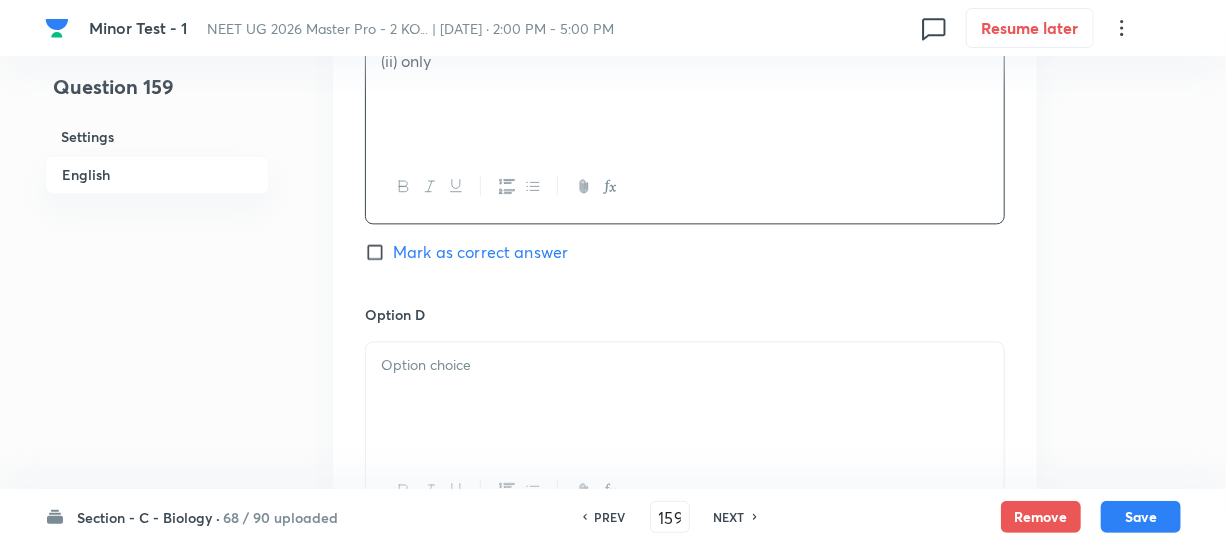 click at bounding box center [685, 365] 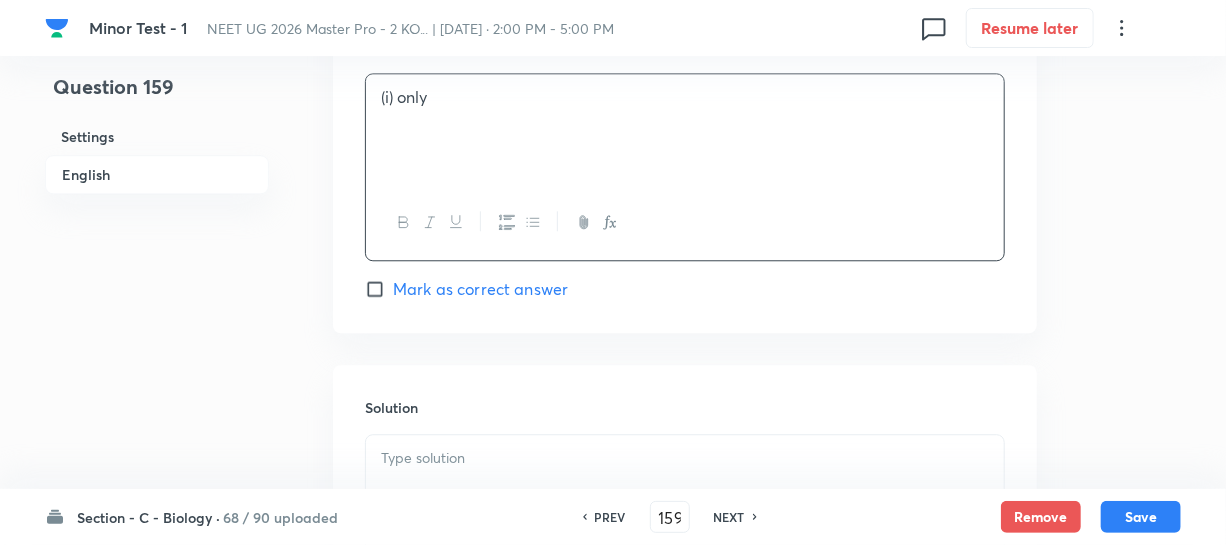 scroll, scrollTop: 2181, scrollLeft: 0, axis: vertical 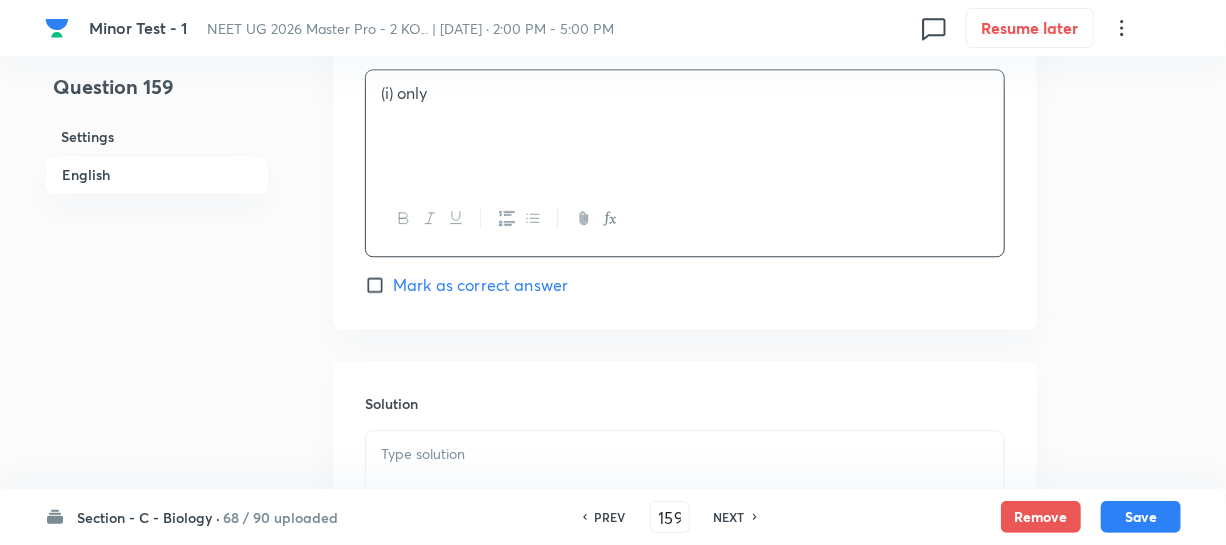 click on "Mark as correct answer" at bounding box center (379, 285) 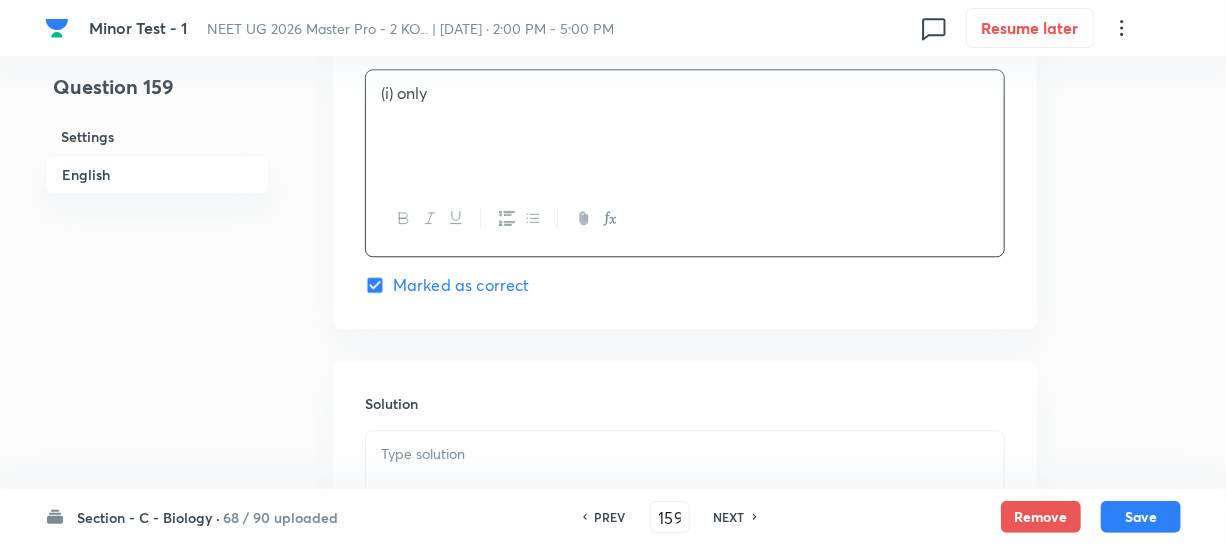 click at bounding box center (685, 454) 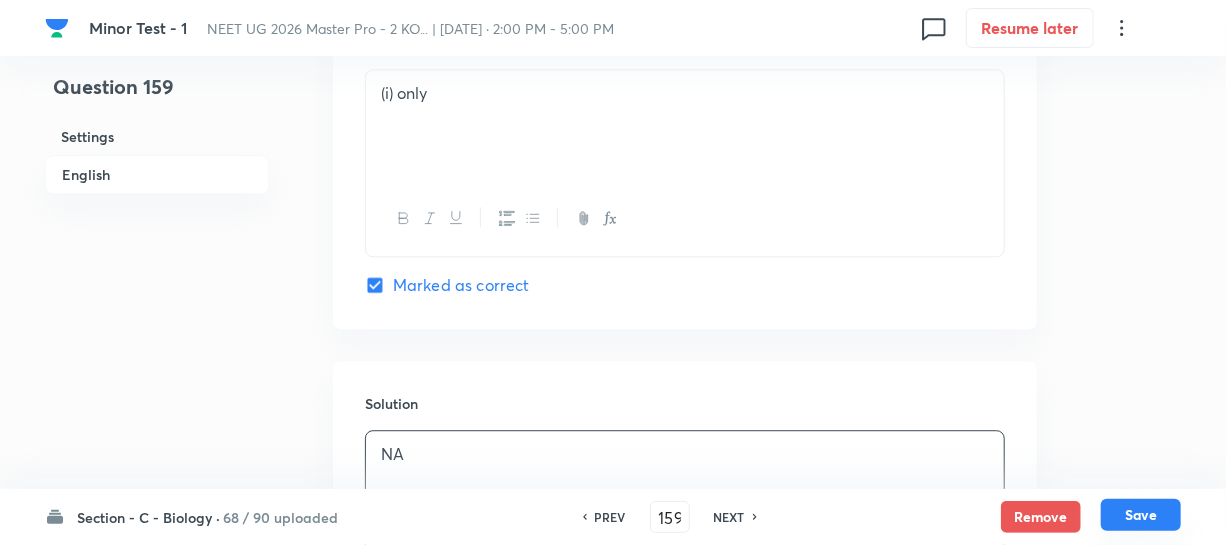 click on "Save" at bounding box center [1141, 515] 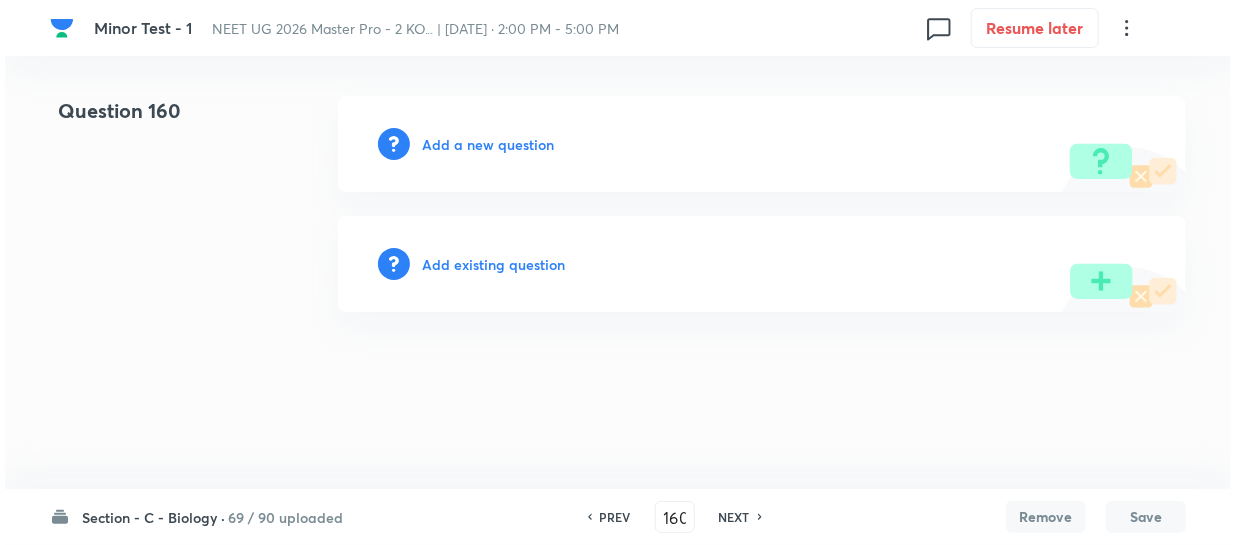 scroll, scrollTop: 0, scrollLeft: 0, axis: both 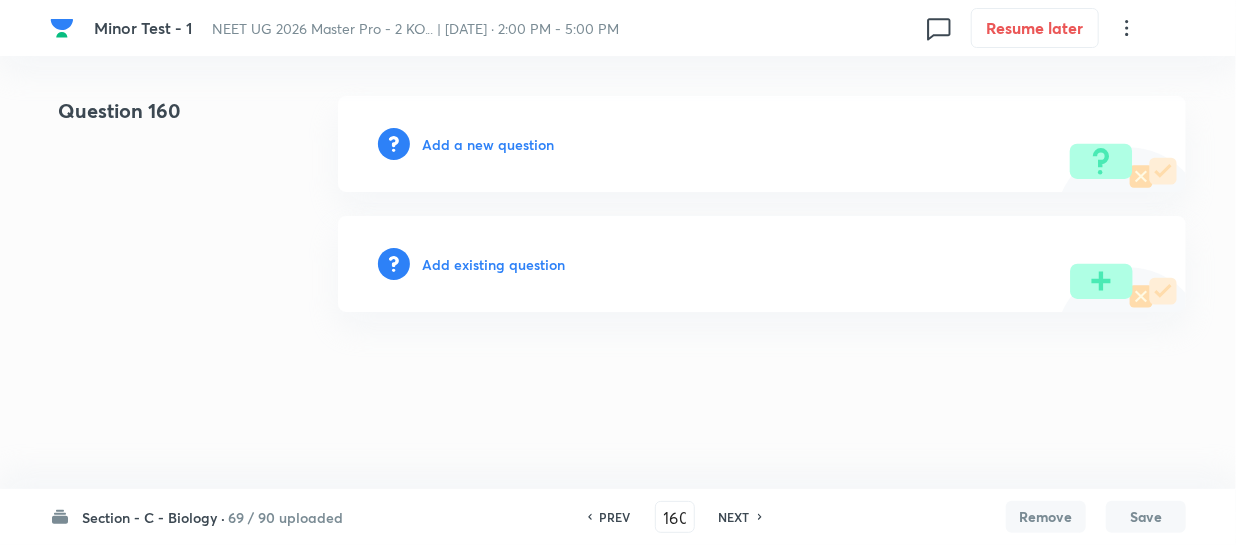 click on "Add a new question" at bounding box center [488, 144] 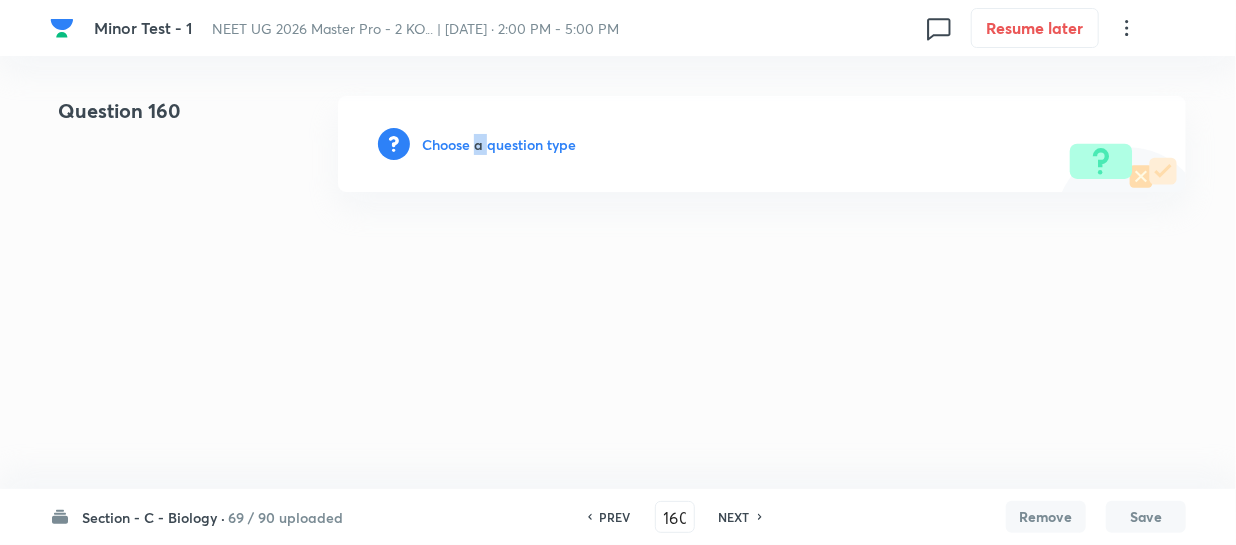 click on "Choose a question type" at bounding box center [499, 144] 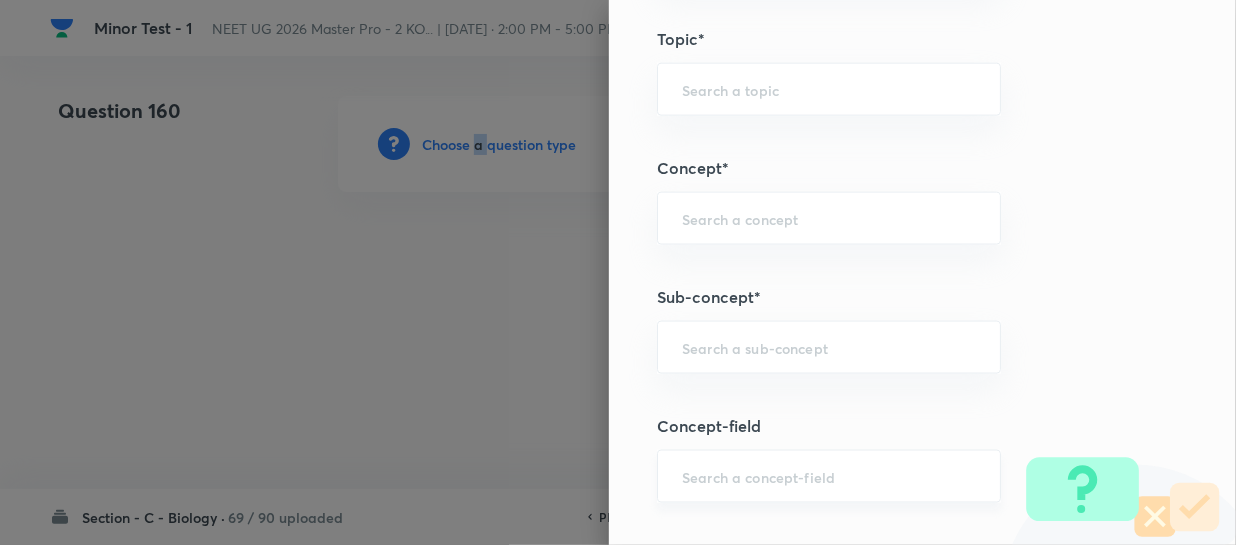 scroll, scrollTop: 1272, scrollLeft: 0, axis: vertical 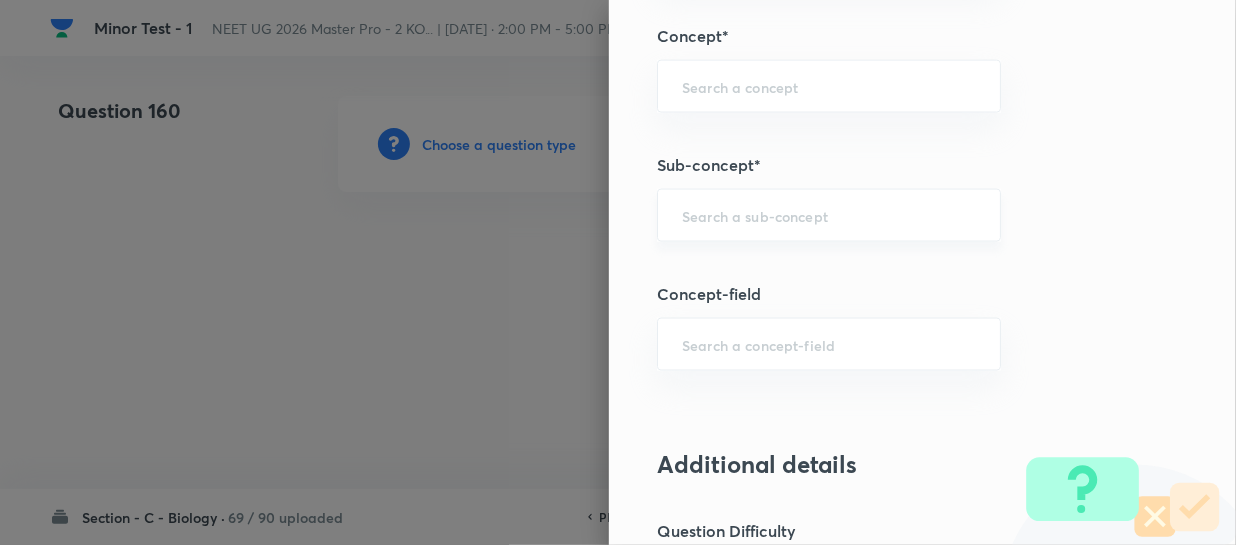 click on "Question settings Question type* Single choice correct Number of options* 2 3 4 5 Does this question have a passage?* Yes No Positive mark 4 ​ Negative Marks (Don’t add negative sign) 1 ​ Grant bonus marks for this question?* Yes No Syllabus Topic group* ​ Topic* ​ Concept* ​ Sub-concept* ​ Concept-field ​ Additional details Question Difficulty Very easy Easy Moderate Hard Very hard Question is based on Fact Numerical Concept Previous year question Yes No Does this question have equation? Yes No Verification status Is the question verified? *Select 'yes' only if a question is verified Yes No Save" at bounding box center (922, 272) 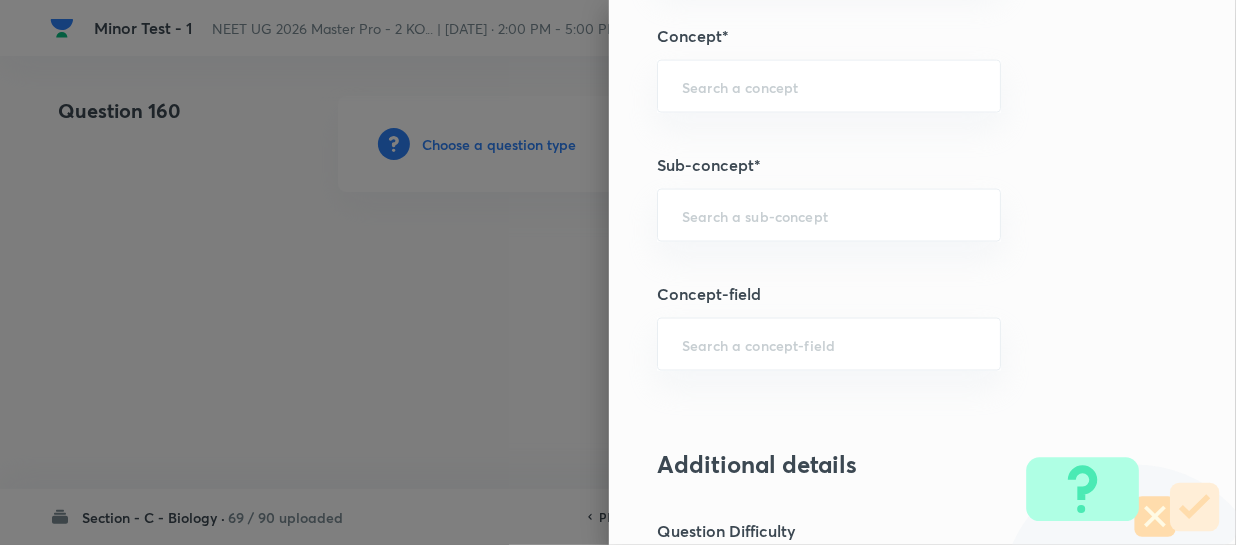 paste on "Different Biological Classification" 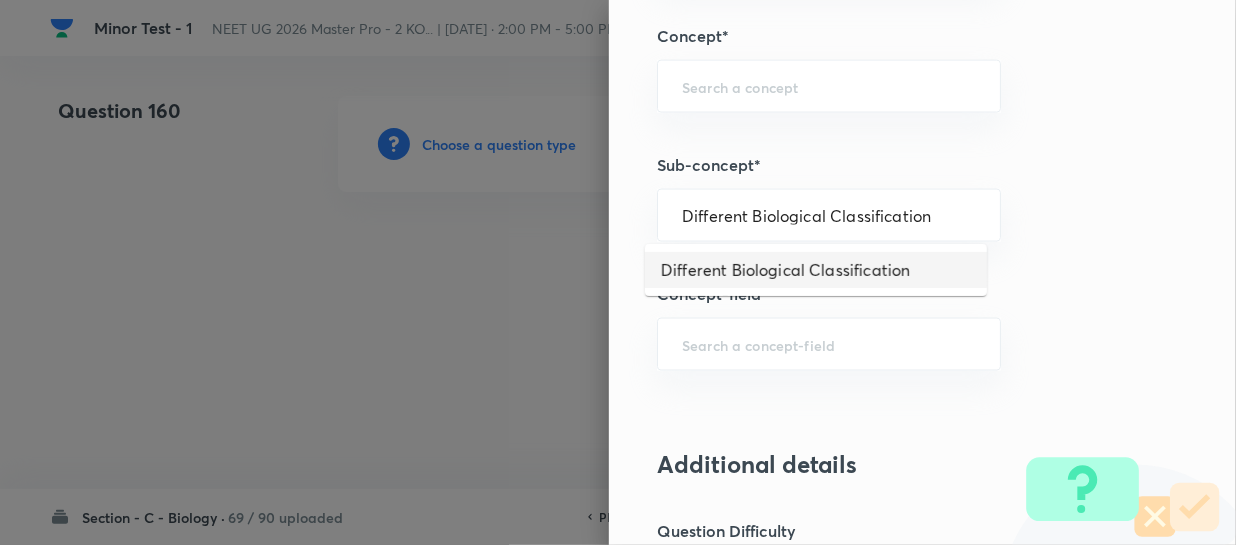 click on "Different Biological Classification" at bounding box center [816, 270] 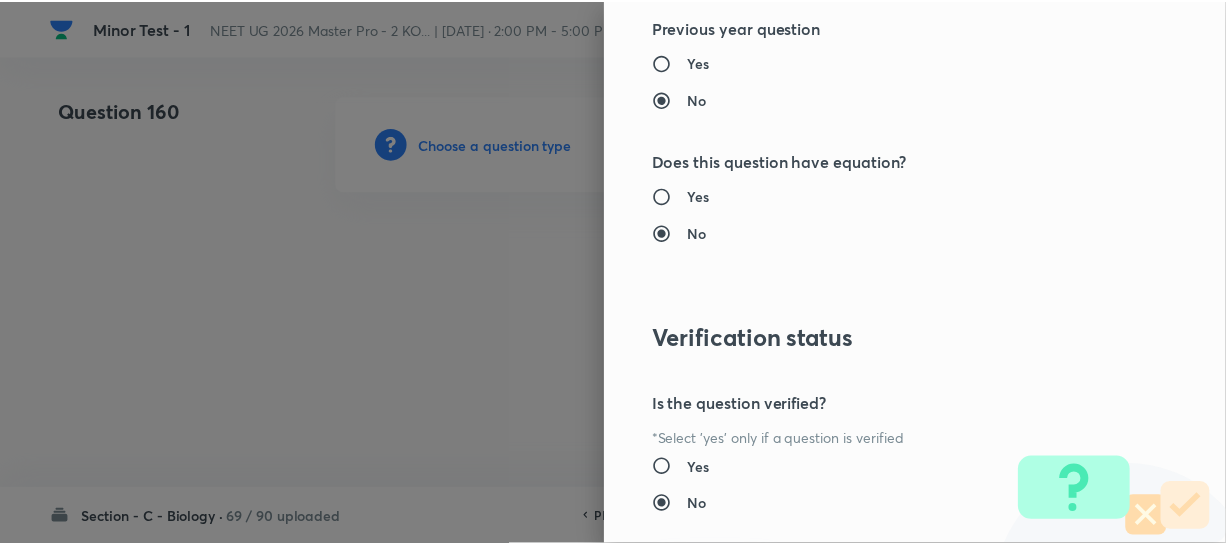 scroll, scrollTop: 2313, scrollLeft: 0, axis: vertical 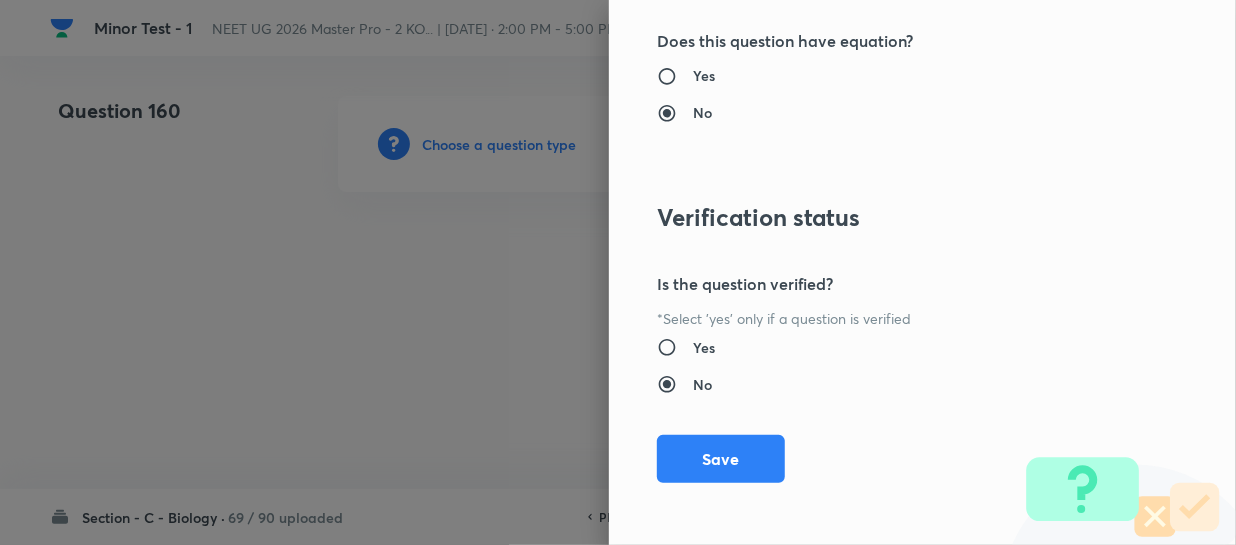 click on "Save" at bounding box center [721, 459] 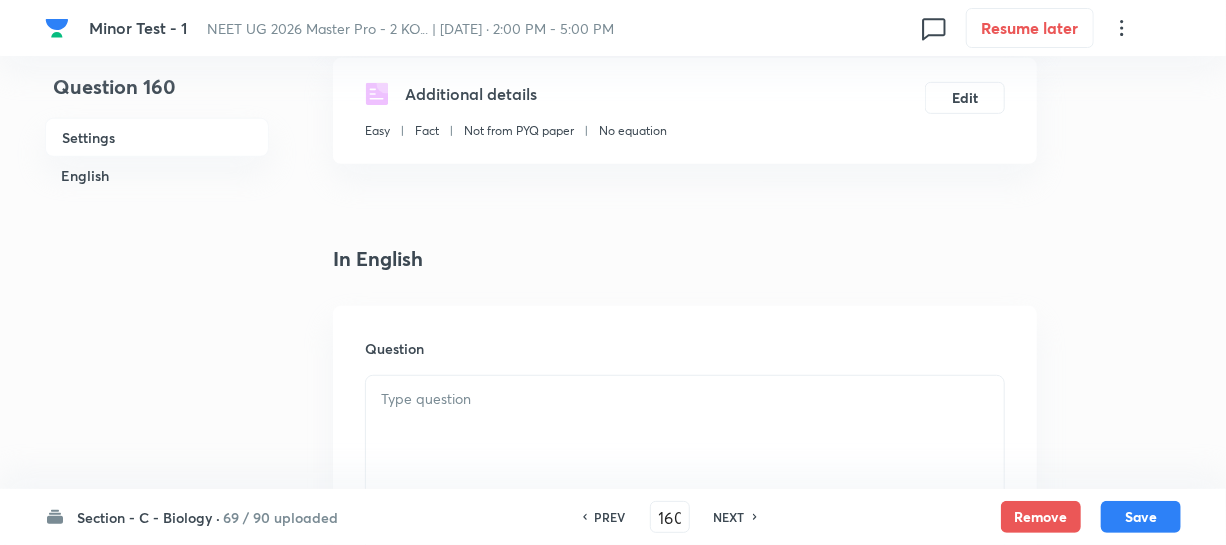 scroll, scrollTop: 454, scrollLeft: 0, axis: vertical 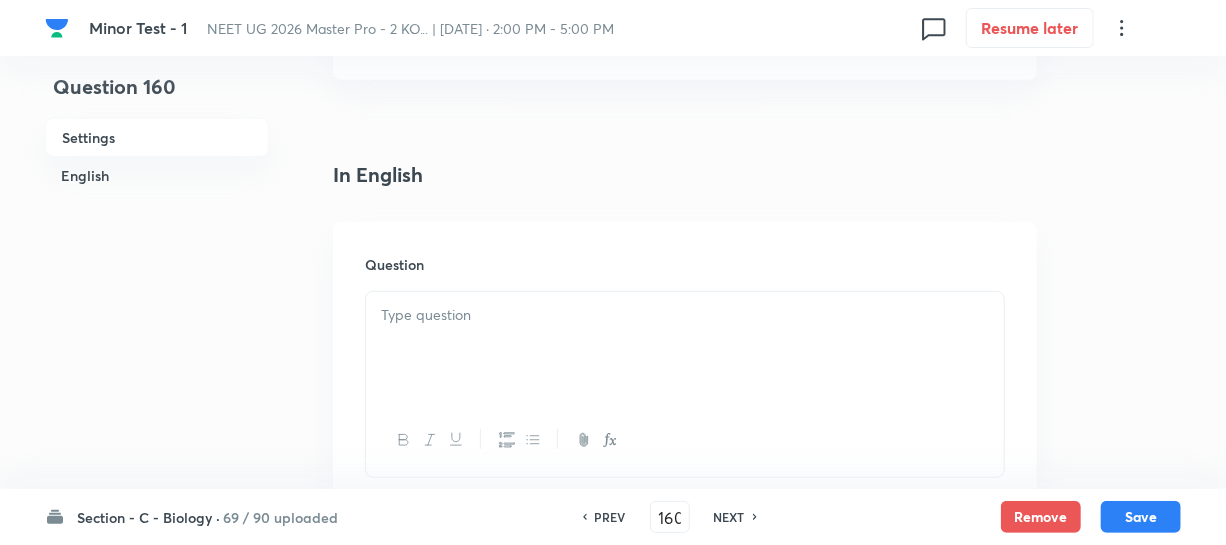 click at bounding box center [685, 315] 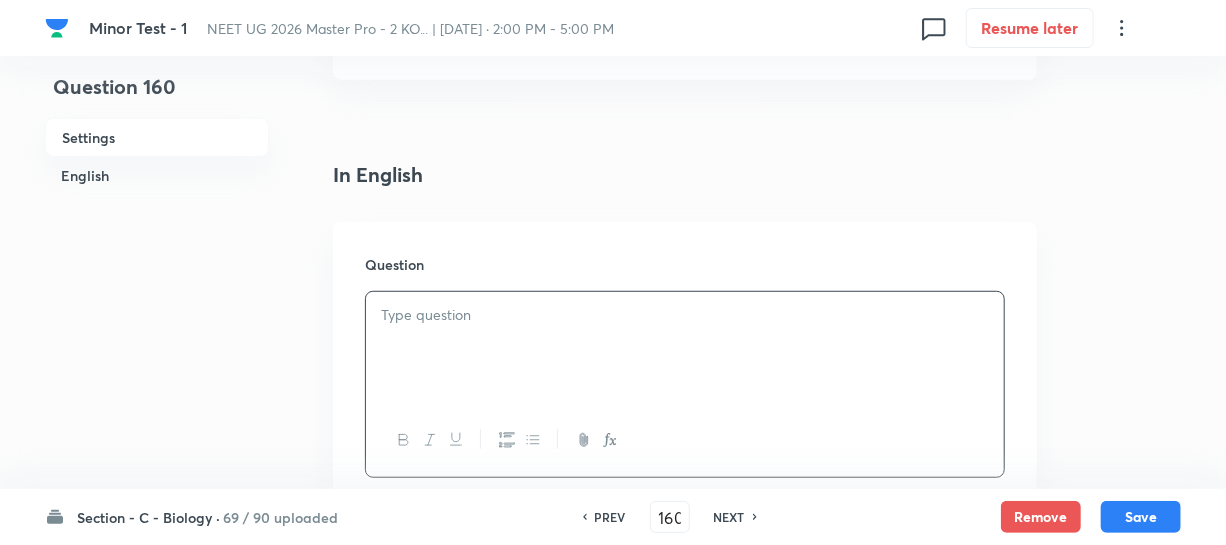 click at bounding box center (685, 315) 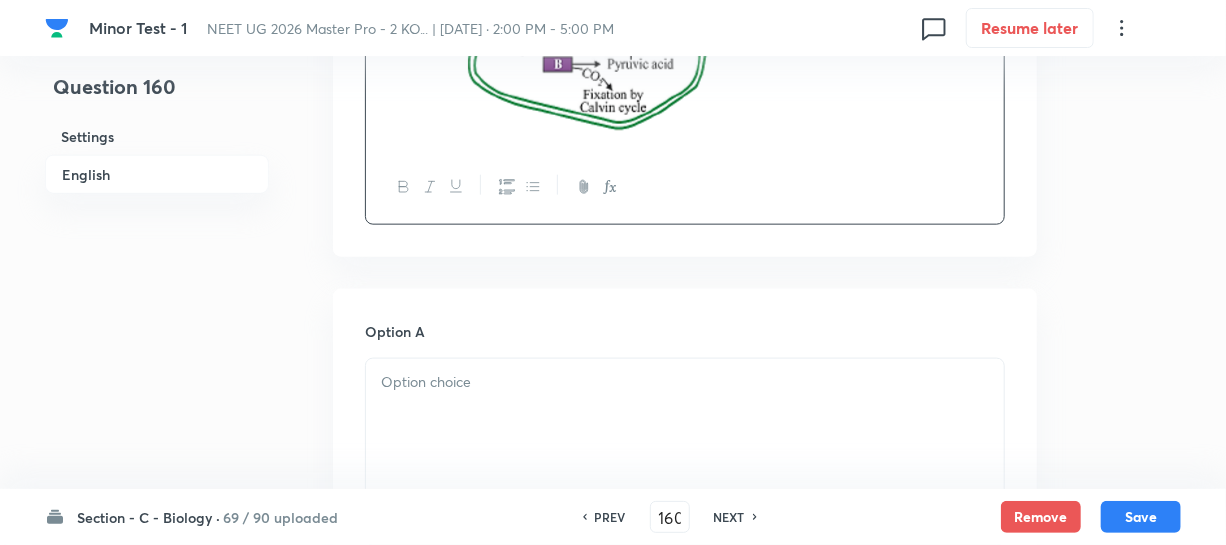 scroll, scrollTop: 1000, scrollLeft: 0, axis: vertical 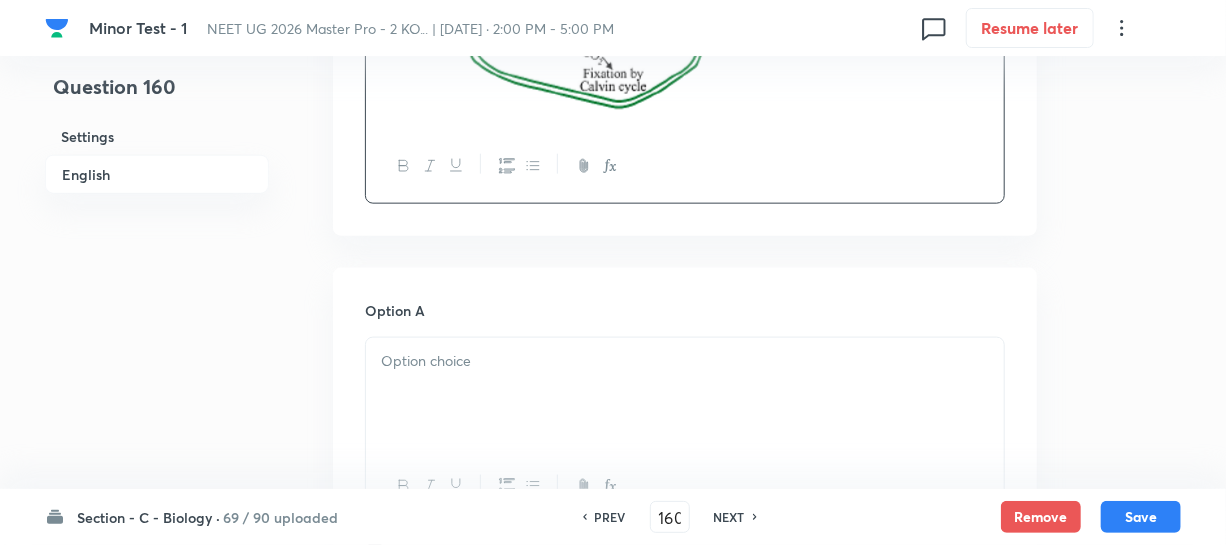 click at bounding box center [685, 361] 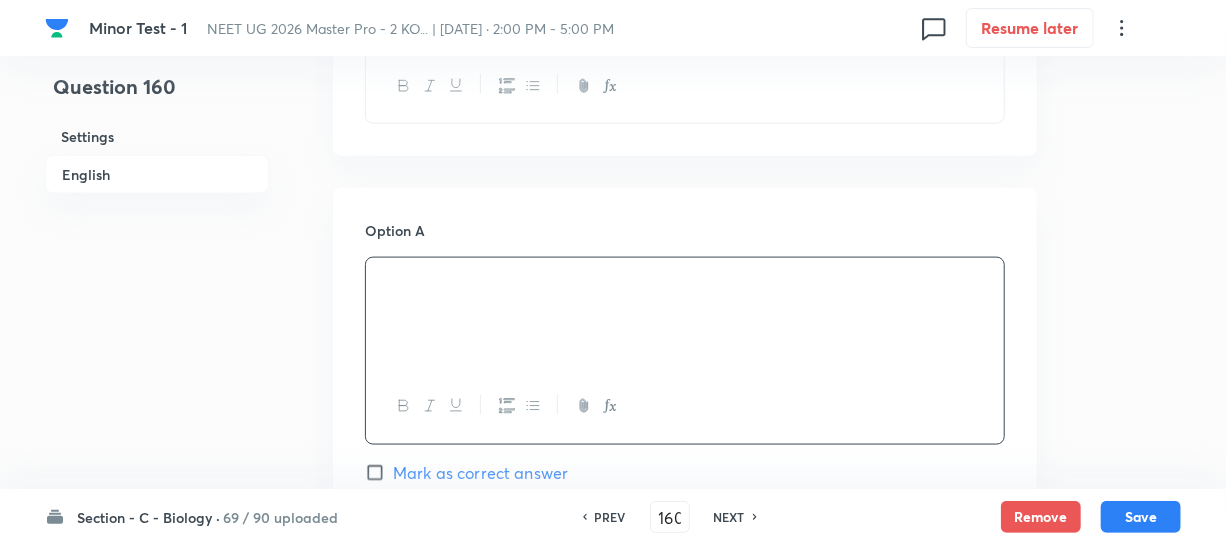 scroll, scrollTop: 1363, scrollLeft: 0, axis: vertical 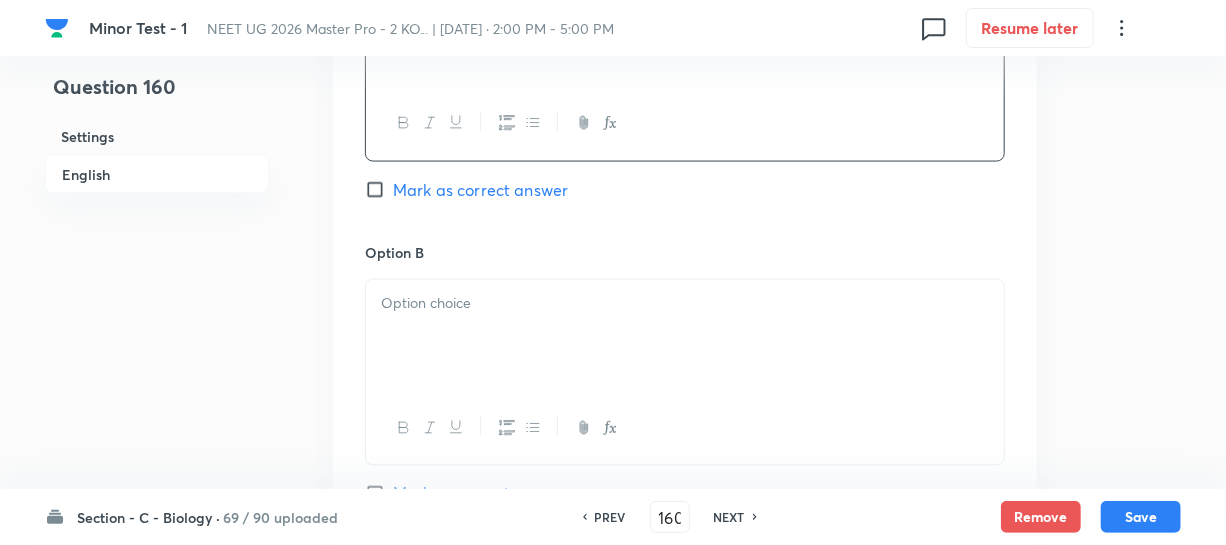 click at bounding box center [685, 336] 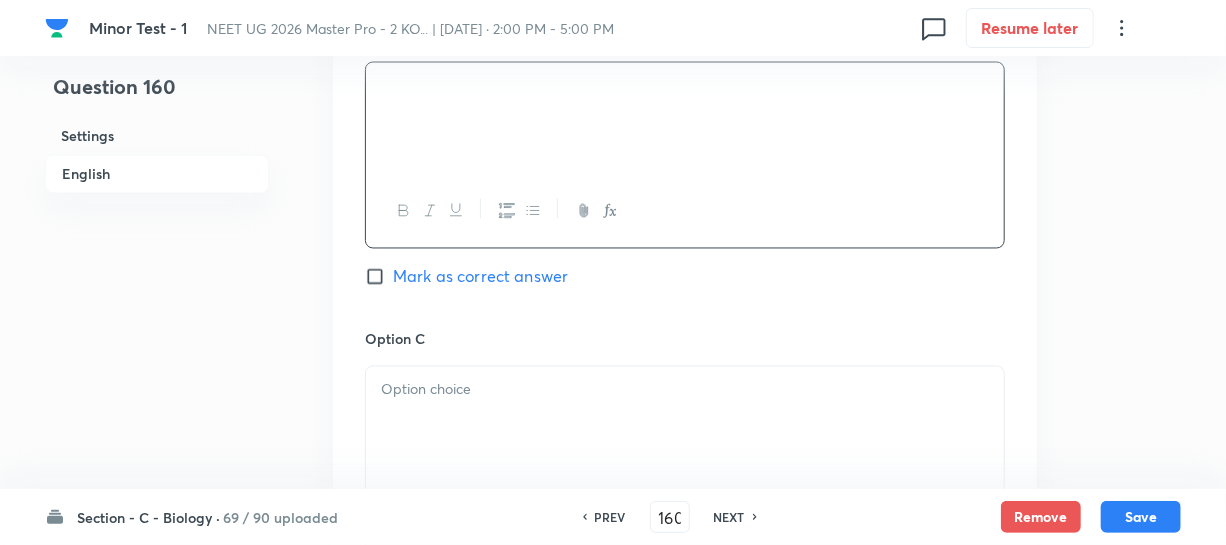 scroll, scrollTop: 1727, scrollLeft: 0, axis: vertical 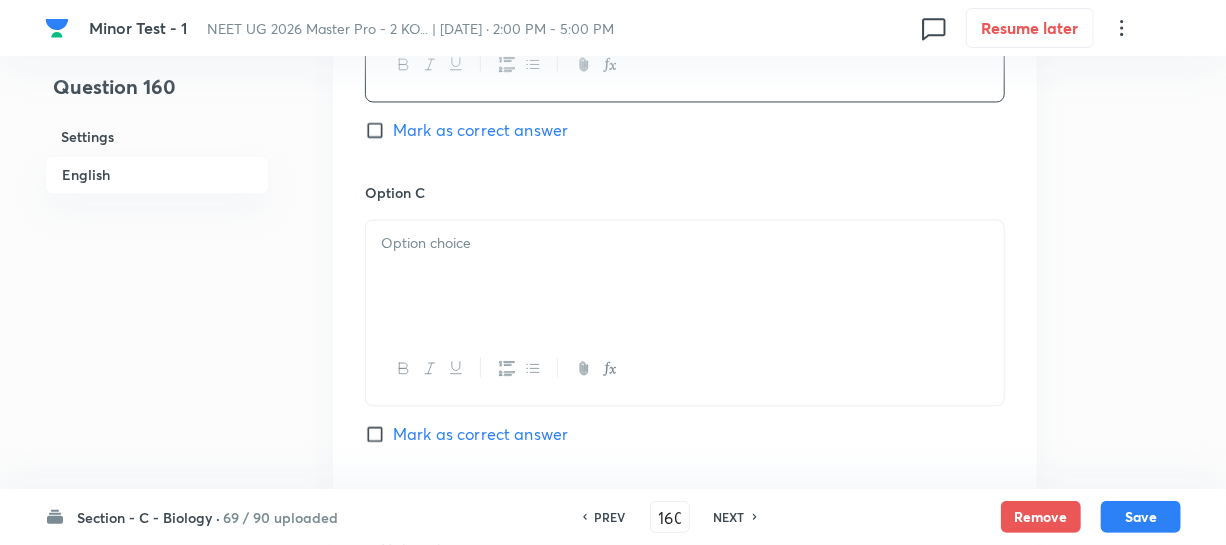 click at bounding box center [685, 276] 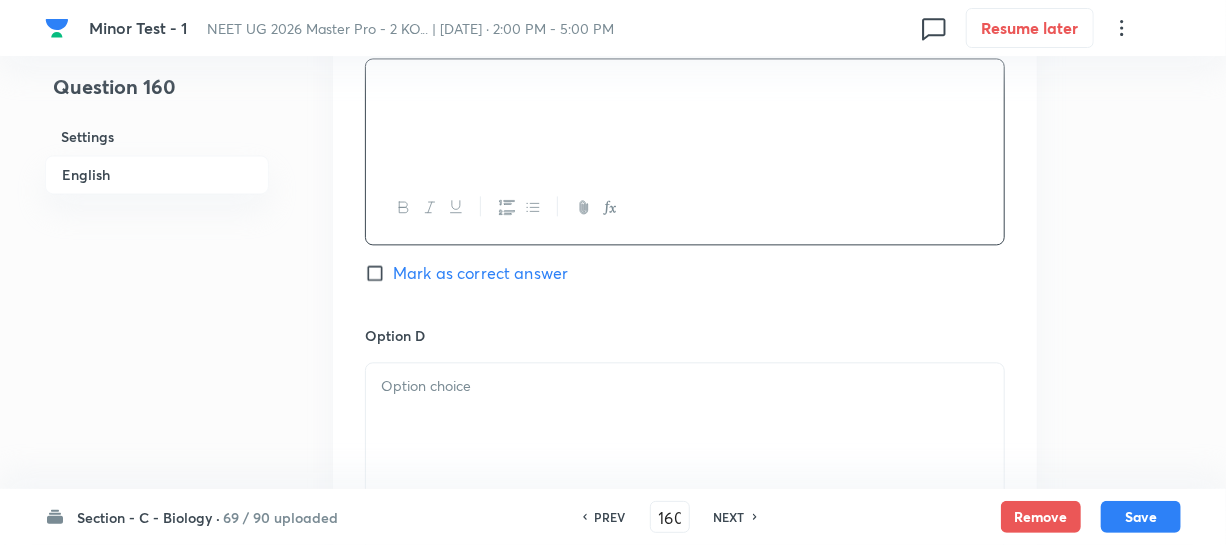 scroll, scrollTop: 1909, scrollLeft: 0, axis: vertical 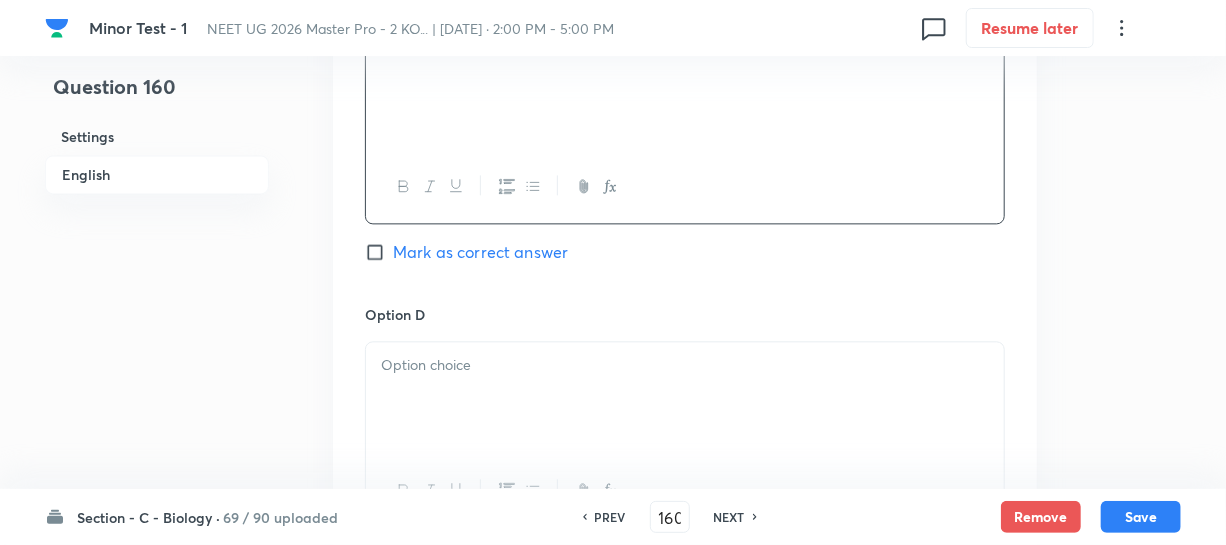 click at bounding box center [685, 365] 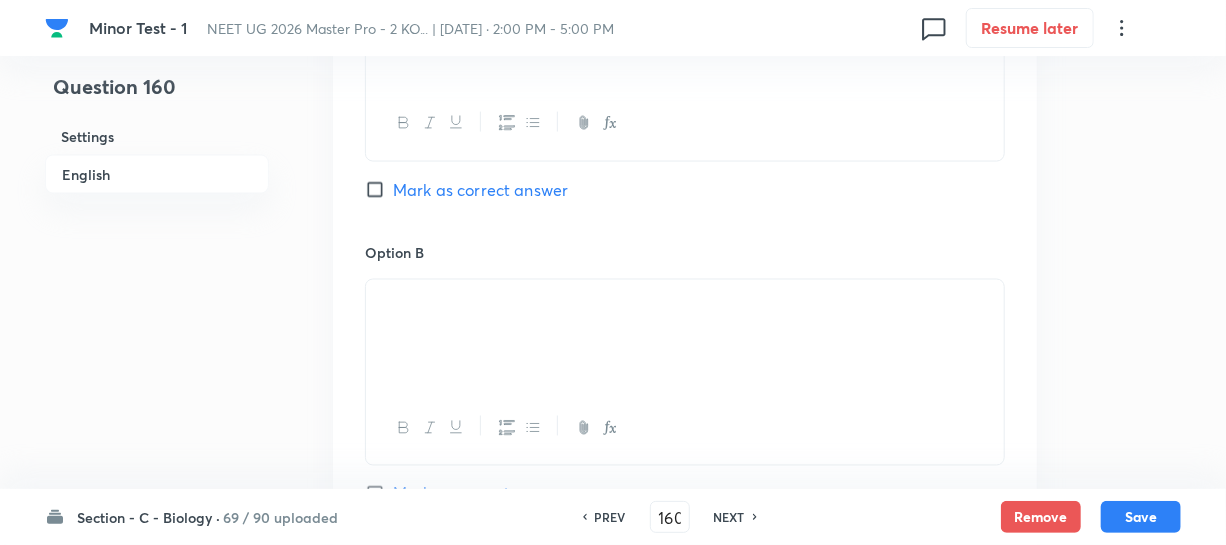 click at bounding box center (685, 303) 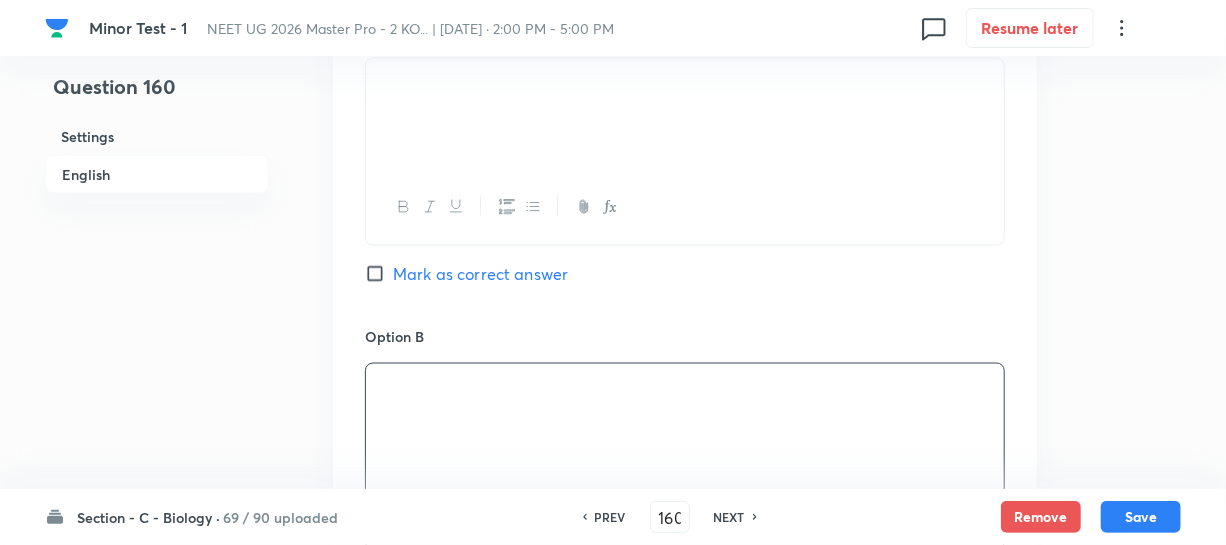 scroll, scrollTop: 1181, scrollLeft: 0, axis: vertical 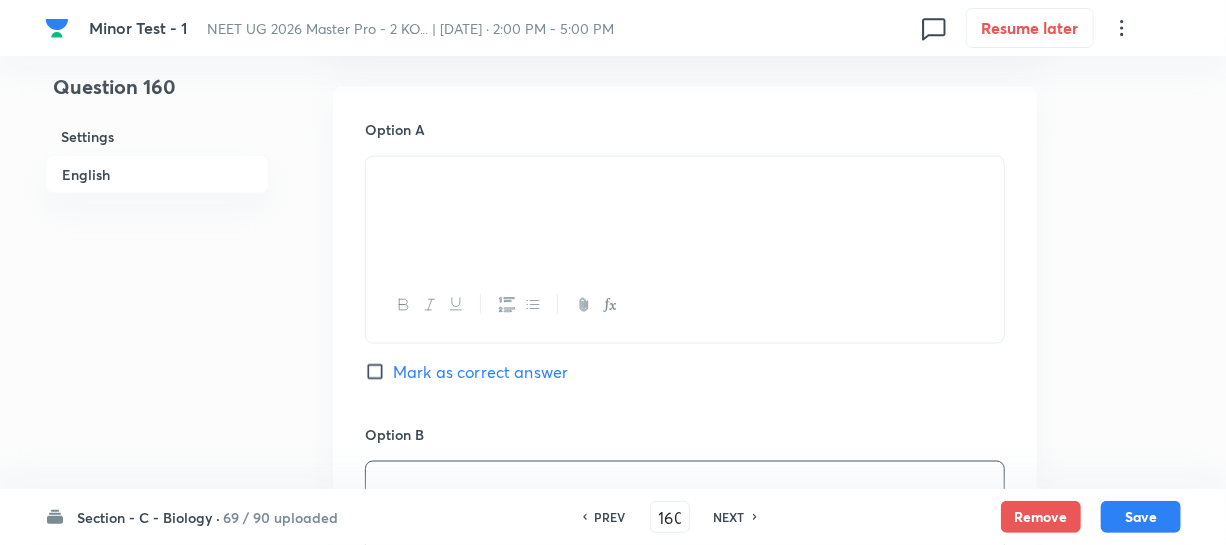 click at bounding box center [685, 180] 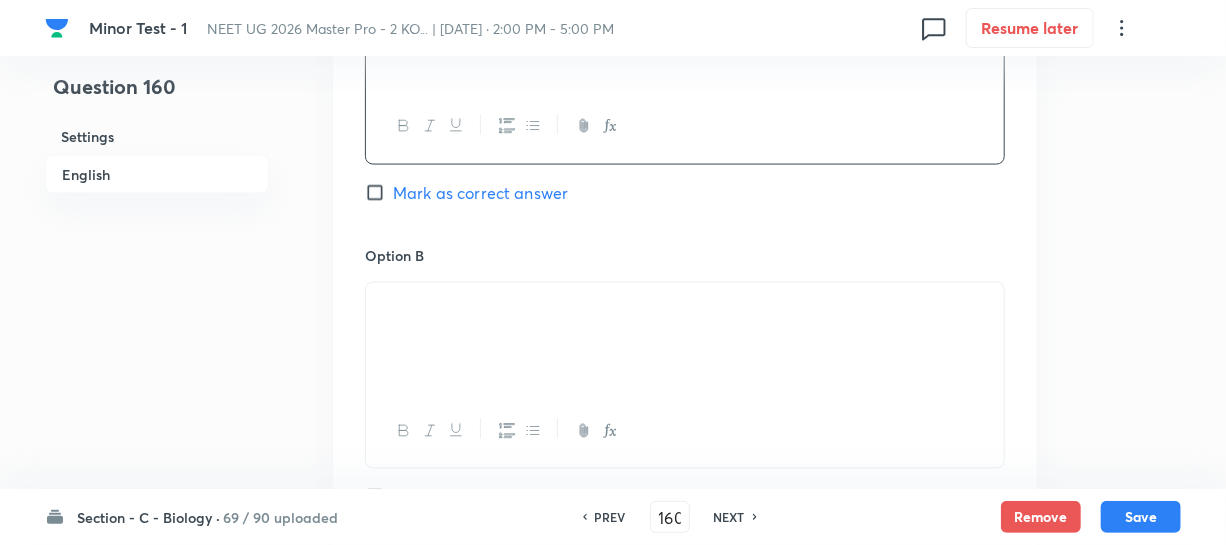 scroll, scrollTop: 1363, scrollLeft: 0, axis: vertical 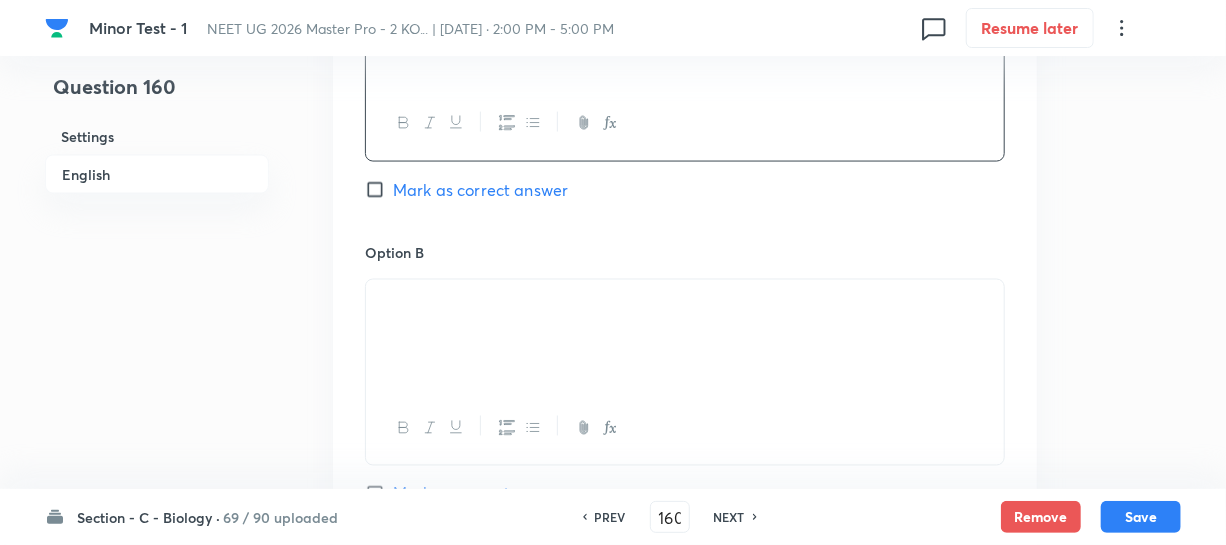 click at bounding box center [685, 303] 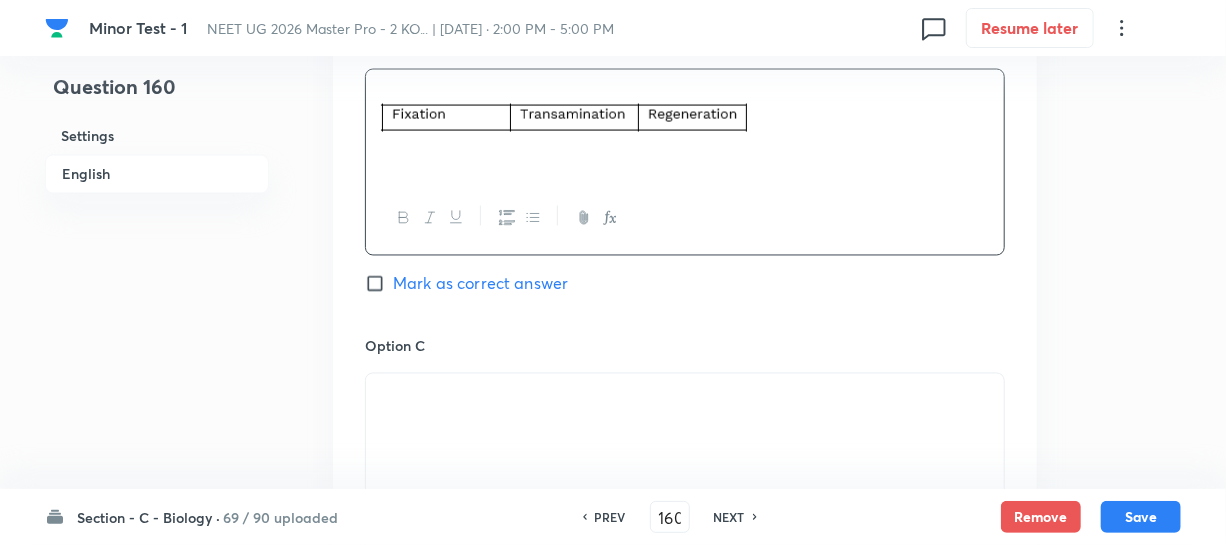 scroll, scrollTop: 1818, scrollLeft: 0, axis: vertical 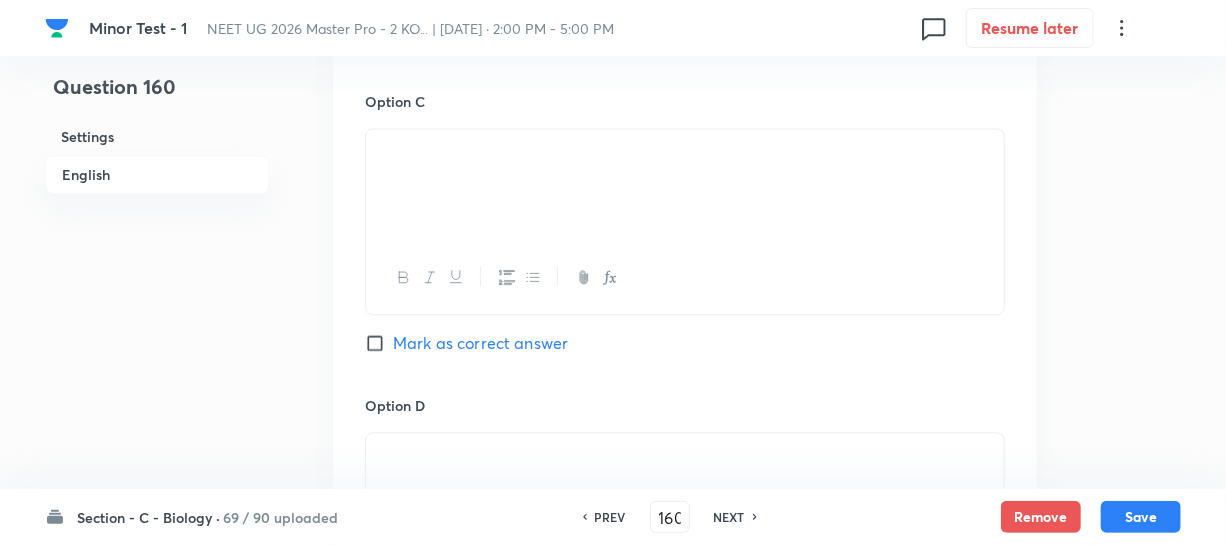 drag, startPoint x: 813, startPoint y: 168, endPoint x: 753, endPoint y: 149, distance: 62.936478 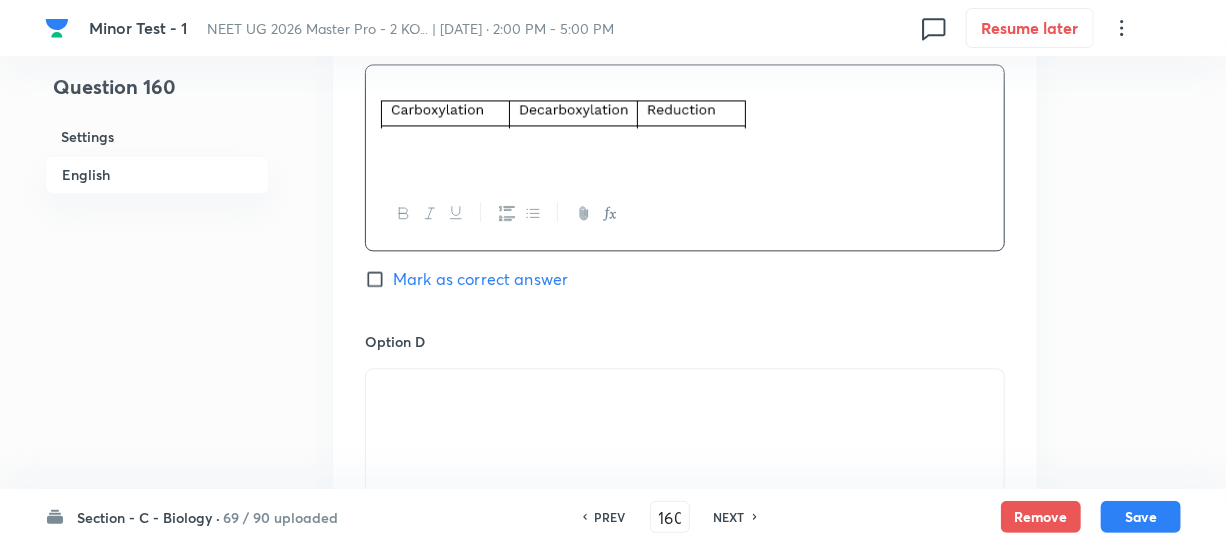 scroll, scrollTop: 2000, scrollLeft: 0, axis: vertical 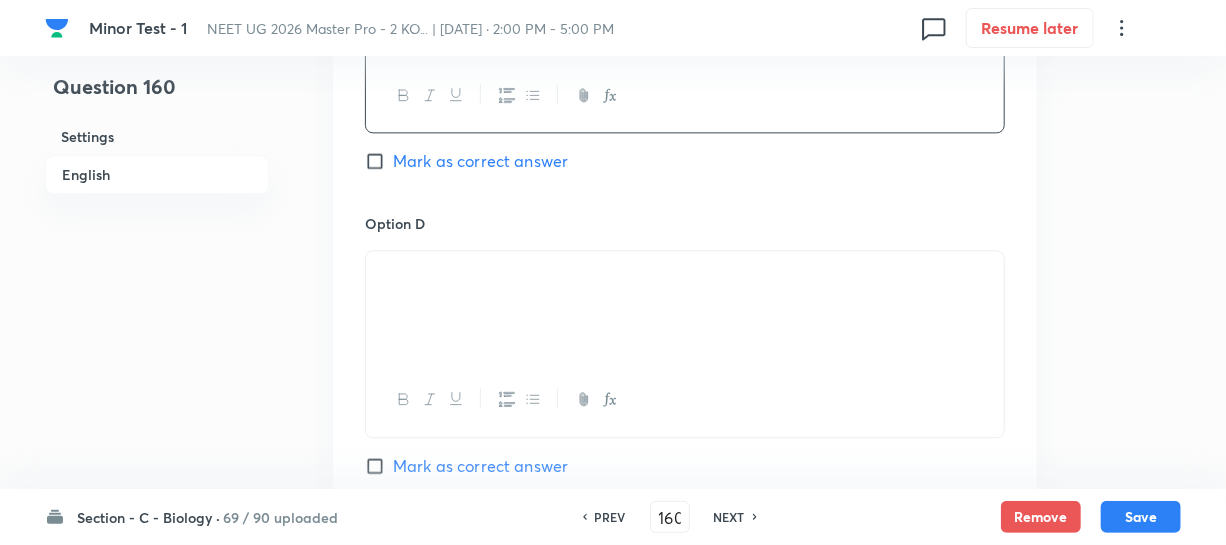 drag, startPoint x: 812, startPoint y: 268, endPoint x: 786, endPoint y: 260, distance: 27.202942 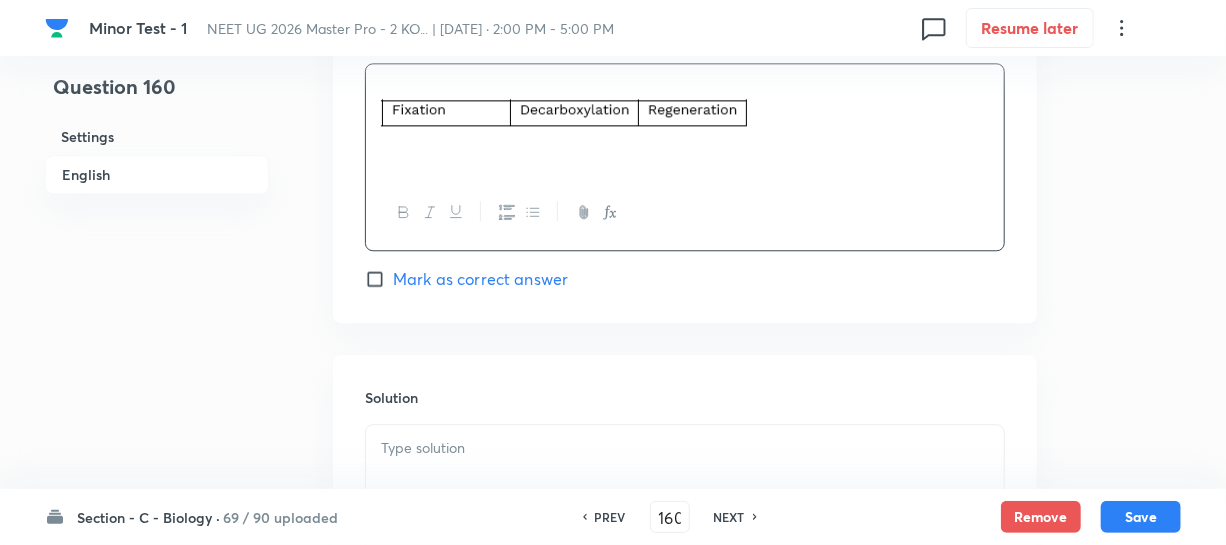 scroll, scrollTop: 2272, scrollLeft: 0, axis: vertical 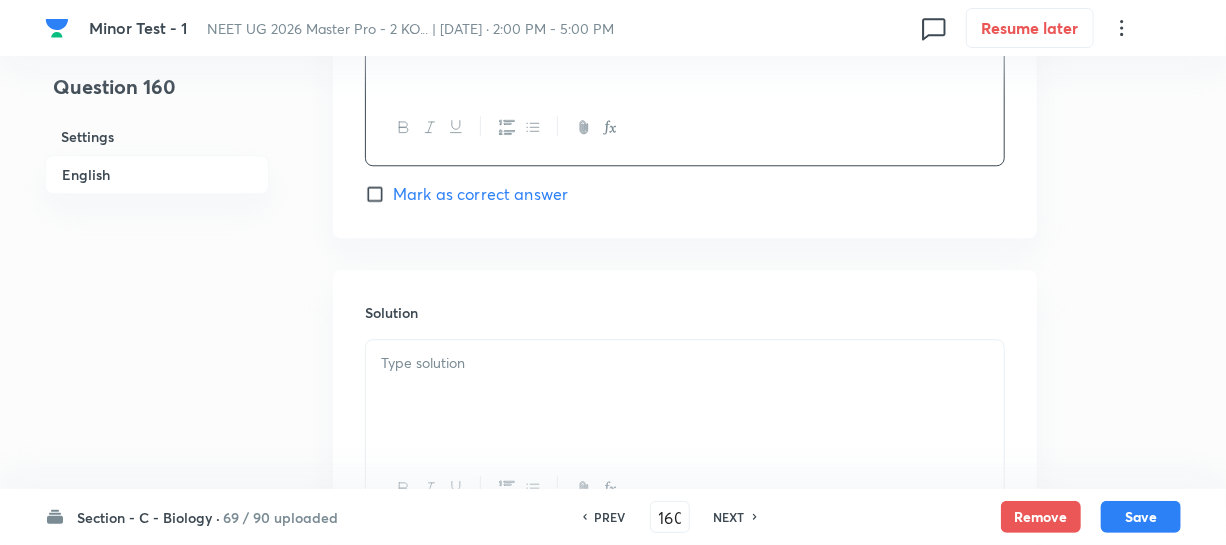 click on "Mark as correct answer" at bounding box center [379, 194] 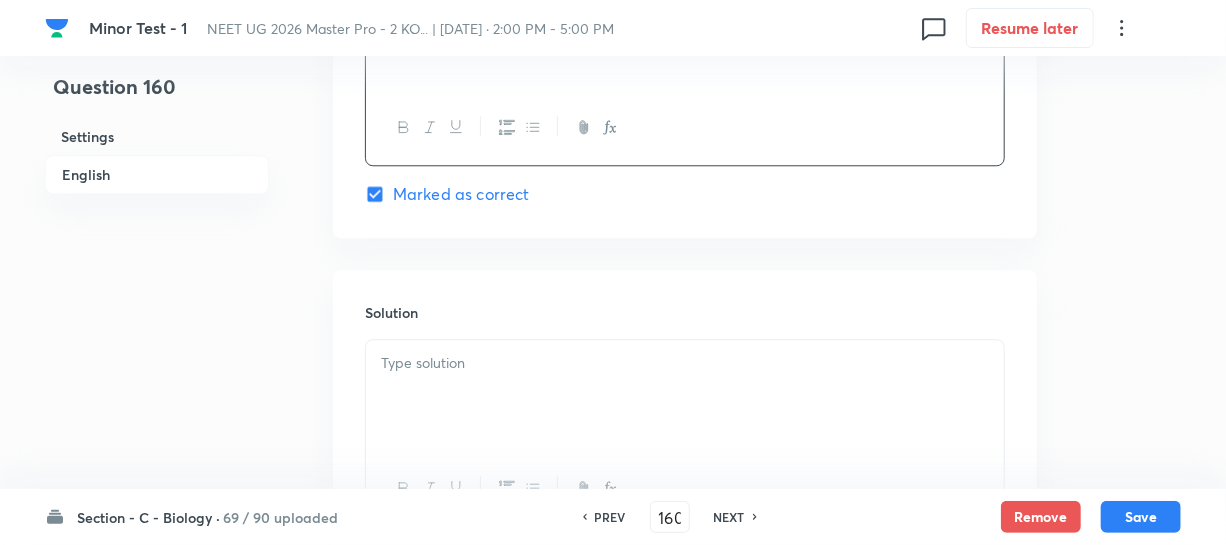 click at bounding box center (685, 396) 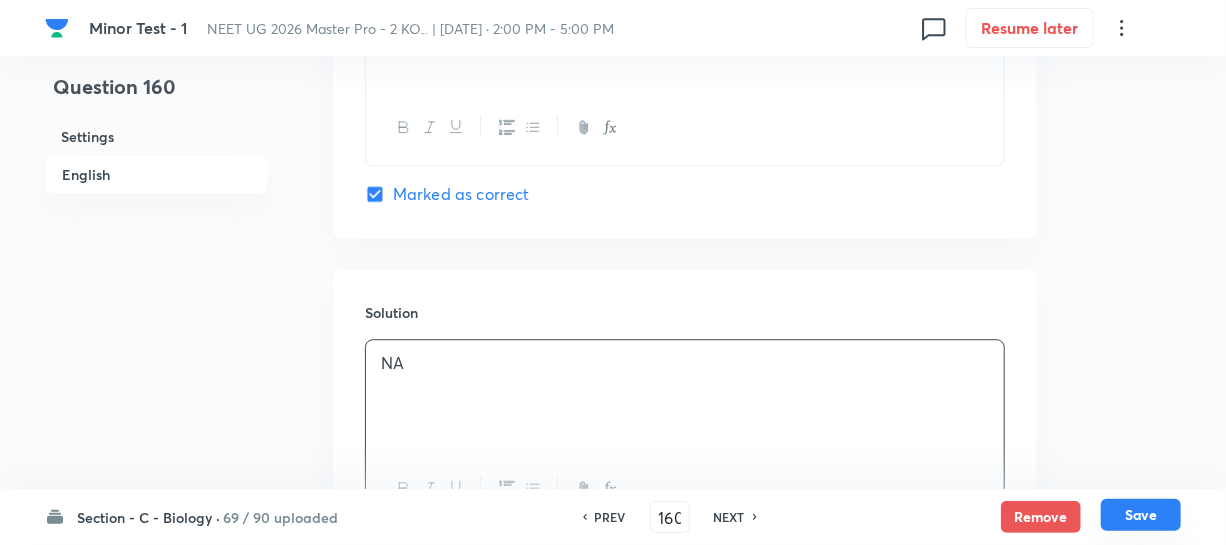 click on "Save" at bounding box center (1141, 515) 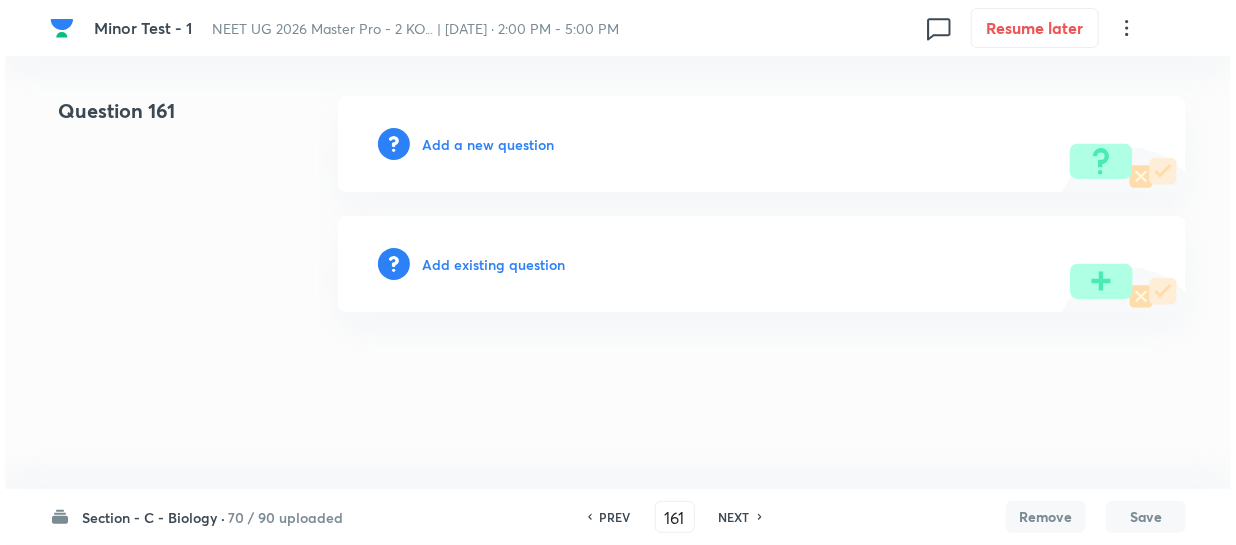 scroll, scrollTop: 0, scrollLeft: 0, axis: both 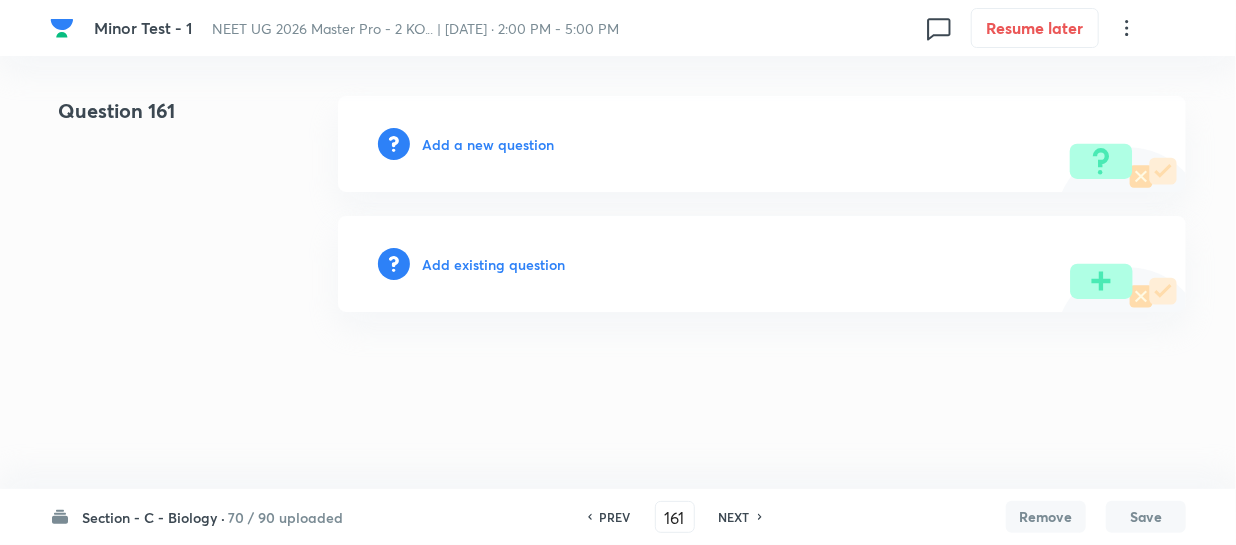 click on "Add a new question" at bounding box center (488, 144) 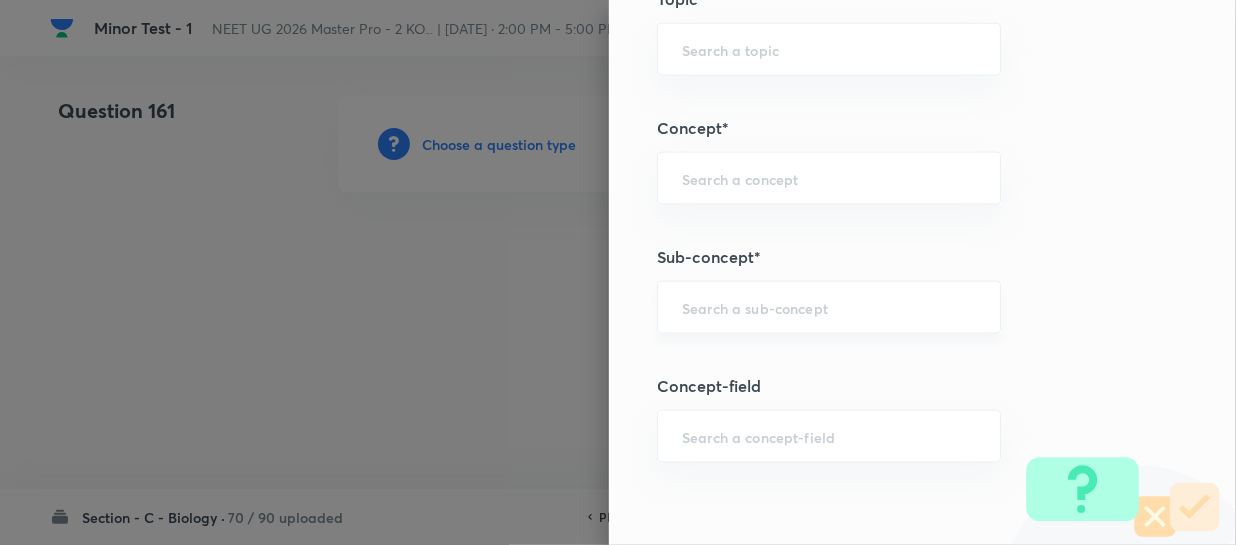 scroll, scrollTop: 1181, scrollLeft: 0, axis: vertical 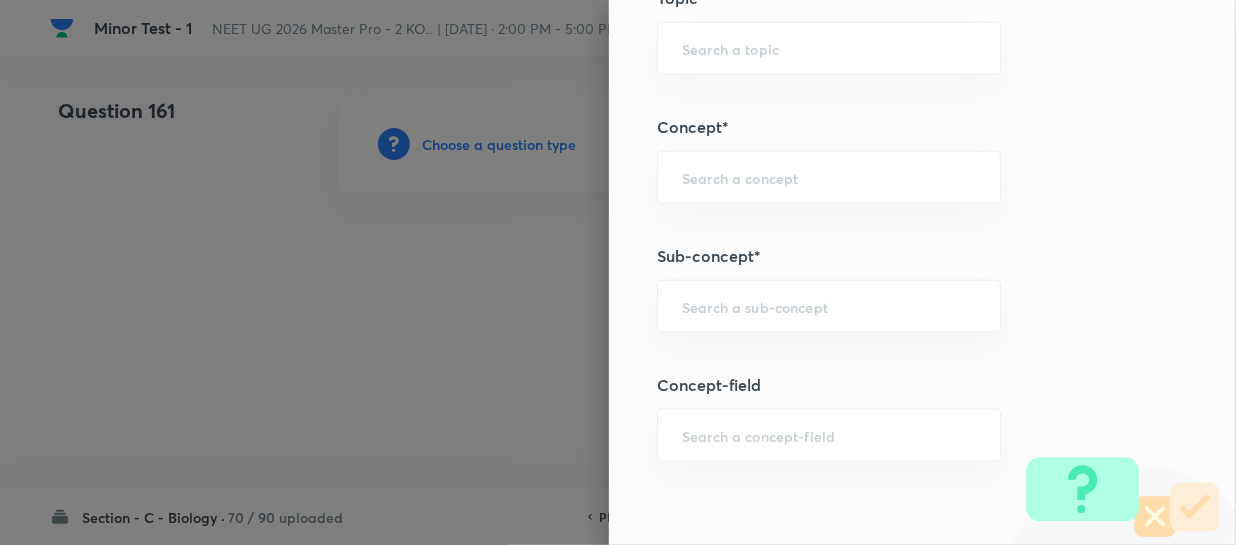 click on "Question settings Question type* Single choice correct Number of options* 2 3 4 5 Does this question have a passage?* Yes No Positive mark 4 ​ Negative Marks (Don’t add negative sign) 1 ​ Grant bonus marks for this question?* Yes No Syllabus Topic group* ​ Topic* ​ Concept* ​ Sub-concept* ​ Concept-field ​ Additional details Question Difficulty Very easy Easy Moderate Hard Very hard Question is based on Fact Numerical Concept Previous year question Yes No Does this question have equation? Yes No Verification status Is the question verified? *Select 'yes' only if a question is verified Yes No Save" at bounding box center (922, 272) 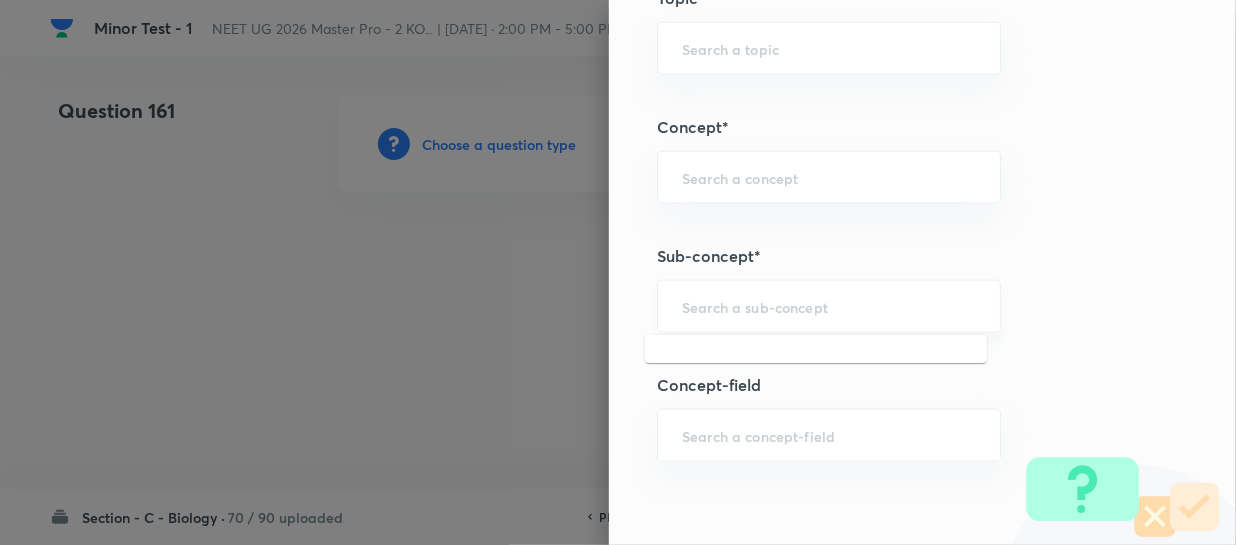 click at bounding box center [829, 306] 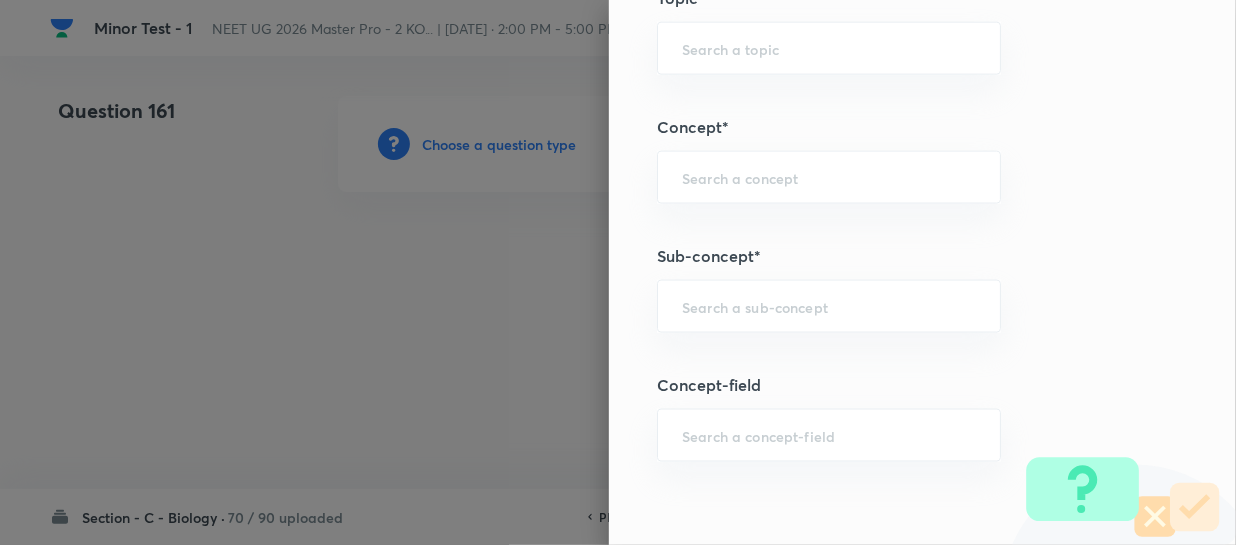 paste on "Different Biological Classification" 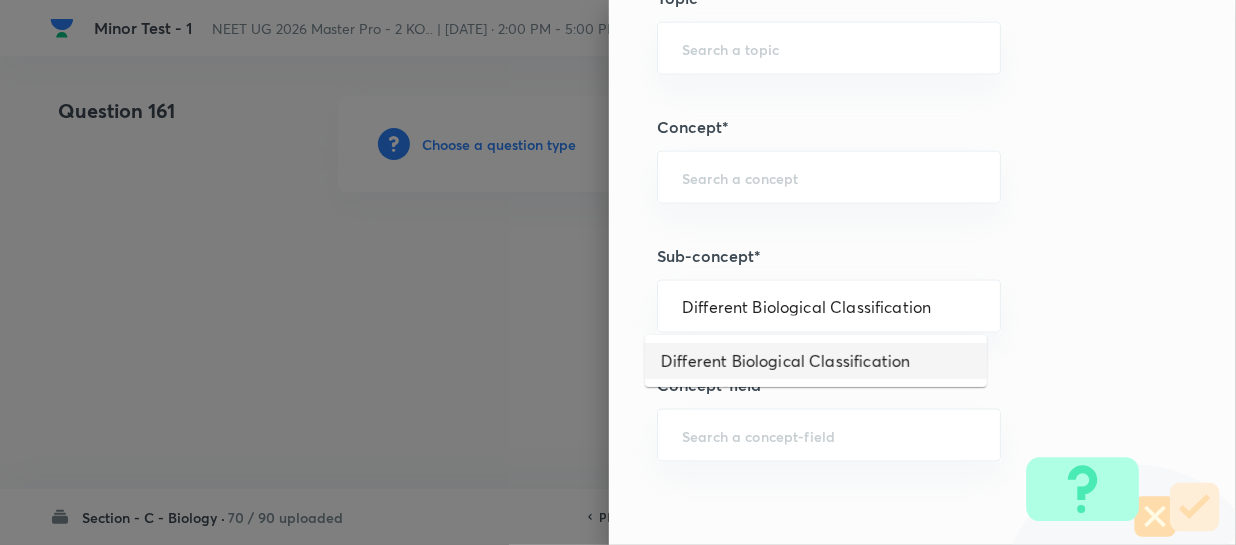 click on "Different Biological Classification" at bounding box center [816, 361] 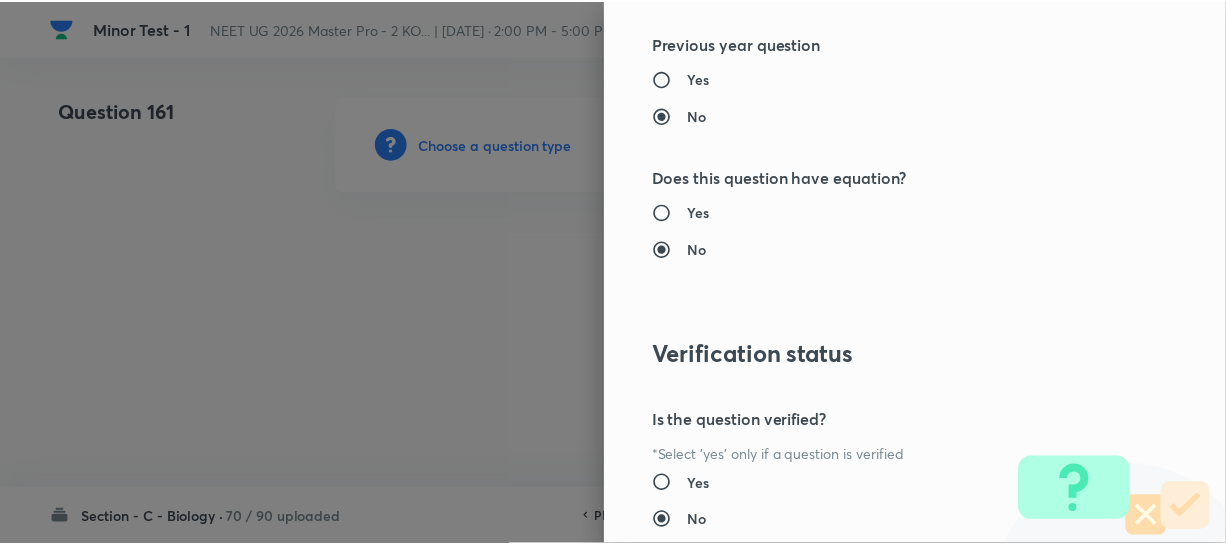scroll, scrollTop: 2313, scrollLeft: 0, axis: vertical 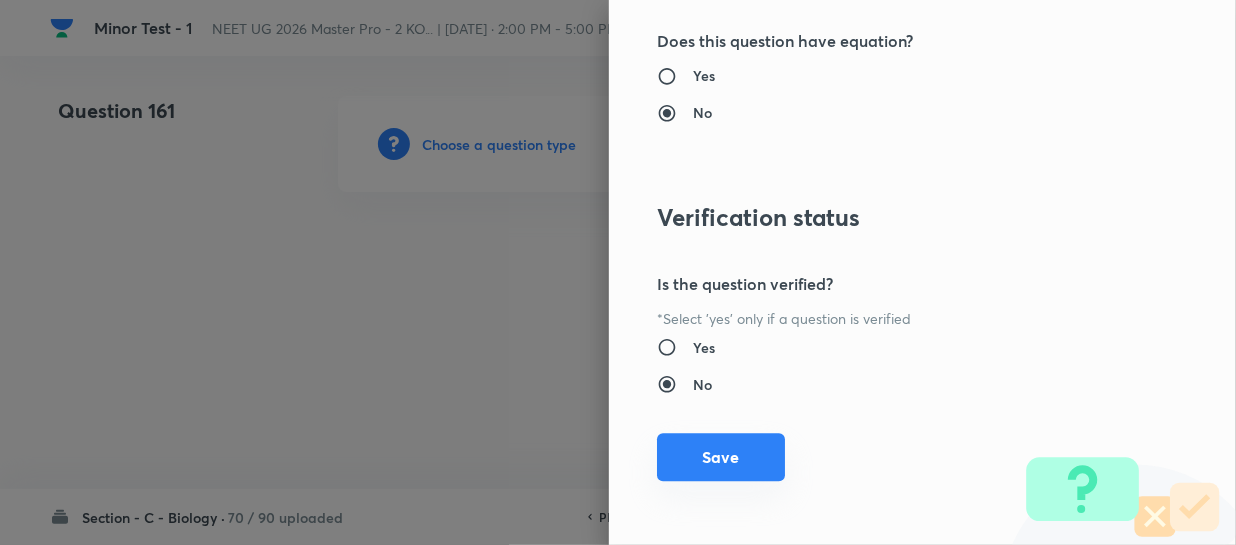 click on "Save" at bounding box center (721, 457) 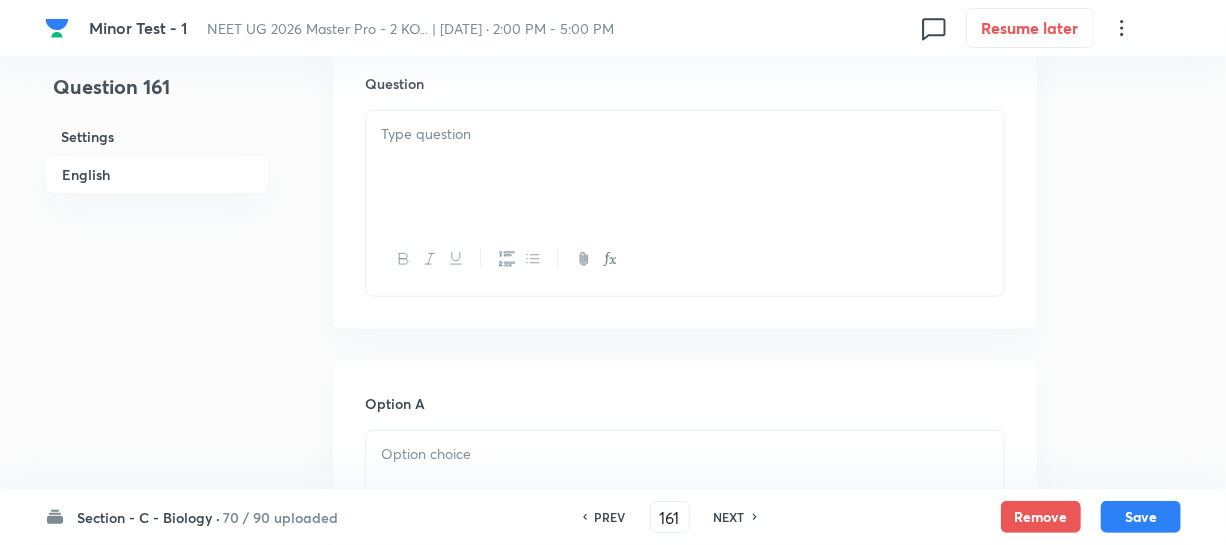 scroll, scrollTop: 636, scrollLeft: 0, axis: vertical 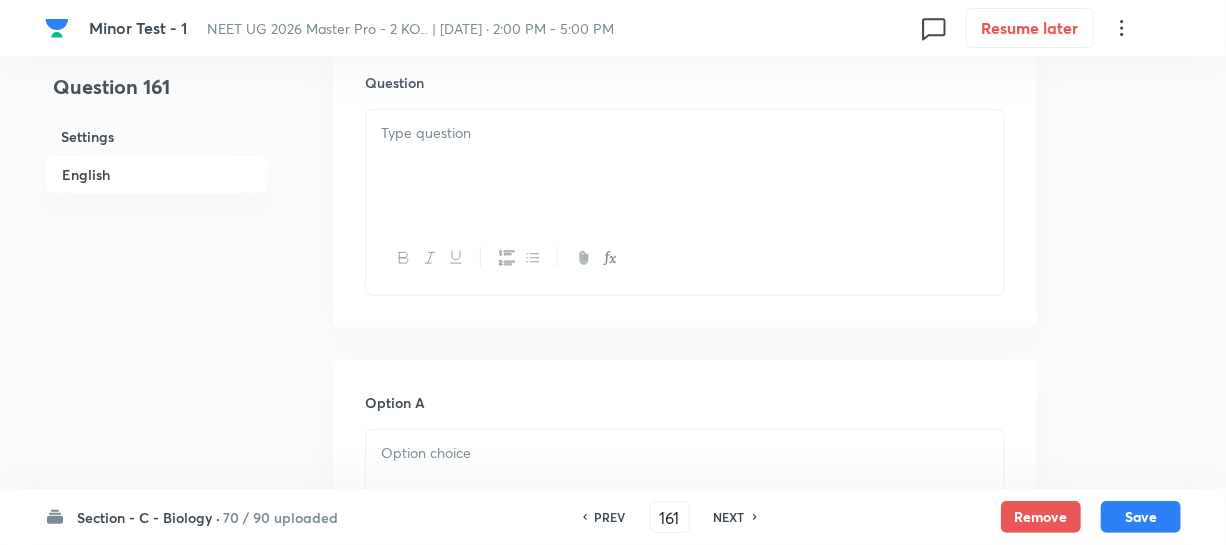 click at bounding box center (685, 166) 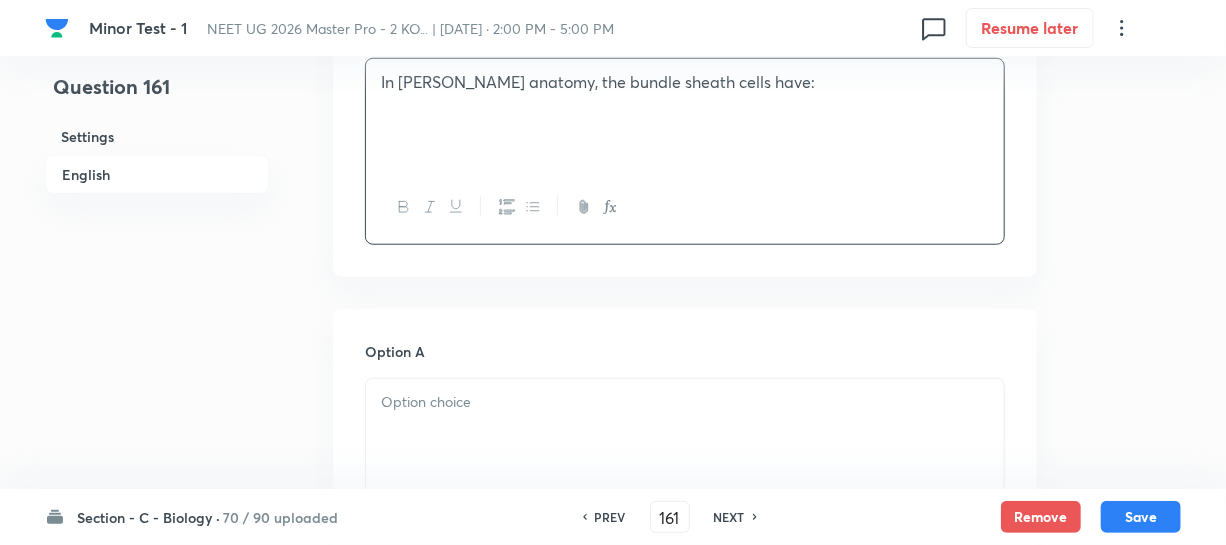 scroll, scrollTop: 727, scrollLeft: 0, axis: vertical 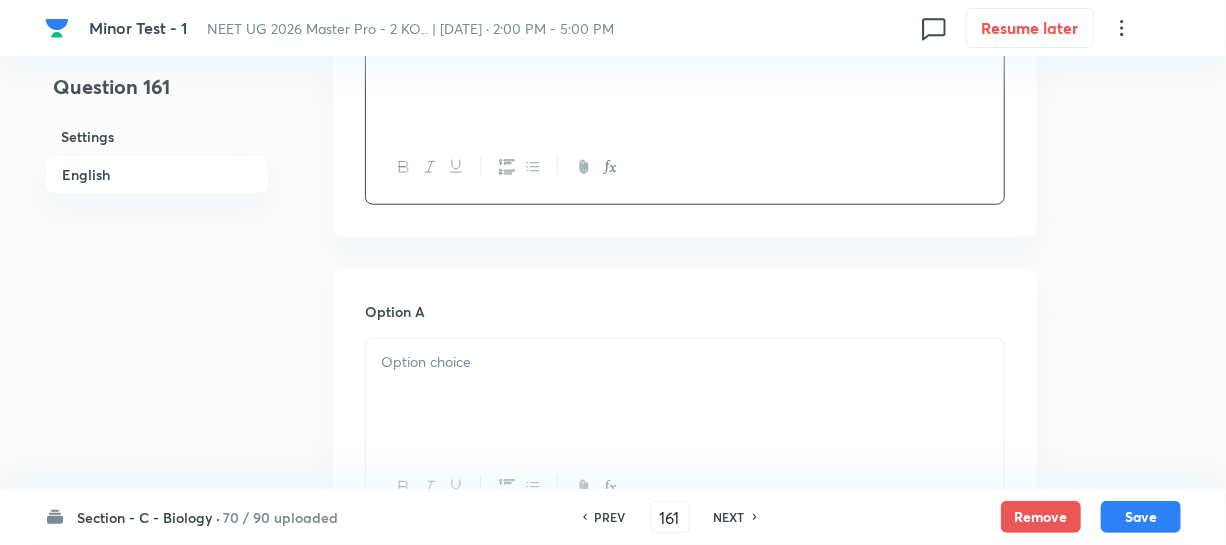 drag, startPoint x: 453, startPoint y: 375, endPoint x: 470, endPoint y: 371, distance: 17.464249 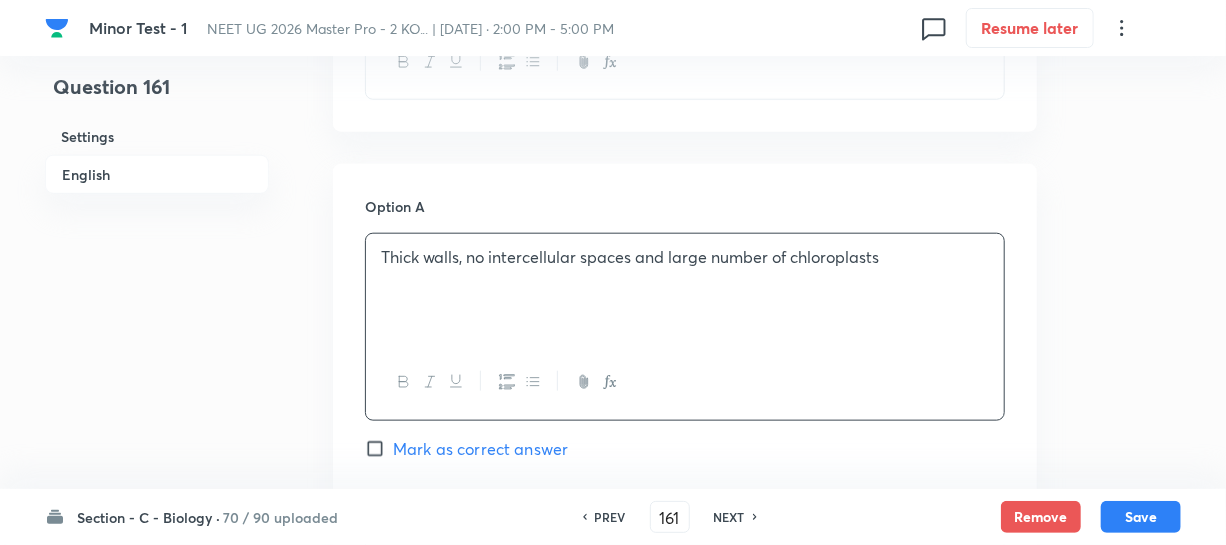scroll, scrollTop: 1090, scrollLeft: 0, axis: vertical 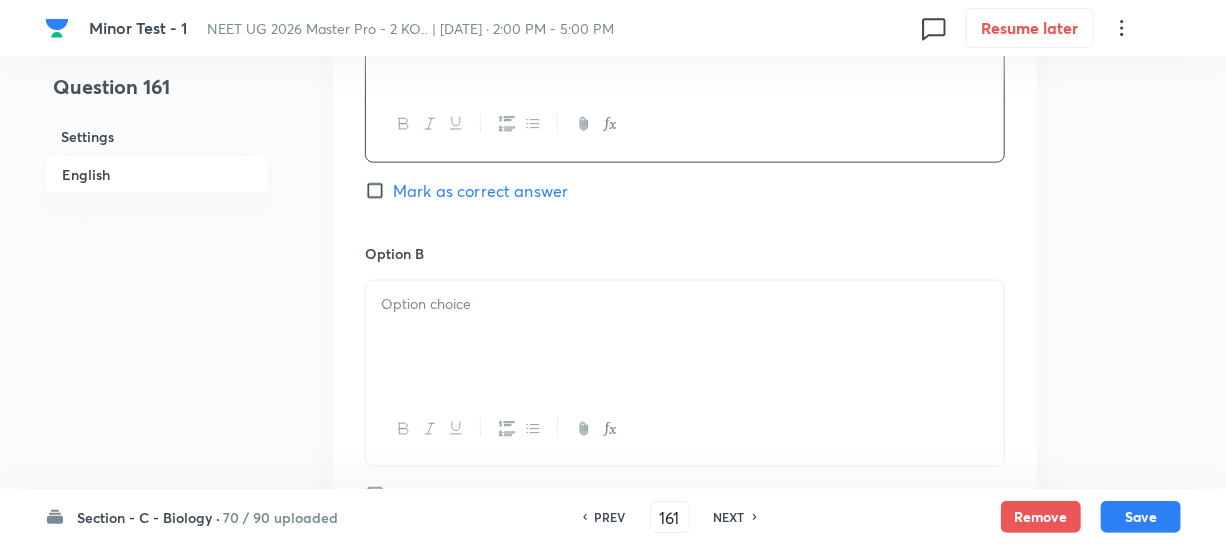 click at bounding box center (685, 337) 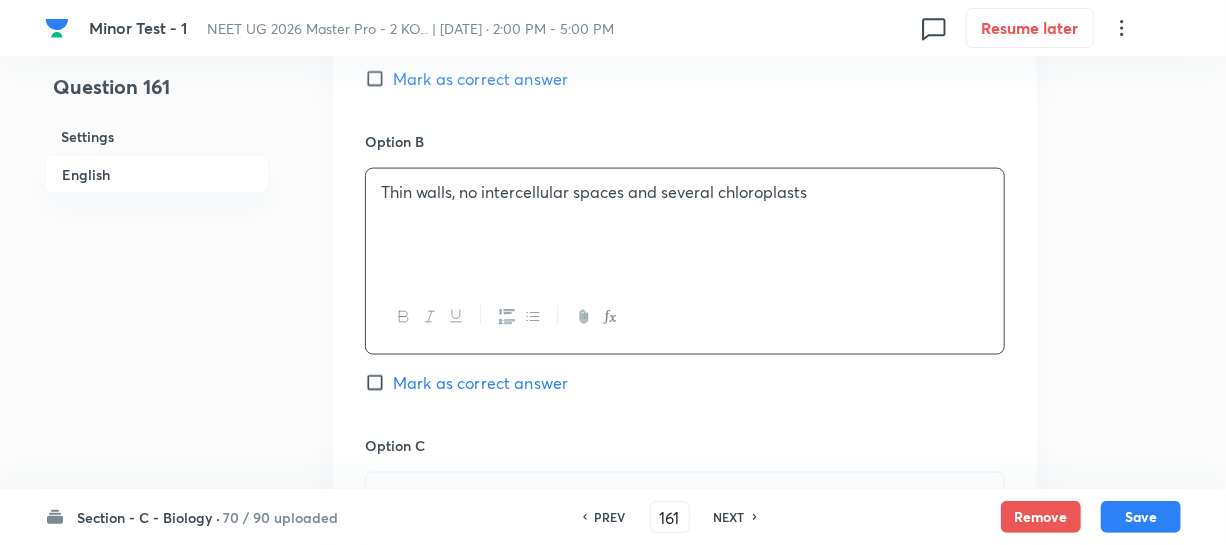 scroll, scrollTop: 1545, scrollLeft: 0, axis: vertical 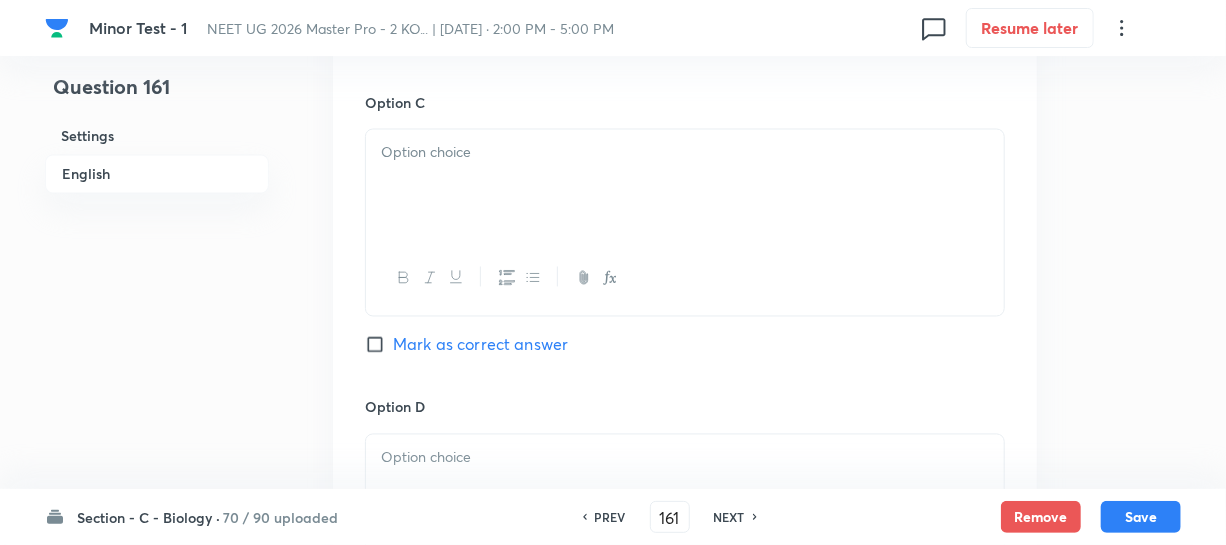 click at bounding box center (685, 186) 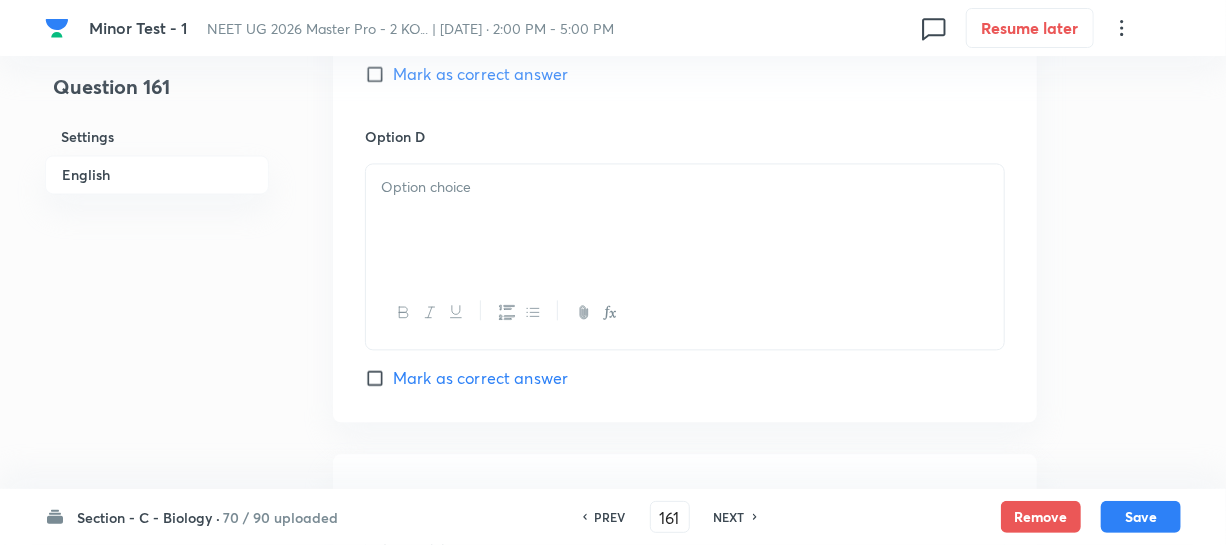 scroll, scrollTop: 1818, scrollLeft: 0, axis: vertical 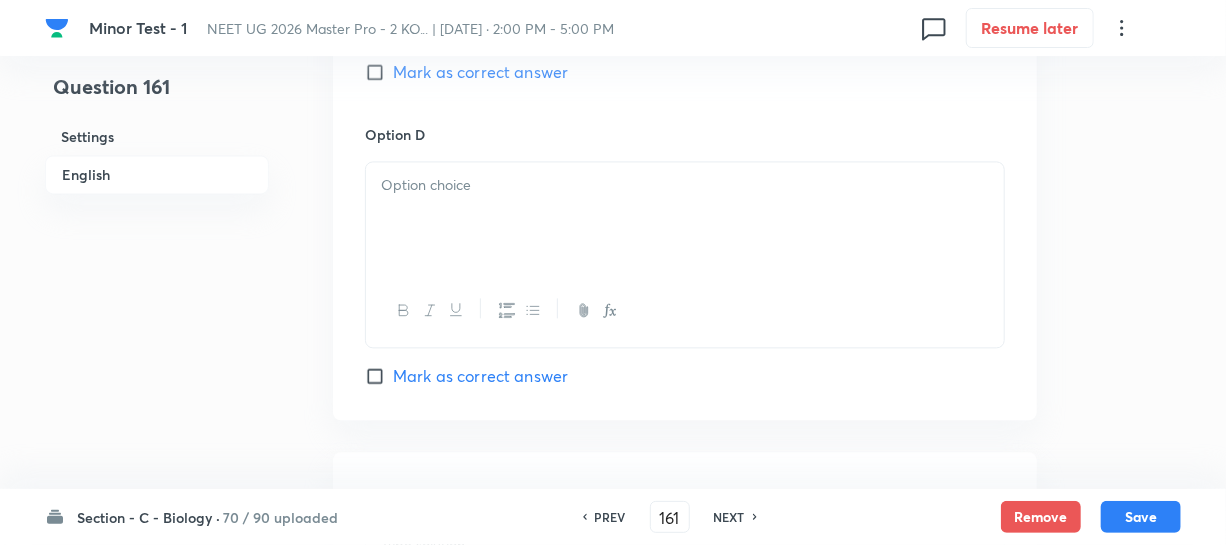 drag, startPoint x: 500, startPoint y: 289, endPoint x: 505, endPoint y: 272, distance: 17.720045 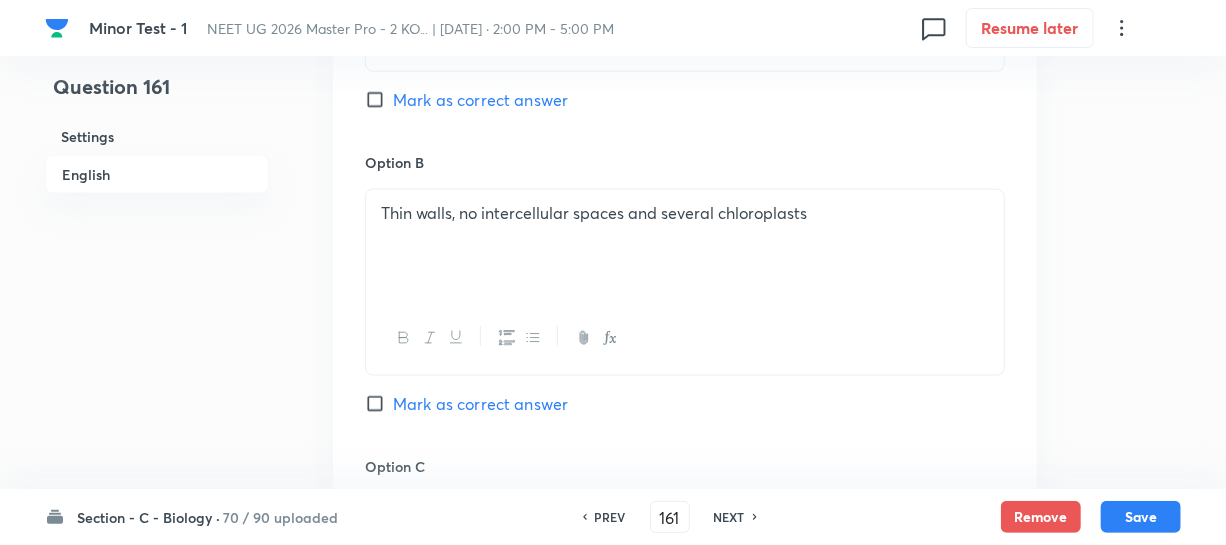 click on "Mark as correct answer" at bounding box center [466, 100] 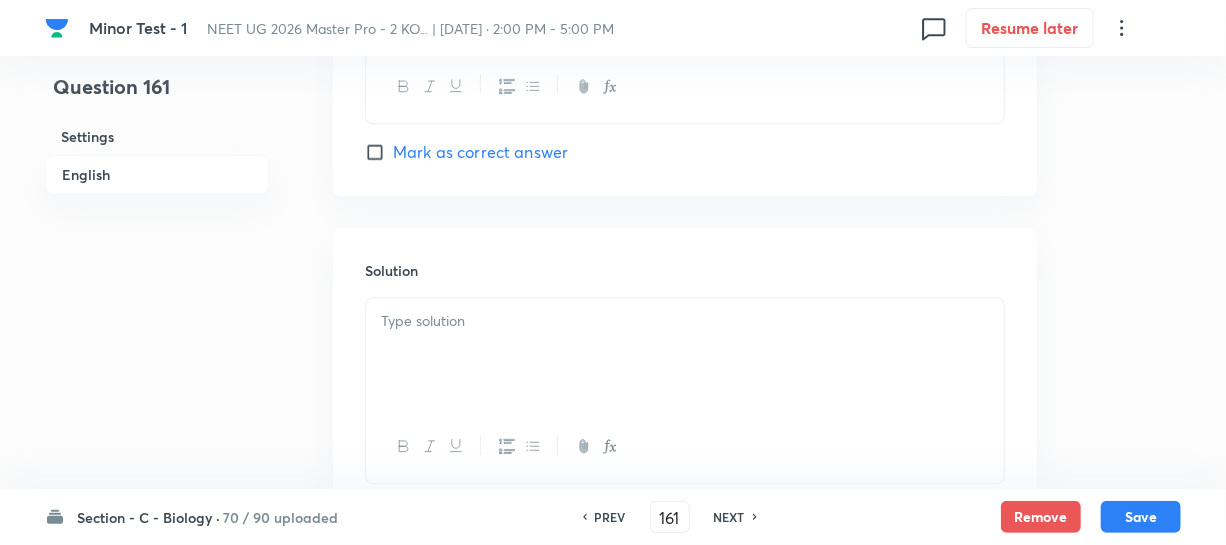 scroll, scrollTop: 2181, scrollLeft: 0, axis: vertical 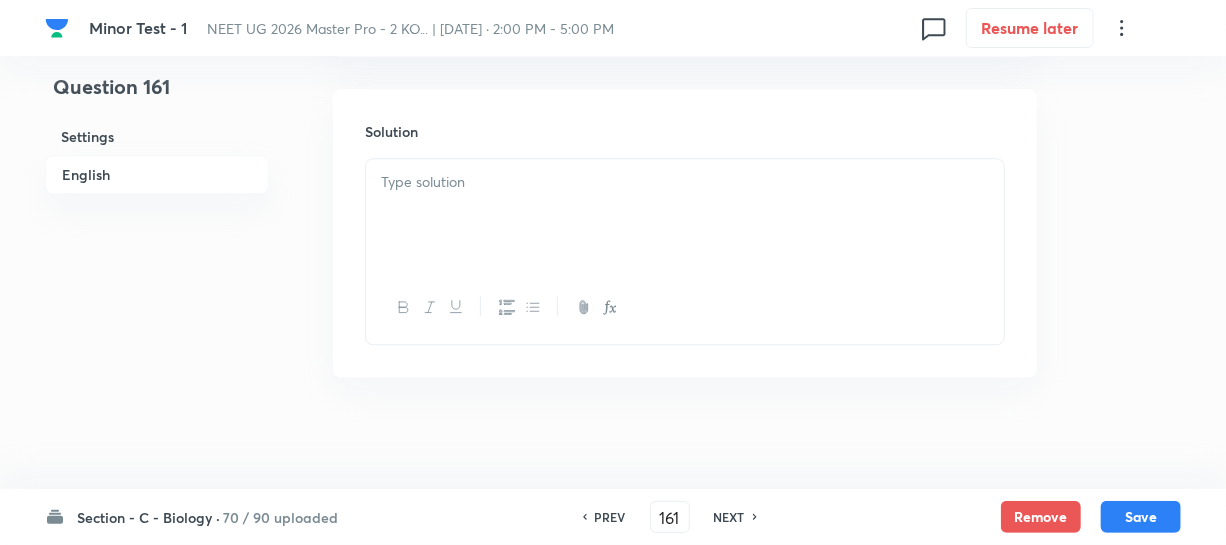 click at bounding box center (685, 215) 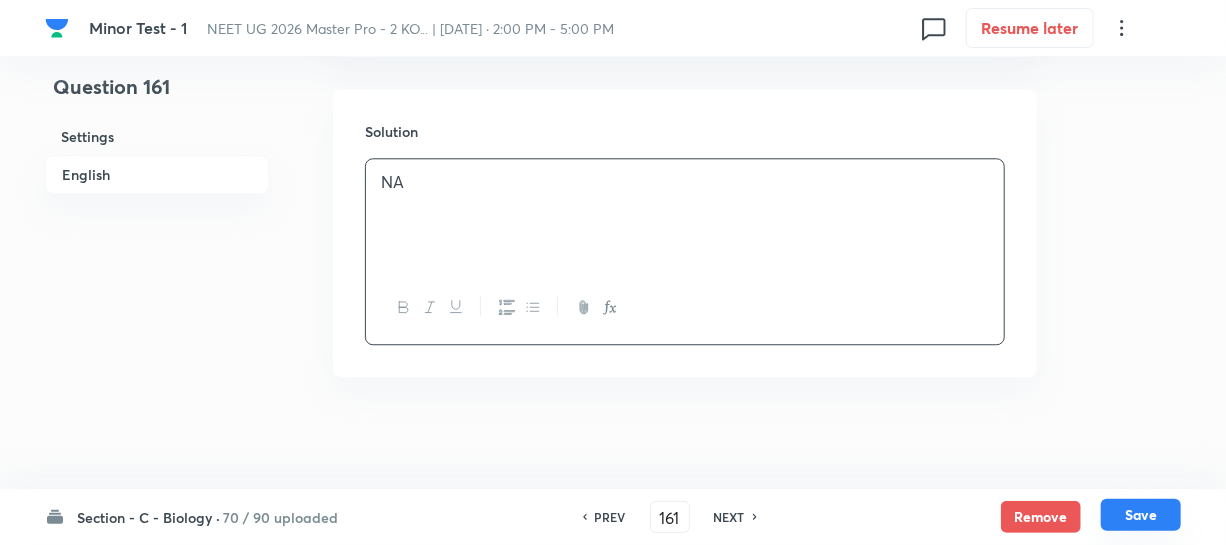 click on "Save" at bounding box center [1141, 515] 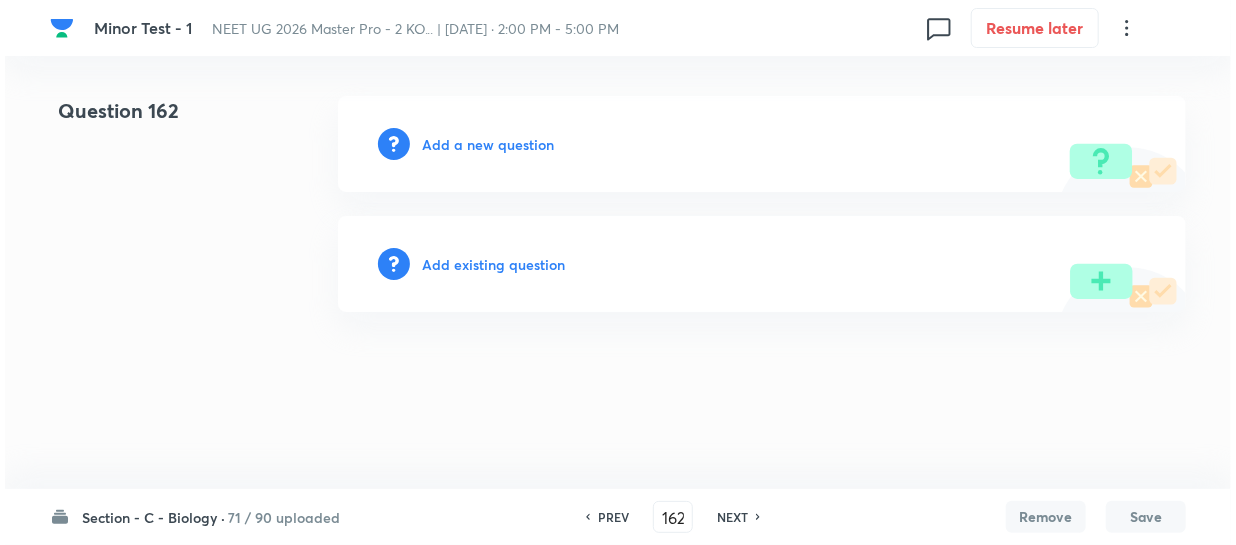 scroll, scrollTop: 0, scrollLeft: 0, axis: both 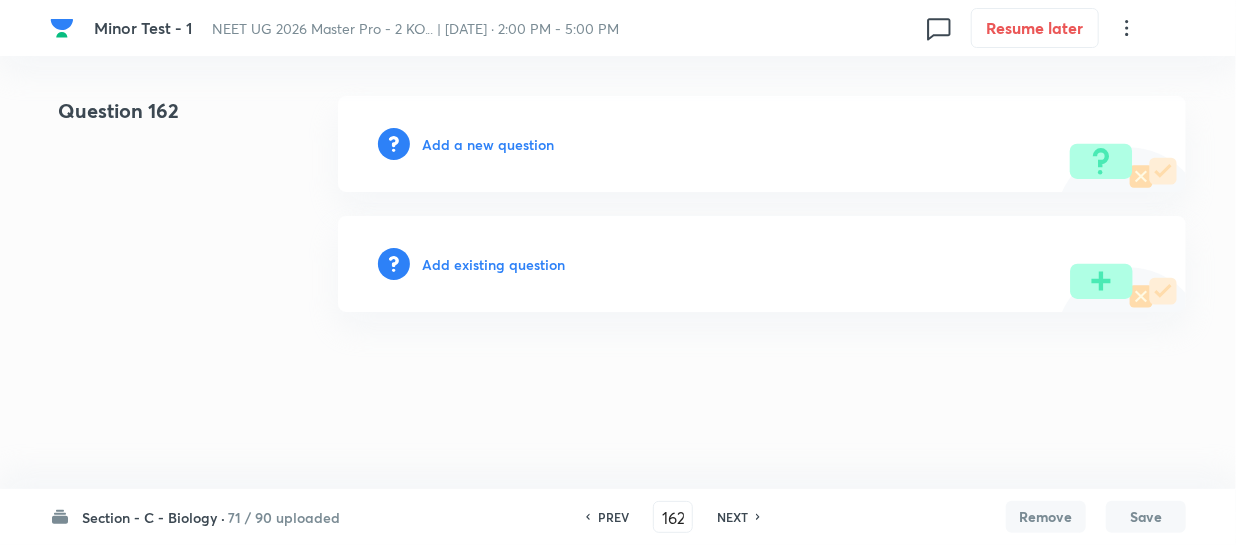 click on "Add a new question" at bounding box center [488, 144] 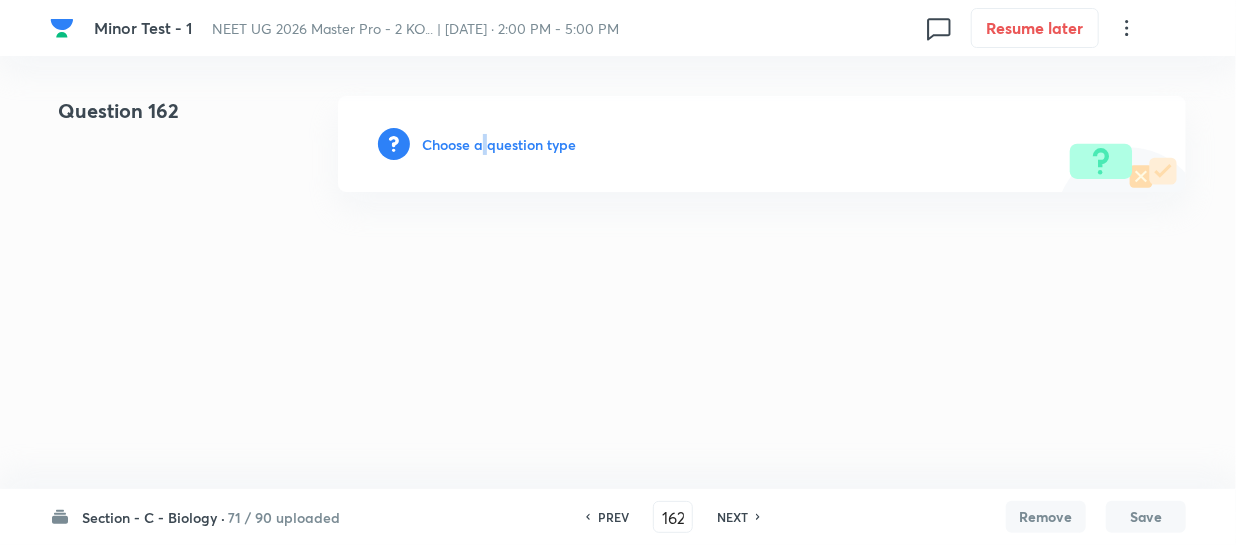 click on "Choose a question type" at bounding box center [499, 144] 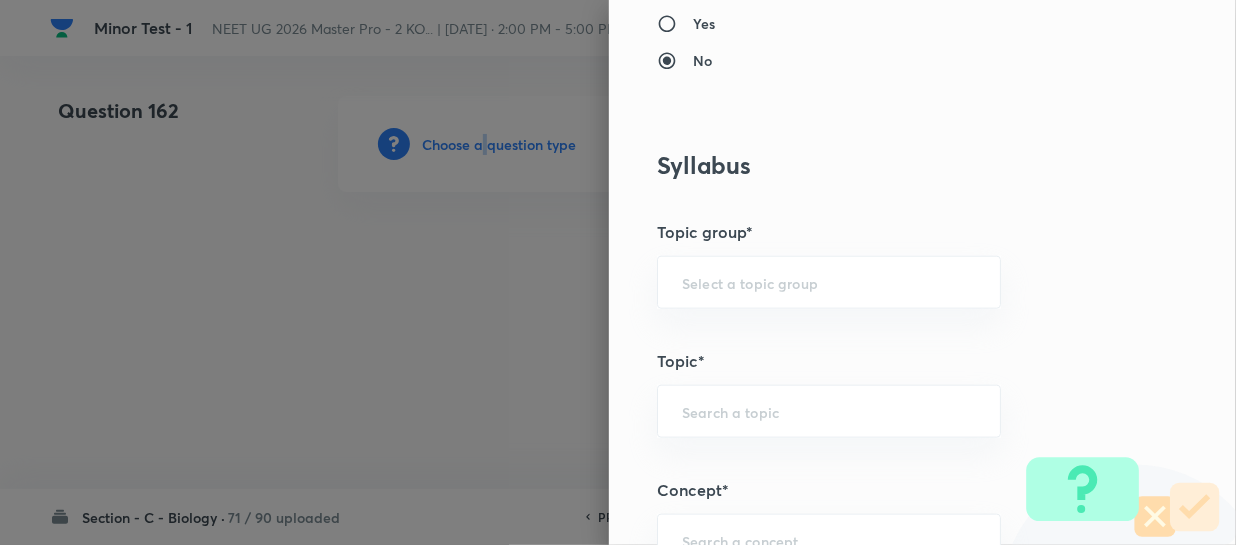 scroll, scrollTop: 1181, scrollLeft: 0, axis: vertical 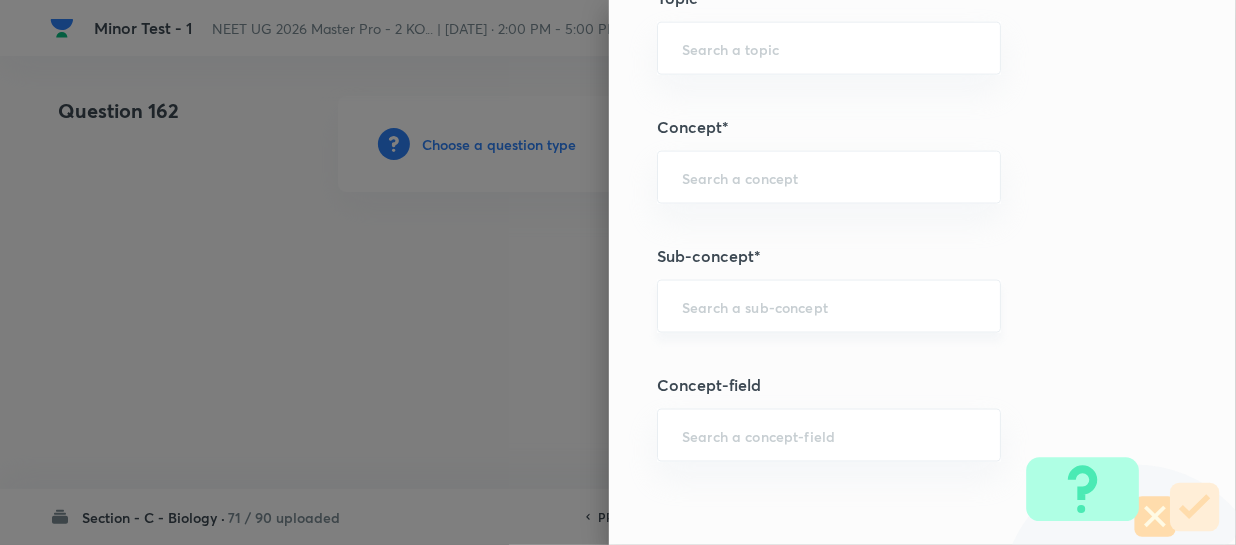 click at bounding box center [829, 306] 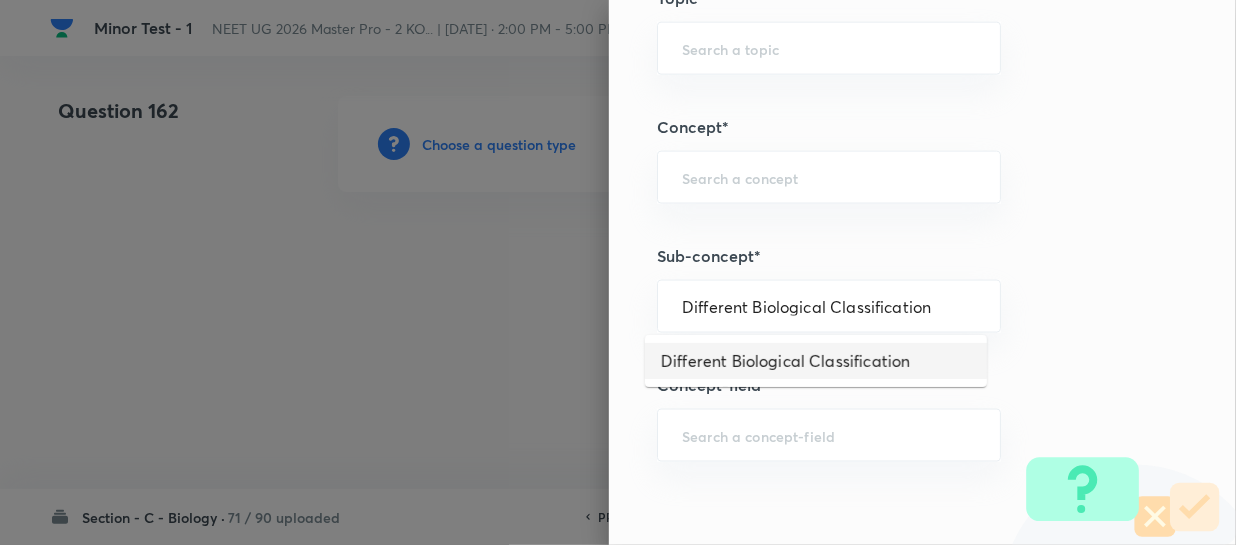 click on "Different Biological Classification" at bounding box center (816, 361) 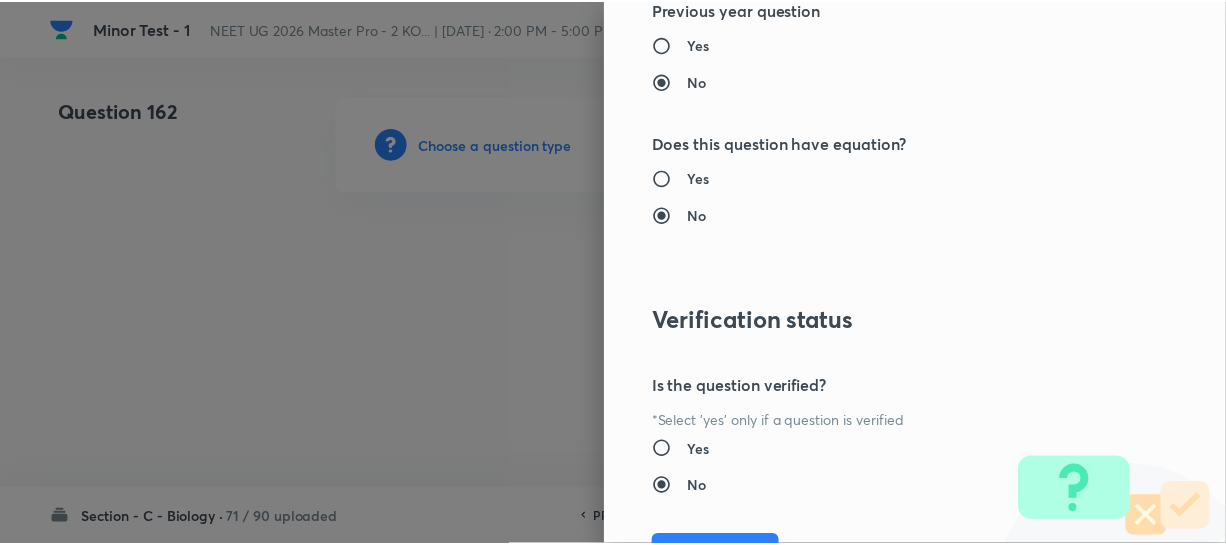 scroll, scrollTop: 2313, scrollLeft: 0, axis: vertical 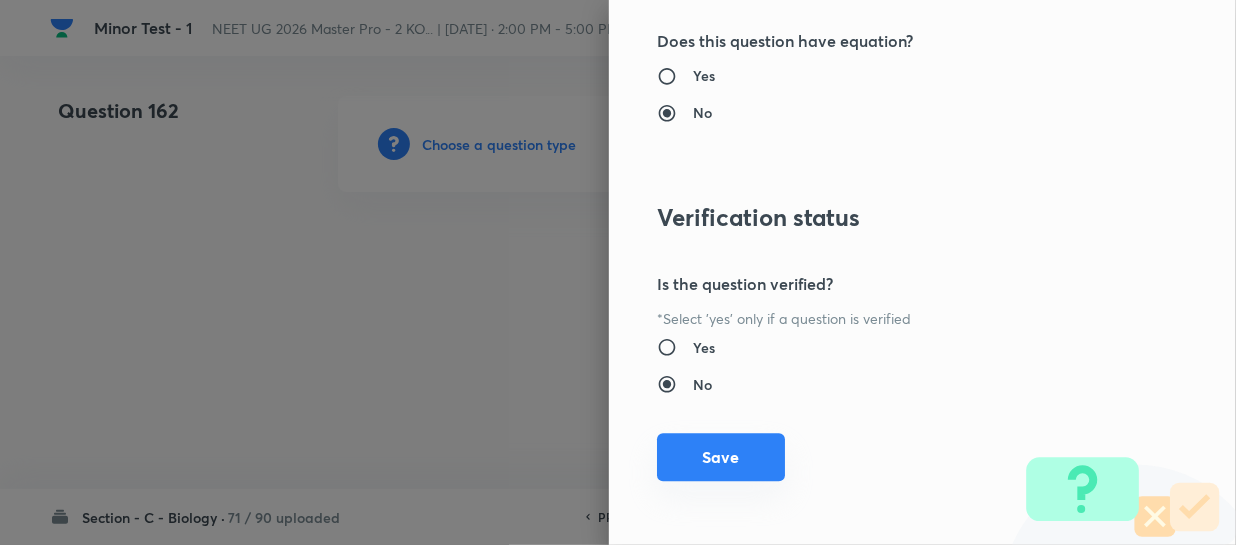 click on "Save" at bounding box center [721, 457] 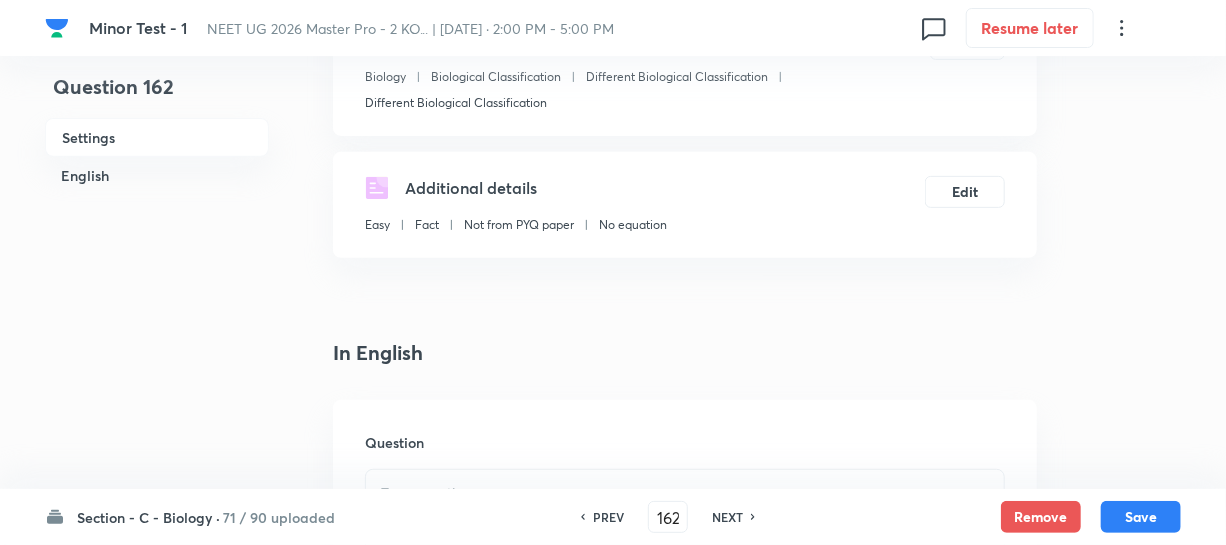 scroll, scrollTop: 545, scrollLeft: 0, axis: vertical 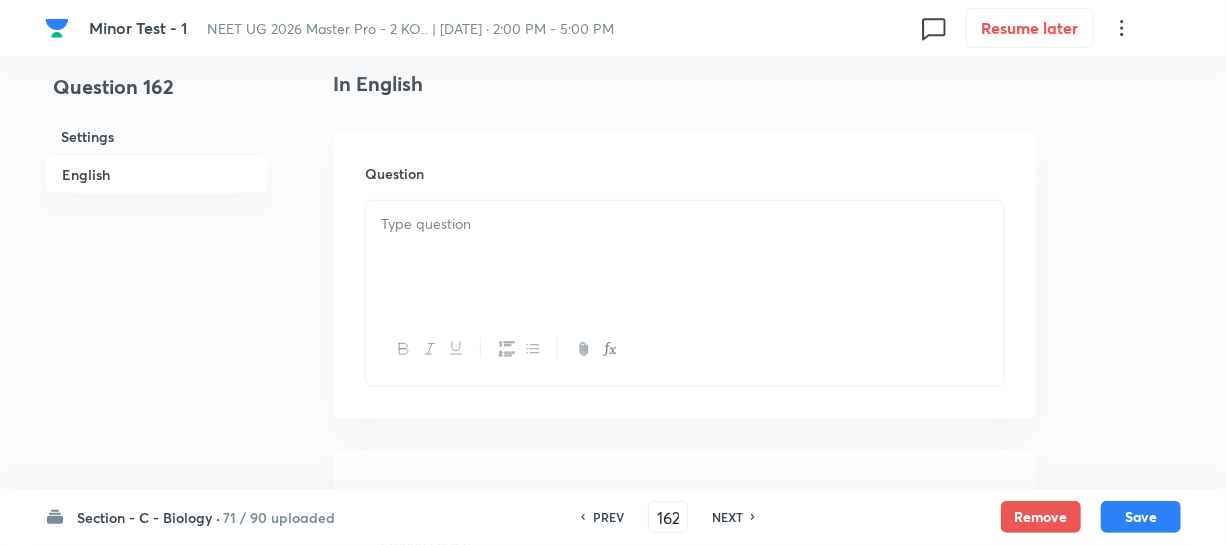 click at bounding box center (685, 257) 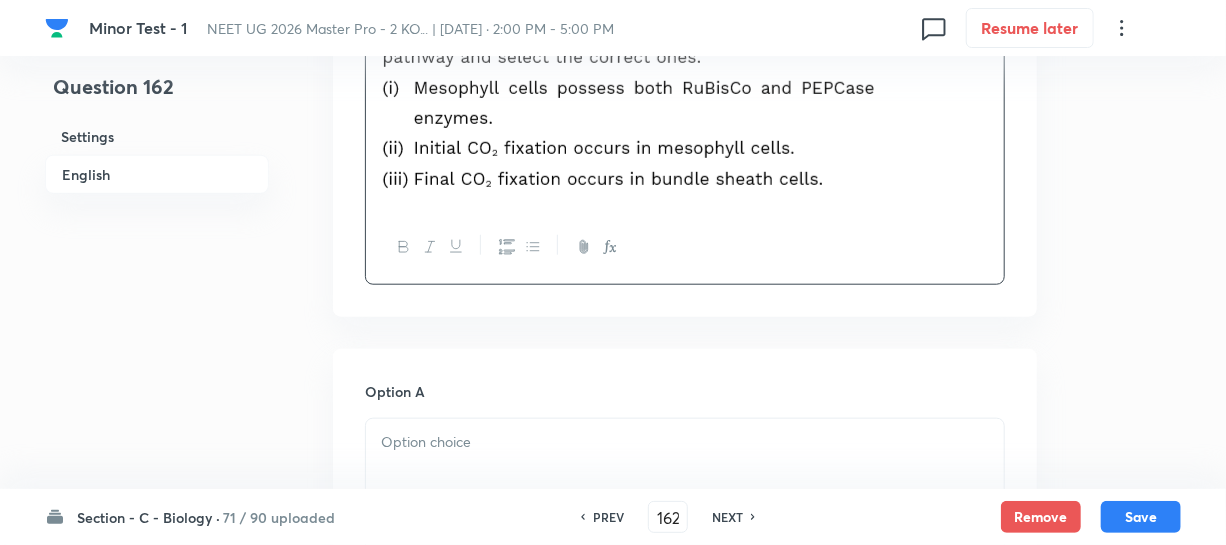 scroll, scrollTop: 909, scrollLeft: 0, axis: vertical 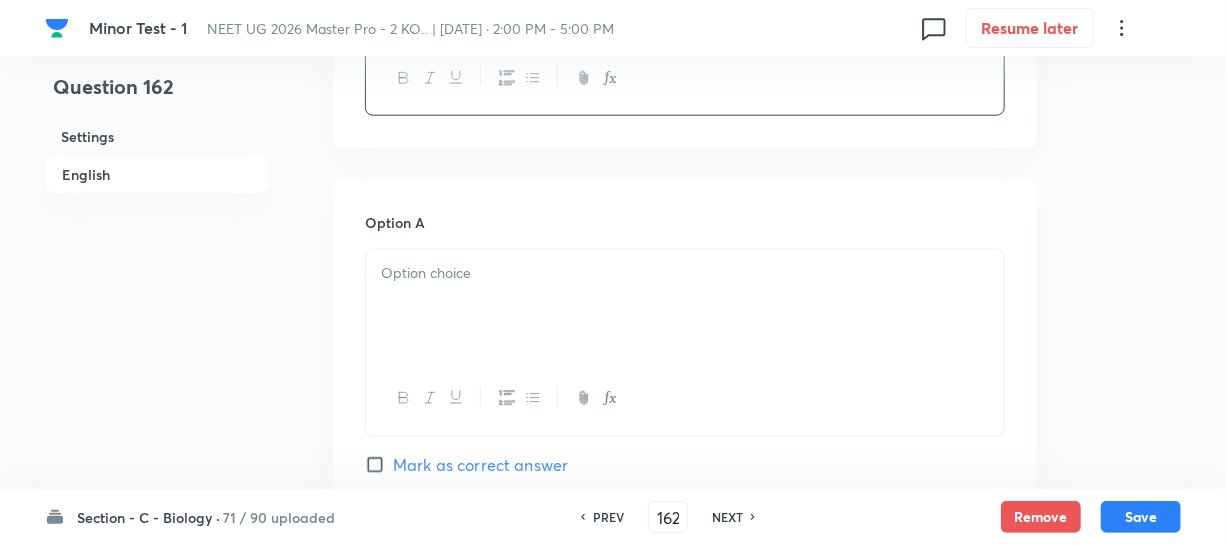 click at bounding box center (685, 306) 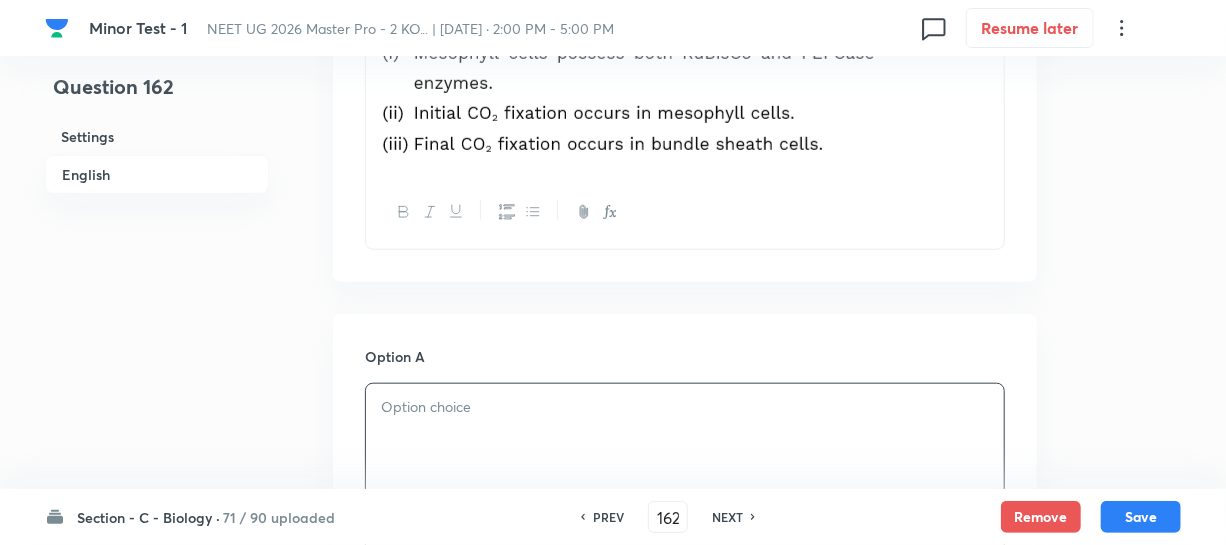 scroll, scrollTop: 636, scrollLeft: 0, axis: vertical 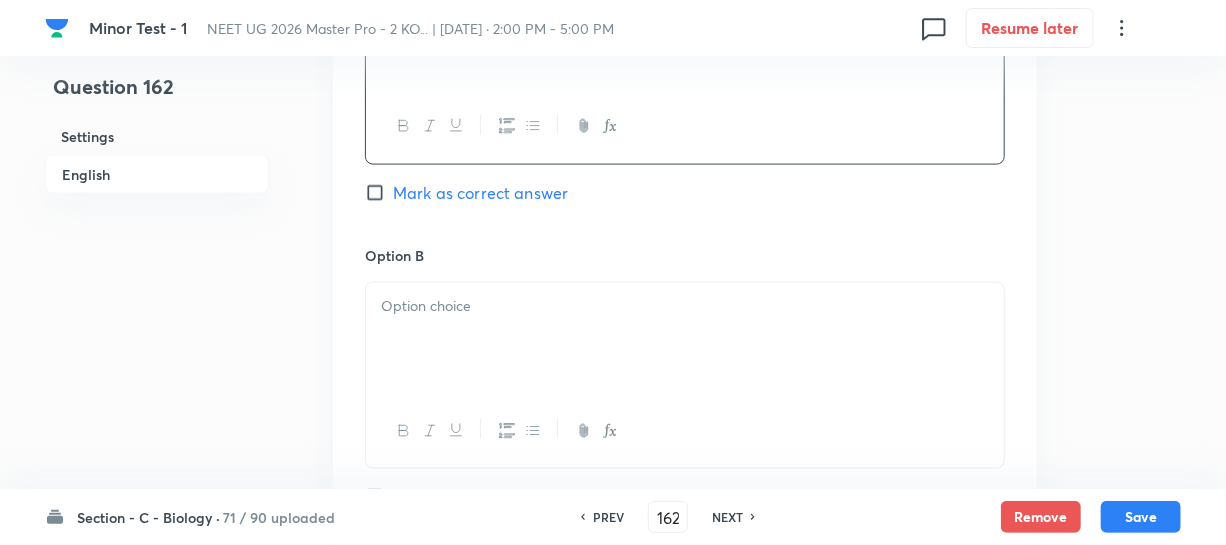 drag, startPoint x: 462, startPoint y: 360, endPoint x: 489, endPoint y: 364, distance: 27.294687 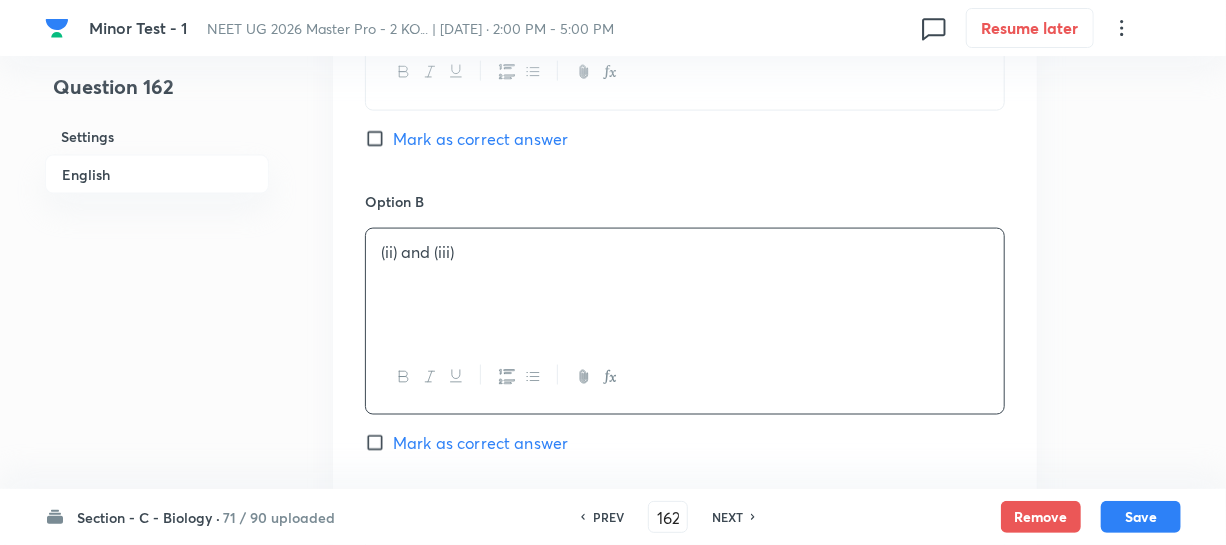 scroll, scrollTop: 1454, scrollLeft: 0, axis: vertical 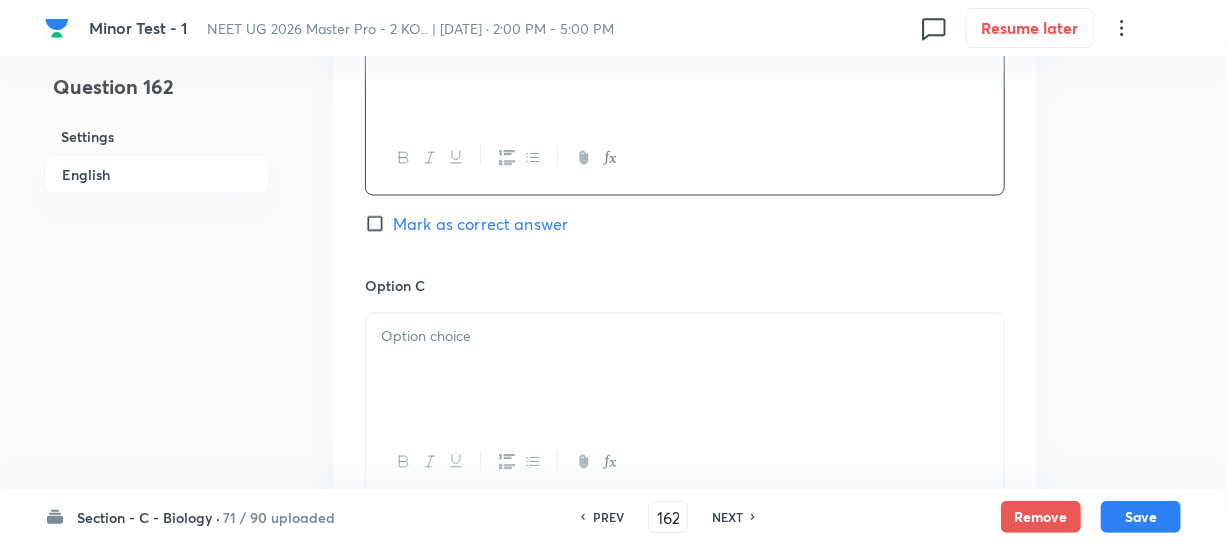 click at bounding box center (685, 370) 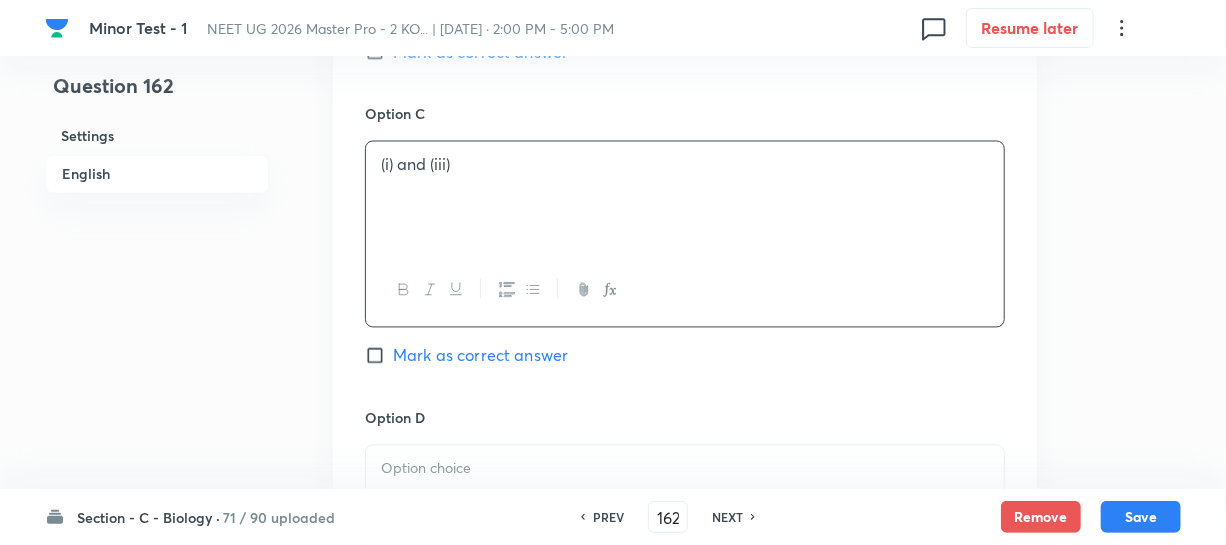 scroll, scrollTop: 1636, scrollLeft: 0, axis: vertical 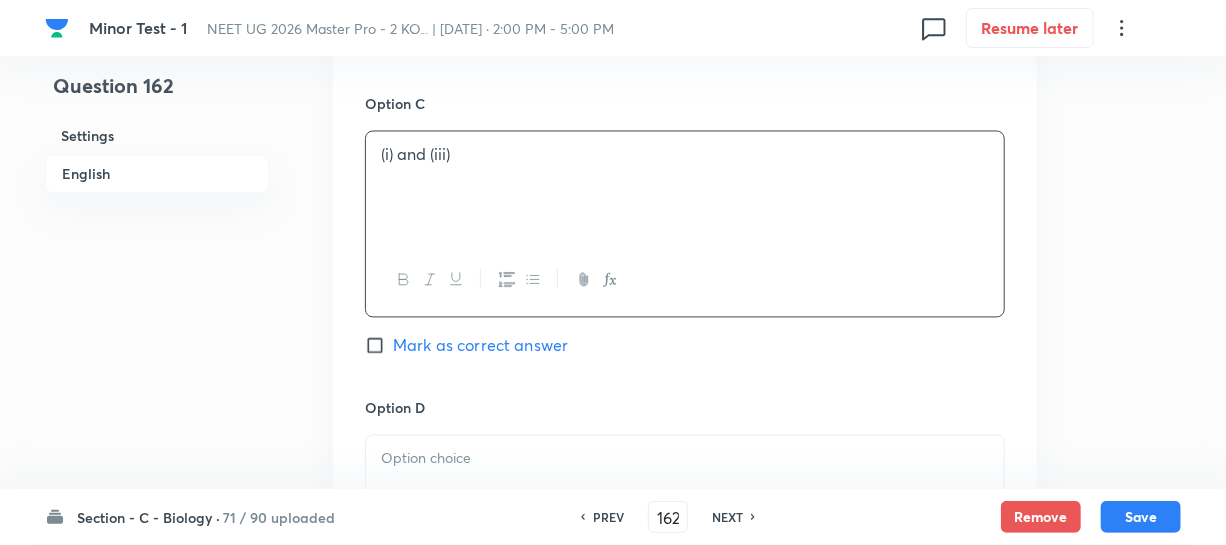 click on "Option D [PERSON_NAME] as correct answer" at bounding box center (685, 530) 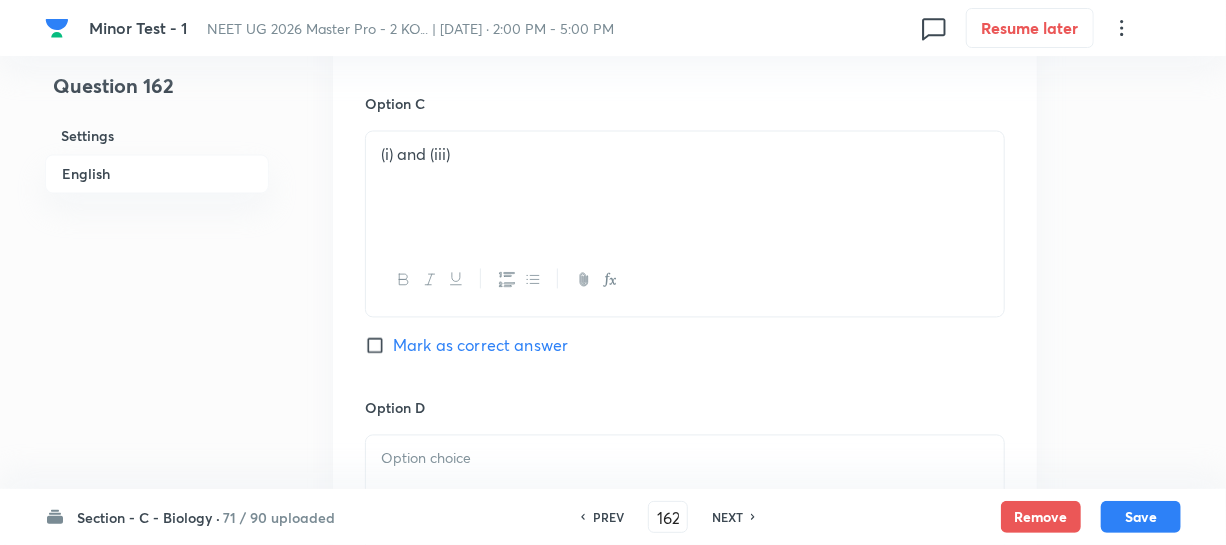 click at bounding box center (685, 459) 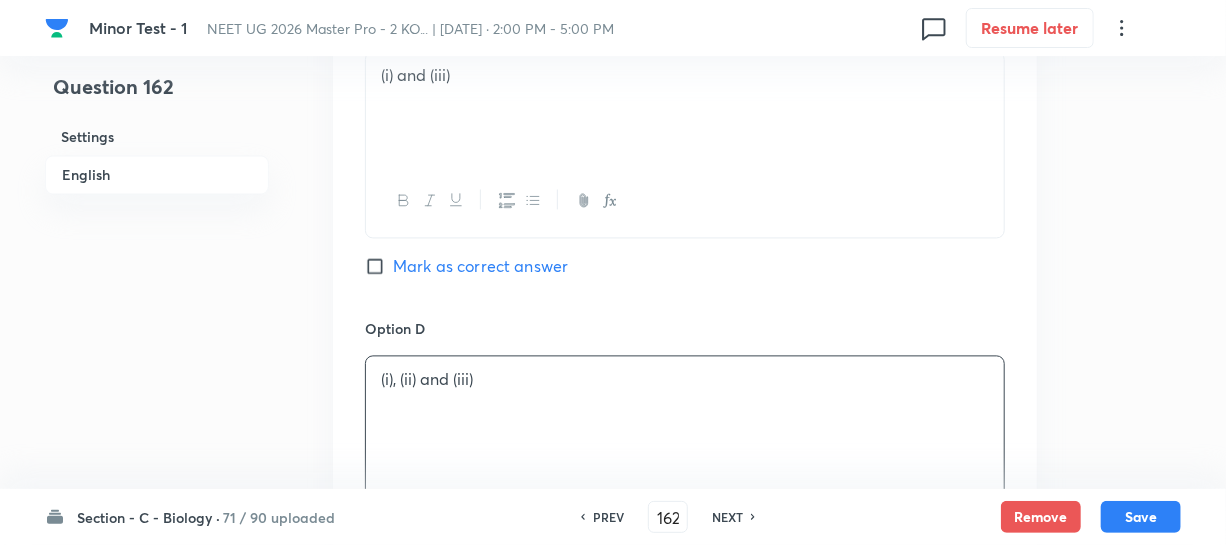 scroll, scrollTop: 1909, scrollLeft: 0, axis: vertical 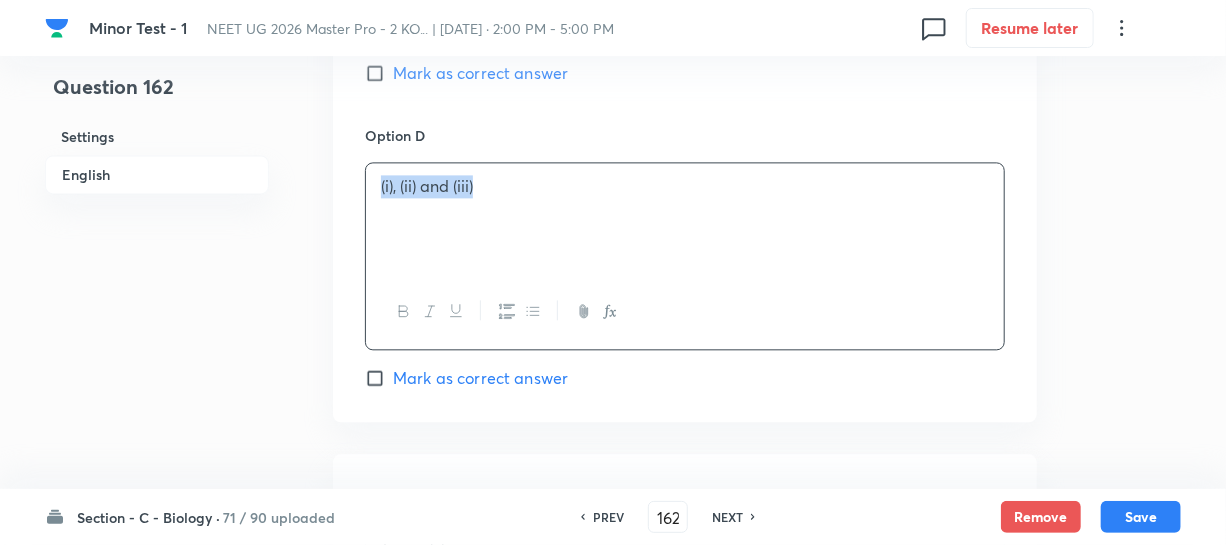 drag, startPoint x: 234, startPoint y: 200, endPoint x: 97, endPoint y: 198, distance: 137.0146 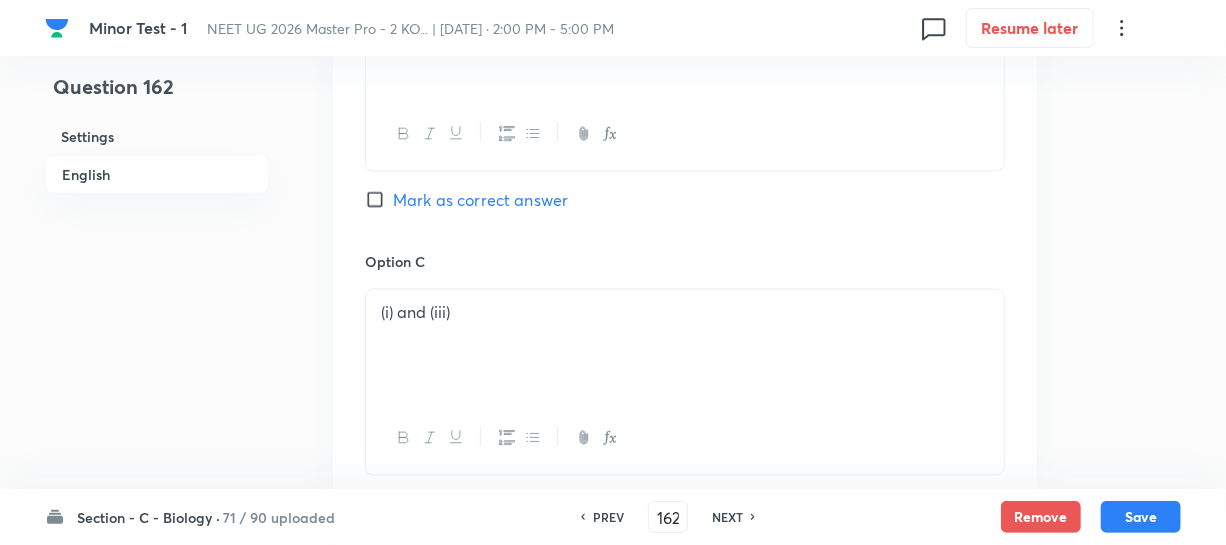 scroll, scrollTop: 1363, scrollLeft: 0, axis: vertical 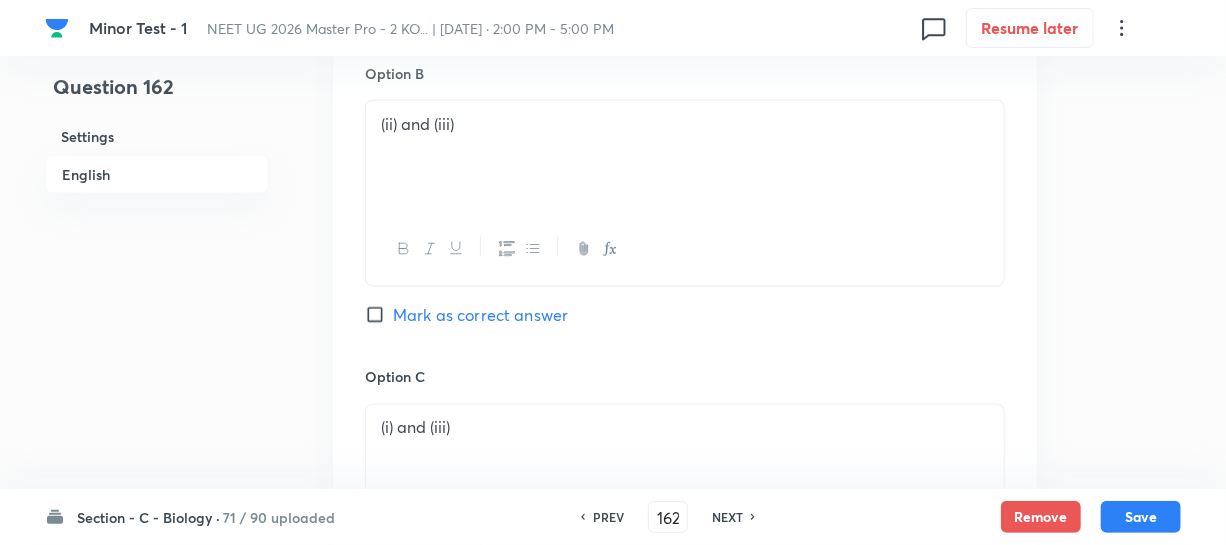 click on "Mark as correct answer" at bounding box center [379, 315] 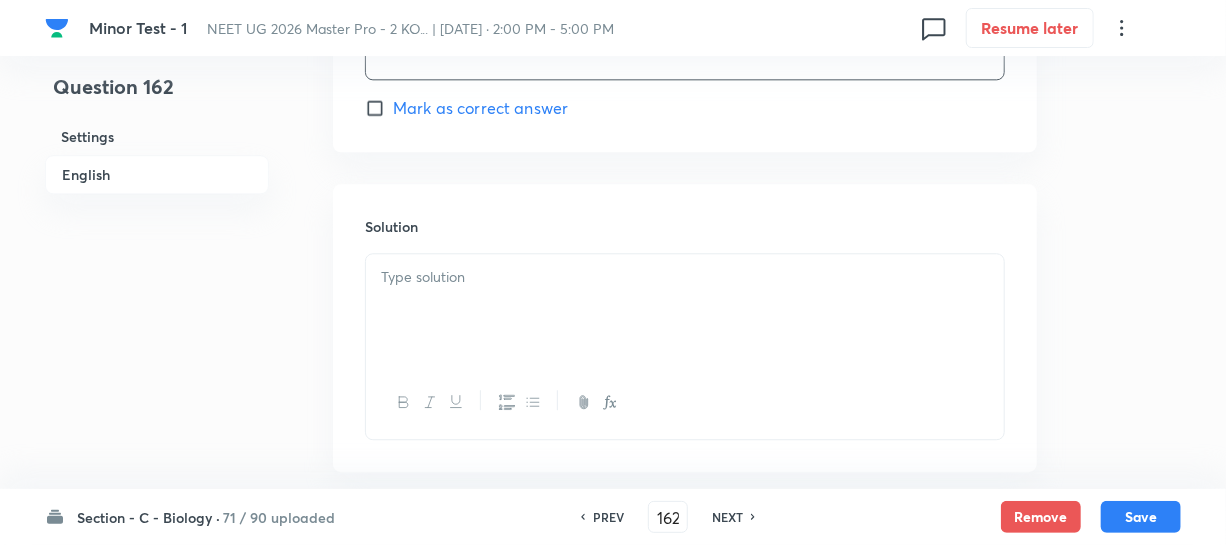 scroll, scrollTop: 2283, scrollLeft: 0, axis: vertical 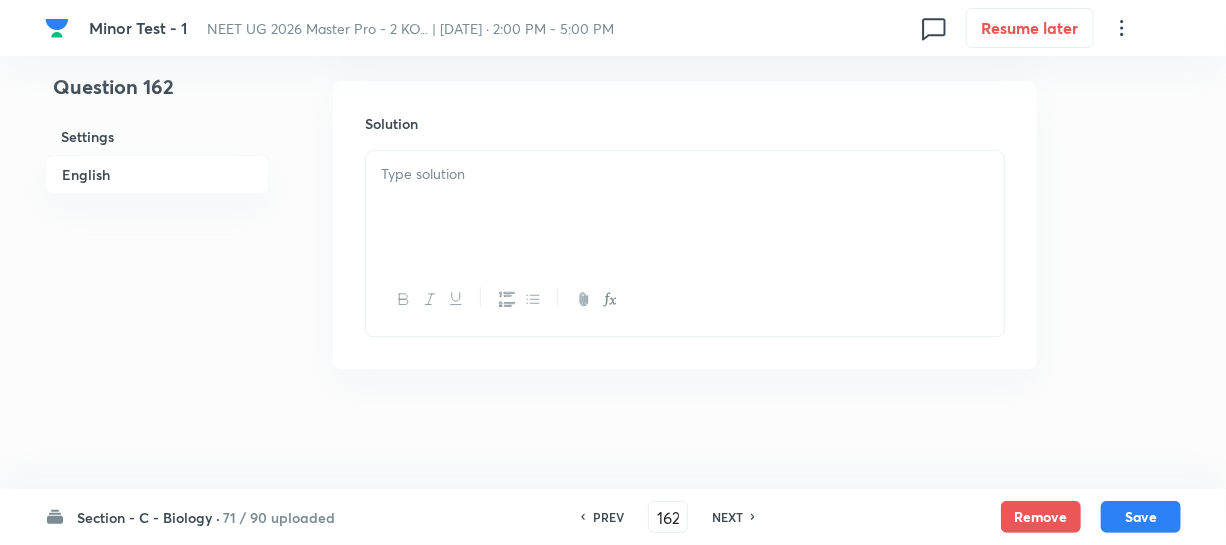 click at bounding box center [685, 174] 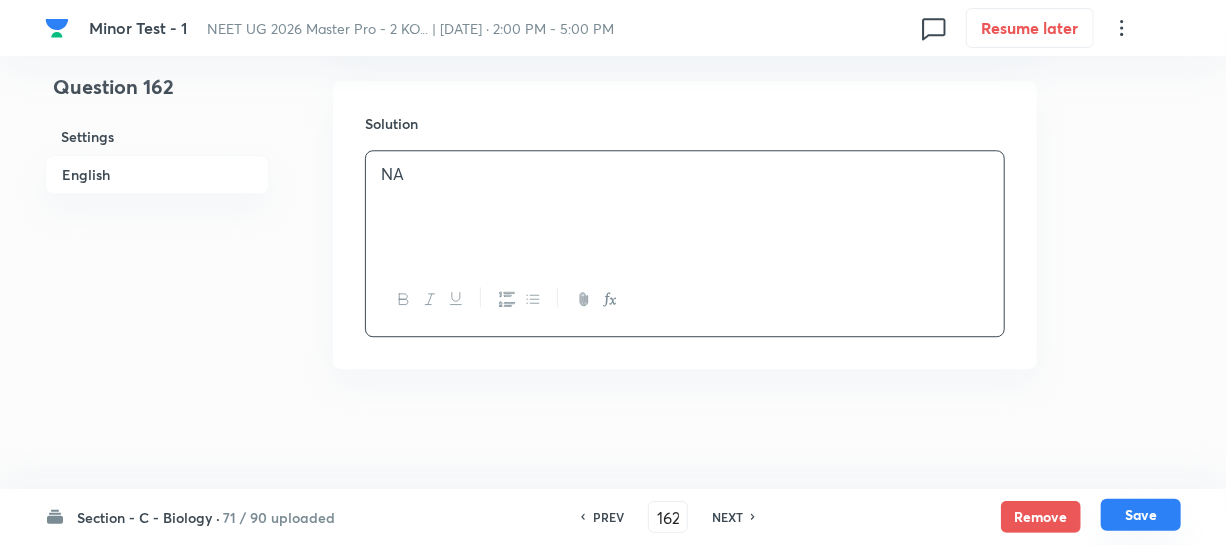 click on "Save" at bounding box center [1141, 515] 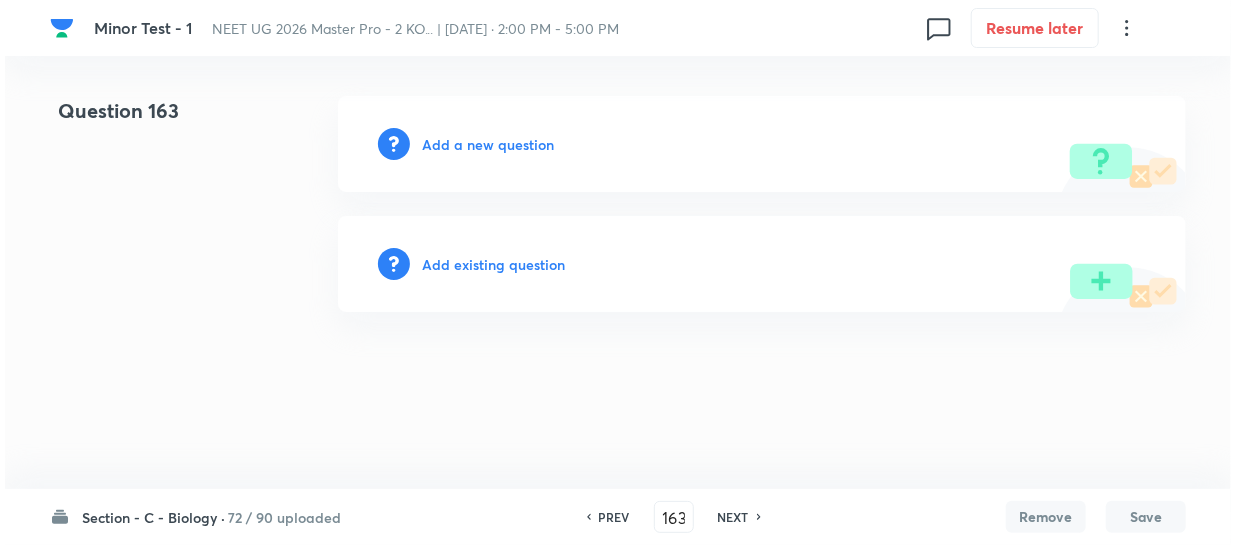 scroll, scrollTop: 0, scrollLeft: 0, axis: both 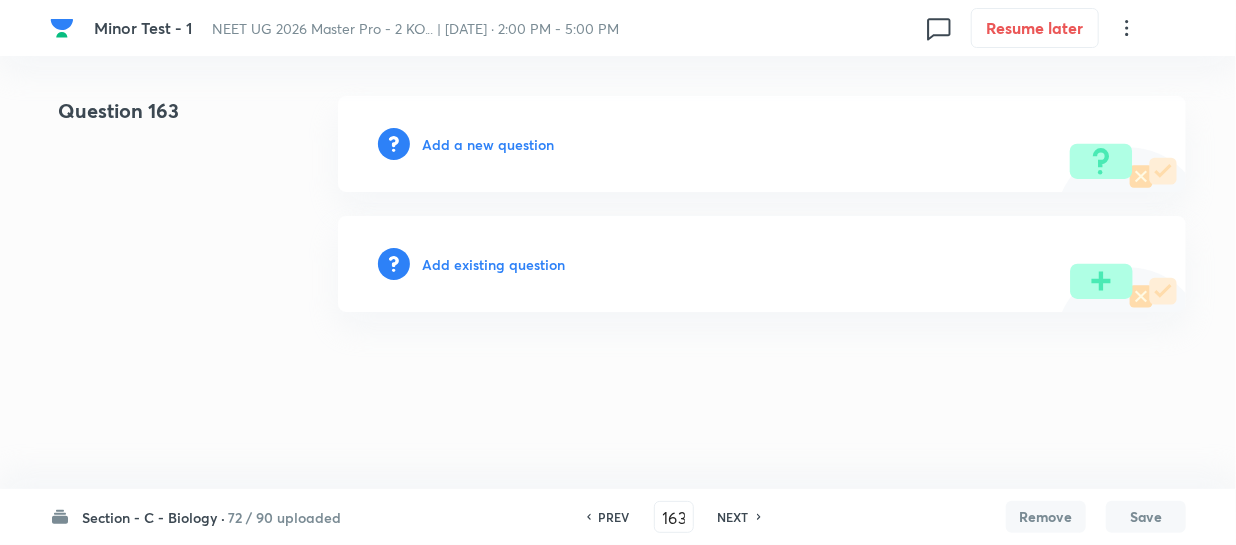 click on "Add a new question" at bounding box center [488, 144] 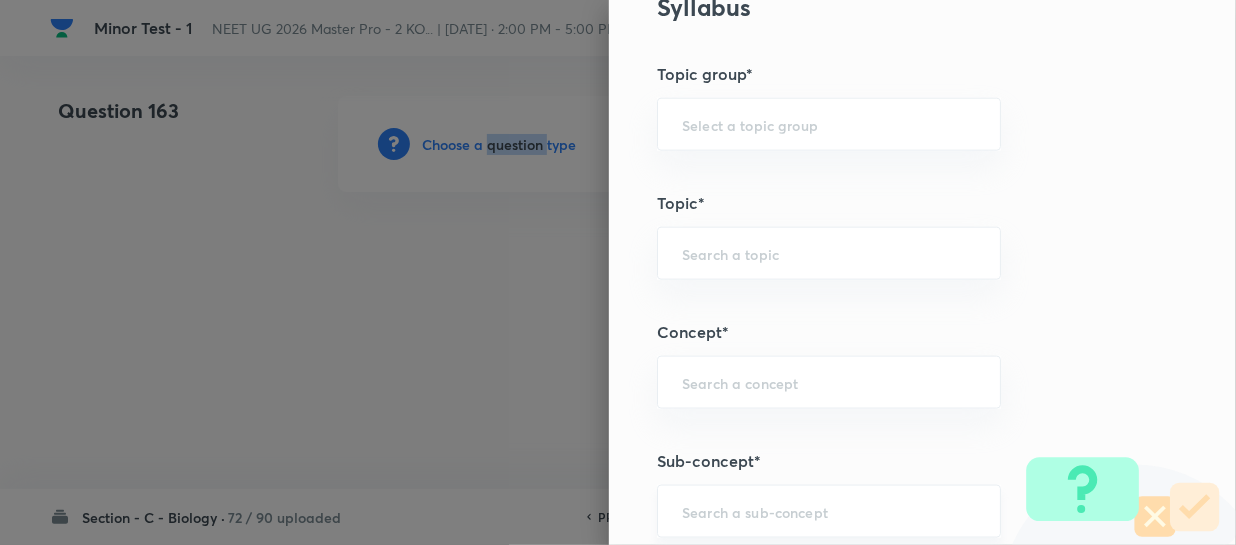 scroll, scrollTop: 1090, scrollLeft: 0, axis: vertical 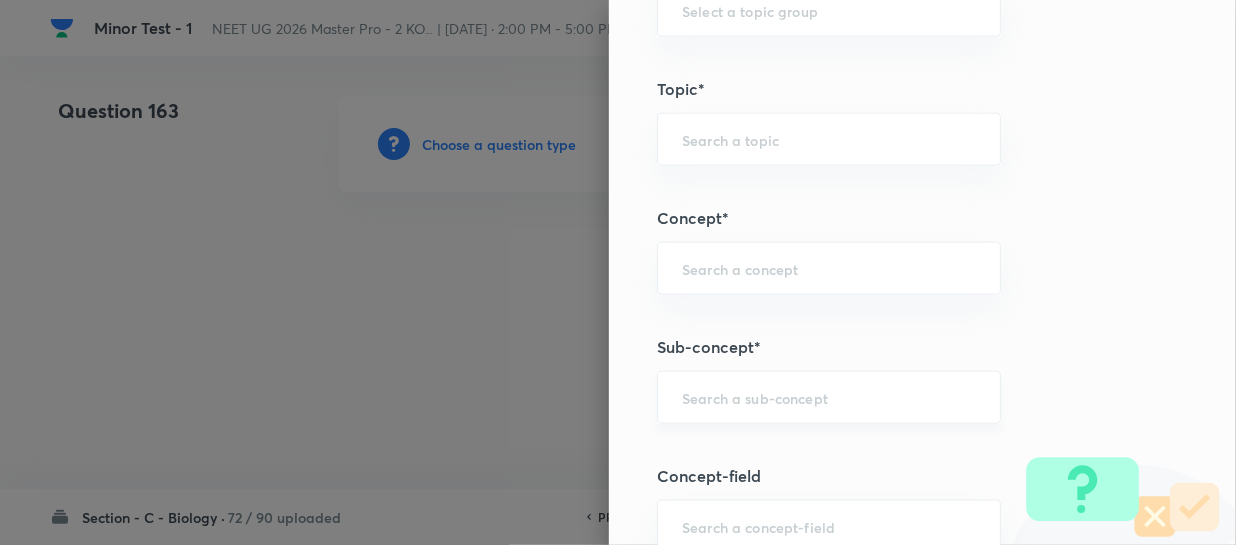 click at bounding box center (829, 397) 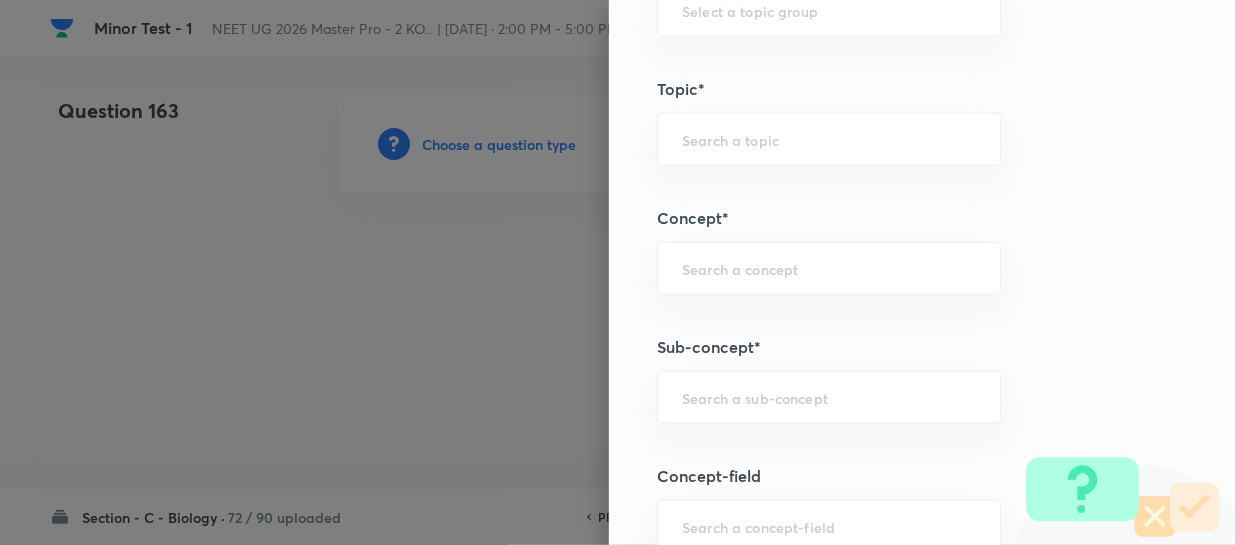 paste on "Different Biological Classification" 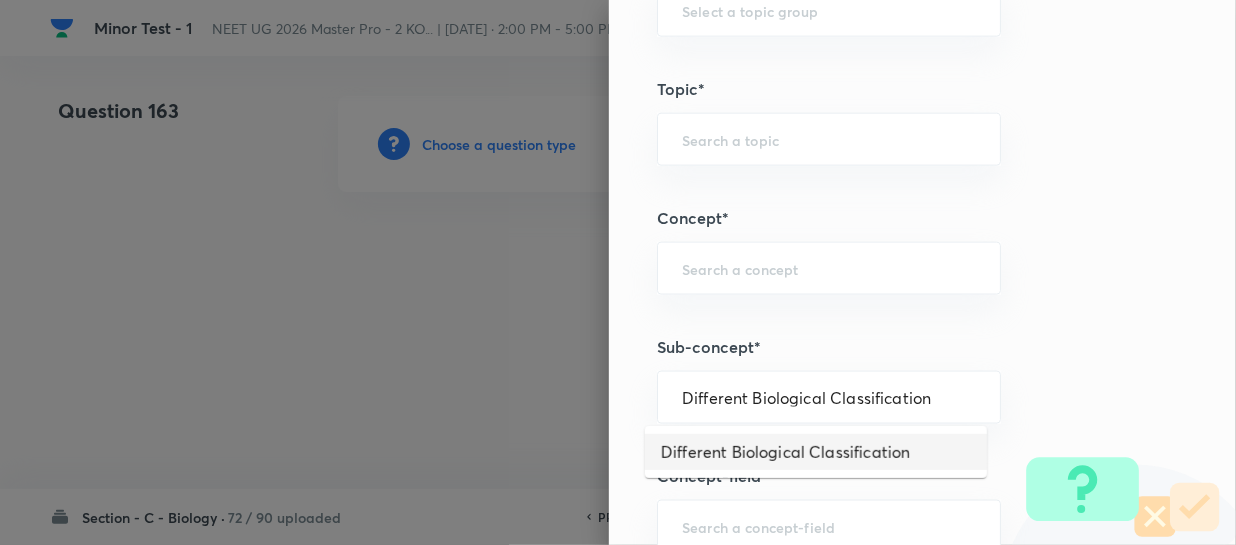 click on "Different Biological Classification" at bounding box center [816, 452] 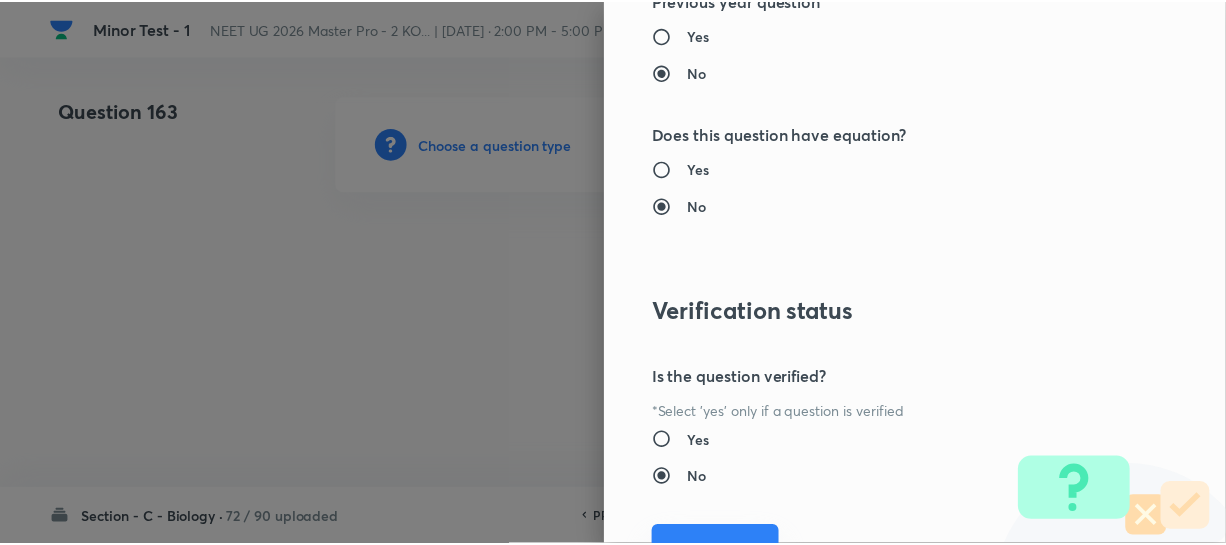 scroll, scrollTop: 2313, scrollLeft: 0, axis: vertical 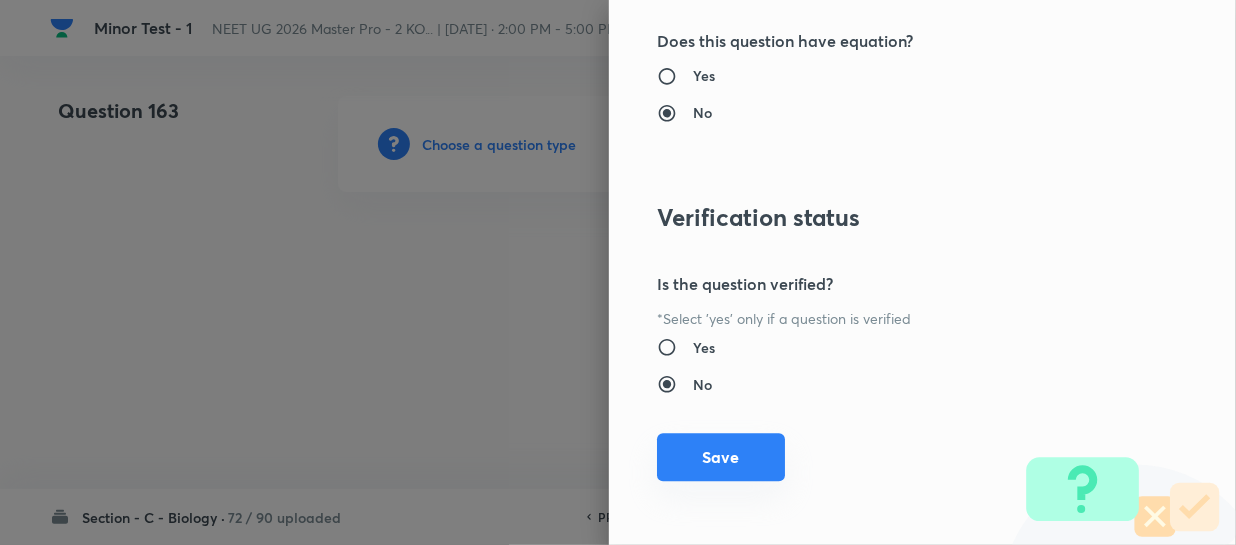 click on "Save" at bounding box center (721, 457) 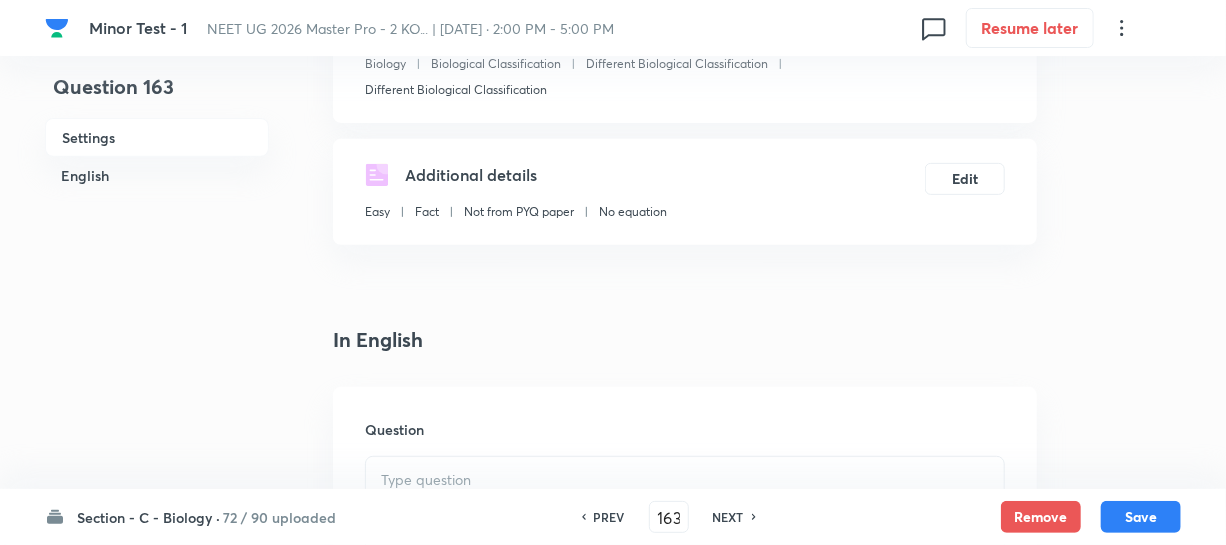 scroll, scrollTop: 454, scrollLeft: 0, axis: vertical 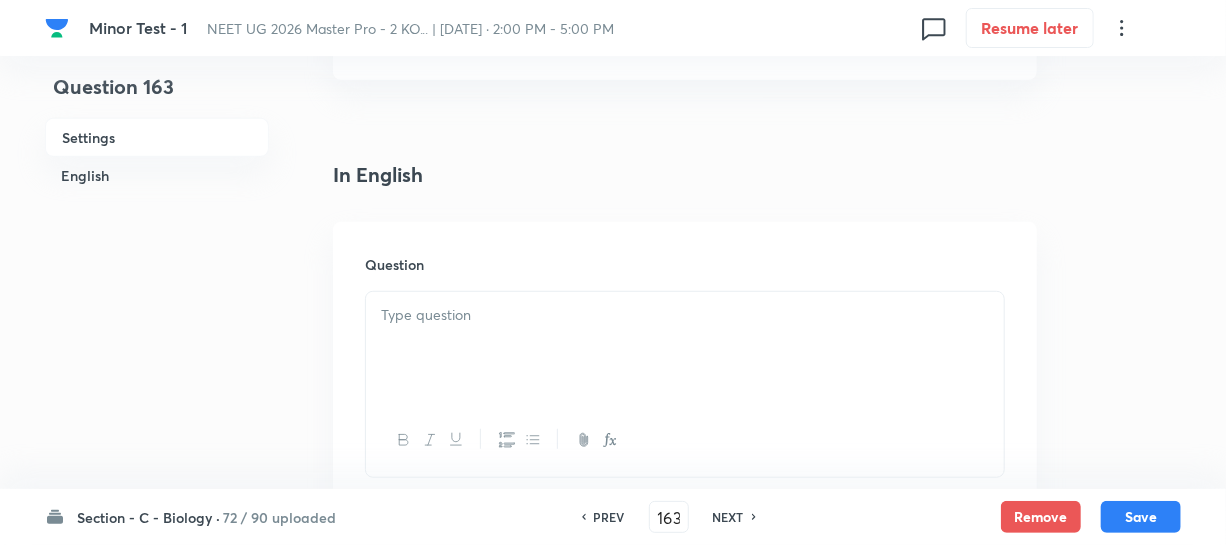 click at bounding box center (685, 315) 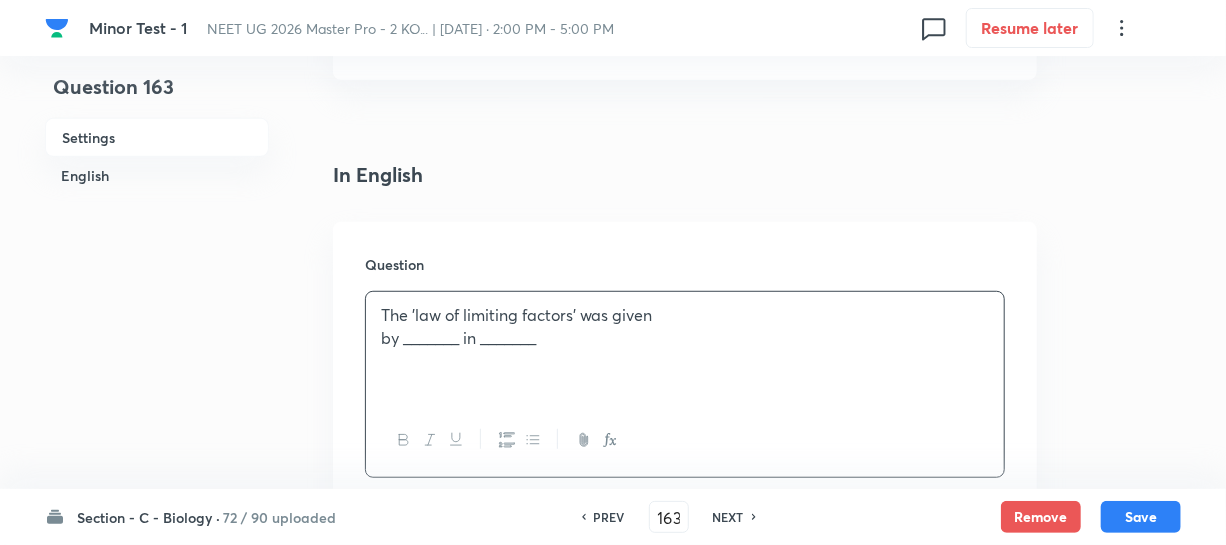 click on "The 'law of limiting factors' was given" at bounding box center (685, 315) 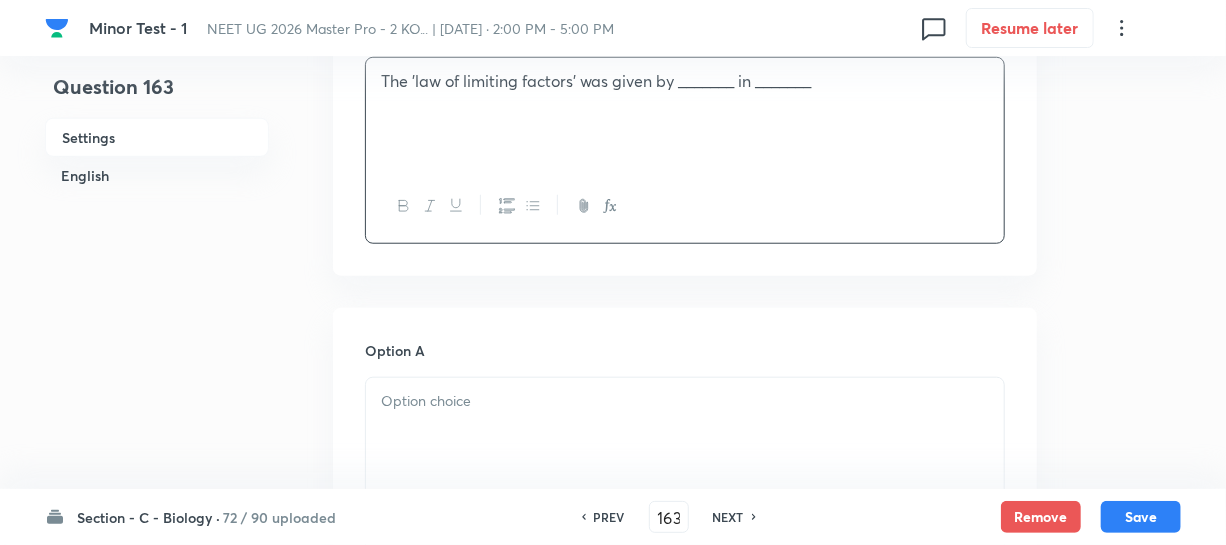 scroll, scrollTop: 818, scrollLeft: 0, axis: vertical 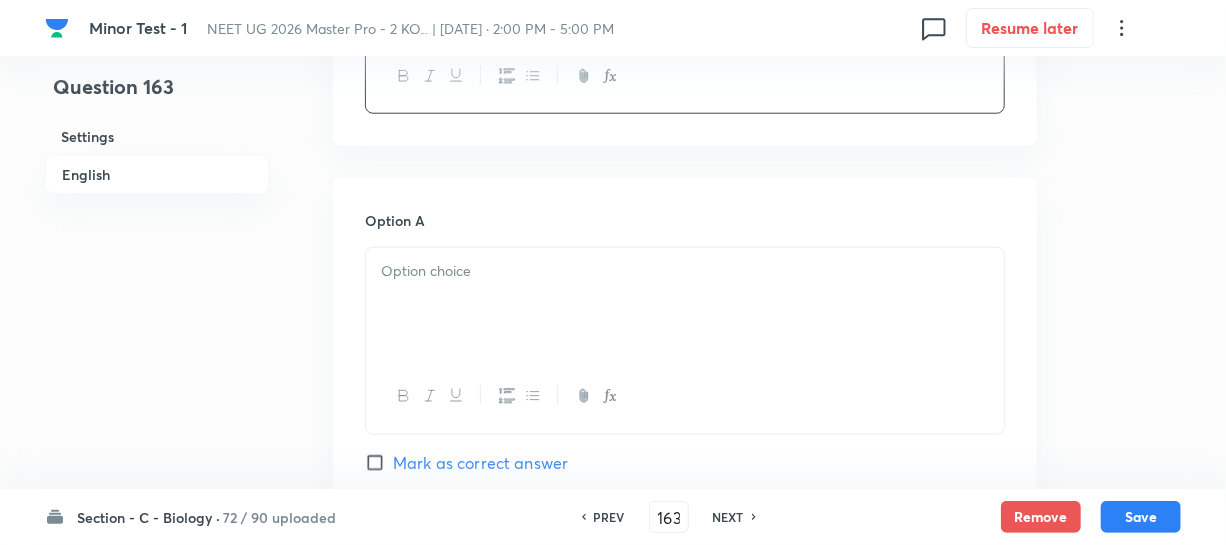 click at bounding box center [685, 304] 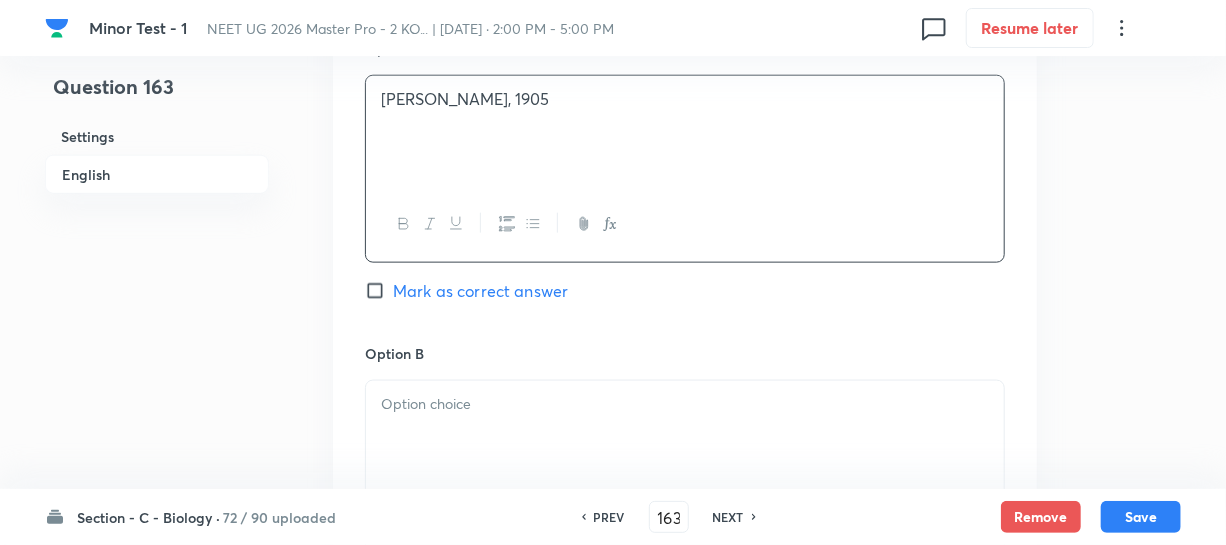 scroll, scrollTop: 1000, scrollLeft: 0, axis: vertical 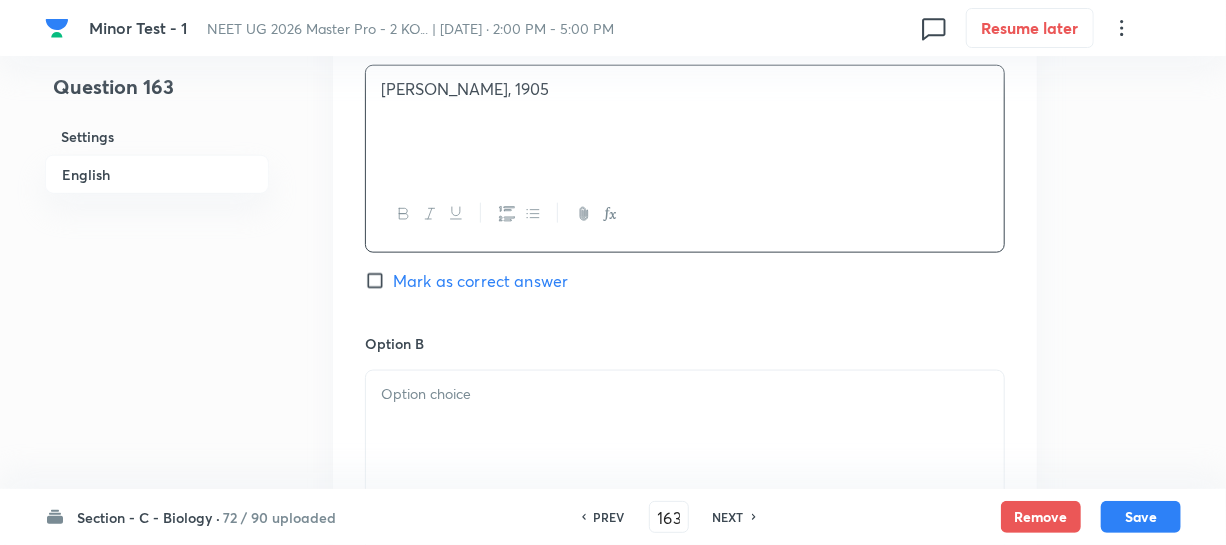 click at bounding box center [685, 394] 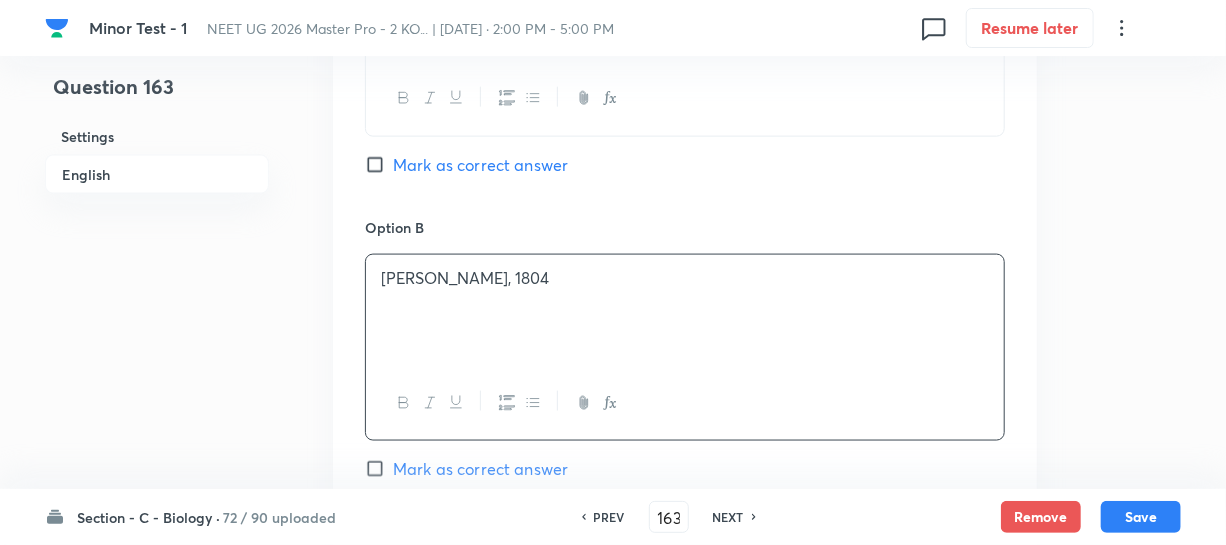 scroll, scrollTop: 1363, scrollLeft: 0, axis: vertical 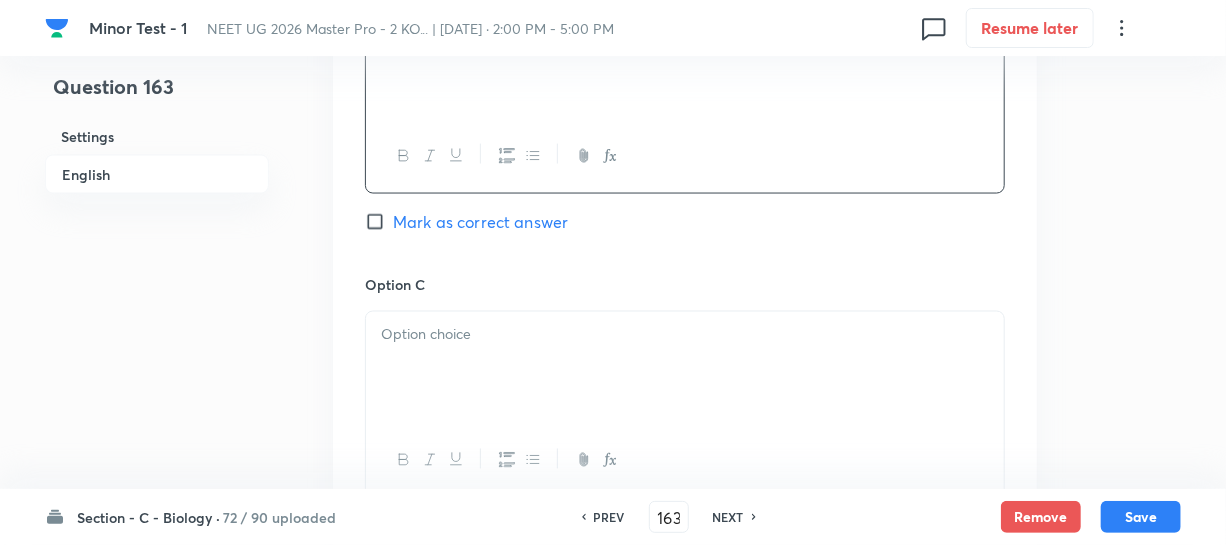 click at bounding box center (685, 335) 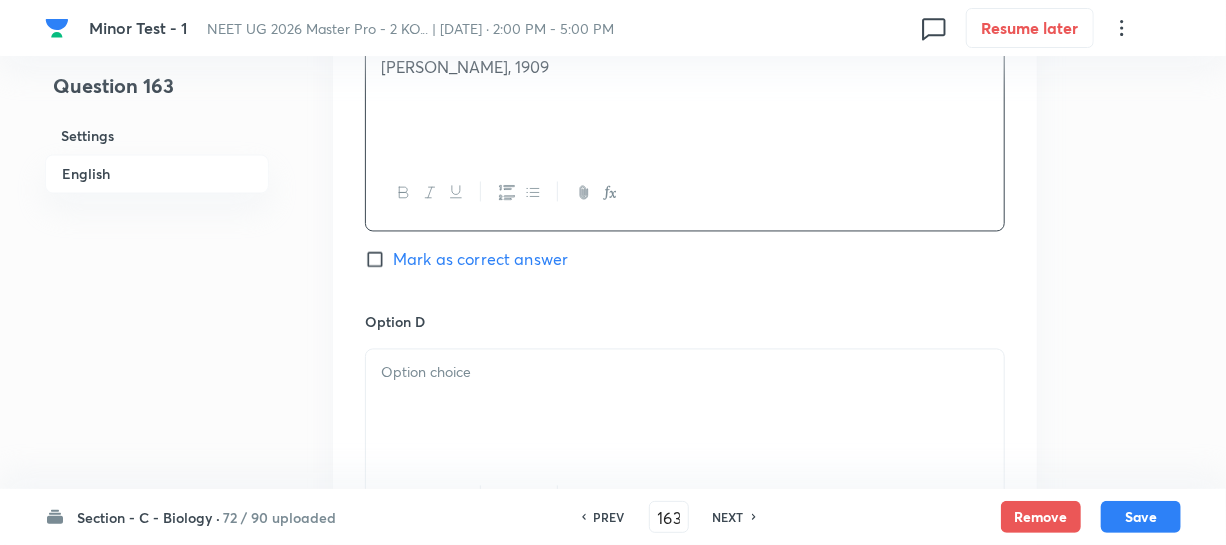 scroll, scrollTop: 1636, scrollLeft: 0, axis: vertical 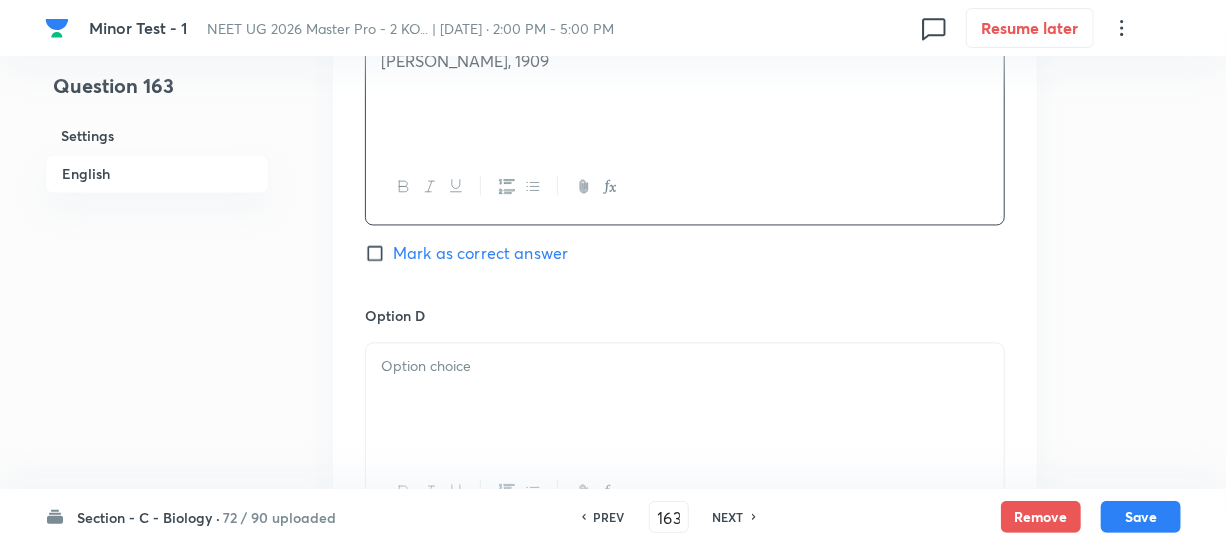 click on "Option D" at bounding box center [685, 316] 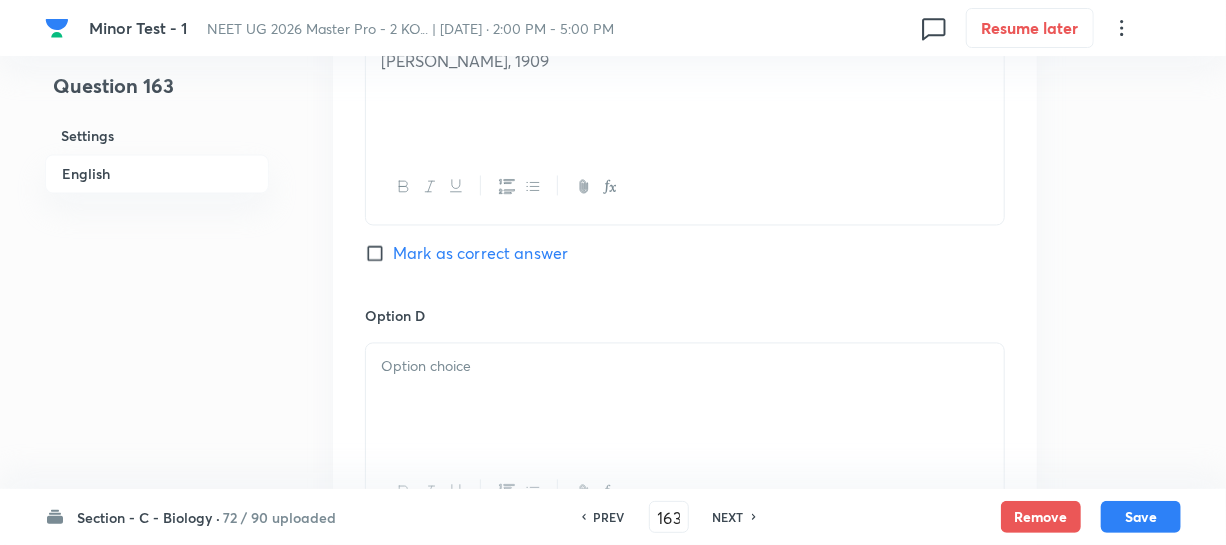 click at bounding box center [685, 400] 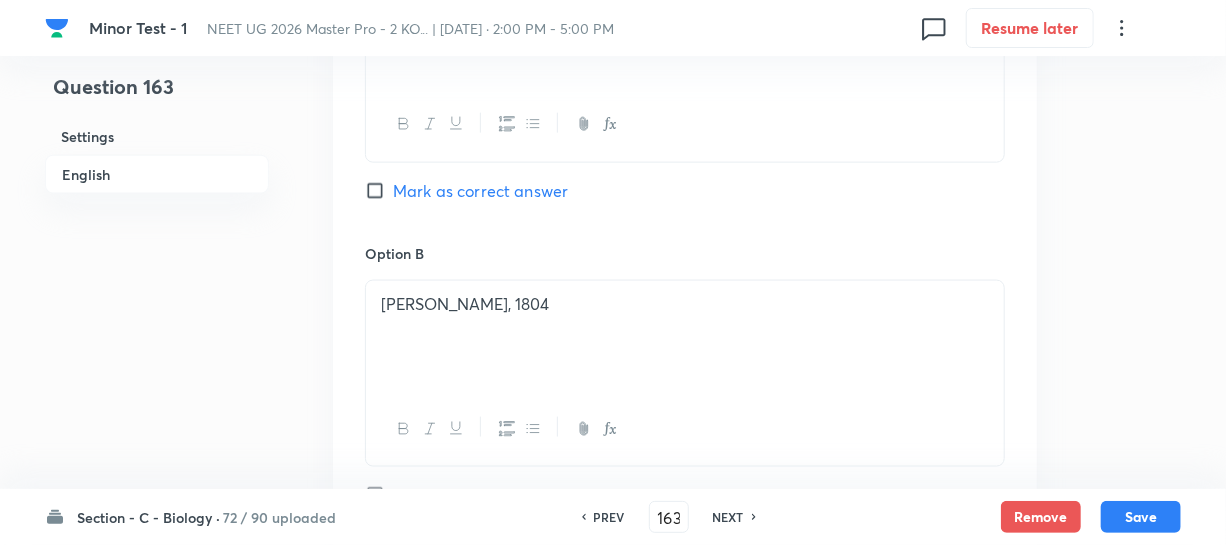 click on "Mark as correct answer" at bounding box center [379, 191] 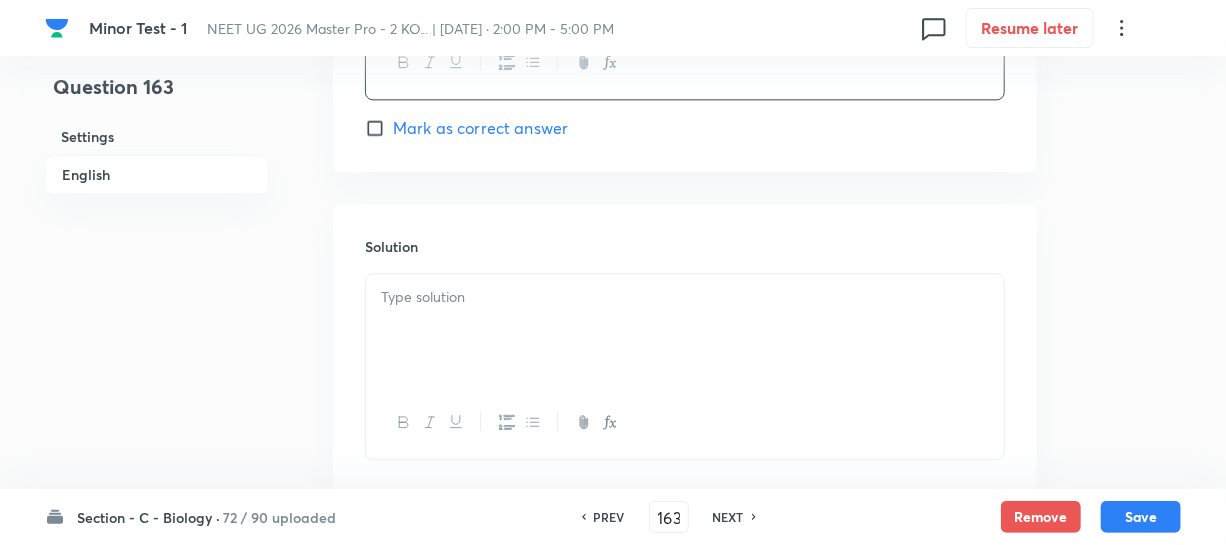 scroll, scrollTop: 2181, scrollLeft: 0, axis: vertical 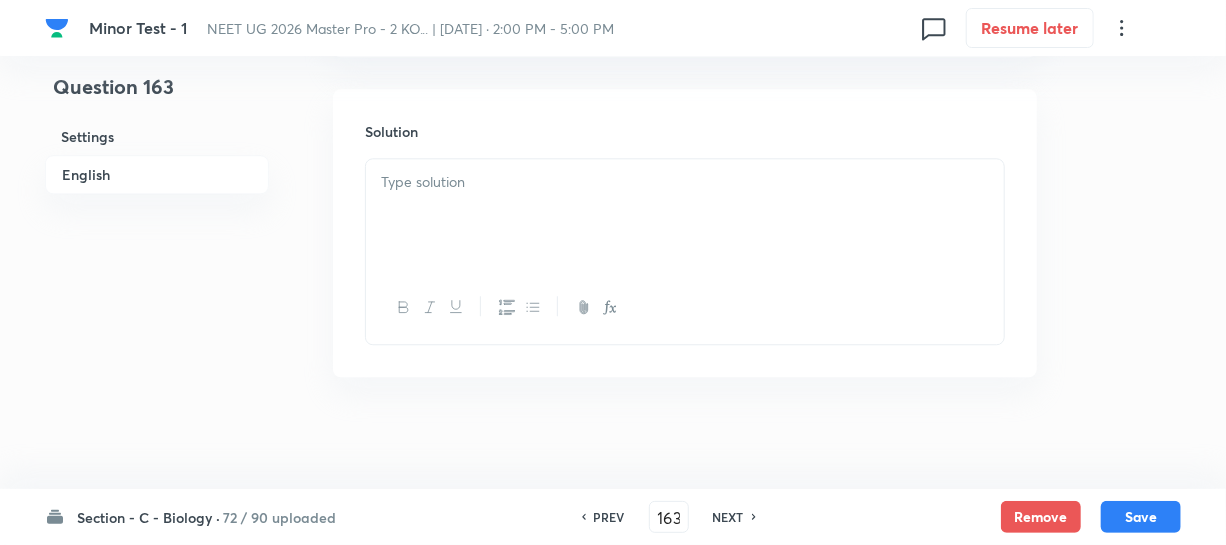 click at bounding box center (685, 215) 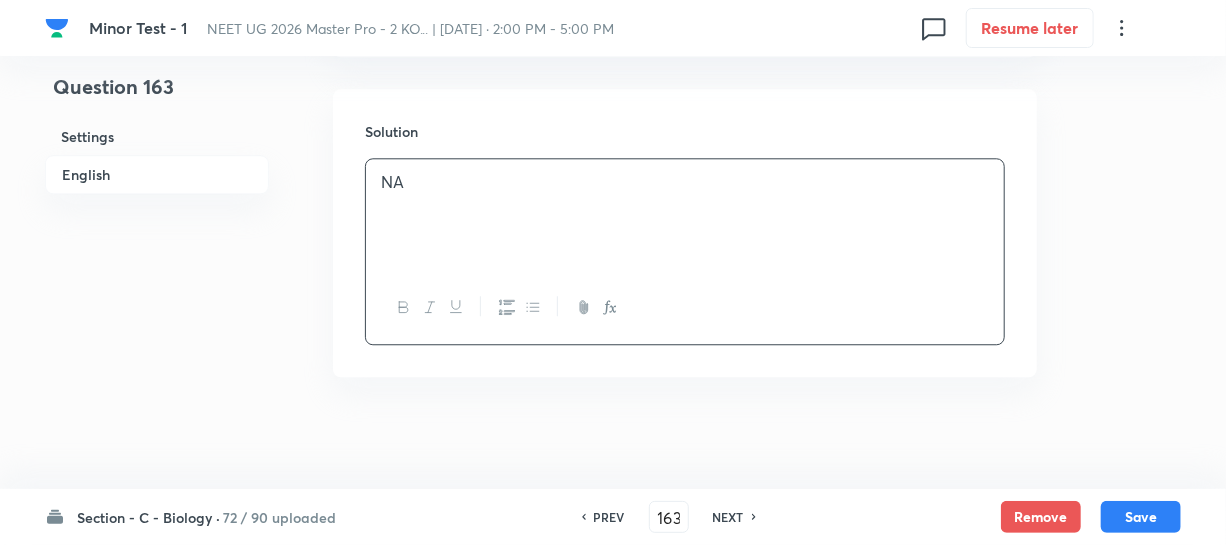 click on "Remove Save" at bounding box center (1091, 517) 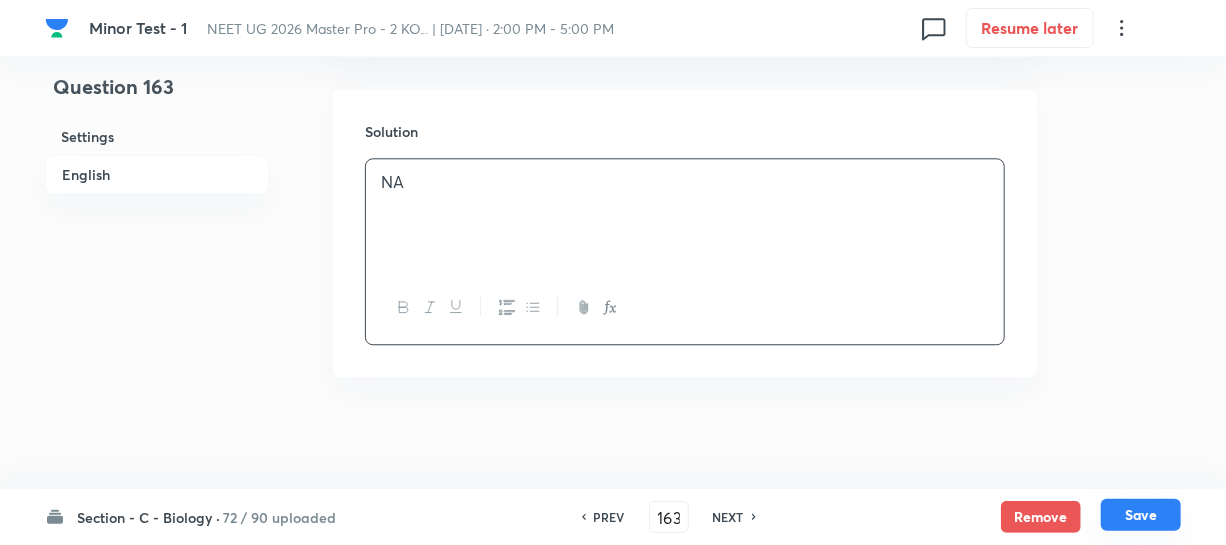 click on "Save" at bounding box center [1141, 515] 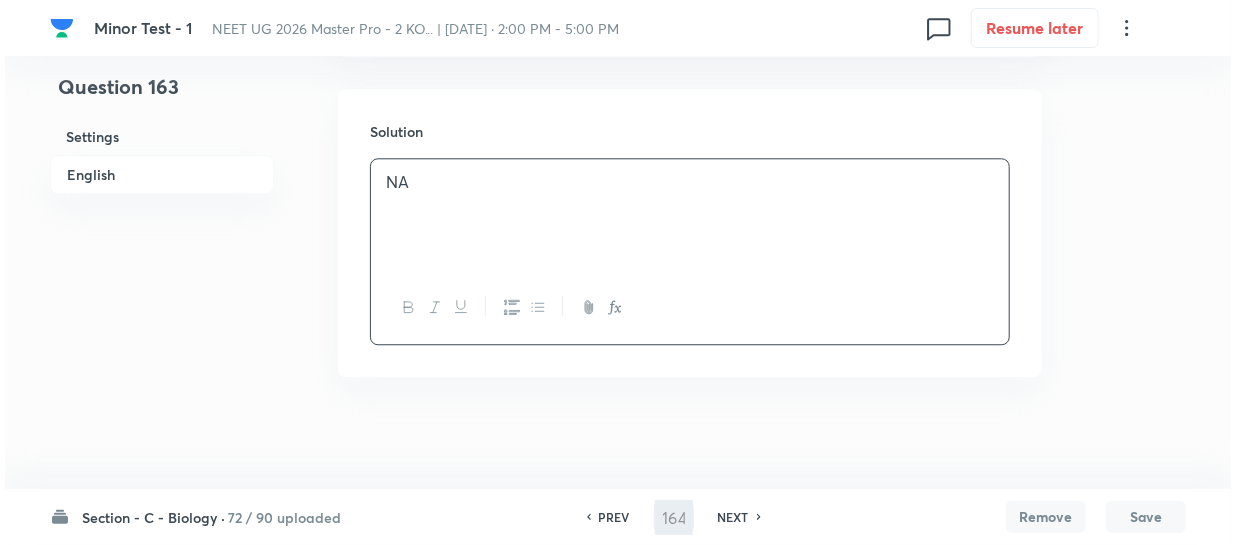 scroll, scrollTop: 0, scrollLeft: 0, axis: both 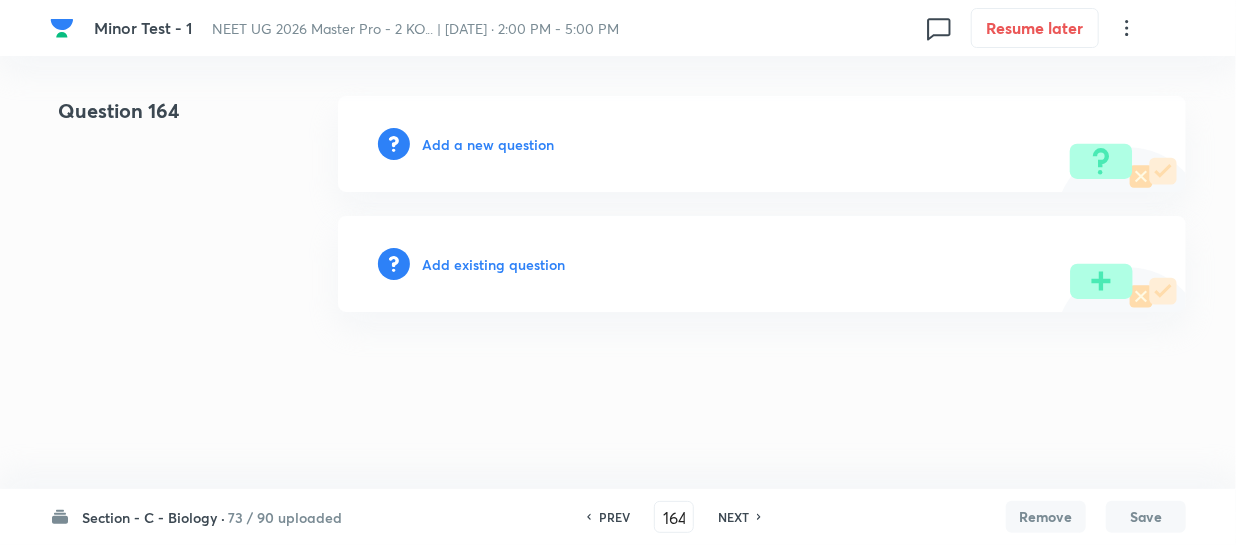 click on "Add a new question" at bounding box center [762, 144] 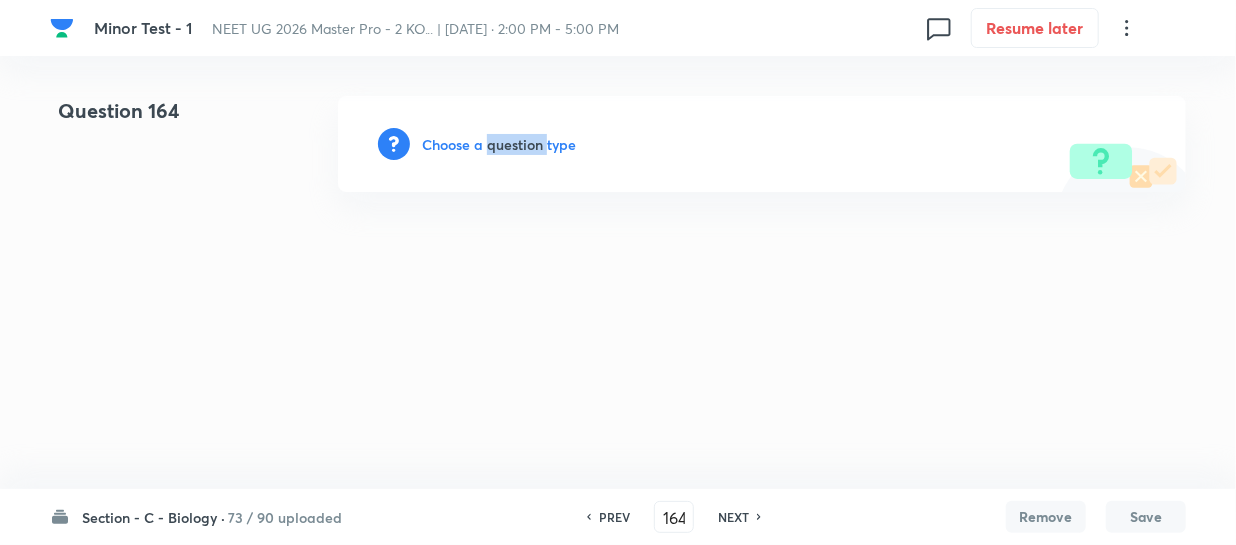 click on "Choose a question type" at bounding box center [499, 144] 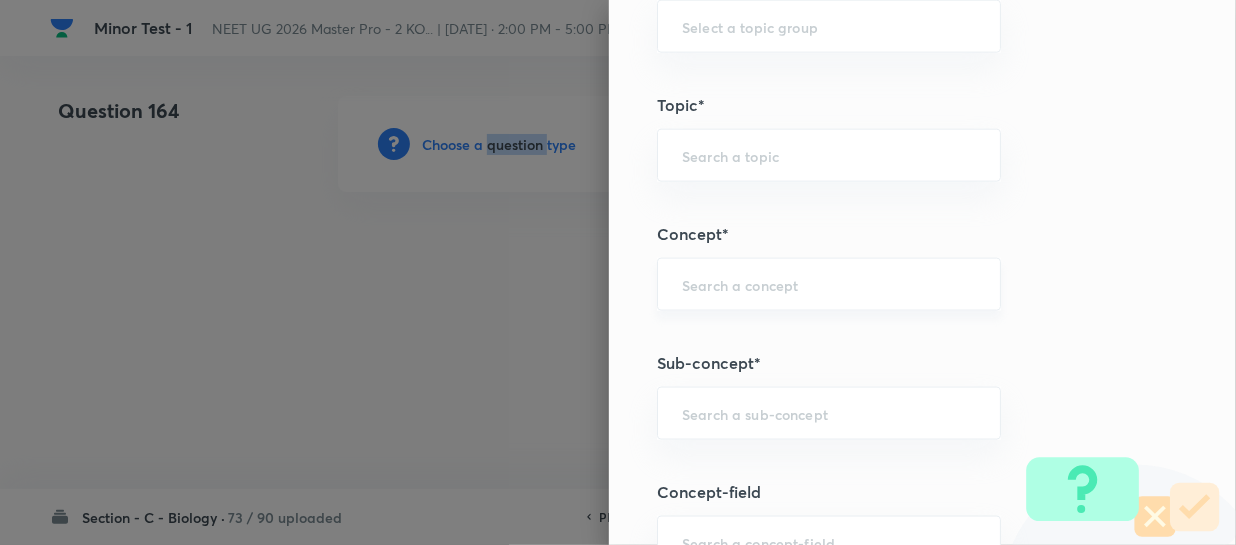 scroll, scrollTop: 1272, scrollLeft: 0, axis: vertical 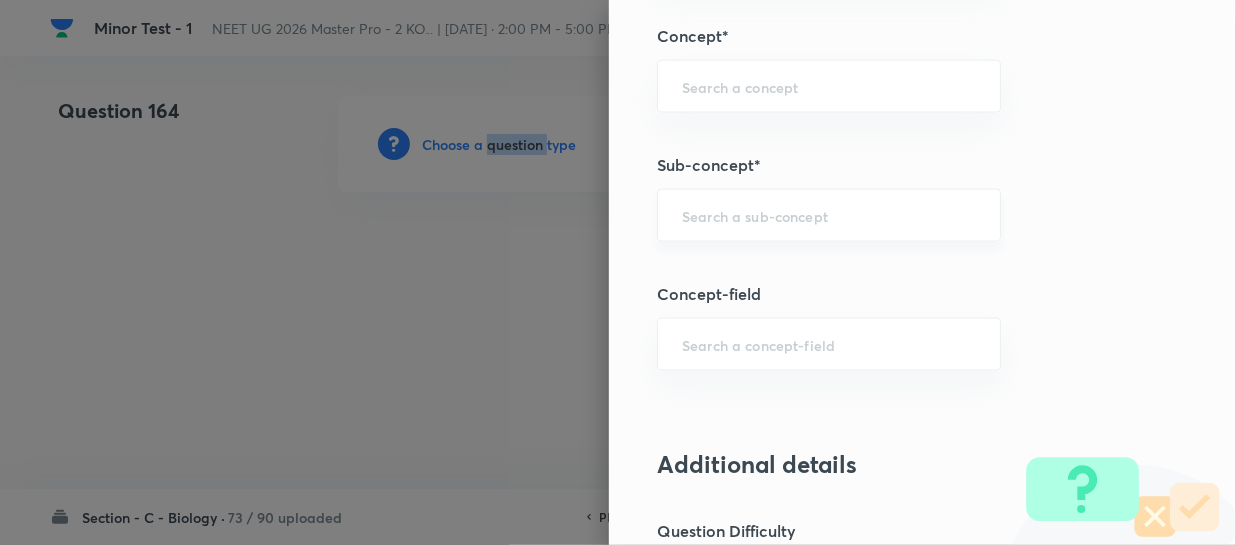 click on "​" at bounding box center [829, 215] 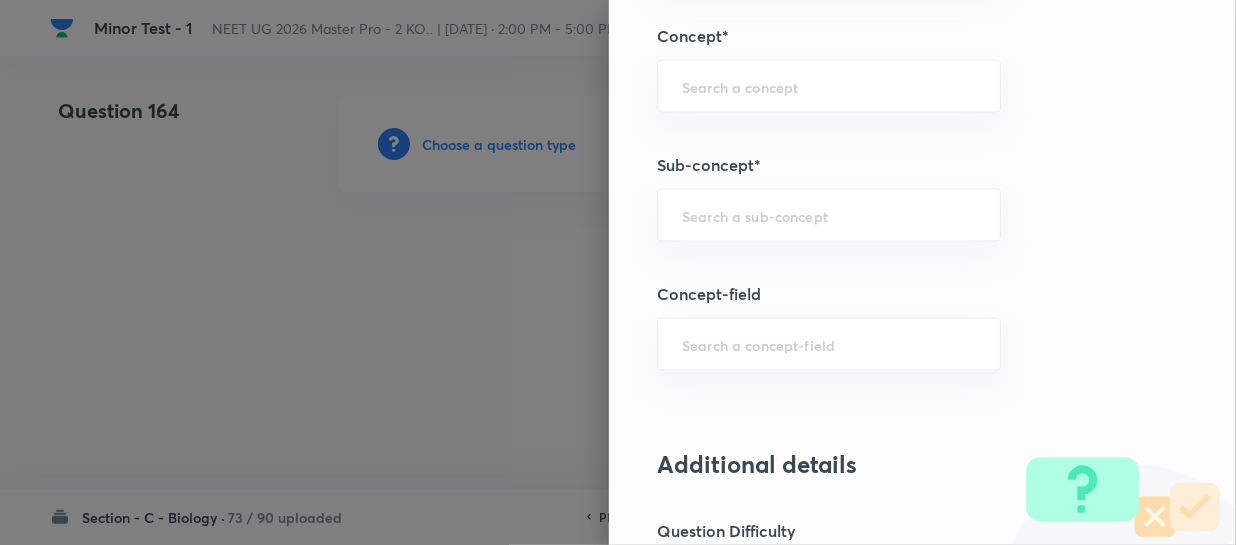paste on "Different Biological Classification" 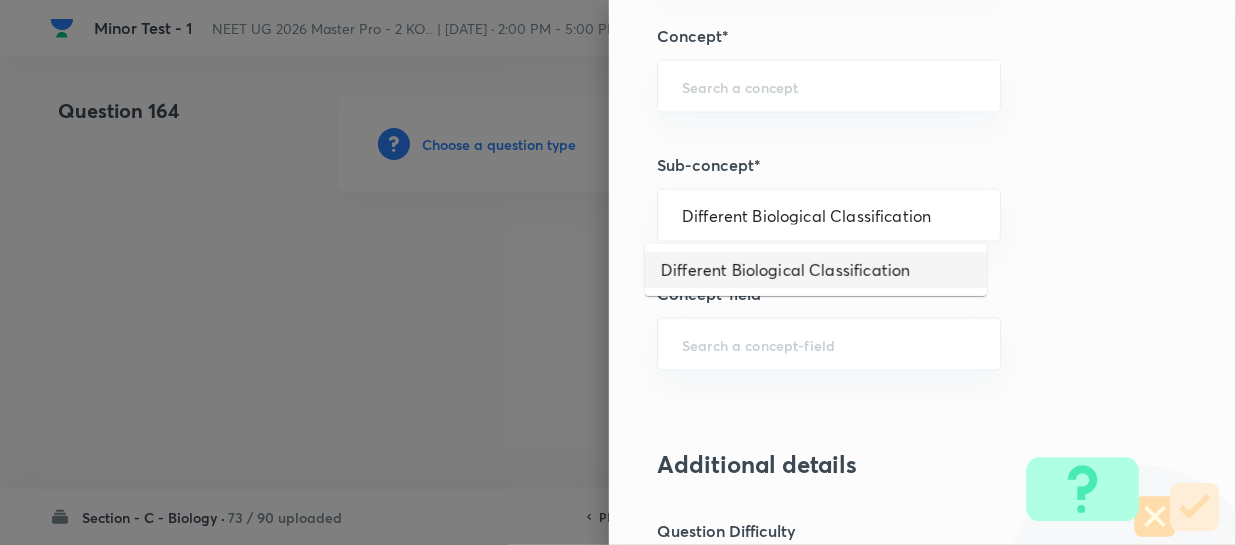 click on "Different Biological Classification" at bounding box center (816, 270) 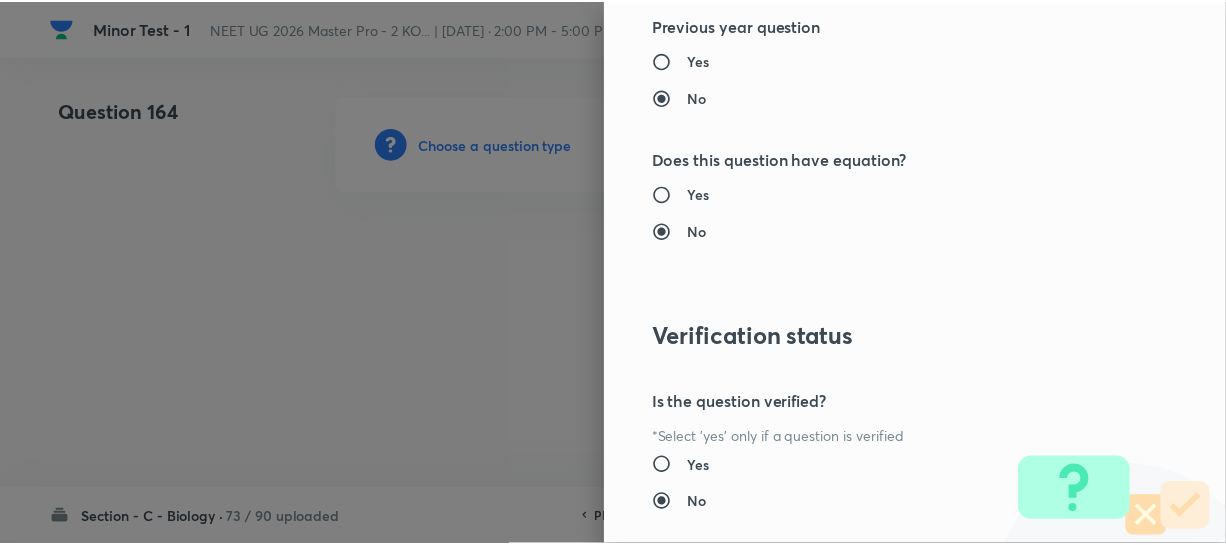 scroll, scrollTop: 2313, scrollLeft: 0, axis: vertical 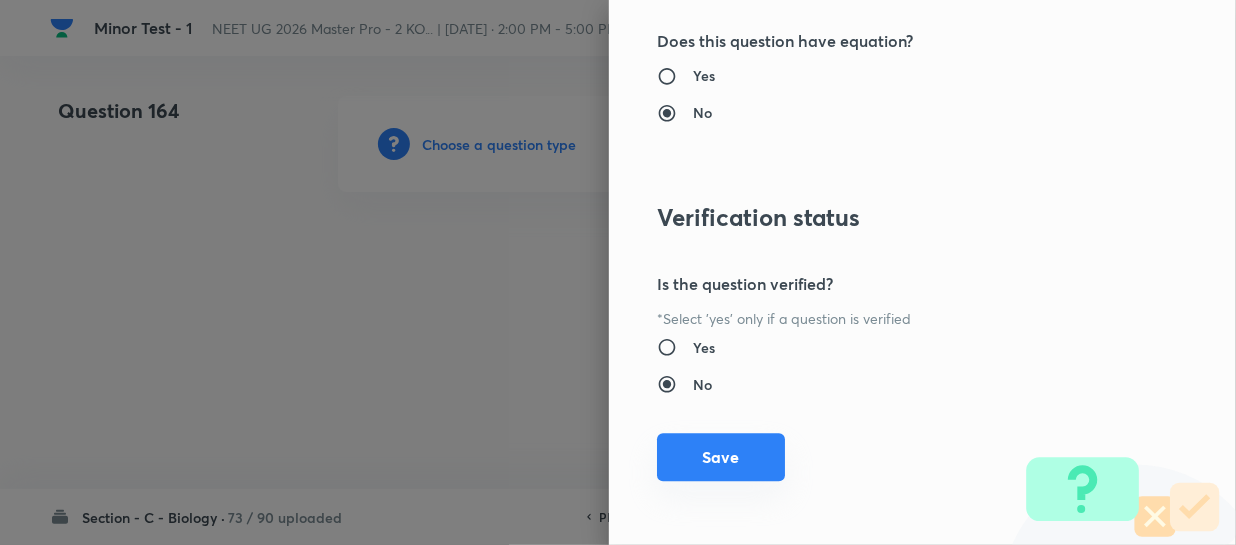 click on "Save" at bounding box center [721, 457] 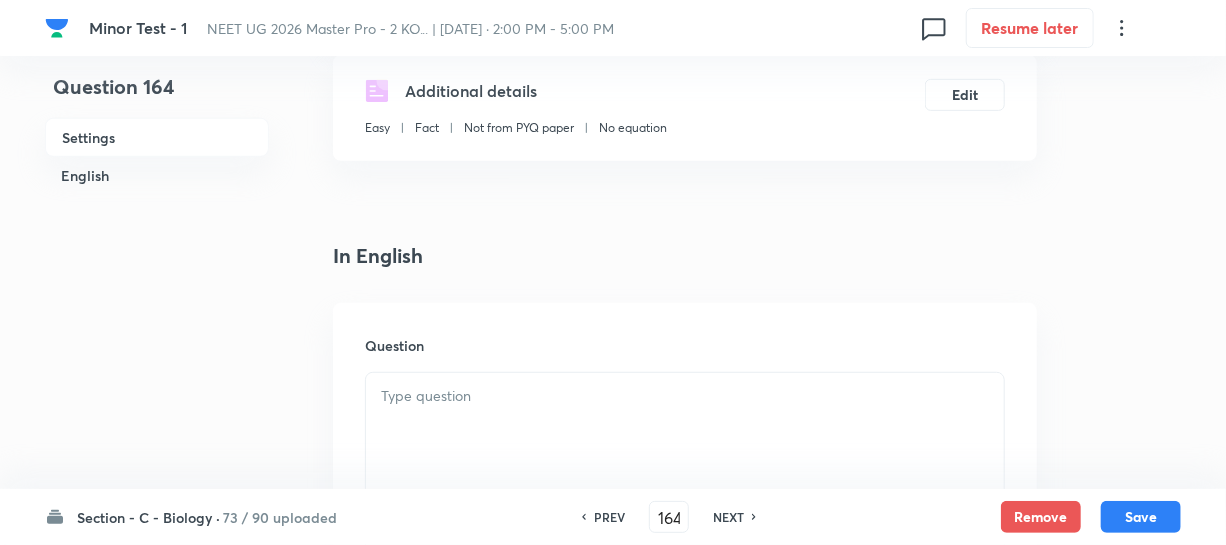 scroll, scrollTop: 454, scrollLeft: 0, axis: vertical 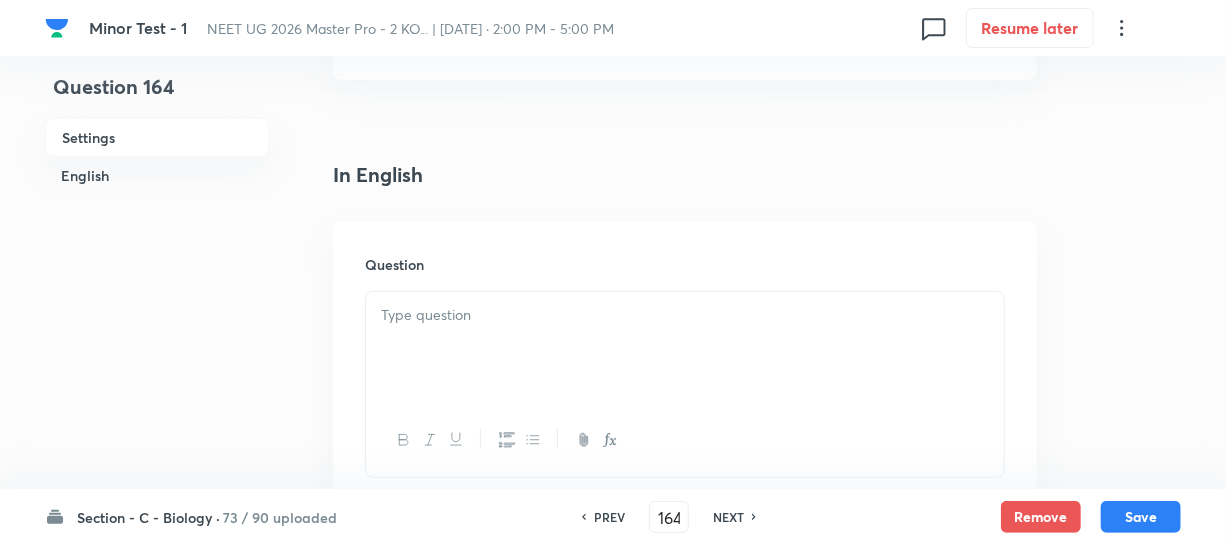 click at bounding box center (685, 348) 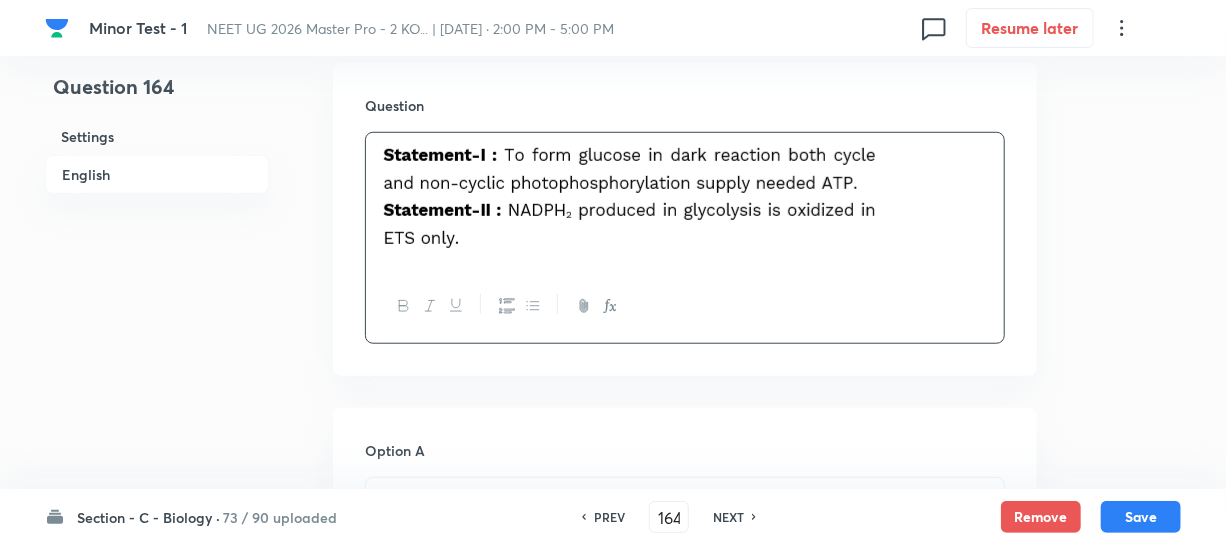 scroll, scrollTop: 1000, scrollLeft: 0, axis: vertical 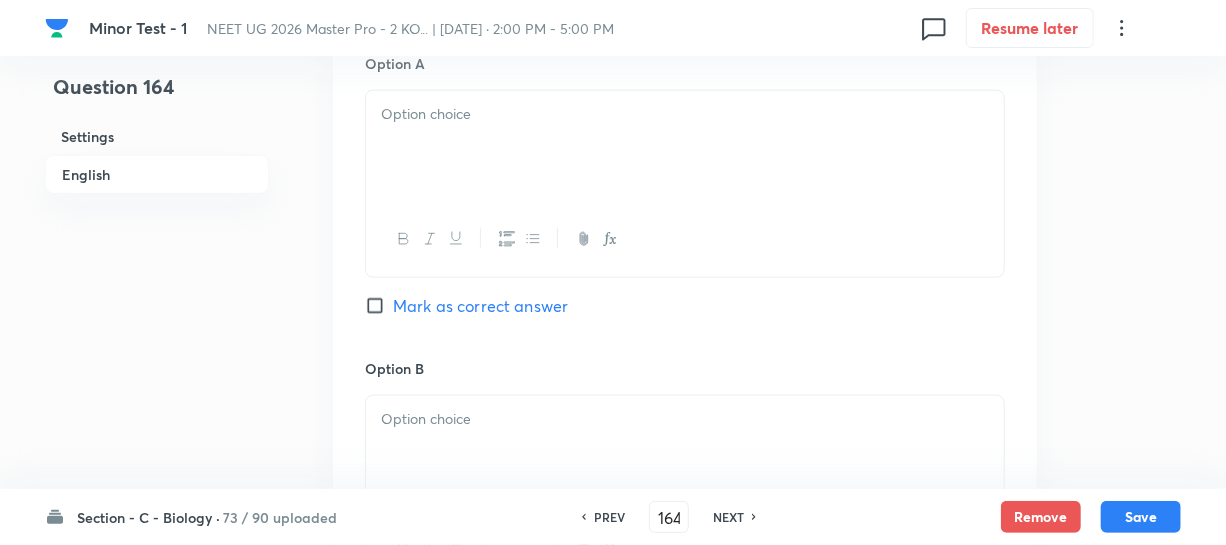 click at bounding box center (685, 147) 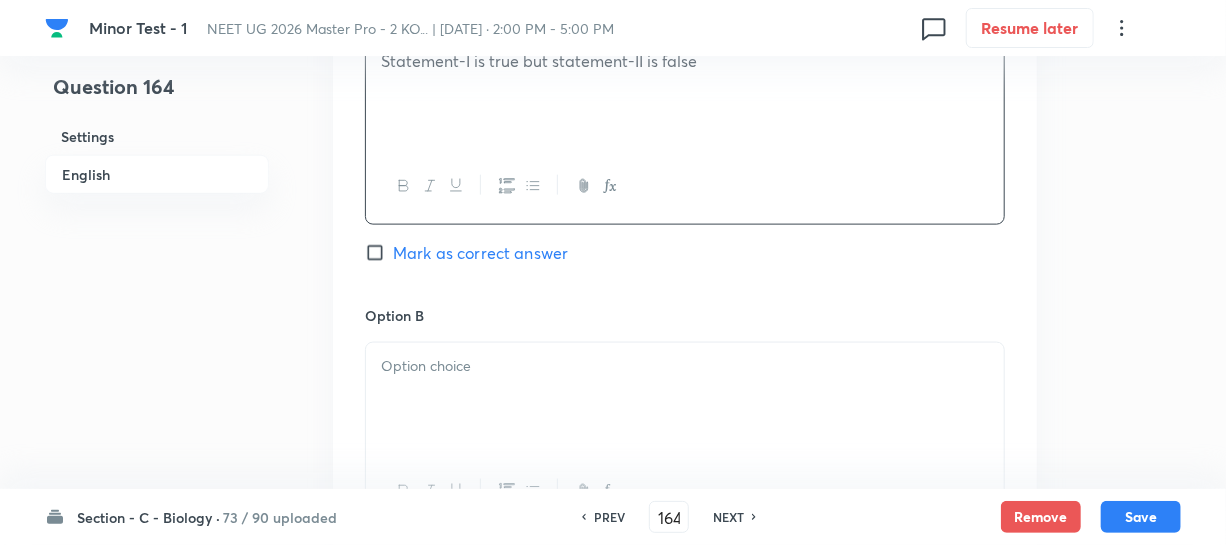 scroll, scrollTop: 1181, scrollLeft: 0, axis: vertical 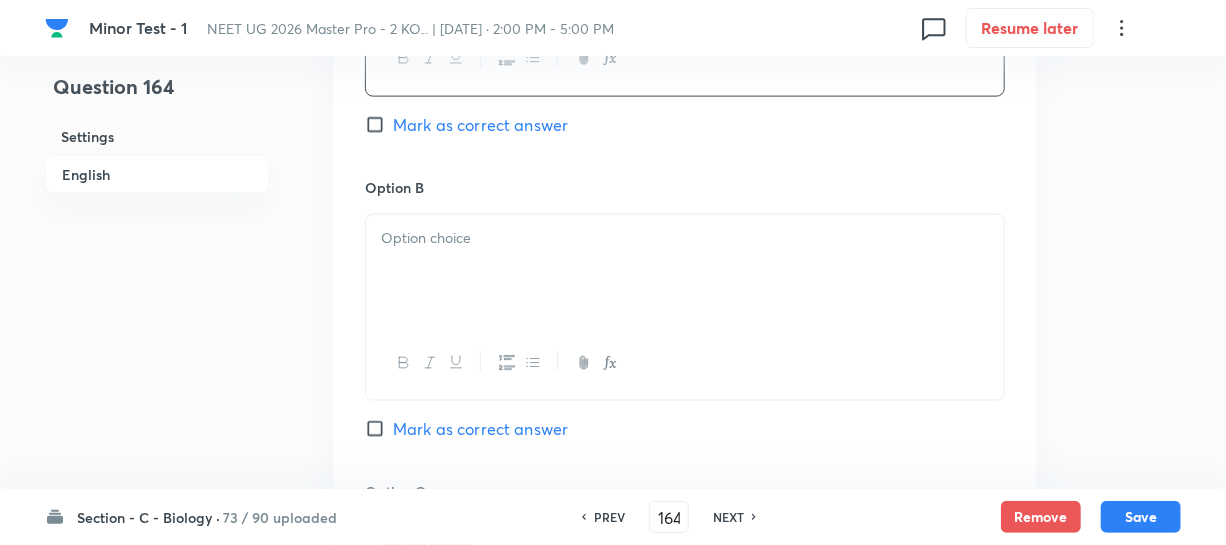 click at bounding box center (685, 238) 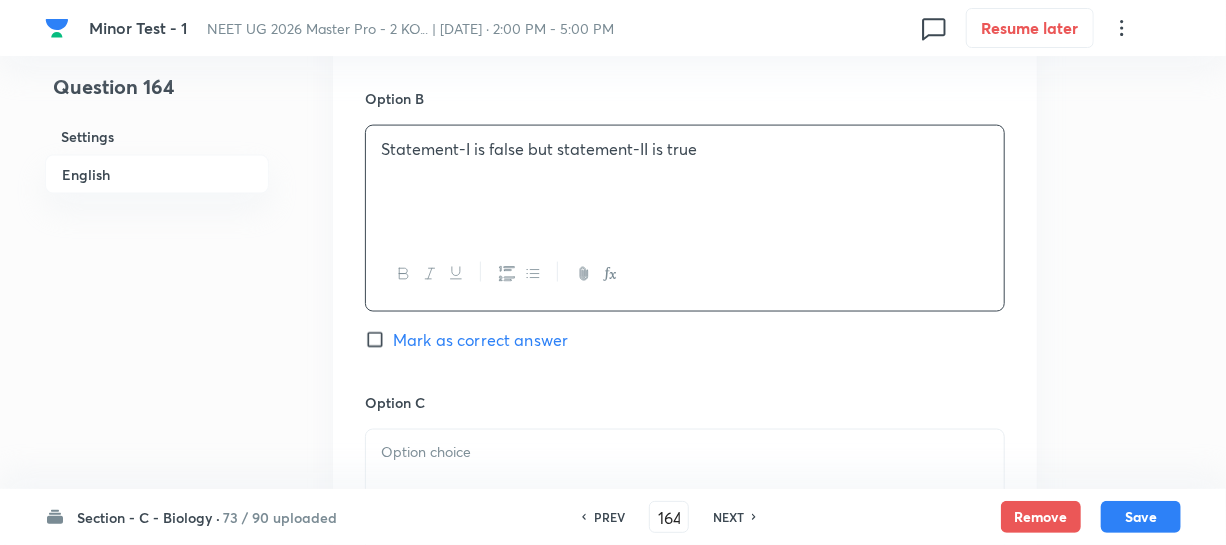 scroll, scrollTop: 1454, scrollLeft: 0, axis: vertical 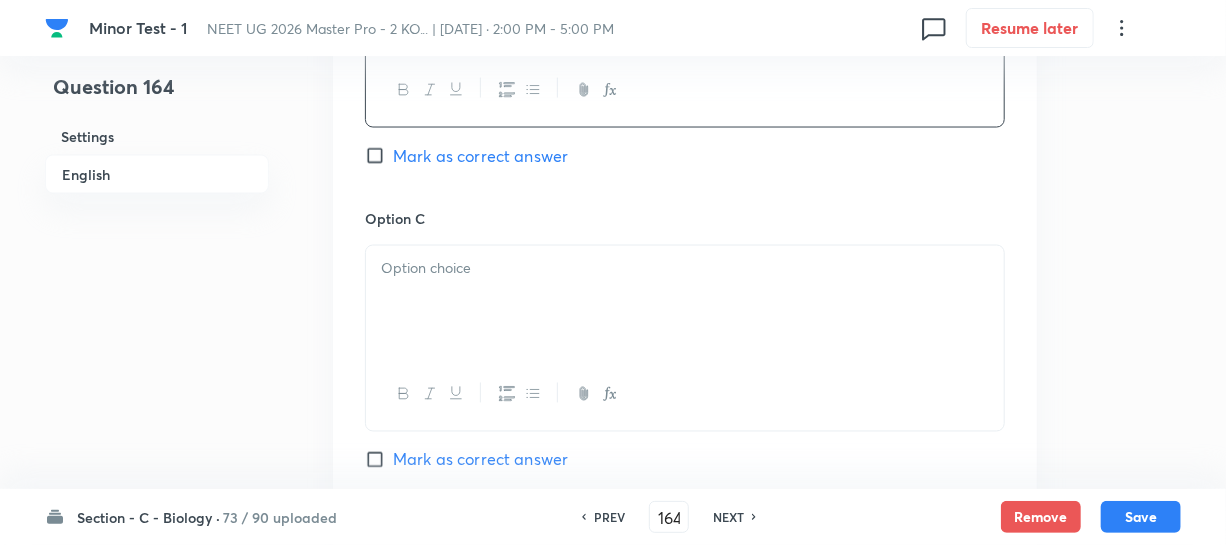 click at bounding box center [685, 302] 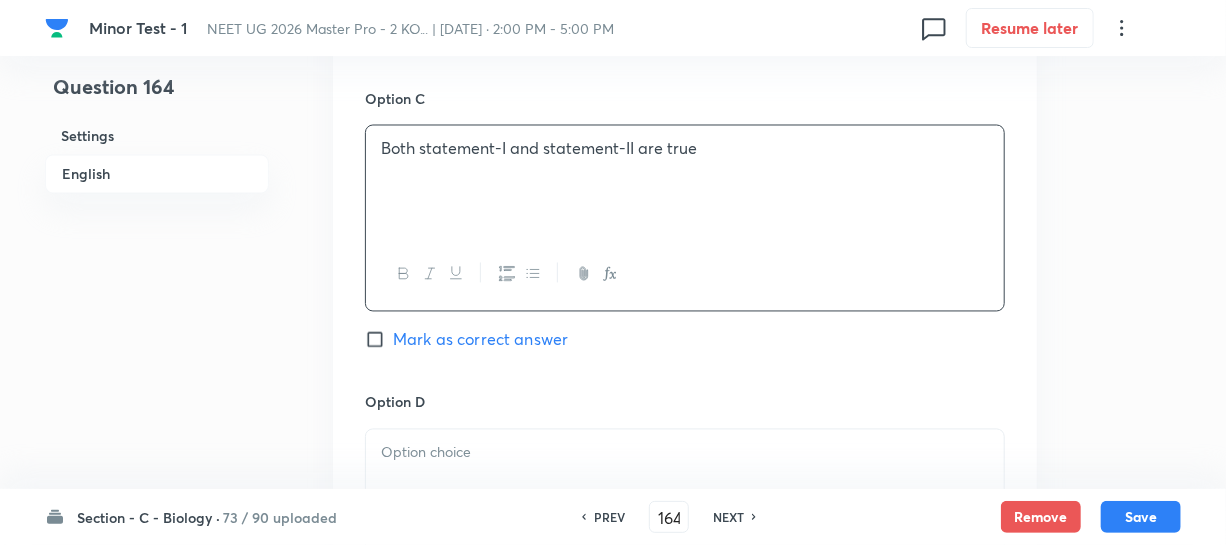 scroll, scrollTop: 1727, scrollLeft: 0, axis: vertical 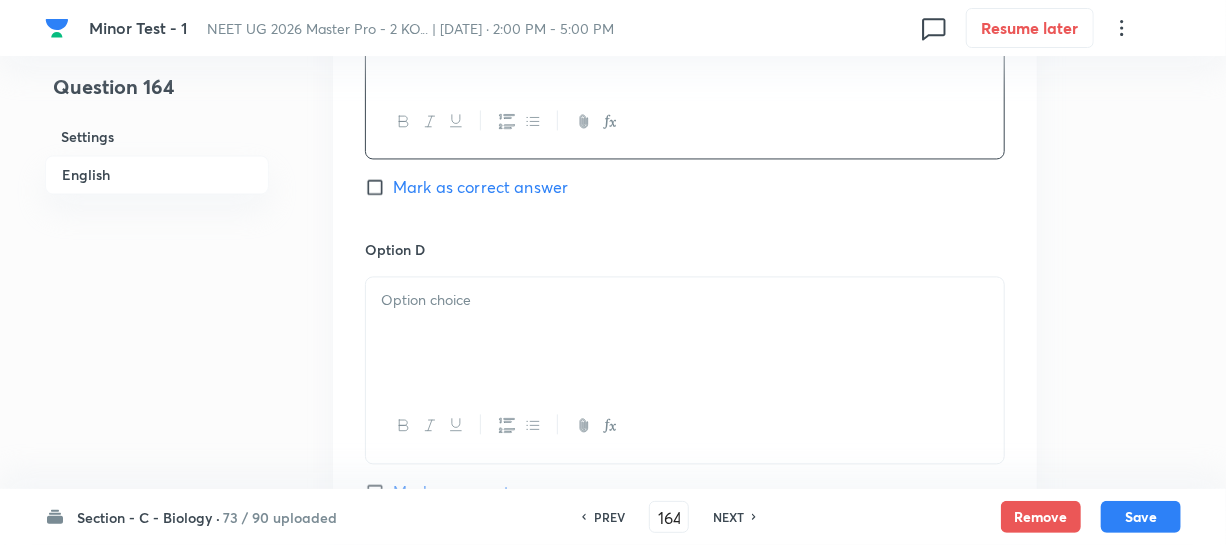 click at bounding box center (685, 333) 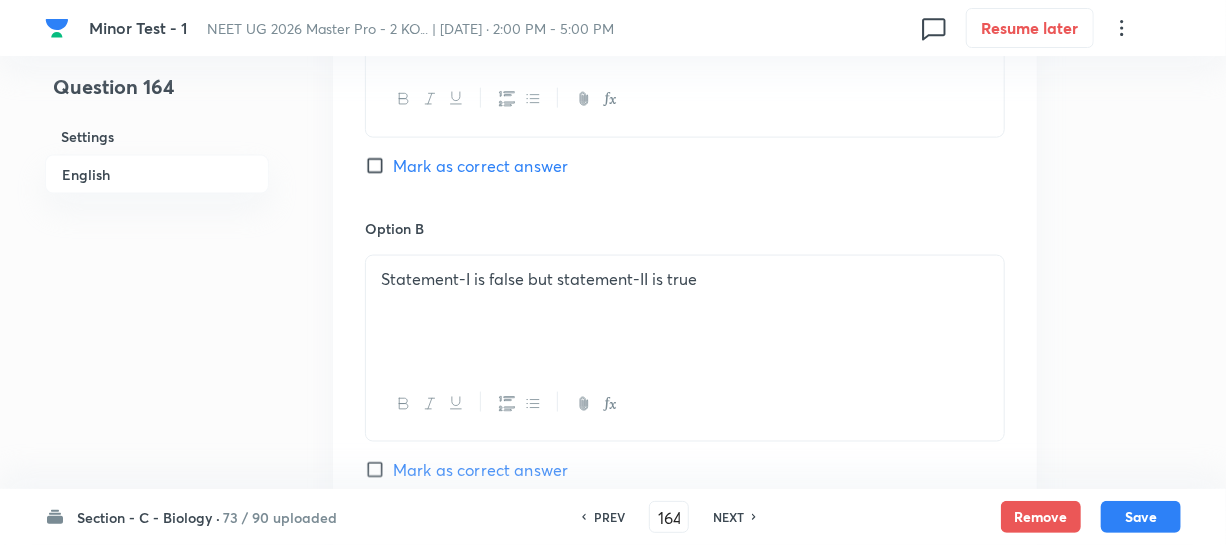 scroll, scrollTop: 1000, scrollLeft: 0, axis: vertical 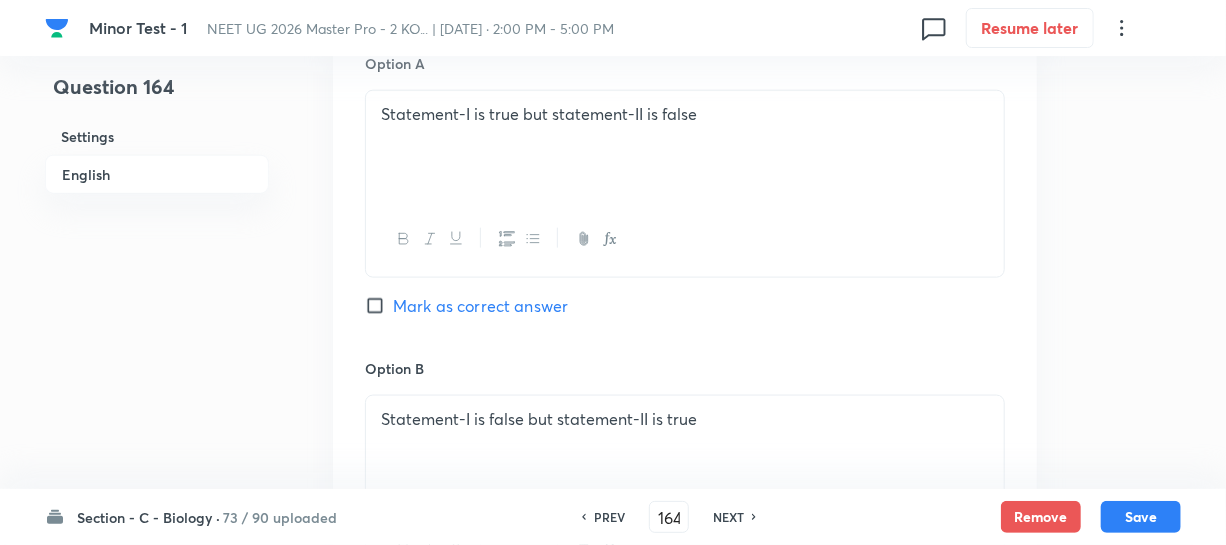 drag, startPoint x: 376, startPoint y: 300, endPoint x: 712, endPoint y: 304, distance: 336.0238 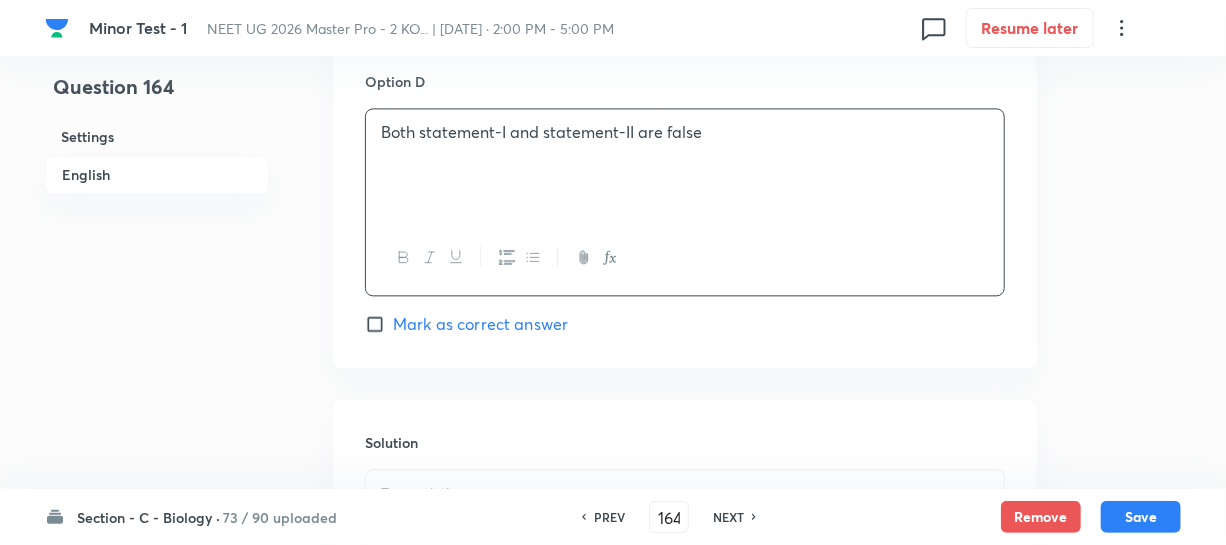 scroll, scrollTop: 2090, scrollLeft: 0, axis: vertical 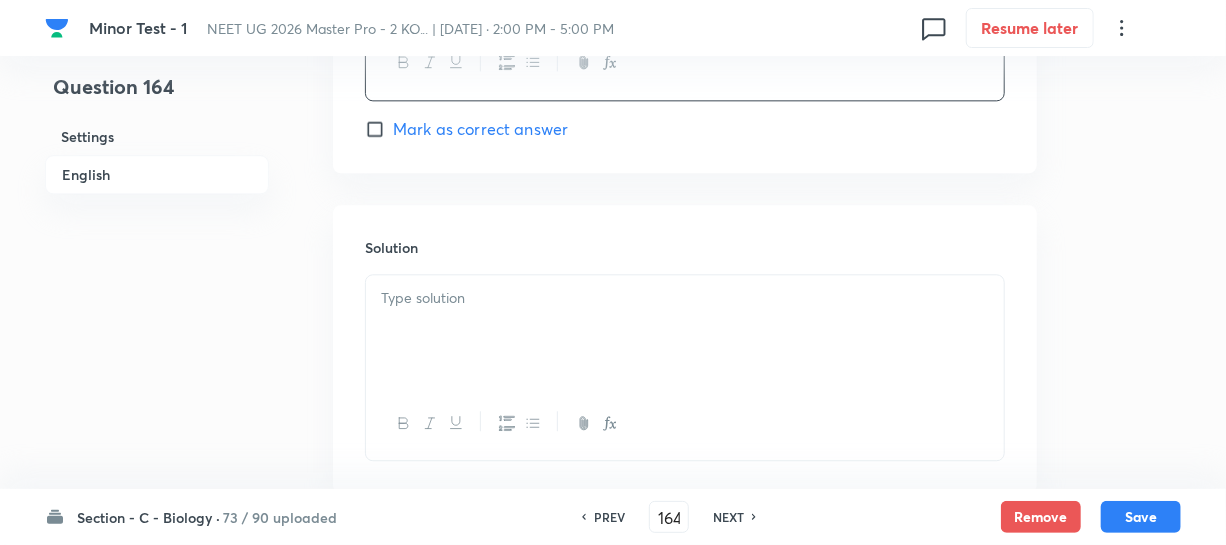 click at bounding box center (685, 331) 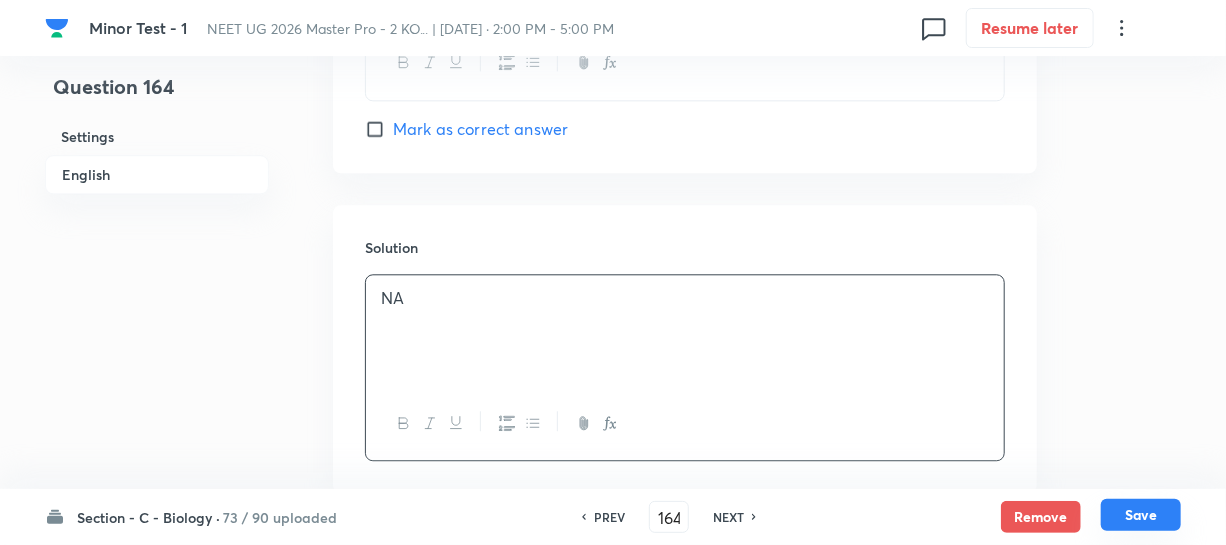 click on "Save" at bounding box center (1141, 515) 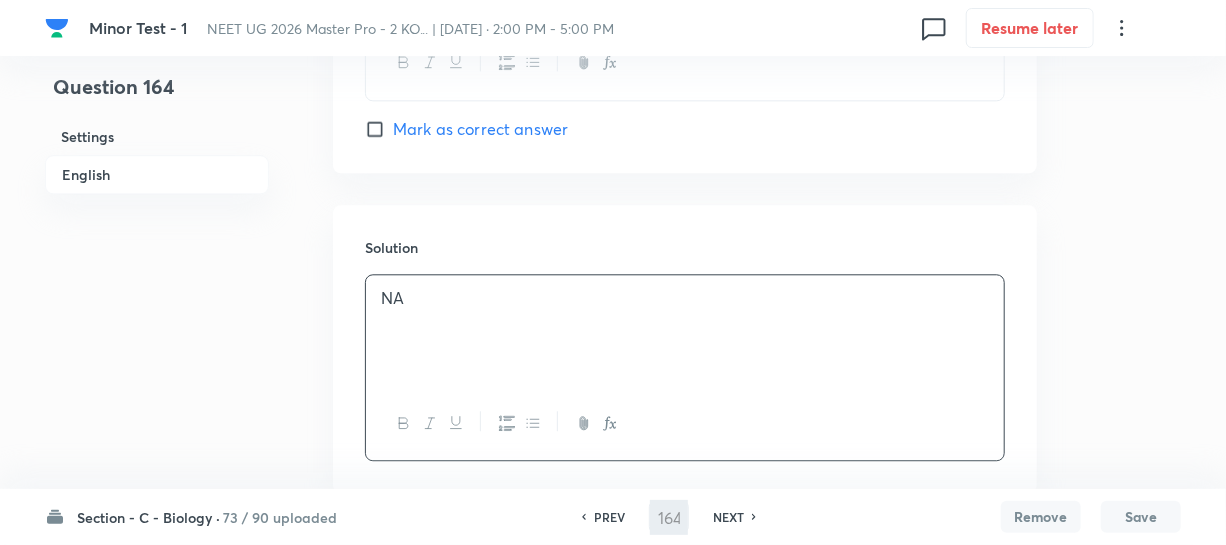 click on "Option A Statement-I is true but statement-II is false Marked as correct Option B Statement-I is false but statement-II is true Mark as correct answer Option C Both statement-I and statement-II are true Mark as correct answer Option D Both statement-I and statement-II are false Mark as correct answer" at bounding box center (685, -448) 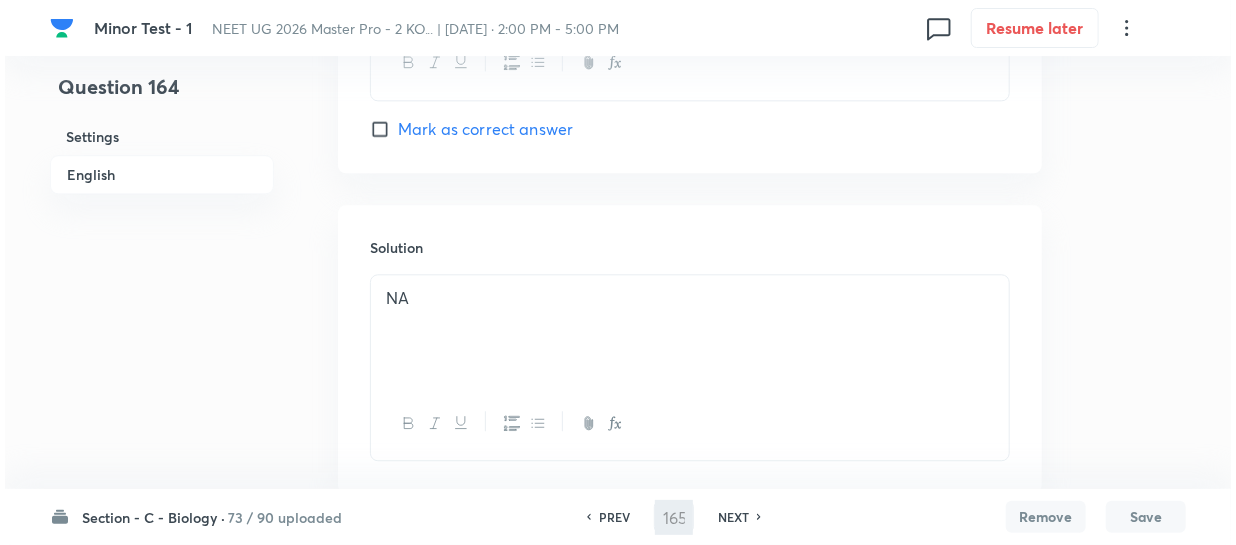 scroll, scrollTop: 0, scrollLeft: 0, axis: both 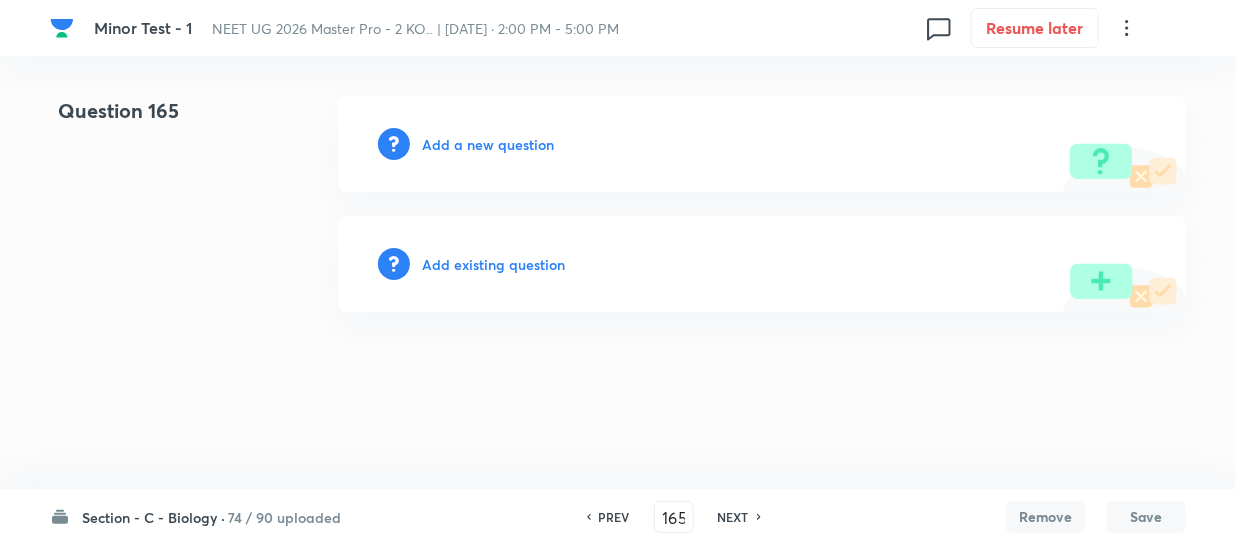 click on "Add a new question" at bounding box center [488, 144] 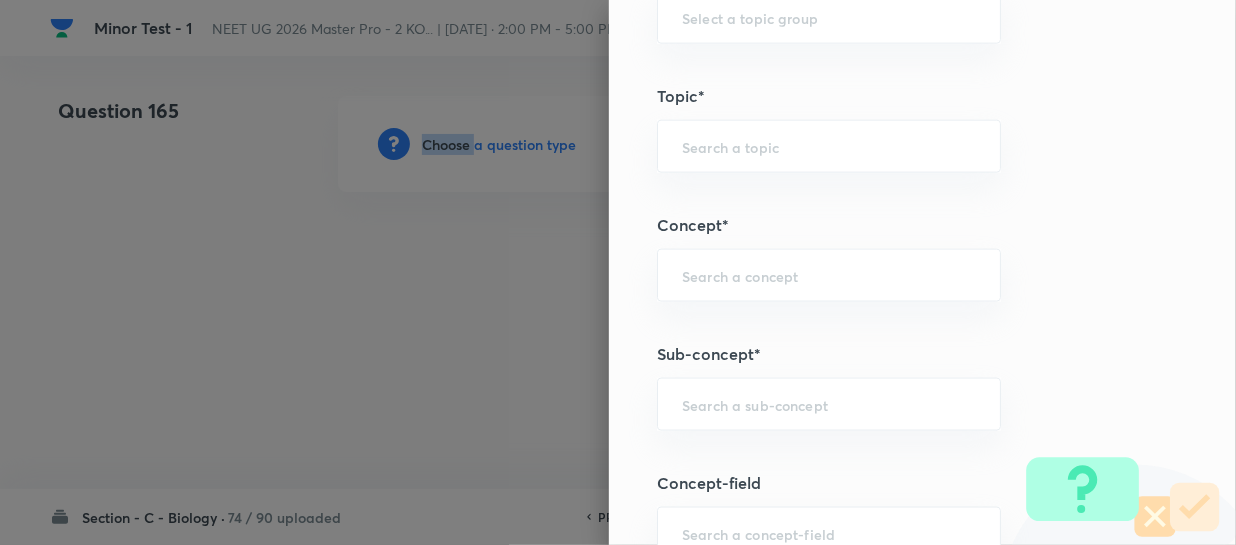 scroll, scrollTop: 1090, scrollLeft: 0, axis: vertical 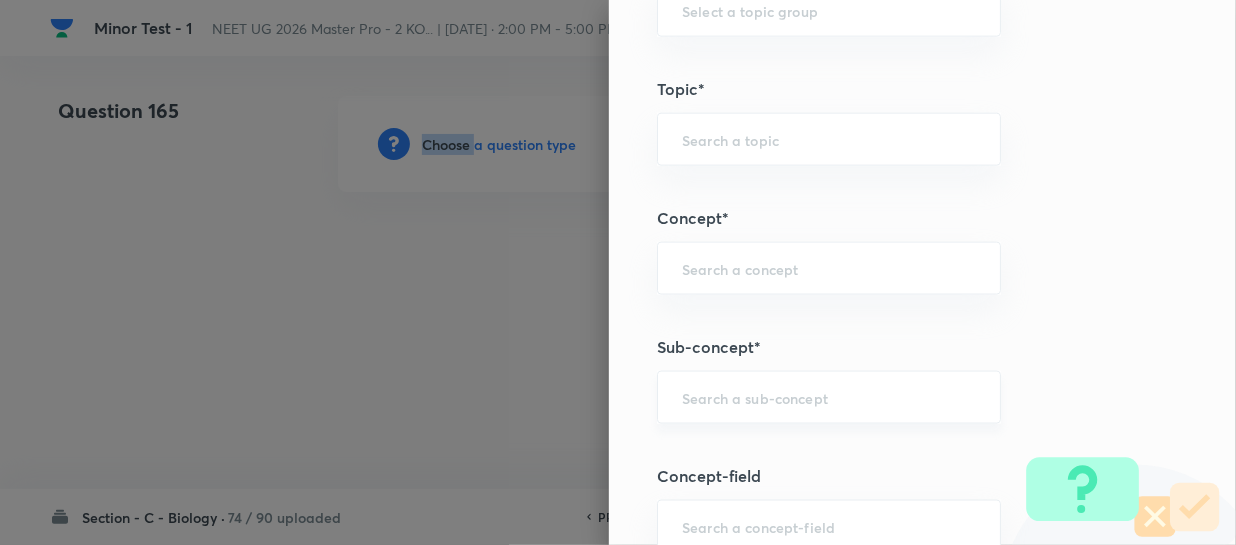 click on "​" at bounding box center (829, 397) 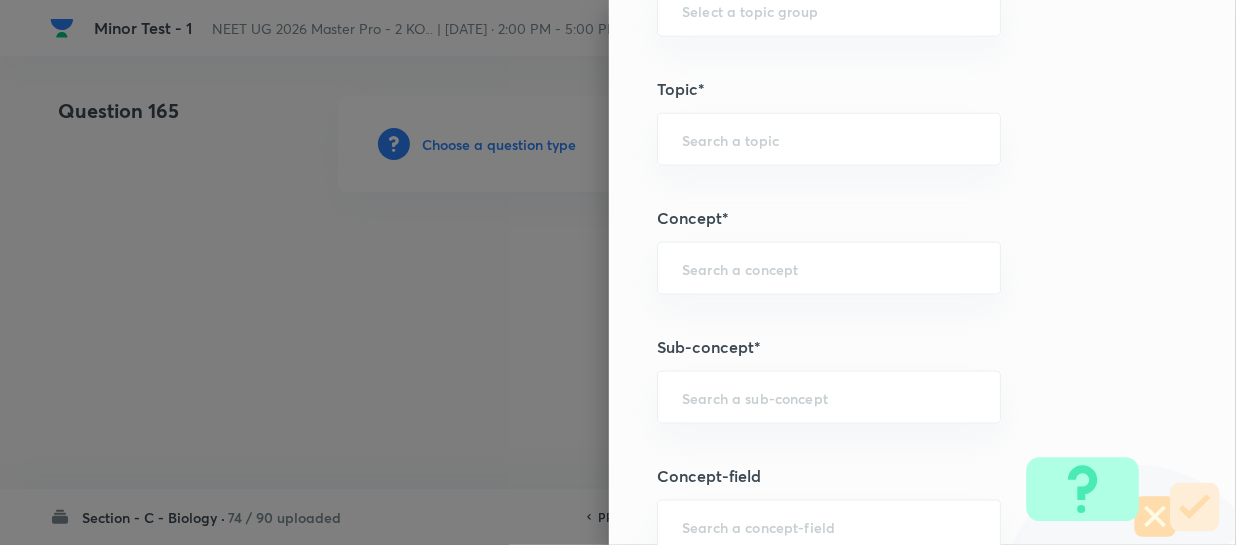 paste on "Different Biological Classification" 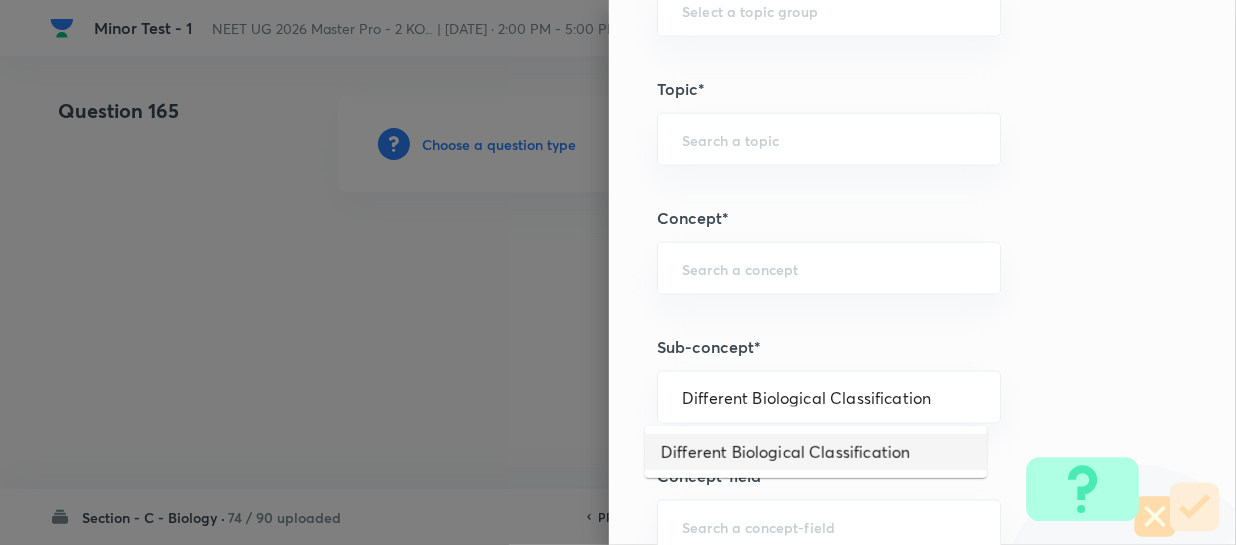 click on "Different Biological Classification" at bounding box center (816, 452) 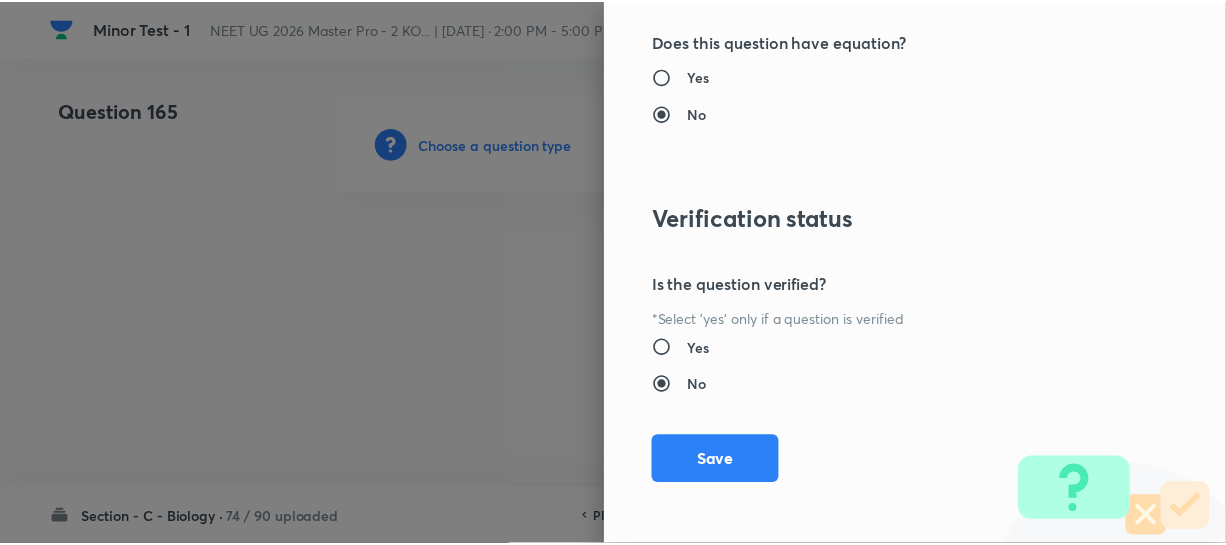 scroll, scrollTop: 2313, scrollLeft: 0, axis: vertical 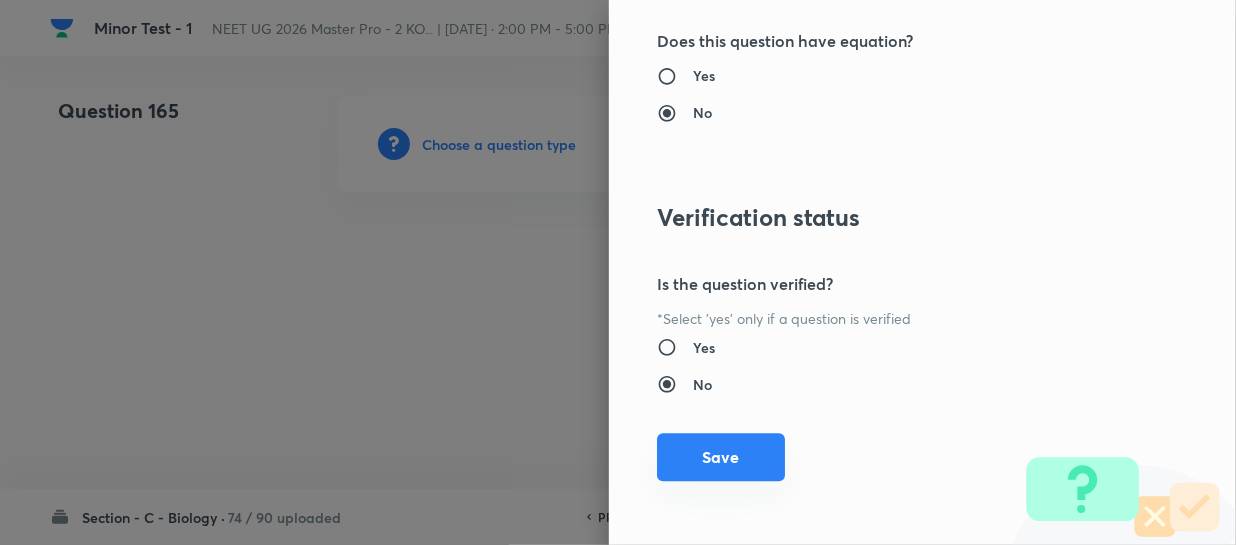 click on "Save" at bounding box center (721, 457) 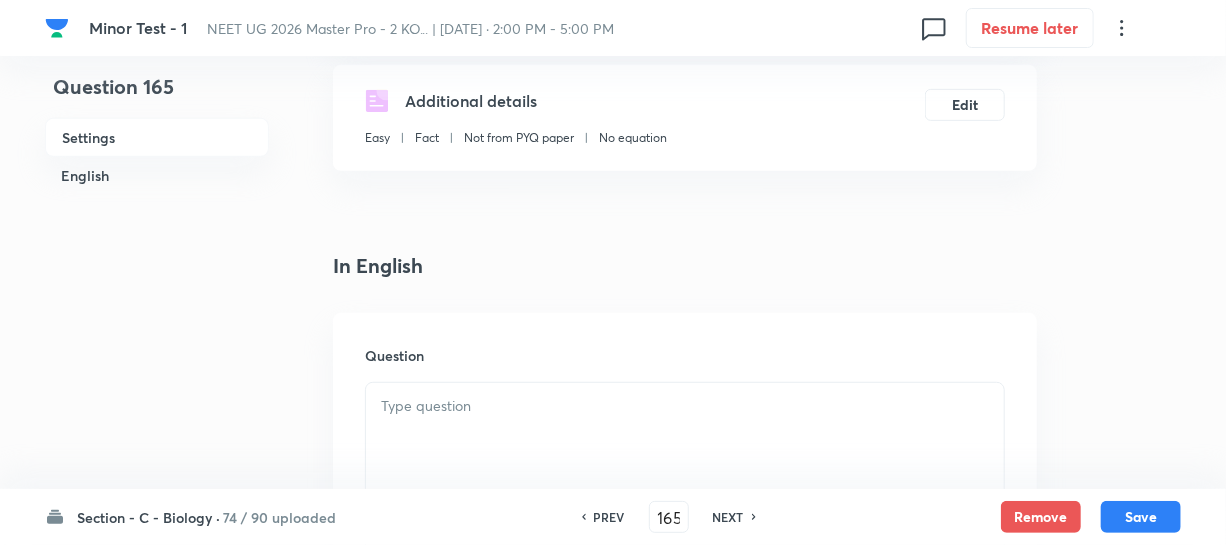 scroll, scrollTop: 454, scrollLeft: 0, axis: vertical 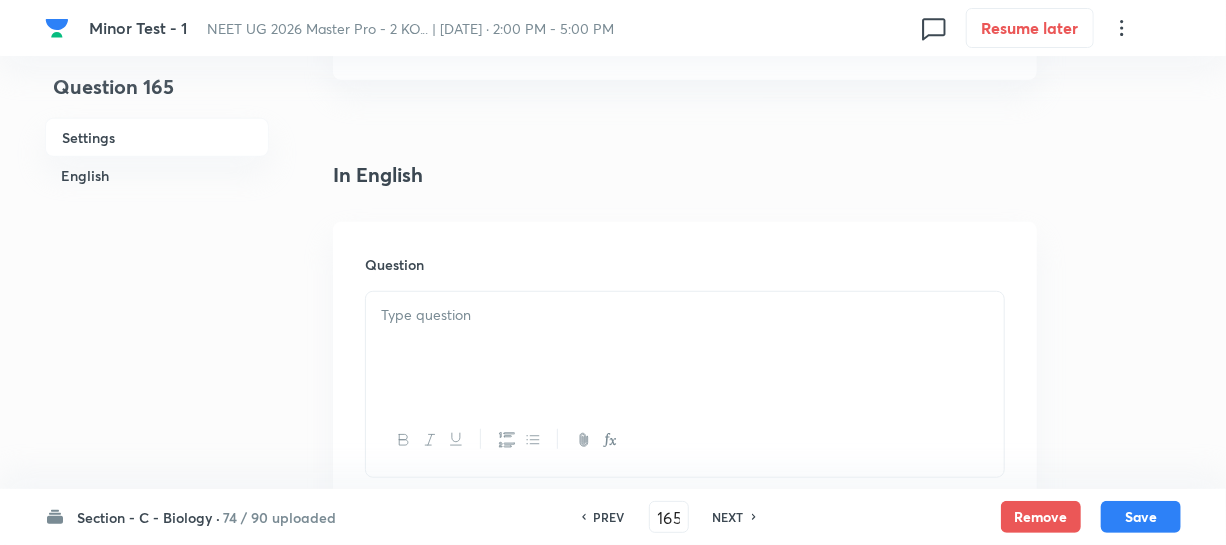 click at bounding box center [685, 348] 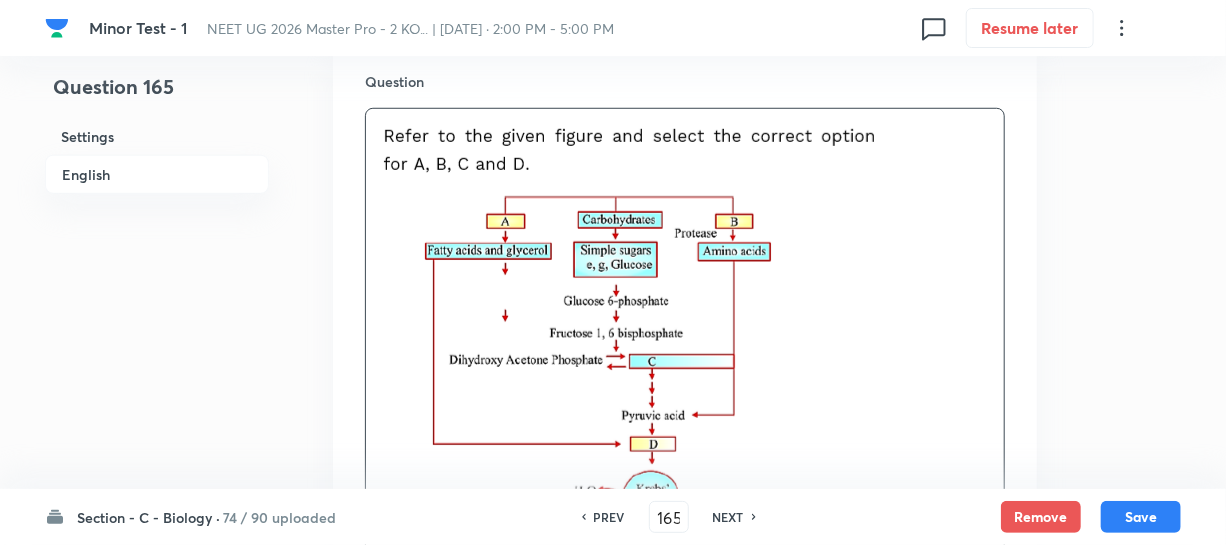 scroll, scrollTop: 1181, scrollLeft: 0, axis: vertical 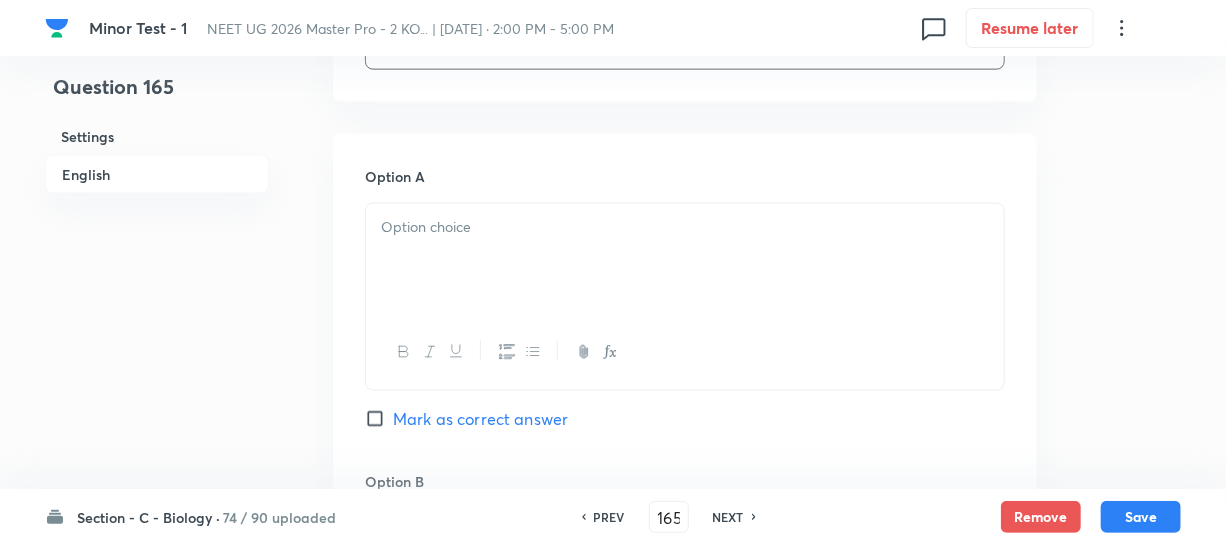 click at bounding box center (685, 260) 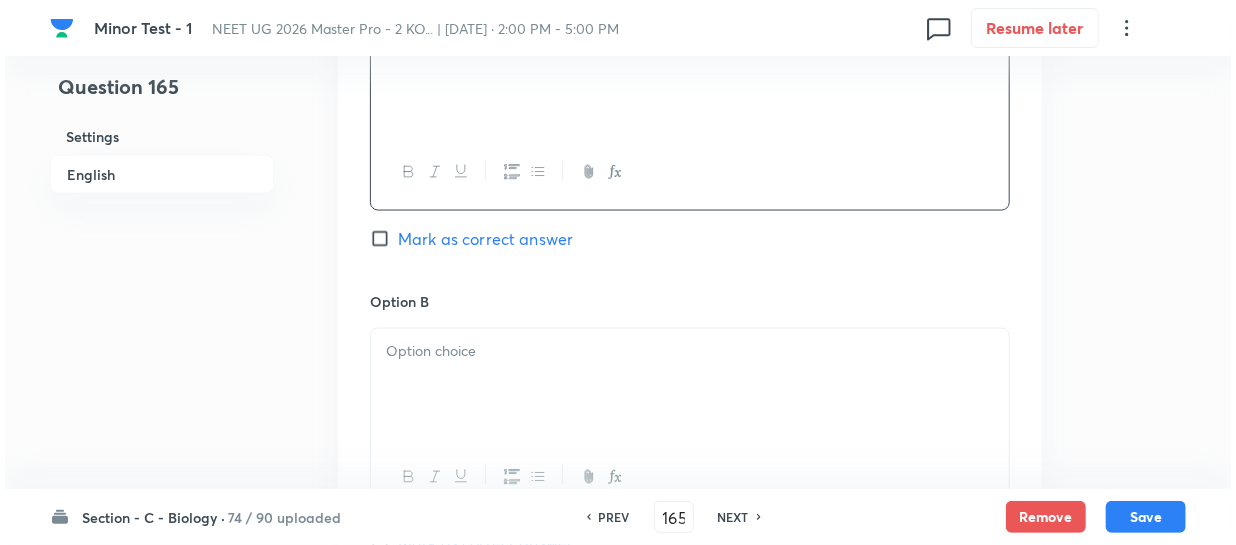 scroll, scrollTop: 1363, scrollLeft: 0, axis: vertical 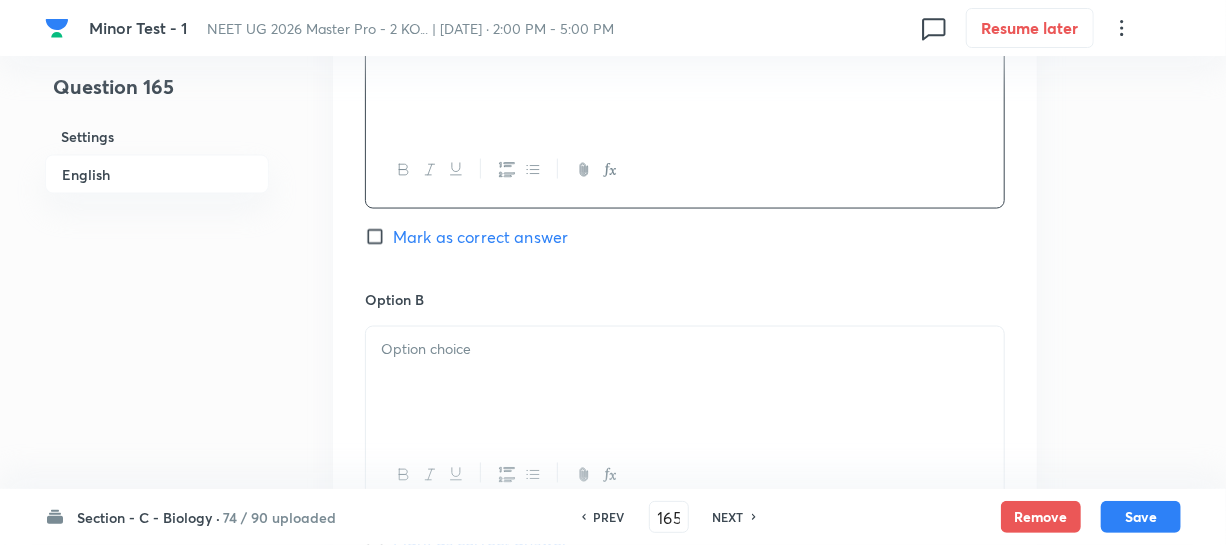 click at bounding box center [685, 383] 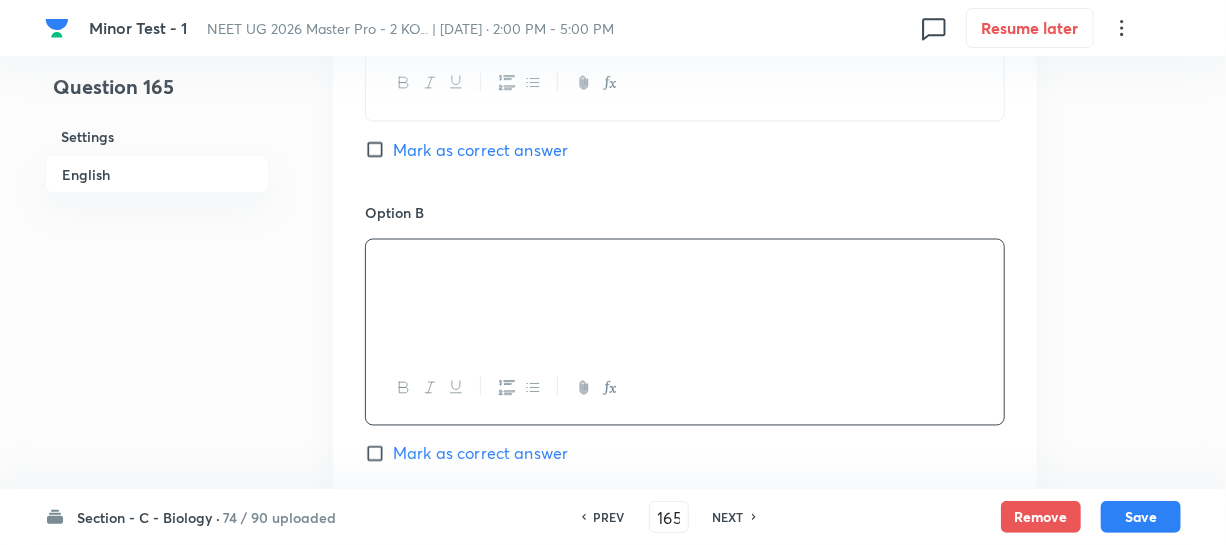 scroll, scrollTop: 1636, scrollLeft: 0, axis: vertical 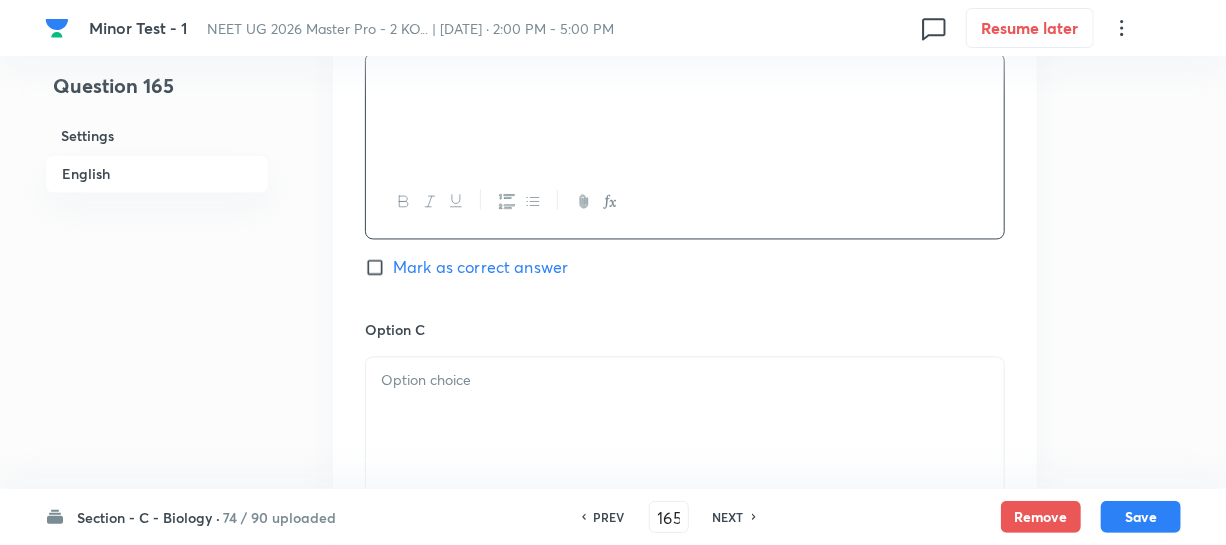drag, startPoint x: 482, startPoint y: 370, endPoint x: 527, endPoint y: 380, distance: 46.09772 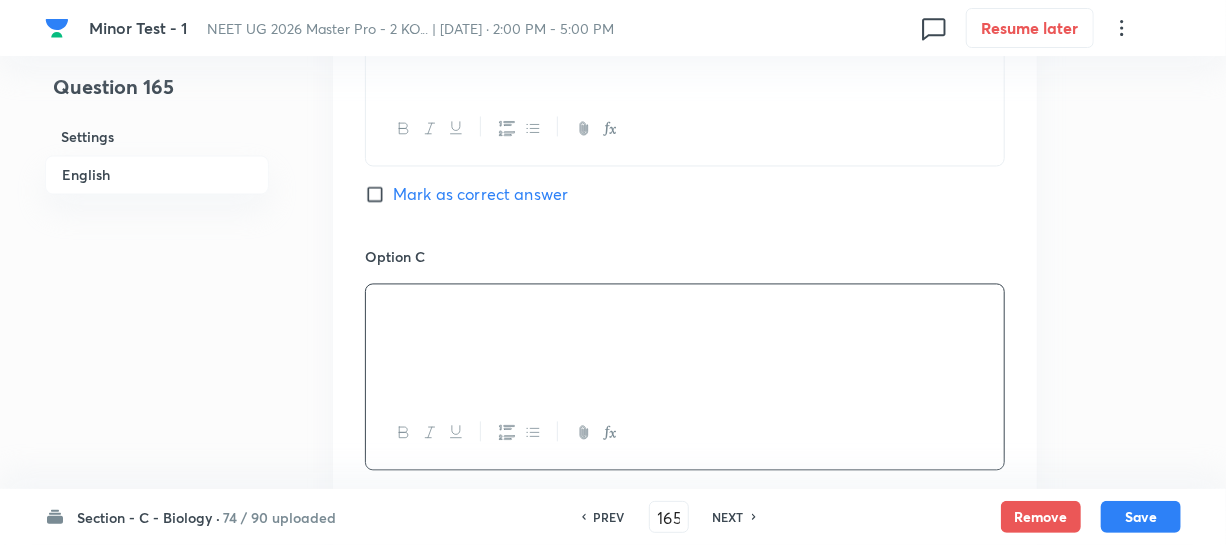 scroll, scrollTop: 1909, scrollLeft: 0, axis: vertical 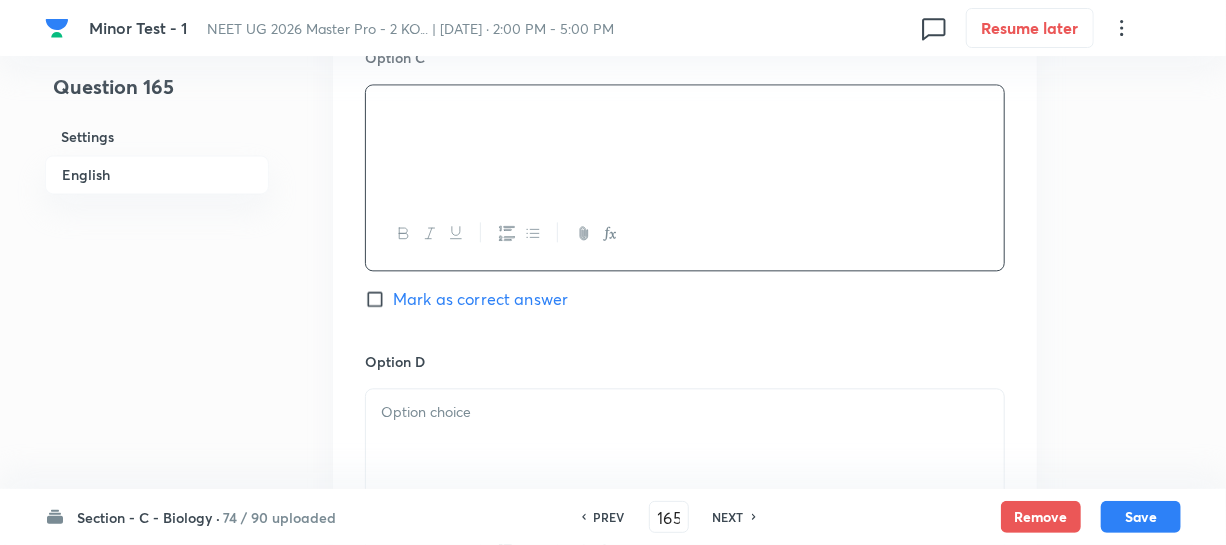 click at bounding box center (685, 445) 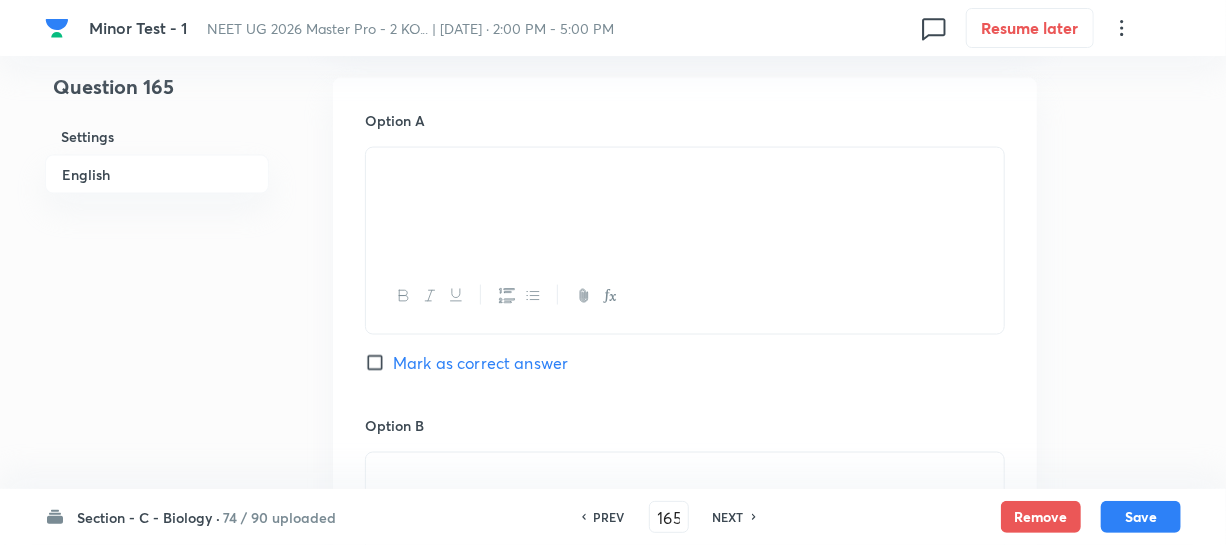 scroll, scrollTop: 1090, scrollLeft: 0, axis: vertical 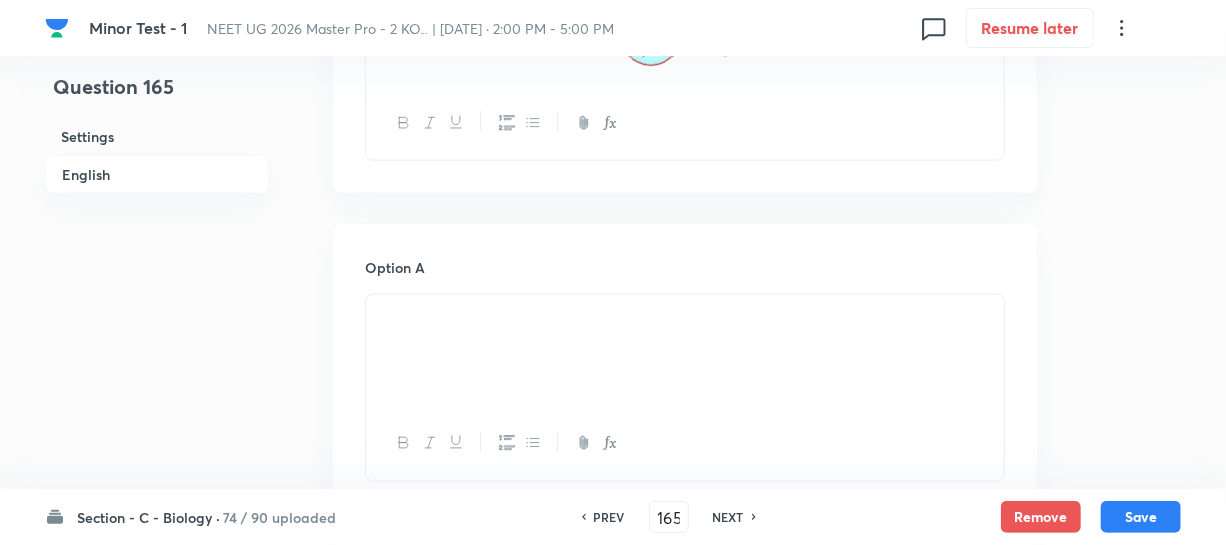 click at bounding box center (685, 318) 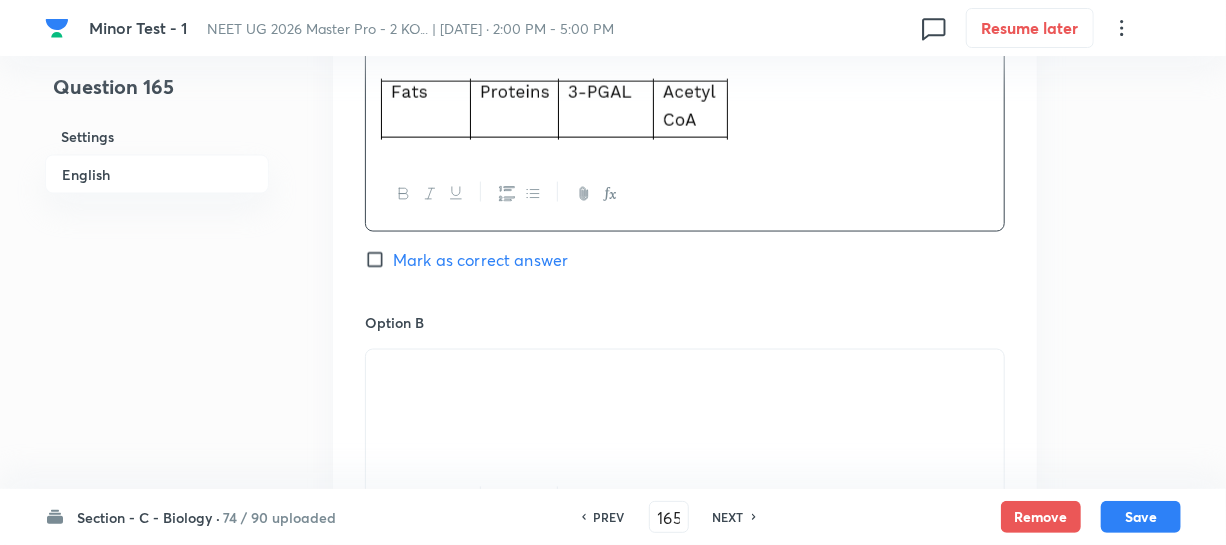 scroll, scrollTop: 1454, scrollLeft: 0, axis: vertical 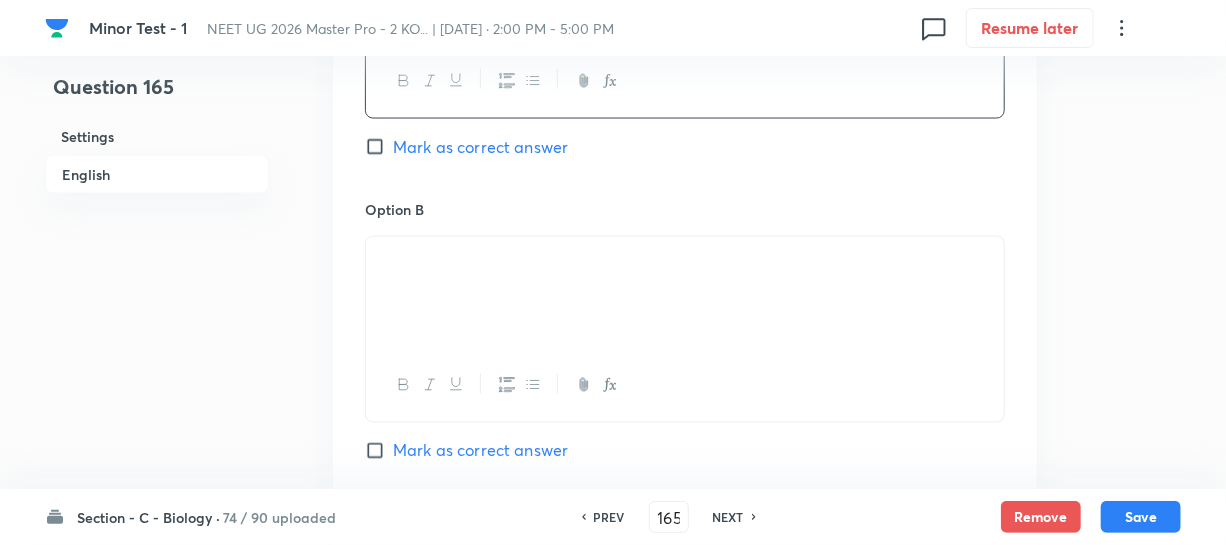 click at bounding box center [685, 260] 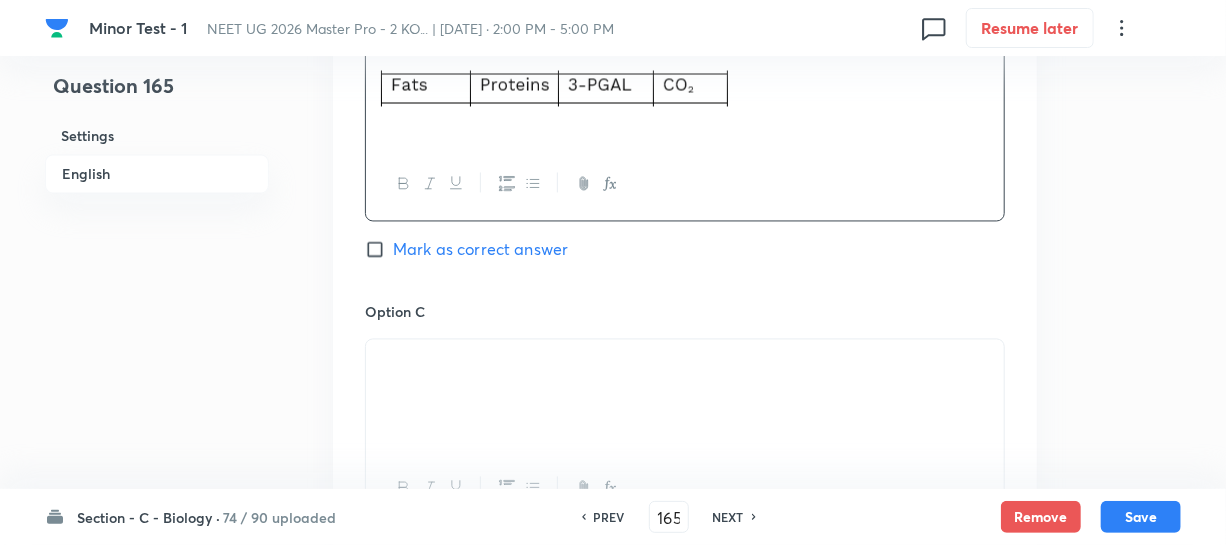 scroll, scrollTop: 1909, scrollLeft: 0, axis: vertical 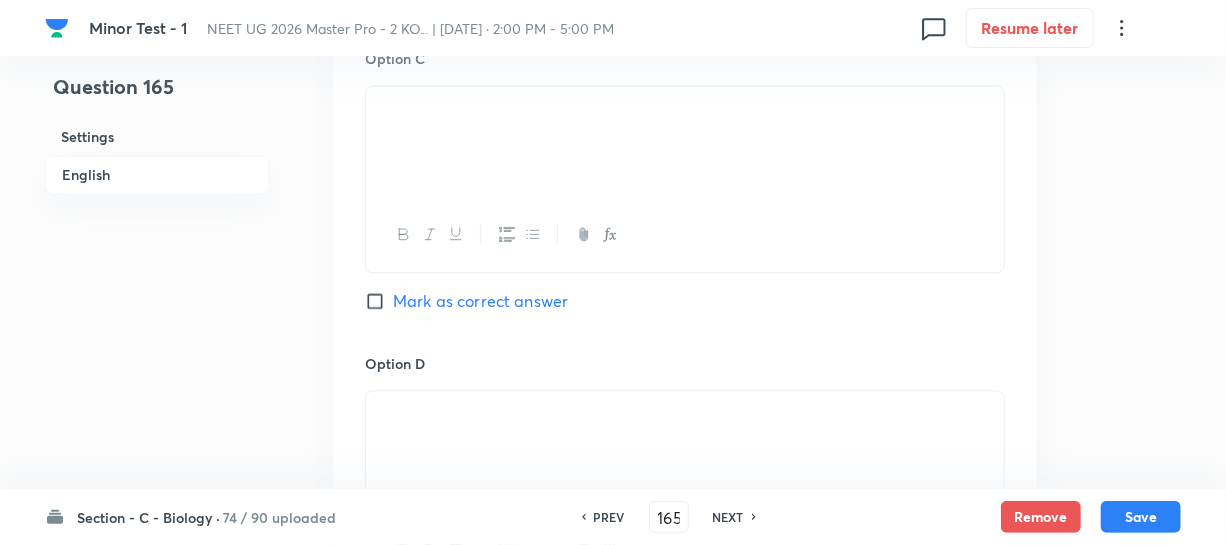 click at bounding box center [685, 109] 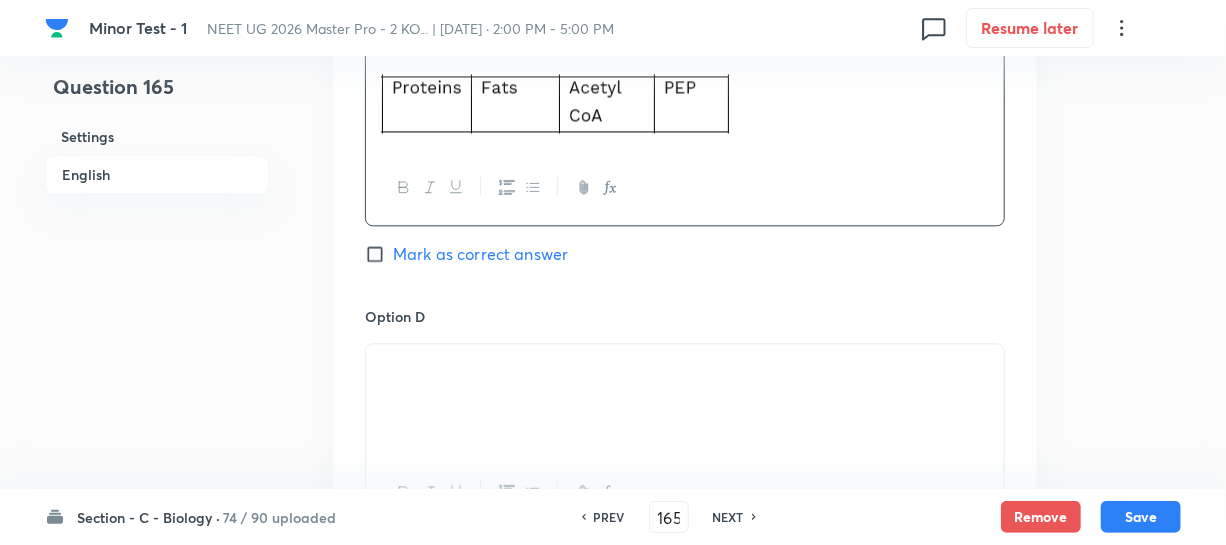 scroll, scrollTop: 2090, scrollLeft: 0, axis: vertical 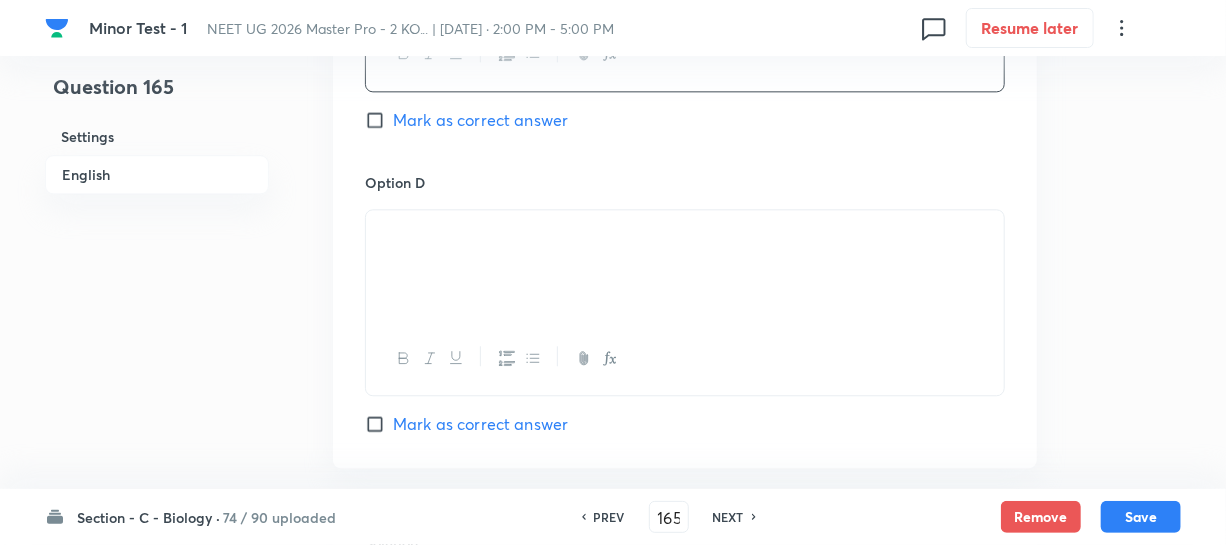 click at bounding box center (685, 233) 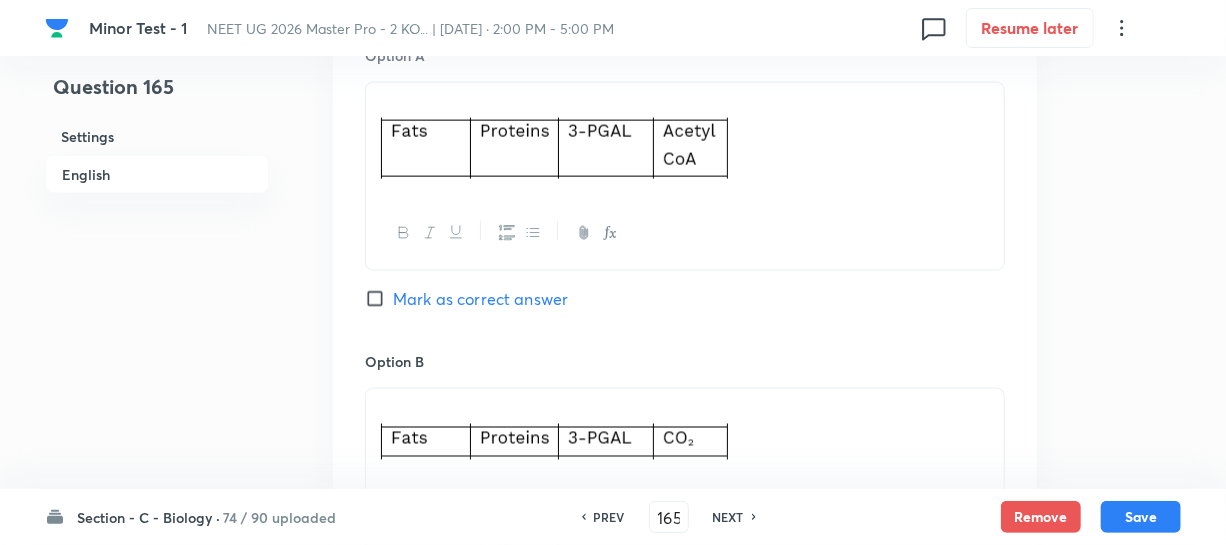 scroll, scrollTop: 1272, scrollLeft: 0, axis: vertical 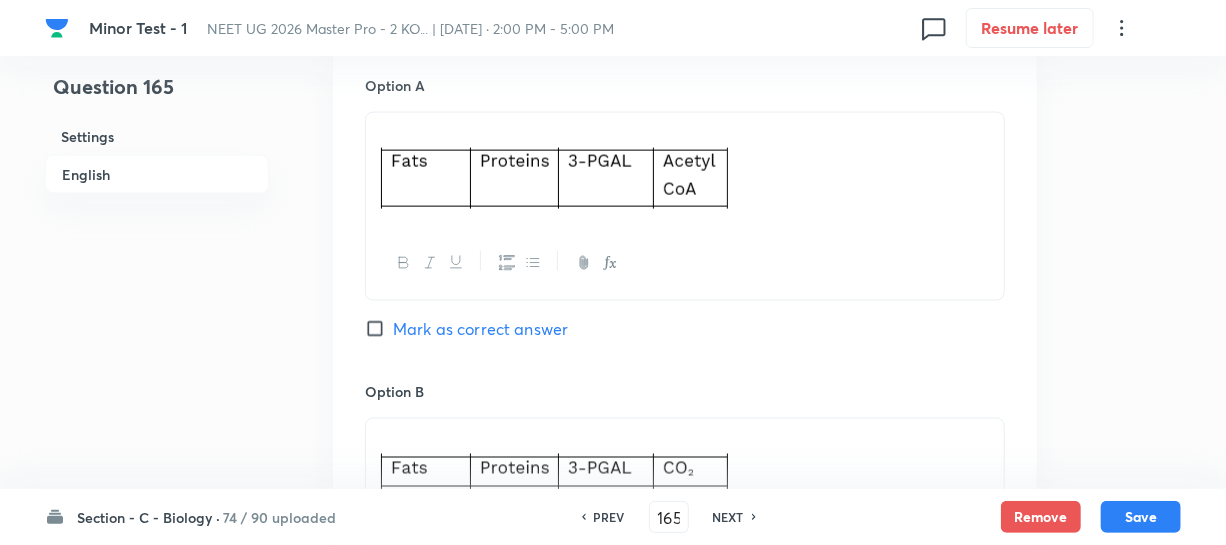 click on "Mark as correct answer" at bounding box center (379, 329) 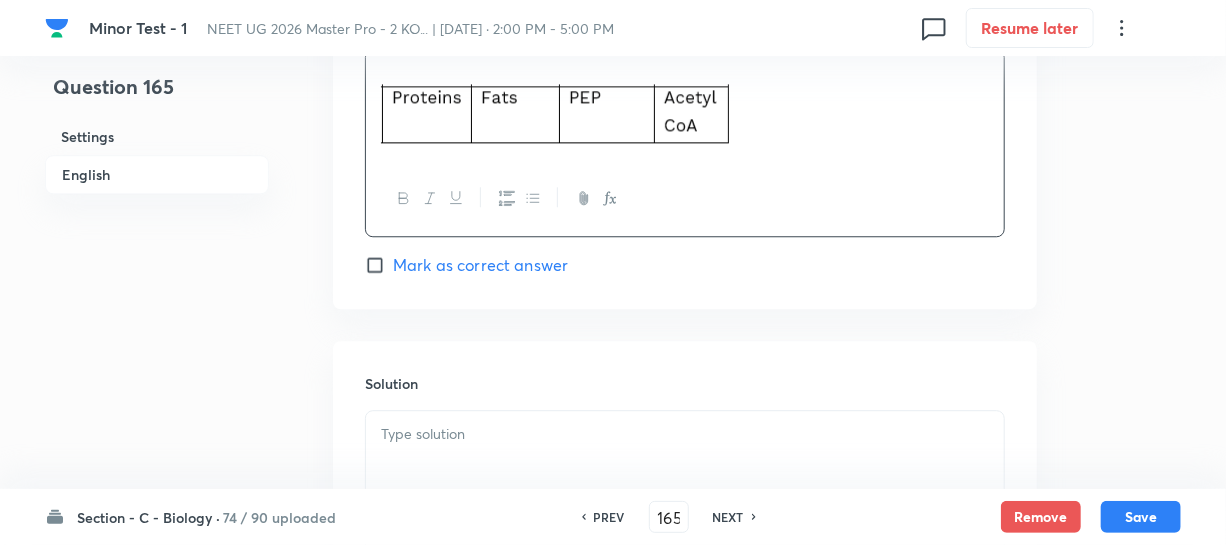 scroll, scrollTop: 2363, scrollLeft: 0, axis: vertical 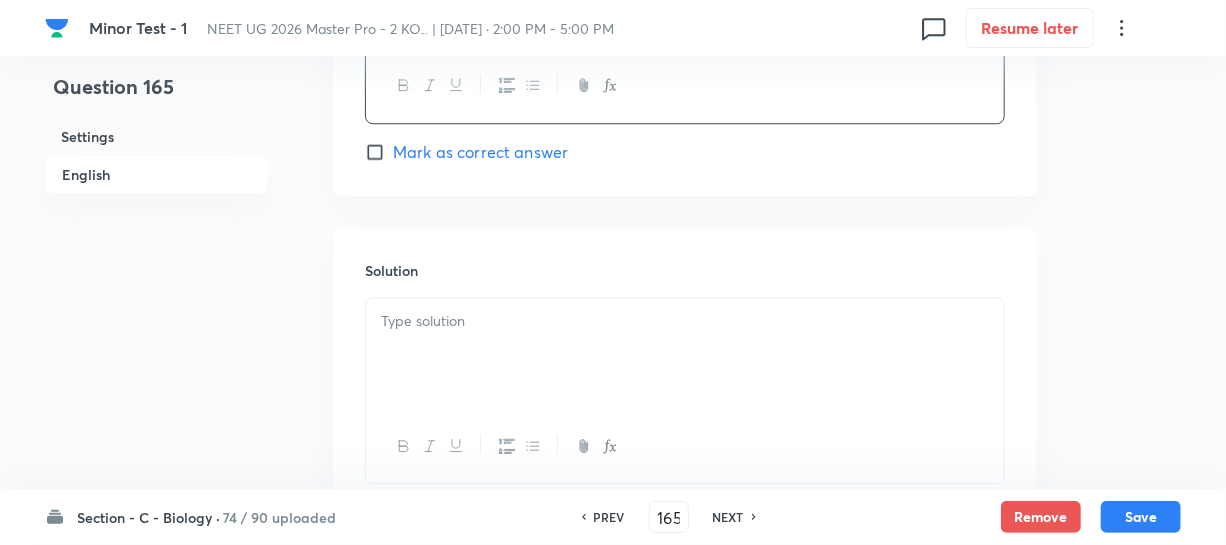 click at bounding box center (685, 354) 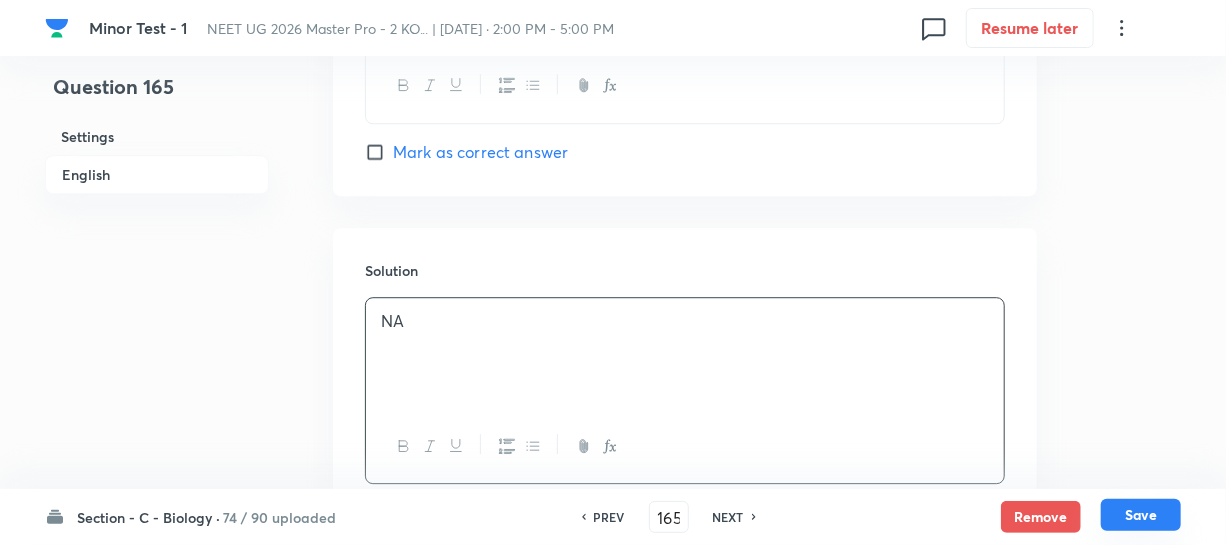 click on "Save" at bounding box center [1141, 515] 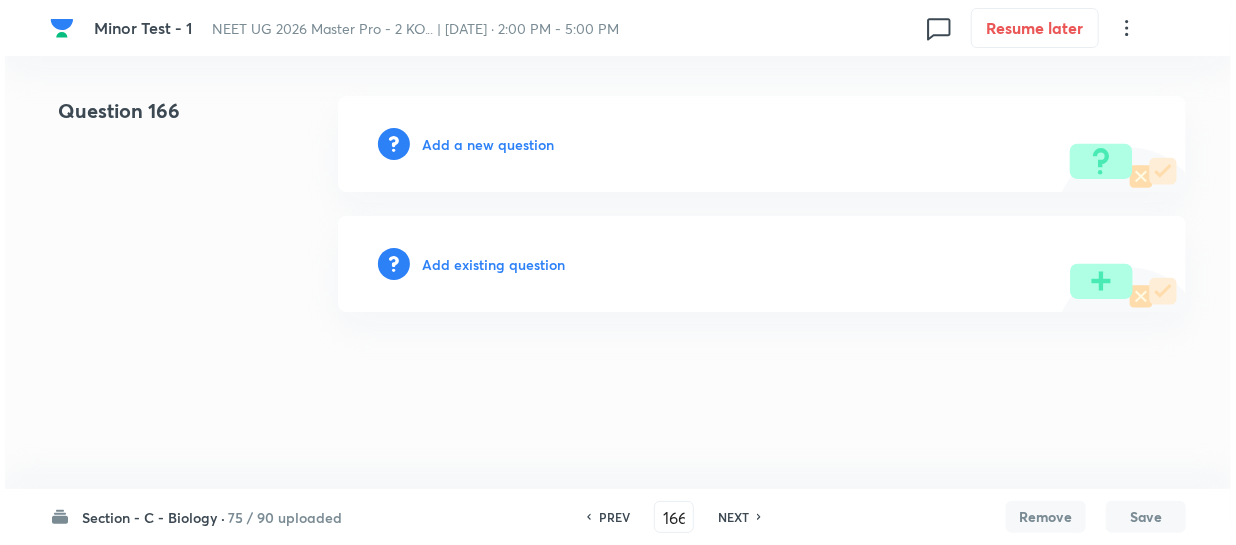 scroll, scrollTop: 0, scrollLeft: 0, axis: both 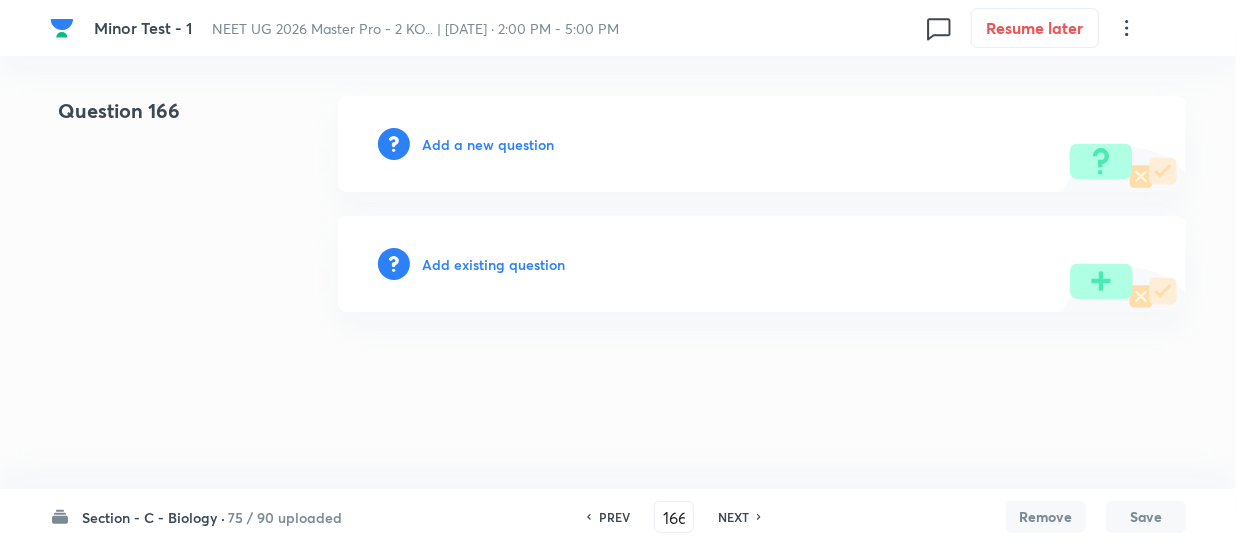 drag, startPoint x: 505, startPoint y: 124, endPoint x: 508, endPoint y: 141, distance: 17.262676 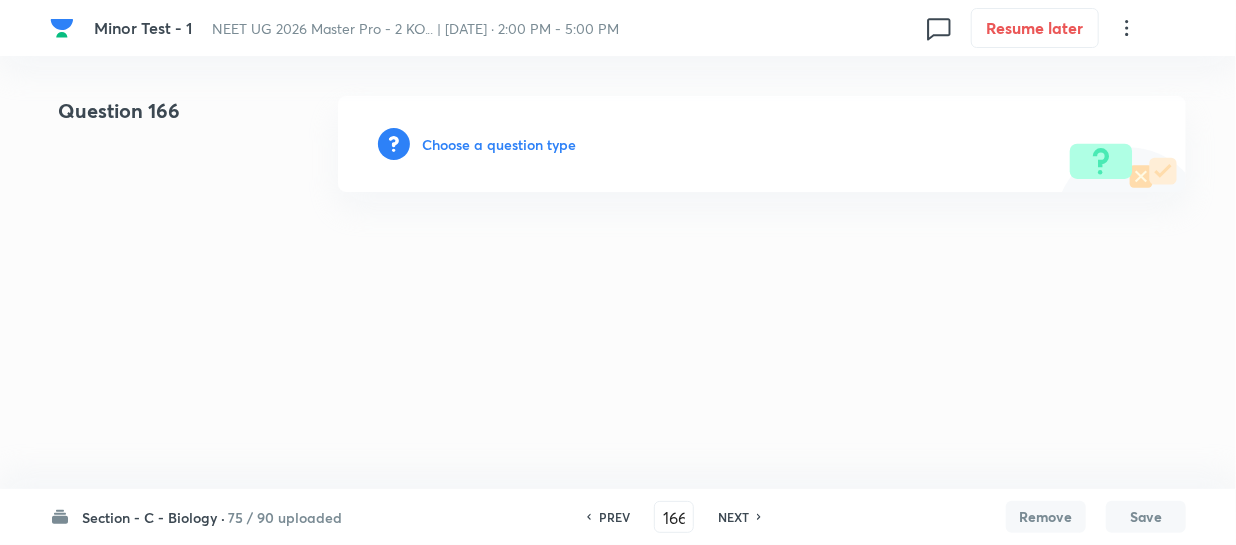 click on "Choose a question type" at bounding box center (499, 144) 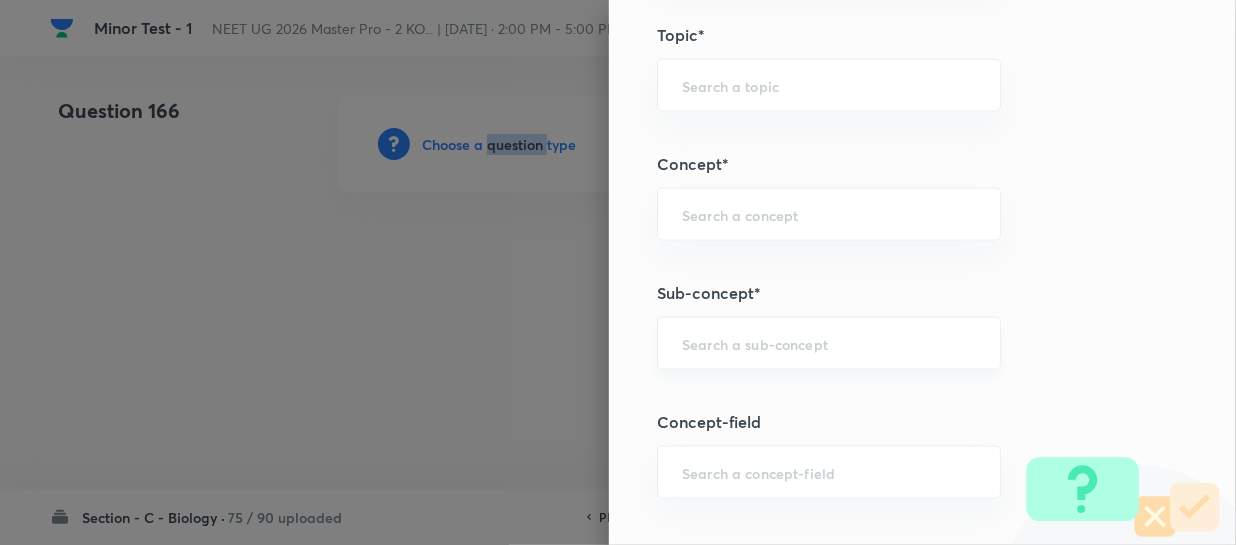 scroll, scrollTop: 1181, scrollLeft: 0, axis: vertical 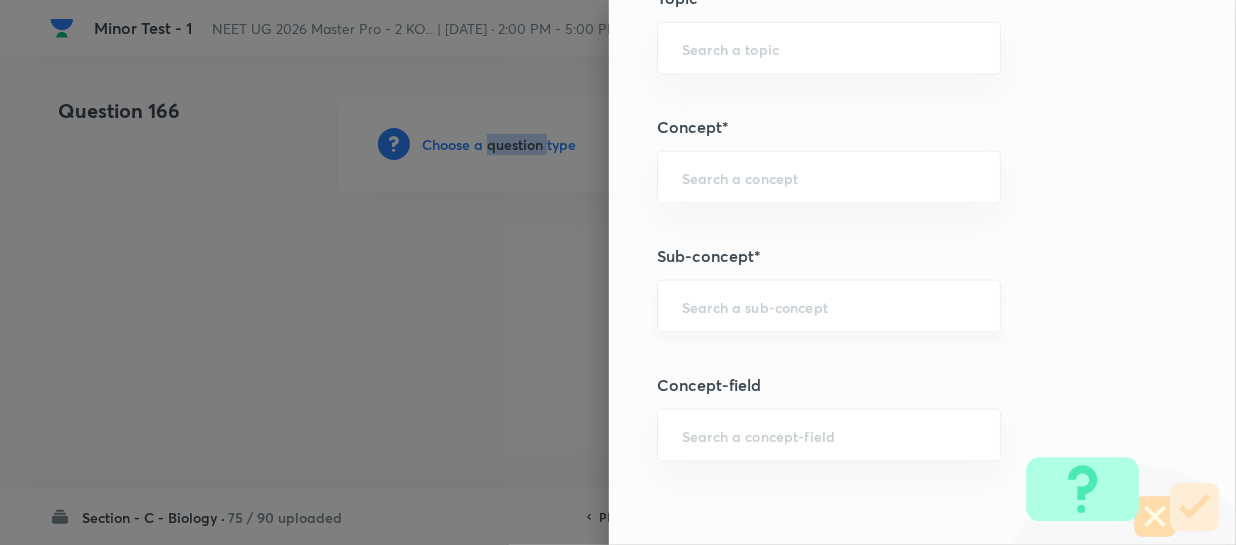 click on "​" at bounding box center (829, 306) 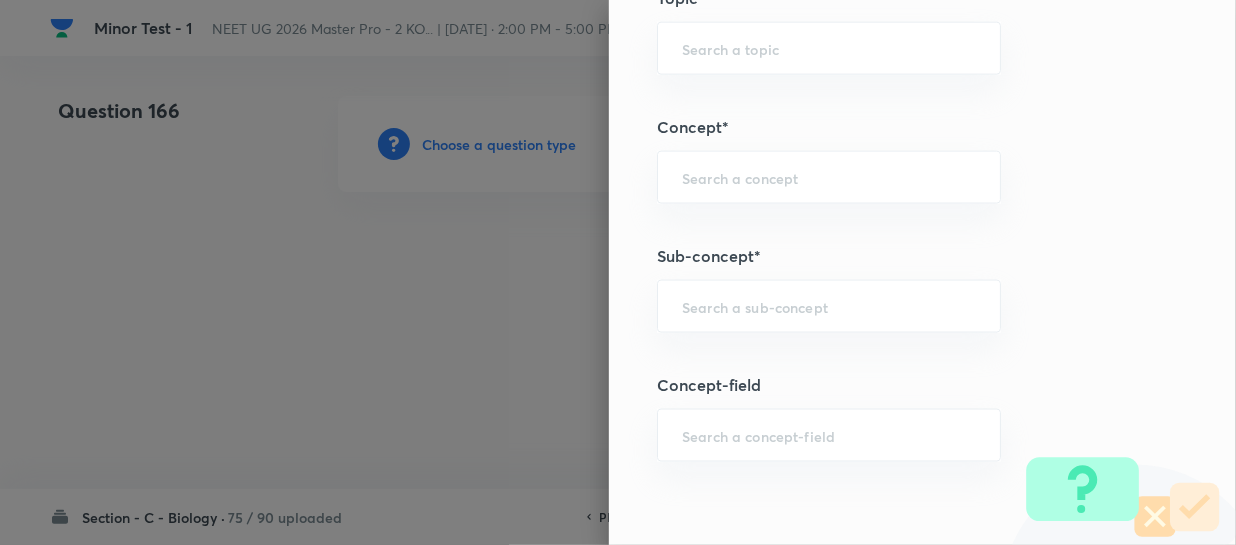 paste on "Different Biological Classification" 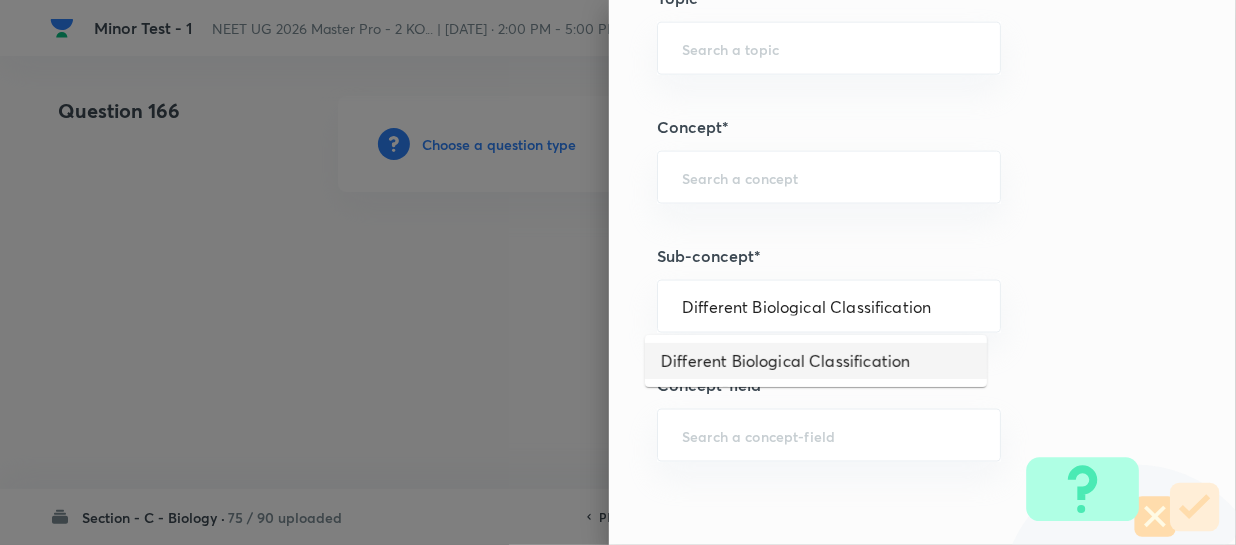 click on "Different Biological Classification" at bounding box center (816, 361) 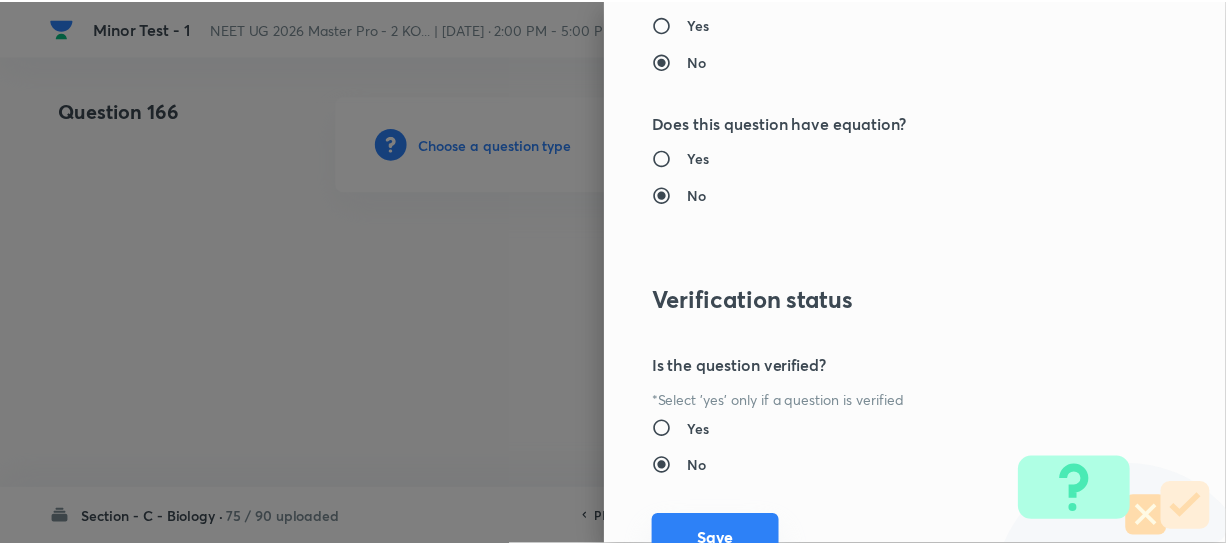 scroll, scrollTop: 2313, scrollLeft: 0, axis: vertical 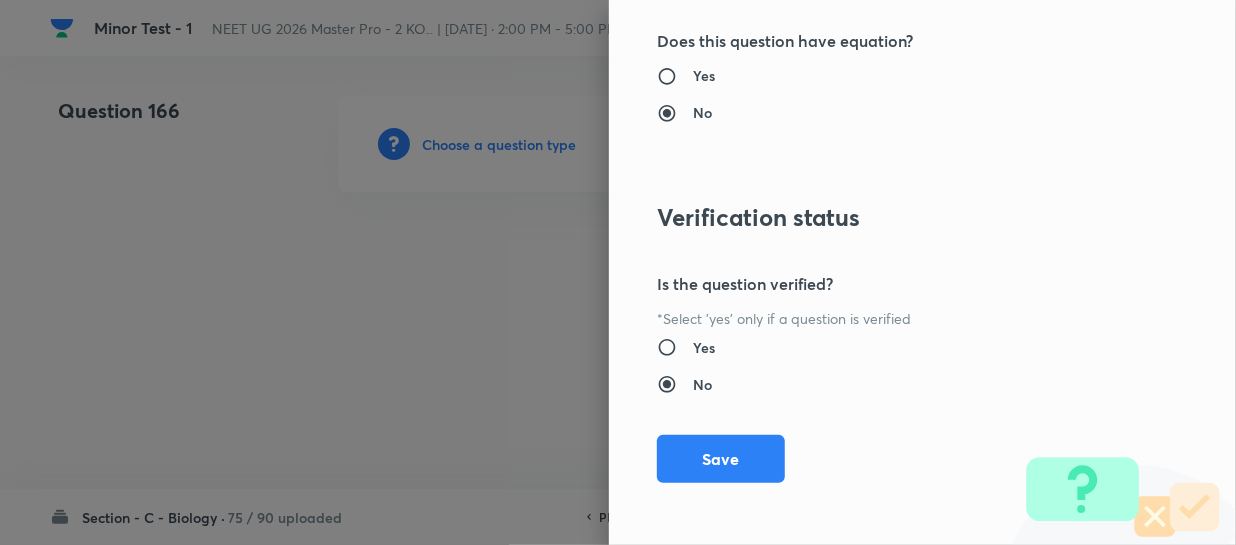 click on "Save" at bounding box center [721, 459] 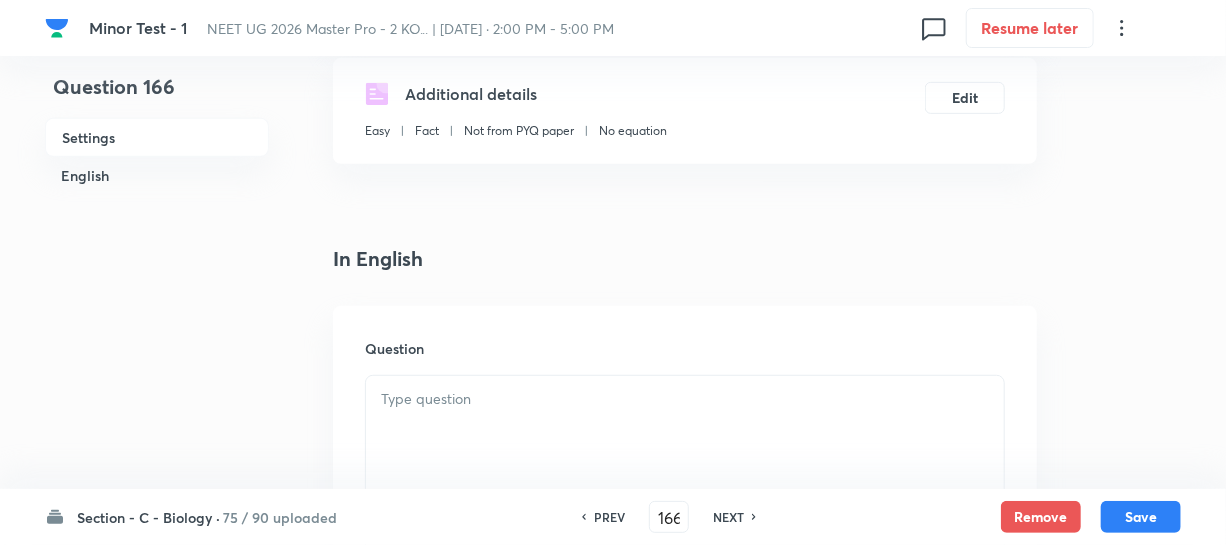 scroll, scrollTop: 454, scrollLeft: 0, axis: vertical 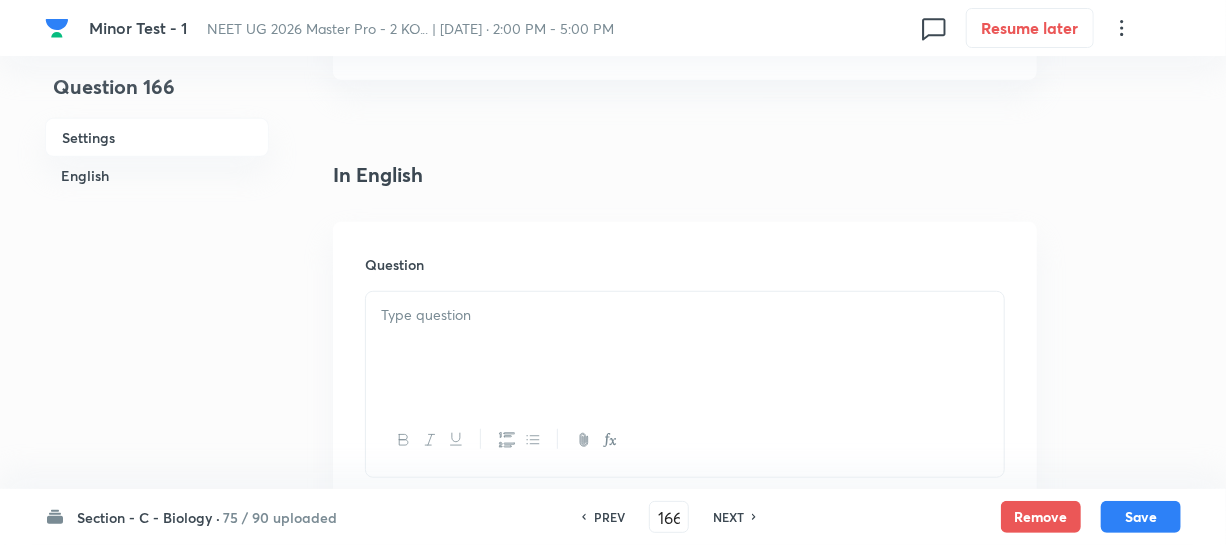 click at bounding box center (685, 348) 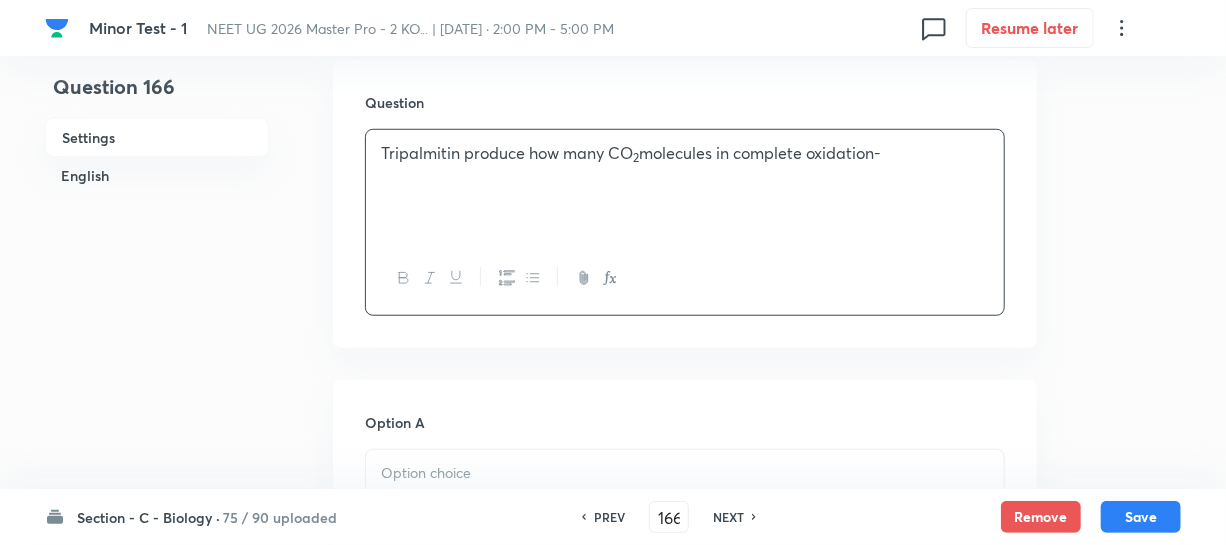 scroll, scrollTop: 727, scrollLeft: 0, axis: vertical 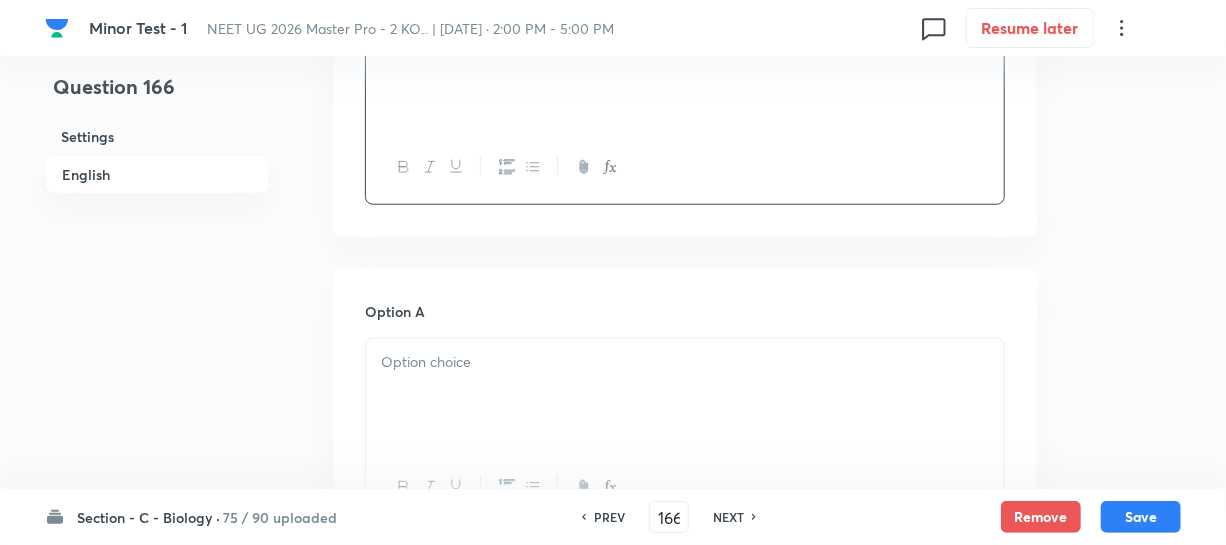 click on "Option A" at bounding box center (685, 311) 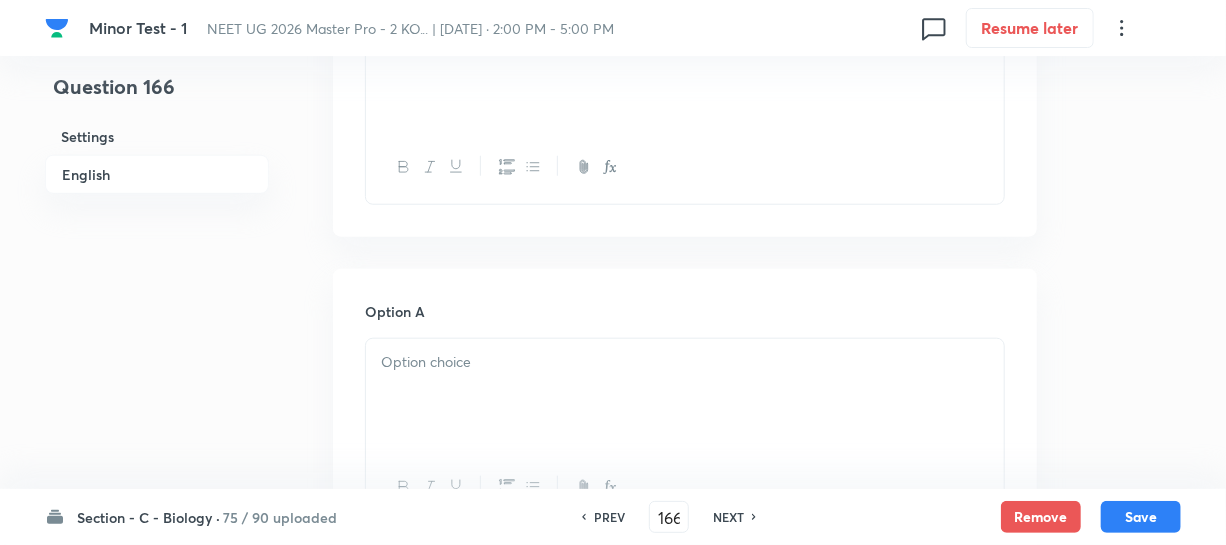 drag, startPoint x: 506, startPoint y: 387, endPoint x: 671, endPoint y: 396, distance: 165.24527 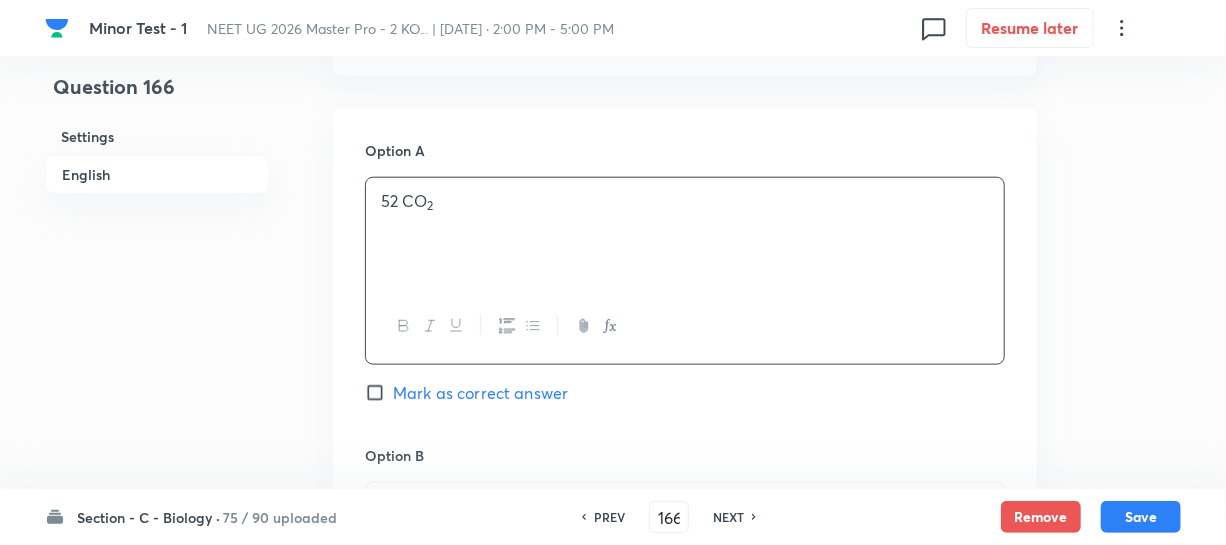 scroll, scrollTop: 1000, scrollLeft: 0, axis: vertical 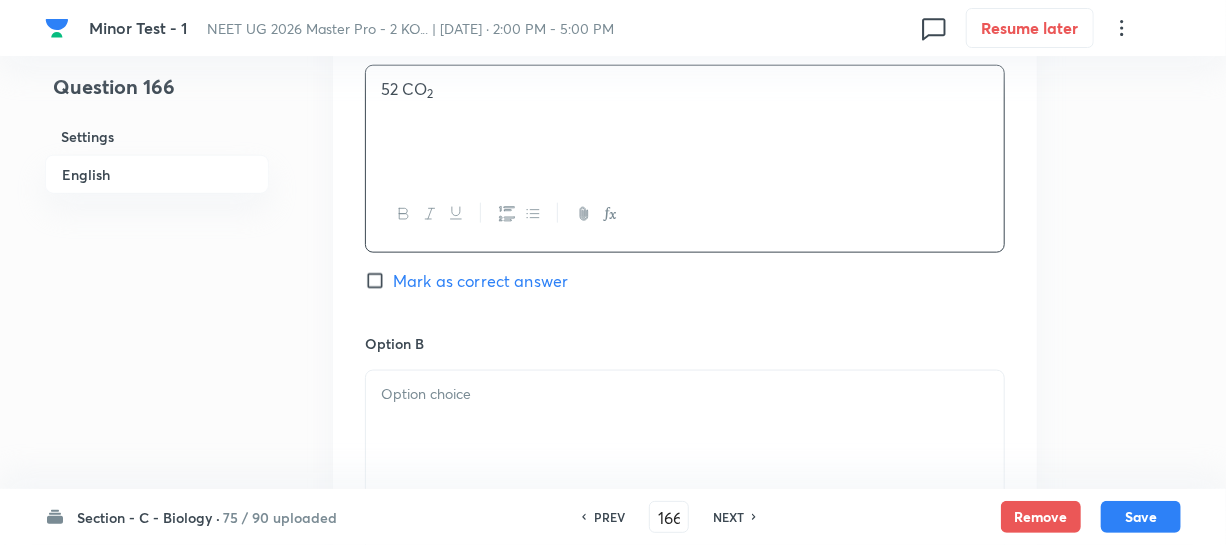 click at bounding box center (685, 394) 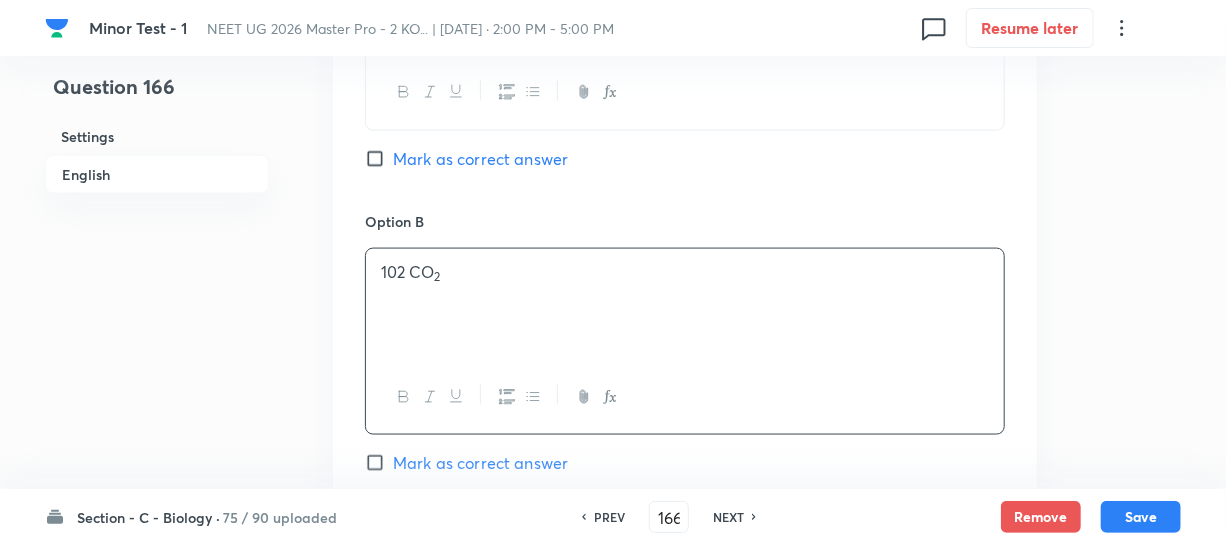 scroll, scrollTop: 1454, scrollLeft: 0, axis: vertical 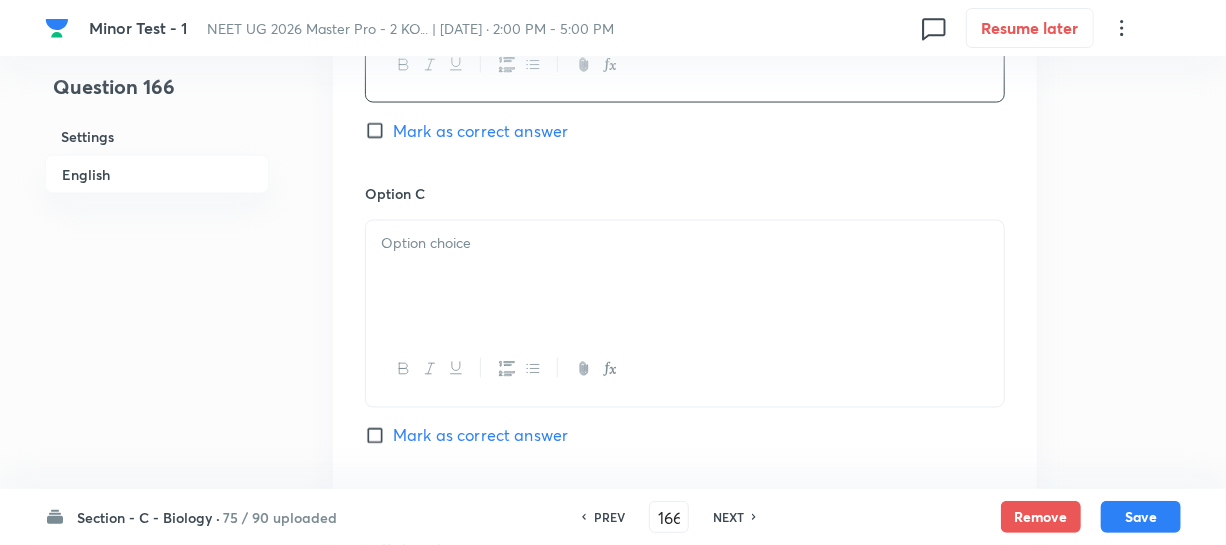 click at bounding box center [685, 277] 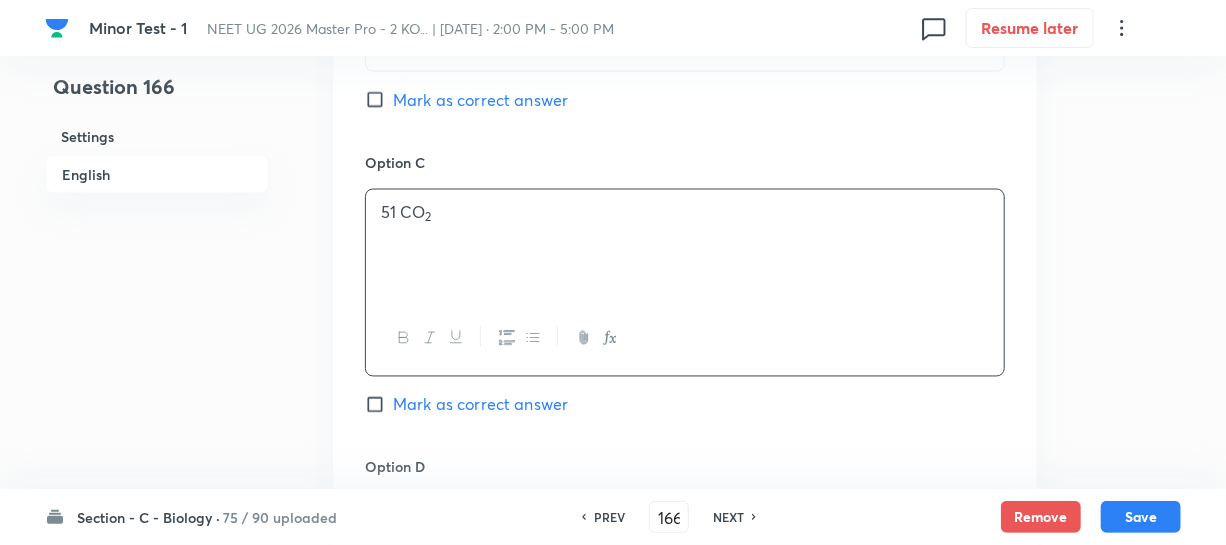 scroll, scrollTop: 1727, scrollLeft: 0, axis: vertical 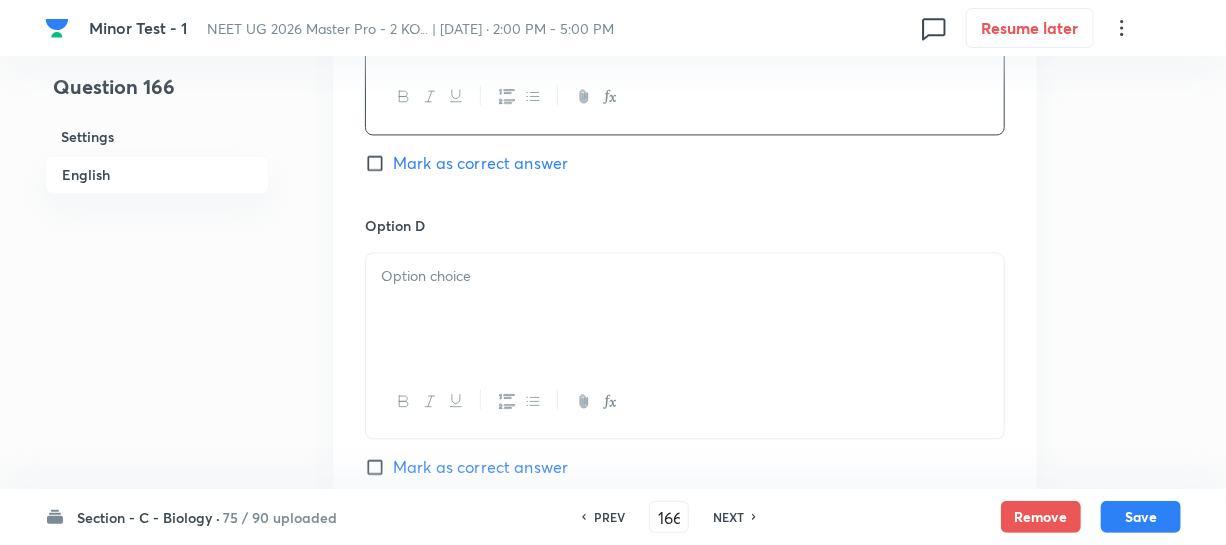 click at bounding box center [685, 309] 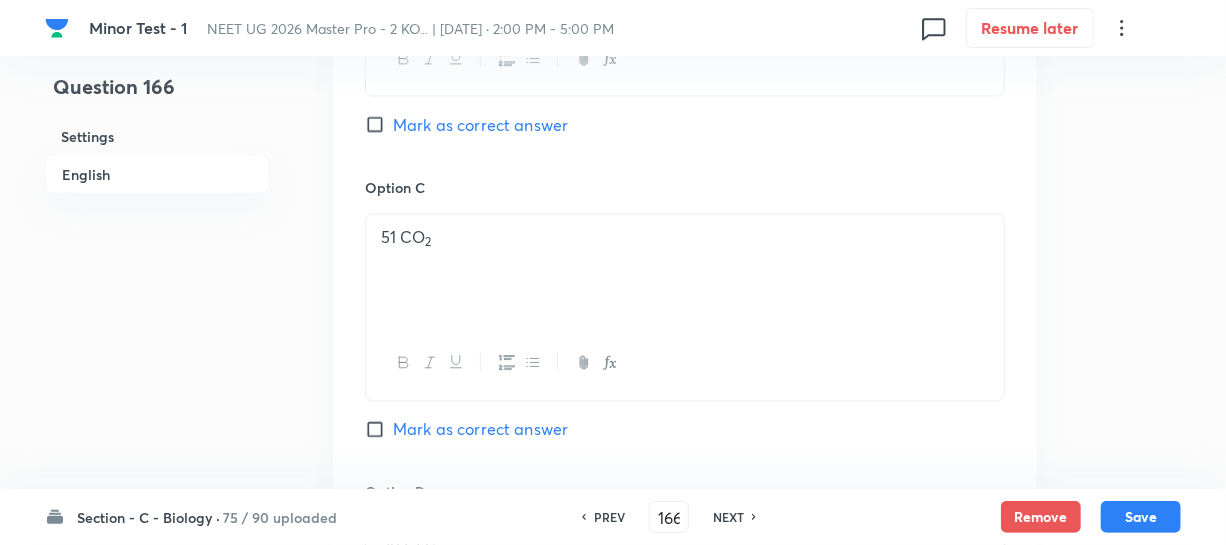 scroll, scrollTop: 1454, scrollLeft: 0, axis: vertical 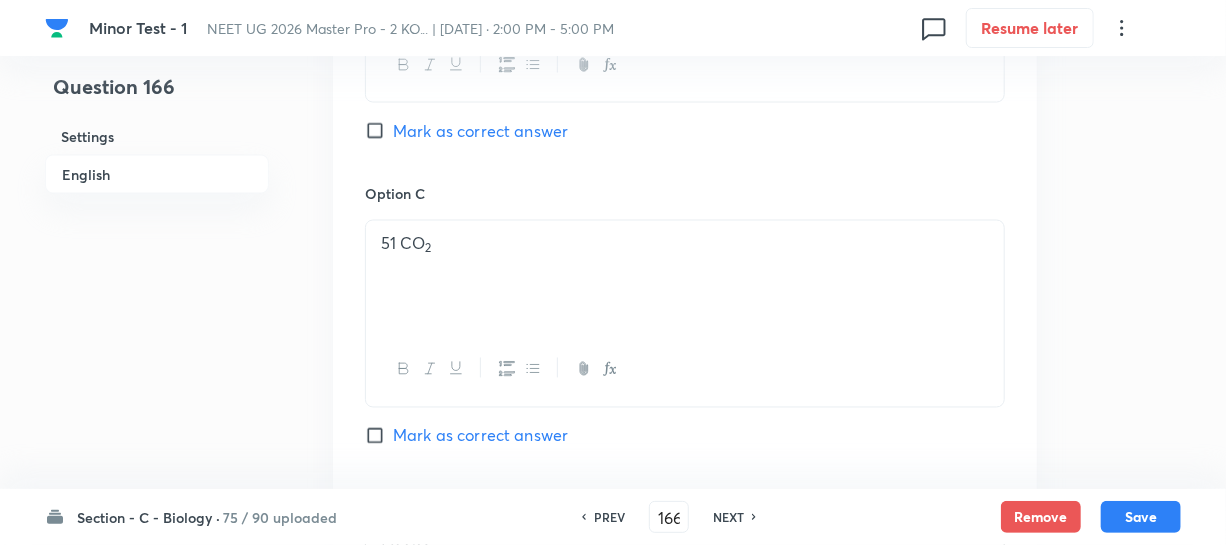 click on "Mark as correct answer" at bounding box center (379, 131) 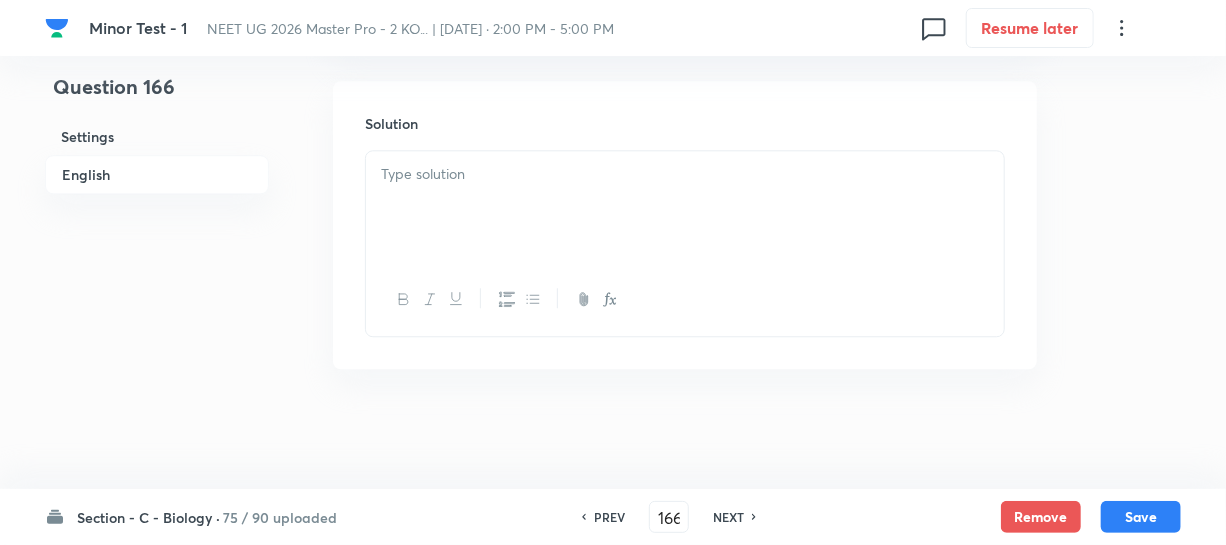 scroll, scrollTop: 2190, scrollLeft: 0, axis: vertical 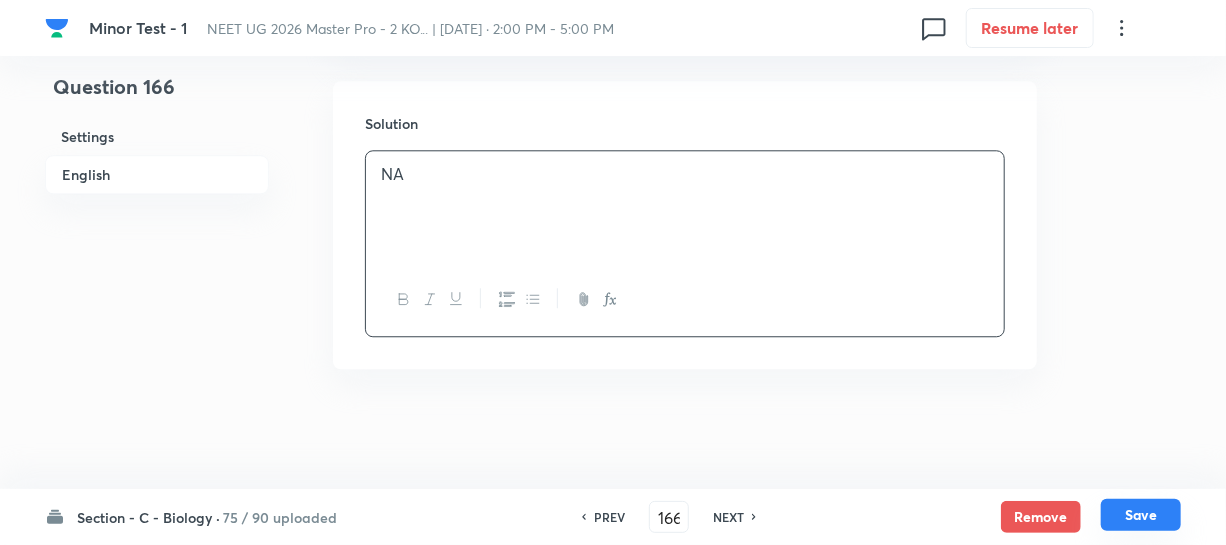 drag, startPoint x: 1130, startPoint y: 509, endPoint x: 1167, endPoint y: 509, distance: 37 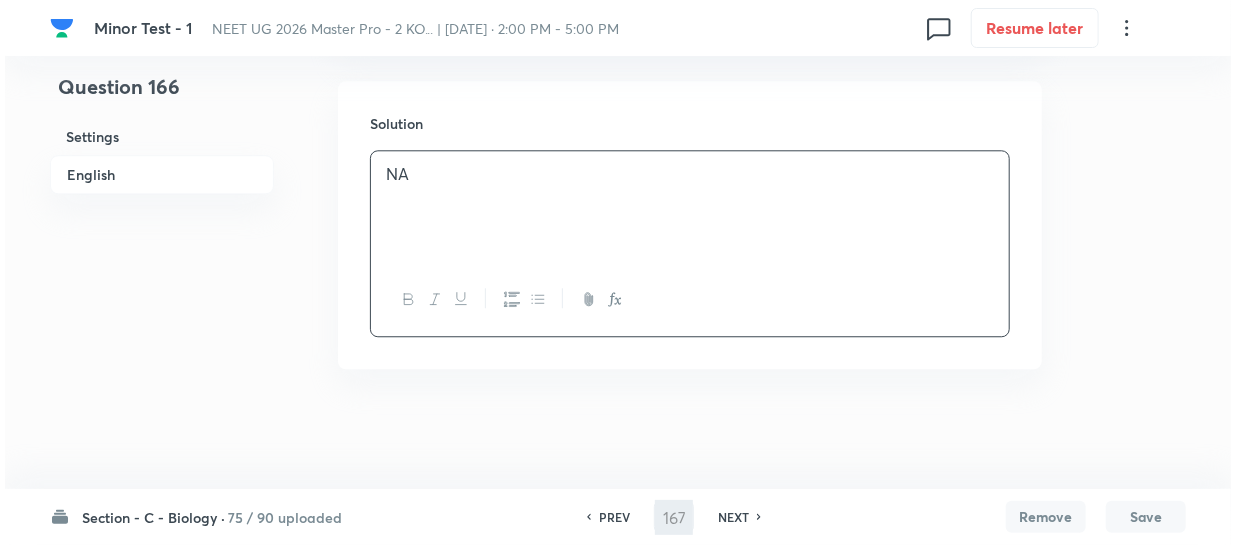 scroll, scrollTop: 0, scrollLeft: 0, axis: both 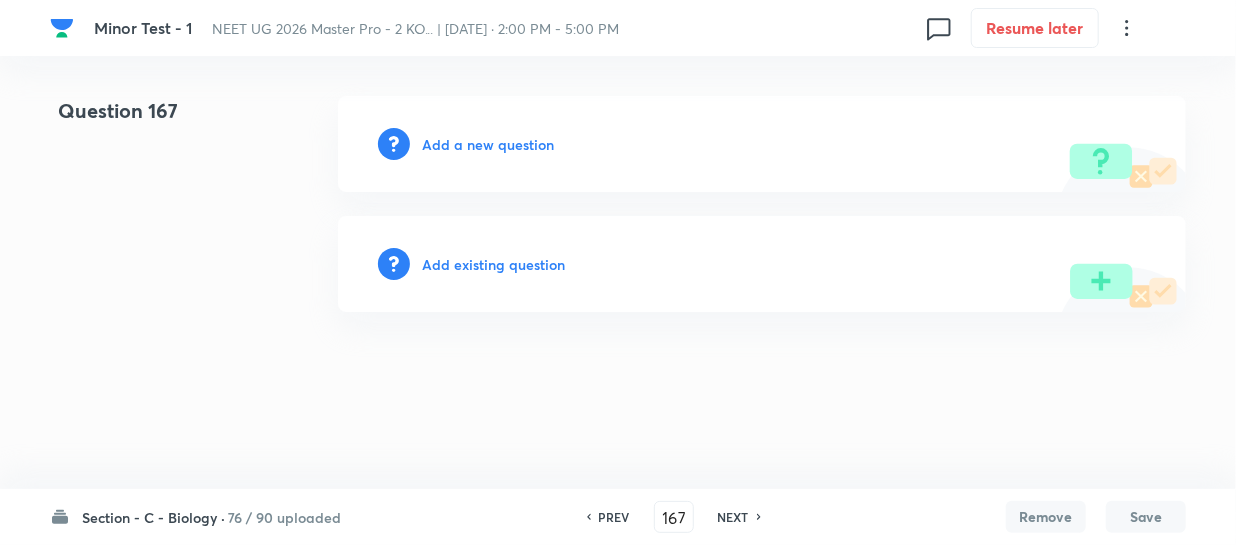 click on "Add a new question" at bounding box center [762, 144] 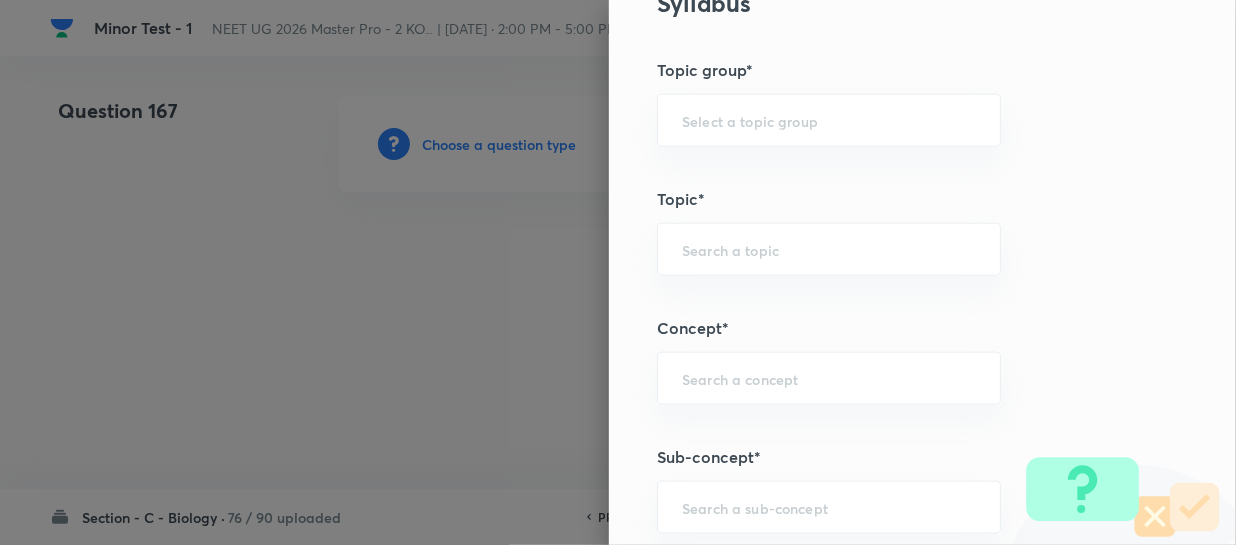 scroll, scrollTop: 1181, scrollLeft: 0, axis: vertical 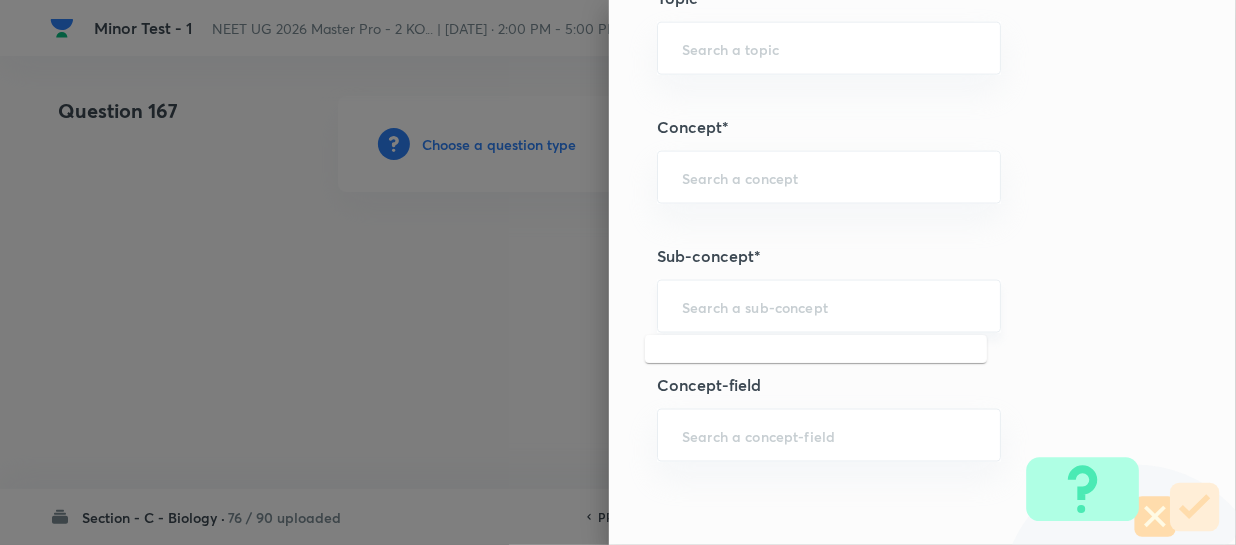 click at bounding box center (829, 306) 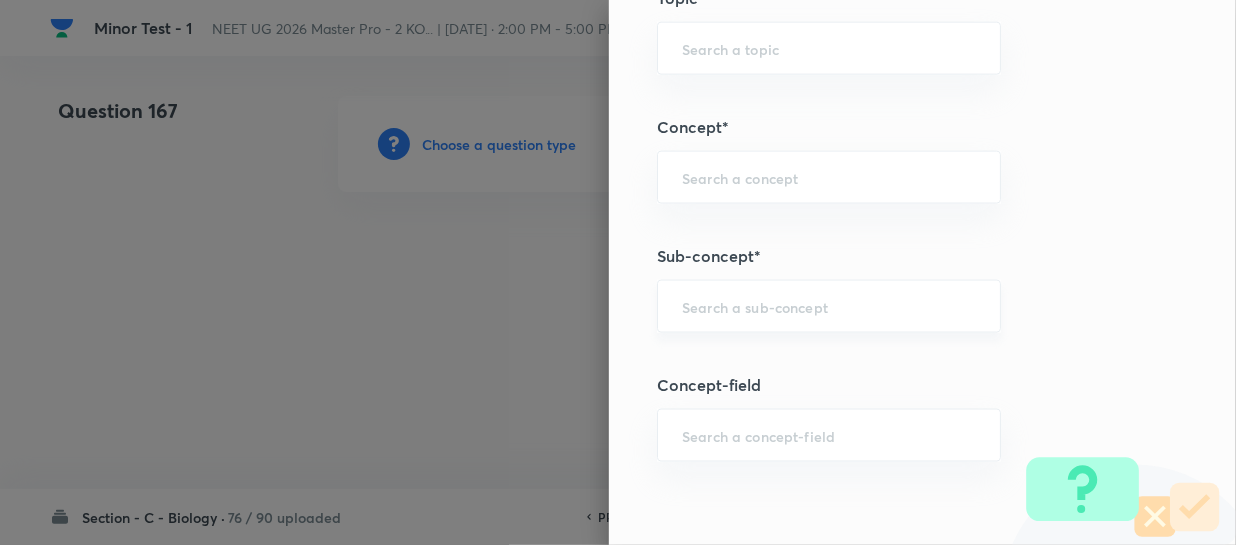 paste on "Different Biological Classification" 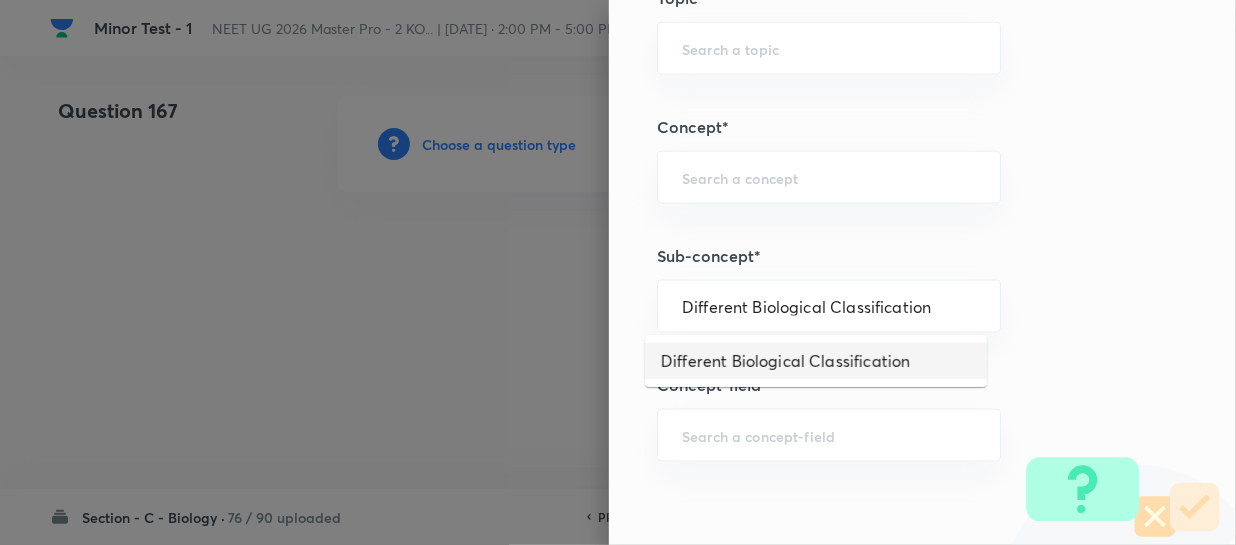 click on "Different Biological Classification" at bounding box center [816, 361] 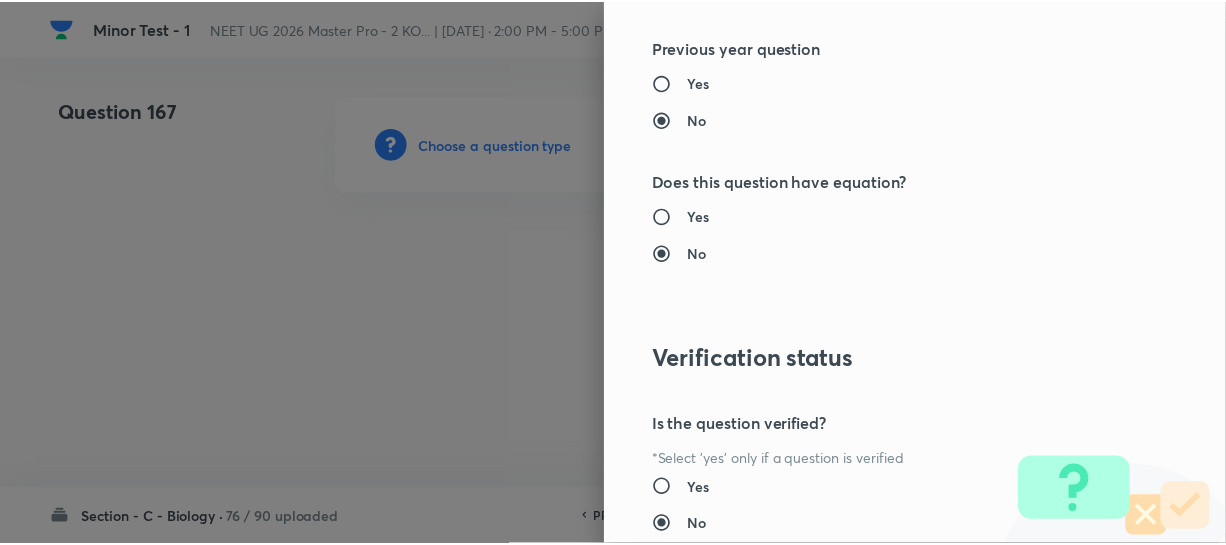 scroll, scrollTop: 2272, scrollLeft: 0, axis: vertical 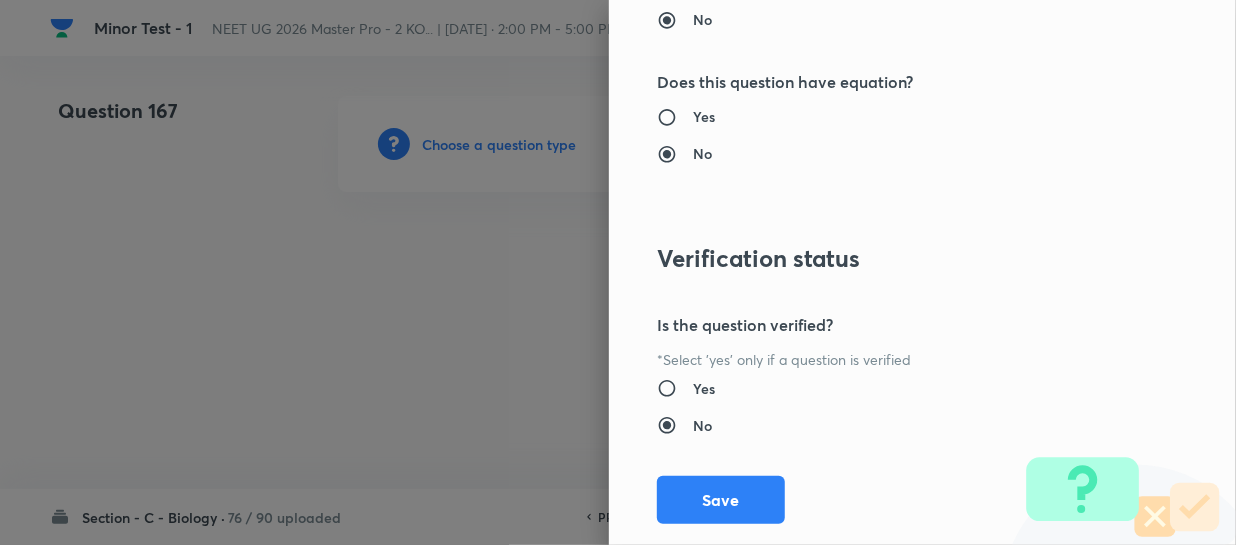 drag, startPoint x: 701, startPoint y: 501, endPoint x: 1095, endPoint y: 539, distance: 395.82825 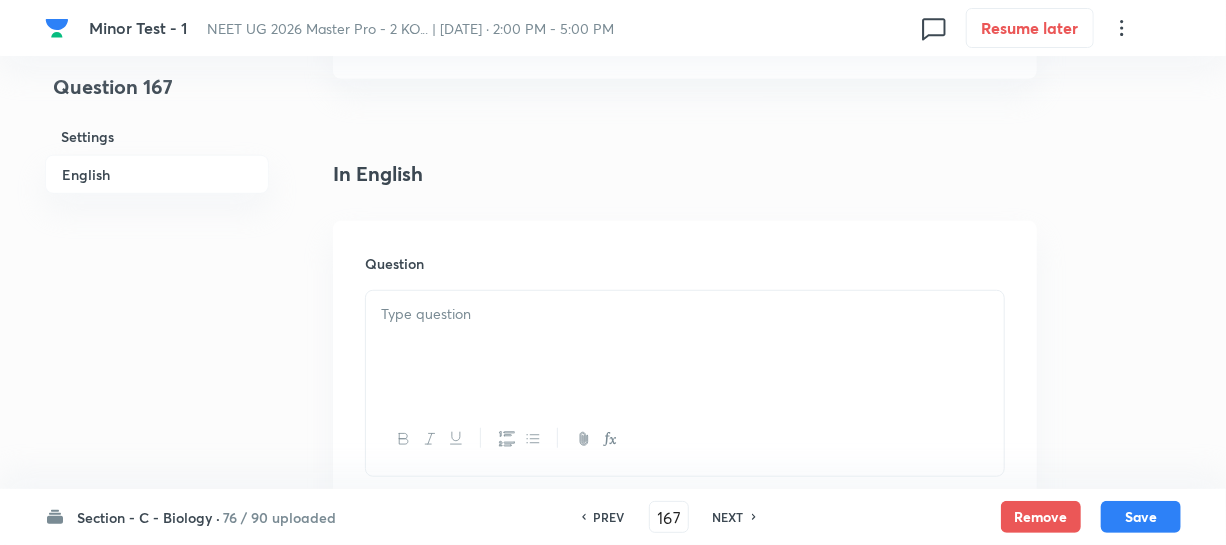 scroll, scrollTop: 545, scrollLeft: 0, axis: vertical 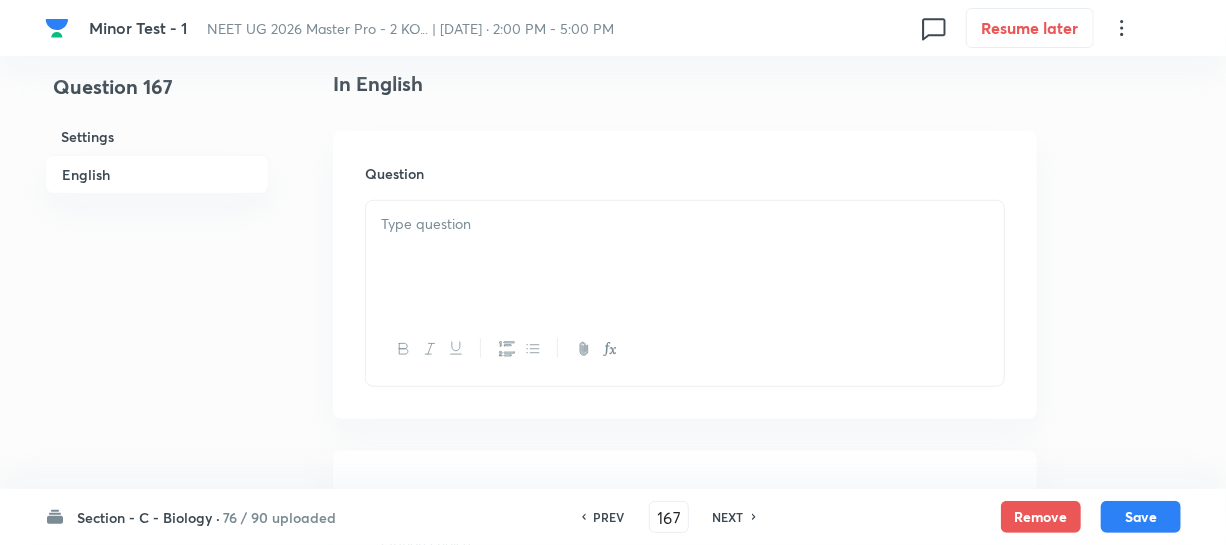 click at bounding box center [685, 224] 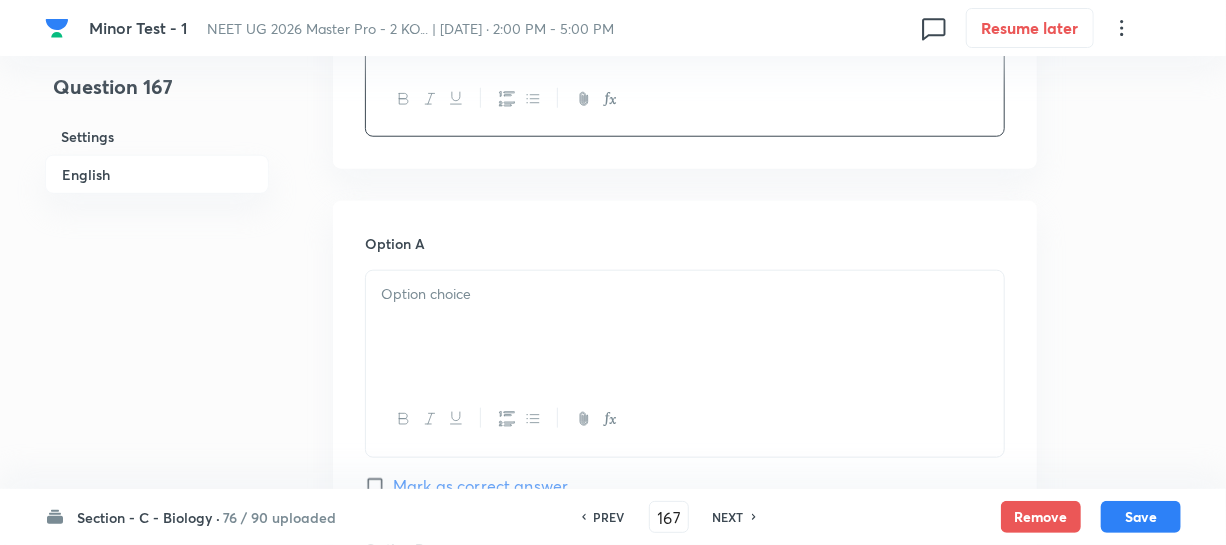 scroll, scrollTop: 818, scrollLeft: 0, axis: vertical 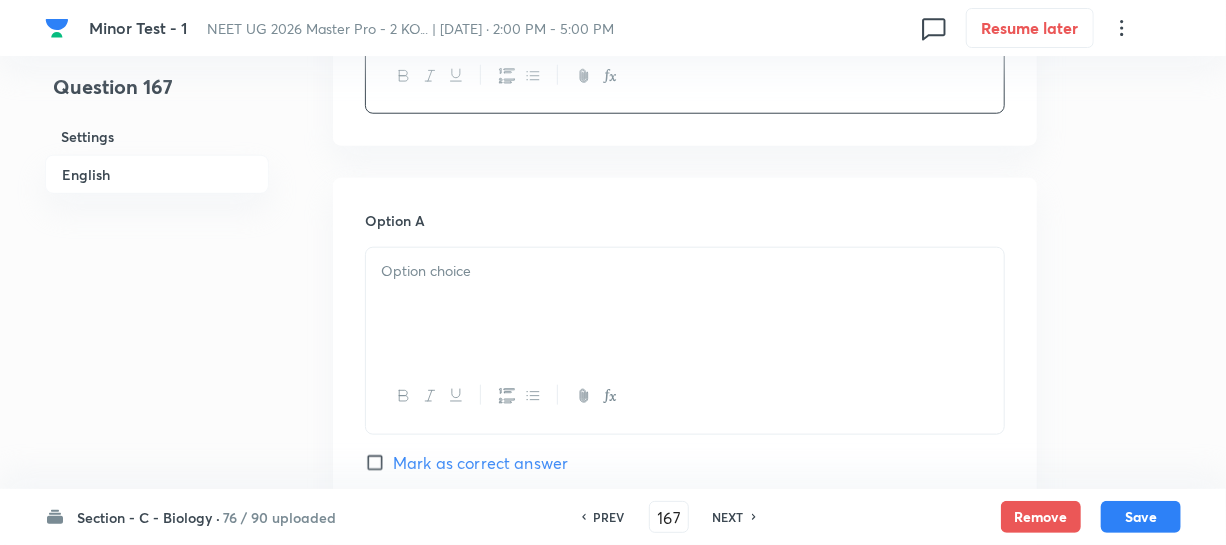 click at bounding box center (685, 304) 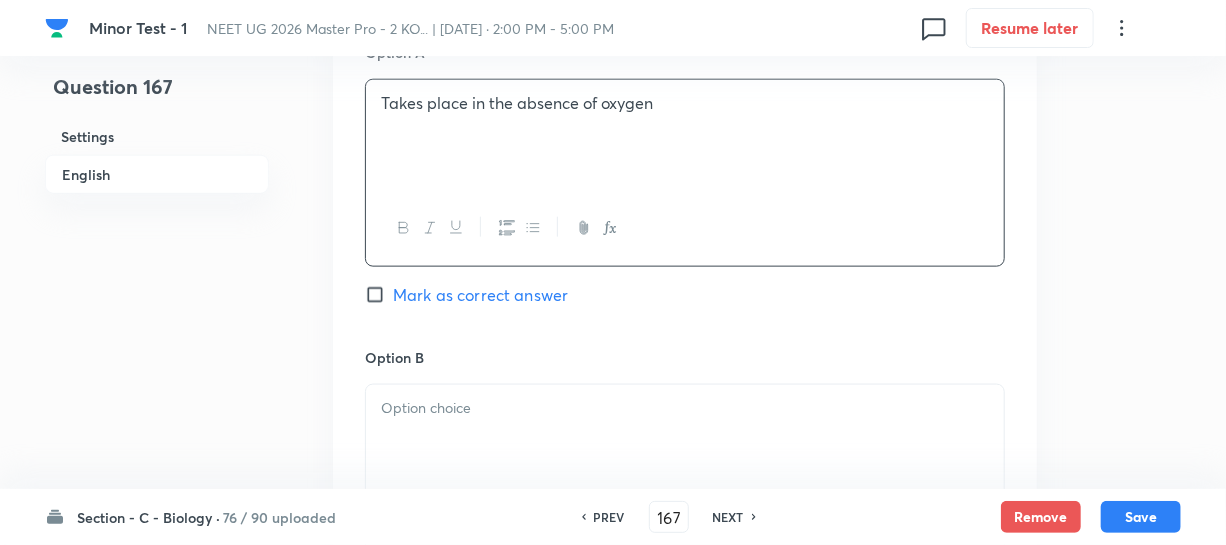 scroll, scrollTop: 1181, scrollLeft: 0, axis: vertical 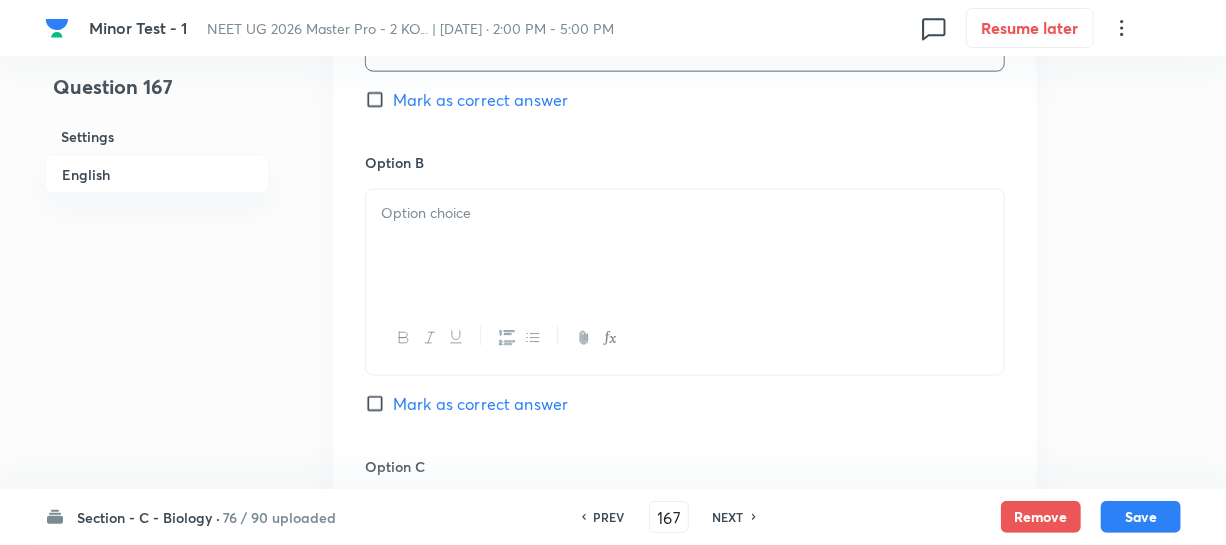 click at bounding box center (685, 246) 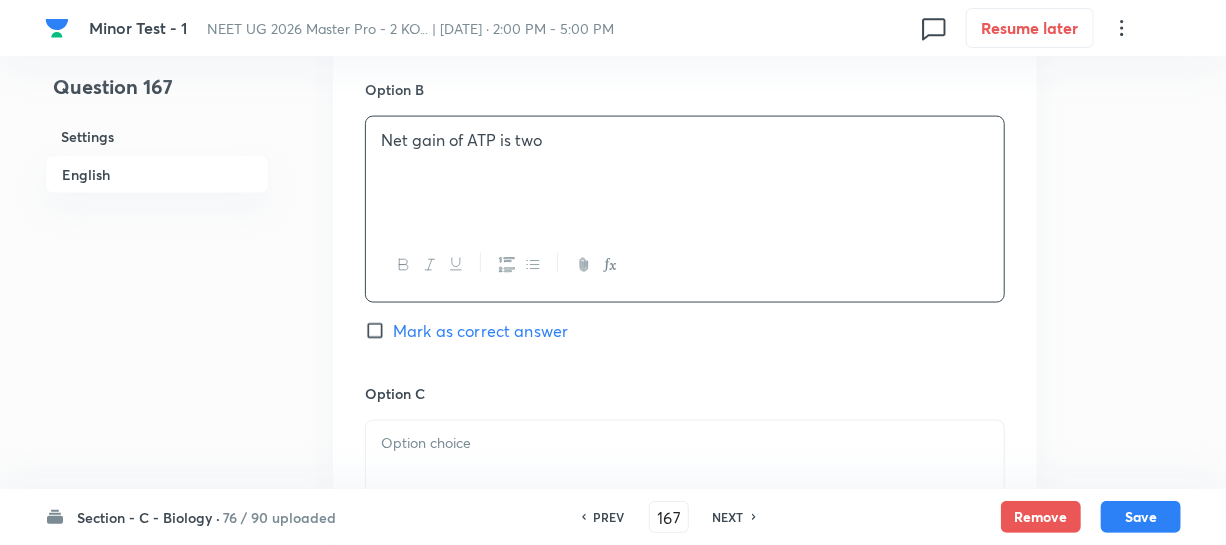 scroll, scrollTop: 1363, scrollLeft: 0, axis: vertical 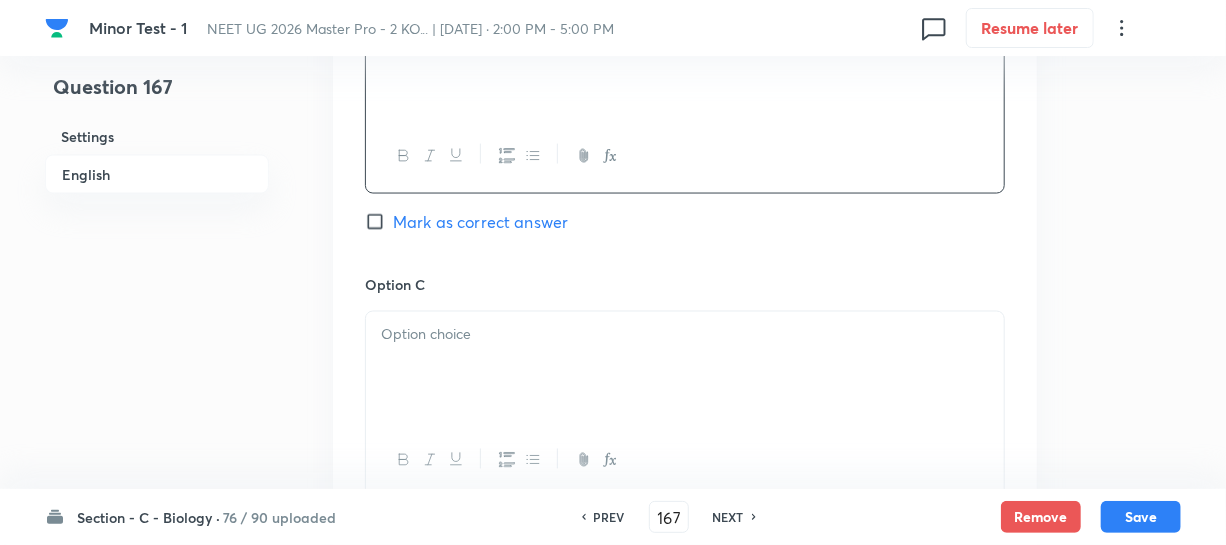 click at bounding box center (685, 368) 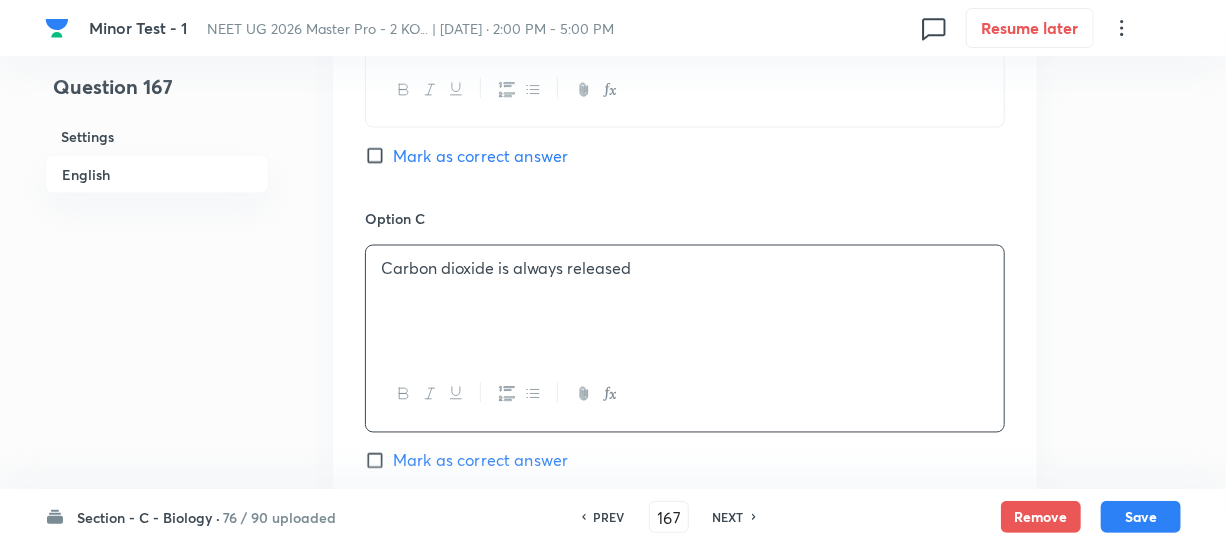 scroll, scrollTop: 1545, scrollLeft: 0, axis: vertical 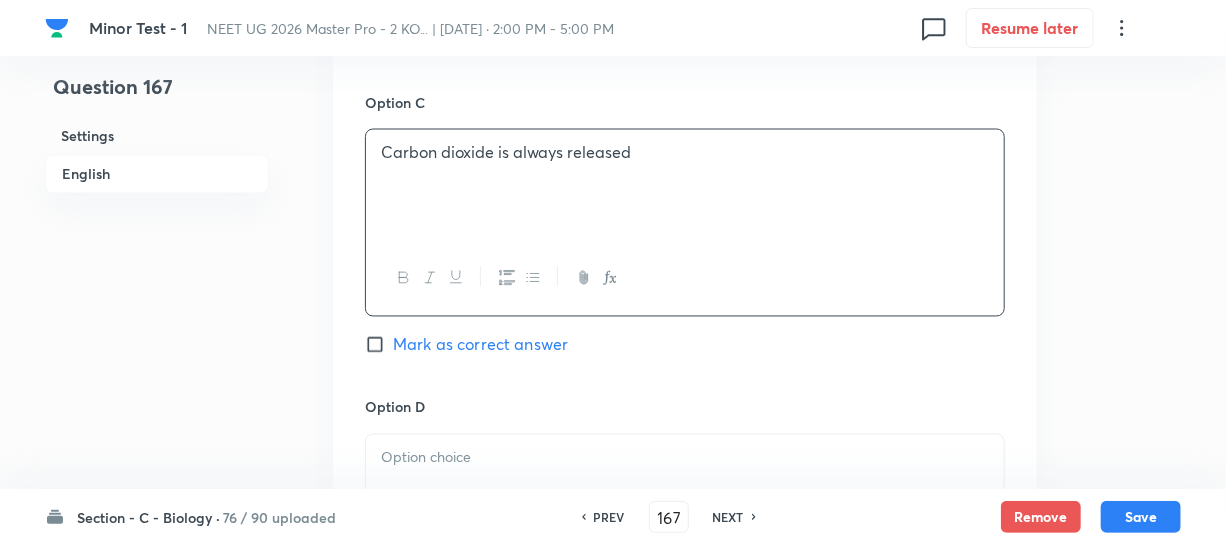 drag, startPoint x: 420, startPoint y: 426, endPoint x: 418, endPoint y: 445, distance: 19.104973 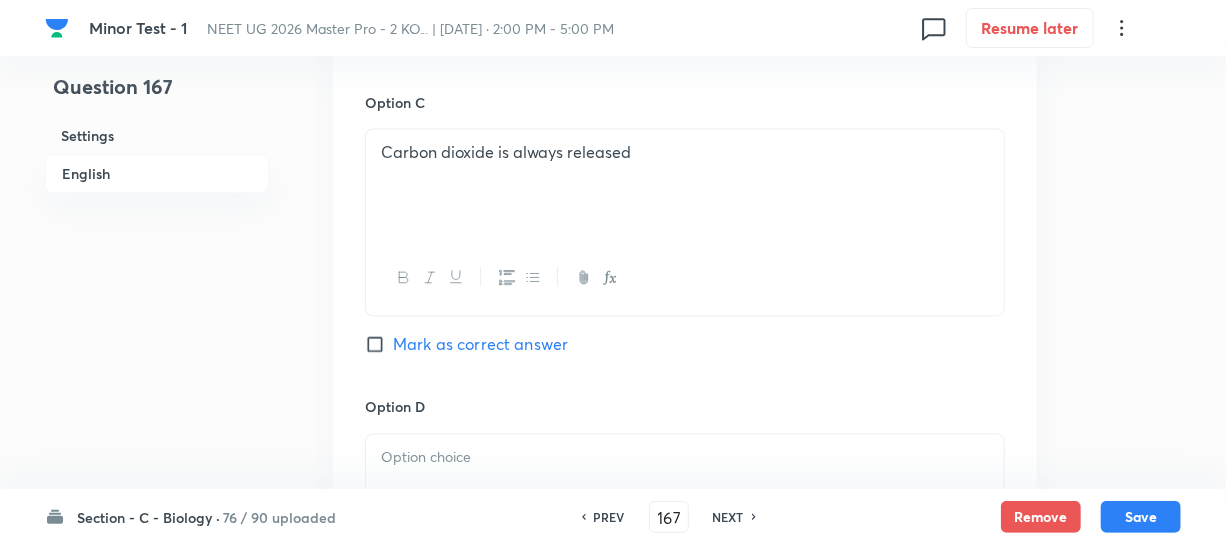 click at bounding box center [685, 458] 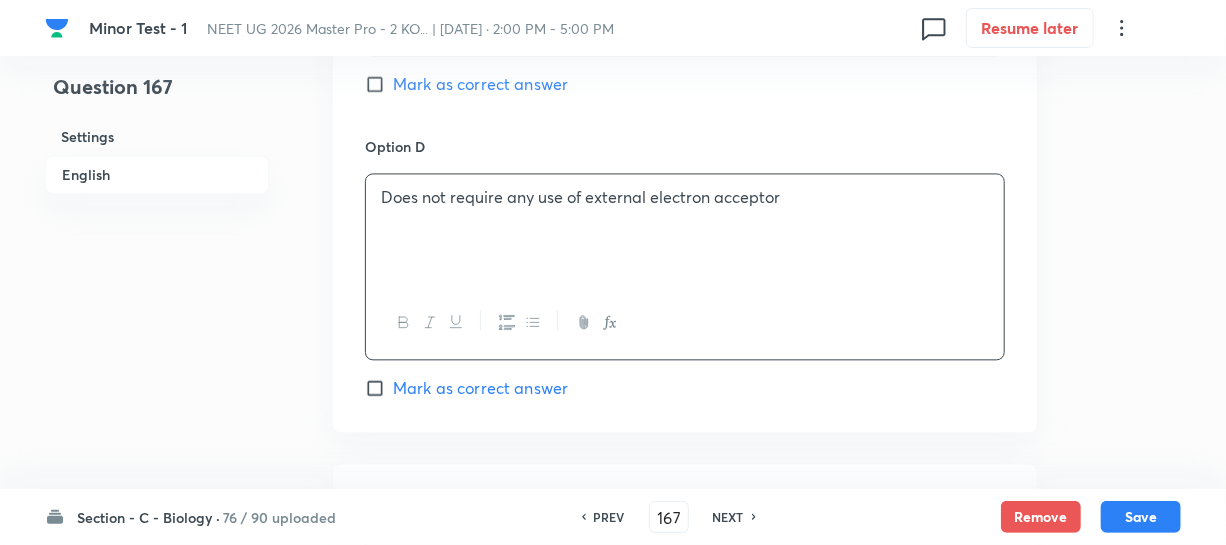 scroll, scrollTop: 1818, scrollLeft: 0, axis: vertical 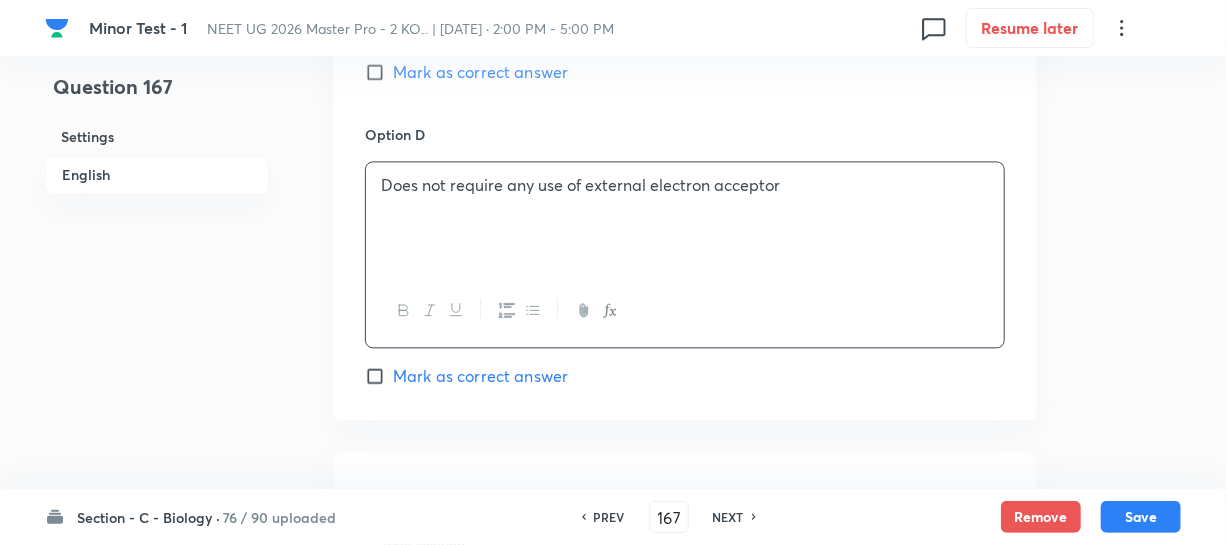 click on "Option C Carbon dioxide is always released [PERSON_NAME] as correct answer" at bounding box center (685, -29) 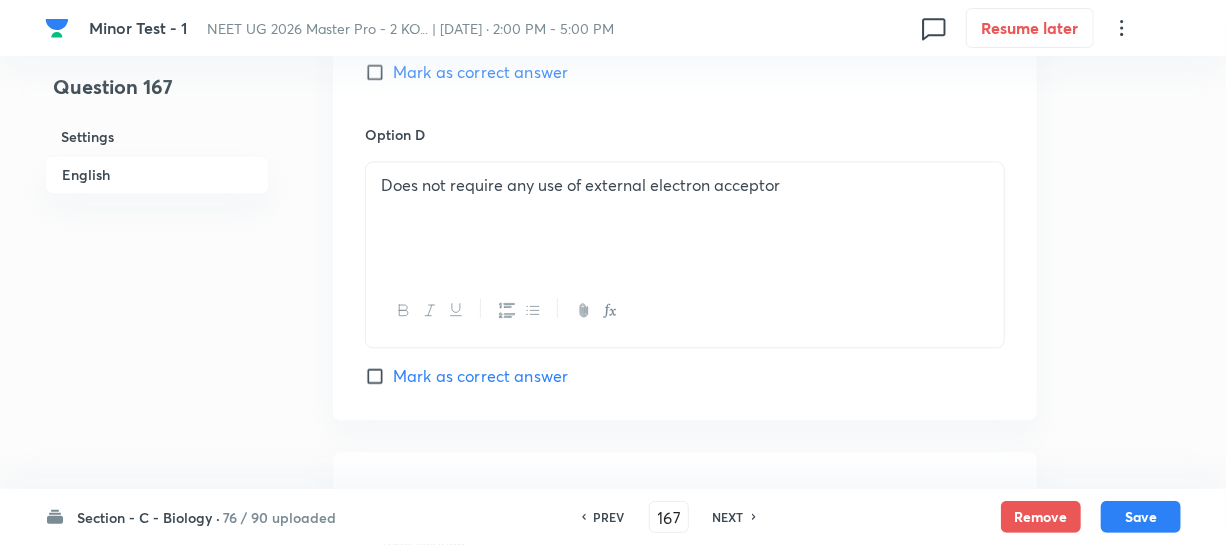 click on "Mark as correct answer" at bounding box center (379, 72) 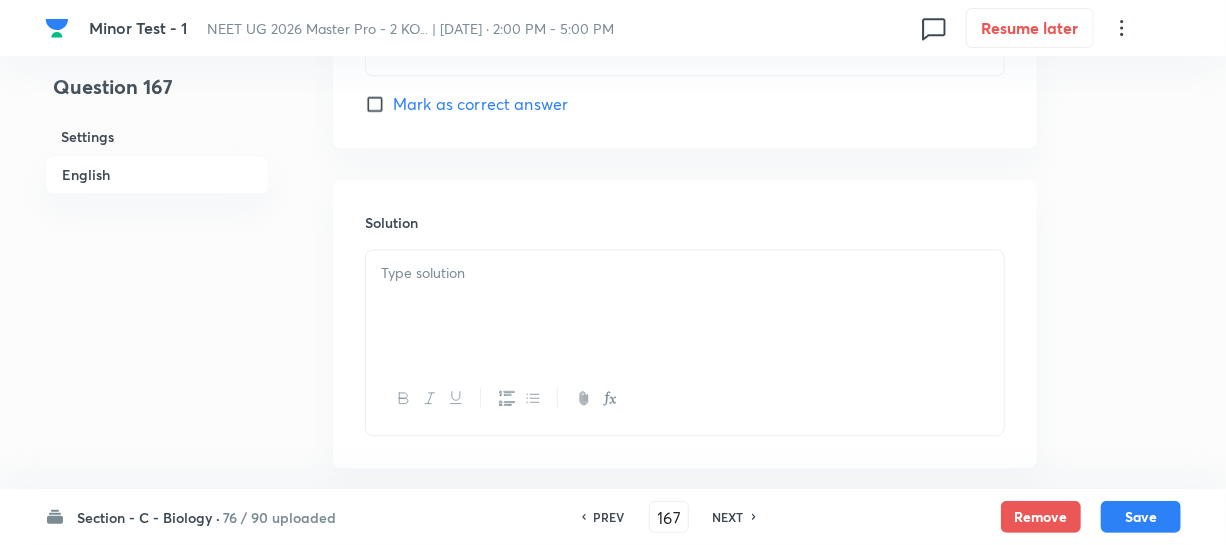 scroll, scrollTop: 2090, scrollLeft: 0, axis: vertical 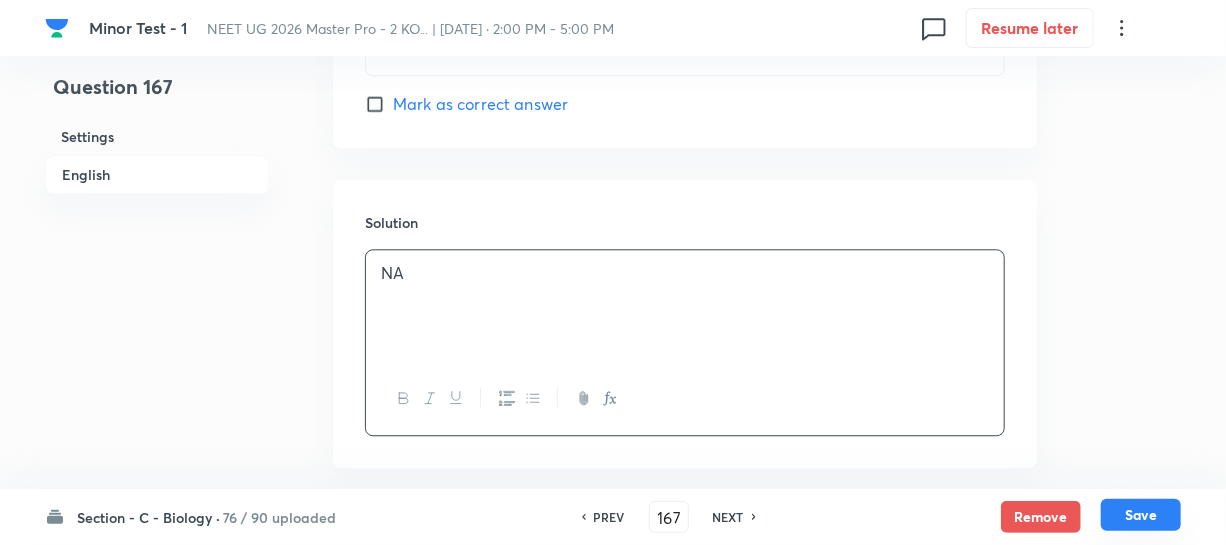 click on "Save" at bounding box center [1141, 515] 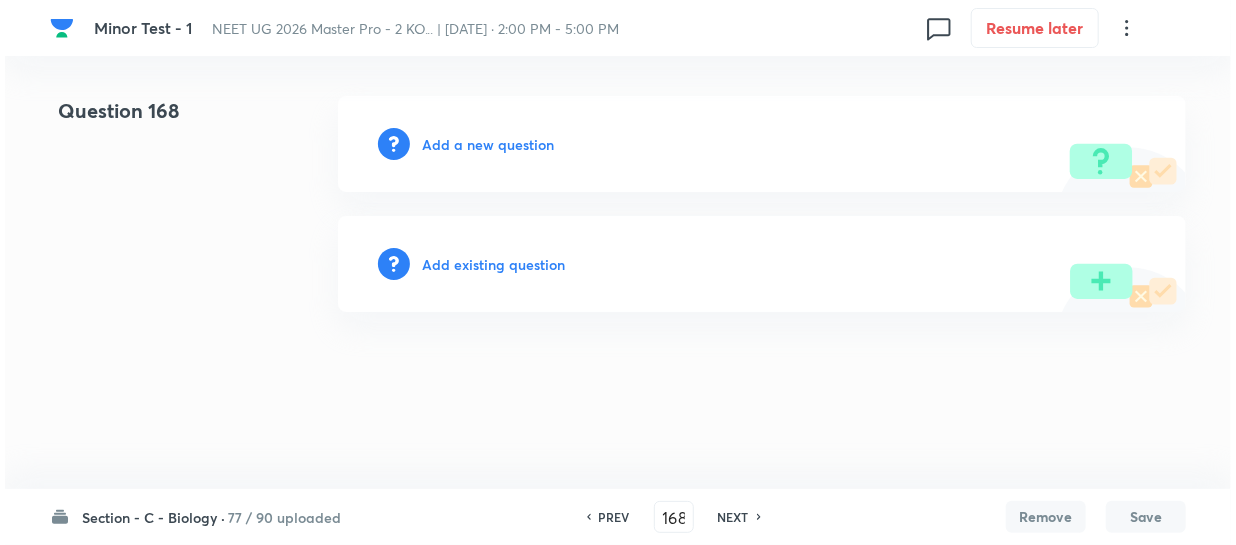 scroll, scrollTop: 0, scrollLeft: 0, axis: both 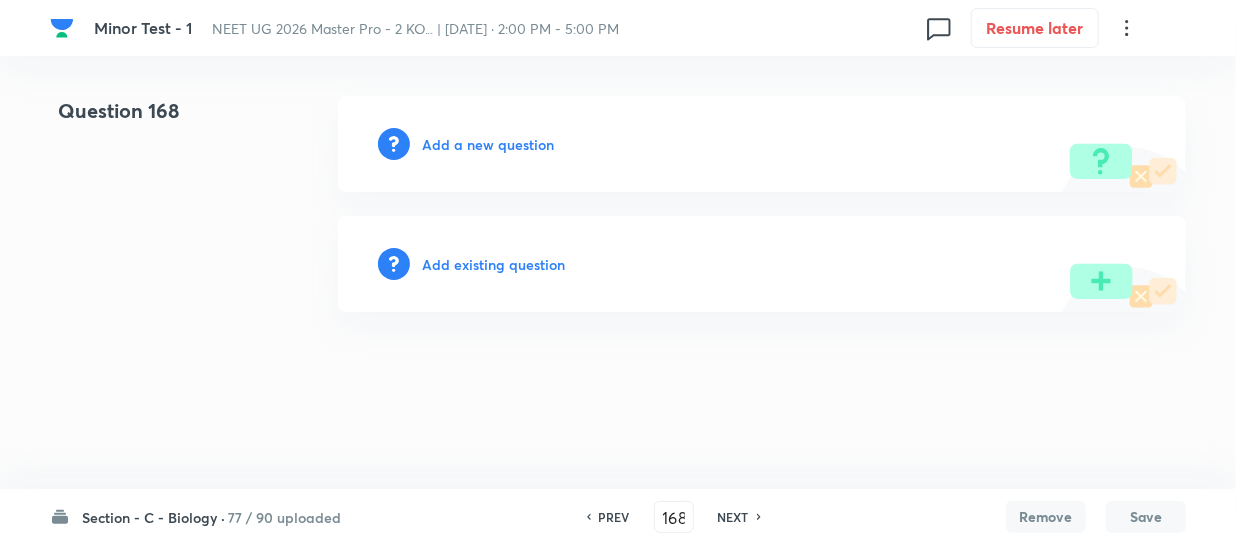 click on "Add a new question" at bounding box center (488, 144) 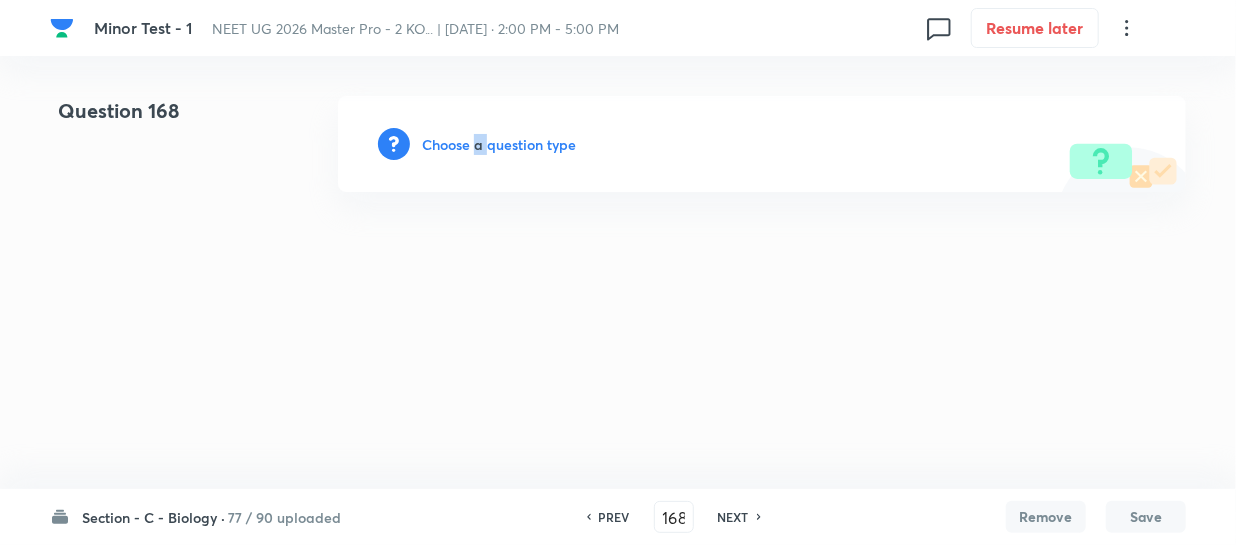 click on "Choose a question type" at bounding box center (499, 144) 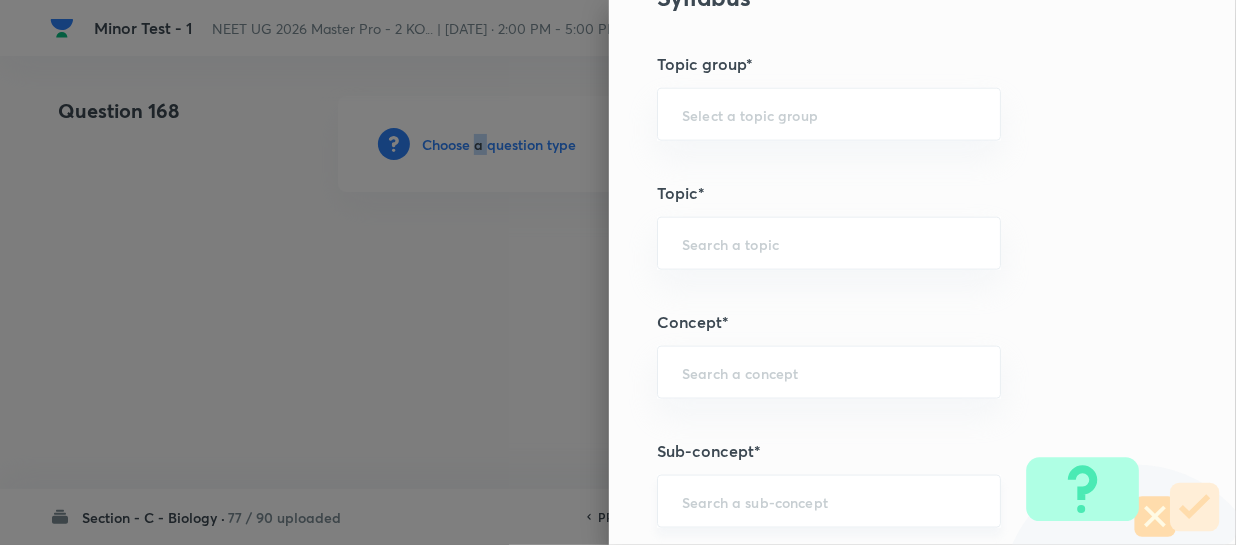 scroll, scrollTop: 1181, scrollLeft: 0, axis: vertical 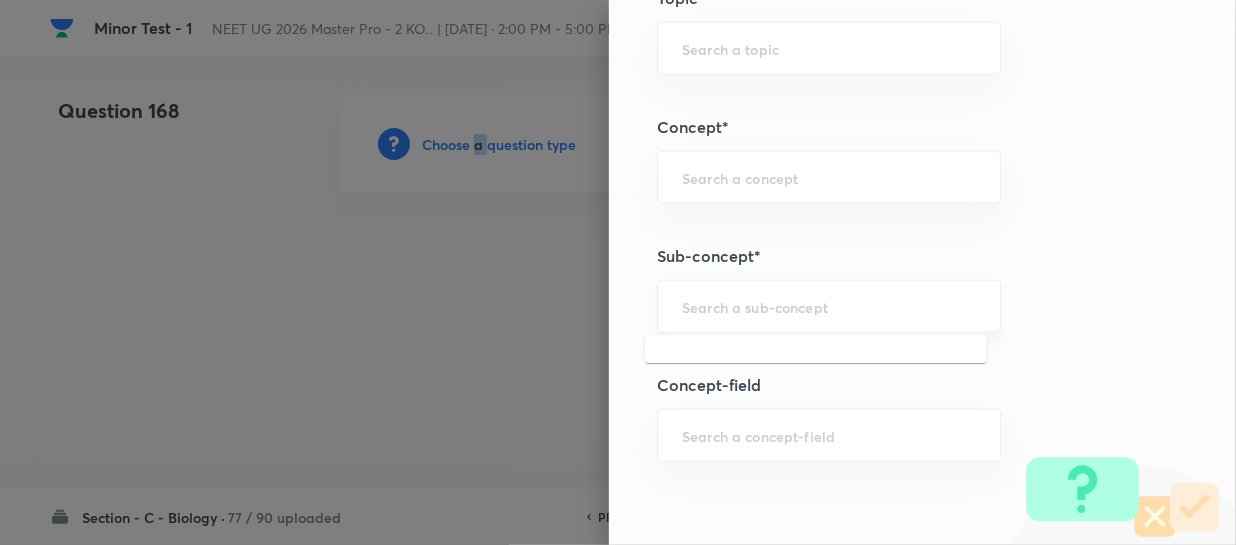 click at bounding box center (829, 306) 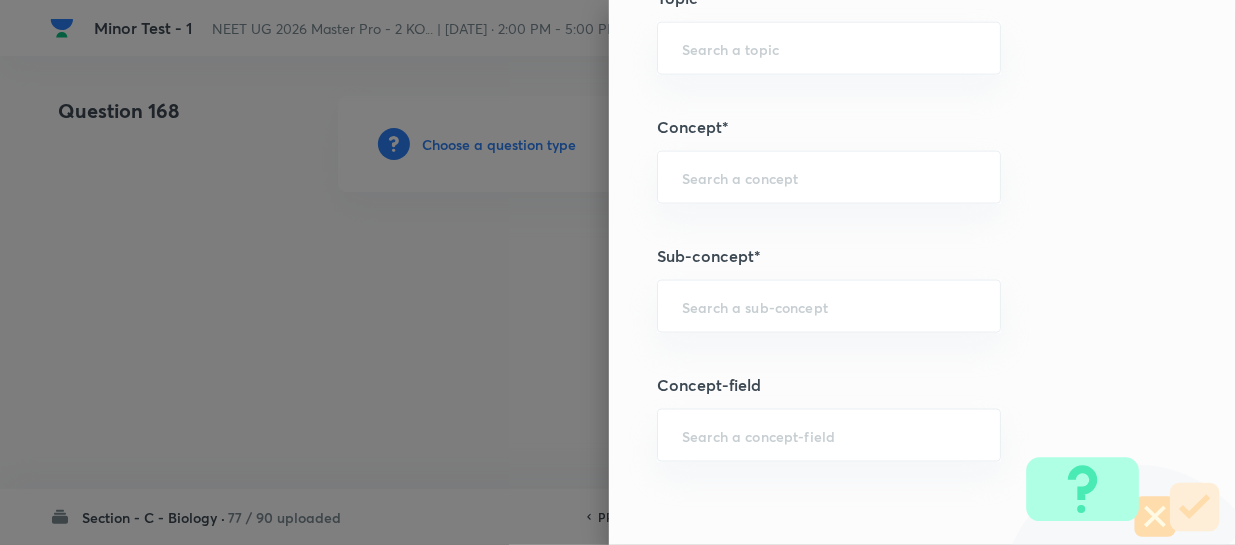 paste on "Different Biological Classification" 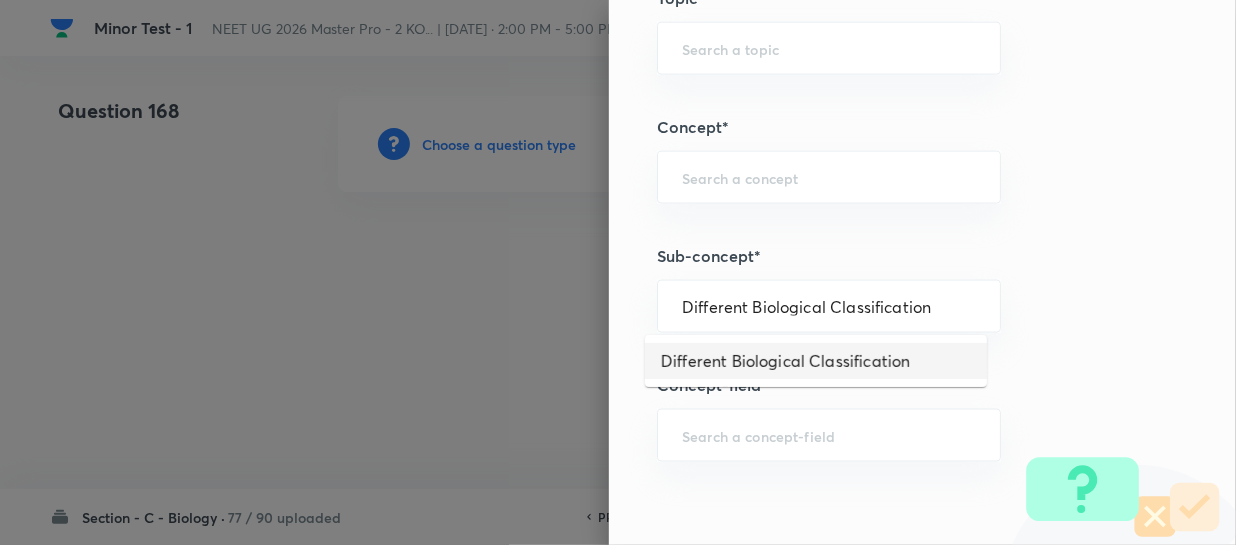 click on "Different Biological Classification" at bounding box center (816, 361) 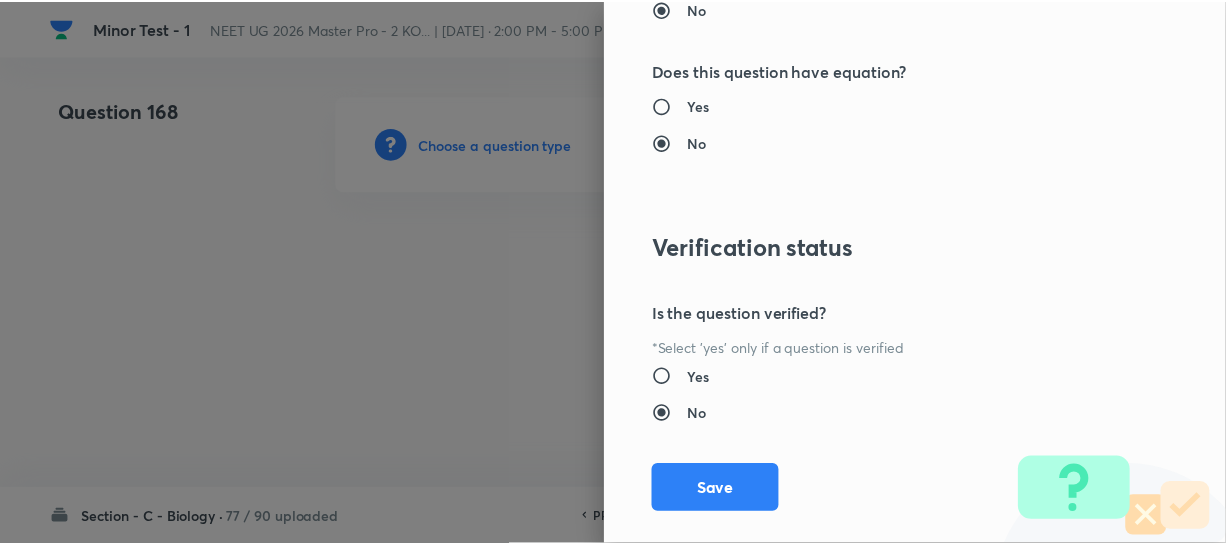 scroll, scrollTop: 2313, scrollLeft: 0, axis: vertical 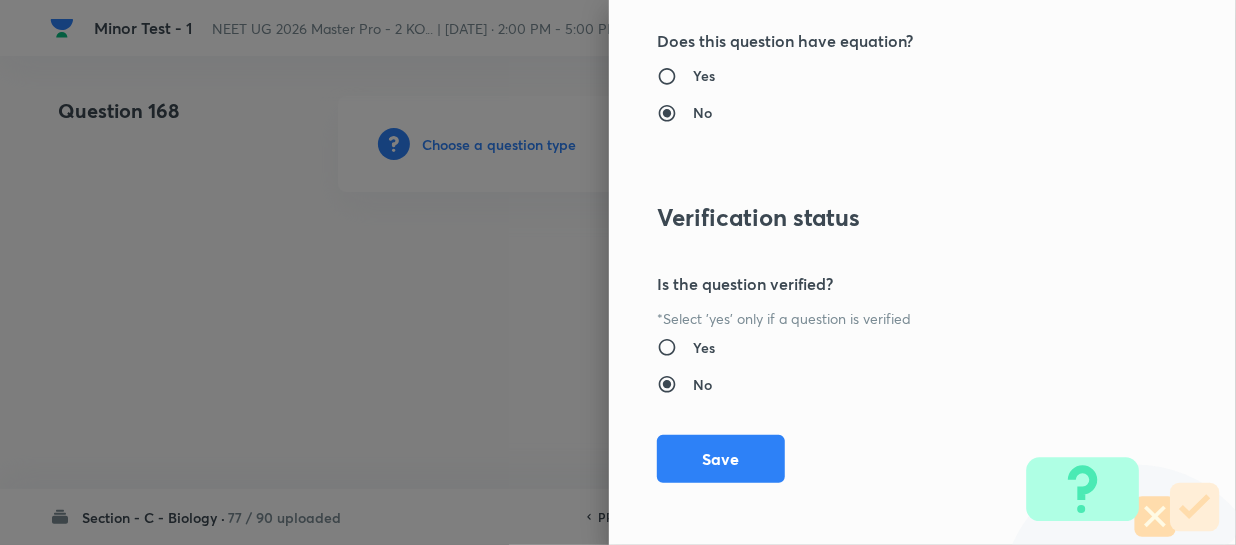 click on "Question settings Question type* Single choice correct Number of options* 2 3 4 5 Does this question have a passage?* Yes No Positive mark 4 ​ Negative Marks (Don’t add negative sign) 1 ​ Grant bonus marks for this question?* Yes No Syllabus Topic group* Biology ​ Topic* Biological Classification ​ Concept* Different Biological Classification ​ Sub-concept* Different Biological Classification ​ Concept-field ​ Additional details Question Difficulty Very easy Easy Moderate Hard Very hard Question is based on Fact Numerical Concept Previous year question Yes No Does this question have equation? Yes No Verification status Is the question verified? *Select 'yes' only if a question is verified Yes No Save" at bounding box center (922, 272) 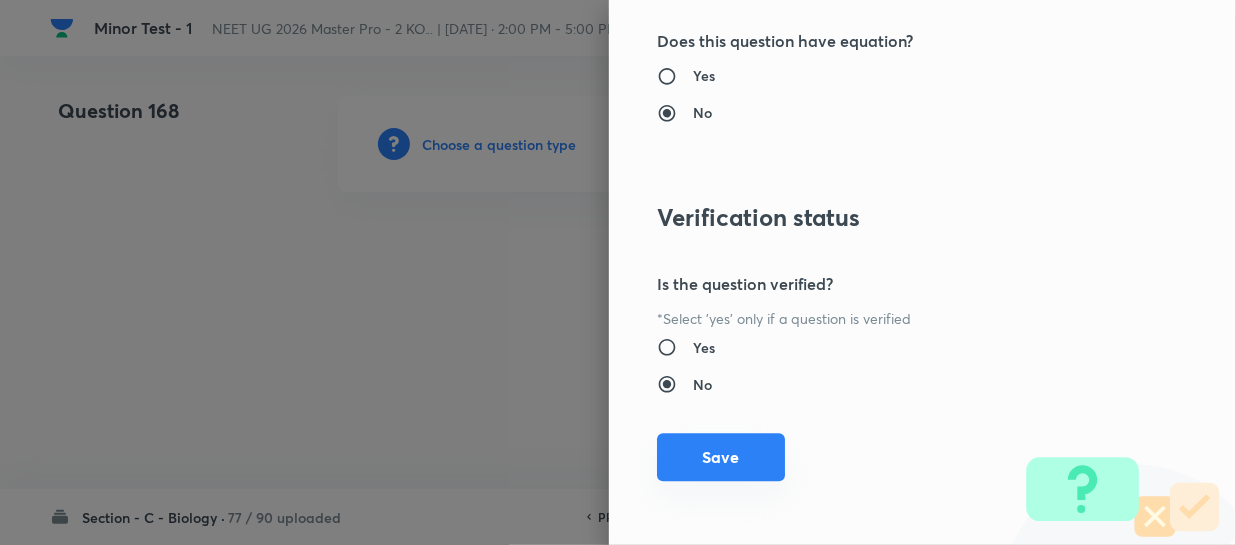 click on "Save" at bounding box center [721, 457] 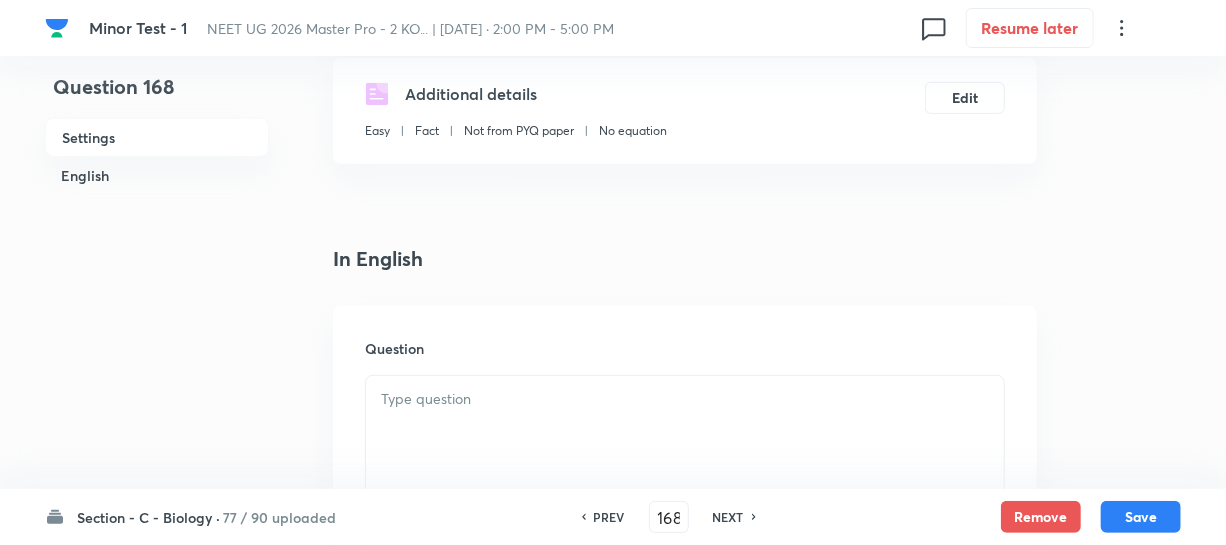 scroll, scrollTop: 454, scrollLeft: 0, axis: vertical 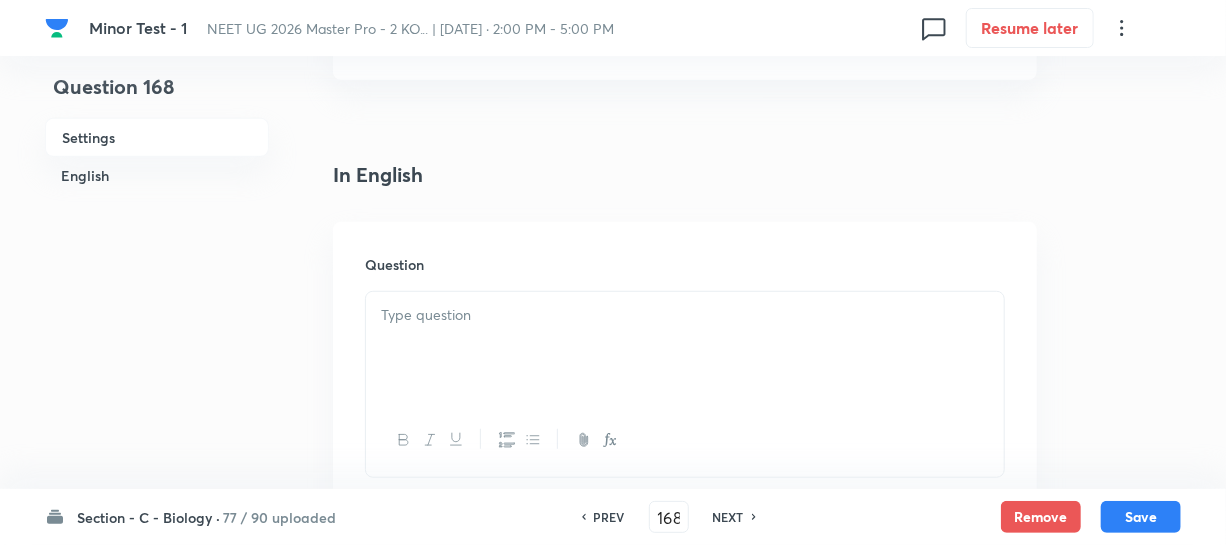 click at bounding box center [685, 348] 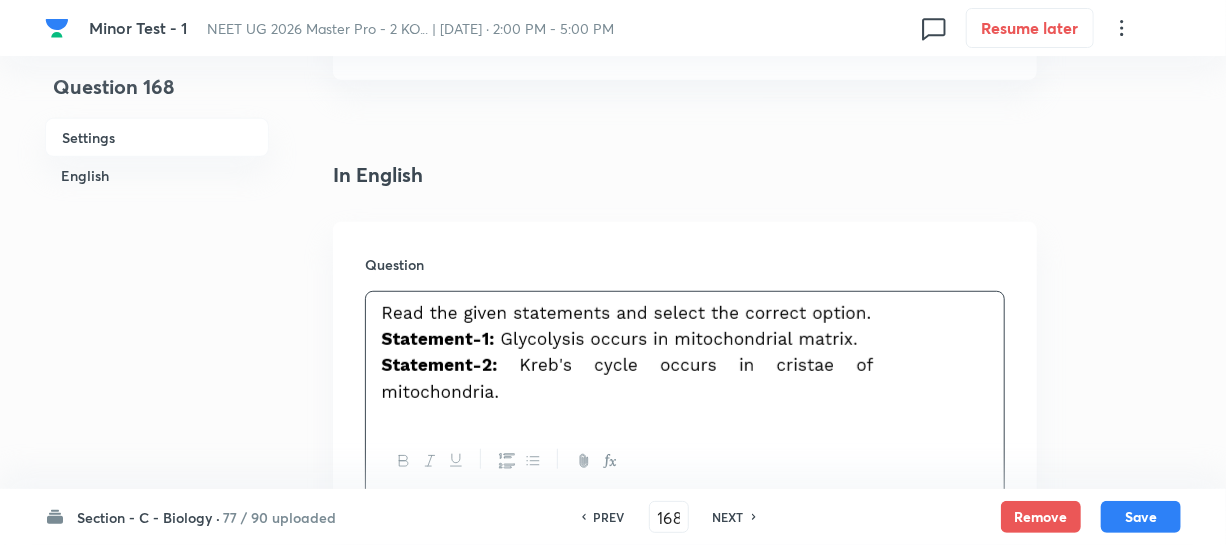 scroll, scrollTop: 909, scrollLeft: 0, axis: vertical 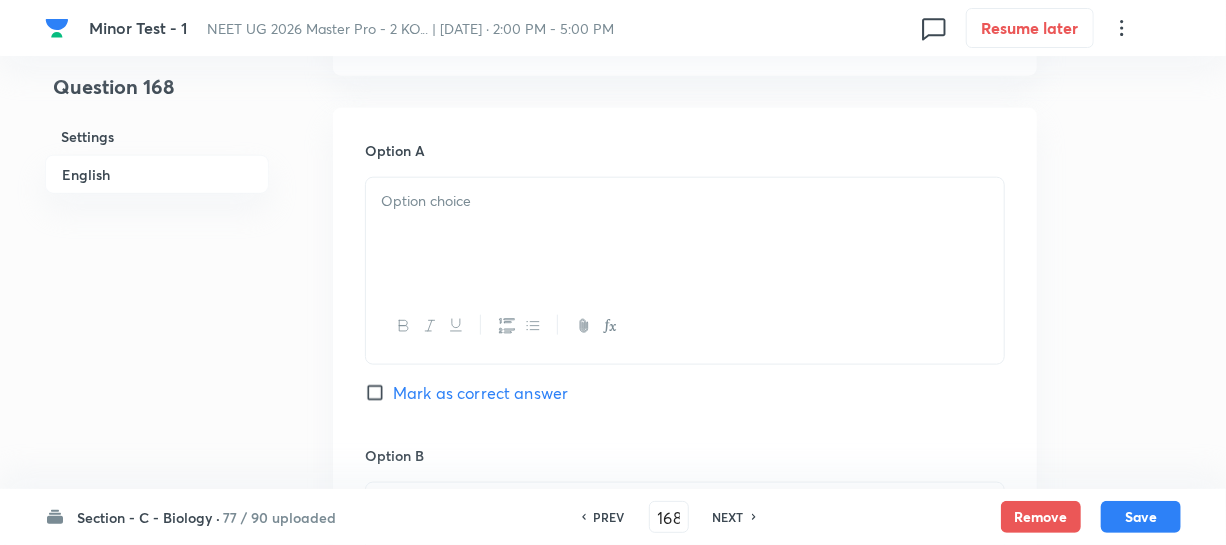 click at bounding box center [685, 234] 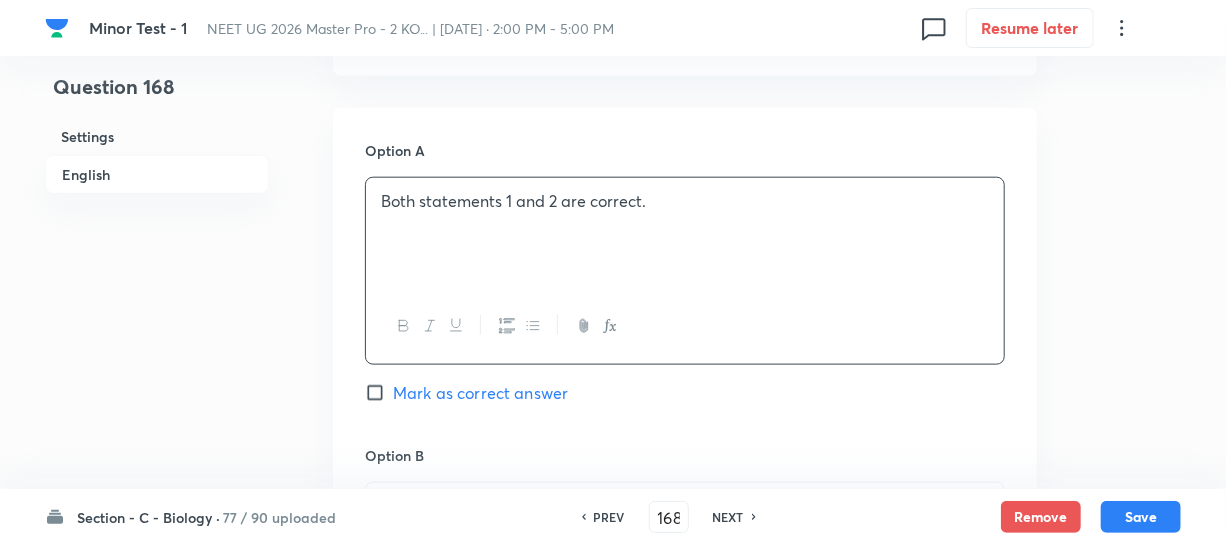 scroll, scrollTop: 1181, scrollLeft: 0, axis: vertical 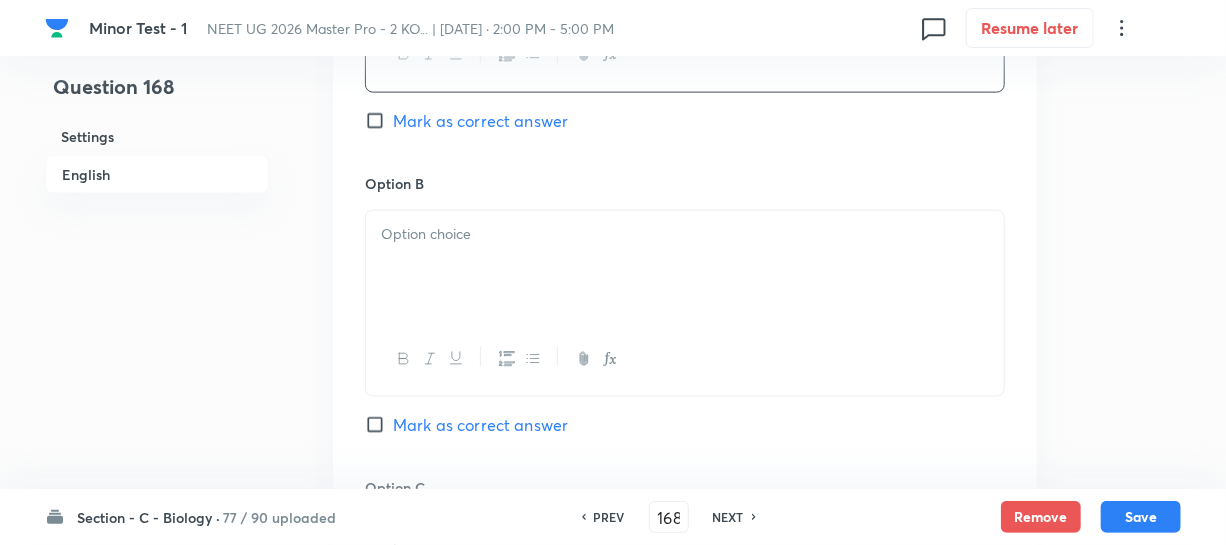 click at bounding box center (685, 267) 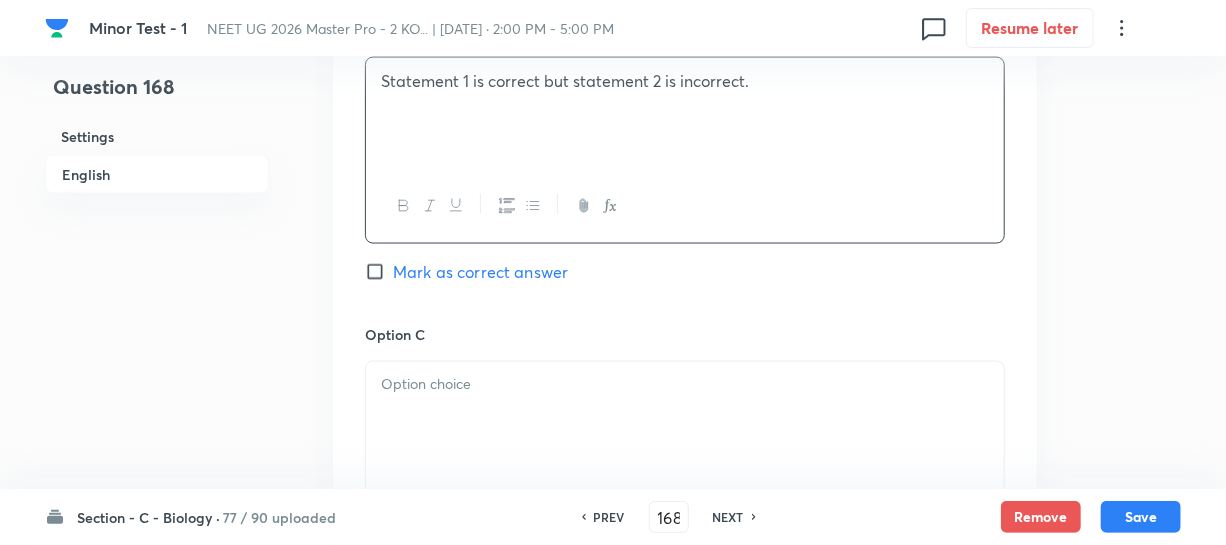 scroll, scrollTop: 1363, scrollLeft: 0, axis: vertical 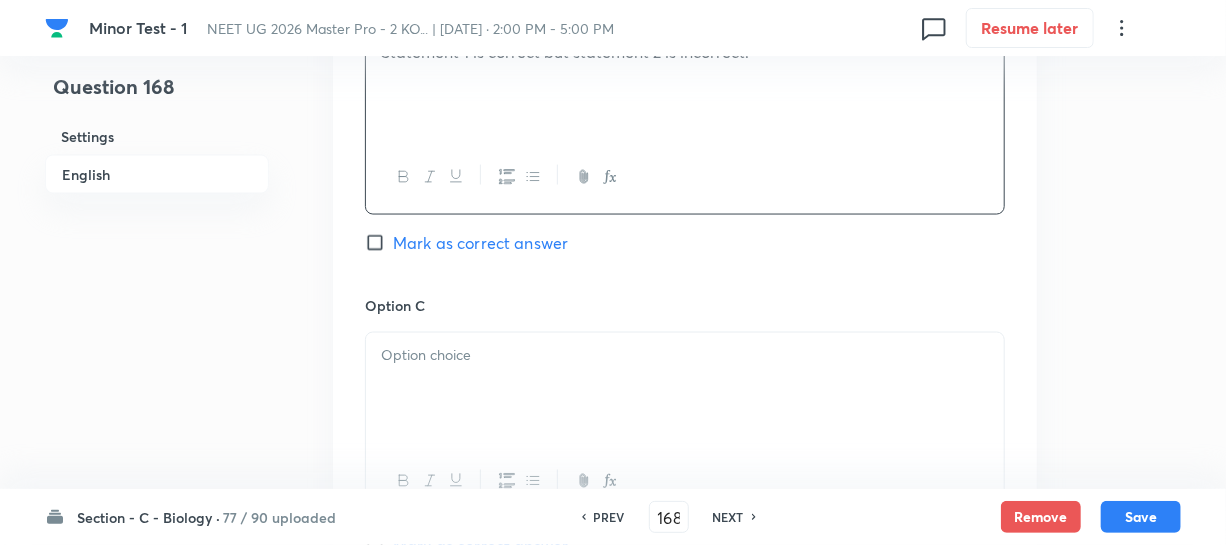 click at bounding box center (685, 389) 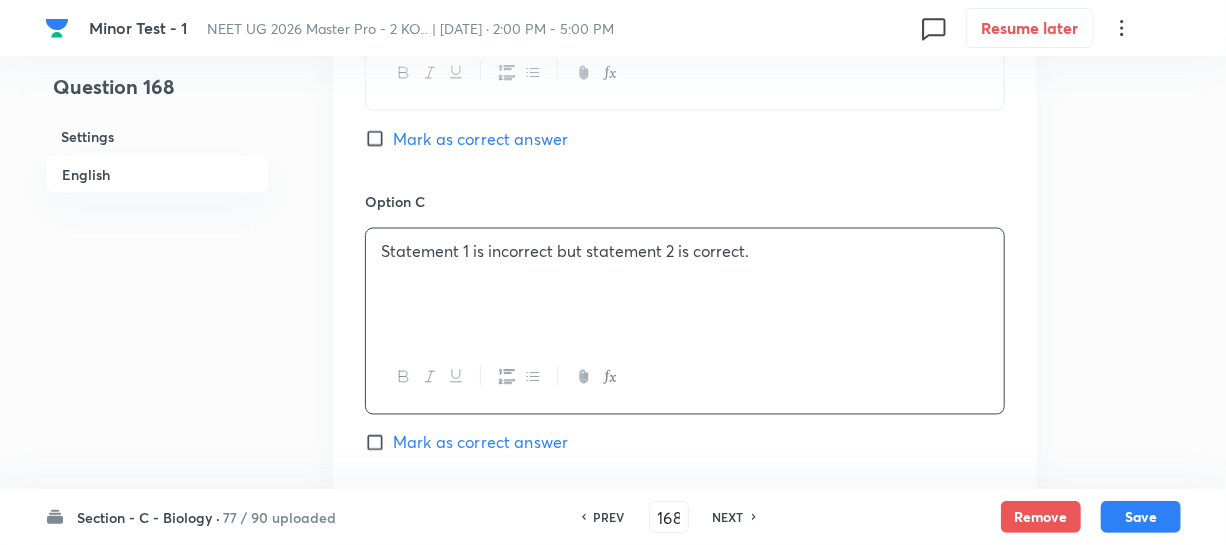 scroll, scrollTop: 1636, scrollLeft: 0, axis: vertical 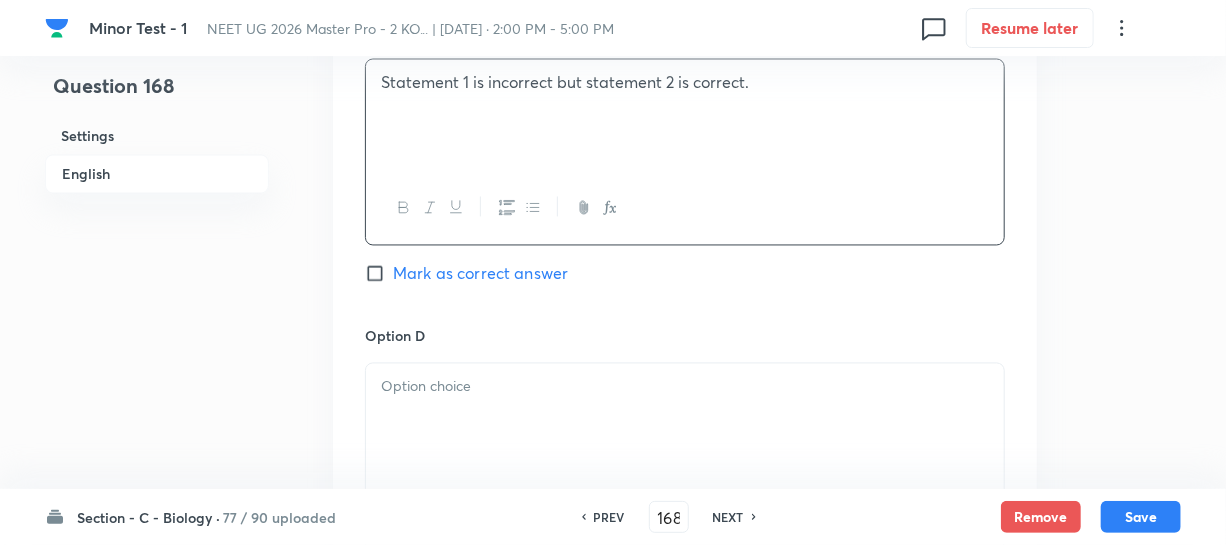 click at bounding box center [685, 420] 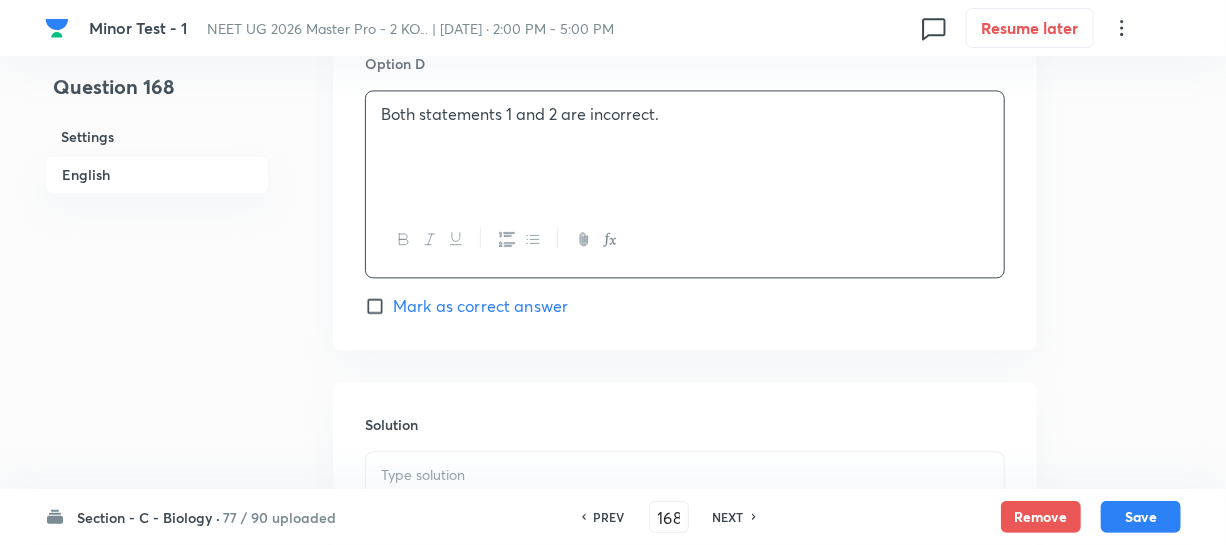 click on "Mark as correct answer" at bounding box center (379, 306) 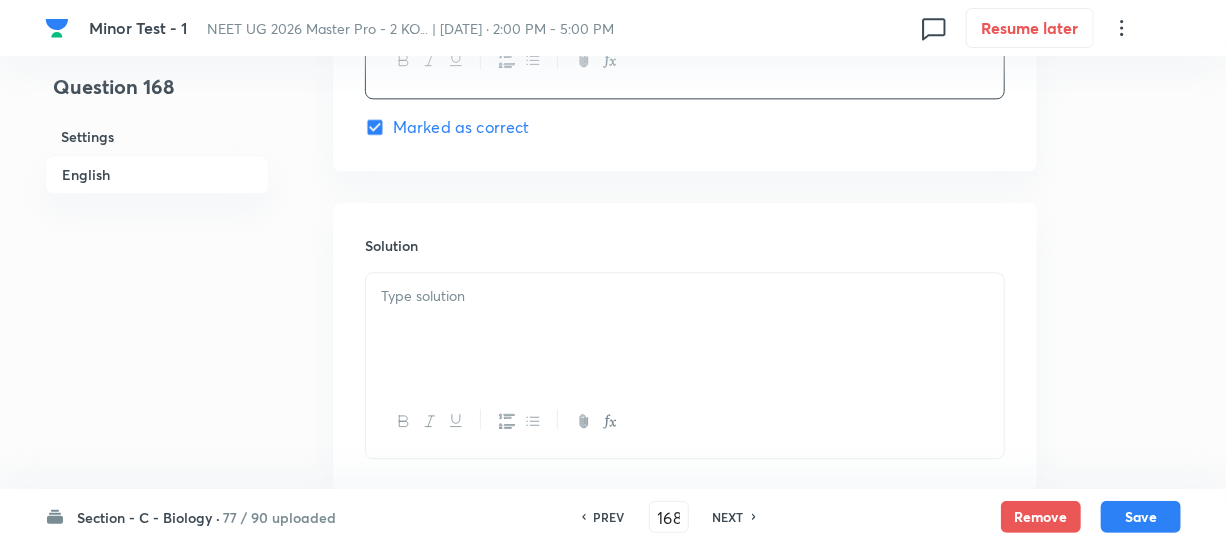 scroll, scrollTop: 2090, scrollLeft: 0, axis: vertical 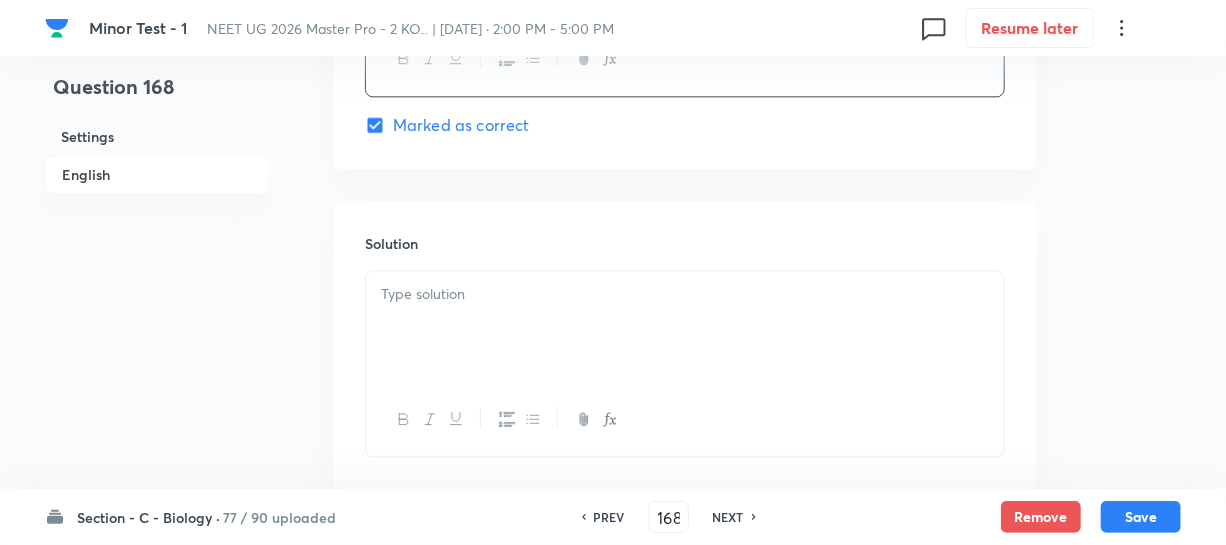 click at bounding box center [685, 294] 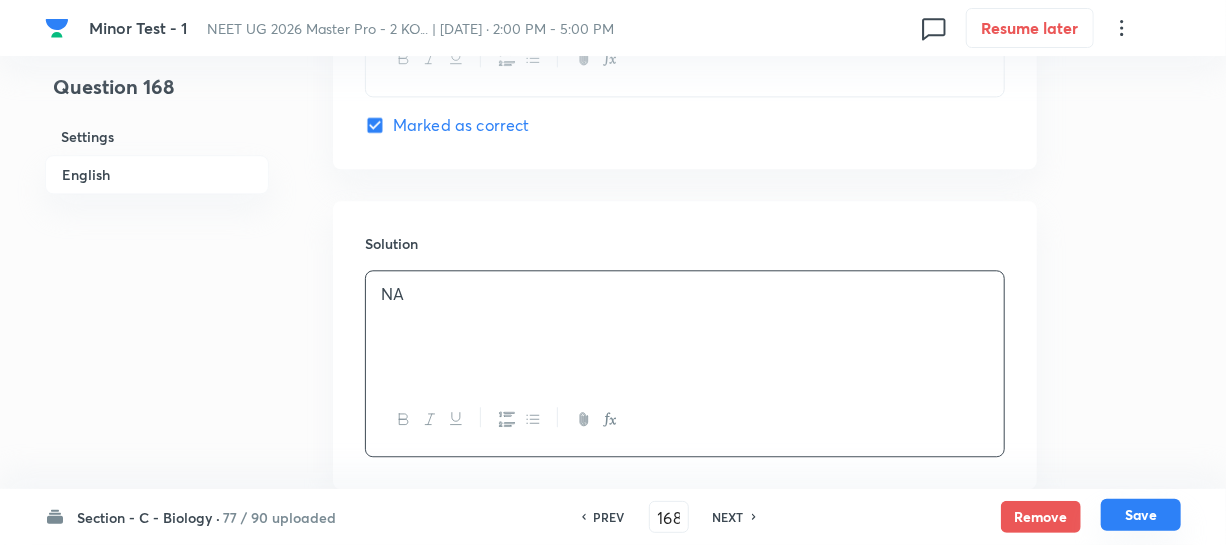 click on "Save" at bounding box center (1141, 515) 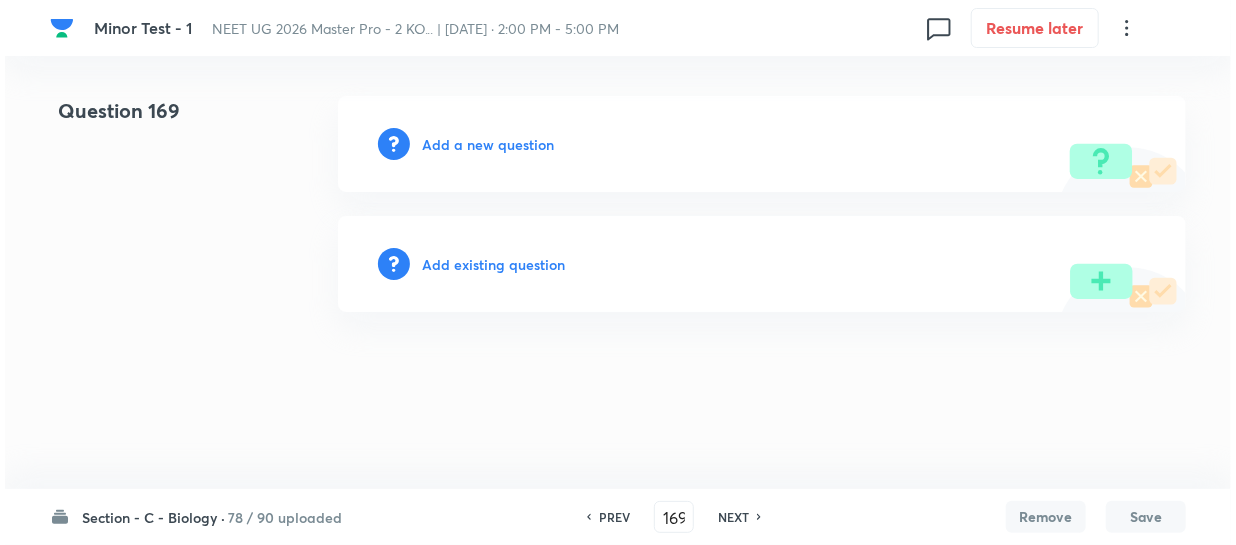 scroll, scrollTop: 0, scrollLeft: 0, axis: both 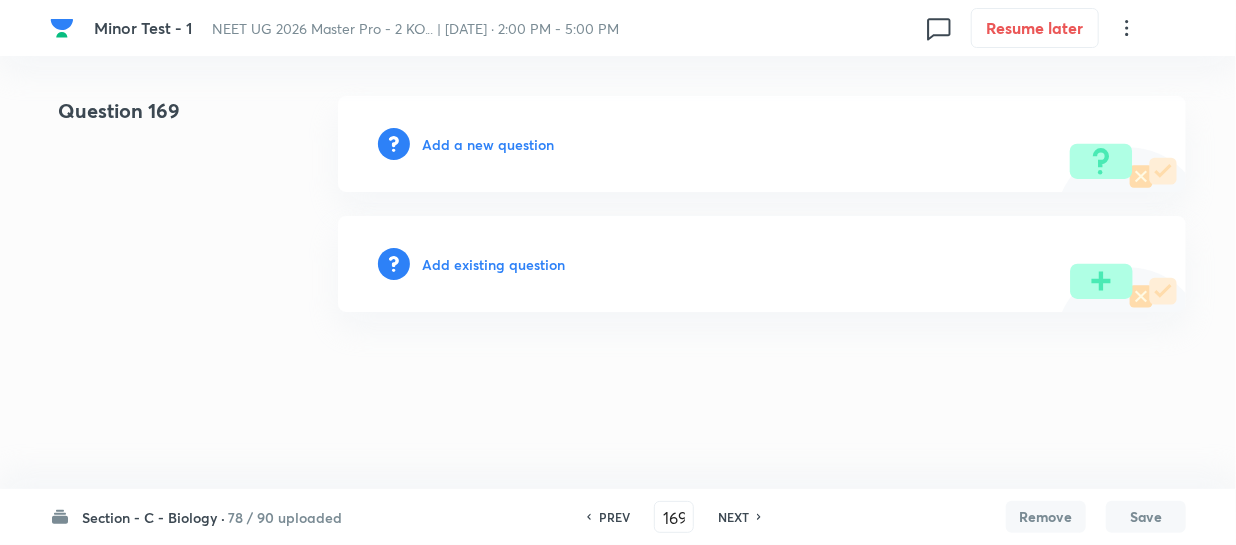 click on "Add a new question" at bounding box center (488, 144) 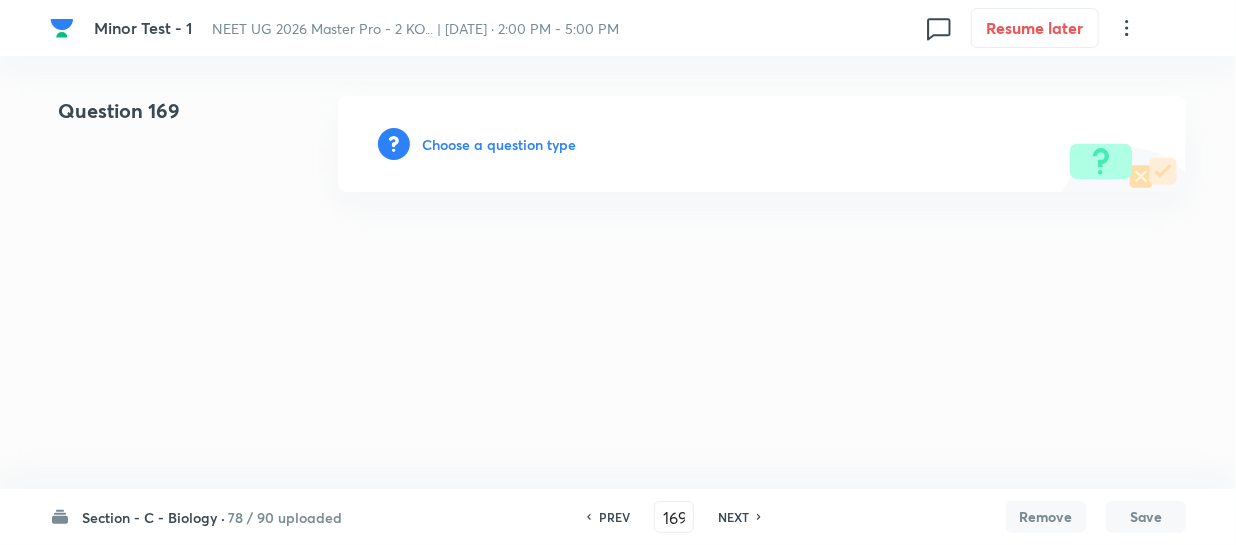 click on "Choose a question type" at bounding box center (499, 144) 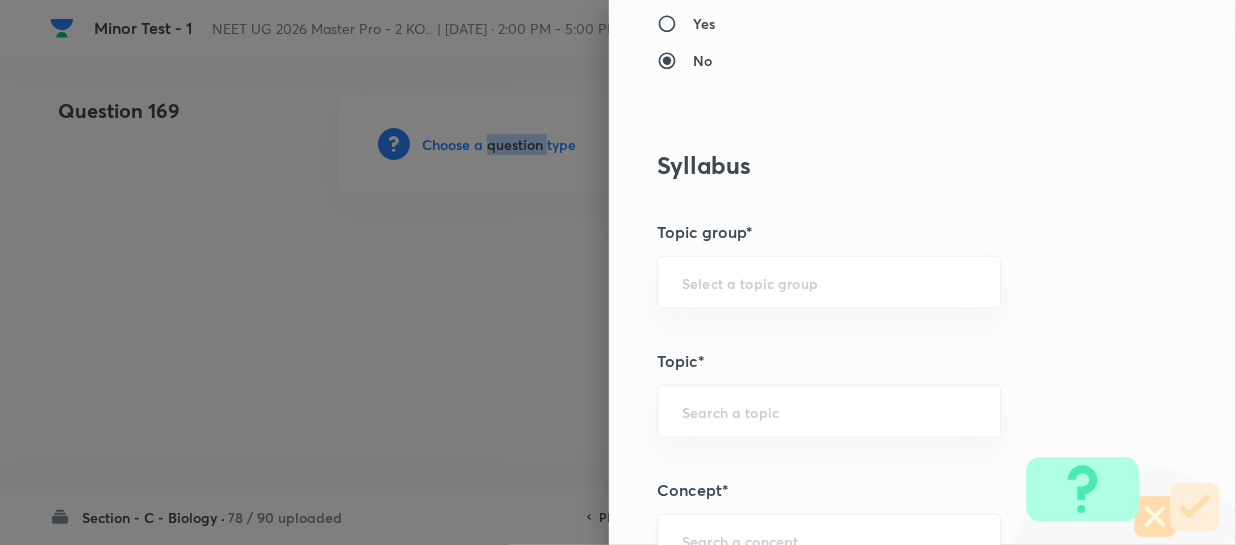 scroll, scrollTop: 1272, scrollLeft: 0, axis: vertical 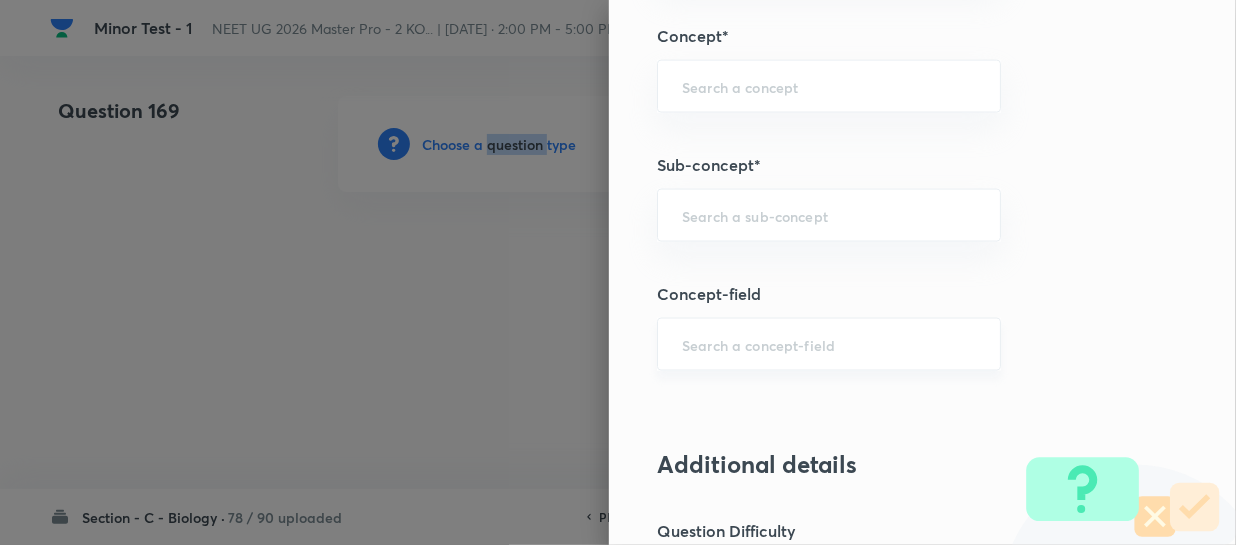 click on "​" at bounding box center (829, 344) 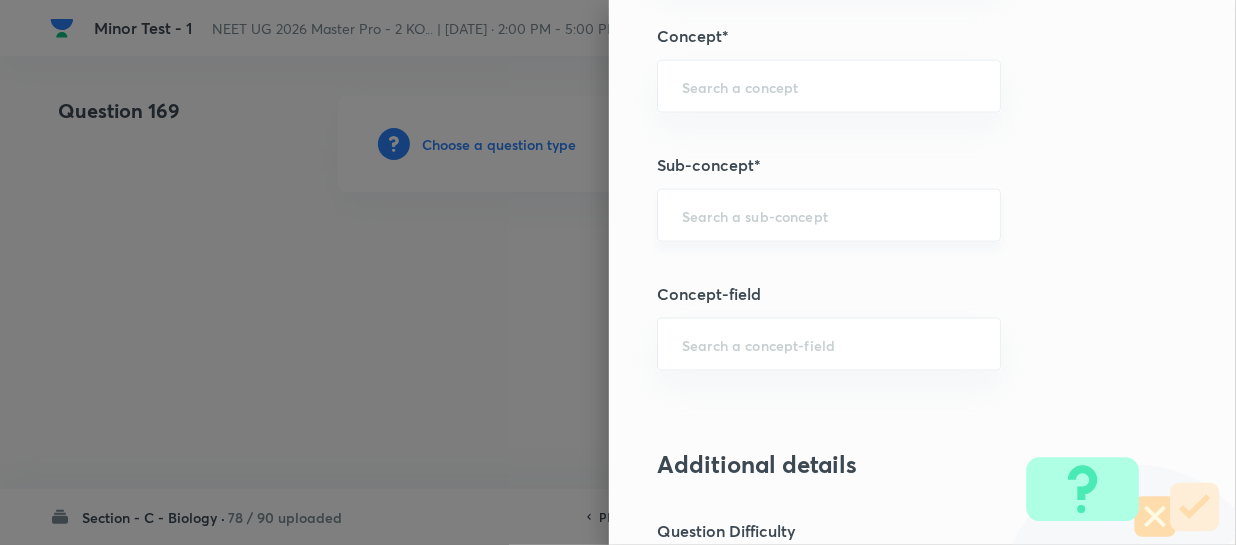 click on "​" at bounding box center [829, 215] 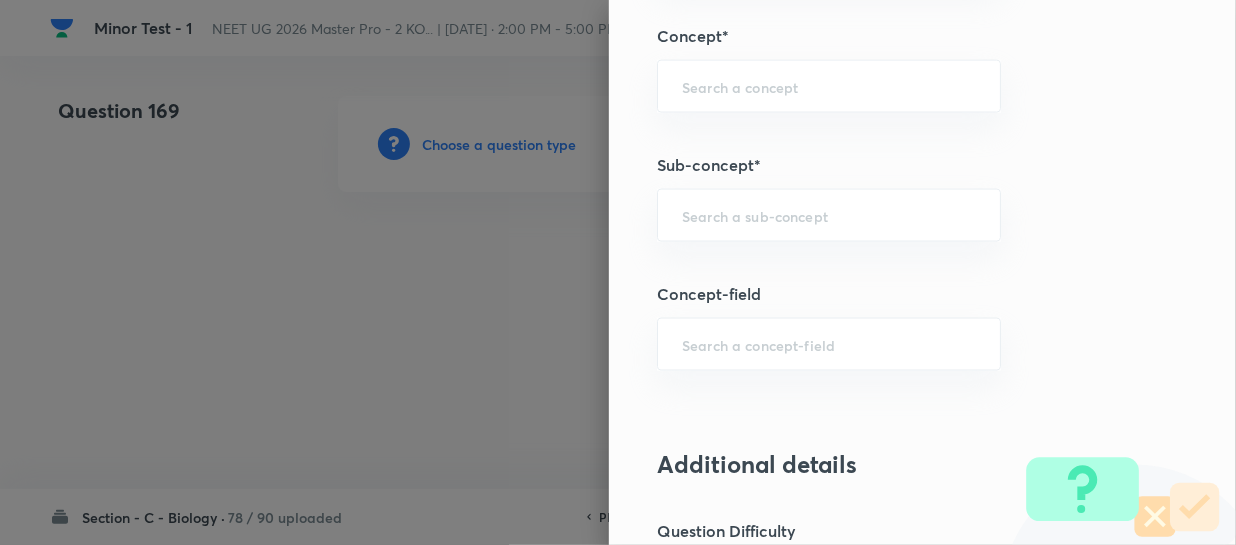 paste on "Different Biological Classification" 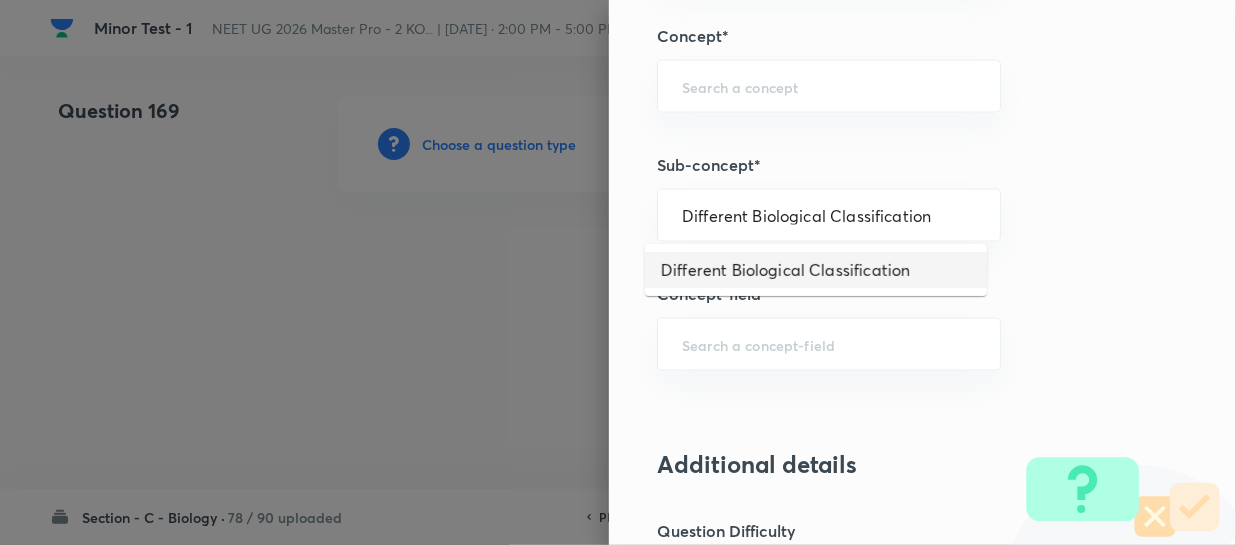 click on "Different Biological Classification" at bounding box center (816, 270) 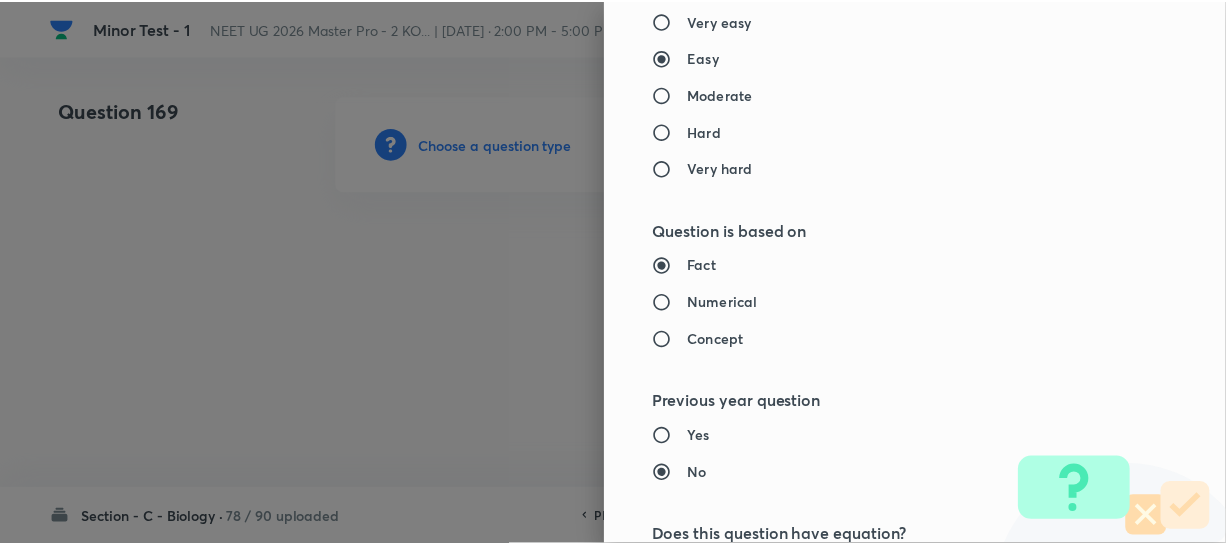 scroll, scrollTop: 2313, scrollLeft: 0, axis: vertical 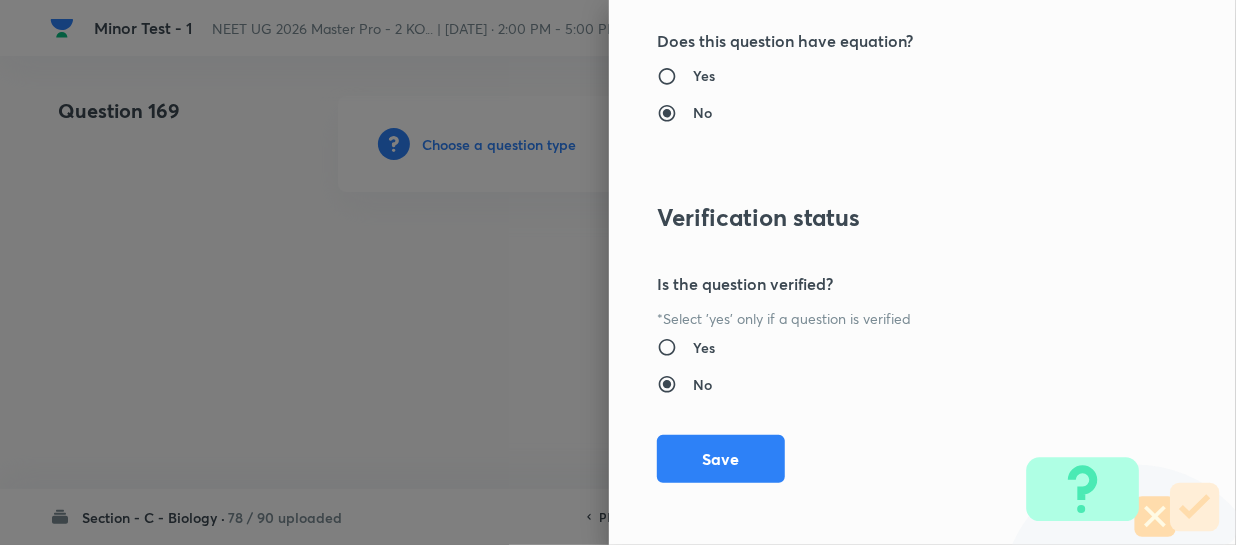 click on "Save" at bounding box center [721, 459] 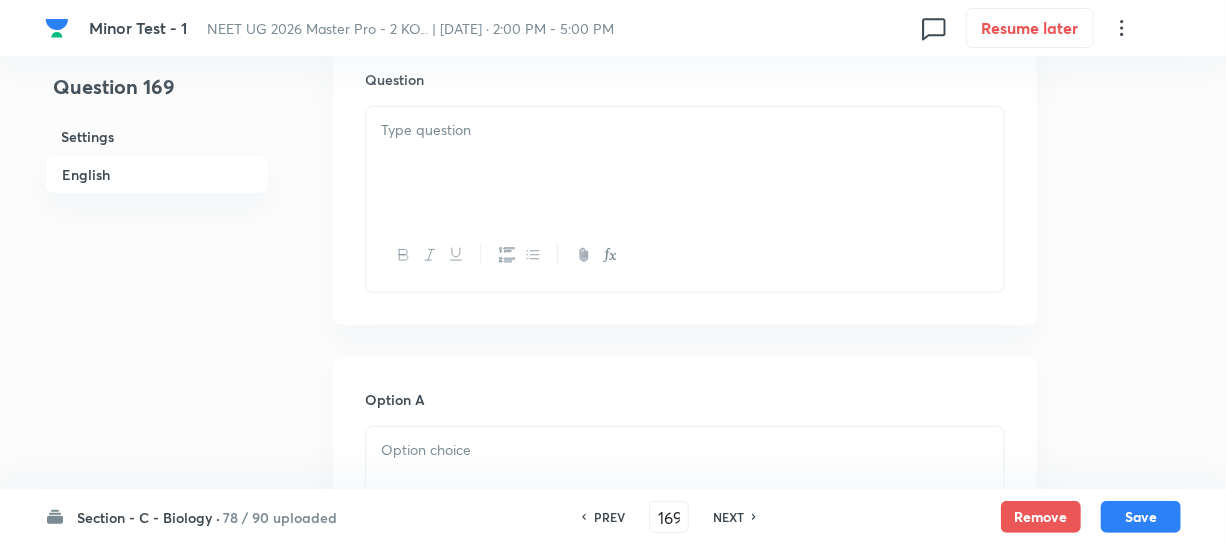 scroll, scrollTop: 636, scrollLeft: 0, axis: vertical 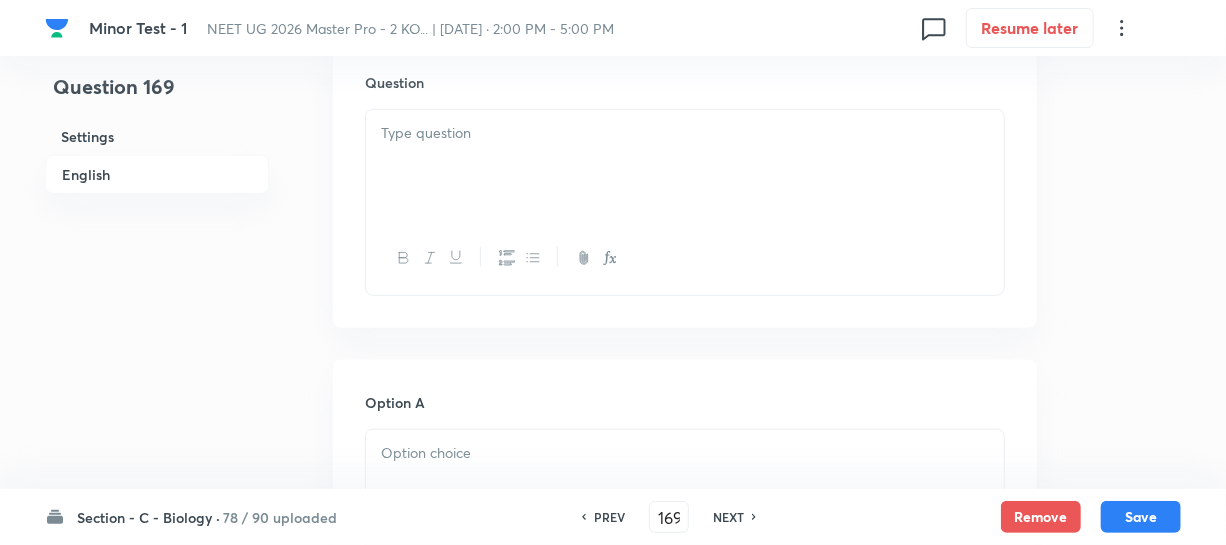 click at bounding box center [685, 166] 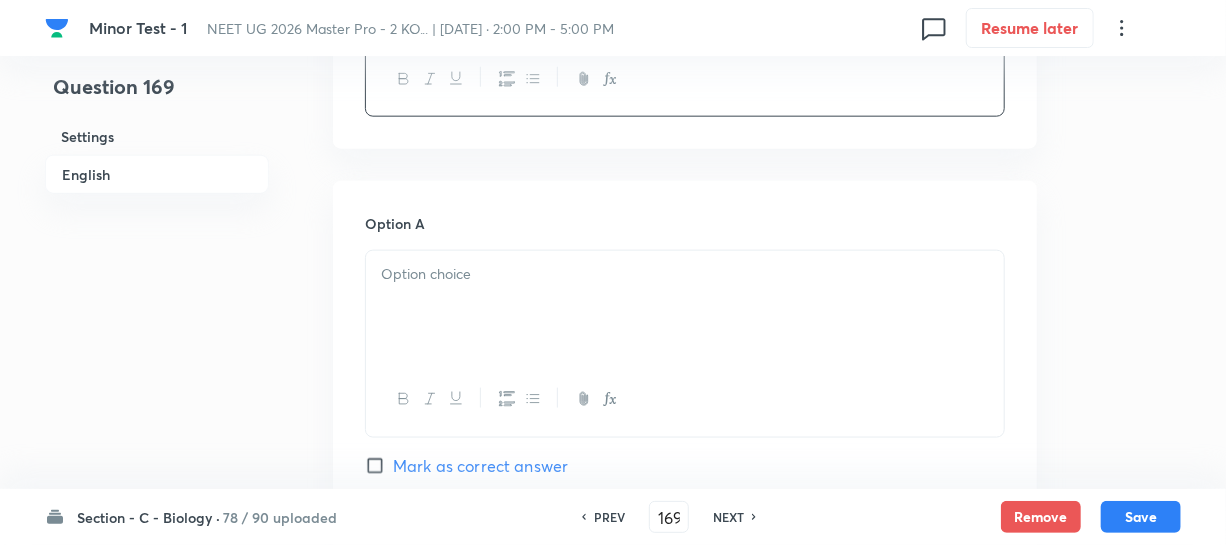 scroll, scrollTop: 1000, scrollLeft: 0, axis: vertical 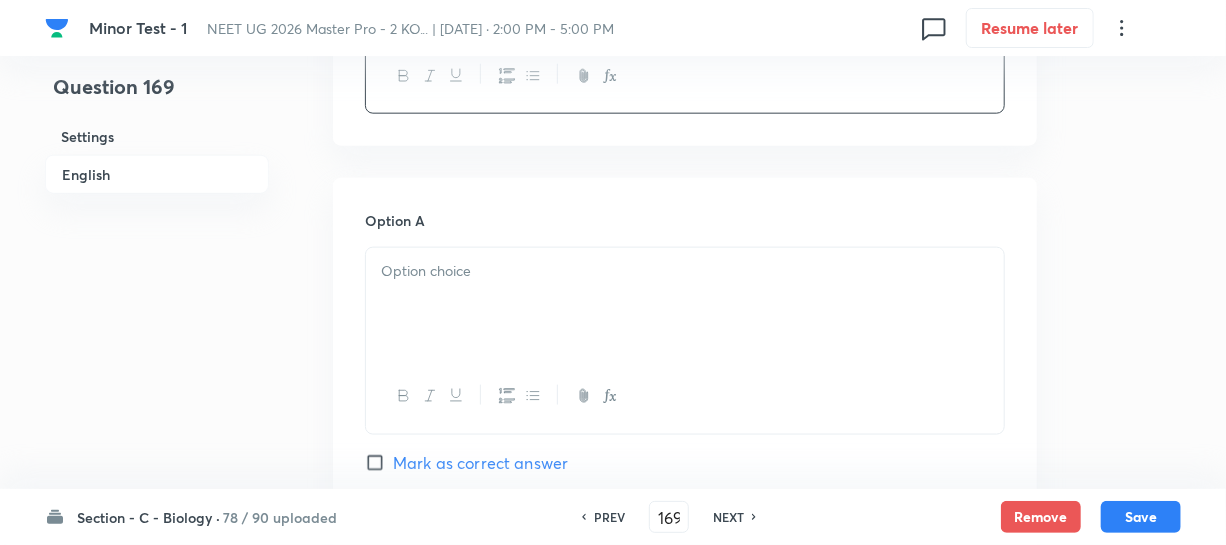 click at bounding box center [685, 304] 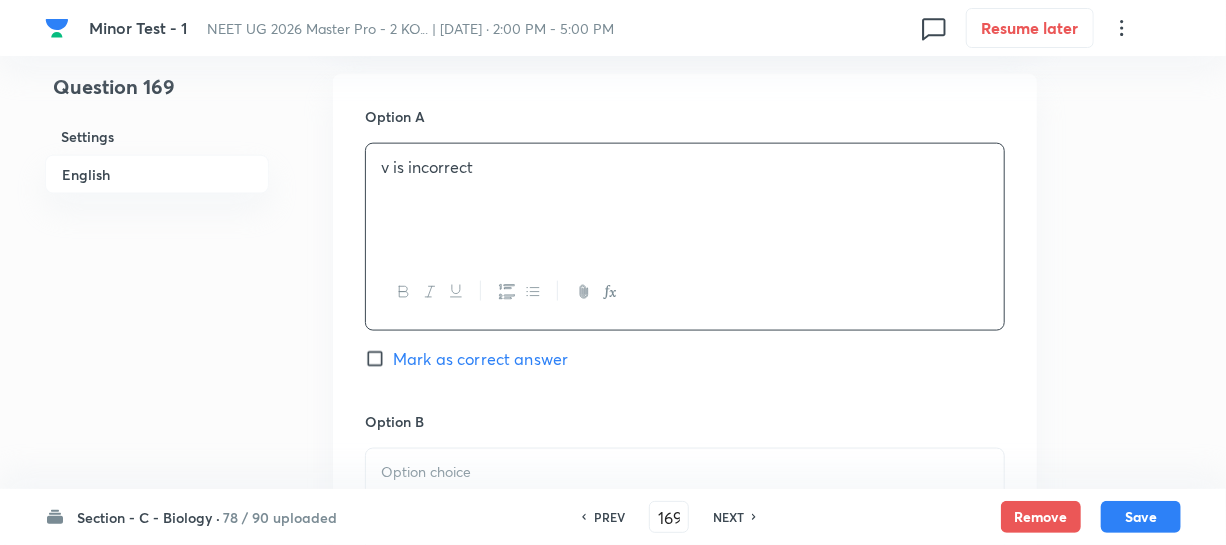 scroll, scrollTop: 1272, scrollLeft: 0, axis: vertical 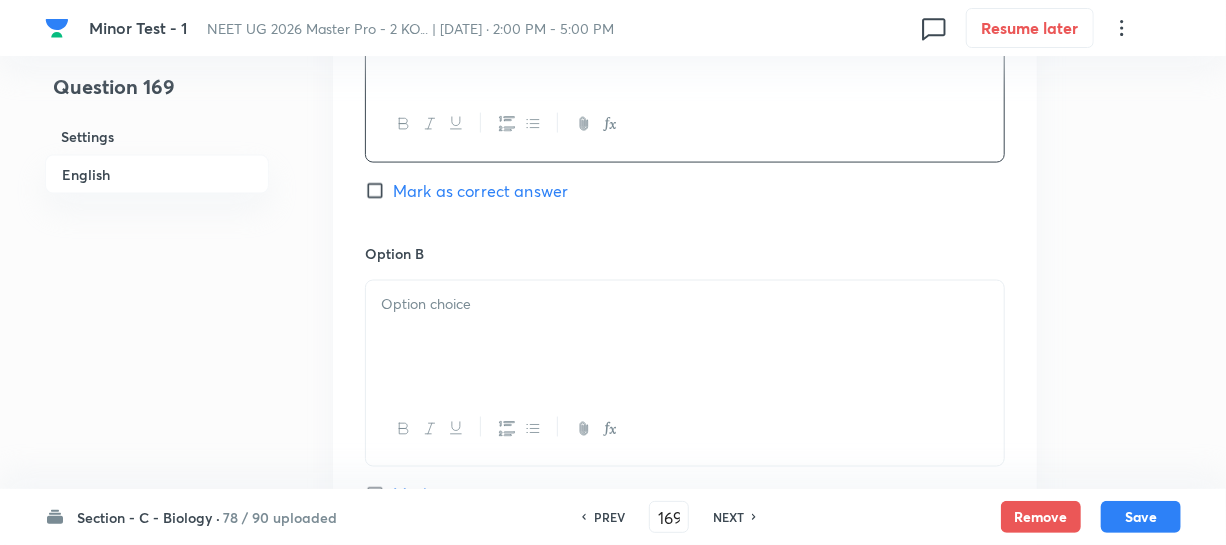 click at bounding box center (685, 337) 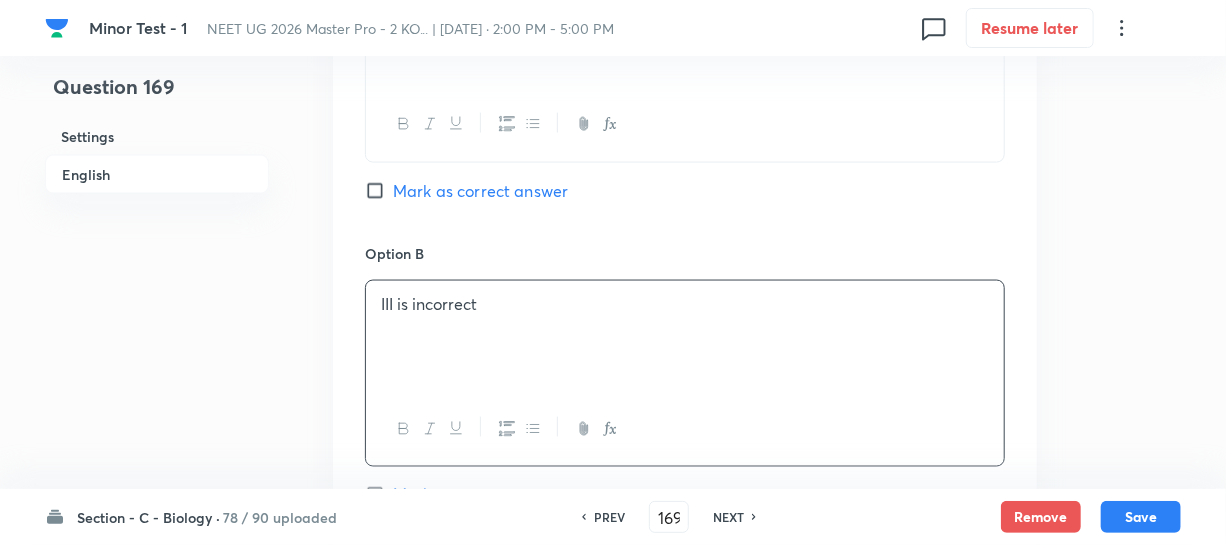 scroll, scrollTop: 1636, scrollLeft: 0, axis: vertical 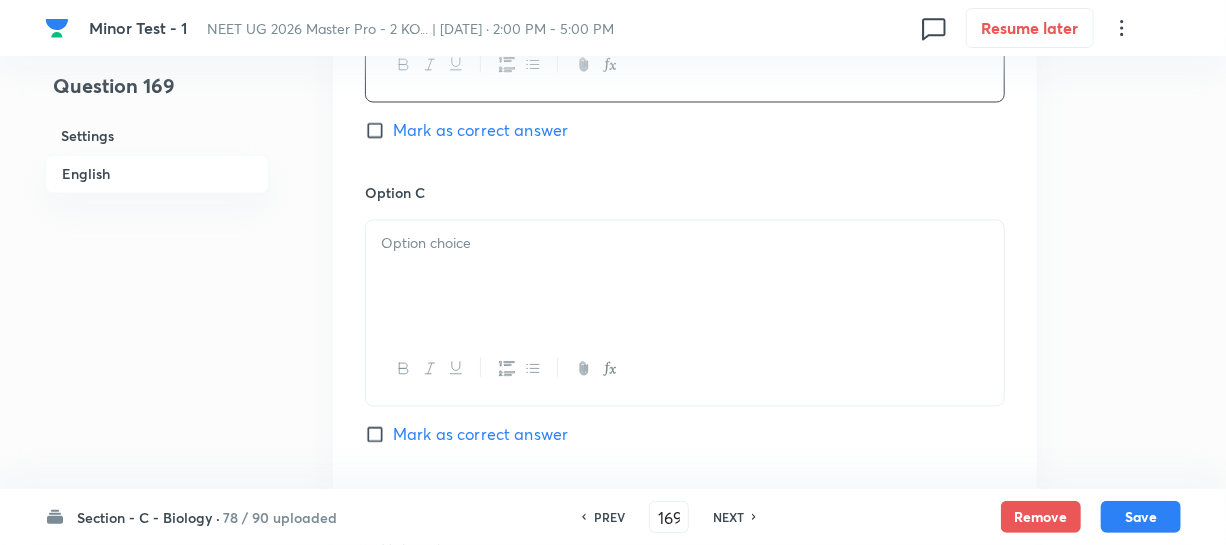 click at bounding box center (685, 244) 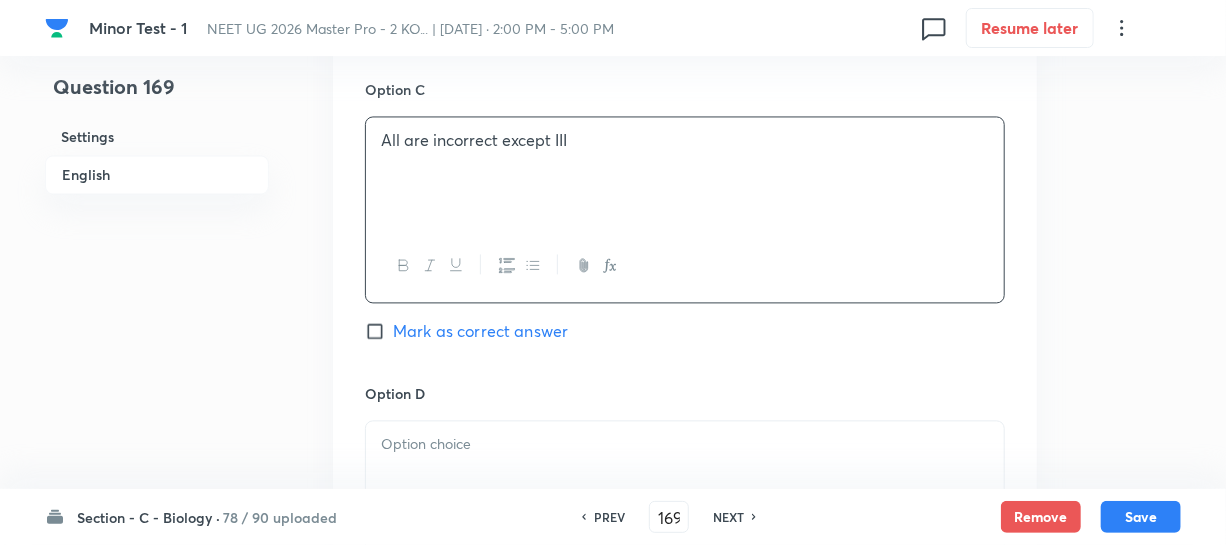 scroll, scrollTop: 1909, scrollLeft: 0, axis: vertical 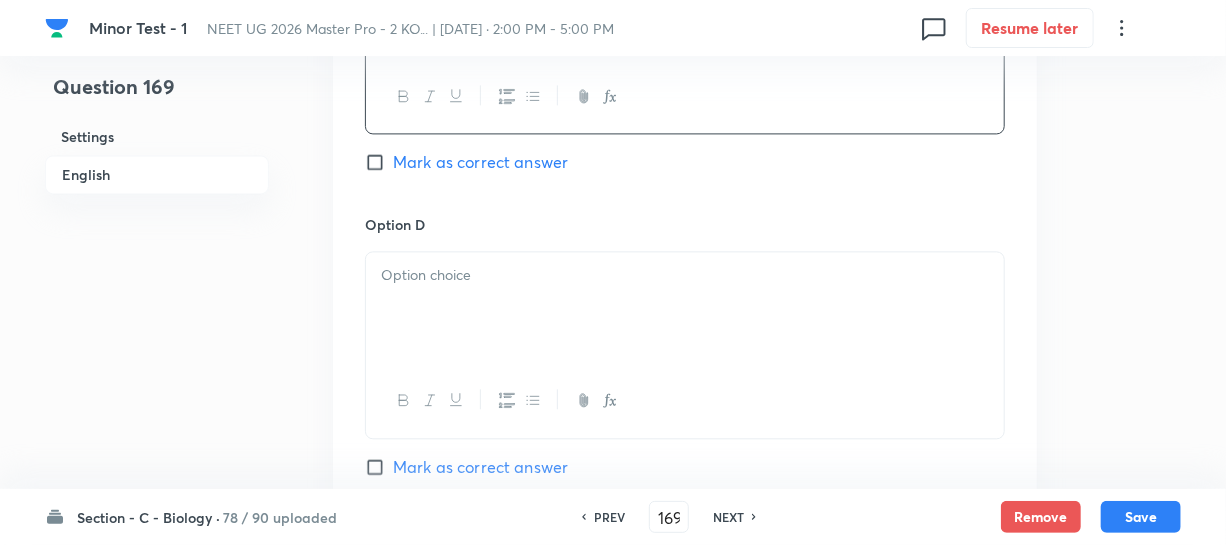 click at bounding box center (685, 308) 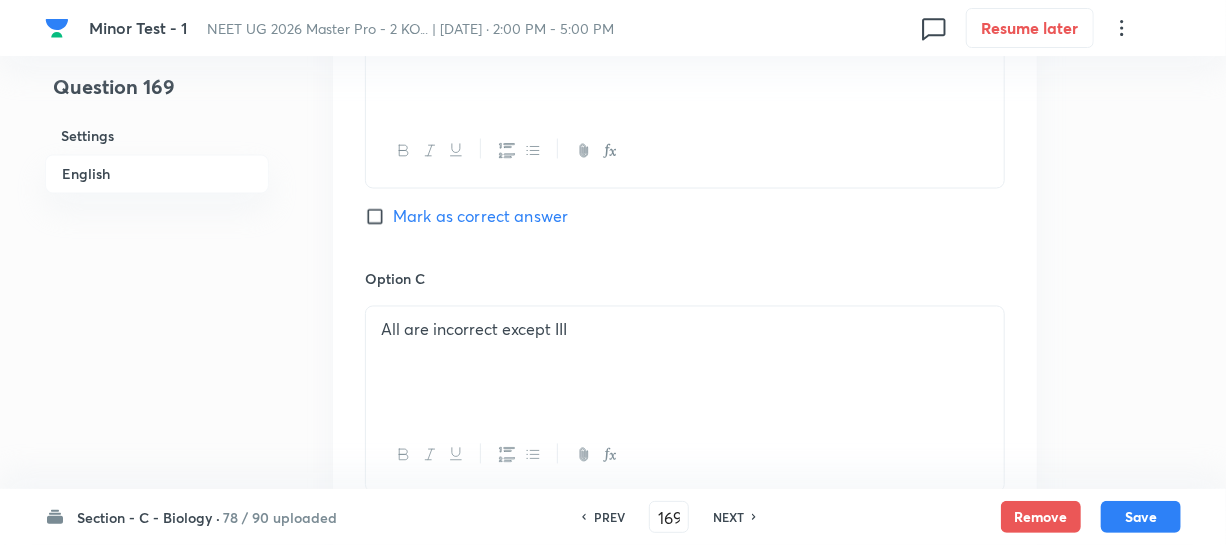 scroll, scrollTop: 1454, scrollLeft: 0, axis: vertical 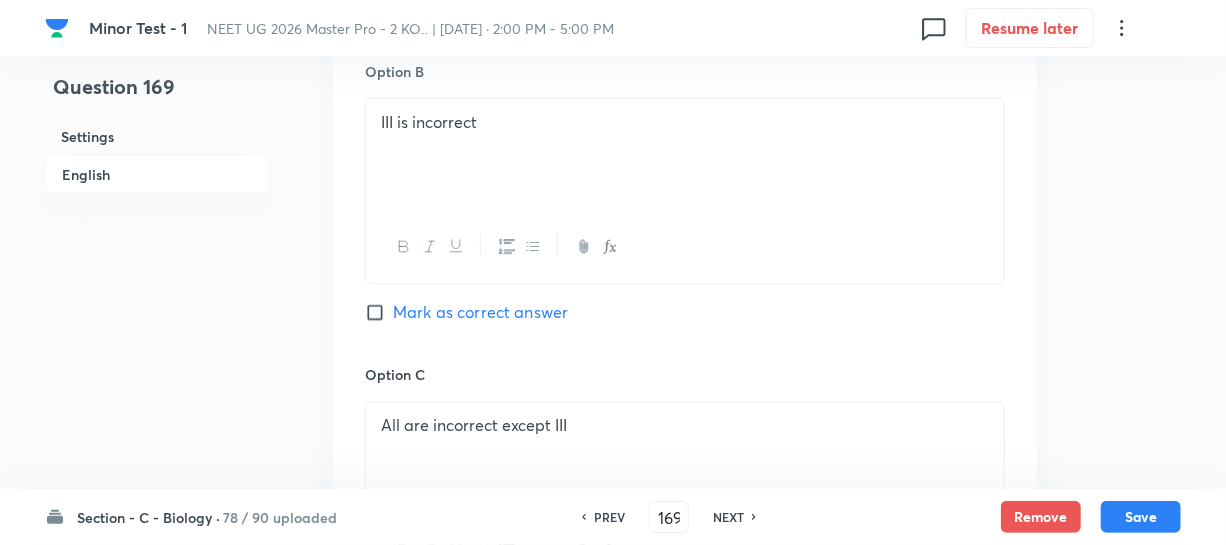 click on "Mark as correct answer" at bounding box center [379, 313] 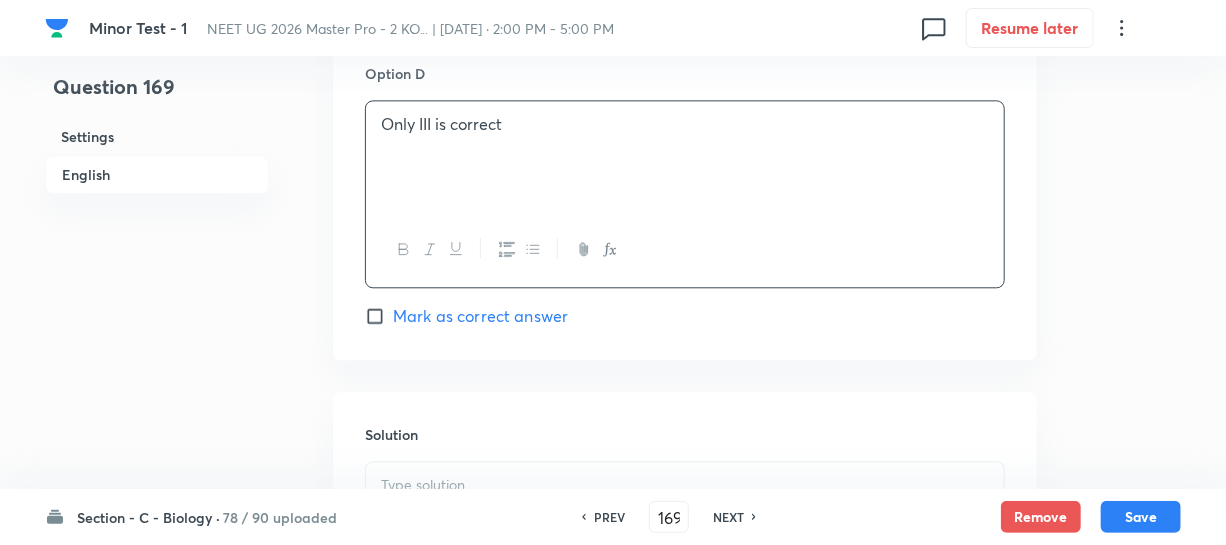 scroll, scrollTop: 2363, scrollLeft: 0, axis: vertical 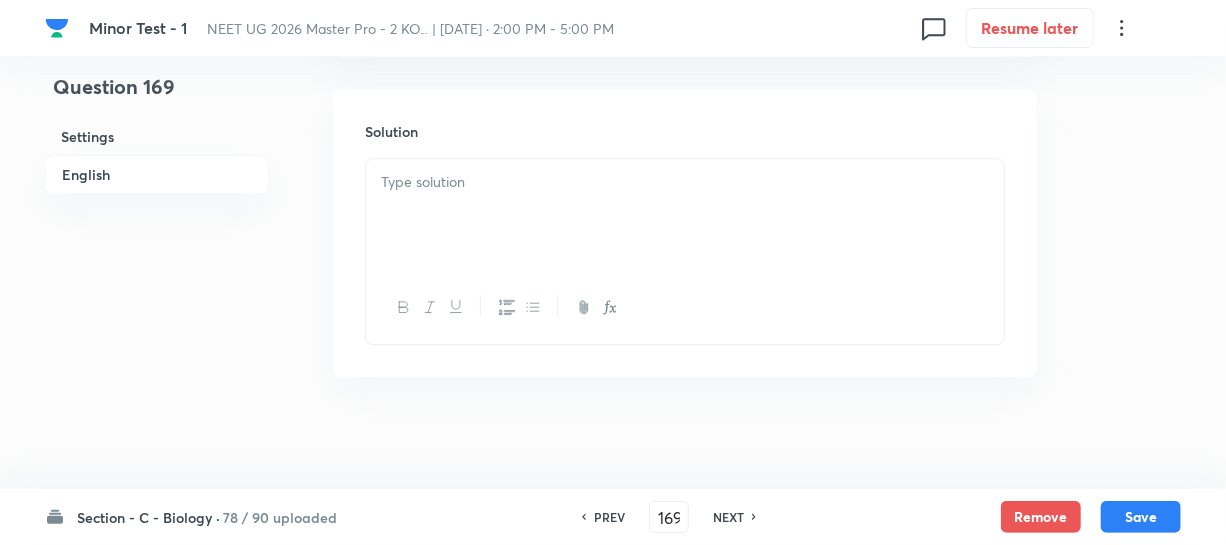 click at bounding box center [685, 215] 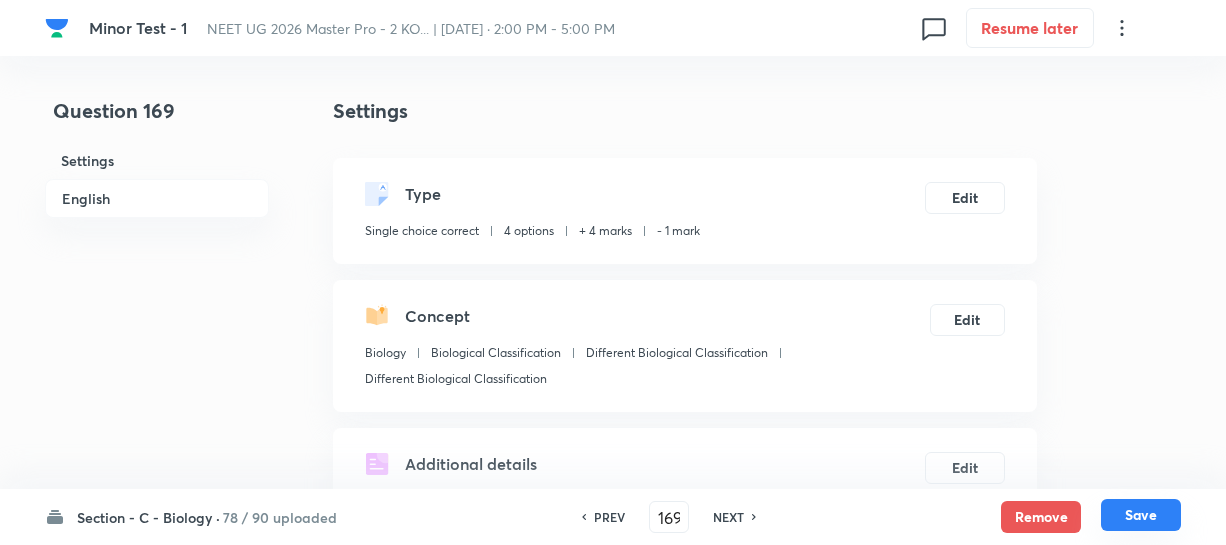 scroll, scrollTop: 2363, scrollLeft: 0, axis: vertical 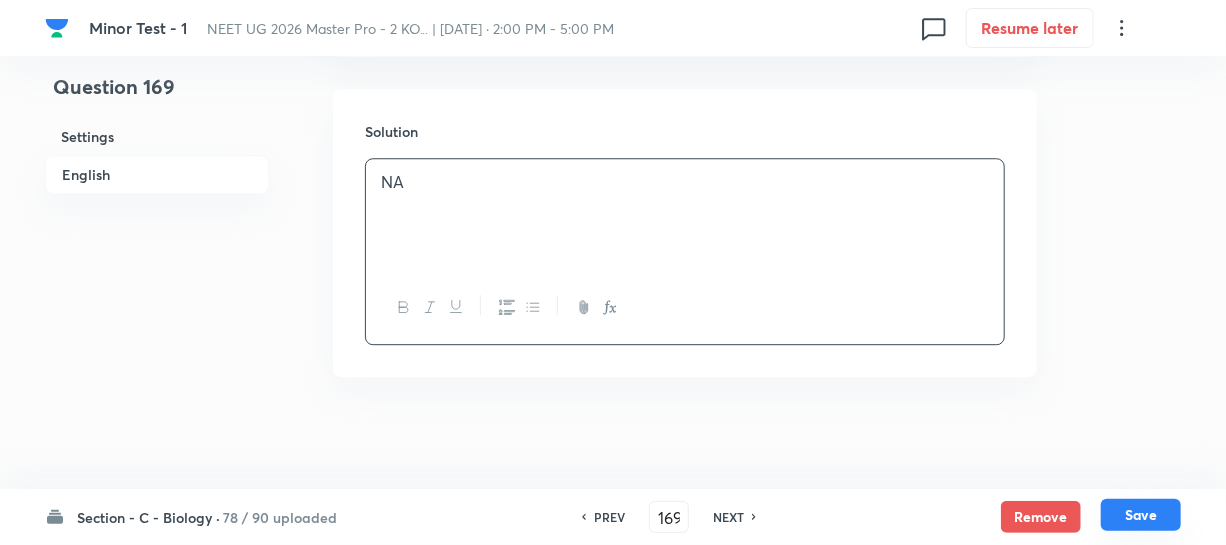 click on "Save" at bounding box center [1141, 515] 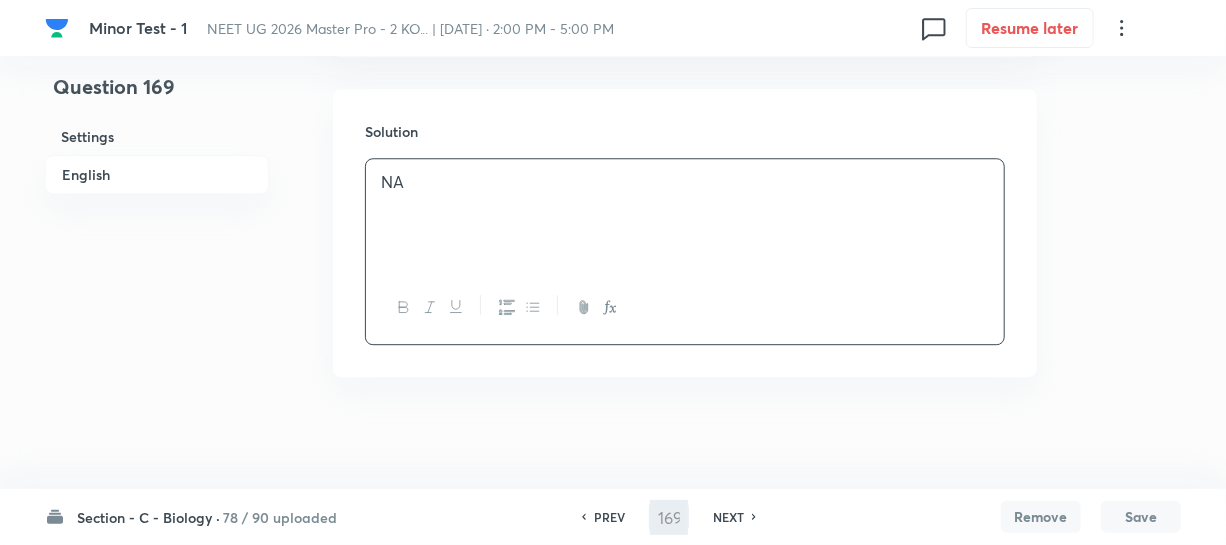 type on "170" 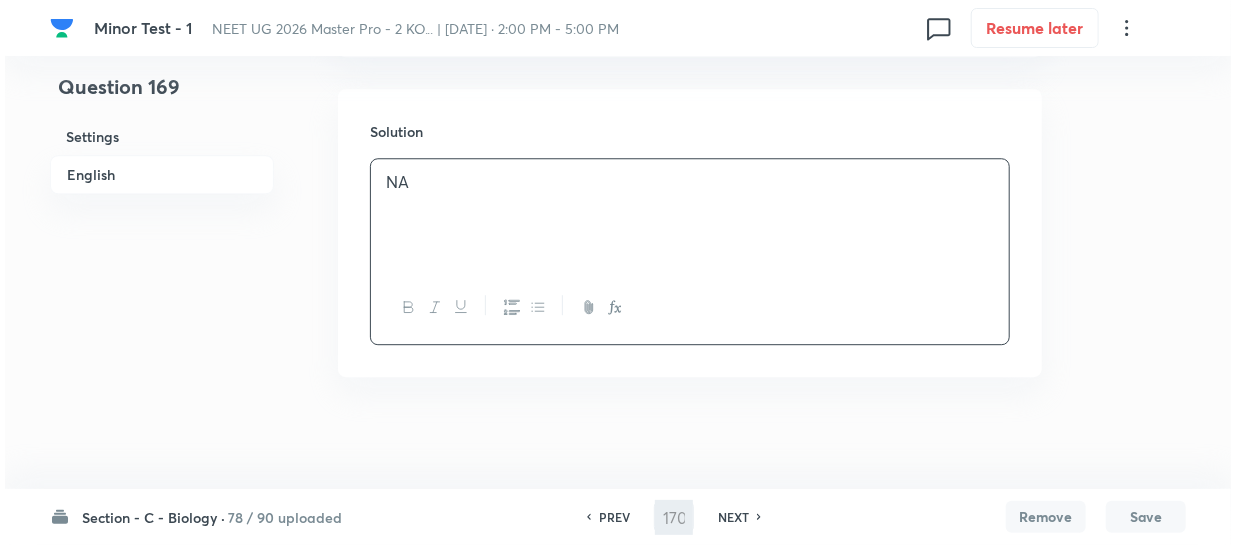 scroll, scrollTop: 0, scrollLeft: 0, axis: both 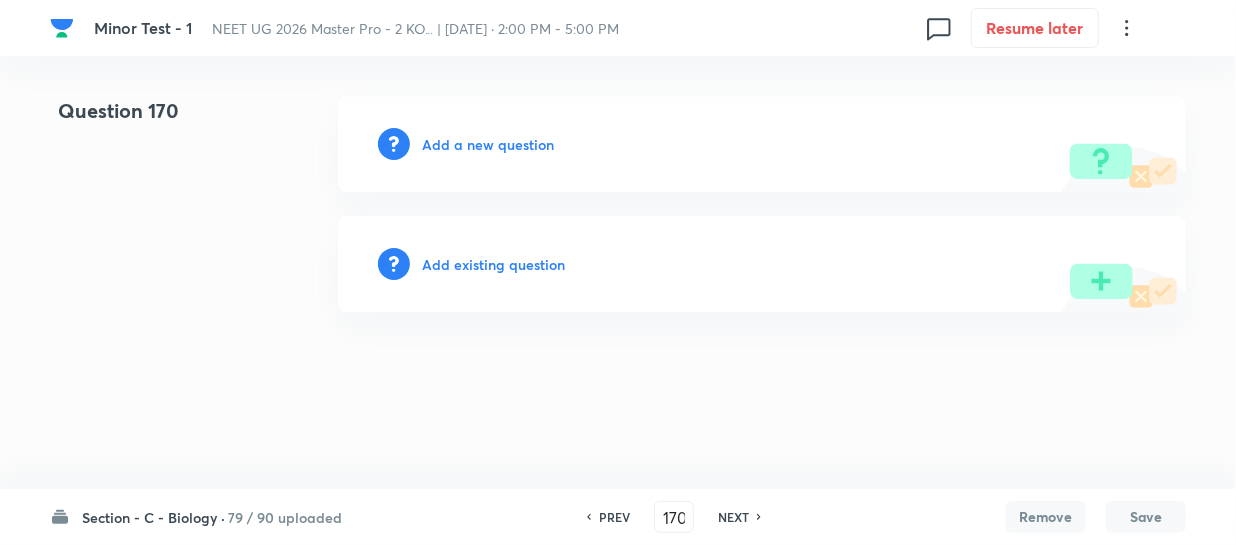 click on "Add a new question" at bounding box center (488, 144) 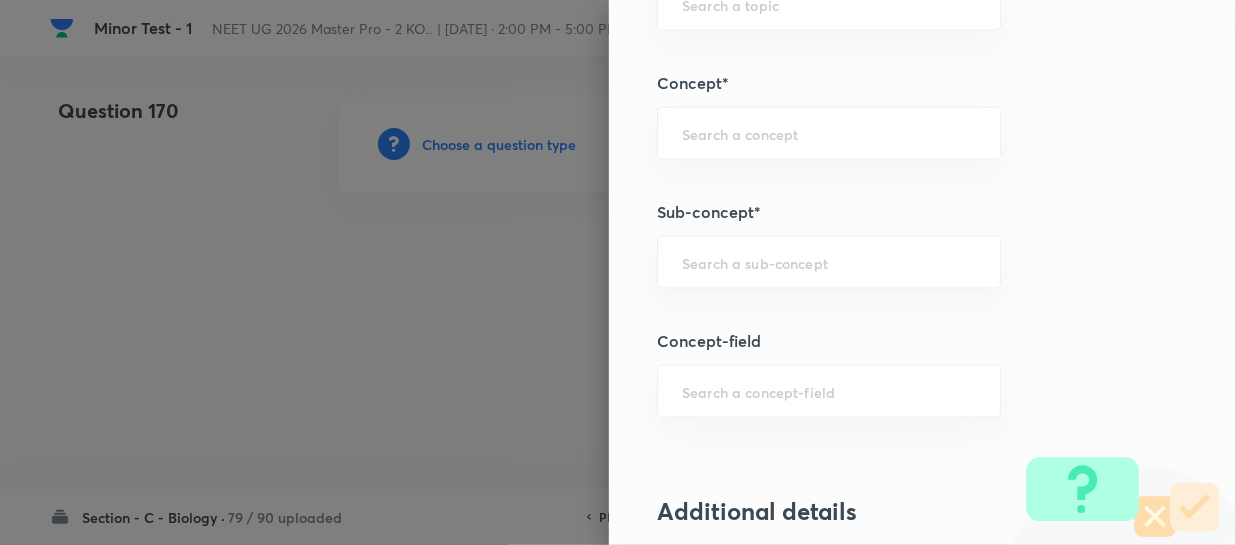 scroll, scrollTop: 1272, scrollLeft: 0, axis: vertical 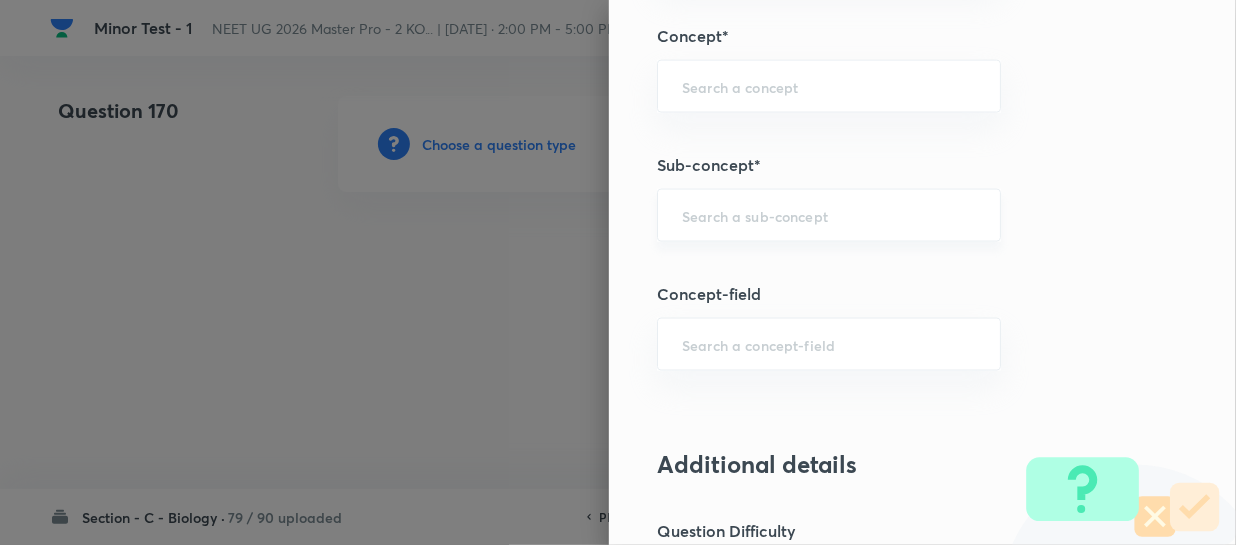 click at bounding box center [829, 215] 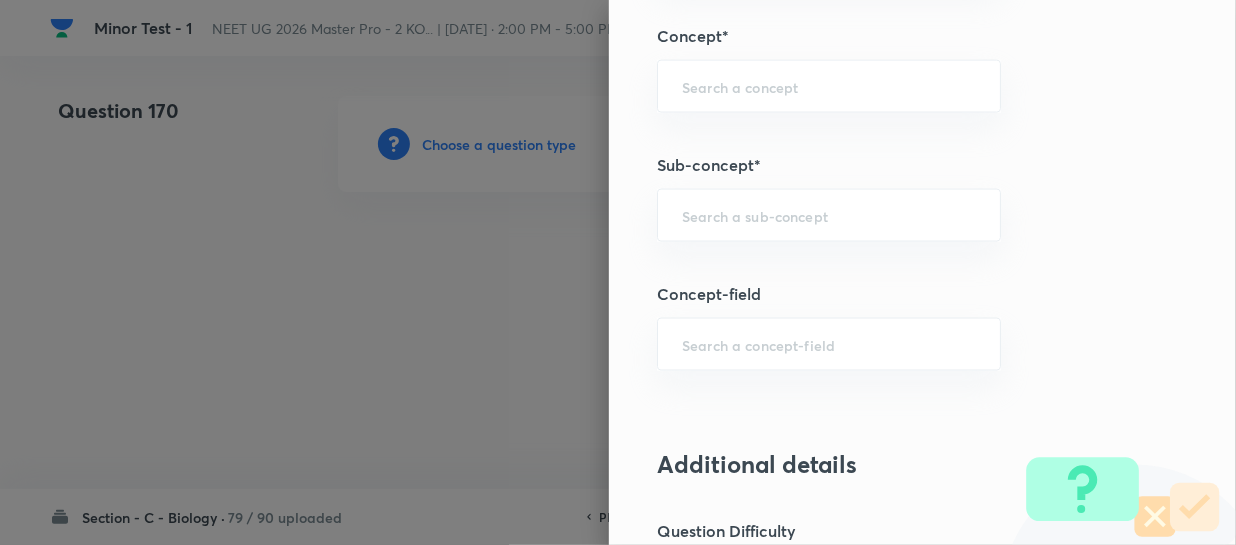 paste on "Different Biological Classification" 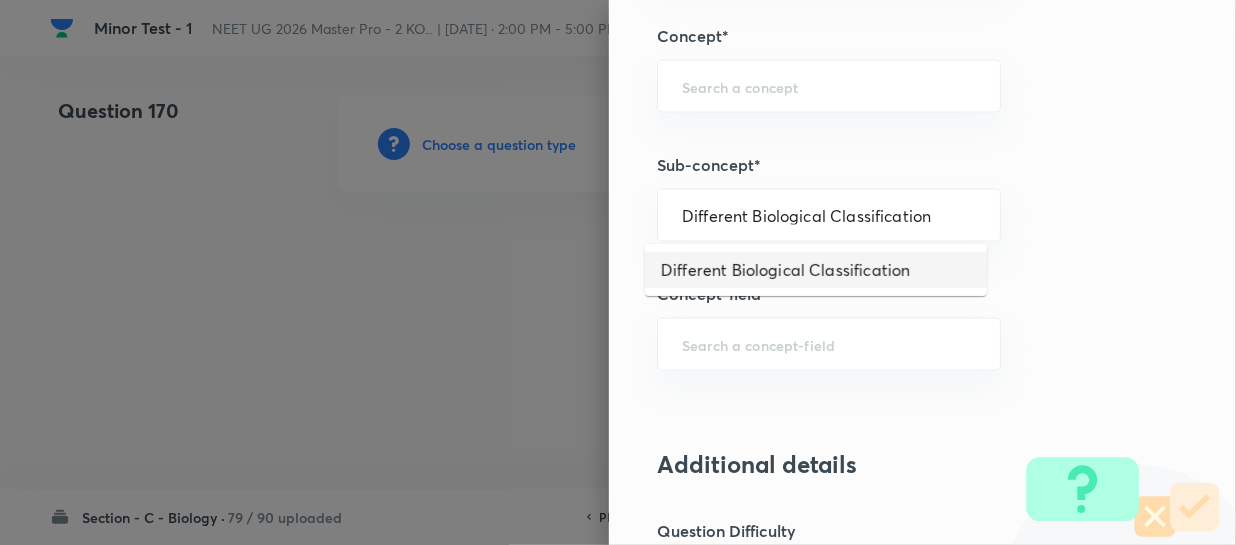 click on "Different Biological Classification" at bounding box center (816, 270) 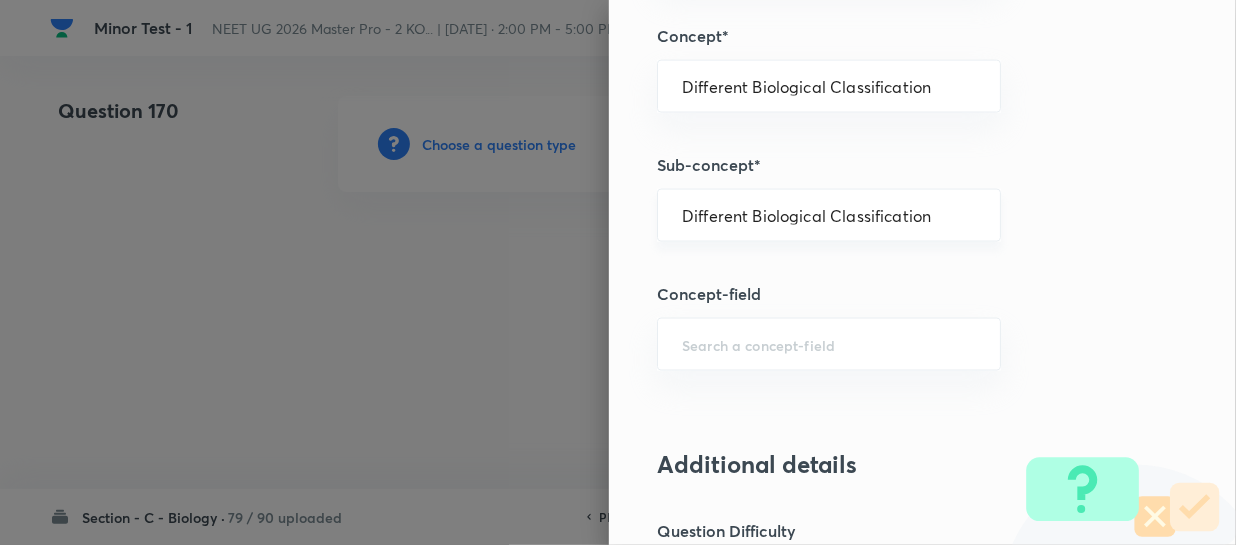 type on "Biology" 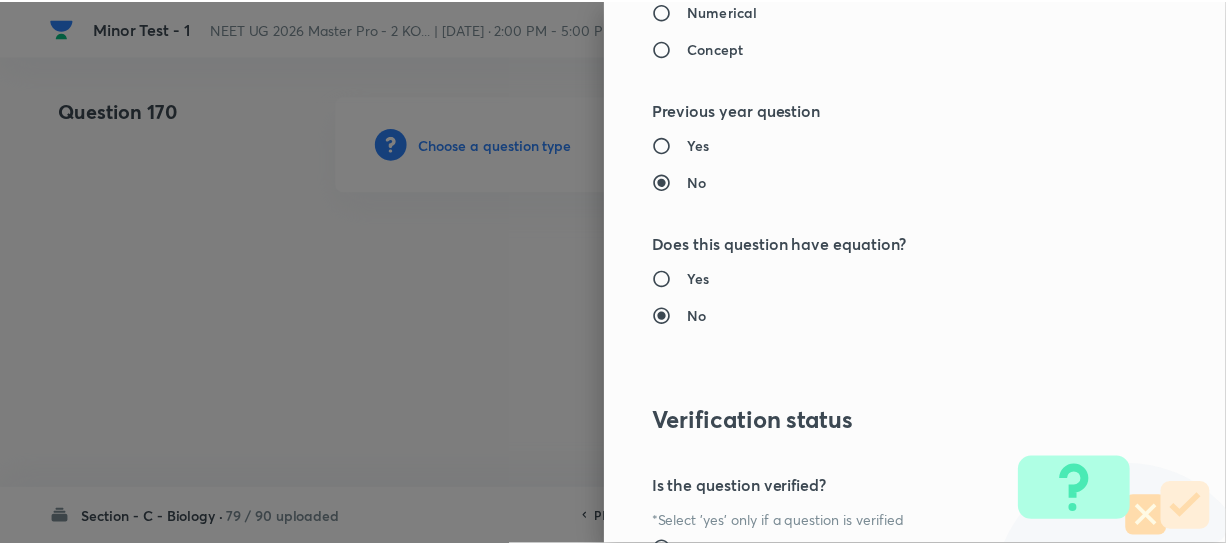 scroll, scrollTop: 2272, scrollLeft: 0, axis: vertical 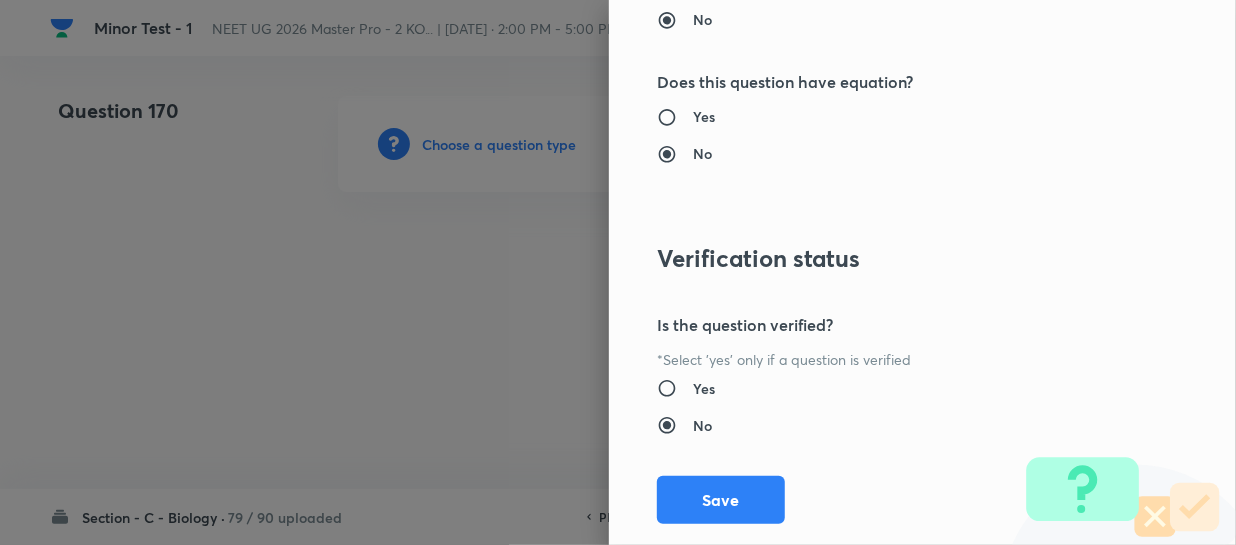 click on "Save" at bounding box center [721, 500] 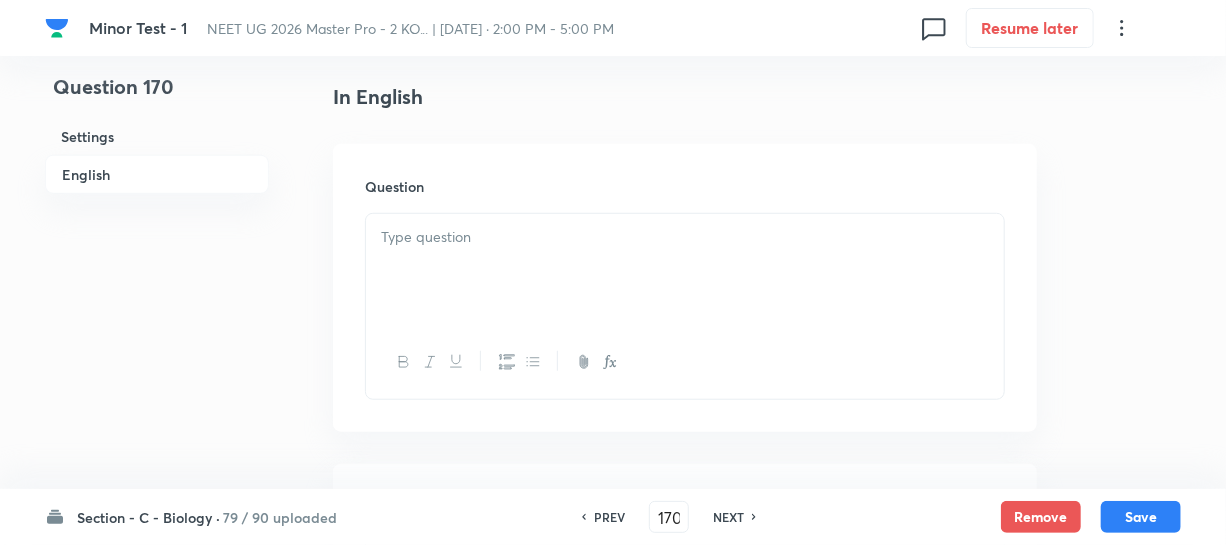 scroll, scrollTop: 545, scrollLeft: 0, axis: vertical 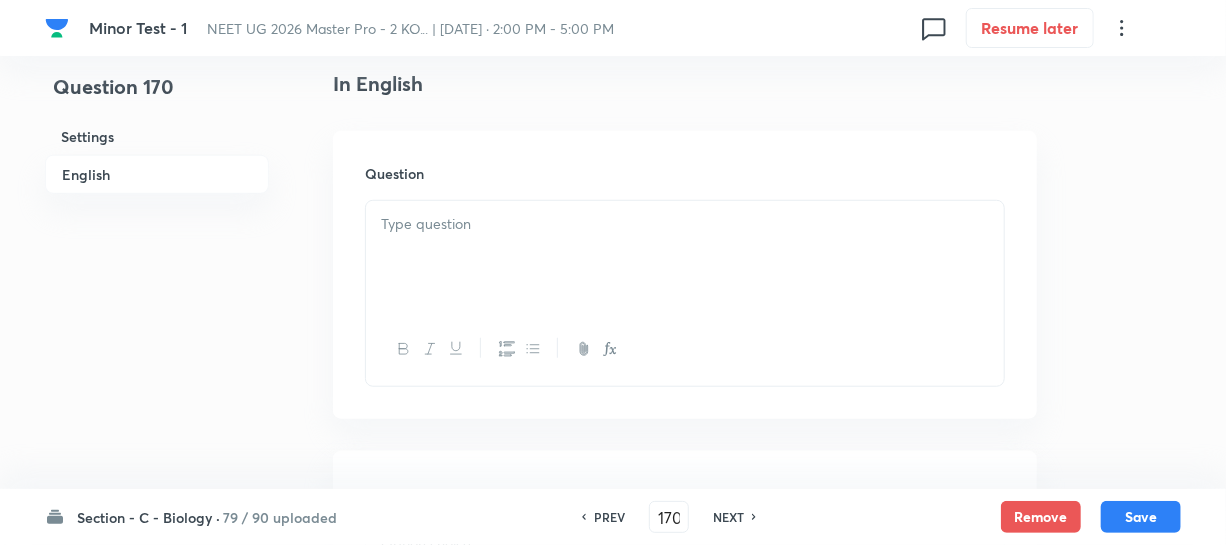 click at bounding box center (685, 257) 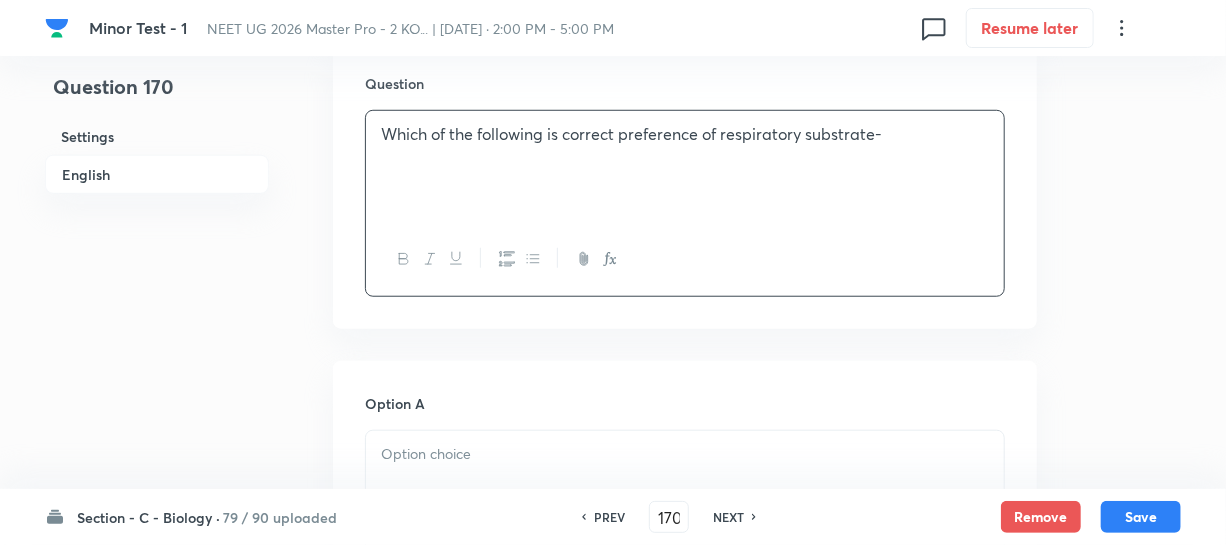 scroll, scrollTop: 636, scrollLeft: 0, axis: vertical 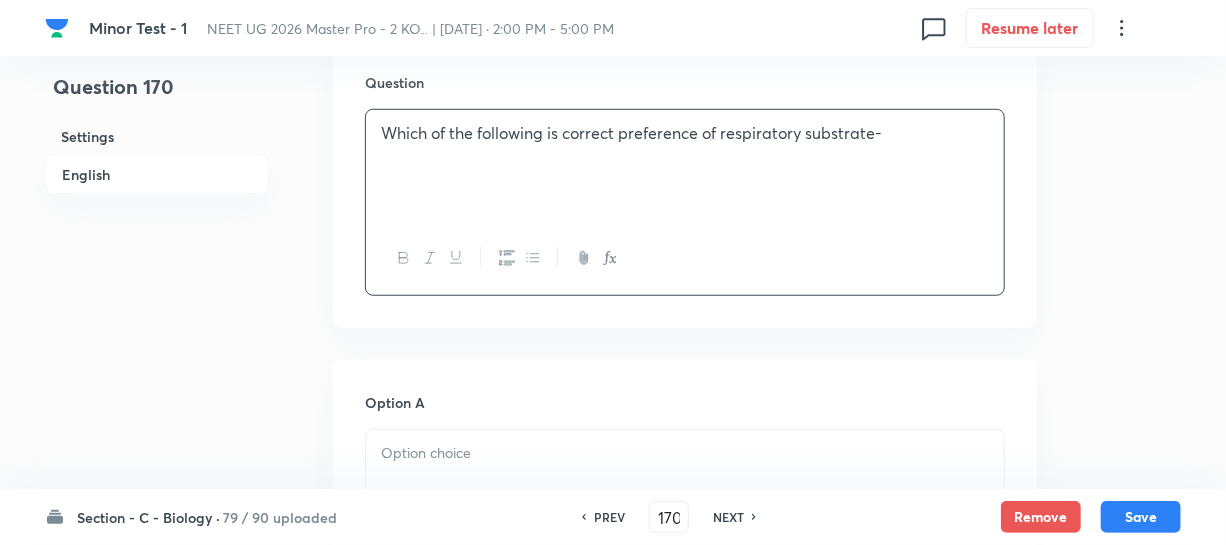 click on "Option A Mark as correct answer Option B Mark as correct answer Option C Mark as correct answer Option D Mark as correct answer" at bounding box center (685, 981) 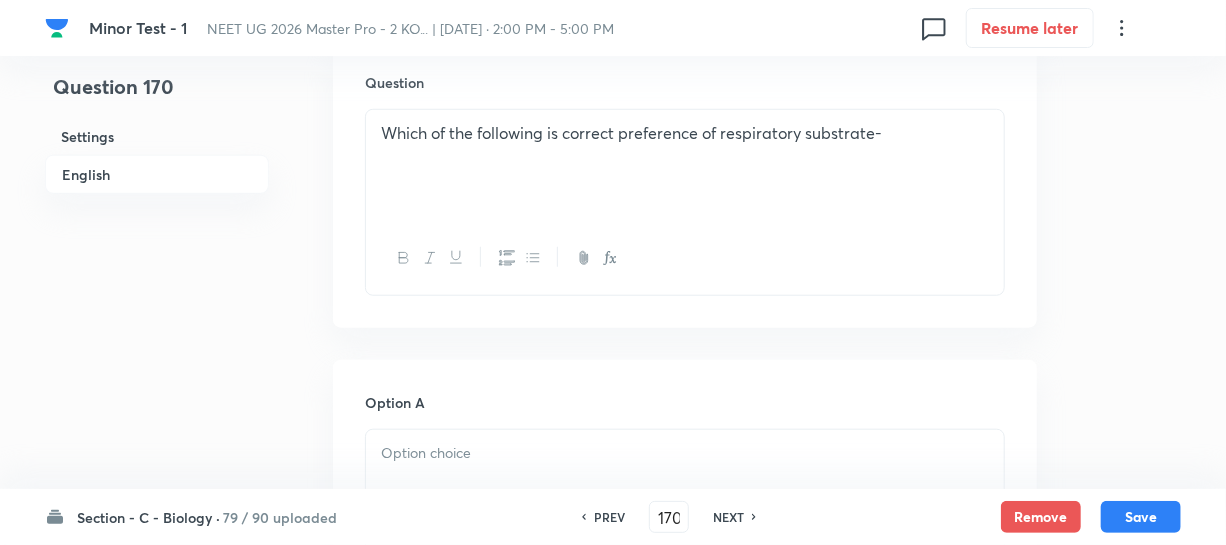 click at bounding box center [685, 453] 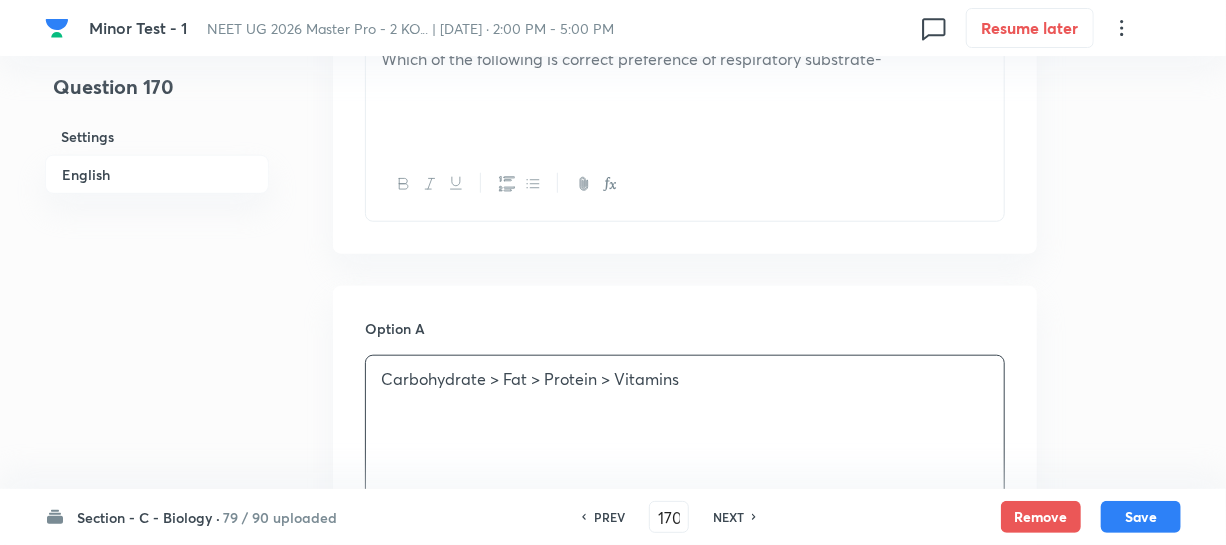 scroll, scrollTop: 1000, scrollLeft: 0, axis: vertical 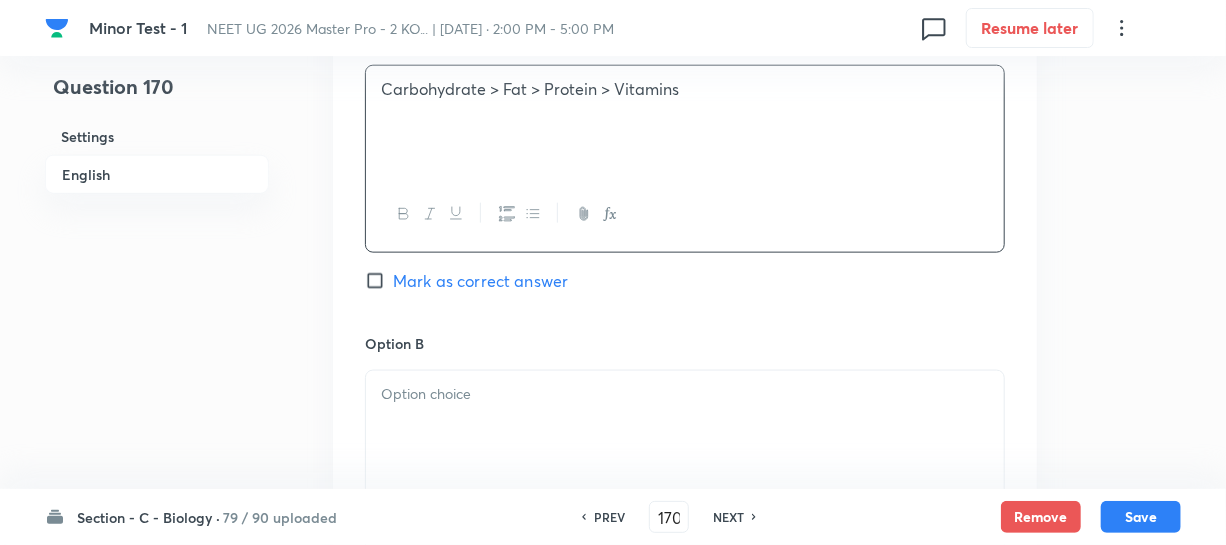 drag, startPoint x: 474, startPoint y: 389, endPoint x: 529, endPoint y: 408, distance: 58.189346 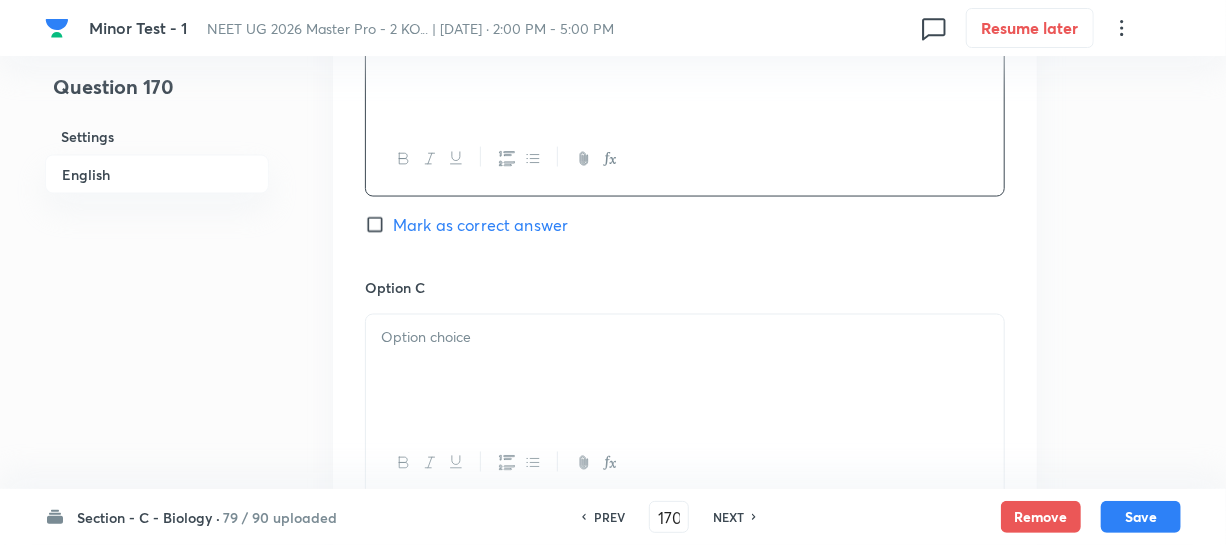 scroll, scrollTop: 1363, scrollLeft: 0, axis: vertical 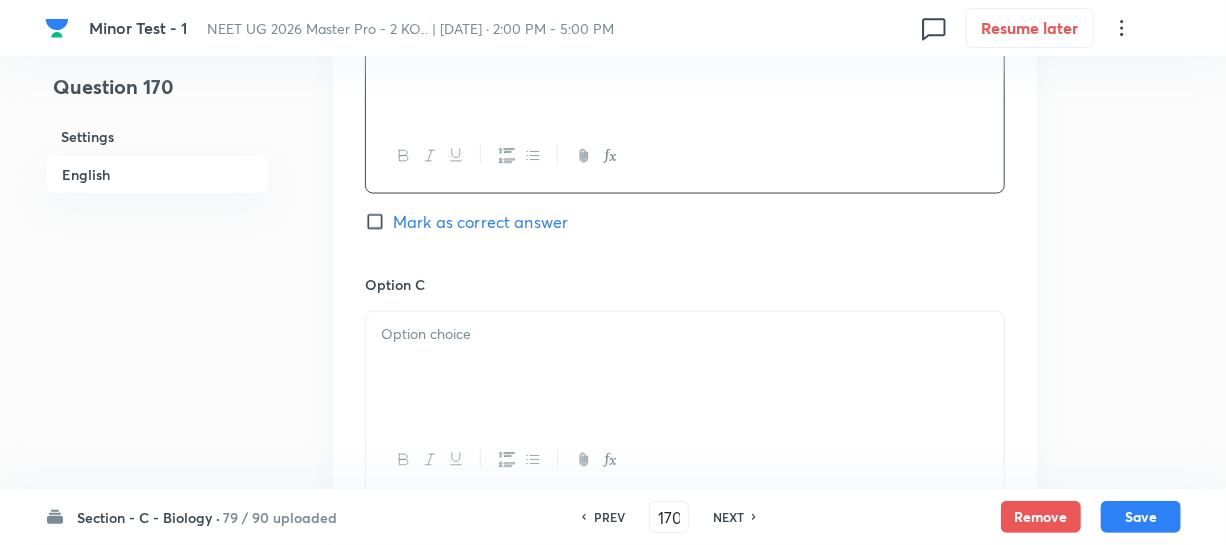 click at bounding box center [685, 335] 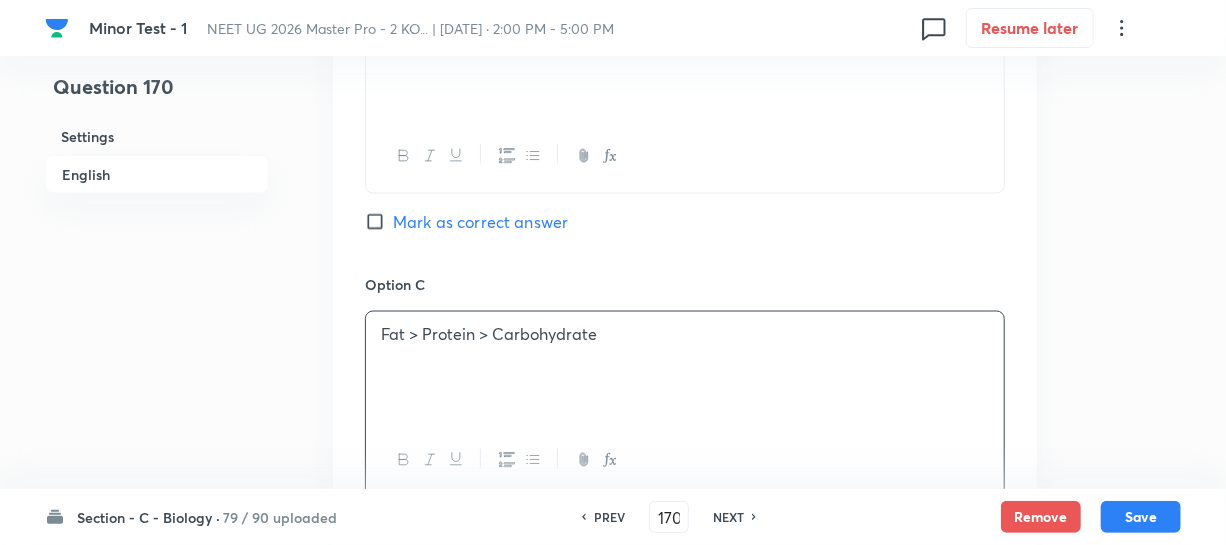 scroll, scrollTop: 1636, scrollLeft: 0, axis: vertical 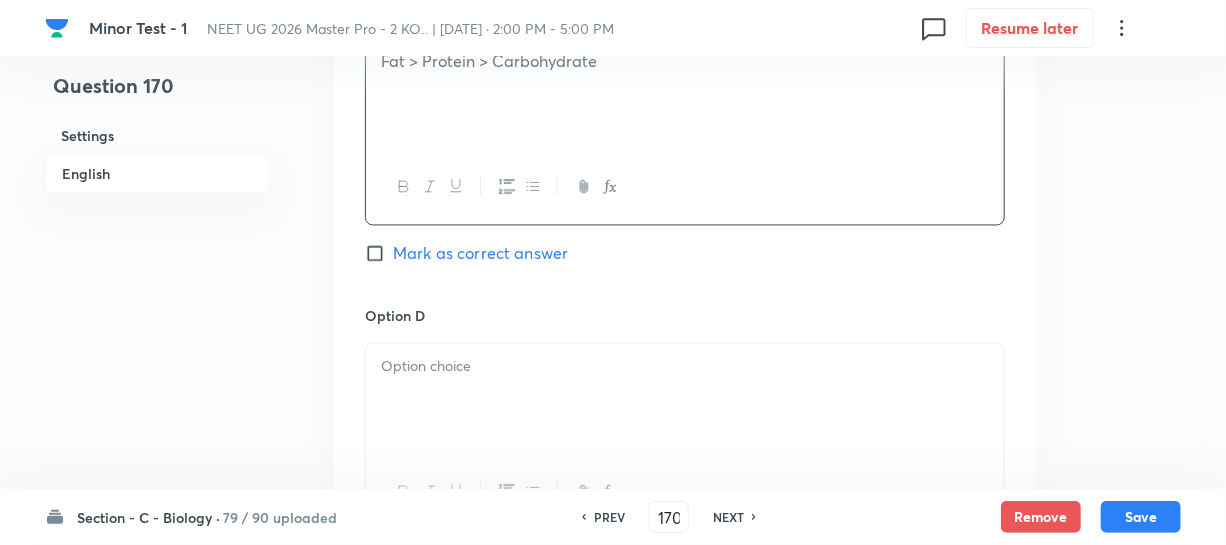 click at bounding box center [685, 400] 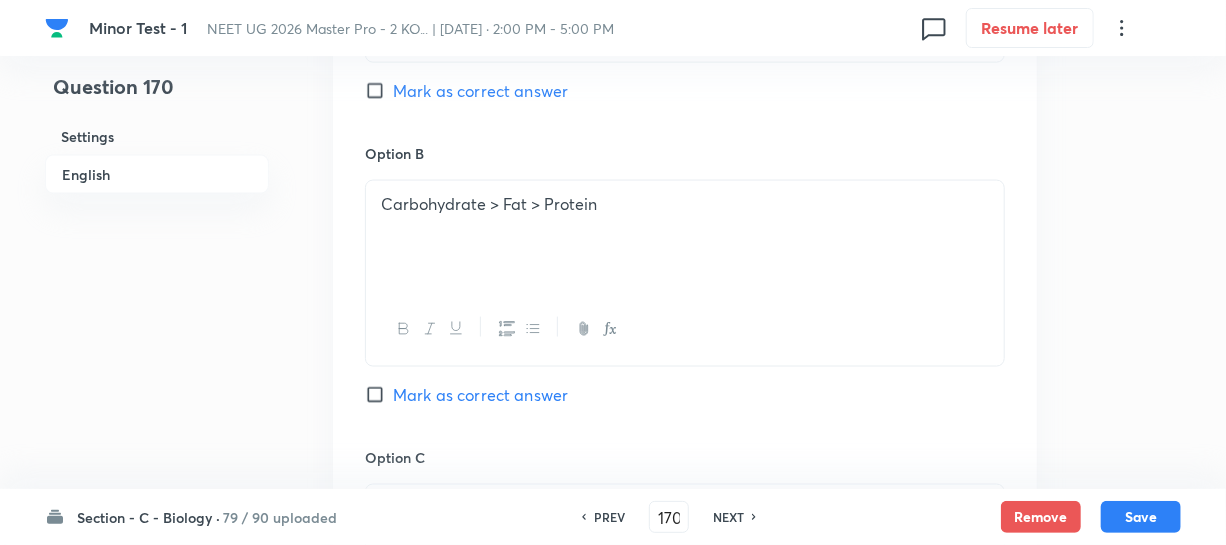 scroll, scrollTop: 1181, scrollLeft: 0, axis: vertical 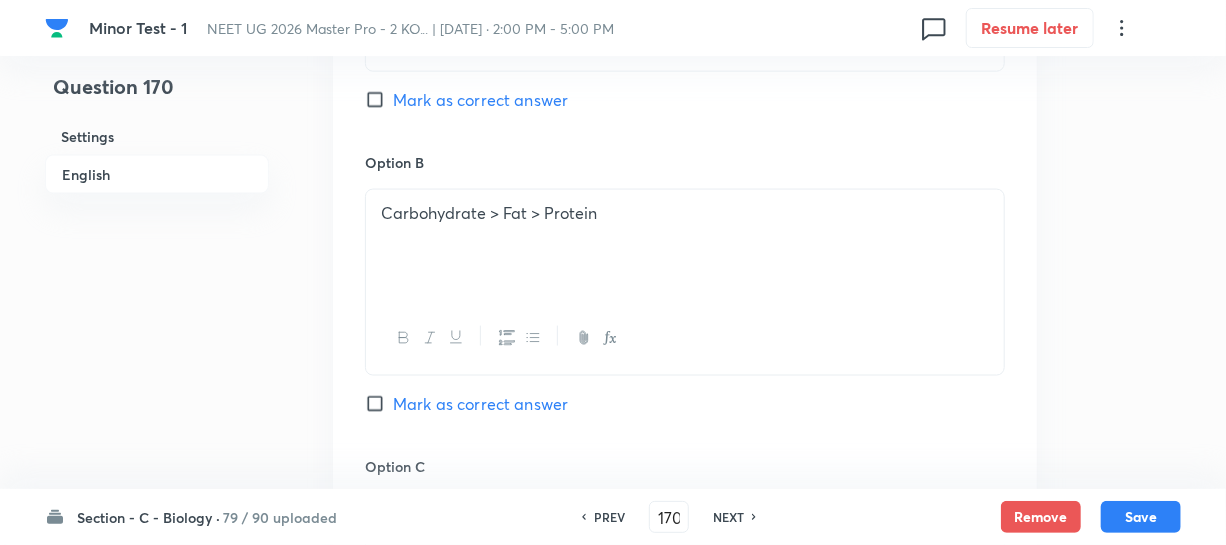 click on "Mark as correct answer" at bounding box center (379, 404) 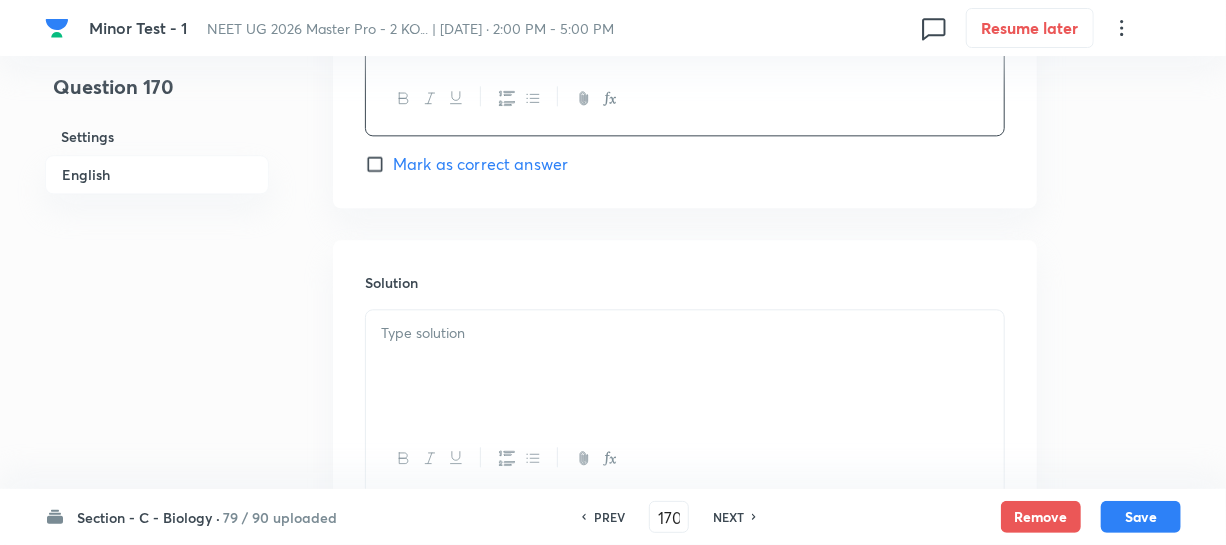 scroll, scrollTop: 2190, scrollLeft: 0, axis: vertical 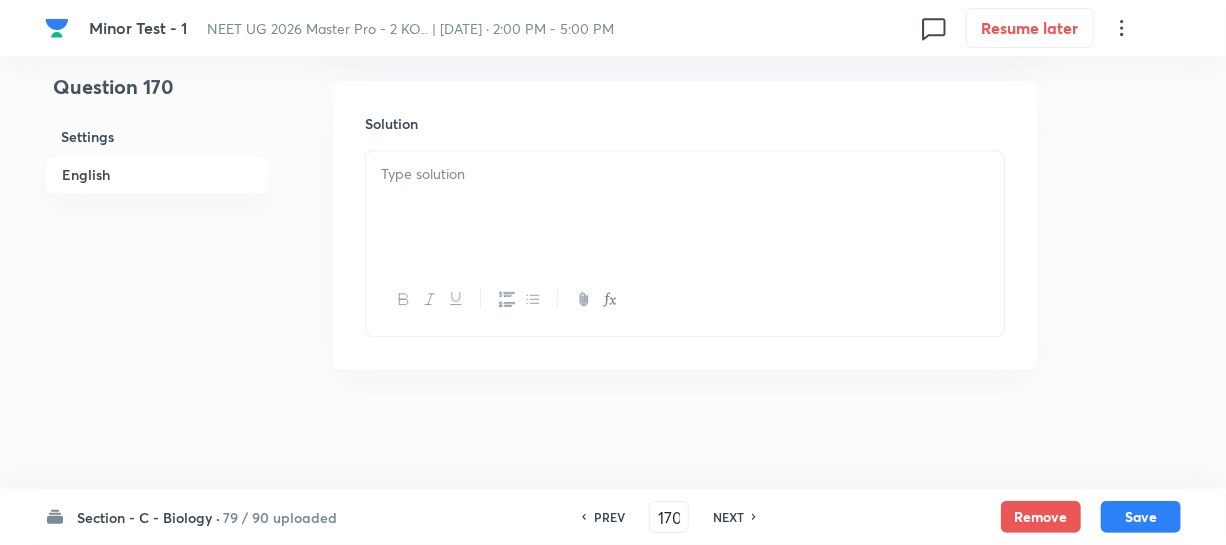 click at bounding box center (685, 207) 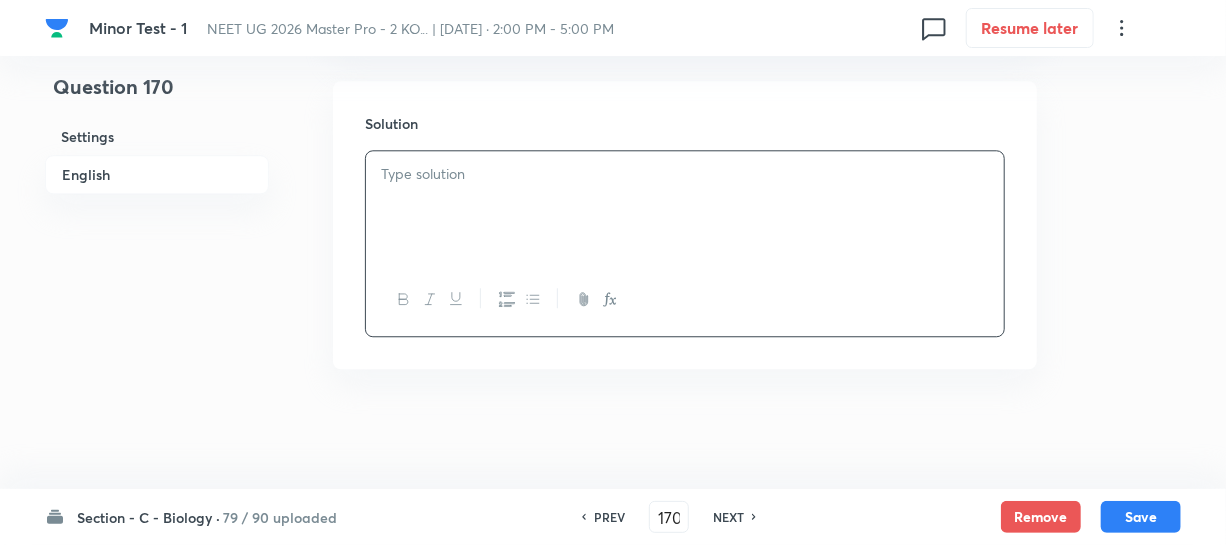 type 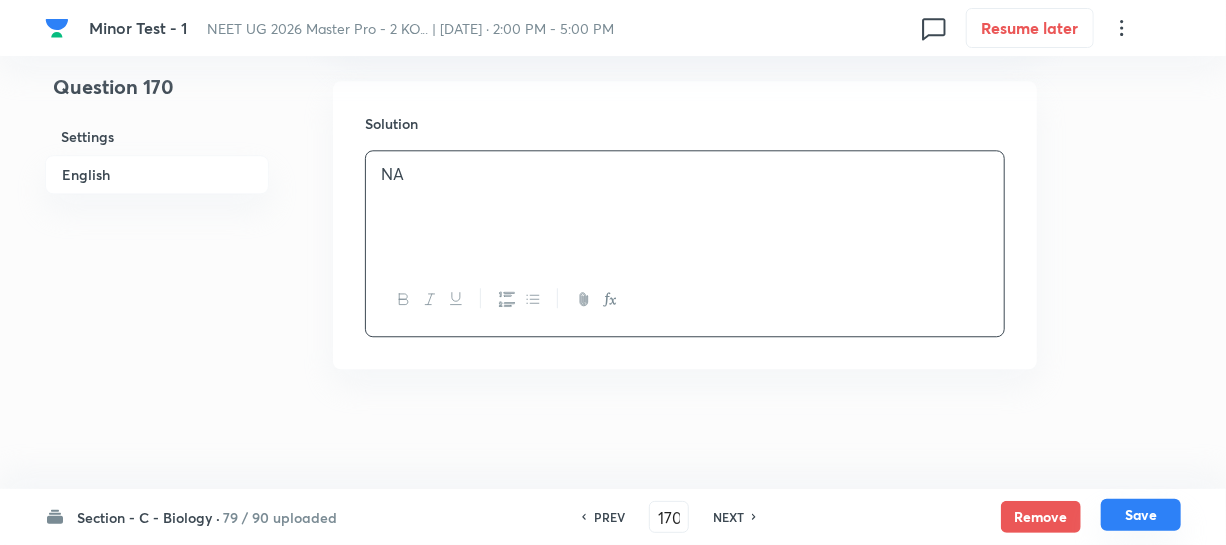 click on "Save" at bounding box center (1141, 515) 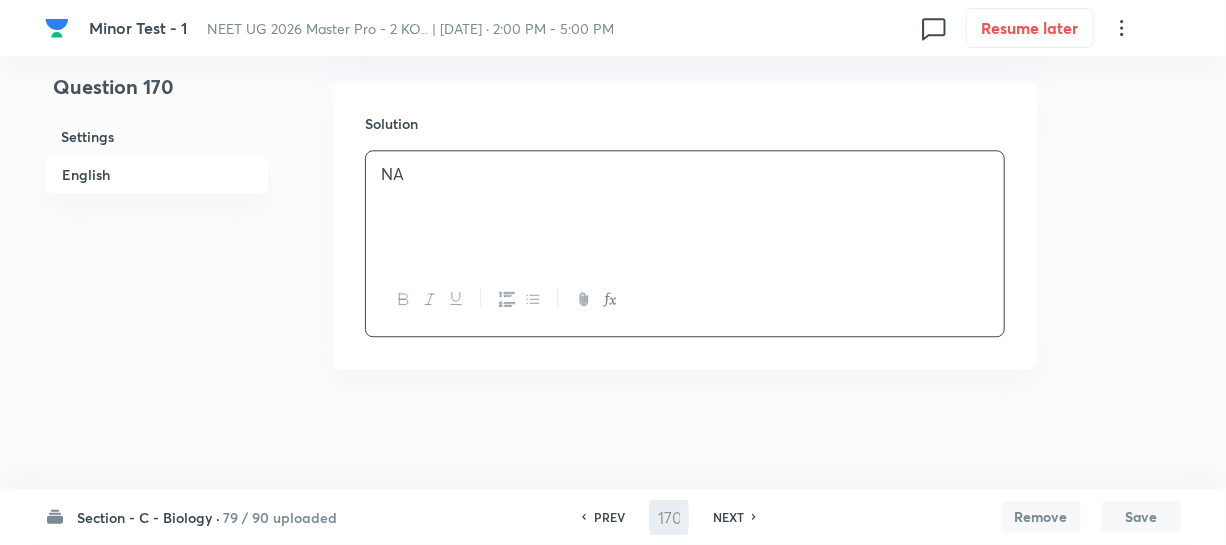 type on "171" 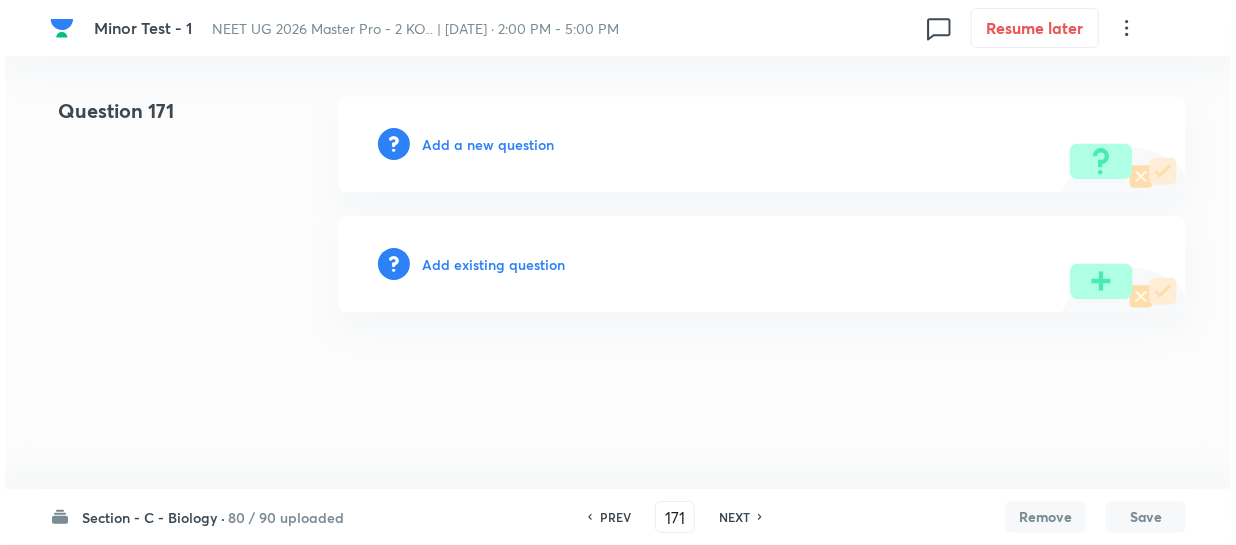 scroll, scrollTop: 0, scrollLeft: 0, axis: both 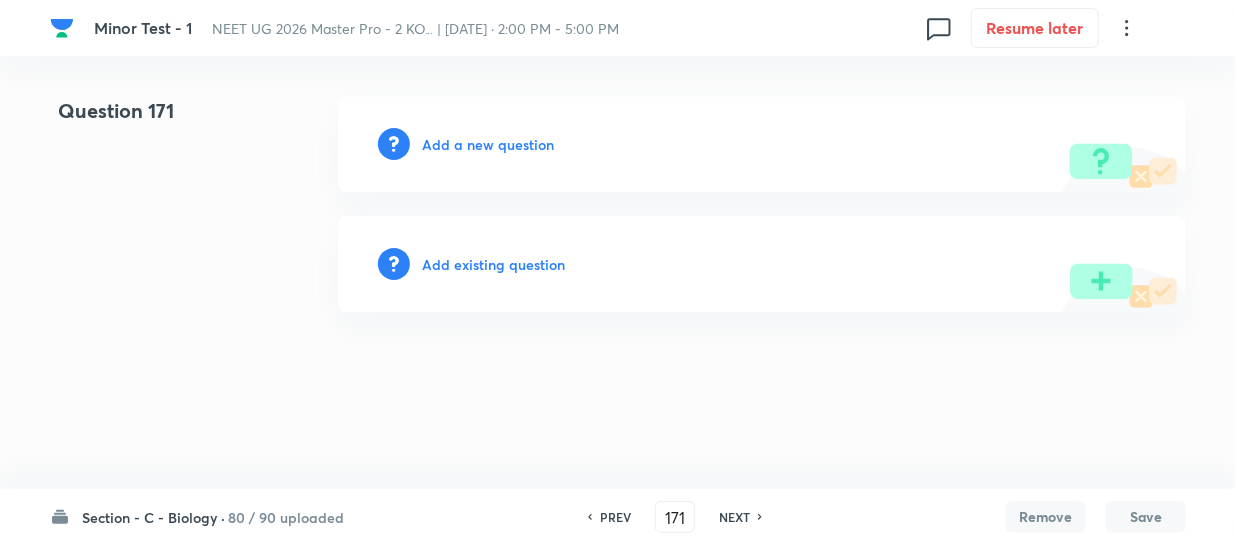 click on "Add a new question" at bounding box center (488, 144) 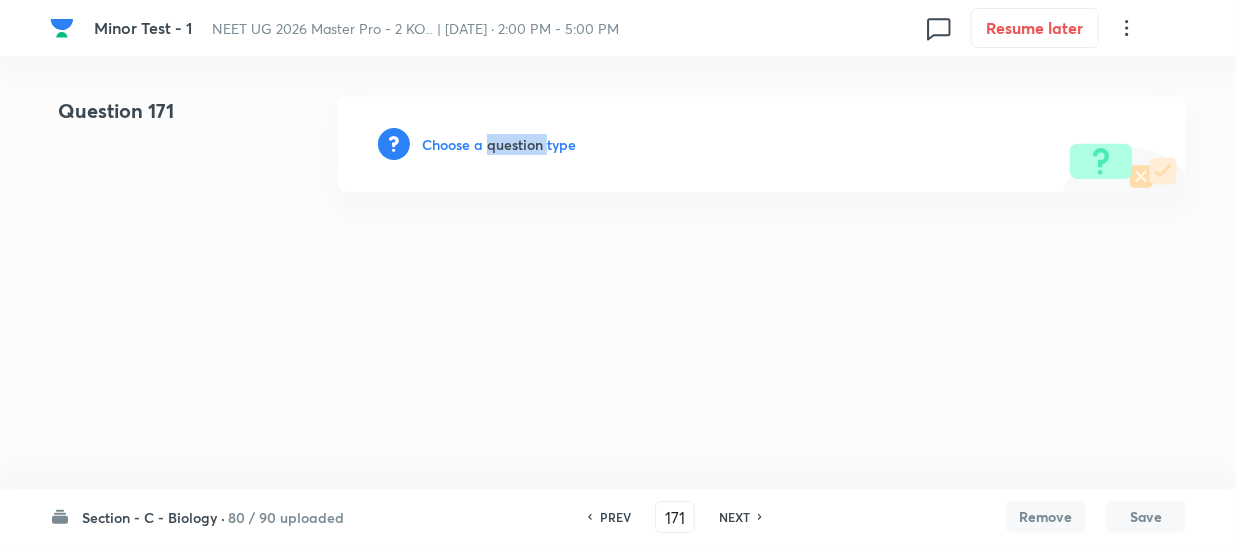 click on "Choose a question type" at bounding box center (499, 144) 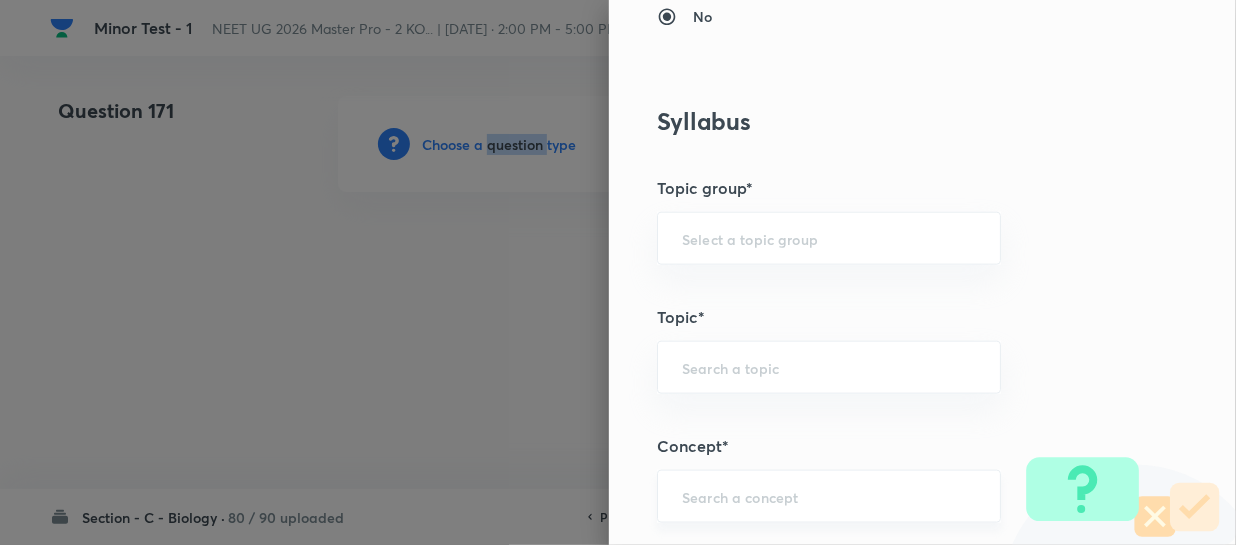 scroll, scrollTop: 1000, scrollLeft: 0, axis: vertical 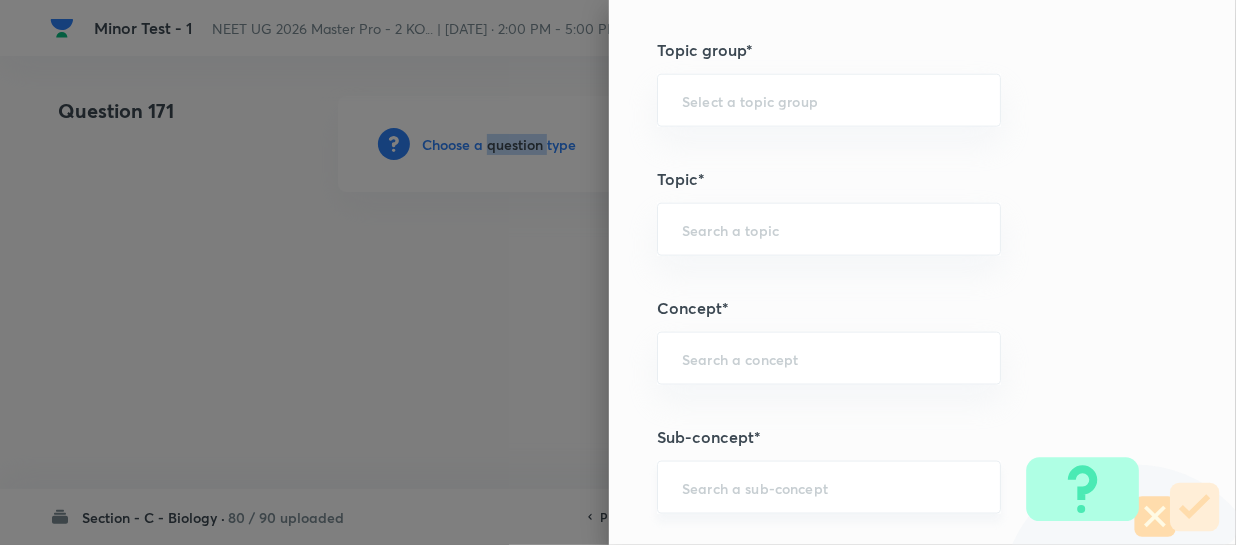click on "​" at bounding box center [829, 487] 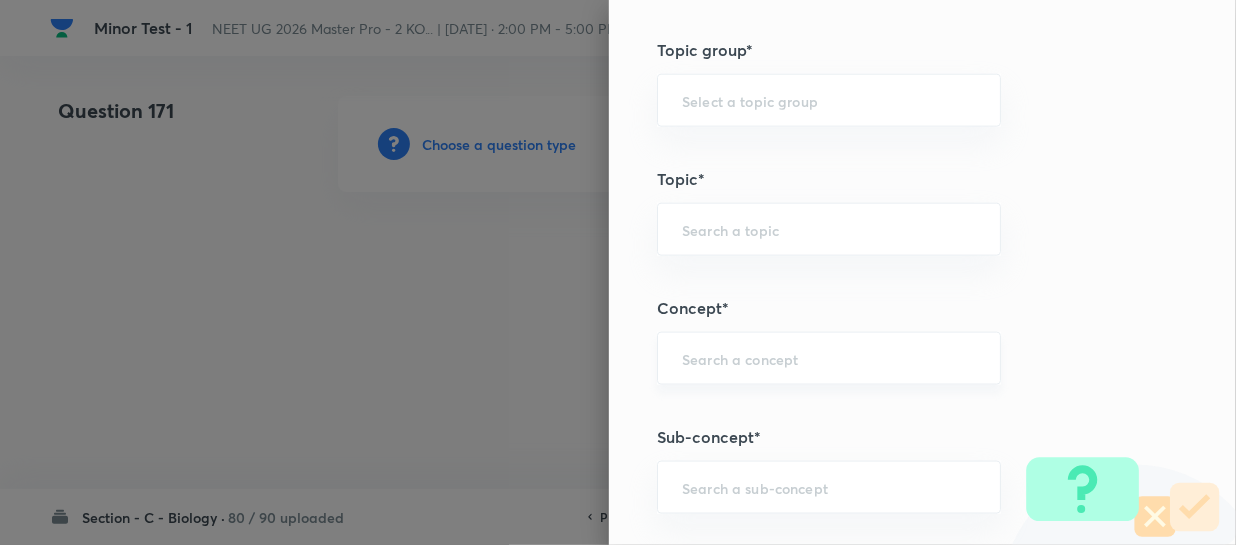 paste on "Different Biological Classification" 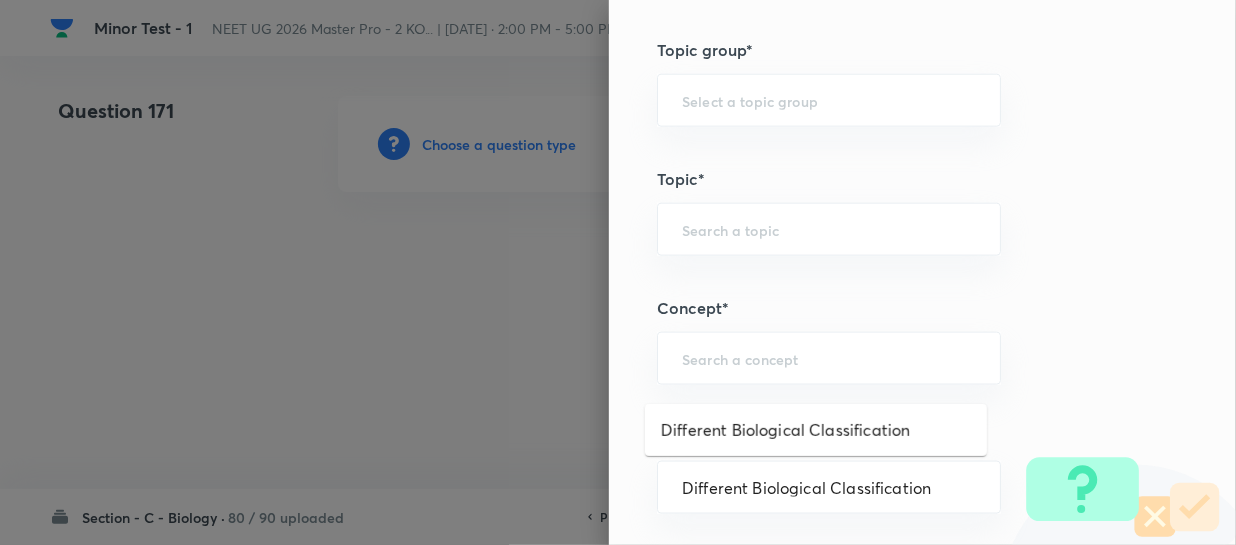 click on "Different Biological Classification" at bounding box center (816, 430) 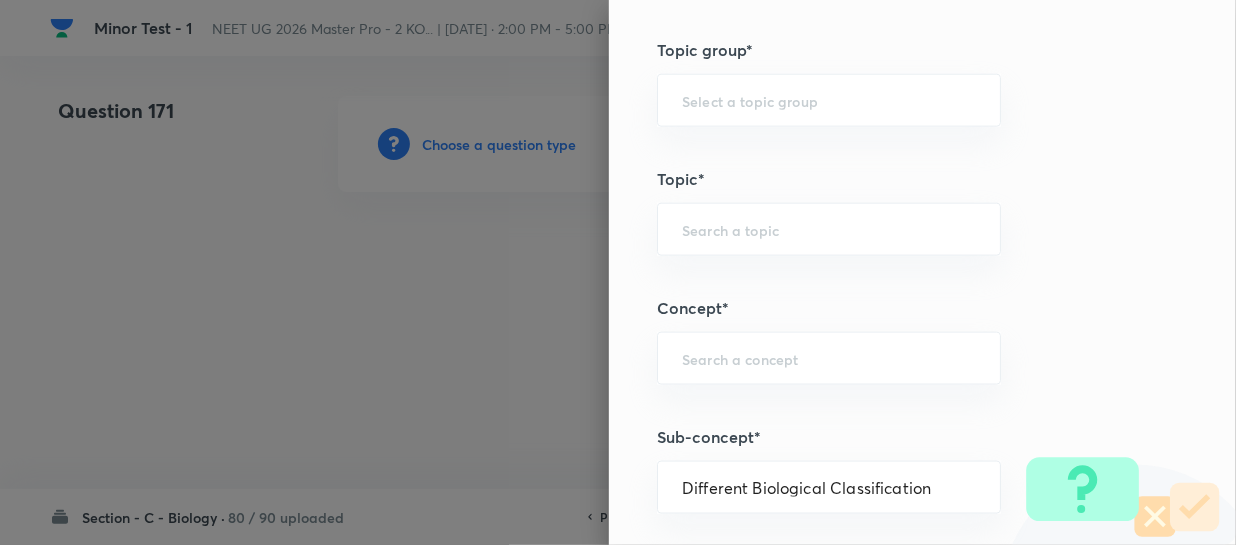 type on "Biology" 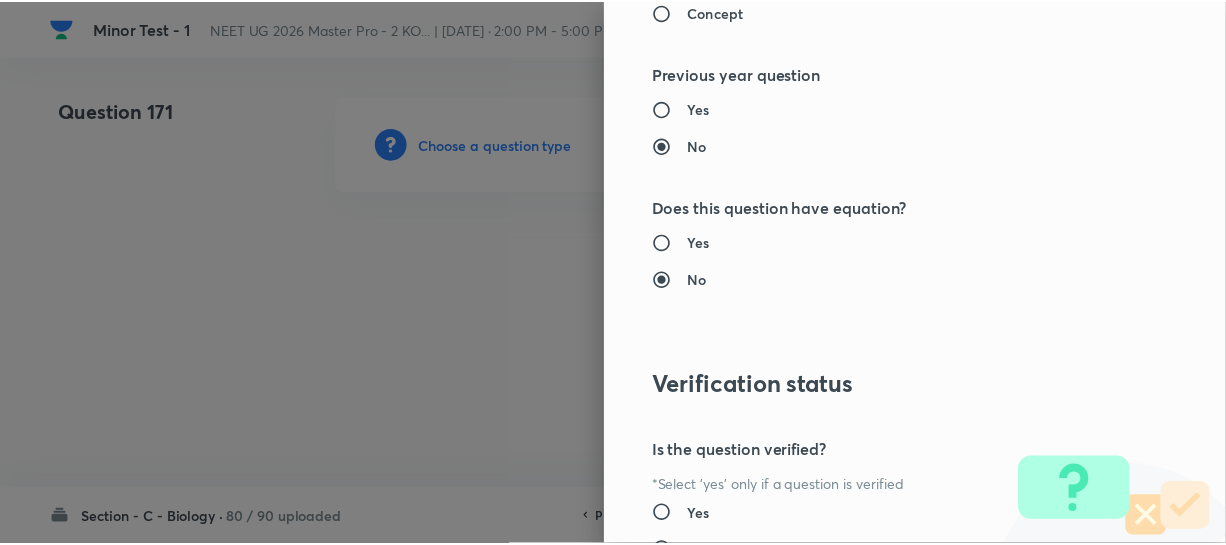 scroll, scrollTop: 2313, scrollLeft: 0, axis: vertical 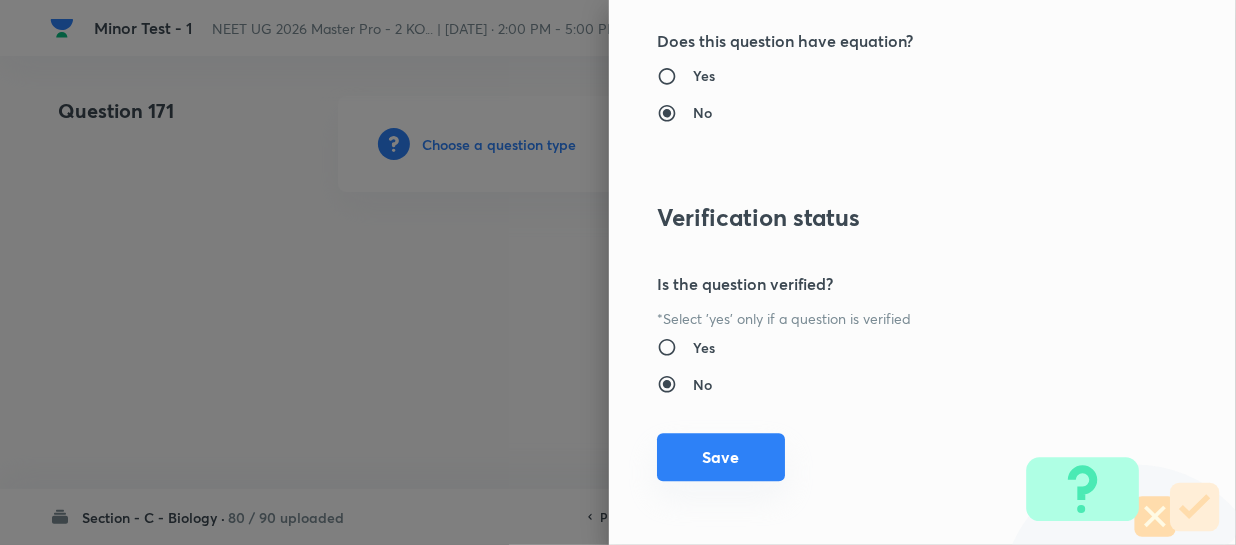 click on "Save" at bounding box center [721, 457] 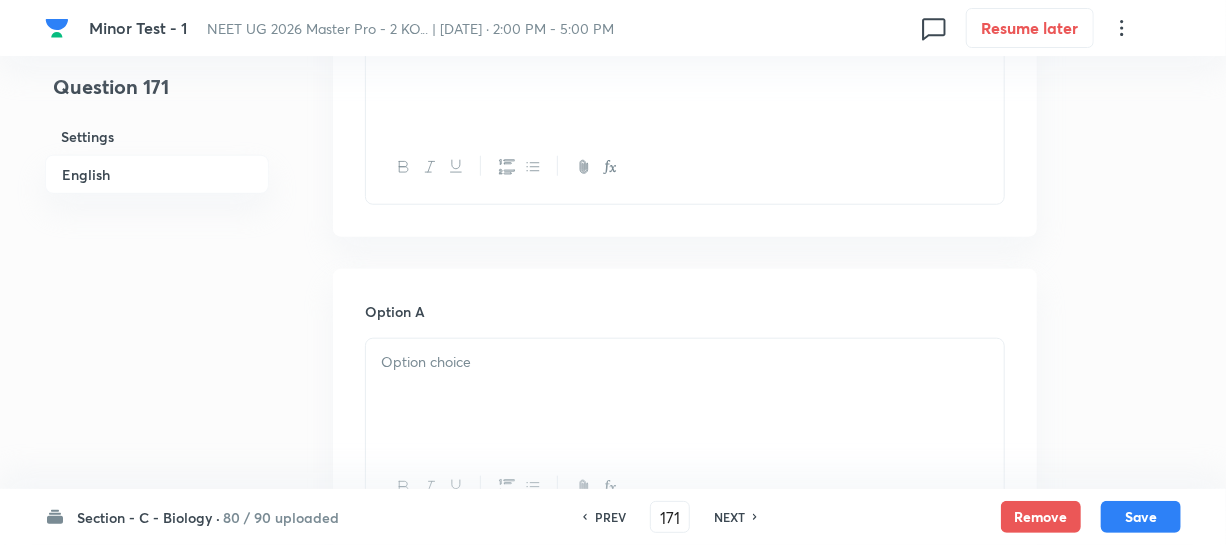 click at bounding box center (685, 75) 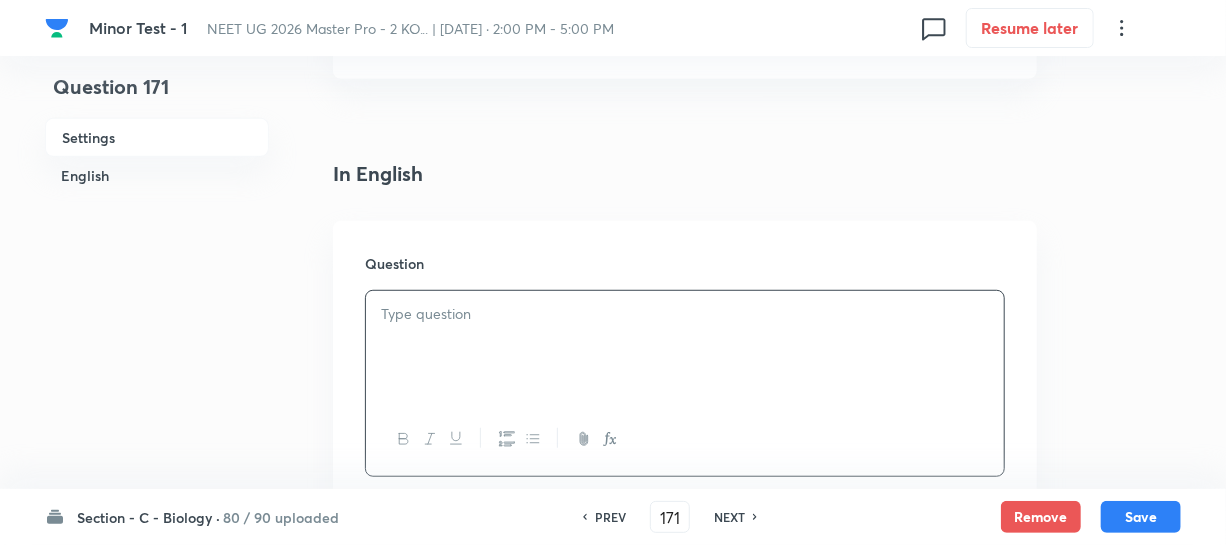 scroll, scrollTop: 454, scrollLeft: 0, axis: vertical 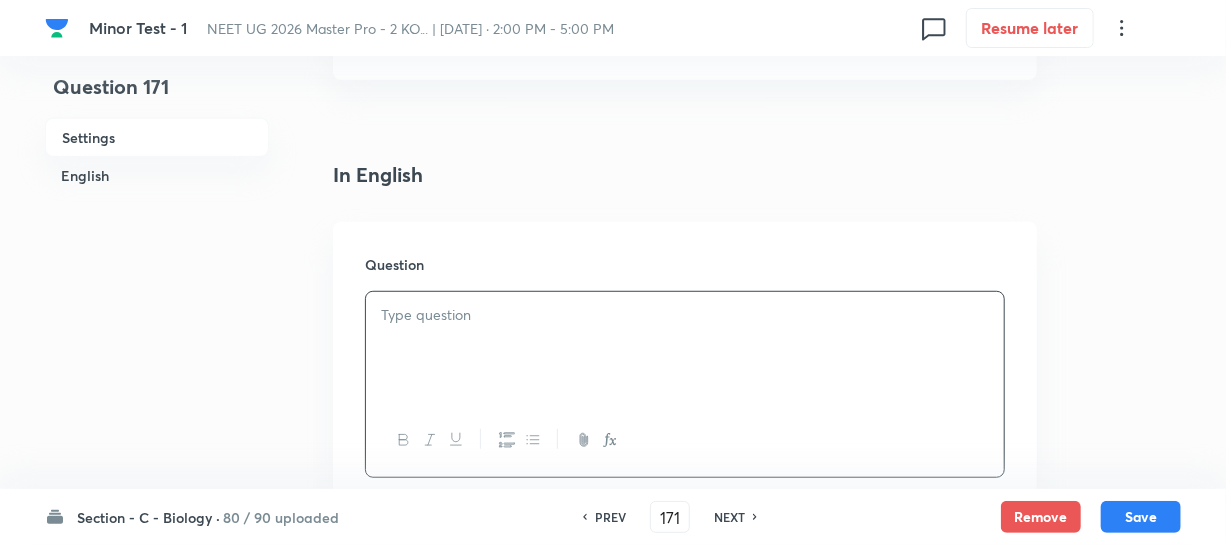 click at bounding box center [685, 348] 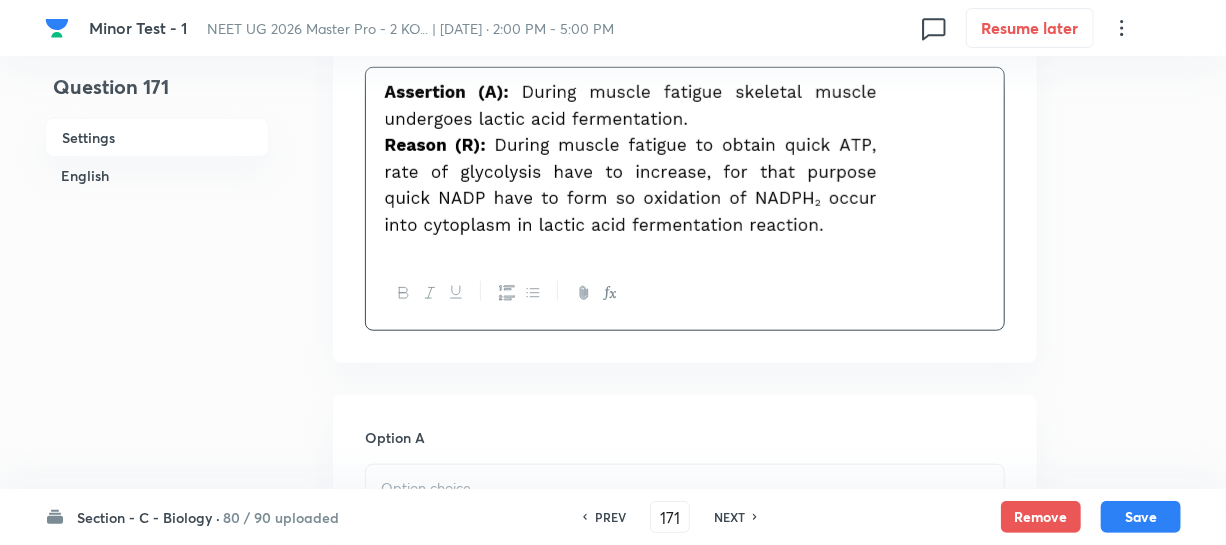 scroll, scrollTop: 1000, scrollLeft: 0, axis: vertical 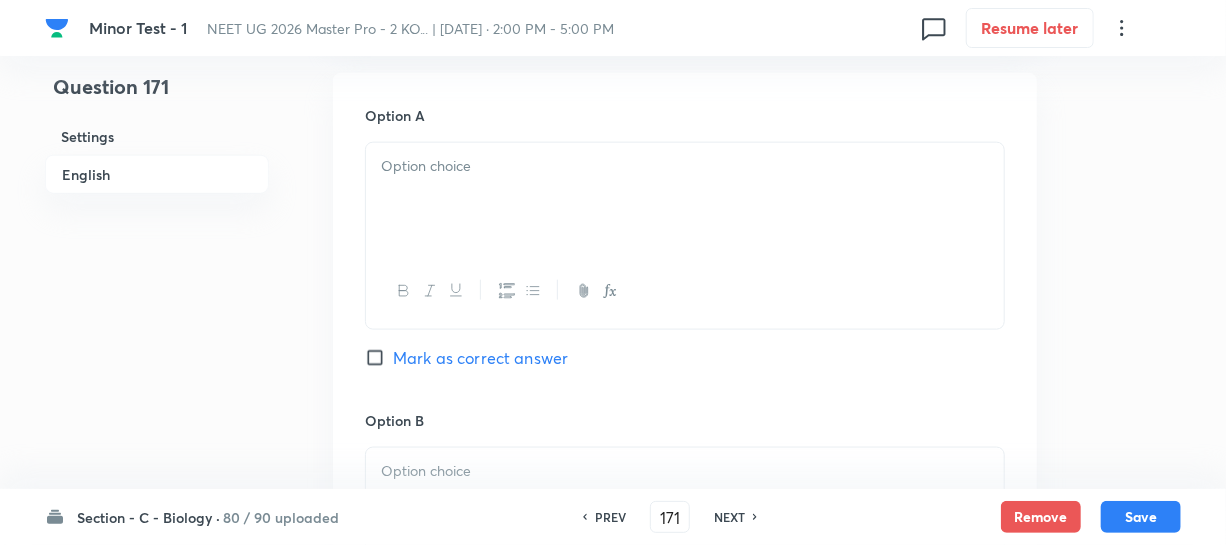 click at bounding box center (685, 199) 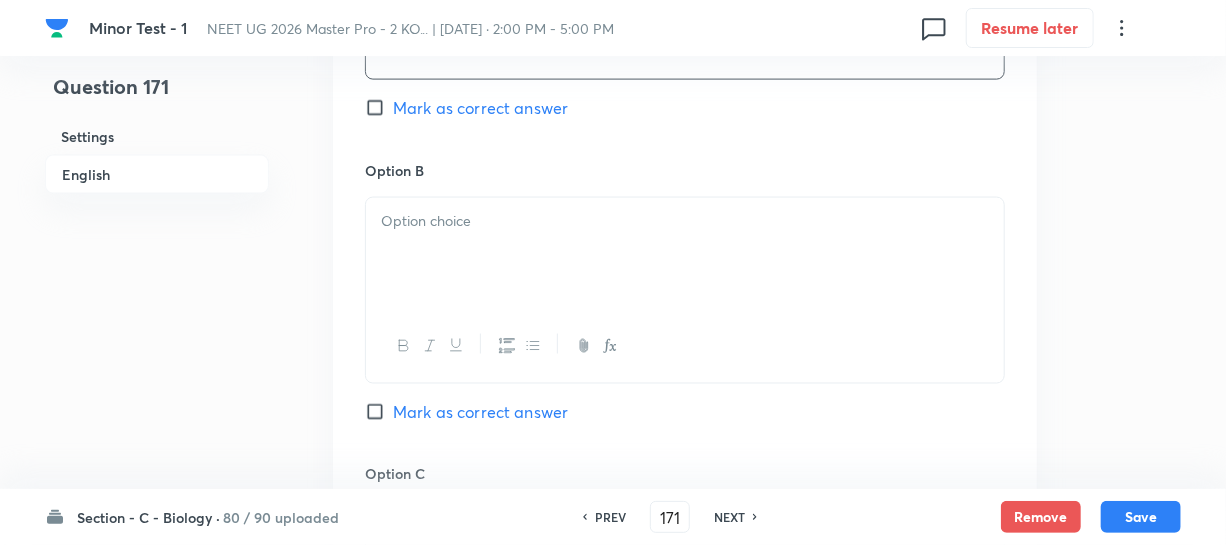 scroll, scrollTop: 1272, scrollLeft: 0, axis: vertical 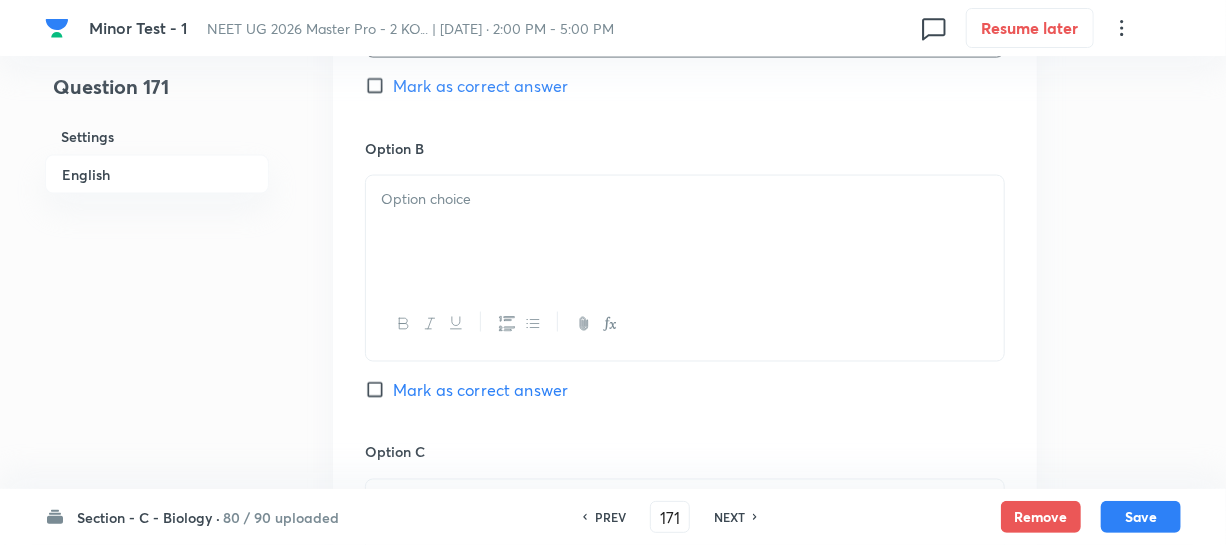click at bounding box center (685, 232) 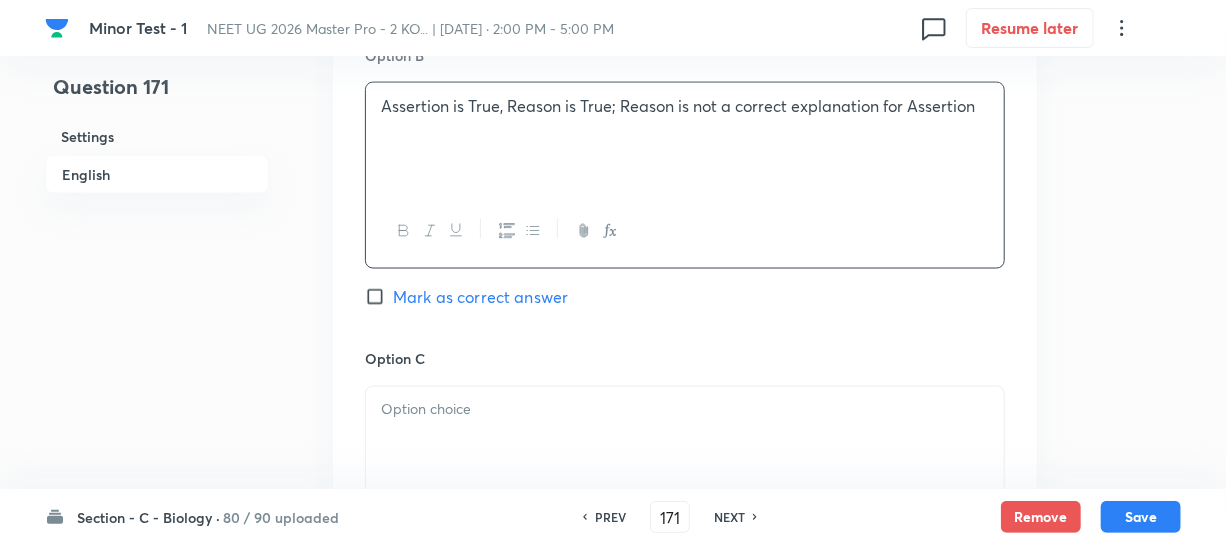scroll, scrollTop: 1272, scrollLeft: 0, axis: vertical 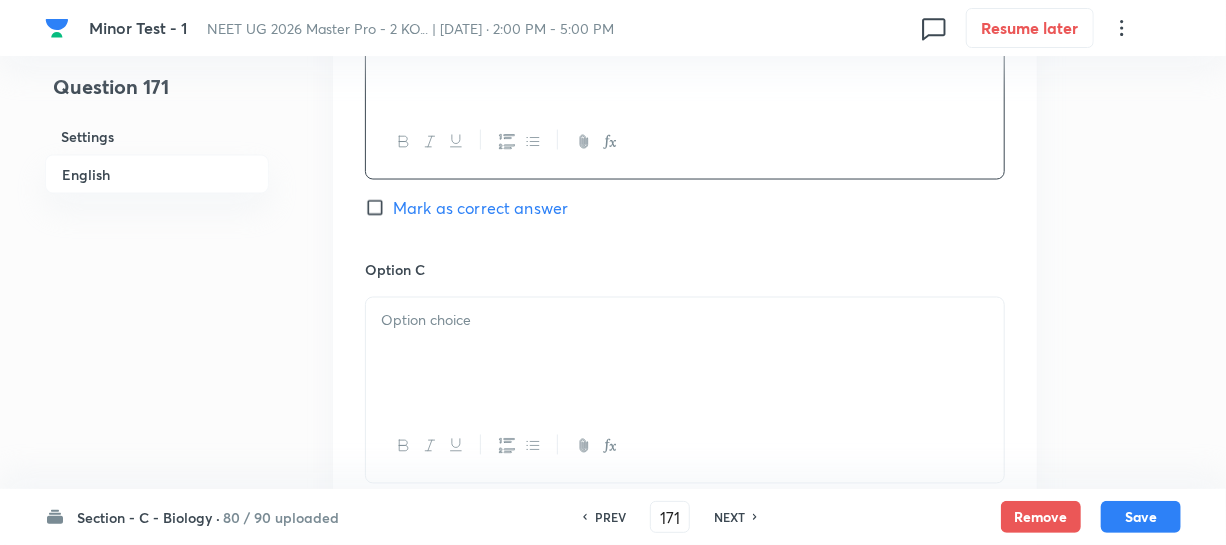 click at bounding box center [685, 354] 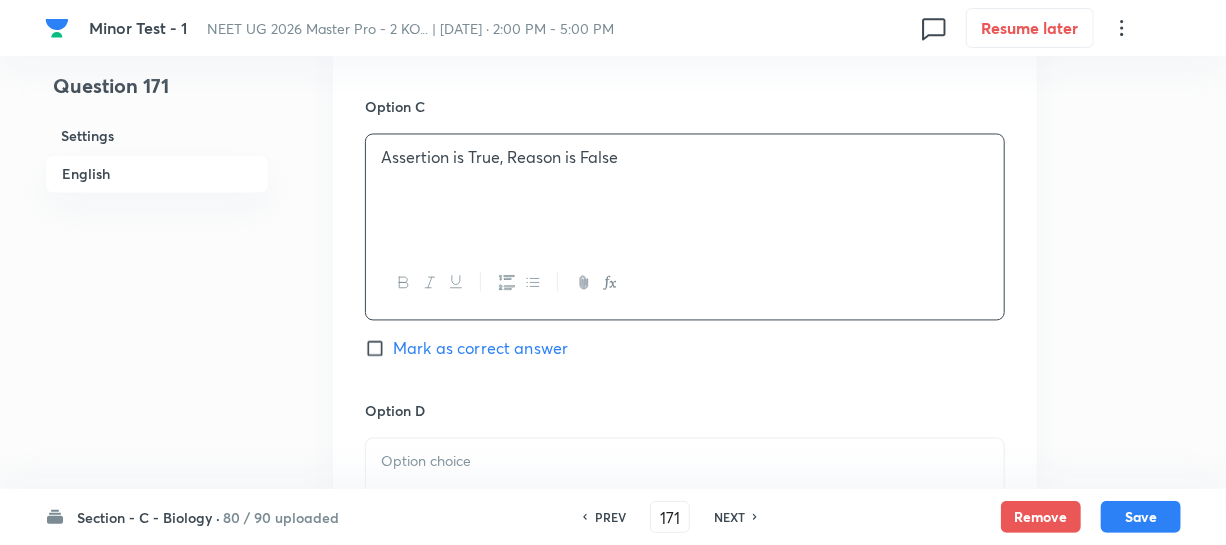 scroll, scrollTop: 1636, scrollLeft: 0, axis: vertical 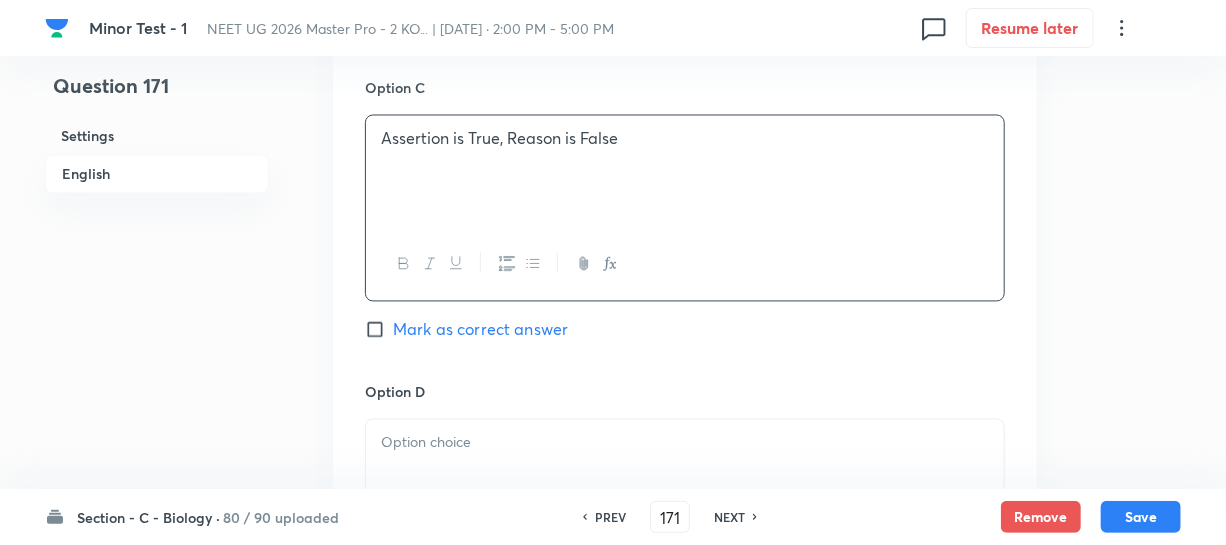 click at bounding box center [685, 476] 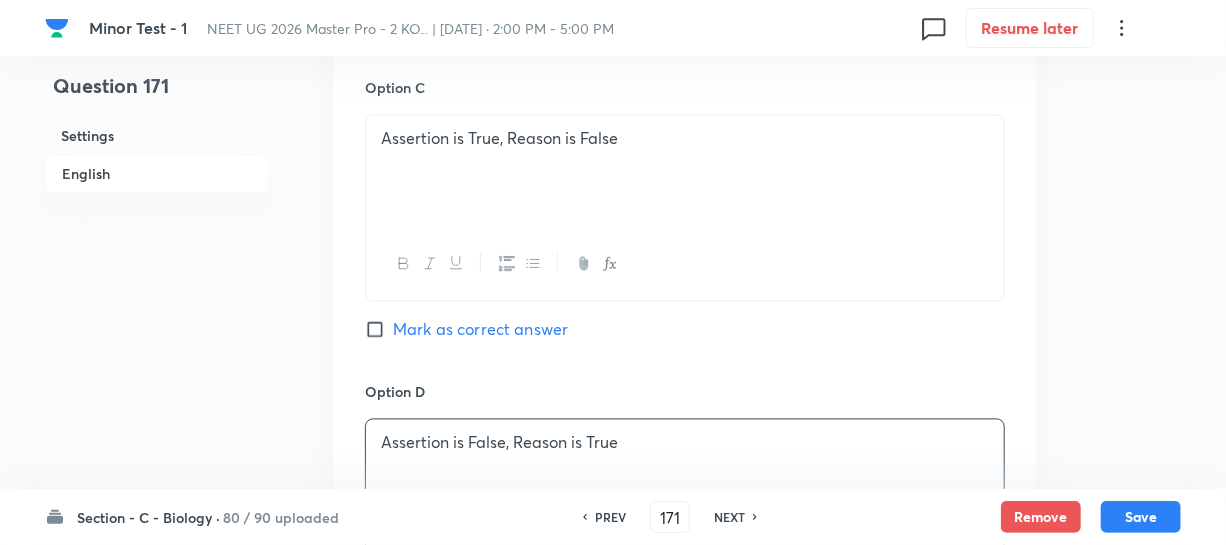 click on "Mark as correct answer" at bounding box center (379, 330) 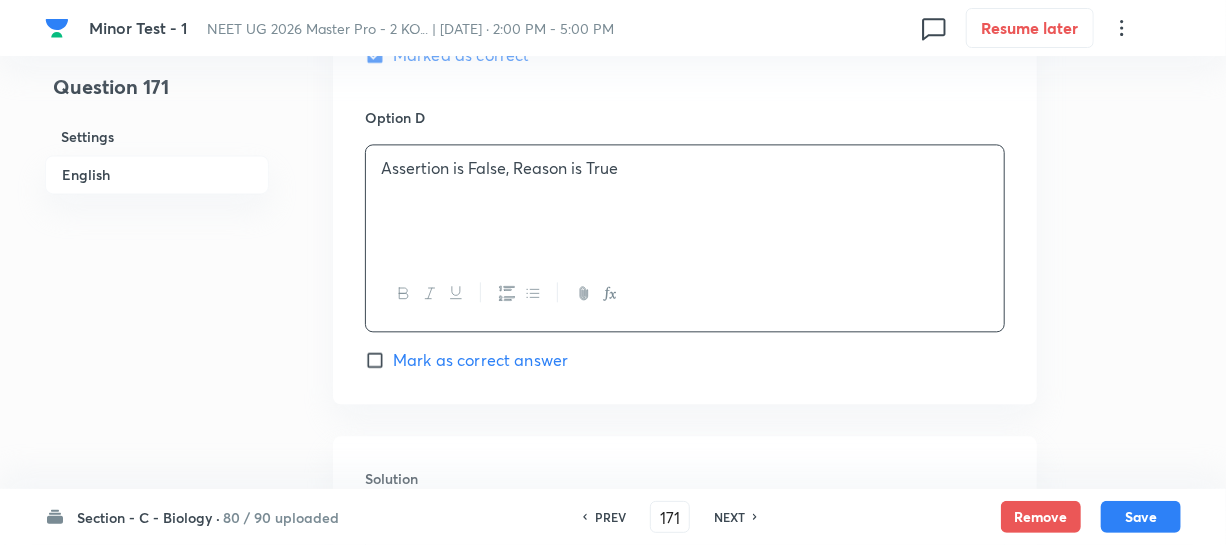 scroll, scrollTop: 2181, scrollLeft: 0, axis: vertical 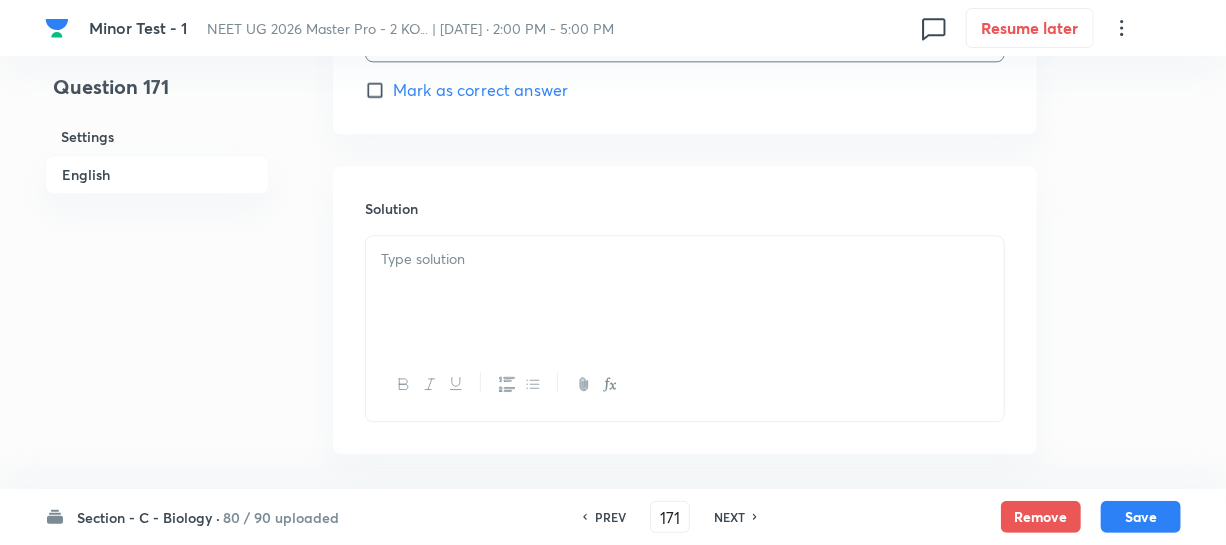 drag, startPoint x: 488, startPoint y: 274, endPoint x: 499, endPoint y: 271, distance: 11.401754 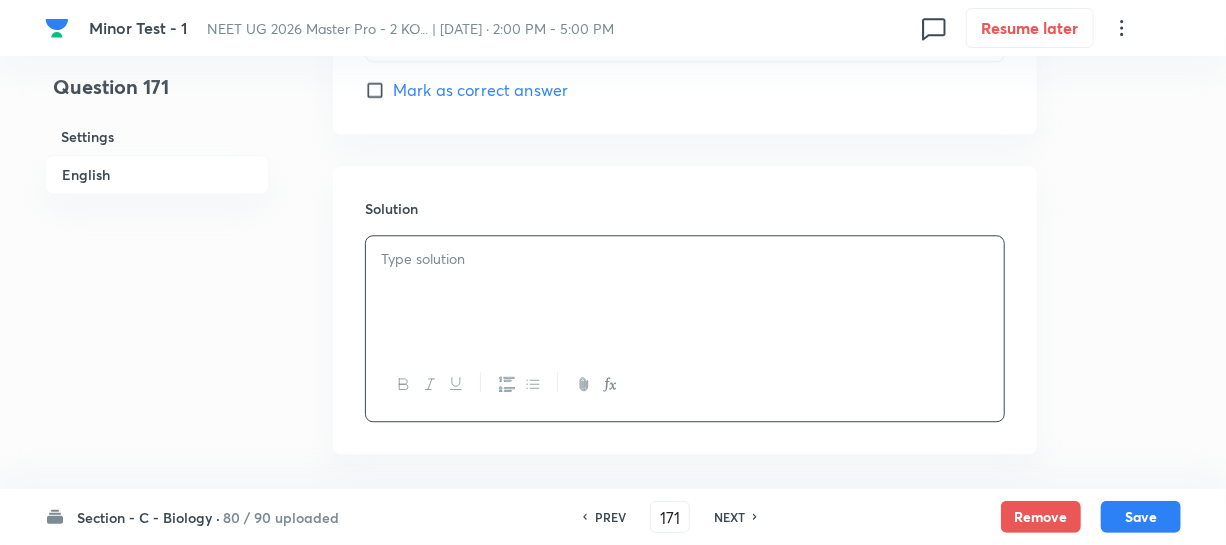 type 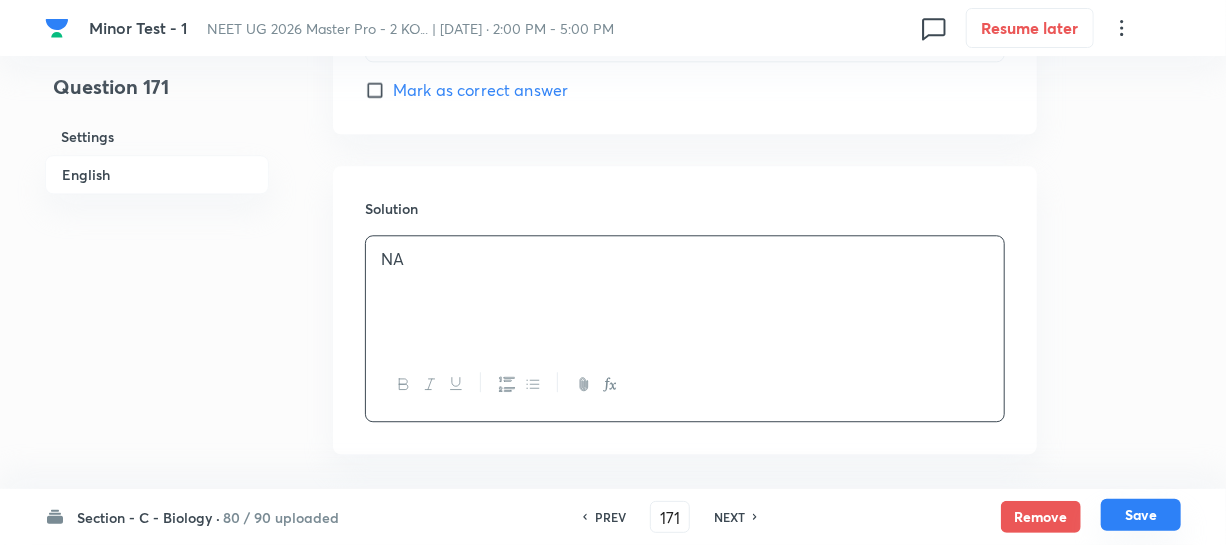 click on "Save" at bounding box center (1141, 515) 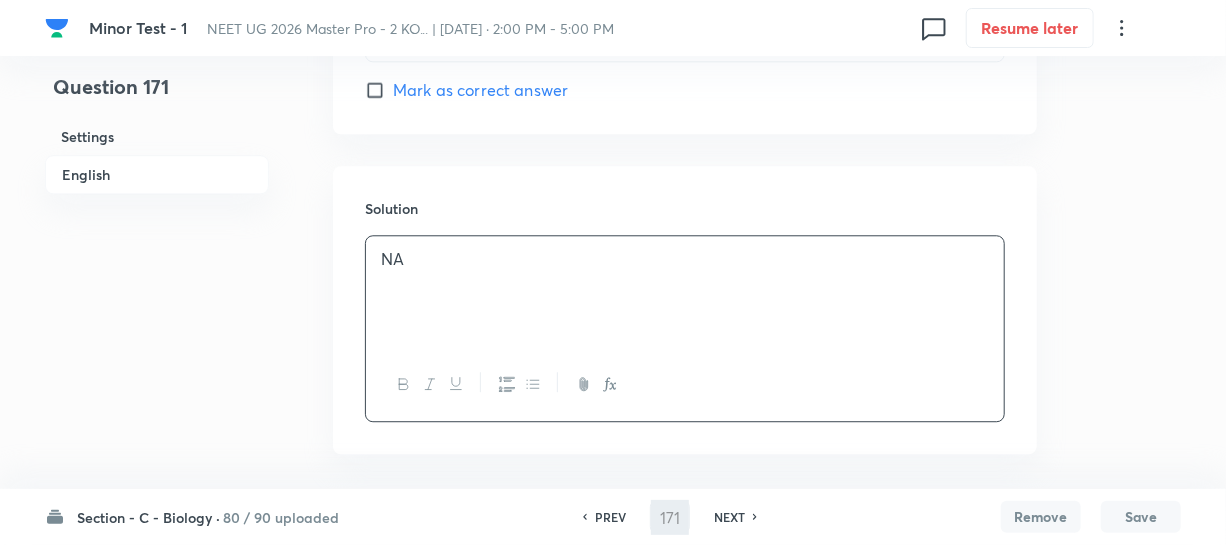 type on "172" 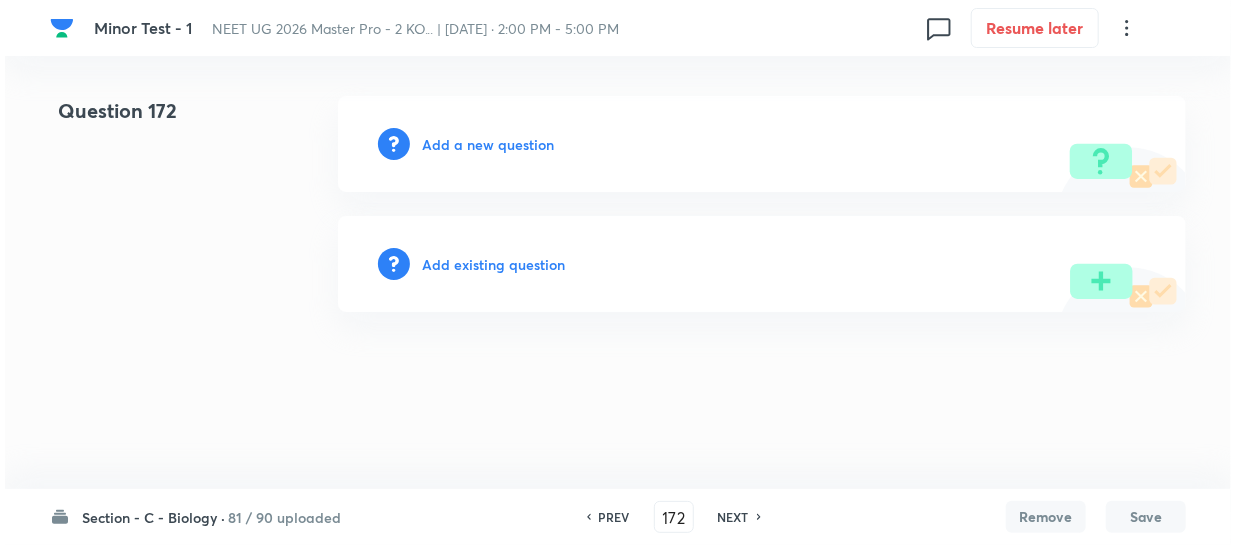 scroll, scrollTop: 0, scrollLeft: 0, axis: both 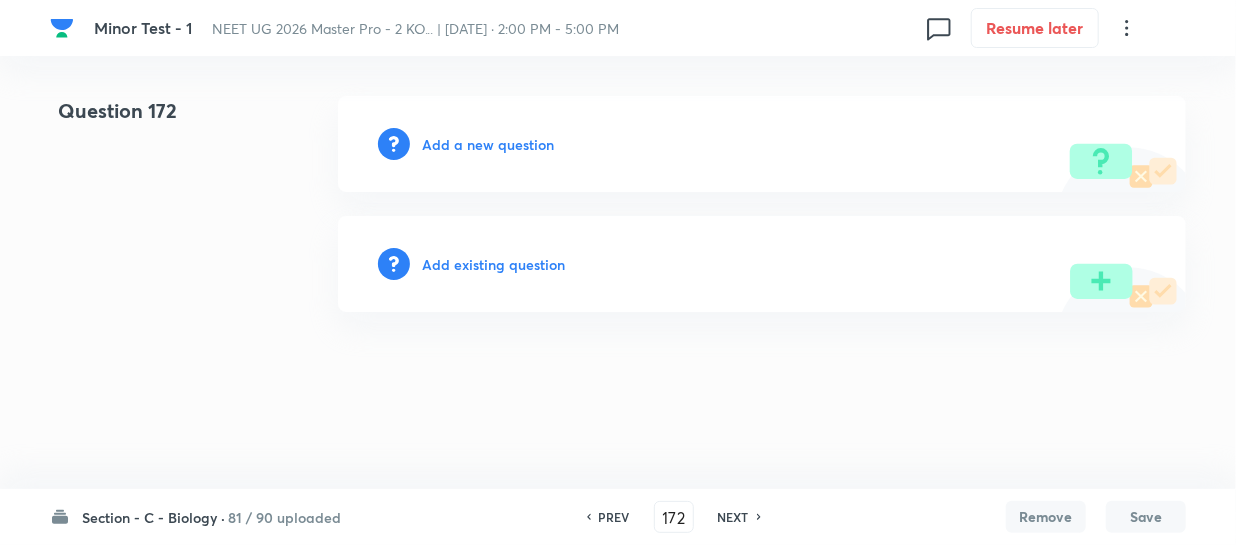 click on "Add a new question" at bounding box center (488, 144) 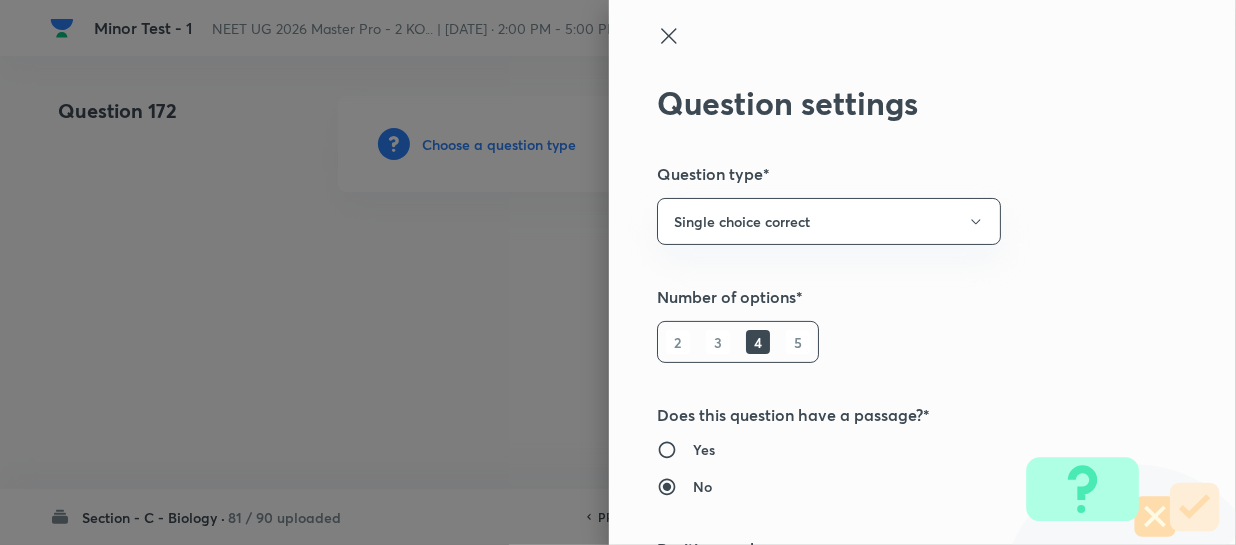 type 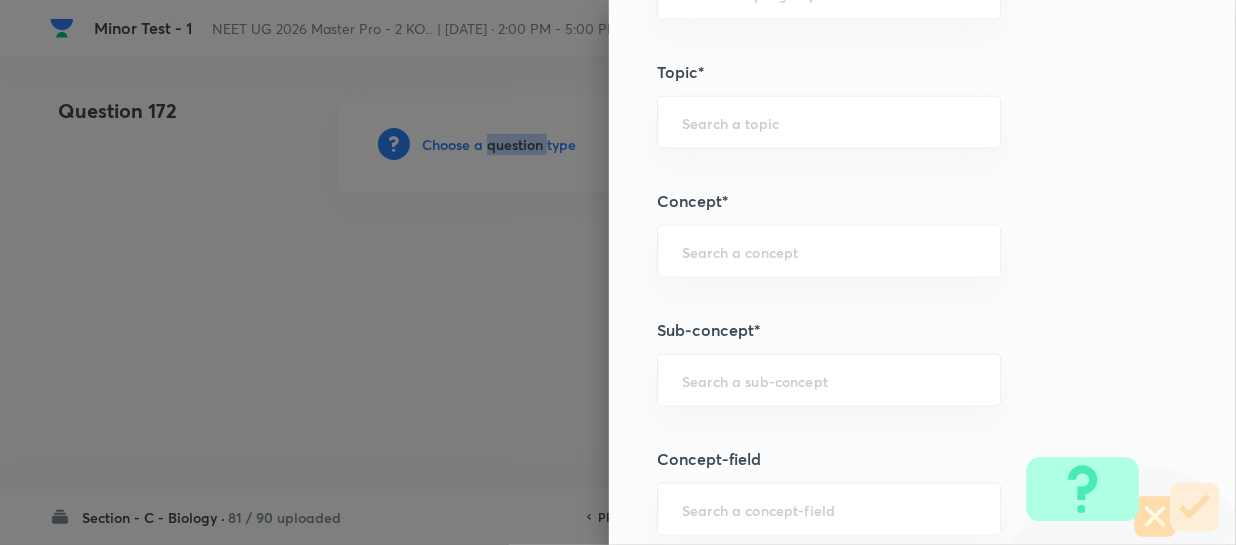 scroll, scrollTop: 1272, scrollLeft: 0, axis: vertical 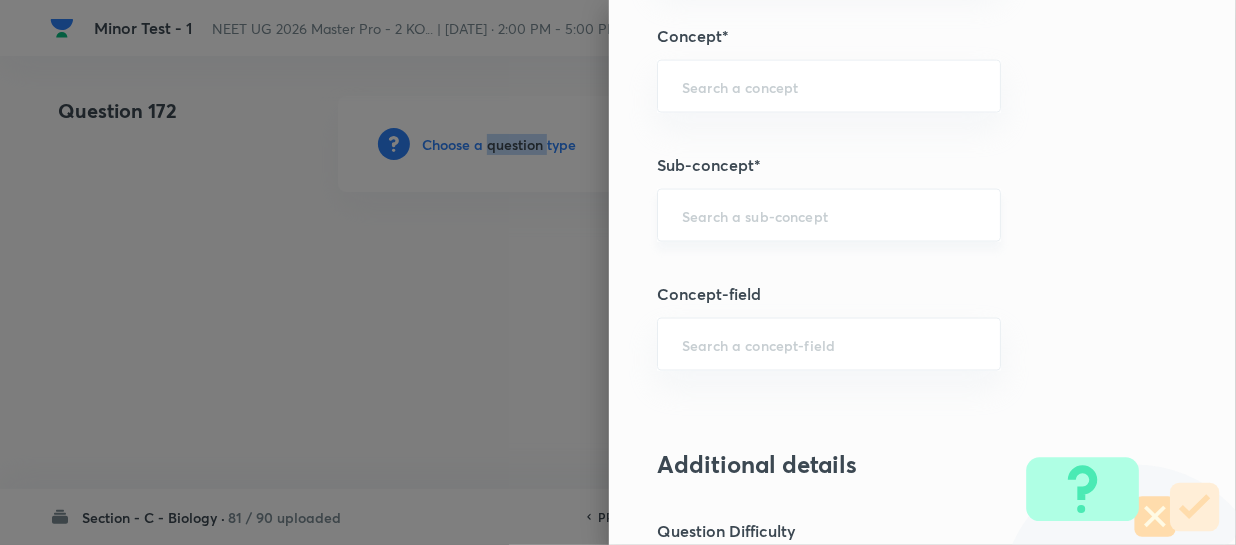 click on "​" at bounding box center (829, 215) 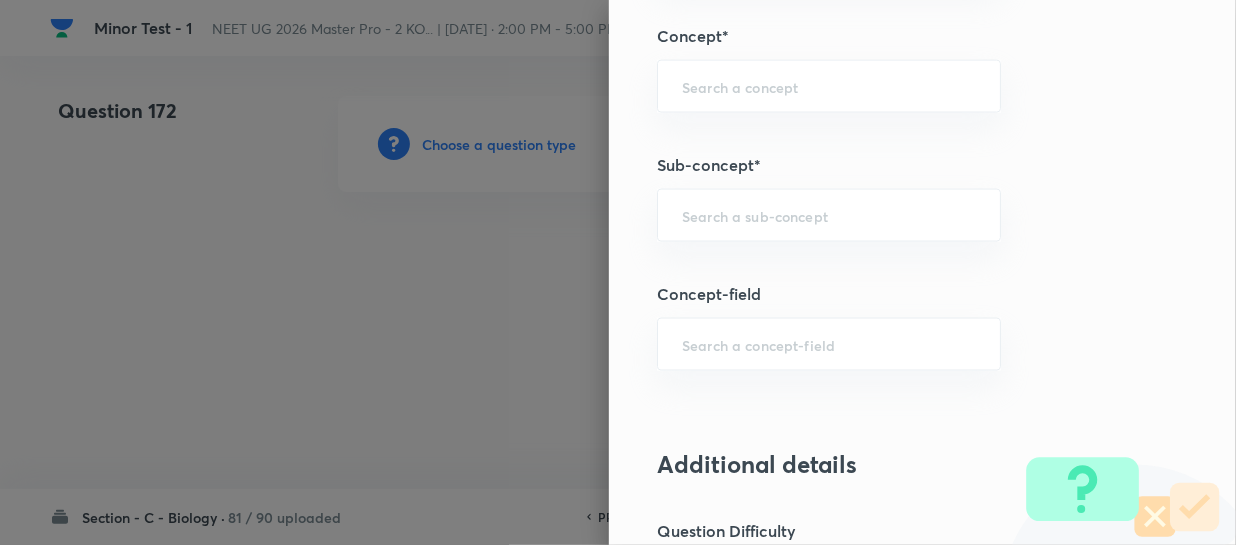 paste on "Different Biological Classification" 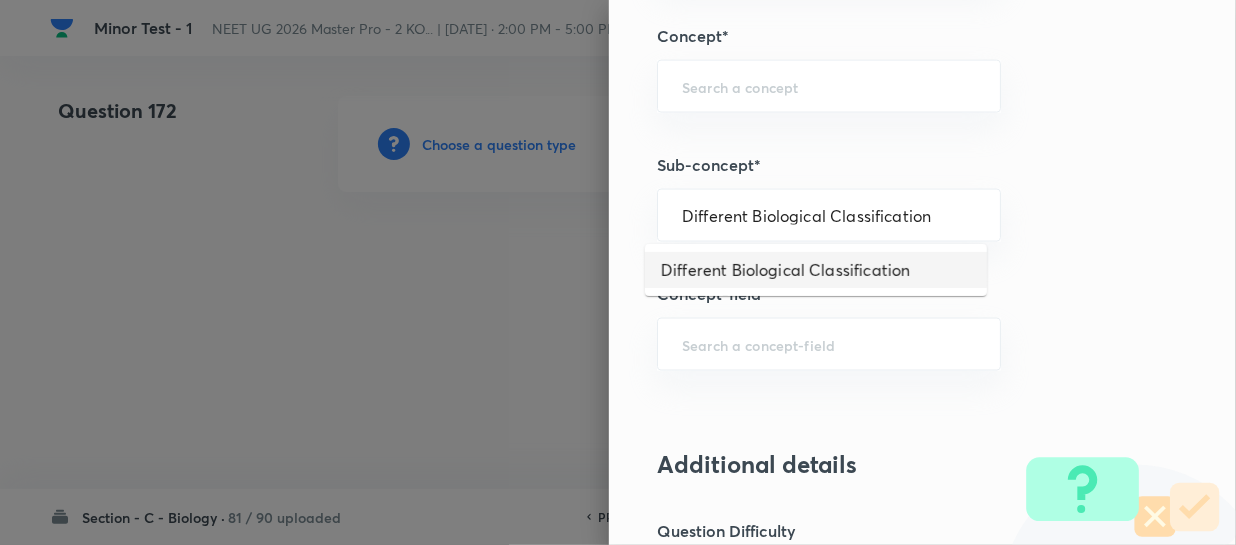 click on "Different Biological Classification" at bounding box center (816, 270) 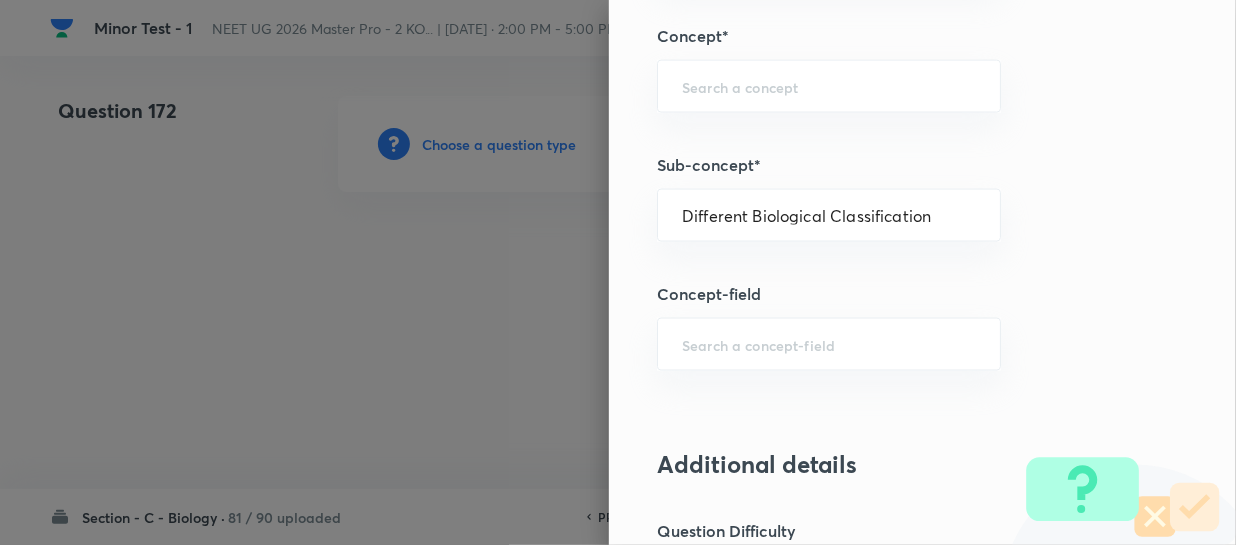type on "Biology" 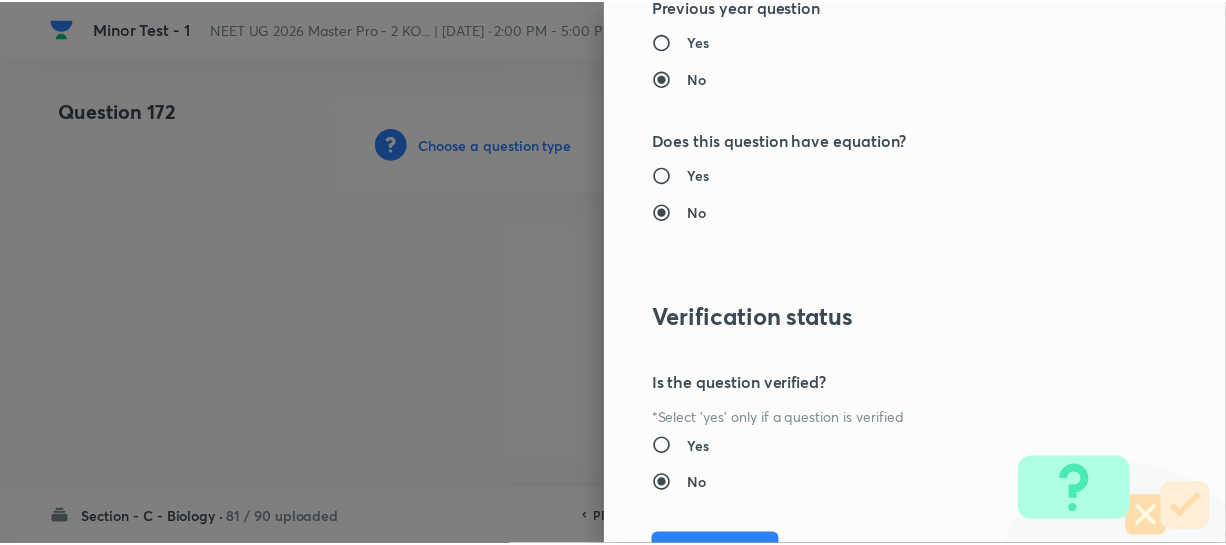 scroll, scrollTop: 2313, scrollLeft: 0, axis: vertical 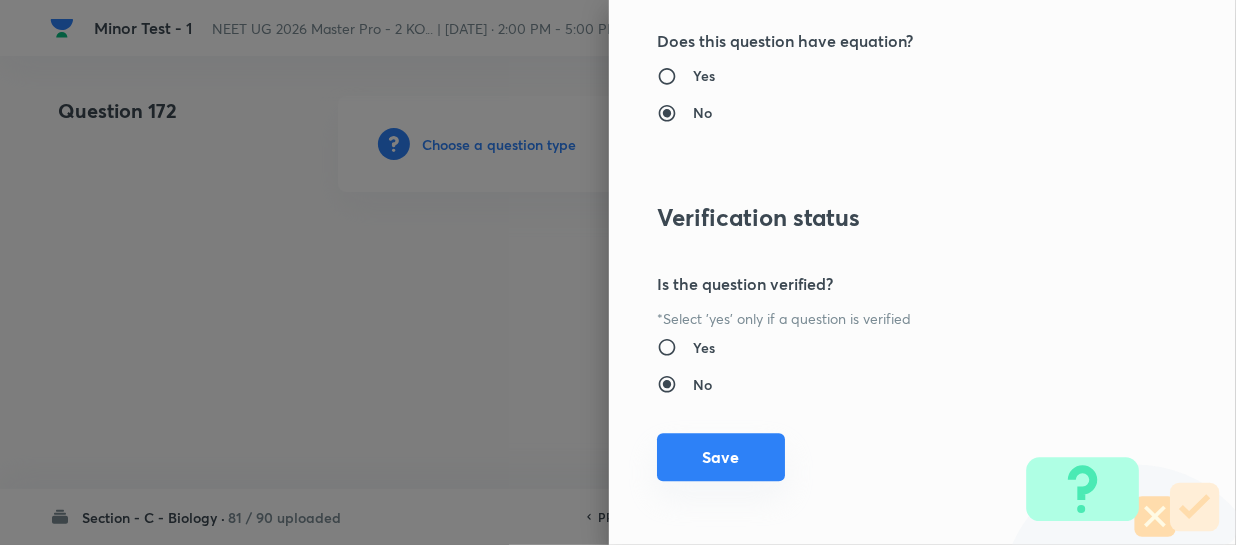 click on "Save" at bounding box center [721, 457] 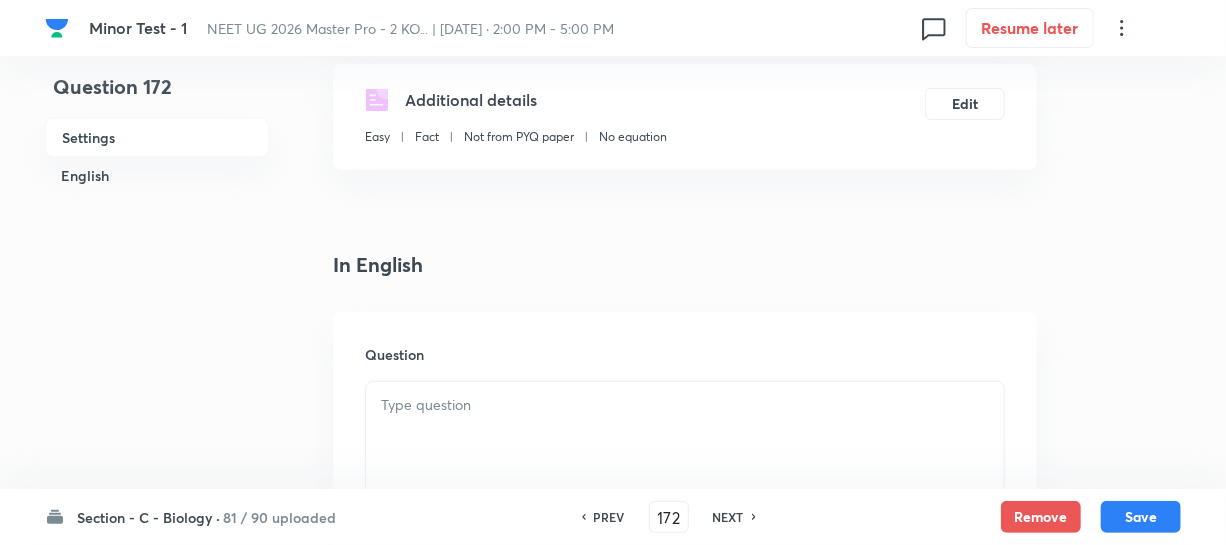 scroll, scrollTop: 454, scrollLeft: 0, axis: vertical 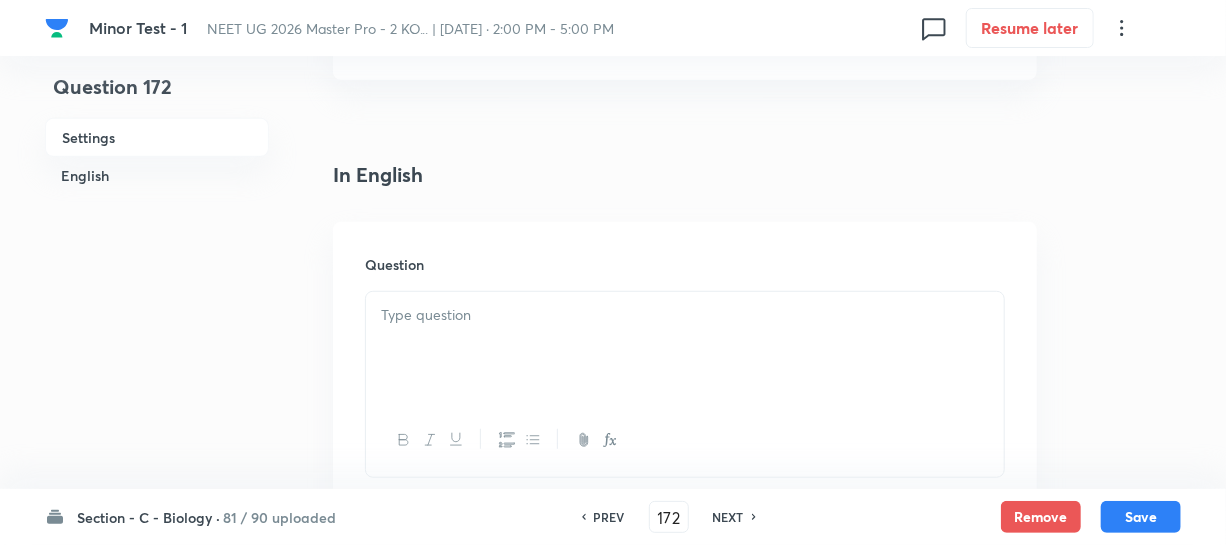 click at bounding box center [685, 315] 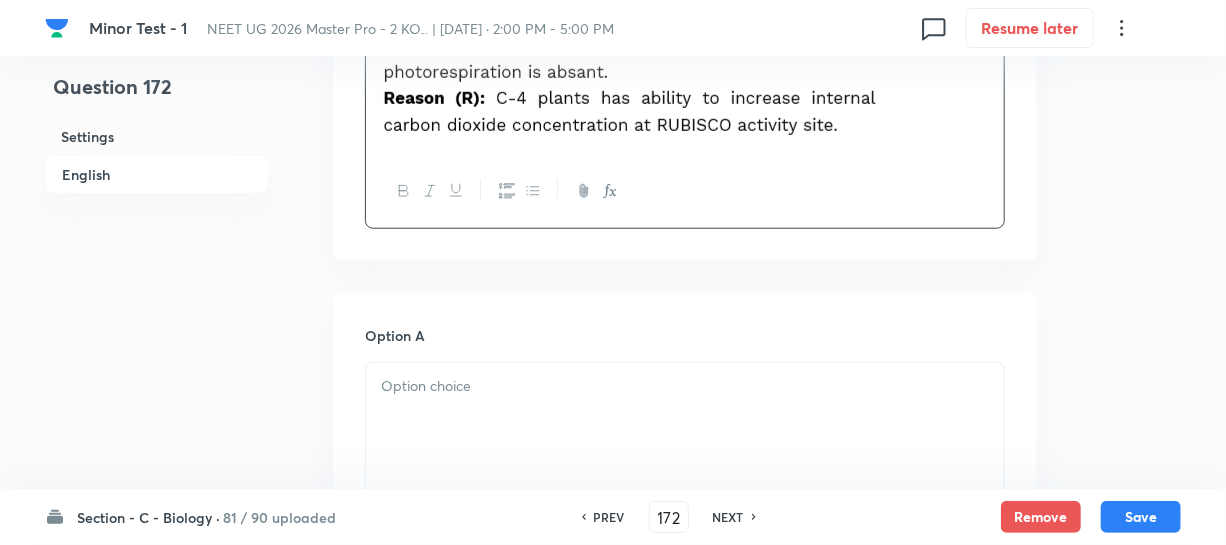 scroll, scrollTop: 727, scrollLeft: 0, axis: vertical 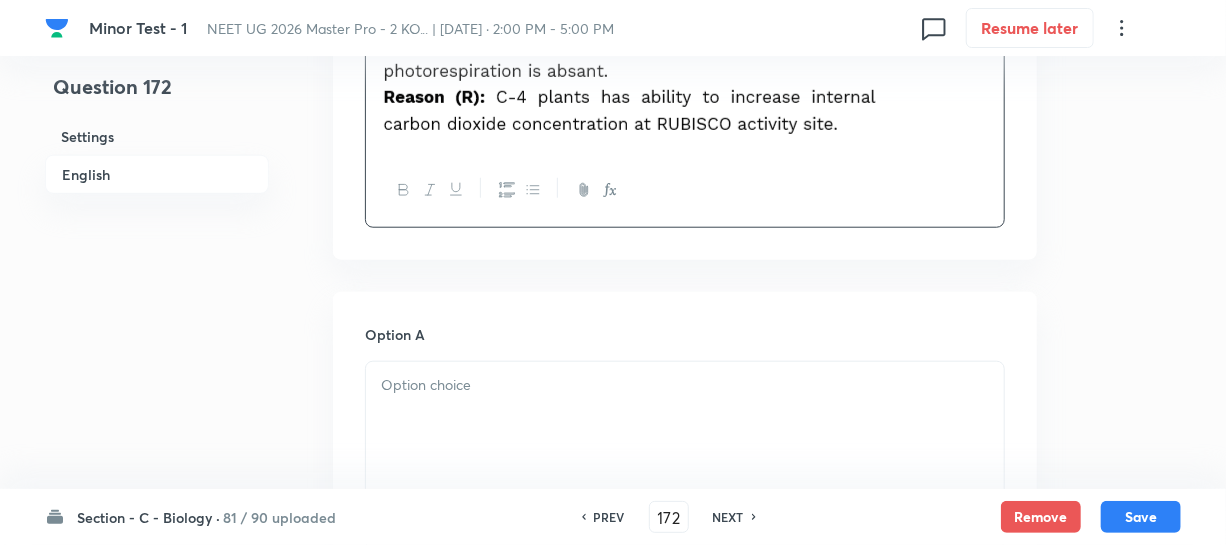 click at bounding box center (685, 418) 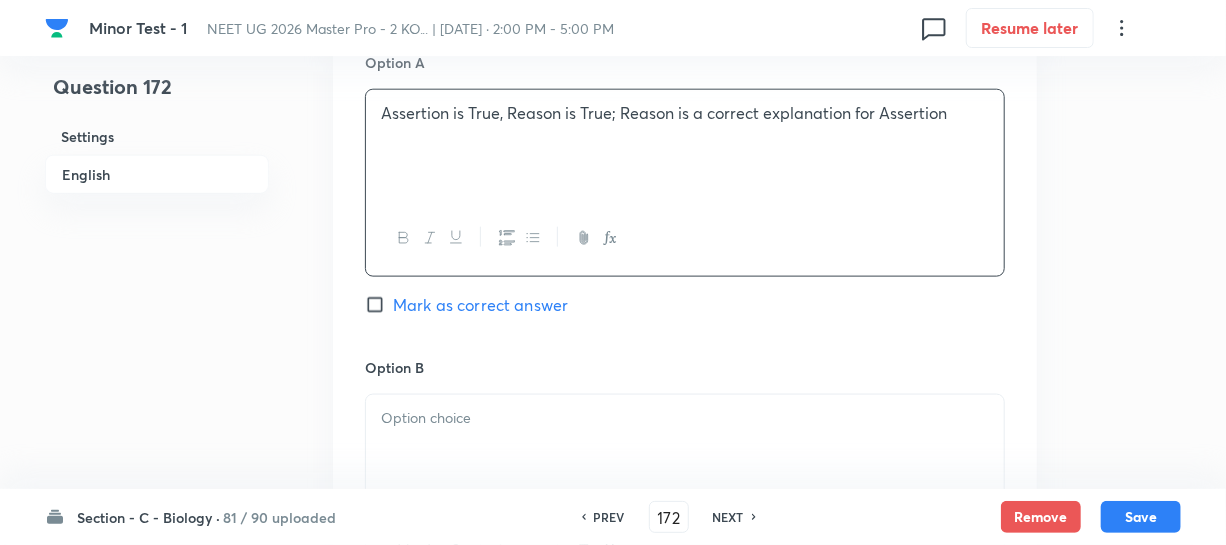 scroll, scrollTop: 1000, scrollLeft: 0, axis: vertical 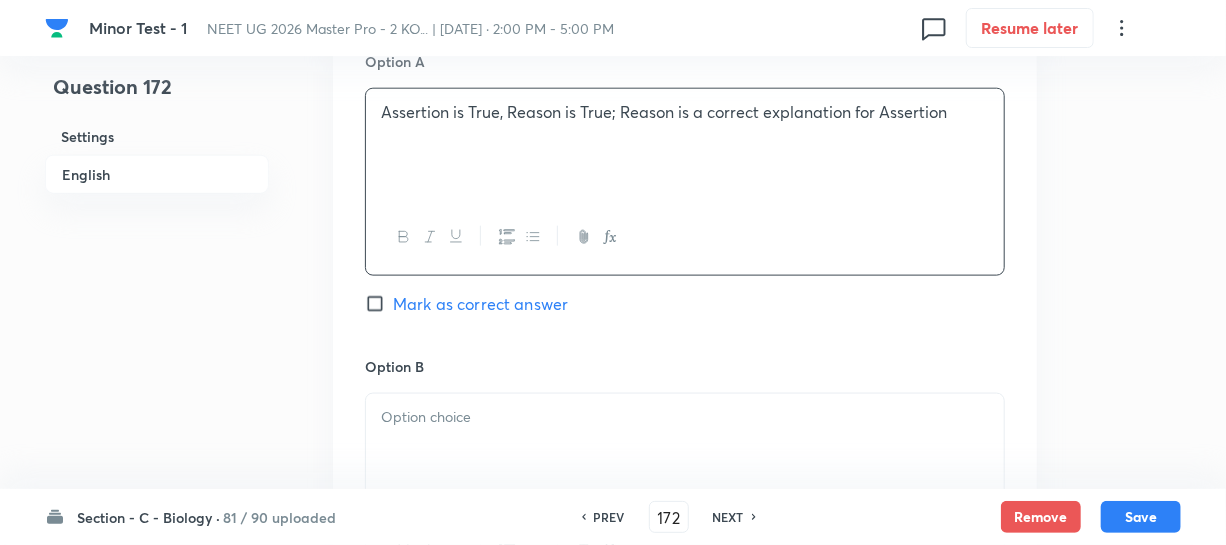 click on "Option B" at bounding box center (685, 366) 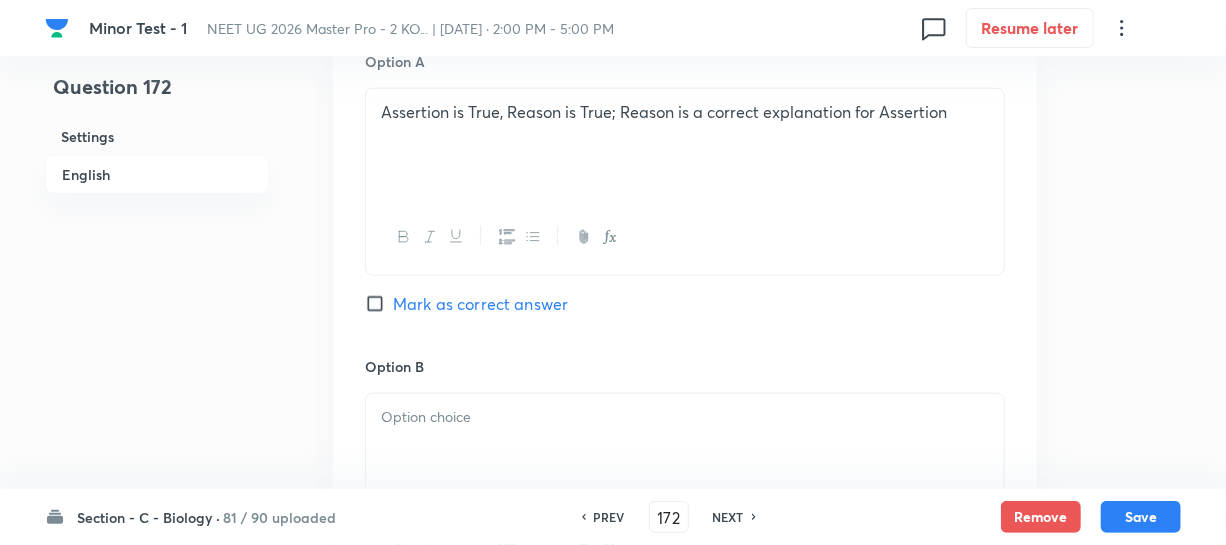 click at bounding box center [685, 417] 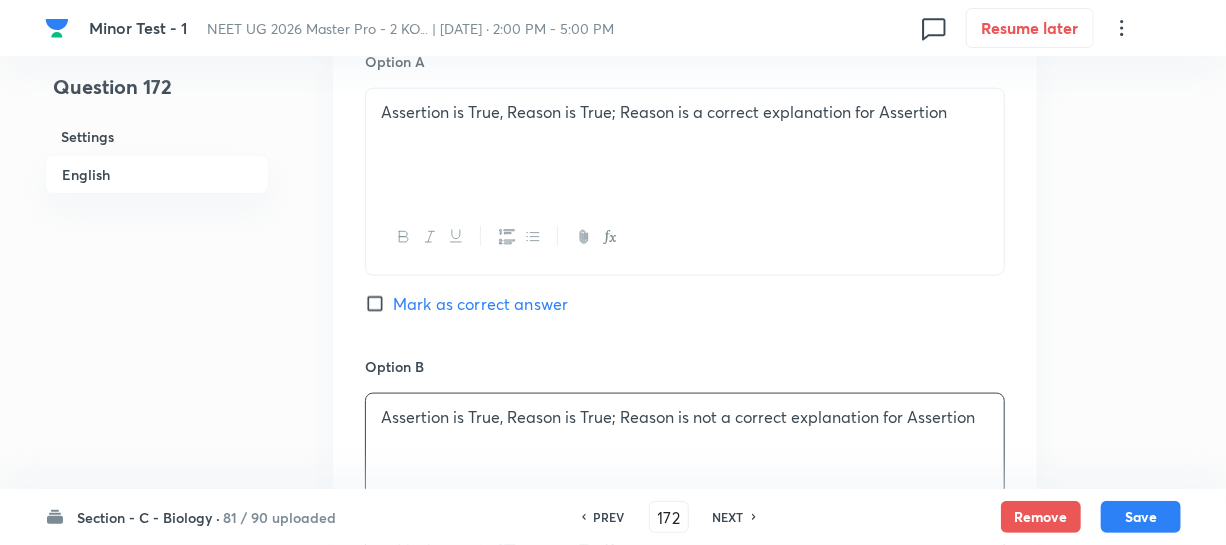 scroll, scrollTop: 1454, scrollLeft: 0, axis: vertical 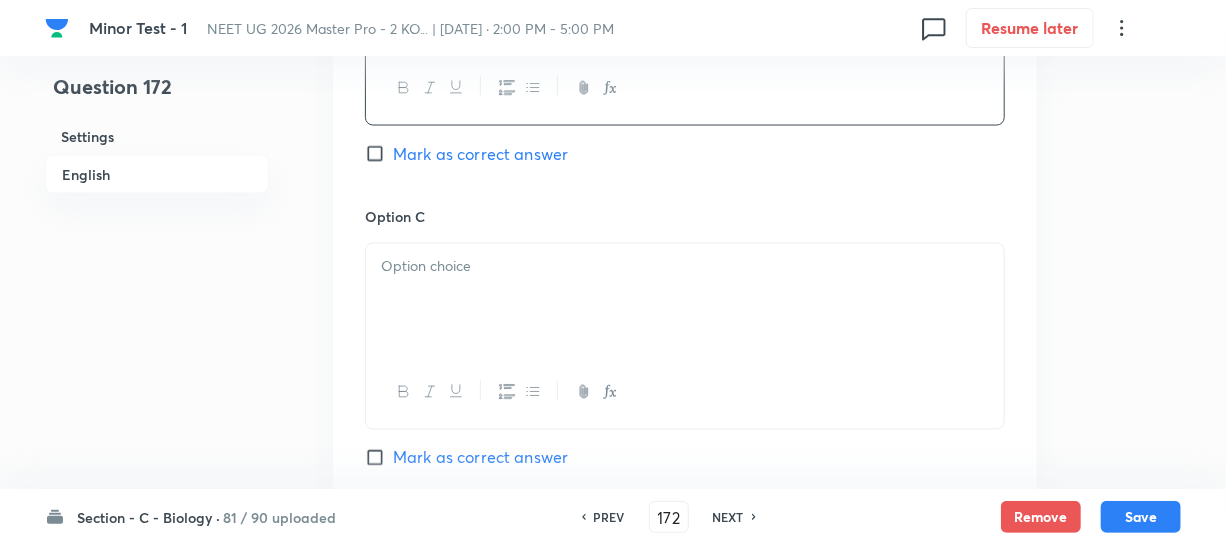 click at bounding box center (685, 300) 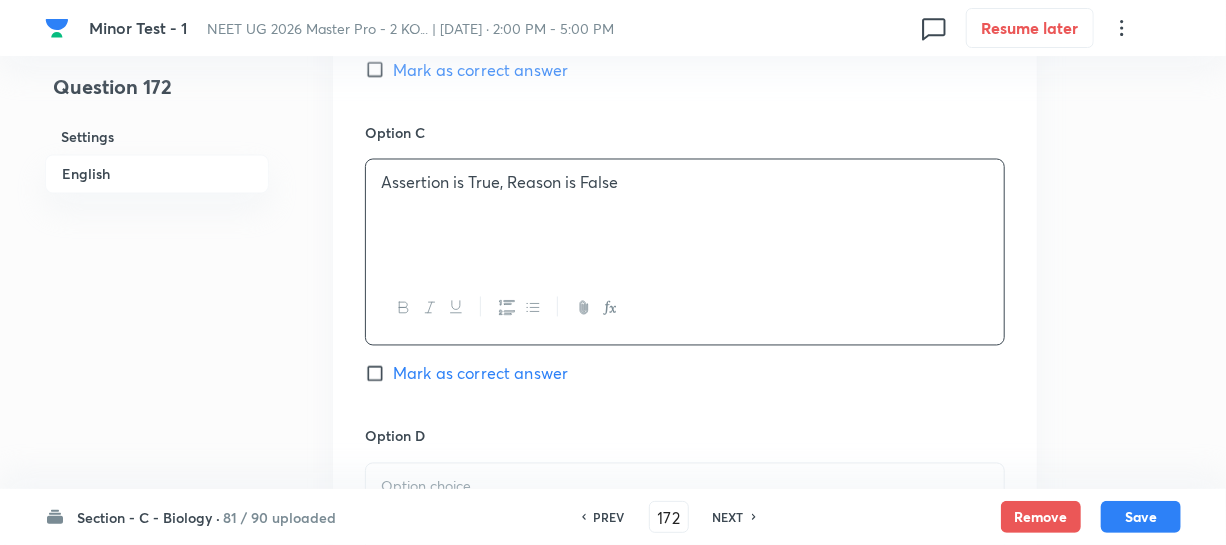 scroll, scrollTop: 1818, scrollLeft: 0, axis: vertical 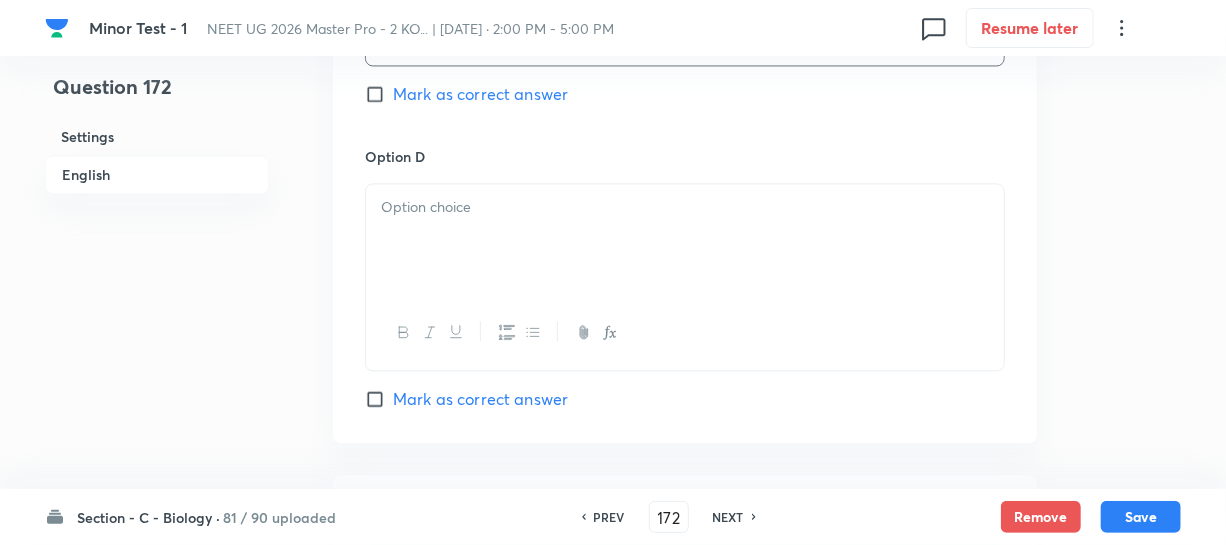click at bounding box center (685, 240) 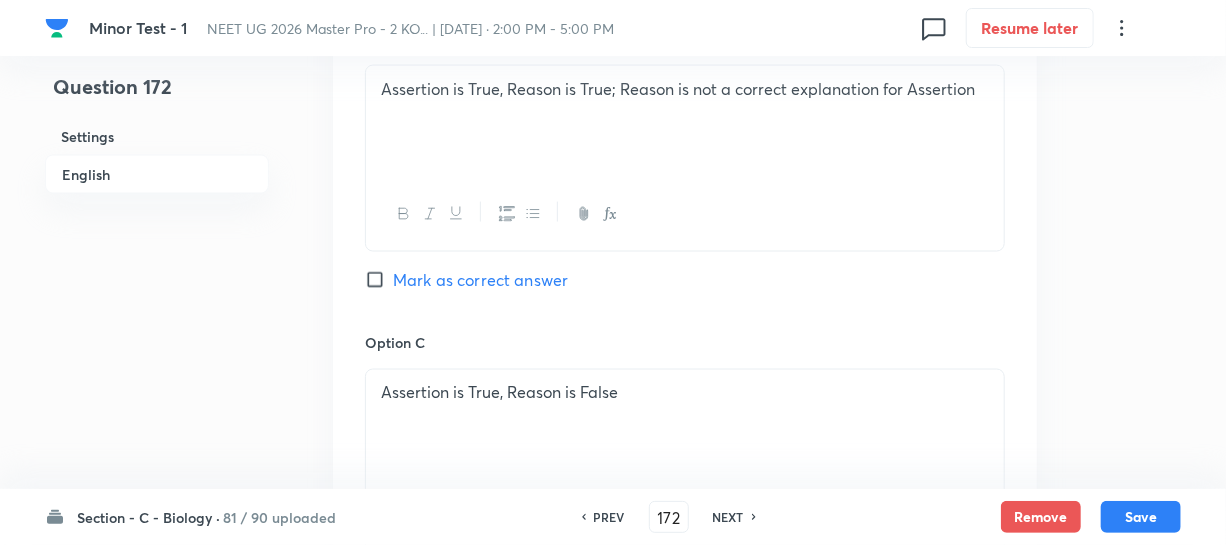 scroll, scrollTop: 1181, scrollLeft: 0, axis: vertical 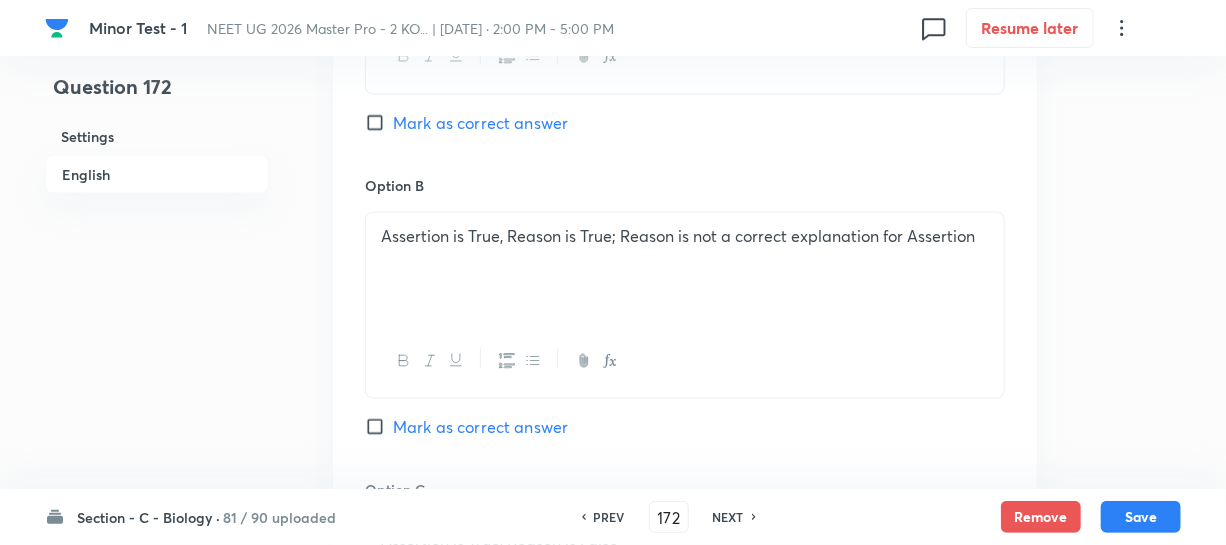 click on "Mark as correct answer" at bounding box center [379, 123] 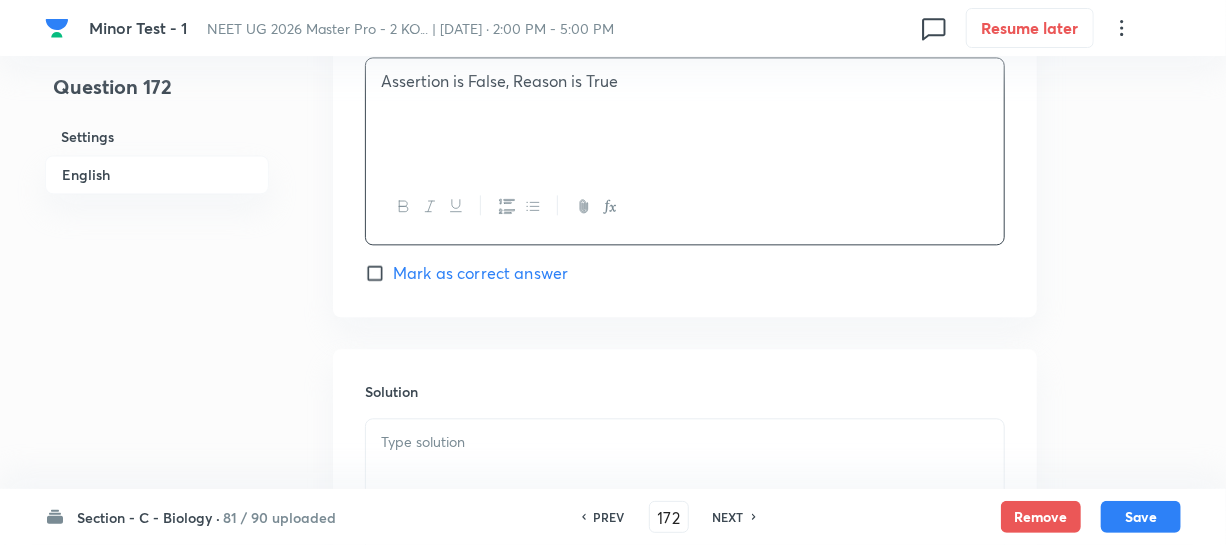 scroll, scrollTop: 2181, scrollLeft: 0, axis: vertical 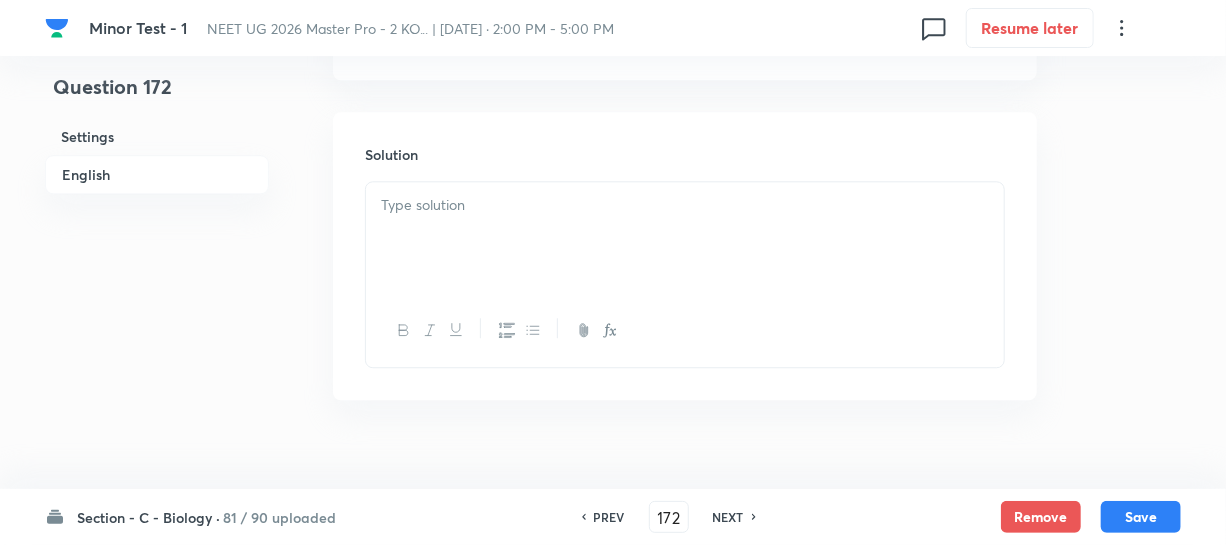 click at bounding box center (685, 238) 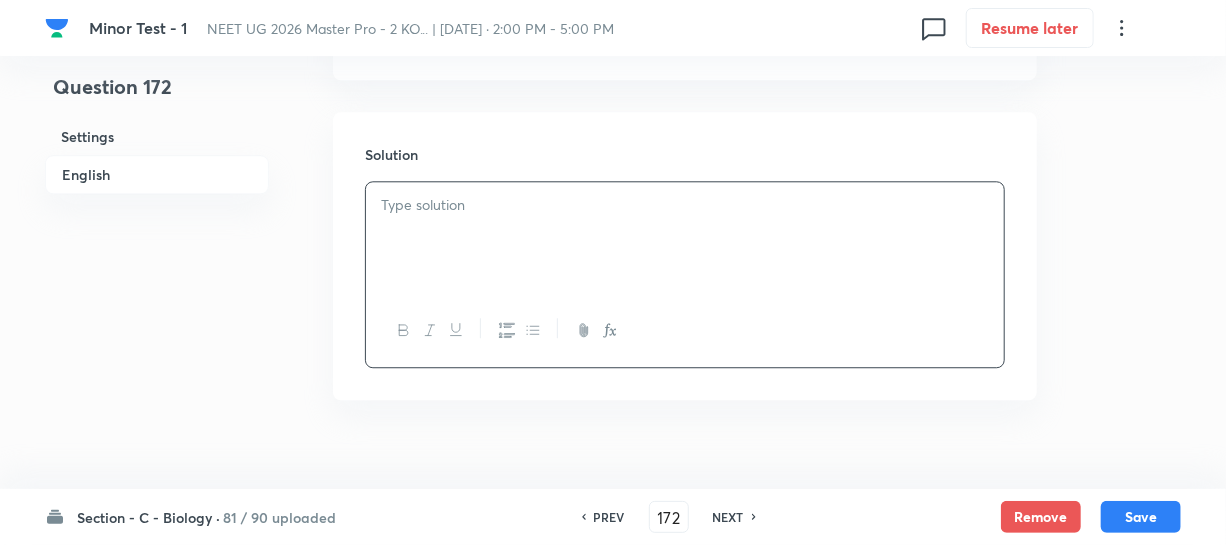 type 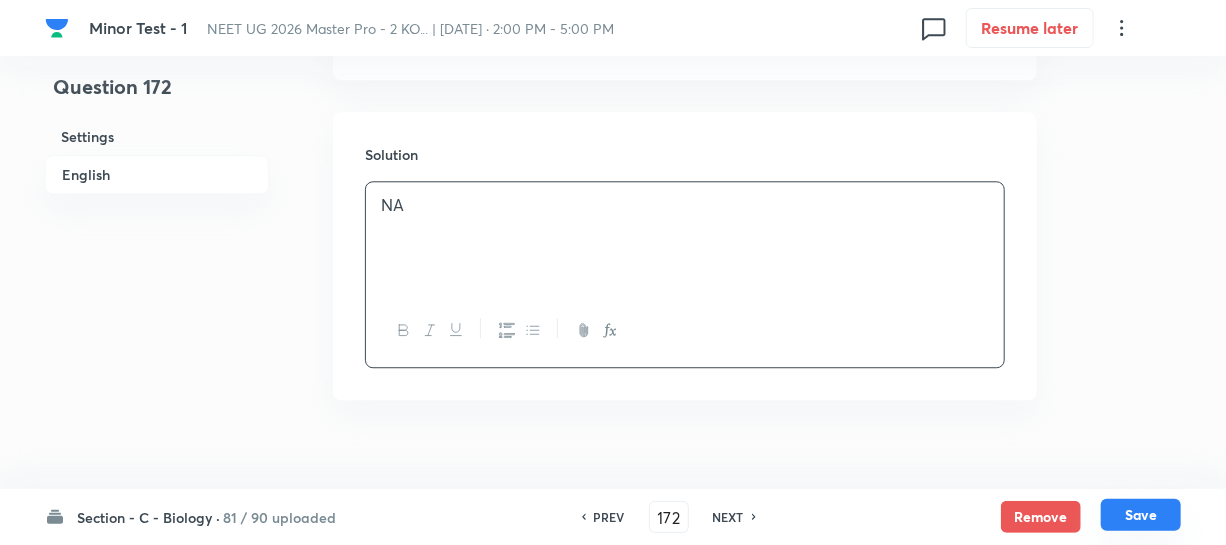 click on "Save" at bounding box center (1141, 515) 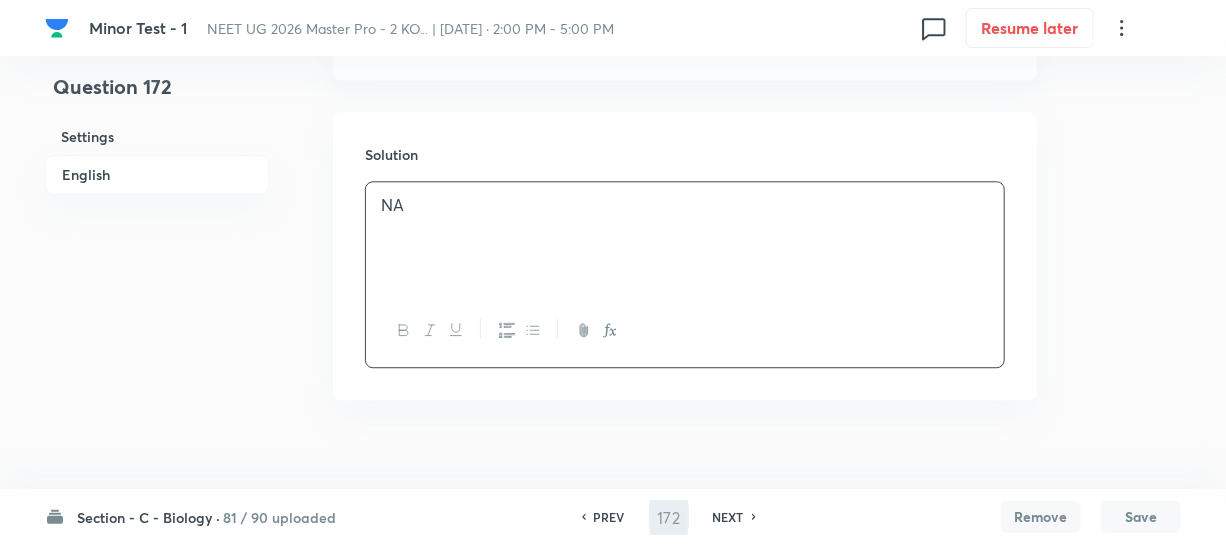 type on "173" 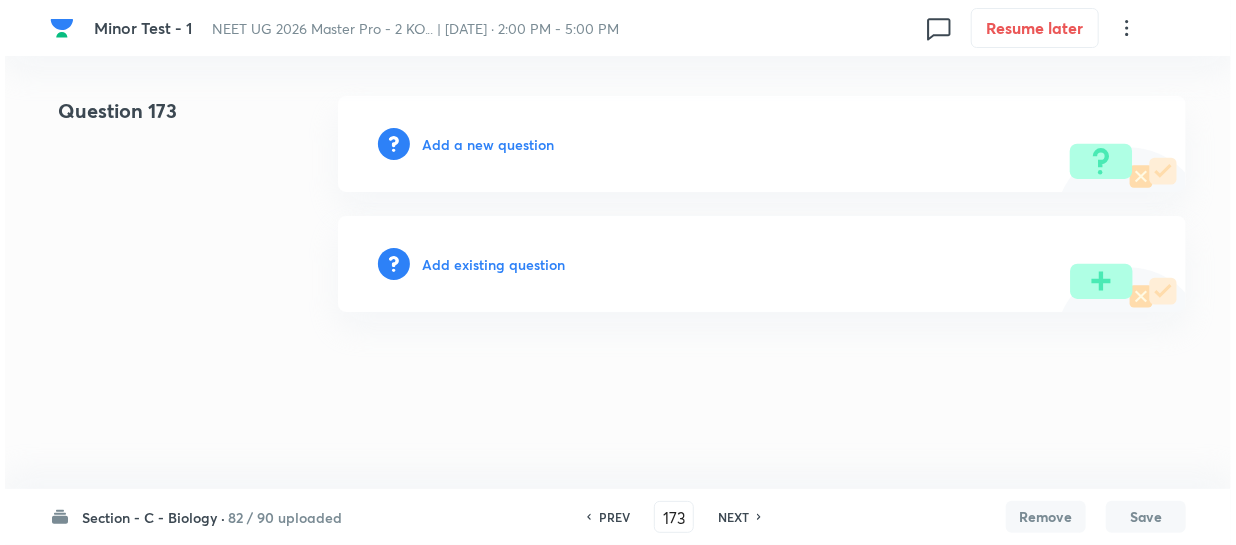scroll, scrollTop: 0, scrollLeft: 0, axis: both 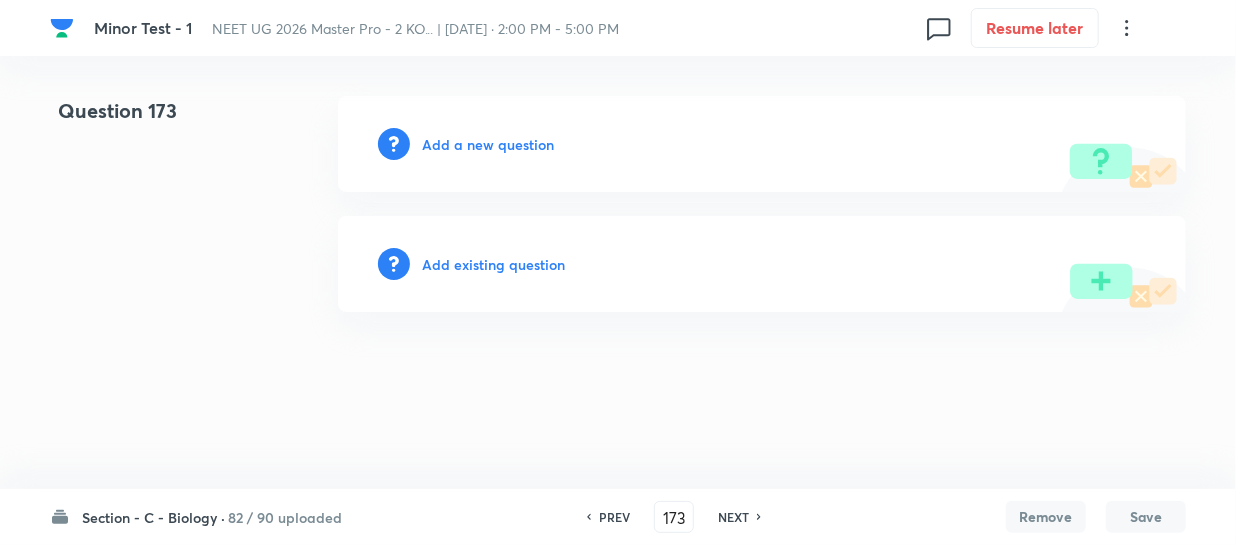 click on "Add a new question" at bounding box center [488, 144] 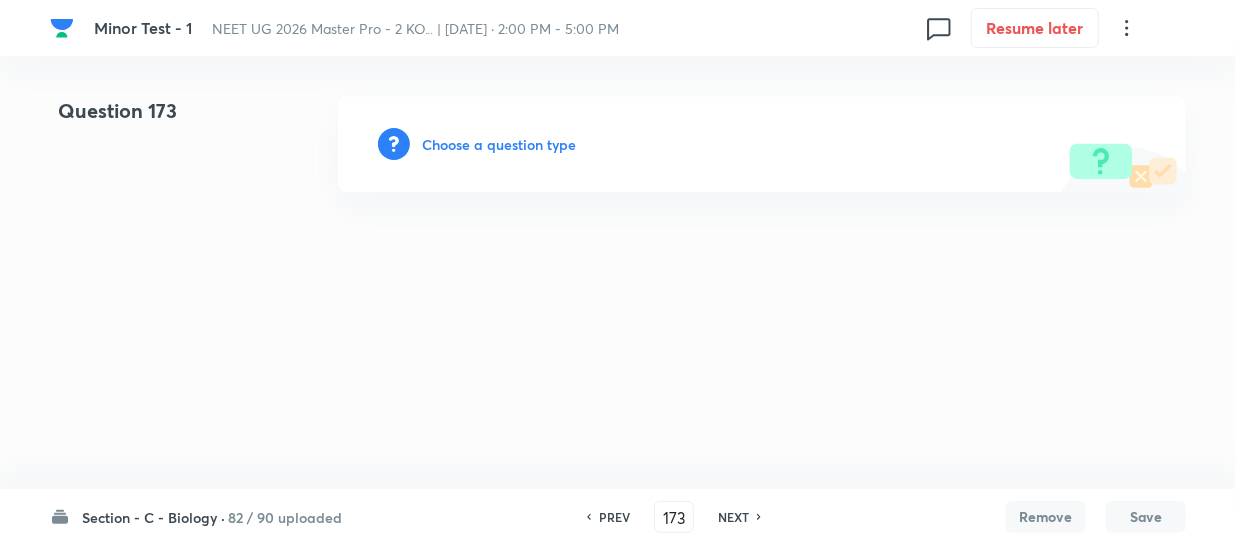 click on "Choose a question type" at bounding box center (499, 144) 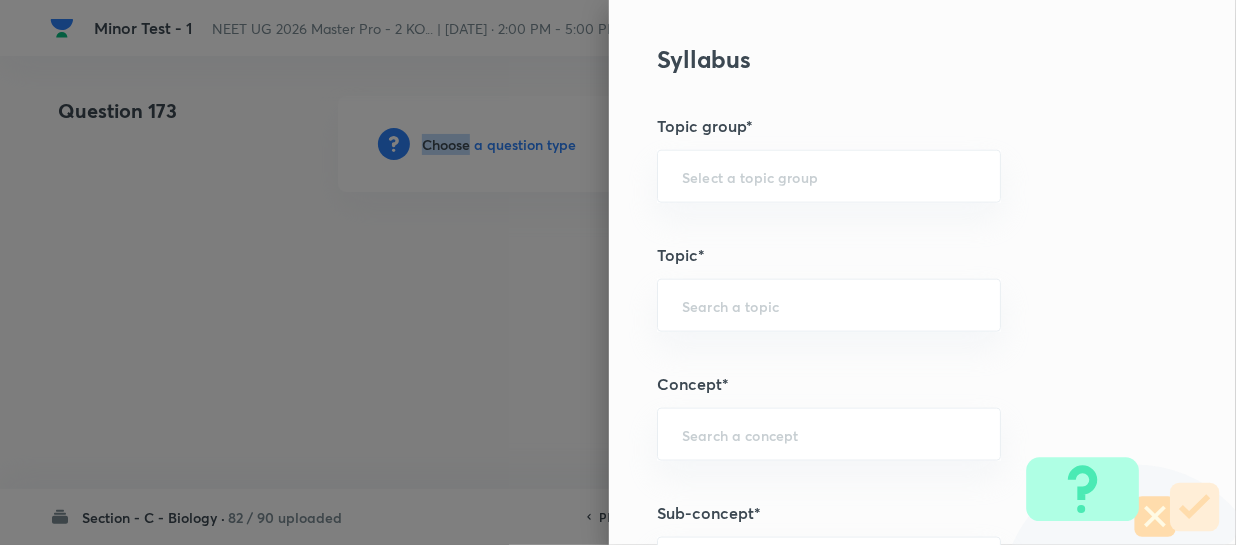 scroll, scrollTop: 1090, scrollLeft: 0, axis: vertical 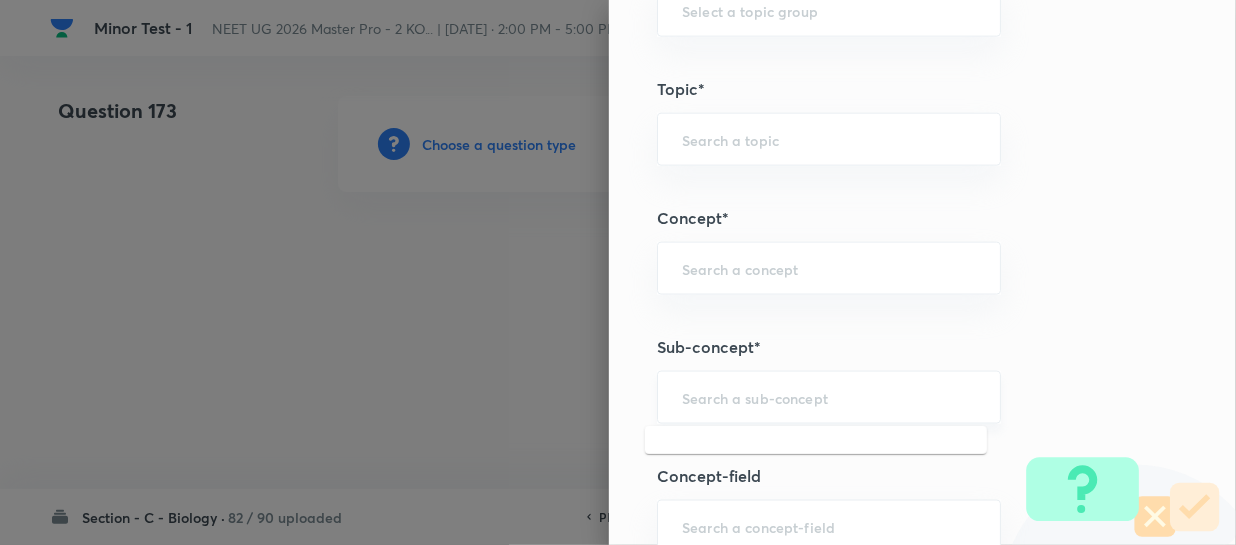 click at bounding box center [829, 397] 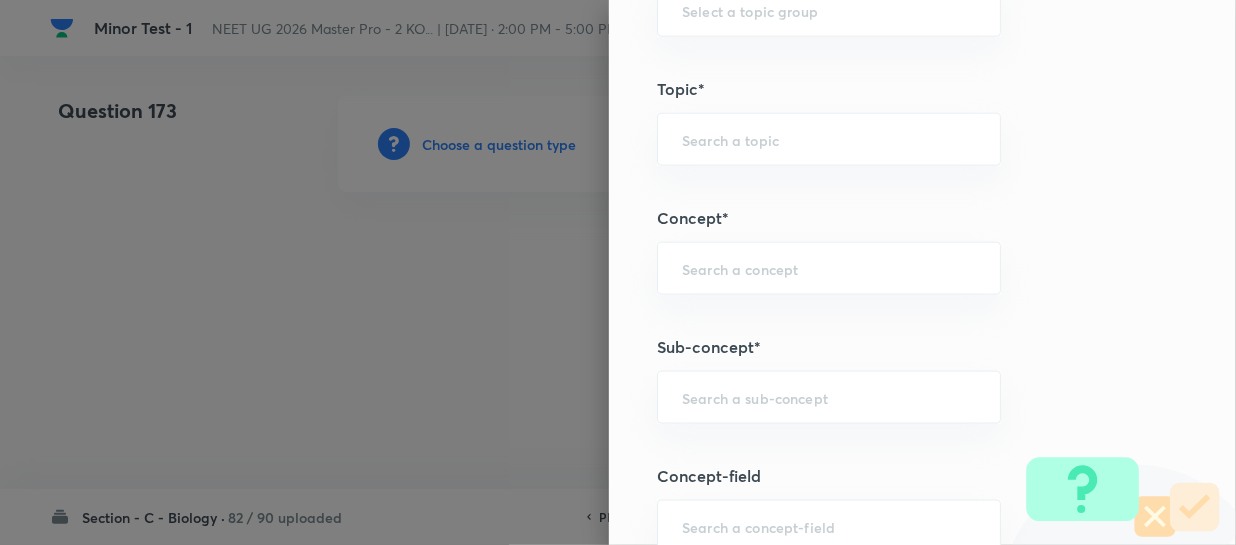 paste on "Different Biological Classification" 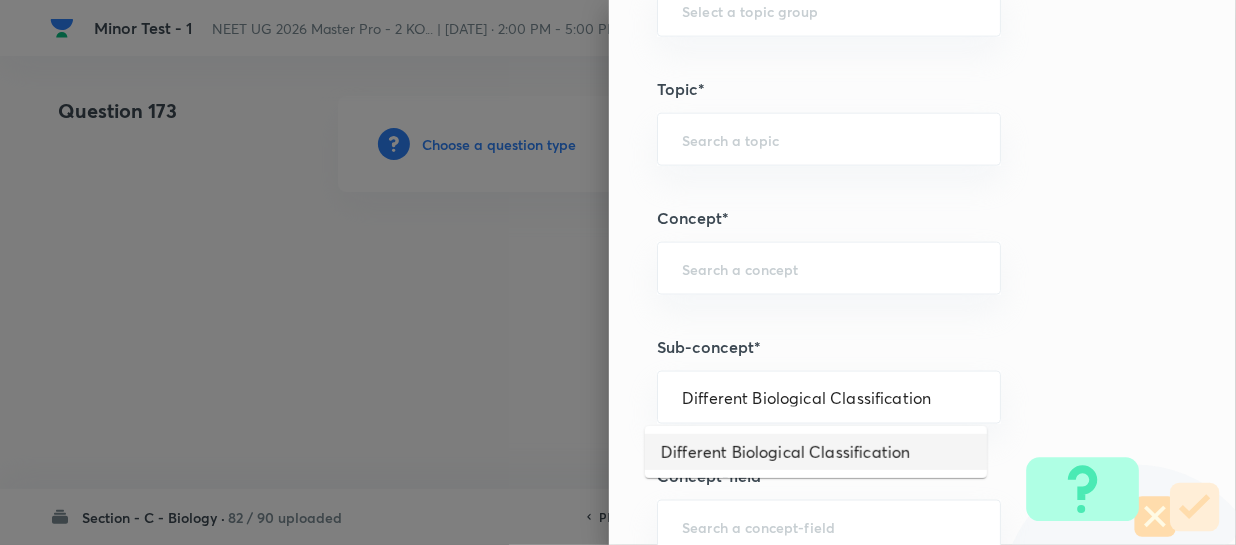 click on "Different Biological Classification" at bounding box center (816, 452) 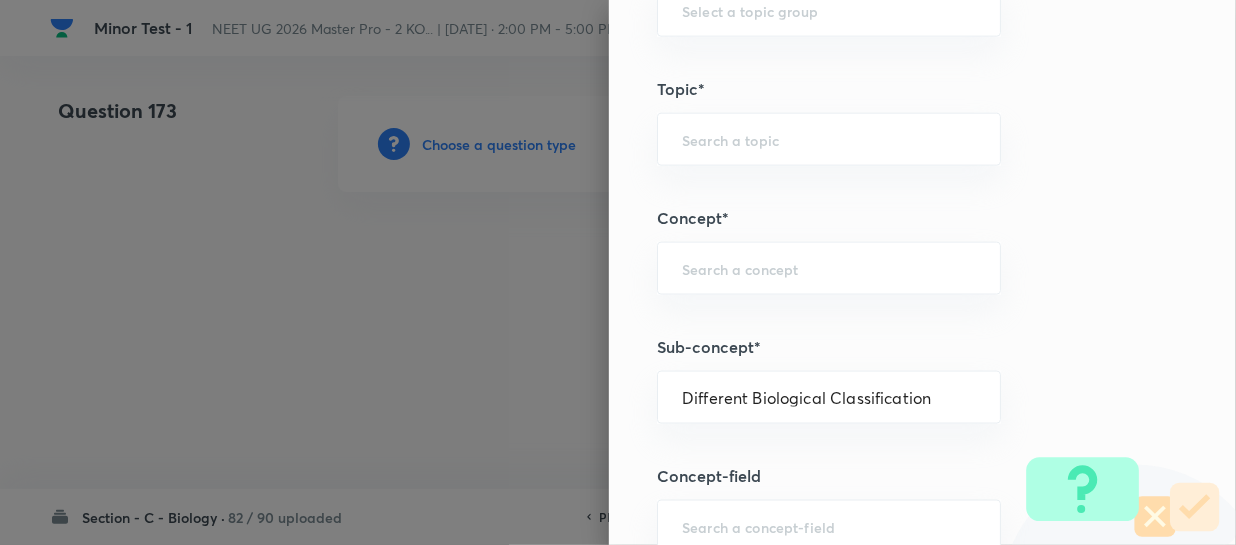 type on "Biology" 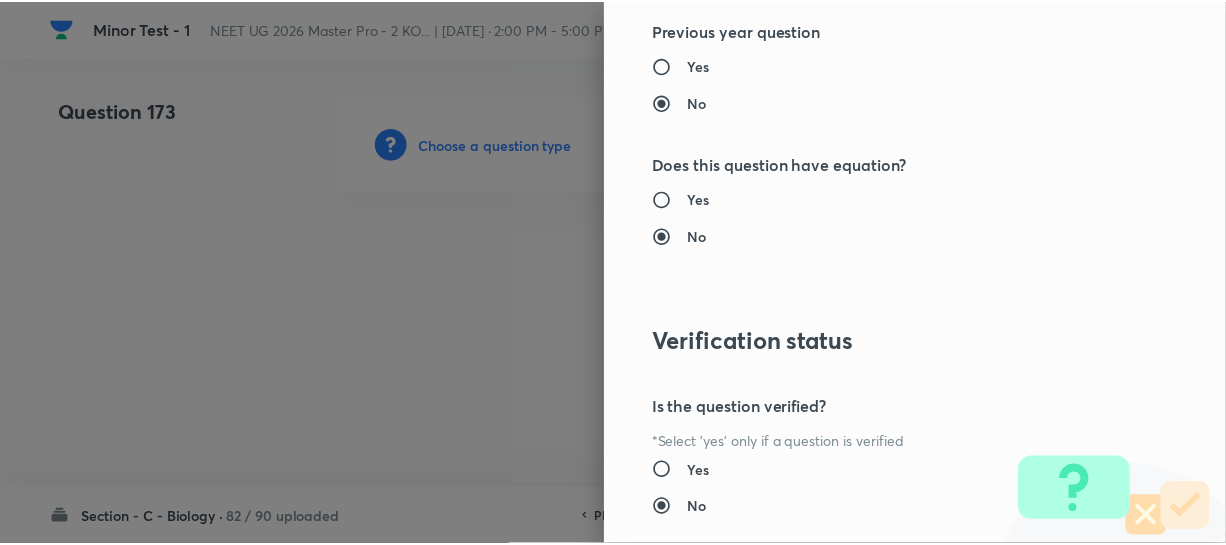 scroll, scrollTop: 2272, scrollLeft: 0, axis: vertical 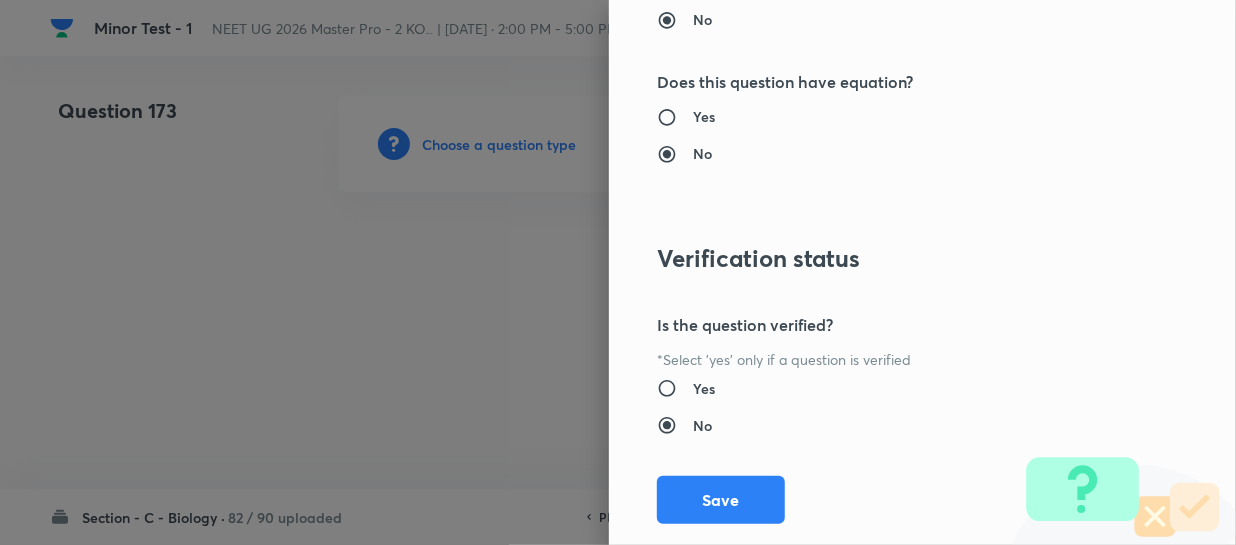 click on "Save" at bounding box center [721, 500] 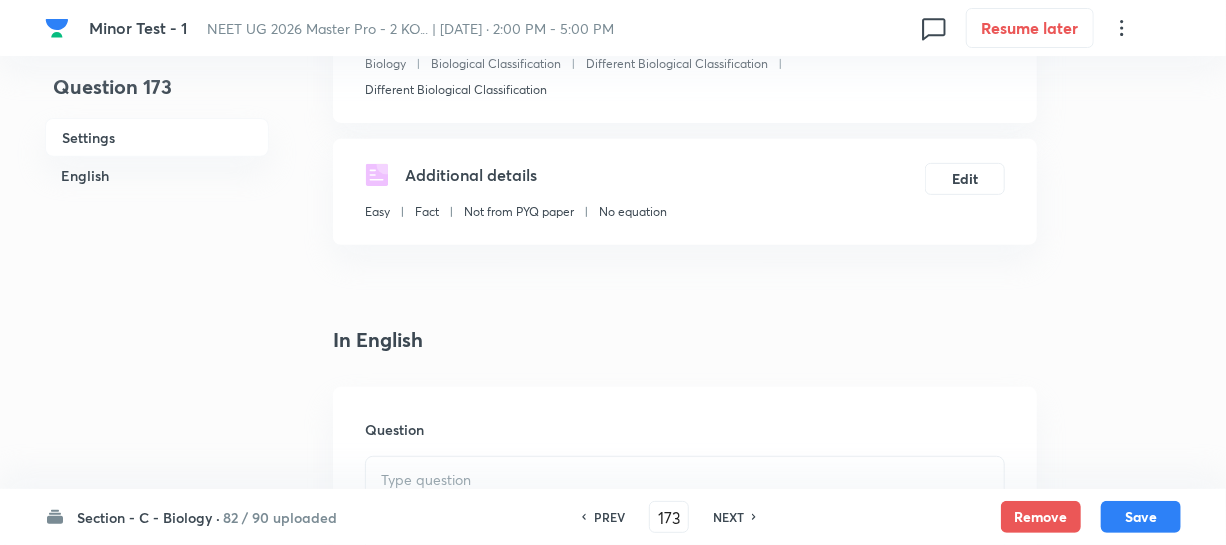 scroll, scrollTop: 454, scrollLeft: 0, axis: vertical 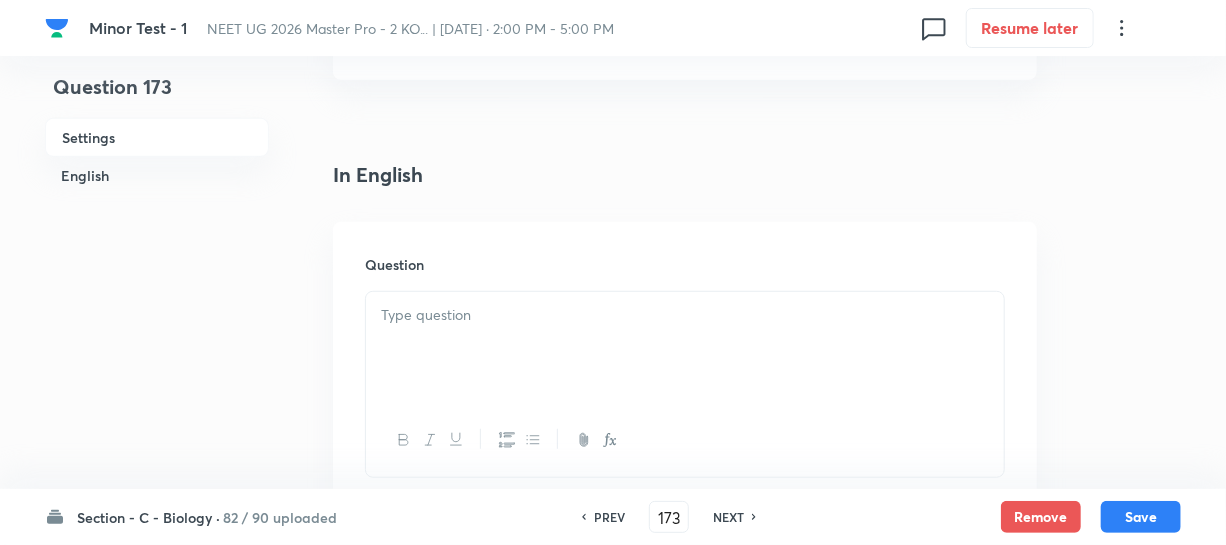 click at bounding box center [685, 348] 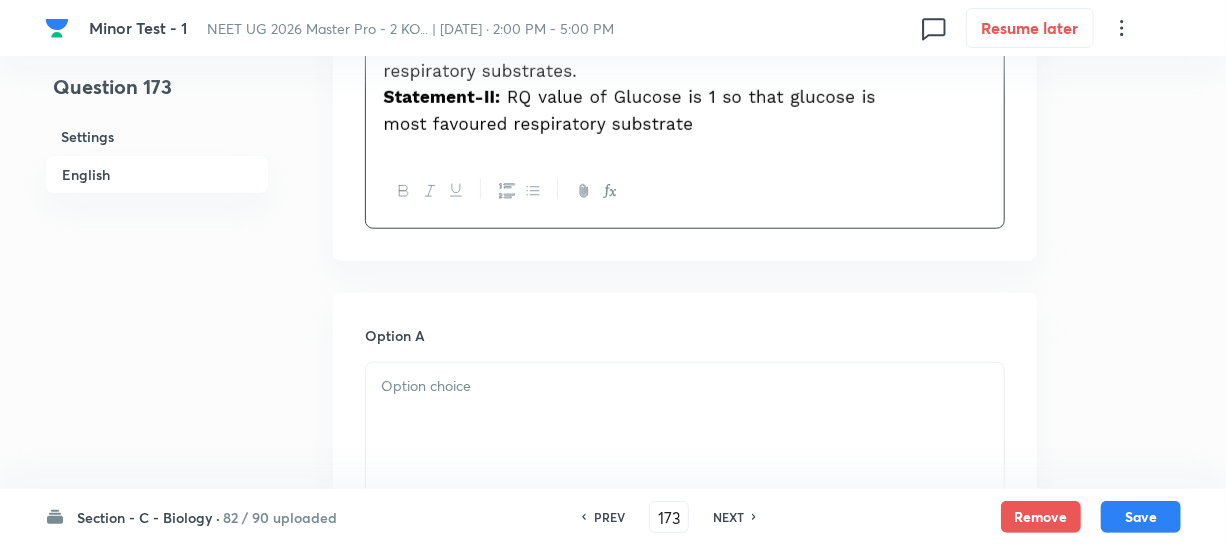 scroll, scrollTop: 727, scrollLeft: 0, axis: vertical 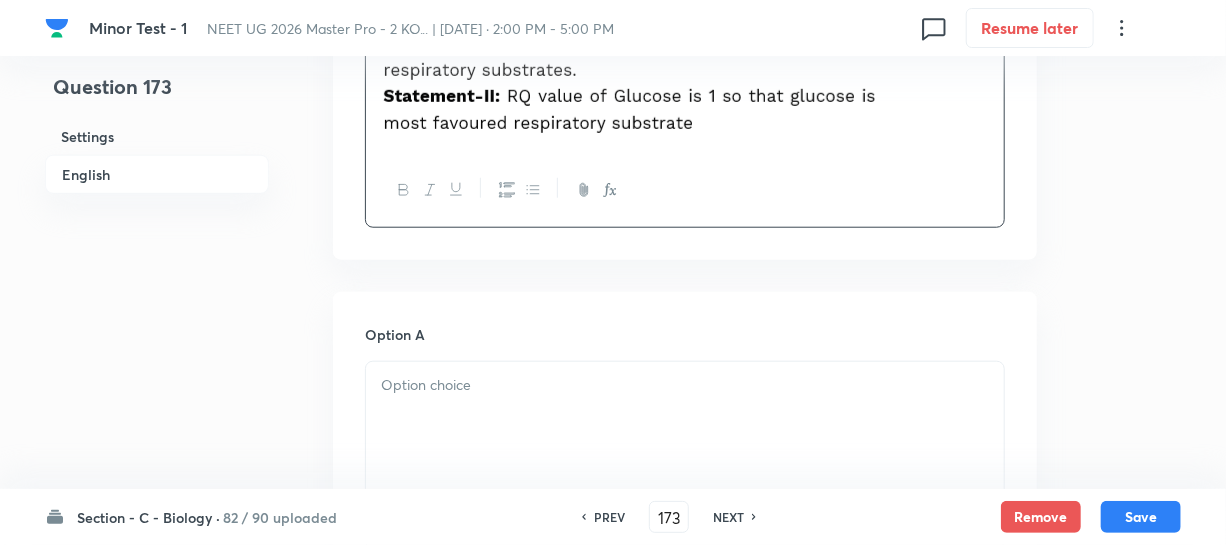 click at bounding box center [685, 418] 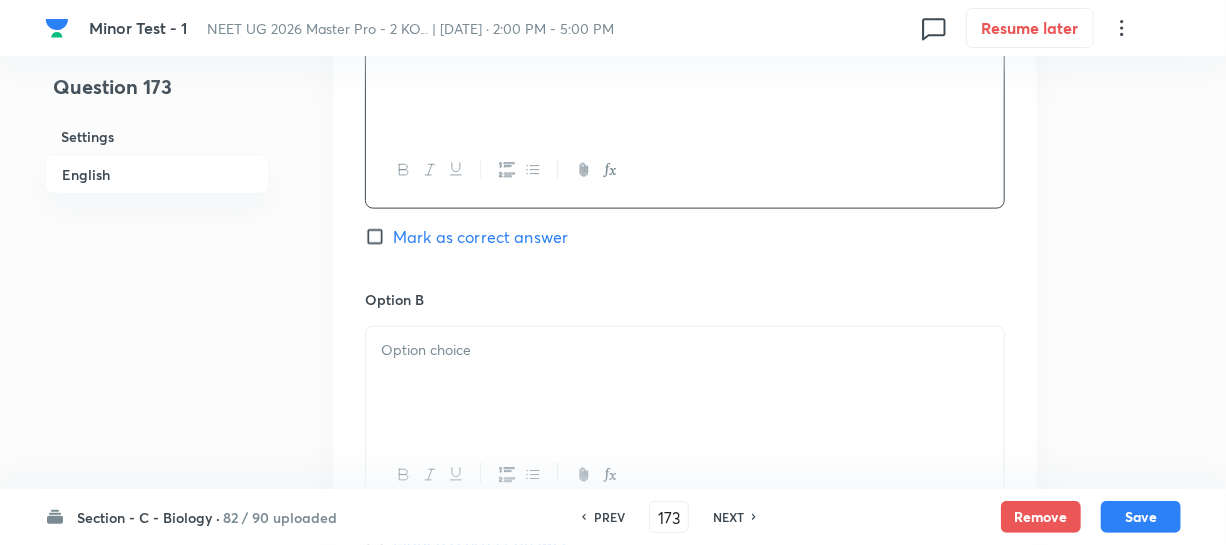 scroll, scrollTop: 1090, scrollLeft: 0, axis: vertical 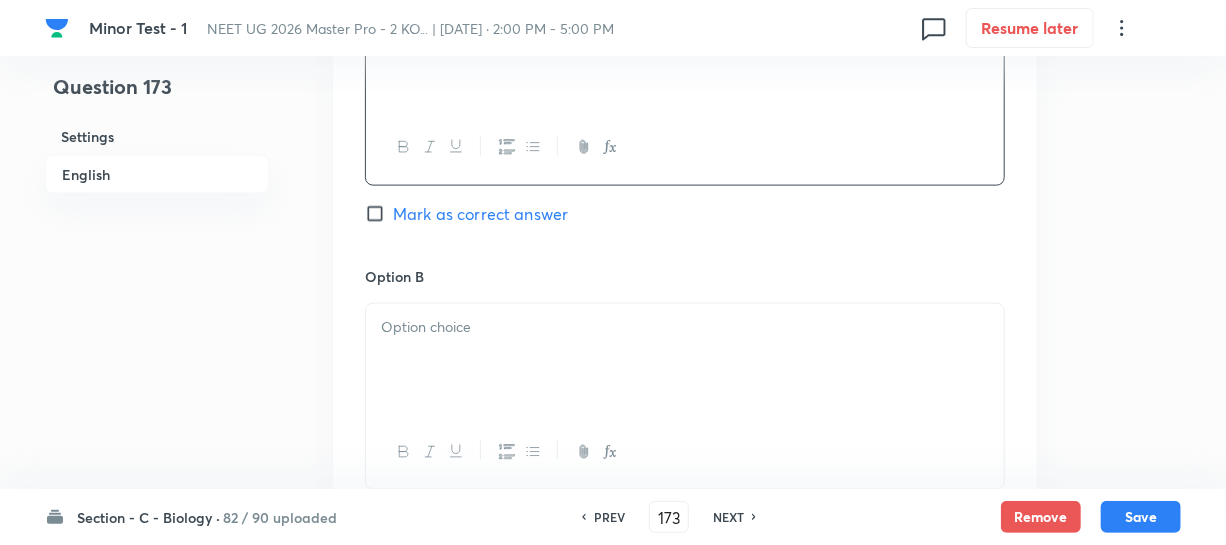 click at bounding box center (685, 360) 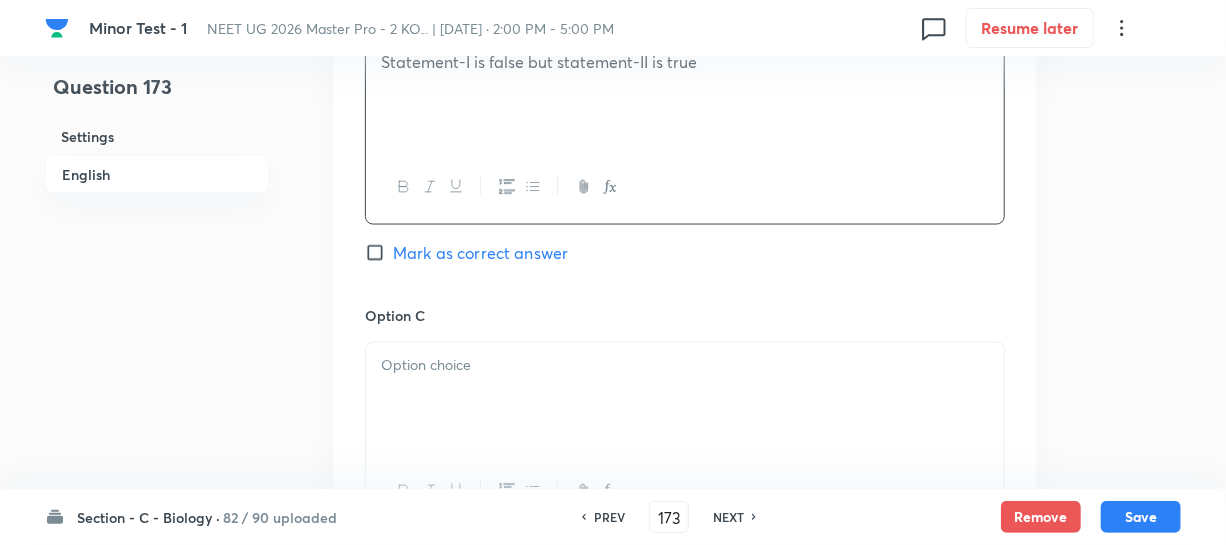scroll, scrollTop: 1363, scrollLeft: 0, axis: vertical 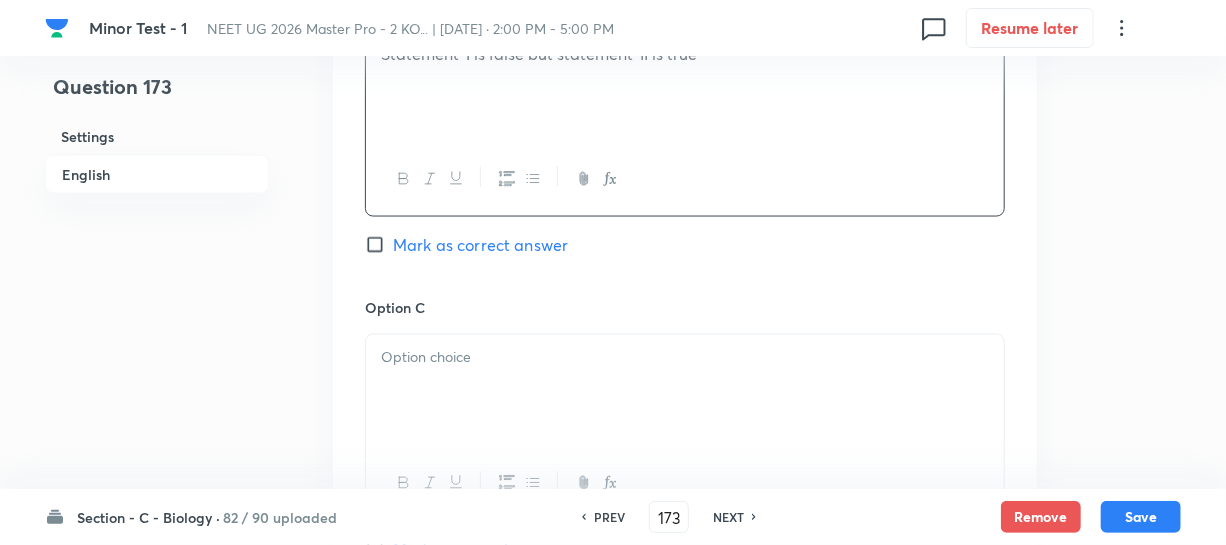 drag, startPoint x: 555, startPoint y: 377, endPoint x: 451, endPoint y: 374, distance: 104.04326 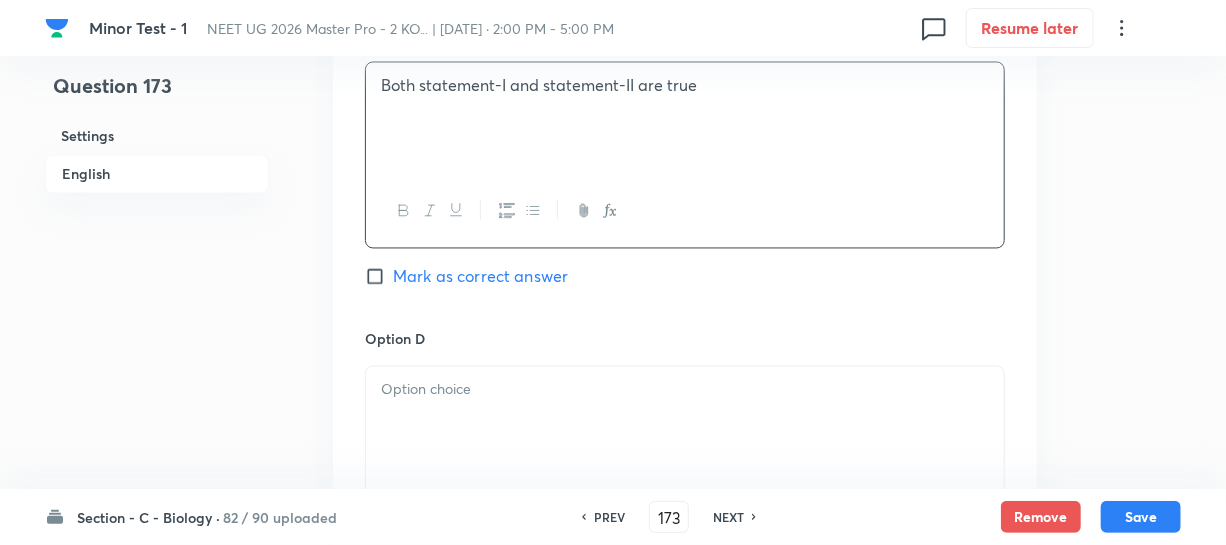 scroll, scrollTop: 1636, scrollLeft: 0, axis: vertical 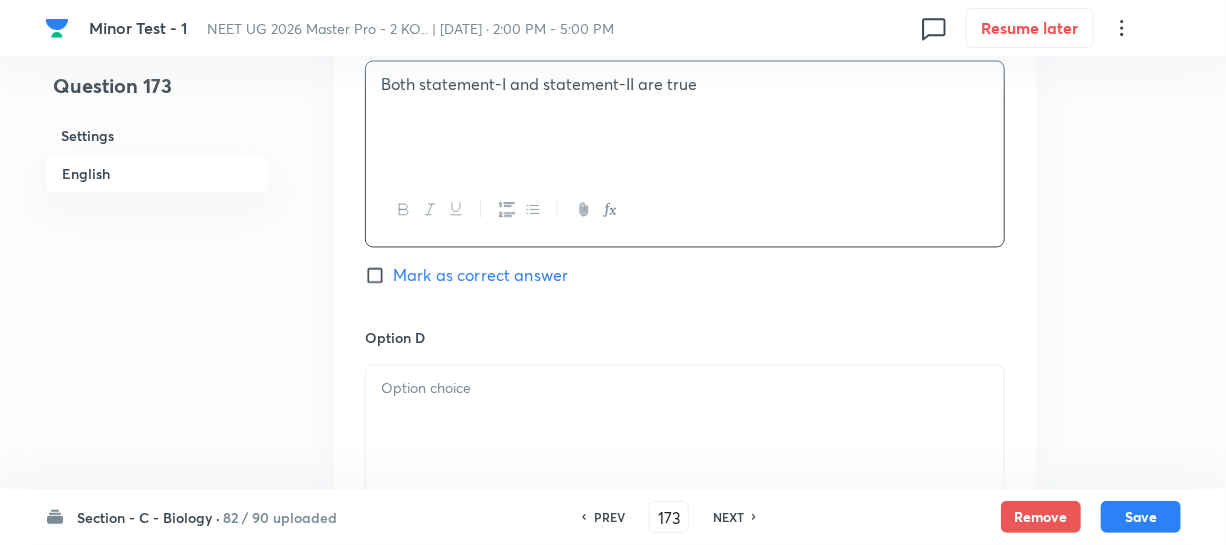 drag, startPoint x: 485, startPoint y: 370, endPoint x: 539, endPoint y: 390, distance: 57.58472 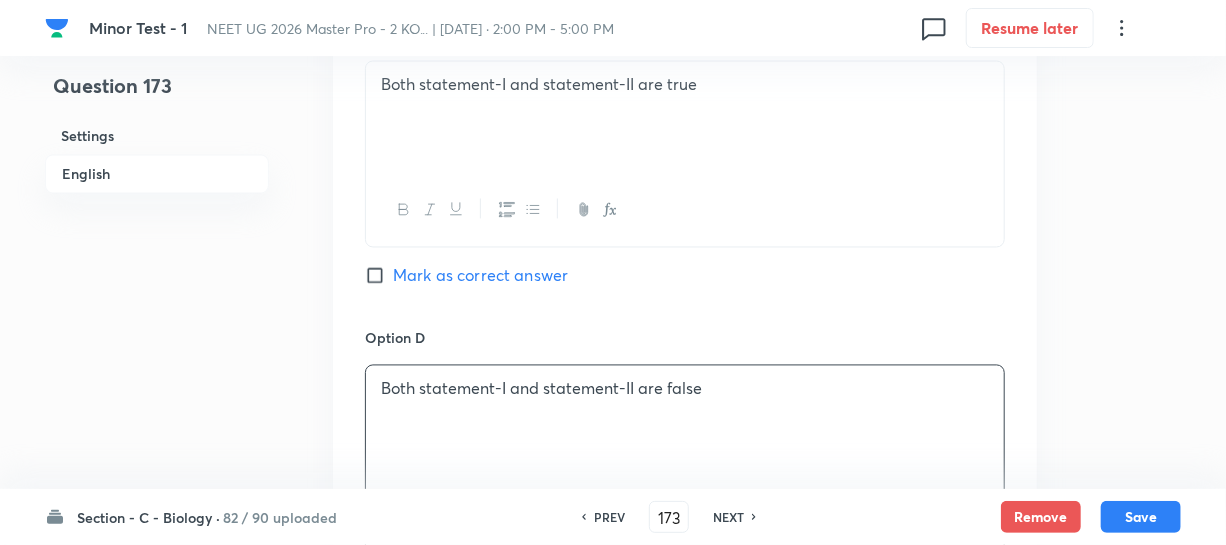 click on "Mark as correct answer" at bounding box center [379, 276] 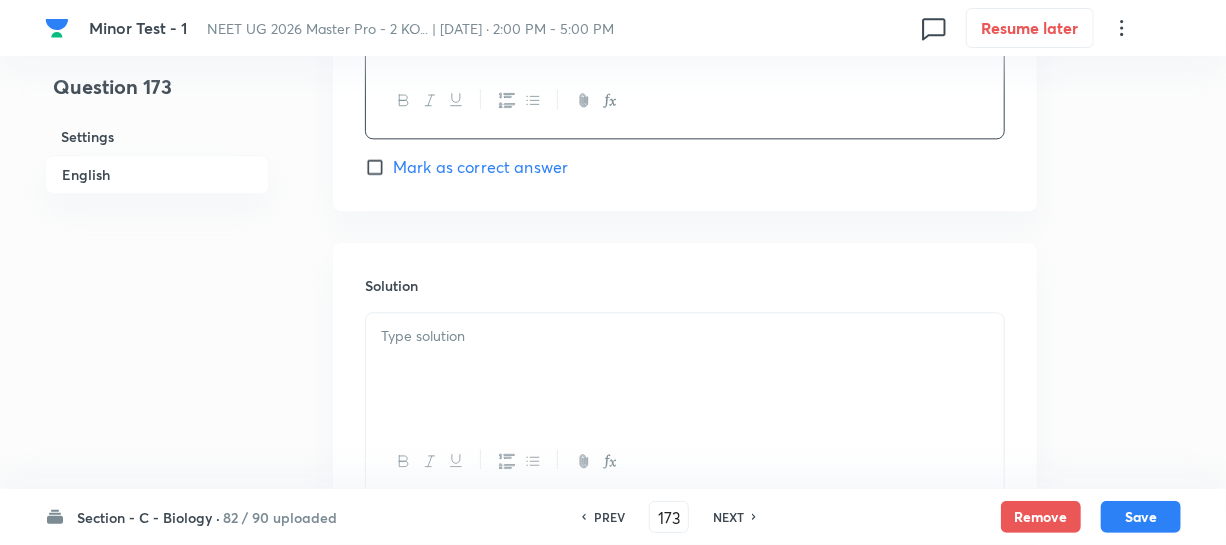 scroll, scrollTop: 2213, scrollLeft: 0, axis: vertical 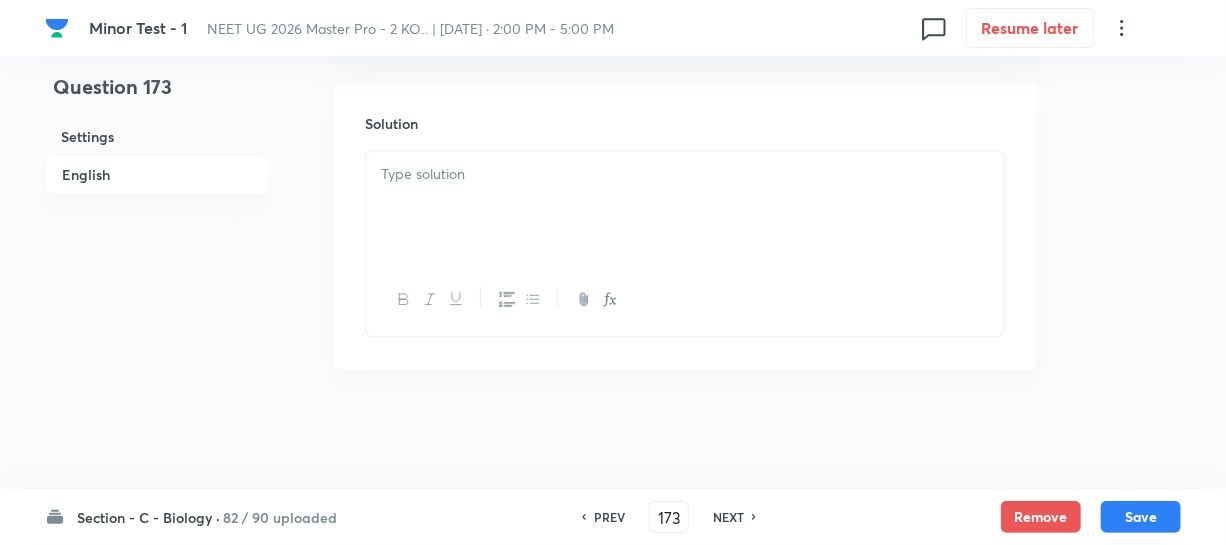 click at bounding box center (685, 207) 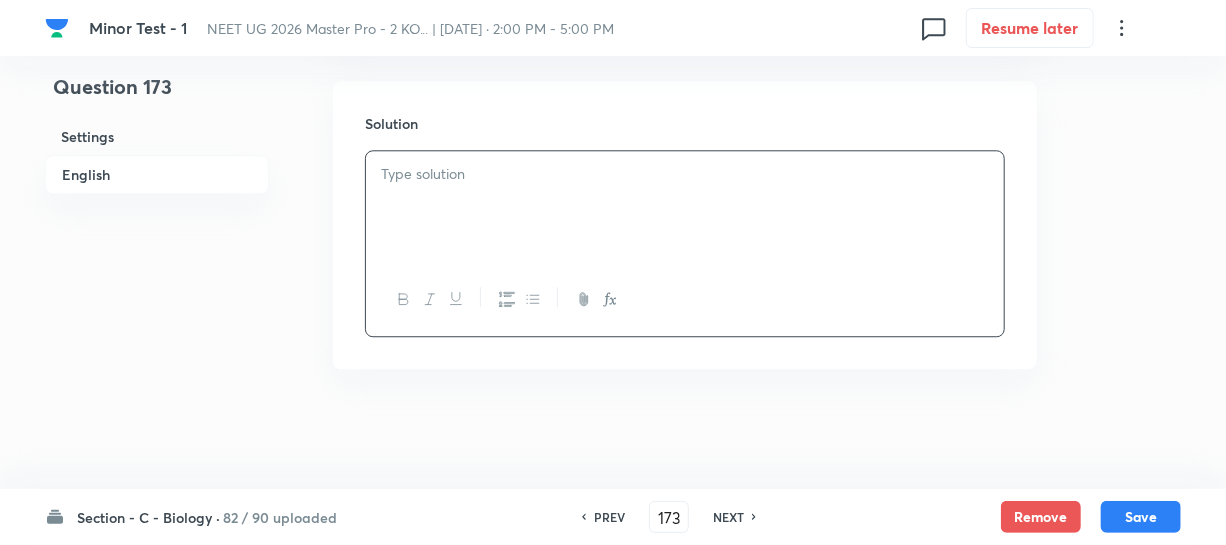 type 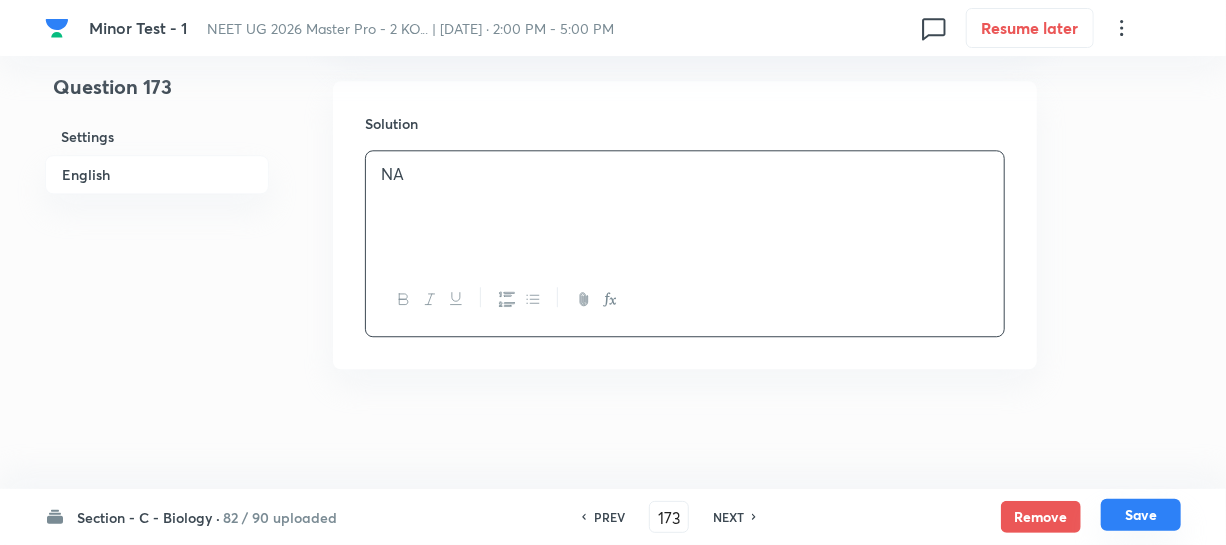 click on "Save" at bounding box center [1141, 515] 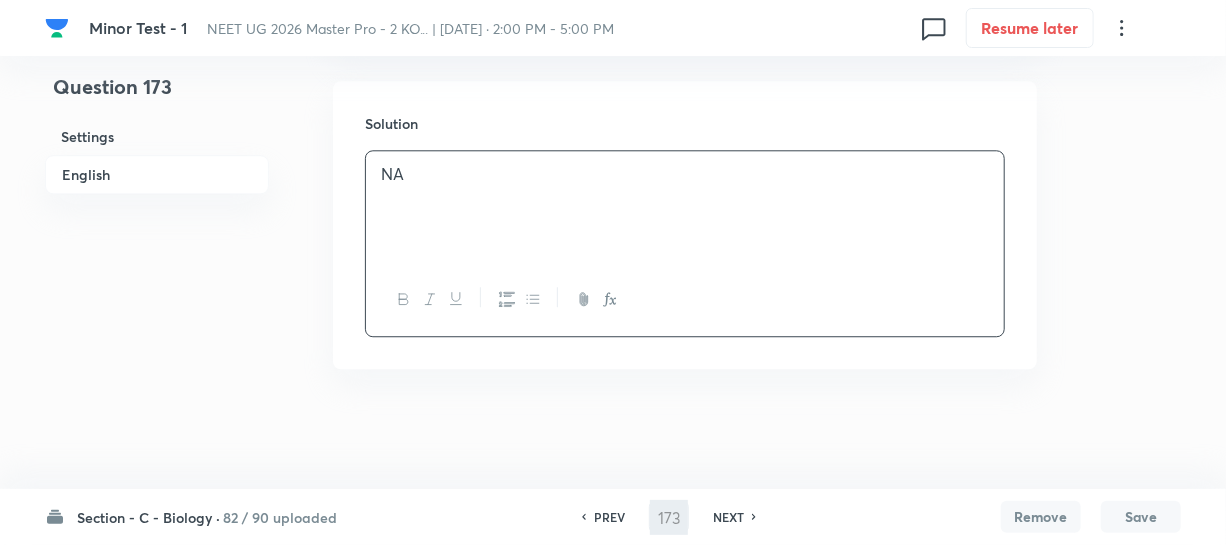 type on "174" 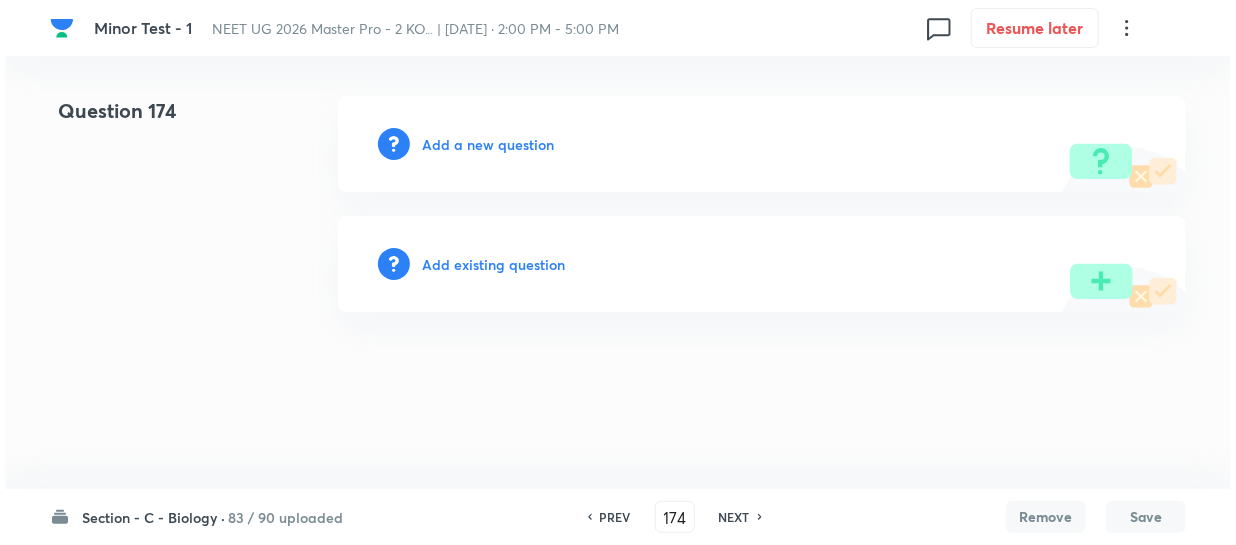 scroll, scrollTop: 0, scrollLeft: 0, axis: both 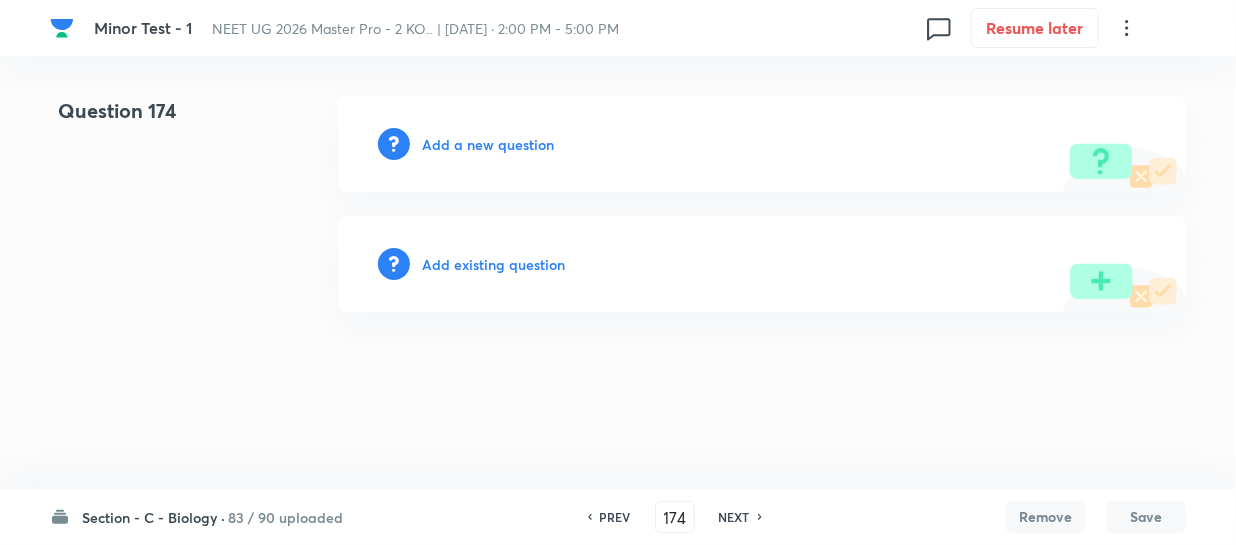 click on "Add a new question" at bounding box center (488, 144) 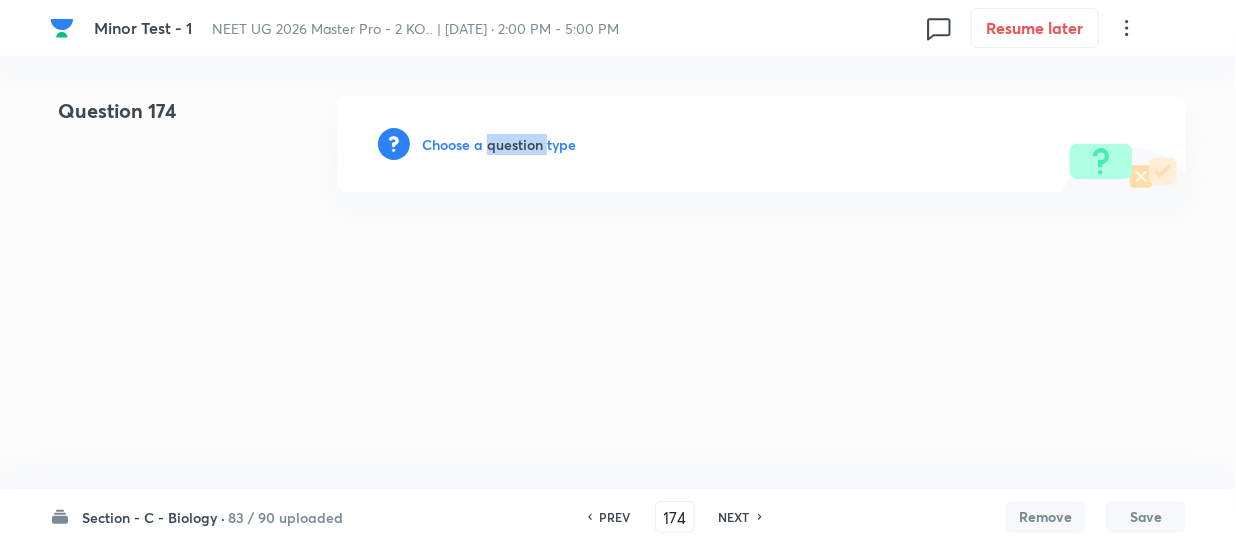 click on "Choose a question type" at bounding box center [499, 144] 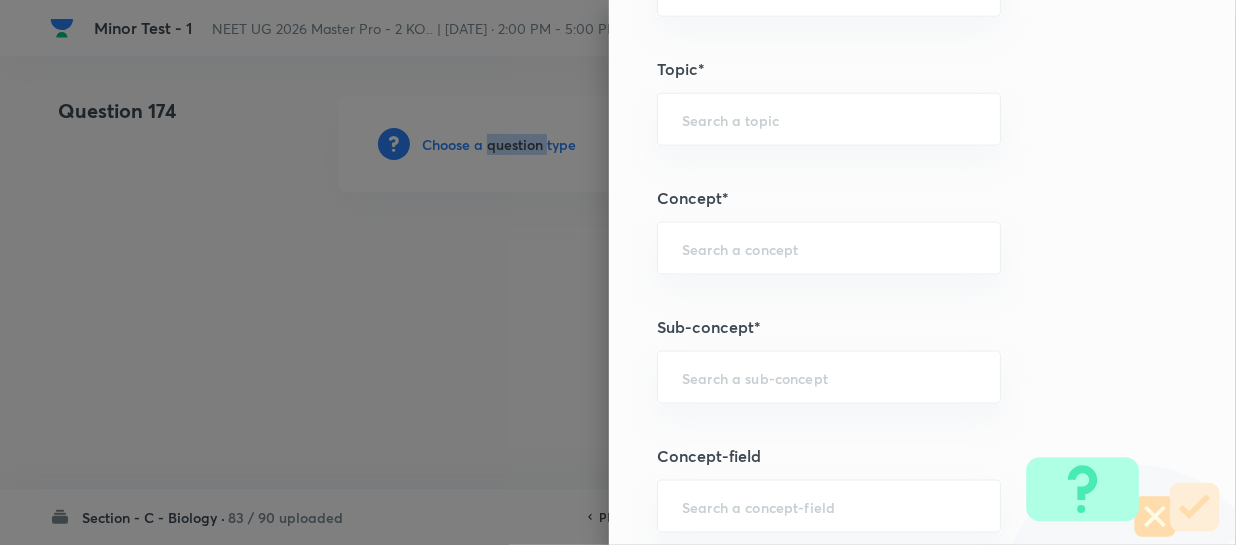 scroll, scrollTop: 1272, scrollLeft: 0, axis: vertical 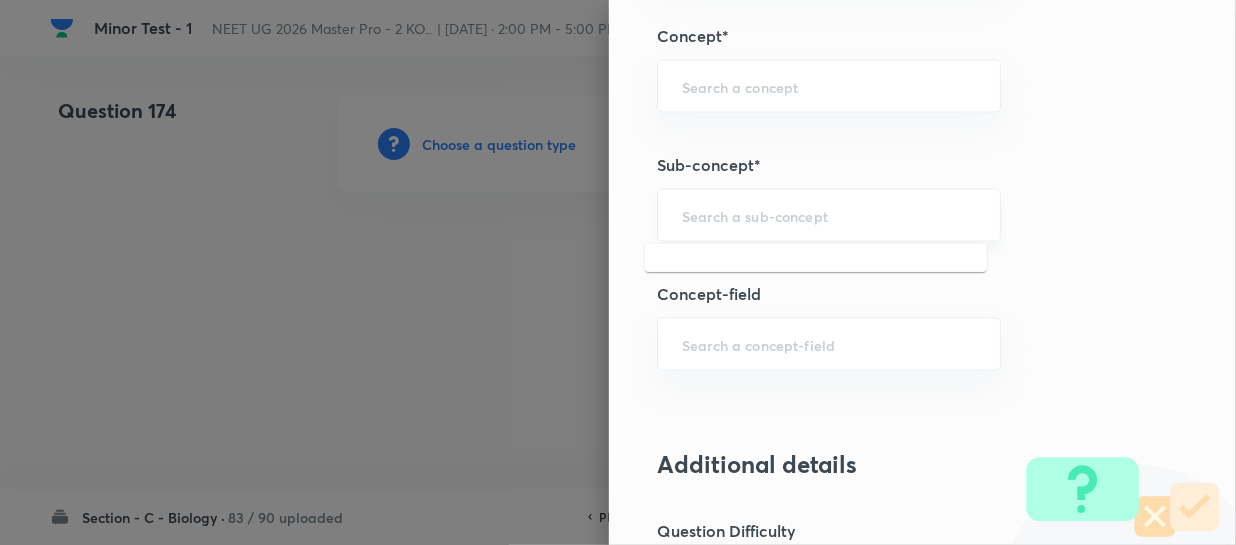 click at bounding box center [829, 215] 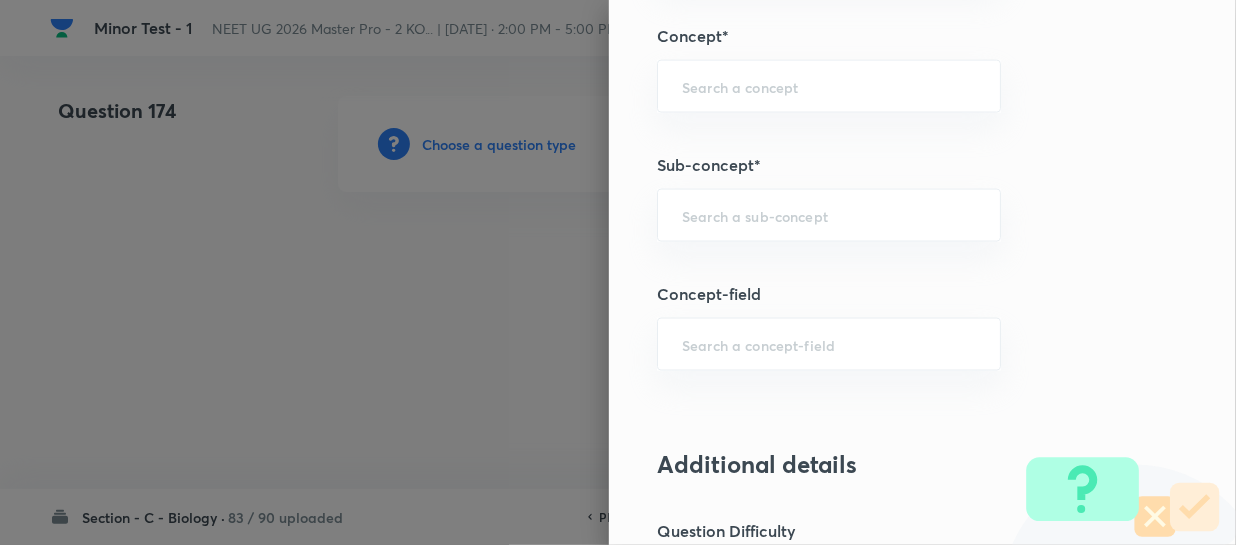 paste on "Different Biological Classification" 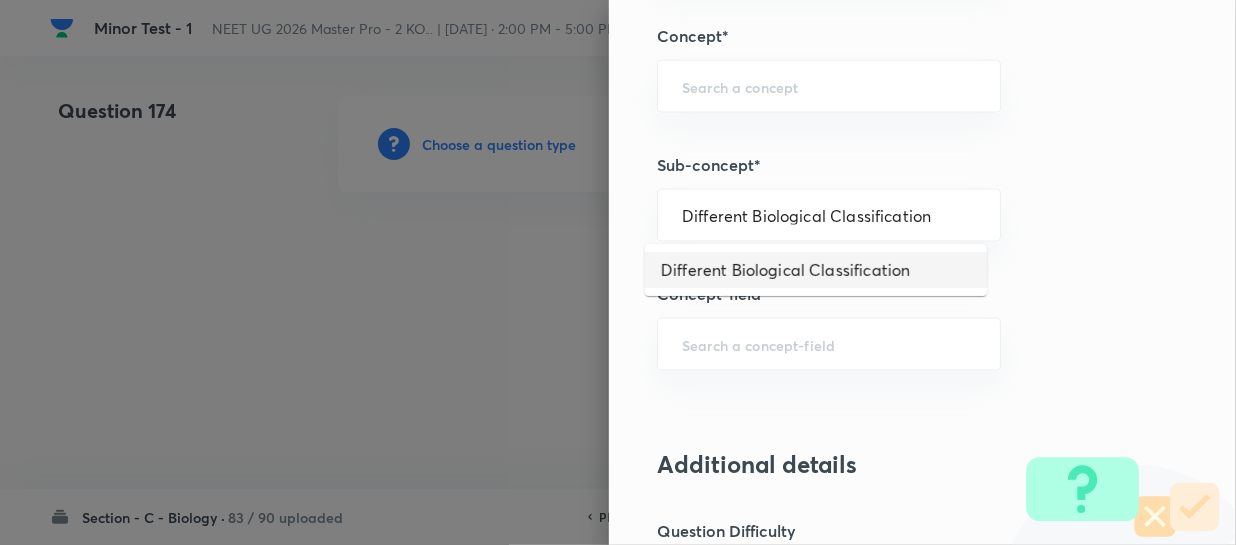 click on "Different Biological Classification" at bounding box center (816, 270) 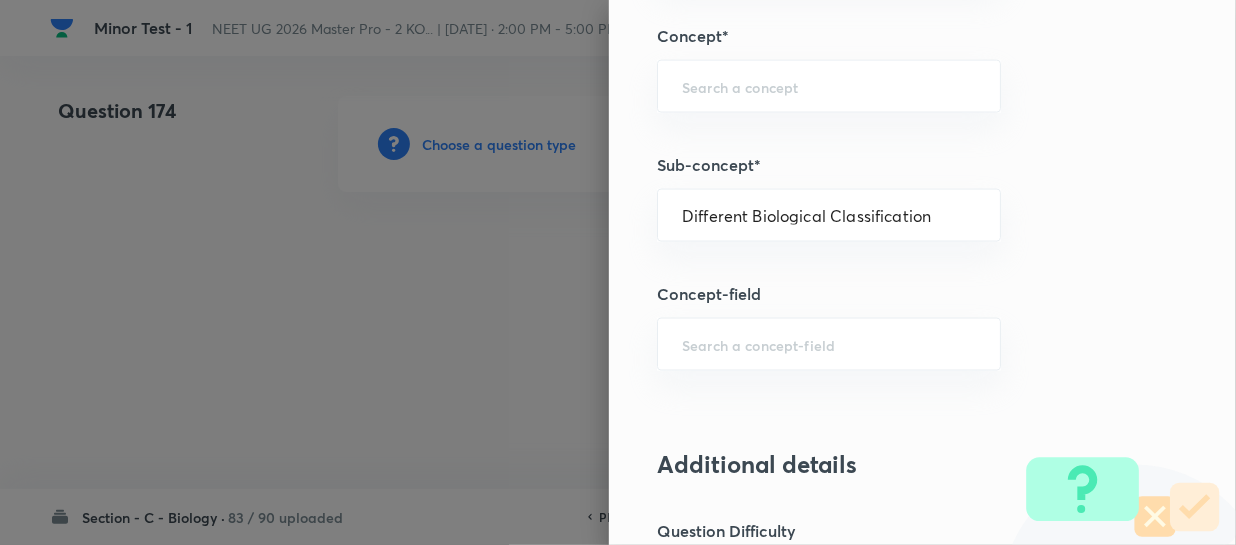 type on "Biology" 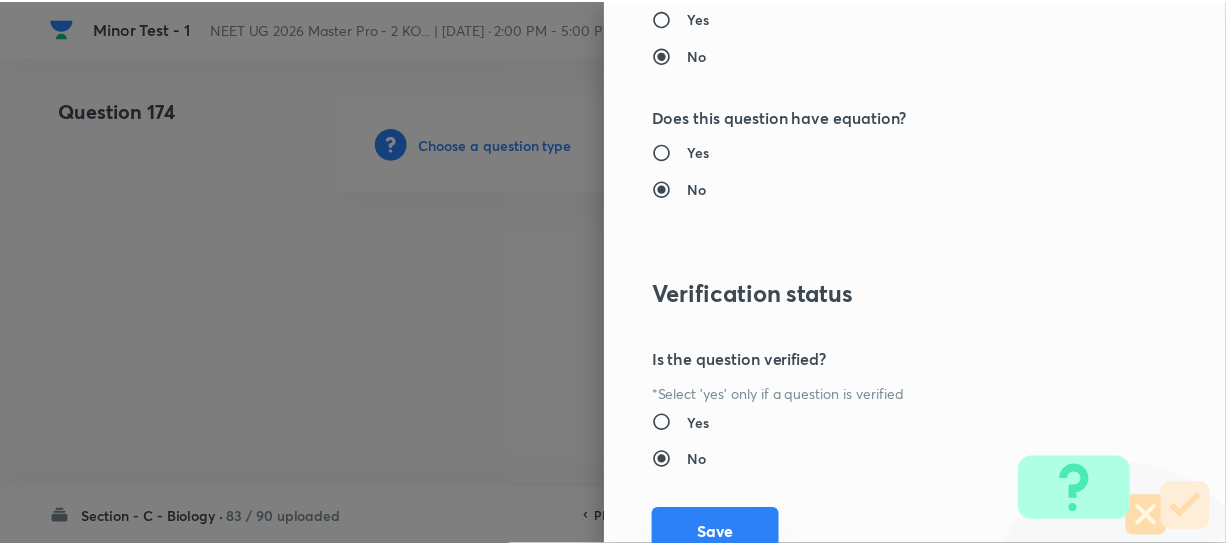 scroll, scrollTop: 2313, scrollLeft: 0, axis: vertical 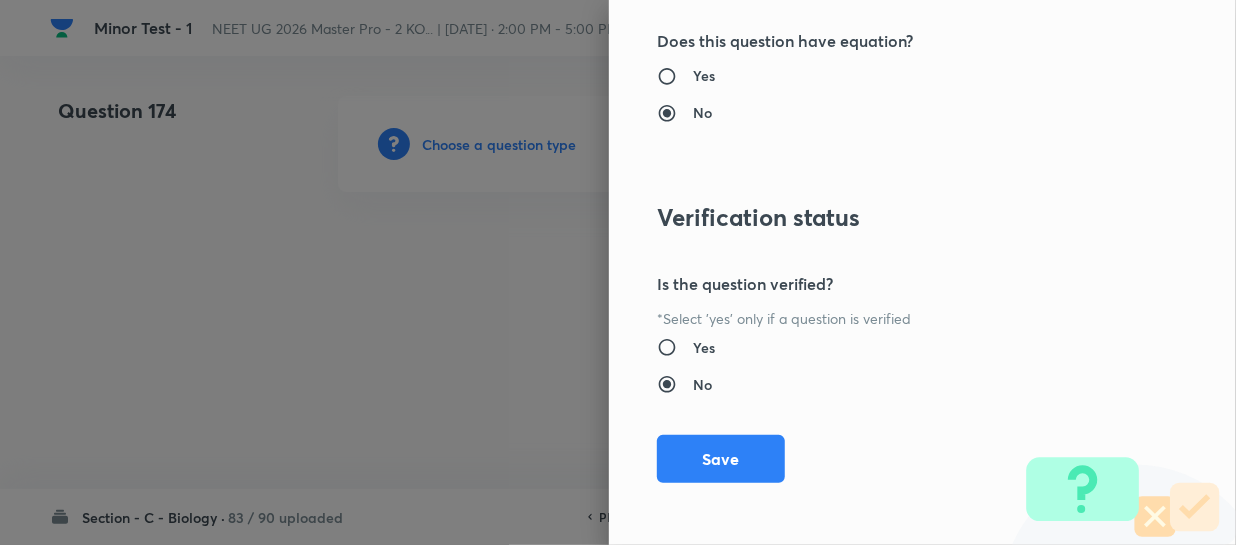 click on "Question settings Question type* Single choice correct Number of options* 2 3 4 5 Does this question have a passage?* Yes No Positive mark 4 ​ Negative Marks (Don’t add negative sign) 1 ​ Grant bonus marks for this question?* Yes No Syllabus Topic group* Biology ​ Topic* Biological Classification ​ Concept* Different Biological Classification ​ Sub-concept* Different Biological Classification ​ Concept-field ​ Additional details Question Difficulty Very easy Easy Moderate Hard Very hard Question is based on Fact Numerical Concept Previous year question Yes No Does this question have equation? Yes No Verification status Is the question verified? *Select 'yes' only if a question is verified Yes No Save" at bounding box center [922, 272] 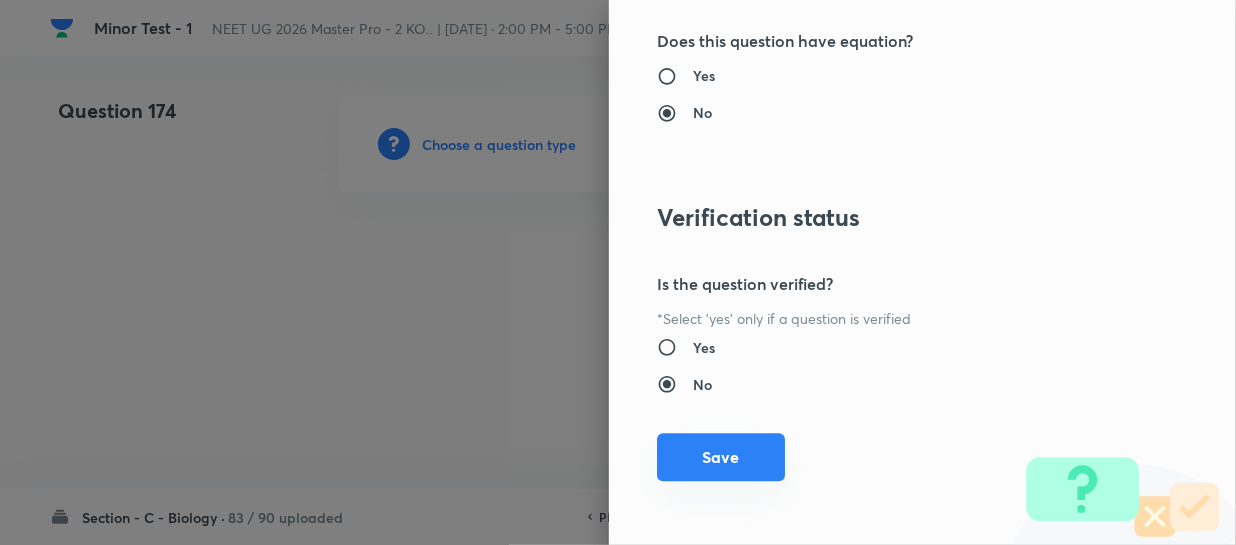 click on "Save" at bounding box center (721, 457) 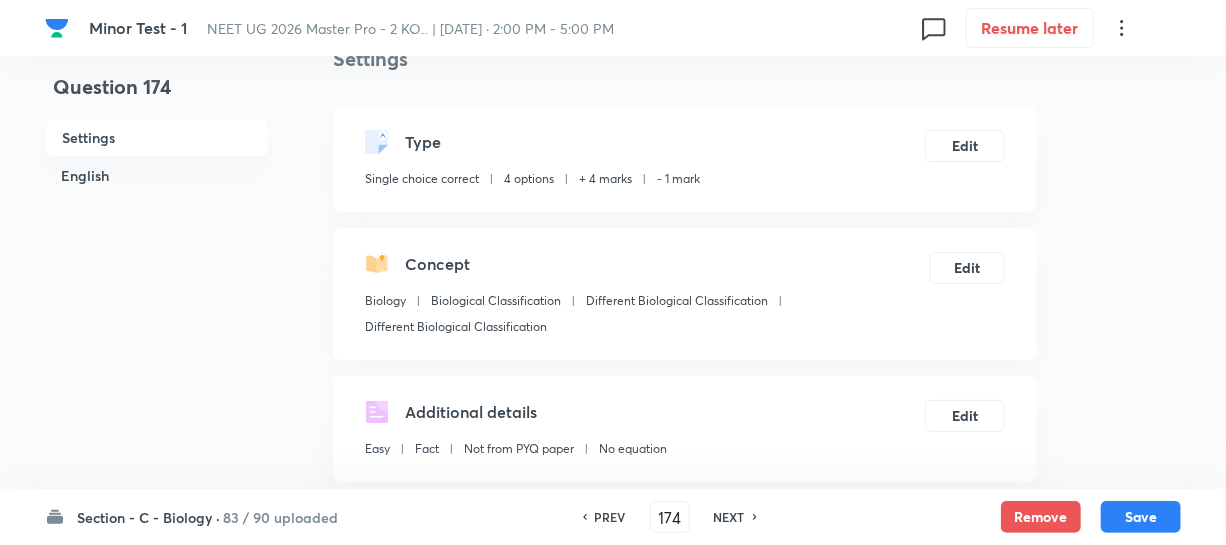 scroll, scrollTop: 454, scrollLeft: 0, axis: vertical 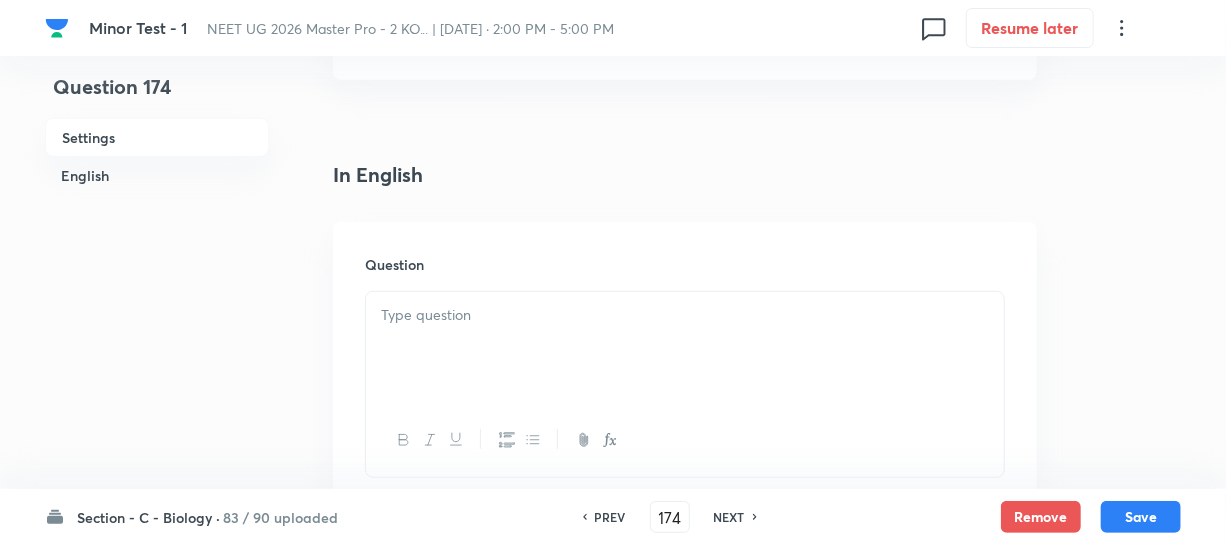click at bounding box center (685, 348) 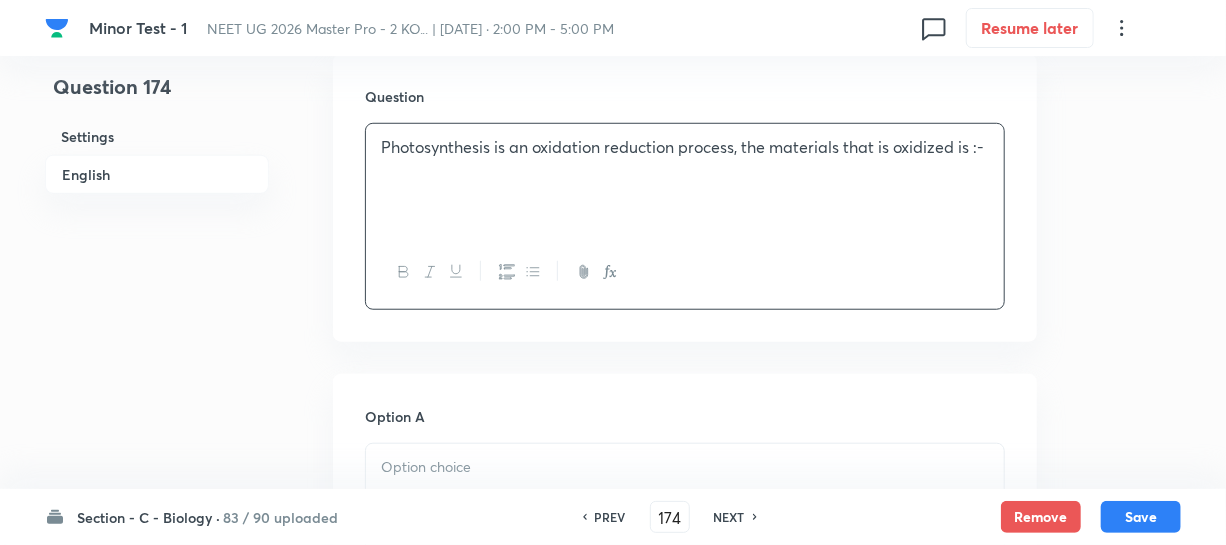 scroll, scrollTop: 818, scrollLeft: 0, axis: vertical 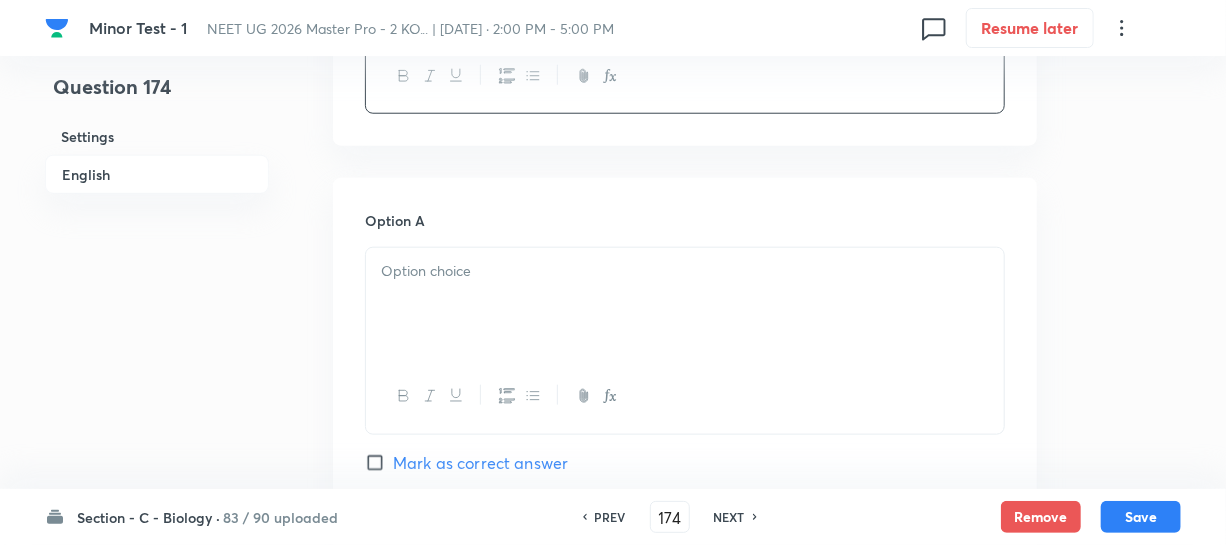 click at bounding box center (685, 304) 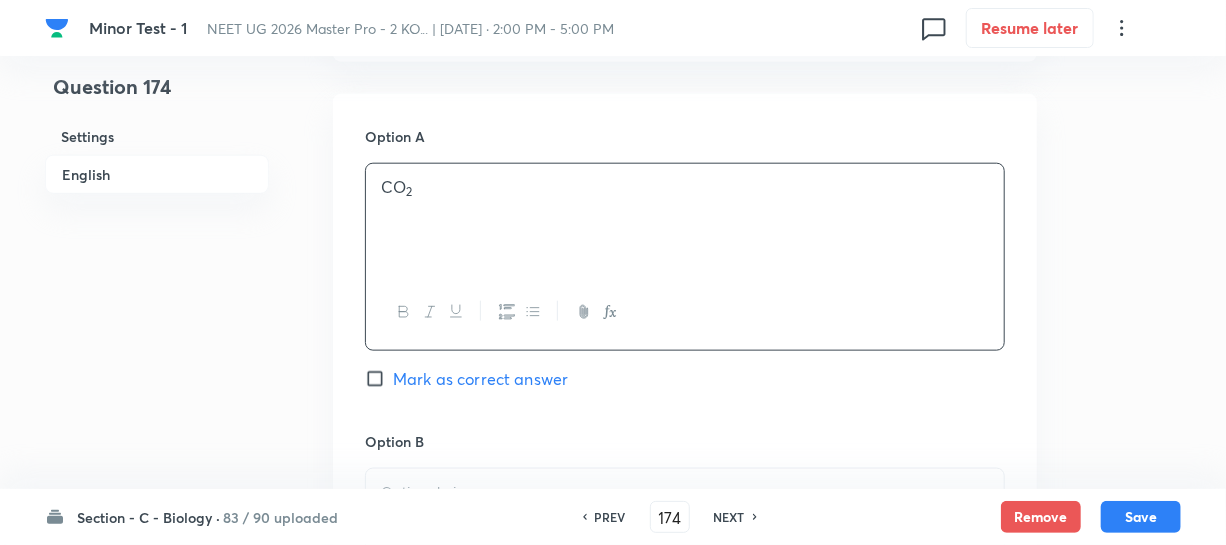 scroll, scrollTop: 1000, scrollLeft: 0, axis: vertical 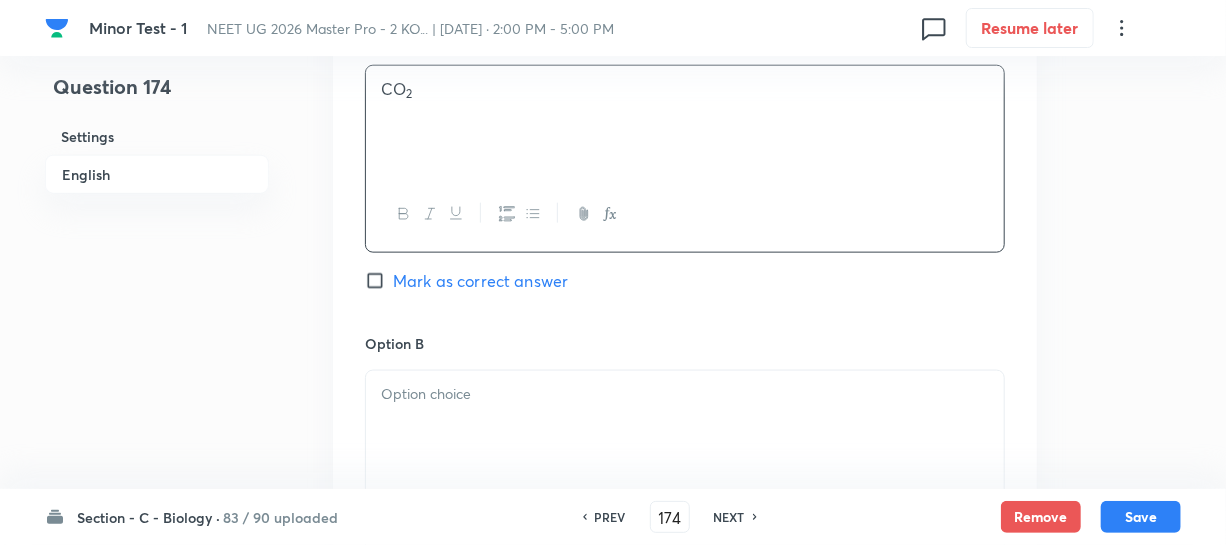 click at bounding box center [685, 394] 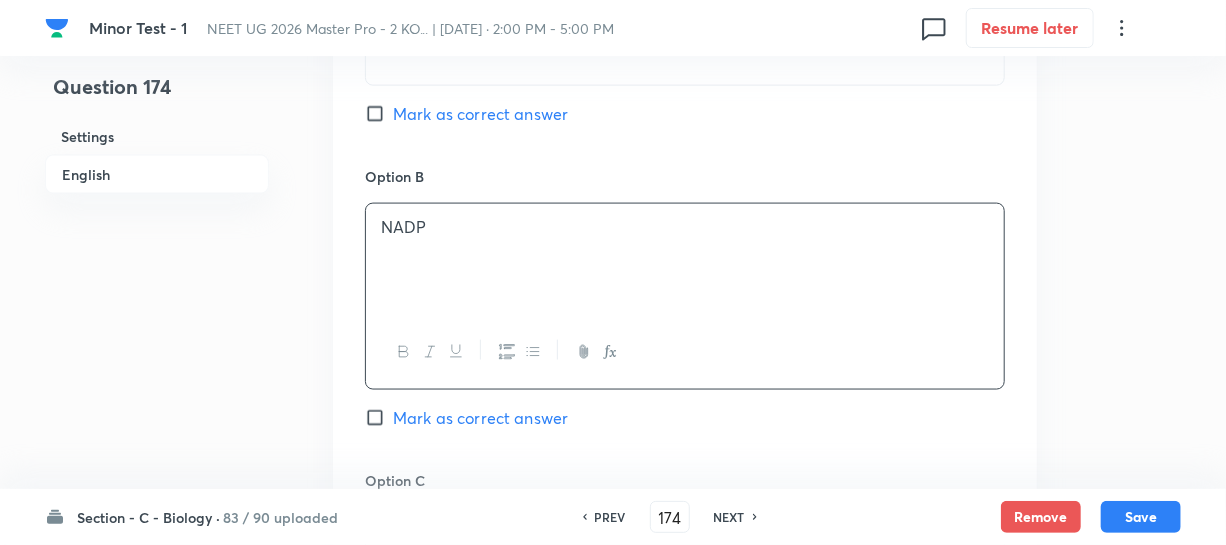 scroll, scrollTop: 1363, scrollLeft: 0, axis: vertical 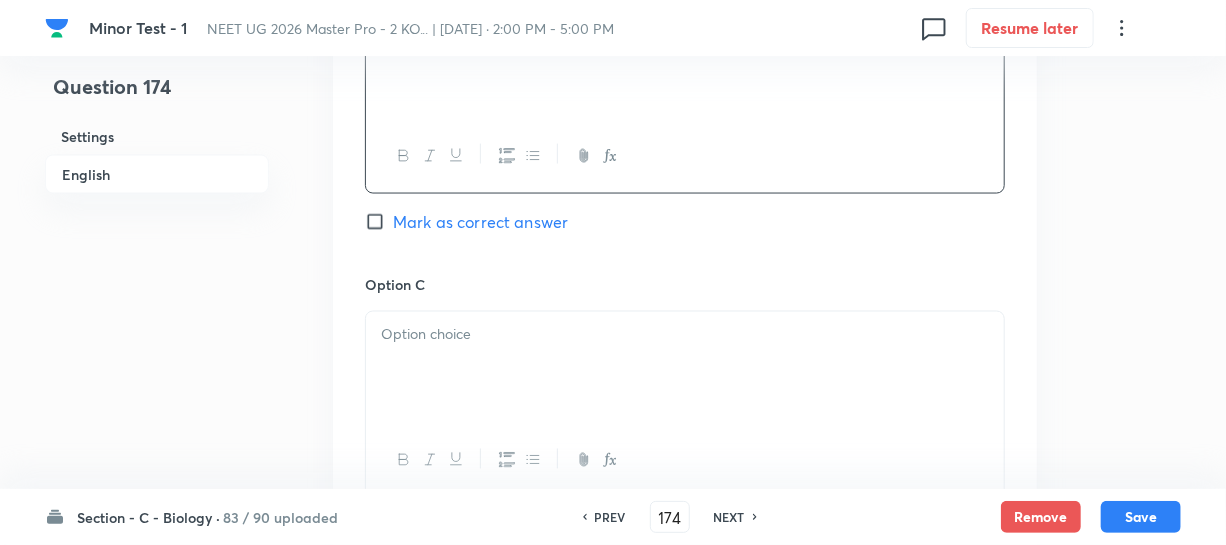 click at bounding box center [685, 335] 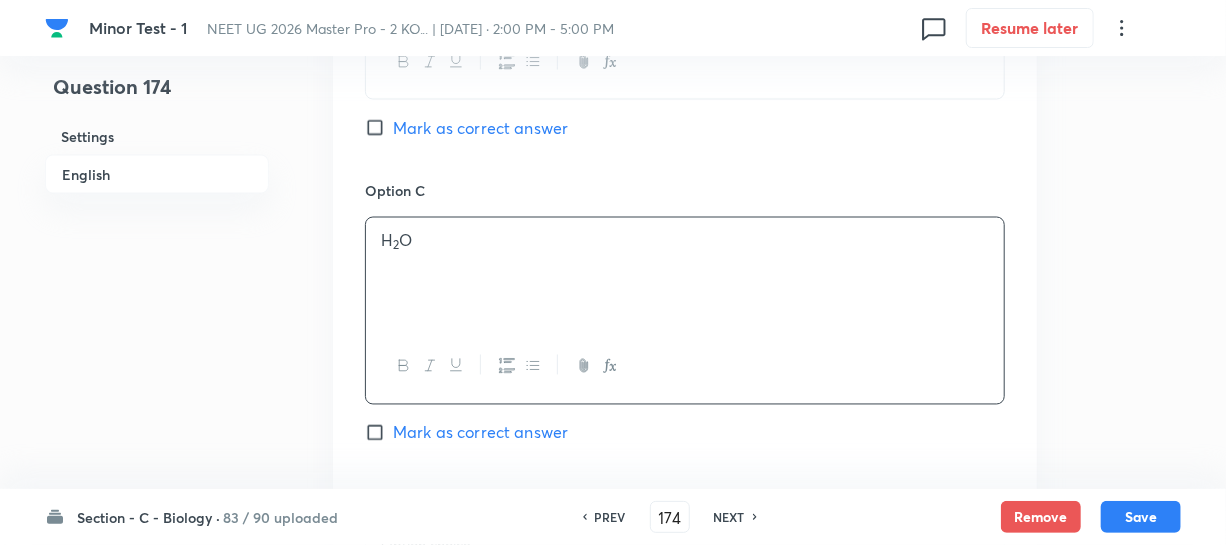 scroll, scrollTop: 1636, scrollLeft: 0, axis: vertical 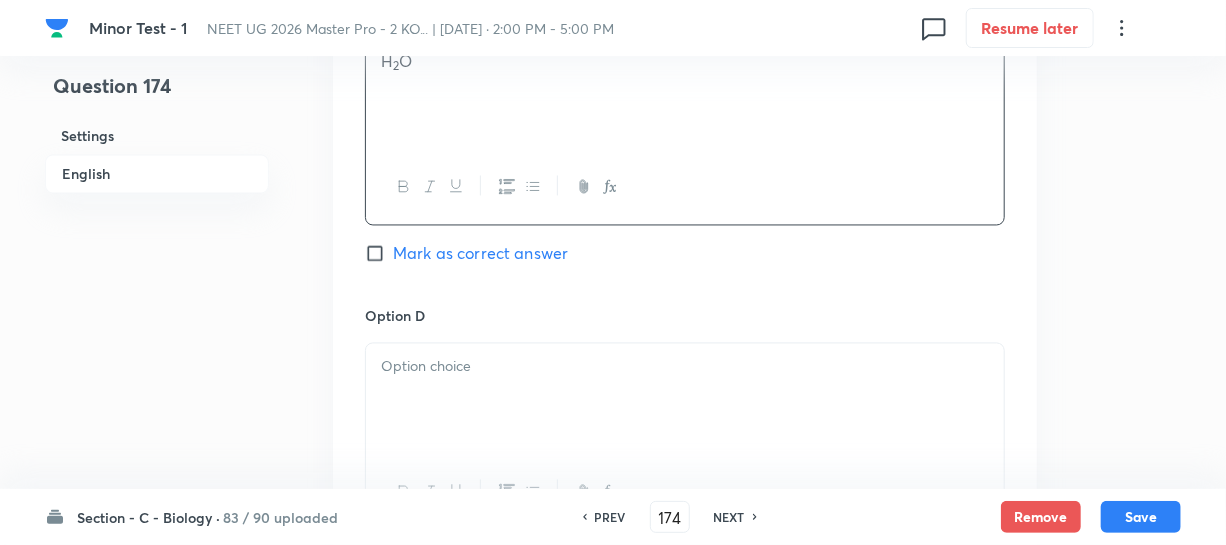 drag, startPoint x: 506, startPoint y: 371, endPoint x: 533, endPoint y: 382, distance: 29.15476 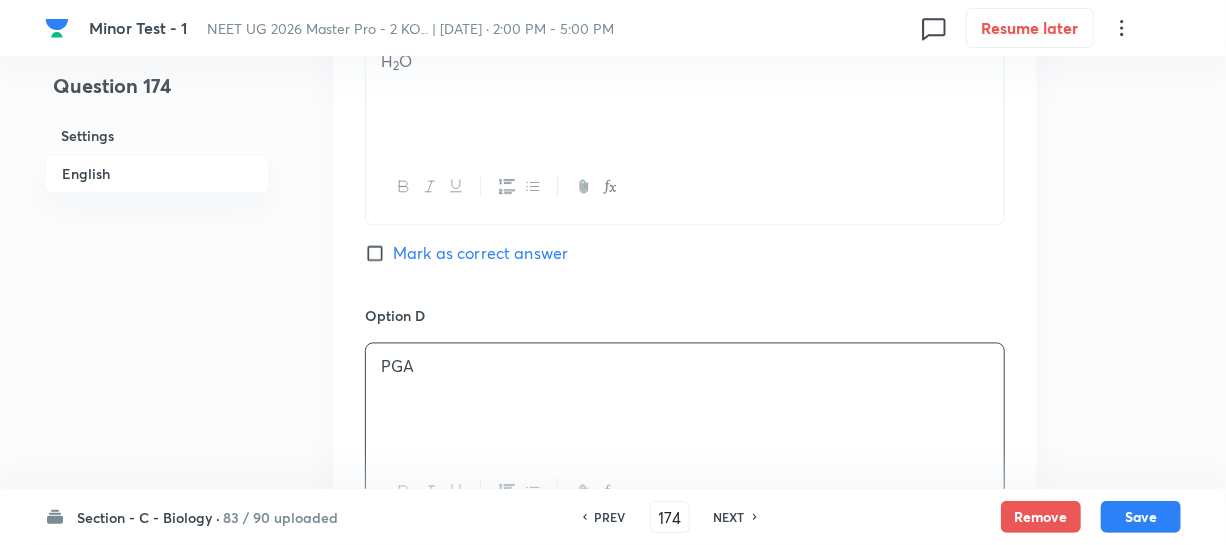 click on "Mark as correct answer" at bounding box center [379, 254] 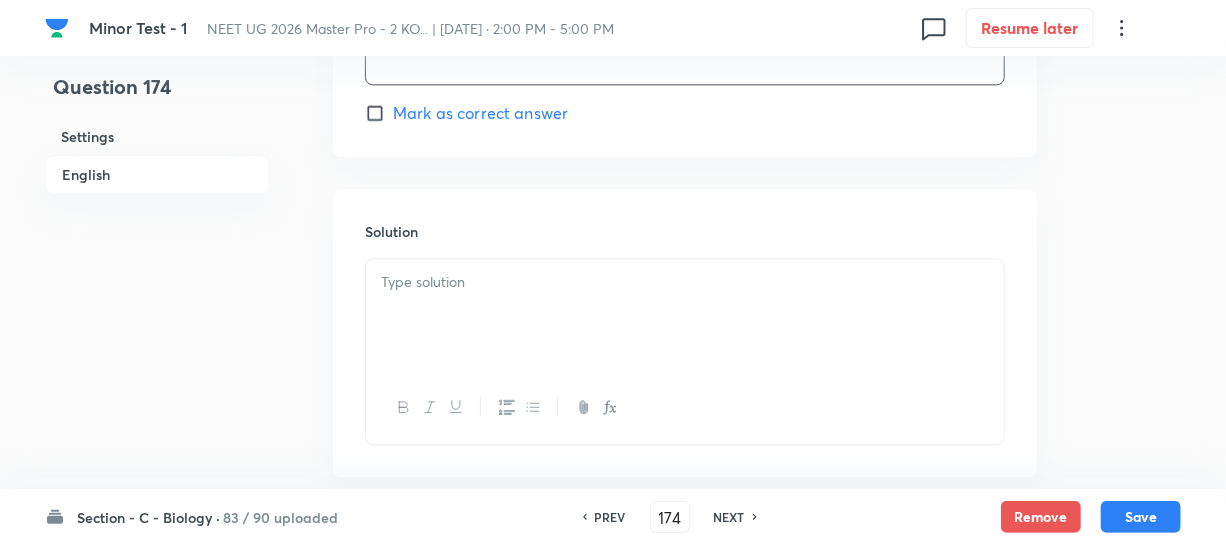 scroll, scrollTop: 2190, scrollLeft: 0, axis: vertical 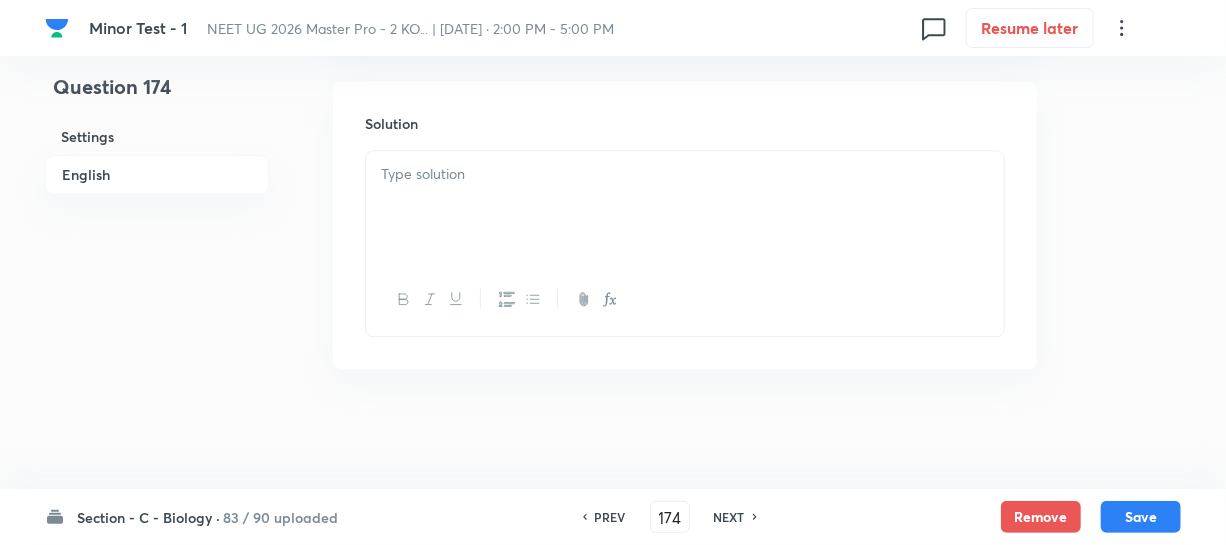 click at bounding box center (685, 207) 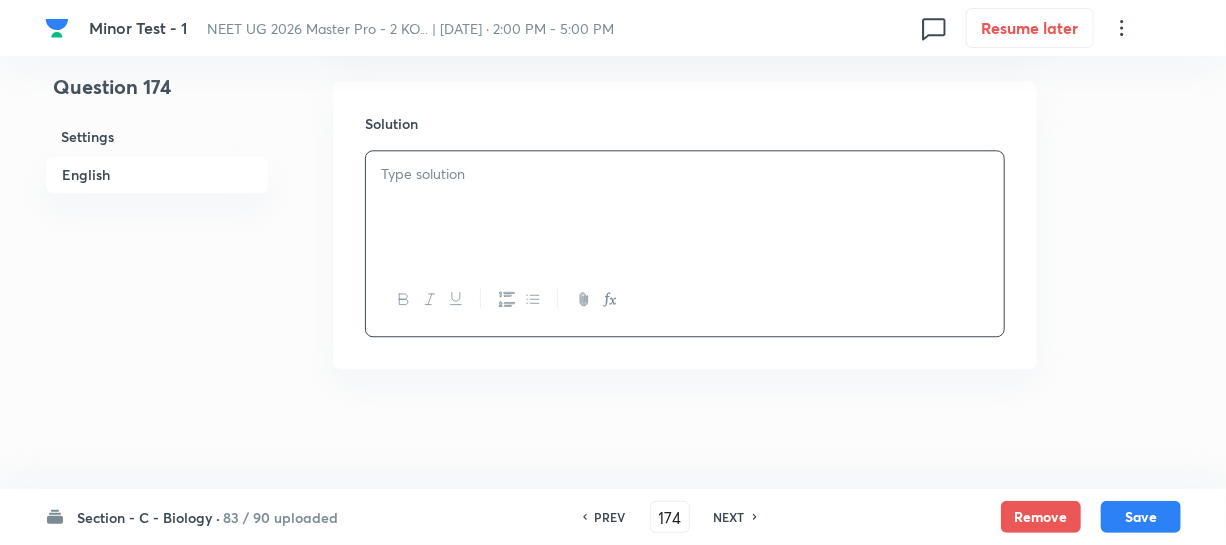type 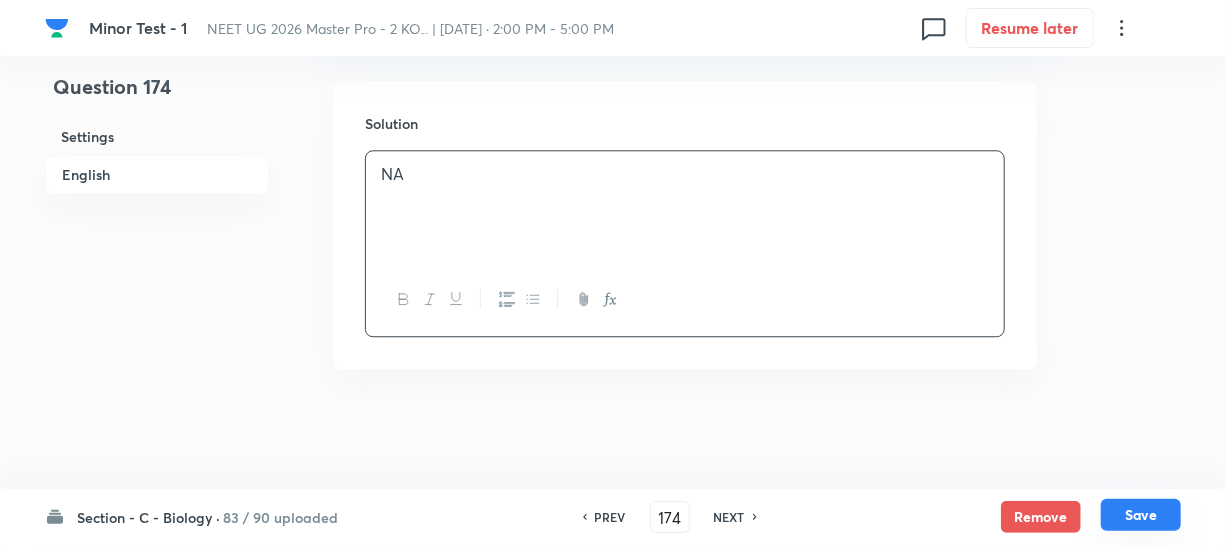 click on "Save" at bounding box center [1141, 515] 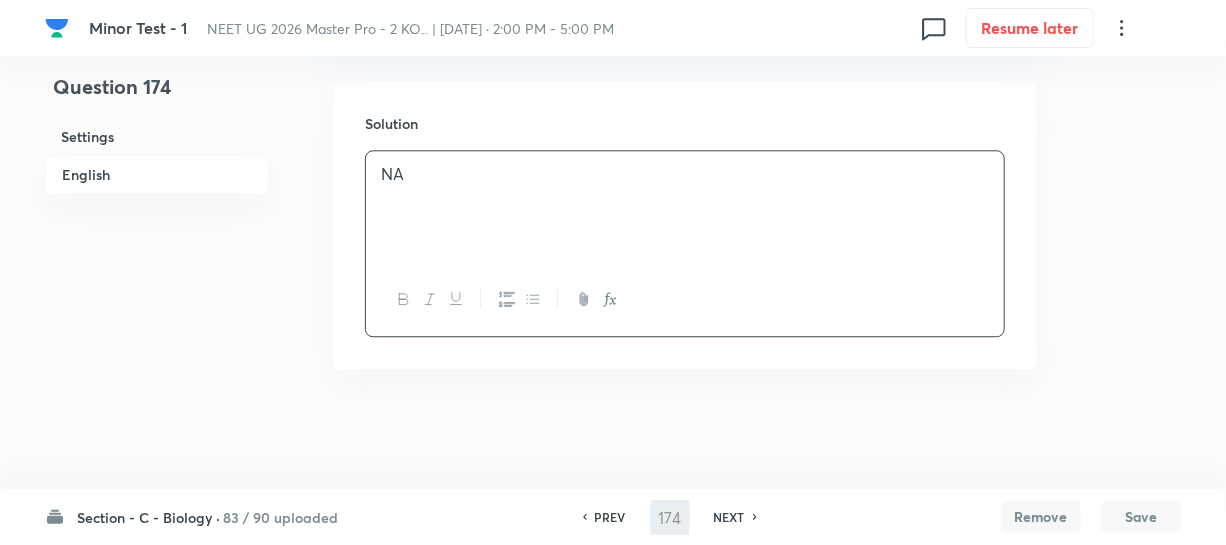 type on "175" 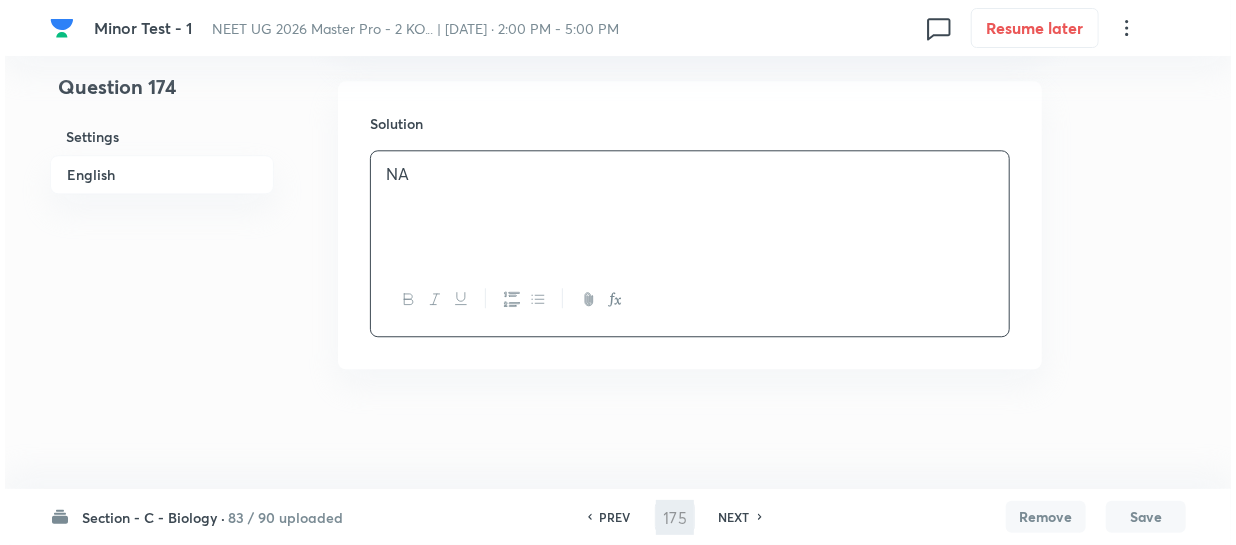 scroll, scrollTop: 0, scrollLeft: 0, axis: both 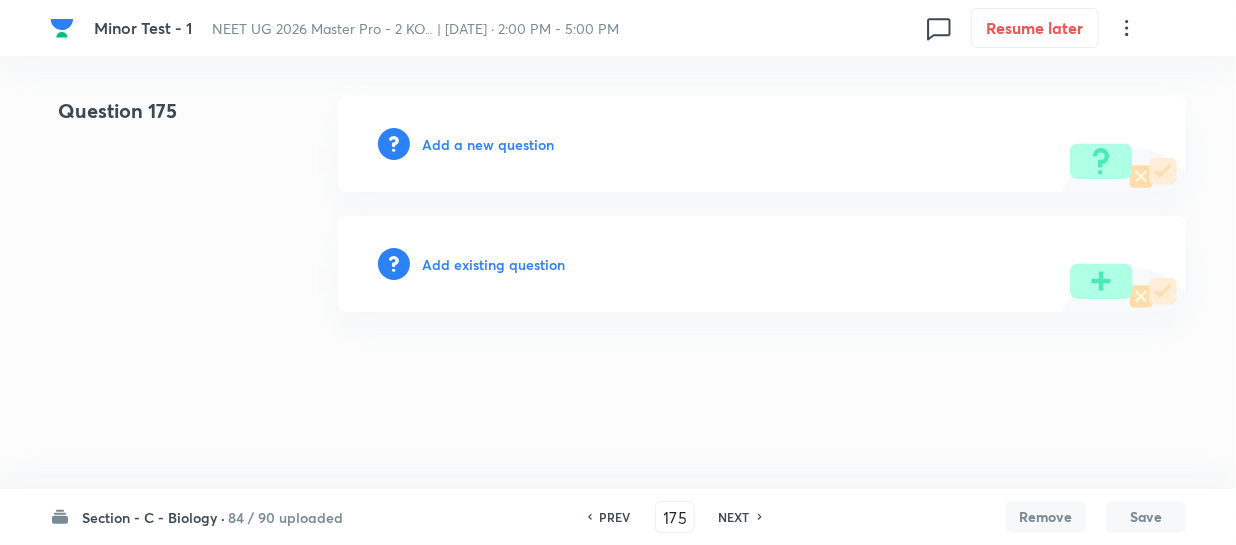 click on "Add a new question" at bounding box center [488, 144] 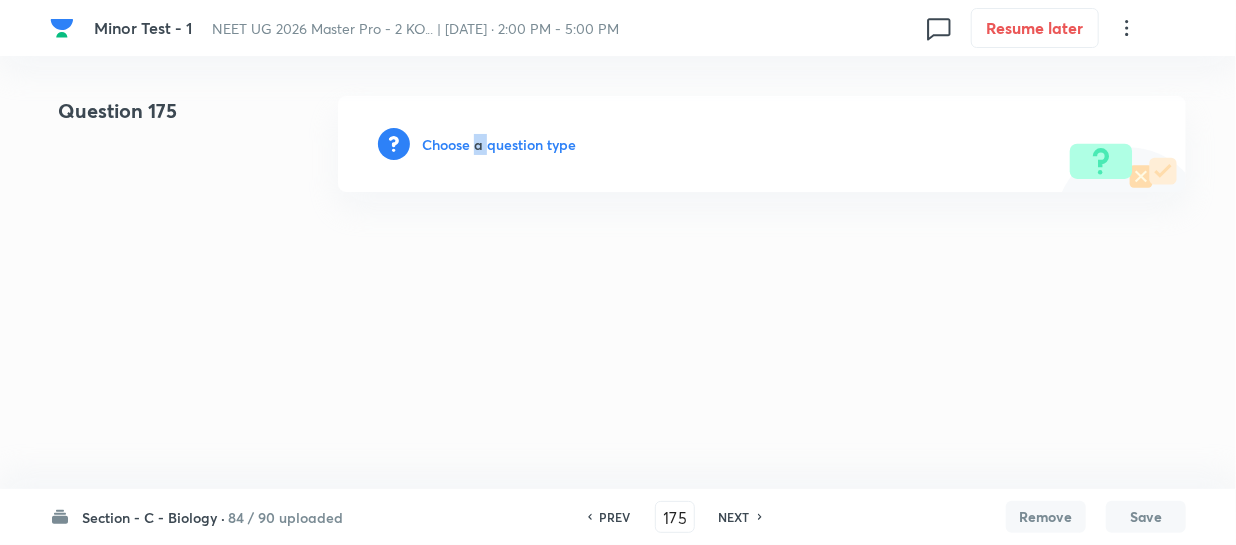 click on "Choose a question type" at bounding box center [499, 144] 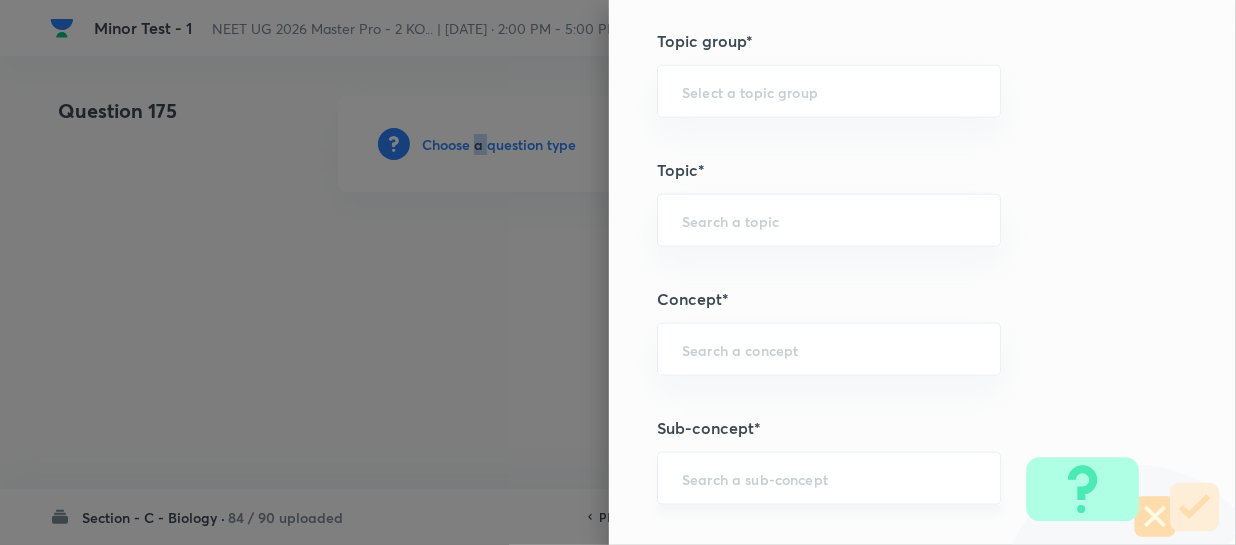 scroll, scrollTop: 1090, scrollLeft: 0, axis: vertical 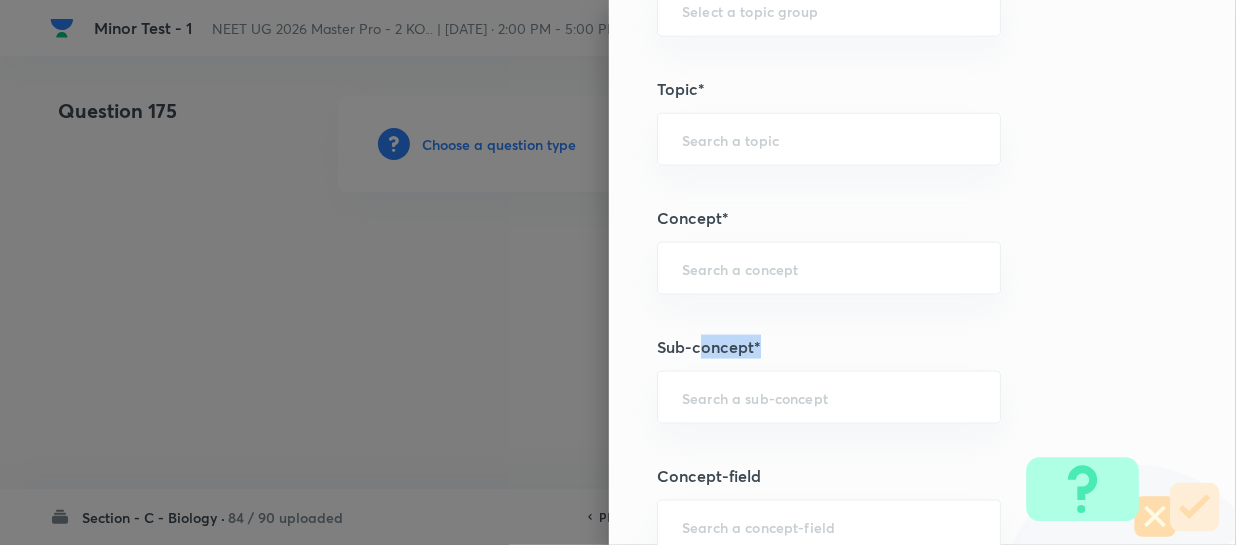 click on "Question settings Question type* Single choice correct Number of options* 2 3 4 5 Does this question have a passage?* Yes No Positive mark 4 ​ Negative Marks (Don’t add negative sign) 1 ​ Grant bonus marks for this question?* Yes No Syllabus Topic group* ​ Topic* ​ Concept* ​ Sub-concept* ​ Concept-field ​ Additional details Question Difficulty Very easy Easy Moderate Hard Very hard Question is based on Fact Numerical Concept Previous year question Yes No Does this question have equation? Yes No Verification status Is the question verified? *Select 'yes' only if a question is verified Yes No Save" at bounding box center [922, 272] 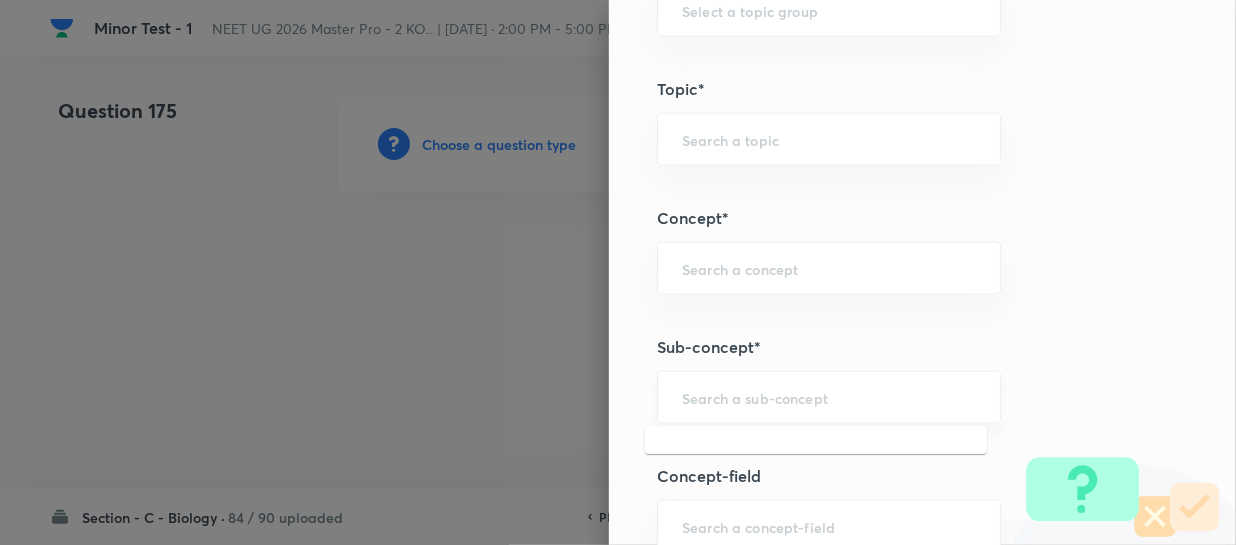 click at bounding box center (829, 397) 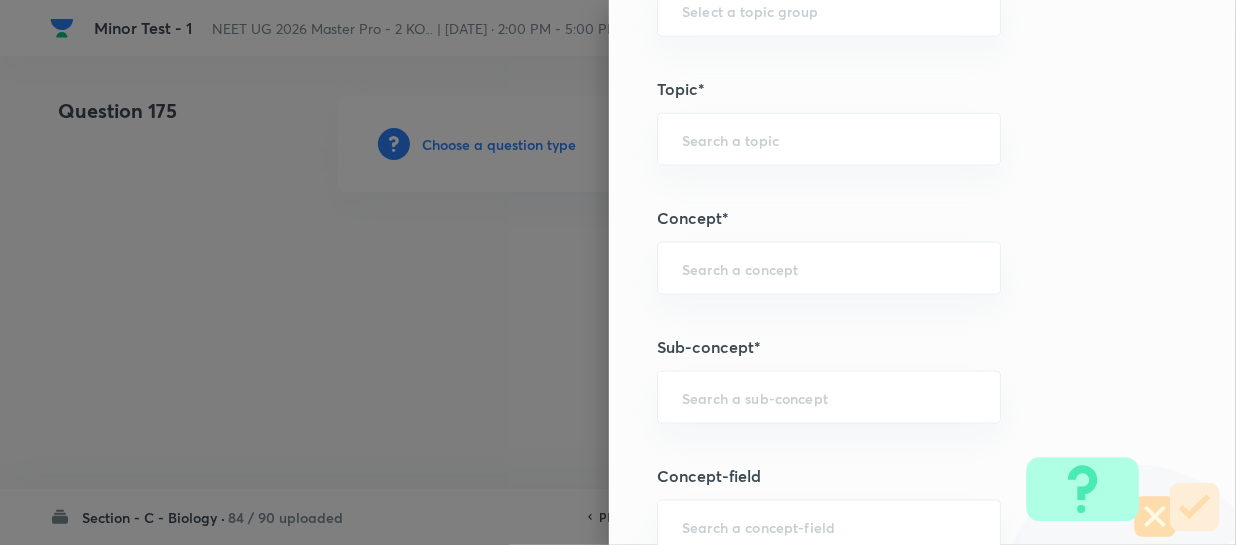 paste on "Different Biological Classification" 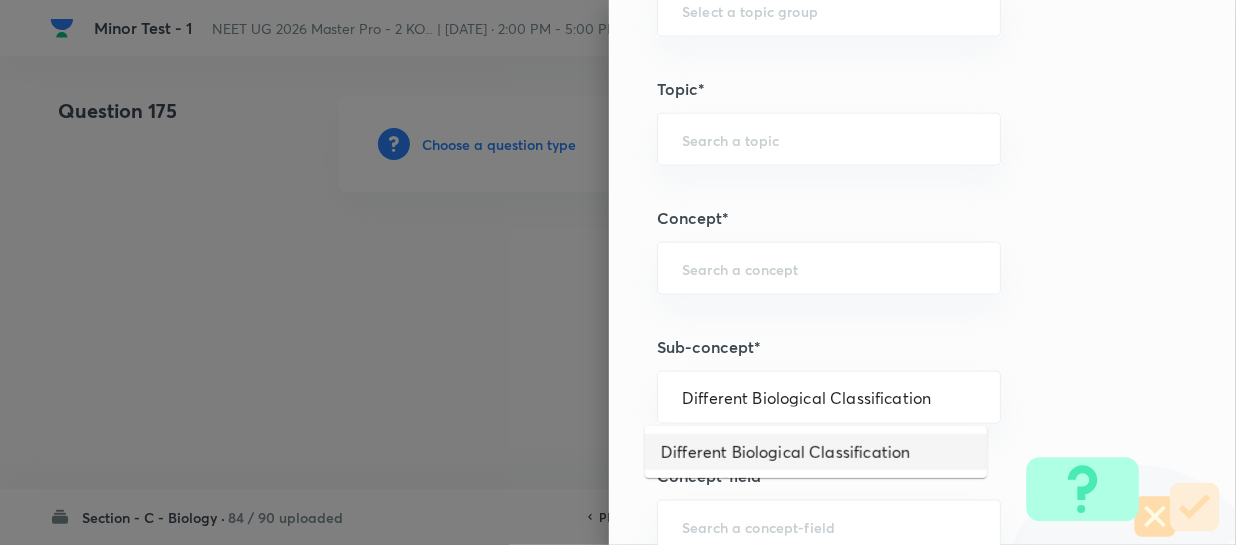 click on "Different Biological Classification" at bounding box center (816, 452) 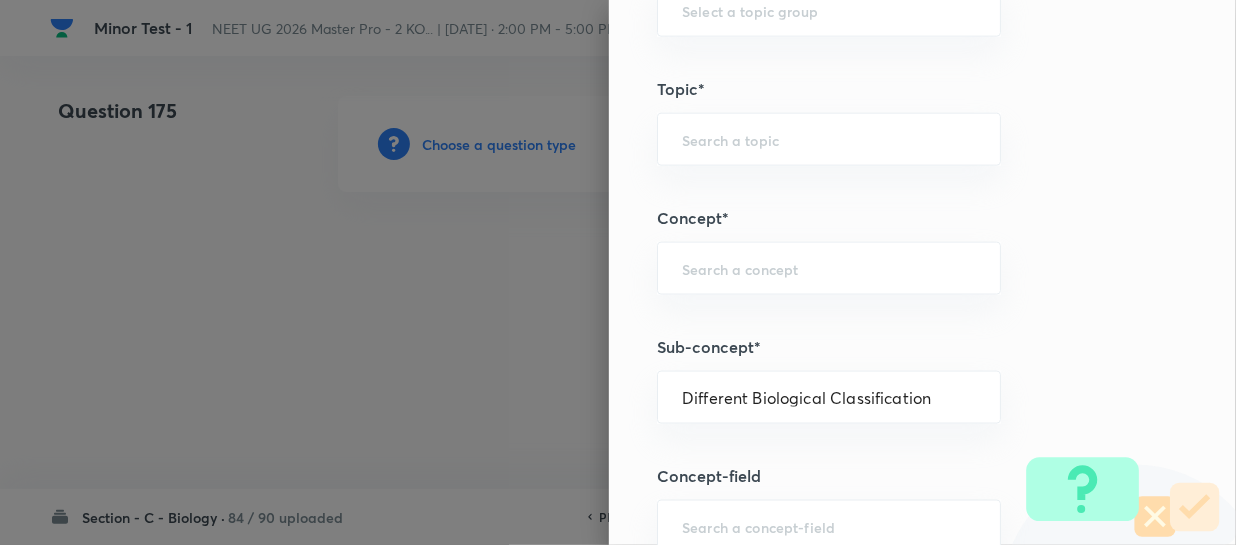 type on "Biology" 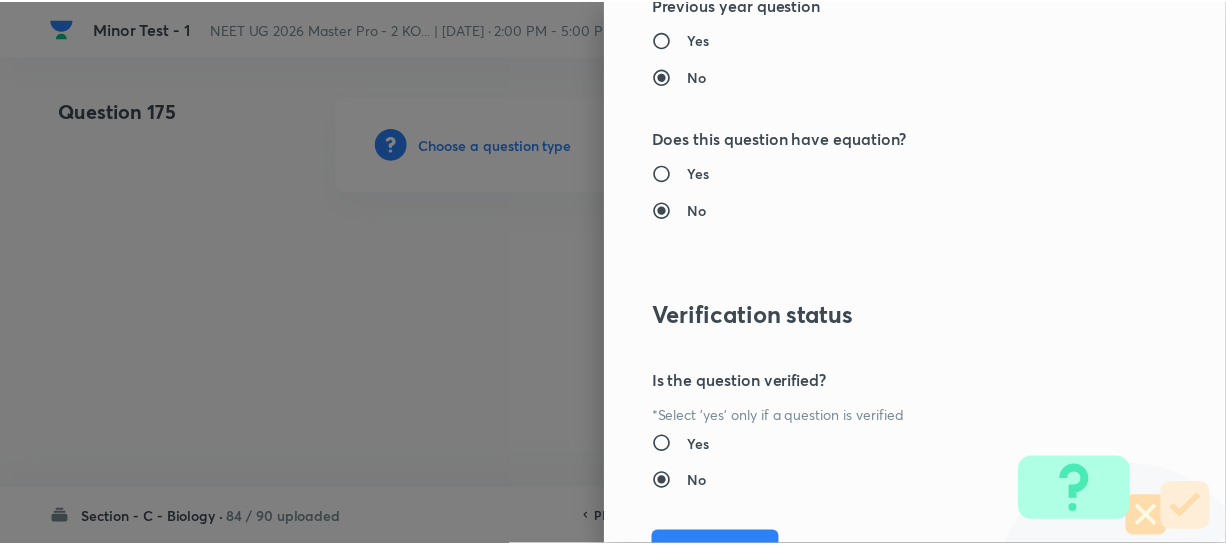 scroll, scrollTop: 2313, scrollLeft: 0, axis: vertical 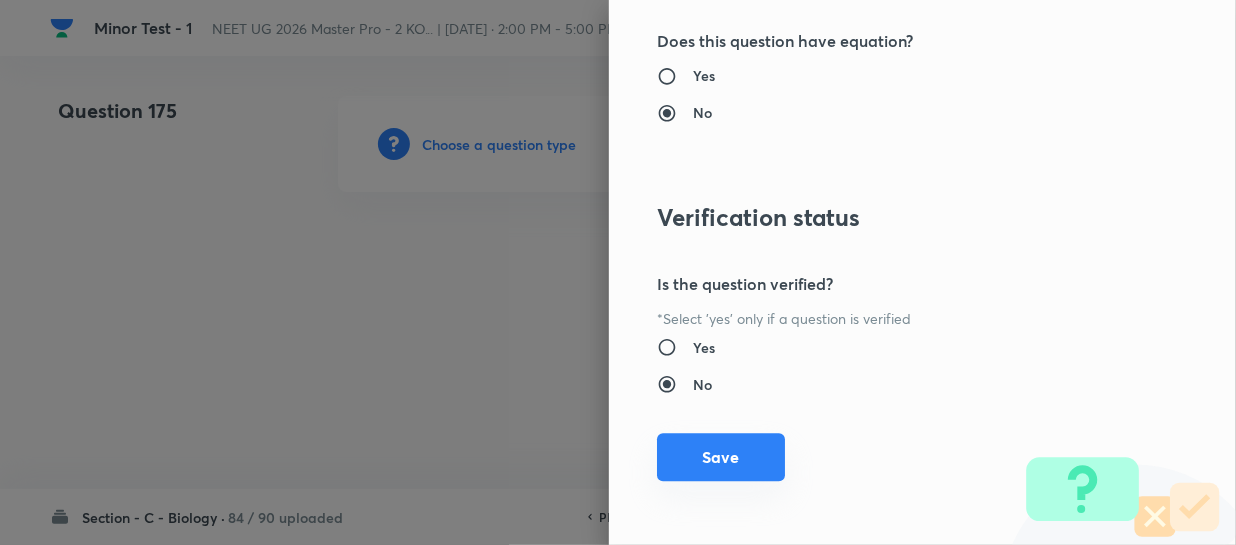 drag, startPoint x: 737, startPoint y: 466, endPoint x: 1235, endPoint y: 413, distance: 500.81235 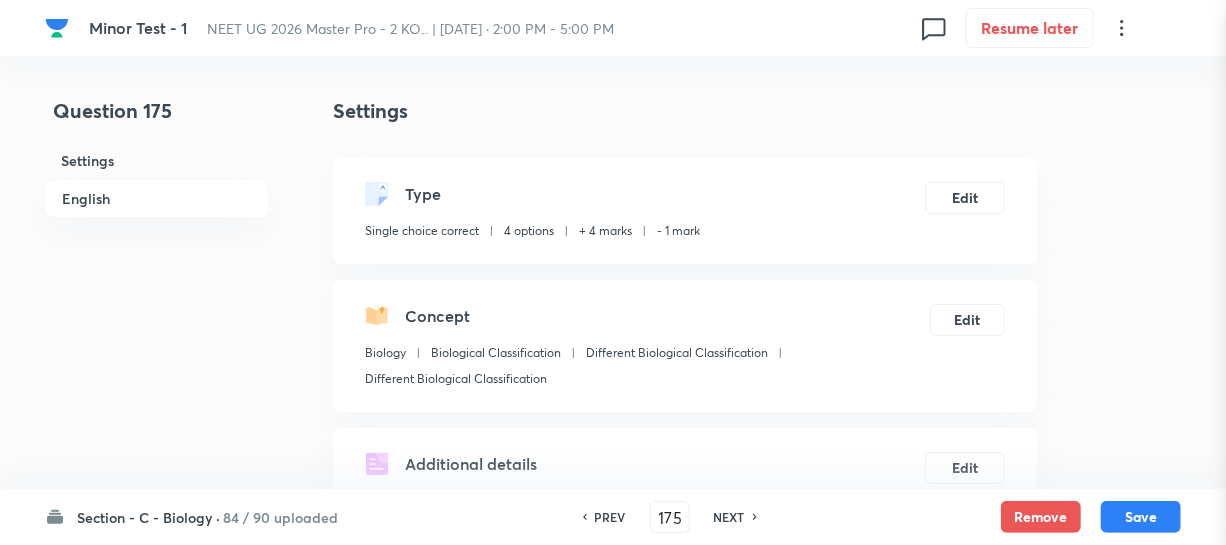scroll, scrollTop: 454, scrollLeft: 0, axis: vertical 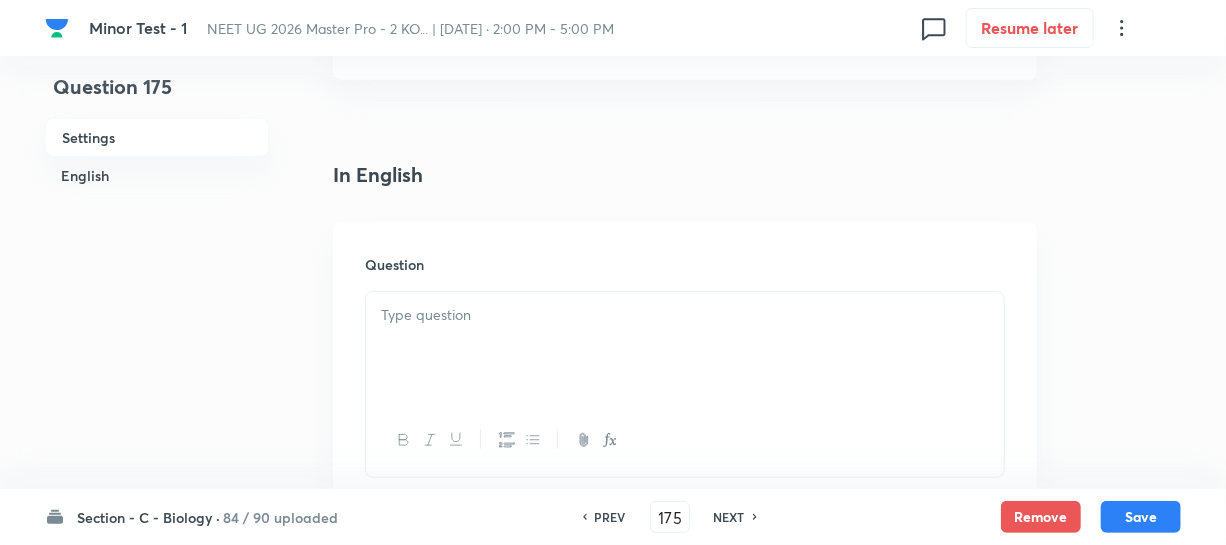 click at bounding box center [685, 315] 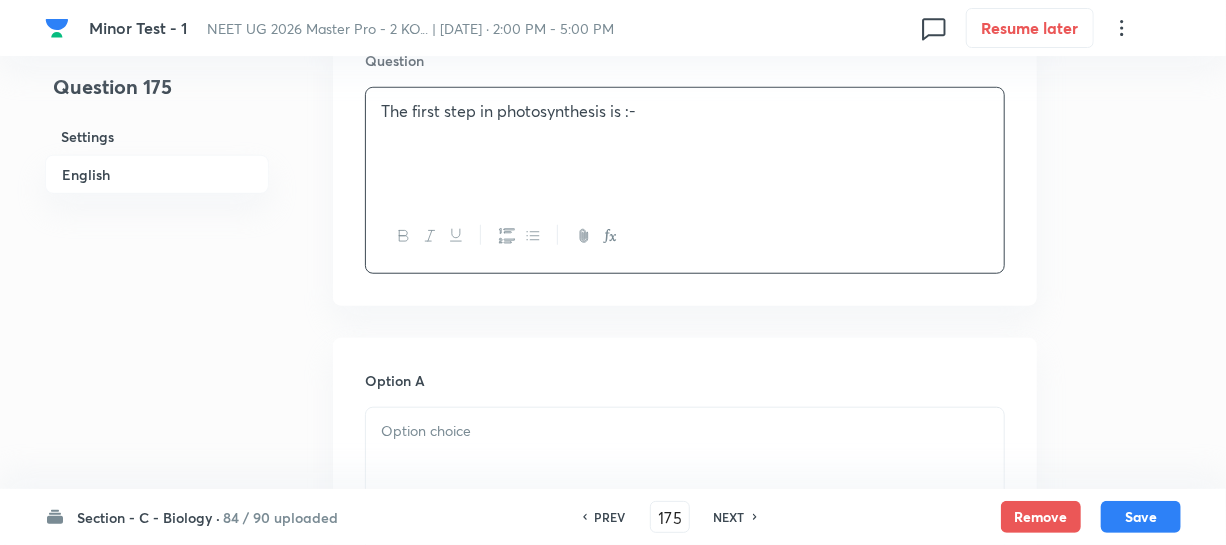 scroll, scrollTop: 727, scrollLeft: 0, axis: vertical 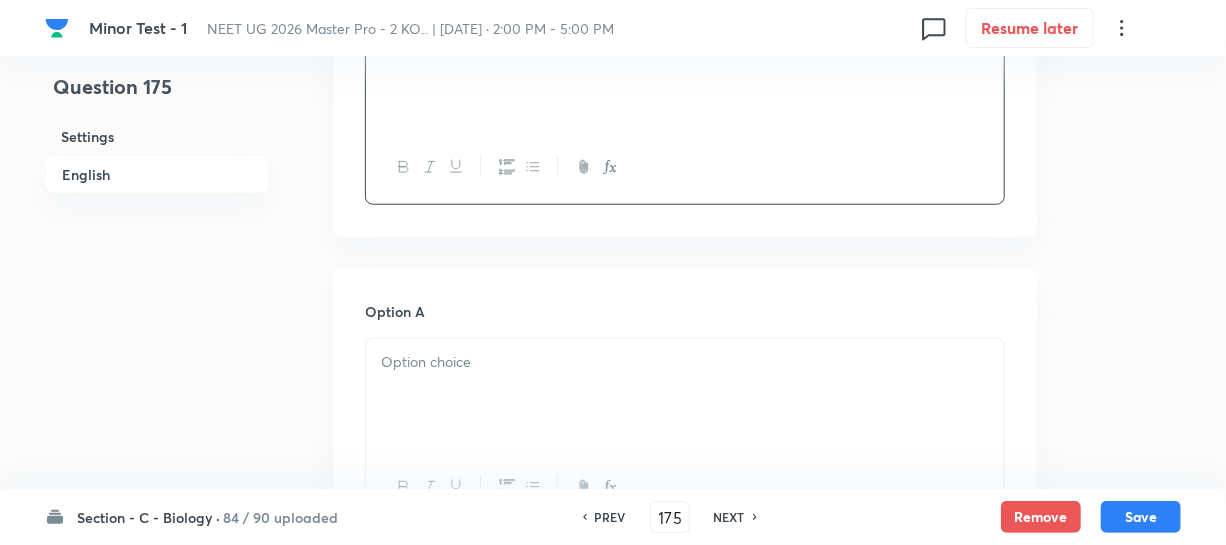 click at bounding box center [685, 362] 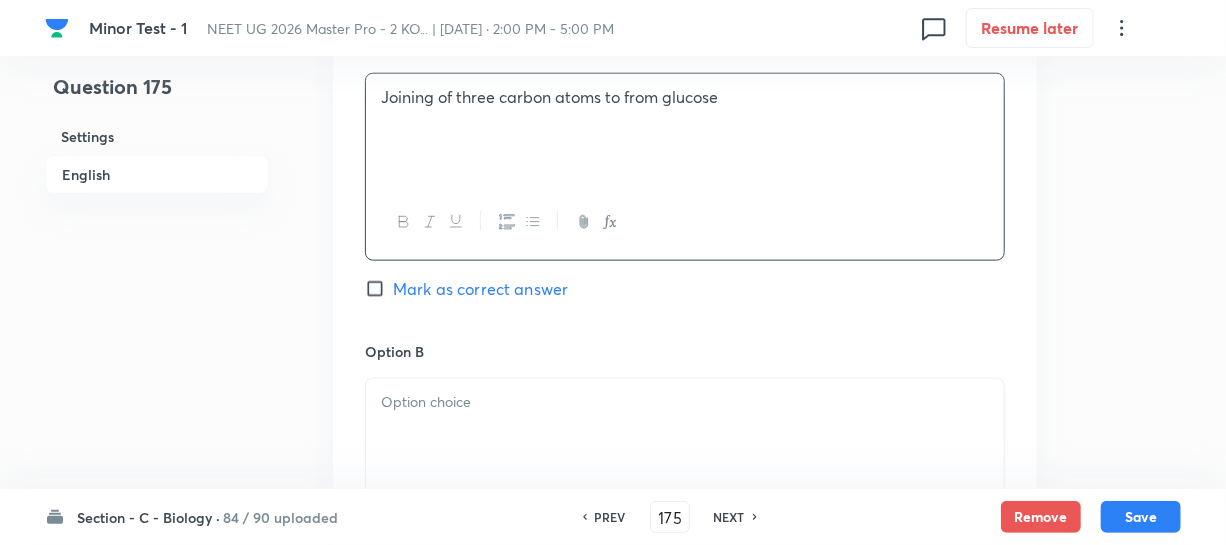 scroll, scrollTop: 1000, scrollLeft: 0, axis: vertical 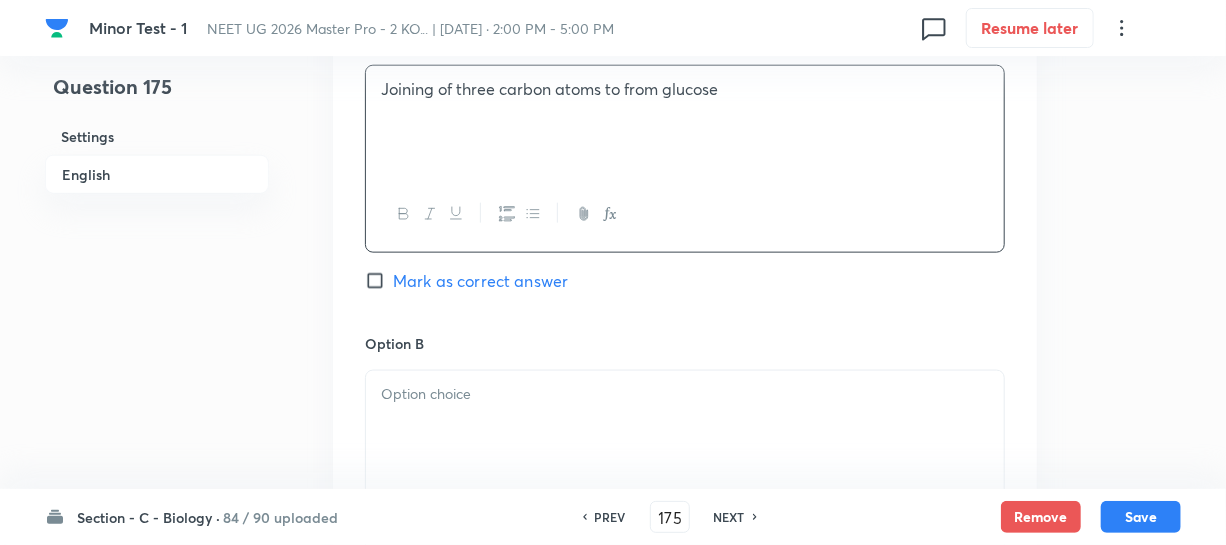 click at bounding box center (685, 427) 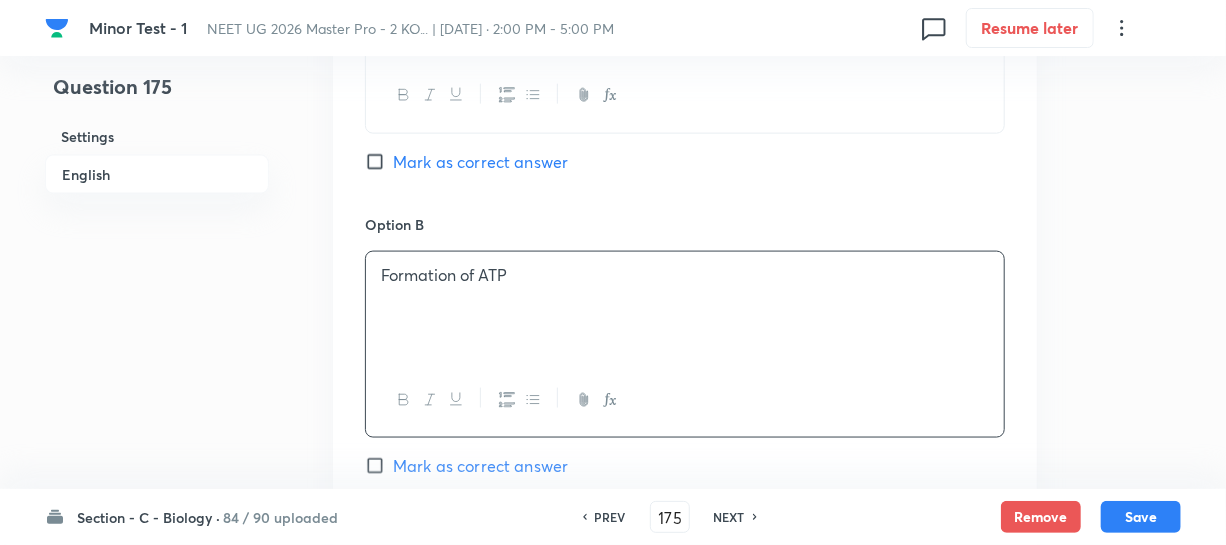 scroll, scrollTop: 1363, scrollLeft: 0, axis: vertical 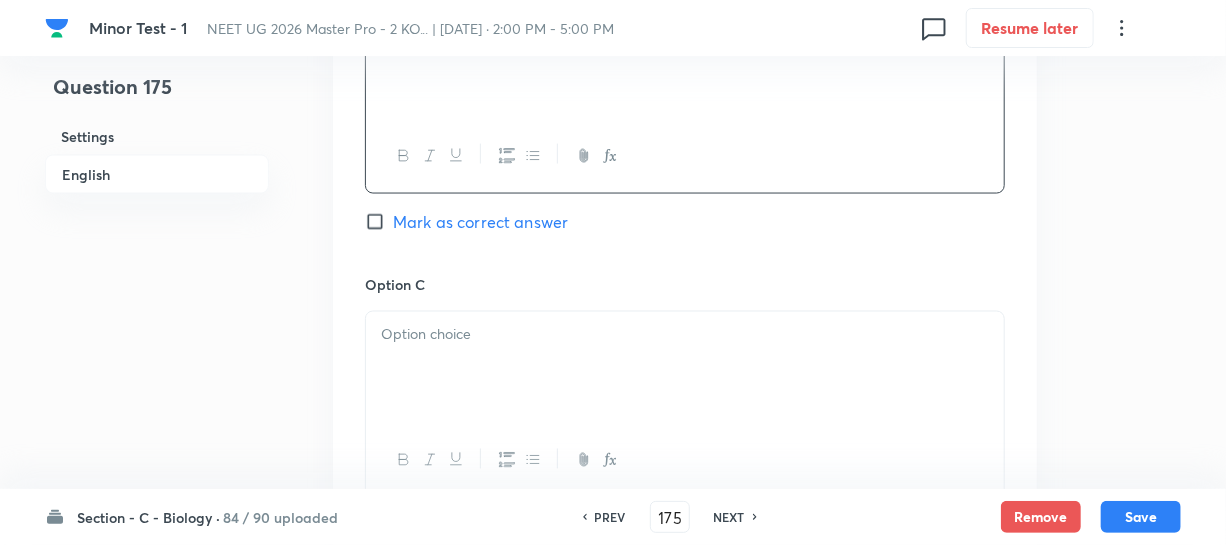 click at bounding box center (685, 335) 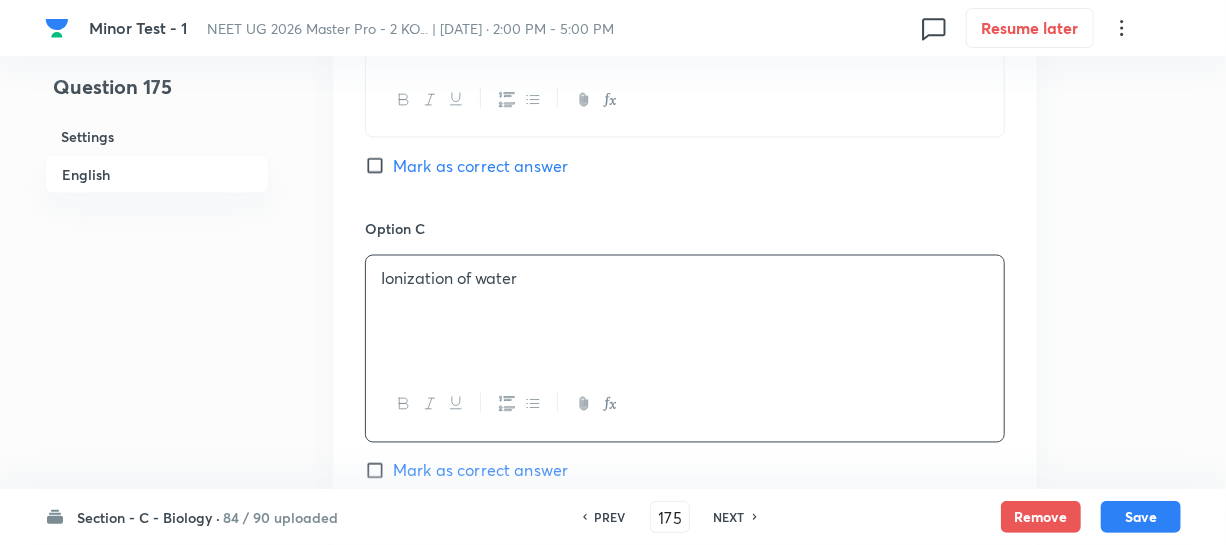 scroll, scrollTop: 1636, scrollLeft: 0, axis: vertical 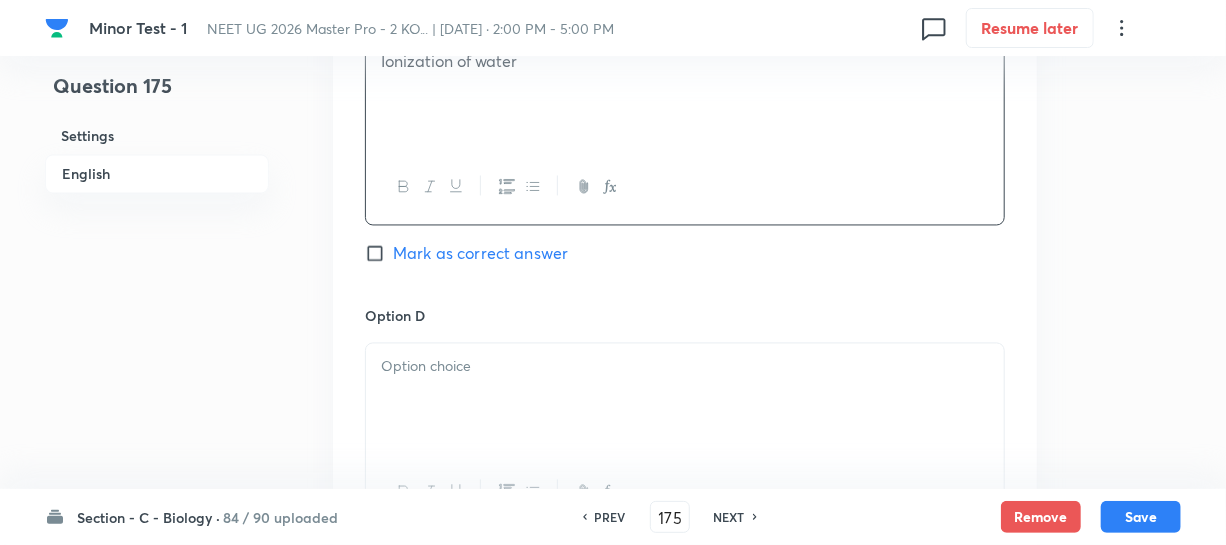 click at bounding box center [685, 400] 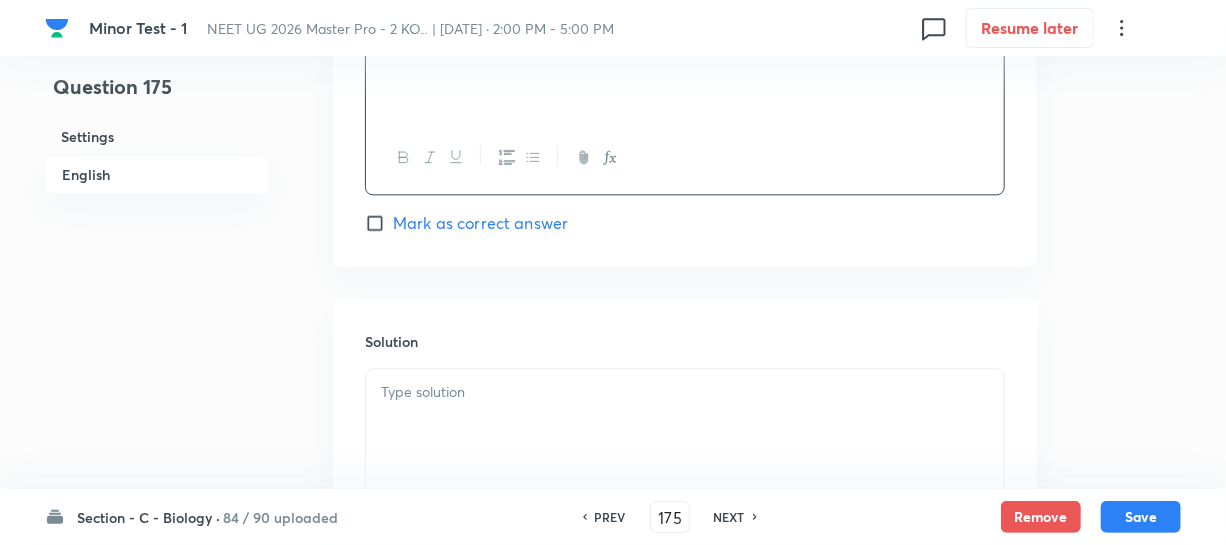 scroll, scrollTop: 2000, scrollLeft: 0, axis: vertical 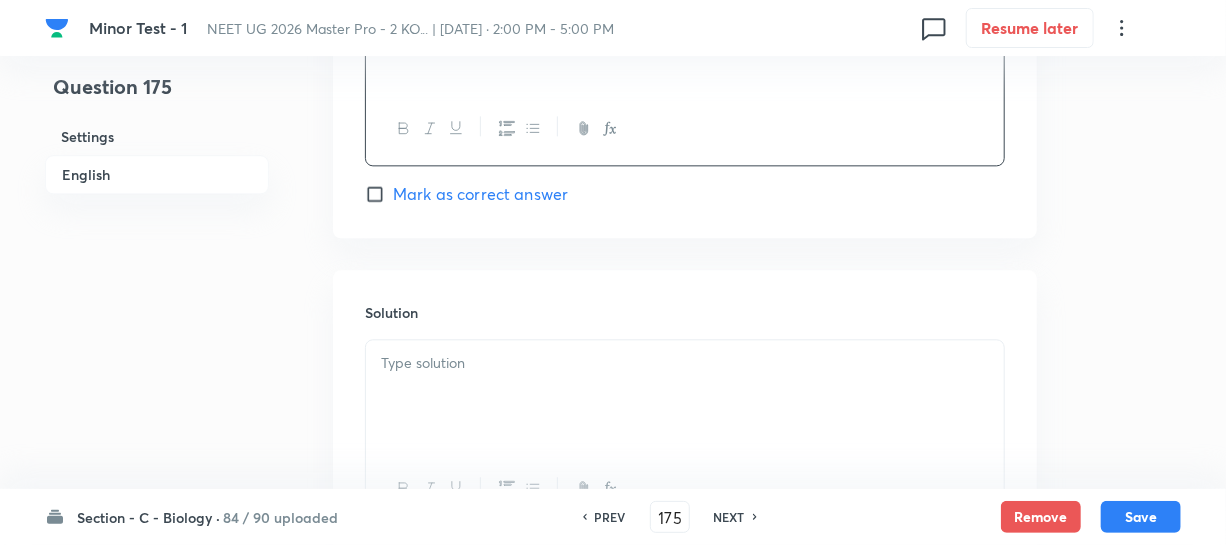 click on "Mark as correct answer" at bounding box center (379, 194) 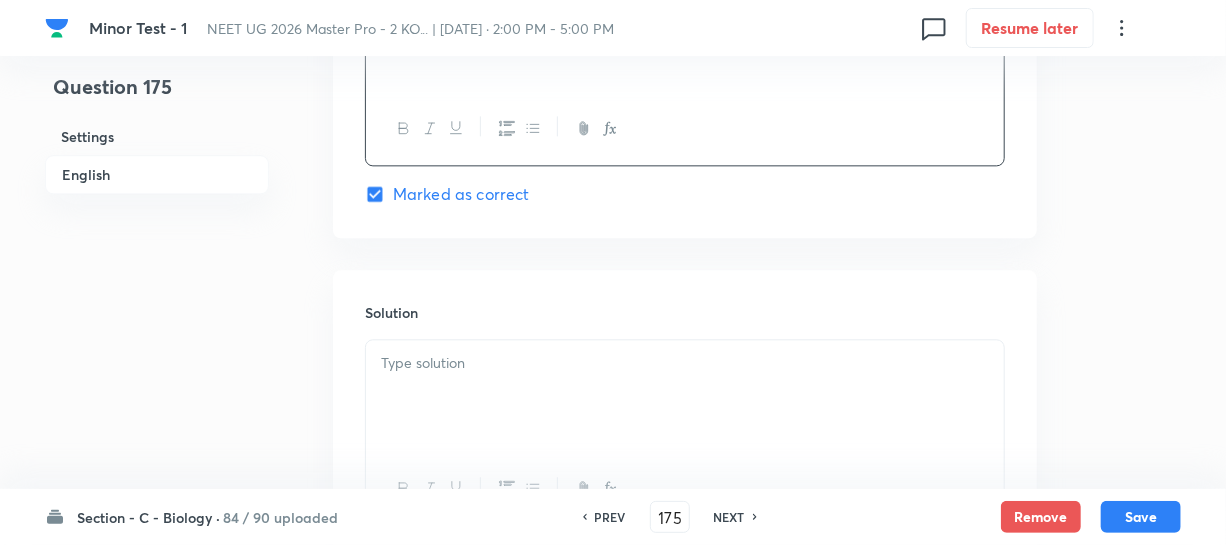 click at bounding box center [685, 363] 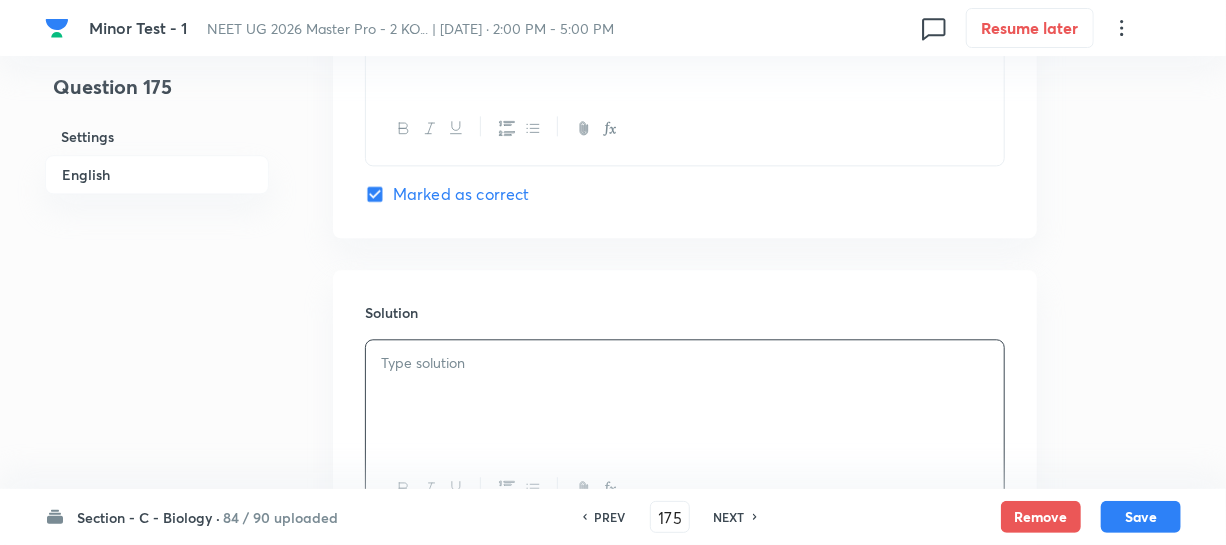 type 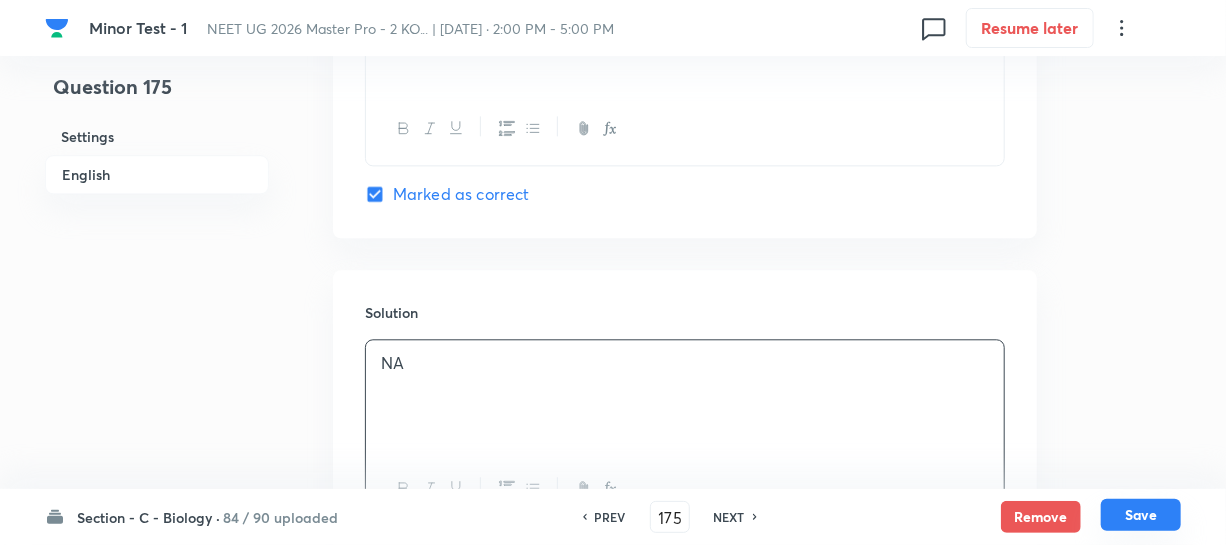 click on "Save" at bounding box center [1141, 515] 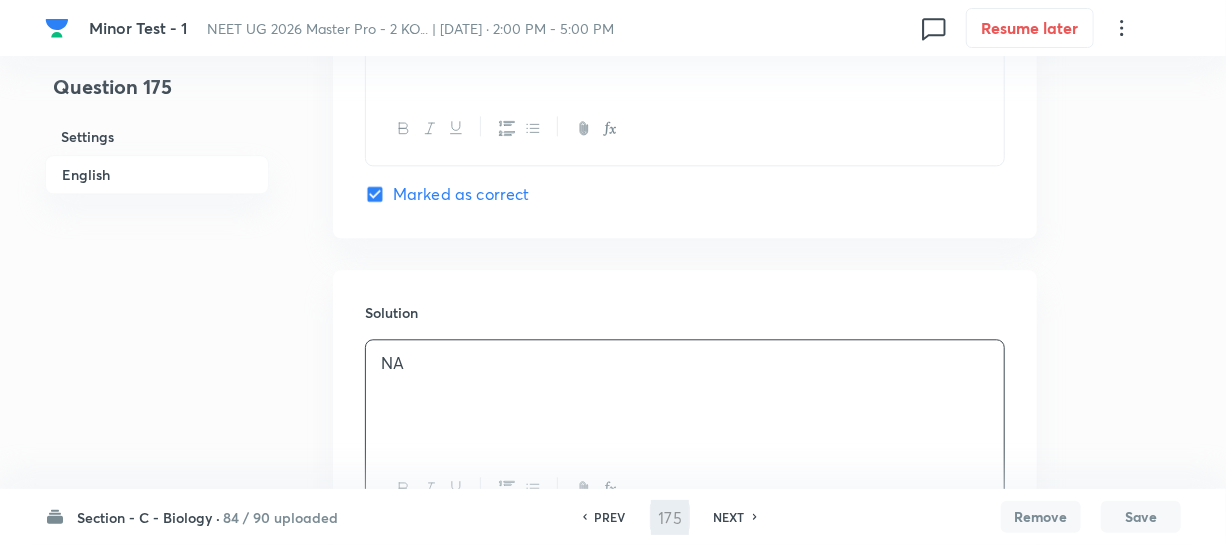 type on "176" 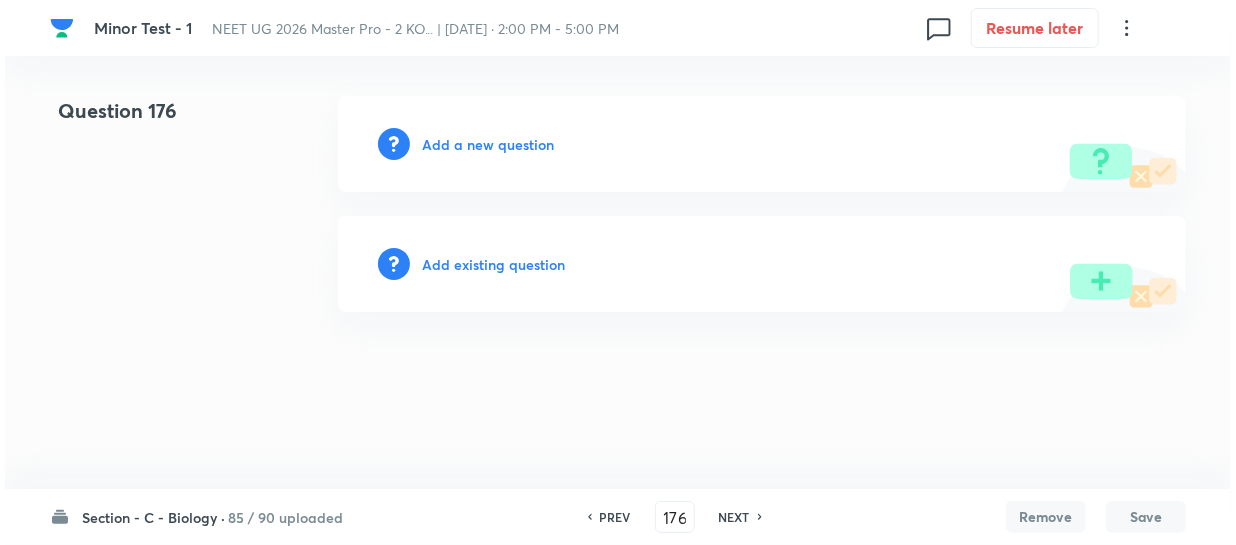 scroll, scrollTop: 0, scrollLeft: 0, axis: both 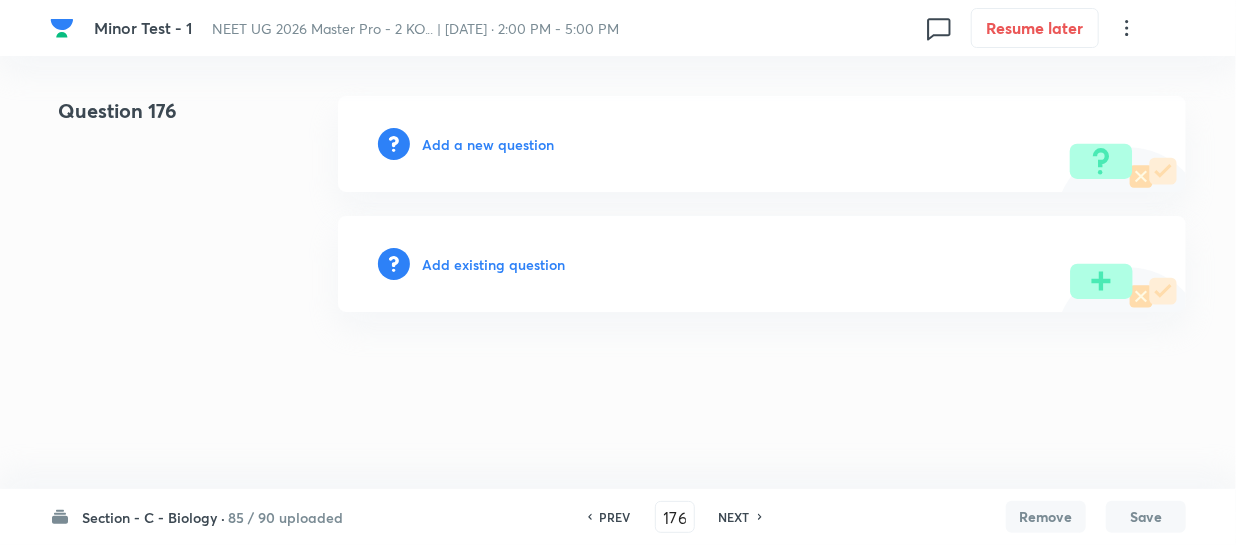 click on "Add a new question" at bounding box center (762, 144) 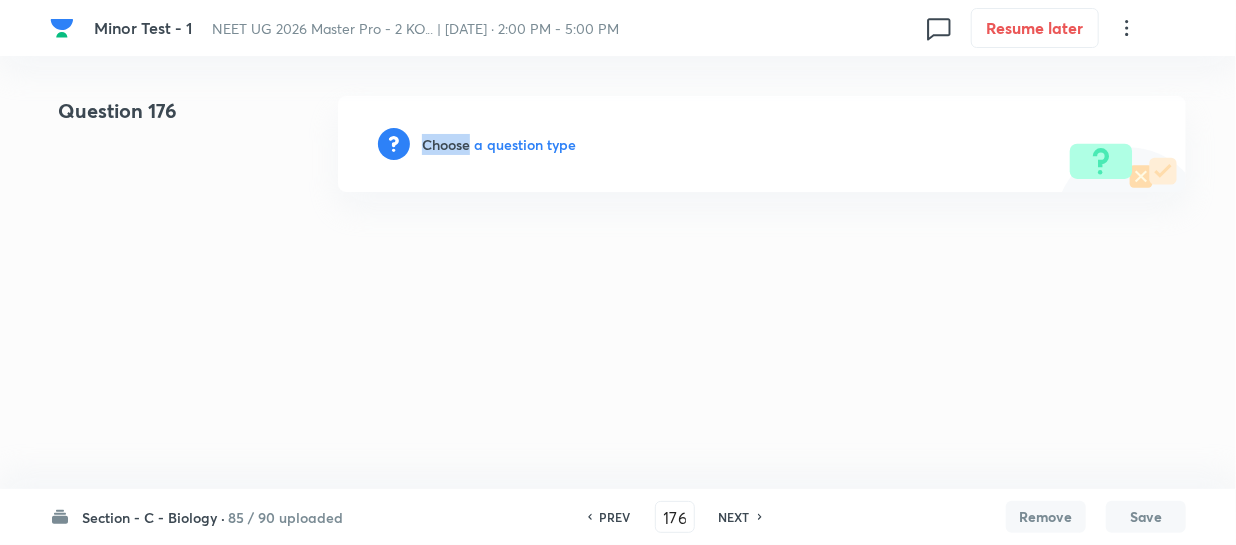click on "Choose a question type" at bounding box center (499, 144) 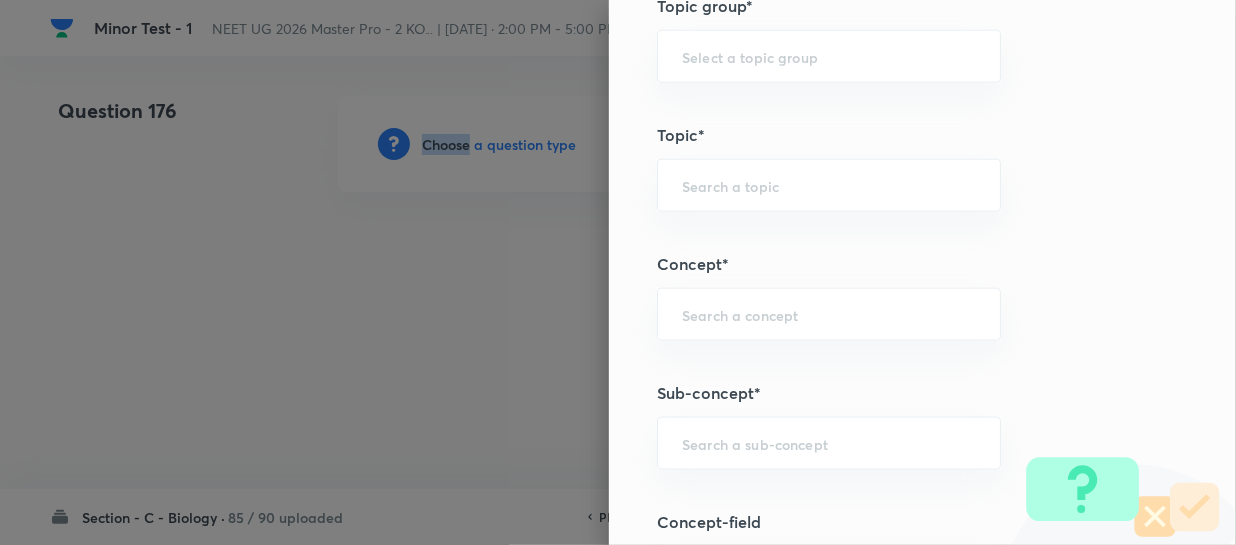 scroll, scrollTop: 1181, scrollLeft: 0, axis: vertical 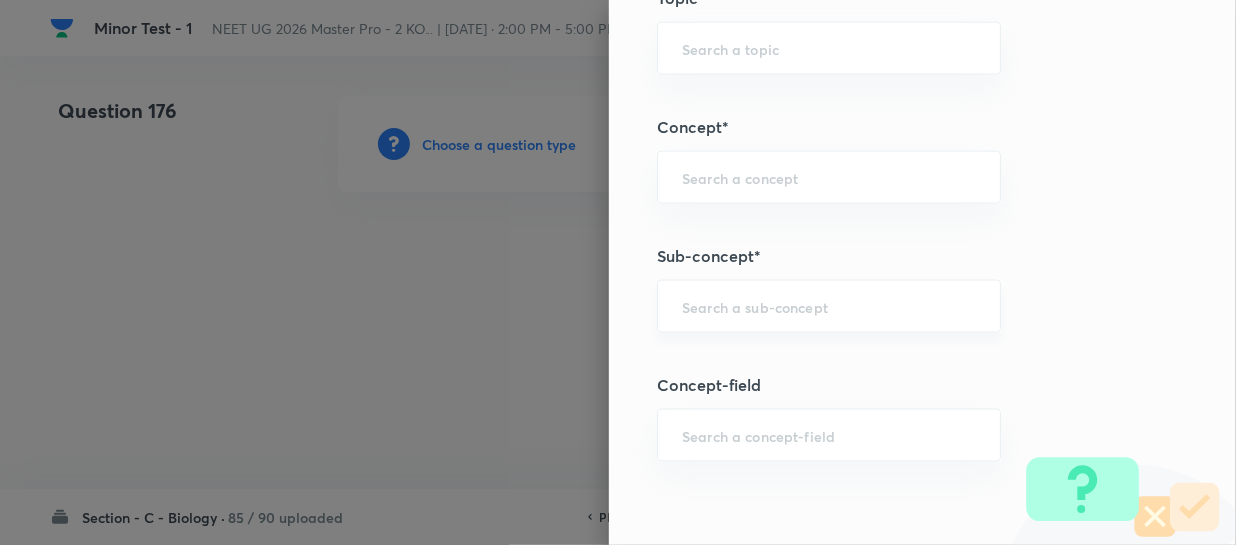 click at bounding box center (829, 306) 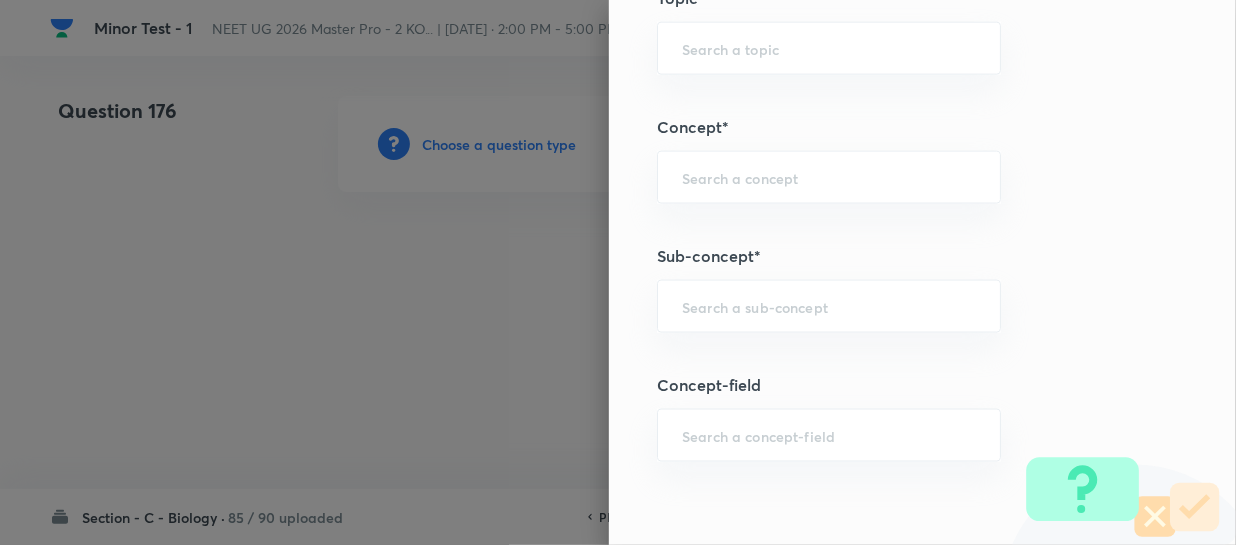 paste on "Different Biological Classification" 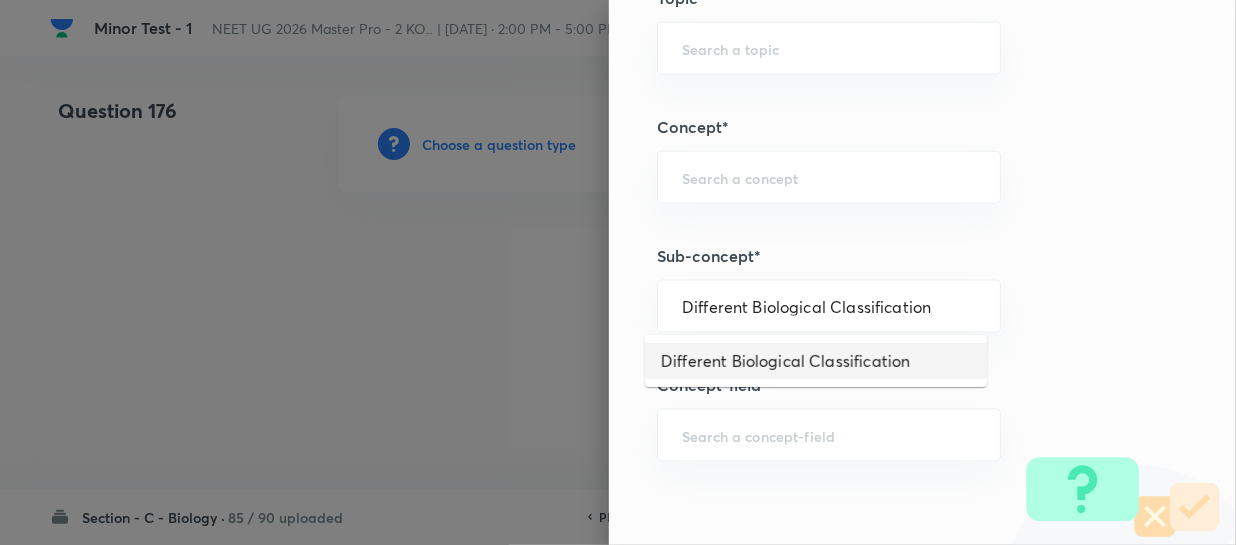click on "Different Biological Classification" at bounding box center (816, 361) 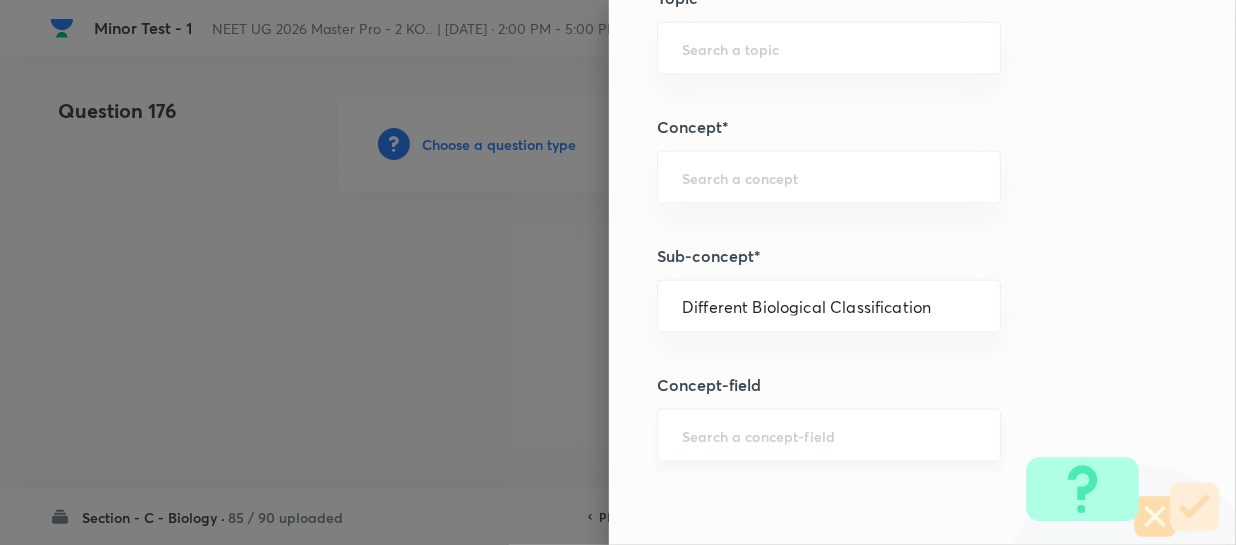 type on "Biology" 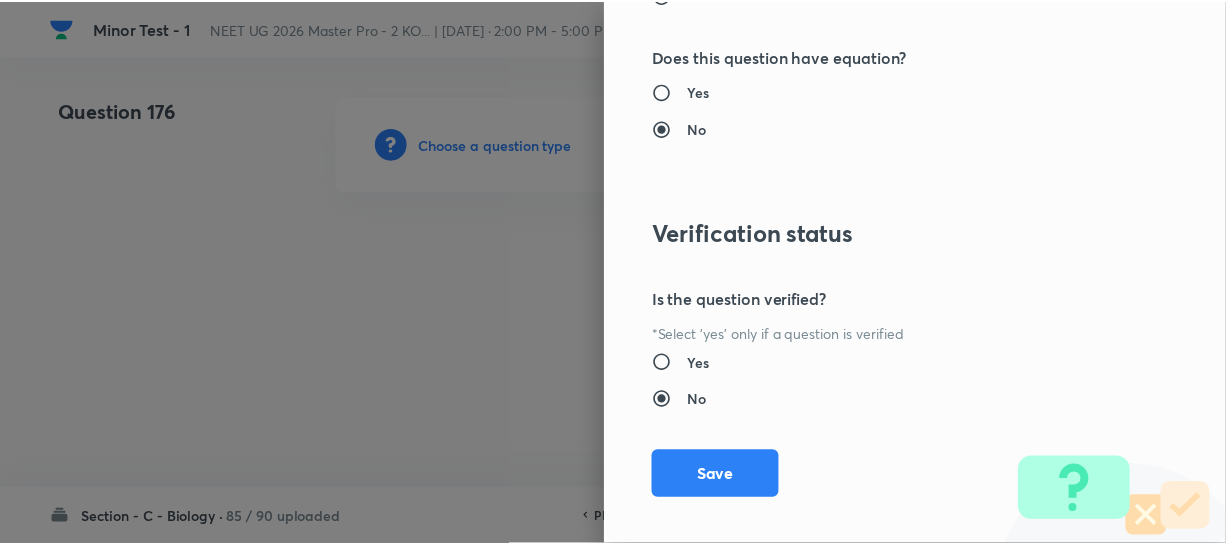 scroll, scrollTop: 2313, scrollLeft: 0, axis: vertical 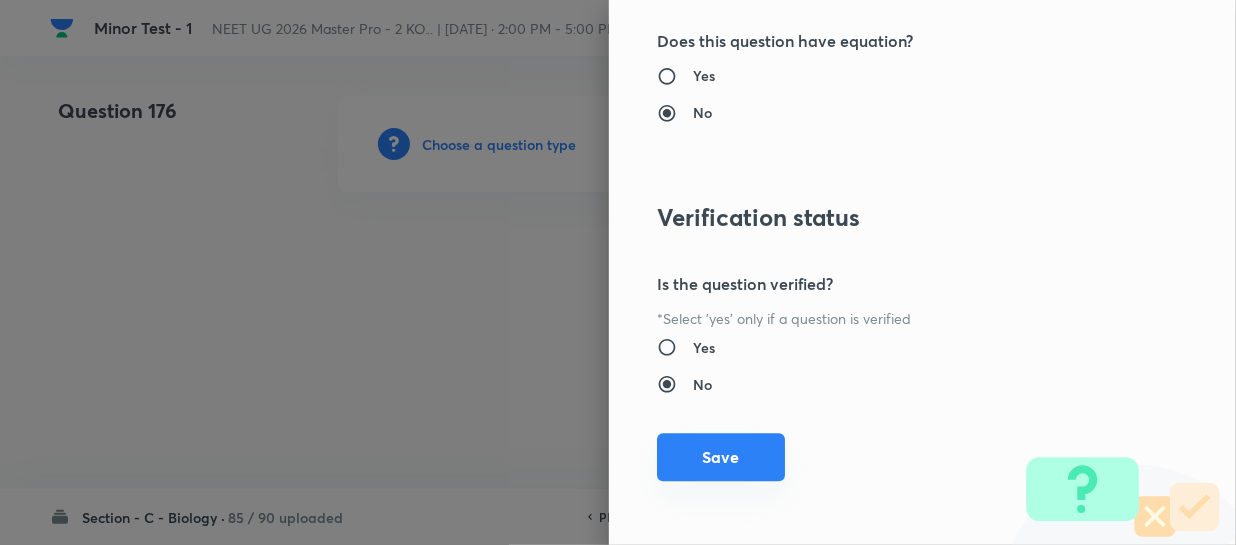 drag, startPoint x: 714, startPoint y: 449, endPoint x: 724, endPoint y: 450, distance: 10.049875 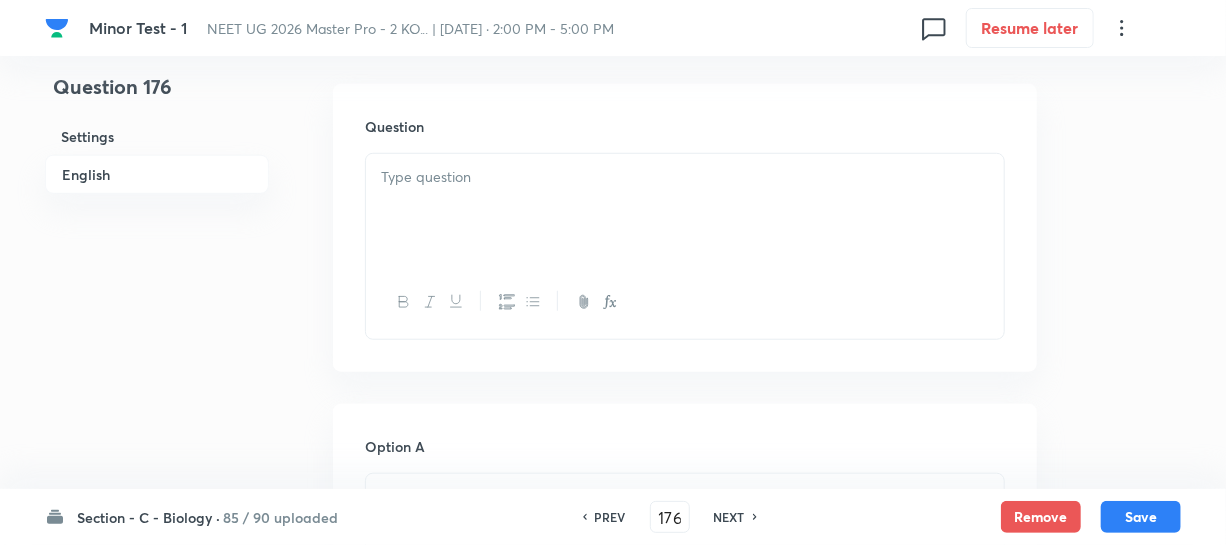 scroll, scrollTop: 545, scrollLeft: 0, axis: vertical 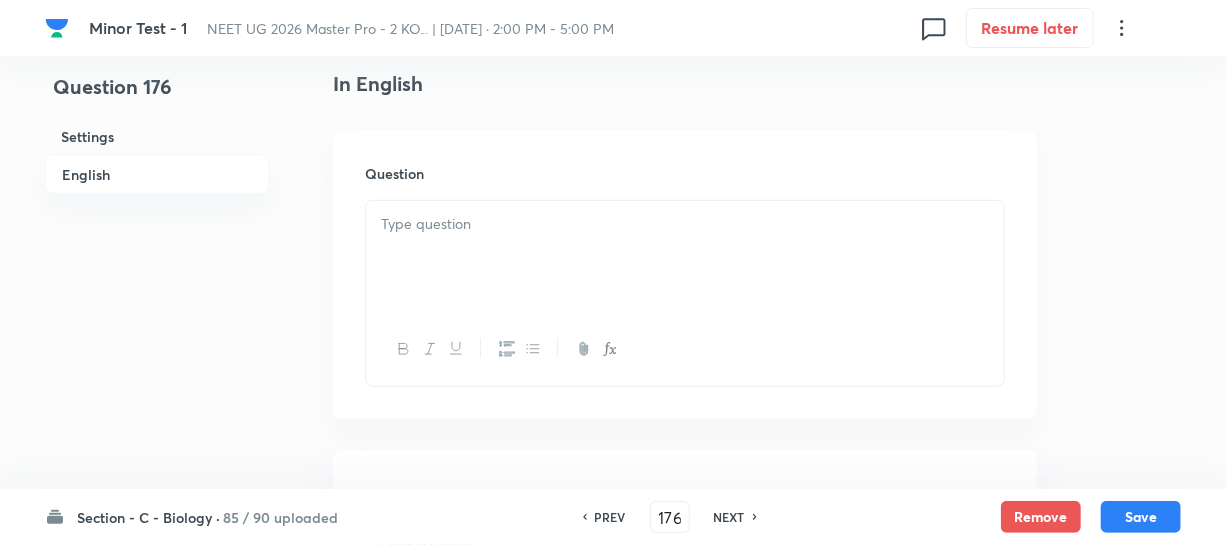 click at bounding box center (685, 224) 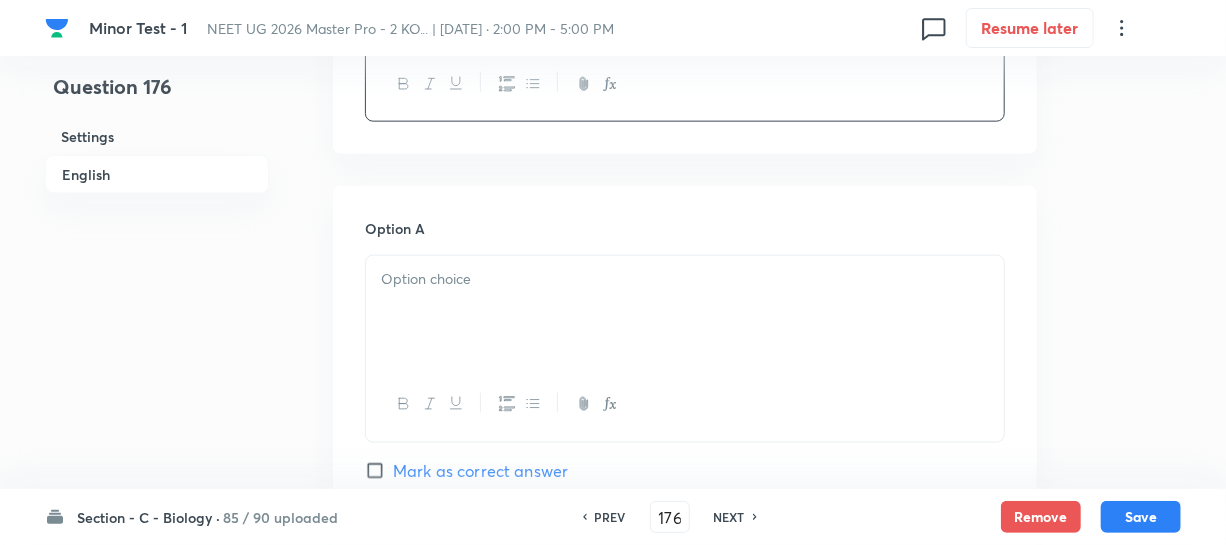 scroll, scrollTop: 1090, scrollLeft: 0, axis: vertical 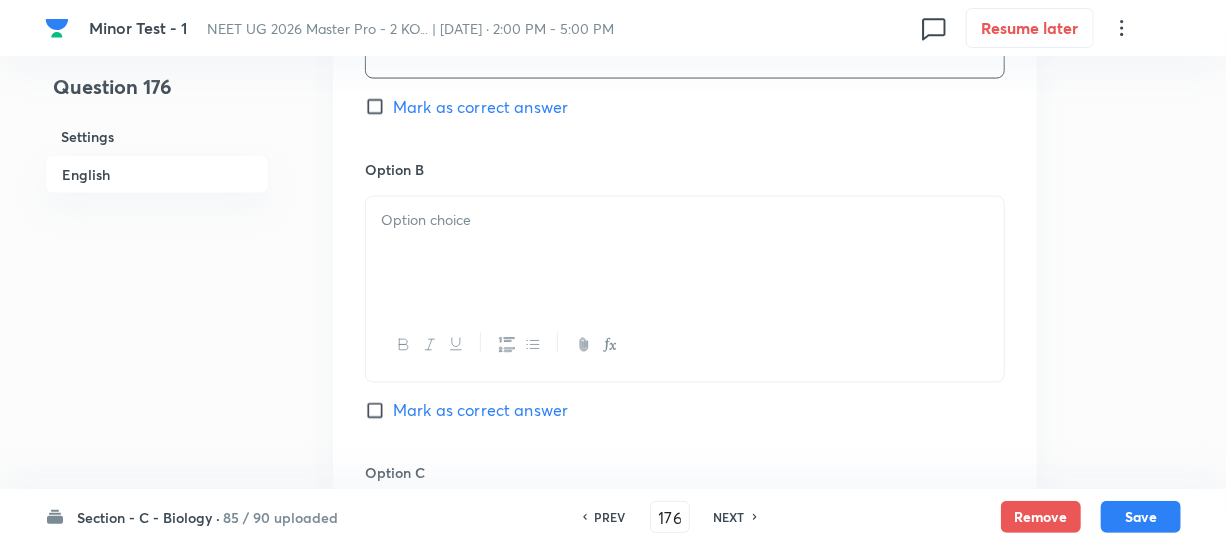 click at bounding box center (685, 253) 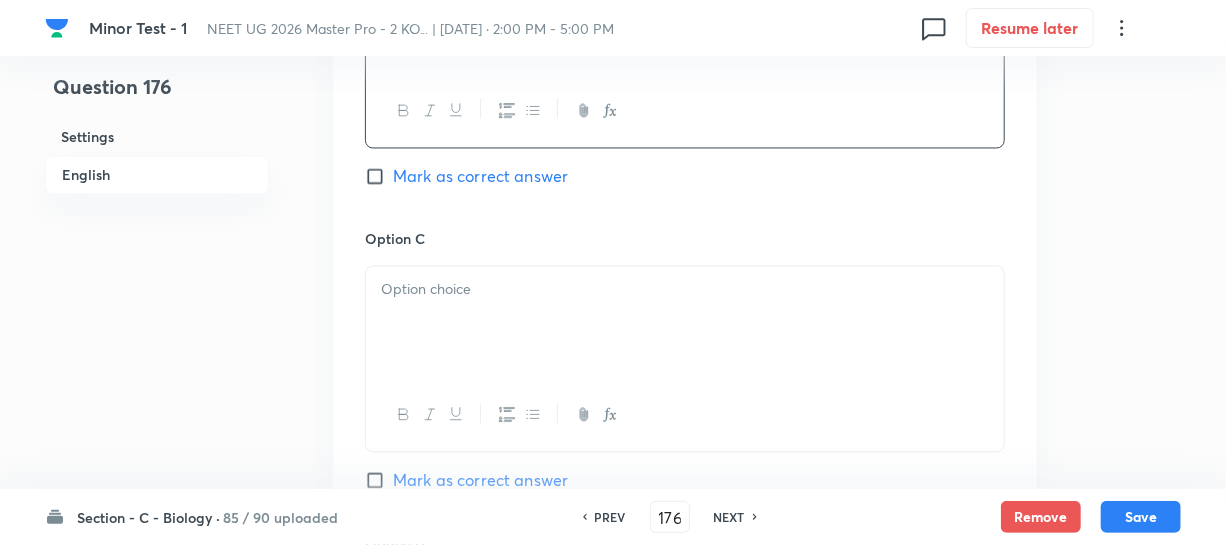 scroll, scrollTop: 1727, scrollLeft: 0, axis: vertical 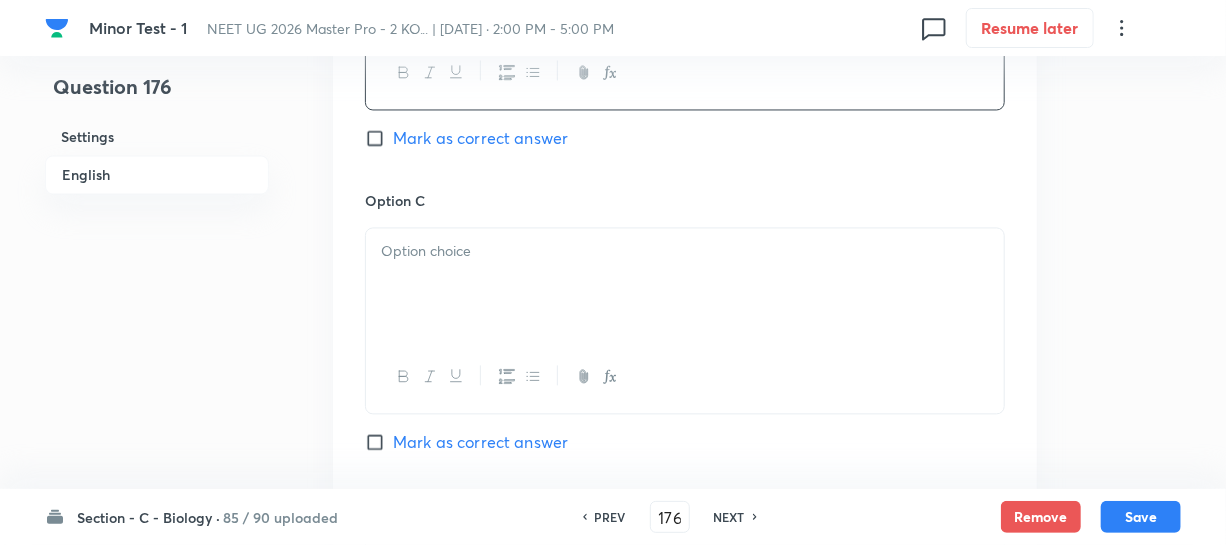 click at bounding box center (685, 376) 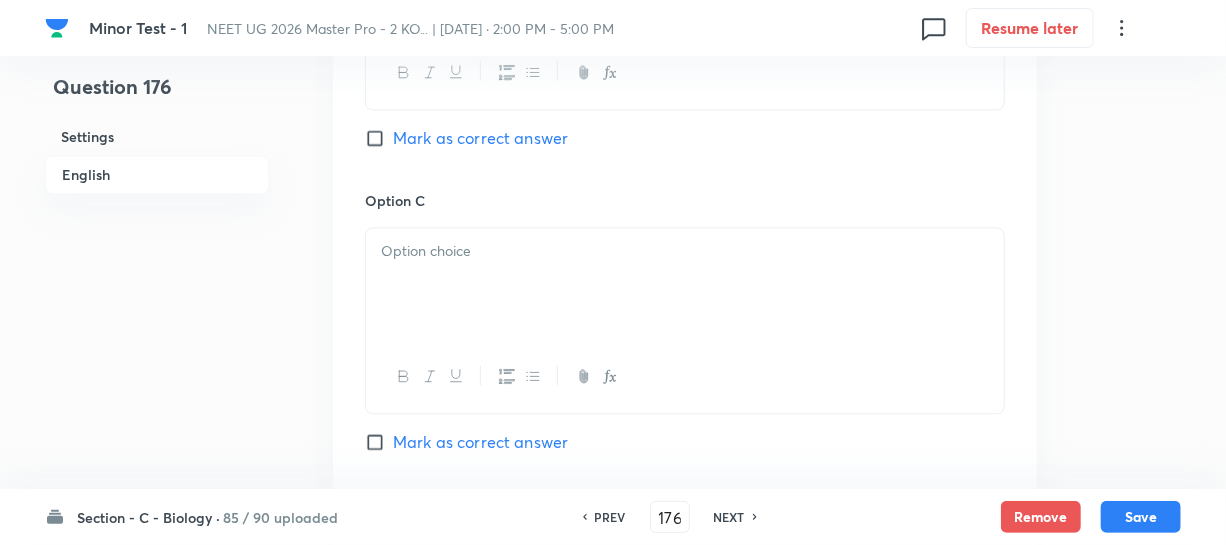 click at bounding box center [685, 284] 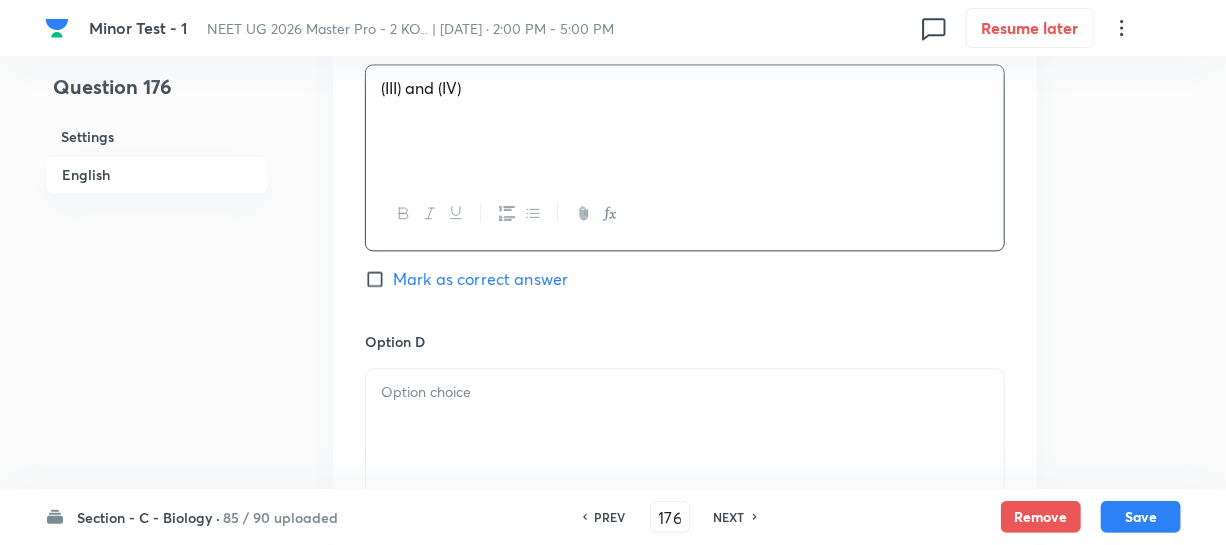 scroll, scrollTop: 1909, scrollLeft: 0, axis: vertical 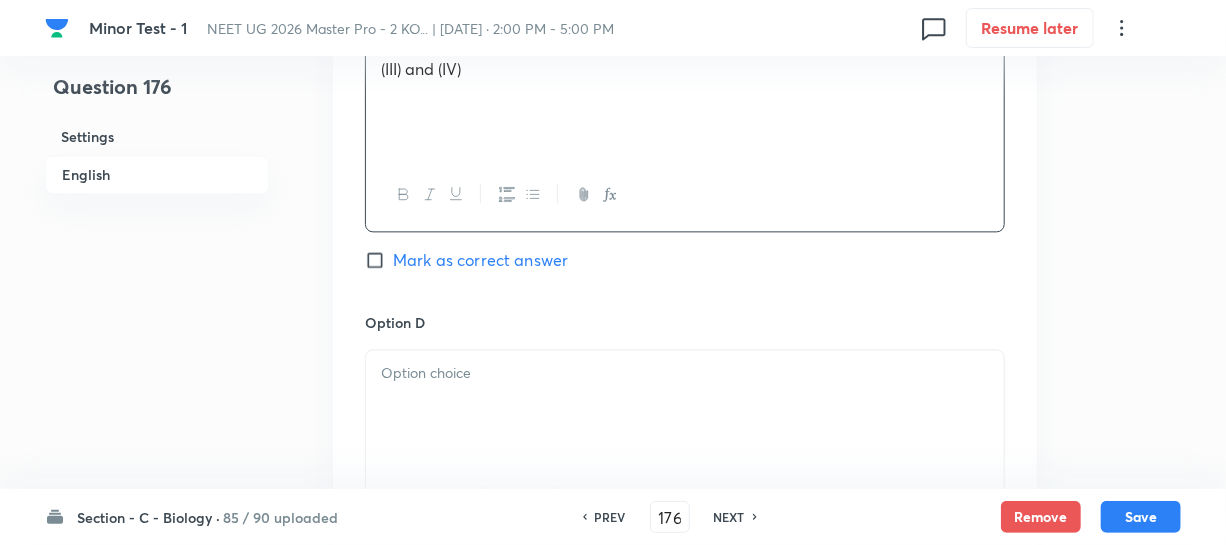 click at bounding box center [685, 373] 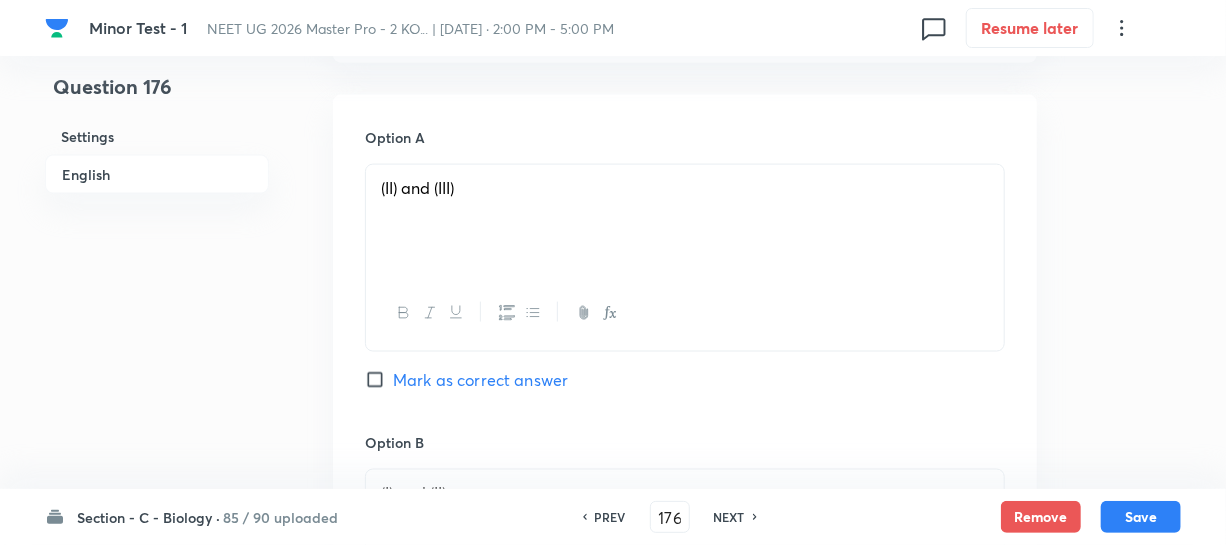 click on "Mark as correct answer" at bounding box center [379, 380] 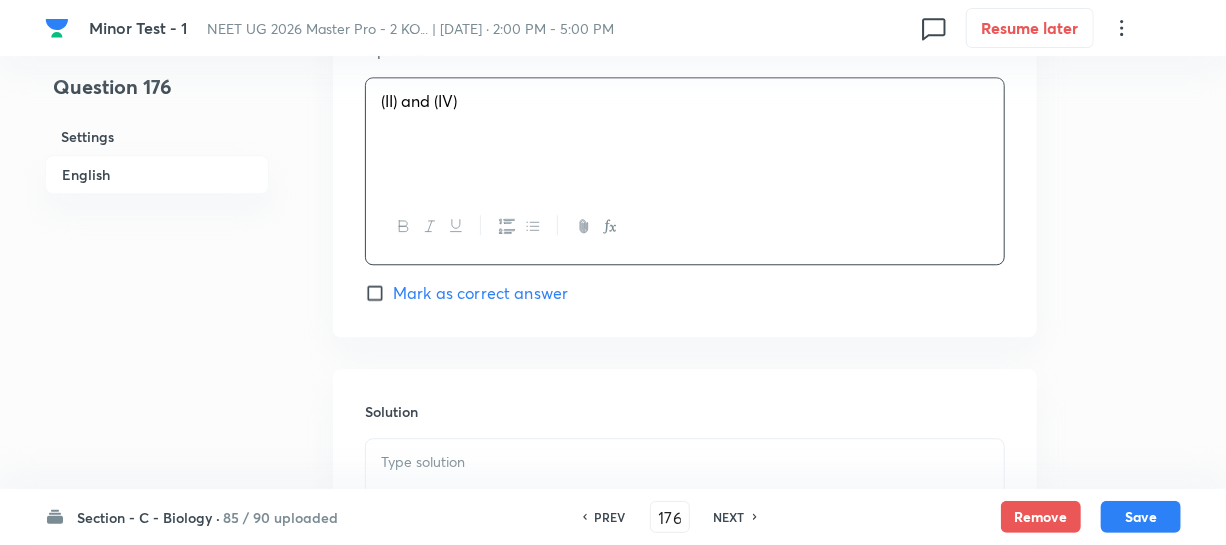 scroll, scrollTop: 2363, scrollLeft: 0, axis: vertical 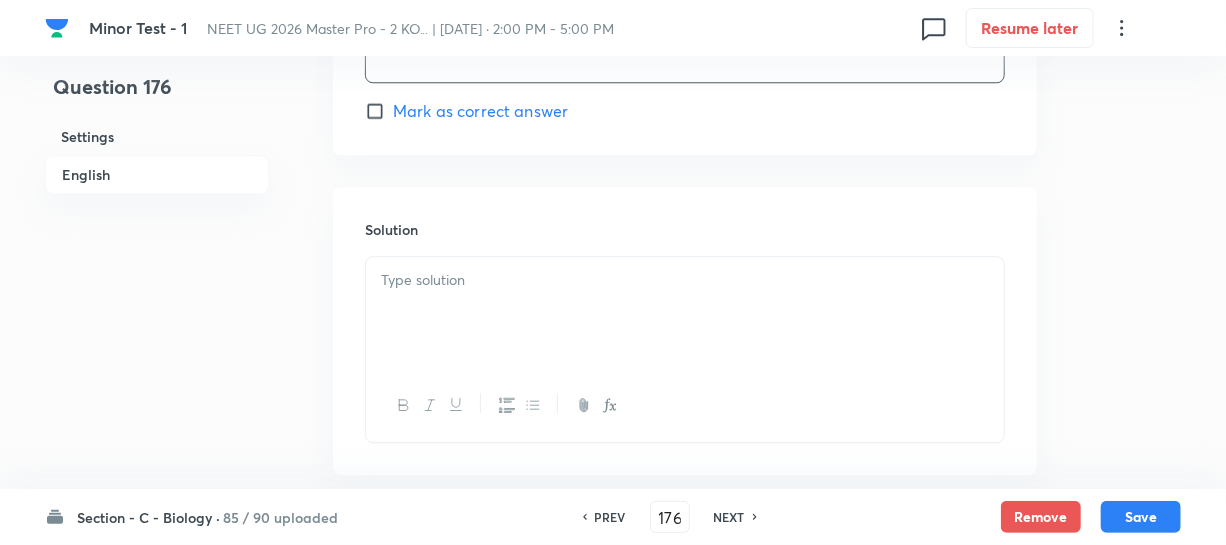 drag, startPoint x: 438, startPoint y: 333, endPoint x: 459, endPoint y: 321, distance: 24.186773 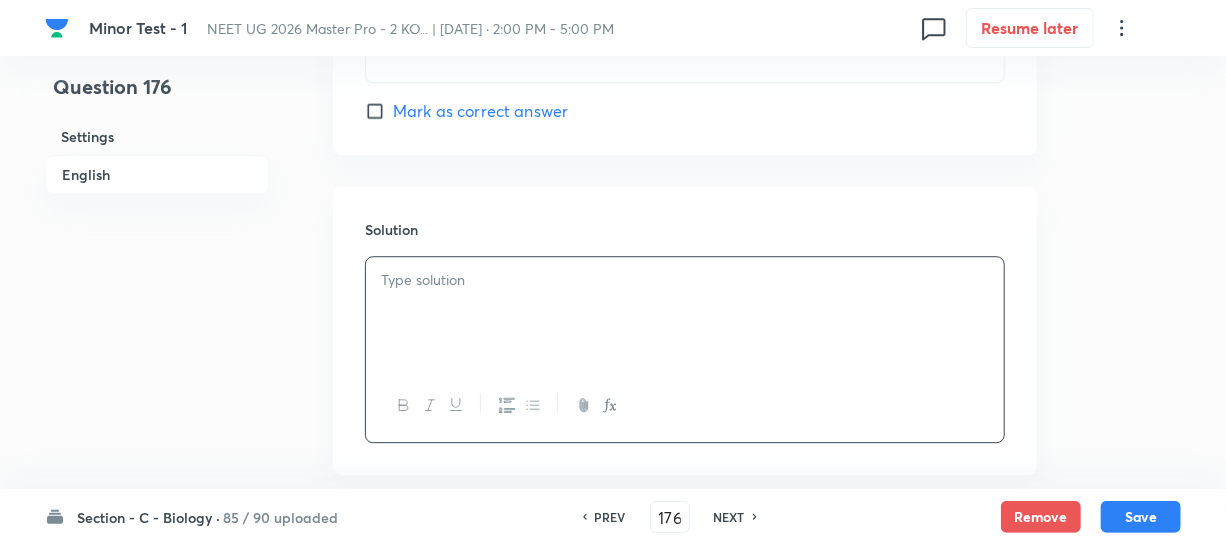 type 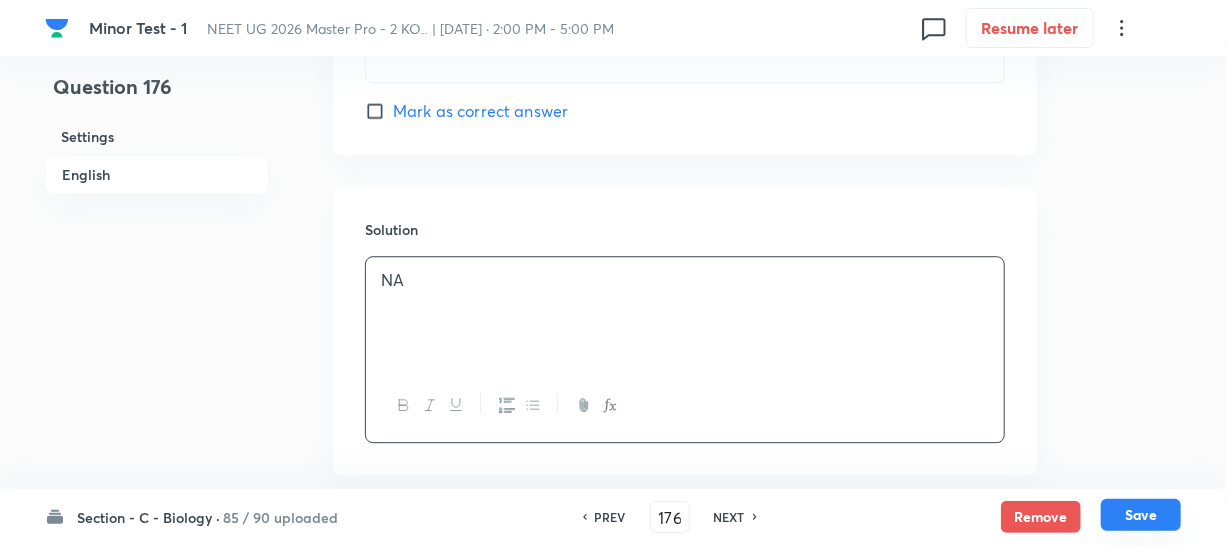 click on "Save" at bounding box center [1141, 515] 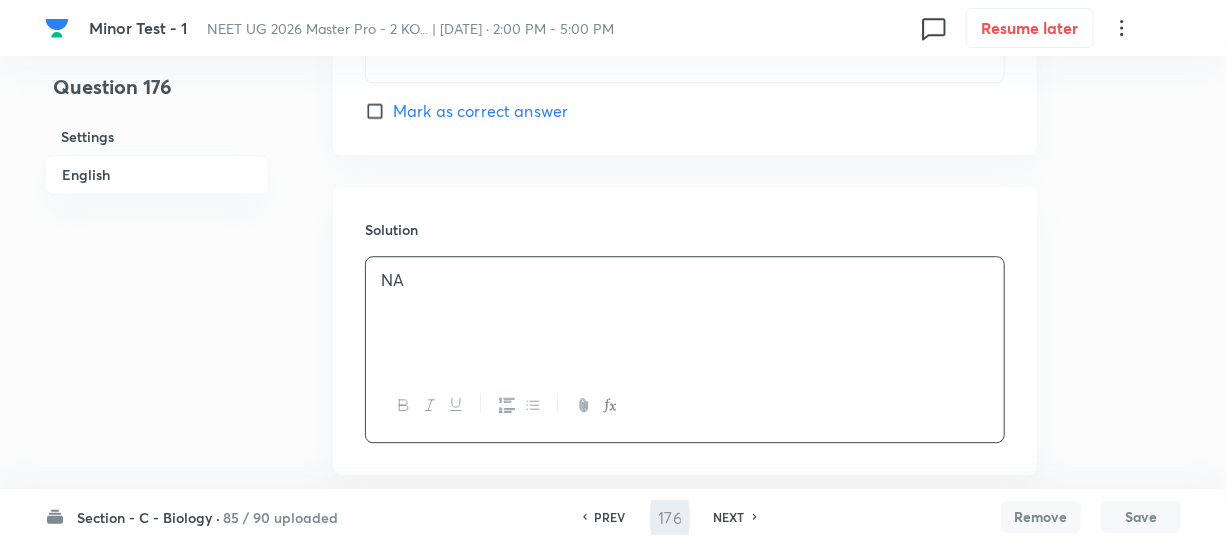 type on "177" 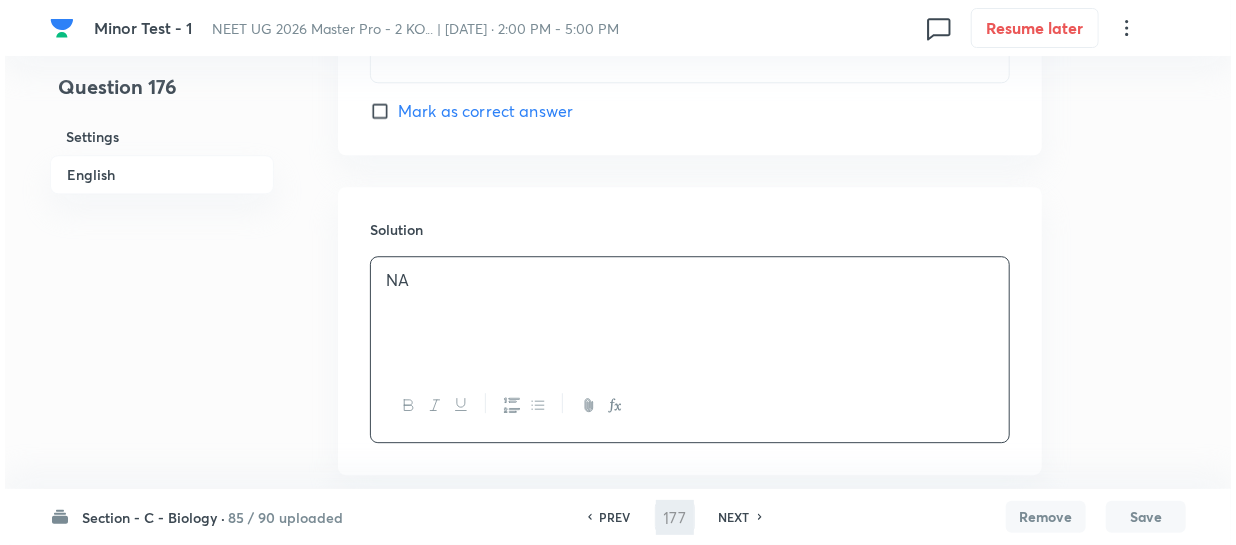 scroll, scrollTop: 0, scrollLeft: 0, axis: both 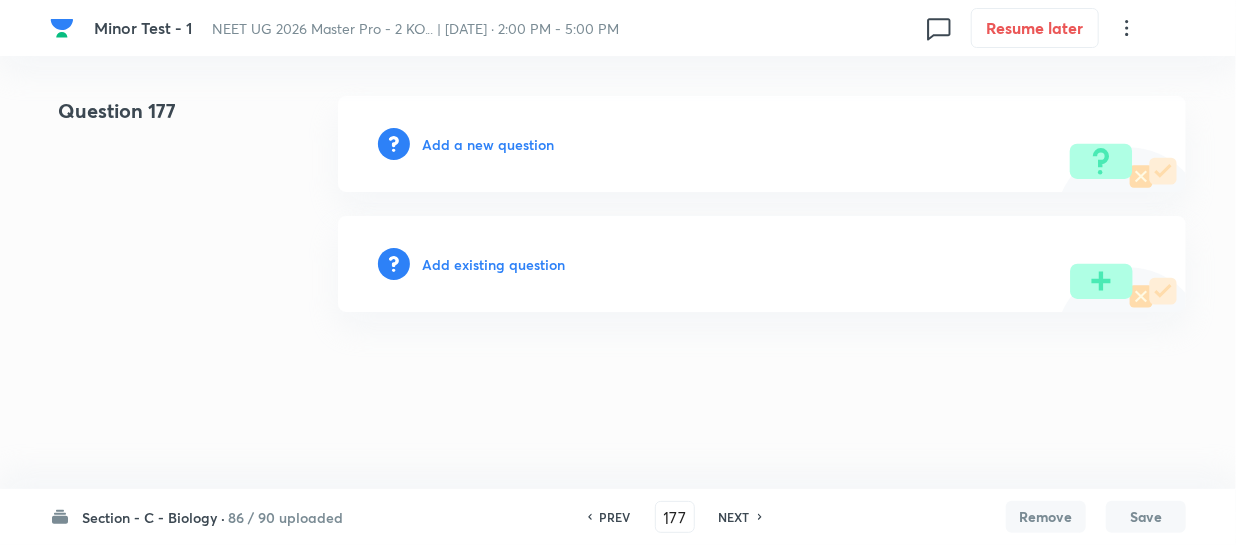 click on "Add a new question" at bounding box center (488, 144) 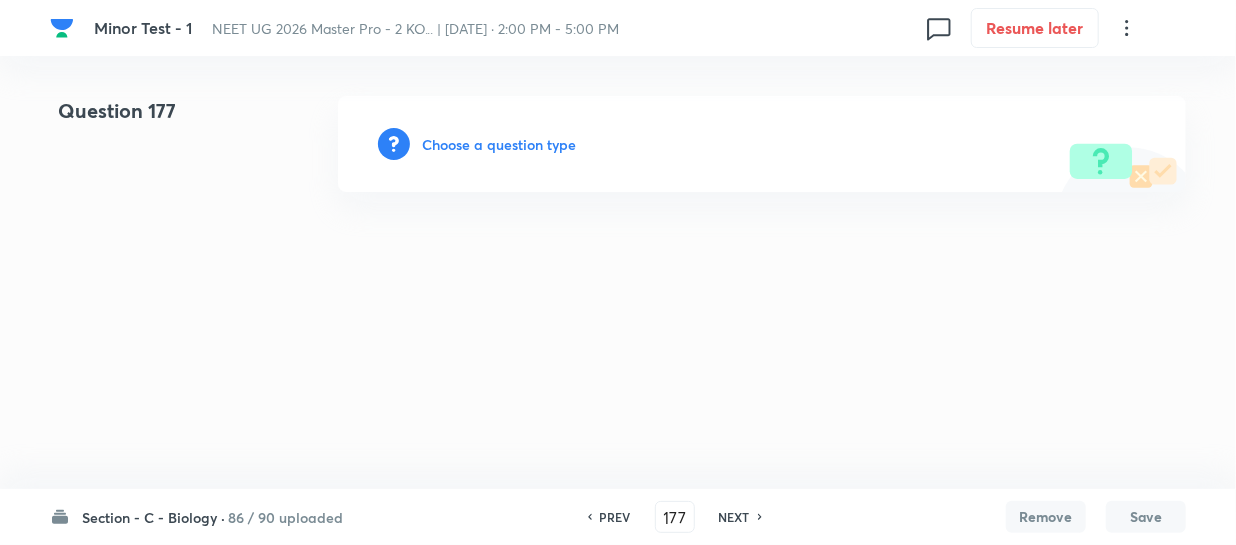 click on "Choose a question type" at bounding box center (499, 144) 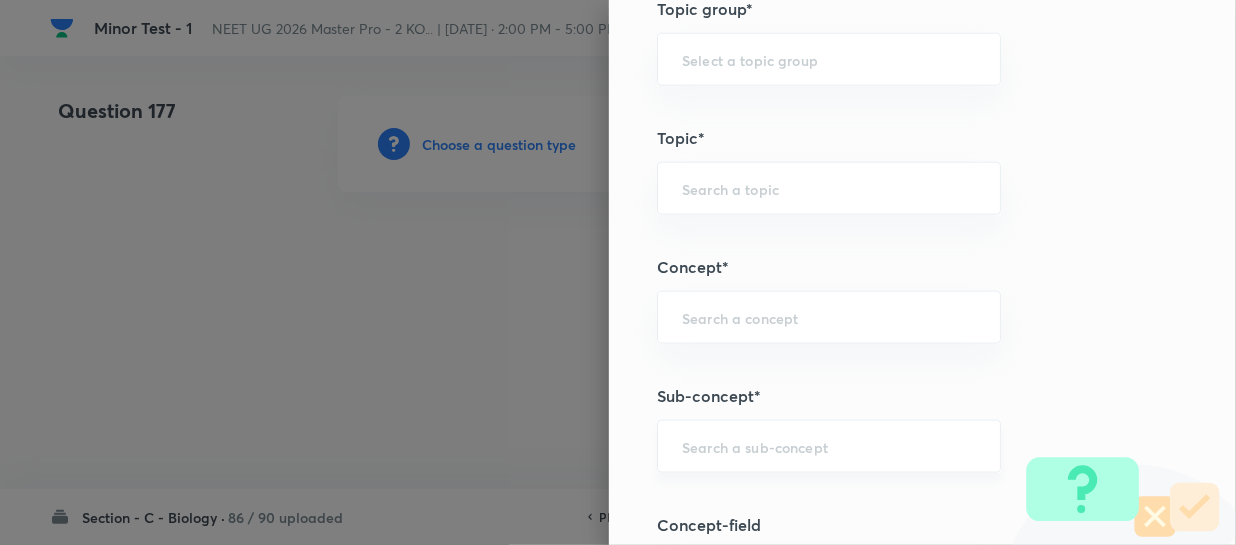 scroll, scrollTop: 1090, scrollLeft: 0, axis: vertical 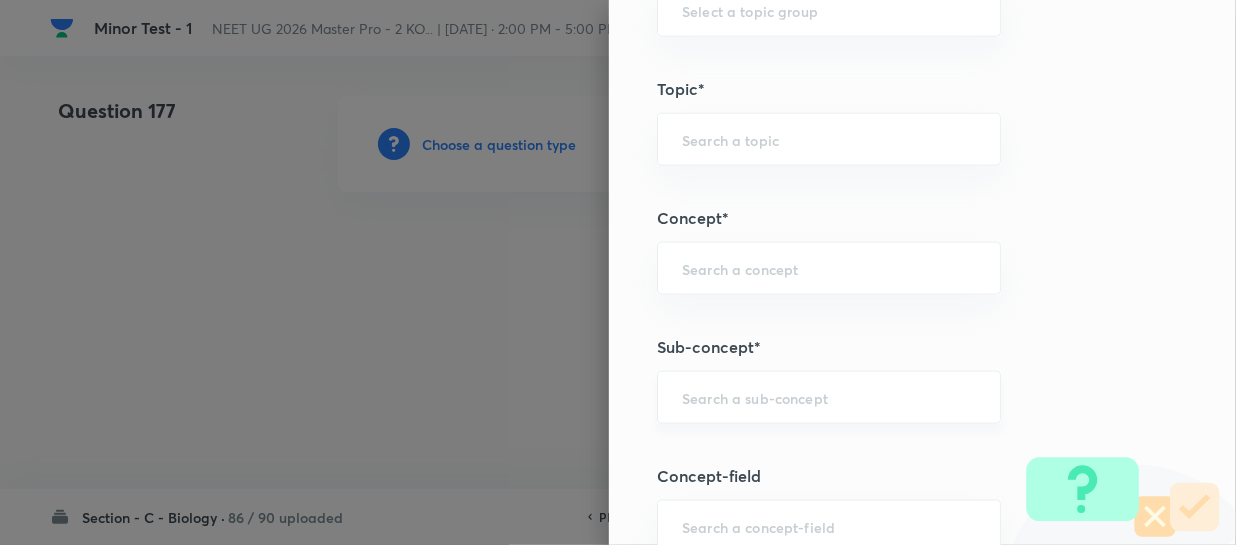 click on "​" at bounding box center (829, 397) 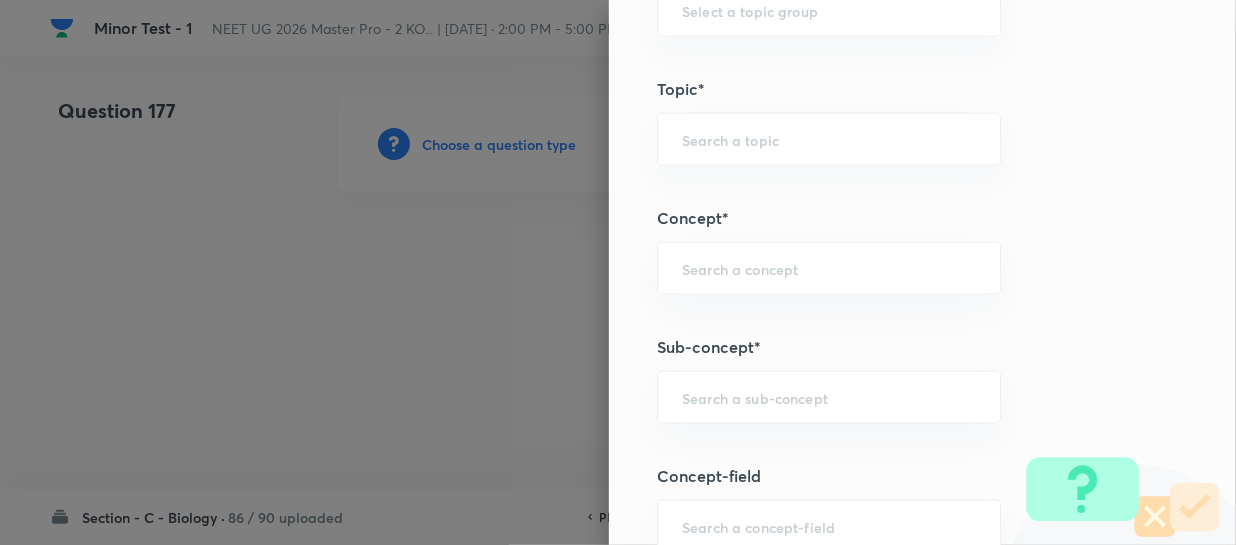 paste on "Different Biological Classification" 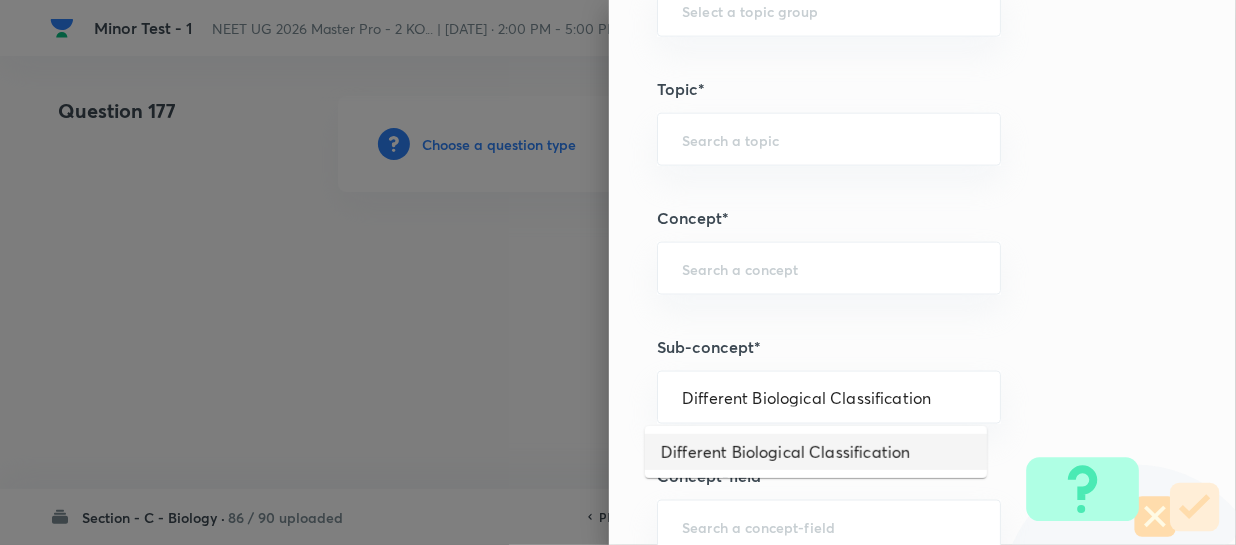 click on "Different Biological Classification" at bounding box center (816, 452) 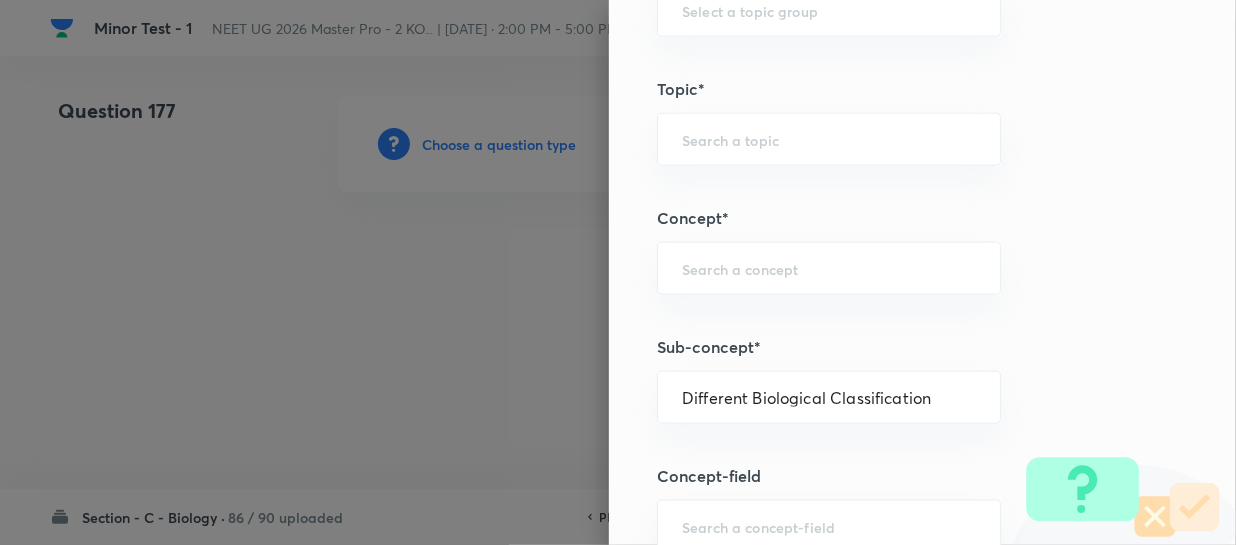 type on "Biology" 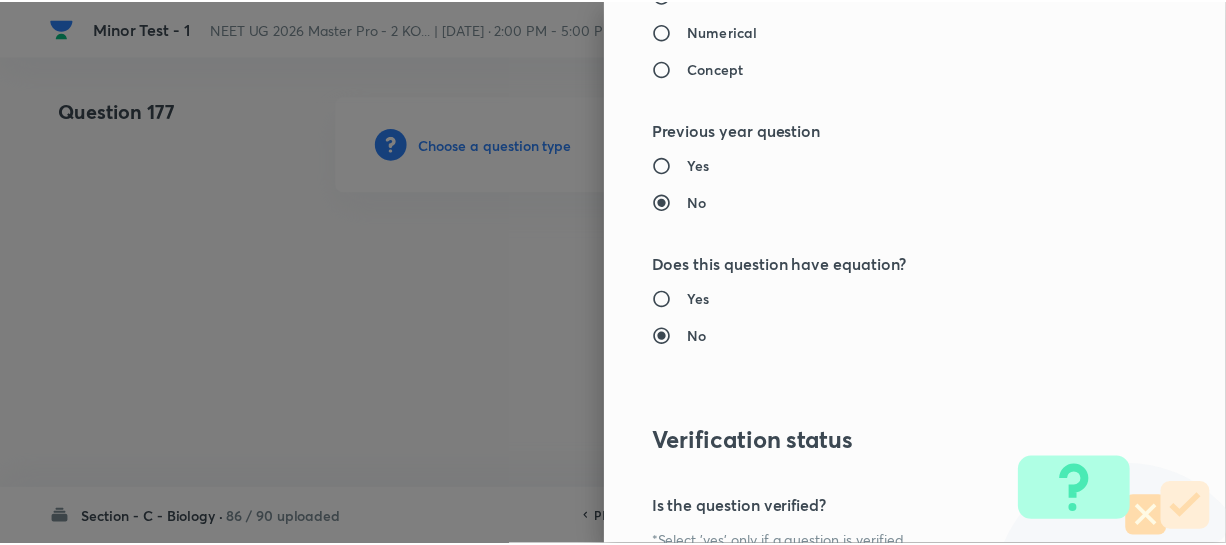scroll, scrollTop: 2313, scrollLeft: 0, axis: vertical 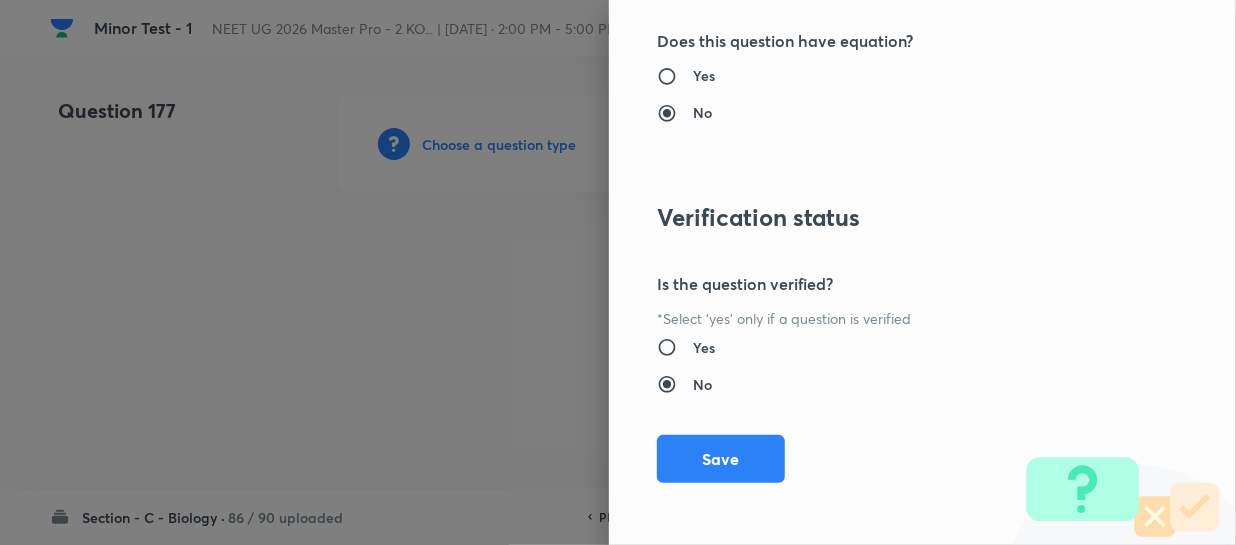 click on "Save" at bounding box center [721, 459] 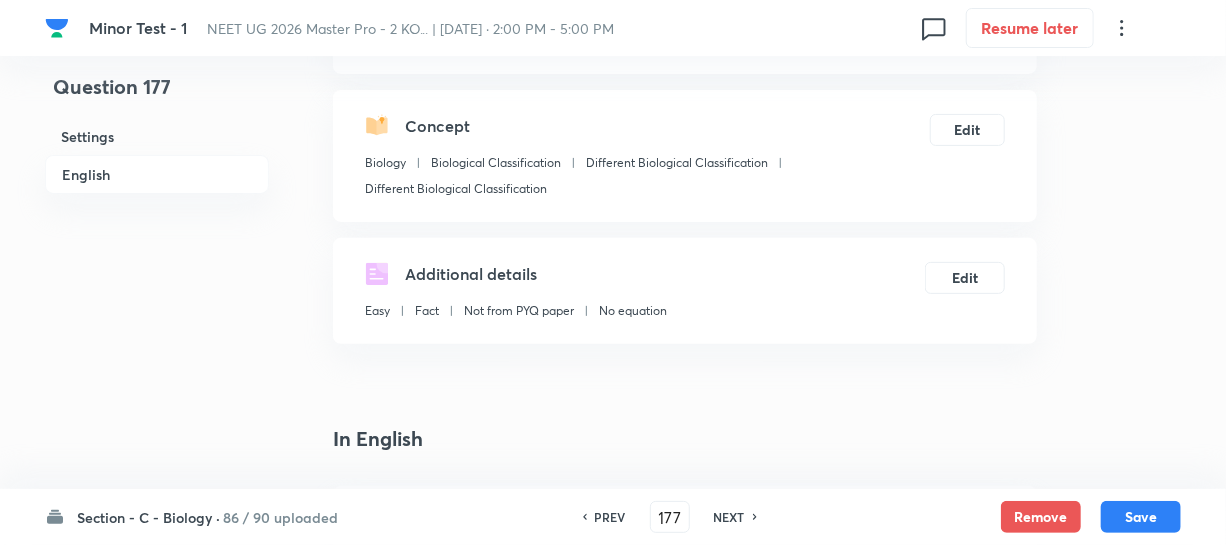 scroll, scrollTop: 454, scrollLeft: 0, axis: vertical 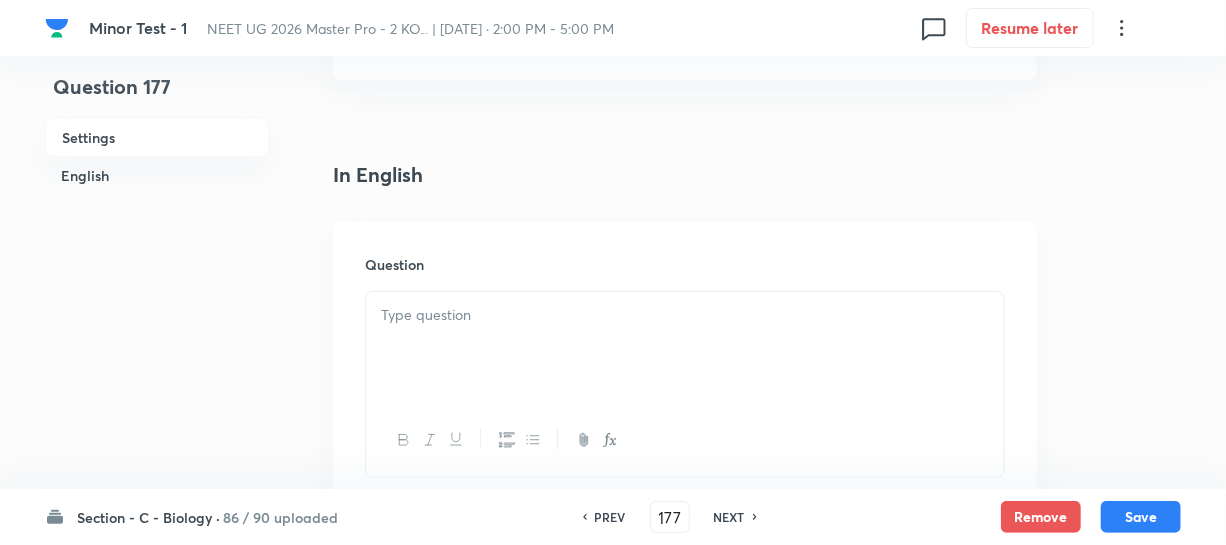 click at bounding box center [685, 315] 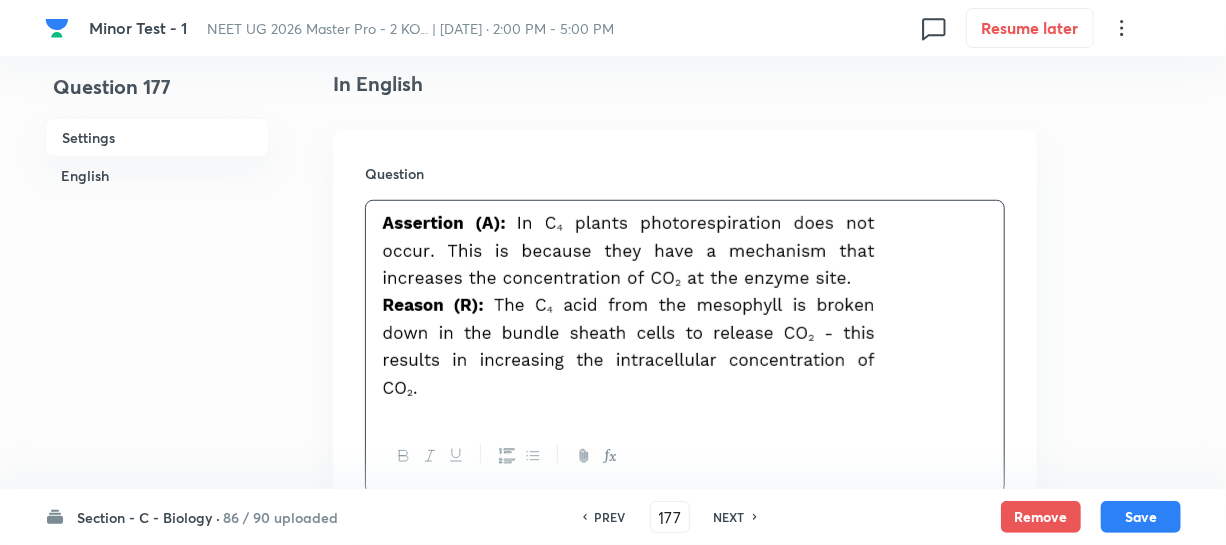 scroll, scrollTop: 818, scrollLeft: 0, axis: vertical 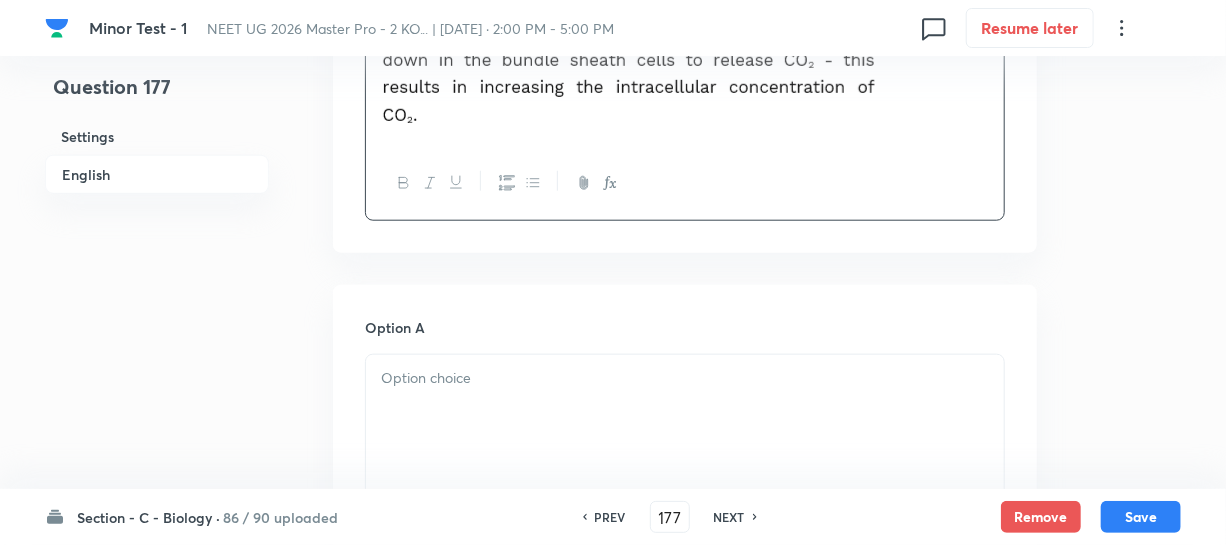 click on "Option A Mark as correct answer" at bounding box center [685, 469] 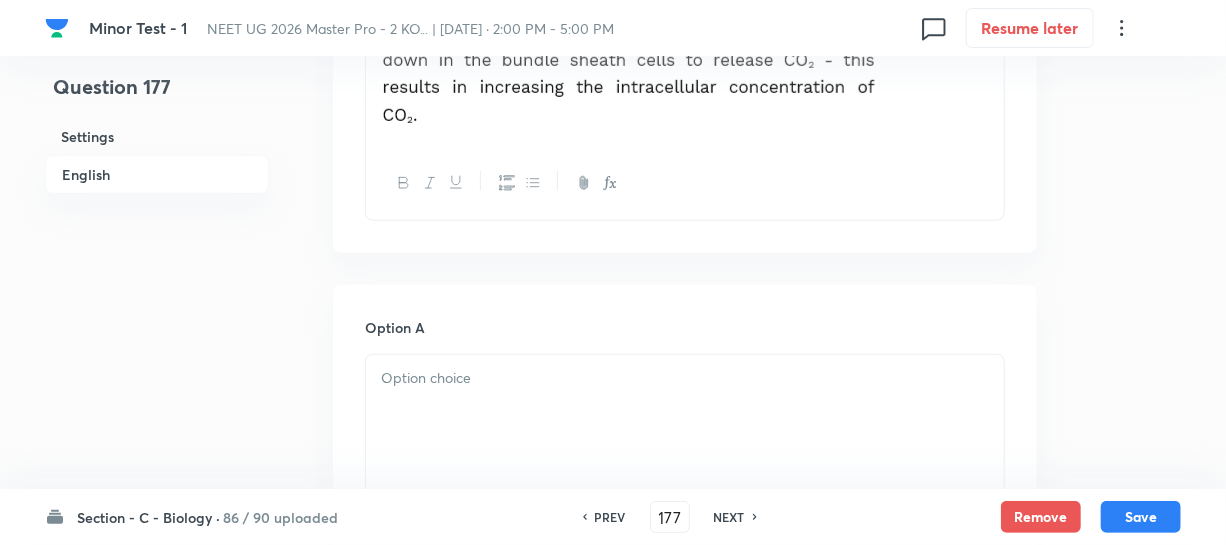 click at bounding box center (685, 411) 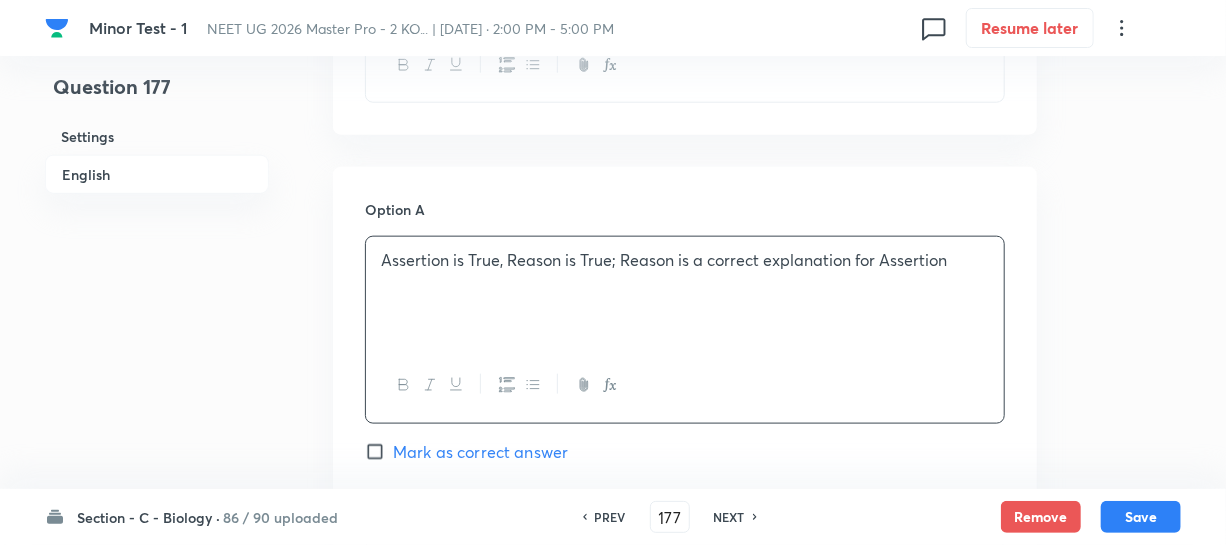 scroll, scrollTop: 1272, scrollLeft: 0, axis: vertical 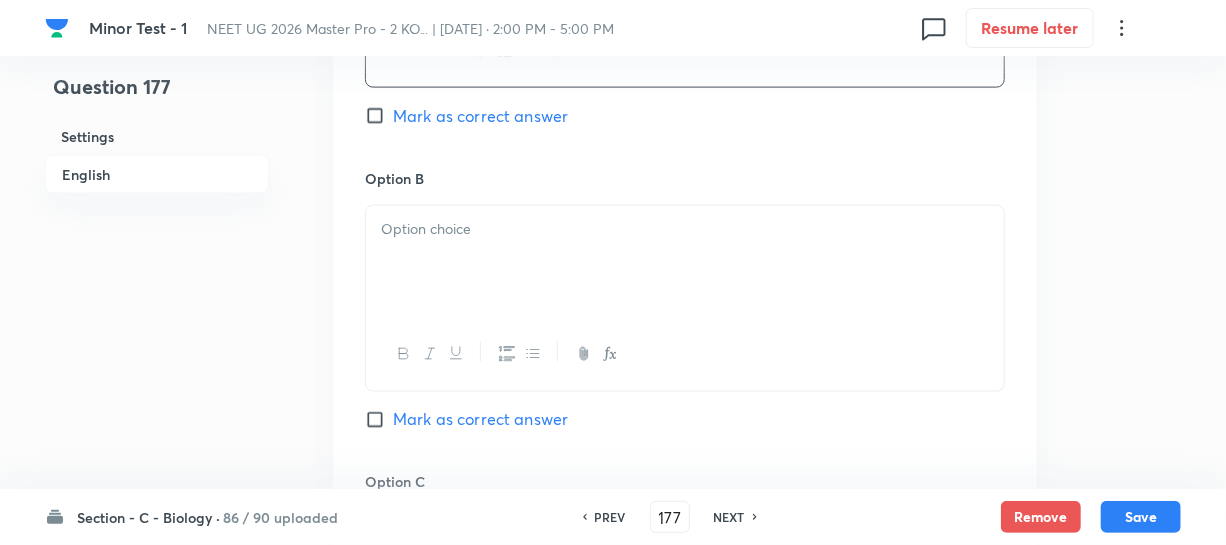 click at bounding box center [685, 262] 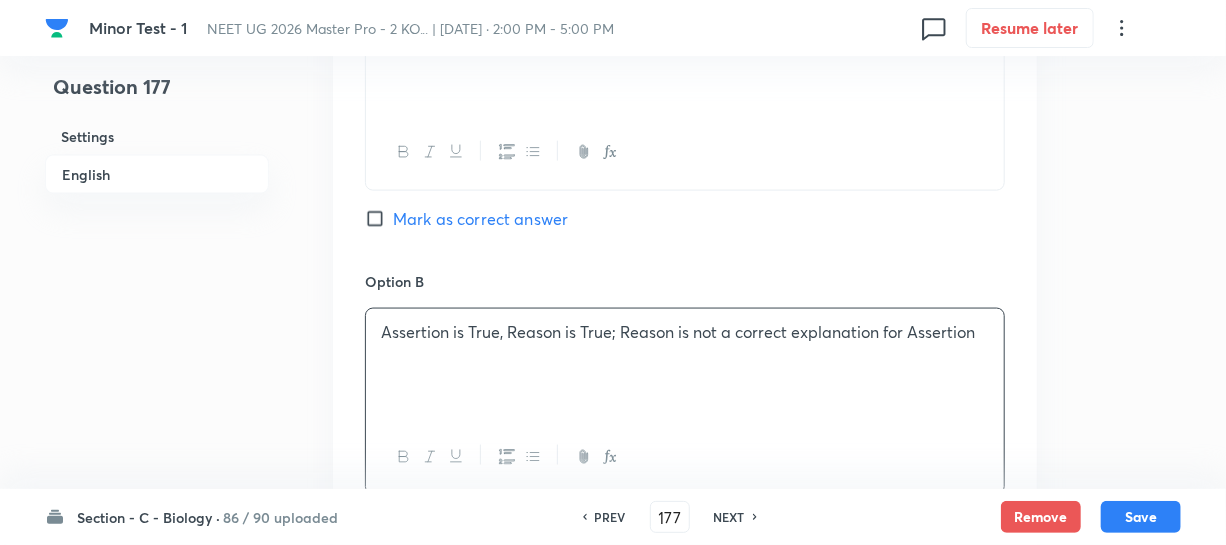 scroll, scrollTop: 1545, scrollLeft: 0, axis: vertical 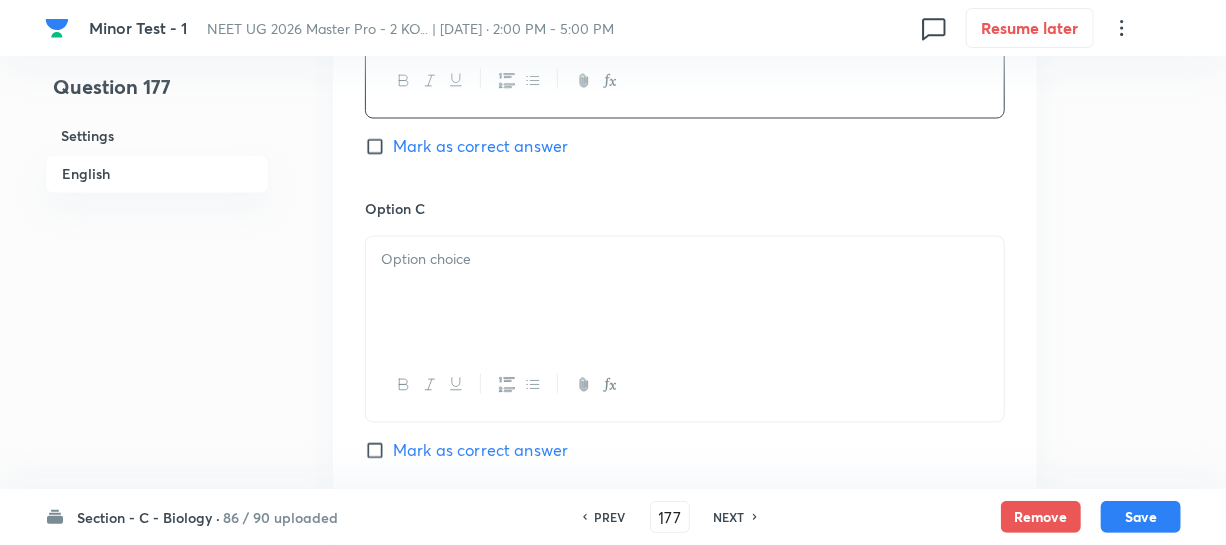 click at bounding box center [685, 293] 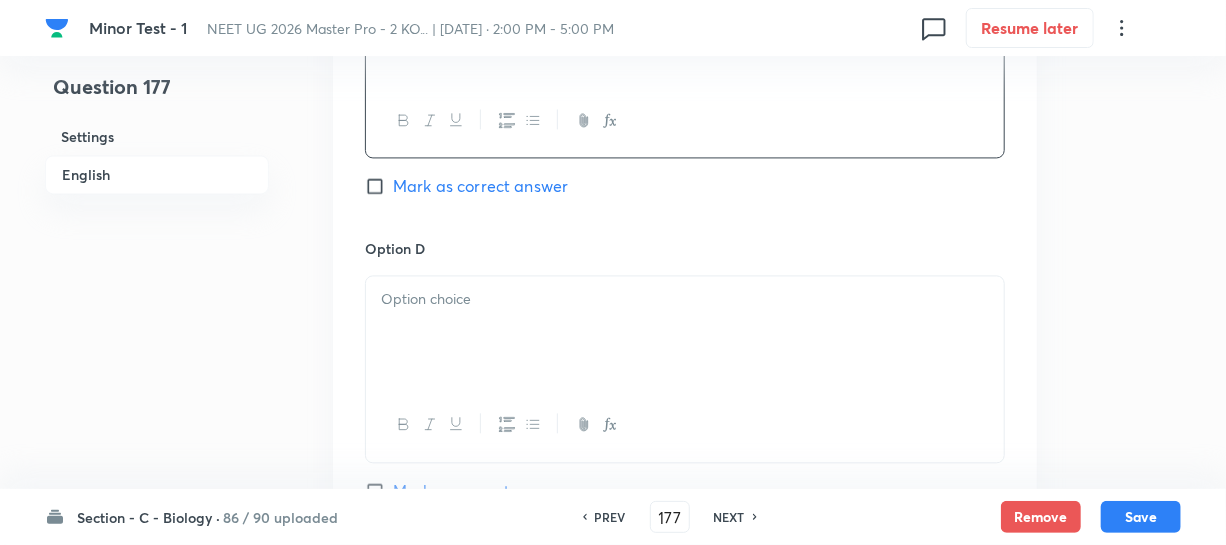 scroll, scrollTop: 1818, scrollLeft: 0, axis: vertical 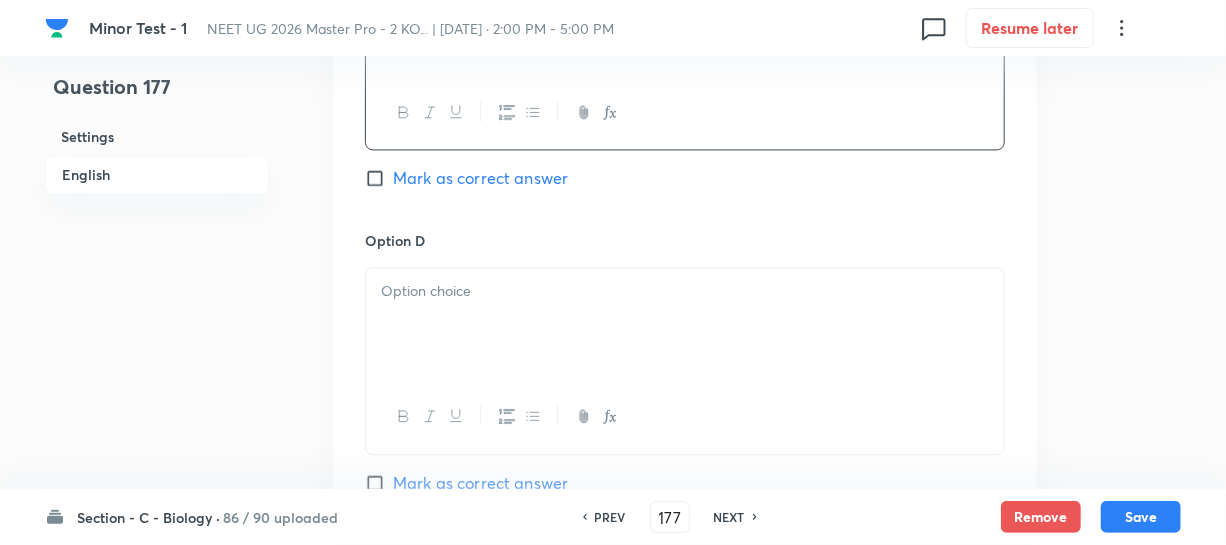 click at bounding box center [685, 324] 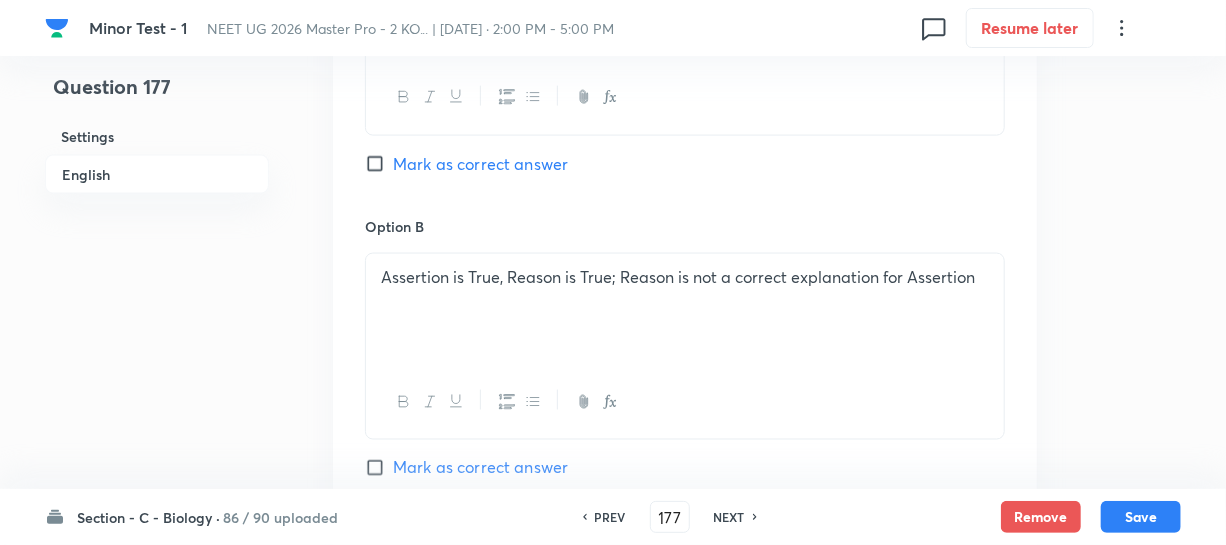 scroll, scrollTop: 1181, scrollLeft: 0, axis: vertical 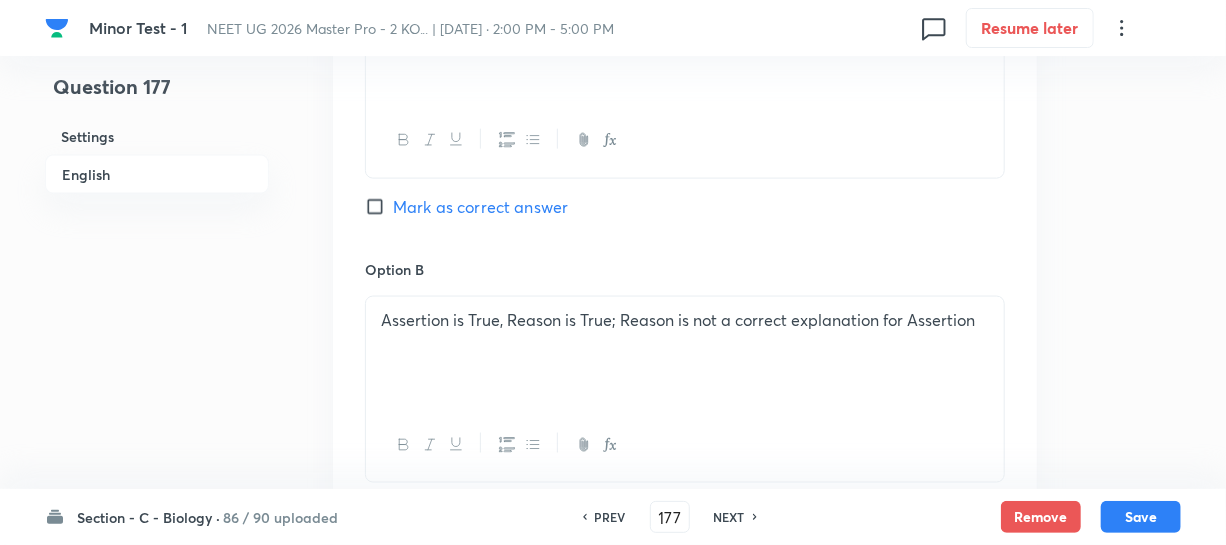 click on "Mark as correct answer" at bounding box center (379, 207) 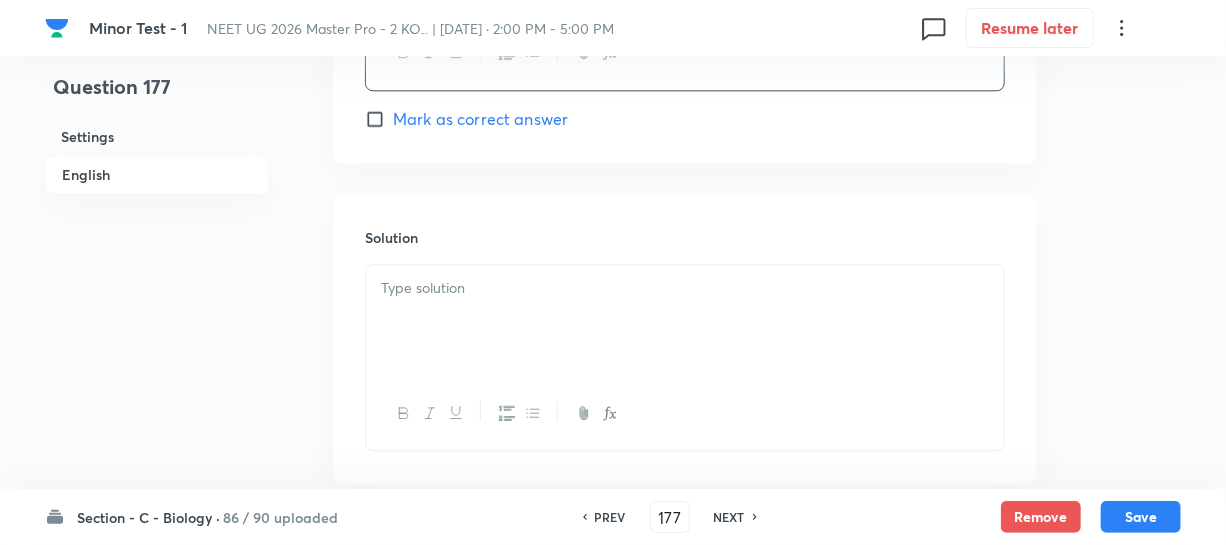 scroll, scrollTop: 2272, scrollLeft: 0, axis: vertical 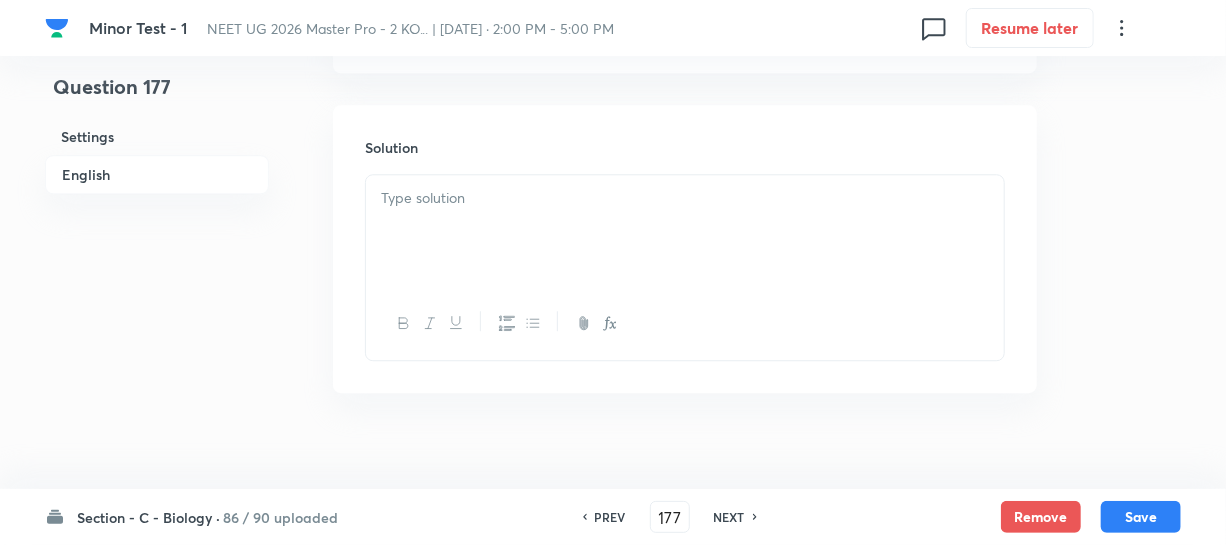 click at bounding box center (685, 231) 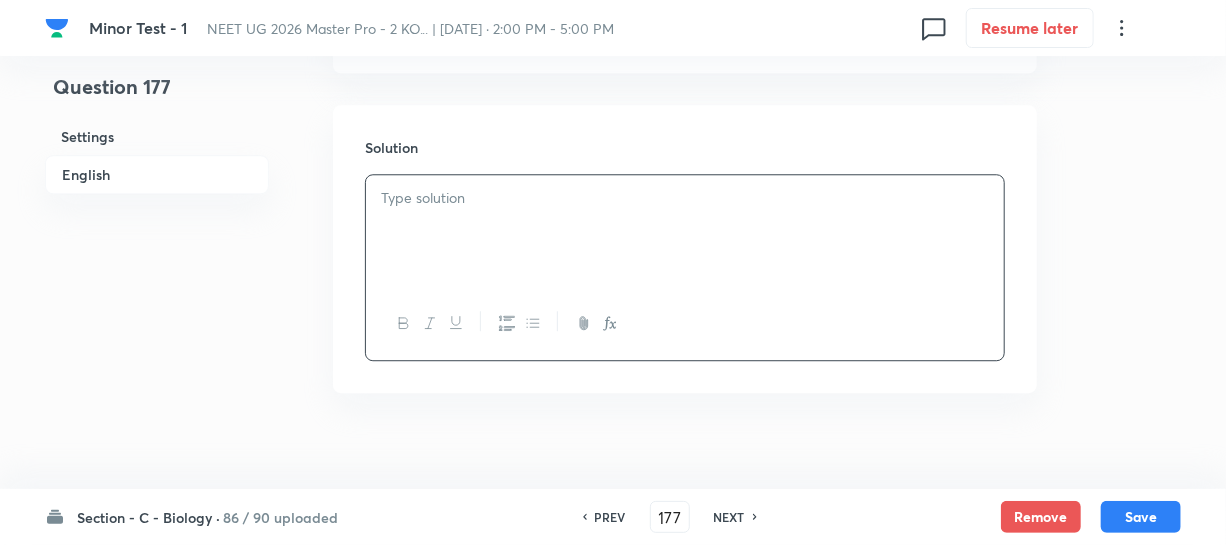 type 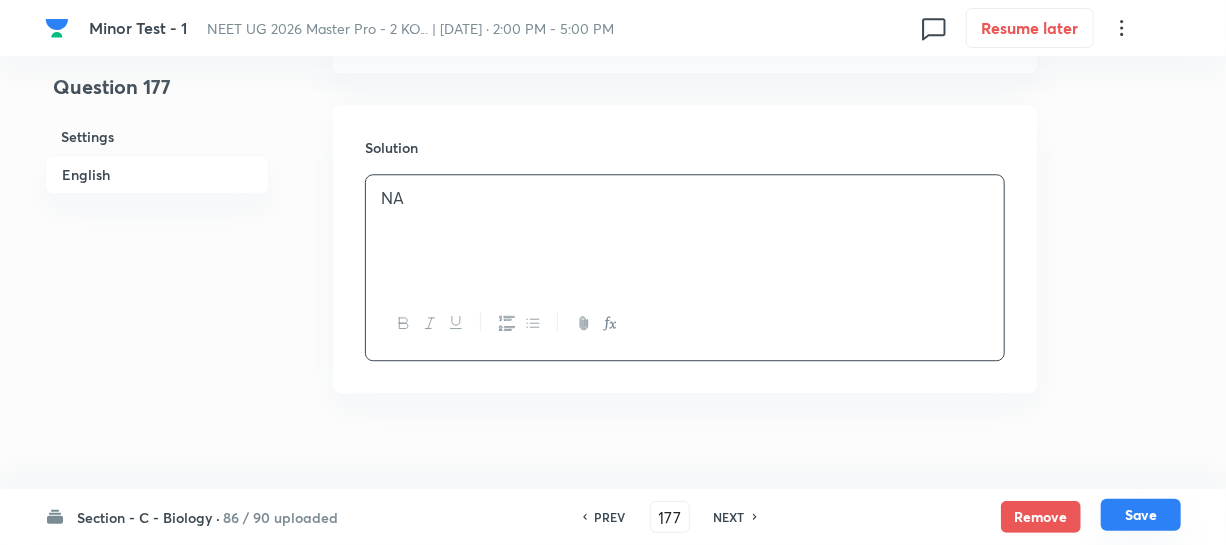 click on "Save" at bounding box center (1141, 515) 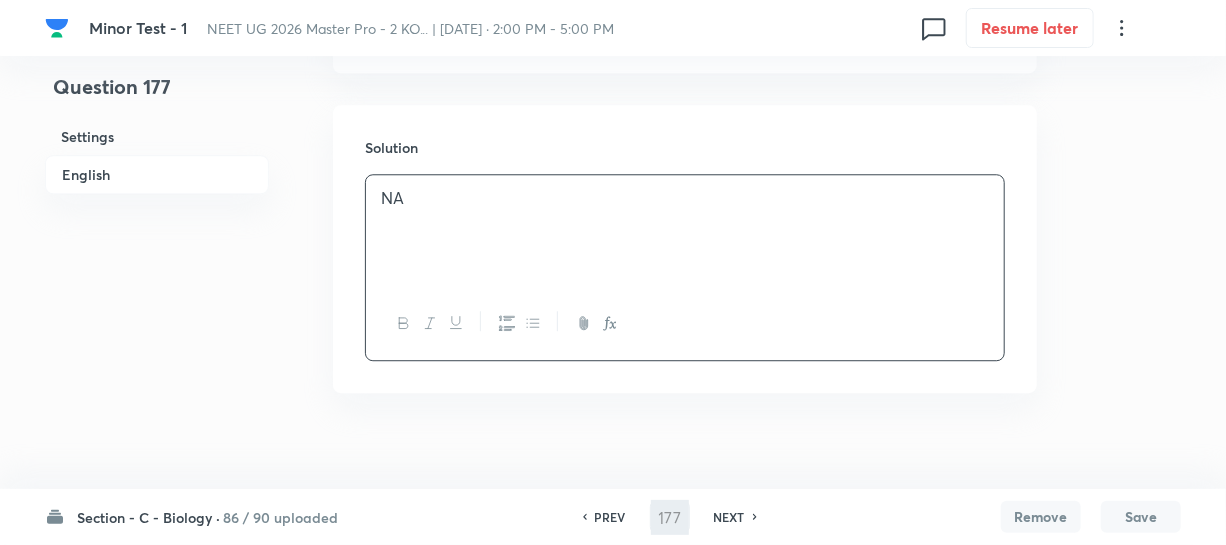 type on "178" 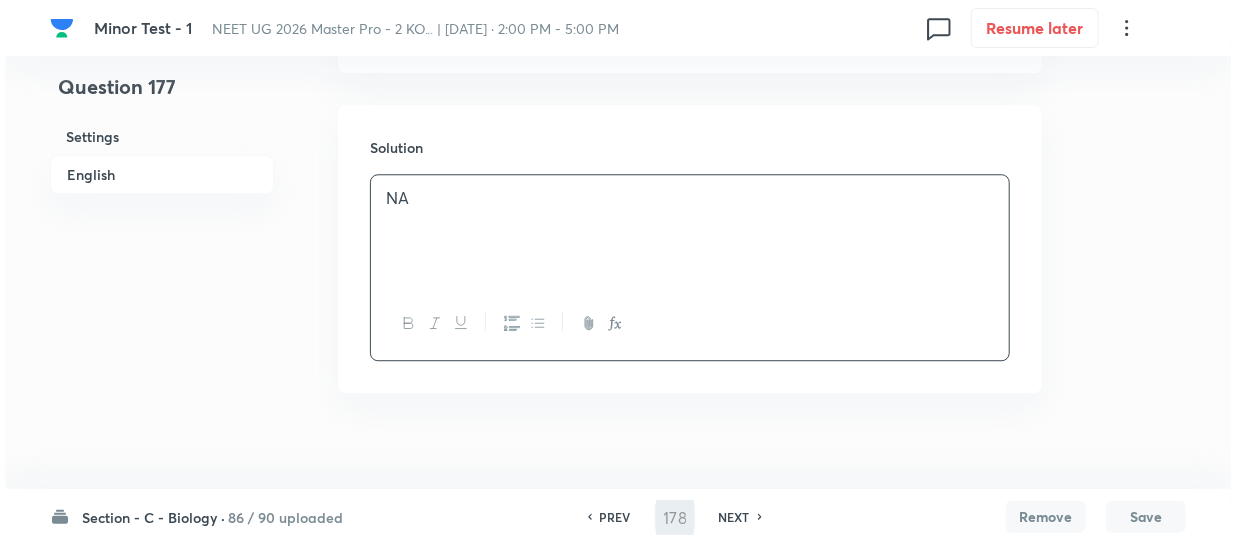 scroll, scrollTop: 0, scrollLeft: 0, axis: both 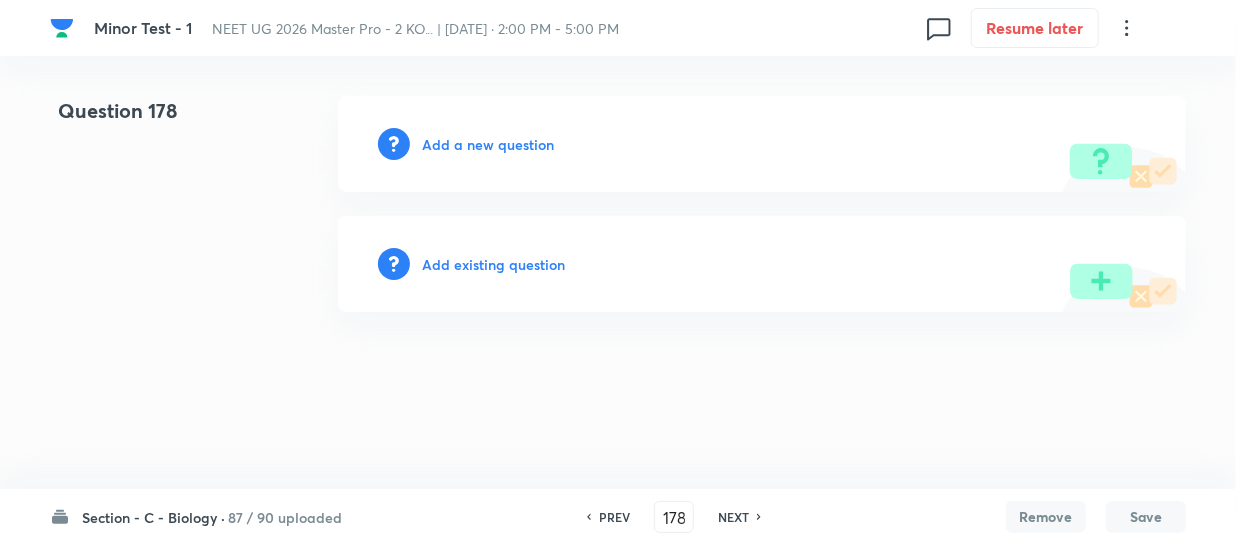 click on "Add a new question" at bounding box center (488, 144) 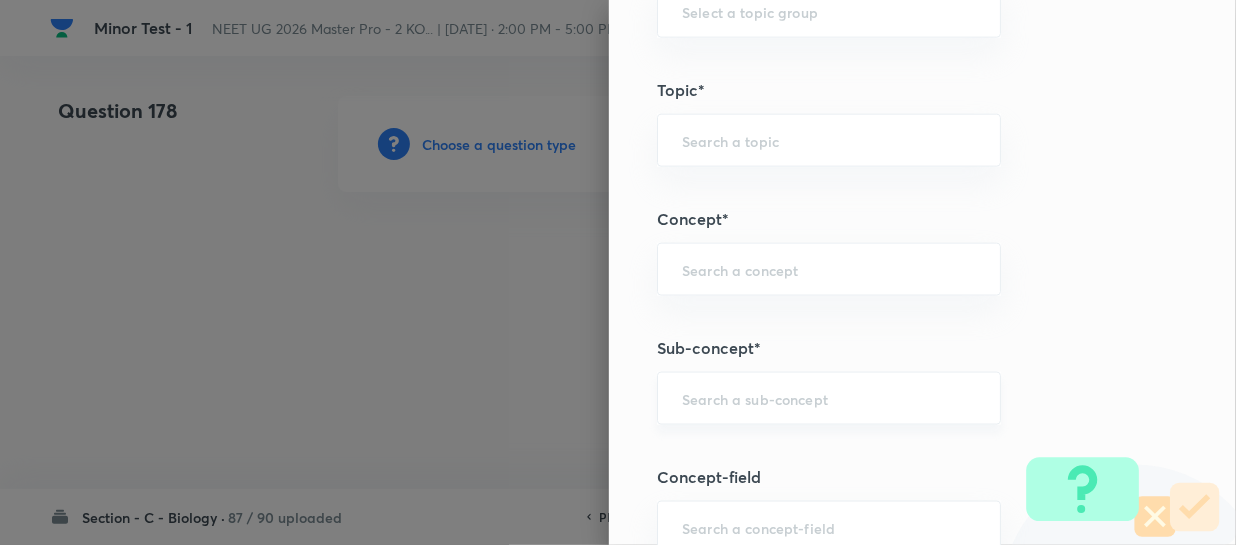 scroll, scrollTop: 1090, scrollLeft: 0, axis: vertical 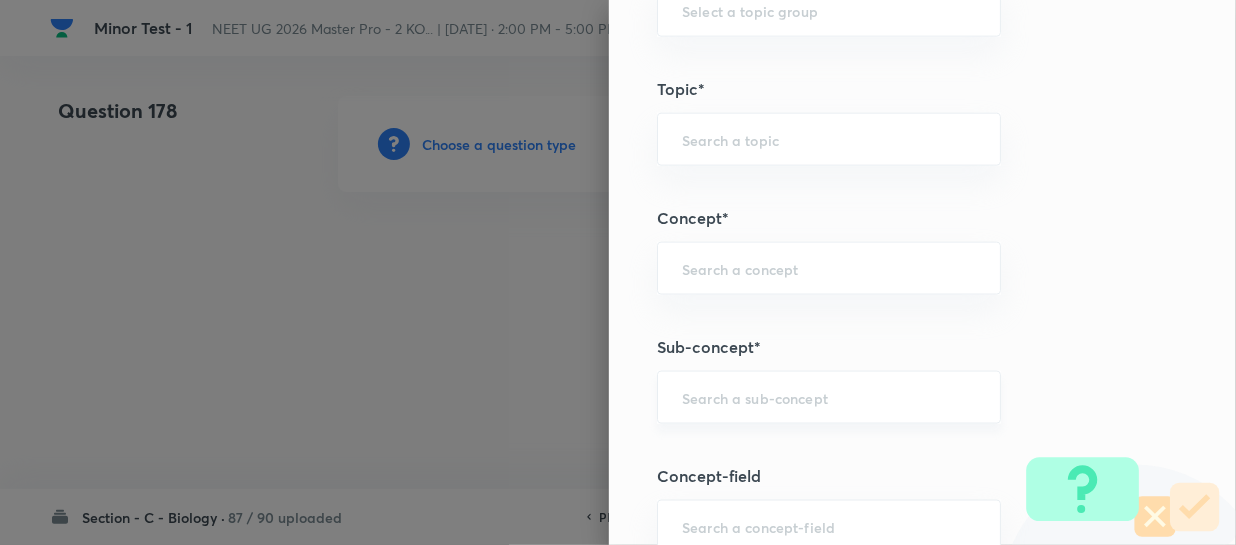 click at bounding box center (829, 397) 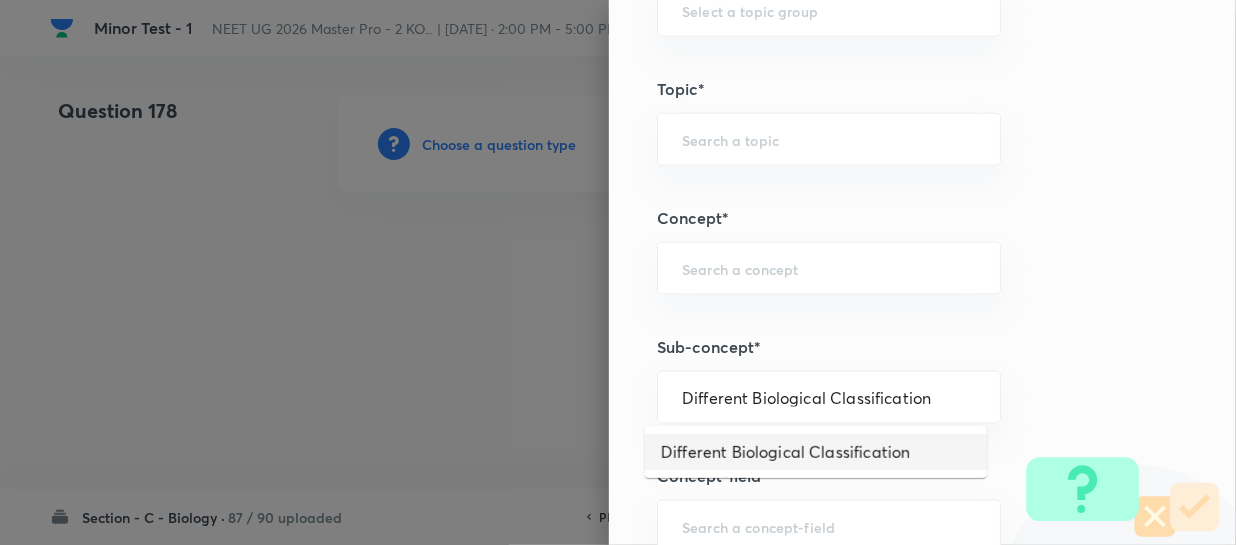 click on "Different Biological Classification" at bounding box center [816, 452] 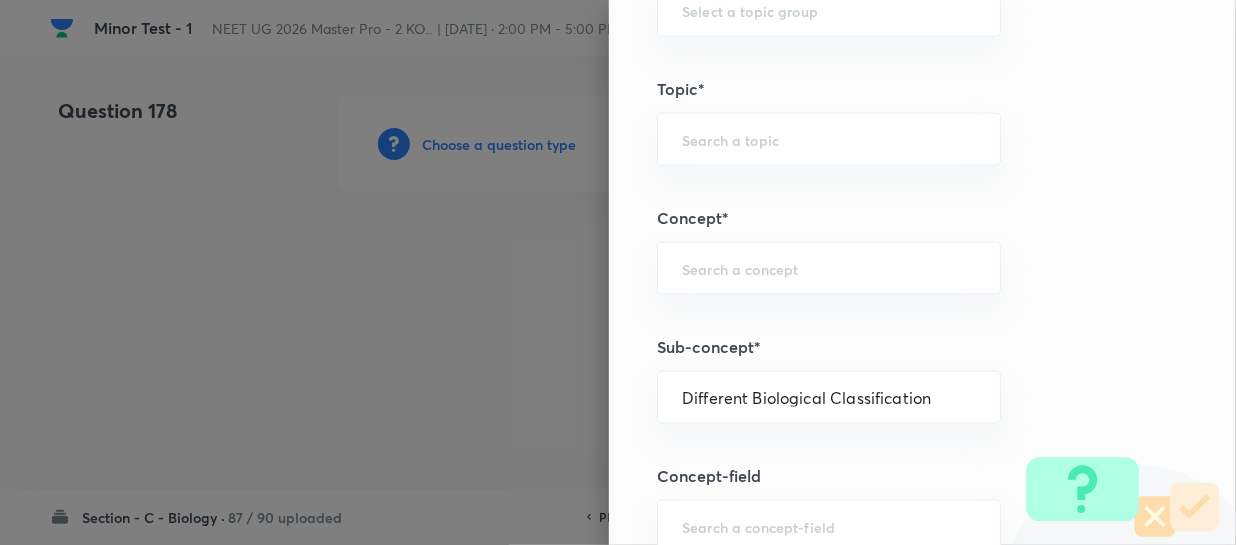 type on "Biology" 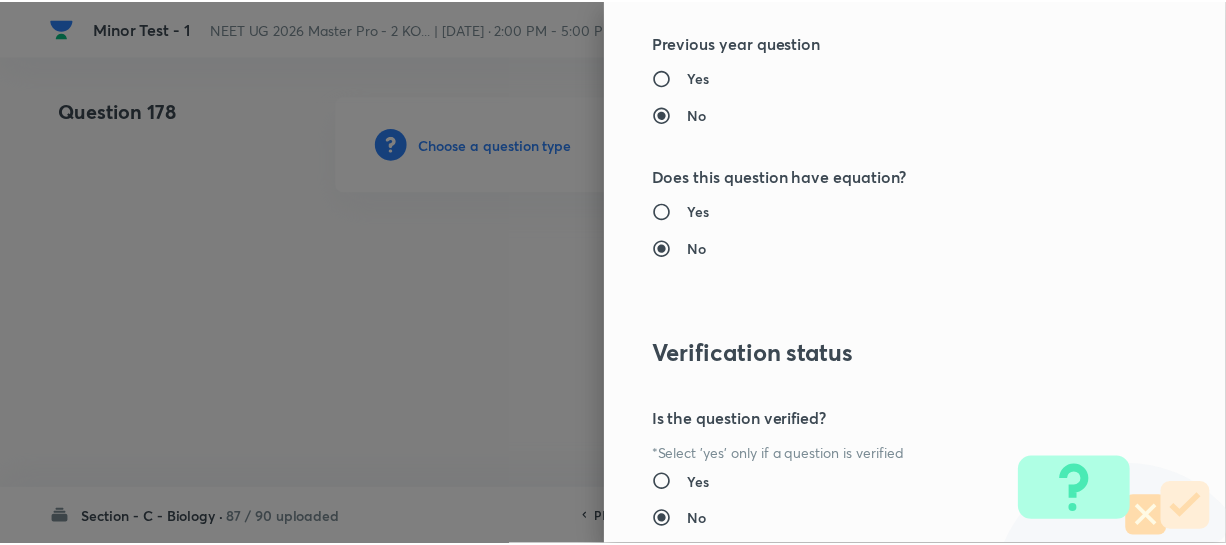 scroll, scrollTop: 2272, scrollLeft: 0, axis: vertical 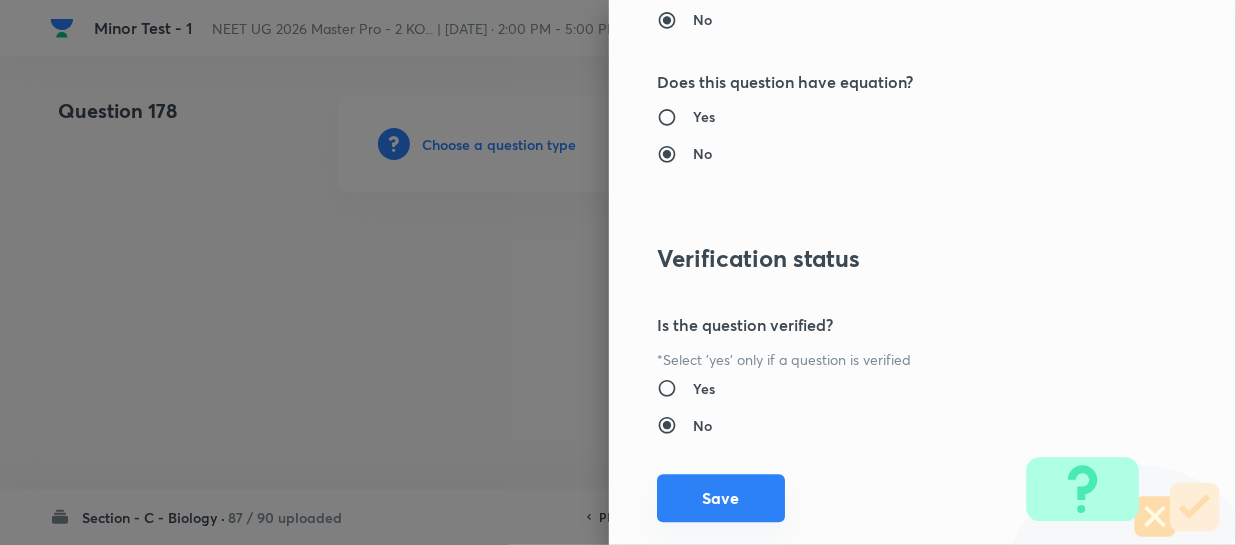 click on "Save" at bounding box center (721, 498) 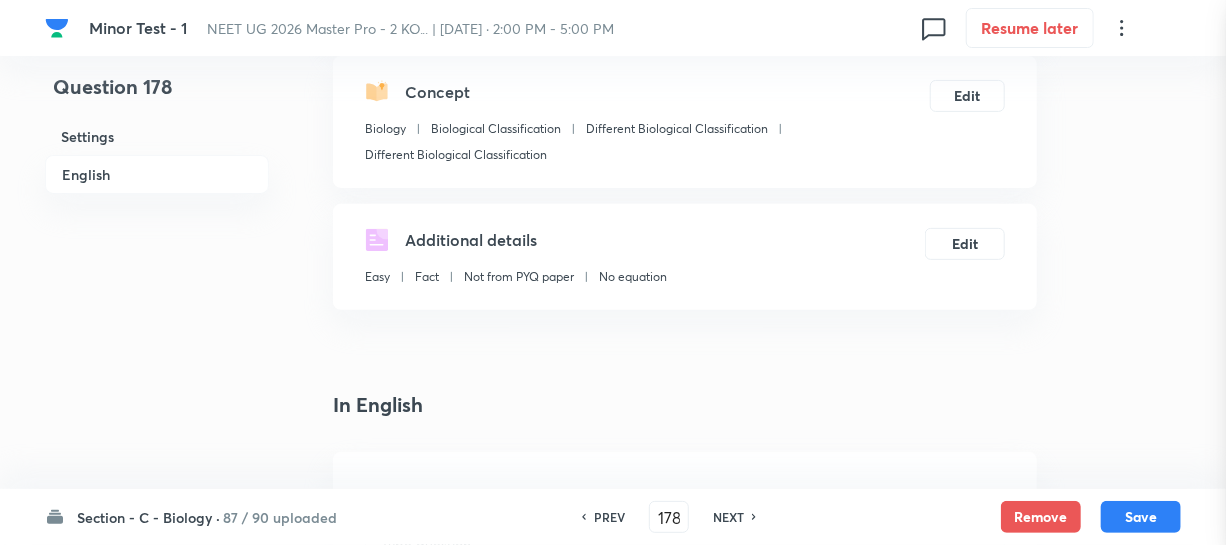 scroll, scrollTop: 454, scrollLeft: 0, axis: vertical 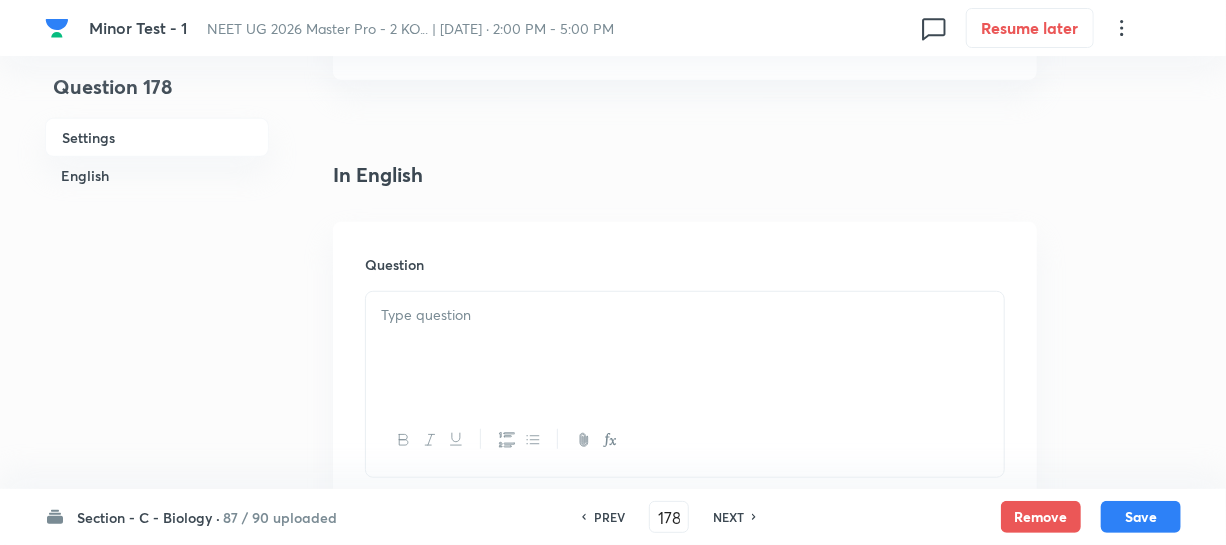click at bounding box center [685, 348] 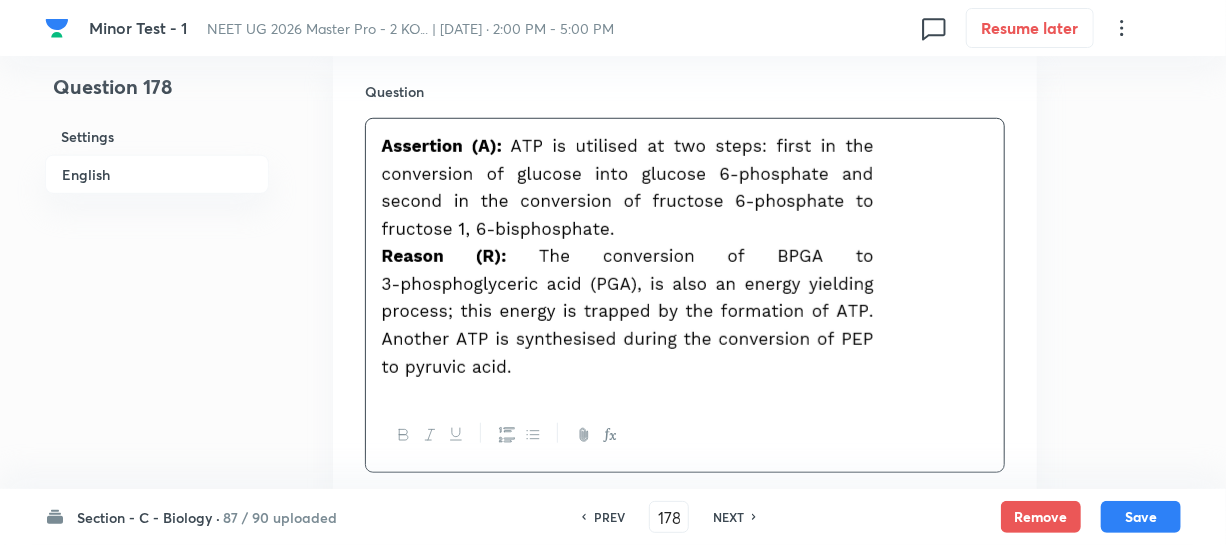 scroll, scrollTop: 818, scrollLeft: 0, axis: vertical 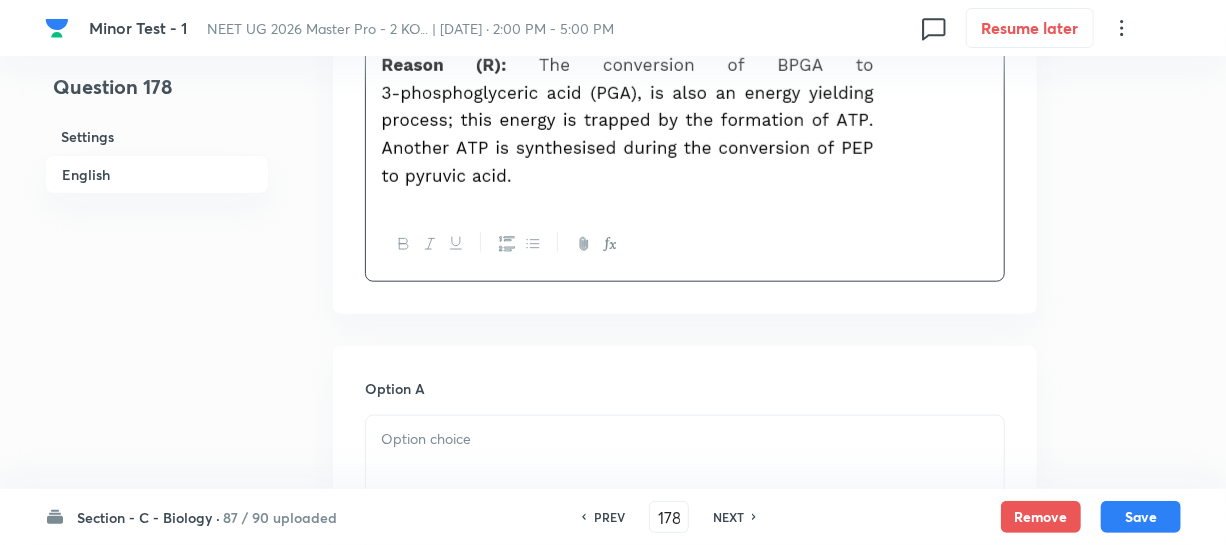click at bounding box center [685, 439] 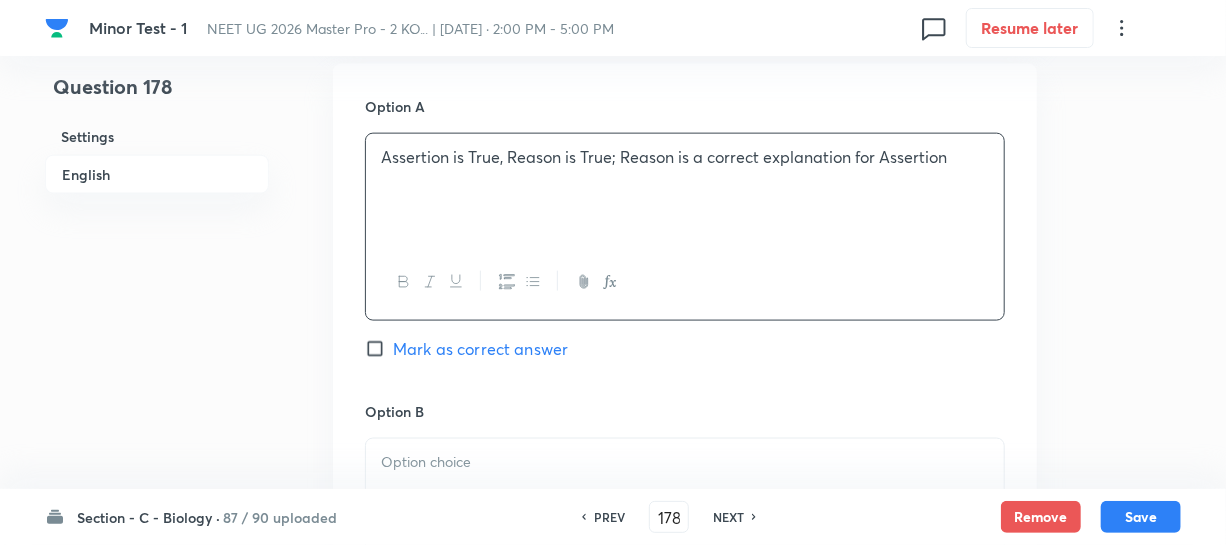 scroll, scrollTop: 1272, scrollLeft: 0, axis: vertical 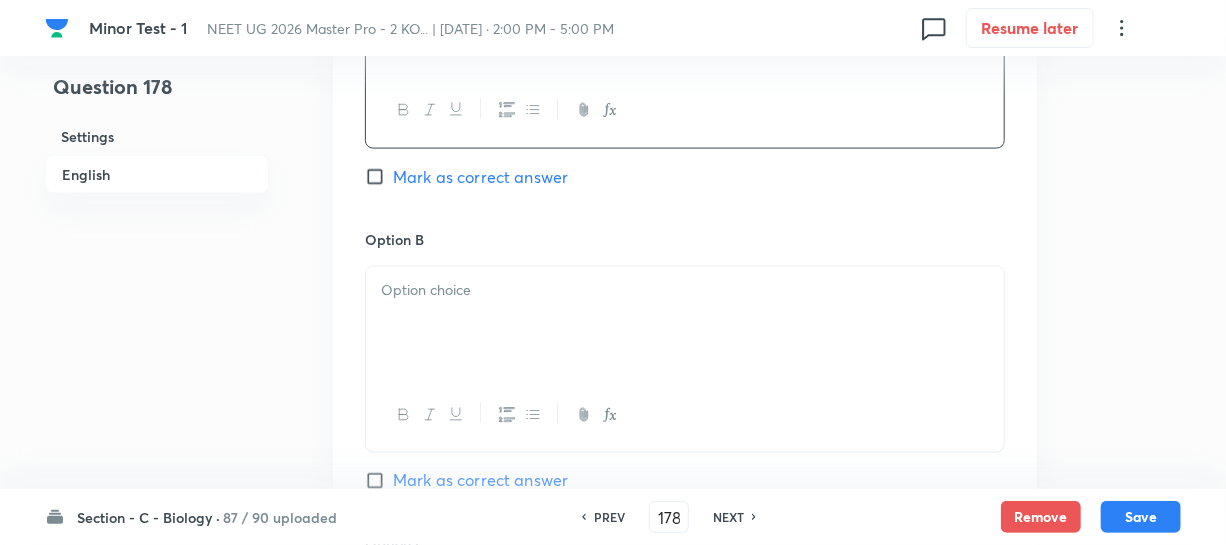 click at bounding box center (685, 323) 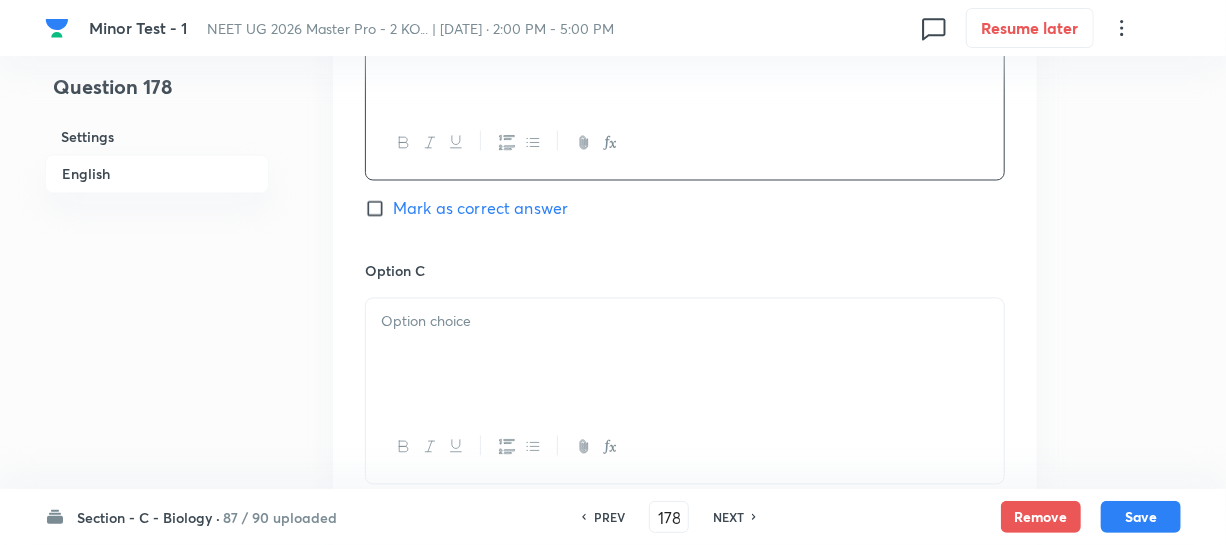 scroll, scrollTop: 1545, scrollLeft: 0, axis: vertical 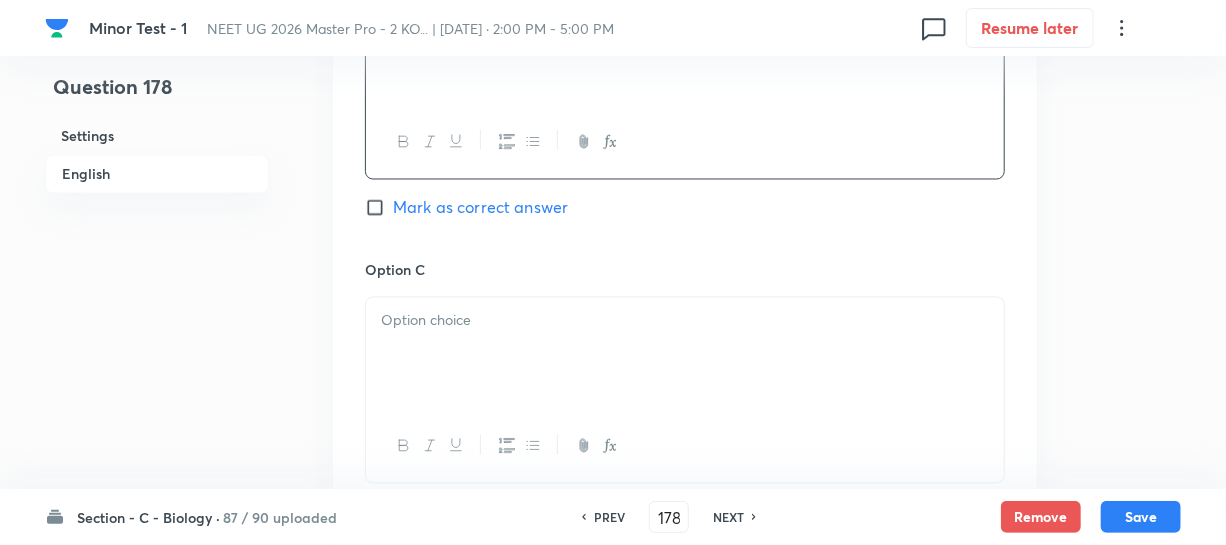 click at bounding box center (685, 354) 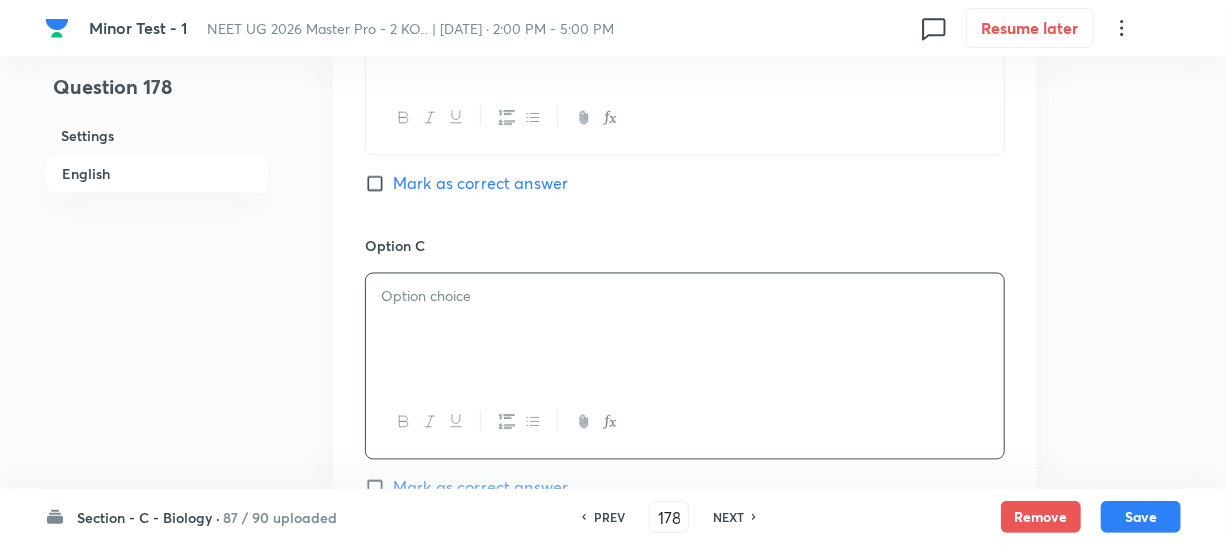 scroll, scrollTop: 1818, scrollLeft: 0, axis: vertical 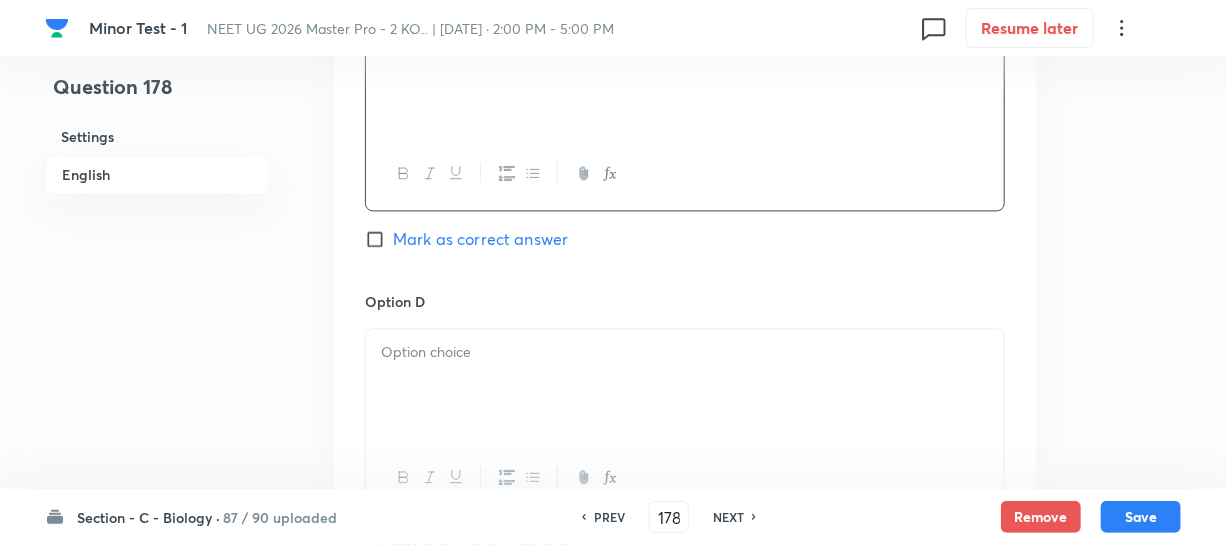 click at bounding box center (685, 385) 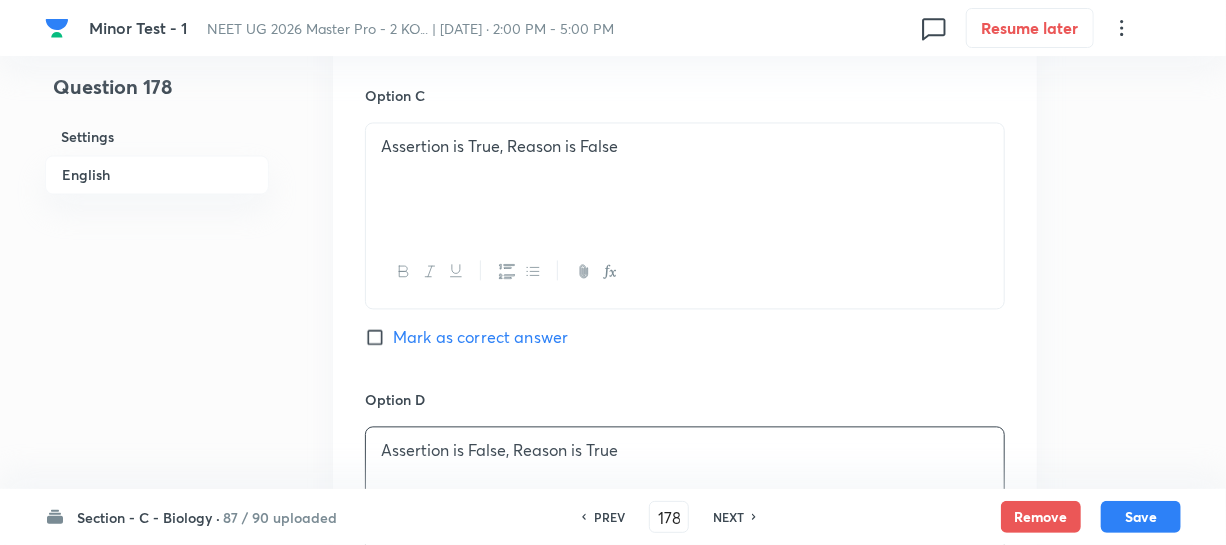 scroll, scrollTop: 1636, scrollLeft: 0, axis: vertical 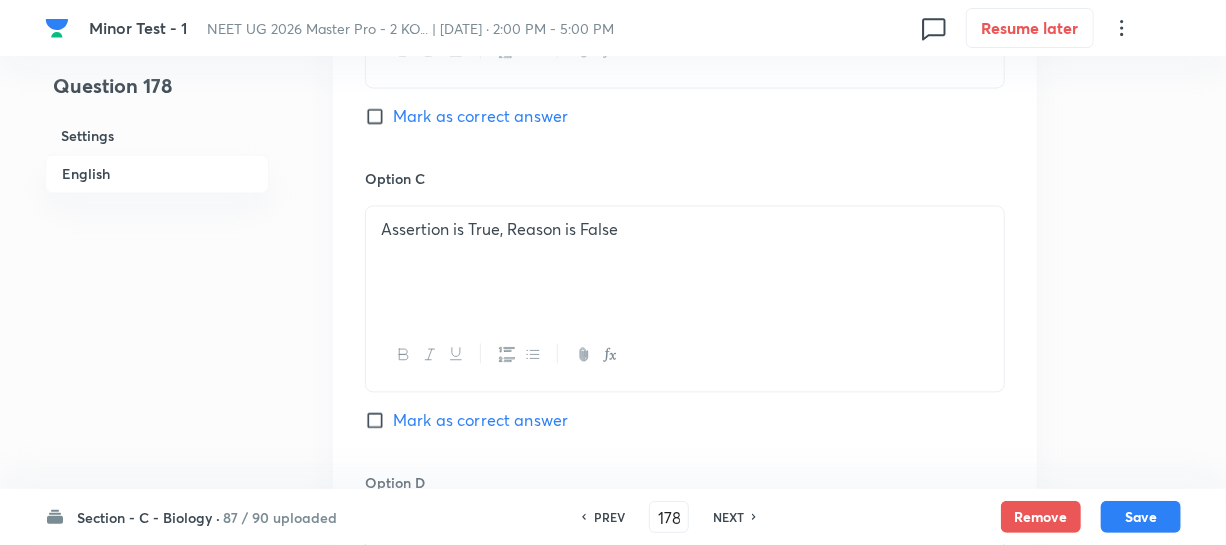 click on "Mark as correct answer" at bounding box center [379, 117] 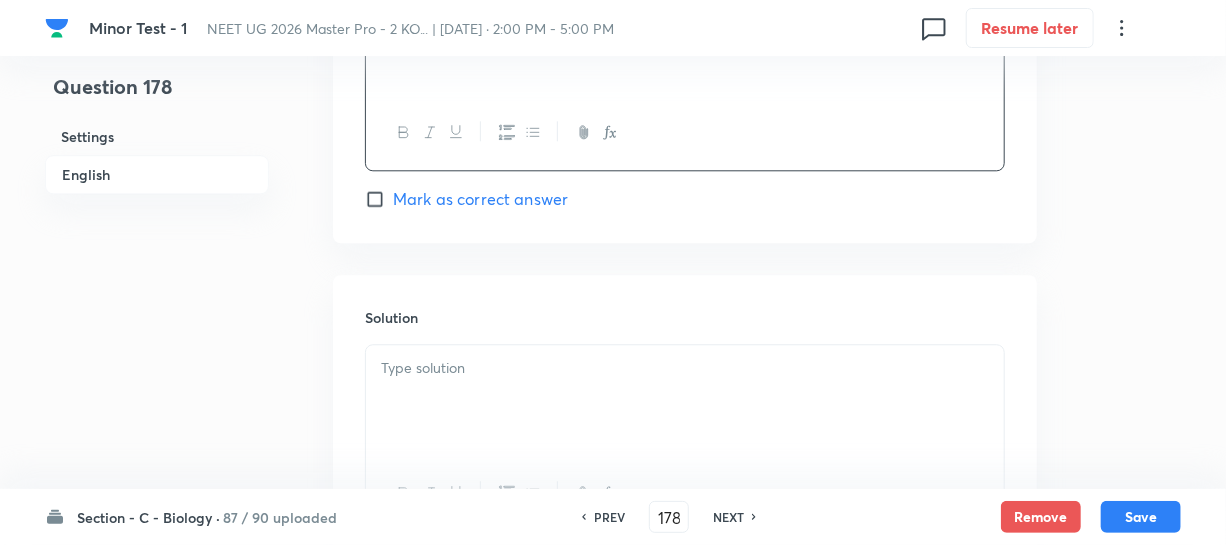 scroll, scrollTop: 2272, scrollLeft: 0, axis: vertical 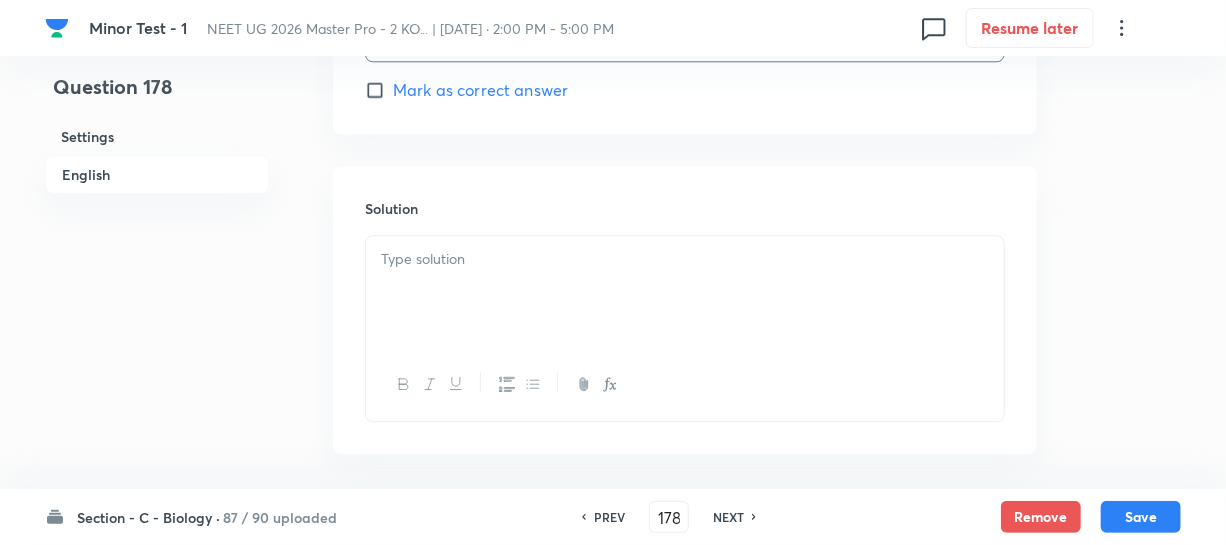 click at bounding box center (685, 292) 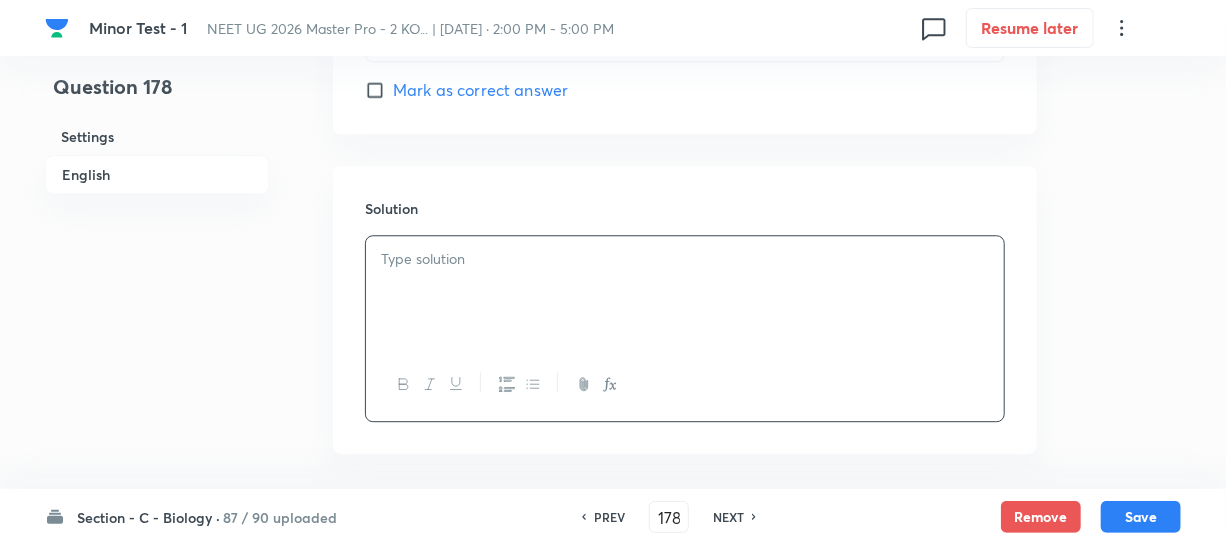 type 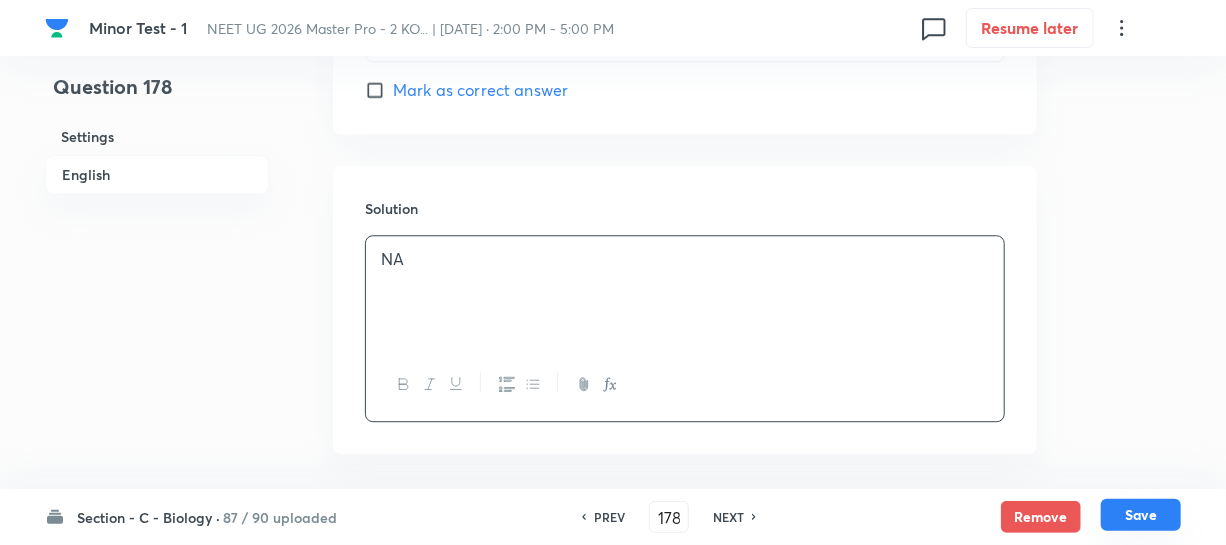 click on "Save" at bounding box center [1141, 515] 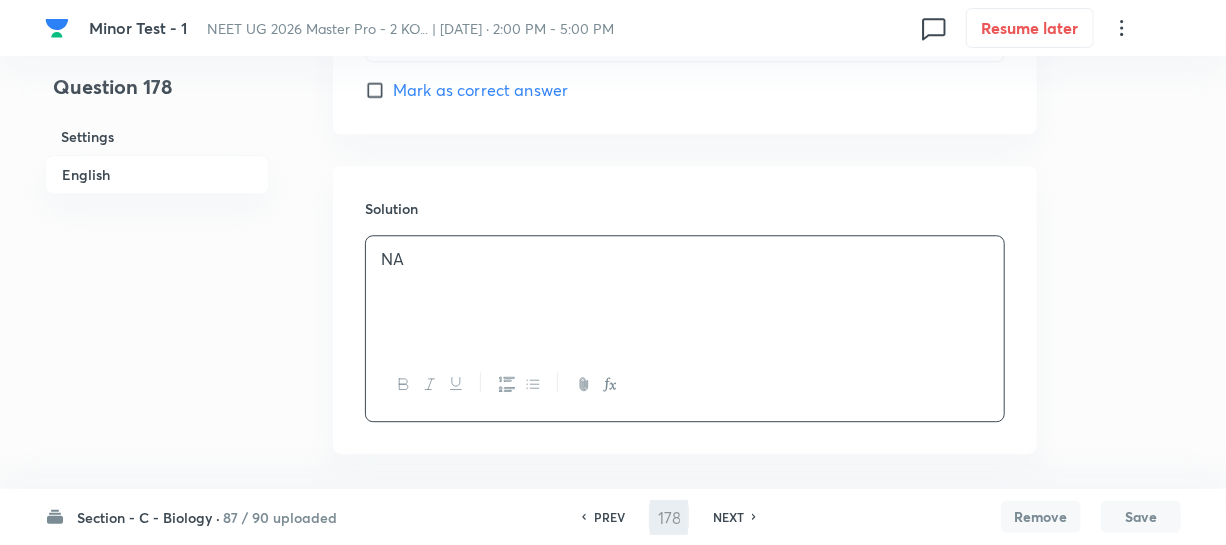 type on "179" 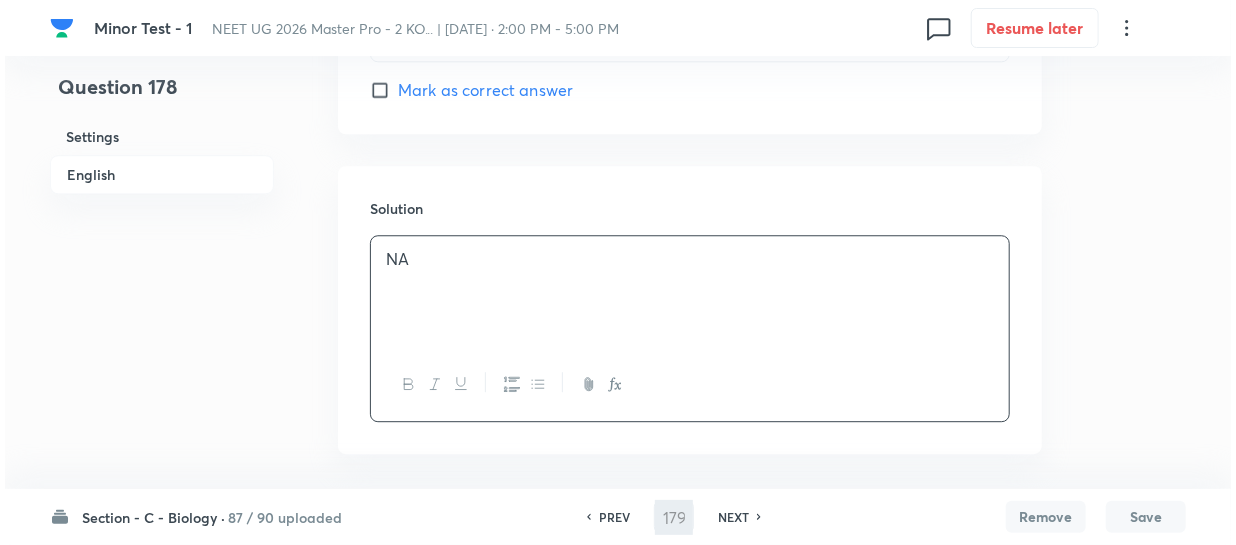 scroll, scrollTop: 0, scrollLeft: 0, axis: both 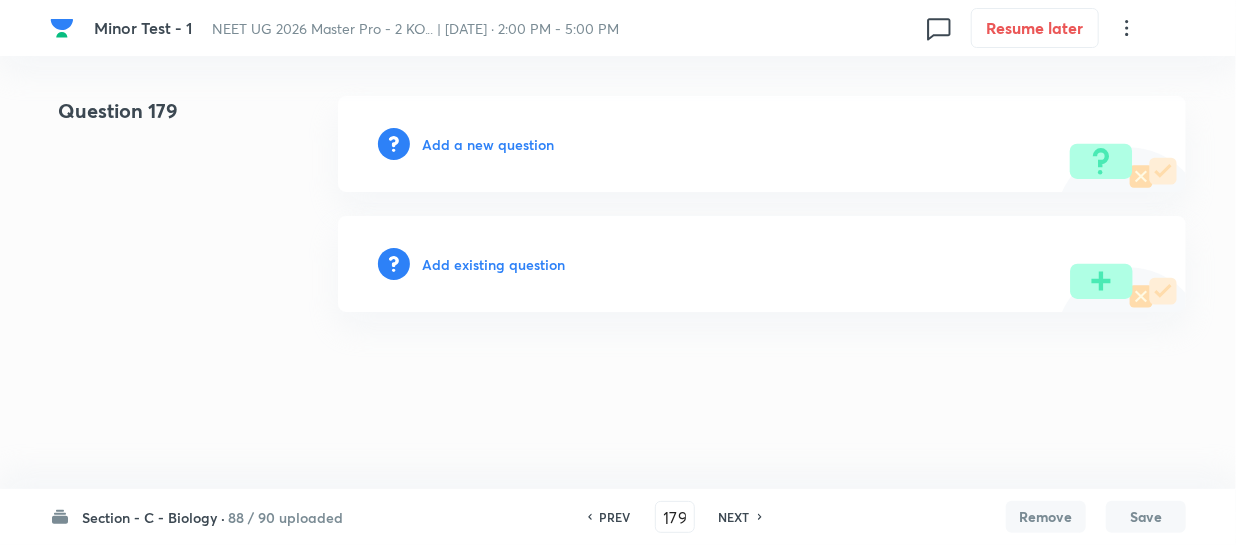 click on "Add a new question" at bounding box center (488, 144) 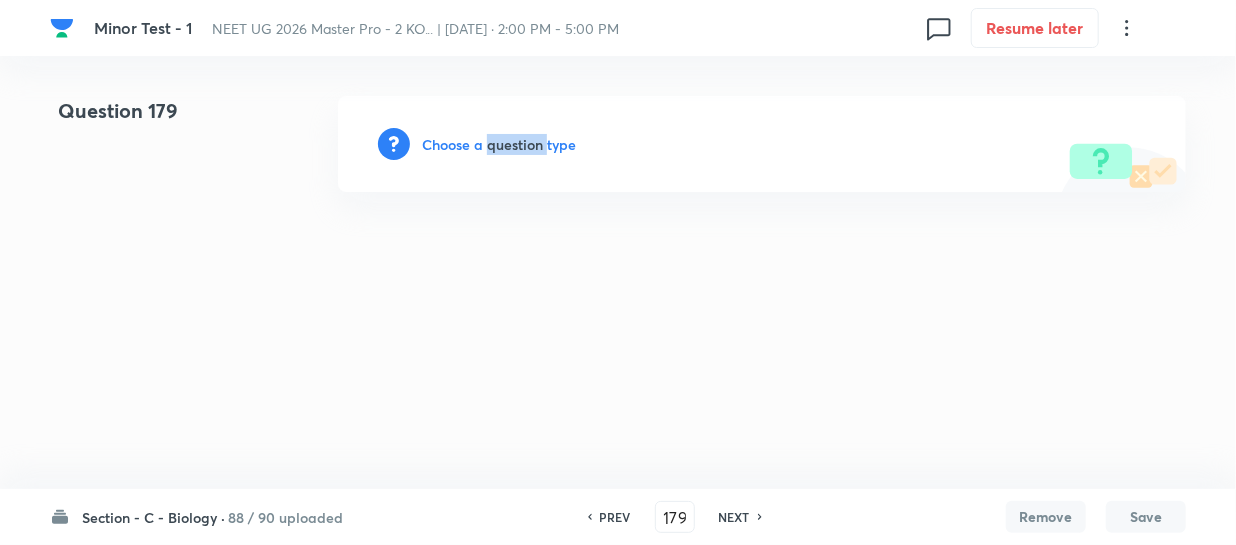 click on "Choose a question type" at bounding box center [499, 144] 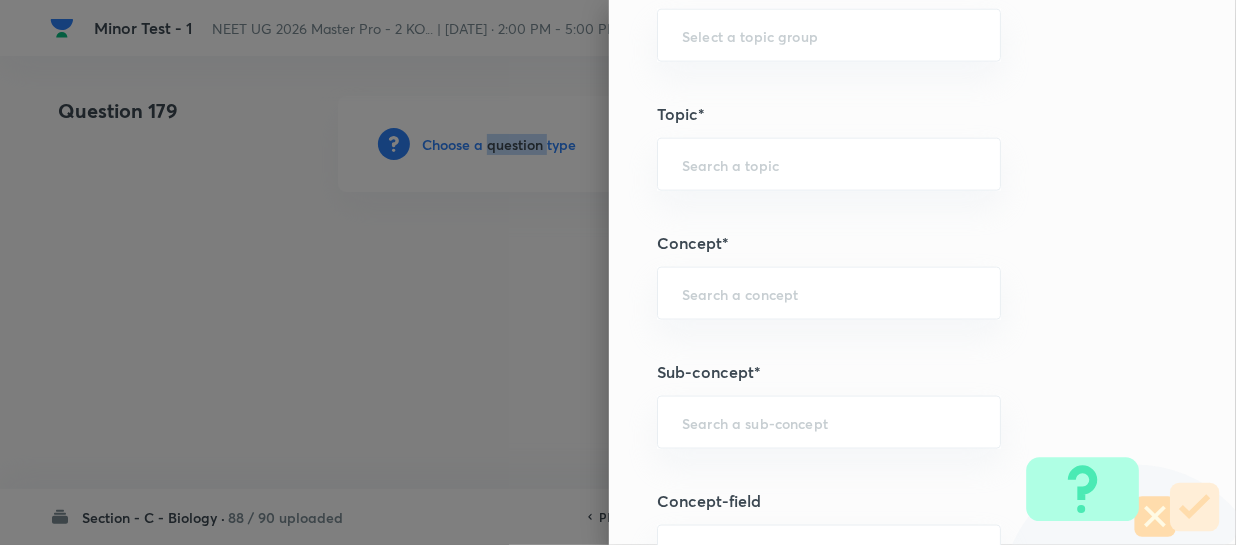 scroll, scrollTop: 1181, scrollLeft: 0, axis: vertical 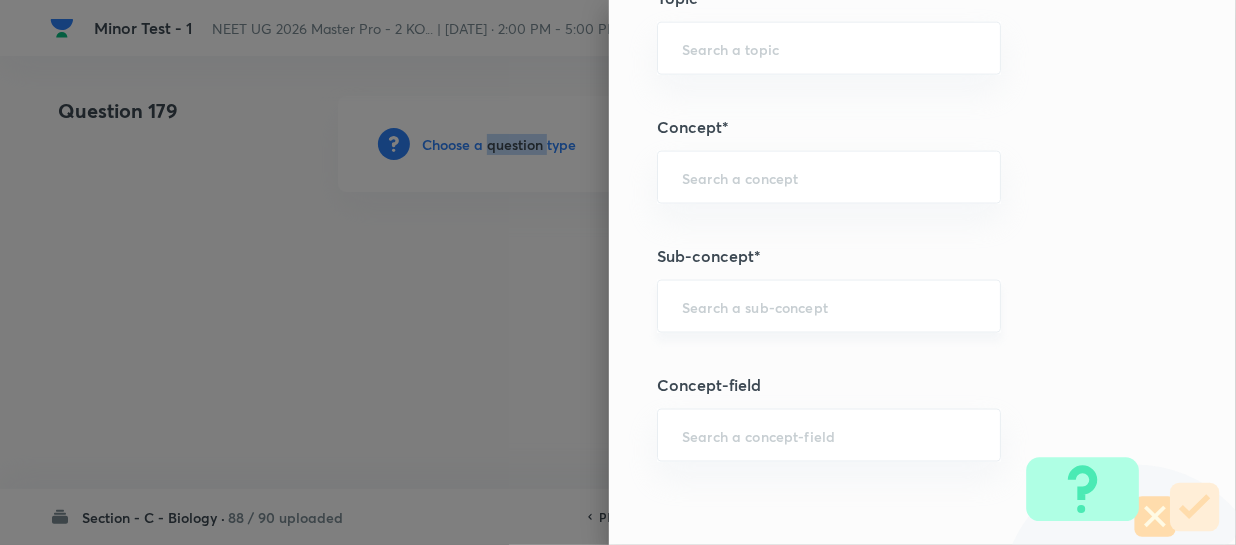 click on "​" at bounding box center [829, 306] 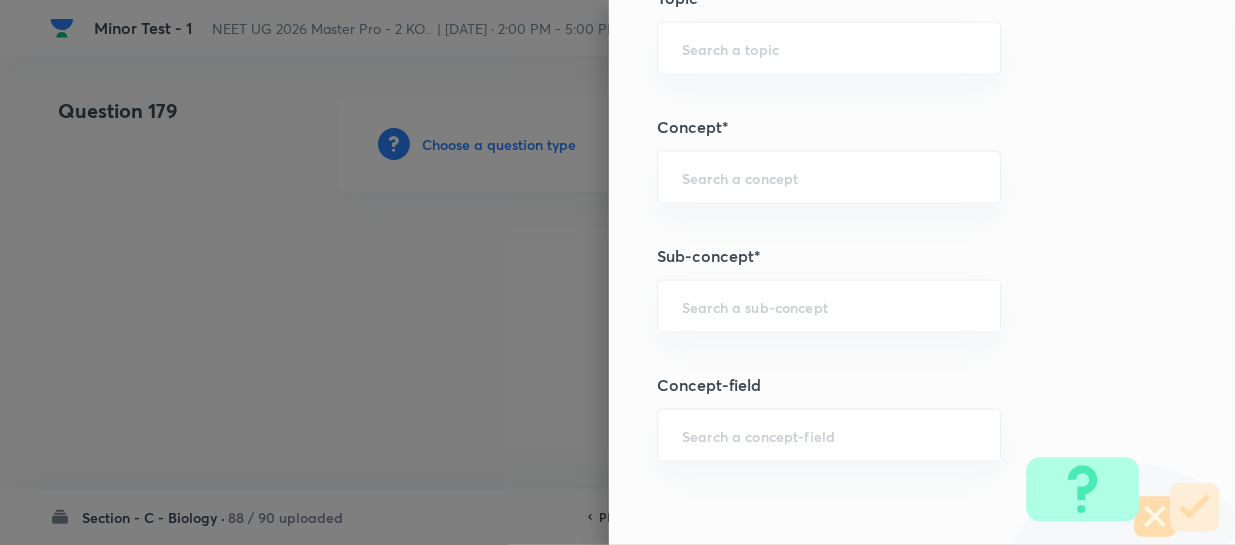 paste on "Different Biological Classification" 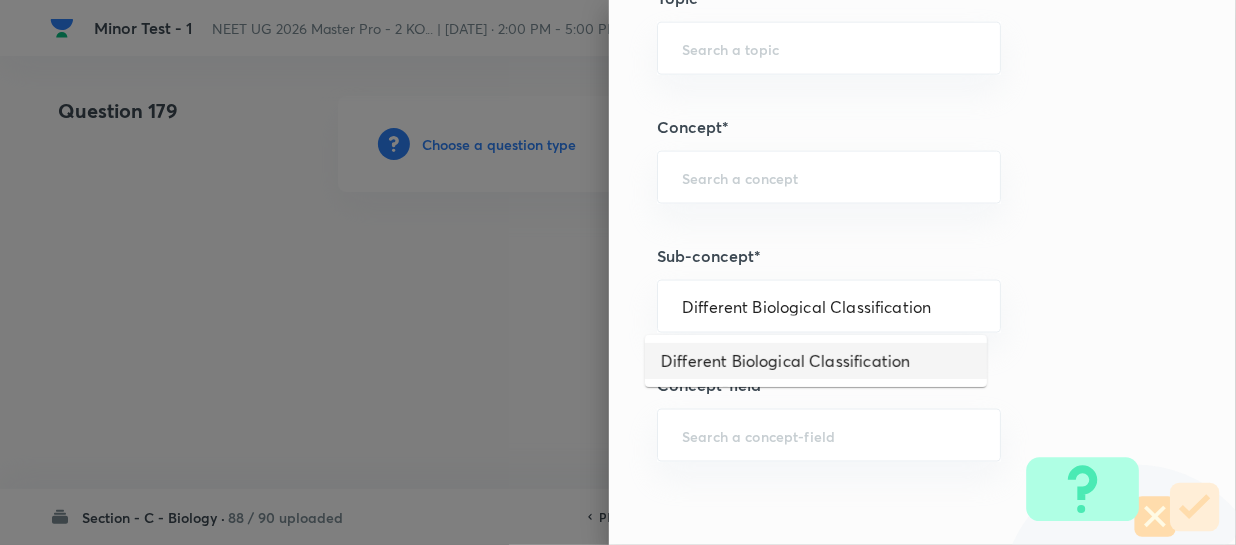 click on "Different Biological Classification" at bounding box center (816, 361) 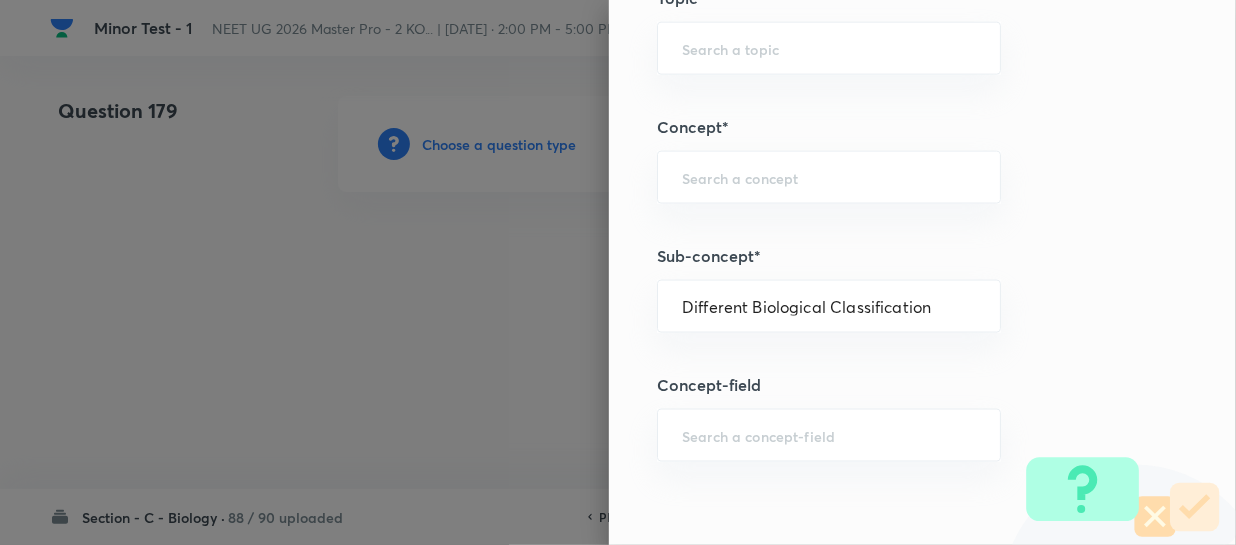 type on "Biology" 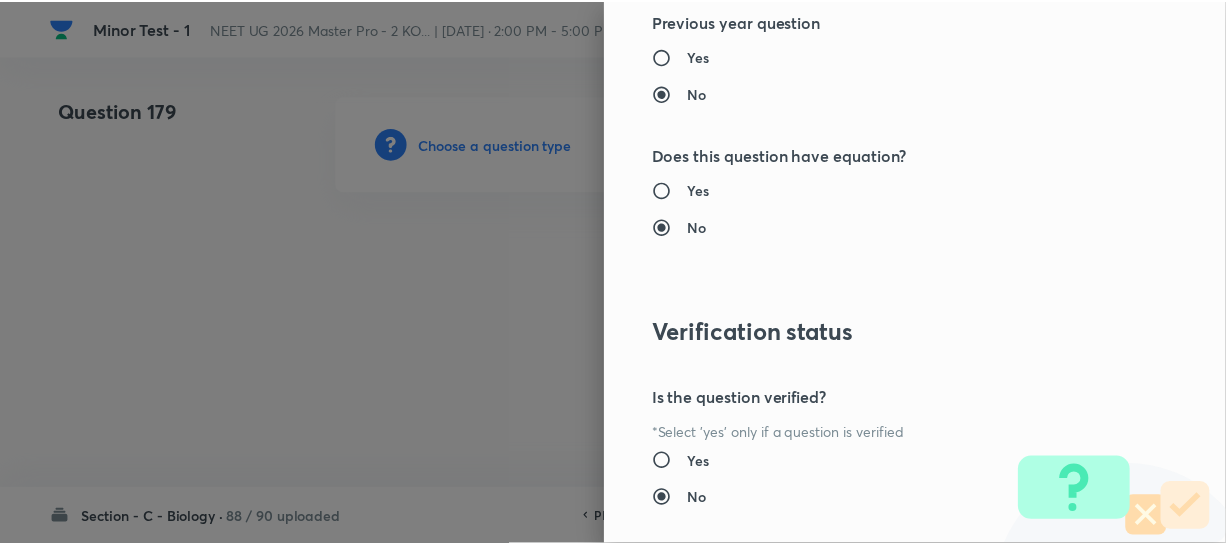 scroll, scrollTop: 2313, scrollLeft: 0, axis: vertical 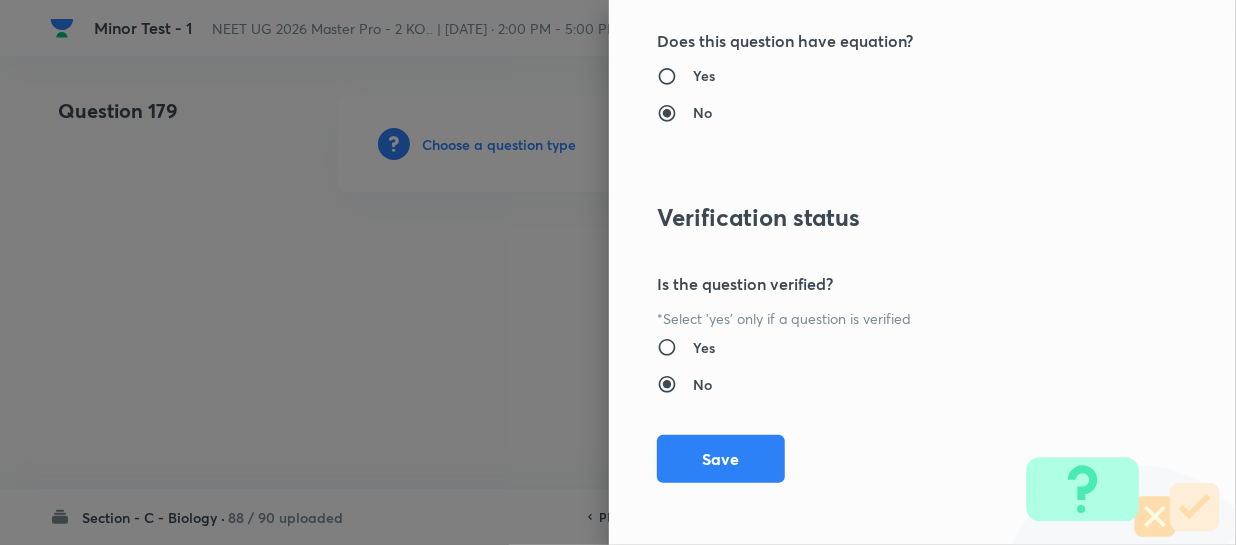 click on "Save" at bounding box center [721, 459] 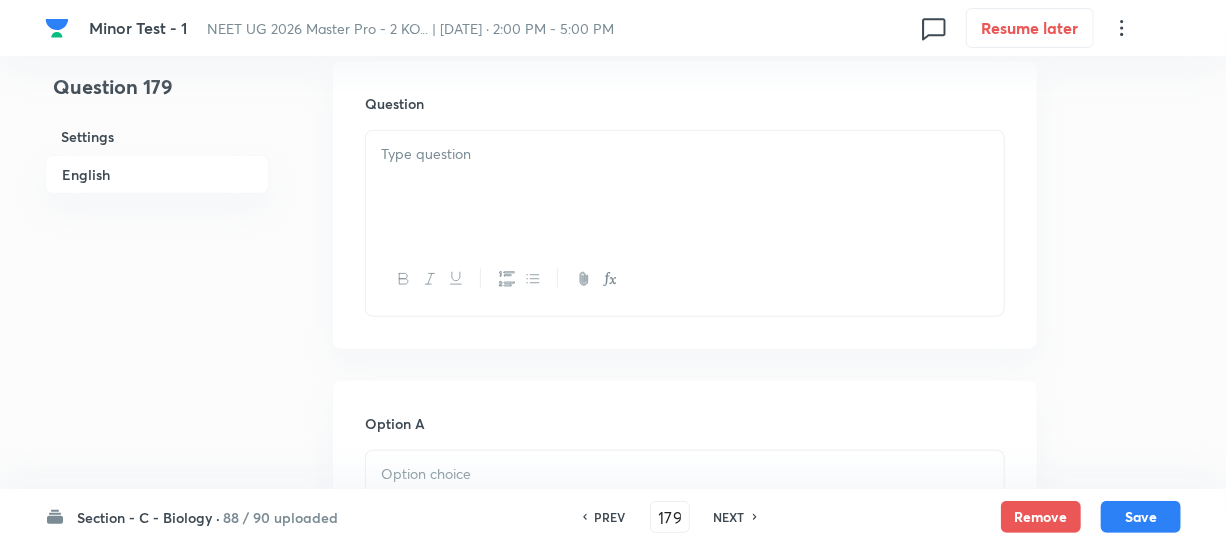 scroll, scrollTop: 636, scrollLeft: 0, axis: vertical 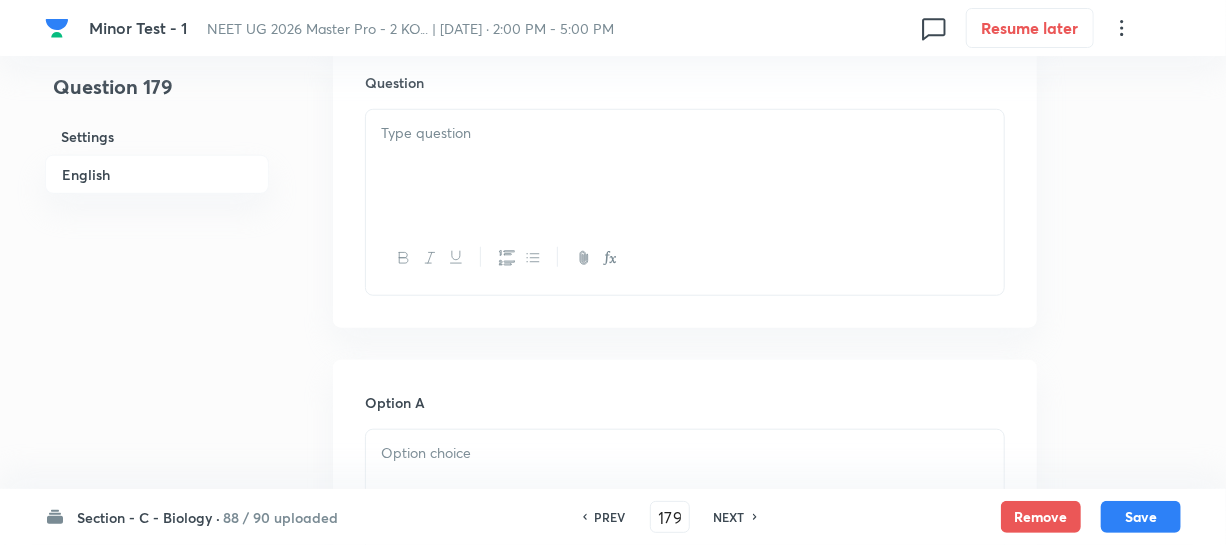 click at bounding box center [685, 166] 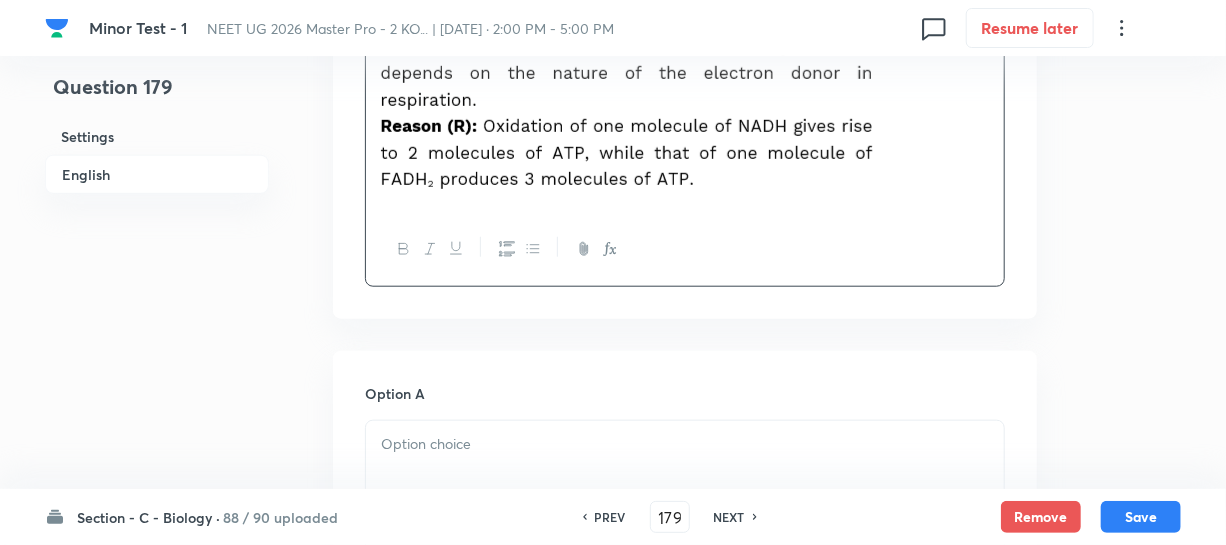 scroll, scrollTop: 818, scrollLeft: 0, axis: vertical 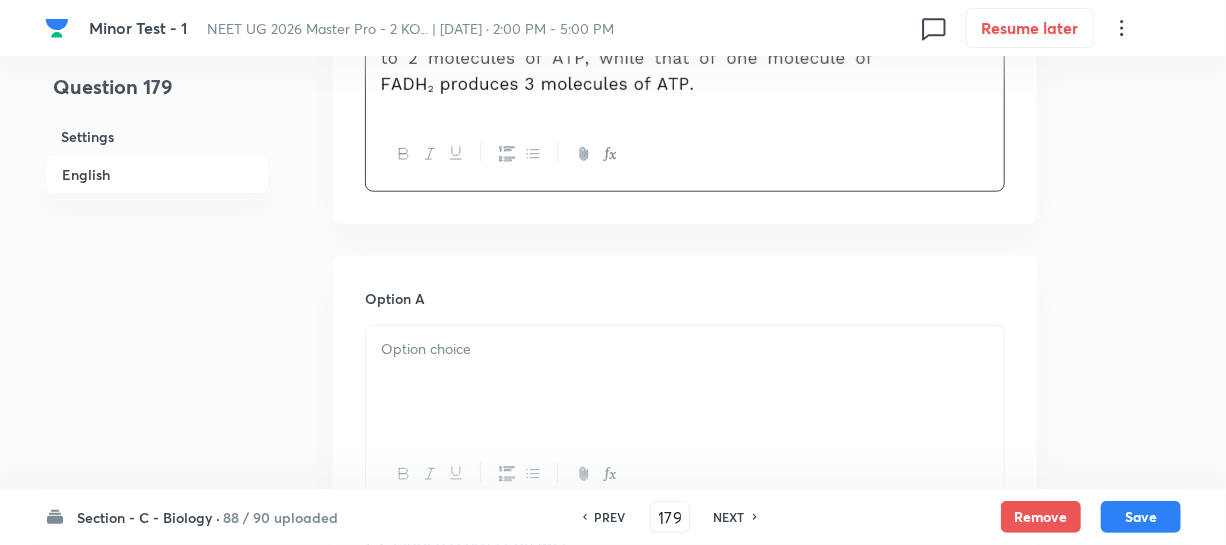 click at bounding box center [685, 349] 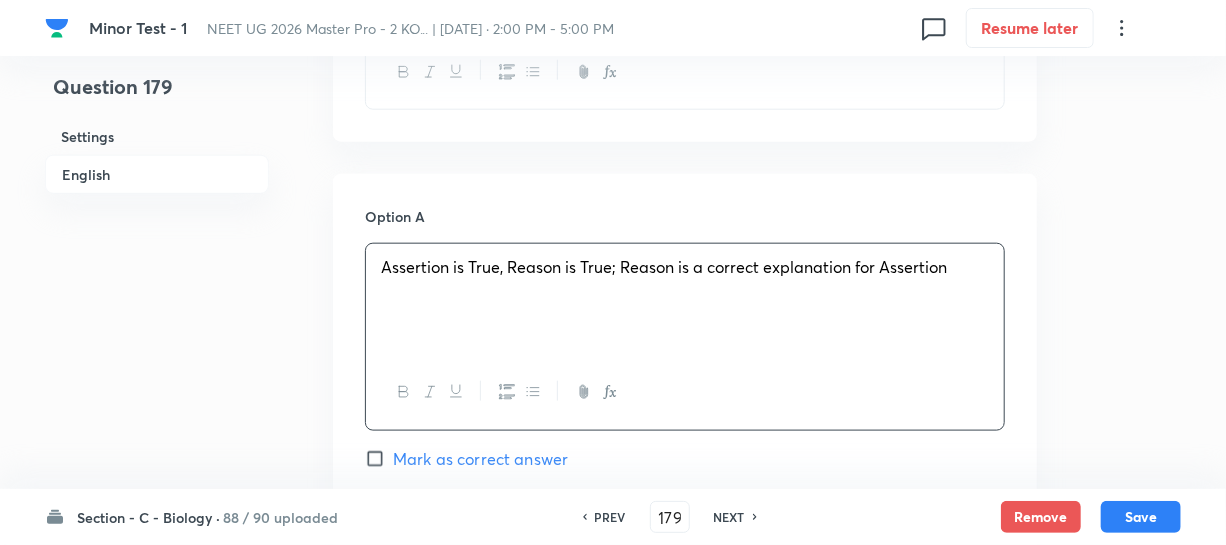 scroll, scrollTop: 1181, scrollLeft: 0, axis: vertical 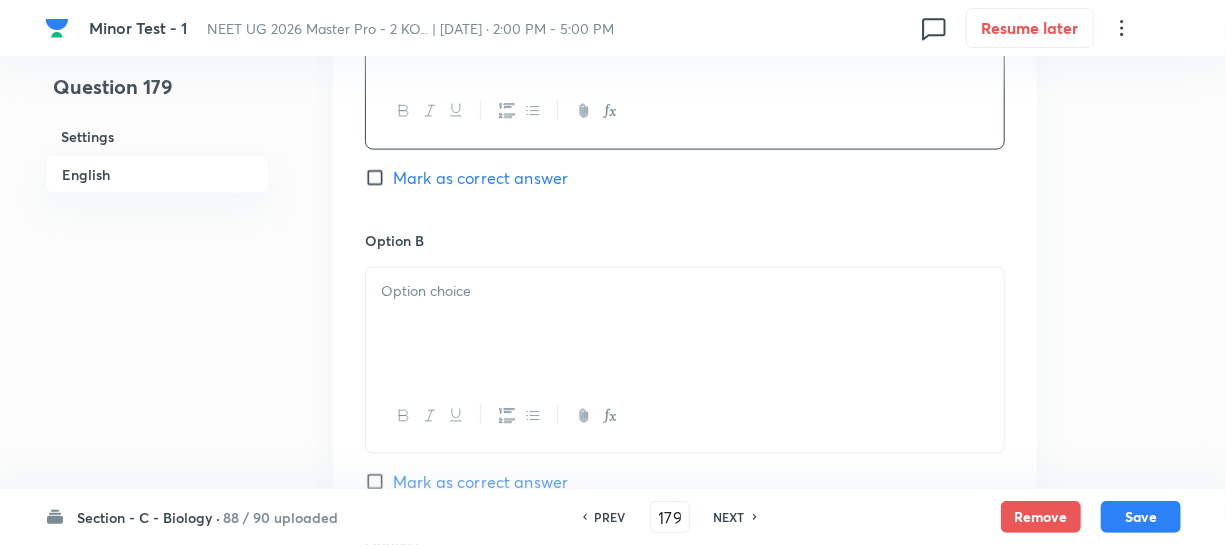 click at bounding box center [685, 324] 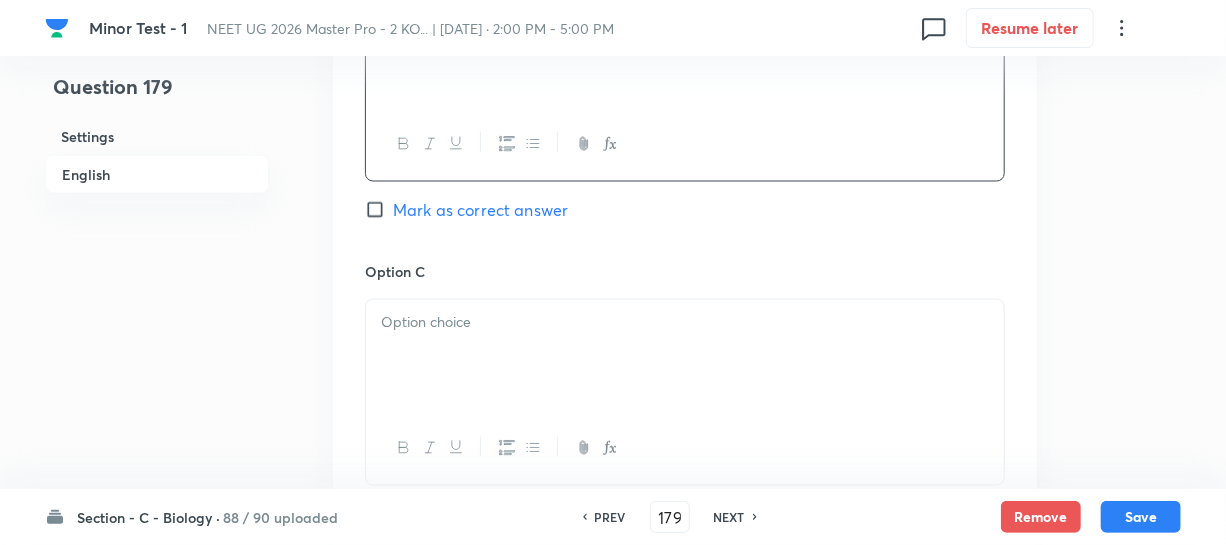 scroll, scrollTop: 1454, scrollLeft: 0, axis: vertical 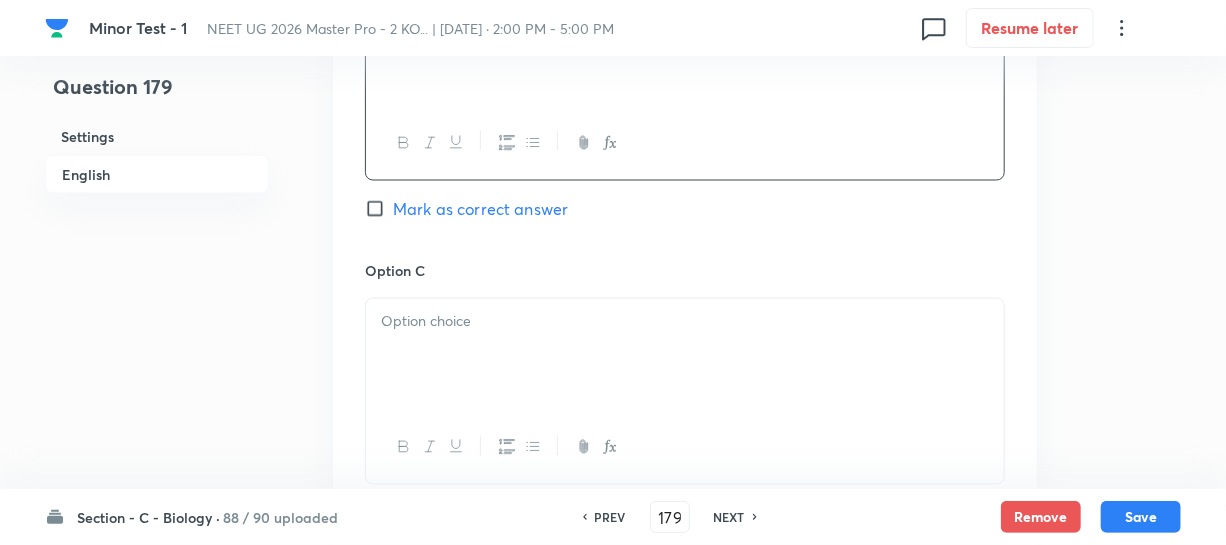 click at bounding box center [685, 355] 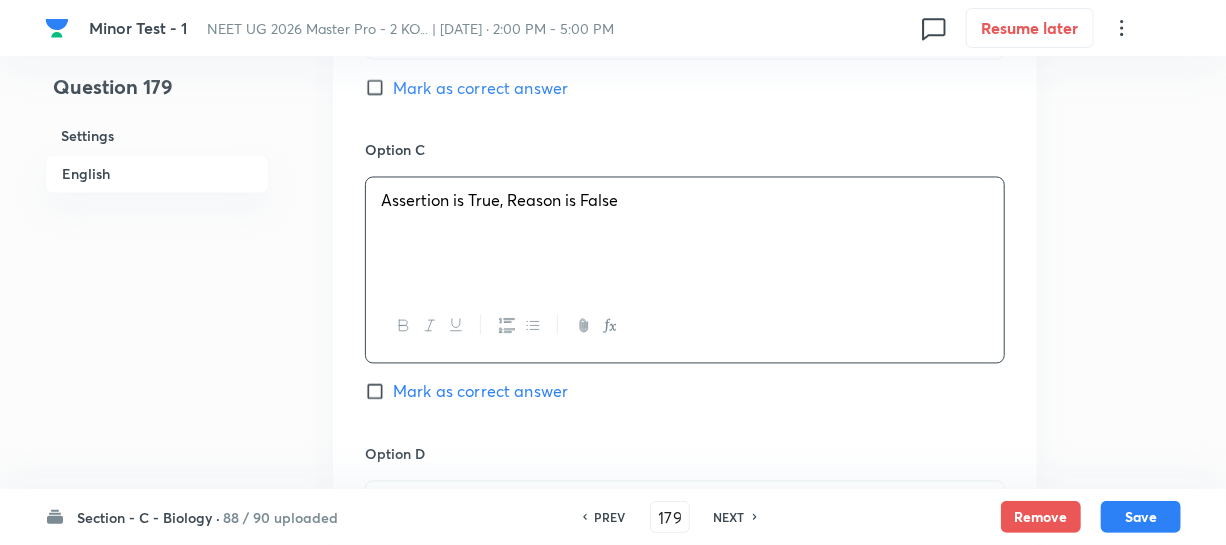 scroll, scrollTop: 1909, scrollLeft: 0, axis: vertical 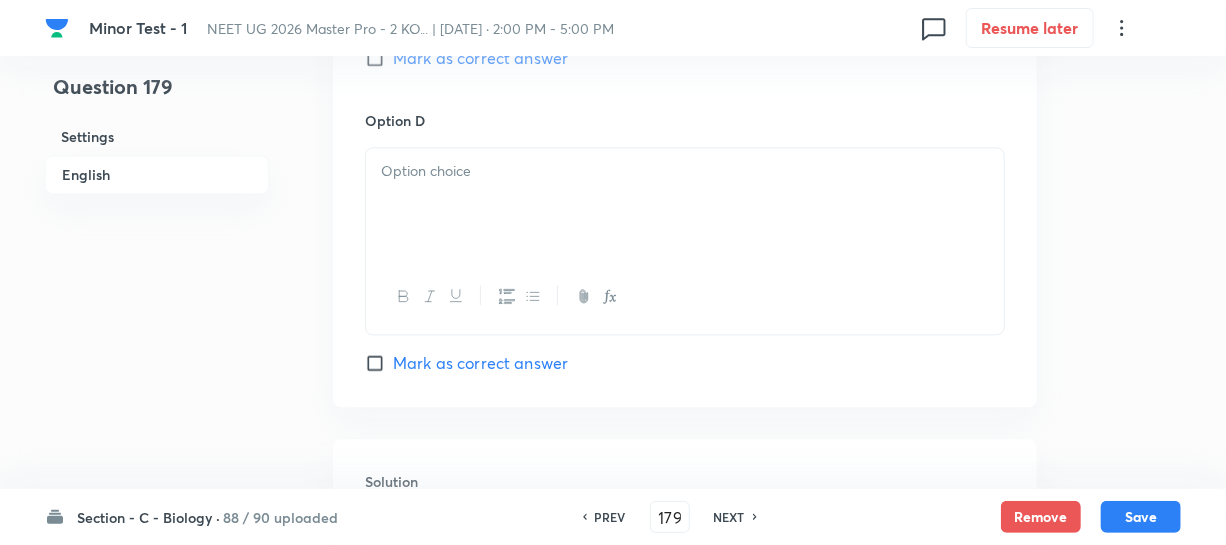 click on "Mark as correct answer" at bounding box center (480, 363) 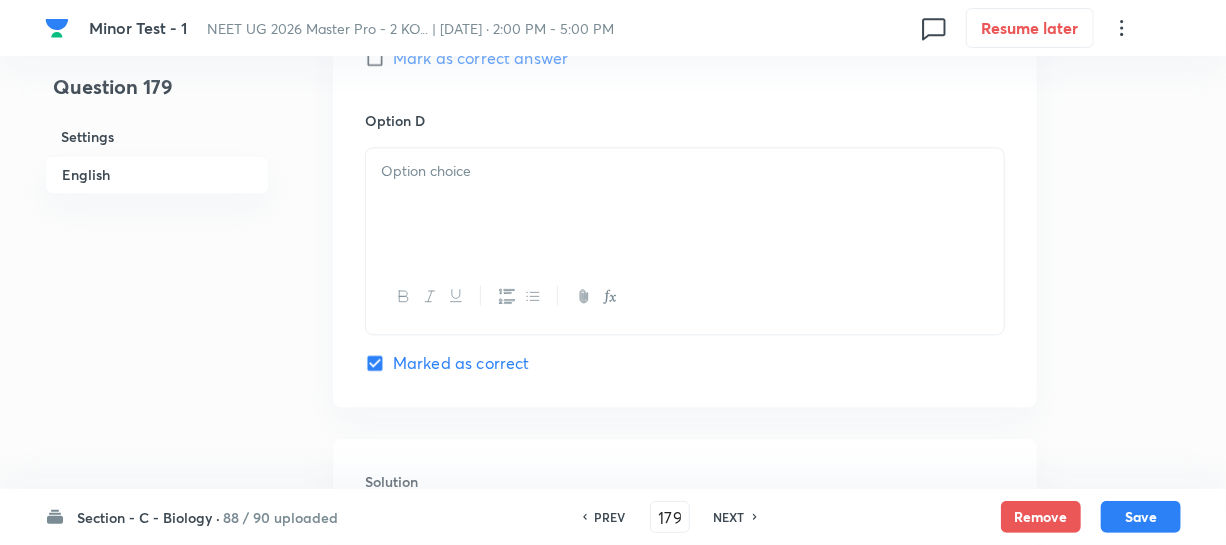 click on "PREV" at bounding box center [610, 517] 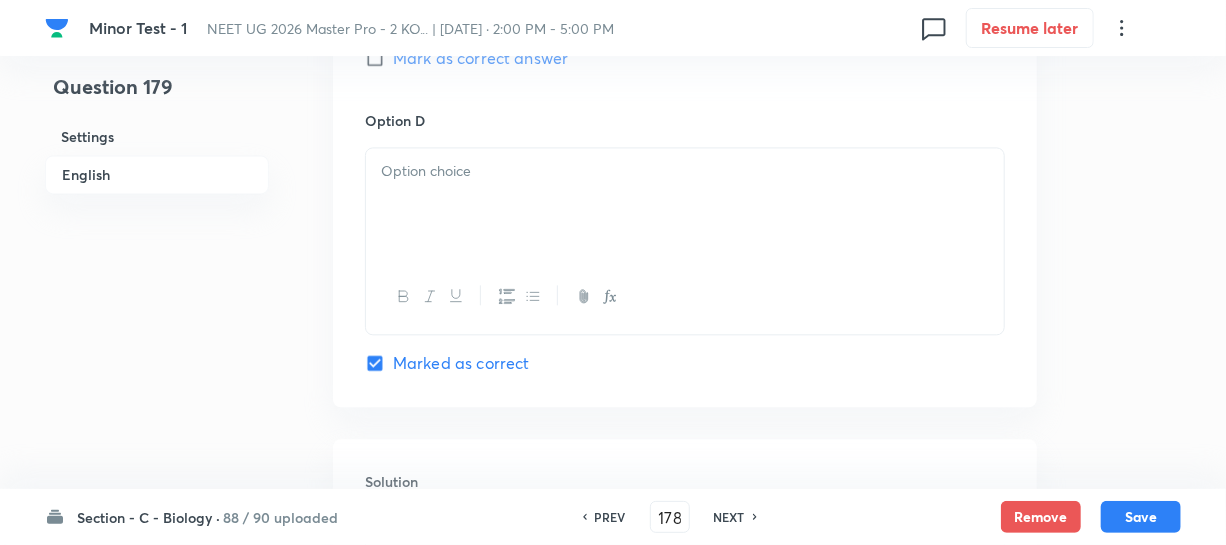 checkbox on "true" 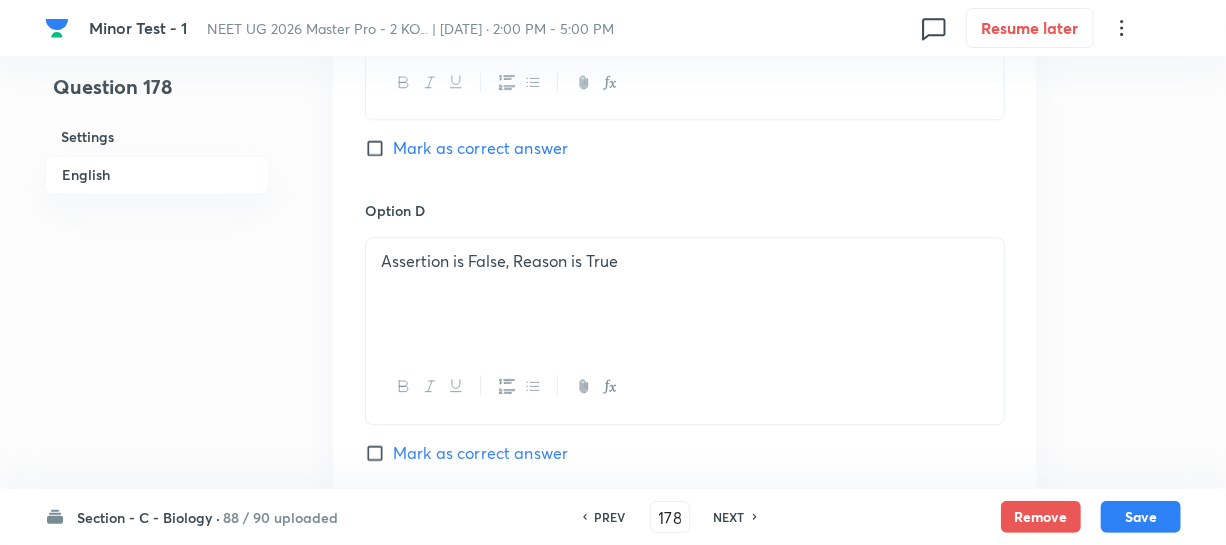 click on "NEXT" at bounding box center [729, 517] 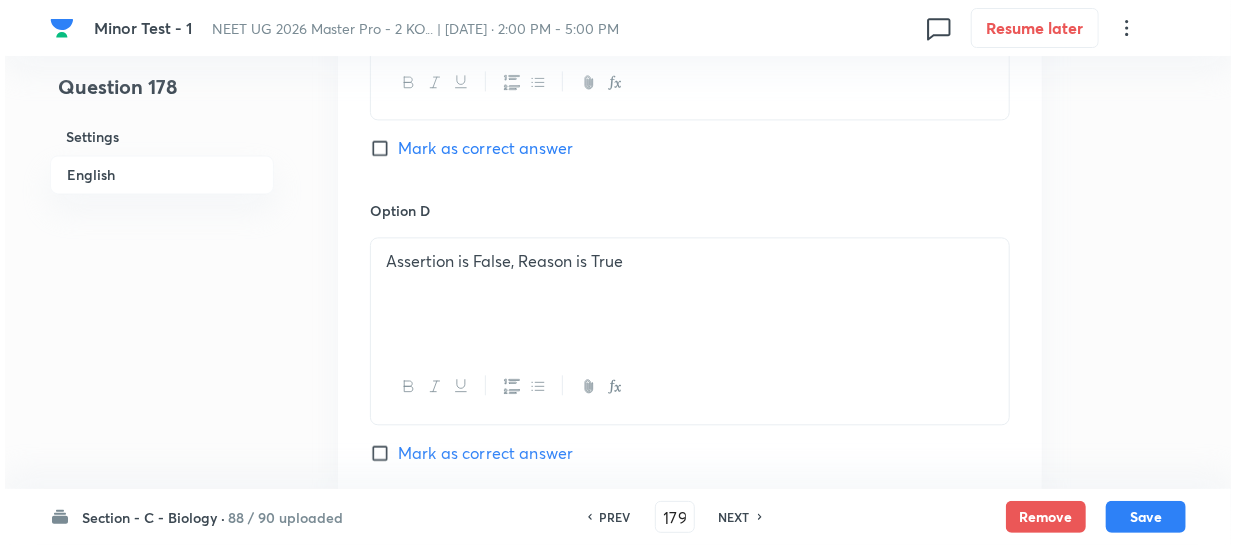 scroll, scrollTop: 0, scrollLeft: 0, axis: both 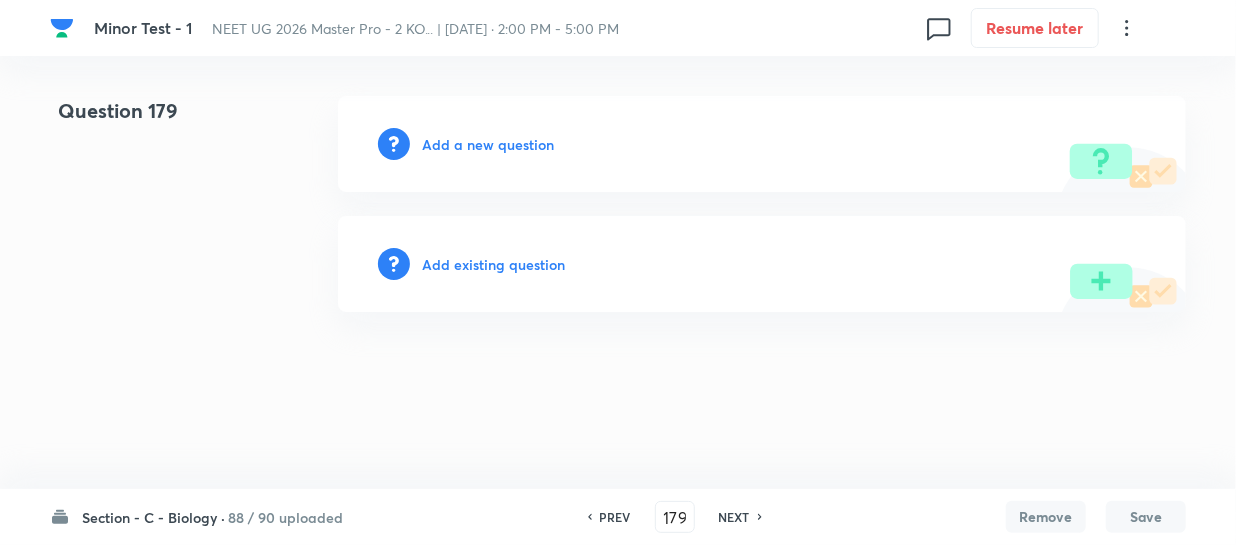 click on "Add a new question" at bounding box center [488, 144] 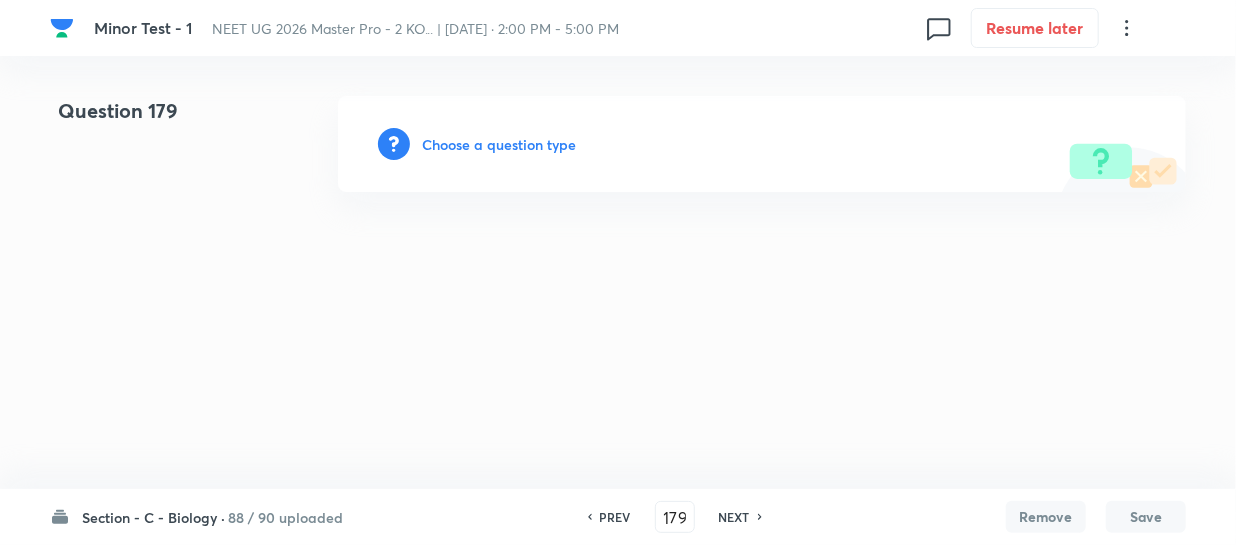 click on "Choose a question type" at bounding box center (499, 144) 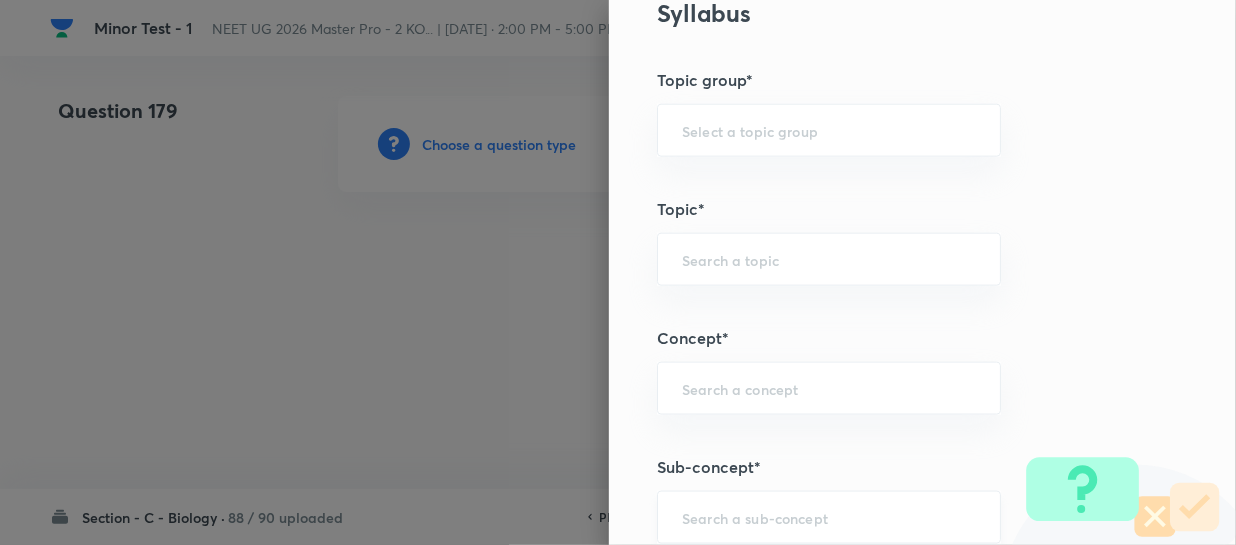 scroll, scrollTop: 1090, scrollLeft: 0, axis: vertical 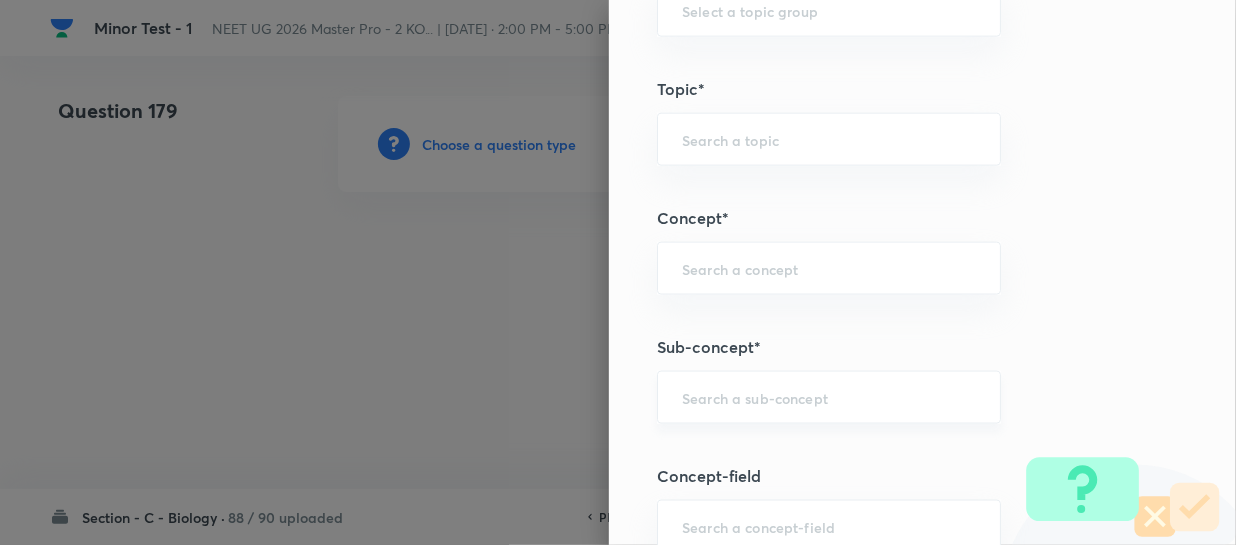click at bounding box center (829, 397) 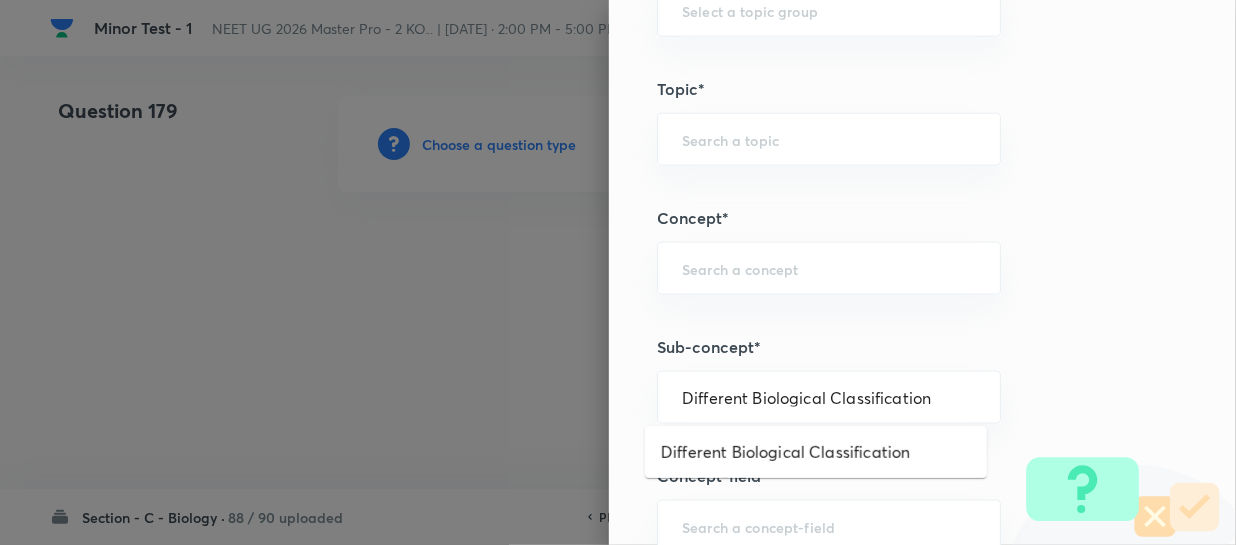 click on "Different Biological Classification" at bounding box center [816, 452] 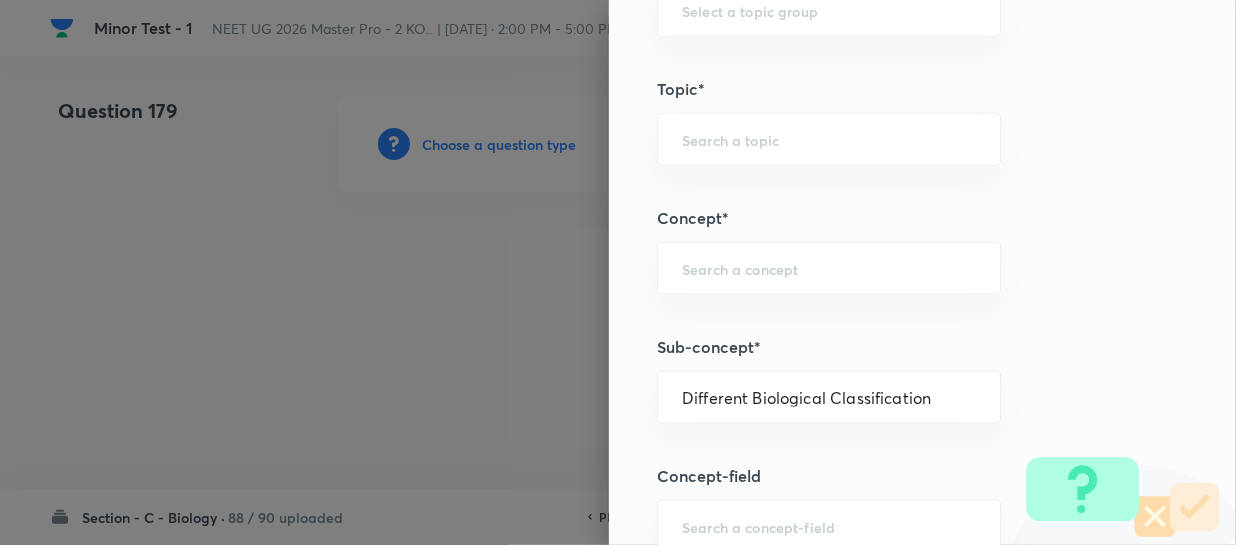 type on "Different Biological Classification" 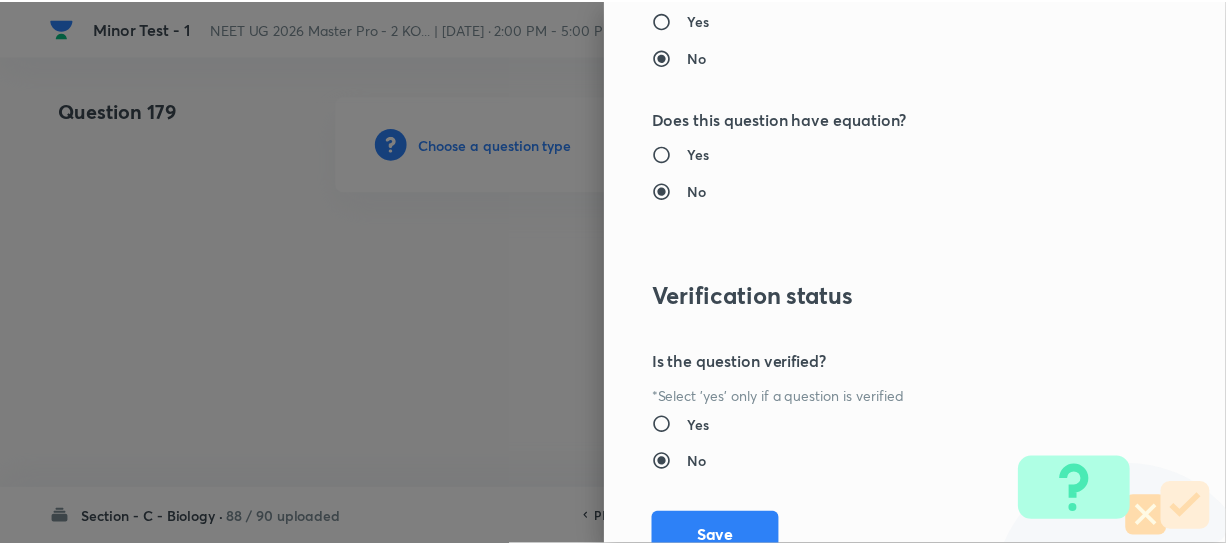 scroll, scrollTop: 2313, scrollLeft: 0, axis: vertical 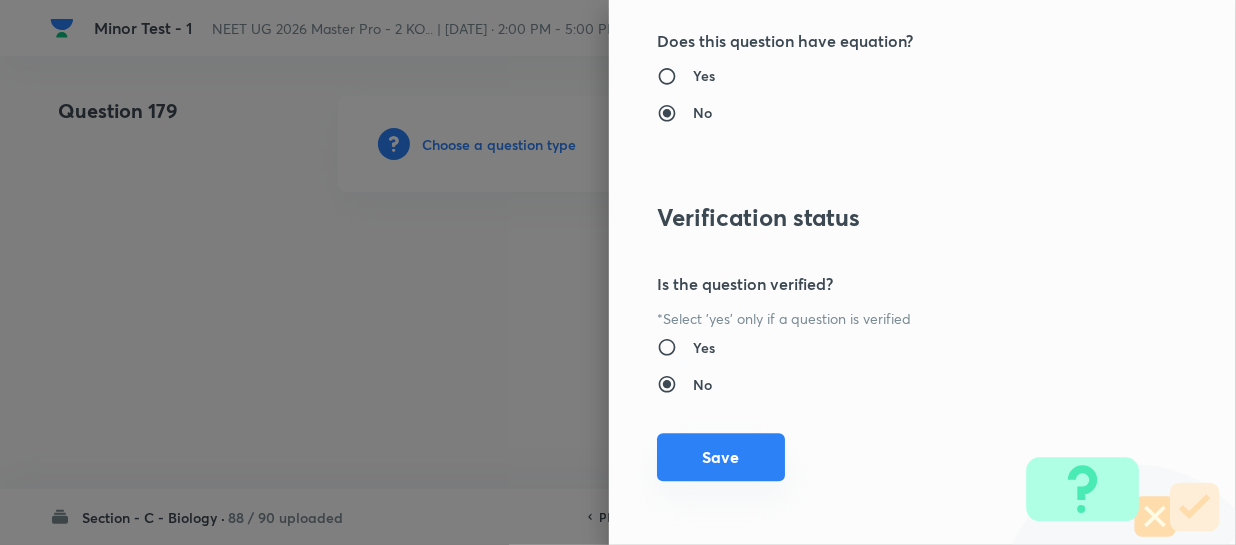 drag, startPoint x: 691, startPoint y: 457, endPoint x: 759, endPoint y: 449, distance: 68.46897 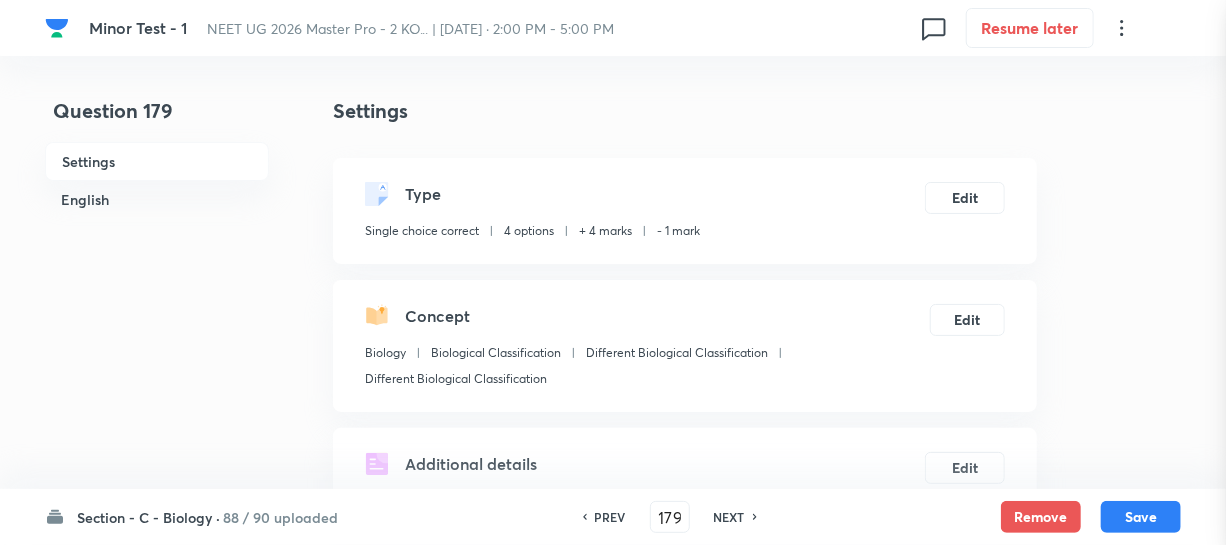 scroll, scrollTop: 454, scrollLeft: 0, axis: vertical 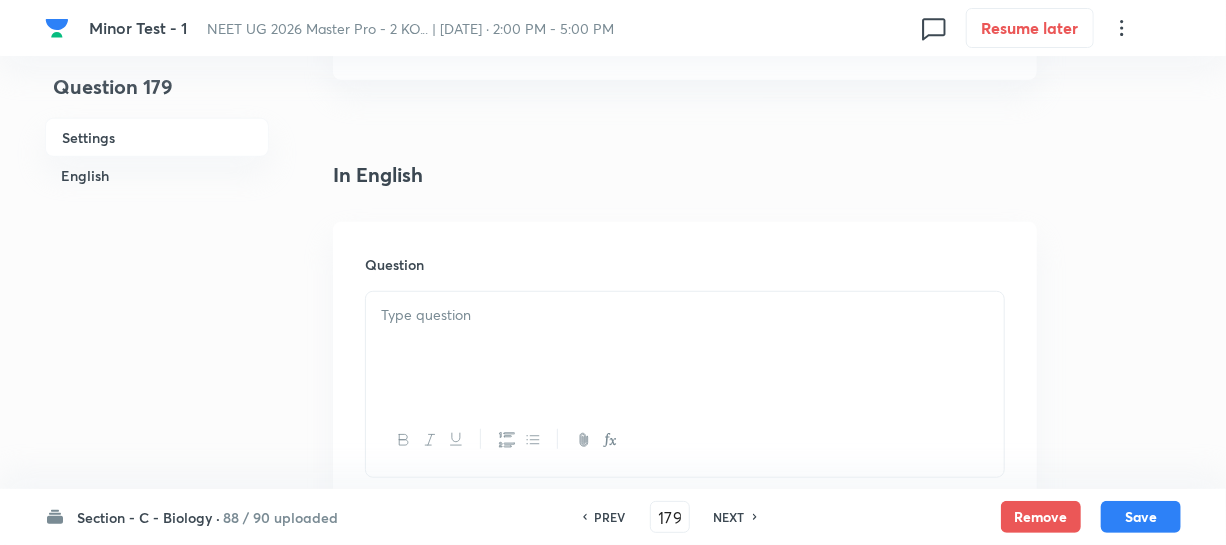 click at bounding box center (685, 315) 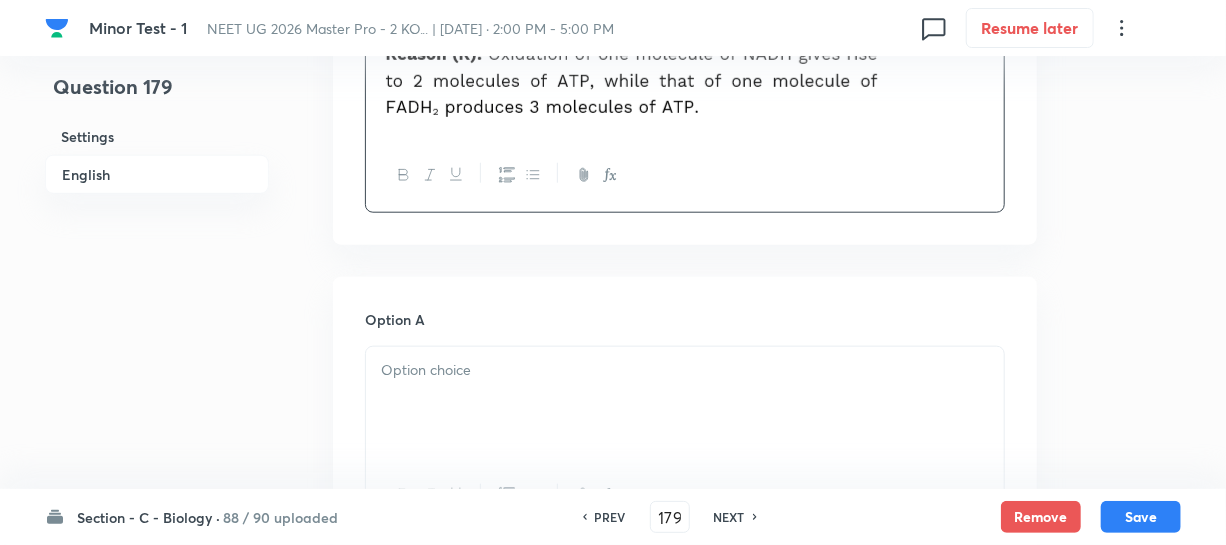 scroll, scrollTop: 818, scrollLeft: 0, axis: vertical 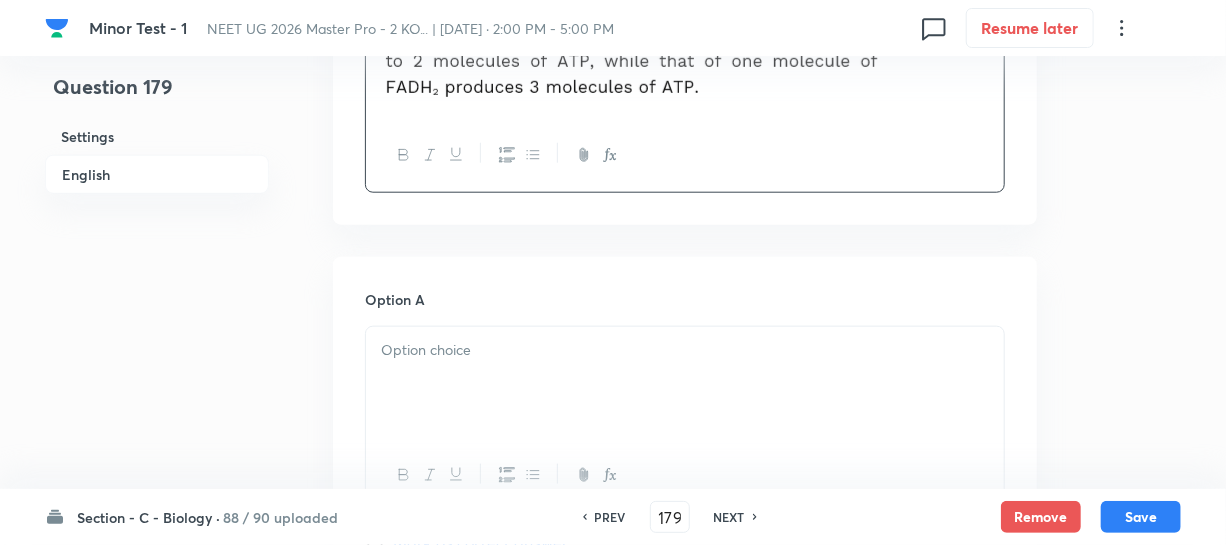 click at bounding box center (685, 383) 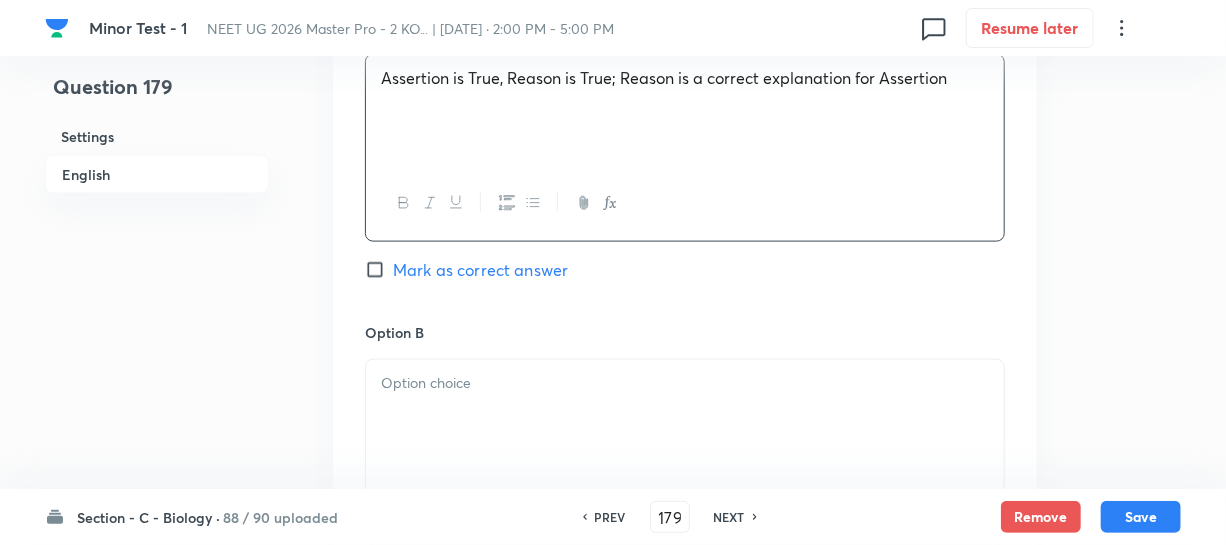 scroll, scrollTop: 1090, scrollLeft: 0, axis: vertical 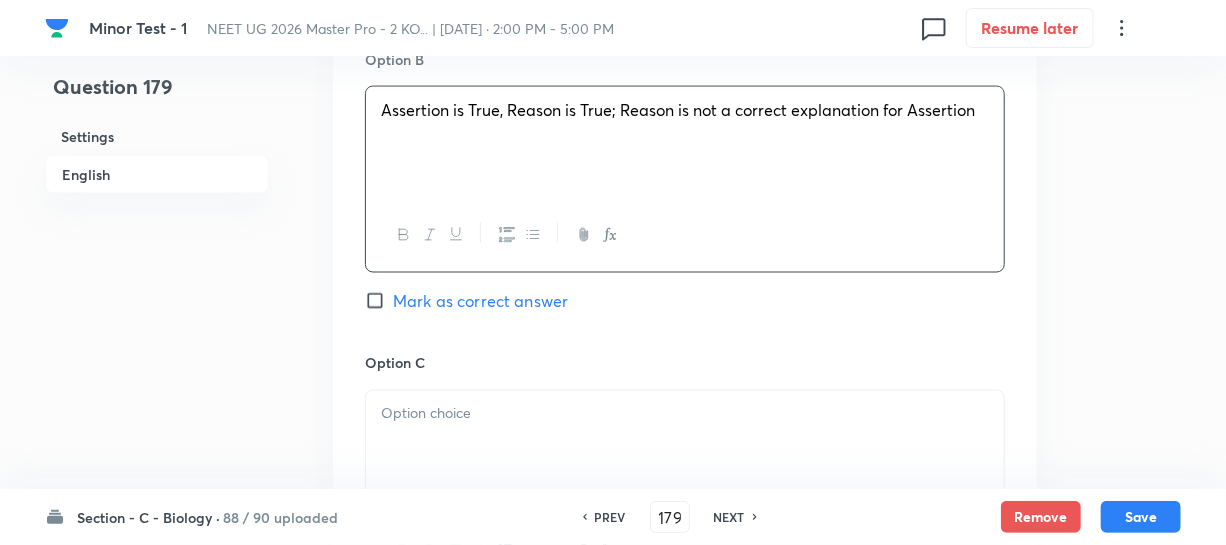 click at bounding box center (685, 447) 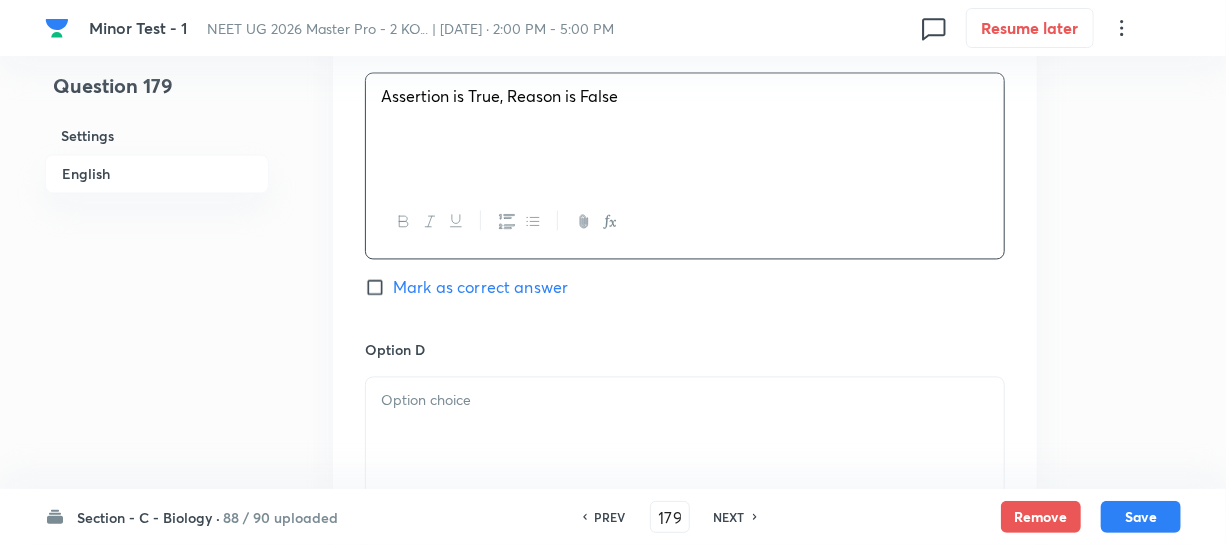 scroll, scrollTop: 1727, scrollLeft: 0, axis: vertical 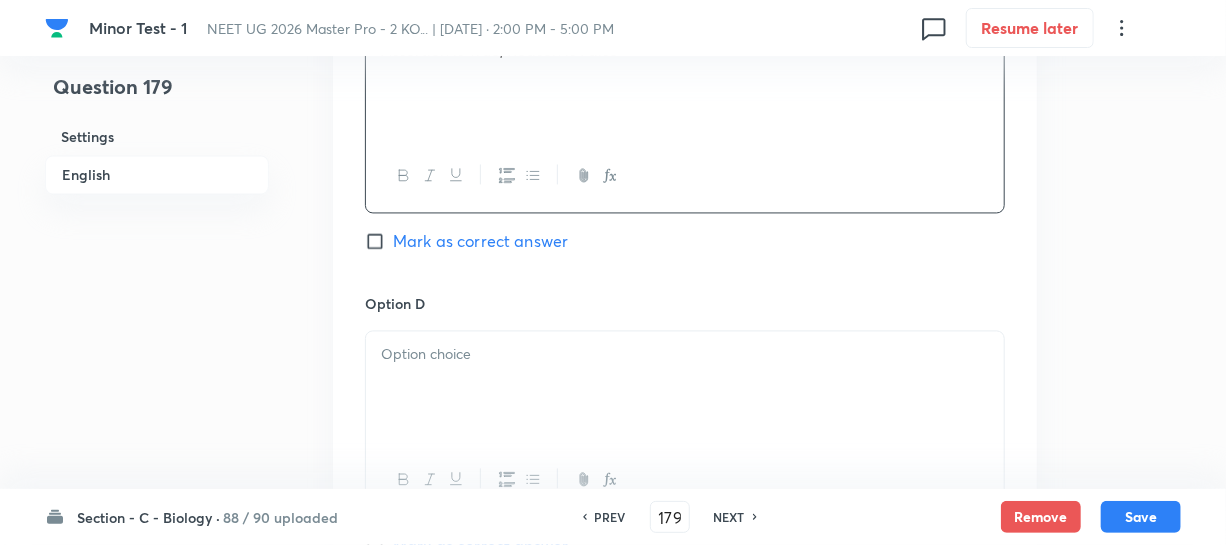 drag, startPoint x: 470, startPoint y: 373, endPoint x: 592, endPoint y: 394, distance: 123.79418 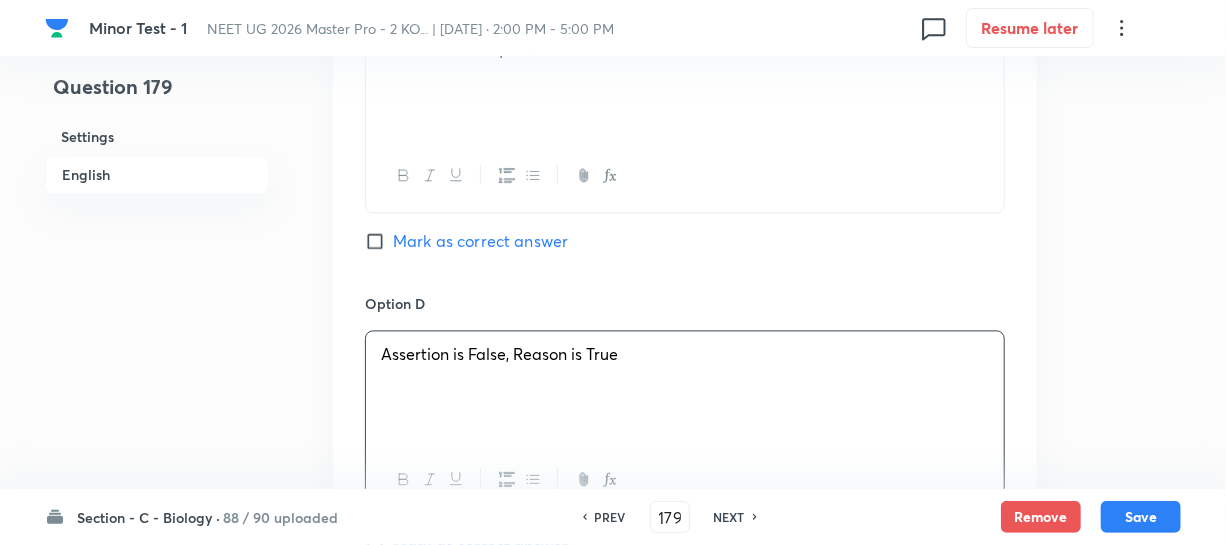 click on "Option A Assertion is True, Reason is True; Reason is a correct explanation for Assertion Mark as correct answer Option B Assertion is True, Reason is True; Reason is not a correct explanation for Assertion Mark as correct answer Option C Assertion is True, Reason is False Mark as correct answer Option D Assertion is False, Reason is True Mark as correct answer" at bounding box center [685, -31] 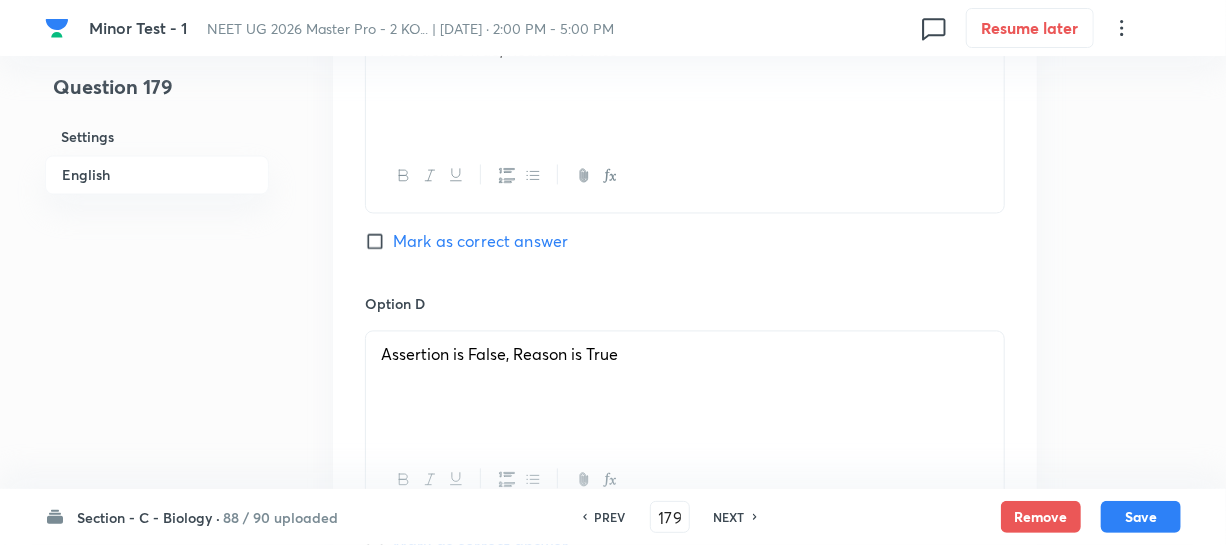 click on "Mark as correct answer" at bounding box center (379, 241) 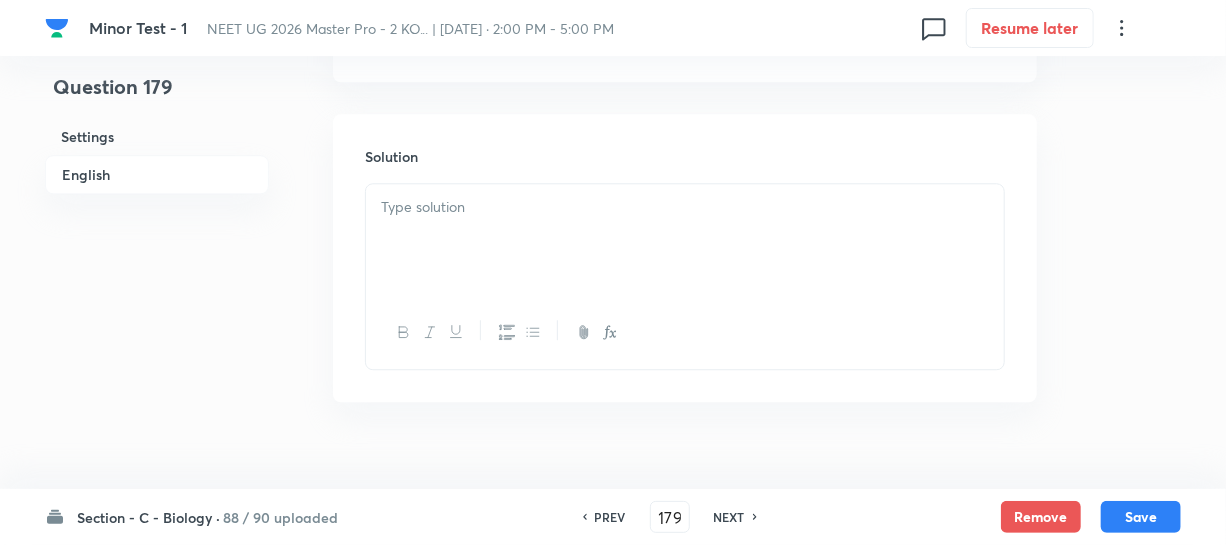 scroll, scrollTop: 2270, scrollLeft: 0, axis: vertical 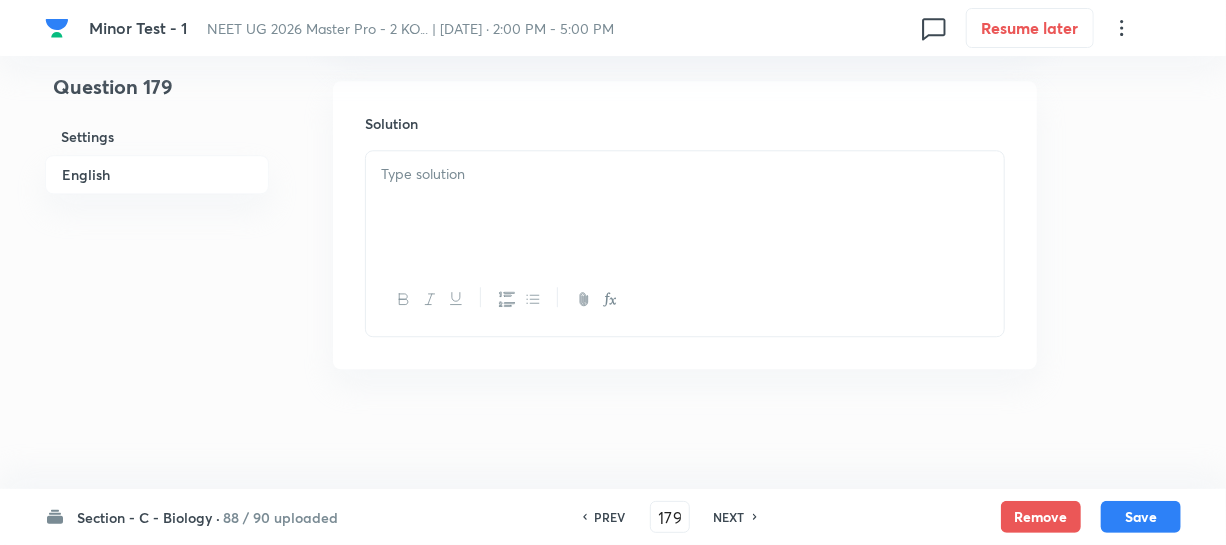 click at bounding box center [685, 207] 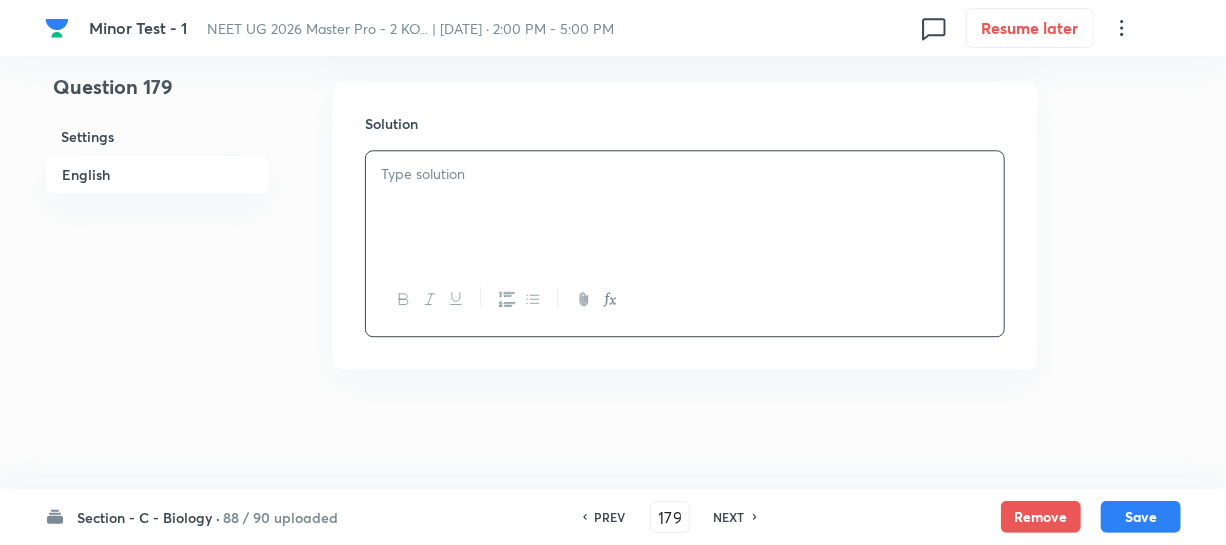 type 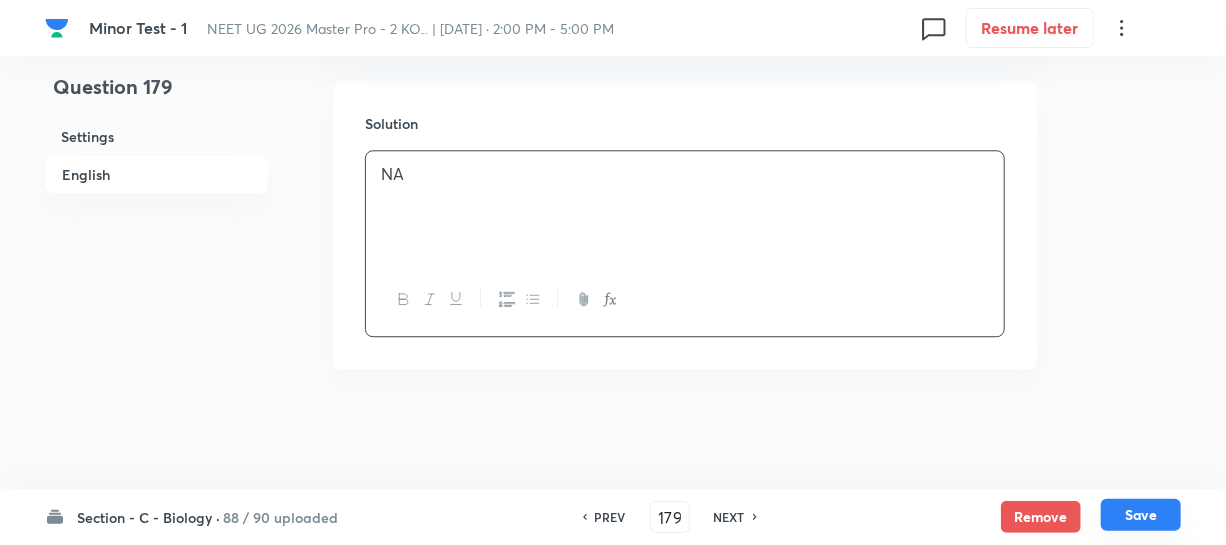 click on "Save" at bounding box center [1141, 515] 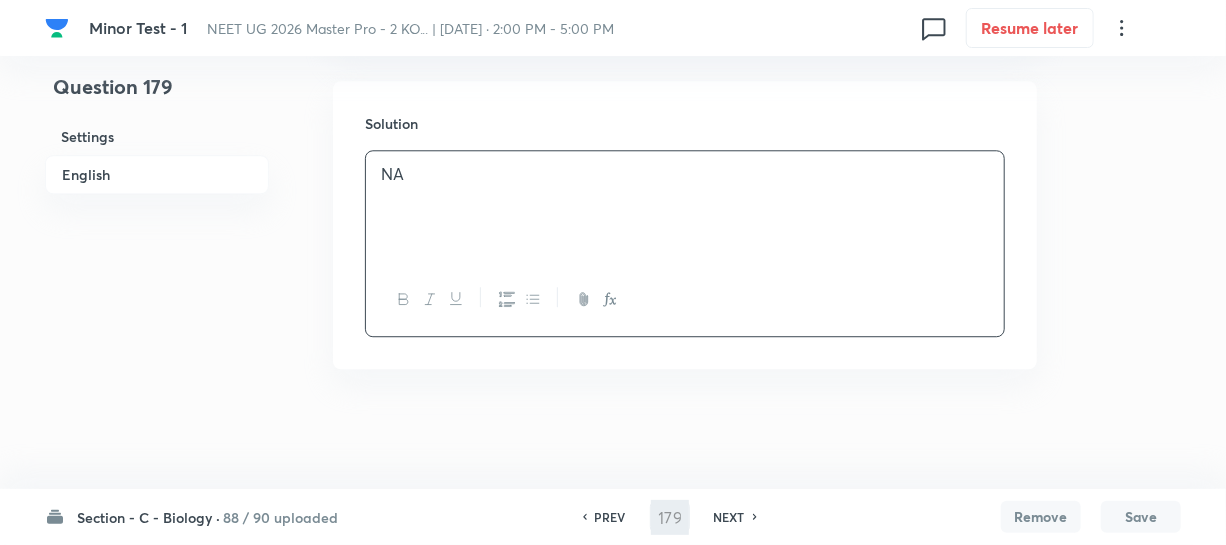 type on "180" 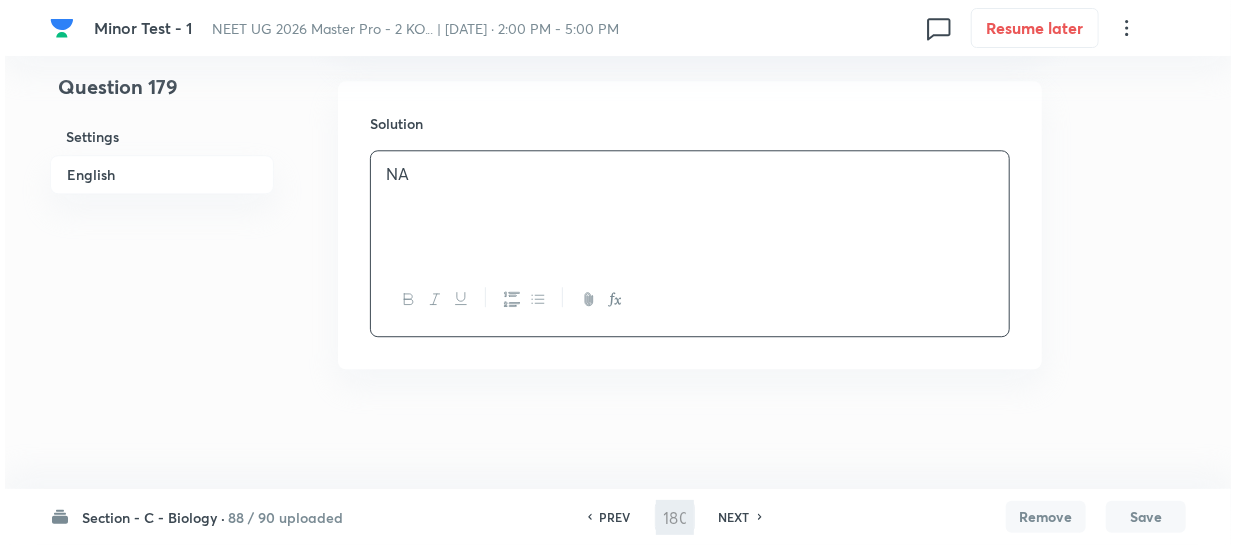 scroll, scrollTop: 0, scrollLeft: 0, axis: both 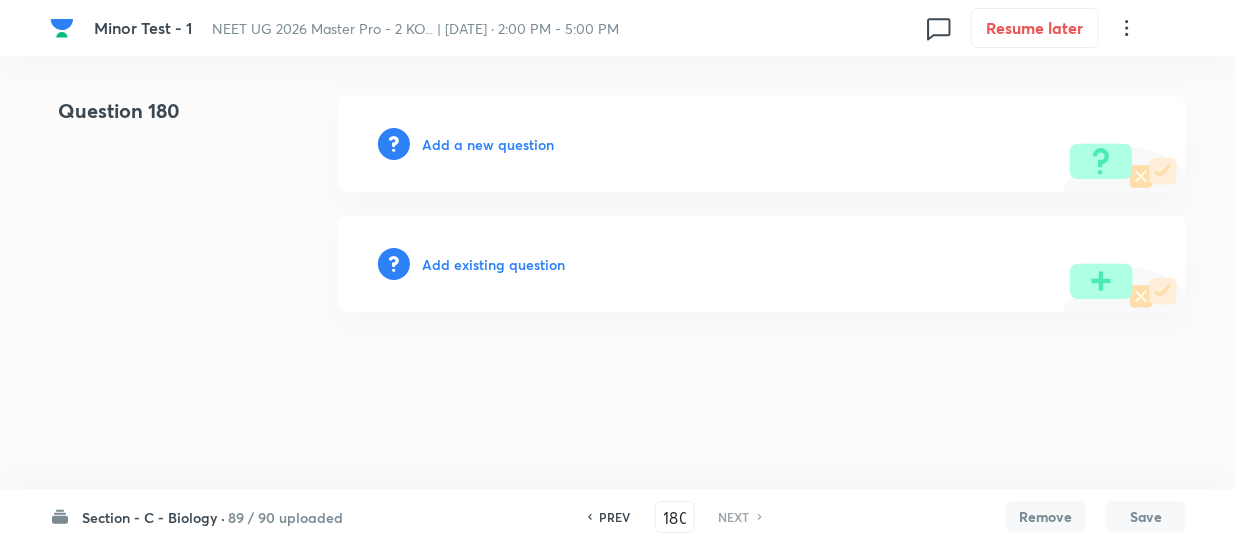 click on "Add a new question" at bounding box center [488, 144] 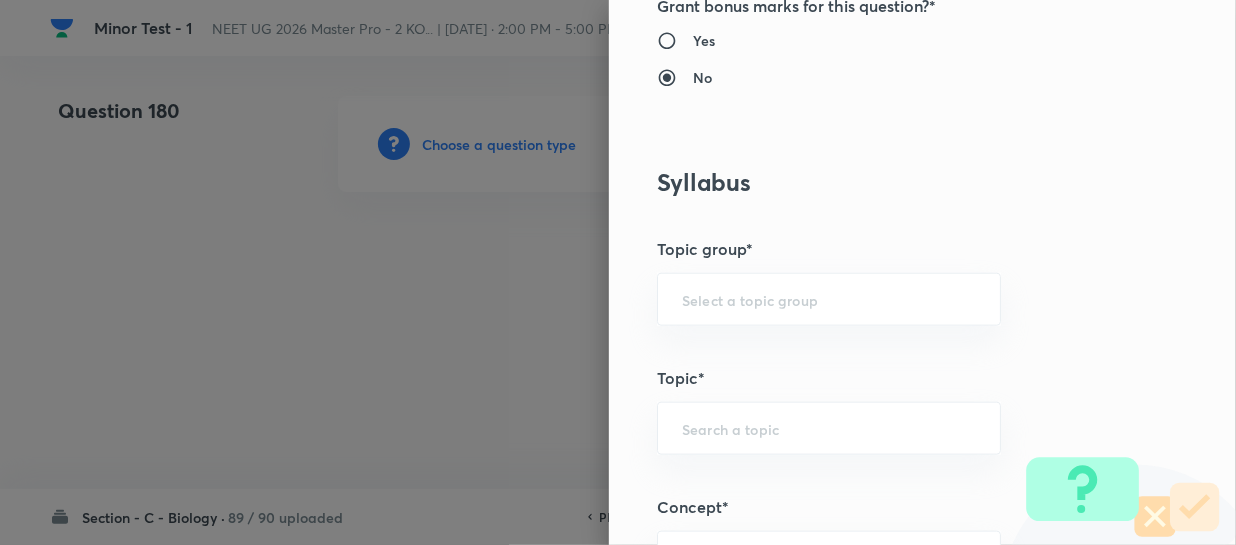 scroll, scrollTop: 1000, scrollLeft: 0, axis: vertical 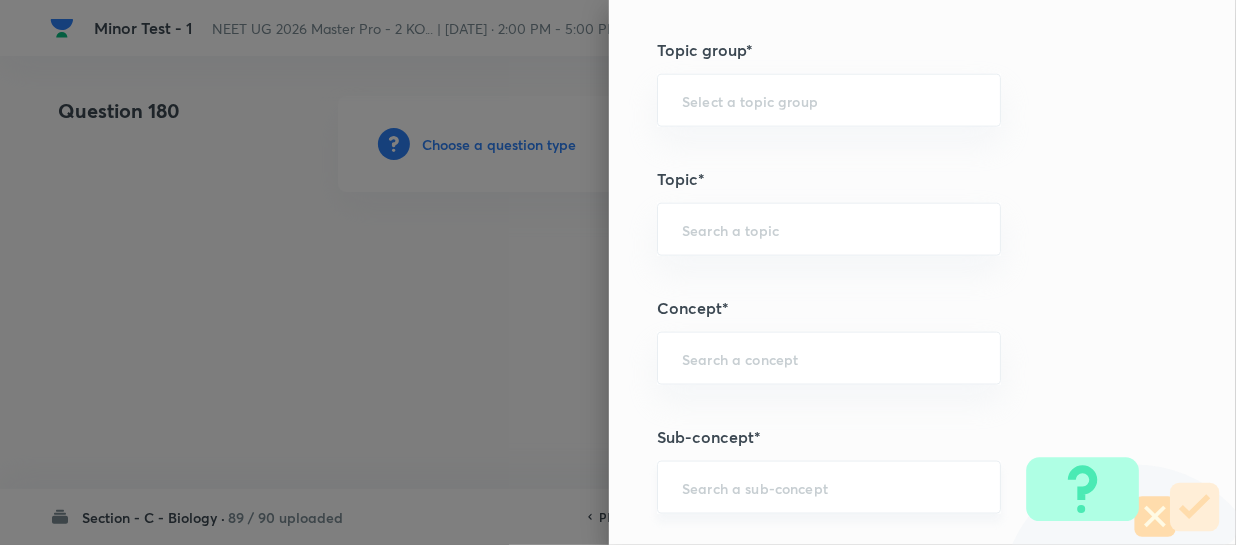 click on "​" at bounding box center [829, 487] 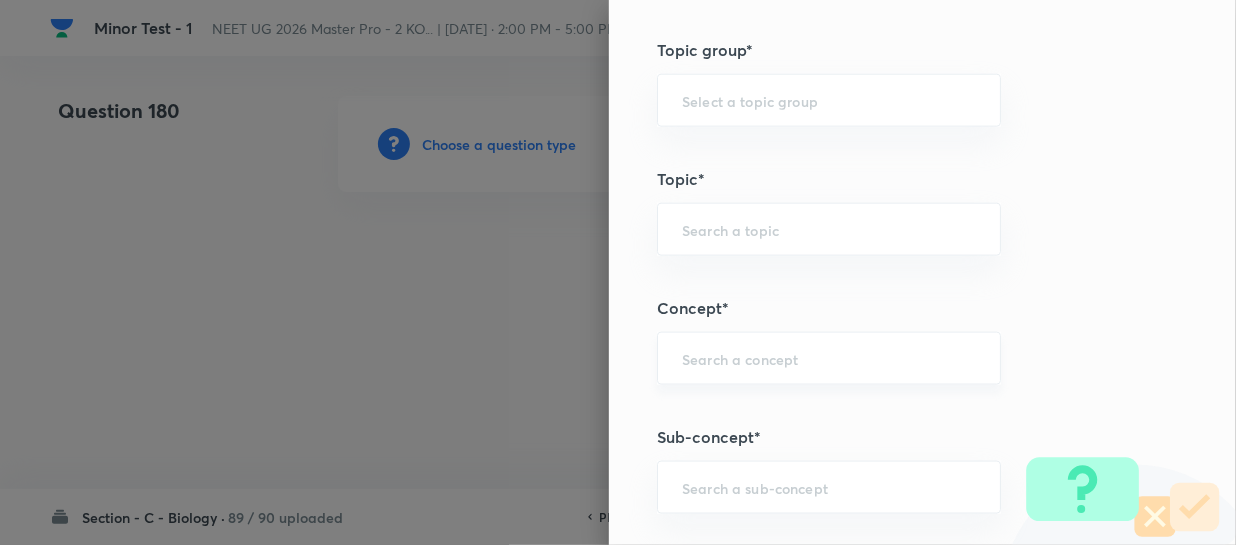 paste on "Different Biological Classification" 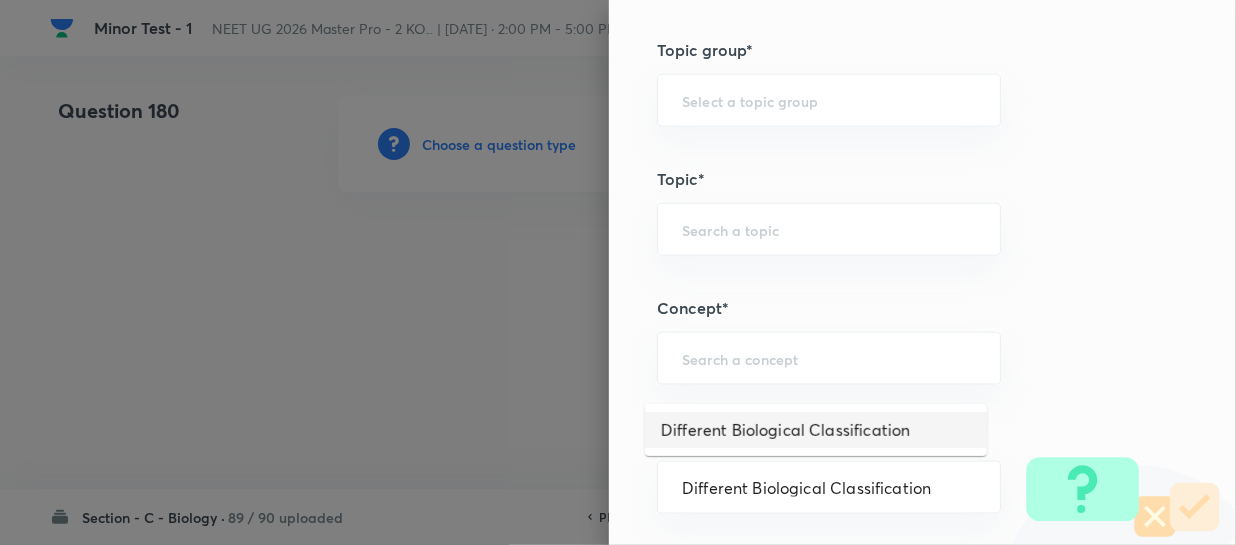 click on "Different Biological Classification" at bounding box center (816, 430) 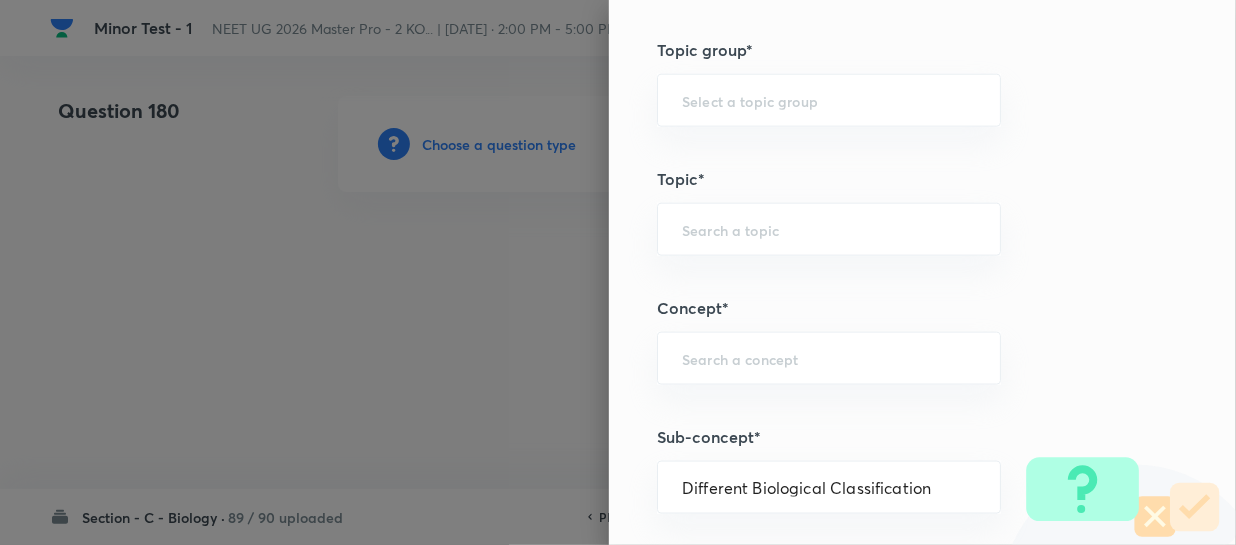 type on "Biology" 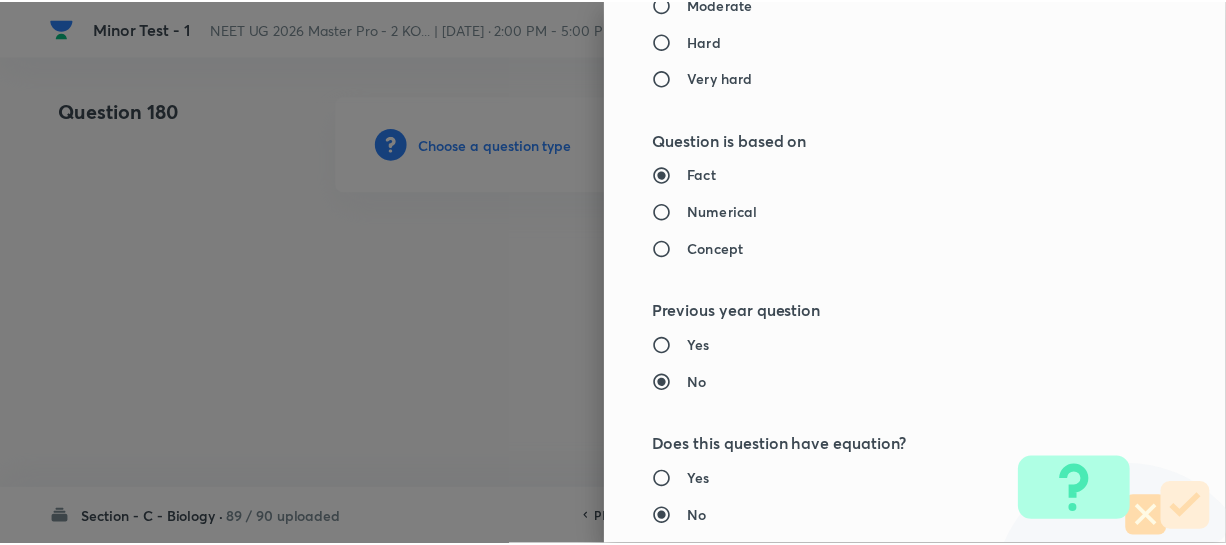 scroll, scrollTop: 2313, scrollLeft: 0, axis: vertical 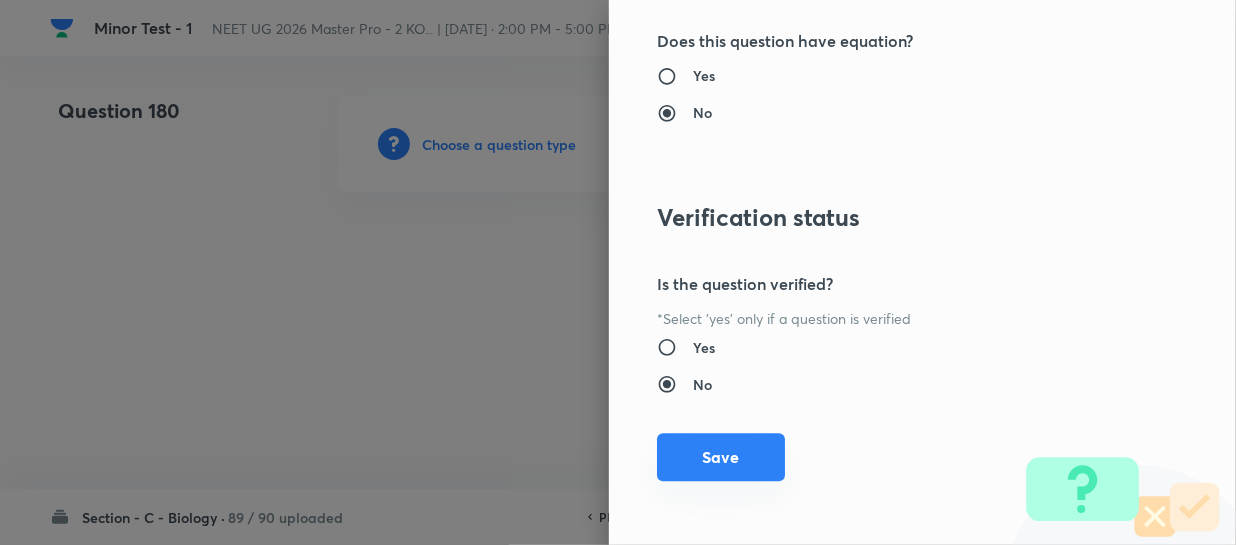 click on "Save" at bounding box center [721, 457] 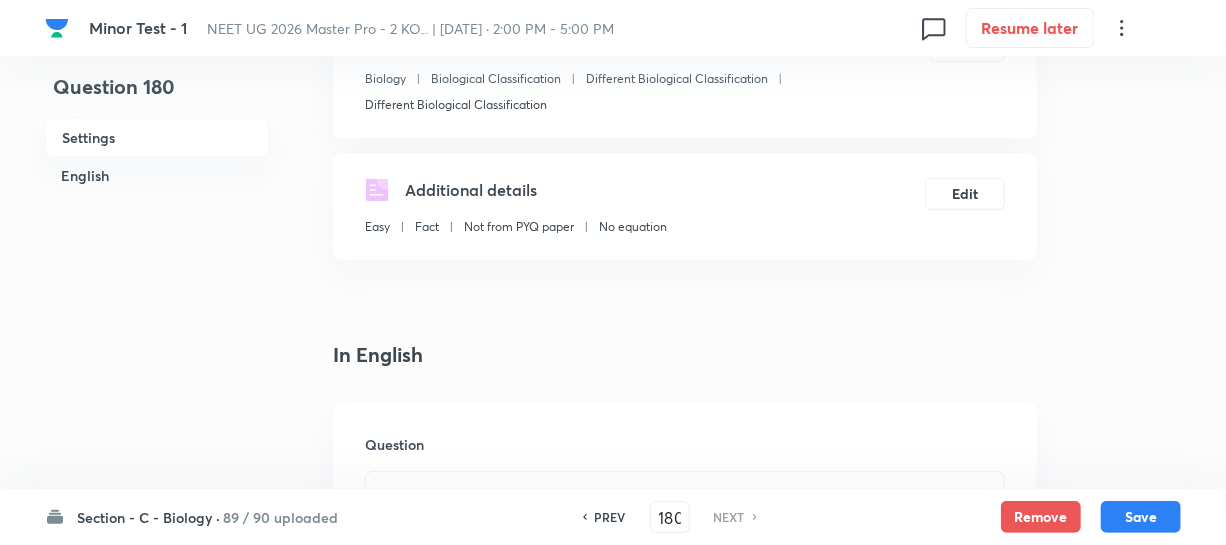 scroll, scrollTop: 454, scrollLeft: 0, axis: vertical 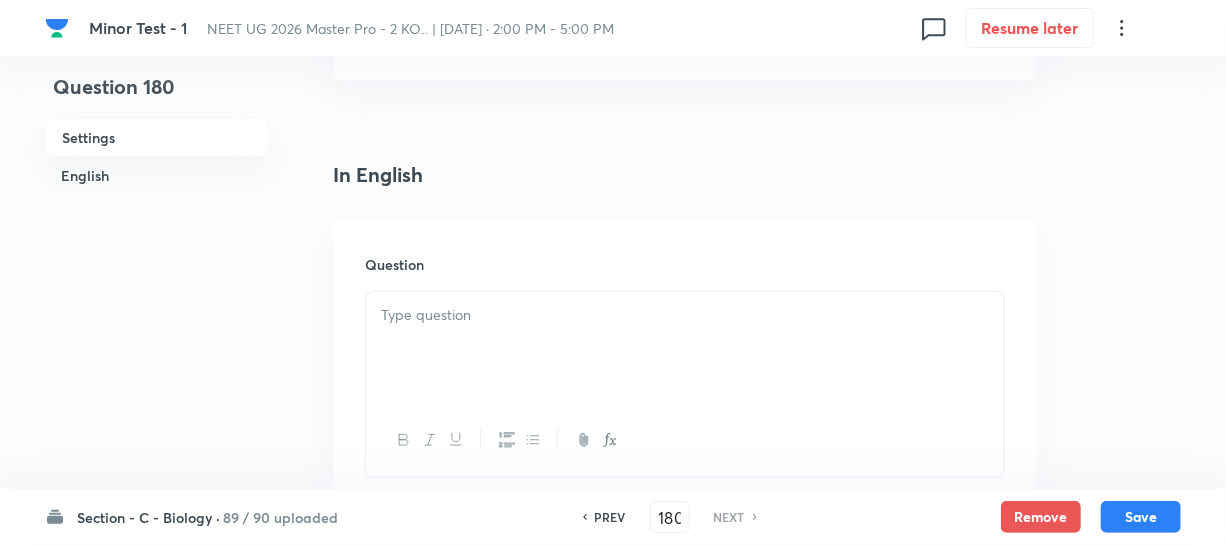 click at bounding box center [685, 348] 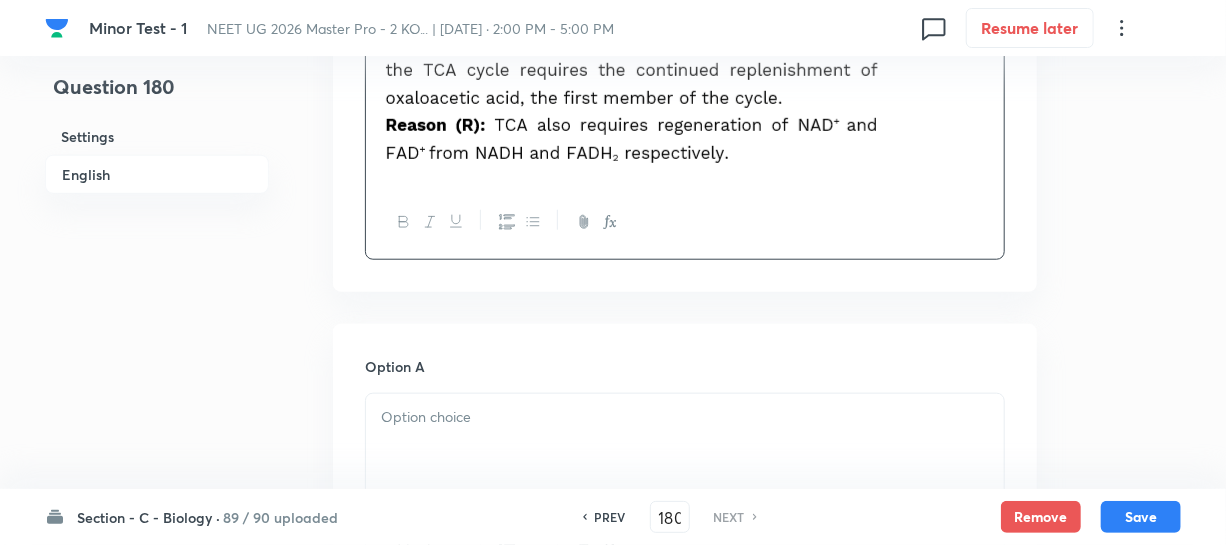 scroll, scrollTop: 727, scrollLeft: 0, axis: vertical 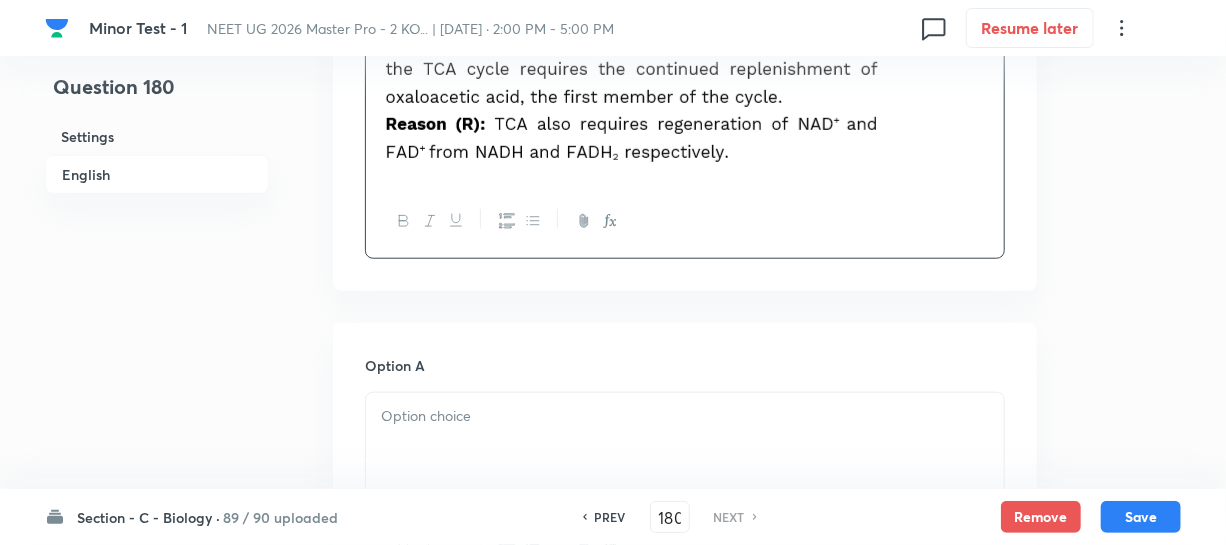 click at bounding box center [685, 449] 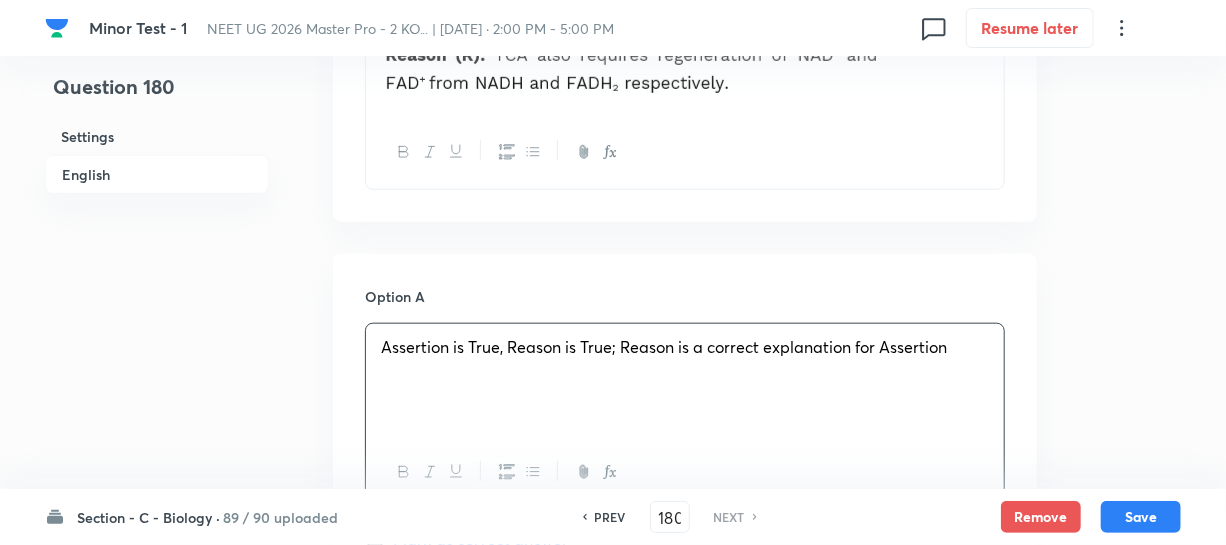 scroll, scrollTop: 1181, scrollLeft: 0, axis: vertical 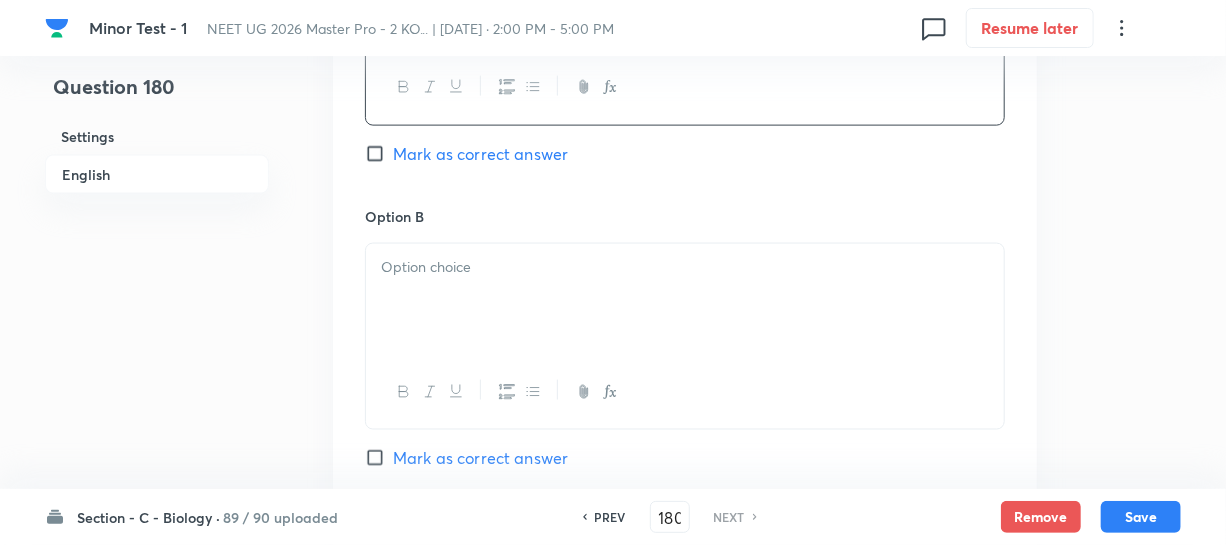 click at bounding box center (685, 300) 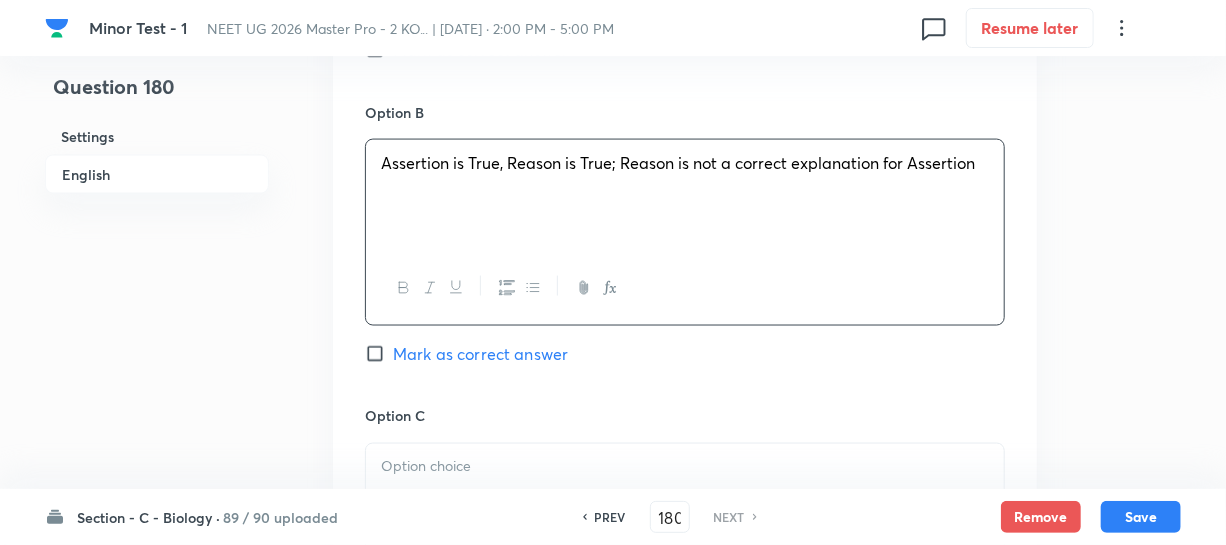 scroll, scrollTop: 1454, scrollLeft: 0, axis: vertical 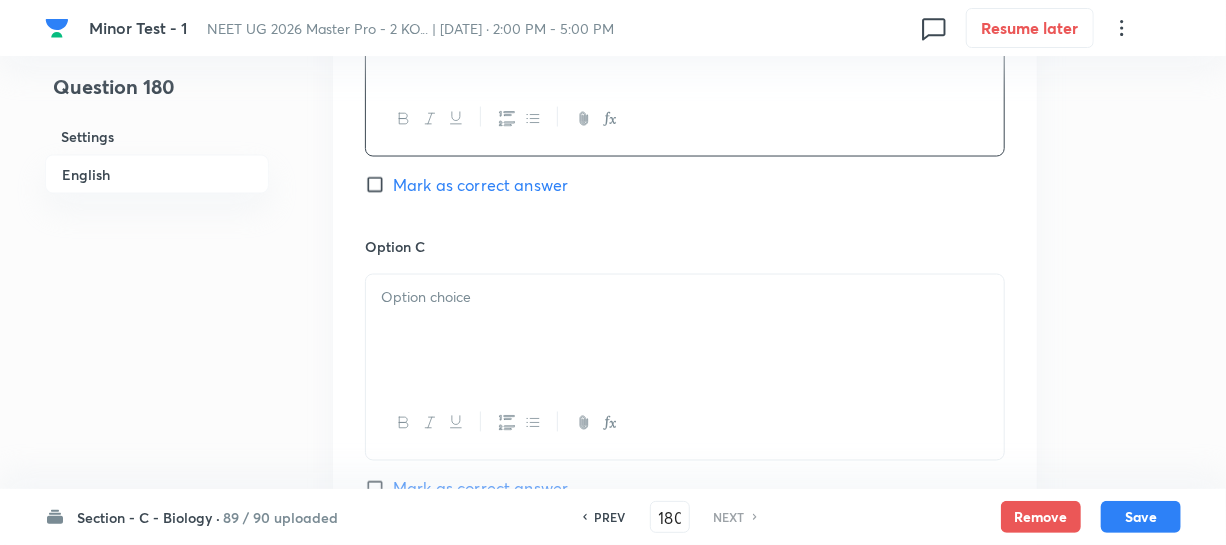 click at bounding box center (685, 331) 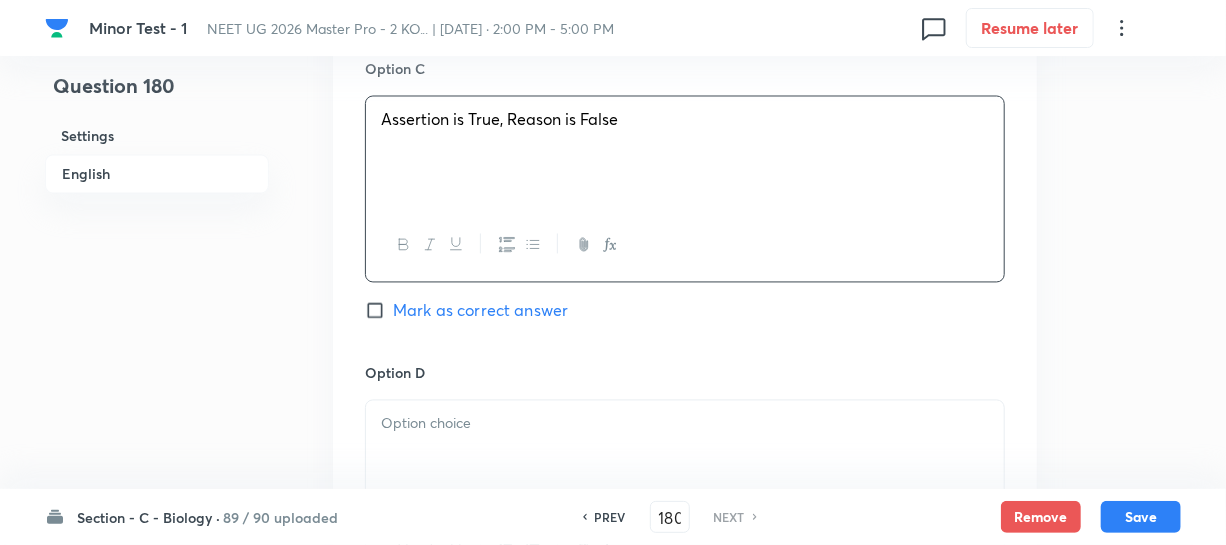 scroll, scrollTop: 1636, scrollLeft: 0, axis: vertical 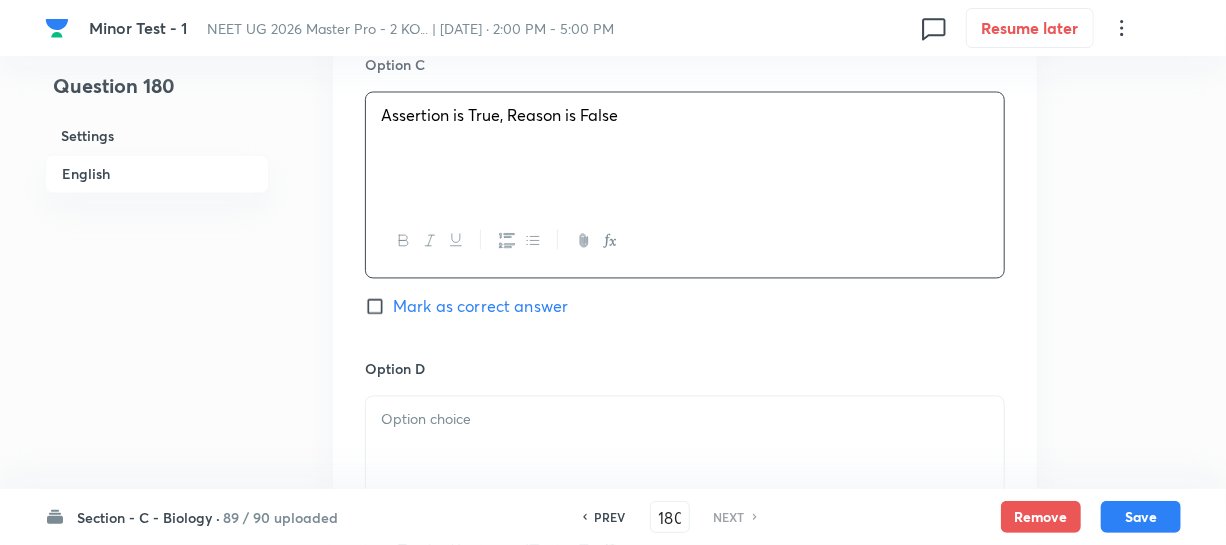 click at bounding box center [685, 453] 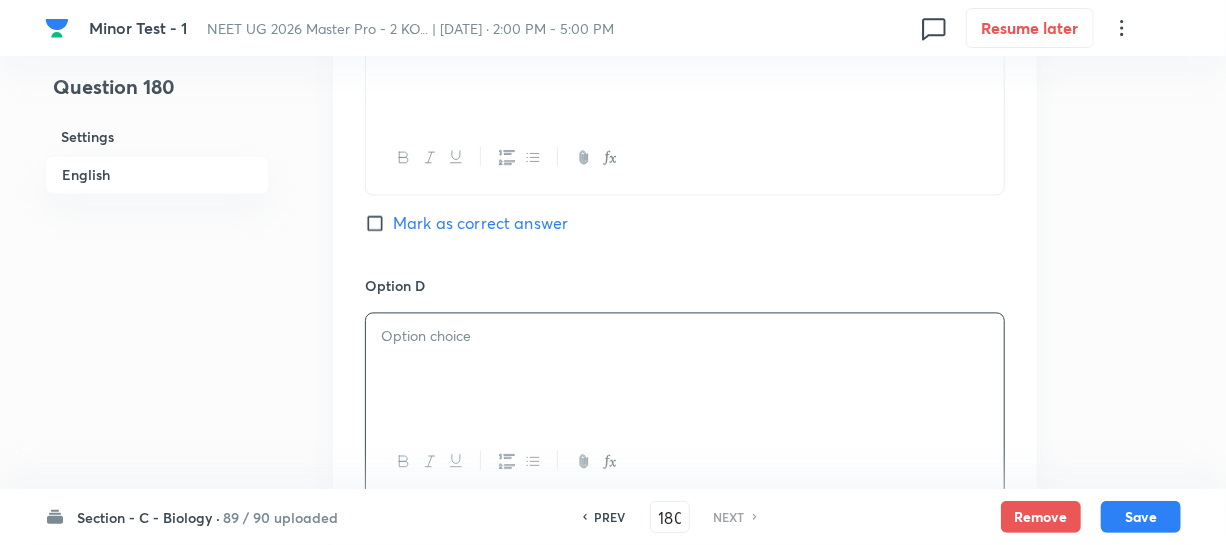 scroll, scrollTop: 1727, scrollLeft: 0, axis: vertical 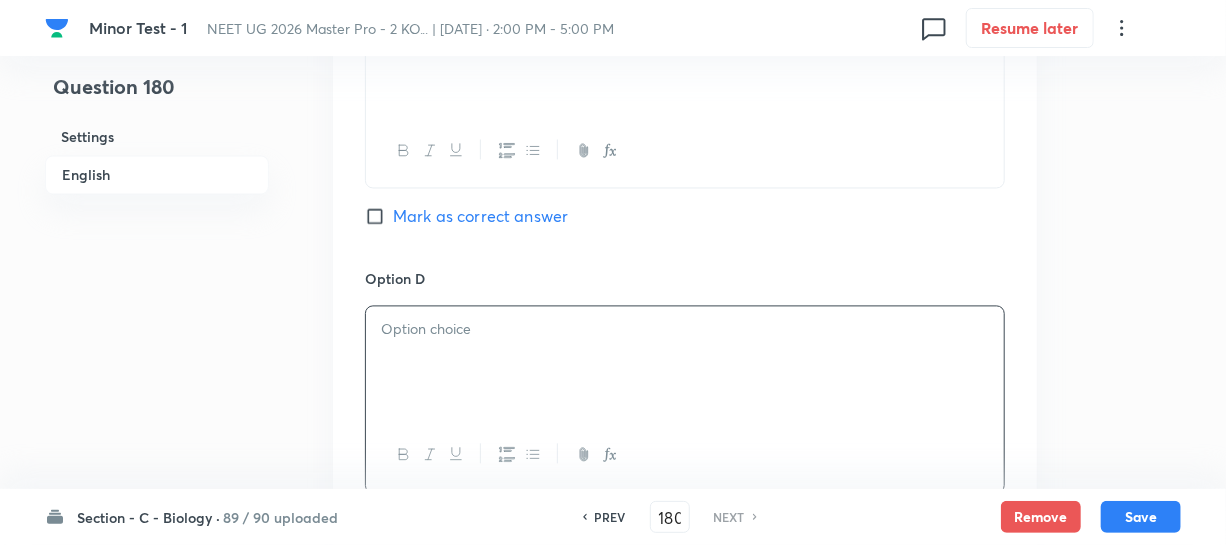 click at bounding box center (685, 362) 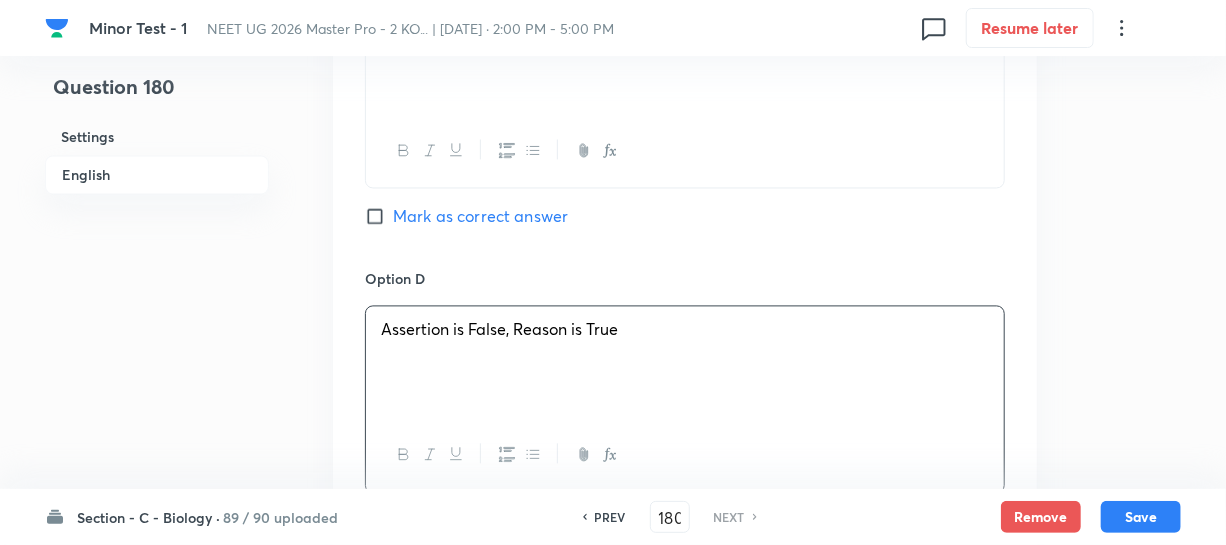 scroll, scrollTop: 1363, scrollLeft: 0, axis: vertical 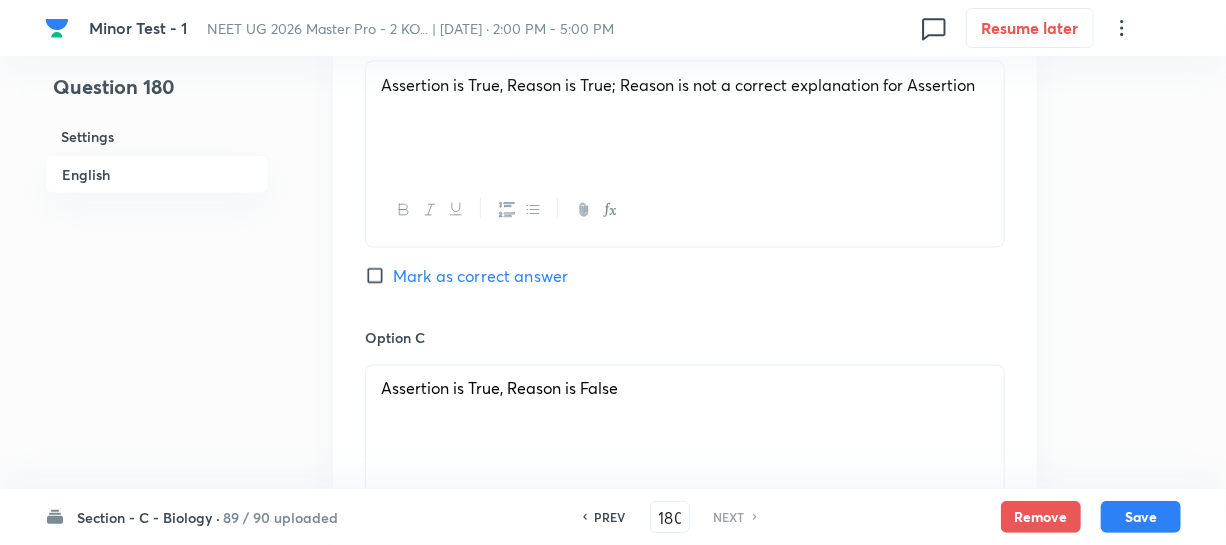 click on "Mark as correct answer" at bounding box center [379, 276] 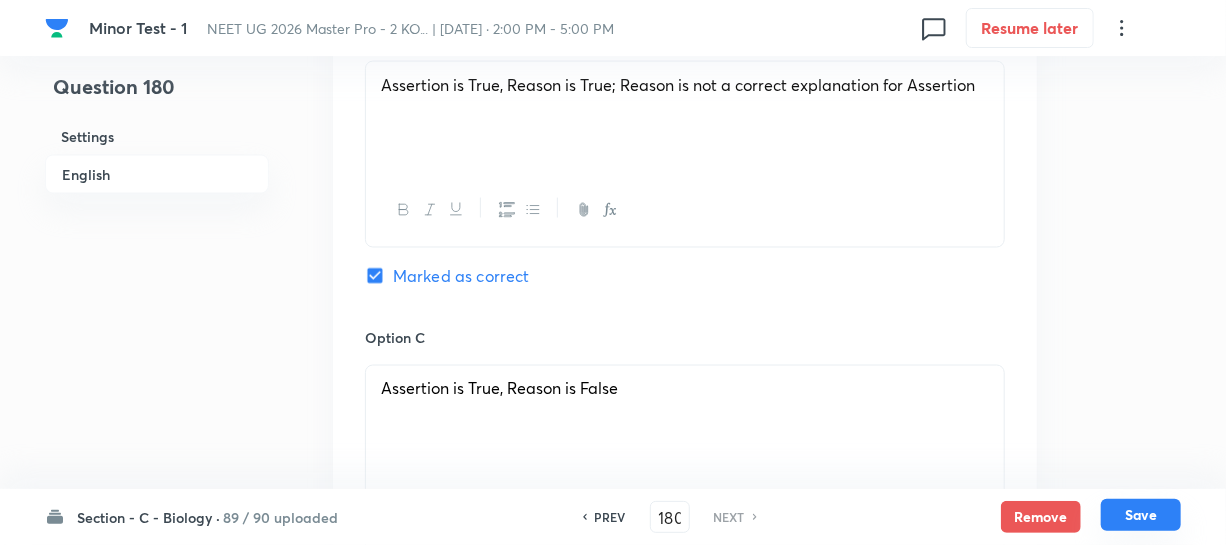 click on "Save" at bounding box center (1141, 515) 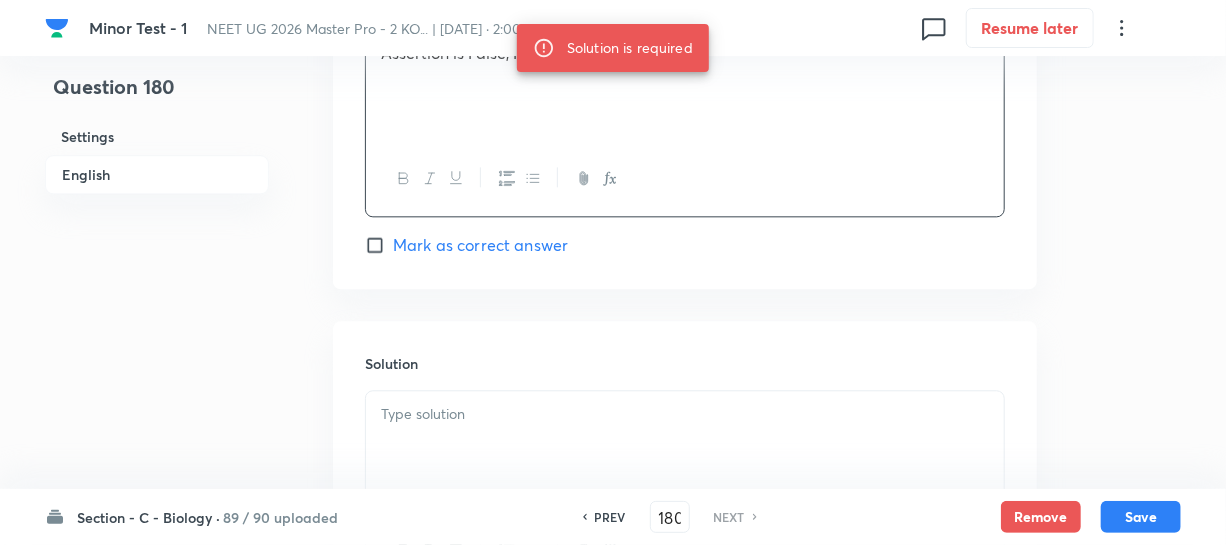 scroll, scrollTop: 2181, scrollLeft: 0, axis: vertical 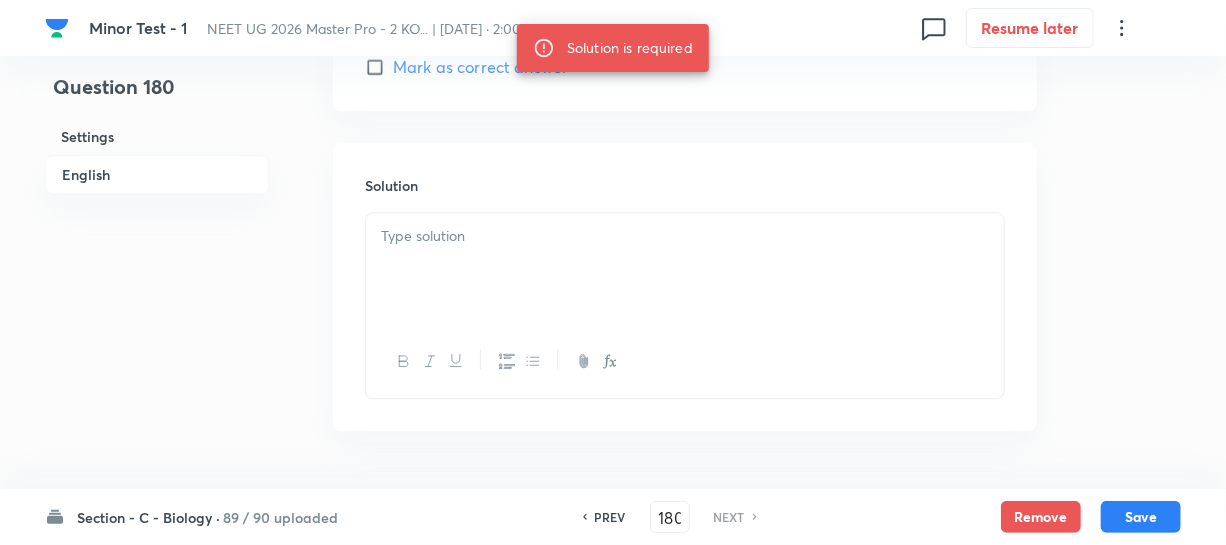 click at bounding box center (685, 269) 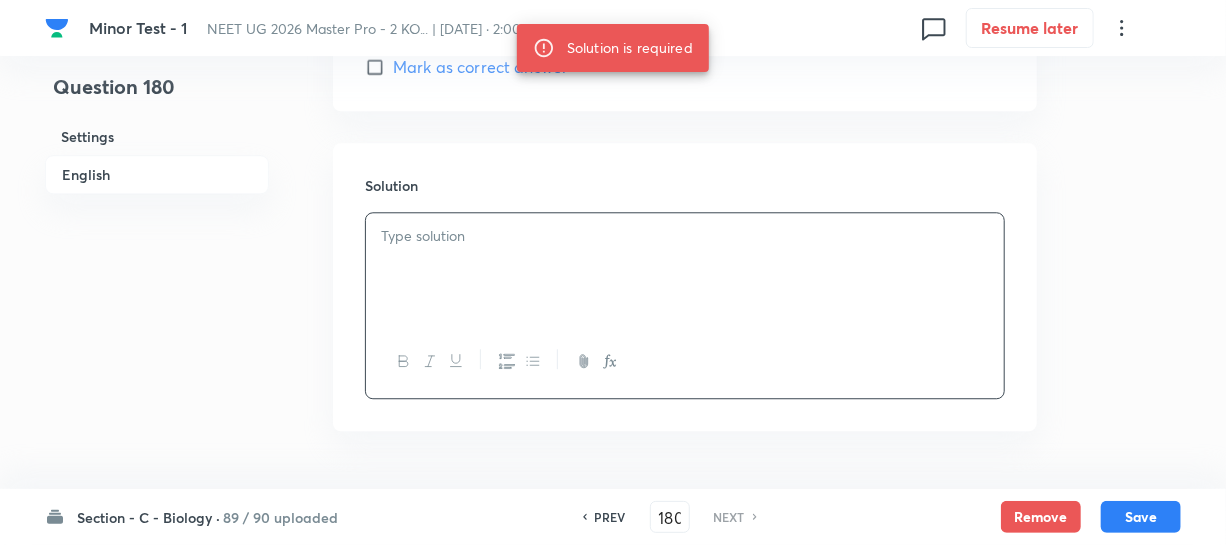 type 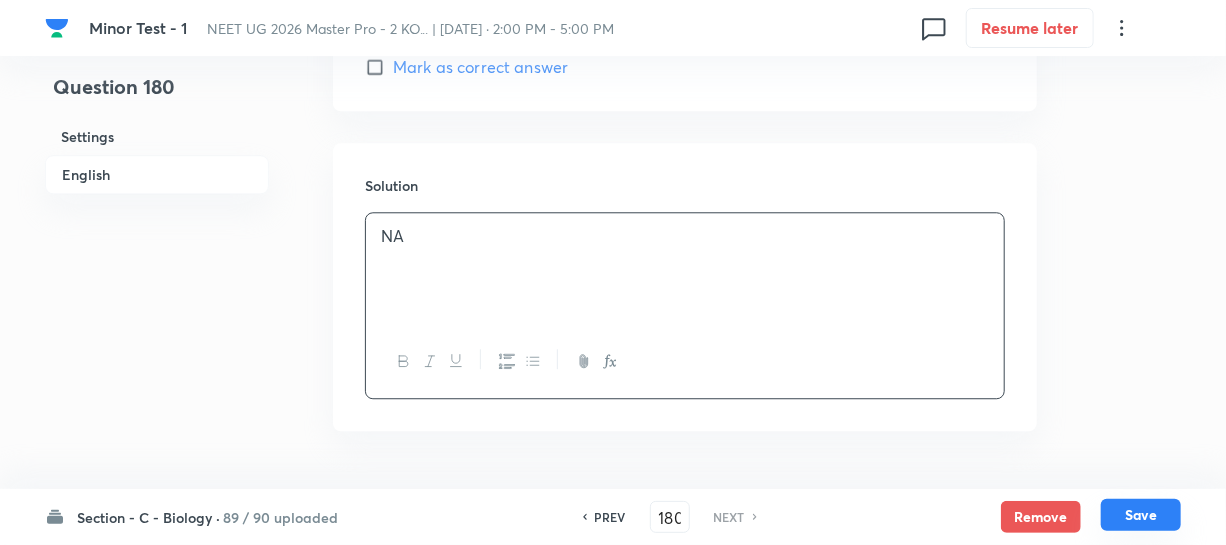 click on "Save" at bounding box center (1141, 515) 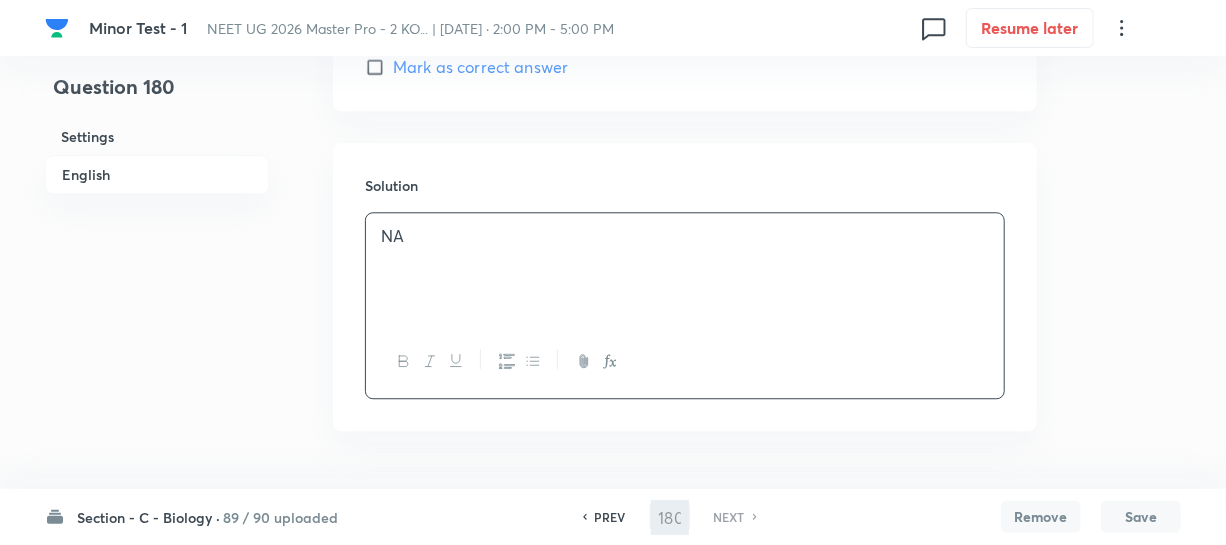 scroll, scrollTop: 2235, scrollLeft: 0, axis: vertical 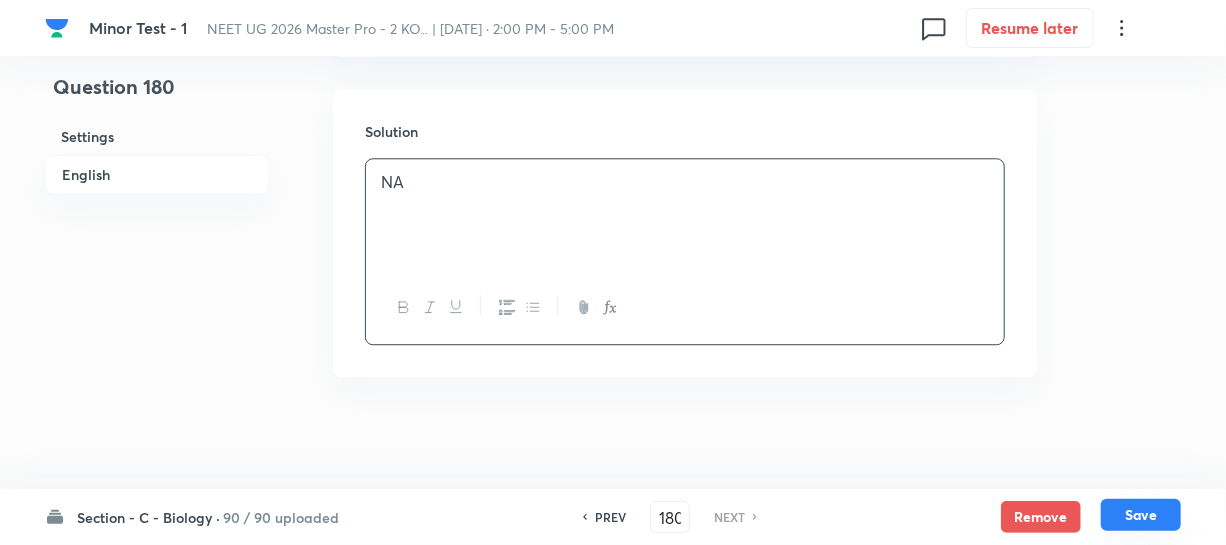 click on "Save" at bounding box center (1141, 515) 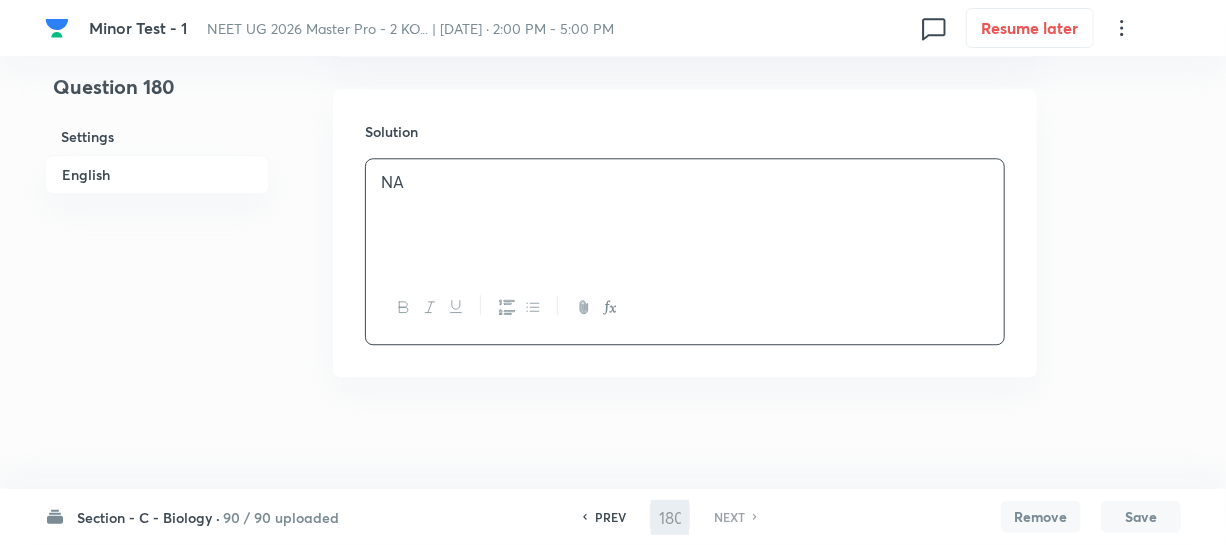 click on "Save" at bounding box center (1141, 517) 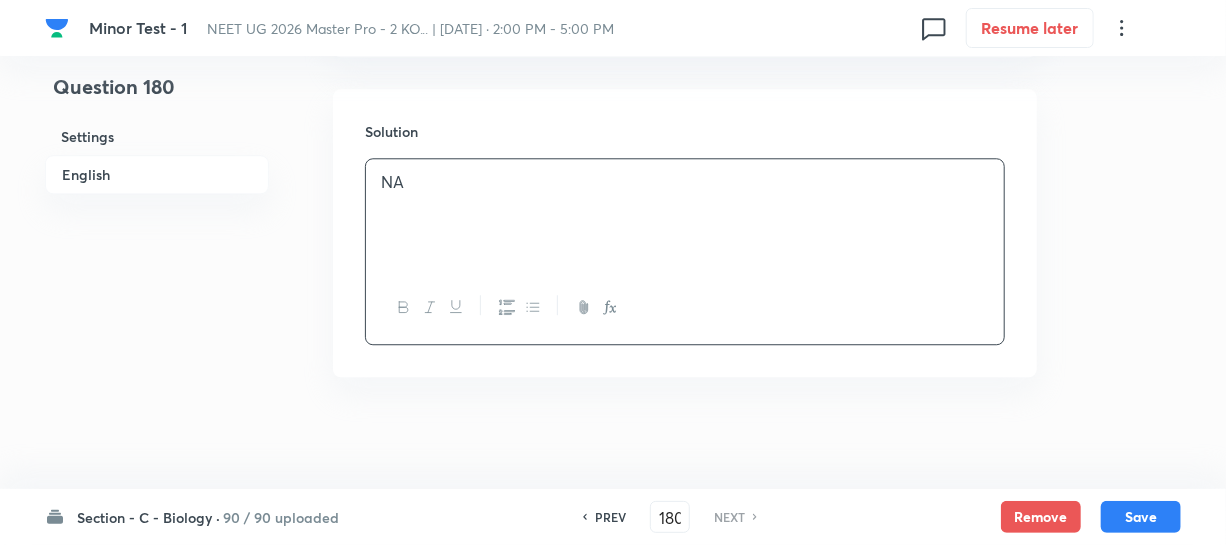 scroll, scrollTop: 2244, scrollLeft: 0, axis: vertical 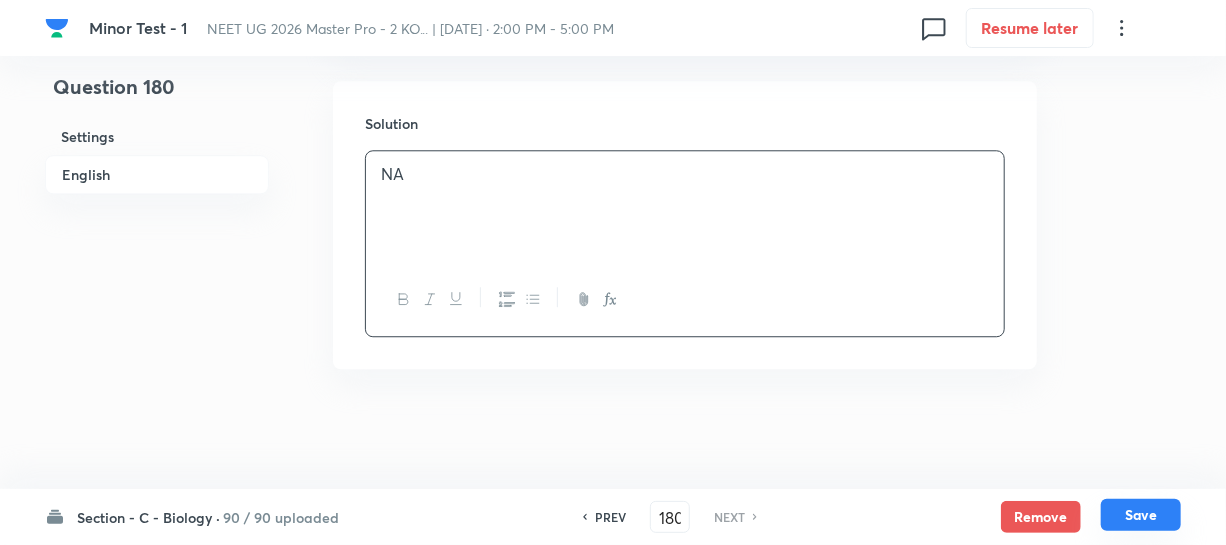 click on "Save" at bounding box center (1141, 515) 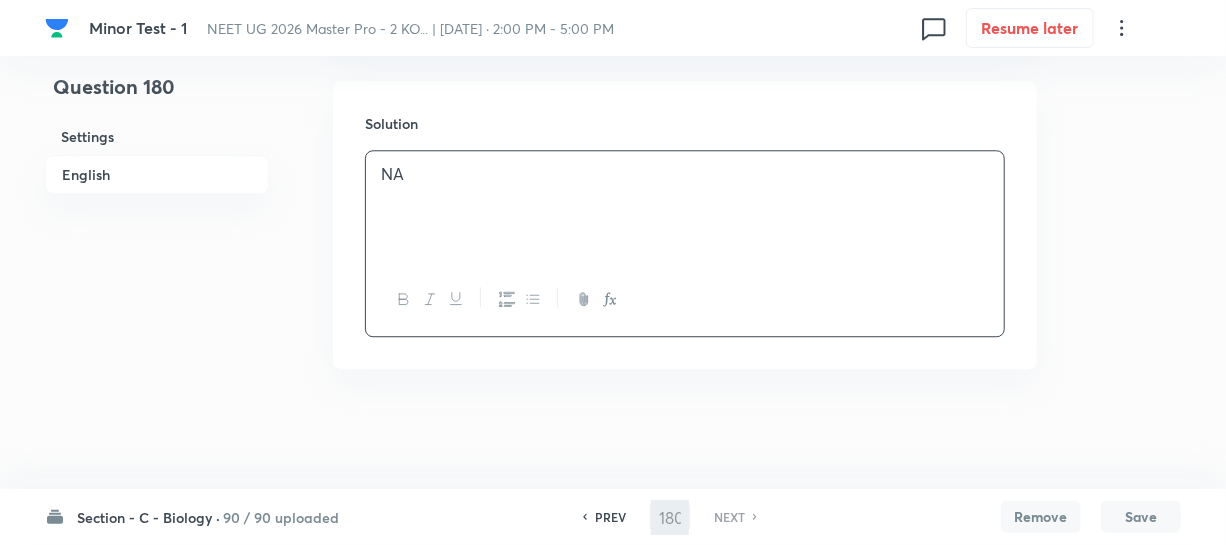 click on "Save" at bounding box center [1141, 517] 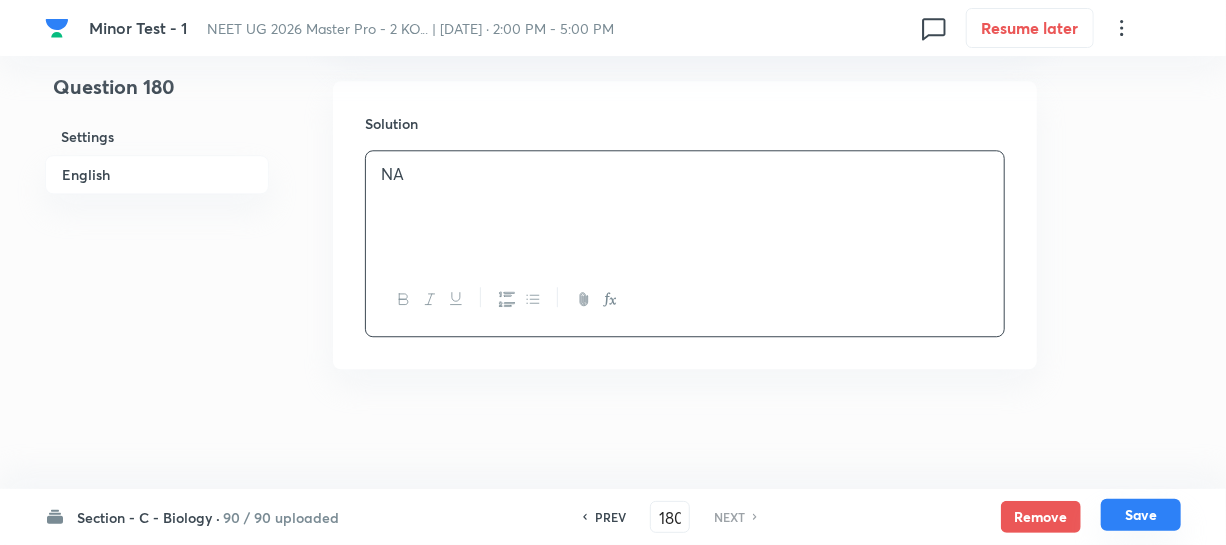 click on "Save" at bounding box center (1141, 515) 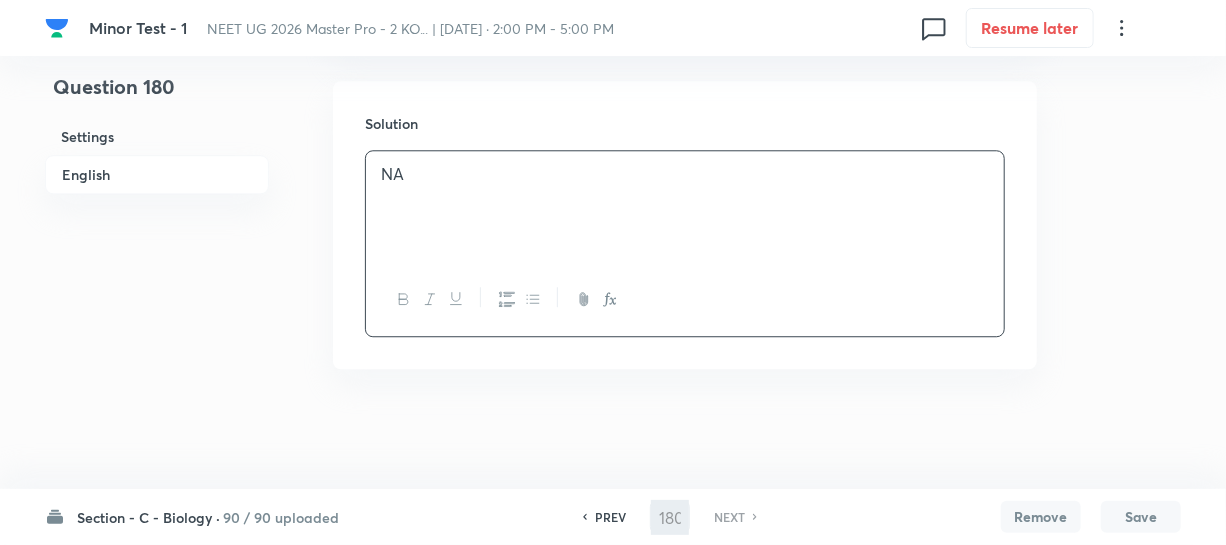 click on "Save" at bounding box center [1141, 517] 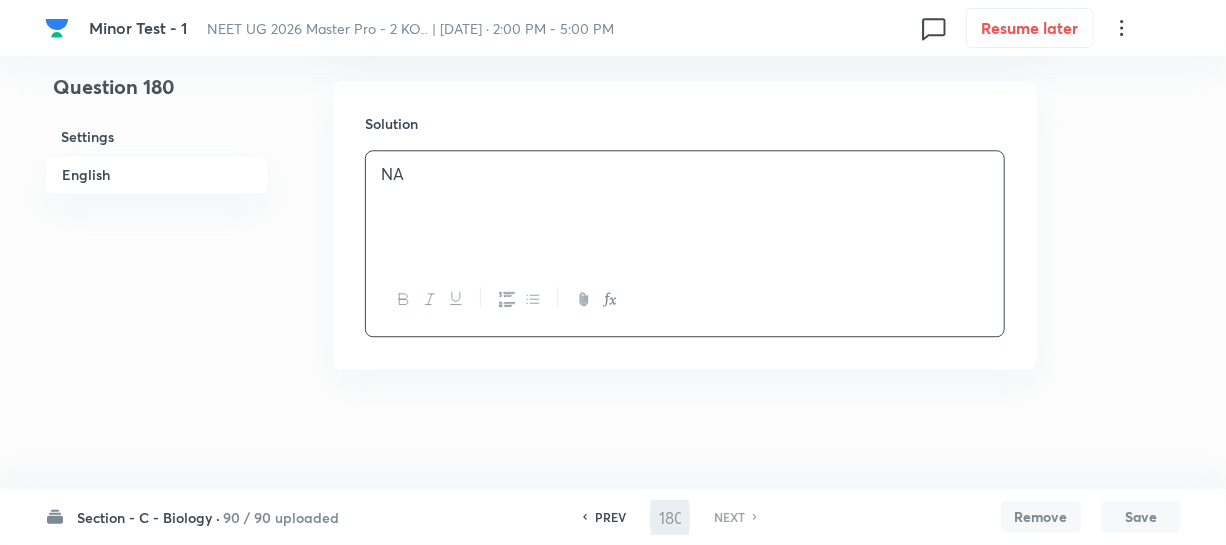 checkbox on "true" 